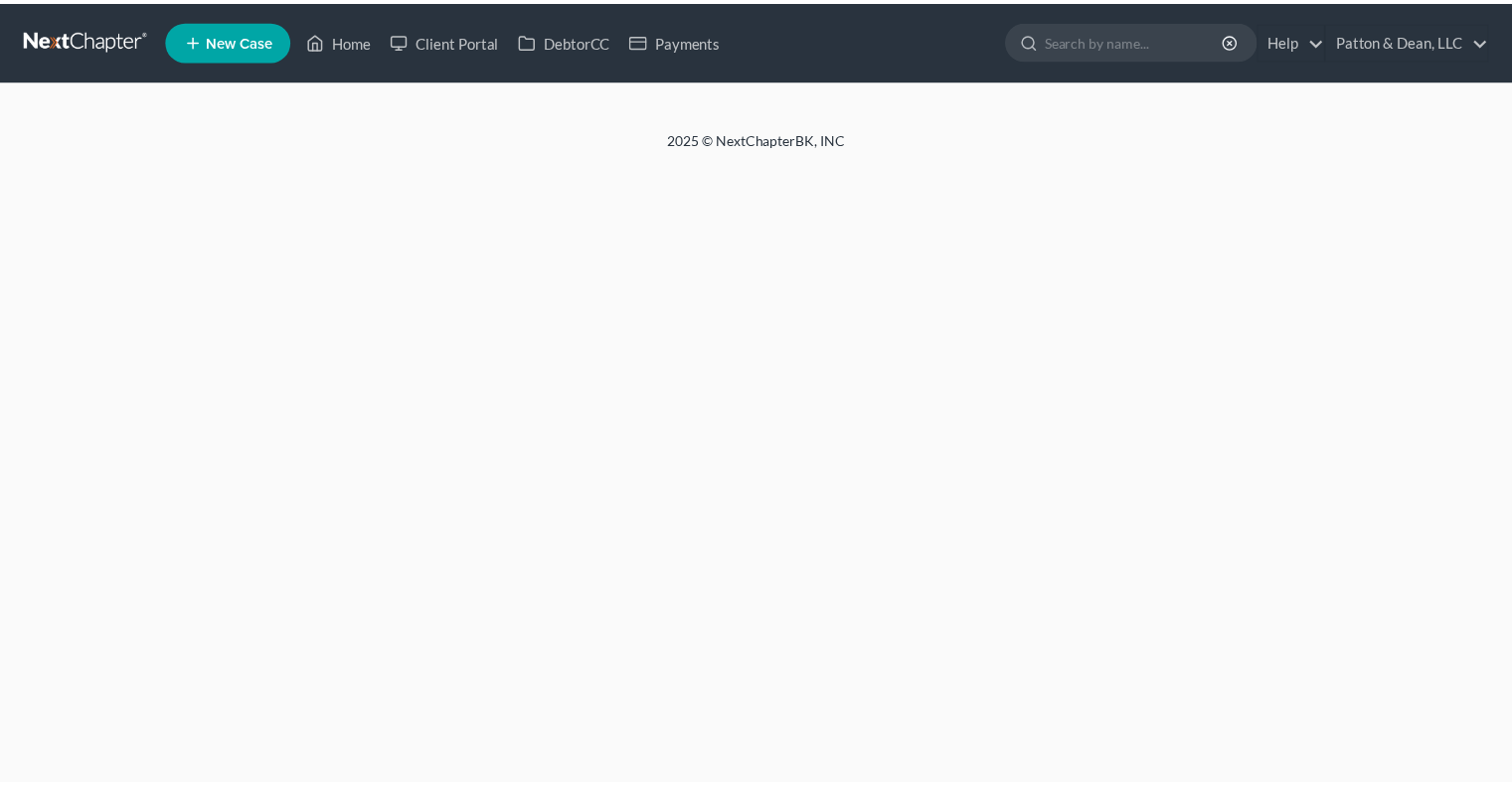 scroll, scrollTop: 0, scrollLeft: 0, axis: both 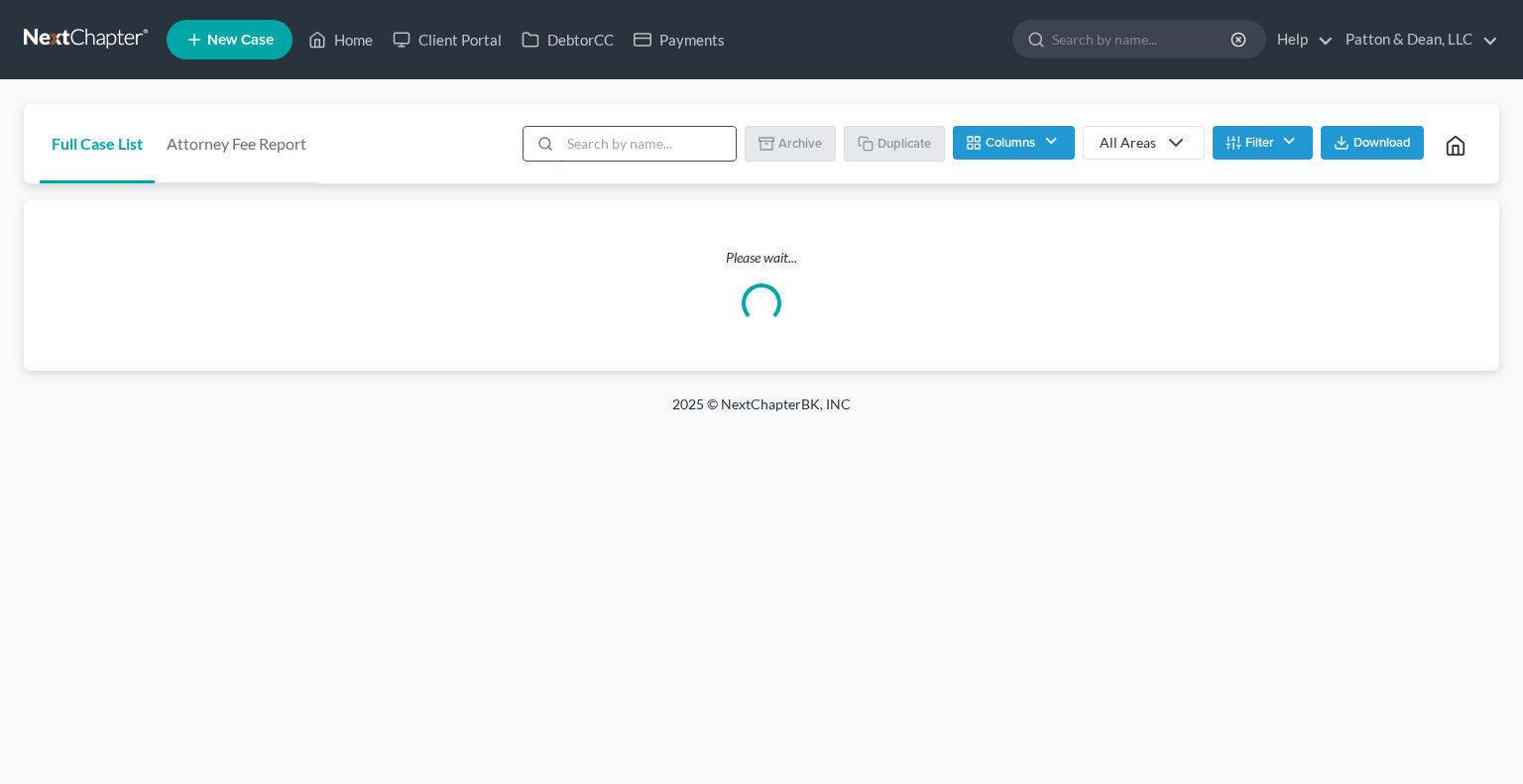 click at bounding box center (647, 144) 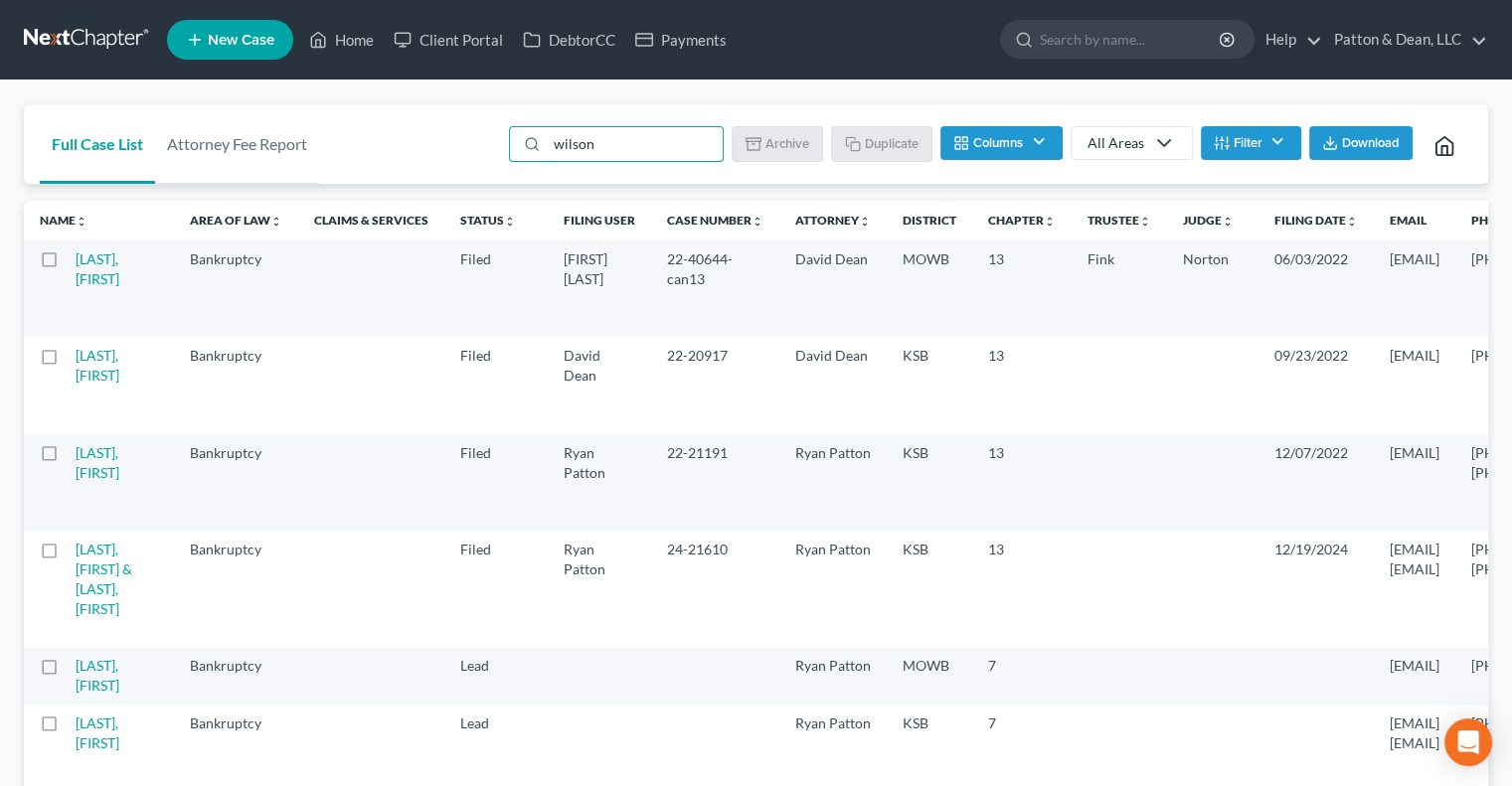 type on "wilson" 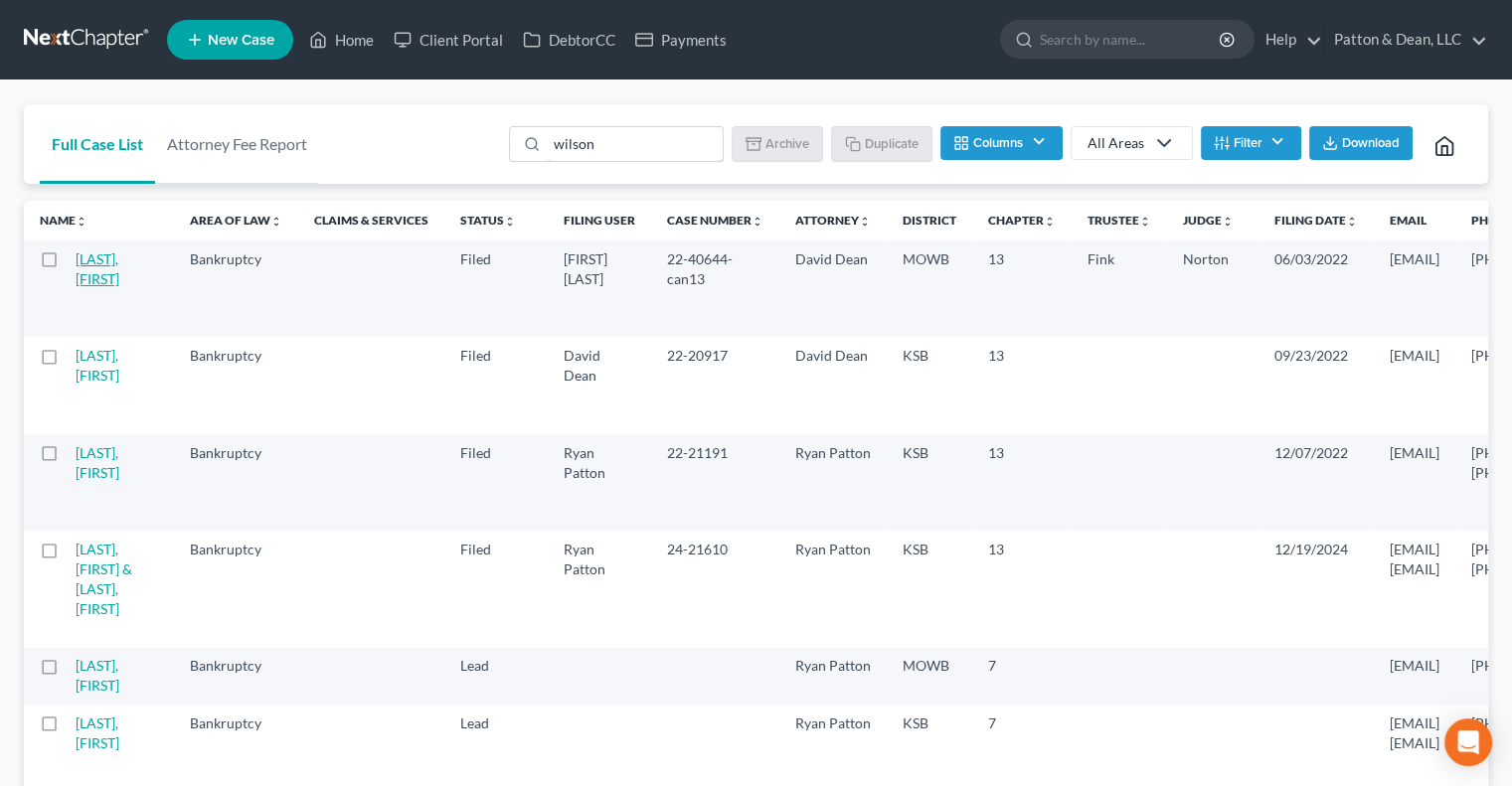 click on "Wilson, Alicia" at bounding box center [97, 268] 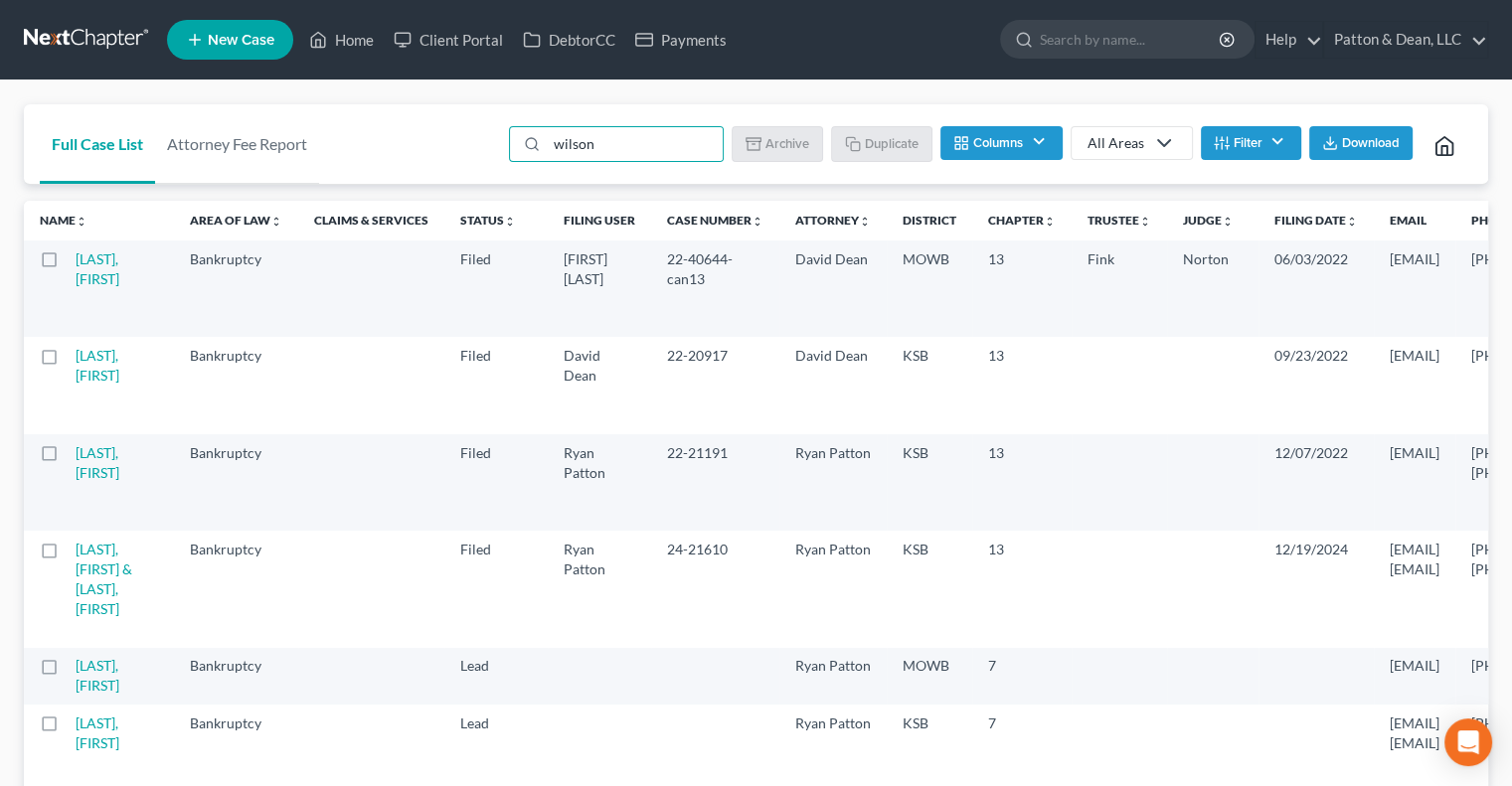 select on "6" 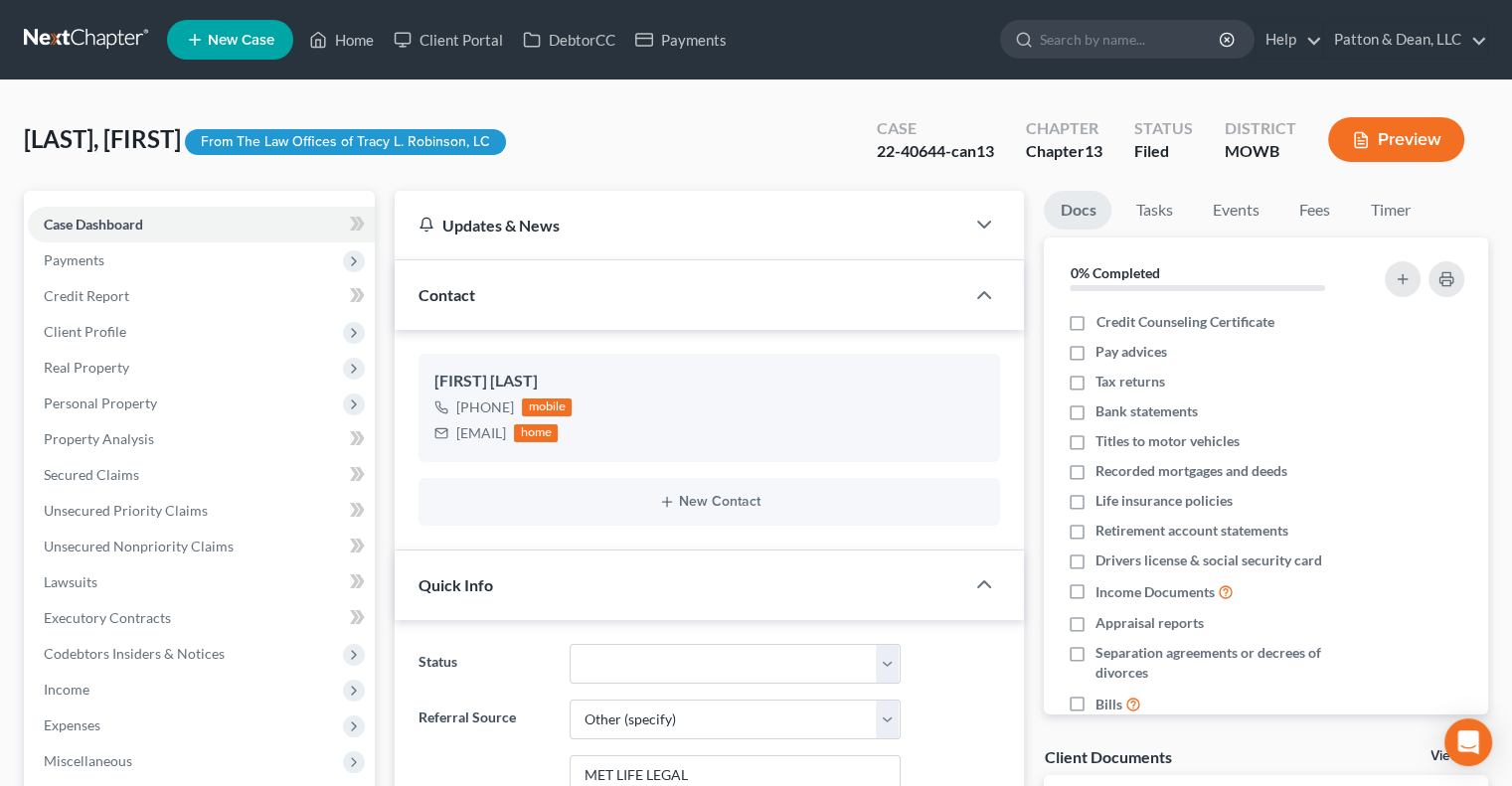 scroll, scrollTop: 397, scrollLeft: 0, axis: vertical 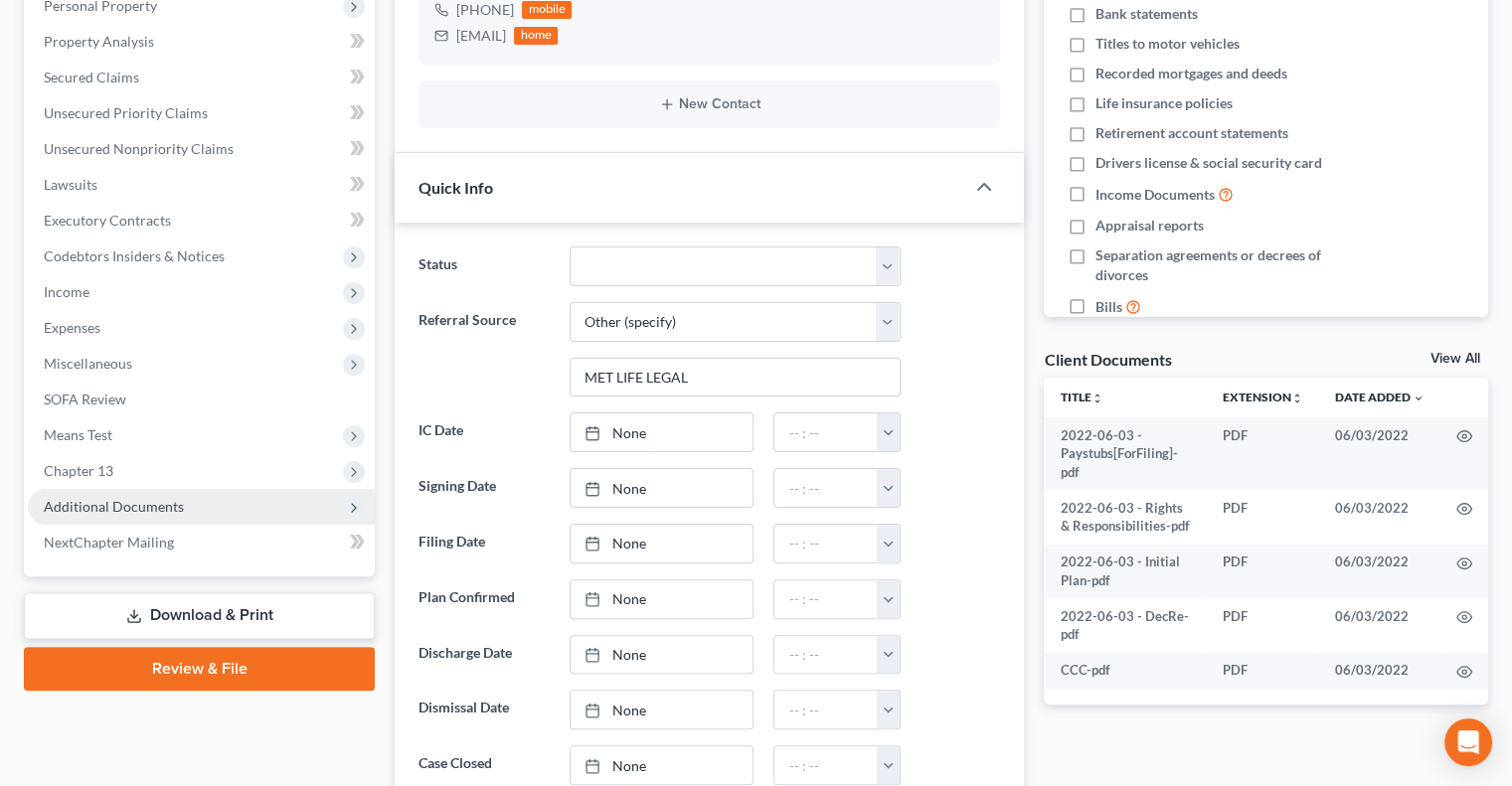 click on "Additional Documents" at bounding box center [113, 506] 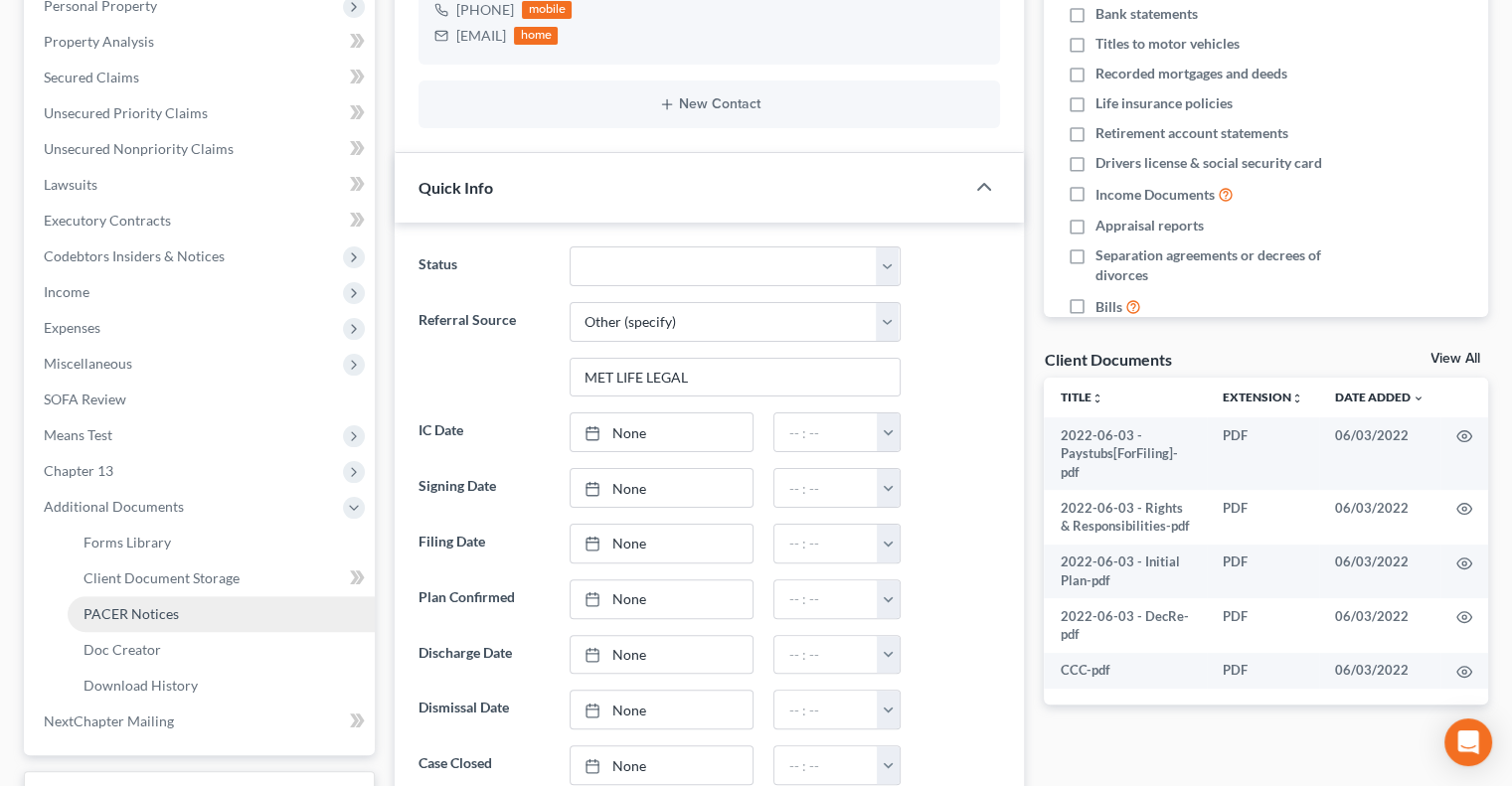 click on "PACER Notices" at bounding box center [131, 613] 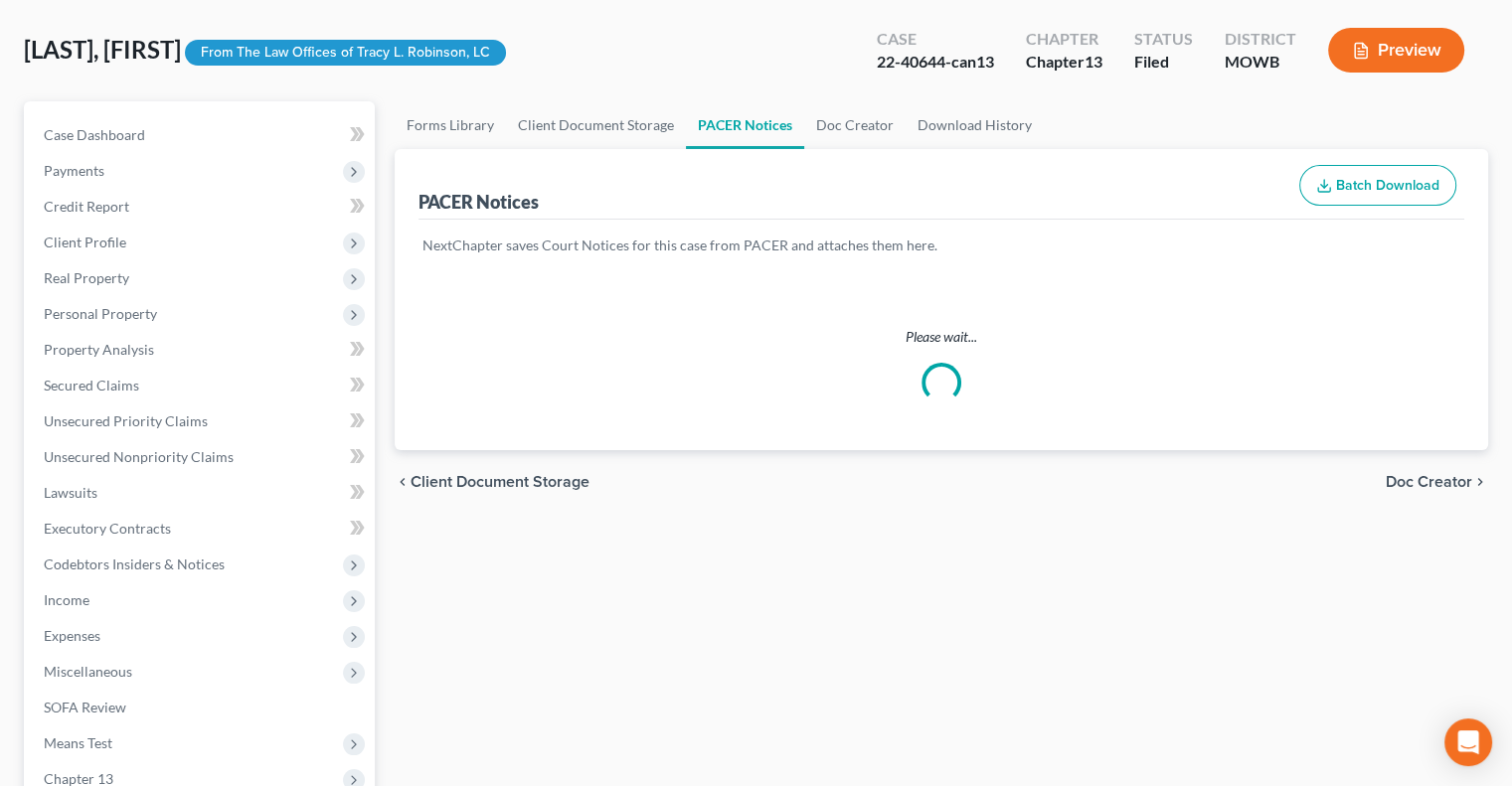 scroll, scrollTop: 0, scrollLeft: 0, axis: both 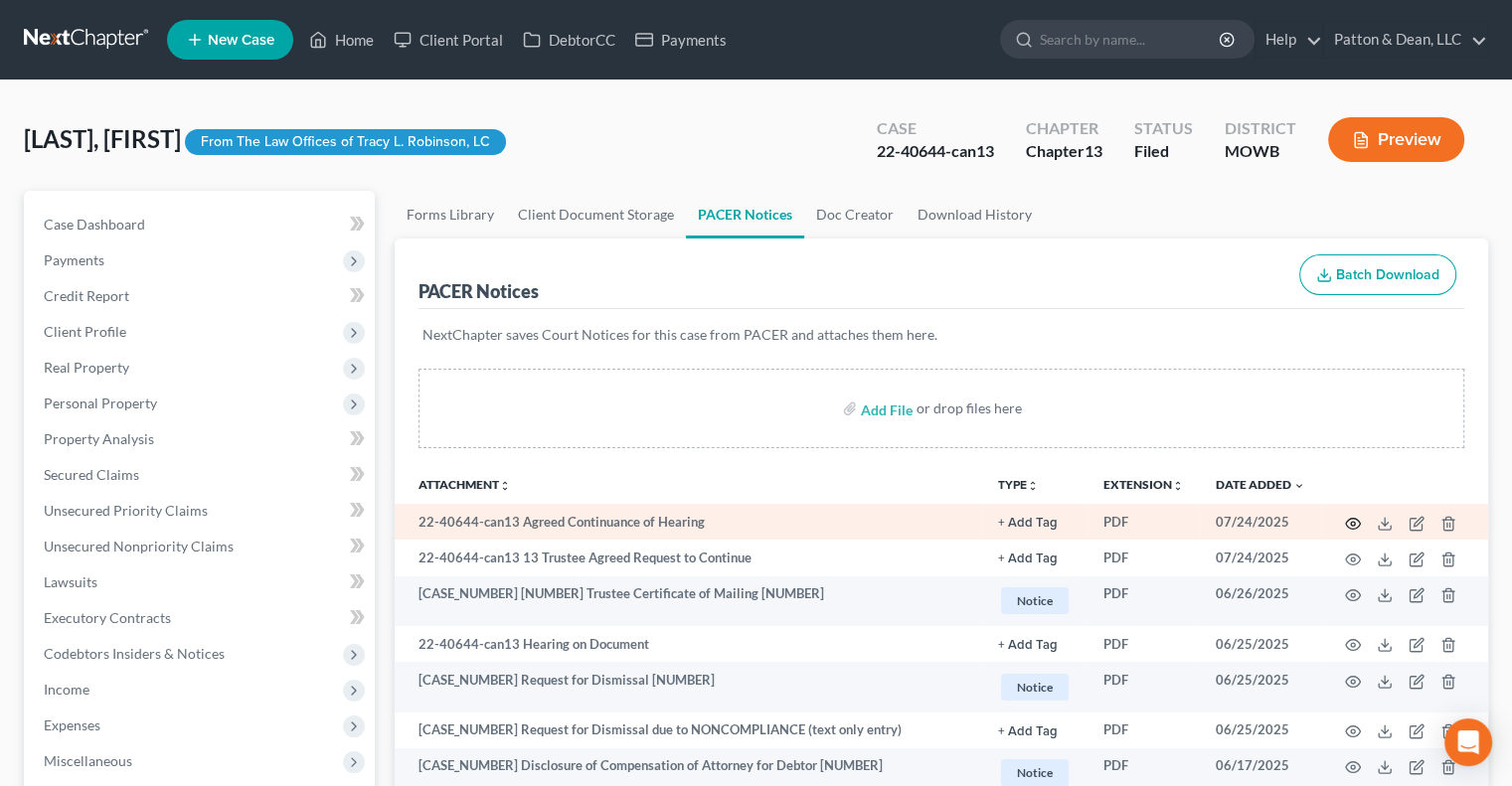 click 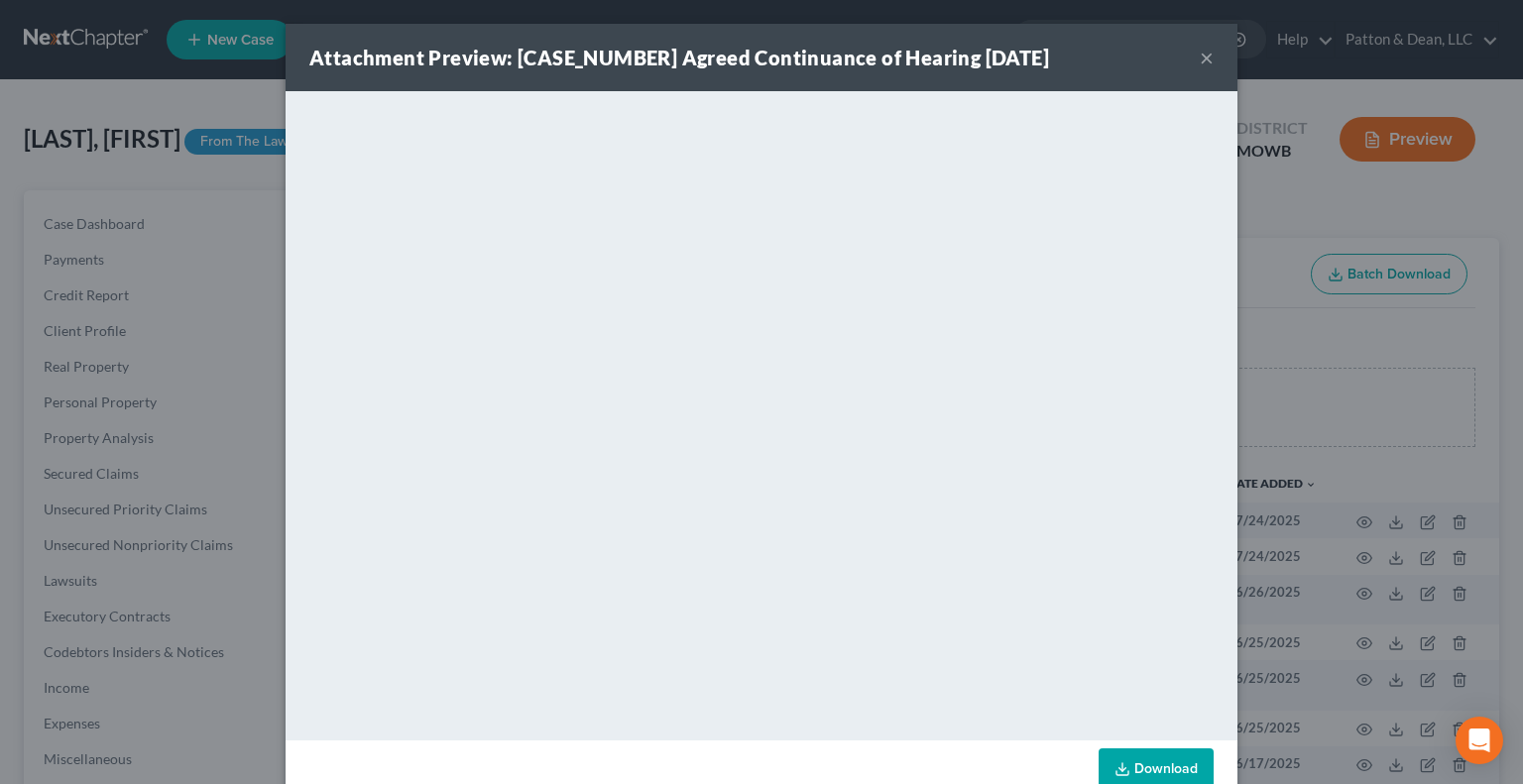 click on "×" at bounding box center (1207, 57) 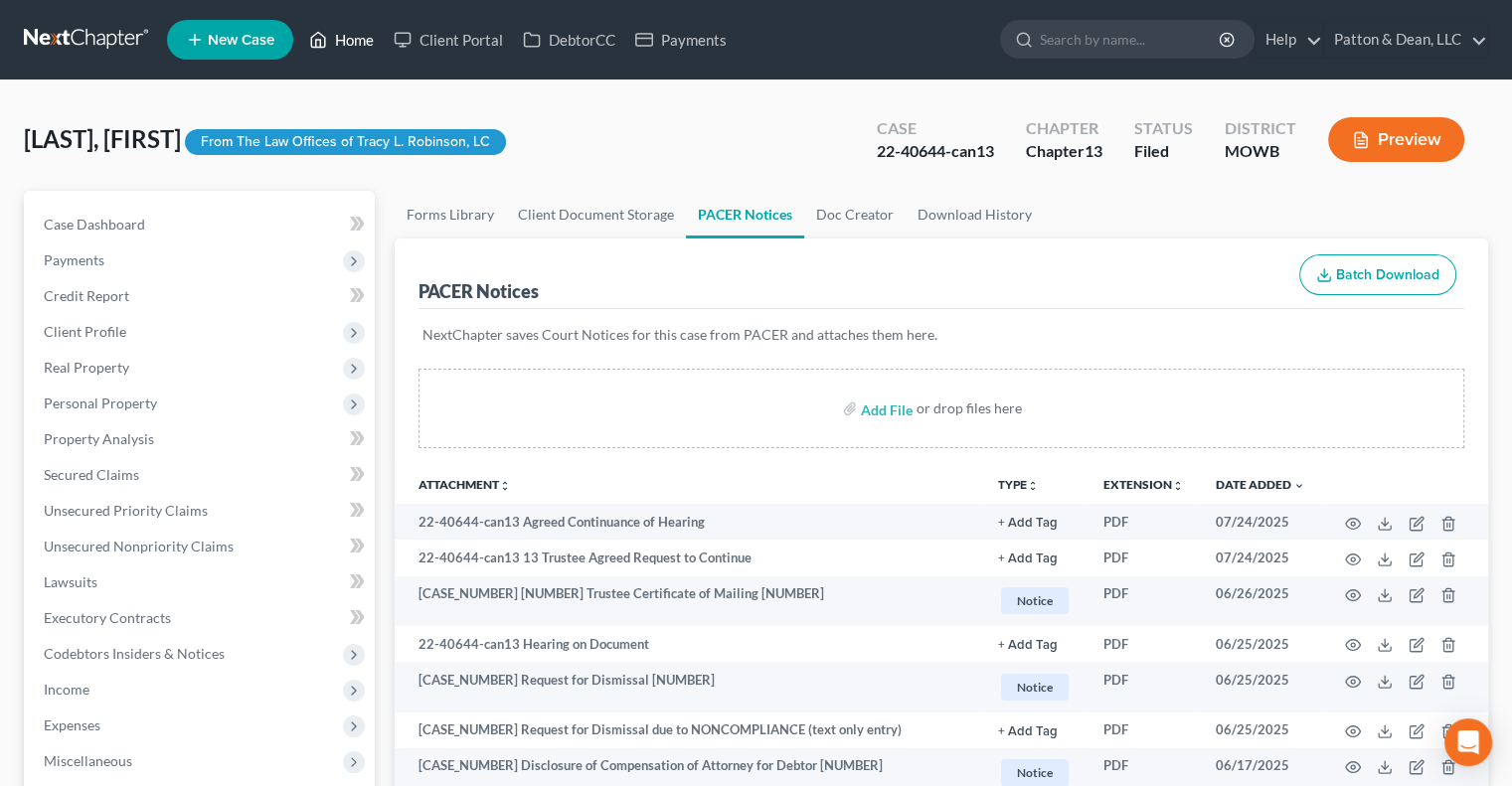 click on "Home" at bounding box center [341, 40] 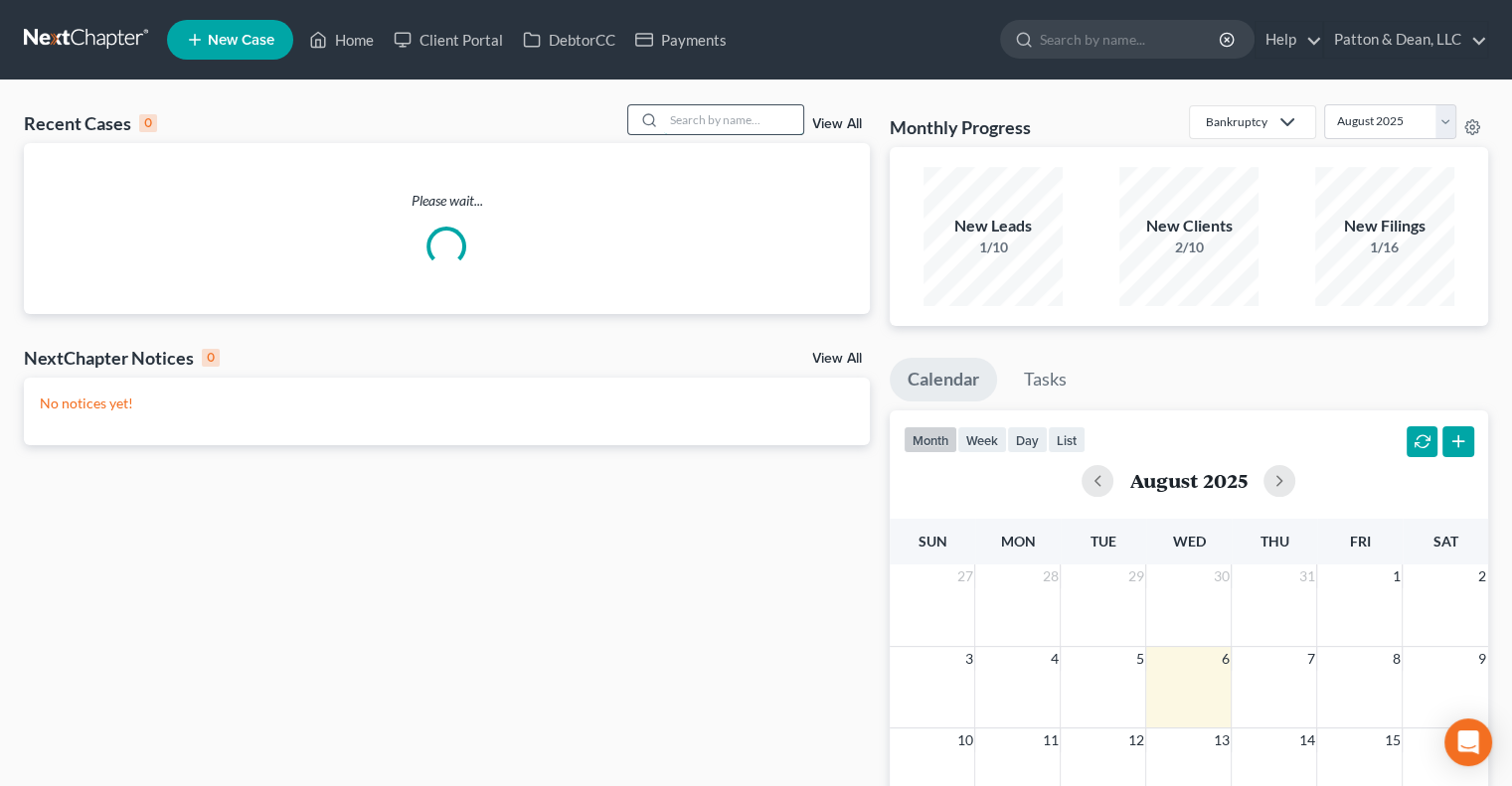 click at bounding box center (734, 119) 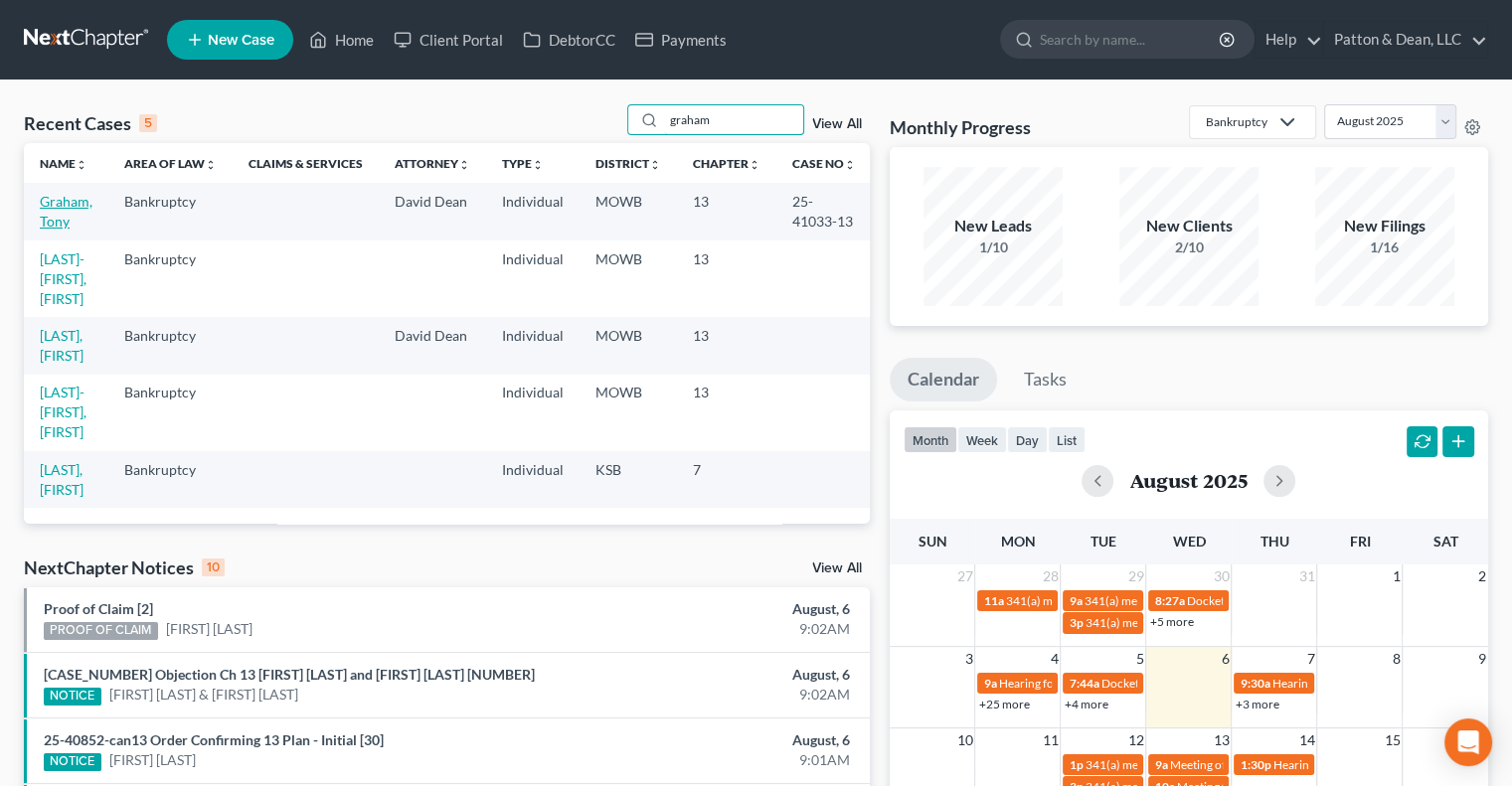 type on "graham" 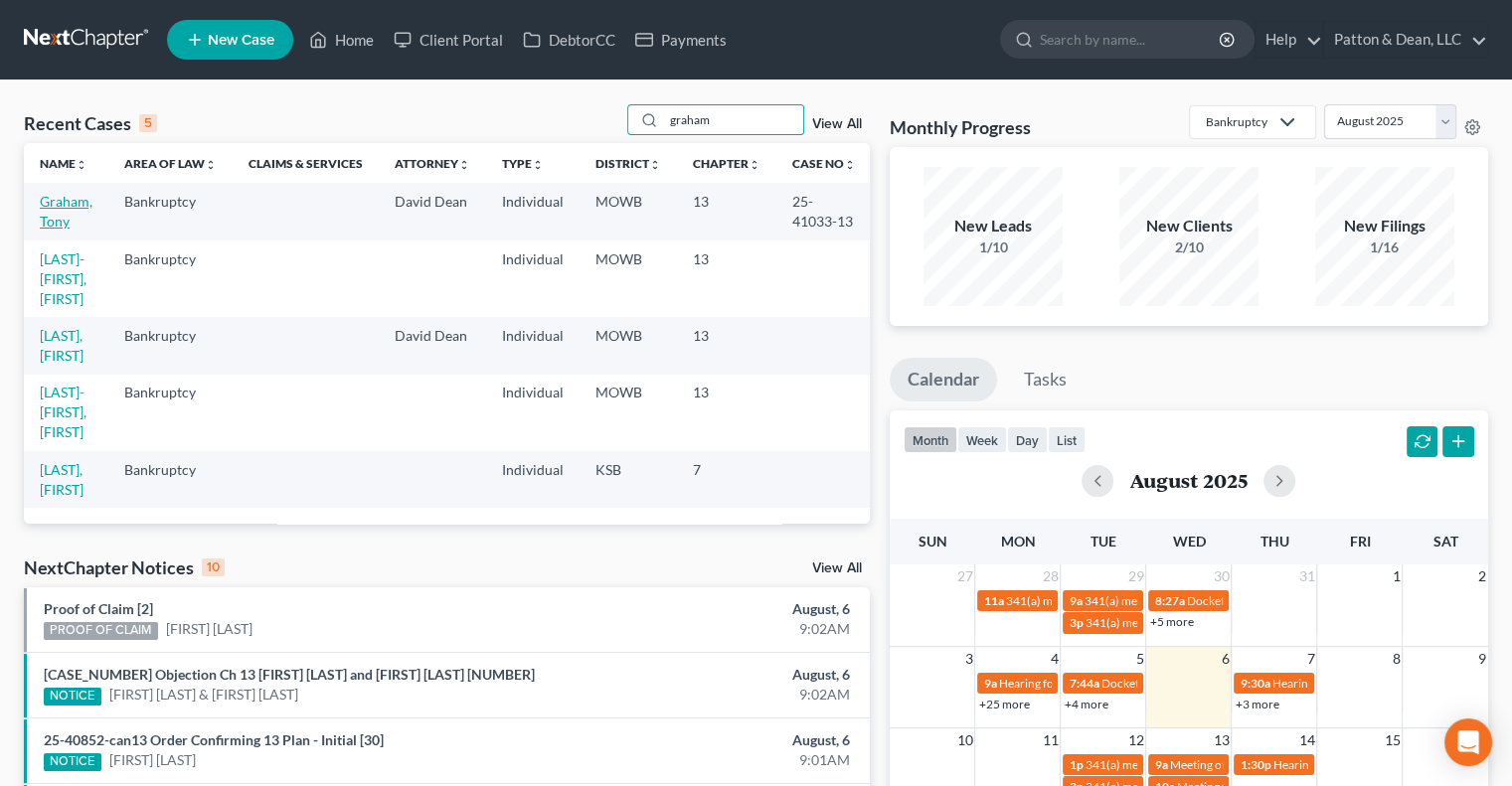 click on "Graham, Tony" at bounding box center (66, 211) 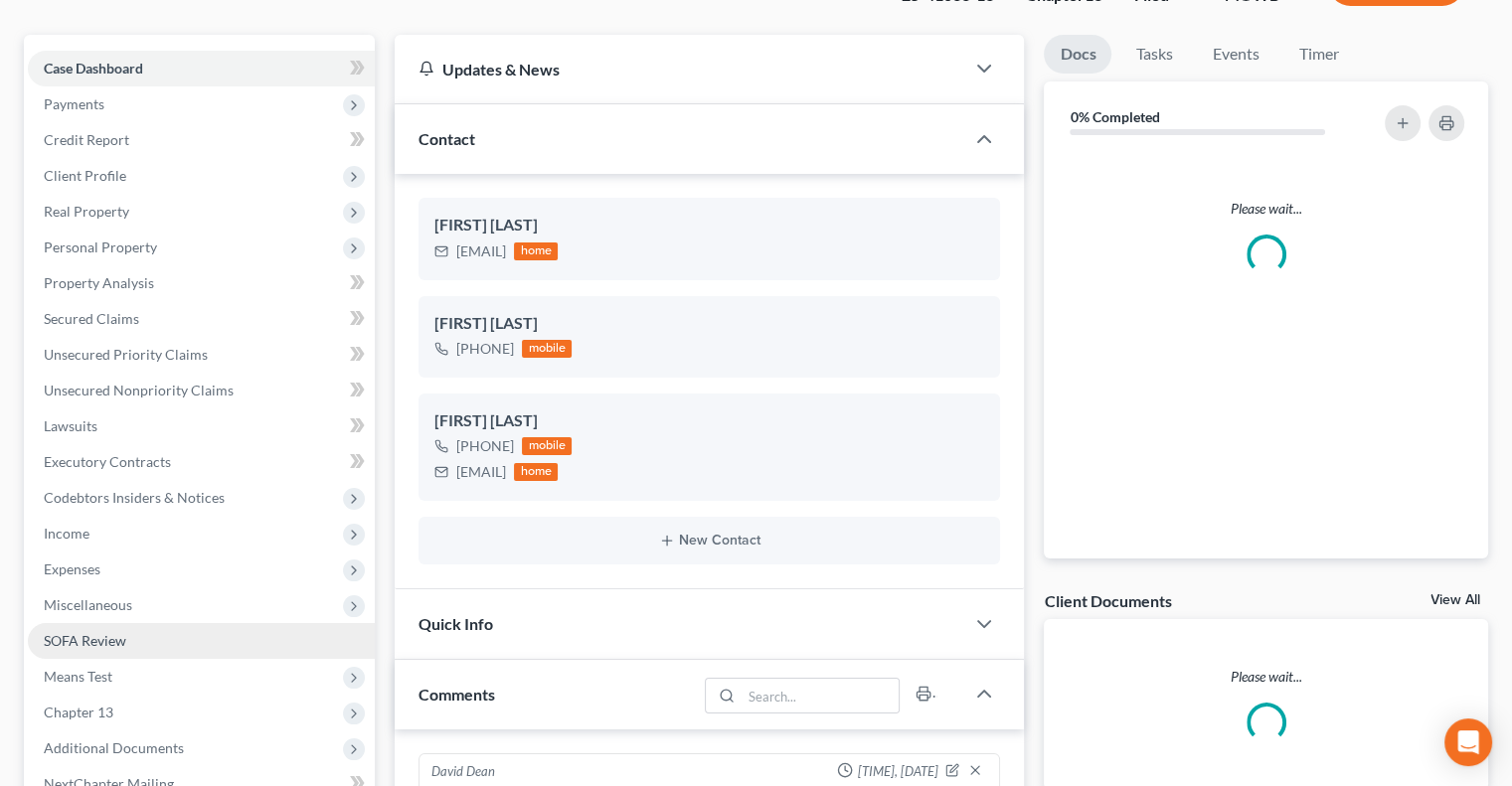 scroll, scrollTop: 397, scrollLeft: 0, axis: vertical 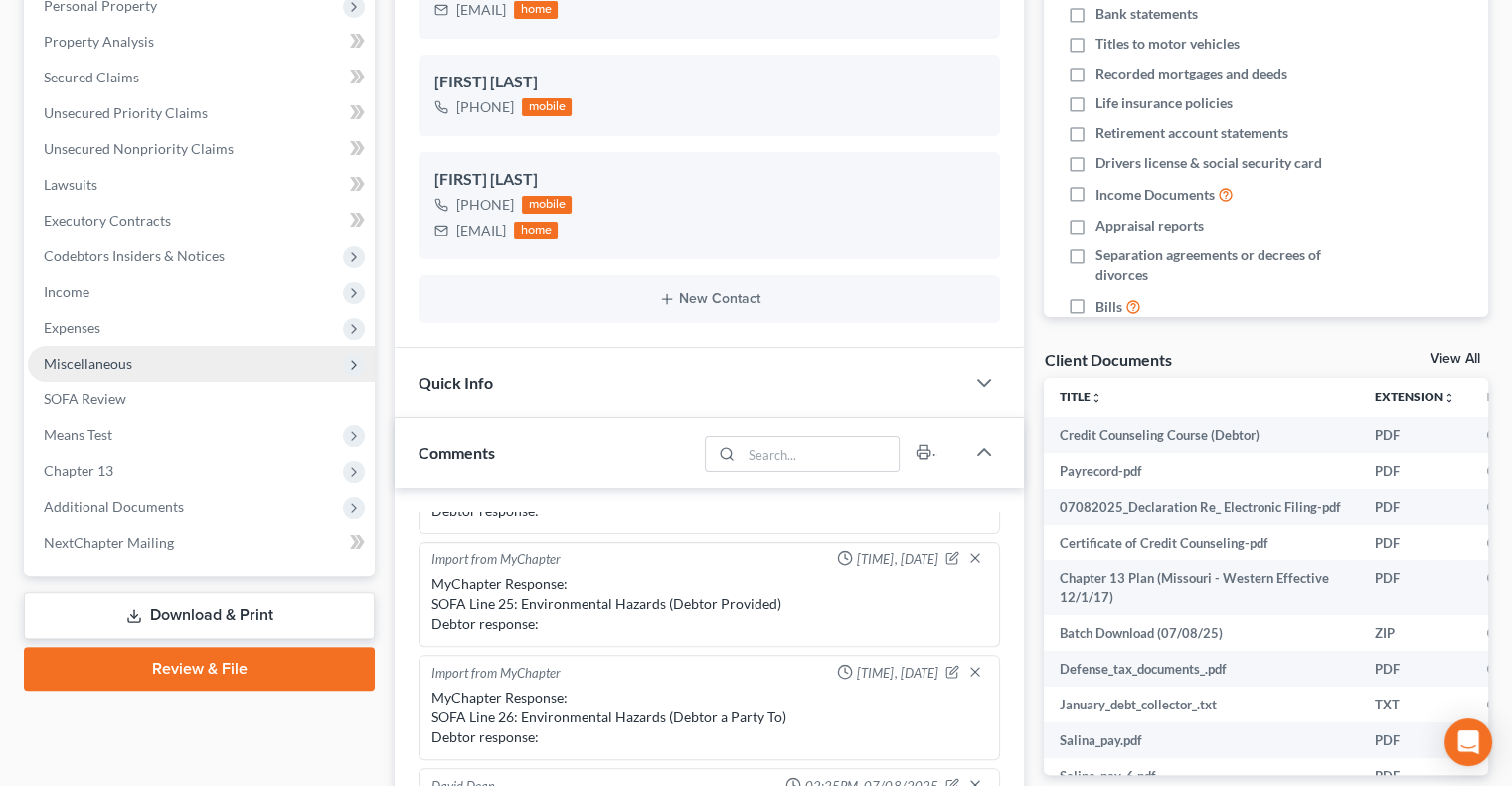 click on "Miscellaneous" at bounding box center (87, 363) 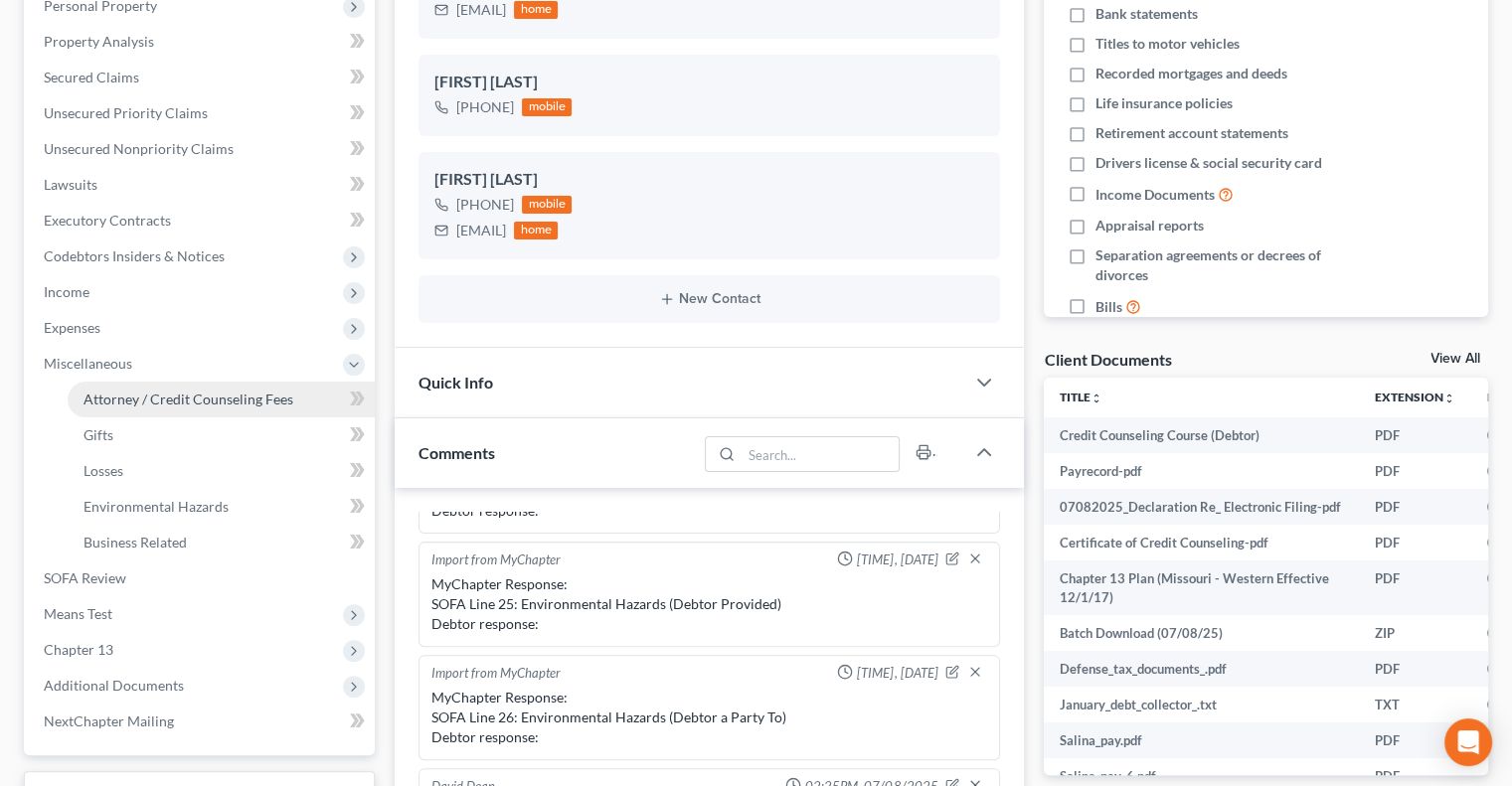 click on "Attorney / Credit Counseling Fees" at bounding box center (188, 398) 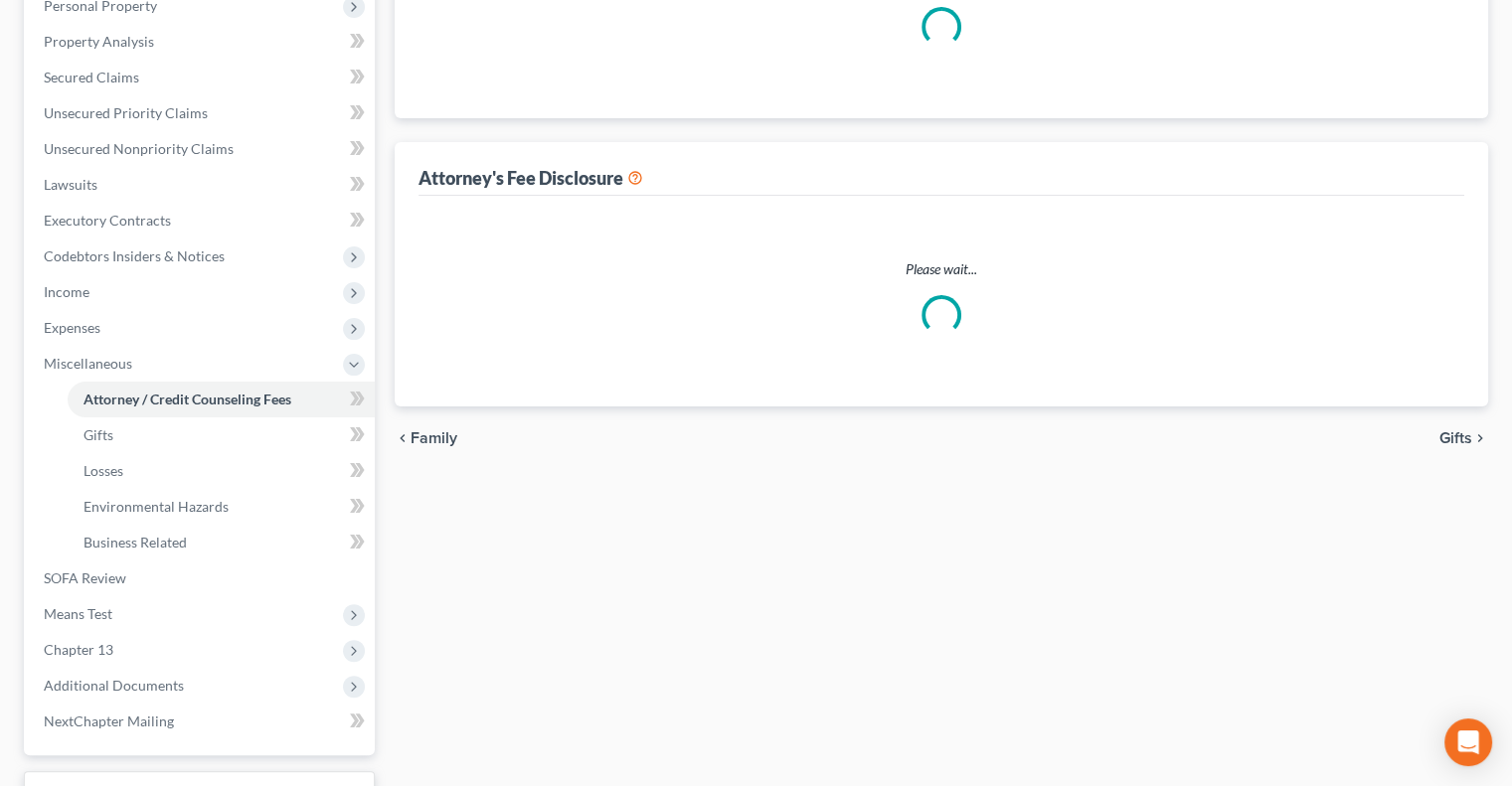 select on "0" 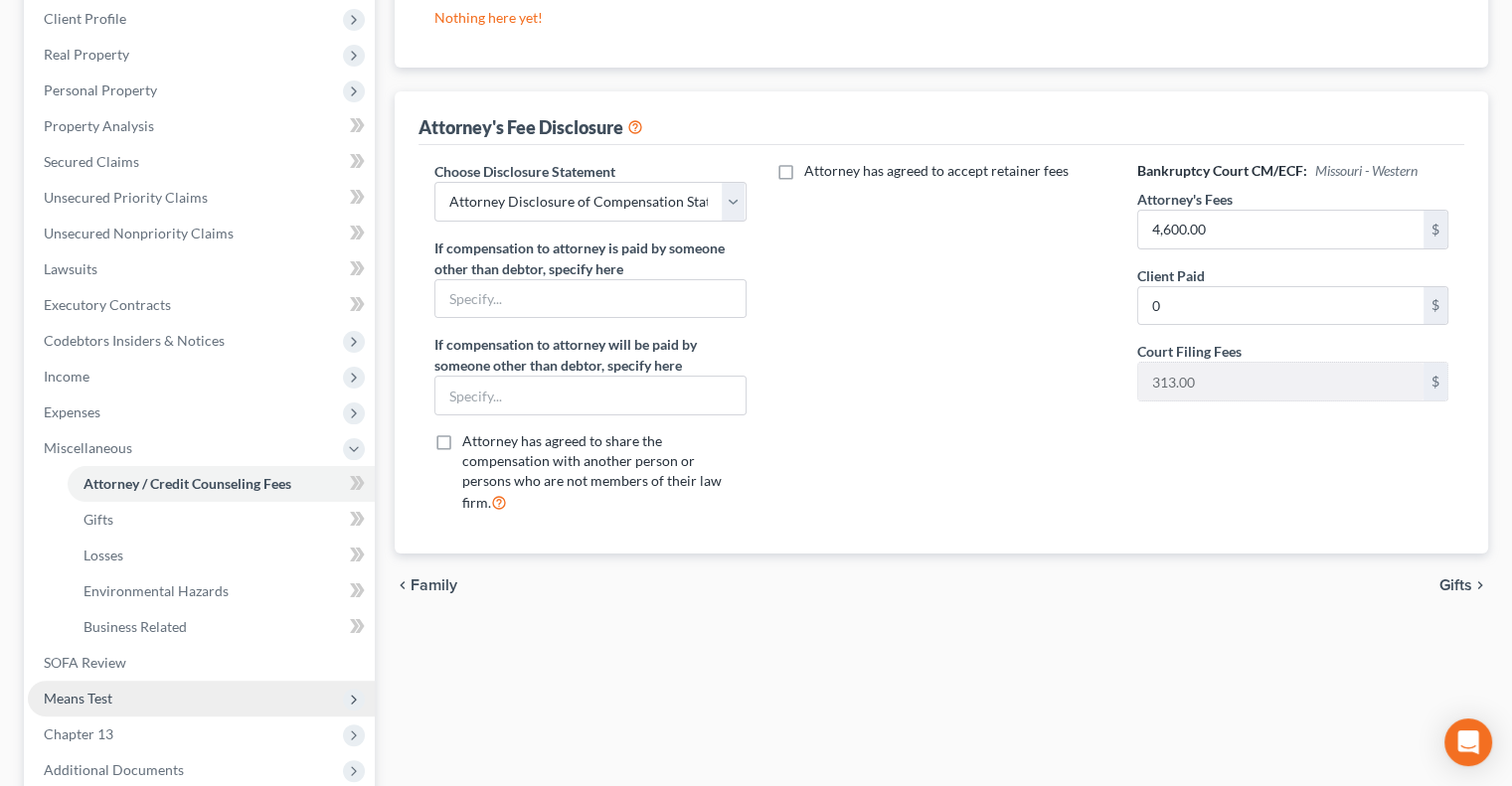 scroll, scrollTop: 497, scrollLeft: 0, axis: vertical 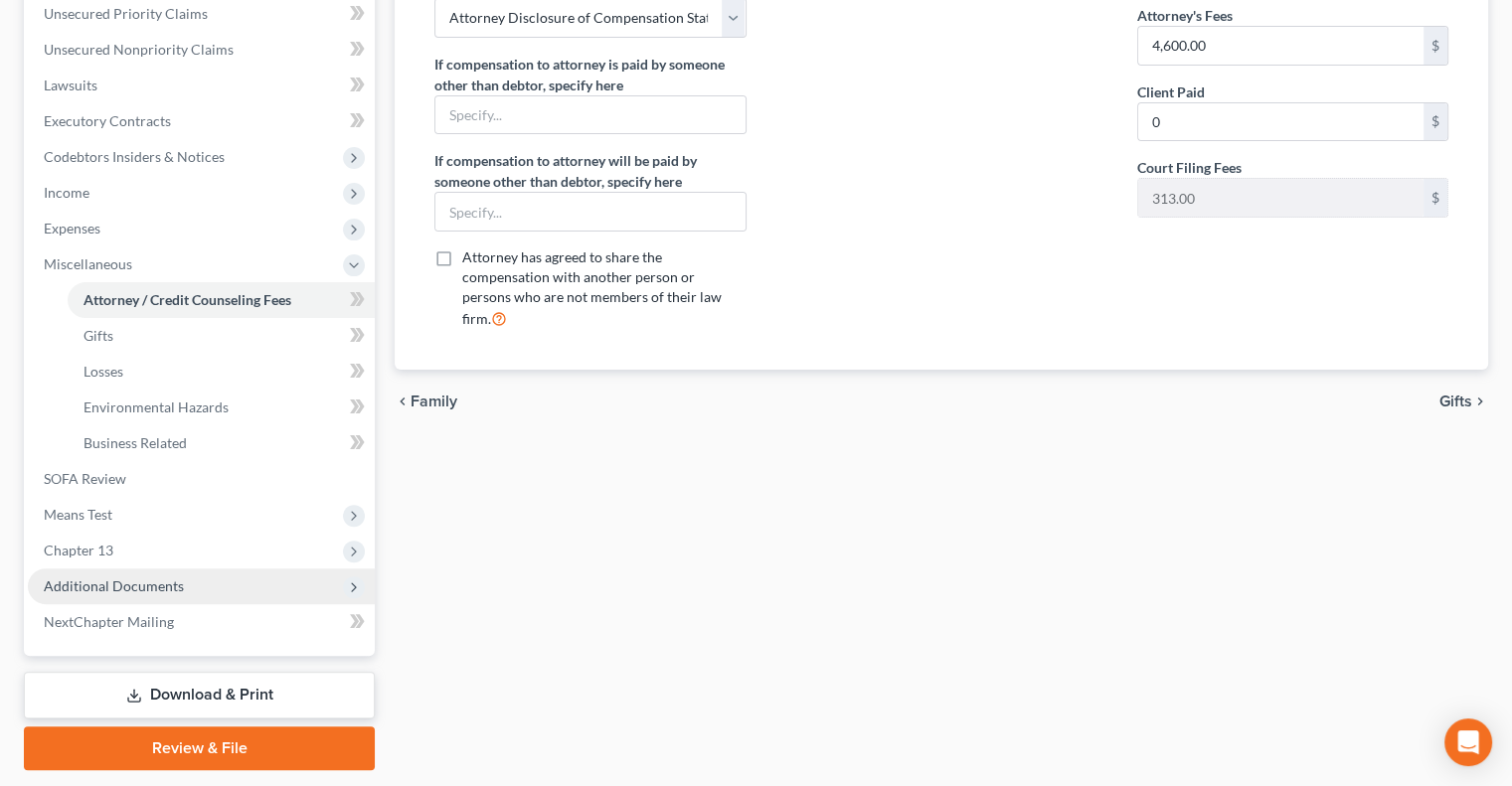 click on "Additional Documents" at bounding box center (113, 585) 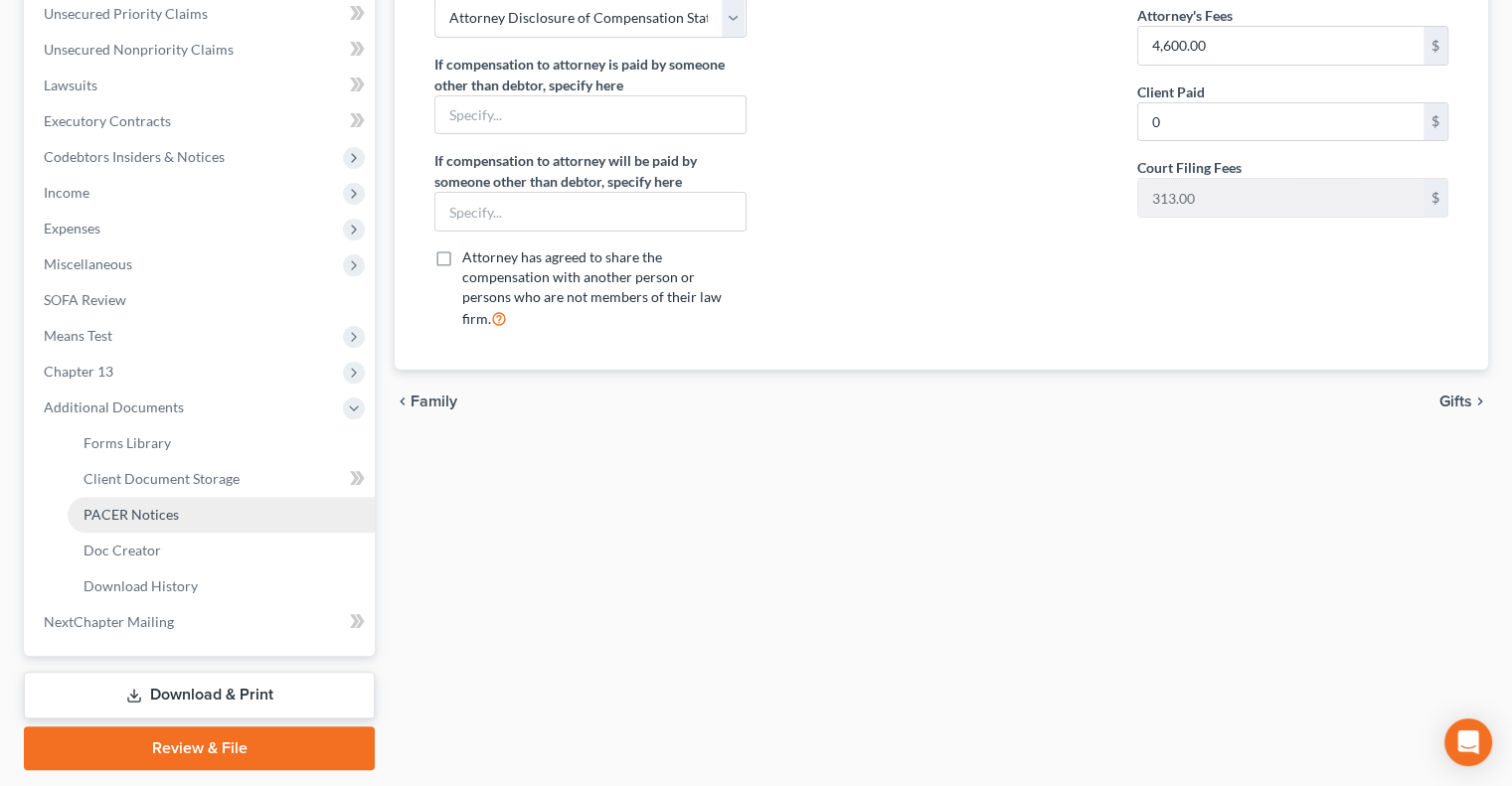 click on "PACER Notices" at bounding box center (131, 514) 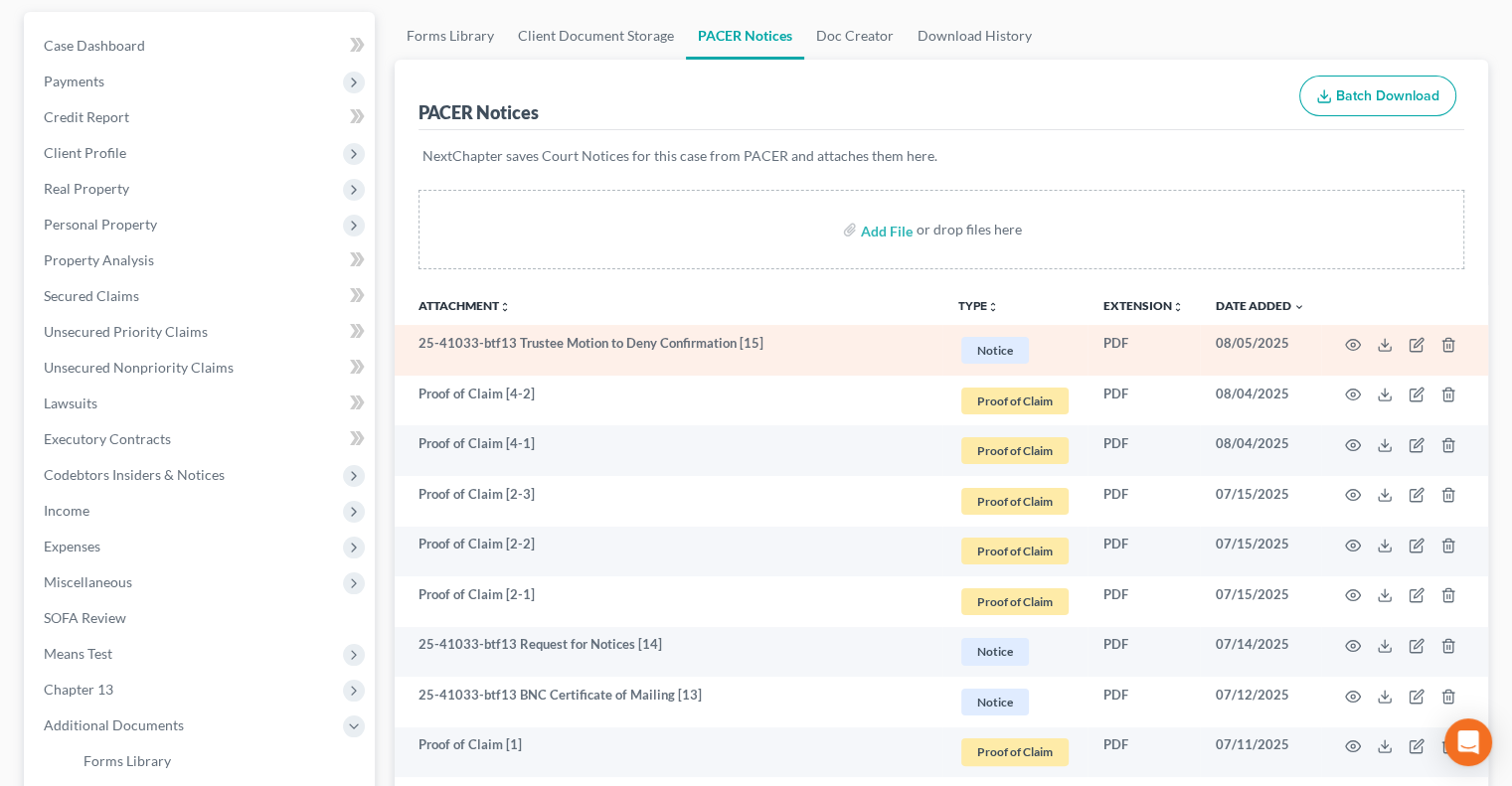 scroll, scrollTop: 199, scrollLeft: 0, axis: vertical 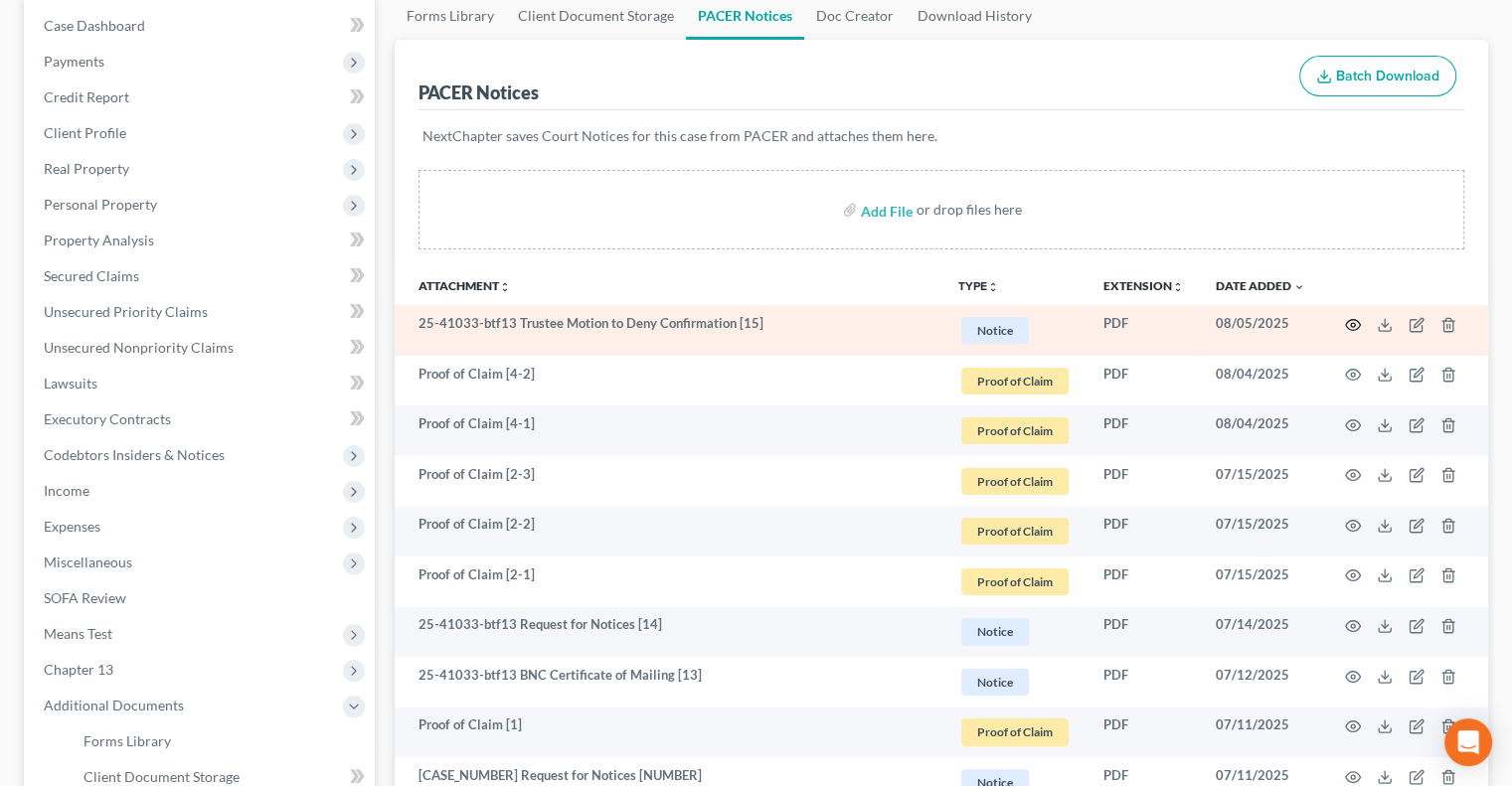 click 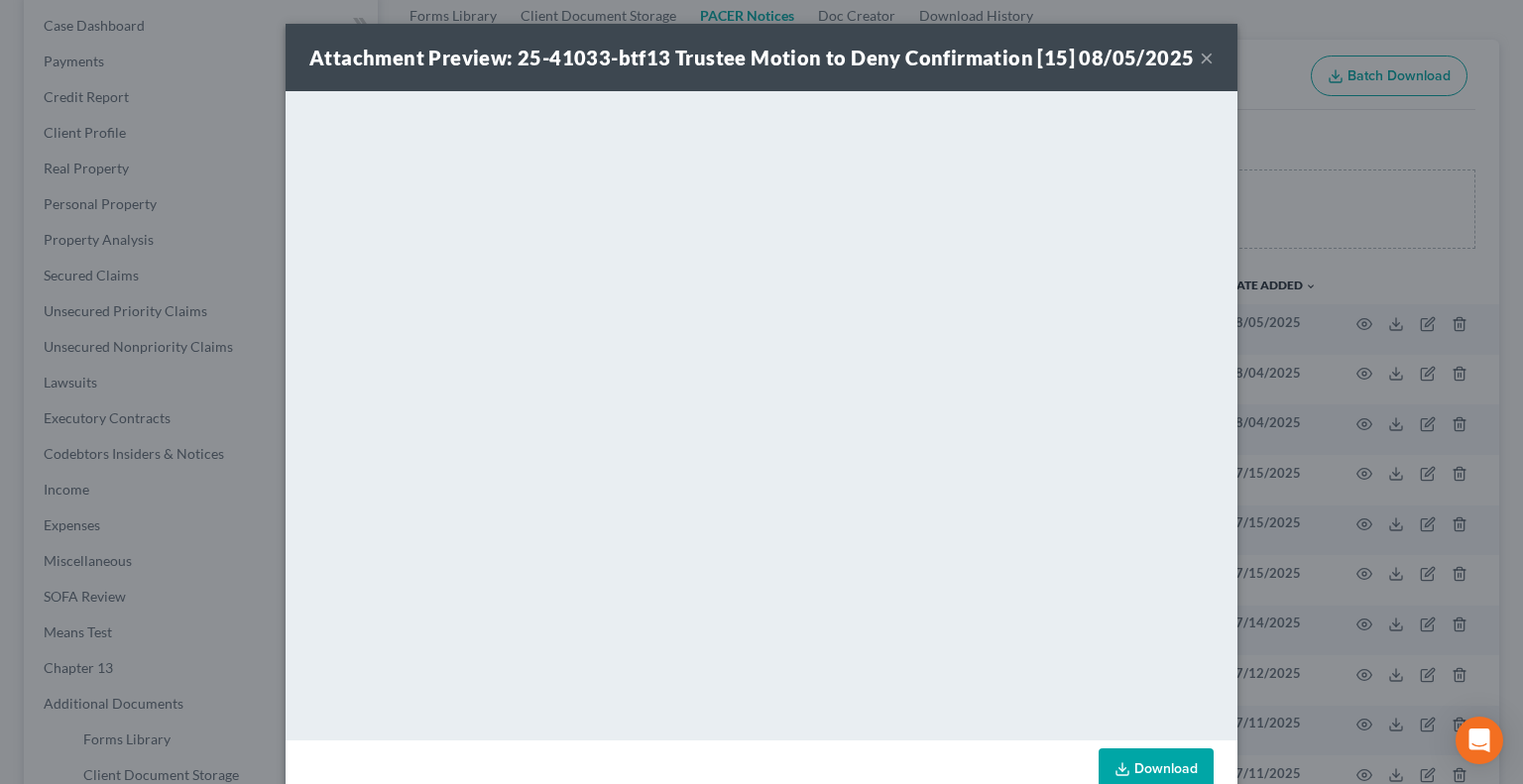 click on "×" at bounding box center (1207, 57) 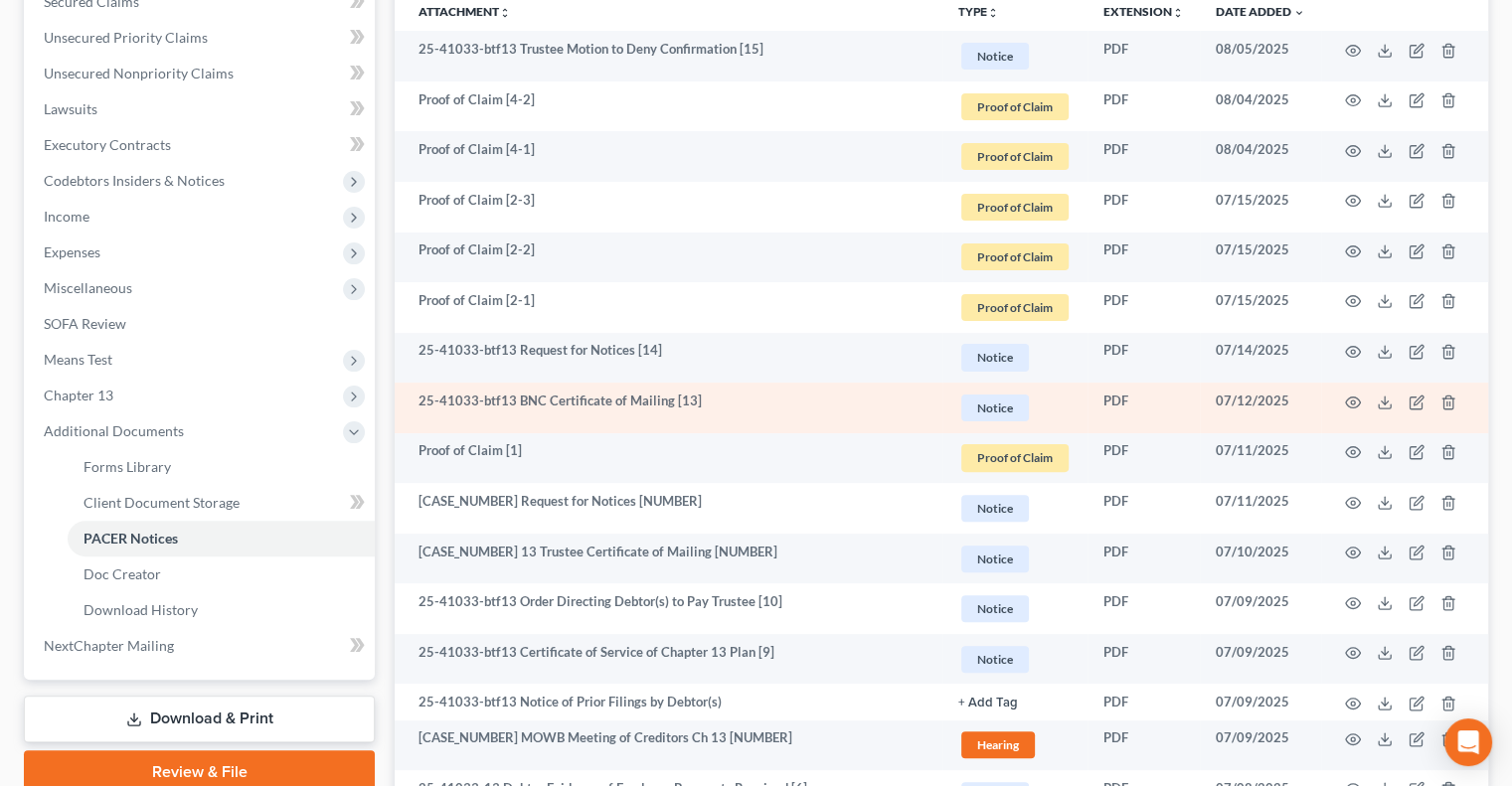 scroll, scrollTop: 497, scrollLeft: 0, axis: vertical 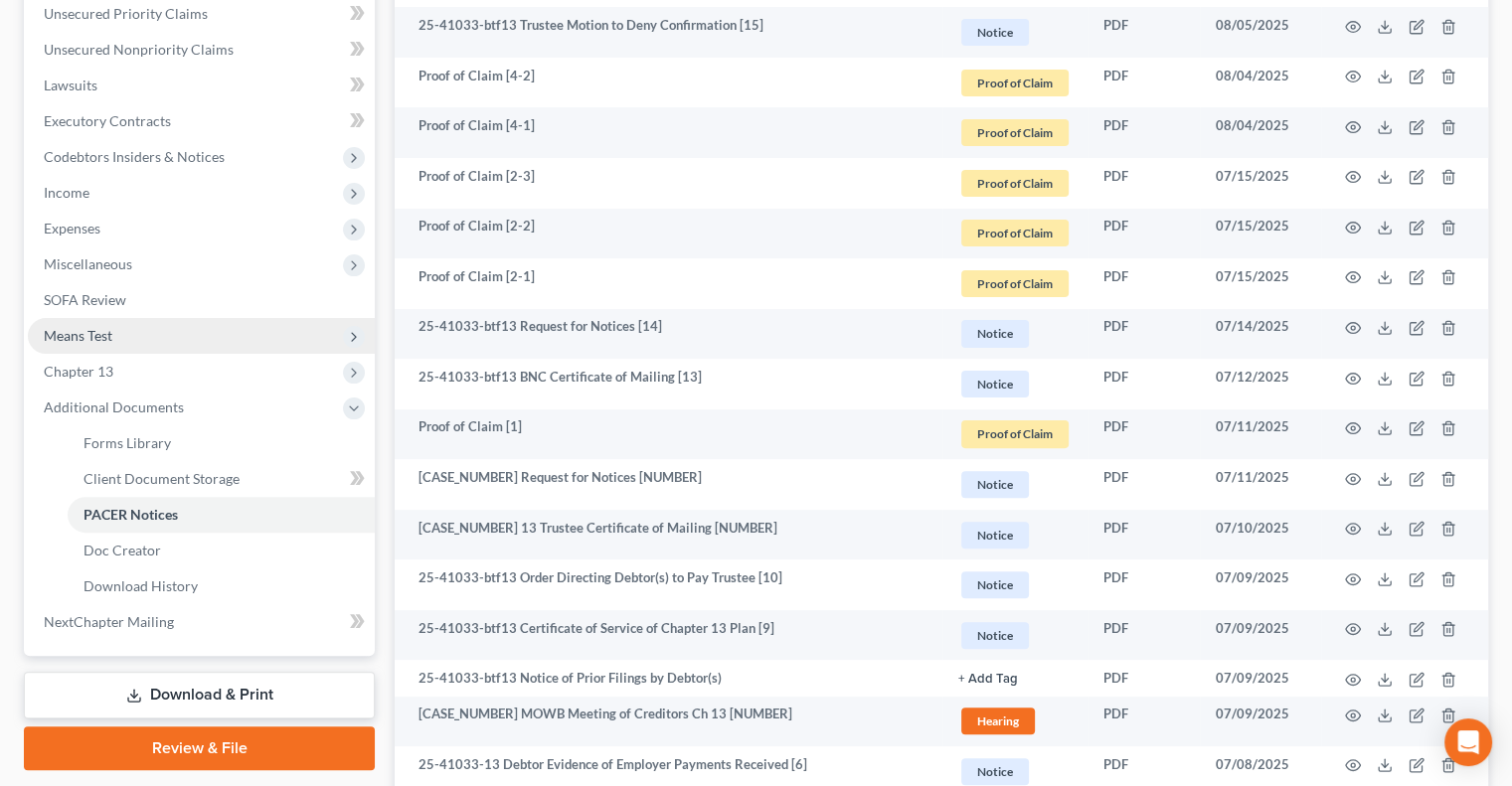 click on "Means Test" at bounding box center (78, 335) 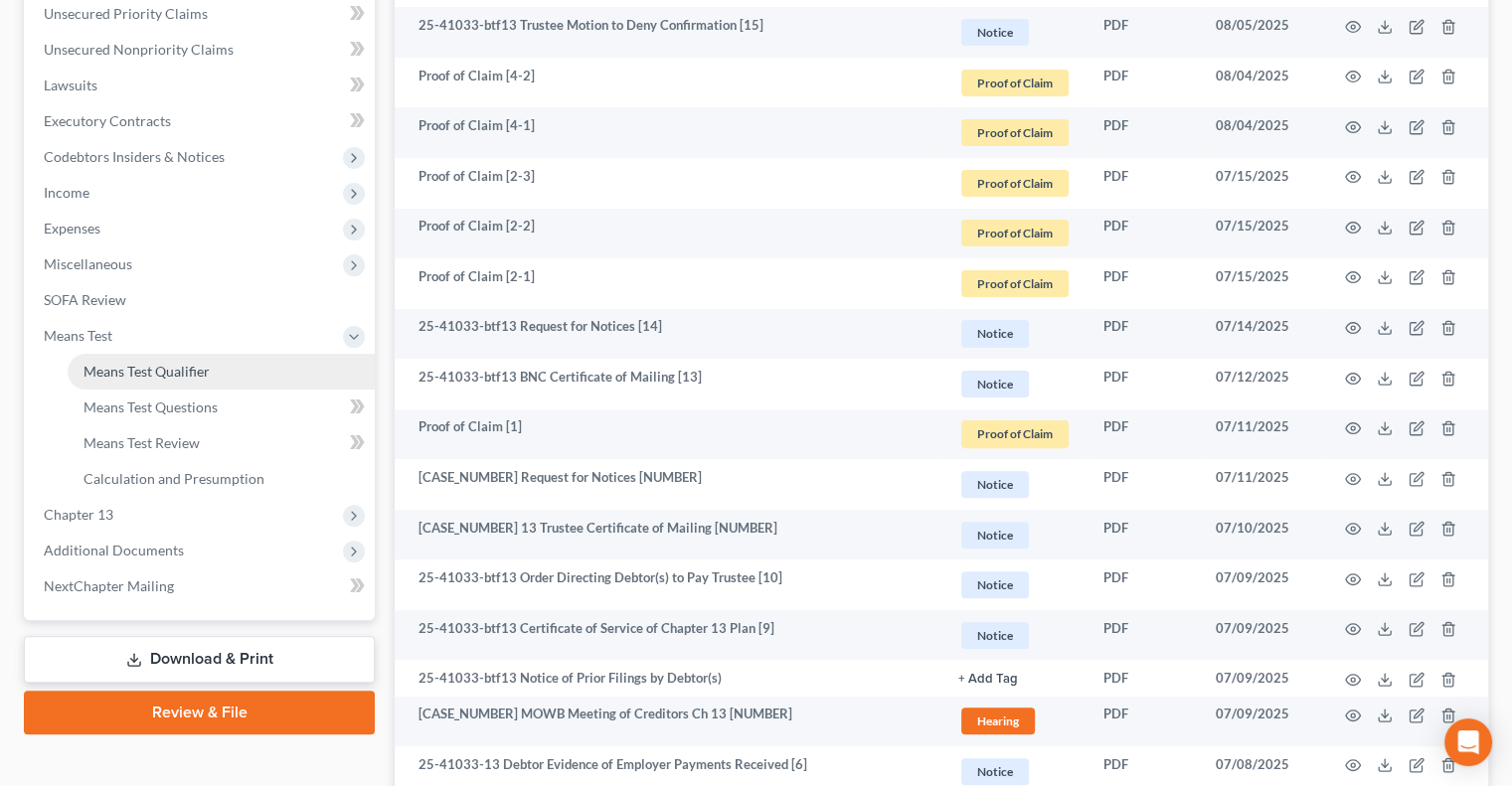 click on "Means Test Qualifier" at bounding box center (146, 371) 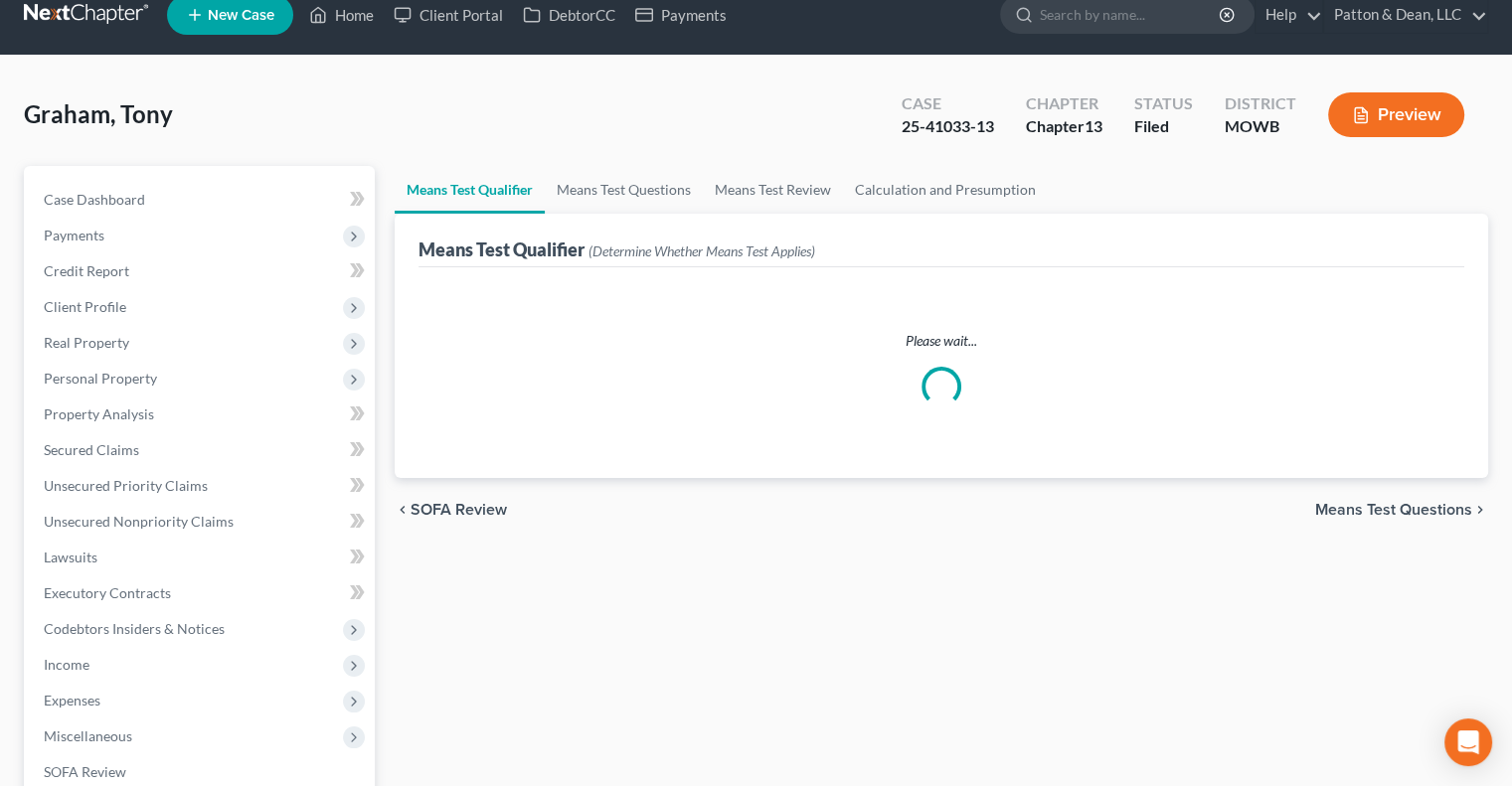 scroll, scrollTop: 0, scrollLeft: 0, axis: both 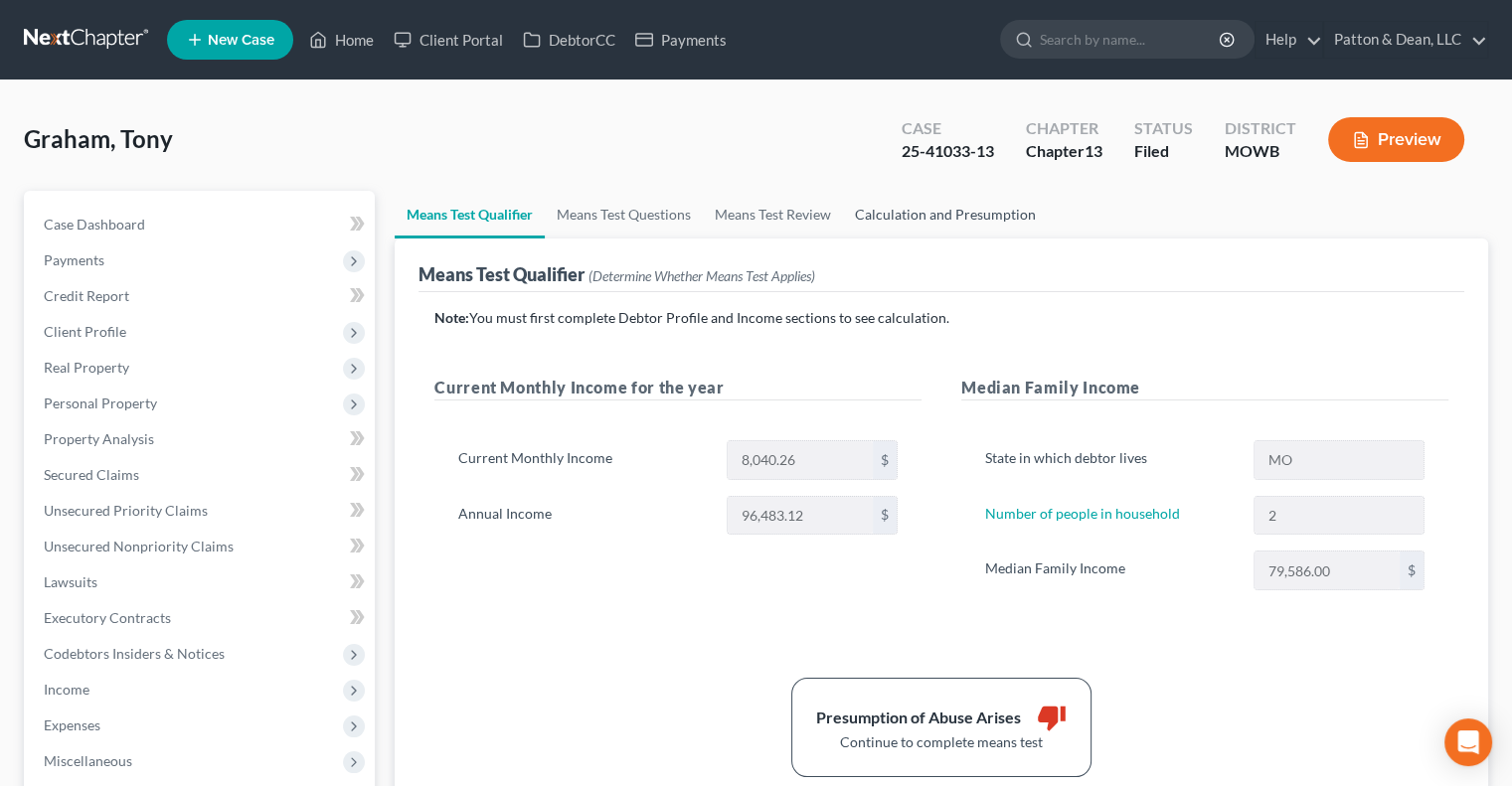 drag, startPoint x: 920, startPoint y: 221, endPoint x: 933, endPoint y: 233, distance: 17.691806 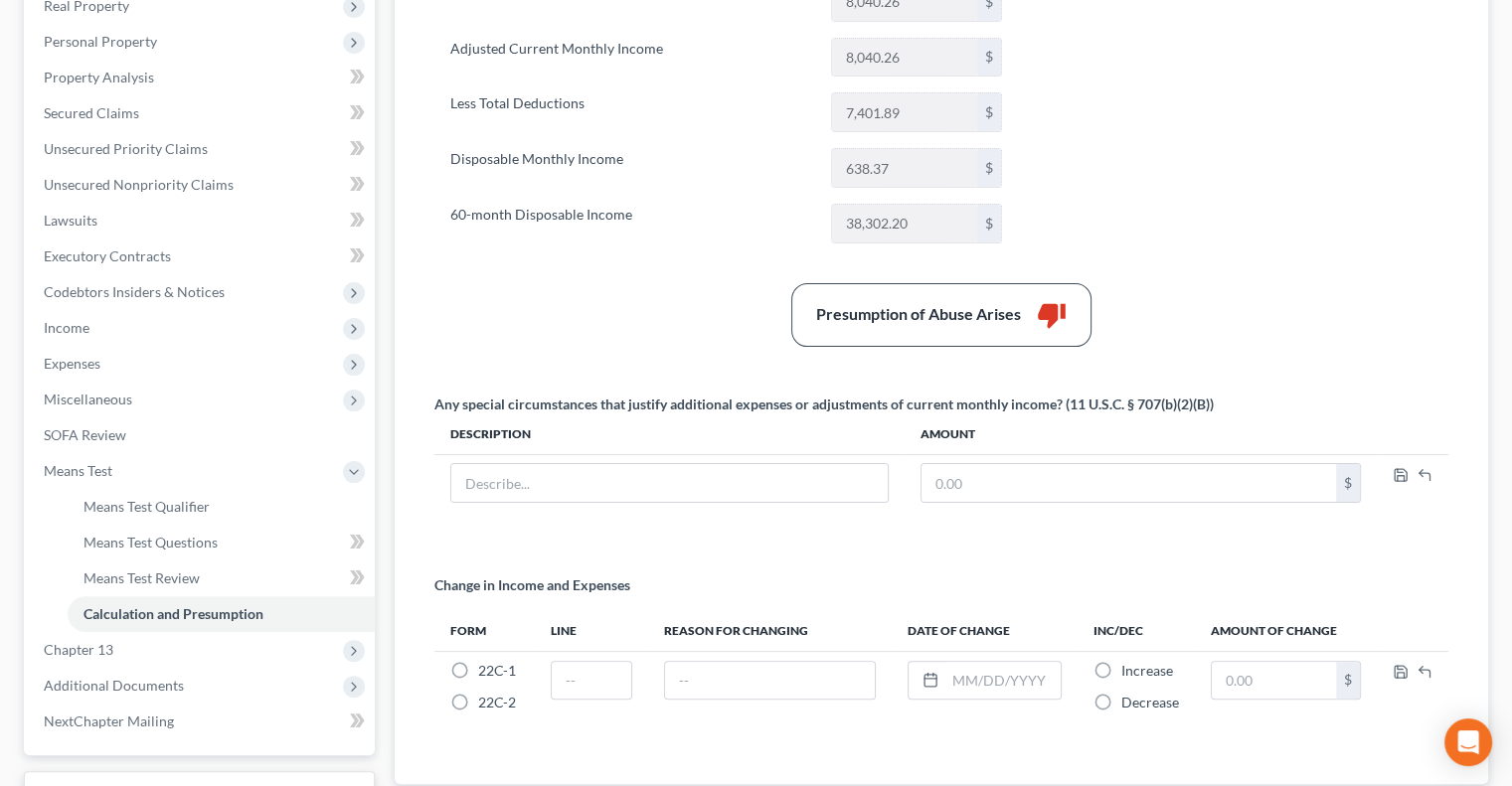 scroll, scrollTop: 320, scrollLeft: 0, axis: vertical 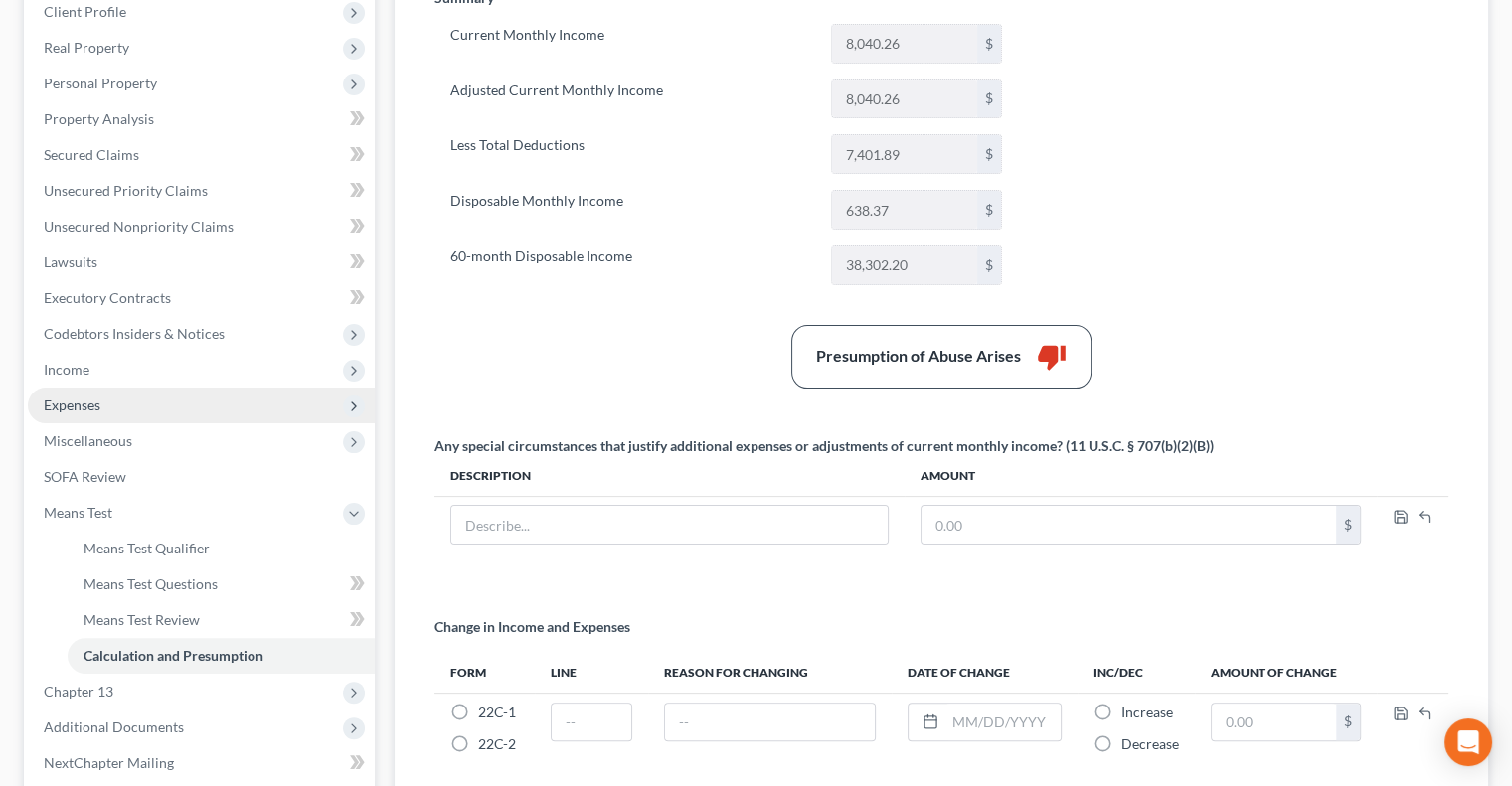 click on "Expenses" at bounding box center (72, 404) 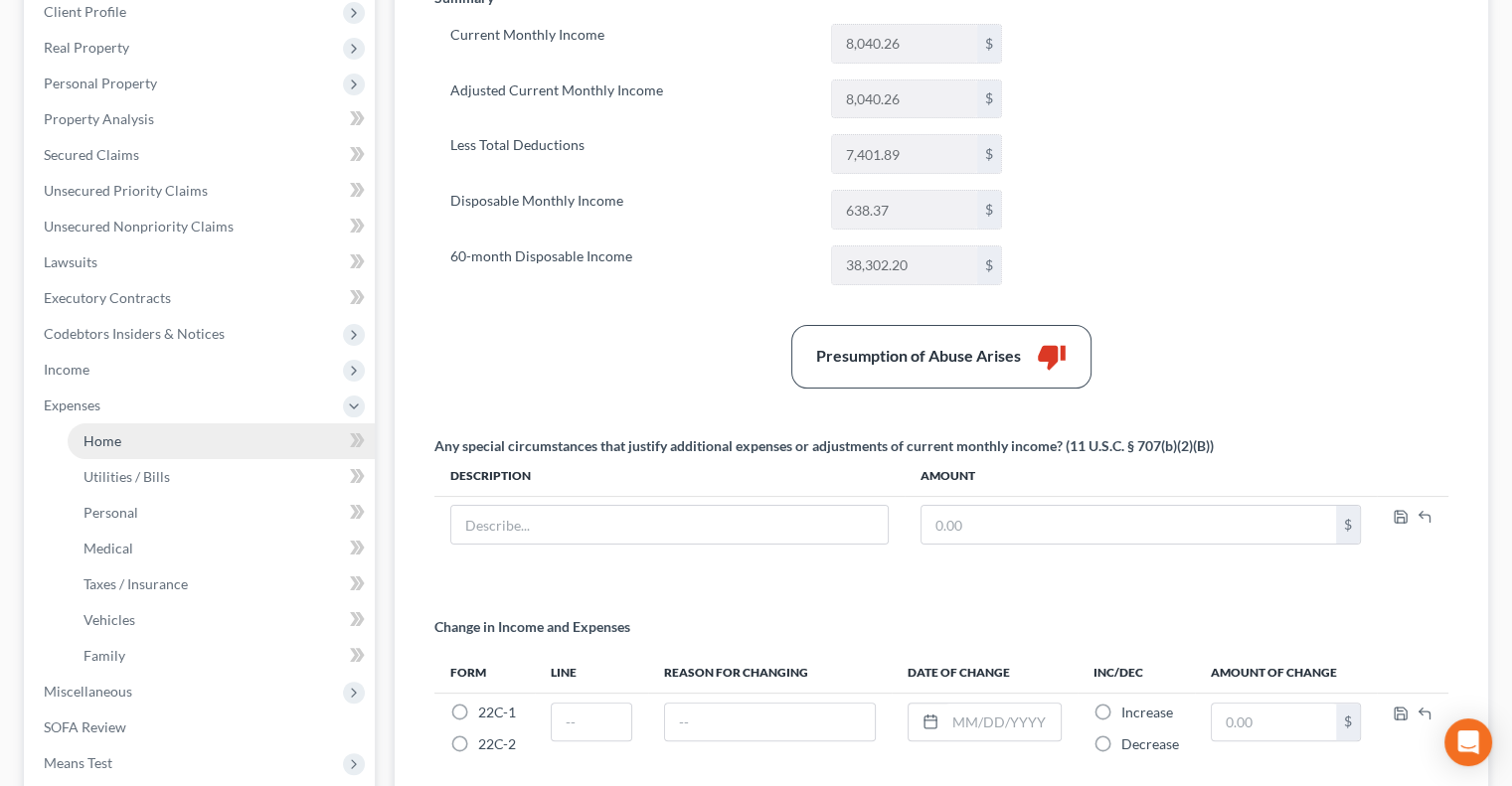 click on "Home" at bounding box center (102, 440) 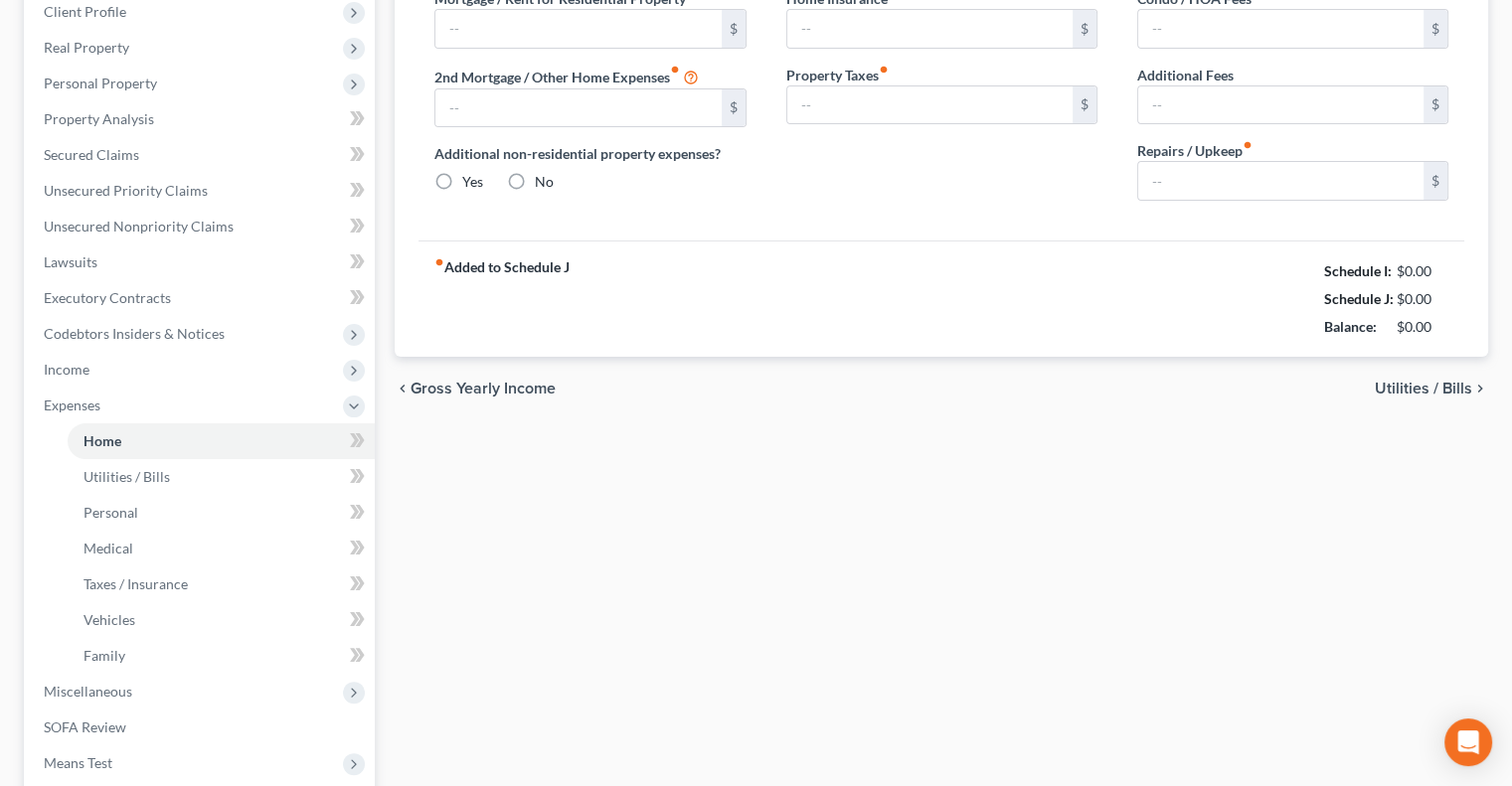 scroll, scrollTop: 238, scrollLeft: 0, axis: vertical 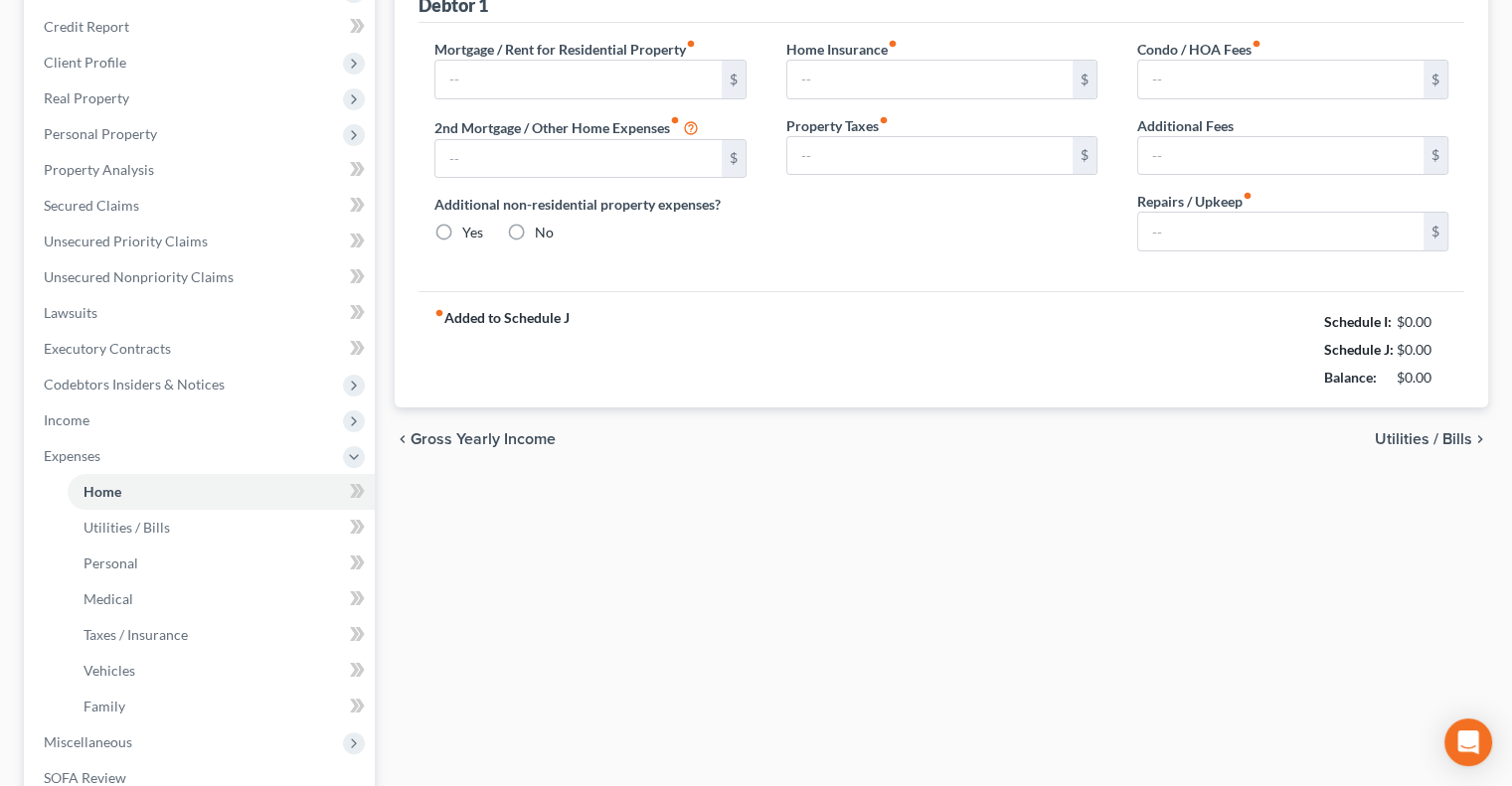 type on "1,946.28" 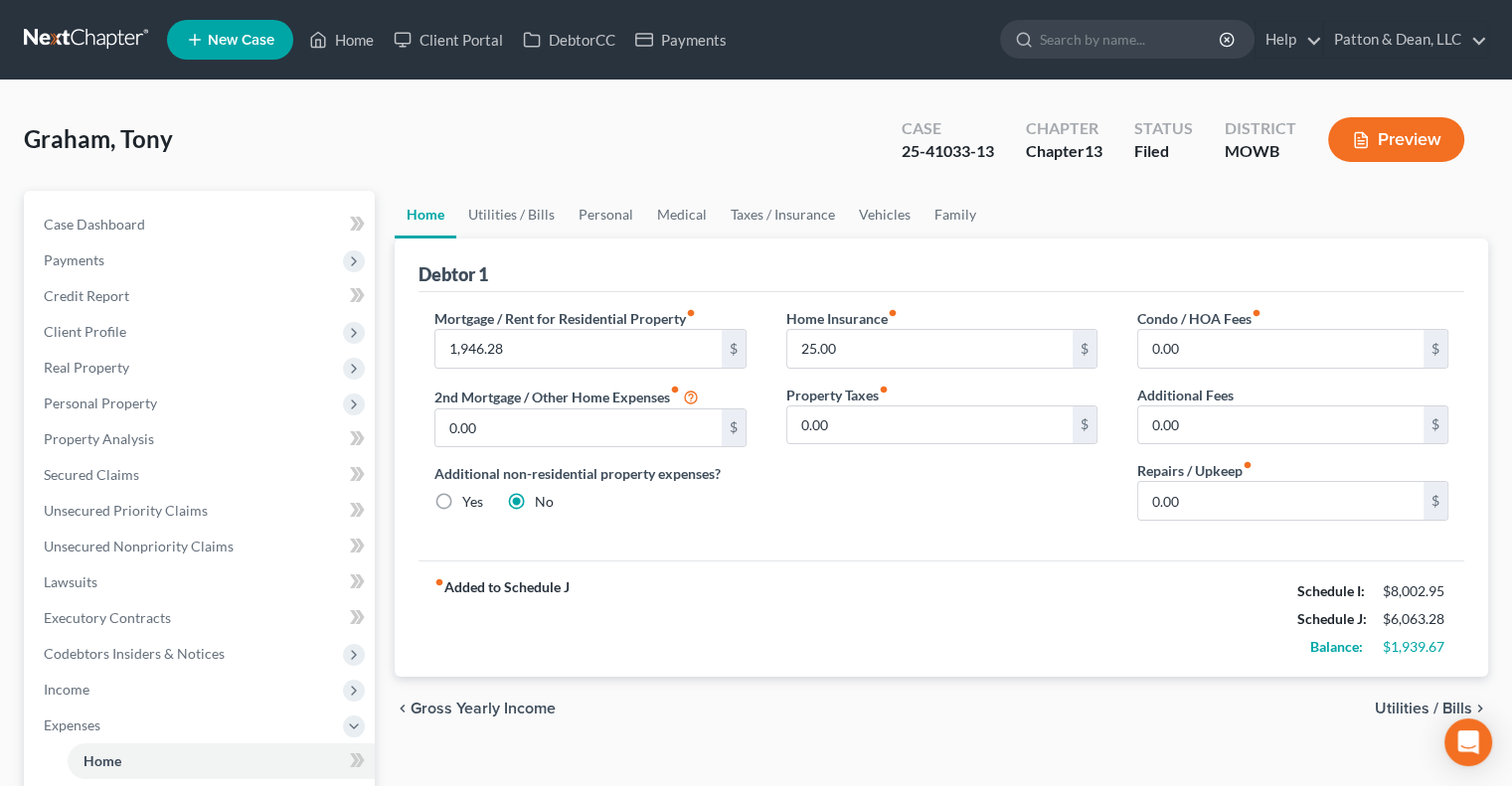 scroll, scrollTop: 497, scrollLeft: 0, axis: vertical 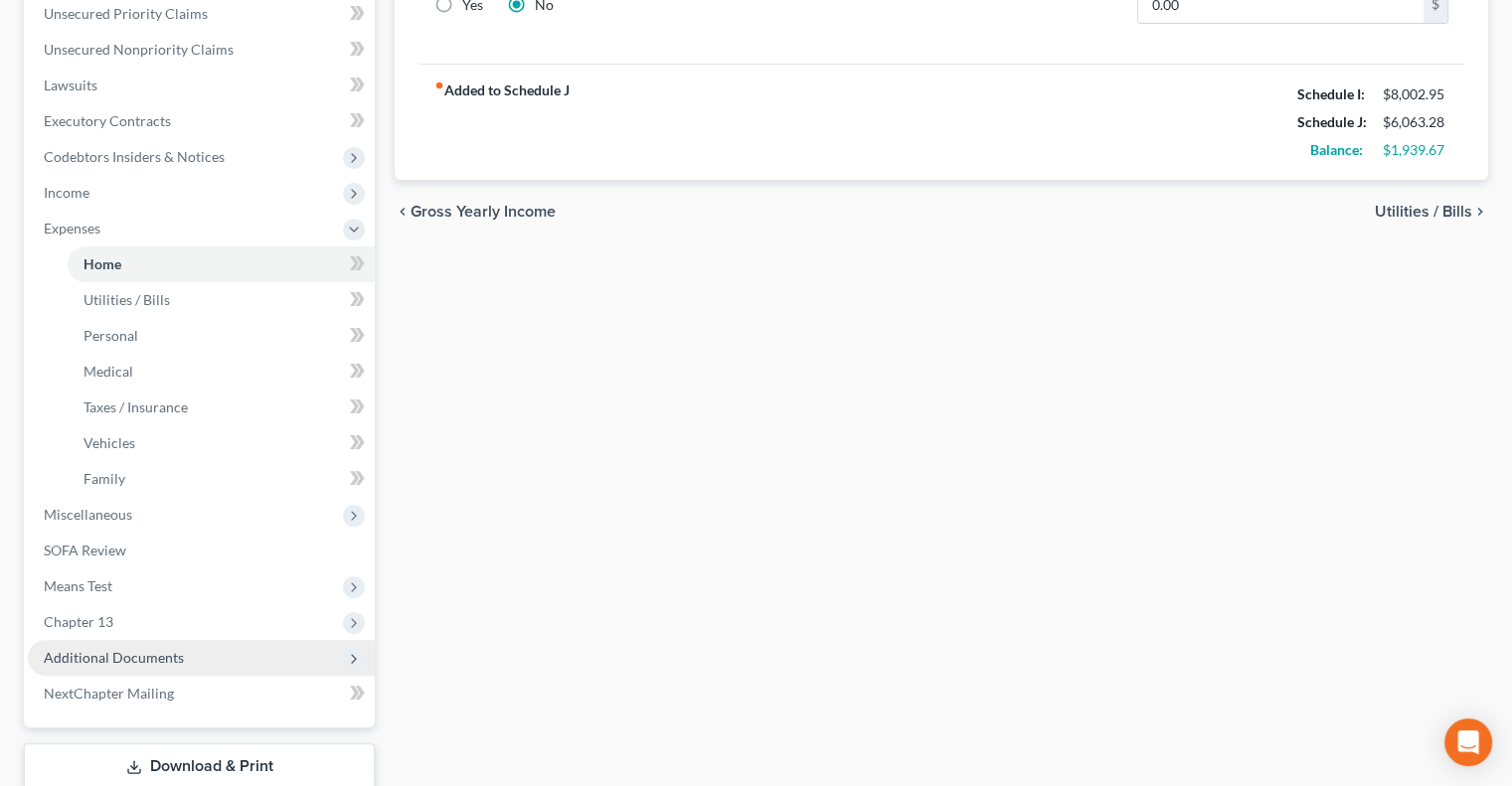 click on "Additional Documents" at bounding box center [113, 657] 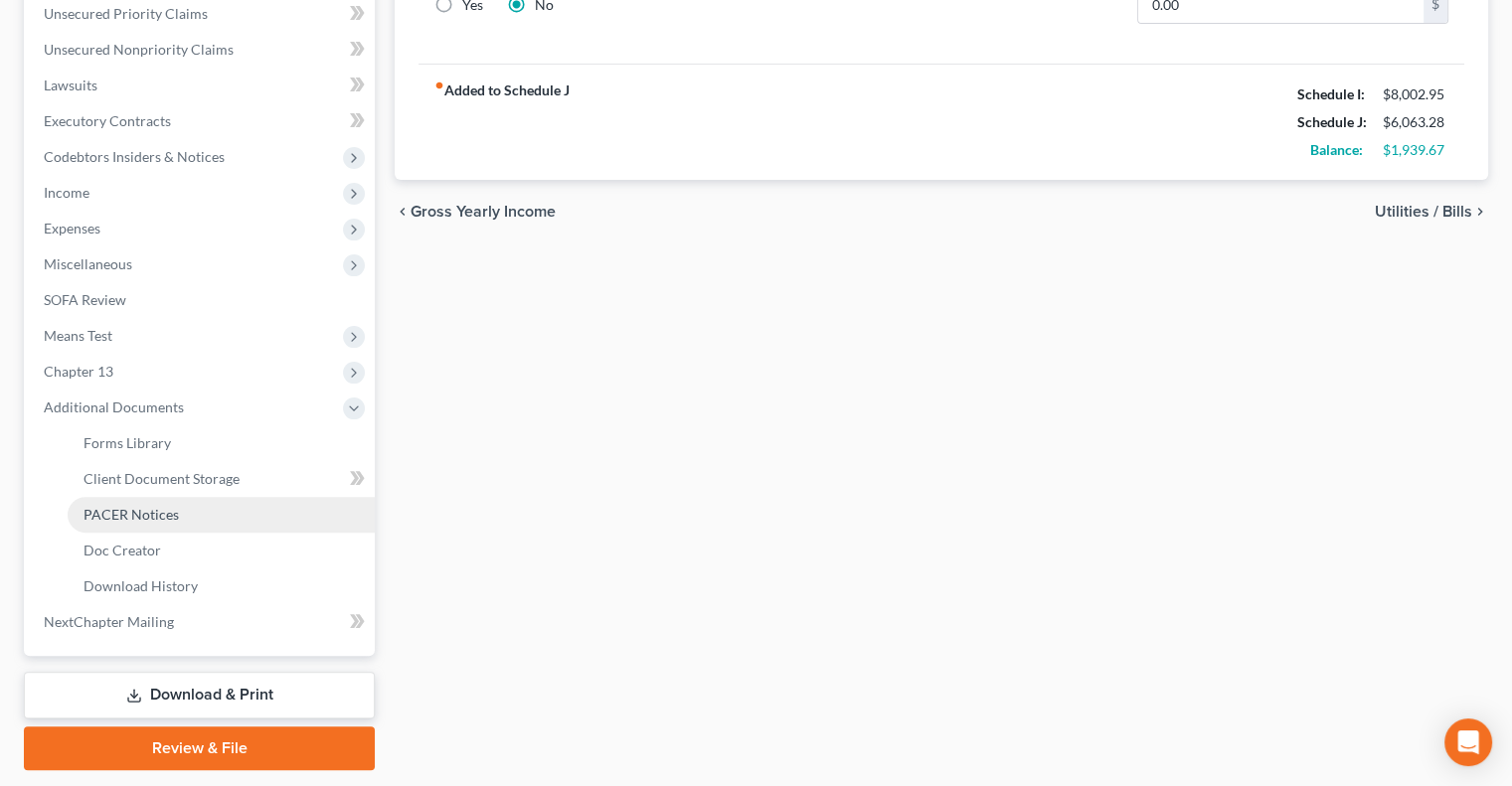 click on "PACER Notices" at bounding box center [131, 514] 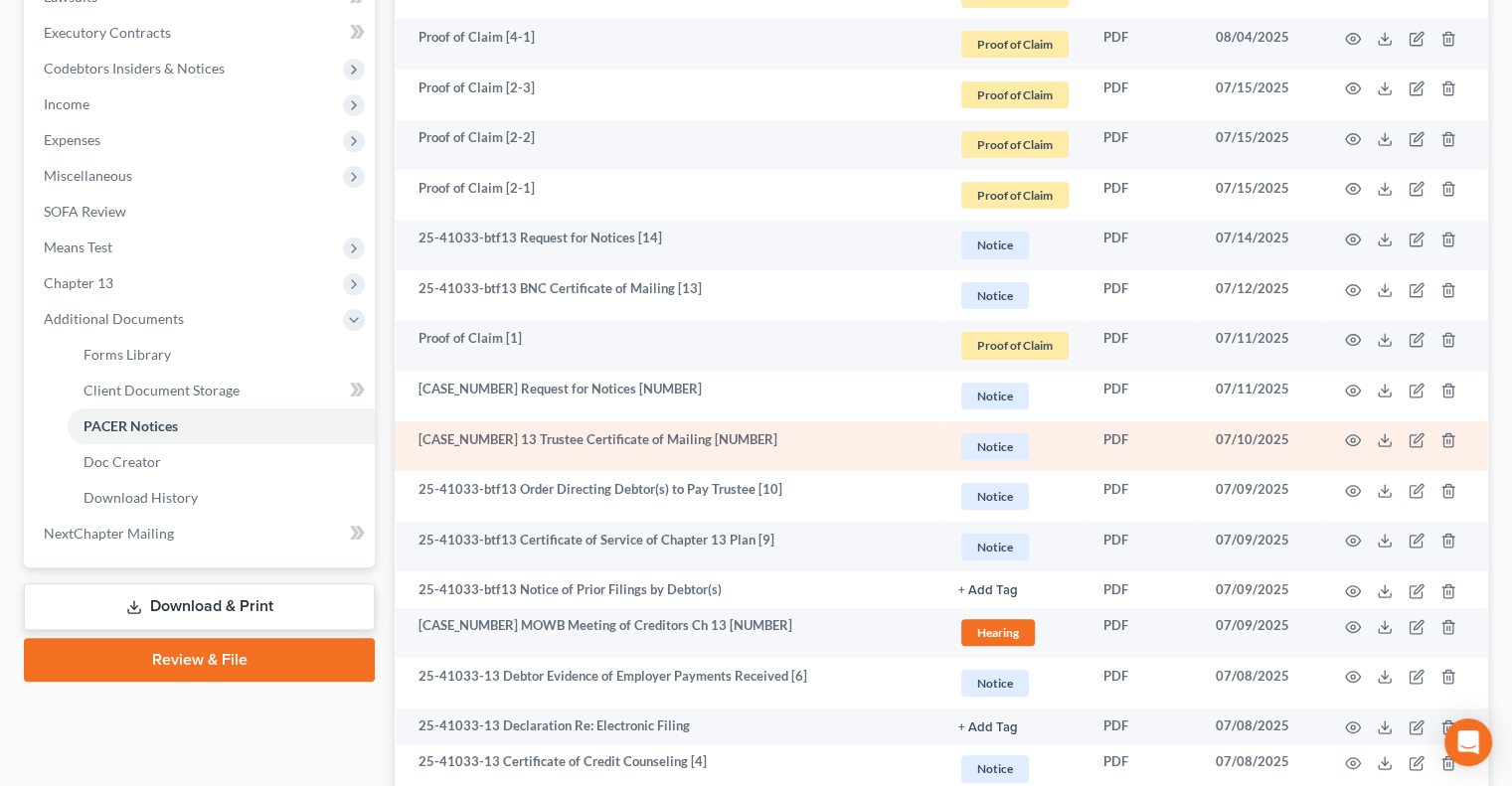 scroll, scrollTop: 795, scrollLeft: 0, axis: vertical 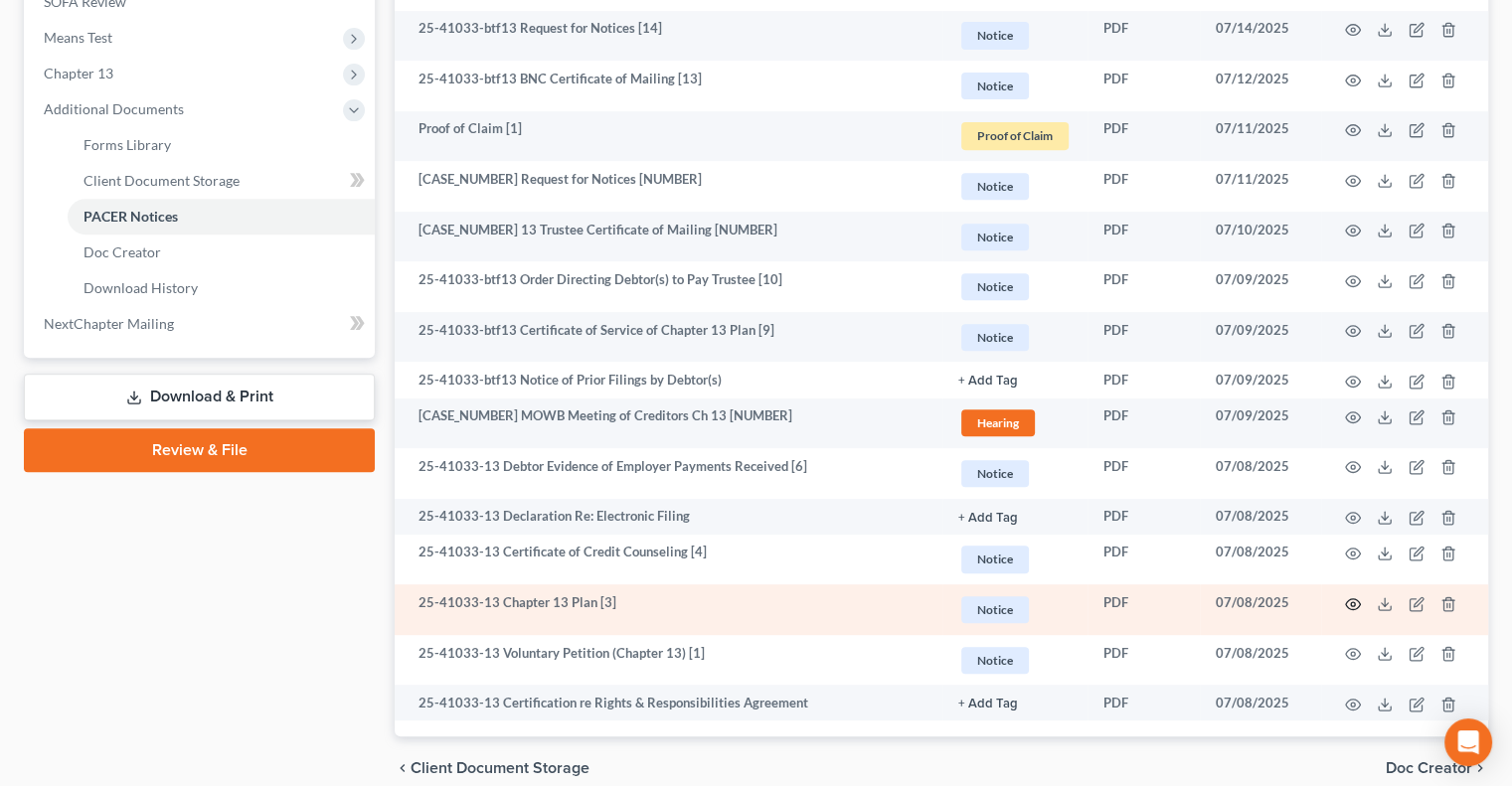 click at bounding box center (1405, 609) 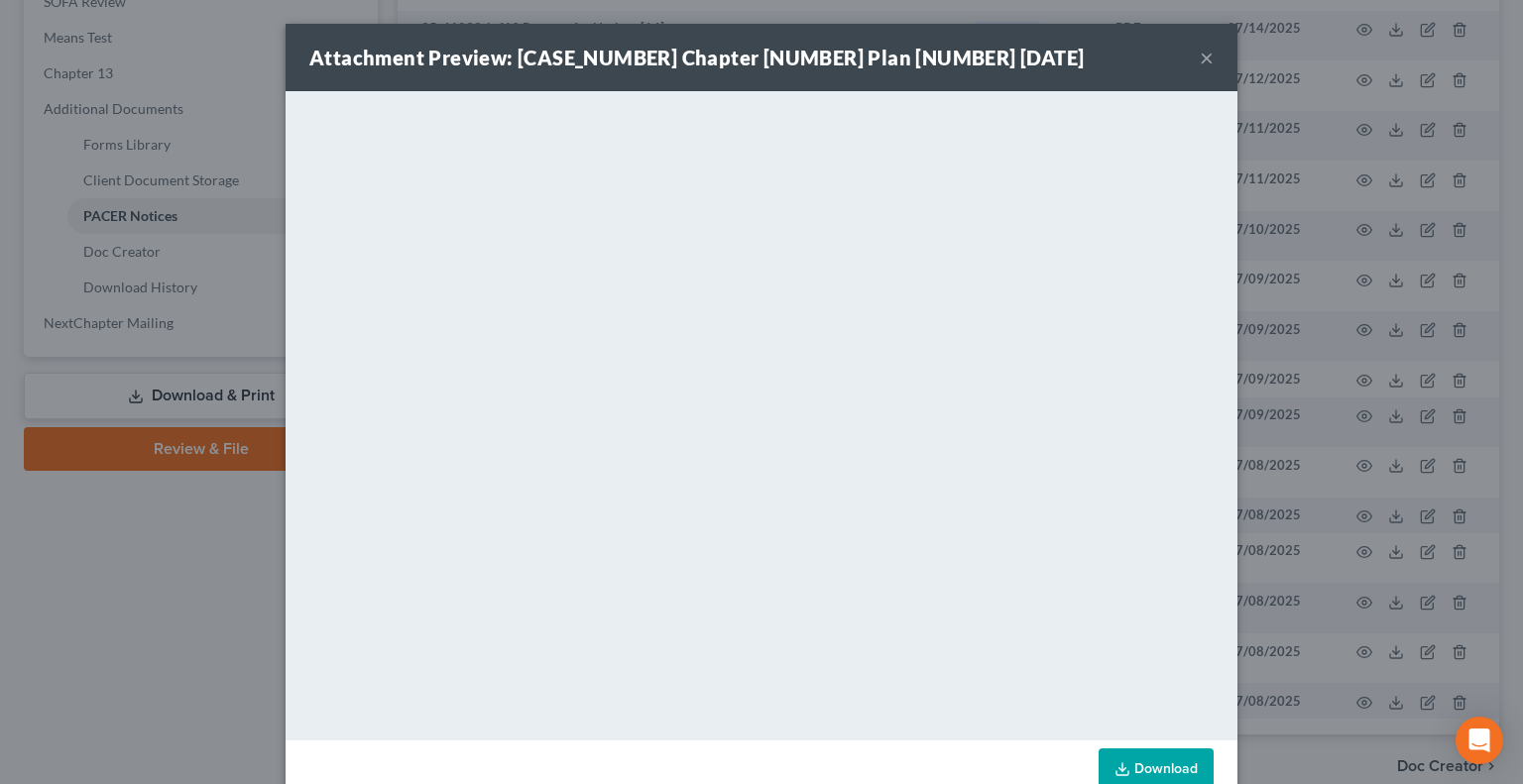 click on "×" at bounding box center [1207, 57] 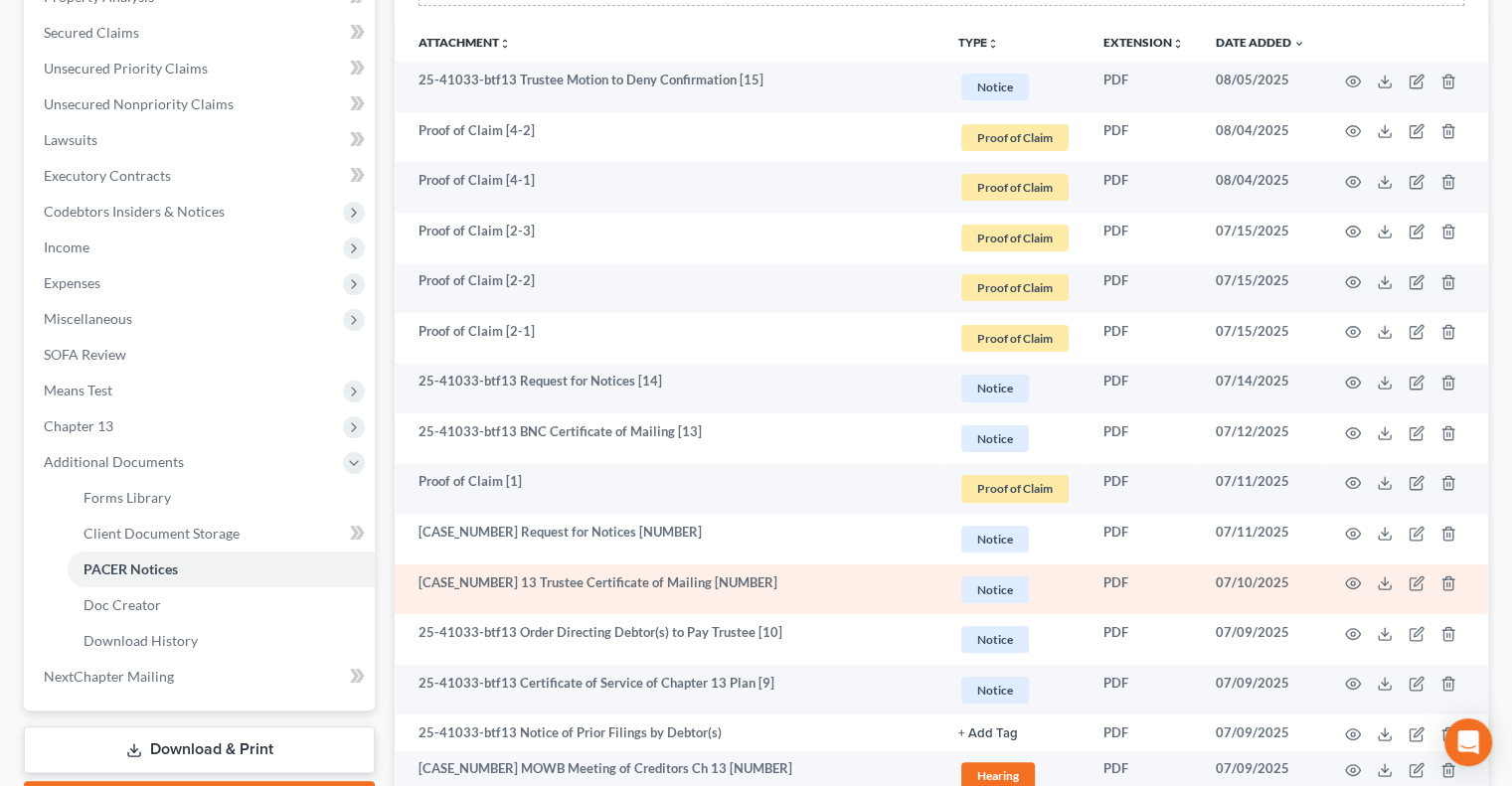 scroll, scrollTop: 397, scrollLeft: 0, axis: vertical 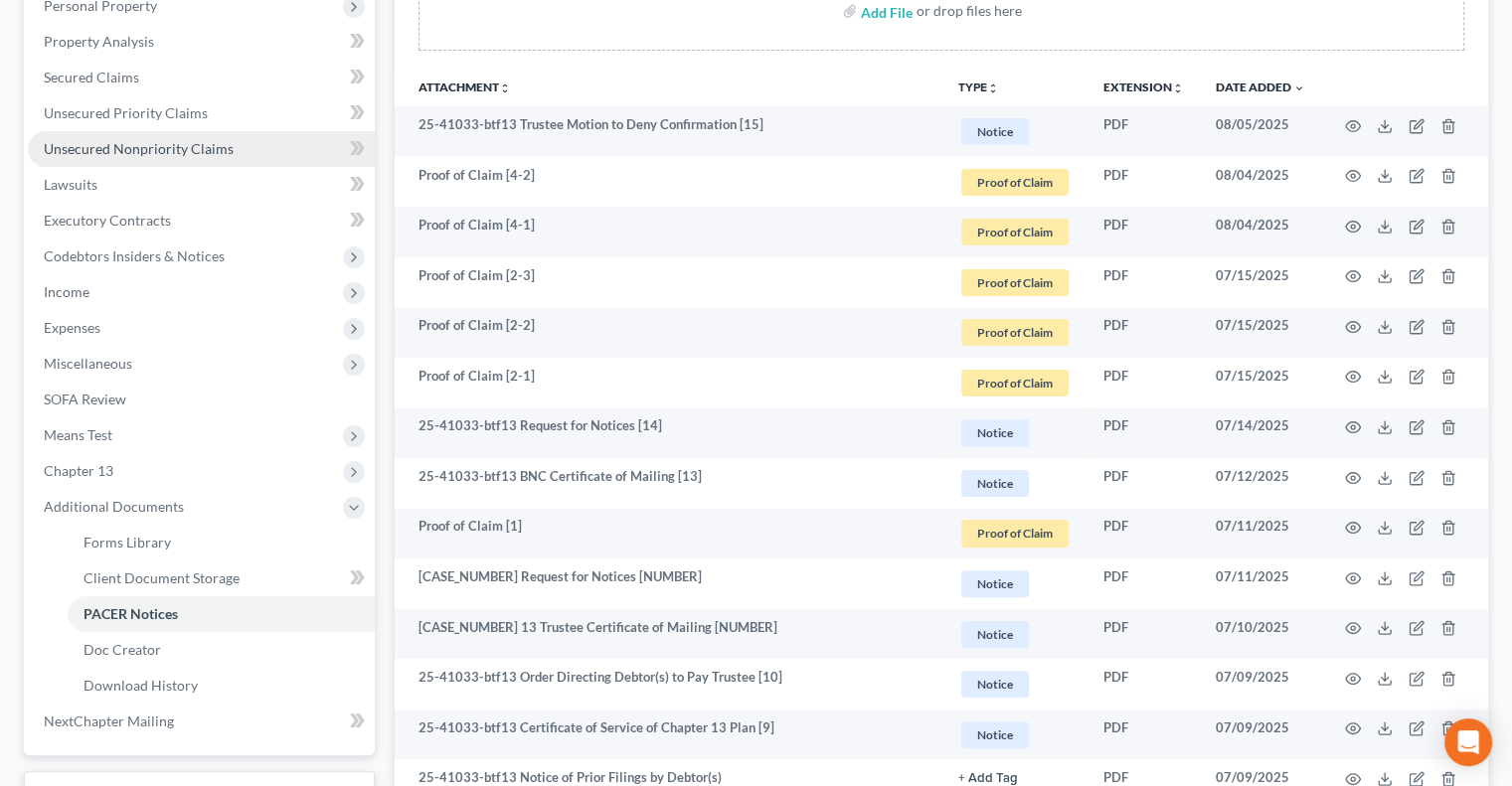 click on "Unsecured Nonpriority Claims" at bounding box center [201, 149] 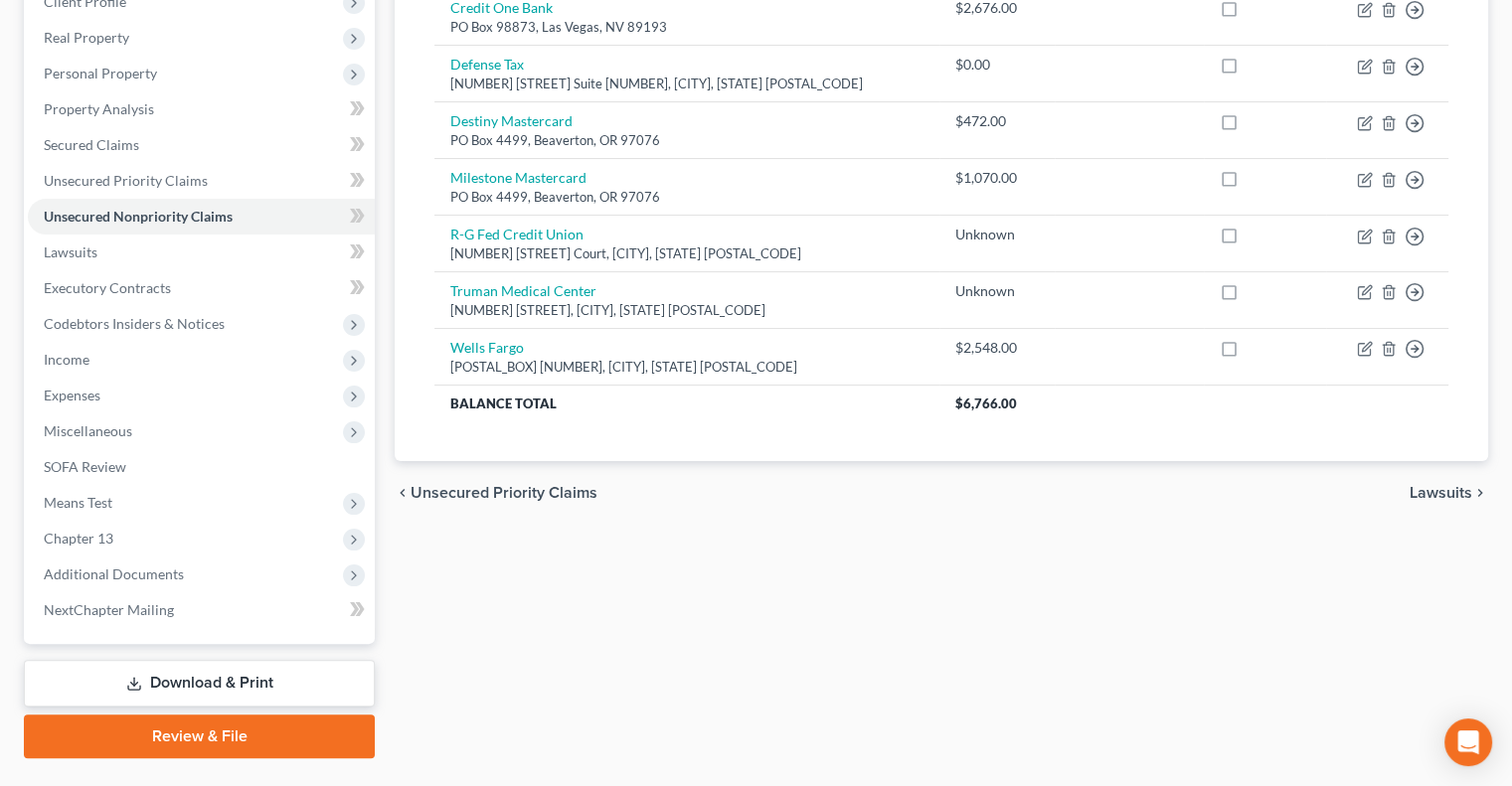 scroll, scrollTop: 376, scrollLeft: 0, axis: vertical 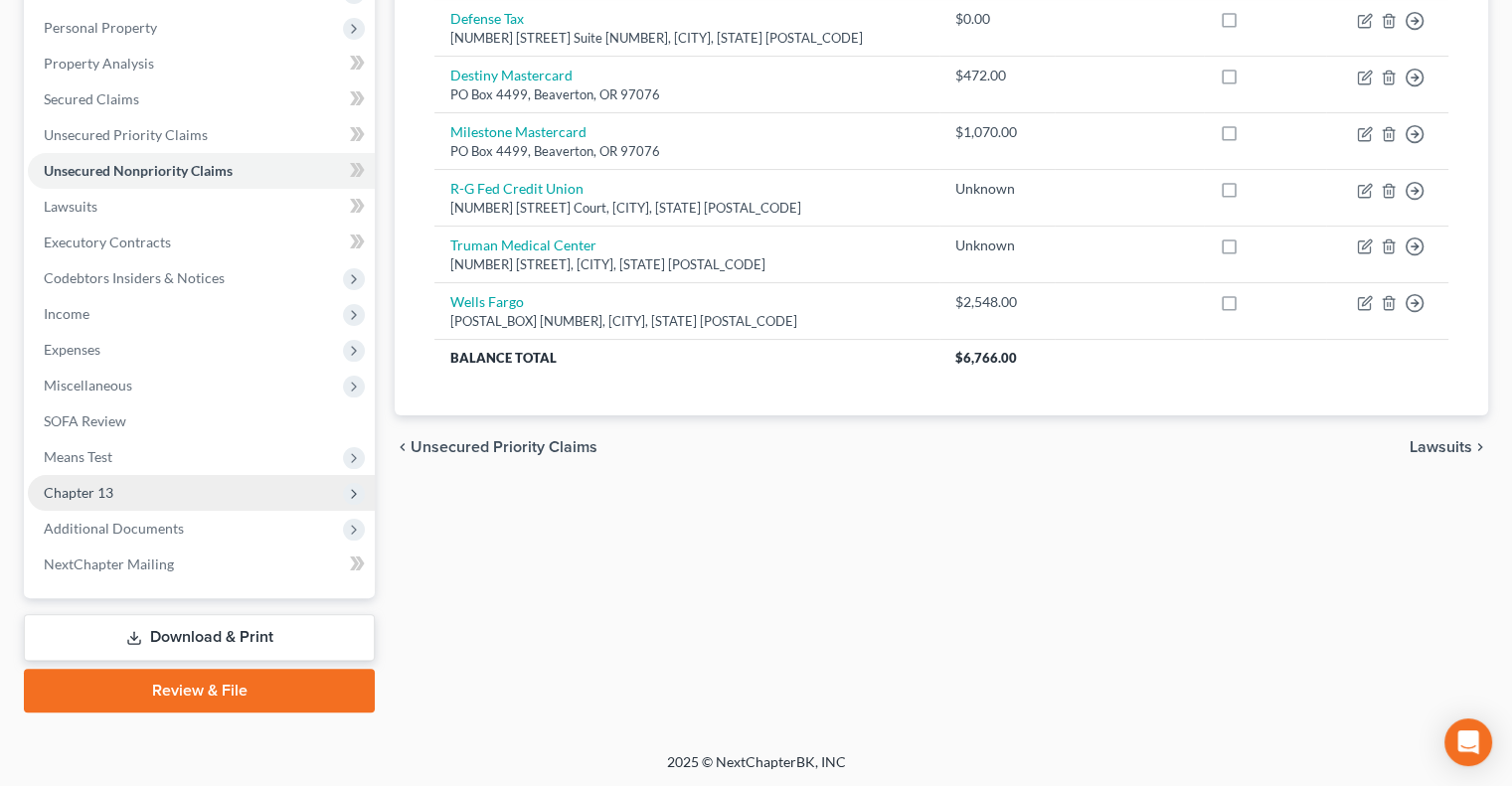 click on "Chapter 13" at bounding box center [79, 492] 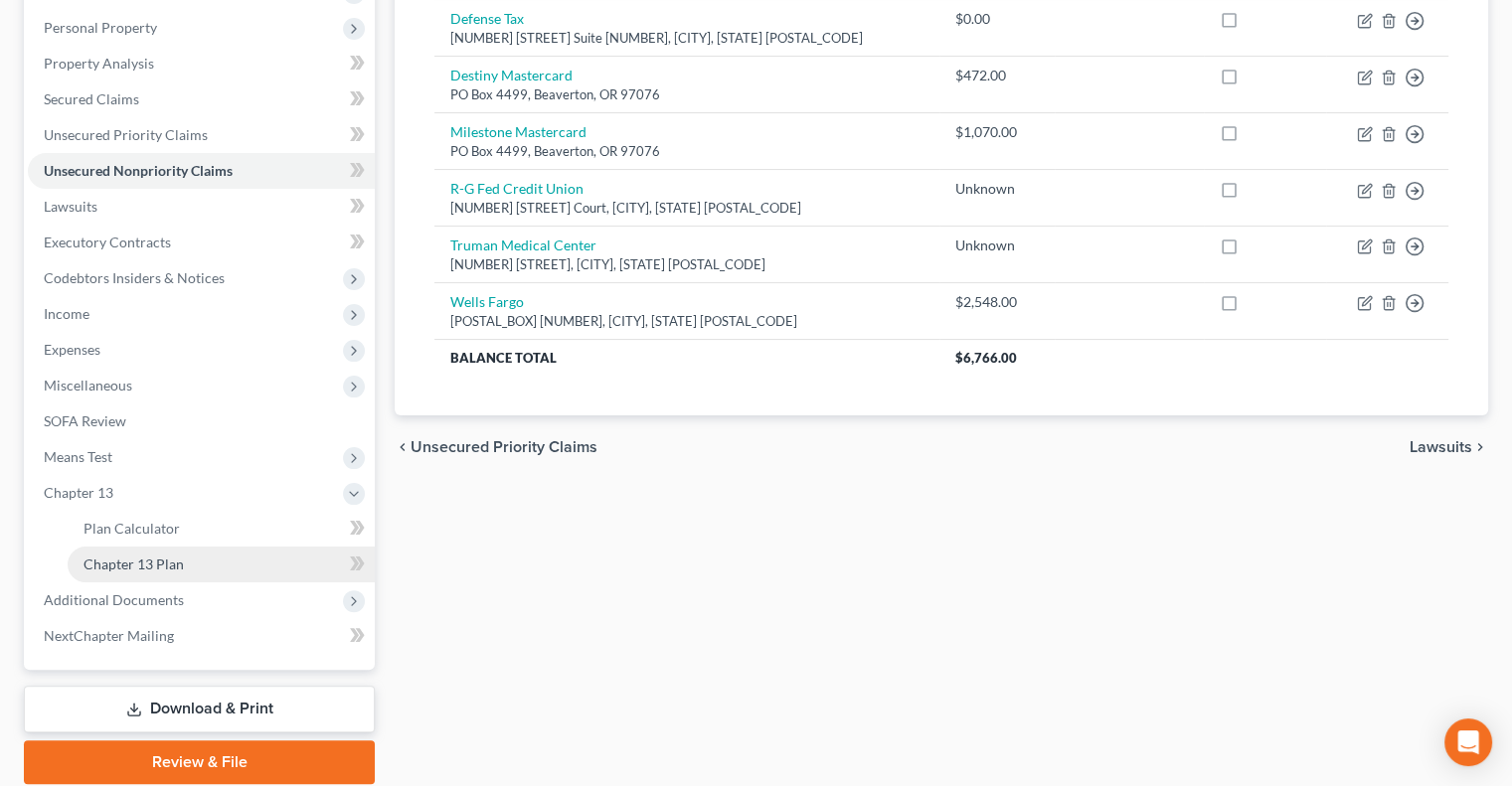 click on "Chapter 13 Plan" at bounding box center [133, 563] 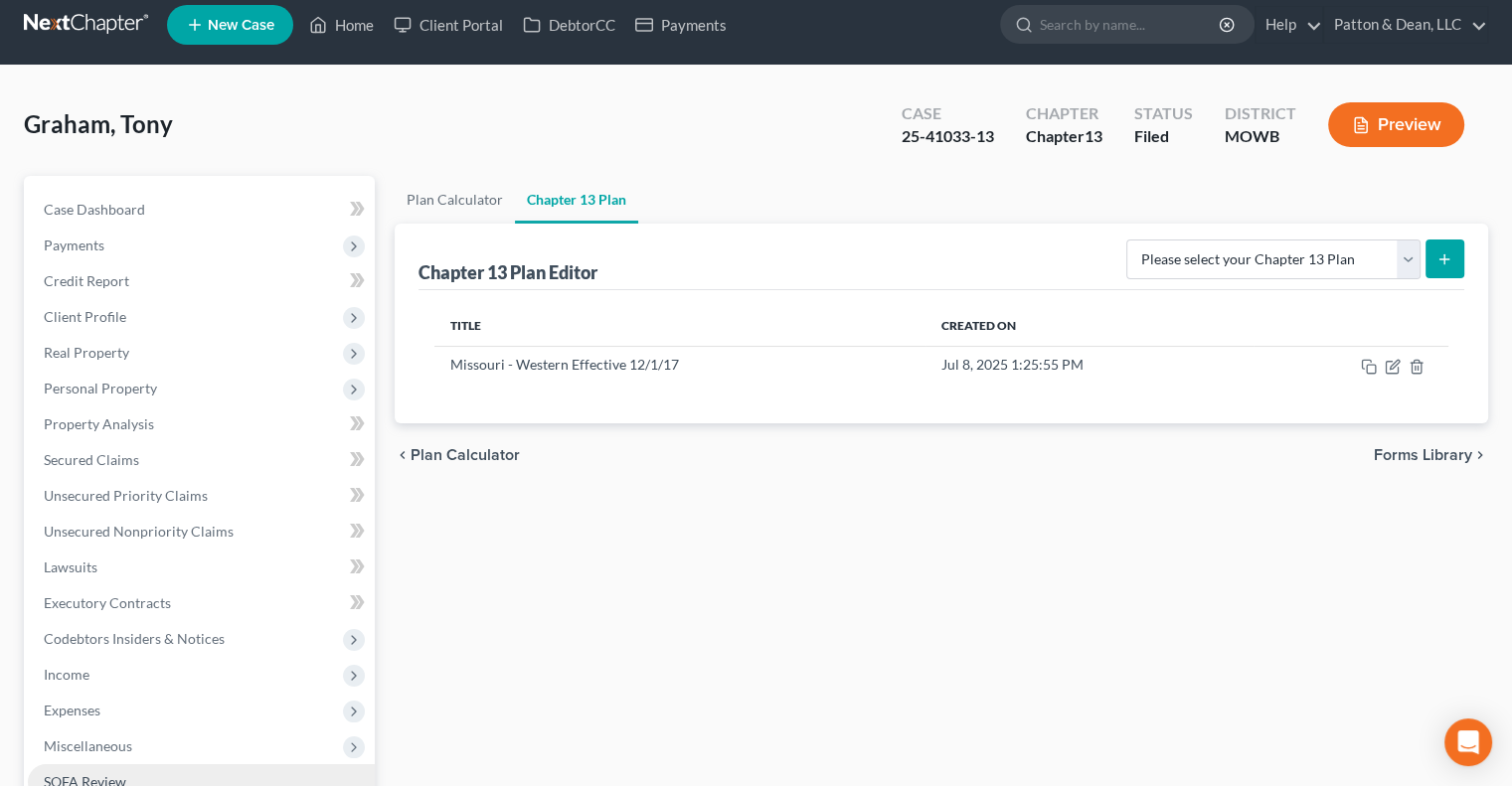 scroll, scrollTop: 447, scrollLeft: 0, axis: vertical 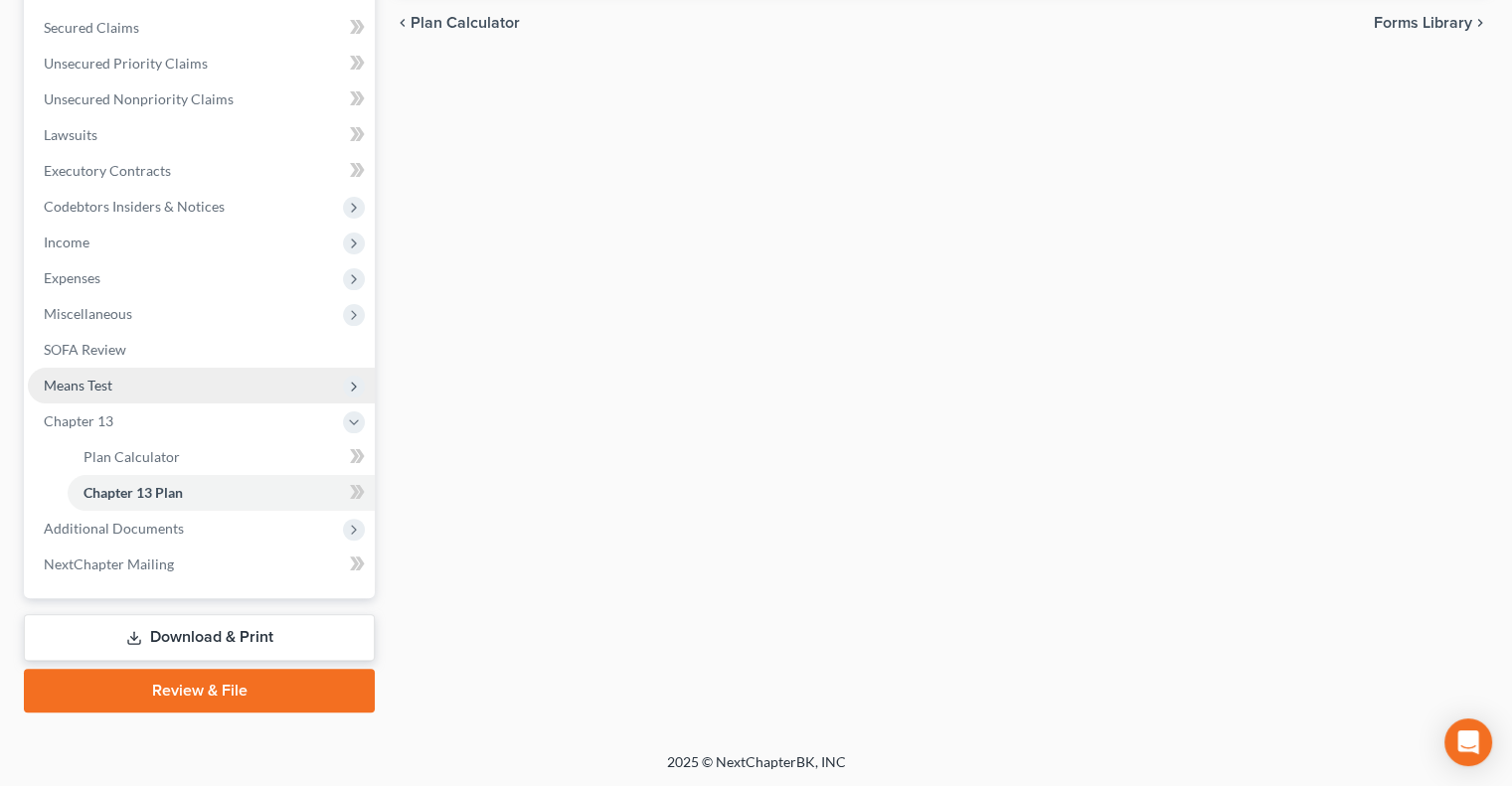 click on "Means Test" at bounding box center (78, 385) 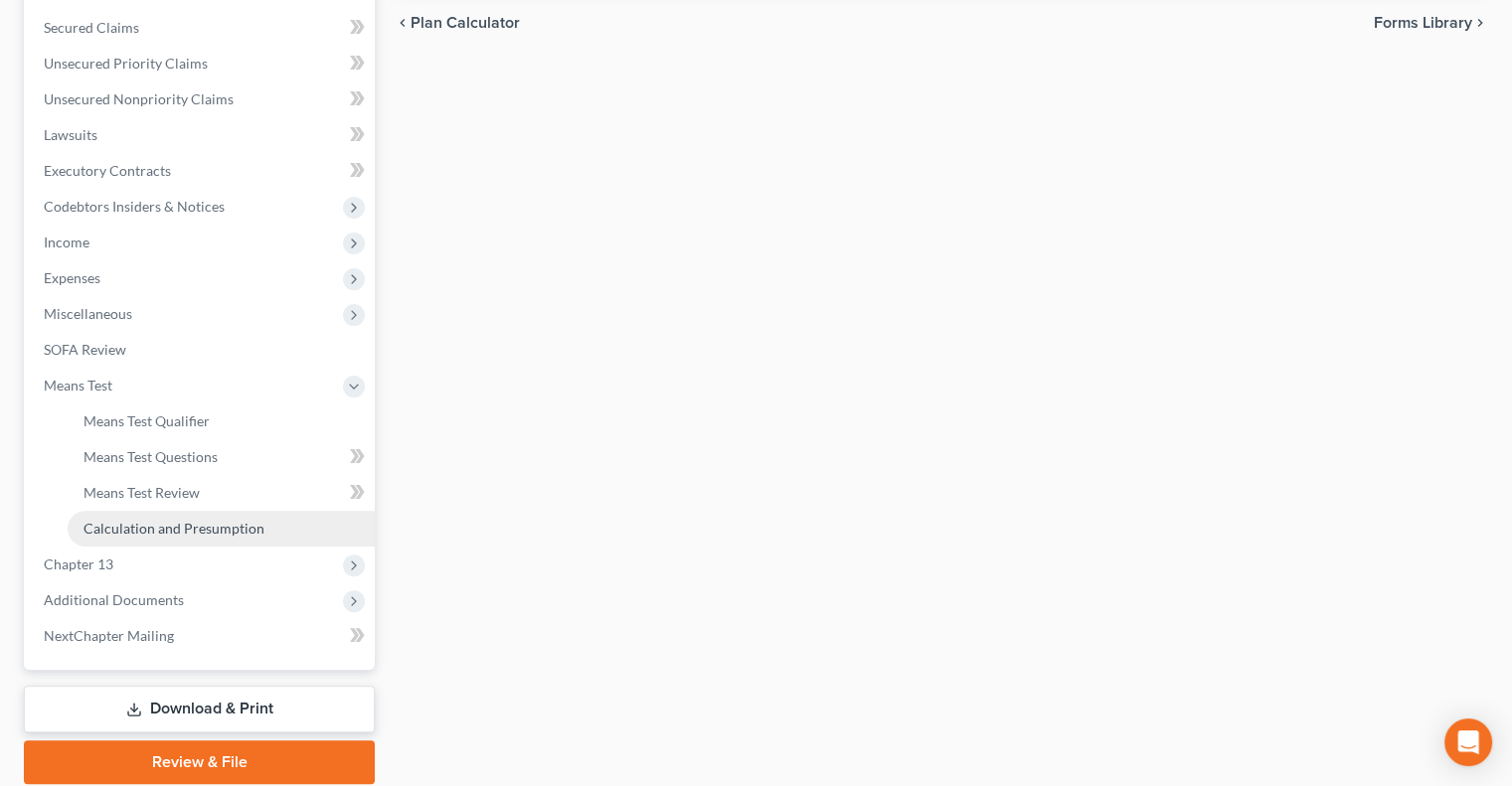 drag, startPoint x: 179, startPoint y: 524, endPoint x: 202, endPoint y: 528, distance: 23.345235 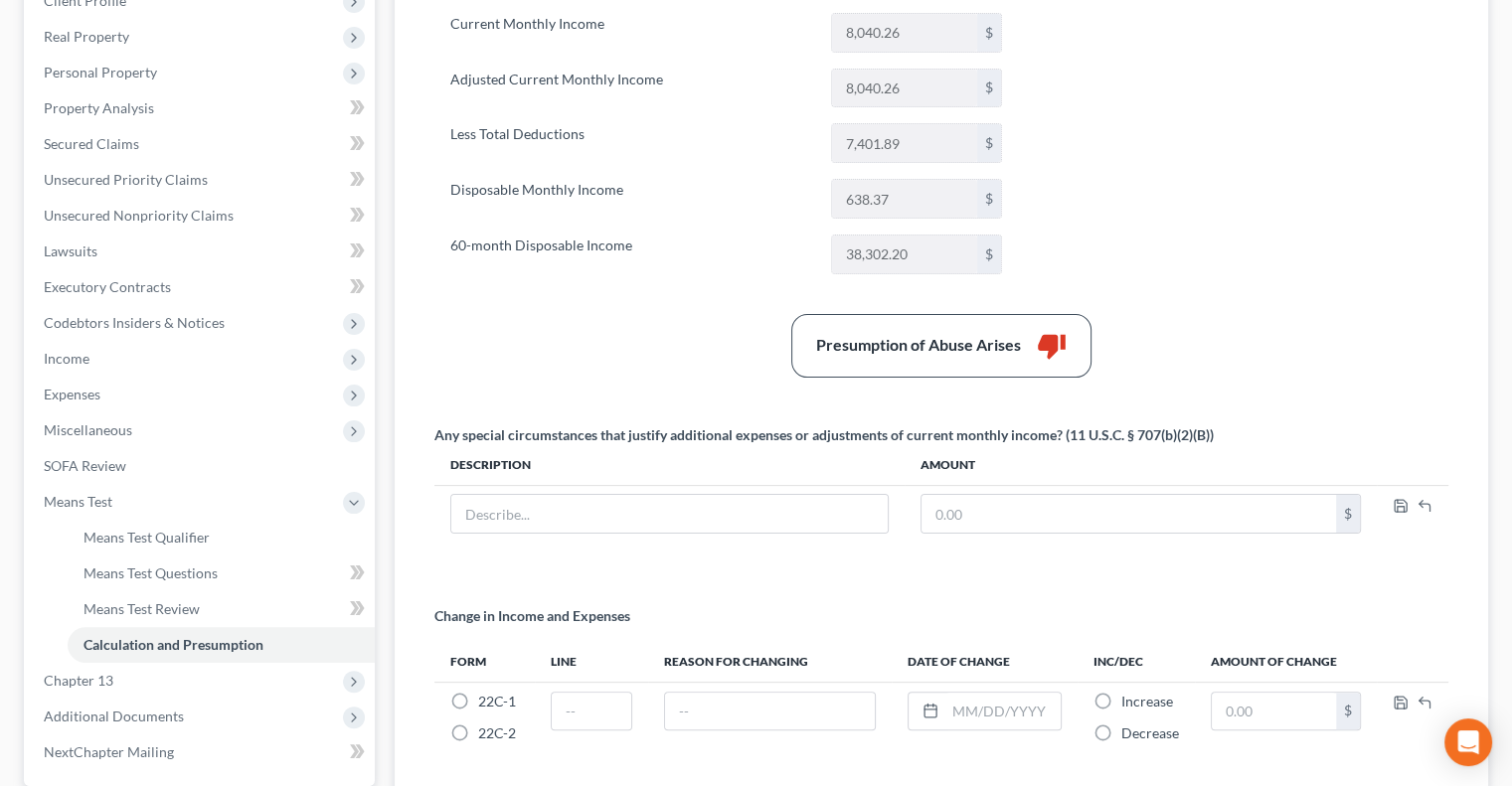 scroll, scrollTop: 519, scrollLeft: 0, axis: vertical 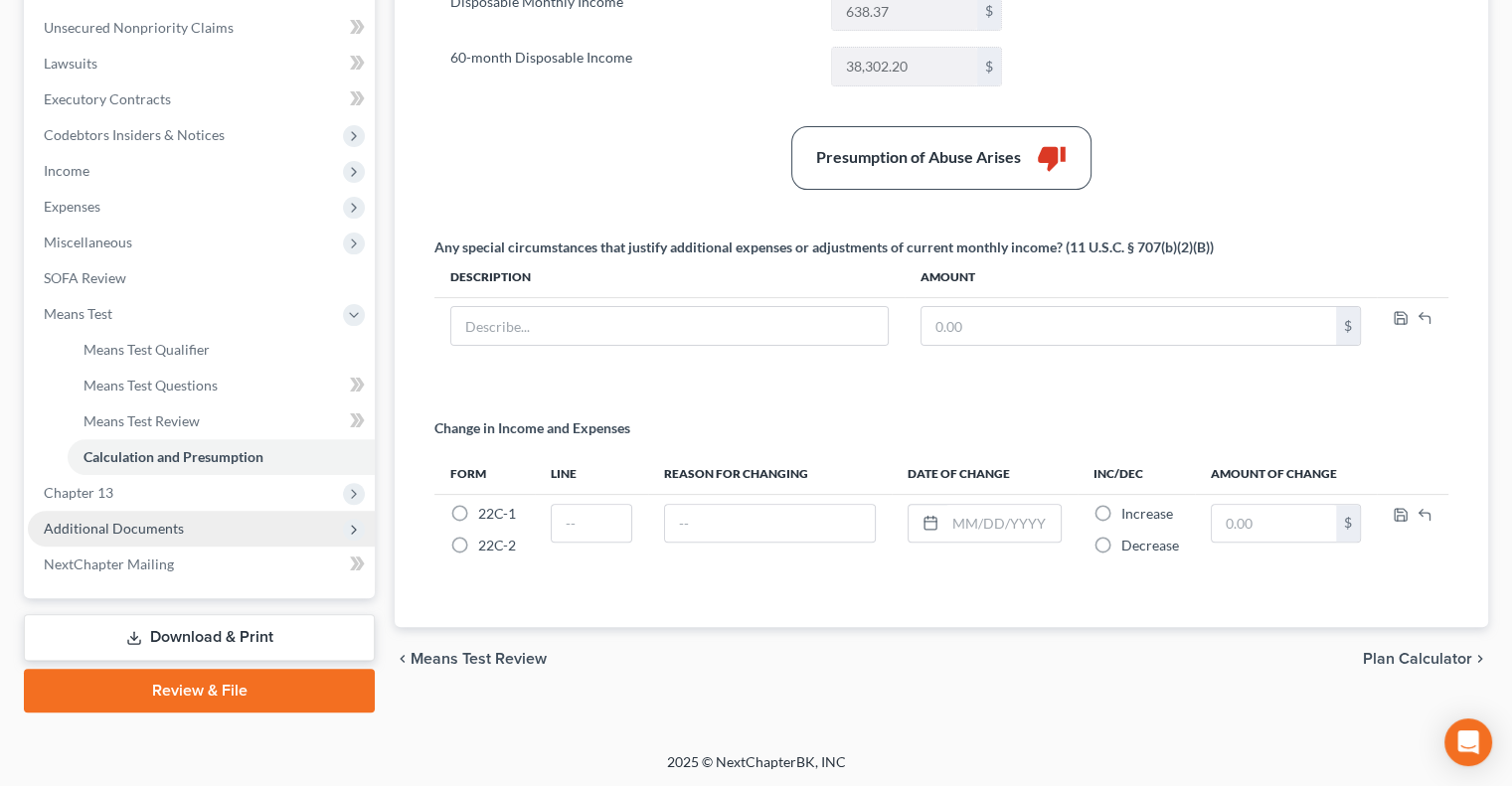 click on "Additional Documents" at bounding box center (201, 529) 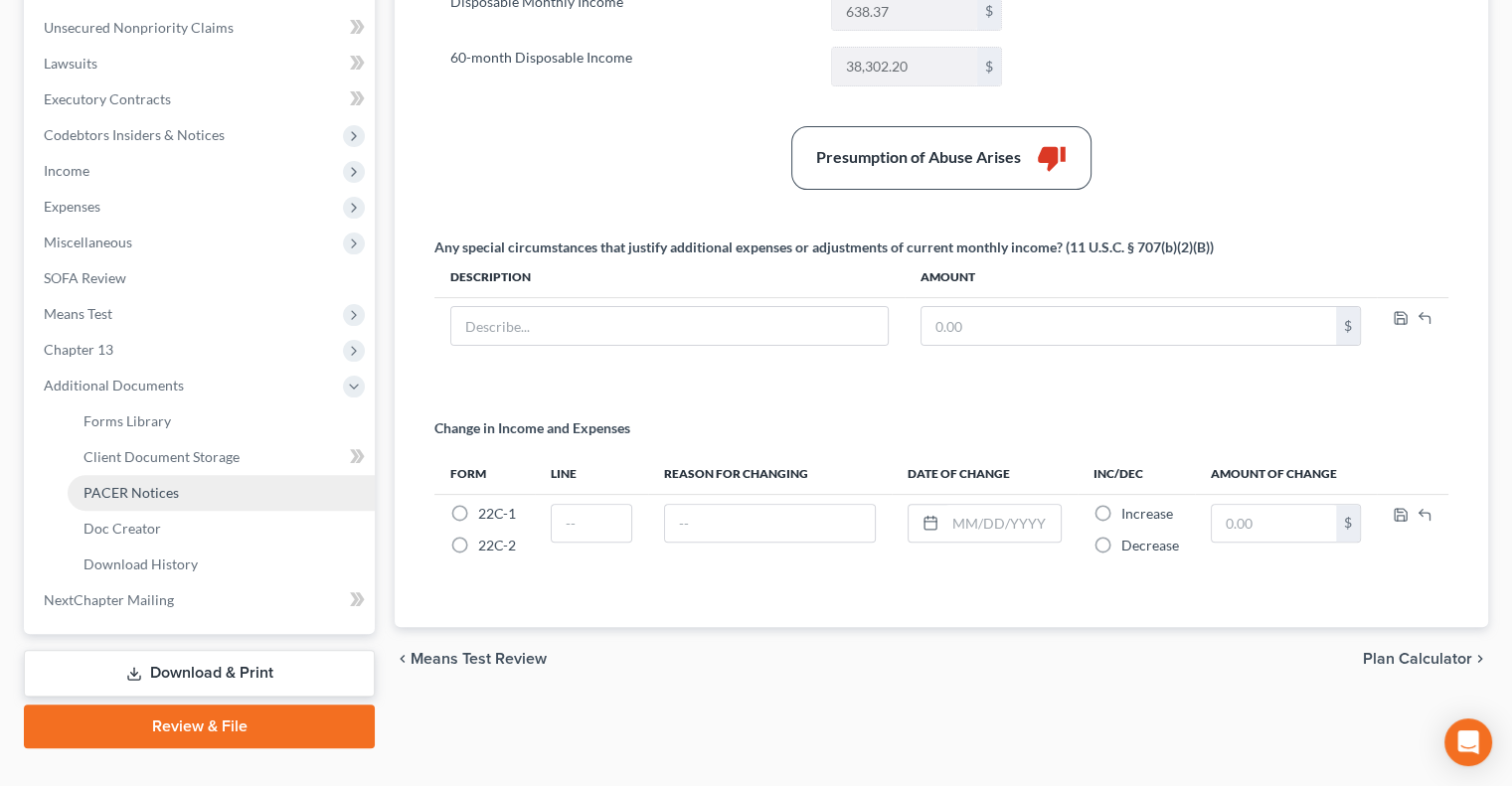click on "PACER Notices" at bounding box center (131, 492) 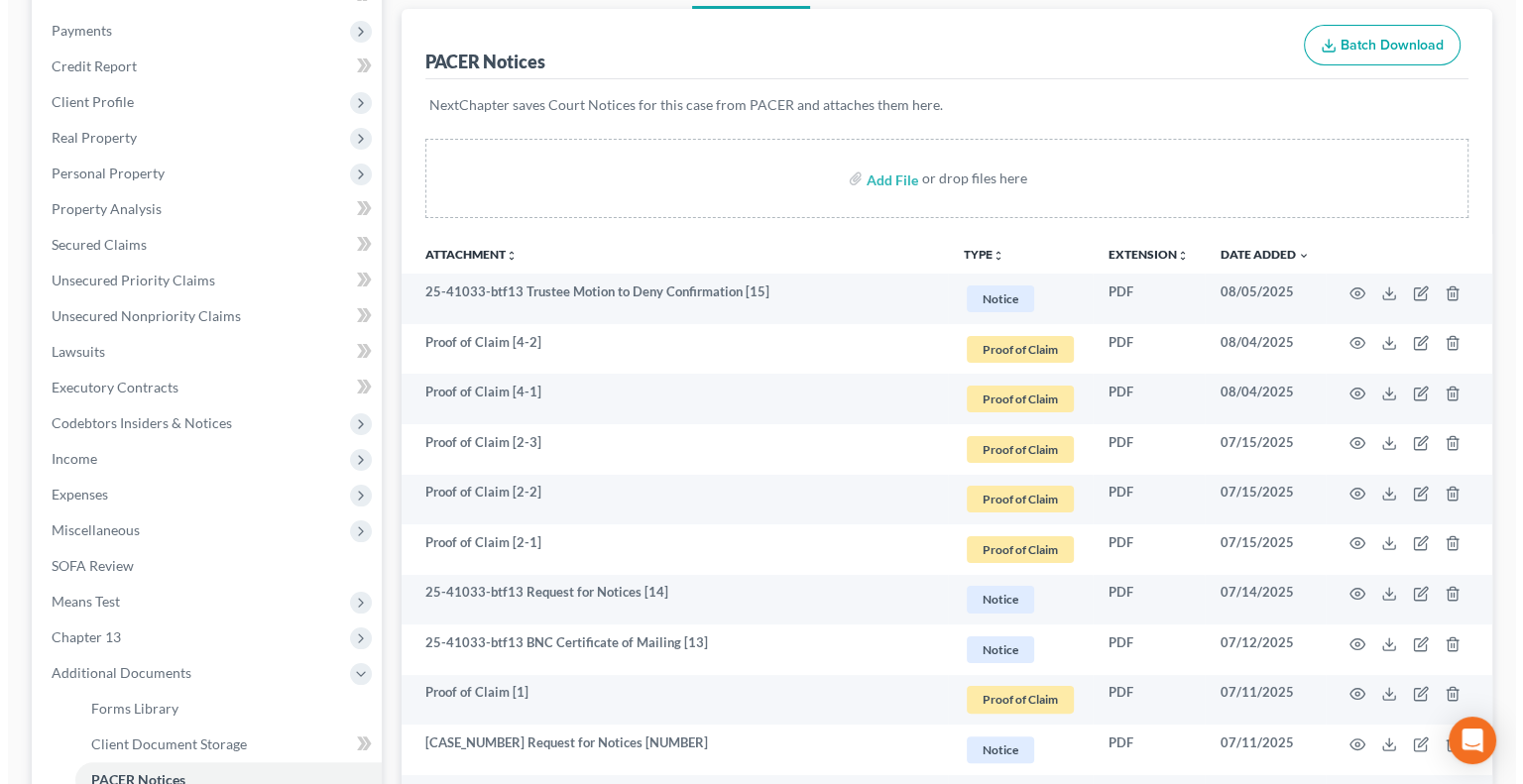 scroll, scrollTop: 297, scrollLeft: 0, axis: vertical 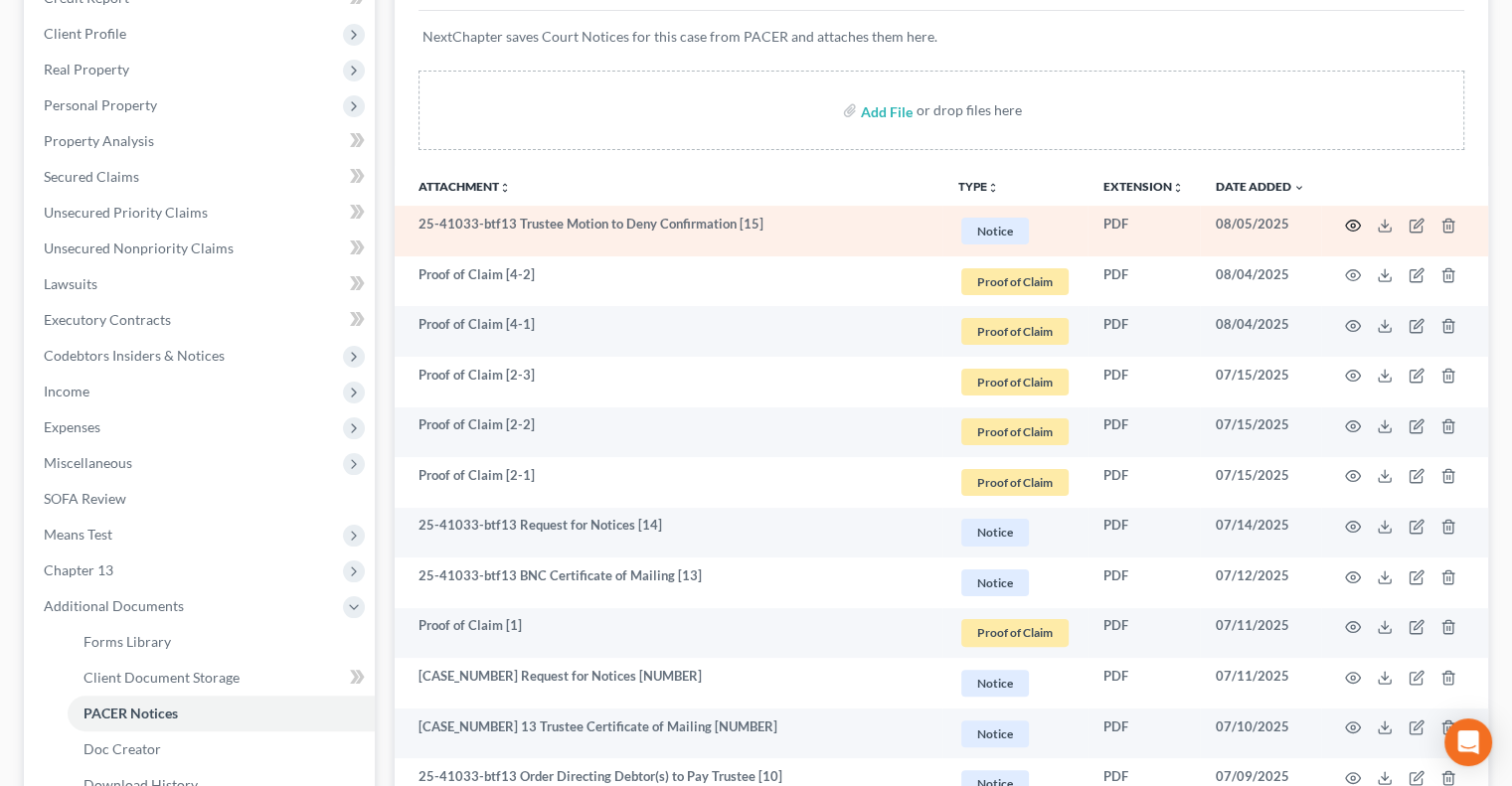 click 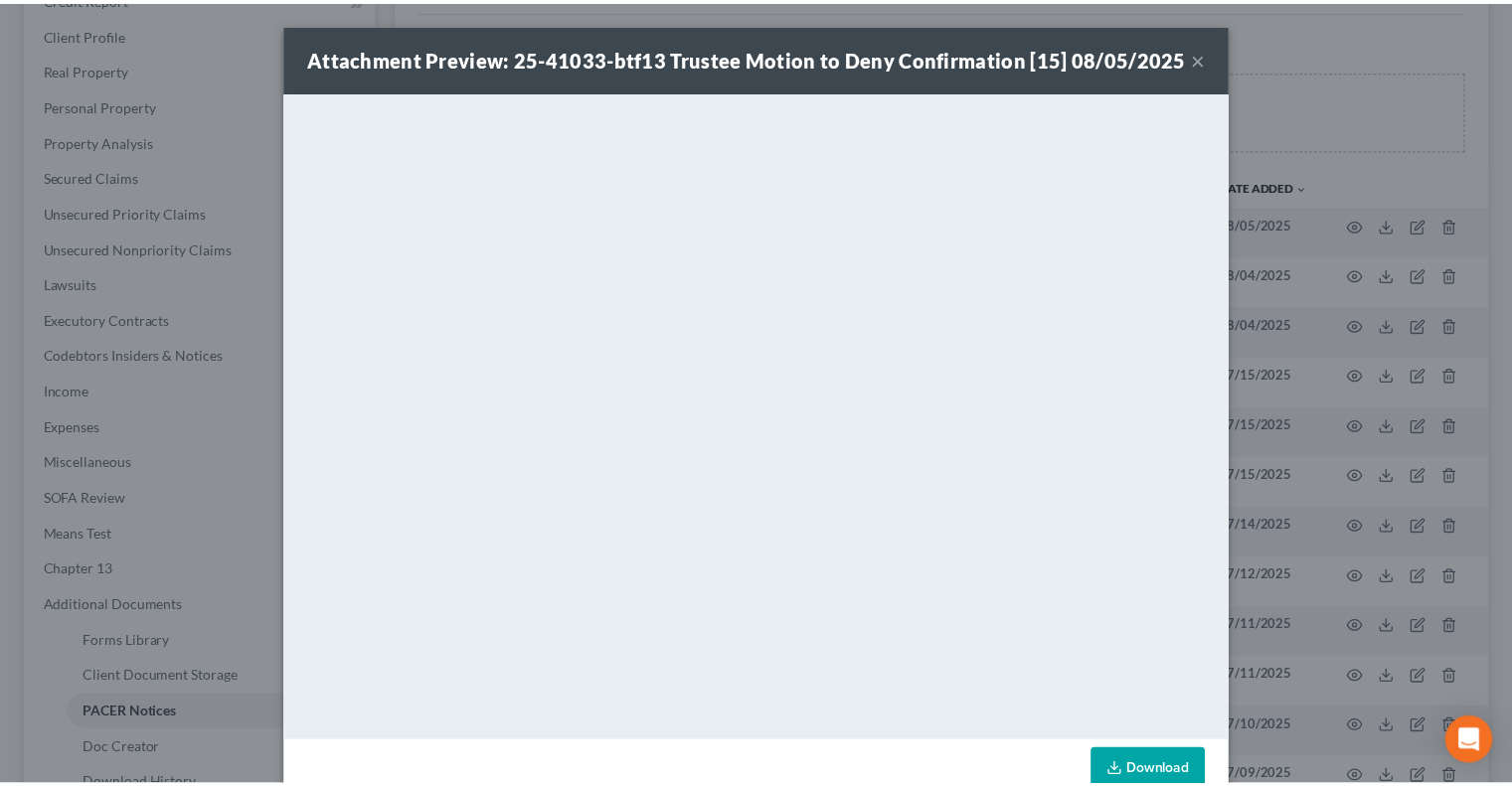 scroll, scrollTop: 45, scrollLeft: 0, axis: vertical 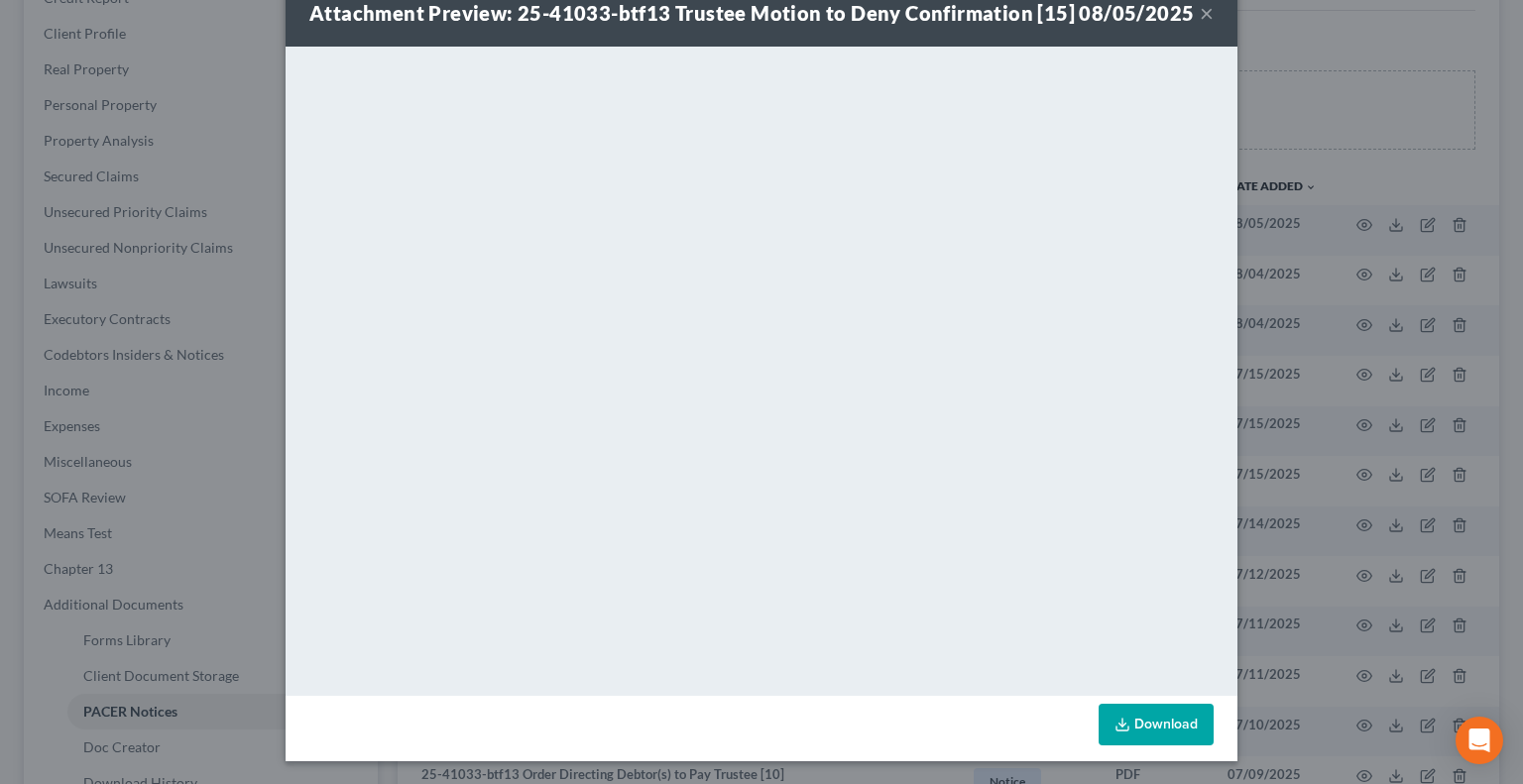 click on "×" at bounding box center [1207, 13] 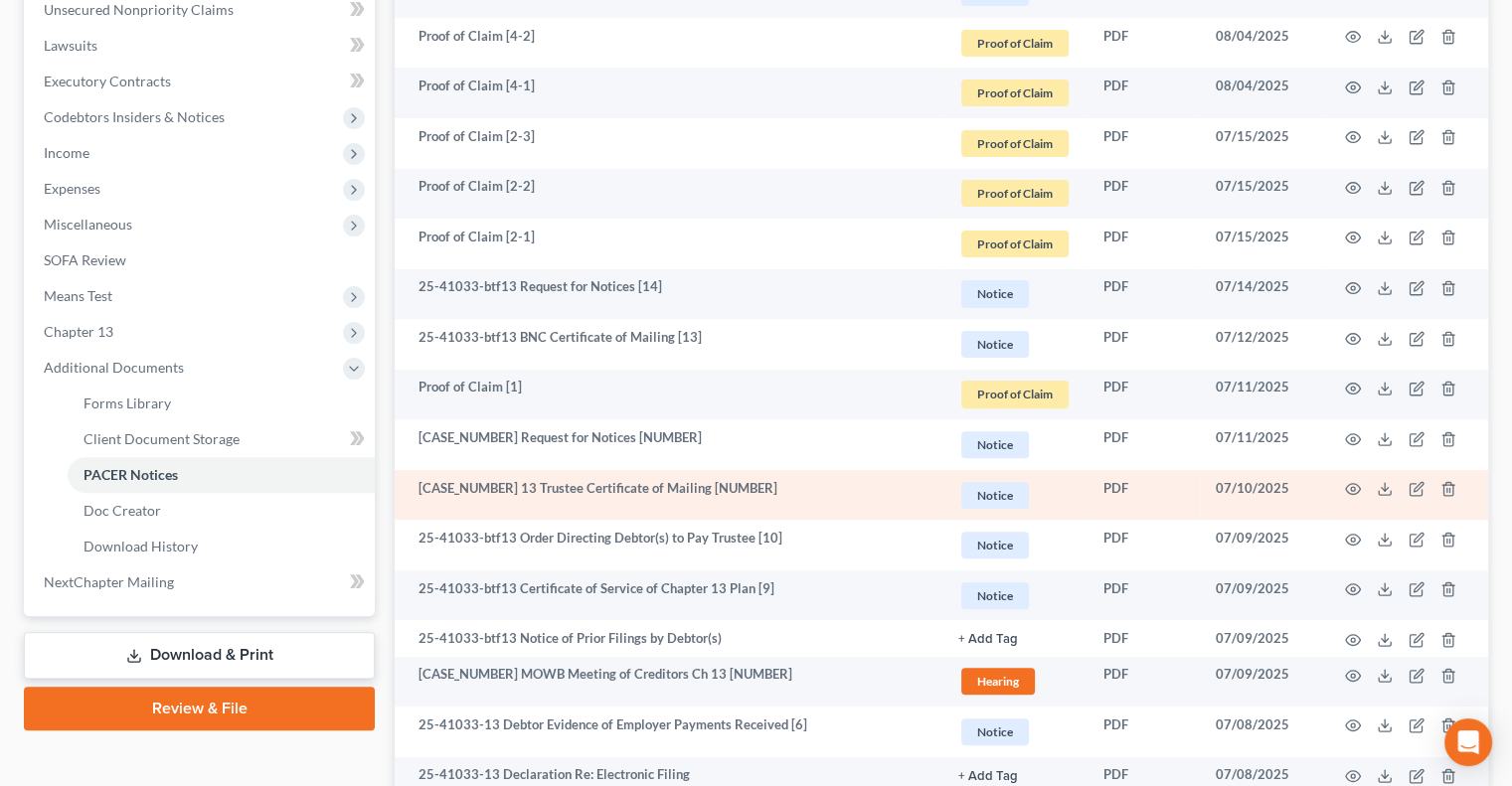 scroll, scrollTop: 696, scrollLeft: 0, axis: vertical 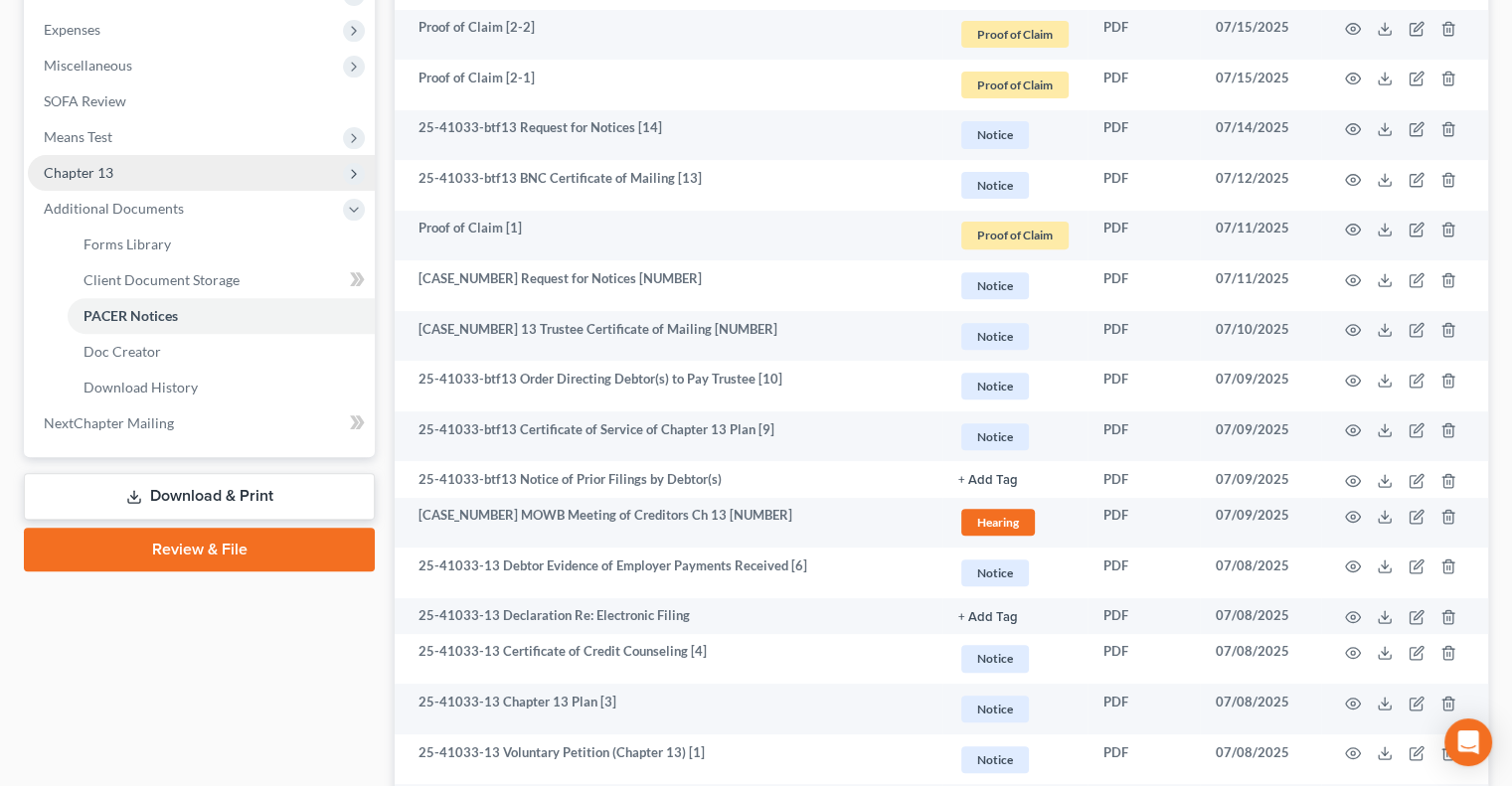 click on "Chapter 13" at bounding box center (201, 173) 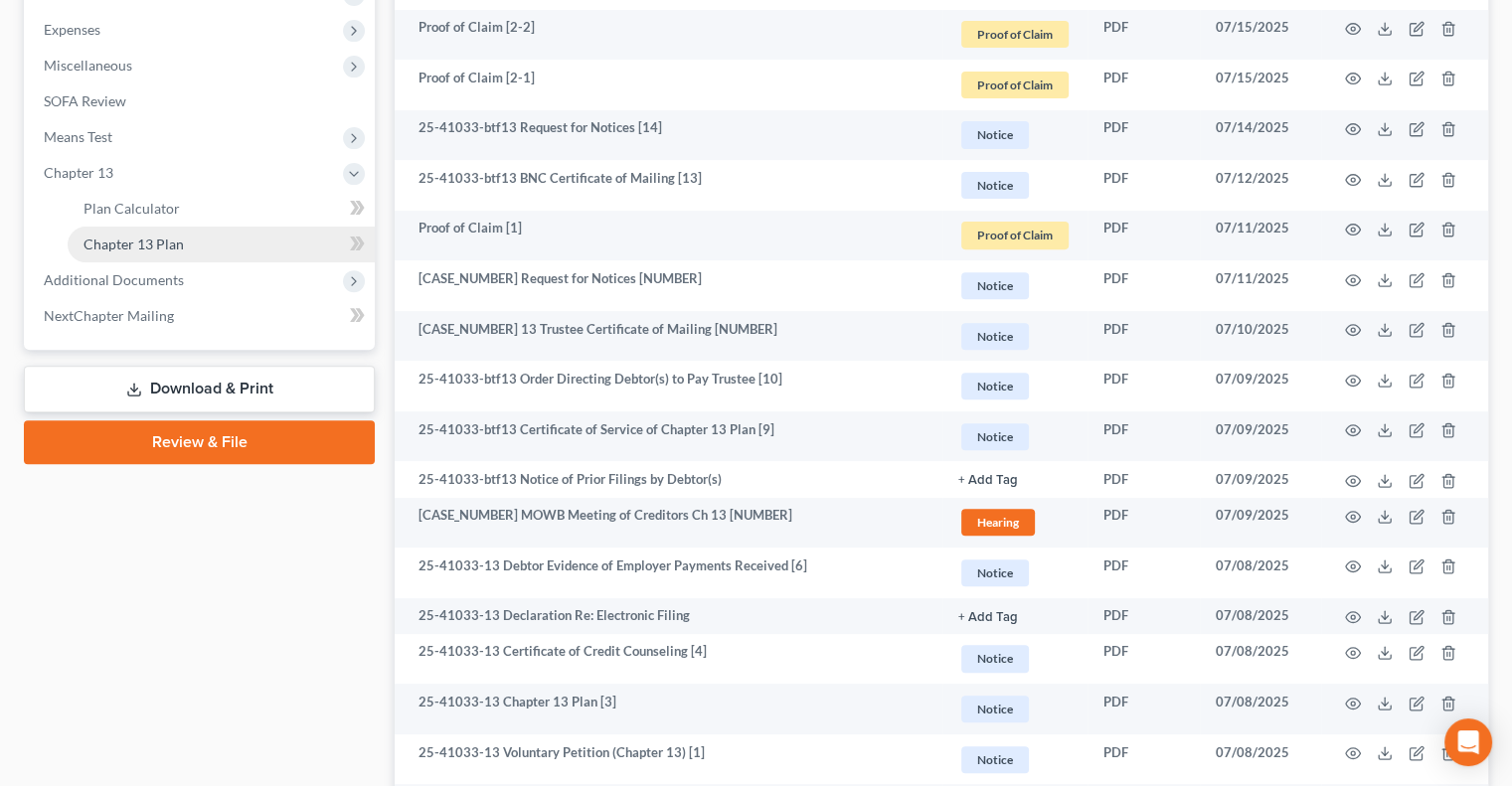 click on "Chapter 13 Plan" at bounding box center (133, 243) 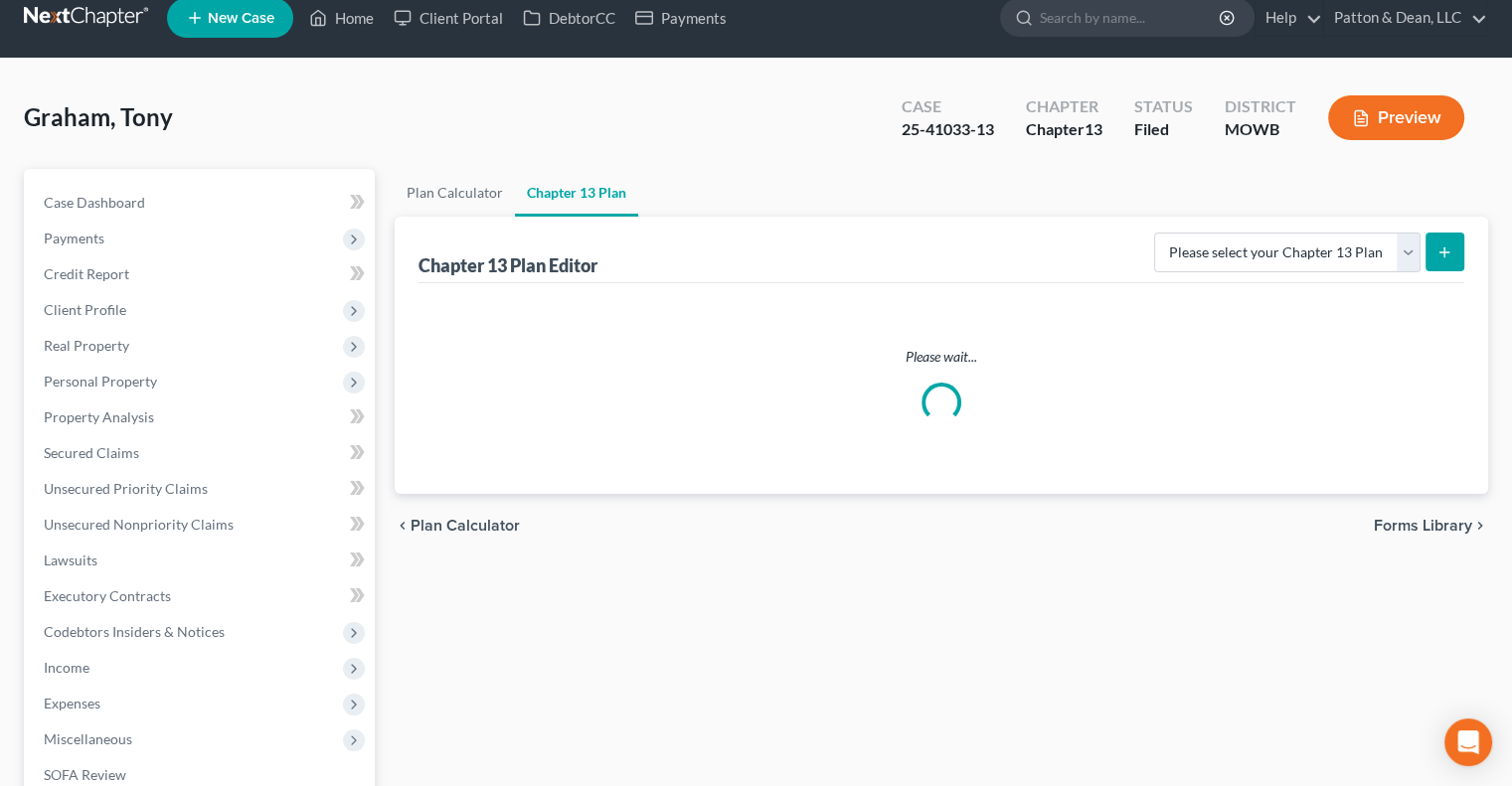 scroll, scrollTop: 0, scrollLeft: 0, axis: both 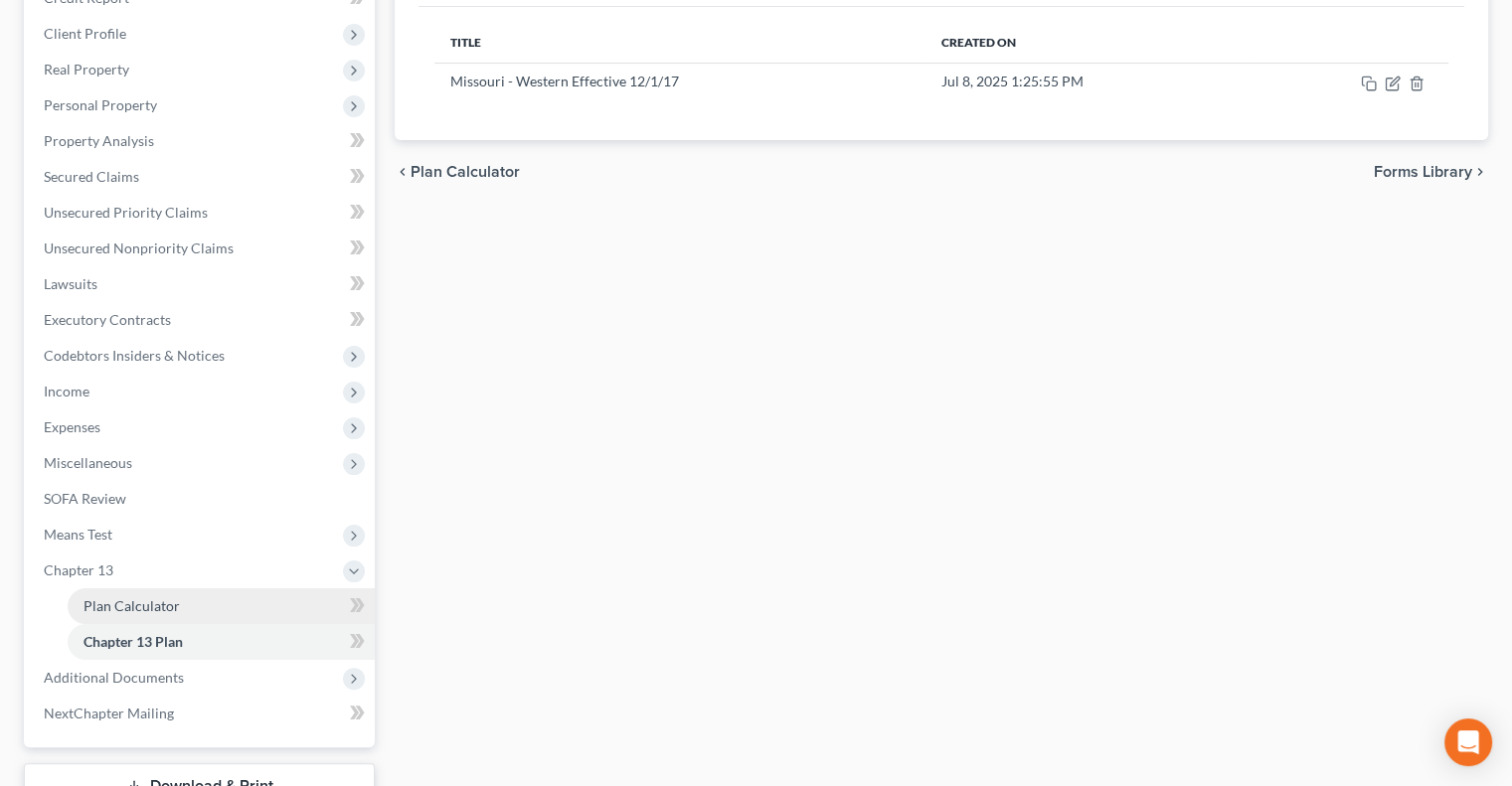 drag, startPoint x: 167, startPoint y: 599, endPoint x: 207, endPoint y: 600, distance: 40.012498 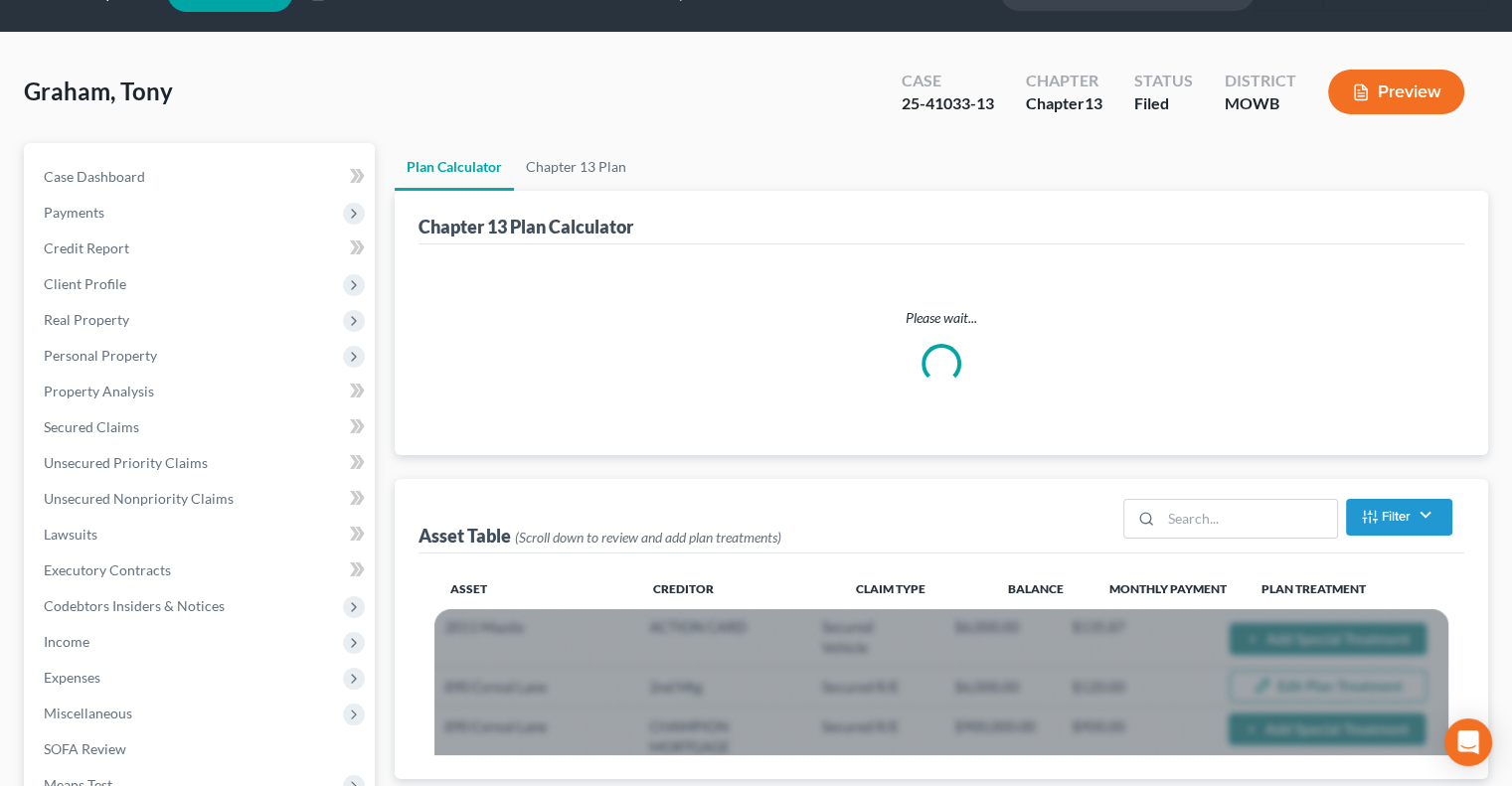 scroll, scrollTop: 0, scrollLeft: 0, axis: both 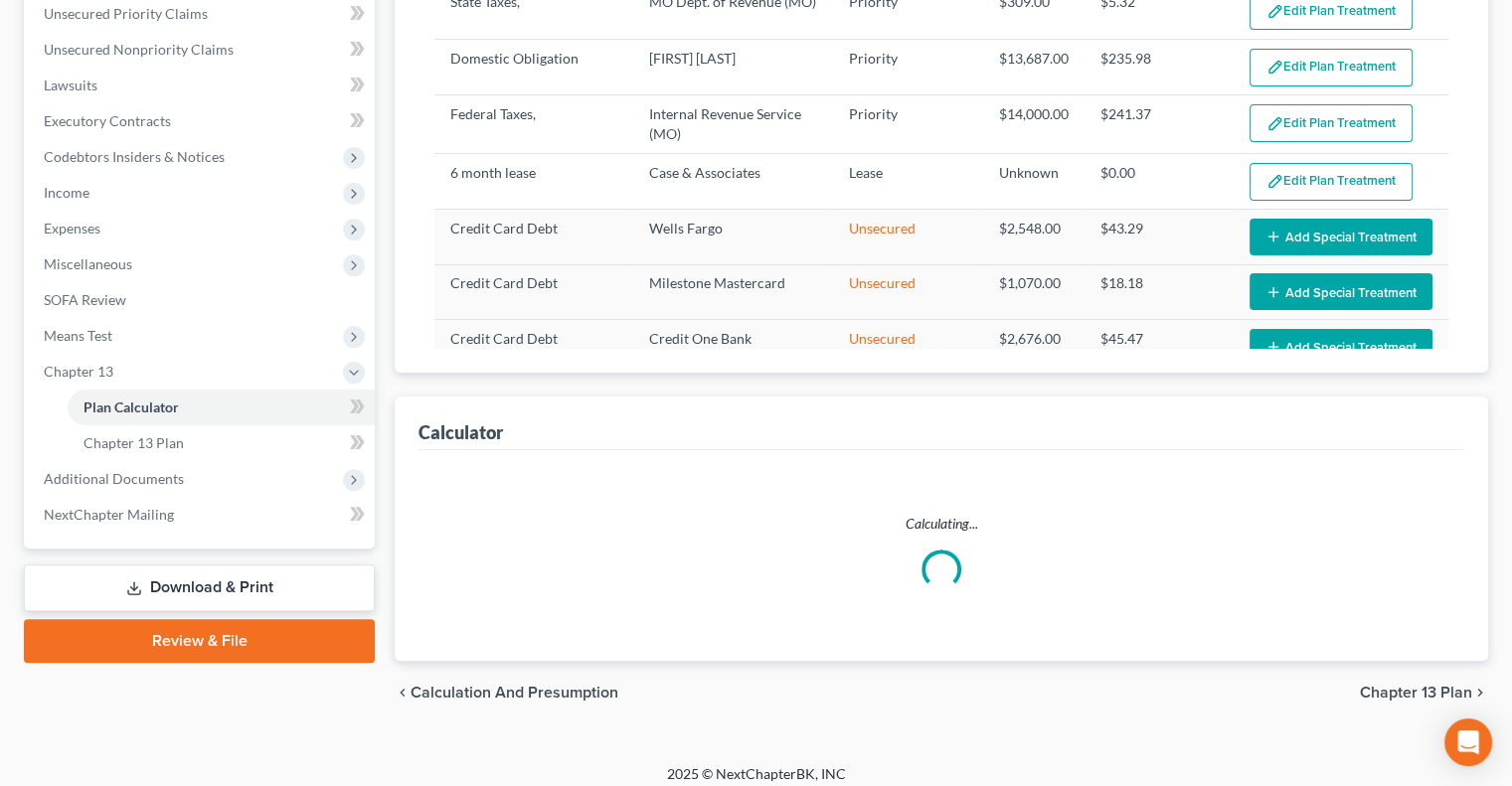 select on "57" 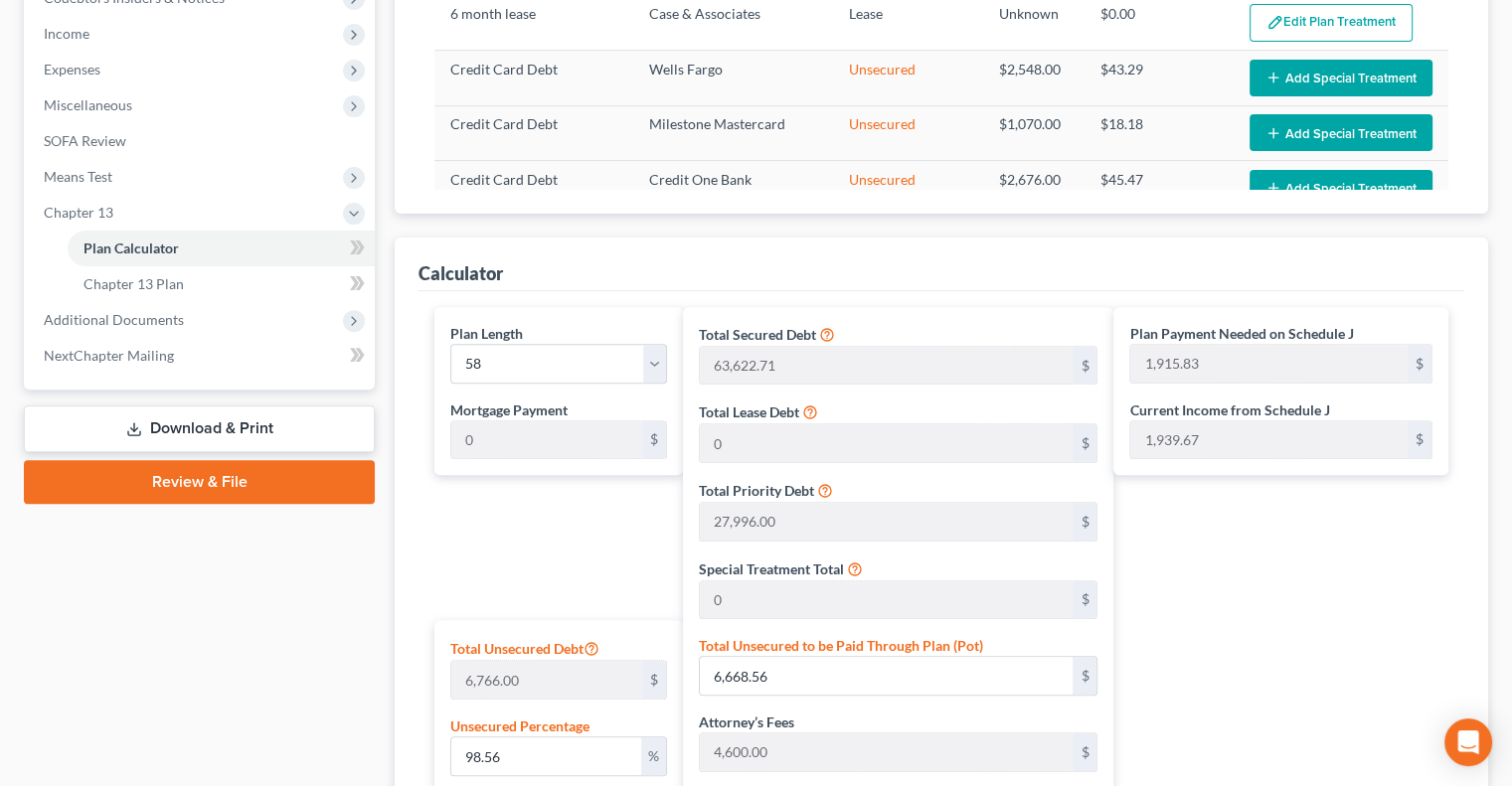 scroll, scrollTop: 795, scrollLeft: 0, axis: vertical 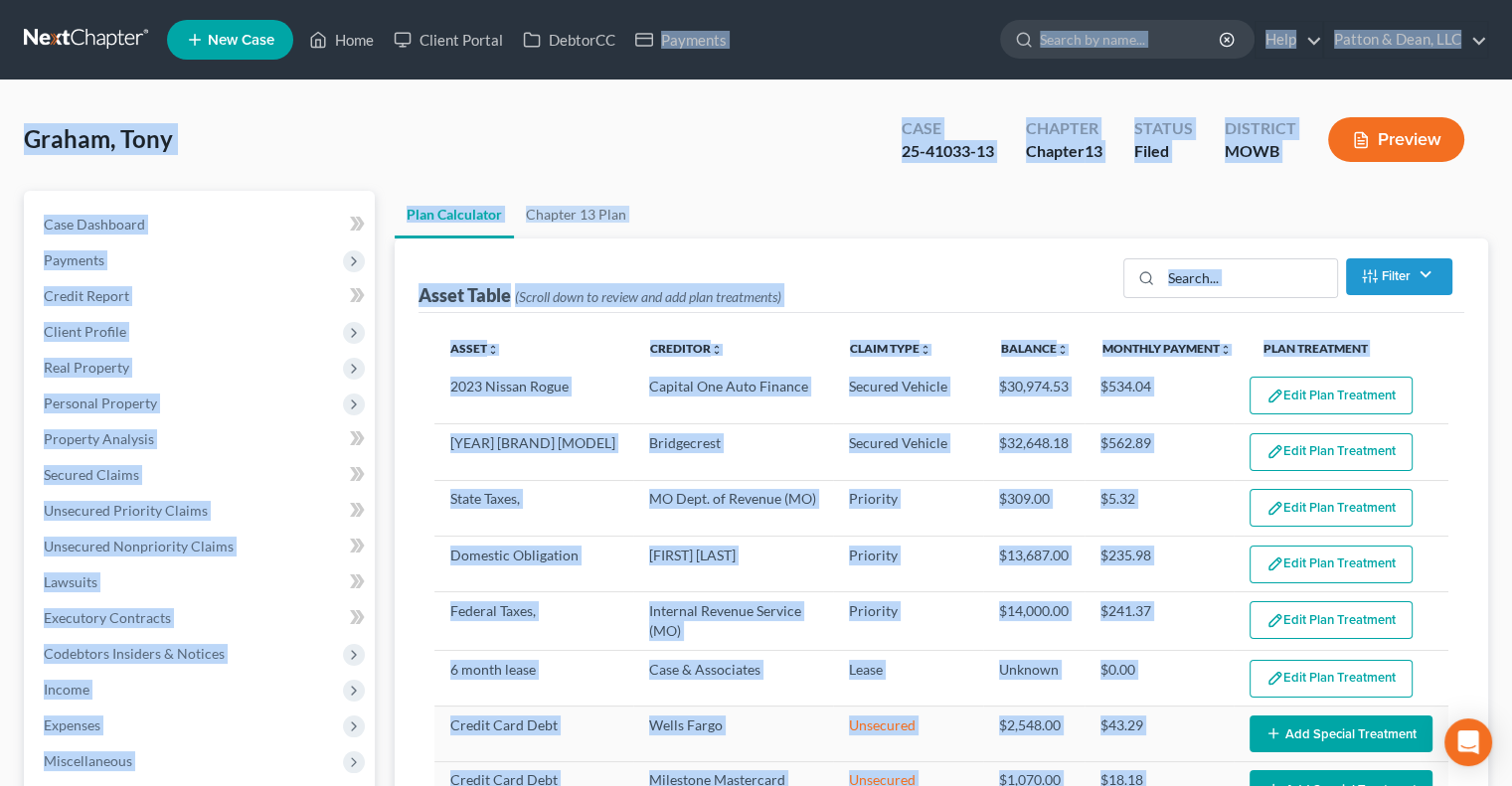 drag, startPoint x: 509, startPoint y: -272, endPoint x: 1126, endPoint y: -438, distance: 638.941 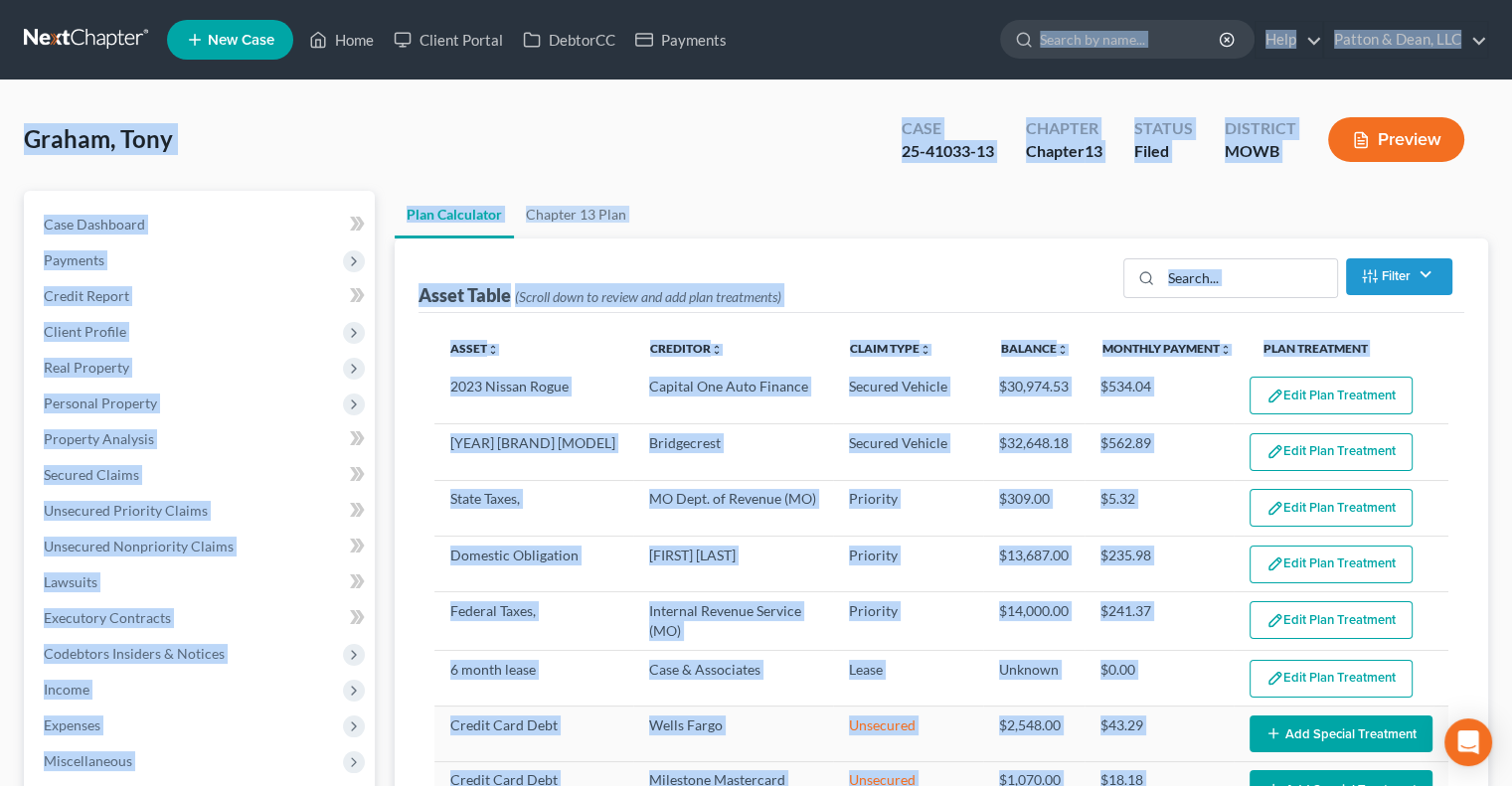 click on "Graham, Tony Upgraded Case 25-41033-13 Chapter Chapter  13 Status Filed District MOWB Preview" at bounding box center [756, 147] 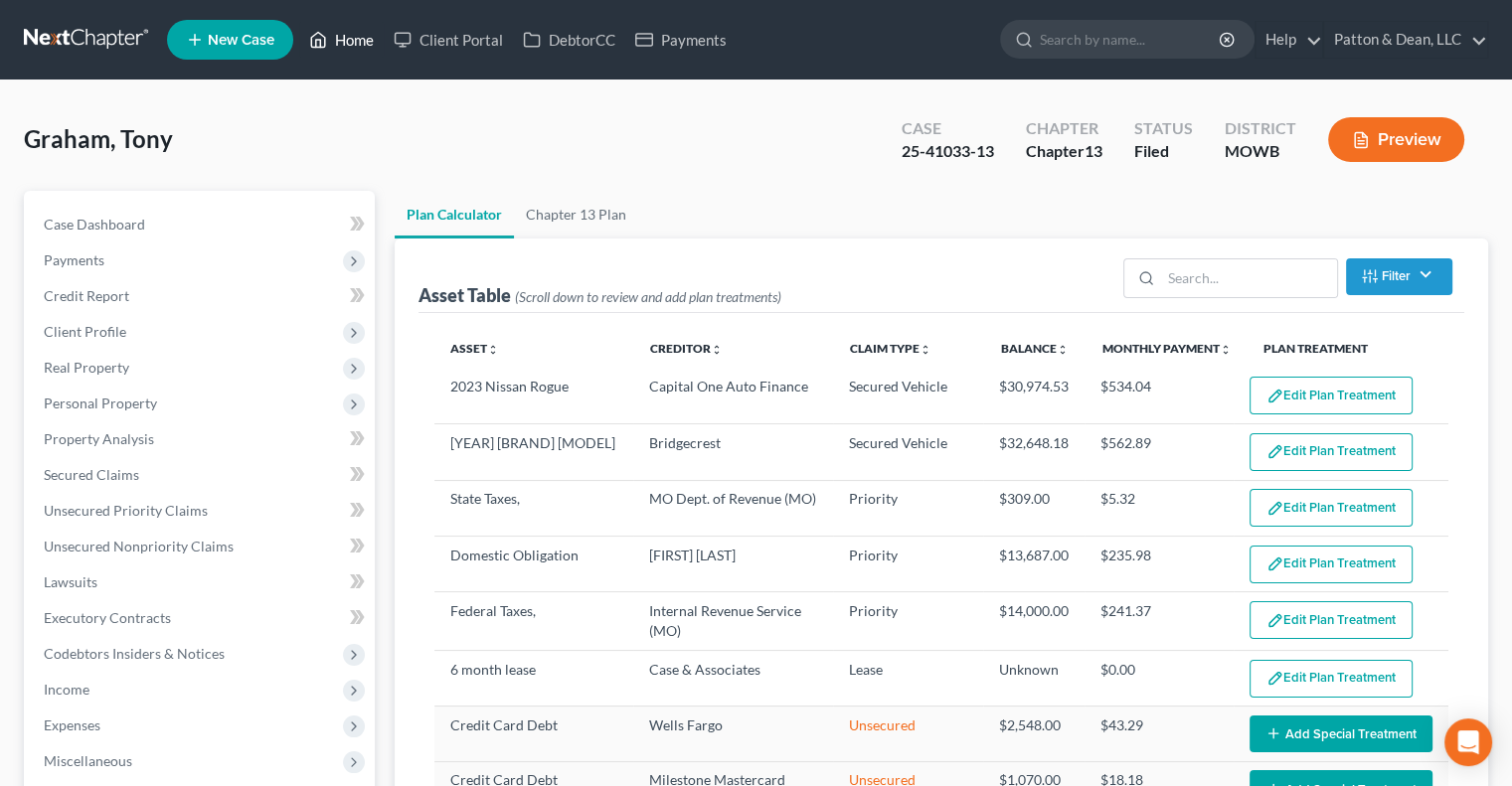 click on "Home" at bounding box center [341, 40] 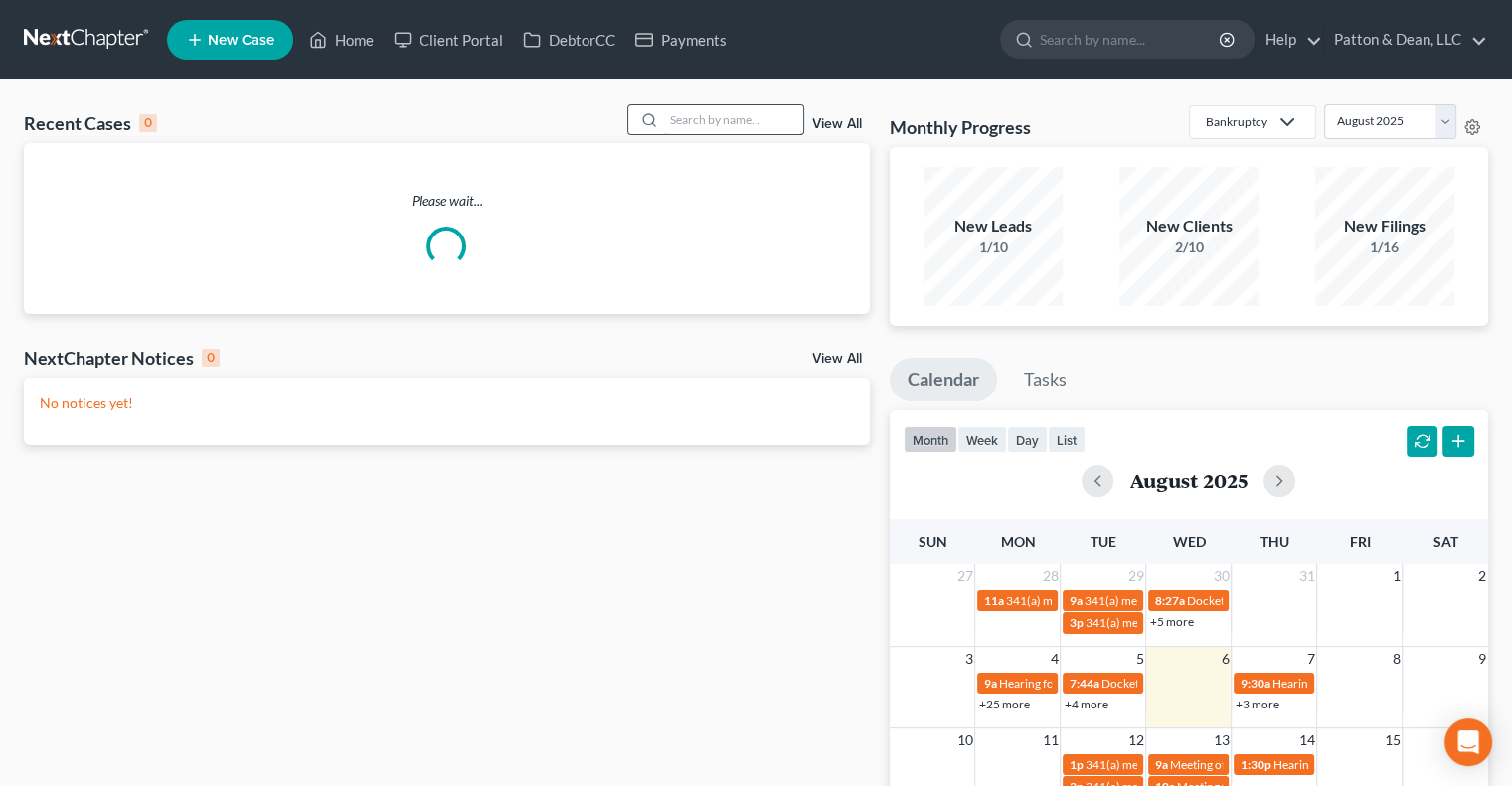 click at bounding box center (734, 119) 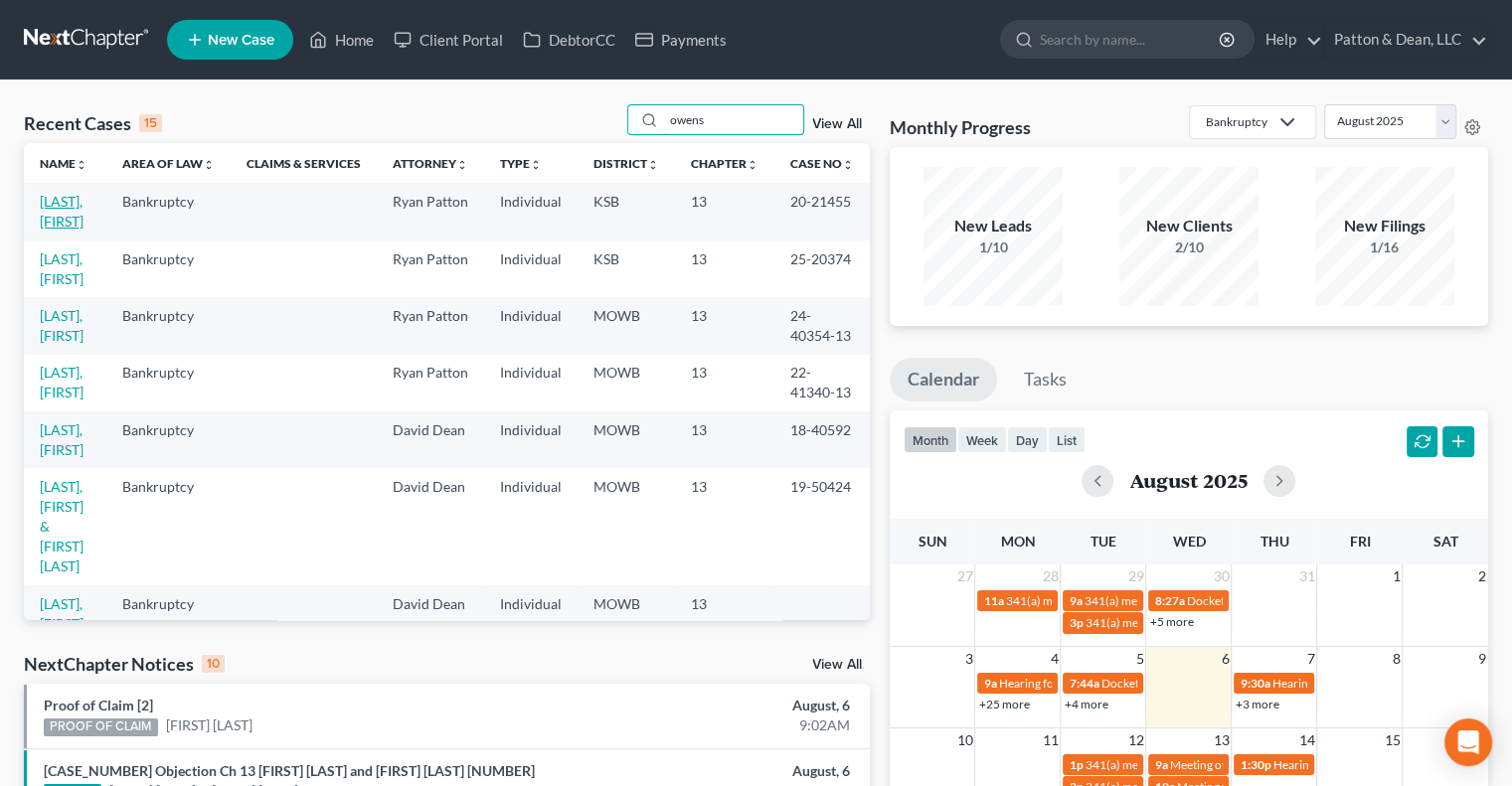 type on "owens" 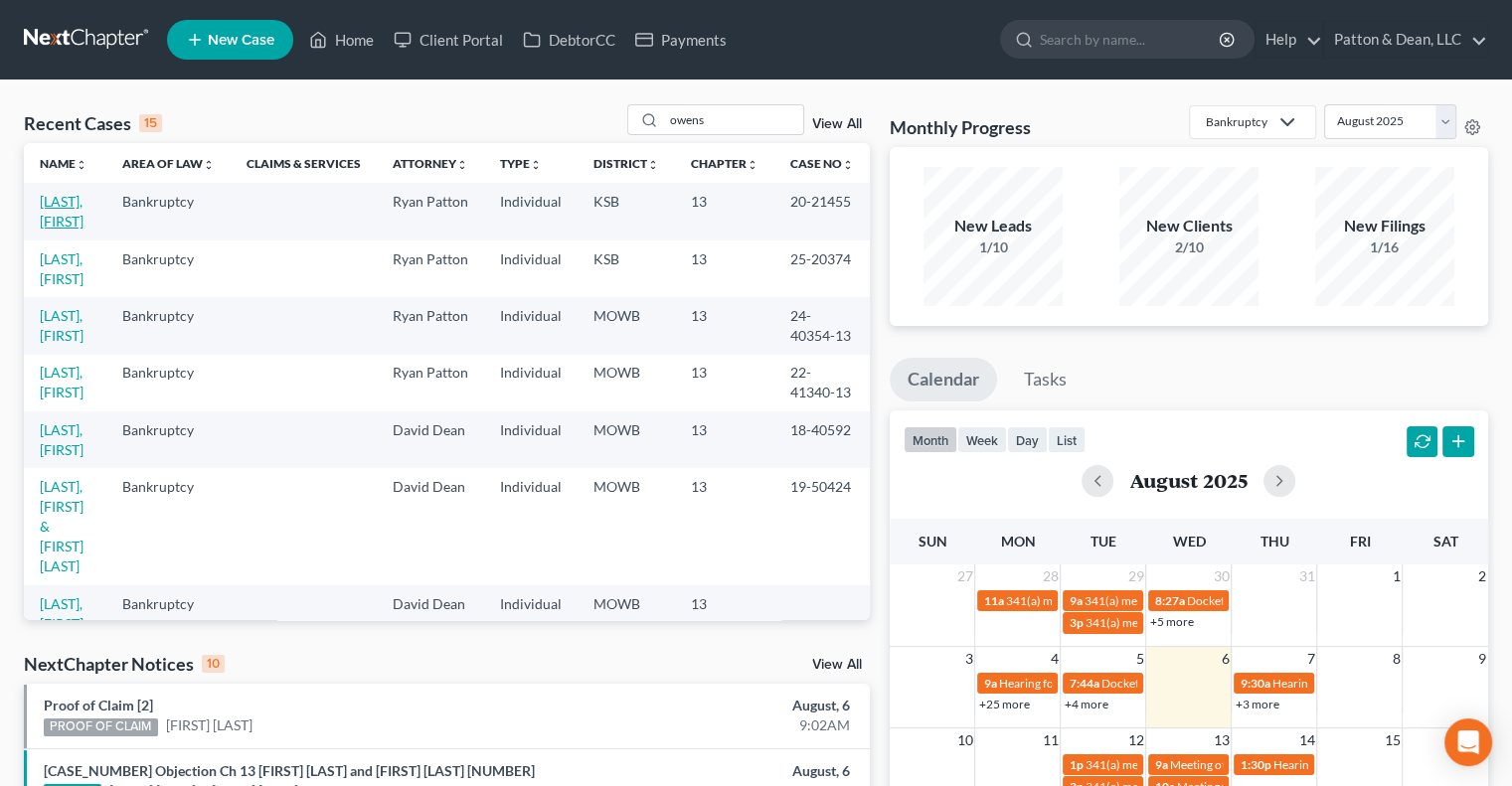 click on "[LAST], [FIRST]" at bounding box center (62, 211) 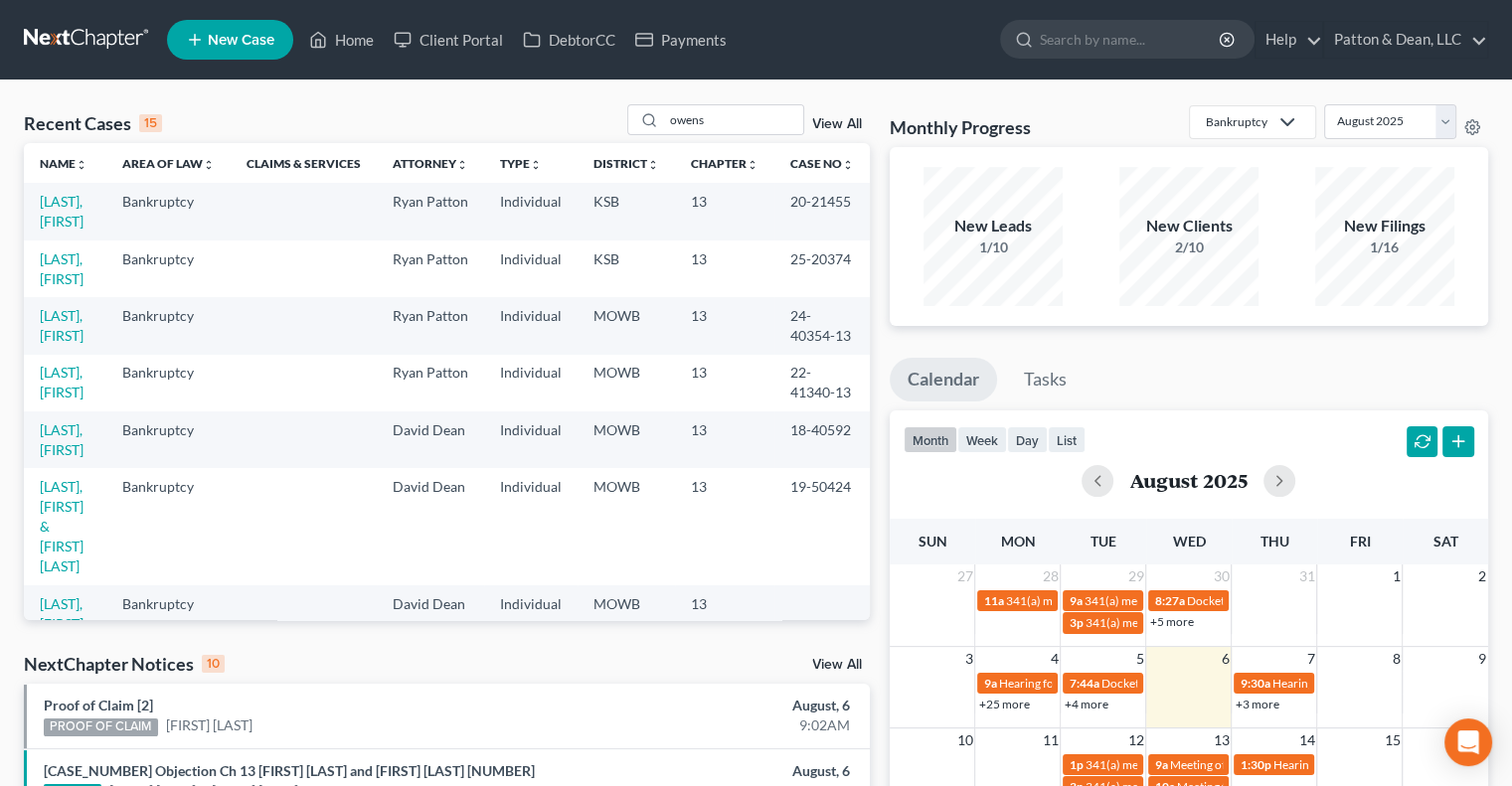 select on "1" 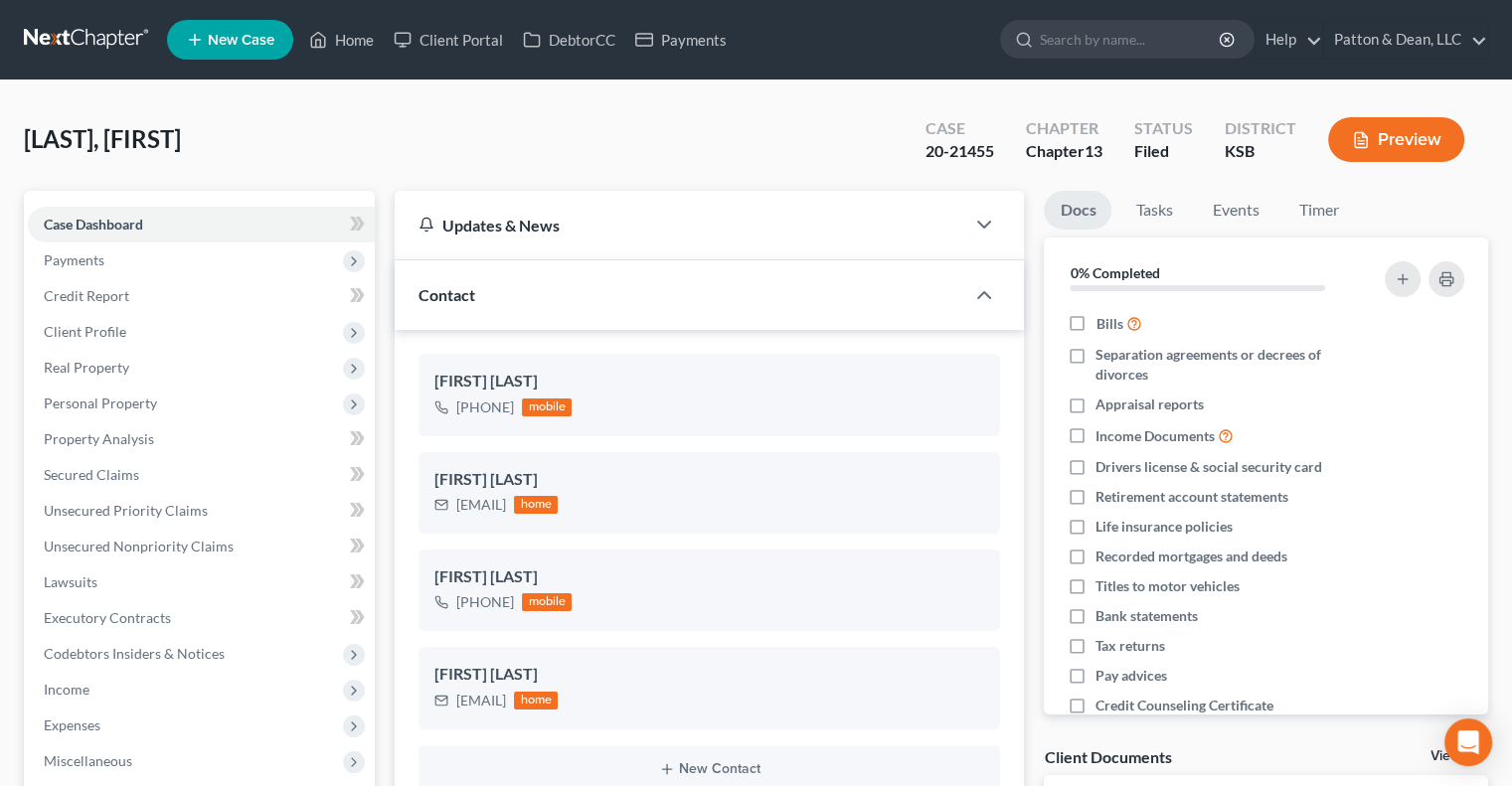 scroll, scrollTop: 1381, scrollLeft: 0, axis: vertical 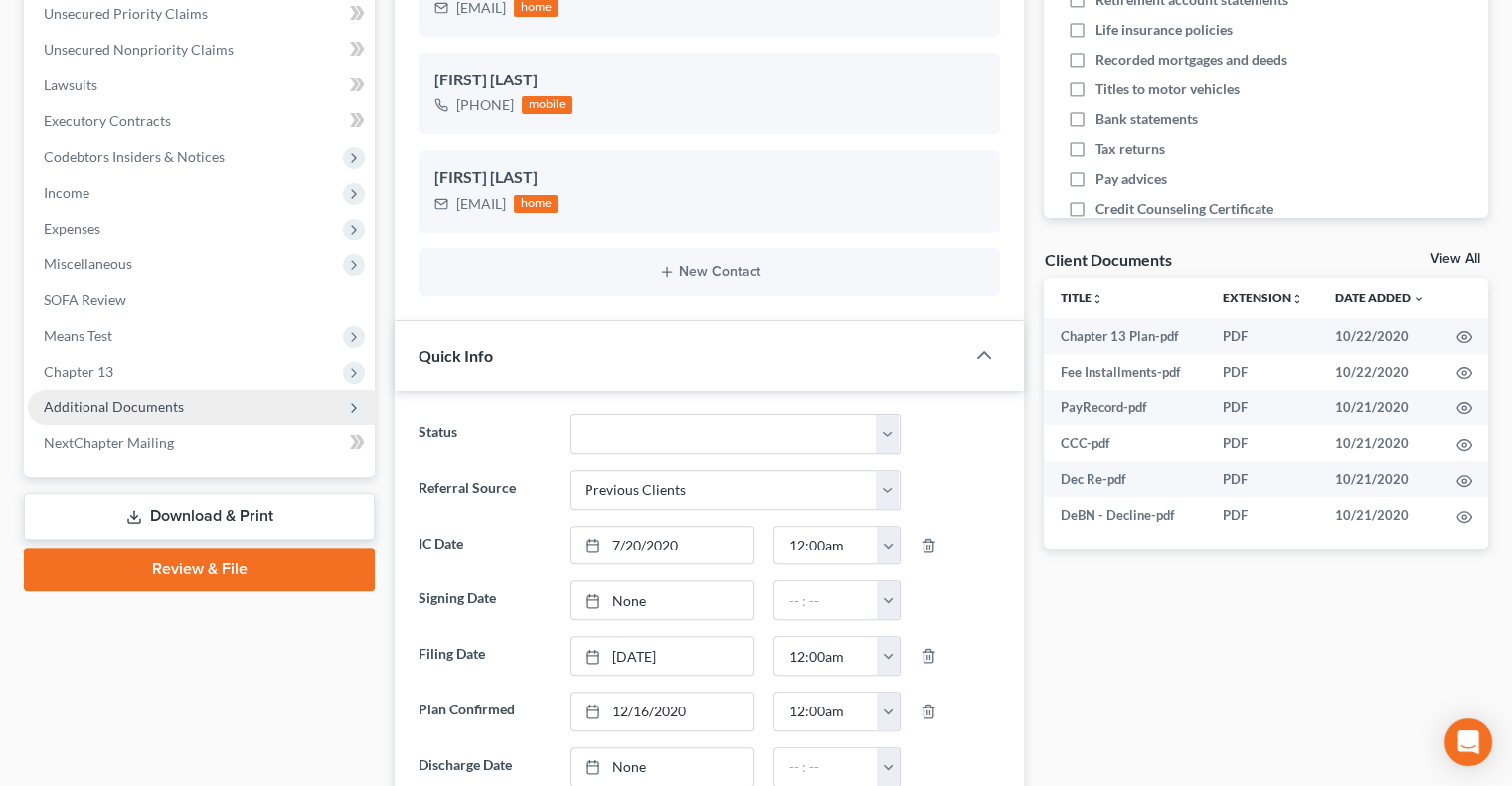 click on "Additional Documents" at bounding box center [113, 406] 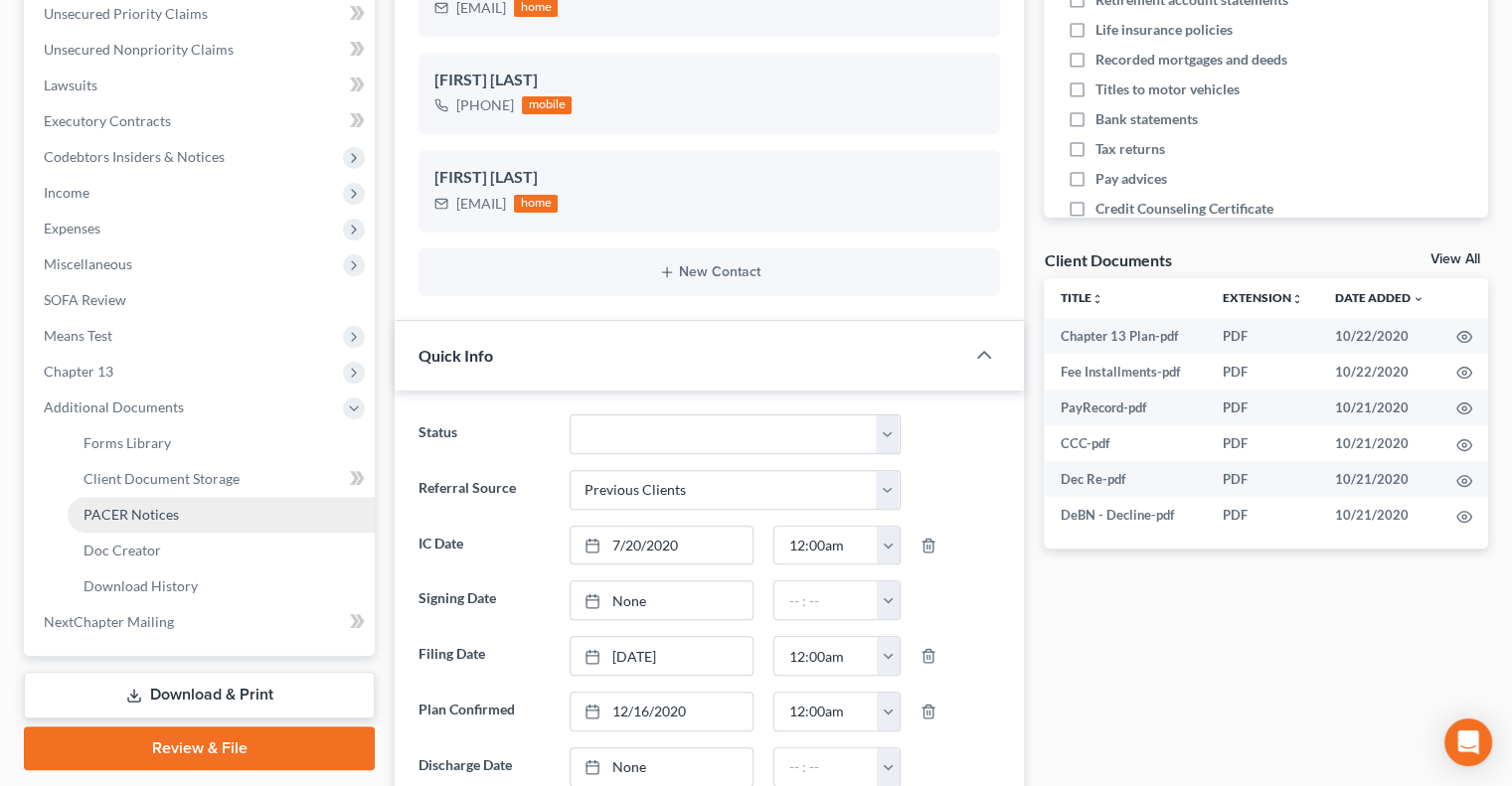 click on "PACER Notices" at bounding box center [131, 514] 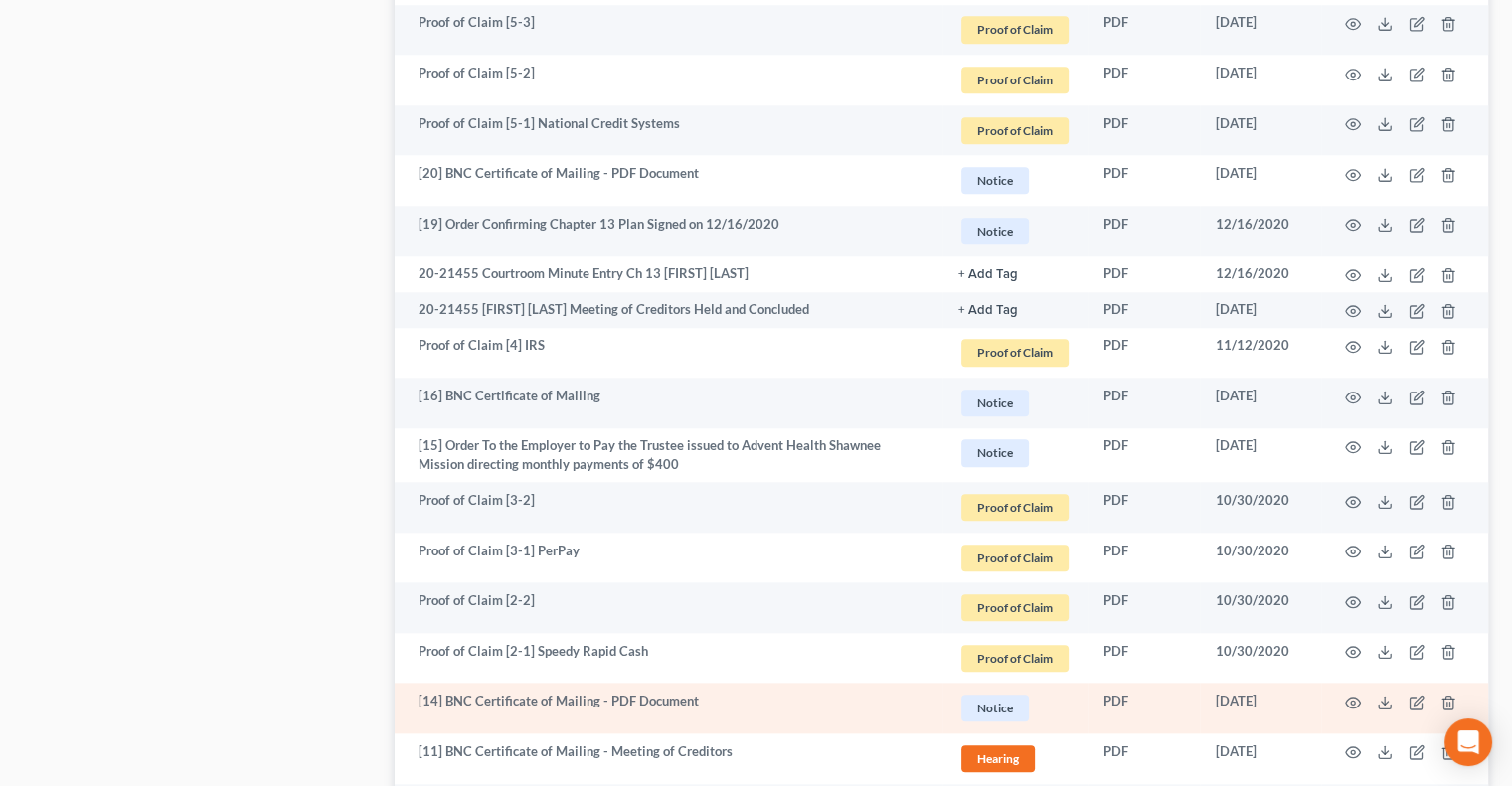 scroll, scrollTop: 1952, scrollLeft: 0, axis: vertical 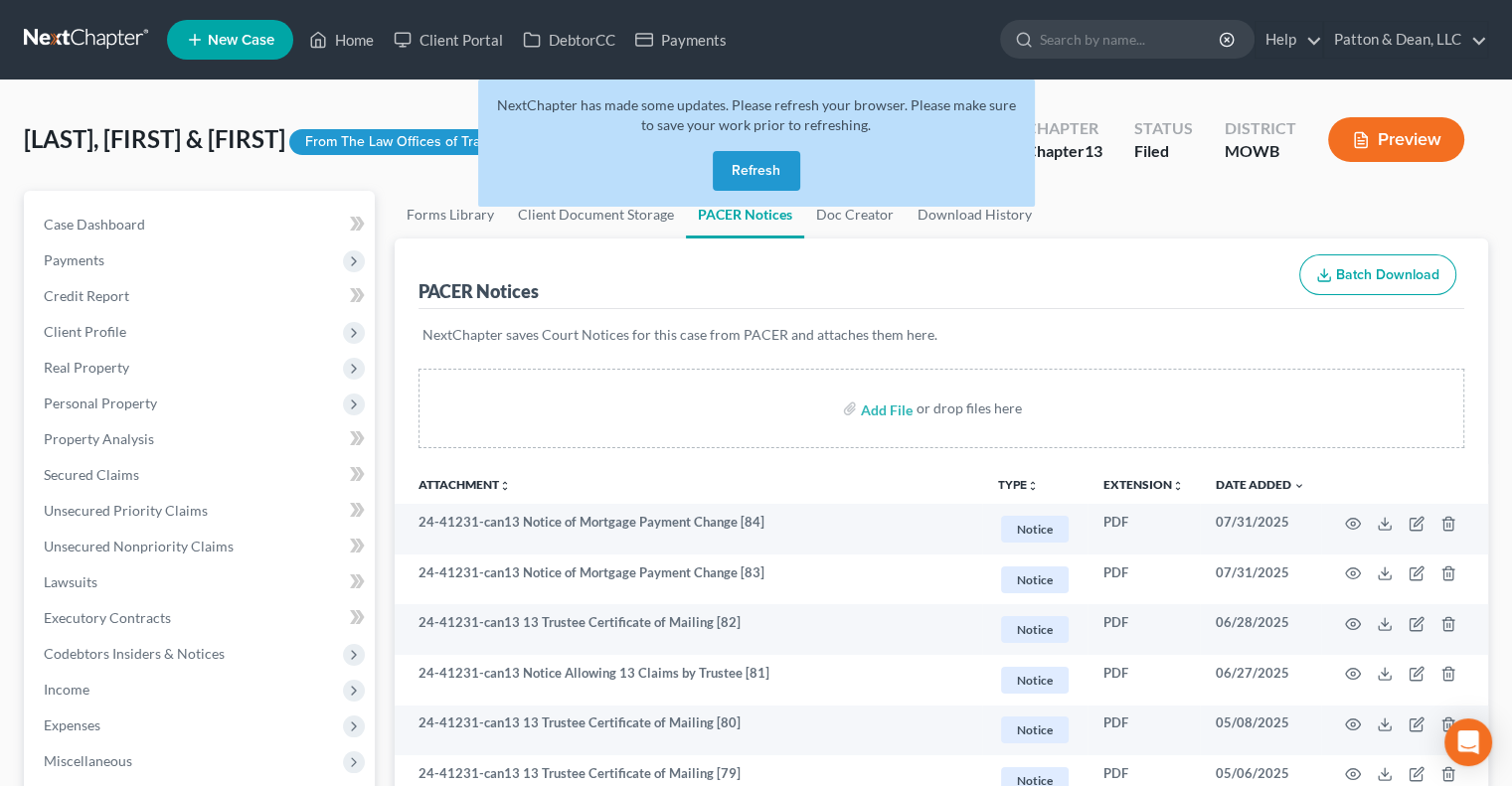 click on "Refresh" at bounding box center (756, 171) 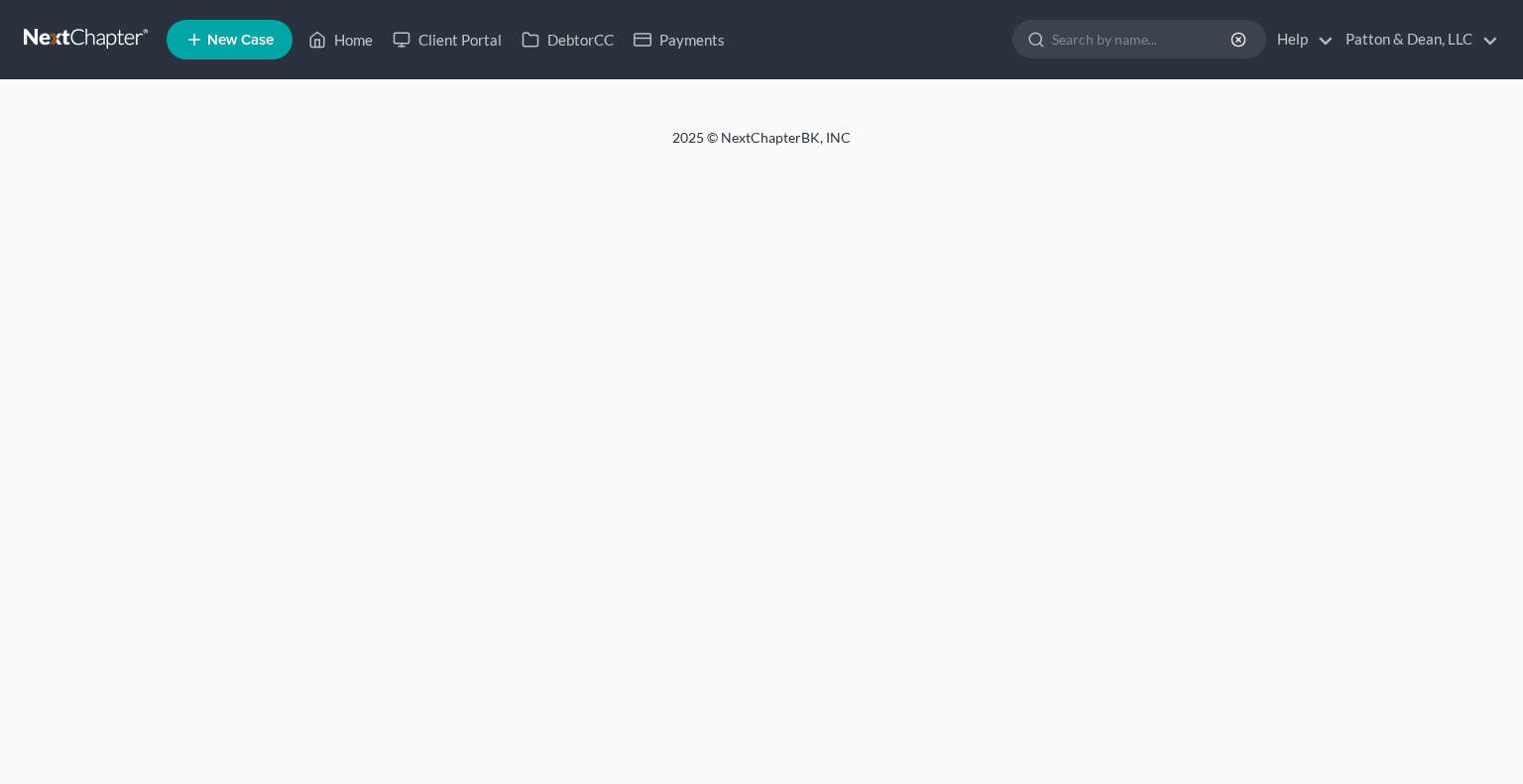scroll, scrollTop: 0, scrollLeft: 0, axis: both 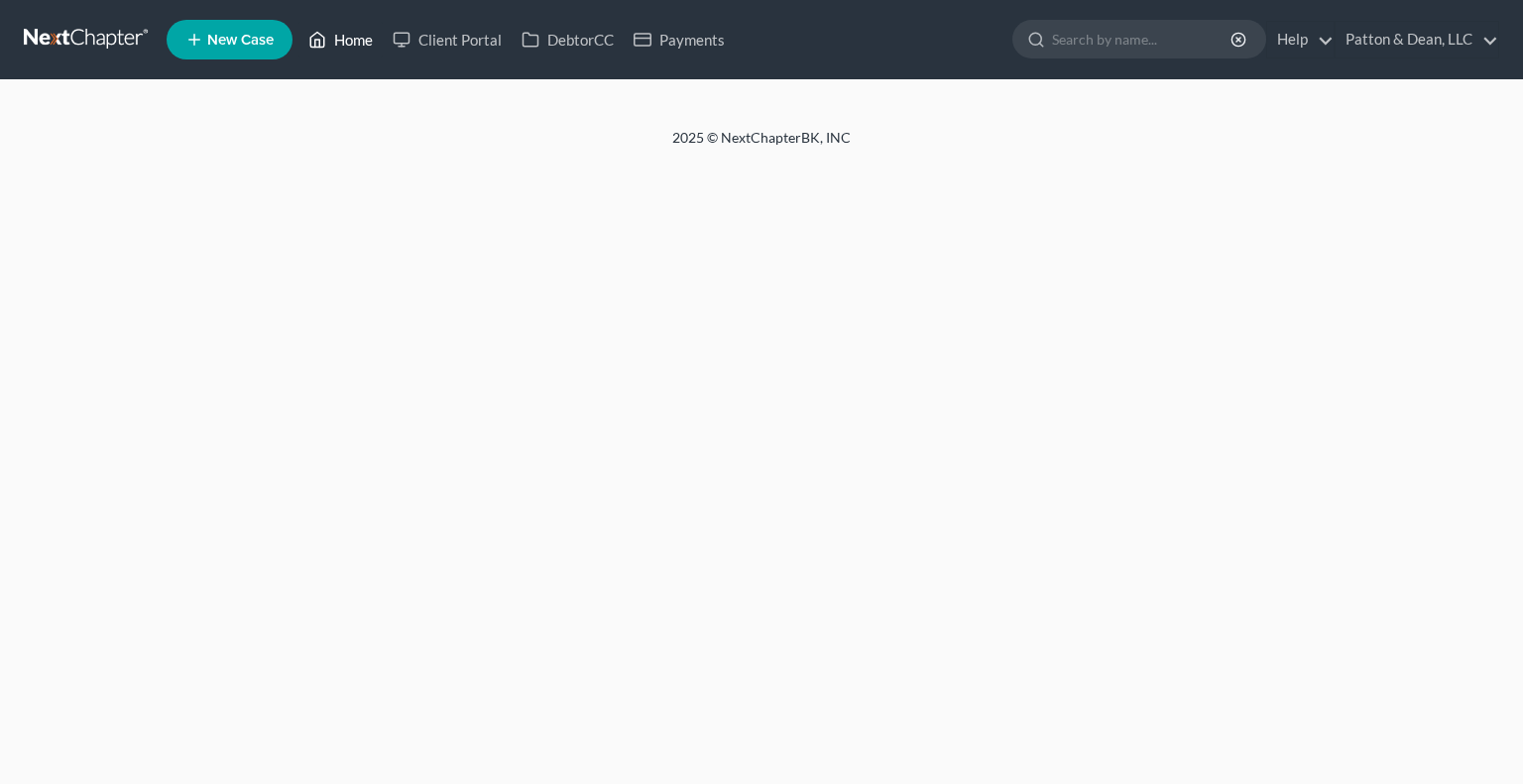 click on "Home" at bounding box center (340, 40) 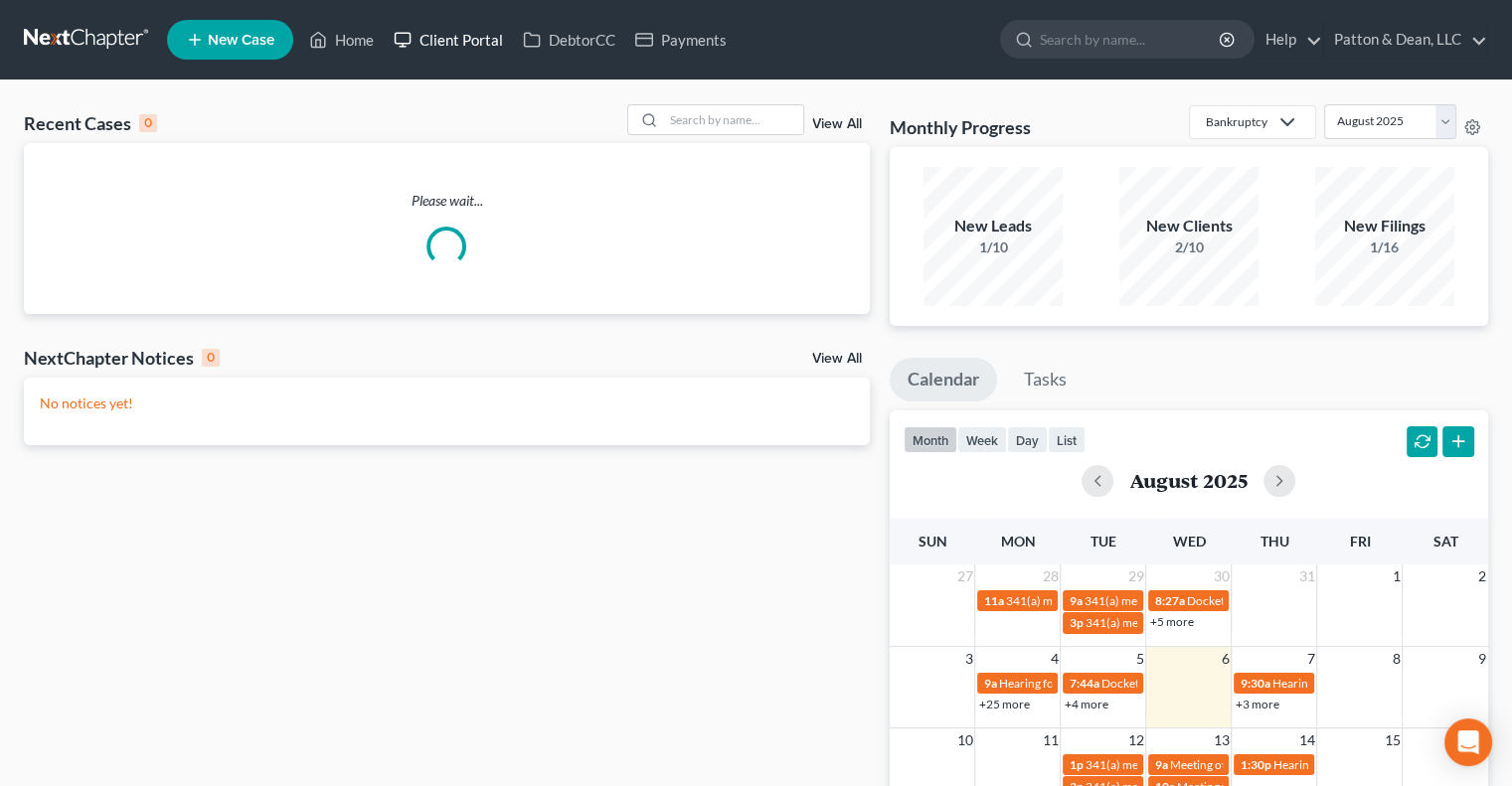click on "Client Portal" at bounding box center (448, 40) 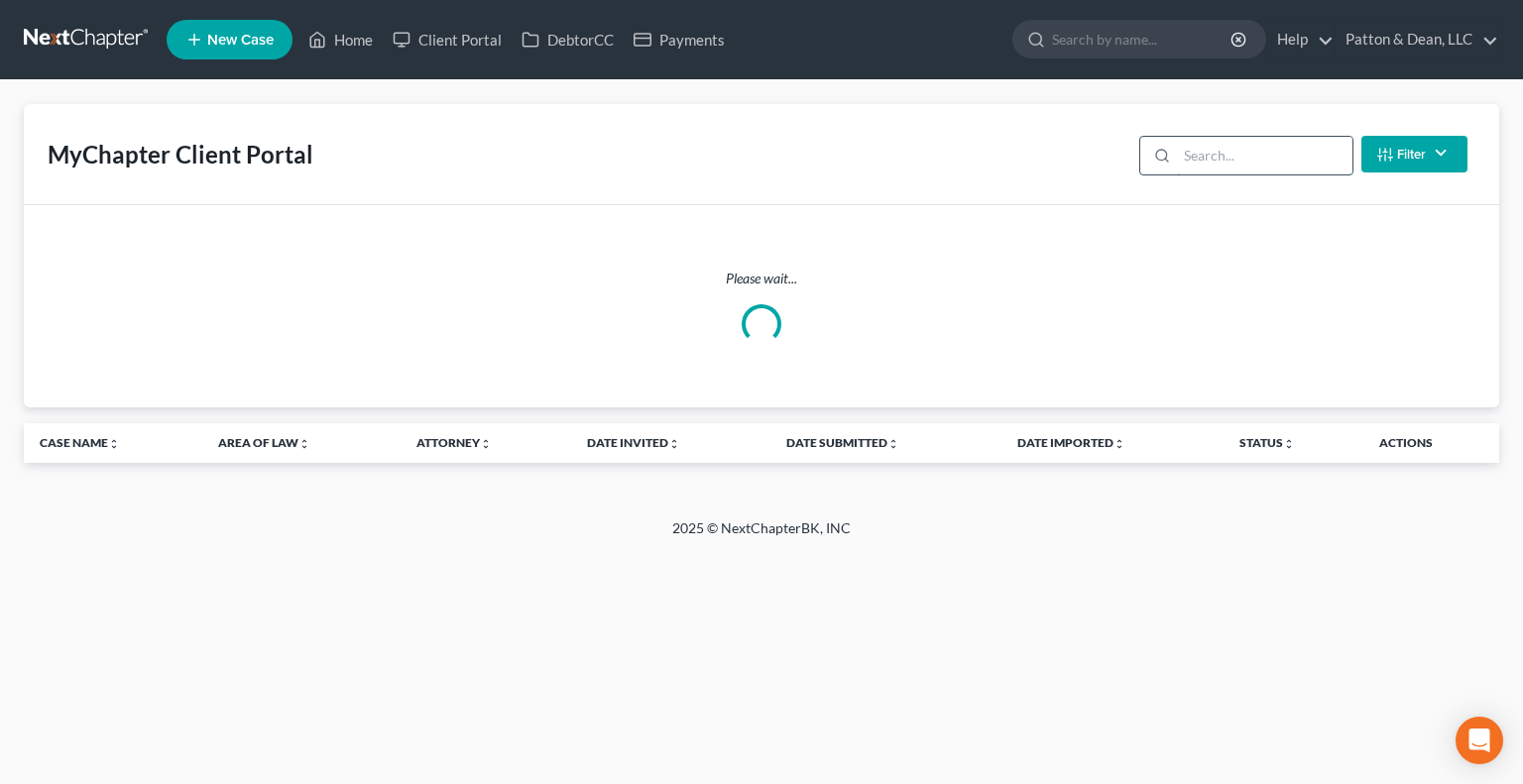 click at bounding box center [1264, 156] 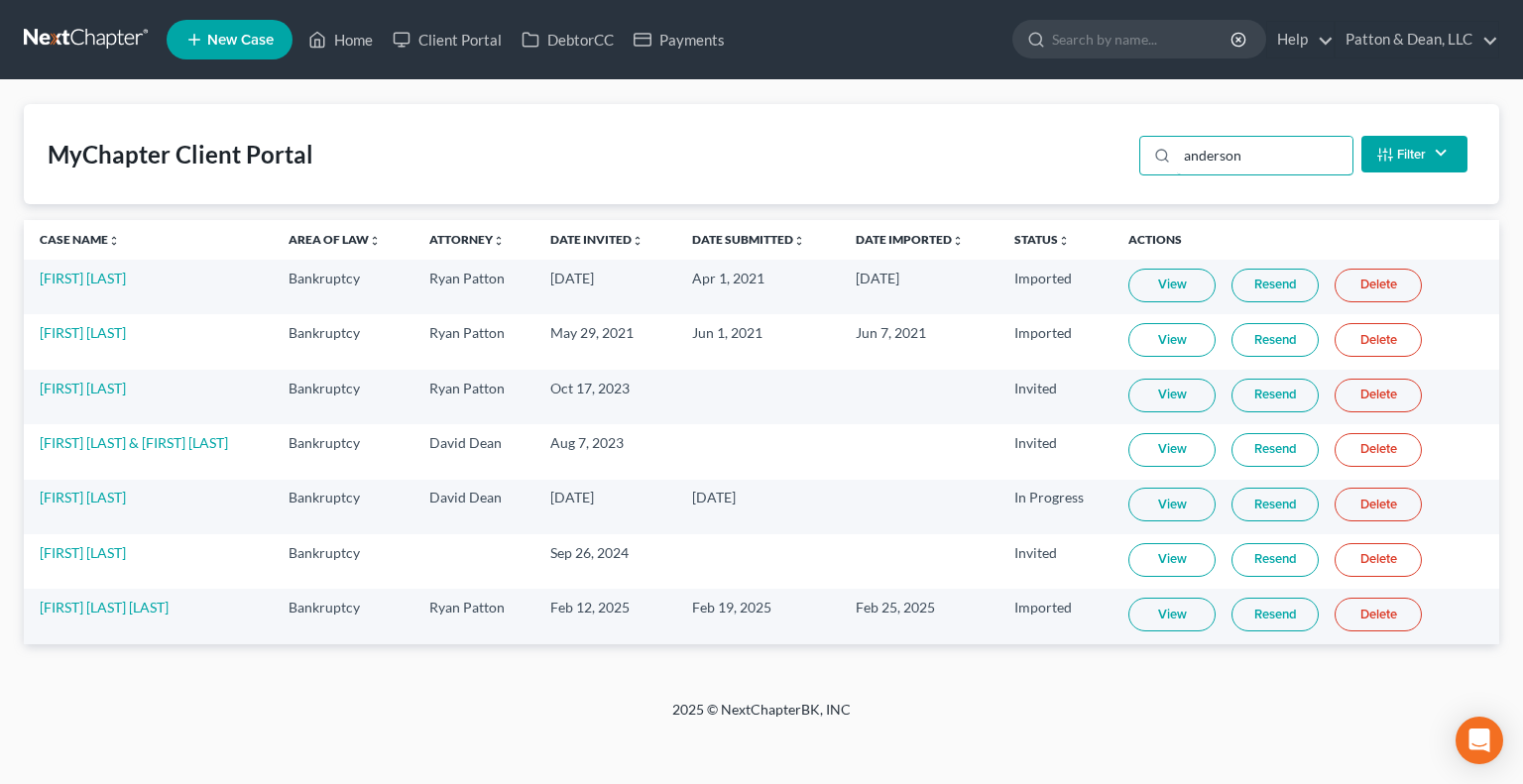type on "anderson" 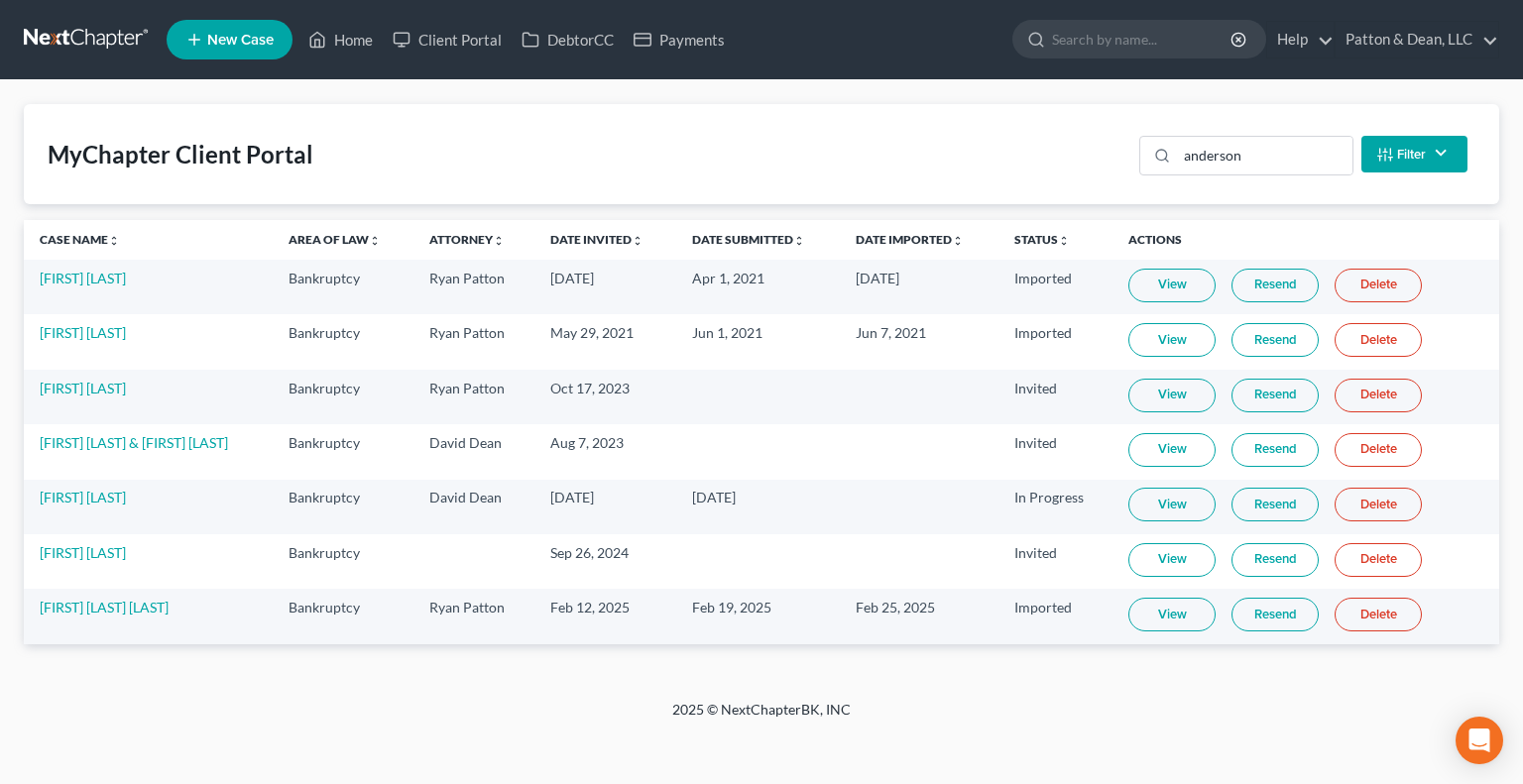 click on "View" at bounding box center [1172, 504] 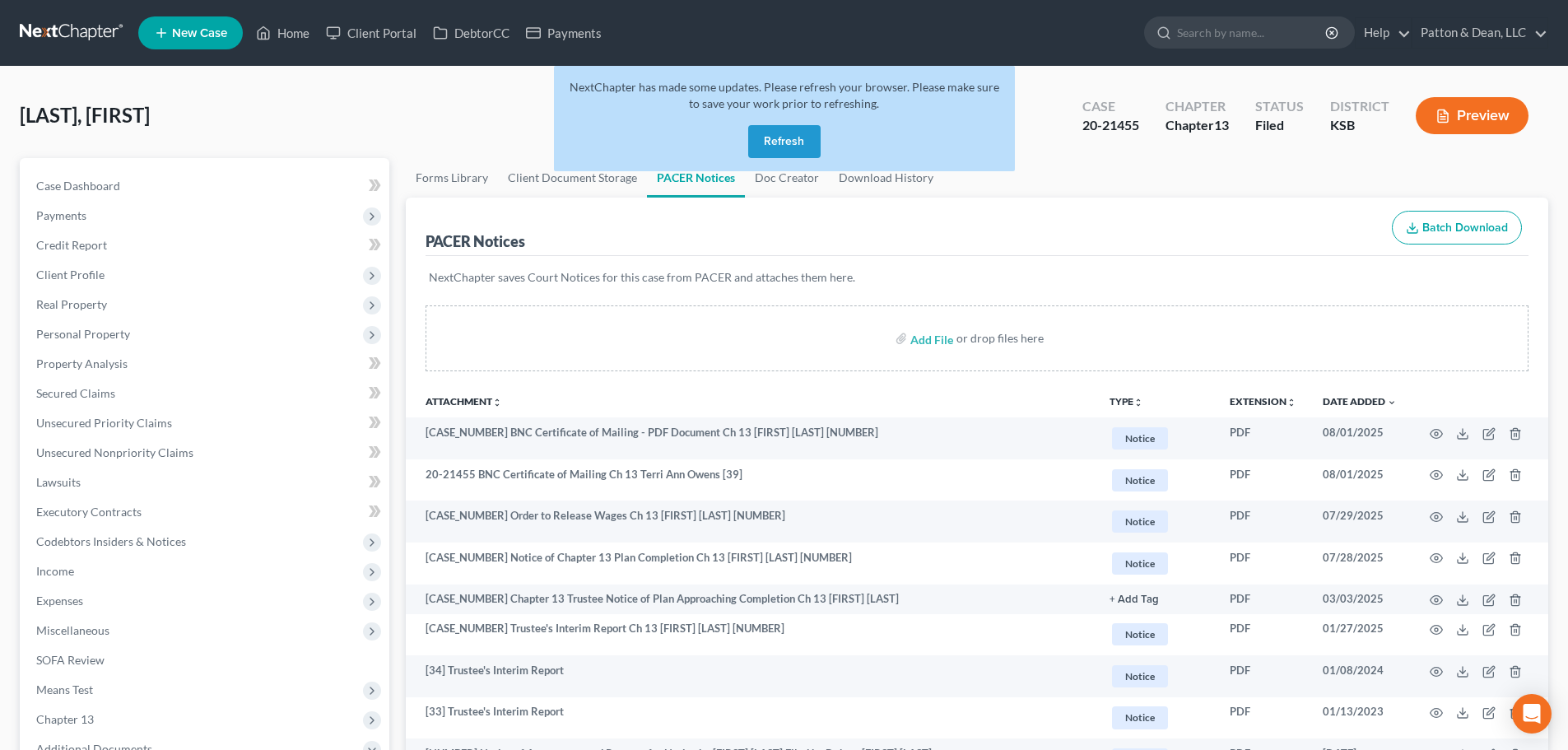 scroll, scrollTop: 0, scrollLeft: 0, axis: both 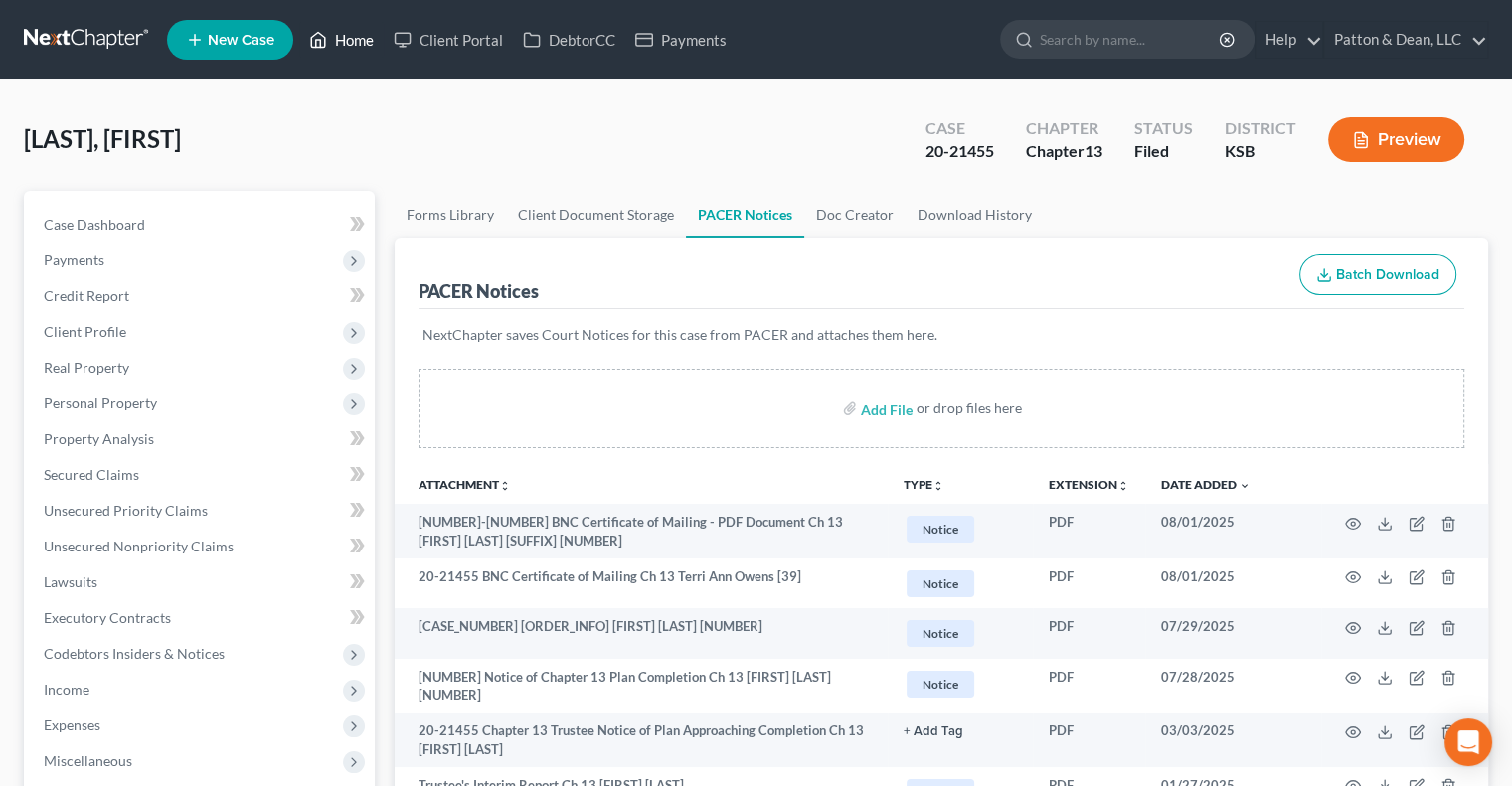 click on "Home" at bounding box center [341, 40] 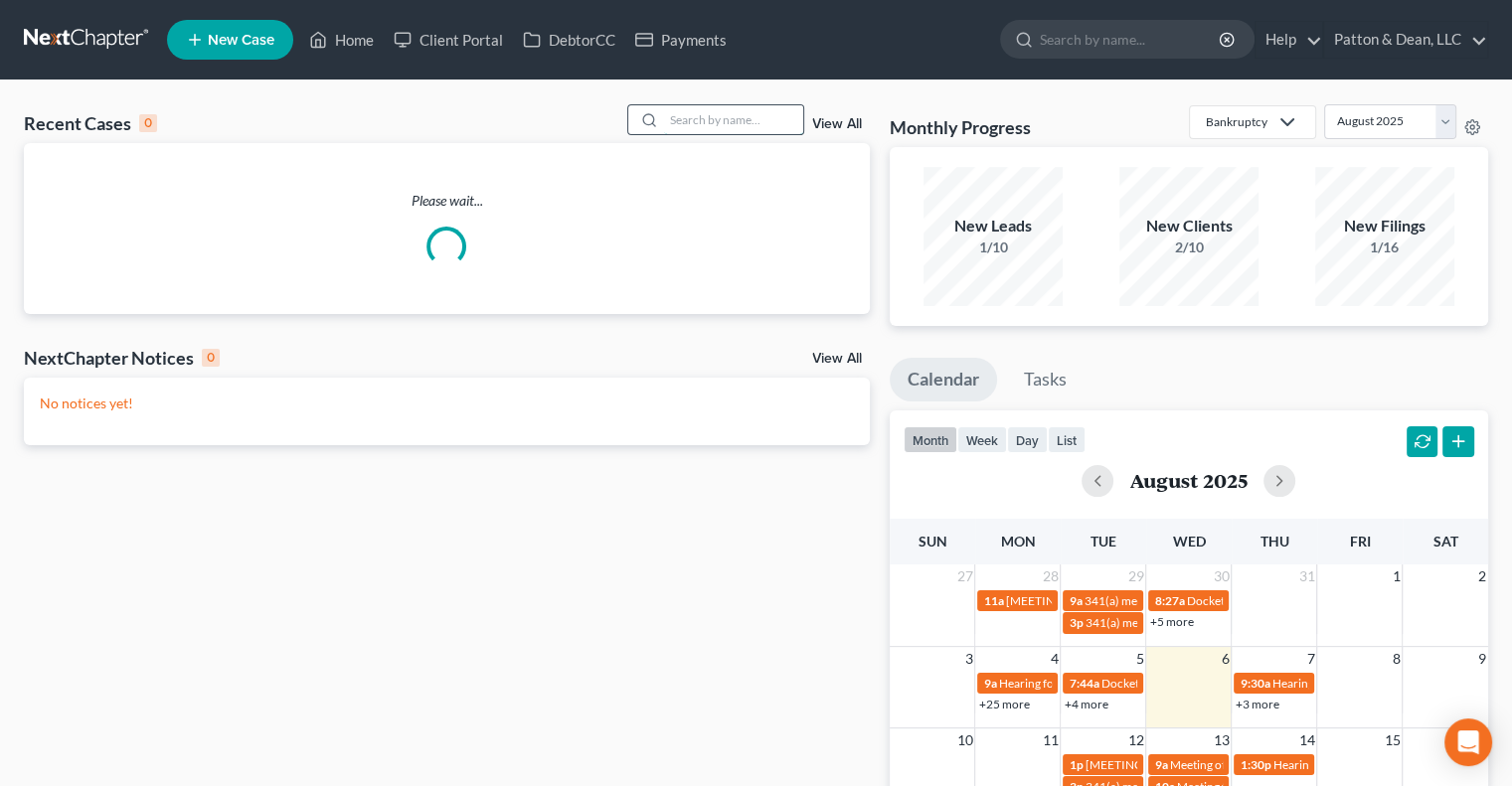 click at bounding box center (734, 119) 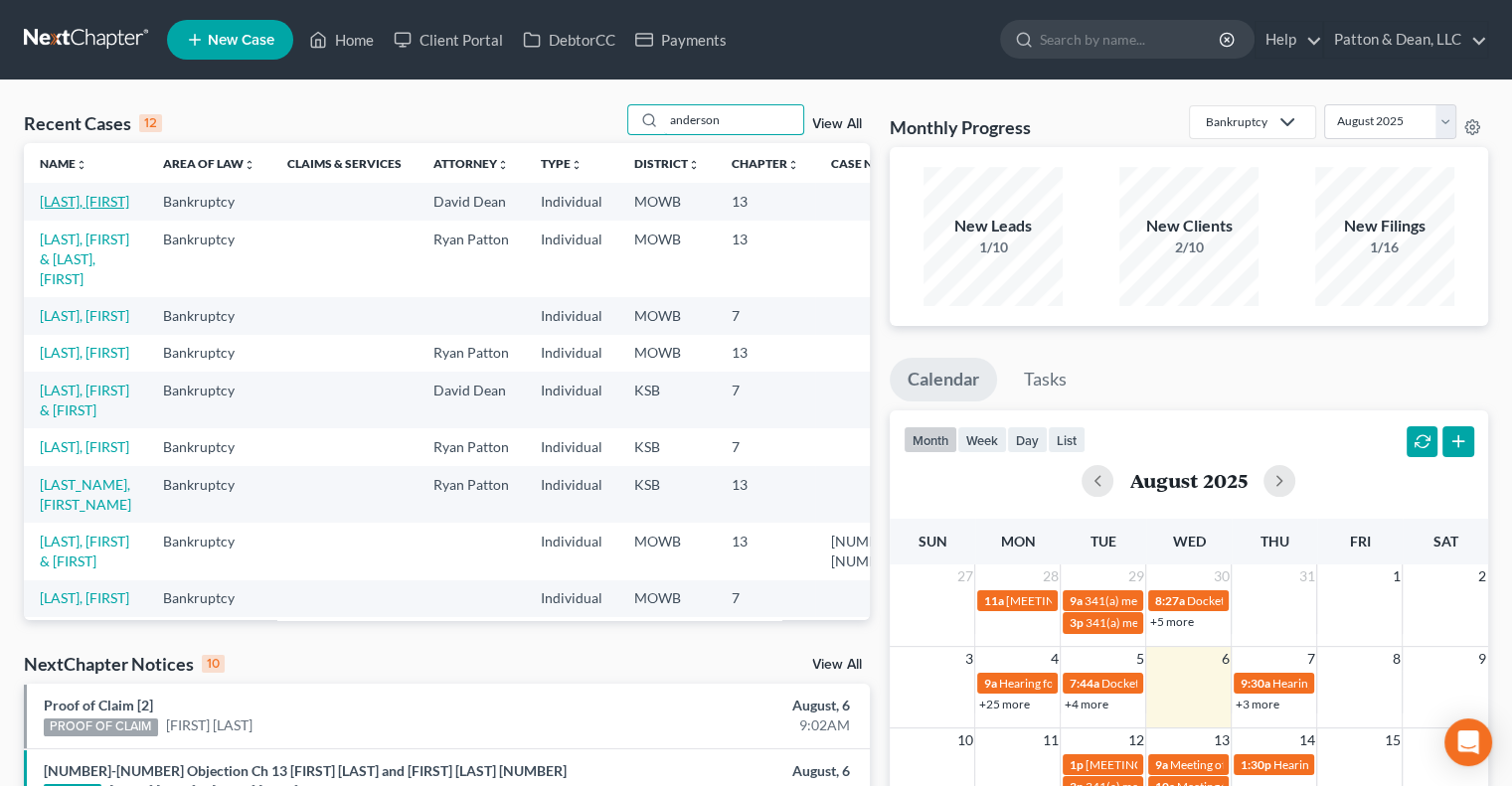 type on "anderson" 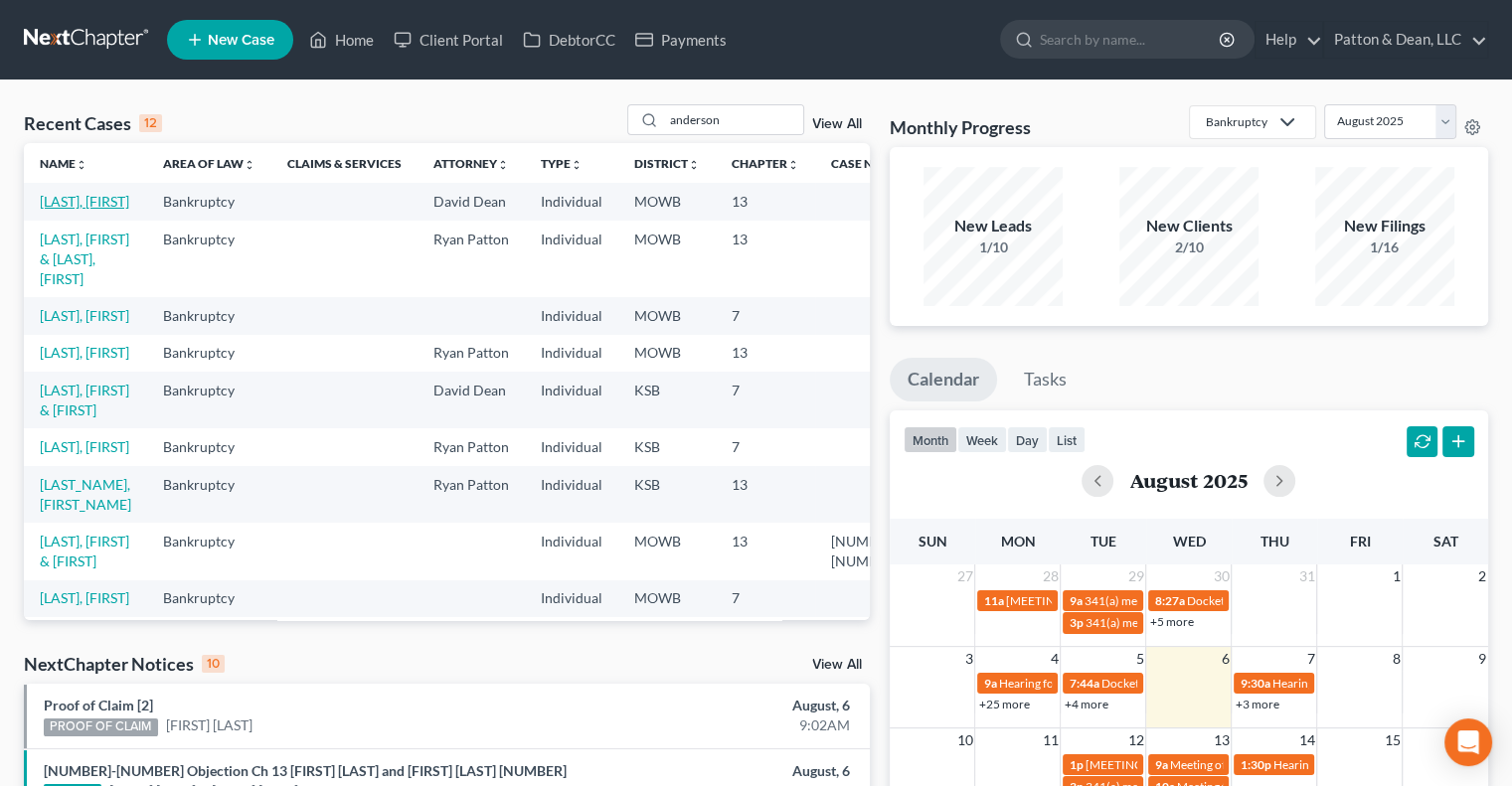 click on "[LAST], [FIRST]" at bounding box center [84, 201] 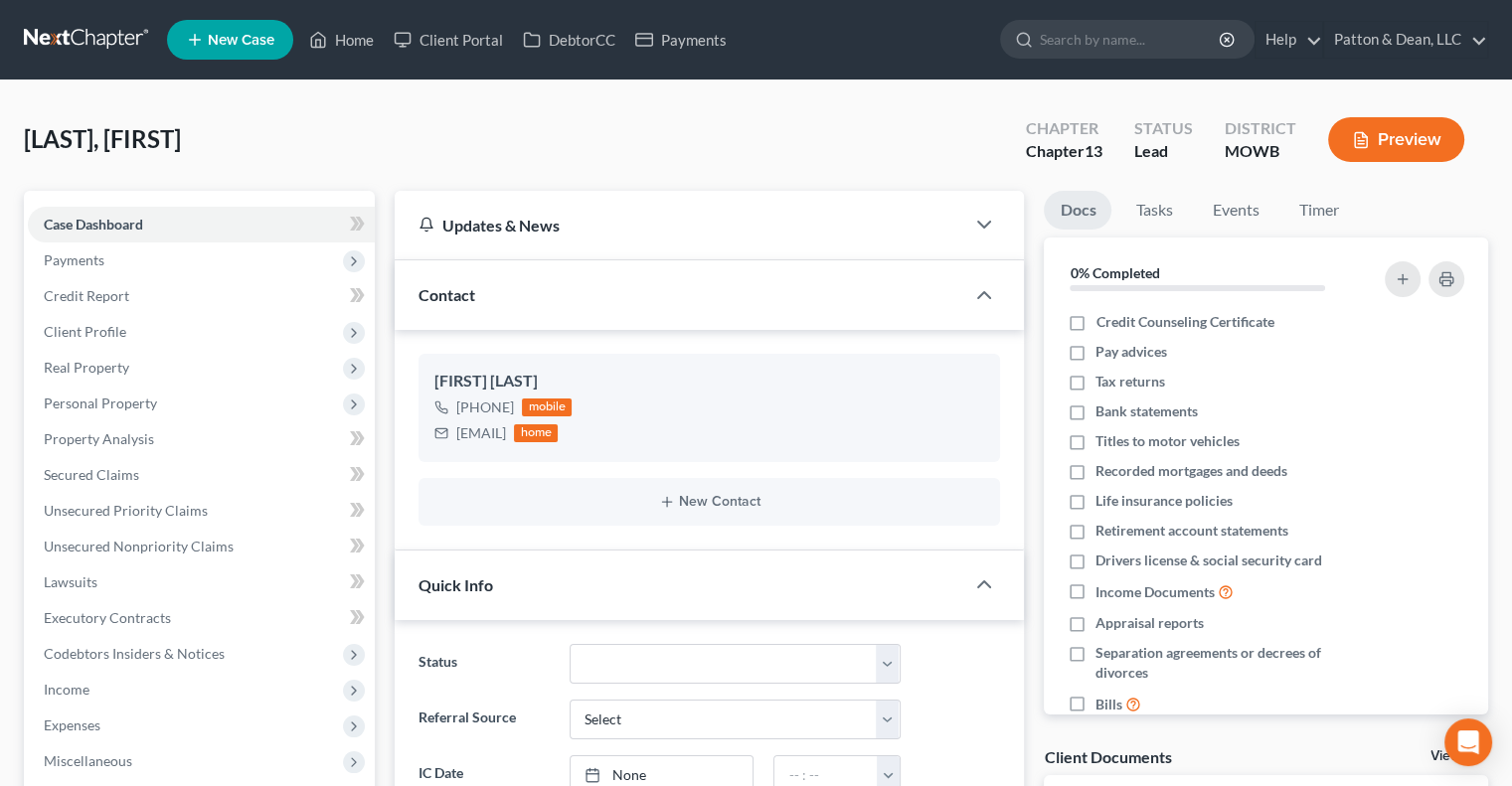scroll, scrollTop: 210, scrollLeft: 0, axis: vertical 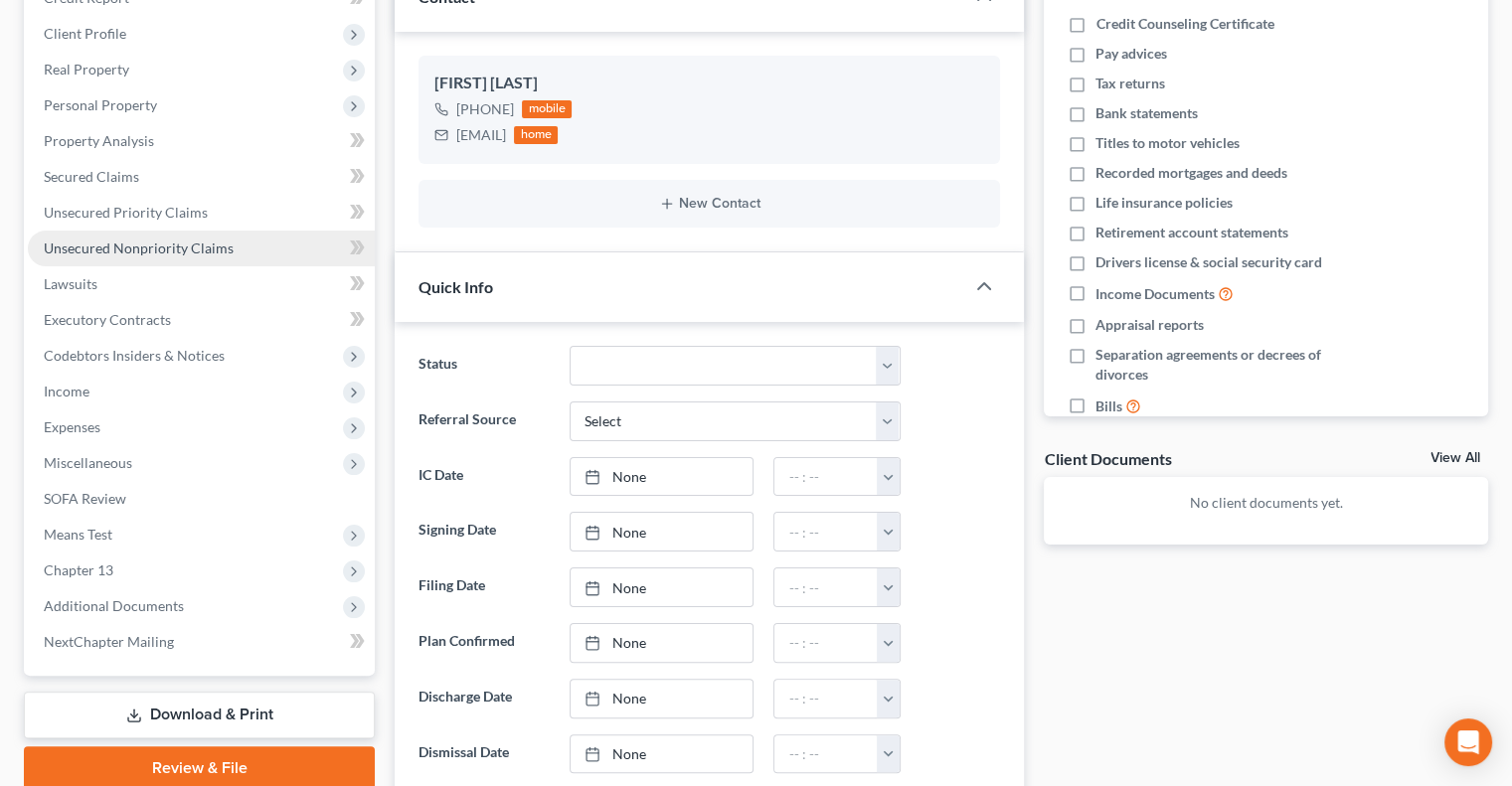 click on "Unsecured Nonpriority Claims" at bounding box center [138, 247] 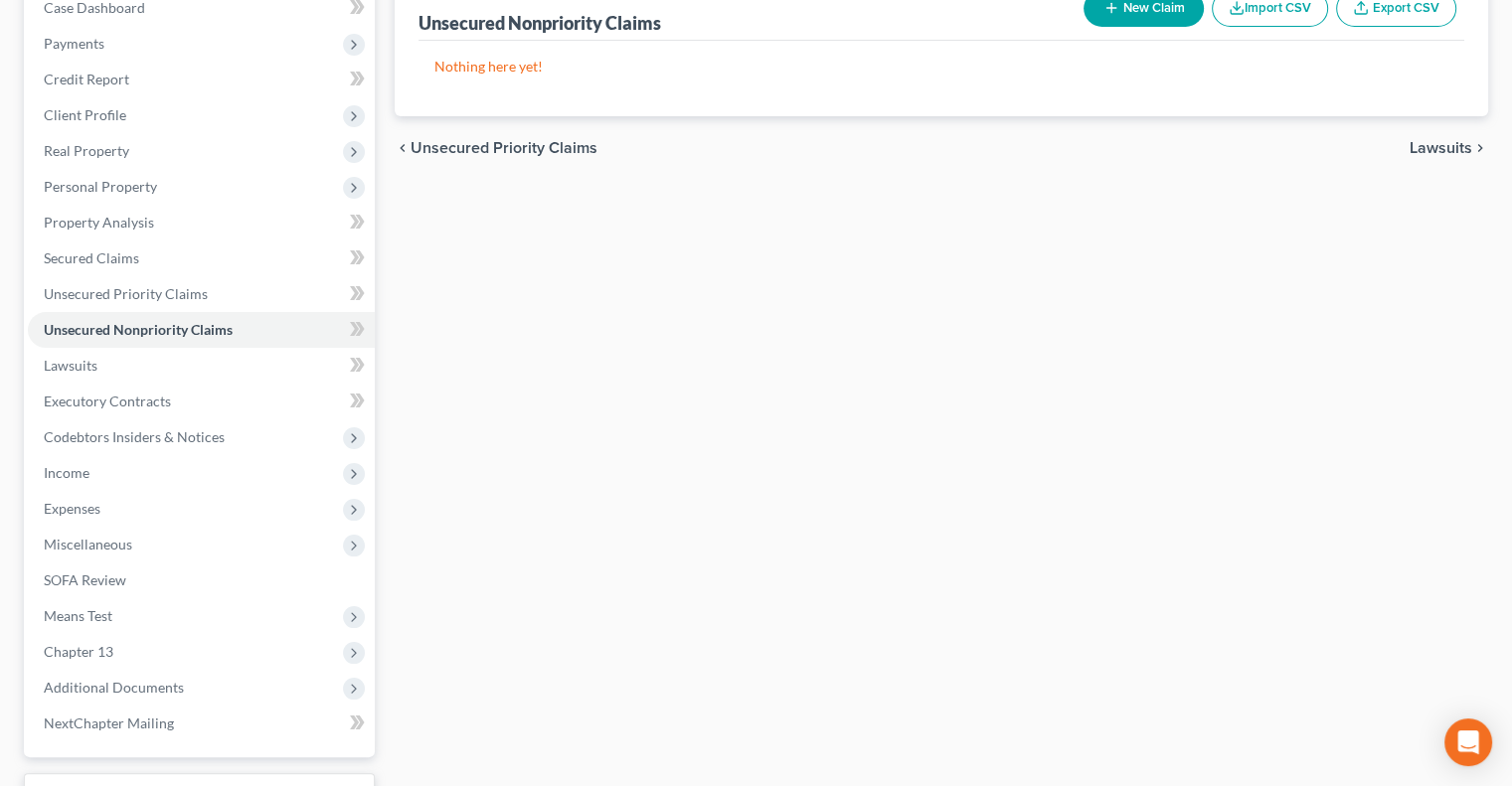 scroll, scrollTop: 0, scrollLeft: 0, axis: both 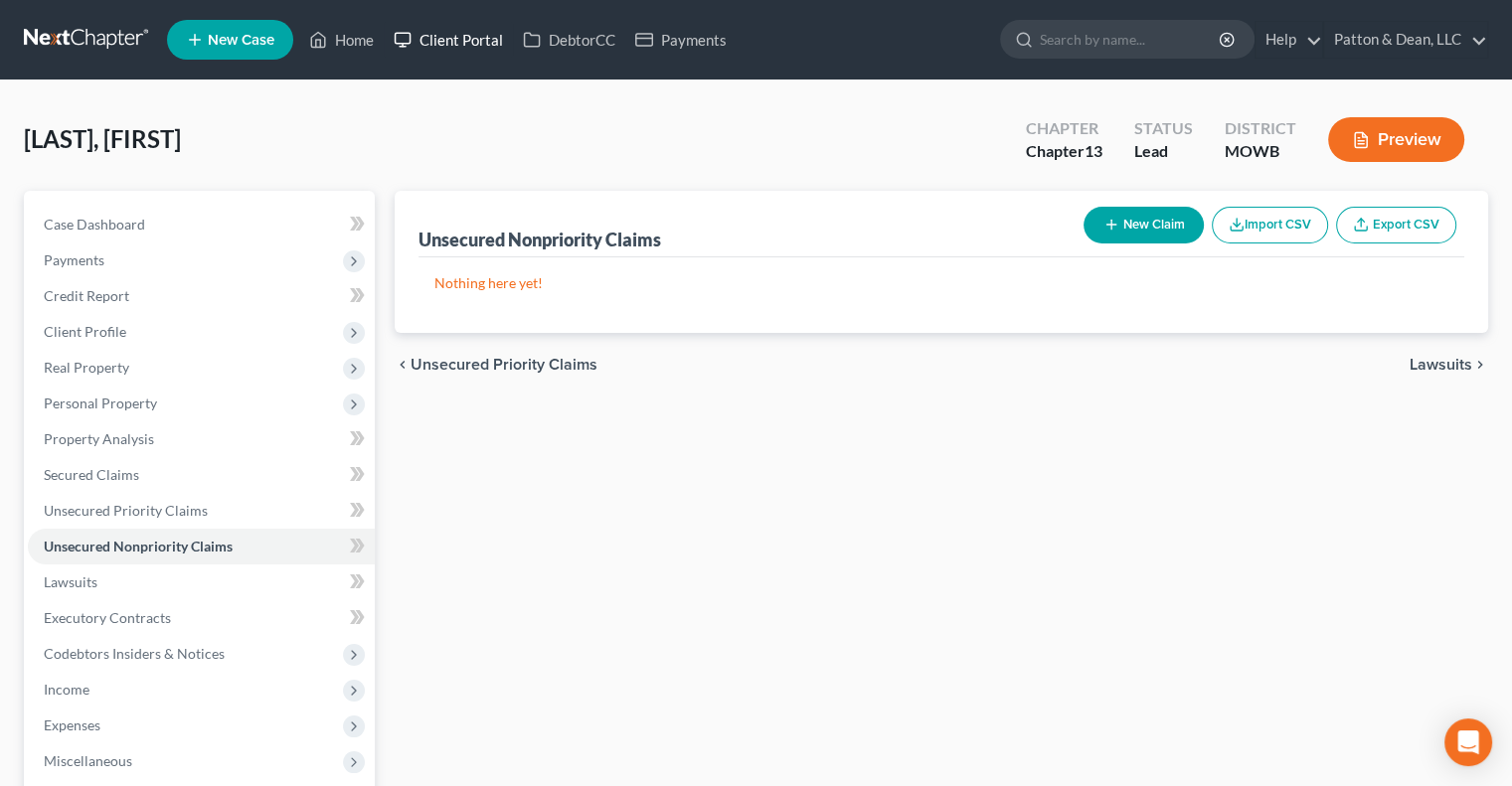 click on "Client Portal" at bounding box center [448, 40] 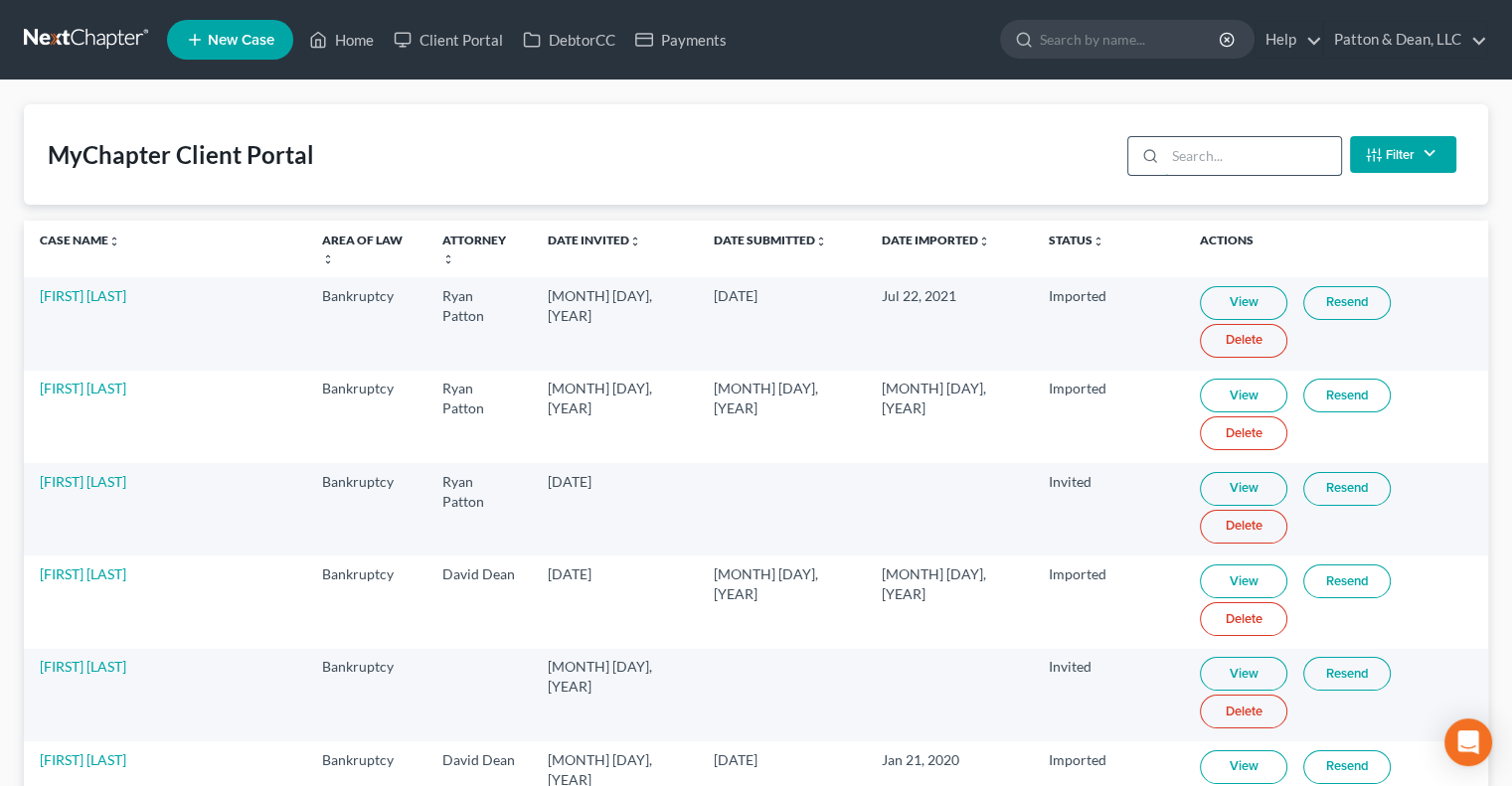 click at bounding box center (1253, 156) 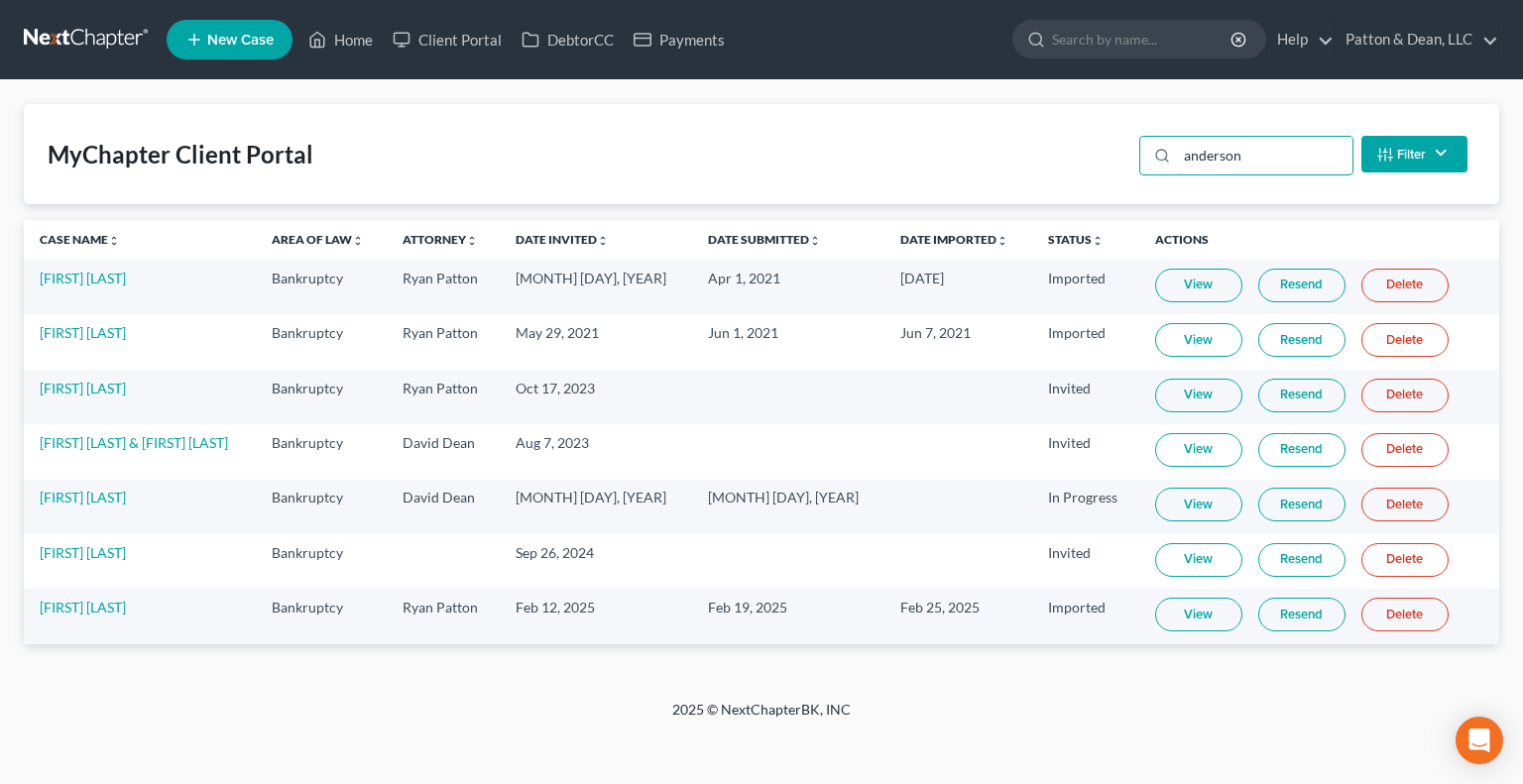 type on "anderson" 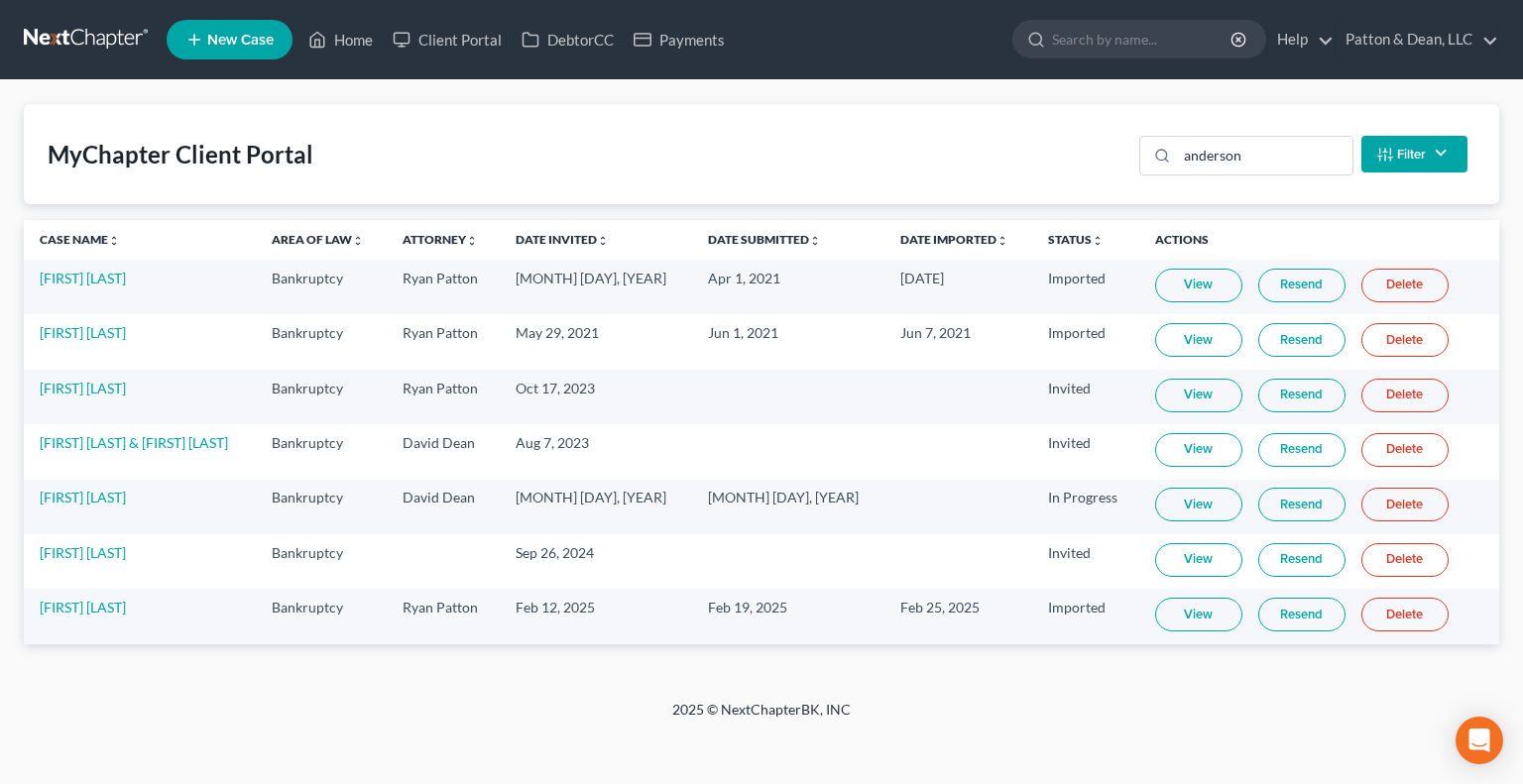 click on "View" at bounding box center (1199, 504) 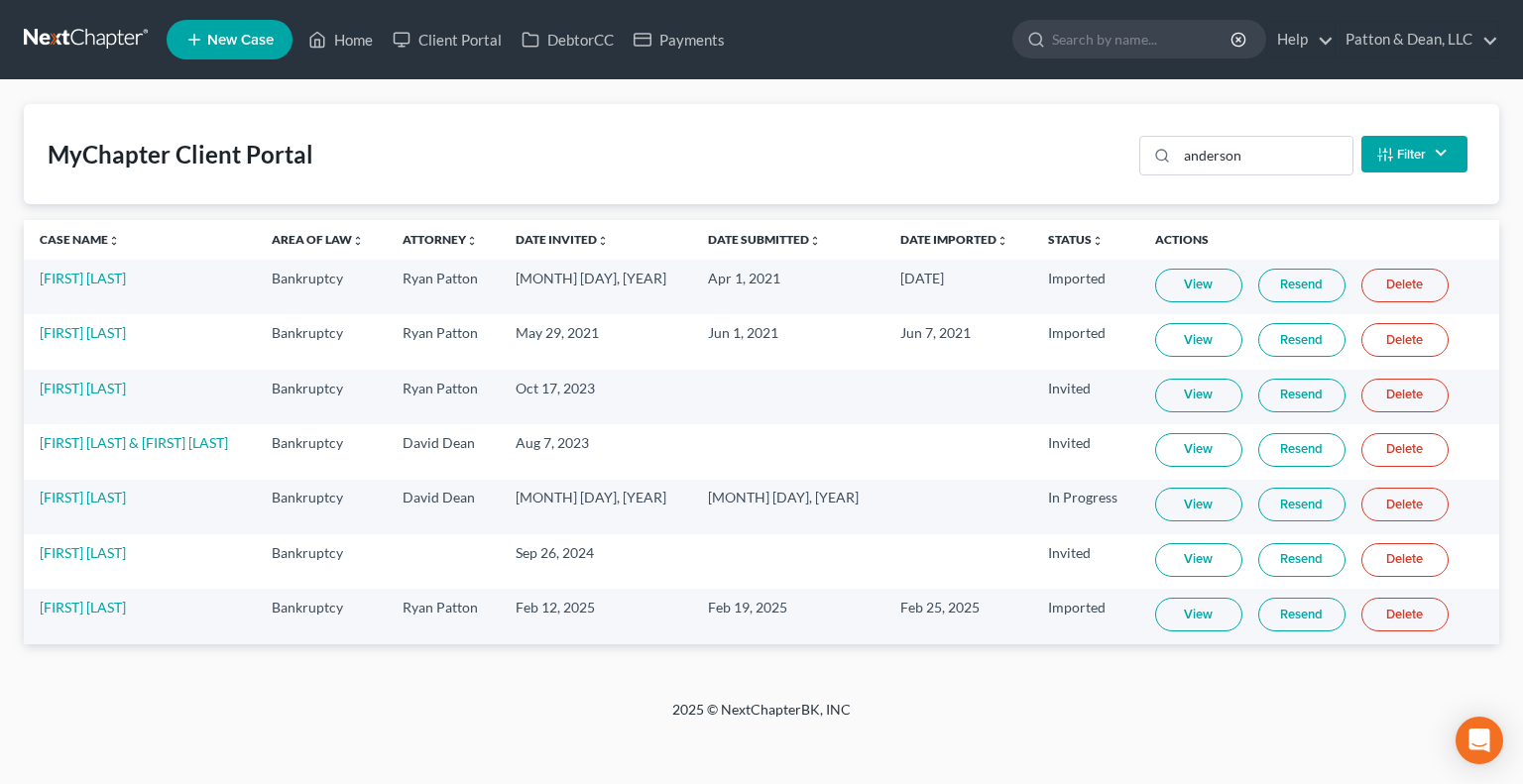 click on "View" at bounding box center [1199, 504] 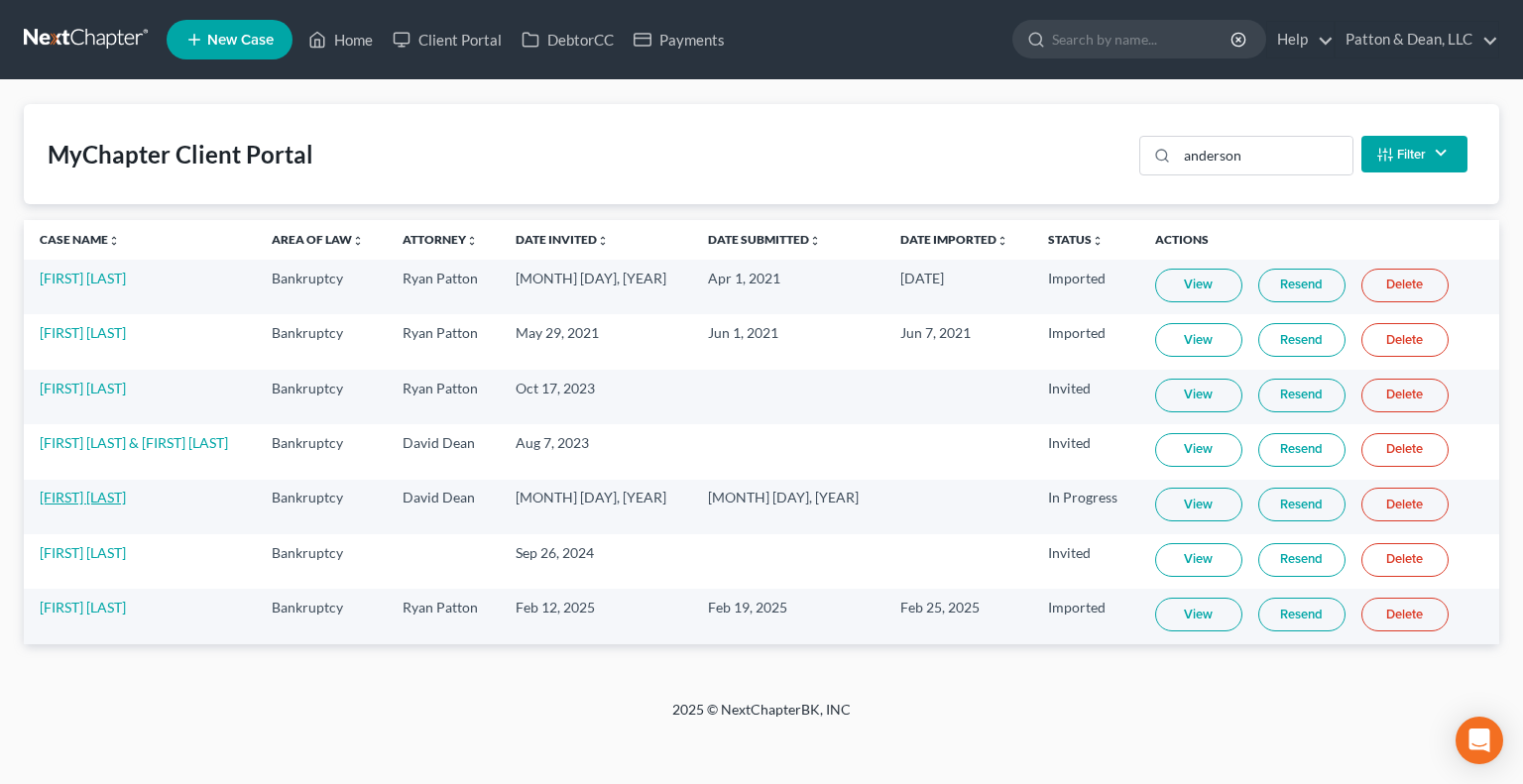 click on "Sandy Anderson" at bounding box center (82, 497) 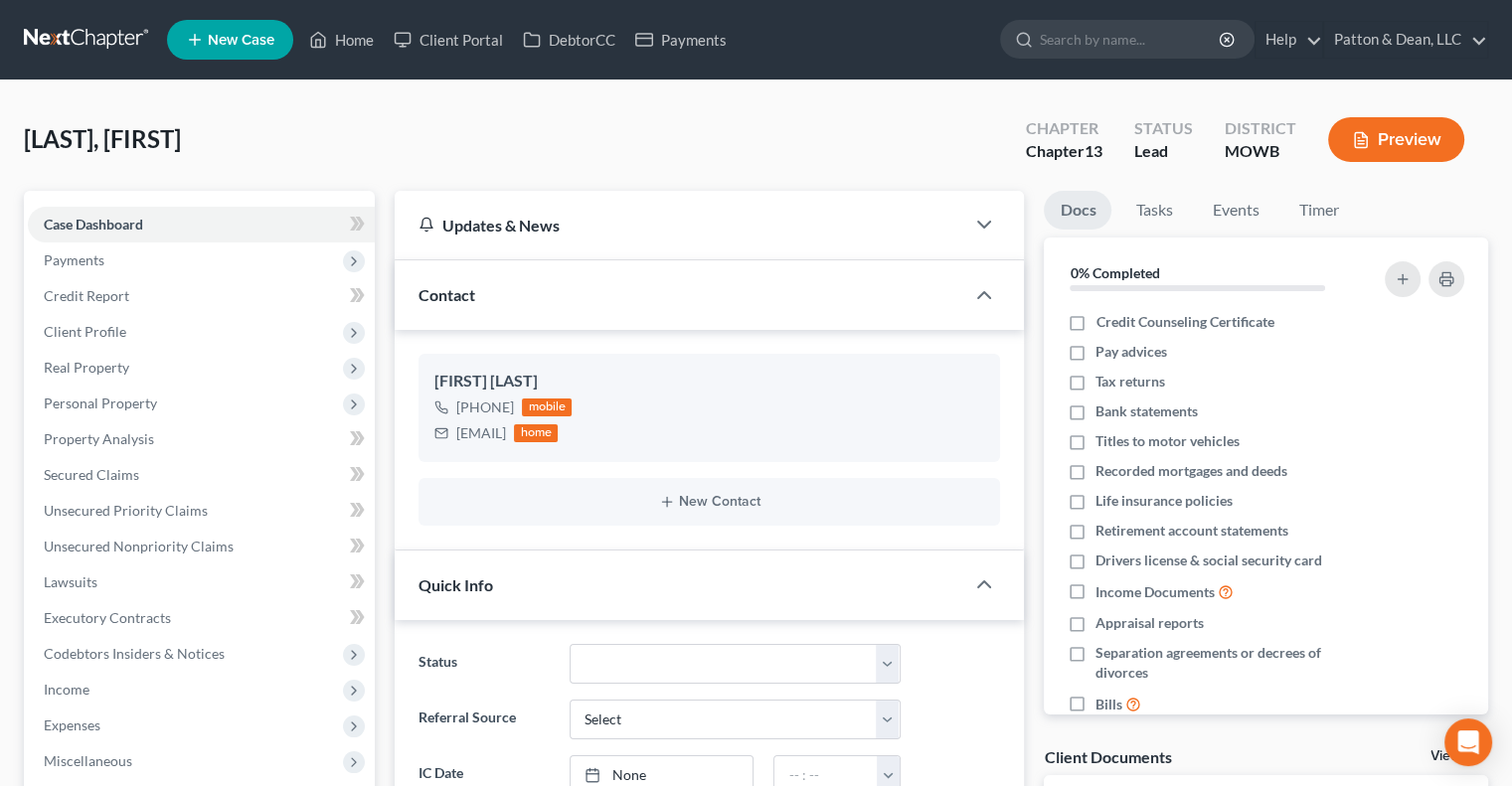 scroll, scrollTop: 210, scrollLeft: 0, axis: vertical 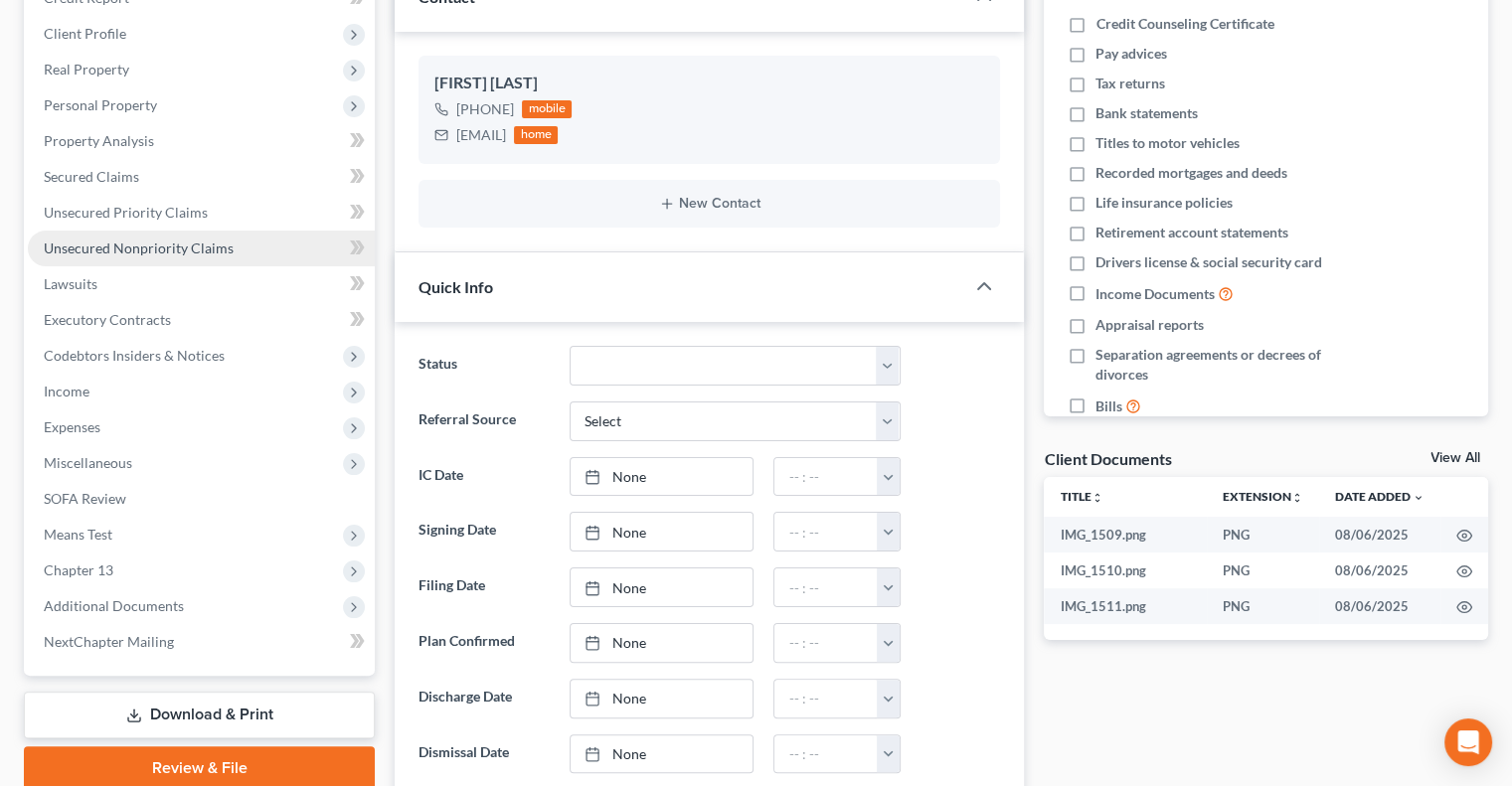 drag, startPoint x: 138, startPoint y: 246, endPoint x: 159, endPoint y: 249, distance: 21.213203 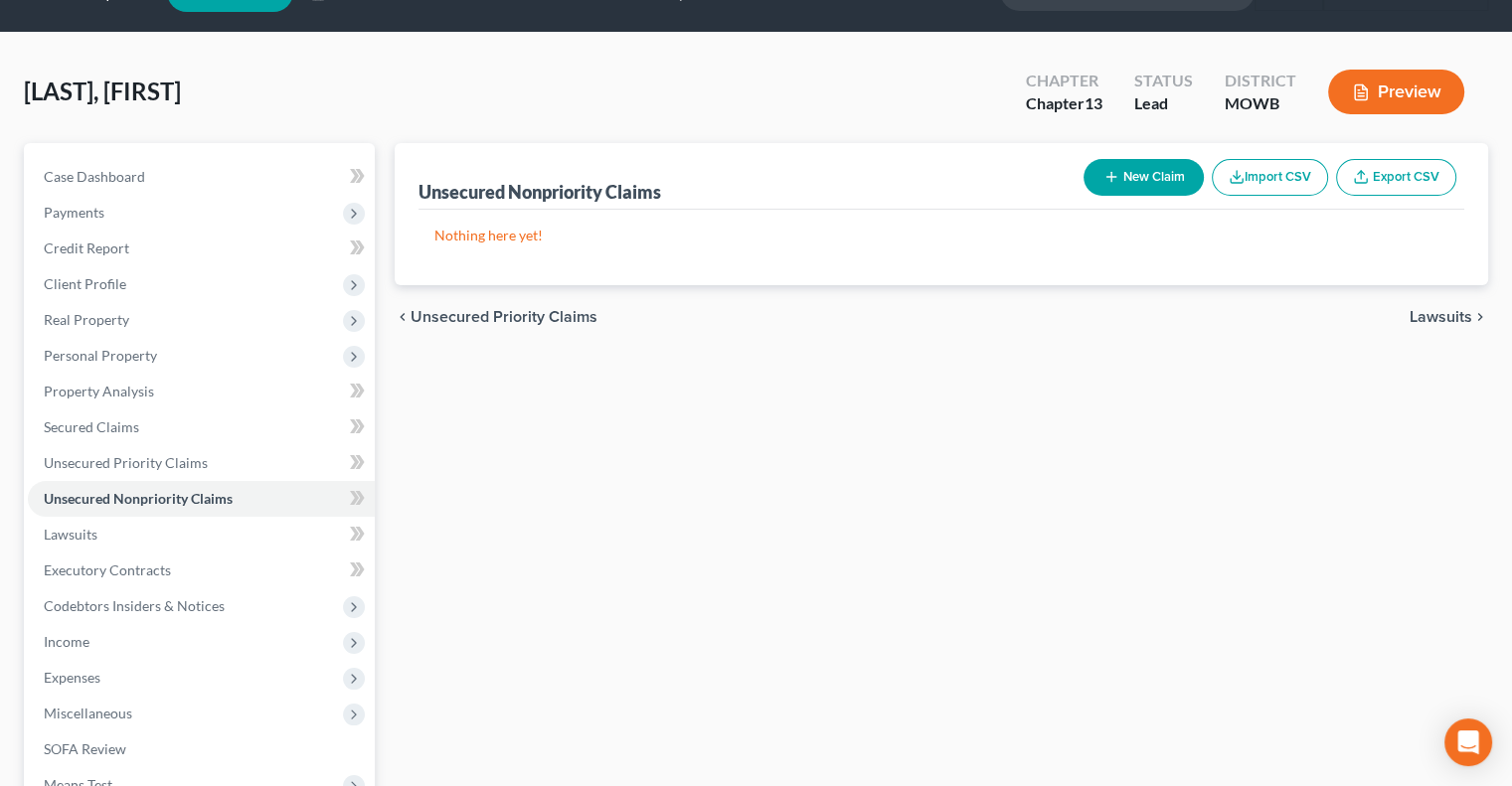 scroll, scrollTop: 0, scrollLeft: 0, axis: both 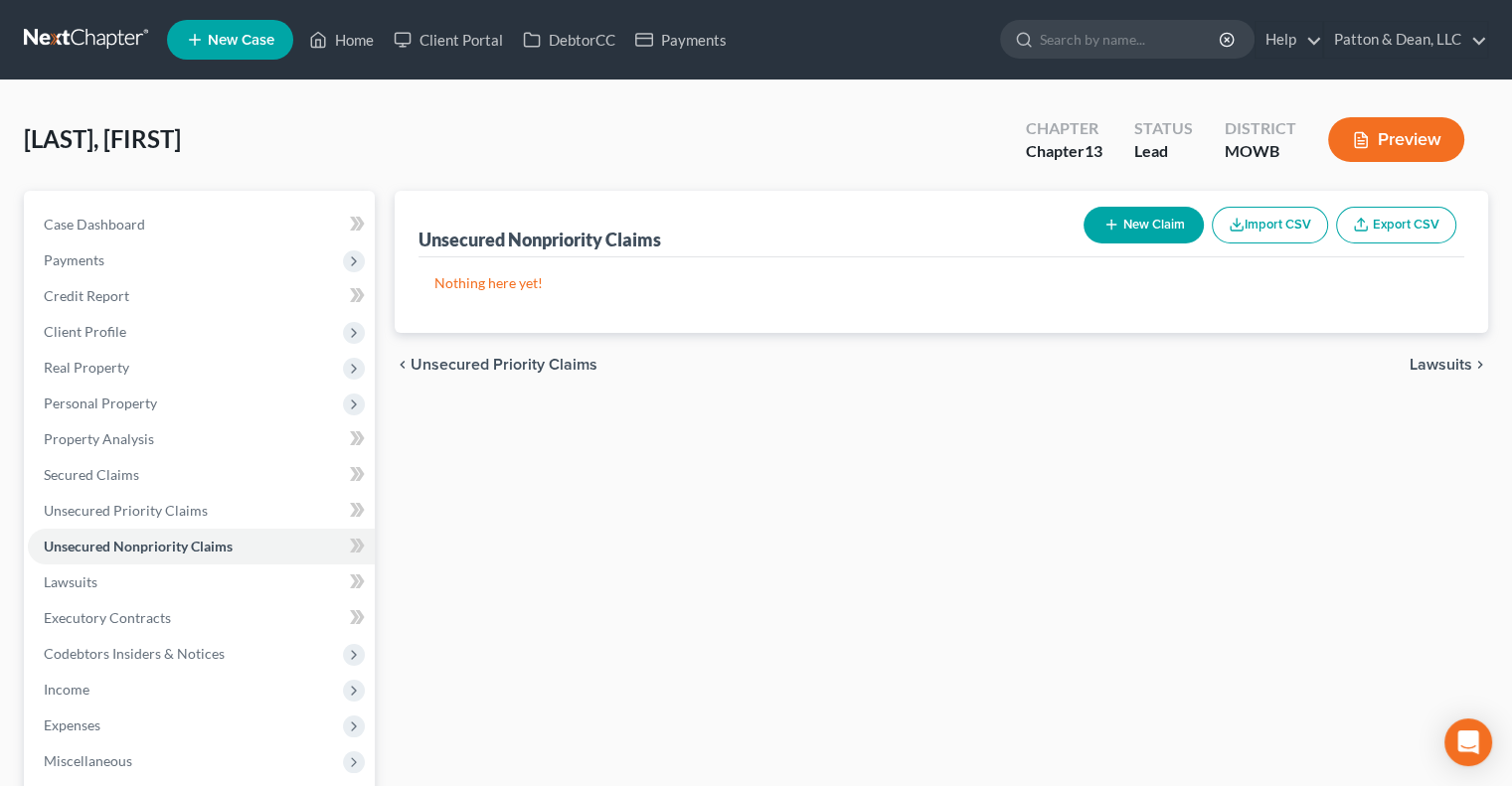 click on "New Claim" at bounding box center (1143, 225) 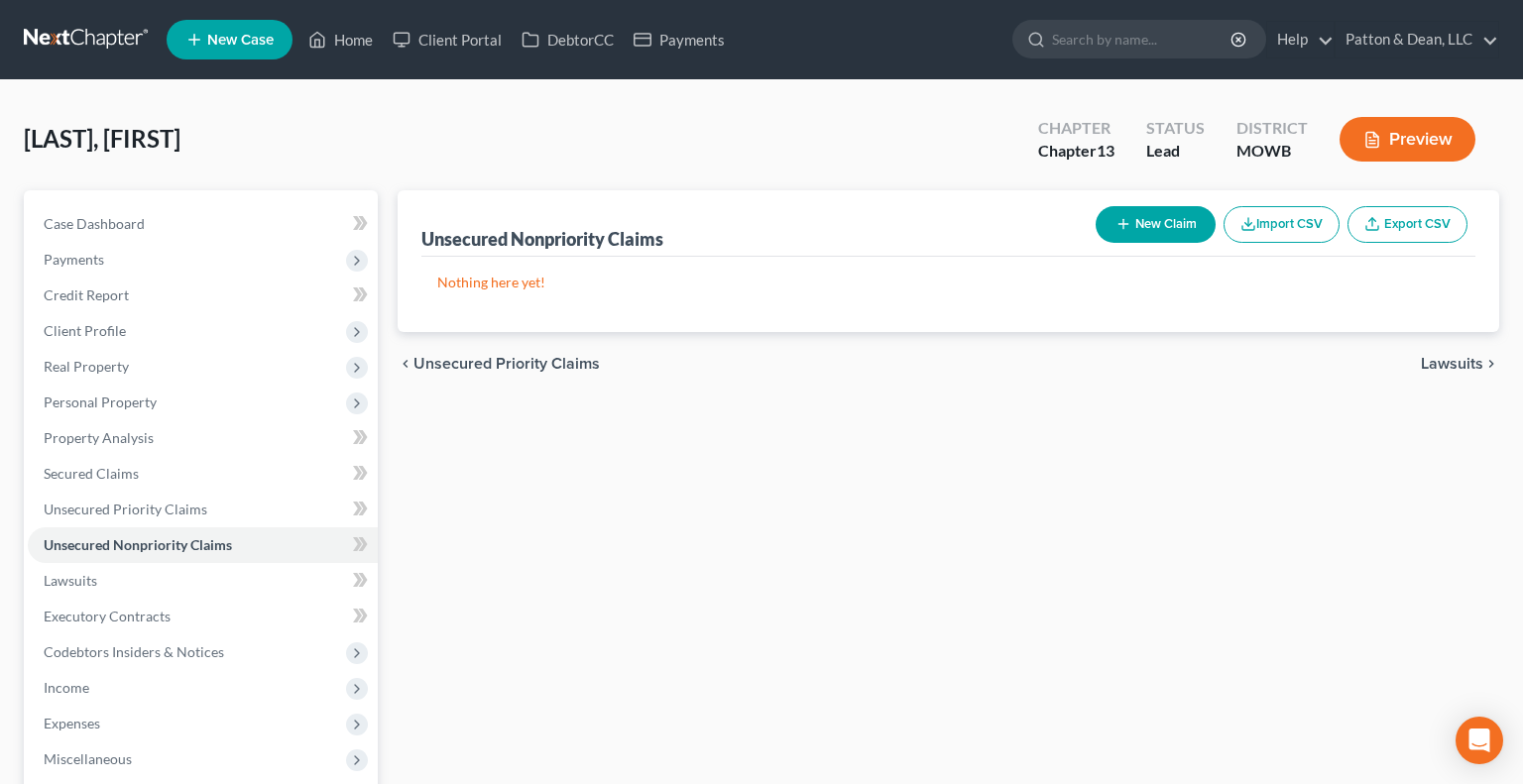 select on "0" 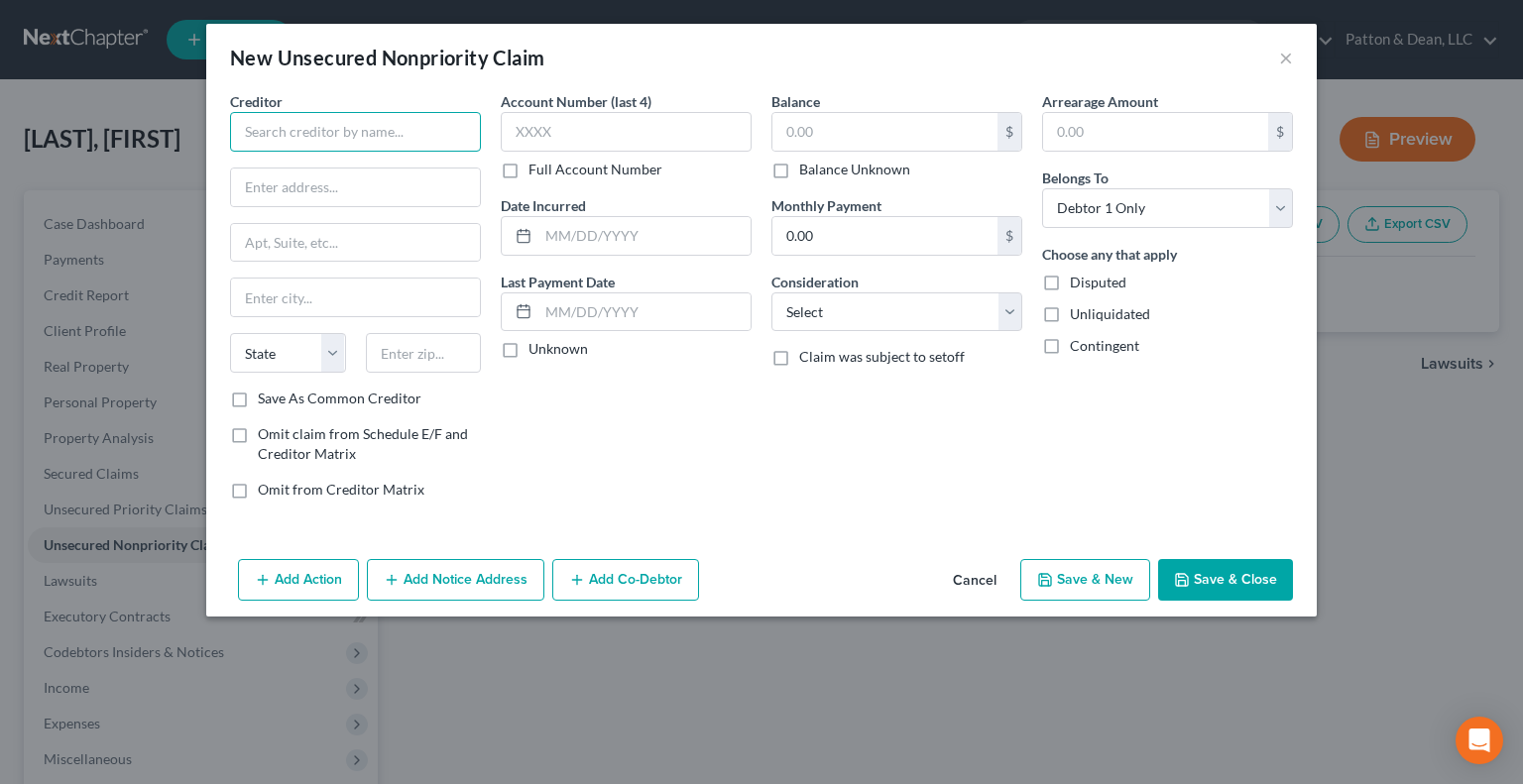 click at bounding box center [355, 132] 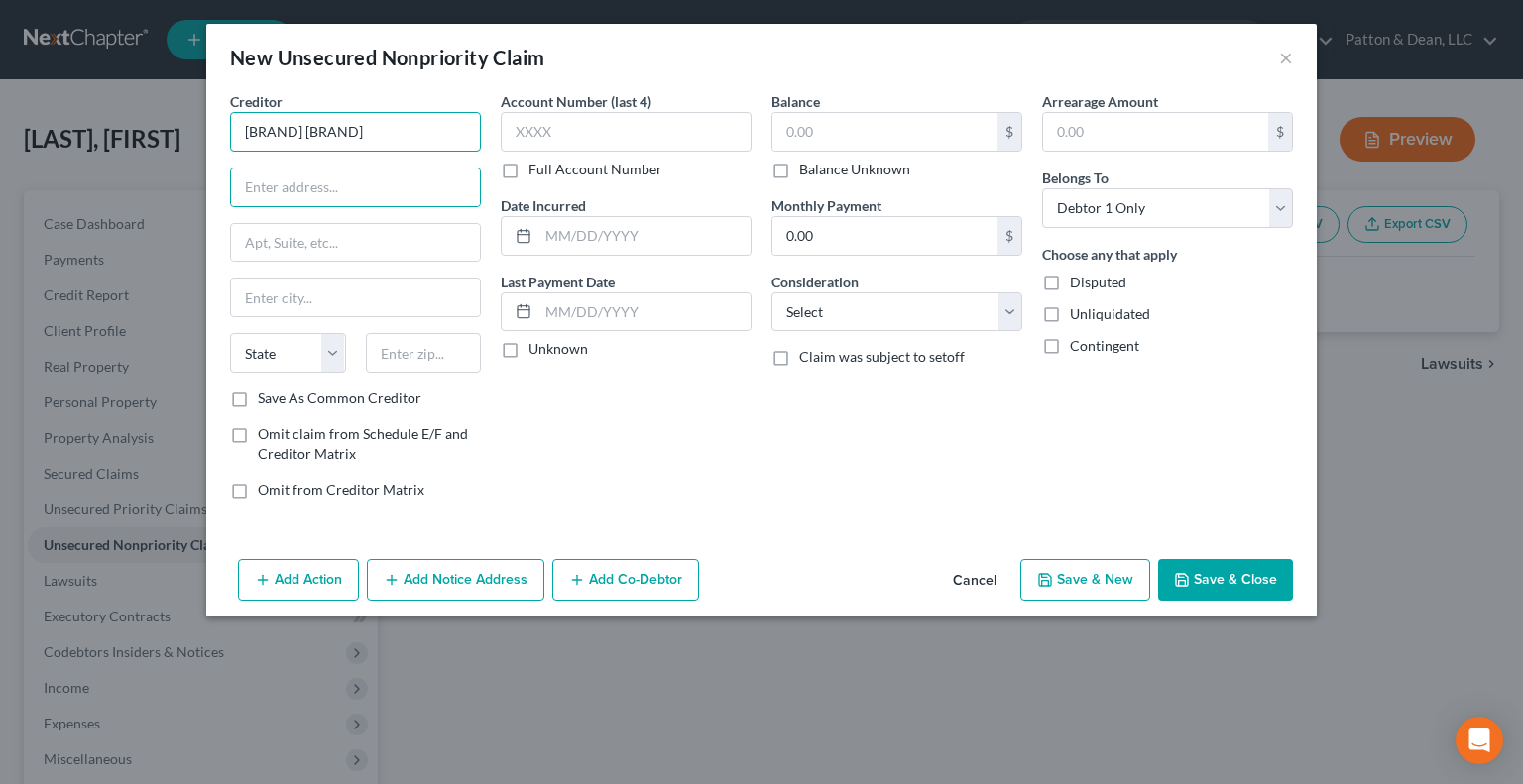 click on "Blue Ridge Bank & Trust" at bounding box center [355, 132] 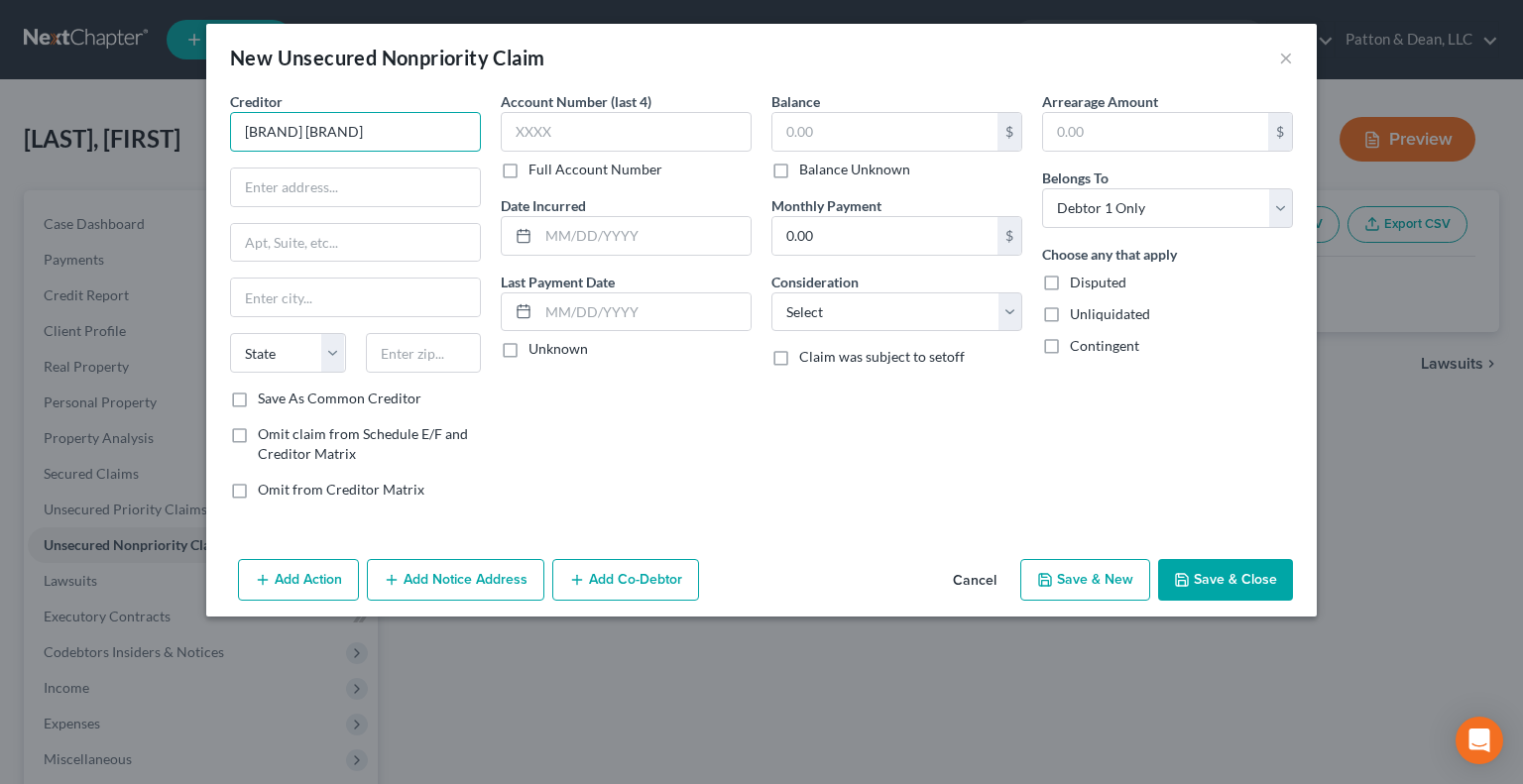 click on "Blue Ridge Bank & Trust" at bounding box center (355, 132) 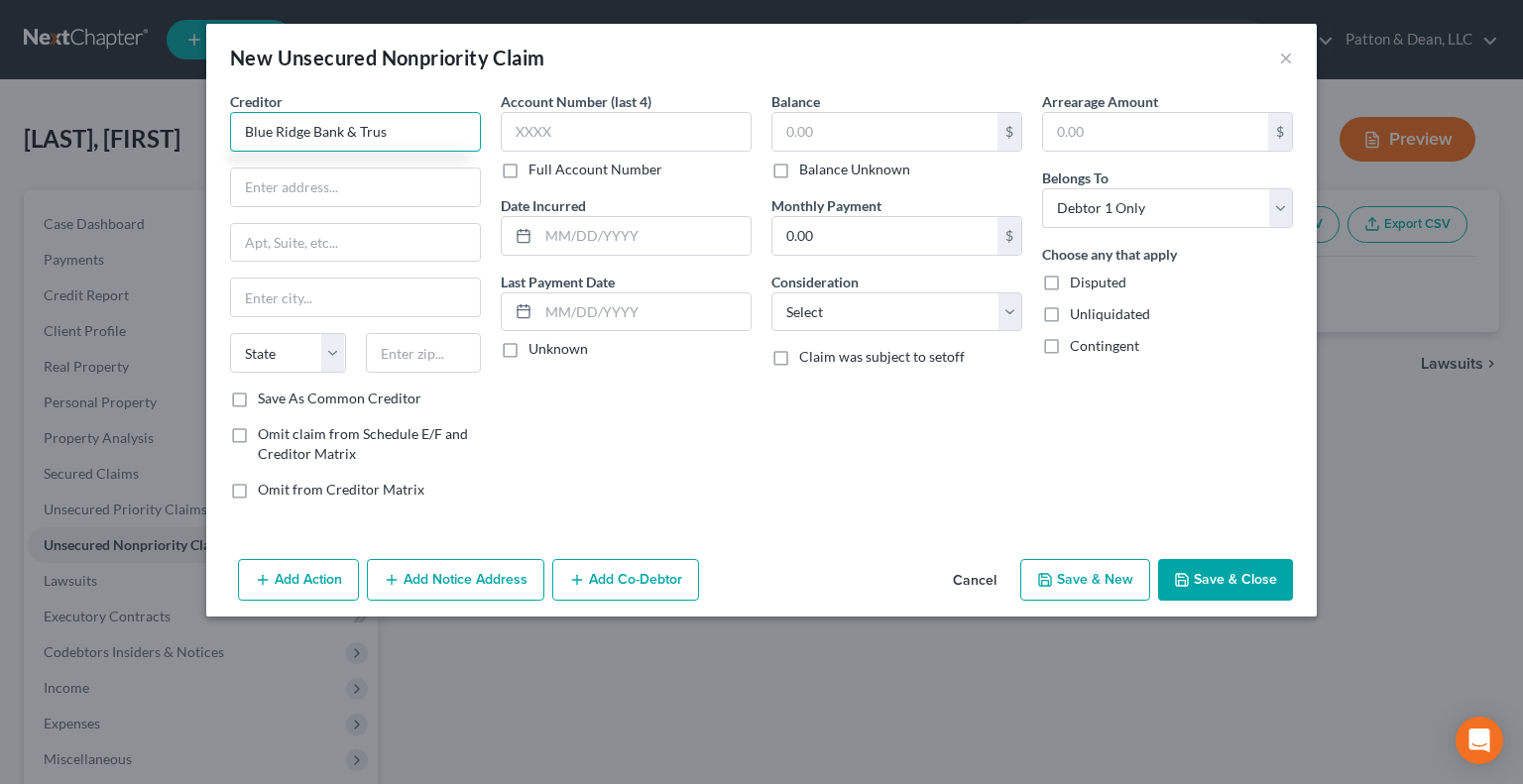 type on "Blue Ridge Bank & Trust" 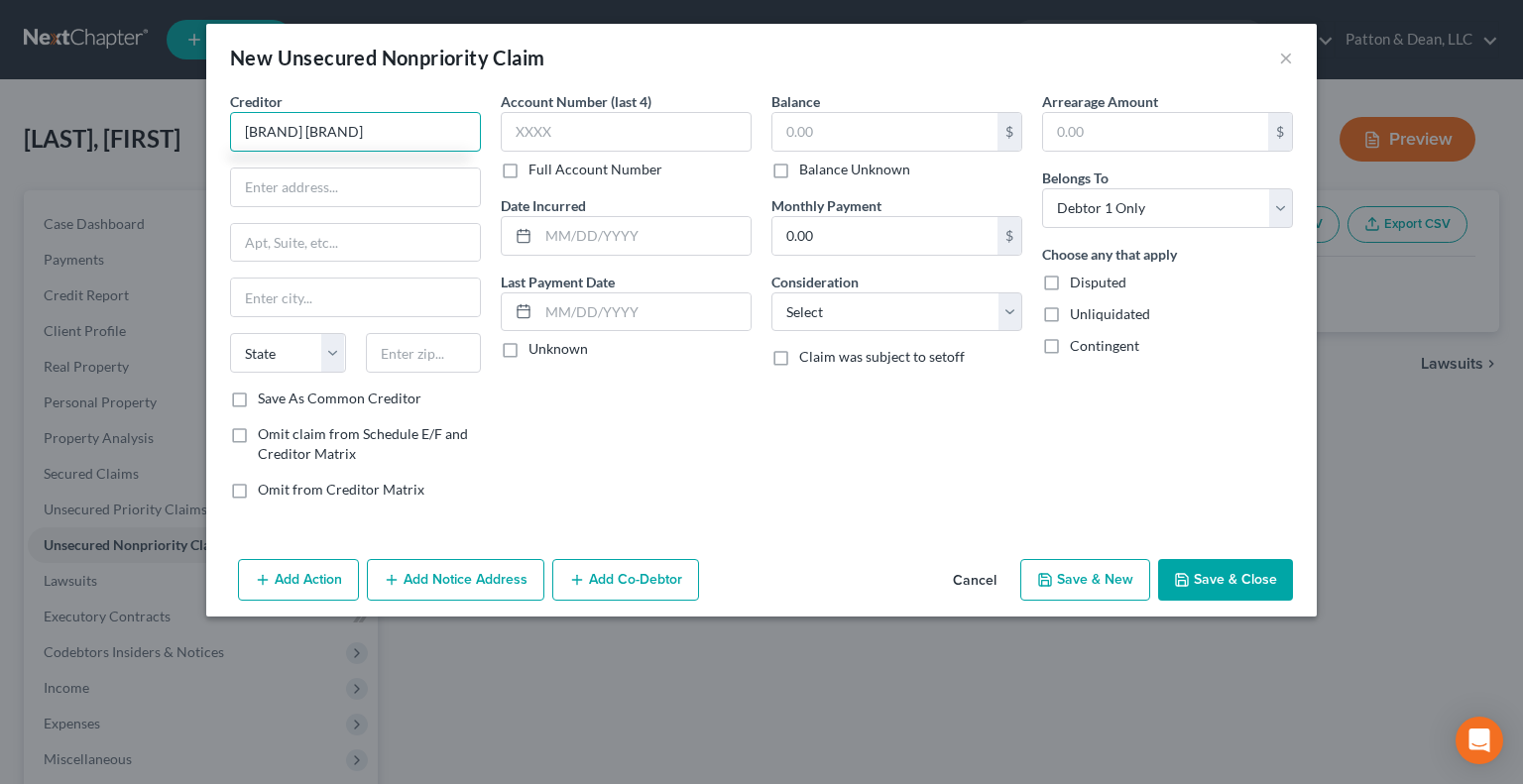 drag, startPoint x: 337, startPoint y: 136, endPoint x: 186, endPoint y: 133, distance: 151.0298 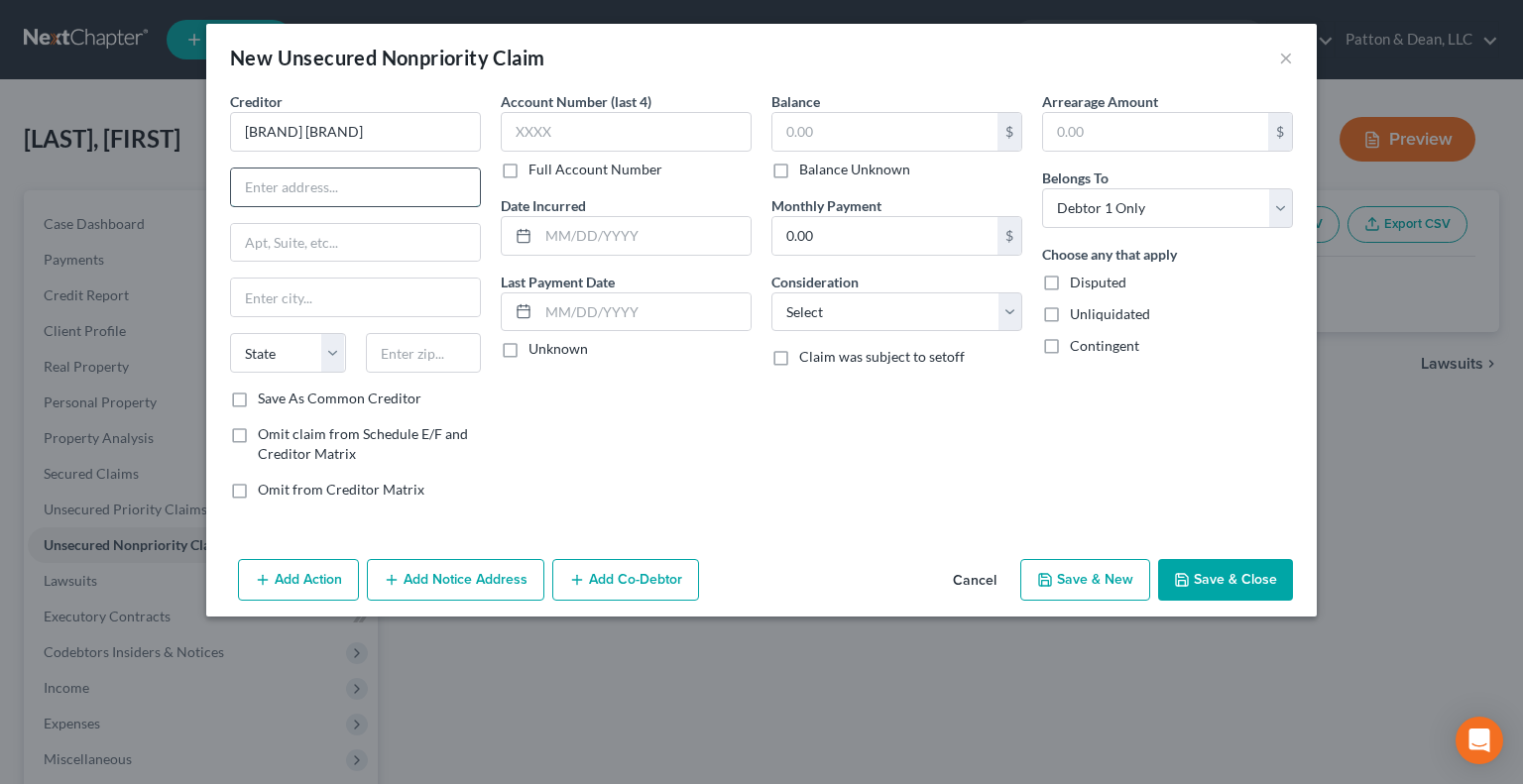 click at bounding box center (355, 187) 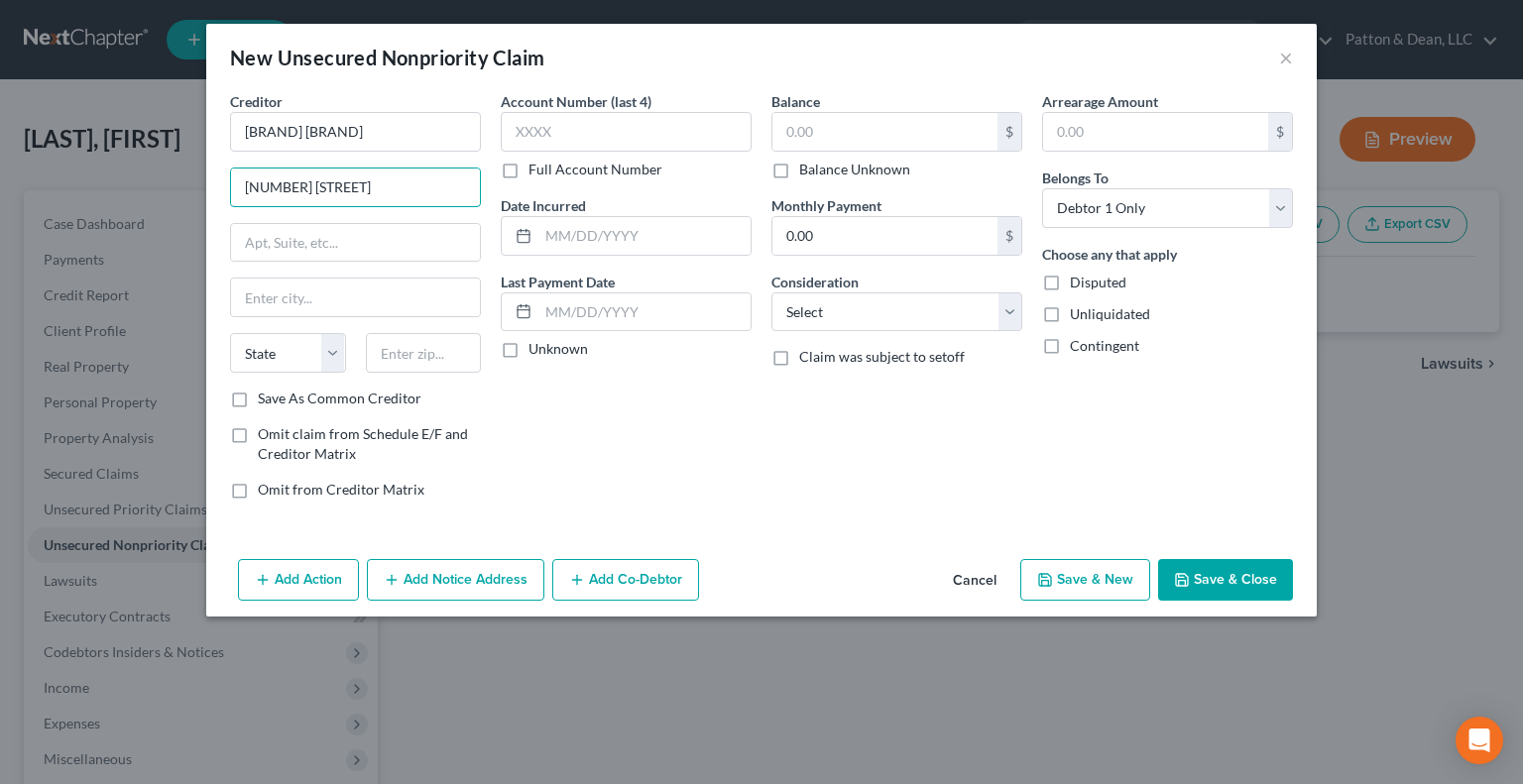 type on "6202 Raytown Trafficway" 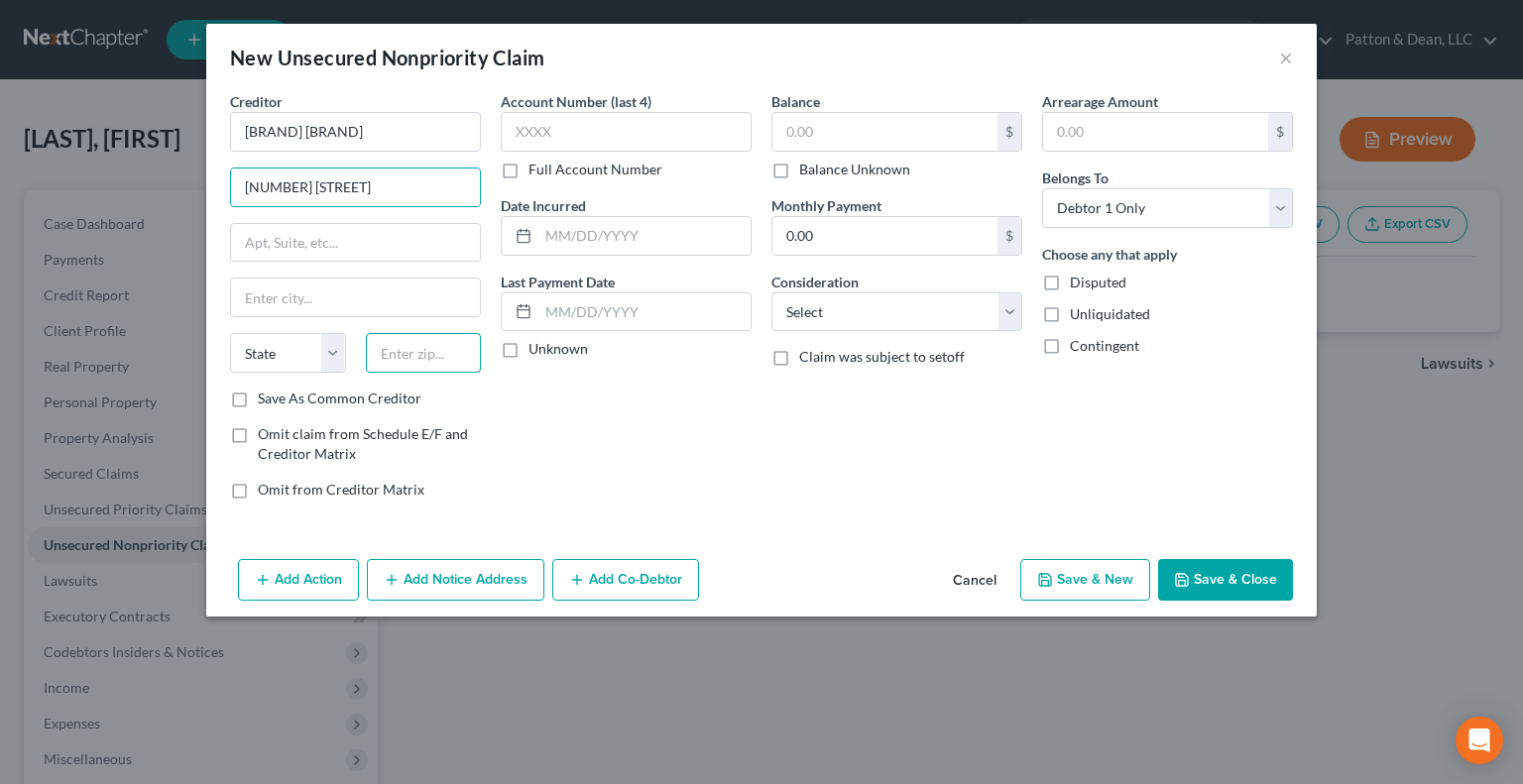 click at bounding box center [423, 353] 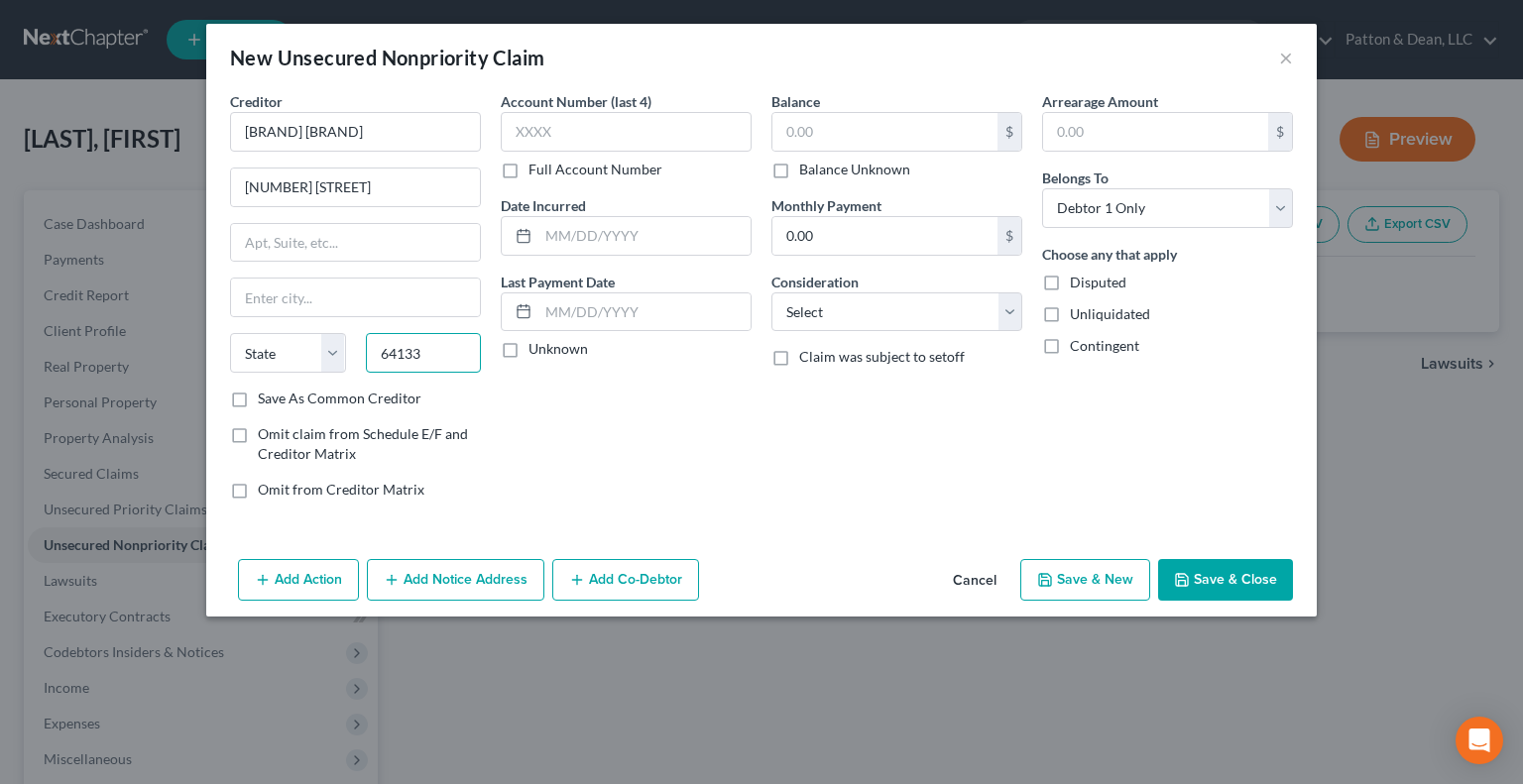 type on "64133" 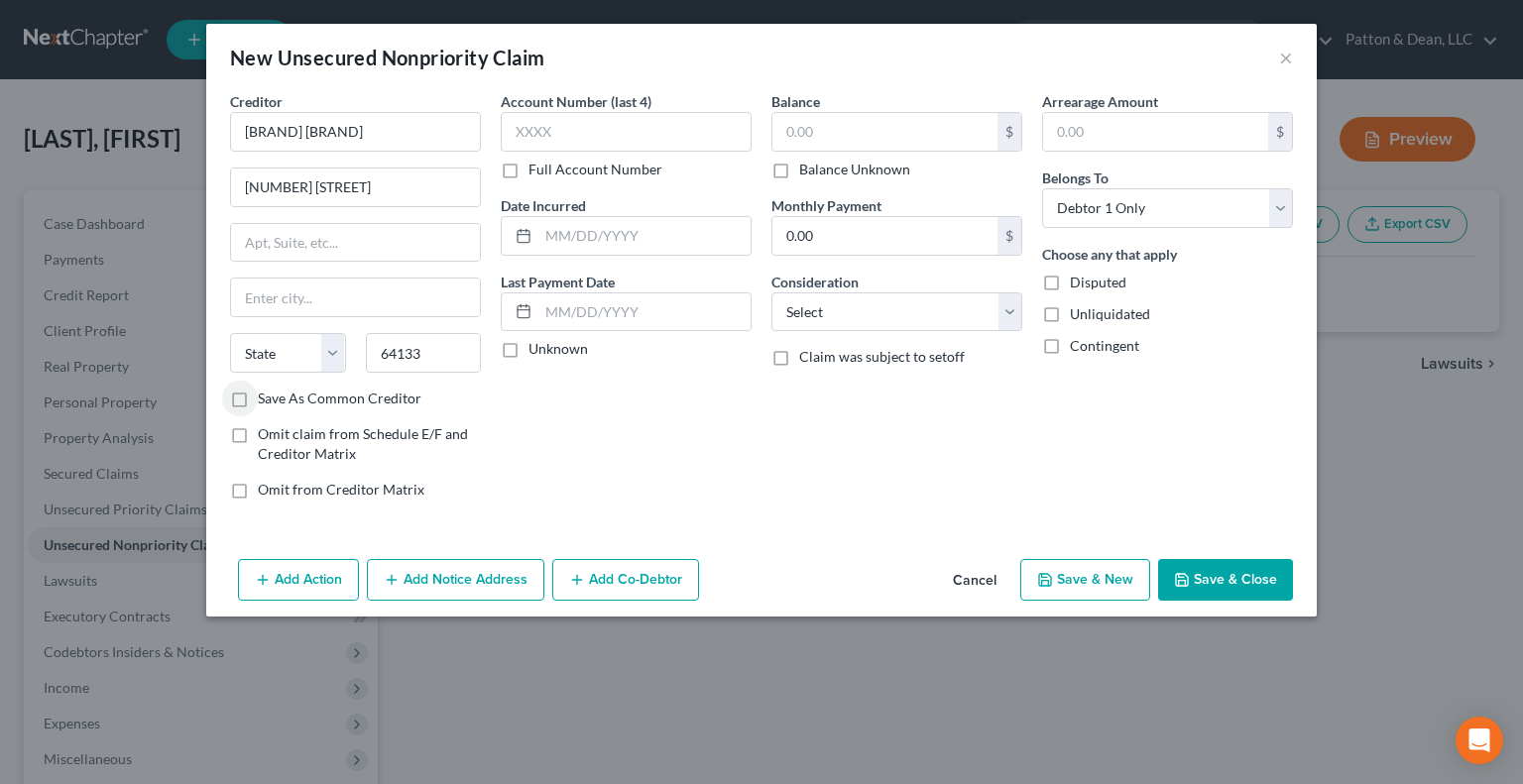 type on "Kansas City" 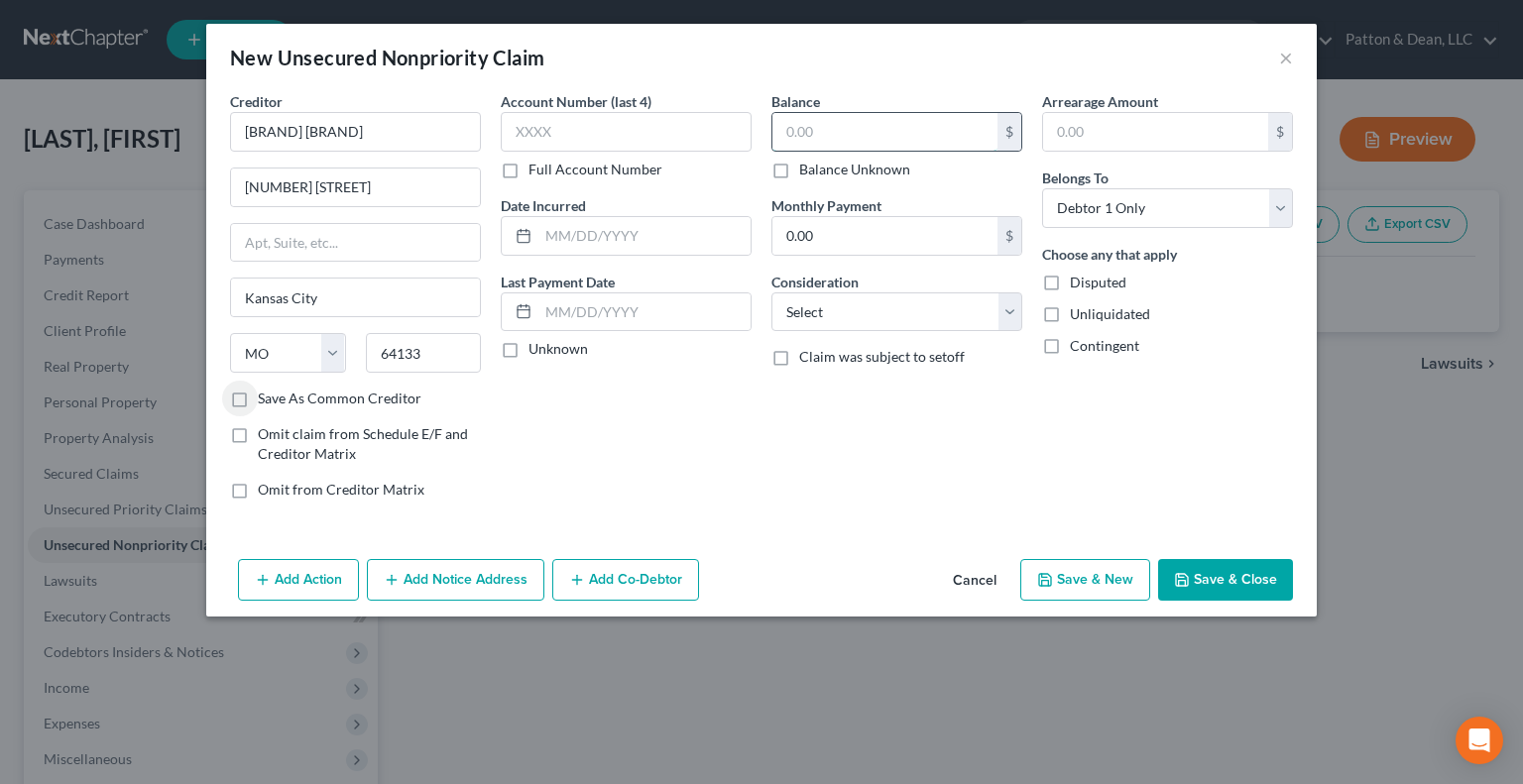 click at bounding box center [884, 132] 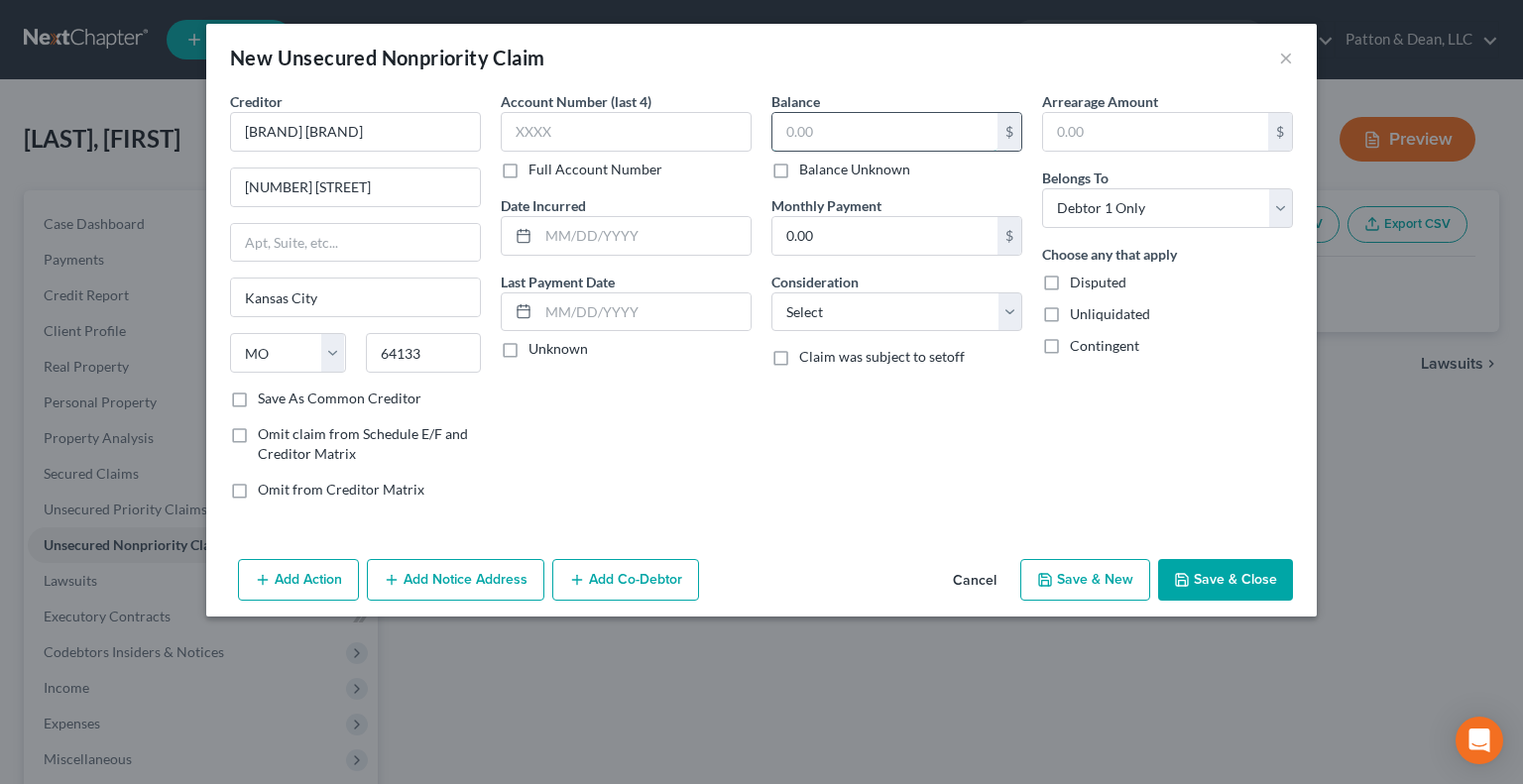 click at bounding box center (884, 132) 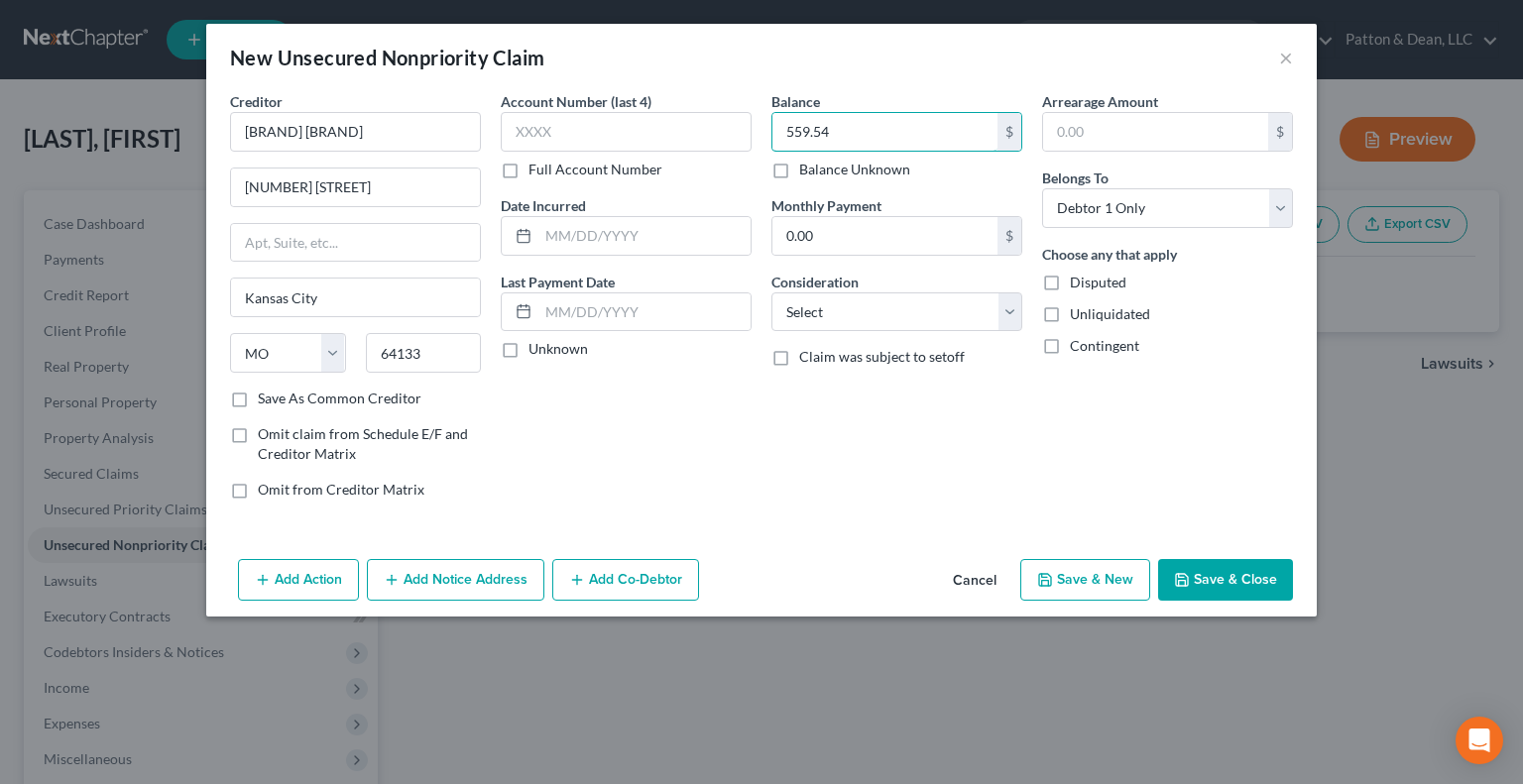 type on "559.54" 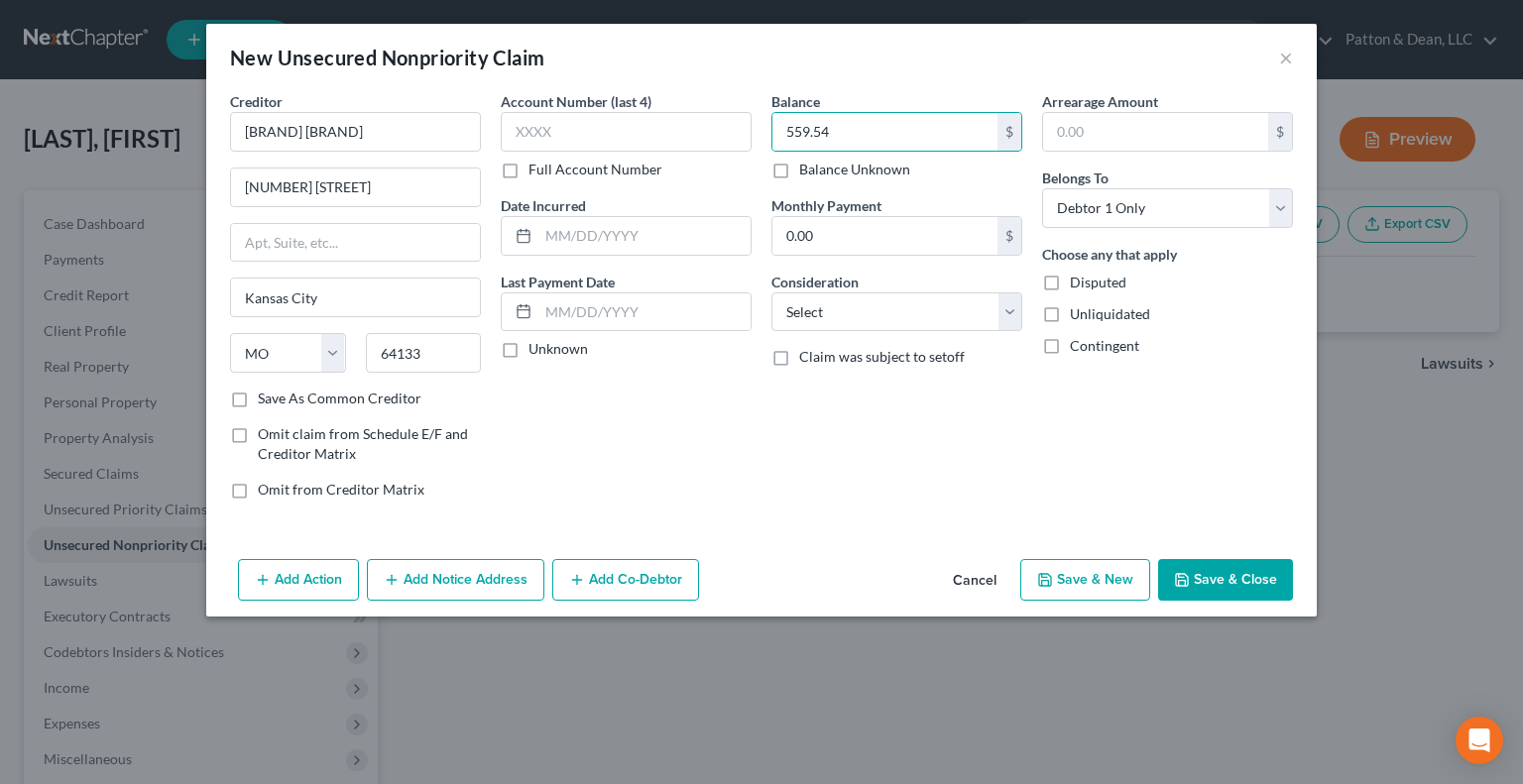 click on "Save & Close" at bounding box center [1226, 580] 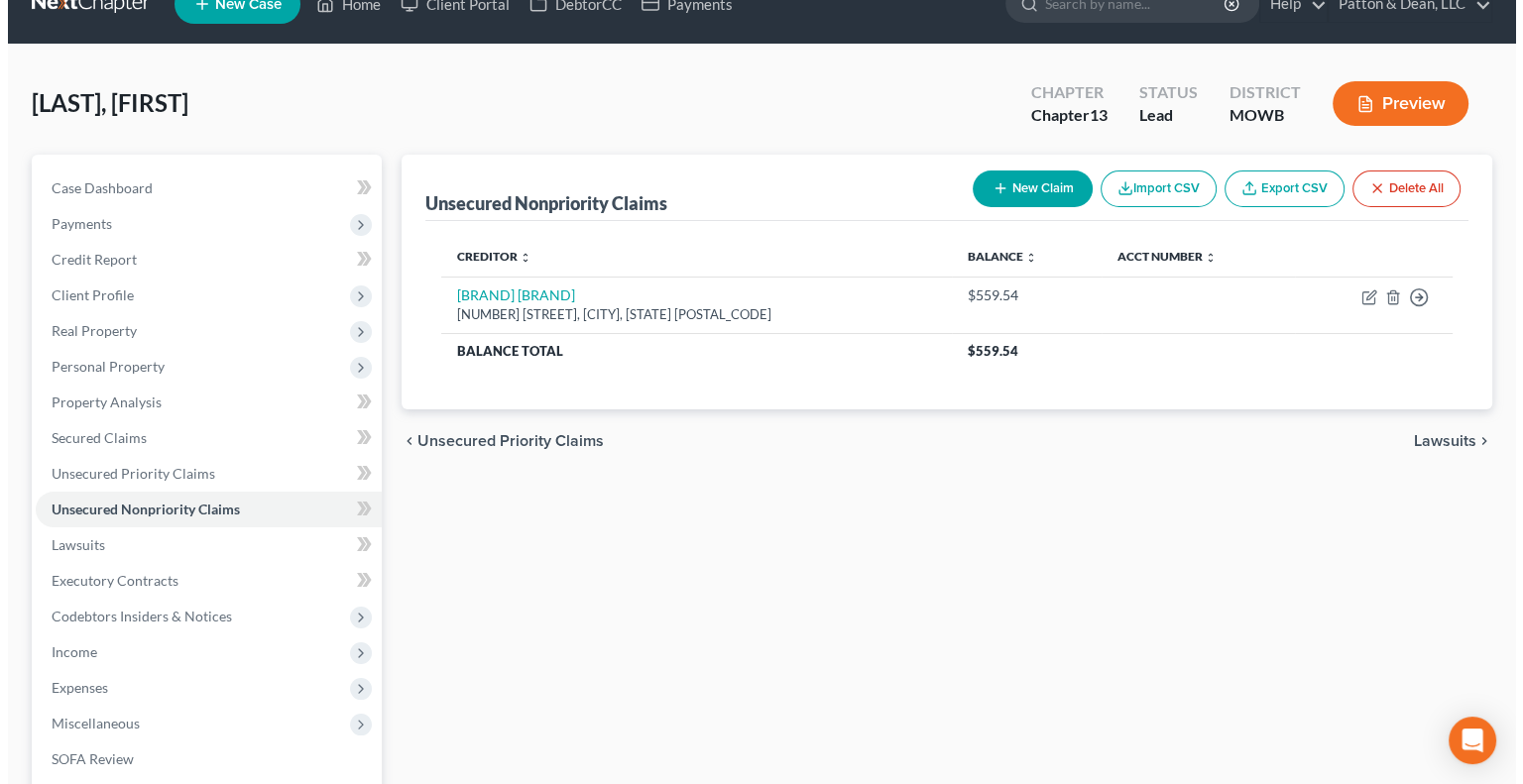 scroll, scrollTop: 0, scrollLeft: 0, axis: both 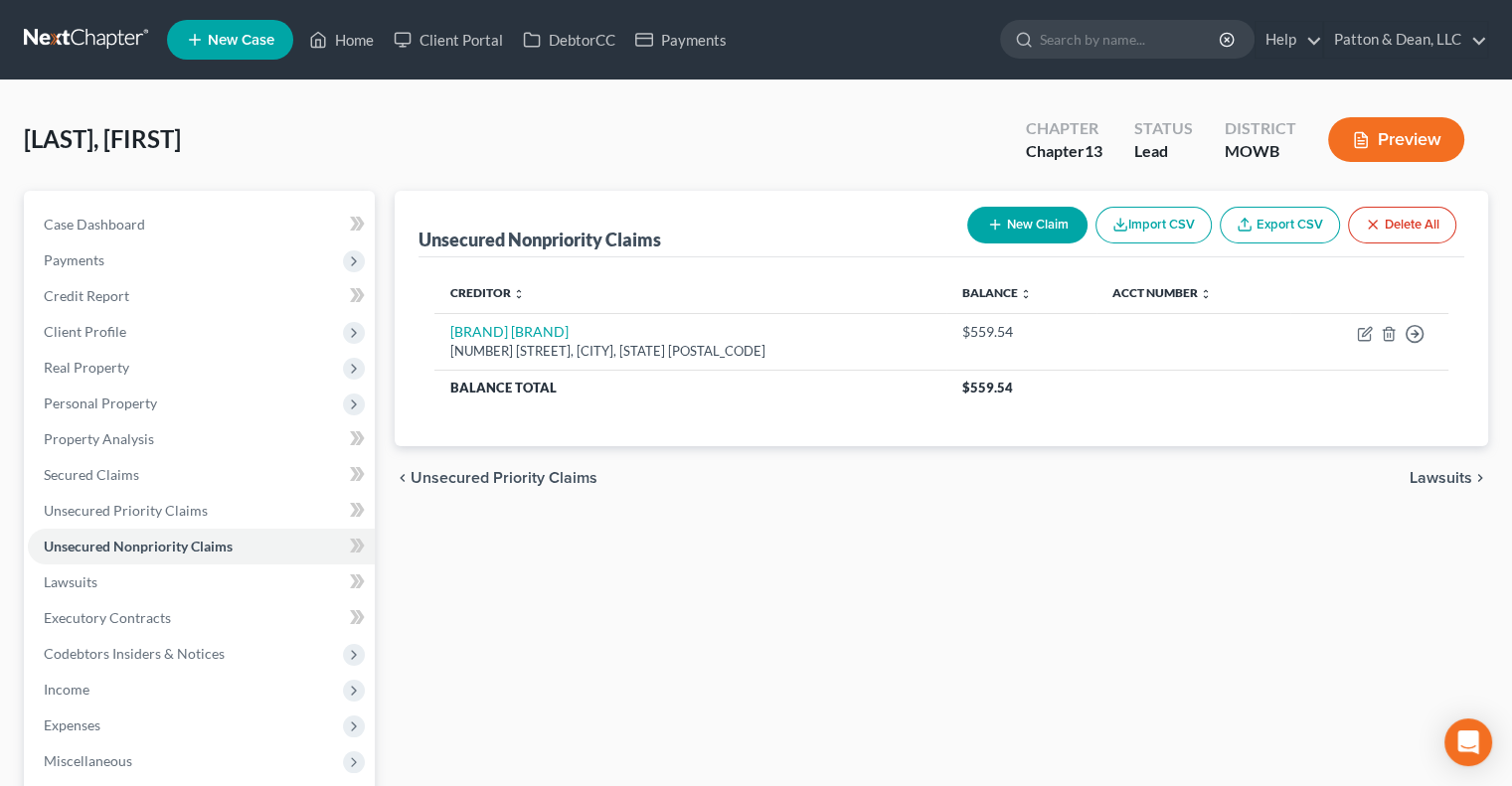 click on "New Claim" at bounding box center (1027, 225) 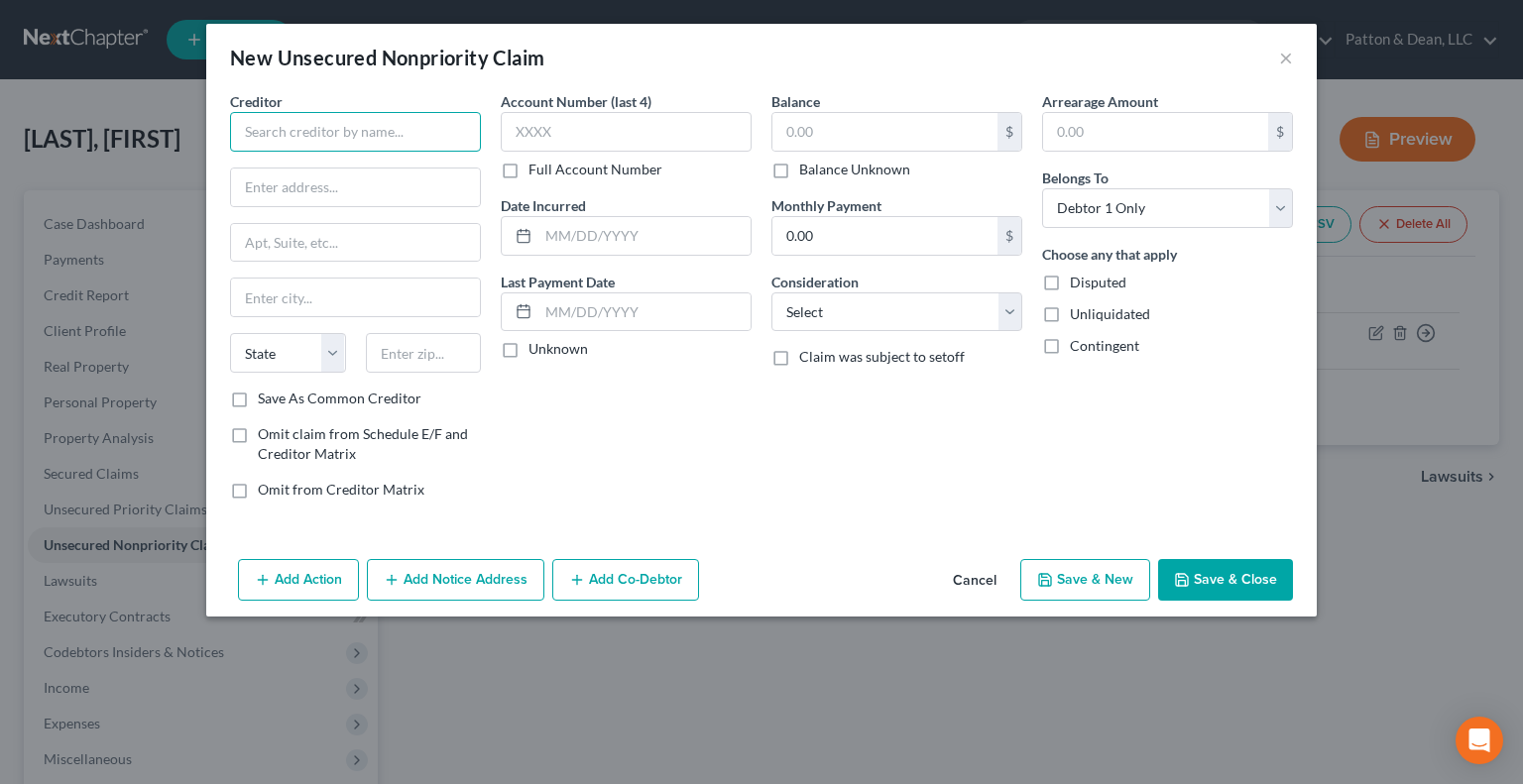 click at bounding box center (355, 132) 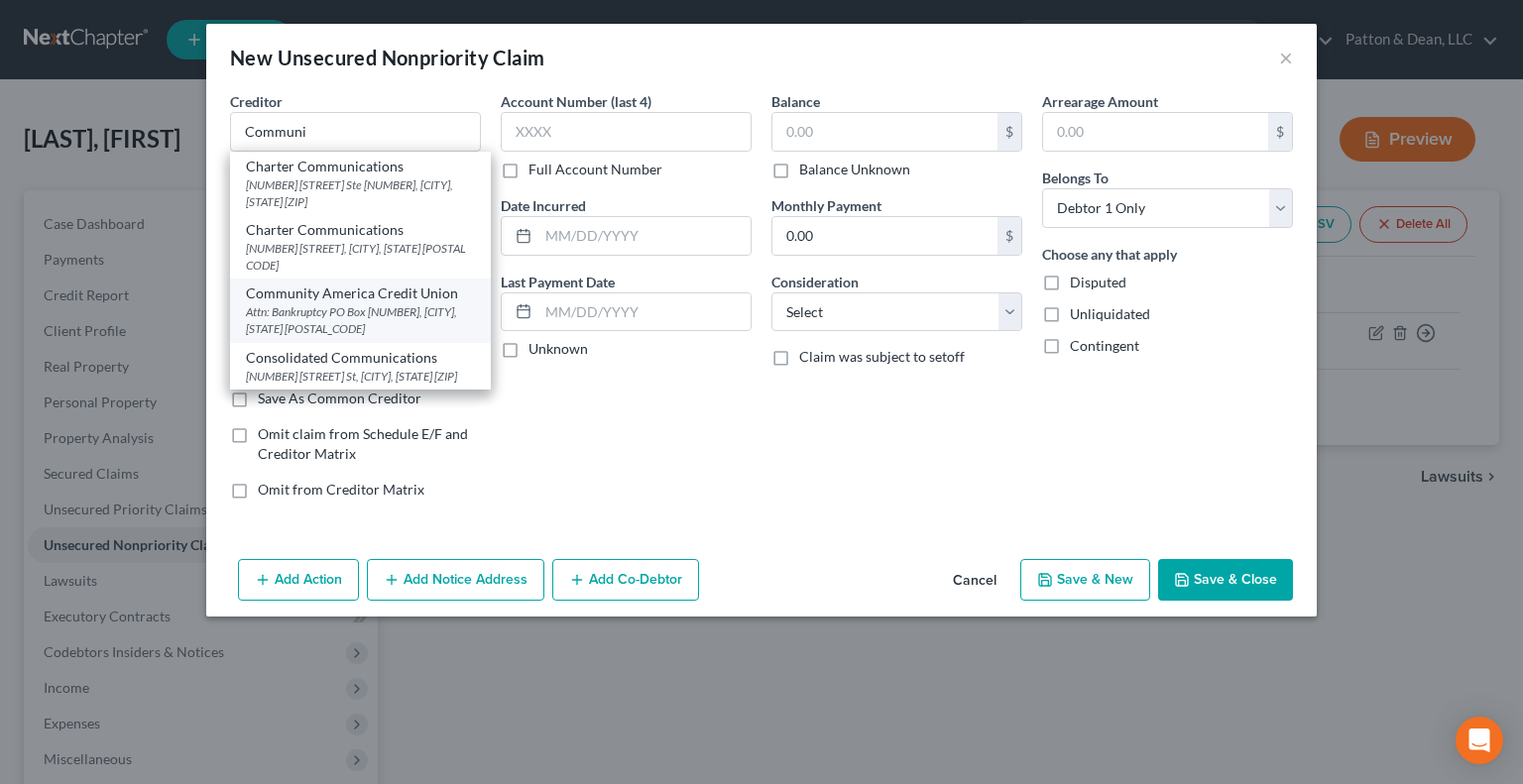 click on "Community America Credit Union" at bounding box center (360, 293) 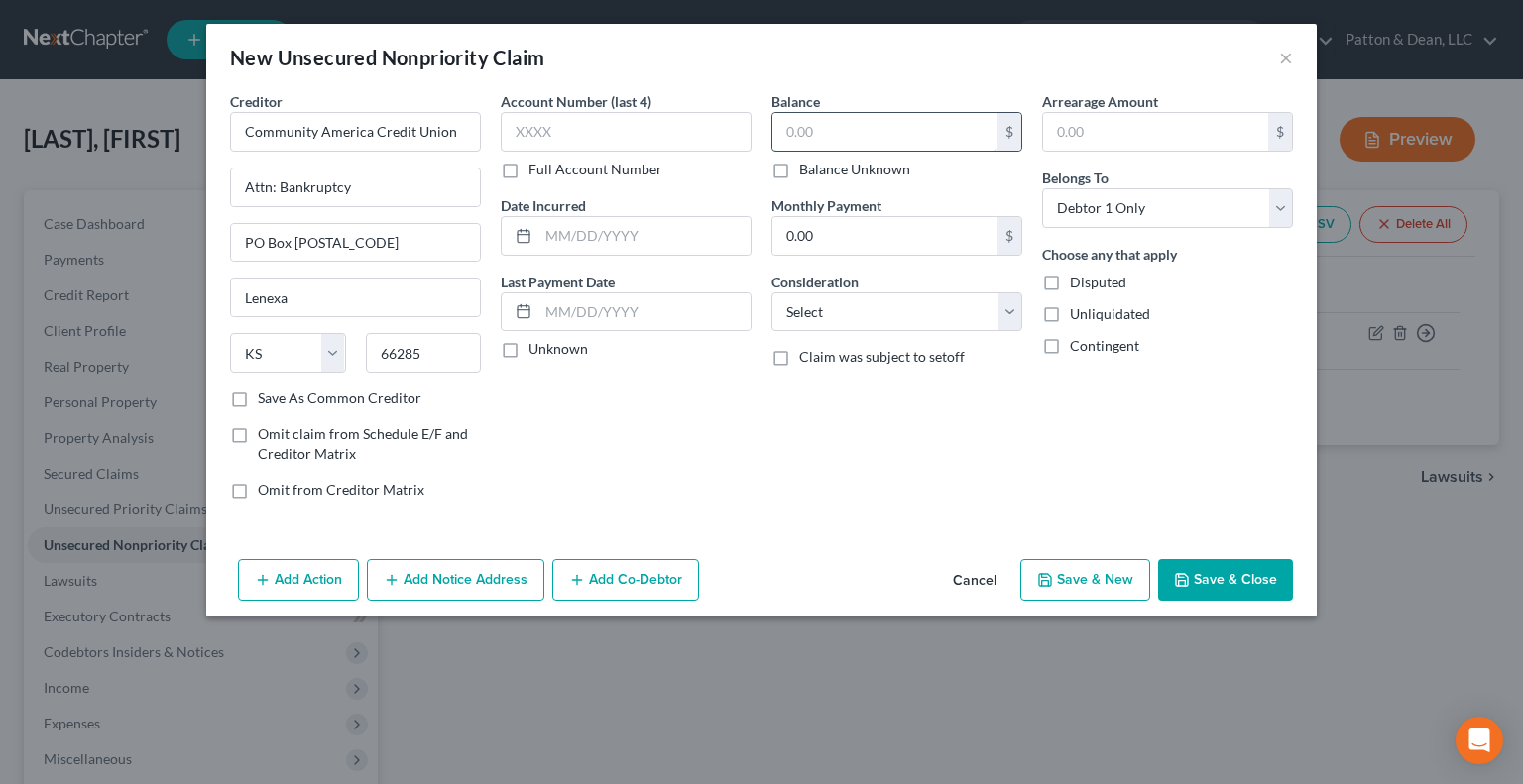 click at bounding box center (884, 132) 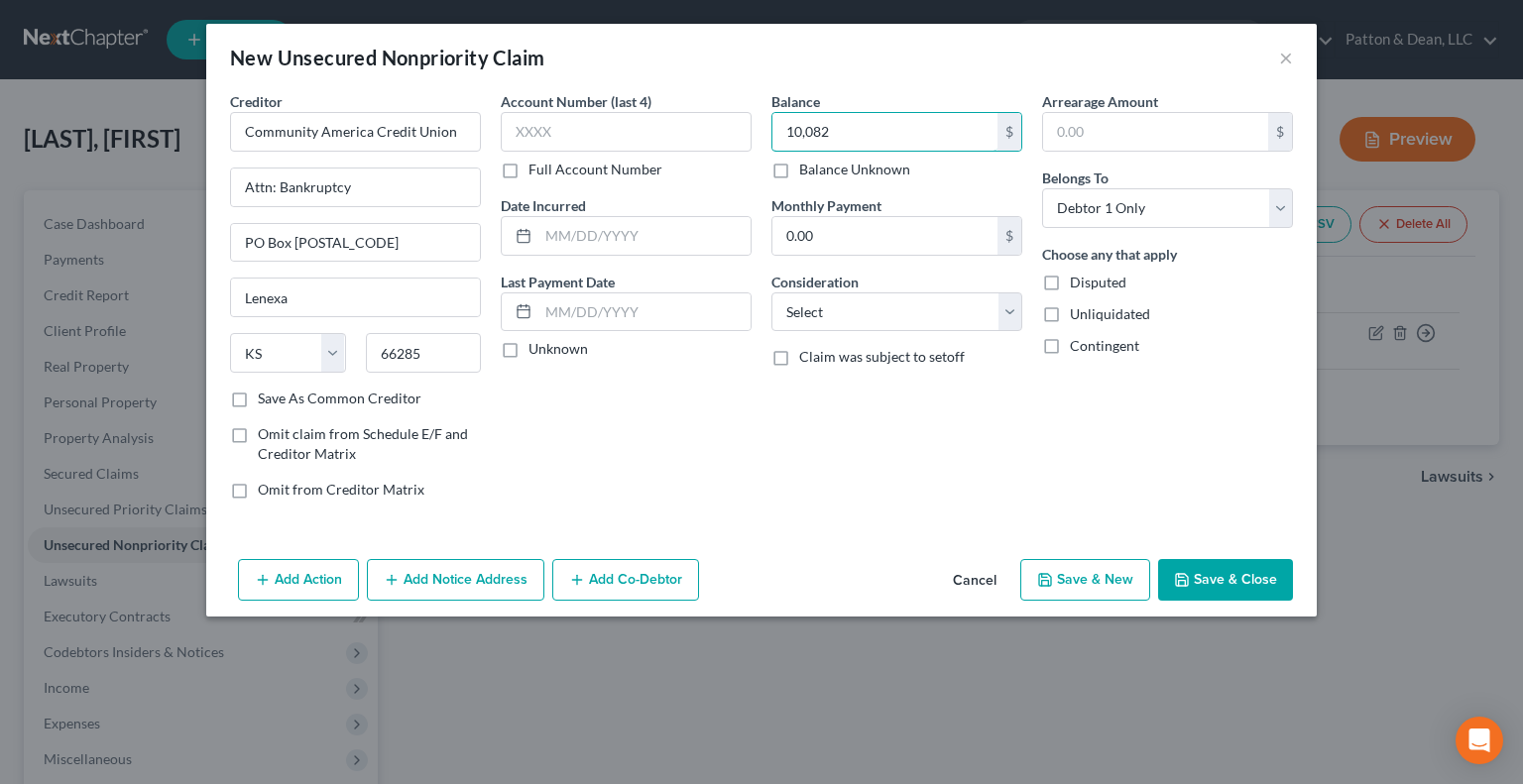 type on "10,082" 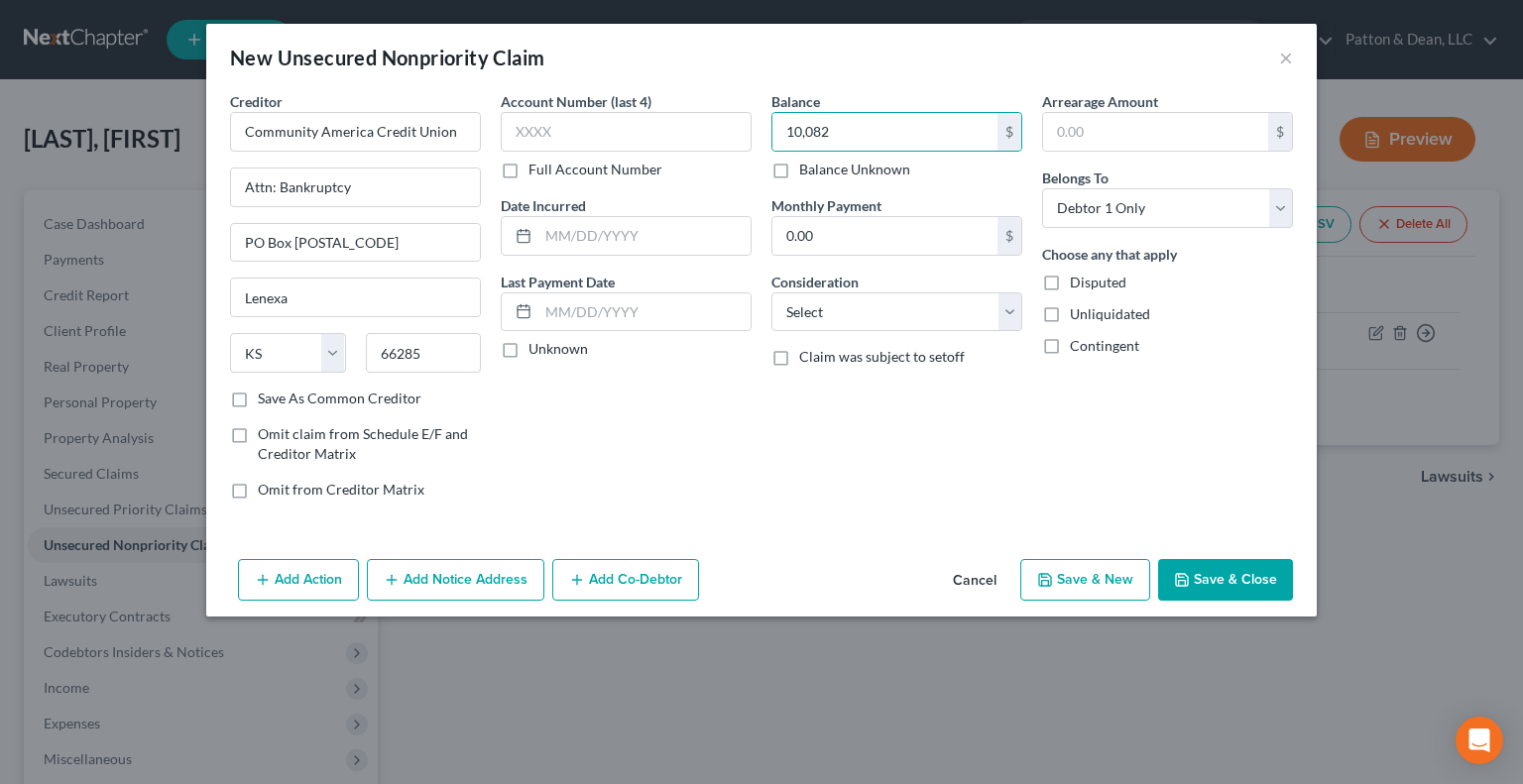 click on "Save & Close" at bounding box center (1226, 580) 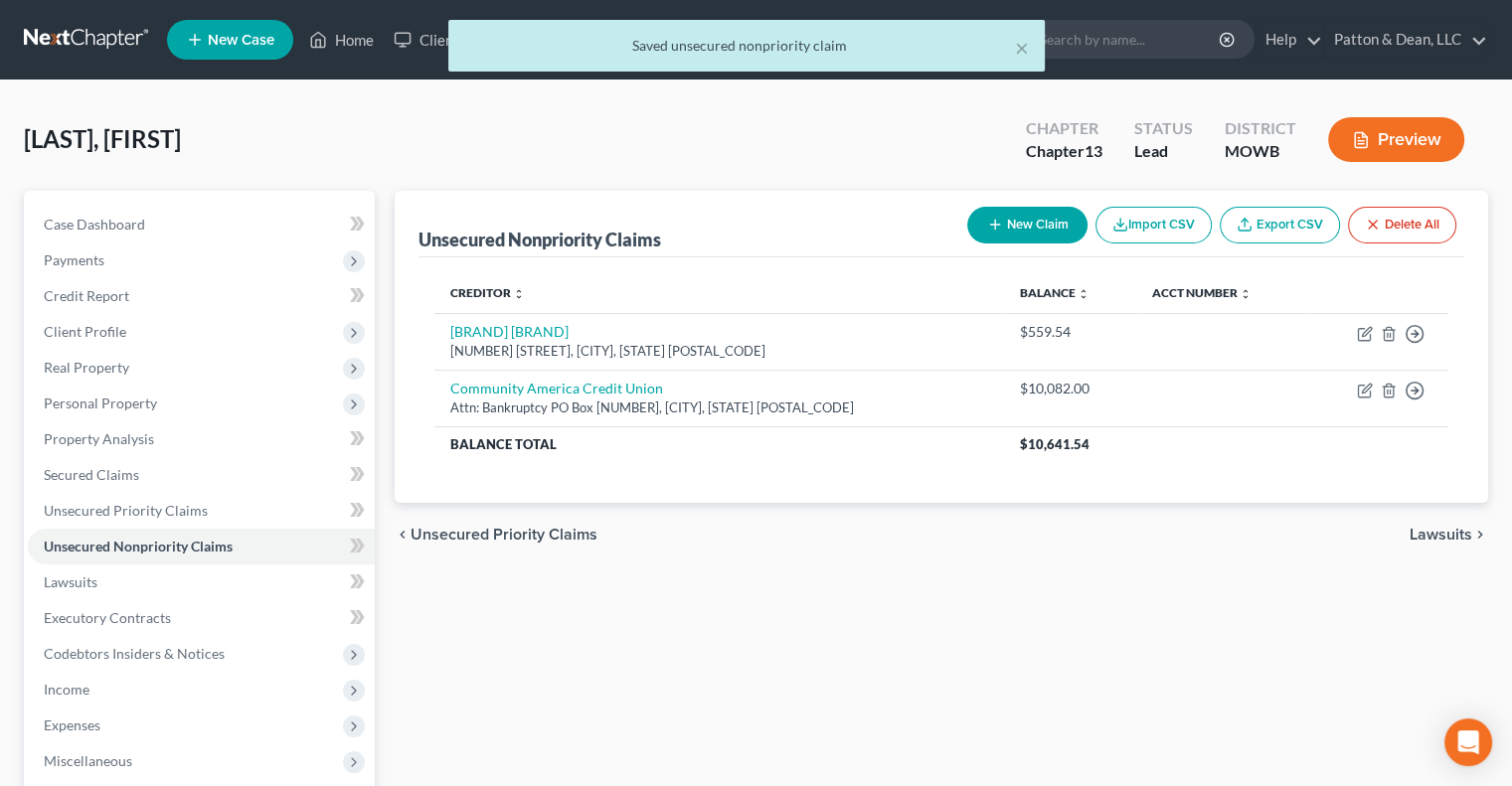 drag, startPoint x: 1018, startPoint y: 227, endPoint x: 809, endPoint y: 190, distance: 212.24985 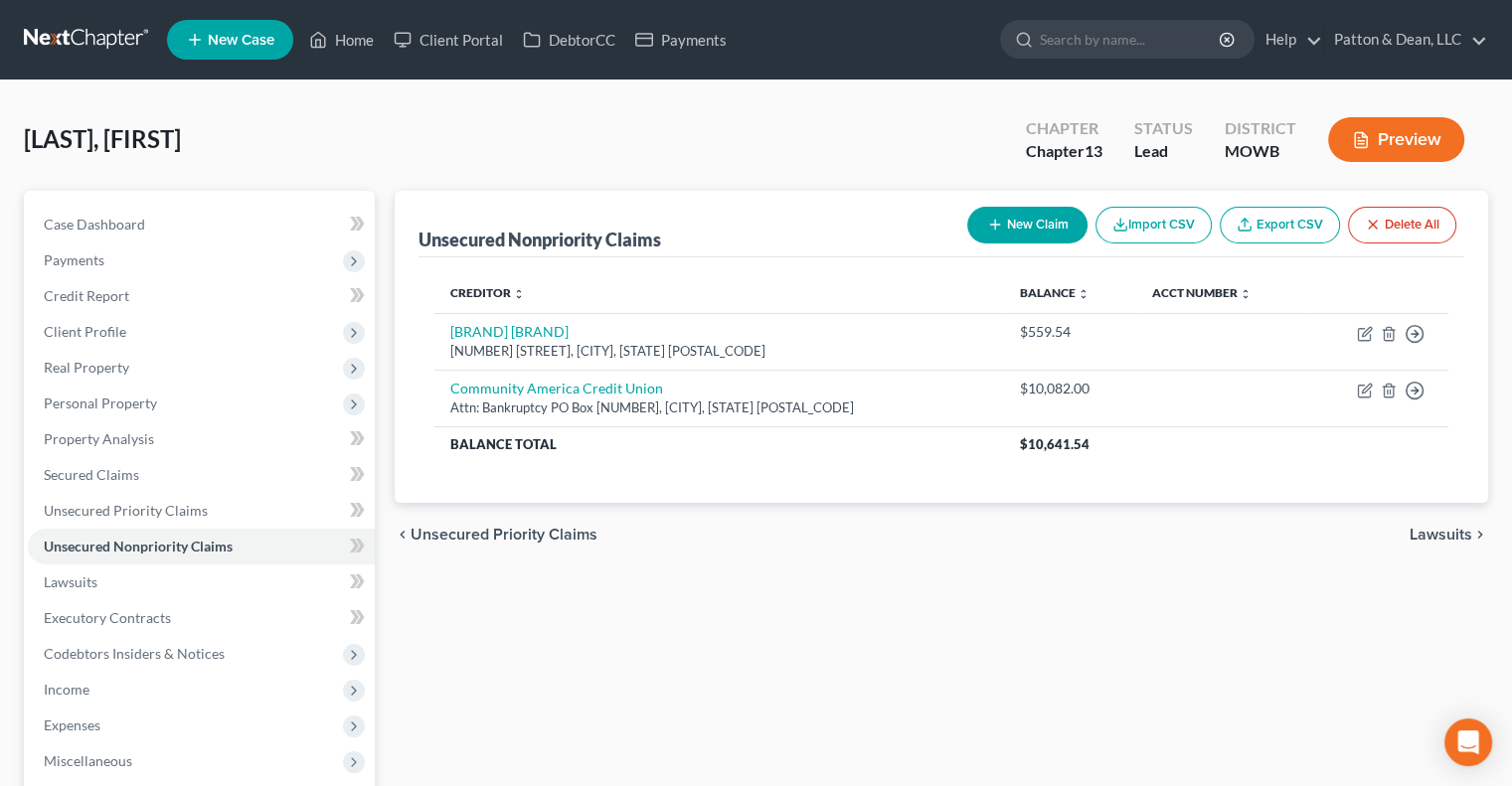 click on "New Claim" at bounding box center (1027, 225) 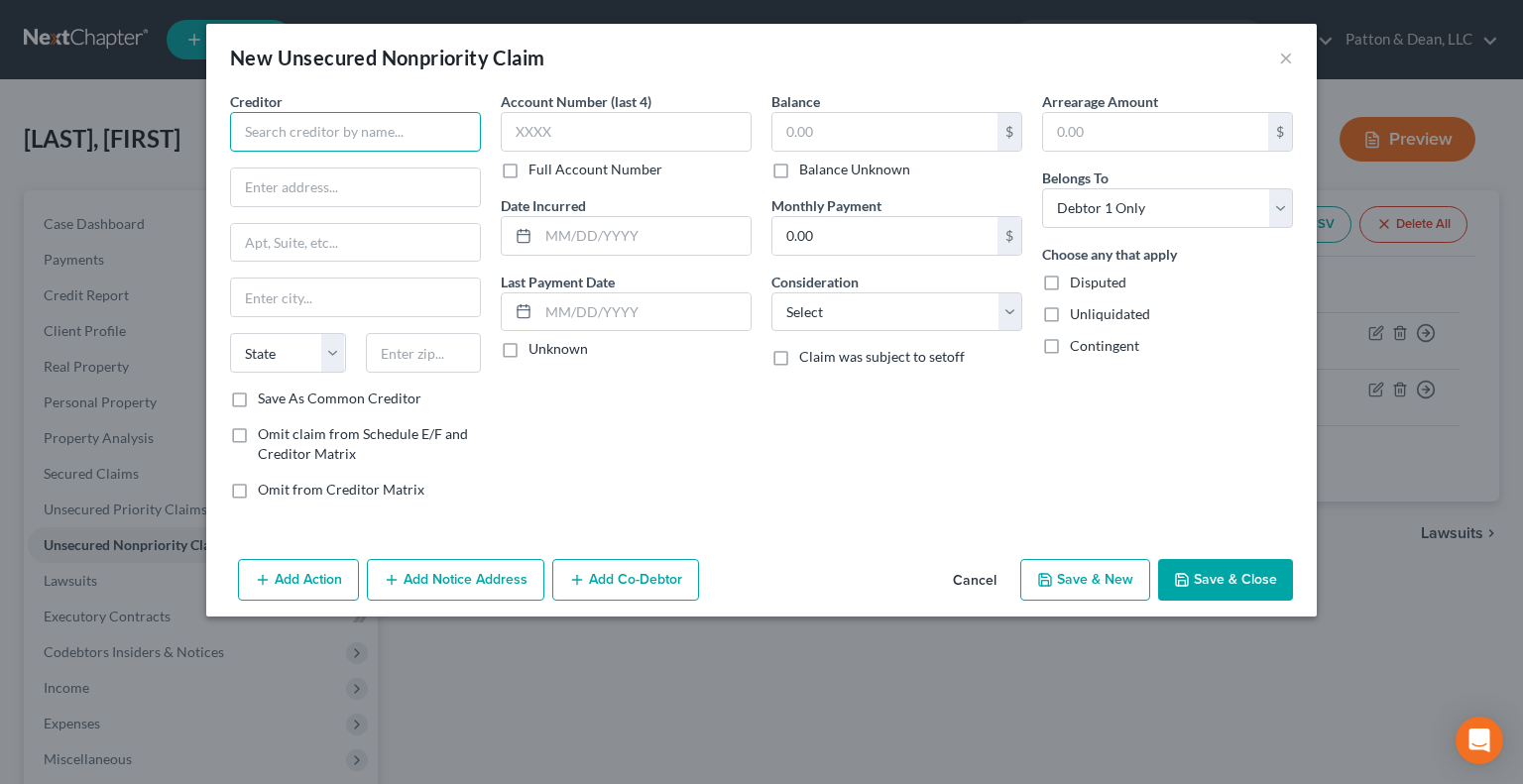click at bounding box center [355, 132] 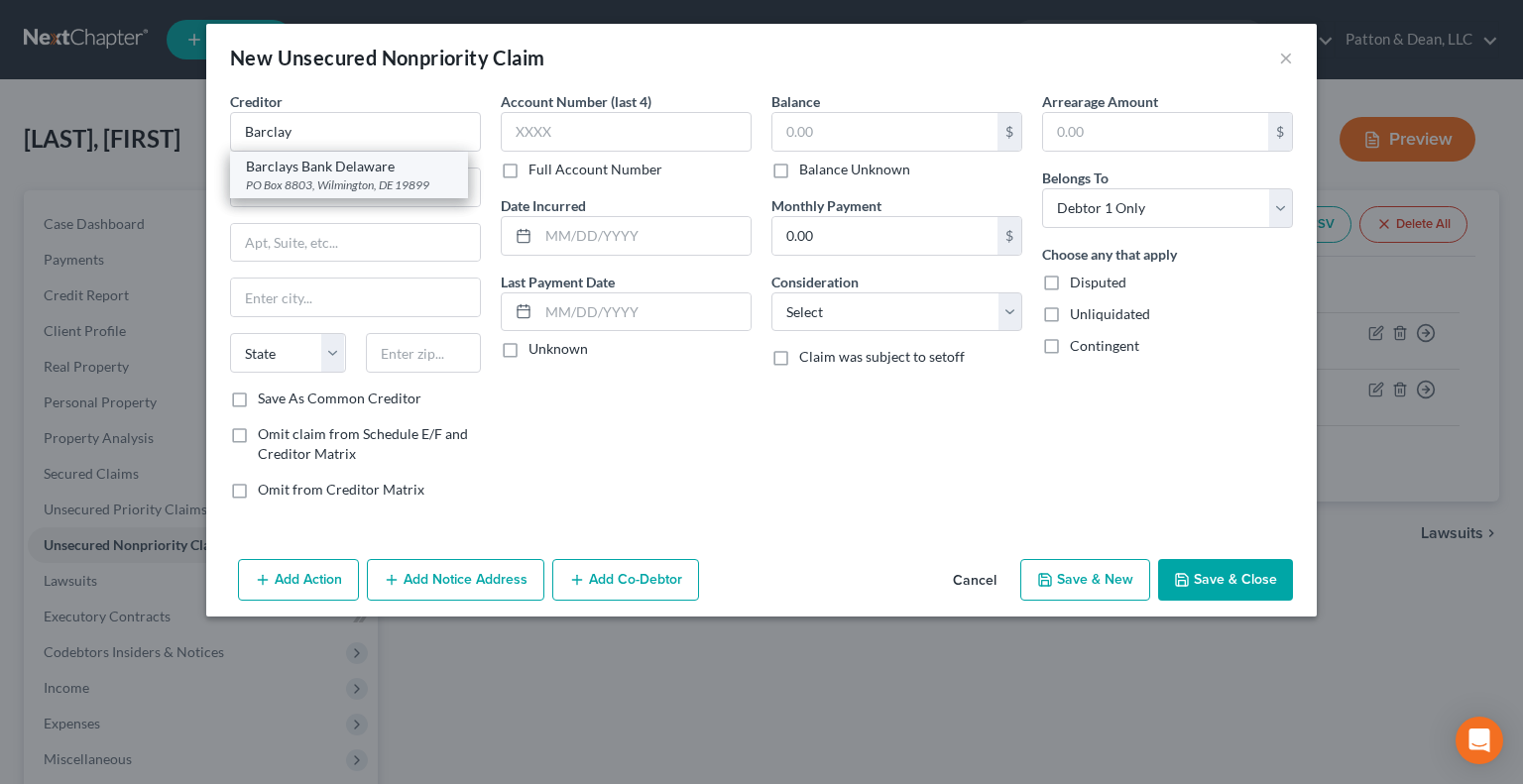 click on "PO Box 8803, Wilmington, DE 19899" at bounding box center [349, 184] 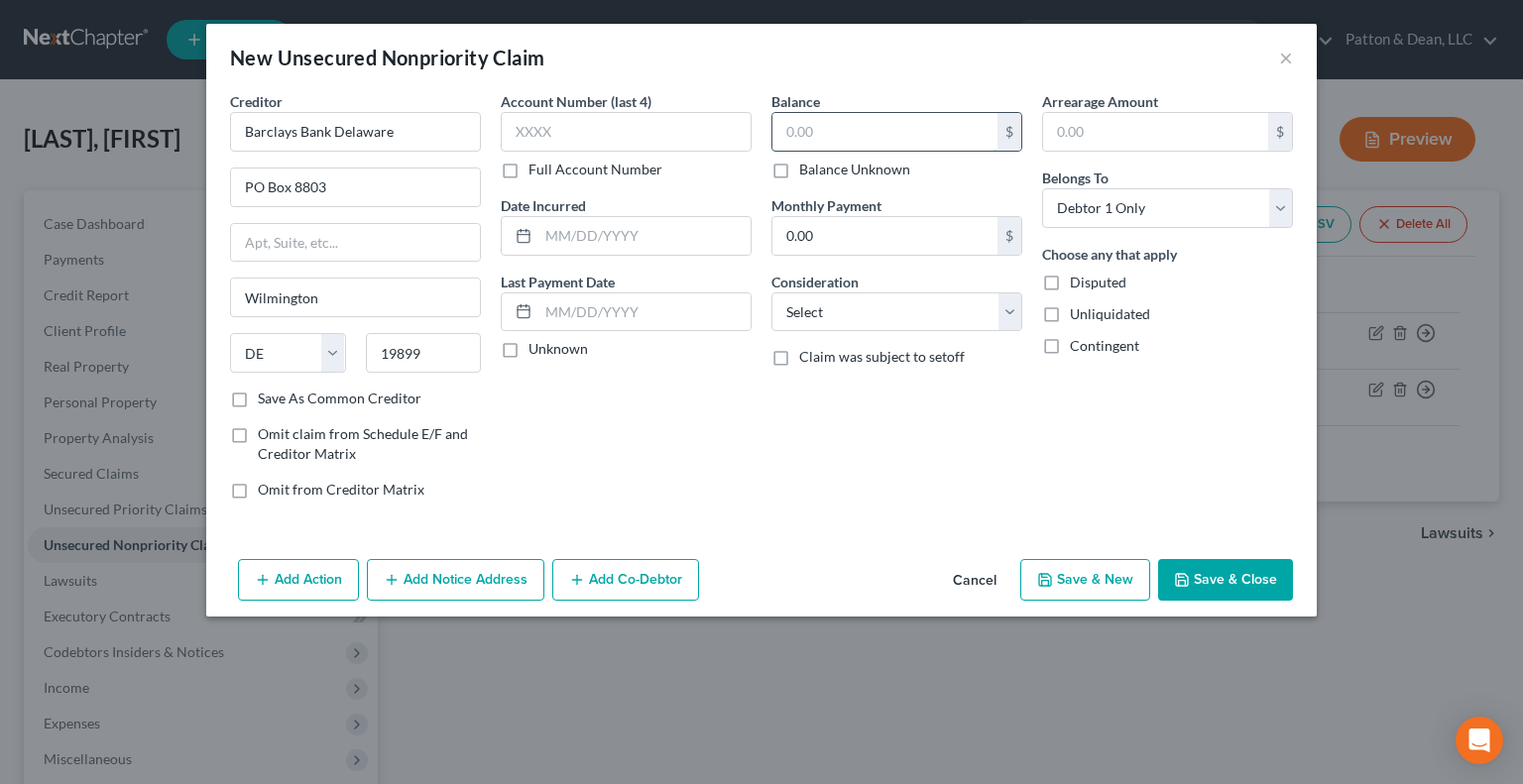 click at bounding box center [884, 132] 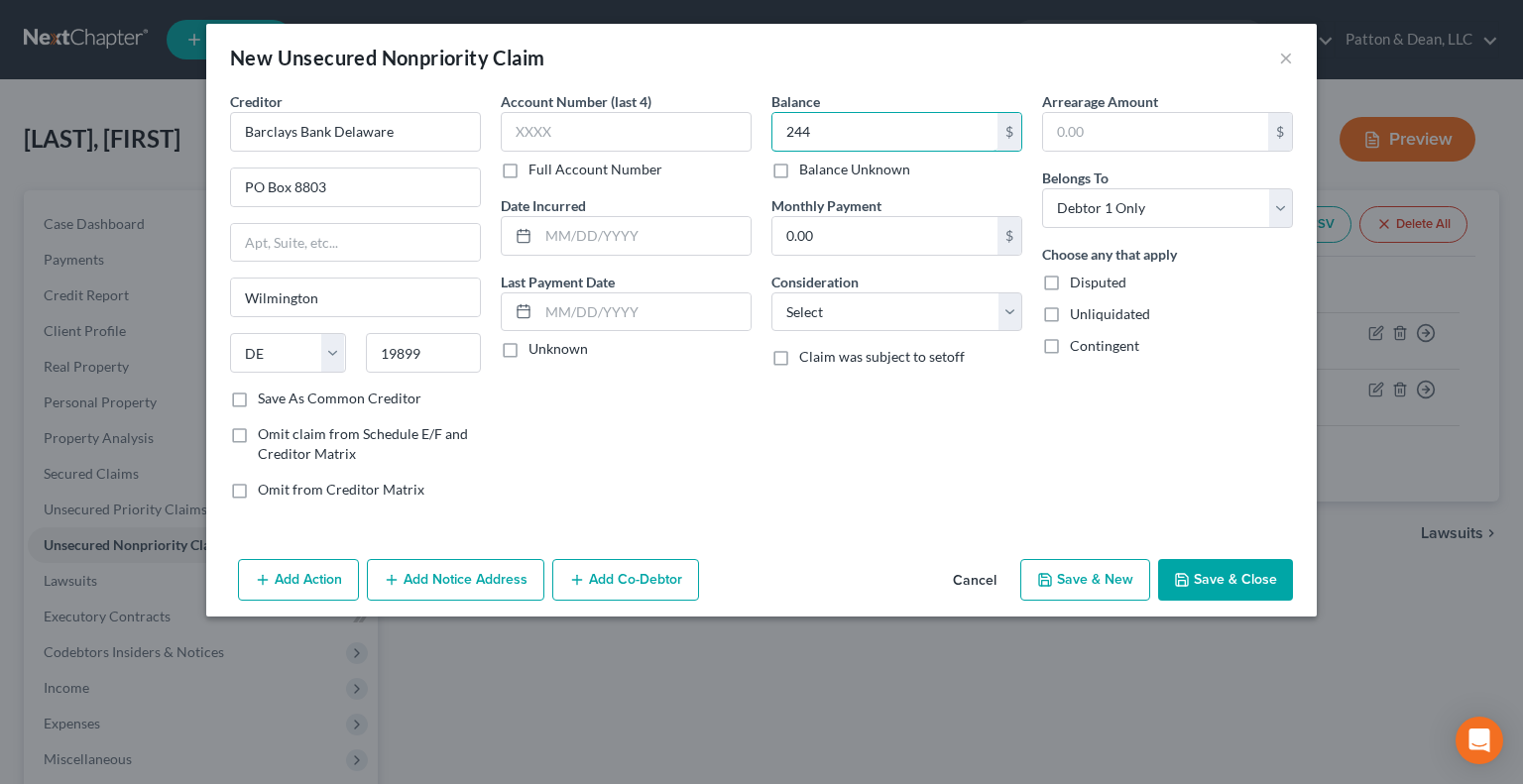 type on "244" 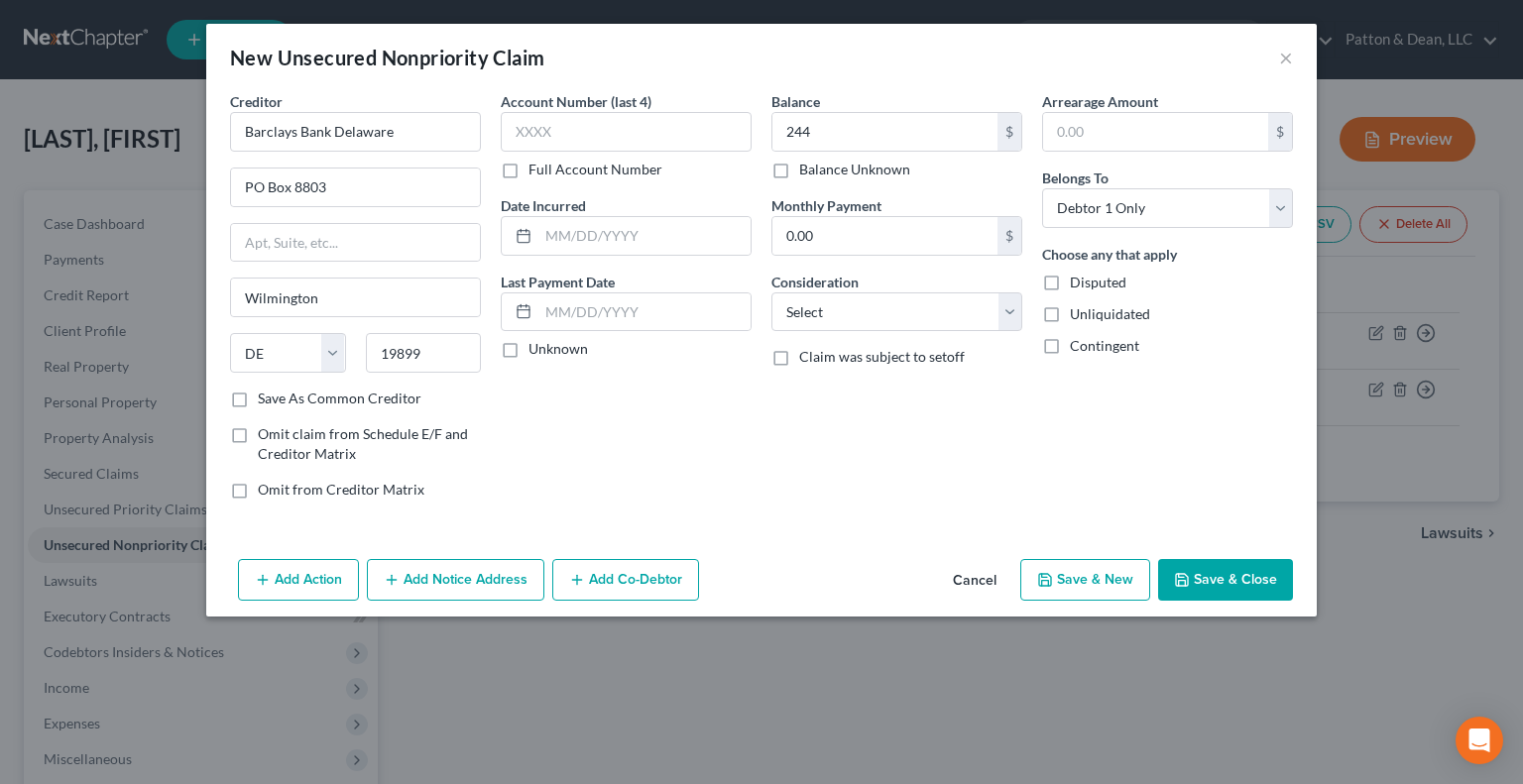 click on "Save & New" at bounding box center [1085, 580] 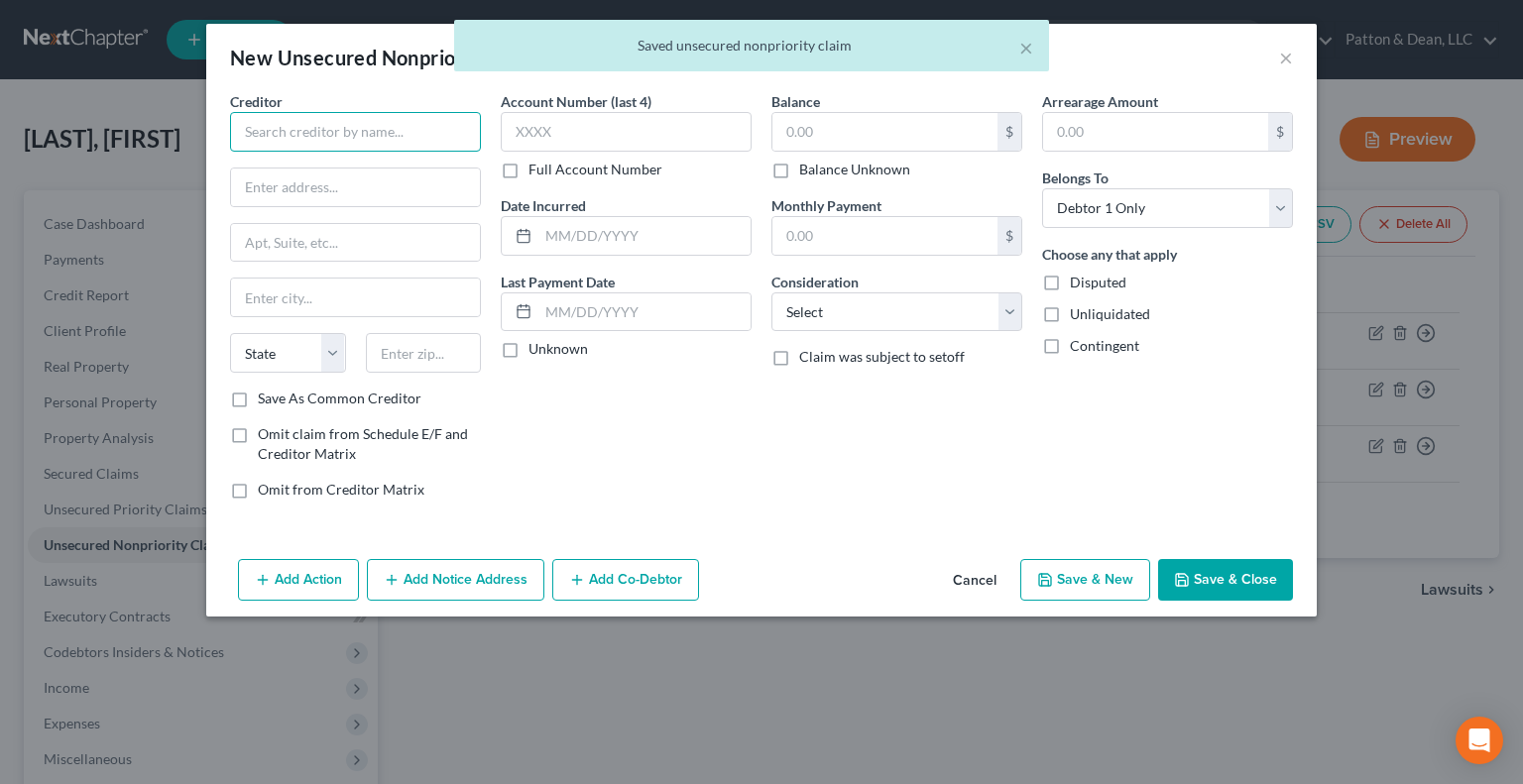 click at bounding box center [355, 132] 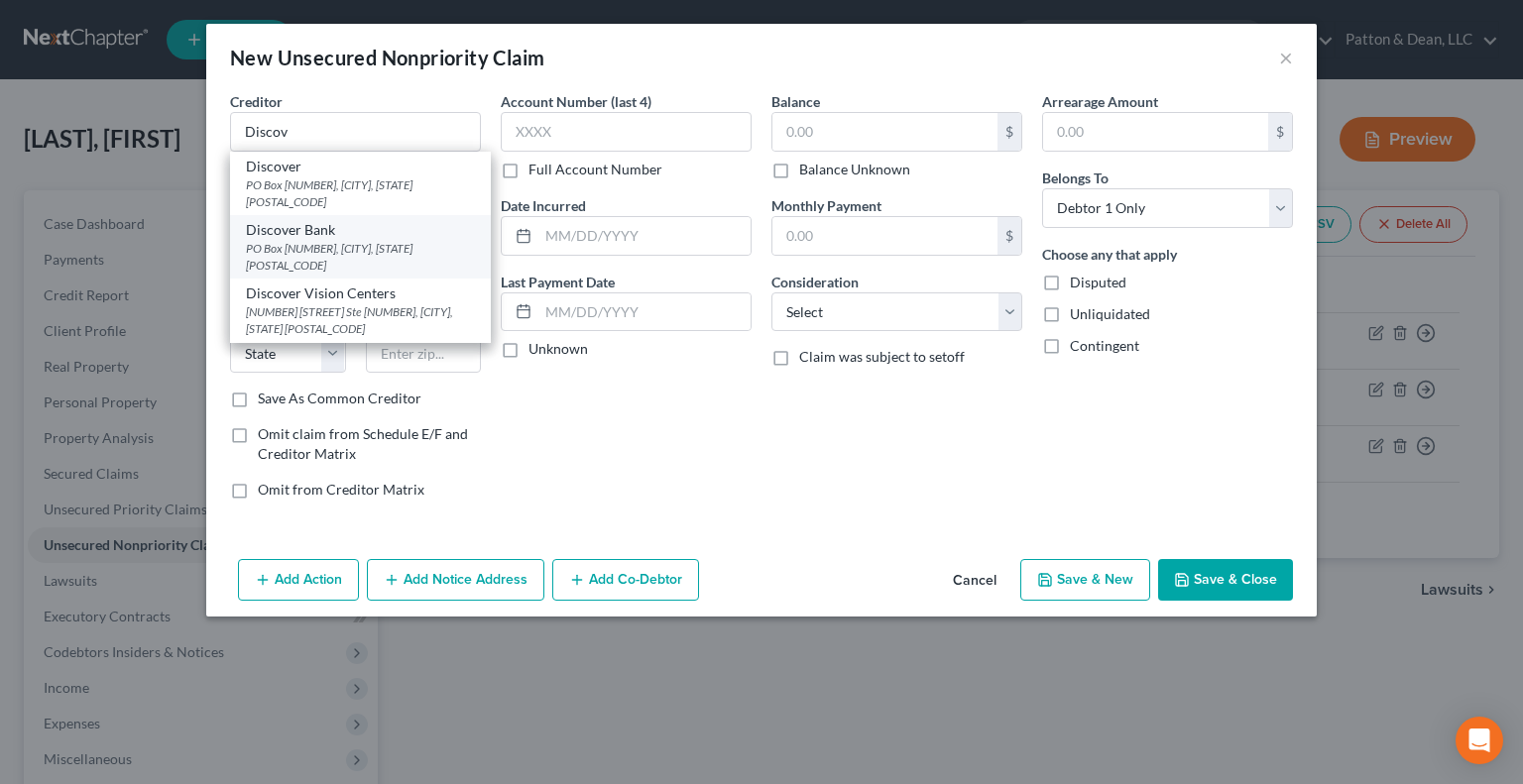 click on "PO Box 30416, Salt Lake City, UT 84130" at bounding box center (360, 257) 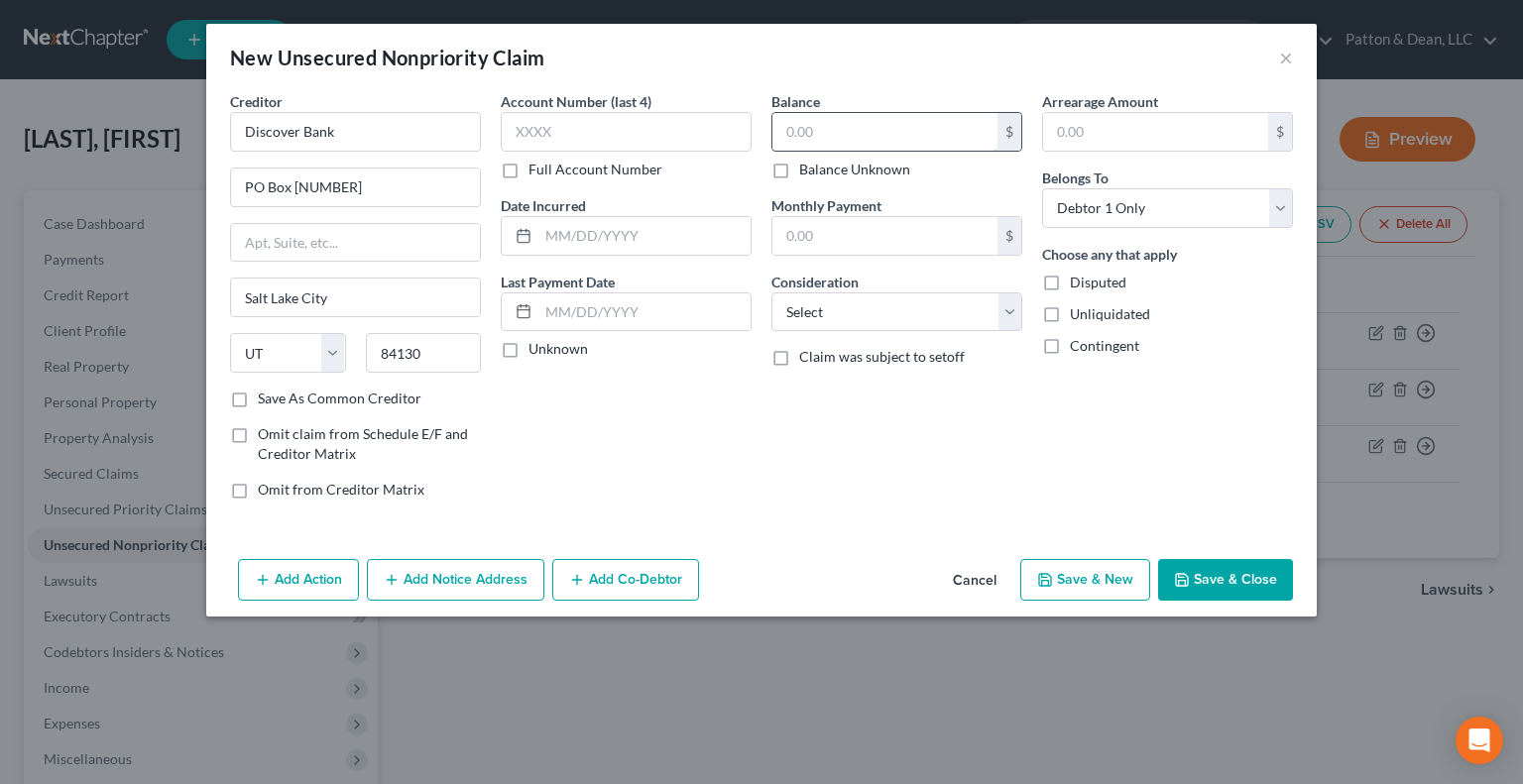 click at bounding box center (884, 132) 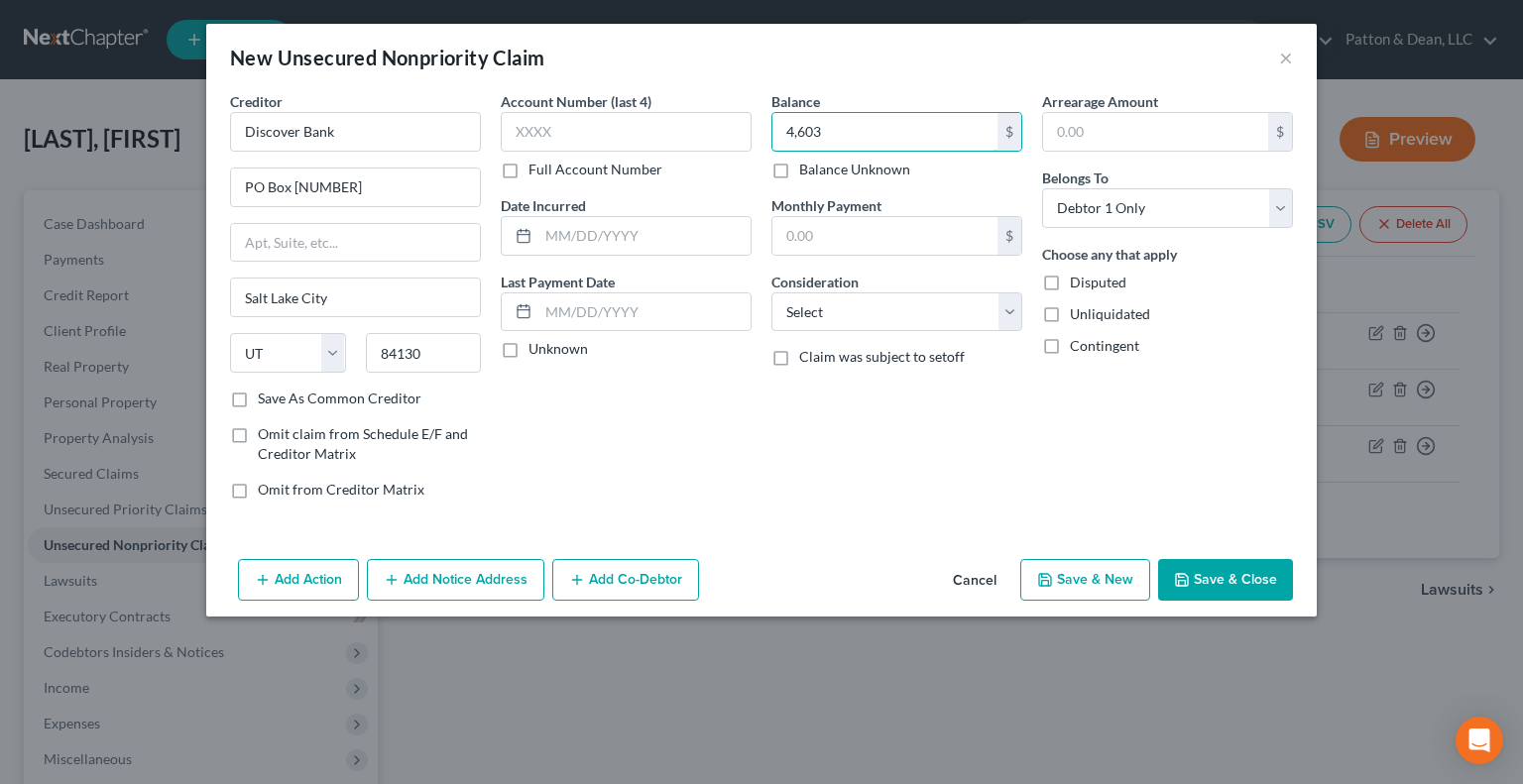 type on "4,603" 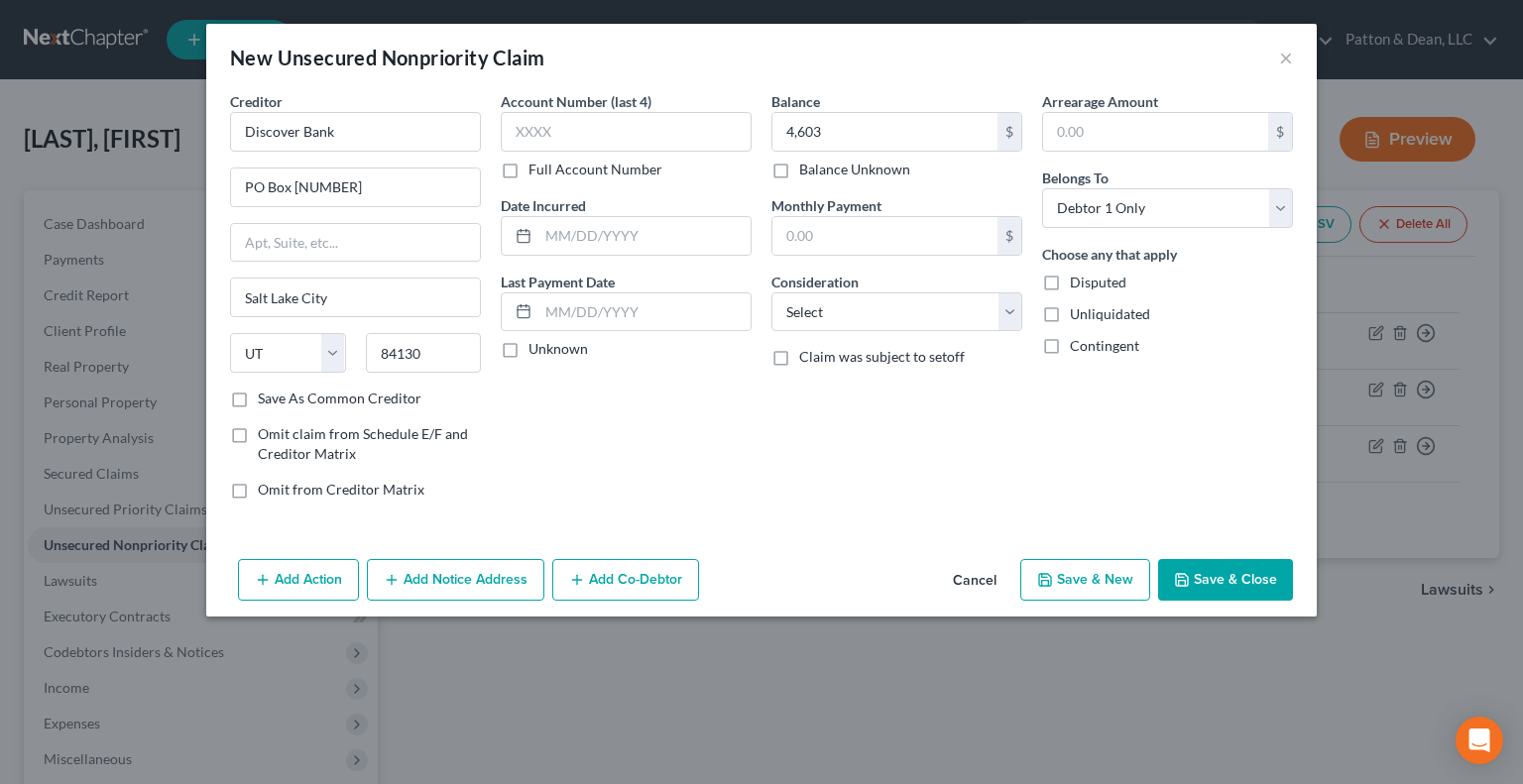 drag, startPoint x: 1235, startPoint y: 574, endPoint x: 1099, endPoint y: 565, distance: 136.29747 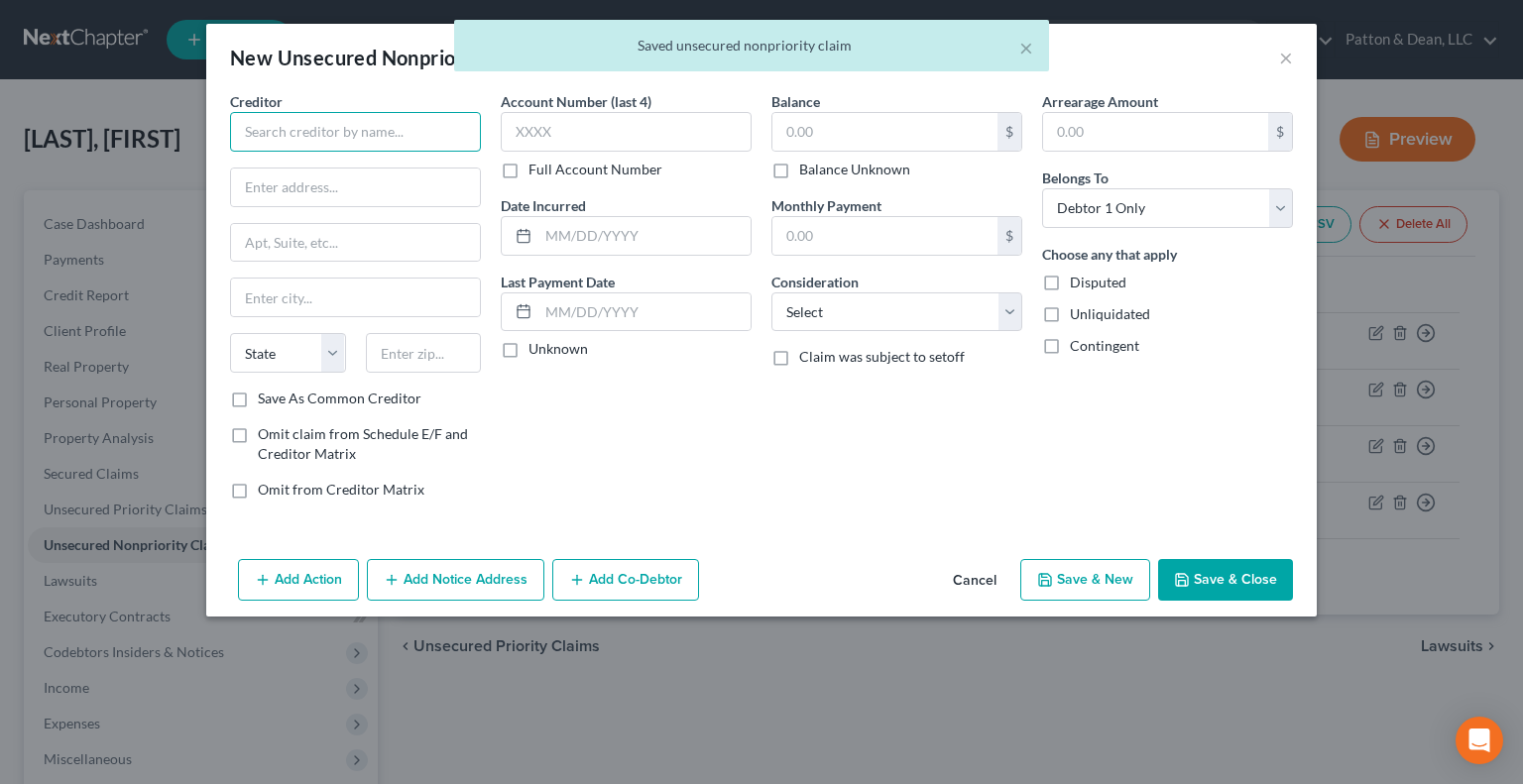 click at bounding box center [355, 132] 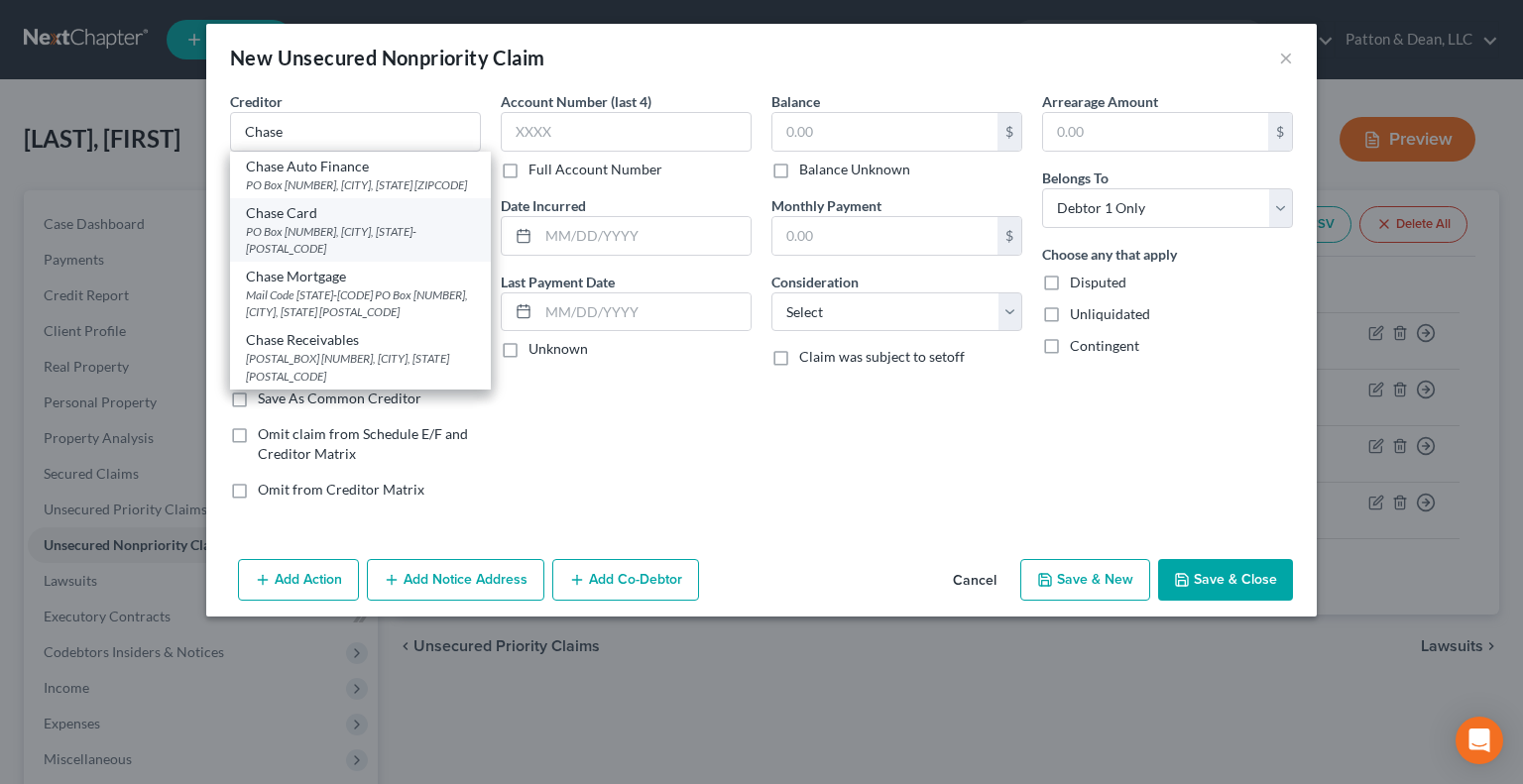 click on "PO Box 15298, Wilmington, DE 19850-5298" at bounding box center [360, 240] 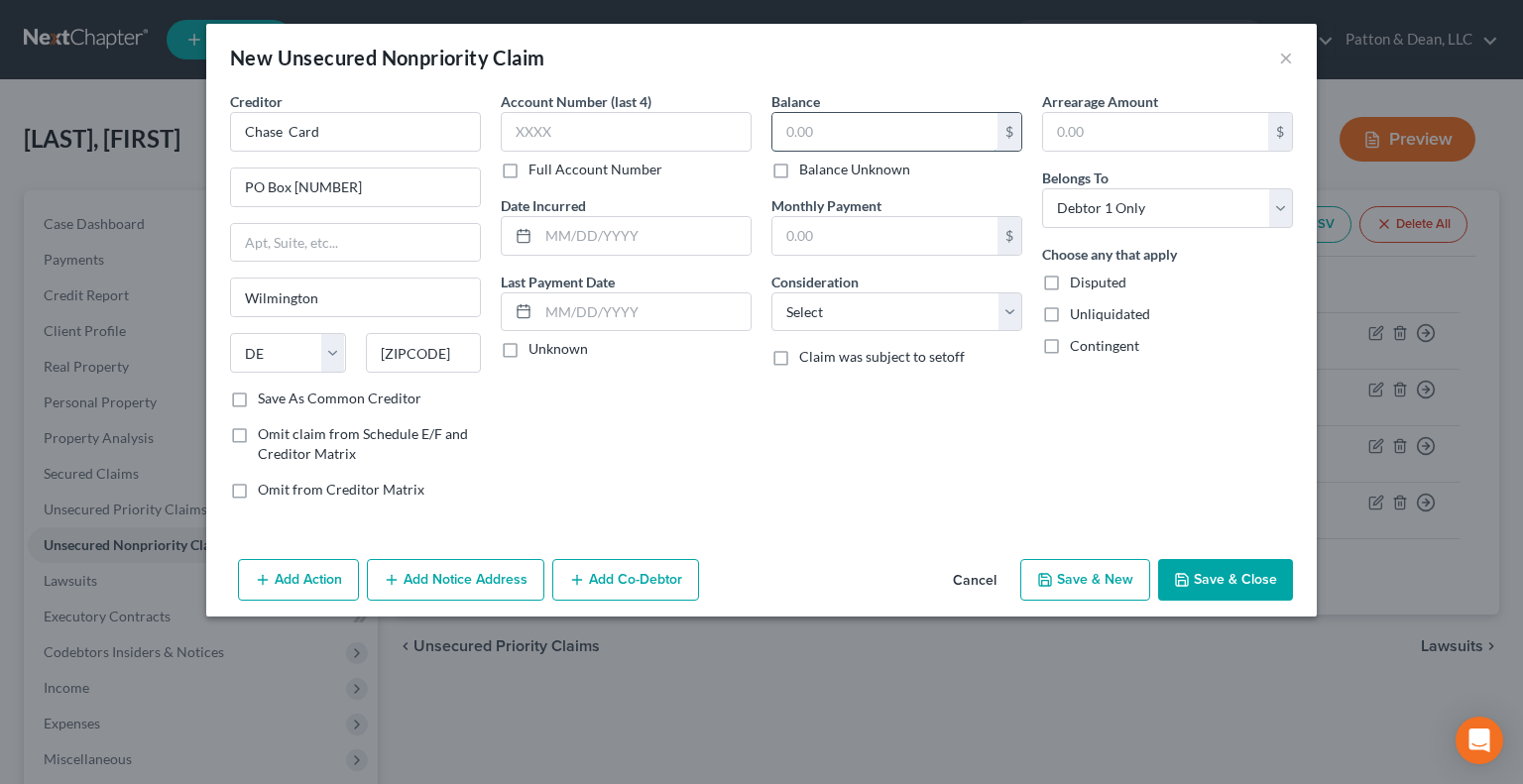 click at bounding box center (884, 132) 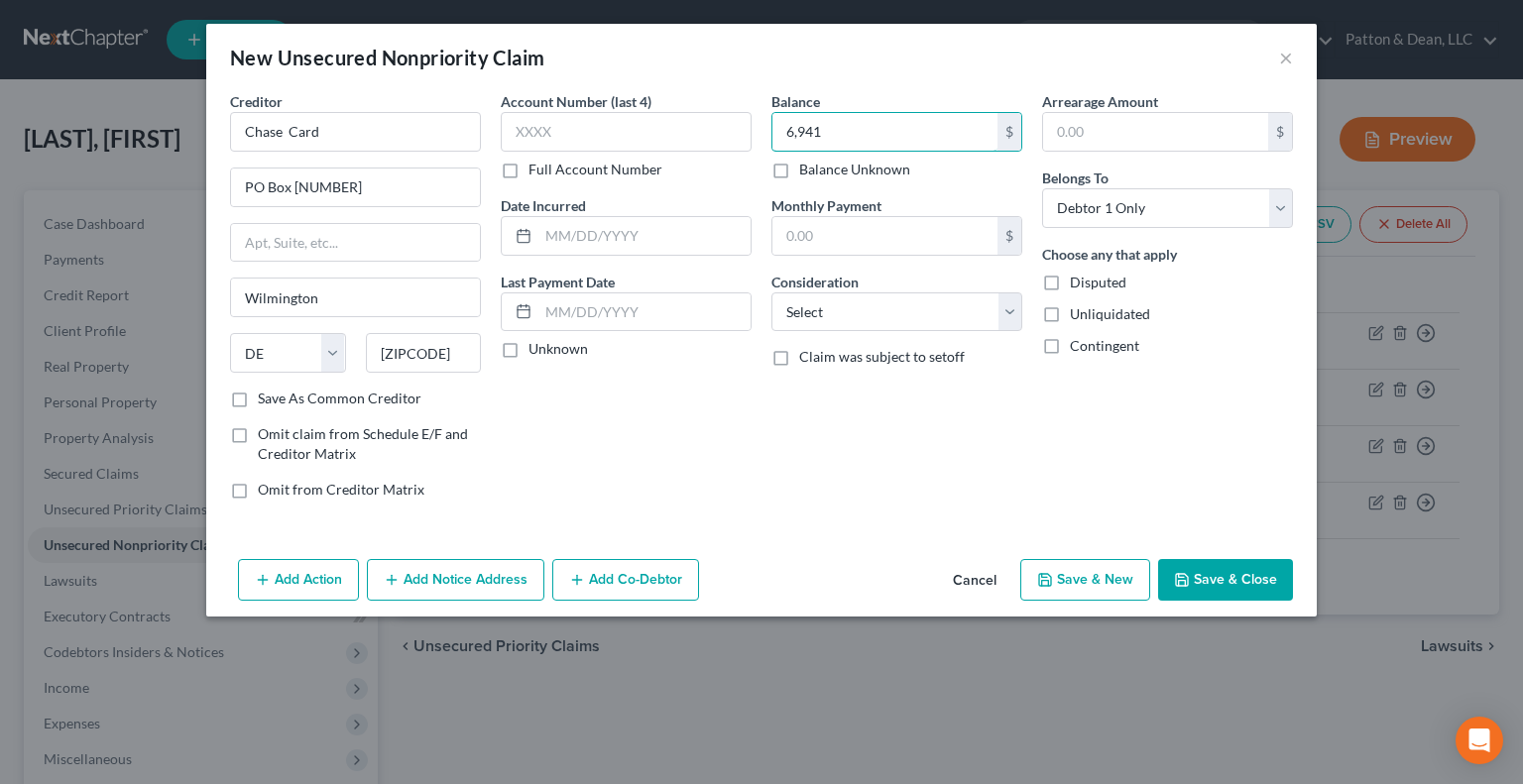 type on "6,941" 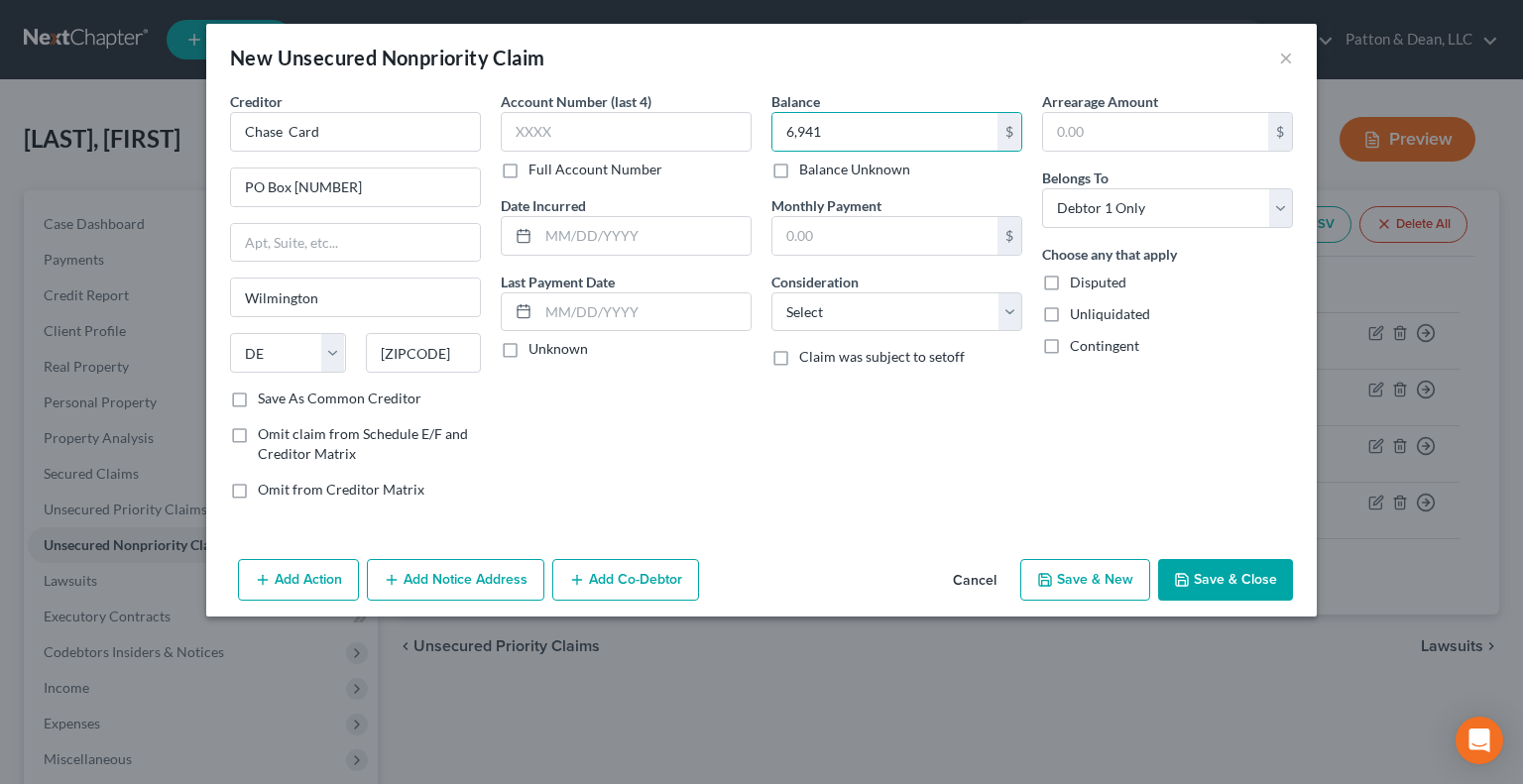 click on "Save & New" at bounding box center (1085, 580) 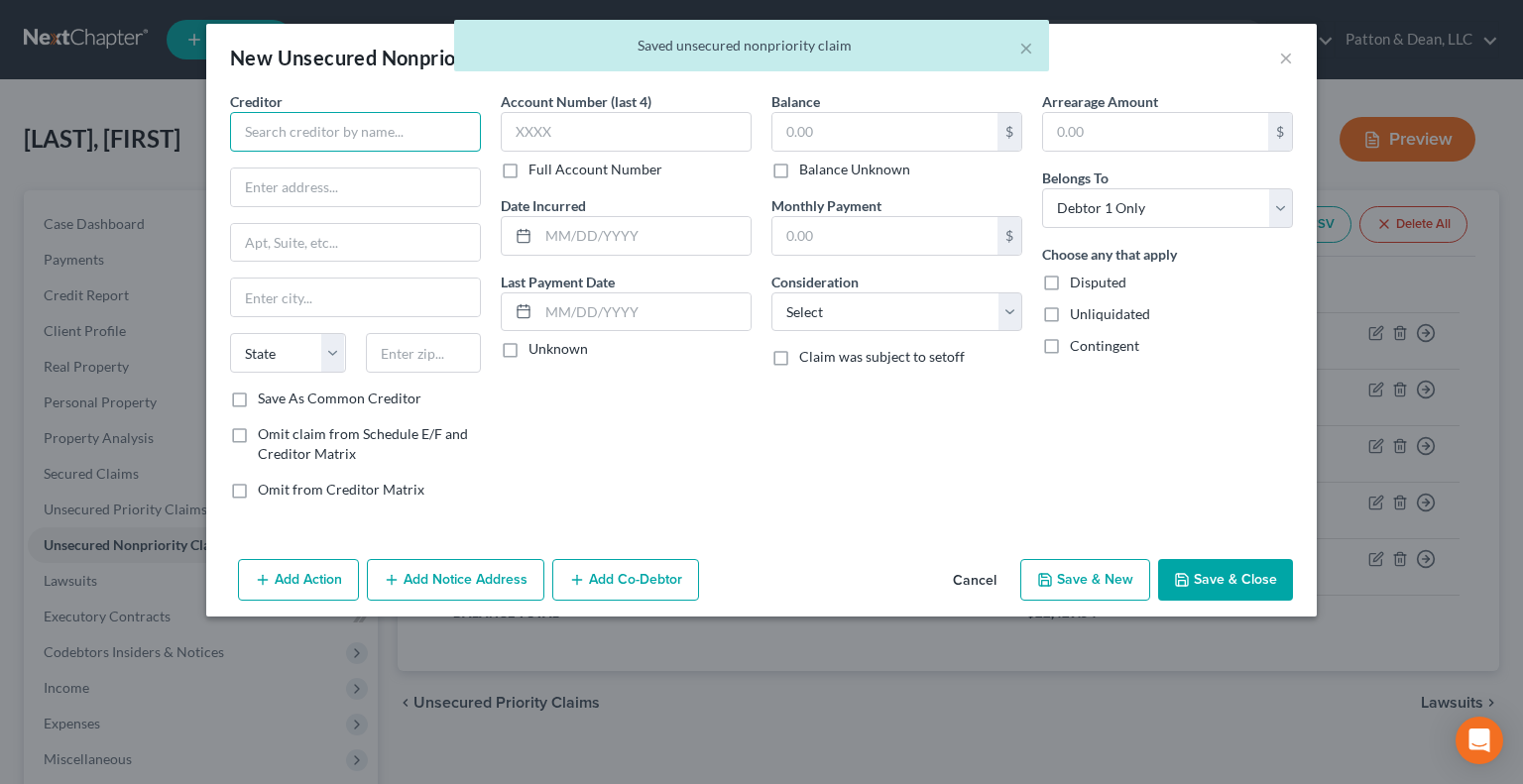 click at bounding box center (355, 132) 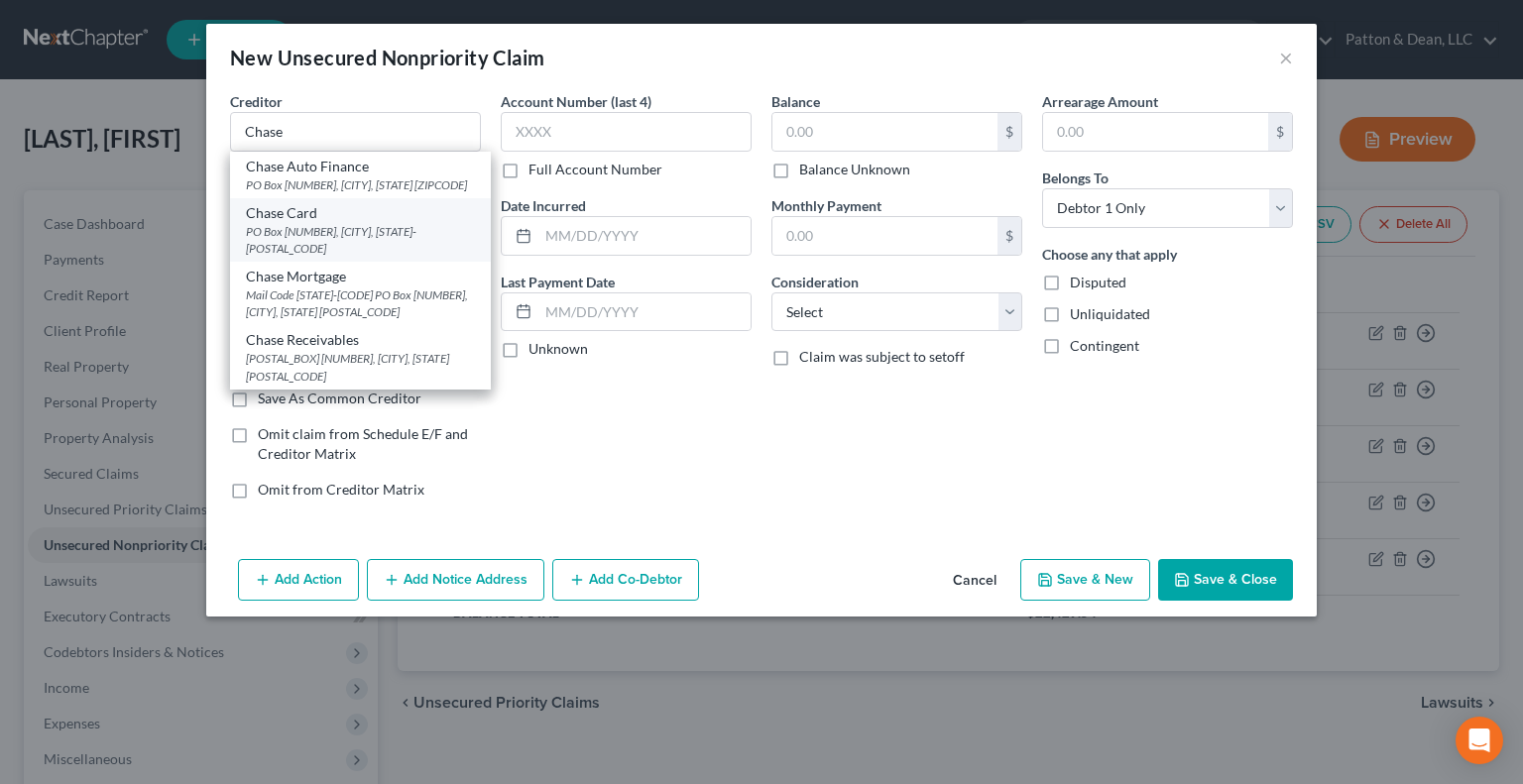 click on "PO Box 15298, Wilmington, DE 19850-5298" at bounding box center [360, 240] 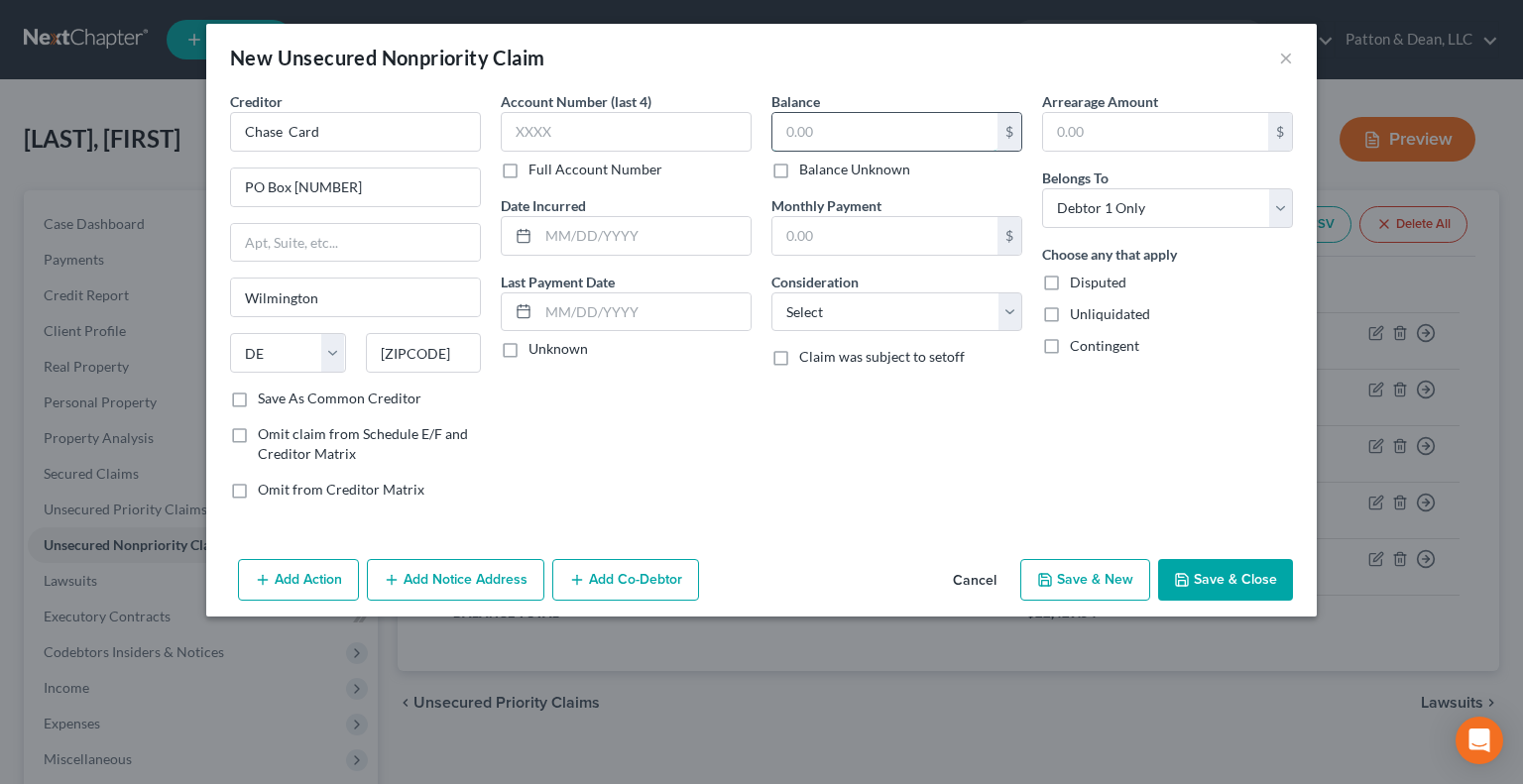 click at bounding box center [884, 132] 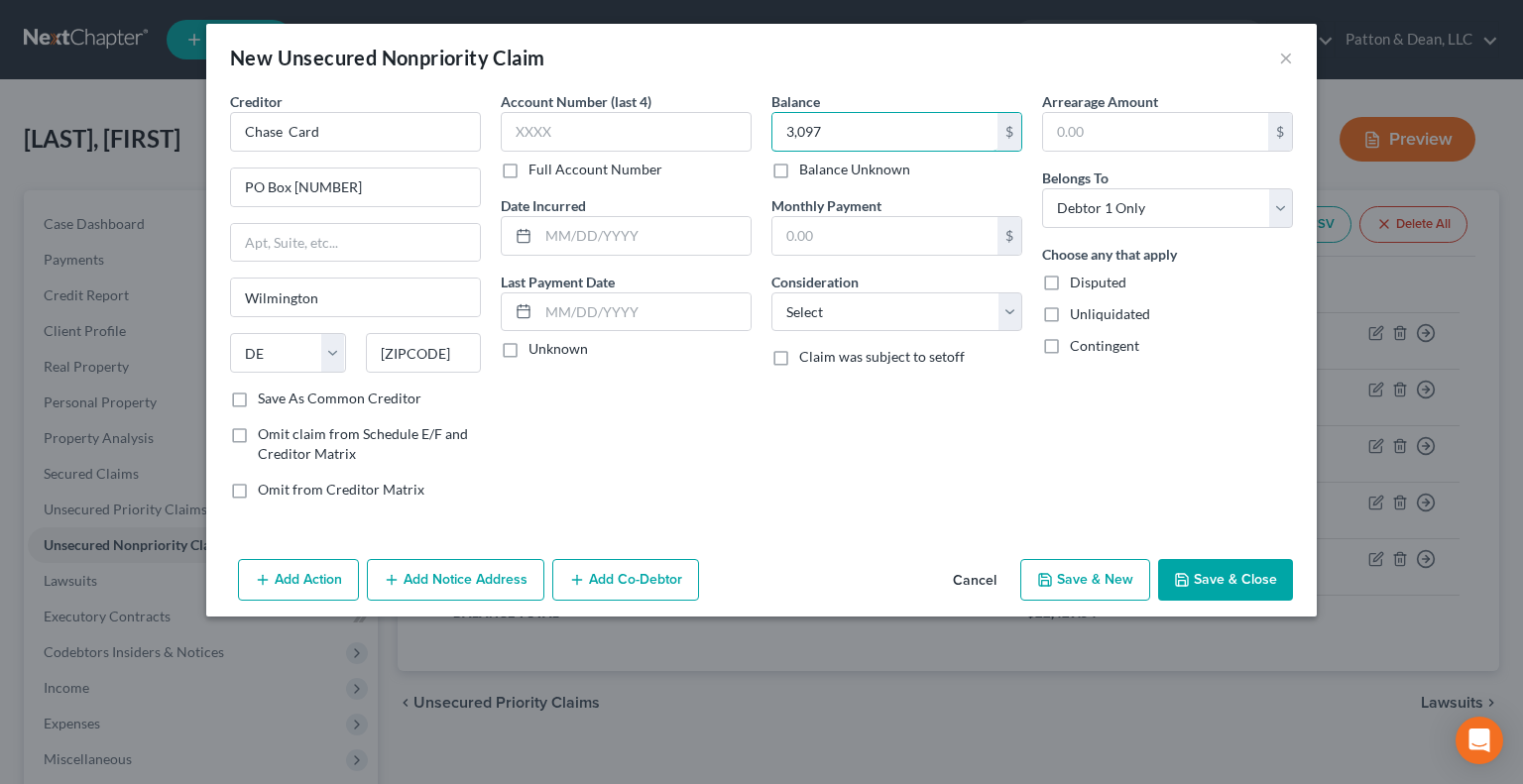 type on "3,097" 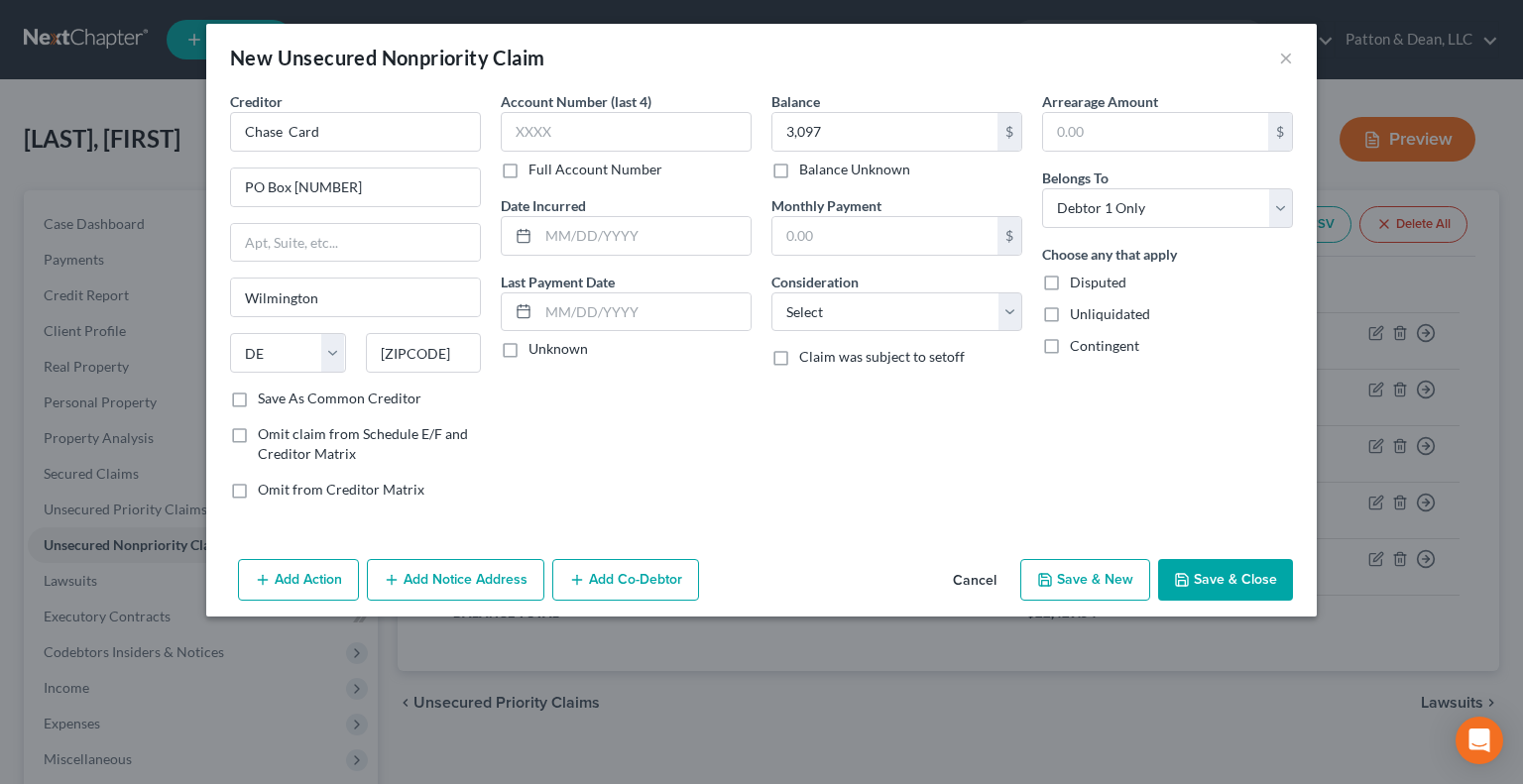 click on "Save & New" at bounding box center [1085, 580] 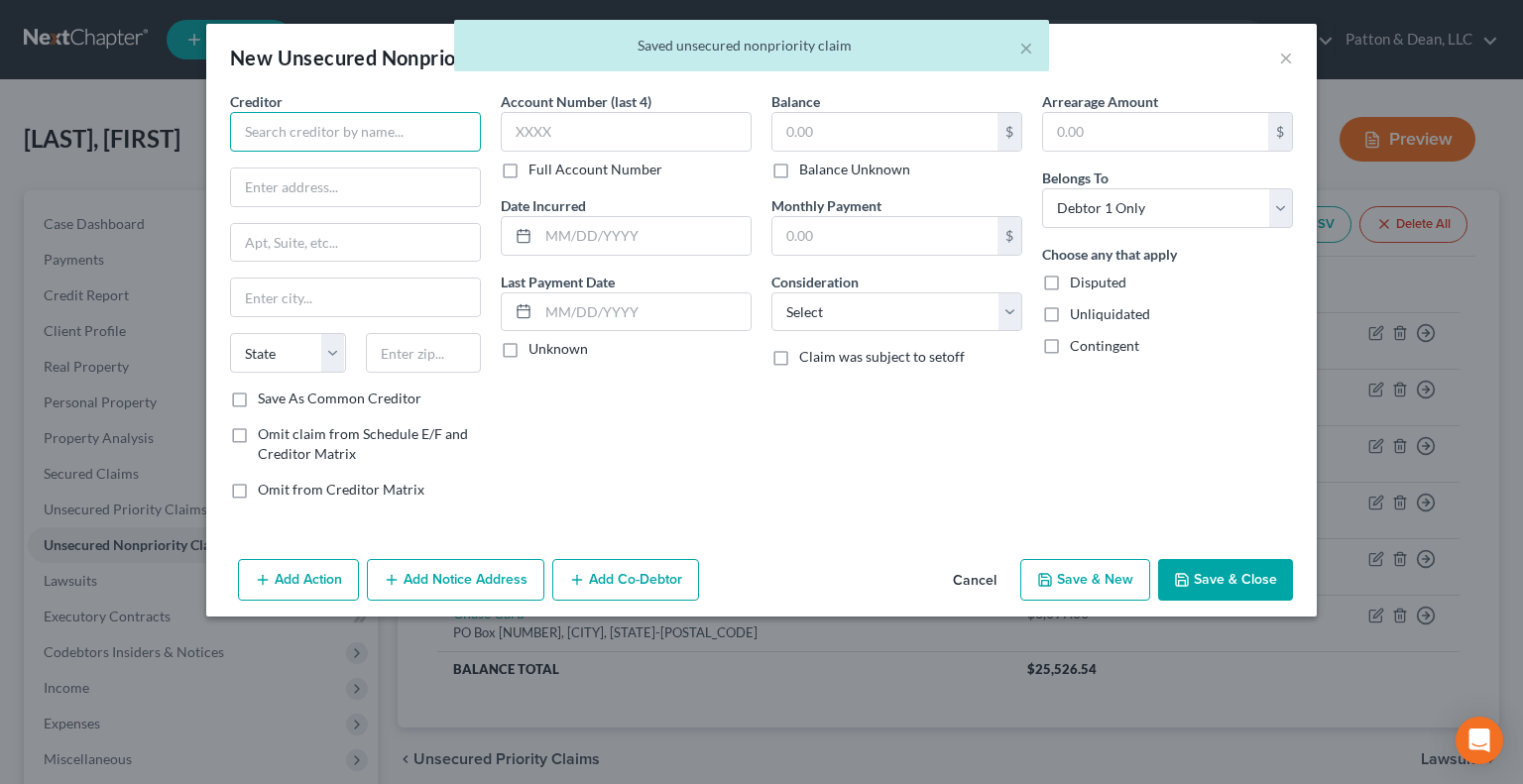 click at bounding box center (355, 132) 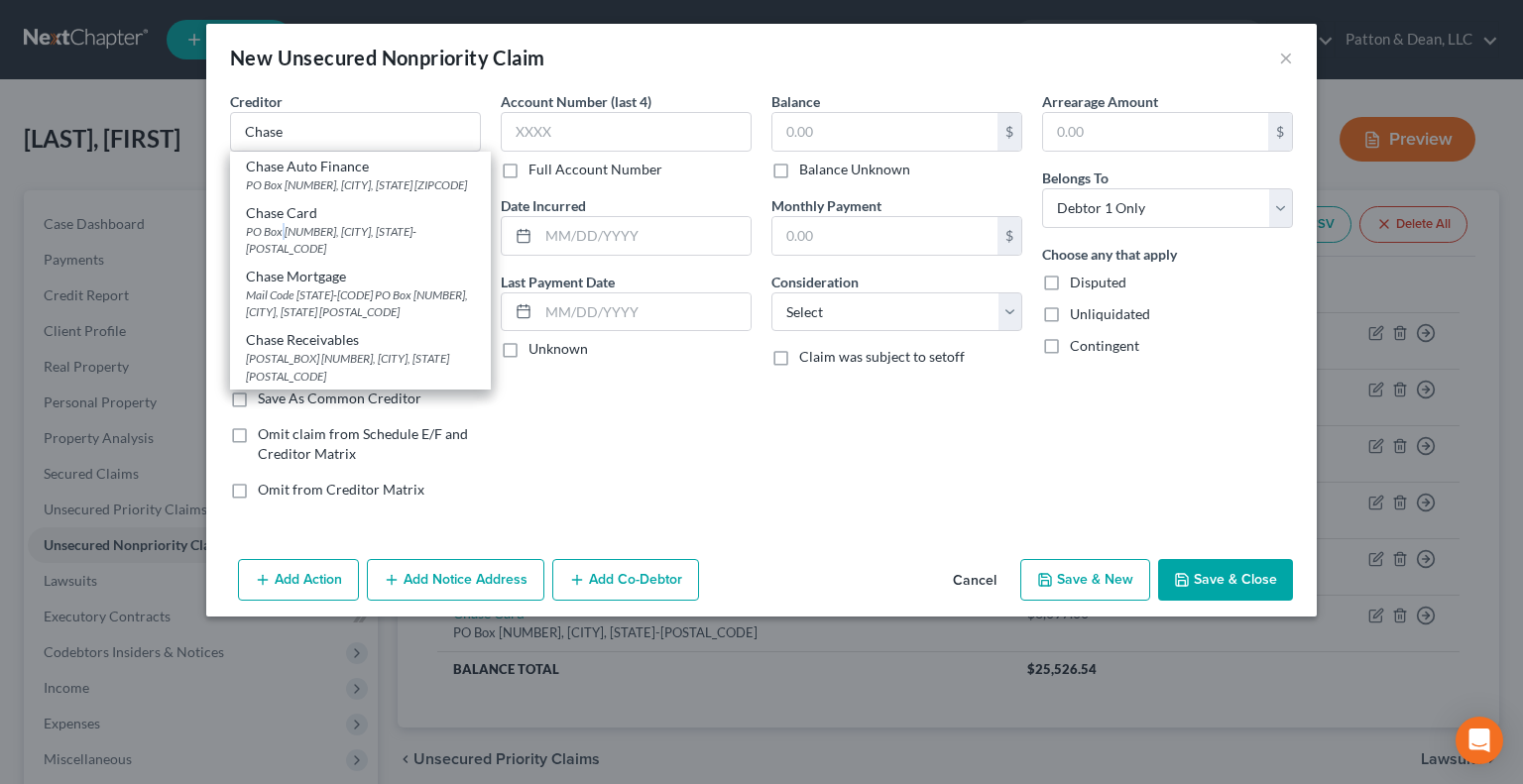 click on "PO Box 15298, Wilmington, DE 19850-5298" at bounding box center (360, 240) 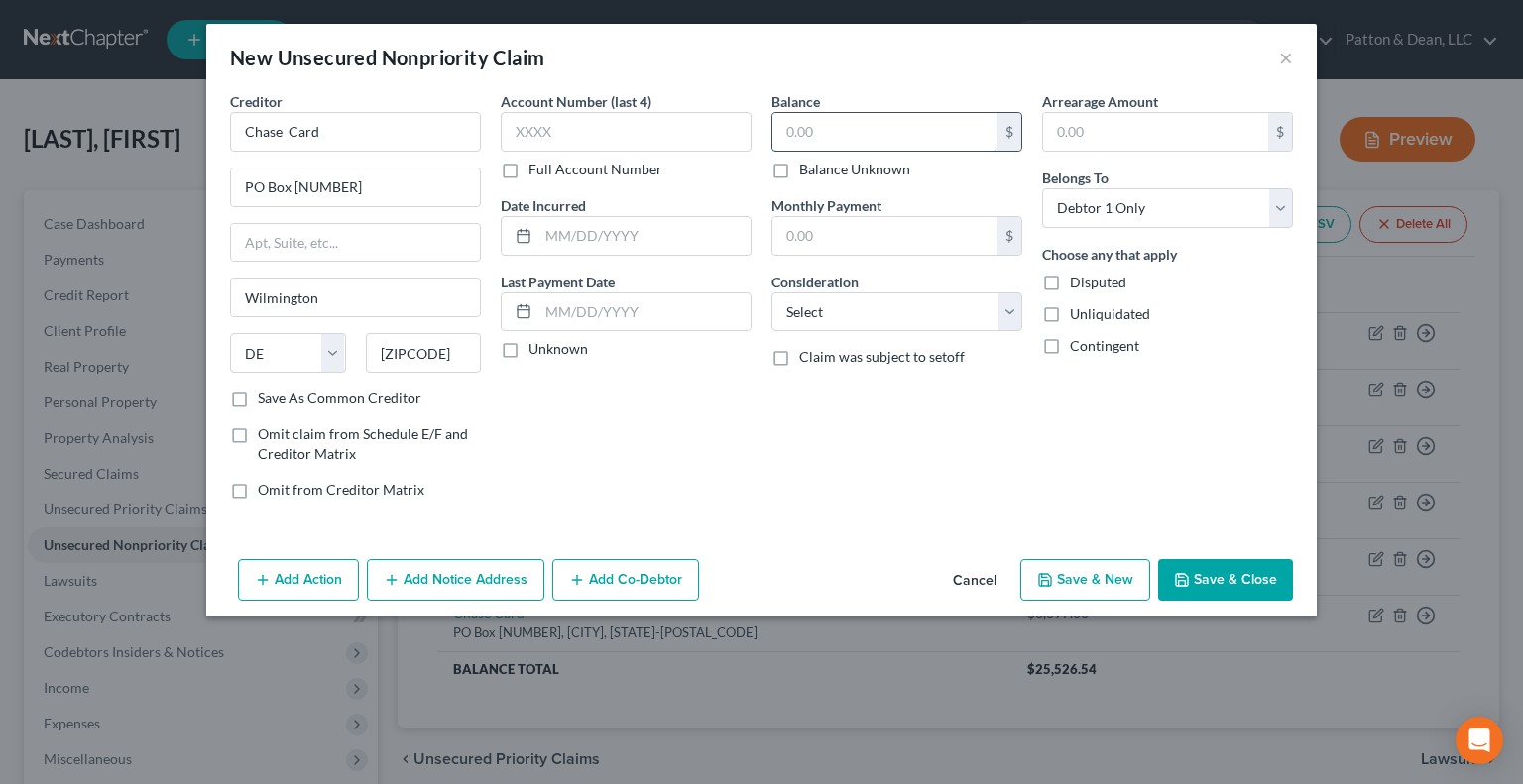 click at bounding box center [884, 132] 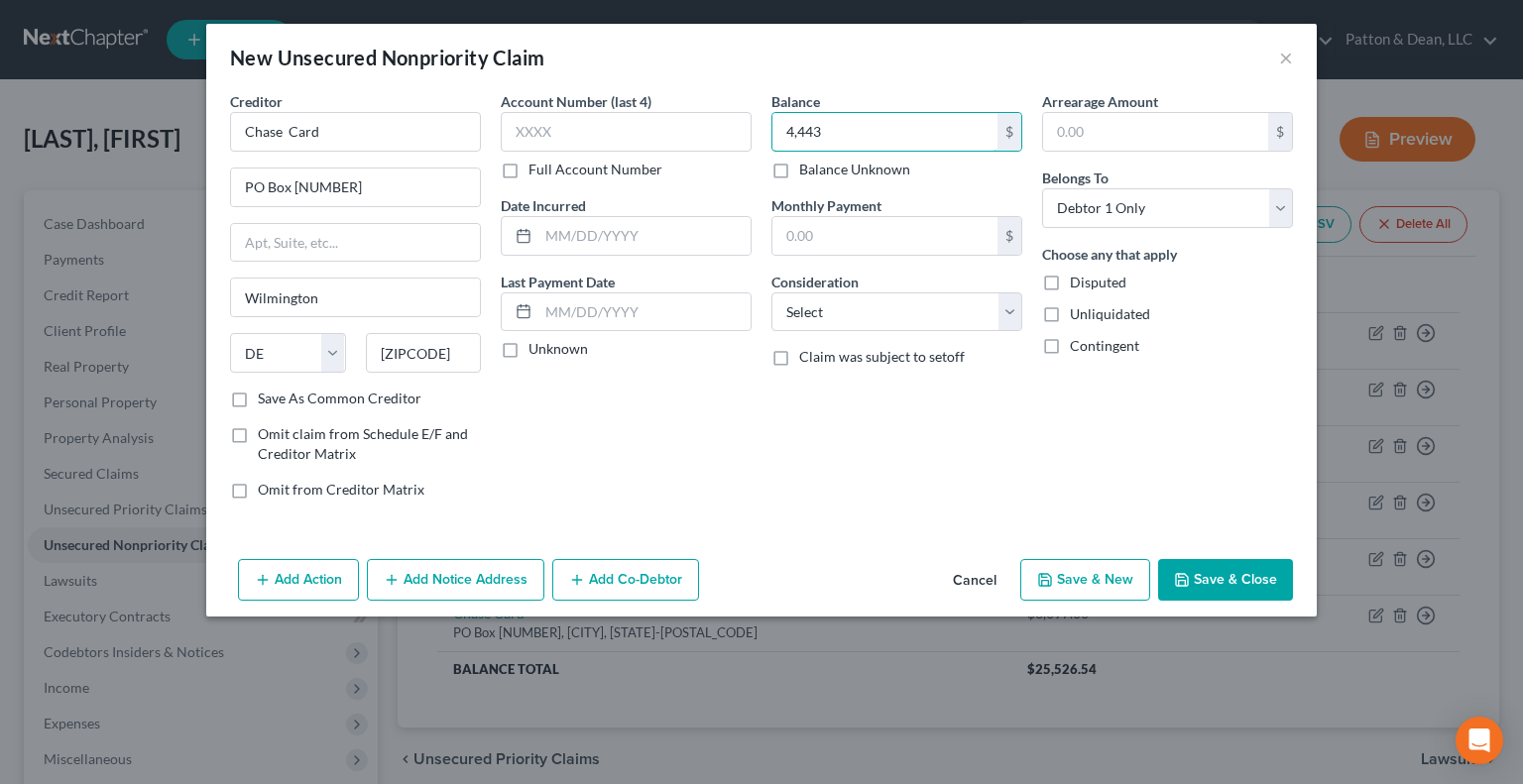 type on "4,443" 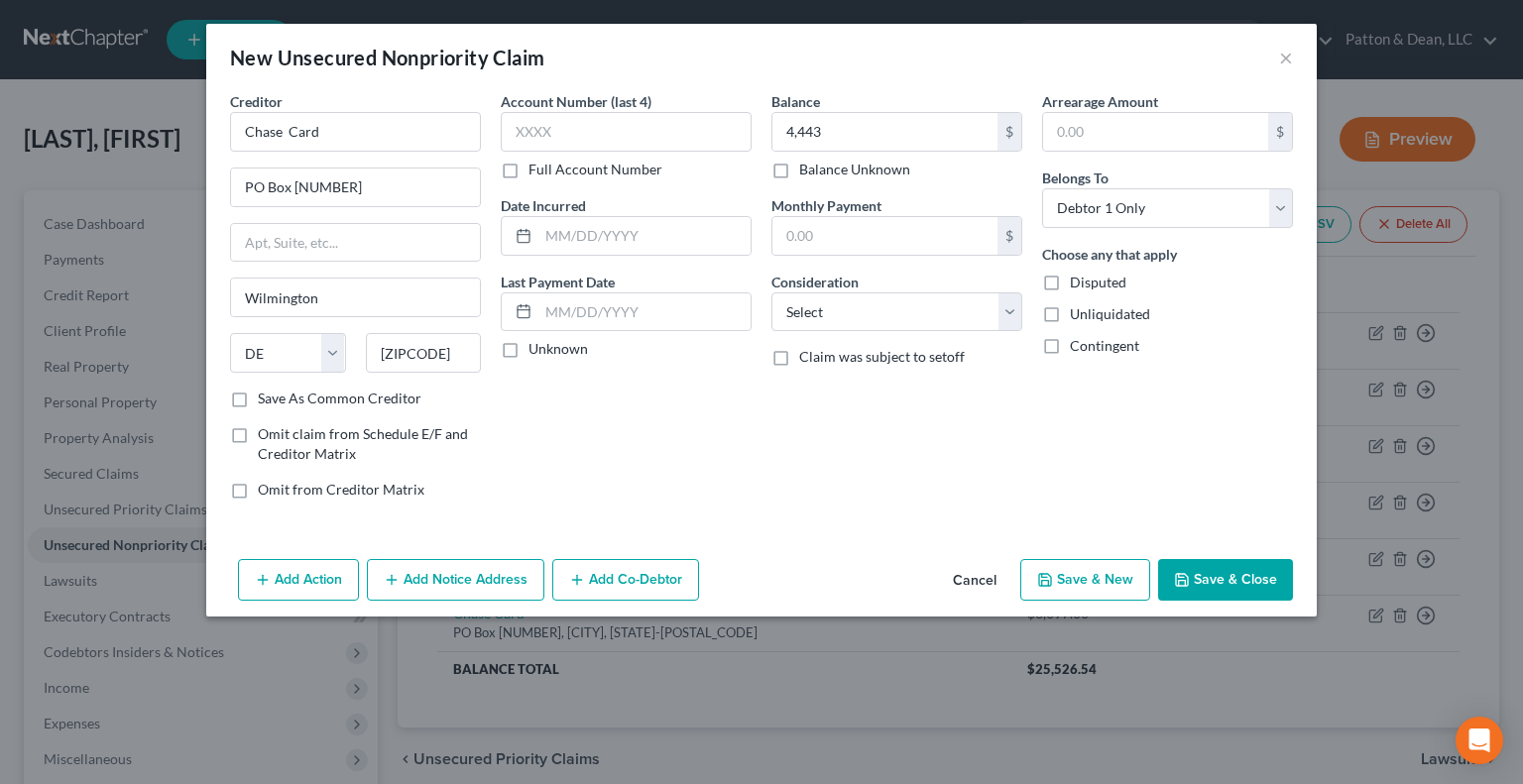 click on "Save & New" at bounding box center [1085, 580] 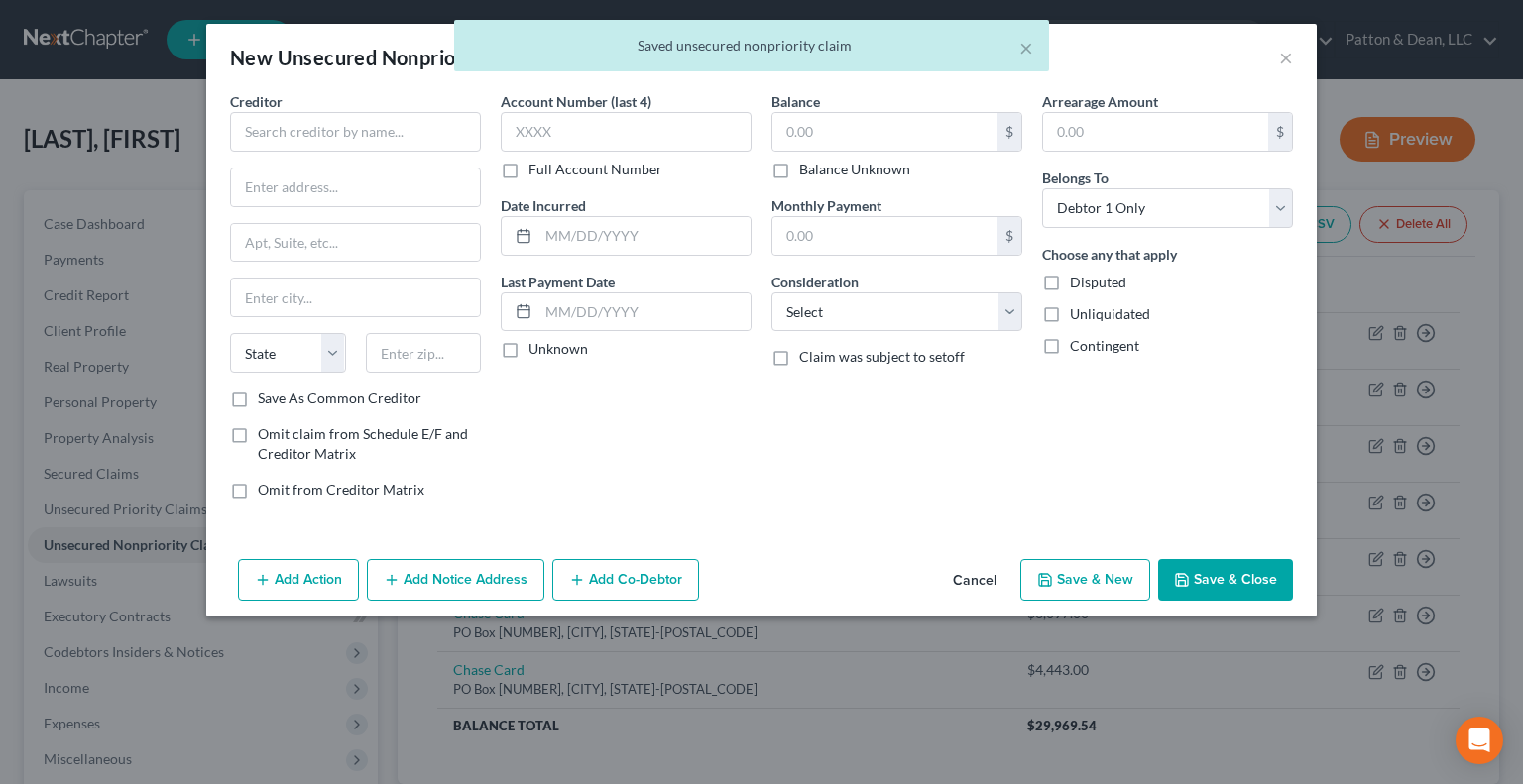 type on "4,443.00" 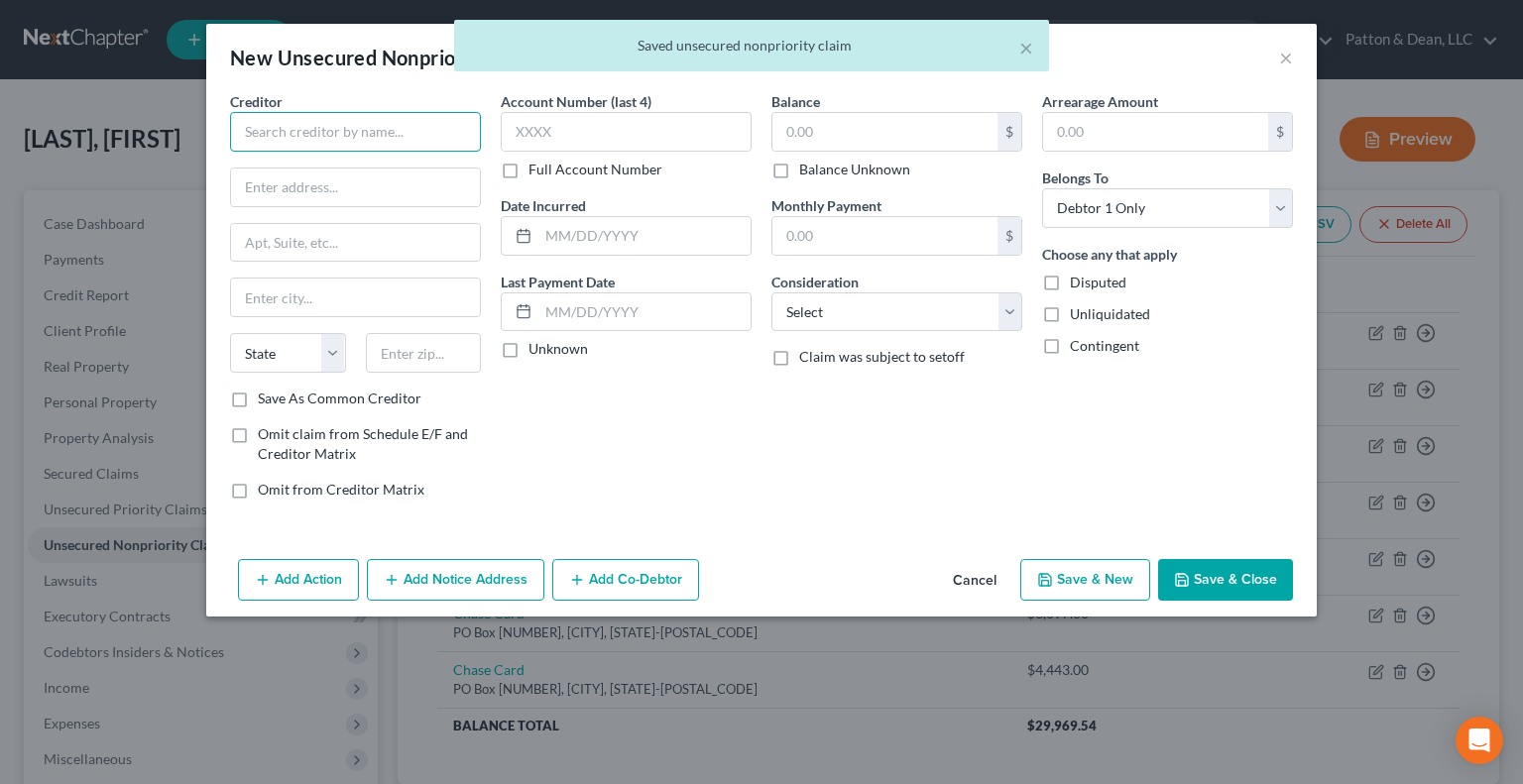 click at bounding box center [355, 132] 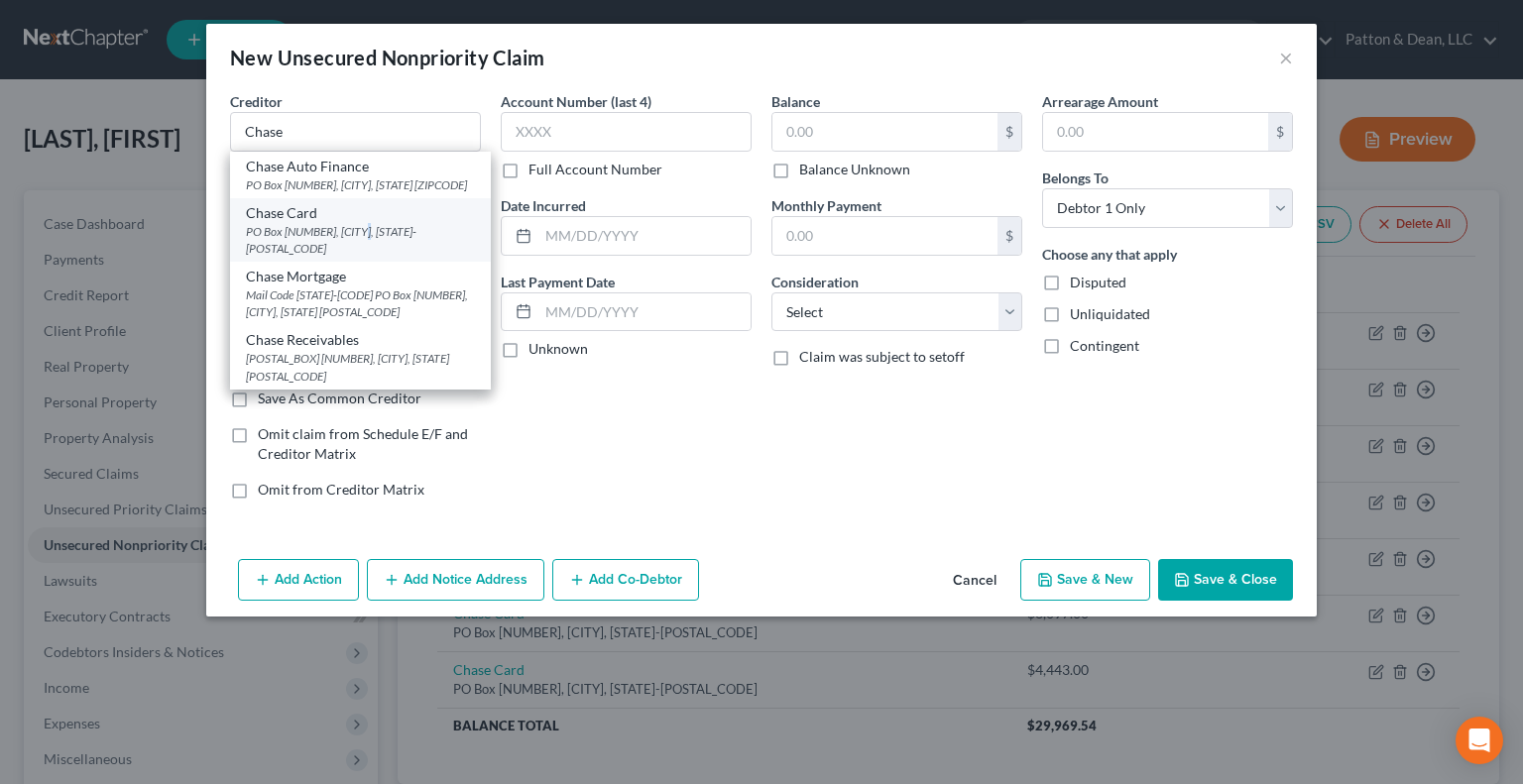 click on "PO Box 15298, Wilmington, DE 19850-5298" at bounding box center (360, 240) 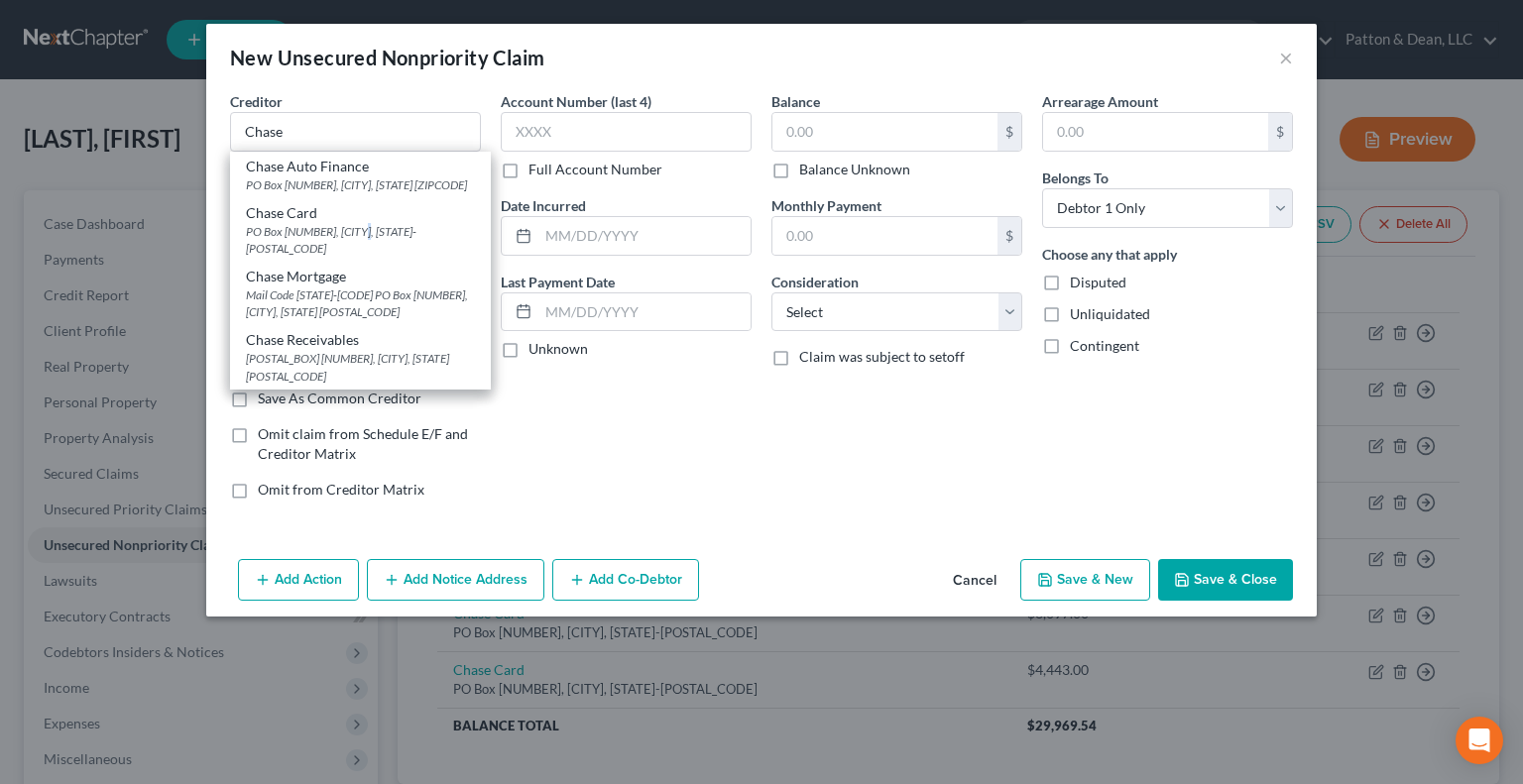 type on "Chase  Card" 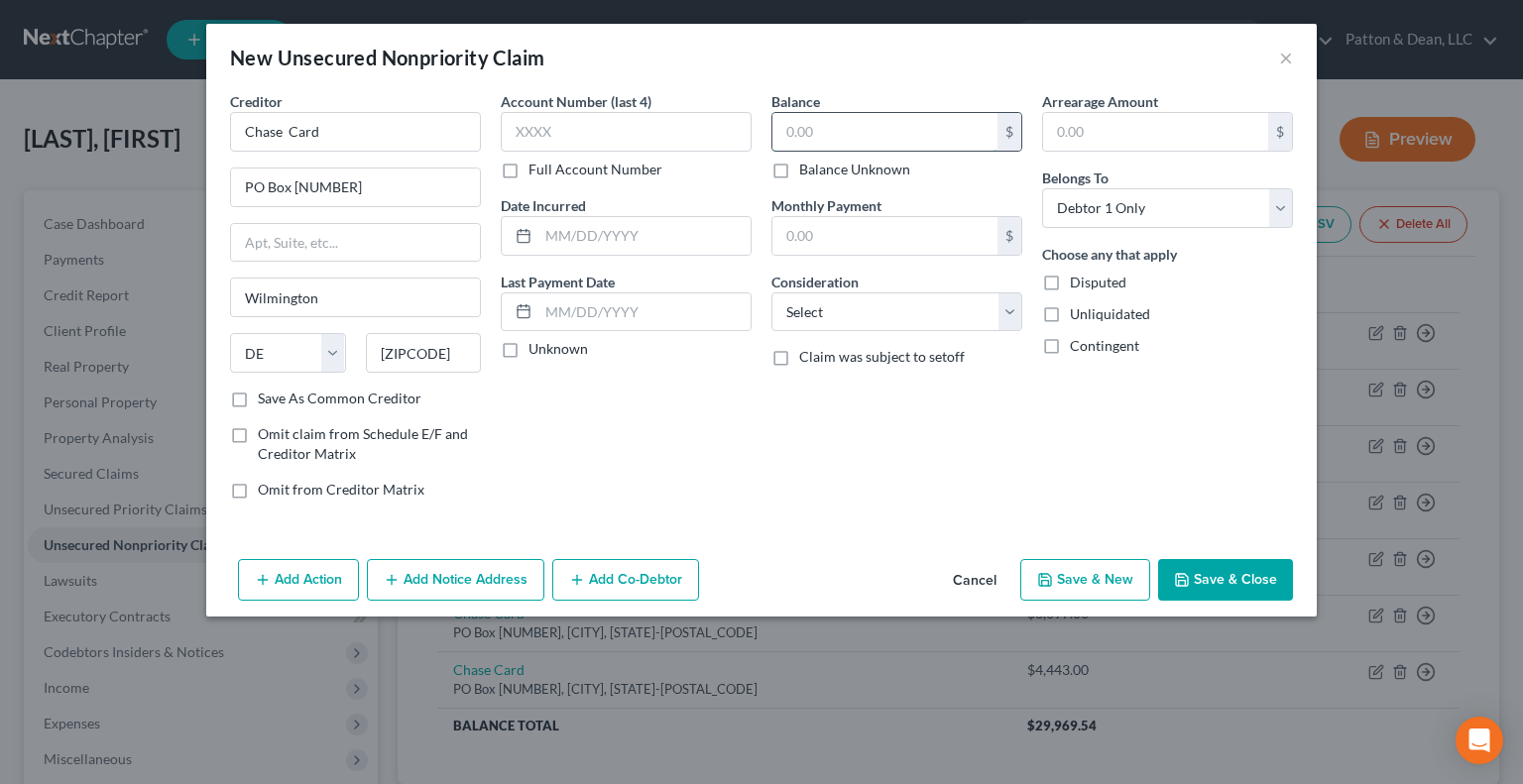 click at bounding box center (884, 132) 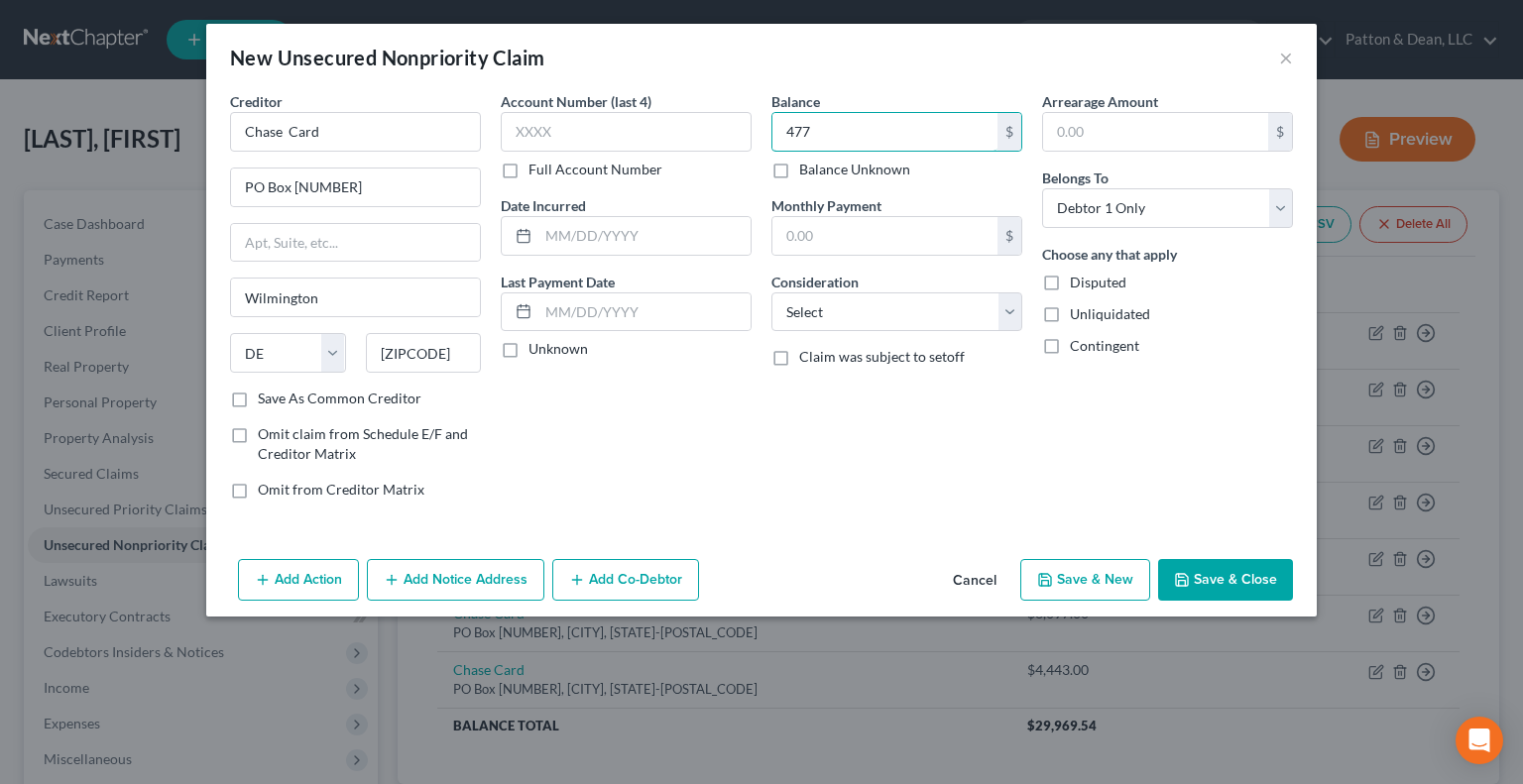 type on "477" 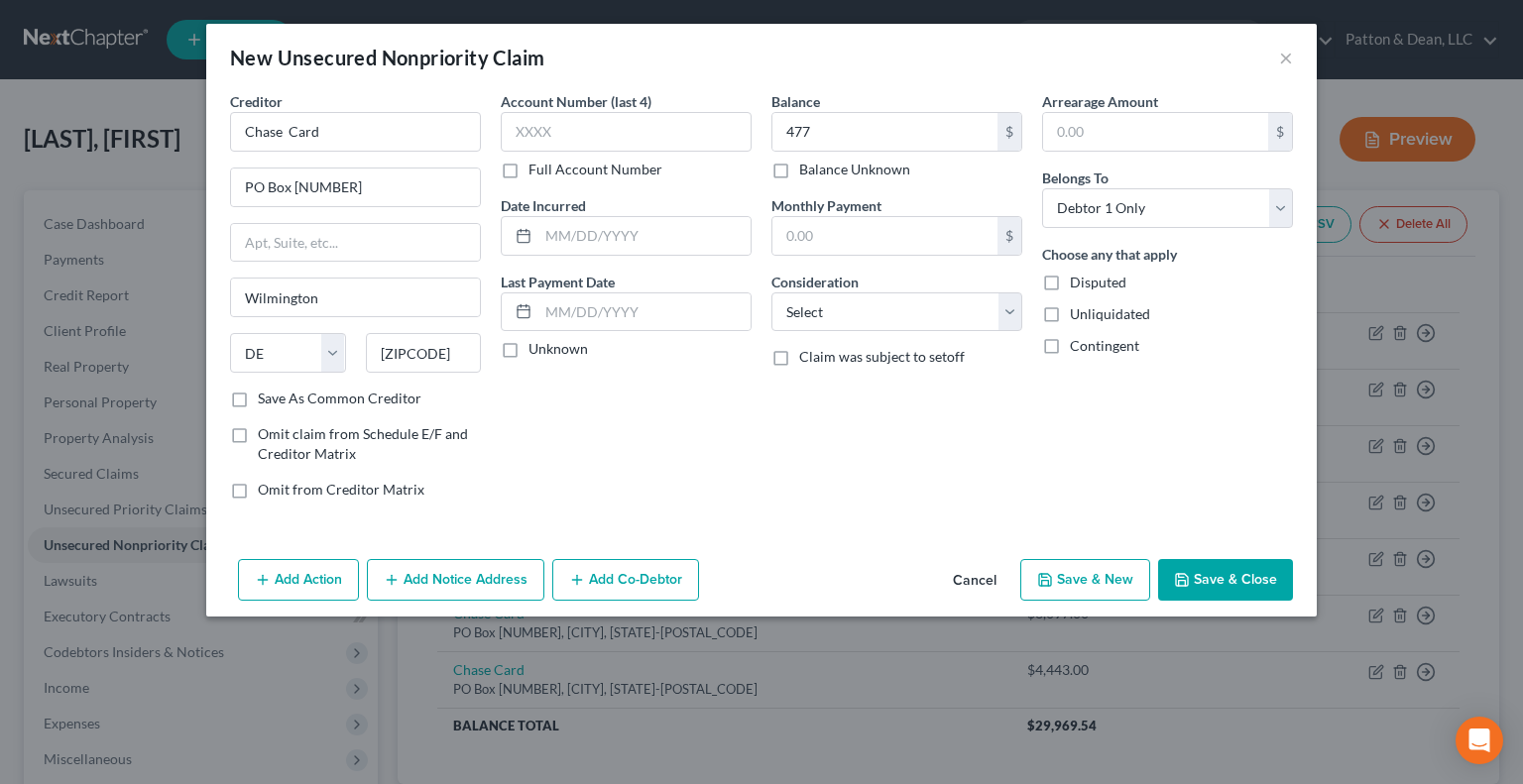 click on "Save & New" at bounding box center [1085, 580] 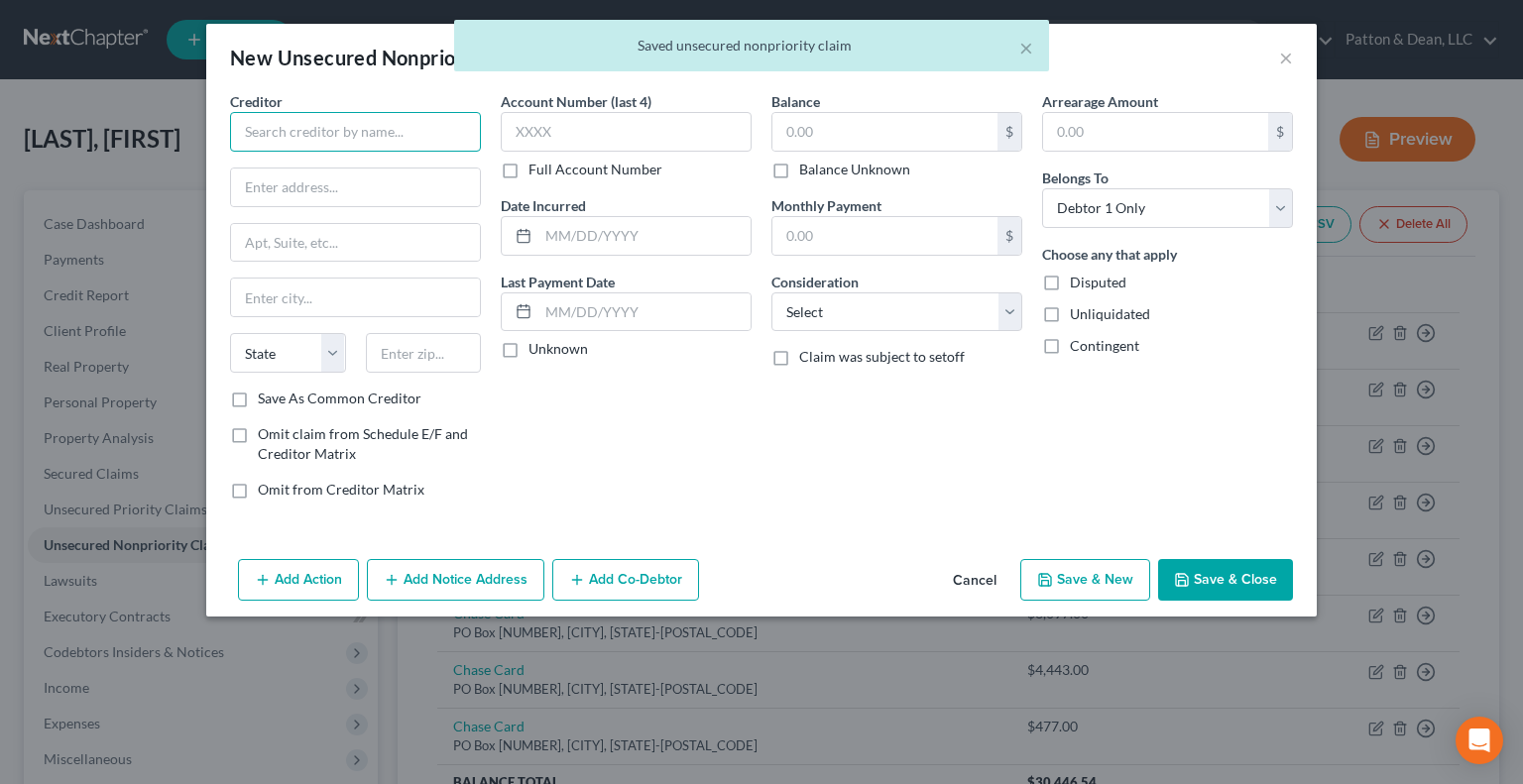 click at bounding box center [355, 132] 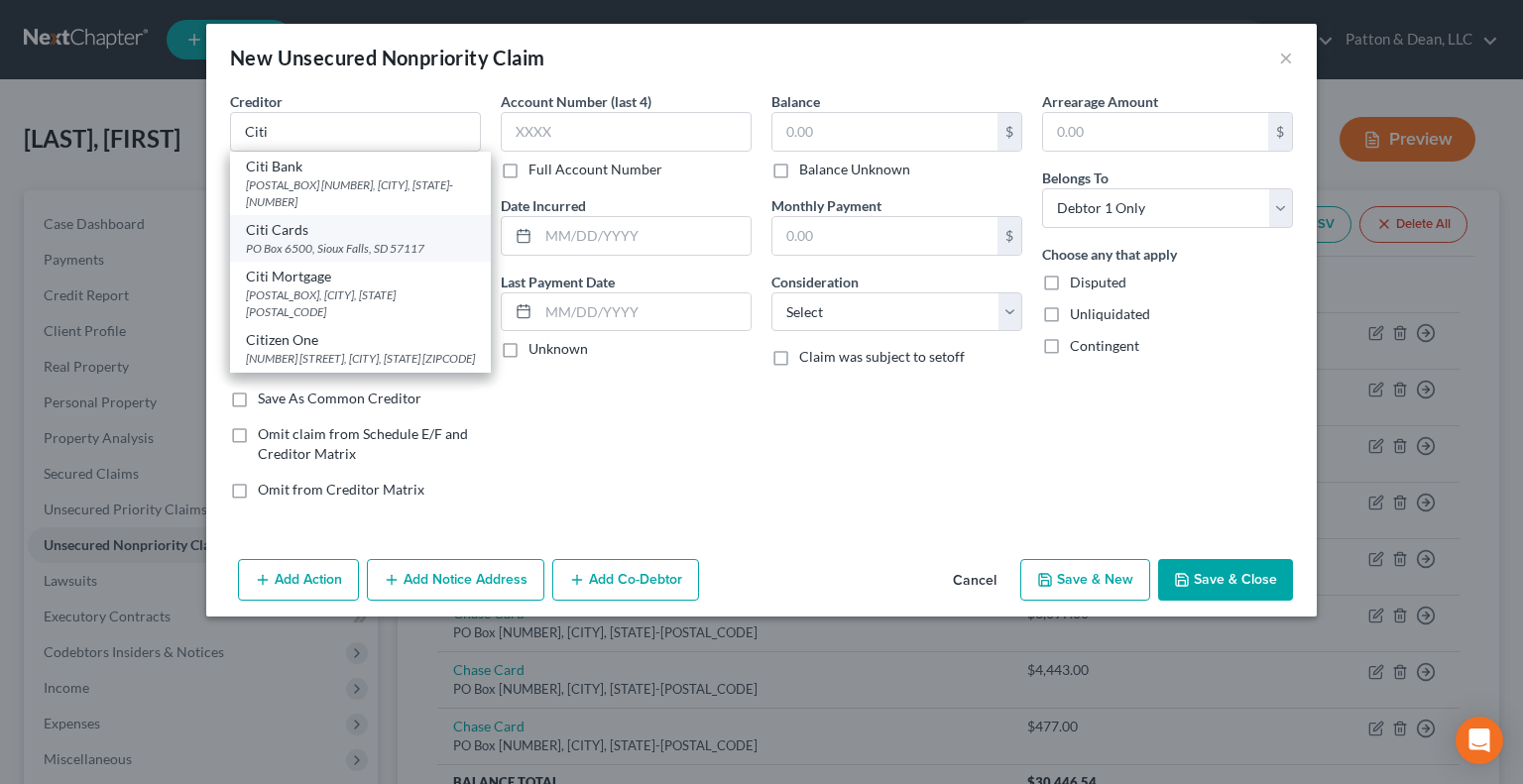 click on "Citi Cards" at bounding box center (360, 230) 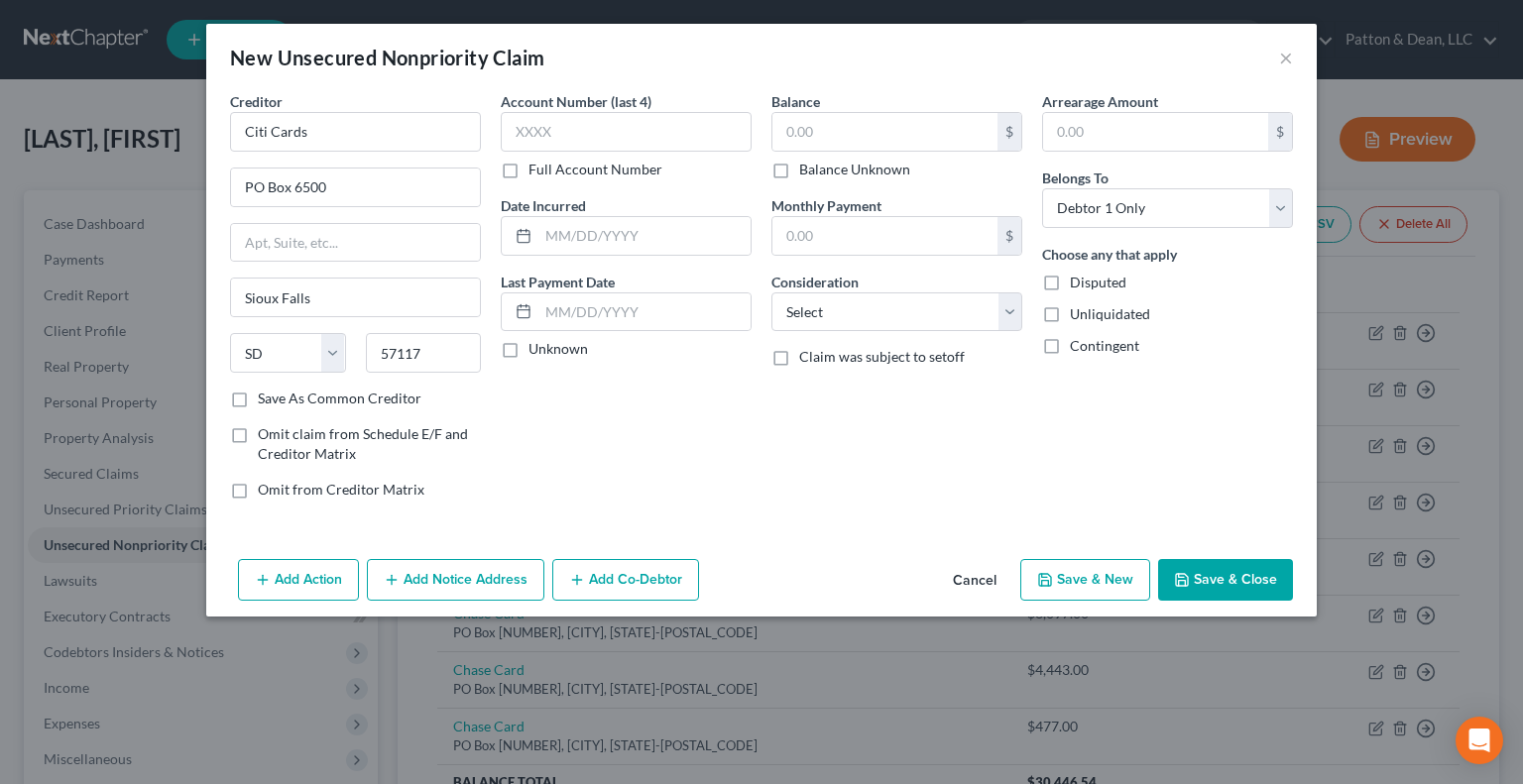click on "Balance
$
Balance Unknown
Balance Undetermined
$
Balance Unknown" at bounding box center (896, 135) 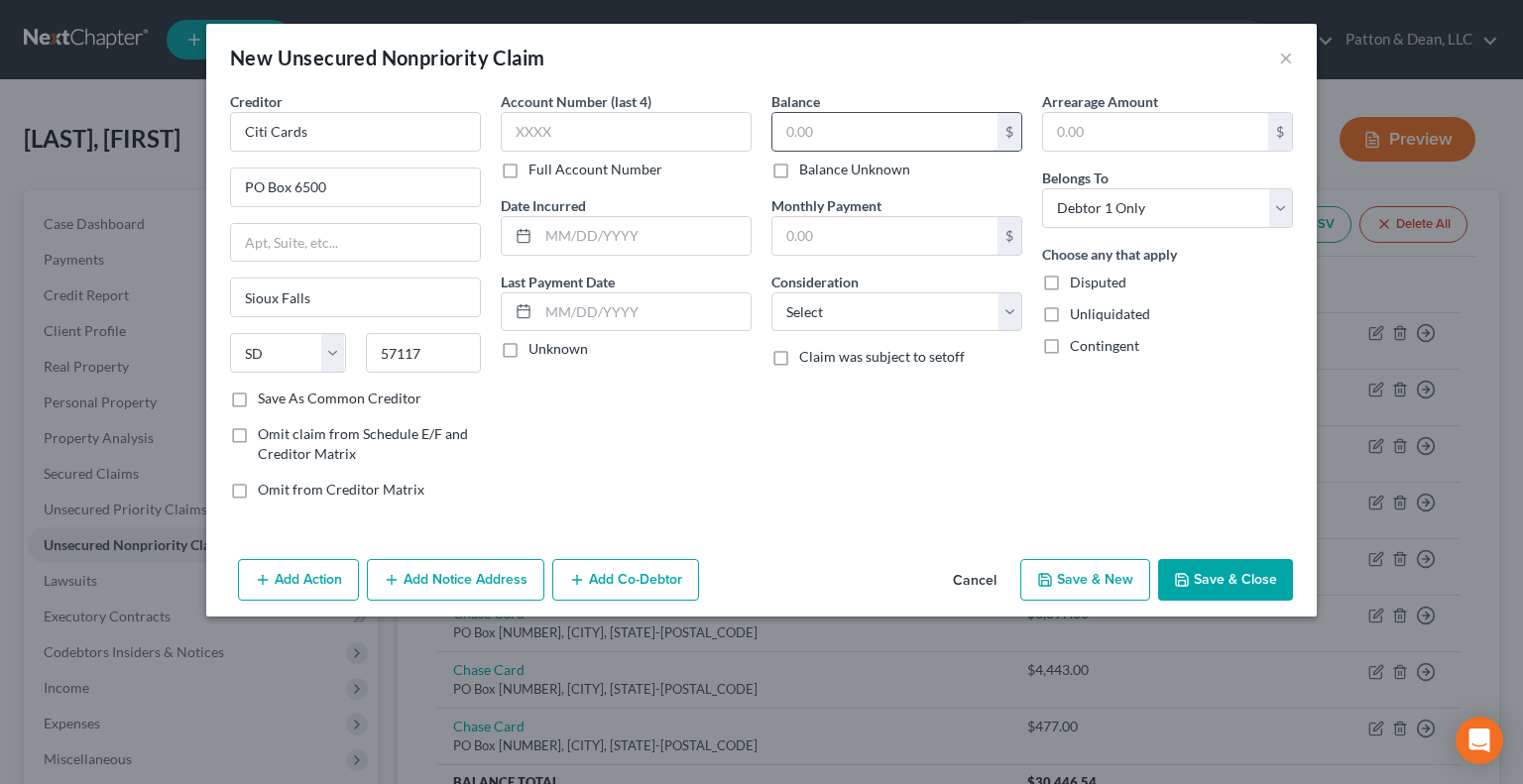 click at bounding box center [884, 132] 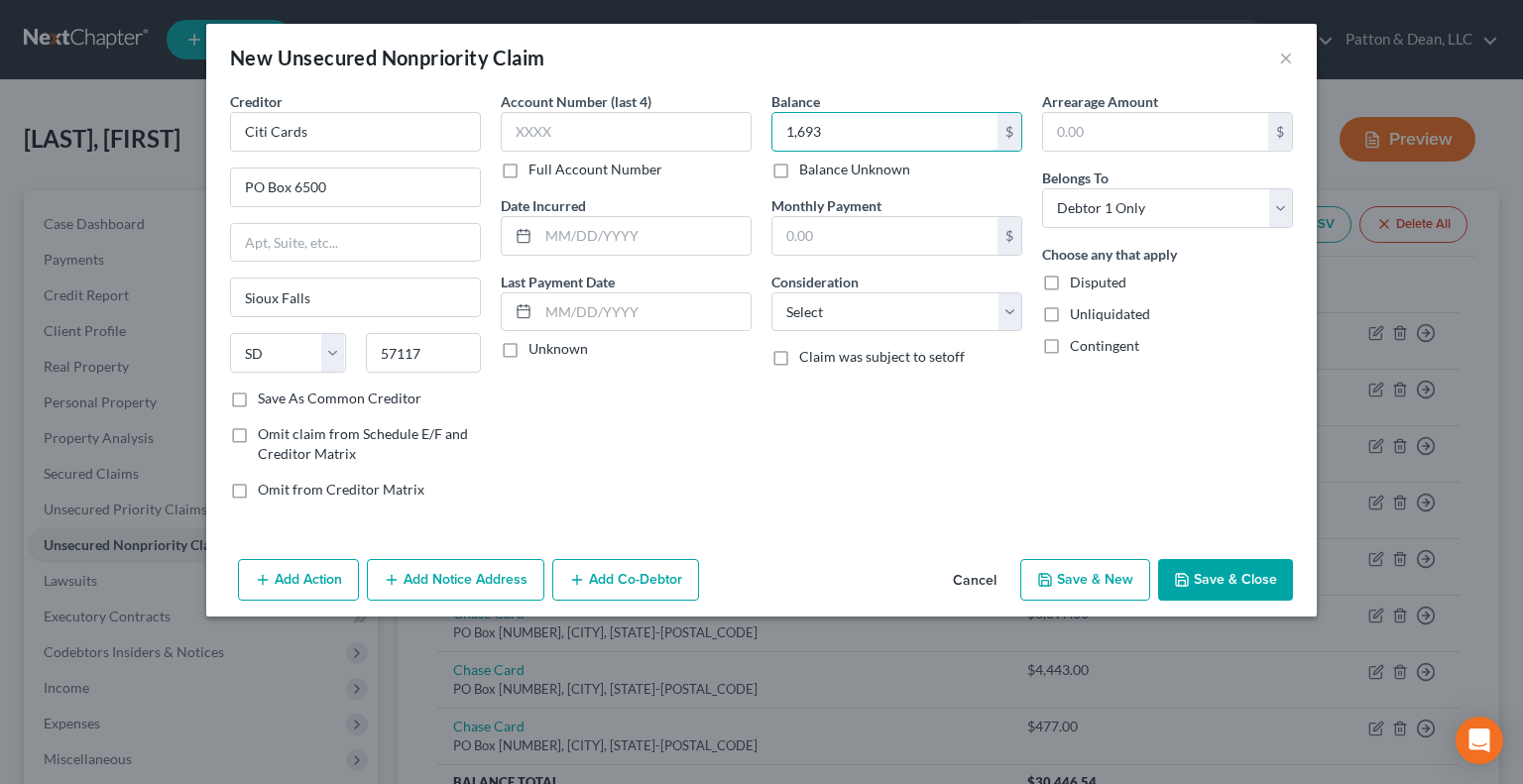 type on "1,693" 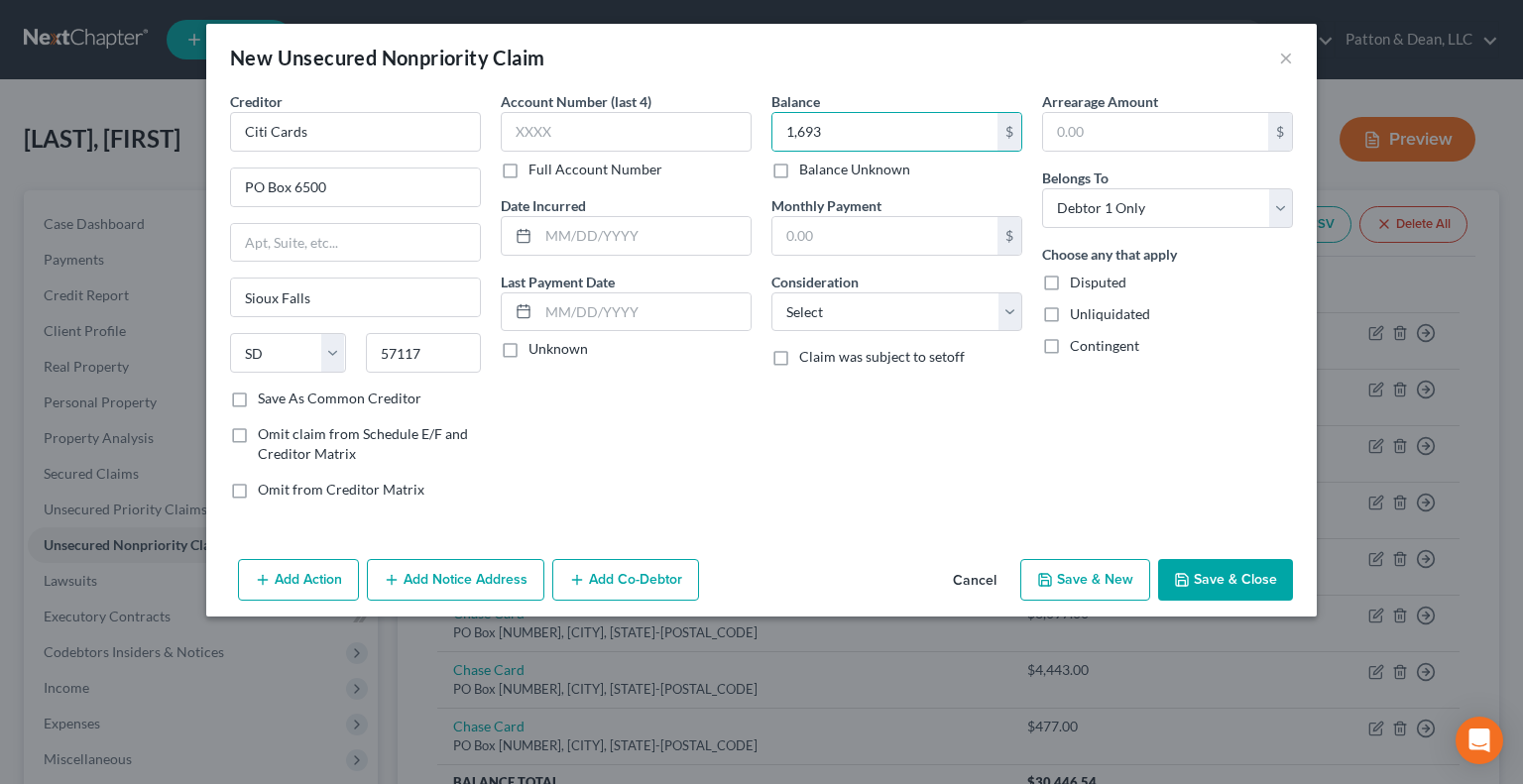 click on "Save & New" at bounding box center [1085, 580] 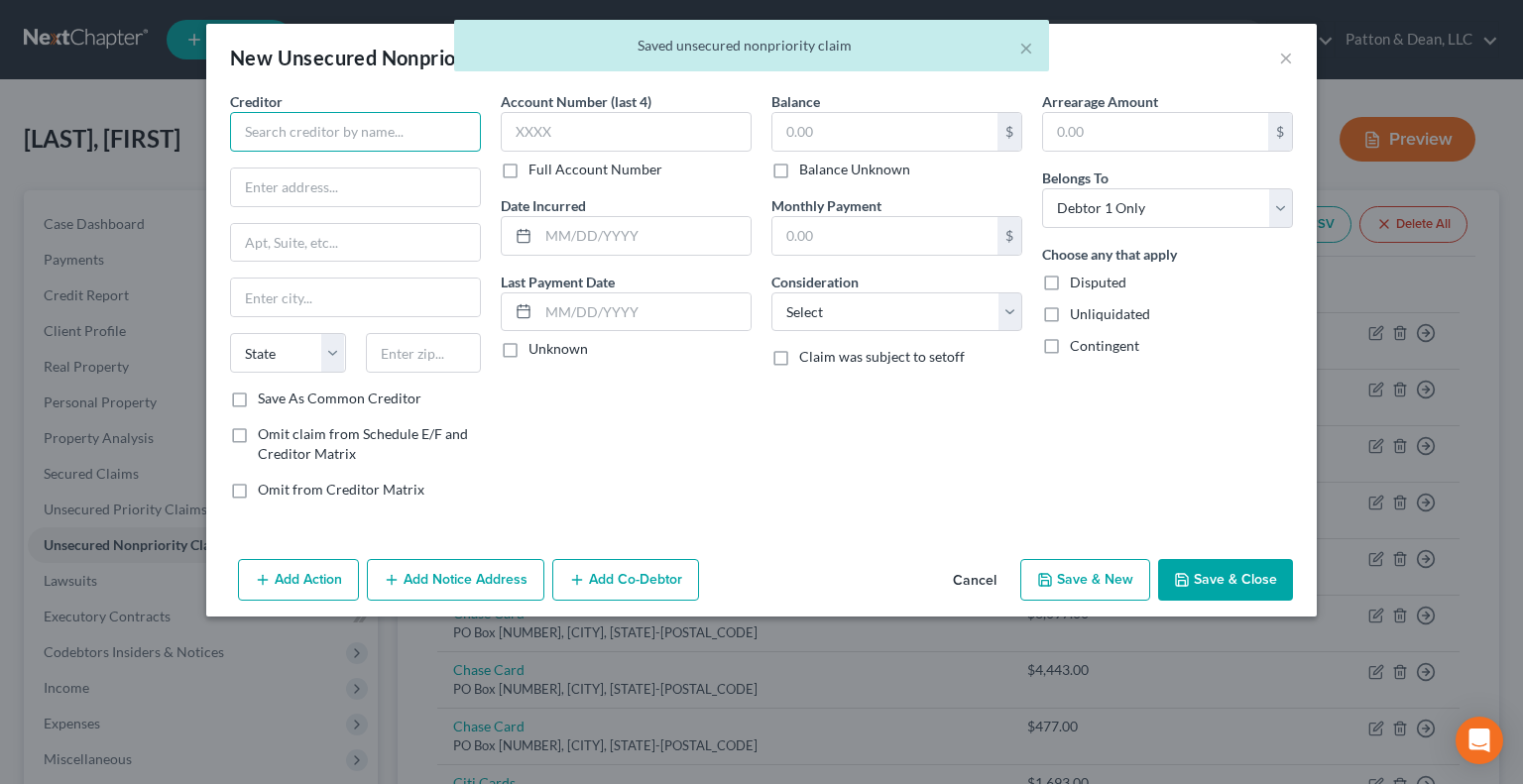 click at bounding box center (355, 132) 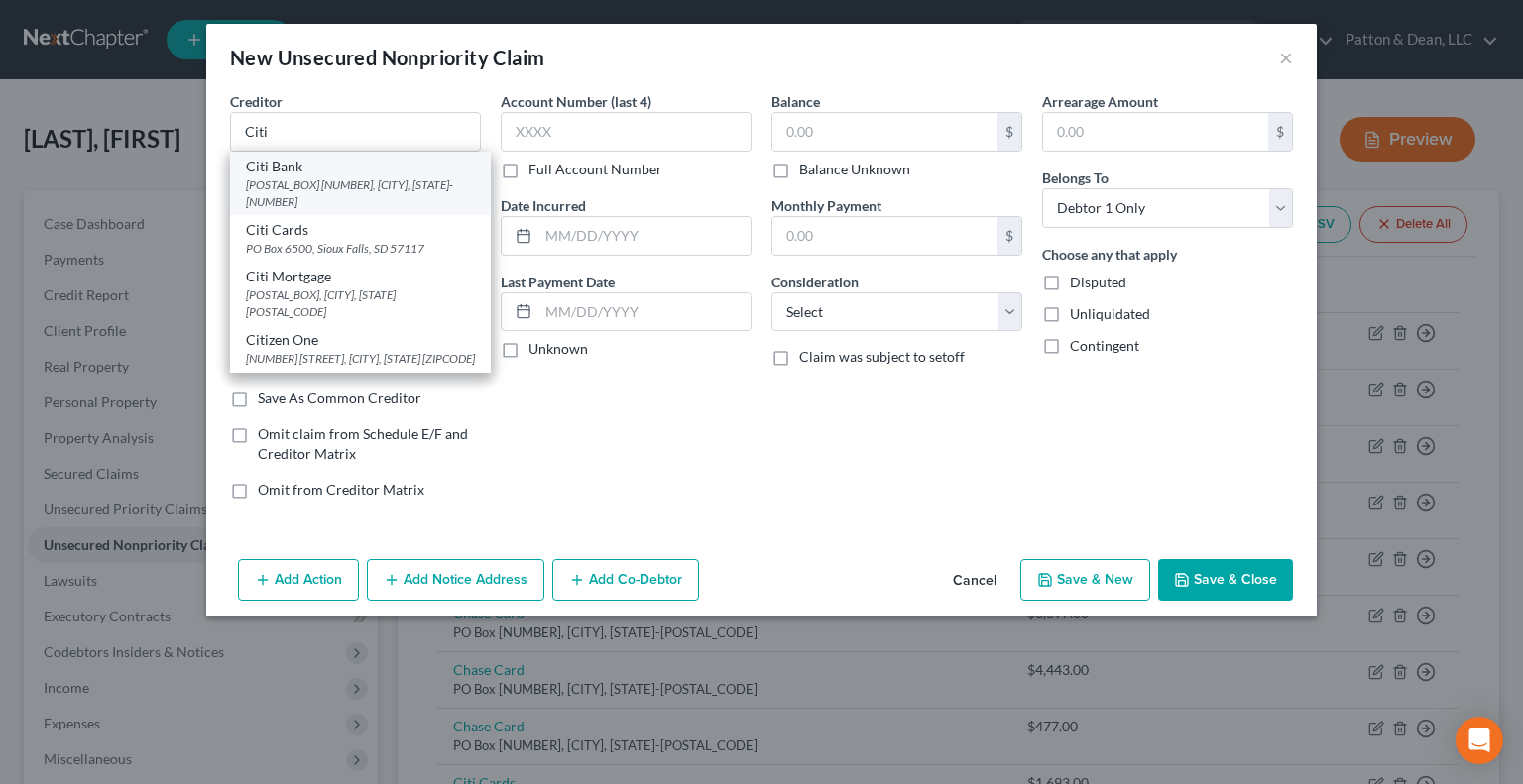 click on "PO Box 6500, Sioux Falls, SD 57117-0000" at bounding box center (360, 193) 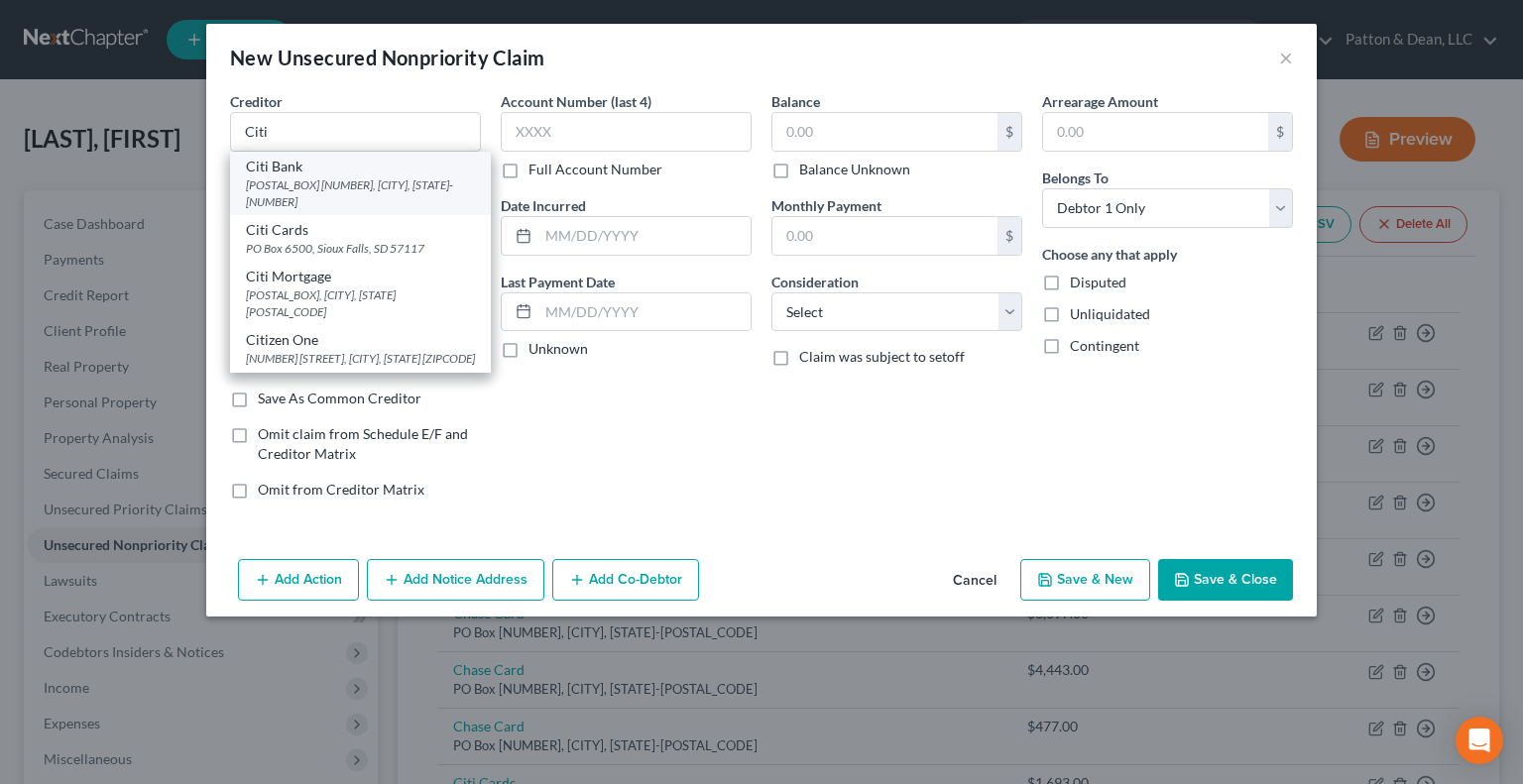type on "Citi Bank" 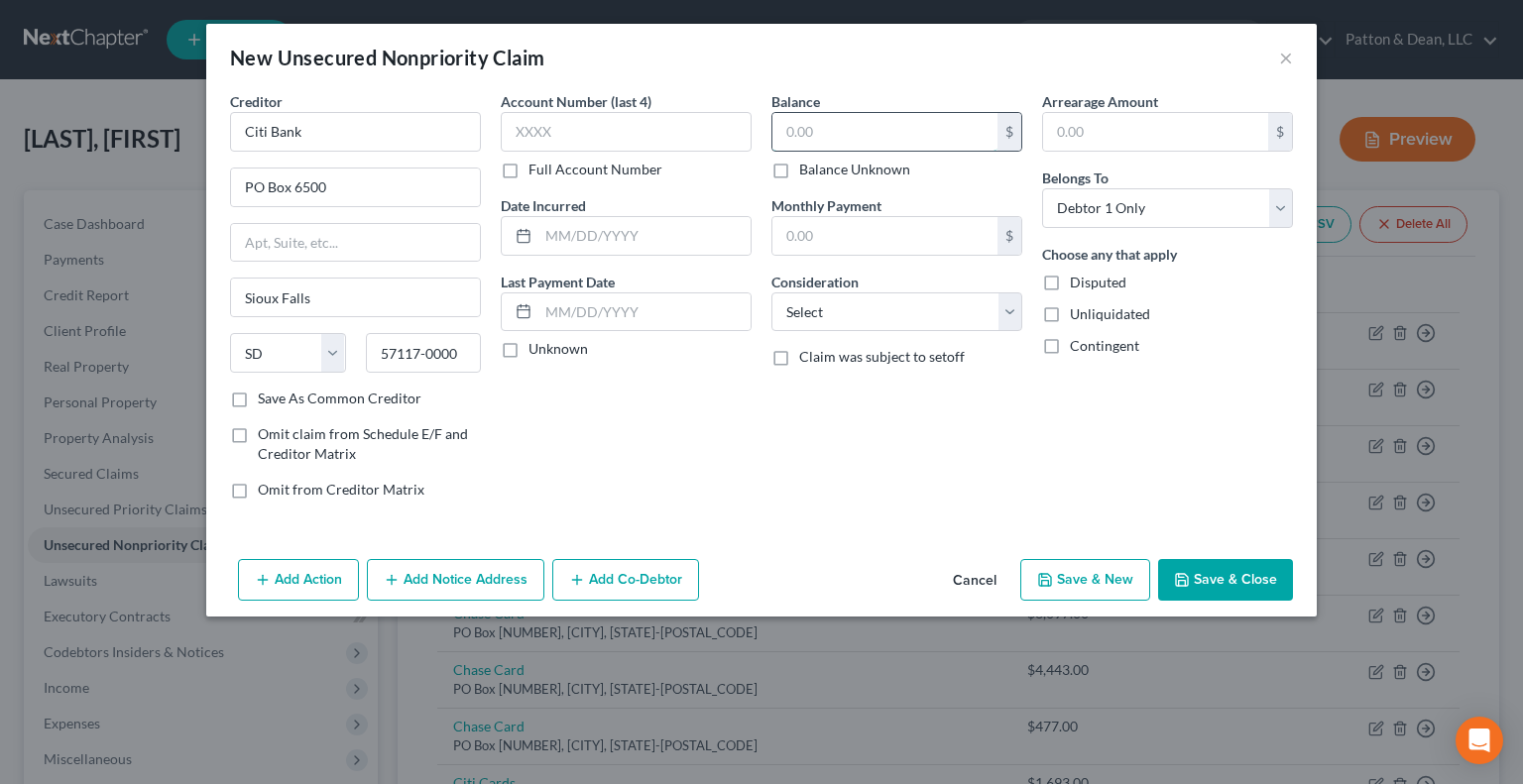click at bounding box center [884, 132] 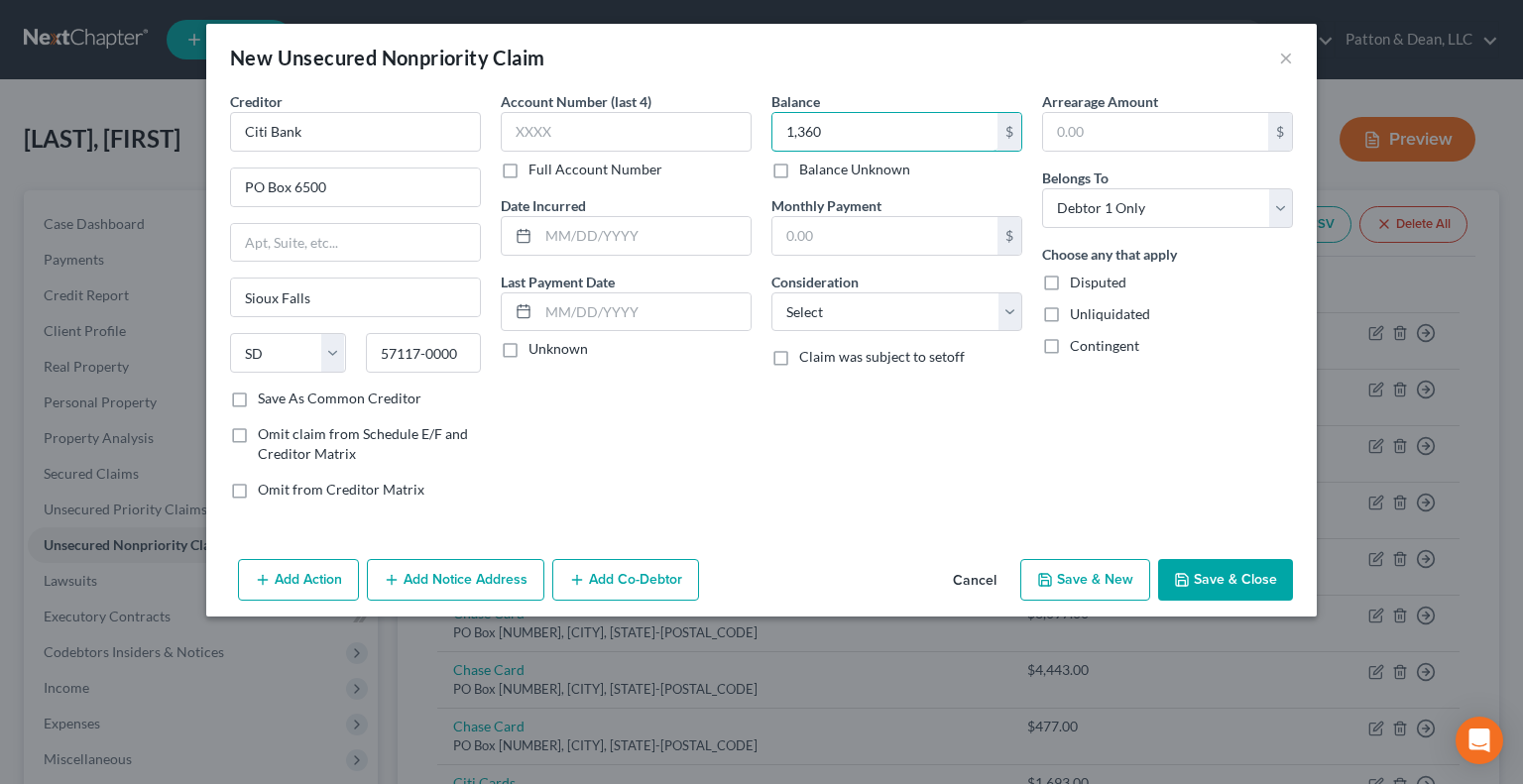 type on "1,360" 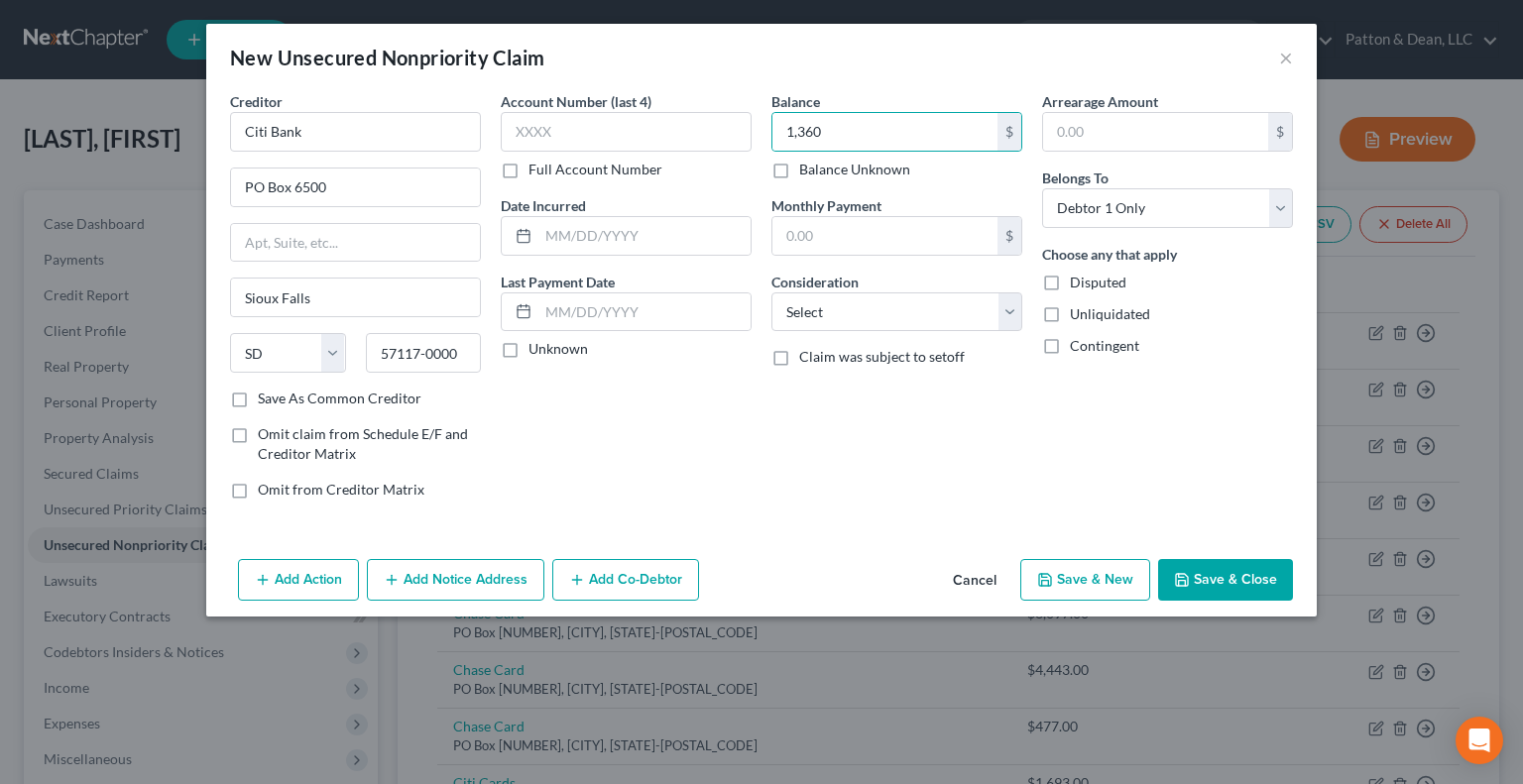 click on "Save & New" at bounding box center [1085, 580] 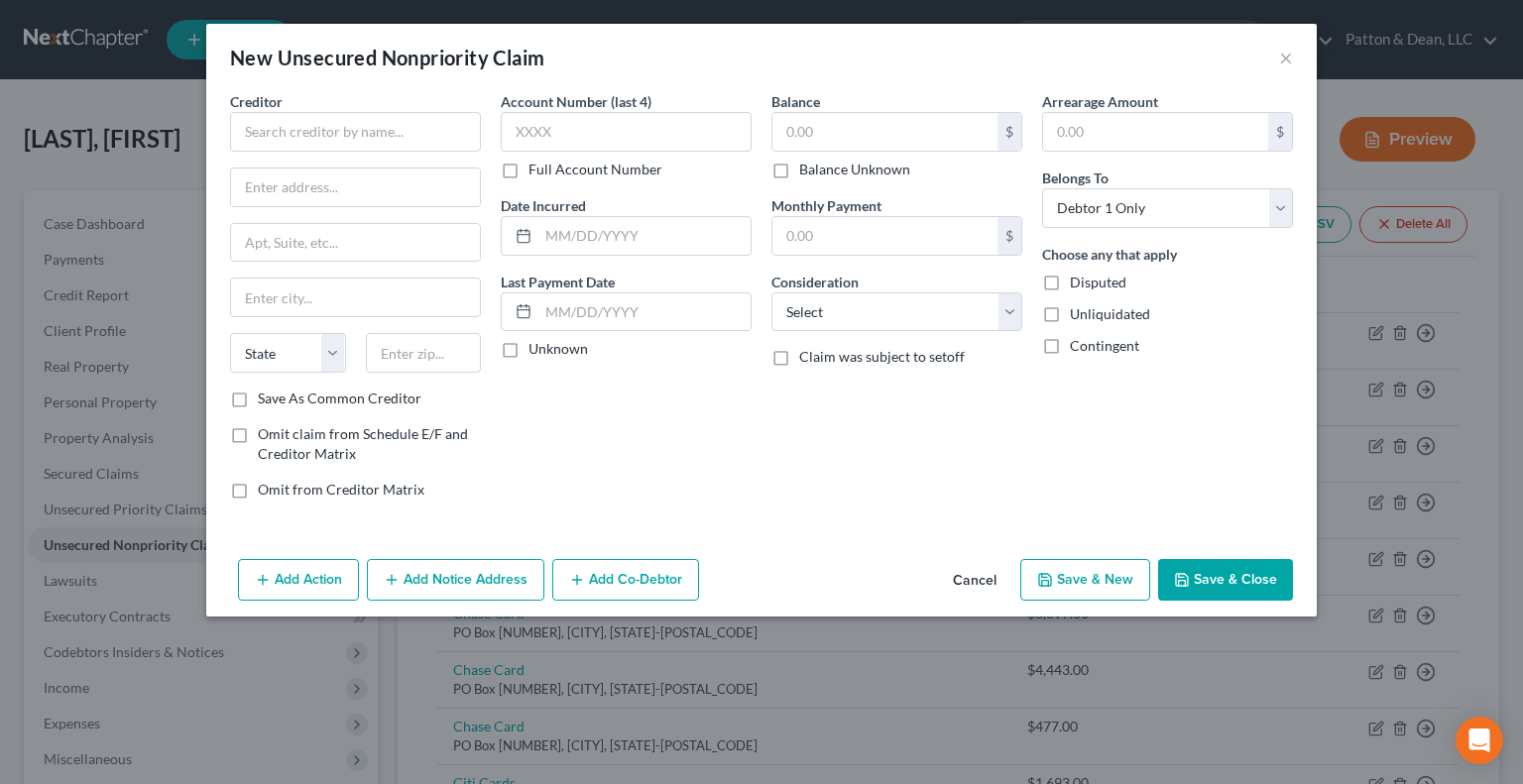 type on "1,360.00" 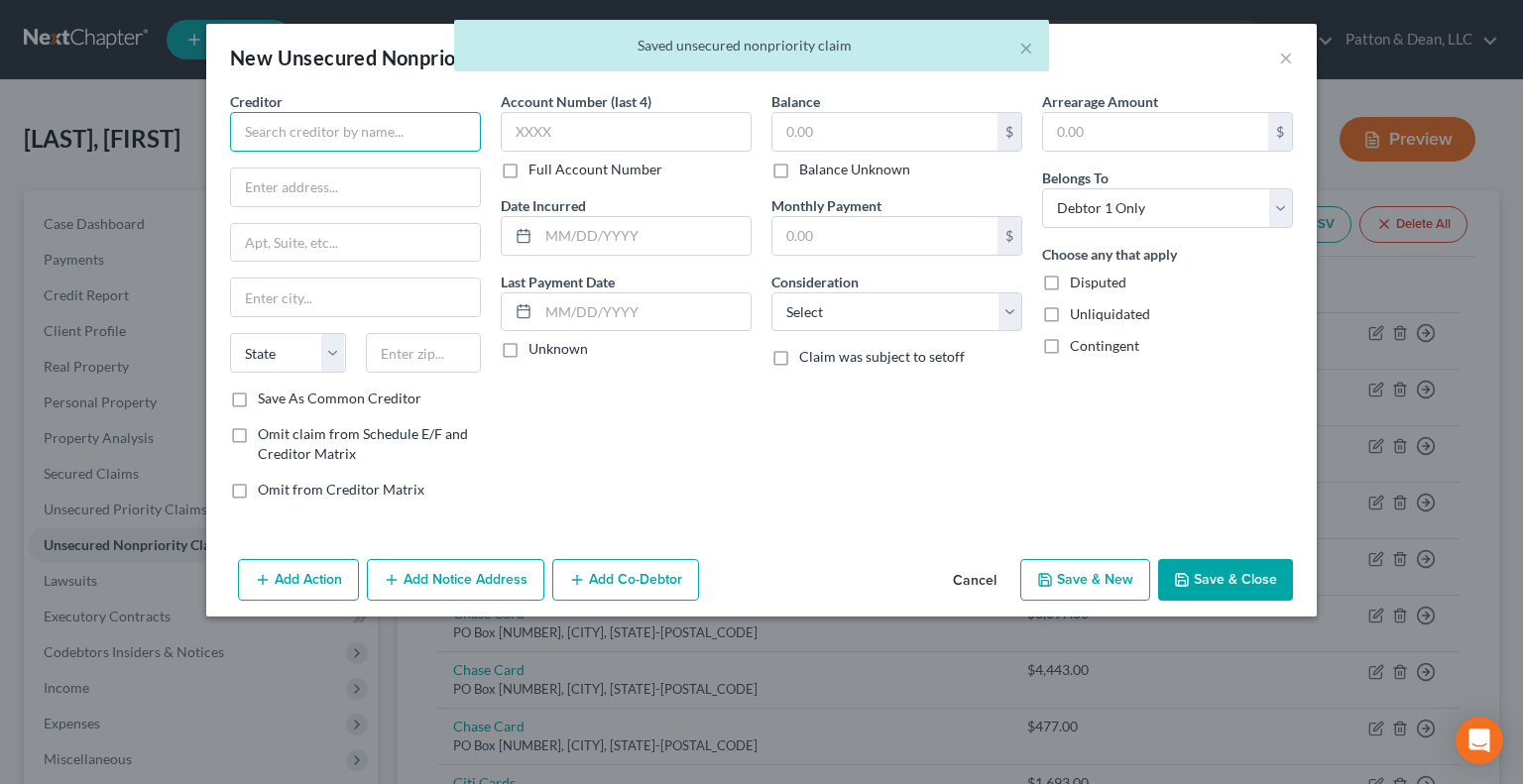 click at bounding box center (355, 132) 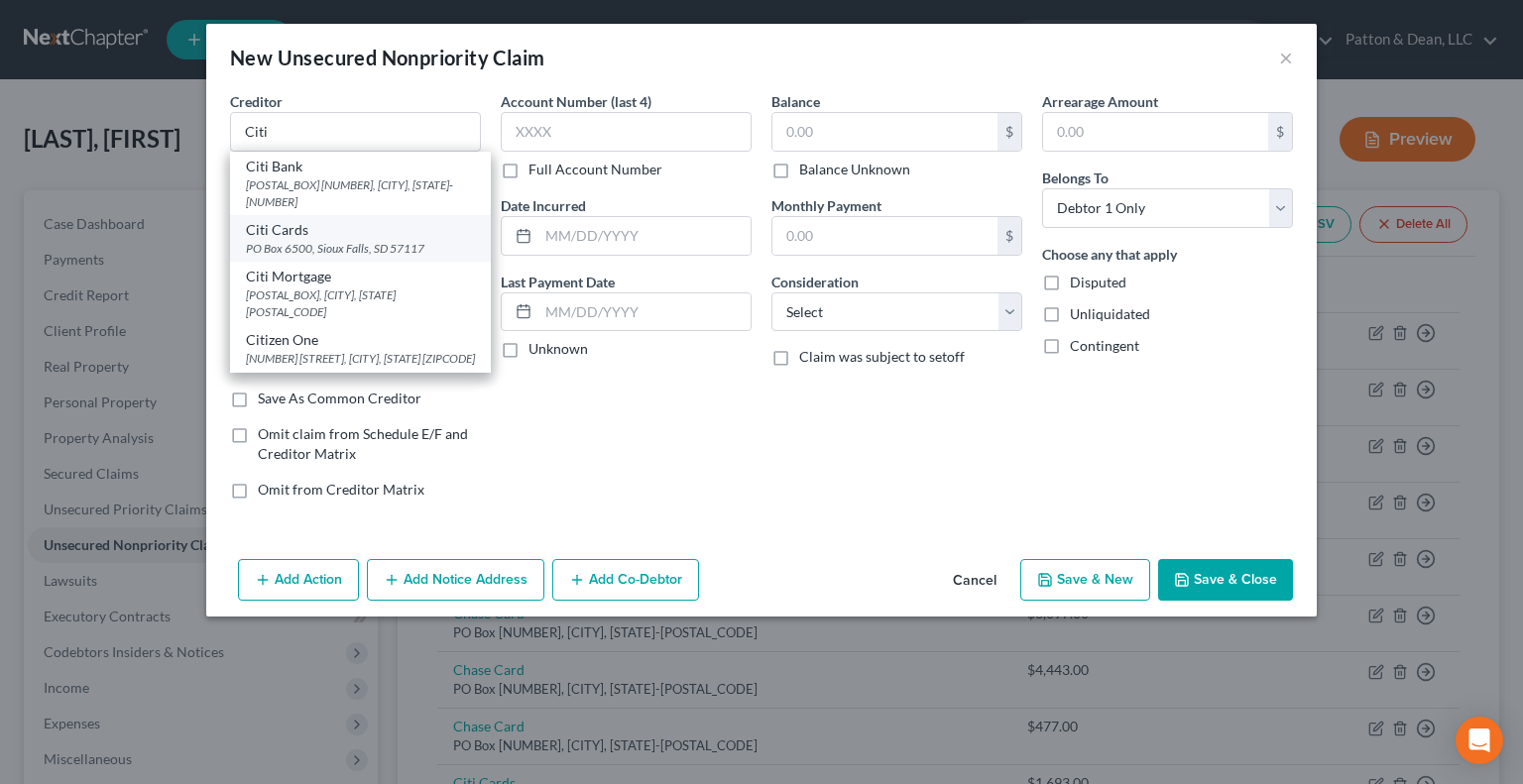 click on "PO Box 6500, Sioux Falls, SD 57117" at bounding box center [360, 248] 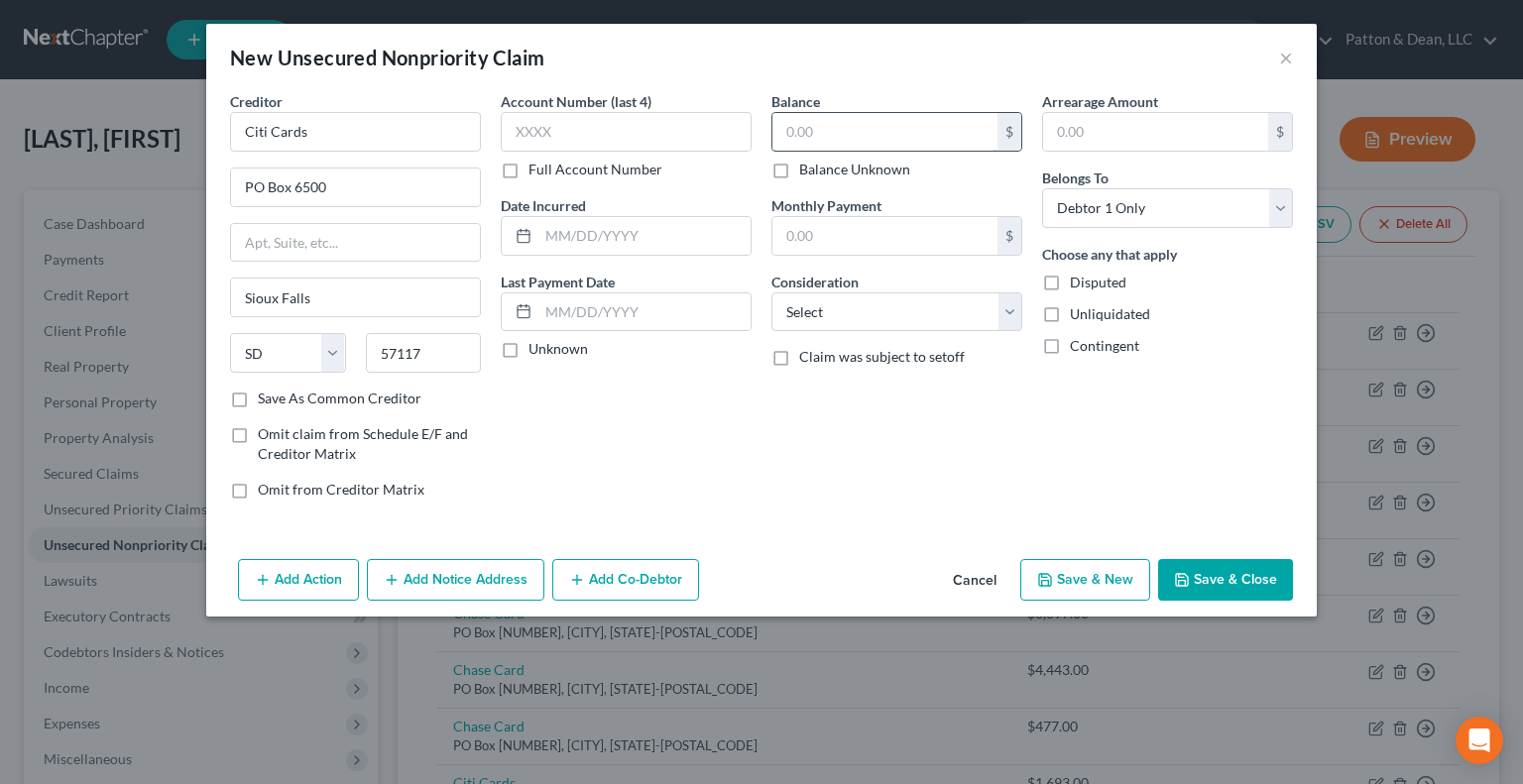 click at bounding box center [884, 132] 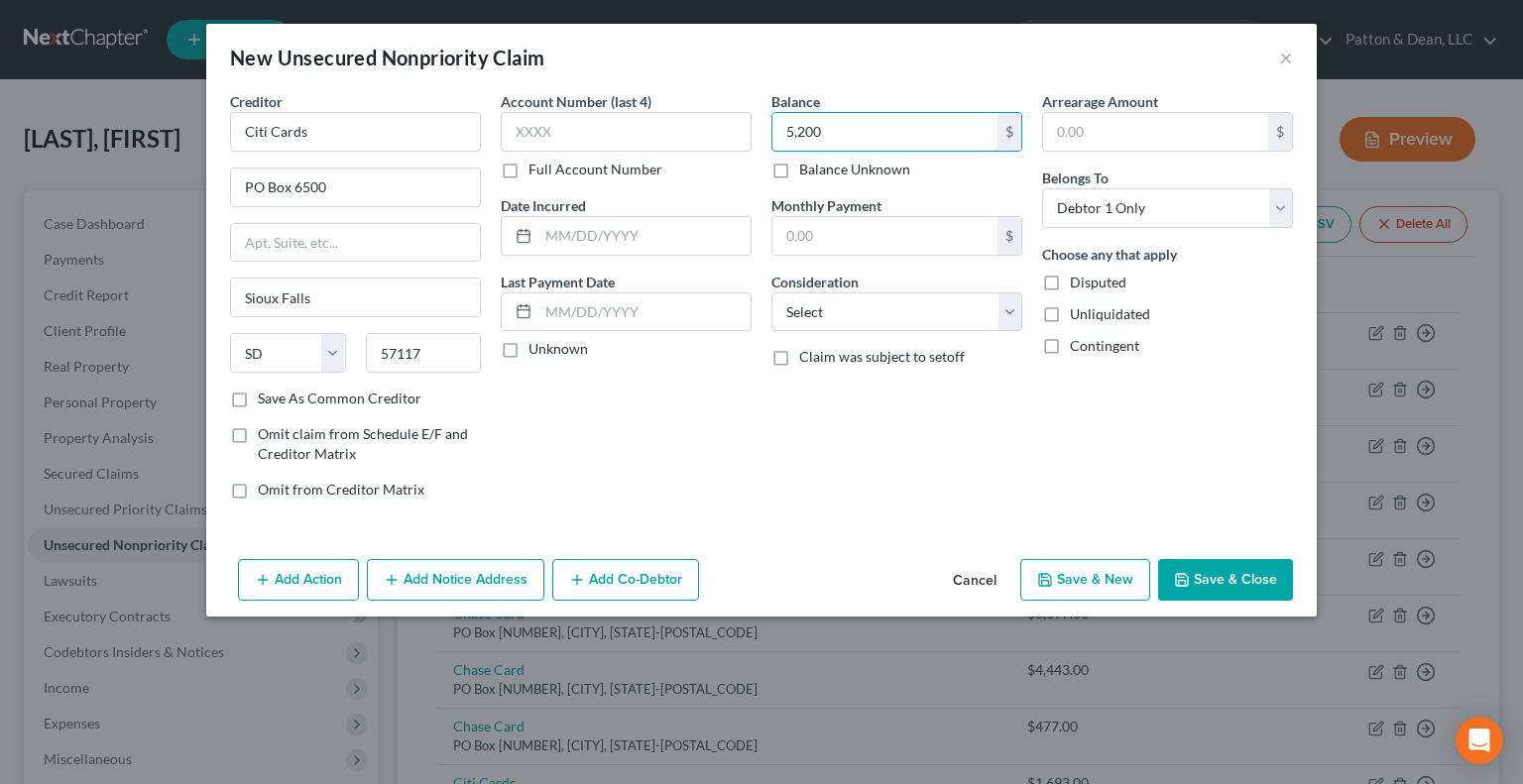 type on "5,200" 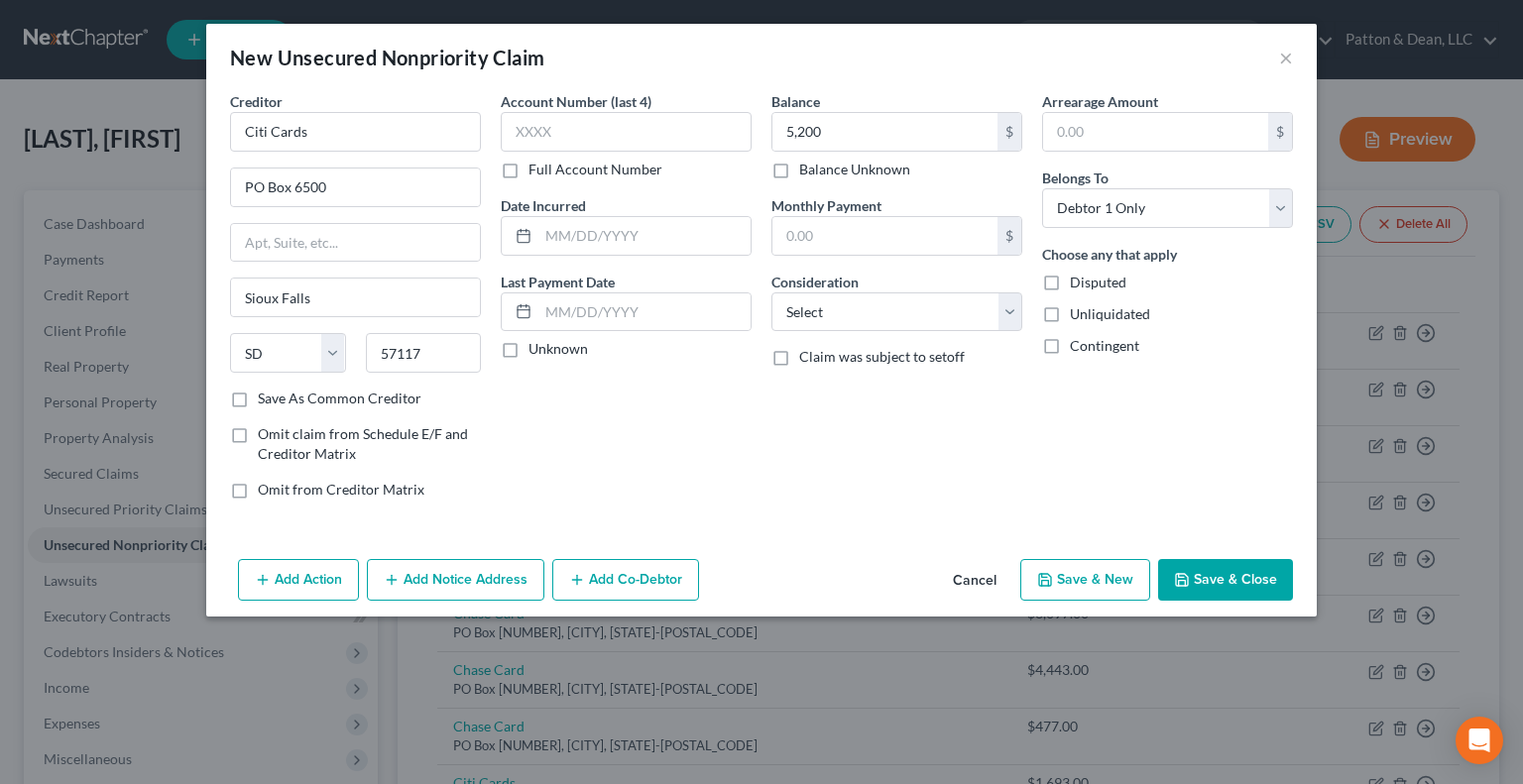 click on "Save & New" at bounding box center [1085, 580] 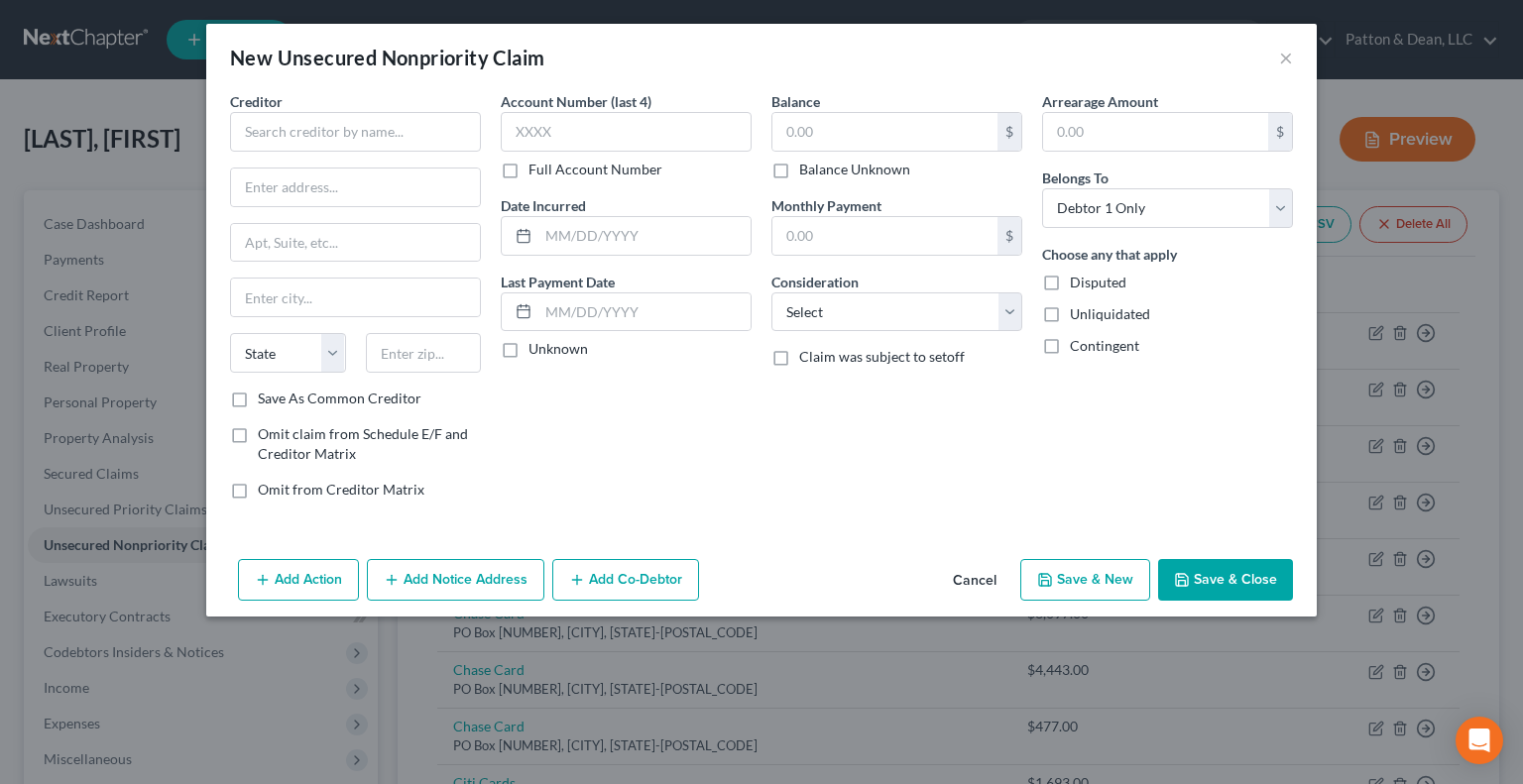 type on "5,200.00" 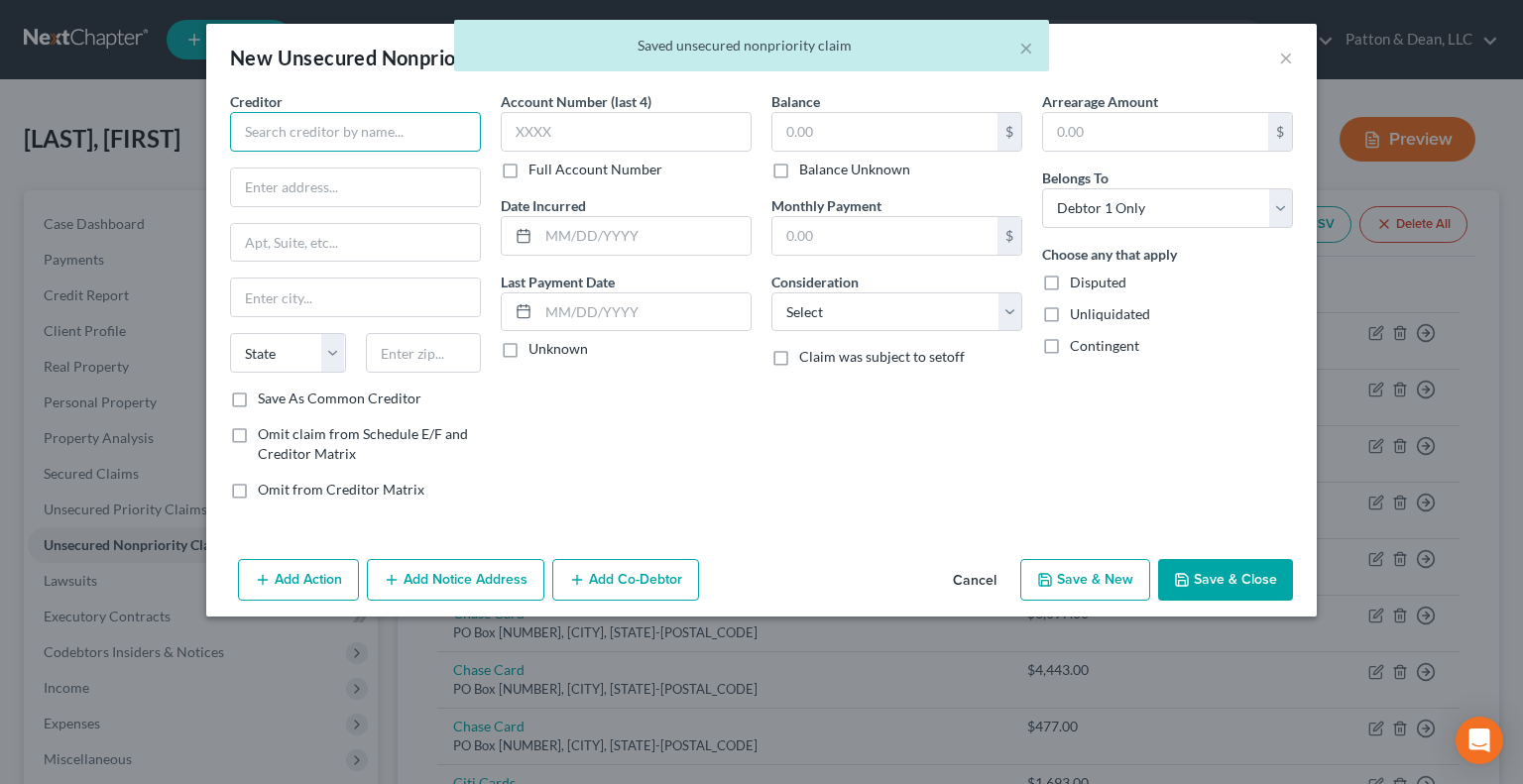 click at bounding box center (355, 132) 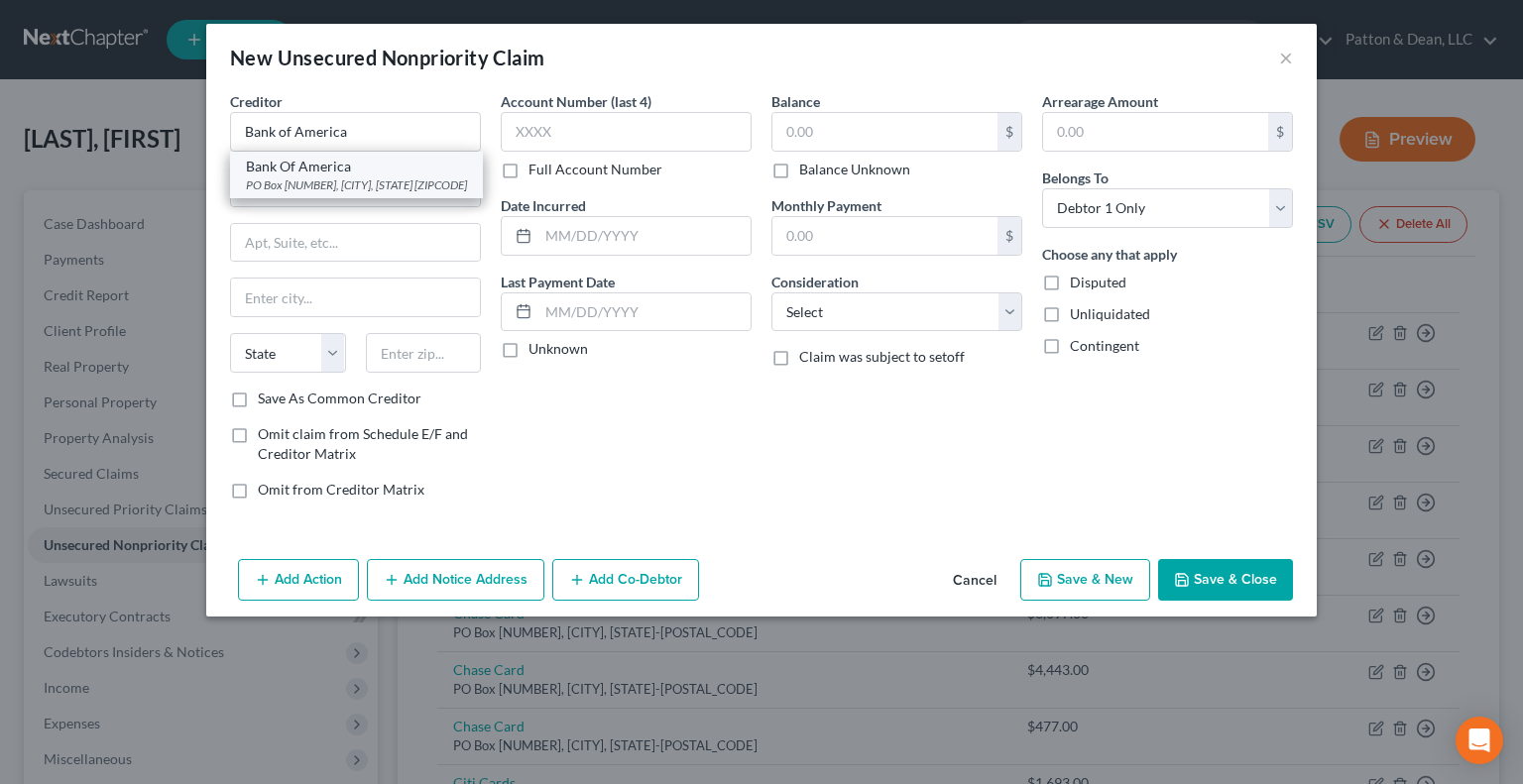 click on "Bank Of America" at bounding box center (356, 167) 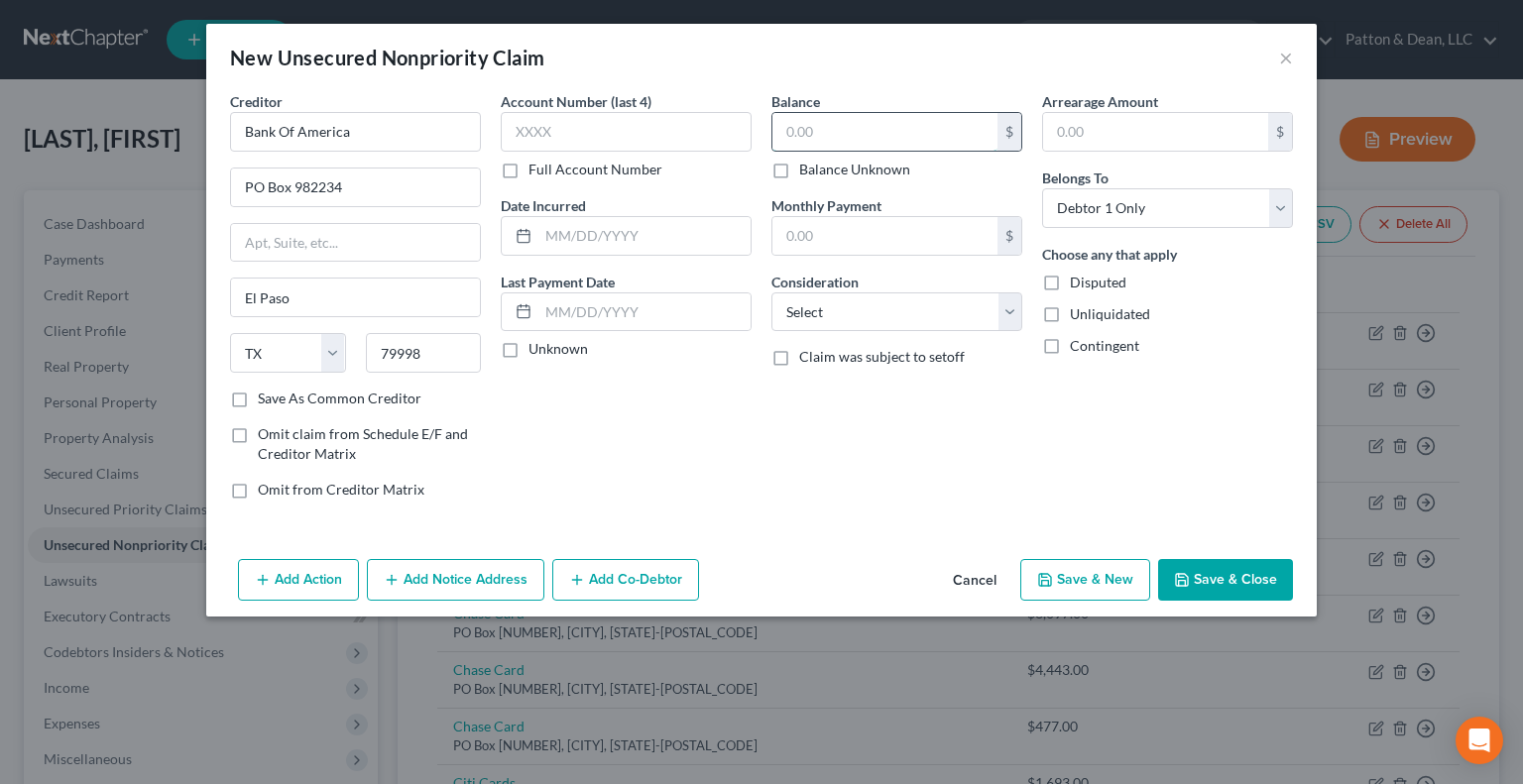 click at bounding box center [884, 132] 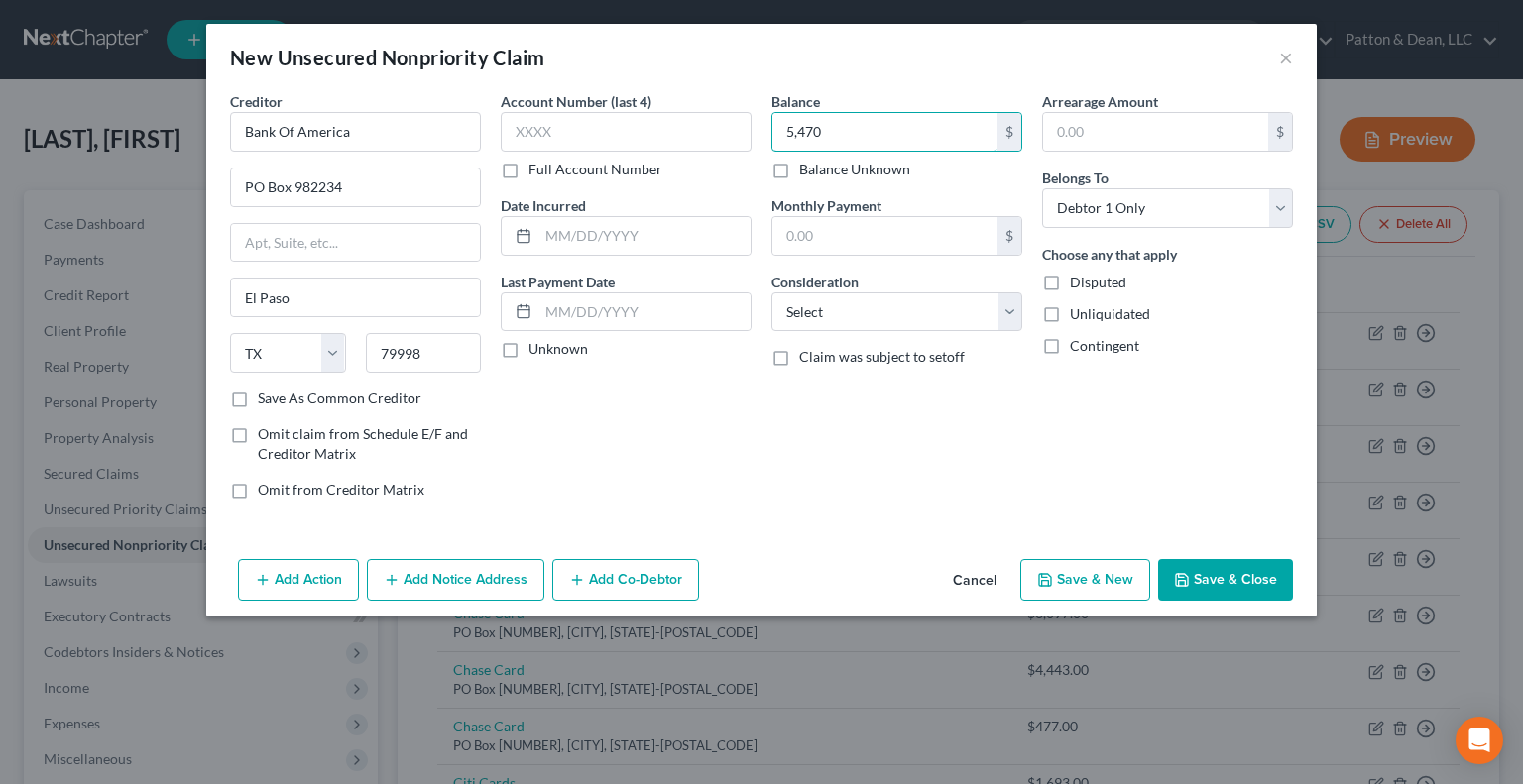 type on "5,470" 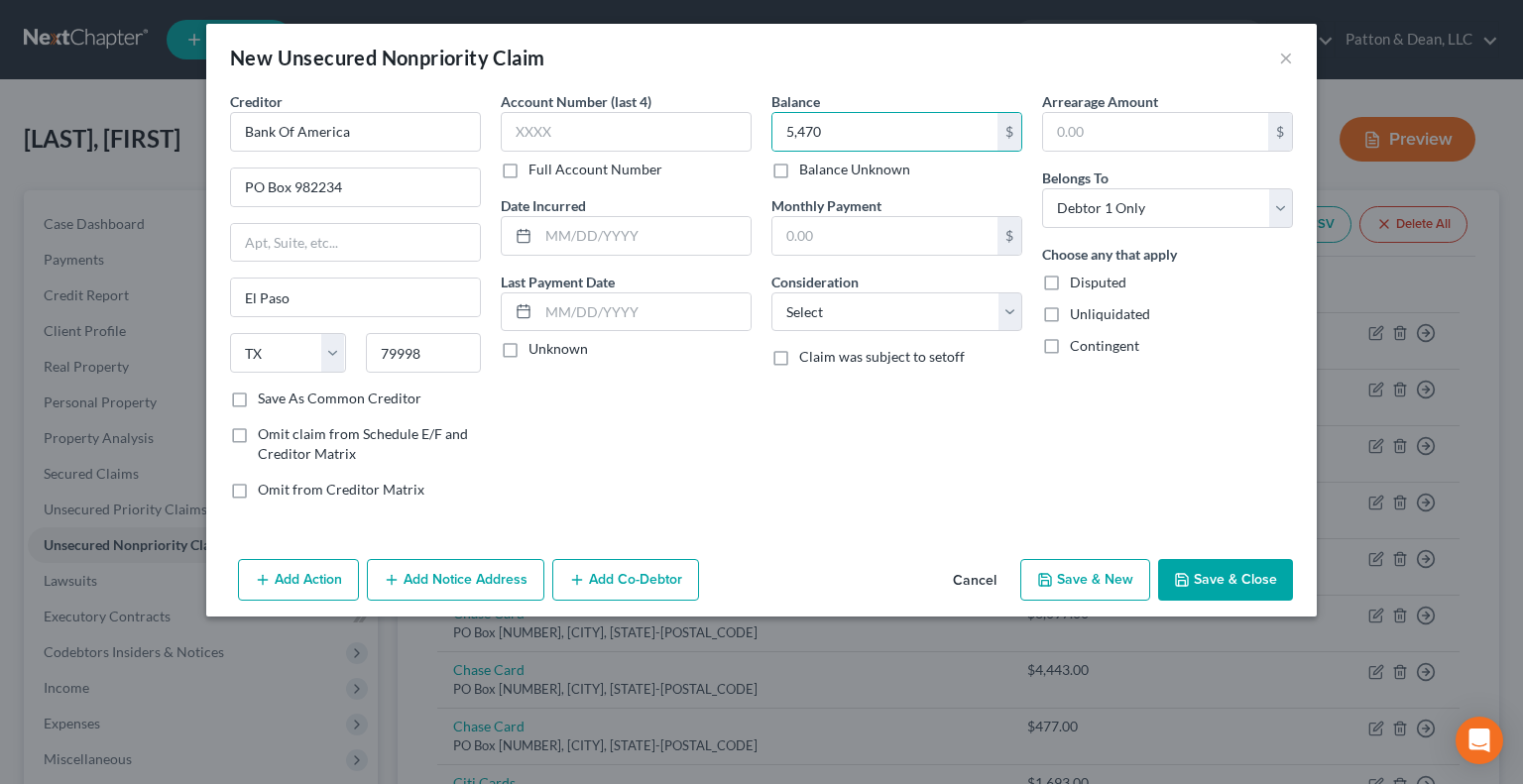 click on "Save & New" at bounding box center (1085, 580) 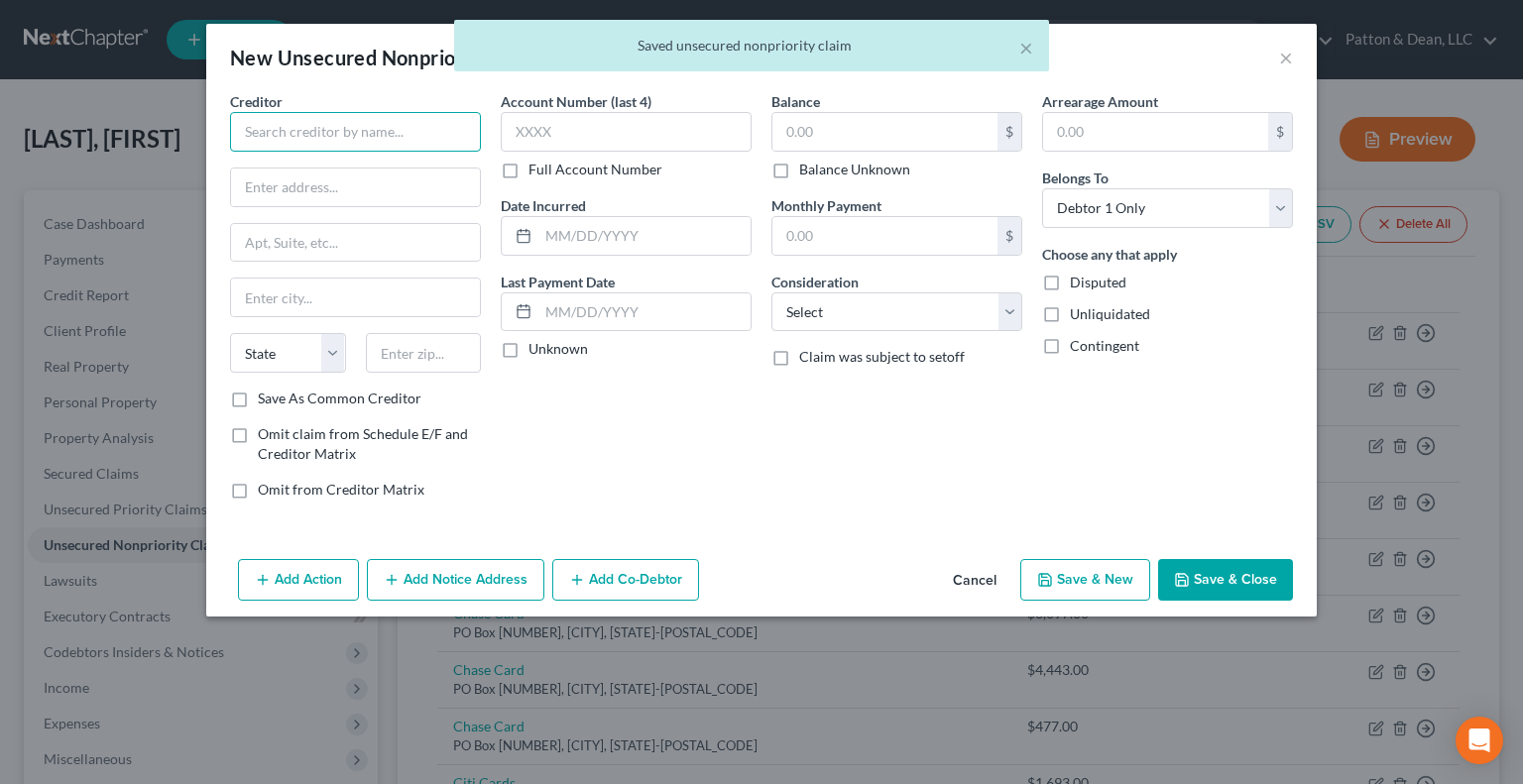 click at bounding box center (355, 132) 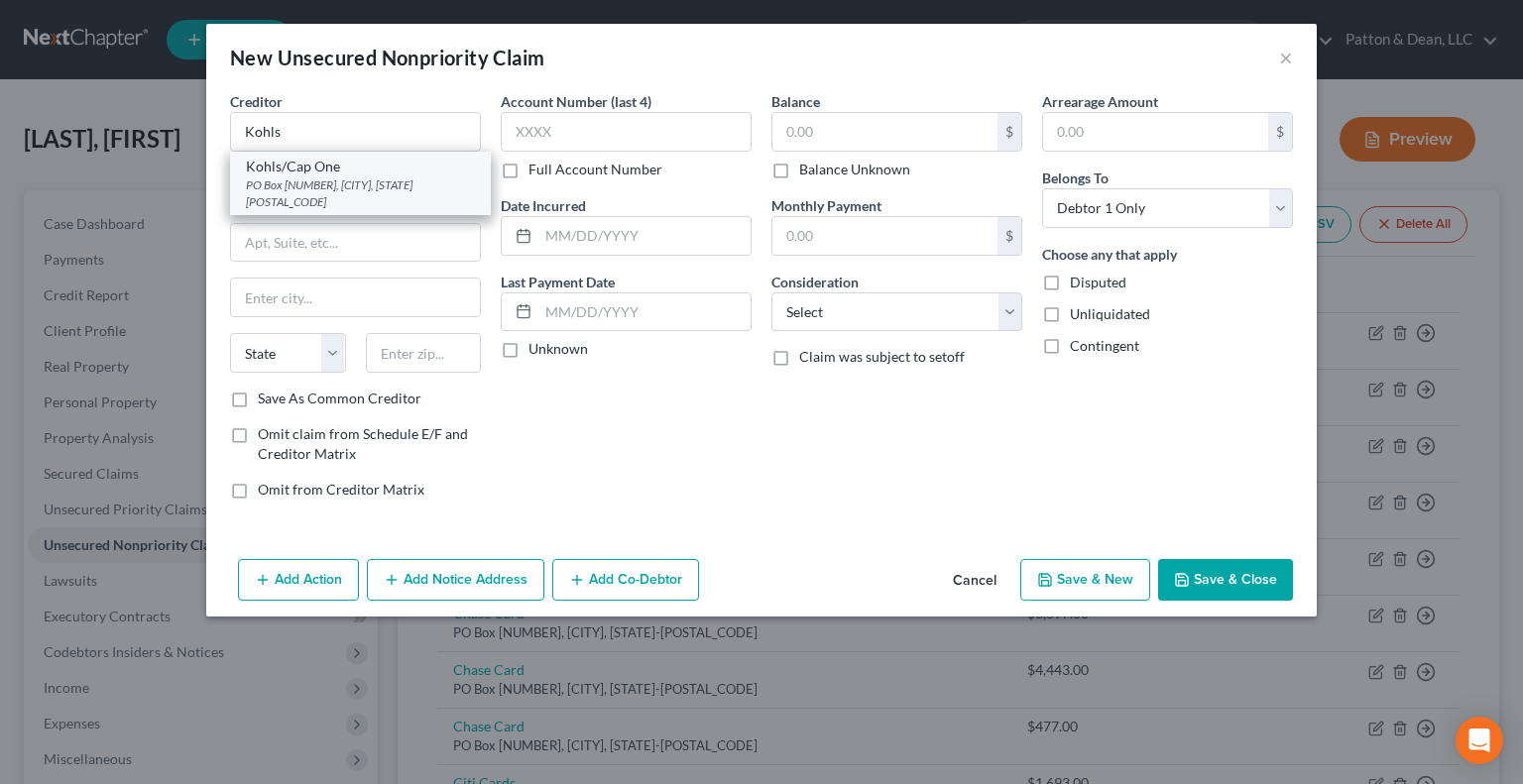 click on "PO Box 3115, Milwaukee, WI 53201" at bounding box center (360, 193) 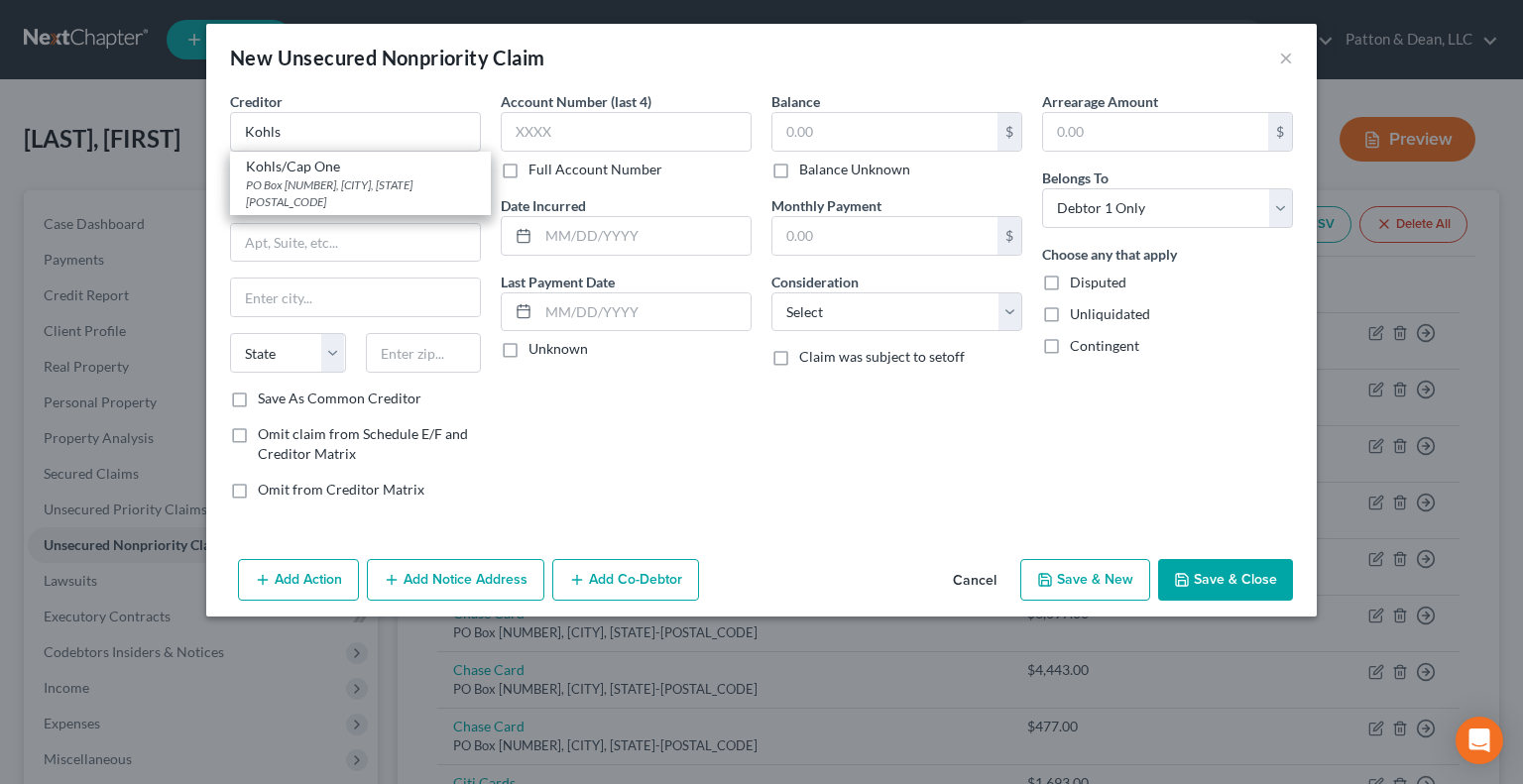 type on "Kohls/Cap One" 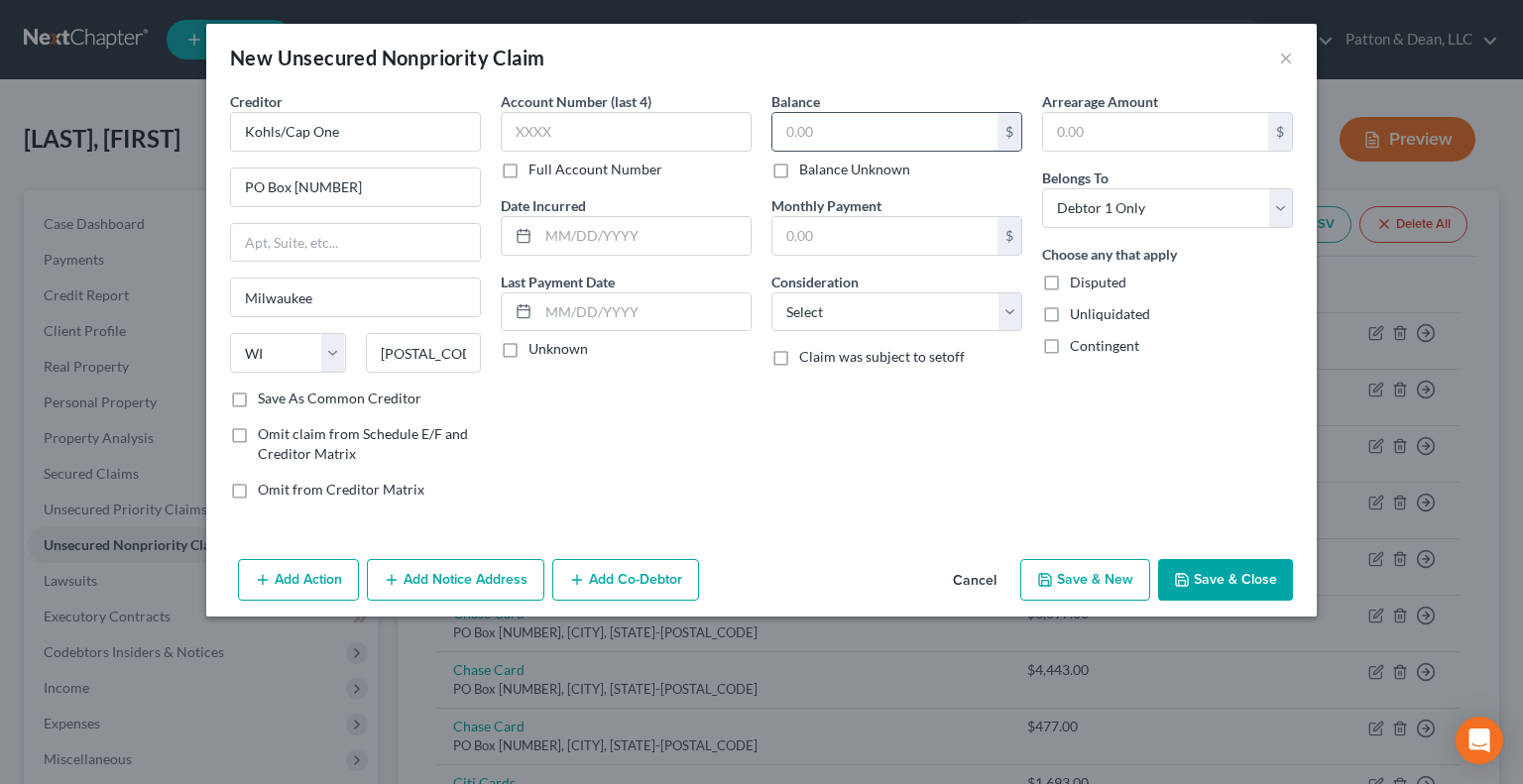 click at bounding box center (884, 132) 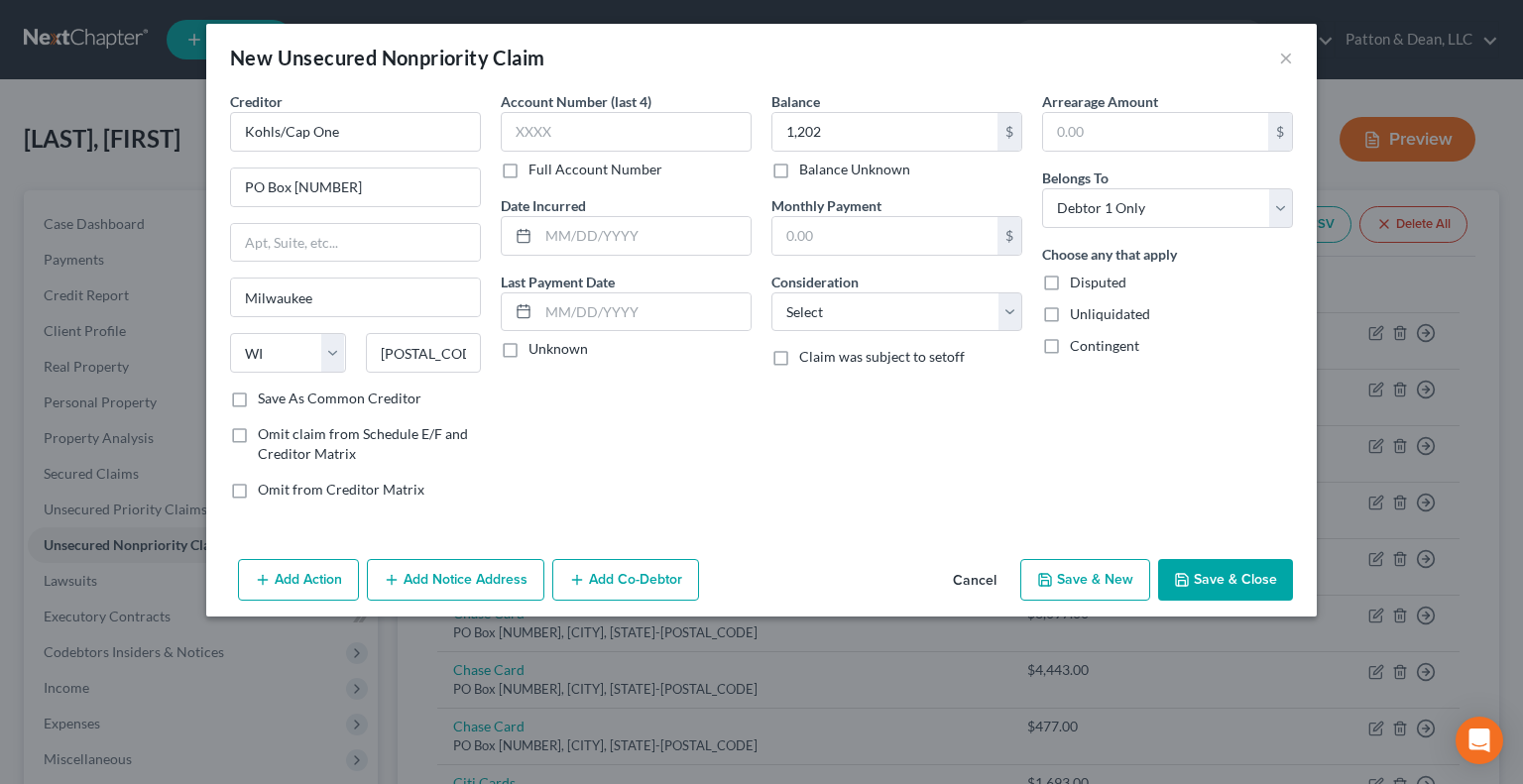 click on "Save & Close" at bounding box center [1226, 580] 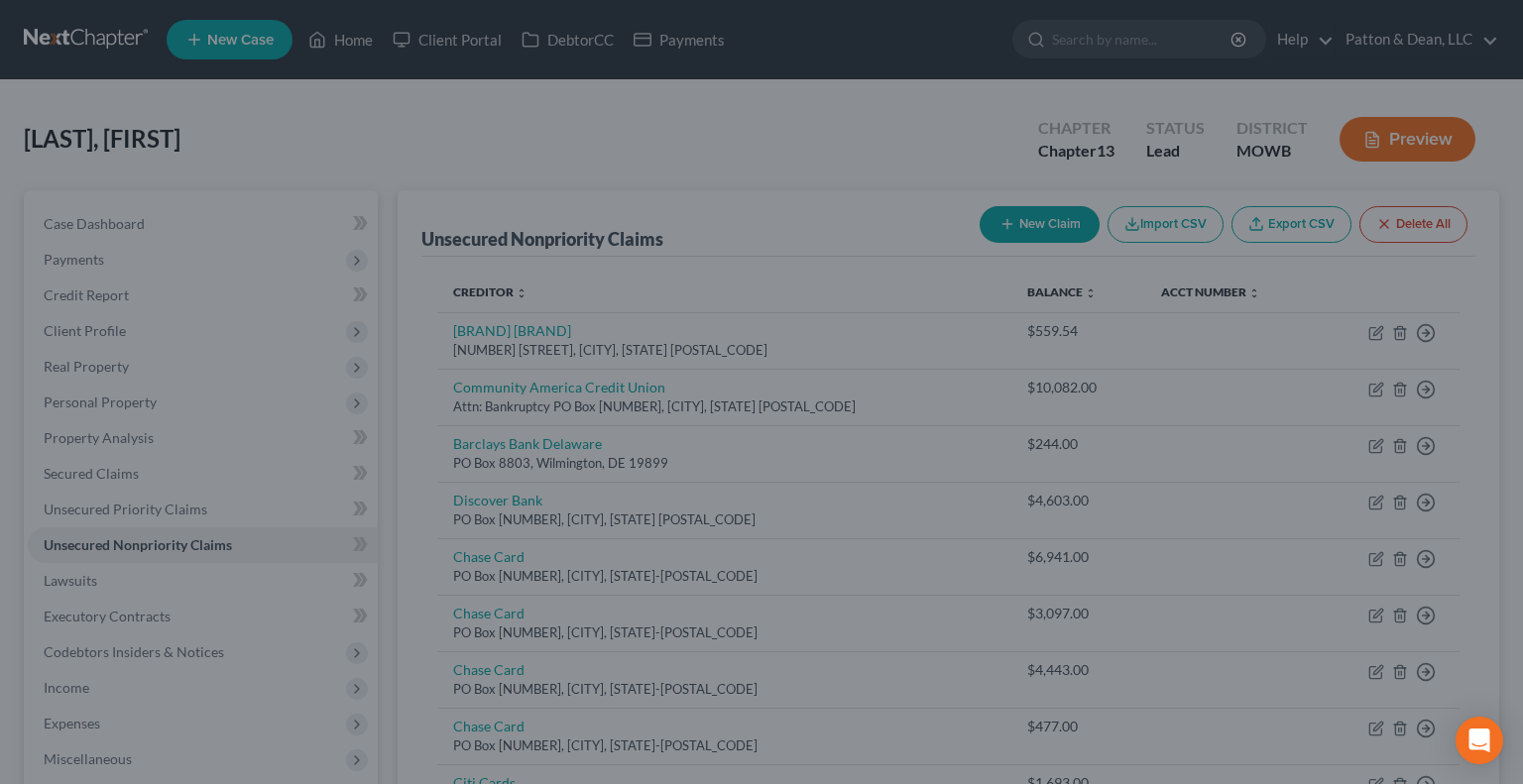 type on "1,202.00" 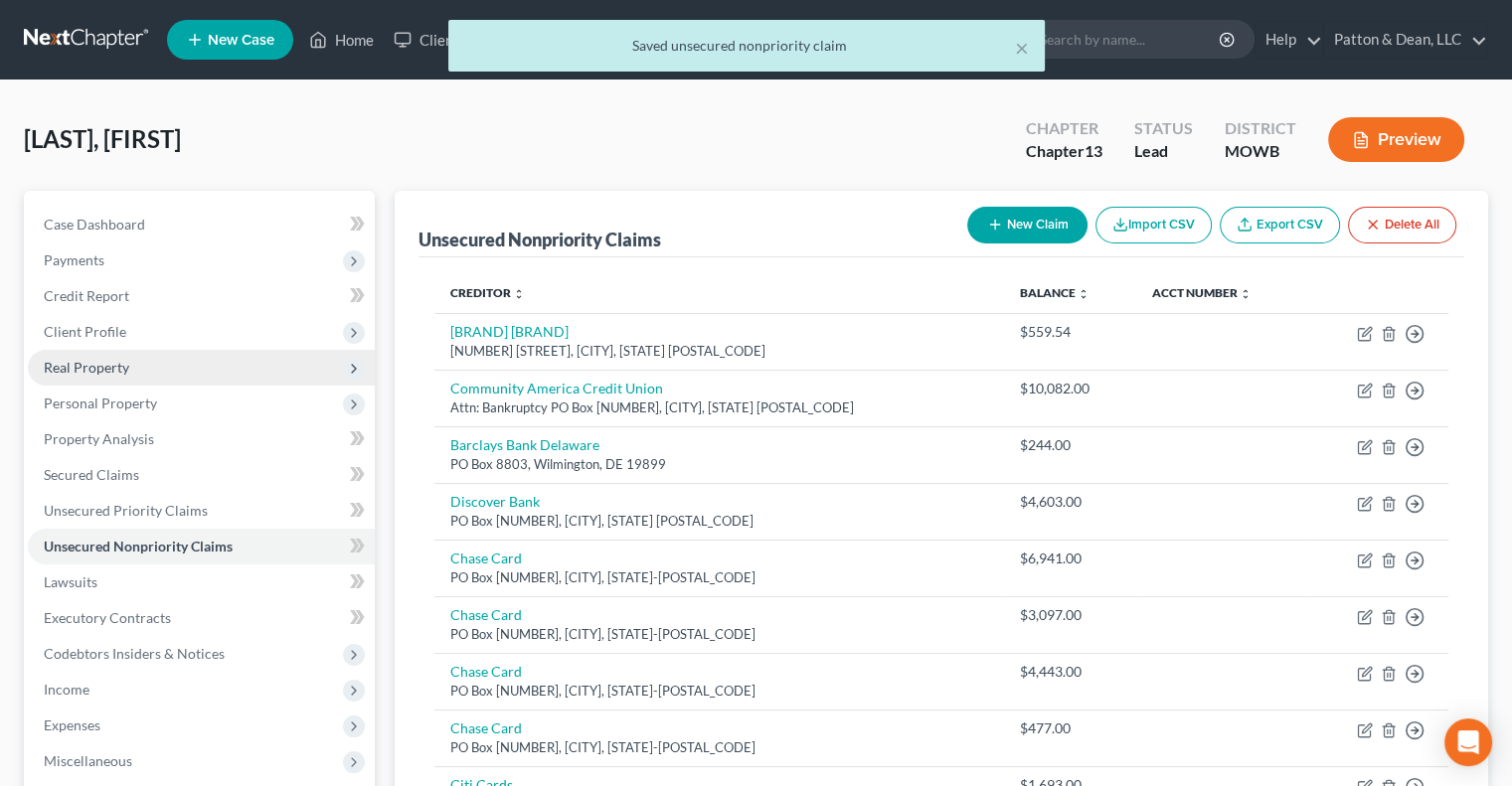 click on "Real Property" at bounding box center [86, 367] 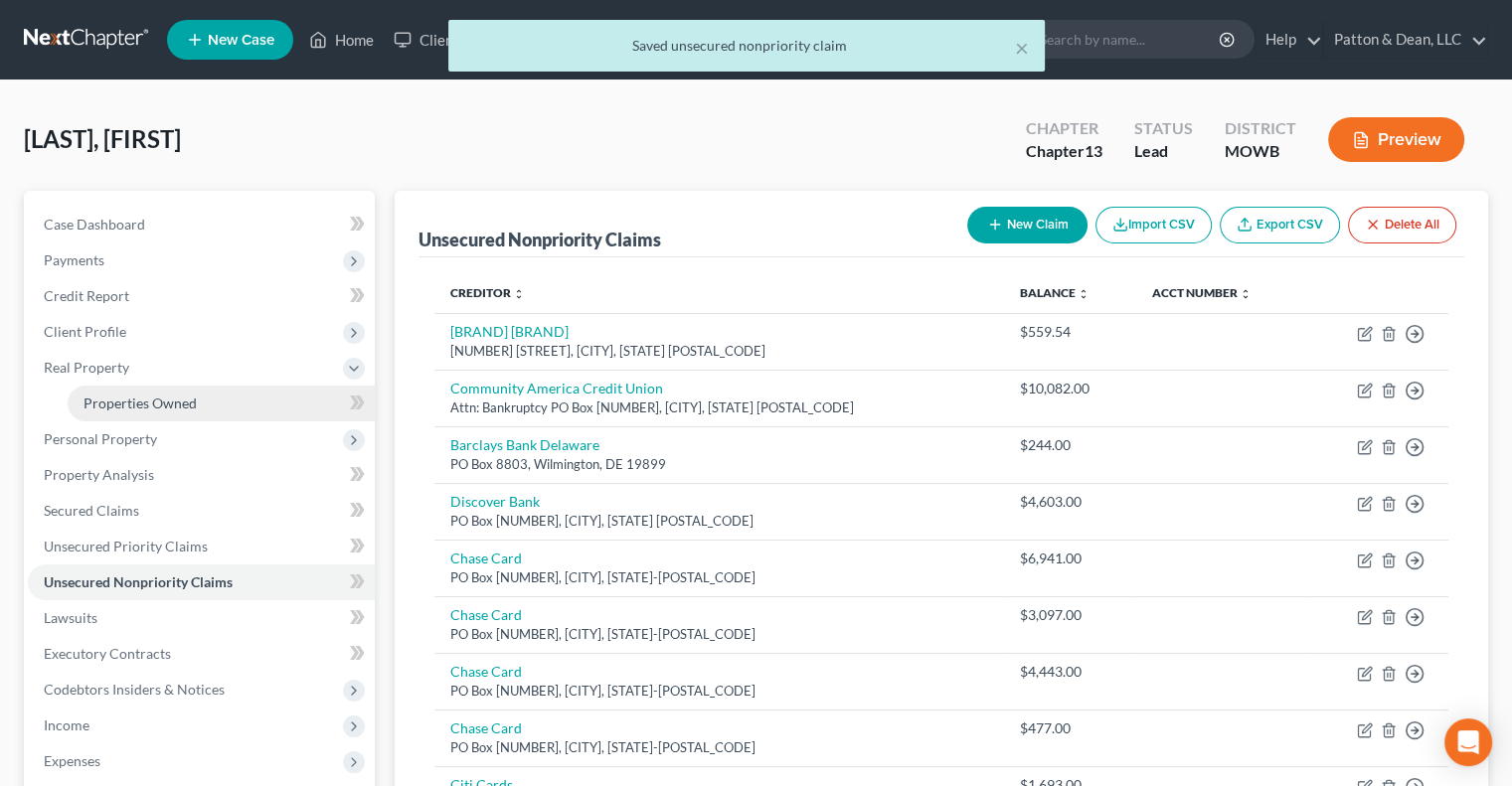 click on "Properties Owned" at bounding box center [140, 402] 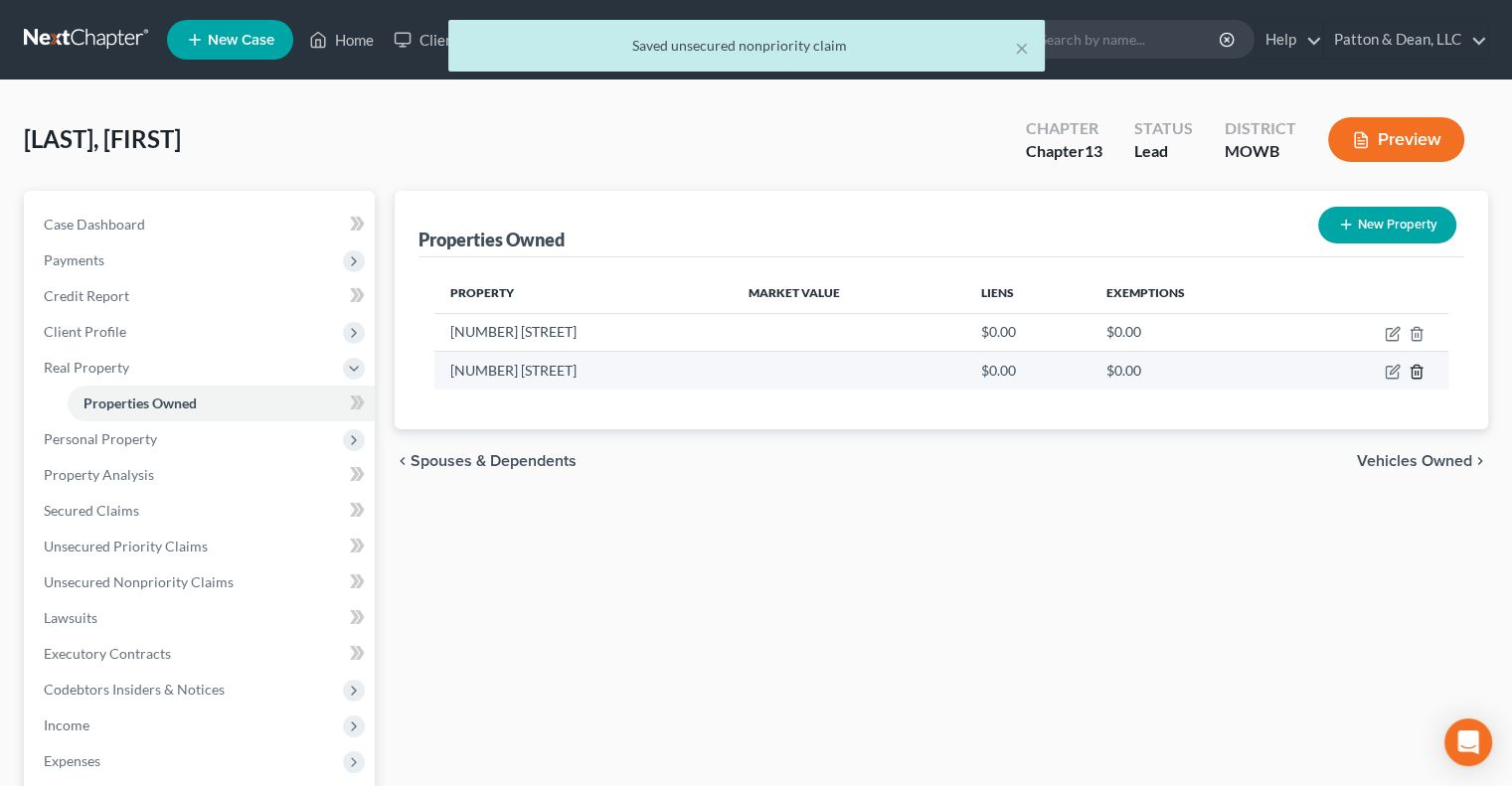 click 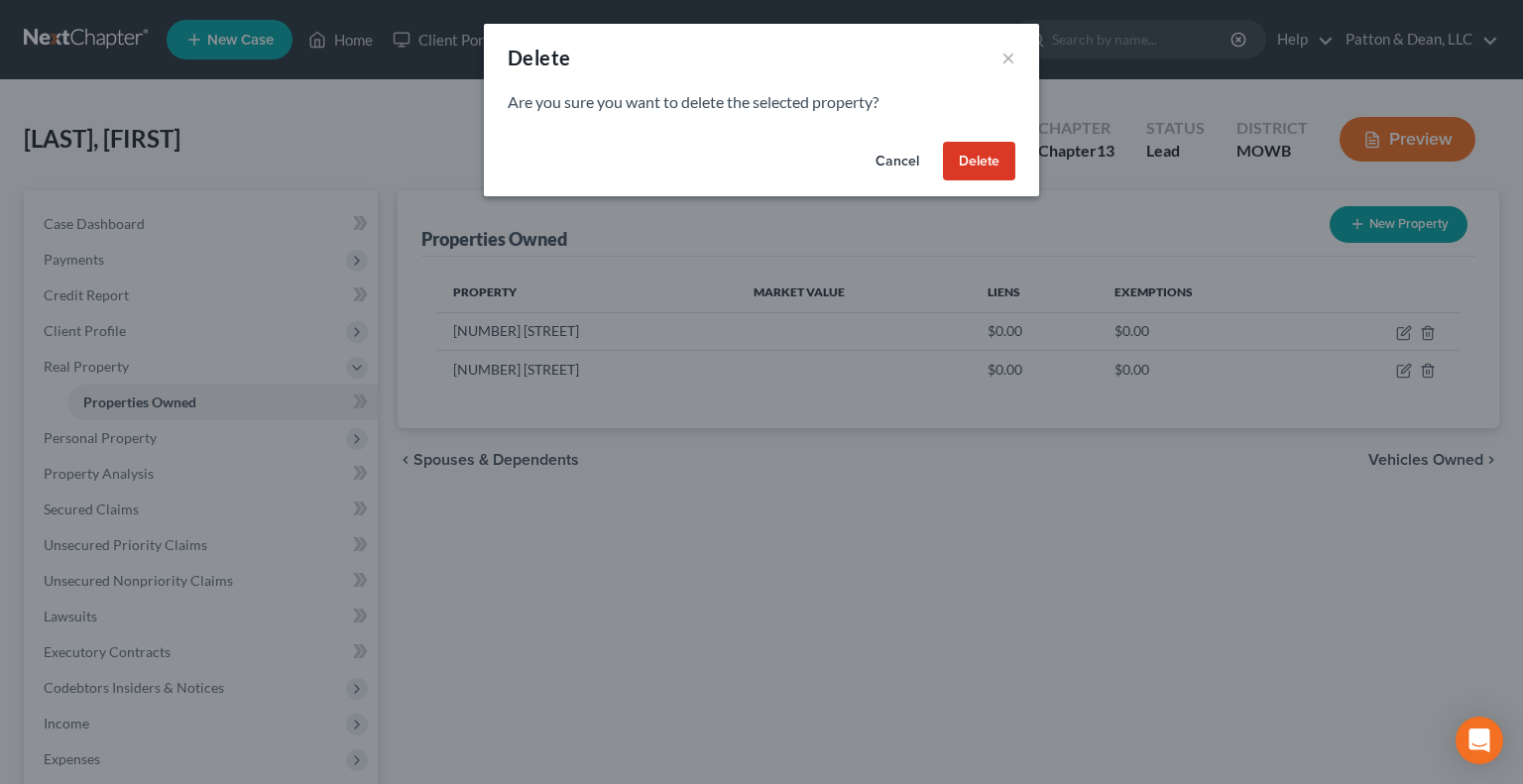 click on "Are you sure you want to delete the selected property?" at bounding box center (762, 112) 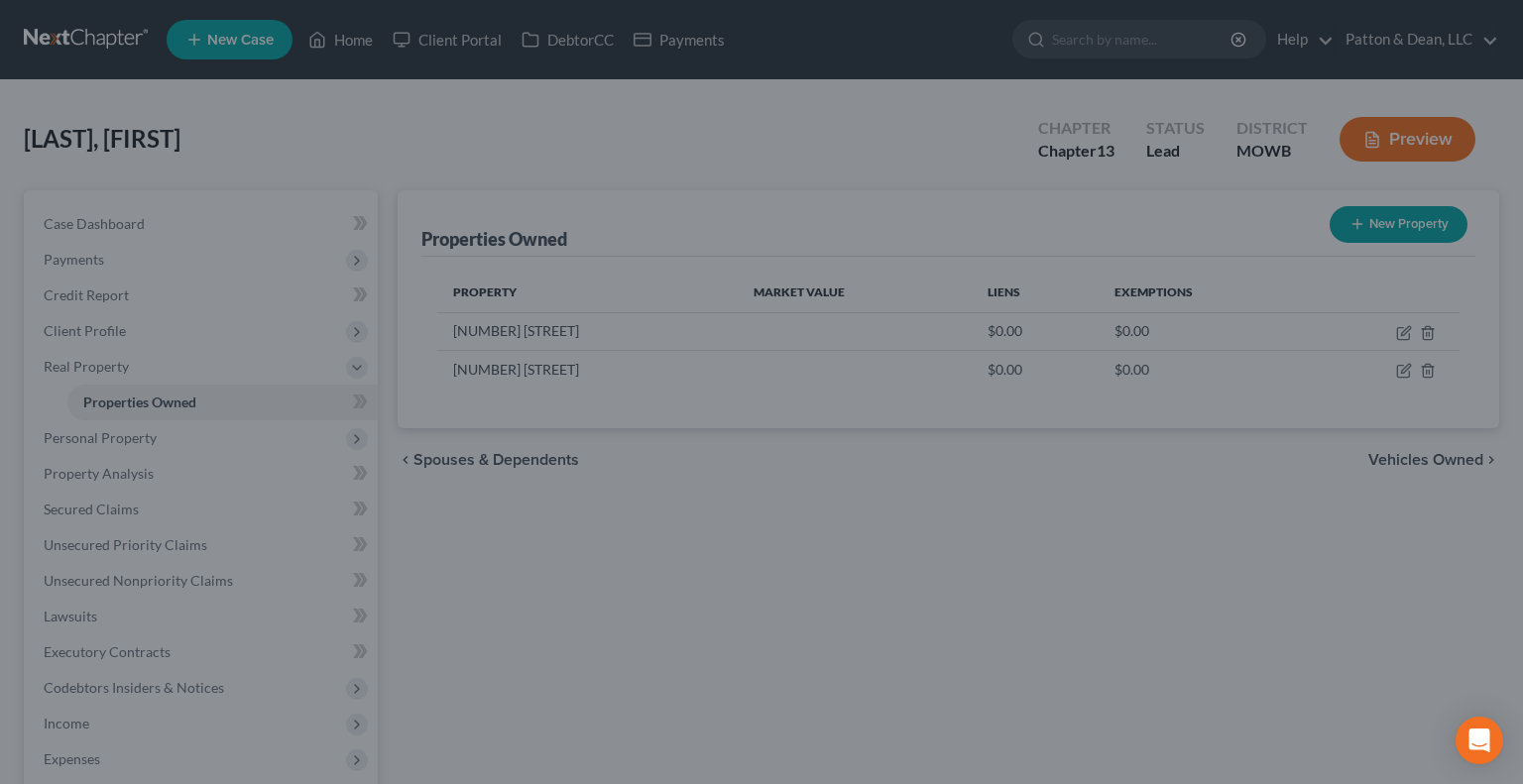 click on "Delete" at bounding box center (951, 155) 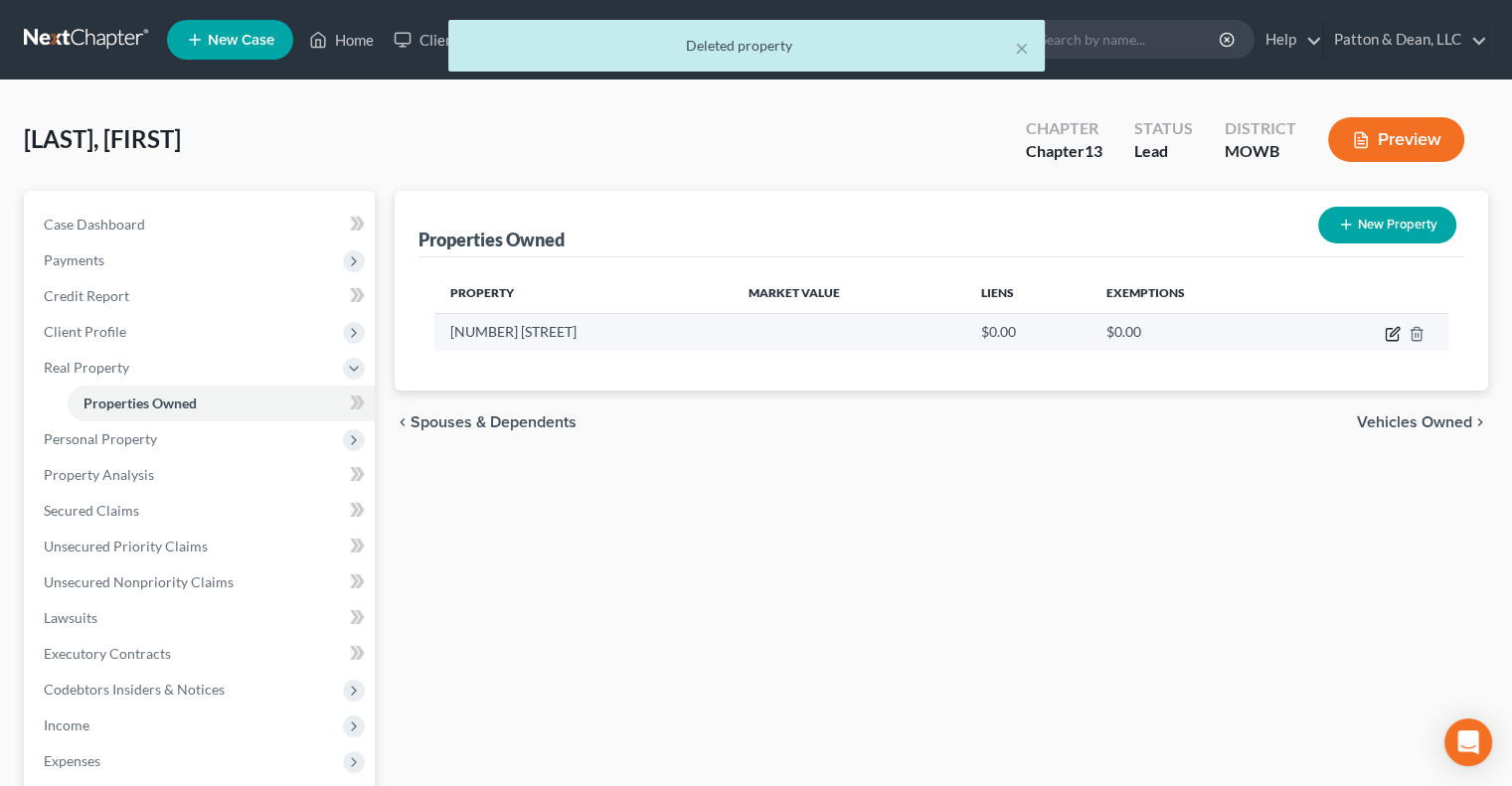 click 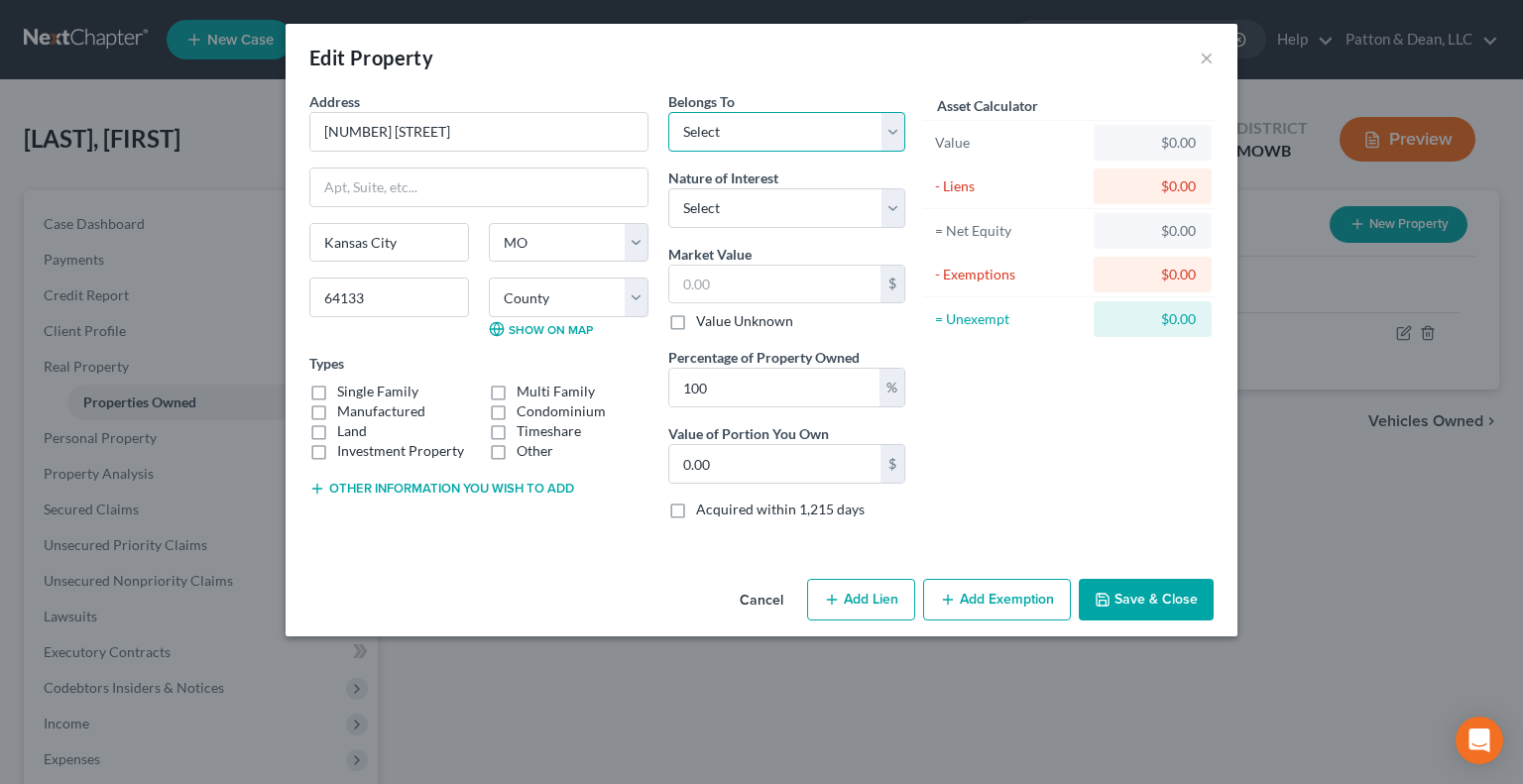 click on "Select Debtor 1 Only Debtor 2 Only Debtor 1 And Debtor 2 Only At Least One Of The Debtors And Another Community Property" at bounding box center (786, 132) 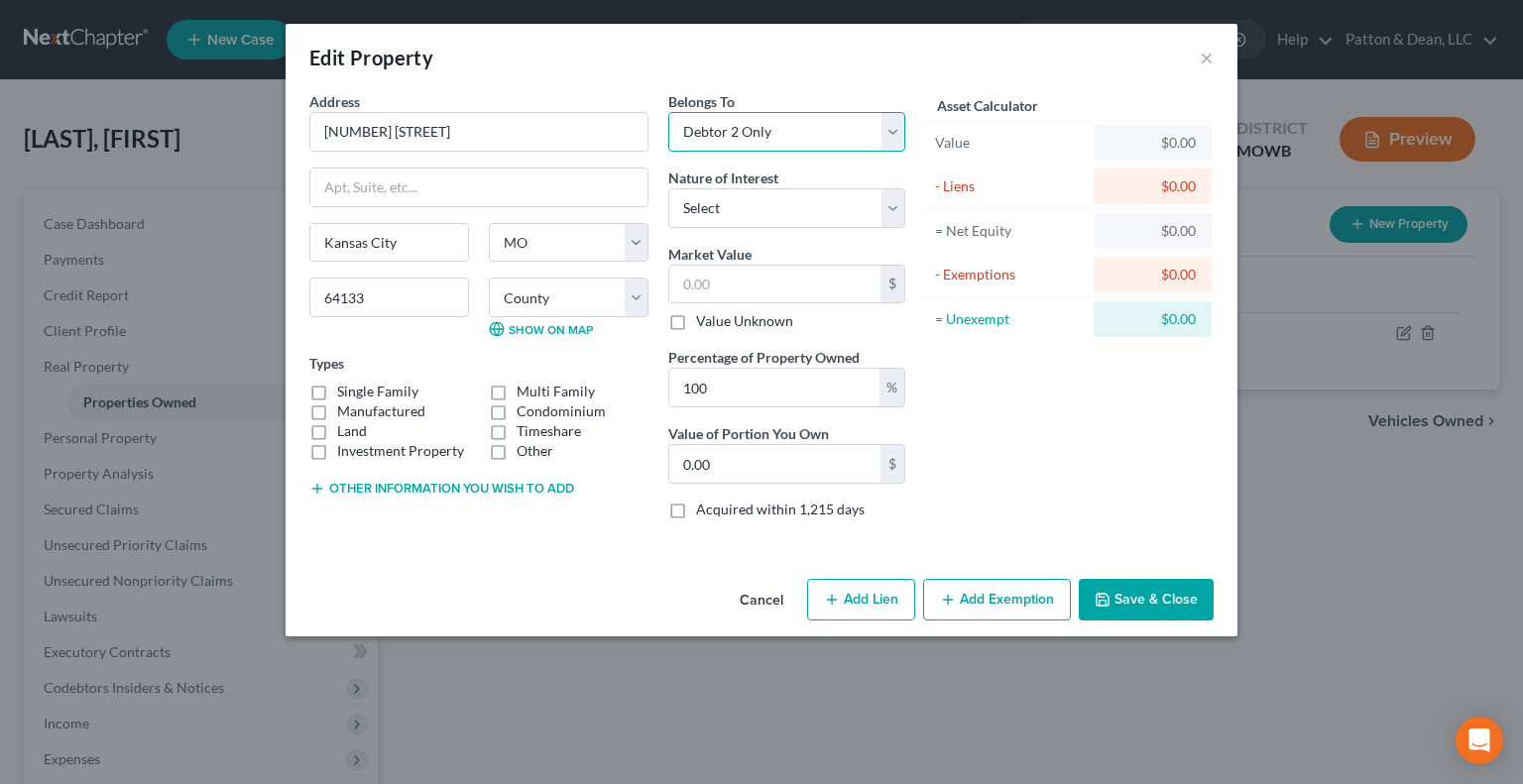 click on "Select Debtor 1 Only Debtor 2 Only Debtor 1 And Debtor 2 Only At Least One Of The Debtors And Another Community Property" at bounding box center (786, 132) 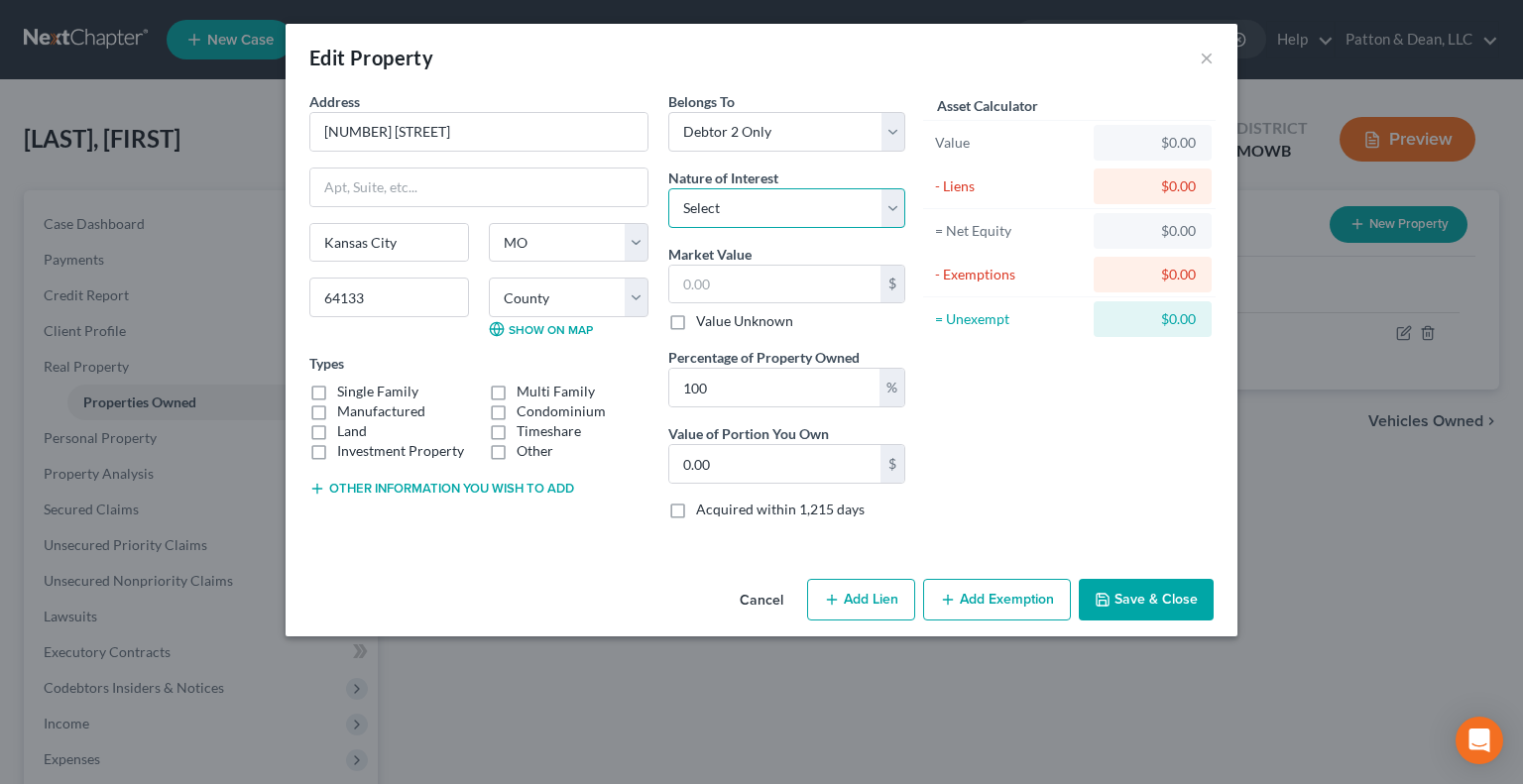 click on "Select Fee Simple Joint Tenant Life Estate Equitable Interest Future Interest Tenancy By The Entireties Tenants In Common Other" at bounding box center (786, 208) 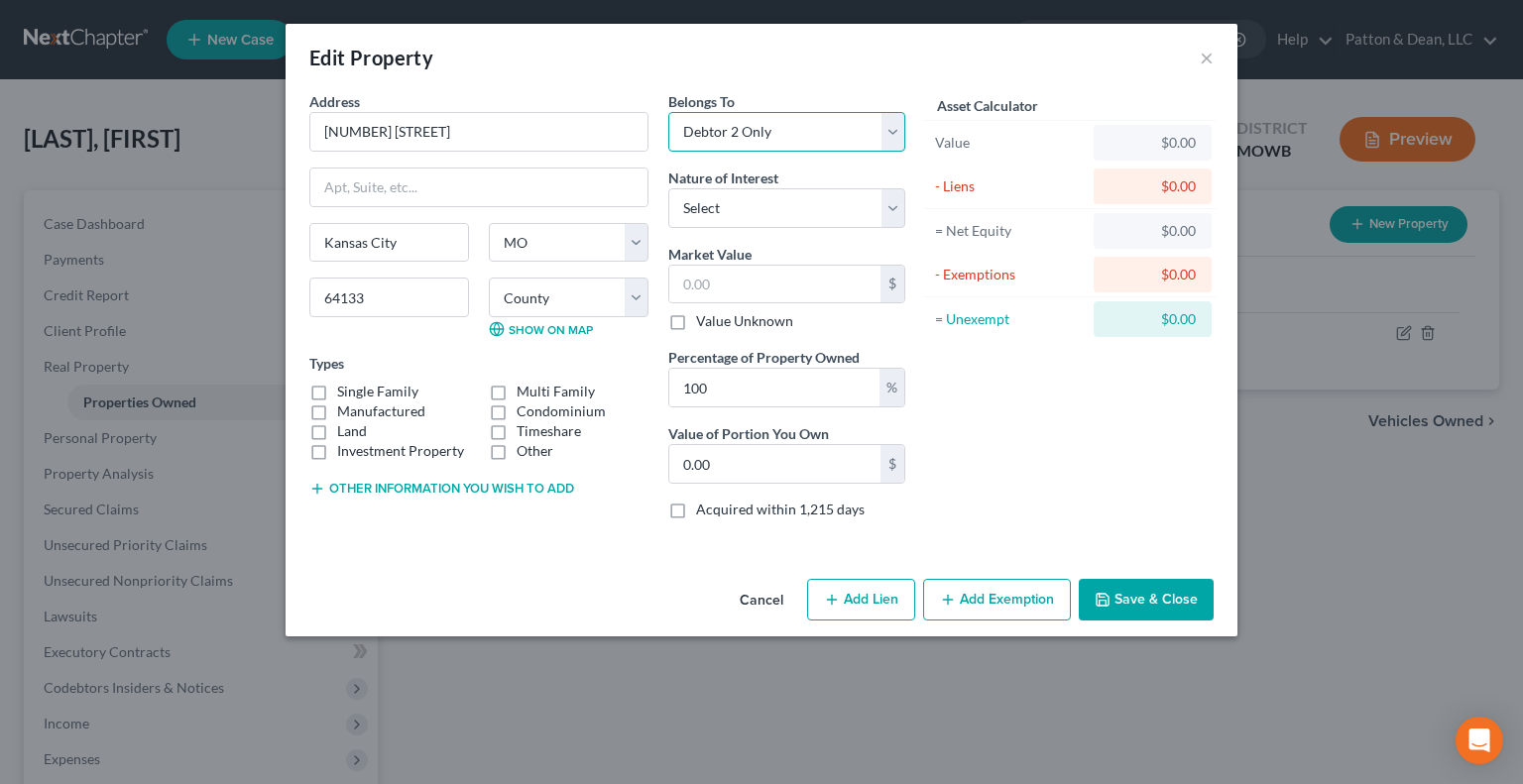 click on "Select Debtor 1 Only Debtor 2 Only Debtor 1 And Debtor 2 Only At Least One Of The Debtors And Another Community Property" at bounding box center [786, 132] 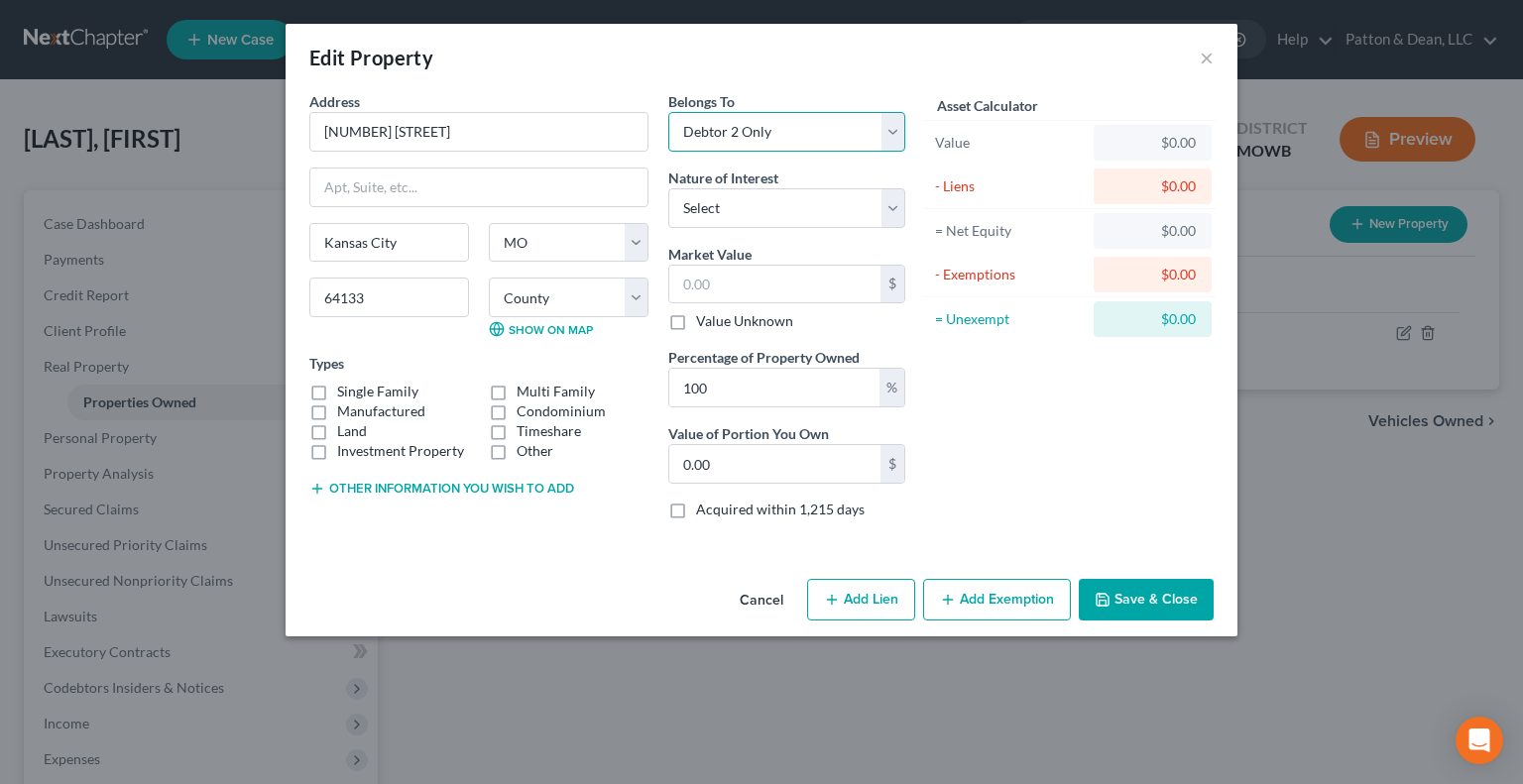 select on "0" 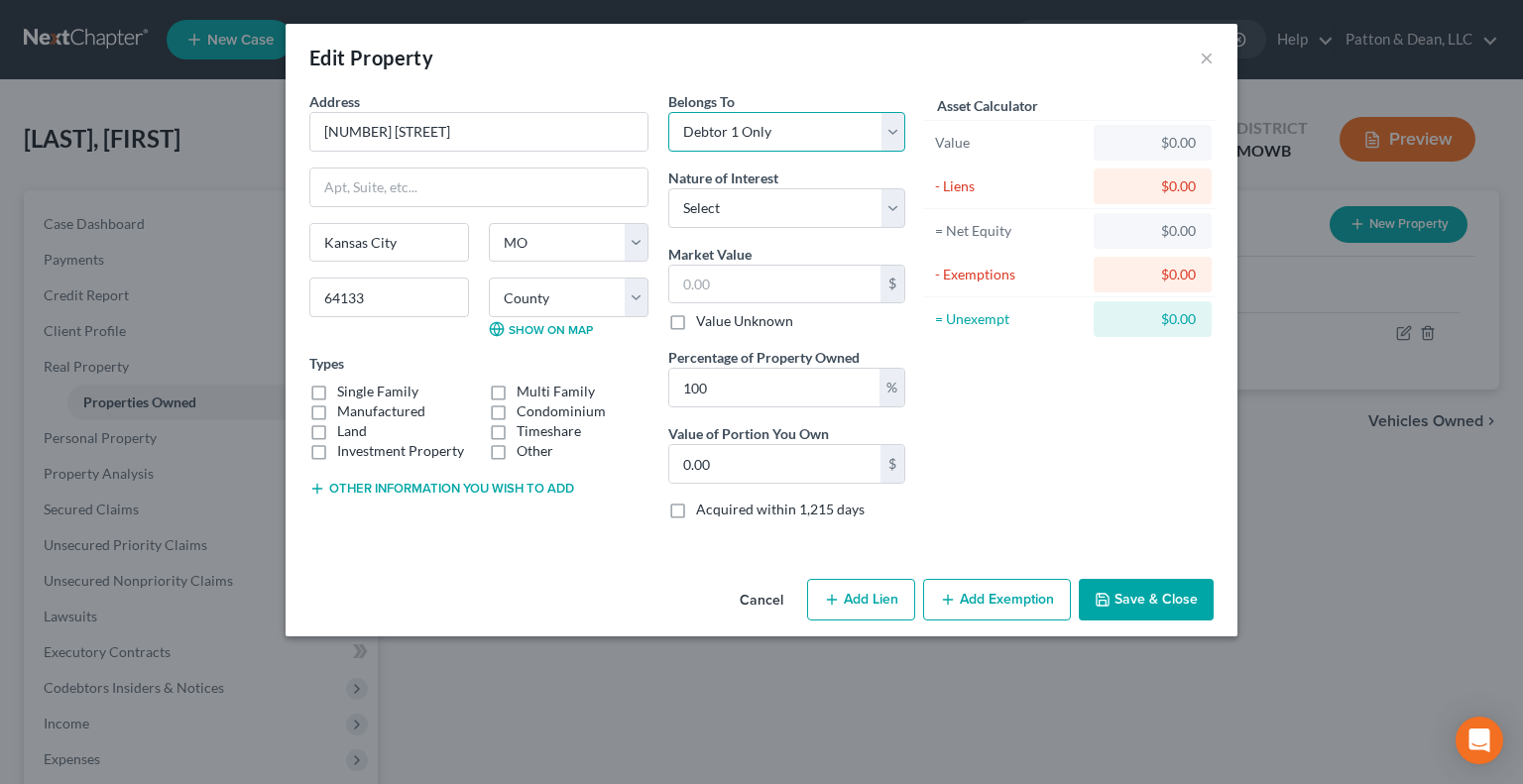 click on "Select Debtor 1 Only Debtor 2 Only Debtor 1 And Debtor 2 Only At Least One Of The Debtors And Another Community Property" at bounding box center [786, 132] 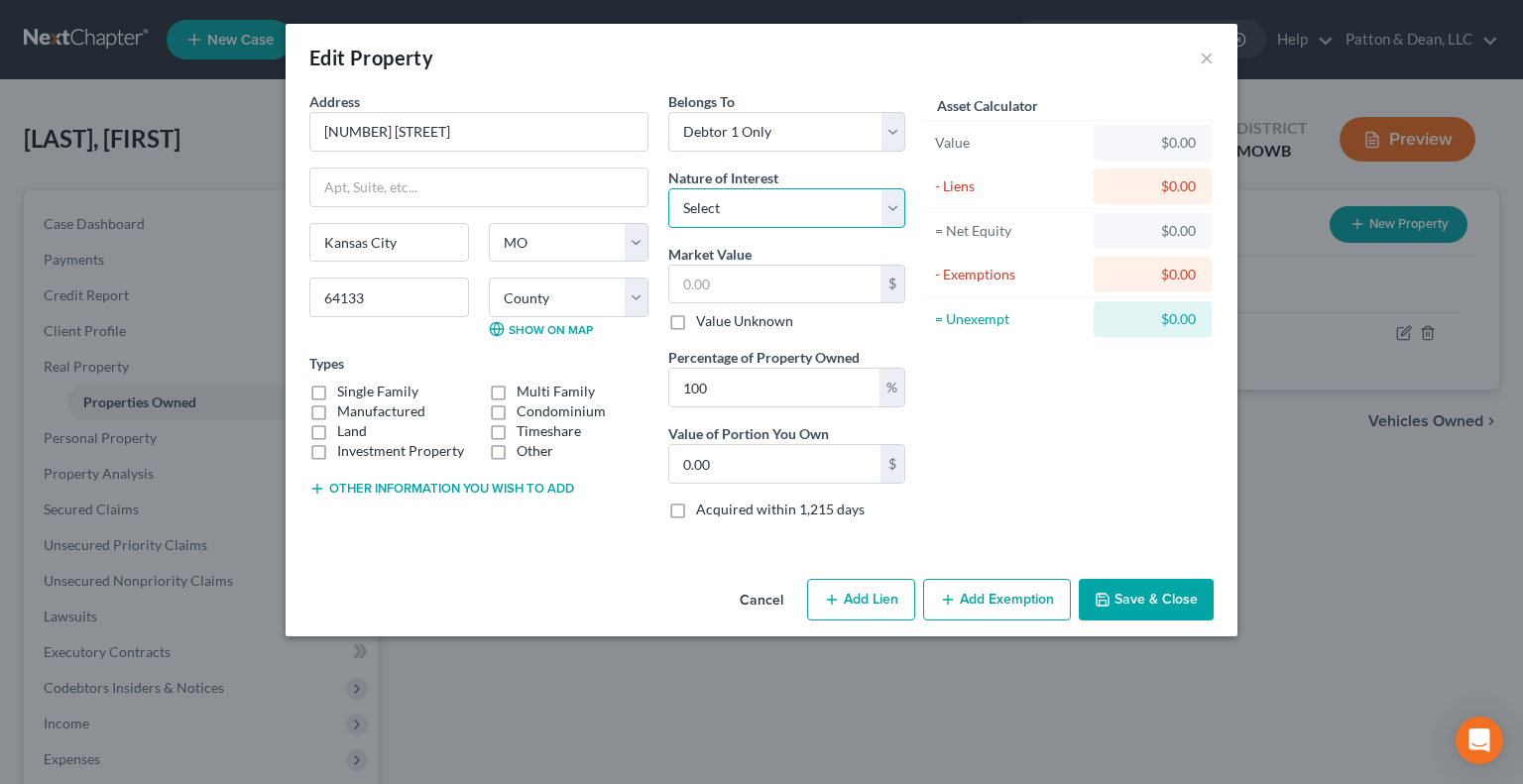 click on "Select Fee Simple Joint Tenant Life Estate Equitable Interest Future Interest Tenancy By The Entireties Tenants In Common Other" at bounding box center (786, 208) 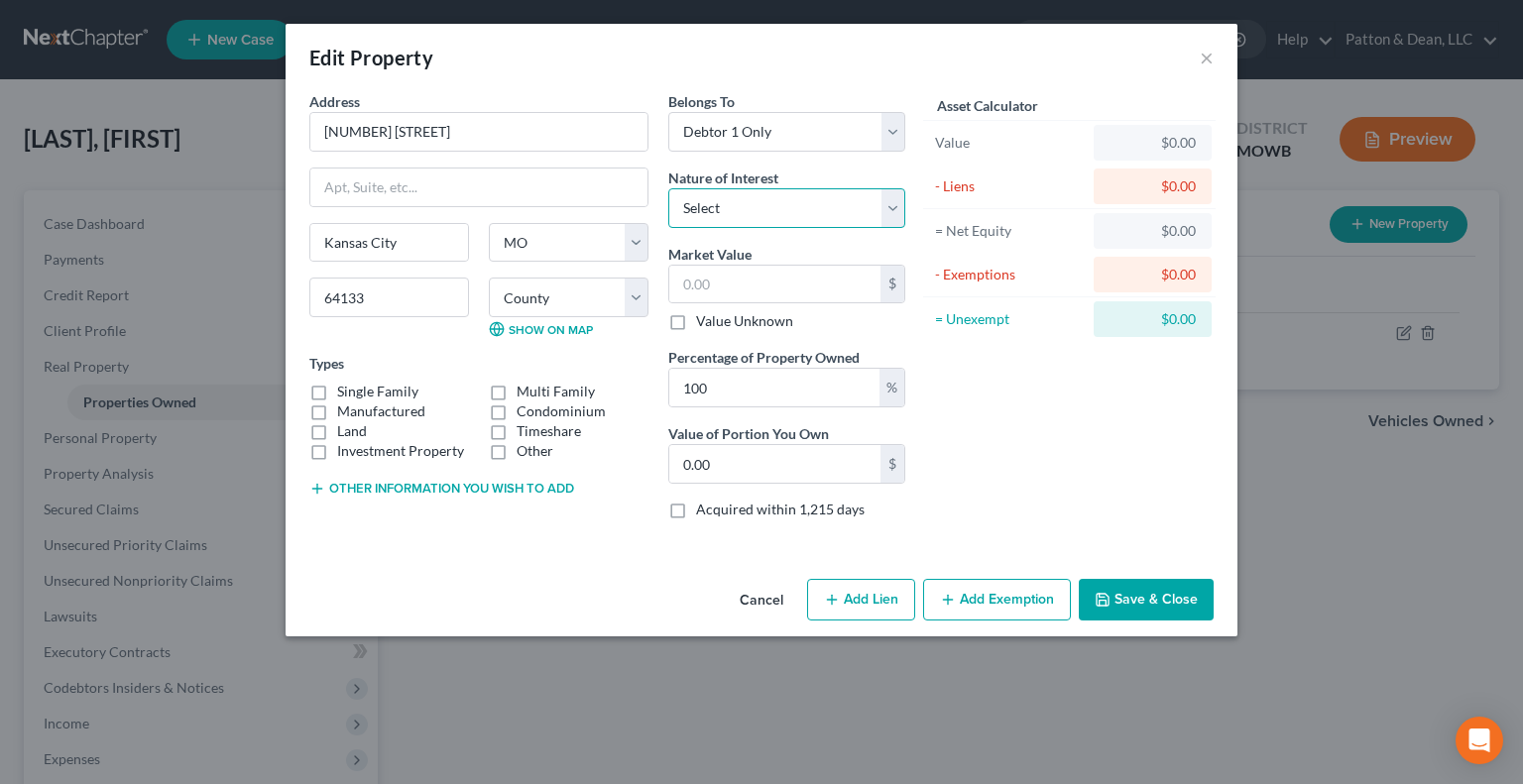 select on "0" 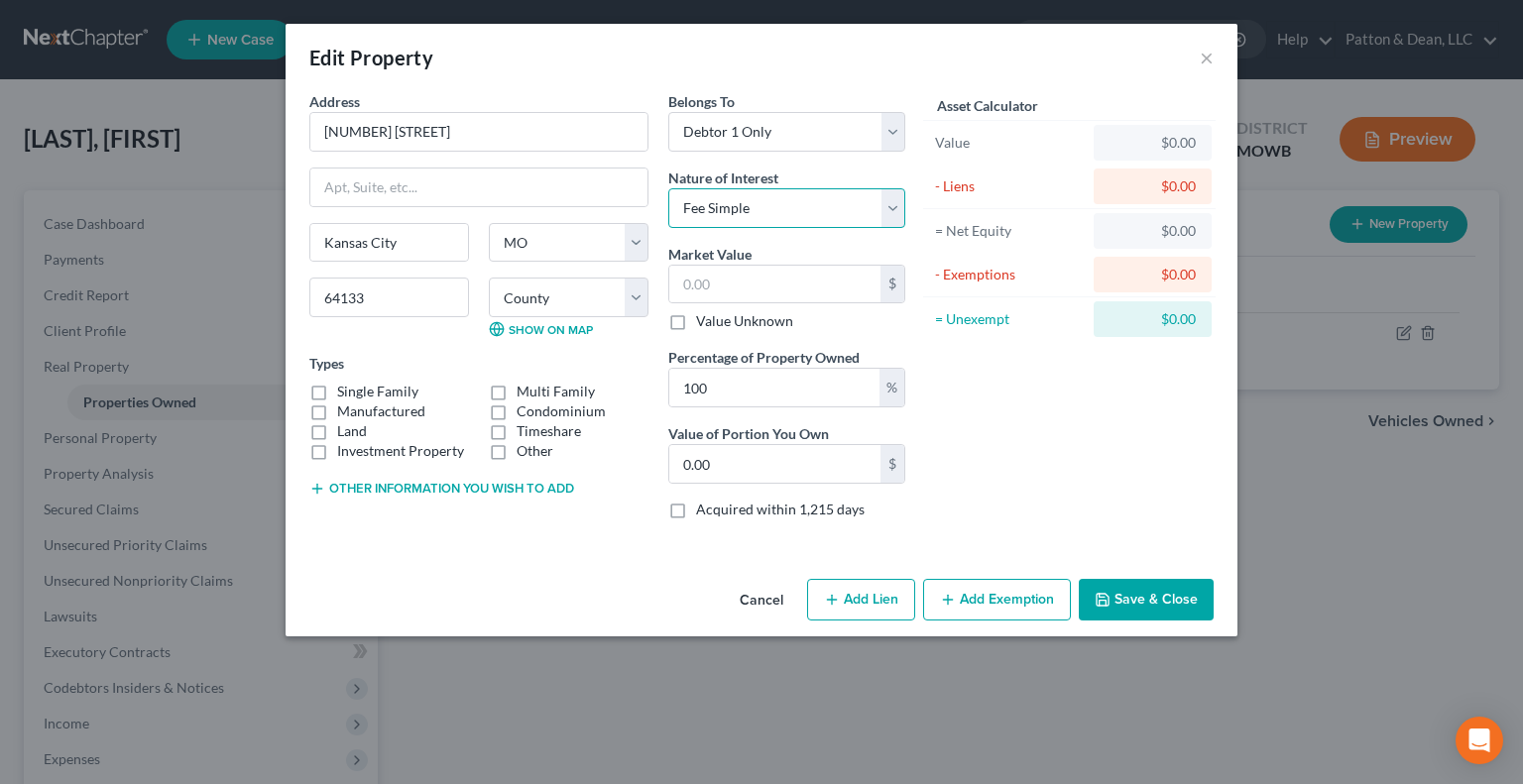 click on "Select Fee Simple Joint Tenant Life Estate Equitable Interest Future Interest Tenancy By The Entireties Tenants In Common Other" at bounding box center [786, 208] 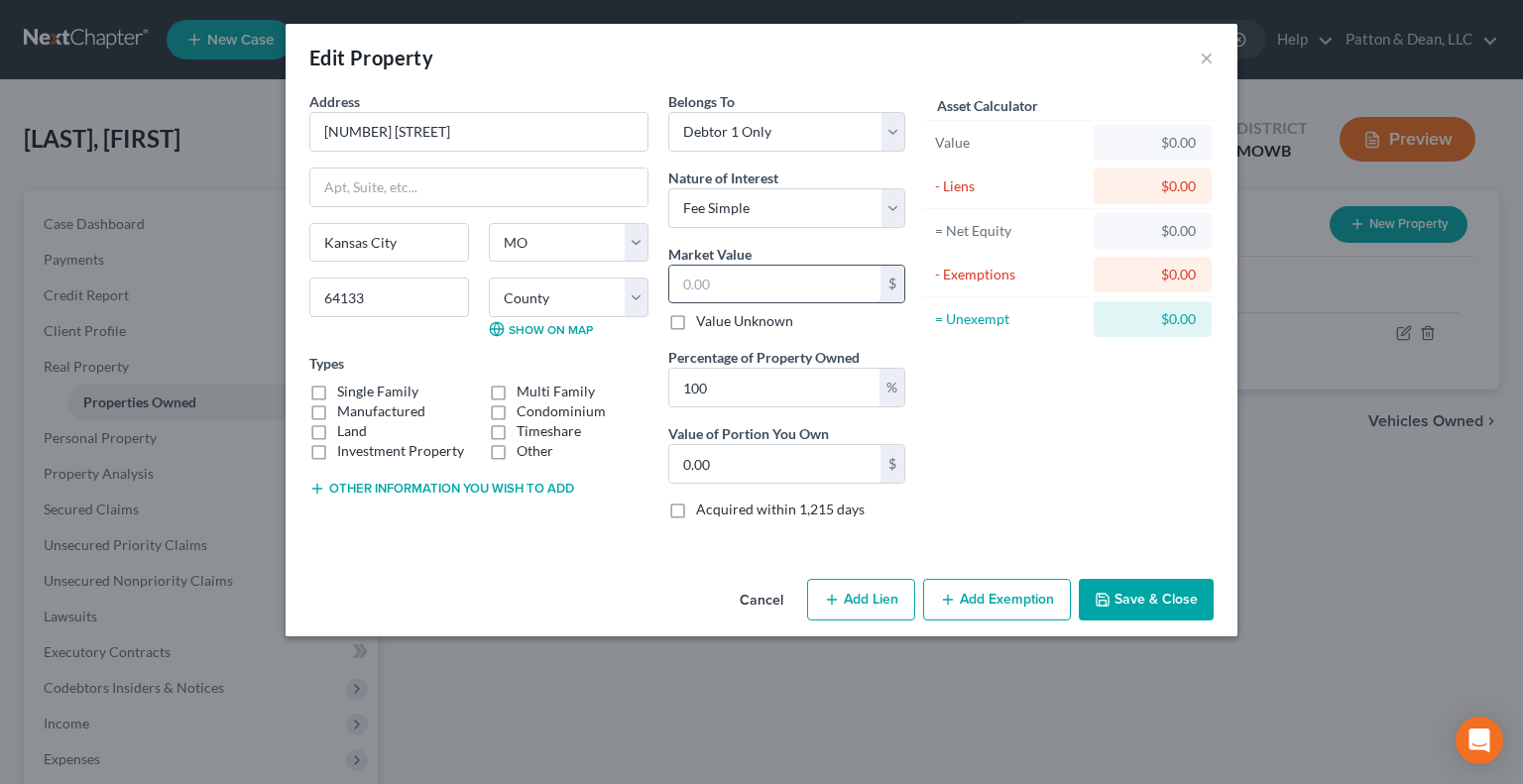 click at bounding box center (774, 284) 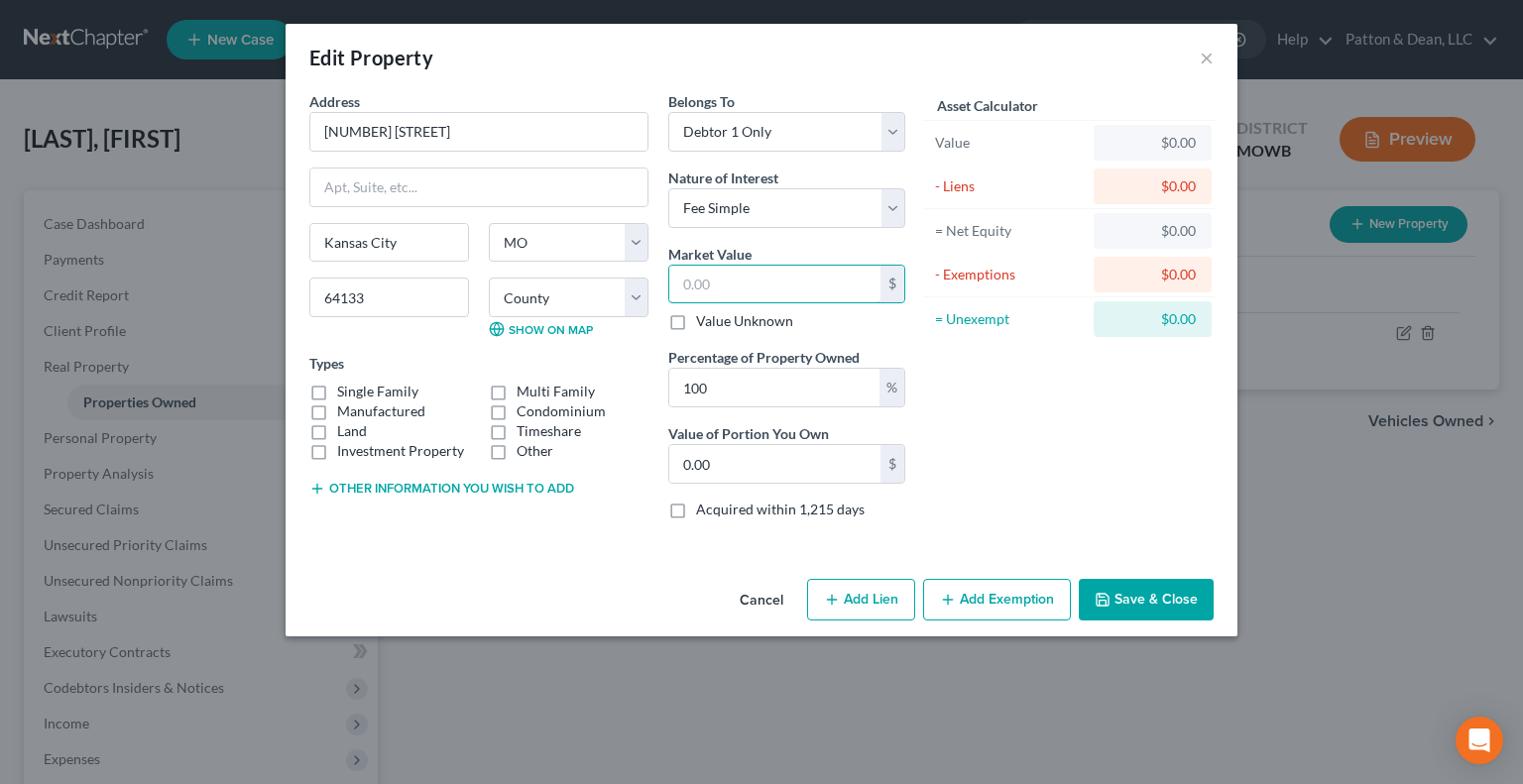 type on "4" 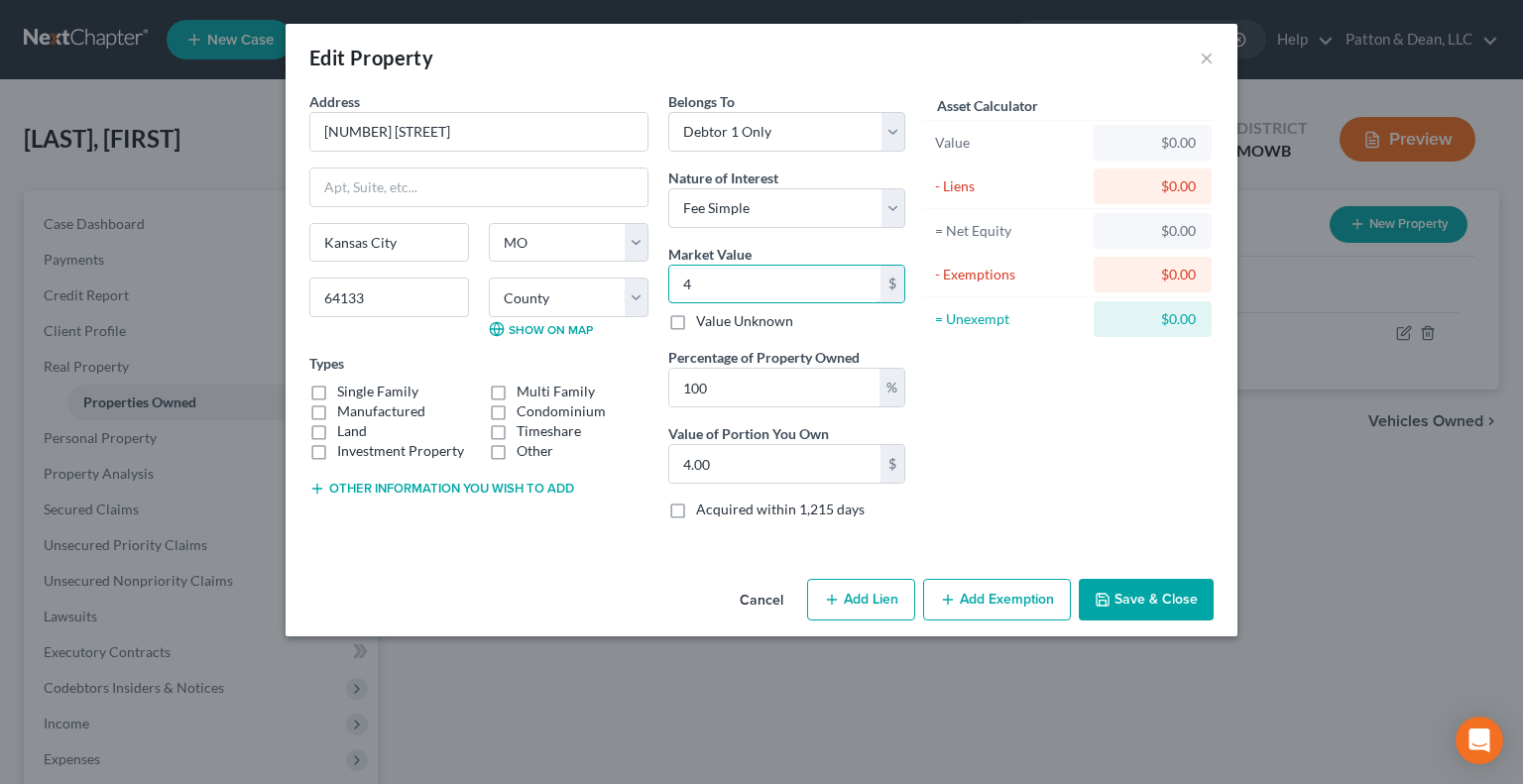 type on "44" 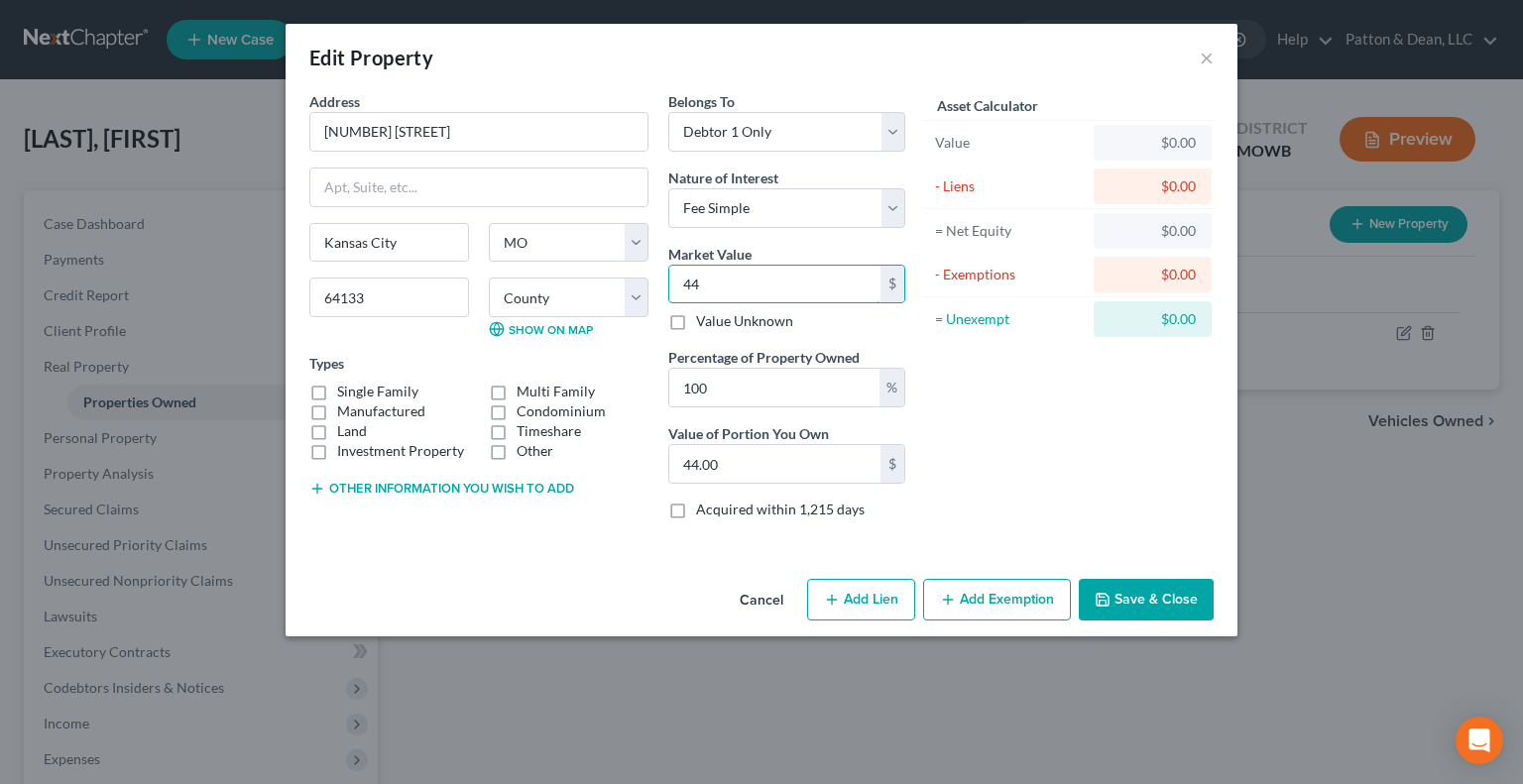 type on "449" 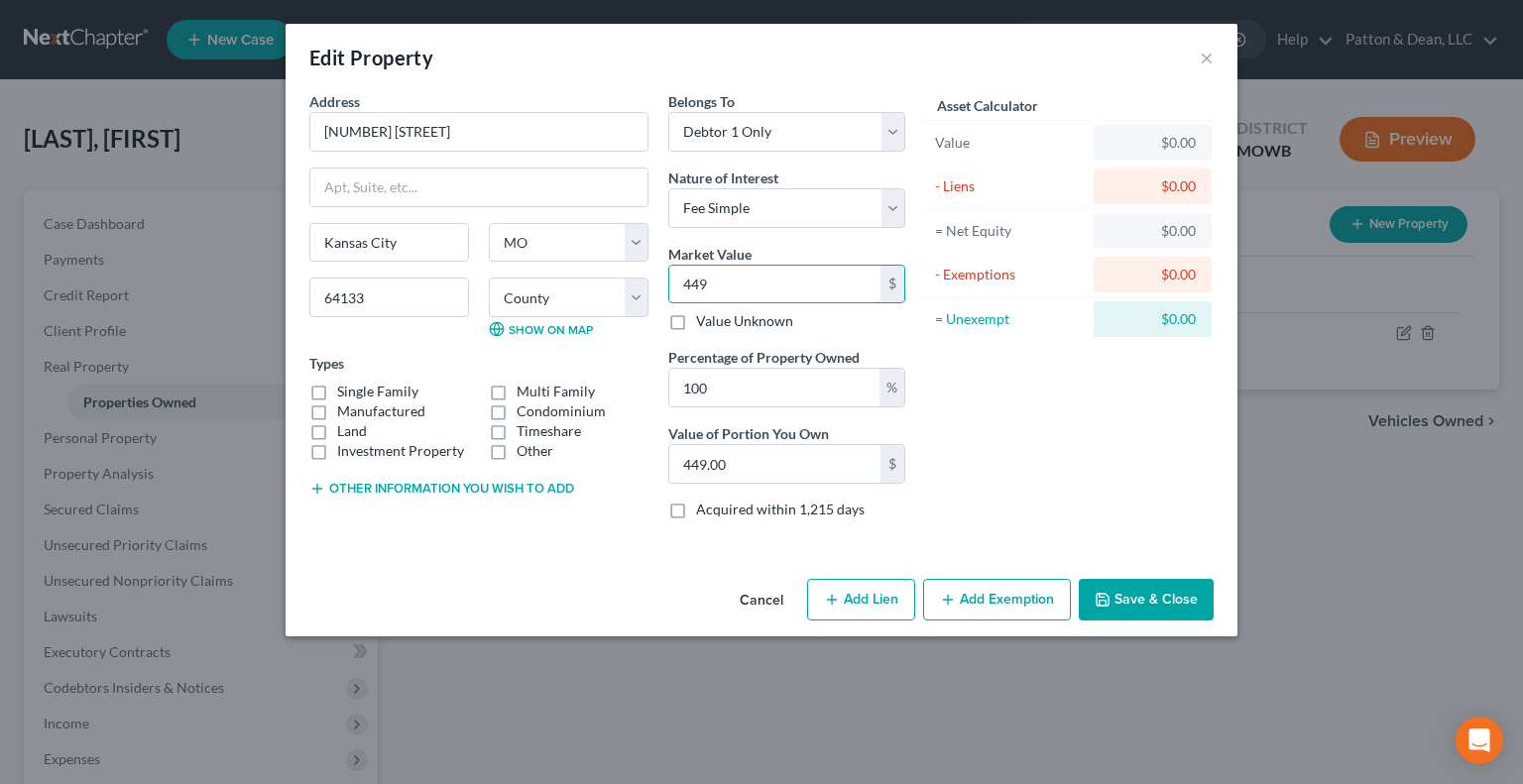 type on "4499" 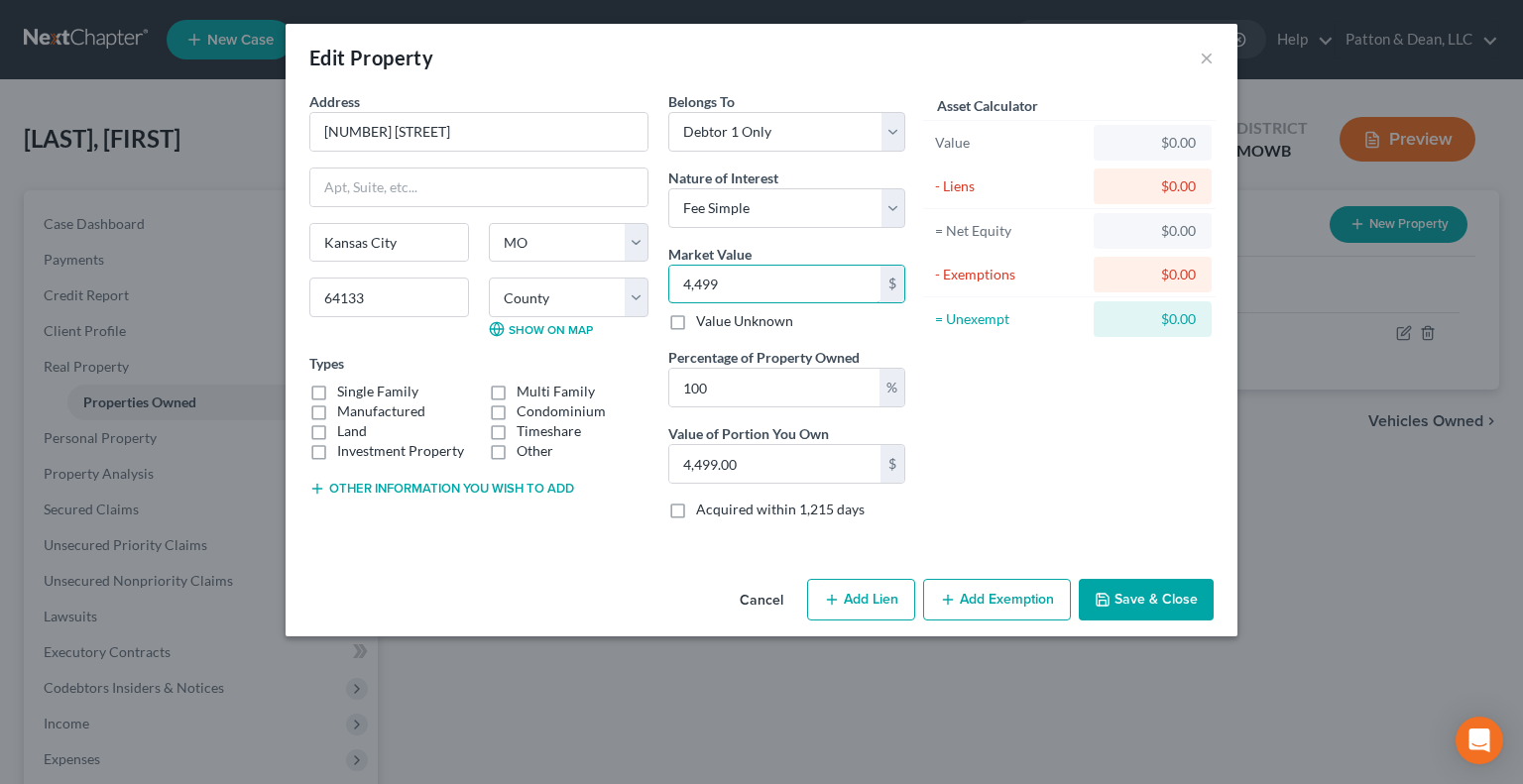 type on "4,4999" 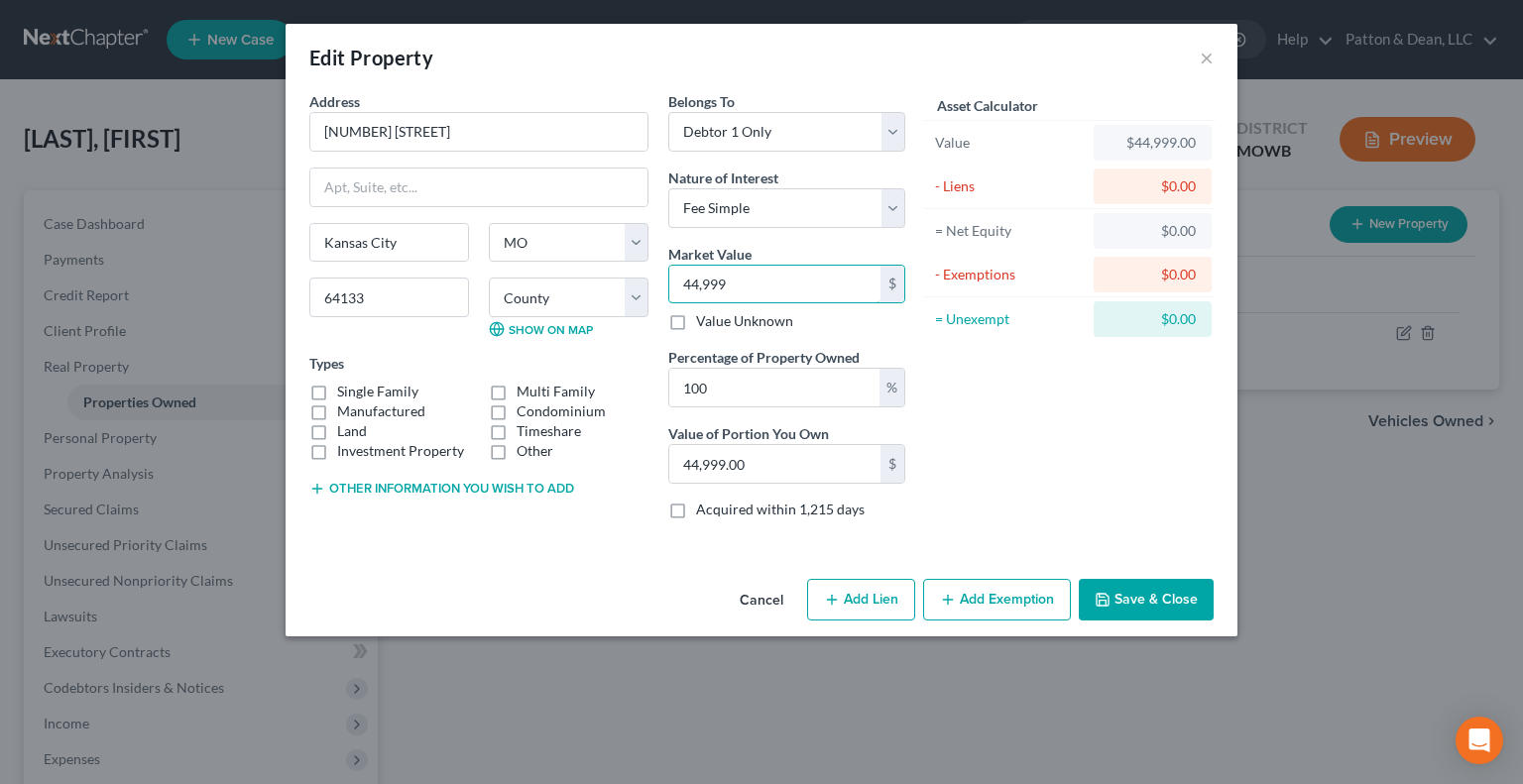 type on "44,999" 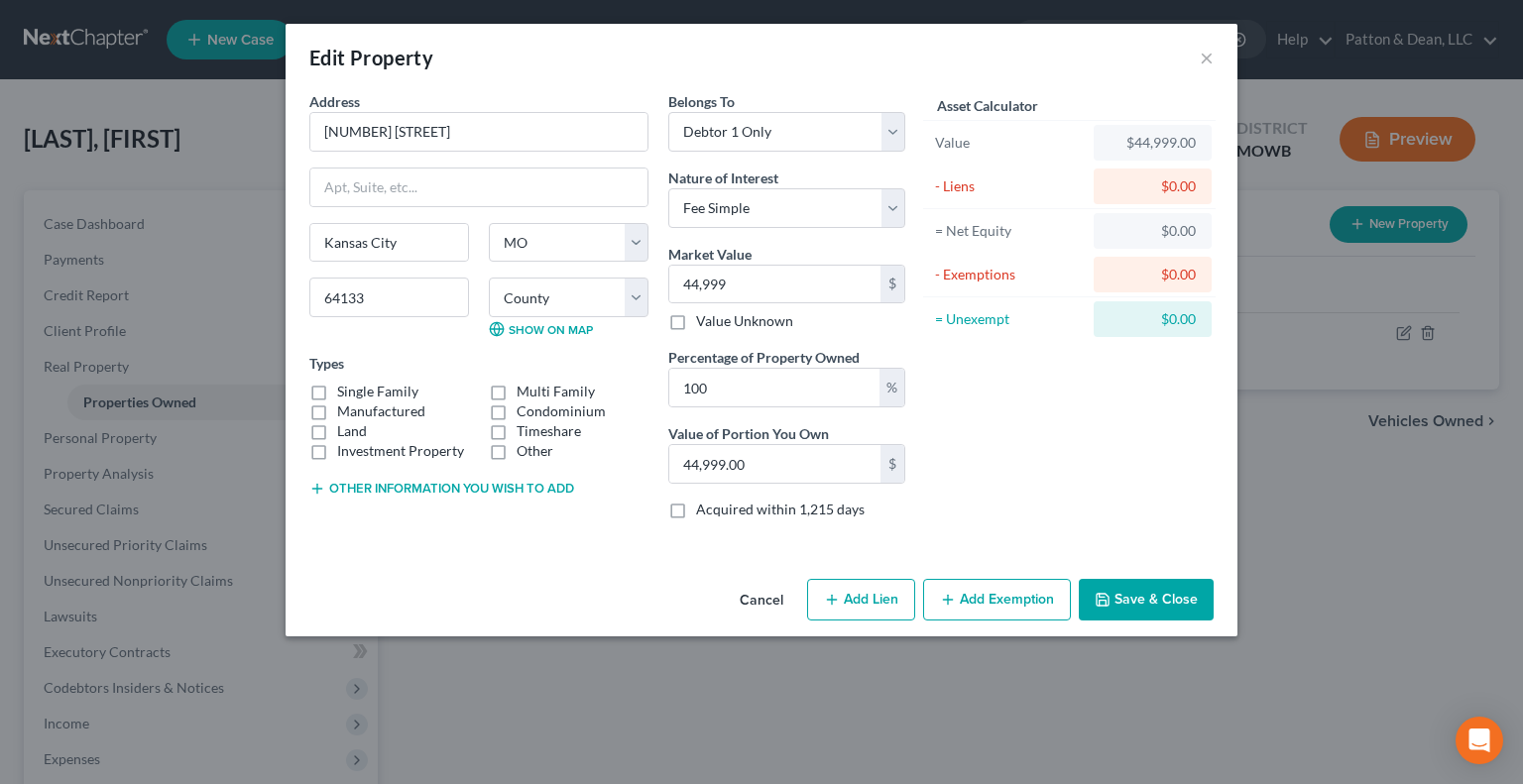 click on "Single Family" at bounding box center (378, 392) 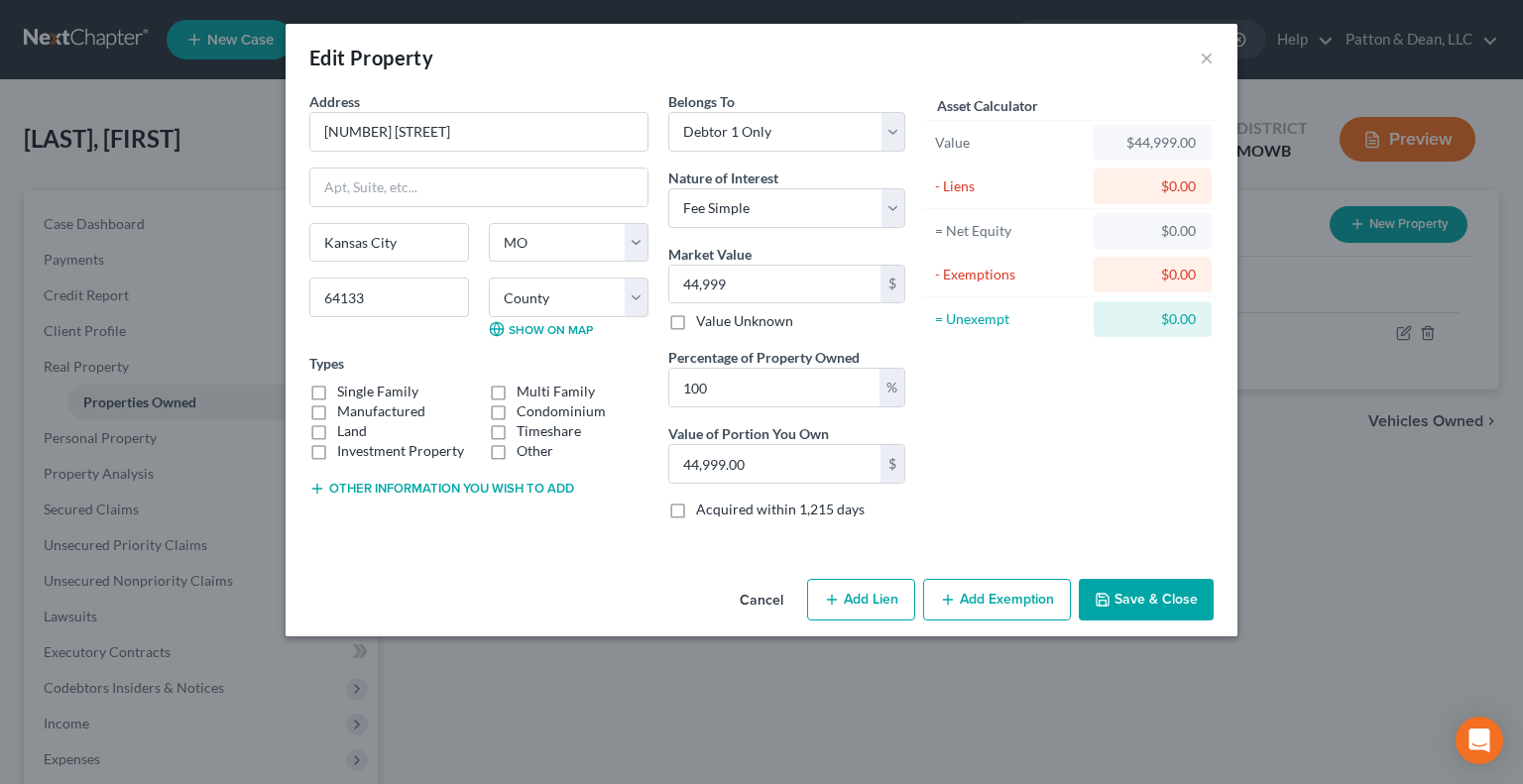 click on "Single Family" at bounding box center [351, 388] 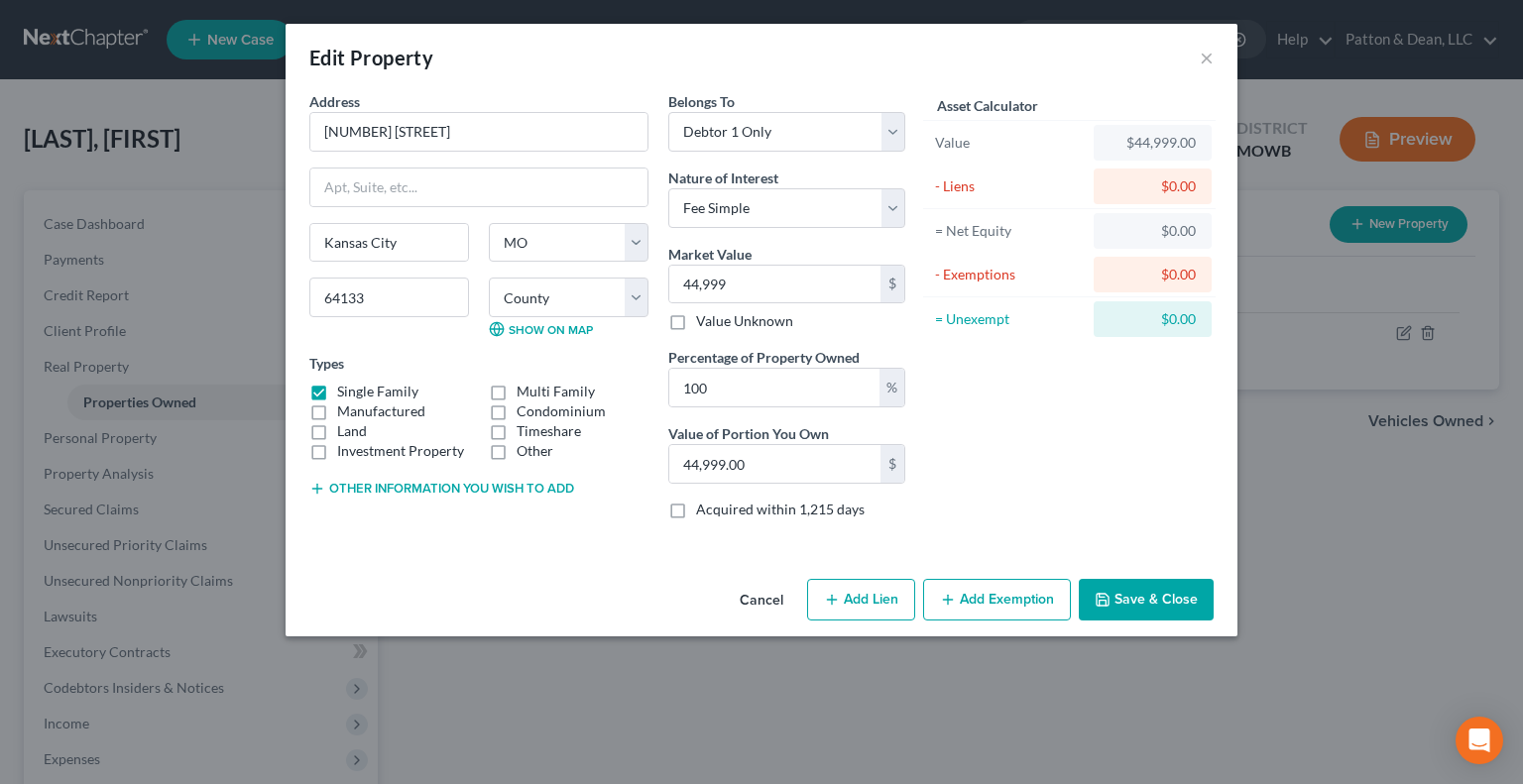 click on "Add Lien" at bounding box center [861, 600] 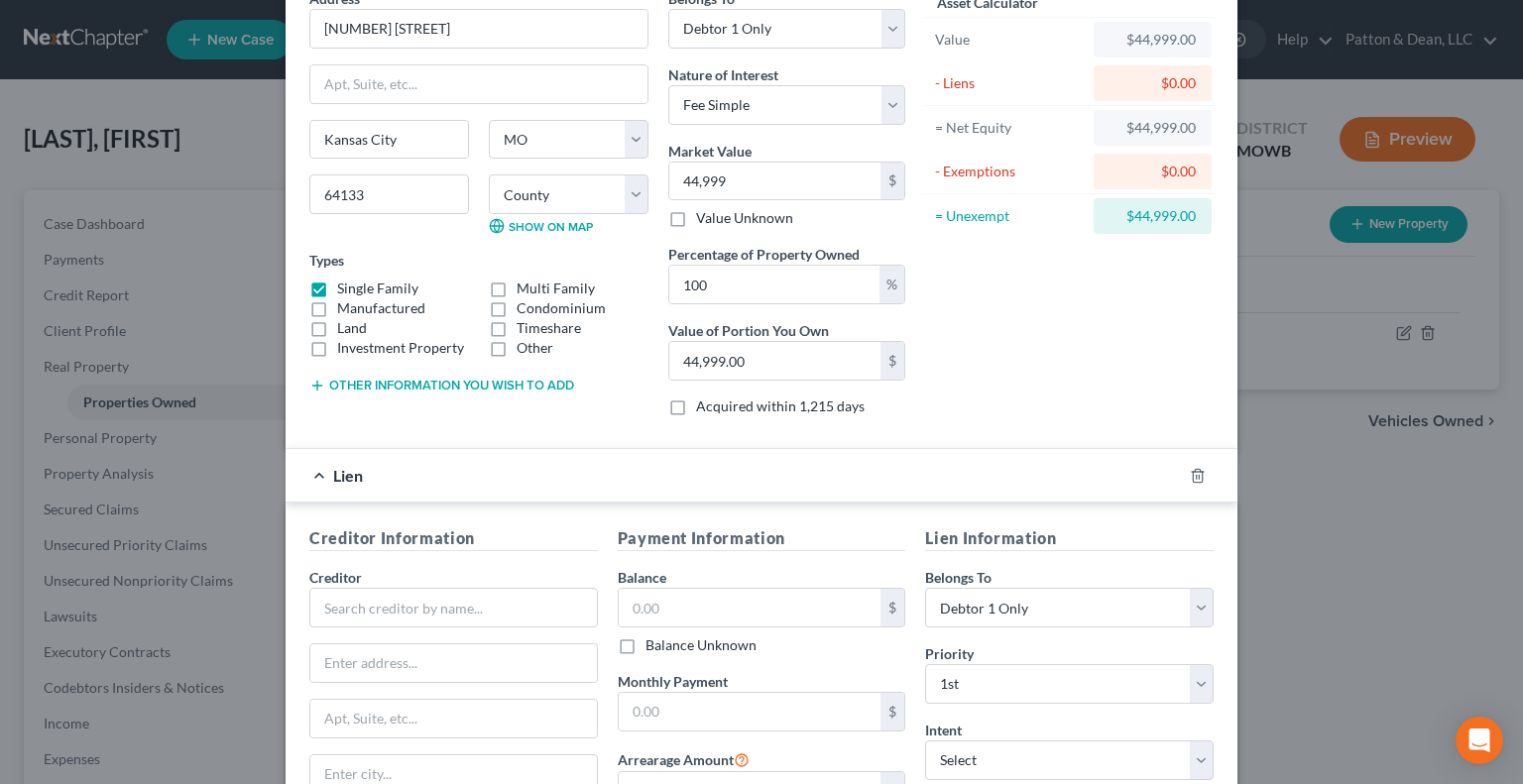 scroll, scrollTop: 297, scrollLeft: 0, axis: vertical 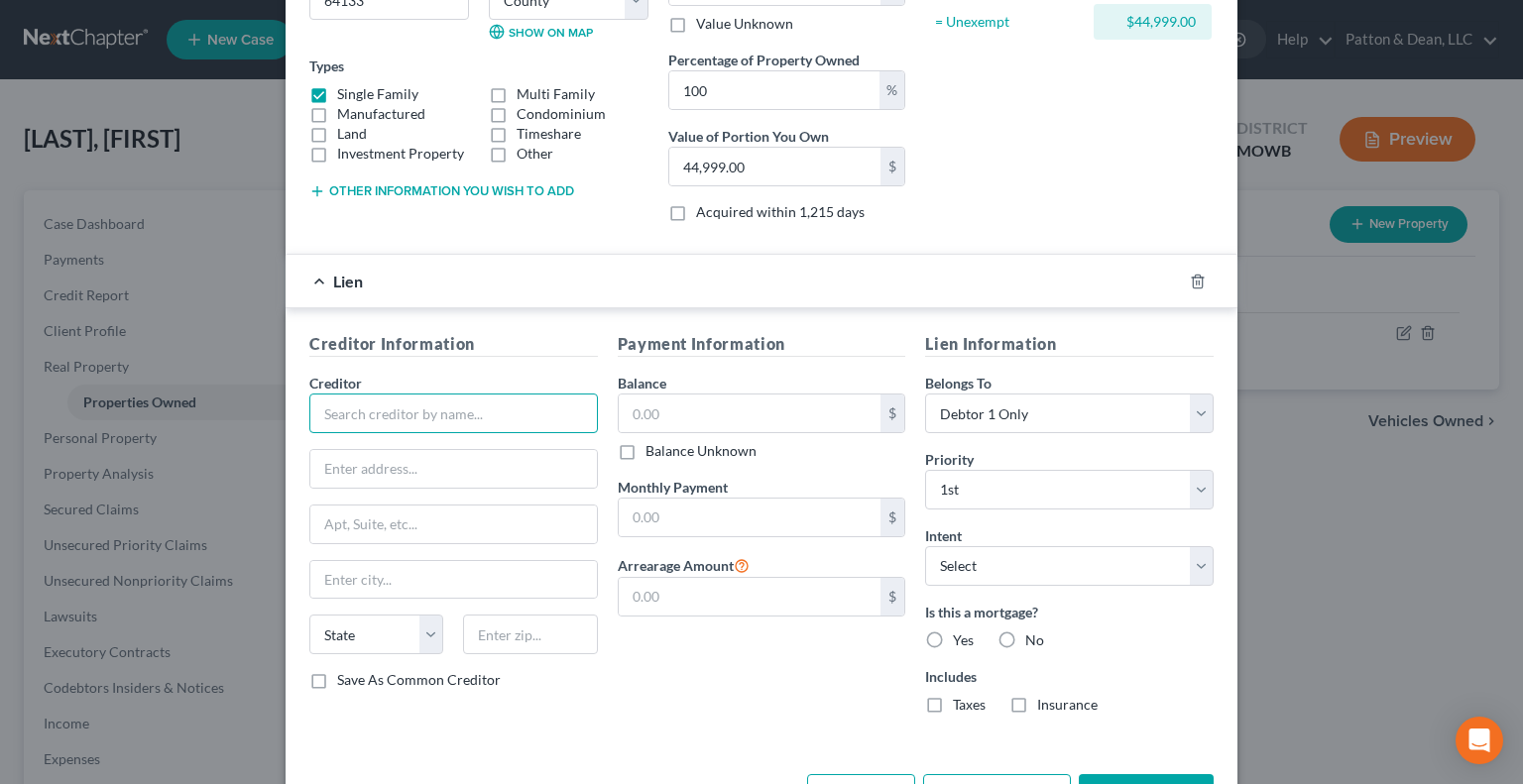 click at bounding box center [453, 413] 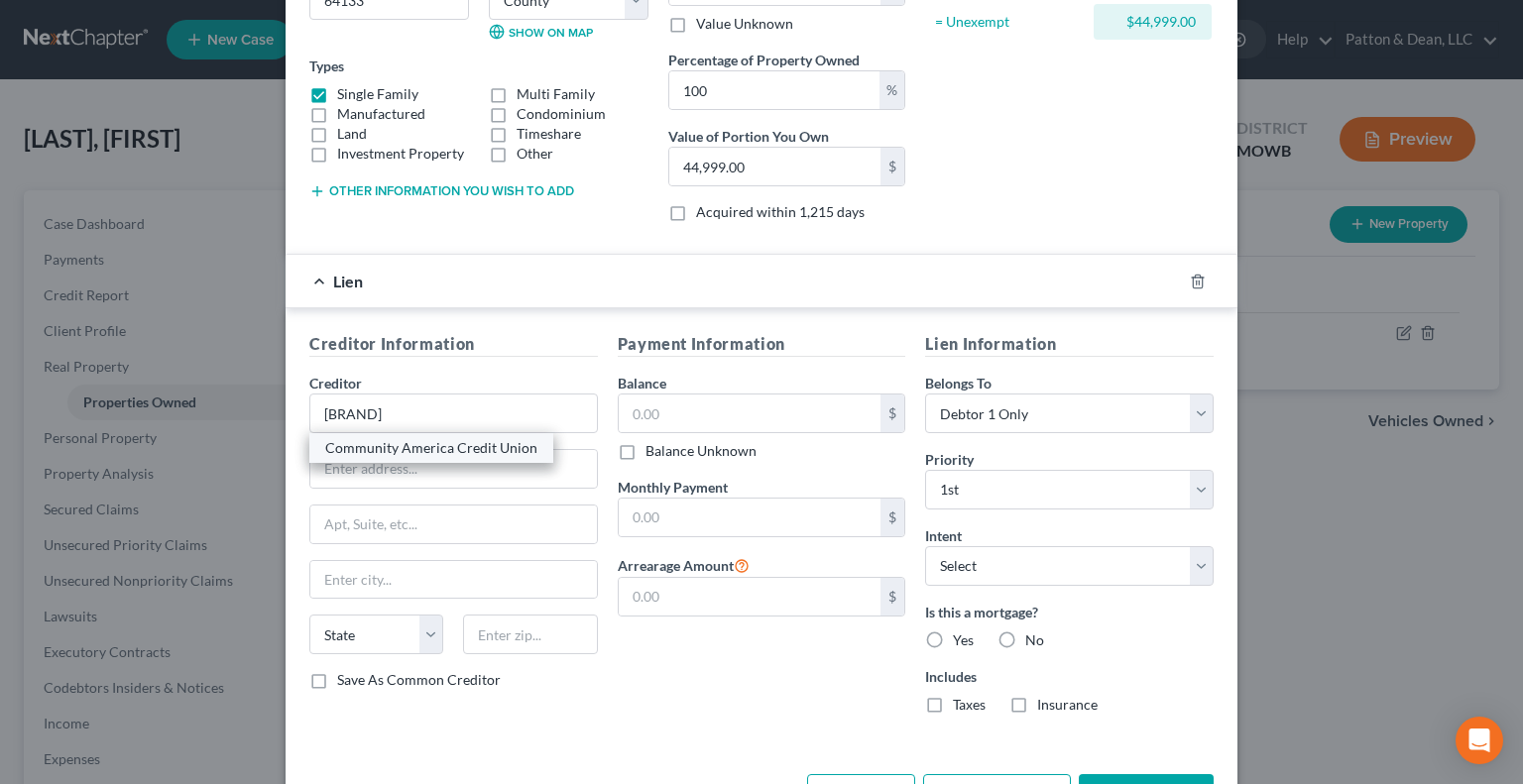 click on "Community America Credit Union" at bounding box center (431, 448) 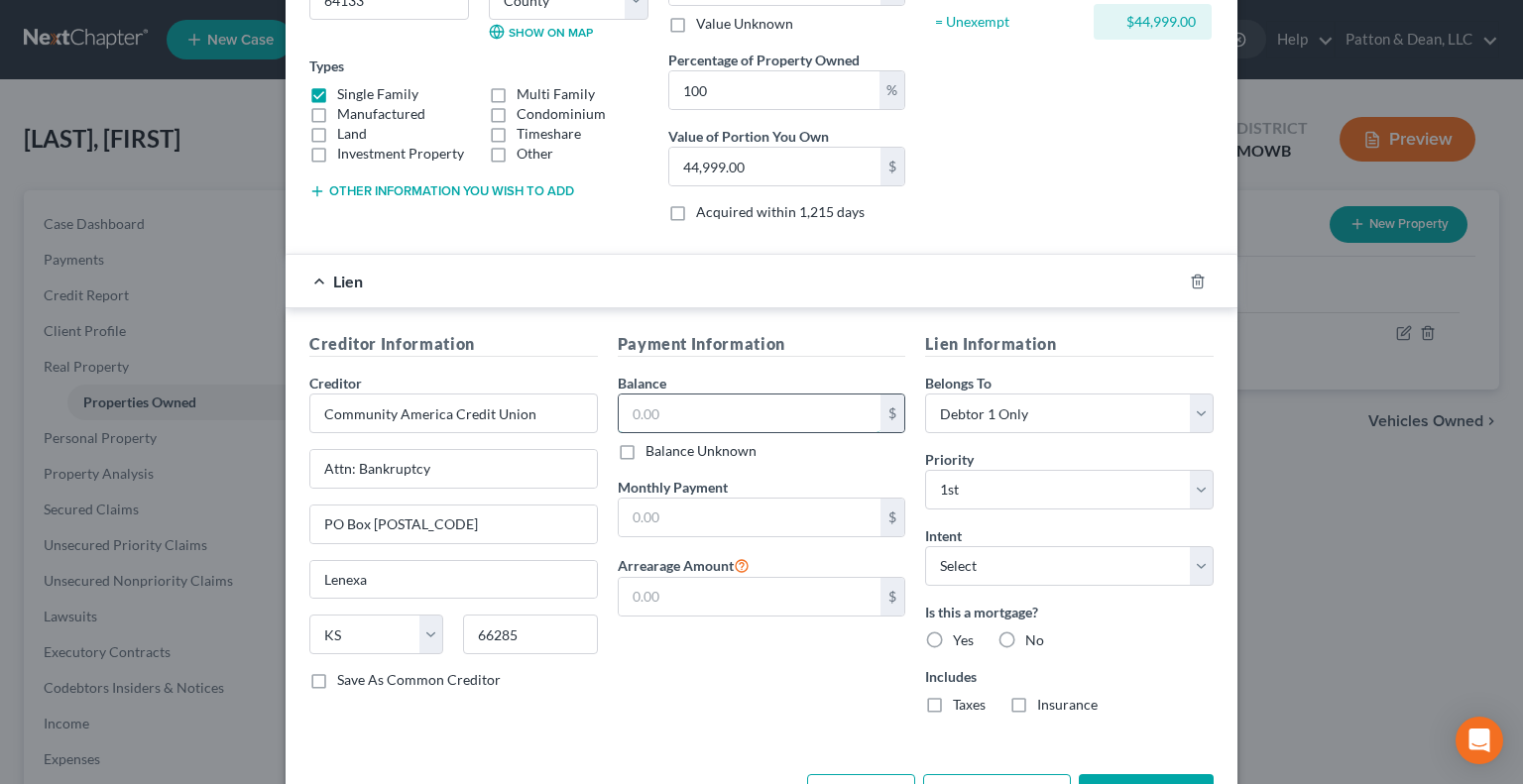 click at bounding box center (750, 413) 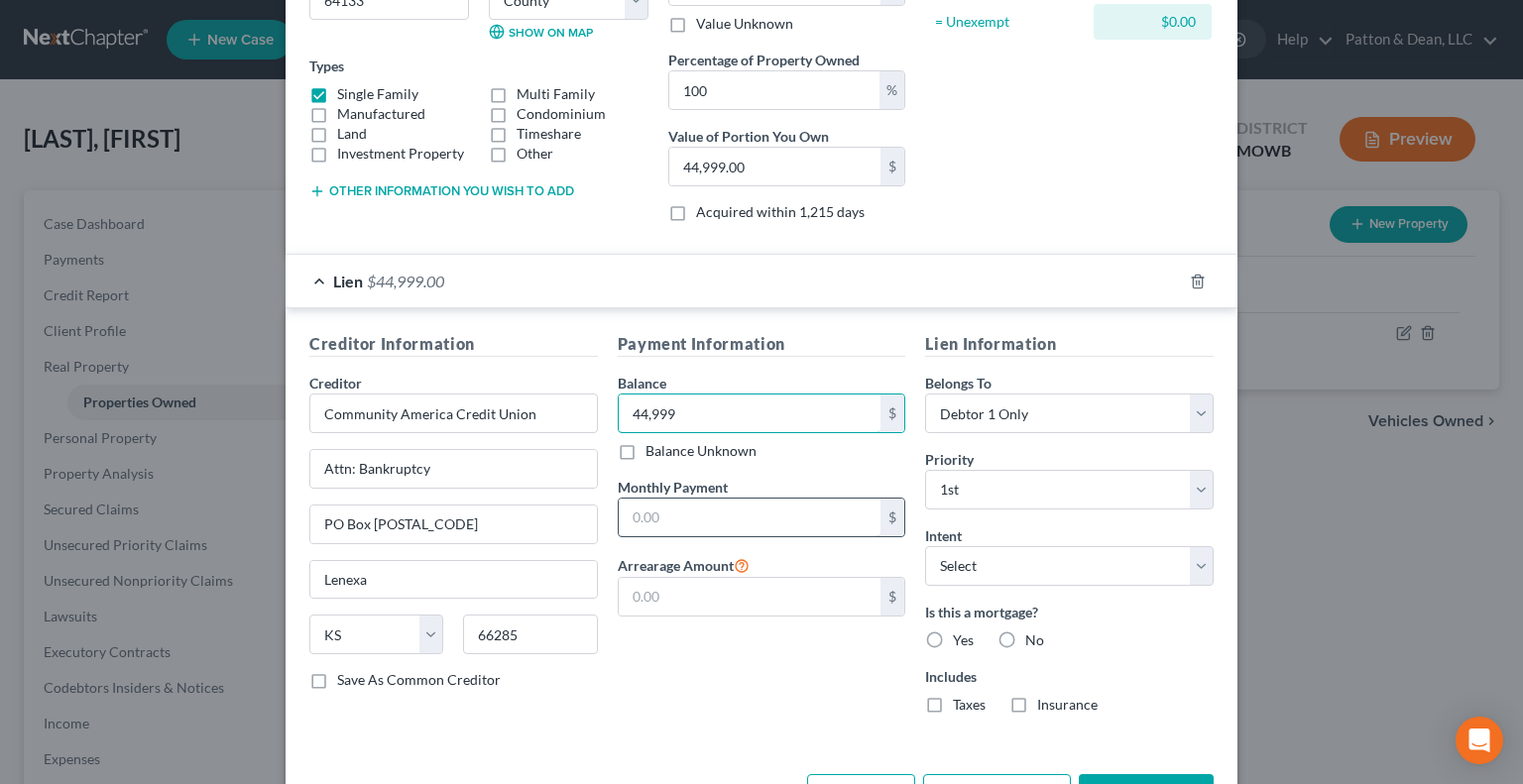 type on "44,999" 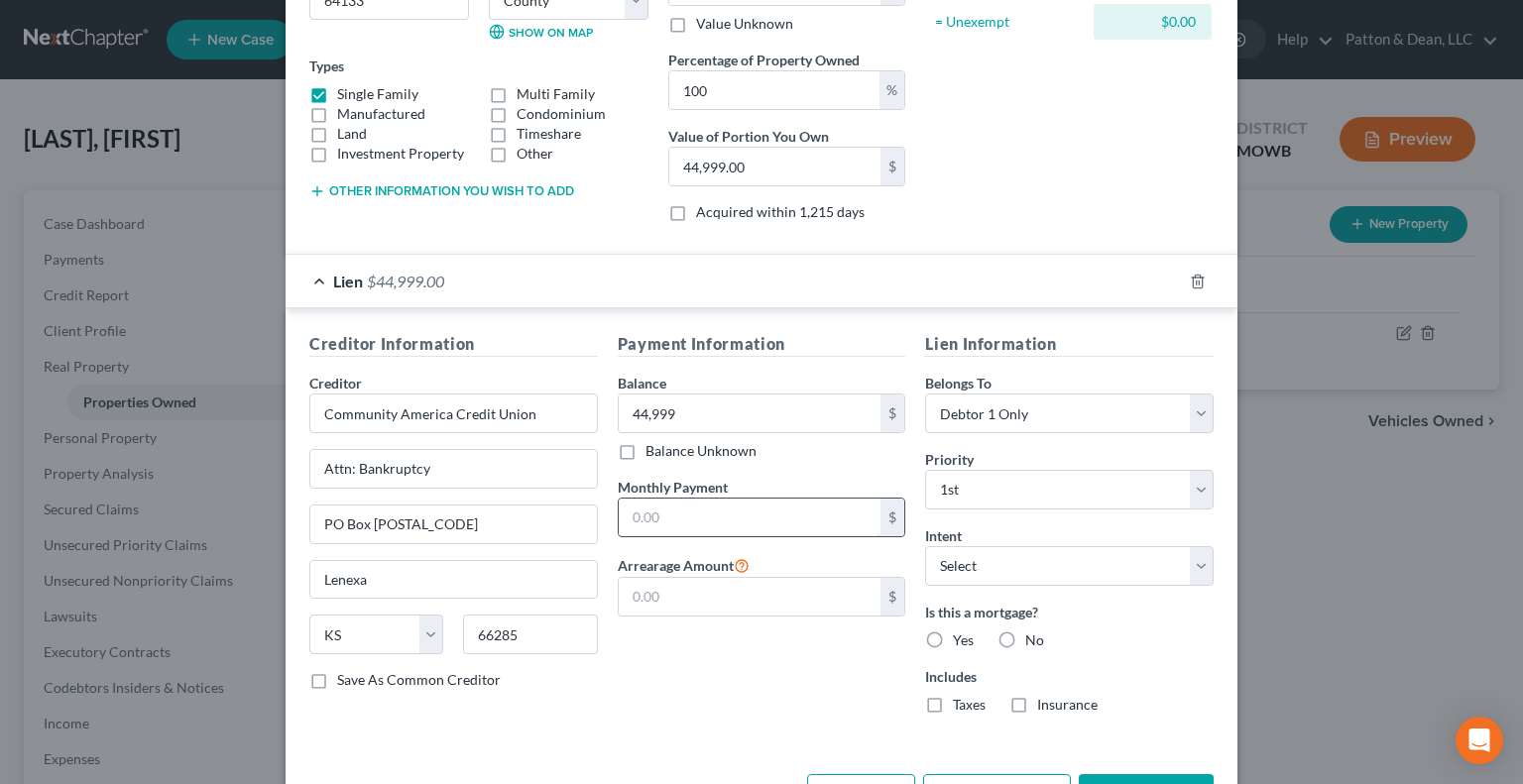 click at bounding box center (750, 517) 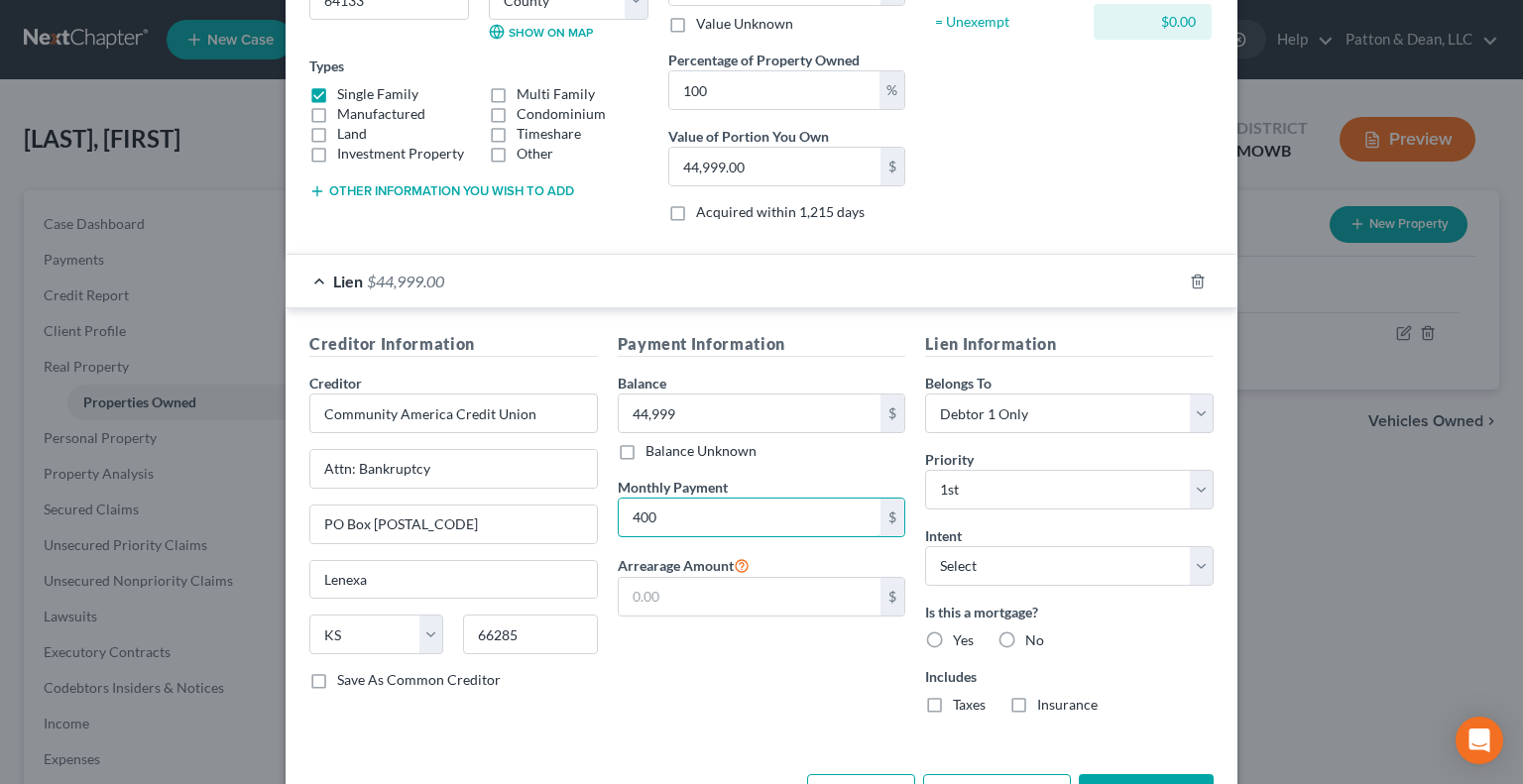 type on "400" 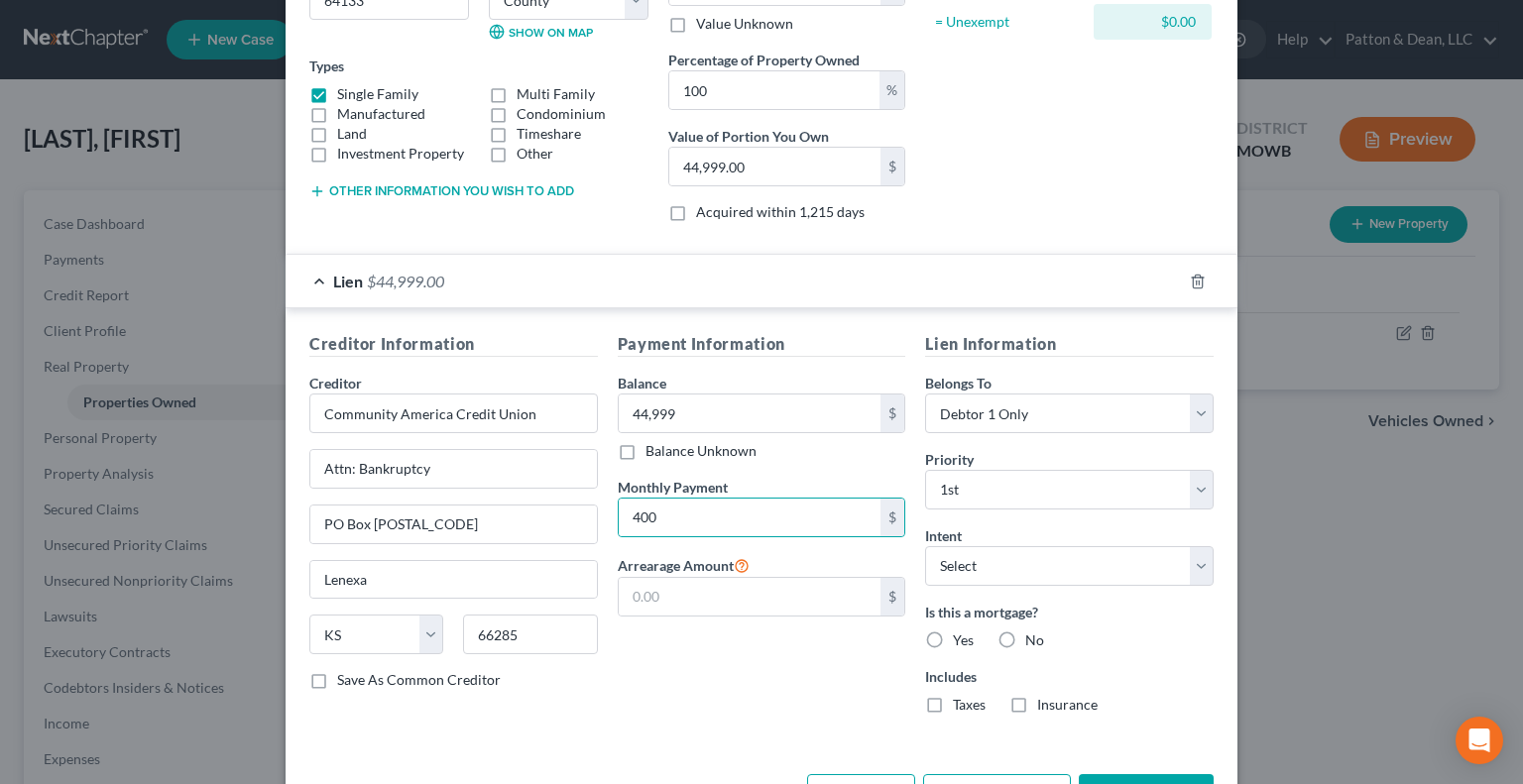 click on "Lien Information
Belongs To
*
Select Debtor 1 Only Debtor 2 Only Debtor 1 And Debtor 2 Only At Least One Of The Debtors And Another Community Property
Priority
*
Select 1st 2nd 3rd 4th 5th 6th 7th 8th 9th 10th 11th 12th 13th 14th 15th 16th 17th 18th 19th 20th 21th 22th 23th 24th 25th 26th 27th 28th 29th 30th
Intent
Select Surrender Redeem Reaffirm Avoid Other
Is this a mortgage? Yes No Includes Taxes Insurance" at bounding box center (1069, 530) 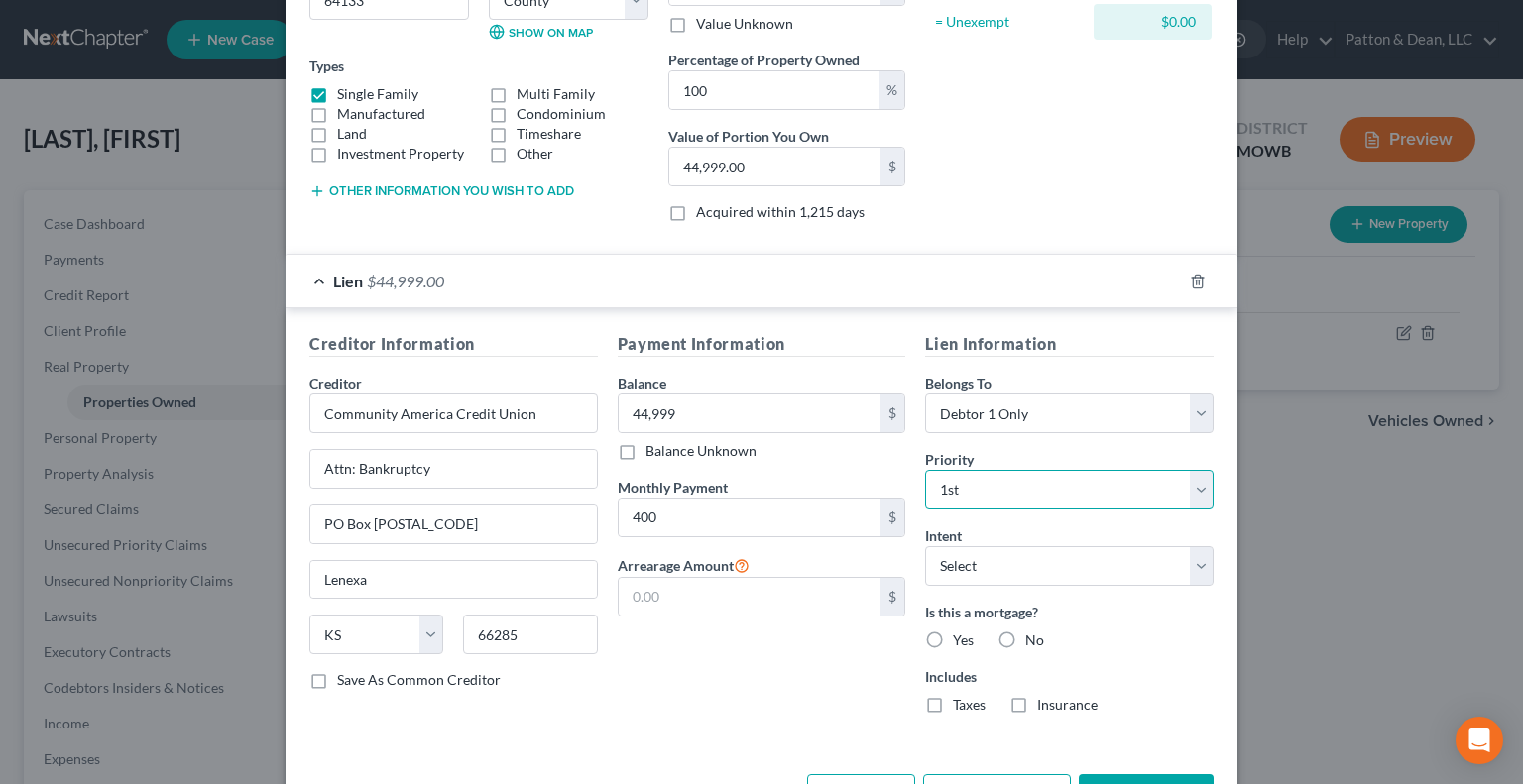 click on "Select 1st 2nd 3rd 4th 5th 6th 7th 8th 9th 10th 11th 12th 13th 14th 15th 16th 17th 18th 19th 20th 21th 22th 23th 24th 25th 26th 27th 28th 29th 30th" at bounding box center (1069, 490) 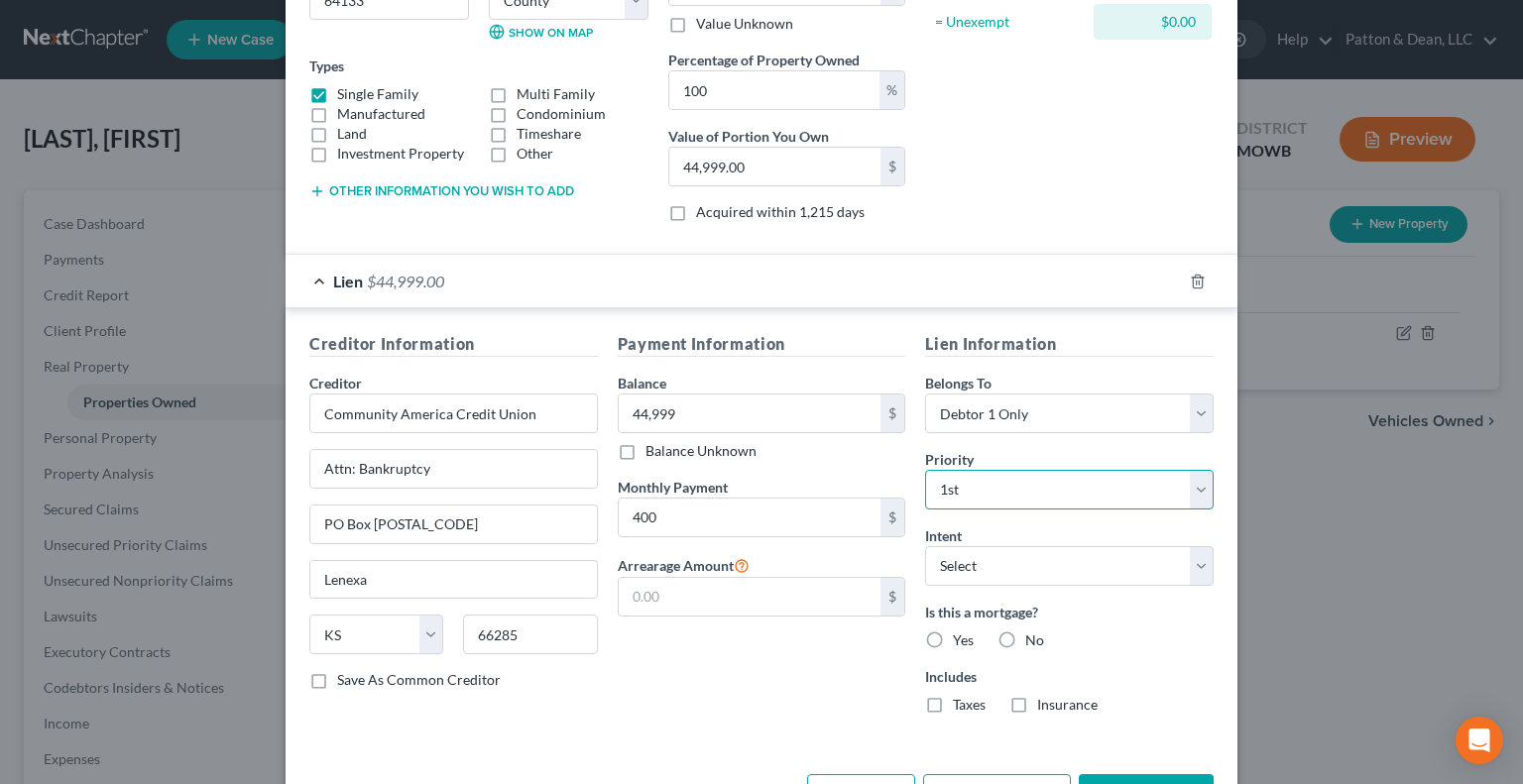 select on "1" 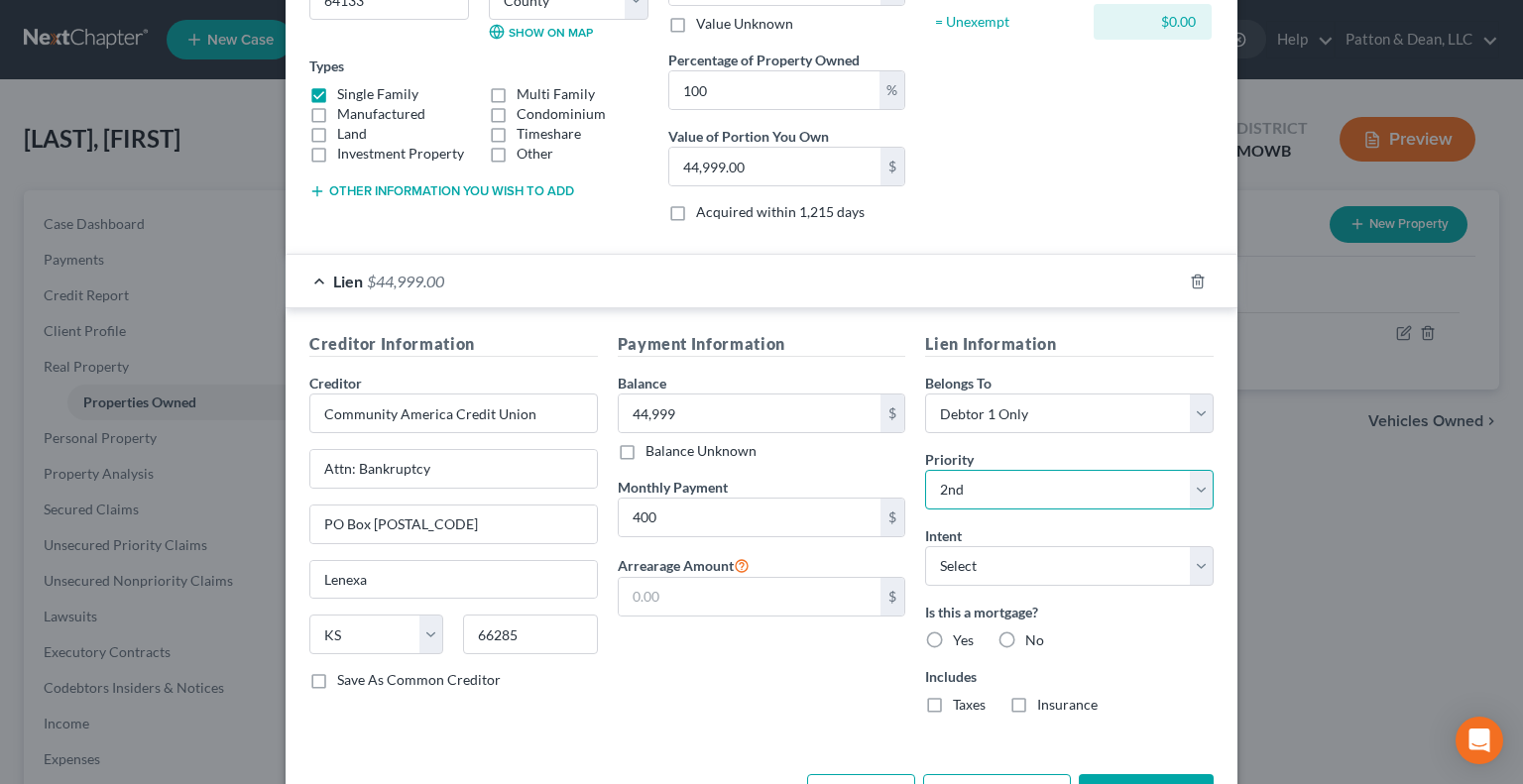 click on "Select 1st 2nd 3rd 4th 5th 6th 7th 8th 9th 10th 11th 12th 13th 14th 15th 16th 17th 18th 19th 20th 21th 22th 23th 24th 25th 26th 27th 28th 29th 30th" at bounding box center (1069, 490) 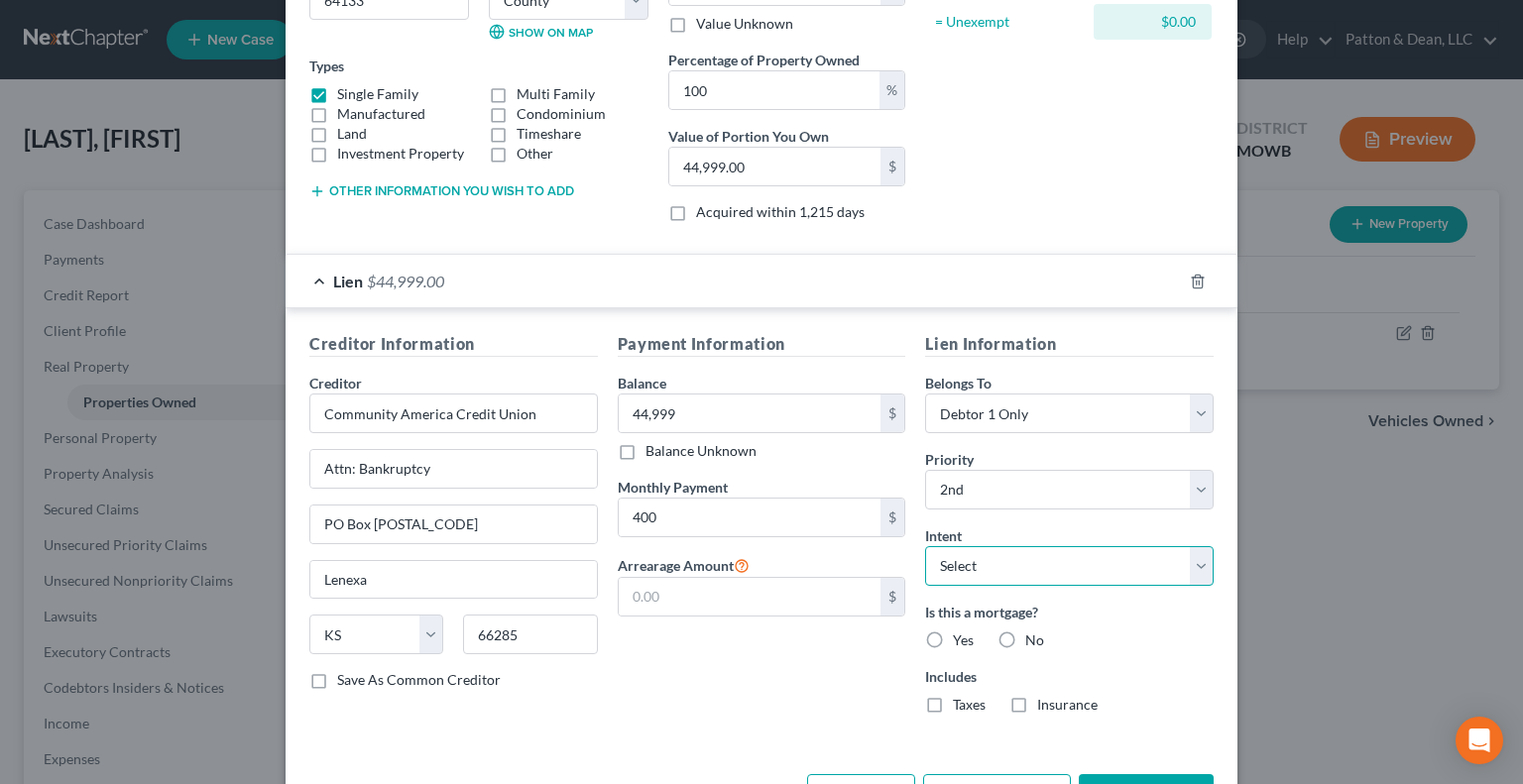 click on "Select Surrender Redeem Reaffirm Avoid Other" at bounding box center (1069, 566) 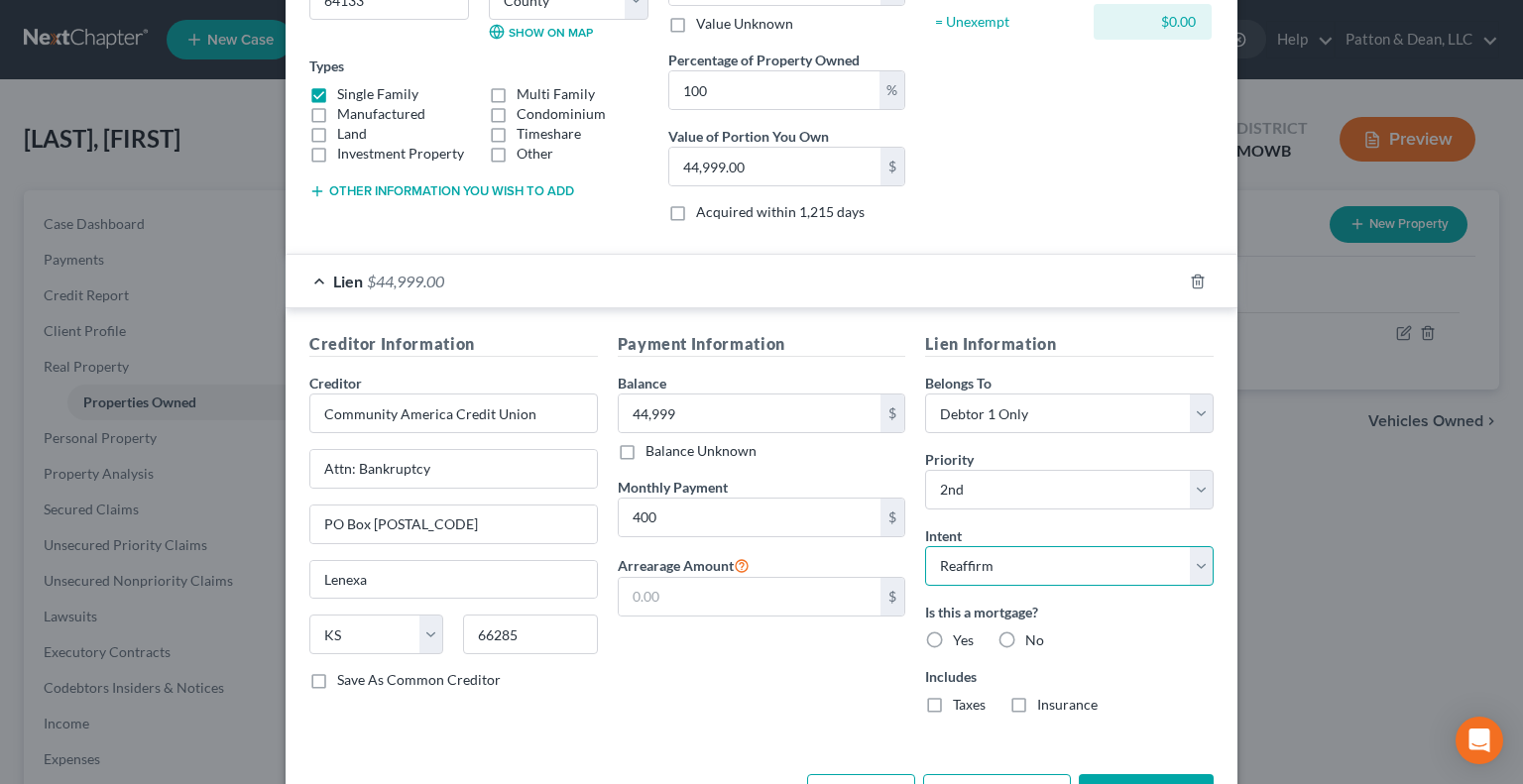 click on "Select Surrender Redeem Reaffirm Avoid Other" at bounding box center [1069, 566] 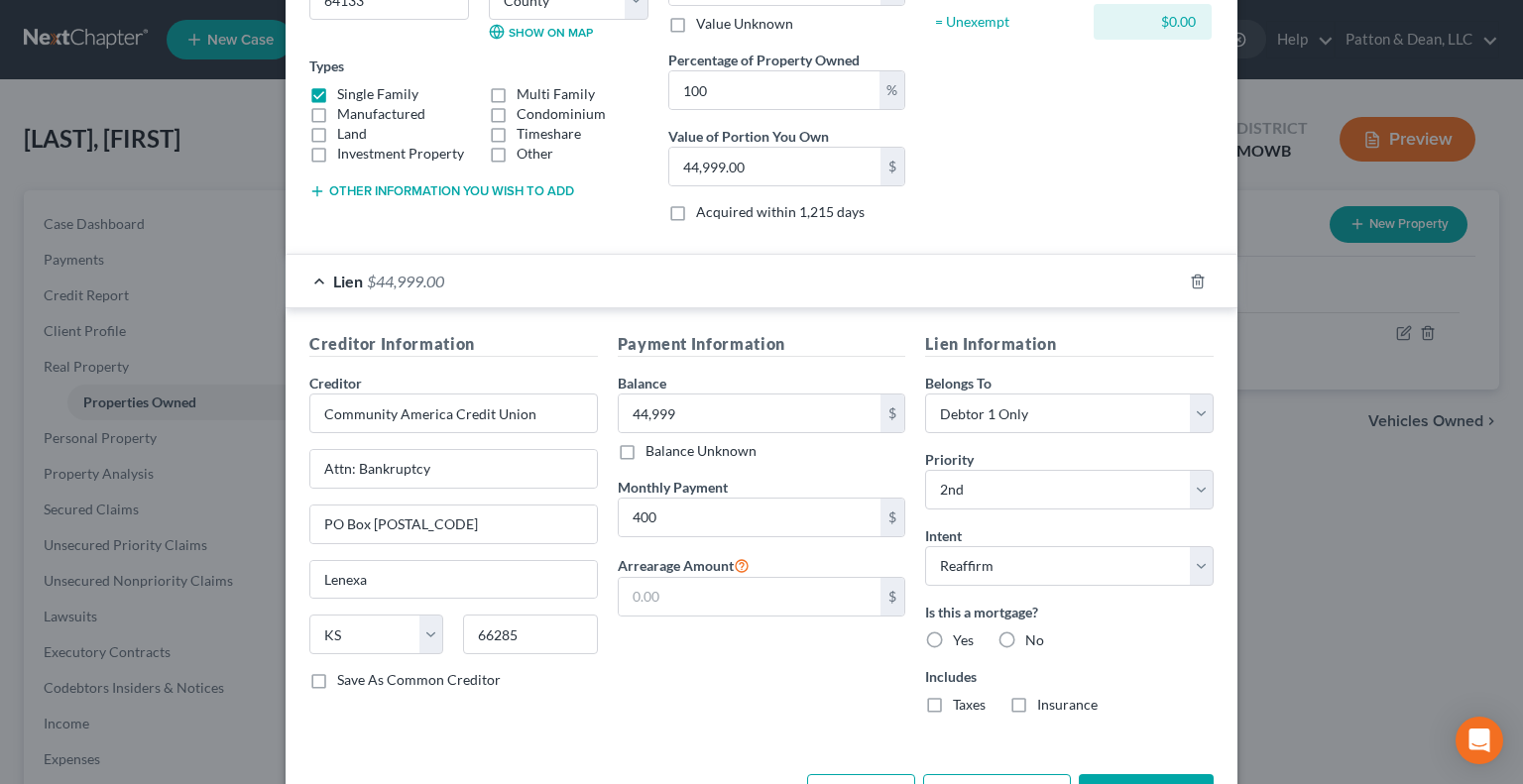 click on "Yes" at bounding box center (963, 640) 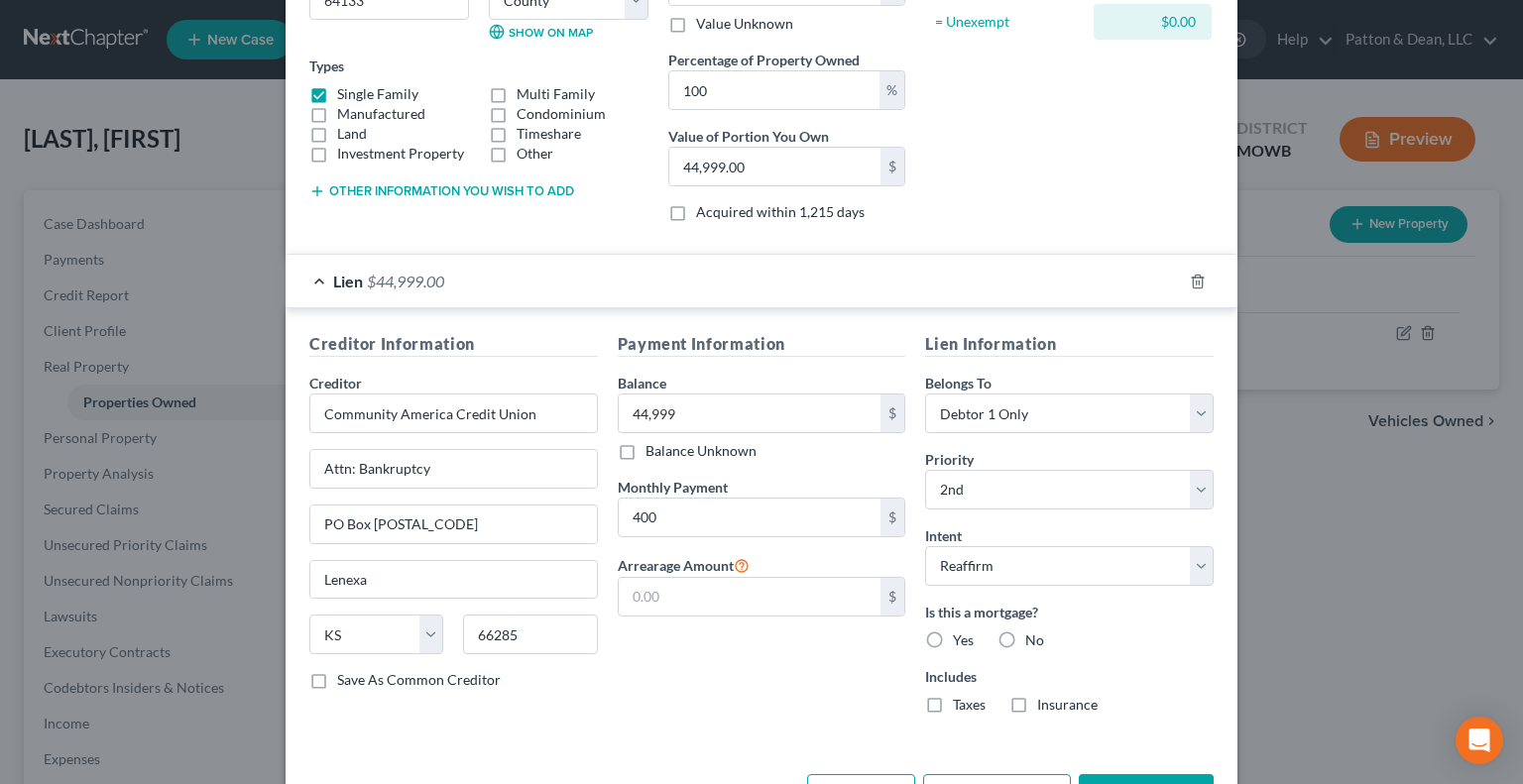 click on "Yes" at bounding box center (967, 636) 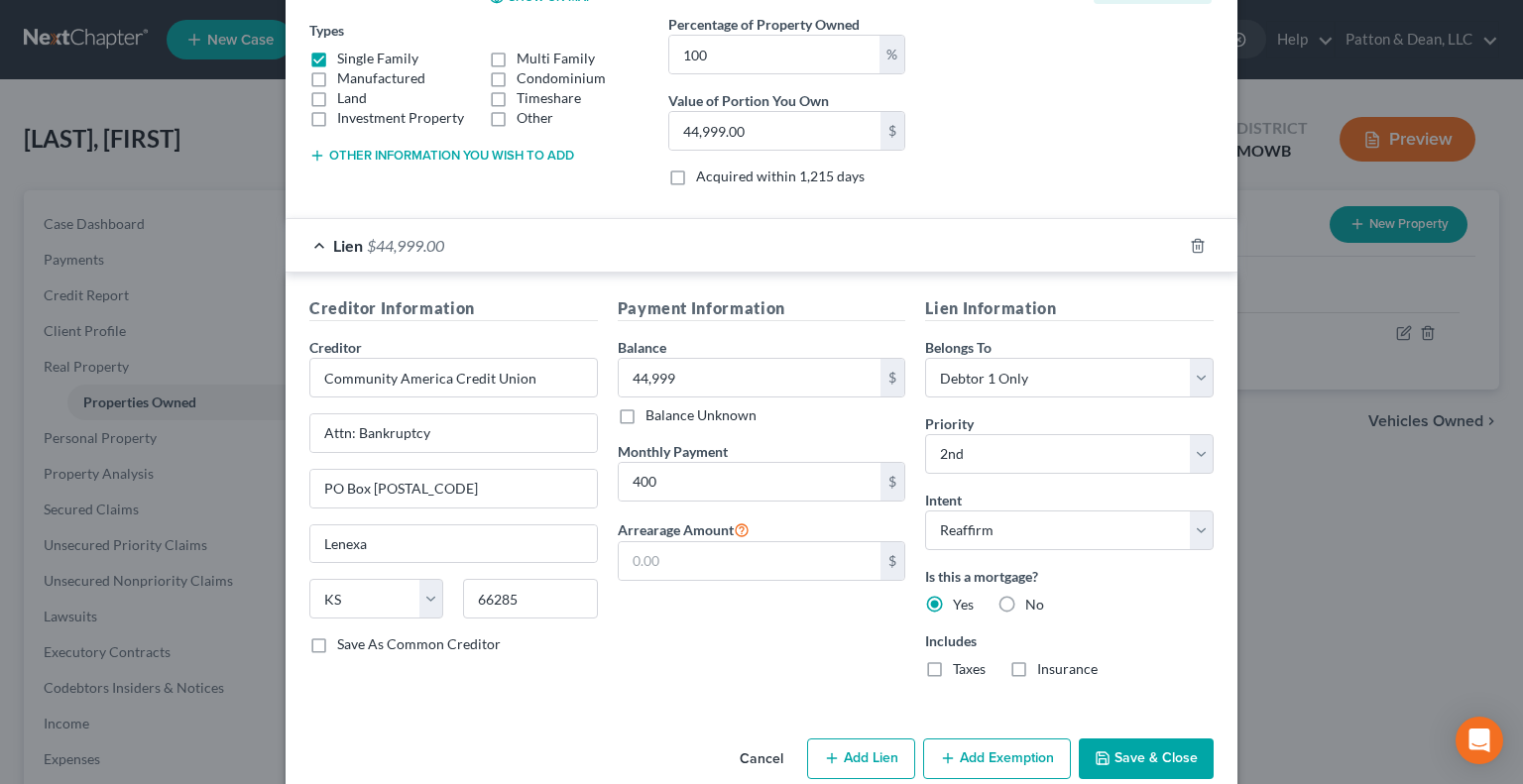 scroll, scrollTop: 364, scrollLeft: 0, axis: vertical 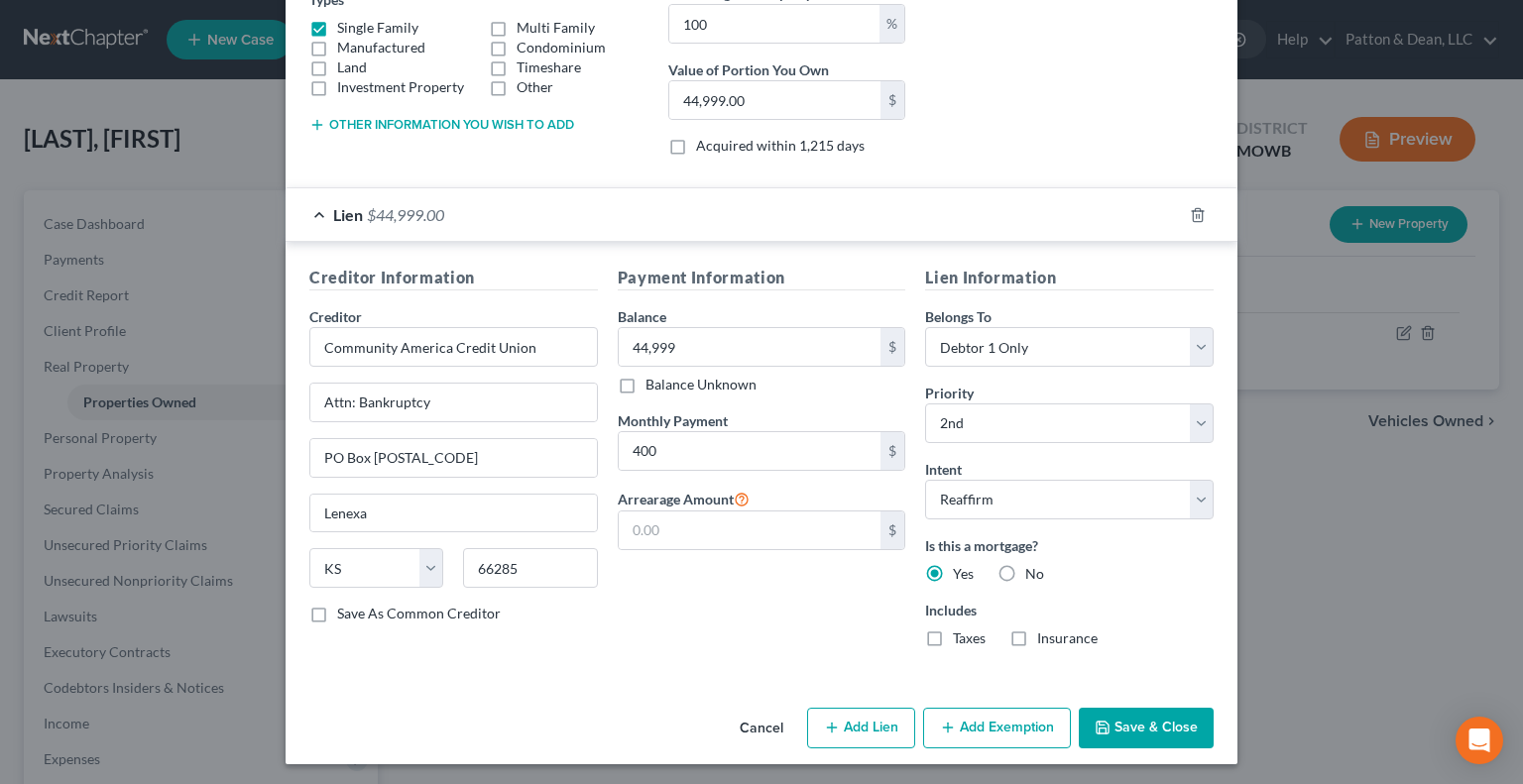 click on "Add Lien" at bounding box center [861, 728] 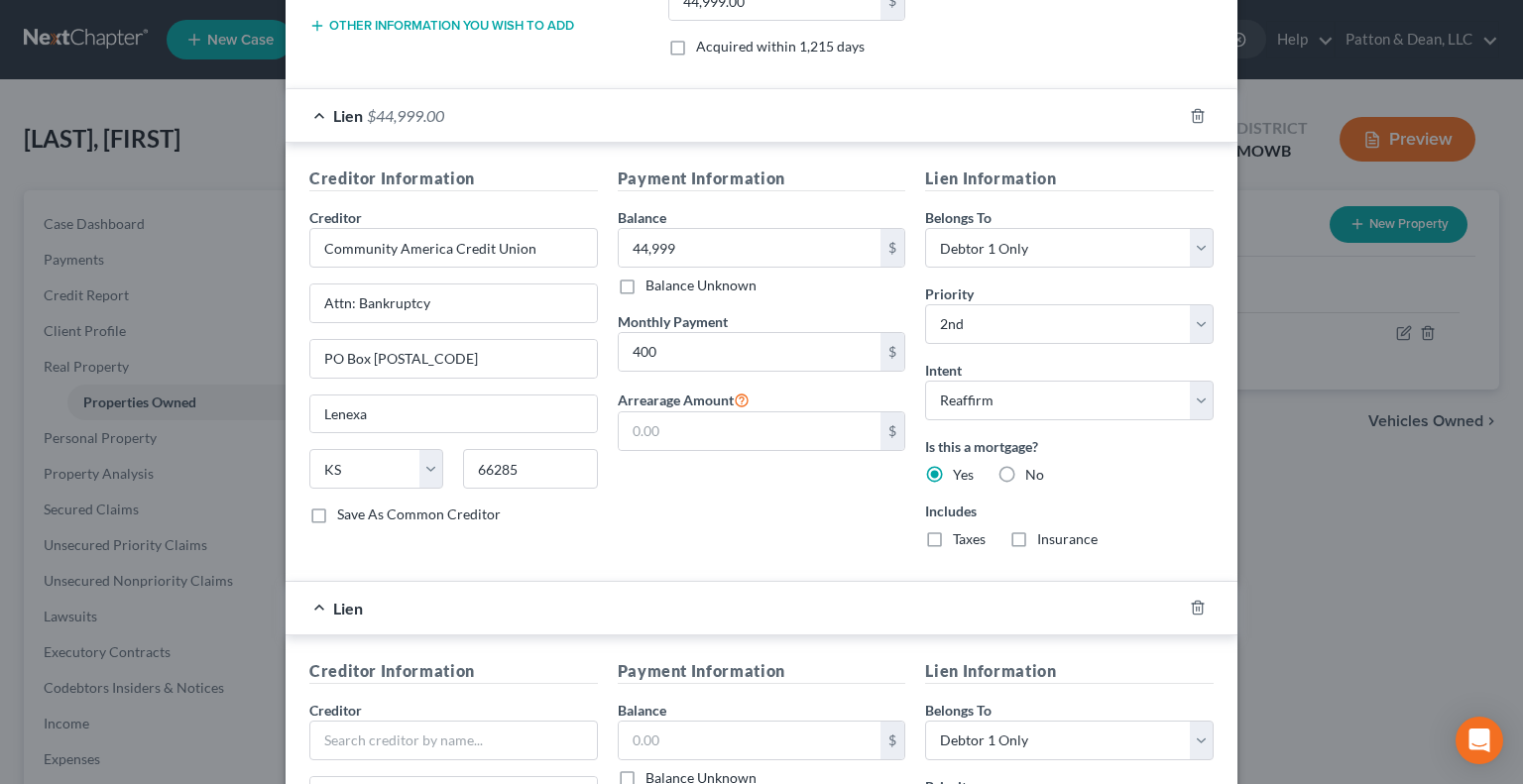 scroll, scrollTop: 562, scrollLeft: 0, axis: vertical 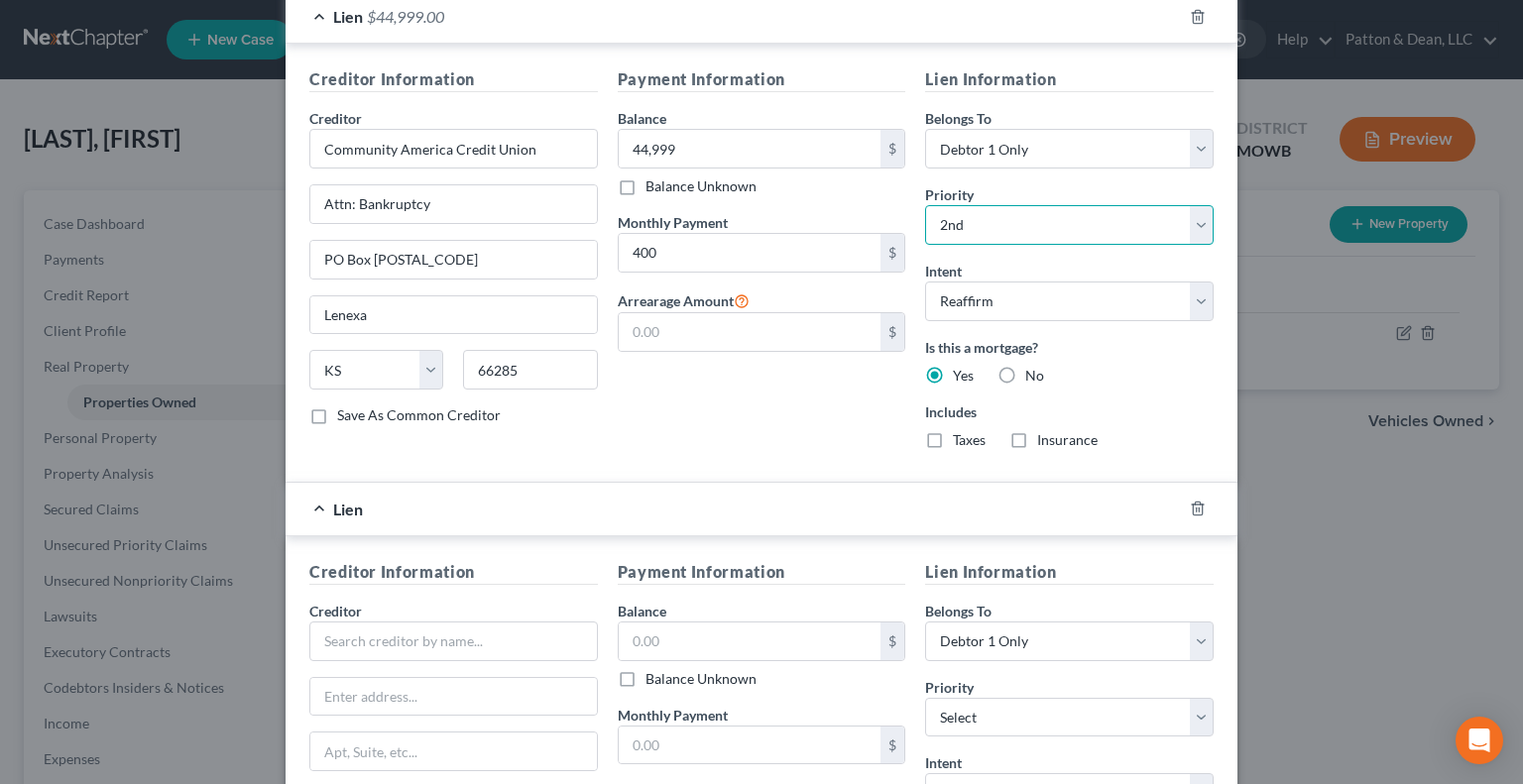 click on "Select 1st 2nd 3rd 4th 5th 6th 7th 8th 9th 10th 11th 12th 13th 14th 15th 16th 17th 18th 19th 20th 21th 22th 23th 24th 25th 26th 27th 28th 29th 30th" at bounding box center [1069, 225] 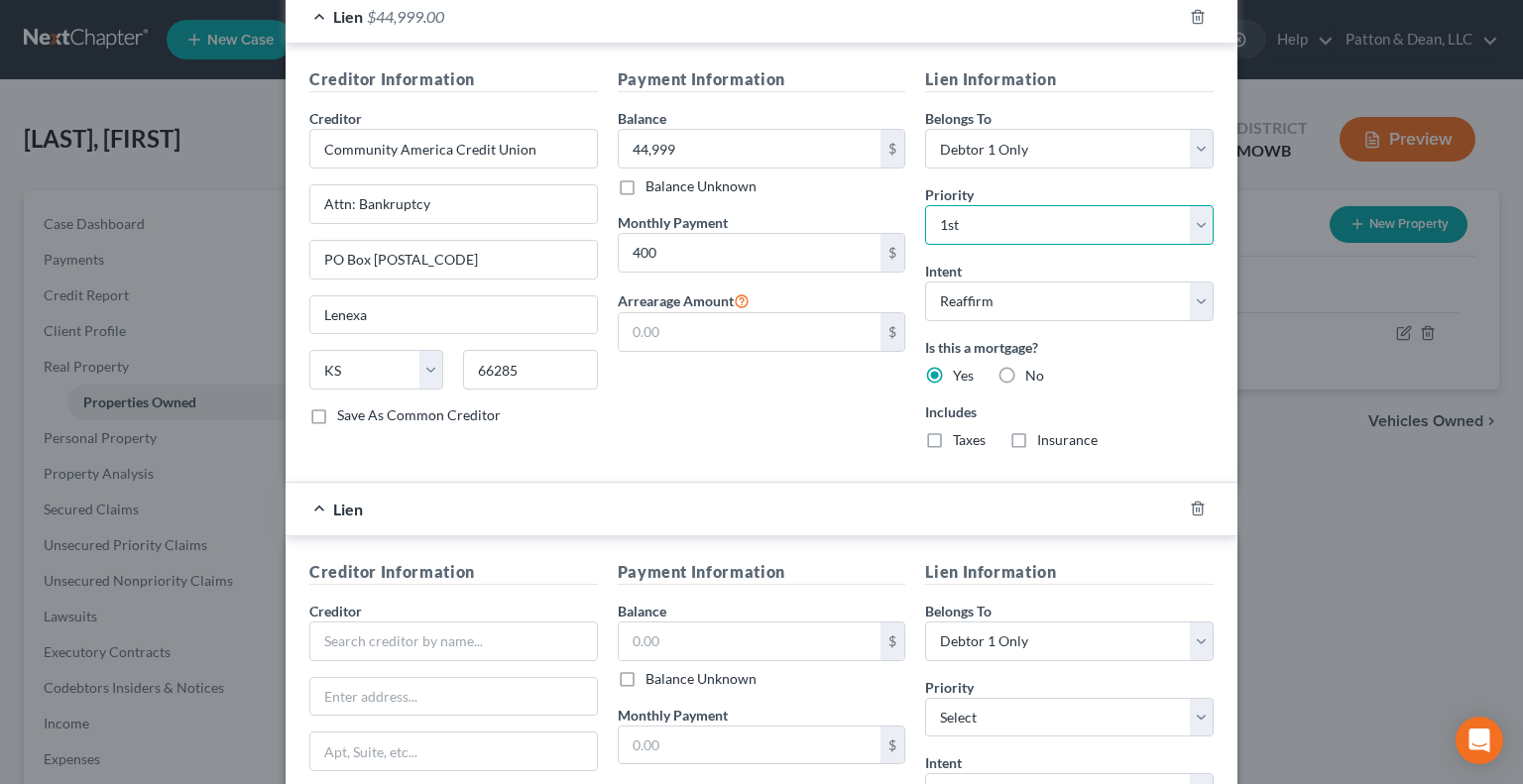 click on "Select 1st 2nd 3rd 4th 5th 6th 7th 8th 9th 10th 11th 12th 13th 14th 15th 16th 17th 18th 19th 20th 21th 22th 23th 24th 25th 26th 27th 28th 29th 30th" at bounding box center (1069, 225) 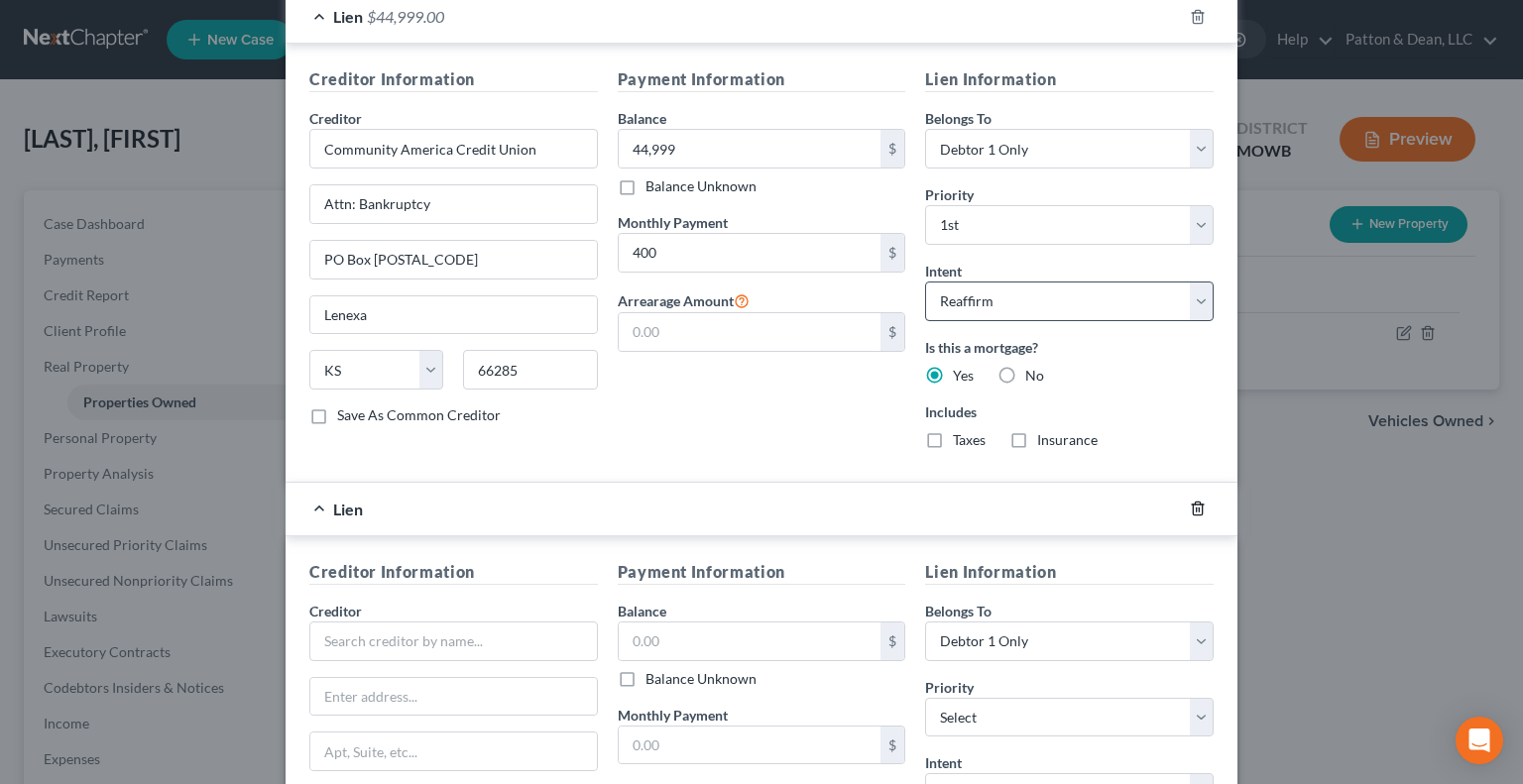 click 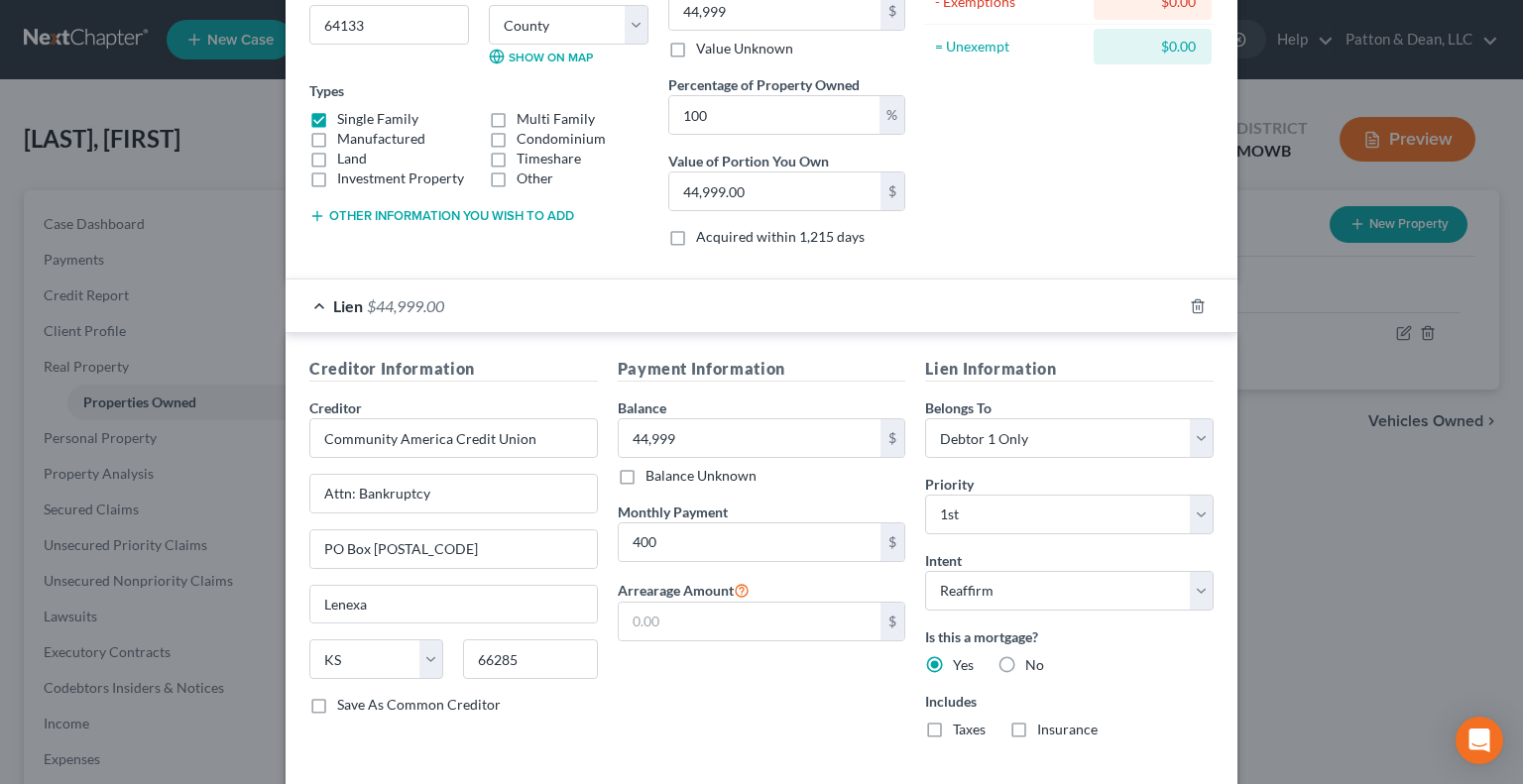 scroll, scrollTop: 364, scrollLeft: 0, axis: vertical 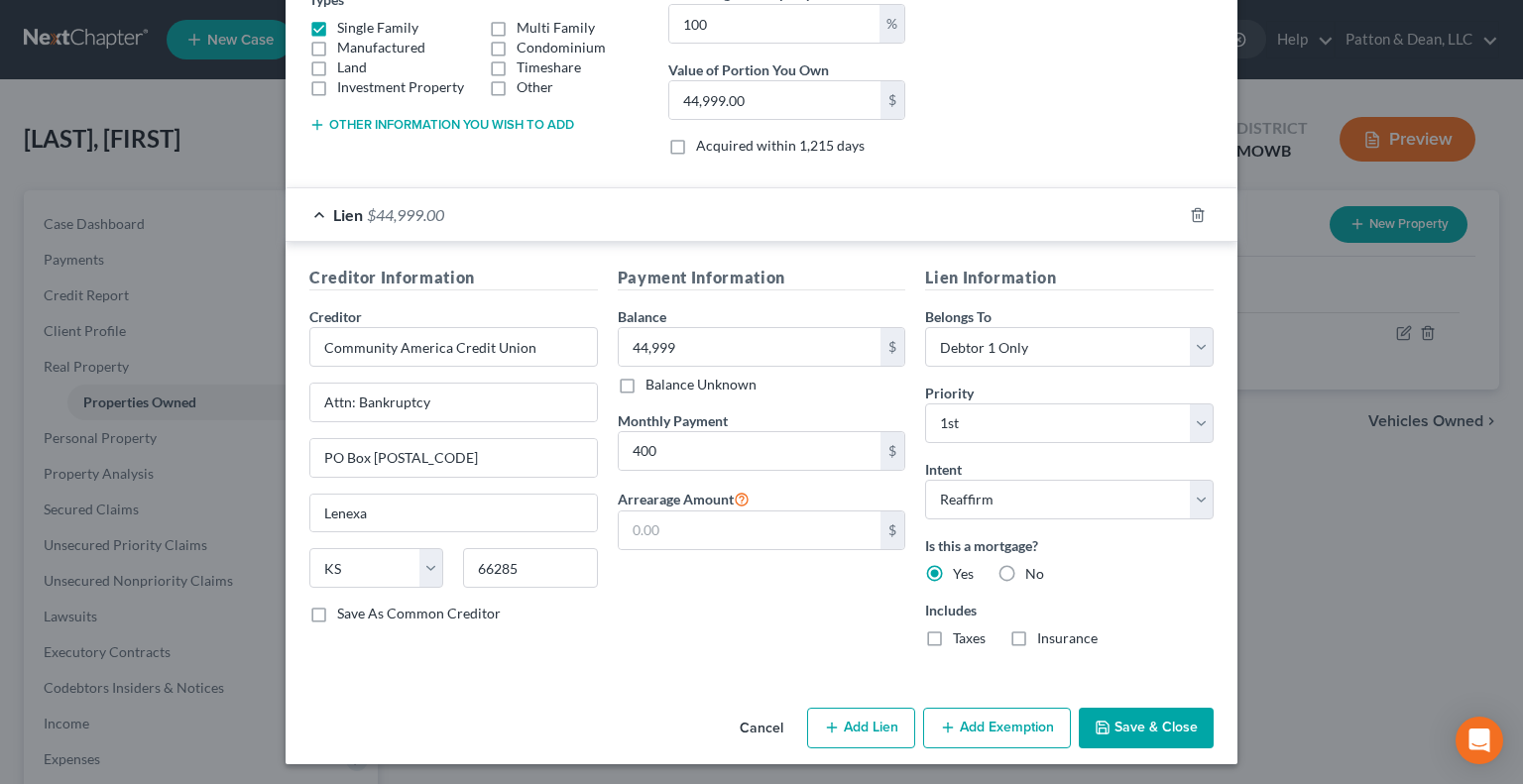 click on "Save & Close" at bounding box center [1146, 728] 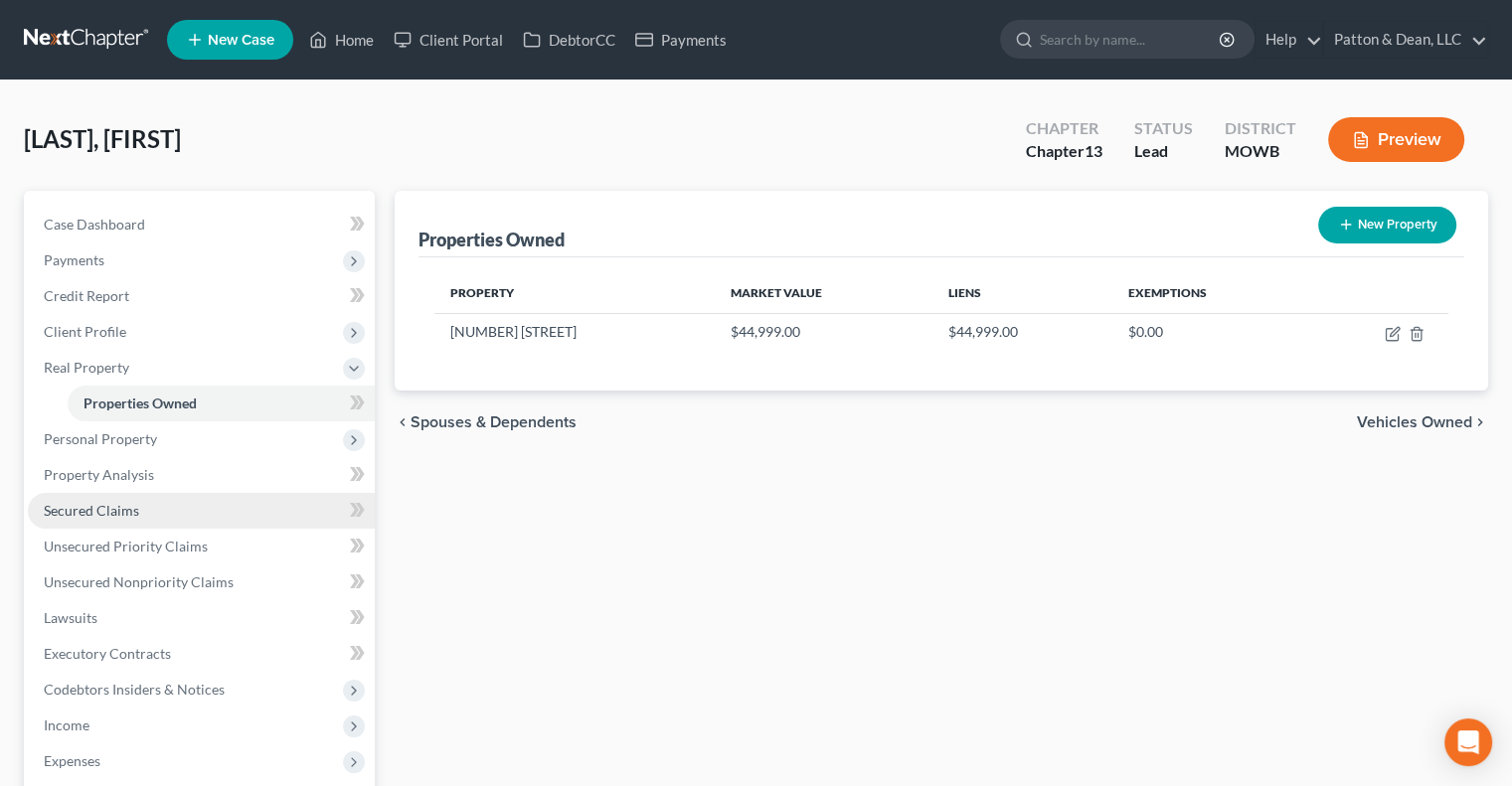 click on "Secured Claims" at bounding box center [91, 510] 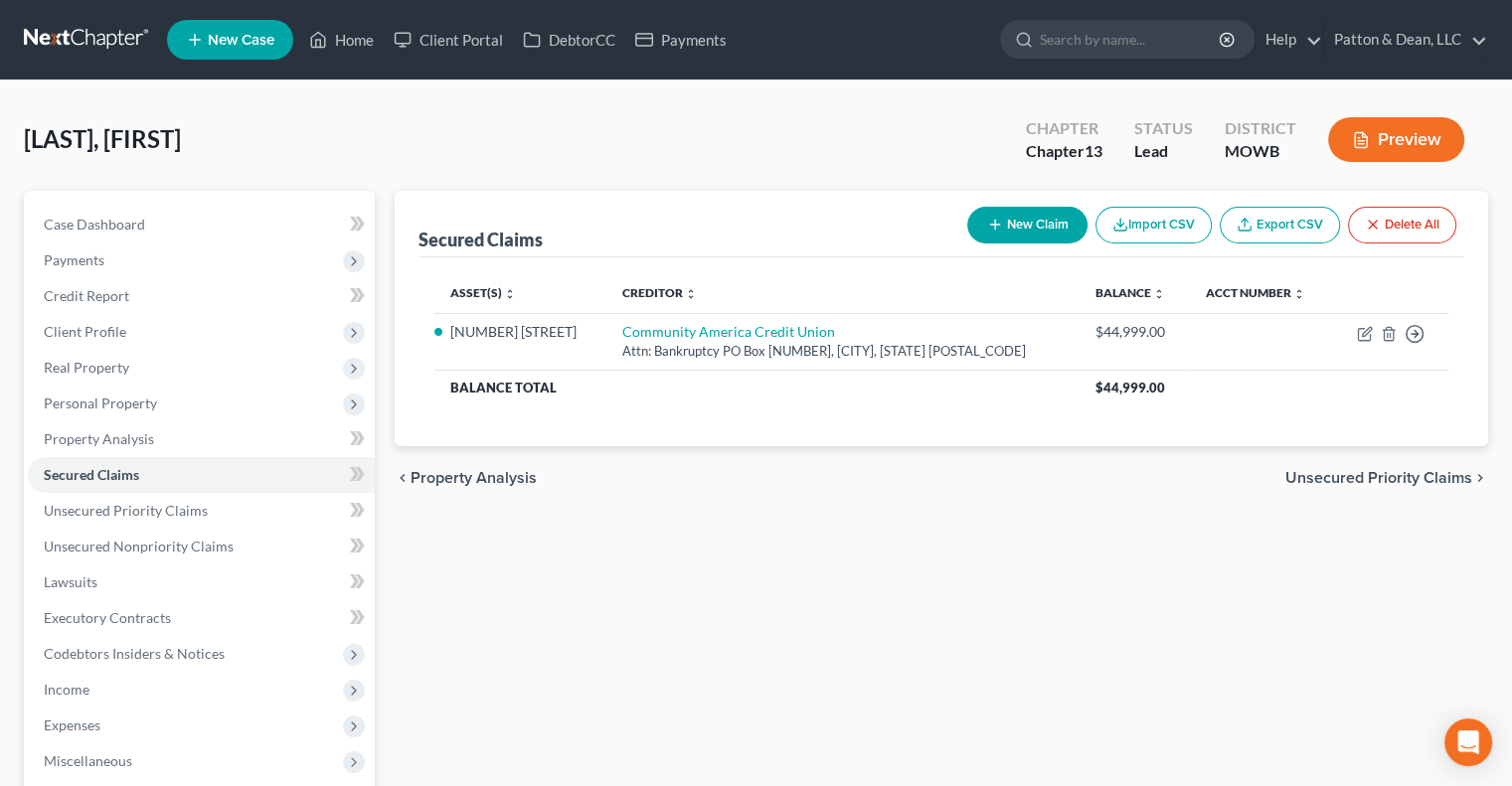 click on "New Claim" at bounding box center (1027, 225) 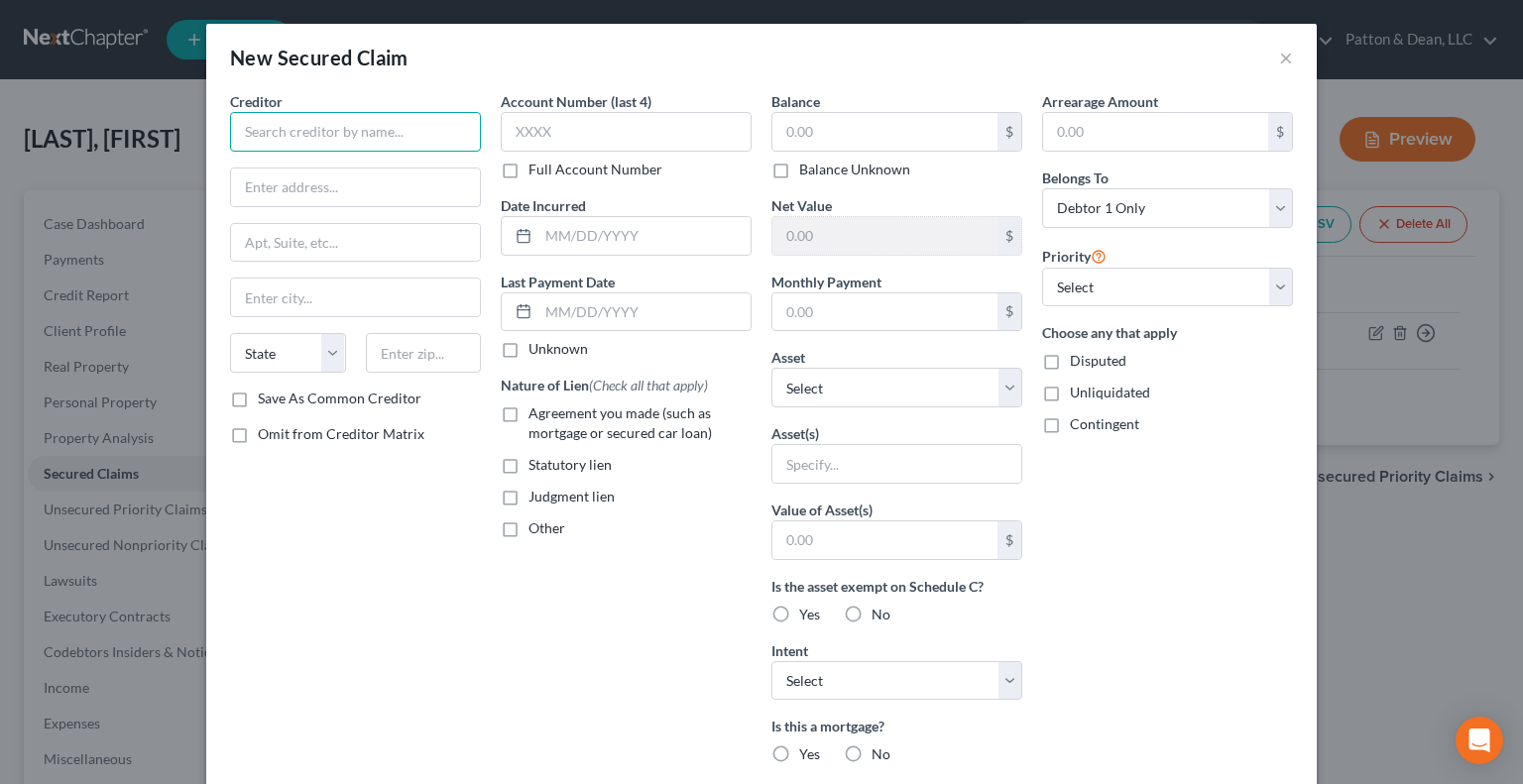 click at bounding box center [355, 132] 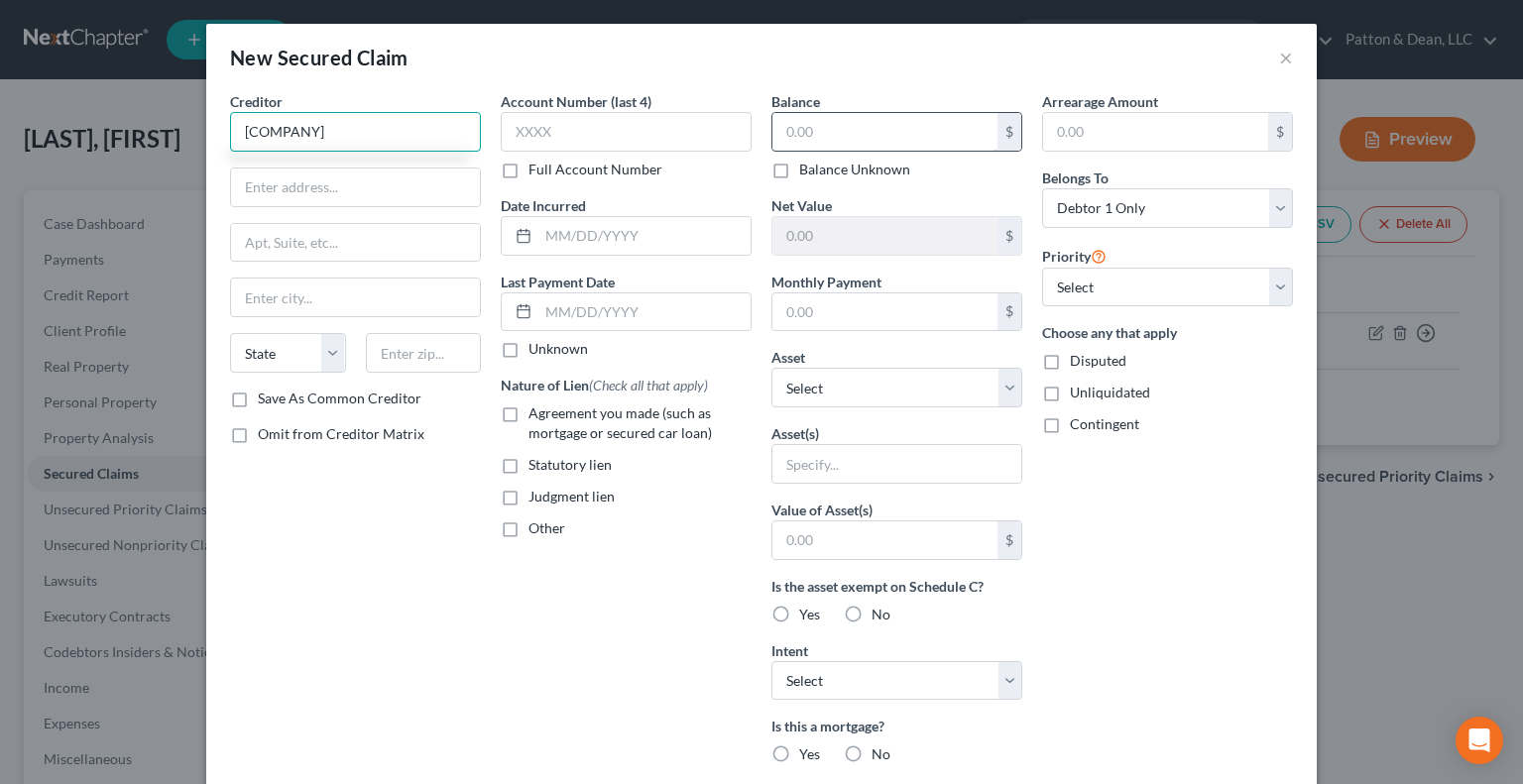 type on "Dovenmu" 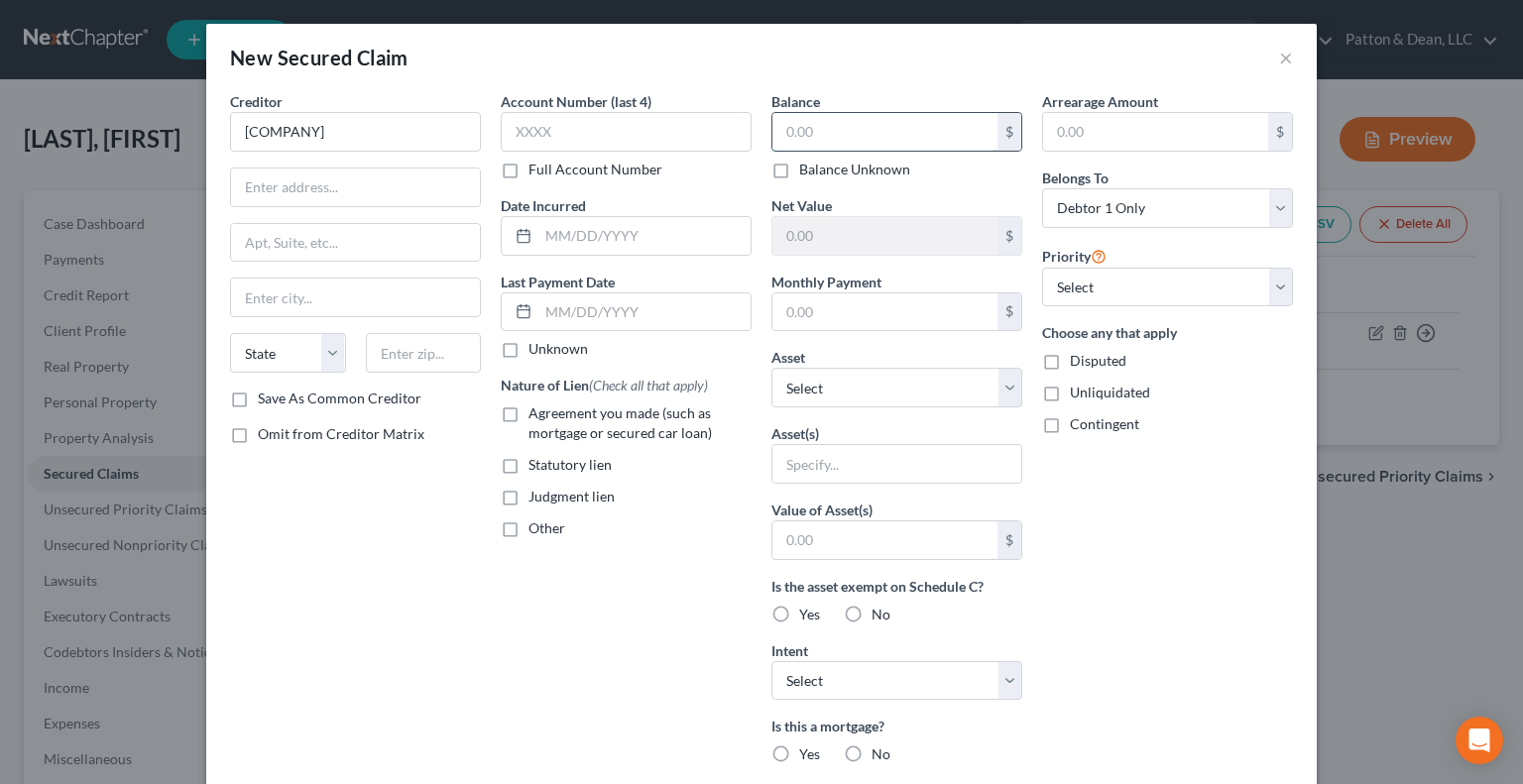 click at bounding box center (884, 132) 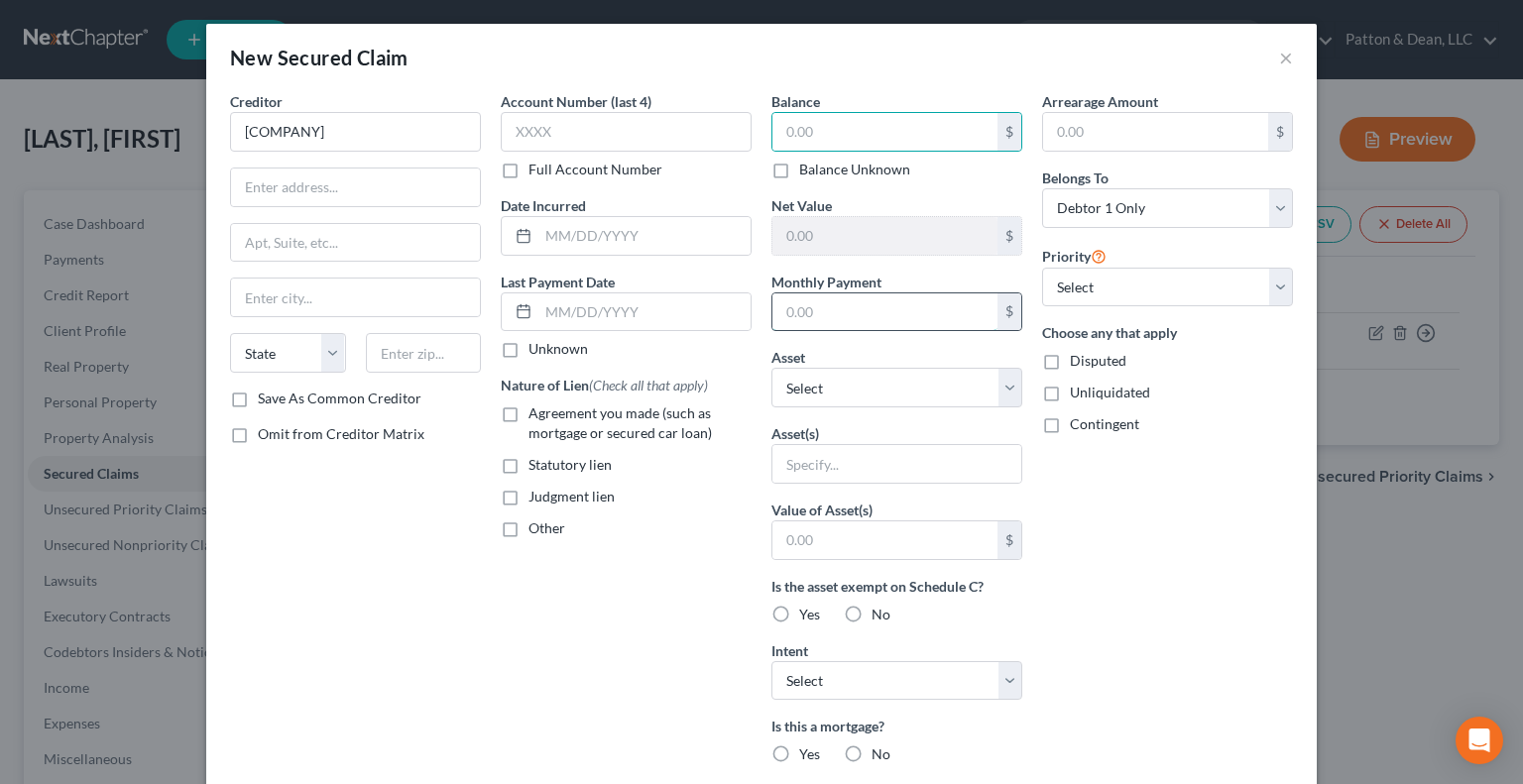 click at bounding box center [884, 312] 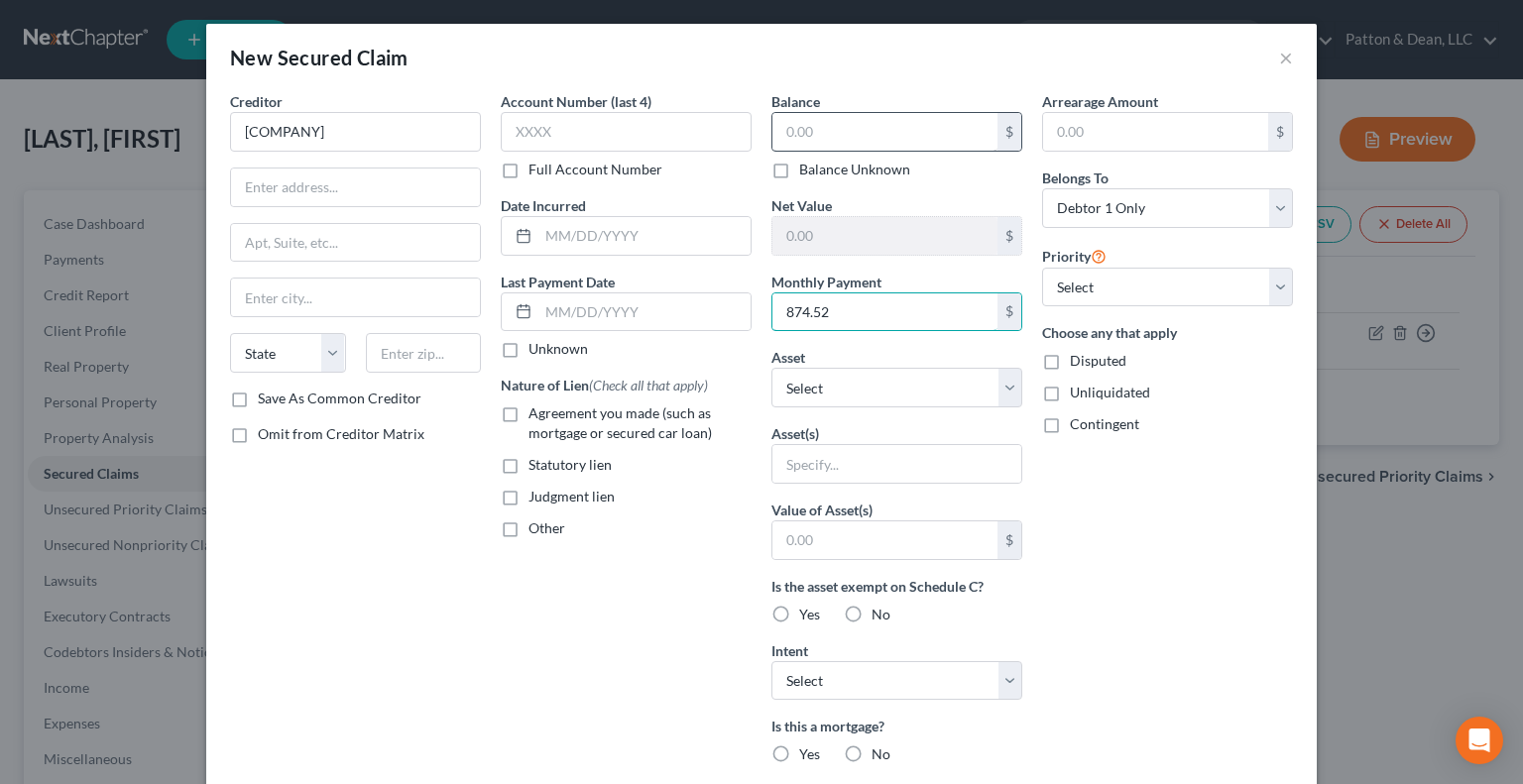 type on "874.52" 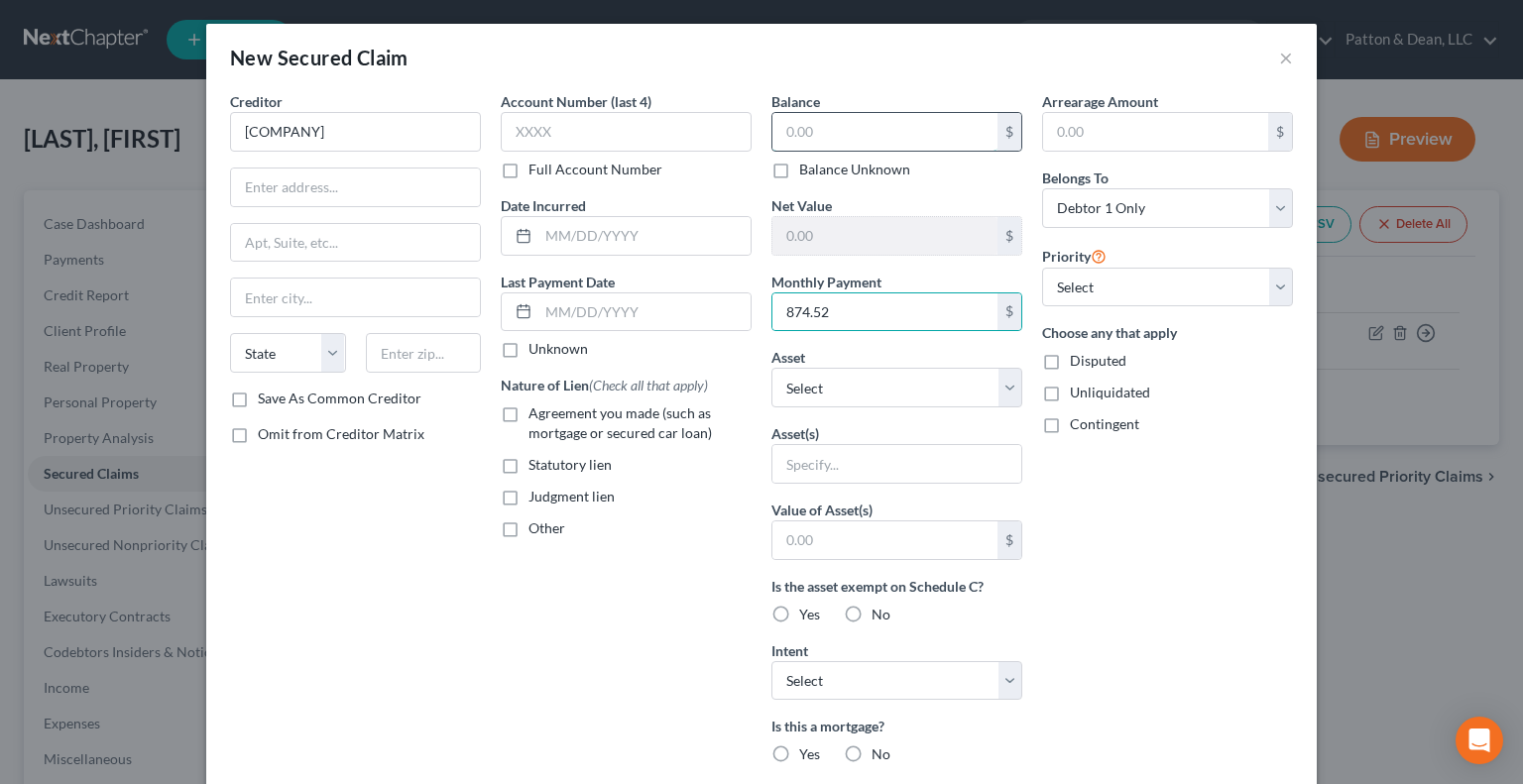 click at bounding box center (884, 132) 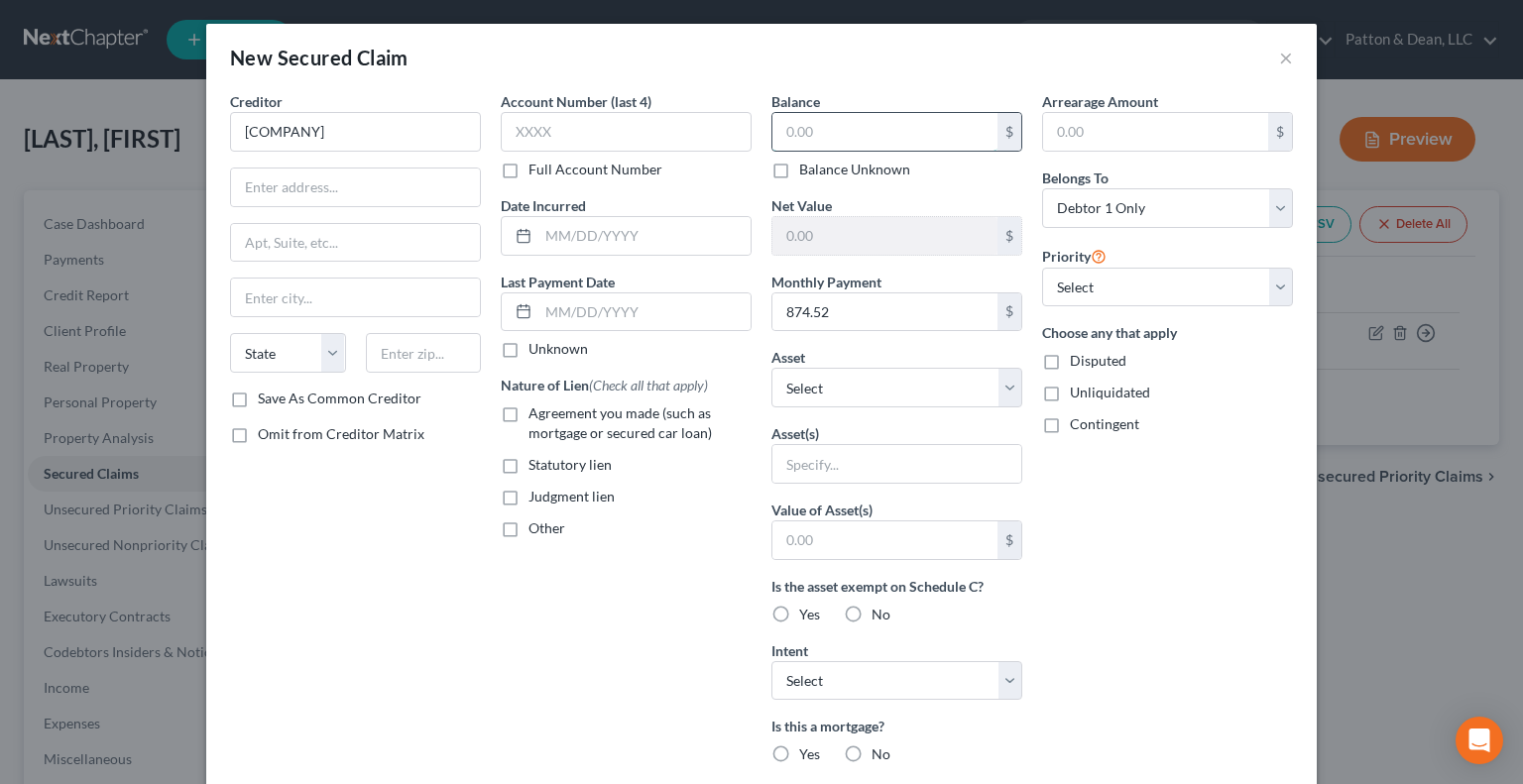 click at bounding box center [884, 132] 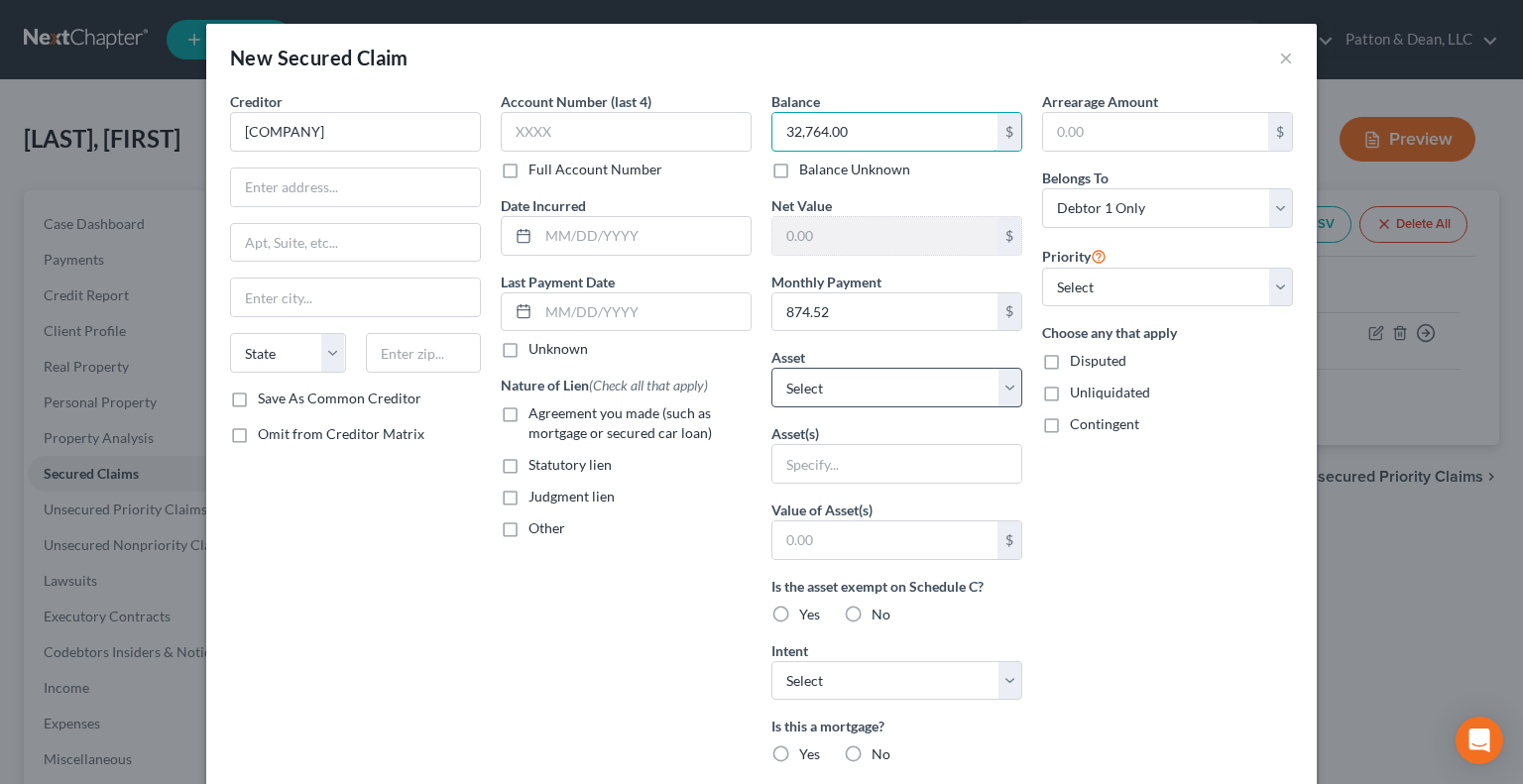 type on "32,764.00" 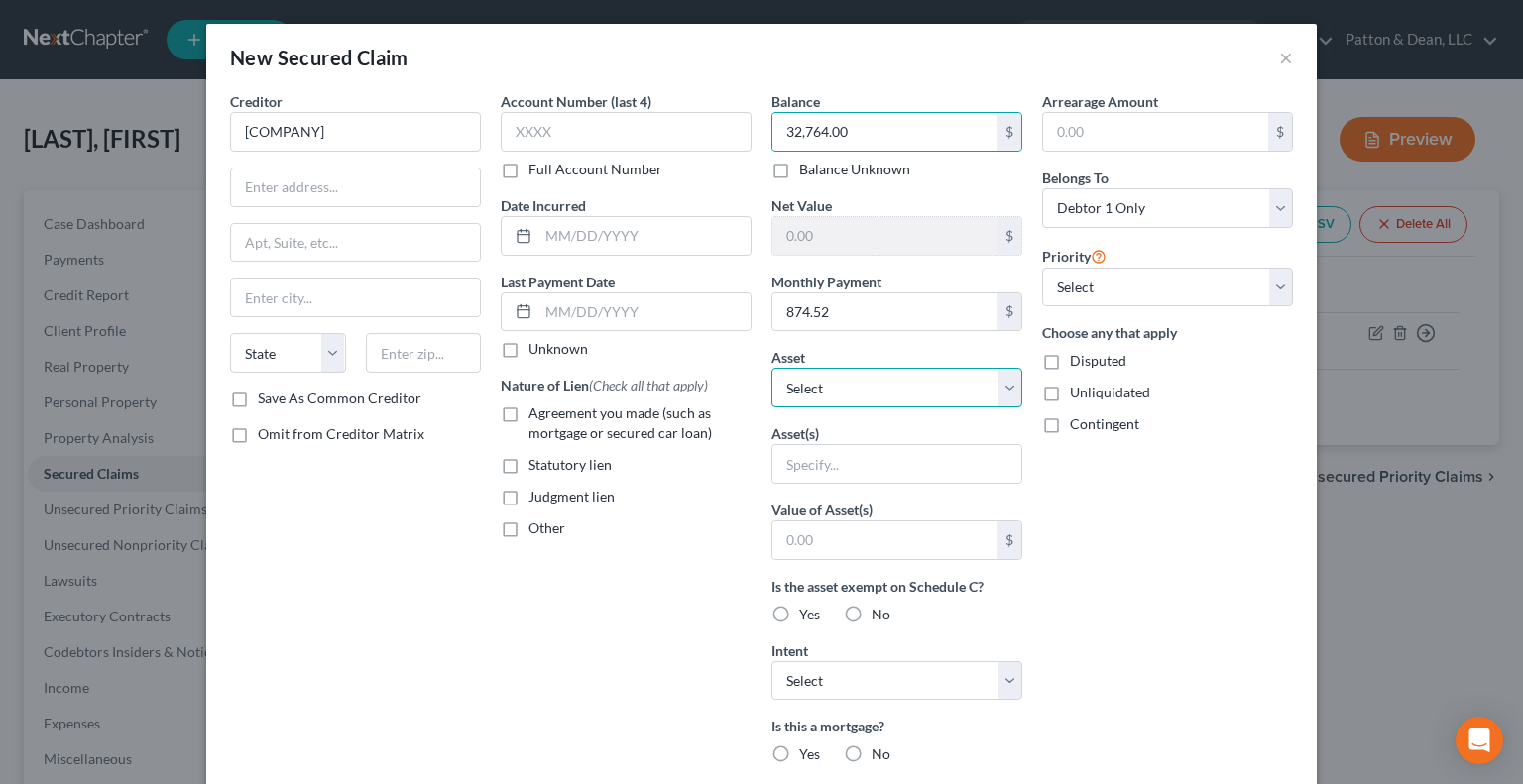 click on "Select Other Multiple Assets 2013 Honda Civic - $3500.0 Blue ridge bank and trust  (Checking Account) - $75.0 4706 Vermont Avenue  - $44999.0" at bounding box center [896, 388] 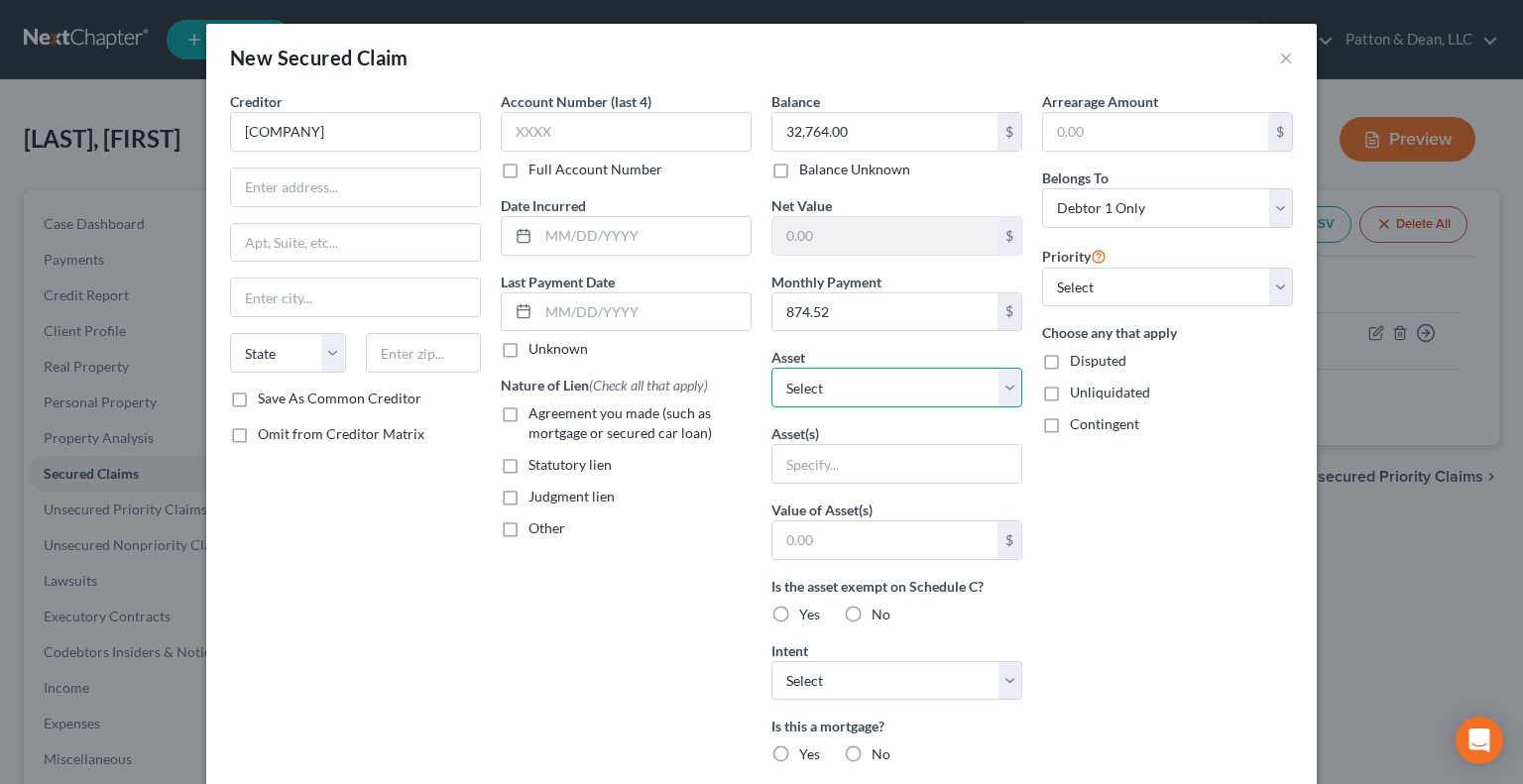 select on "4" 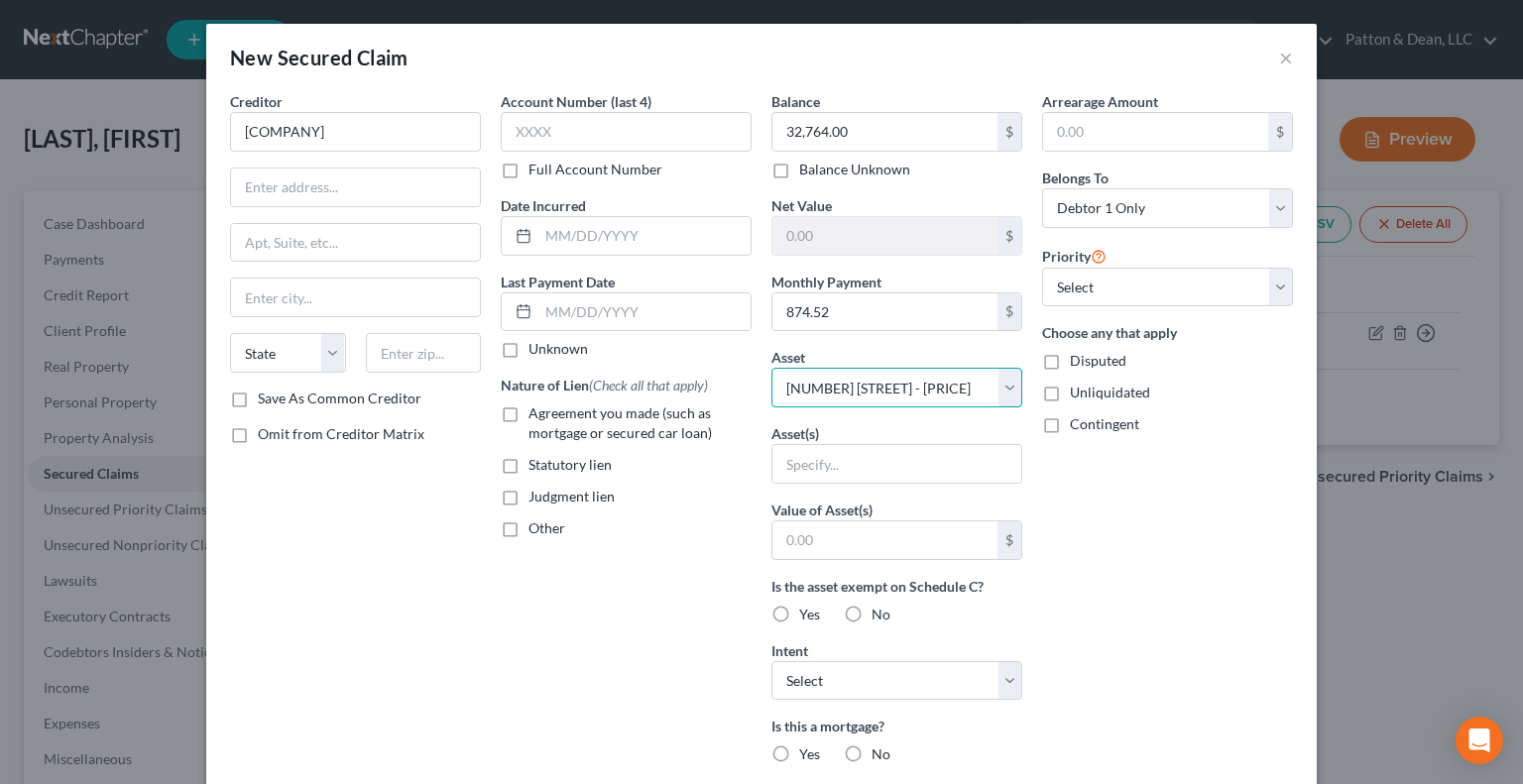 click on "Select Other Multiple Assets 2013 Honda Civic - $3500.0 Blue ridge bank and trust  (Checking Account) - $75.0 4706 Vermont Avenue  - $44999.0" at bounding box center (896, 388) 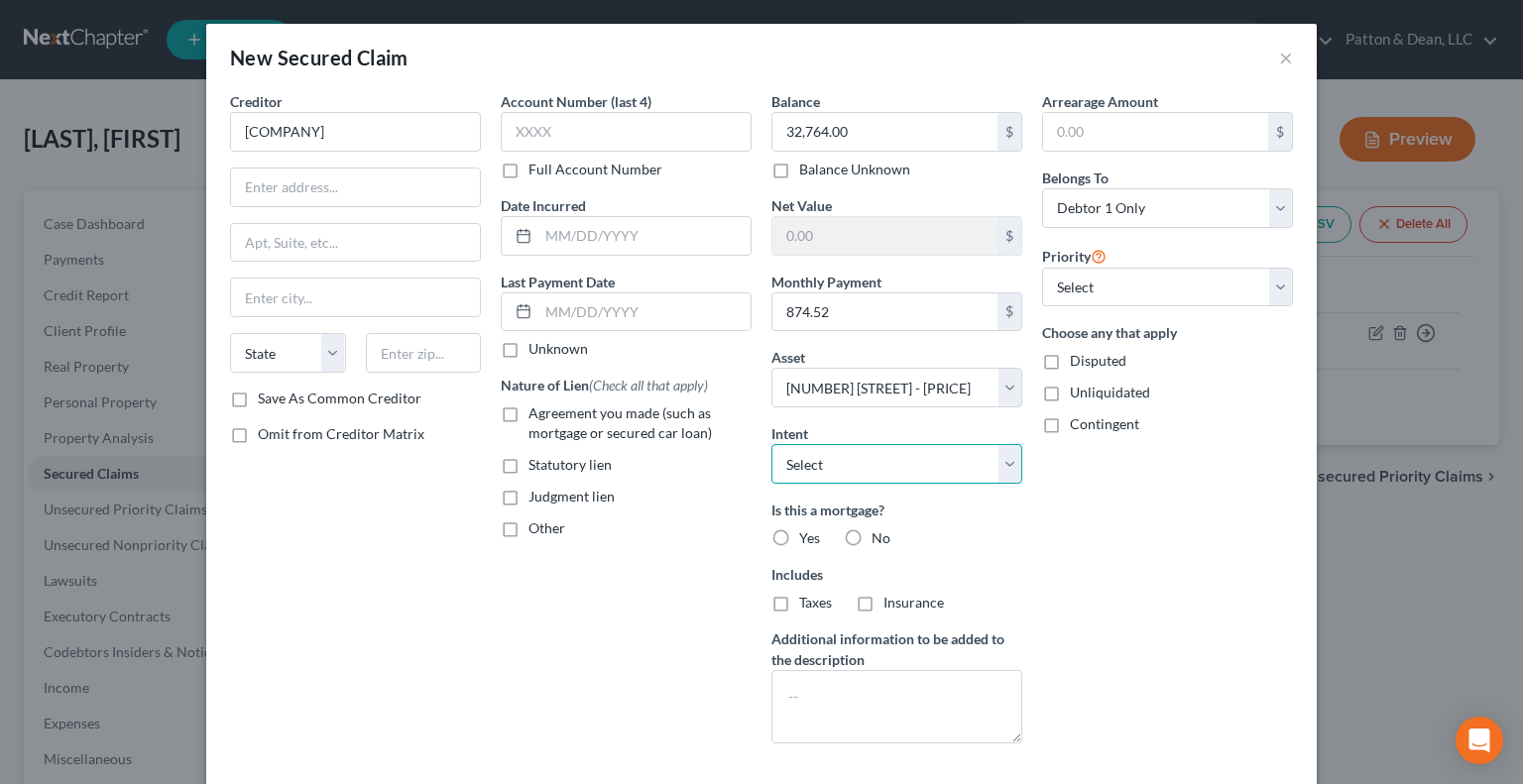 click on "Select Surrender Redeem Reaffirm Avoid Other" at bounding box center [896, 464] 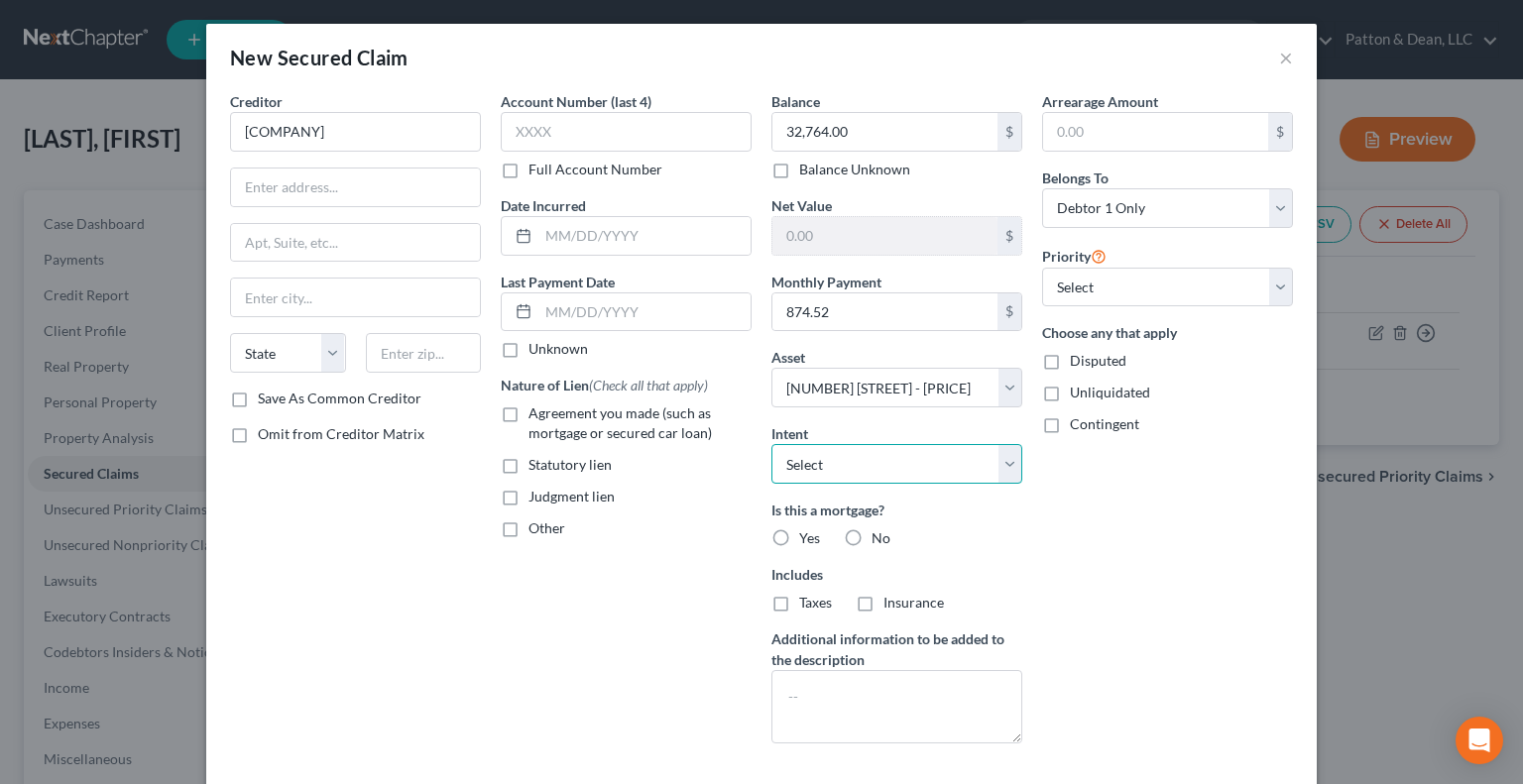 select on "2" 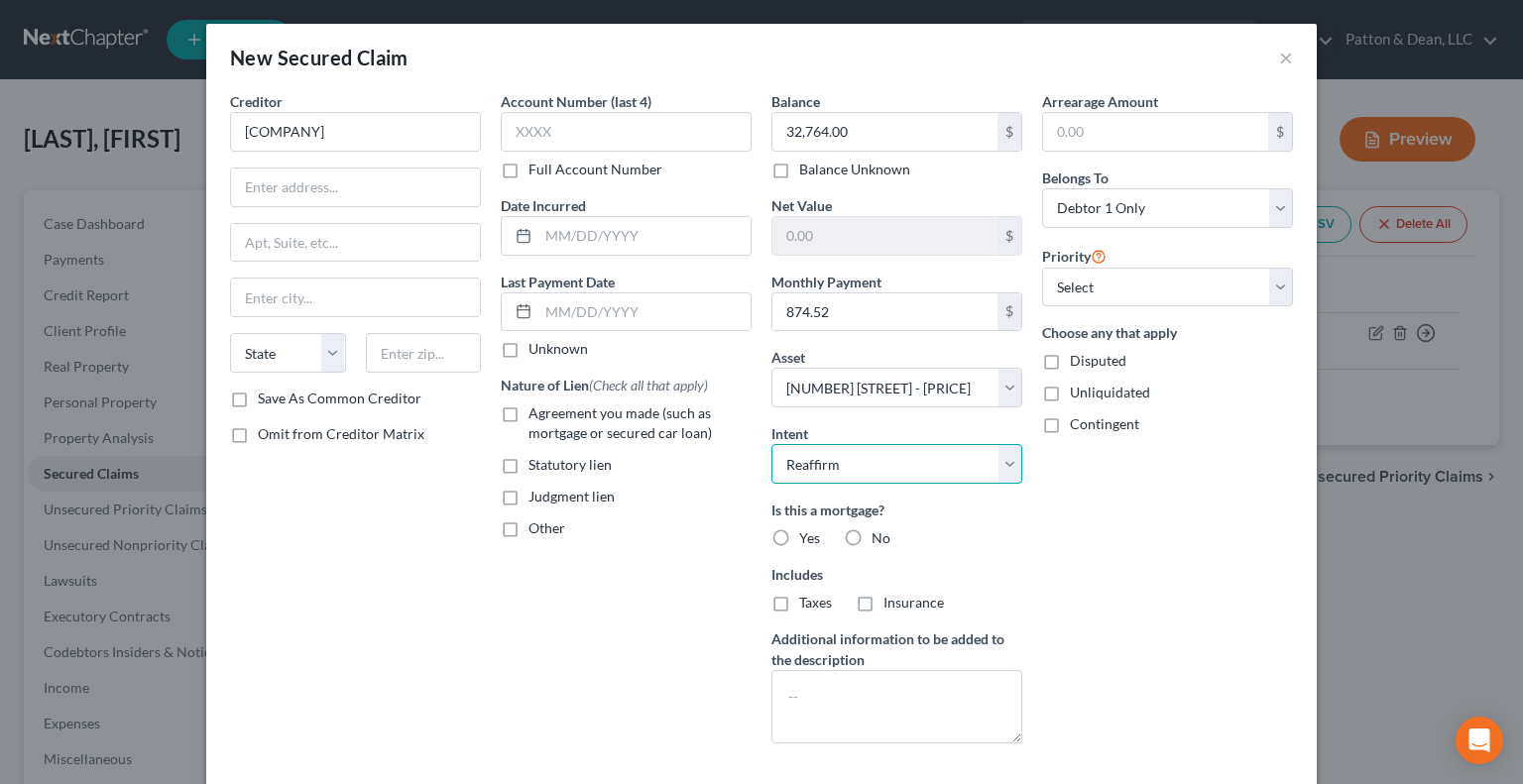 click on "Select Surrender Redeem Reaffirm Avoid Other" at bounding box center [896, 464] 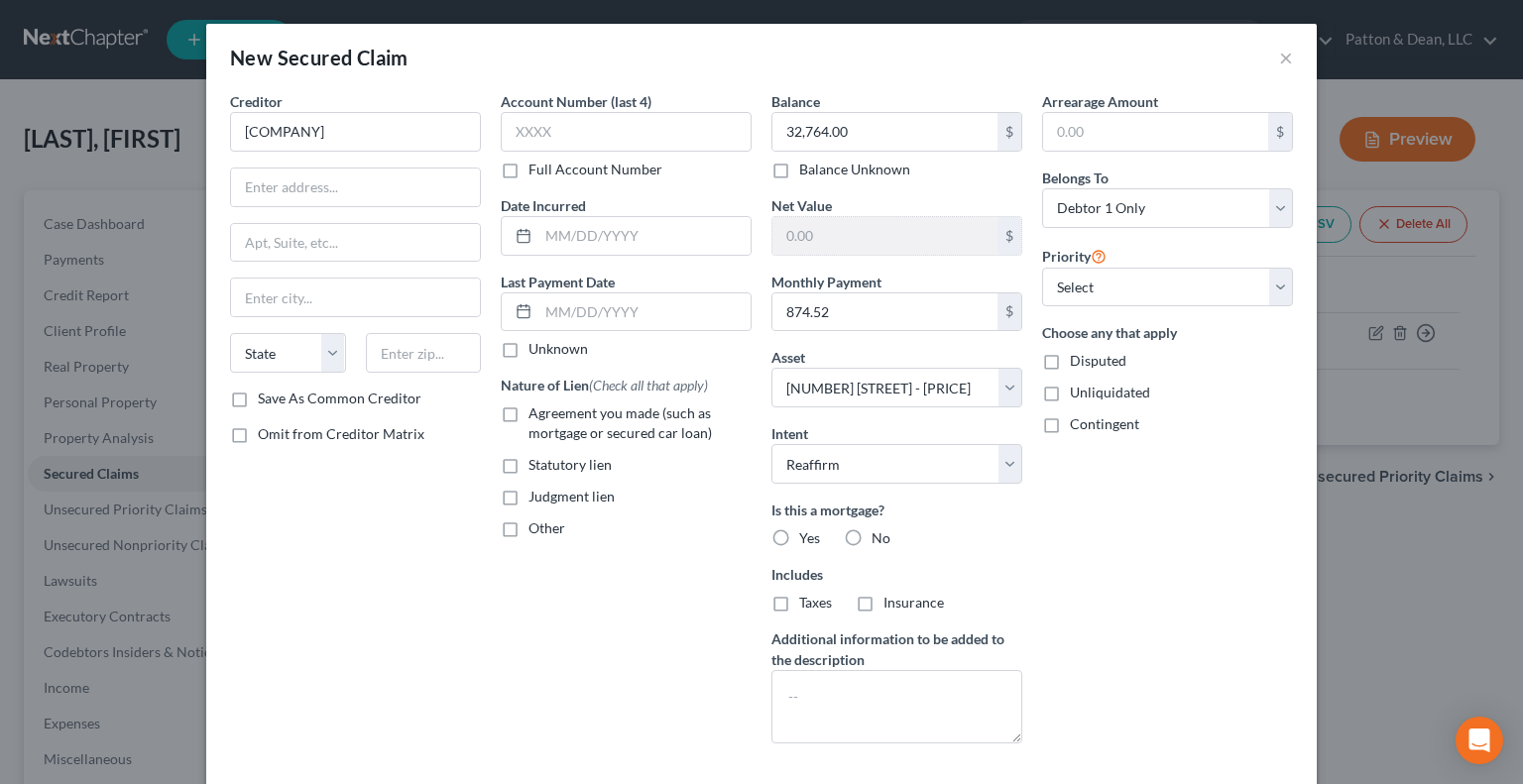 click on "Yes" at bounding box center (809, 538) 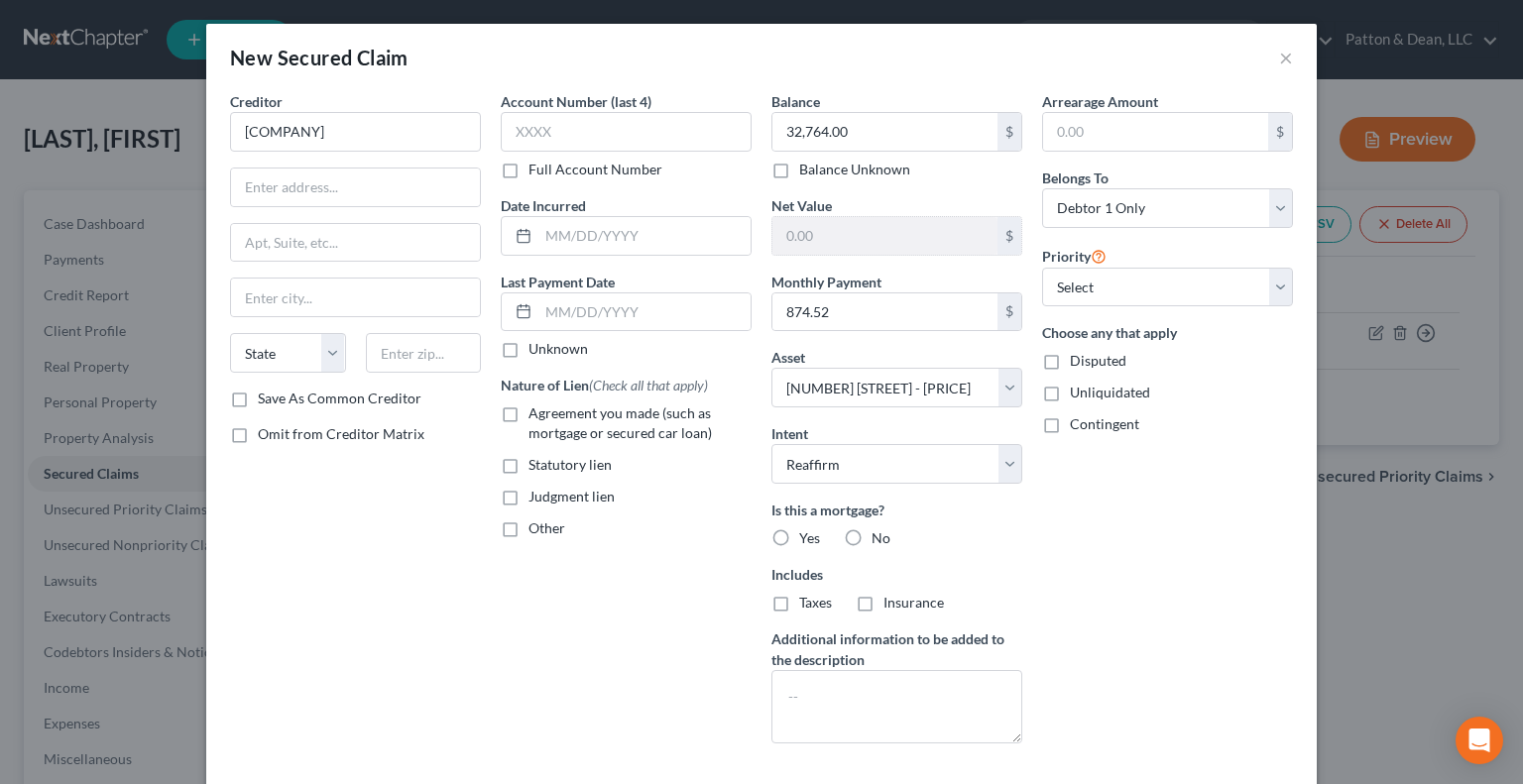 click on "Yes" at bounding box center (813, 534) 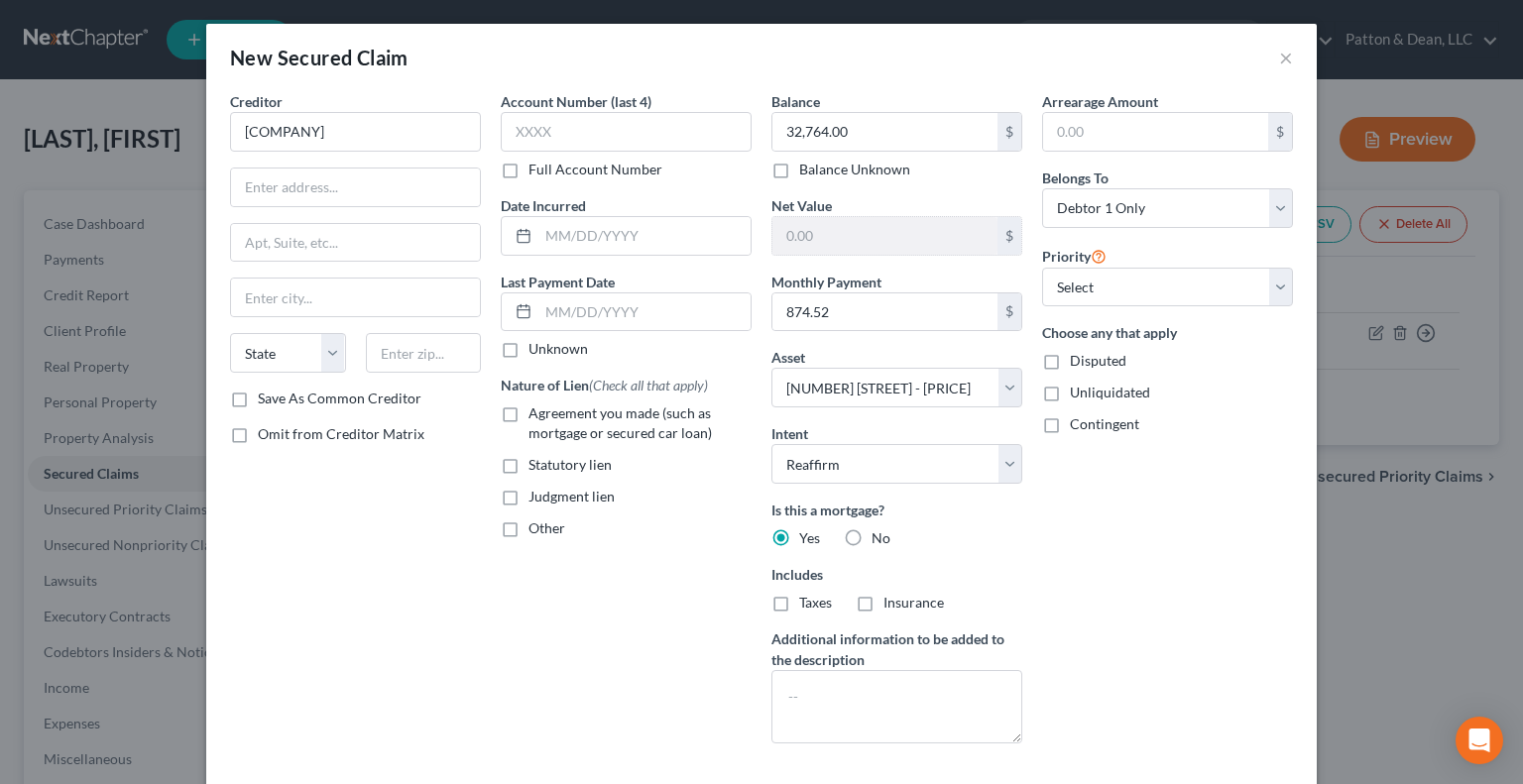 click on "Taxes" at bounding box center (815, 603) 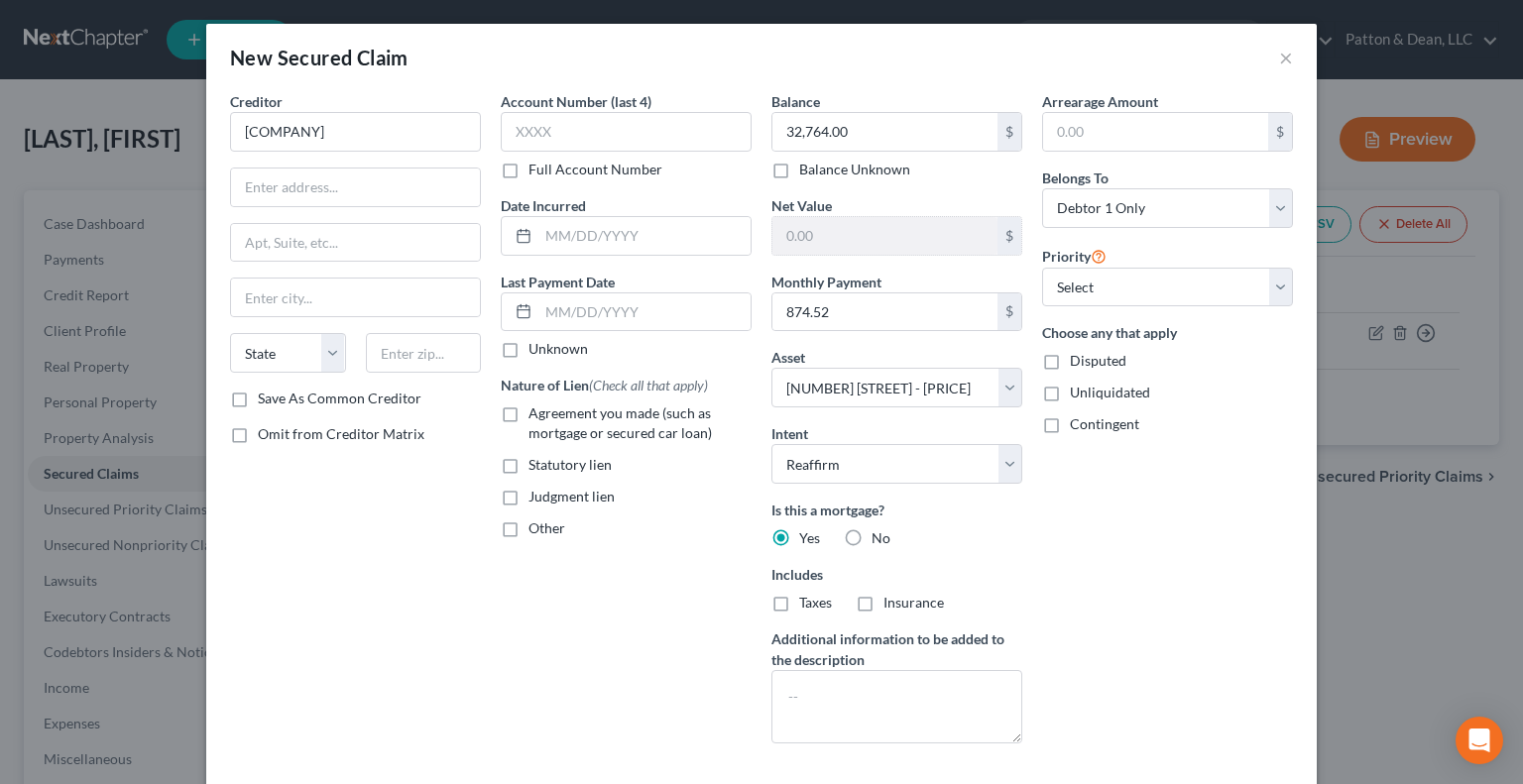 click on "Taxes" at bounding box center (813, 599) 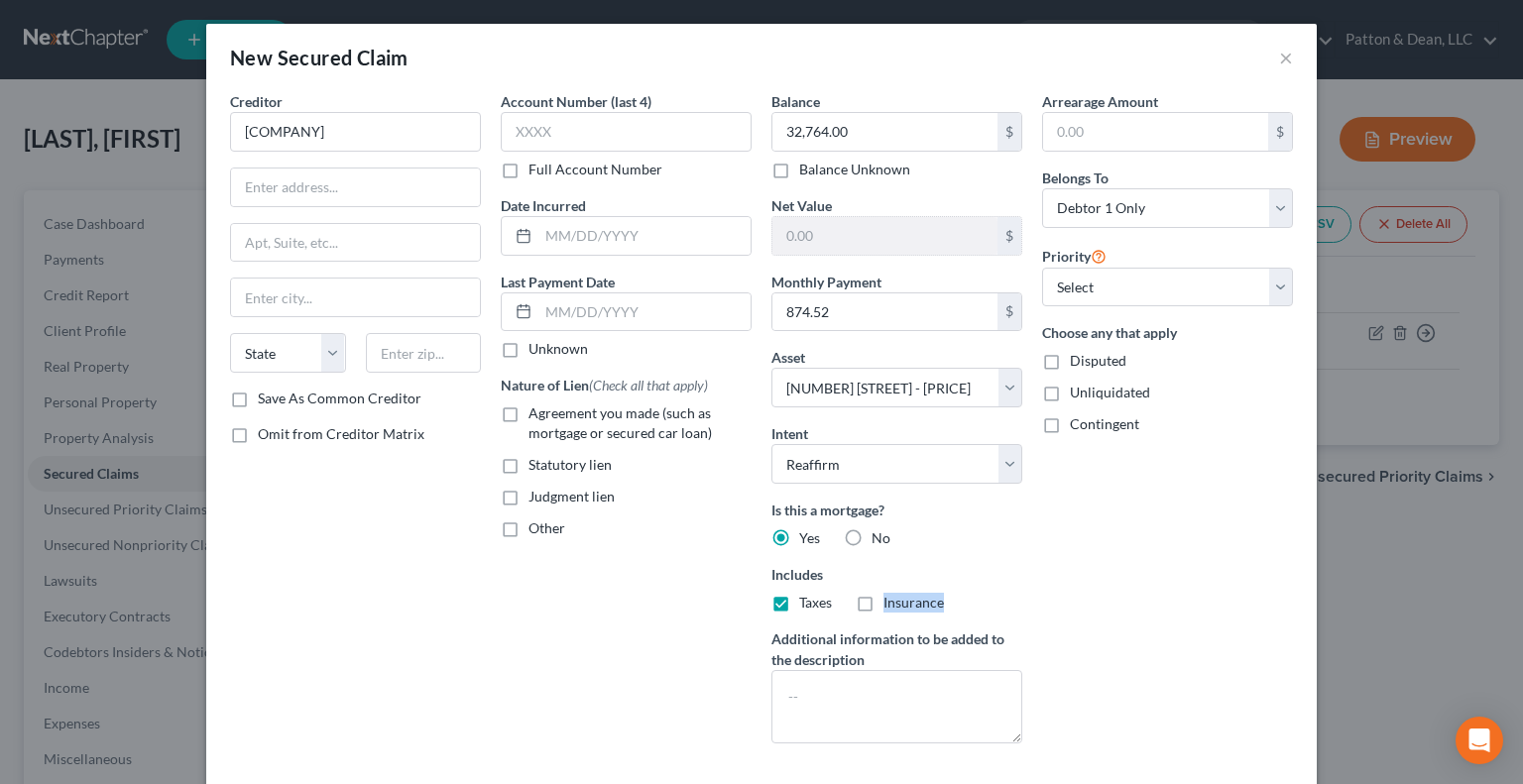 drag, startPoint x: 869, startPoint y: 605, endPoint x: 859, endPoint y: 599, distance: 11.661904 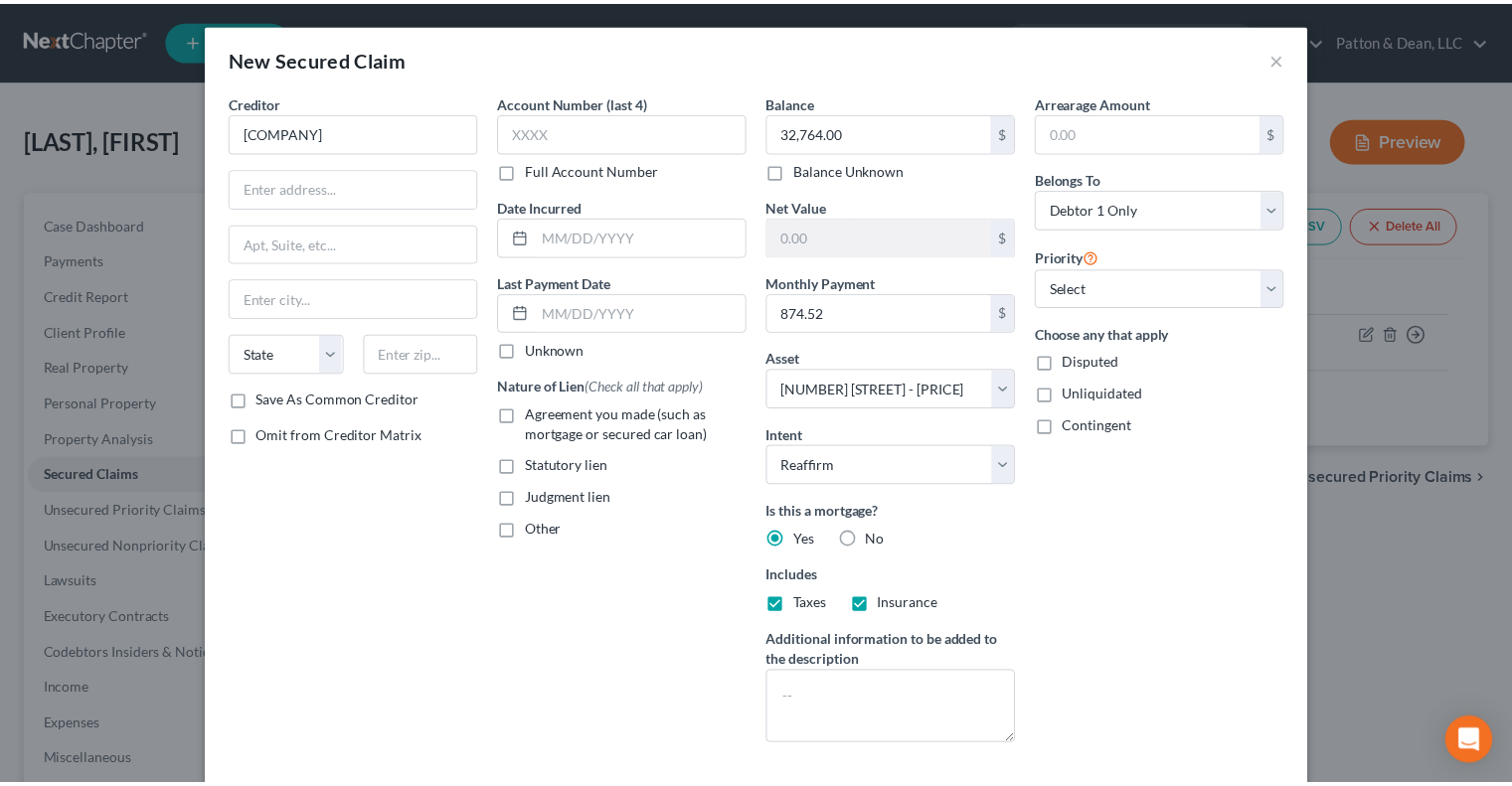scroll, scrollTop: 97, scrollLeft: 0, axis: vertical 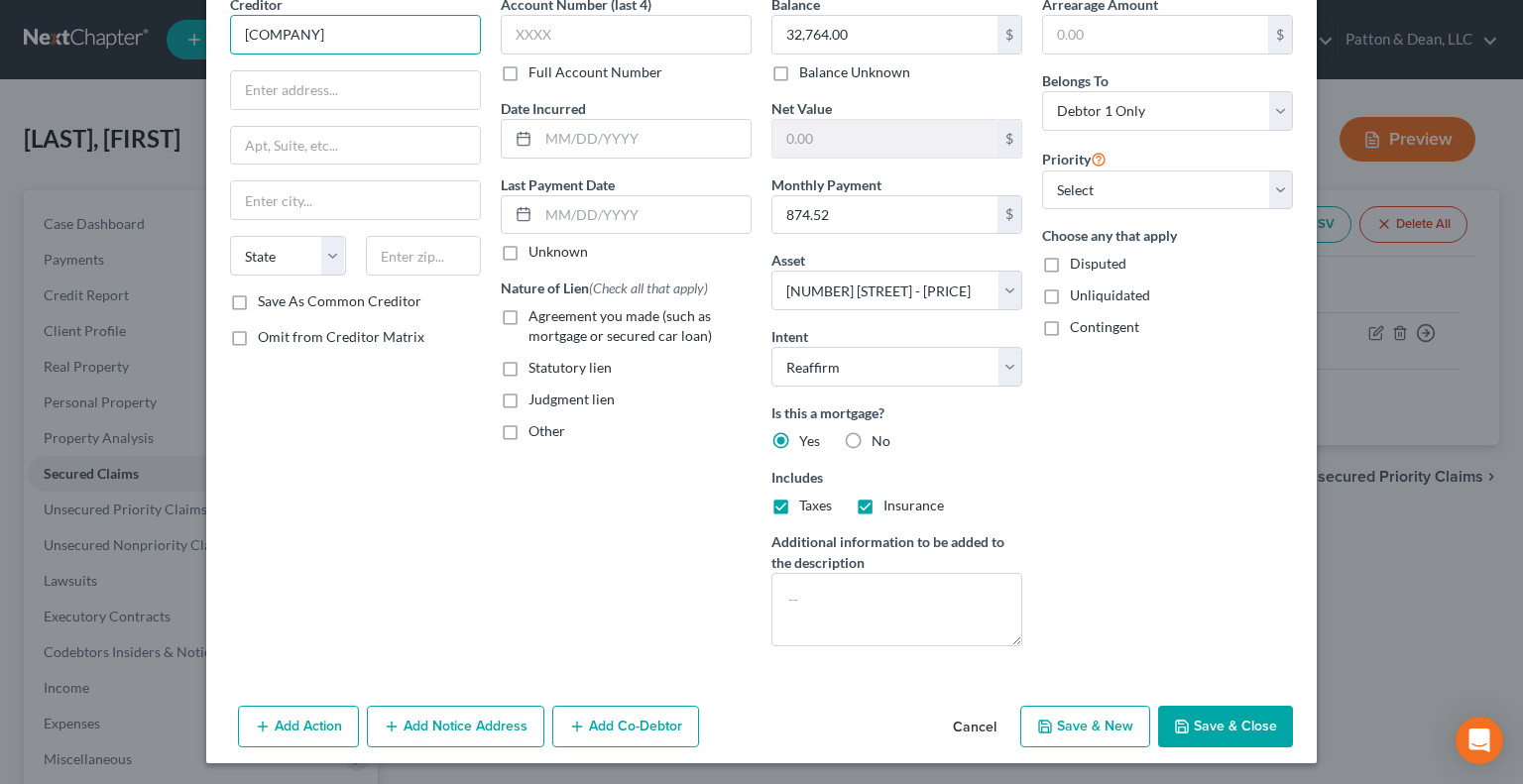click on "Dovenmu" at bounding box center (355, 35) 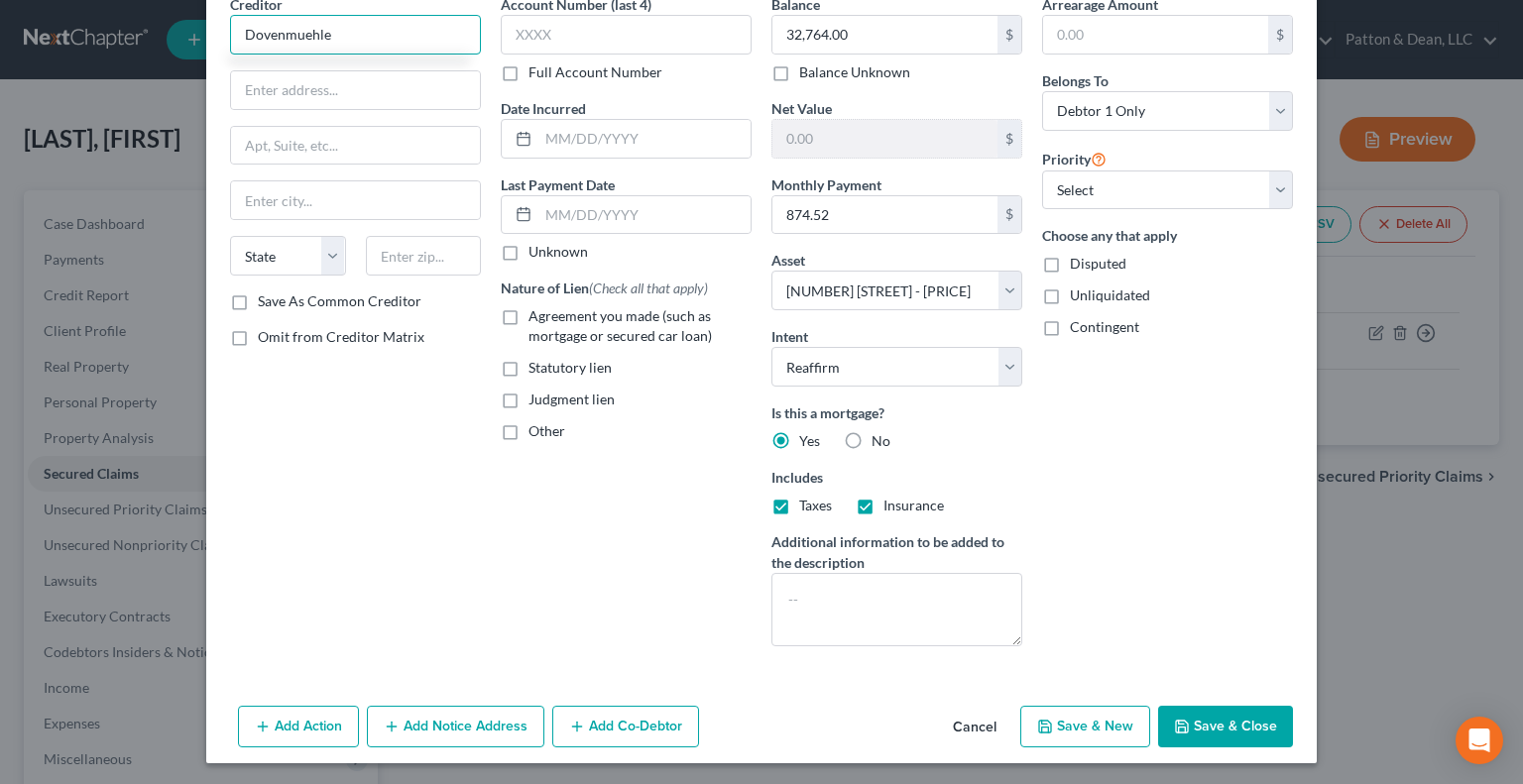 drag, startPoint x: 341, startPoint y: 36, endPoint x: 190, endPoint y: 18, distance: 152.06906 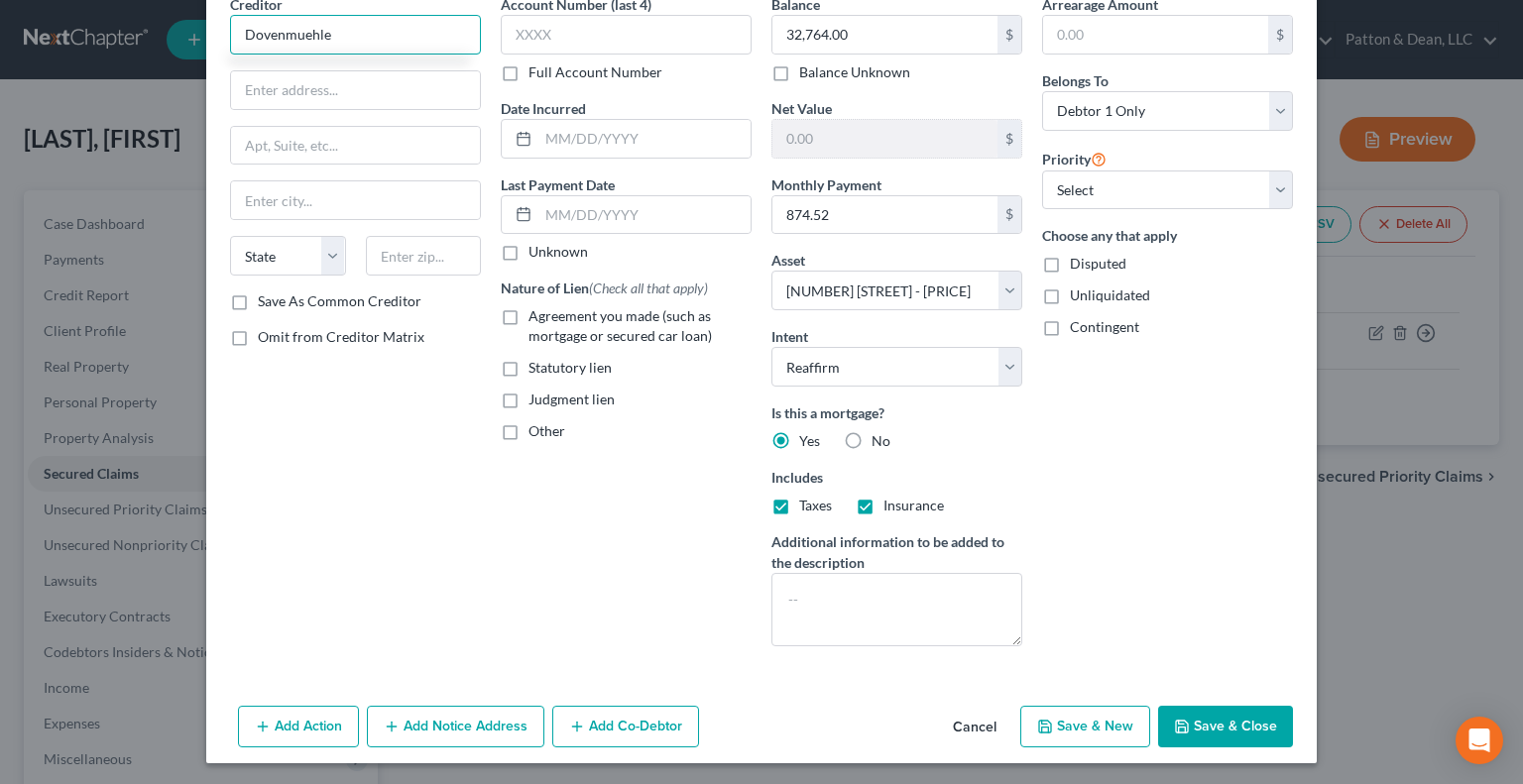 click on "Dovenmuehle" at bounding box center [355, 35] 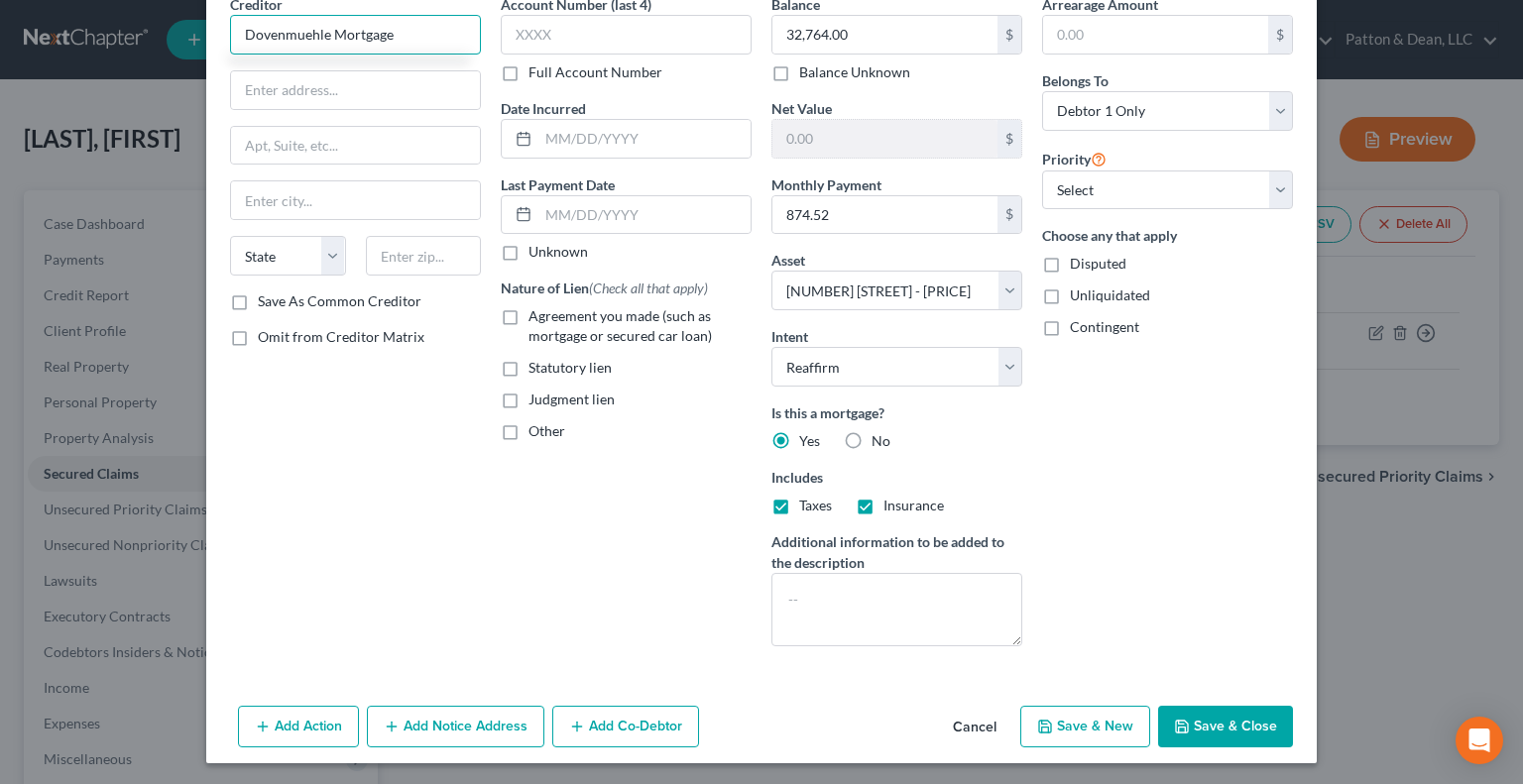 drag, startPoint x: 395, startPoint y: 25, endPoint x: 210, endPoint y: 33, distance: 185.17289 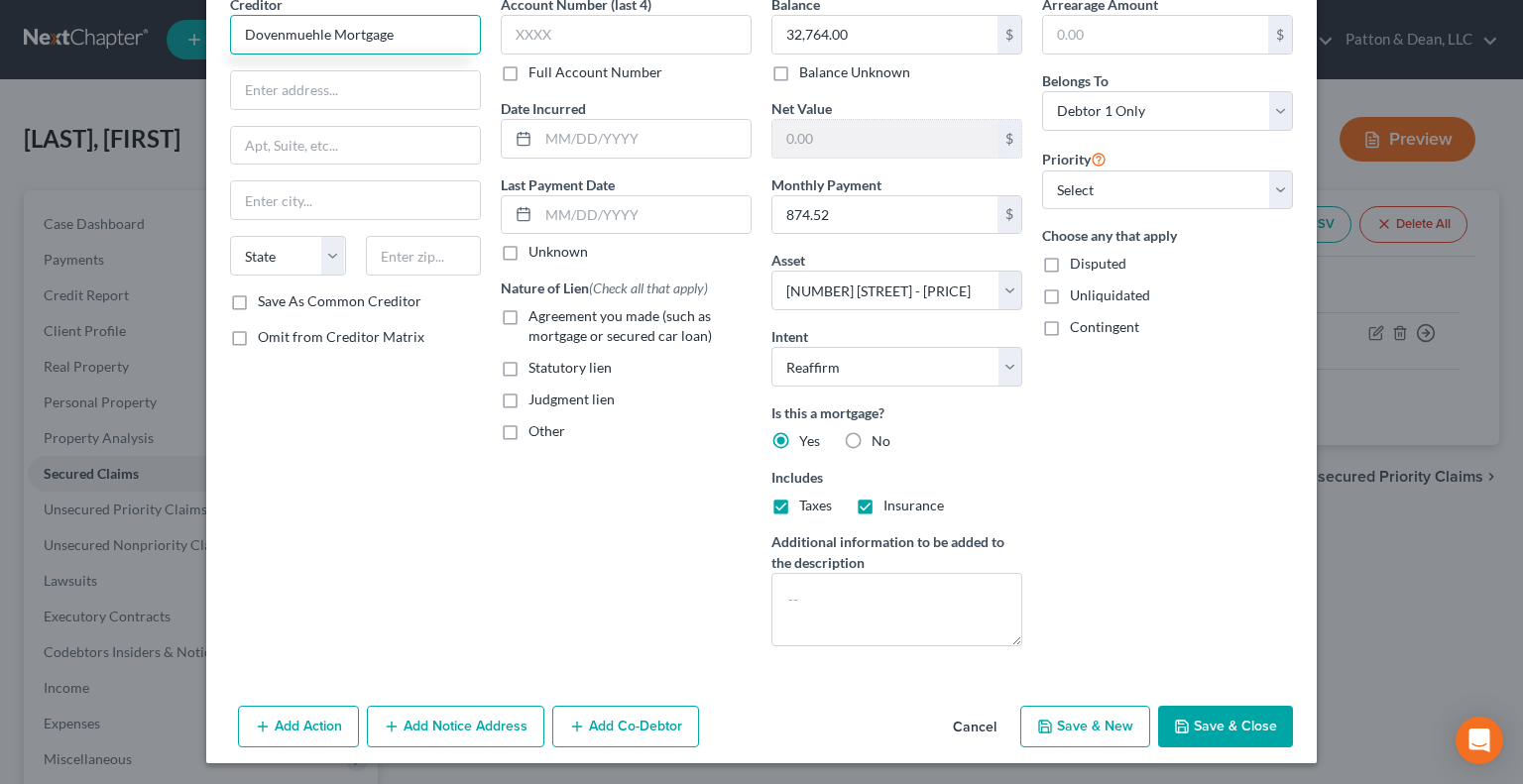 type on "Dovenmuehle Mortgage" 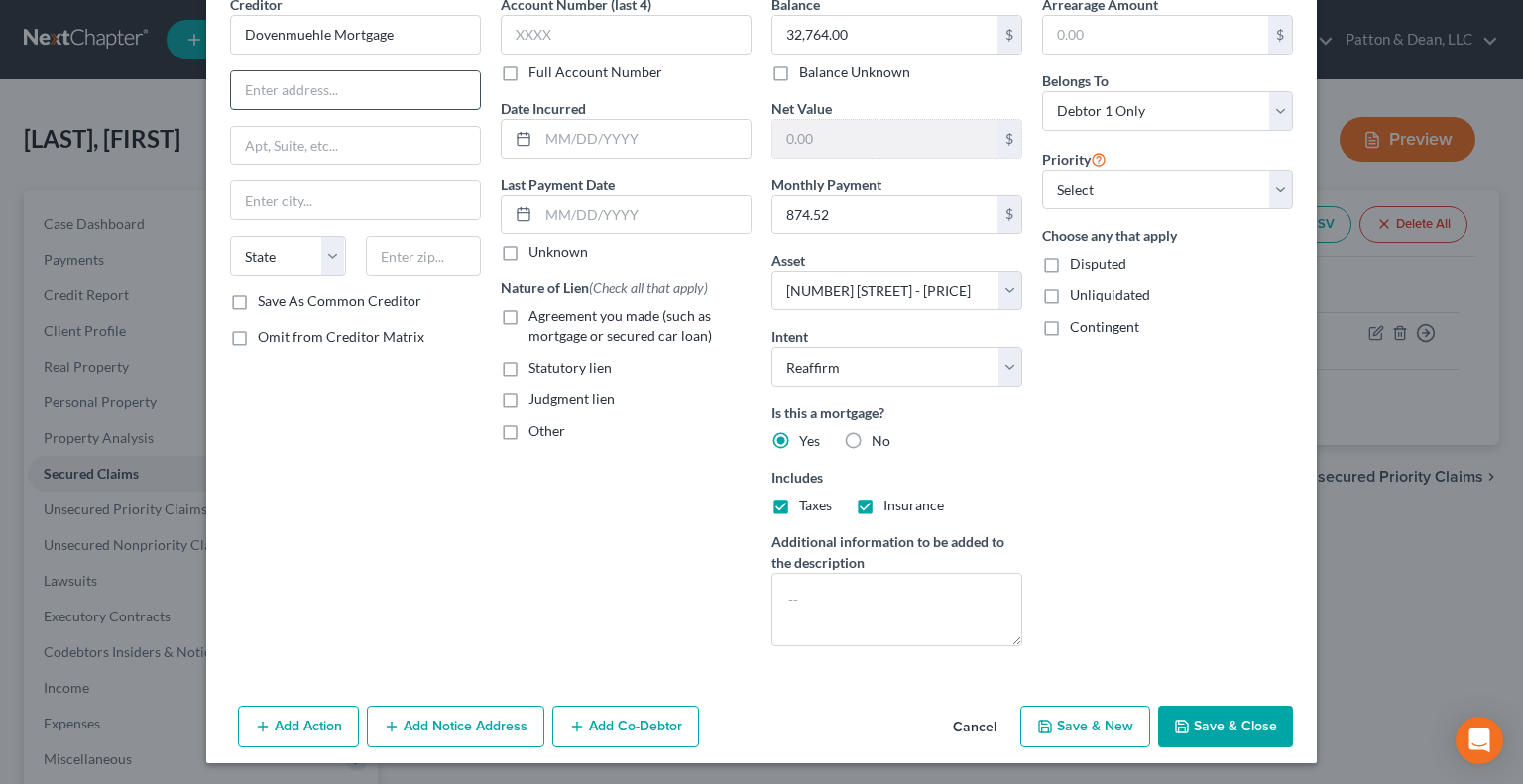 click at bounding box center (355, 90) 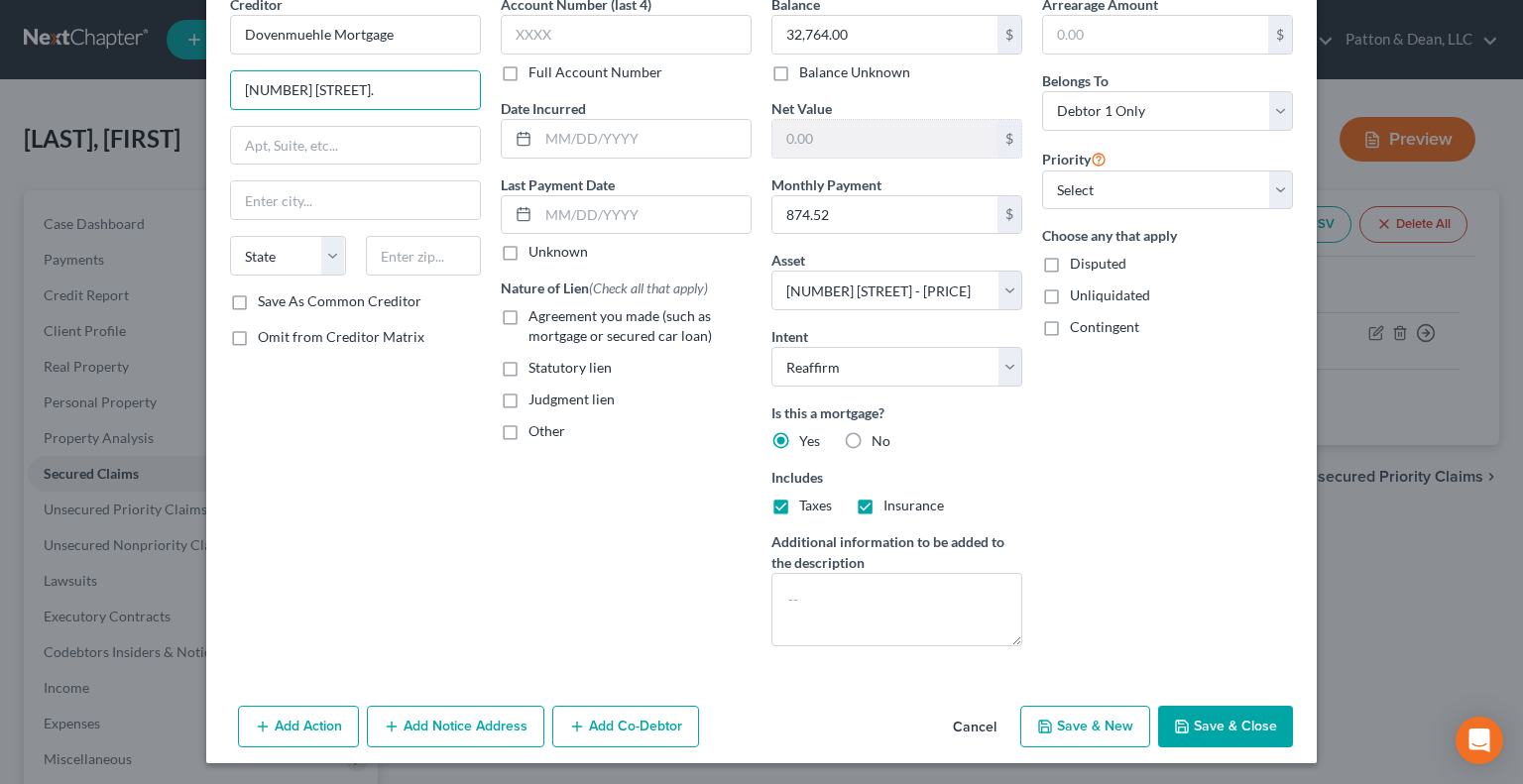 type on "1 Corporate Dr." 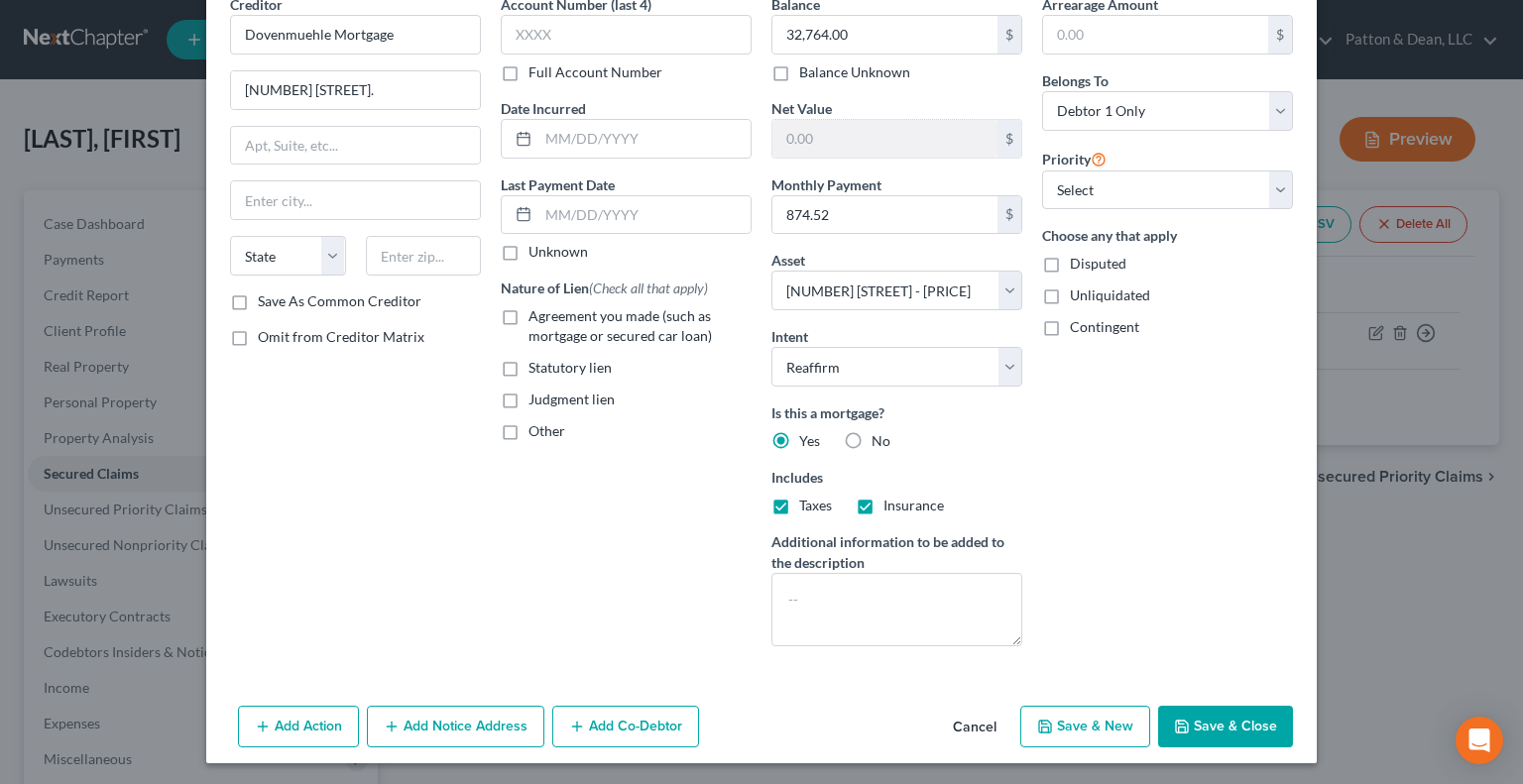 click on "Creditor *    Dovenmuehle Mortgage                      1 Corporate Dr. State AL AK AR AZ CA CO CT DE DC FL GA GU HI ID IL IN IA KS KY LA ME MD MA MI MN MS MO MT NC ND NE NV NH NJ NM NY OH OK OR PA PR RI SC SD TN TX UT VI VA VT WA WV WI WY" at bounding box center [355, 143] 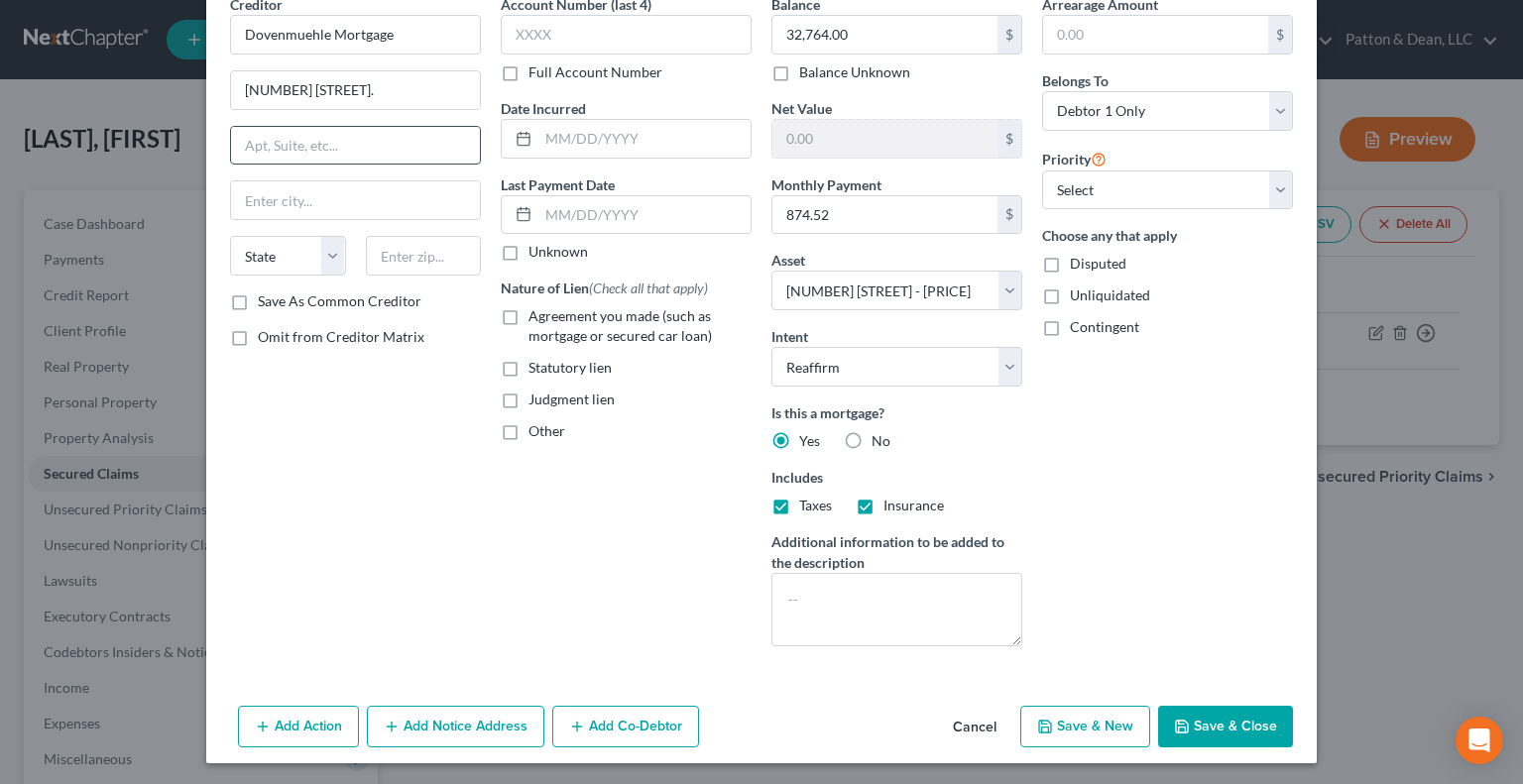 click at bounding box center [355, 146] 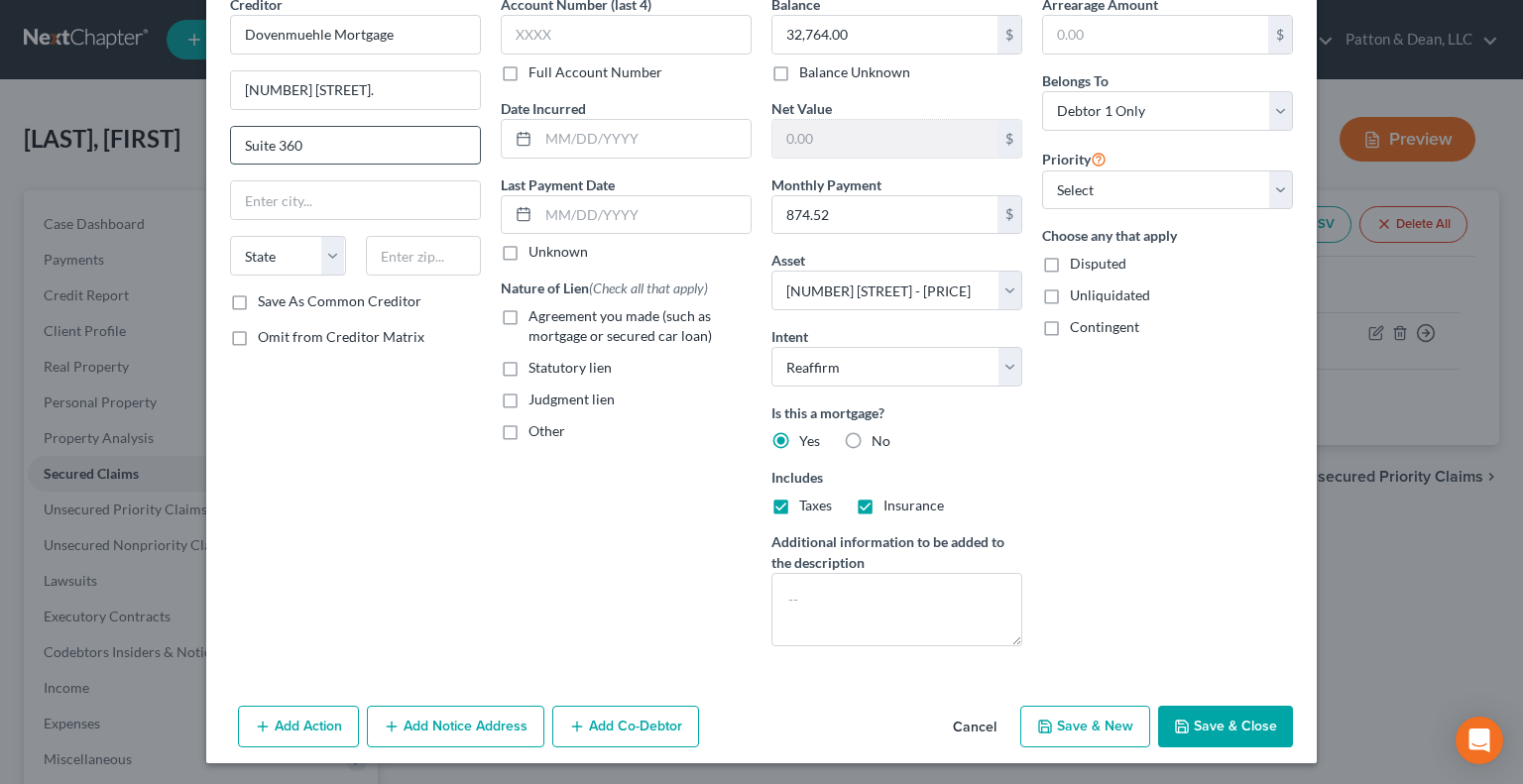 type on "Suite 360" 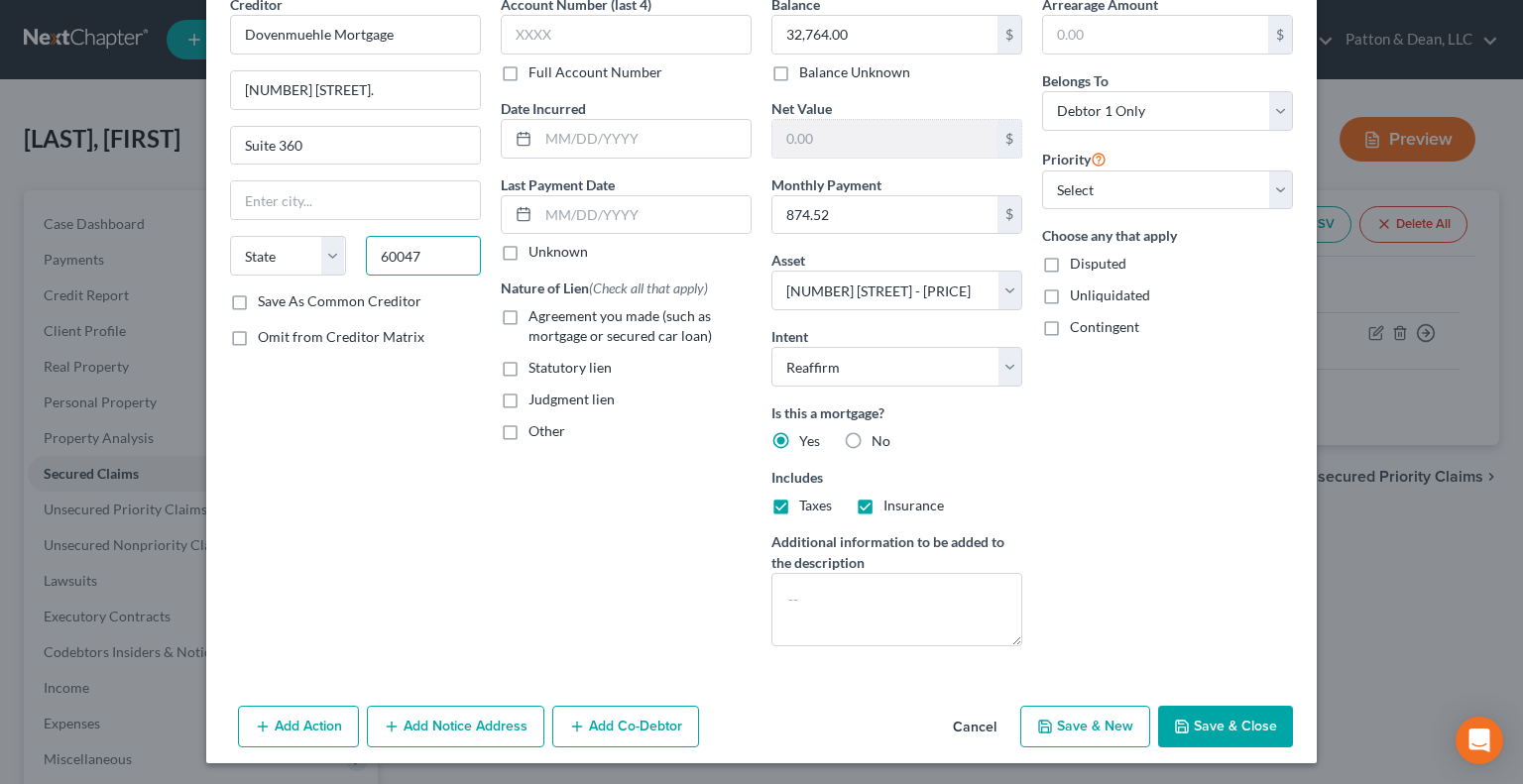 type on "60047" 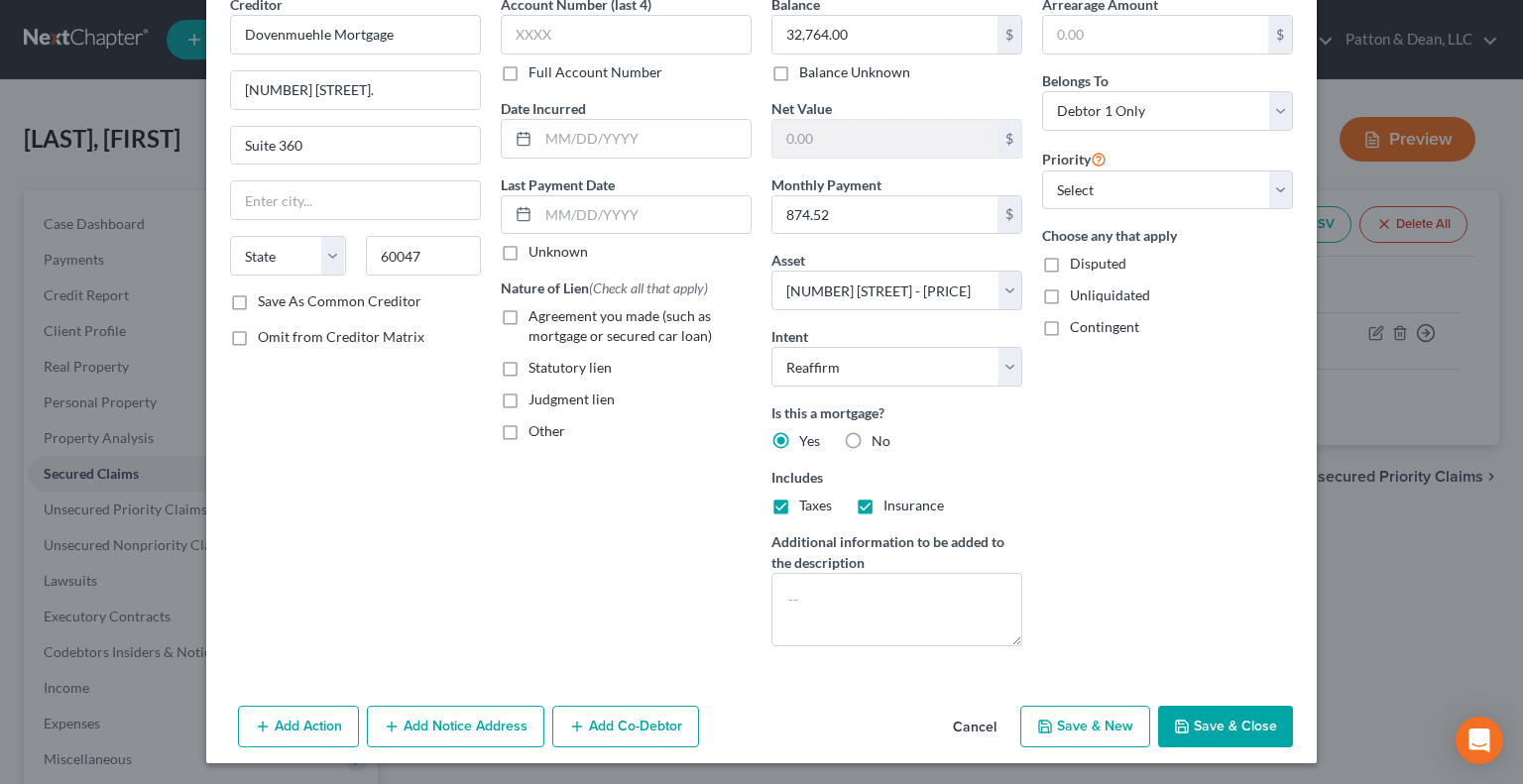 click on "Save & Close" at bounding box center (1226, 727) 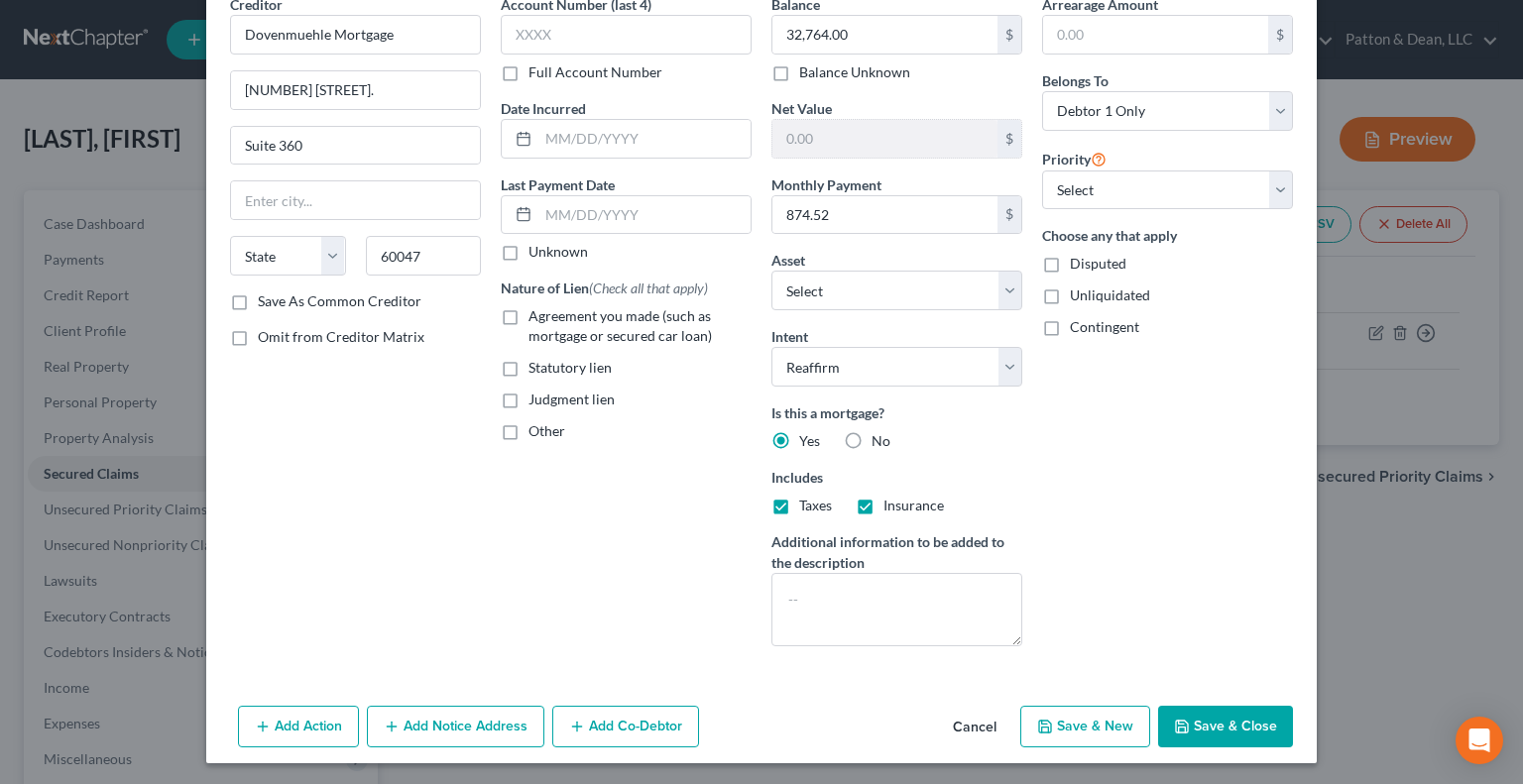 type on "Lake Zurich" 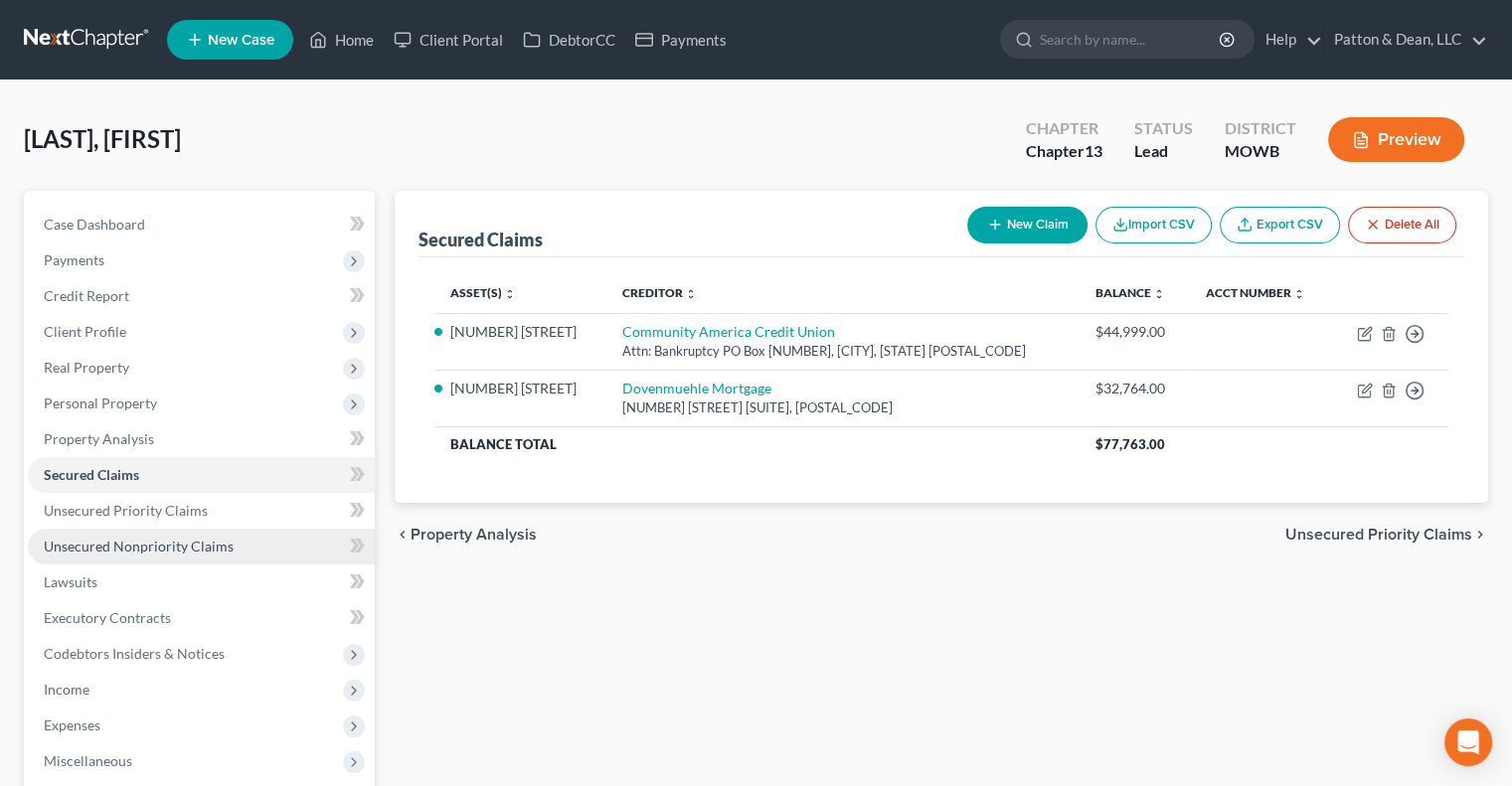 drag, startPoint x: 159, startPoint y: 539, endPoint x: 207, endPoint y: 539, distance: 48 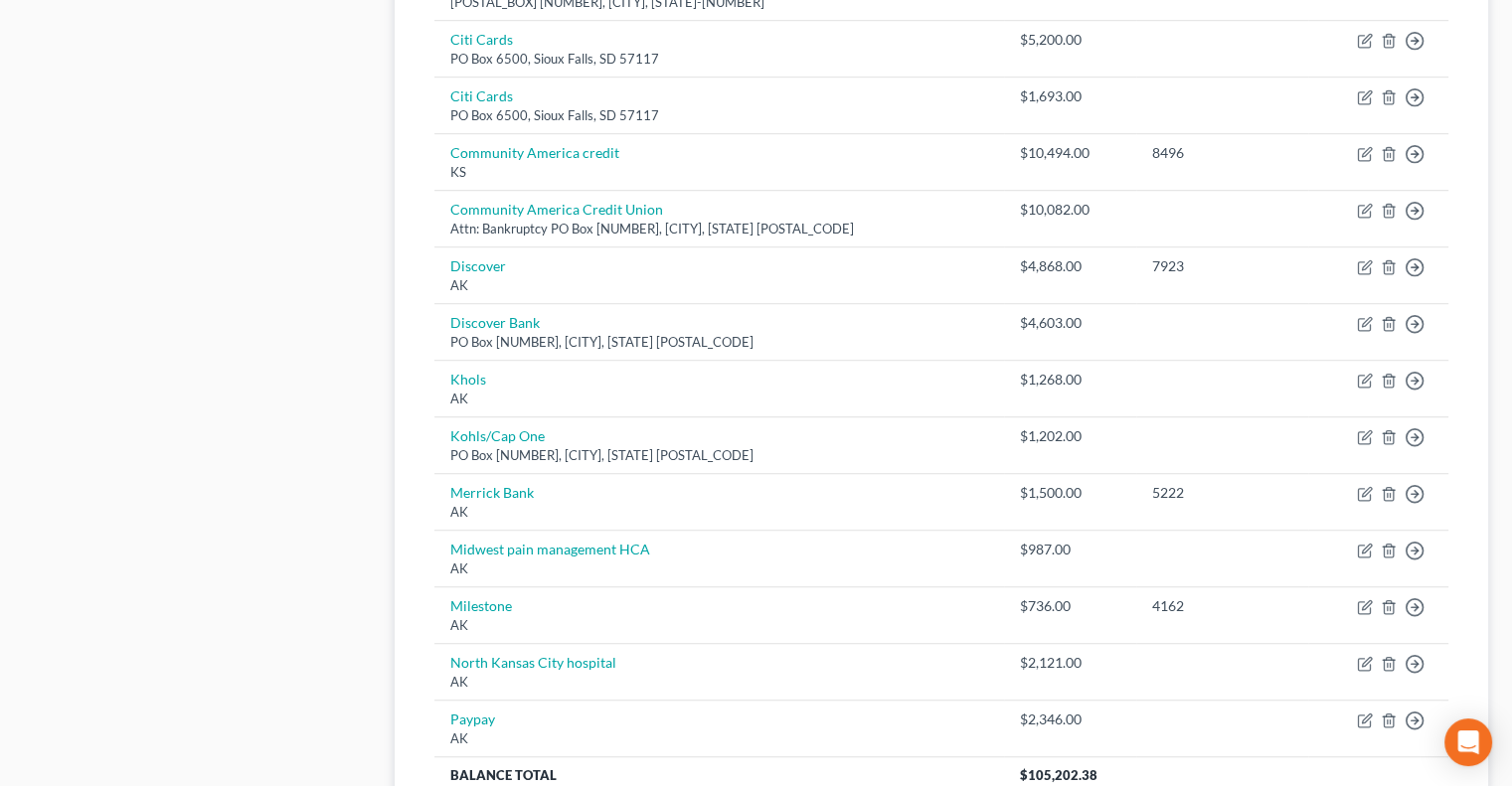 scroll, scrollTop: 1303, scrollLeft: 0, axis: vertical 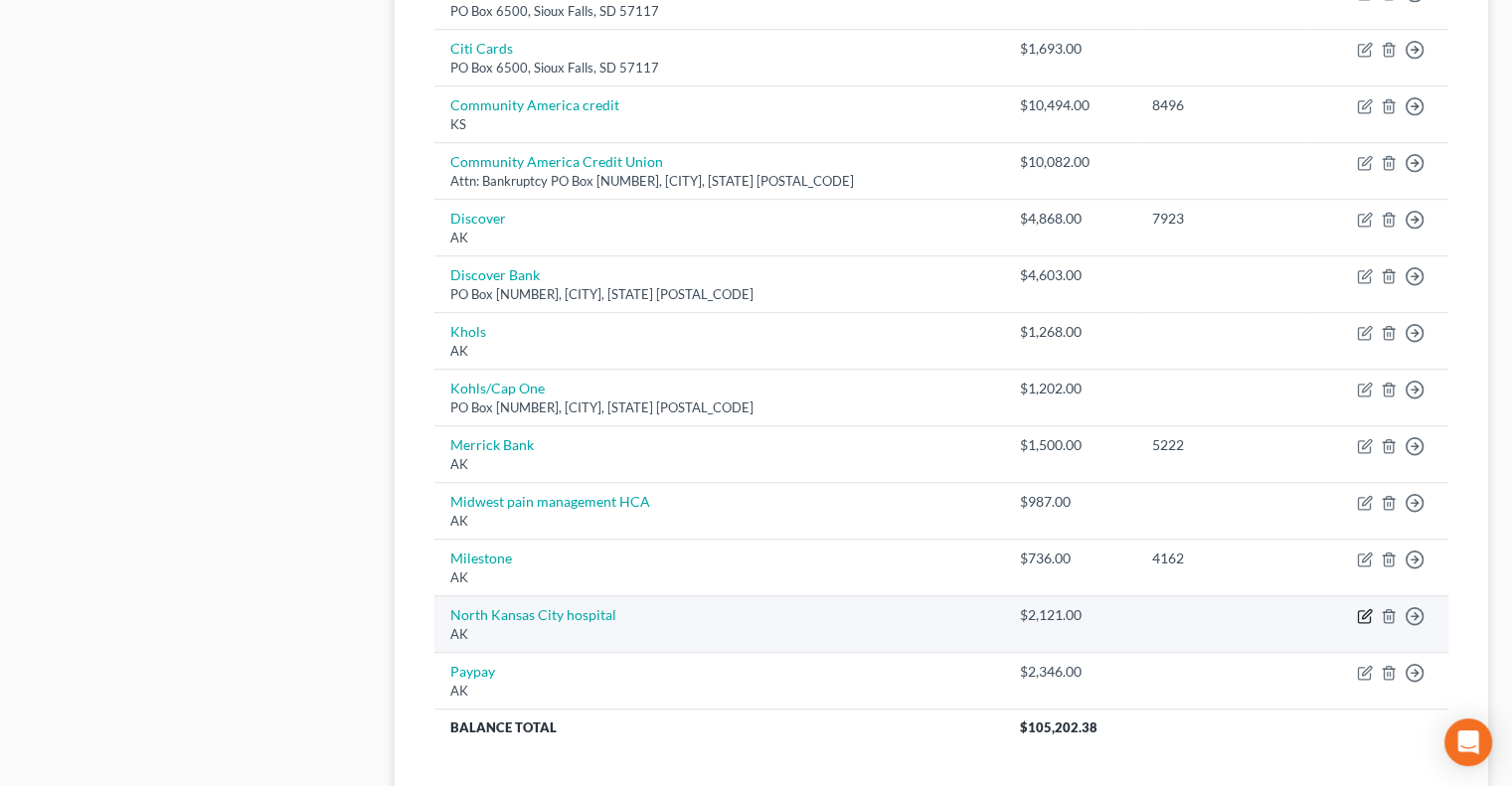 click 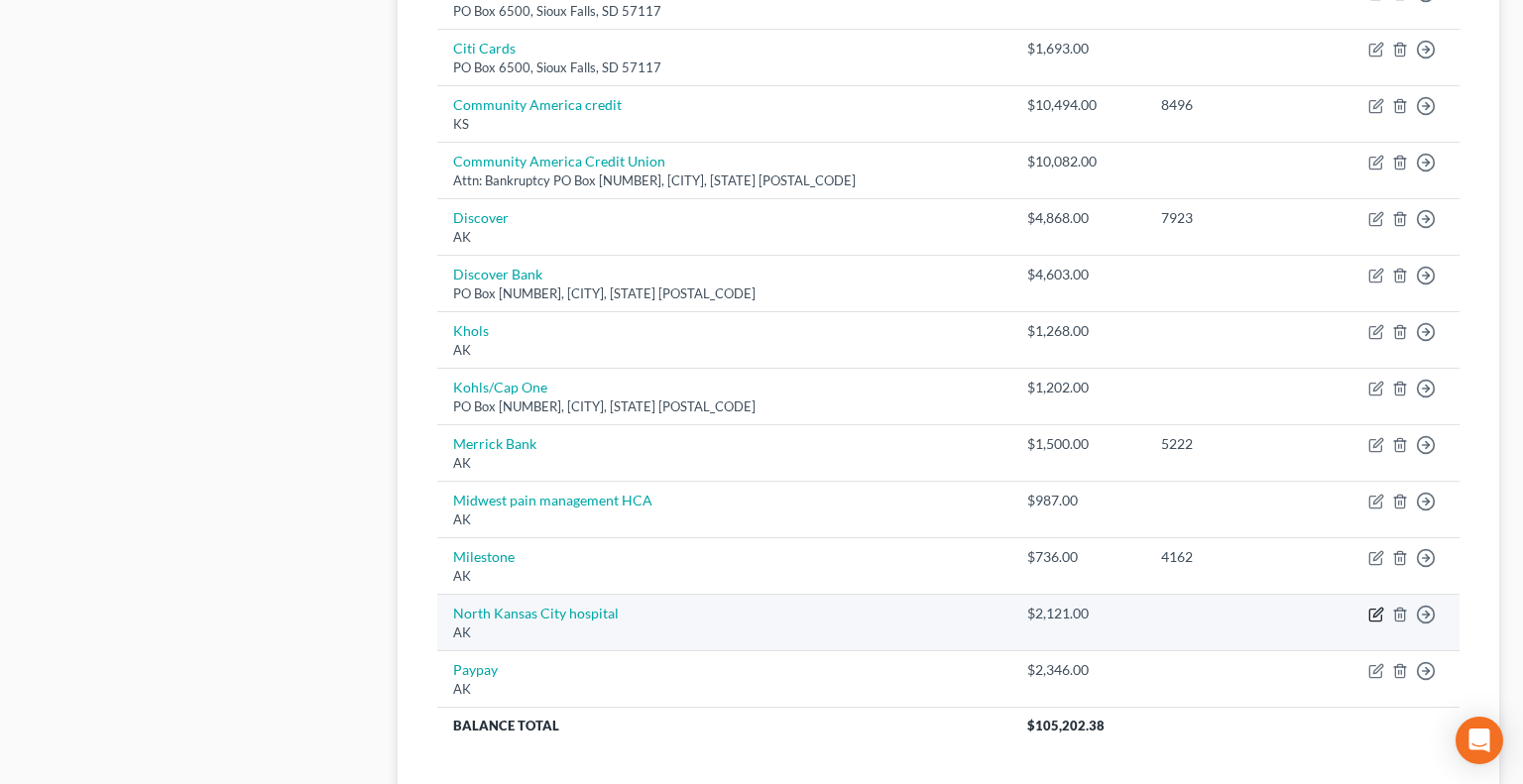 select on "1" 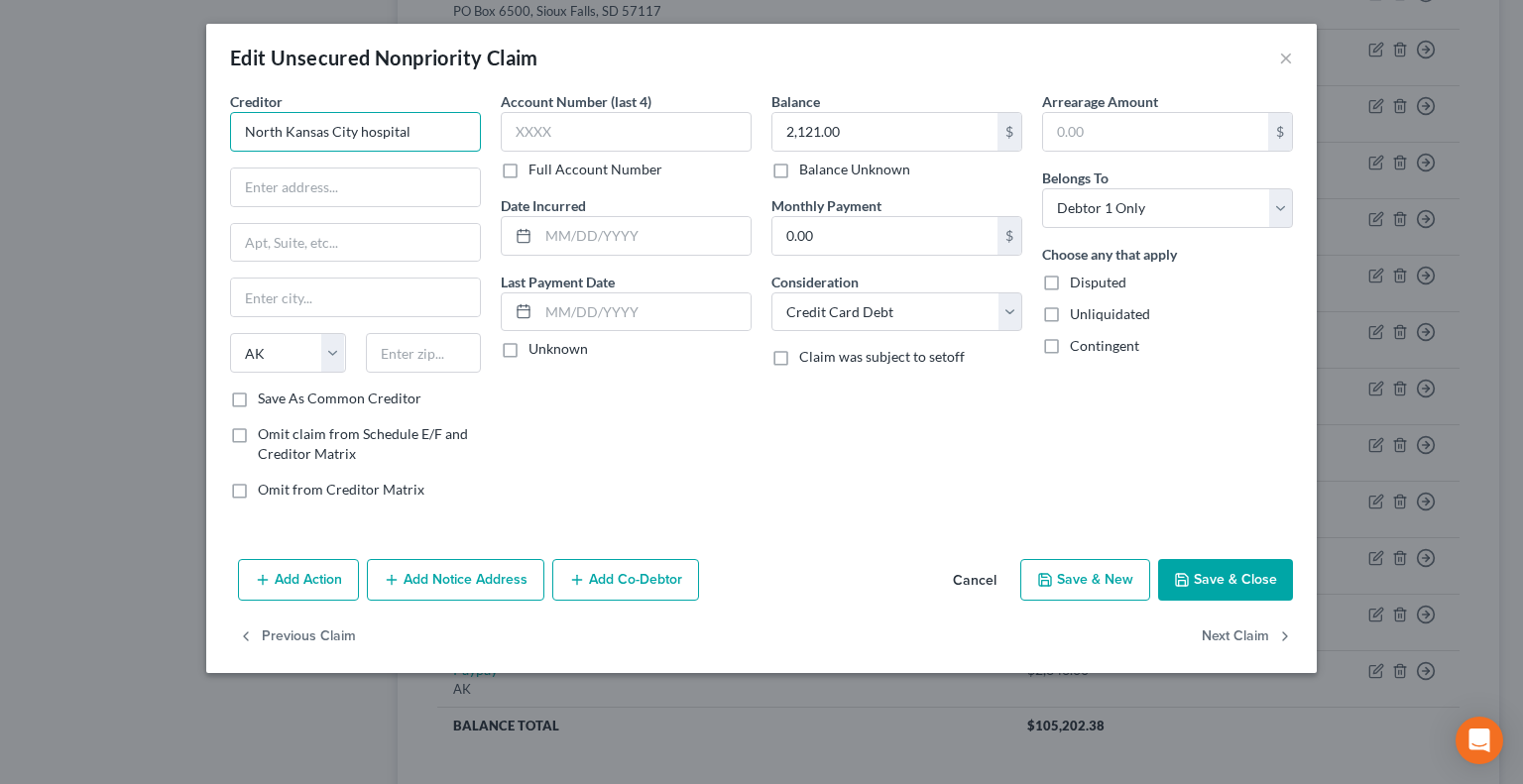 click on "North Kansas City hospital" at bounding box center [355, 132] 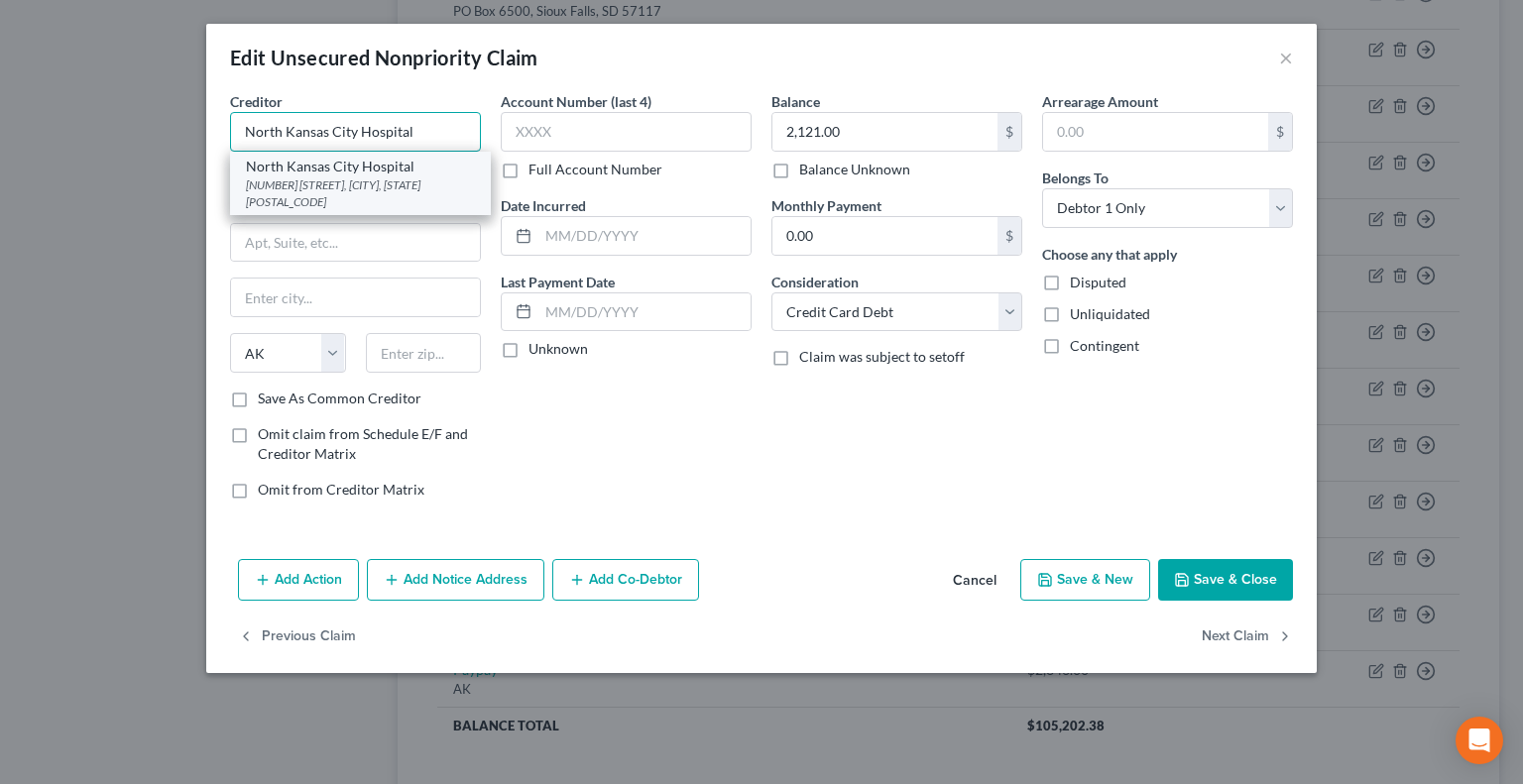 type on "North Kansas City Hospital" 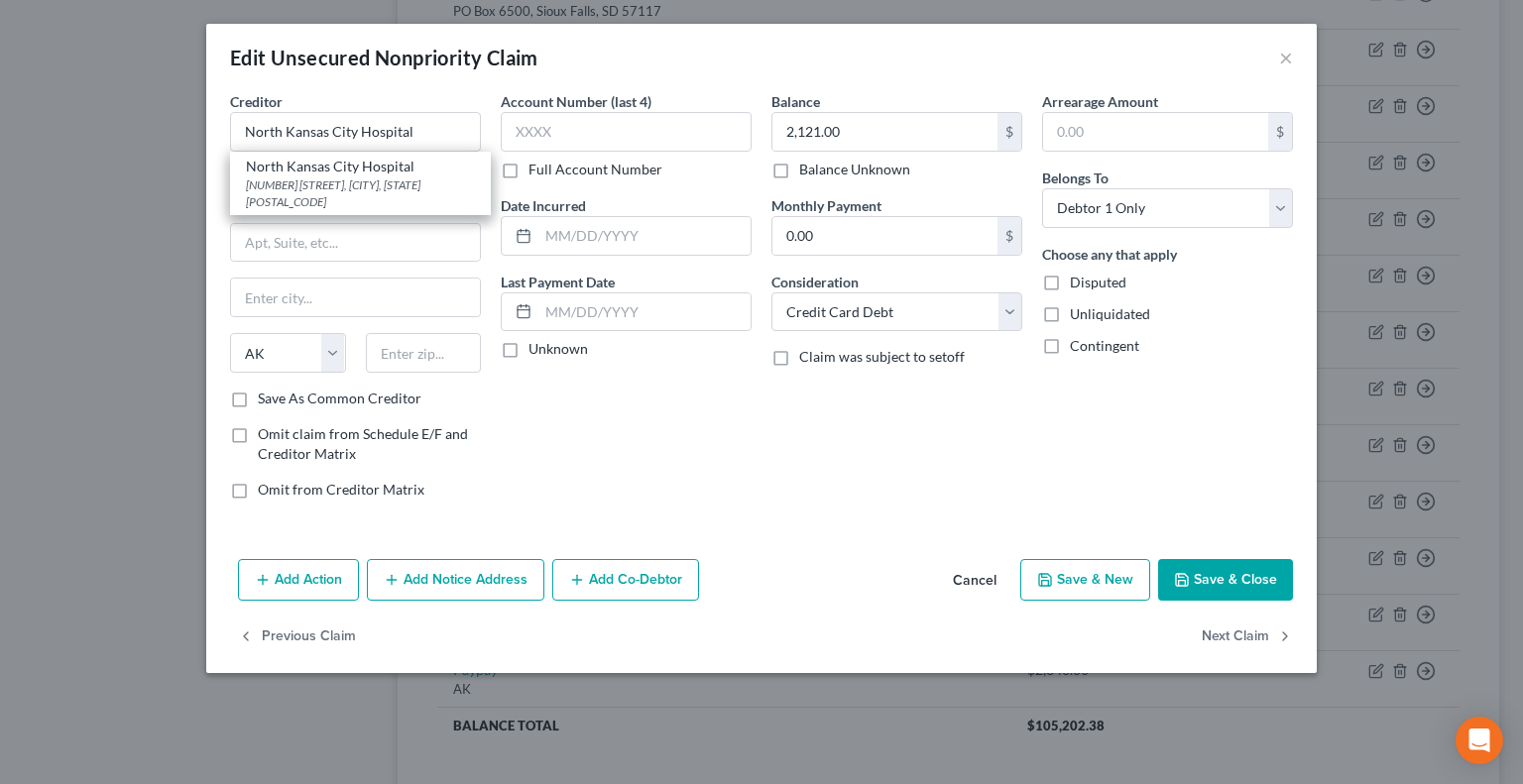 click on "North Kansas City Hospital" at bounding box center [360, 167] 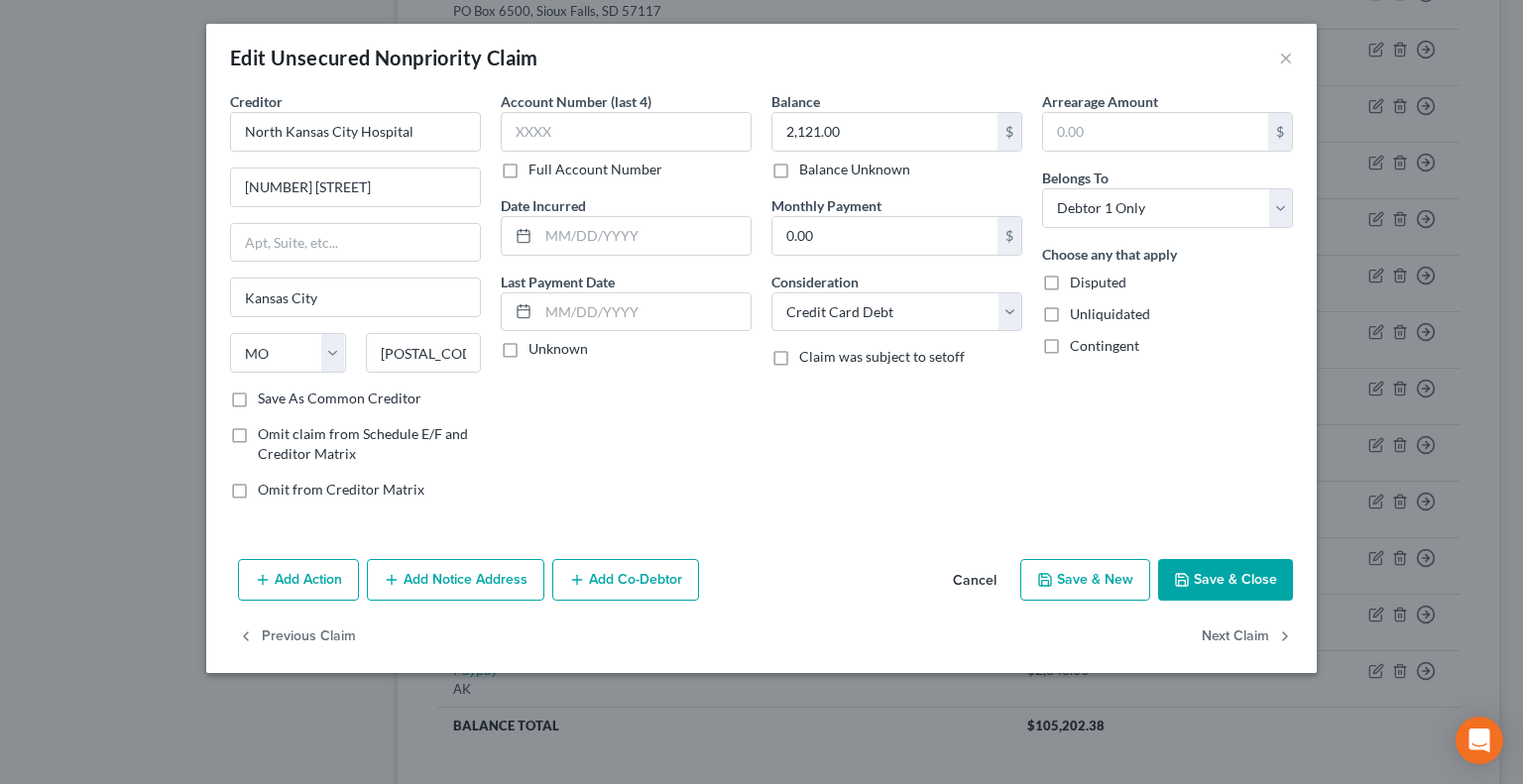 click on "Save & Close" at bounding box center [1226, 580] 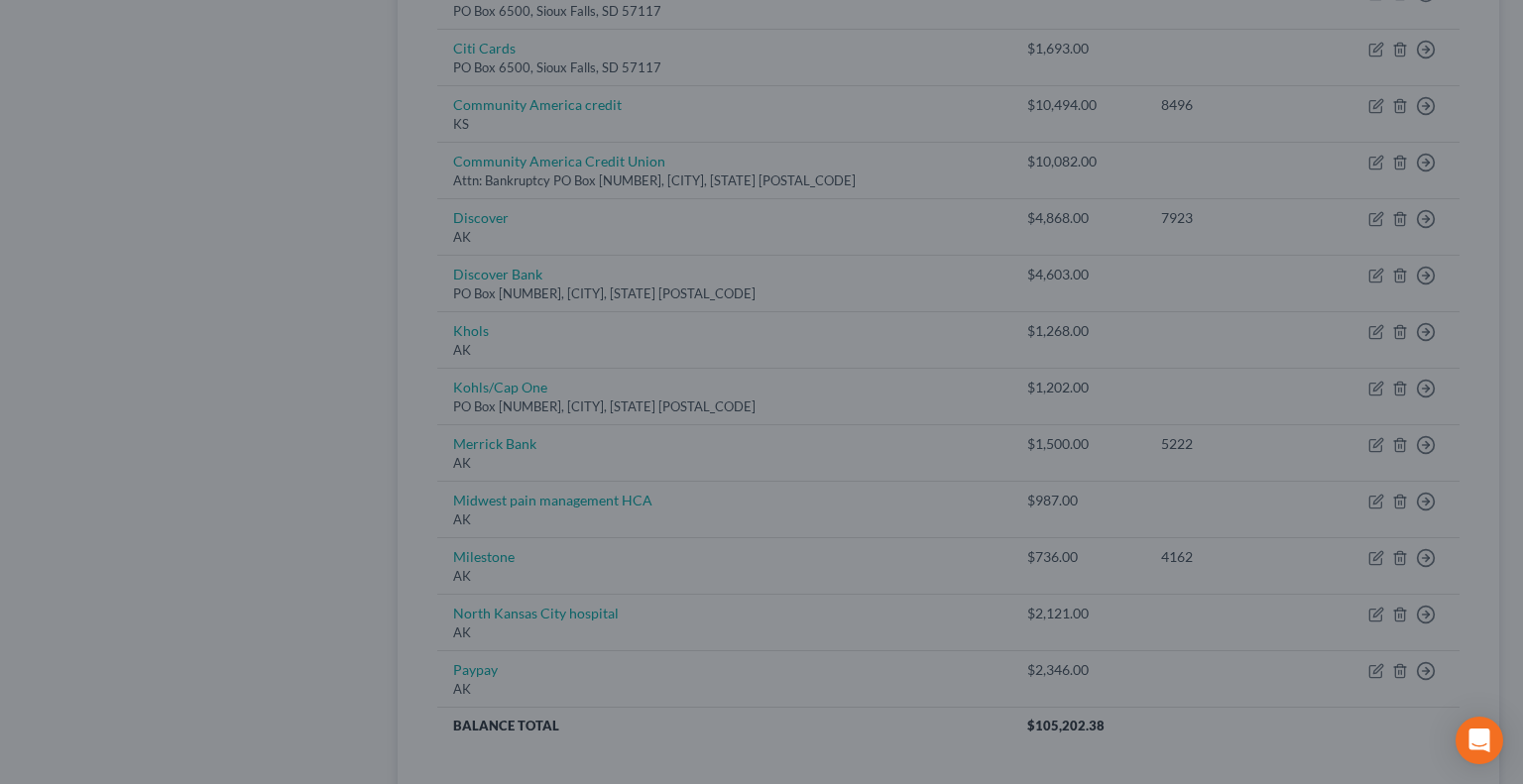 type on "0" 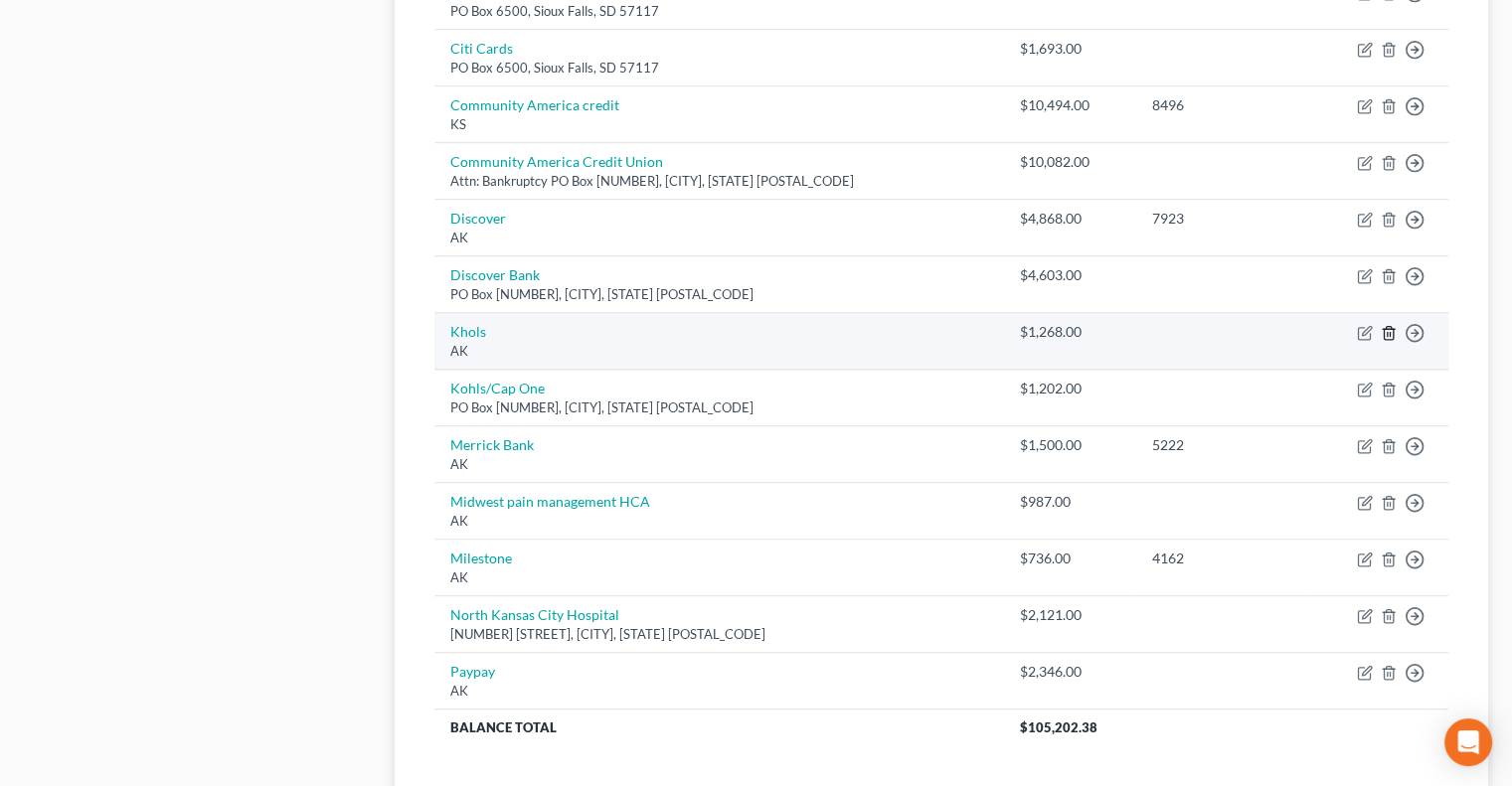 click 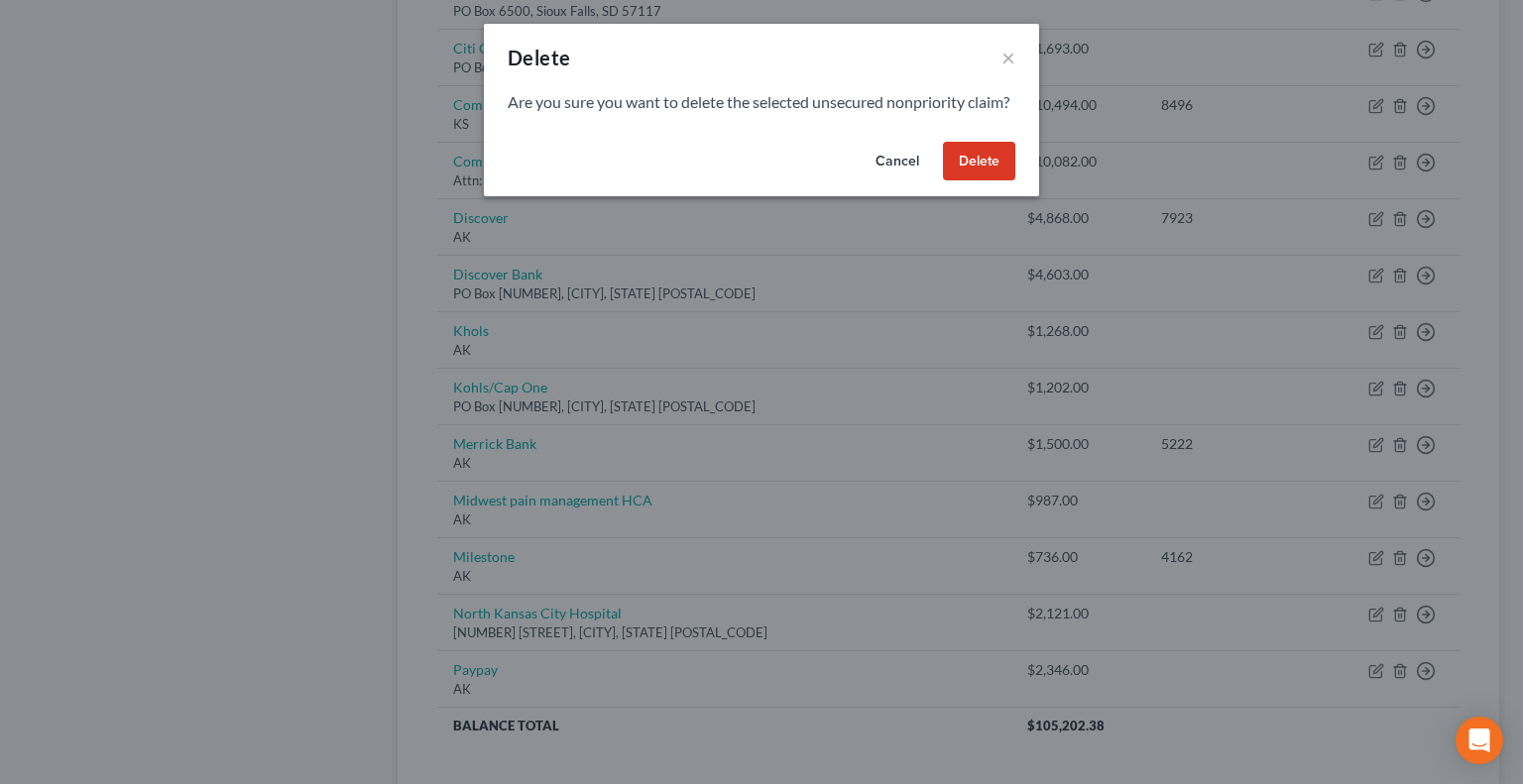 click on "Delete" at bounding box center [979, 162] 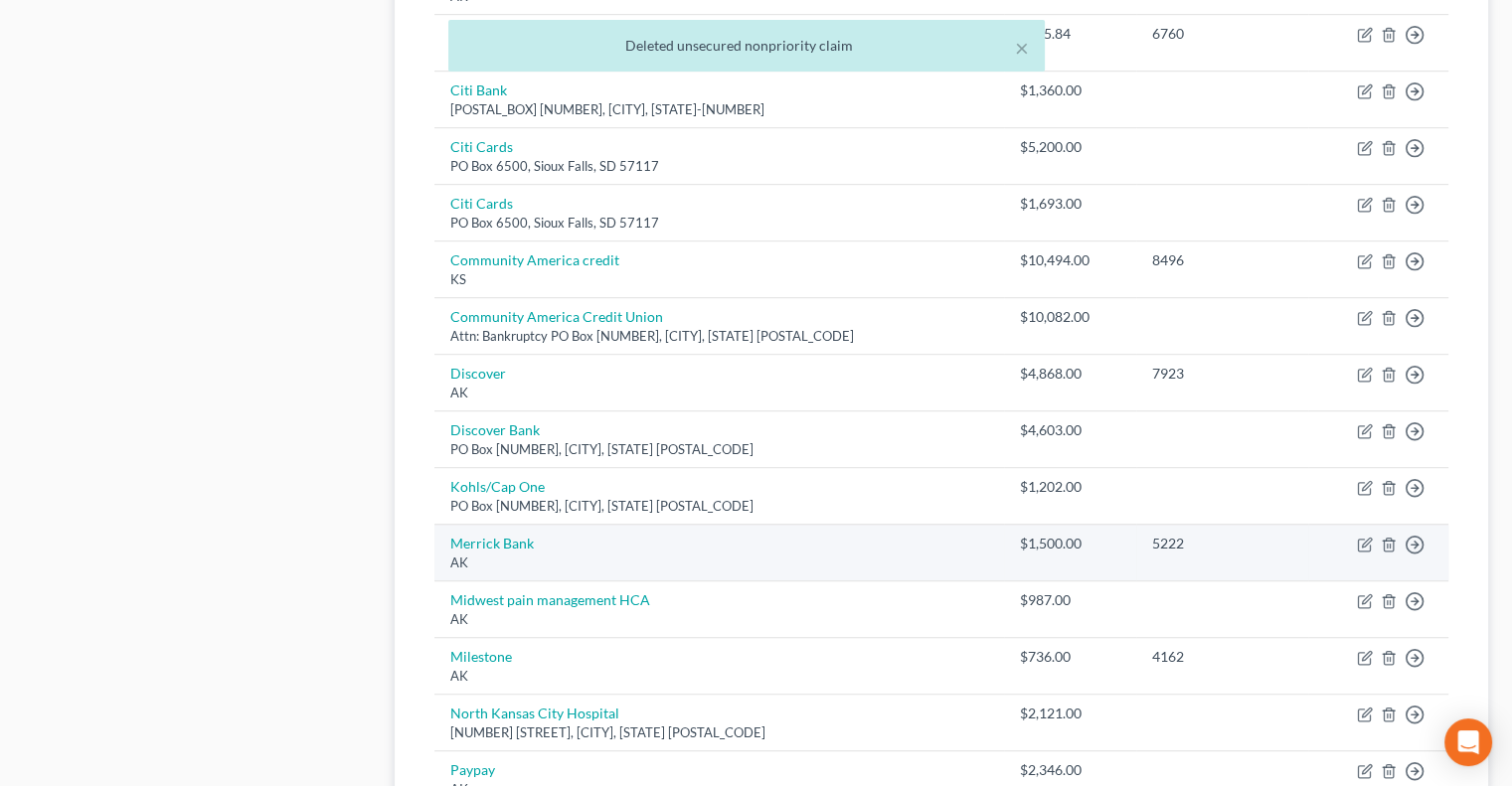scroll, scrollTop: 1104, scrollLeft: 0, axis: vertical 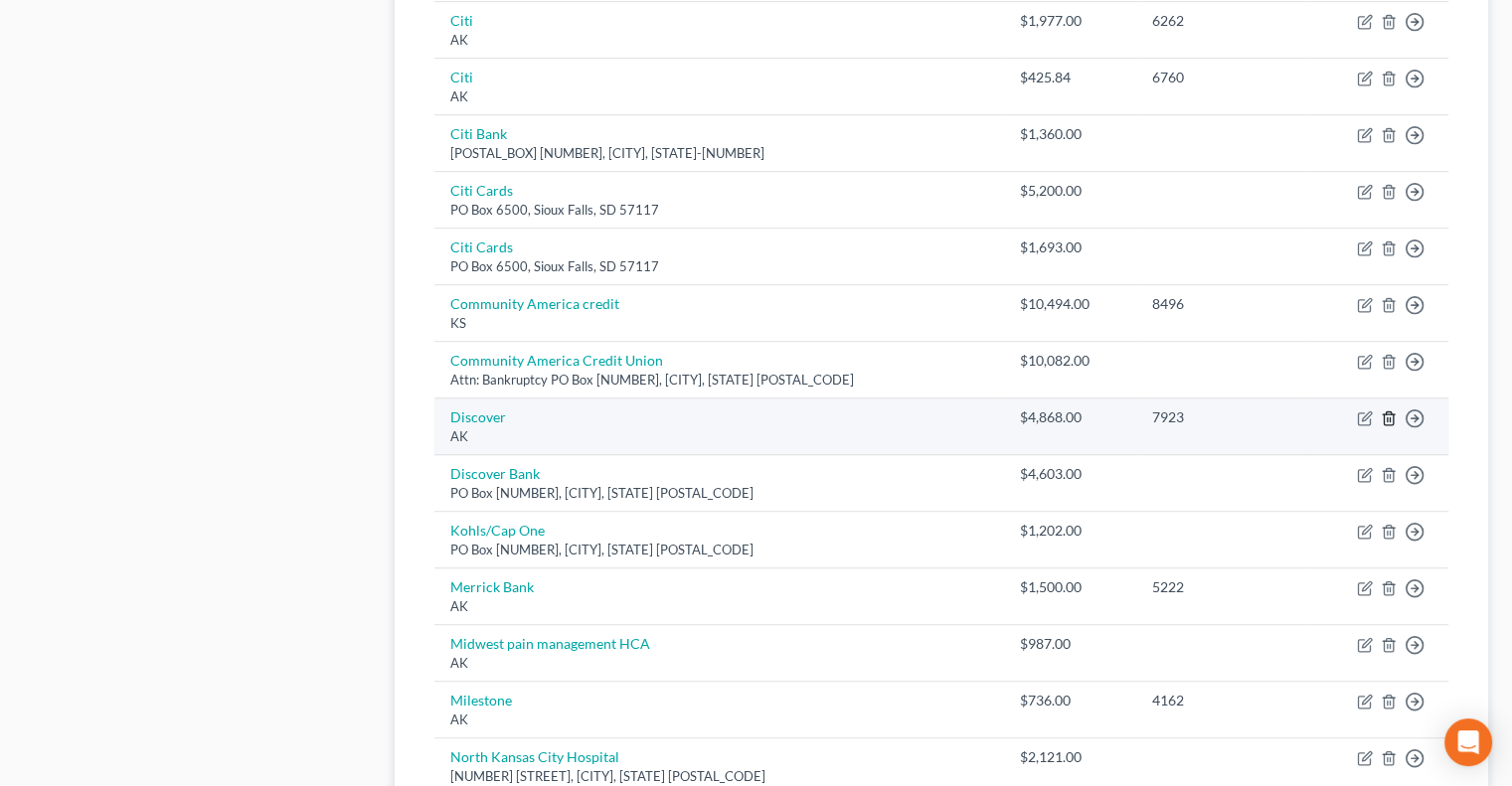 click 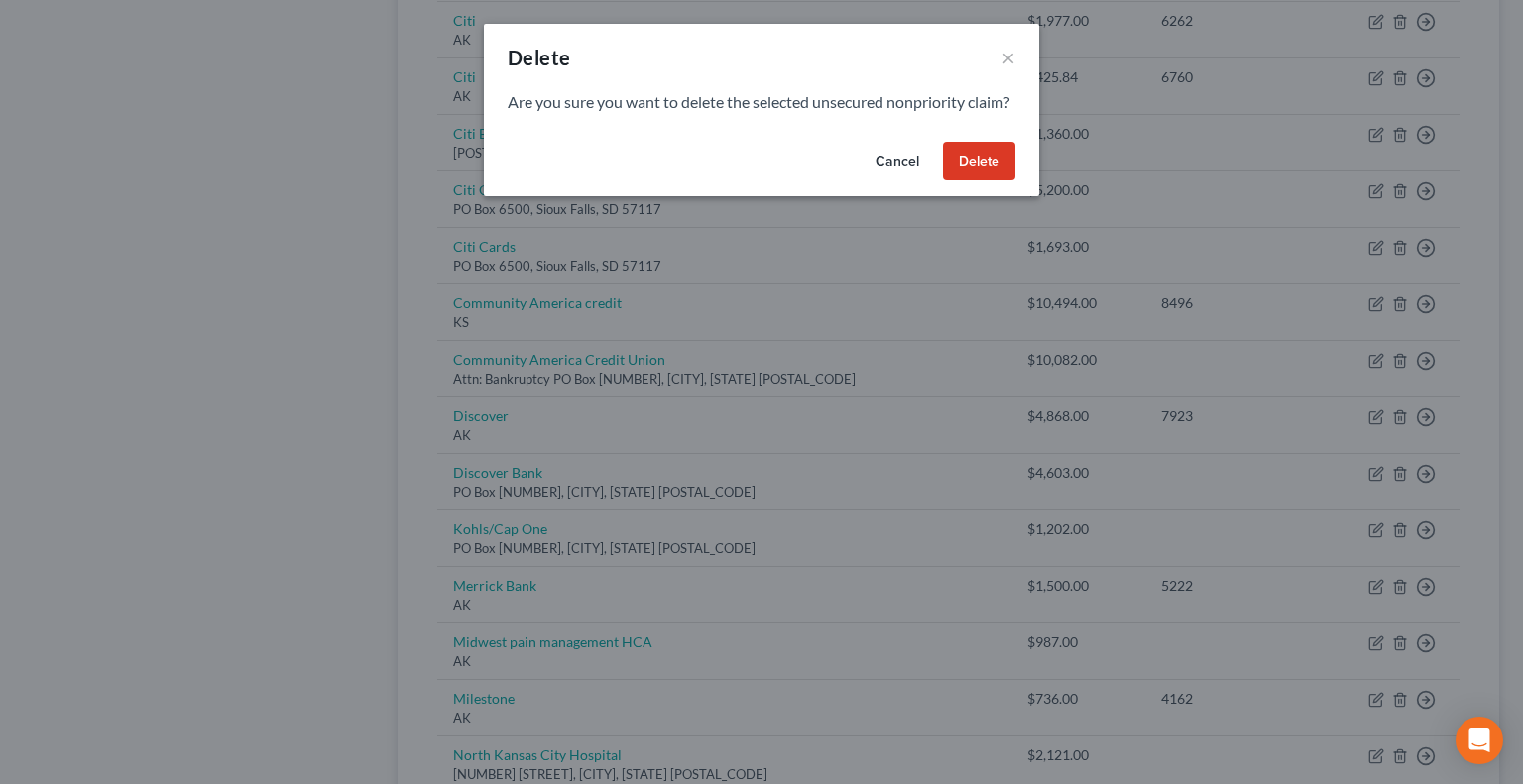 click on "Delete" at bounding box center [979, 162] 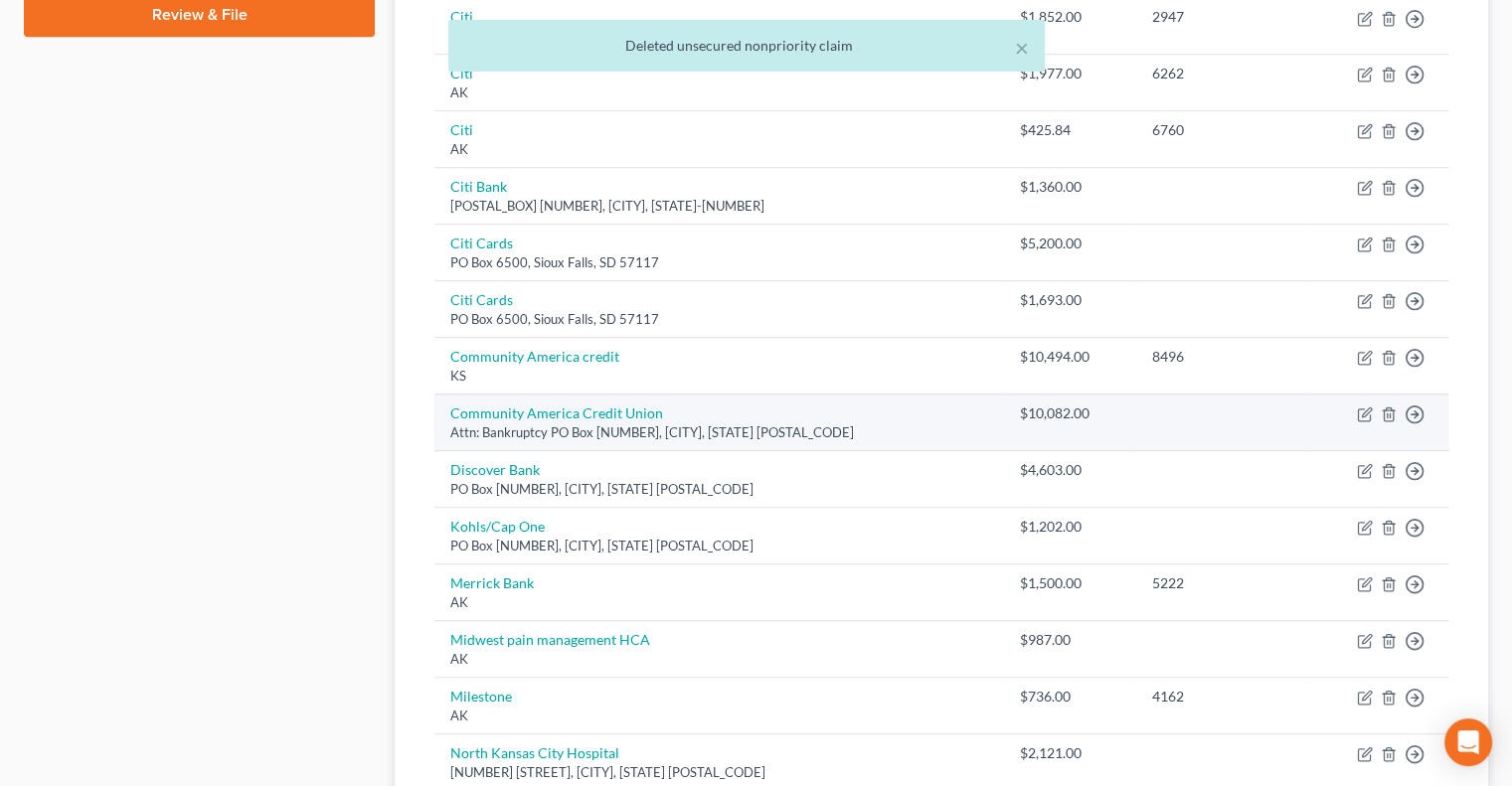 scroll, scrollTop: 1005, scrollLeft: 0, axis: vertical 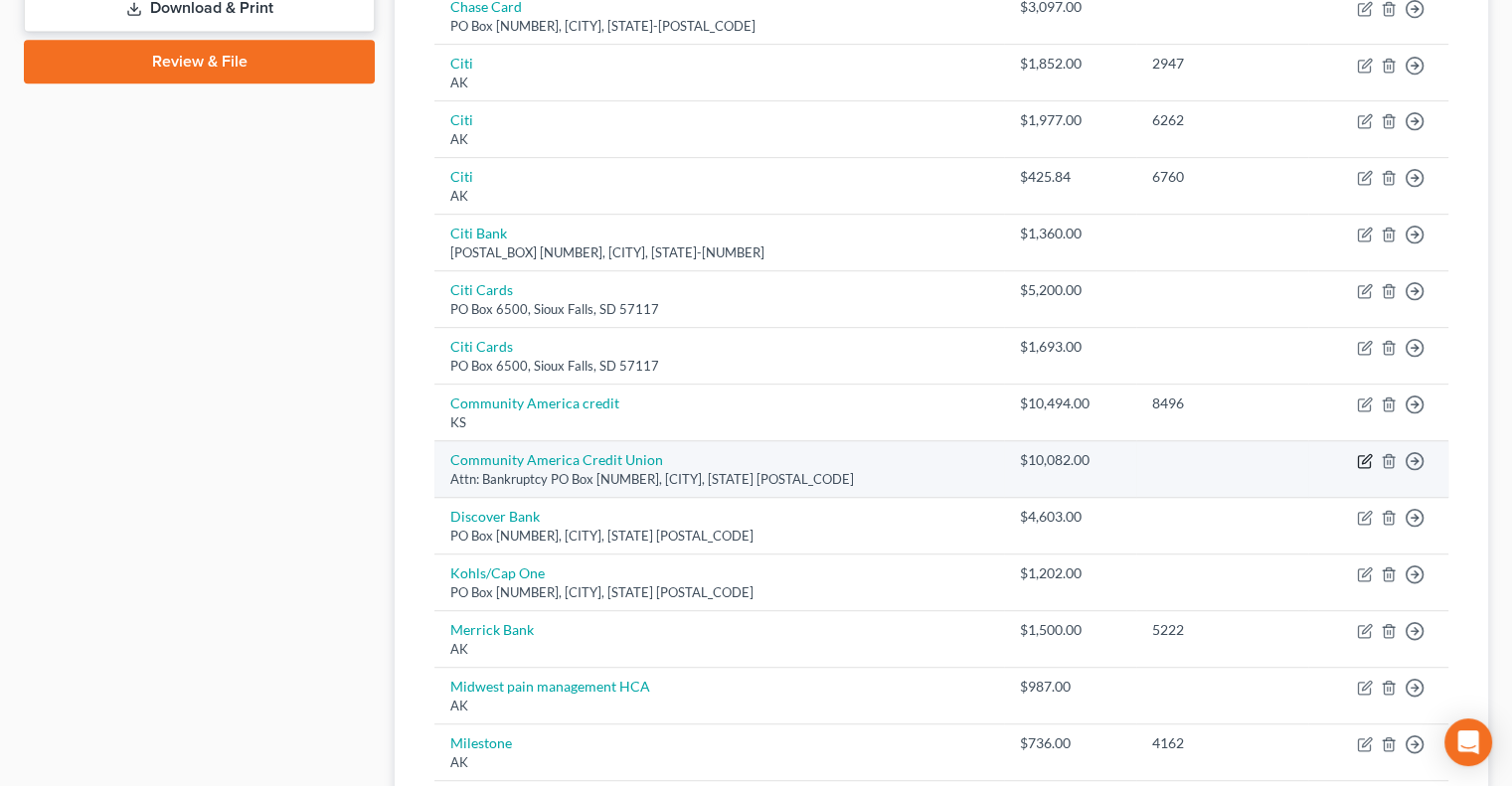 click 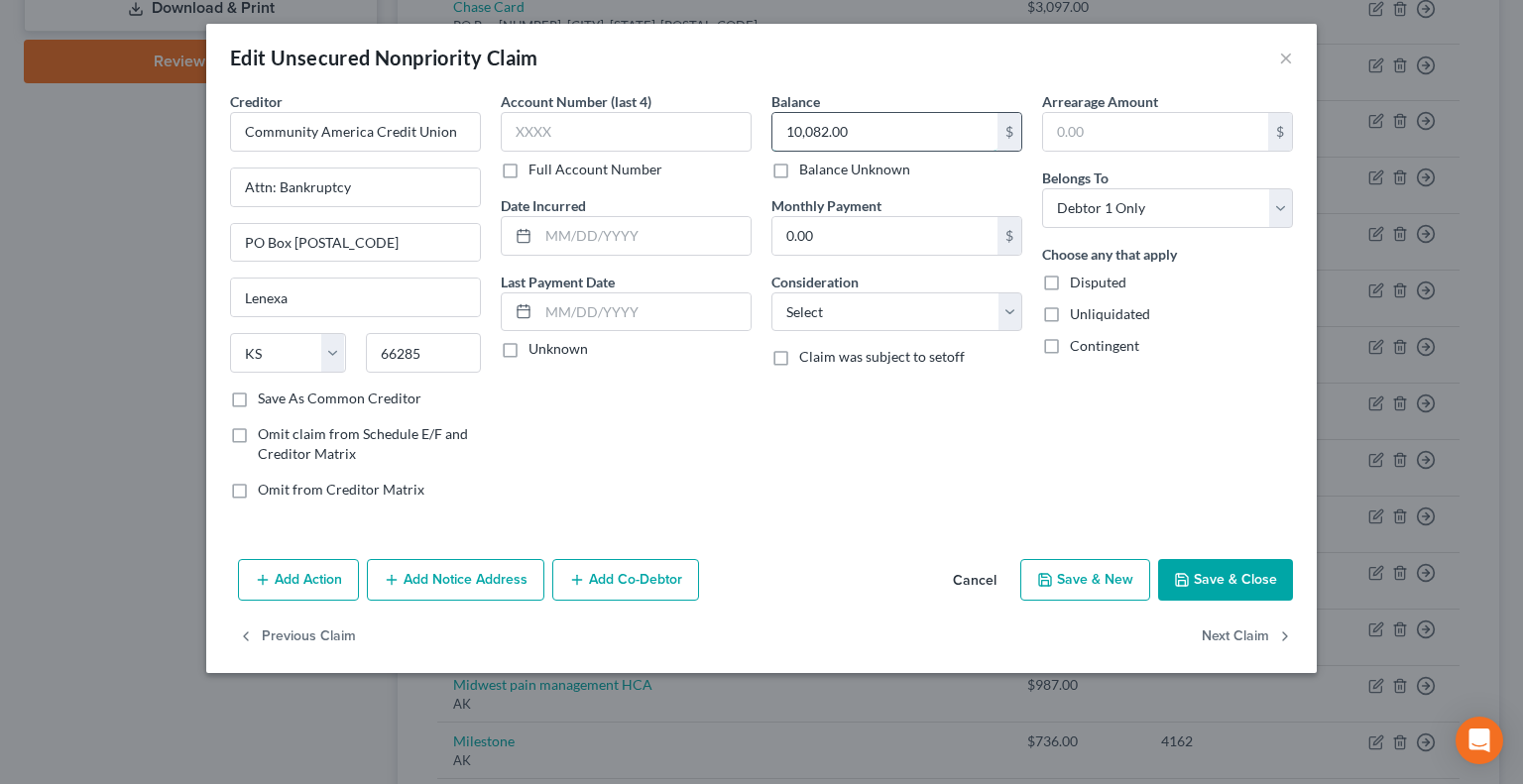 click on "10,082.00" at bounding box center [884, 132] 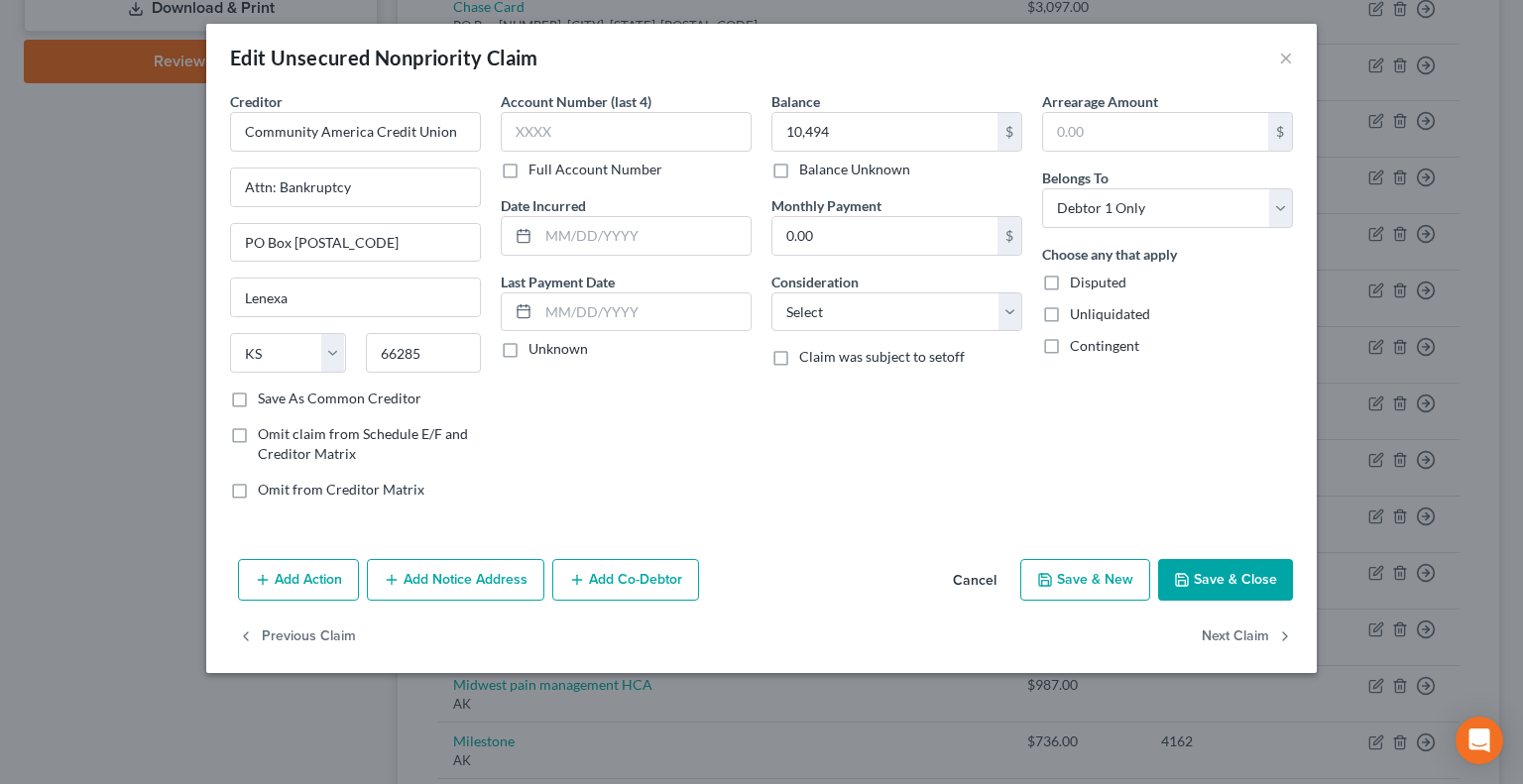 click on "Save & Close" at bounding box center (1226, 580) 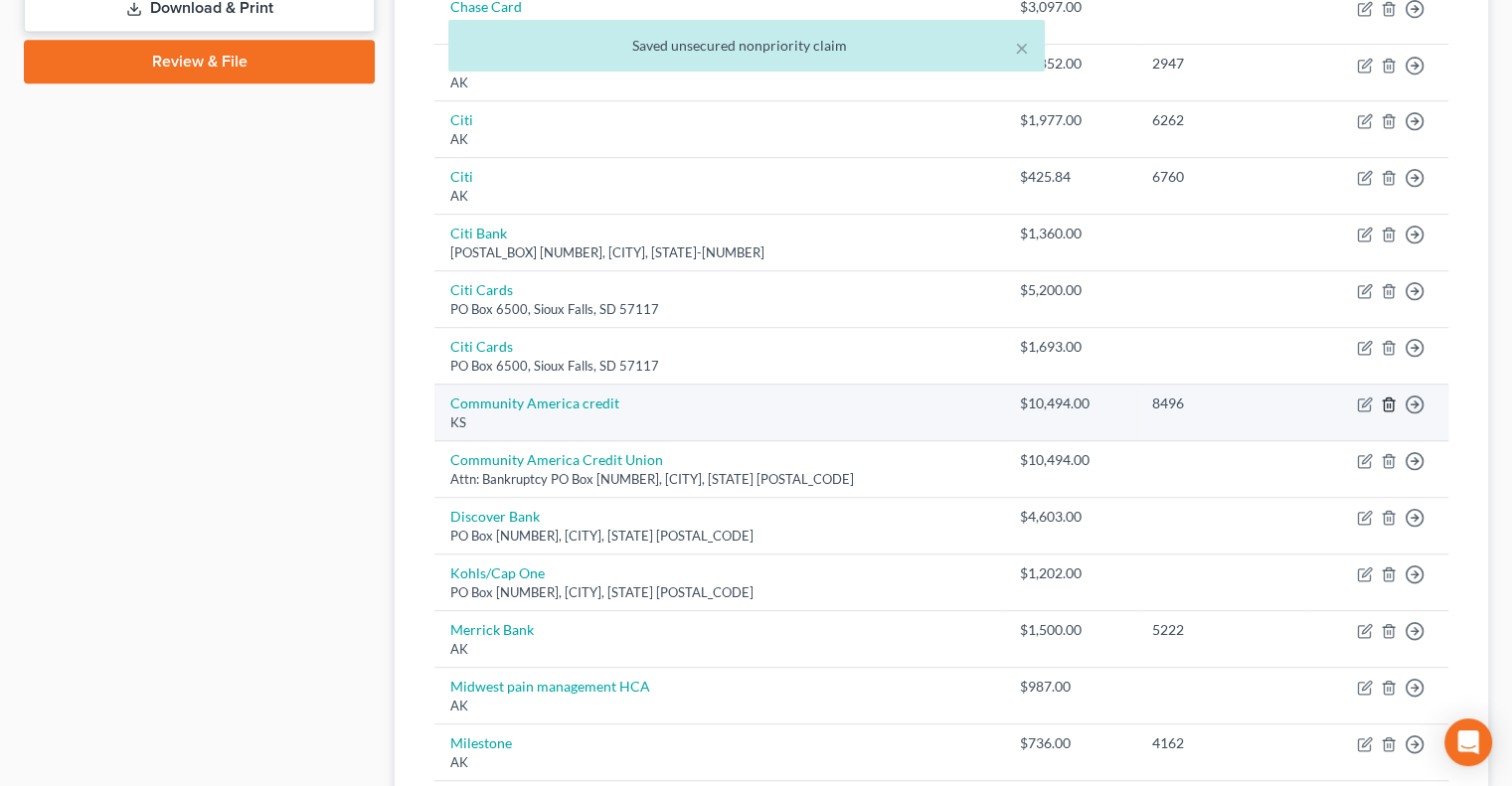 click 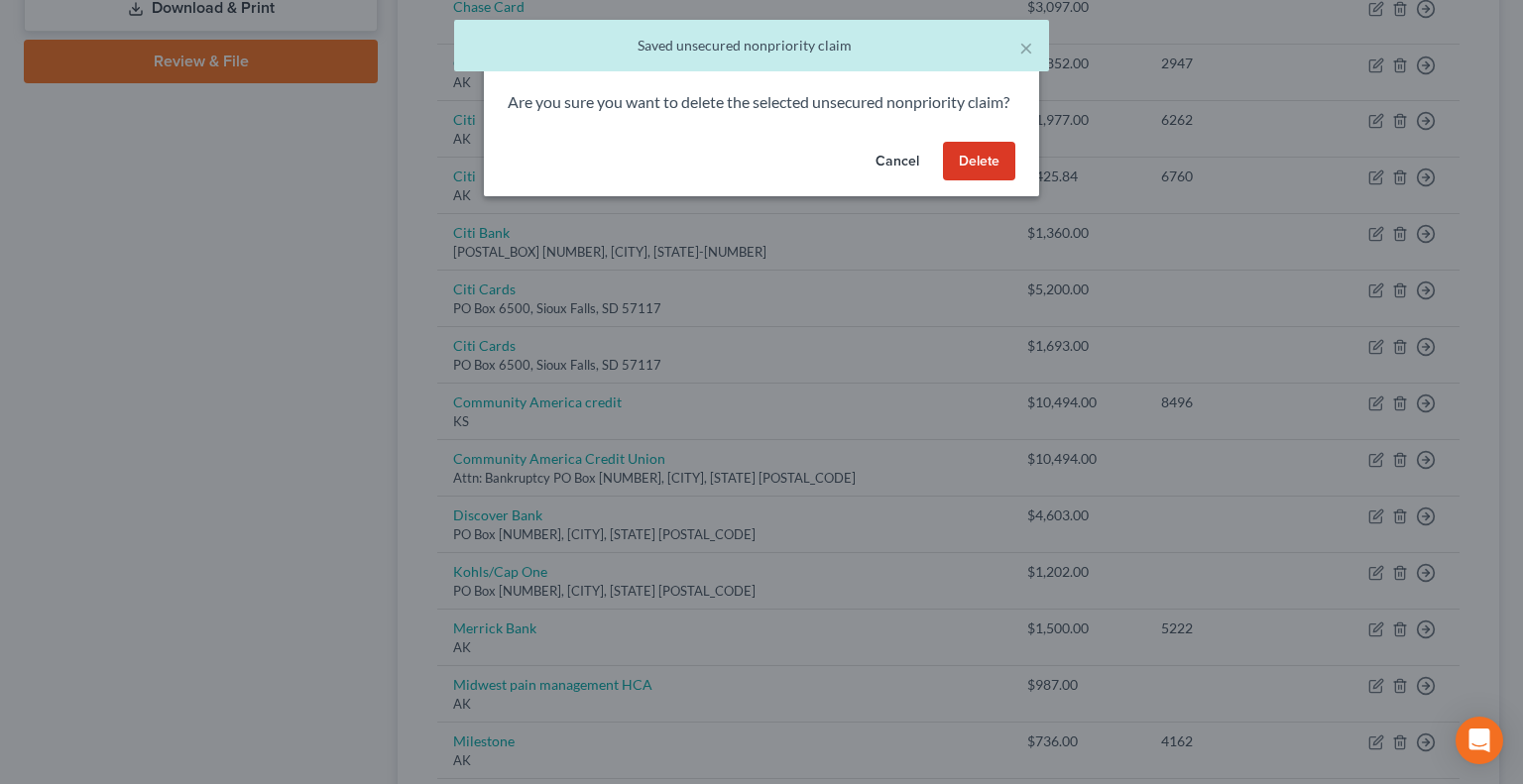 click on "Delete" at bounding box center (979, 162) 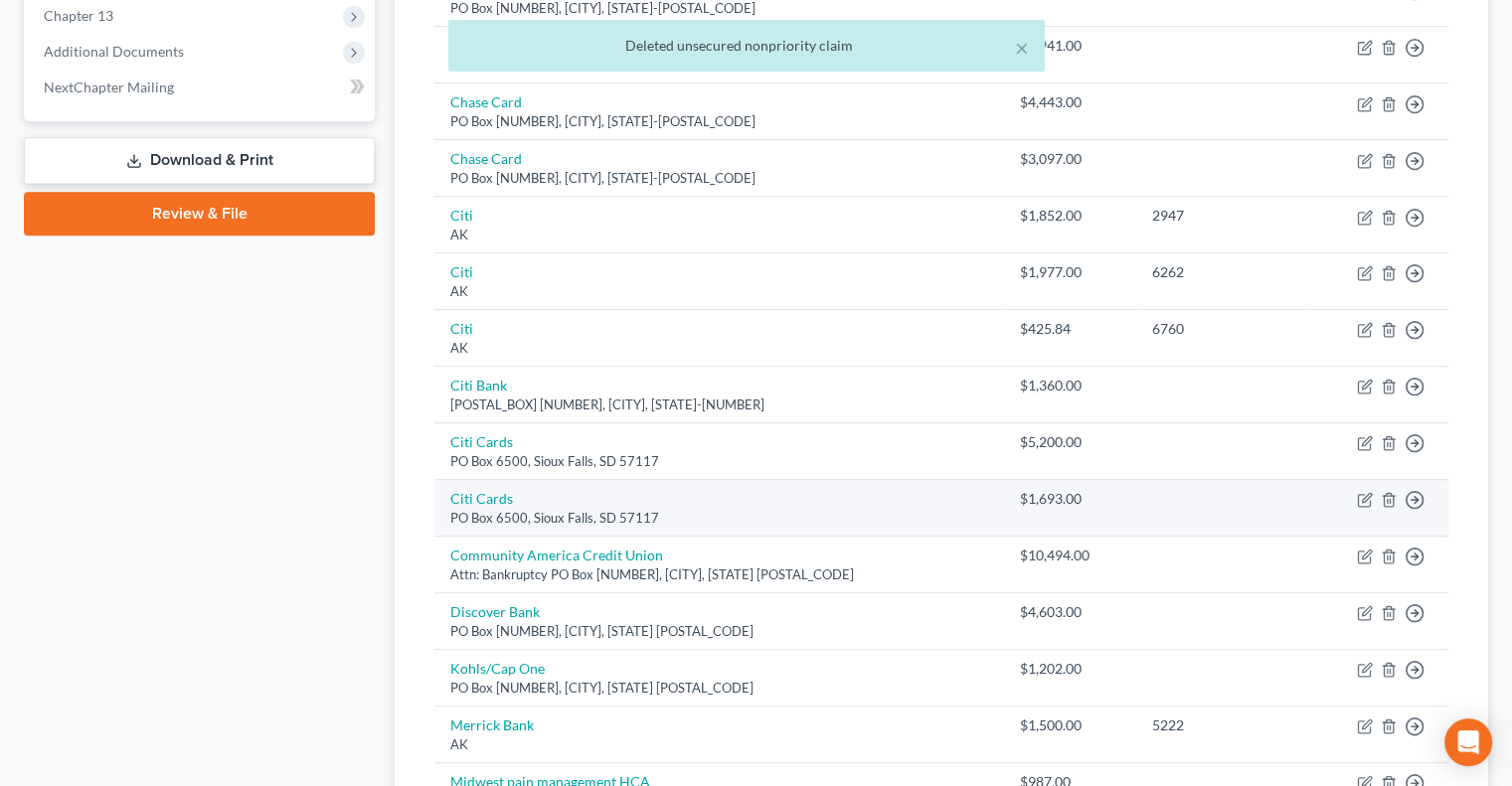 scroll, scrollTop: 806, scrollLeft: 0, axis: vertical 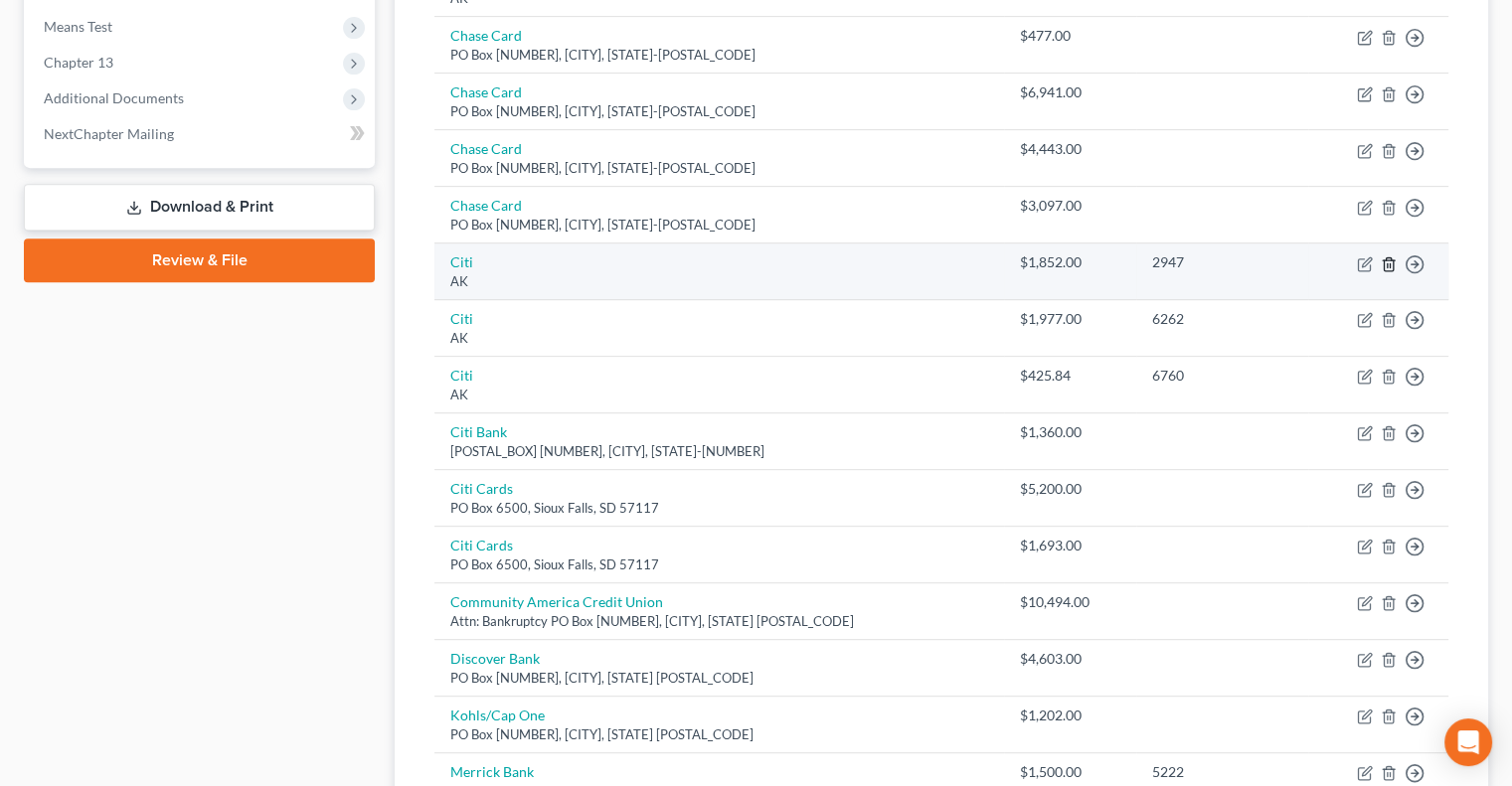 click 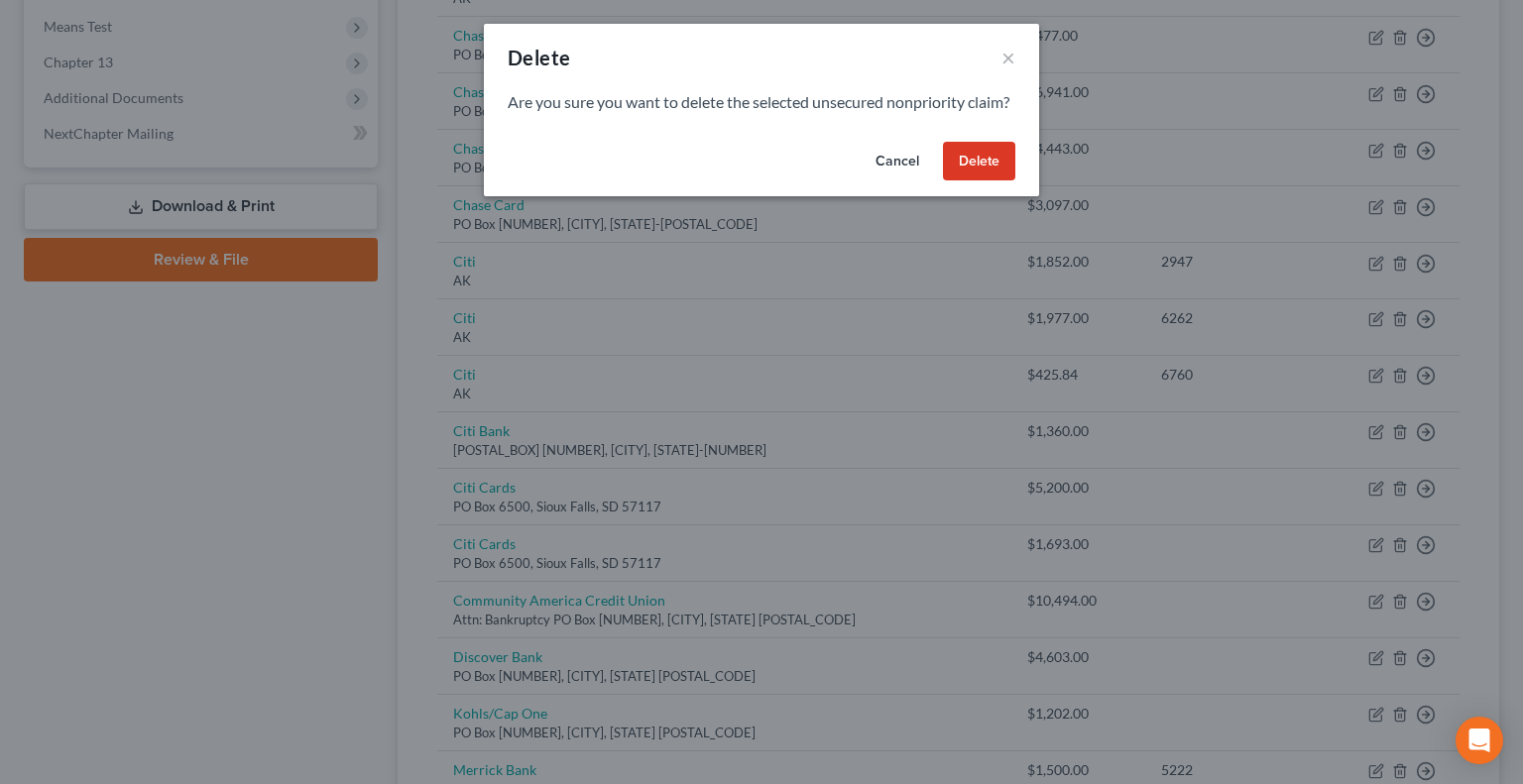 click on "Delete" at bounding box center (979, 162) 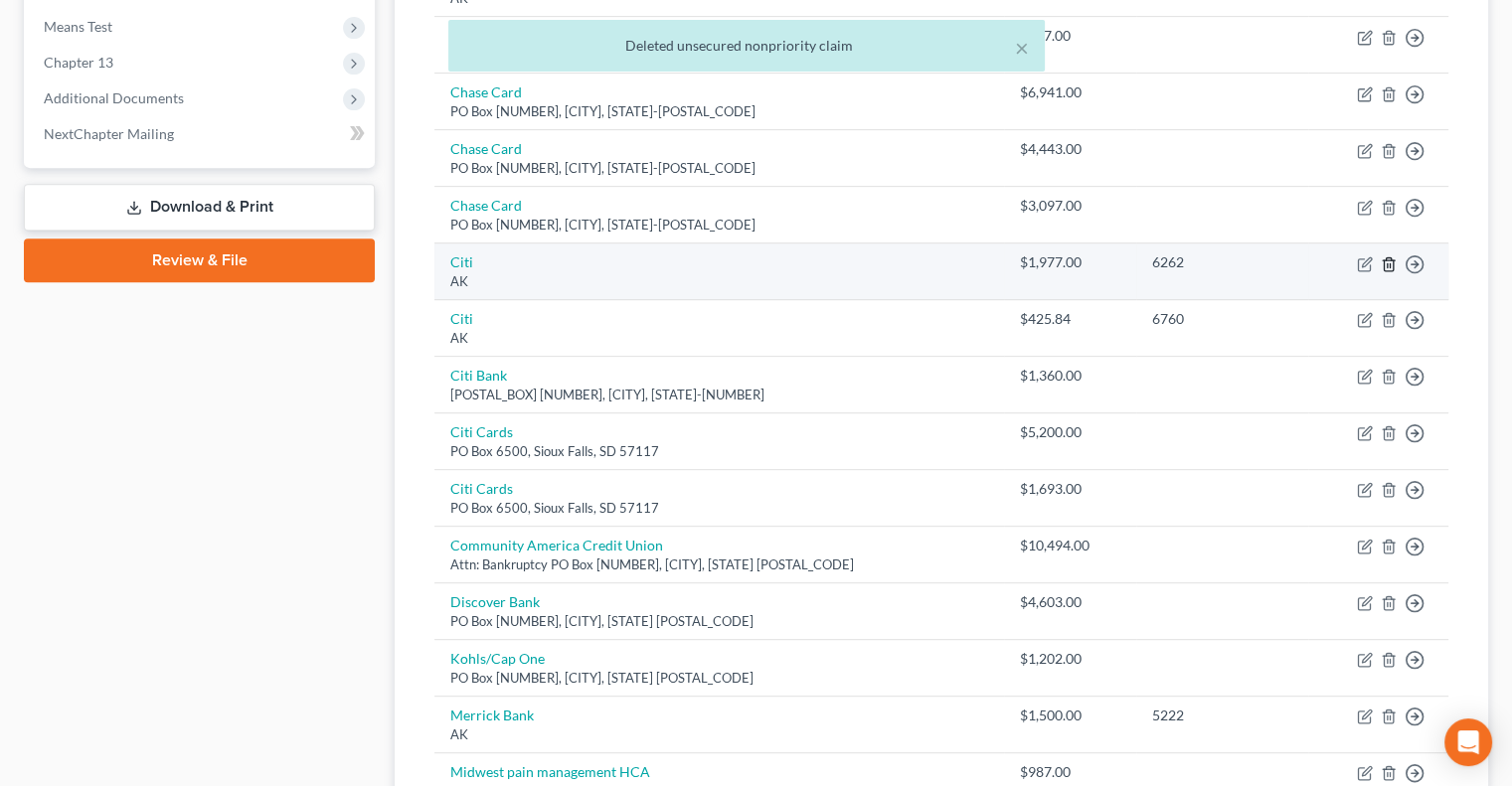 click 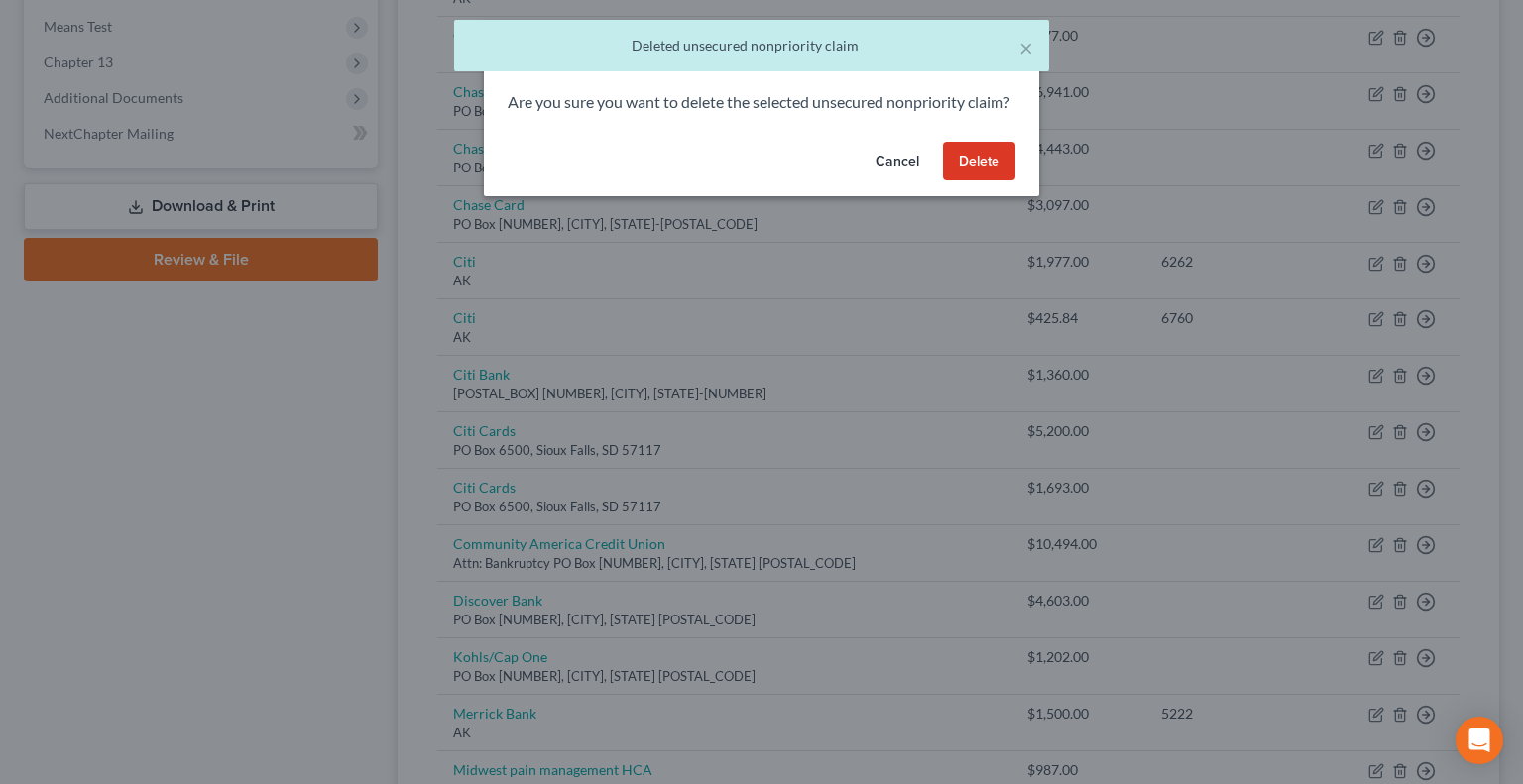 click on "Delete" at bounding box center (979, 162) 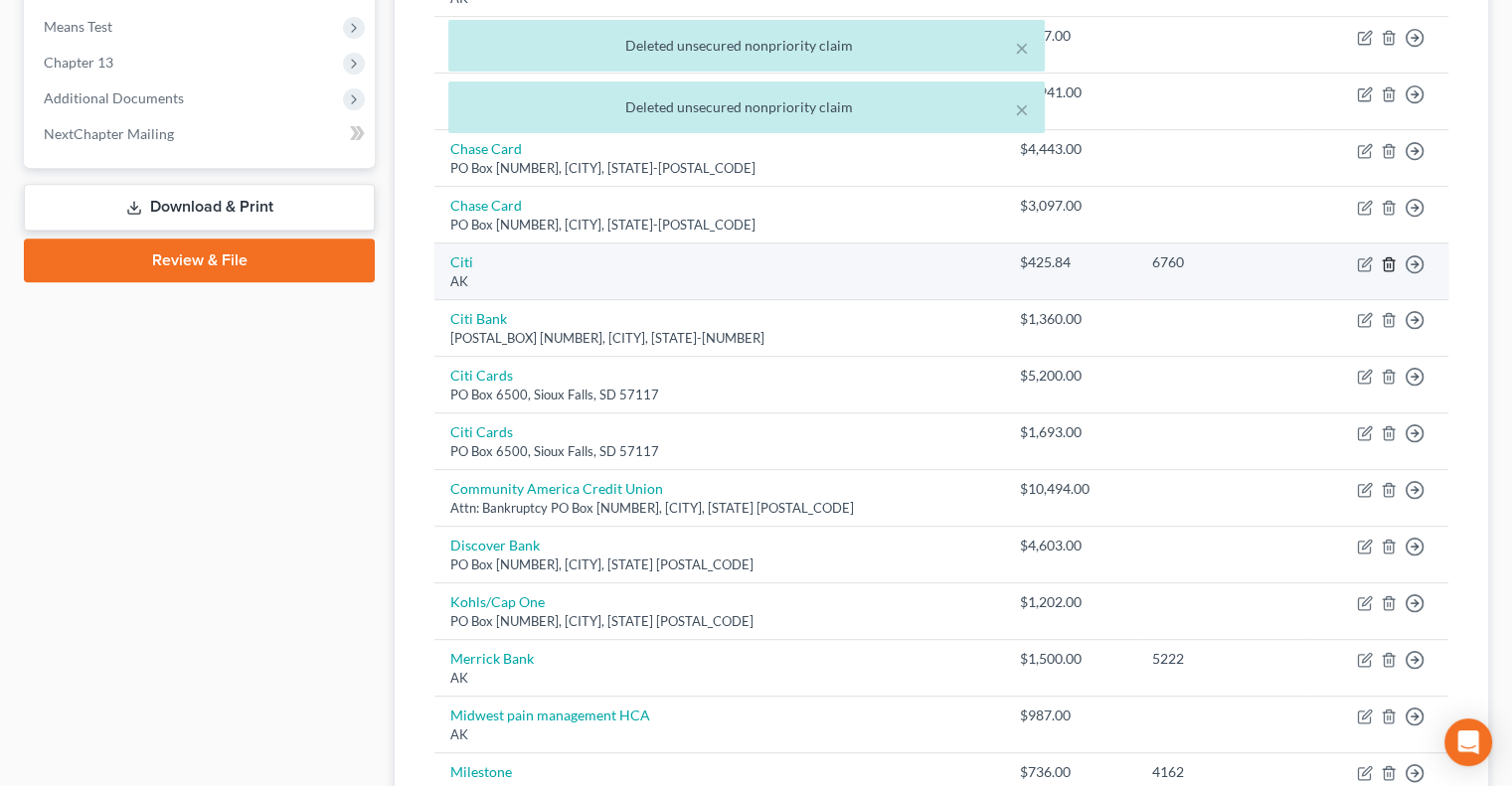click 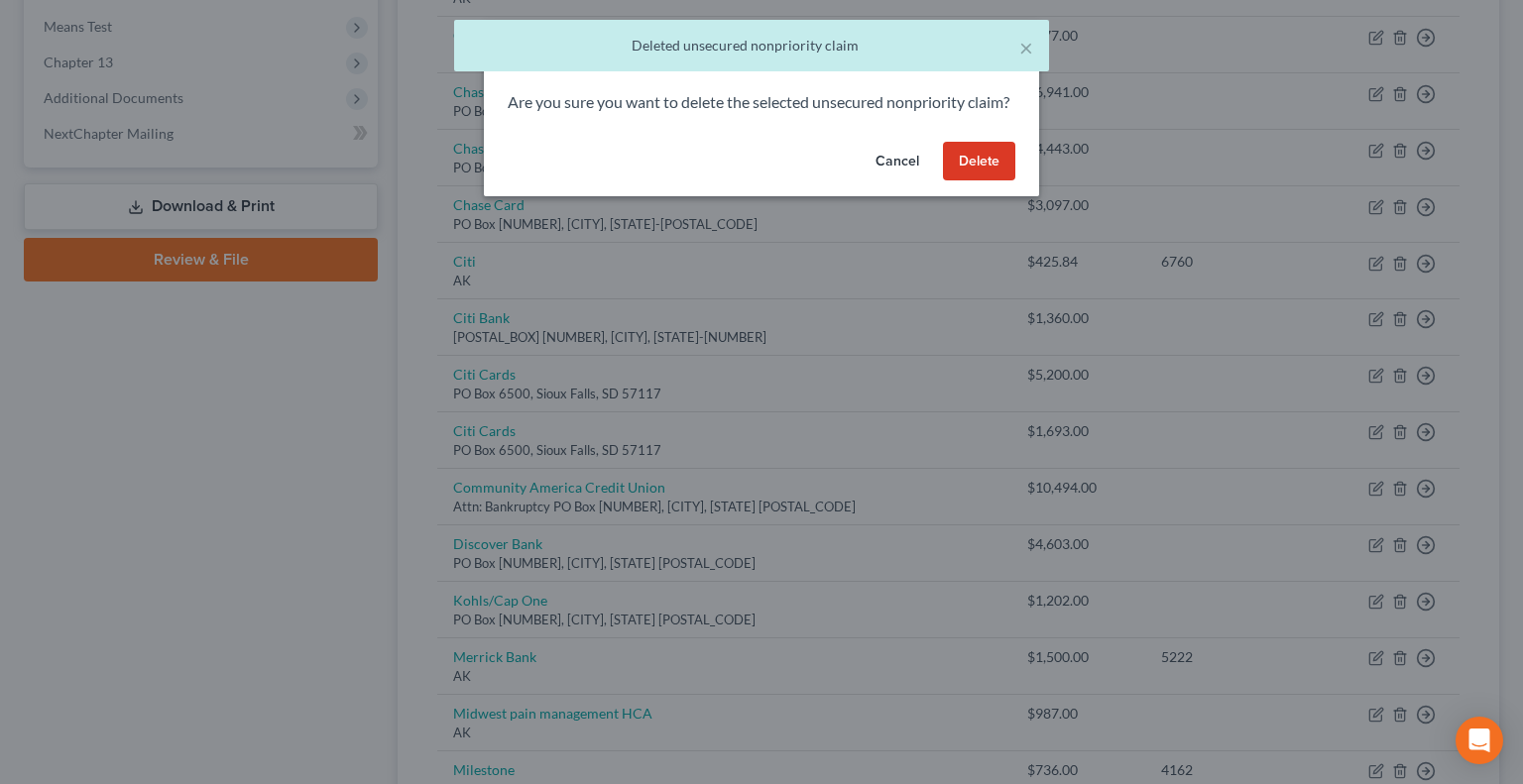 click on "Delete" at bounding box center [979, 162] 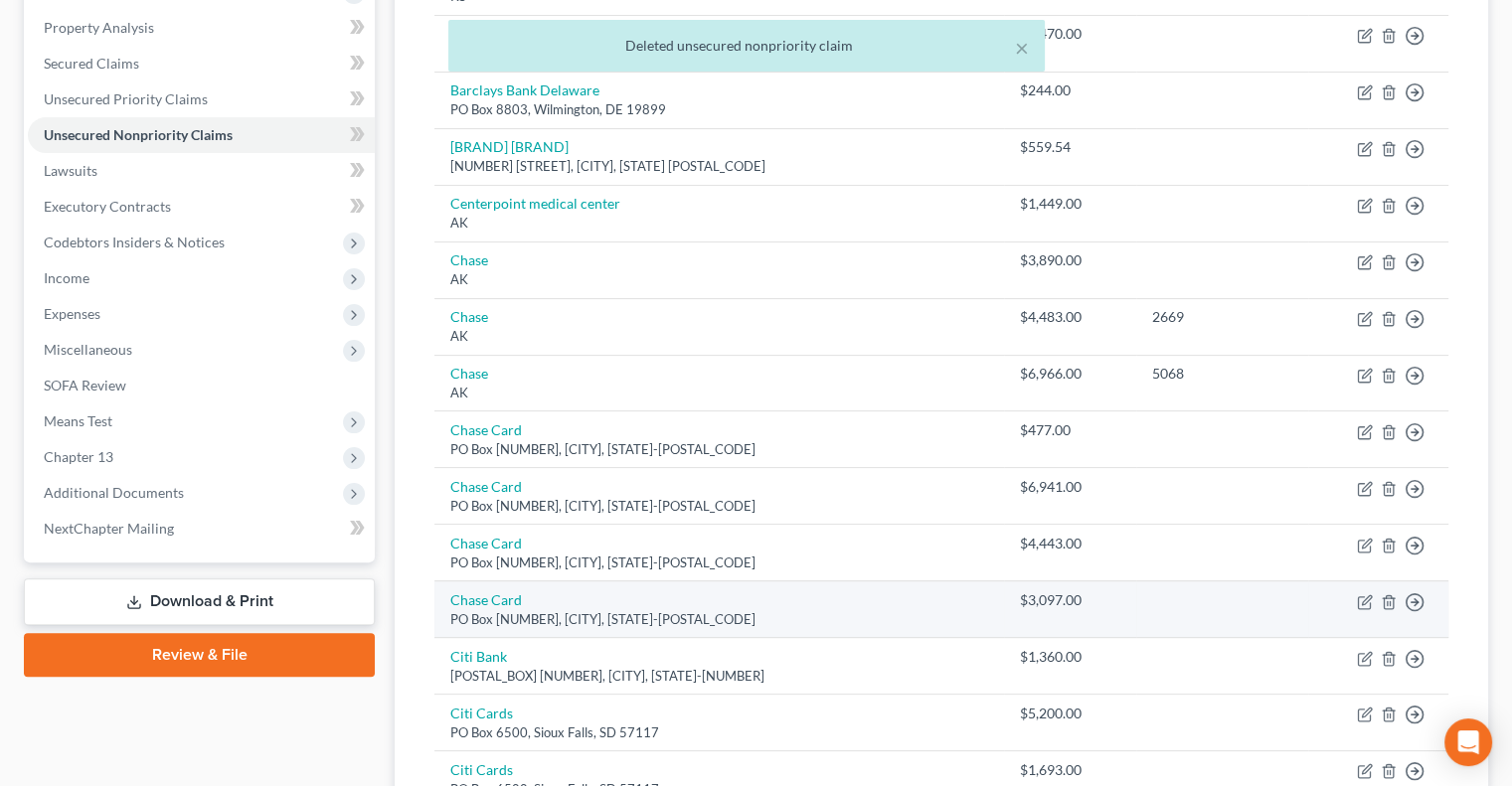 scroll, scrollTop: 408, scrollLeft: 0, axis: vertical 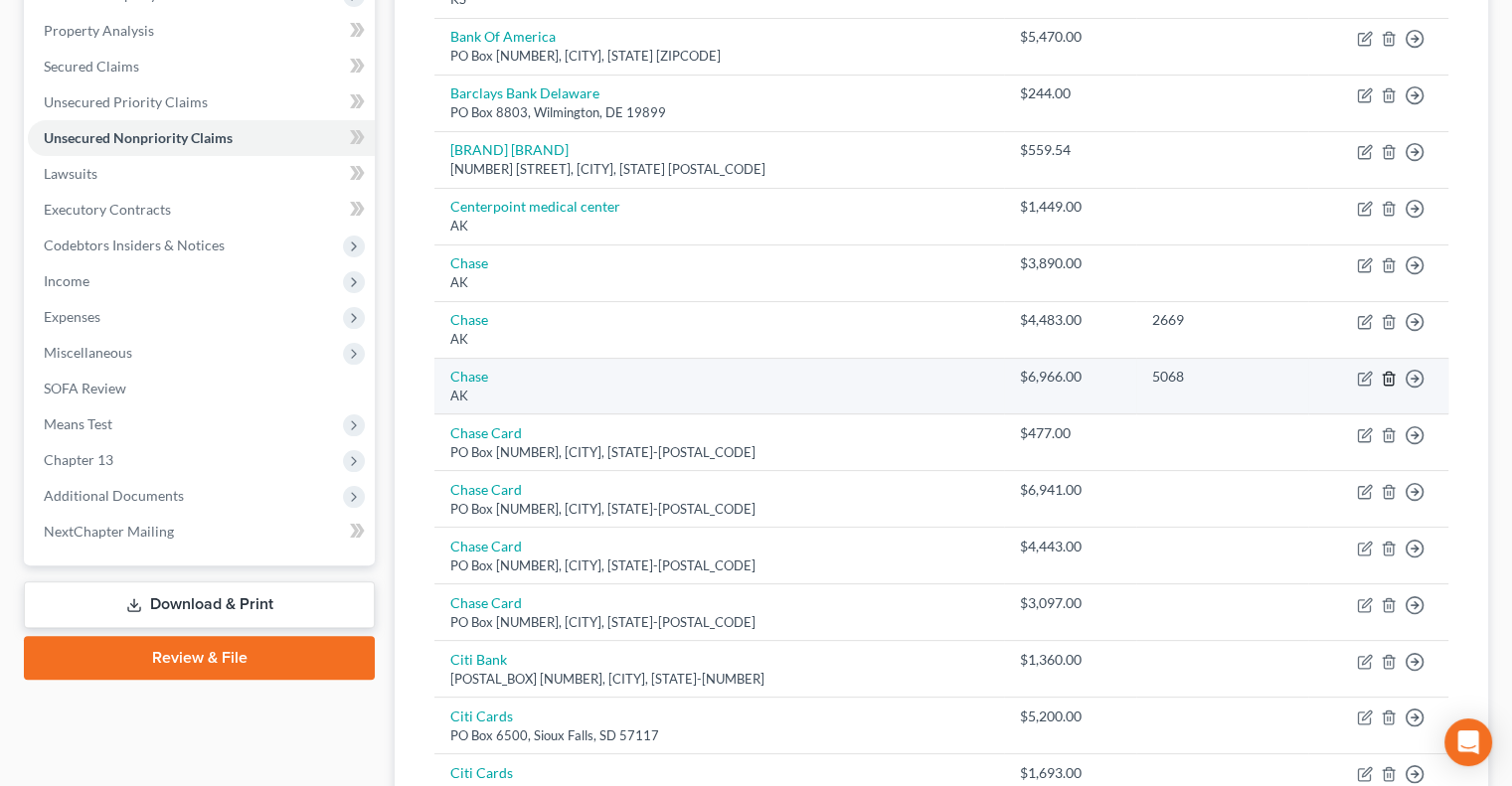 click 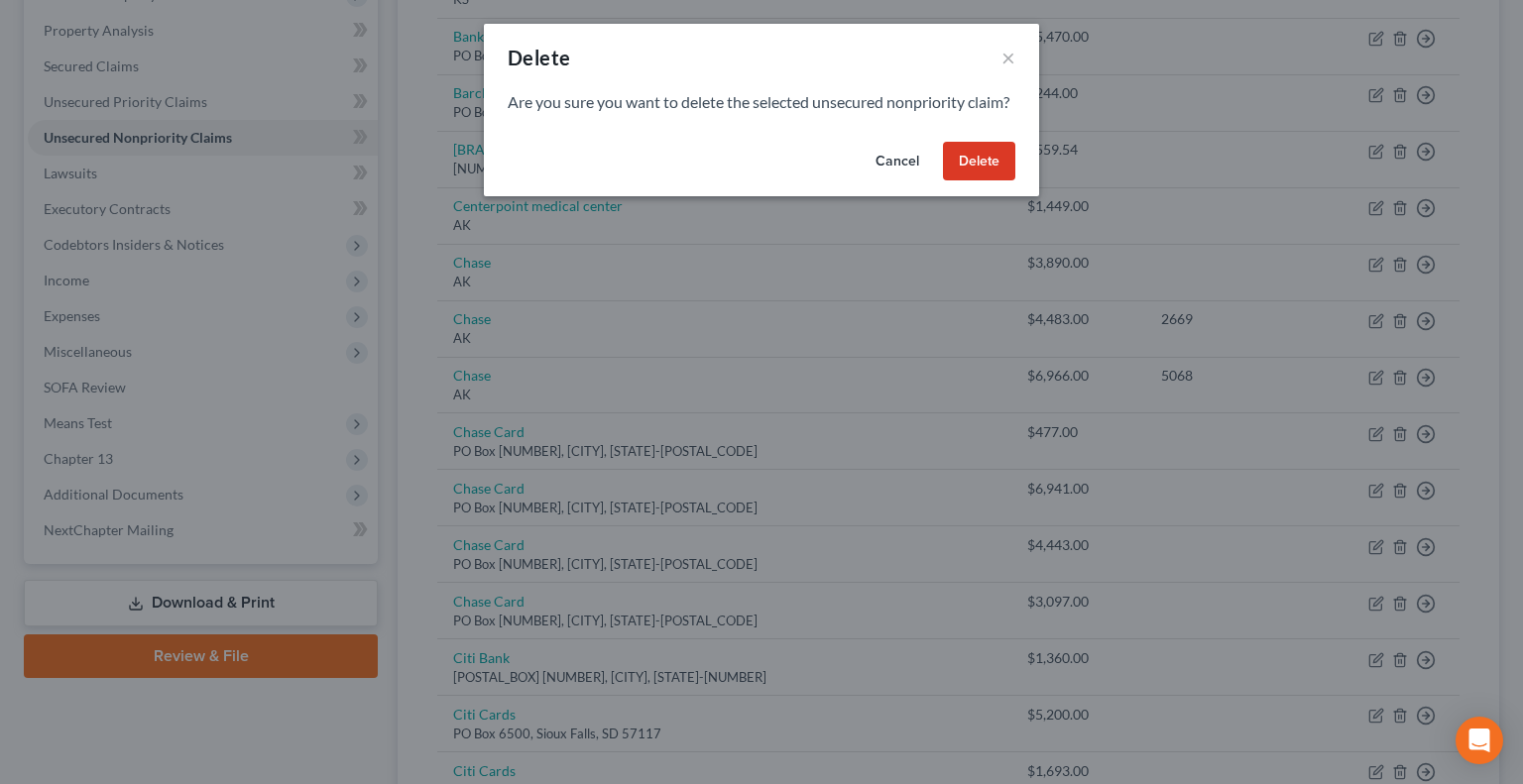 click on "Delete" at bounding box center (979, 162) 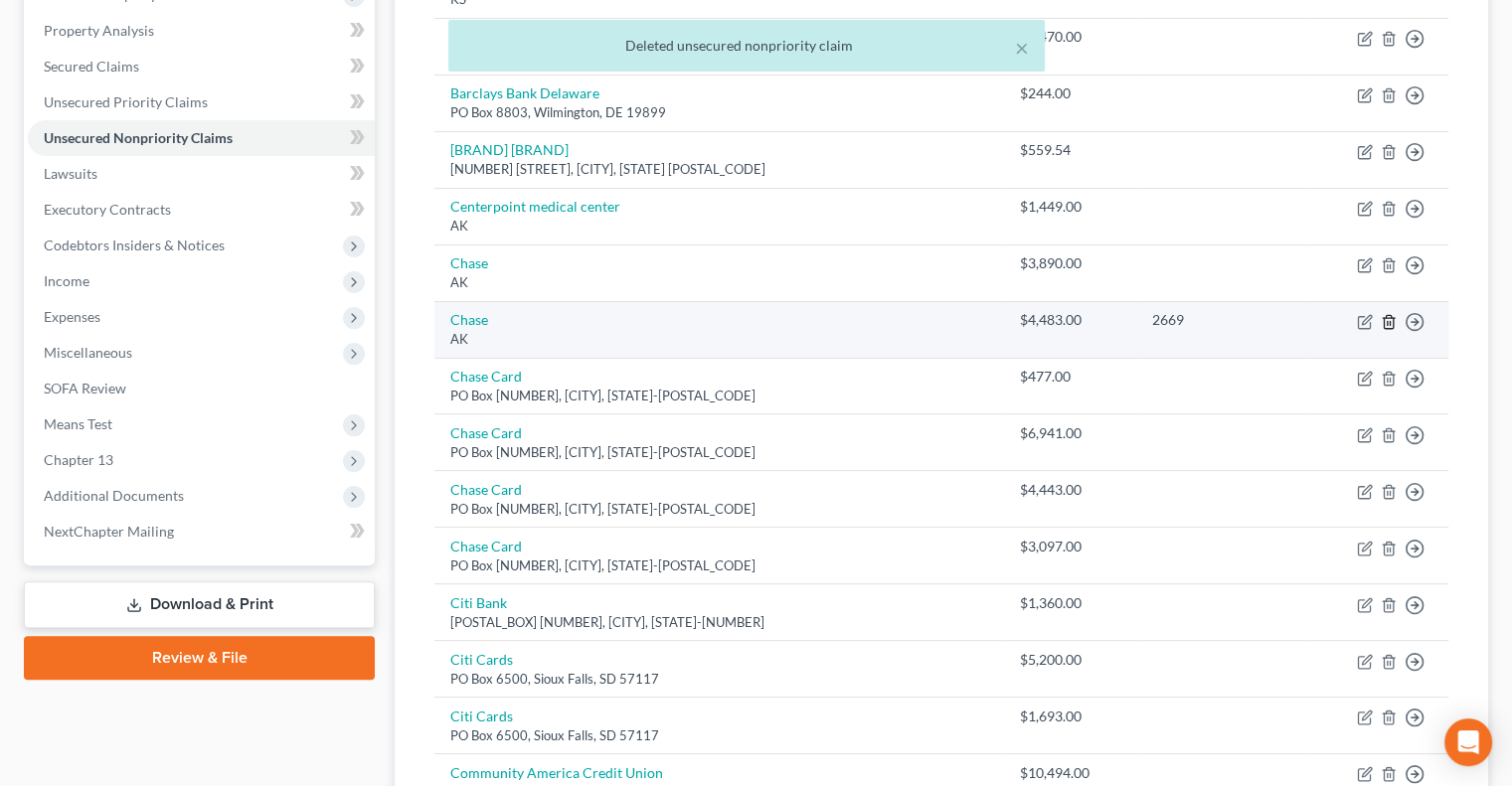 click 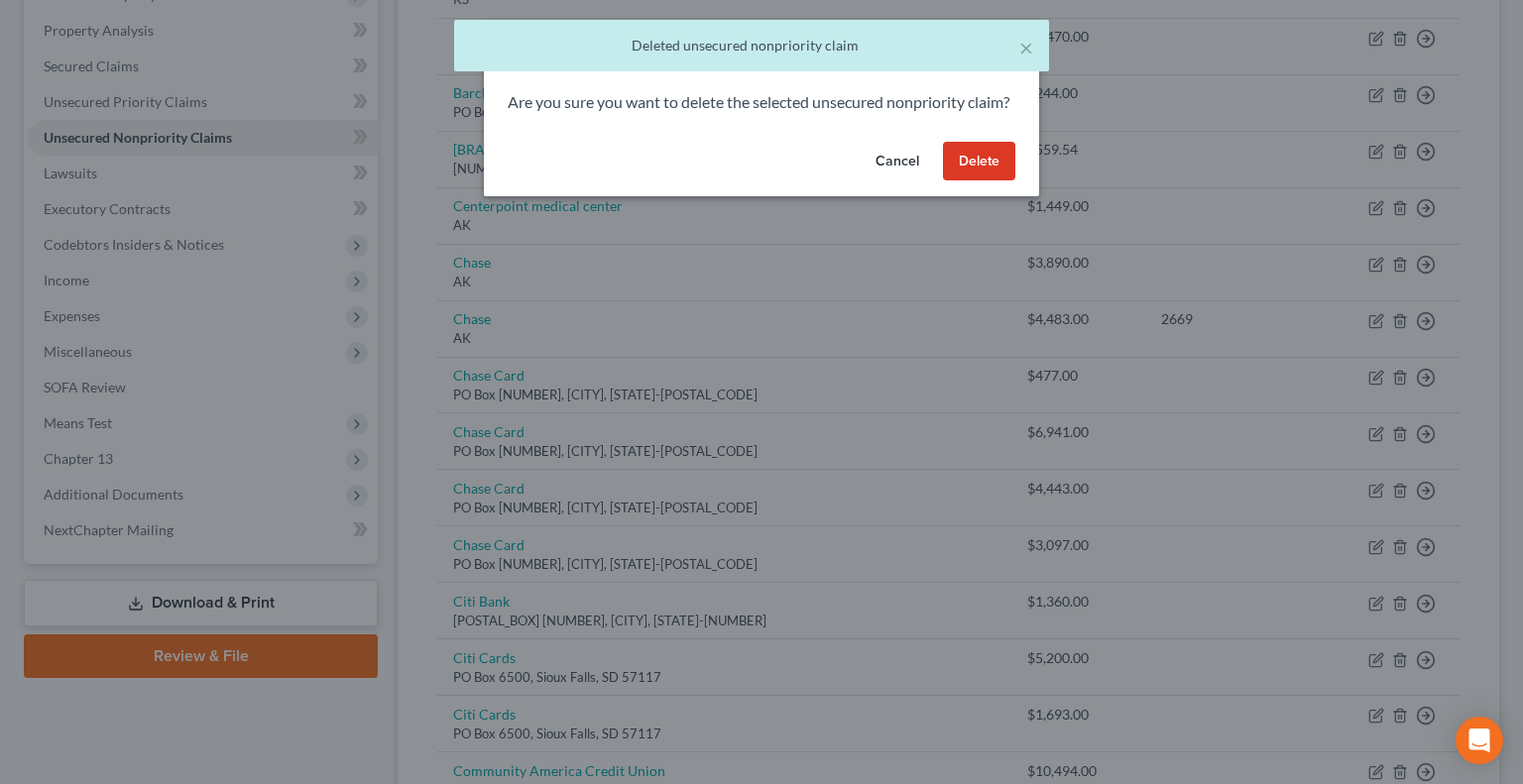 click on "Delete" at bounding box center (979, 162) 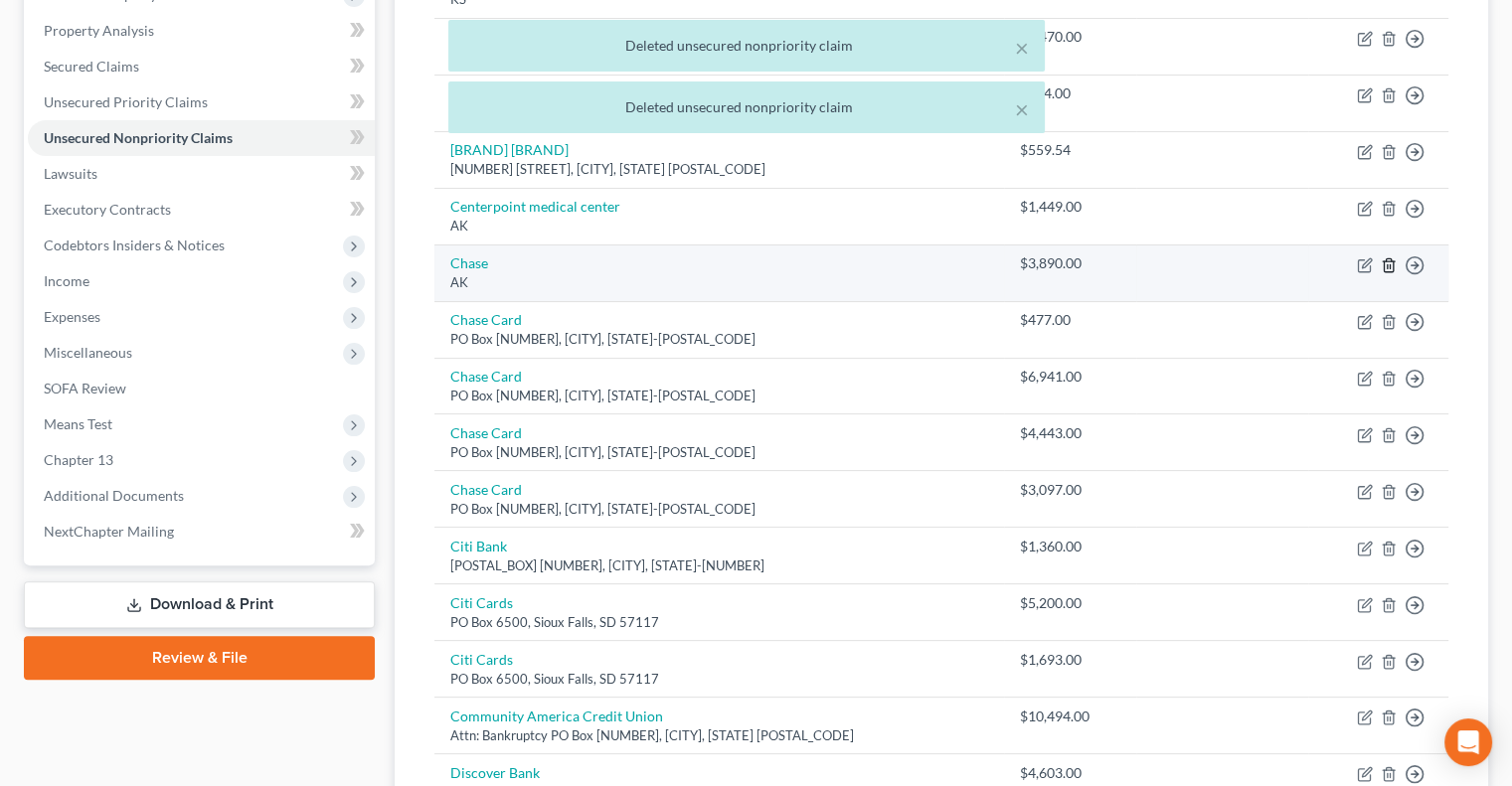 click 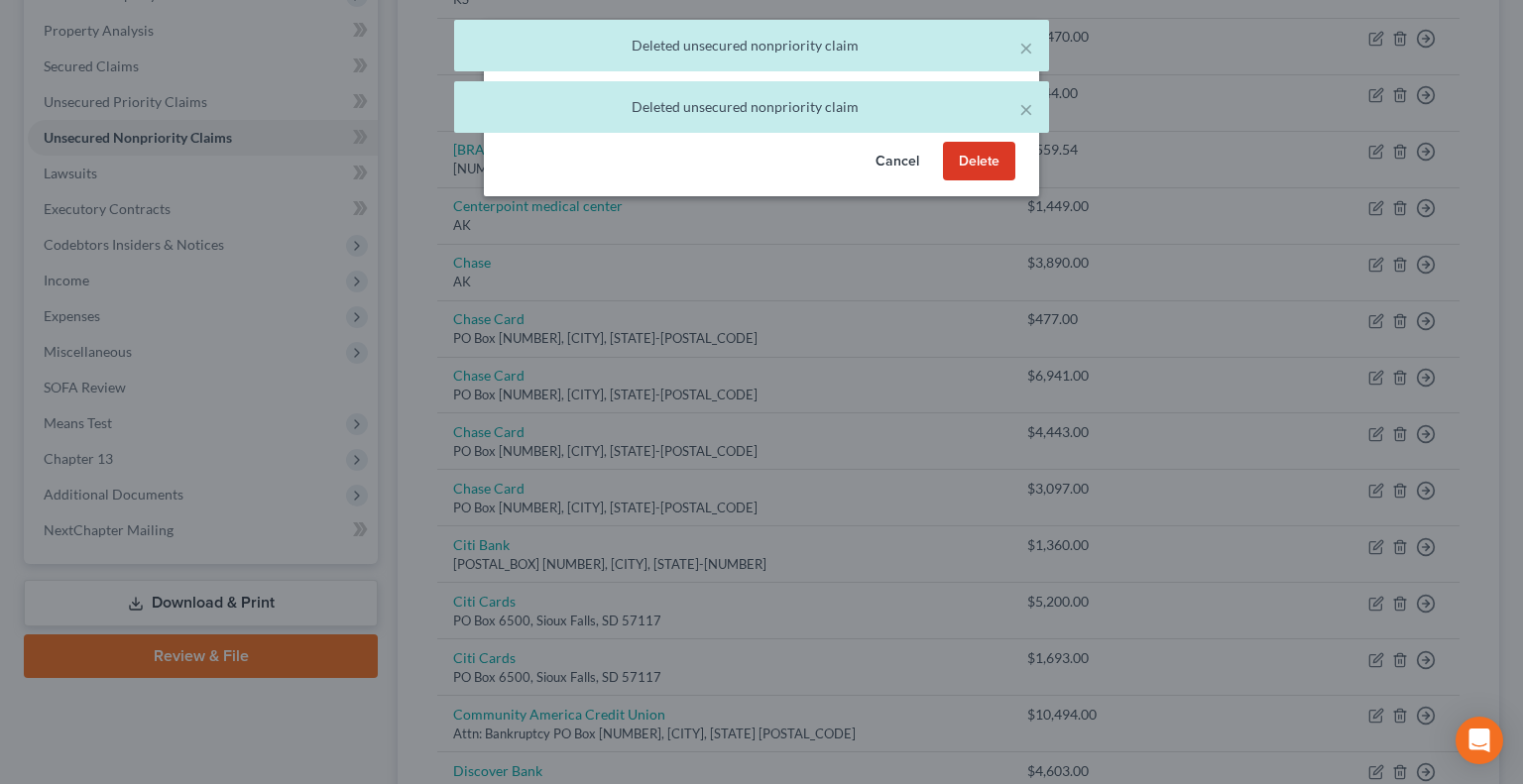 click on "Delete" at bounding box center (979, 162) 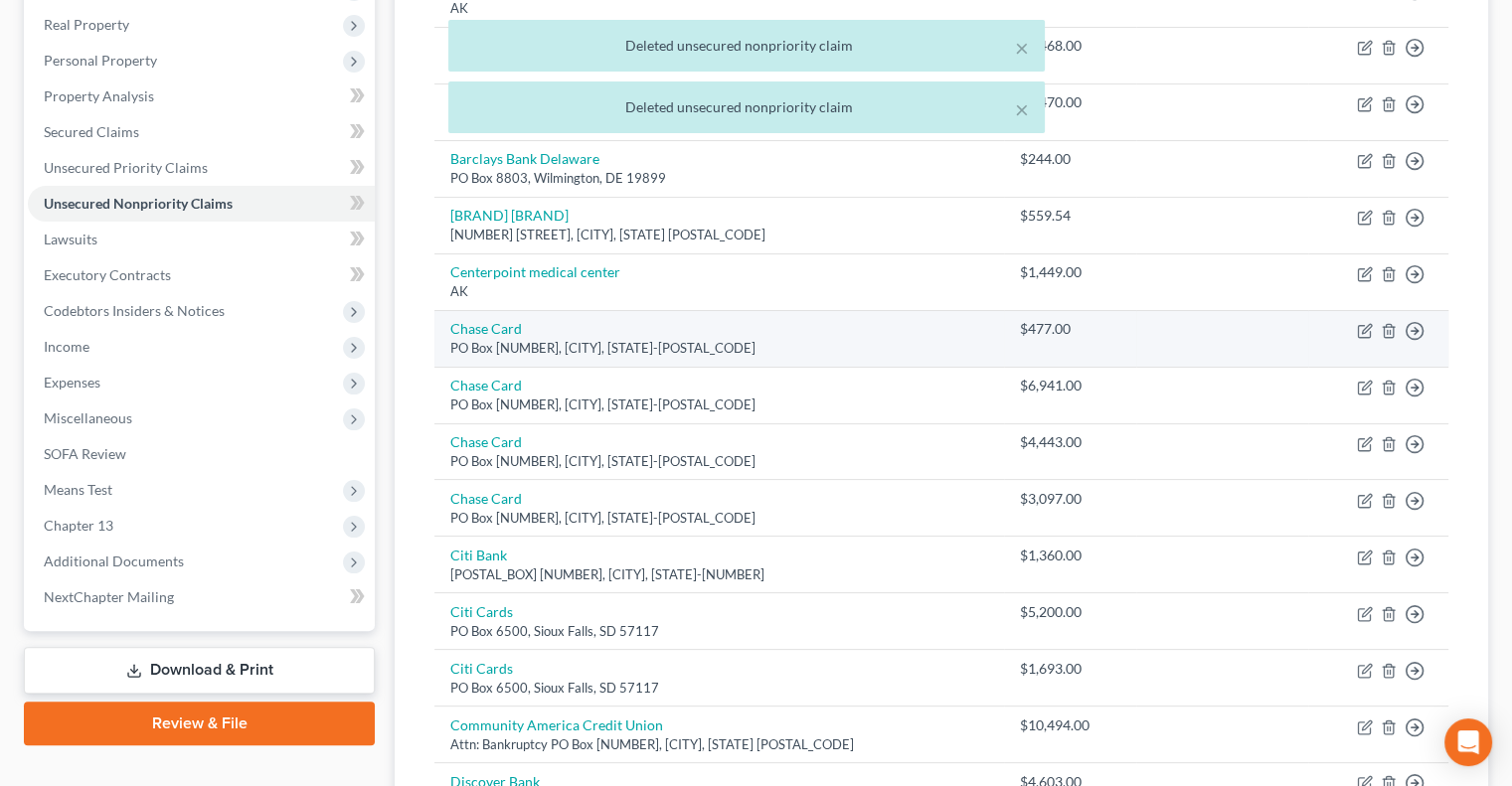 scroll, scrollTop: 309, scrollLeft: 0, axis: vertical 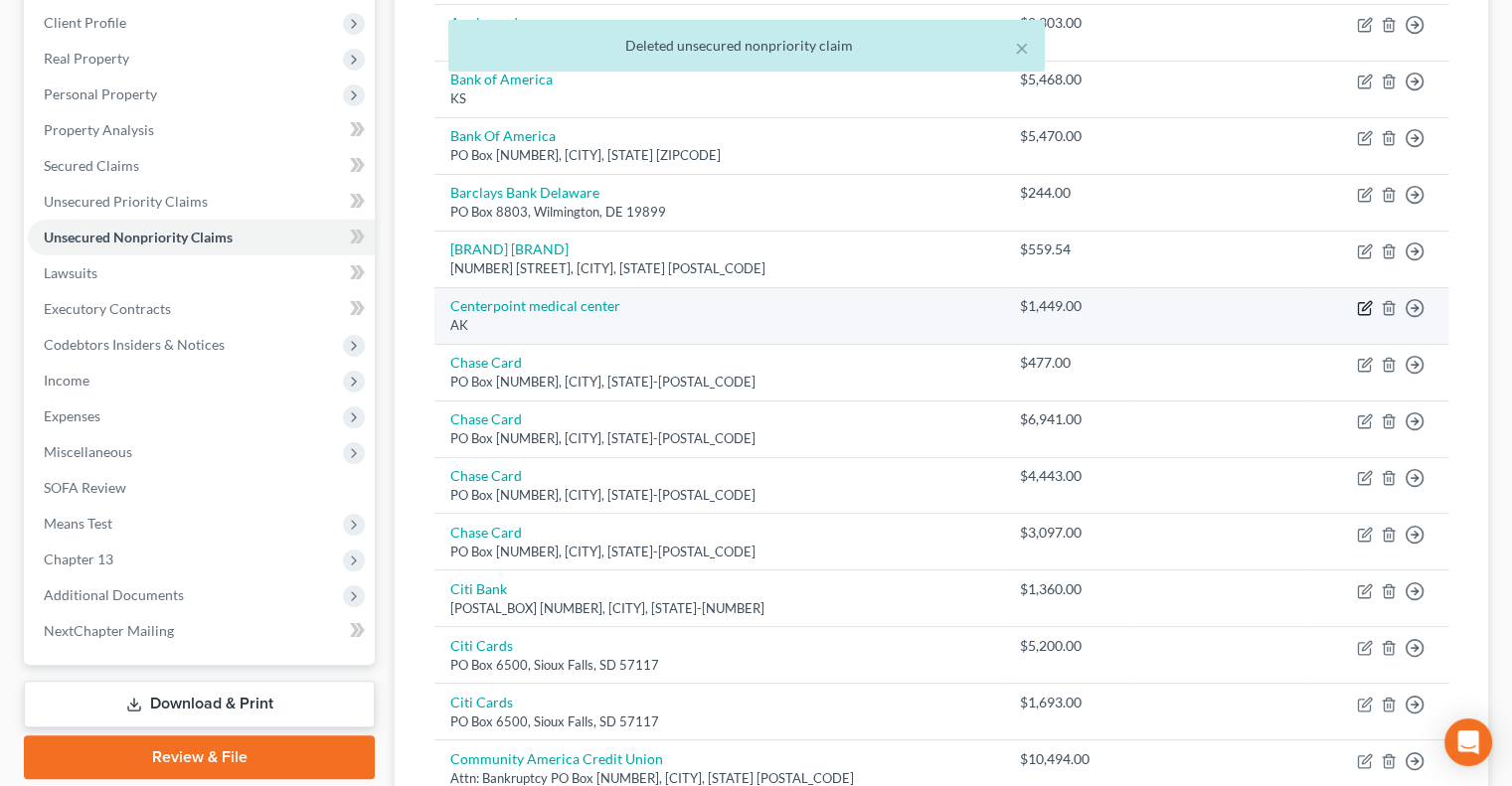 click 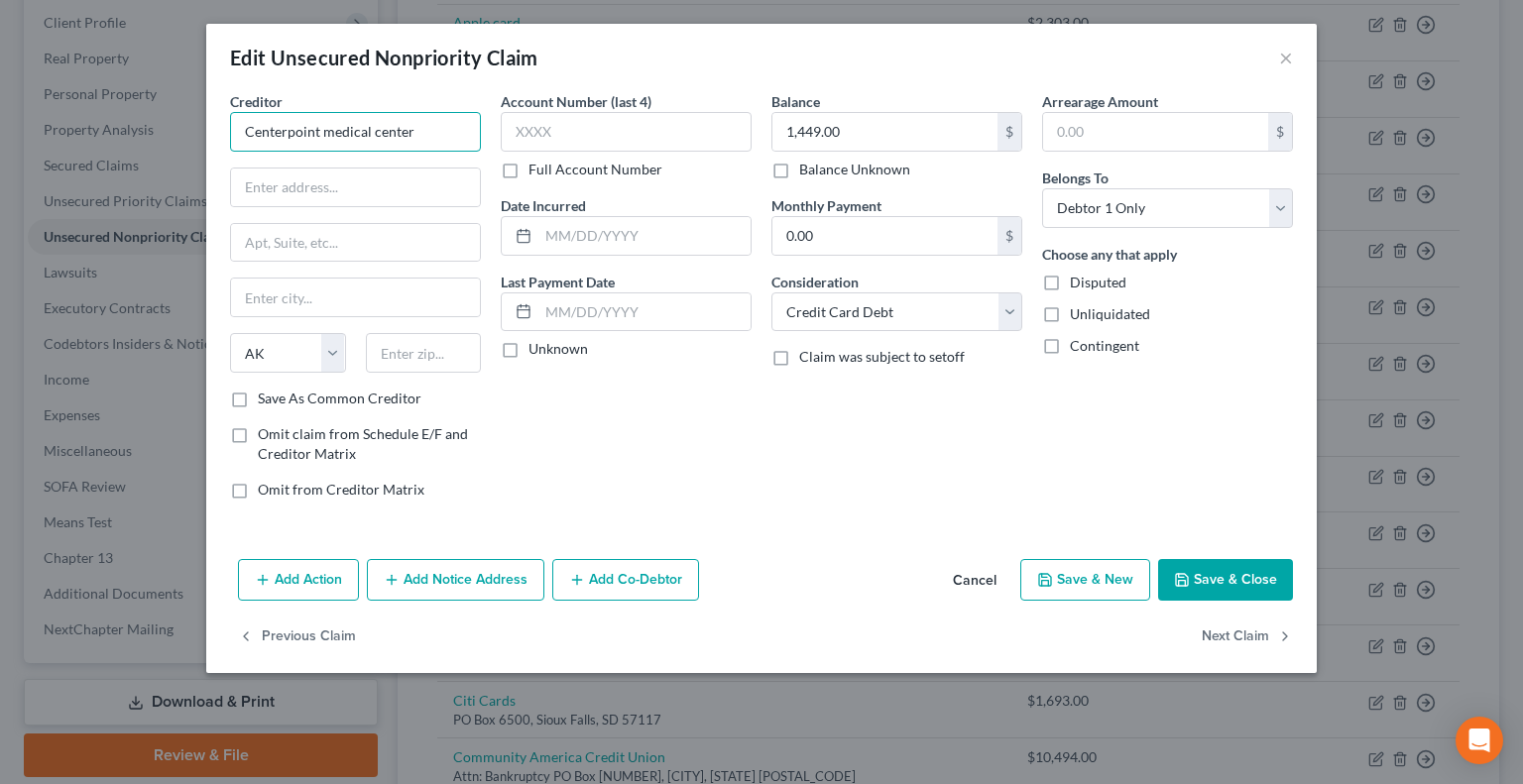 click on "Centerpoint medical center" at bounding box center (355, 132) 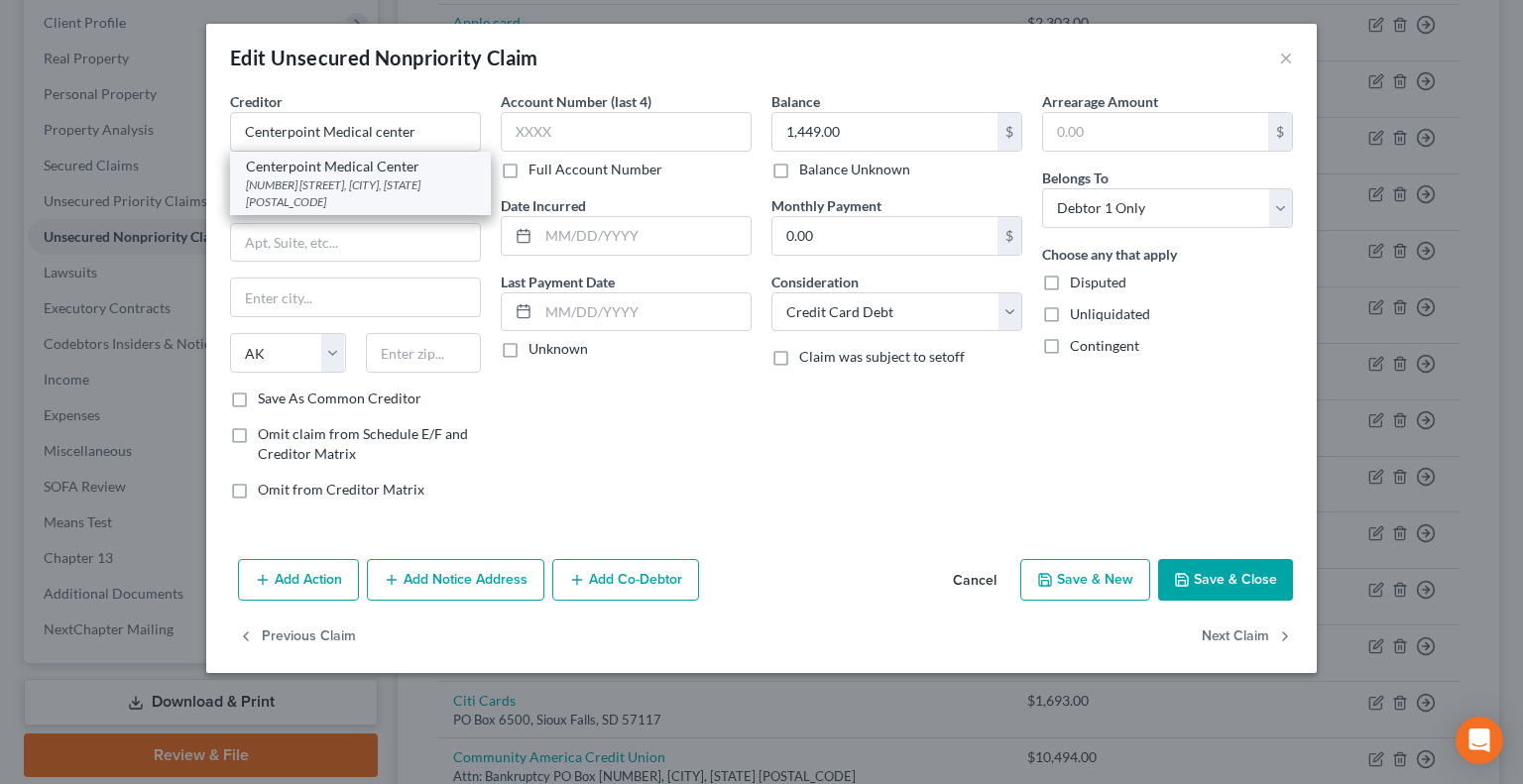 click on "19600 E 39th St S, Independence, MO 64057" at bounding box center (360, 193) 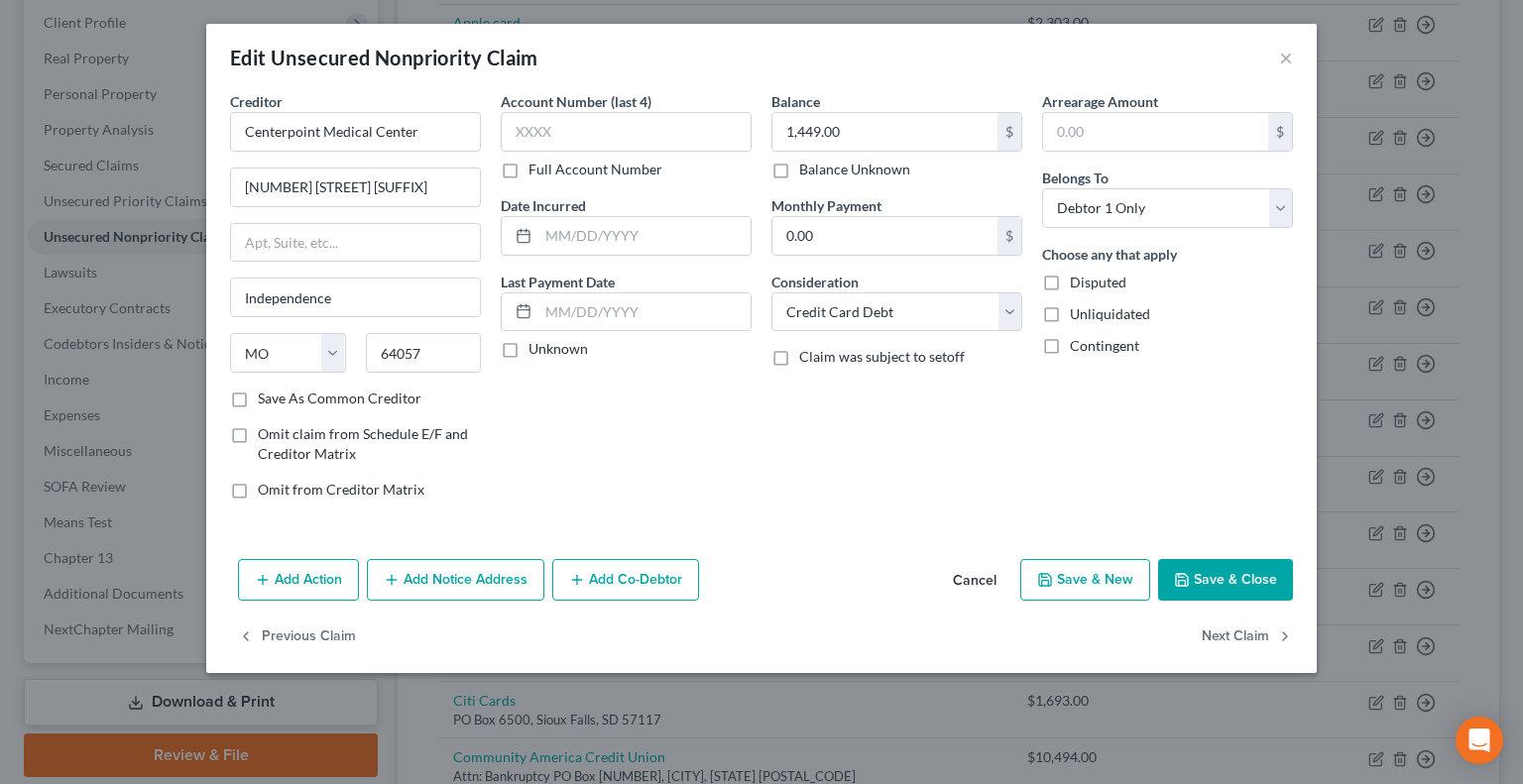 click on "Save & Close" at bounding box center (1226, 580) 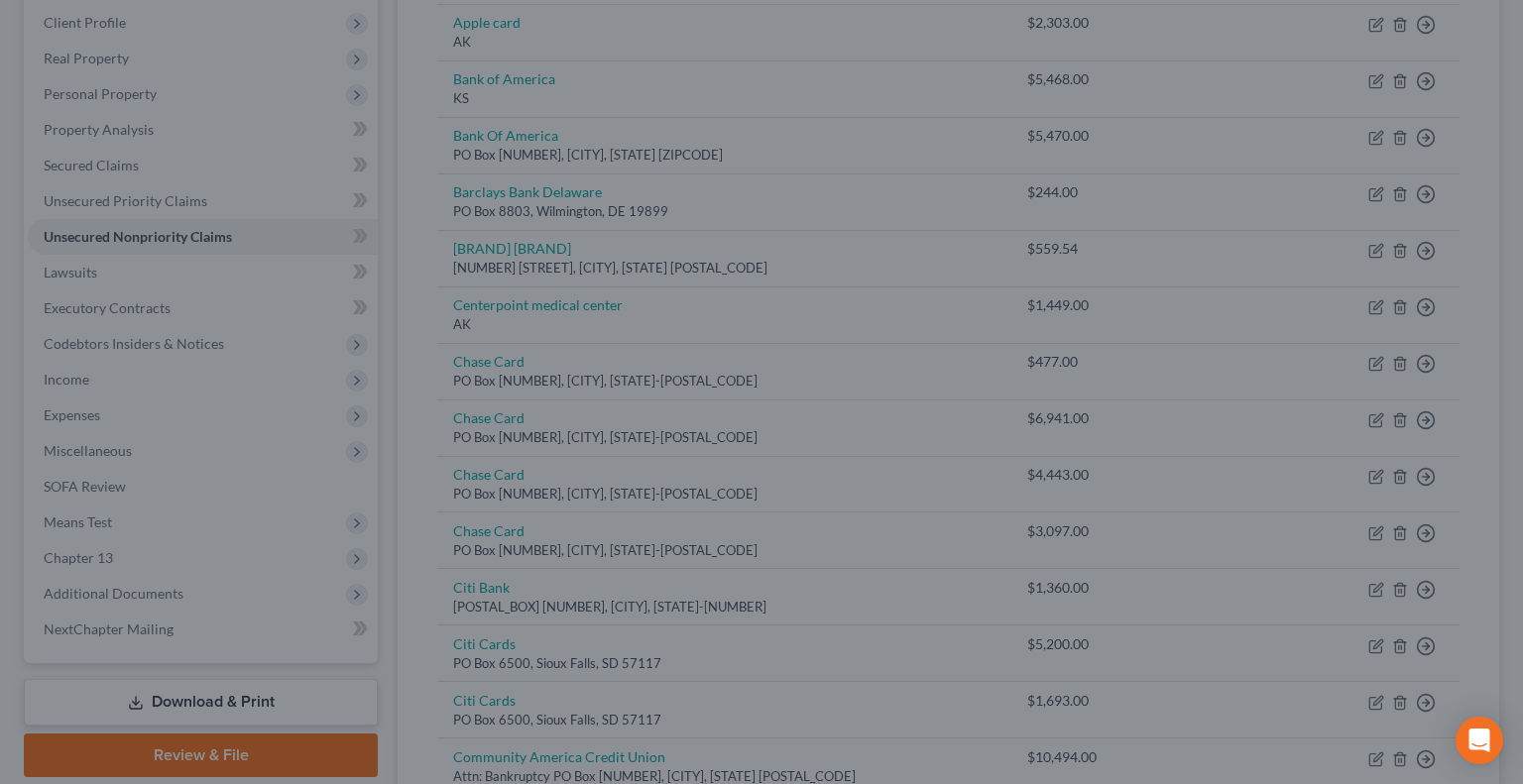 type on "0" 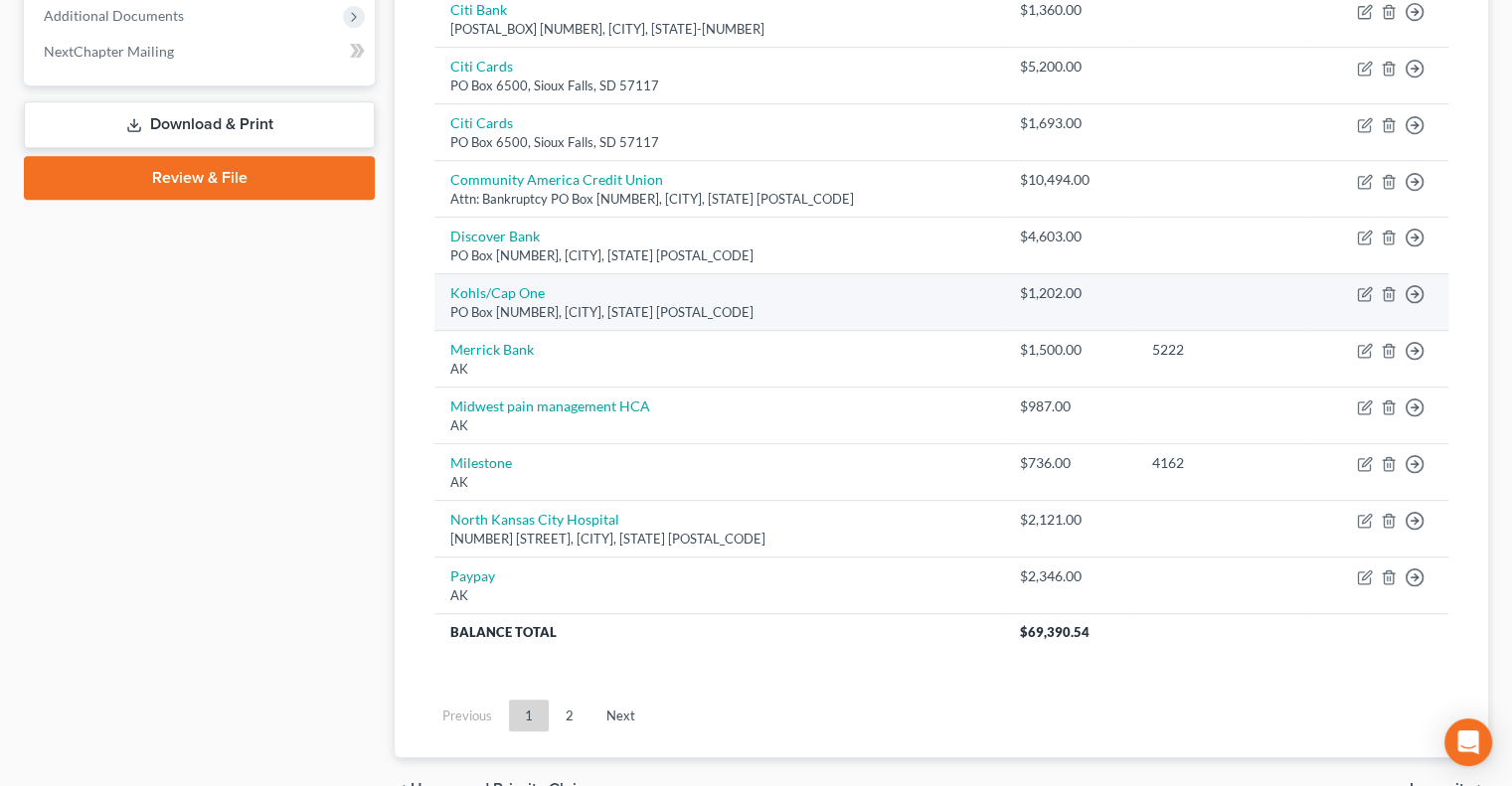 scroll, scrollTop: 994, scrollLeft: 0, axis: vertical 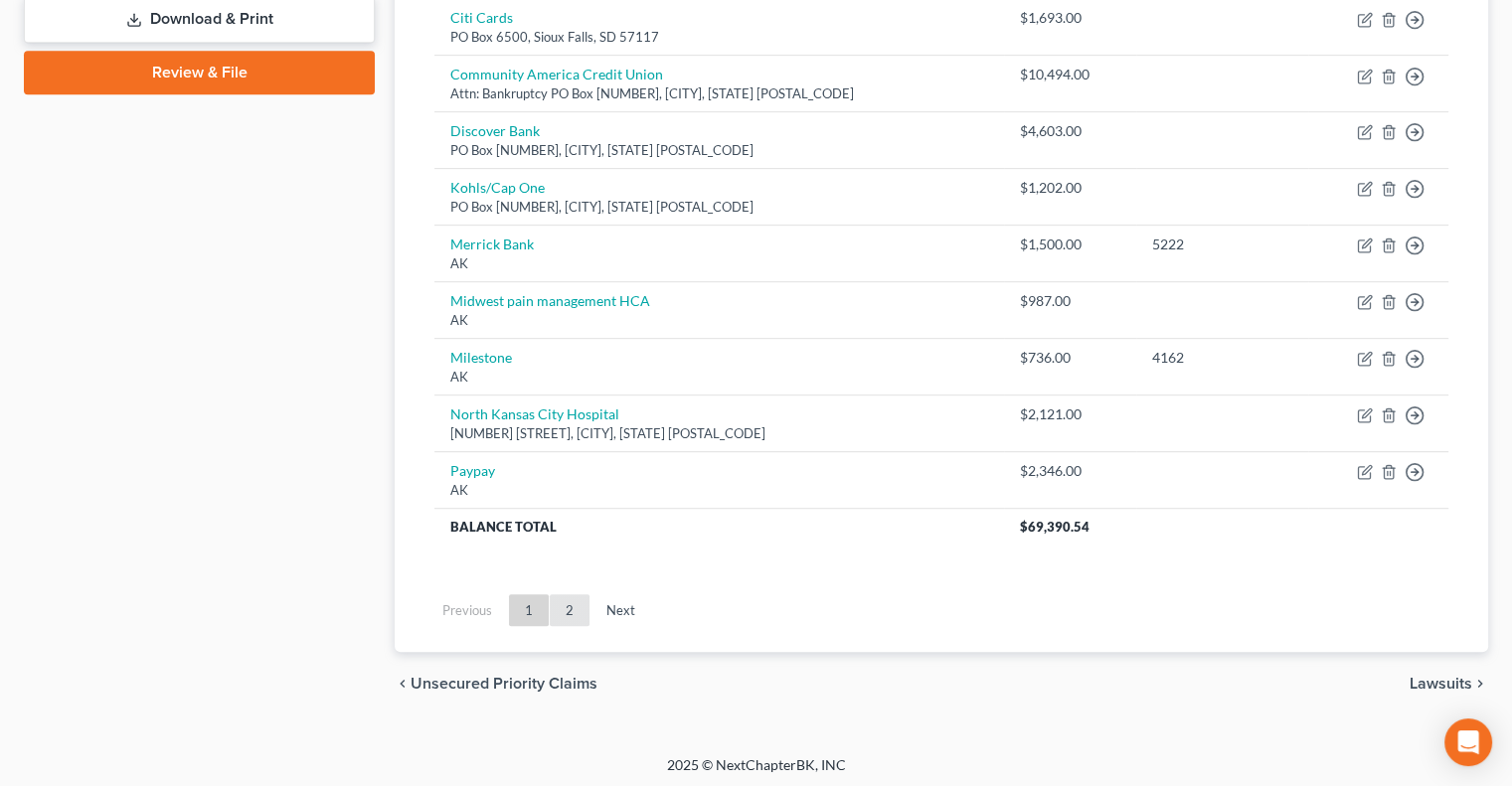 click on "2" at bounding box center (570, 610) 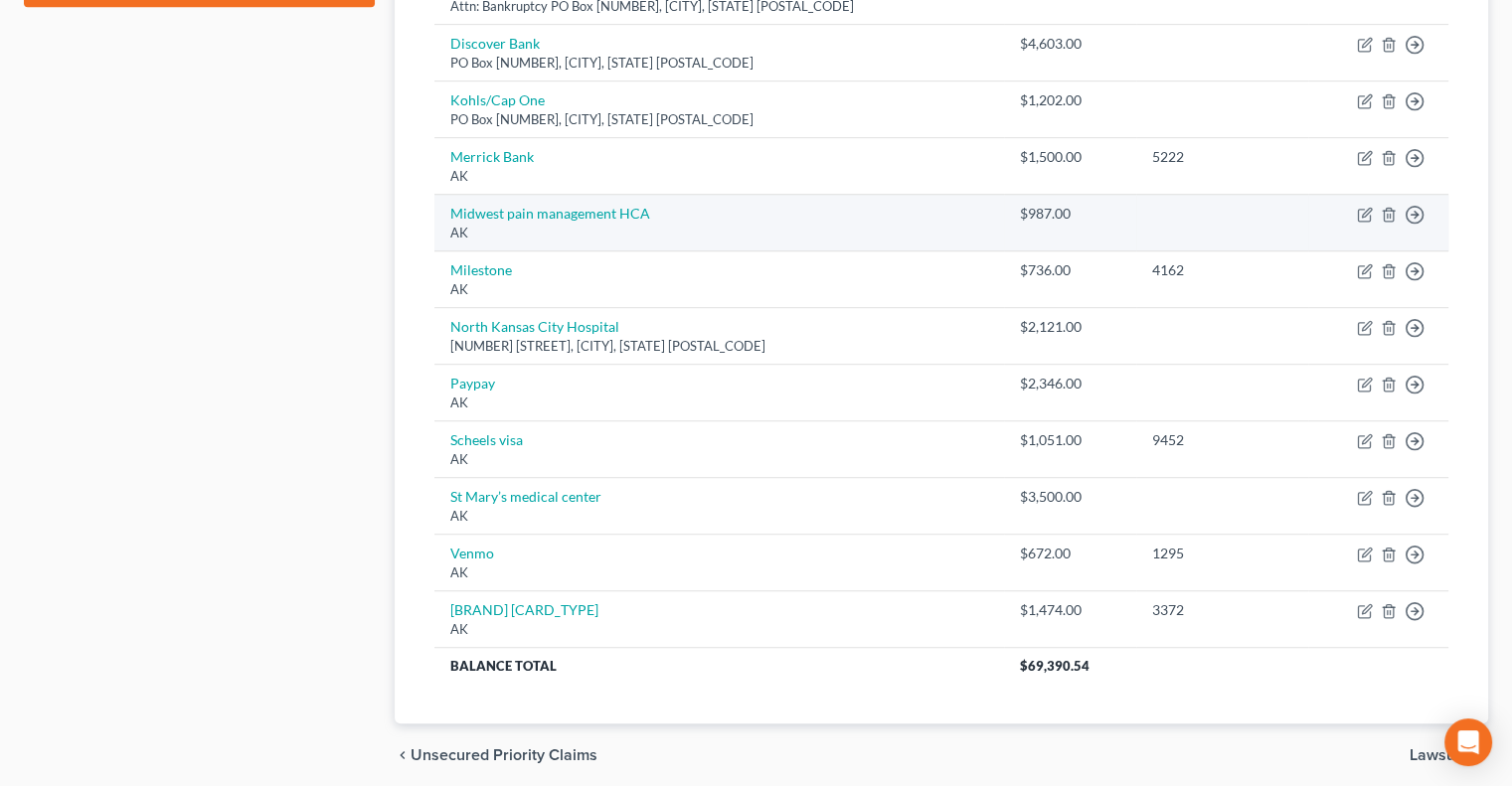scroll, scrollTop: 1152, scrollLeft: 0, axis: vertical 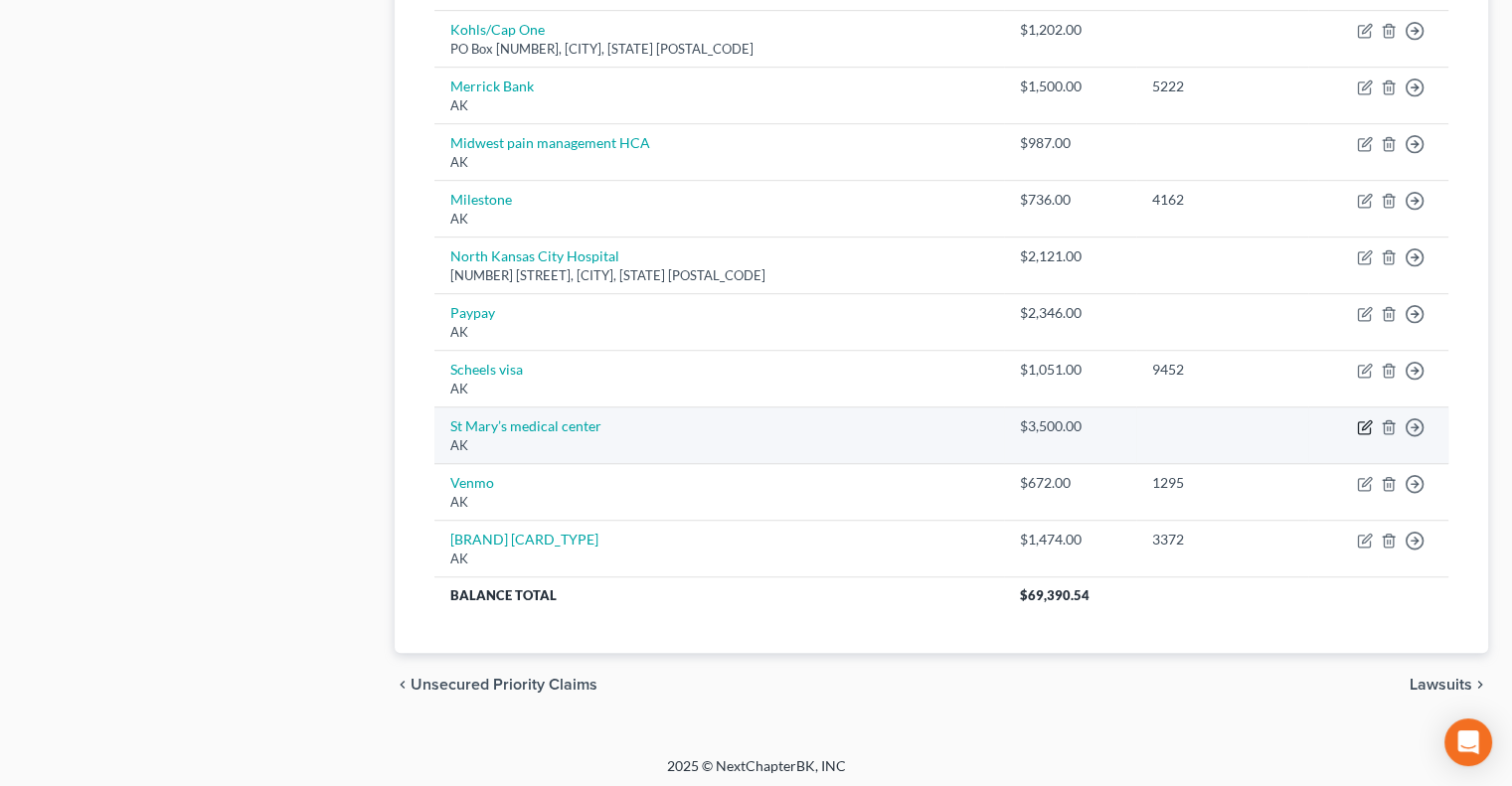 click 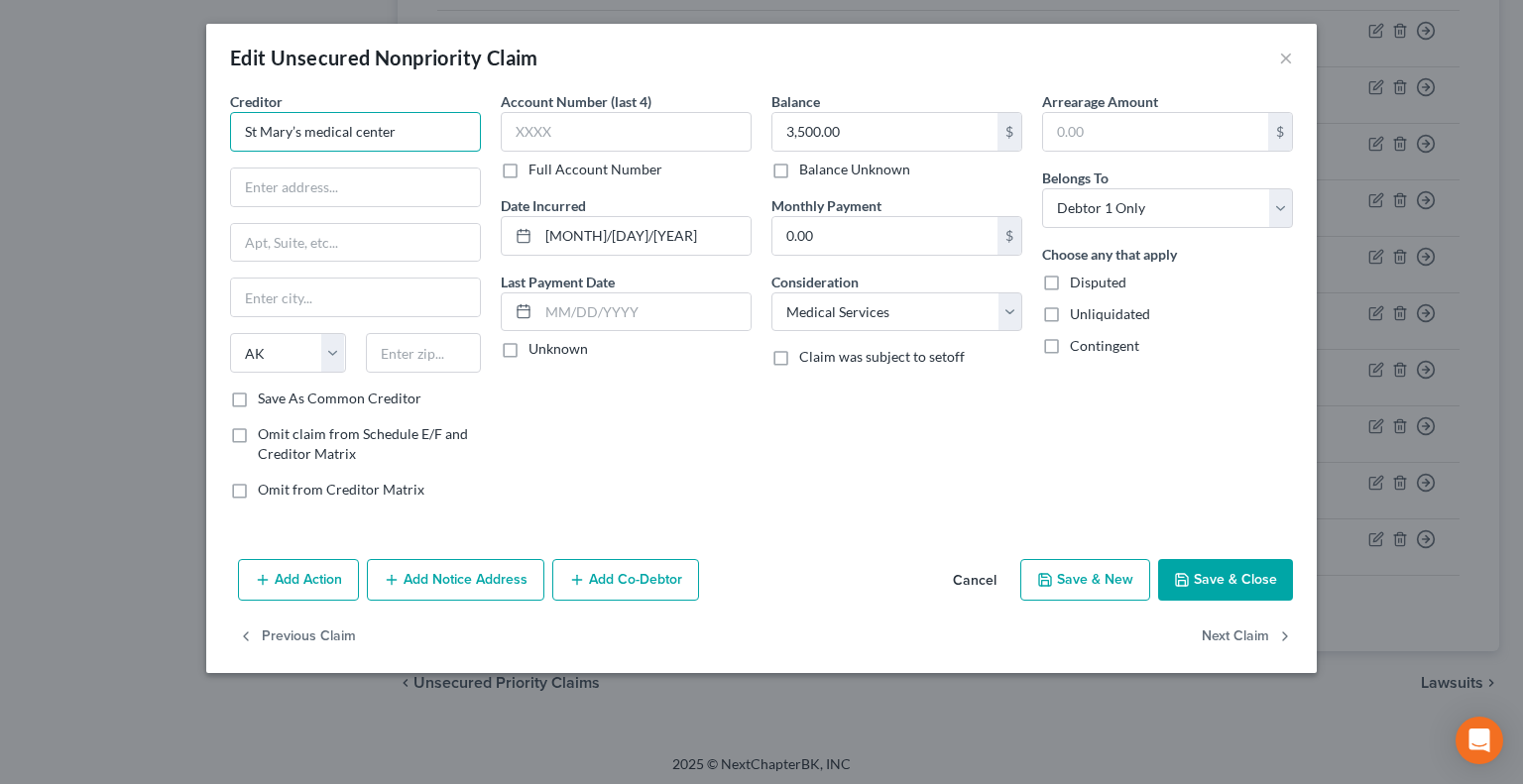 drag, startPoint x: 314, startPoint y: 127, endPoint x: 304, endPoint y: 126, distance: 10.049876 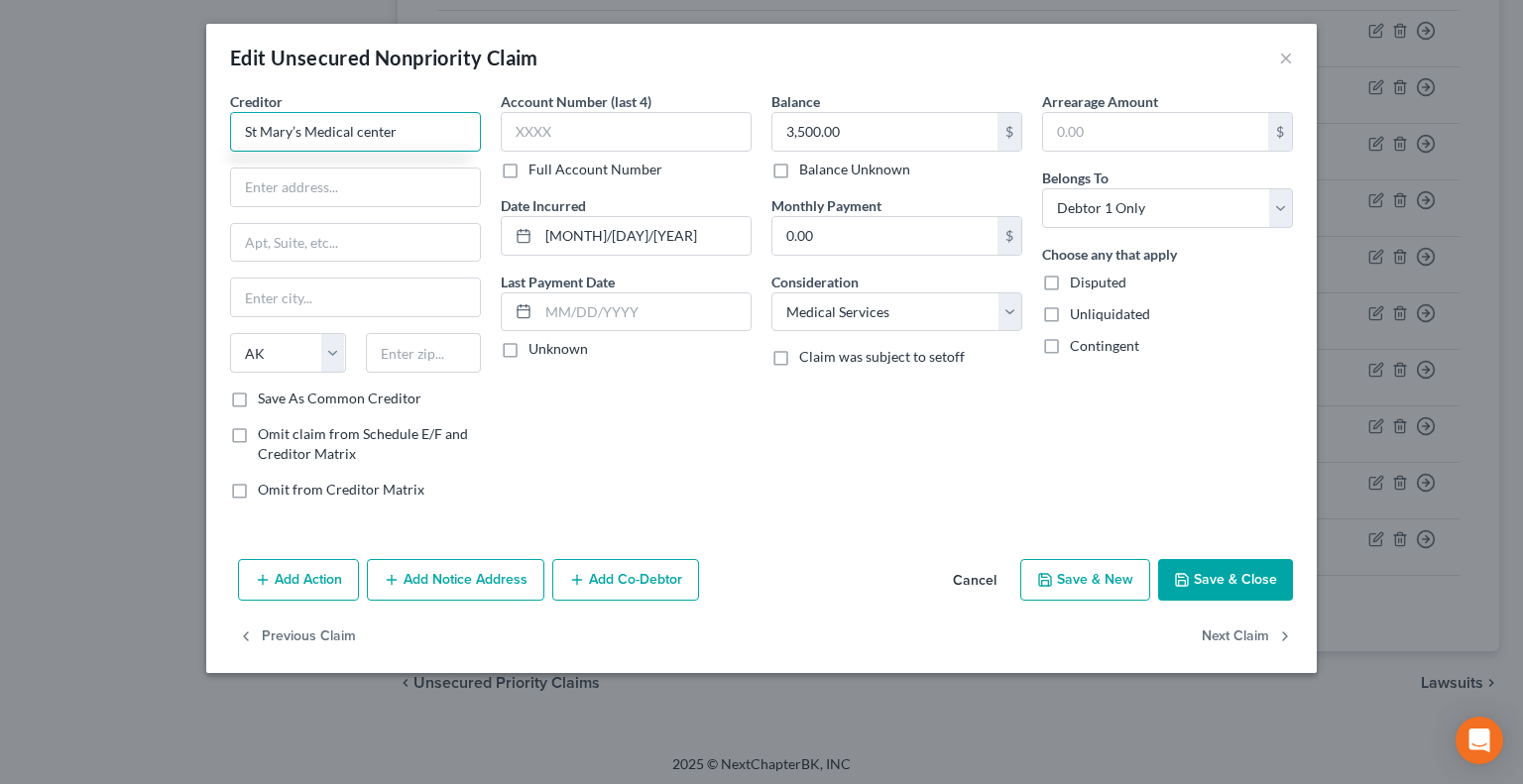 click on "St Mary’s Medical center" at bounding box center (355, 132) 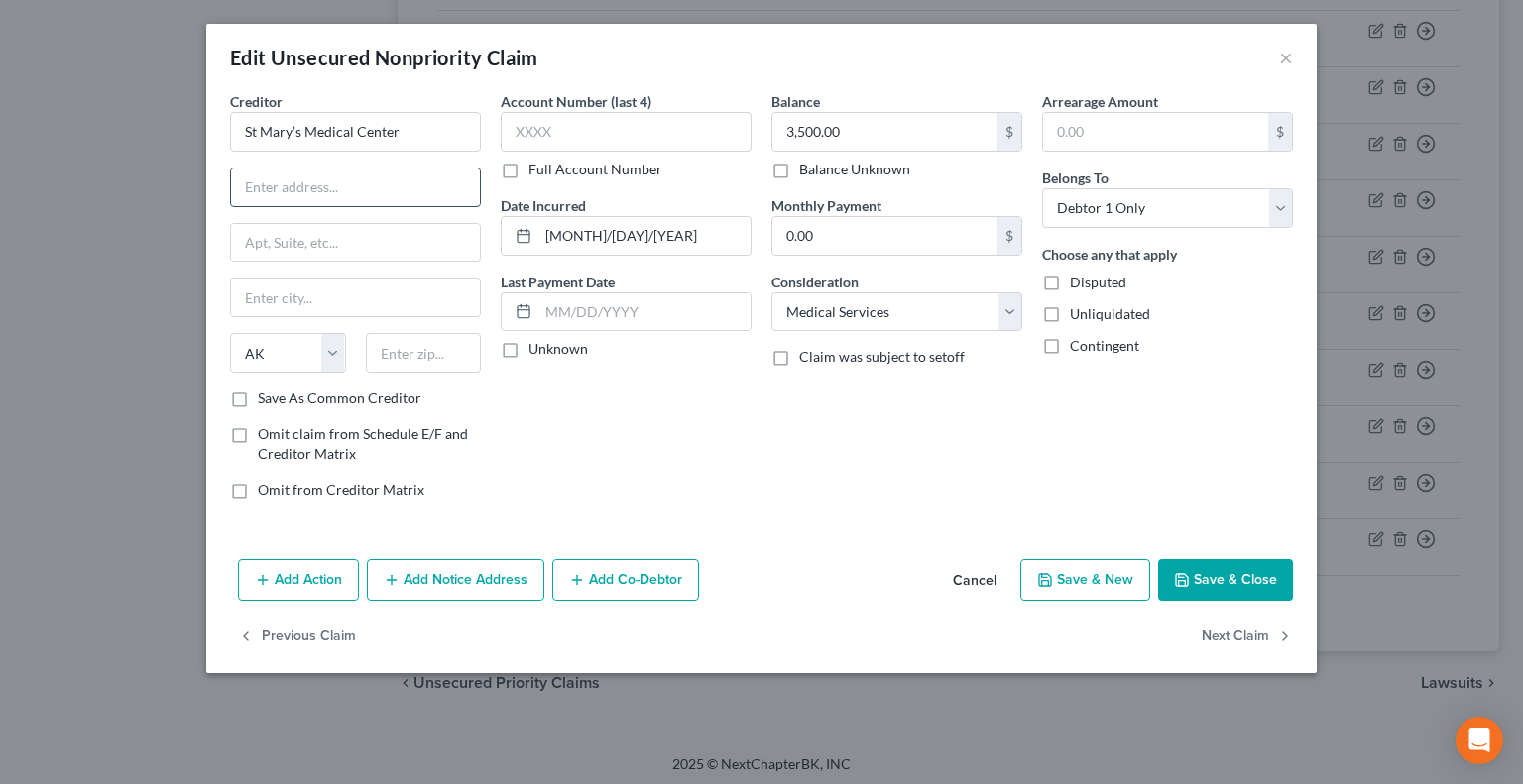 click at bounding box center (355, 187) 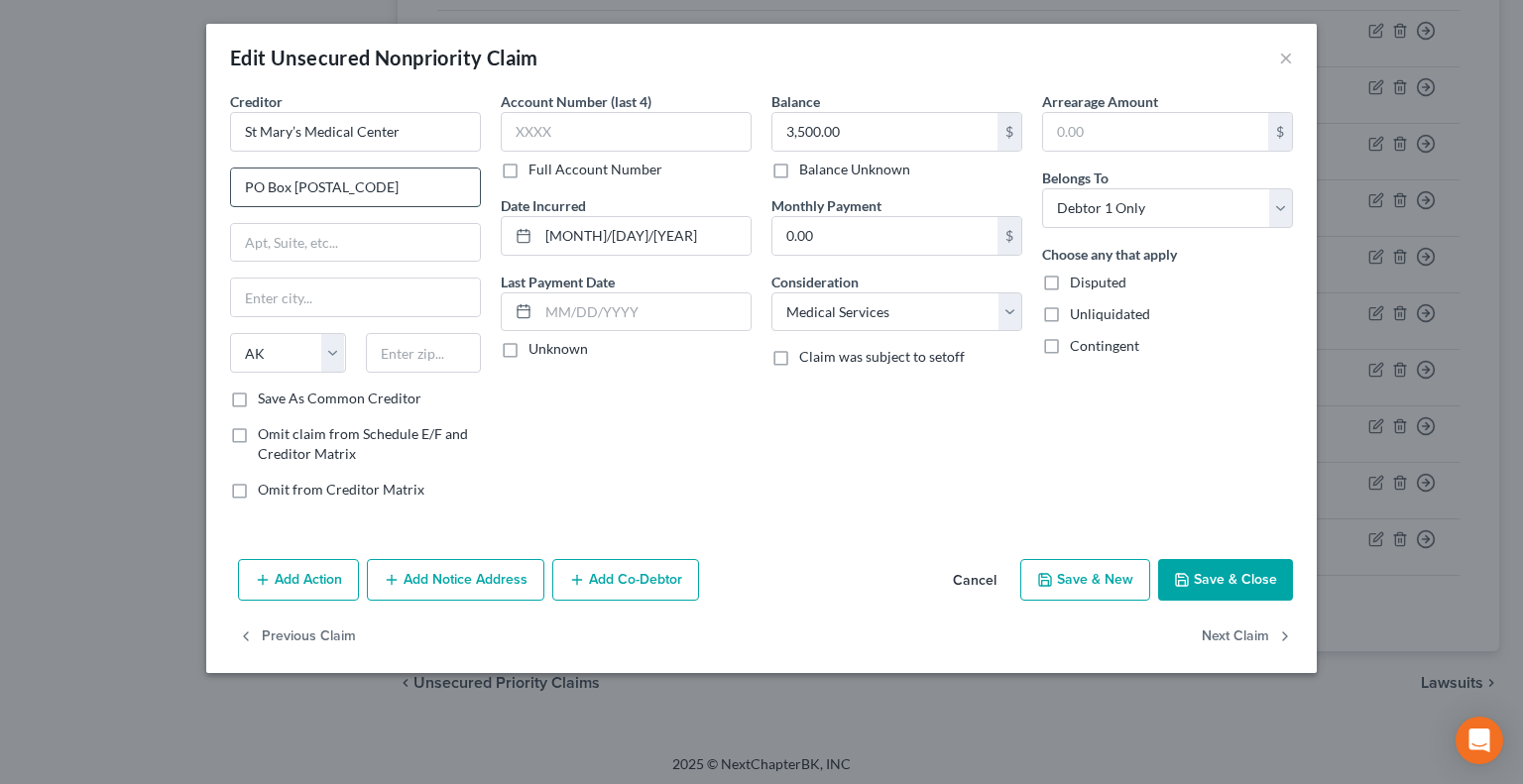 type on "PO Box 874456" 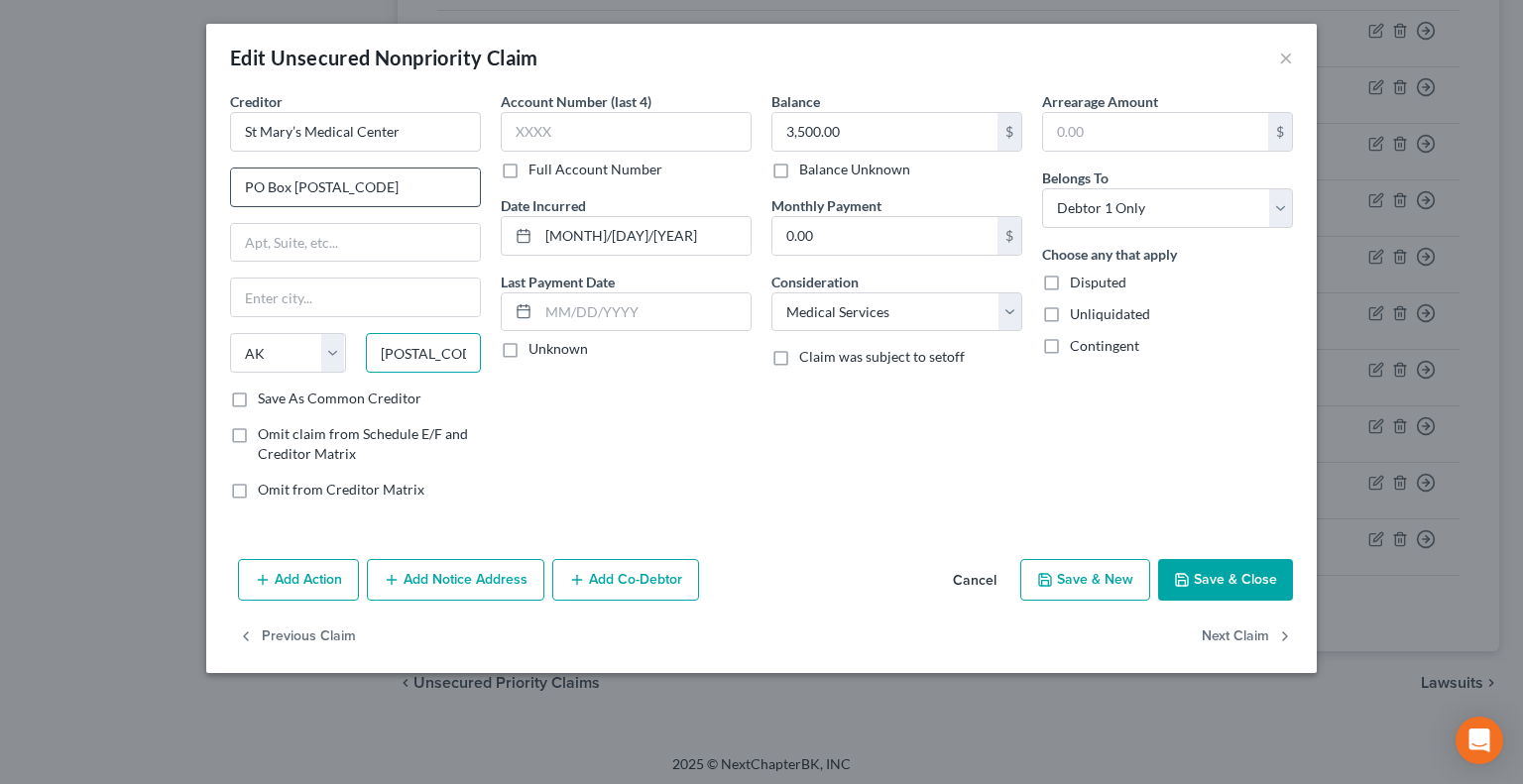 type on "64187" 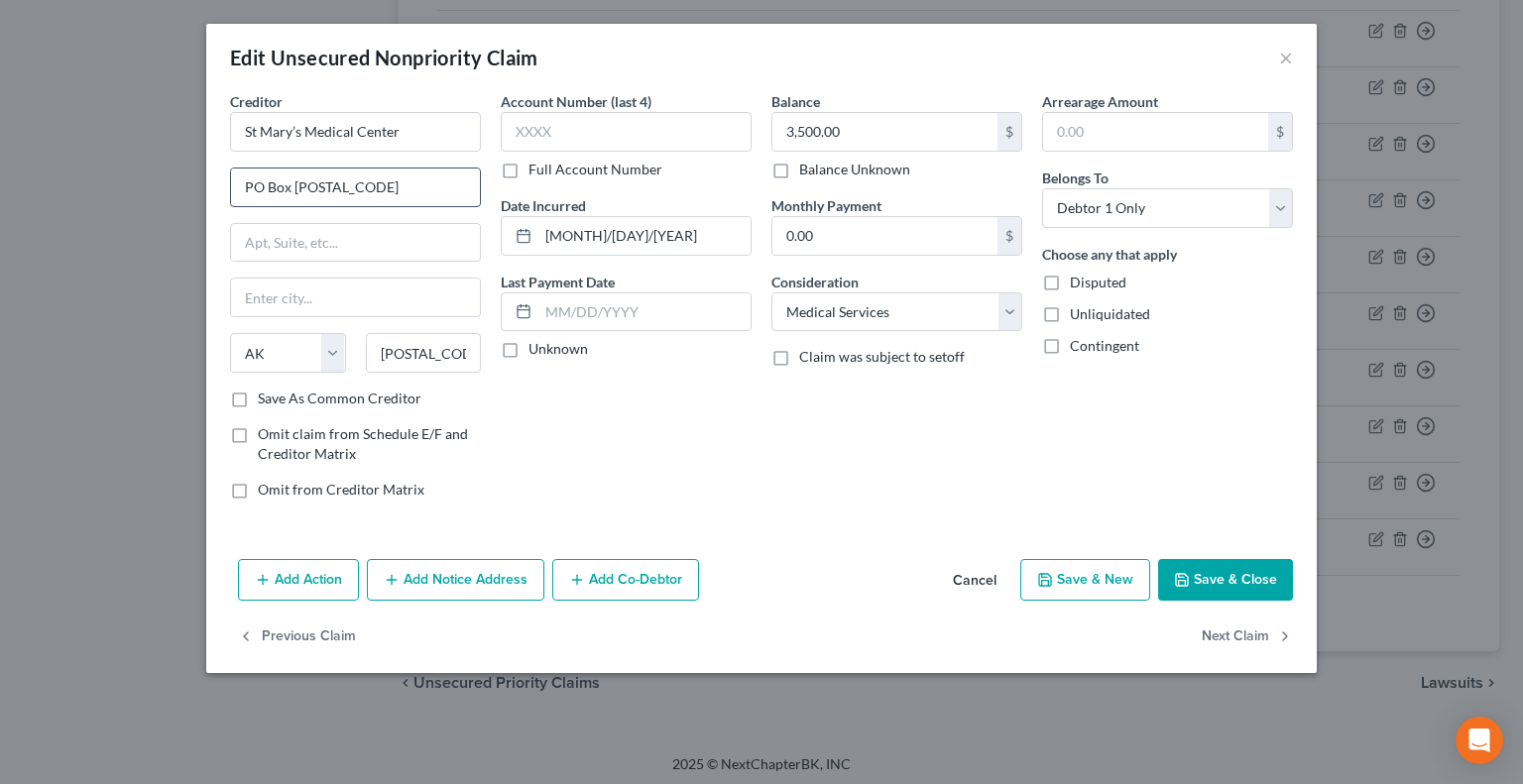 type on "Kansas City" 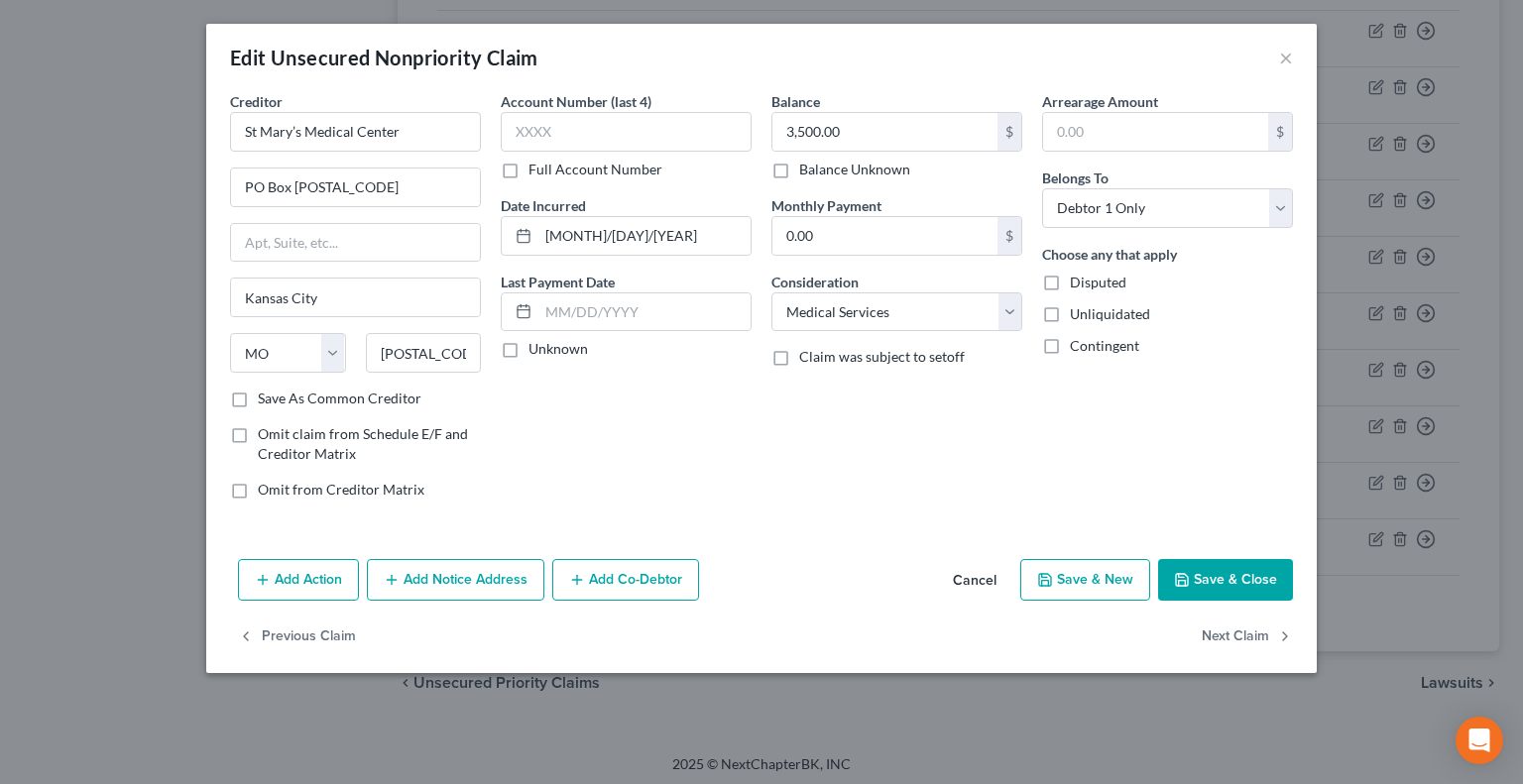click on "Save & Close" at bounding box center (1226, 580) 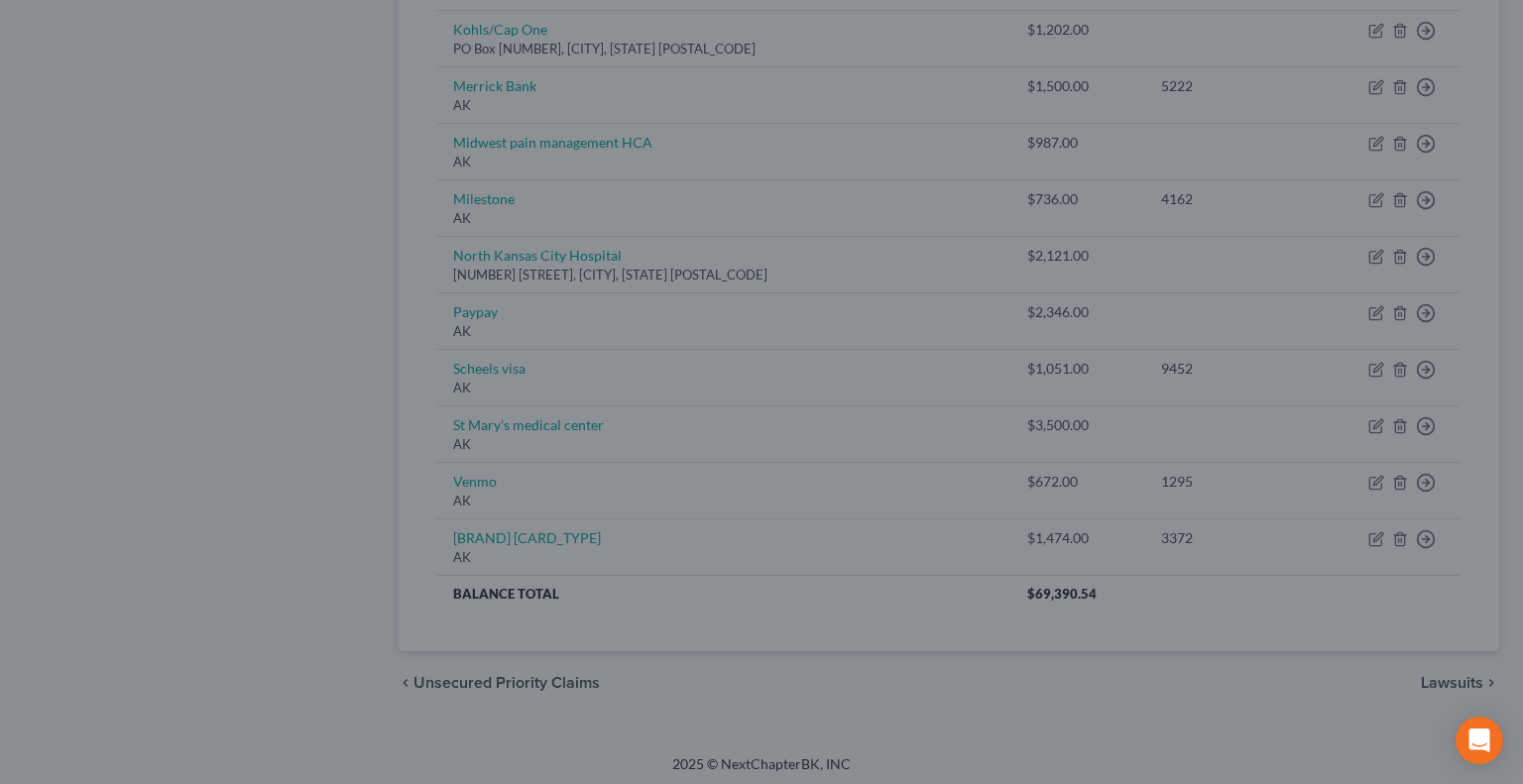 type on "0" 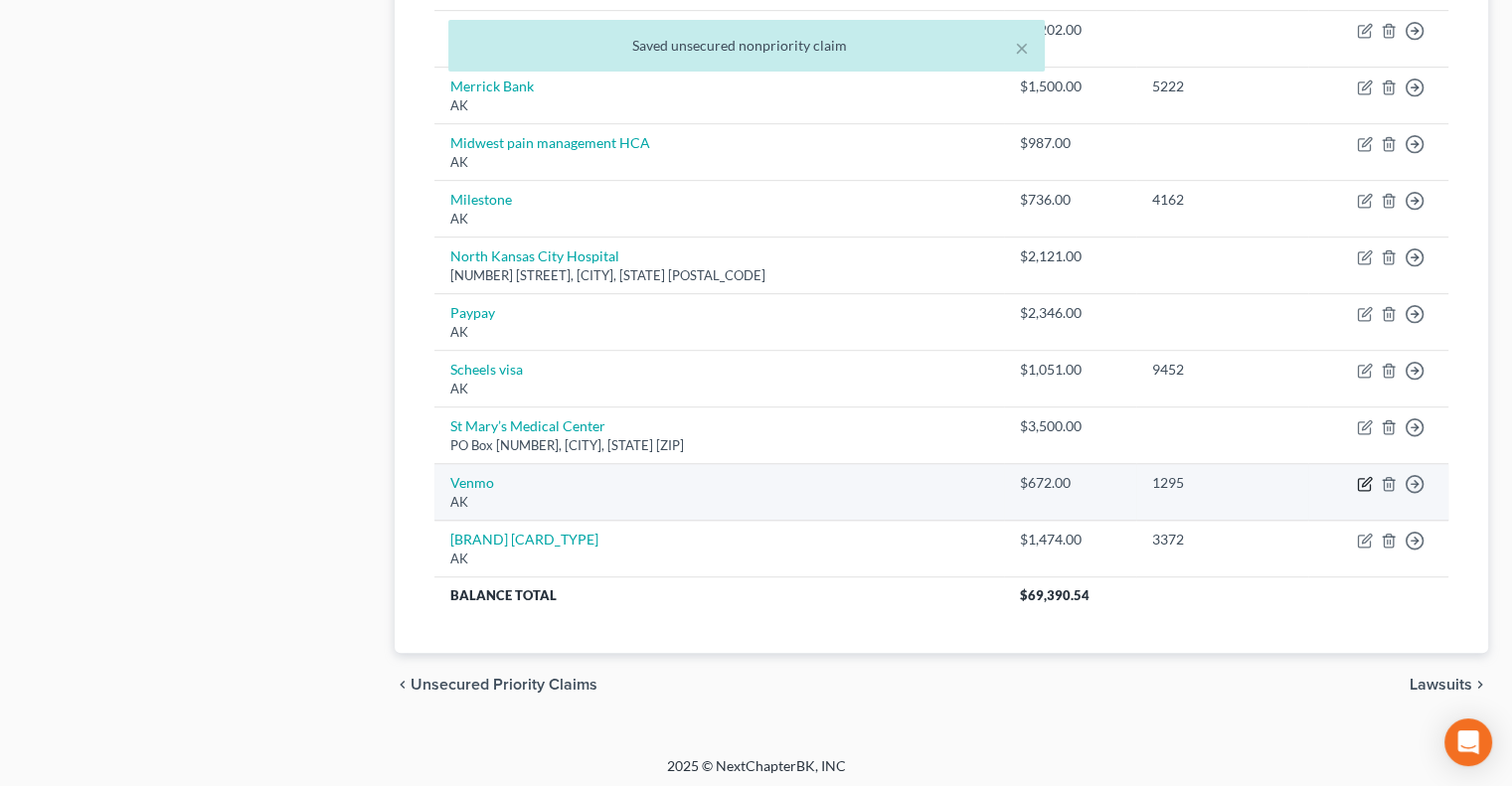 click 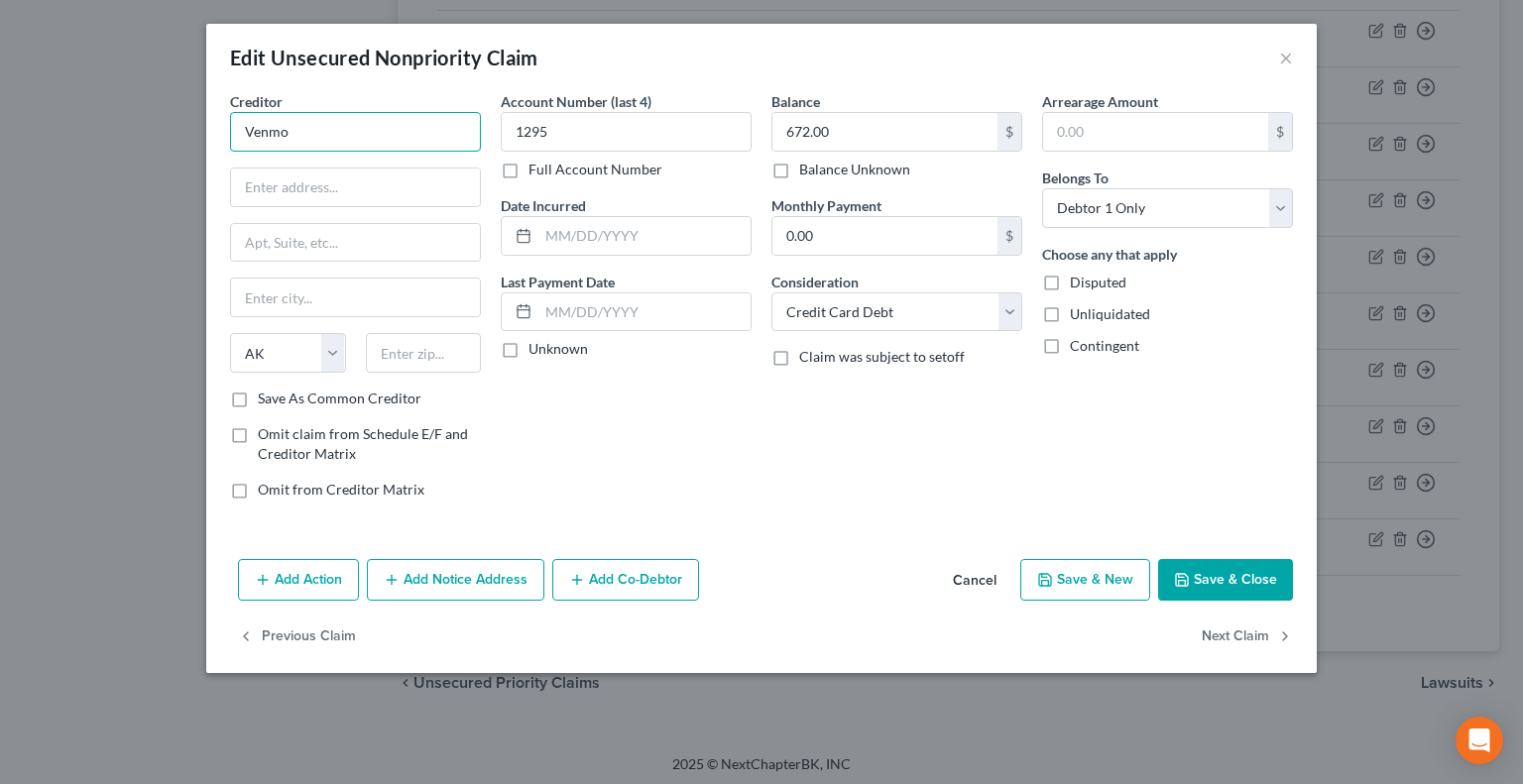 click on "Venmo" at bounding box center (355, 132) 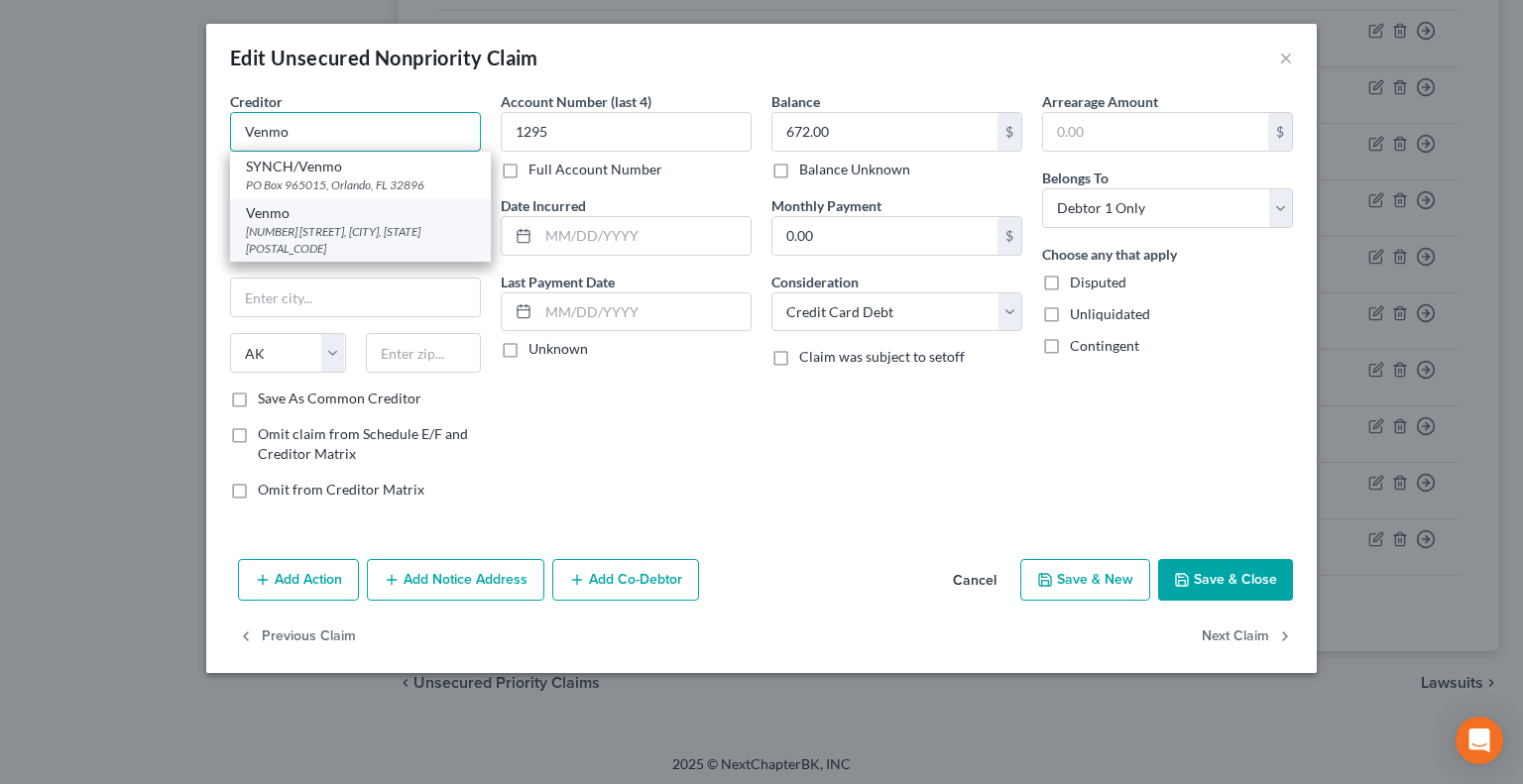 type on "Venmo" 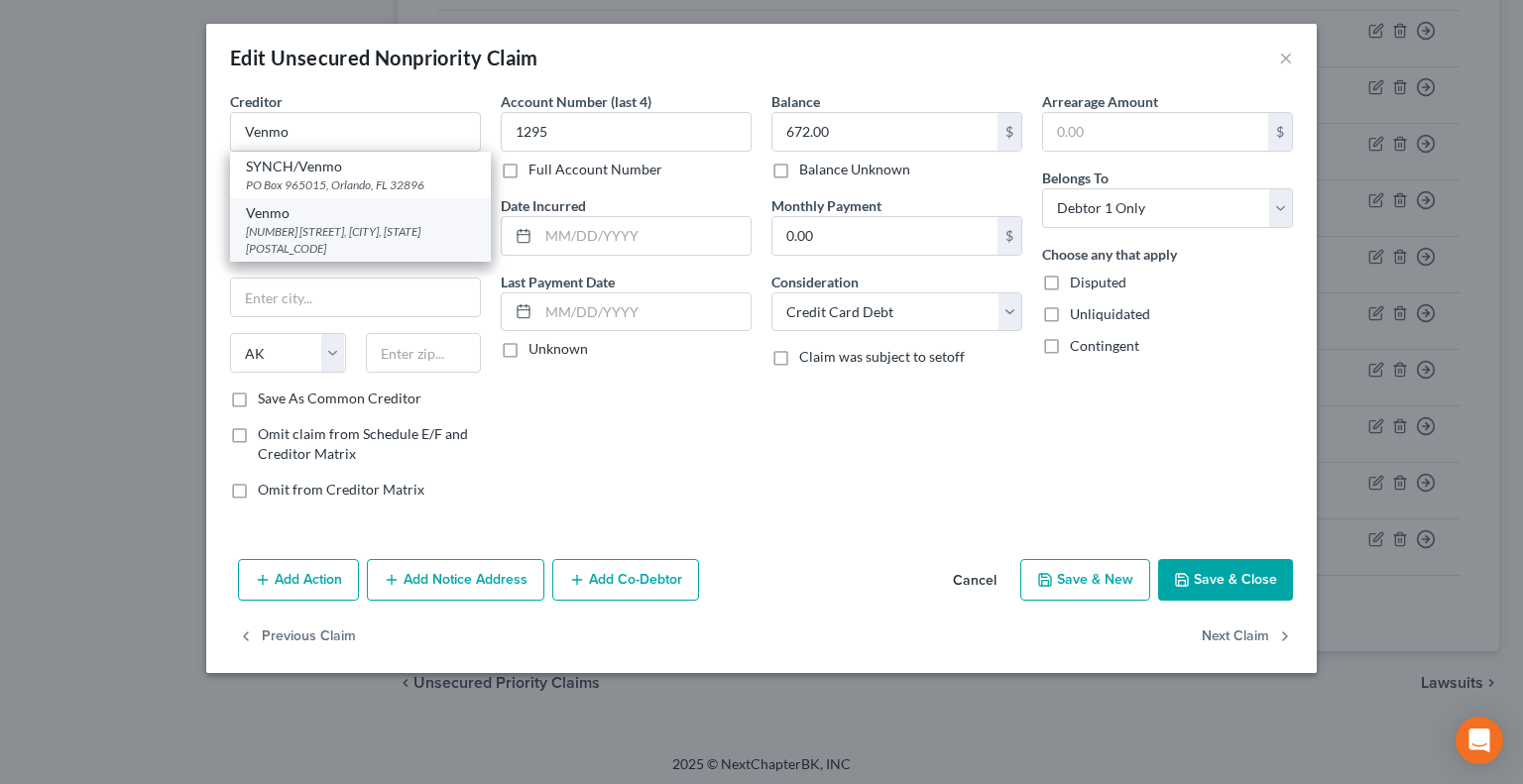 click on "117 Barrow St, New York, NY 10014" at bounding box center [360, 240] 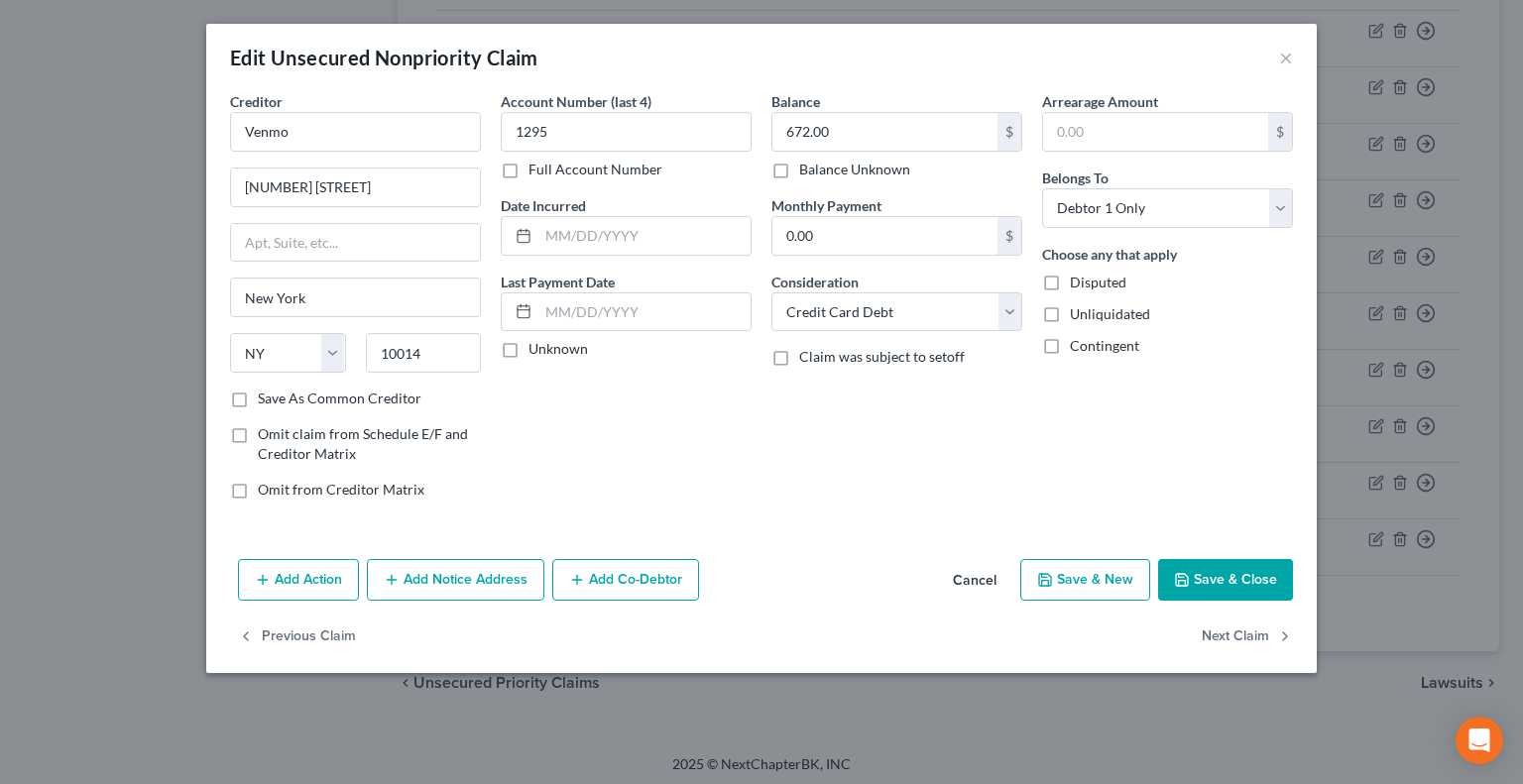 click on "Save & Close" at bounding box center (1226, 580) 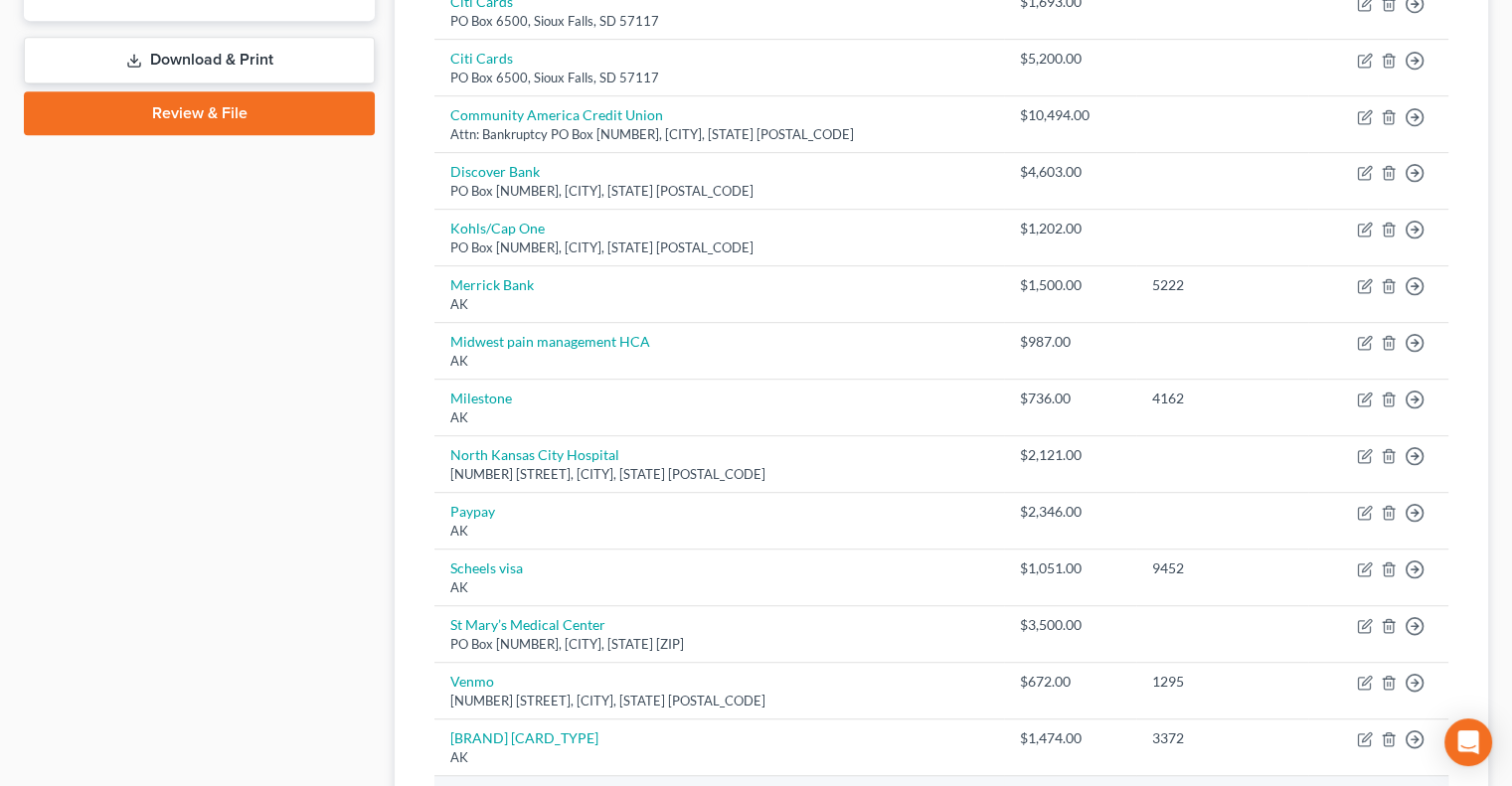 scroll, scrollTop: 854, scrollLeft: 0, axis: vertical 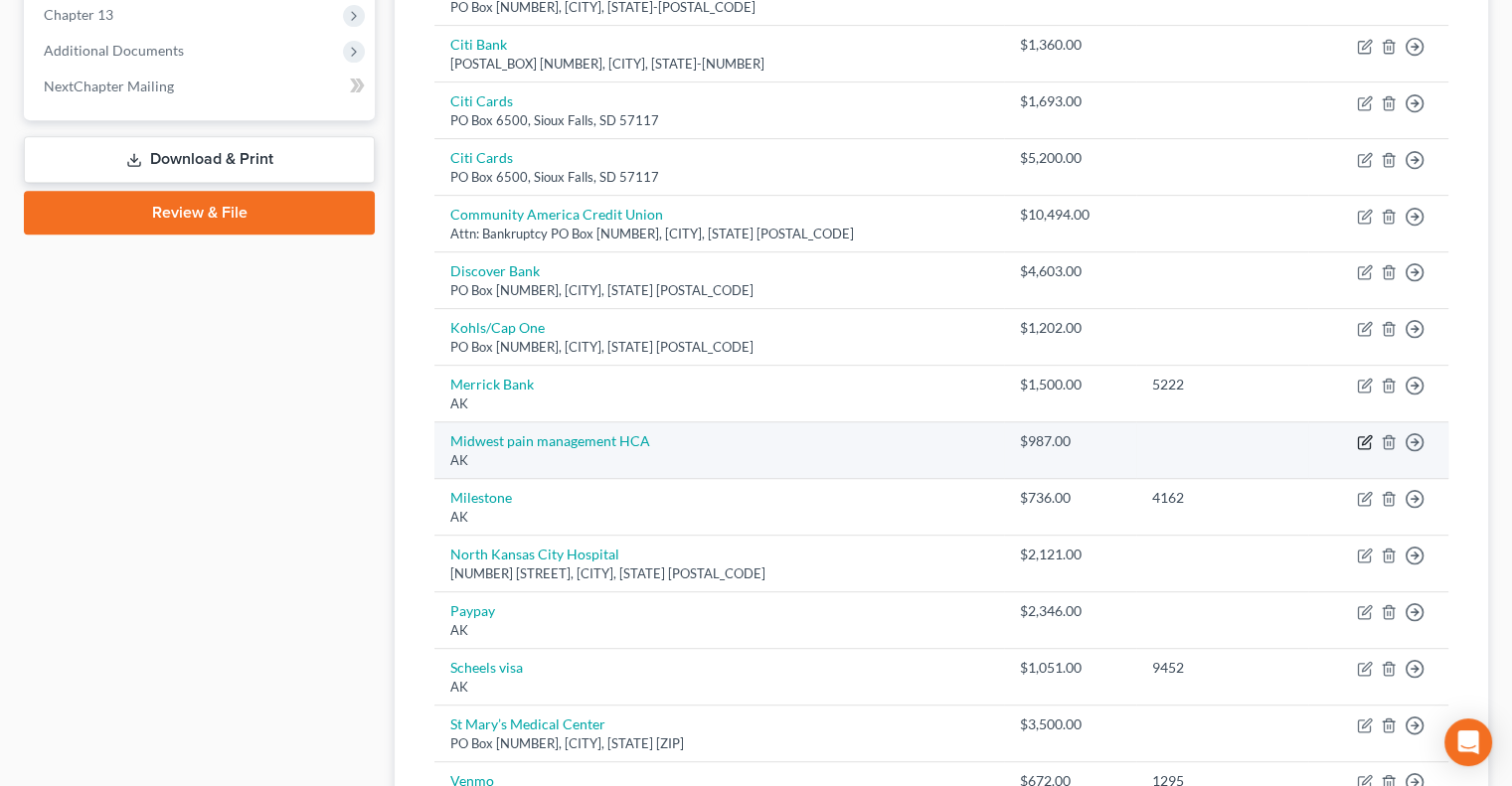 click 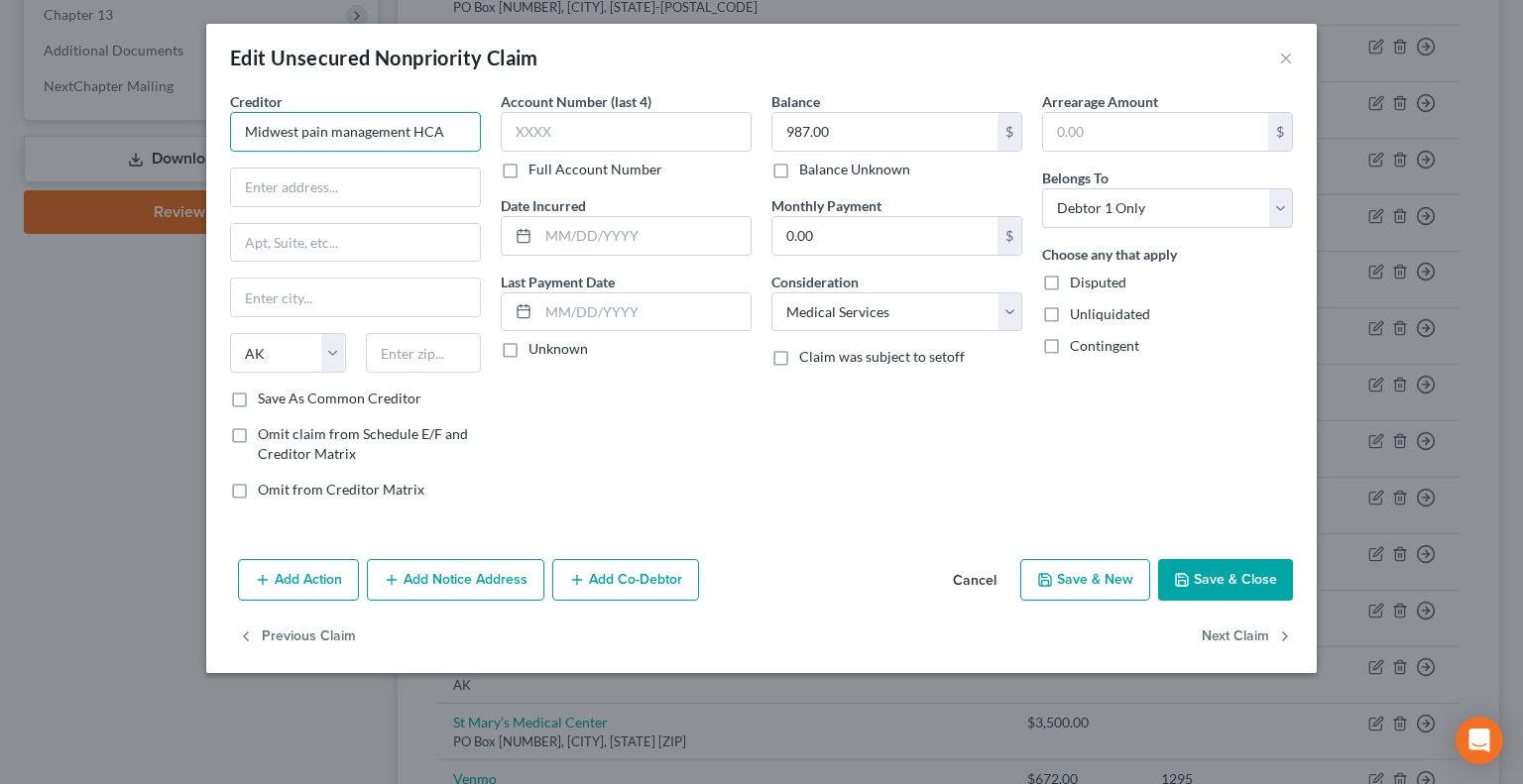 click on "Midwest pain management HCA" at bounding box center (355, 132) 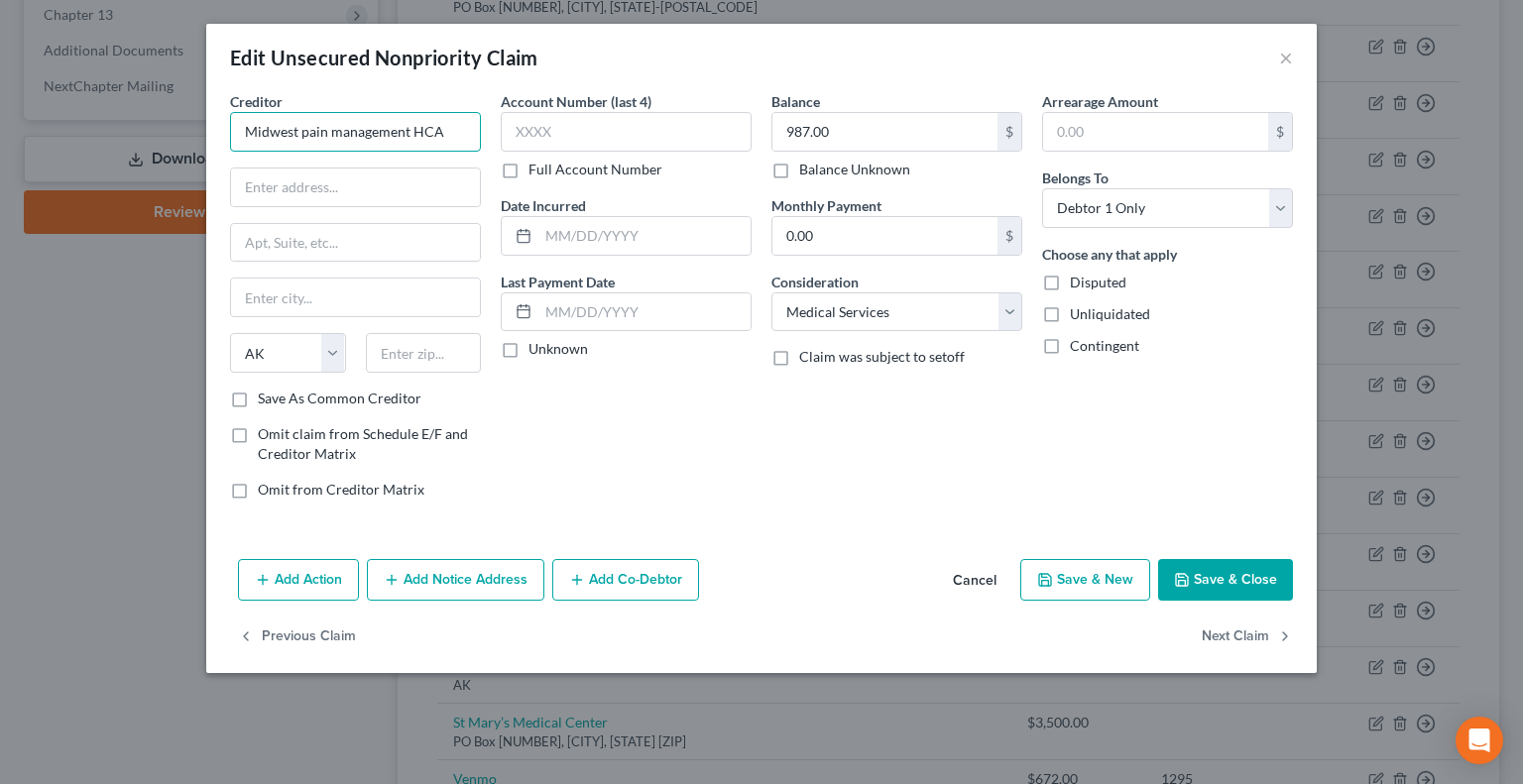 click on "Midwest pain management HCA" at bounding box center (355, 132) 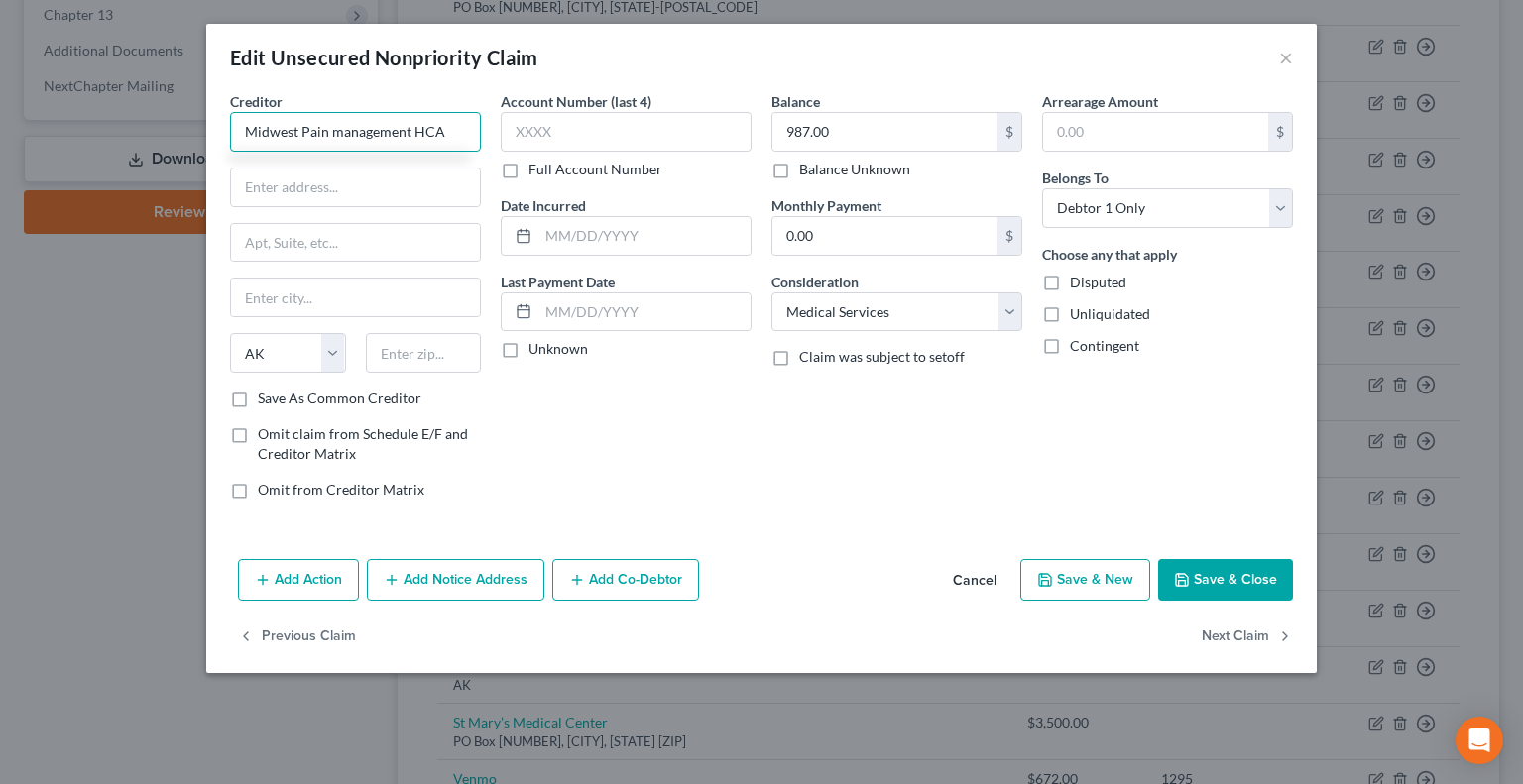 click on "Midwest Pain management HCA" at bounding box center (355, 132) 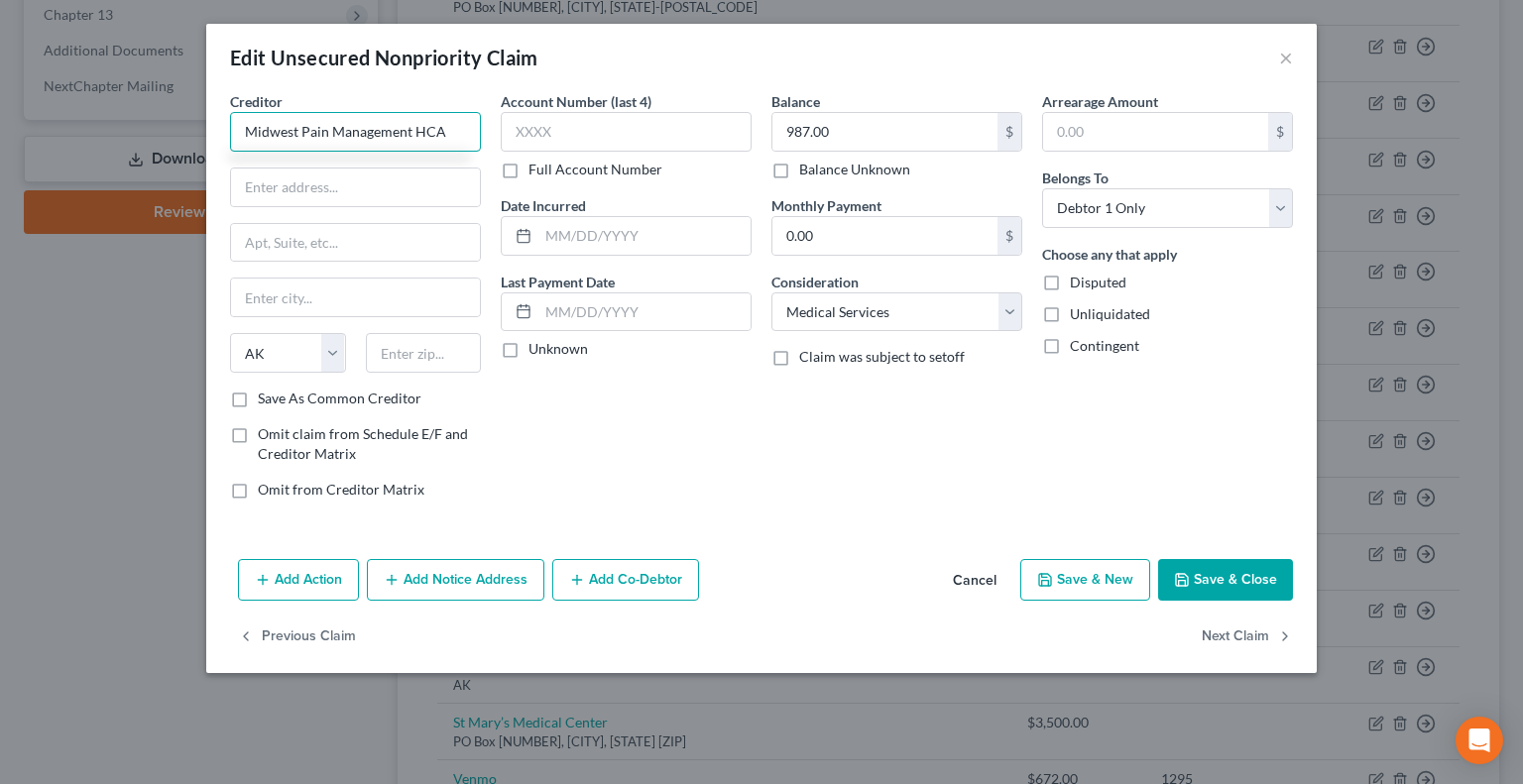type on "Midwest Pain Management HCA" 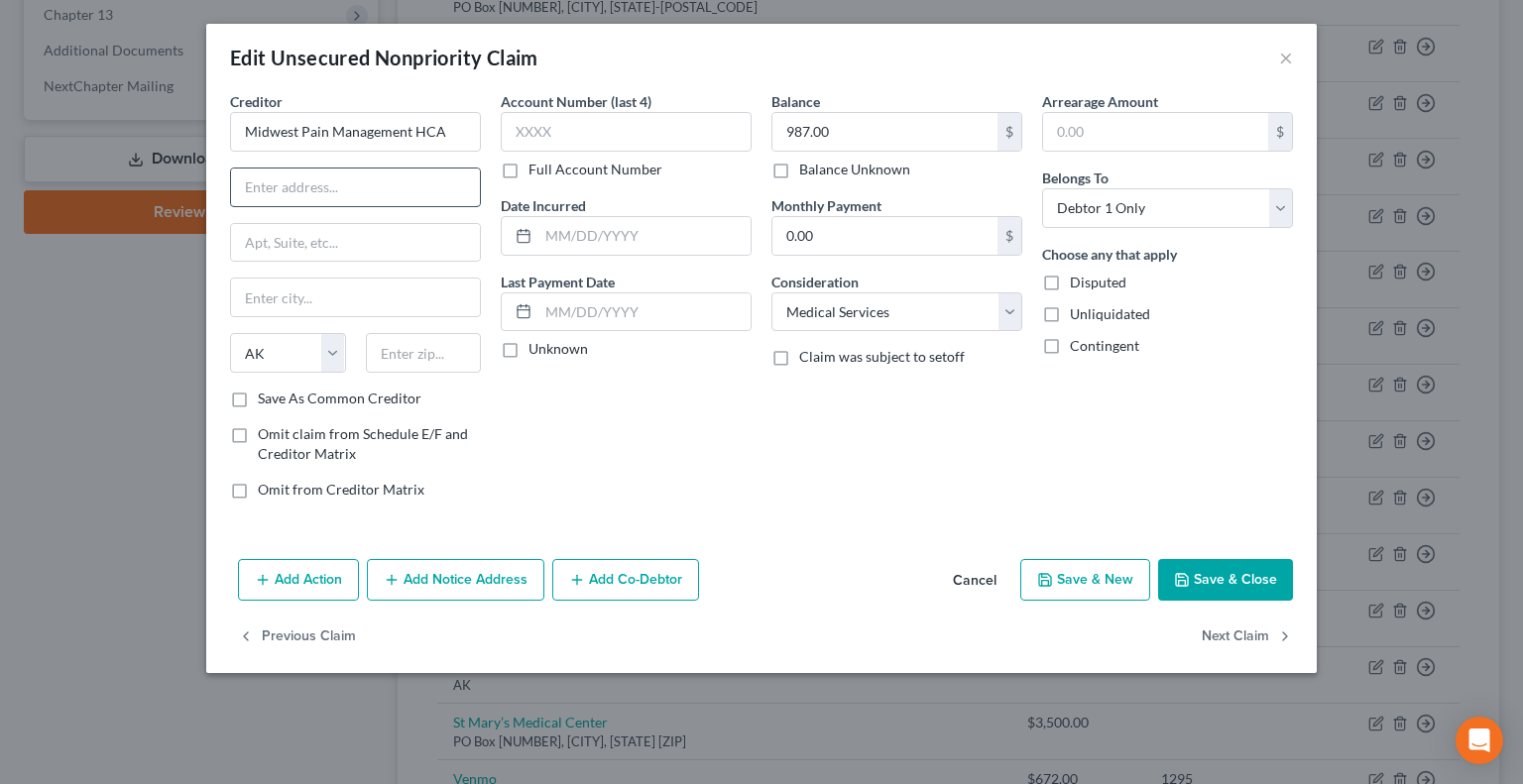 click at bounding box center [355, 187] 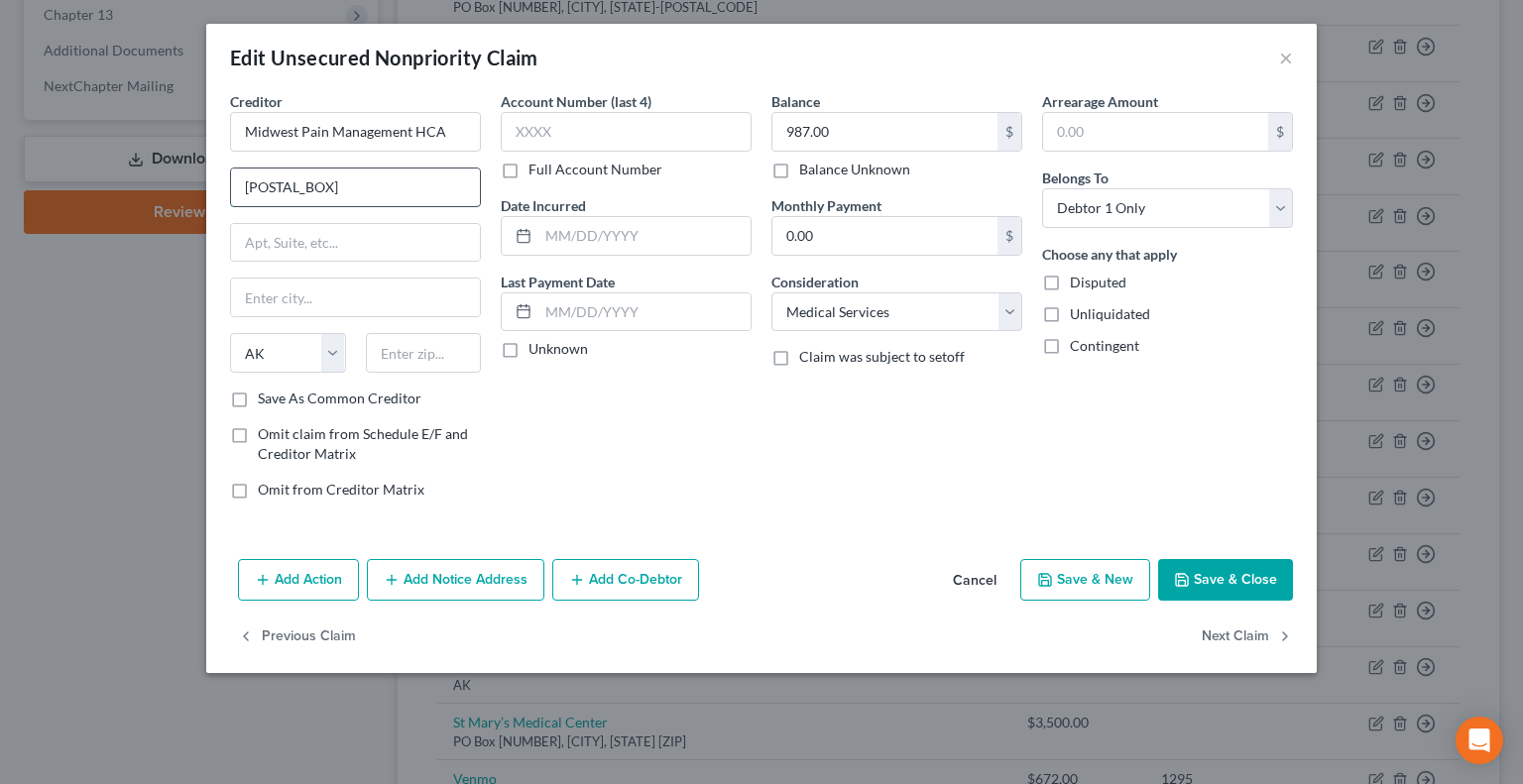 type on "PO Box 743599" 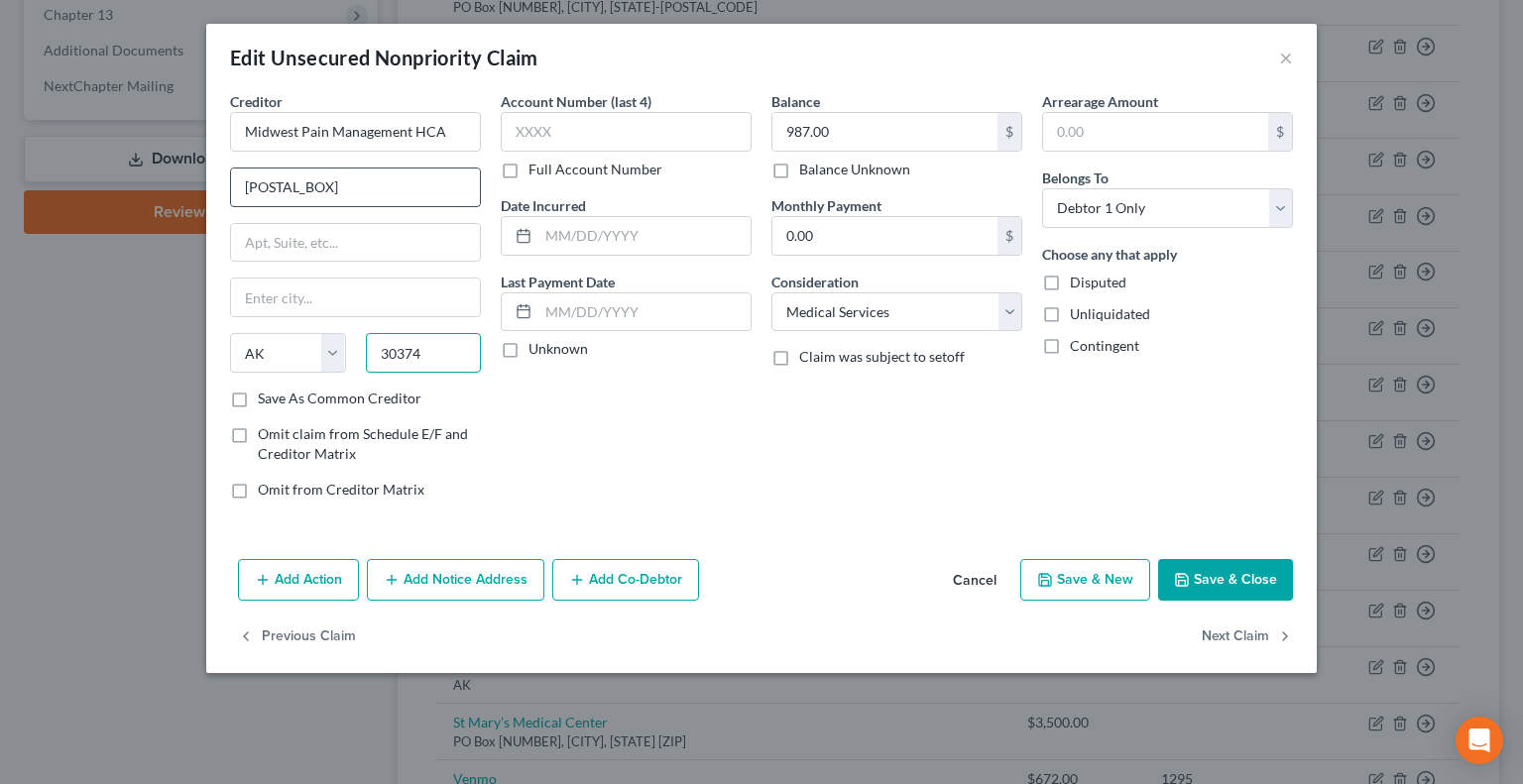 type on "30374" 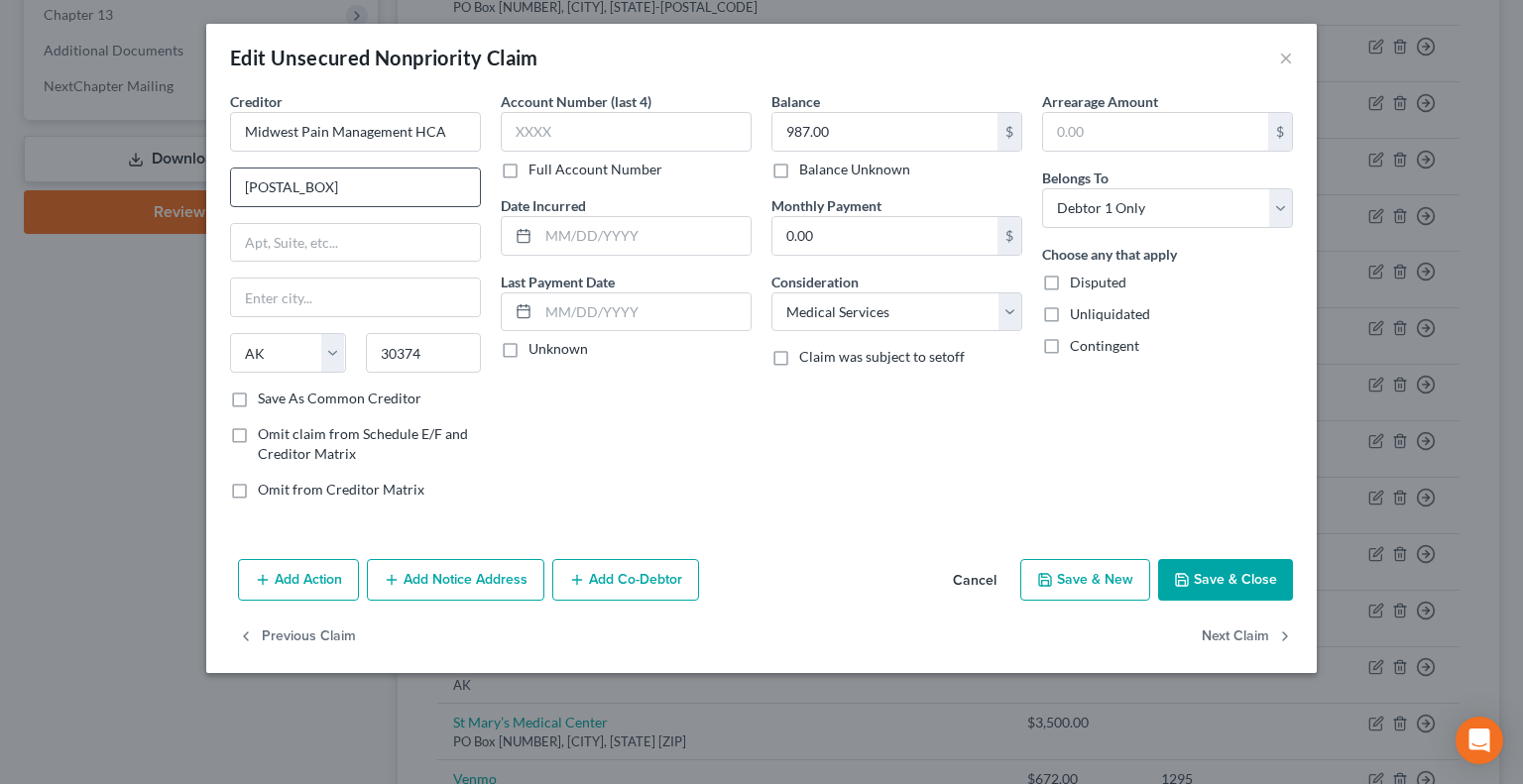 type on "Atlanta" 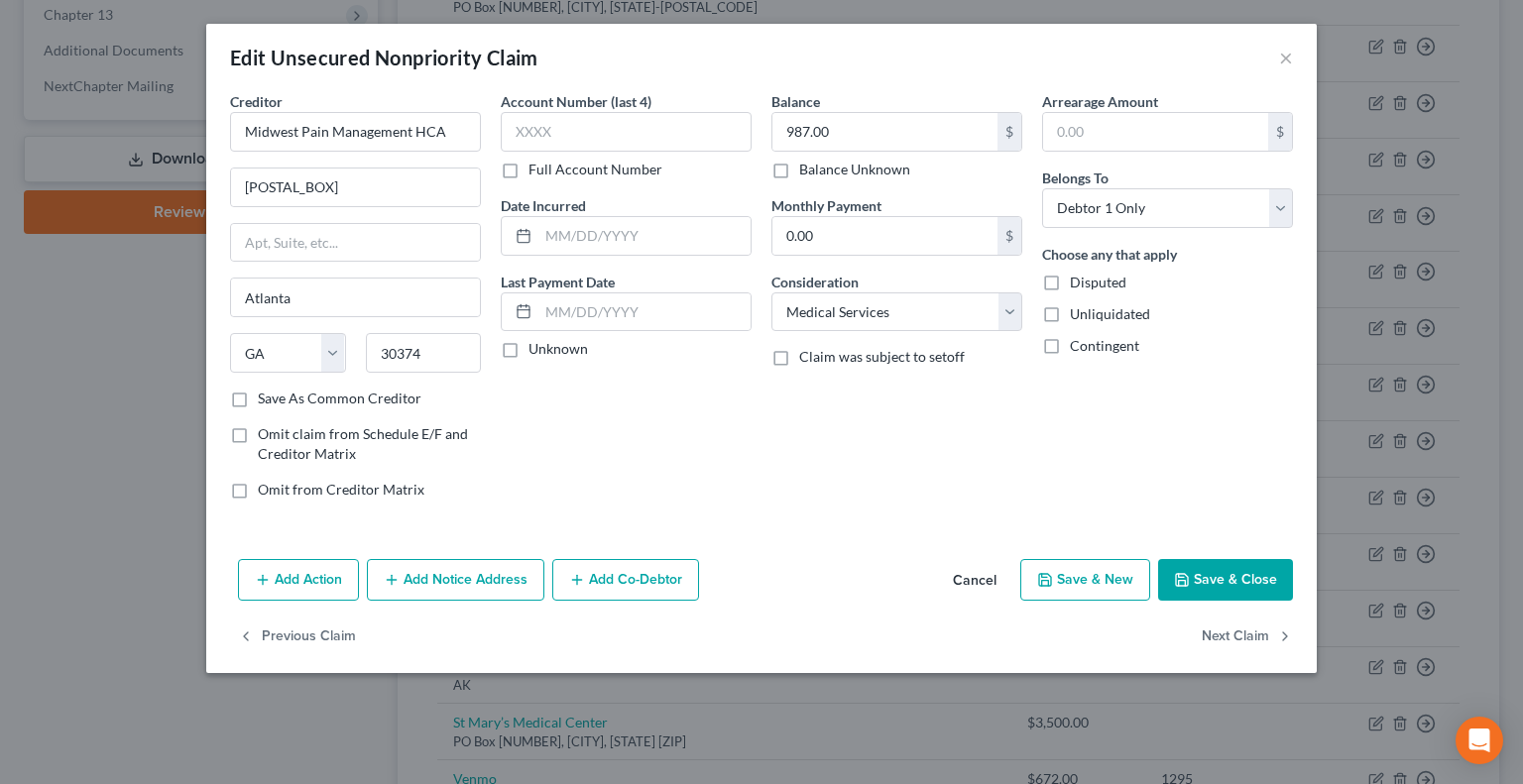 click on "Save & Close" at bounding box center [1226, 580] 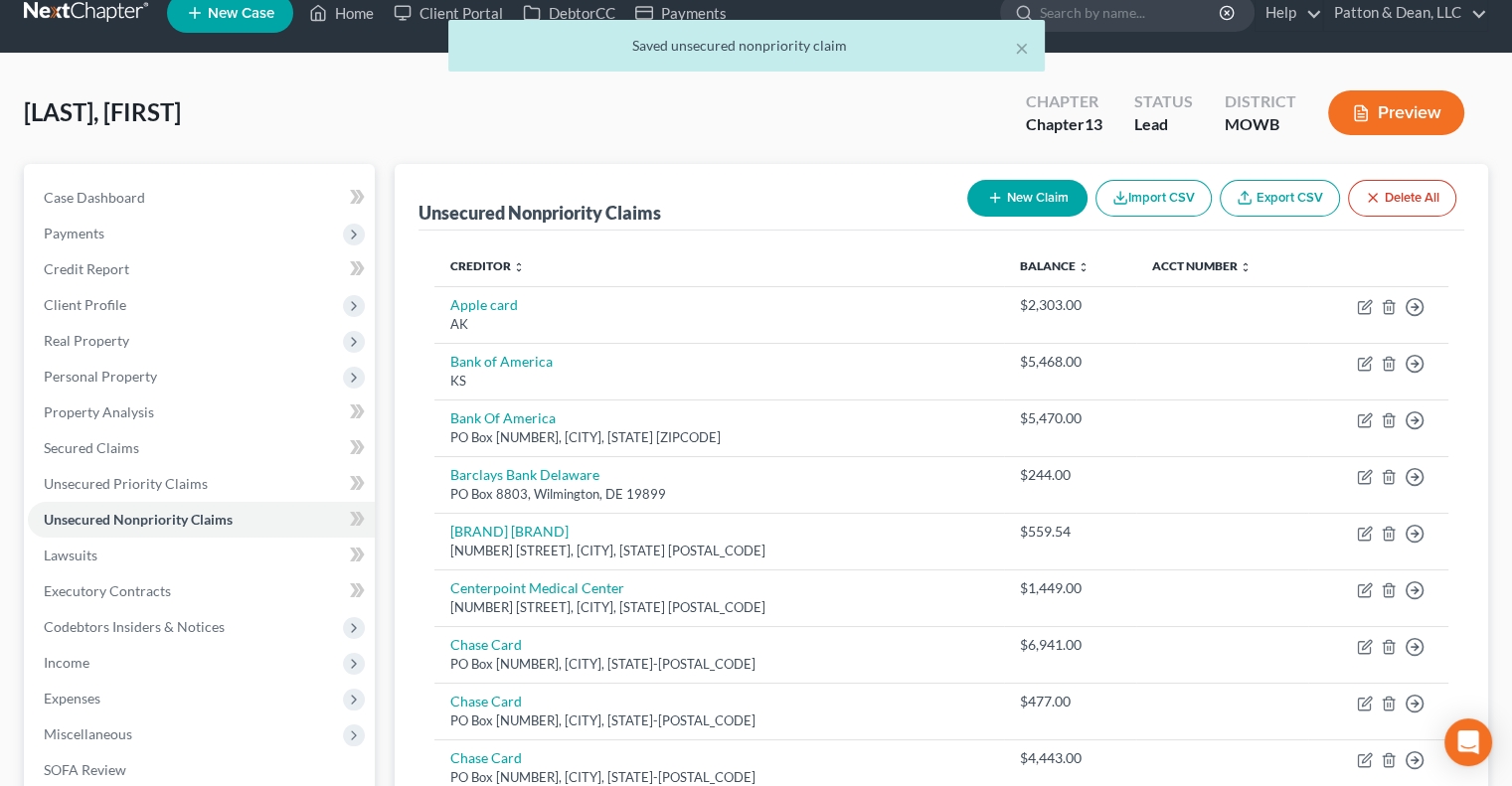 scroll, scrollTop: 0, scrollLeft: 0, axis: both 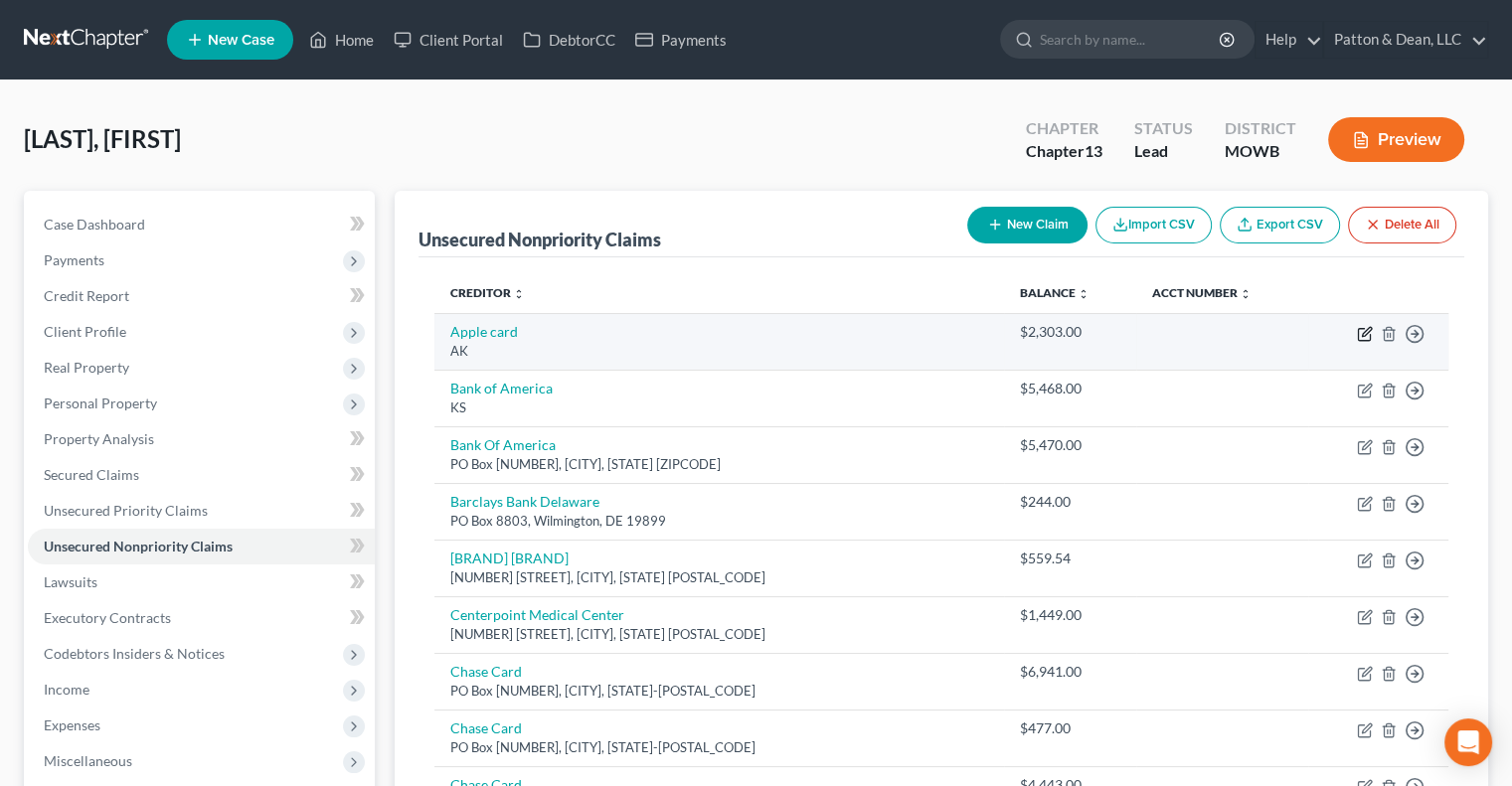click 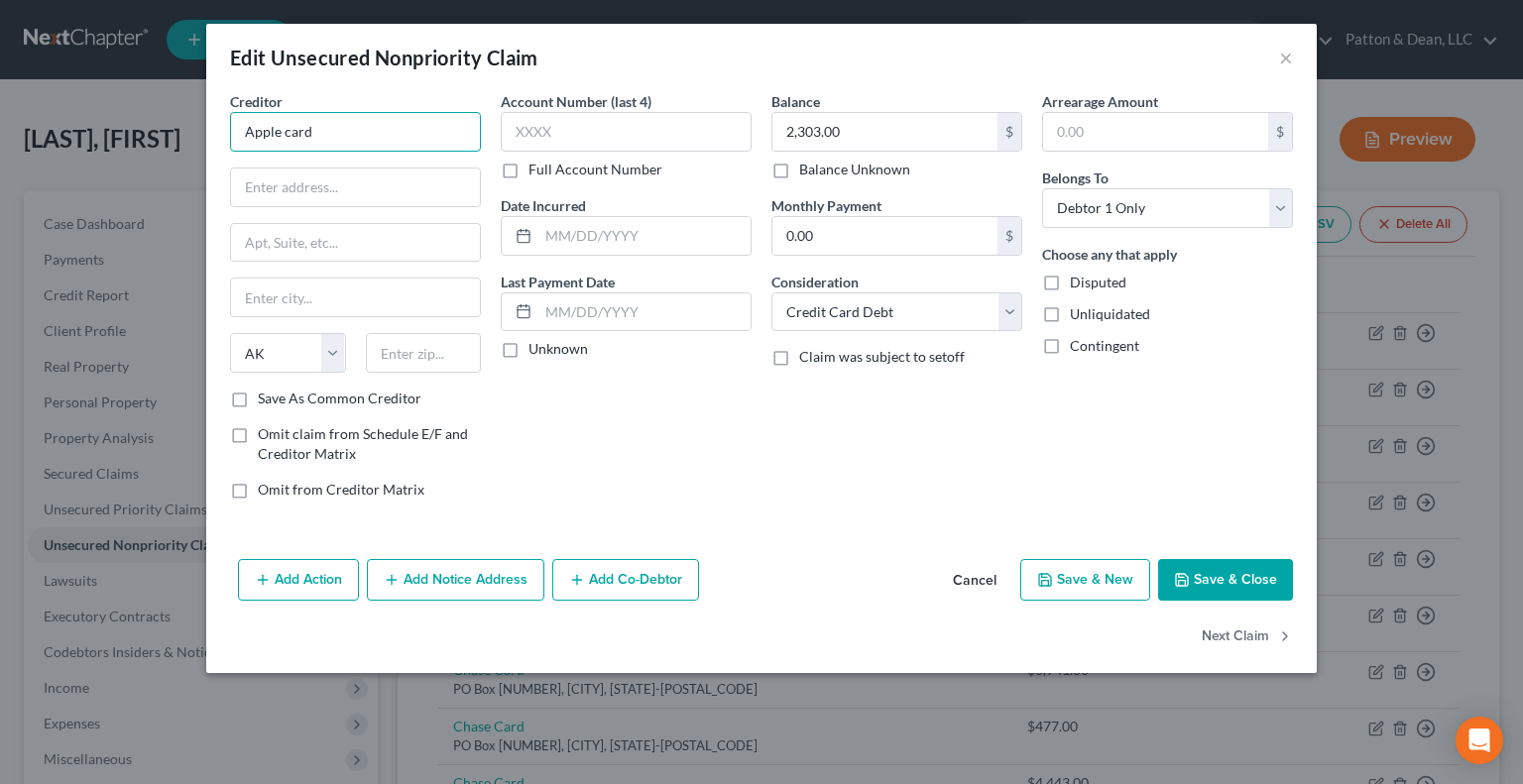 click on "Apple card" at bounding box center (355, 132) 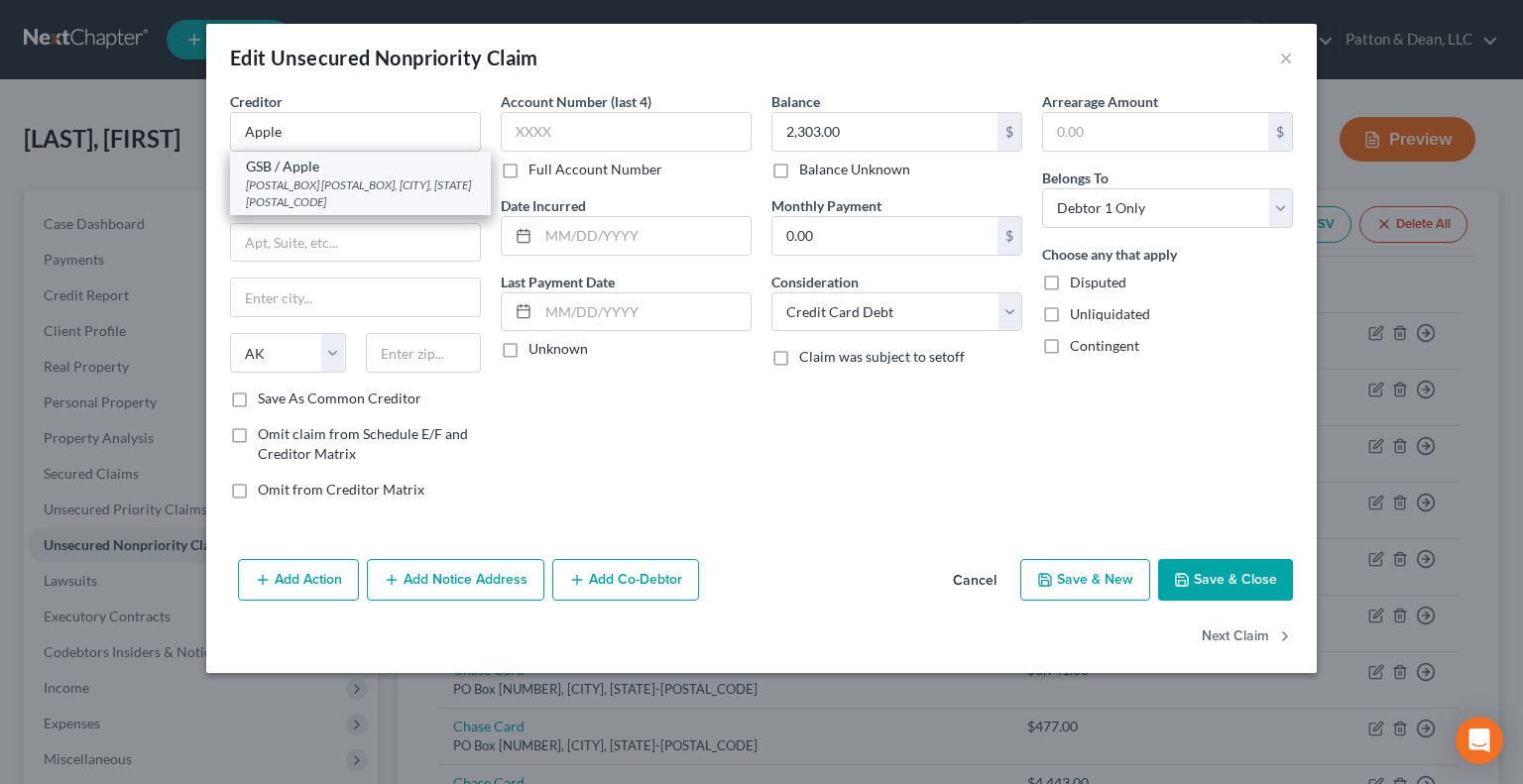 click on "Lockbox 6112 PO box 7247, Philadelphia, PA 19170" at bounding box center (360, 193) 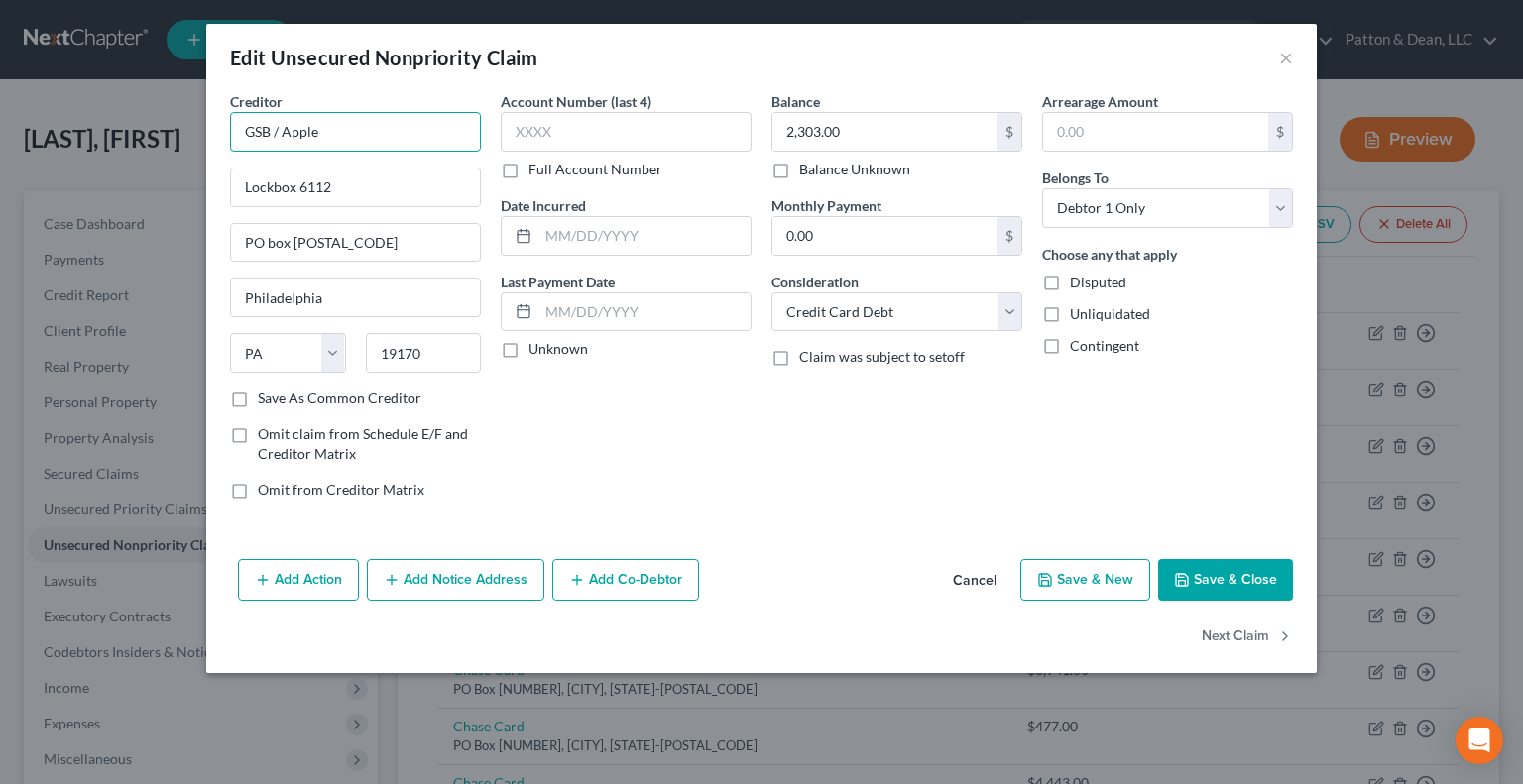 drag, startPoint x: 284, startPoint y: 126, endPoint x: 173, endPoint y: 142, distance: 112.147225 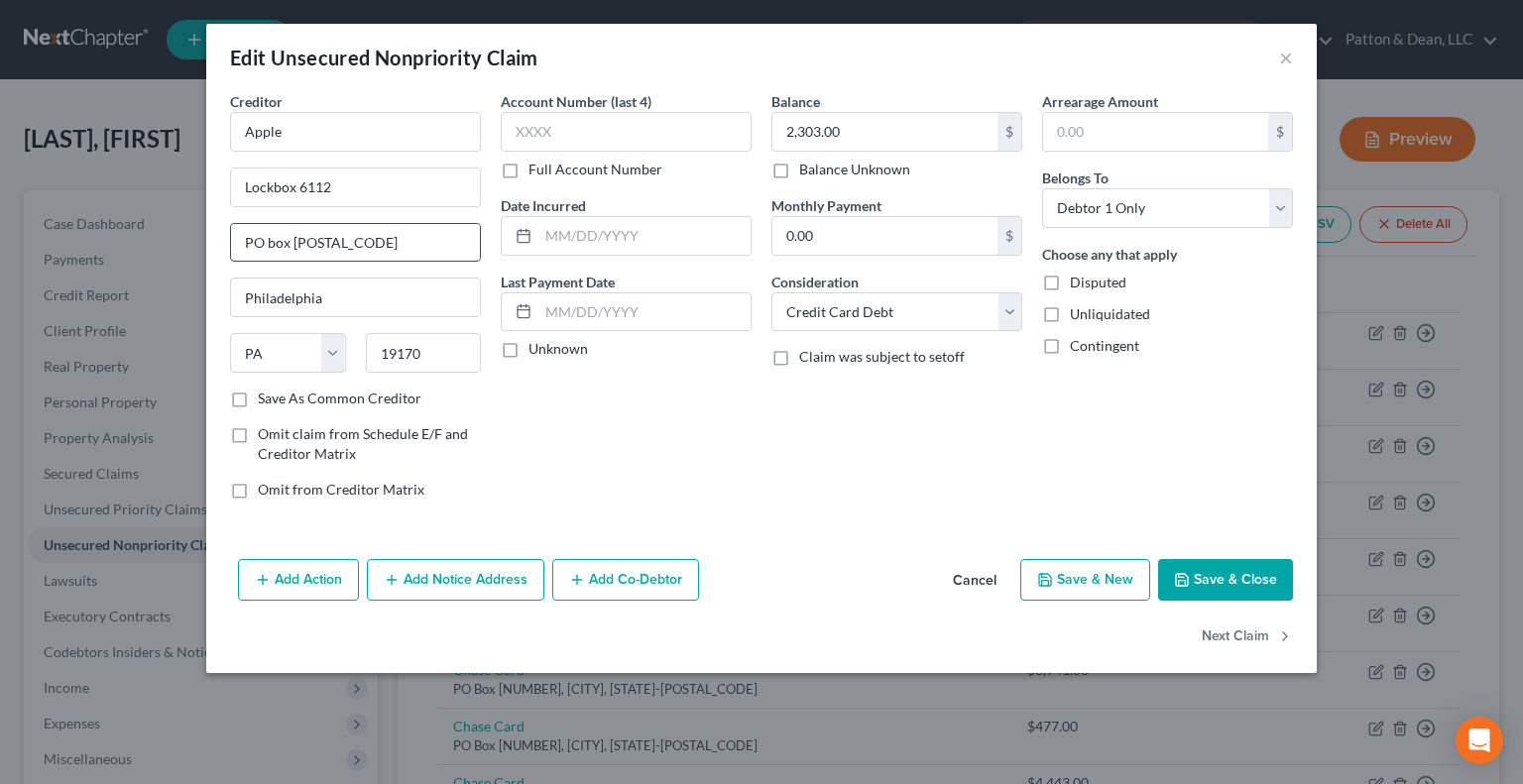 click on "PO box 7247" at bounding box center [355, 243] 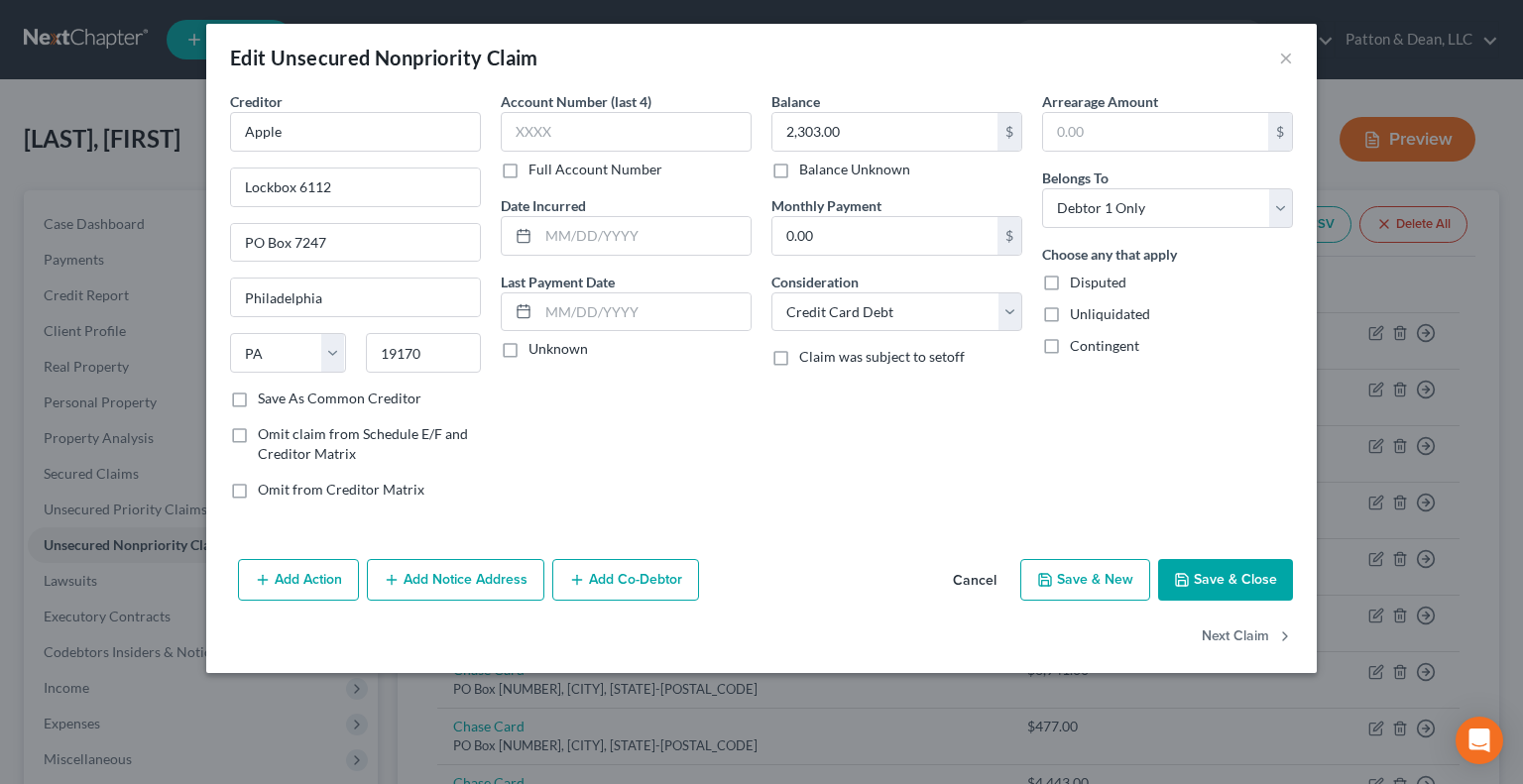 click on "Save & Close" at bounding box center (1226, 580) 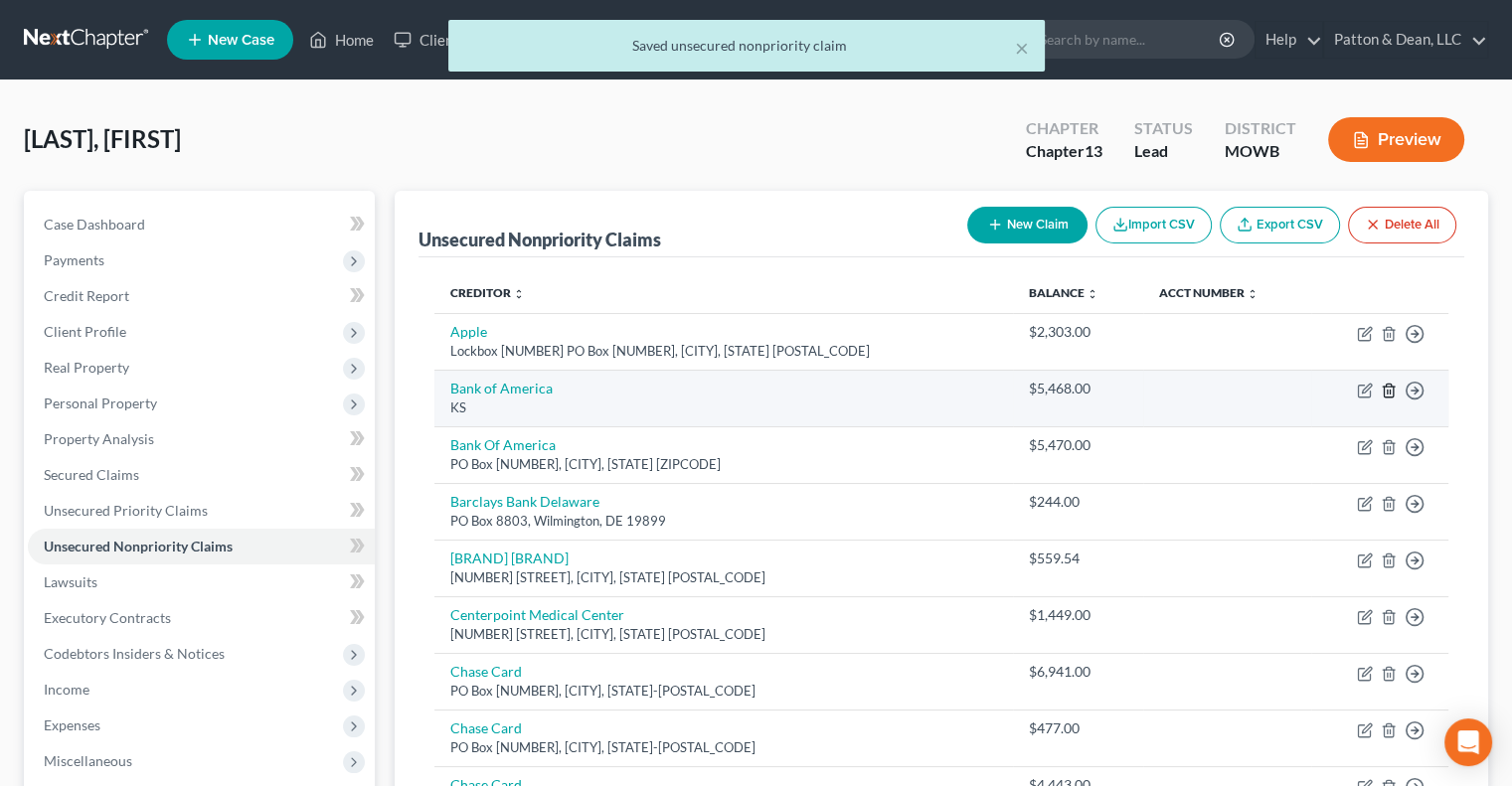 click 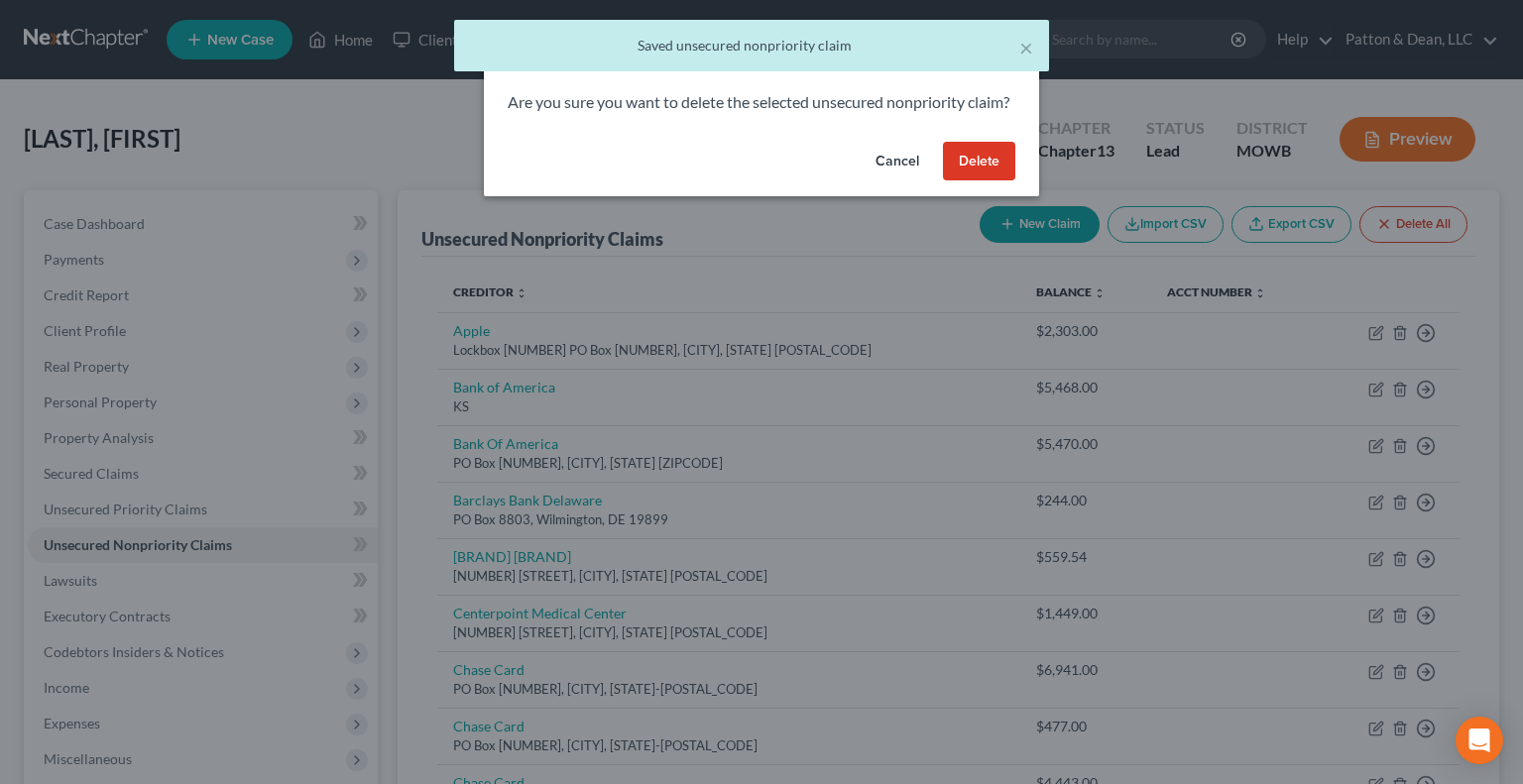 click on "Delete" at bounding box center (979, 162) 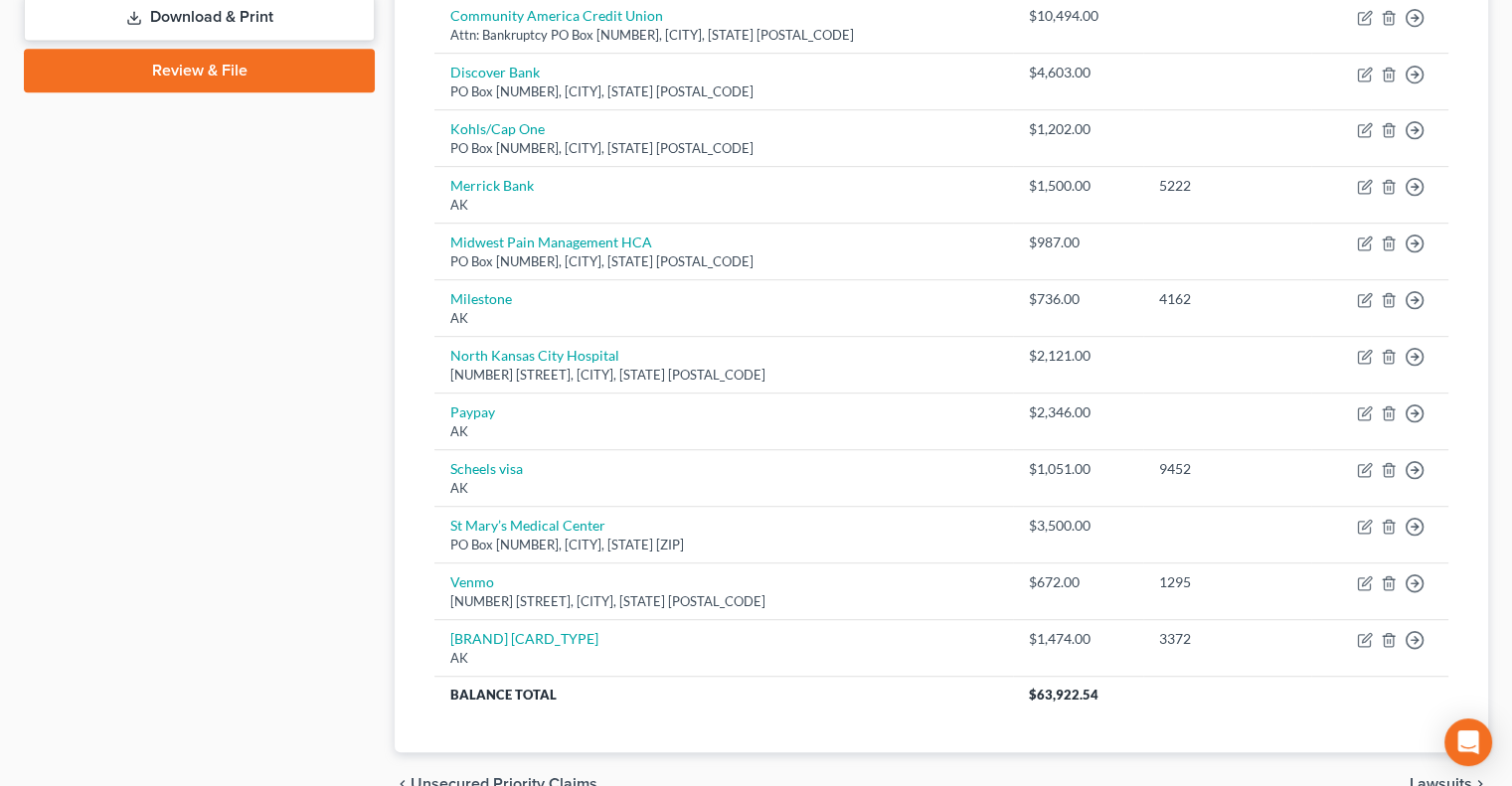 scroll, scrollTop: 896, scrollLeft: 0, axis: vertical 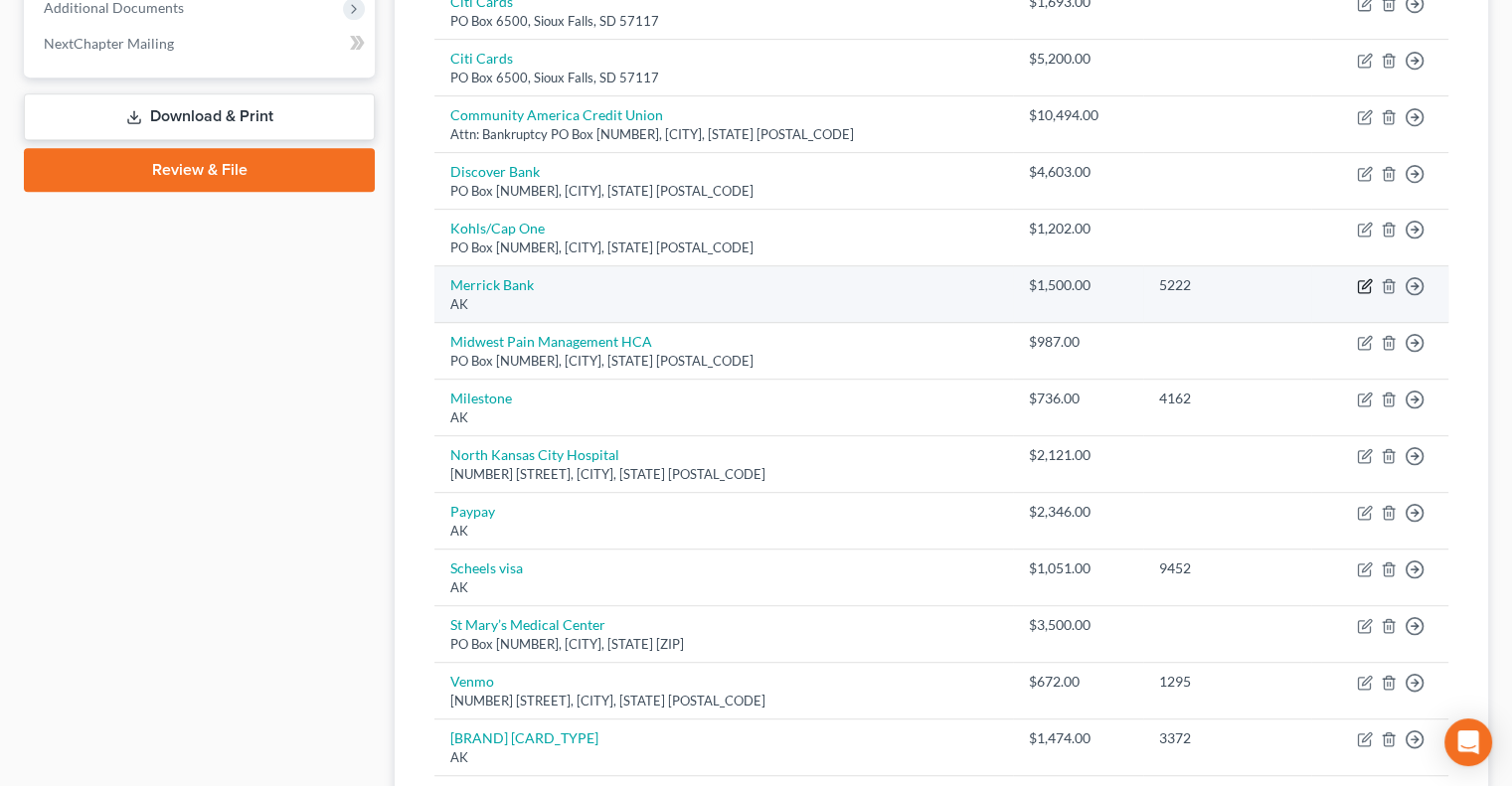 click 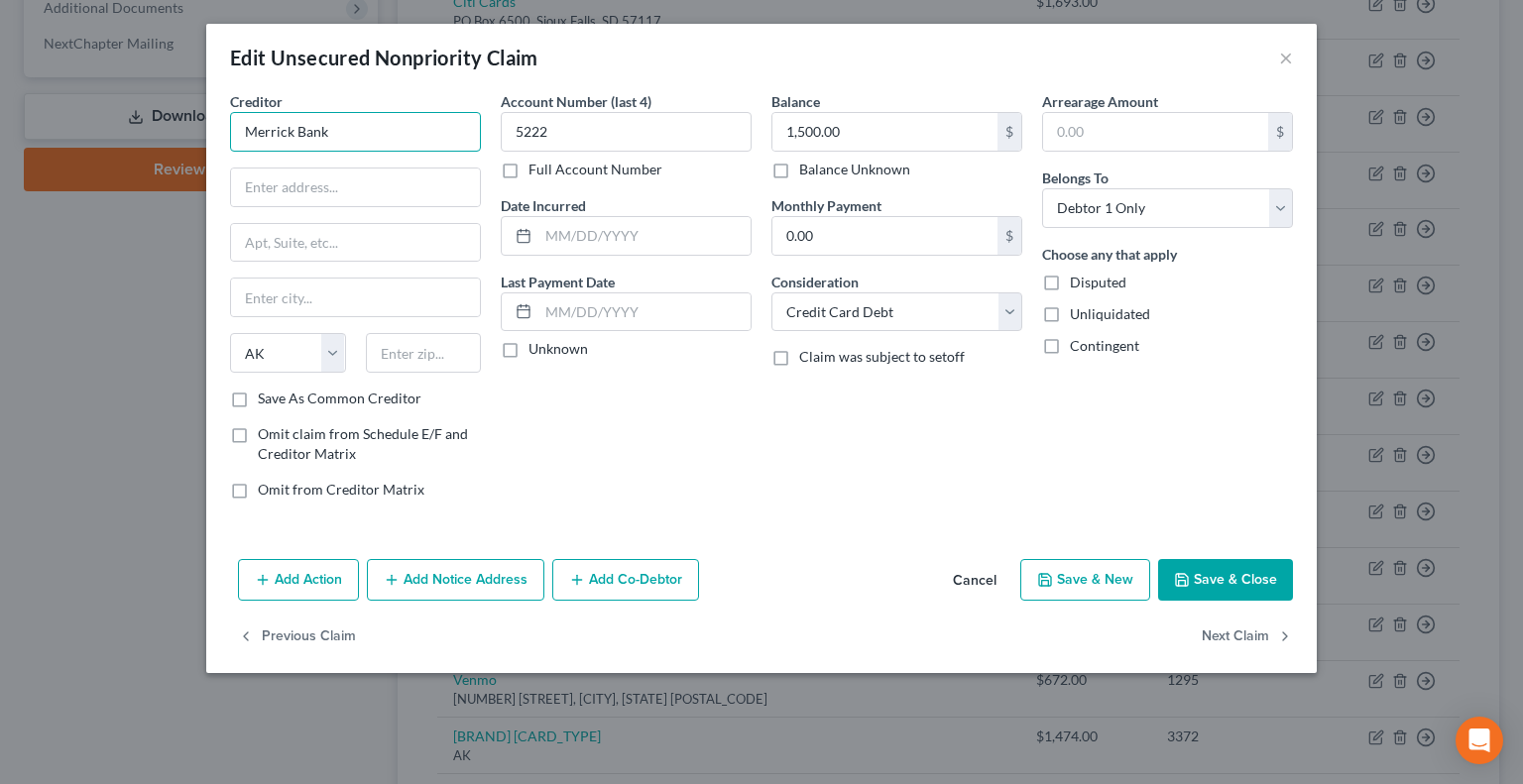 click on "Merrick Bank" at bounding box center (355, 132) 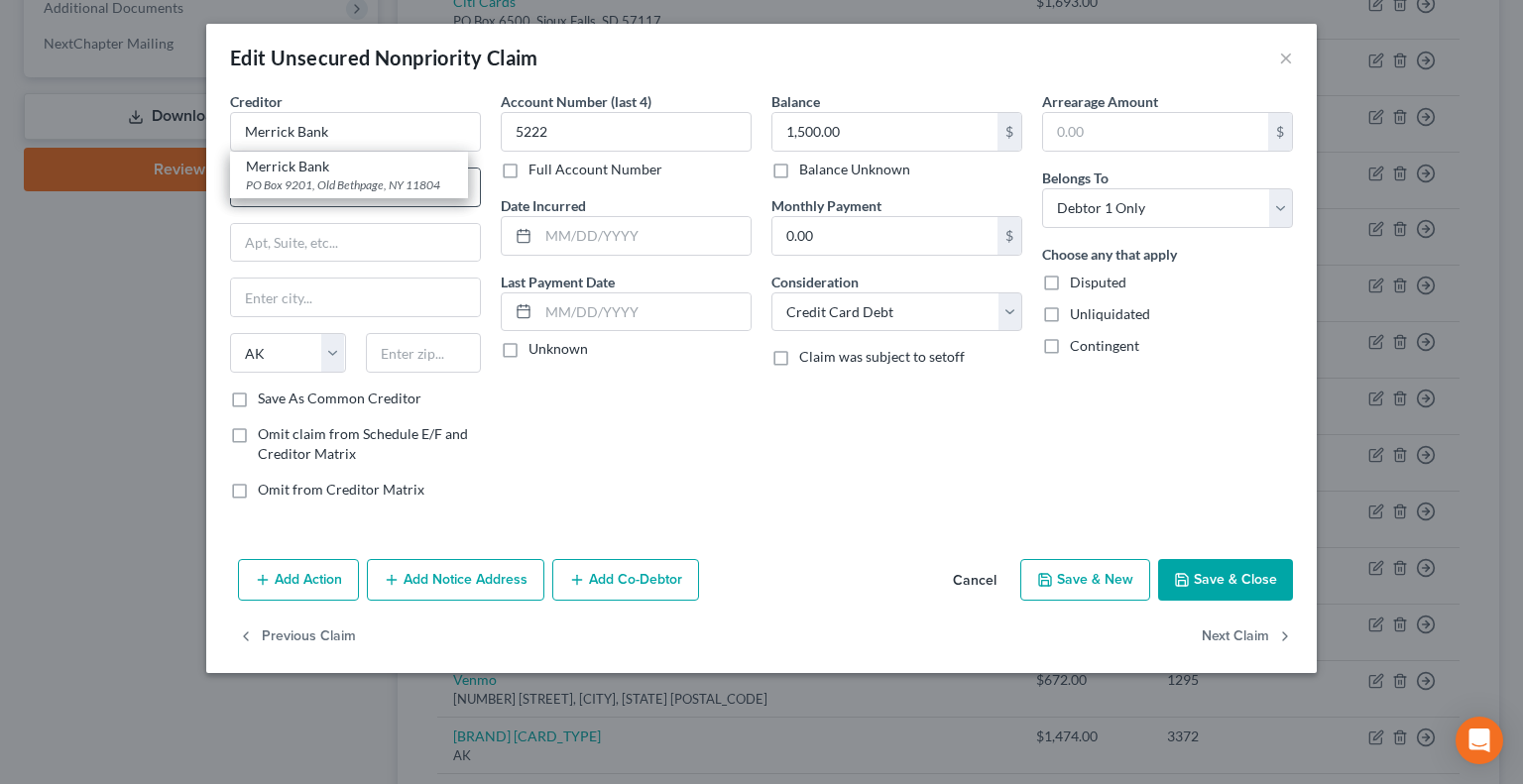 click on "Merrick Bank" at bounding box center (349, 167) 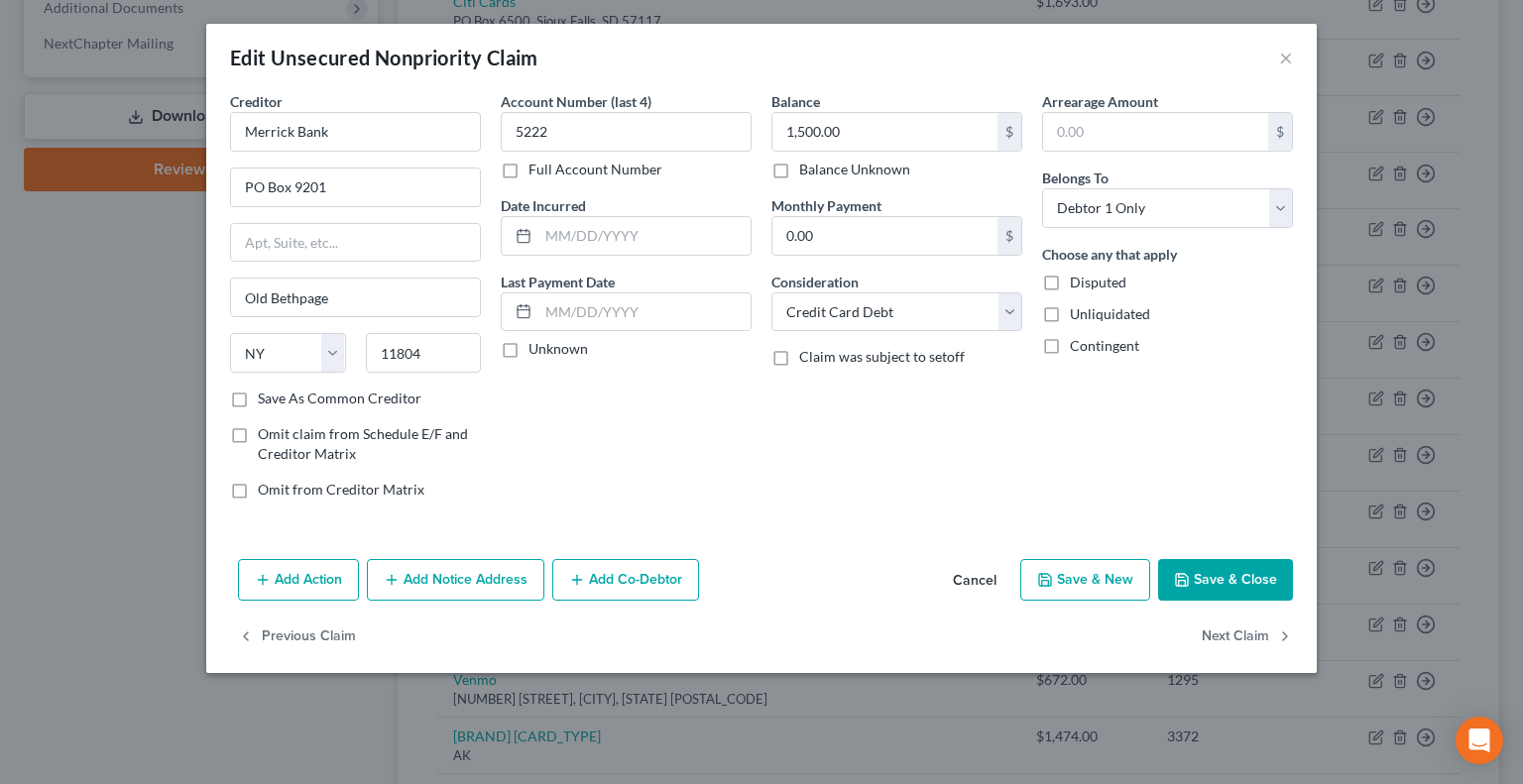 click on "Save & Close" at bounding box center [1226, 580] 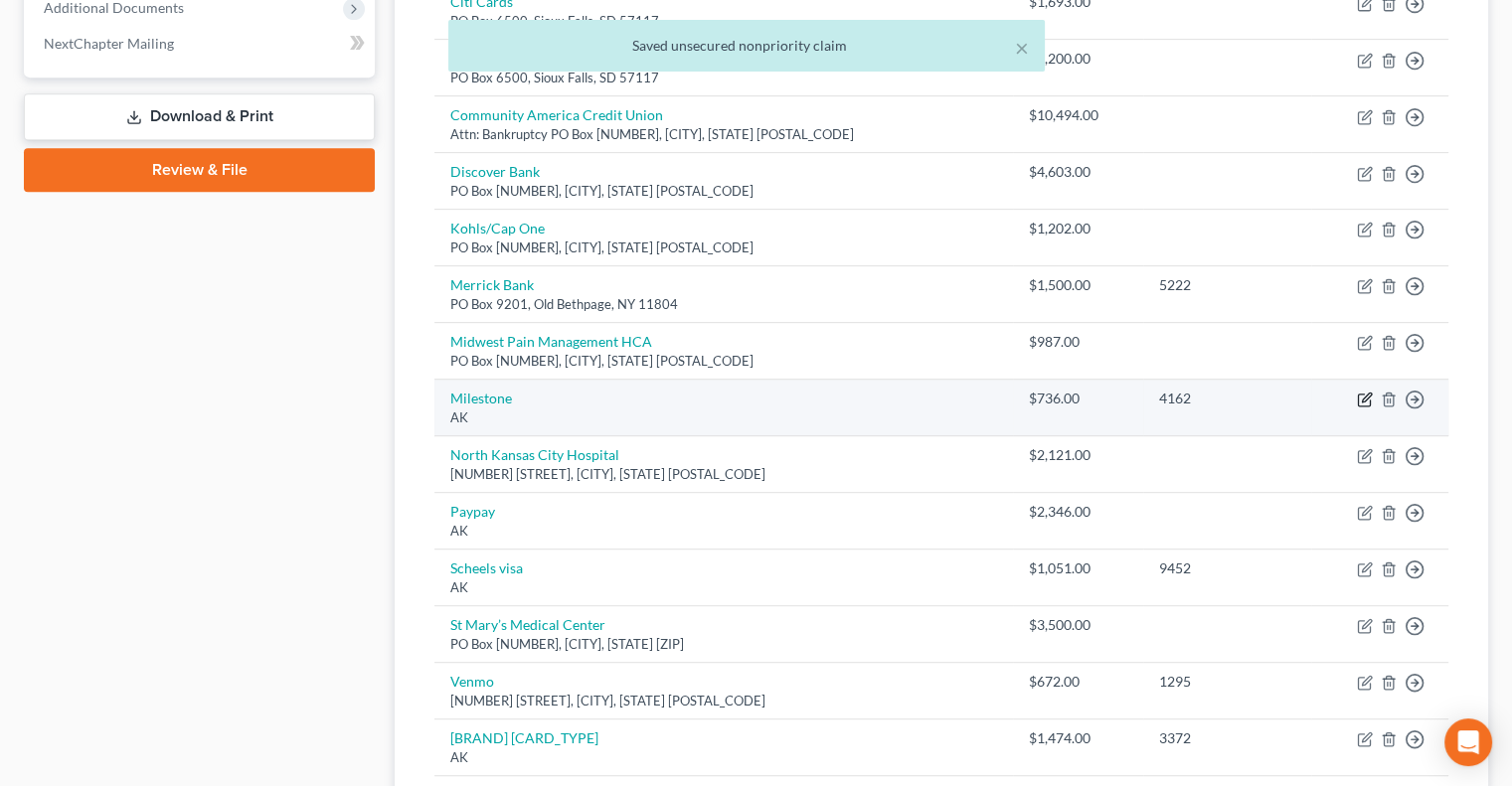click 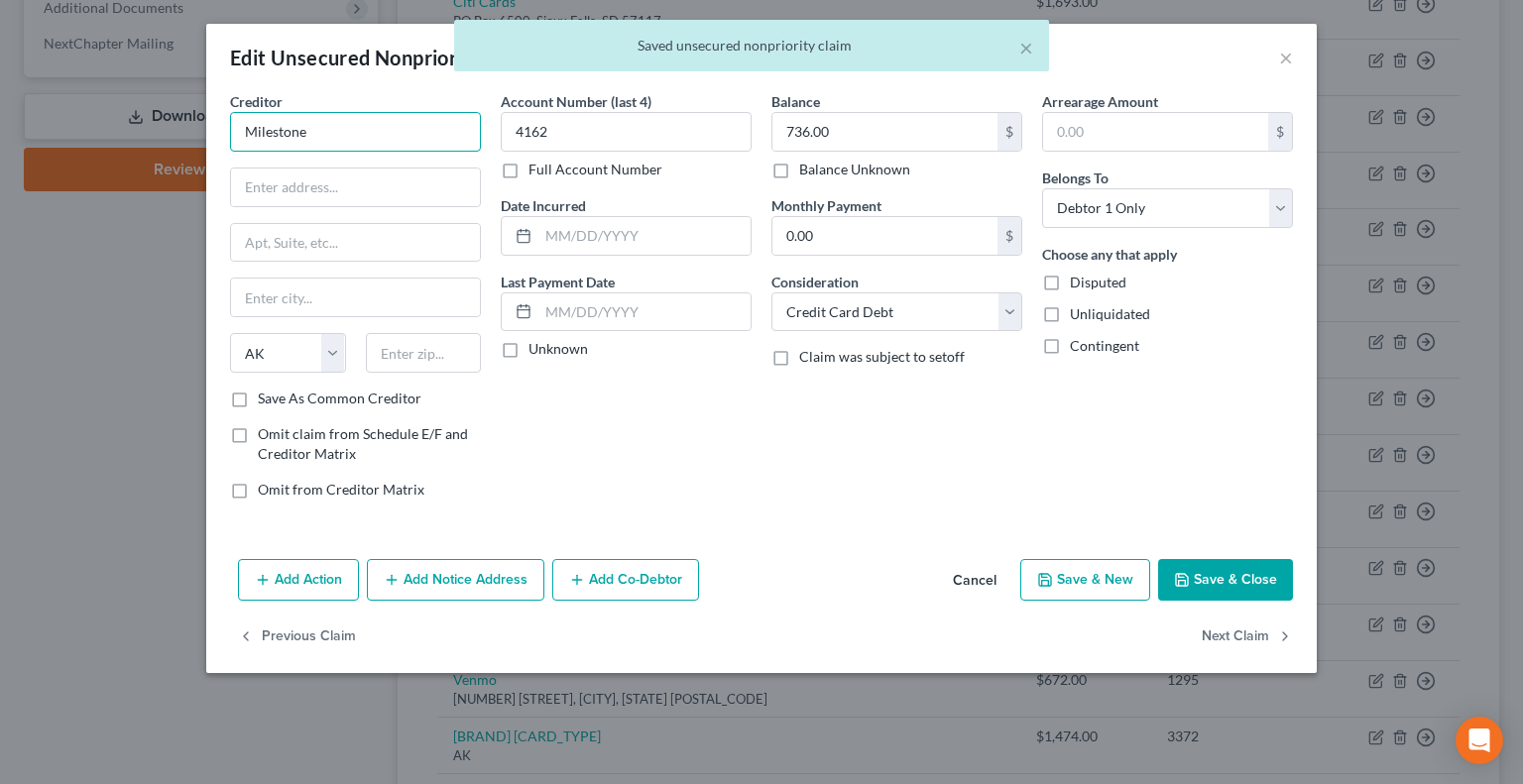 click on "Milestone" at bounding box center (355, 132) 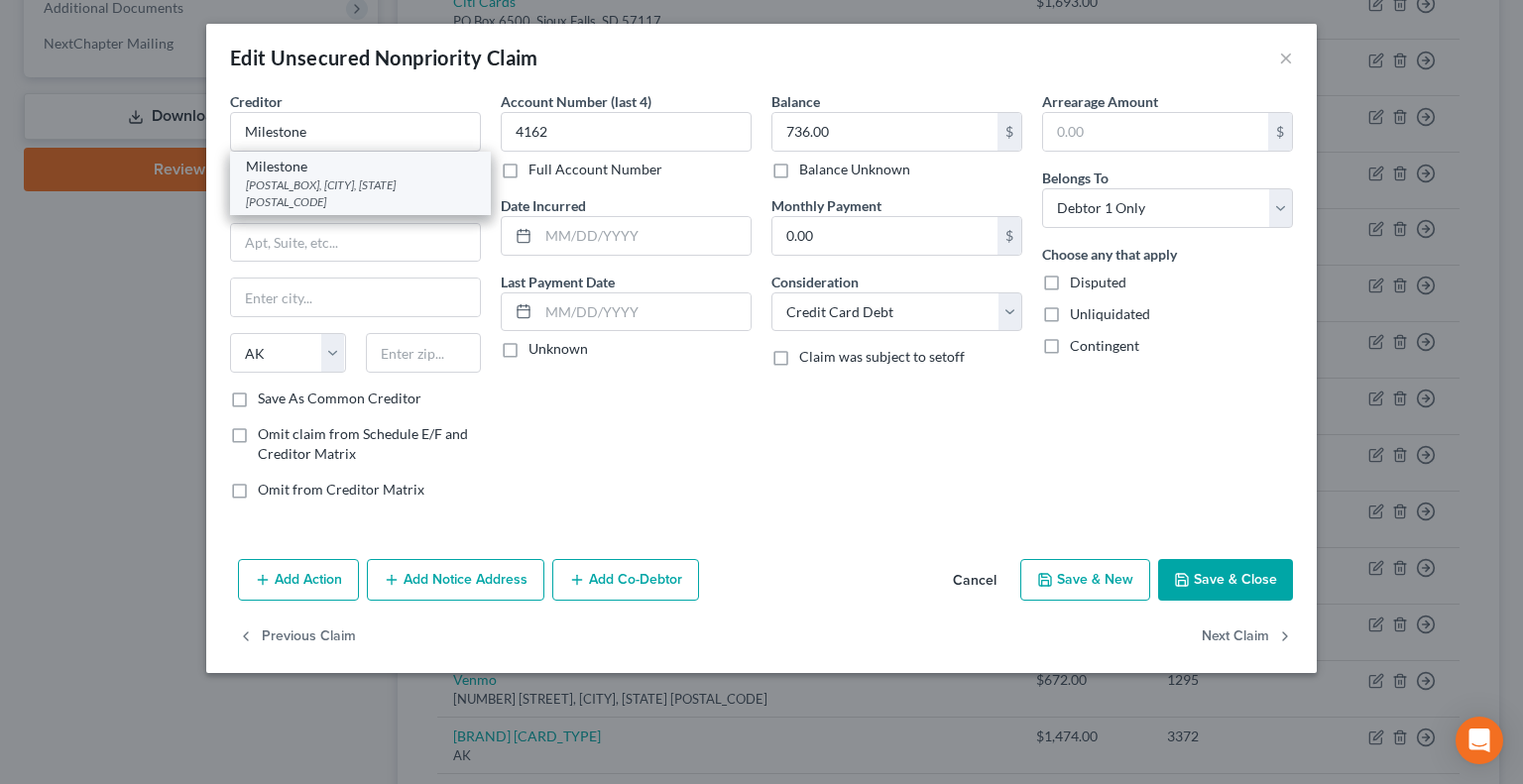 click on "PO box 4499, Beaverton, OR 97076" at bounding box center (360, 193) 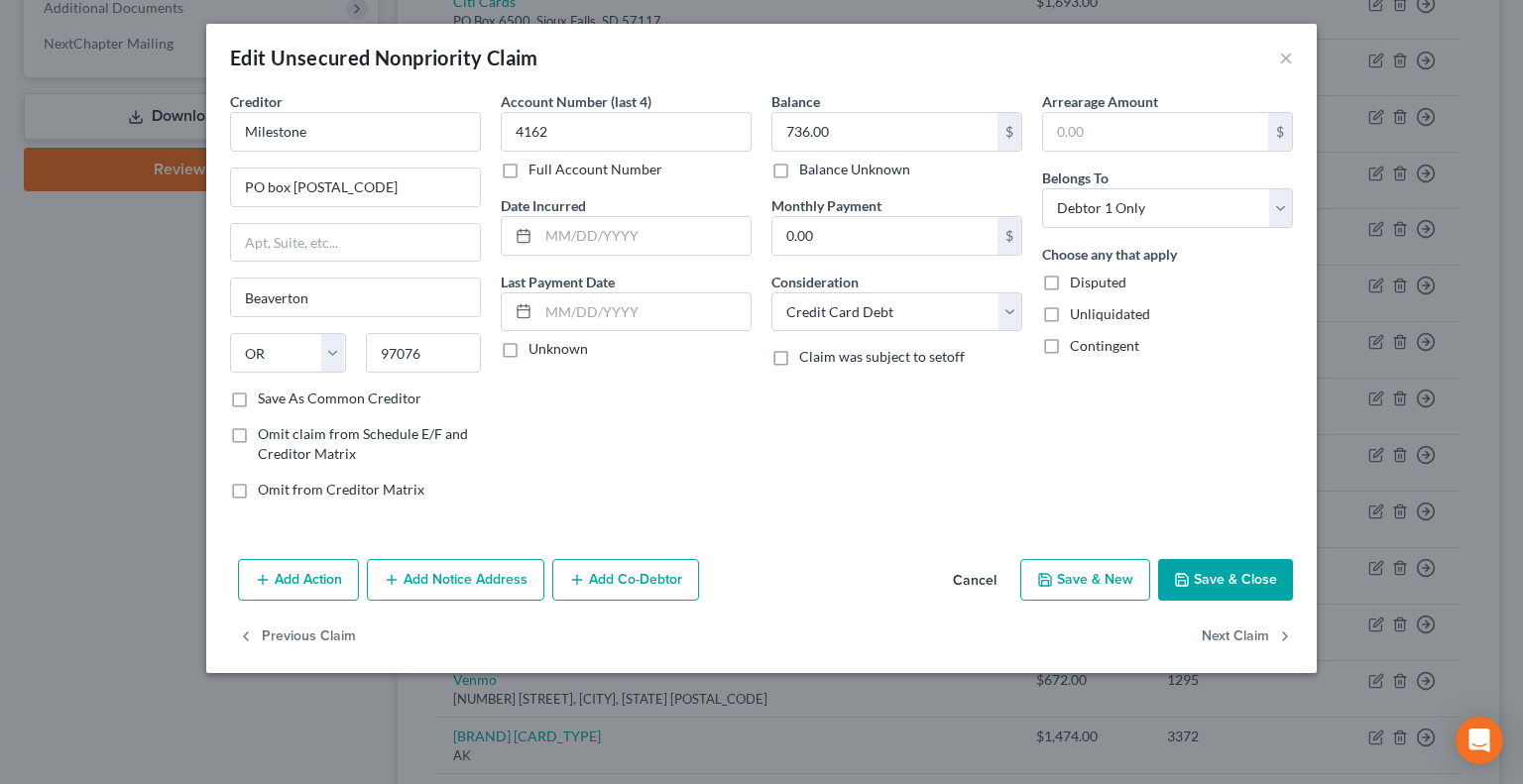 click on "Save & Close" at bounding box center (1226, 580) 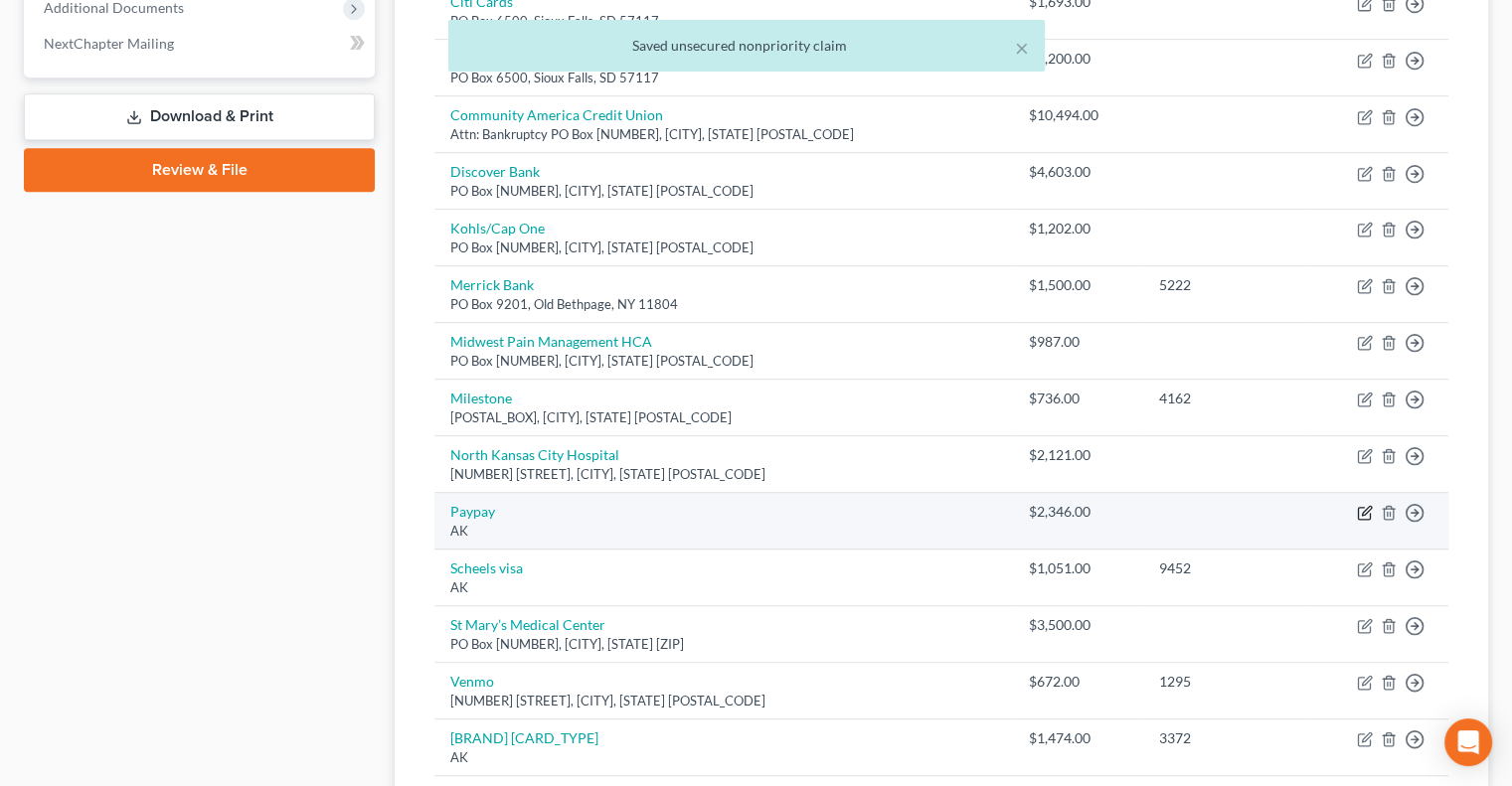 click 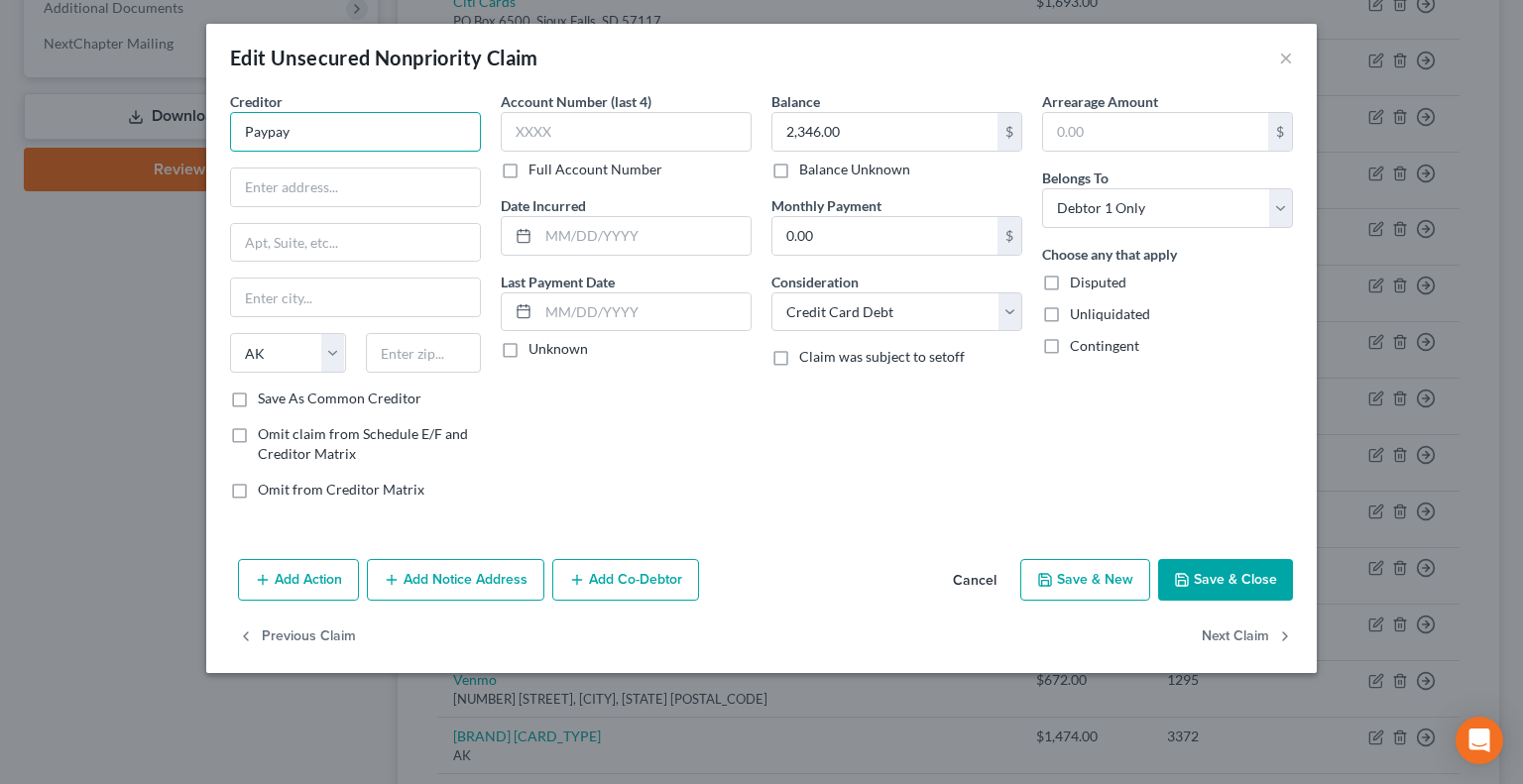 click on "Paypay" at bounding box center [355, 132] 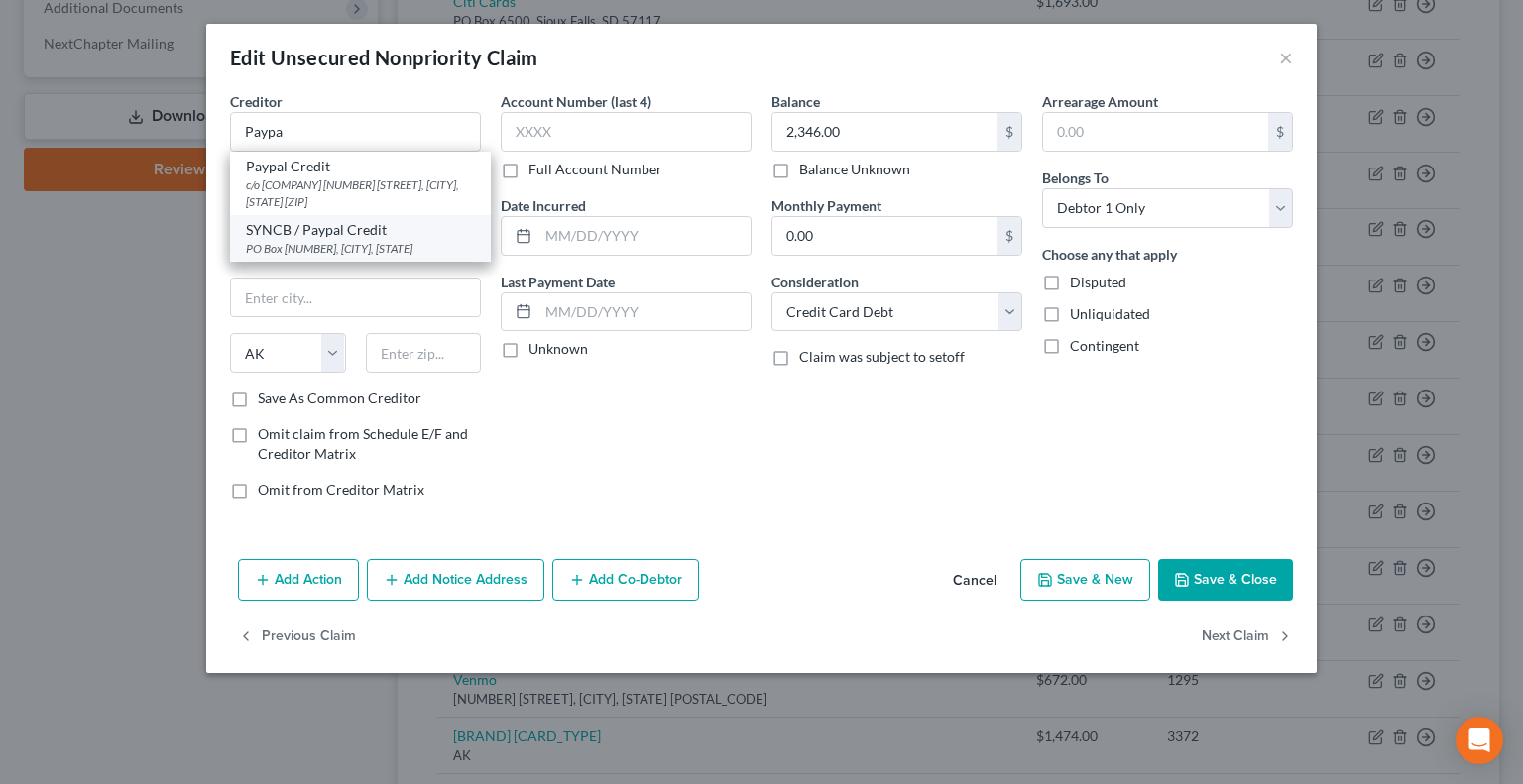 click on "PO Box 965005, Orlando, FL 32896" at bounding box center [360, 248] 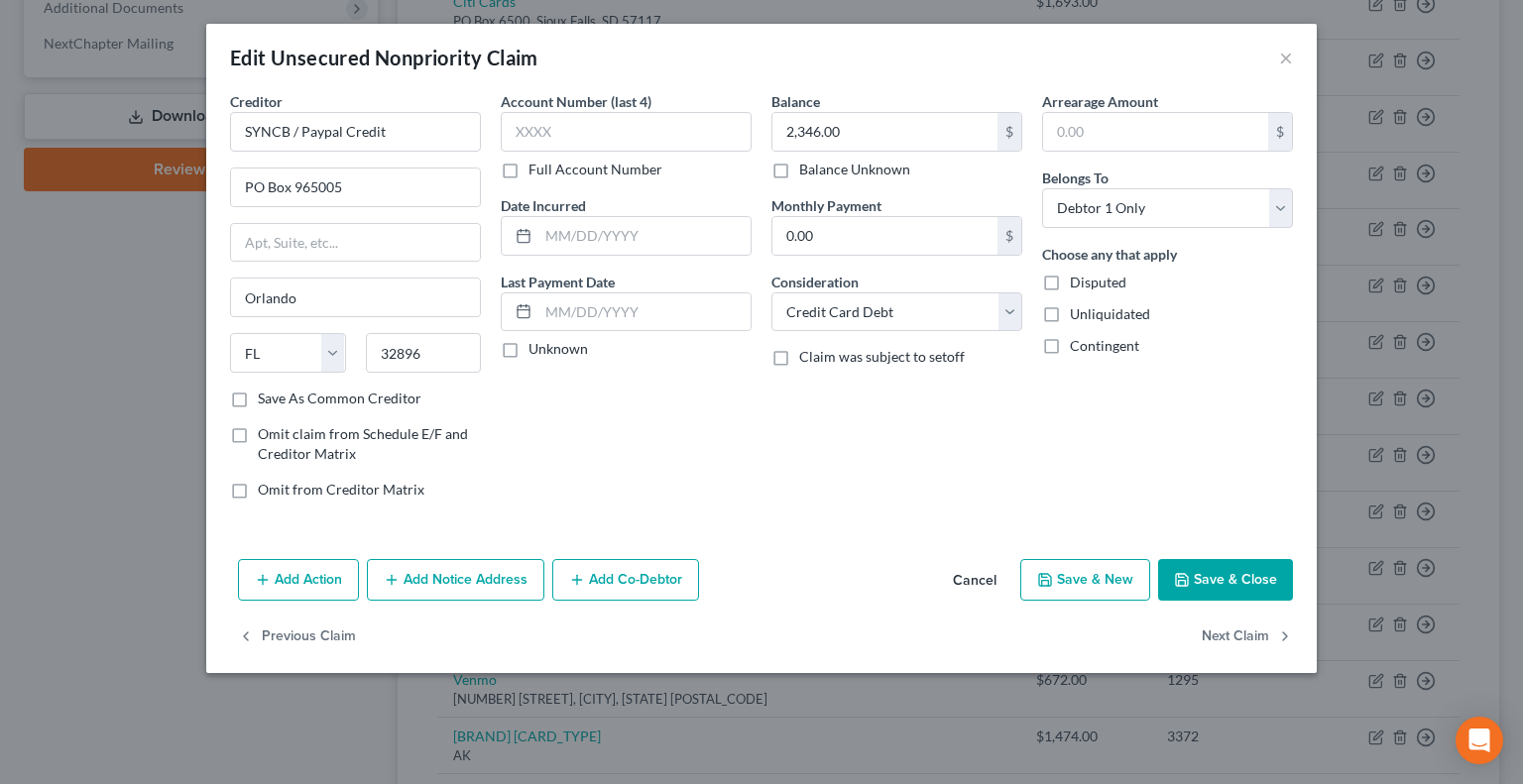 click on "Save & Close" at bounding box center [1226, 580] 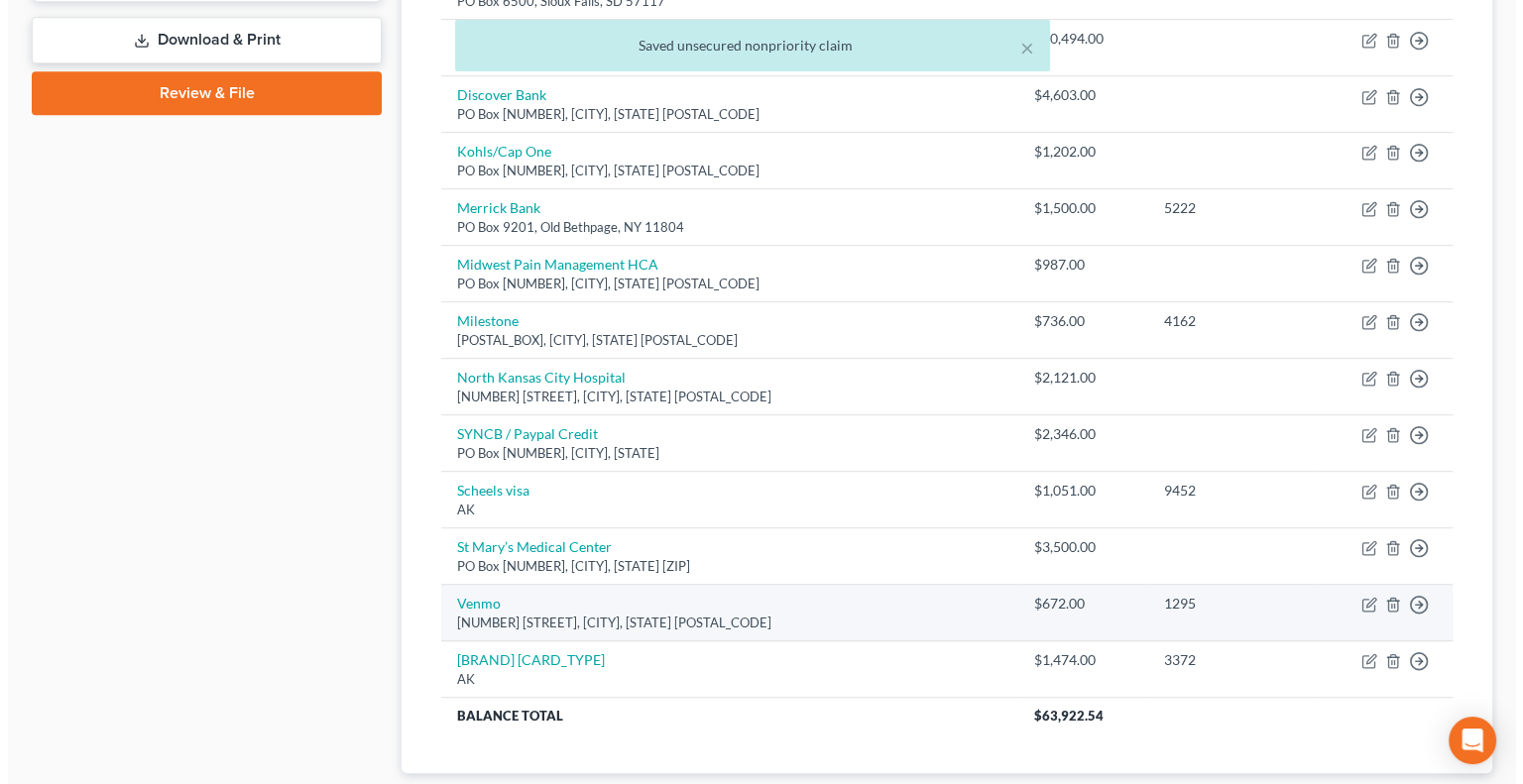 scroll, scrollTop: 1092, scrollLeft: 0, axis: vertical 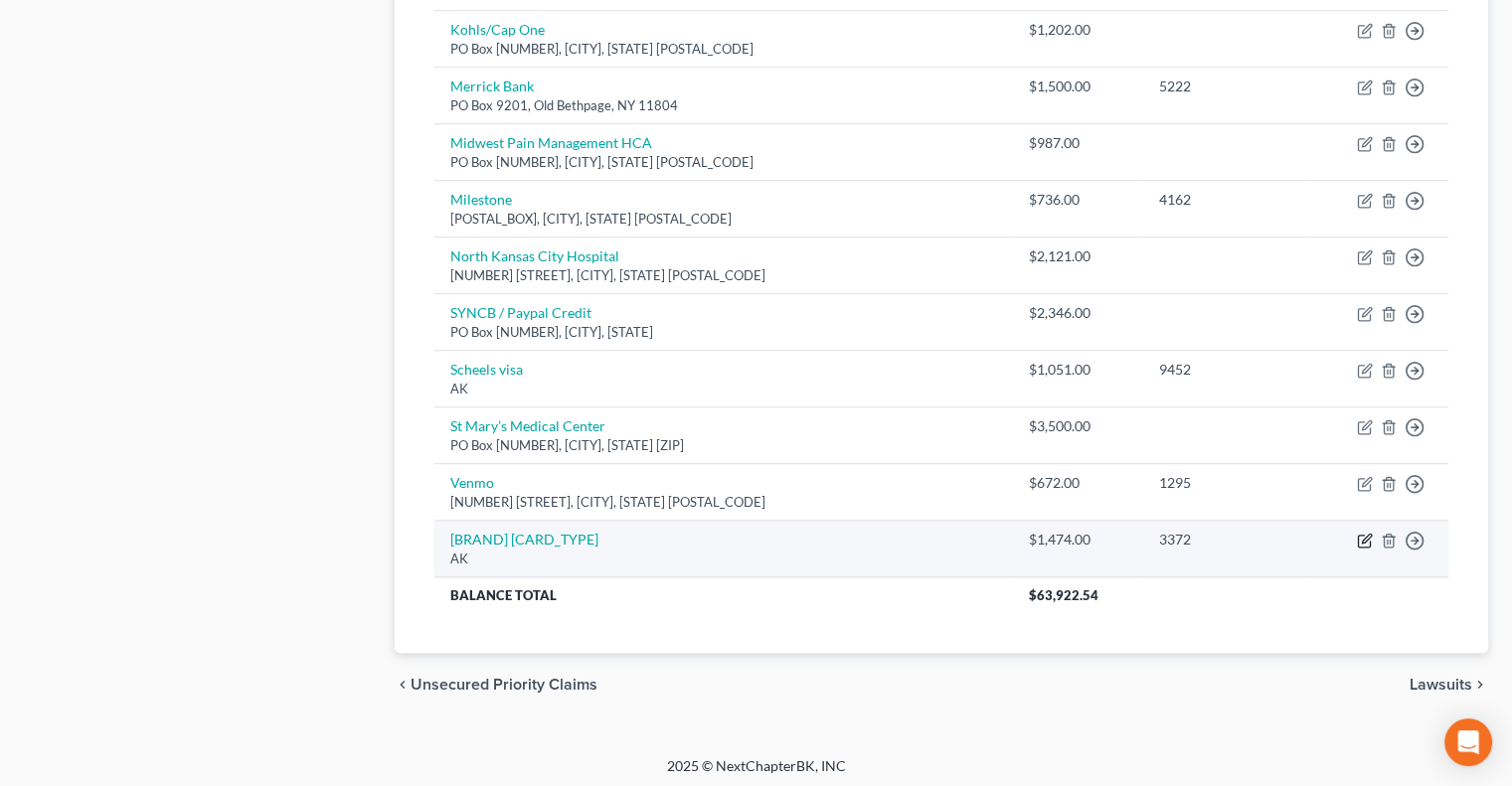 click 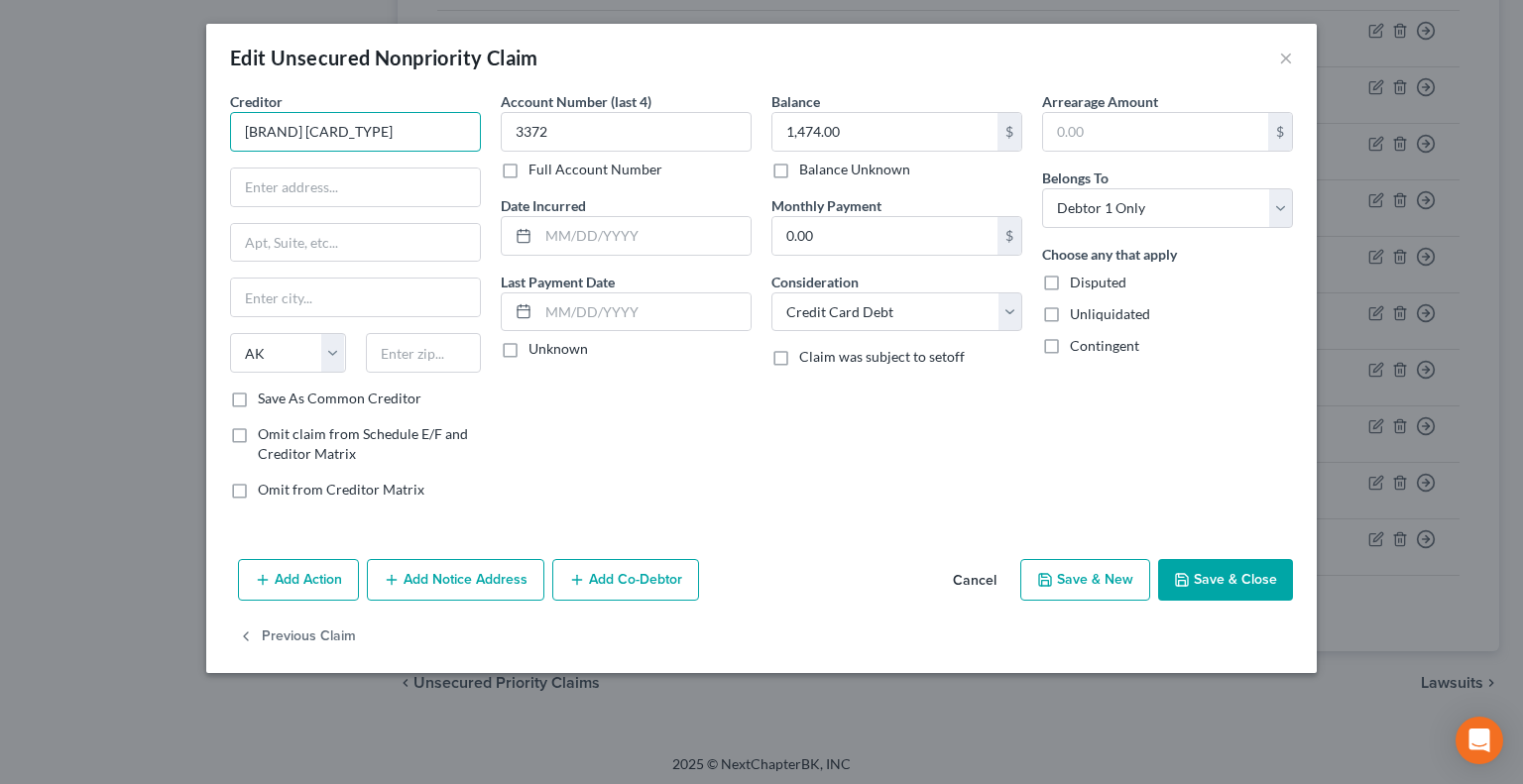 drag, startPoint x: 430, startPoint y: 128, endPoint x: 328, endPoint y: 136, distance: 102.31324 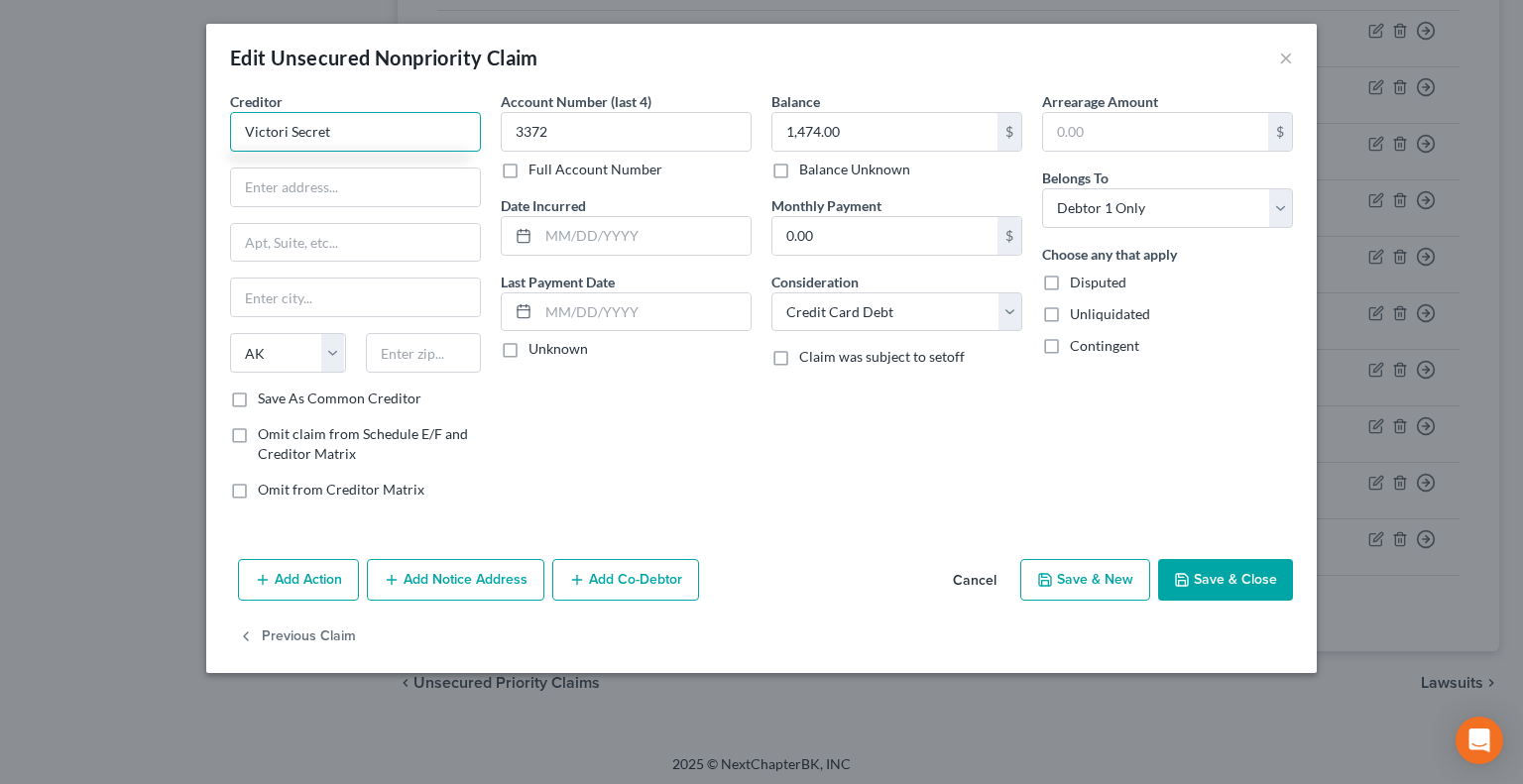 click on "Victori Secret" at bounding box center (355, 132) 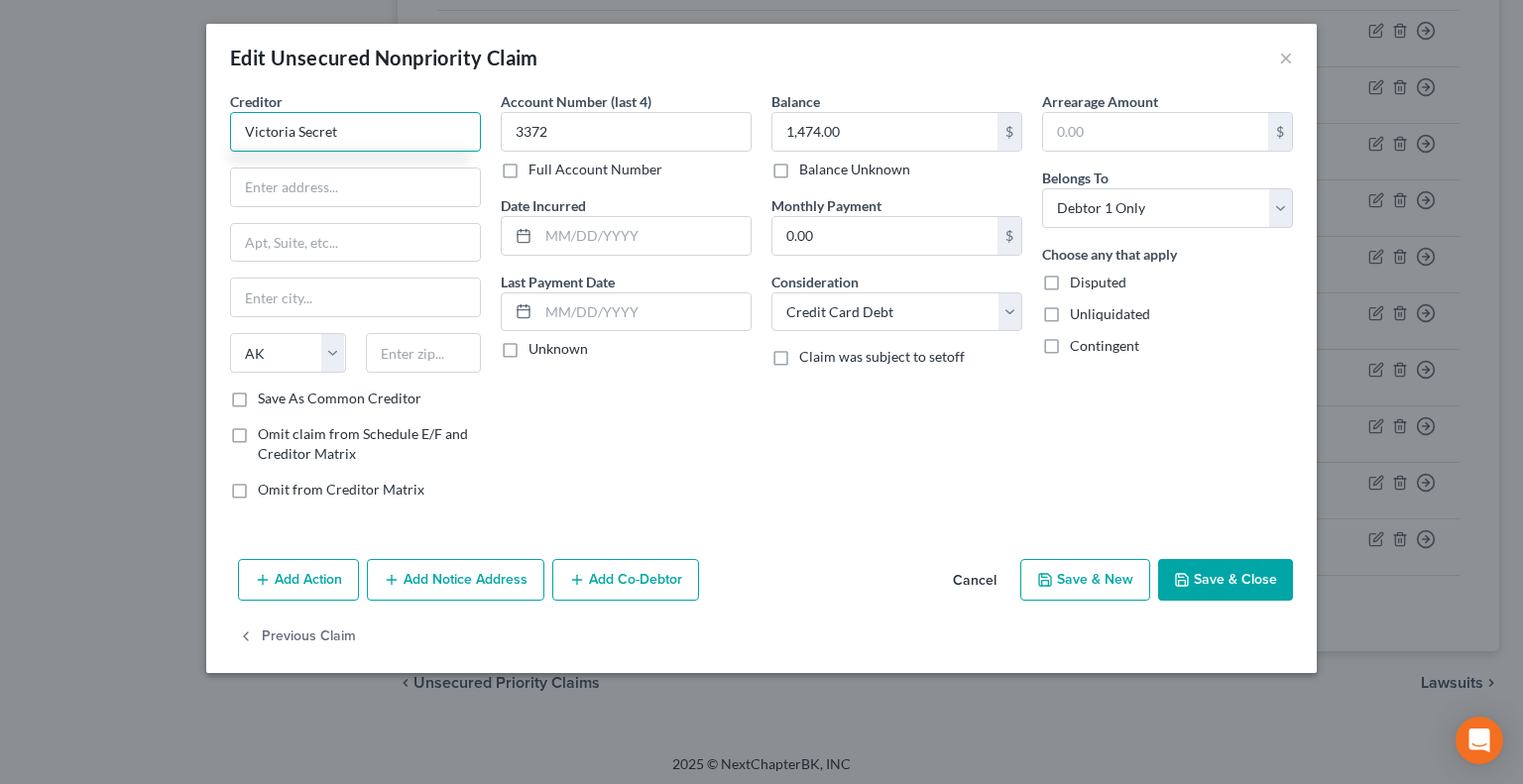 click on "Victoria Secret" at bounding box center [355, 132] 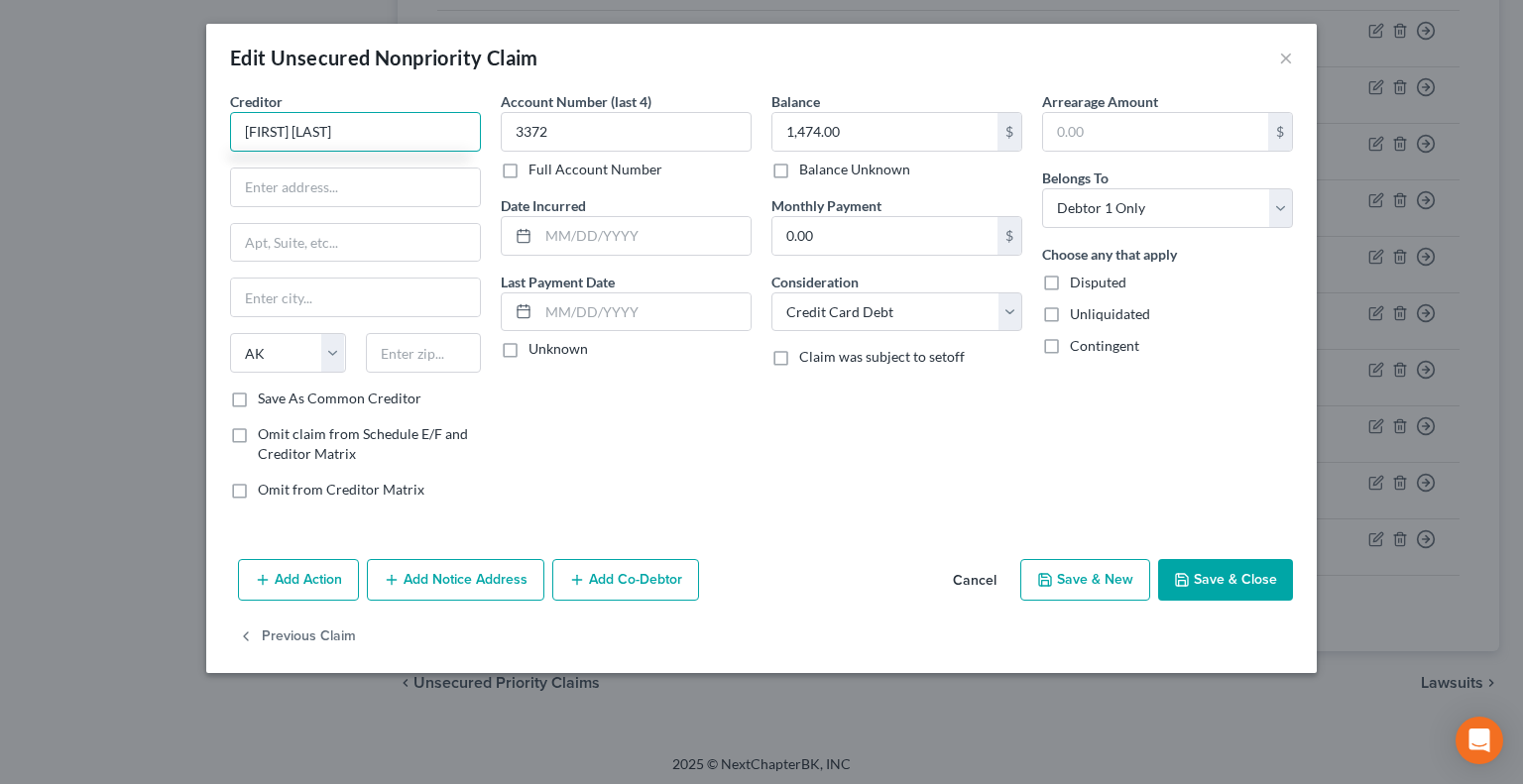 click on "Victoria Secret/Comenity" at bounding box center (355, 132) 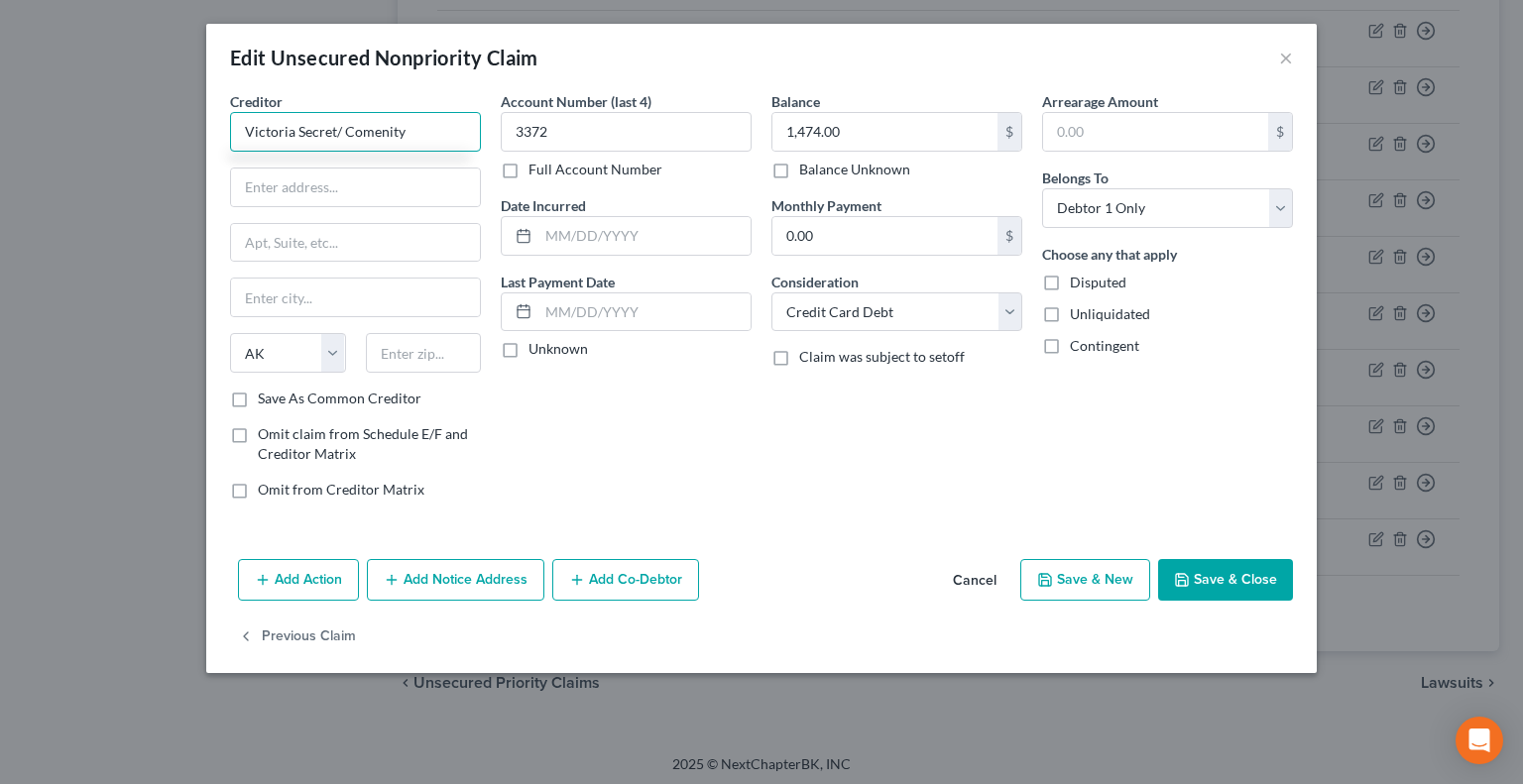 click on "Victoria Secret/ Comenity" at bounding box center (355, 132) 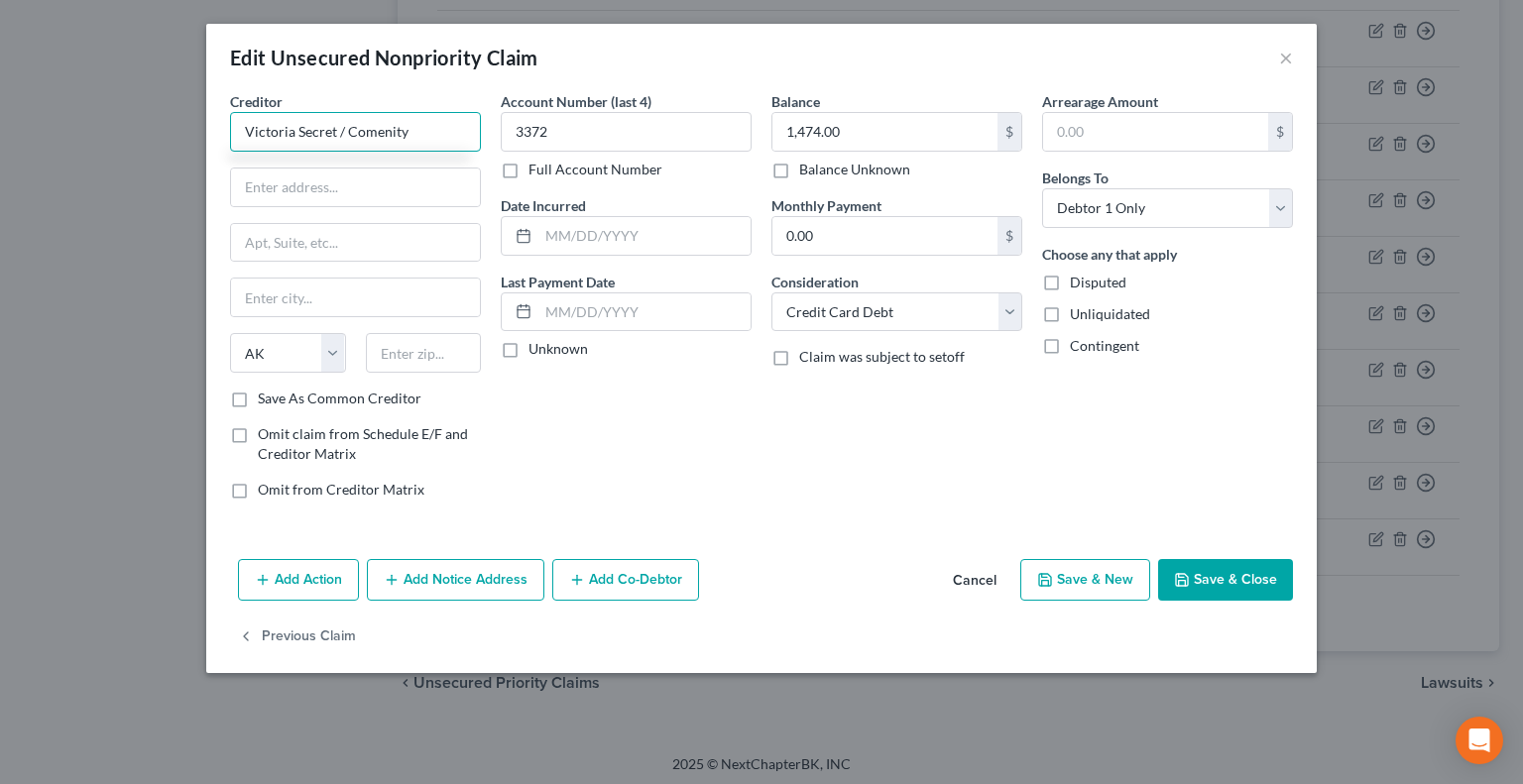click on "Victoria Secret / Comenity" at bounding box center [355, 132] 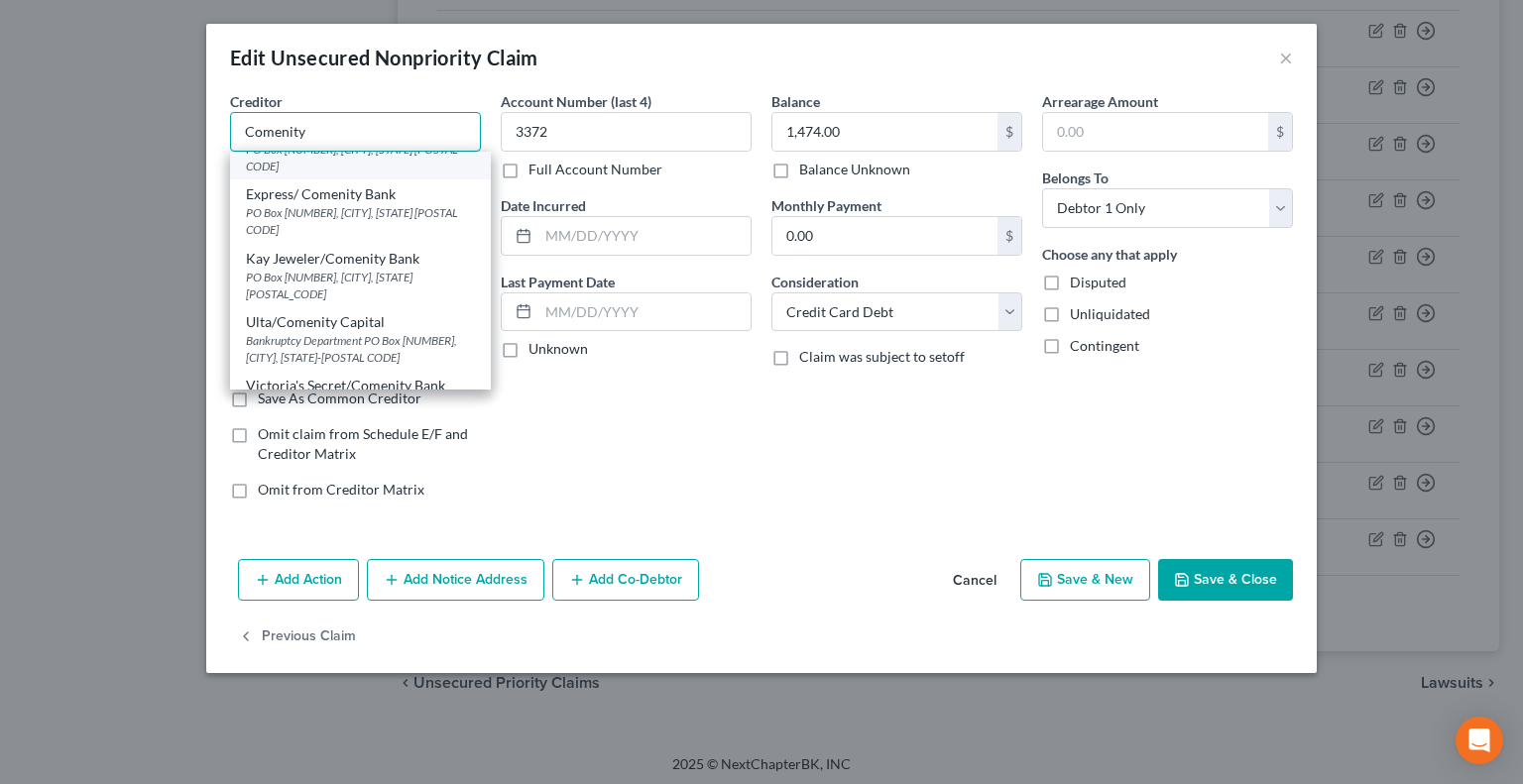 scroll, scrollTop: 198, scrollLeft: 0, axis: vertical 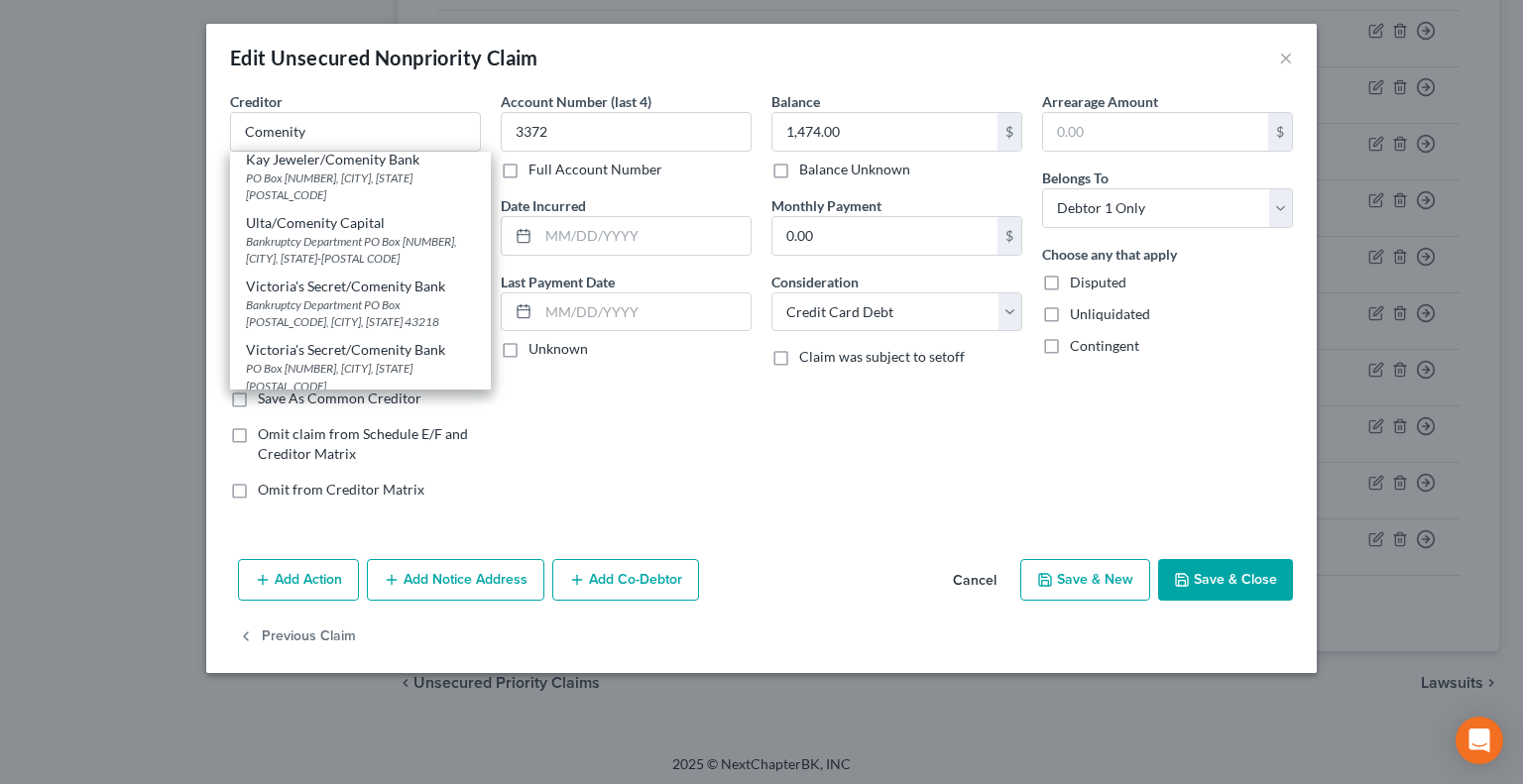 click on "Bankruptcy Department PO Box 182125, Columbus, OH 43218" at bounding box center (360, 313) 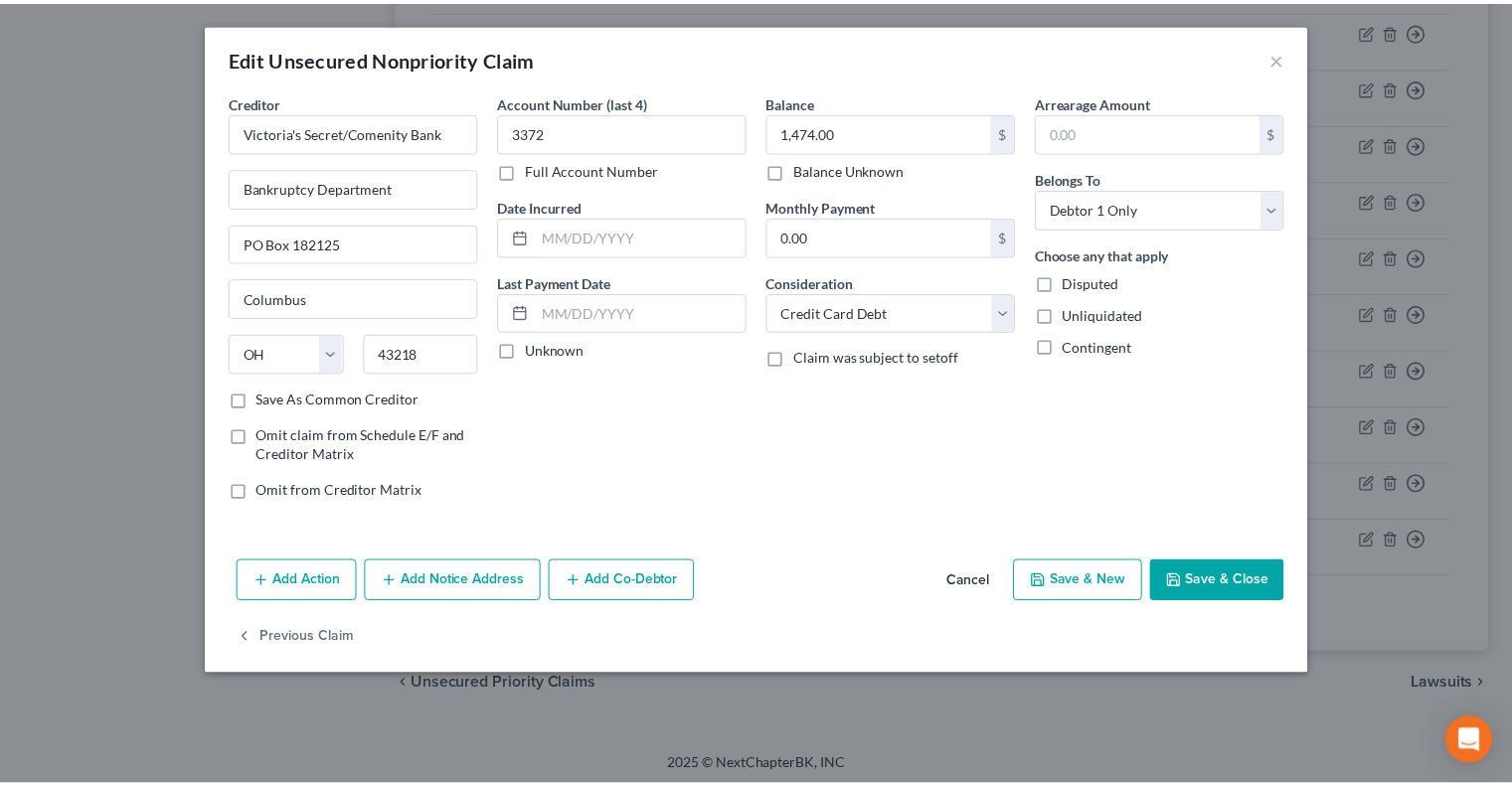 scroll, scrollTop: 0, scrollLeft: 0, axis: both 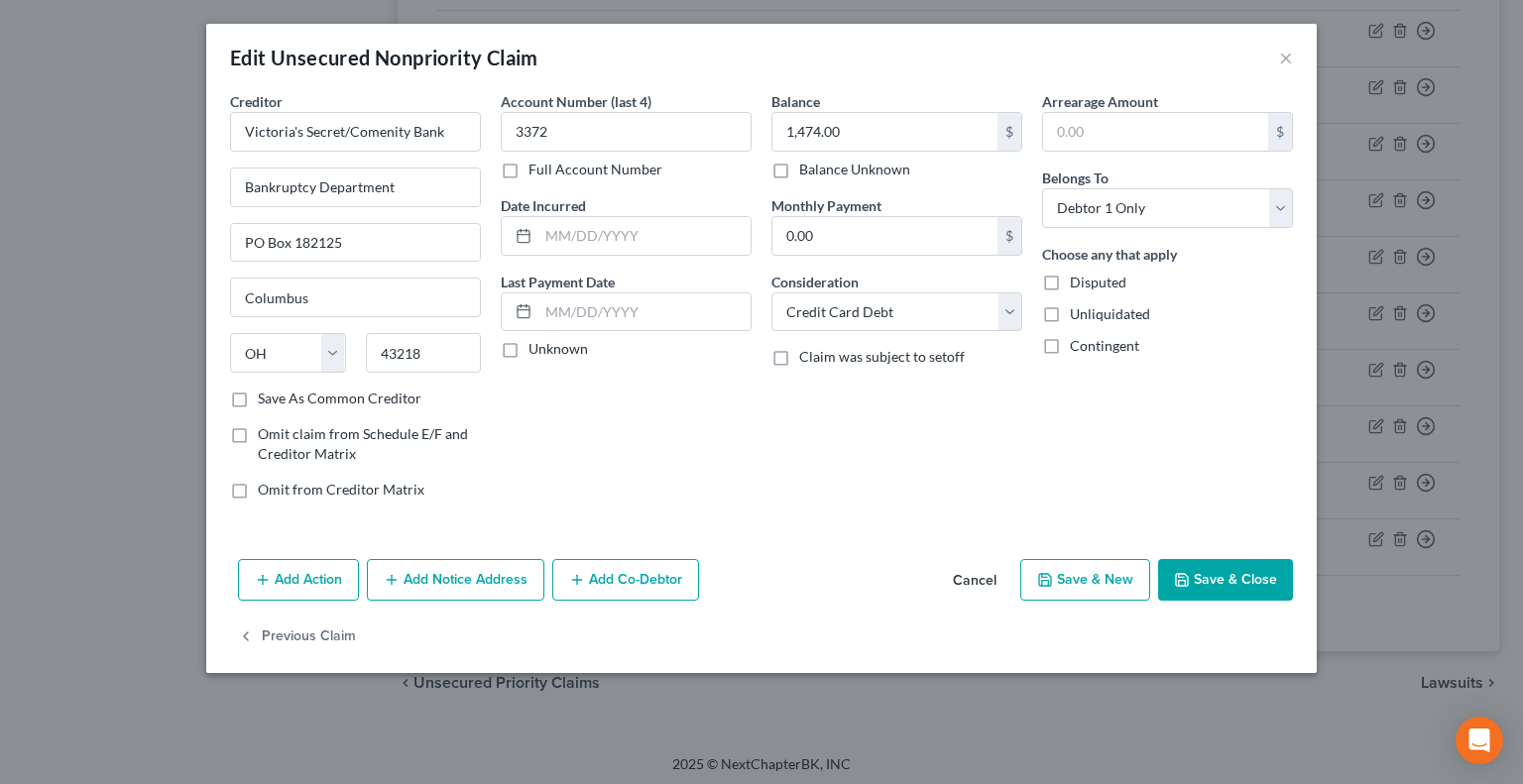 click on "Save & Close" at bounding box center (1226, 580) 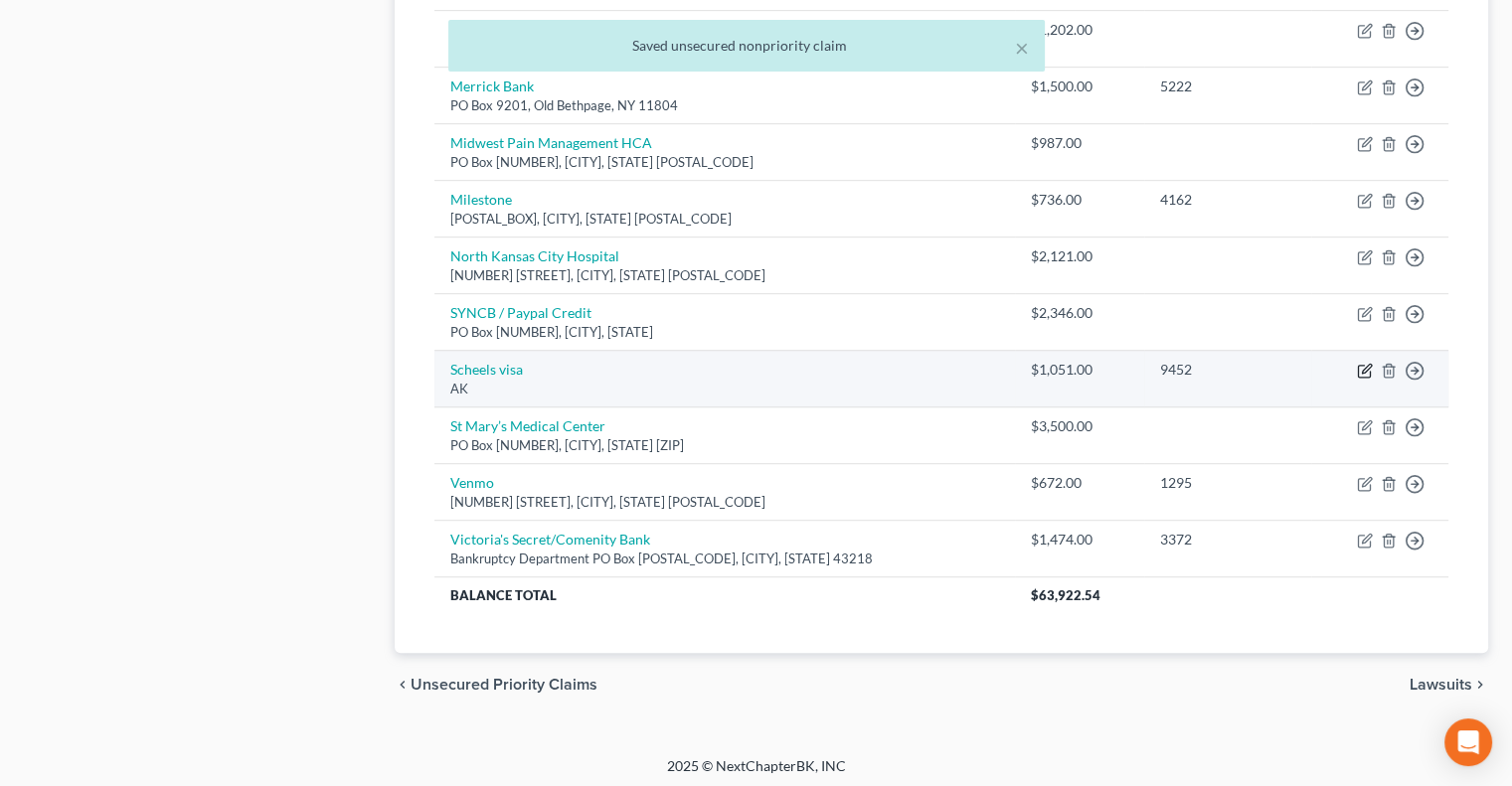 click 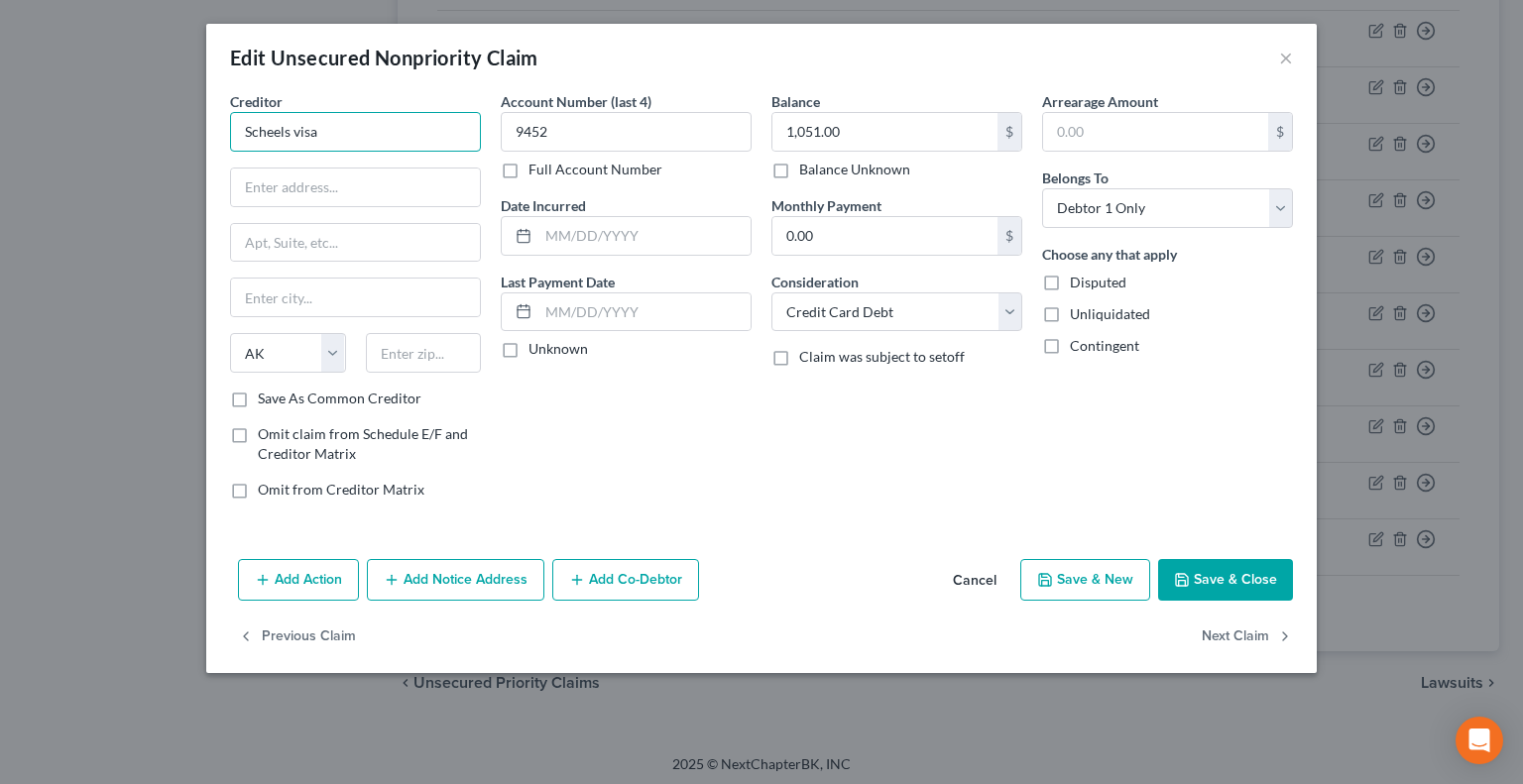 click on "Scheels visa" at bounding box center [355, 132] 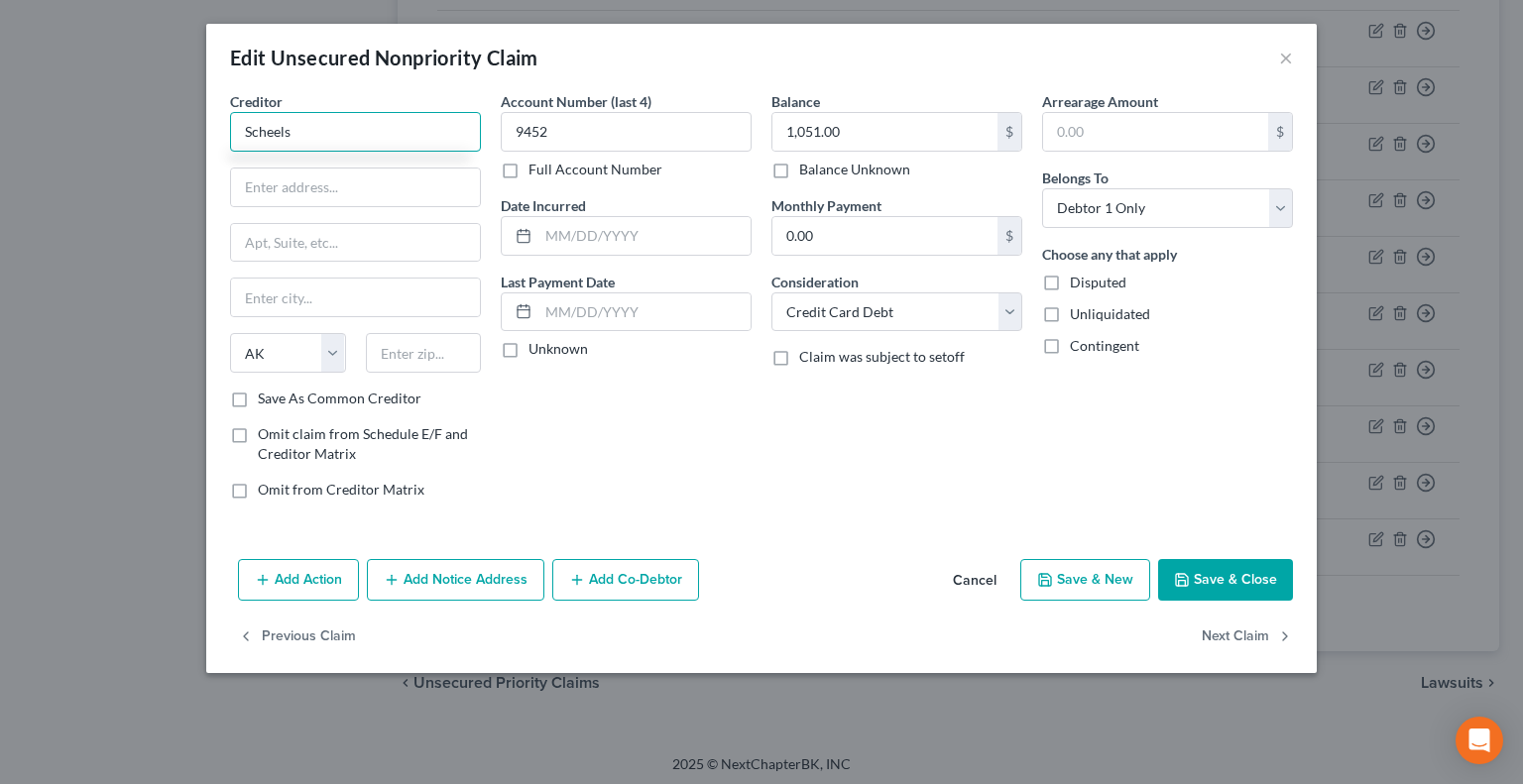 drag, startPoint x: 401, startPoint y: 141, endPoint x: 201, endPoint y: 146, distance: 200.06249 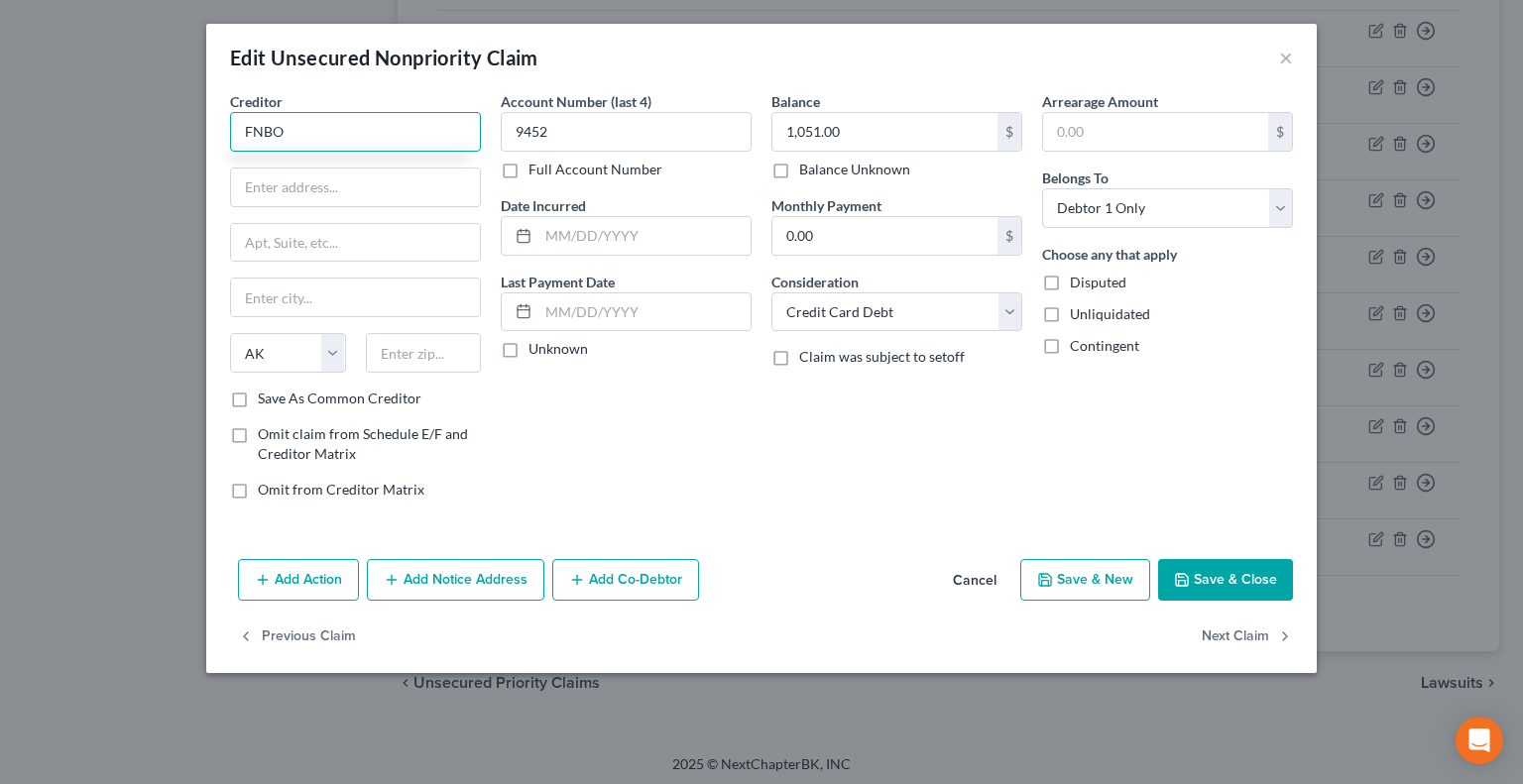 click on "FNBO" at bounding box center (355, 132) 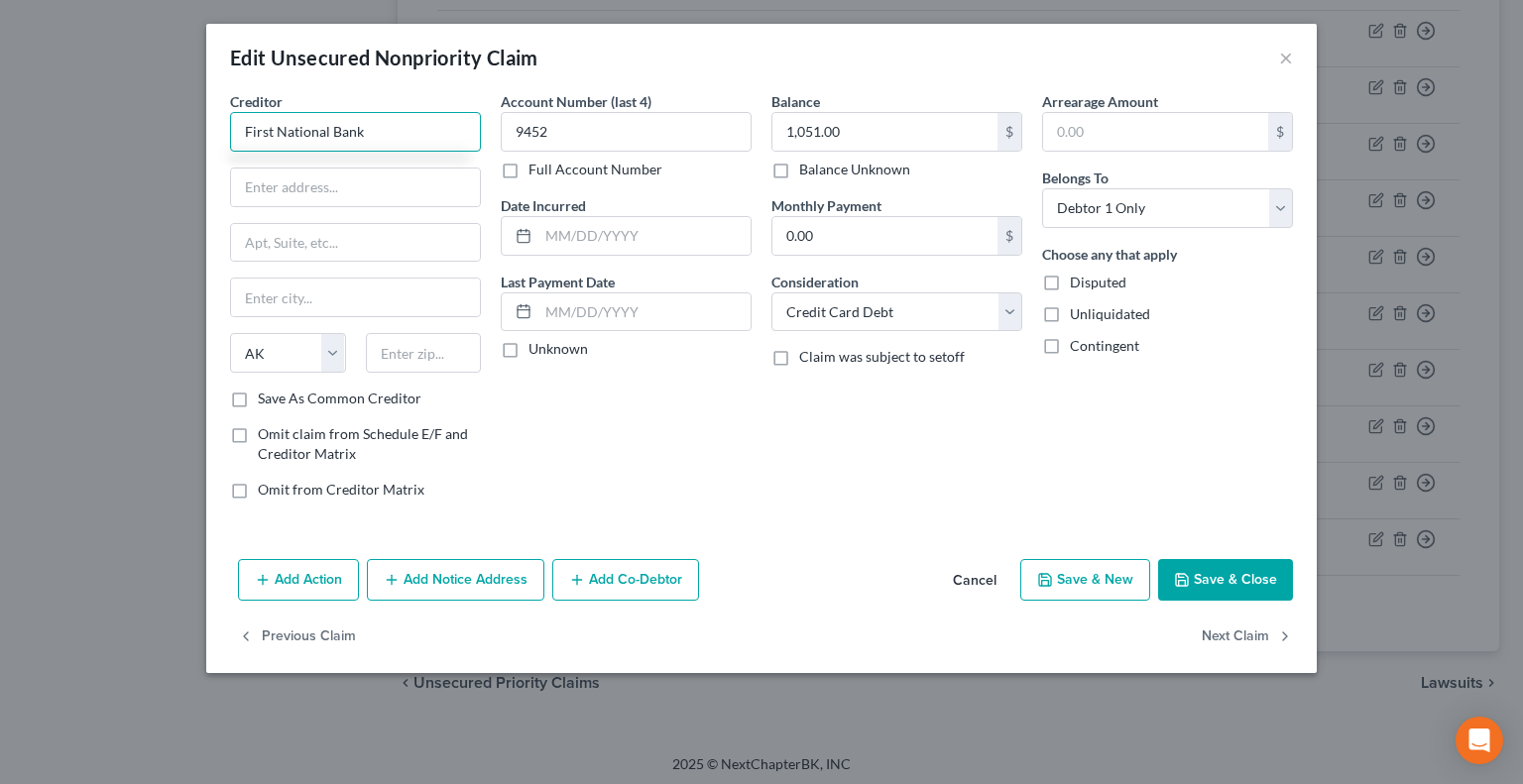 drag, startPoint x: 359, startPoint y: 126, endPoint x: 190, endPoint y: 134, distance: 169.18924 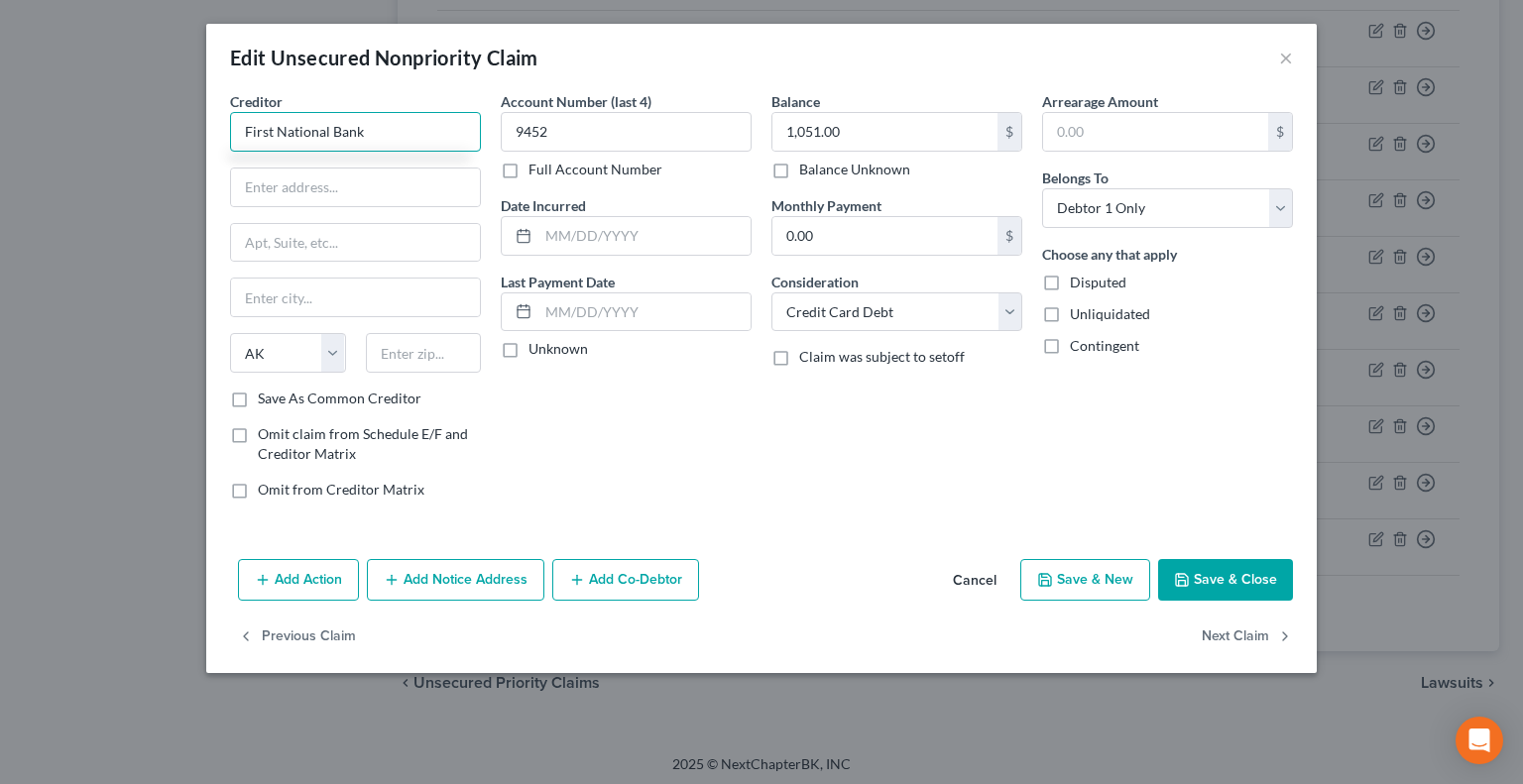 drag, startPoint x: 285, startPoint y: 147, endPoint x: 293, endPoint y: 134, distance: 15.264338 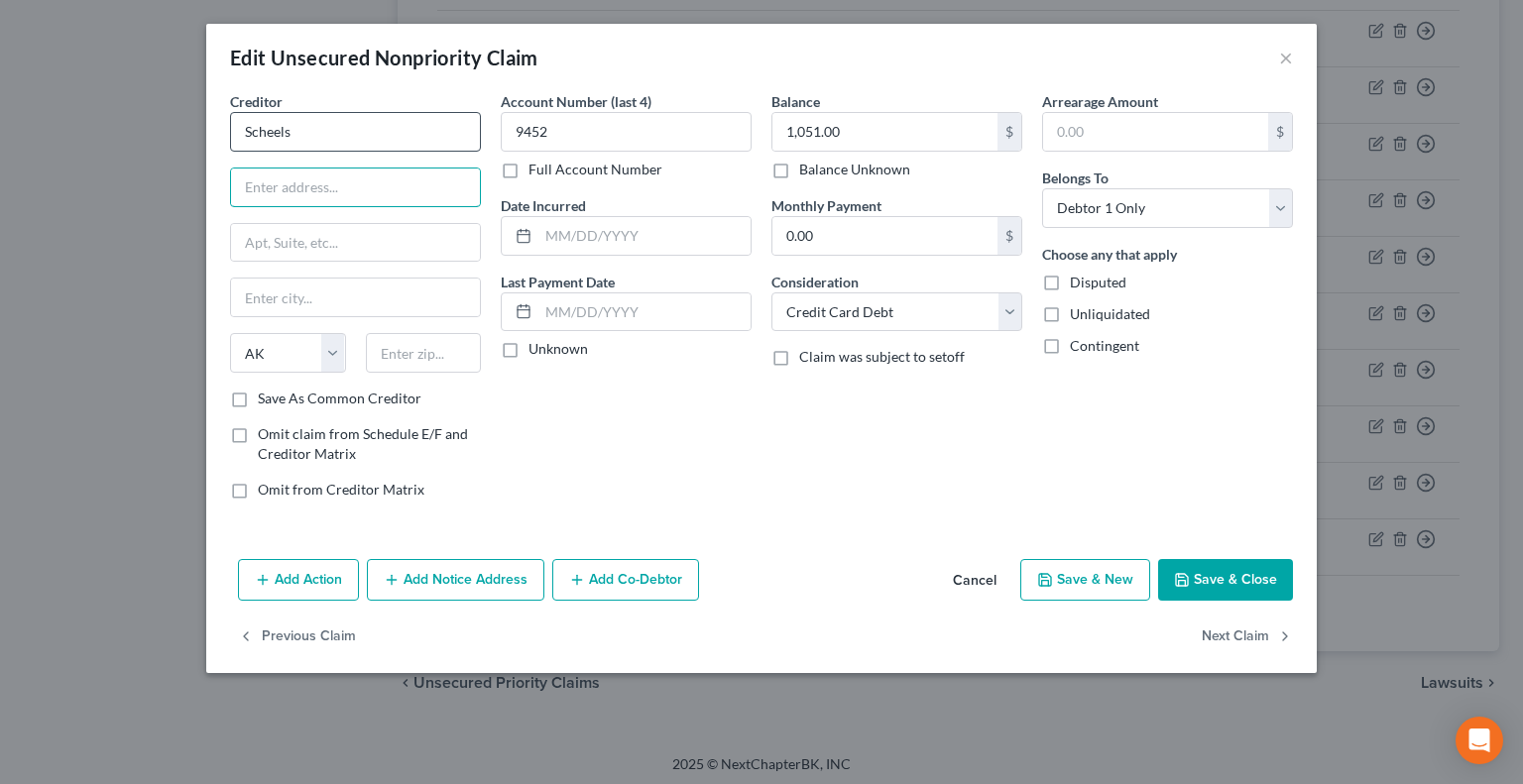 paste on "P.O. Box 2340" 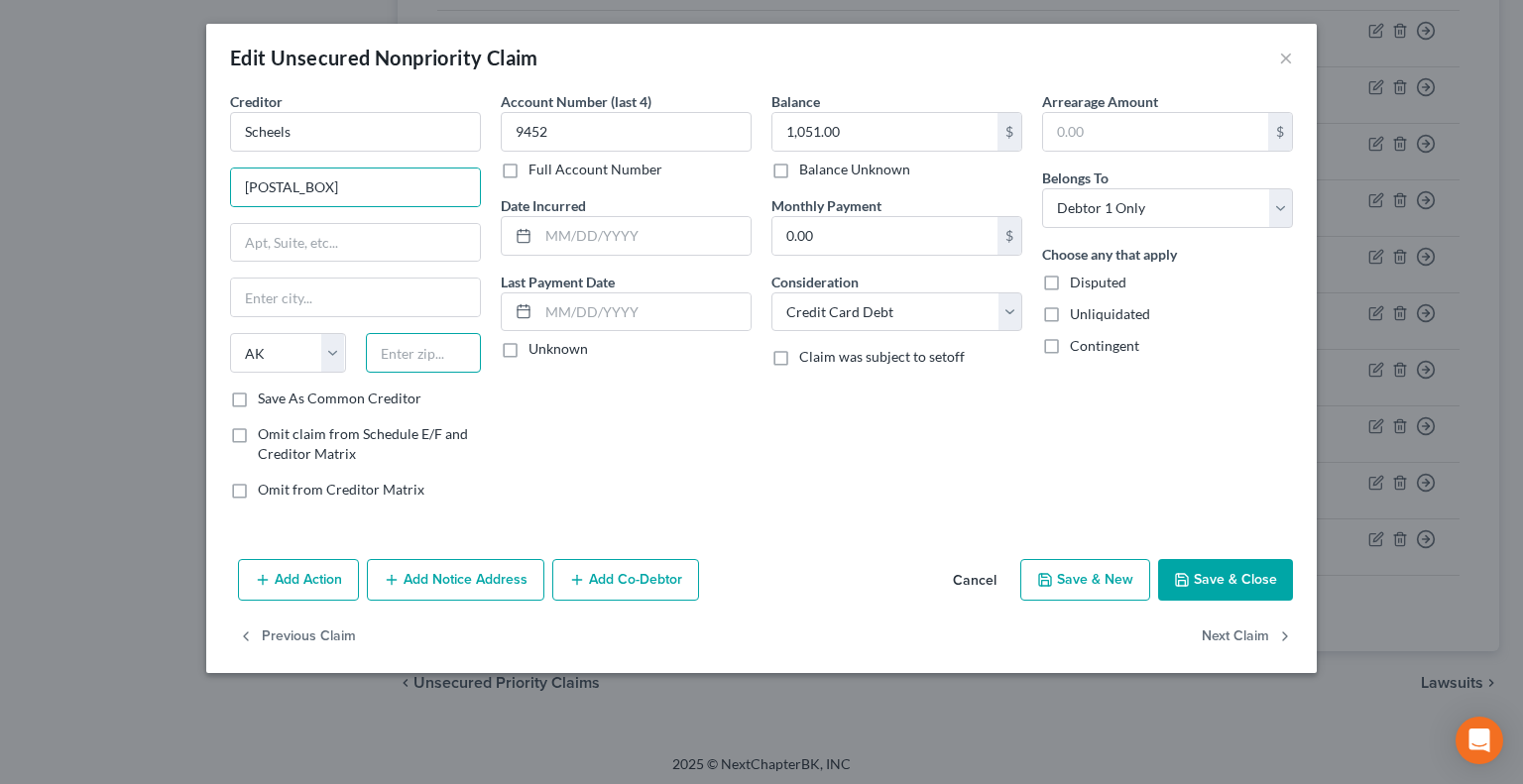 click at bounding box center (423, 353) 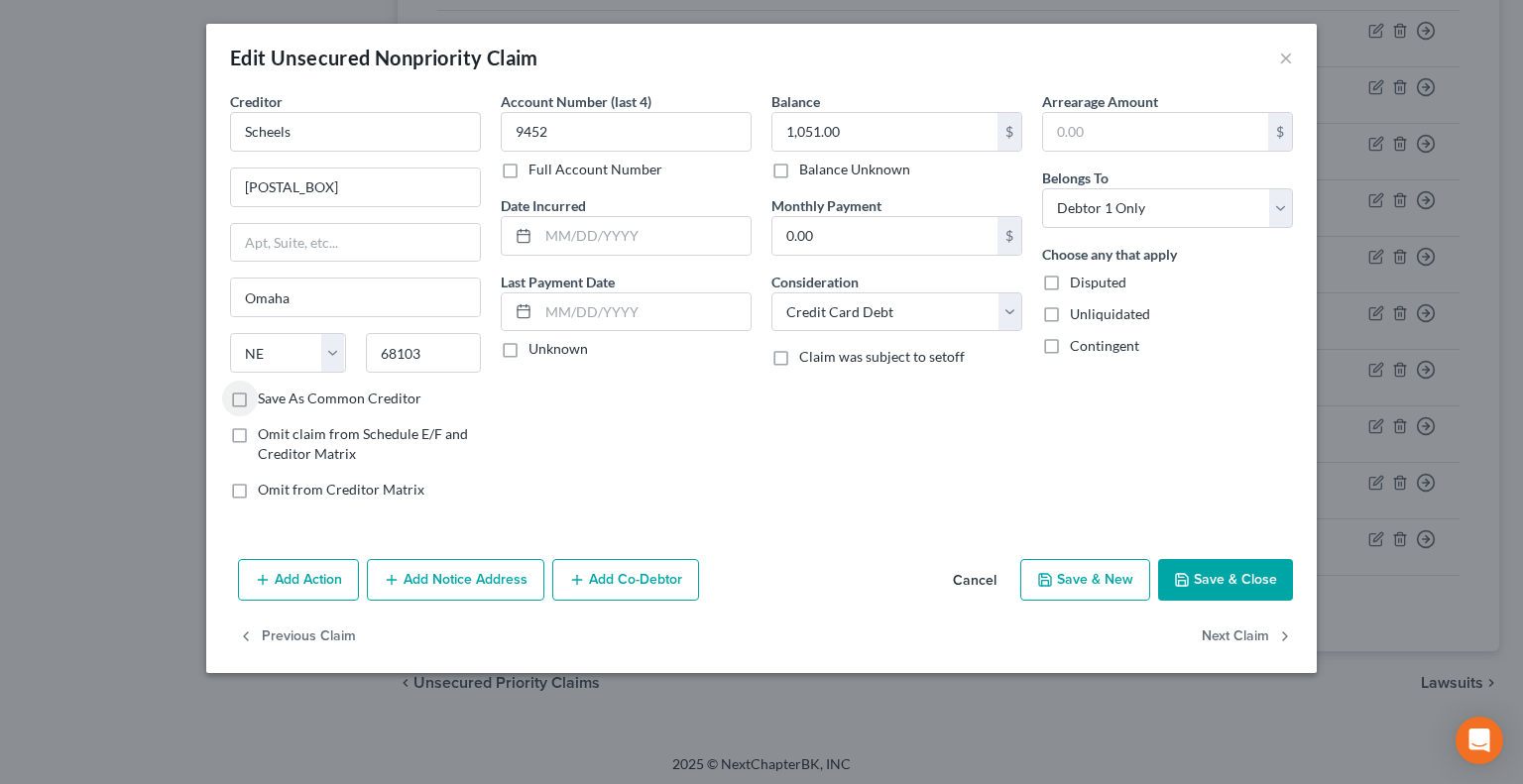 click on "Save & Close" at bounding box center [1226, 580] 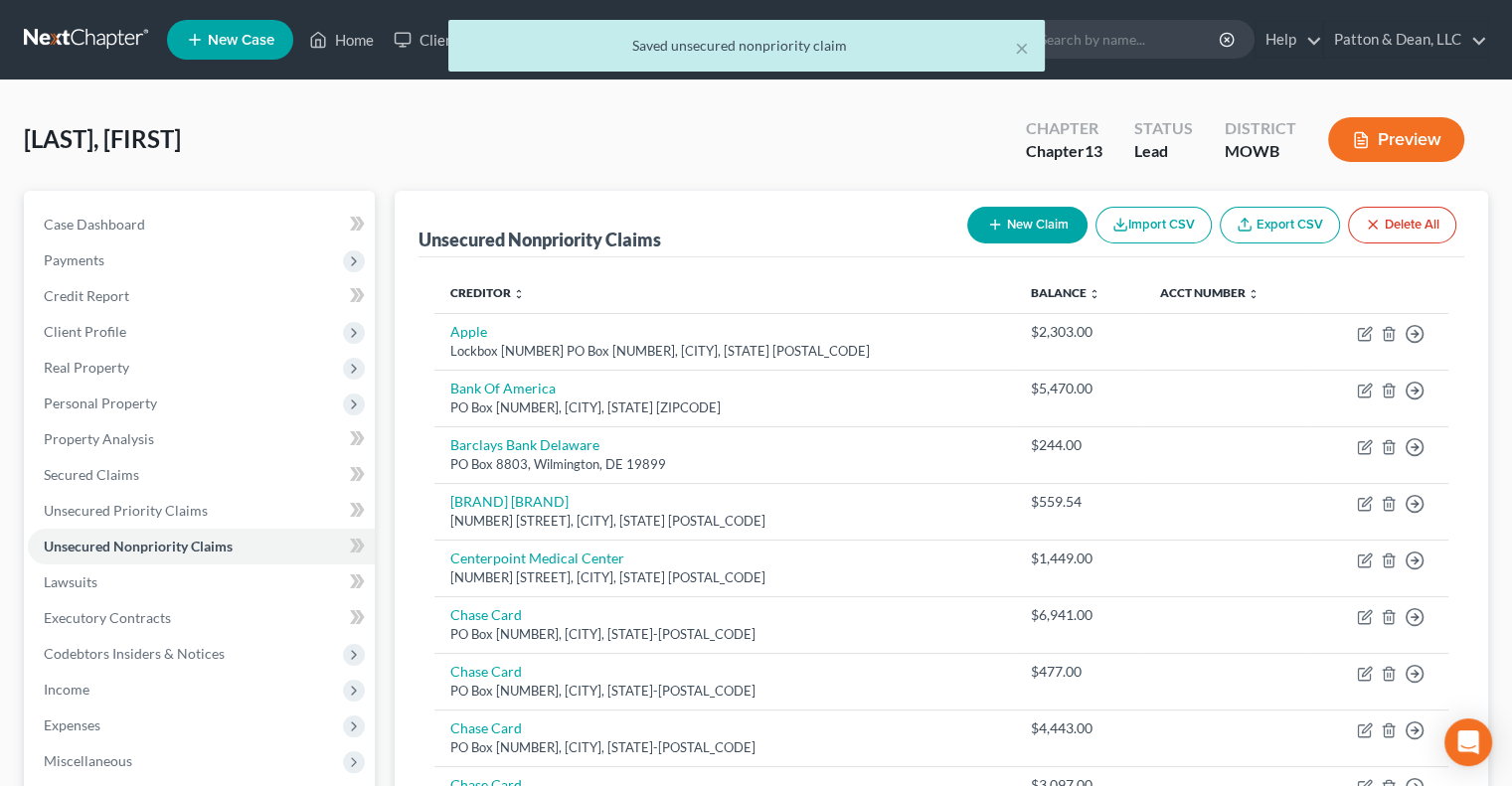 scroll, scrollTop: 0, scrollLeft: 0, axis: both 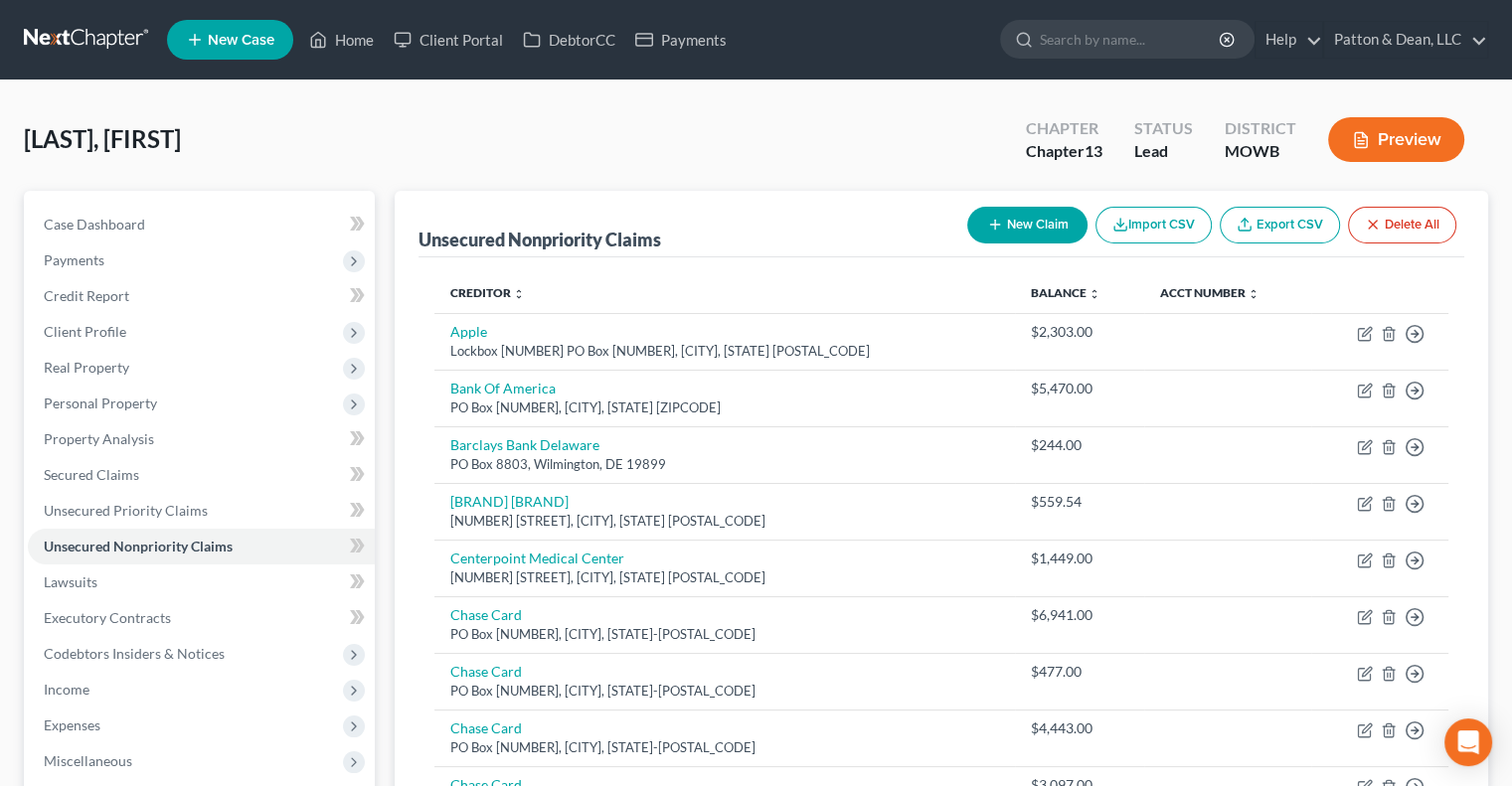 click on "New Claim" at bounding box center (1027, 225) 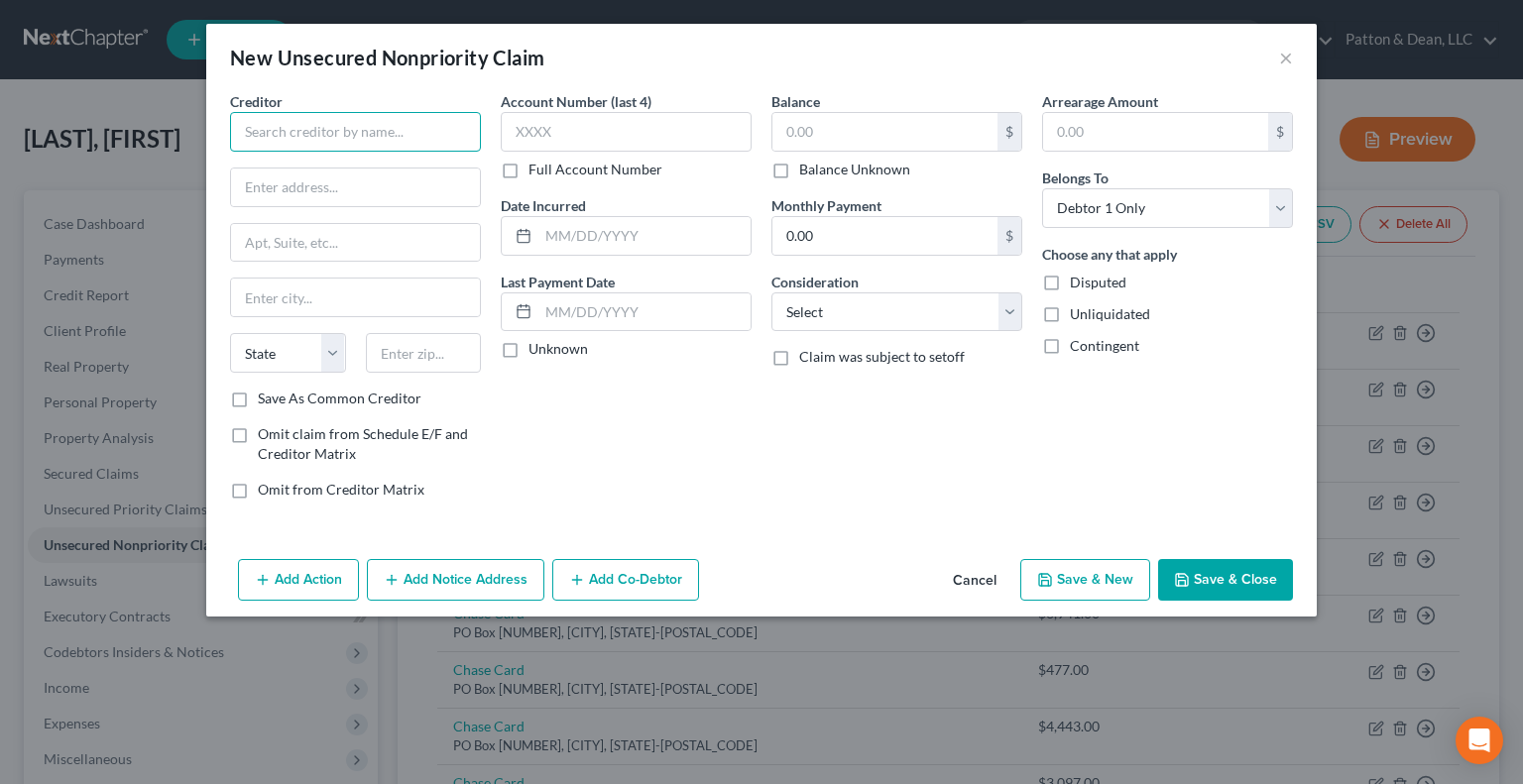 click at bounding box center (355, 132) 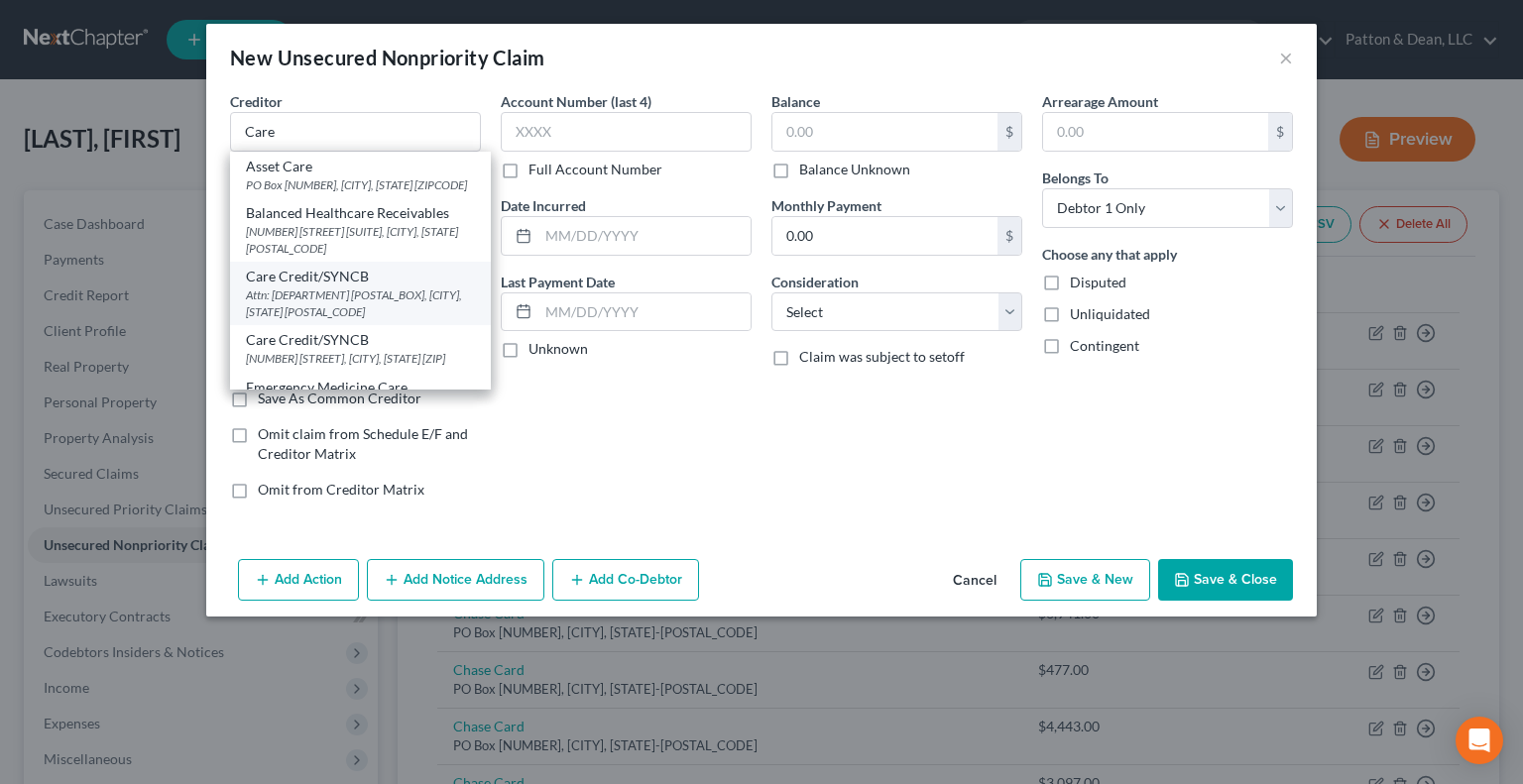 click on "Care Credit/SYNCB" at bounding box center [360, 277] 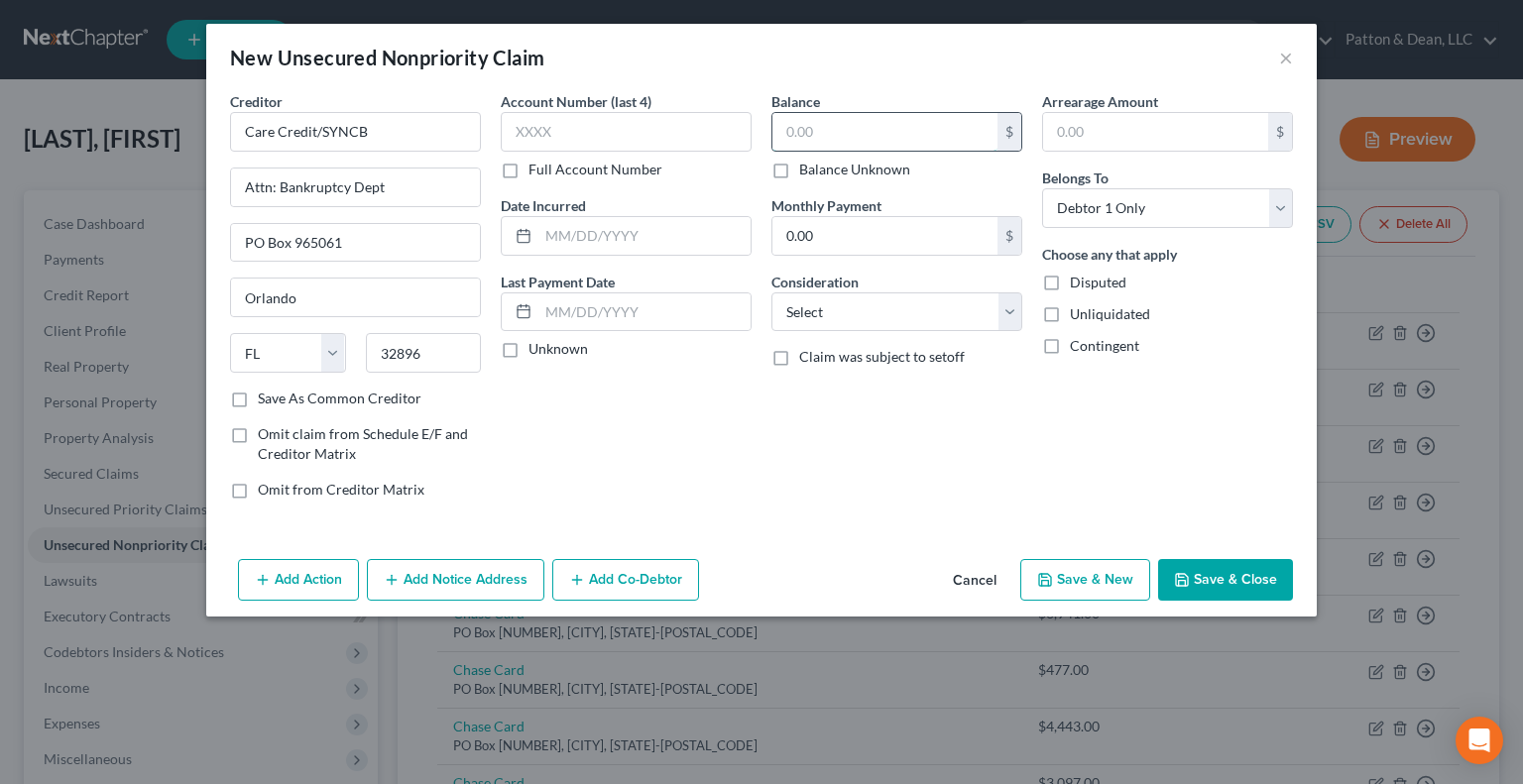 click at bounding box center [884, 132] 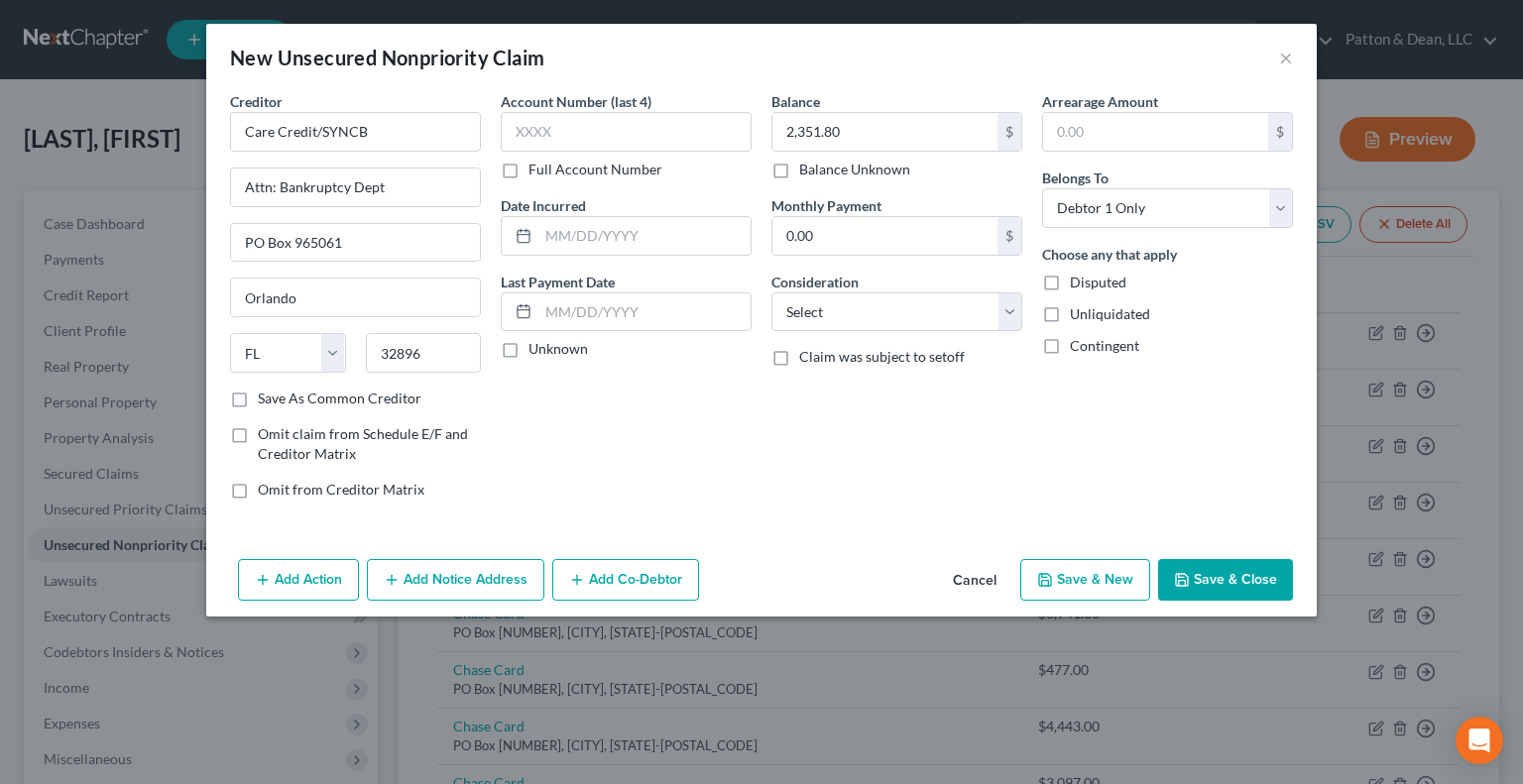 click on "Save & Close" at bounding box center [1226, 580] 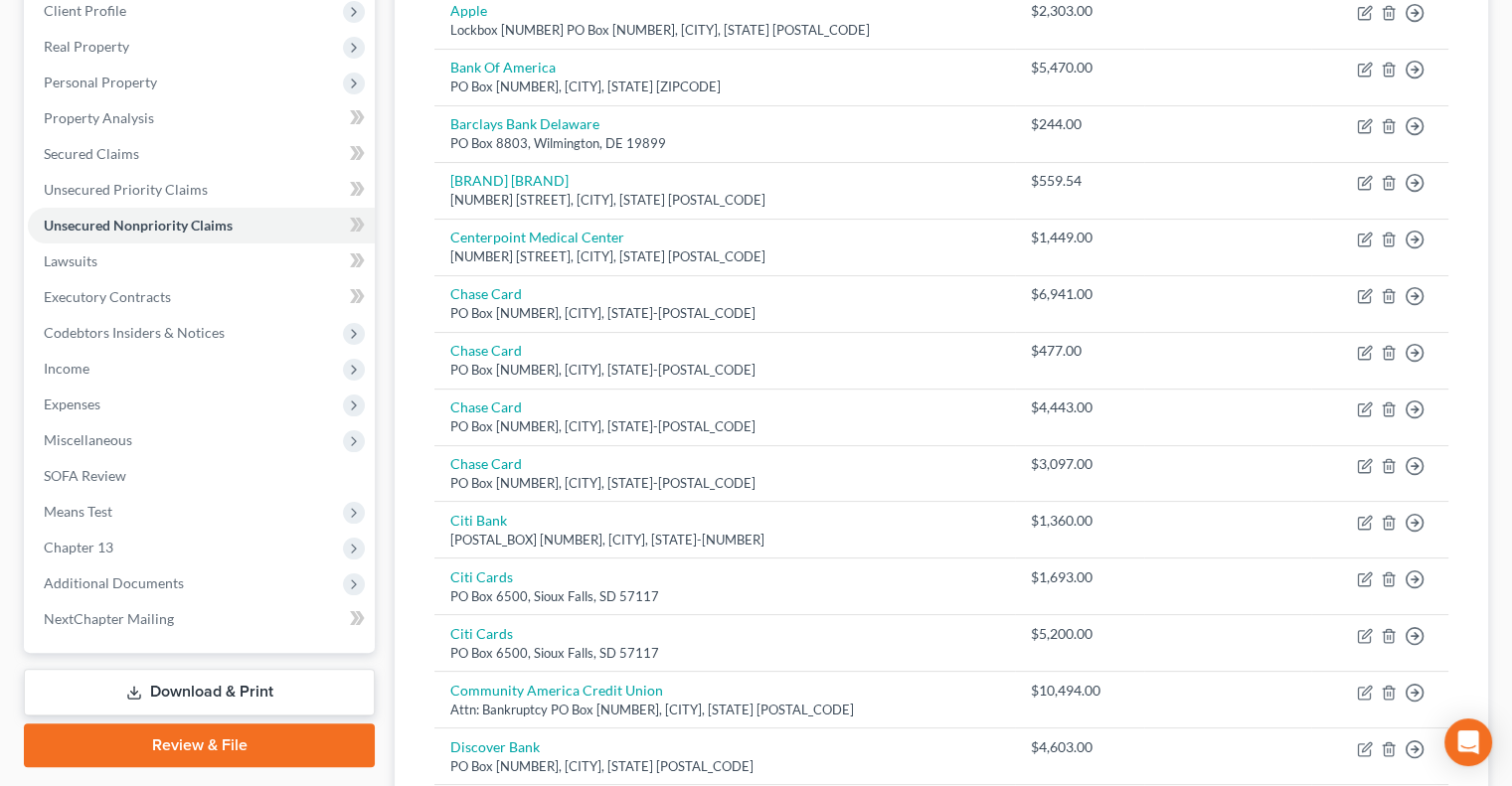 scroll, scrollTop: 357, scrollLeft: 0, axis: vertical 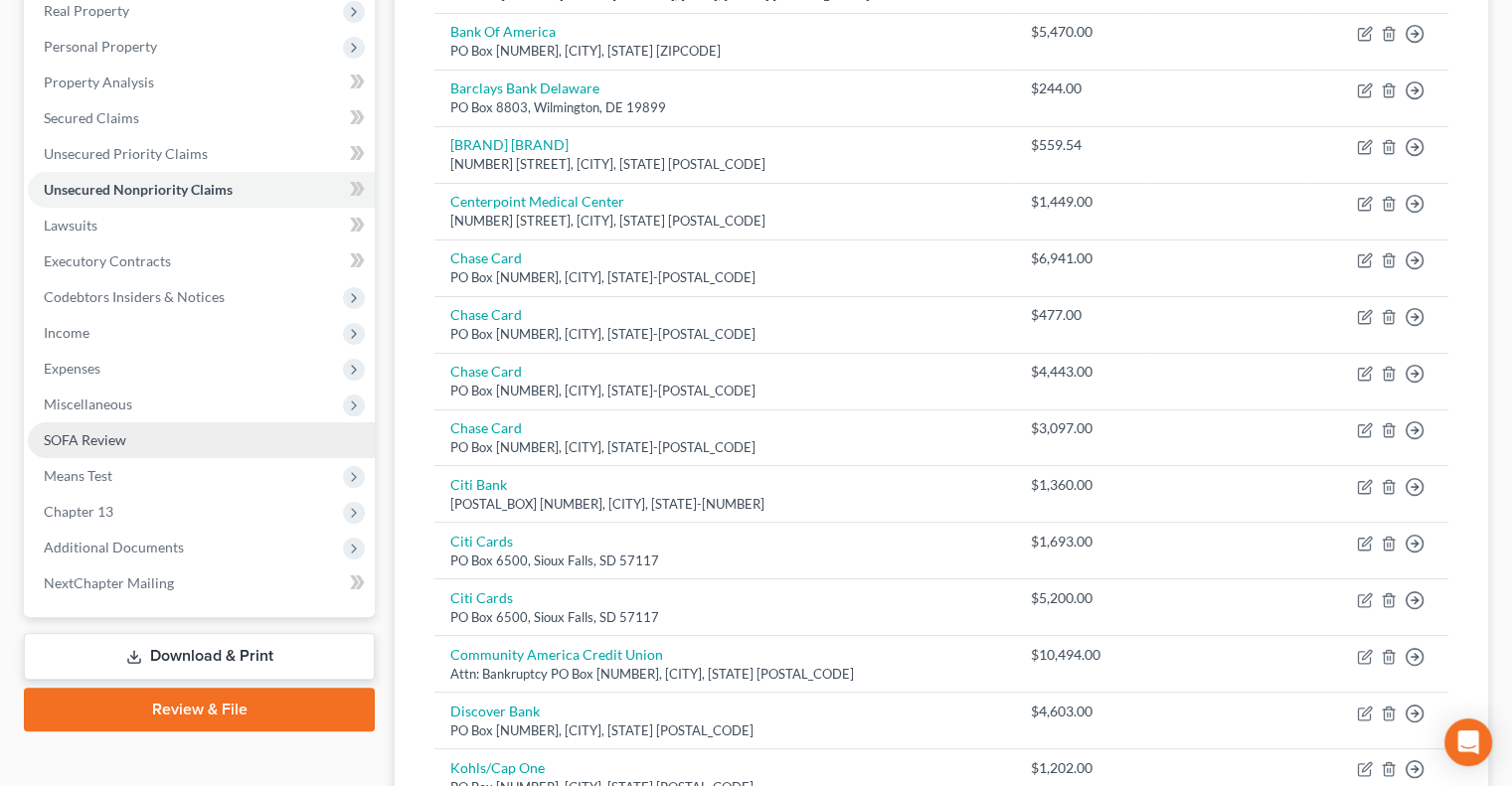 click on "SOFA Review" at bounding box center (201, 440) 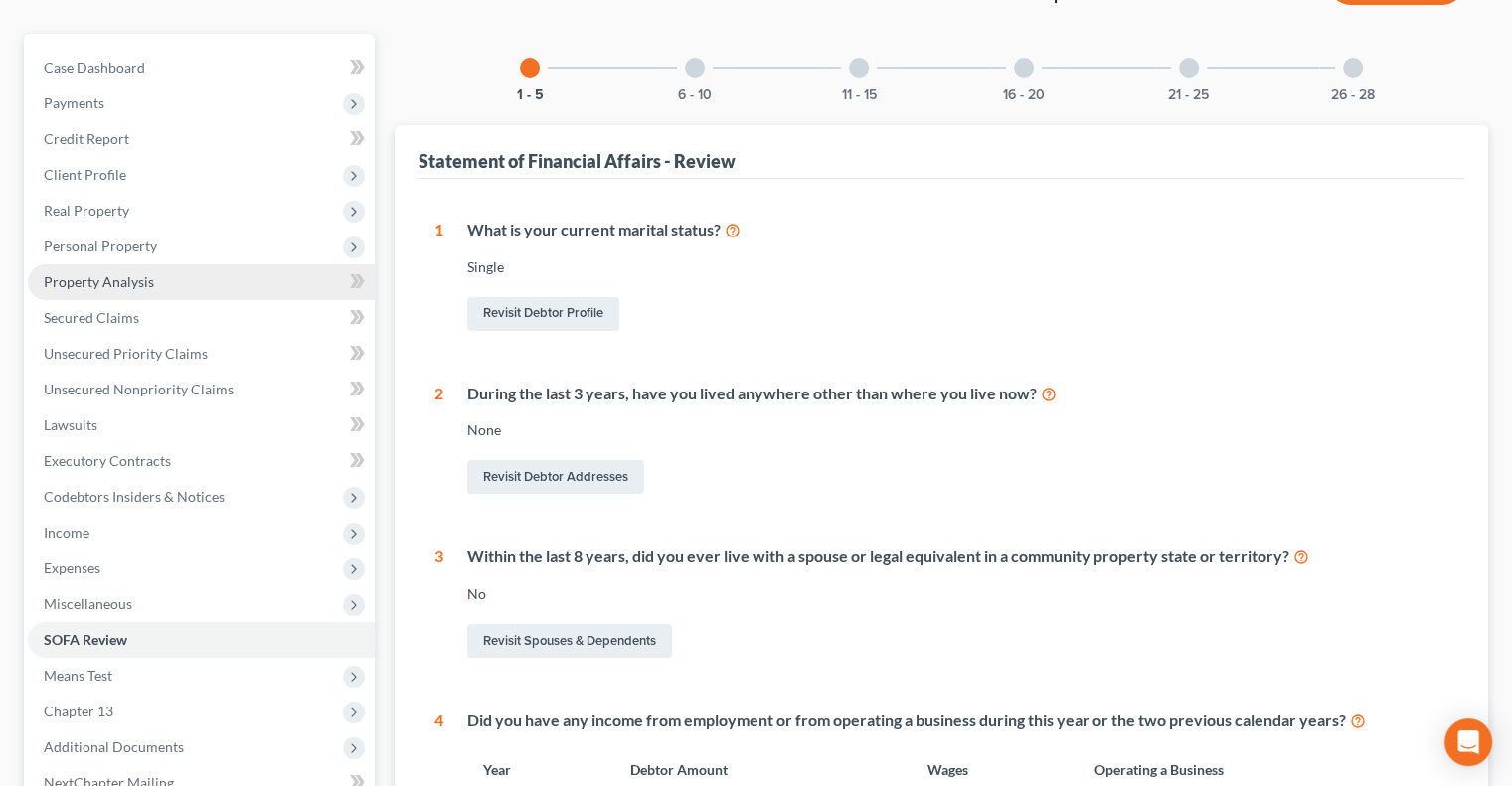 scroll, scrollTop: 397, scrollLeft: 0, axis: vertical 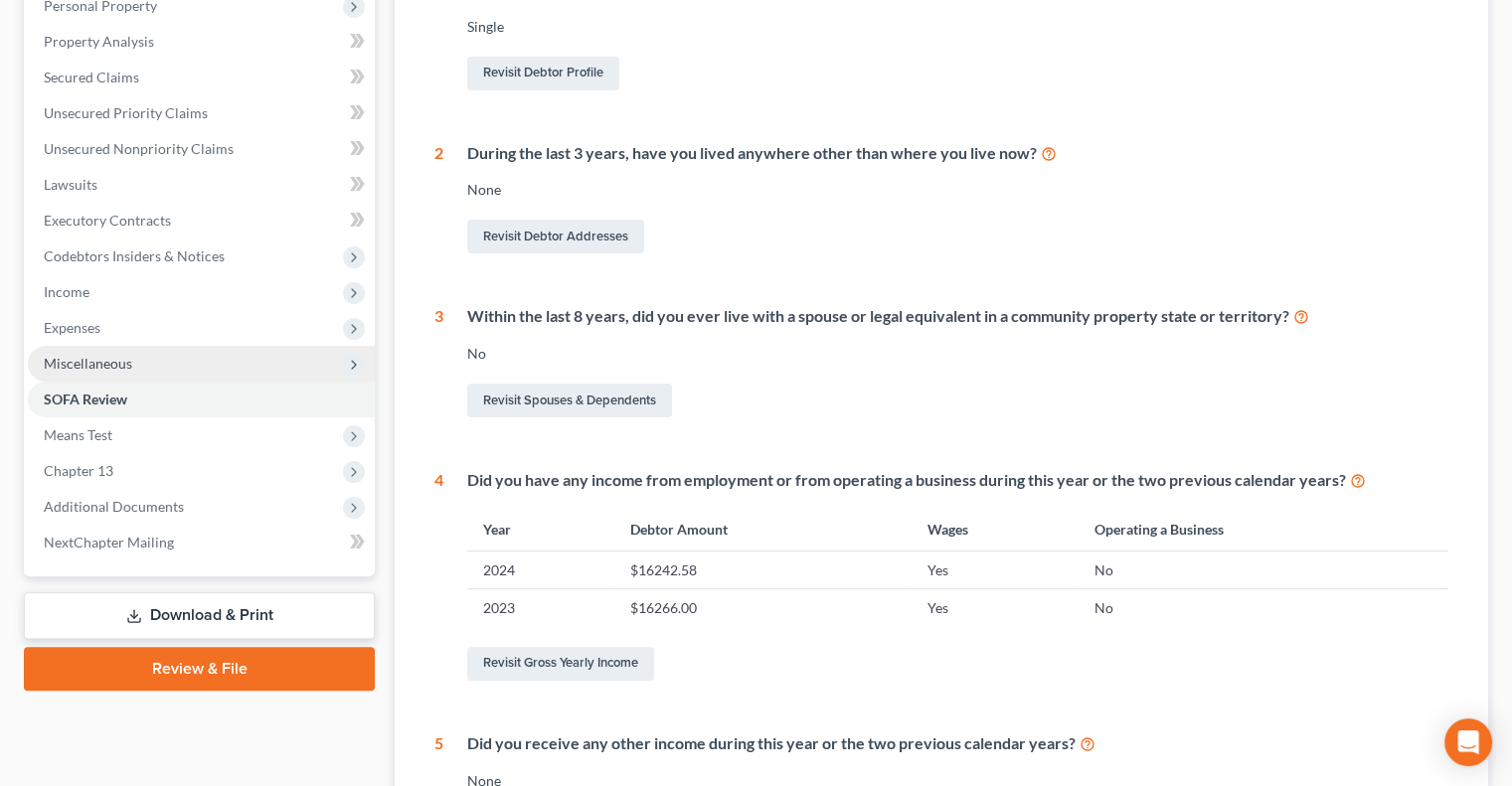 click on "Miscellaneous" at bounding box center [87, 363] 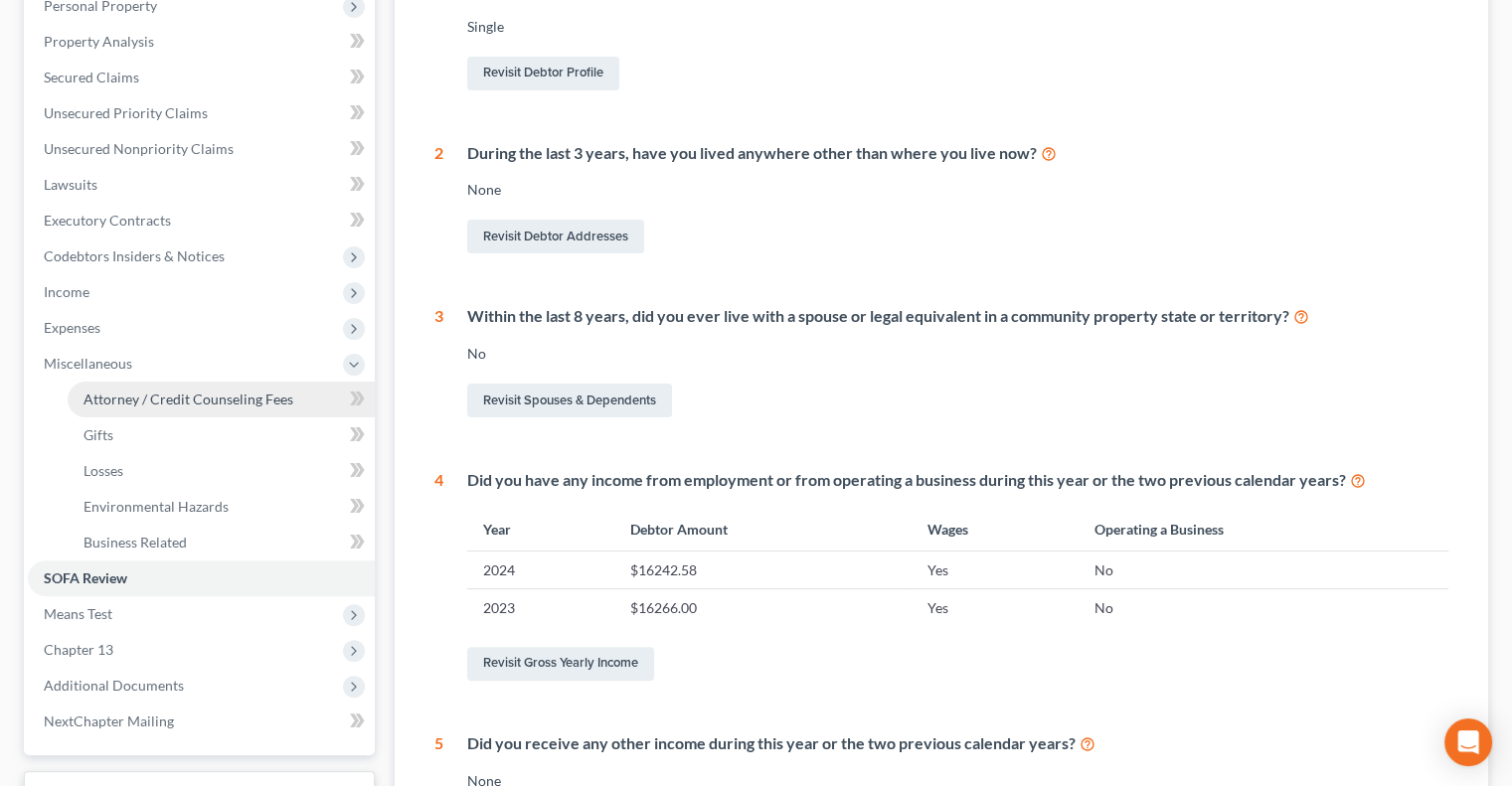 drag, startPoint x: 105, startPoint y: 391, endPoint x: 133, endPoint y: 392, distance: 28.01785 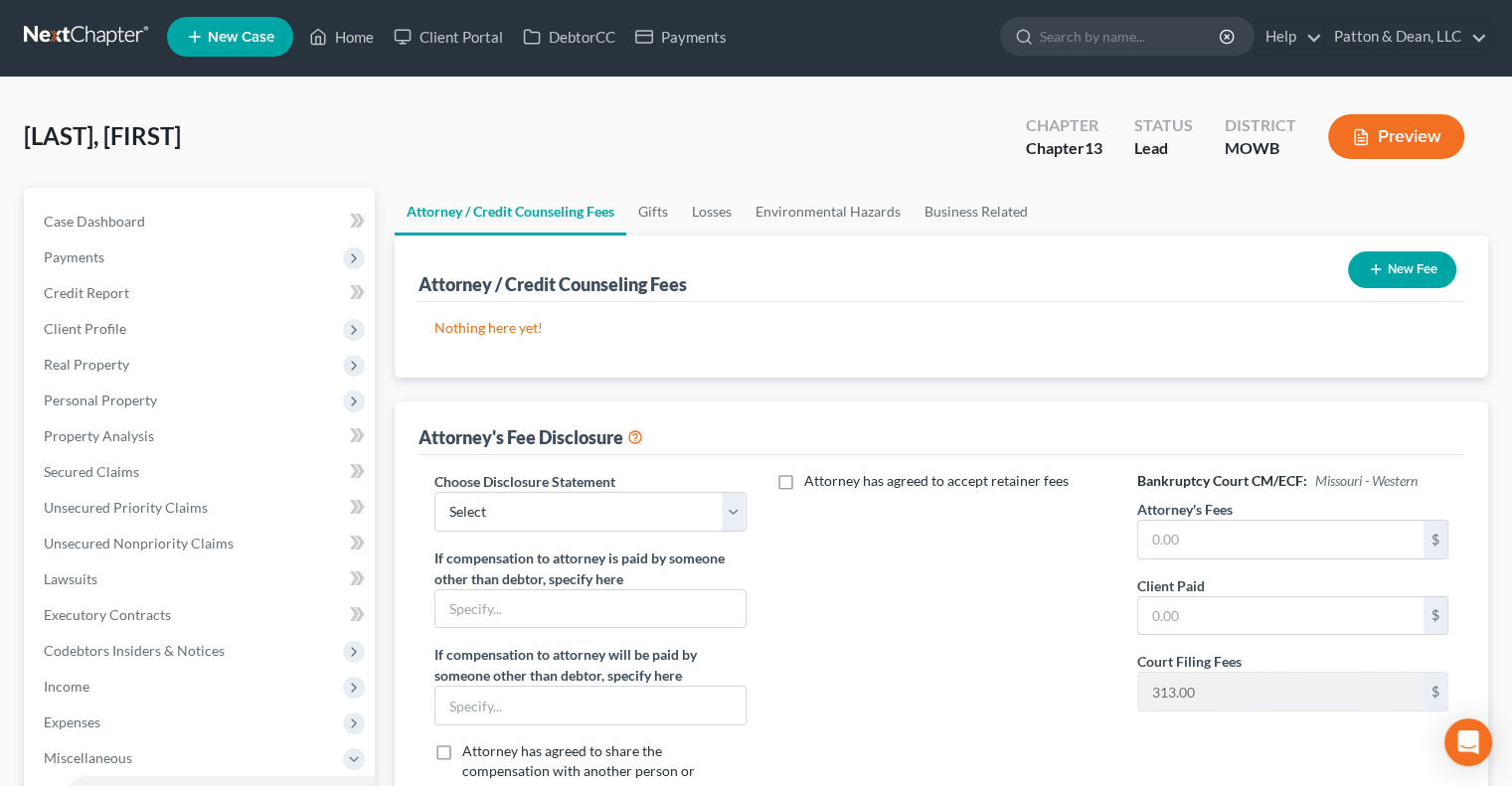 scroll, scrollTop: 0, scrollLeft: 0, axis: both 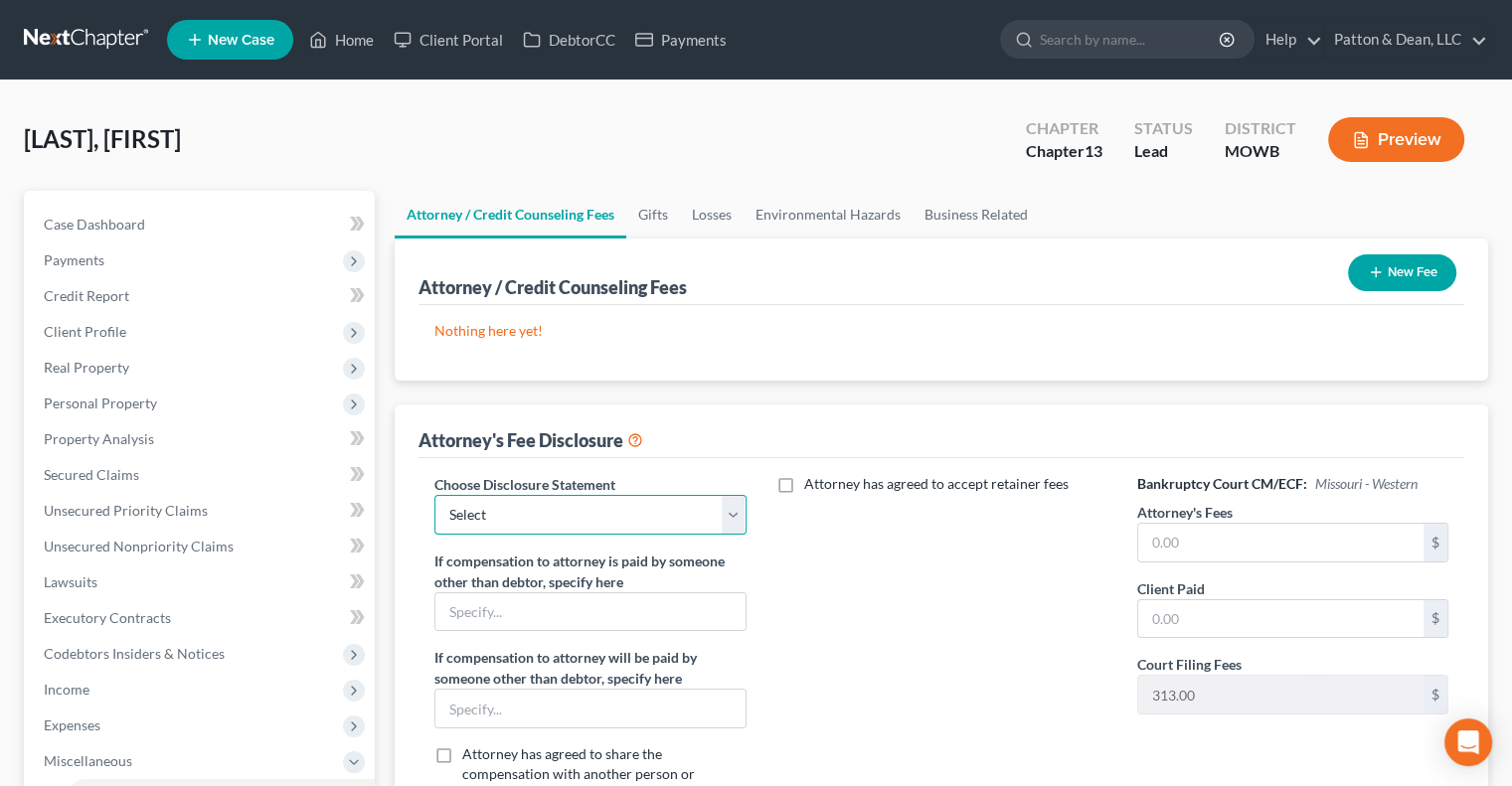 click on "Select Attorney Disclosure of Compensation Statement" at bounding box center [589, 515] 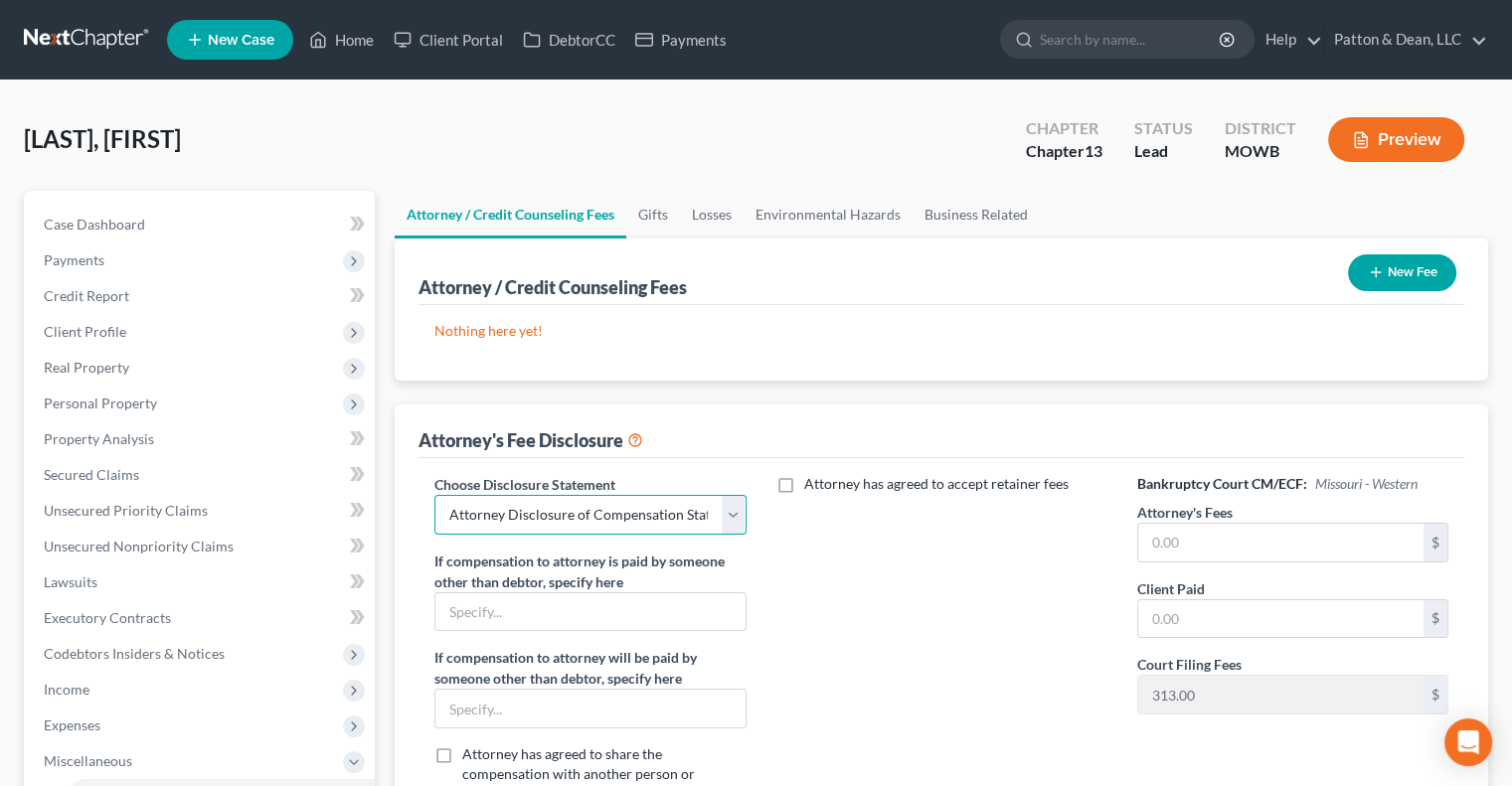 click on "Select Attorney Disclosure of Compensation Statement" at bounding box center [589, 515] 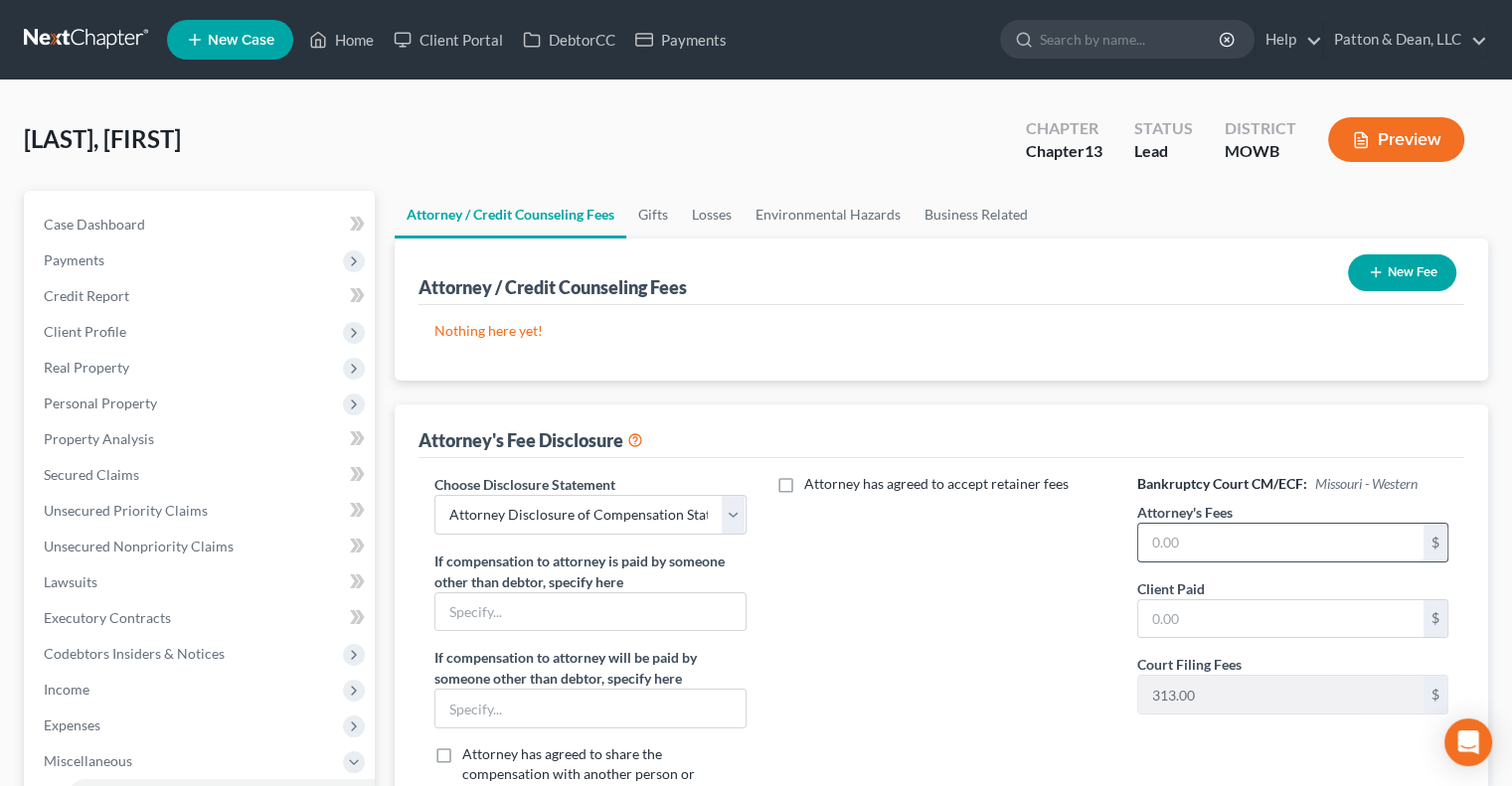 click at bounding box center (1280, 543) 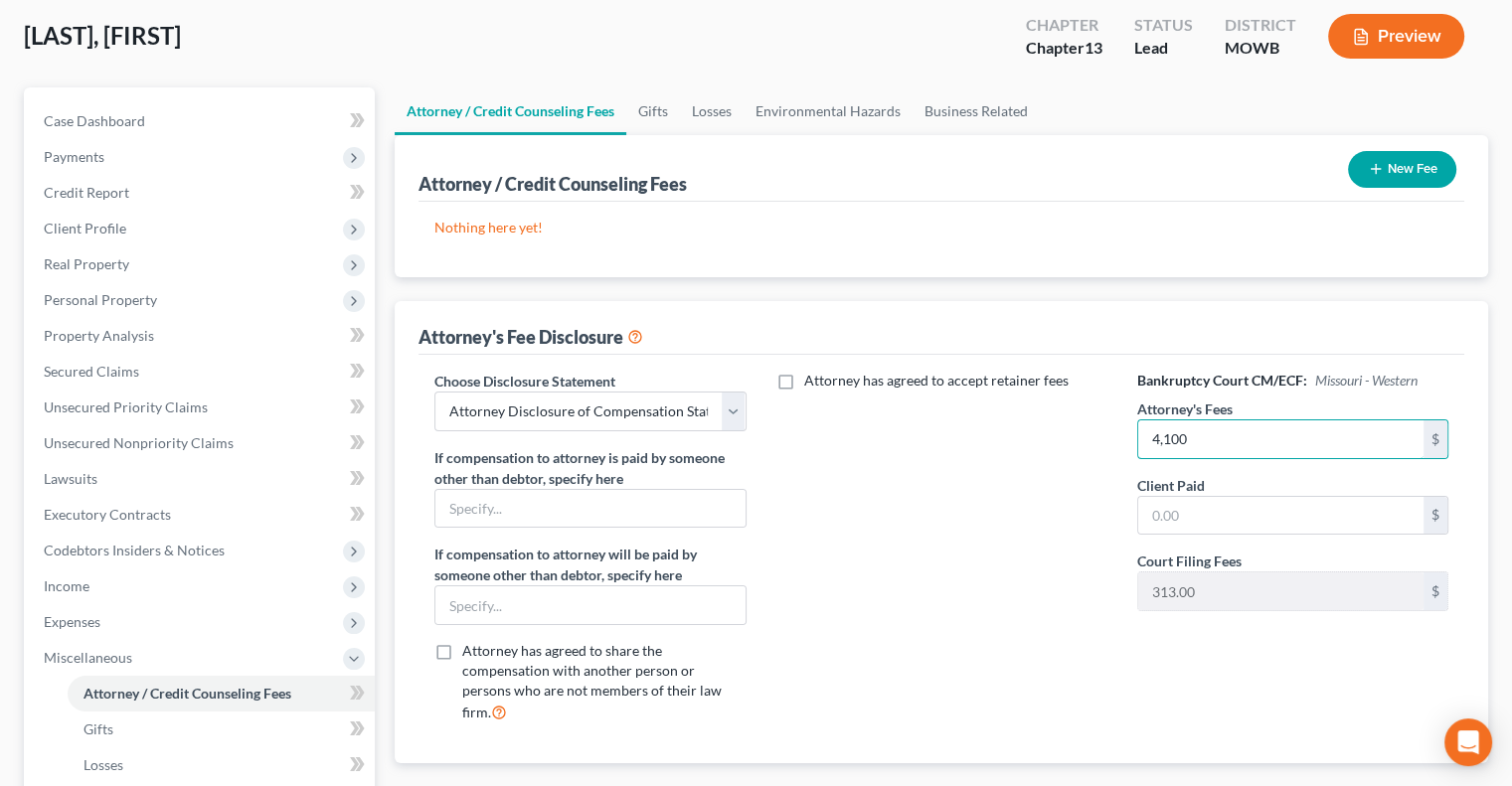 scroll, scrollTop: 0, scrollLeft: 0, axis: both 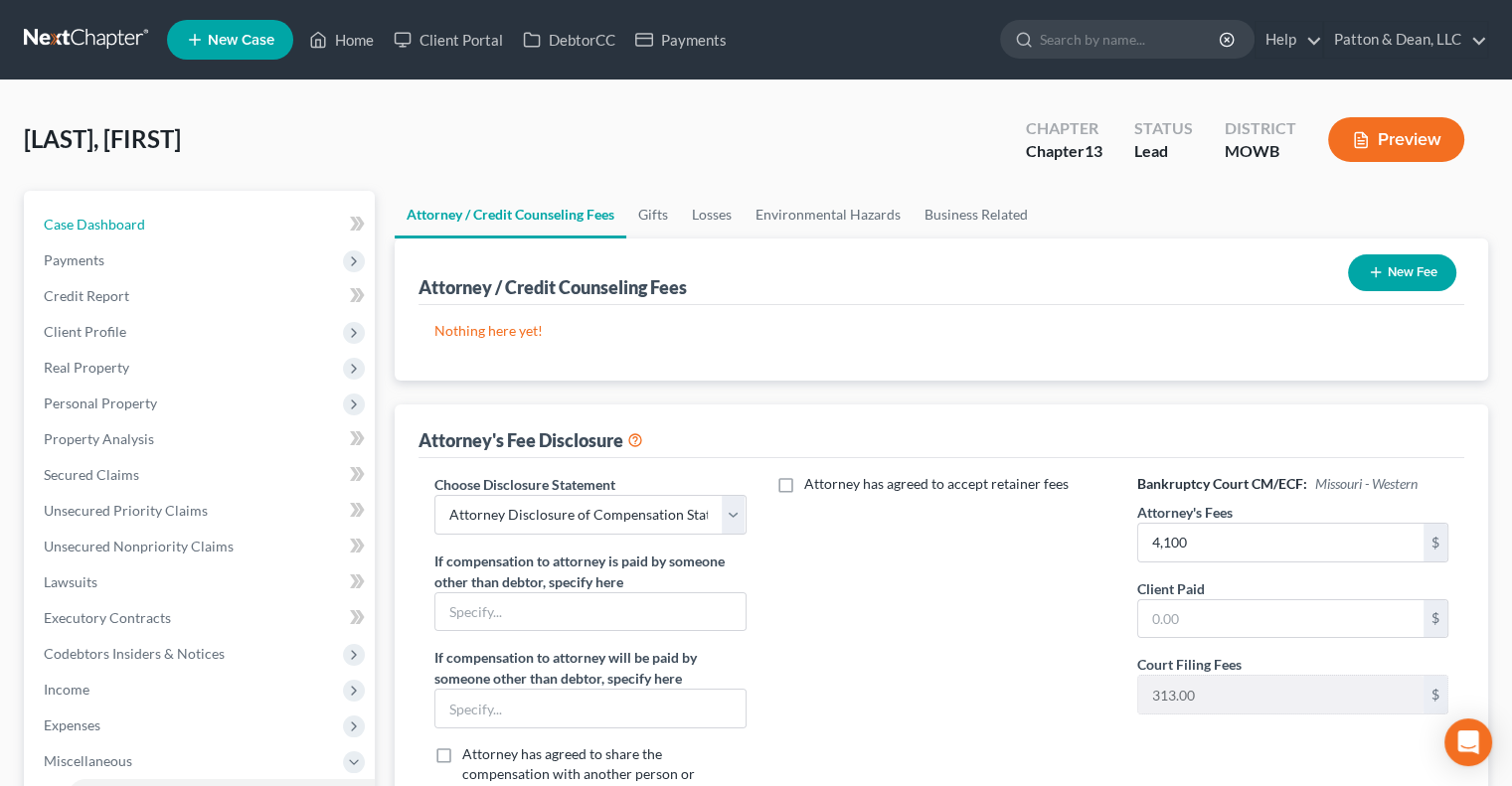 click on "Case Dashboard" at bounding box center (94, 224) 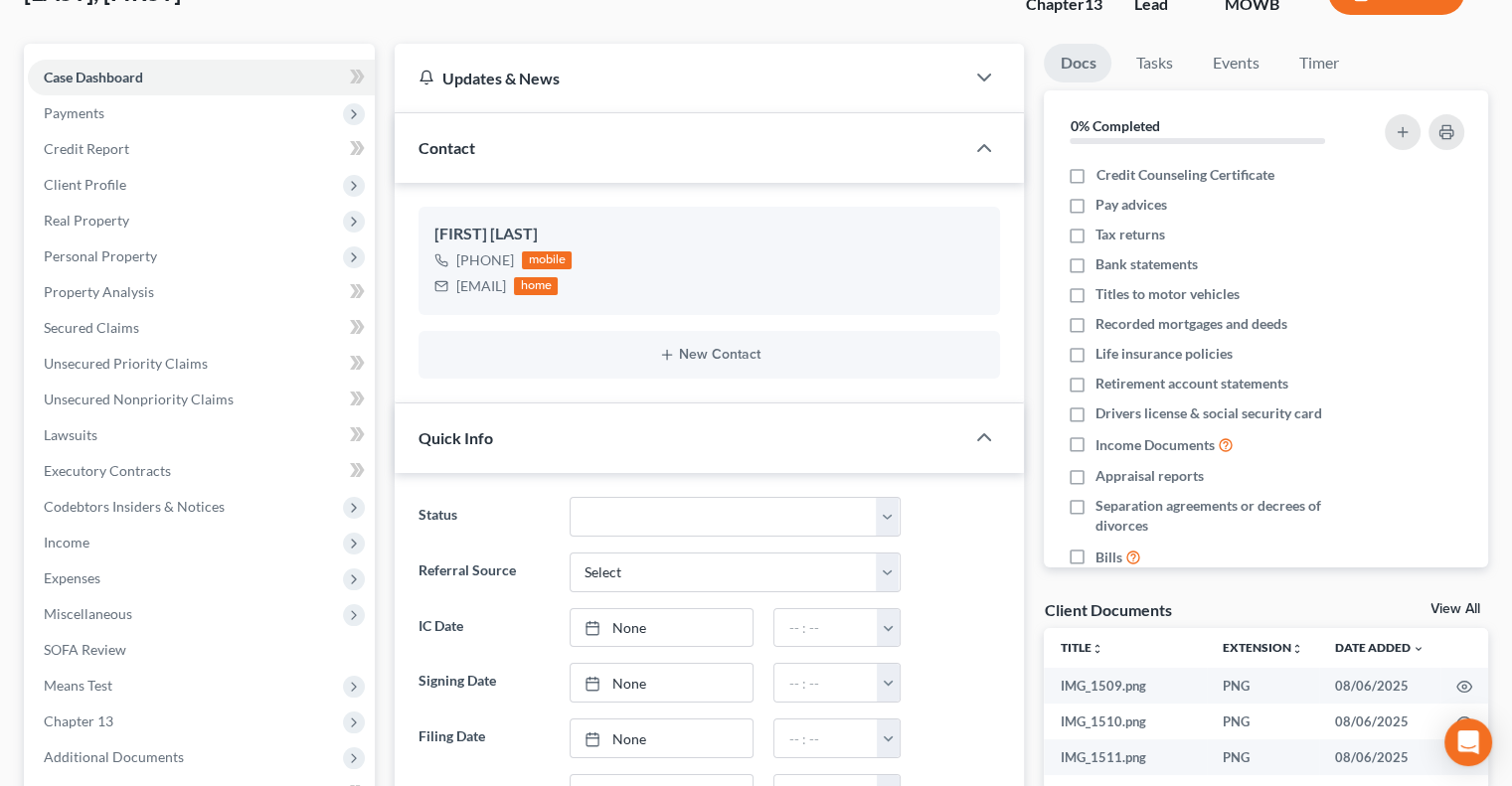 scroll, scrollTop: 497, scrollLeft: 0, axis: vertical 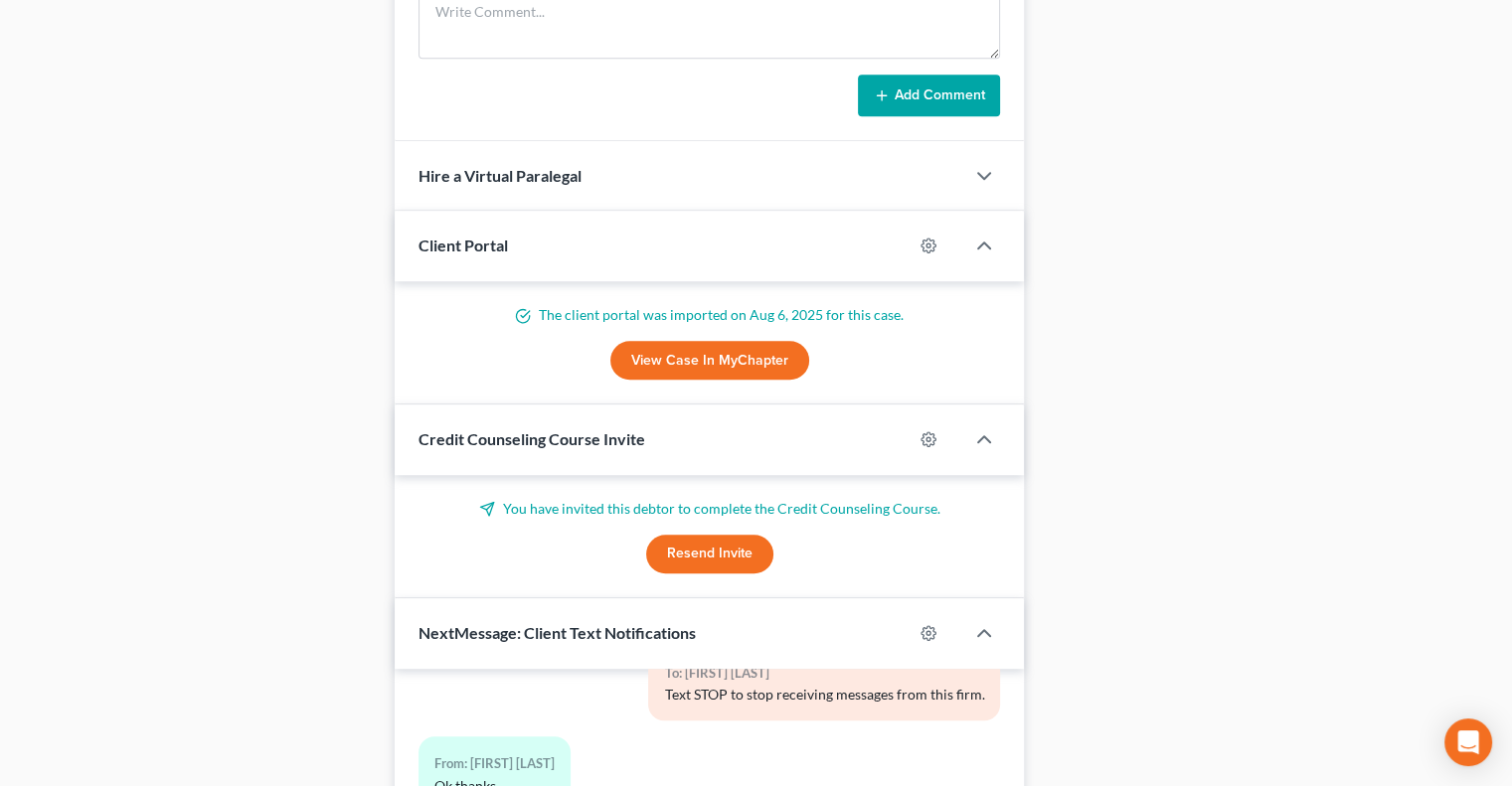 click on "Resend Invite" at bounding box center [710, 554] 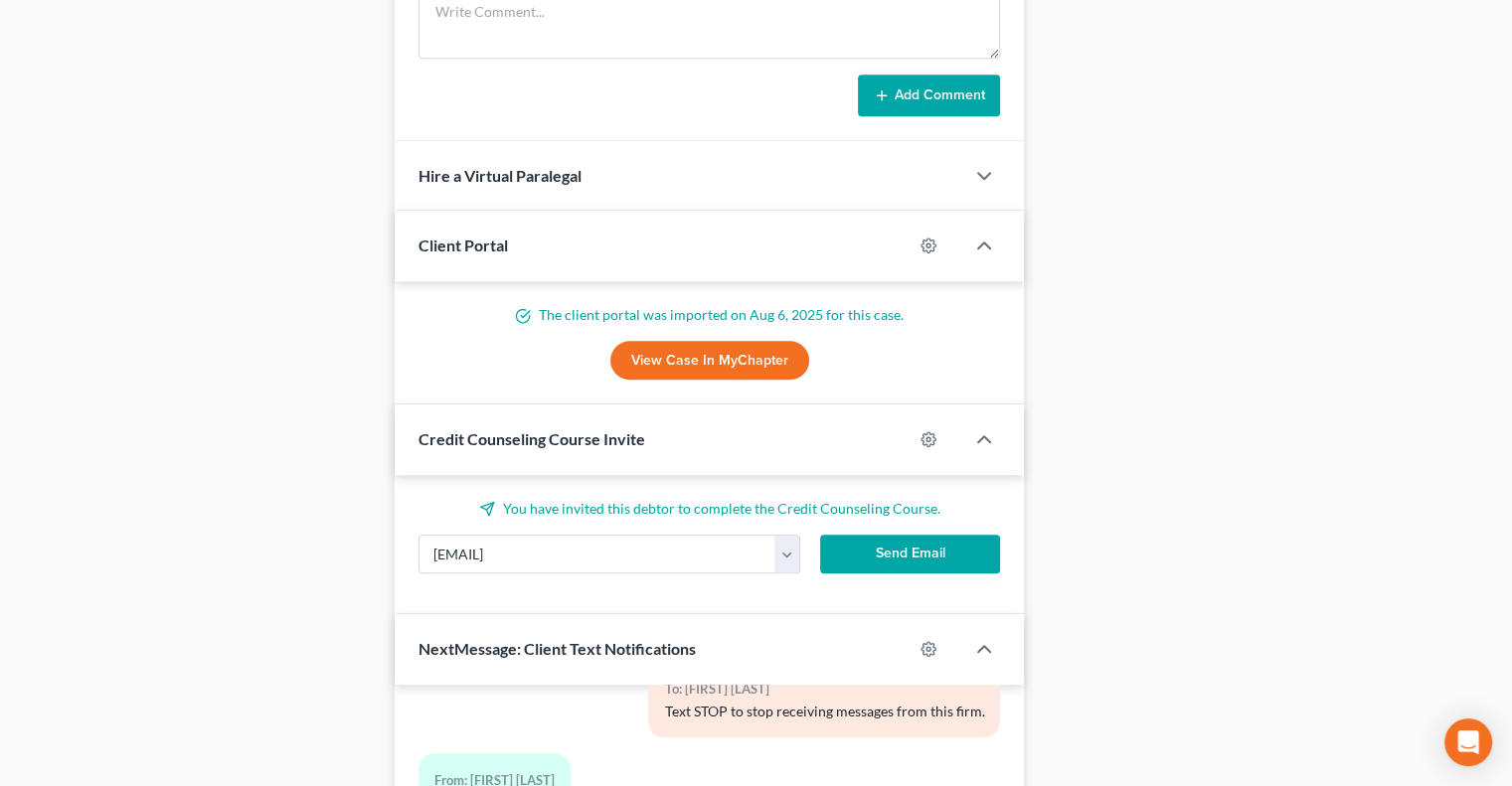 click on "Send Email" at bounding box center [911, 554] 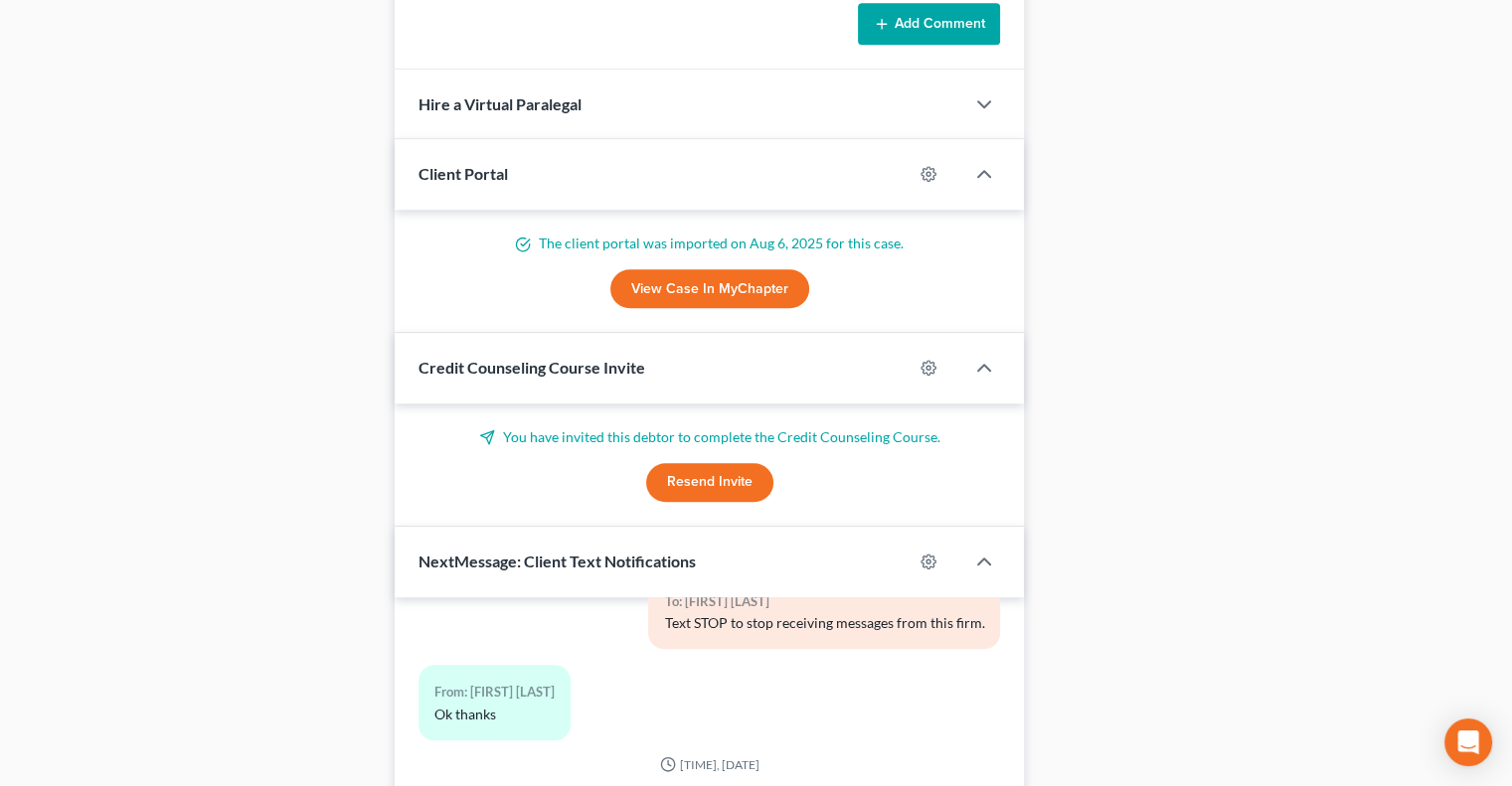 scroll, scrollTop: 1789, scrollLeft: 0, axis: vertical 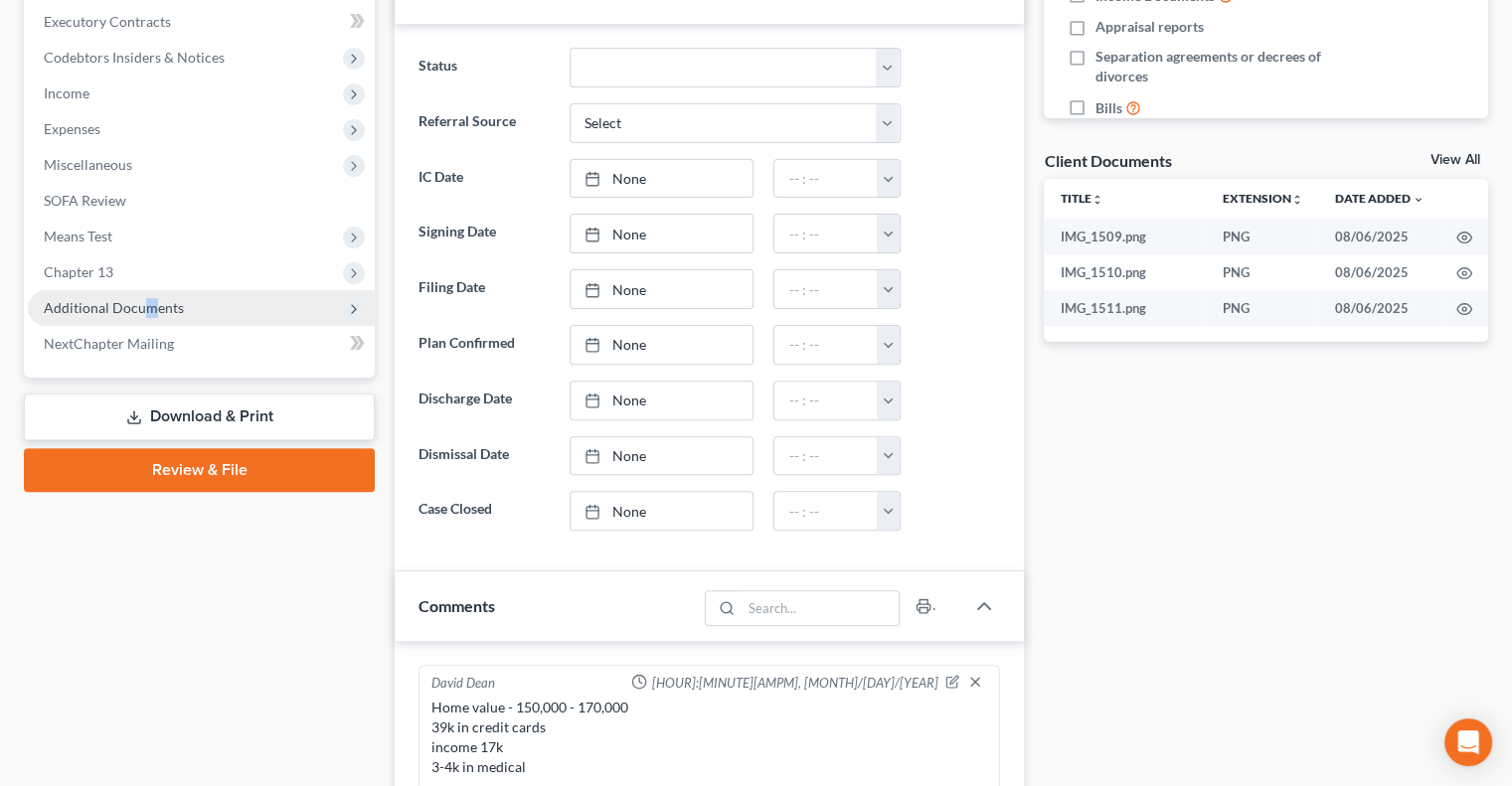 click on "Additional Documents" at bounding box center [113, 307] 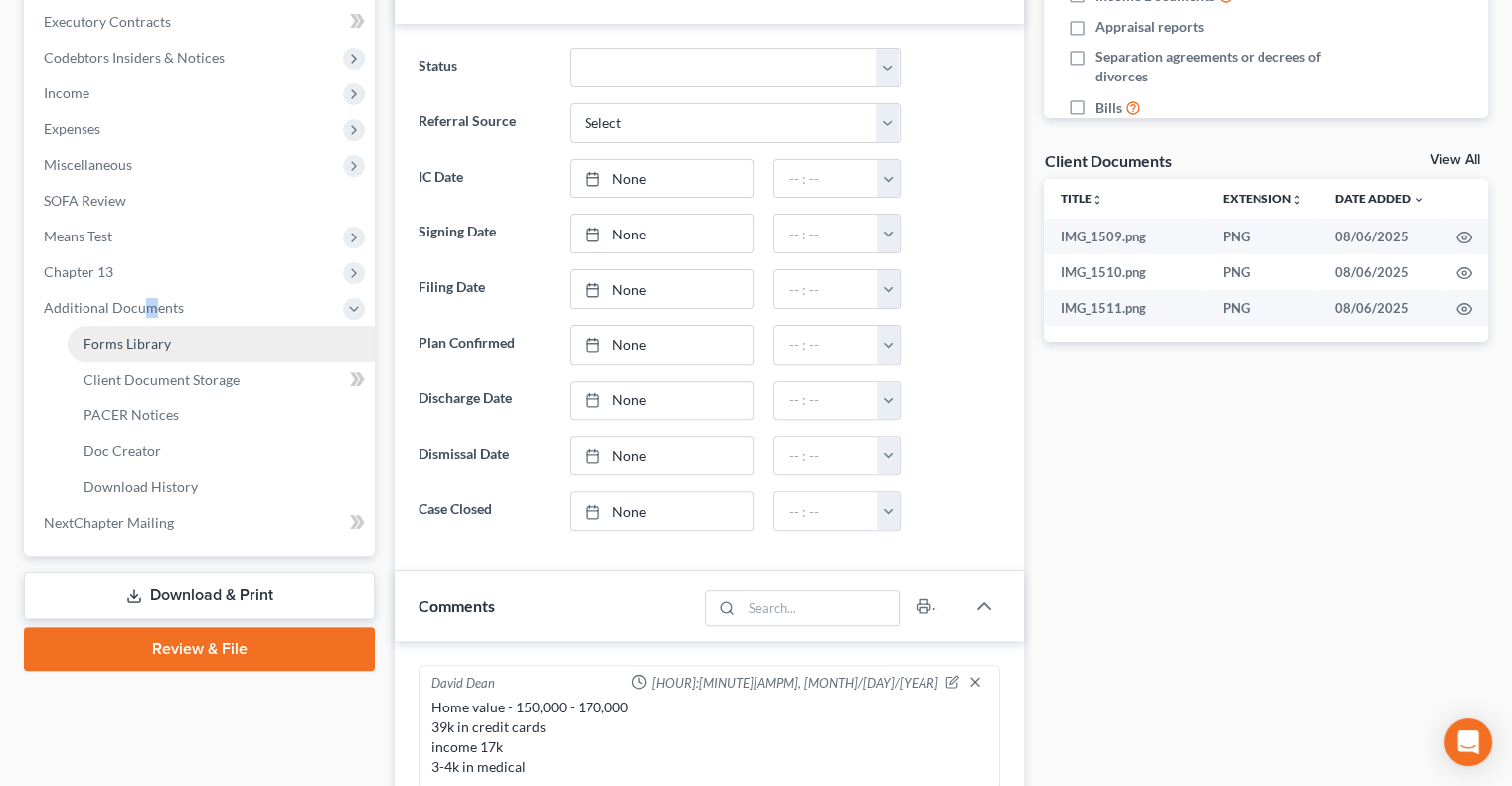 click on "Forms Library" at bounding box center (127, 343) 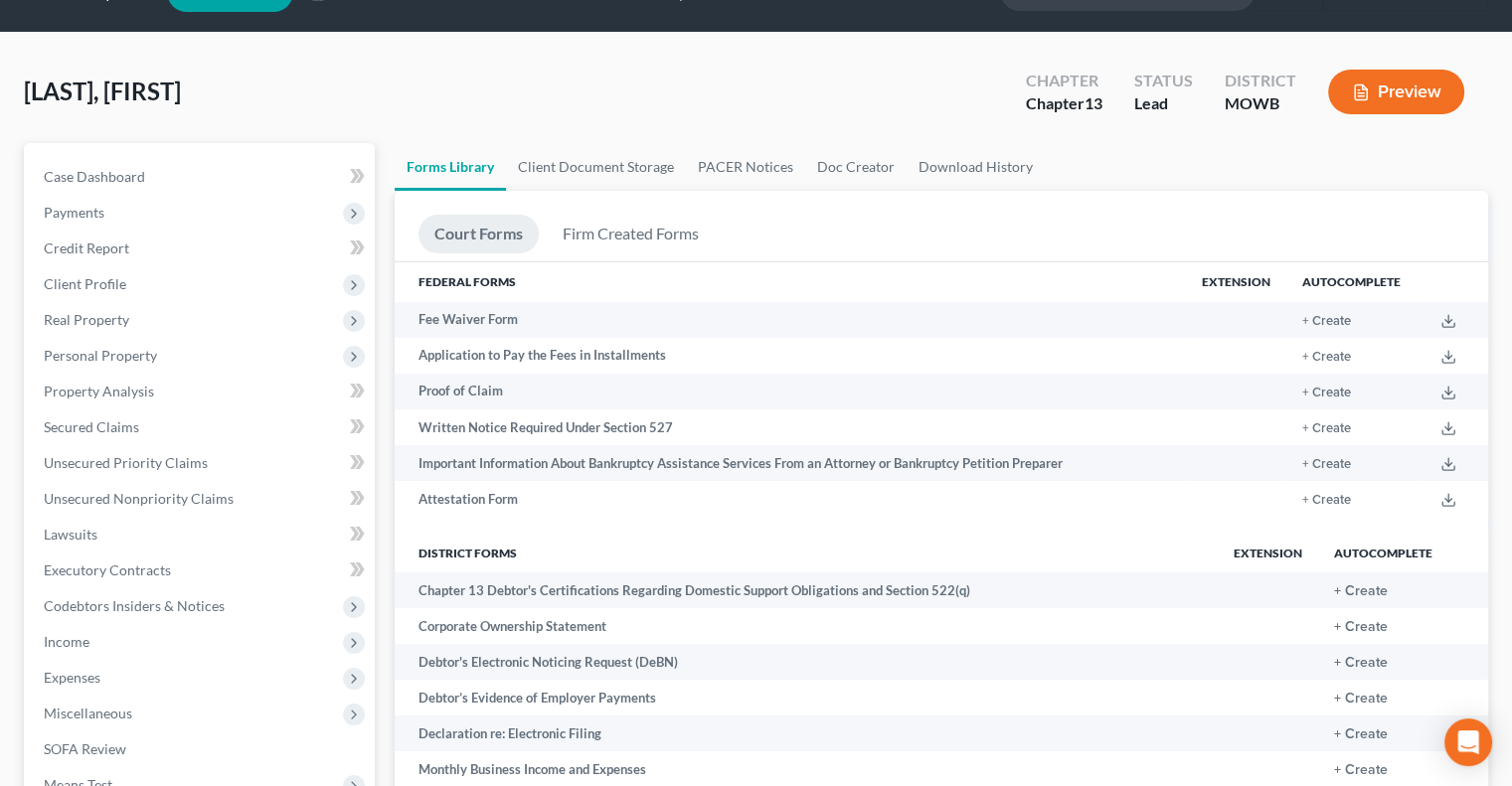 scroll, scrollTop: 0, scrollLeft: 0, axis: both 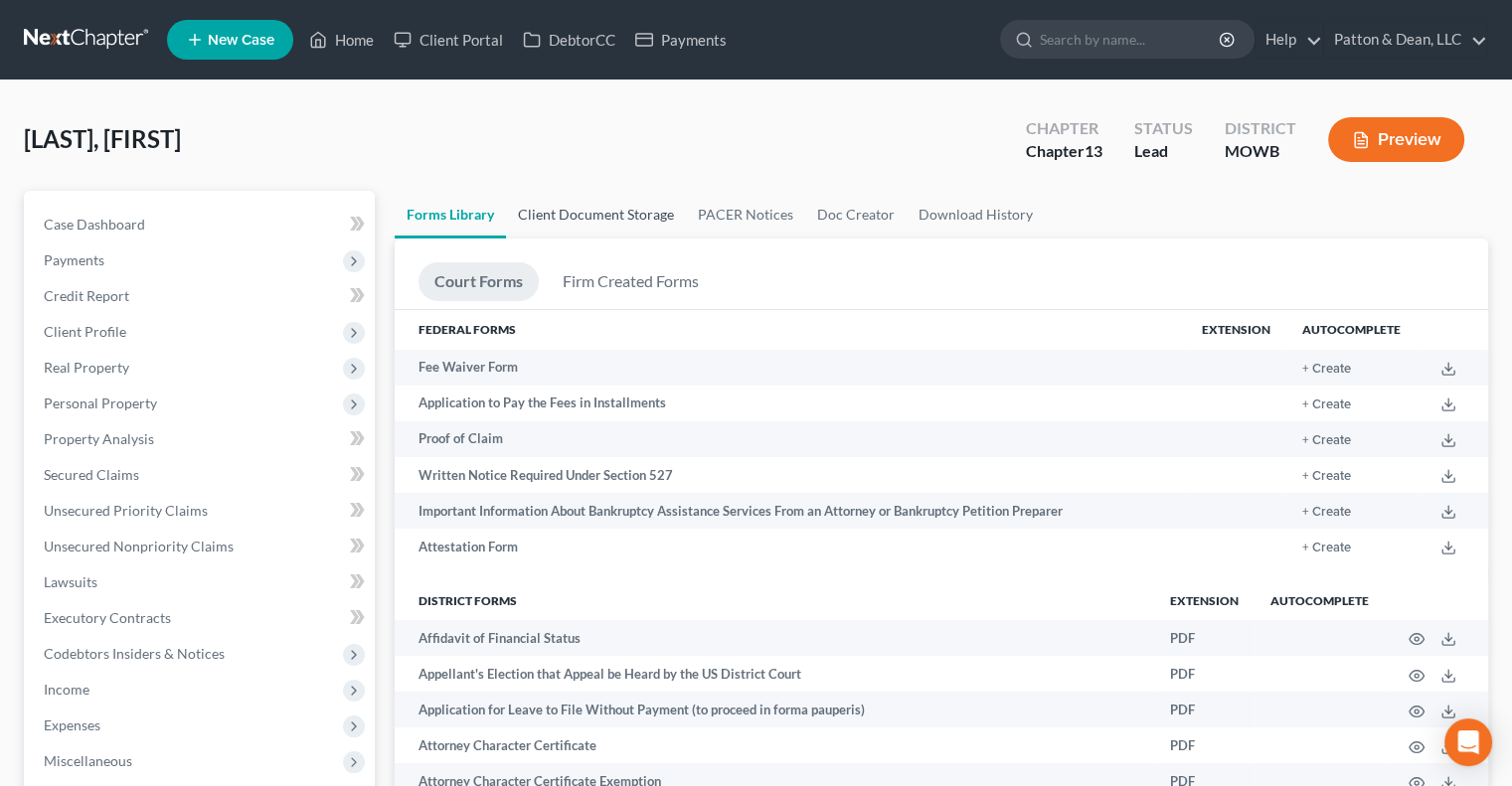 click on "Client Document Storage" at bounding box center (595, 215) 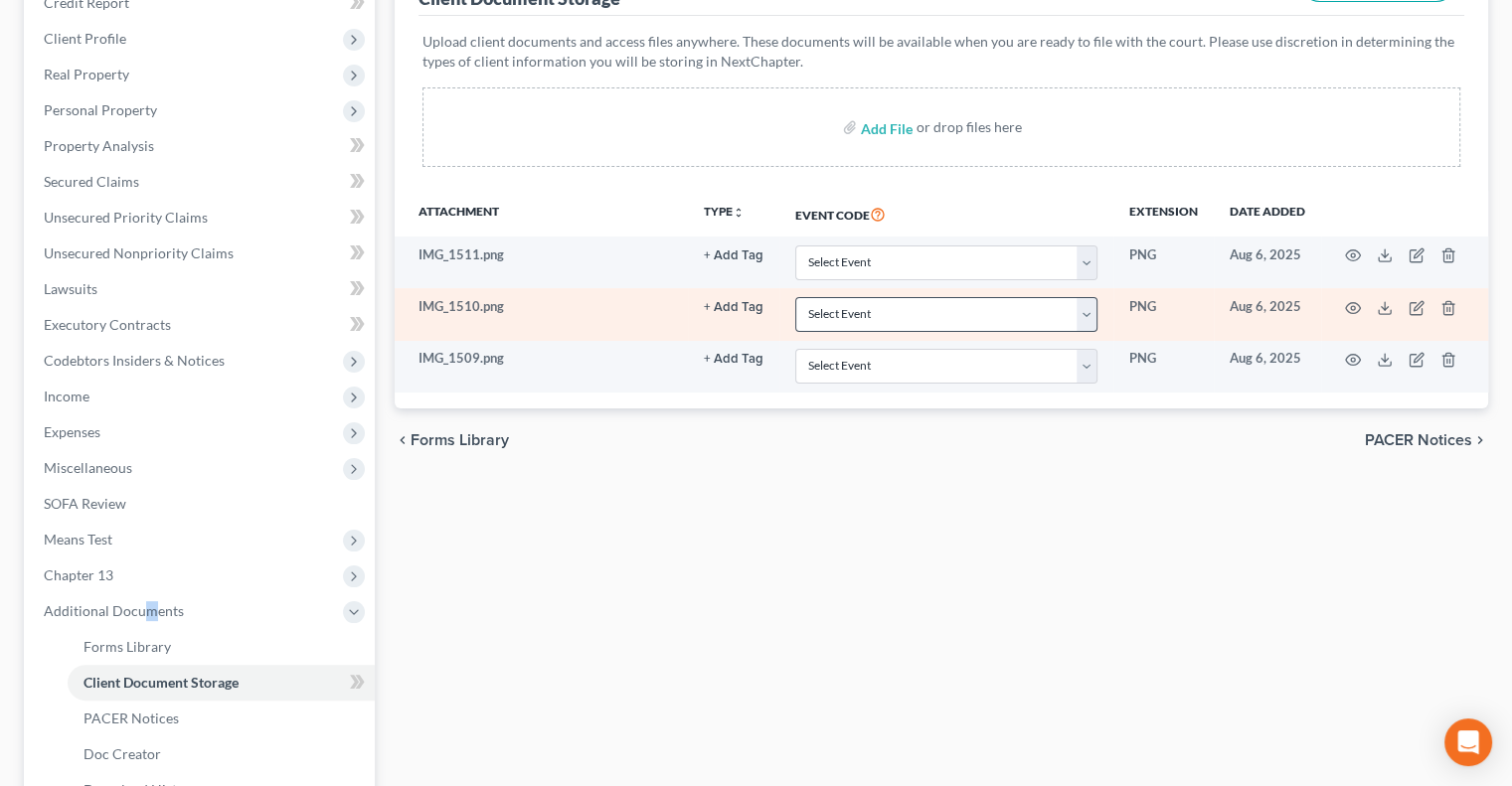 scroll, scrollTop: 298, scrollLeft: 0, axis: vertical 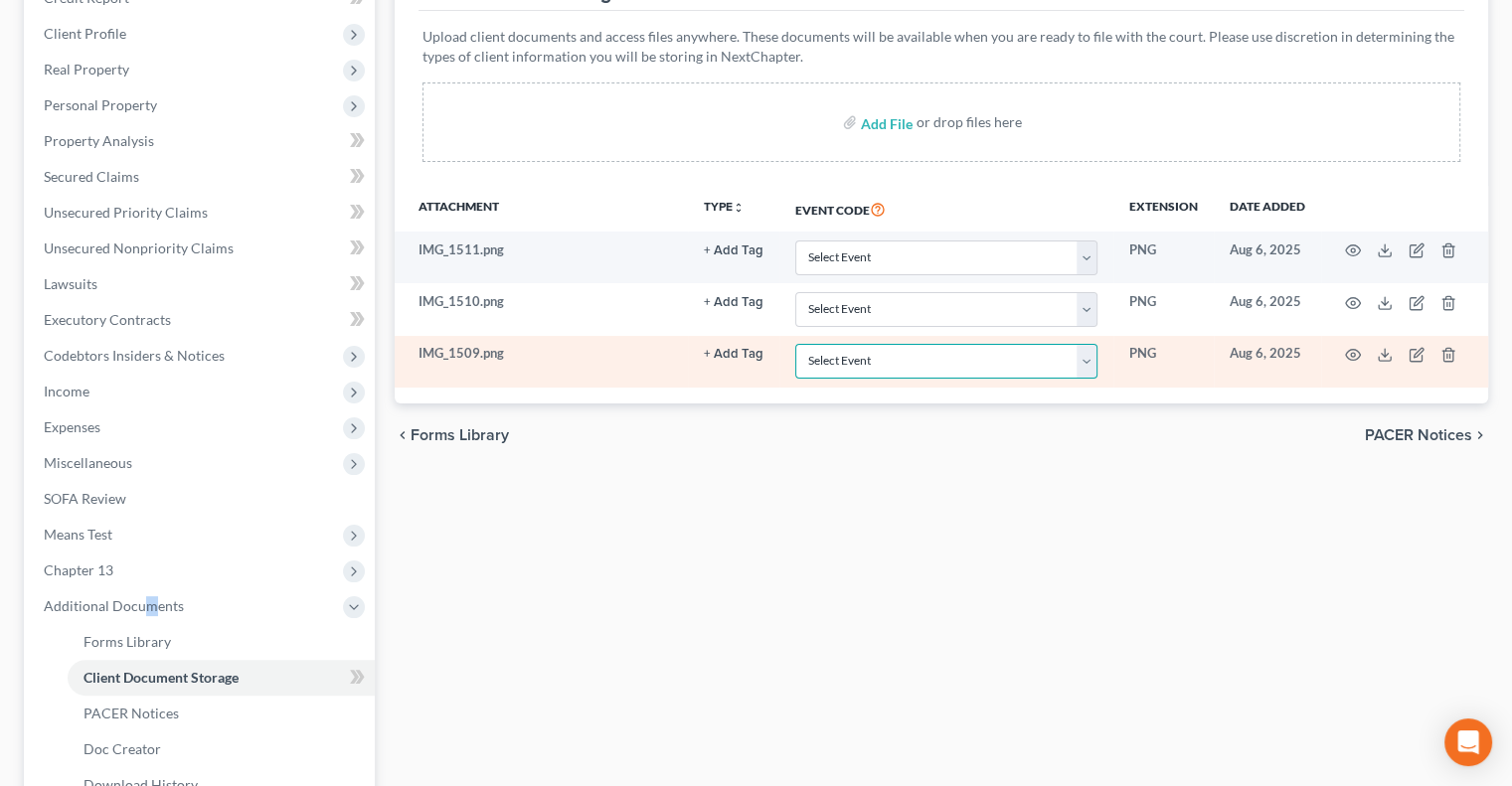 click on "Select Event 20 Largest Unsecured Creditors Affidavit re: NO Tax Returns Amended Matrix Adding Creditors (in PDF) Amended Petition Balance Sheet Certificate of Credit Counseling (NOT Financial Mgmt) Certificate of Service Certificate of Service of CHAPTER 13 PLAN Certification About a Financial Management Course (FMC) Certification re Rights & Responsibilities Agreement (text only) Ch 11 Periodic Report (B26) Ch 11 Statement of Monthly Income Form 122B Ch 13 Calculation of Disposable Income 122C-2 Ch 13 Statement of Monthly Income 122C-1 Ch 7 Means Test Calculation 122A-2 Ch 7 Statements - Monthly Income (122A-1) / Exemption Presumption of Abuse (122A-1Supp) Chapter 11 Final Report and Account Chapter 11 Subchapter V Pre-Status Conference Report Chapter 13 Plan Corporate Ownership Statement Debtor Election of Small Business Designation Debtor Evidence of Employer Payments Received Debtor Evidence of NO Employer Payments Declaration About Individual Debtor's Schedules Declaration Re: Electronic Filing" at bounding box center (946, 361) 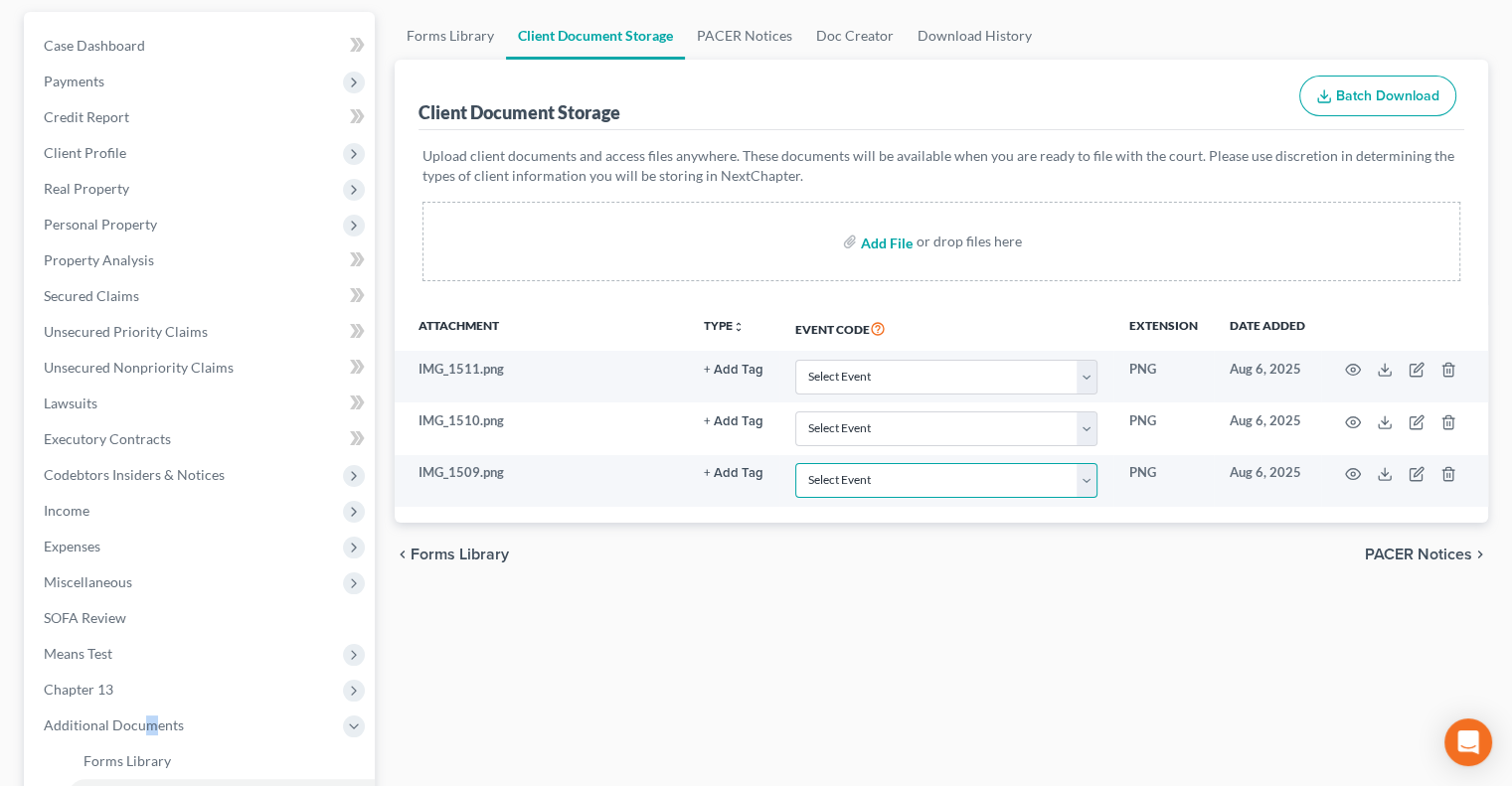 scroll, scrollTop: 0, scrollLeft: 0, axis: both 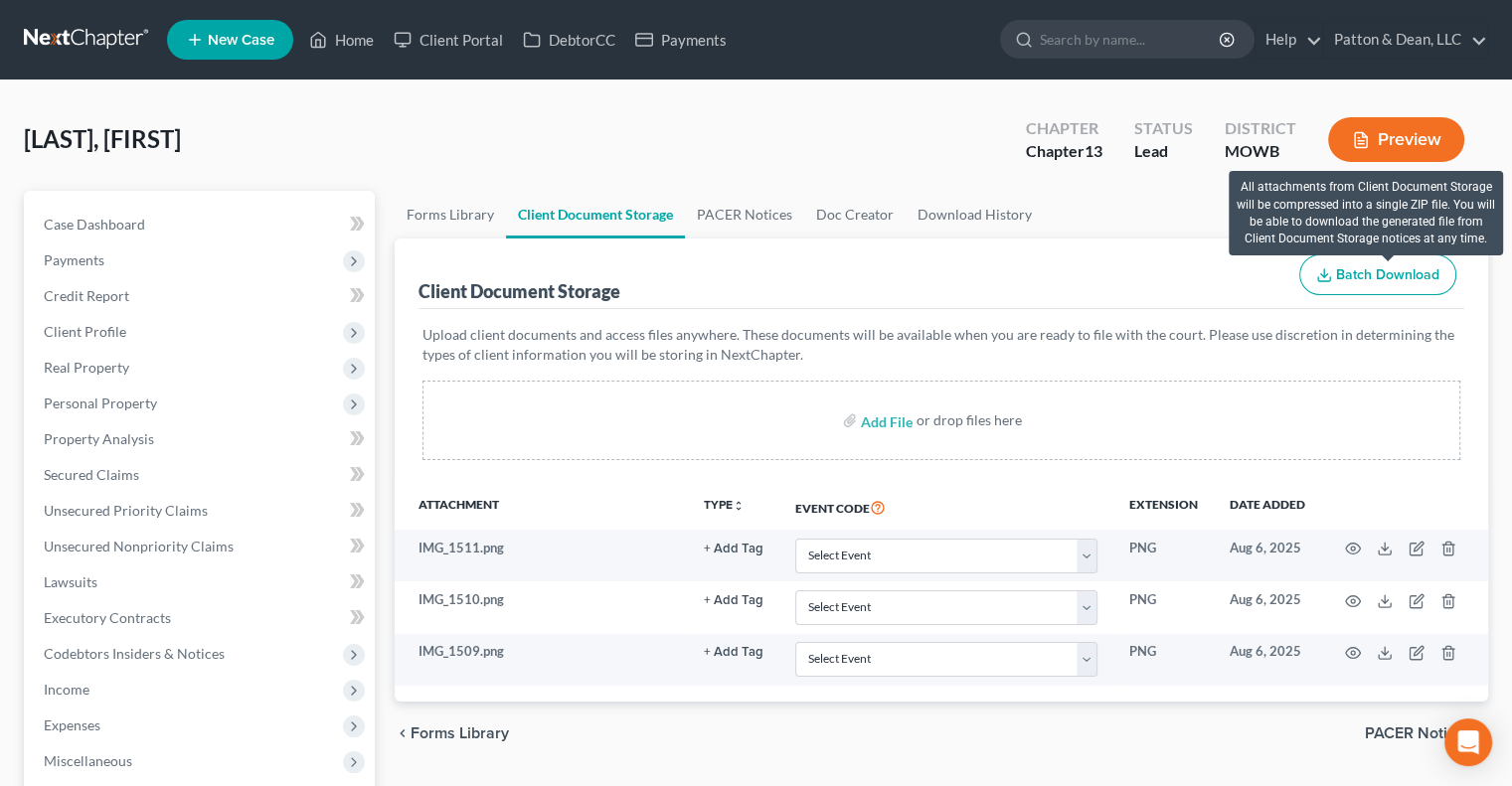 click on "Batch Download" at bounding box center (1388, 274) 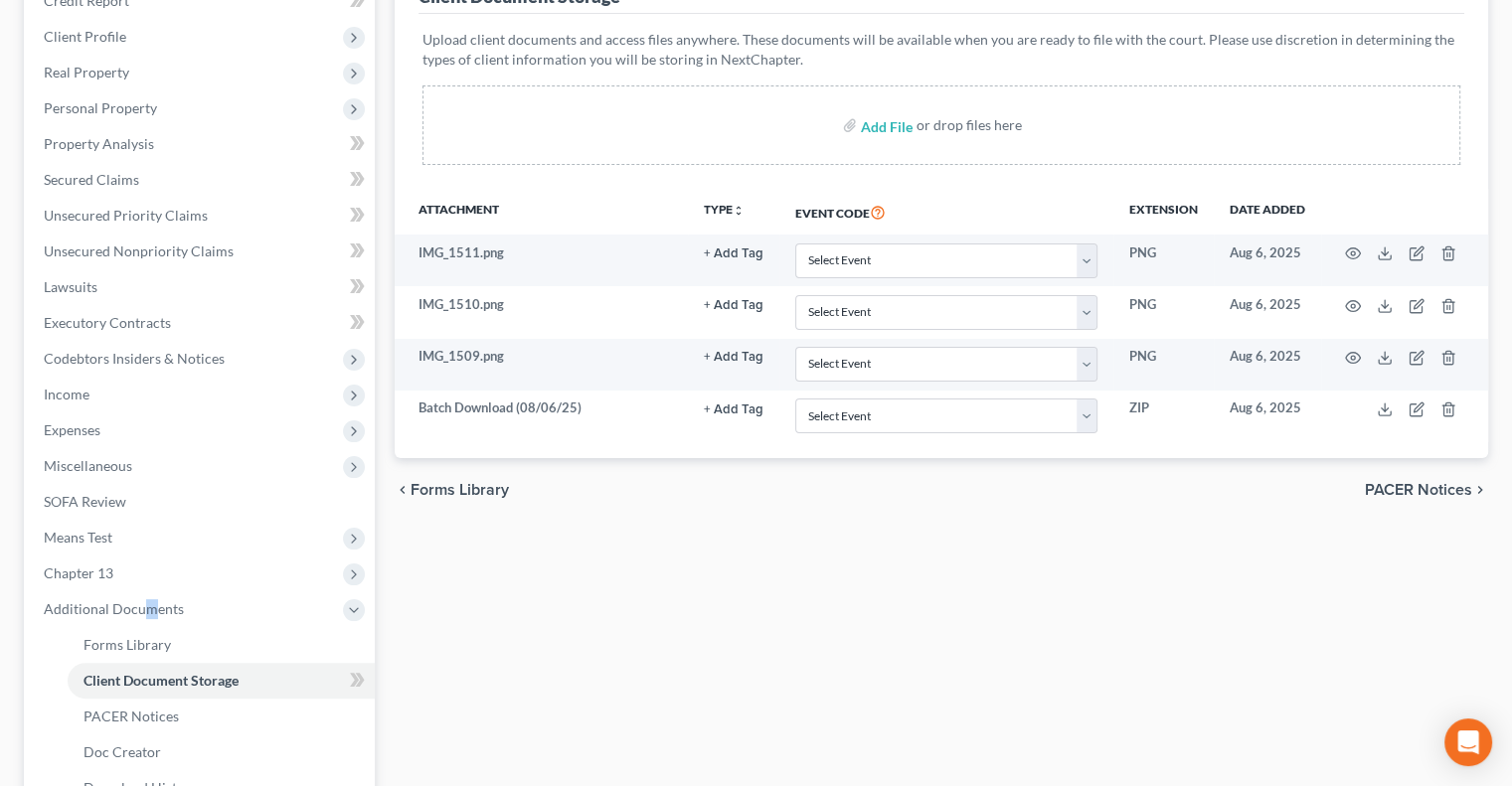 scroll, scrollTop: 298, scrollLeft: 0, axis: vertical 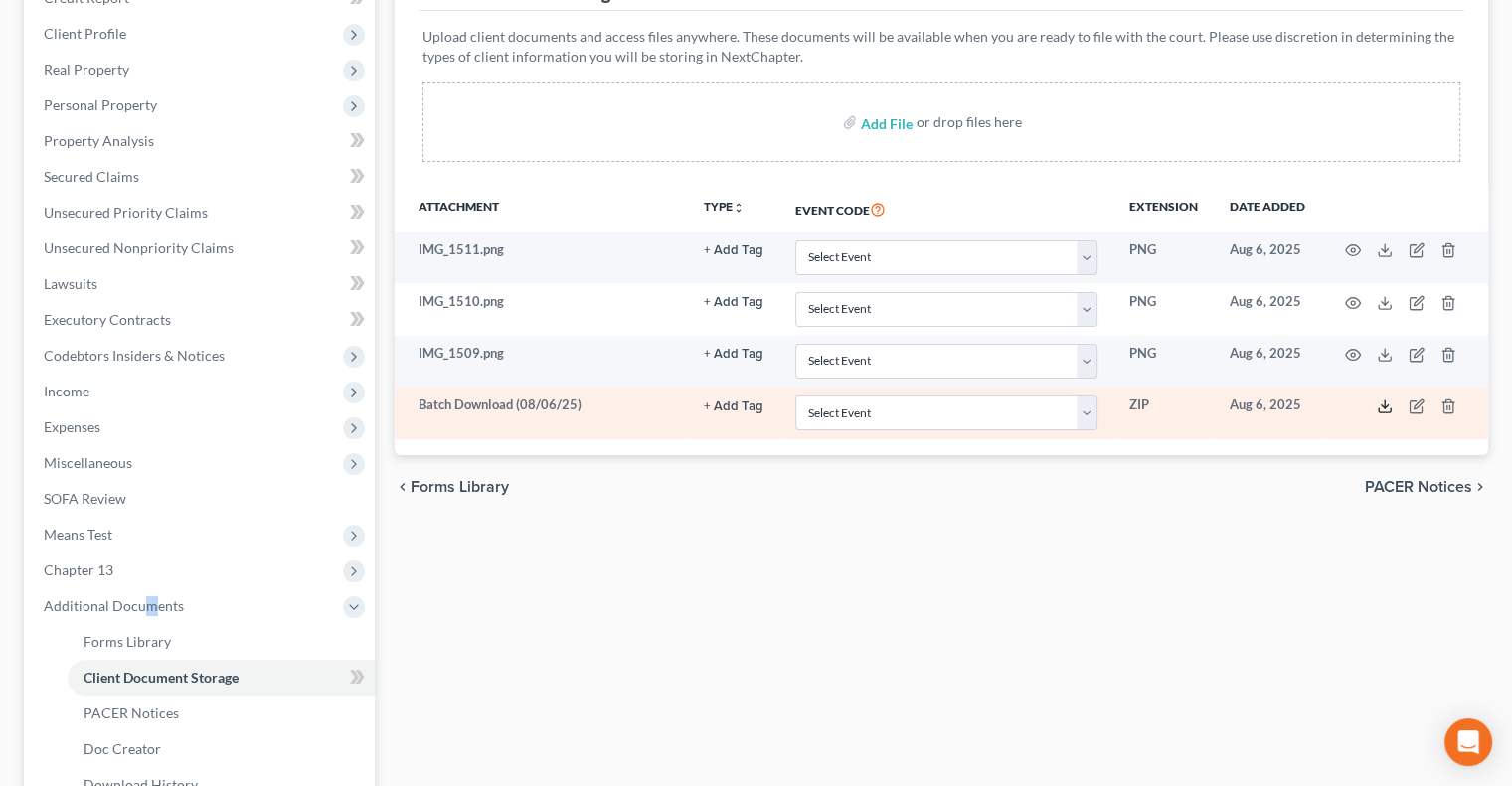 click 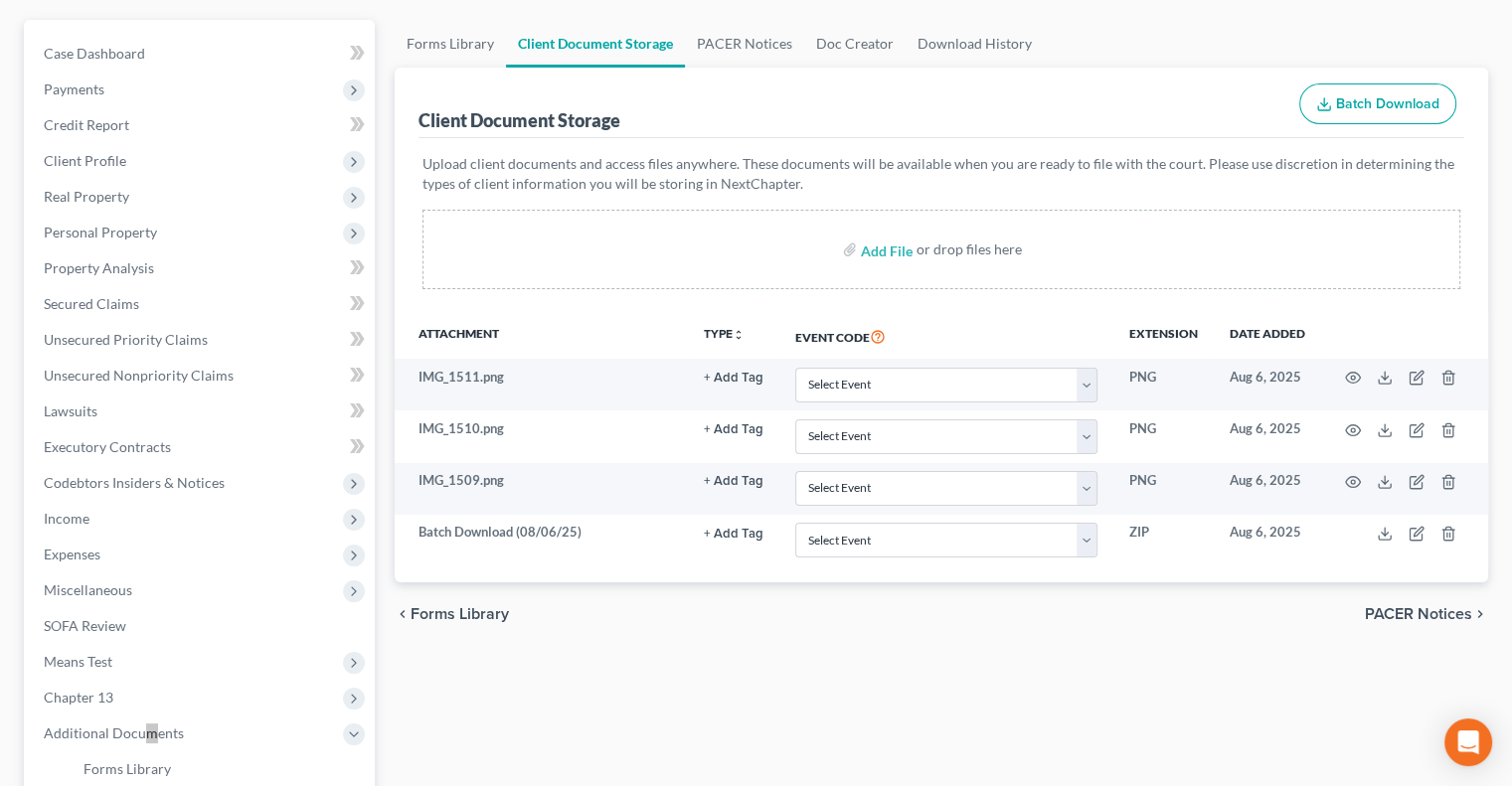 scroll, scrollTop: 0, scrollLeft: 0, axis: both 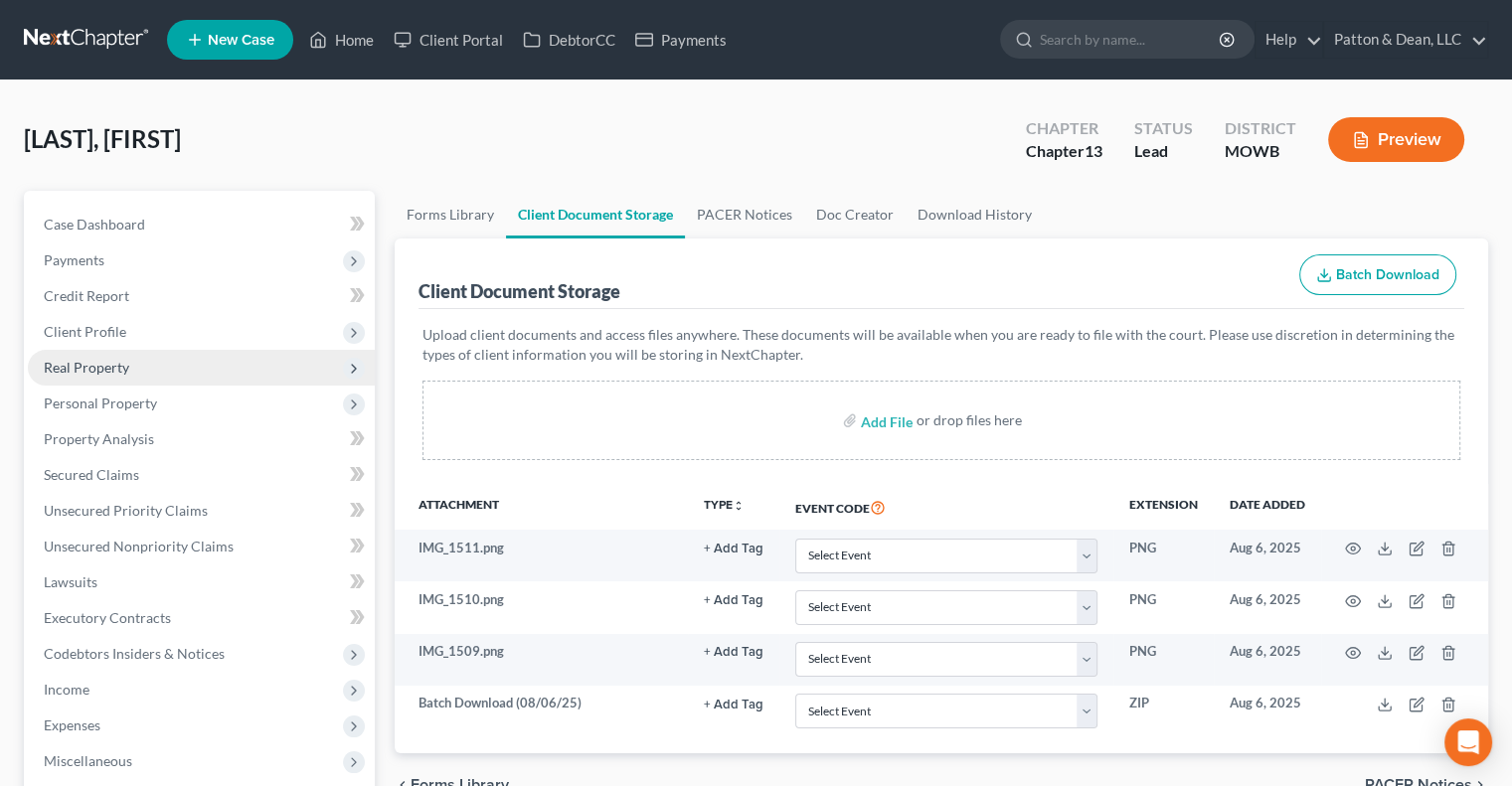 click on "Real Property" at bounding box center (201, 368) 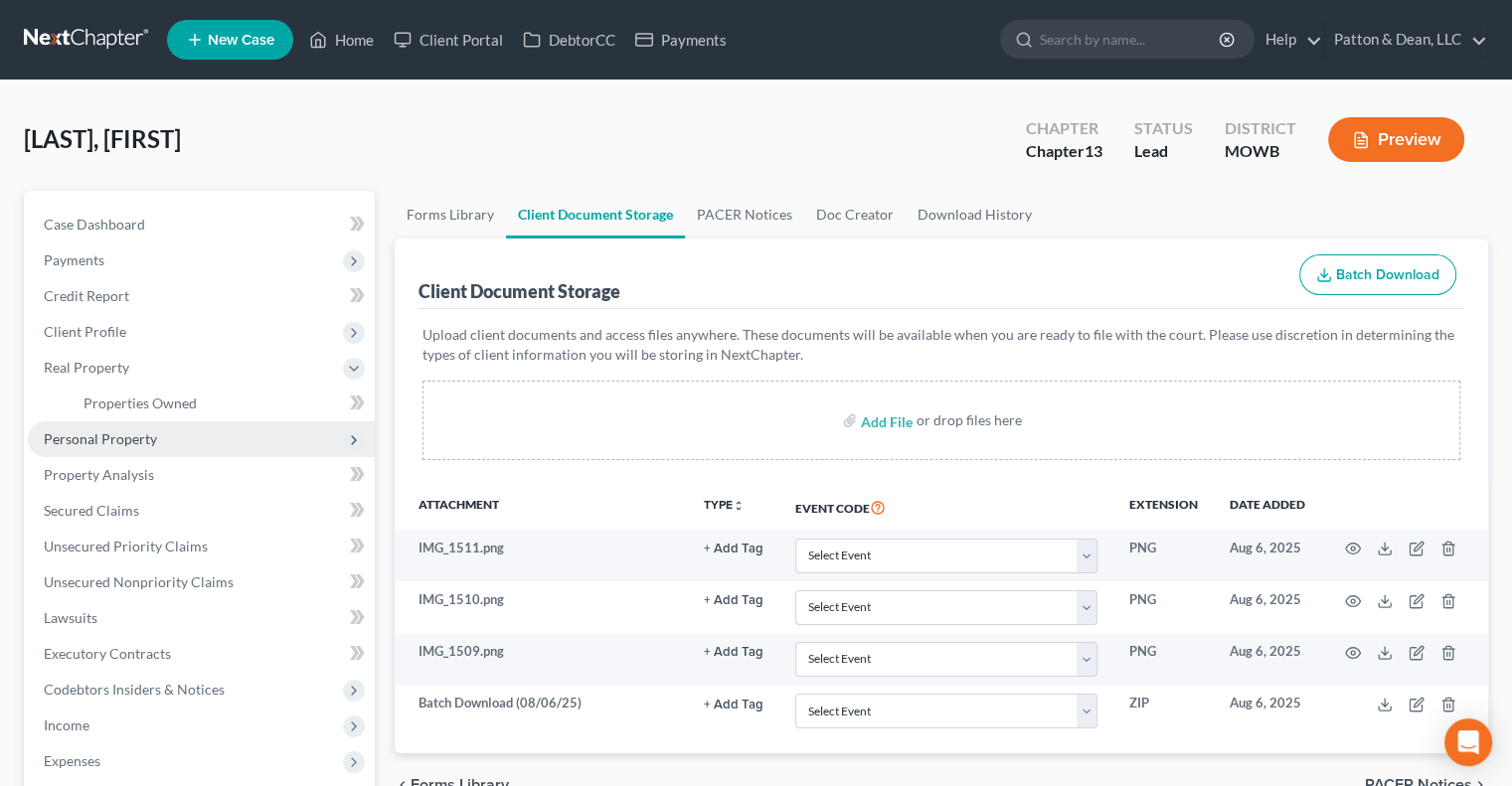 click on "Personal Property" at bounding box center [201, 439] 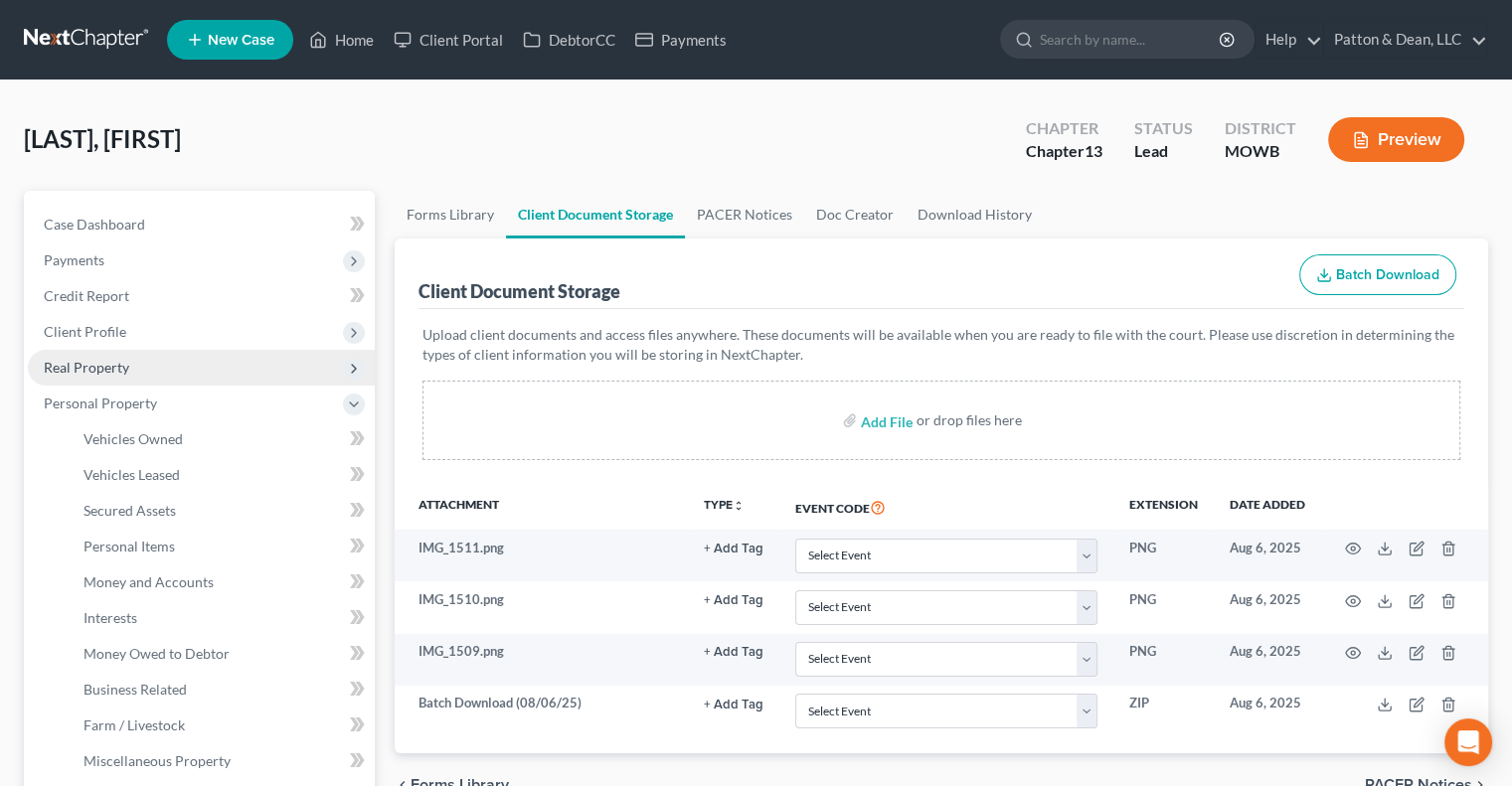 click on "Real Property" at bounding box center [201, 368] 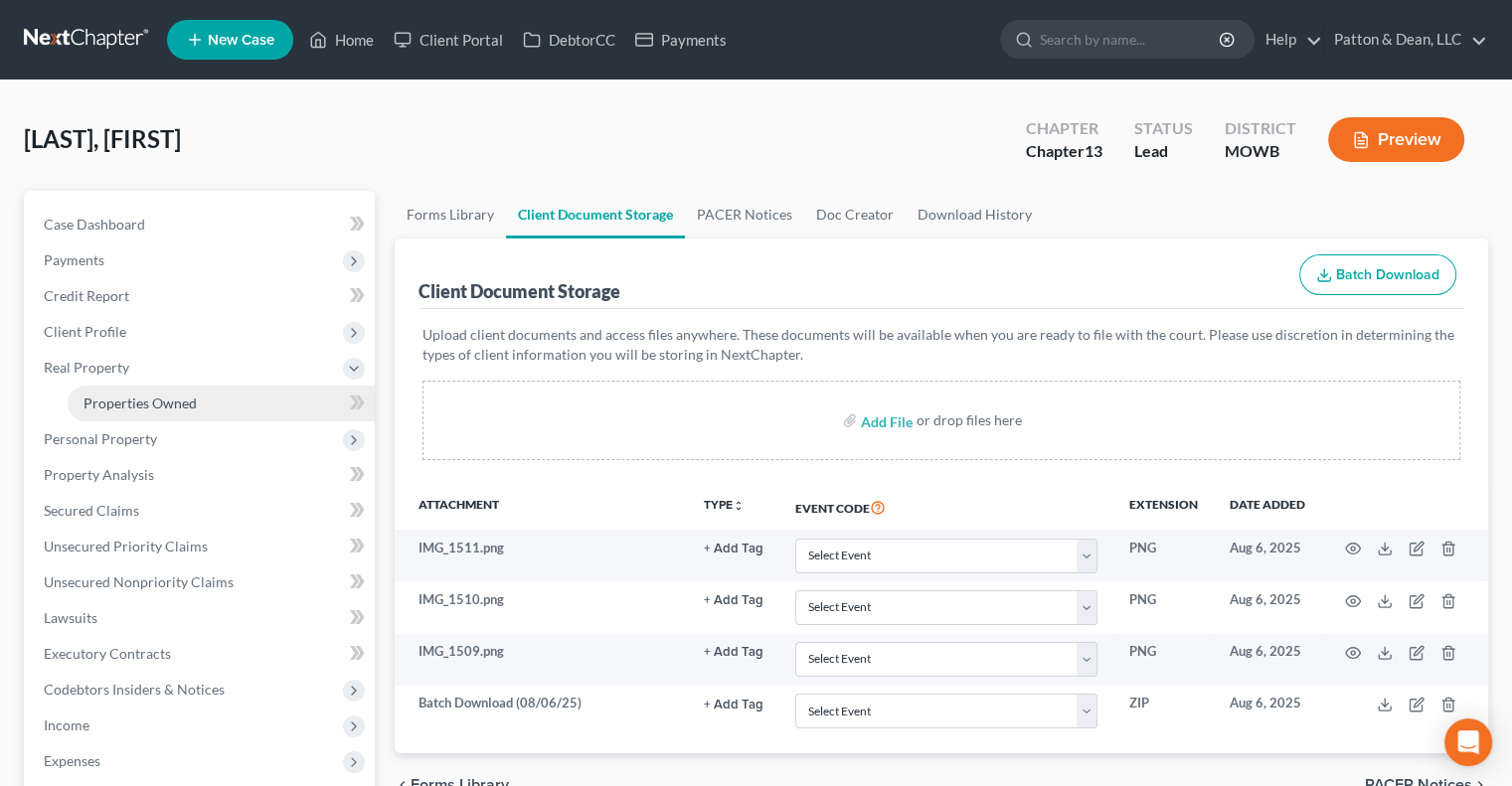 click on "Properties Owned" at bounding box center (221, 403) 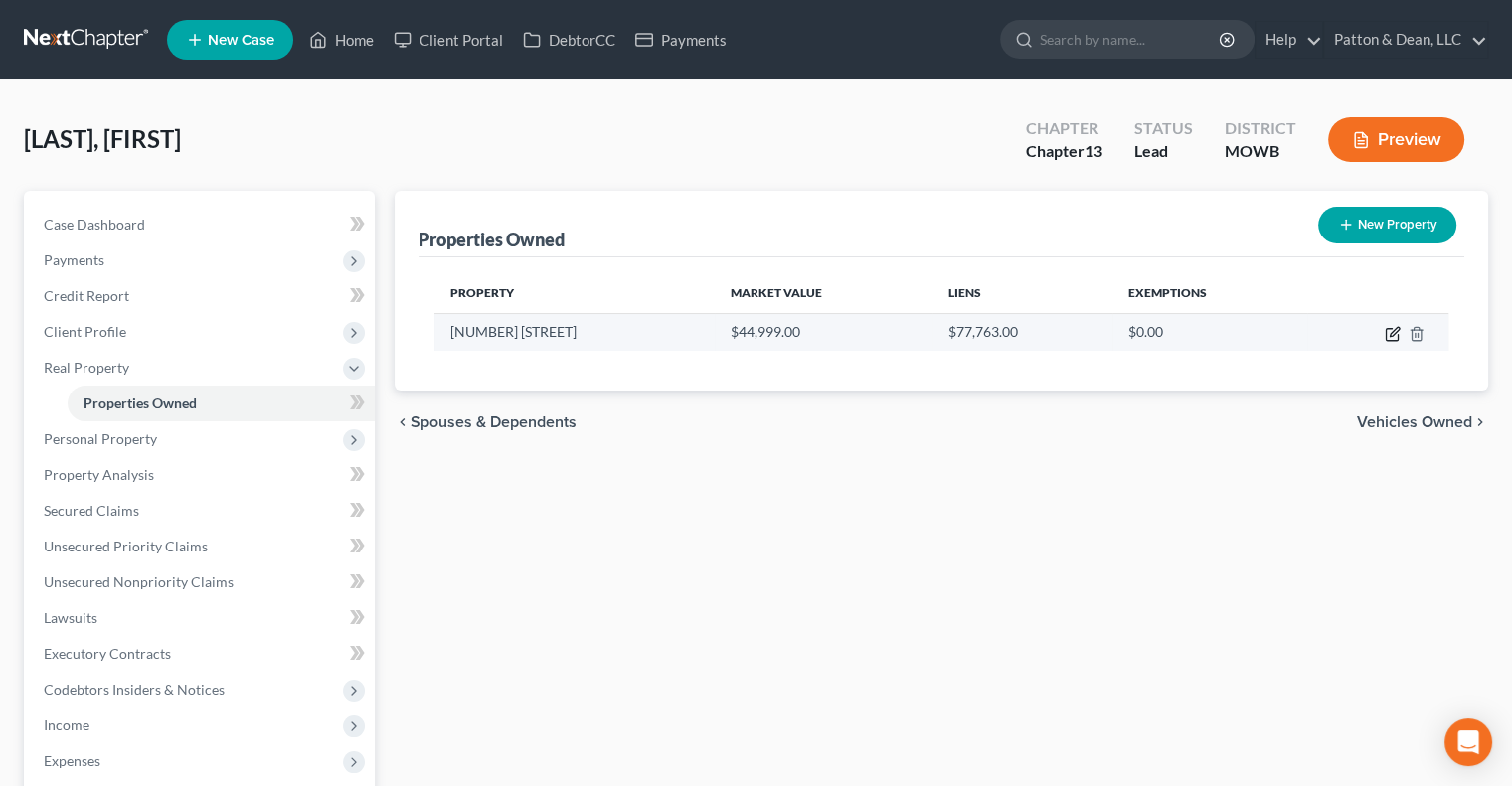 click 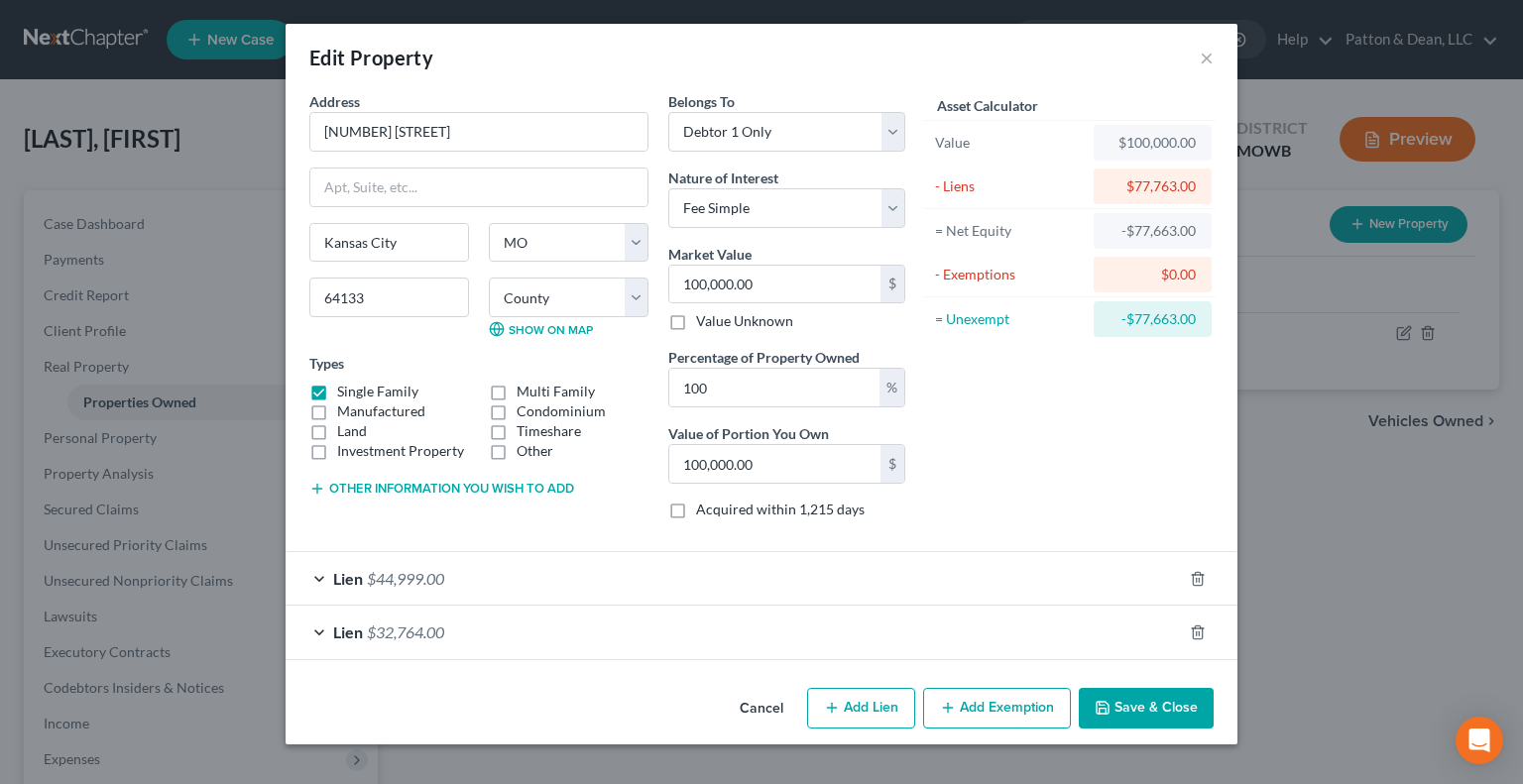 click on "Save & Close" at bounding box center (1146, 709) 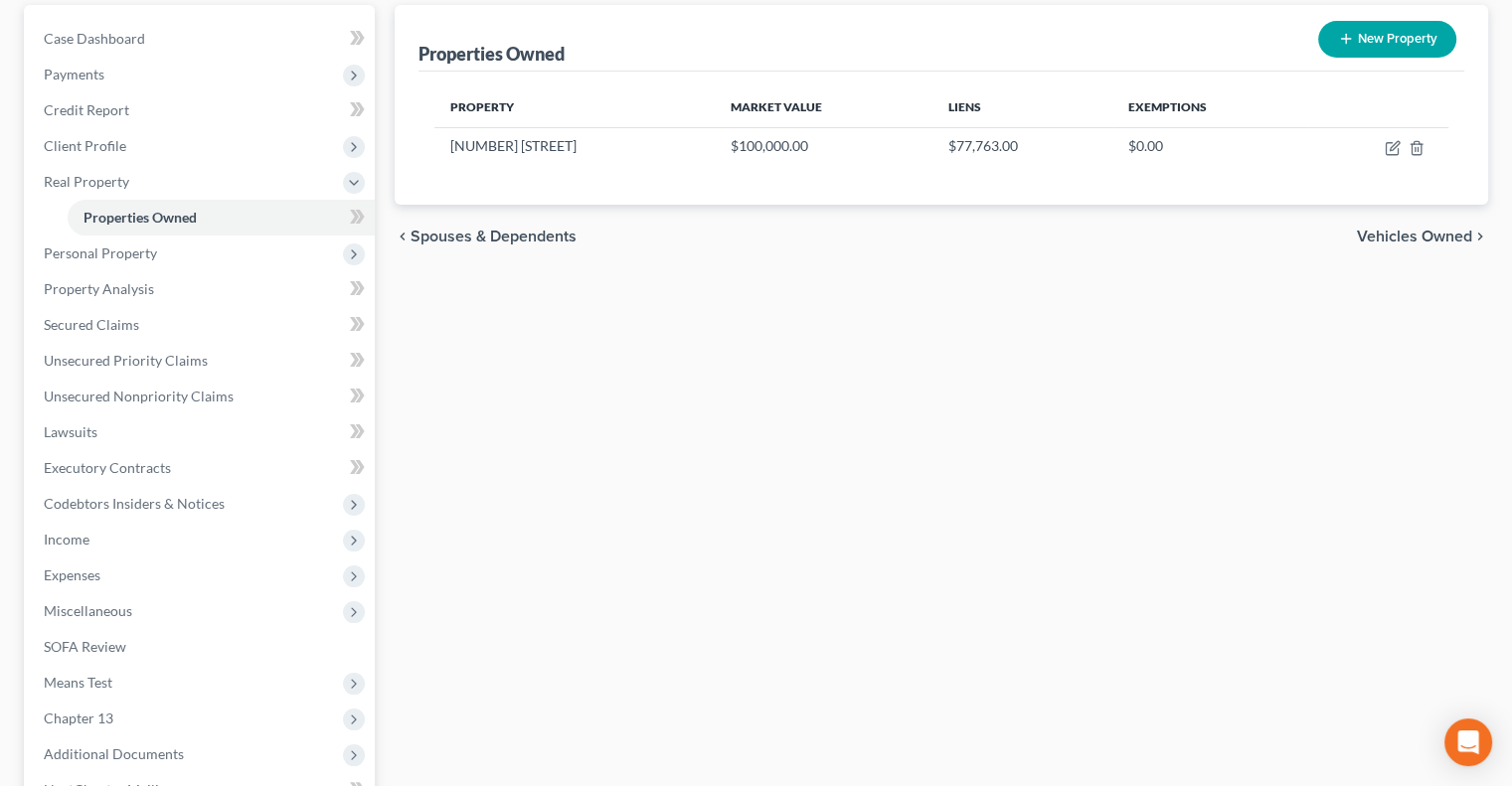 scroll, scrollTop: 199, scrollLeft: 0, axis: vertical 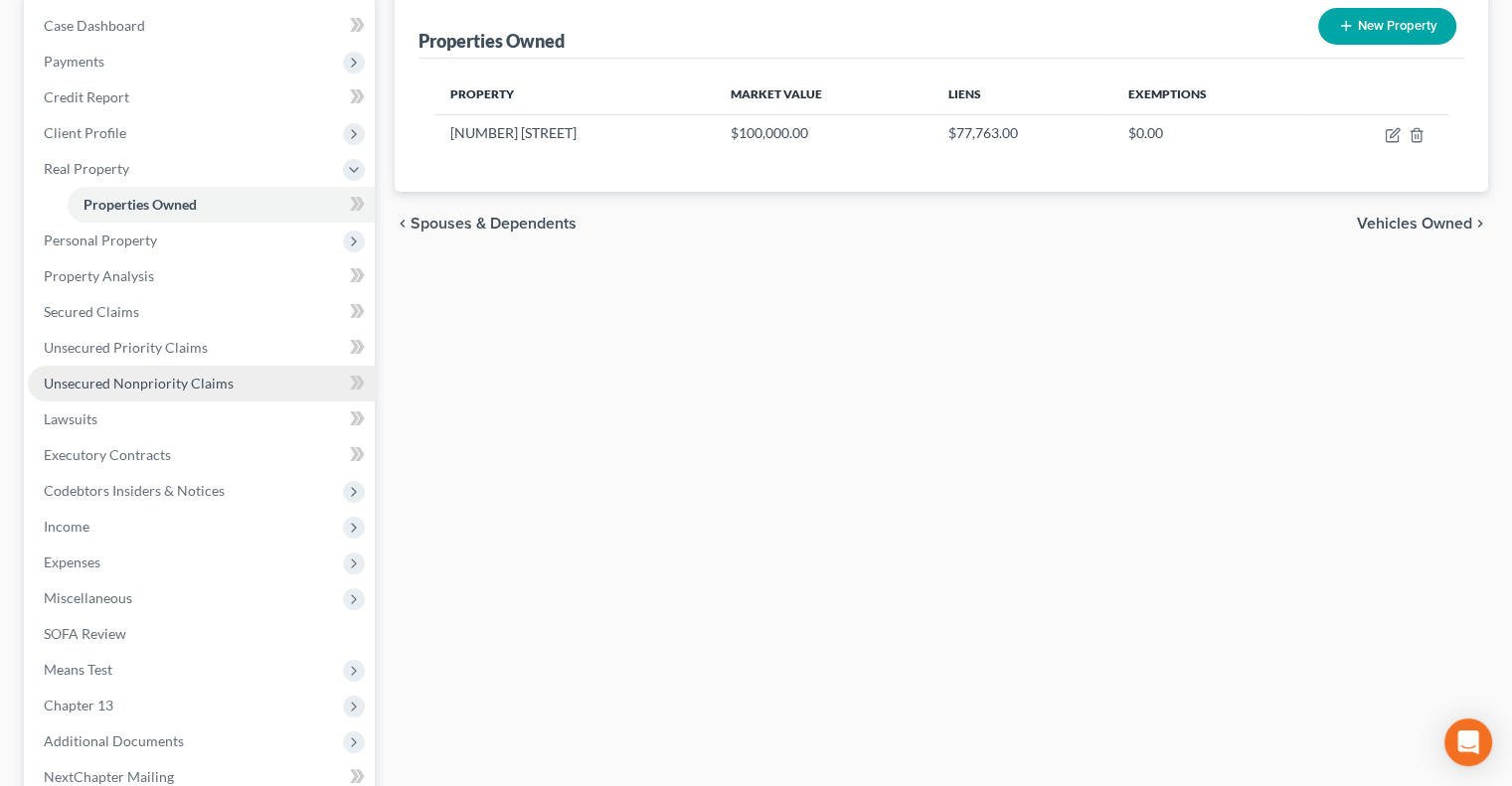 drag, startPoint x: 127, startPoint y: 379, endPoint x: 204, endPoint y: 369, distance: 77.64664 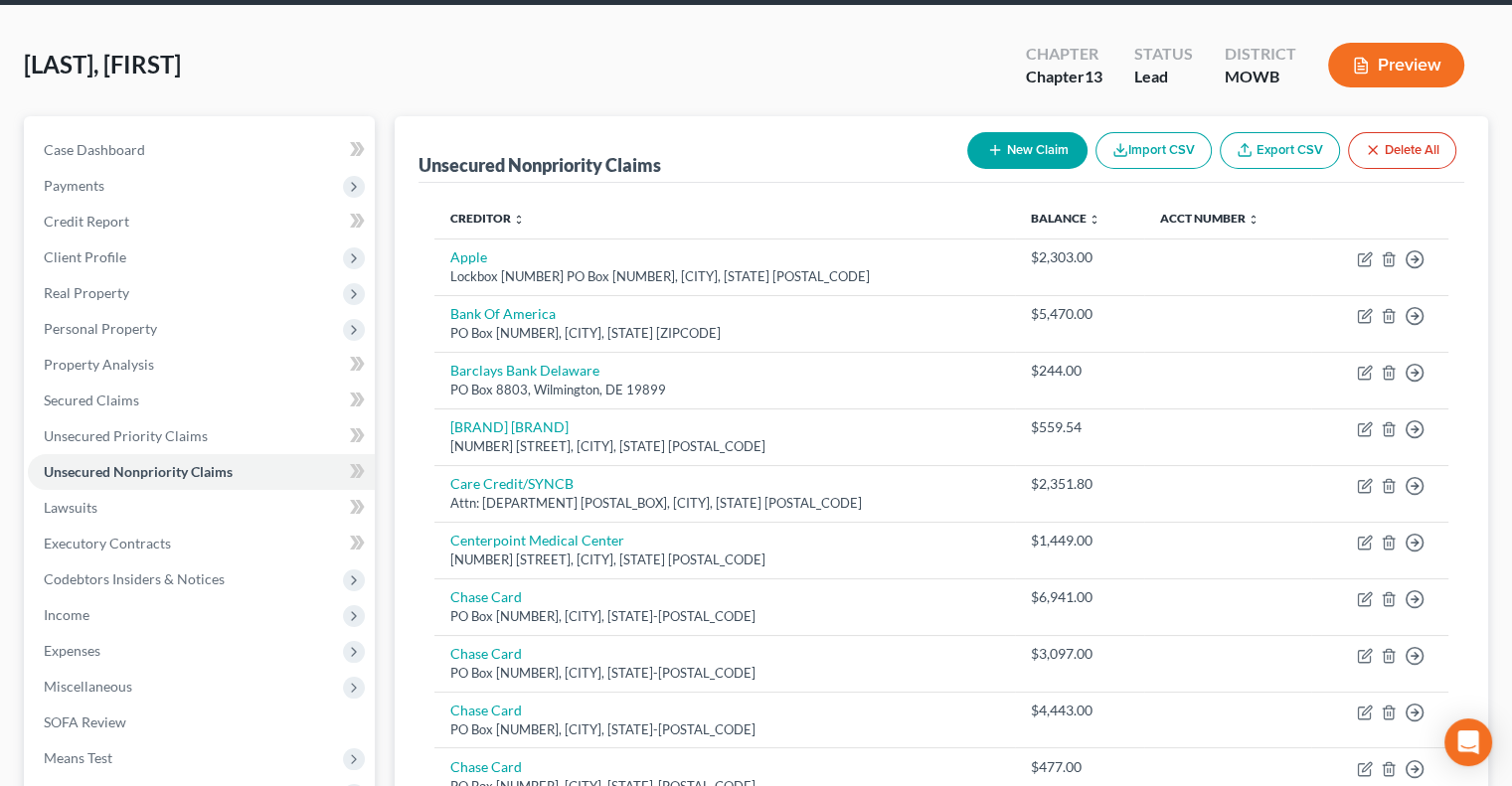 scroll, scrollTop: 59, scrollLeft: 0, axis: vertical 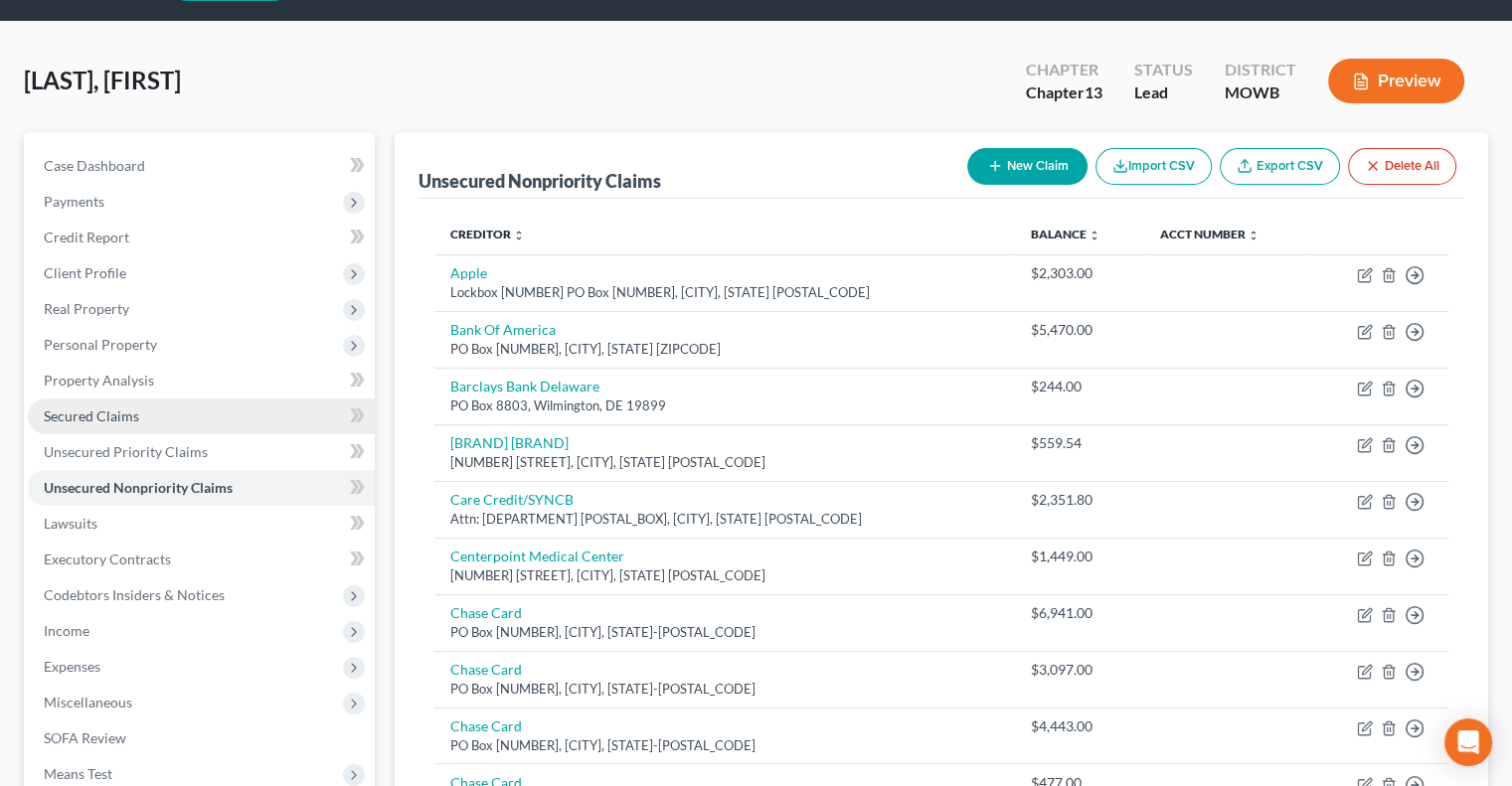 drag, startPoint x: 118, startPoint y: 419, endPoint x: 130, endPoint y: 416, distance: 12.369317 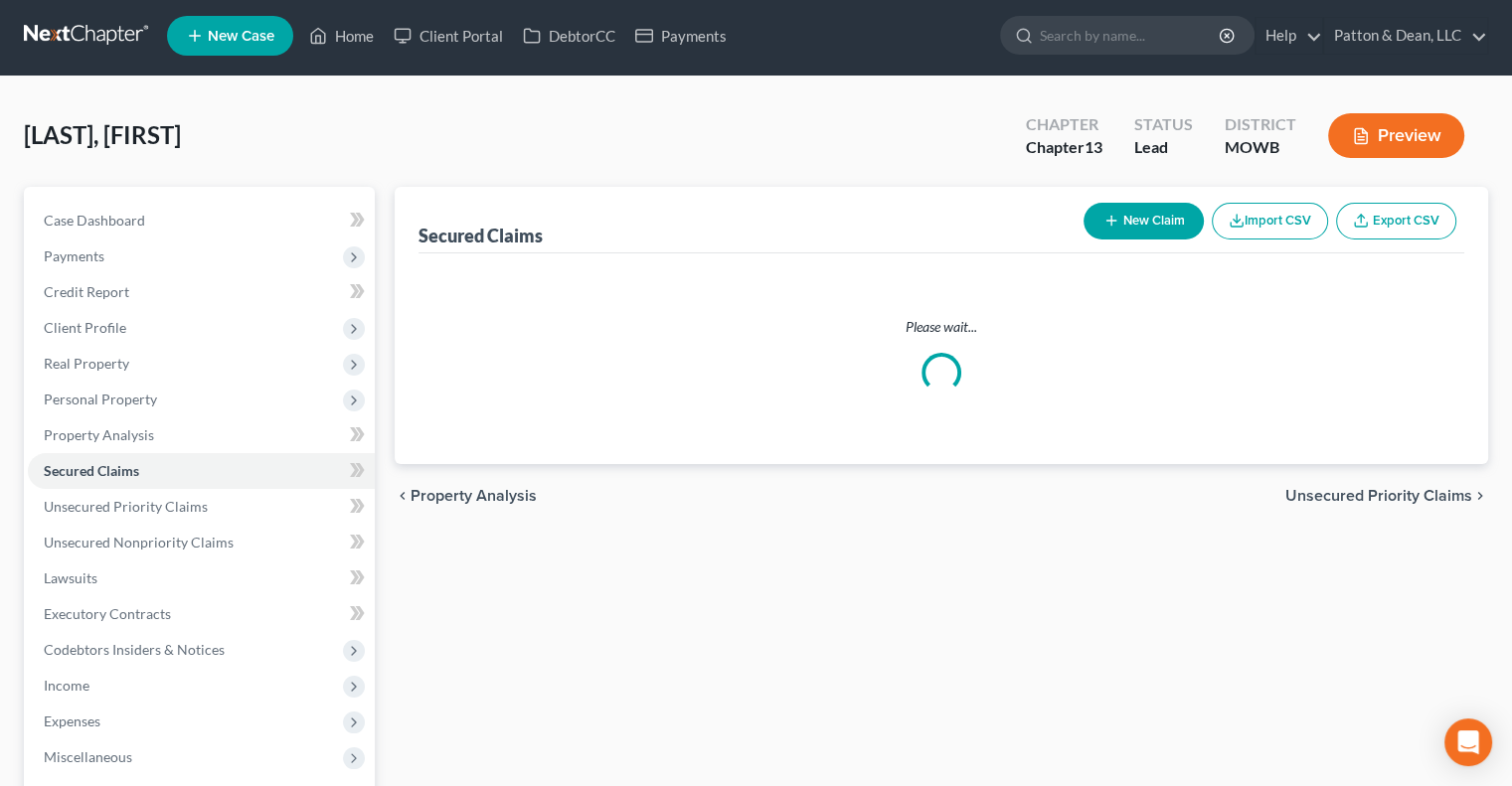 scroll, scrollTop: 0, scrollLeft: 0, axis: both 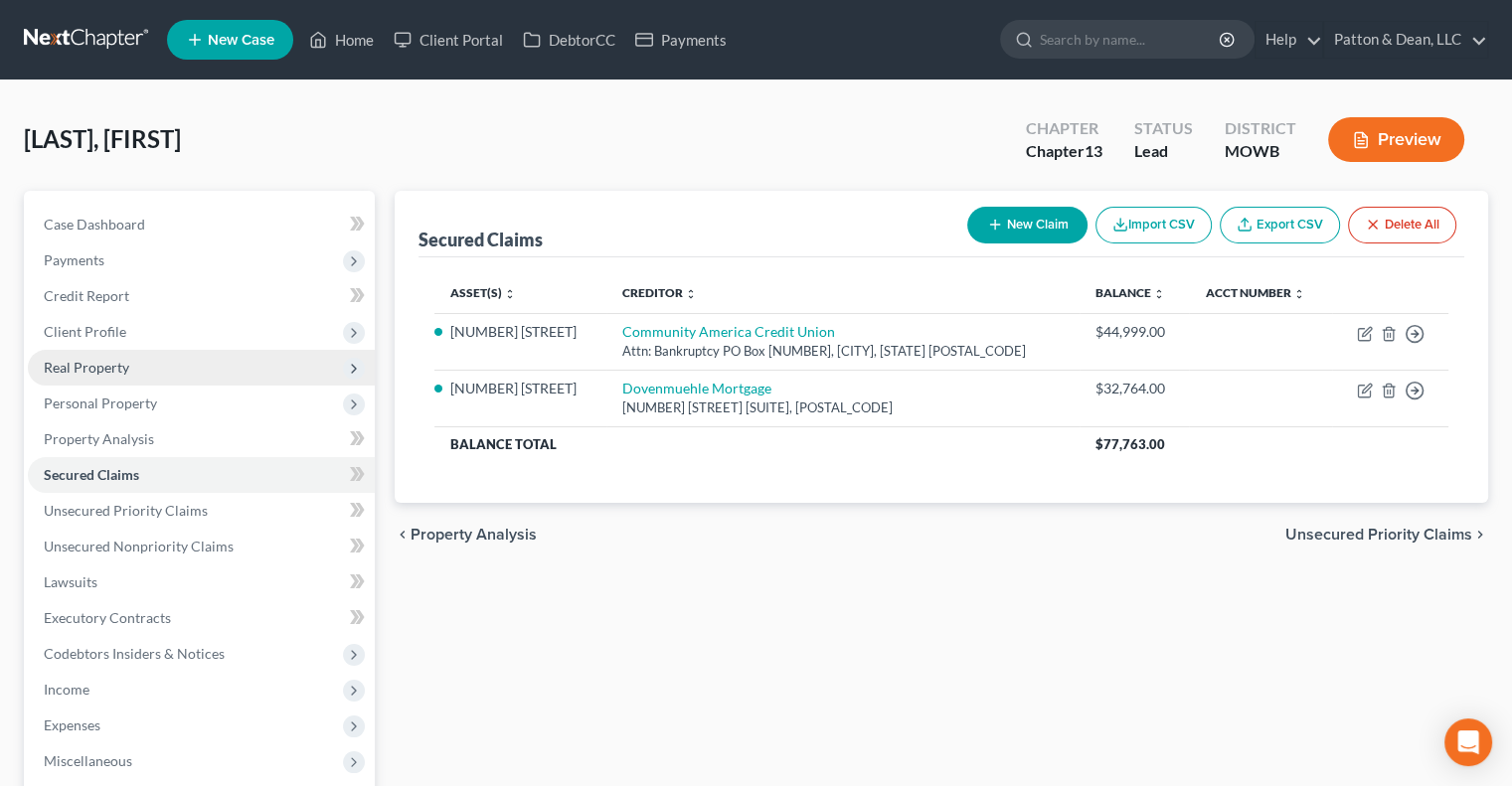 click on "Real Property" at bounding box center [86, 367] 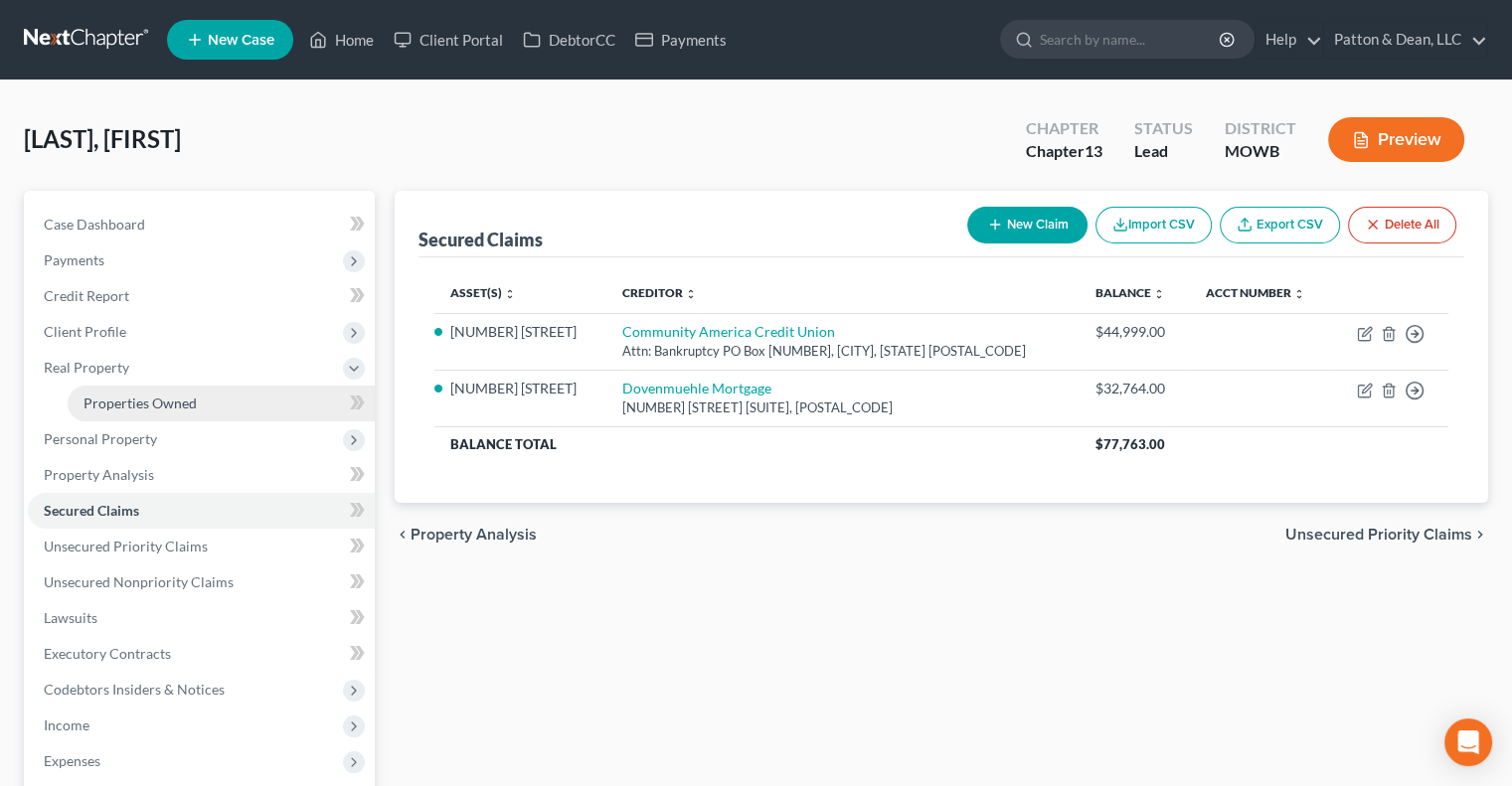 click on "Properties Owned" at bounding box center [140, 402] 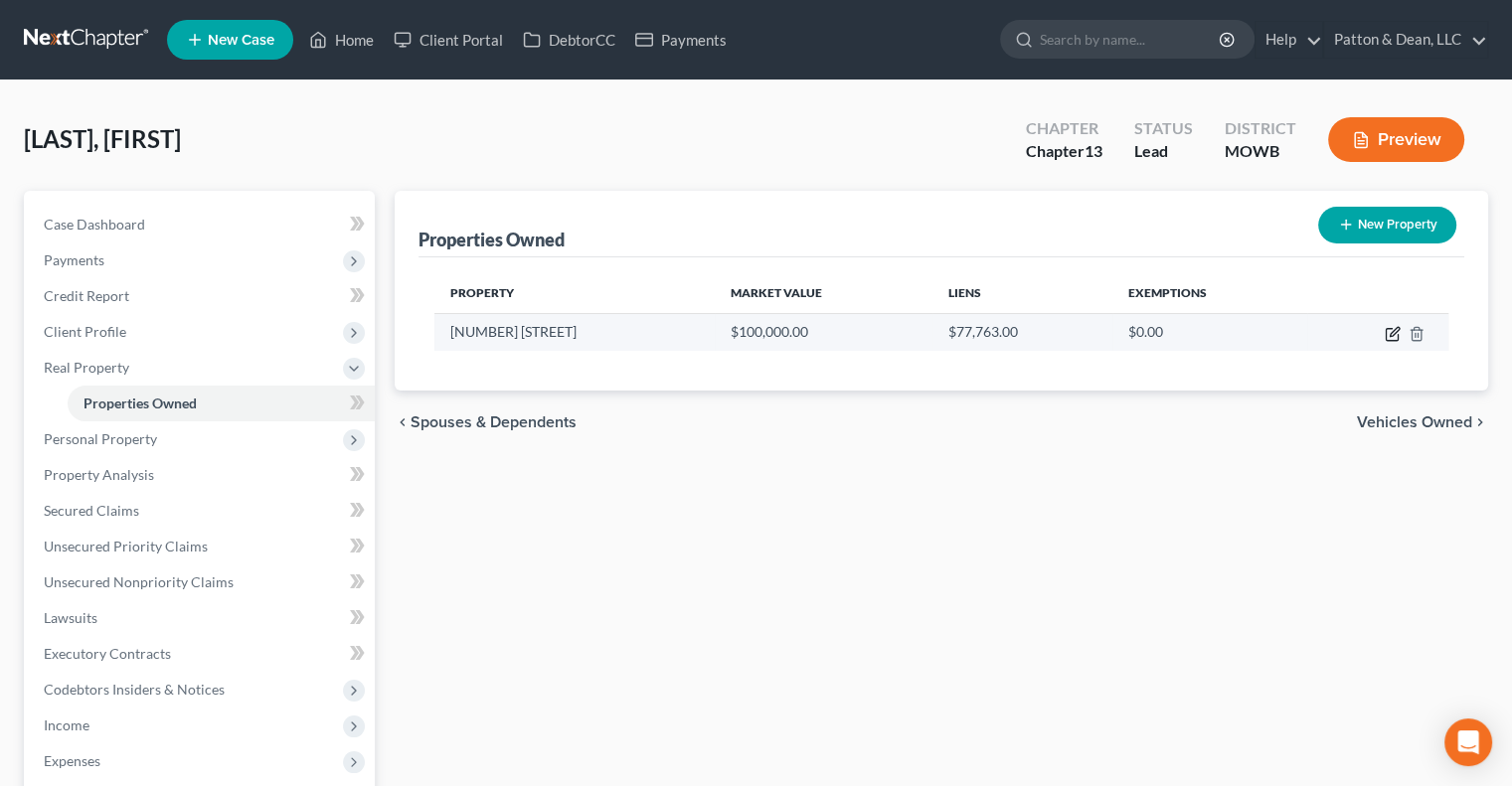 click 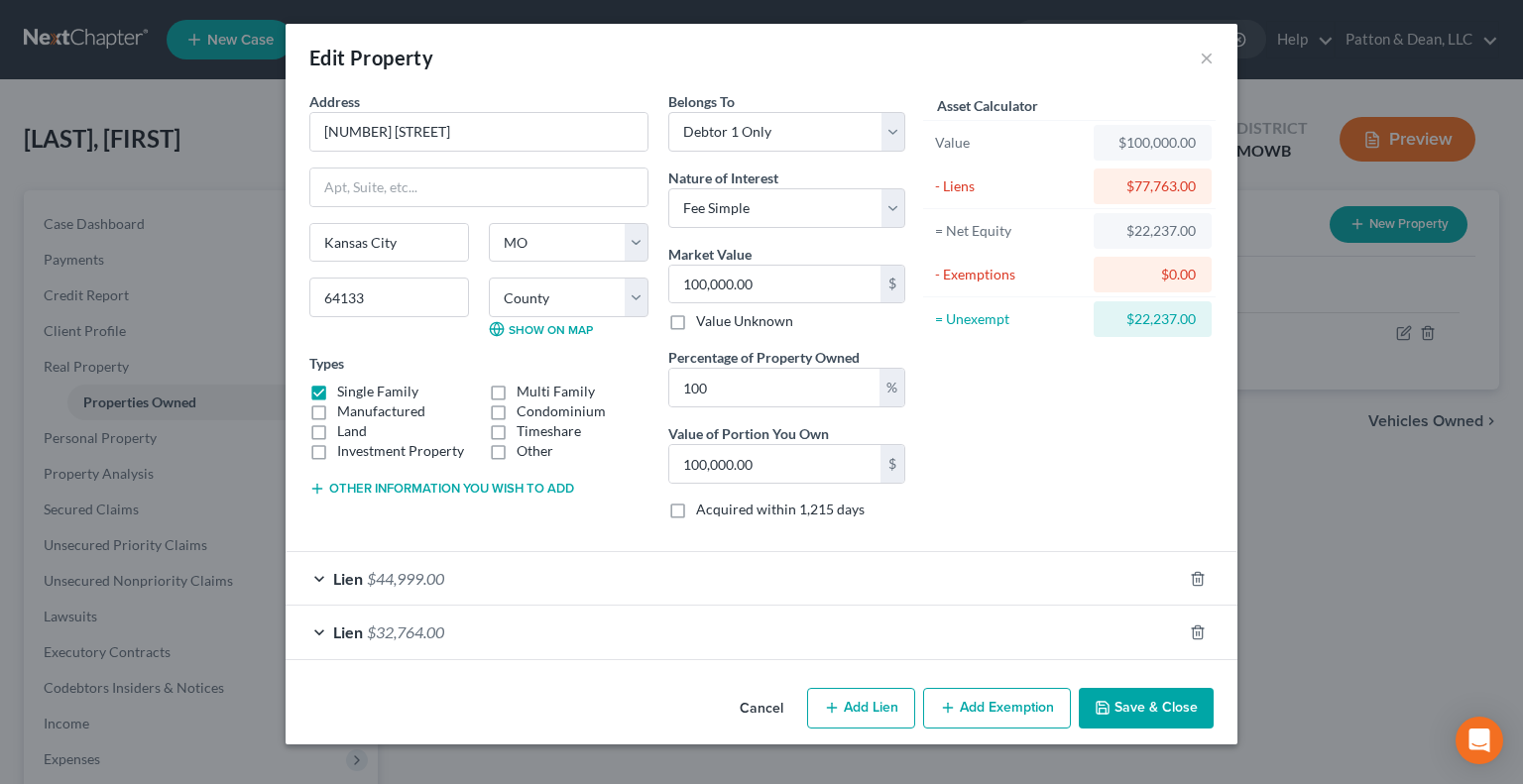 click on "Other information you wish to add" at bounding box center (441, 489) 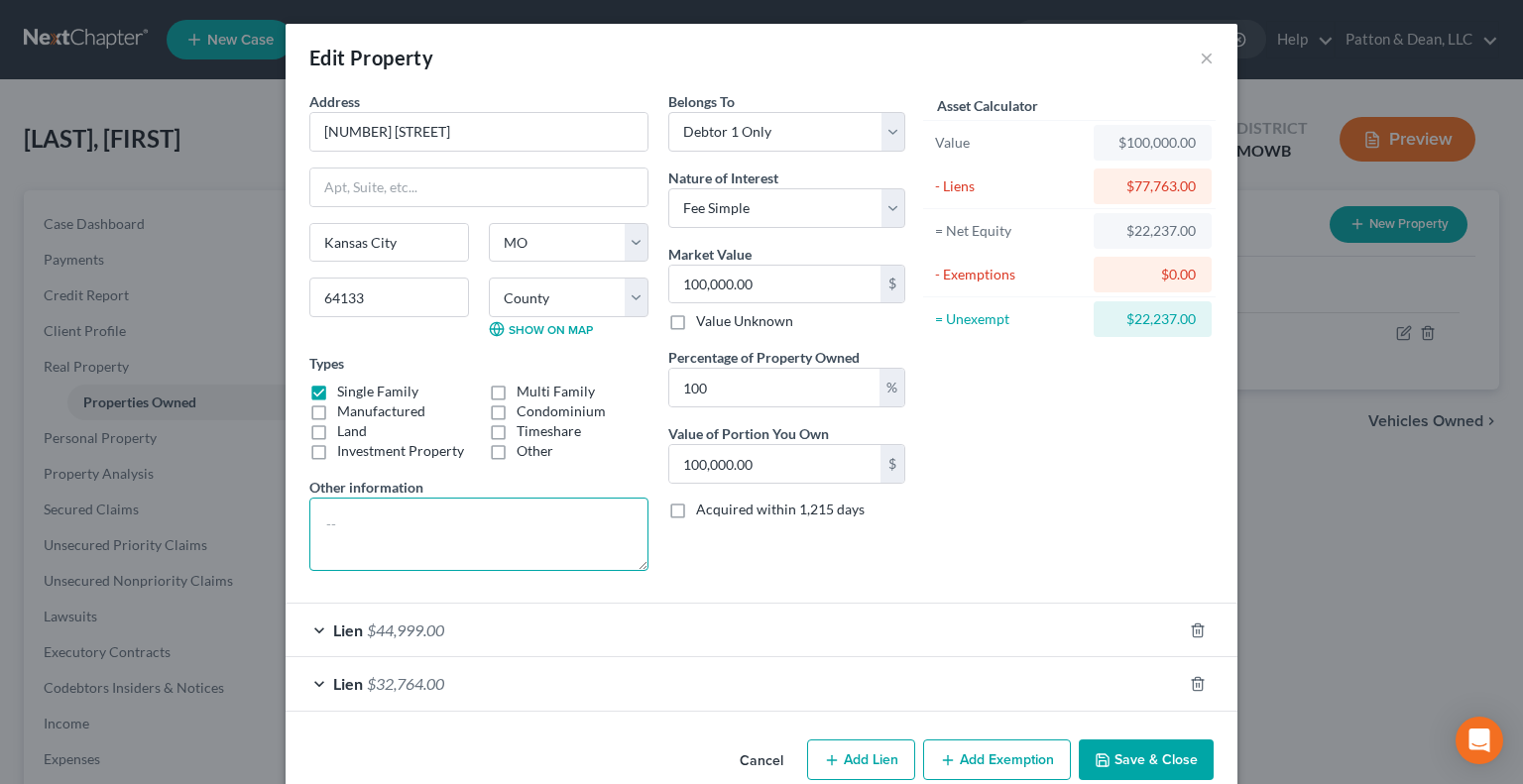 click at bounding box center (479, 534) 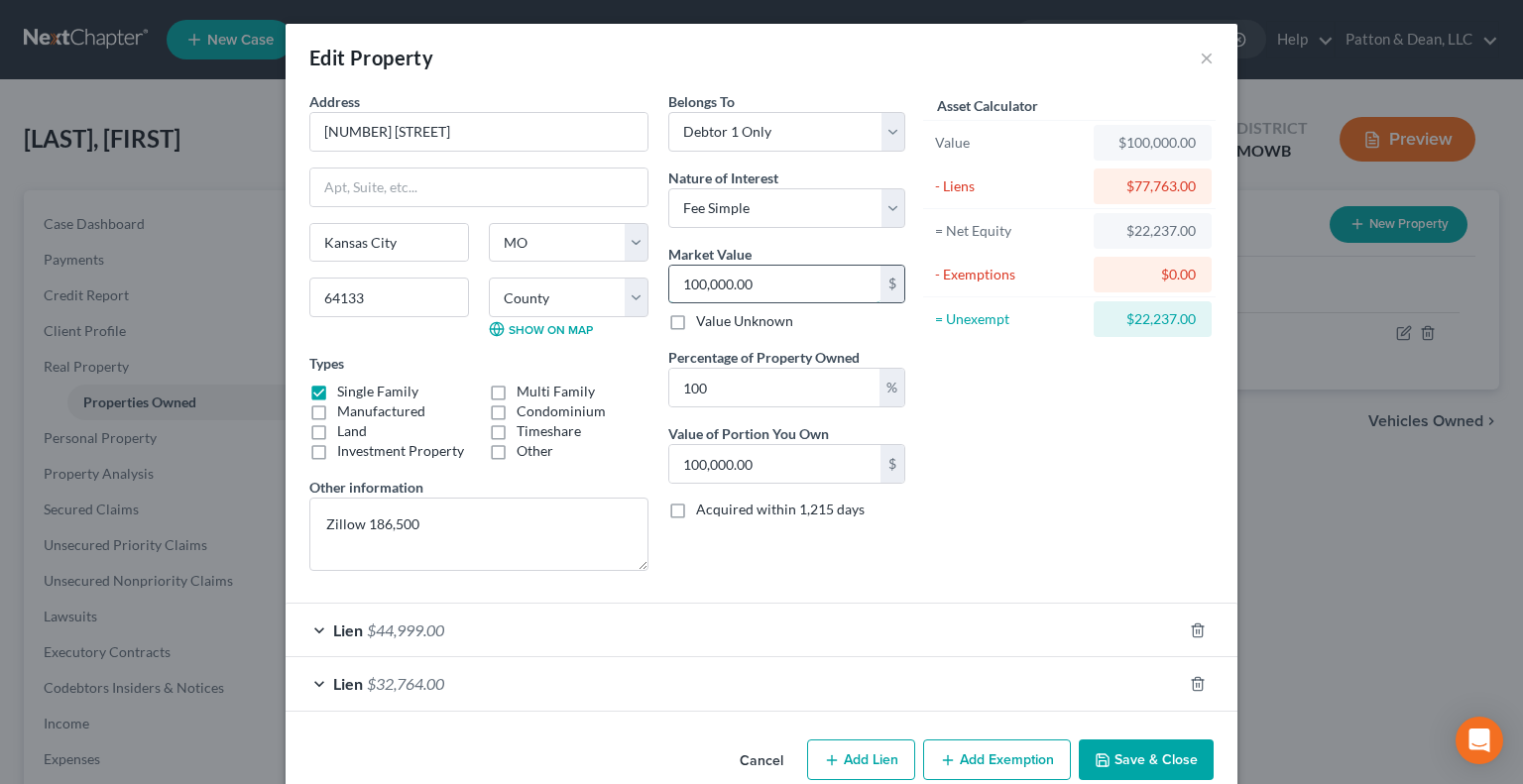 click on "100,000.00" at bounding box center (774, 284) 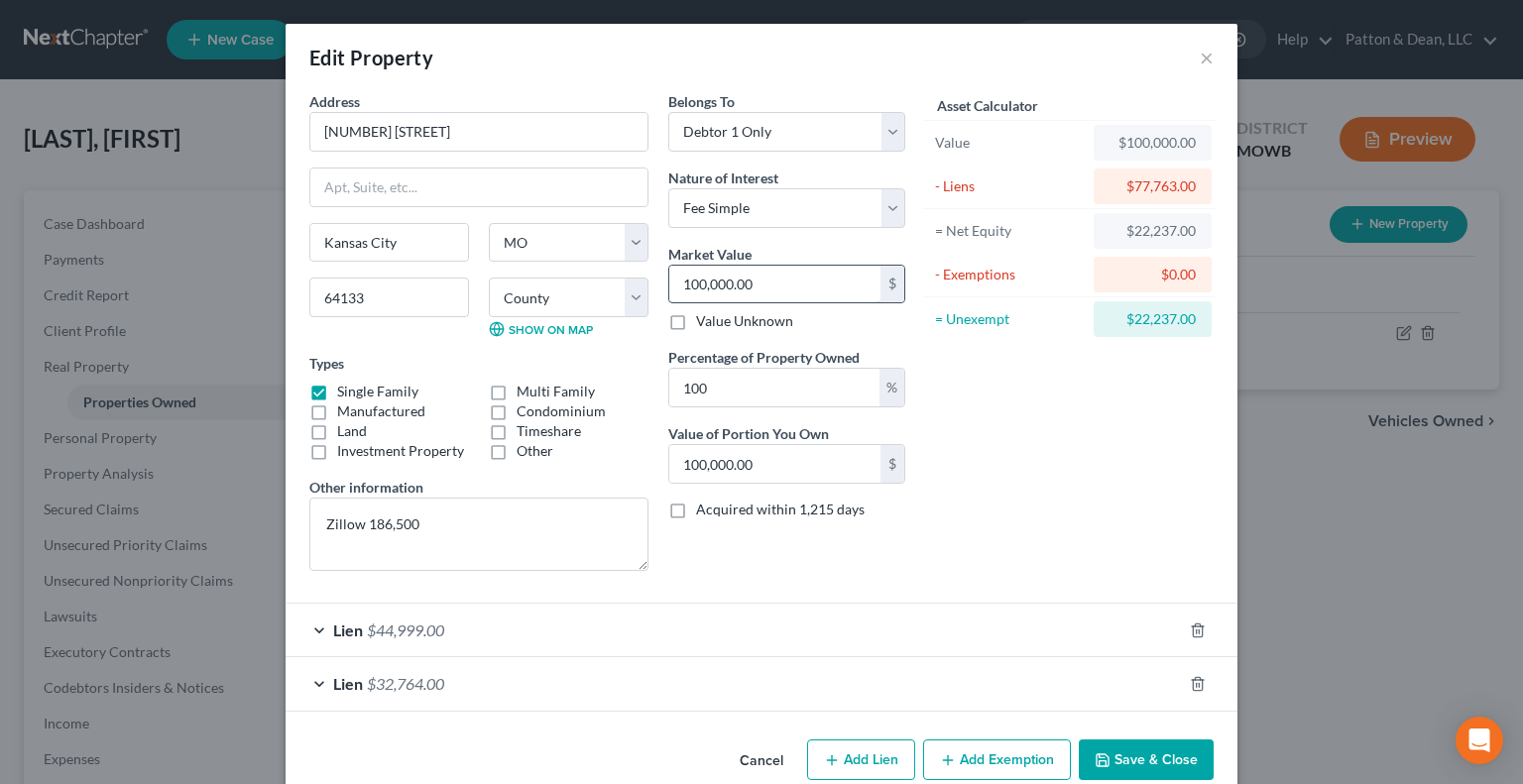 click on "100,000.00" at bounding box center [774, 284] 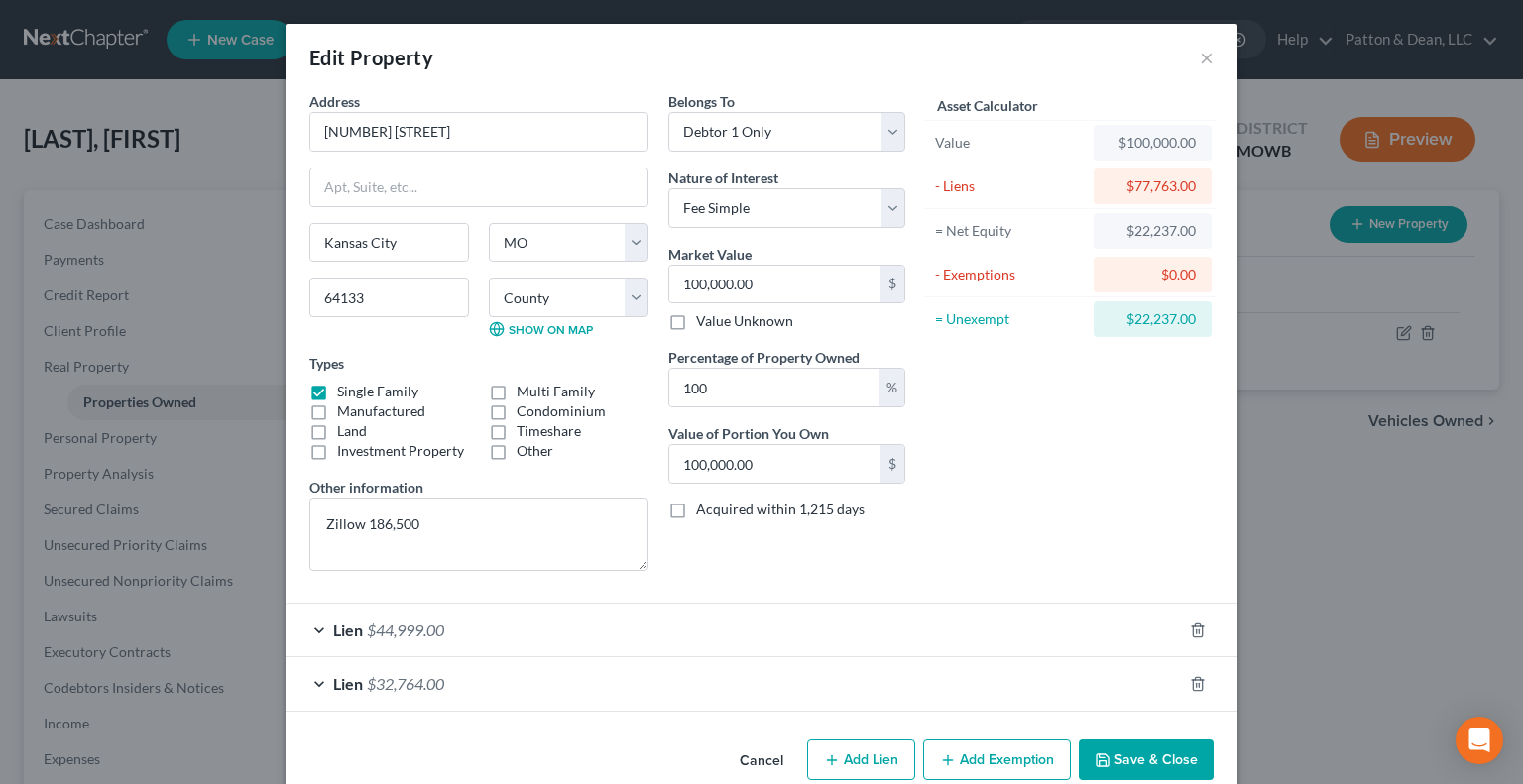 click on "Save & Close" at bounding box center (1146, 760) 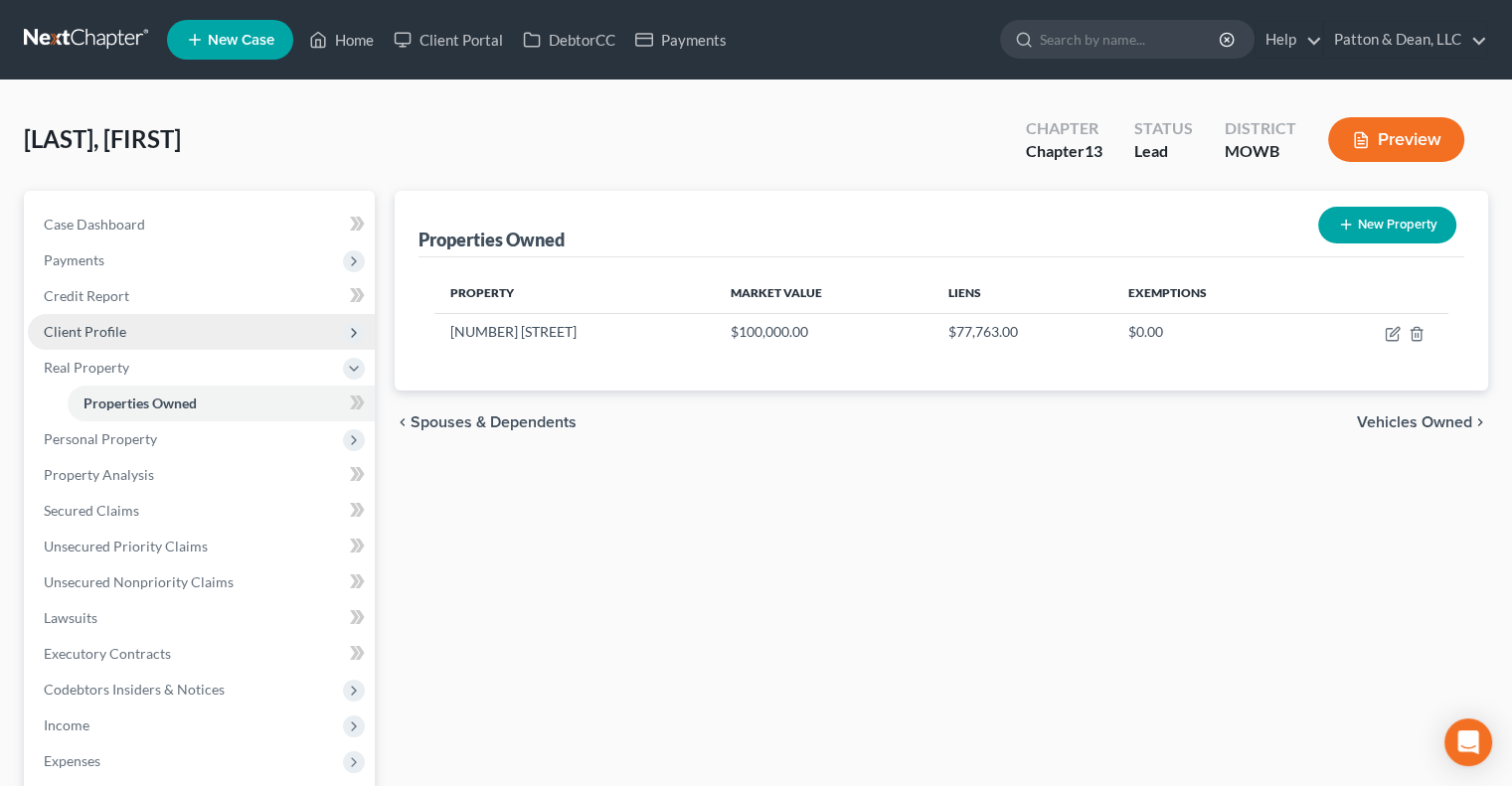 click on "Client Profile" at bounding box center (84, 331) 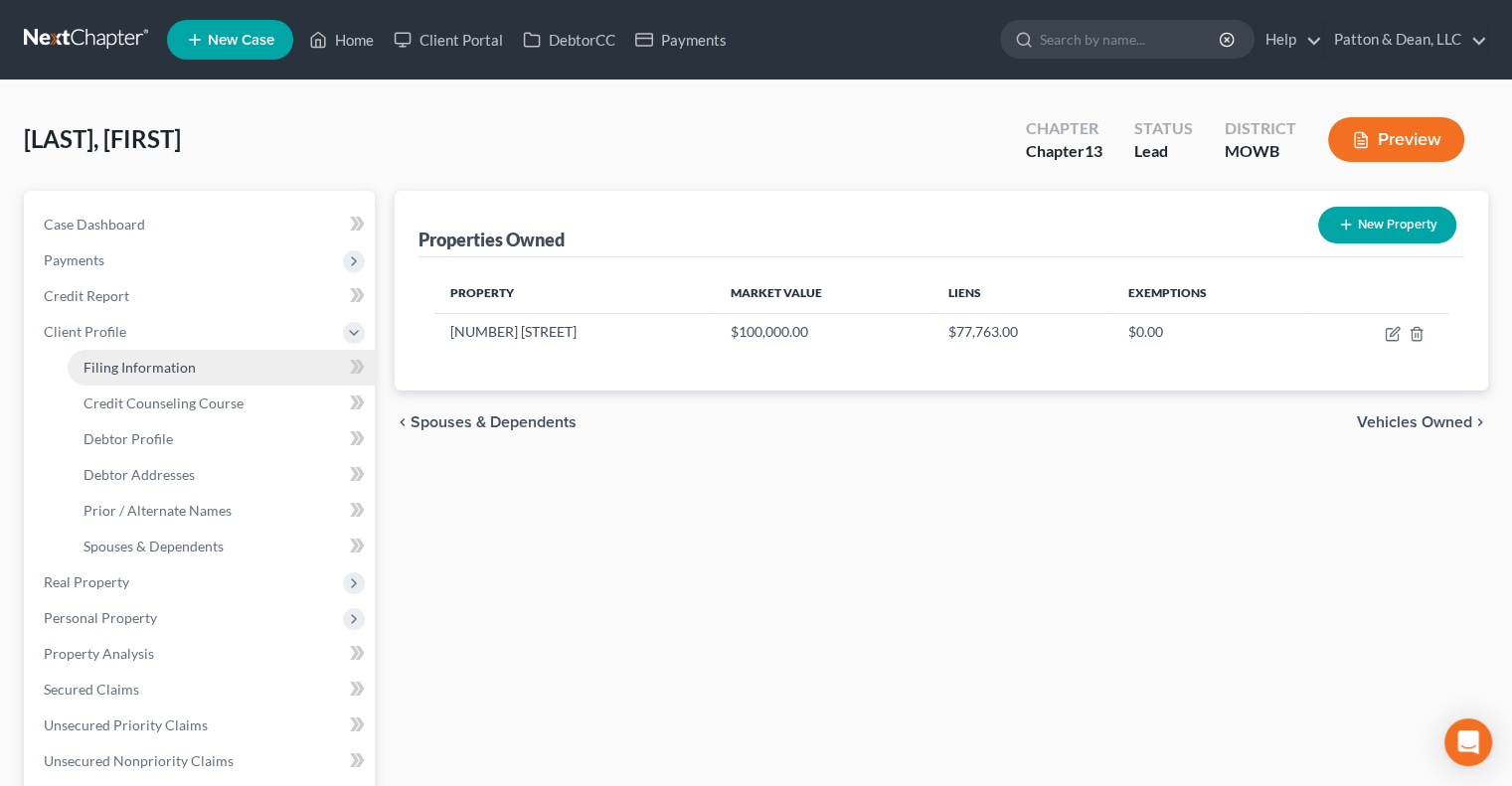 drag, startPoint x: 132, startPoint y: 365, endPoint x: 169, endPoint y: 362, distance: 37.12142 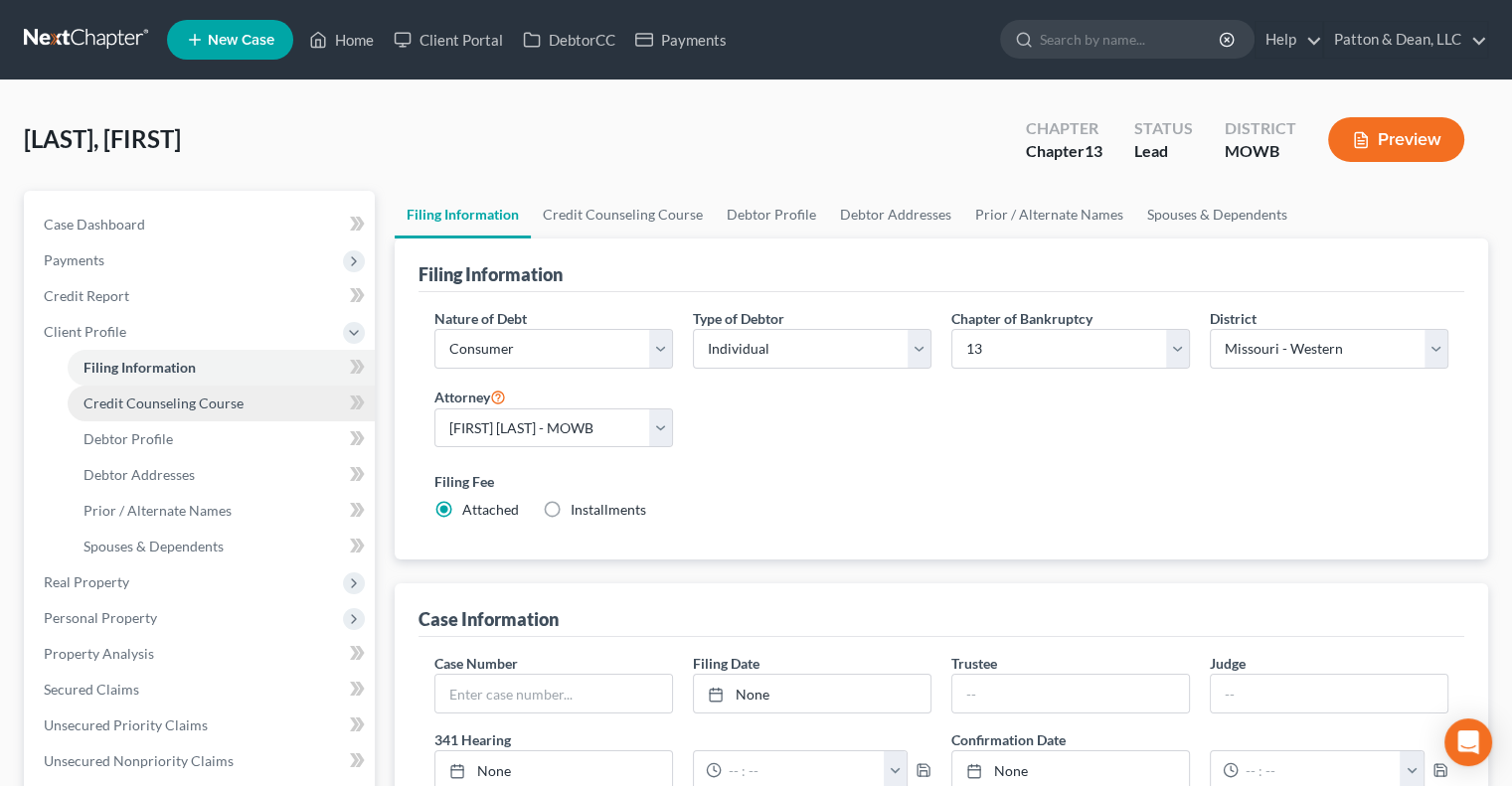 click on "Credit Counseling Course" at bounding box center (163, 402) 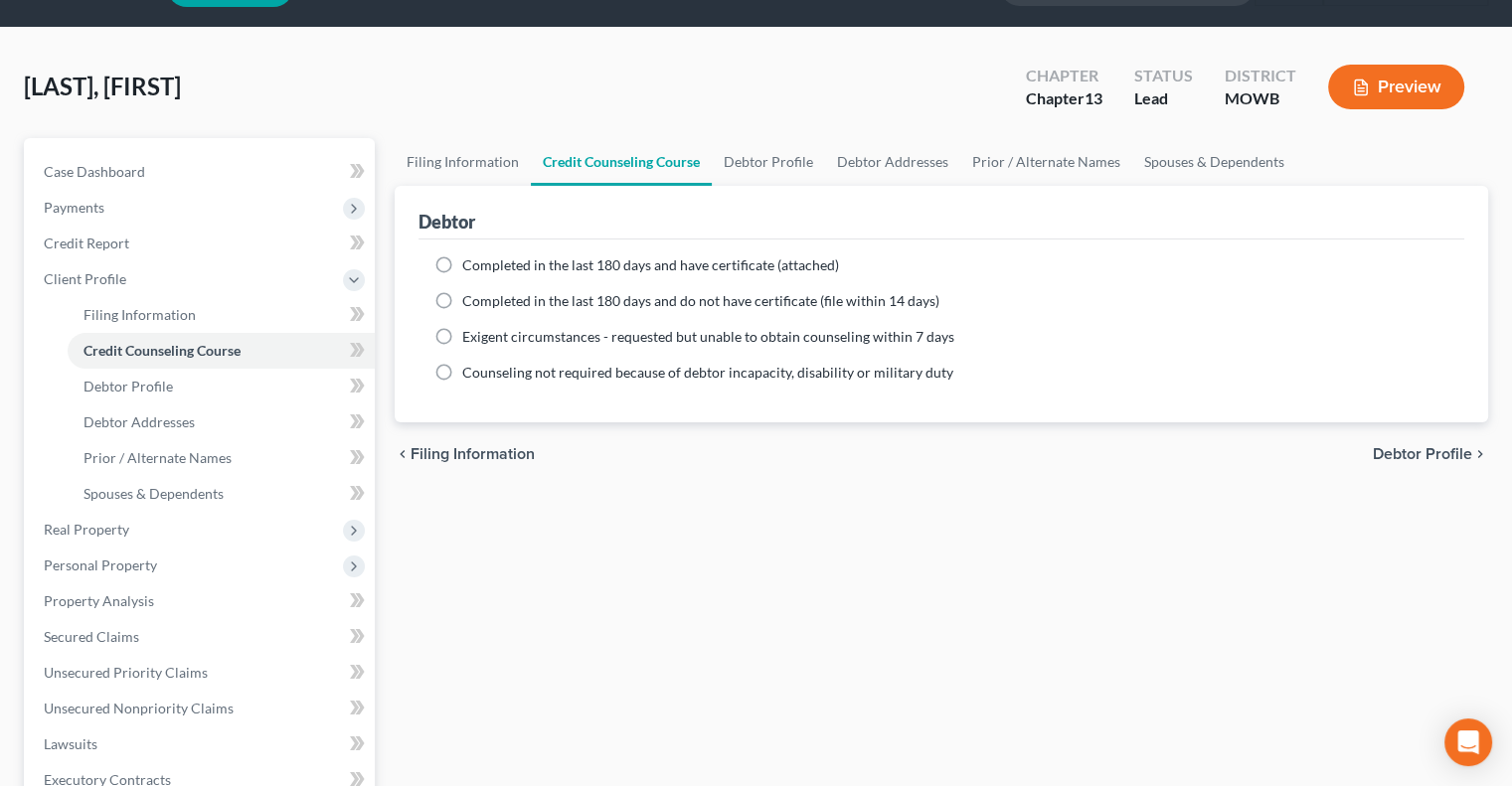 scroll, scrollTop: 199, scrollLeft: 0, axis: vertical 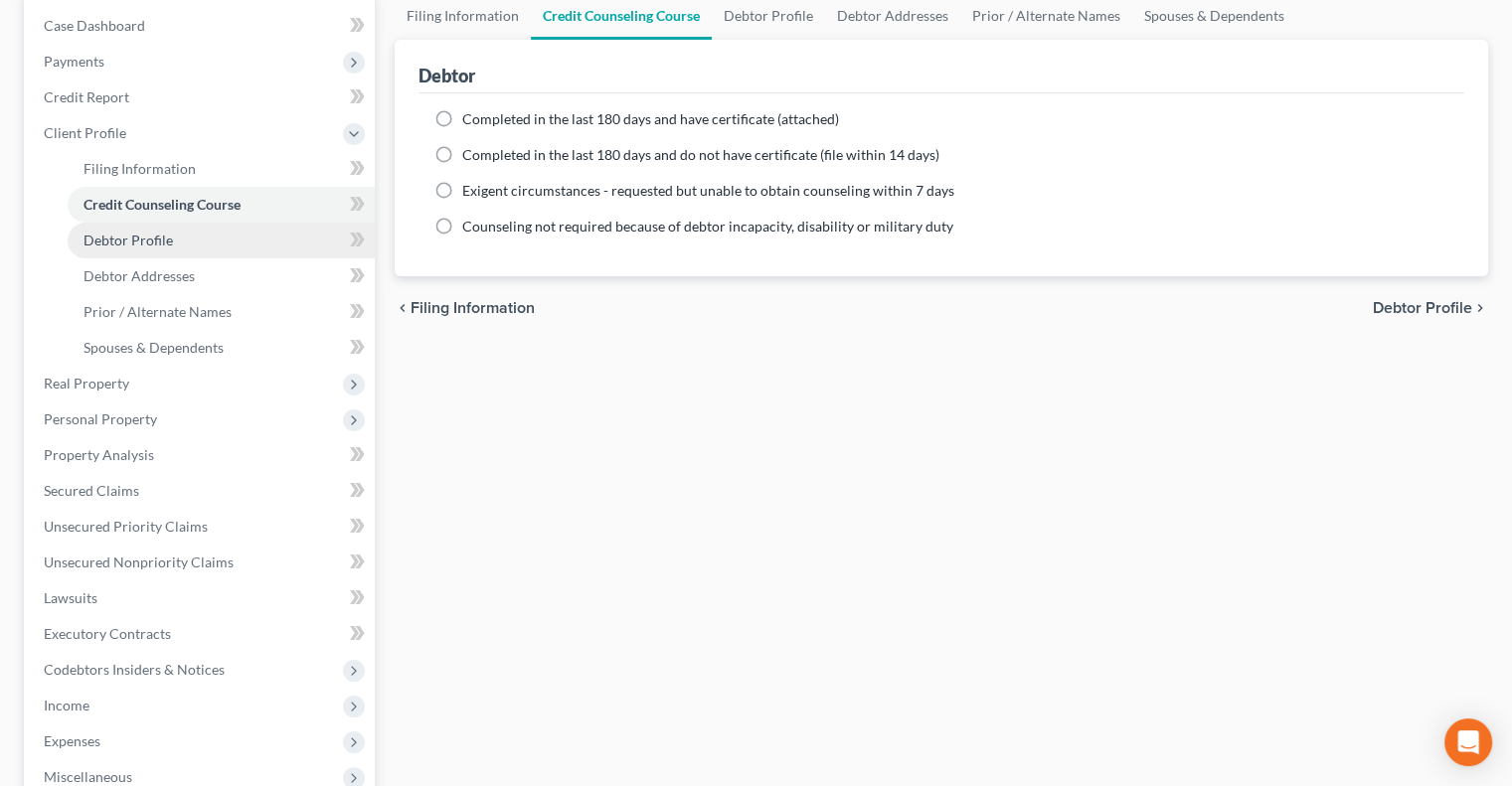 click on "Debtor Profile" at bounding box center (221, 240) 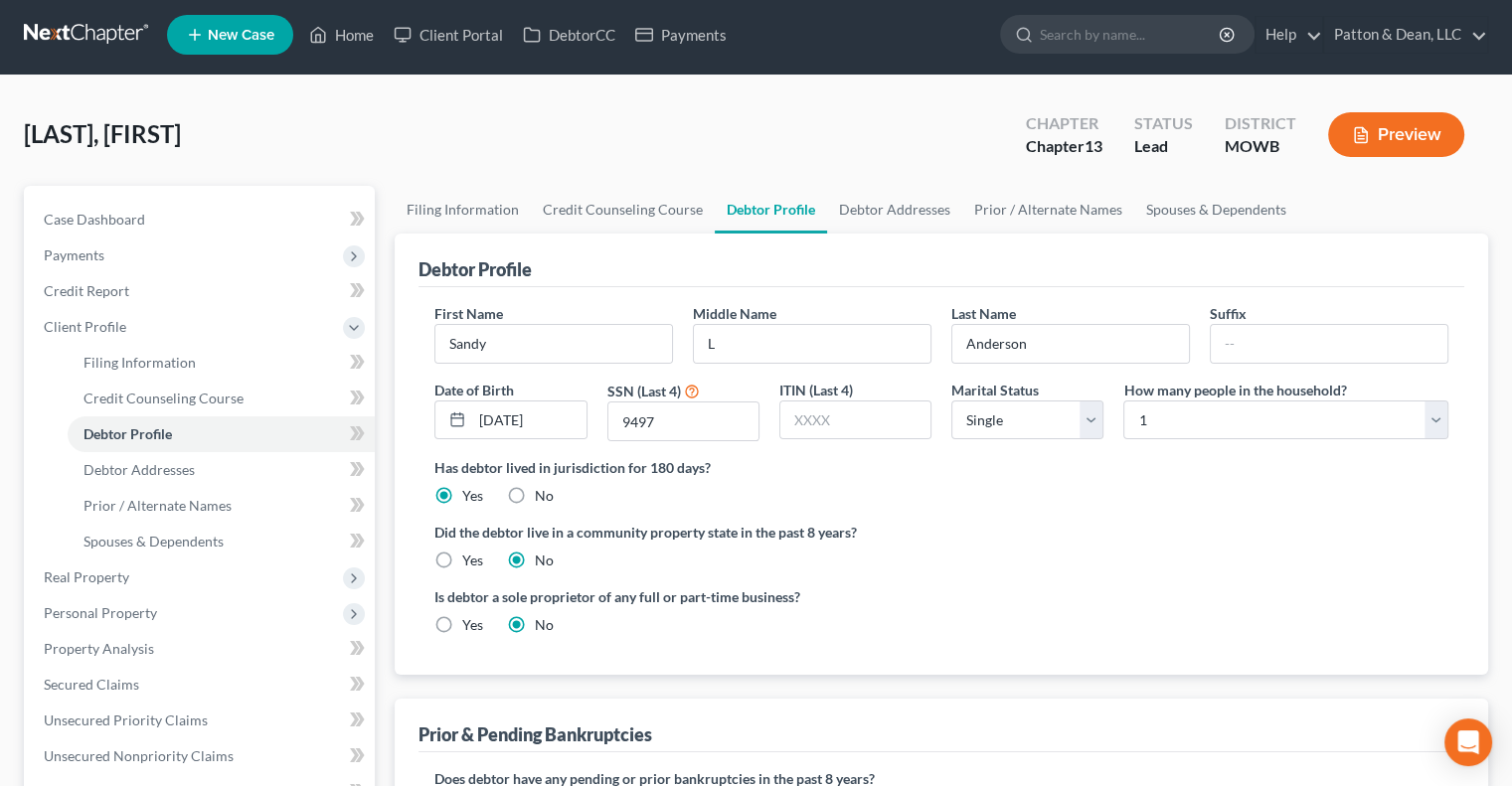 scroll, scrollTop: 0, scrollLeft: 0, axis: both 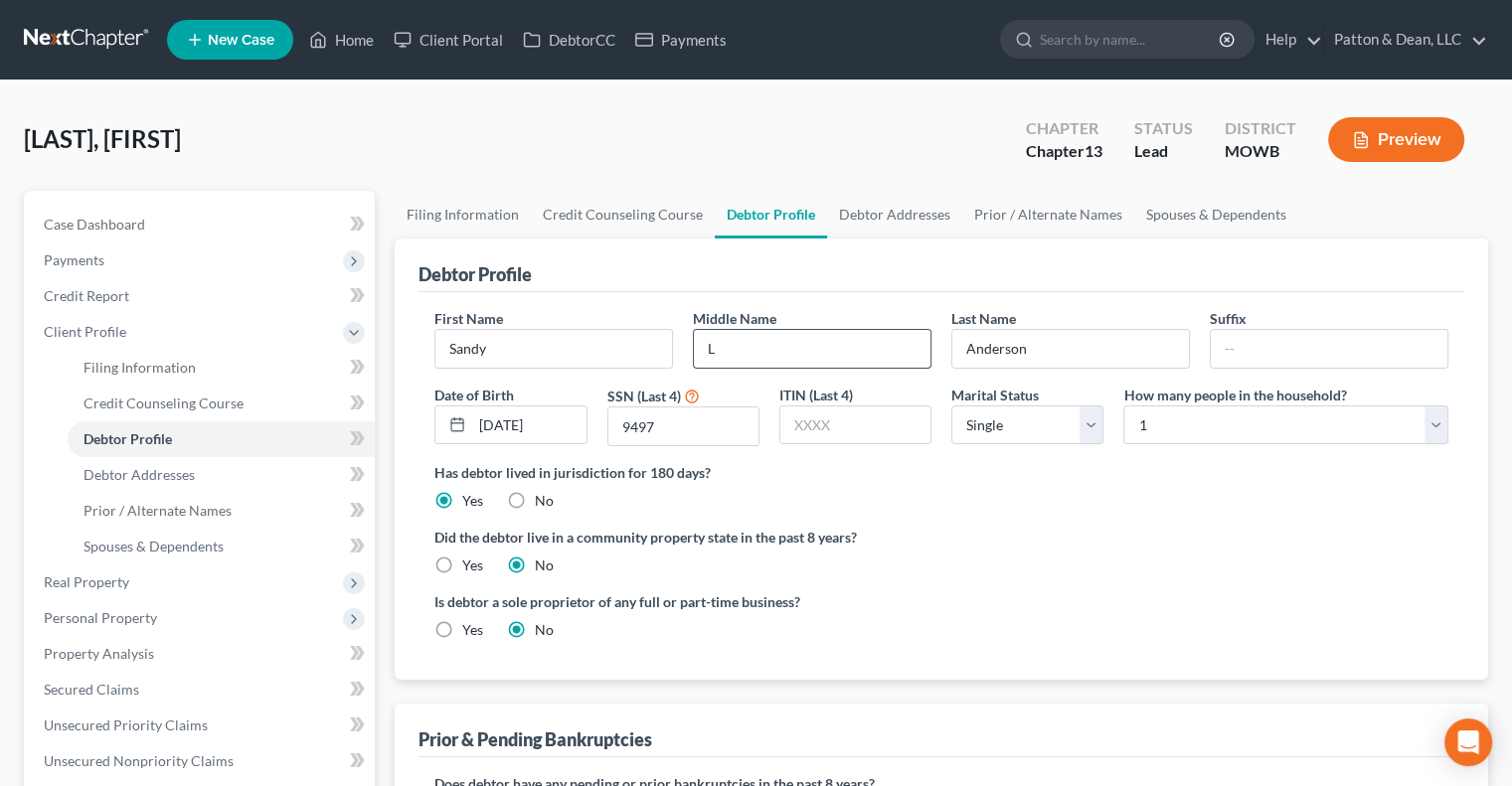 drag, startPoint x: 756, startPoint y: 367, endPoint x: 768, endPoint y: 355, distance: 16.970563 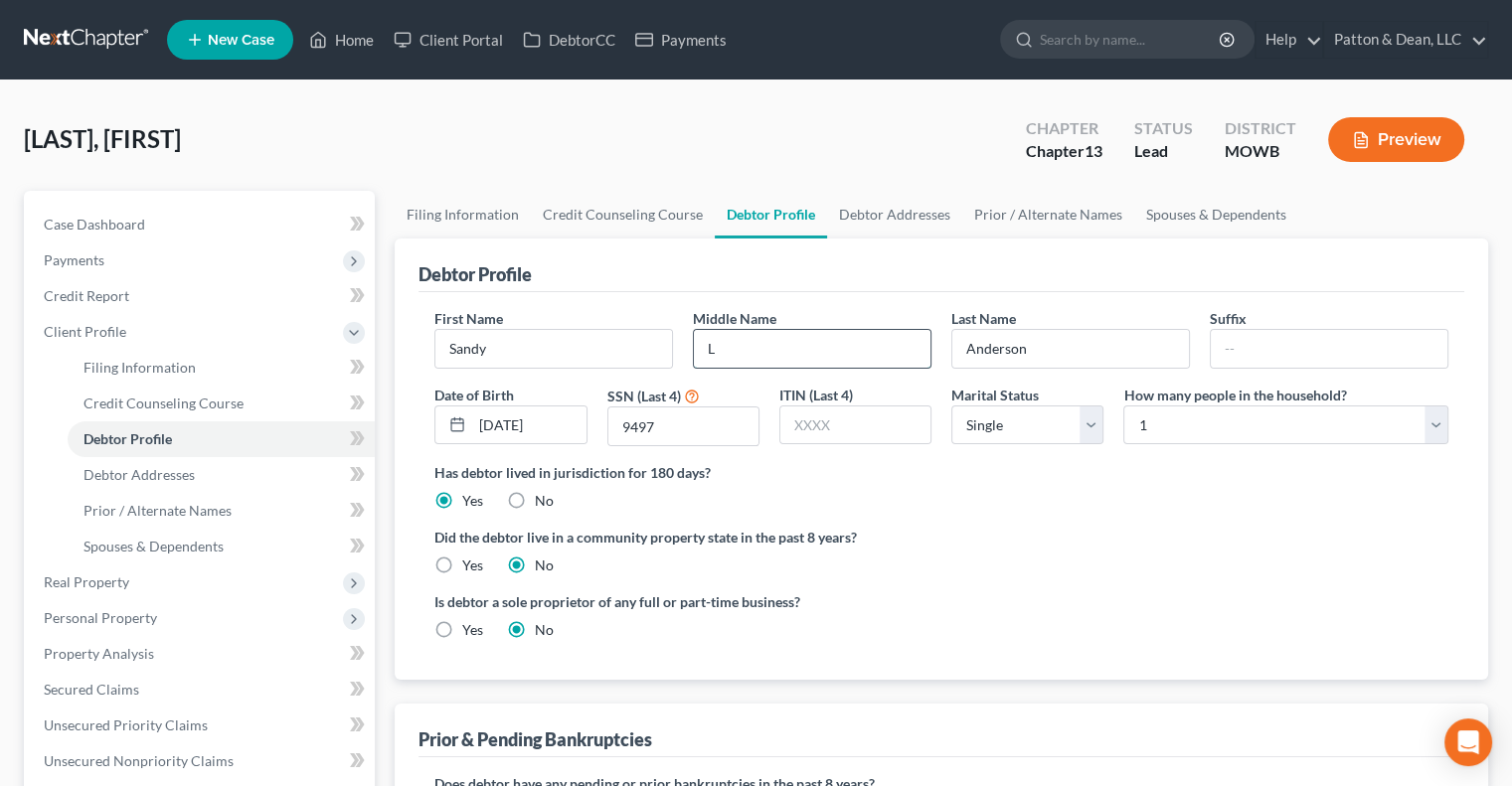 click on "L" at bounding box center [812, 349] 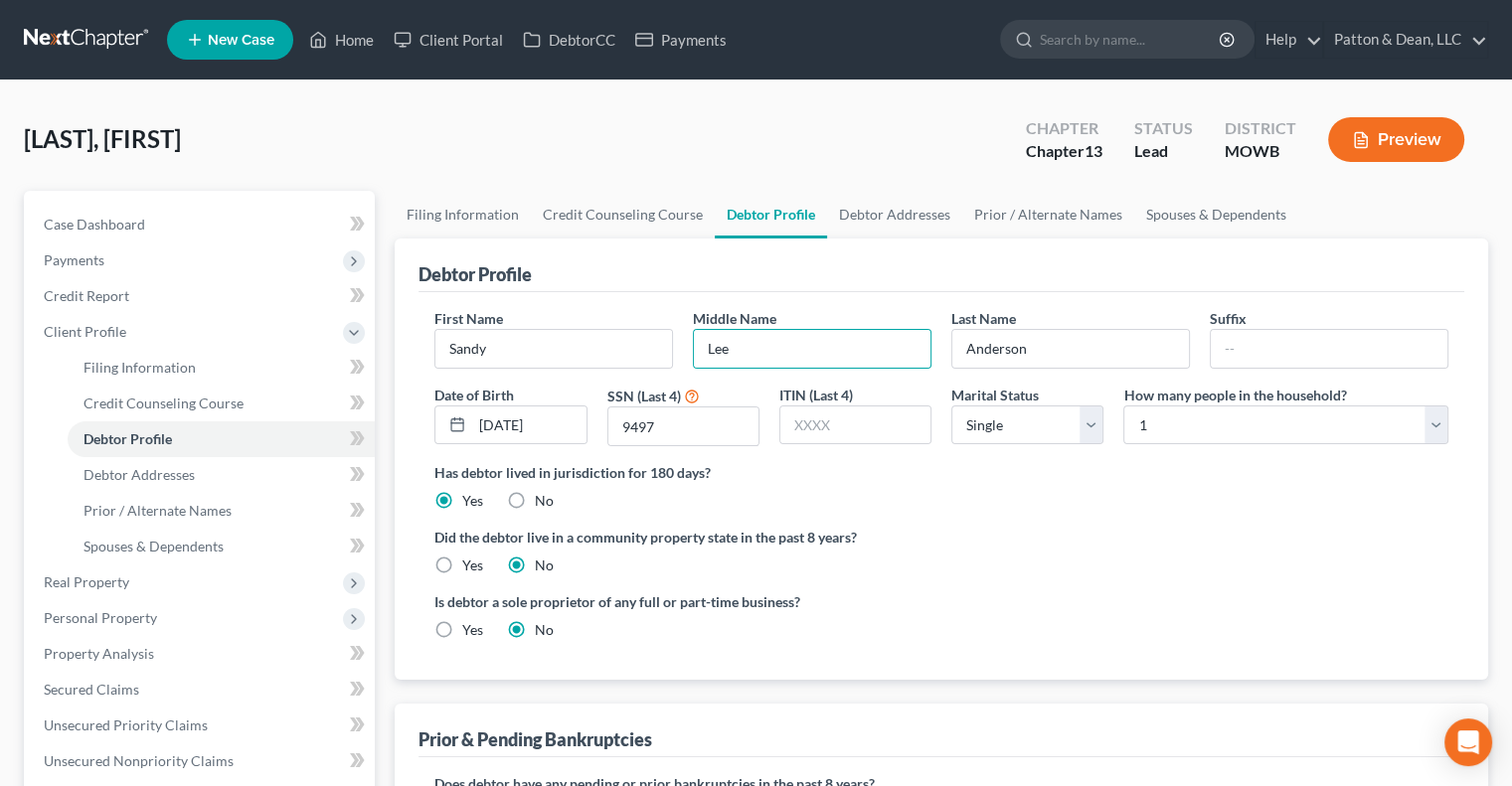 click on "Anderson, Sandy Upgraded Chapter Chapter  13 Status Lead District MOWB Preview" at bounding box center (756, 147) 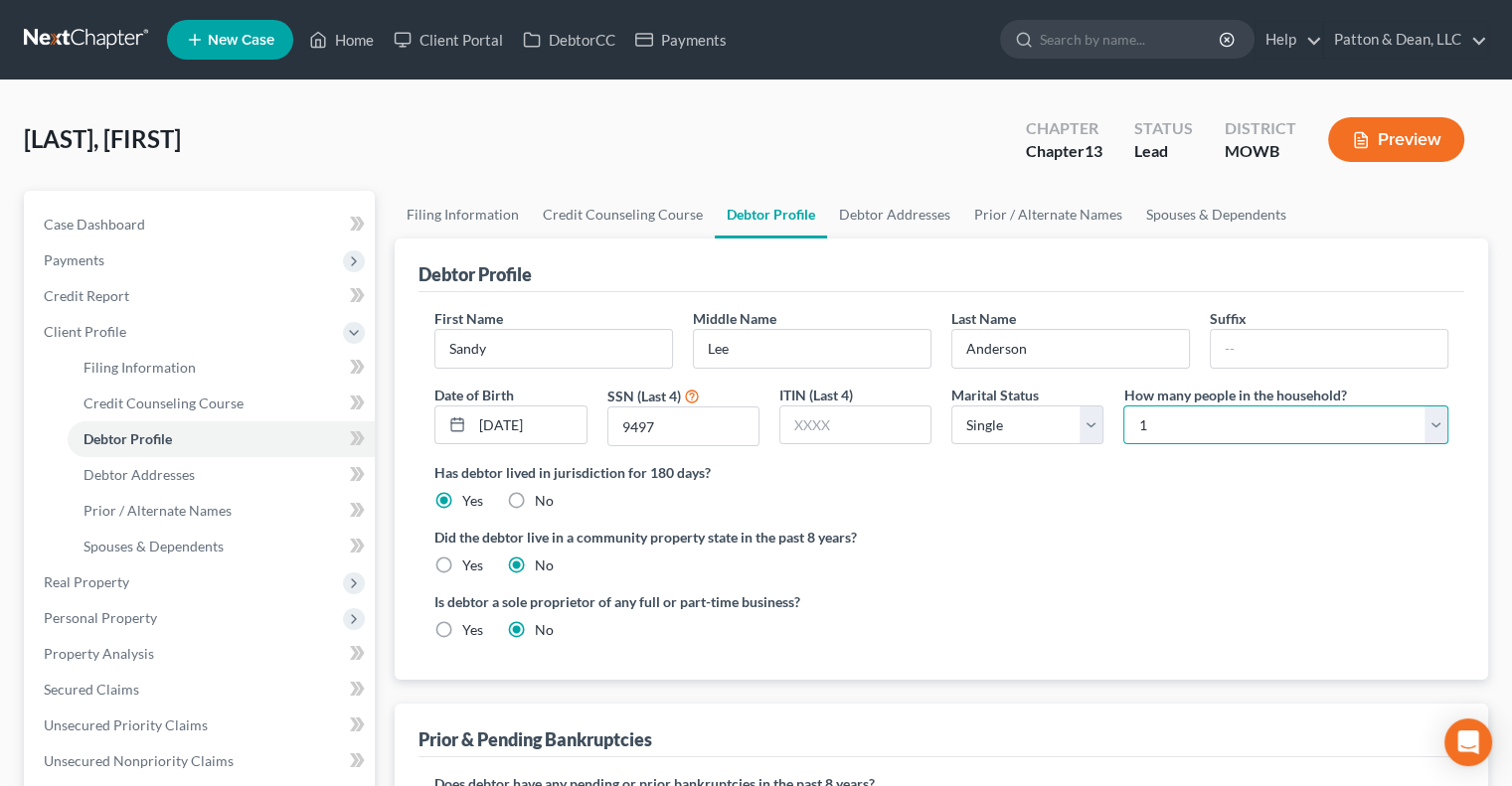 click on "Select 1 2 3 4 5 6 7 8 9 10 11 12 13 14 15 16 17 18 19 20" at bounding box center [1285, 425] 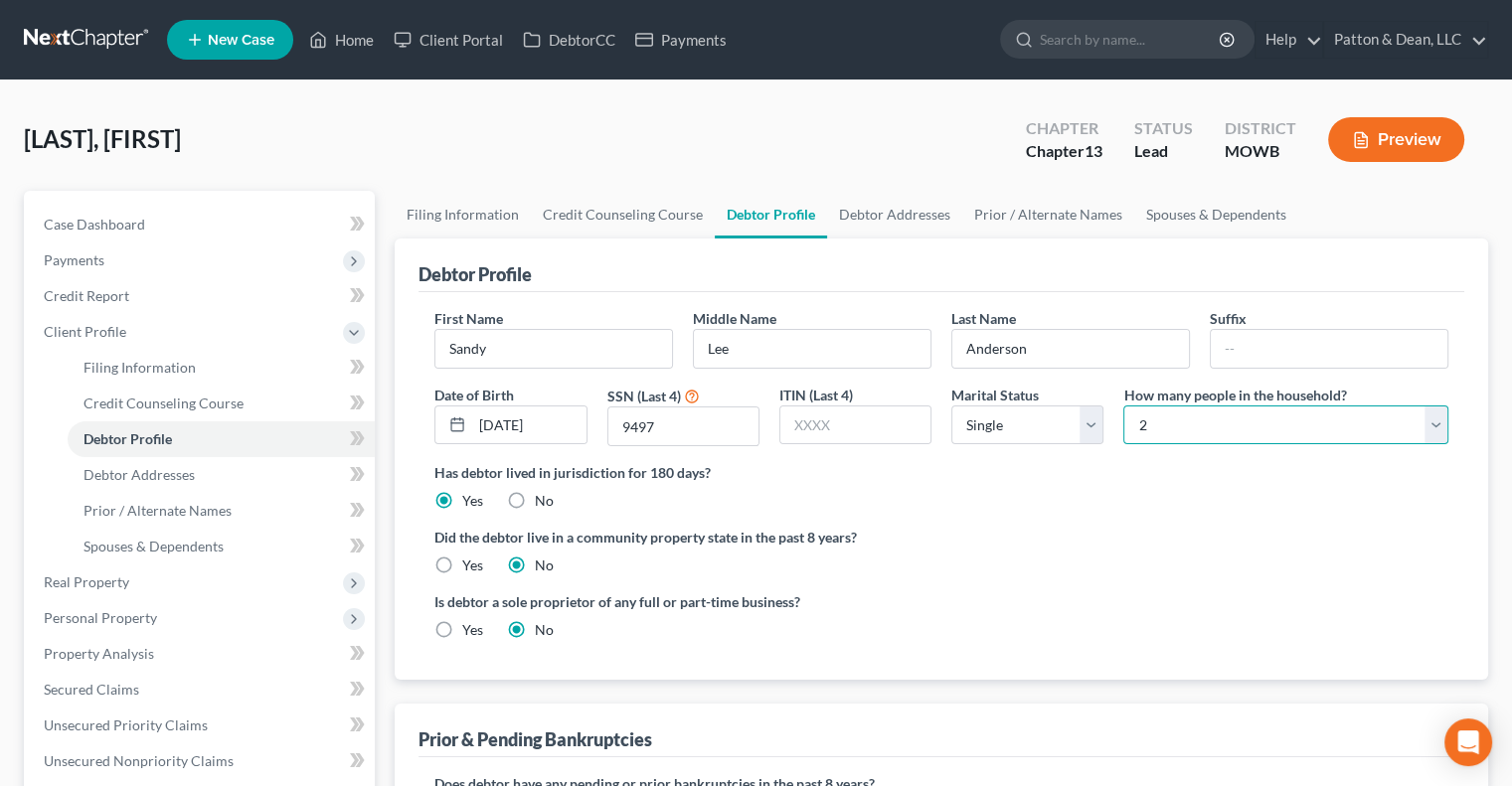 click on "Select 1 2 3 4 5 6 7 8 9 10 11 12 13 14 15 16 17 18 19 20" at bounding box center [1285, 425] 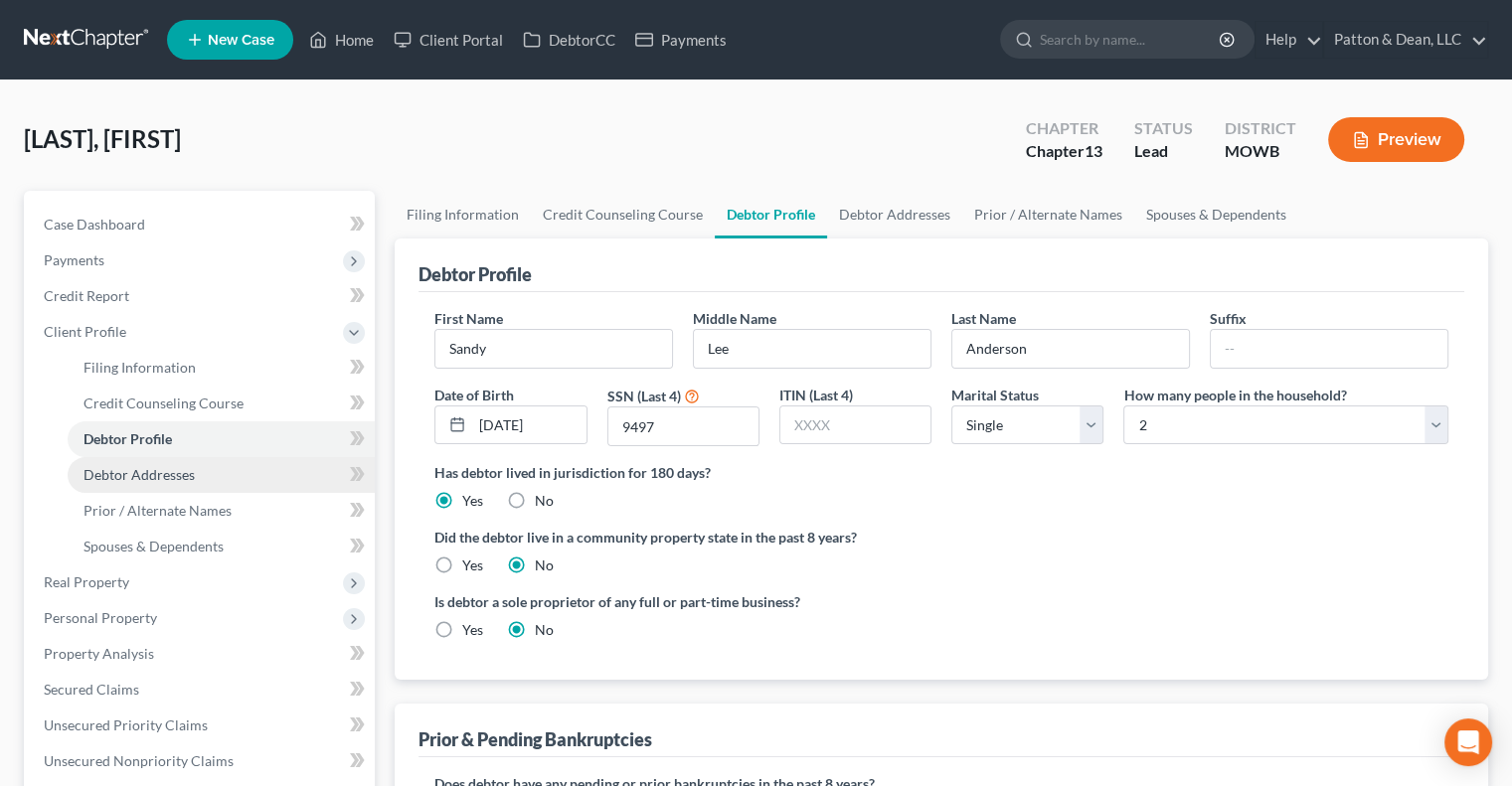 click on "Debtor Addresses" at bounding box center (139, 474) 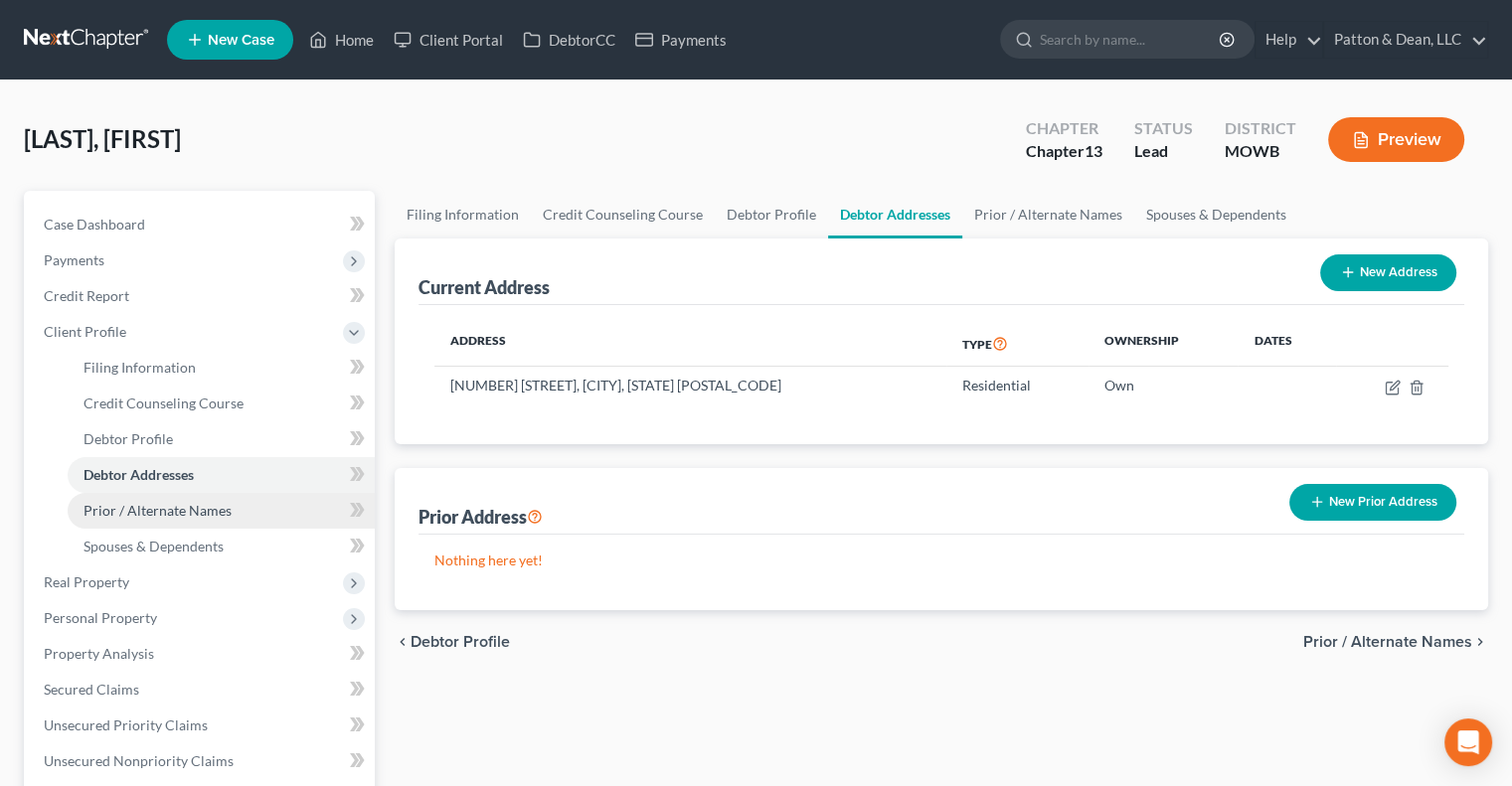 click on "Prior / Alternate Names" at bounding box center [157, 510] 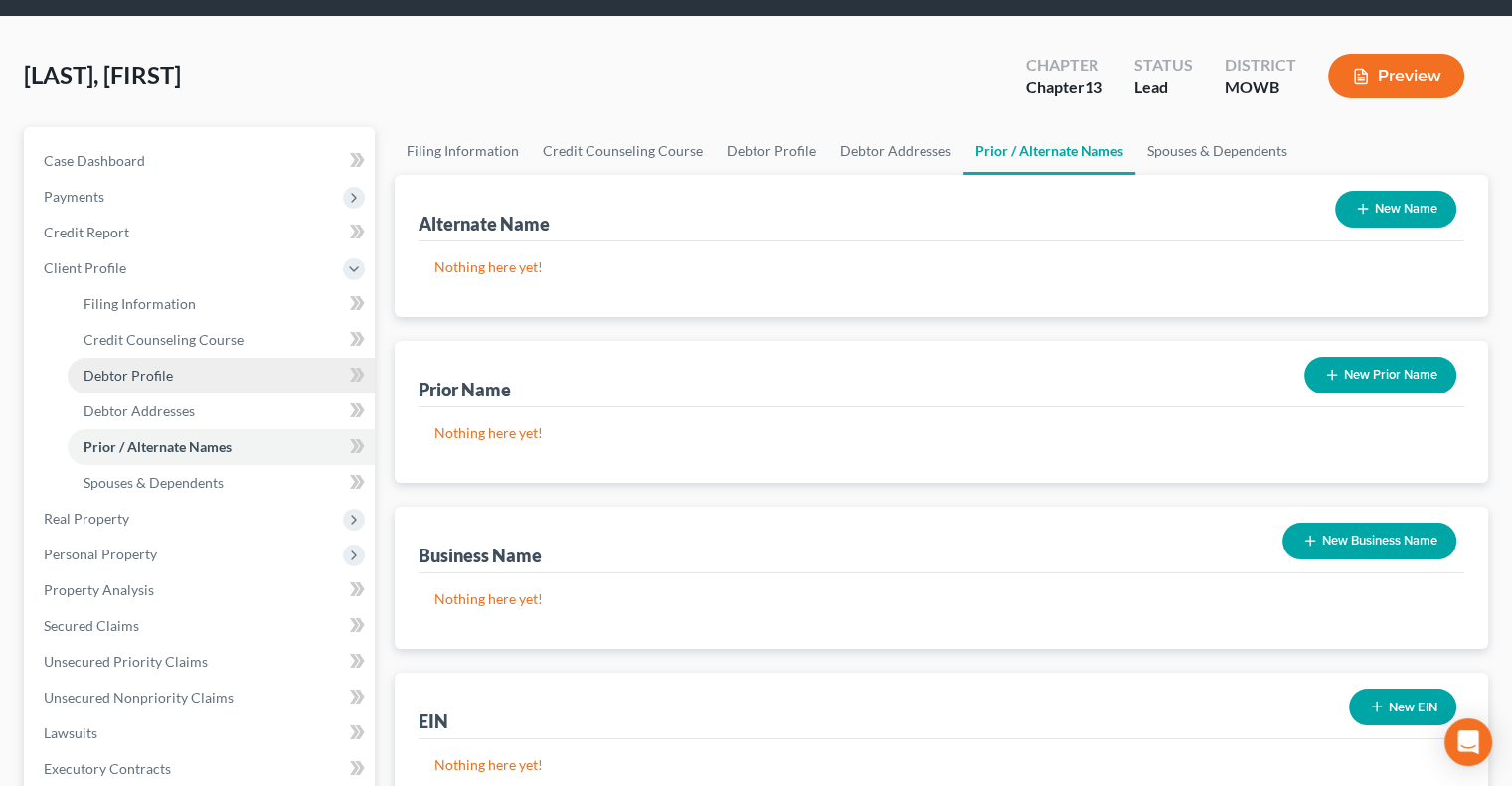 scroll, scrollTop: 99, scrollLeft: 0, axis: vertical 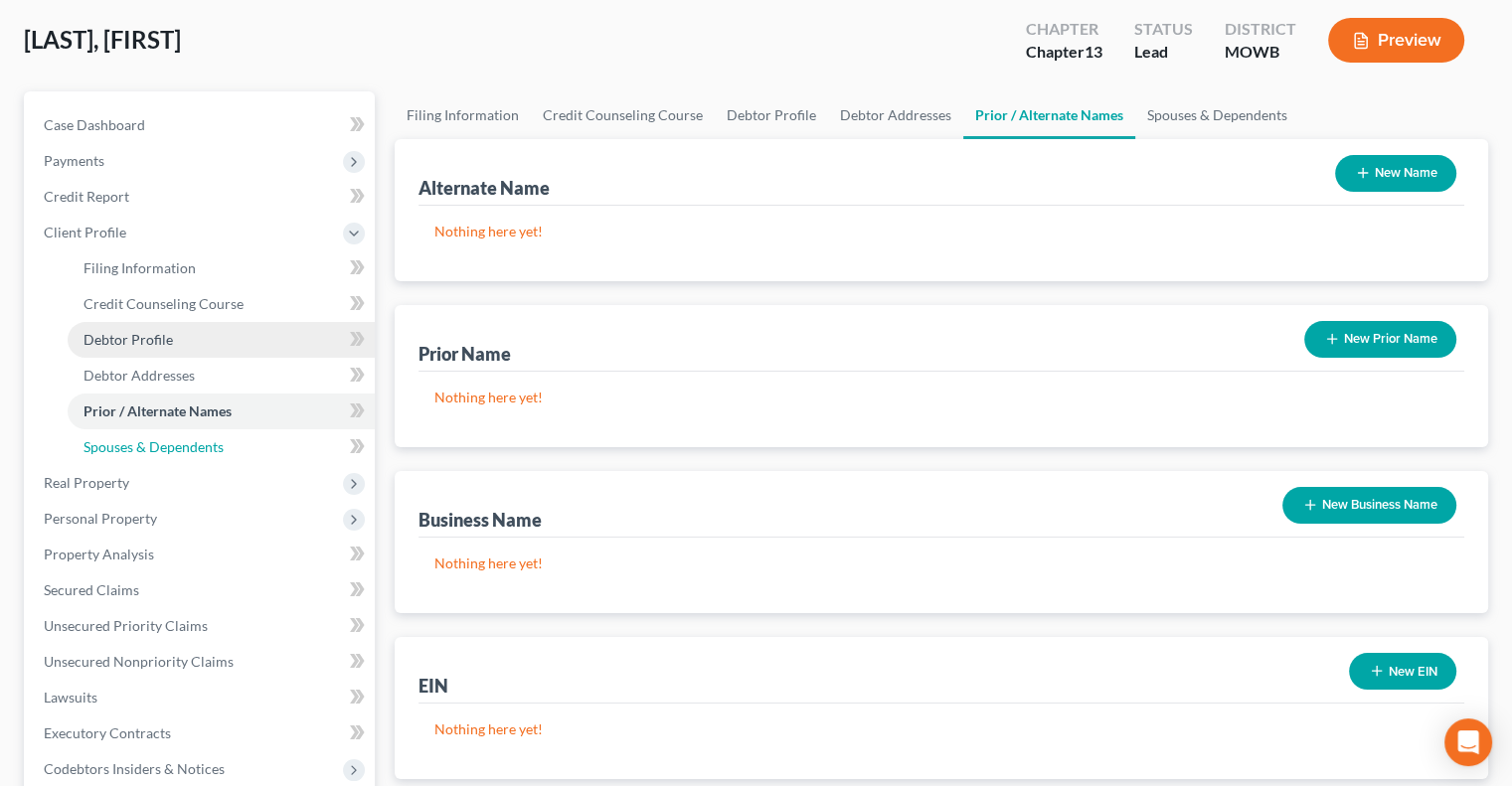 click on "Spouses & Dependents" at bounding box center (153, 446) 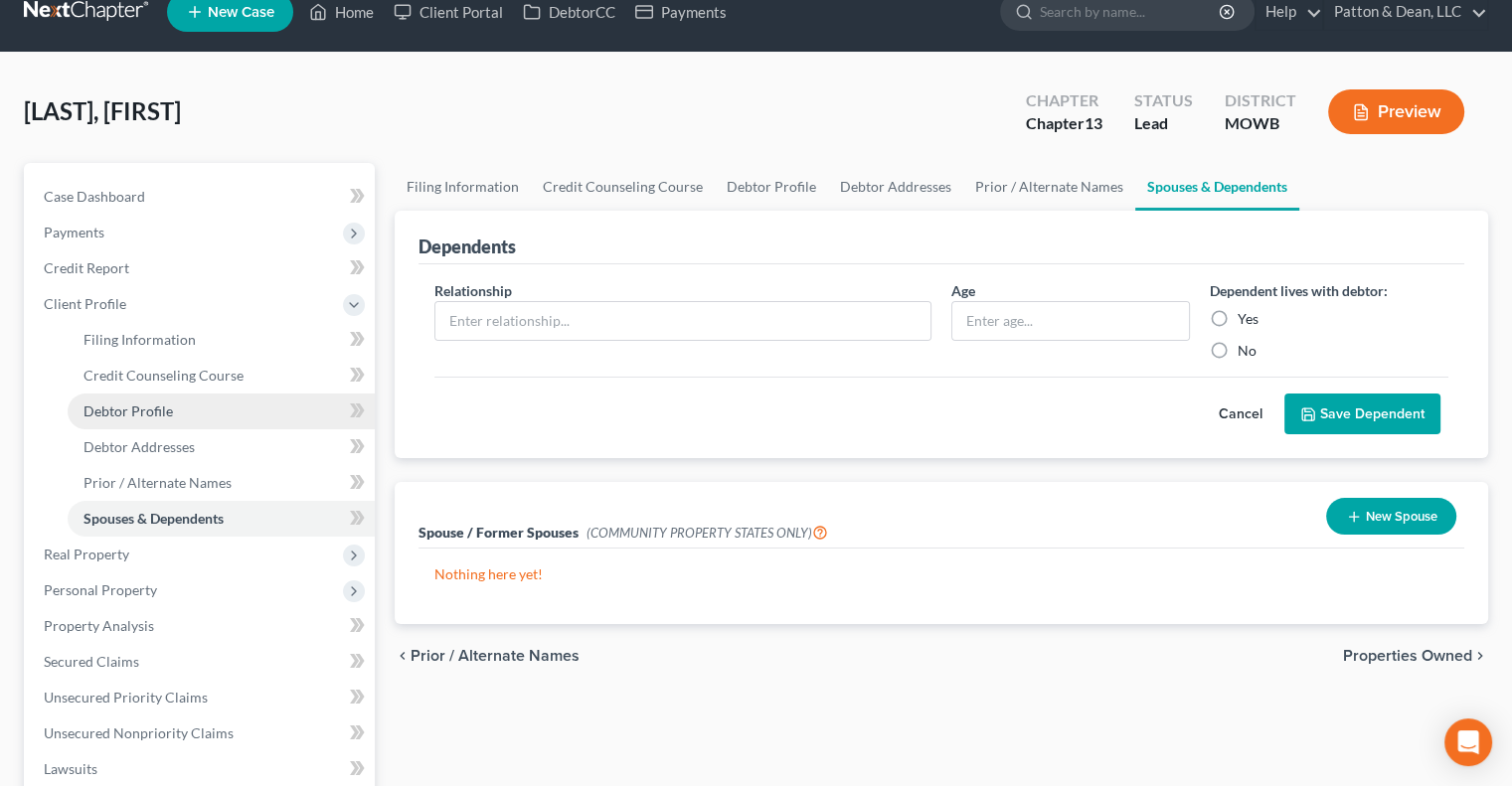 scroll, scrollTop: 0, scrollLeft: 0, axis: both 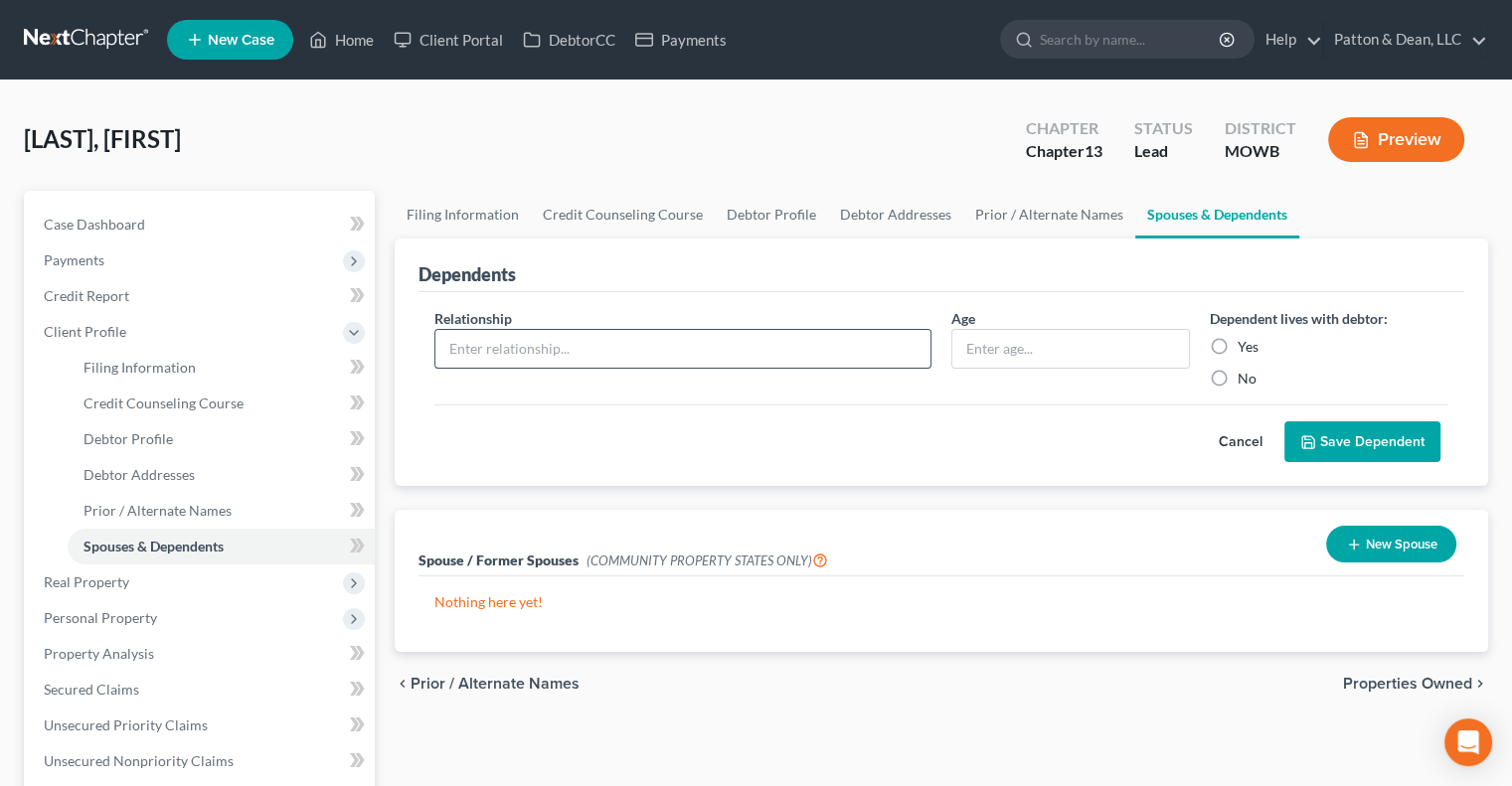 click at bounding box center [683, 349] 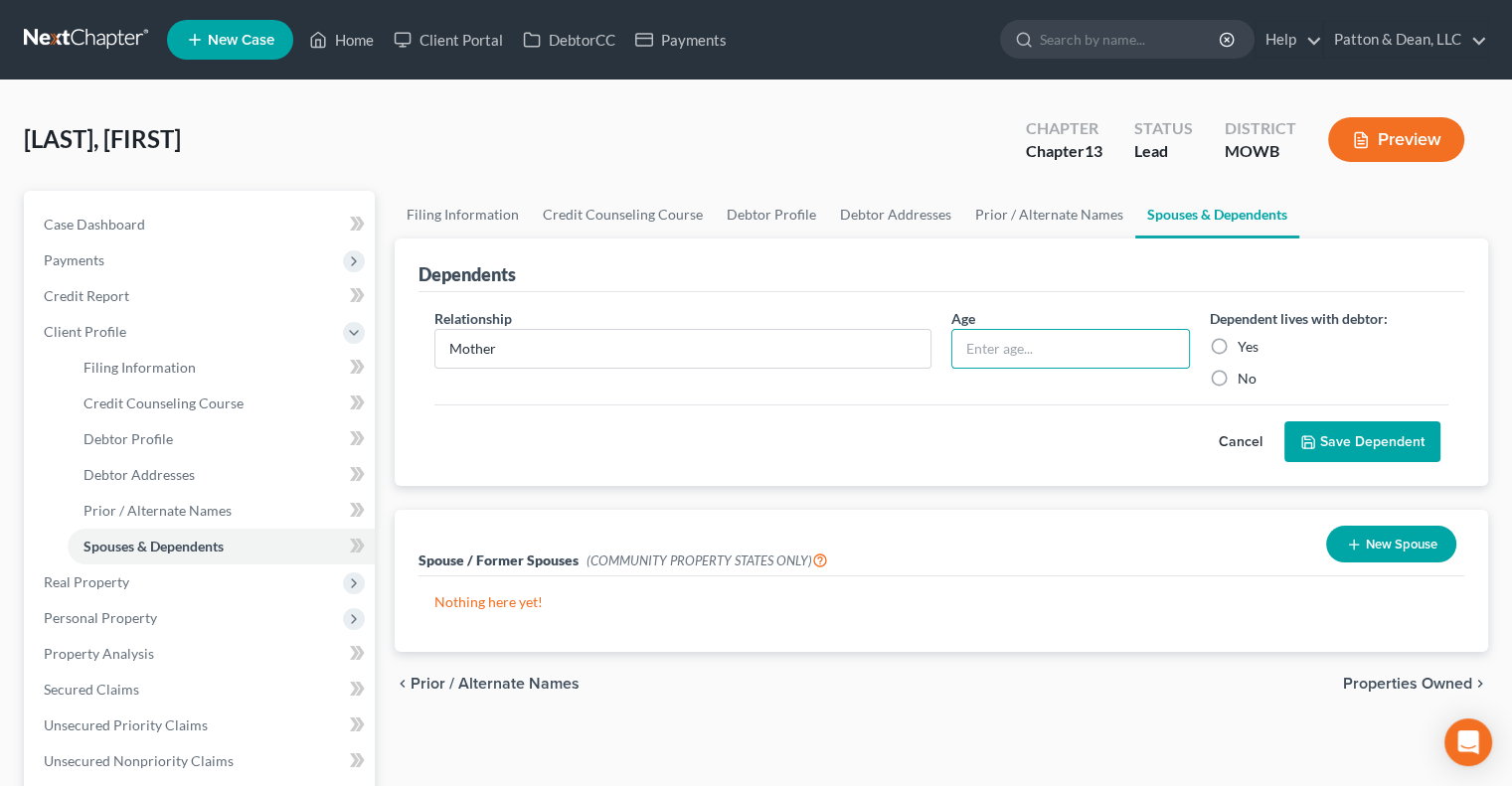 click on "Yes" at bounding box center [1248, 347] 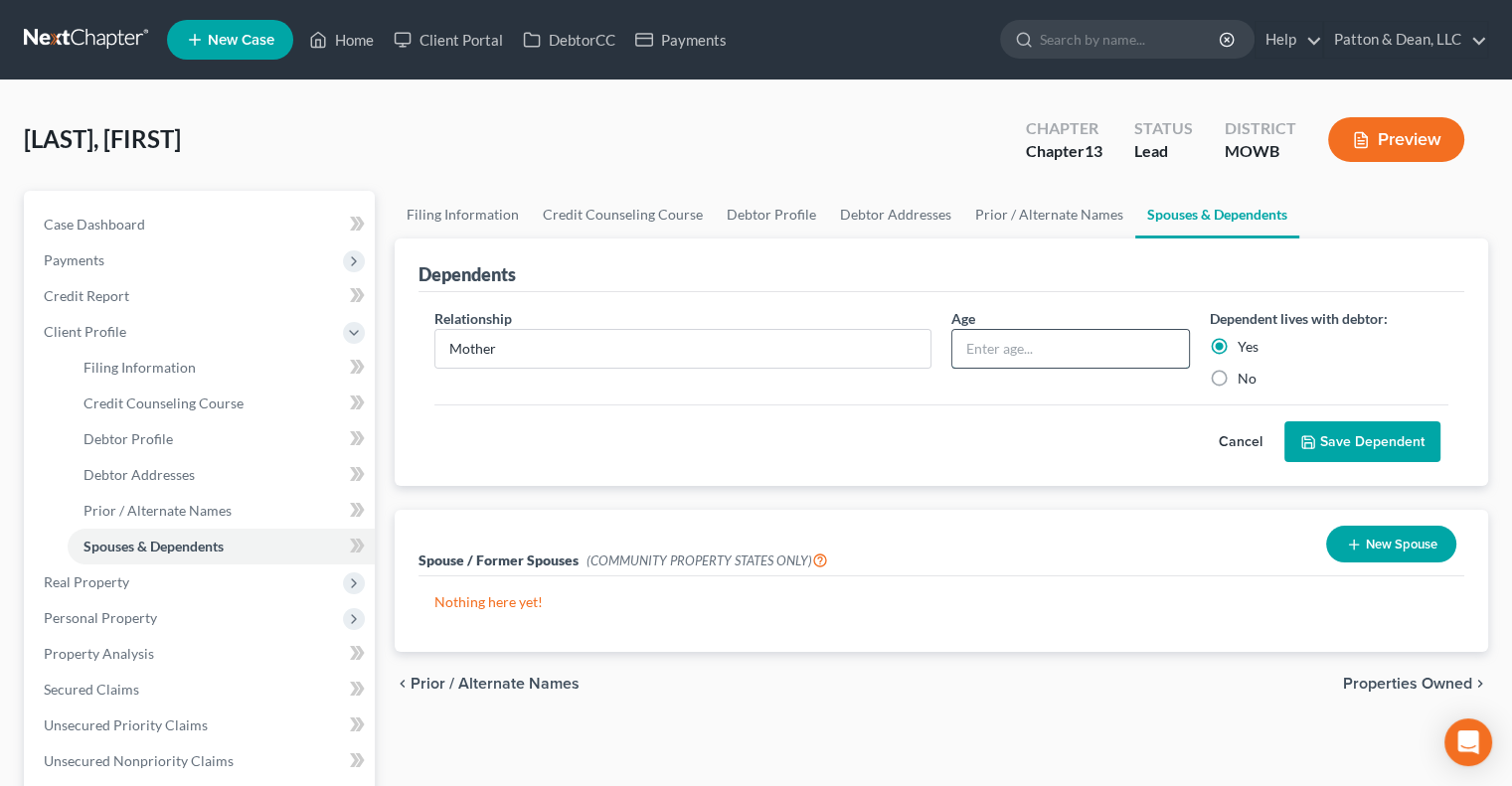 click at bounding box center [1071, 349] 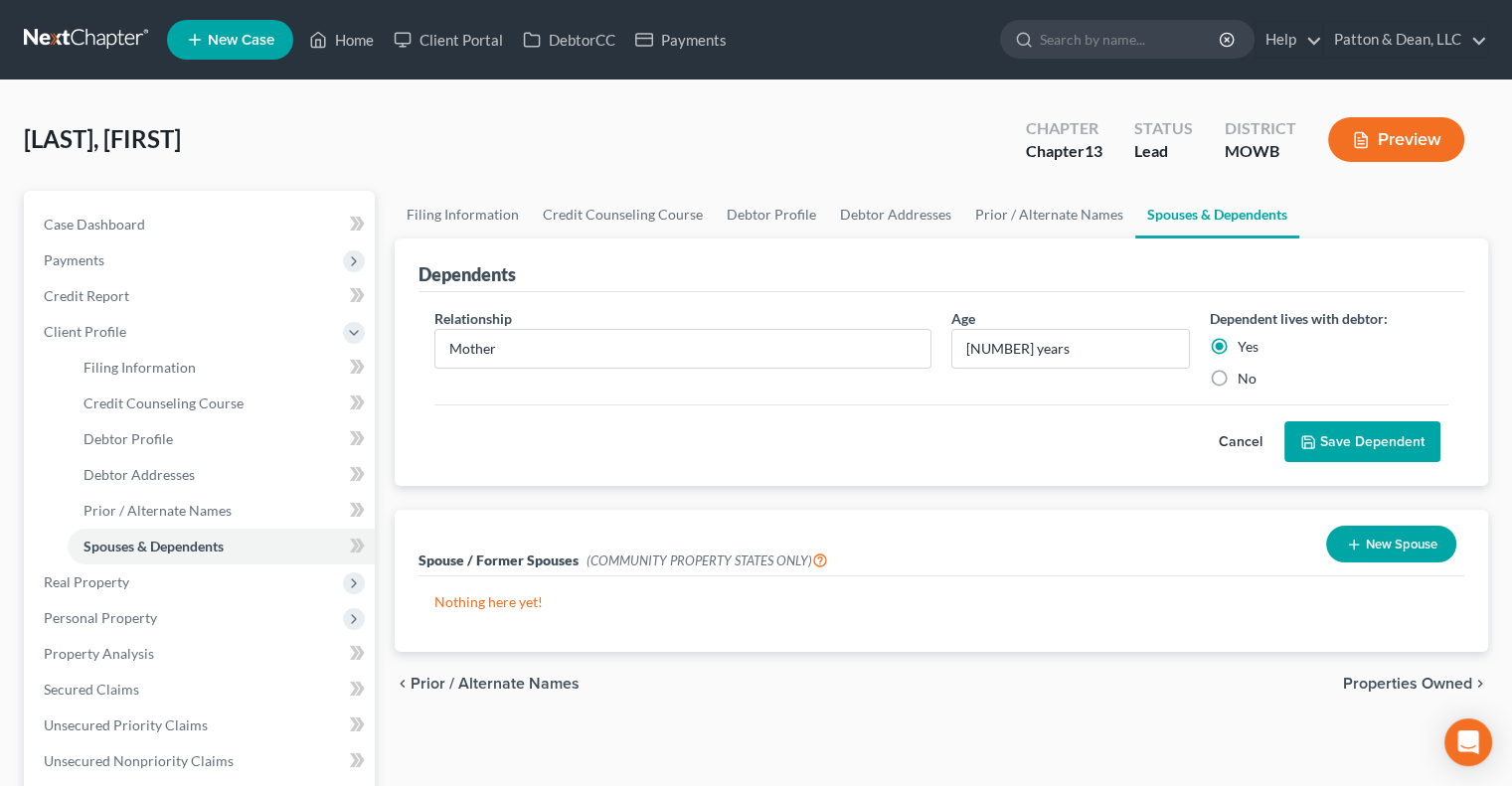 drag, startPoint x: 1396, startPoint y: 433, endPoint x: 1382, endPoint y: 436, distance: 14.3178211 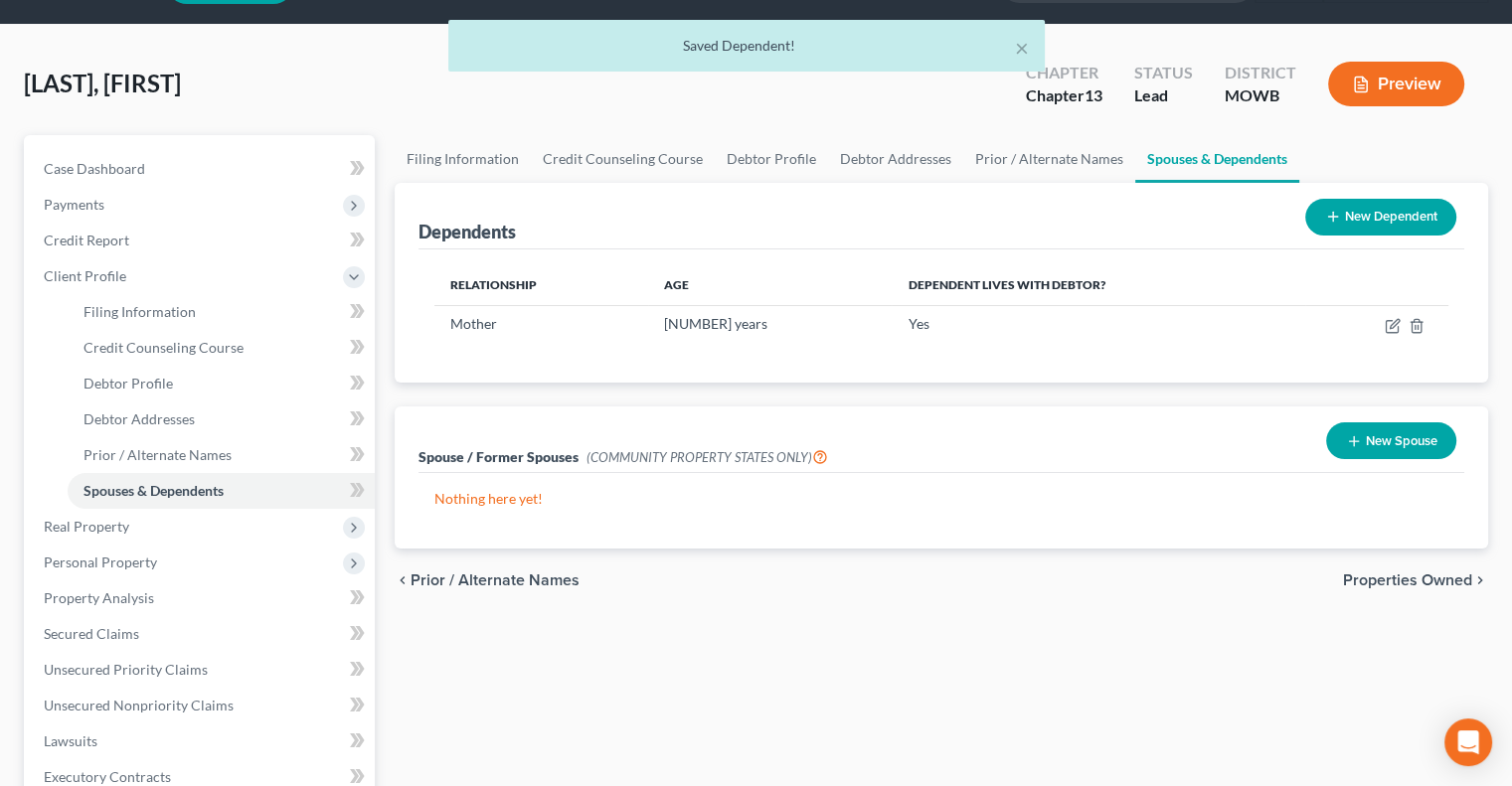 scroll, scrollTop: 199, scrollLeft: 0, axis: vertical 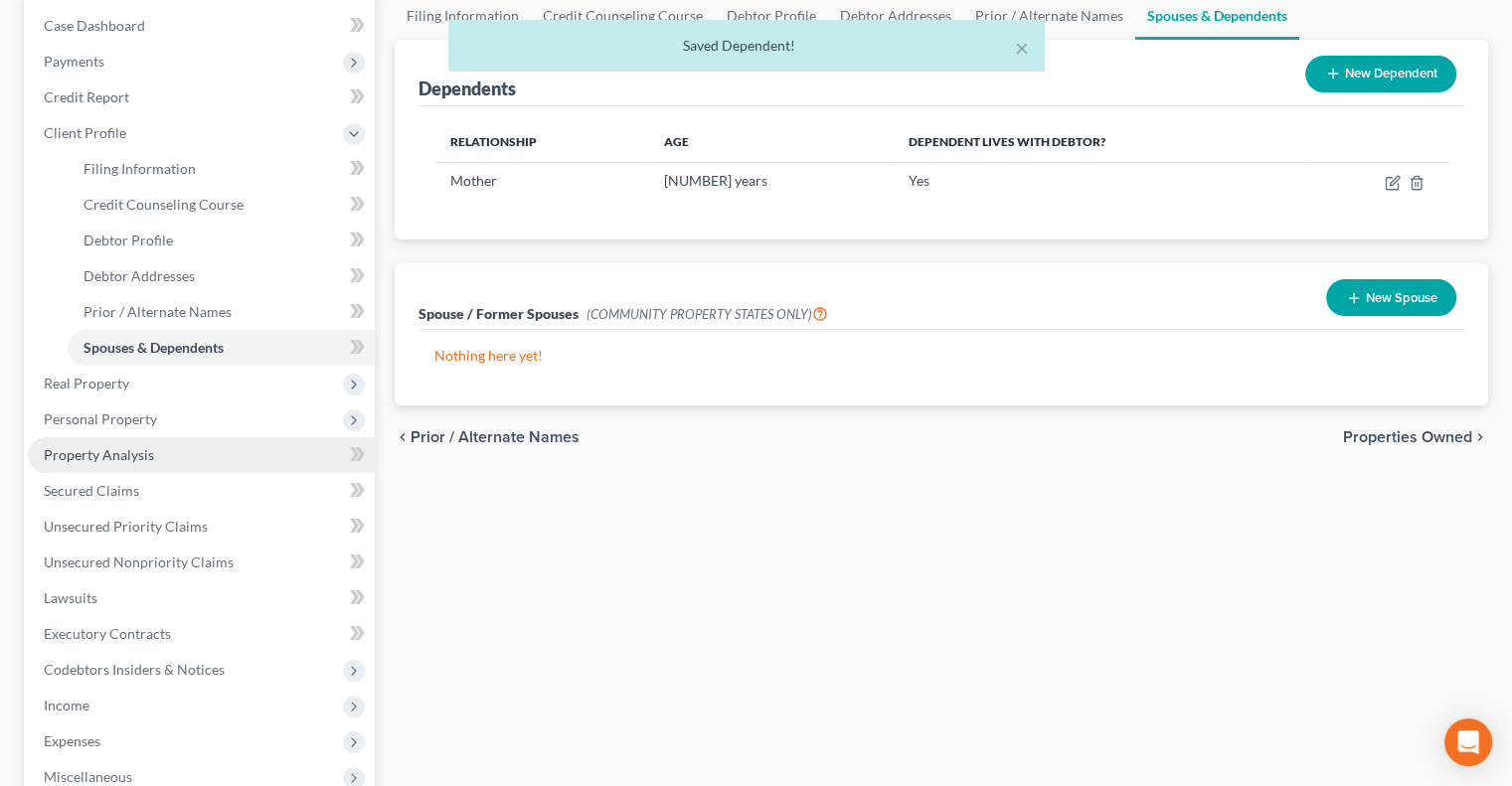 click on "Property Analysis" at bounding box center (98, 454) 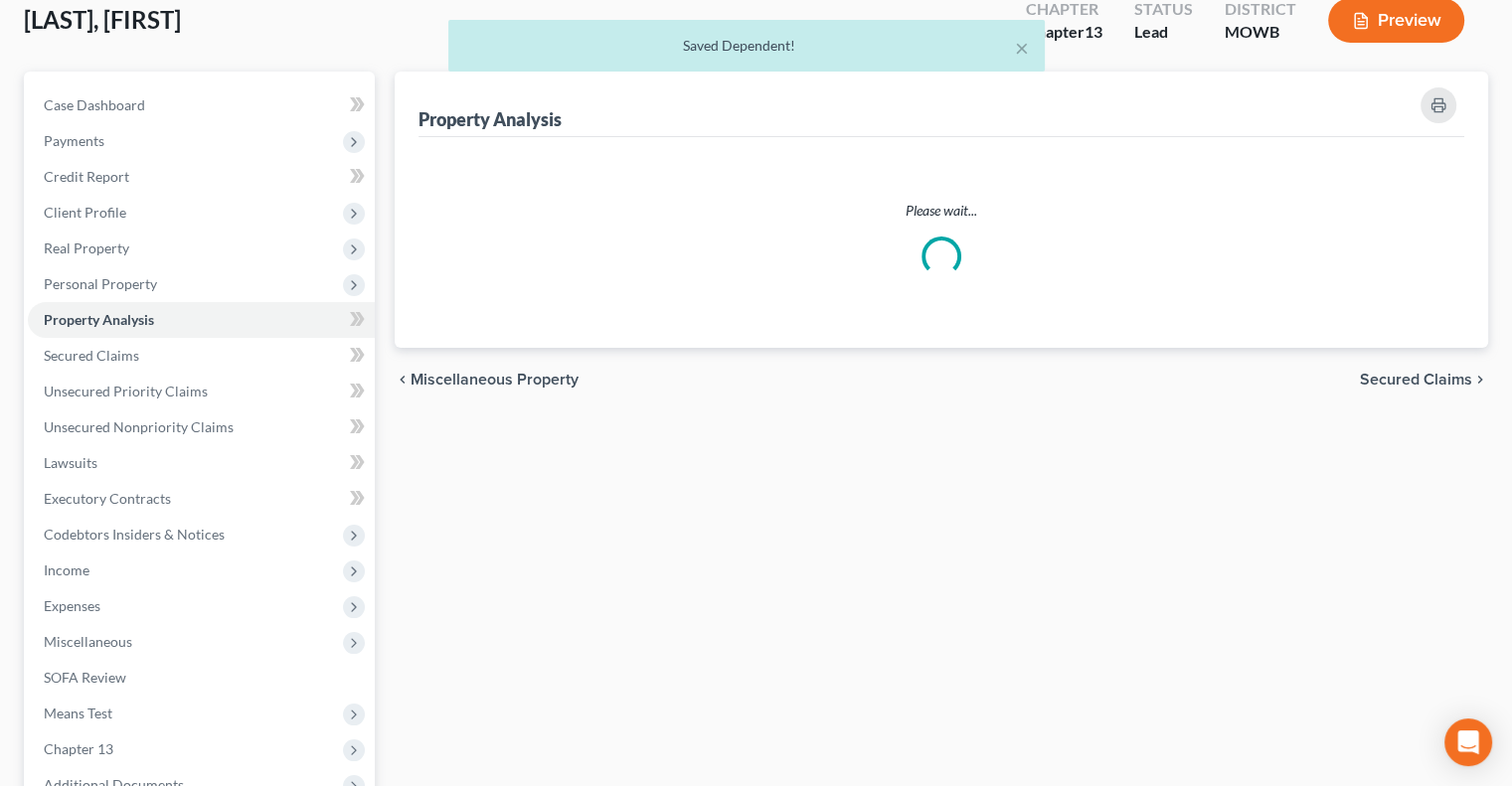 scroll, scrollTop: 0, scrollLeft: 0, axis: both 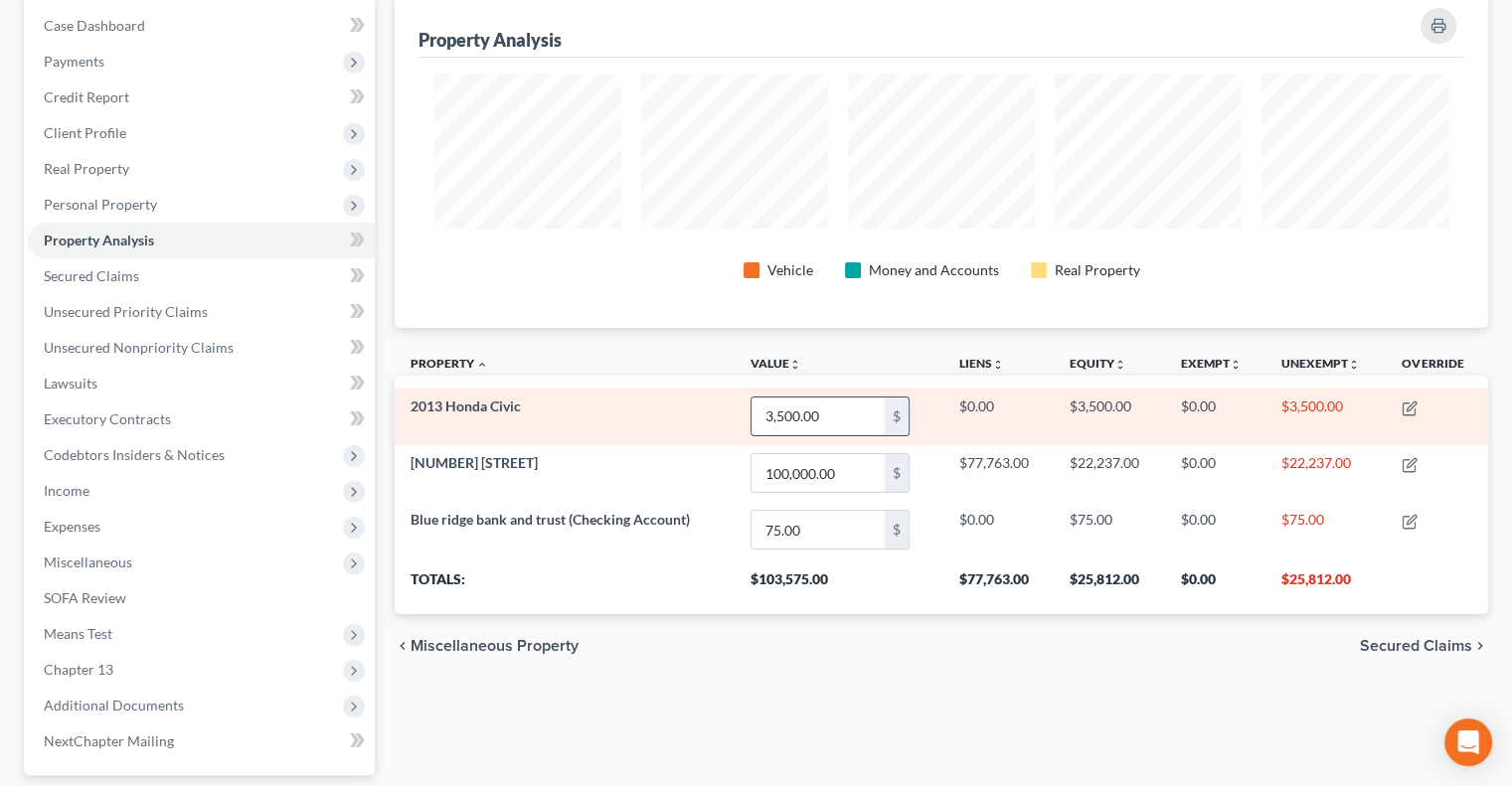 click on "3,500.00" at bounding box center [818, 416] 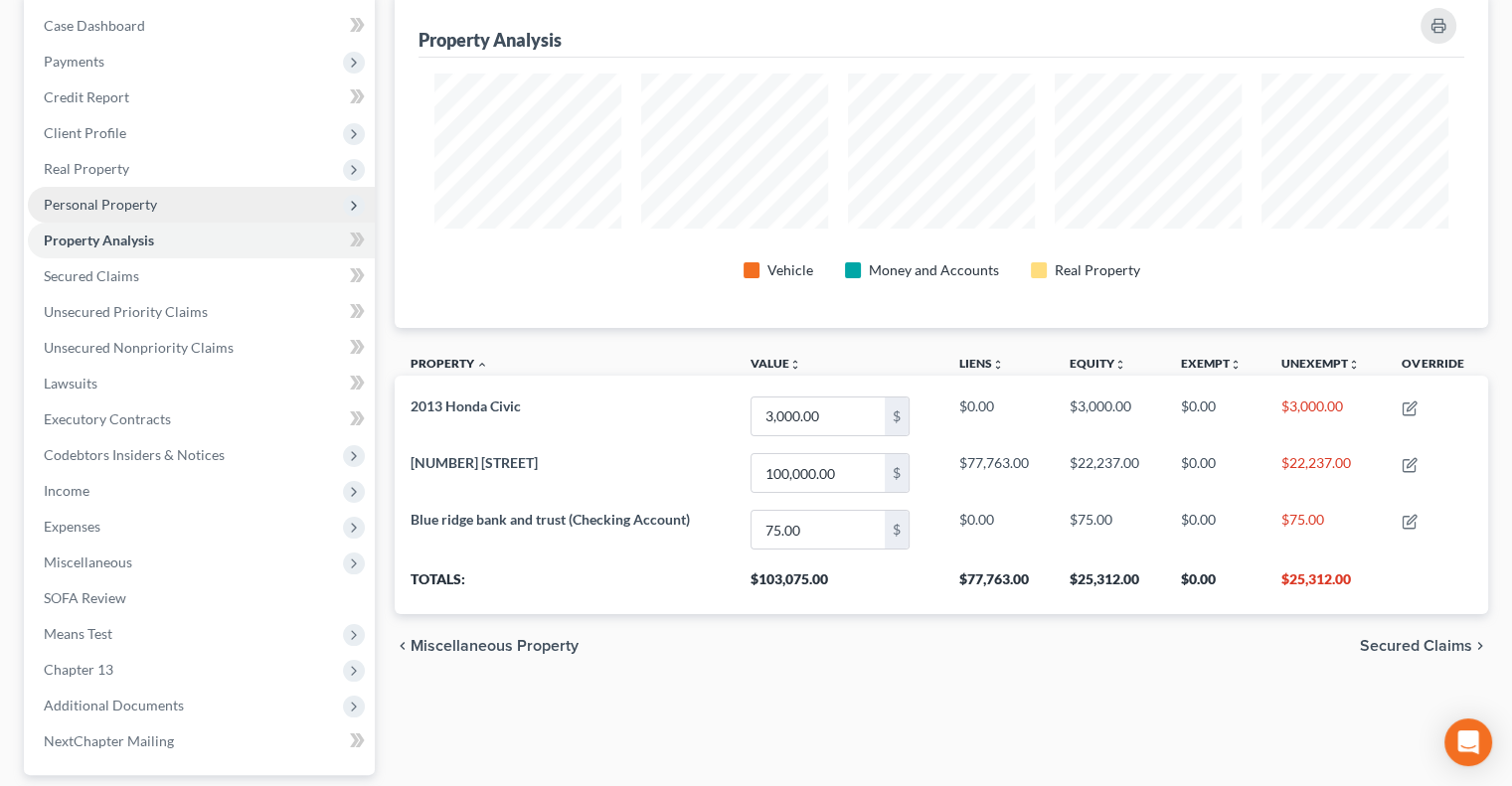 click on "Personal Property" at bounding box center (100, 204) 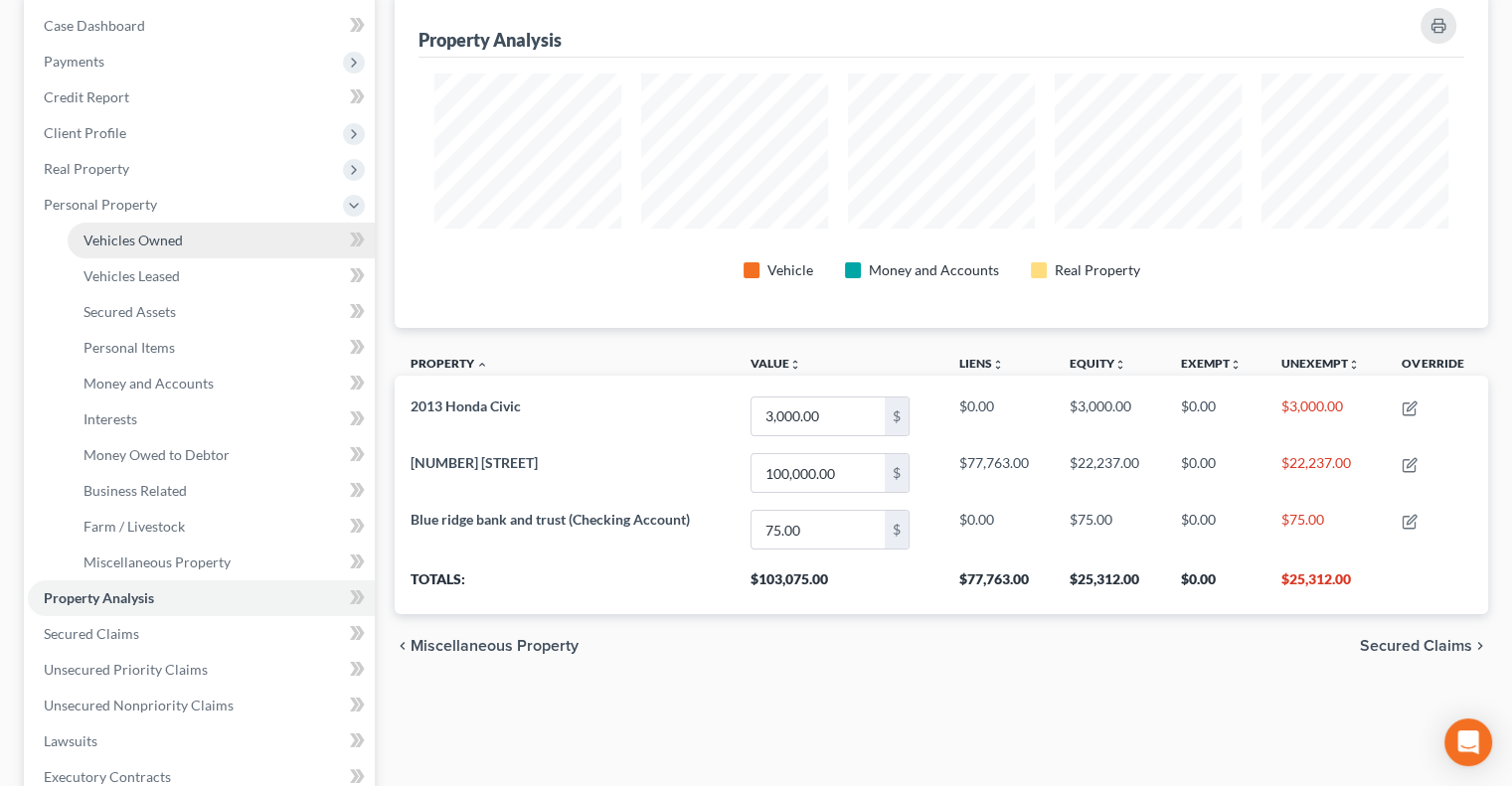 click on "Vehicles Owned" at bounding box center [133, 239] 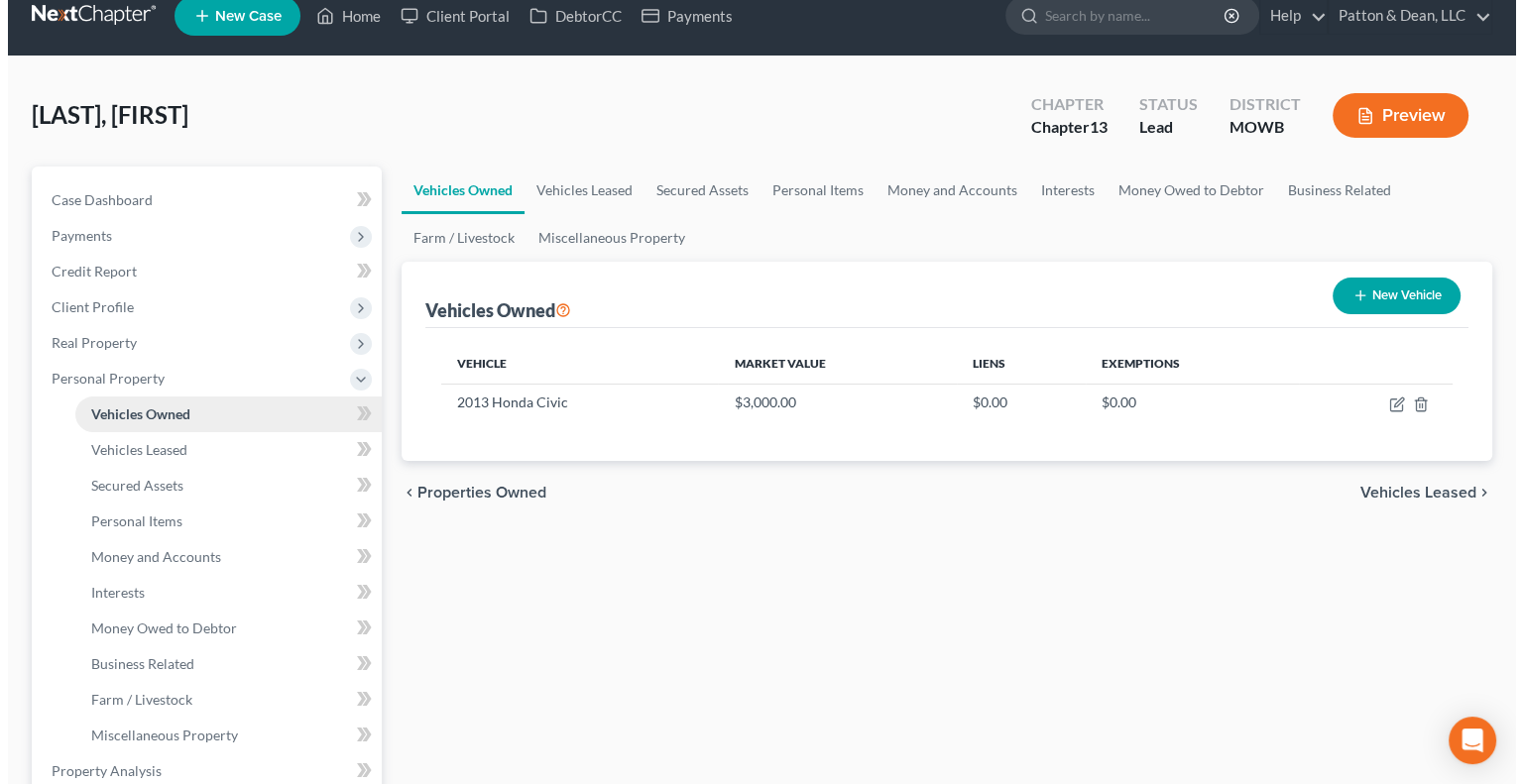 scroll, scrollTop: 0, scrollLeft: 0, axis: both 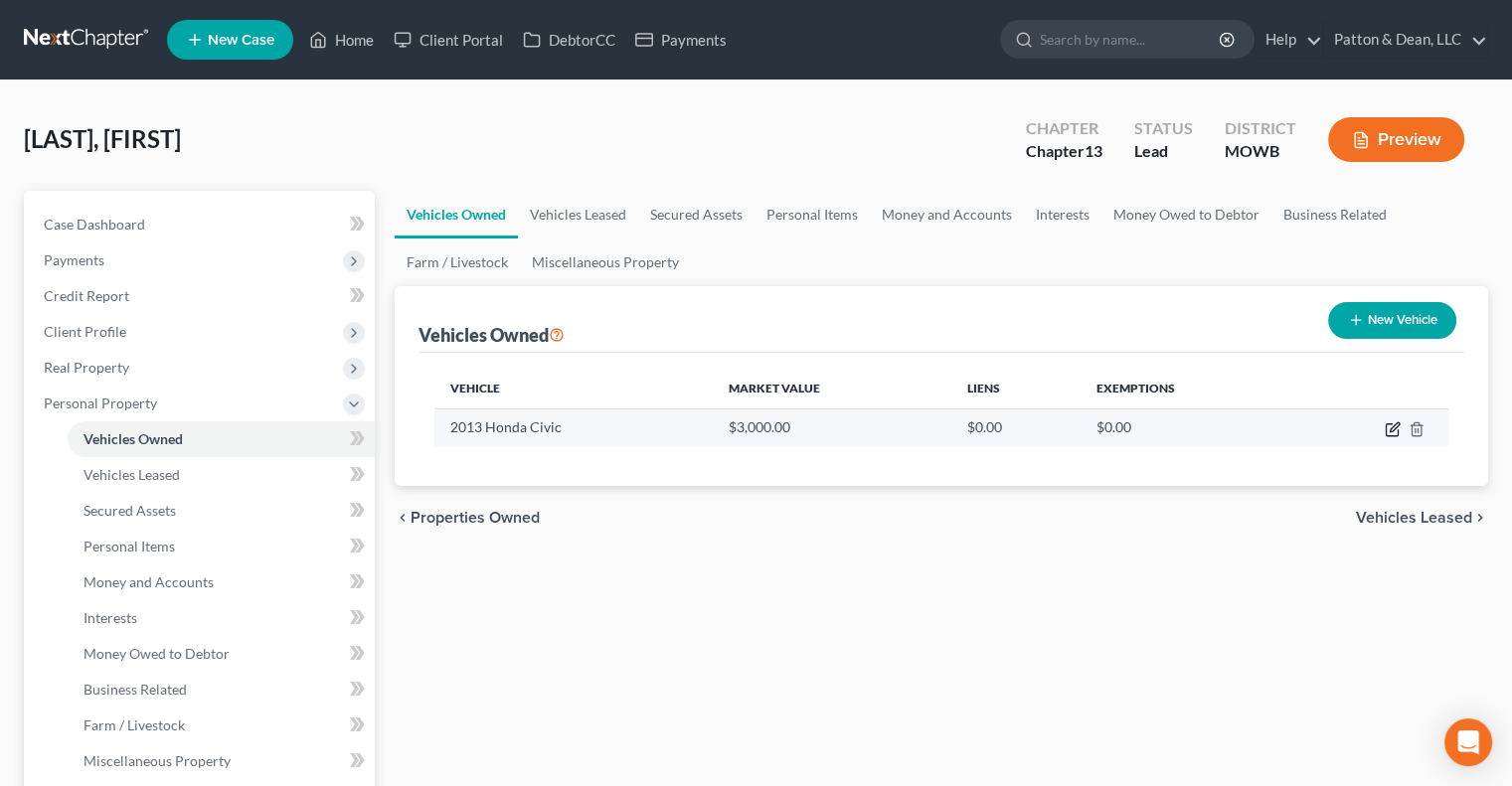 click 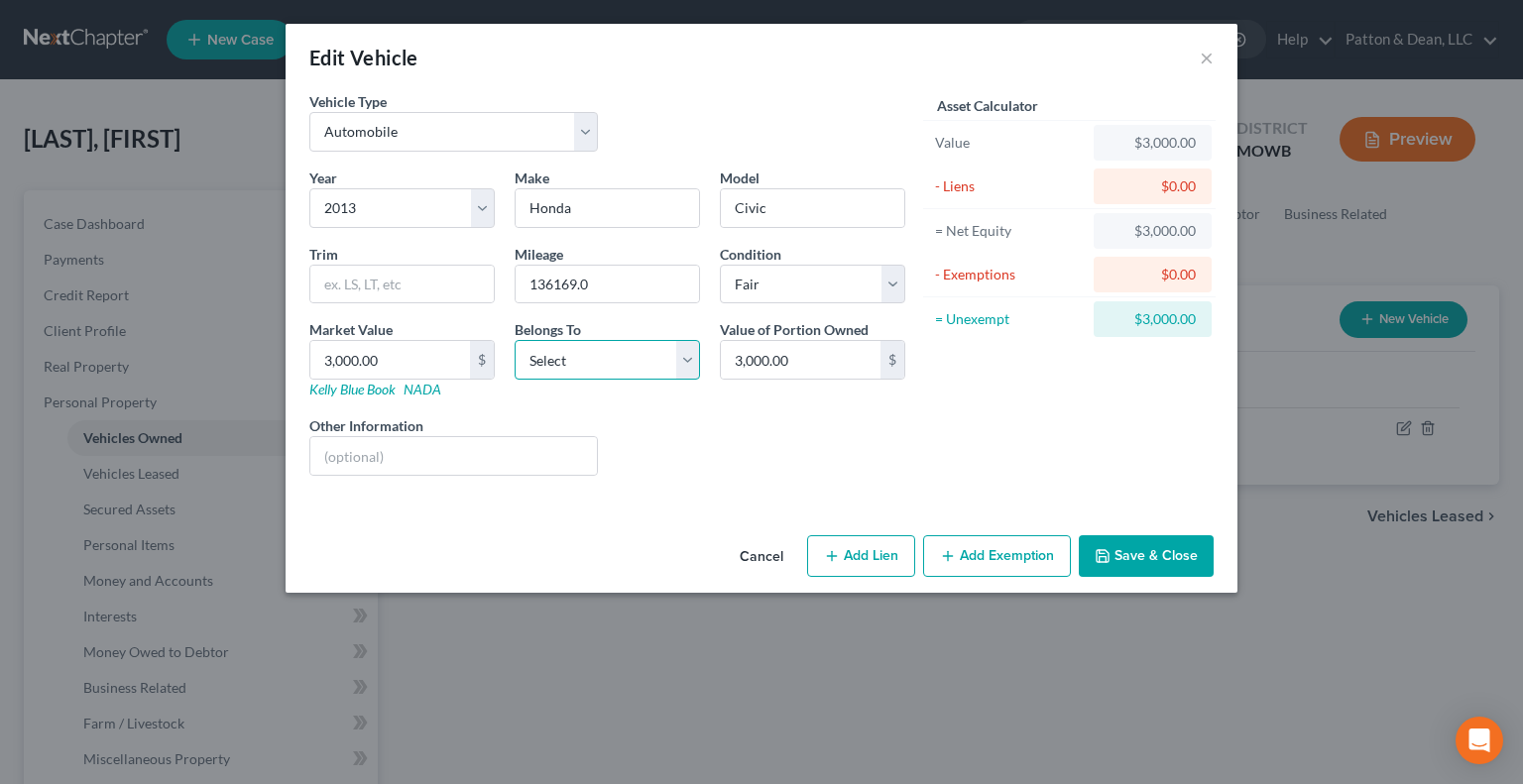 click on "Select Debtor 1 Only Debtor 2 Only Debtor 1 And Debtor 2 Only At Least One Of The Debtors And Another Community Property" at bounding box center [607, 360] 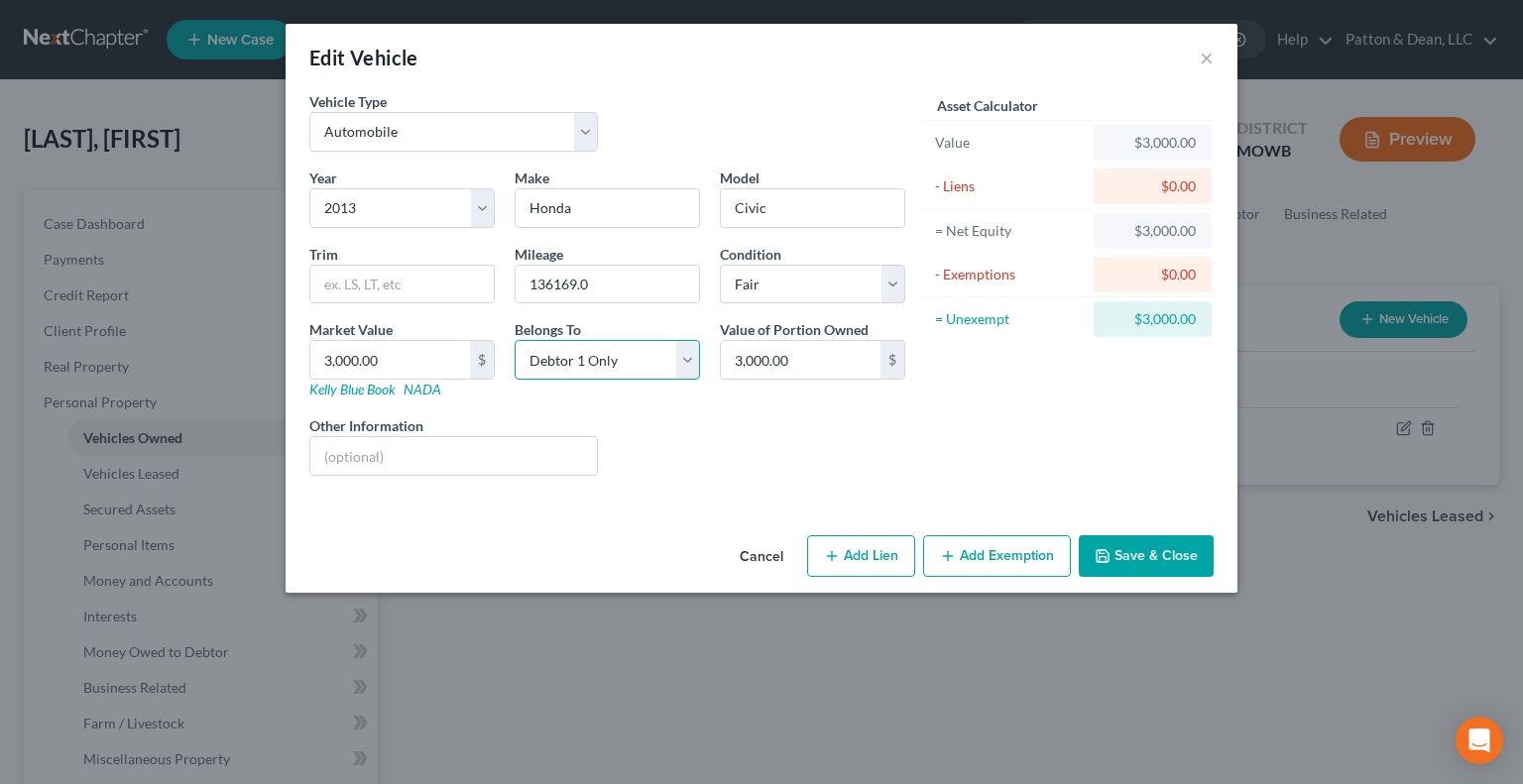 click on "Select Debtor 1 Only Debtor 2 Only Debtor 1 And Debtor 2 Only At Least One Of The Debtors And Another Community Property" at bounding box center (607, 360) 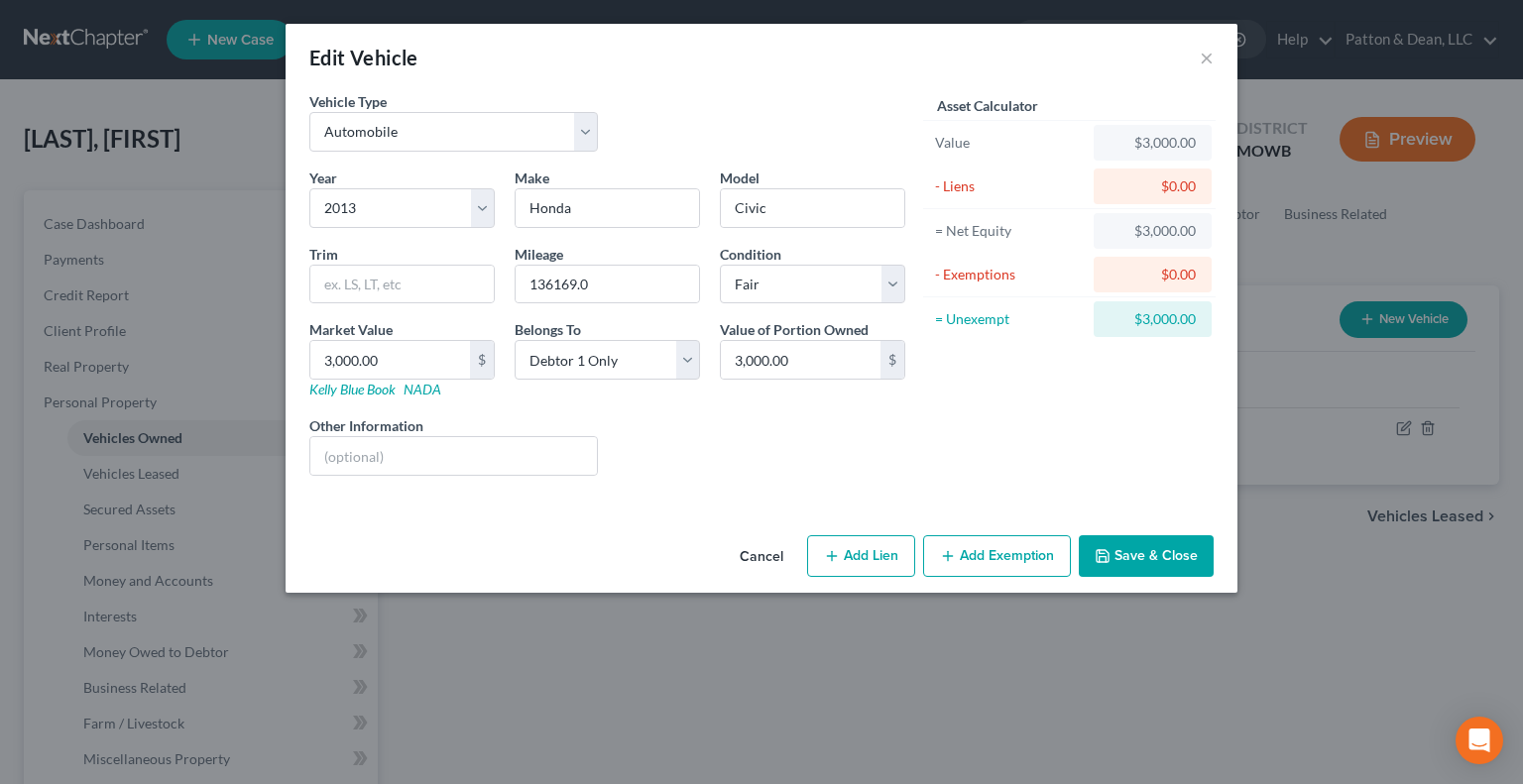 click on "Add Exemption" at bounding box center [996, 556] 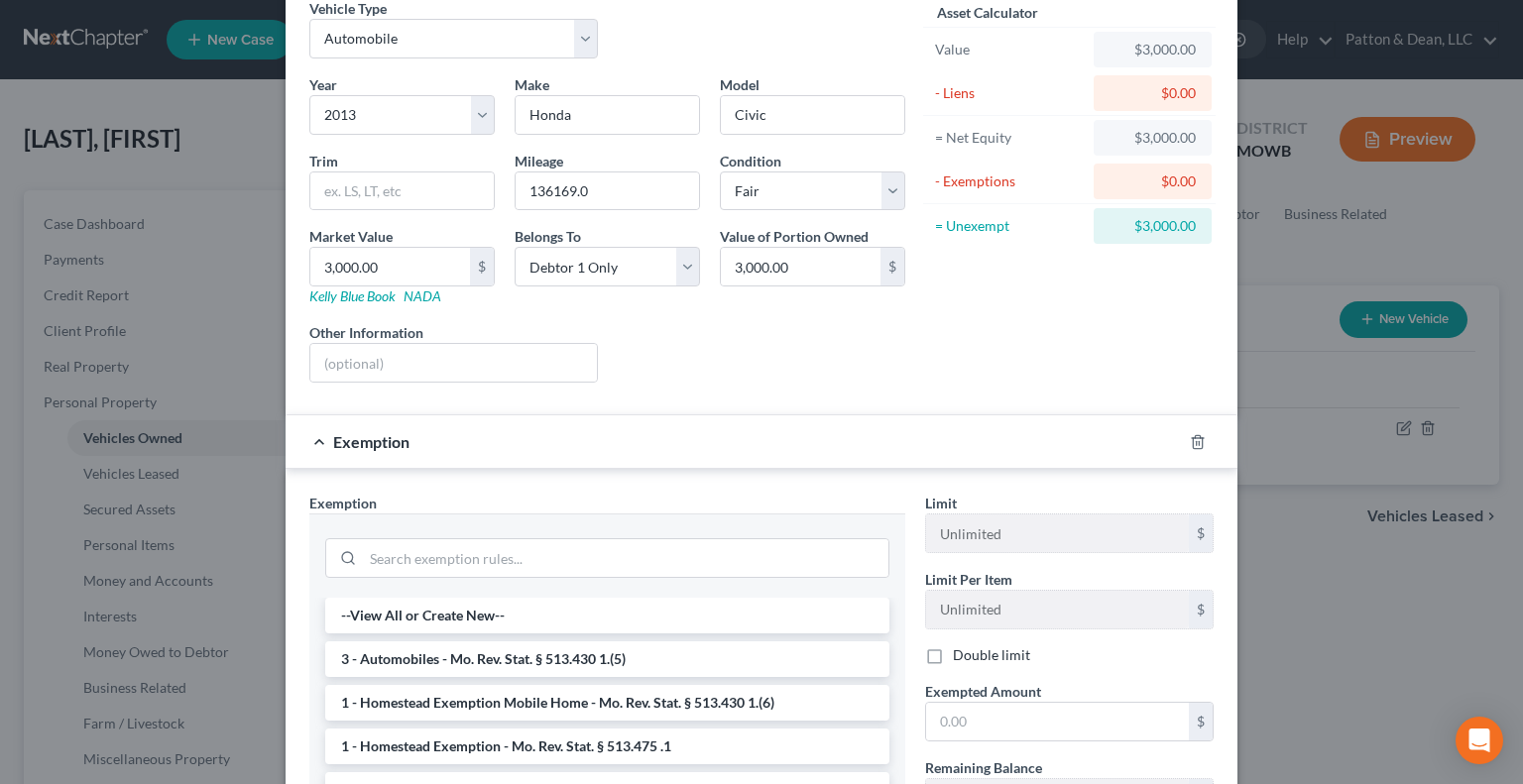 scroll, scrollTop: 297, scrollLeft: 0, axis: vertical 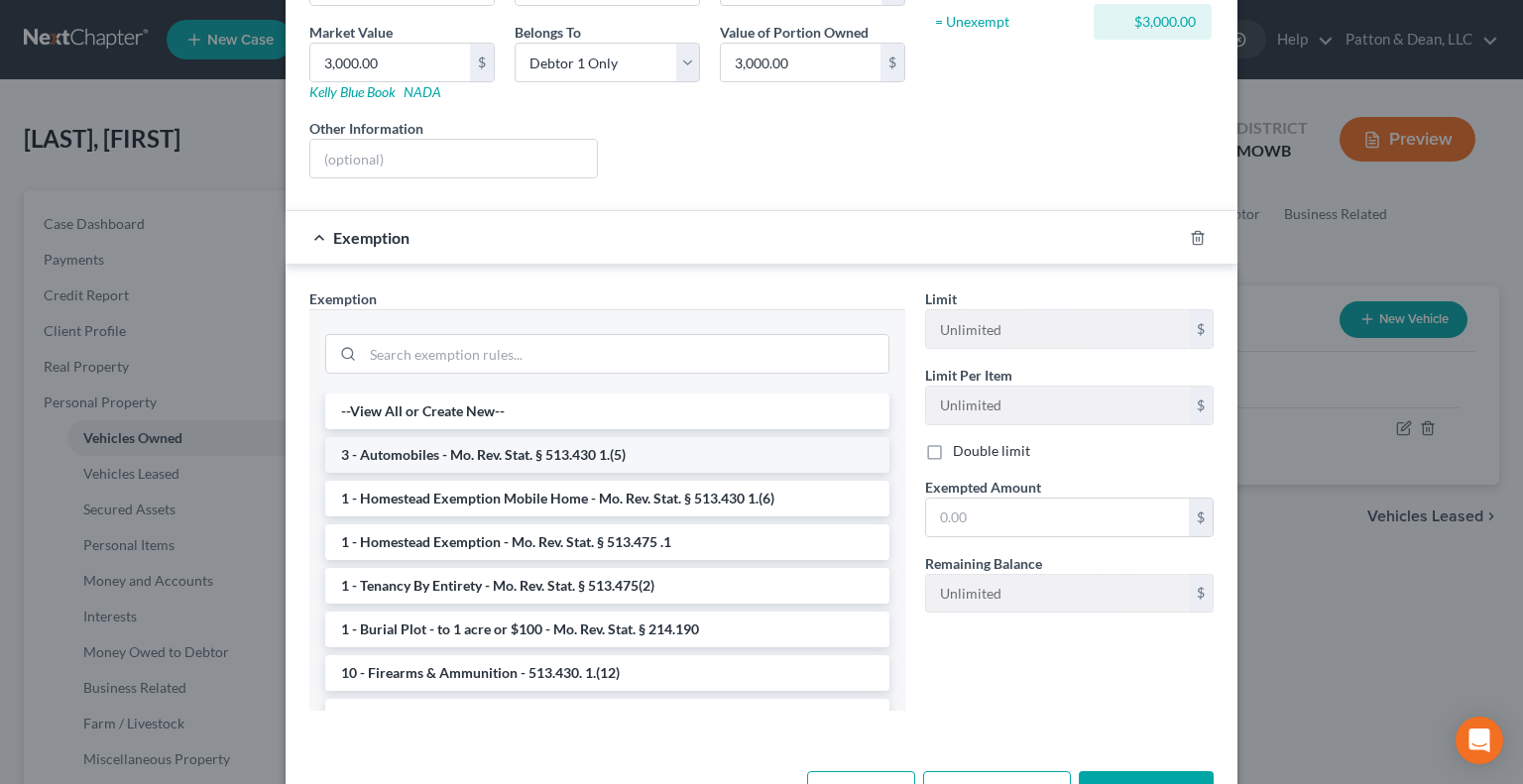click on "3 - Automobiles - Mo. Rev. Stat. § 513.430 1.(5)" at bounding box center (607, 455) 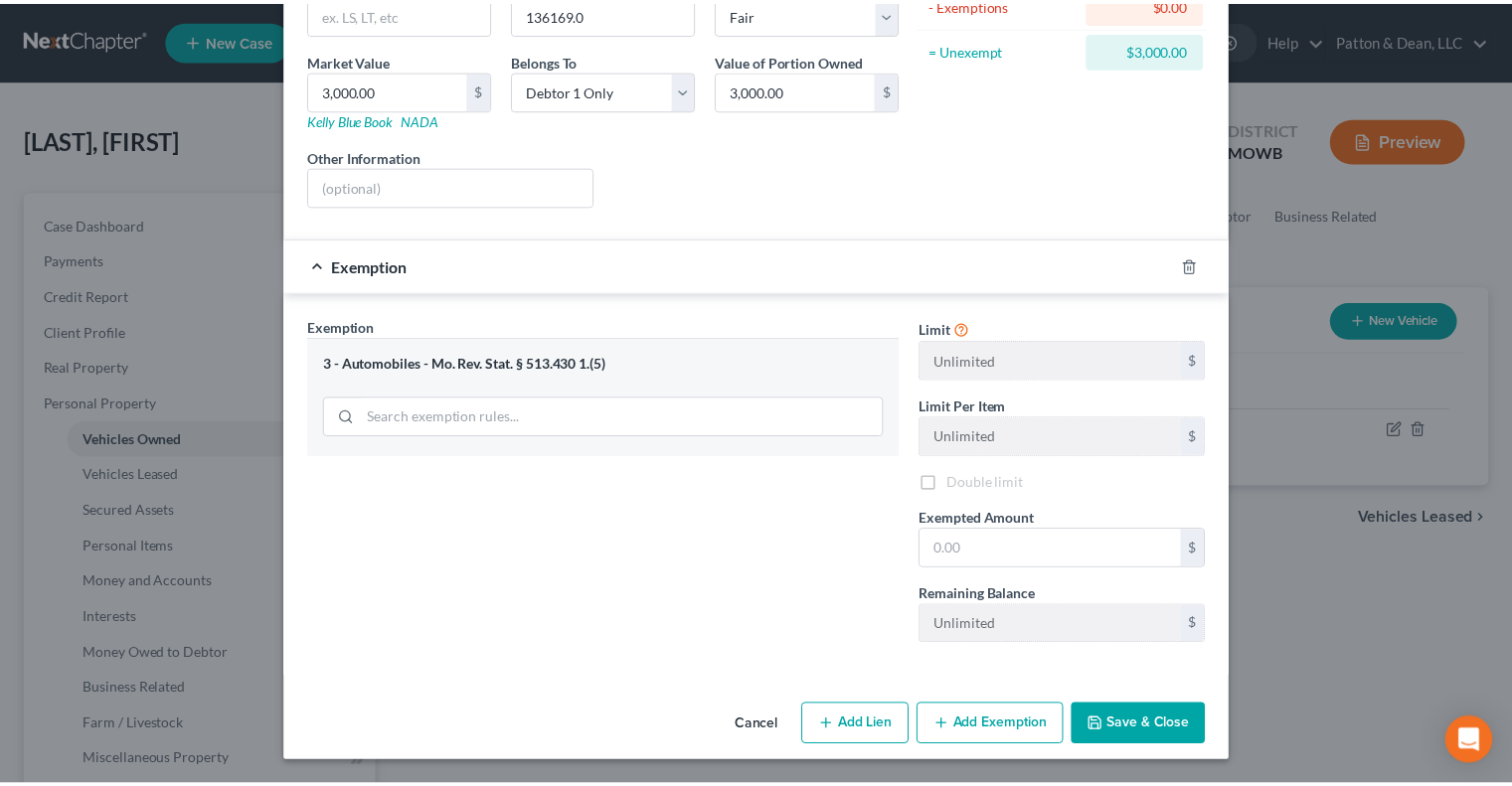 scroll, scrollTop: 266, scrollLeft: 0, axis: vertical 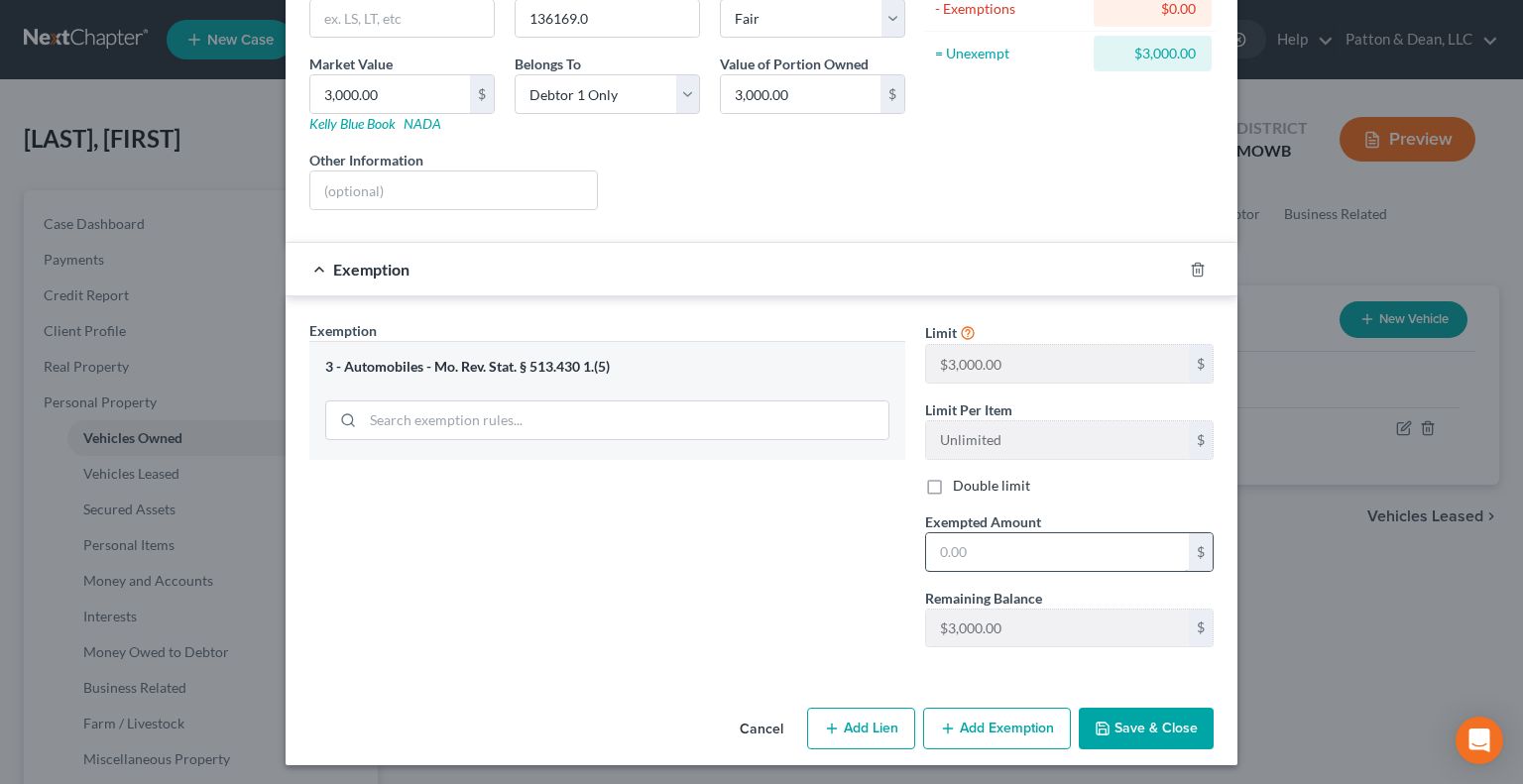 click at bounding box center [1057, 552] 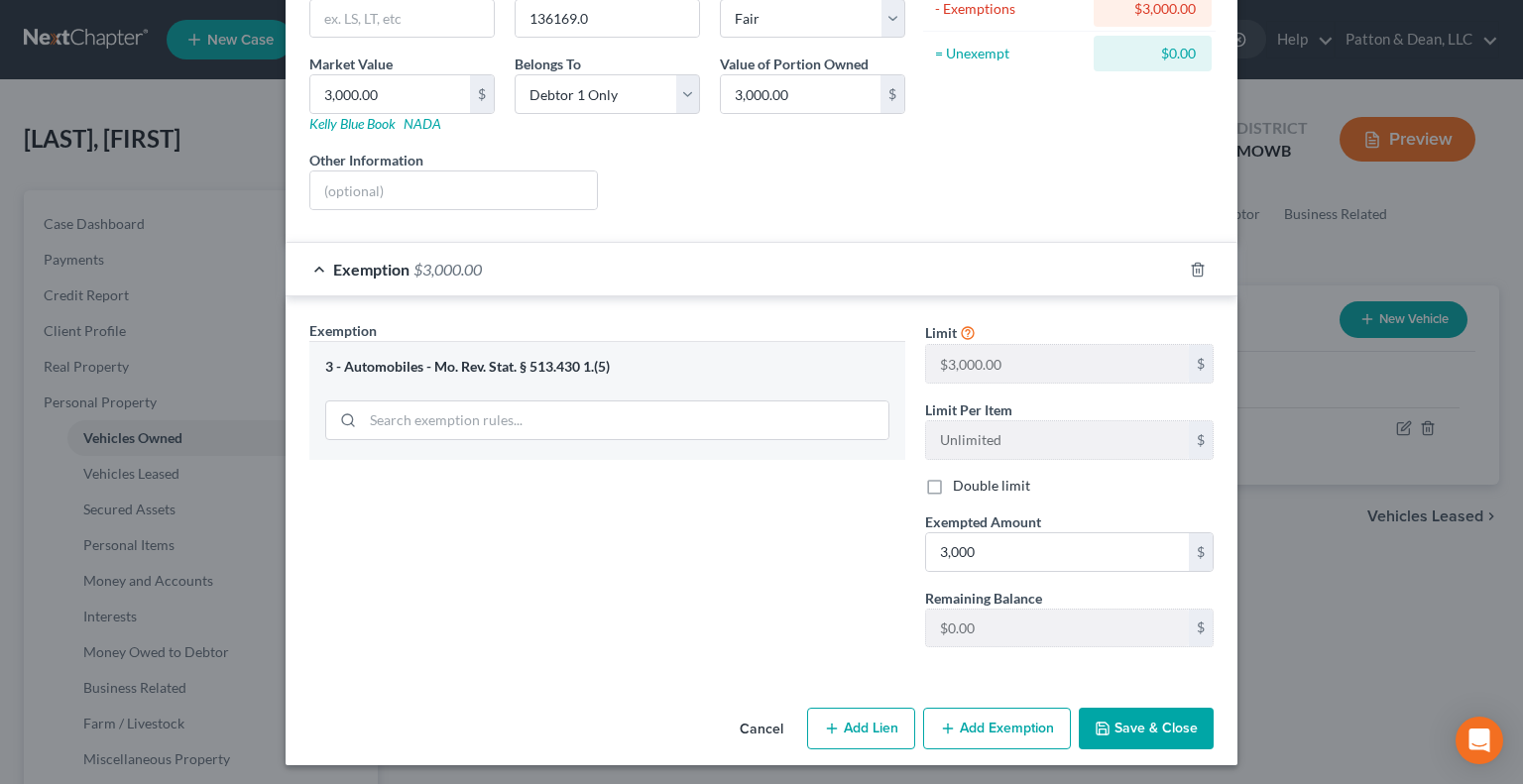 click on "Save & Close" at bounding box center [1146, 728] 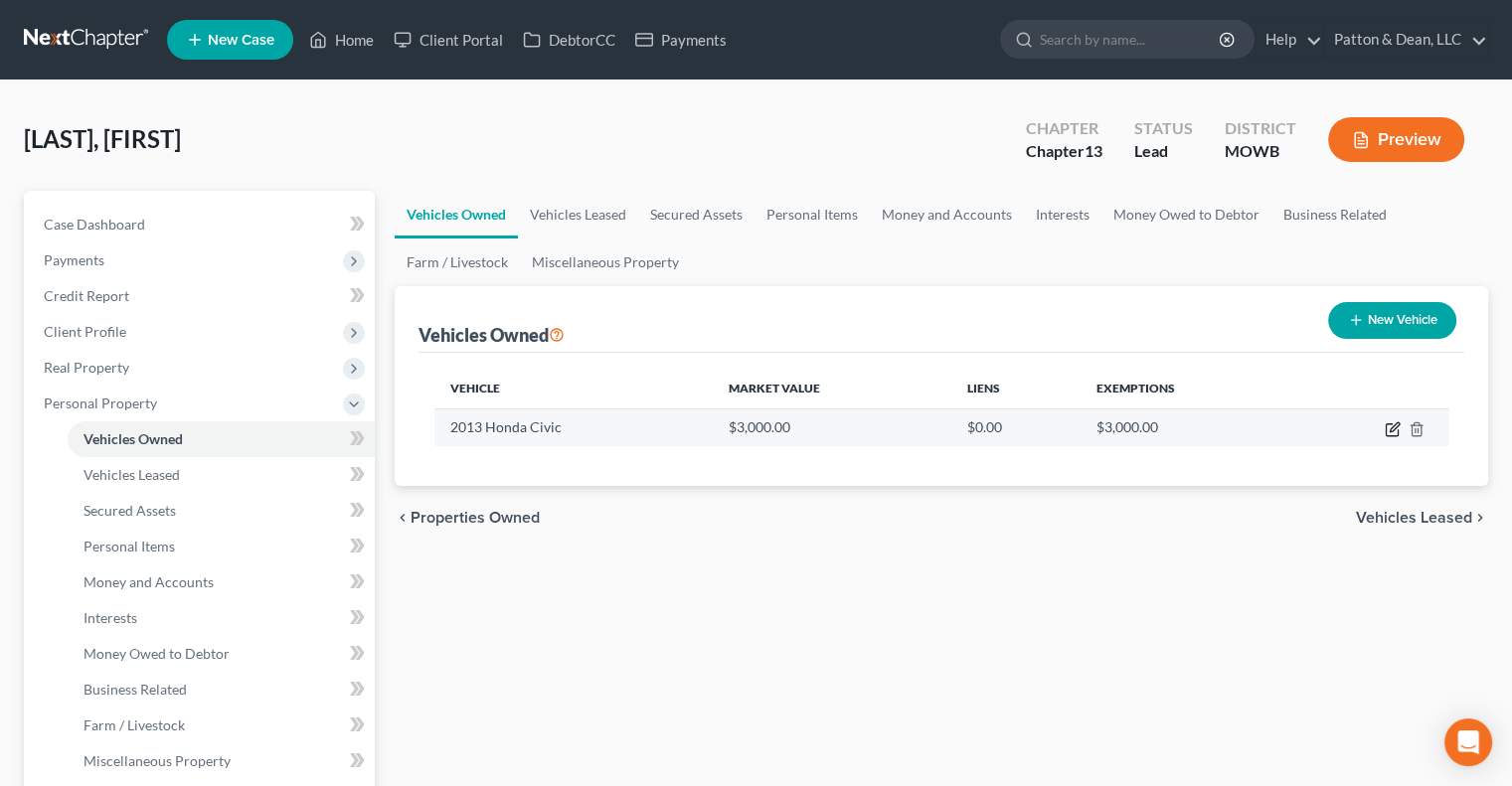 click 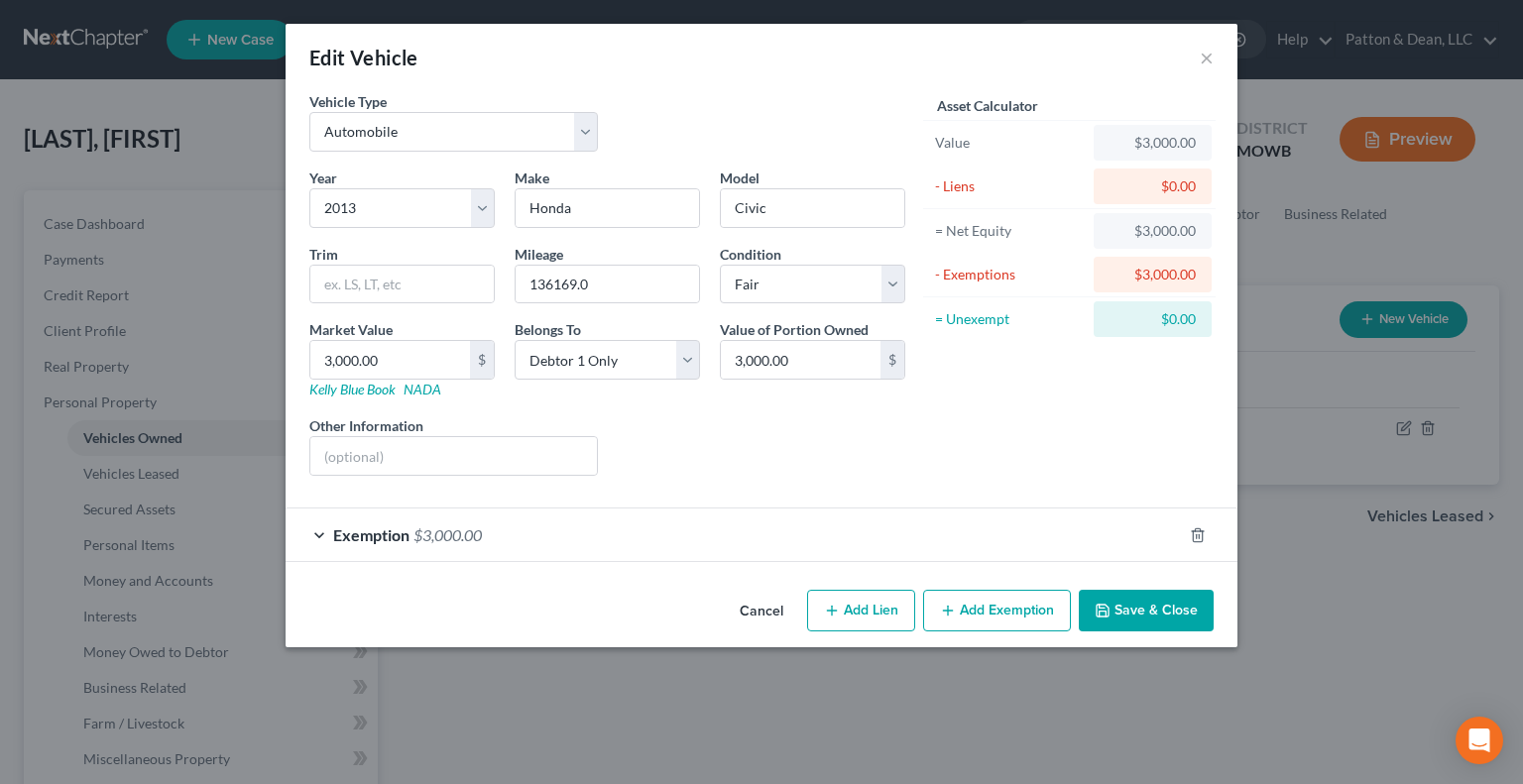 click on "Save & Close" at bounding box center [1146, 611] 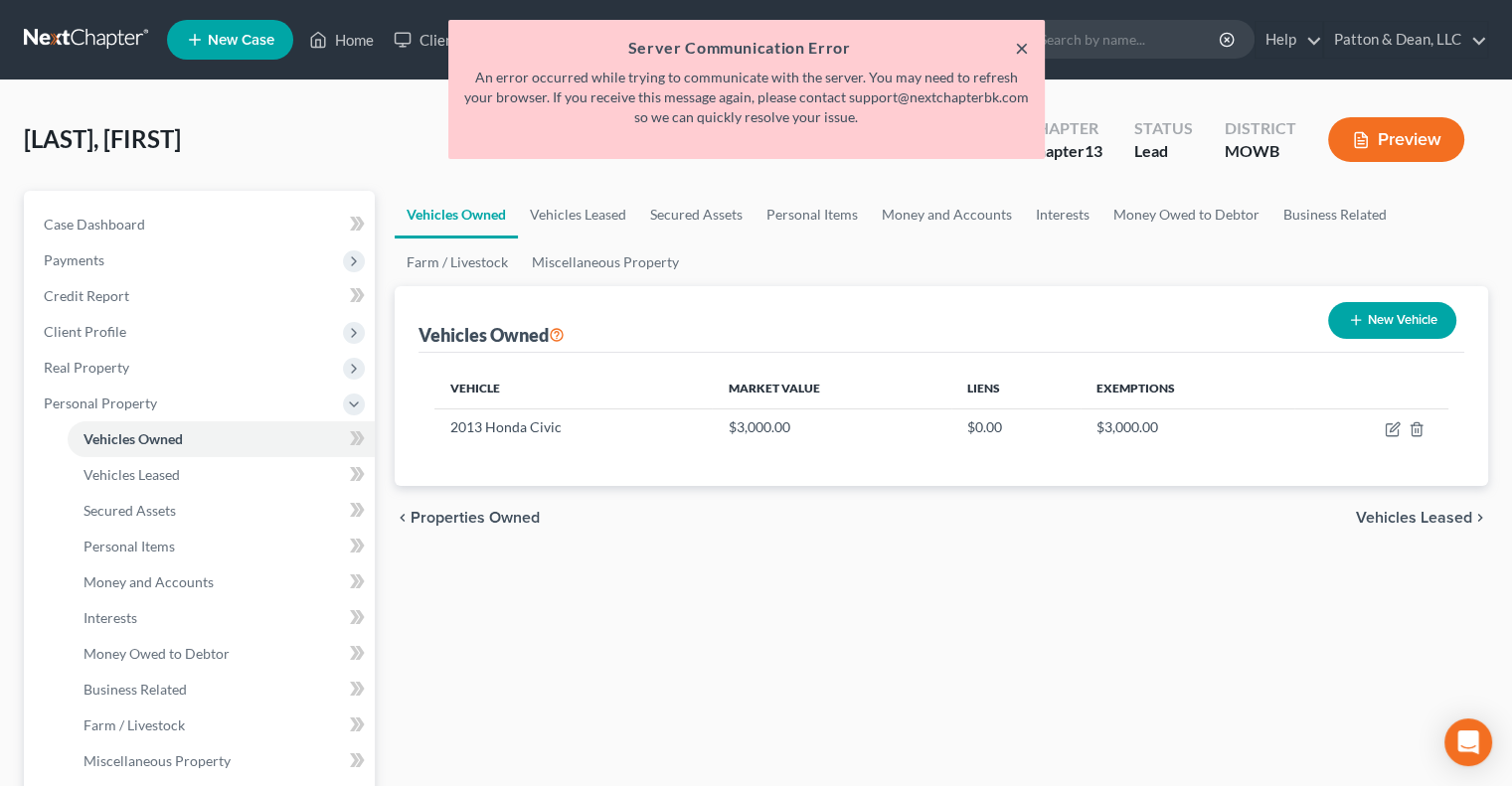 click on "×                     Server Communication Error An error occurred while trying to communicate with the server. You may need to refresh your browser. If you receive this message again, please contact support@nextchapterbk.com so we can quickly resolve your issue." at bounding box center [747, 89] 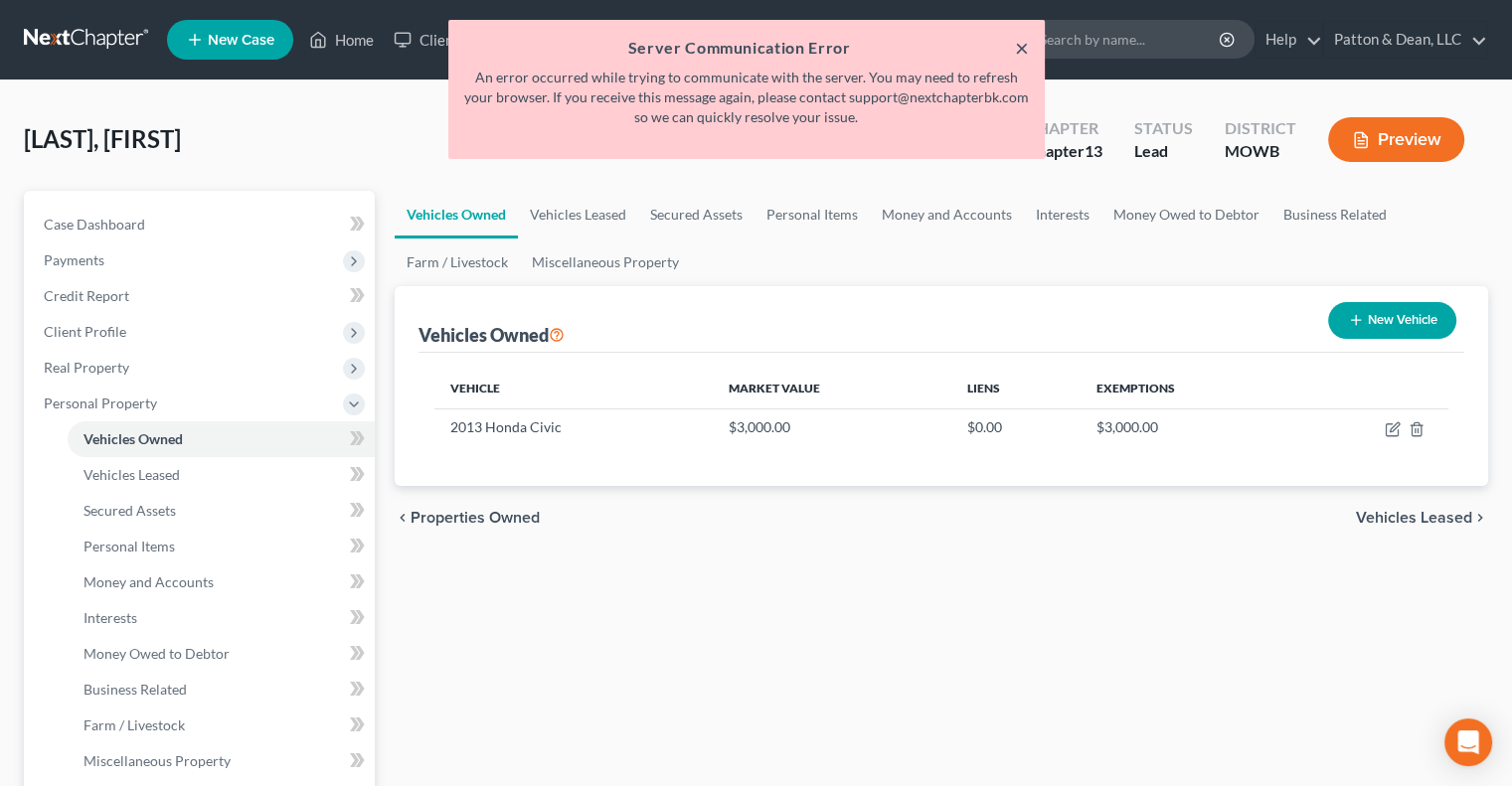 click on "×" at bounding box center [1022, 48] 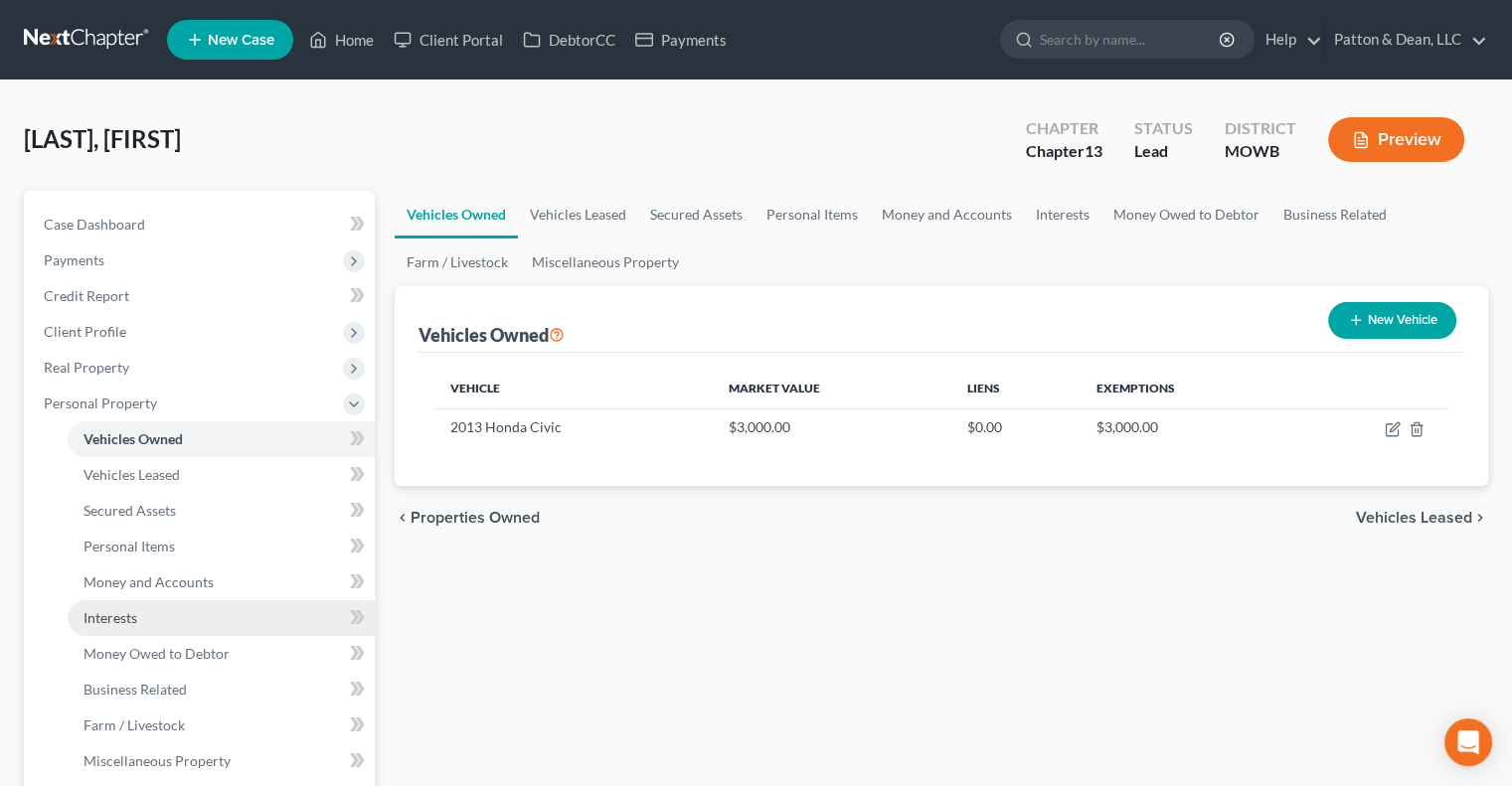 click on "Interests" at bounding box center [110, 617] 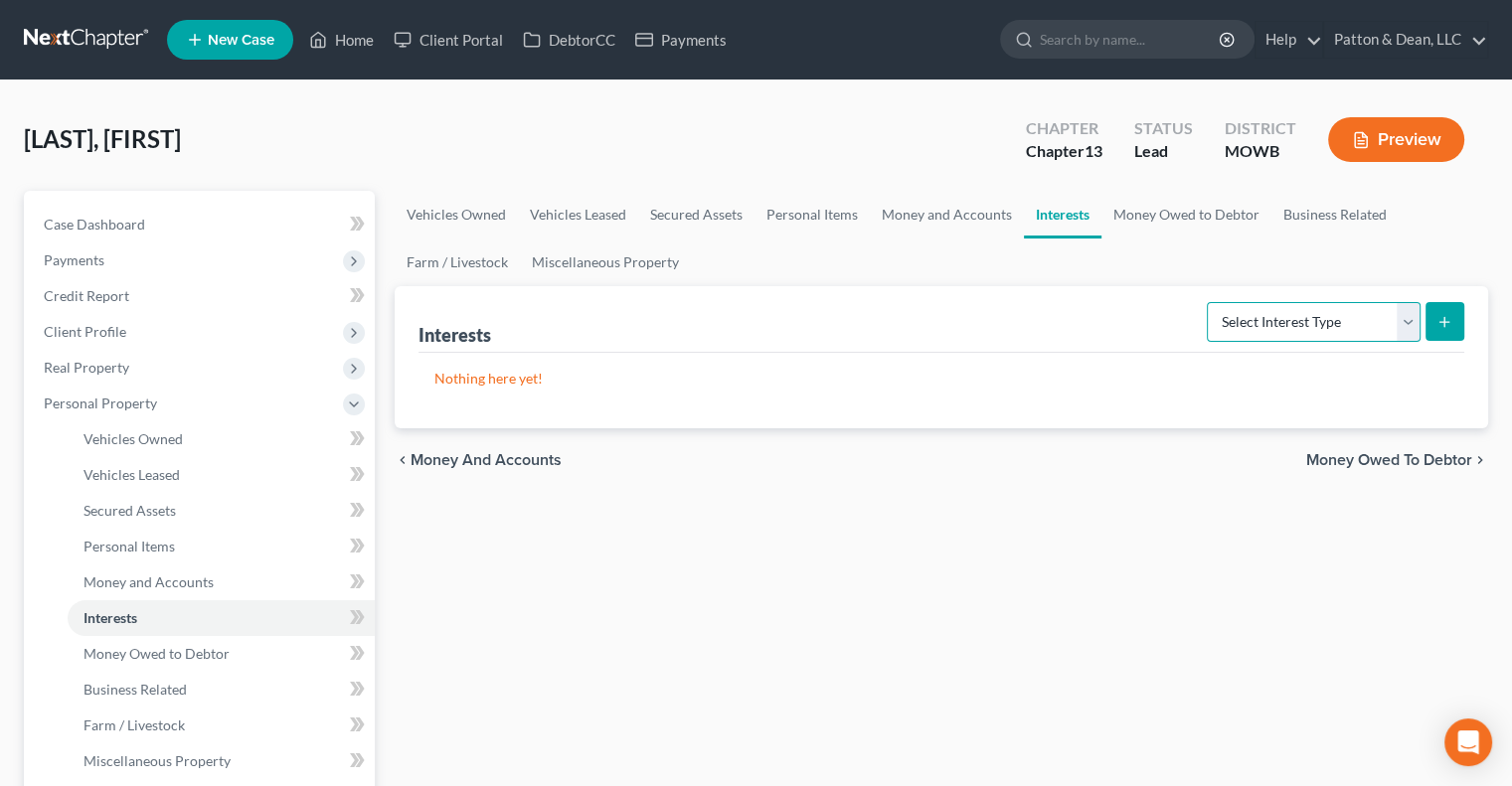 click on "Select Interest Type 401K Annuity Bond Education IRA Government Bond Government Pension Plan Incorporated Business IRA Joint Venture (Active) Joint Venture (Inactive) Keogh Mutual Fund Other Retirement Plan Partnership (Active) Partnership (Inactive) Pension Plan Stock Term Life Insurance Unincorporated Business Whole Life Insurance" at bounding box center [1313, 322] 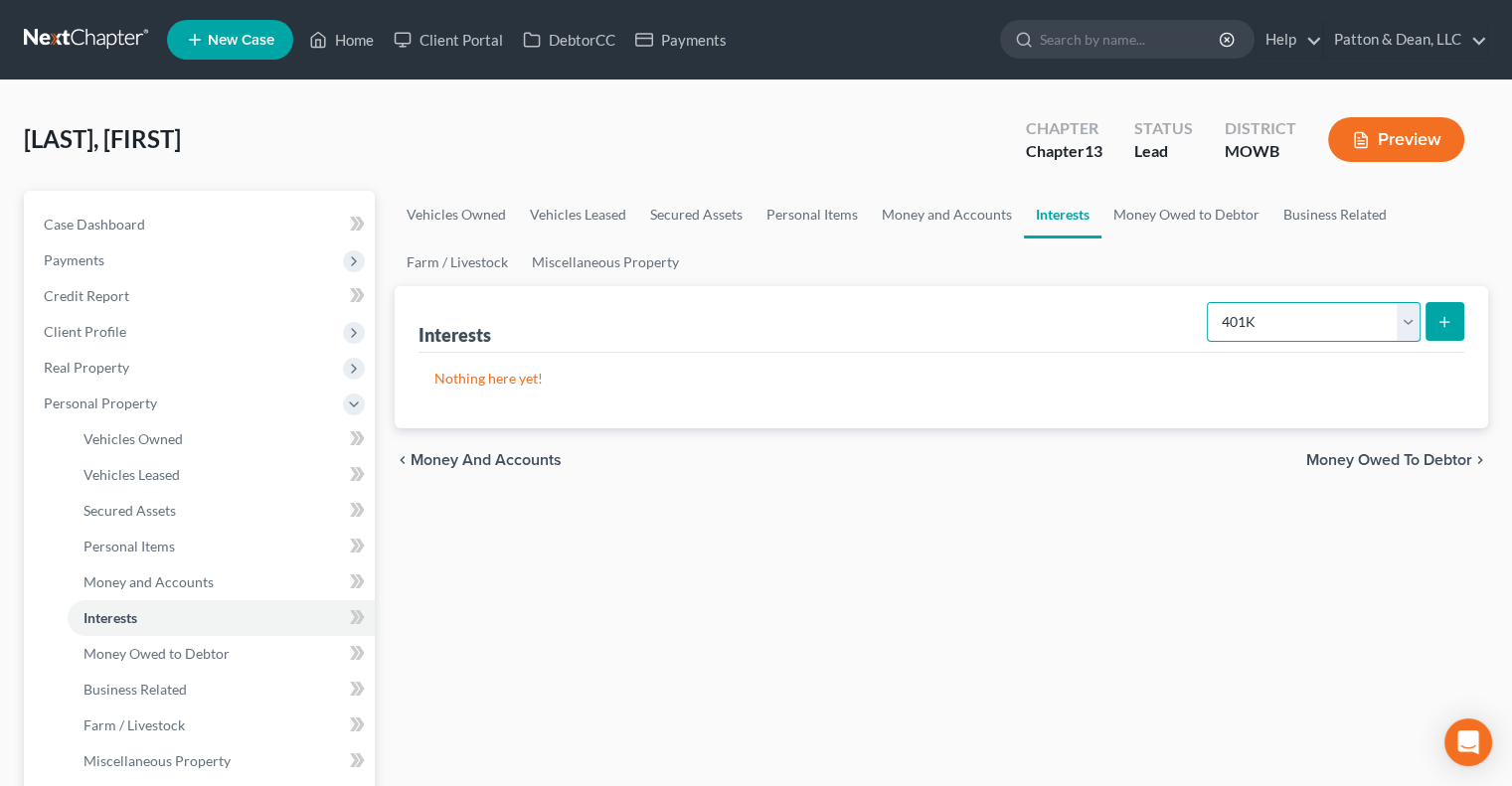 click on "Select Interest Type 401K Annuity Bond Education IRA Government Bond Government Pension Plan Incorporated Business IRA Joint Venture (Active) Joint Venture (Inactive) Keogh Mutual Fund Other Retirement Plan Partnership (Active) Partnership (Inactive) Pension Plan Stock Term Life Insurance Unincorporated Business Whole Life Insurance" at bounding box center (1313, 322) 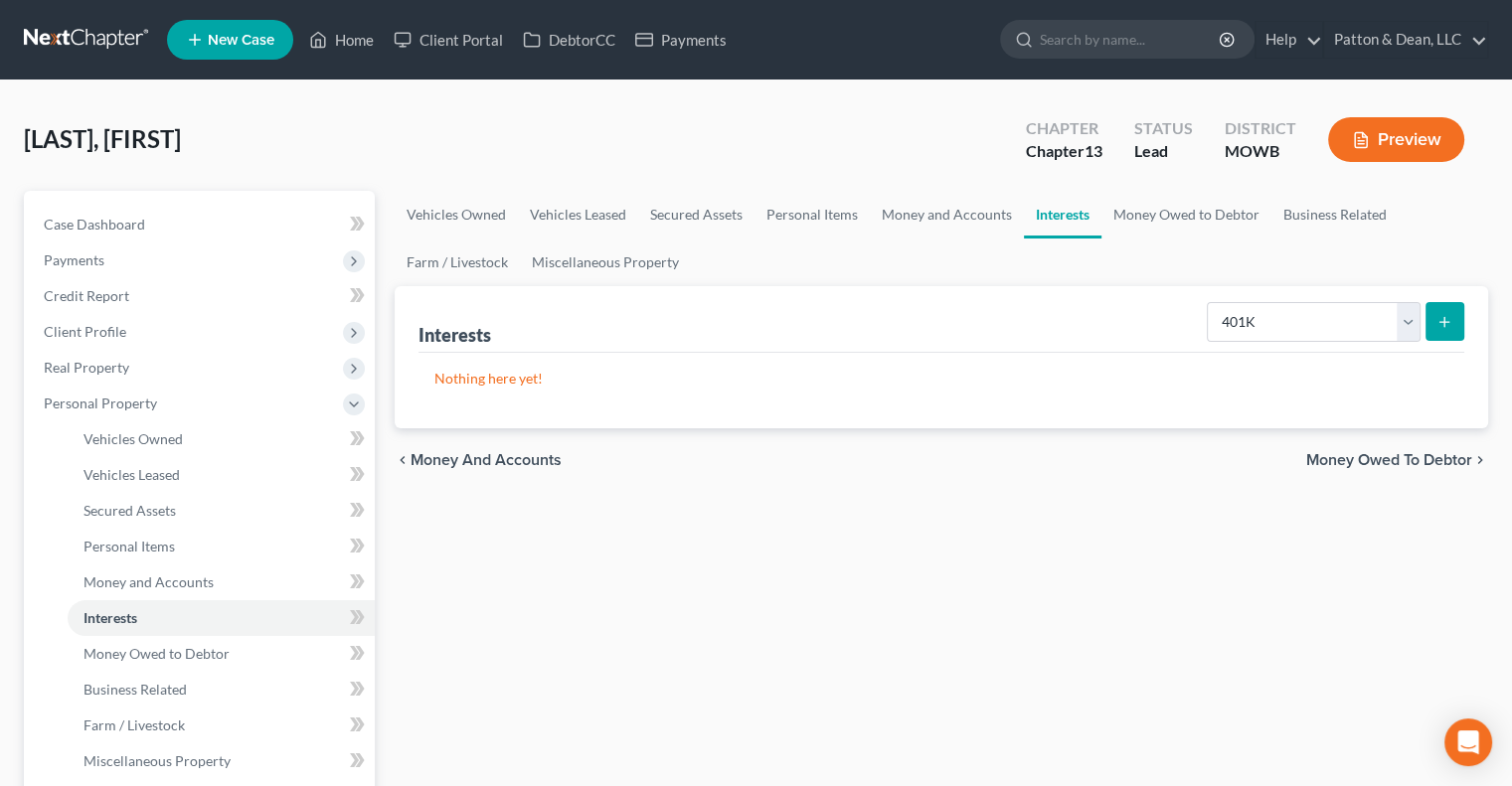 click at bounding box center (1444, 321) 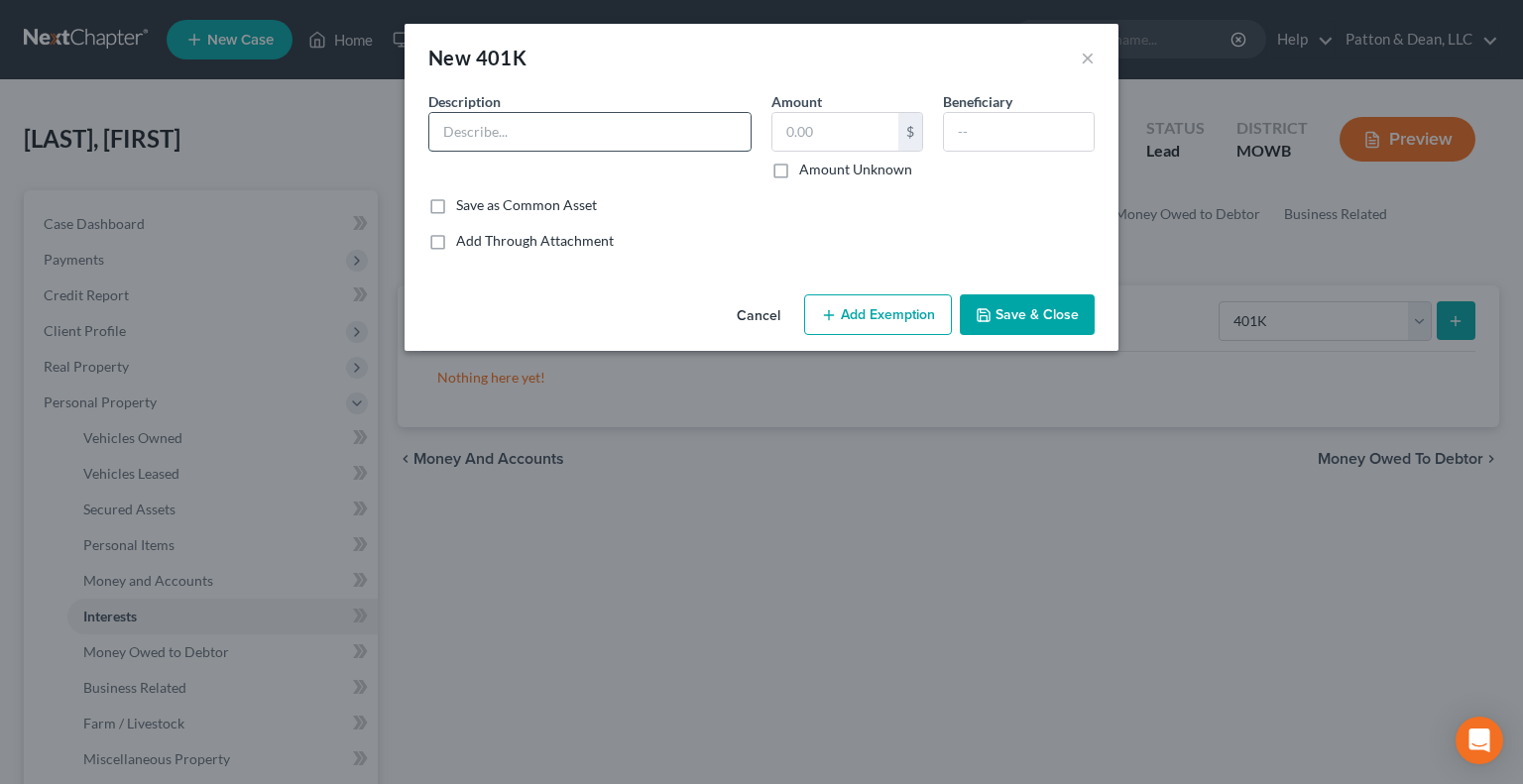 click at bounding box center [590, 132] 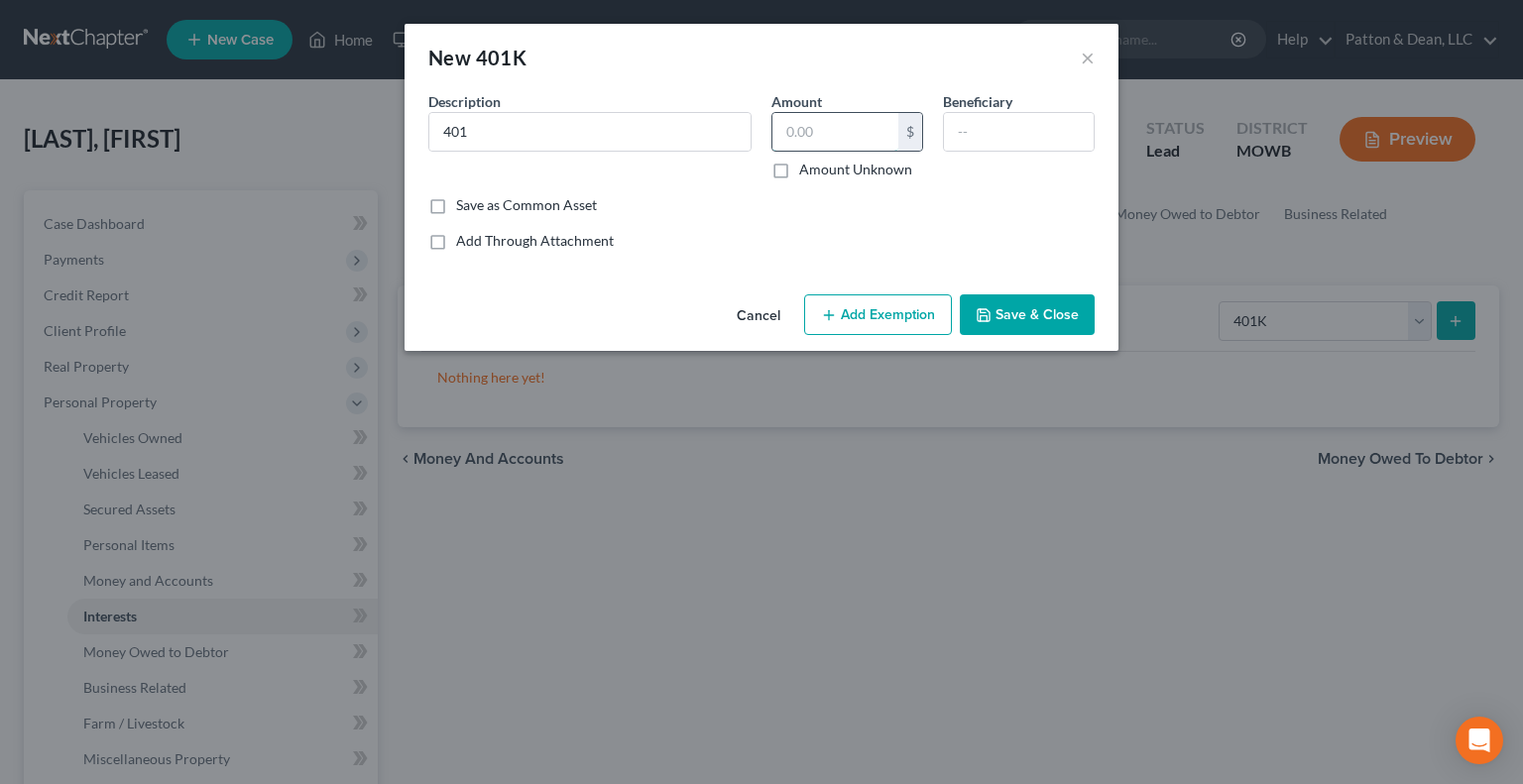 click at bounding box center [835, 132] 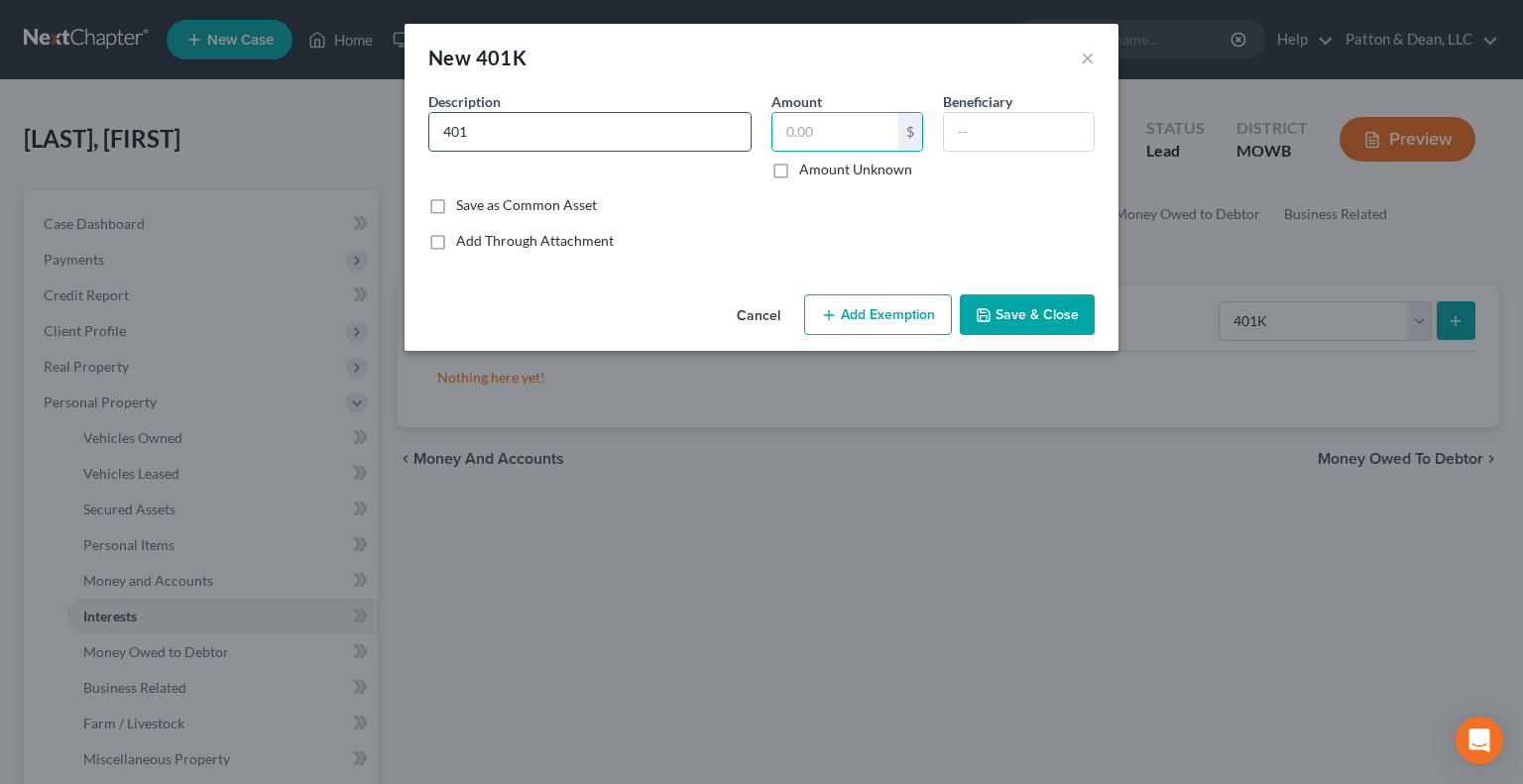 click on "401" at bounding box center [590, 132] 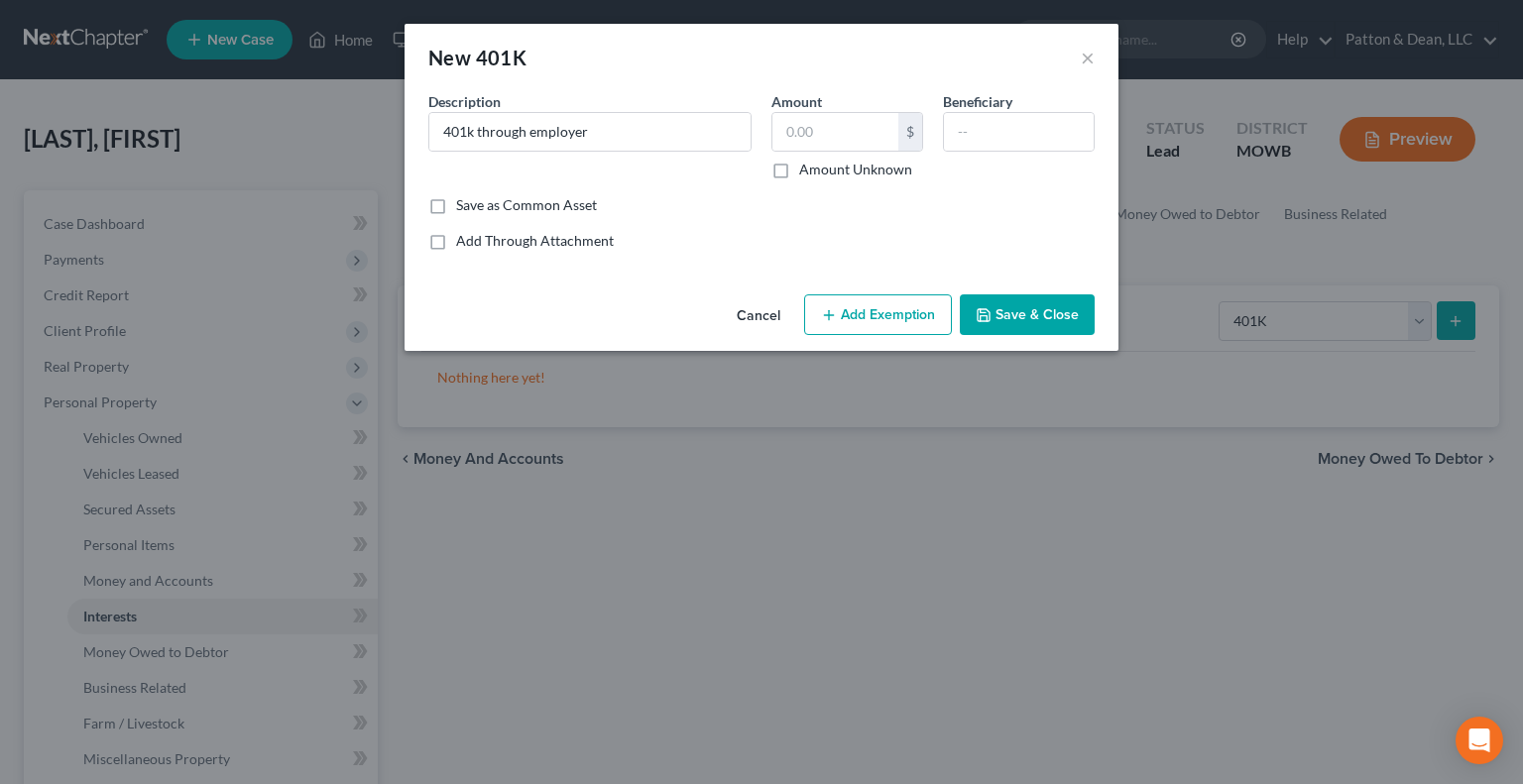 click on "Amount Unknown" at bounding box center [856, 169] 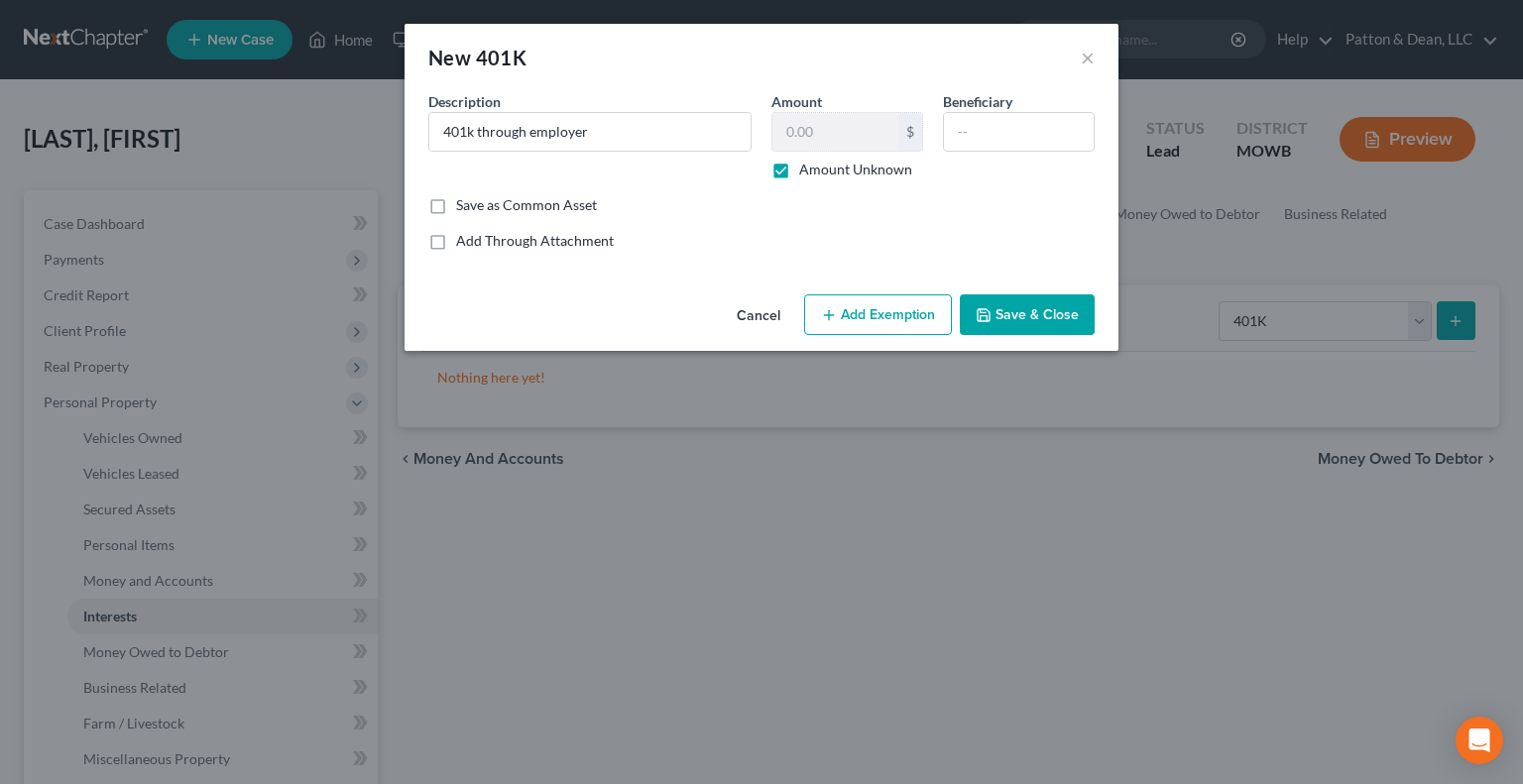 click on "Add Exemption" at bounding box center [878, 315] 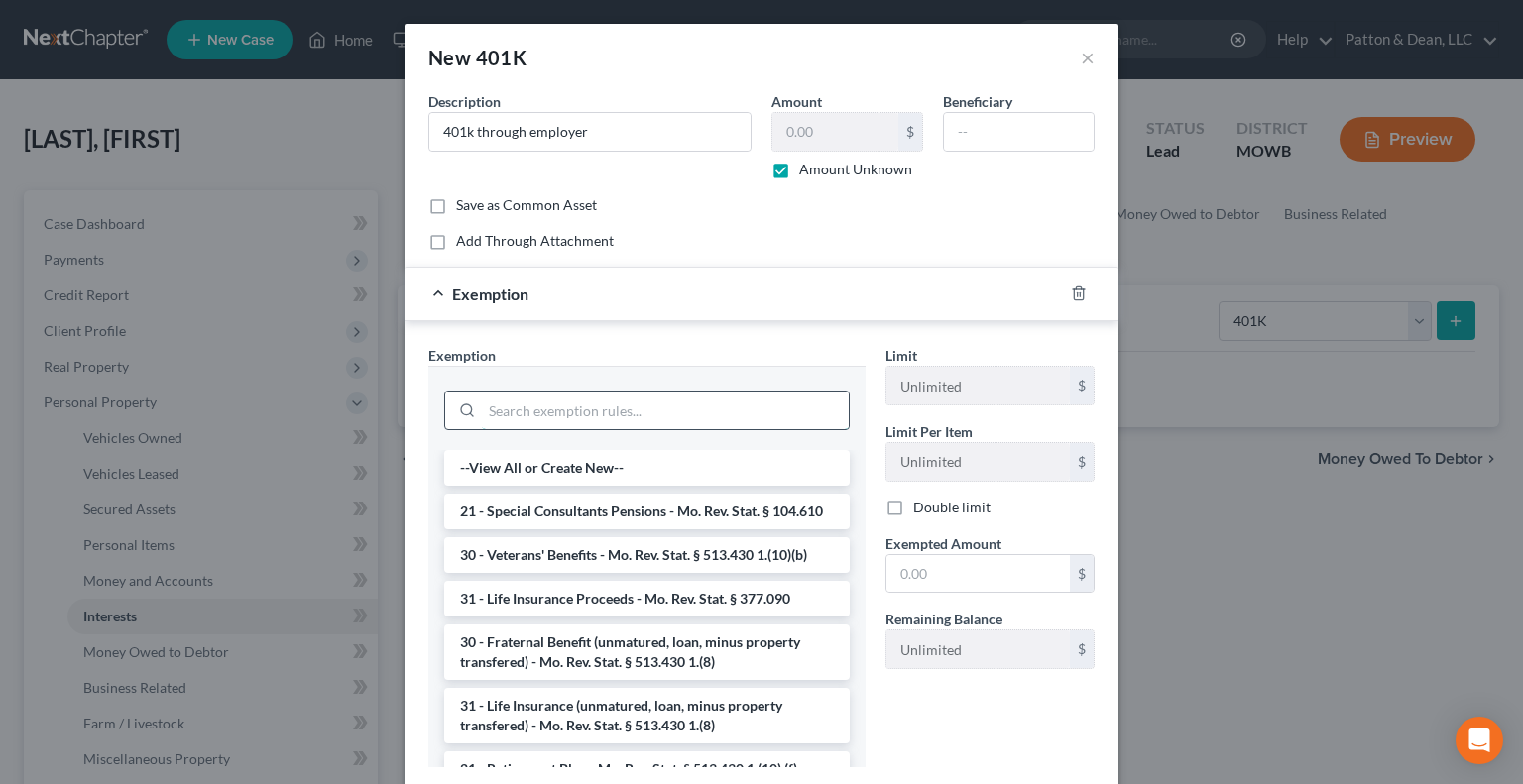 click at bounding box center (665, 410) 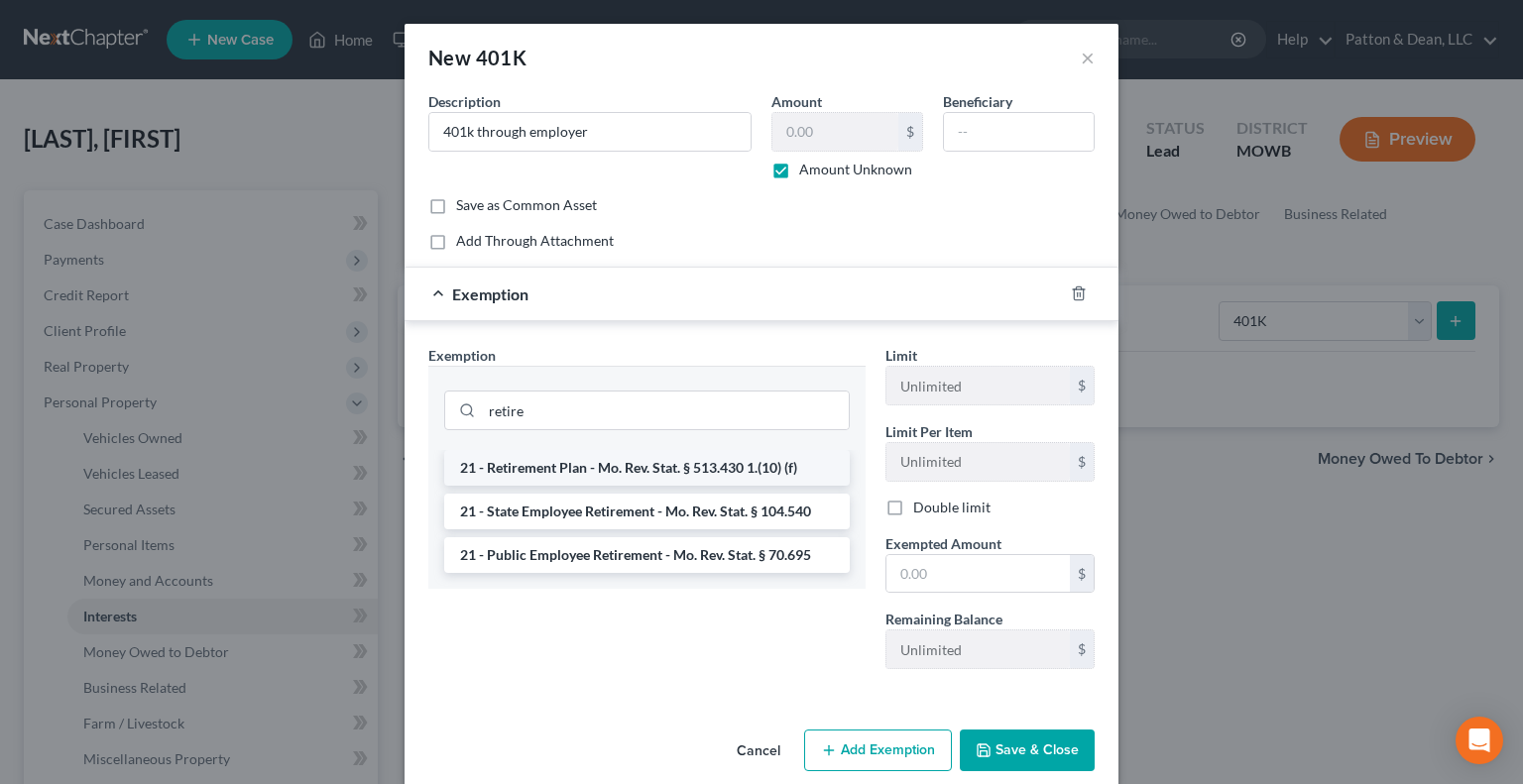 click on "21 - Retirement Plan - Mo. Rev. Stat. § 513.430 1.(10) (f)" at bounding box center [646, 468] 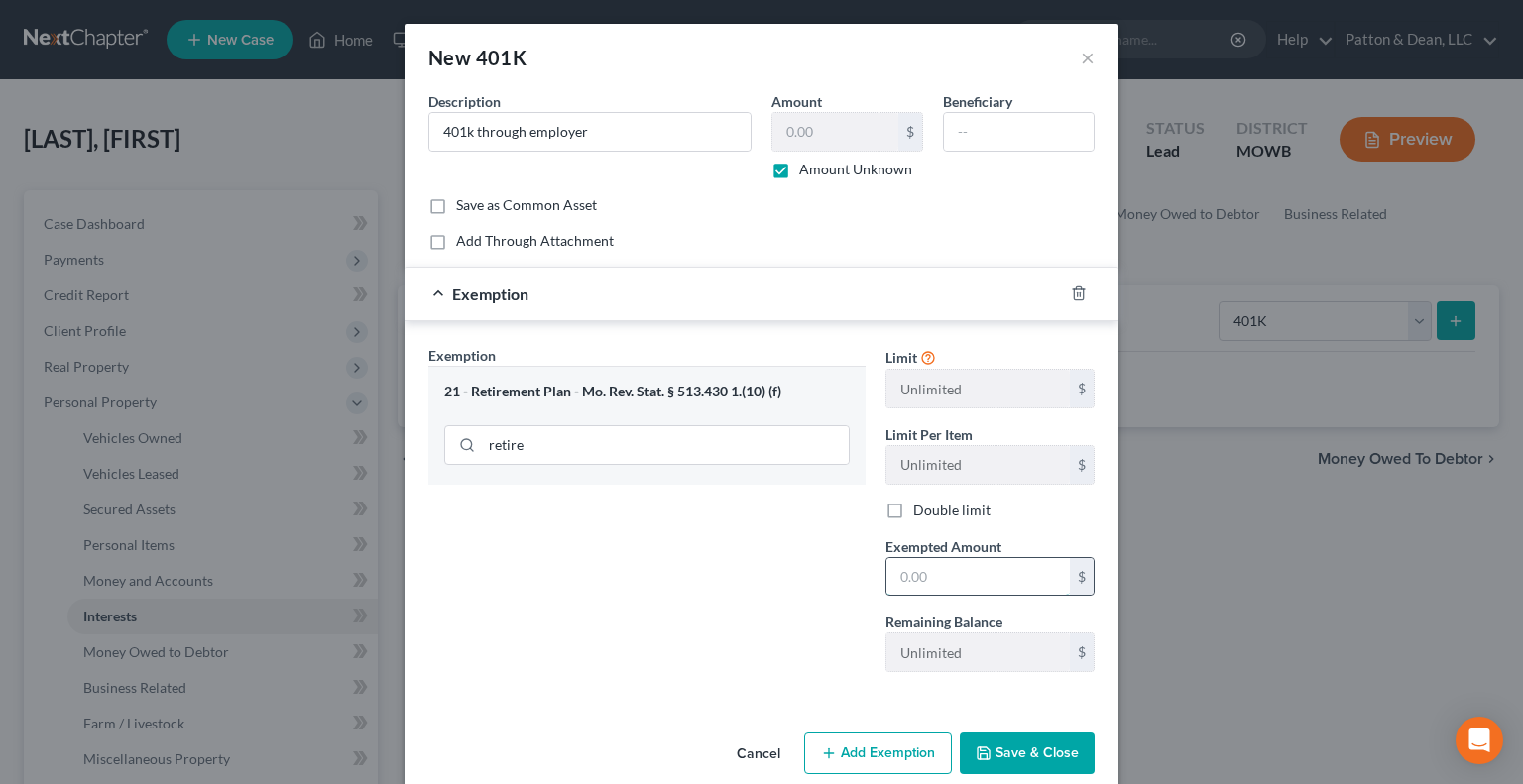 click at bounding box center (978, 577) 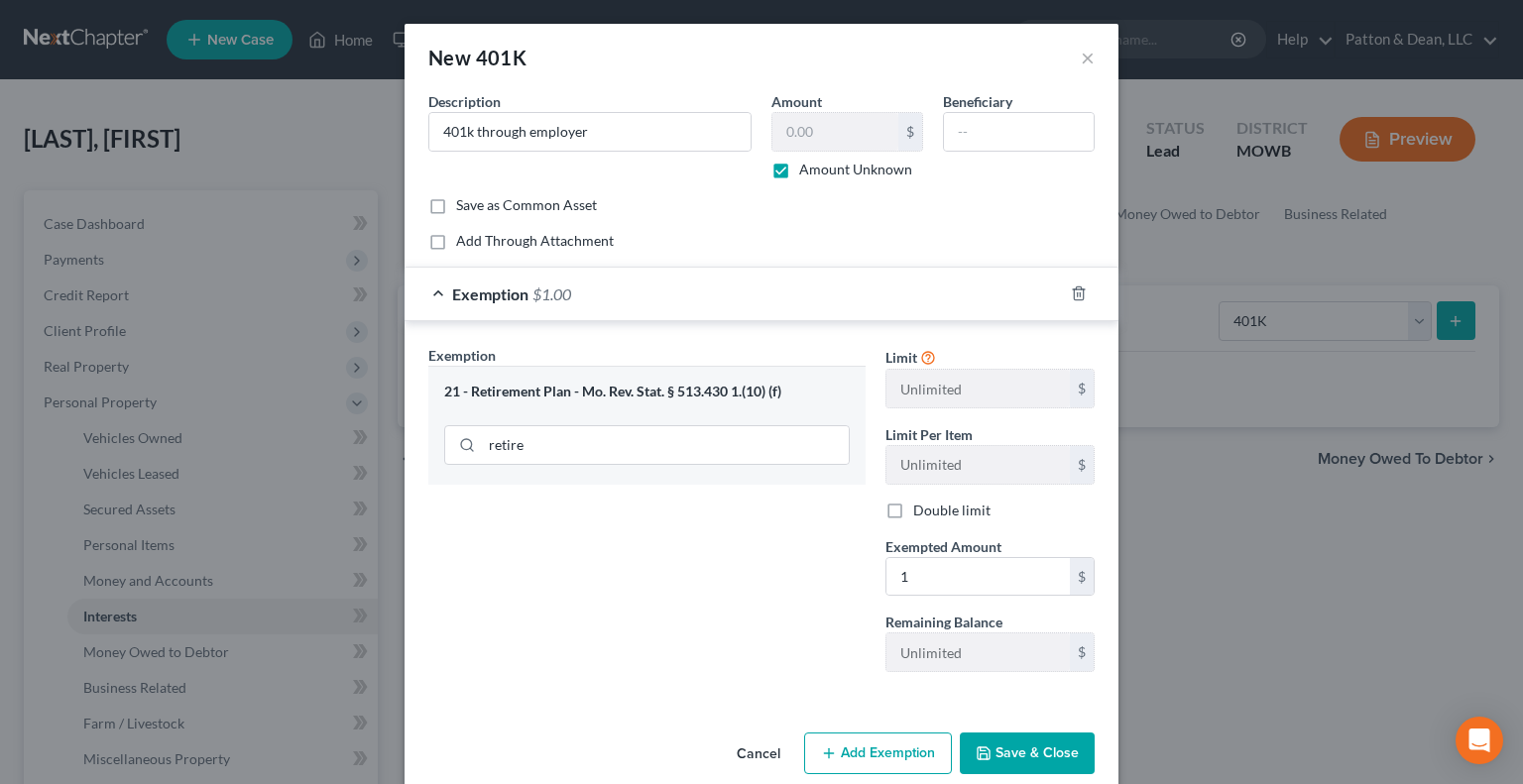 click on "Save & Close" at bounding box center [1027, 753] 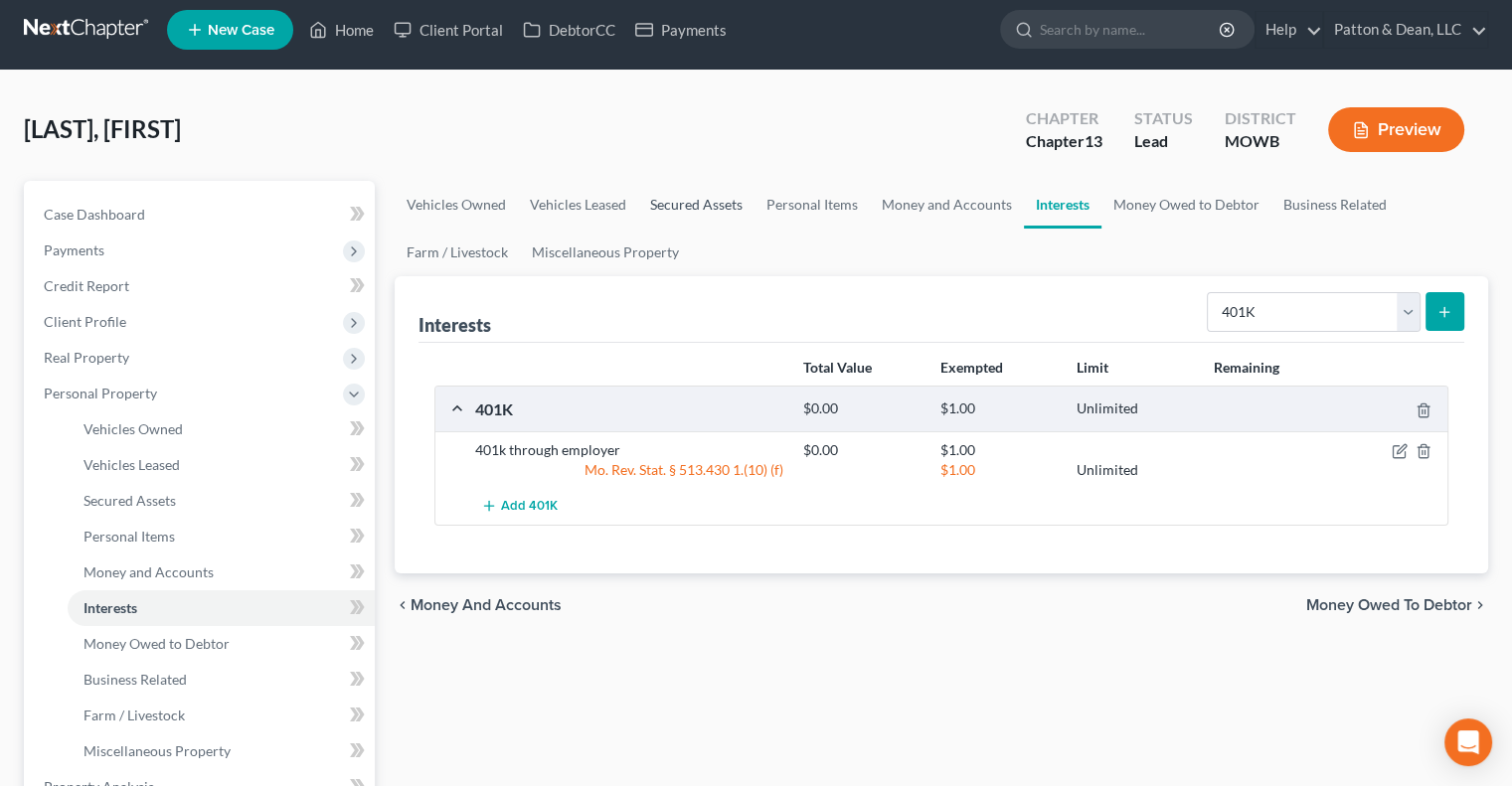 scroll, scrollTop: 0, scrollLeft: 0, axis: both 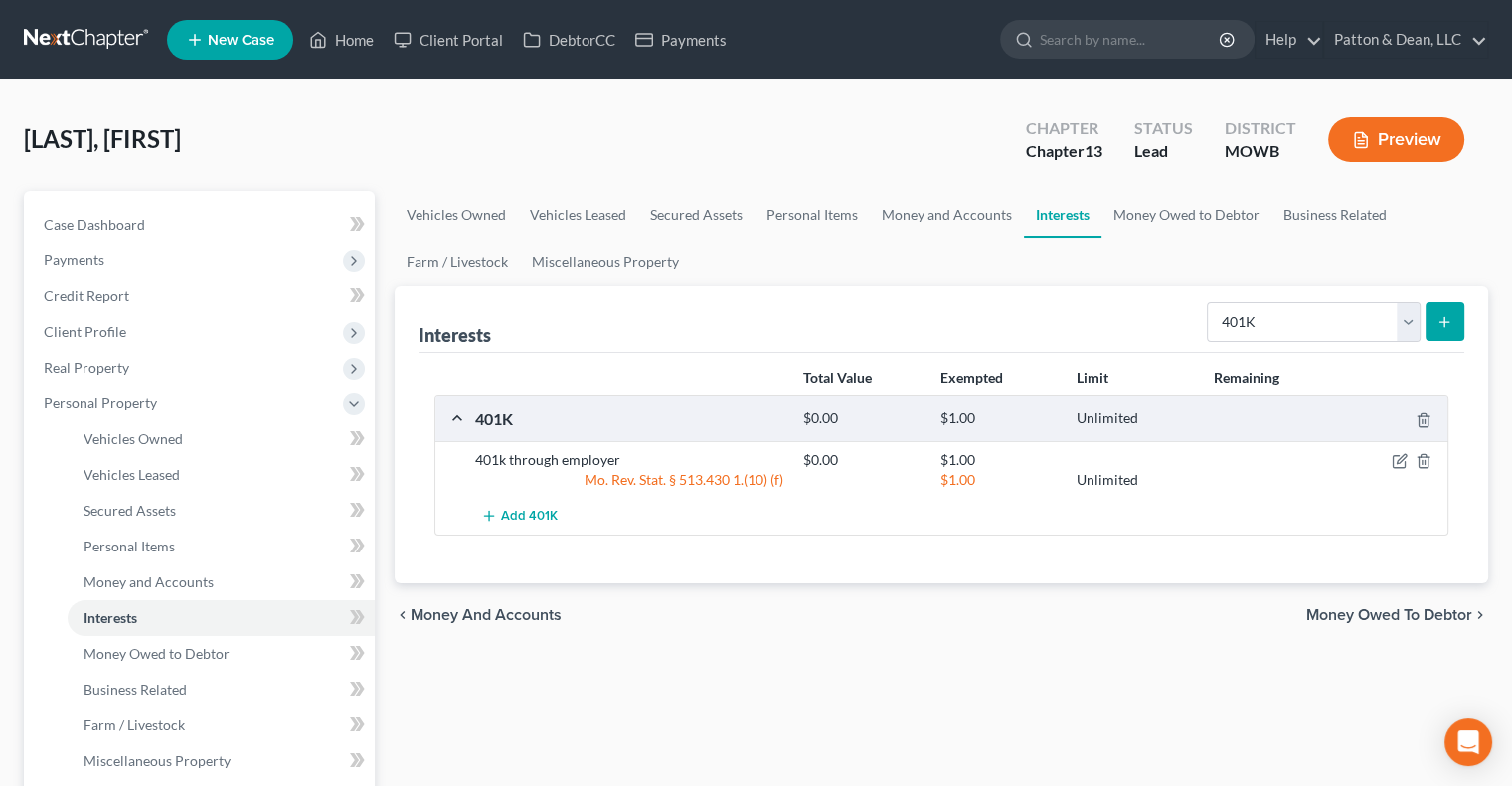 click on "Anderson, Sandy Upgraded Chapter Chapter  13 Status Lead District MOWB Preview" at bounding box center (756, 147) 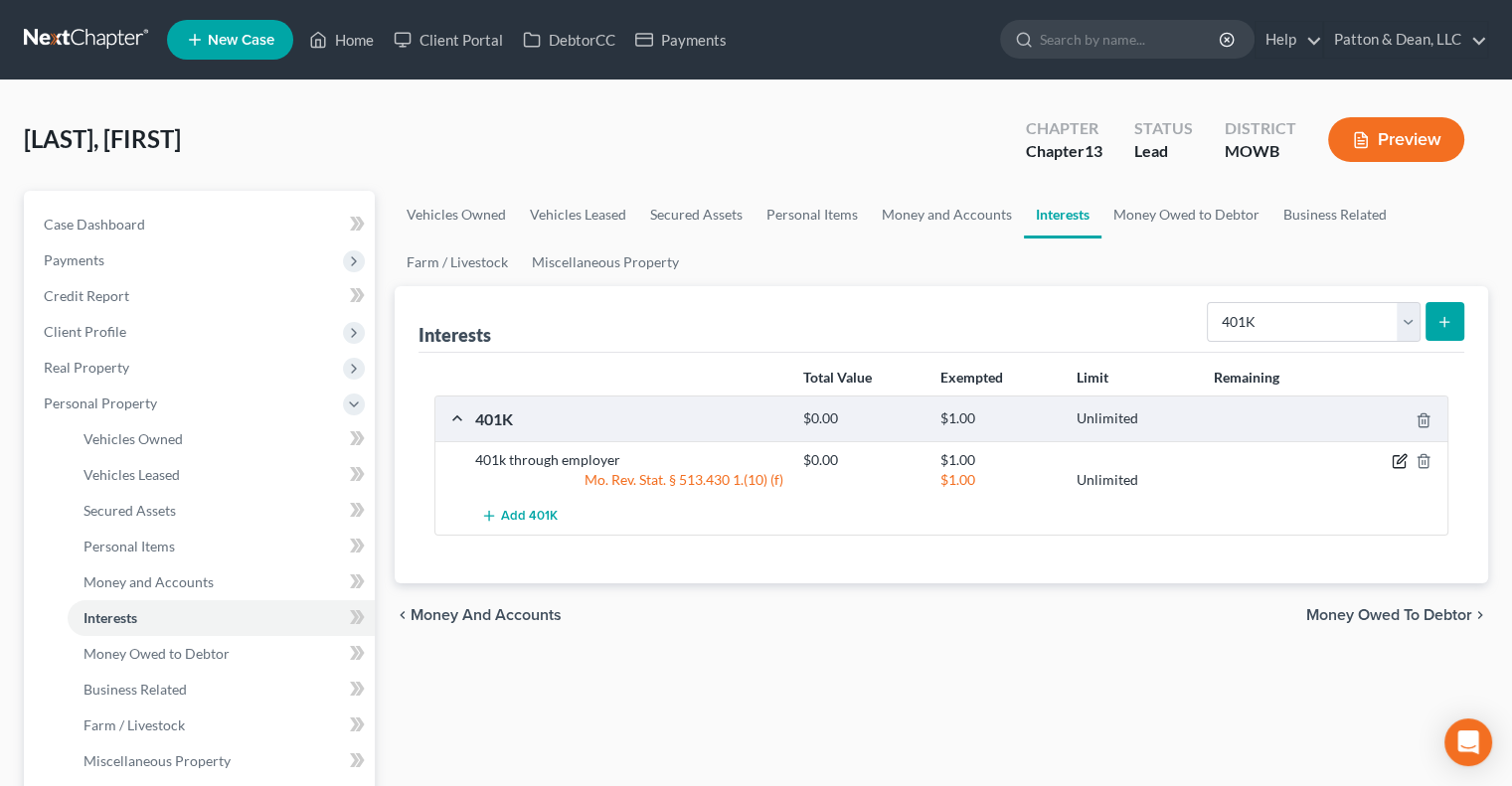 click 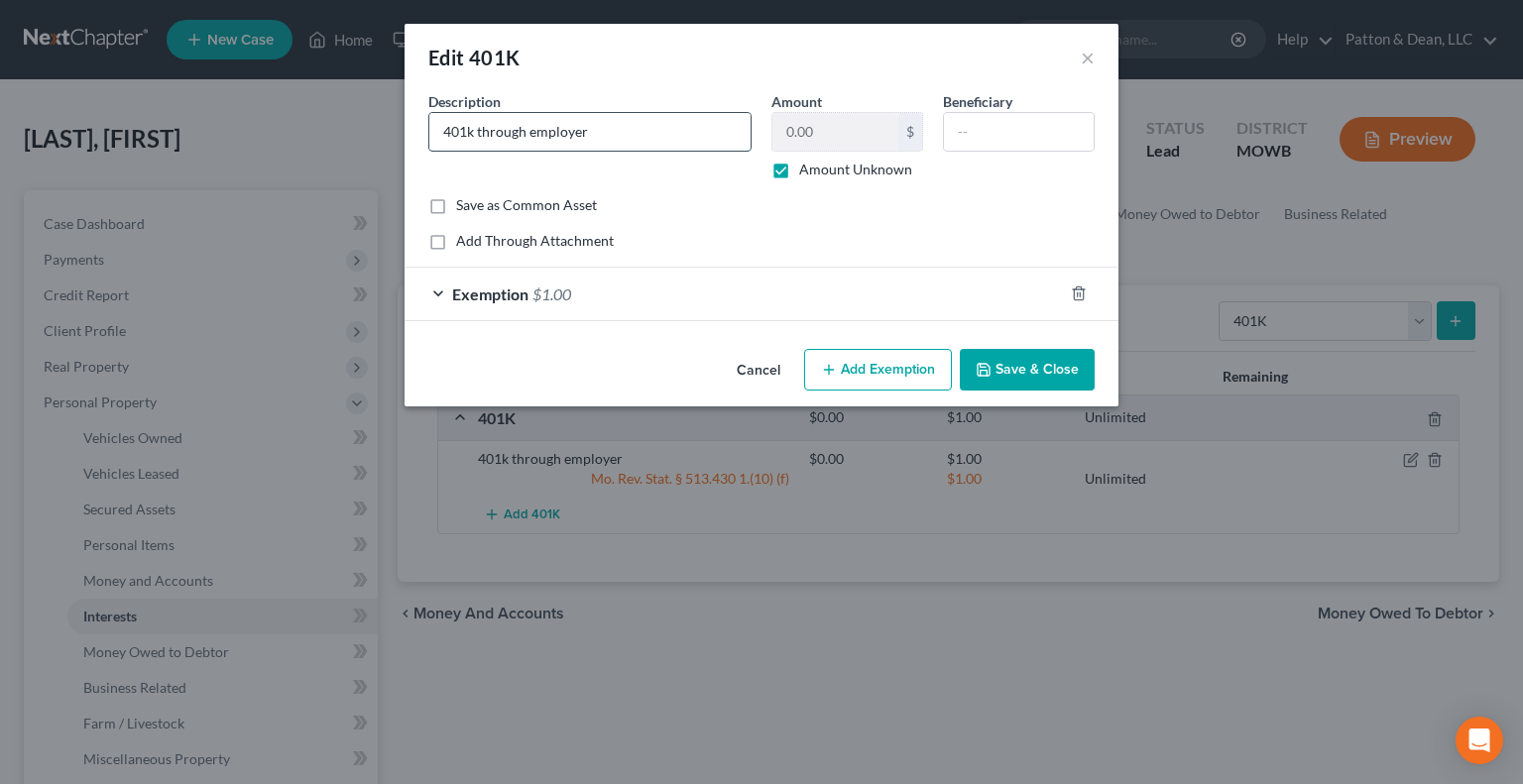 click on "401k through employer" at bounding box center (590, 132) 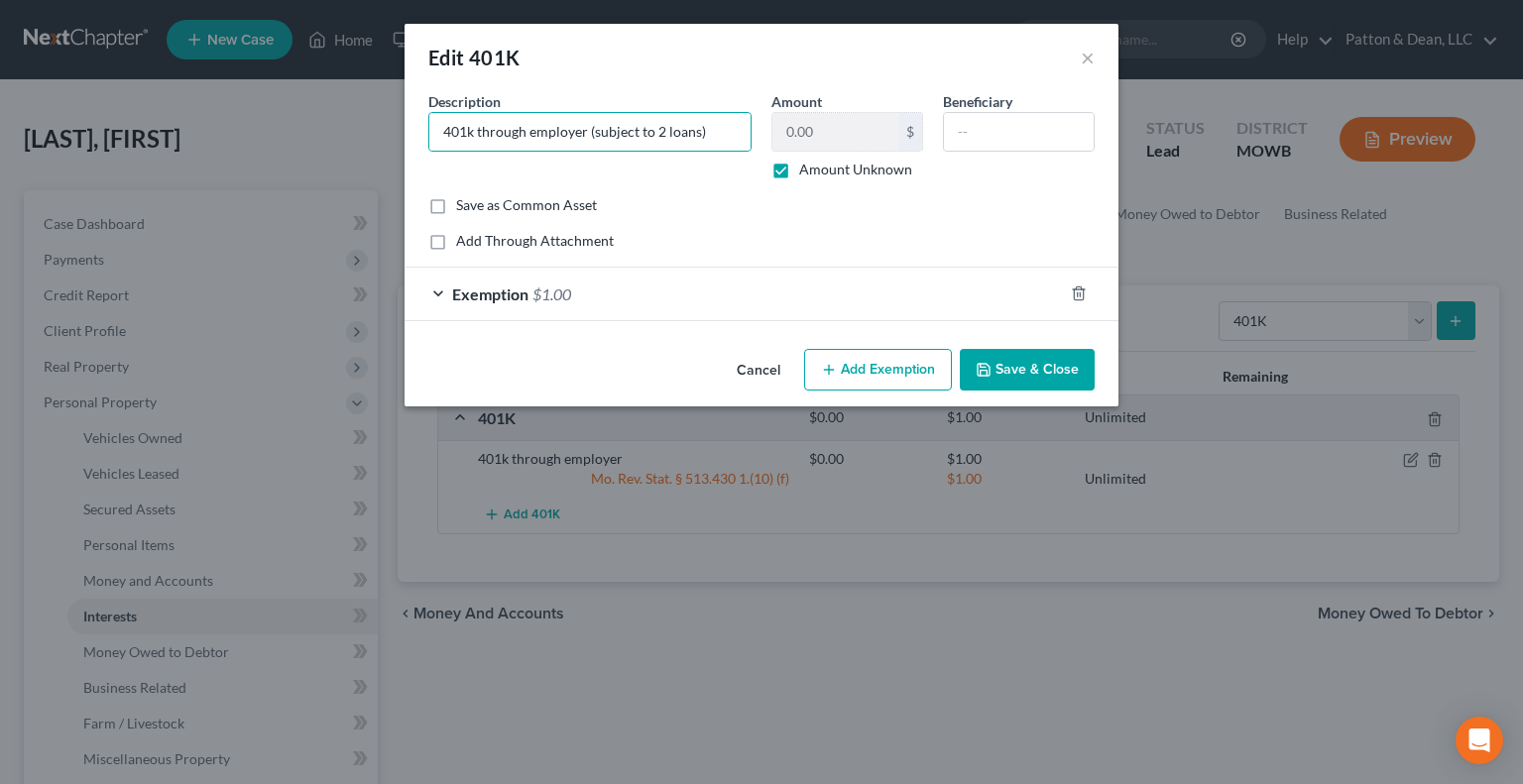 click on "Save & Close" at bounding box center [1027, 370] 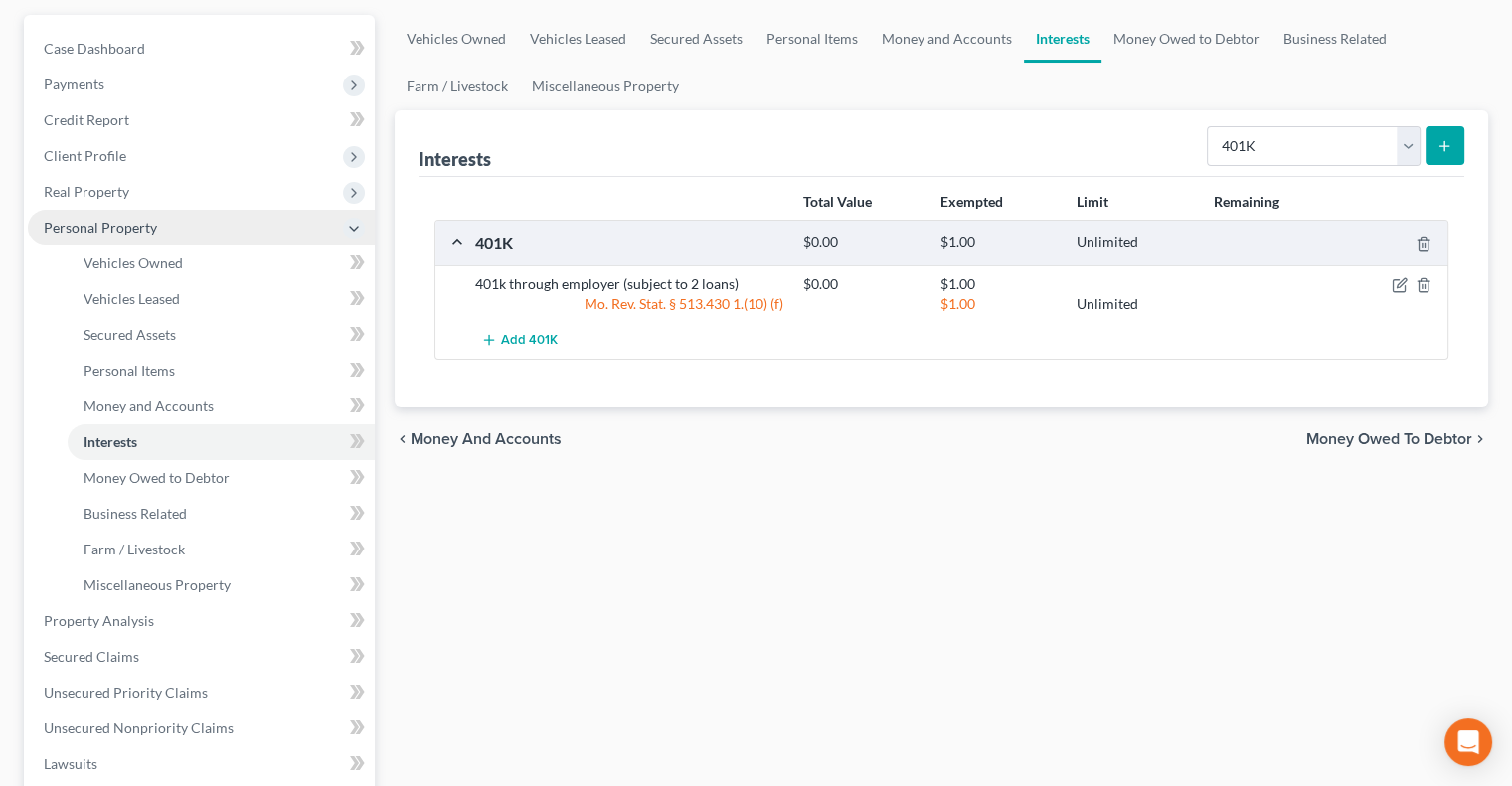 scroll, scrollTop: 199, scrollLeft: 0, axis: vertical 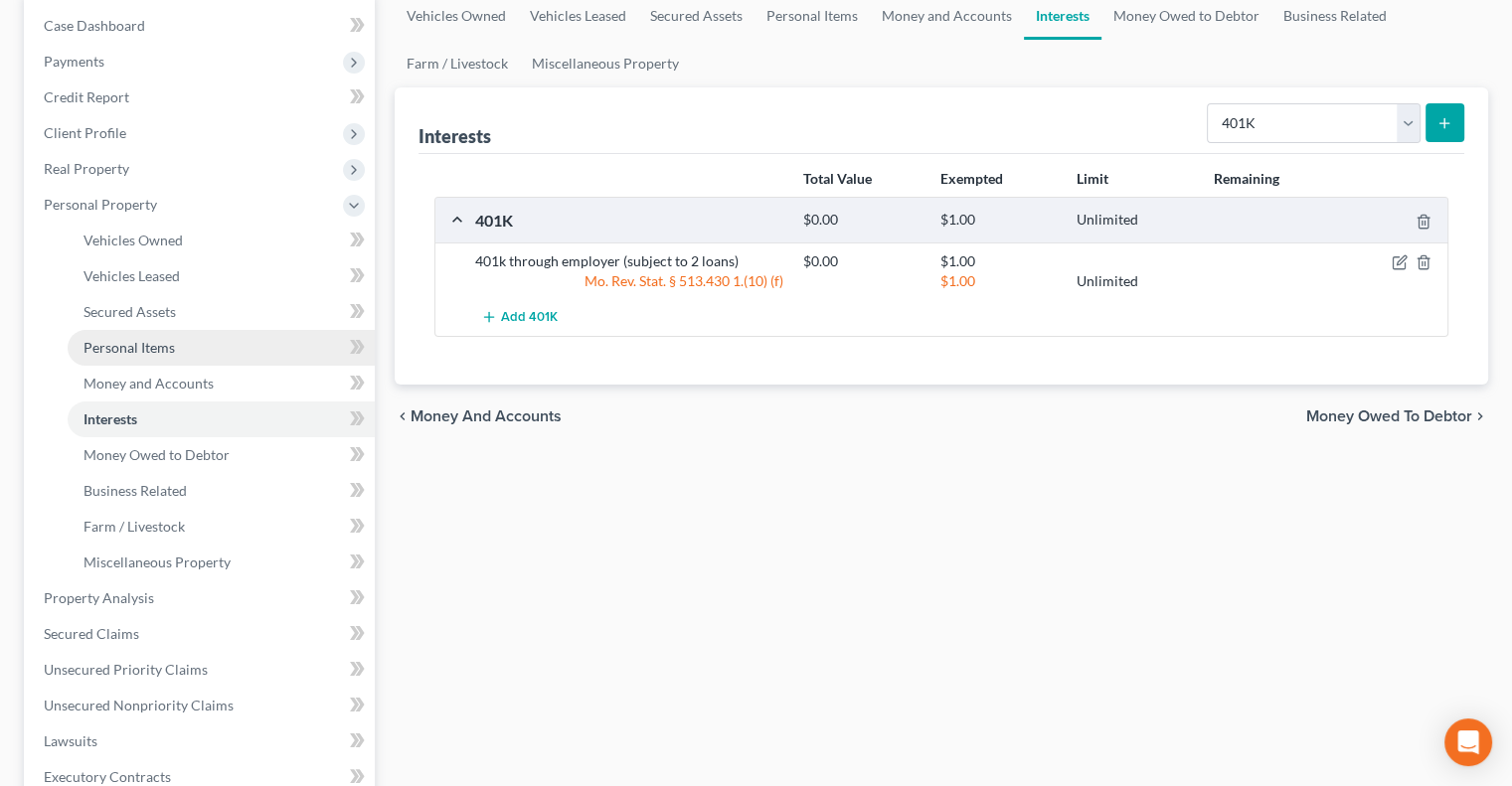 click on "Personal Items" at bounding box center [221, 348] 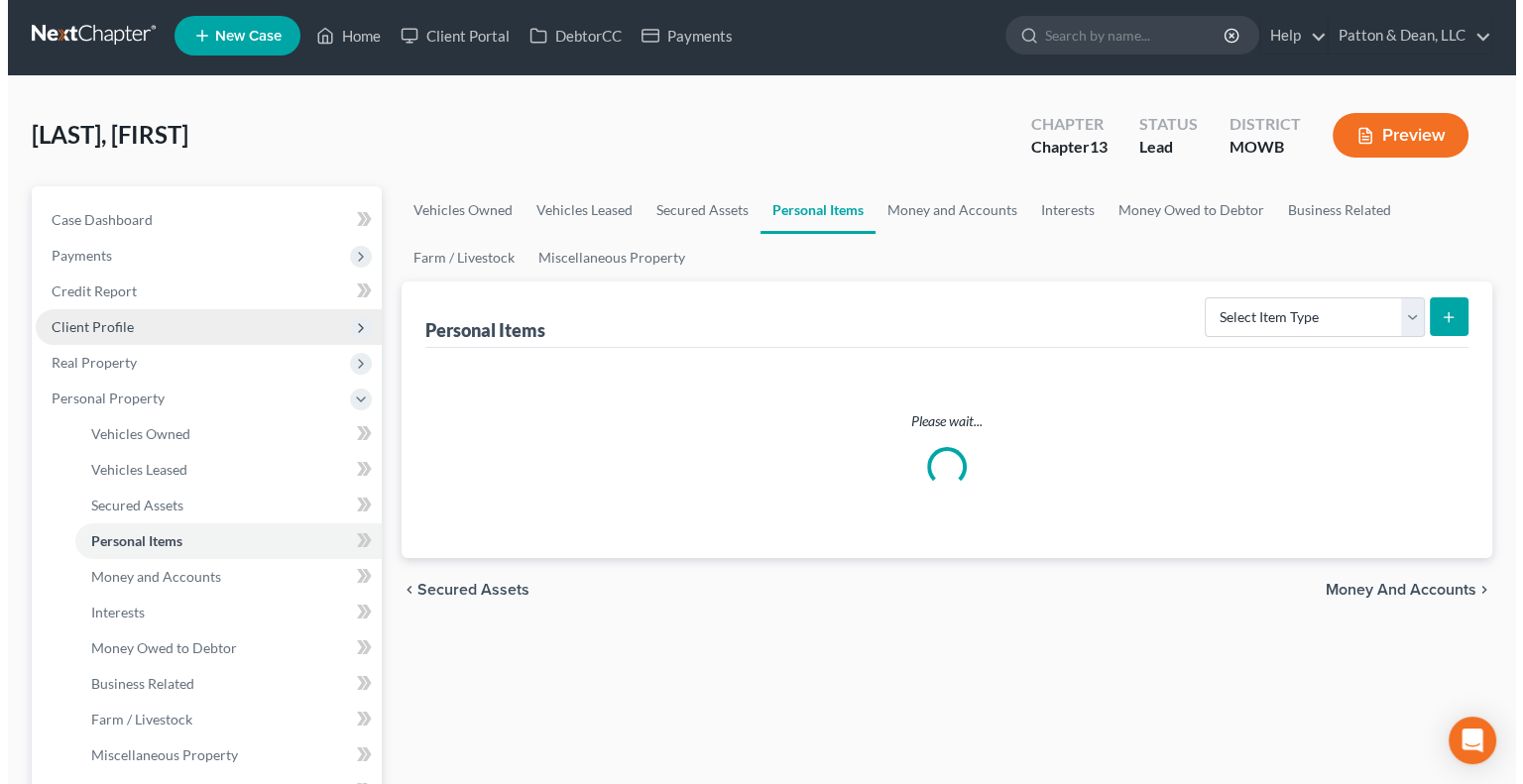 scroll, scrollTop: 0, scrollLeft: 0, axis: both 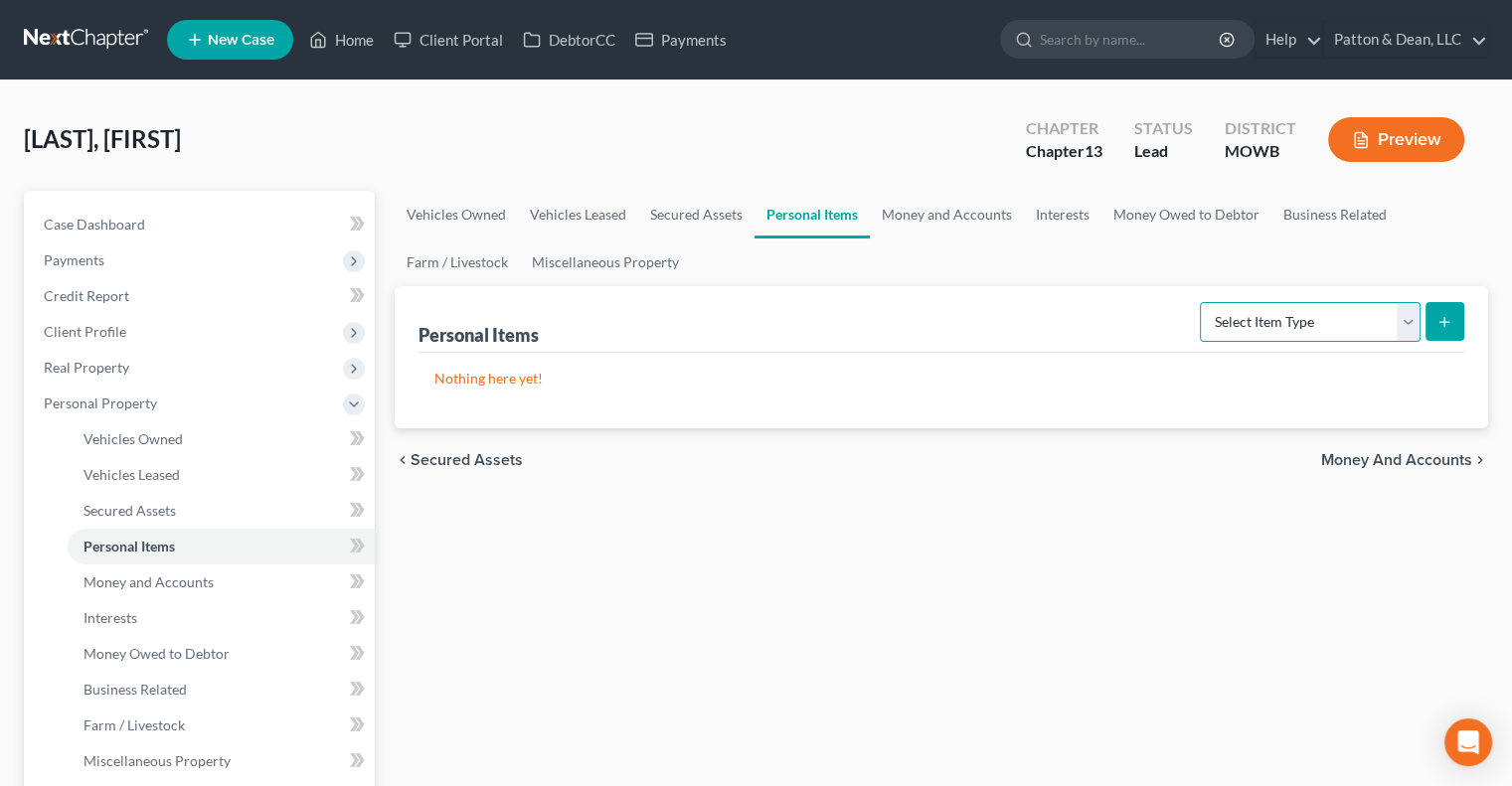 click on "Select Item Type Clothing Collectibles Of Value Electronics Firearms Household Goods Jewelry Other Pet(s) Sports & Hobby Equipment" at bounding box center [1310, 322] 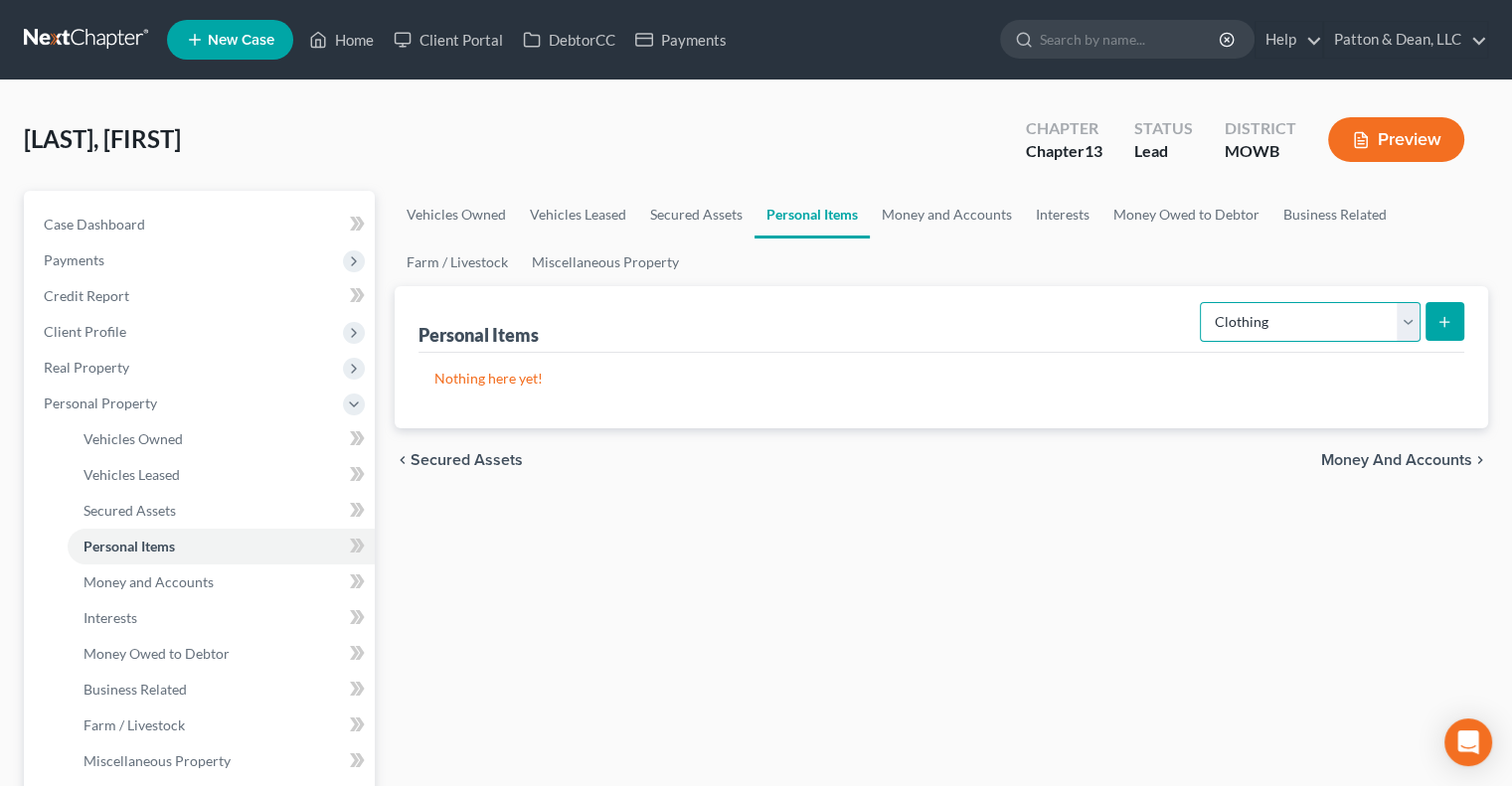 click on "Select Item Type Clothing Collectibles Of Value Electronics Firearms Household Goods Jewelry Other Pet(s) Sports & Hobby Equipment" at bounding box center [1310, 322] 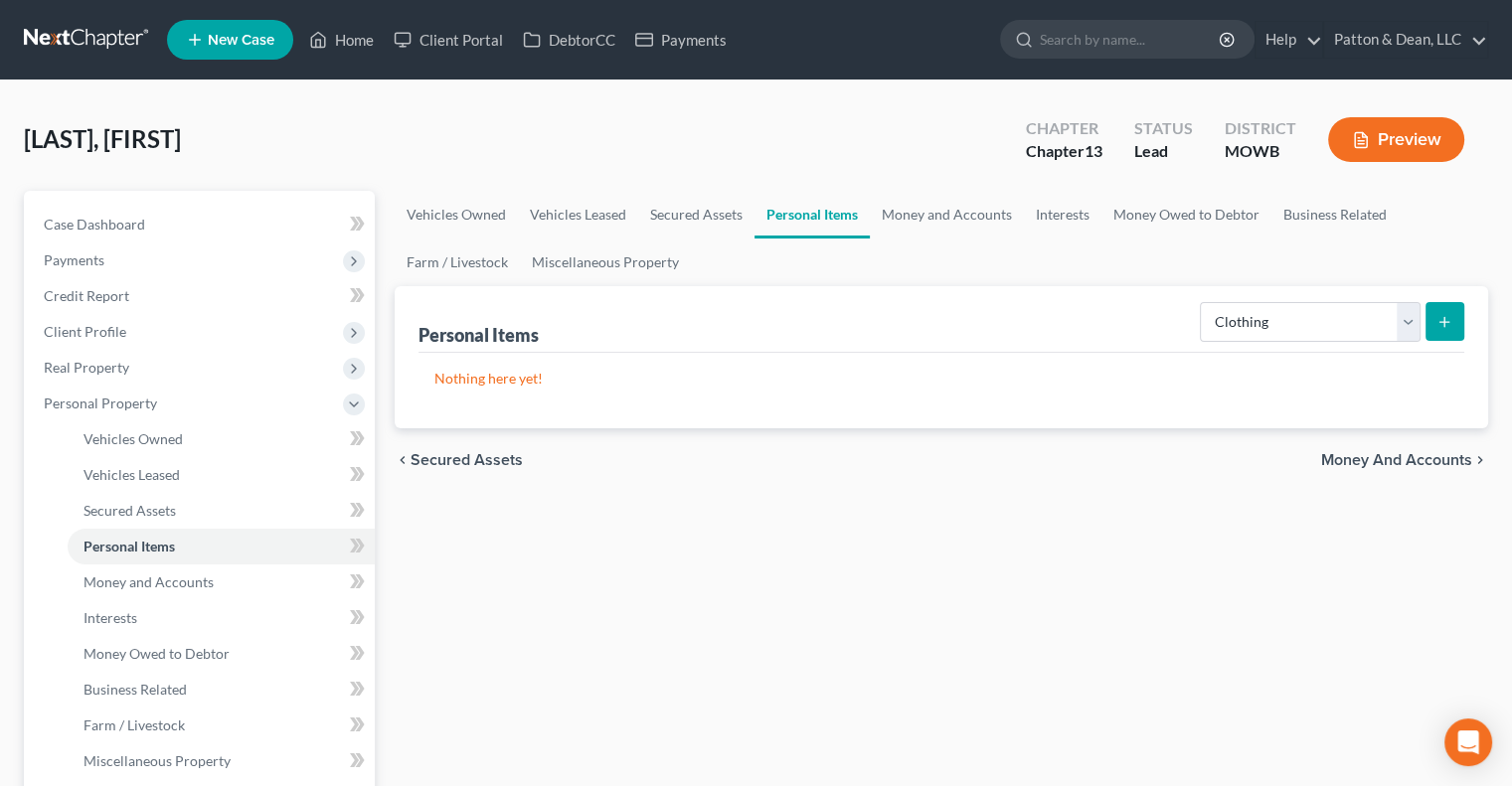 click 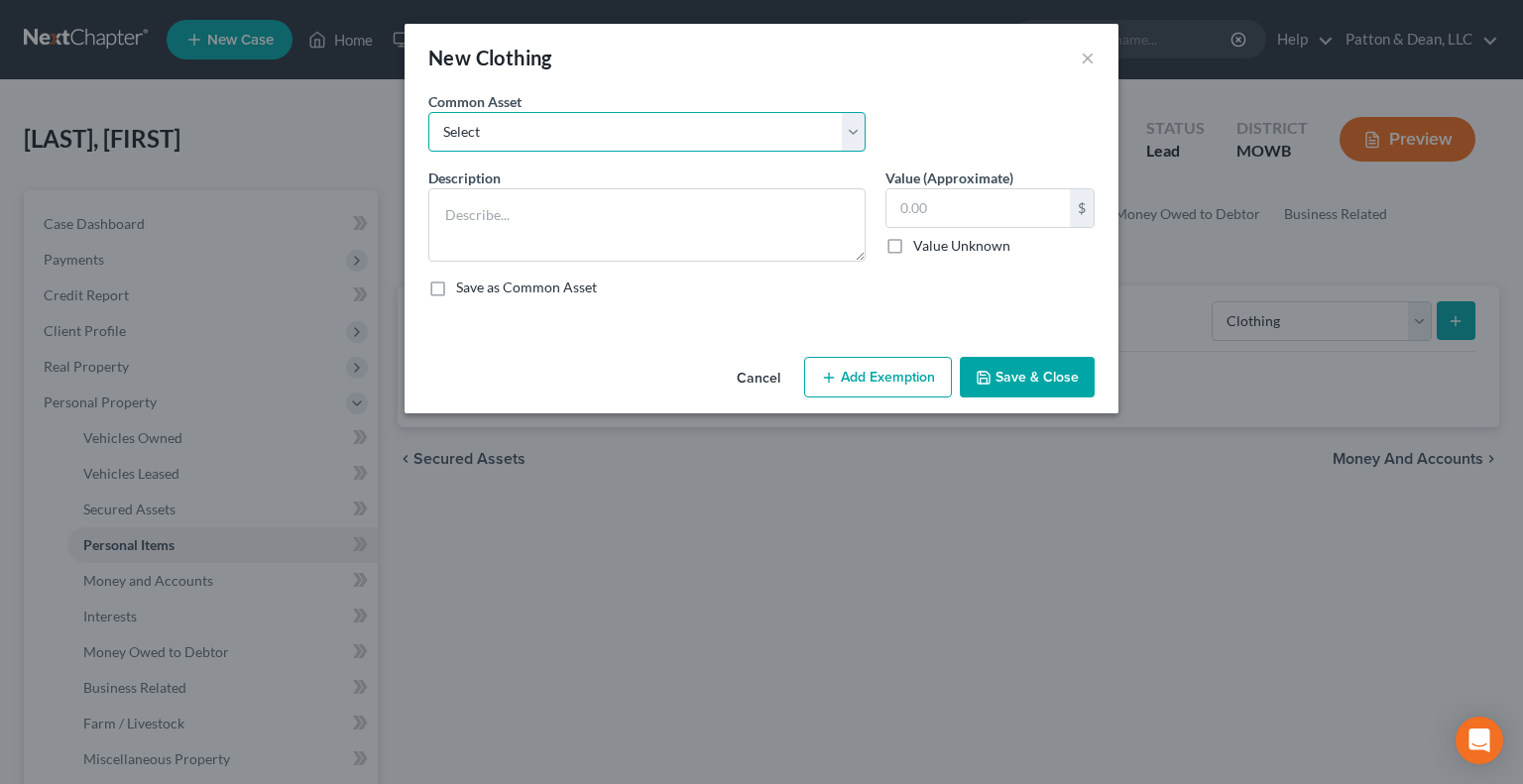 drag, startPoint x: 597, startPoint y: 133, endPoint x: 584, endPoint y: 144, distance: 17.029386 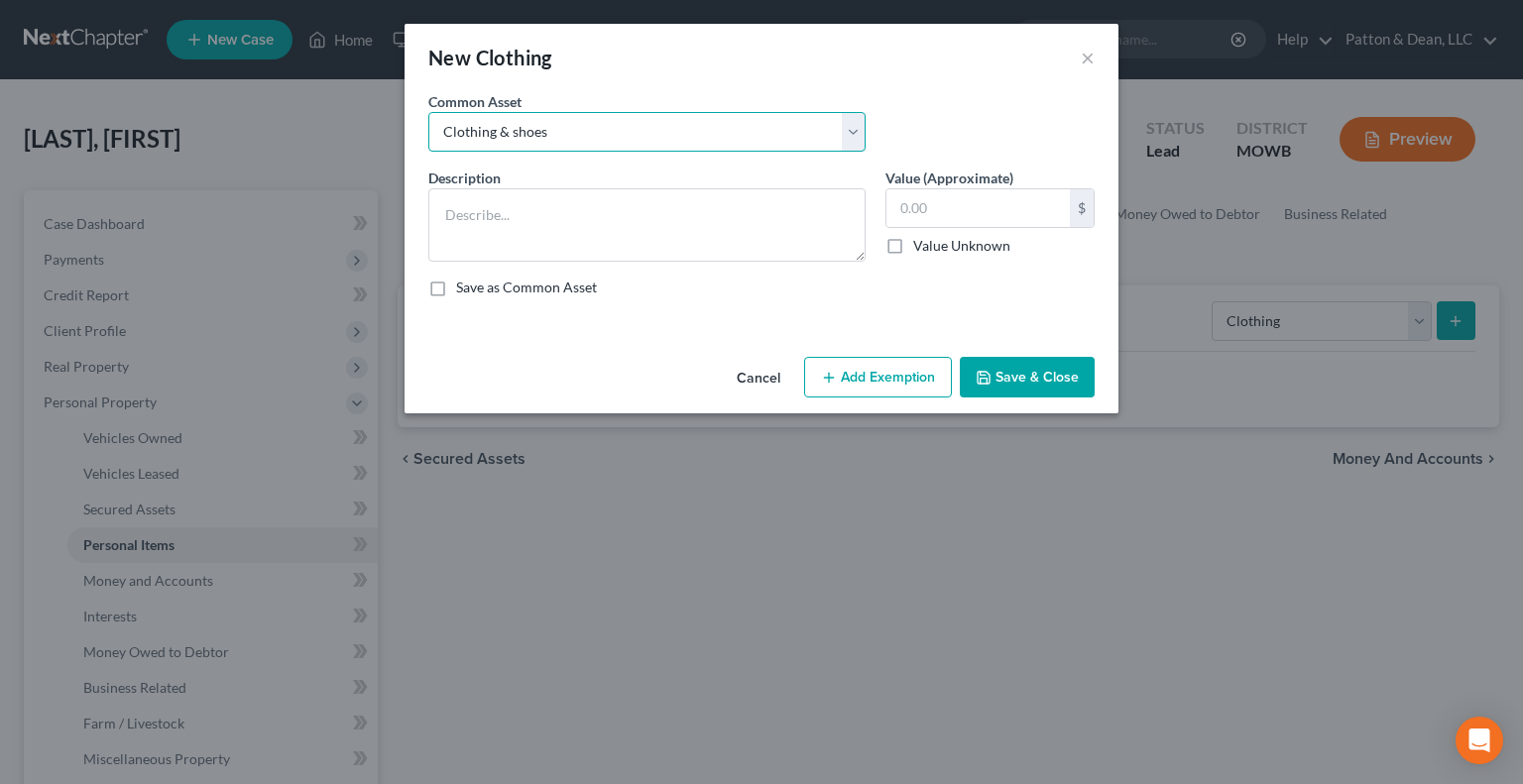 click on "Select Clothing & shoes Clothing & shoes" at bounding box center (646, 132) 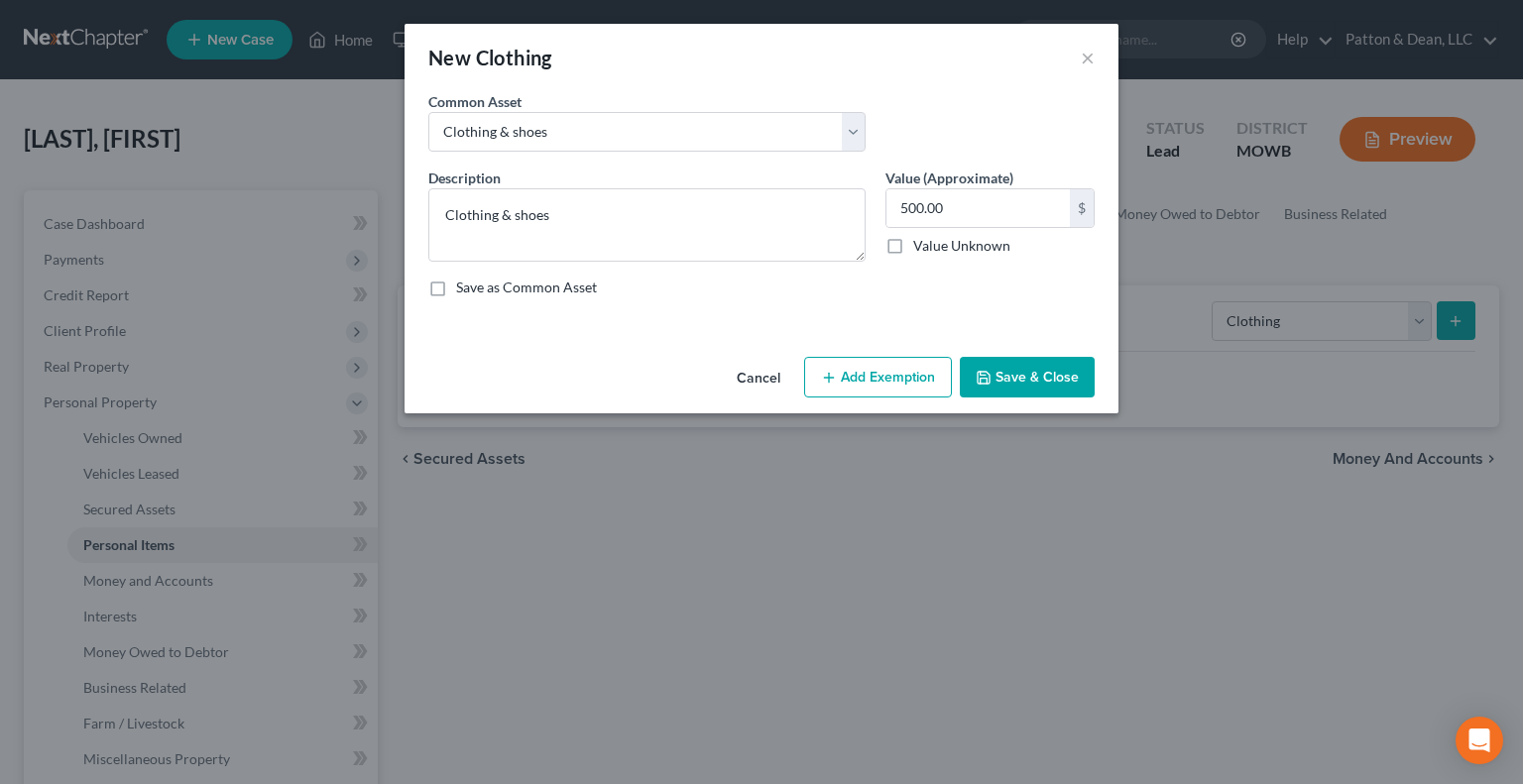 click on "Add Exemption" at bounding box center (878, 378) 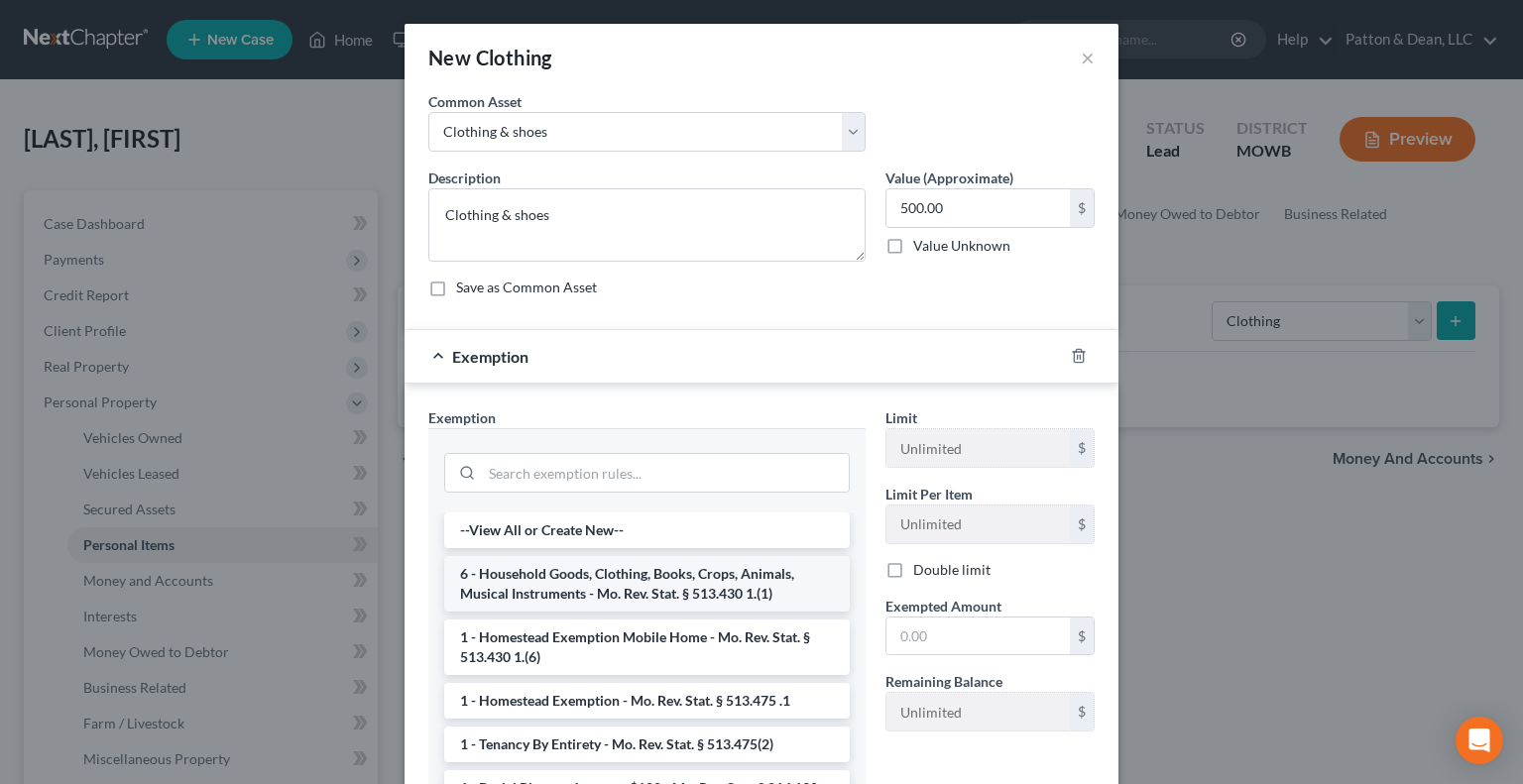 click on "6 - Household Goods, Clothing, Books, Crops, Animals, Musical Instruments - Mo. Rev. Stat. § 513.430 1.(1)" at bounding box center [646, 584] 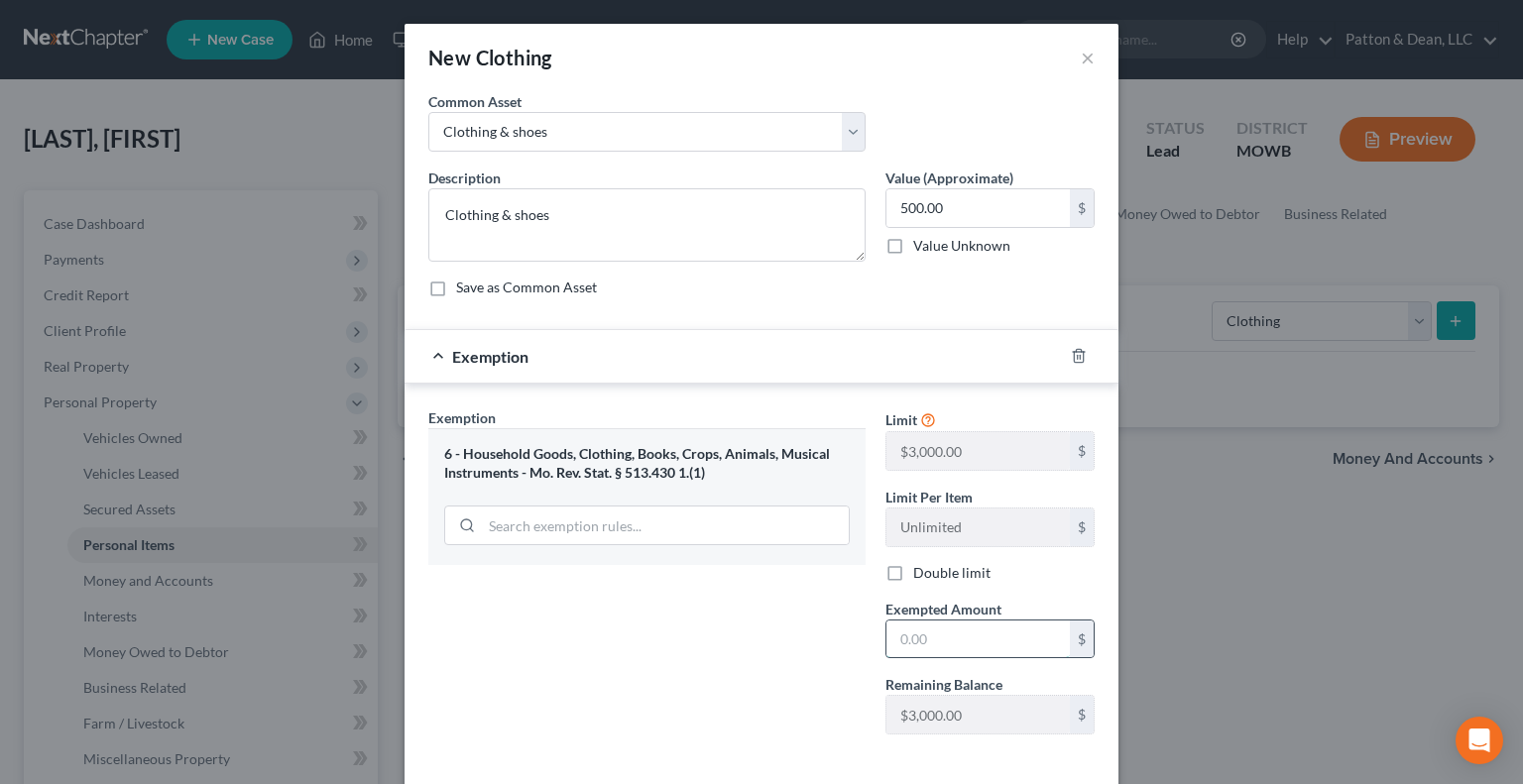click at bounding box center (978, 639) 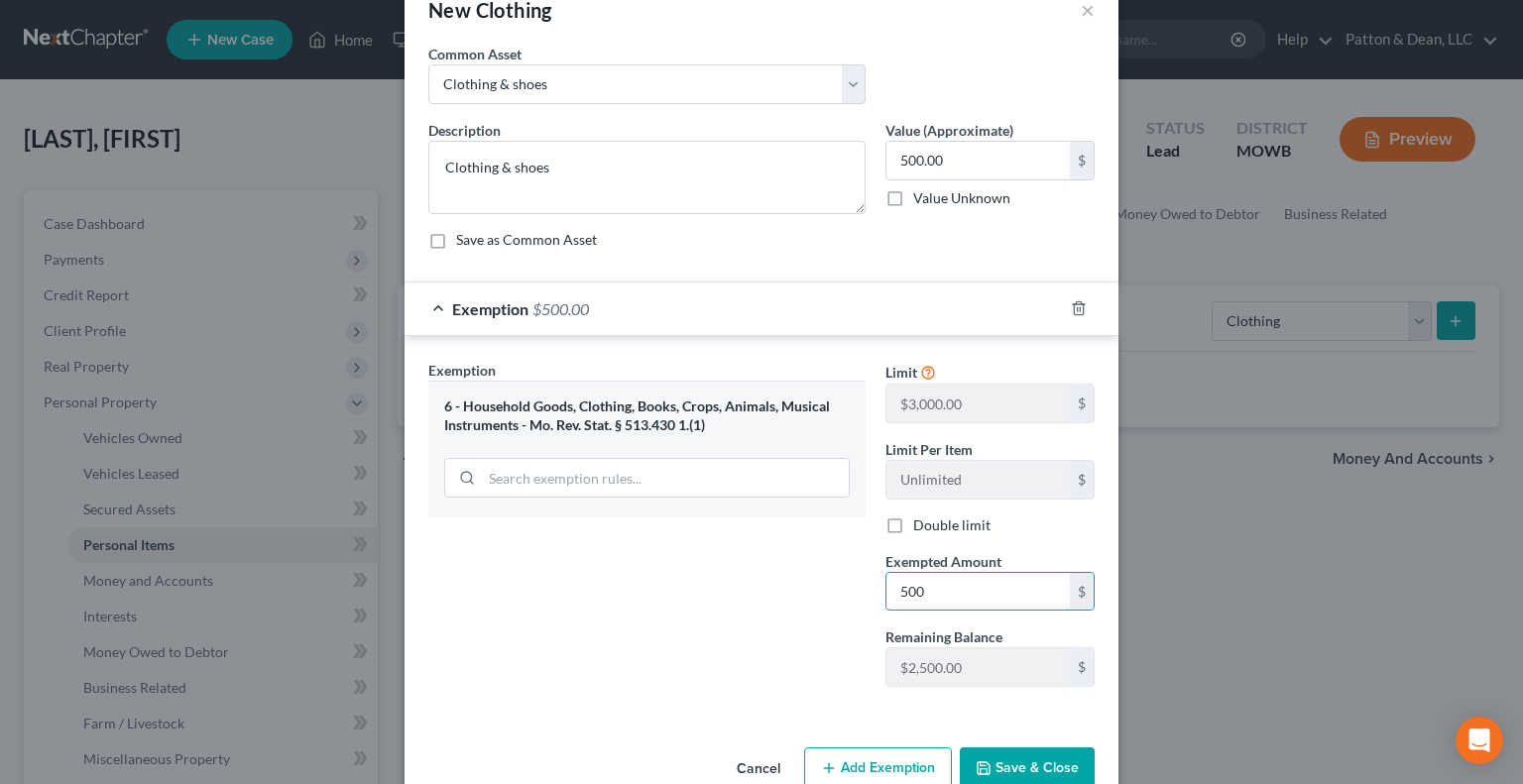 scroll, scrollTop: 89, scrollLeft: 0, axis: vertical 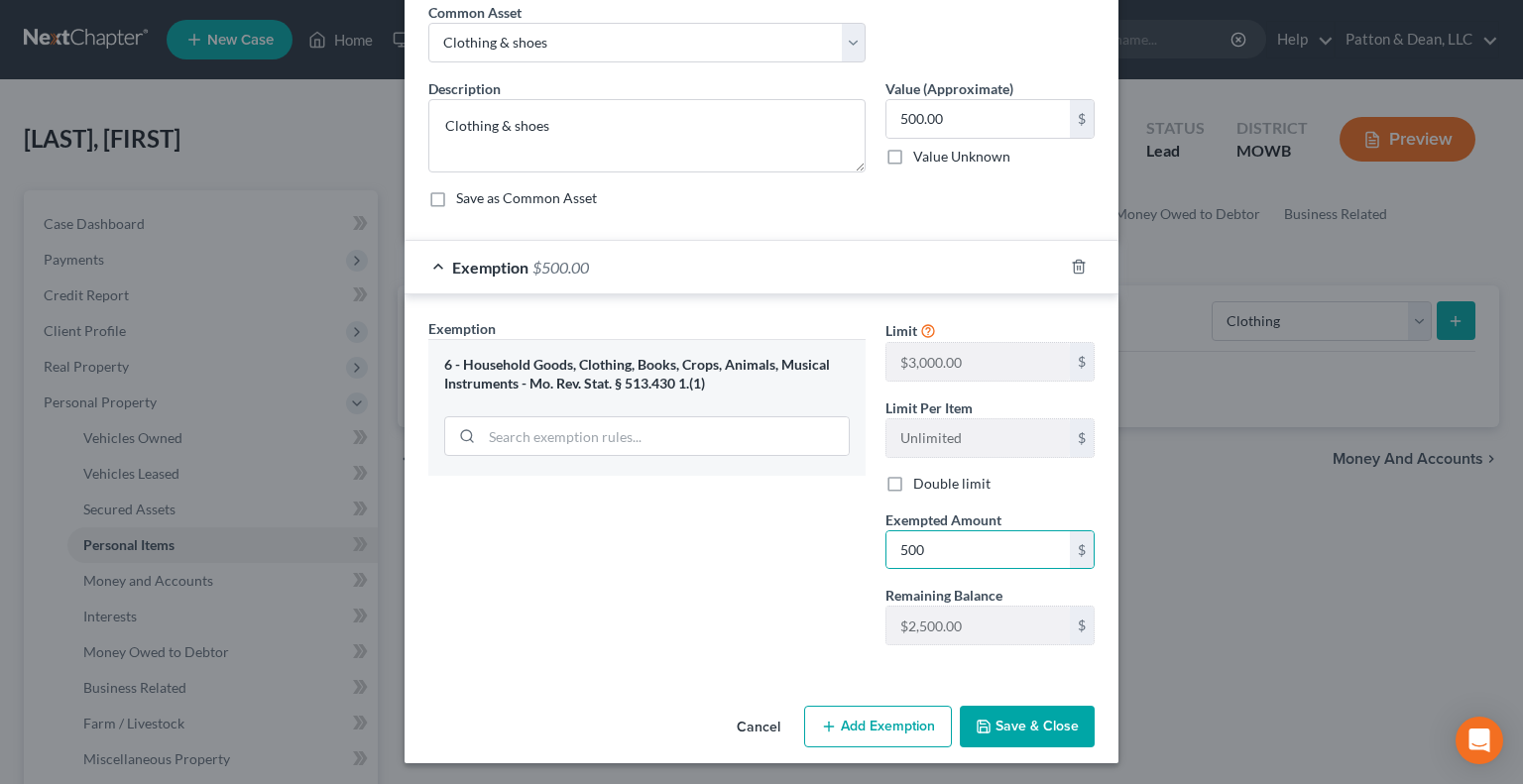 click on "Exemption Set must be selected for CA.
Exemption
*
6 - Household Goods, Clothing, Books, Crops, Animals, Musical Instruments - Mo. Rev. Stat. § 513.430 1.(1)" at bounding box center (646, 490) 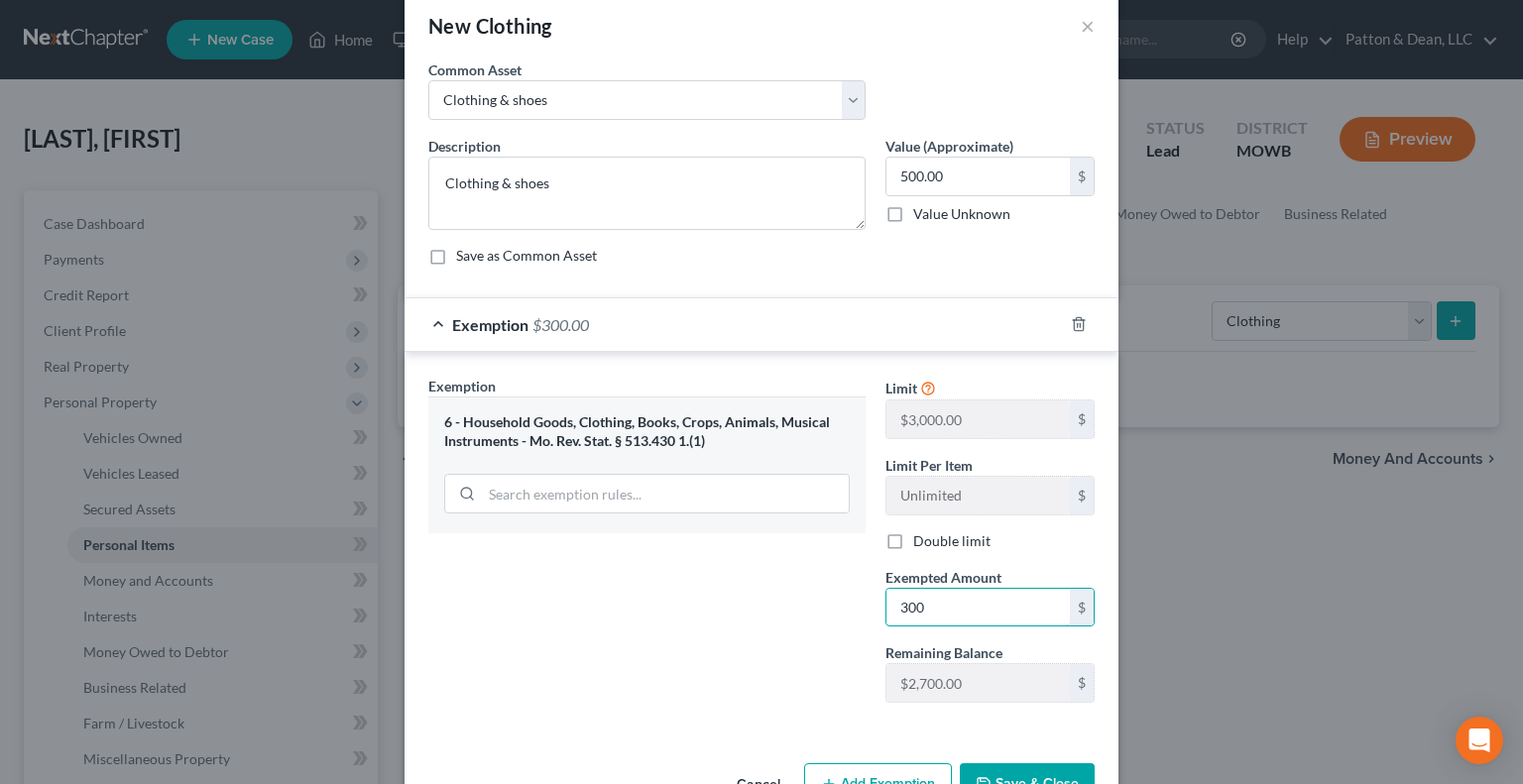scroll, scrollTop: 0, scrollLeft: 0, axis: both 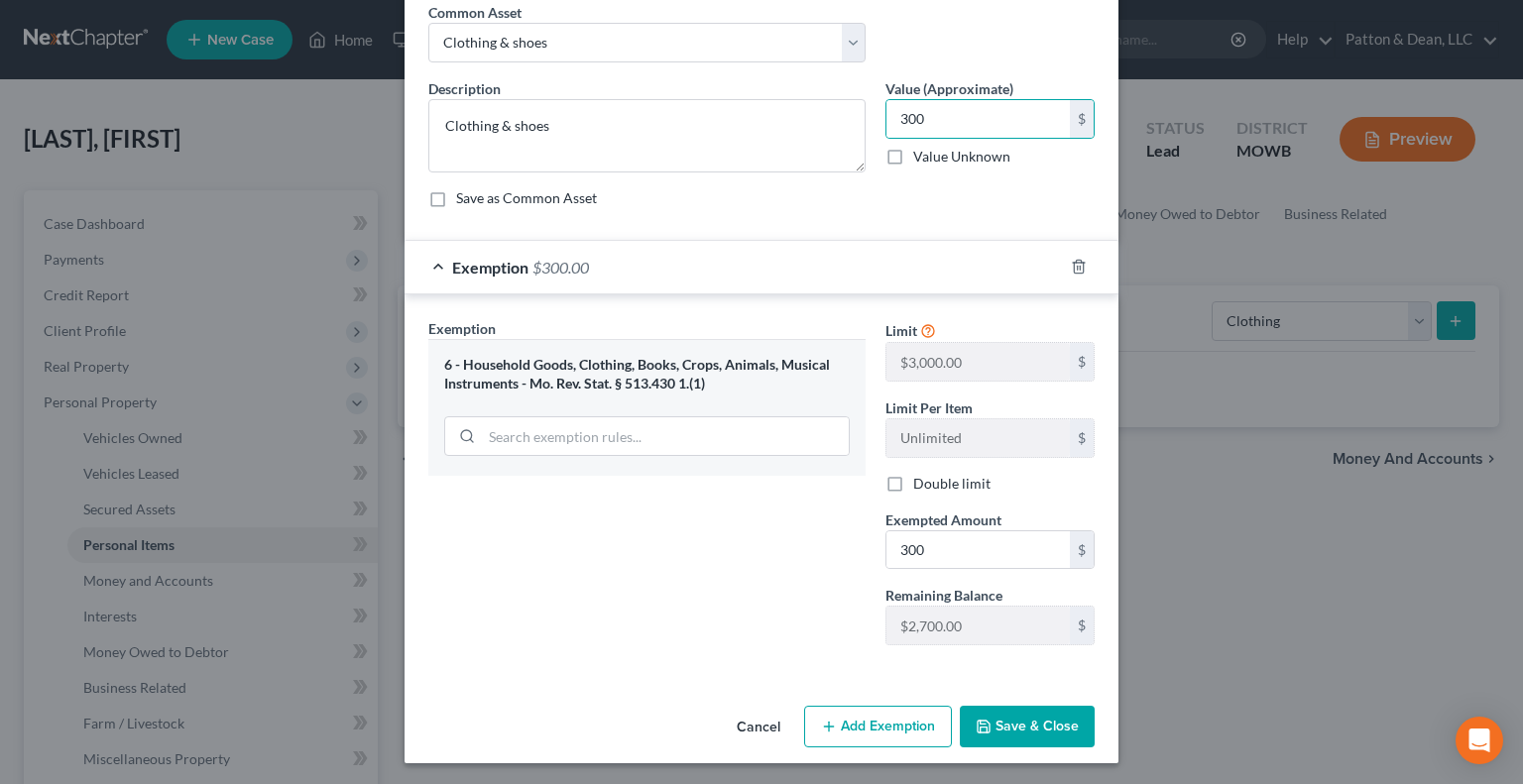 click on "Save & Close" at bounding box center [1027, 727] 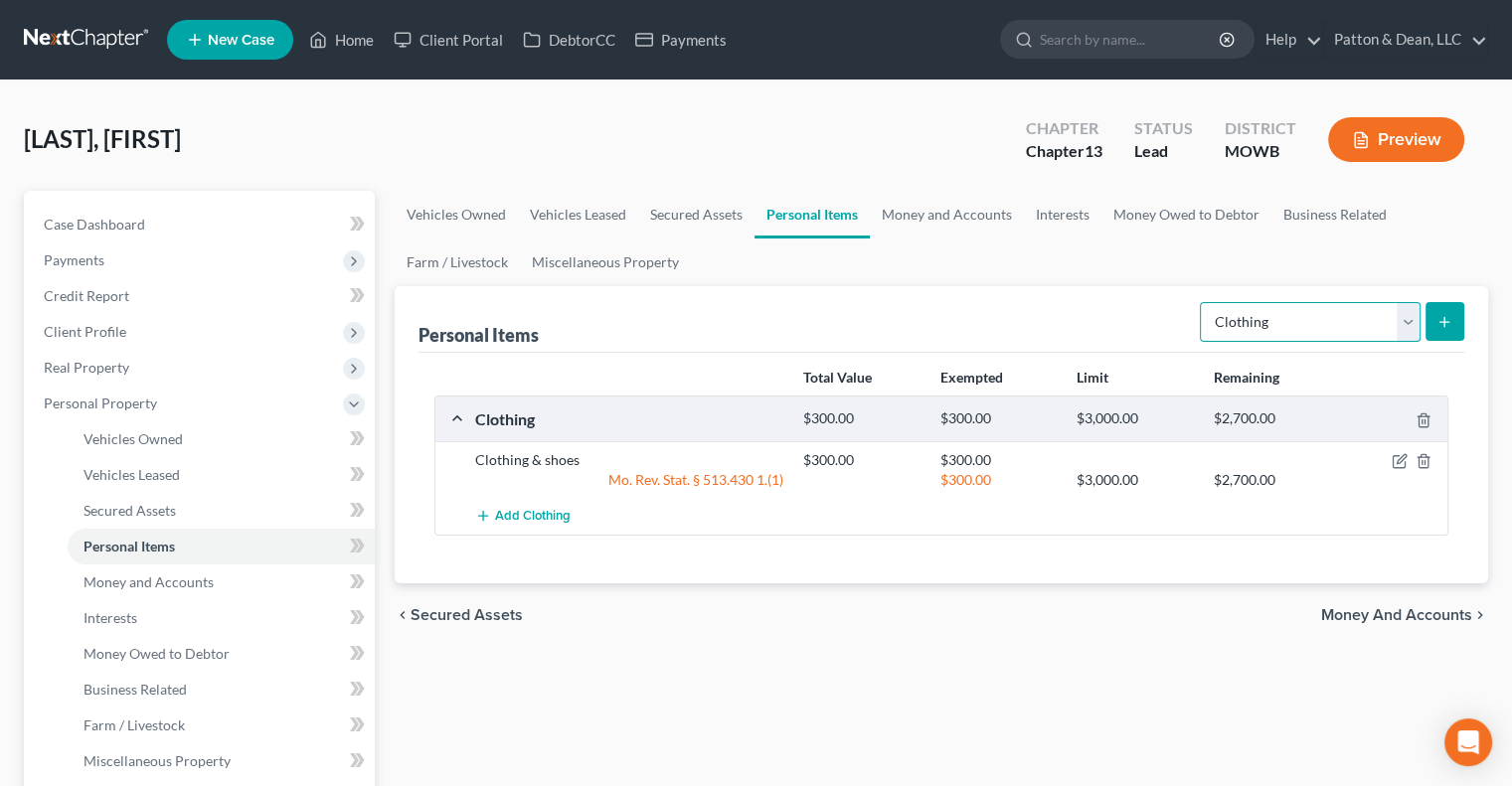 click on "Select Item Type Clothing Collectibles Of Value Electronics Firearms Household Goods Jewelry Other Pet(s) Sports & Hobby Equipment" at bounding box center (1310, 322) 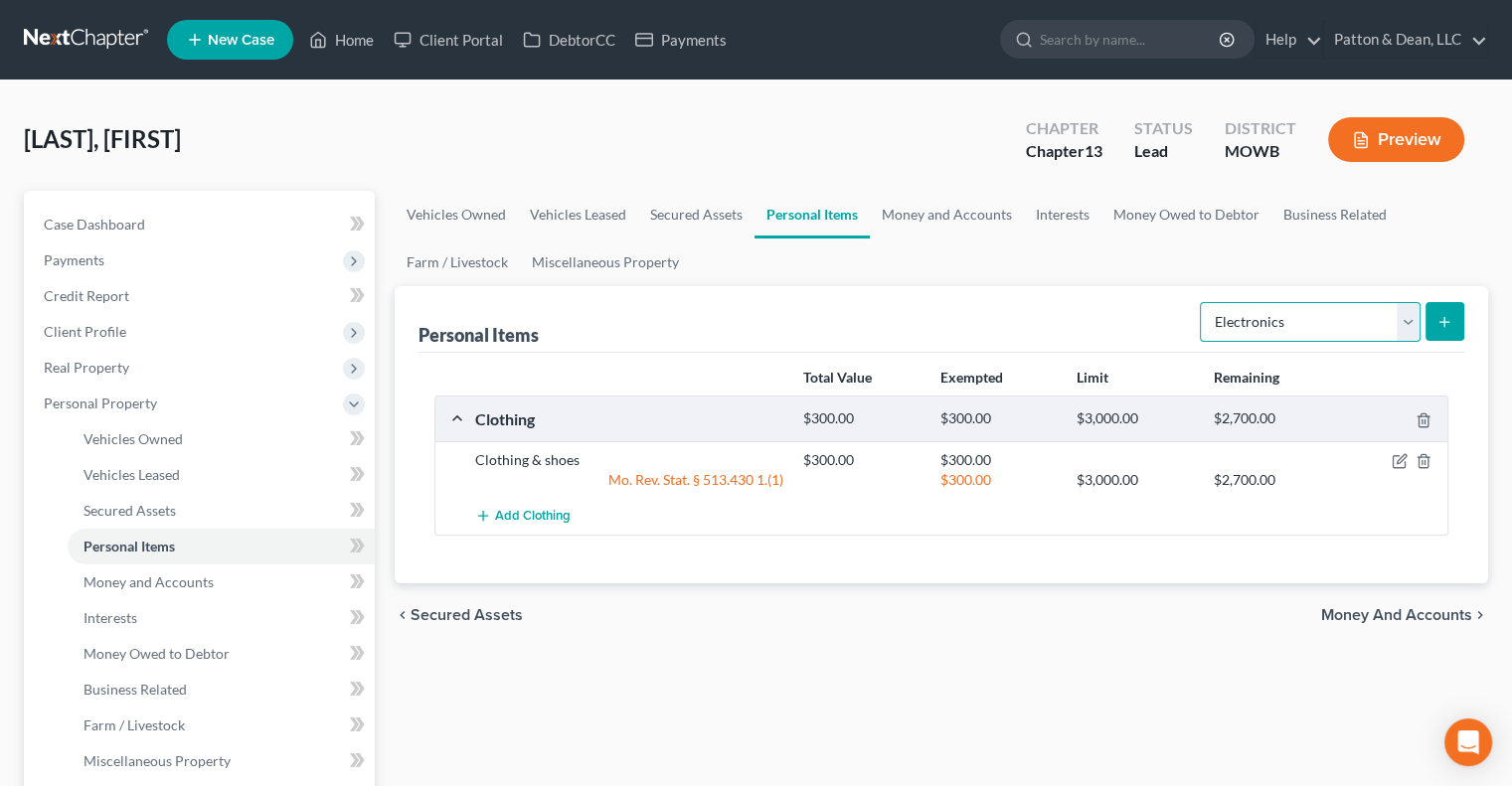click on "Select Item Type Clothing Collectibles Of Value Electronics Firearms Household Goods Jewelry Other Pet(s) Sports & Hobby Equipment" at bounding box center [1310, 322] 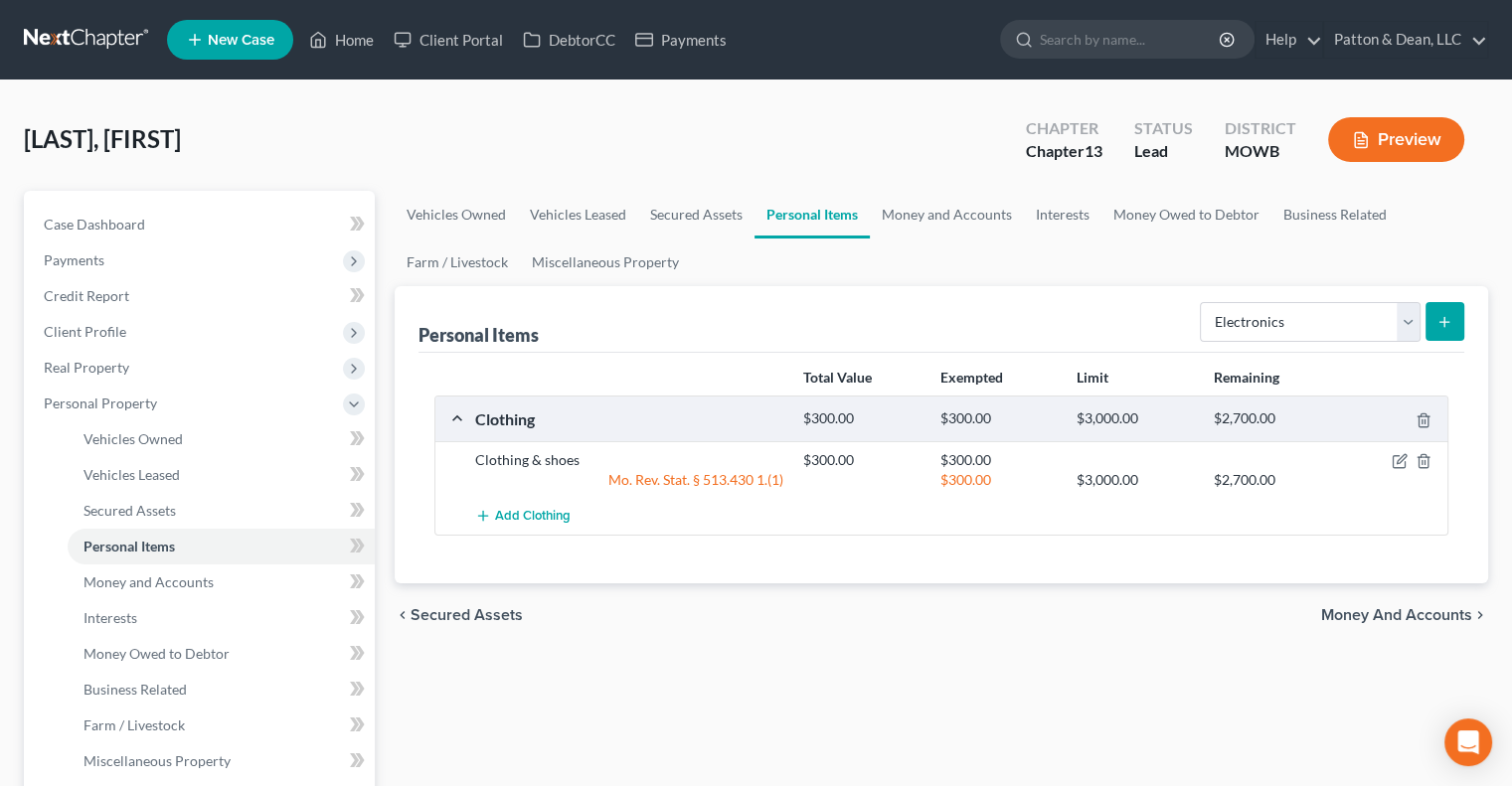 click at bounding box center [1444, 321] 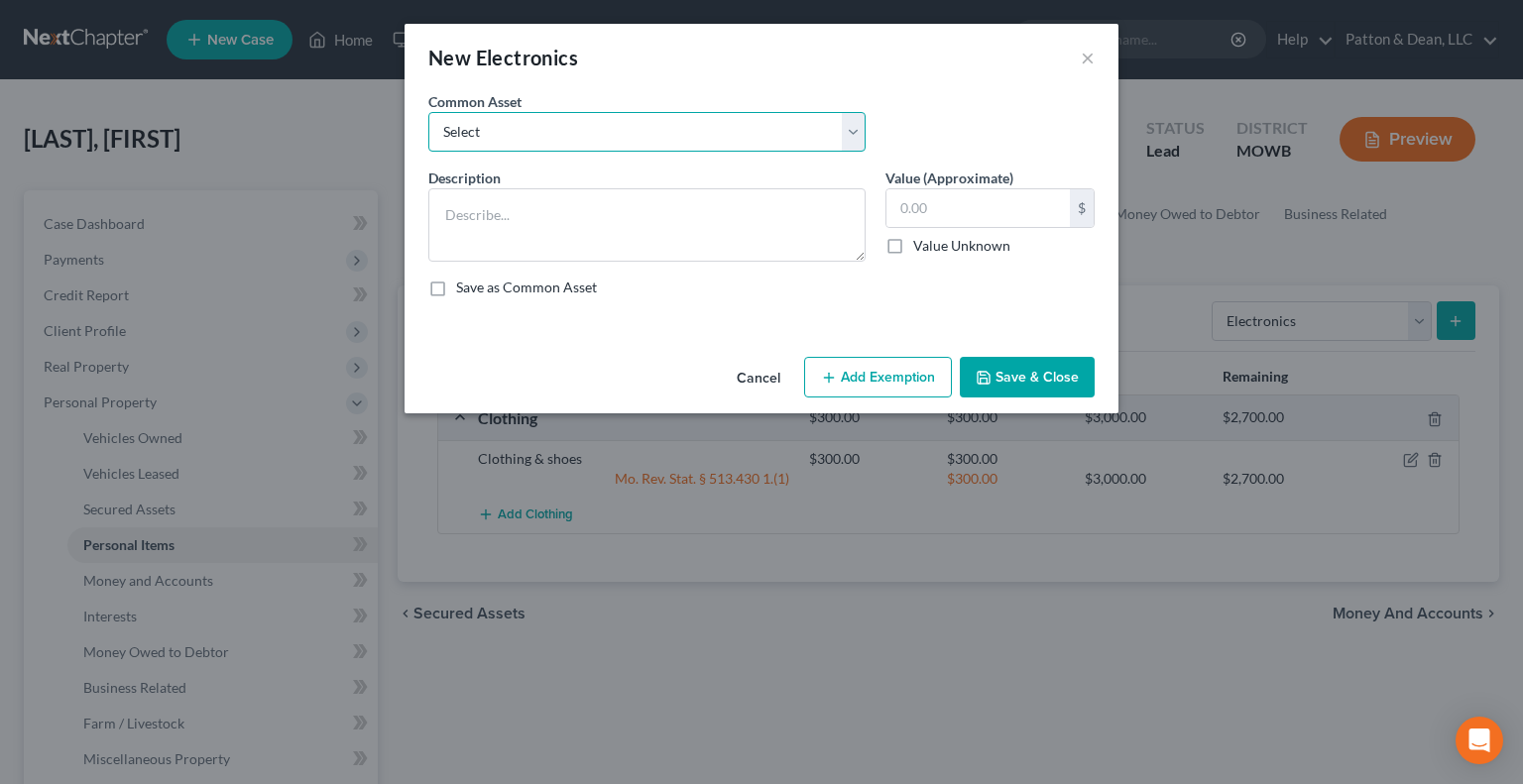 click on "Select TVs, Videos, Computer, Tablet" at bounding box center [646, 132] 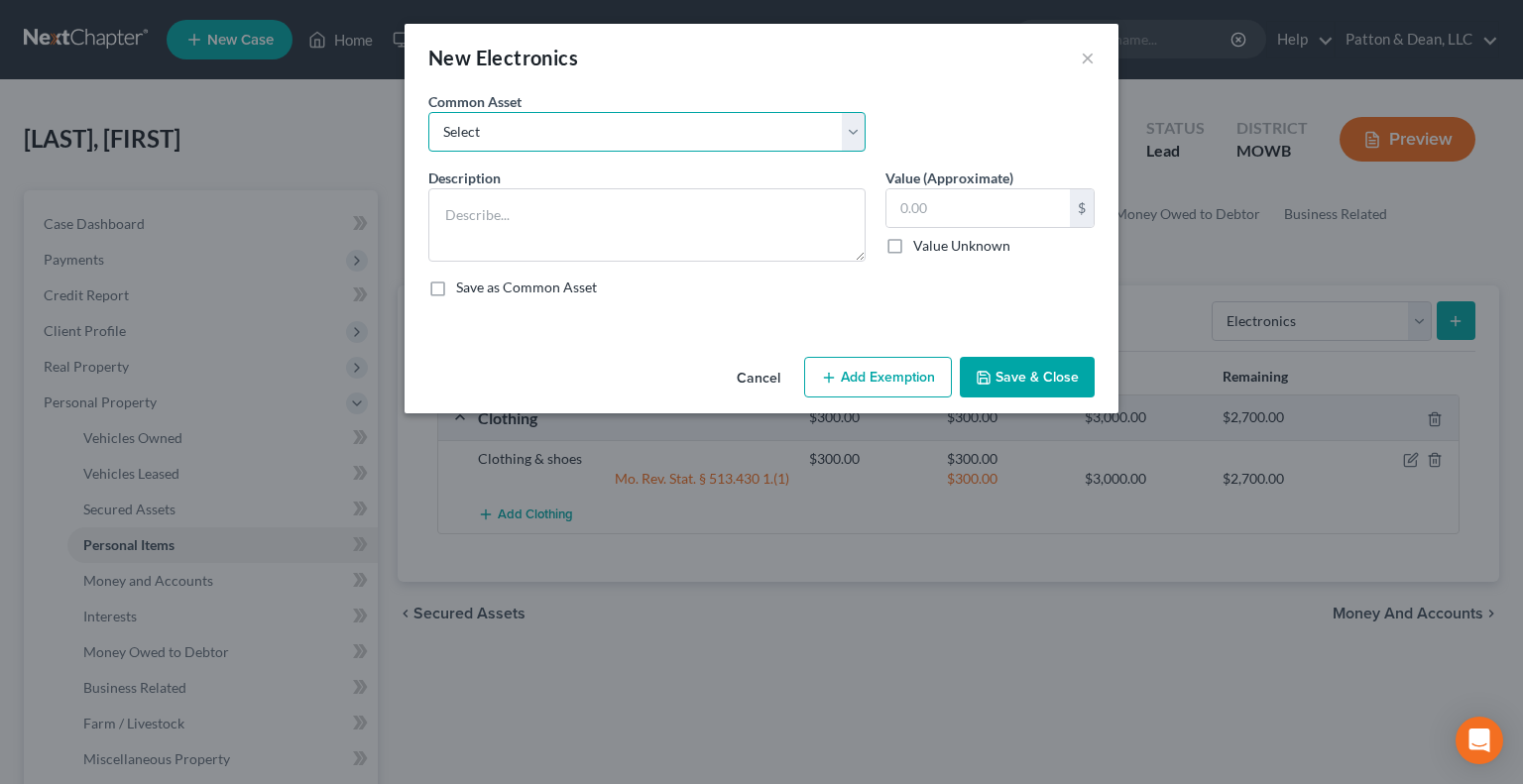 click on "Select TVs, Videos, Computer, Tablet" at bounding box center (646, 132) 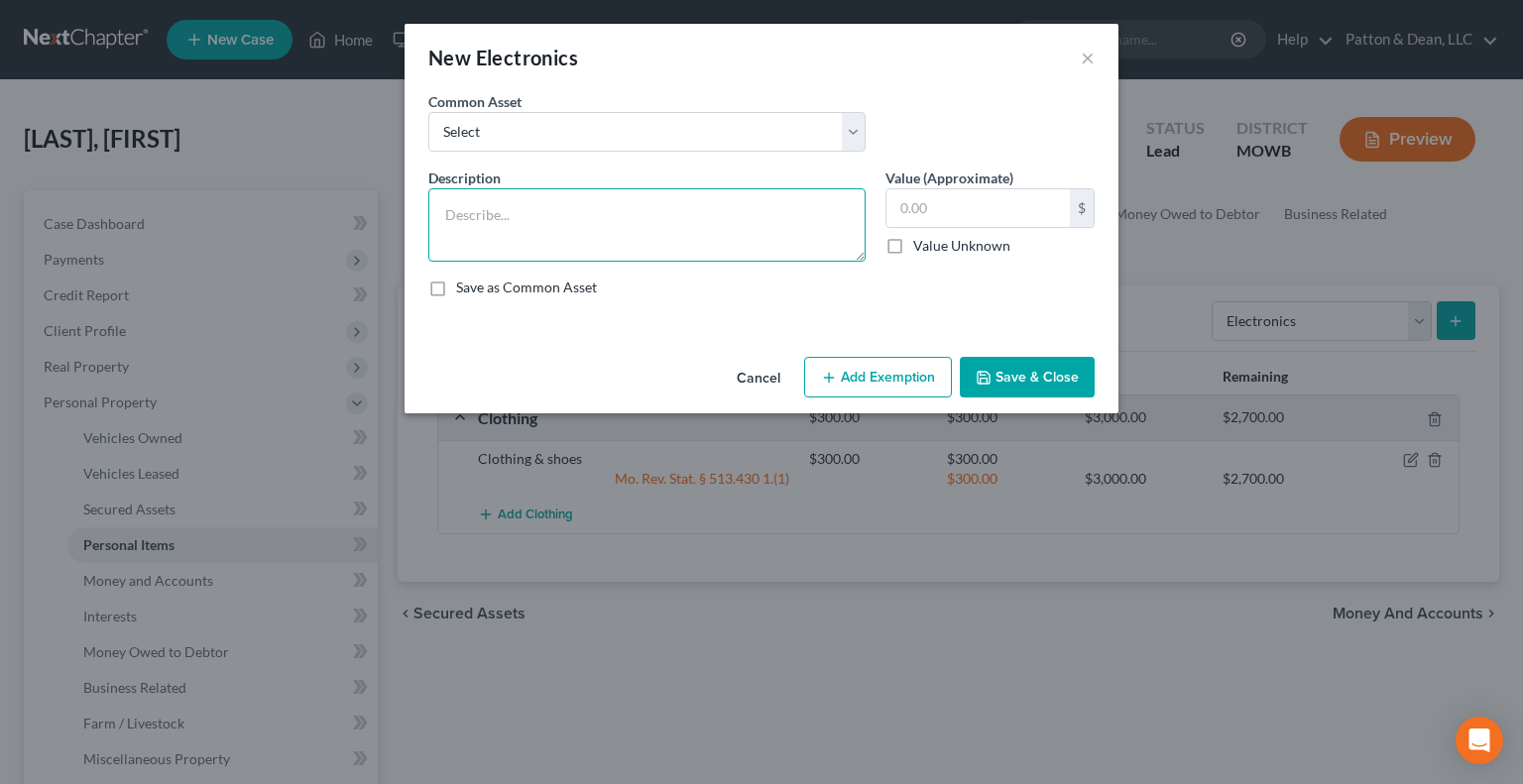 click at bounding box center (646, 225) 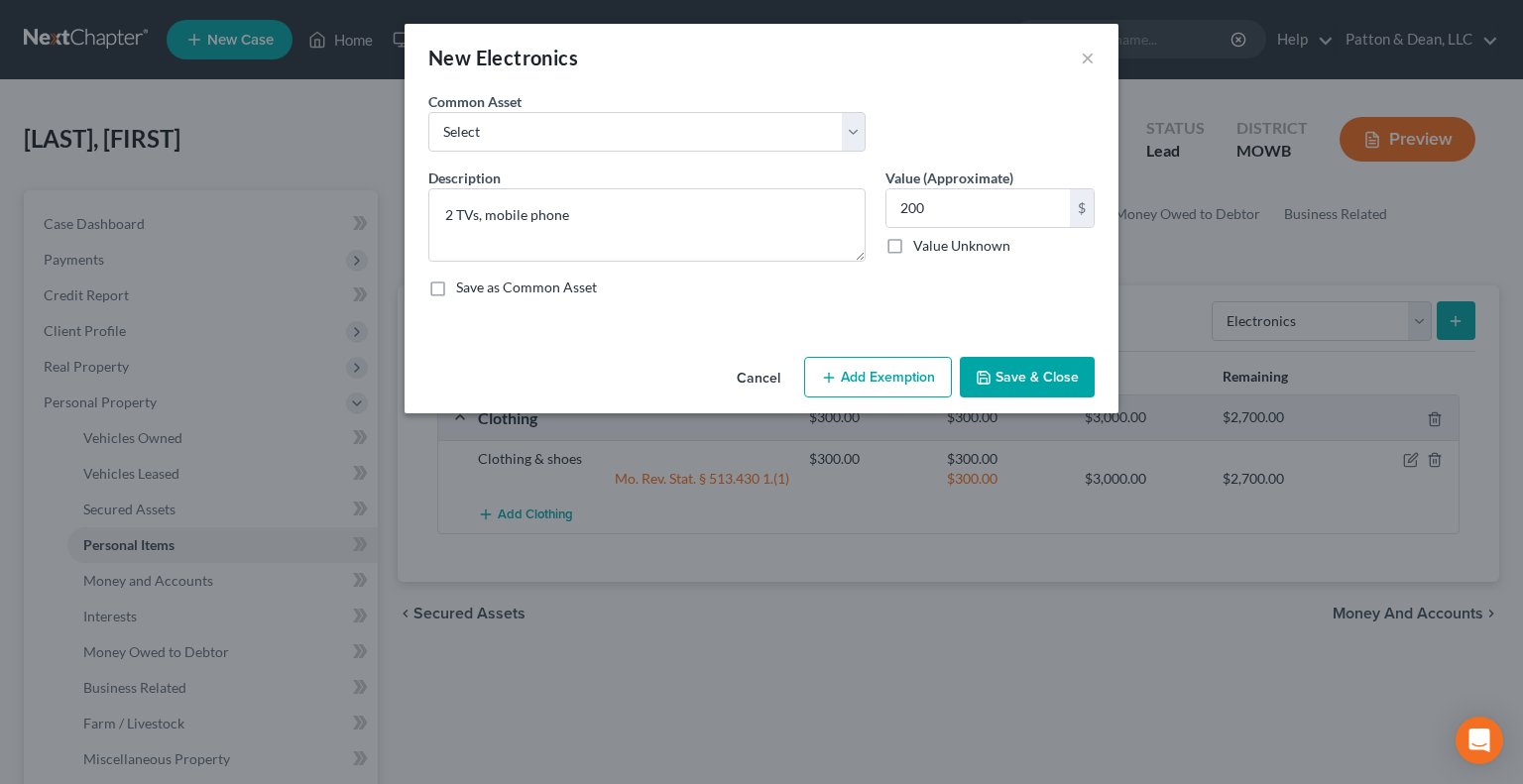click on "Add Exemption" at bounding box center [878, 378] 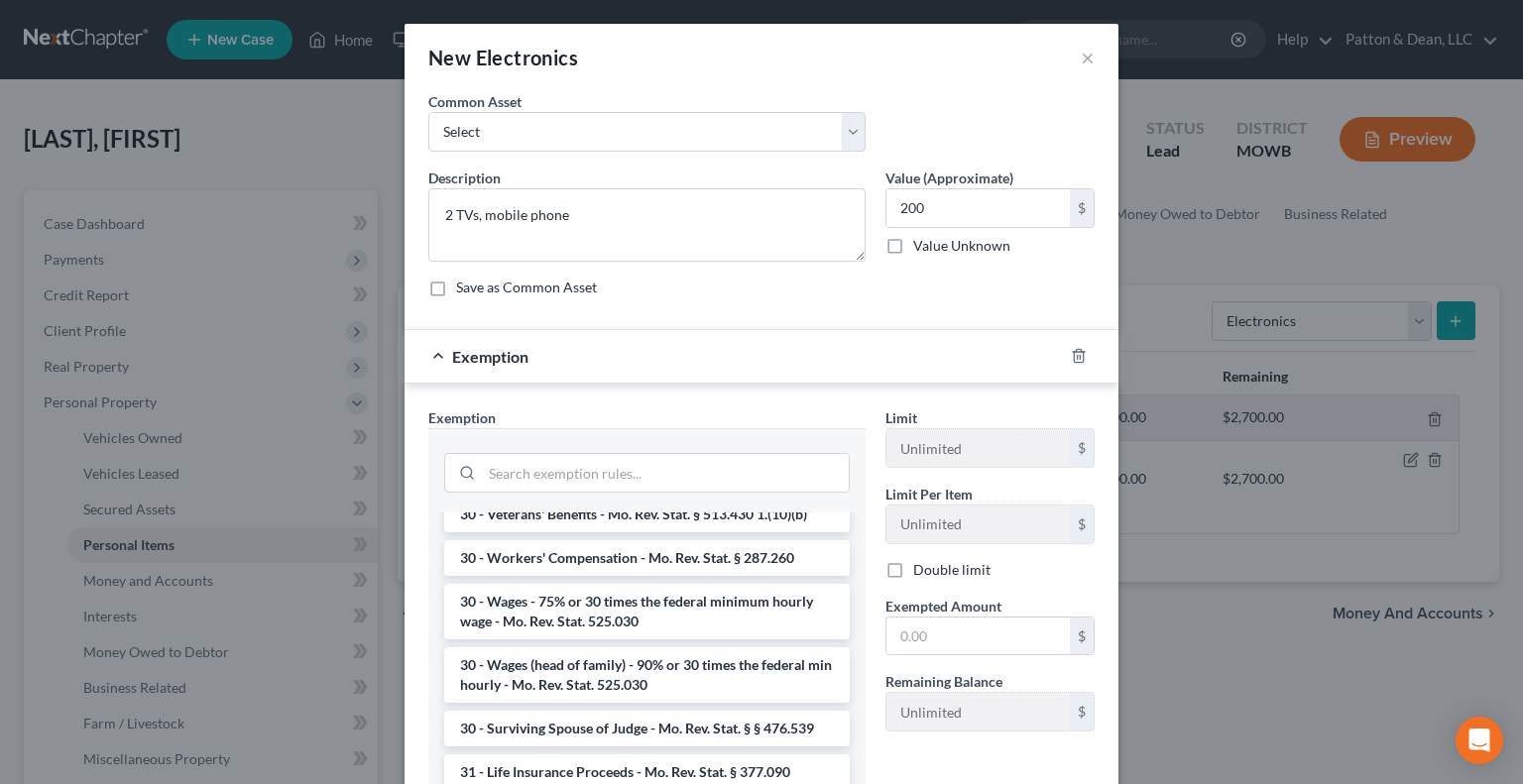 scroll, scrollTop: 2022, scrollLeft: 0, axis: vertical 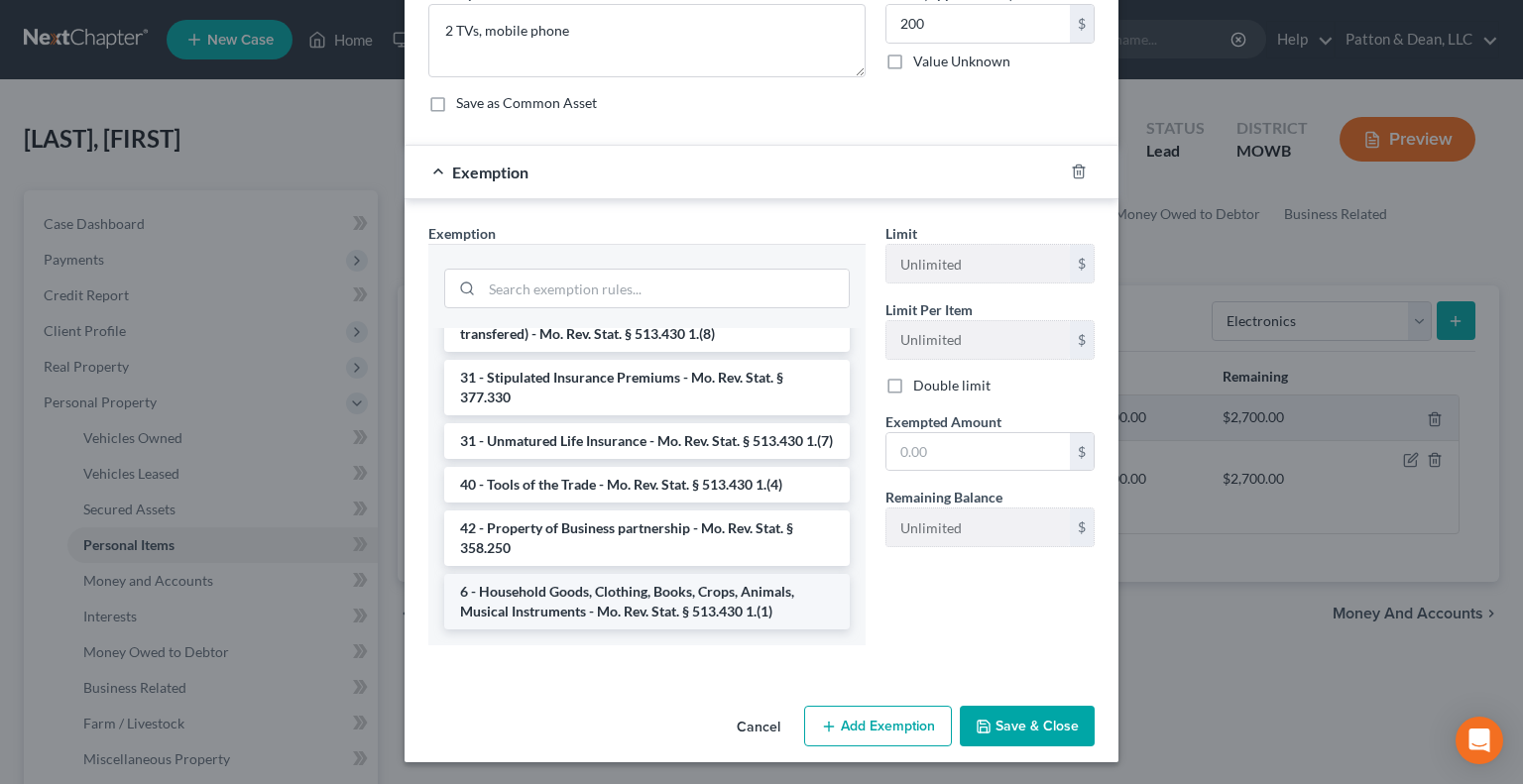 click on "6 - Household Goods, Clothing, Books, Crops, Animals, Musical Instruments - Mo. Rev. Stat. § 513.430 1.(1)" at bounding box center [646, 602] 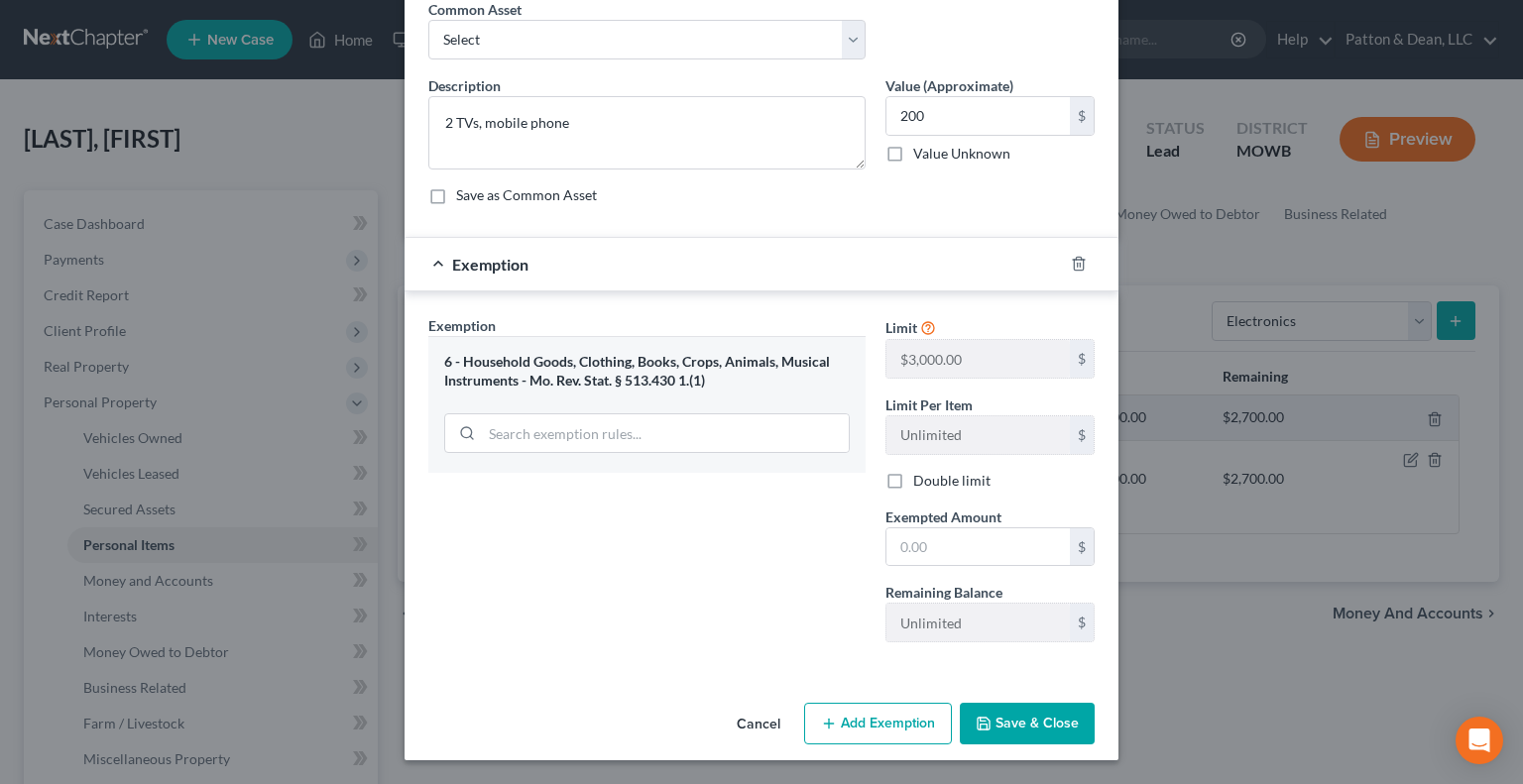 scroll, scrollTop: 89, scrollLeft: 0, axis: vertical 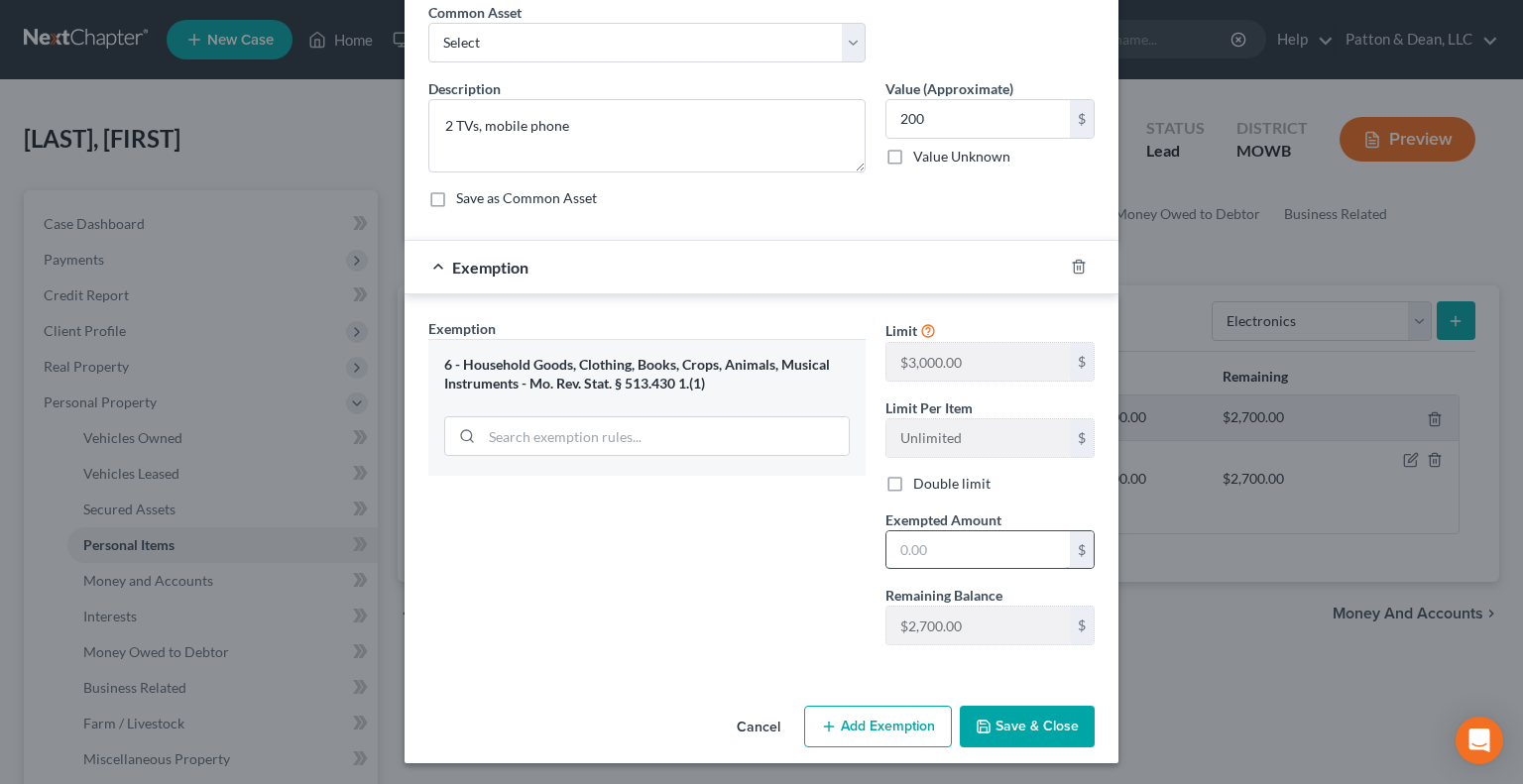 click at bounding box center [978, 550] 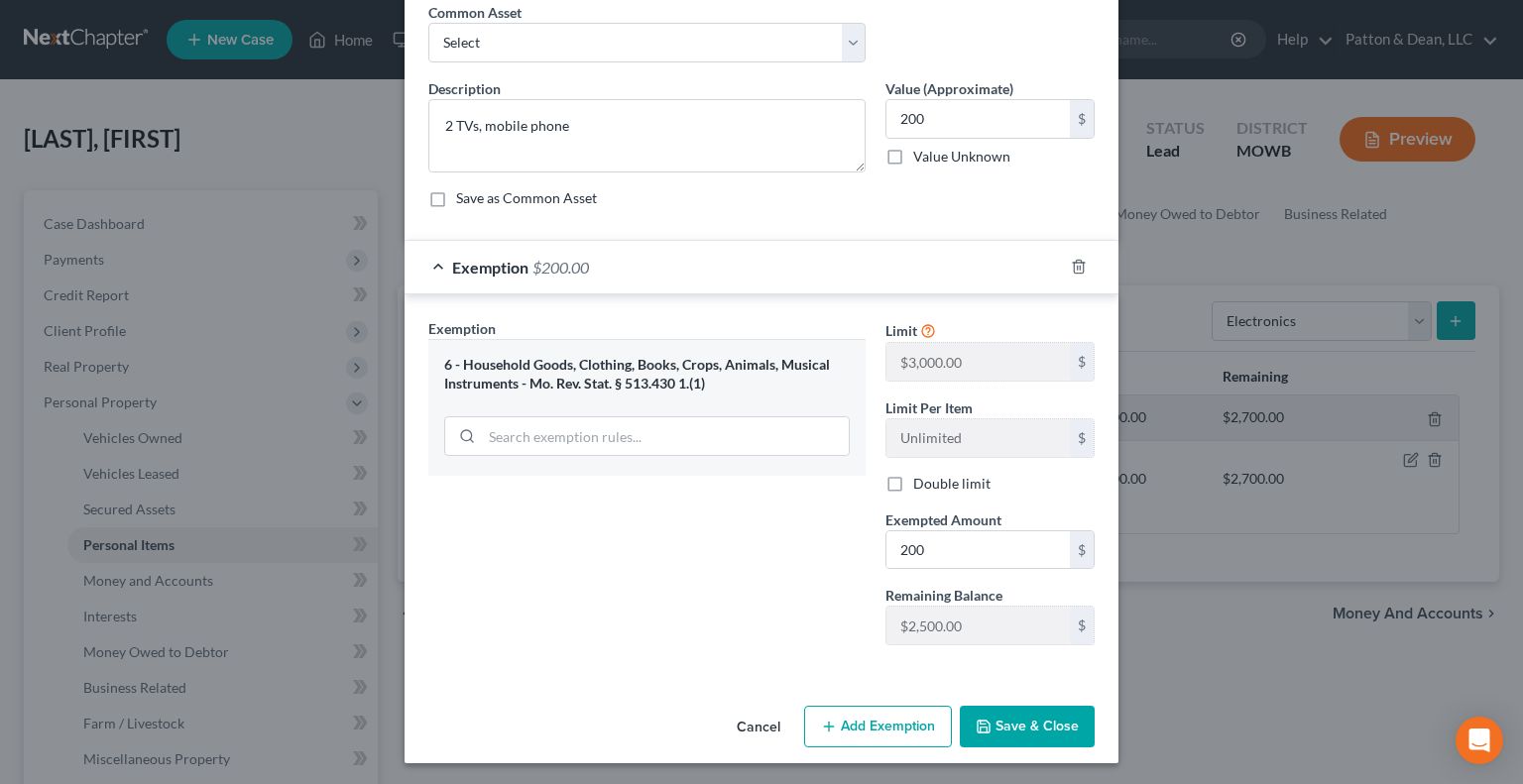 click on "Save & Close" at bounding box center [1027, 727] 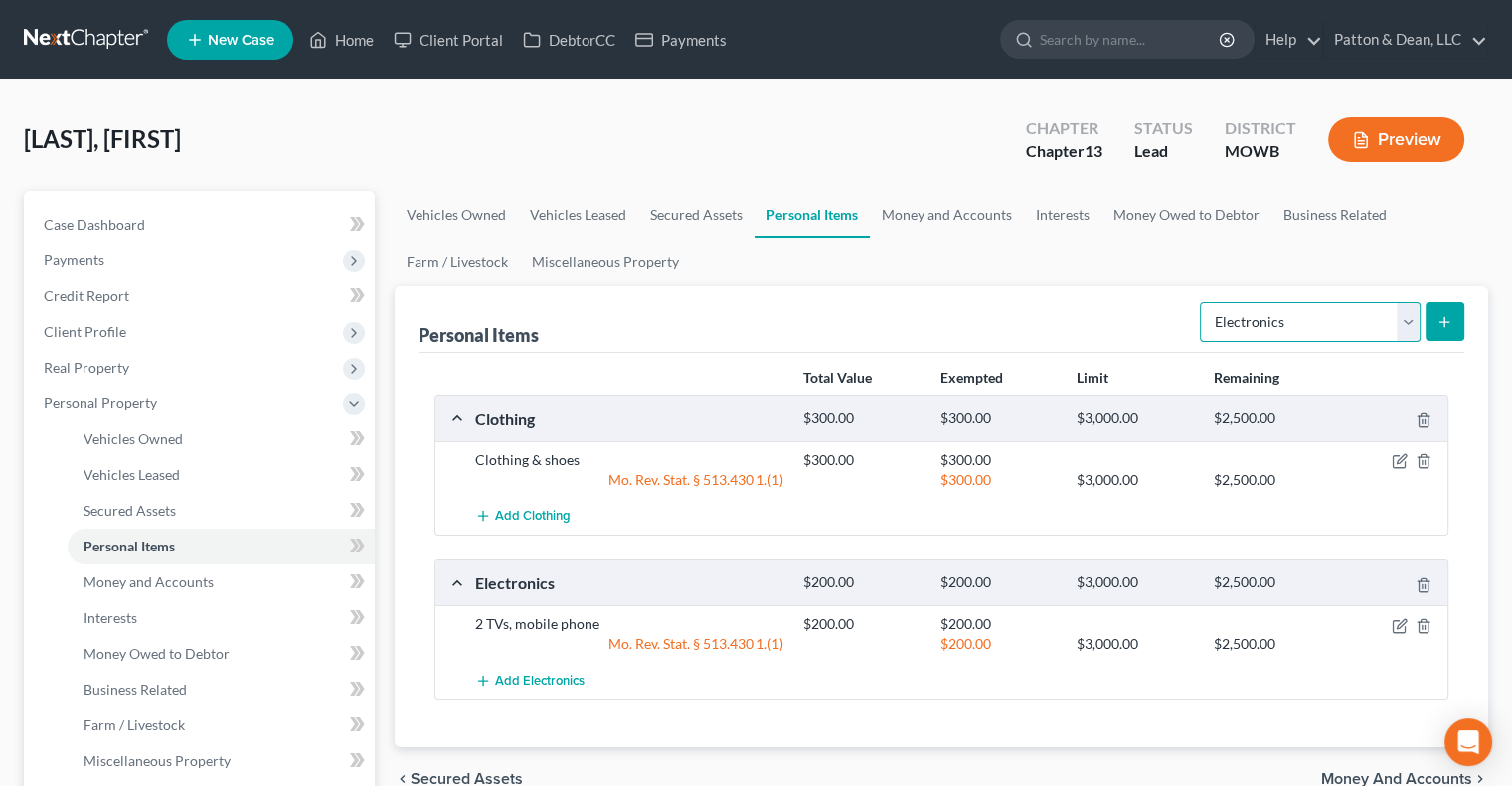 click on "Select Item Type Clothing Collectibles Of Value Electronics Firearms Household Goods Jewelry Other Pet(s) Sports & Hobby Equipment" at bounding box center [1310, 322] 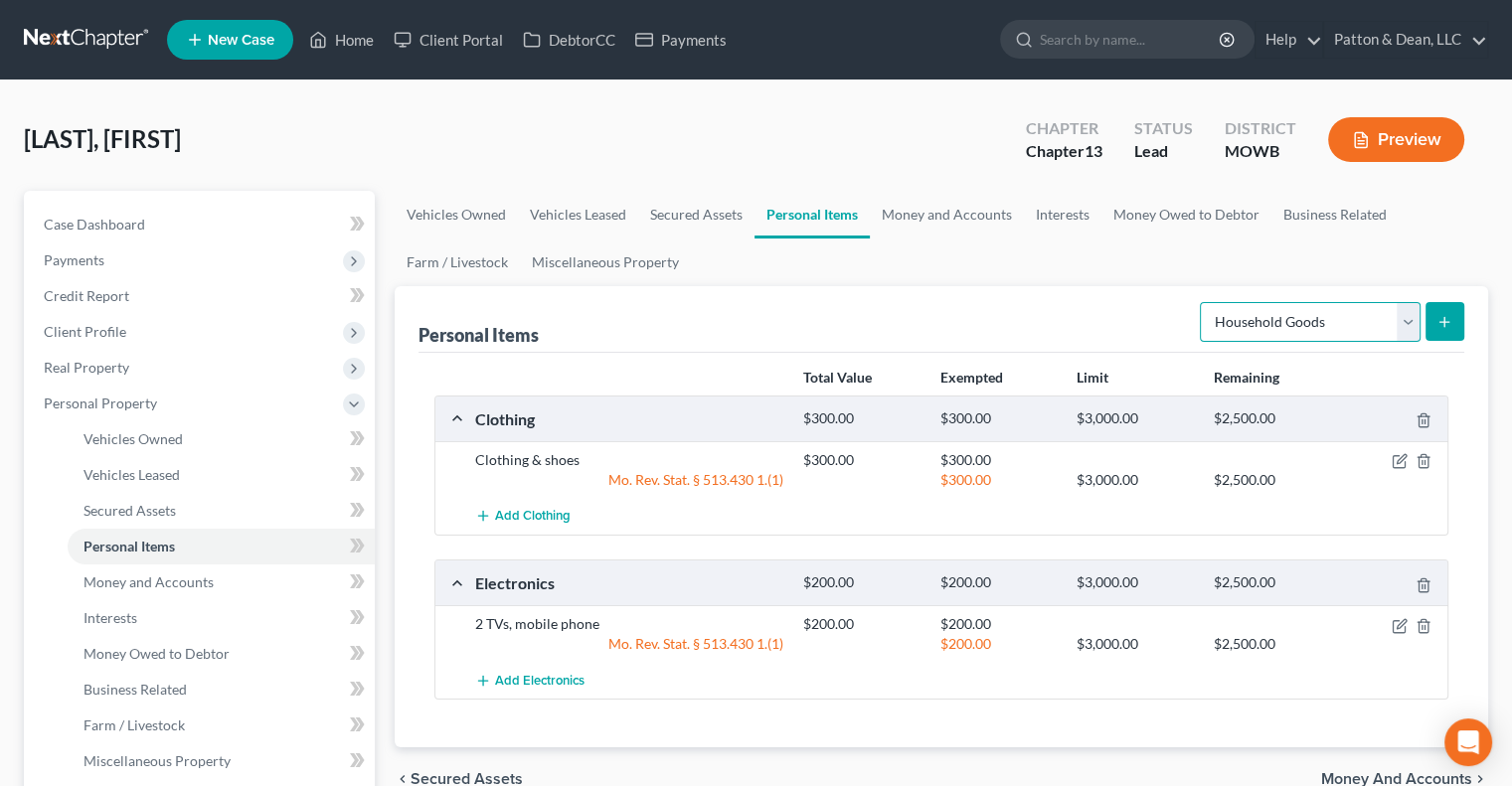 click on "Select Item Type Clothing Collectibles Of Value Electronics Firearms Household Goods Jewelry Other Pet(s) Sports & Hobby Equipment" at bounding box center (1310, 322) 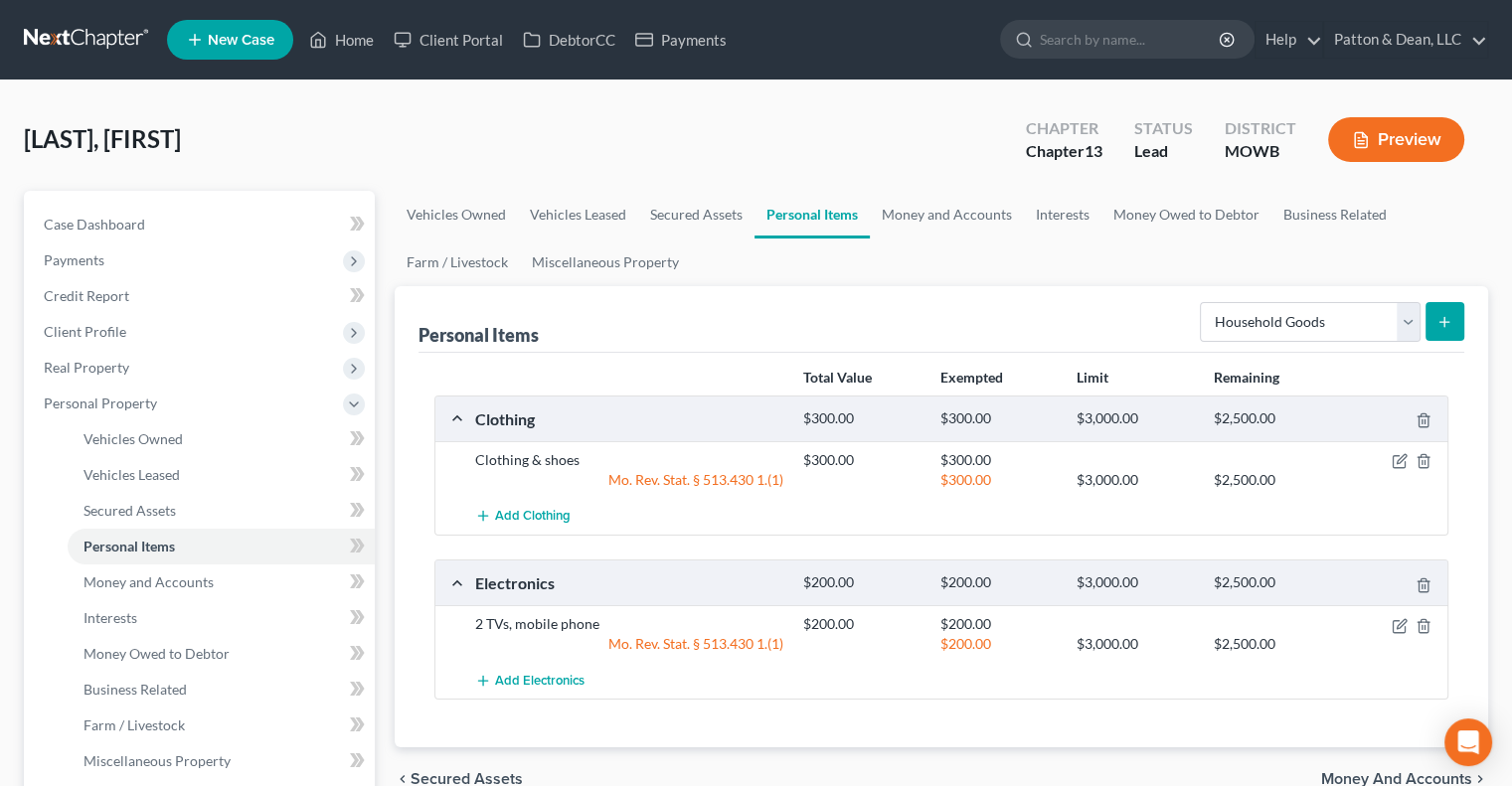 click 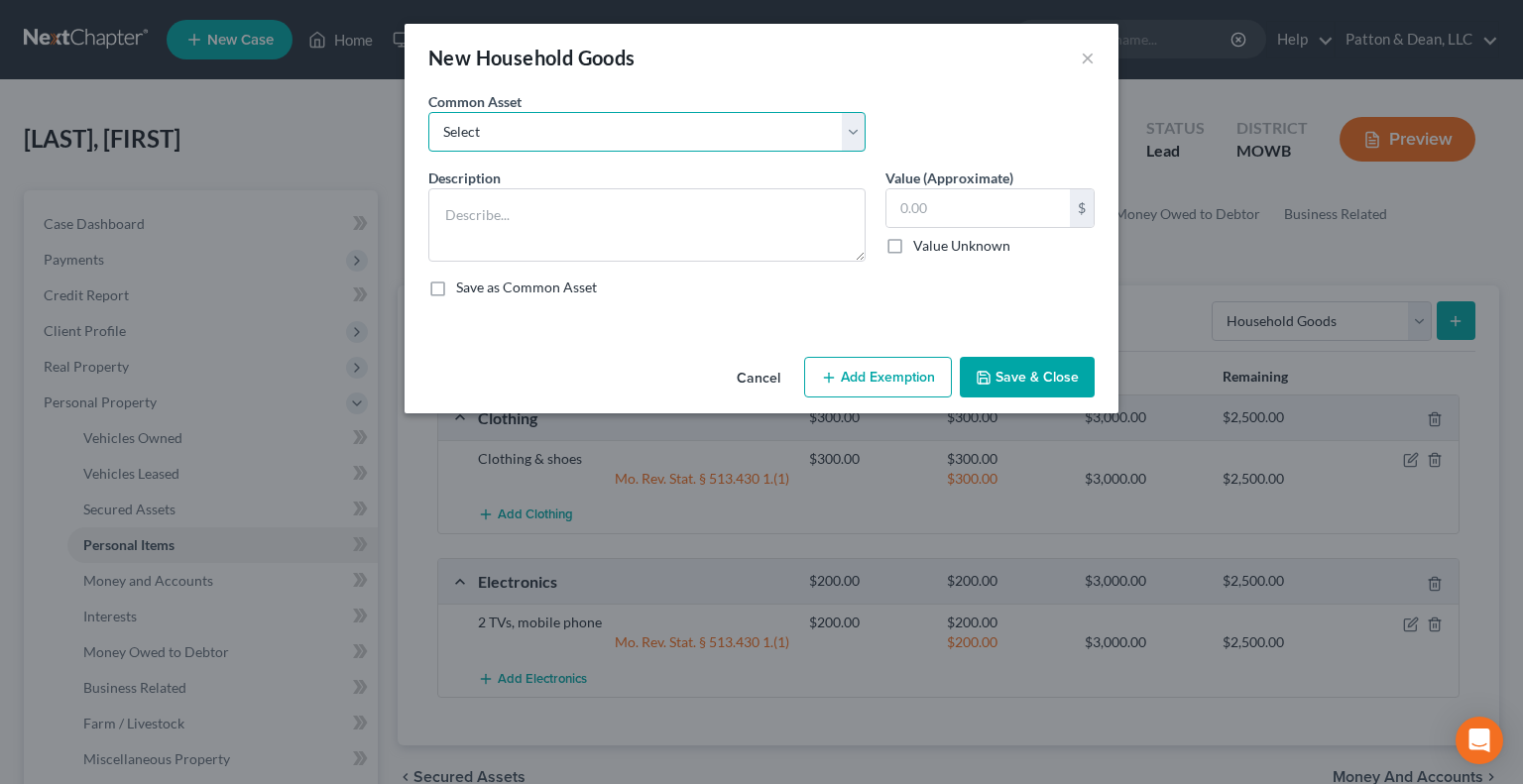 click on "Select Furniture, small appliances, basic tools, bedding, towels, knick knacks, & assorted decorative items" at bounding box center [646, 132] 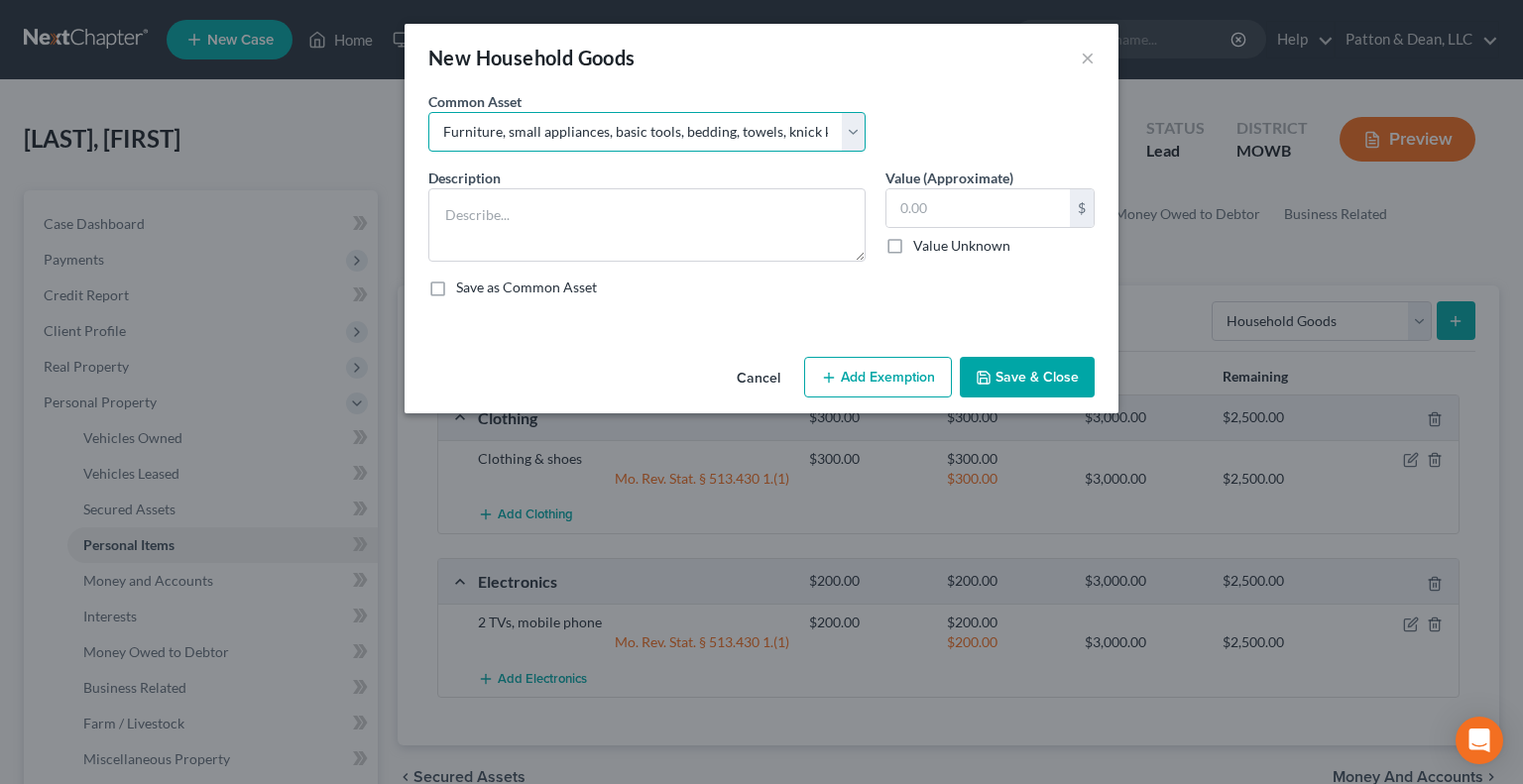 click on "Select Furniture, small appliances, basic tools, bedding, towels, knick knacks, & assorted decorative items" at bounding box center (646, 132) 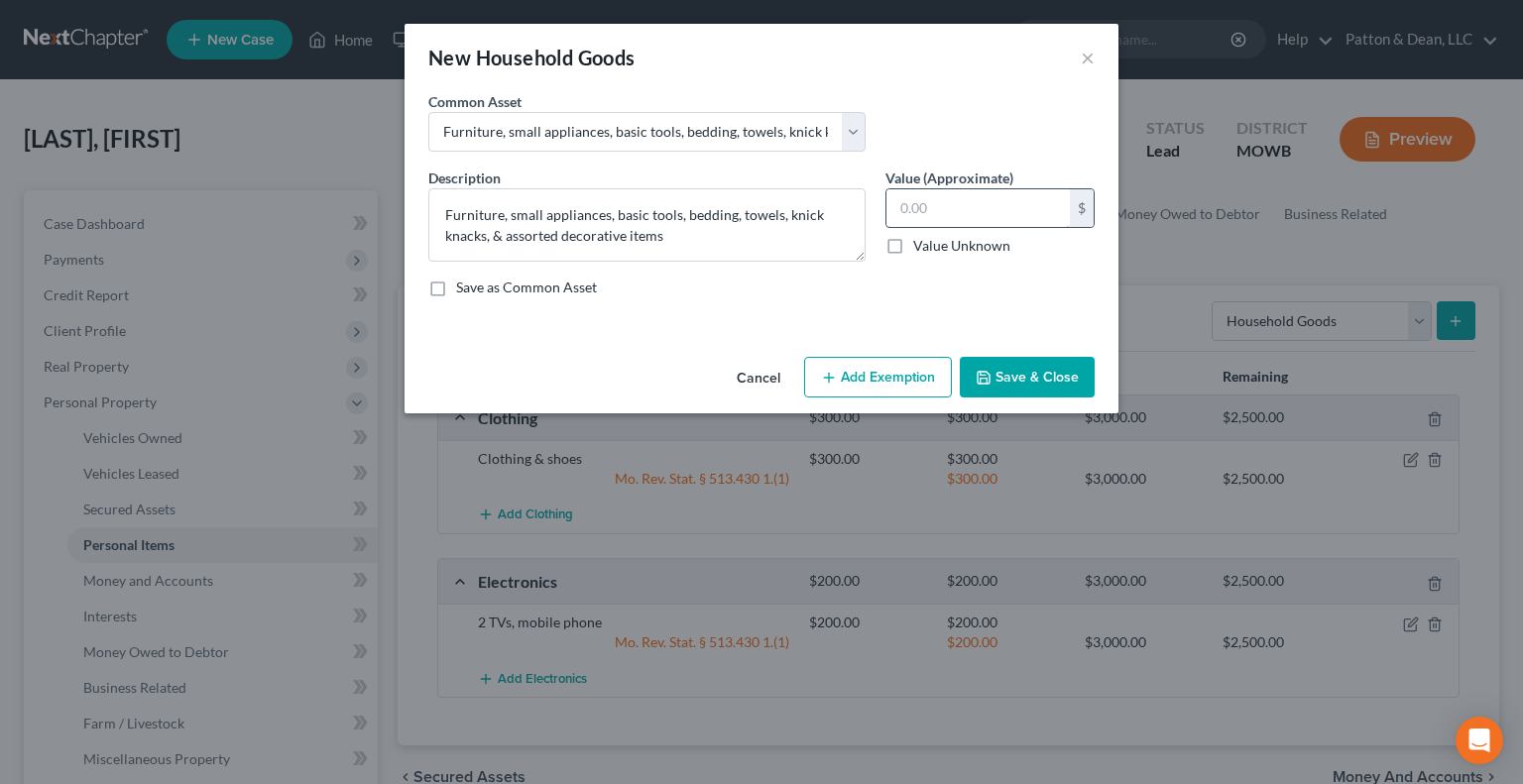 click at bounding box center (978, 208) 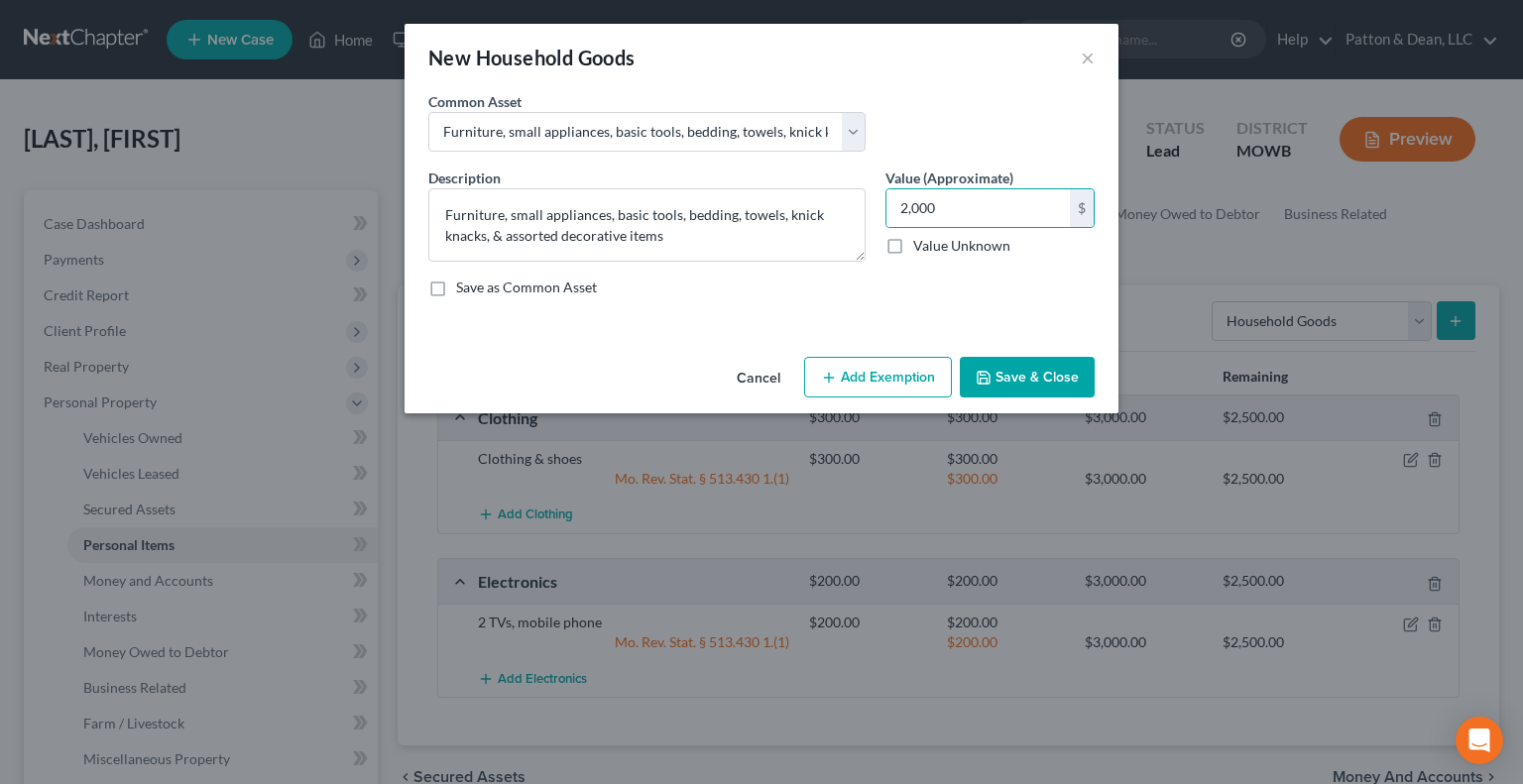 click on "Add Exemption" at bounding box center [878, 378] 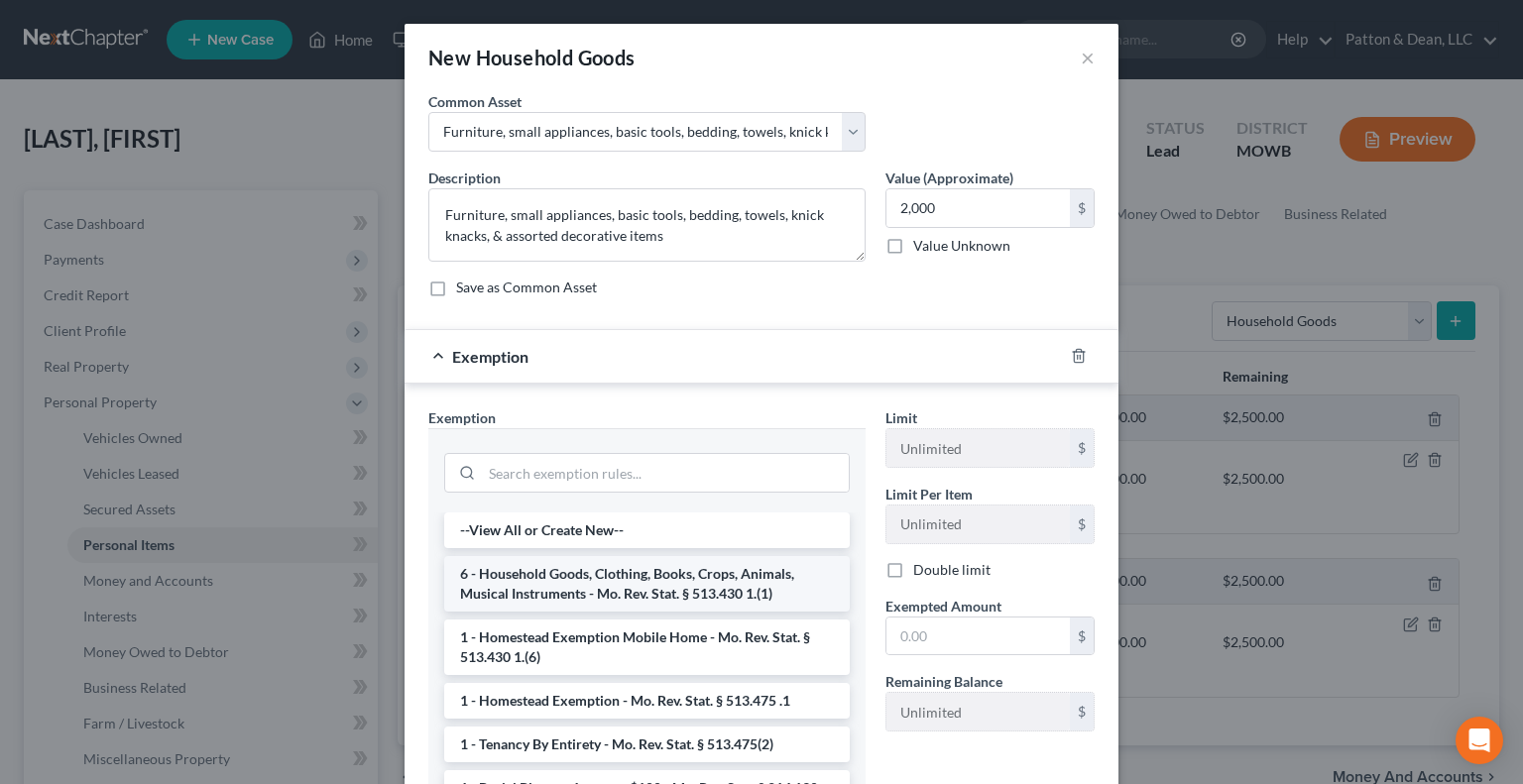 click on "6 - Household Goods, Clothing, Books, Crops, Animals, Musical Instruments - Mo. Rev. Stat. § 513.430 1.(1)" at bounding box center (646, 584) 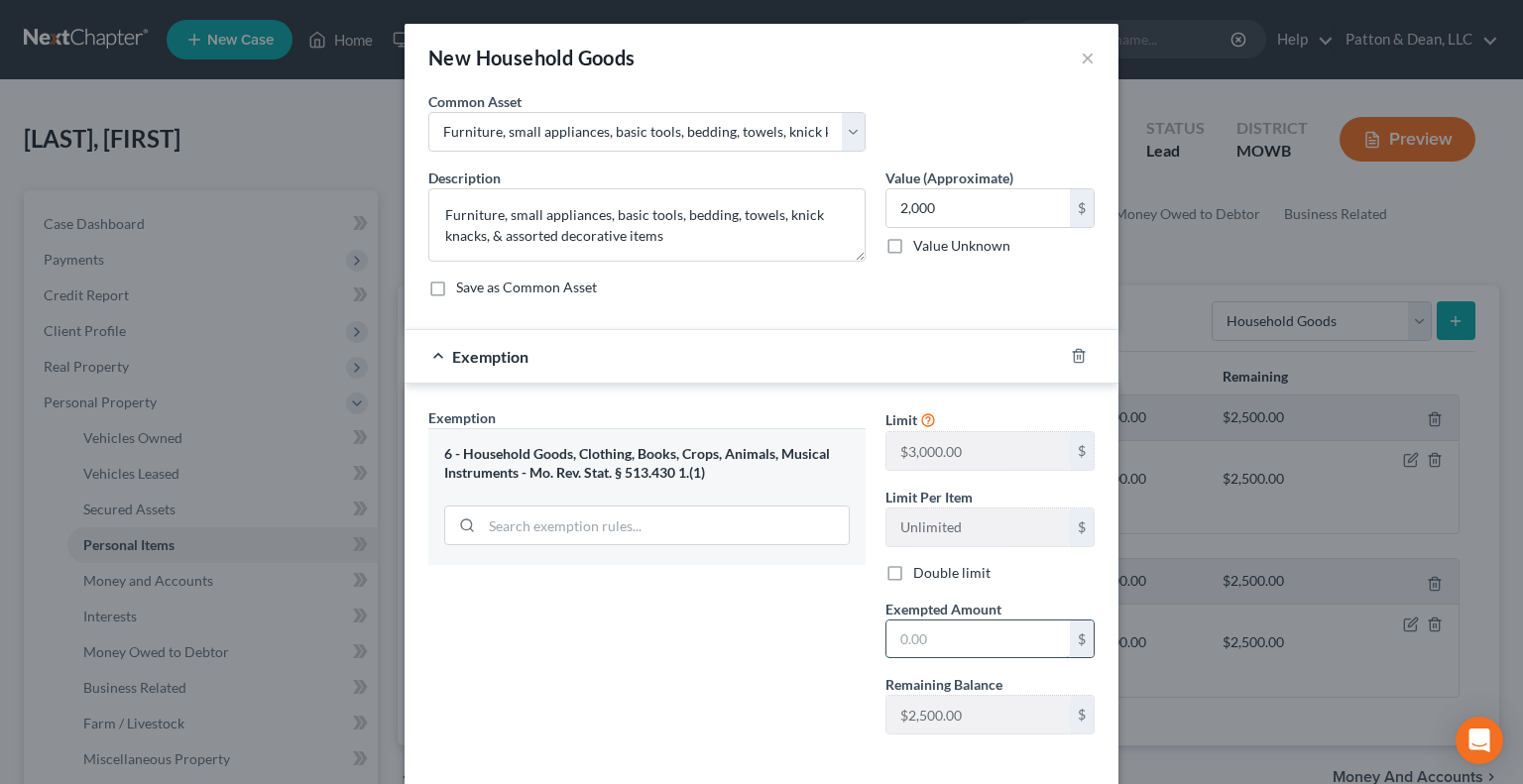 click at bounding box center (978, 639) 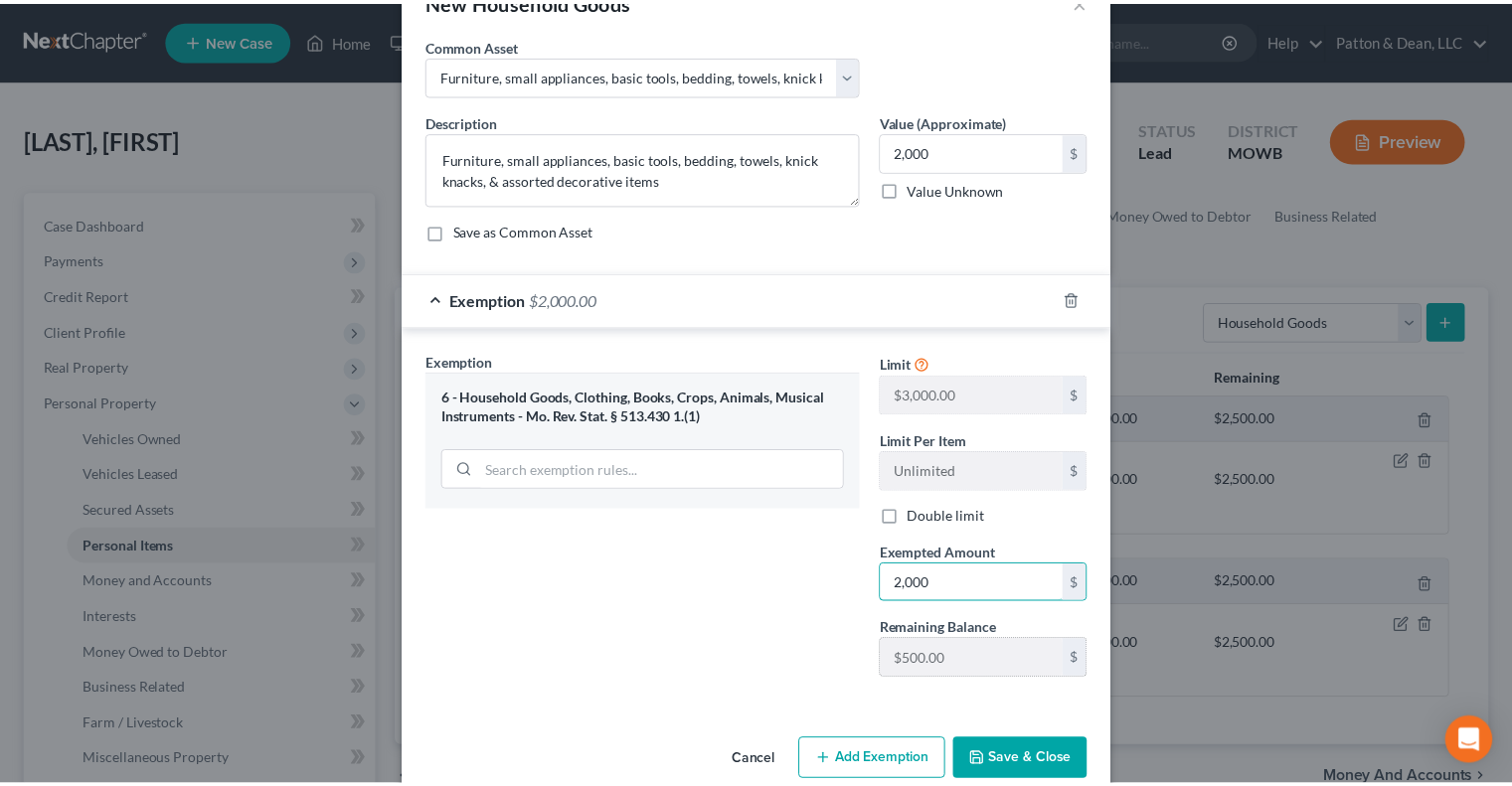 scroll, scrollTop: 89, scrollLeft: 0, axis: vertical 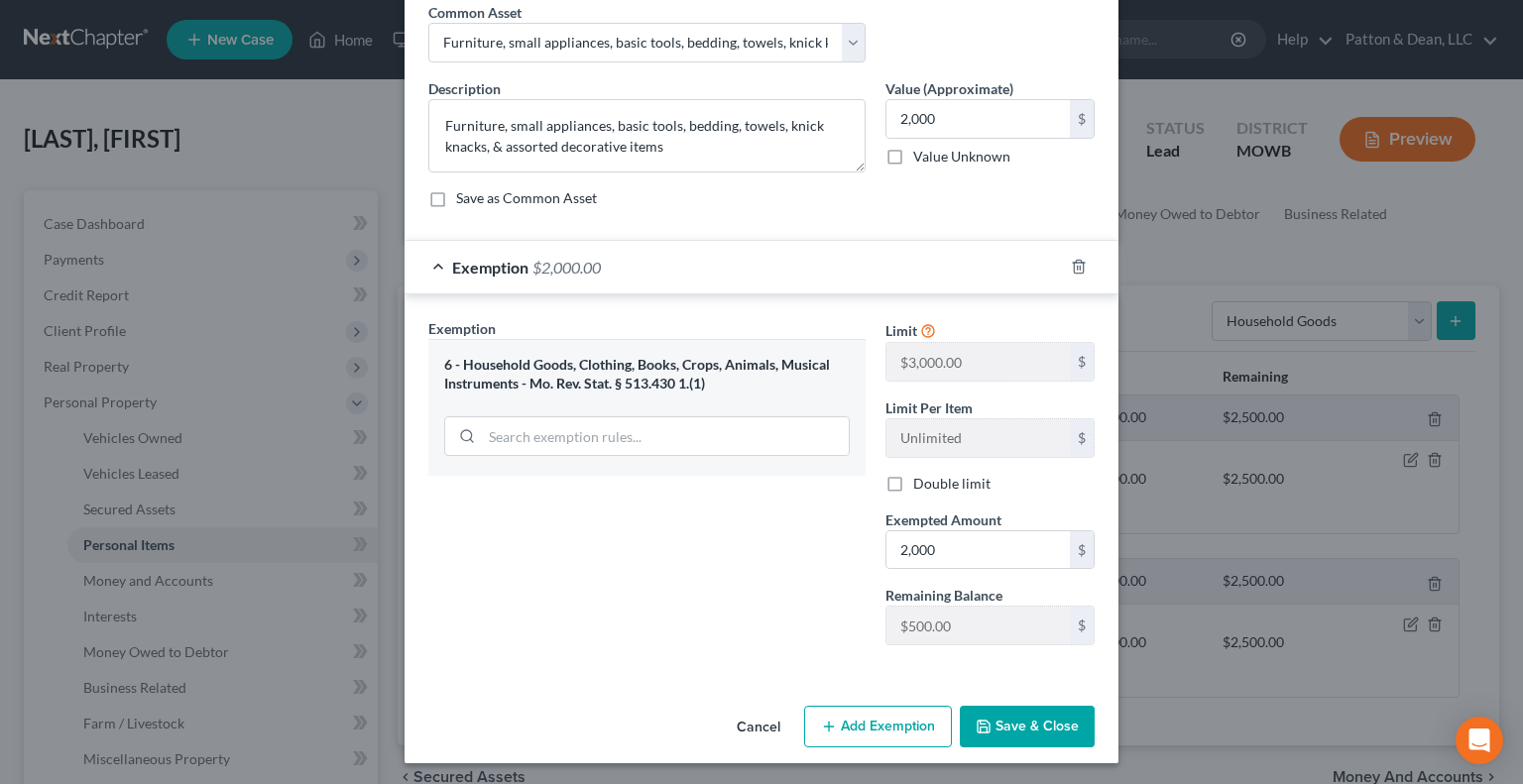 drag, startPoint x: 1032, startPoint y: 712, endPoint x: 754, endPoint y: 606, distance: 297.52311 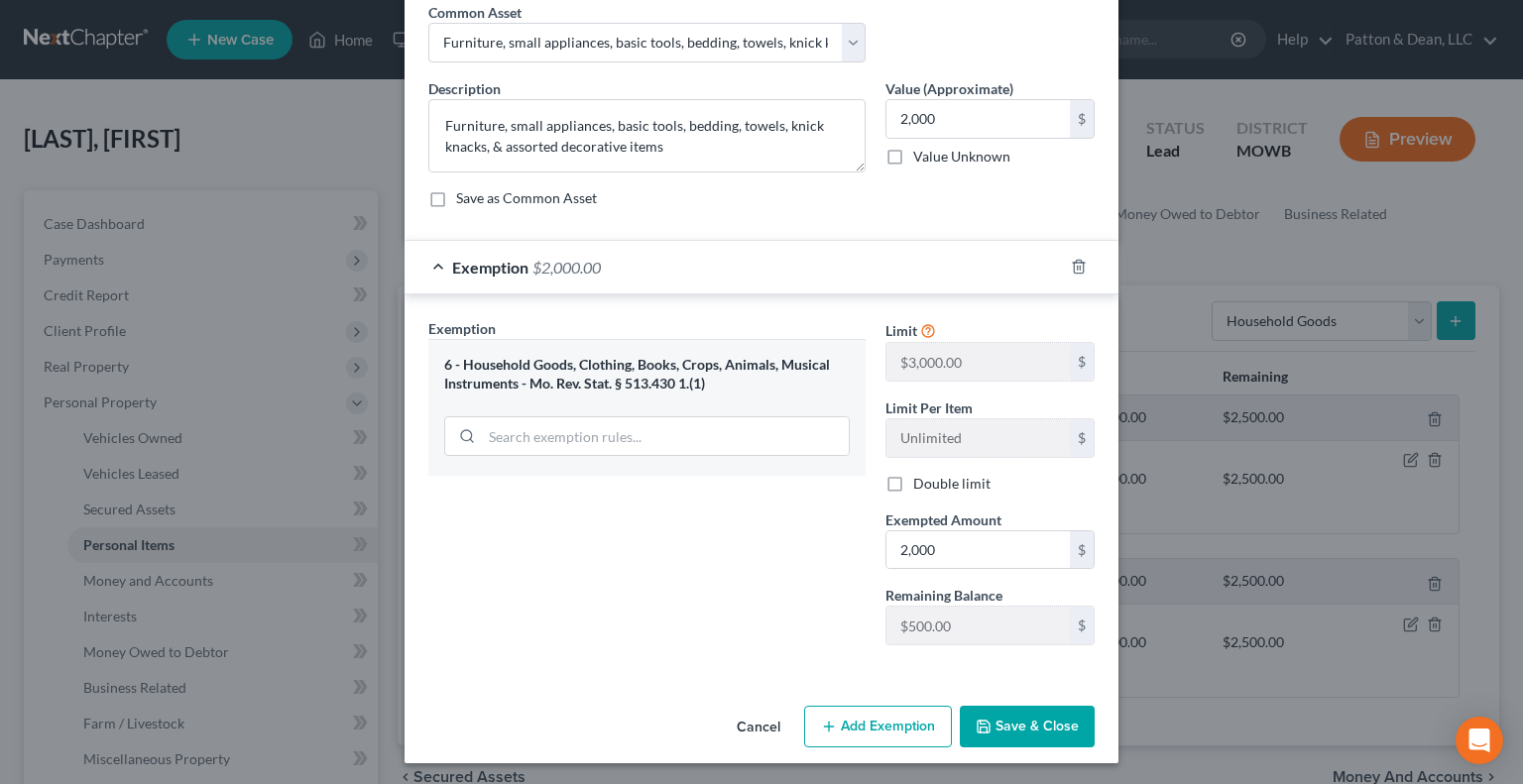 click on "Save & Close" at bounding box center [1027, 727] 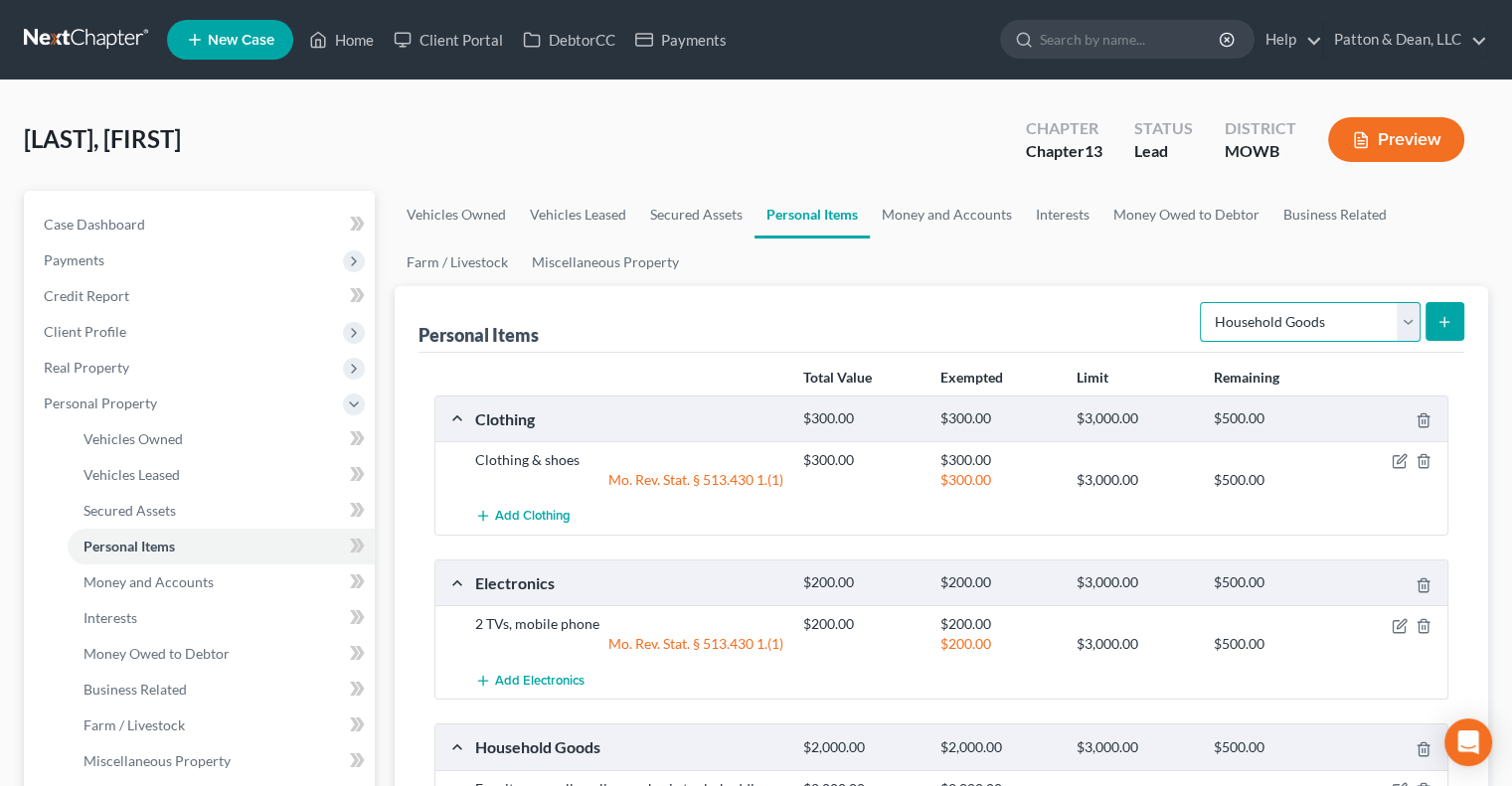 click on "Select Item Type Clothing Collectibles Of Value Electronics Firearms Household Goods Jewelry Other Pet(s) Sports & Hobby Equipment" at bounding box center [1310, 322] 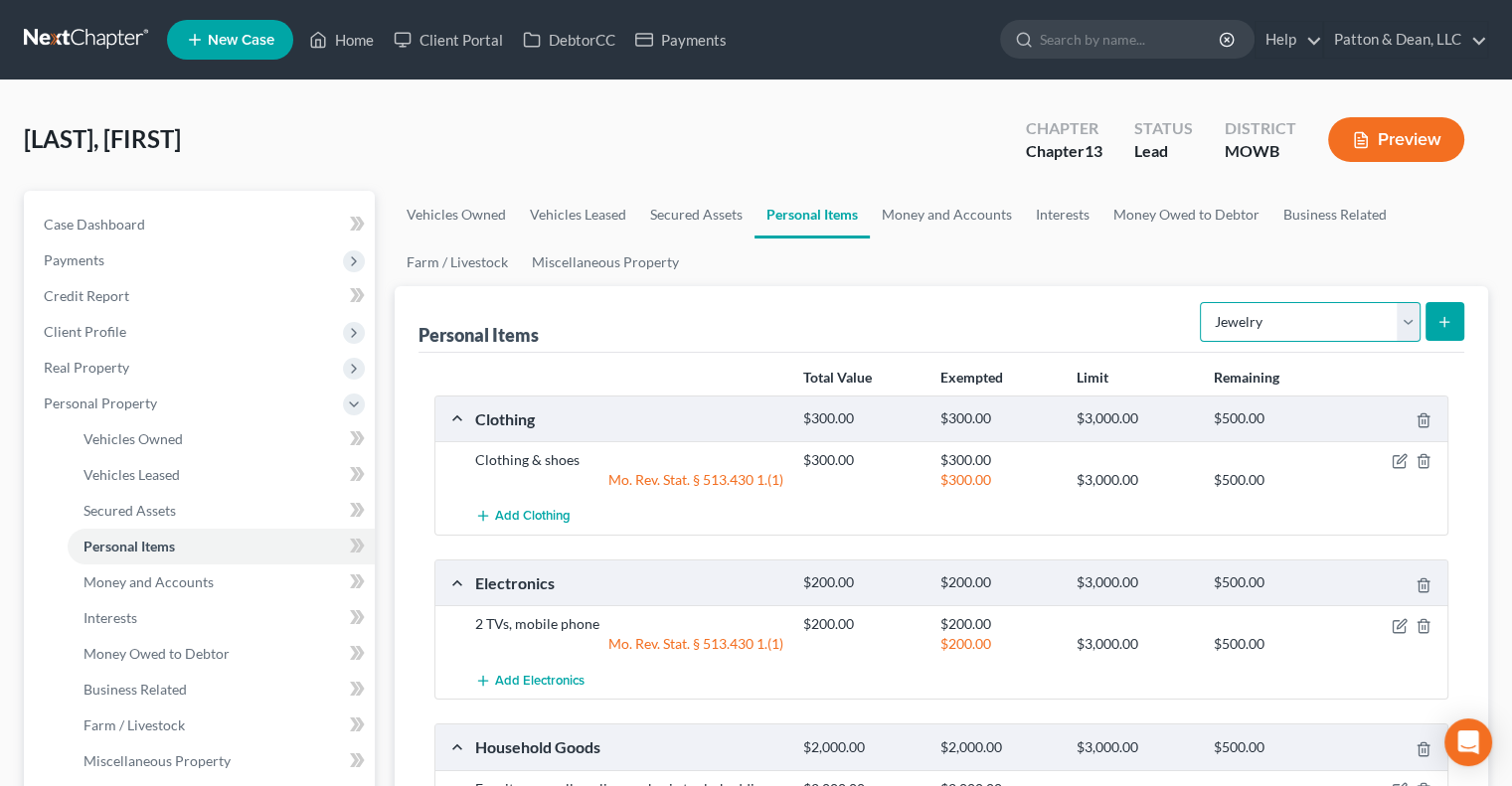 click on "Select Item Type Clothing Collectibles Of Value Electronics Firearms Household Goods Jewelry Other Pet(s) Sports & Hobby Equipment" at bounding box center [1310, 322] 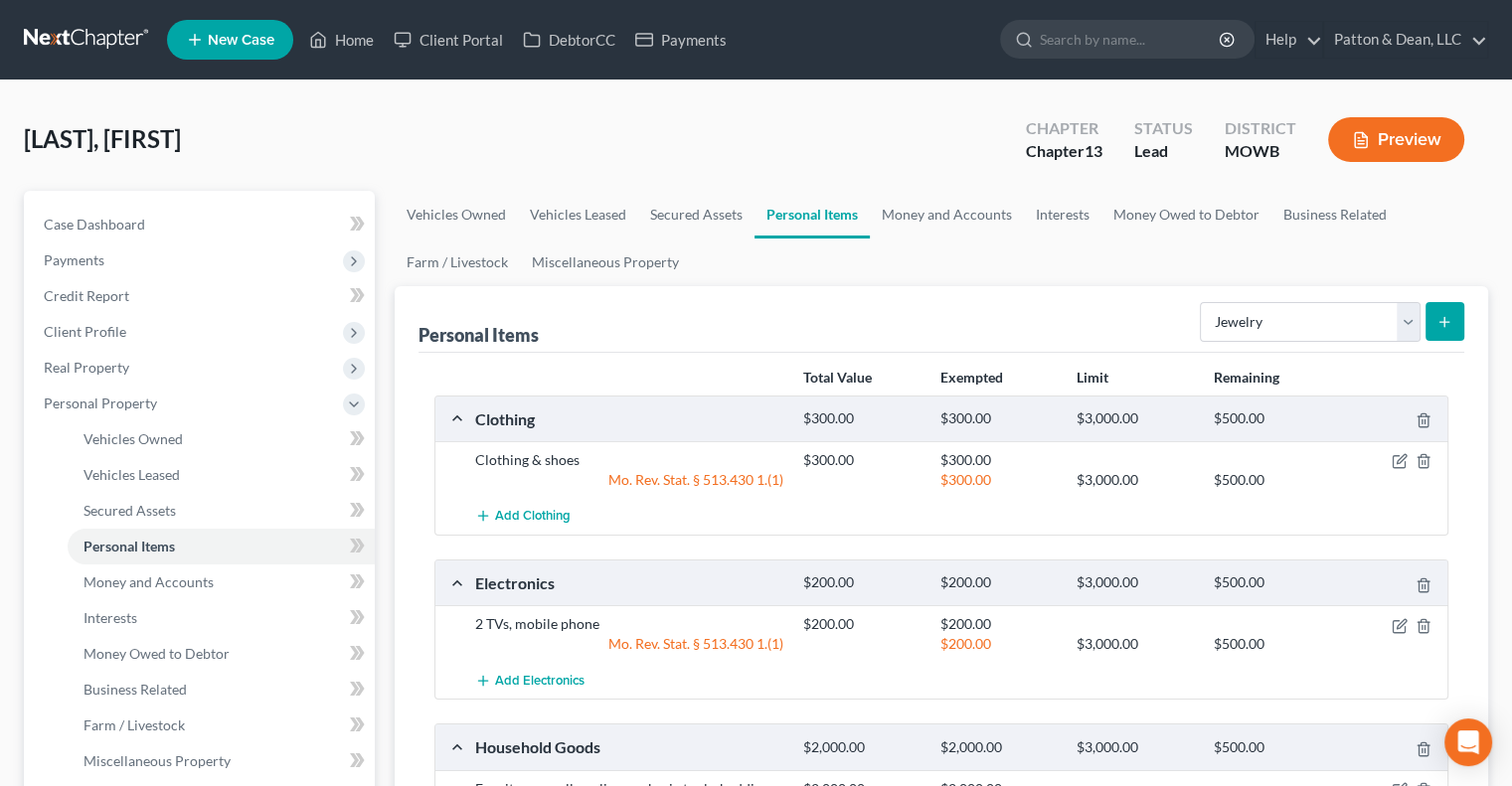 click 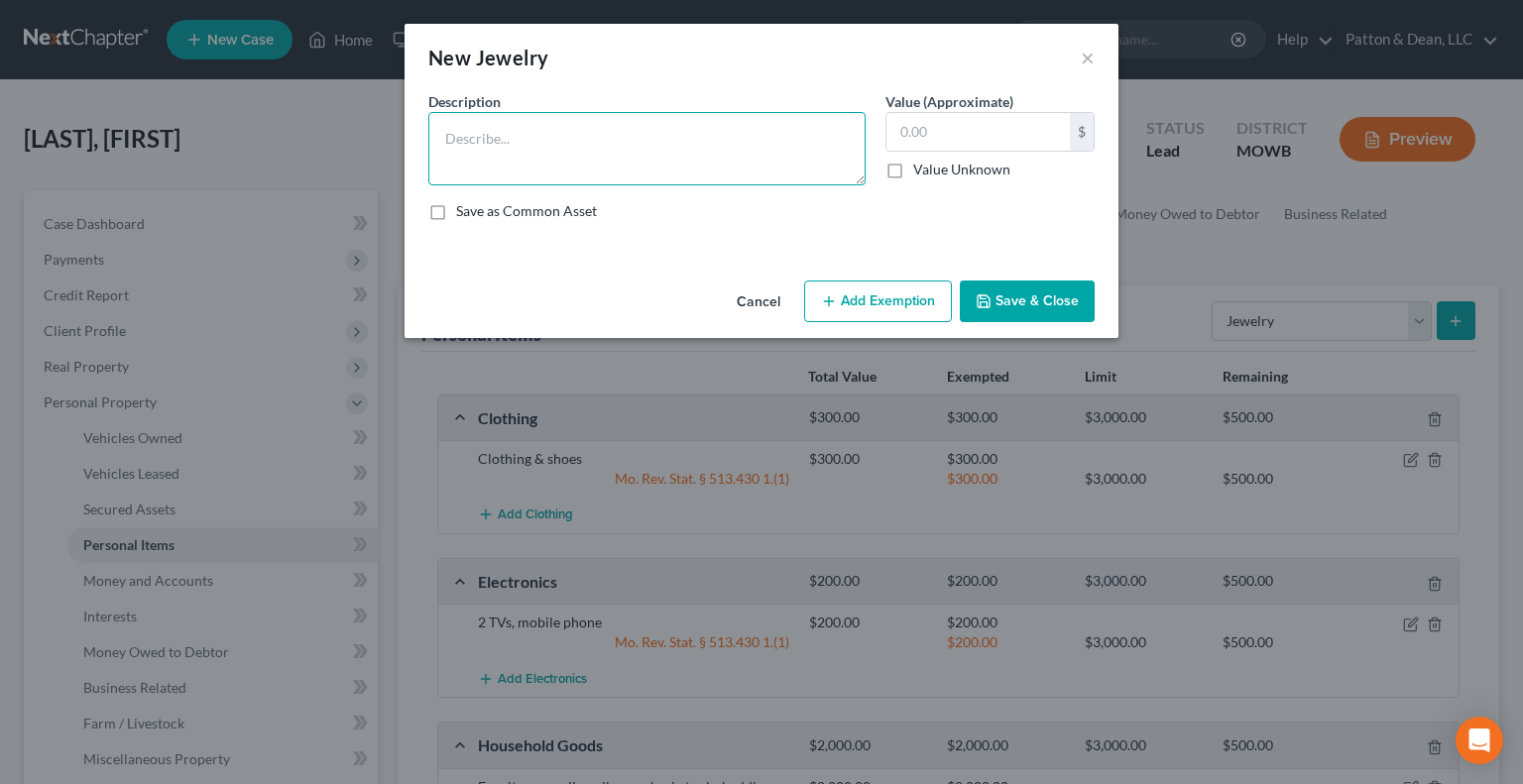 click at bounding box center [646, 149] 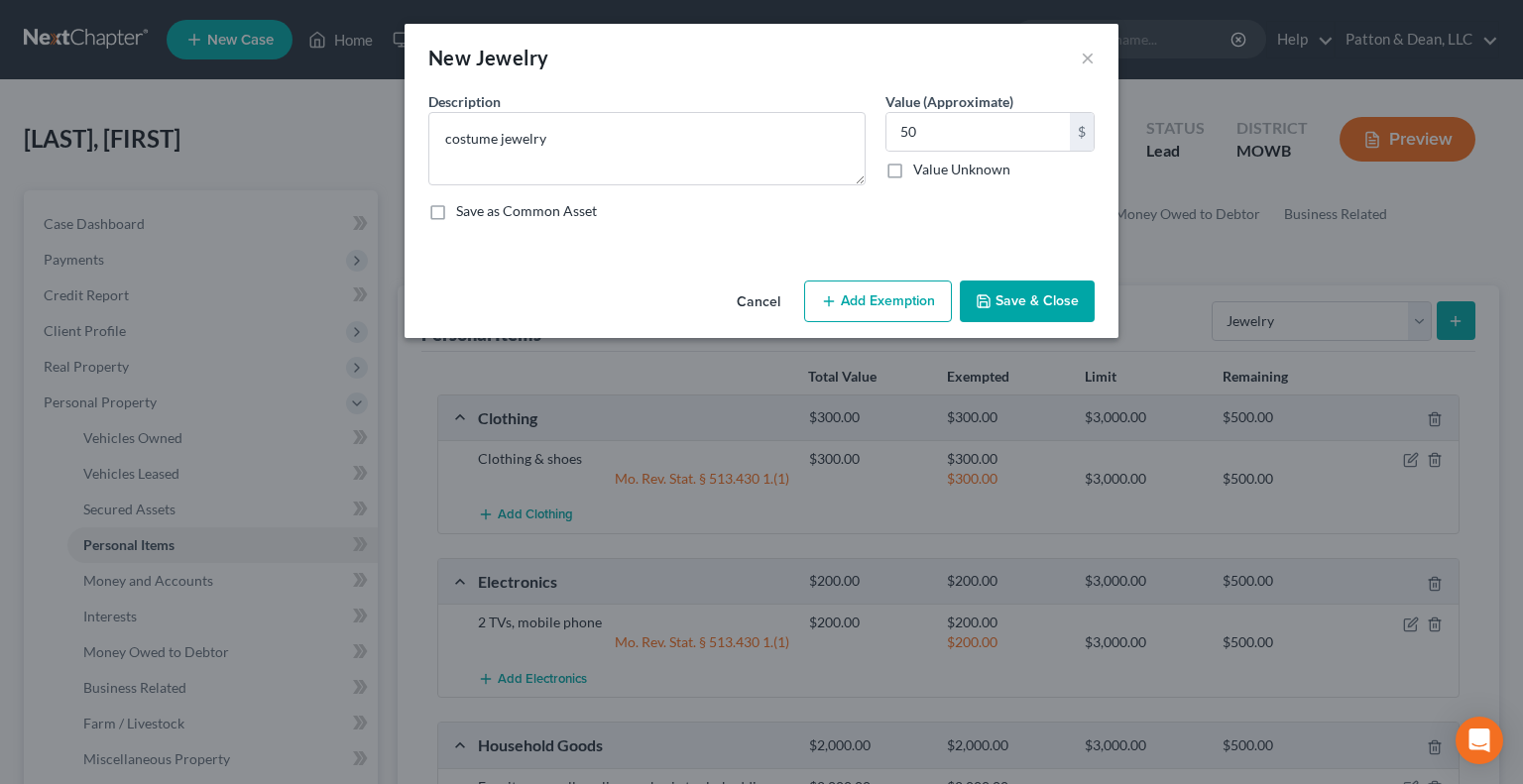 click on "Add Exemption" at bounding box center [878, 301] 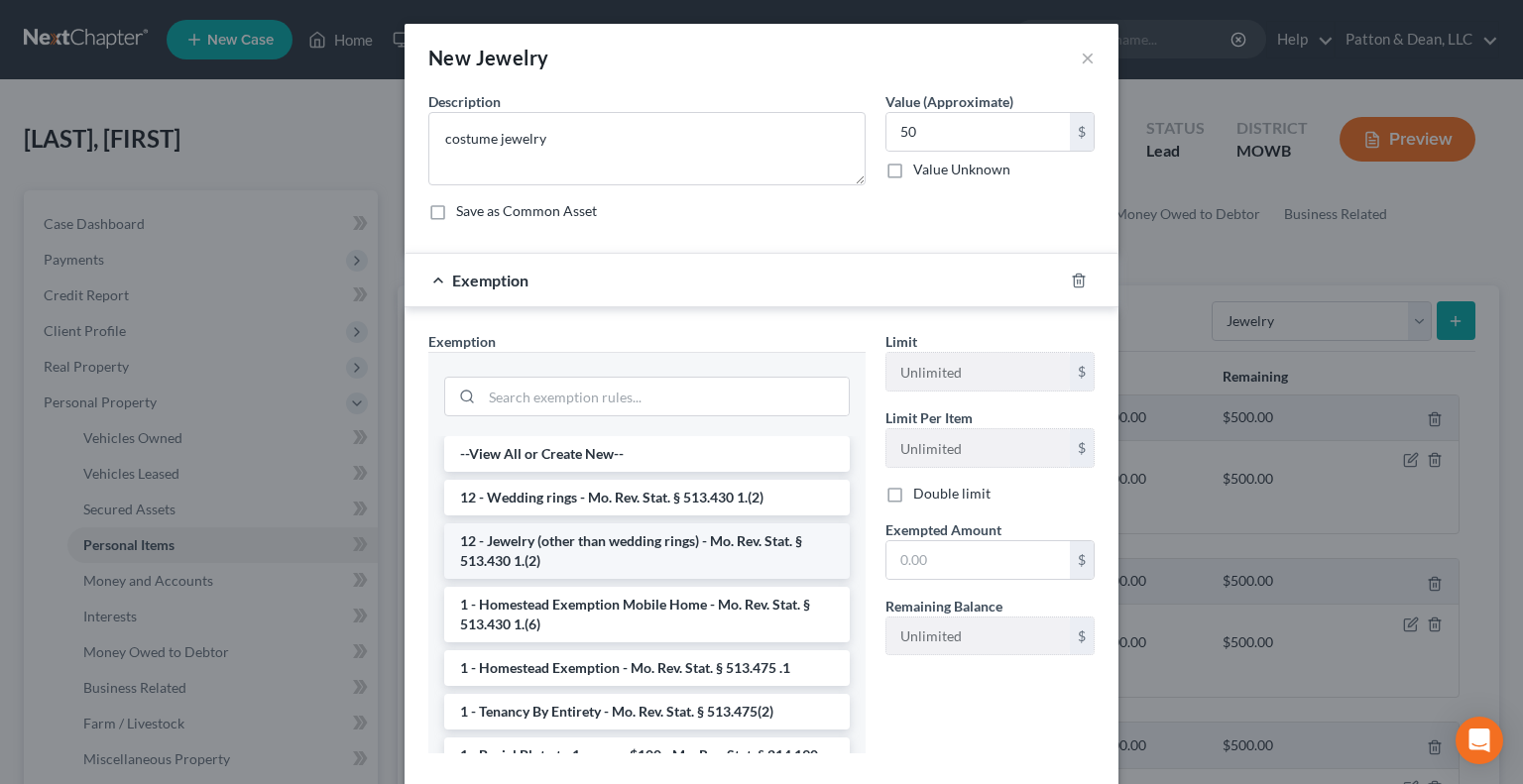 click on "12 - Jewelry  (other than wedding rings) - Mo. Rev. Stat. § 513.430 1.(2)" at bounding box center [646, 551] 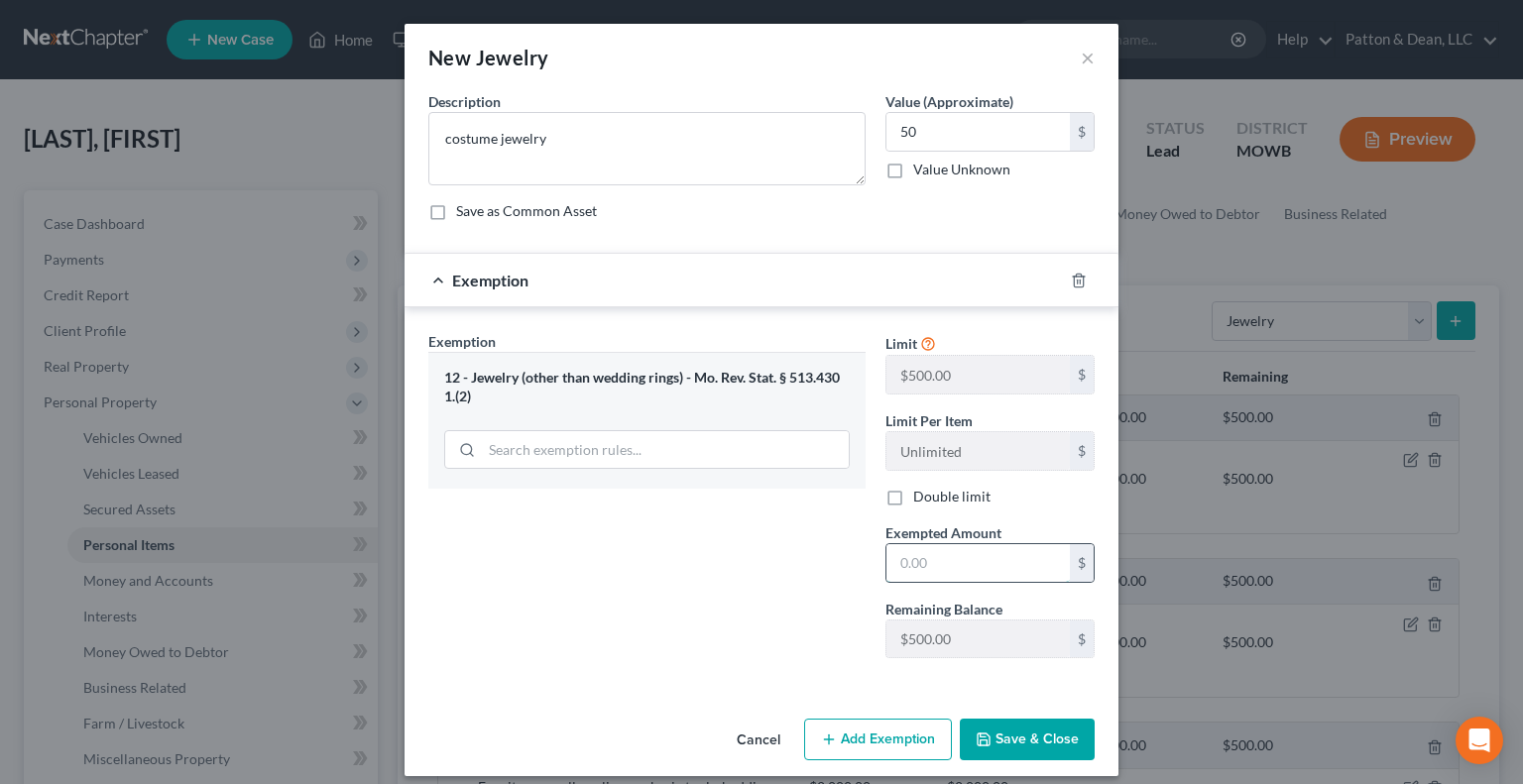 click at bounding box center (978, 563) 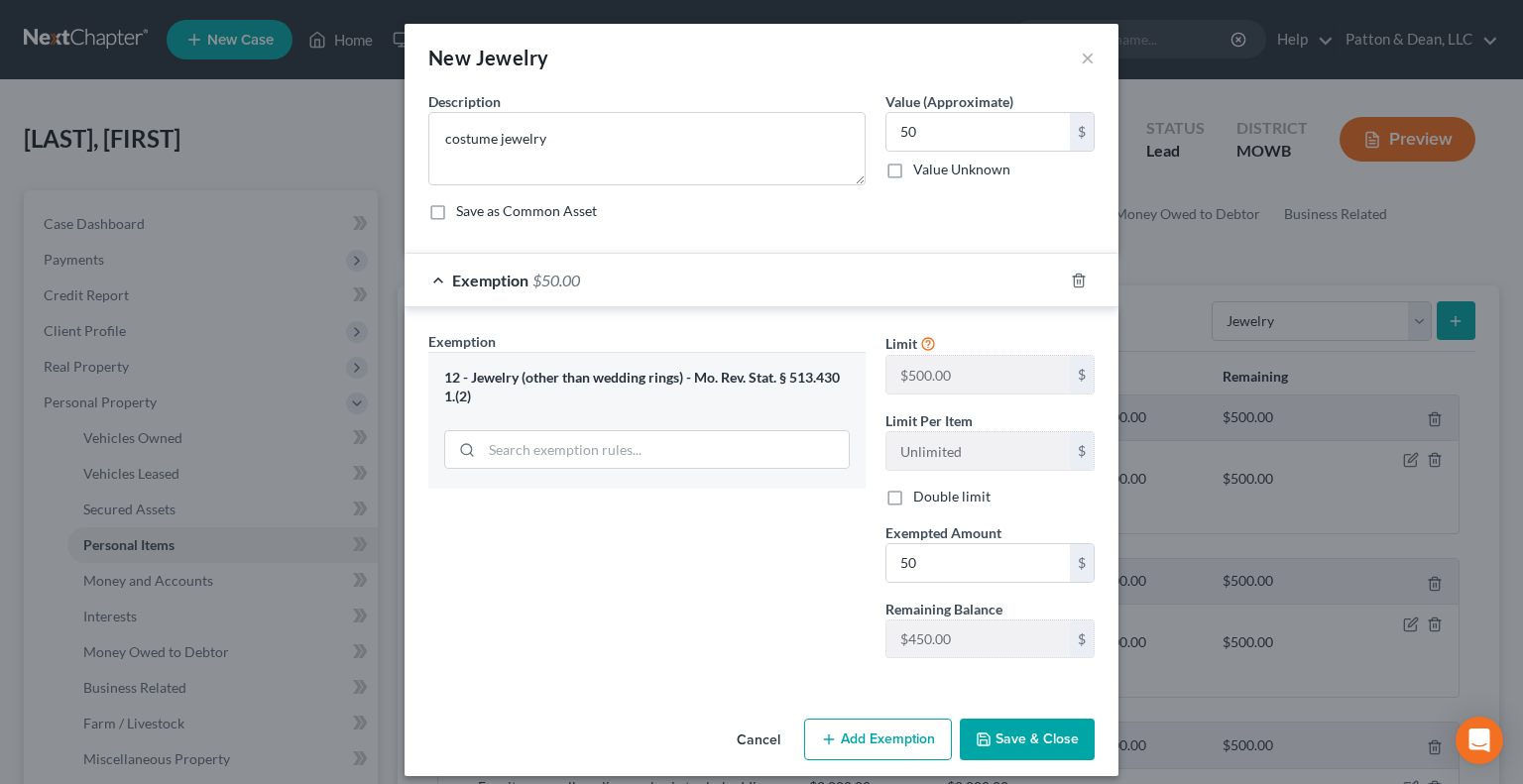 drag, startPoint x: 772, startPoint y: 593, endPoint x: 830, endPoint y: 653, distance: 83.45058 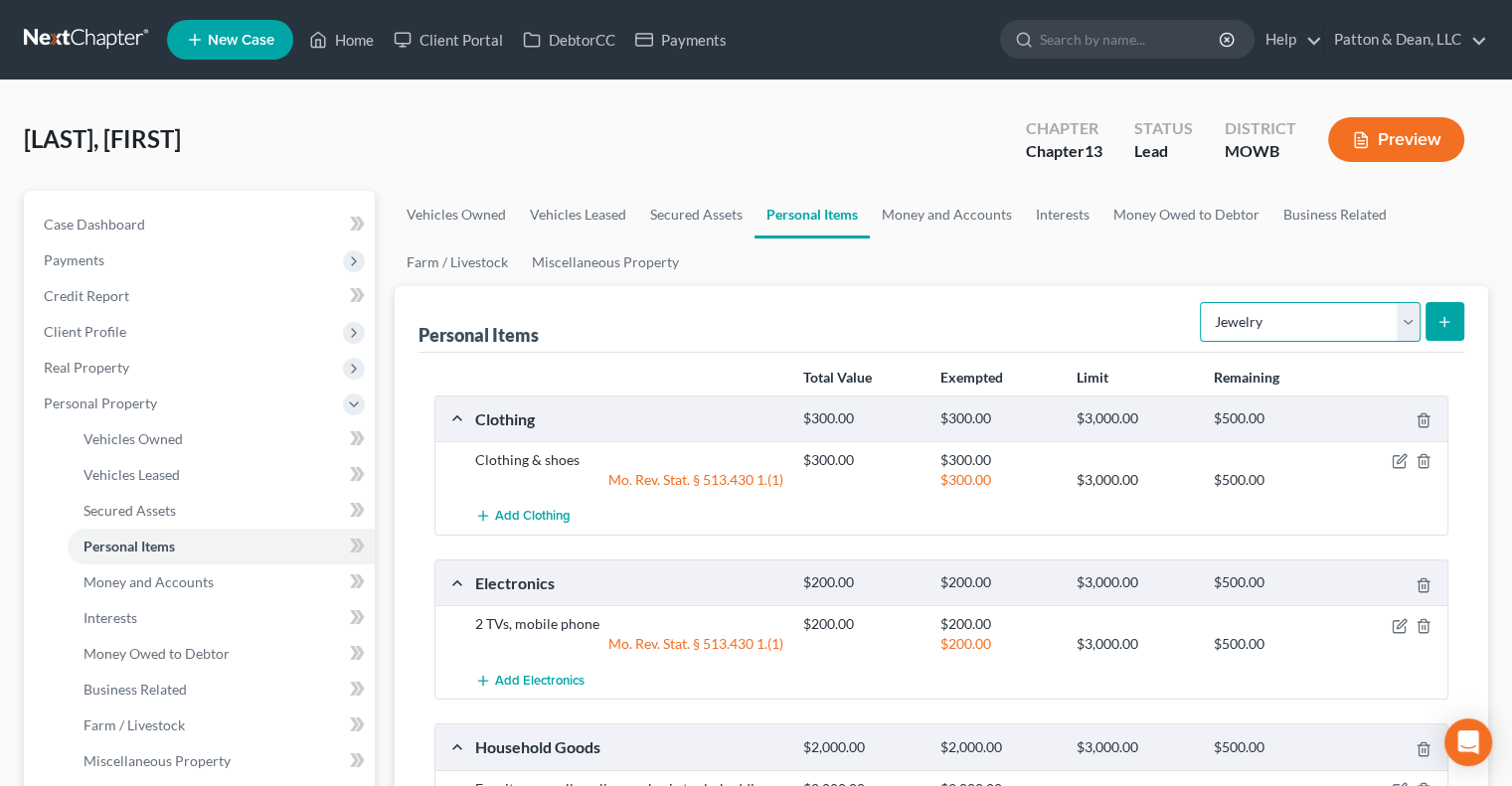 click on "Select Item Type Clothing Collectibles Of Value Electronics Firearms Household Goods Jewelry Other Pet(s) Sports & Hobby Equipment" at bounding box center (1310, 322) 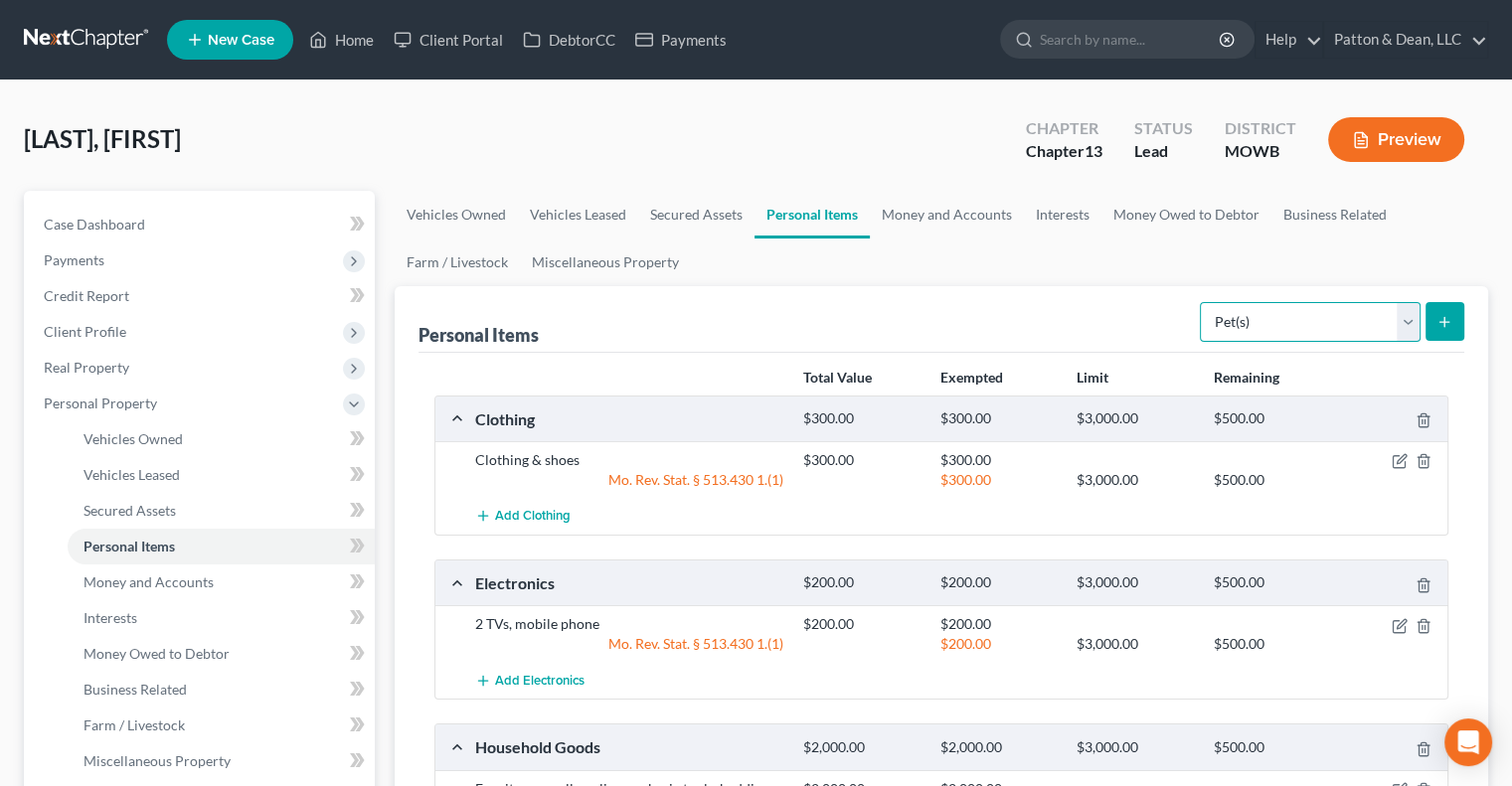 click on "Select Item Type Clothing Collectibles Of Value Electronics Firearms Household Goods Jewelry Other Pet(s) Sports & Hobby Equipment" at bounding box center [1310, 322] 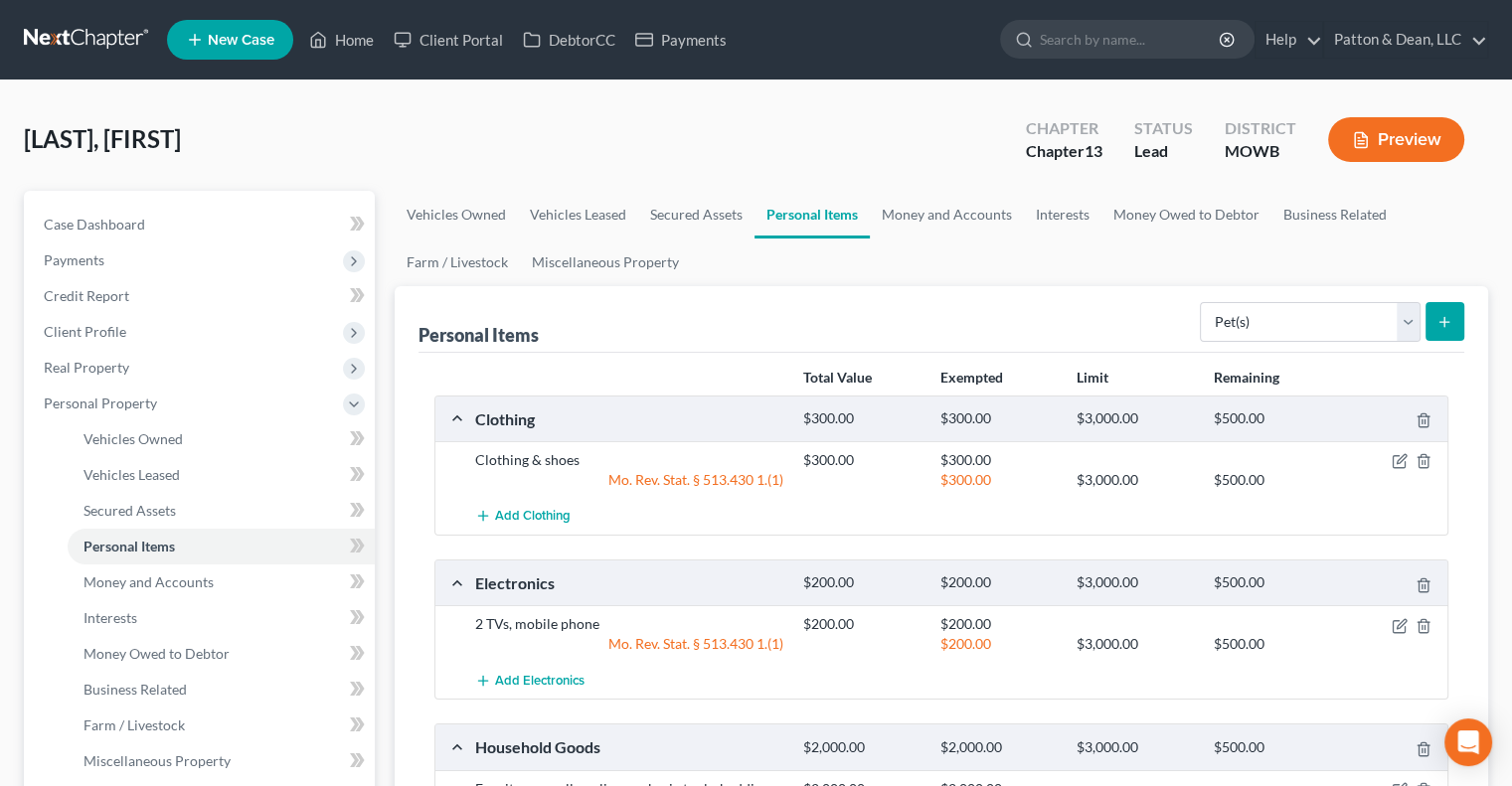 click 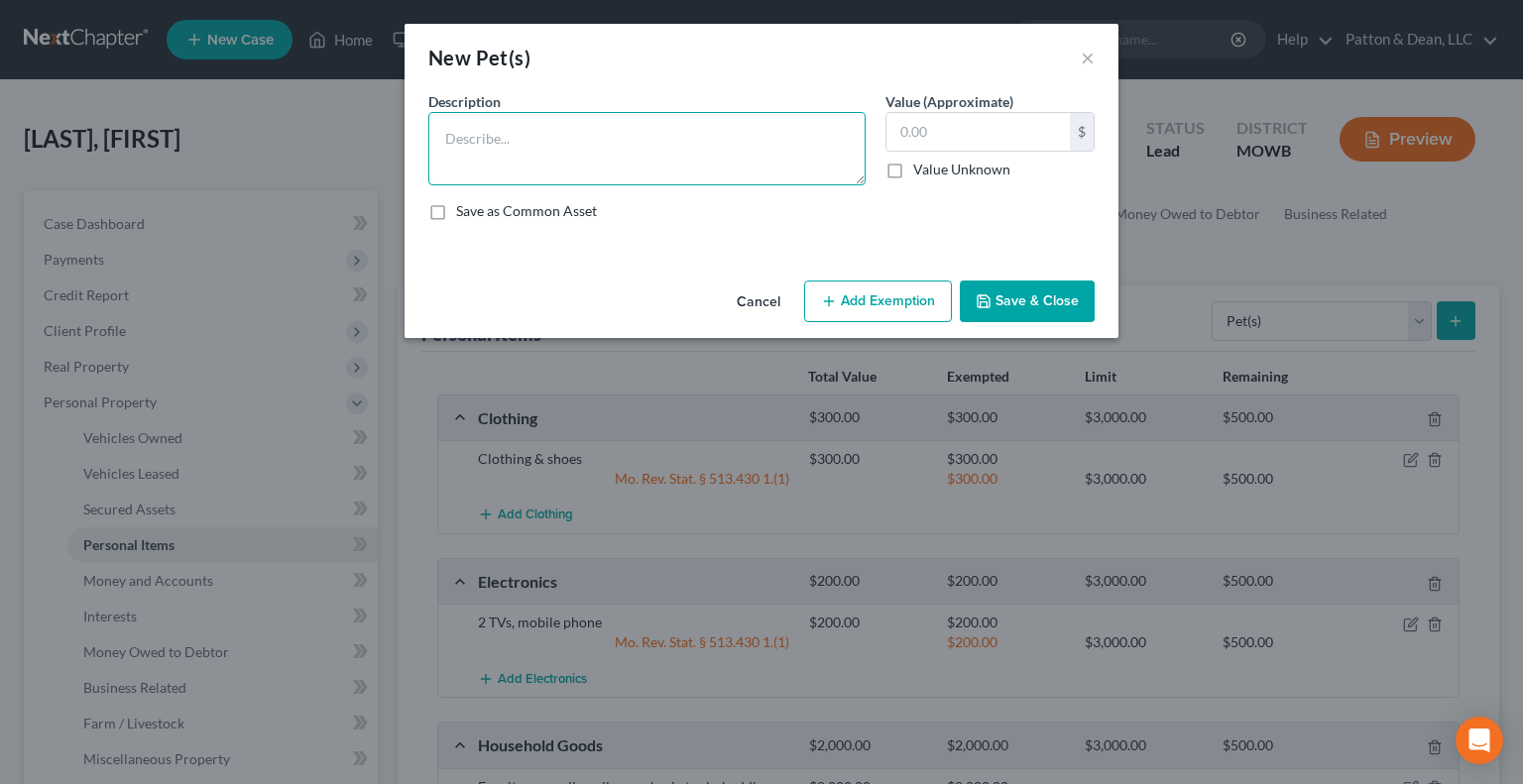click at bounding box center [646, 149] 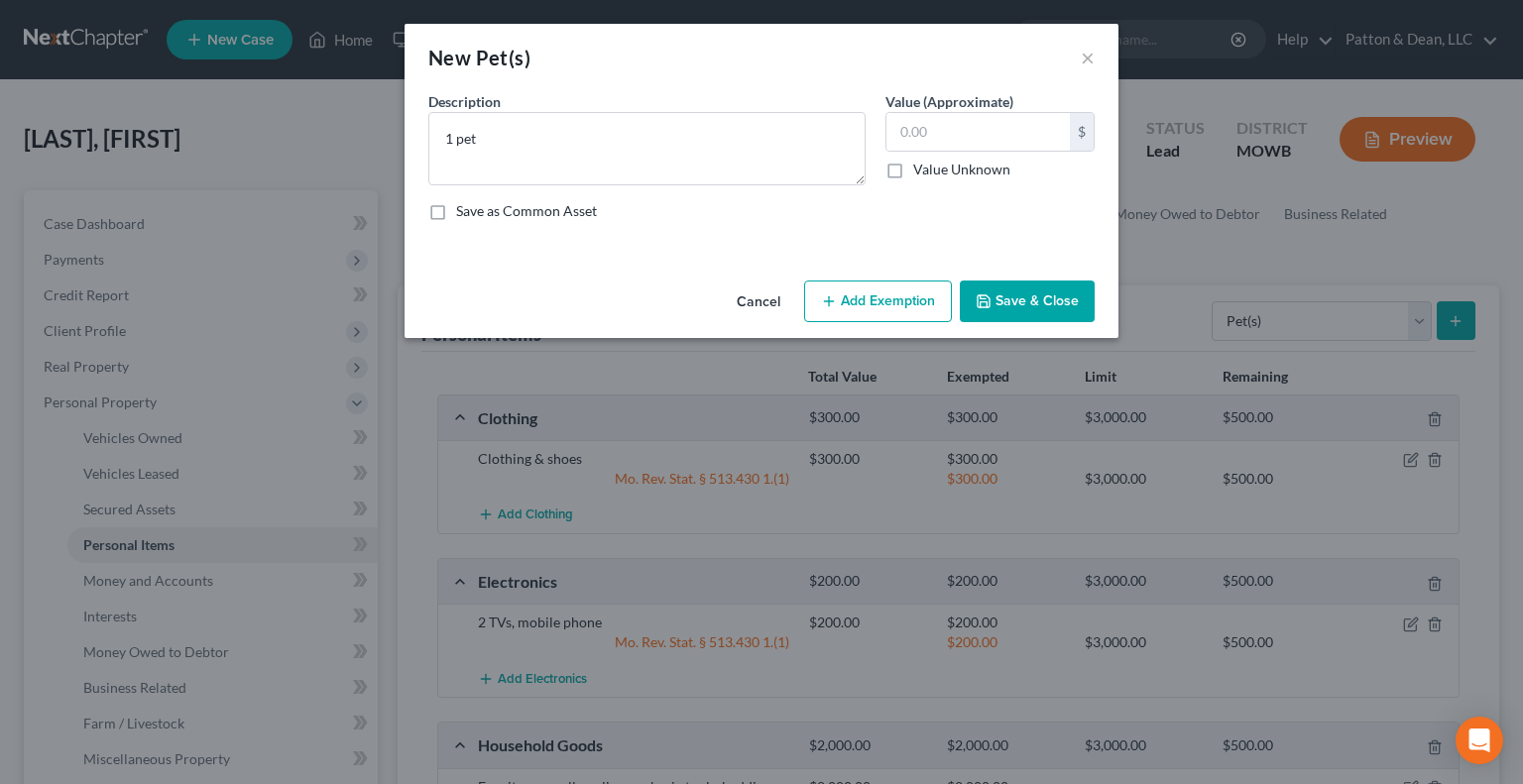 click on "Save & Close" at bounding box center (1027, 301) 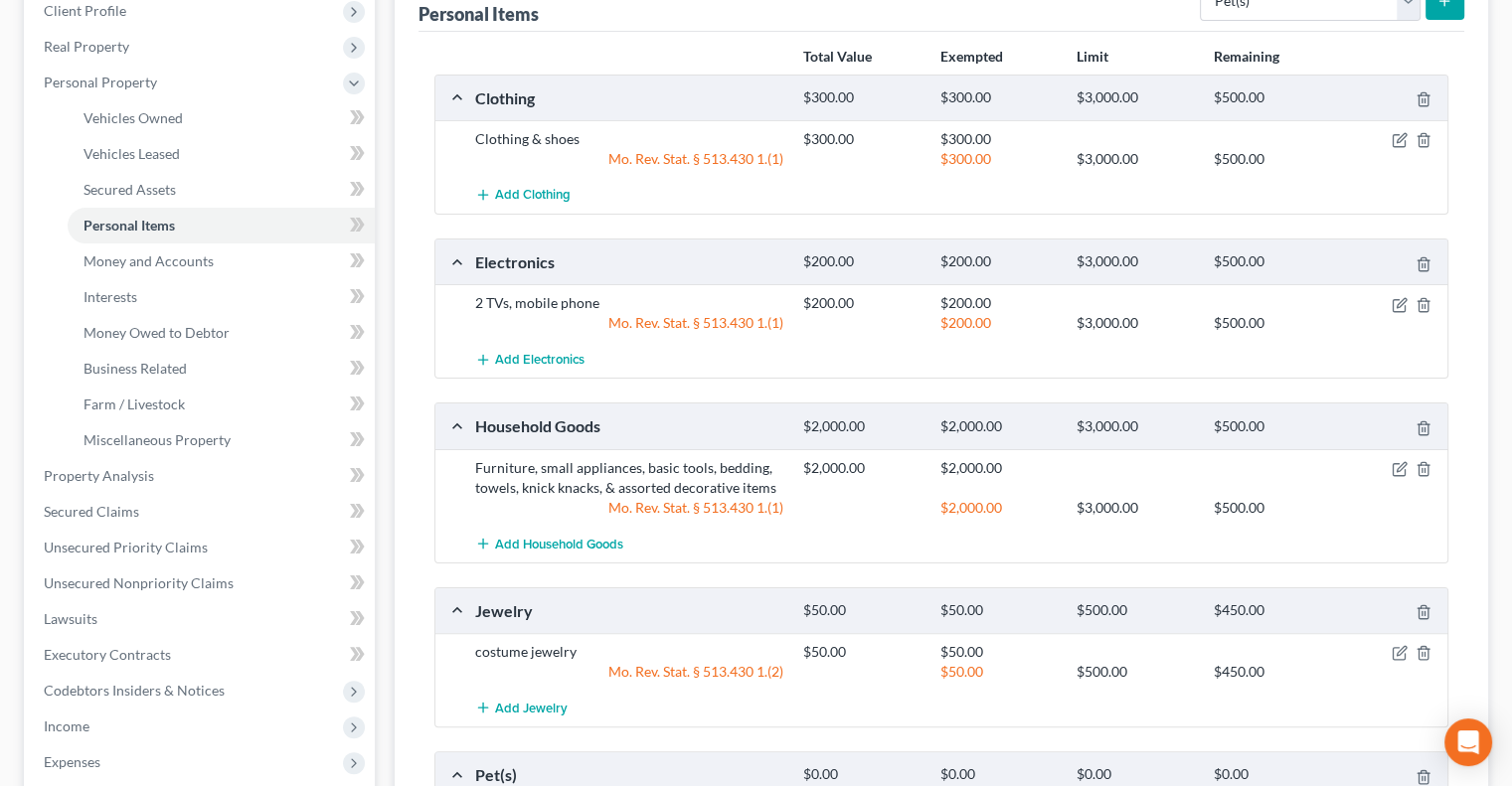 scroll, scrollTop: 298, scrollLeft: 0, axis: vertical 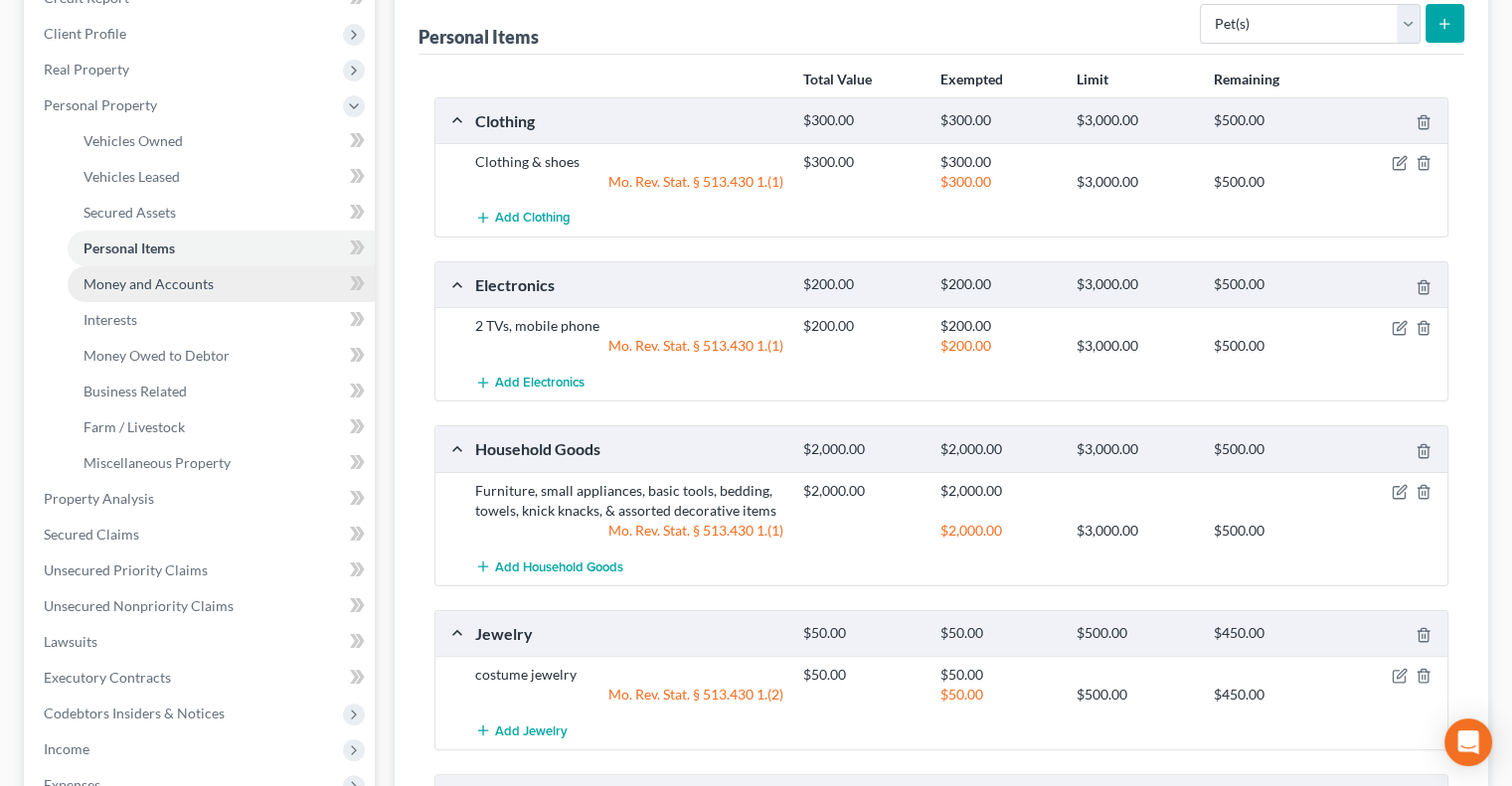 click on "Money and Accounts" at bounding box center [148, 283] 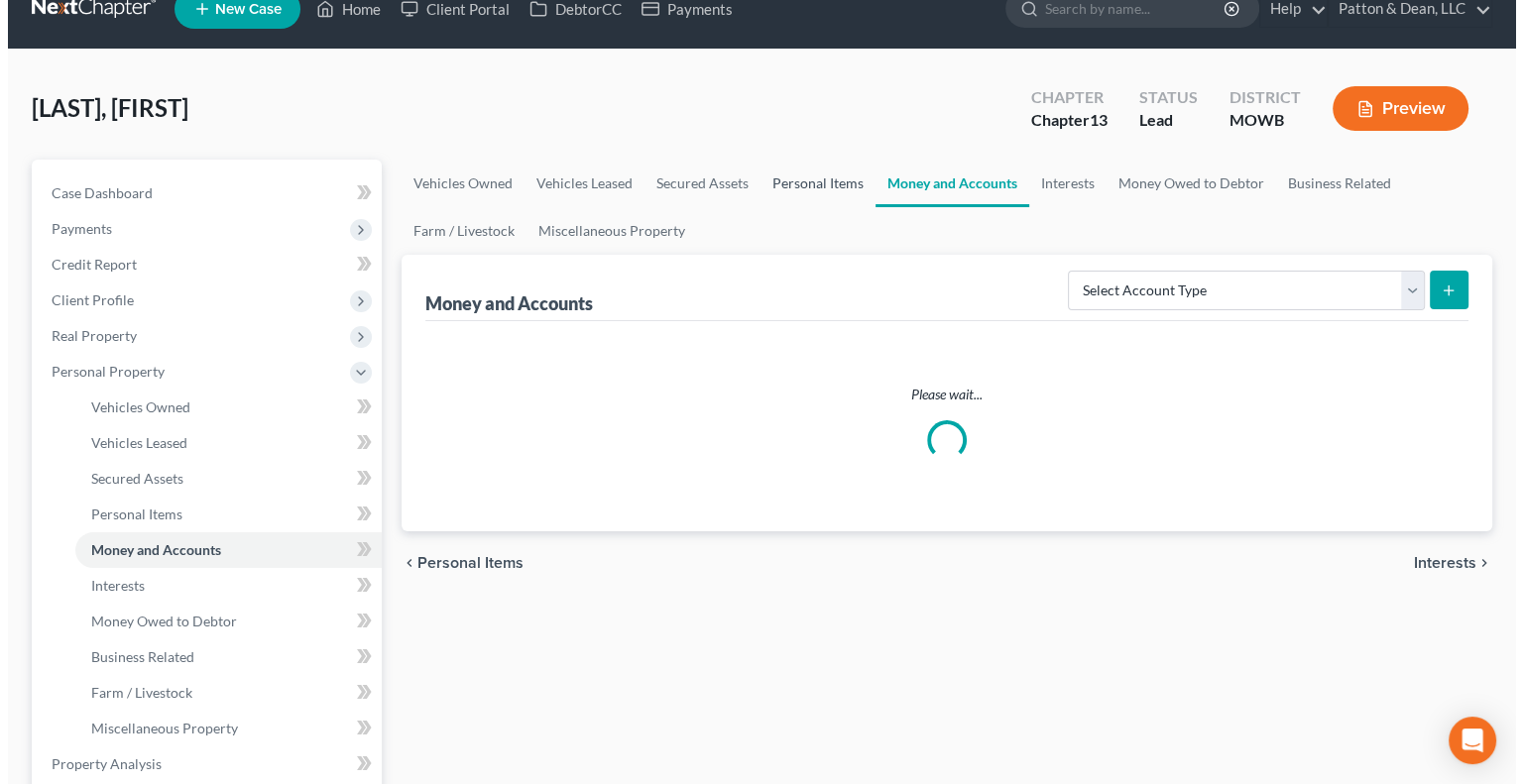 scroll, scrollTop: 0, scrollLeft: 0, axis: both 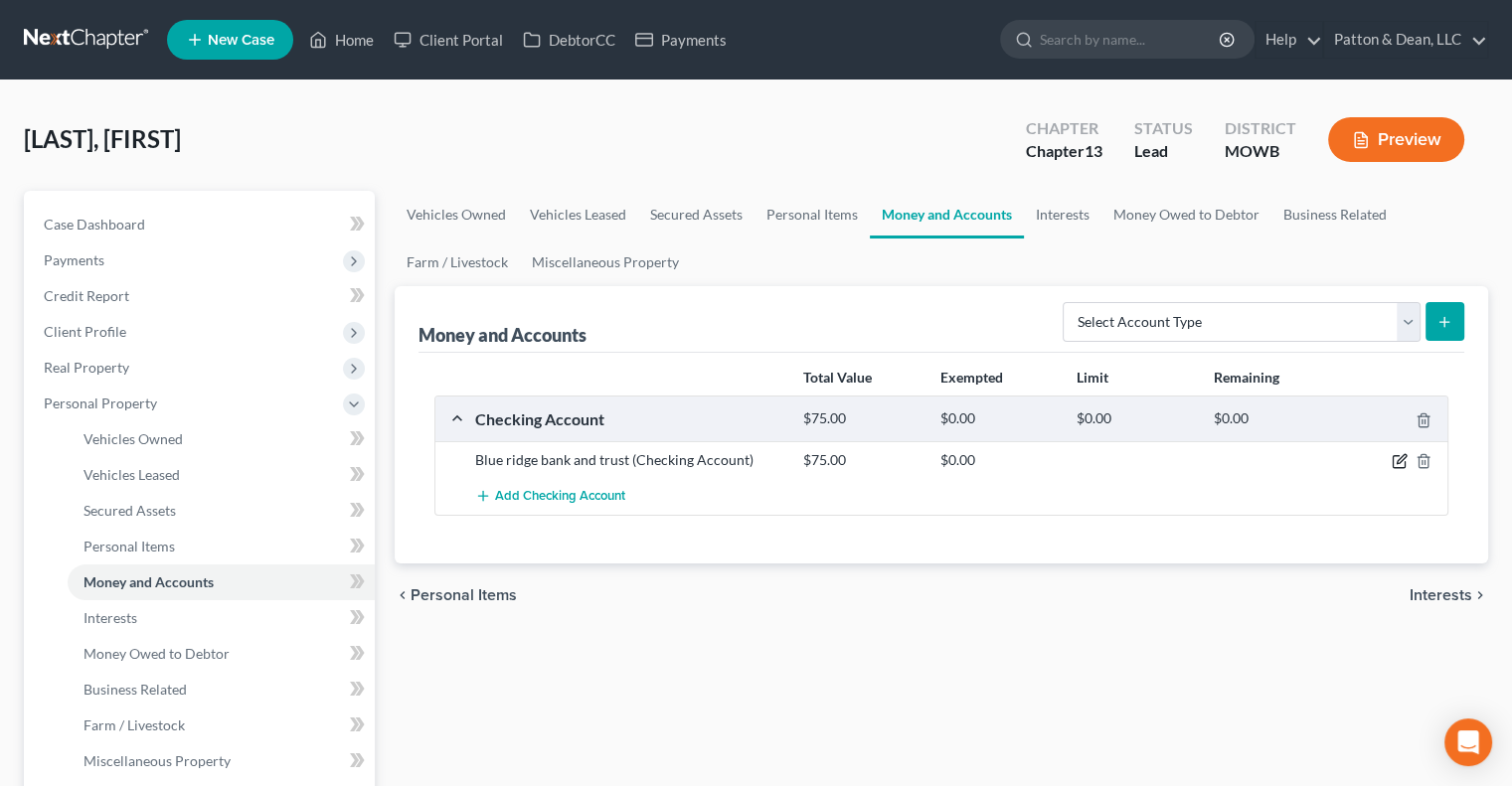 click 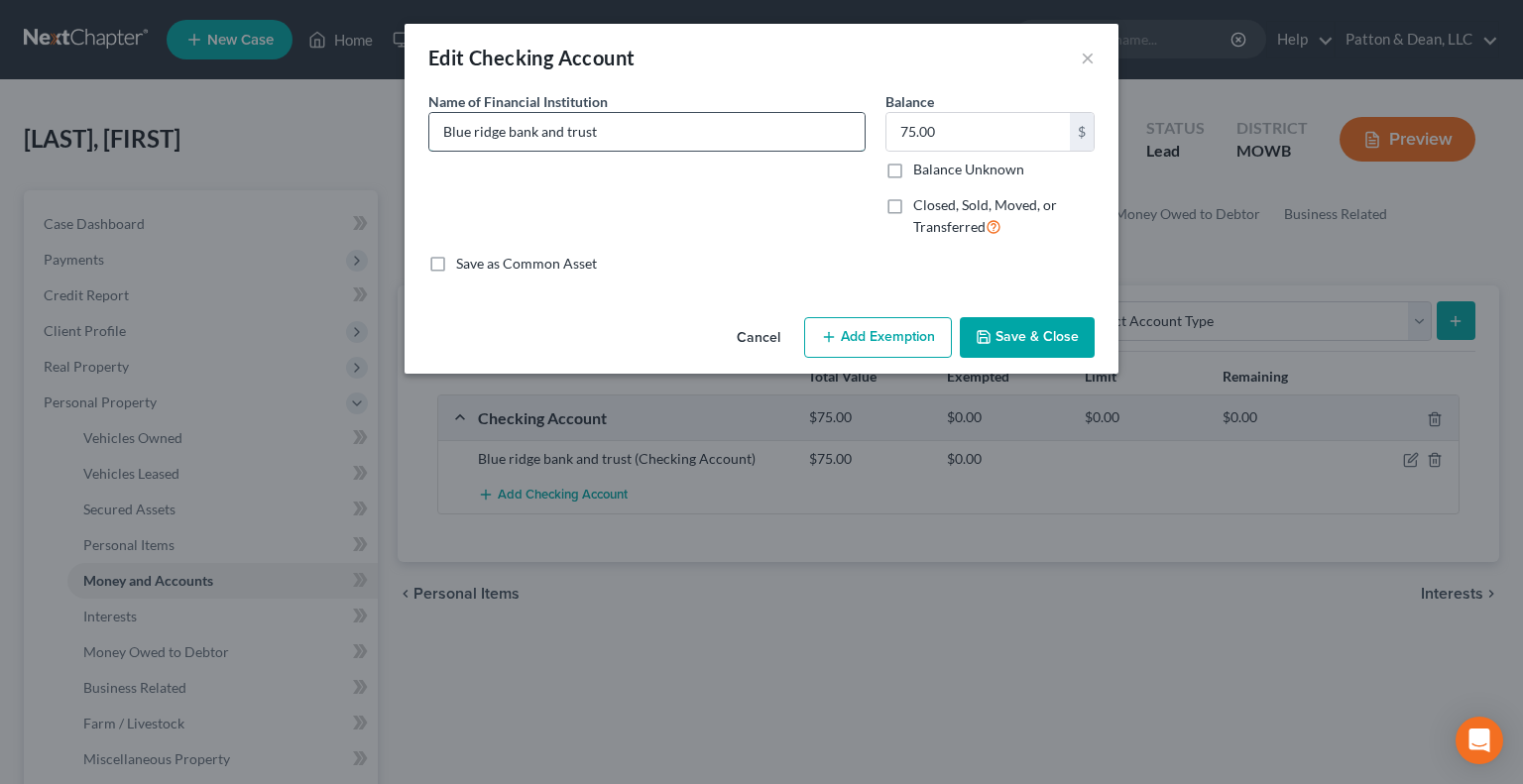 click on "Blue ridge bank and trust" at bounding box center [646, 132] 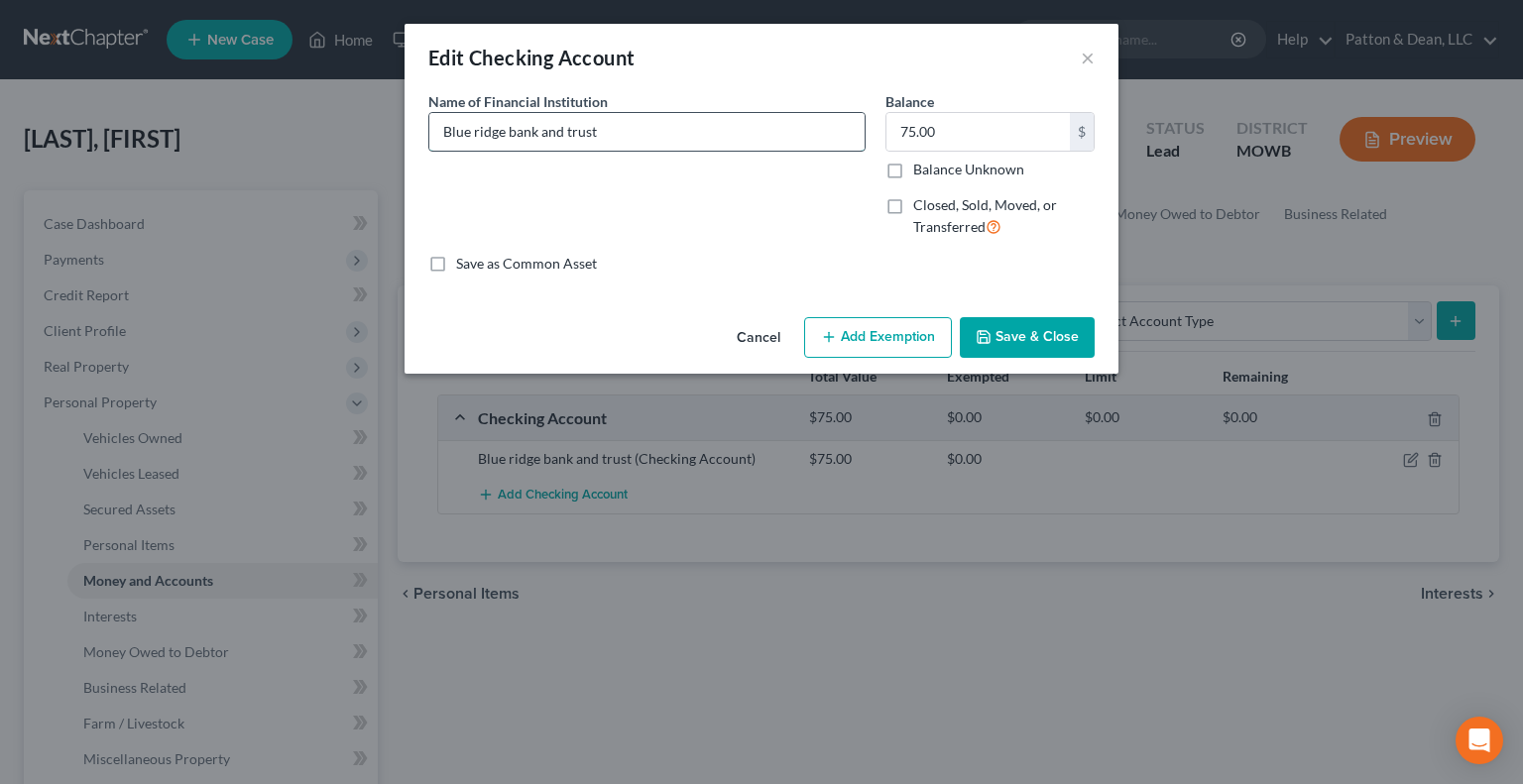 click on "Blue ridge bank and trust" at bounding box center [646, 132] 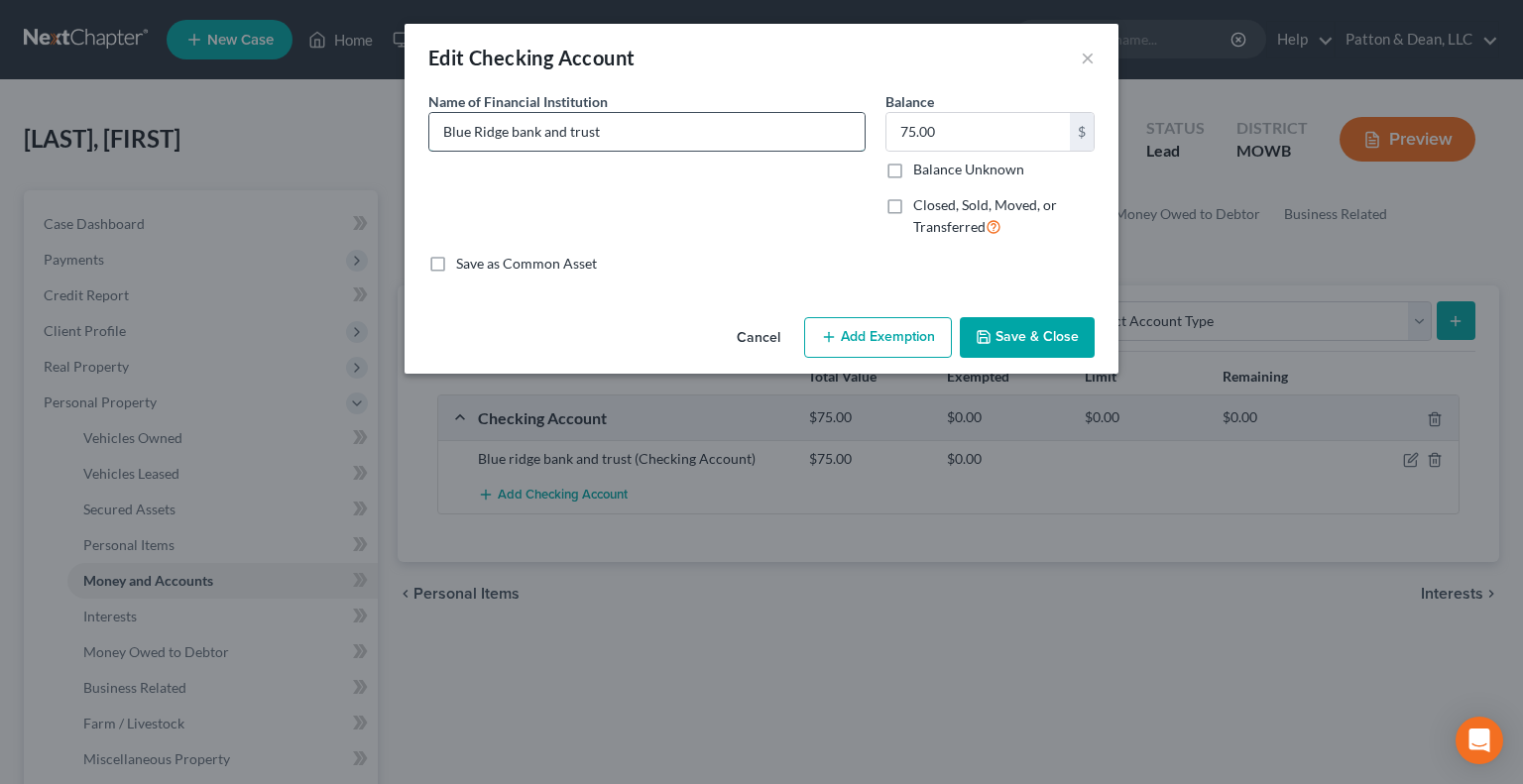 click on "Blue Ridge bank and trust" at bounding box center (646, 132) 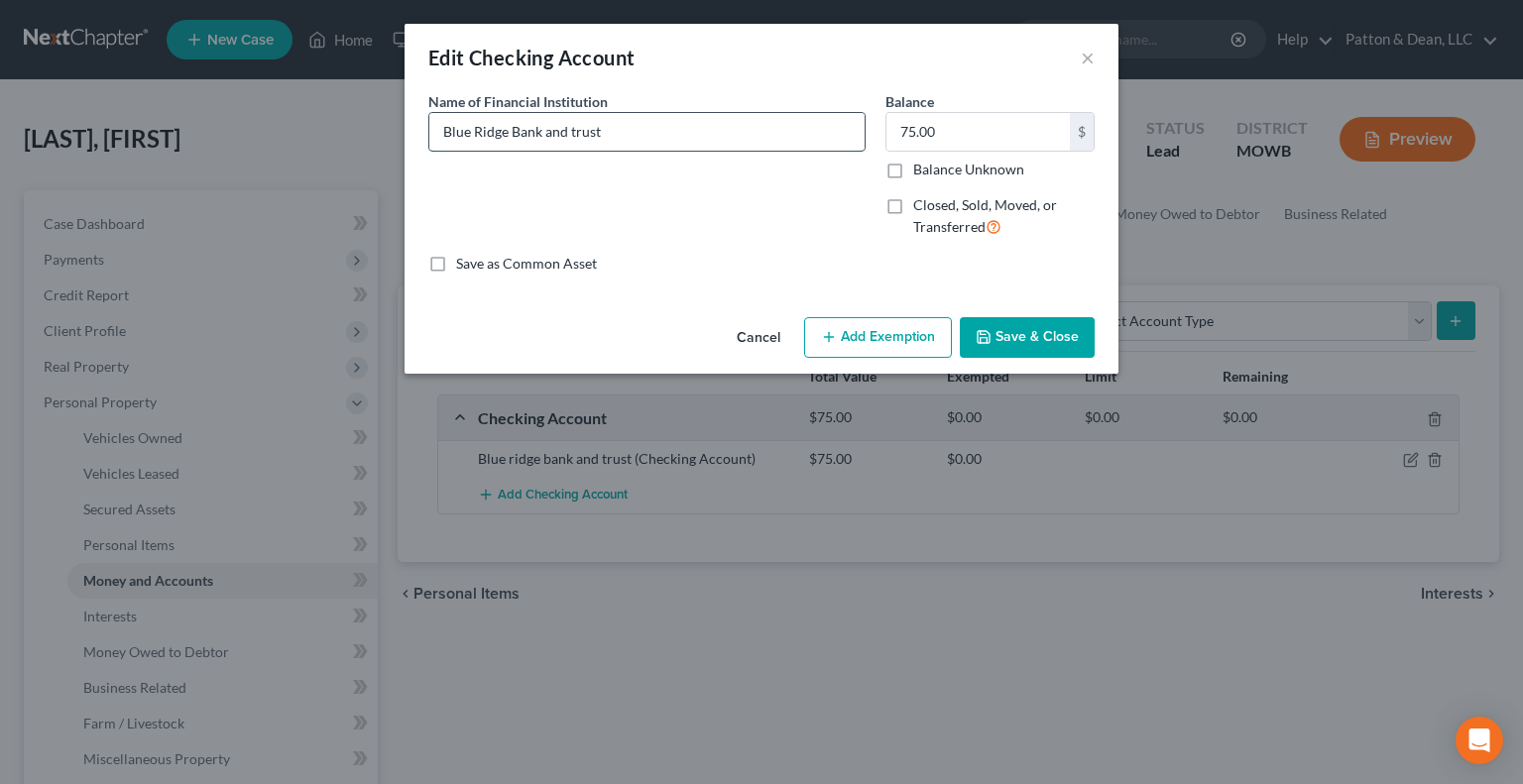 click on "Blue Ridge Bank and trust" at bounding box center [646, 132] 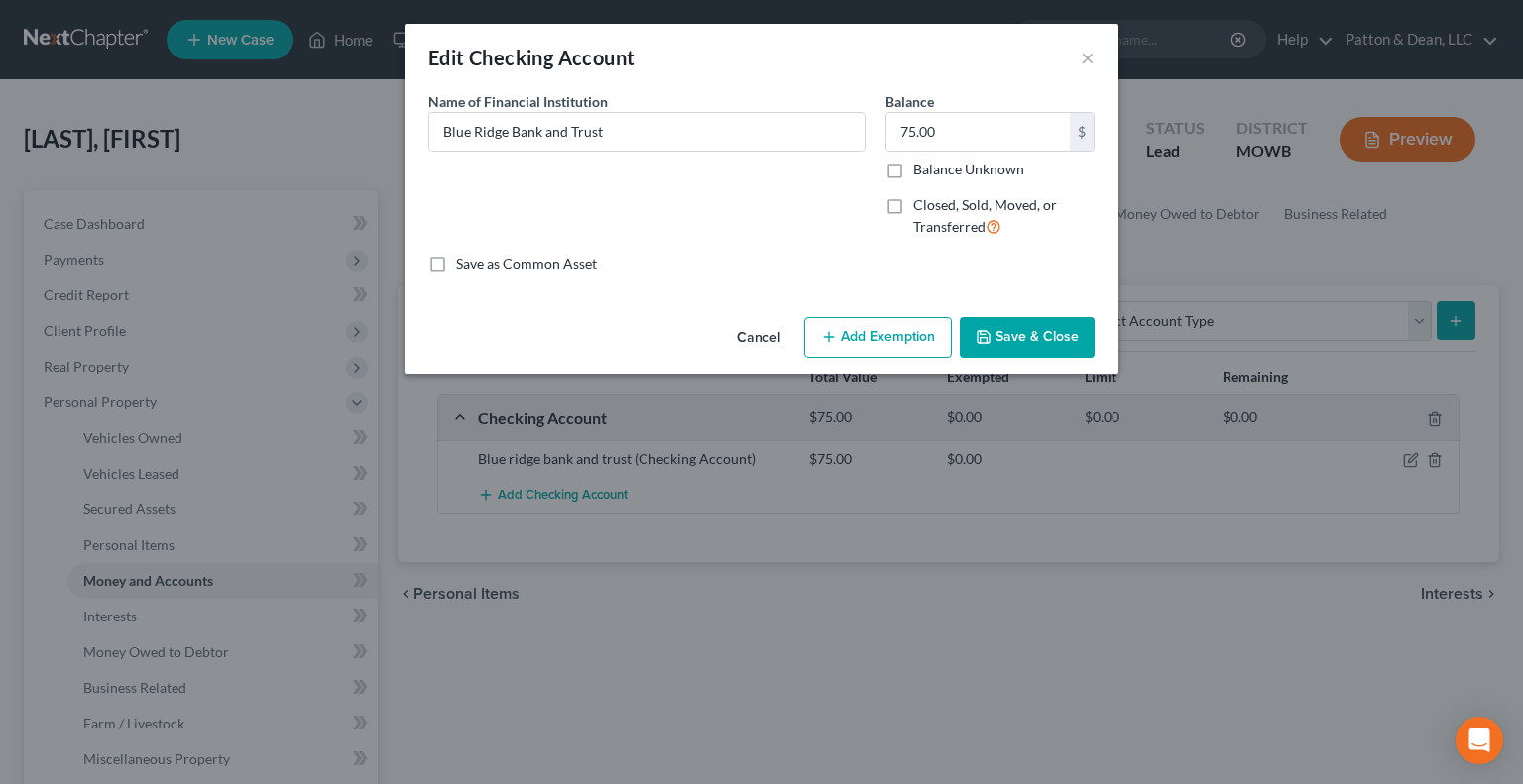click on "Save & Close" at bounding box center (1027, 338) 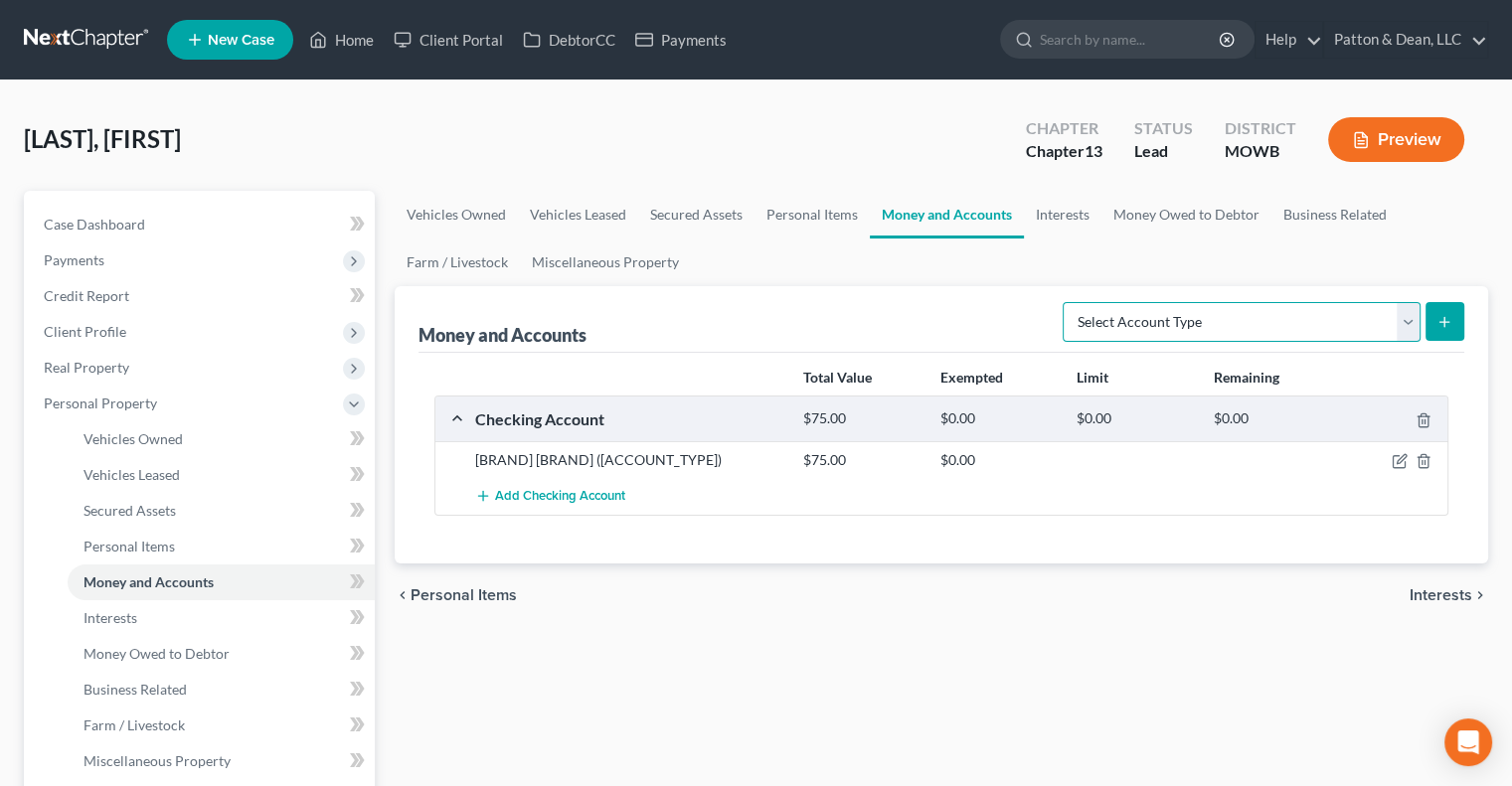 click on "Select Account Type Brokerage Cash on Hand Certificates of Deposit Checking Account Money Market Other (Credit Union, Health Savings Account, etc) Safe Deposit Box Savings Account Security Deposits or Prepayments" at bounding box center [1242, 322] 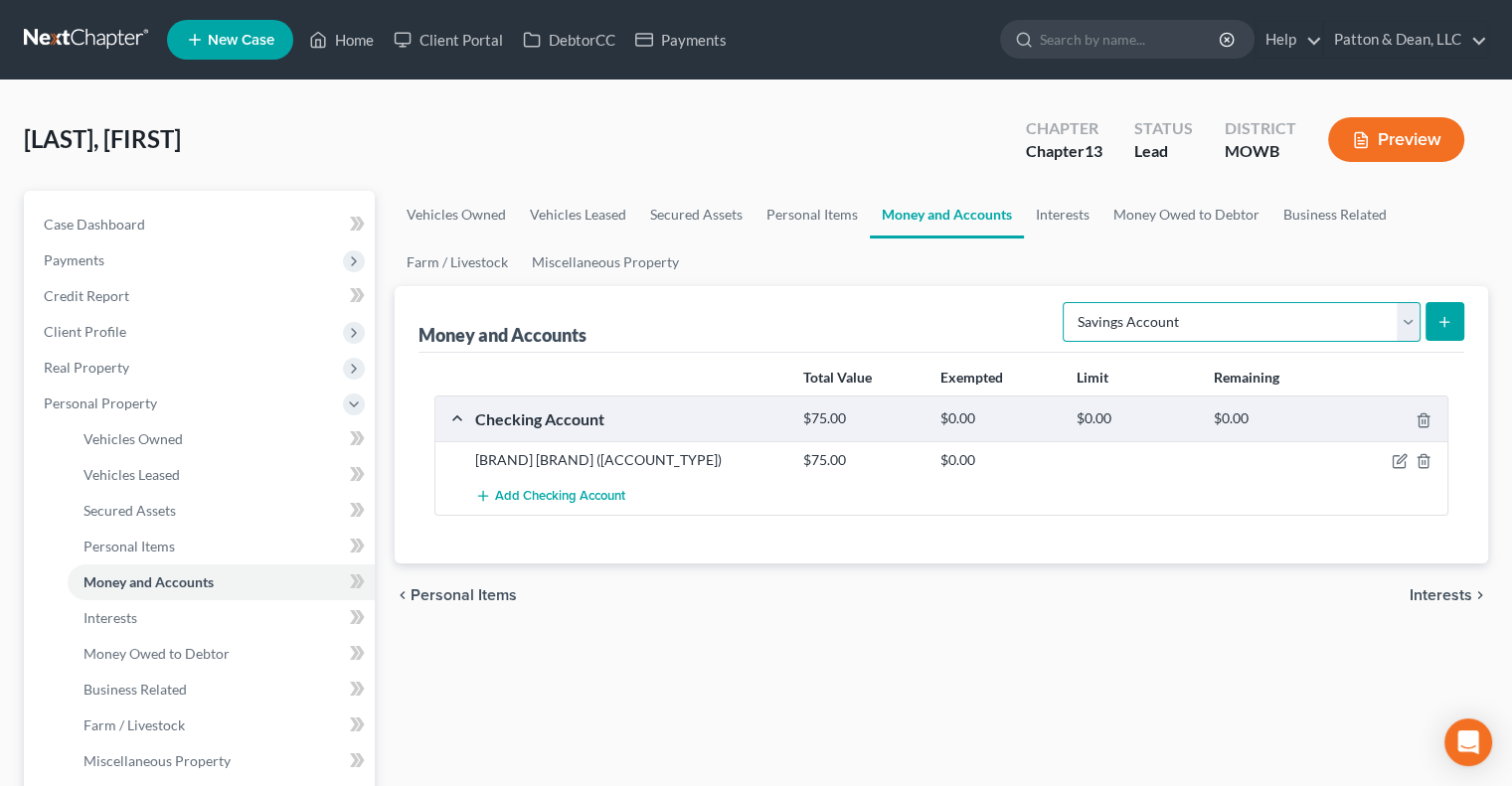 click on "Select Account Type Brokerage Cash on Hand Certificates of Deposit Checking Account Money Market Other (Credit Union, Health Savings Account, etc) Safe Deposit Box Savings Account Security Deposits or Prepayments" at bounding box center [1242, 322] 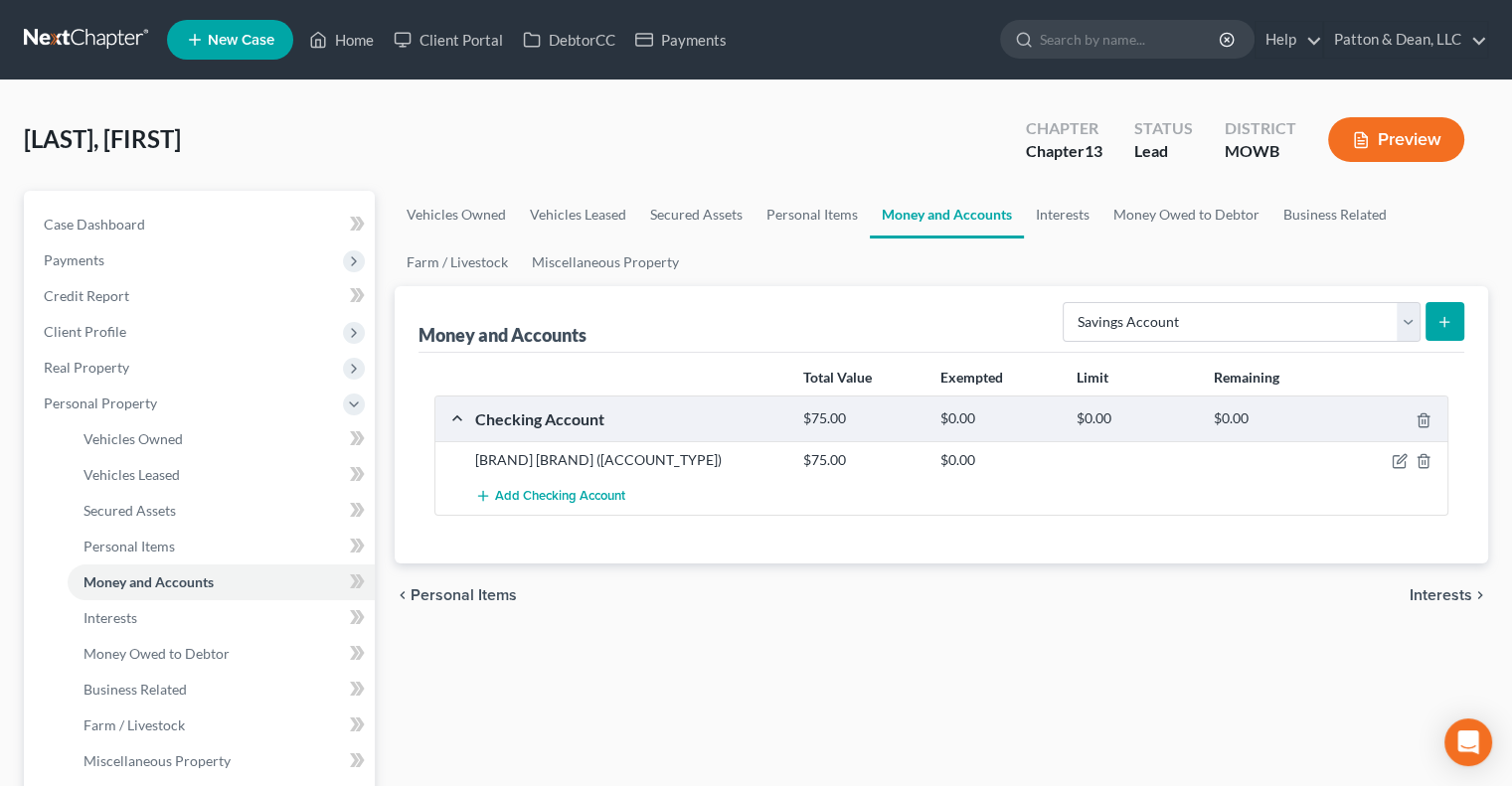 click 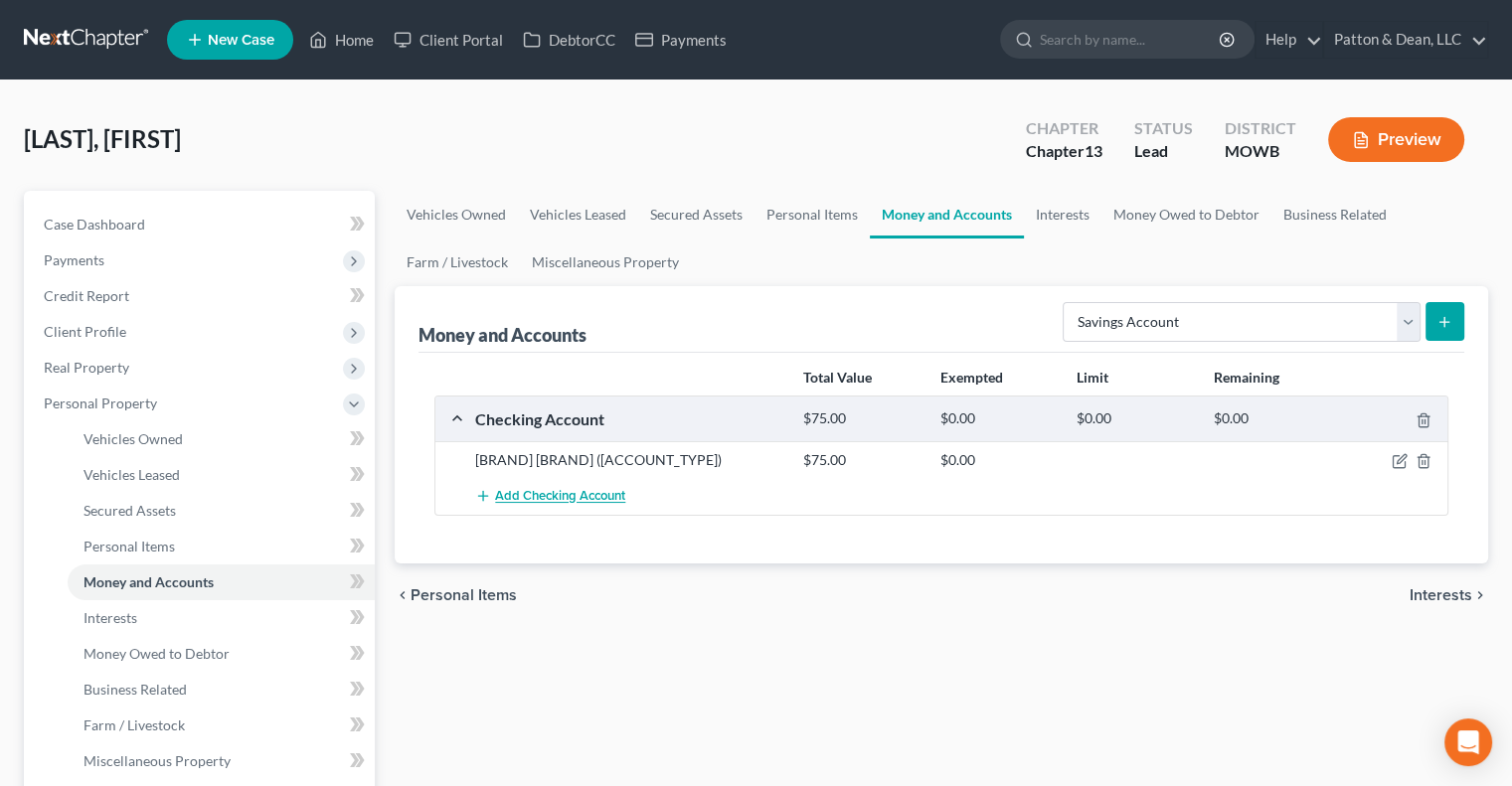 click on "Add Checking Account" at bounding box center (560, 497) 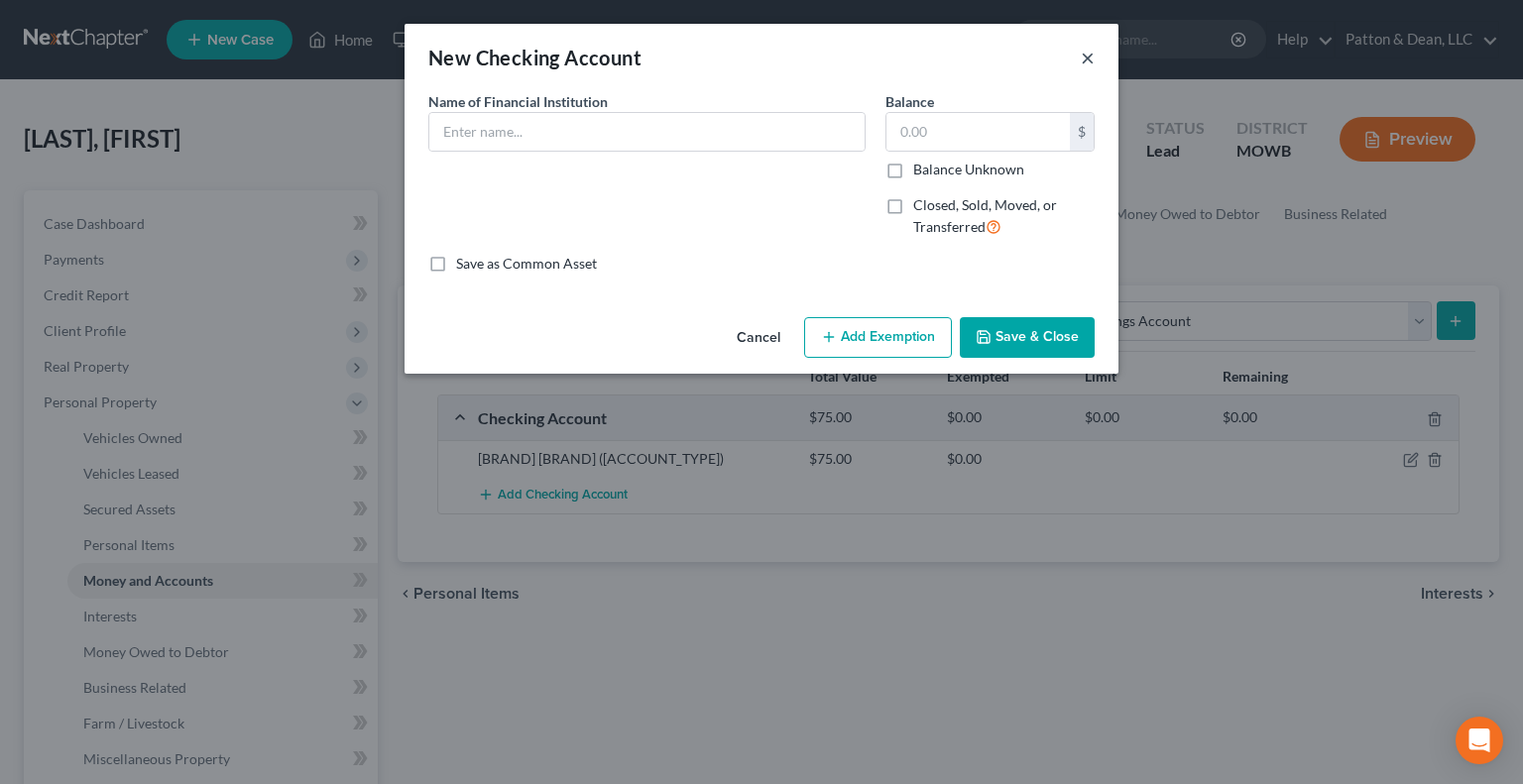 click on "New Checking Account  ×" at bounding box center (762, 57) 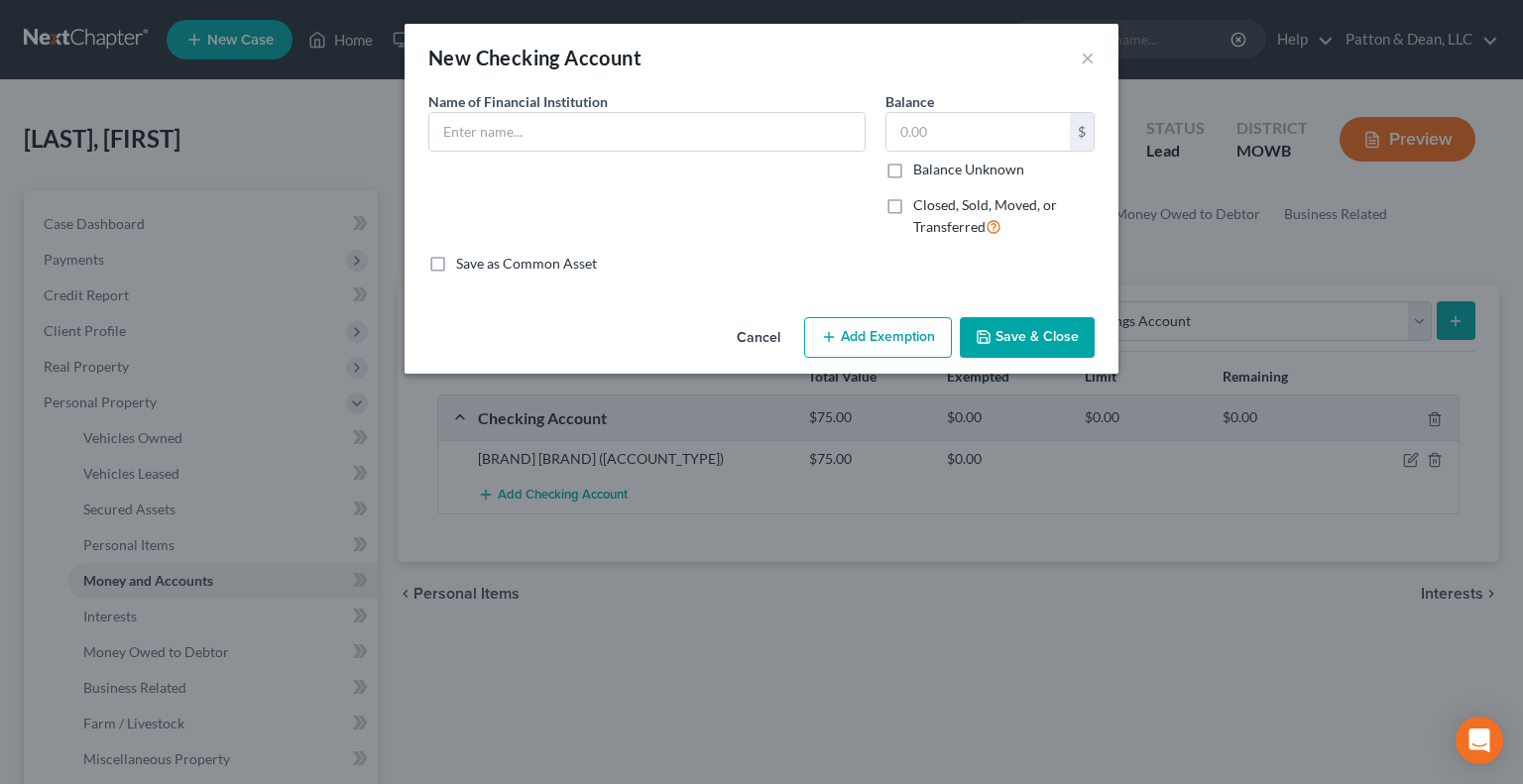 click on "New Checking Account  ×" at bounding box center (762, 57) 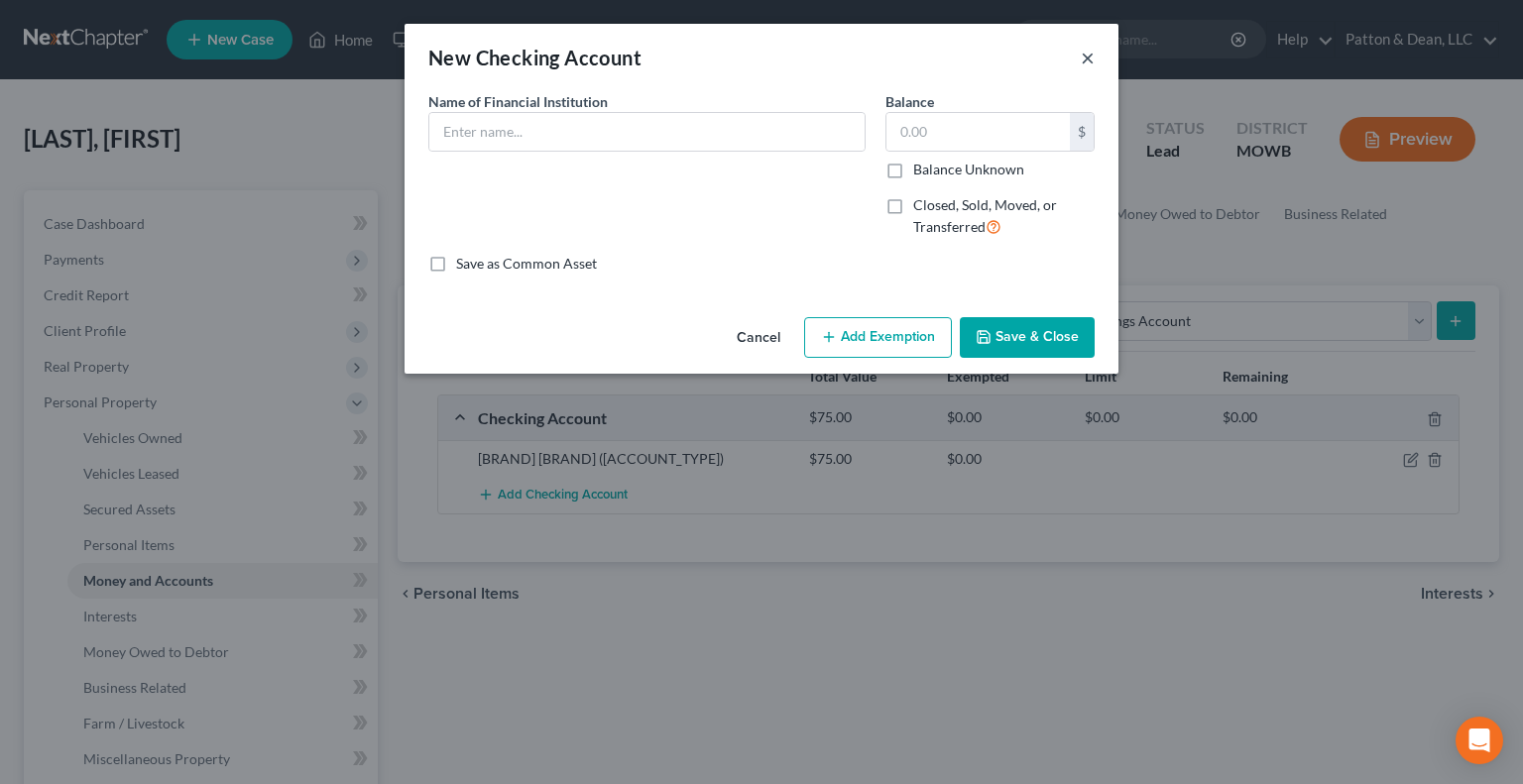 click on "×" at bounding box center (1088, 57) 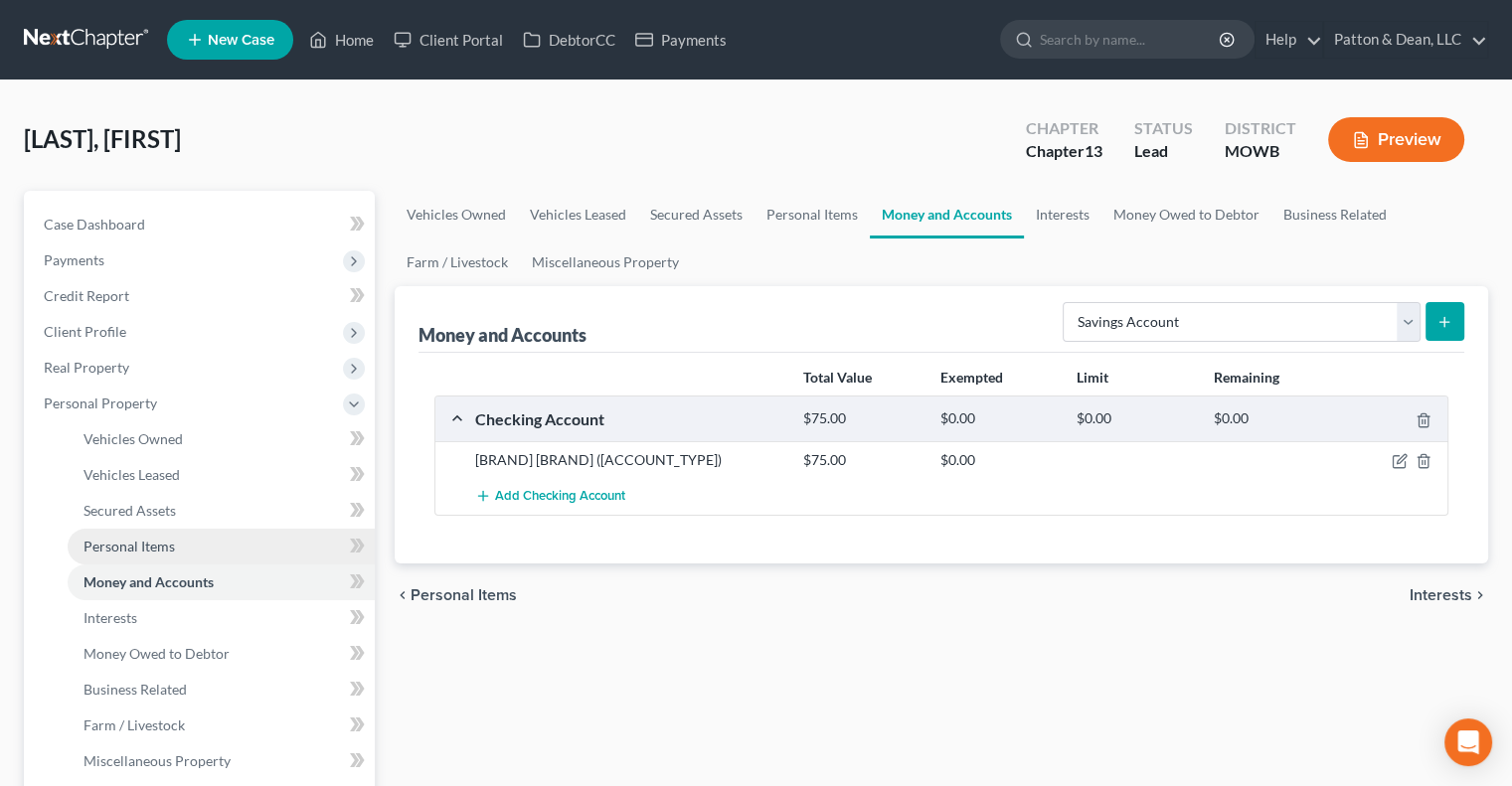 click on "Personal Items" at bounding box center [221, 547] 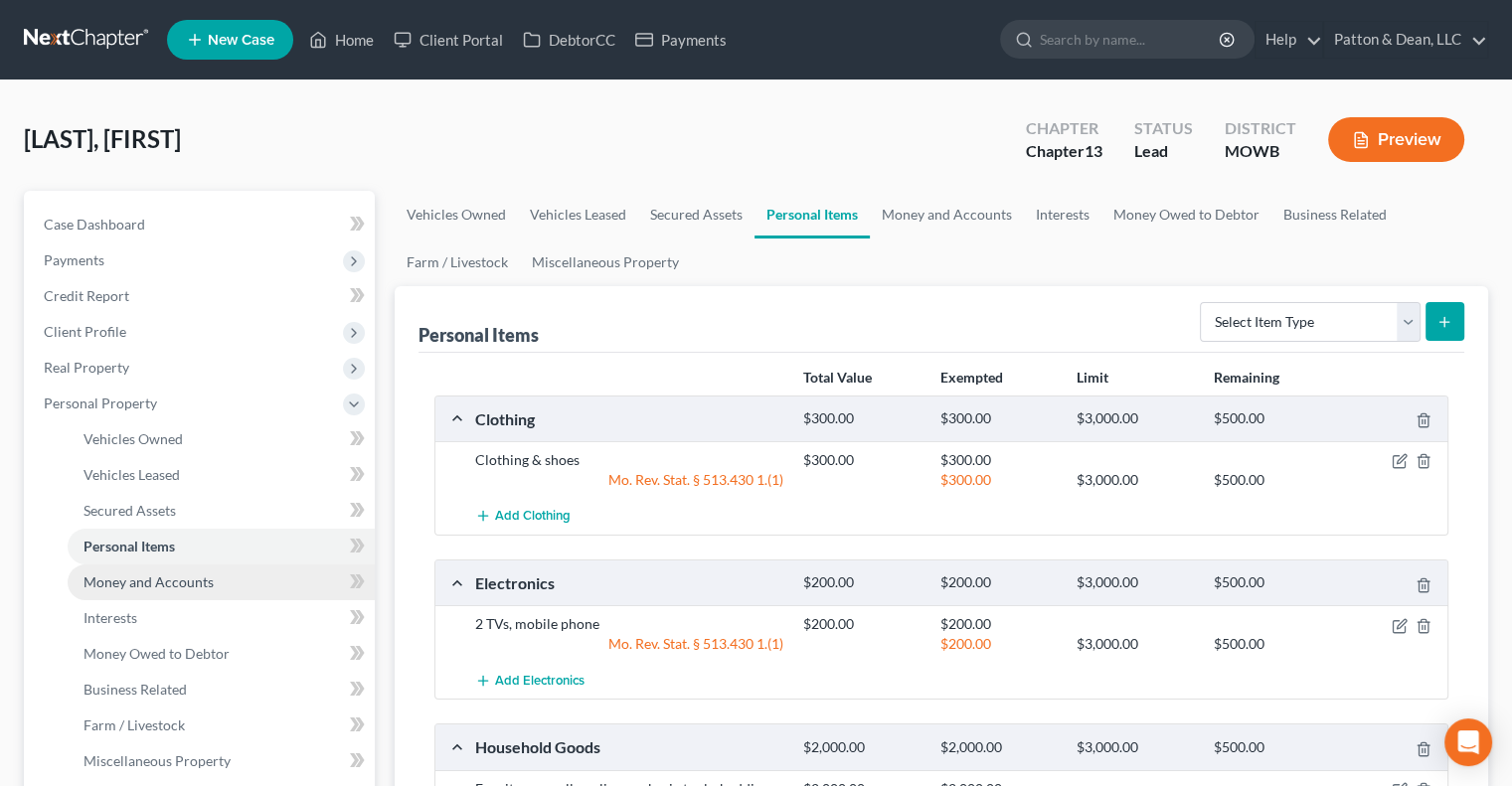 click on "Money and Accounts" at bounding box center [148, 581] 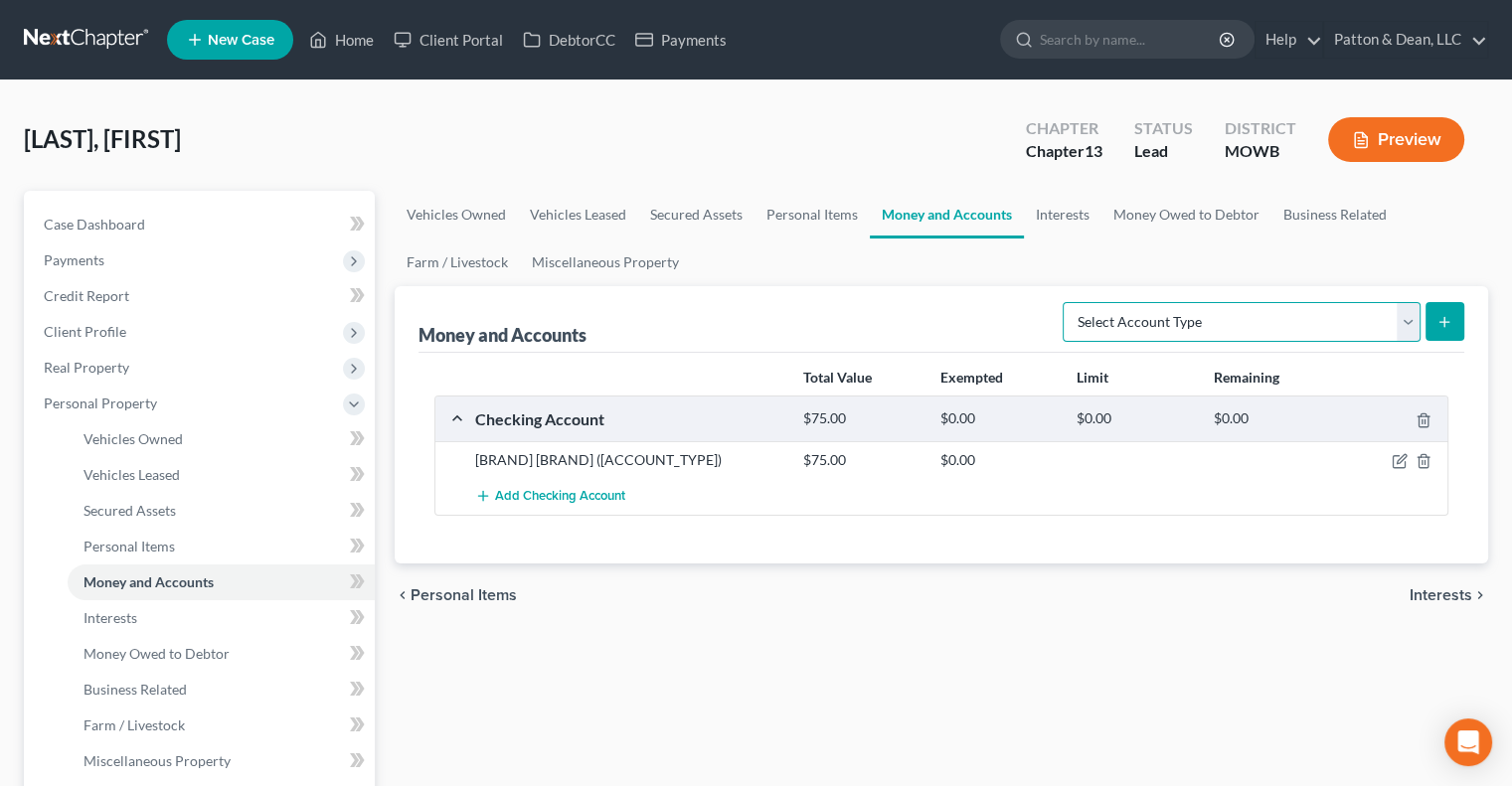 click on "Select Account Type Brokerage Cash on Hand Certificates of Deposit Checking Account Money Market Other (Credit Union, Health Savings Account, etc) Safe Deposit Box Savings Account Security Deposits or Prepayments" at bounding box center (1242, 322) 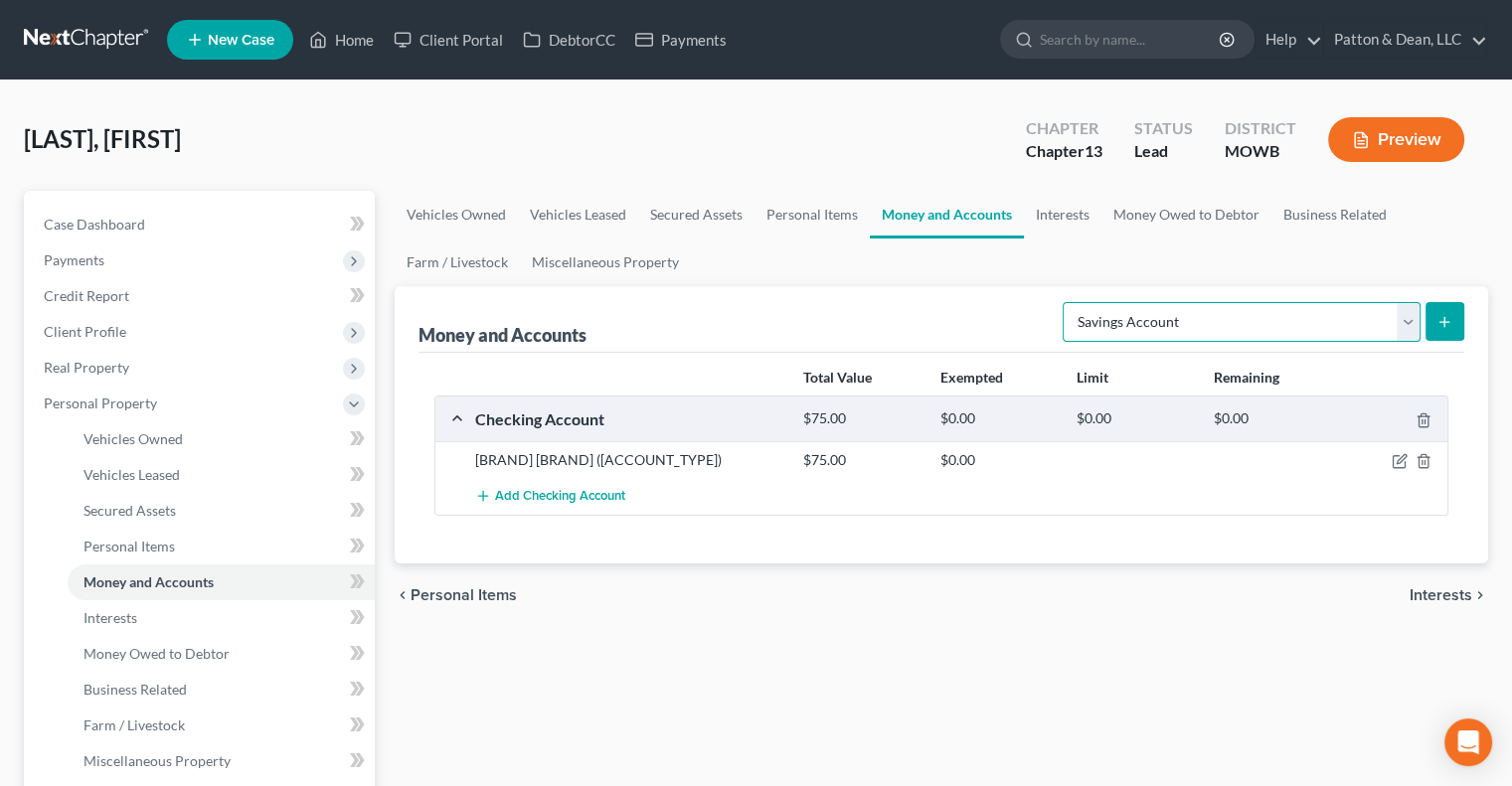 click on "Select Account Type Brokerage Cash on Hand Certificates of Deposit Checking Account Money Market Other (Credit Union, Health Savings Account, etc) Safe Deposit Box Savings Account Security Deposits or Prepayments" at bounding box center [1242, 322] 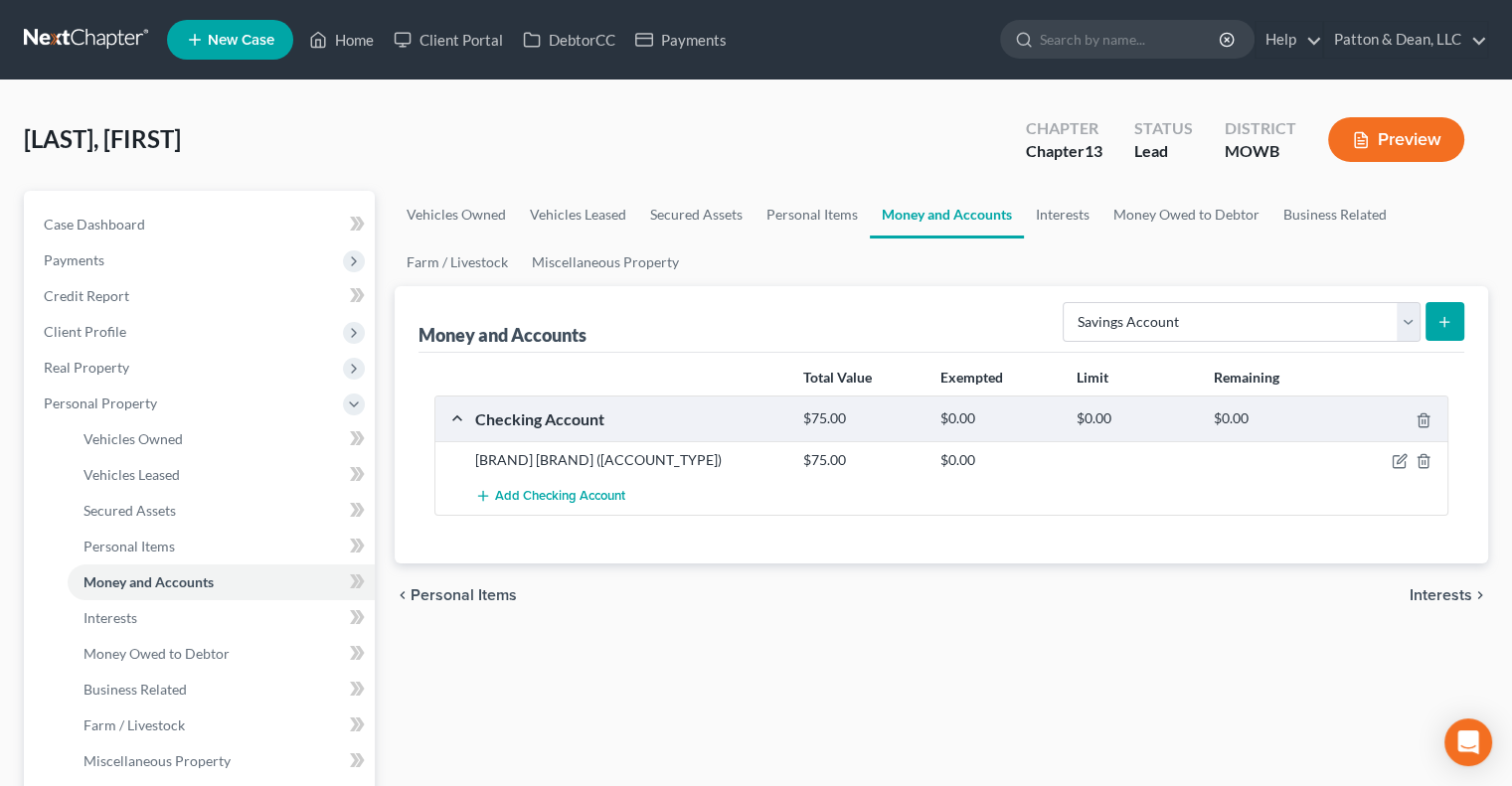 click 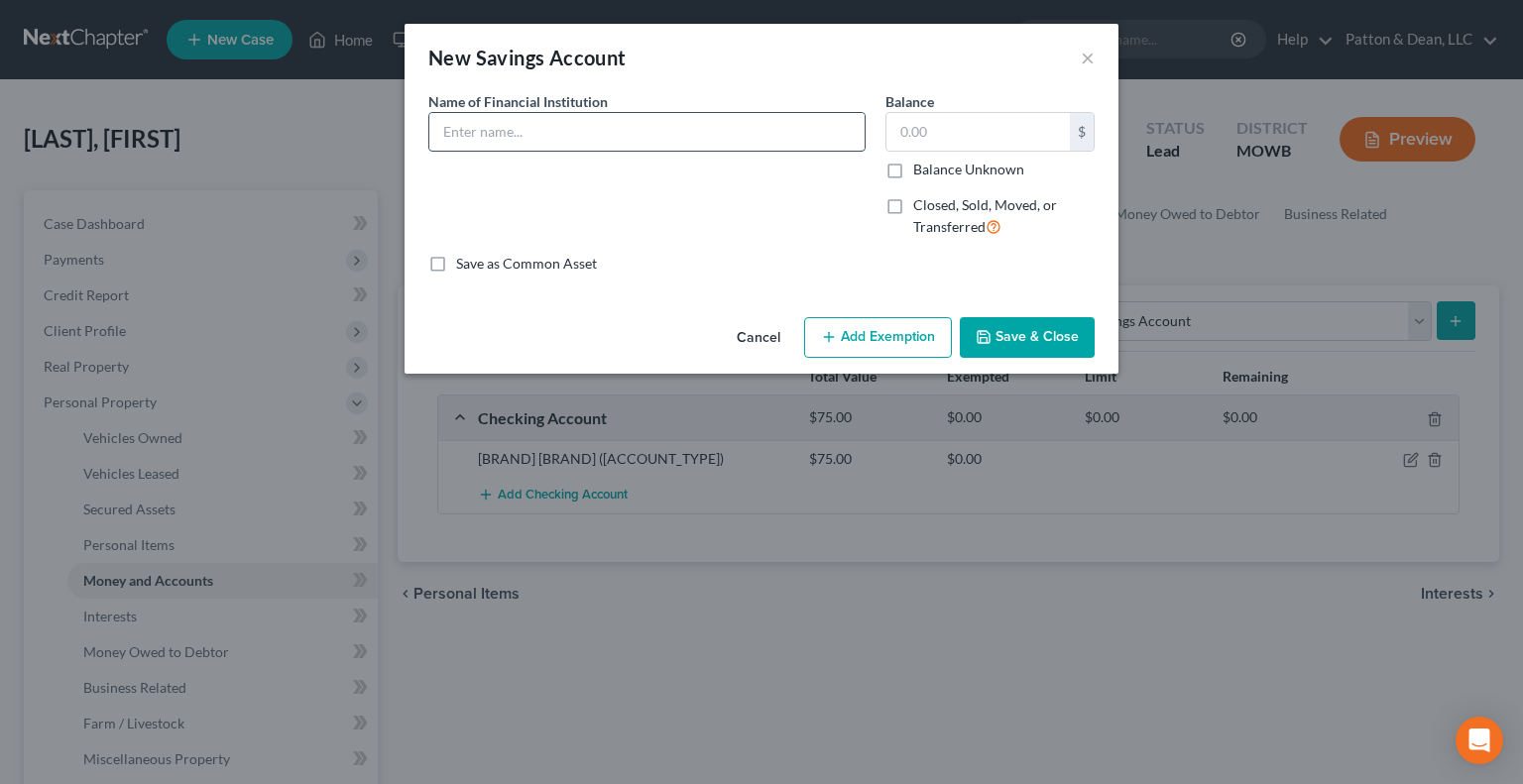 click at bounding box center (646, 132) 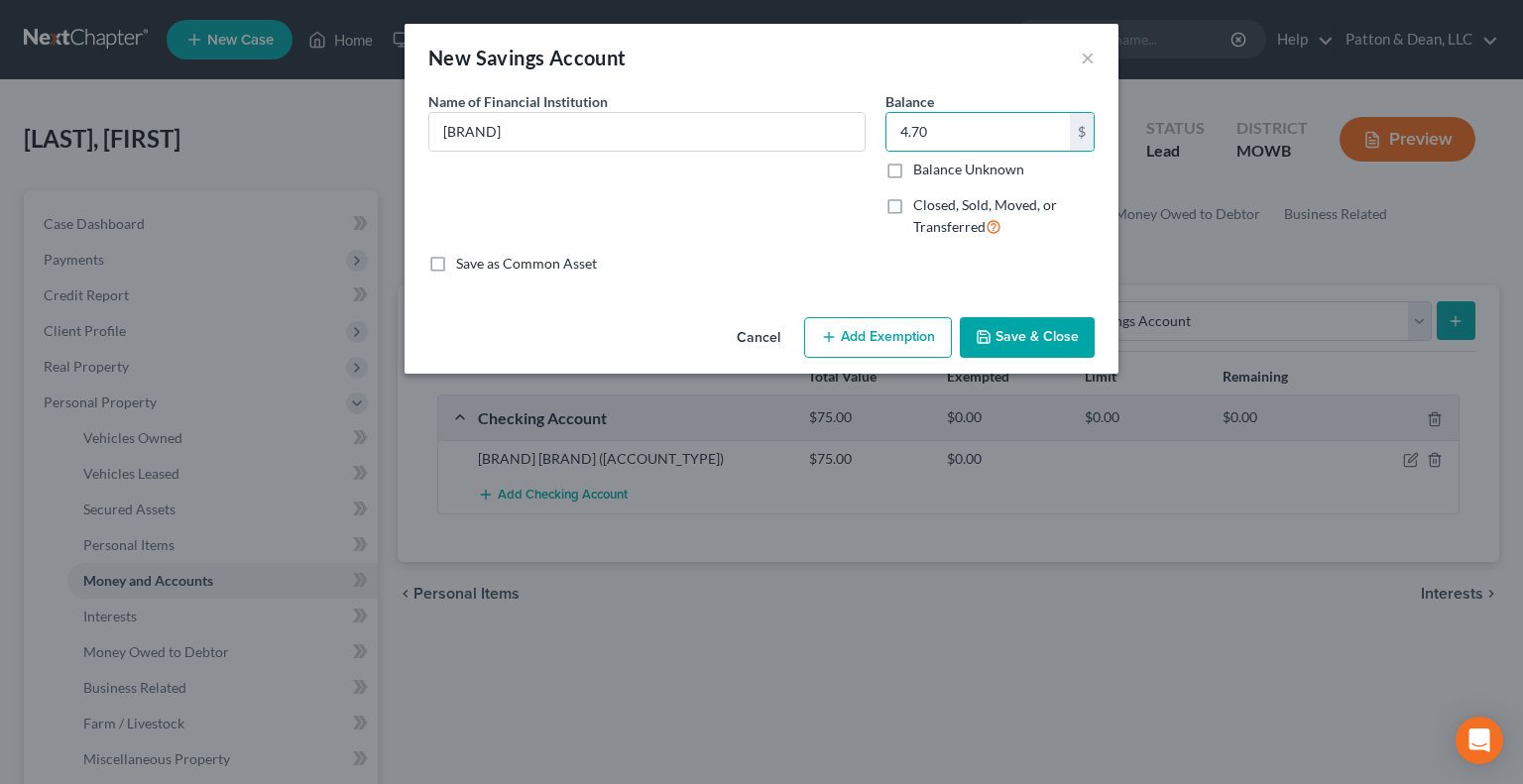 click on "Add Exemption" at bounding box center (878, 338) 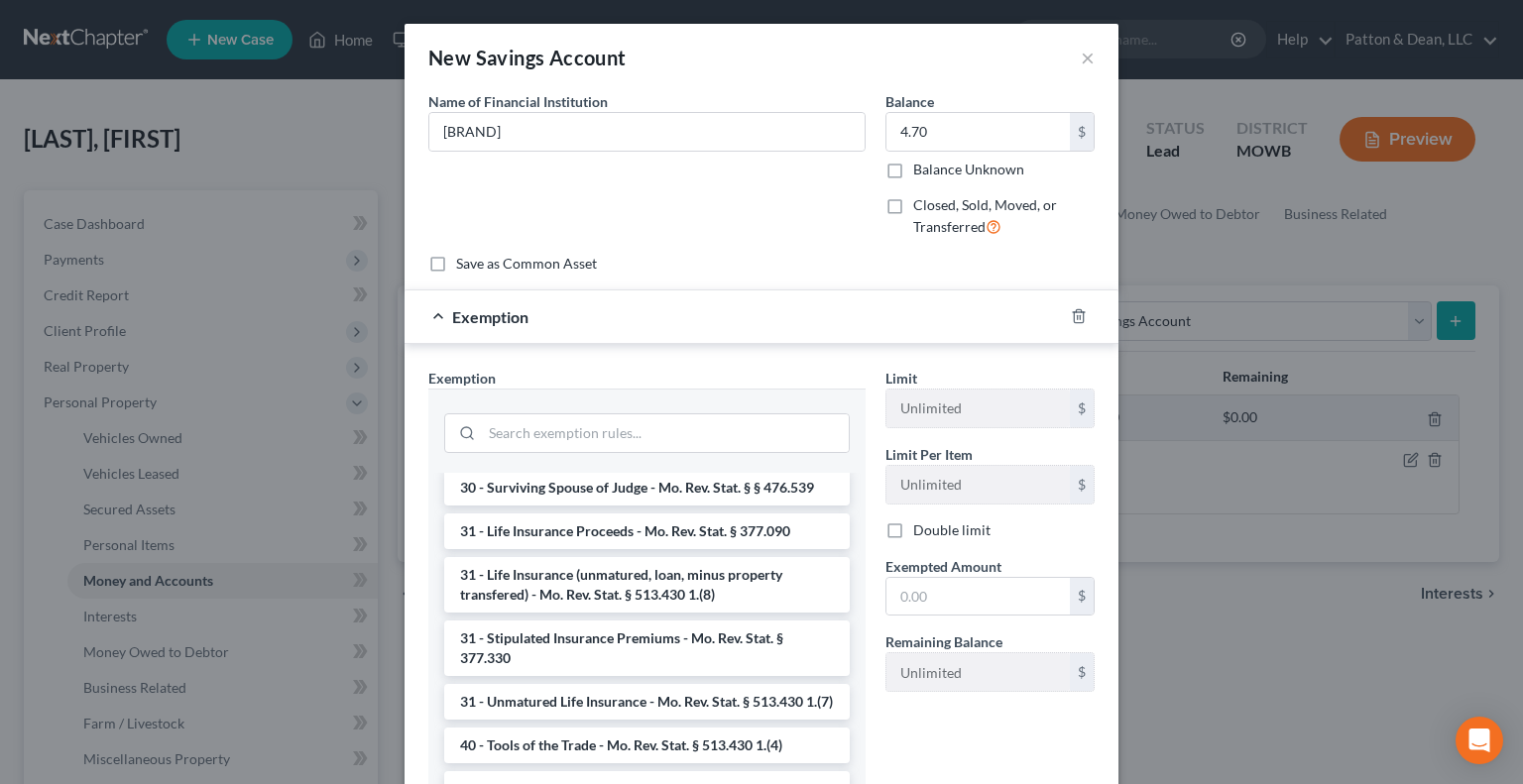 scroll, scrollTop: 2022, scrollLeft: 0, axis: vertical 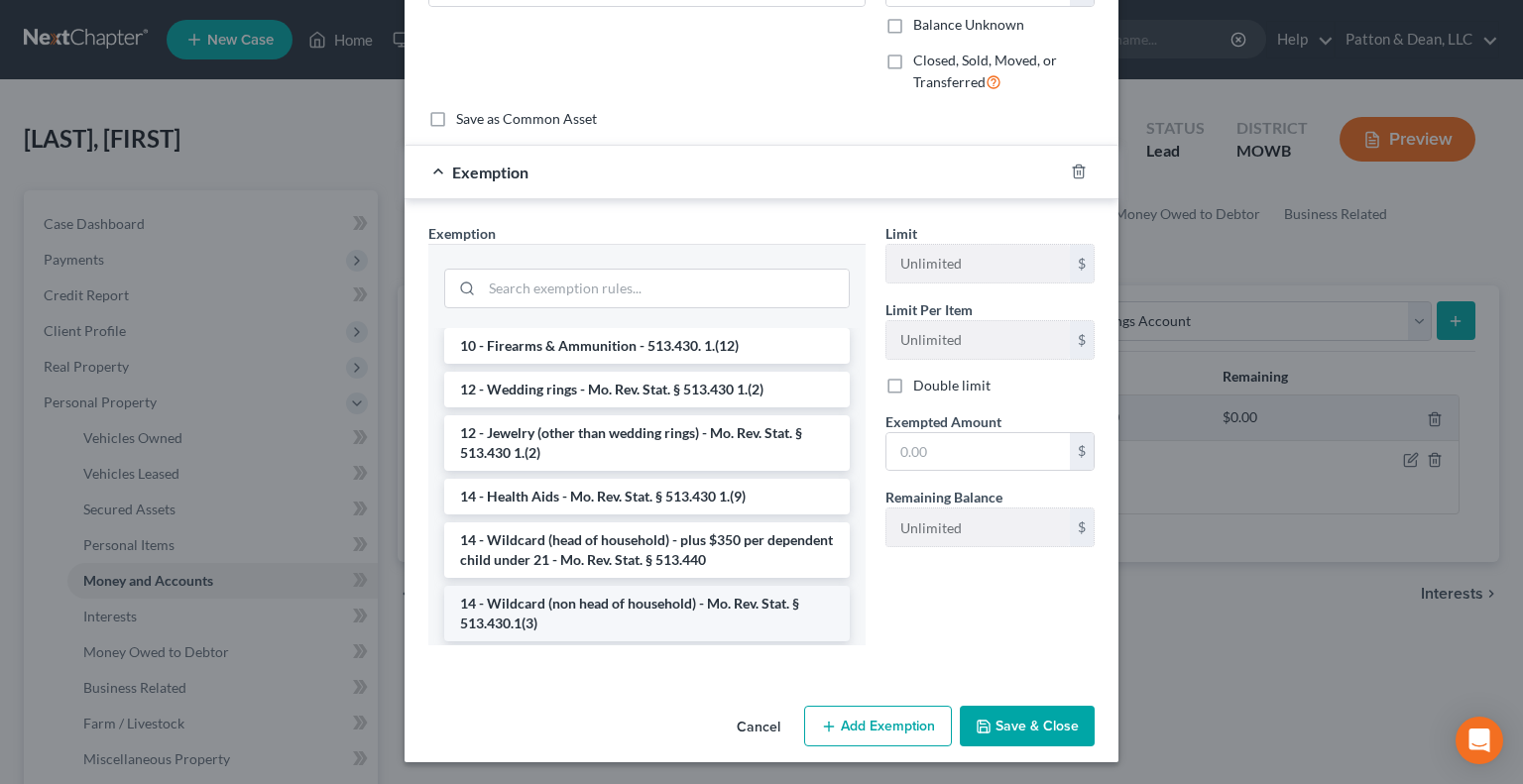click on "14 - Wildcard (non head of household) - Mo. Rev. Stat. § 513.430.1(3)" at bounding box center [646, 614] 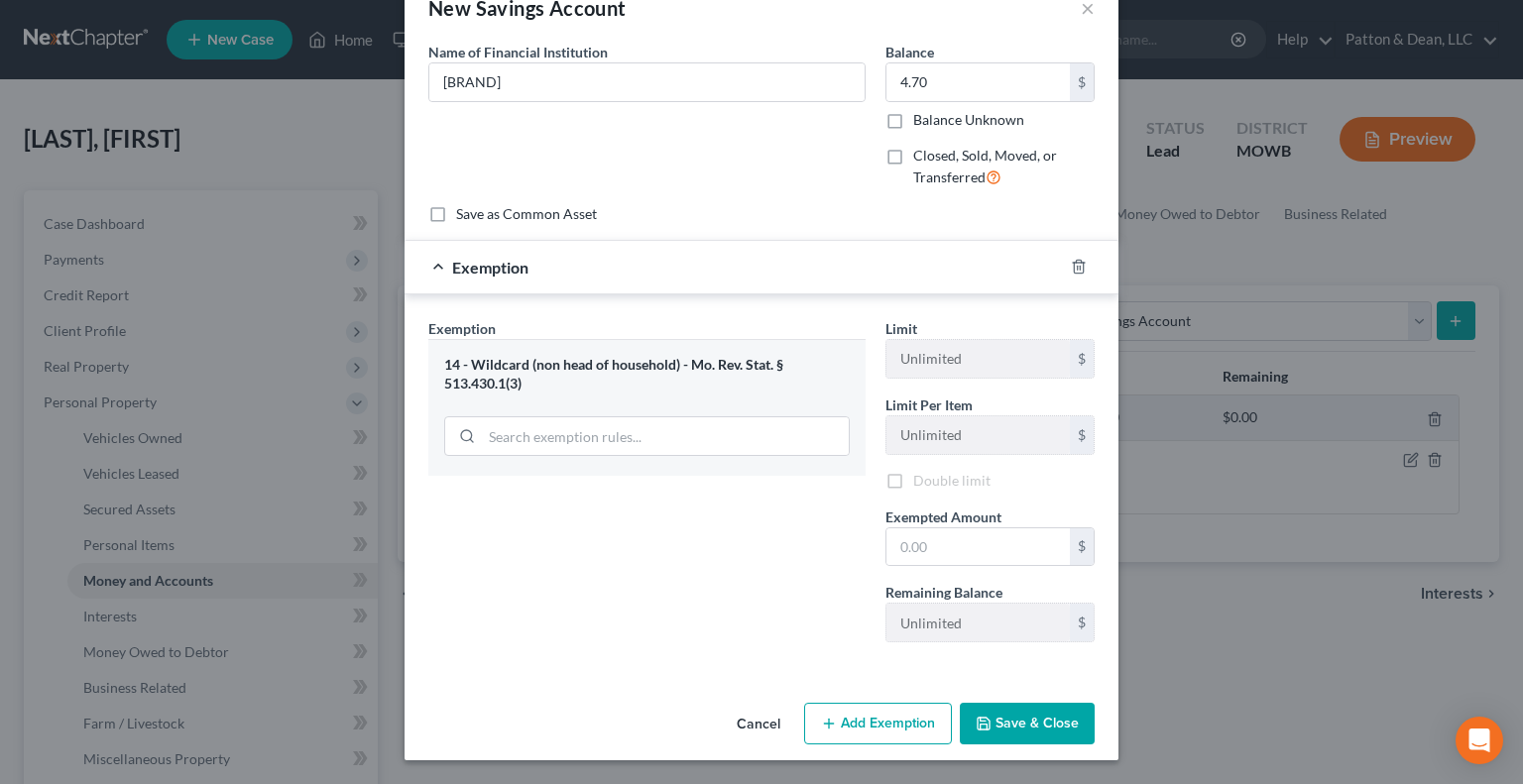 scroll, scrollTop: 50, scrollLeft: 0, axis: vertical 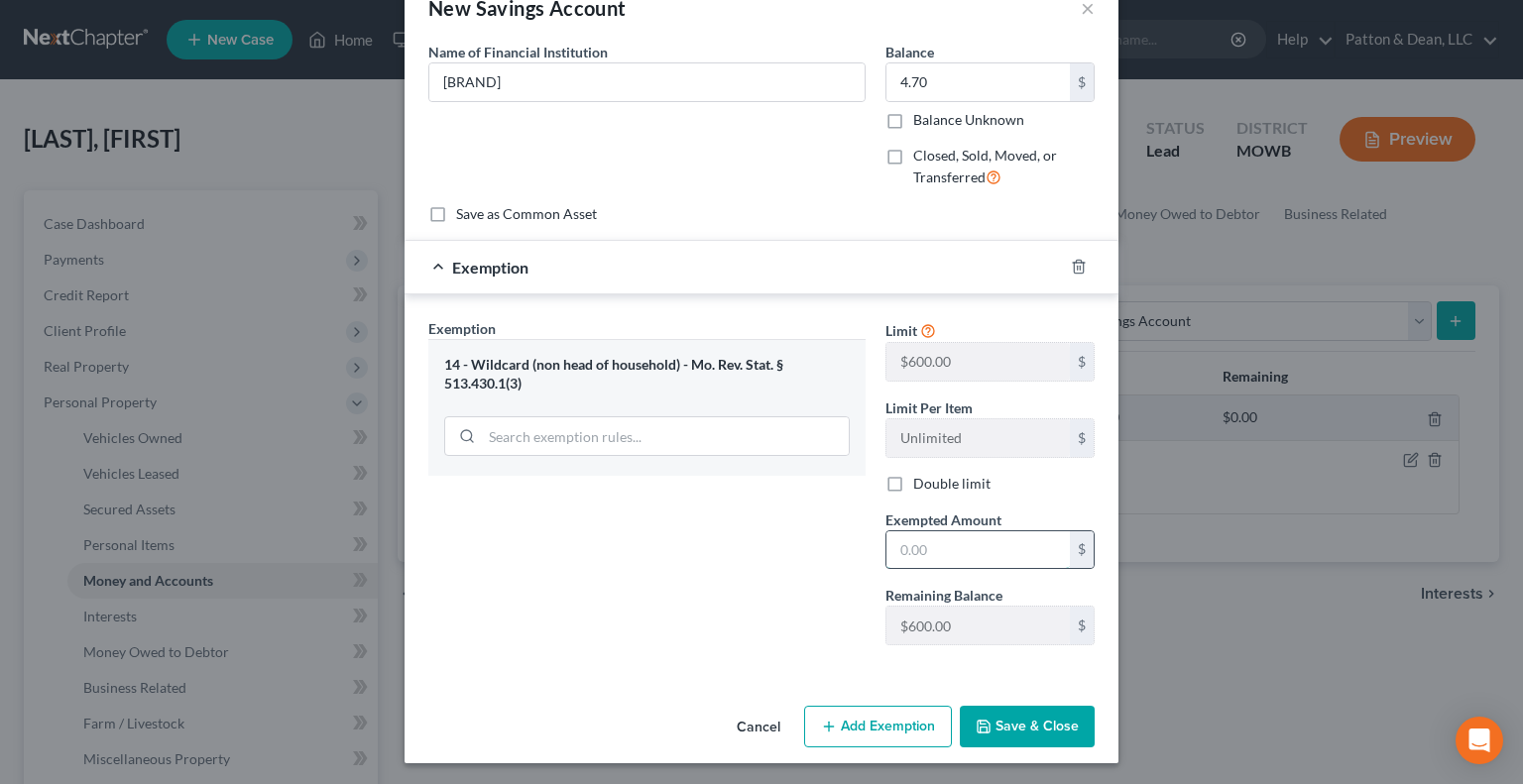 click at bounding box center [978, 550] 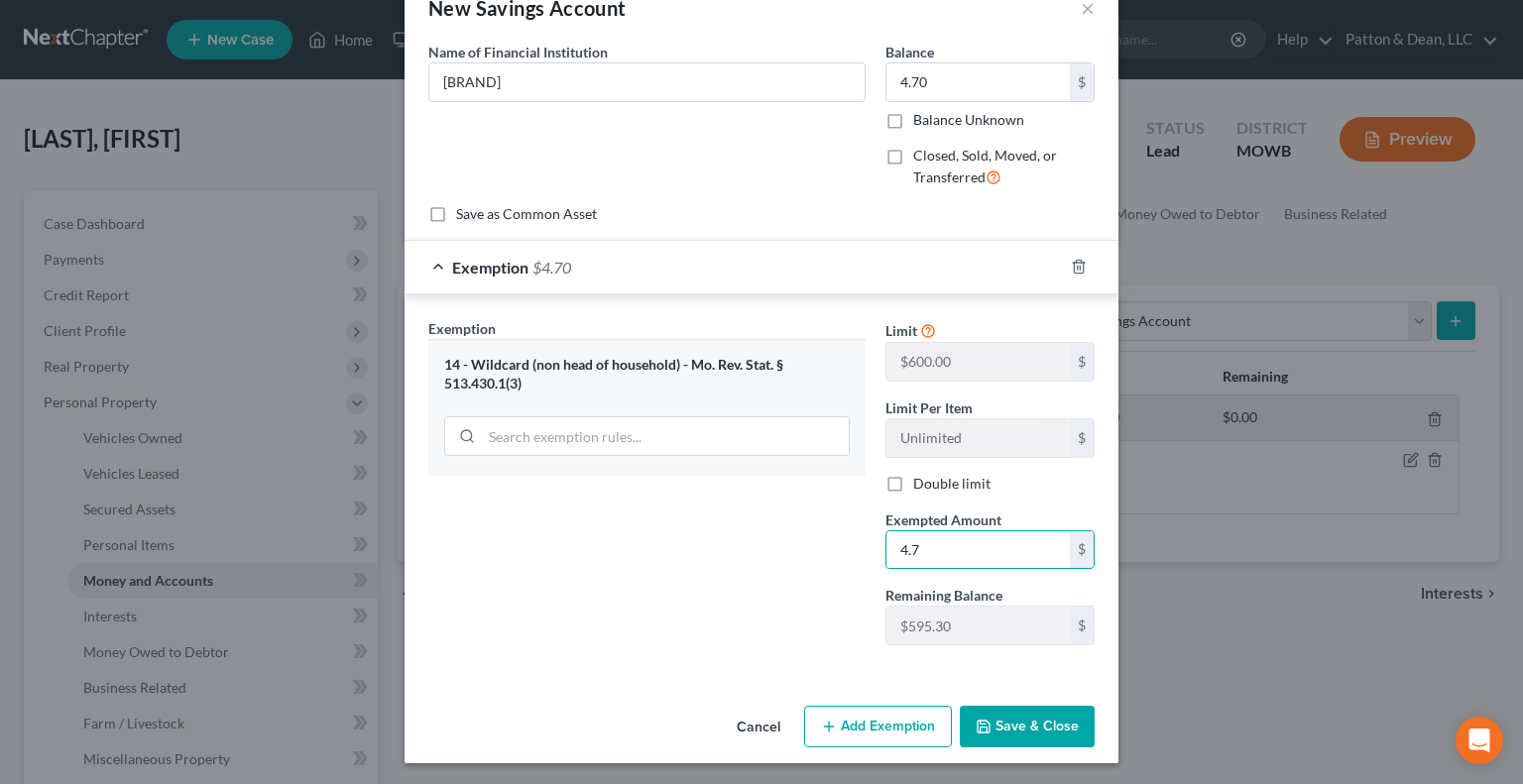 click on "Save & Close" at bounding box center (1027, 727) 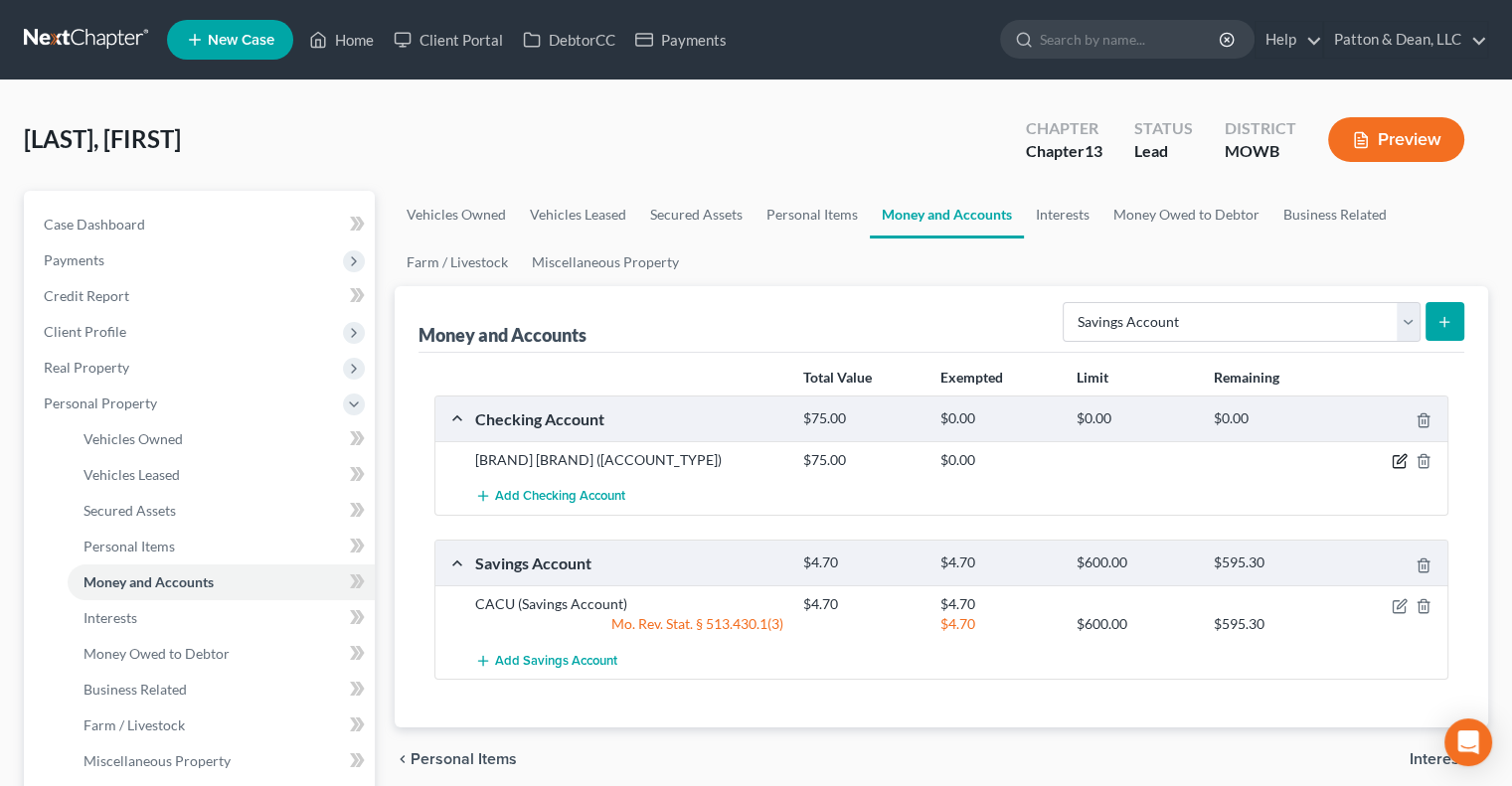 click 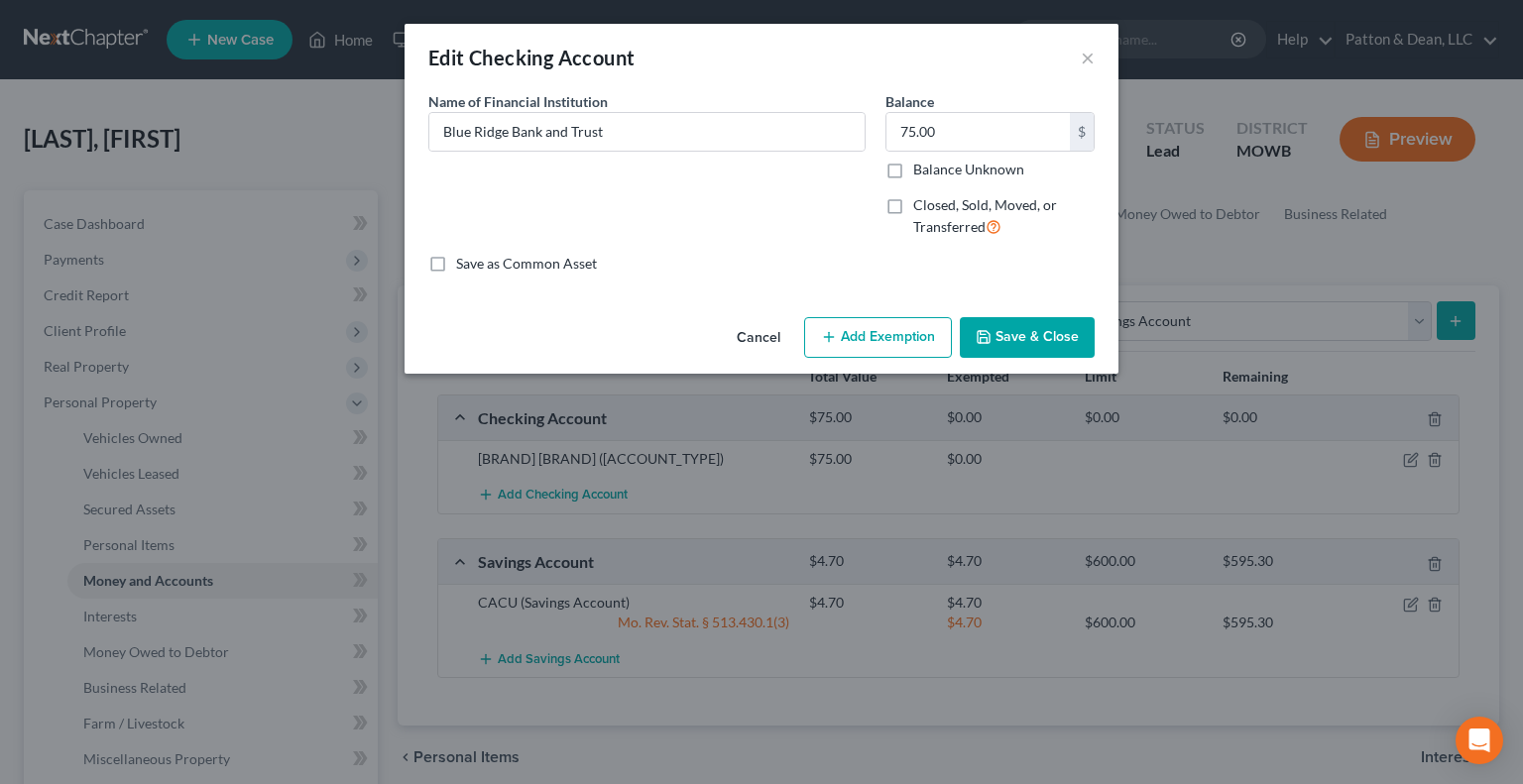 click on "Add Exemption" at bounding box center [878, 338] 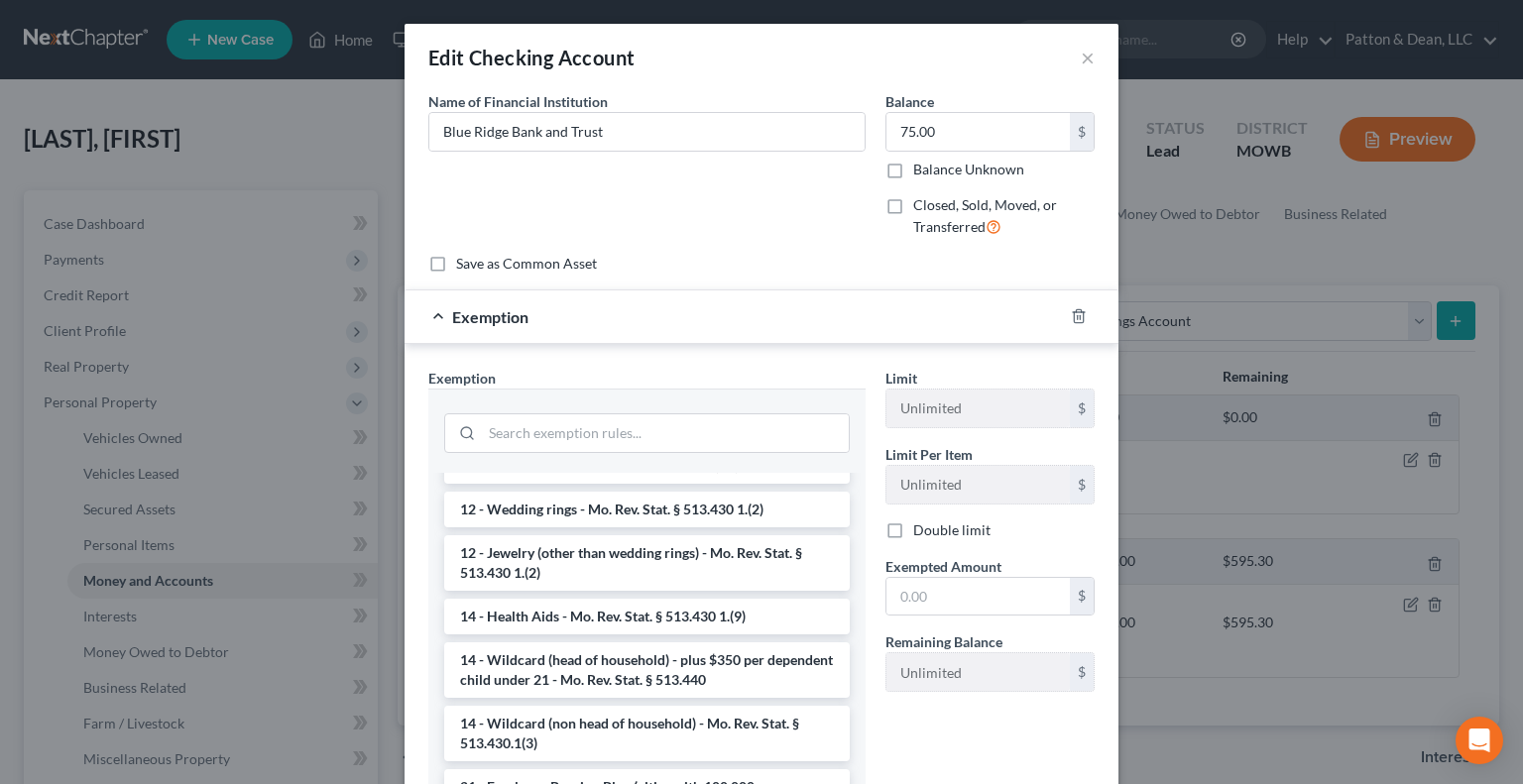 scroll, scrollTop: 297, scrollLeft: 0, axis: vertical 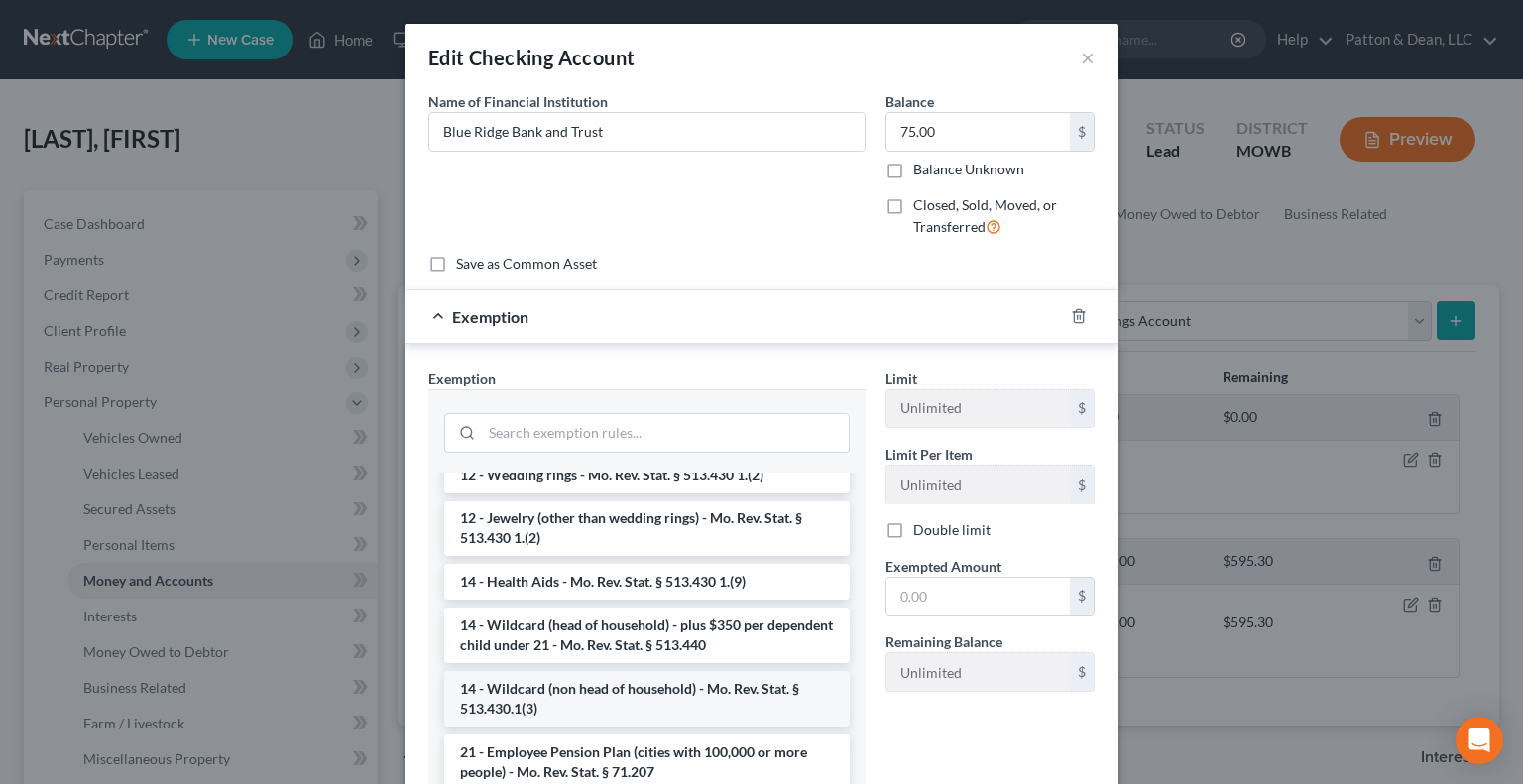 click on "14 - Wildcard (non head of household) - Mo. Rev. Stat. § 513.430.1(3)" at bounding box center [646, 699] 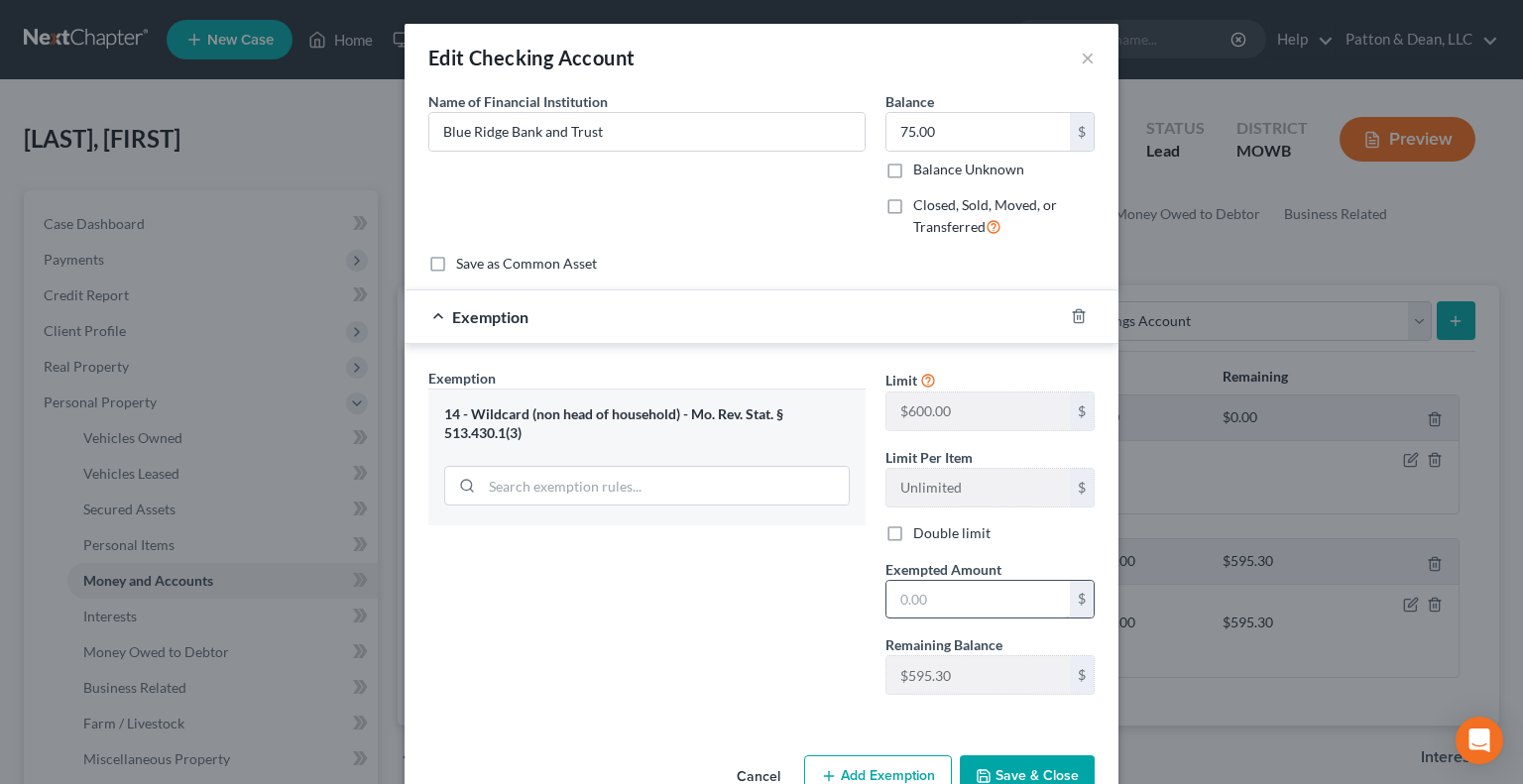 click on "Limit     $600.00 $ Limit Per Item Unlimited $ Double limit
Exempted Amount
*
$ Remaining Balance $595.30 $" at bounding box center [990, 539] 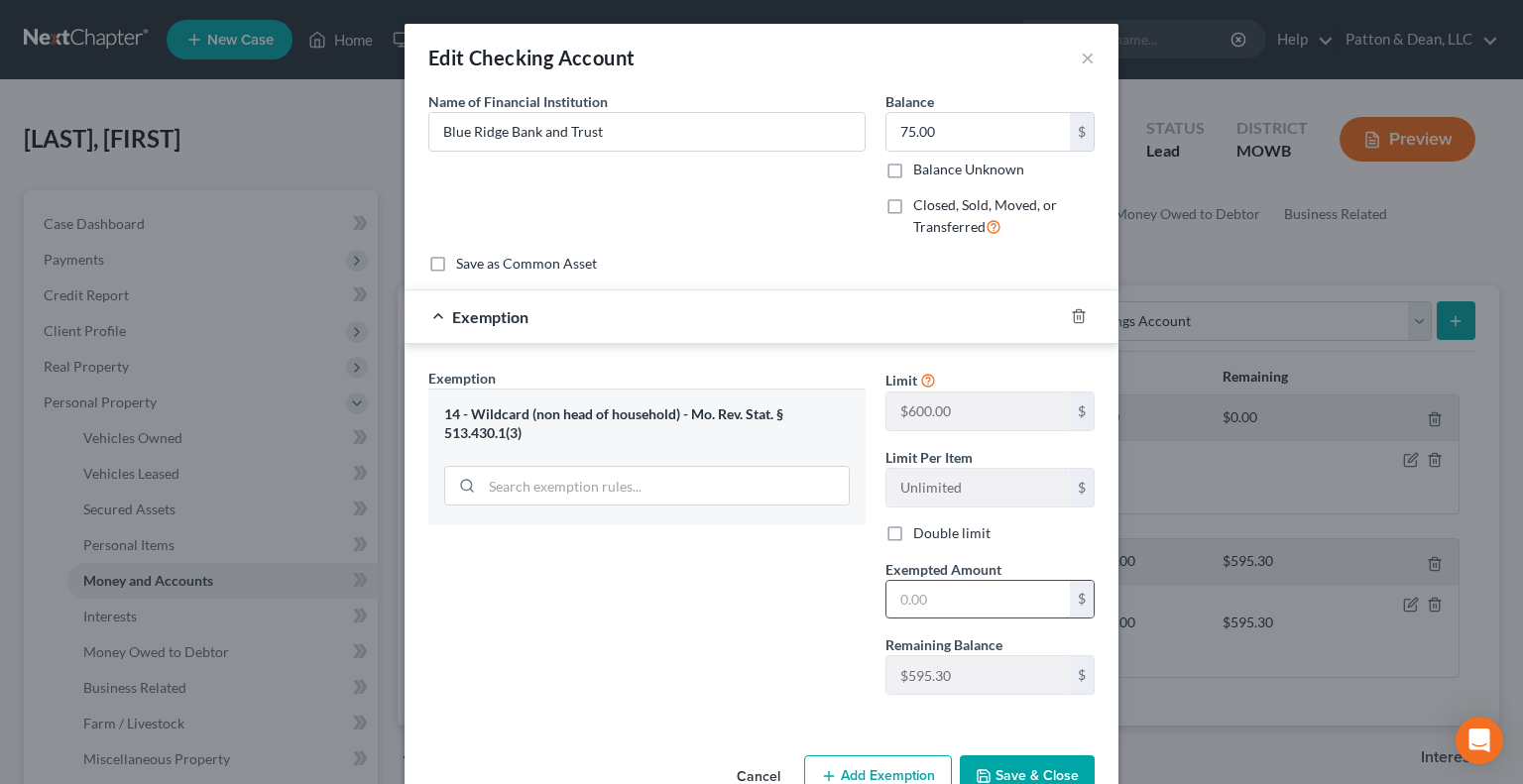 click at bounding box center (978, 600) 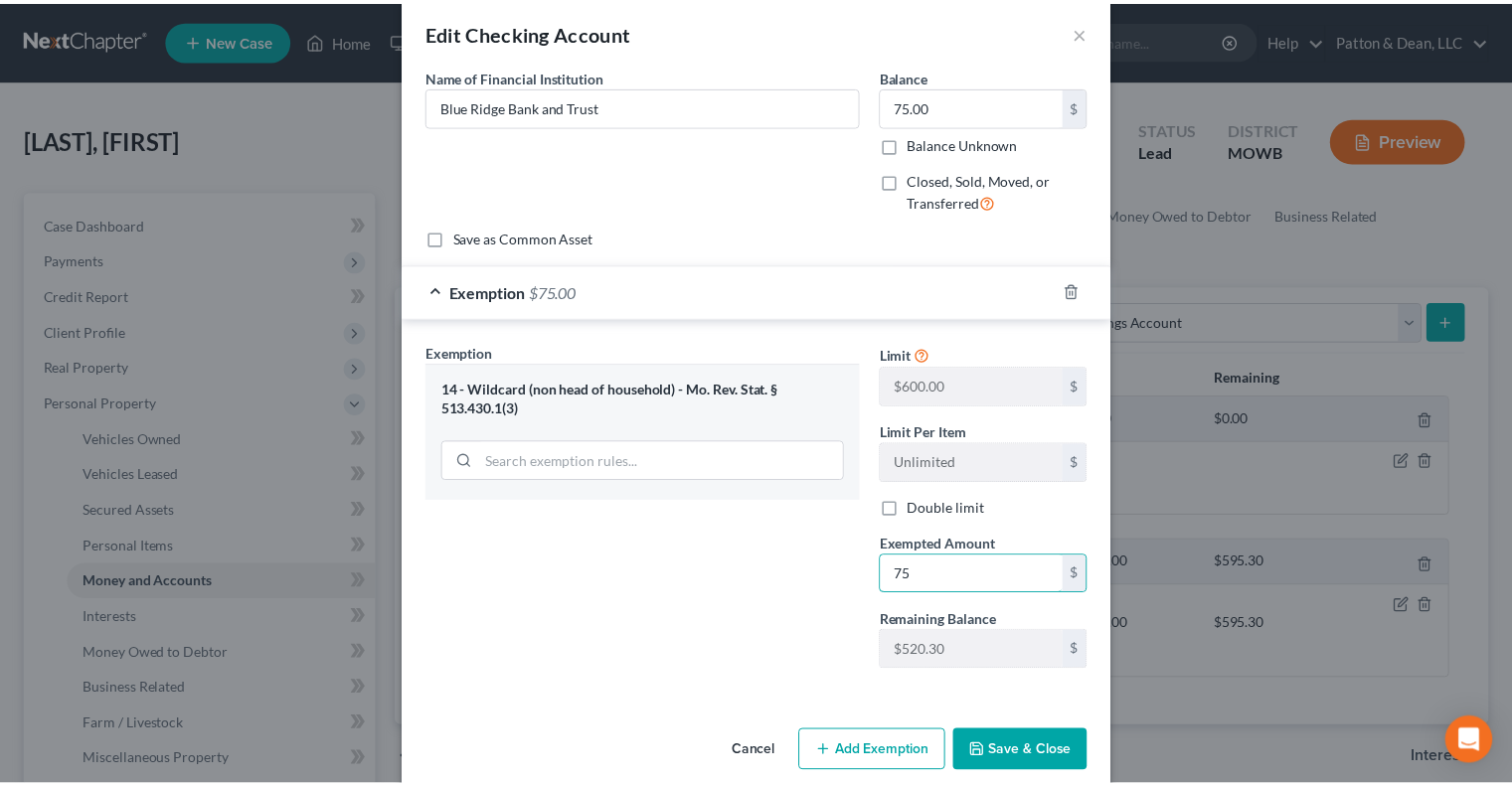 scroll, scrollTop: 50, scrollLeft: 0, axis: vertical 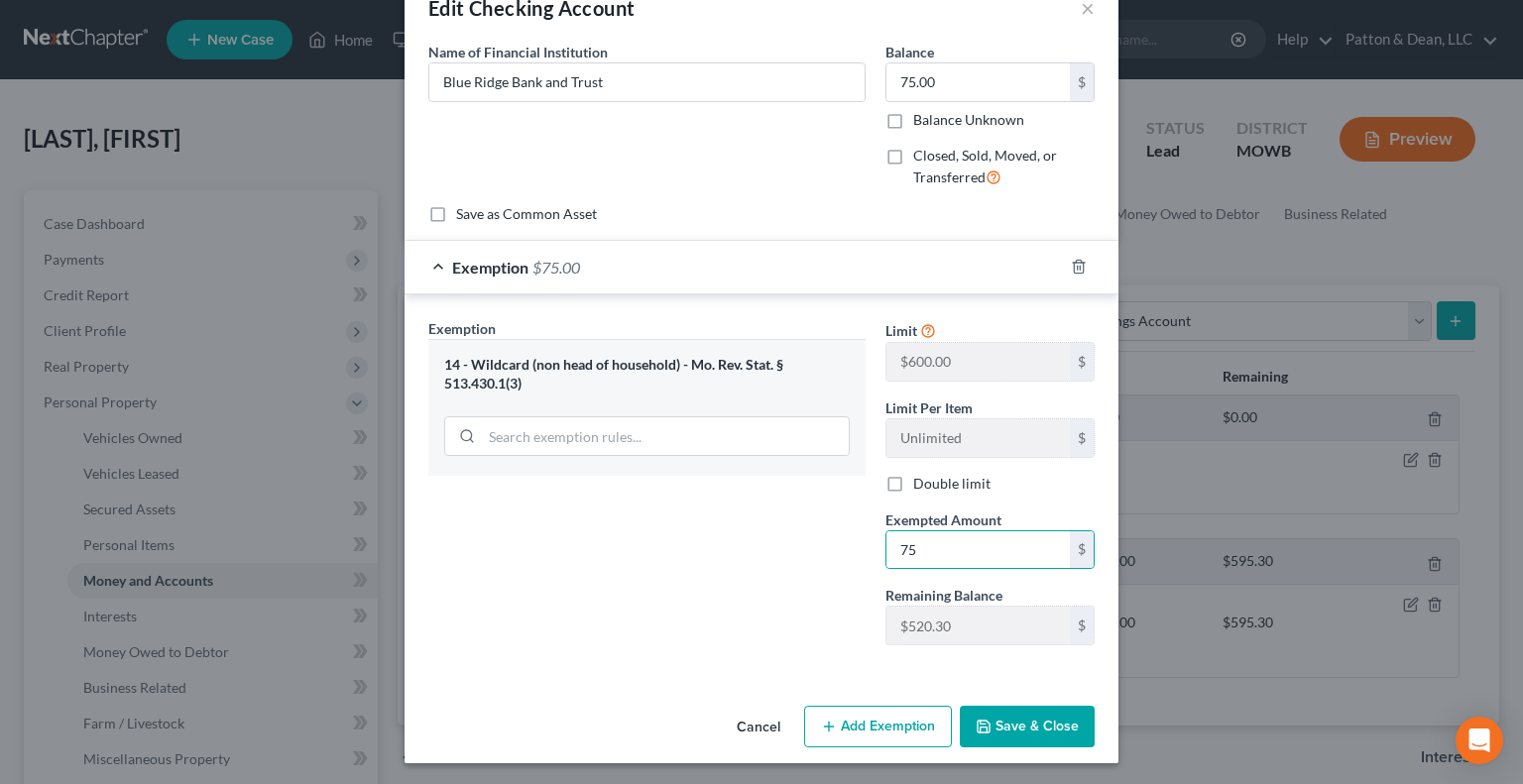 click on "Save & Close" at bounding box center (1027, 727) 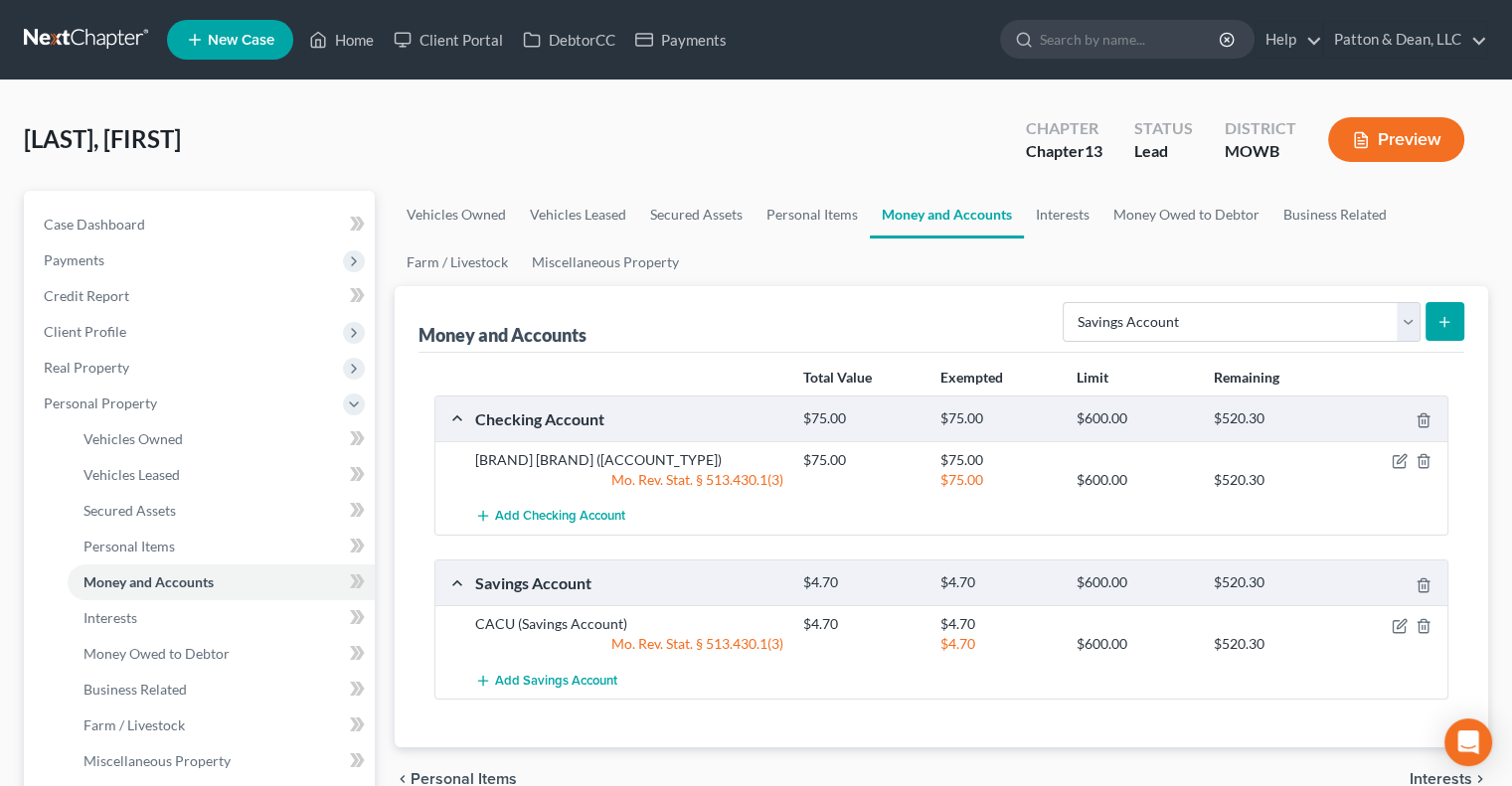 click on "CACU (Savings Account) $4.70 $4.70 Mo. Rev. Stat. § 513.430.1(3) $4.70 $600.00 $520.30" at bounding box center [941, 633] 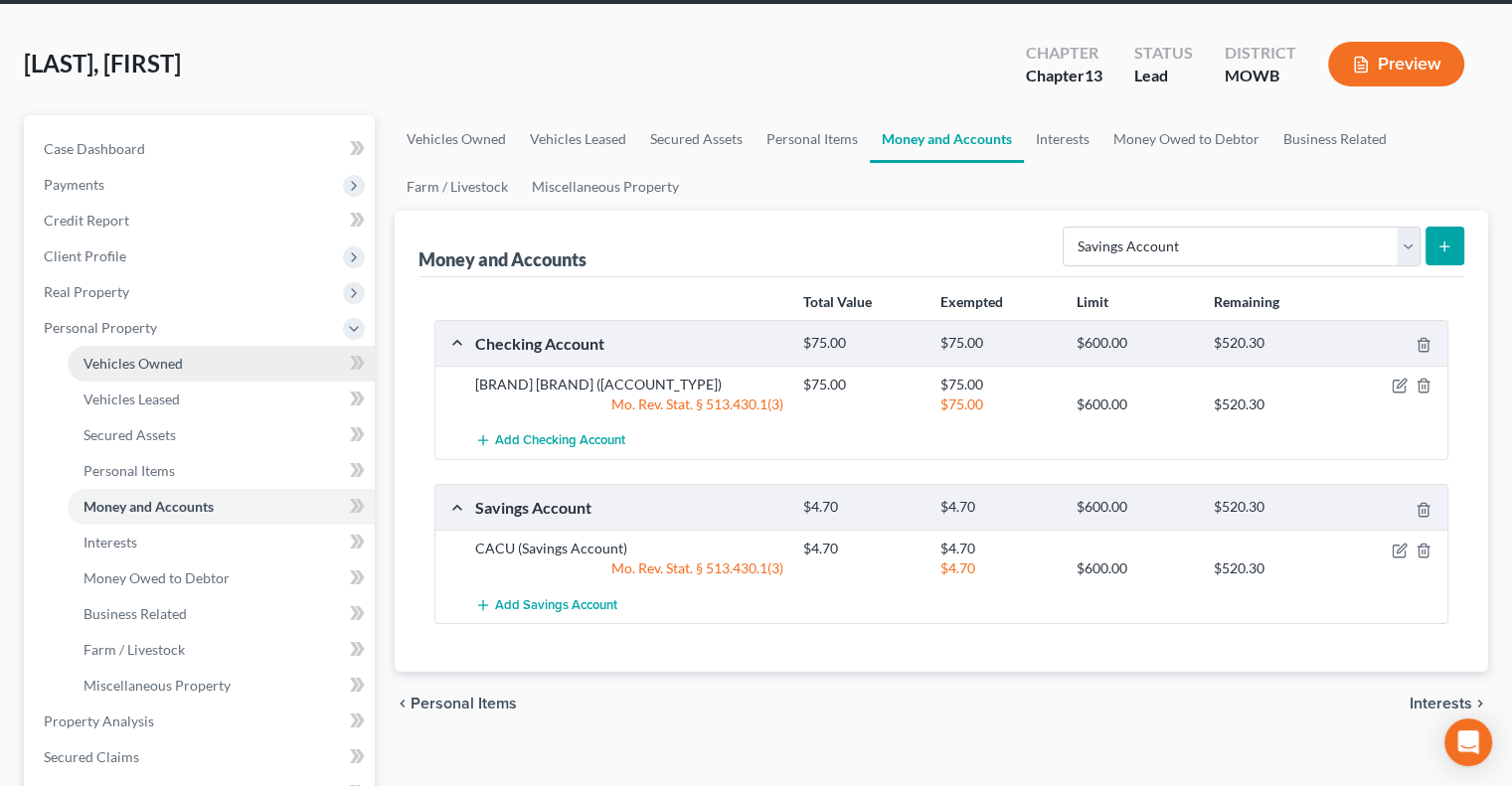scroll, scrollTop: 199, scrollLeft: 0, axis: vertical 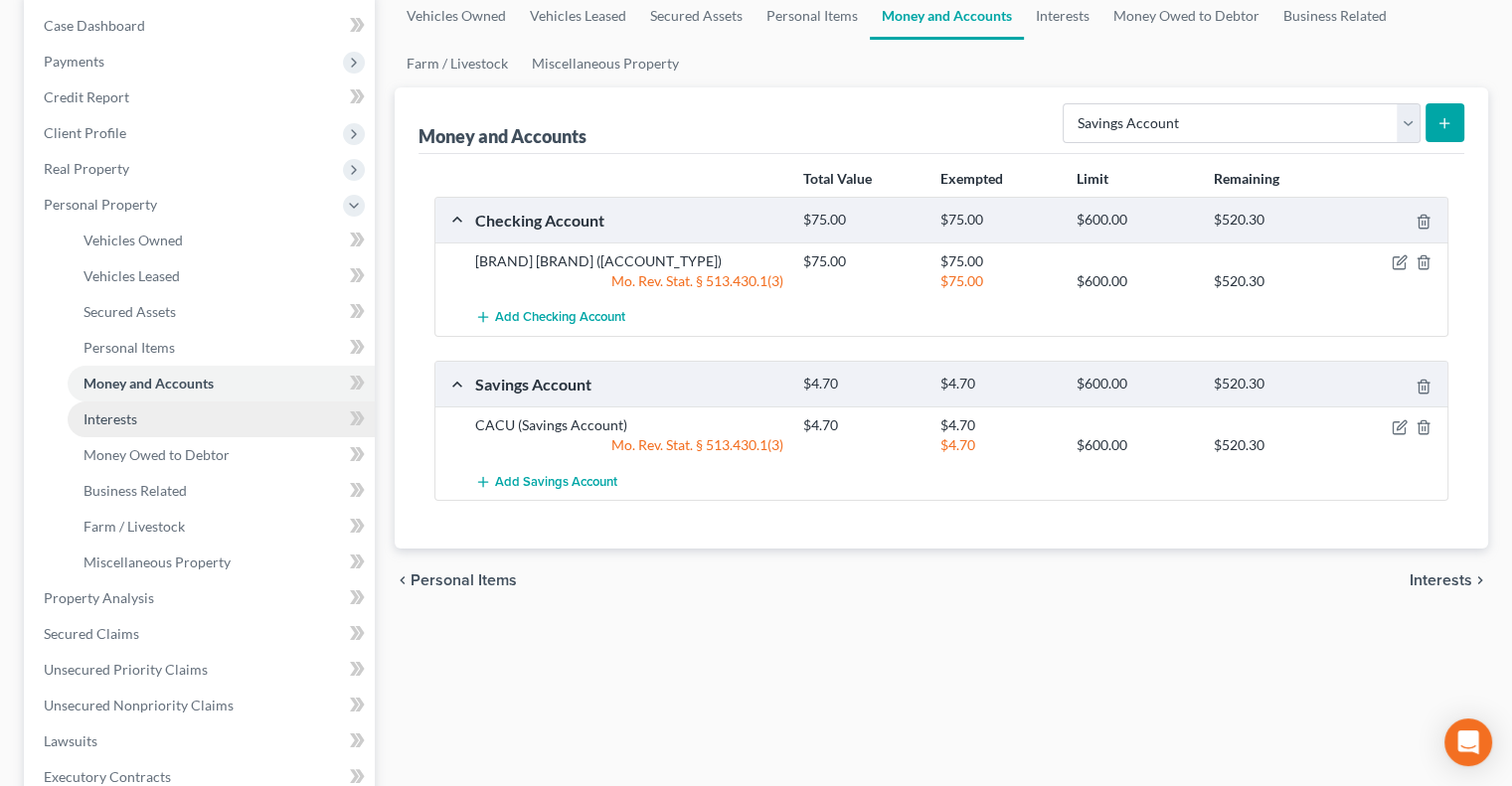 click on "Interests" at bounding box center (110, 418) 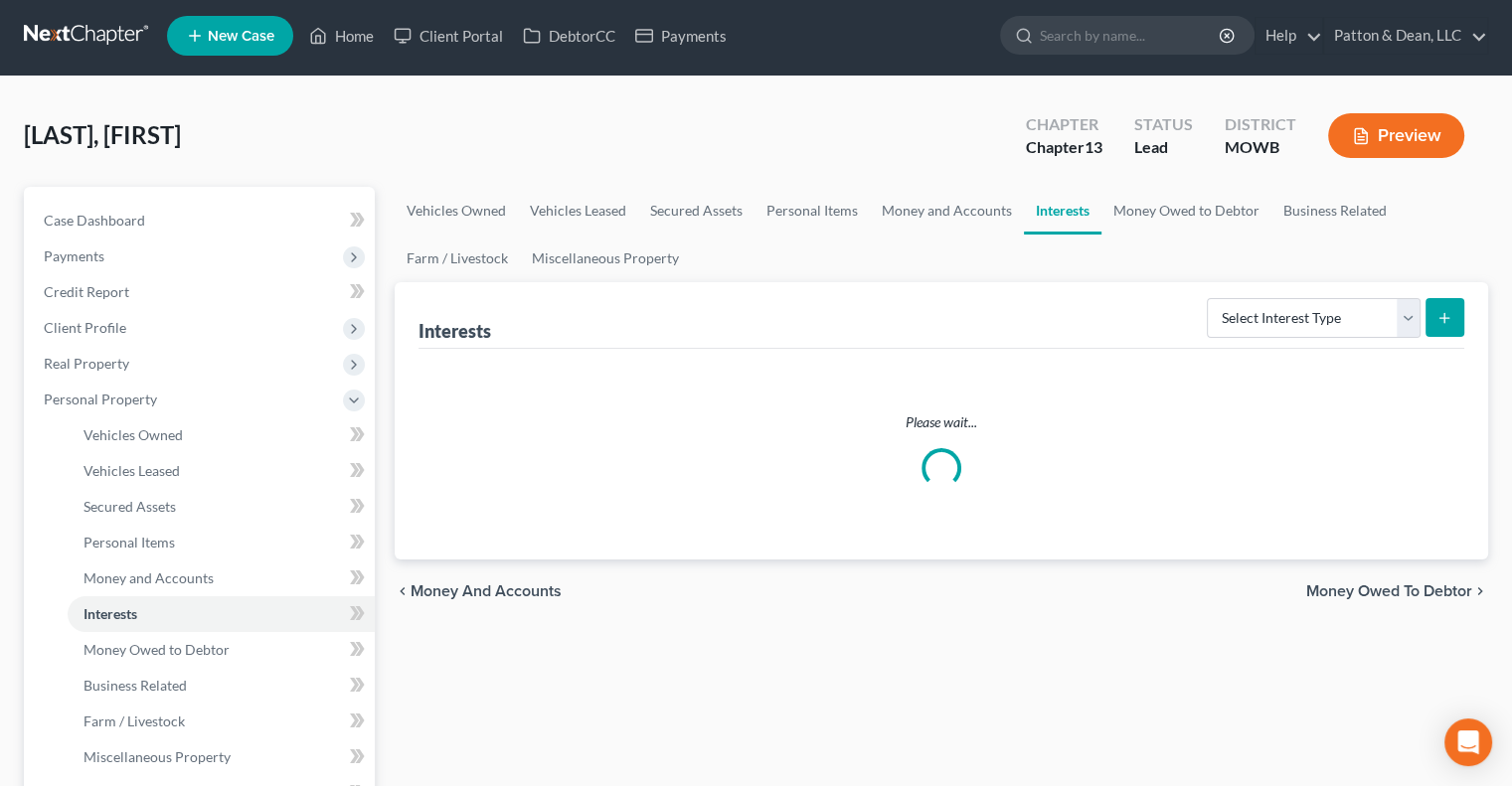 scroll, scrollTop: 0, scrollLeft: 0, axis: both 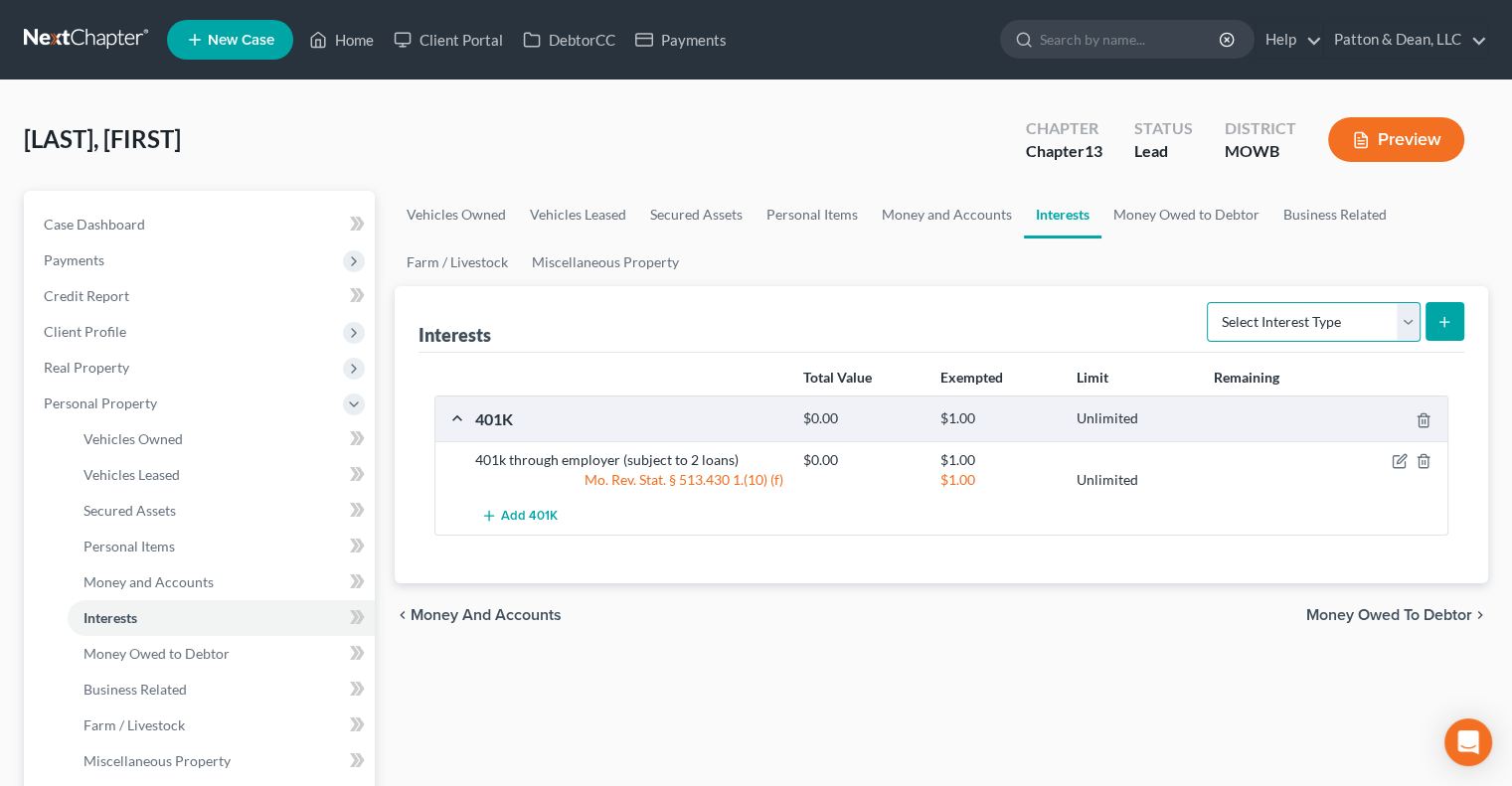 click on "Select Interest Type 401K Annuity Bond Education IRA Government Bond Government Pension Plan Incorporated Business IRA Joint Venture (Active) Joint Venture (Inactive) Keogh Mutual Fund Other Retirement Plan Partnership (Active) Partnership (Inactive) Pension Plan Stock Term Life Insurance Unincorporated Business Whole Life Insurance" at bounding box center (1313, 322) 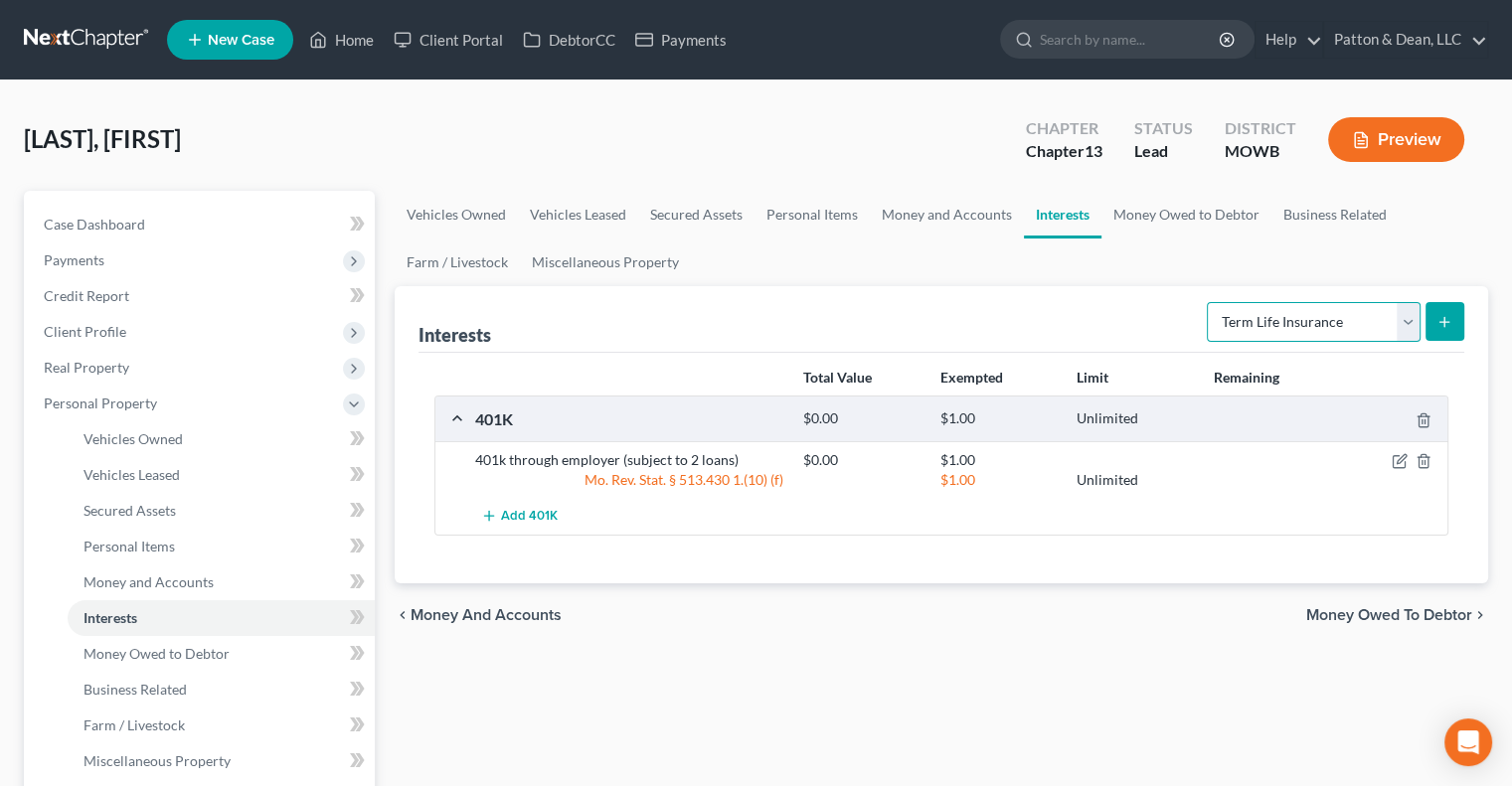click on "Select Interest Type 401K Annuity Bond Education IRA Government Bond Government Pension Plan Incorporated Business IRA Joint Venture (Active) Joint Venture (Inactive) Keogh Mutual Fund Other Retirement Plan Partnership (Active) Partnership (Inactive) Pension Plan Stock Term Life Insurance Unincorporated Business Whole Life Insurance" at bounding box center (1313, 322) 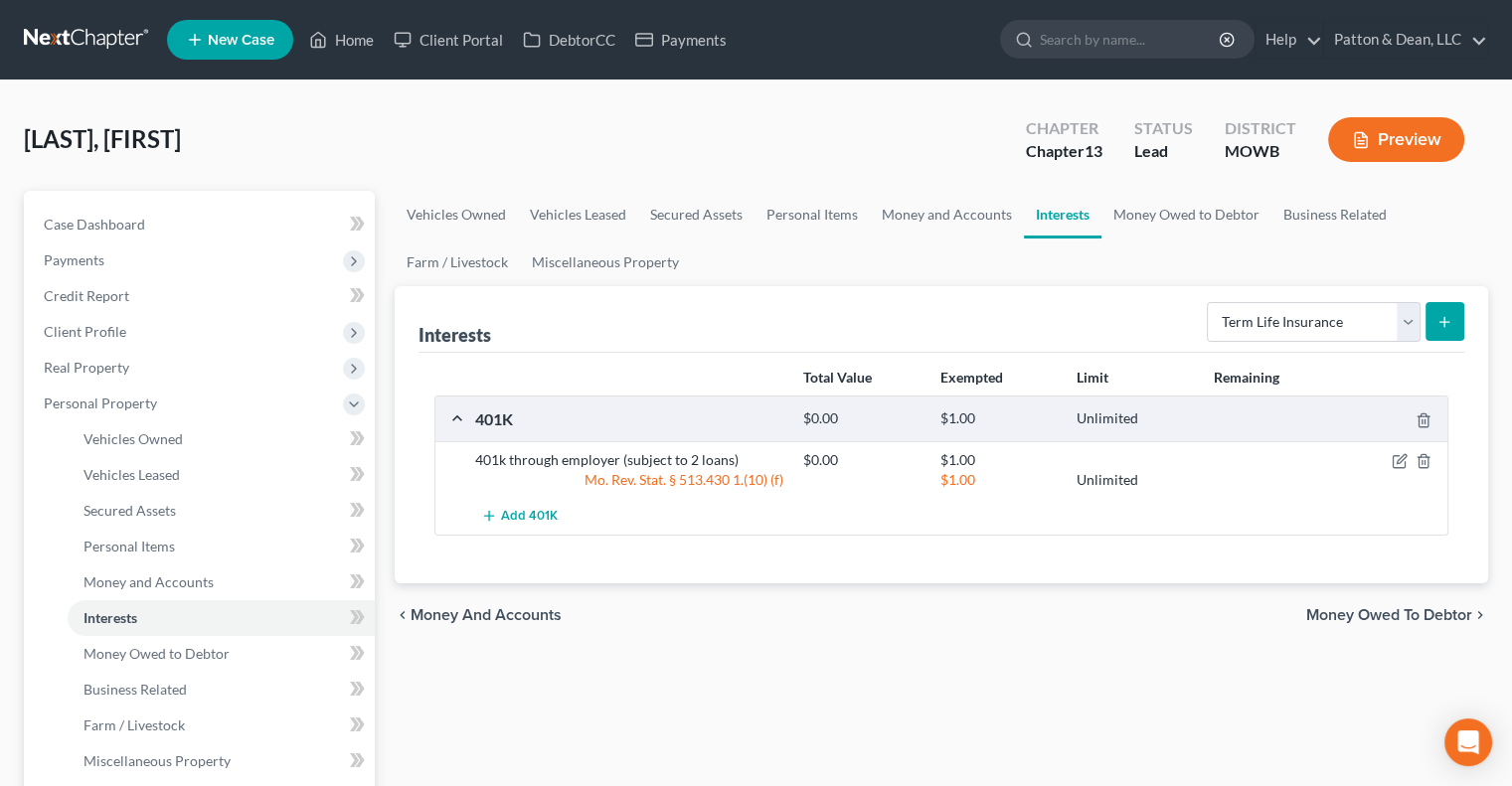 click 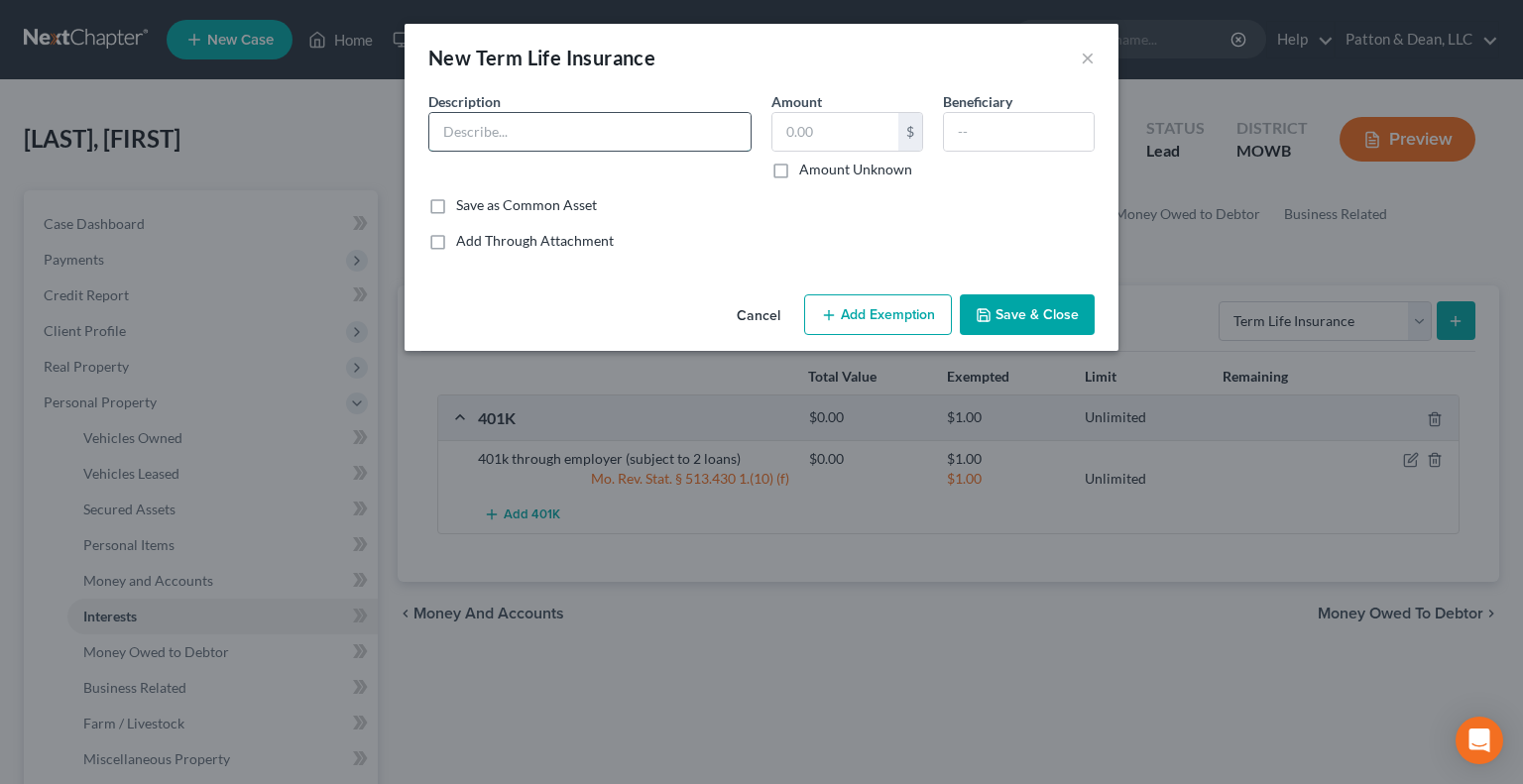 click at bounding box center [590, 132] 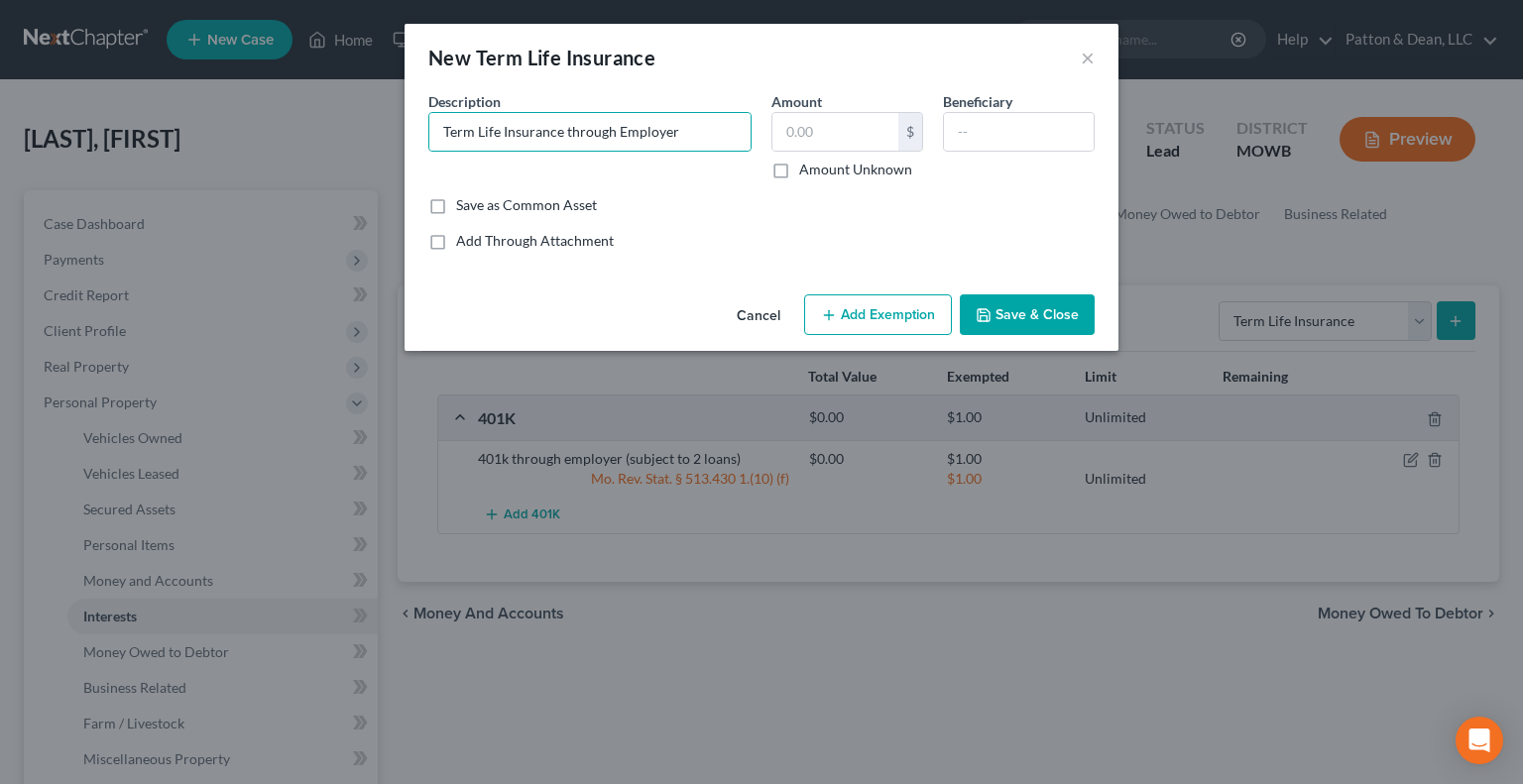 click on "Save & Close" at bounding box center [1027, 315] 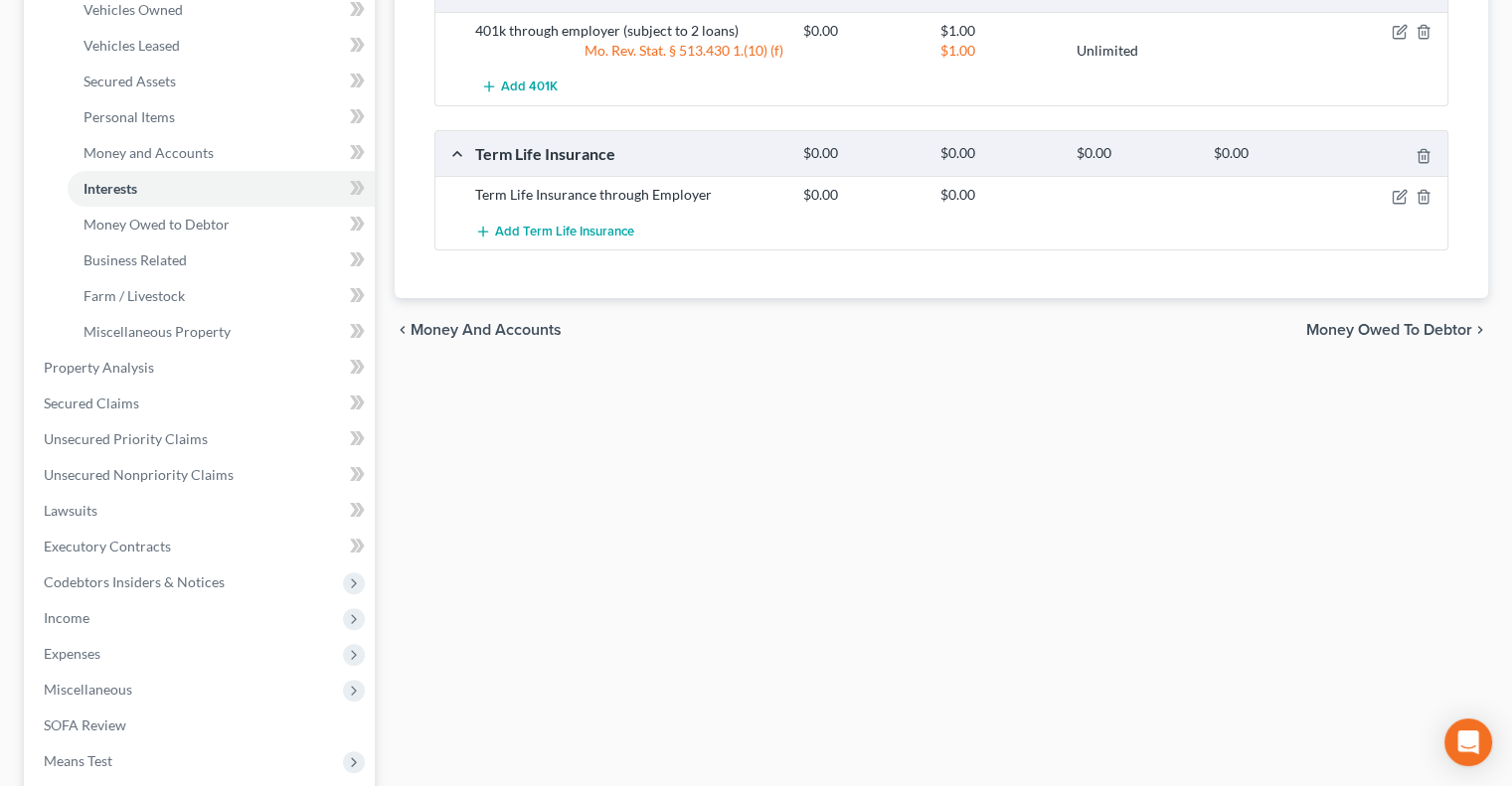 scroll, scrollTop: 497, scrollLeft: 0, axis: vertical 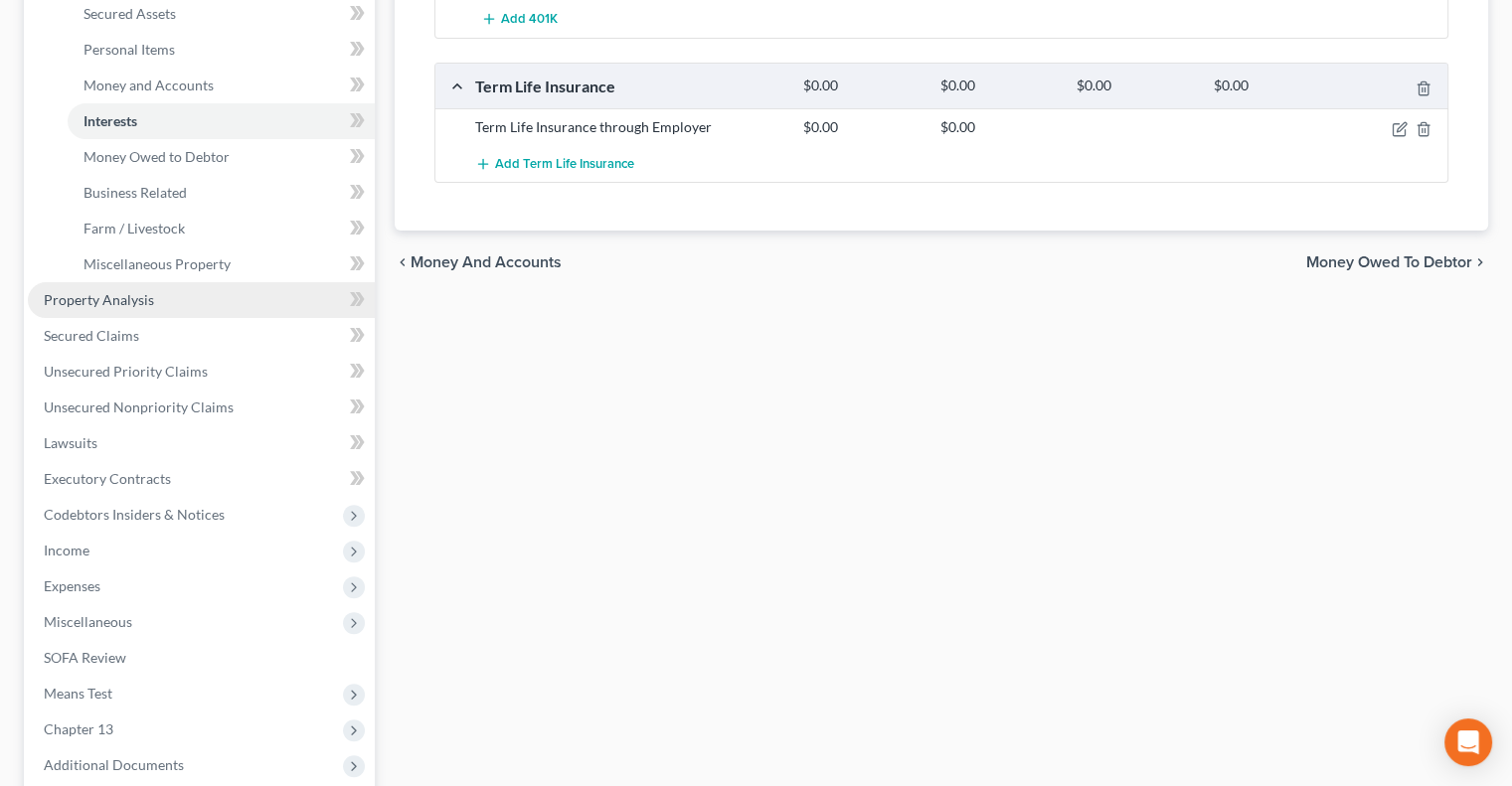 click on "Property Analysis" at bounding box center (98, 299) 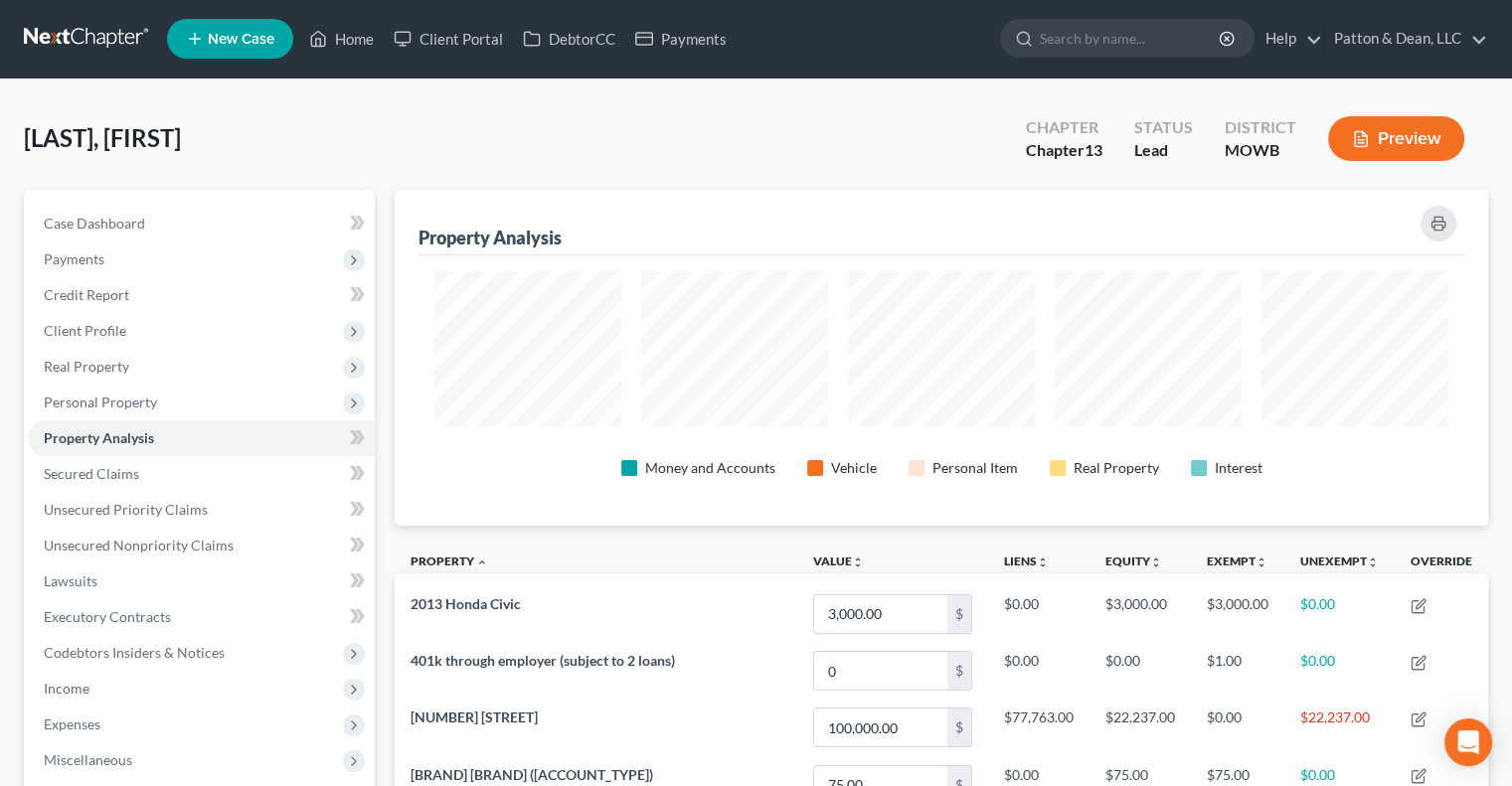 scroll, scrollTop: 0, scrollLeft: 0, axis: both 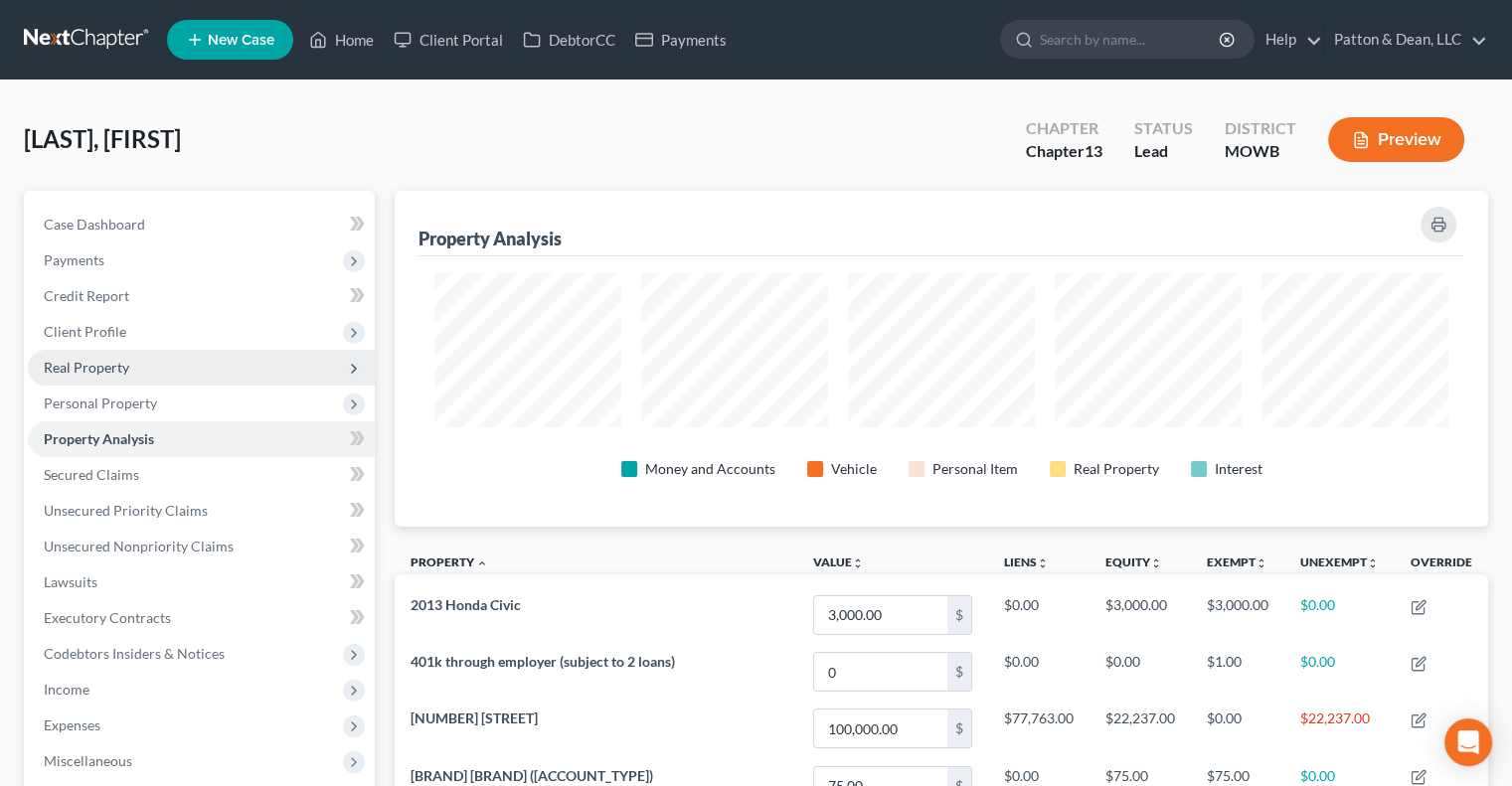 click on "Real Property" at bounding box center (201, 368) 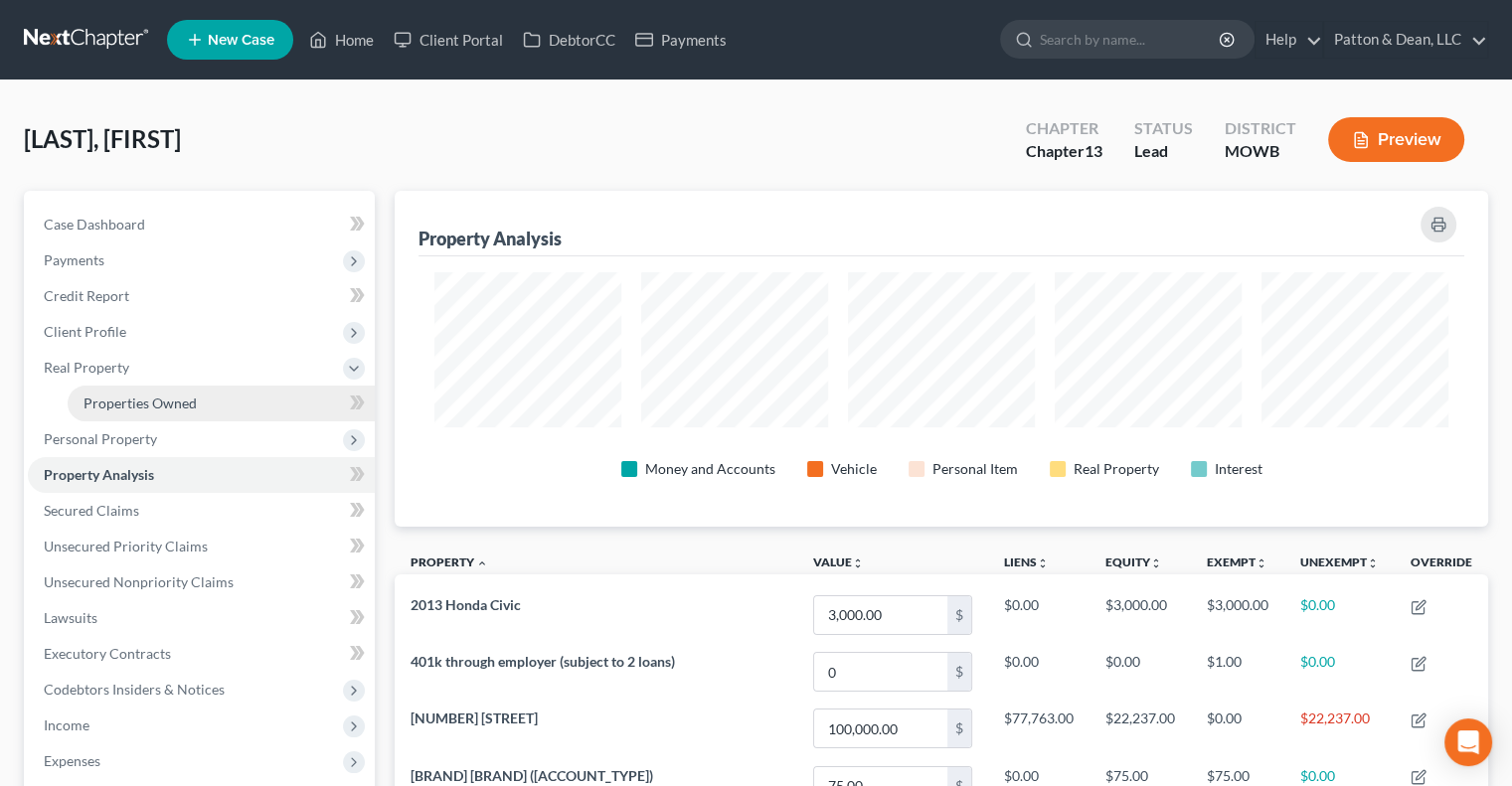 click on "Properties Owned" at bounding box center (140, 402) 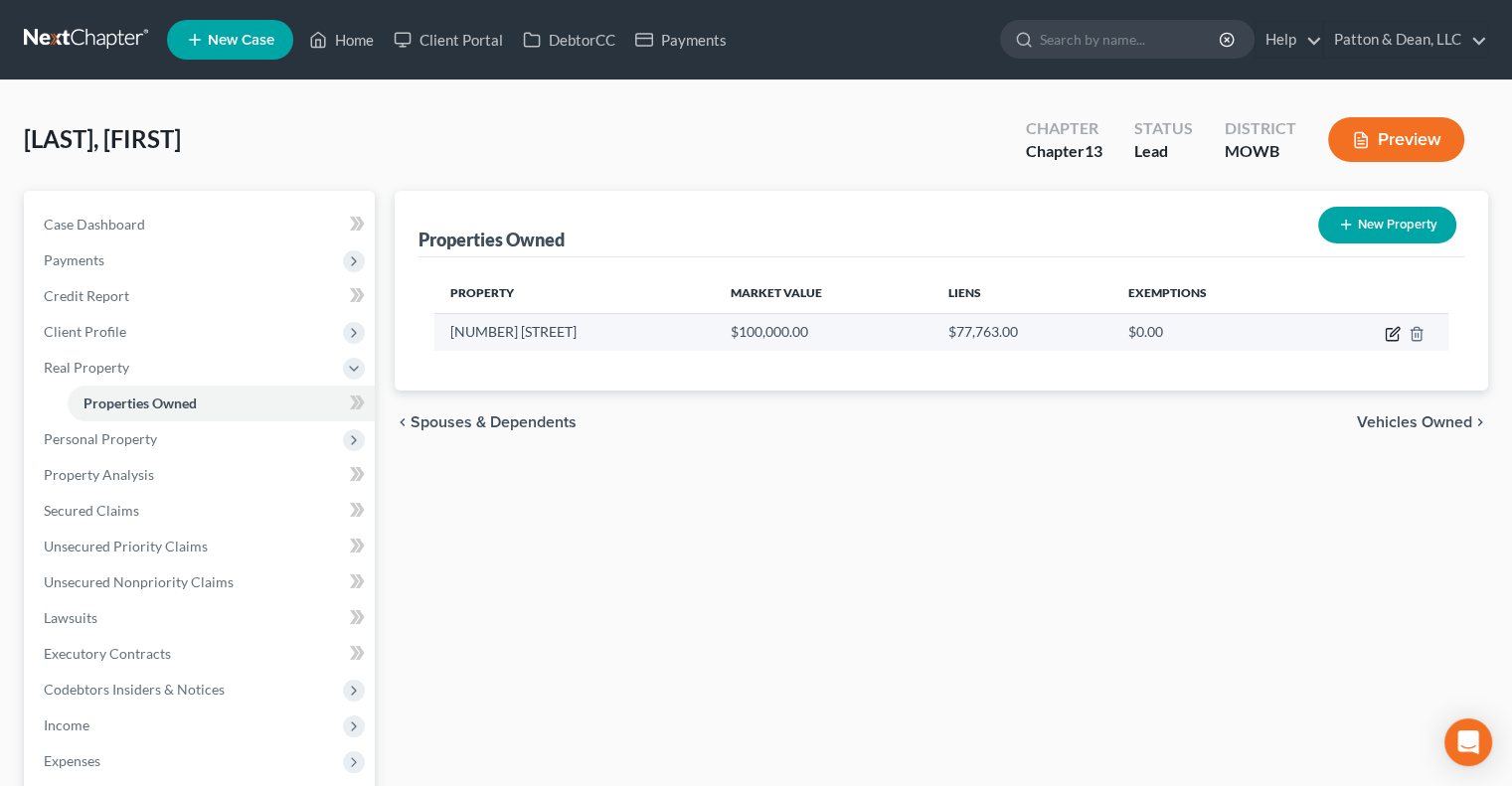 click 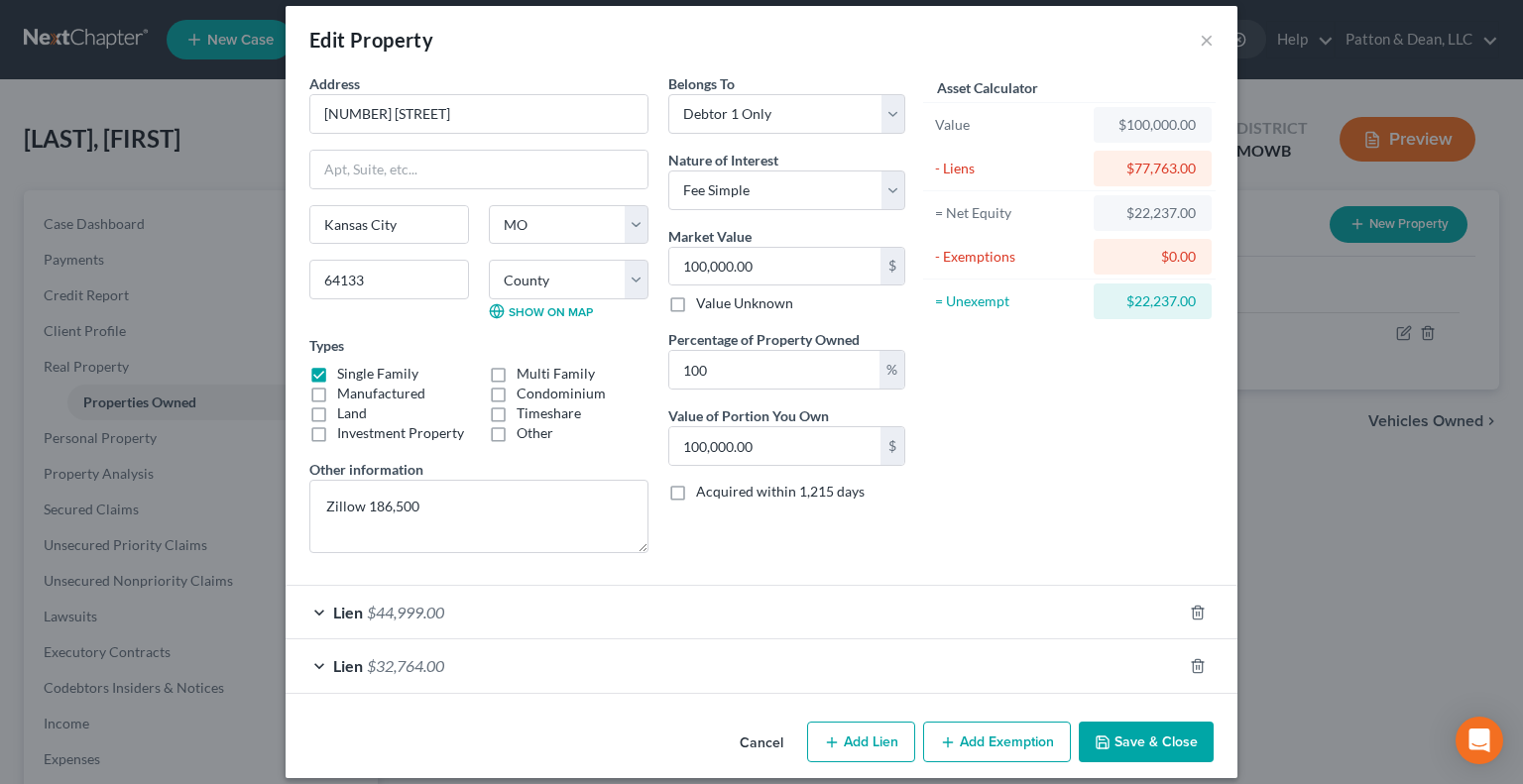 scroll, scrollTop: 33, scrollLeft: 0, axis: vertical 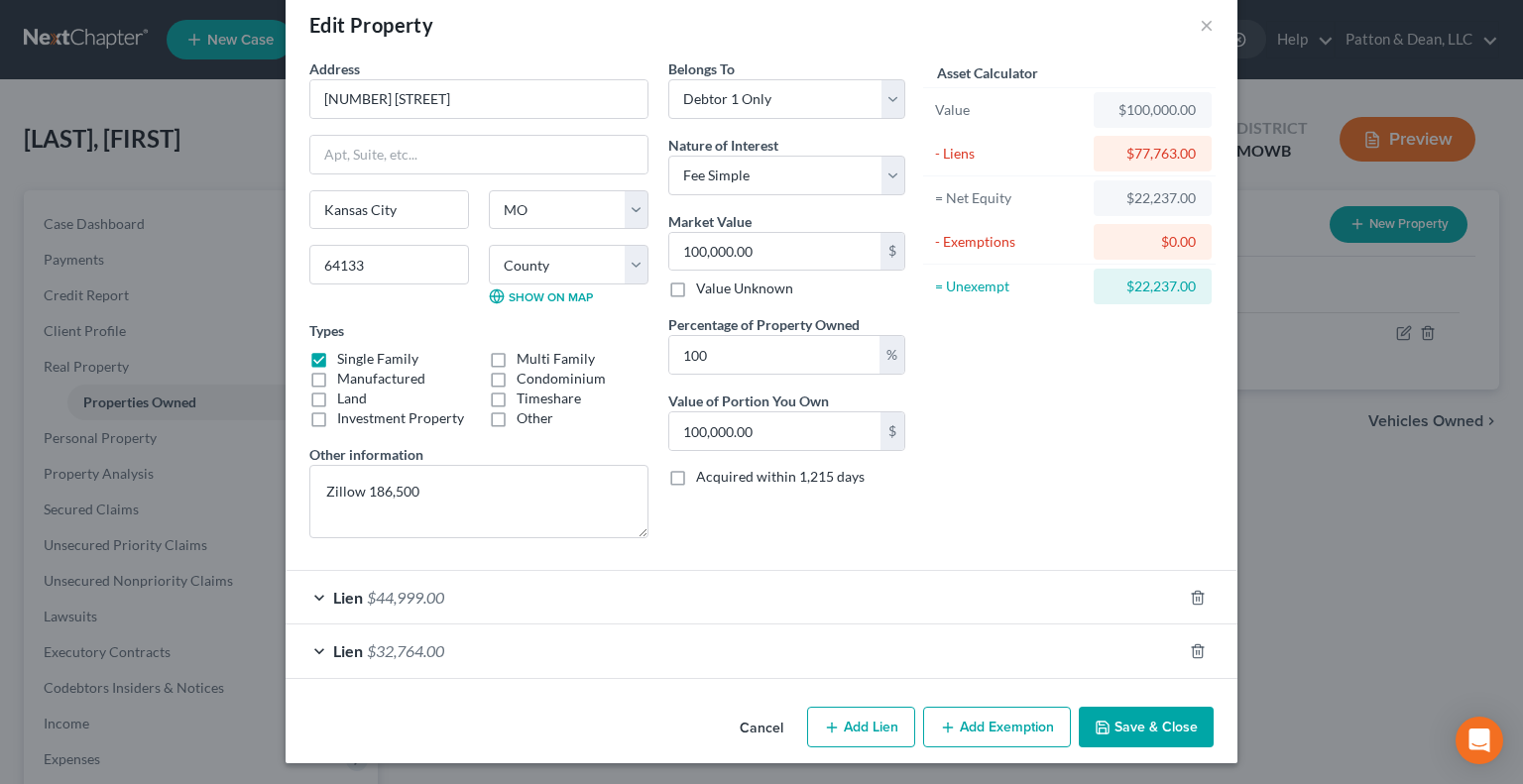 click on "Add Exemption" at bounding box center (996, 728) 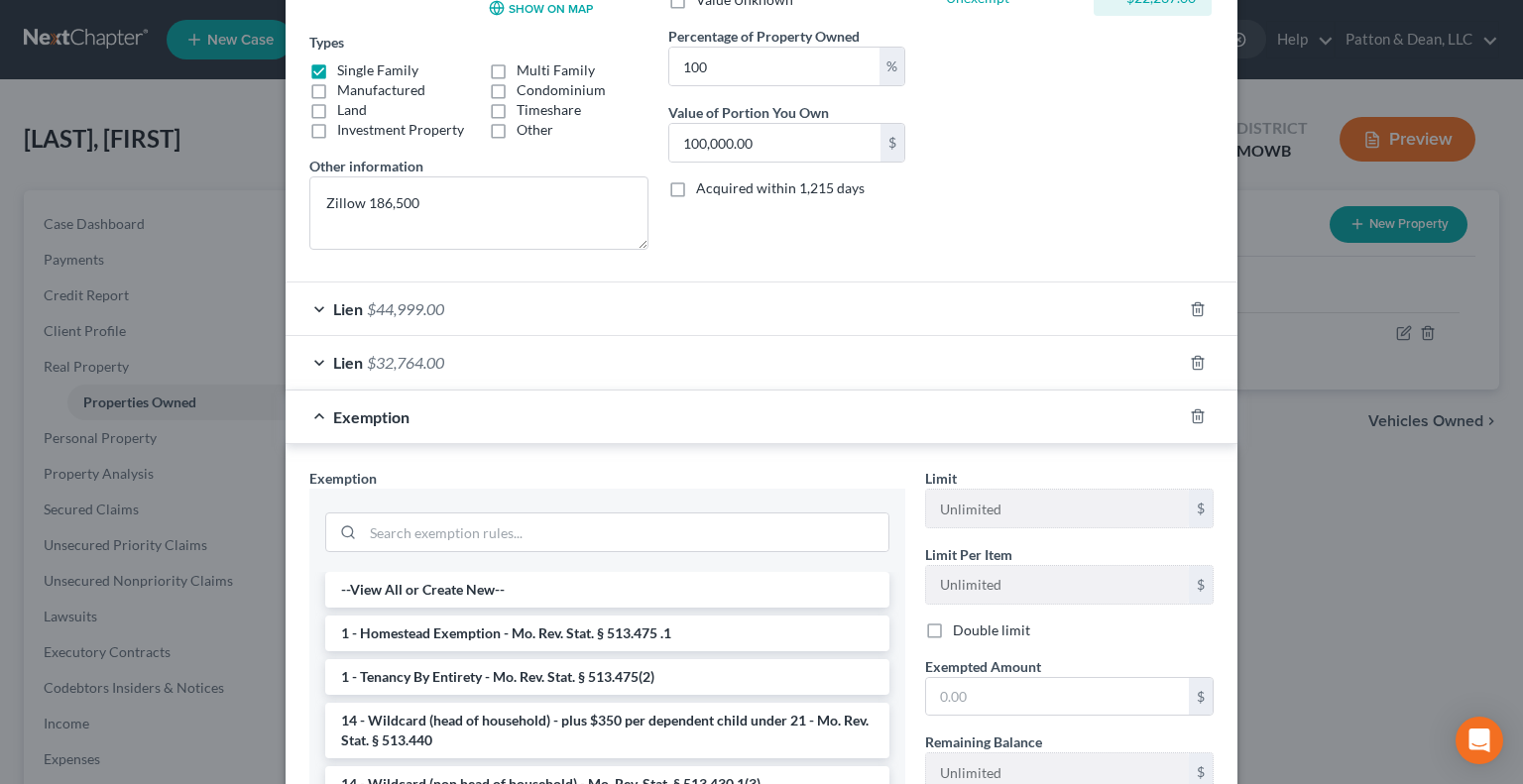 scroll, scrollTop: 330, scrollLeft: 0, axis: vertical 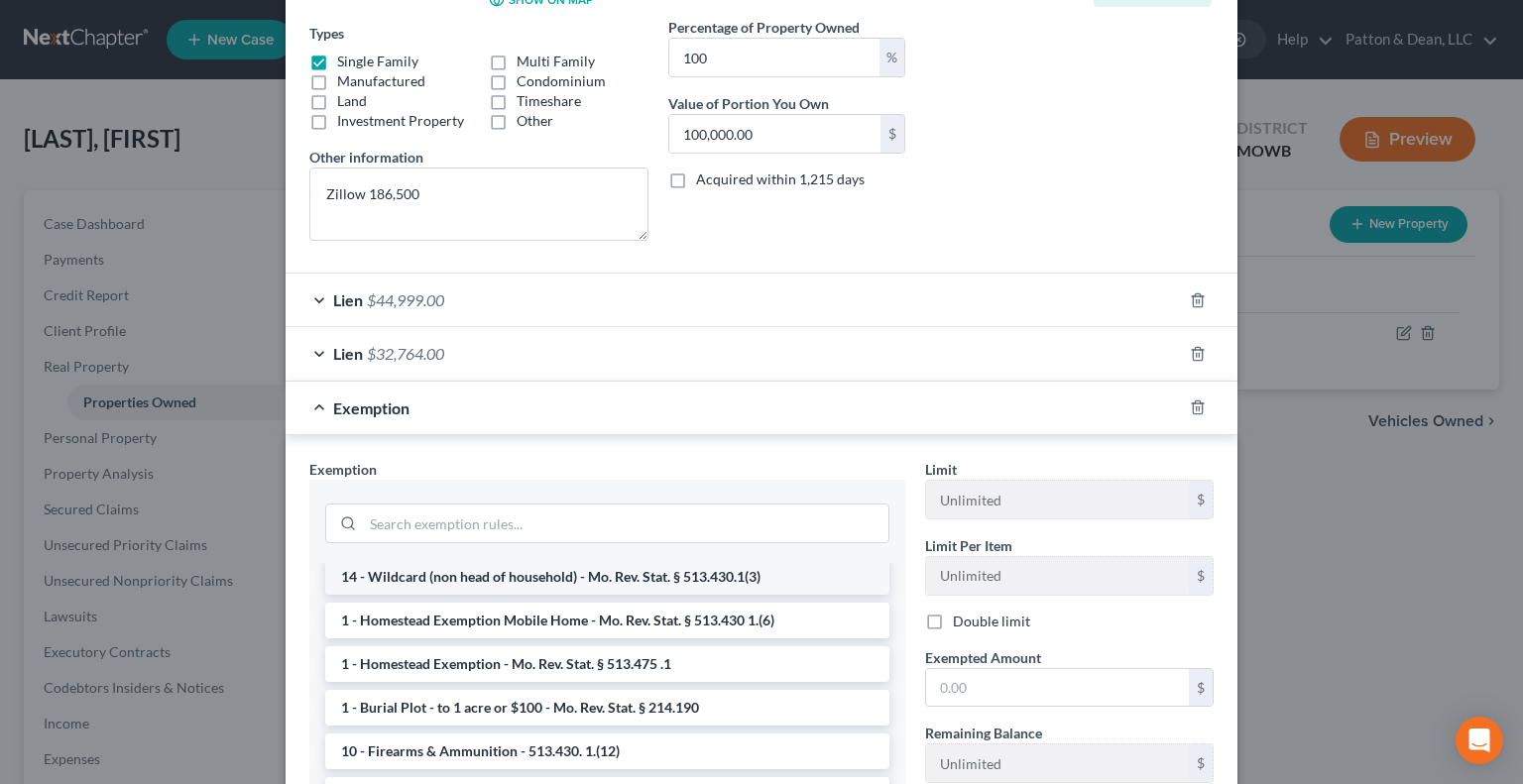 click on "14 - Wildcard (non head of household) - Mo. Rev. Stat. § 513.430.1(3)" at bounding box center [607, 577] 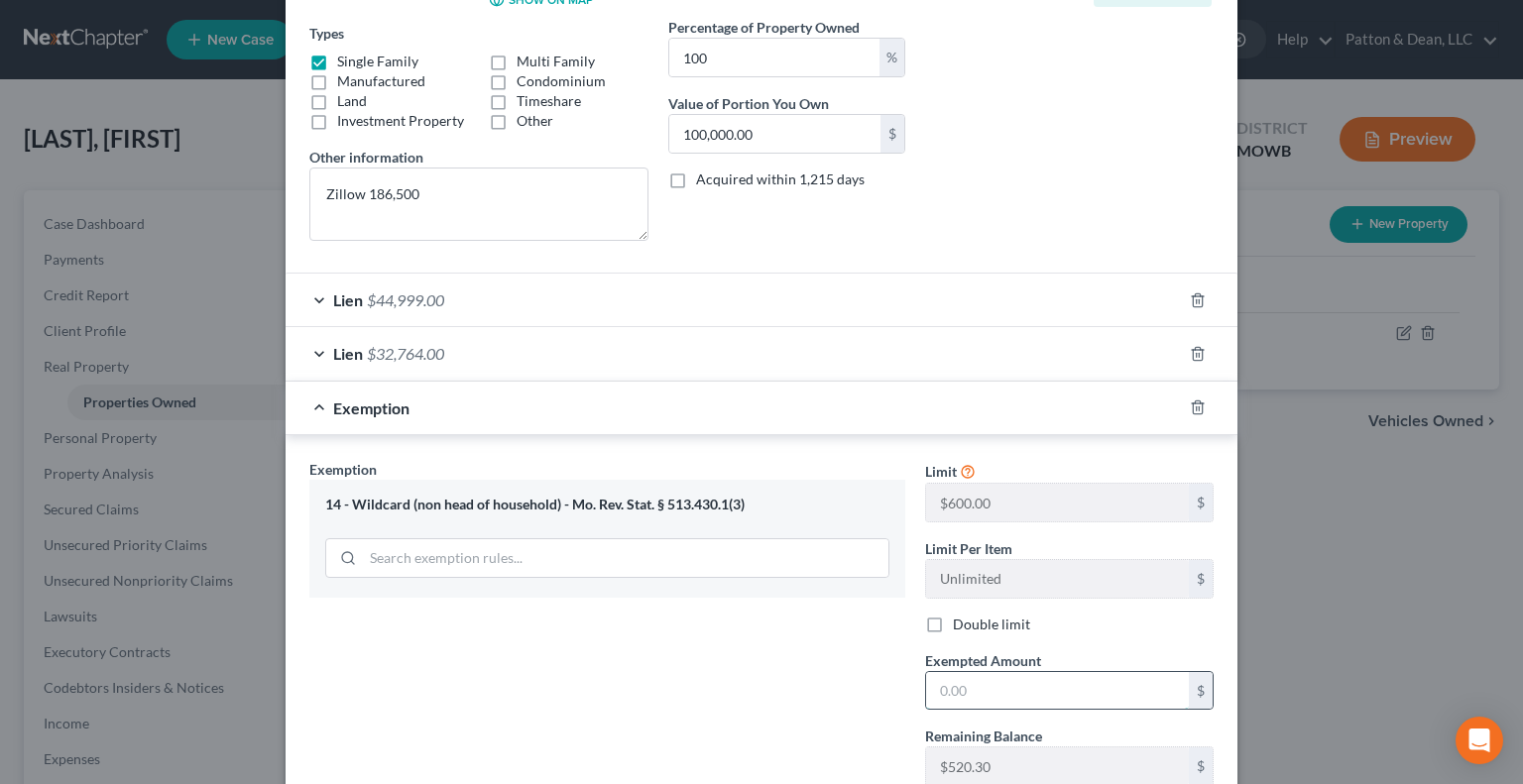 drag, startPoint x: 965, startPoint y: 681, endPoint x: 951, endPoint y: 684, distance: 14.3178211 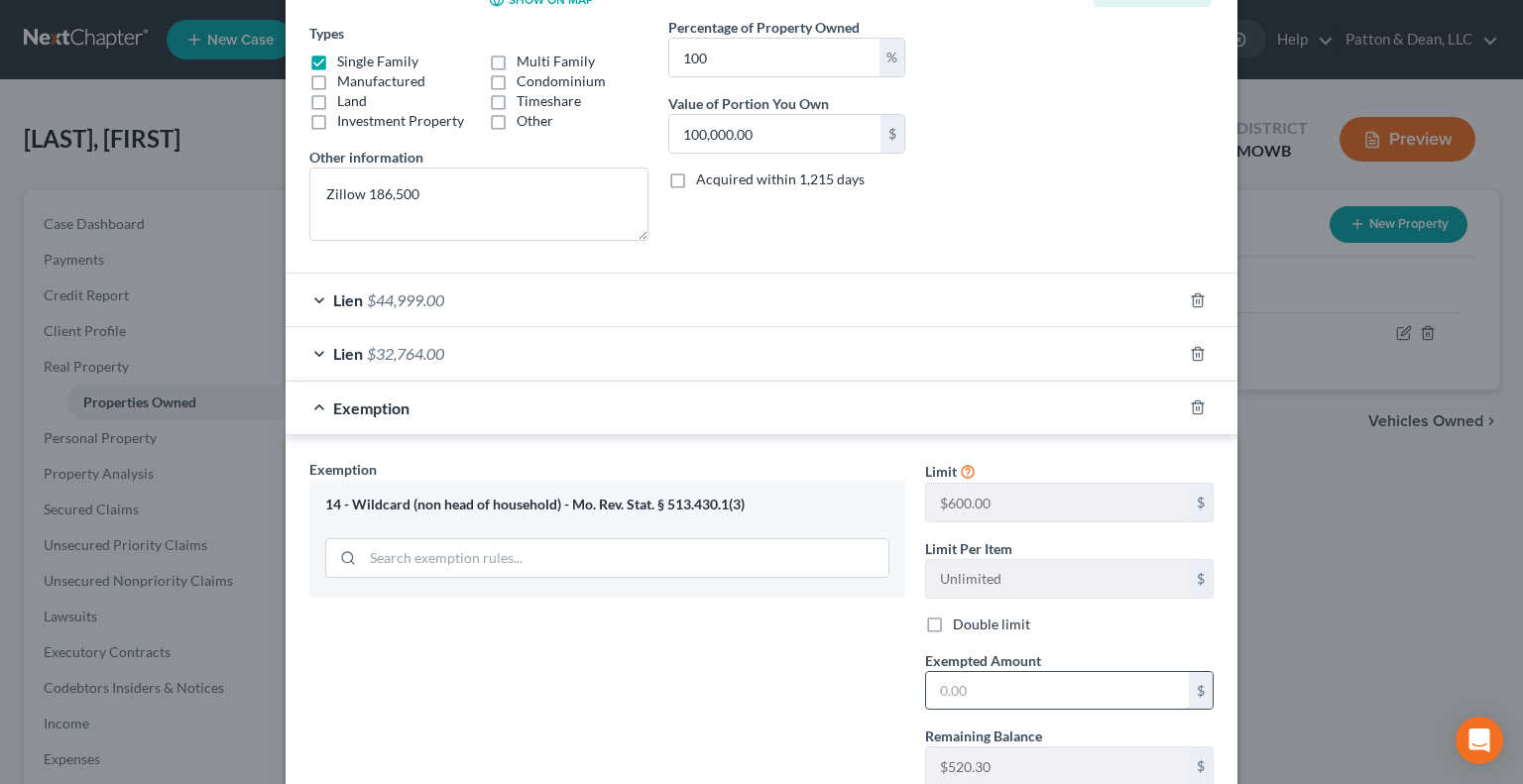 click at bounding box center [1057, 691] 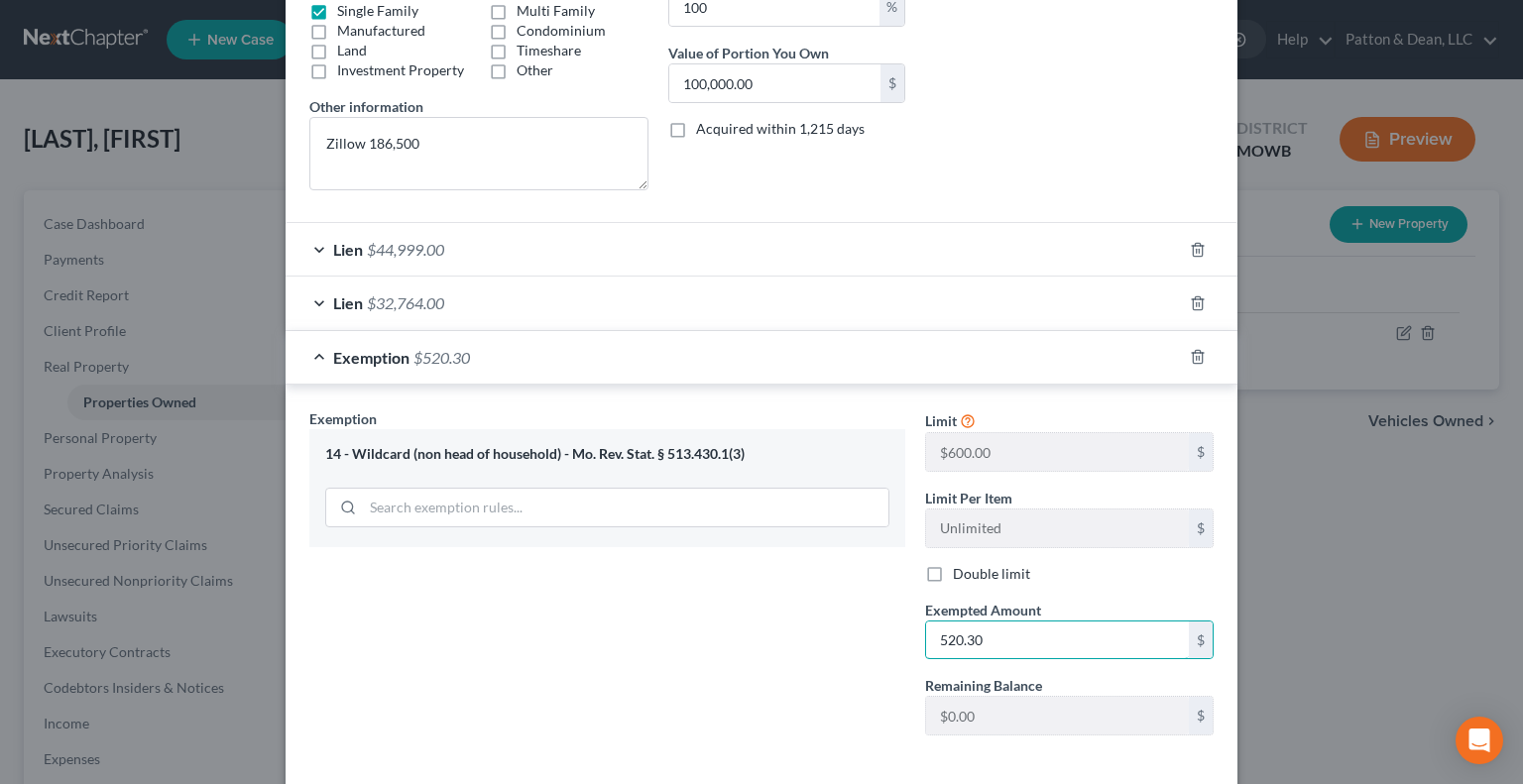 scroll, scrollTop: 469, scrollLeft: 0, axis: vertical 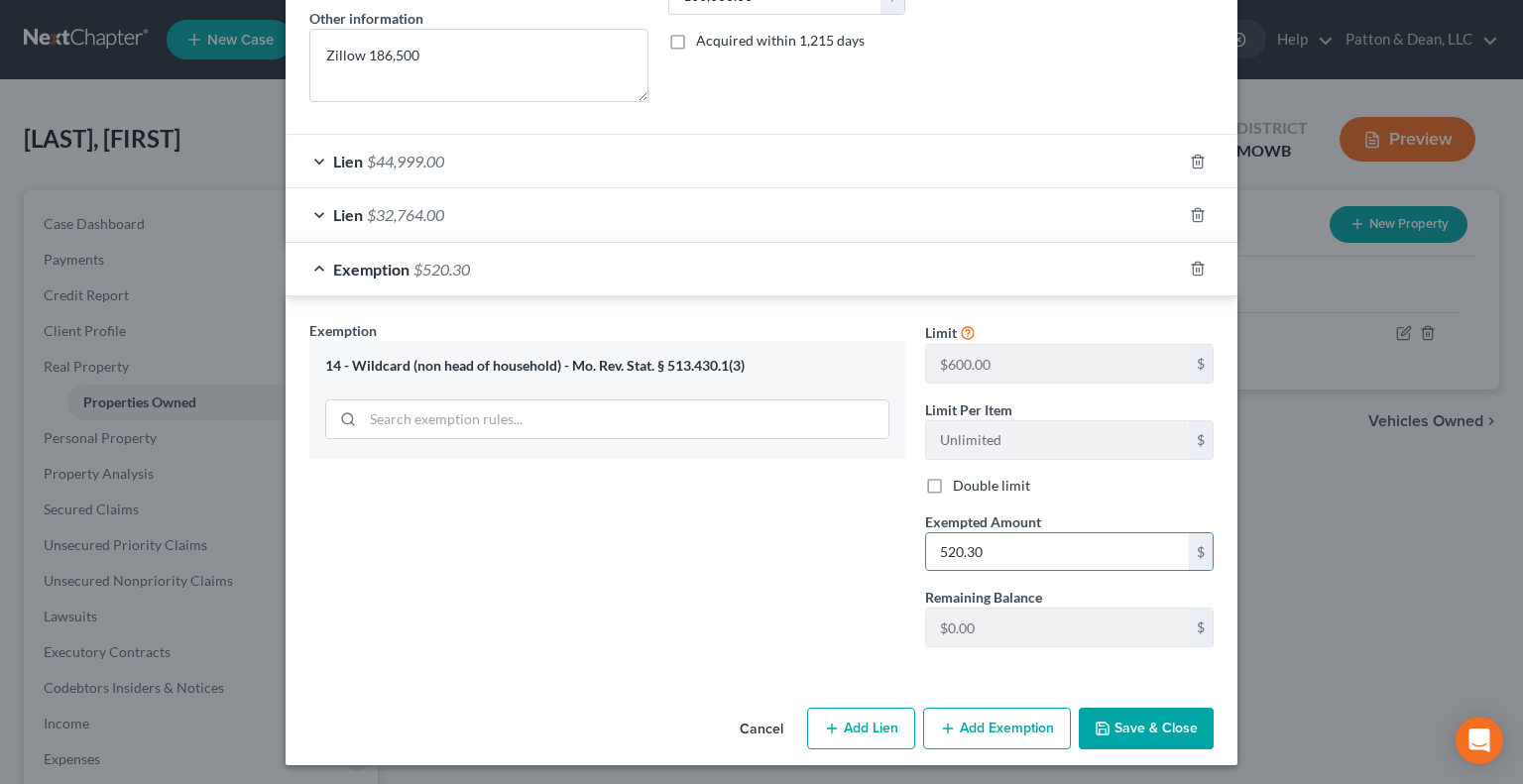 click on "Save & Close" at bounding box center [1146, 728] 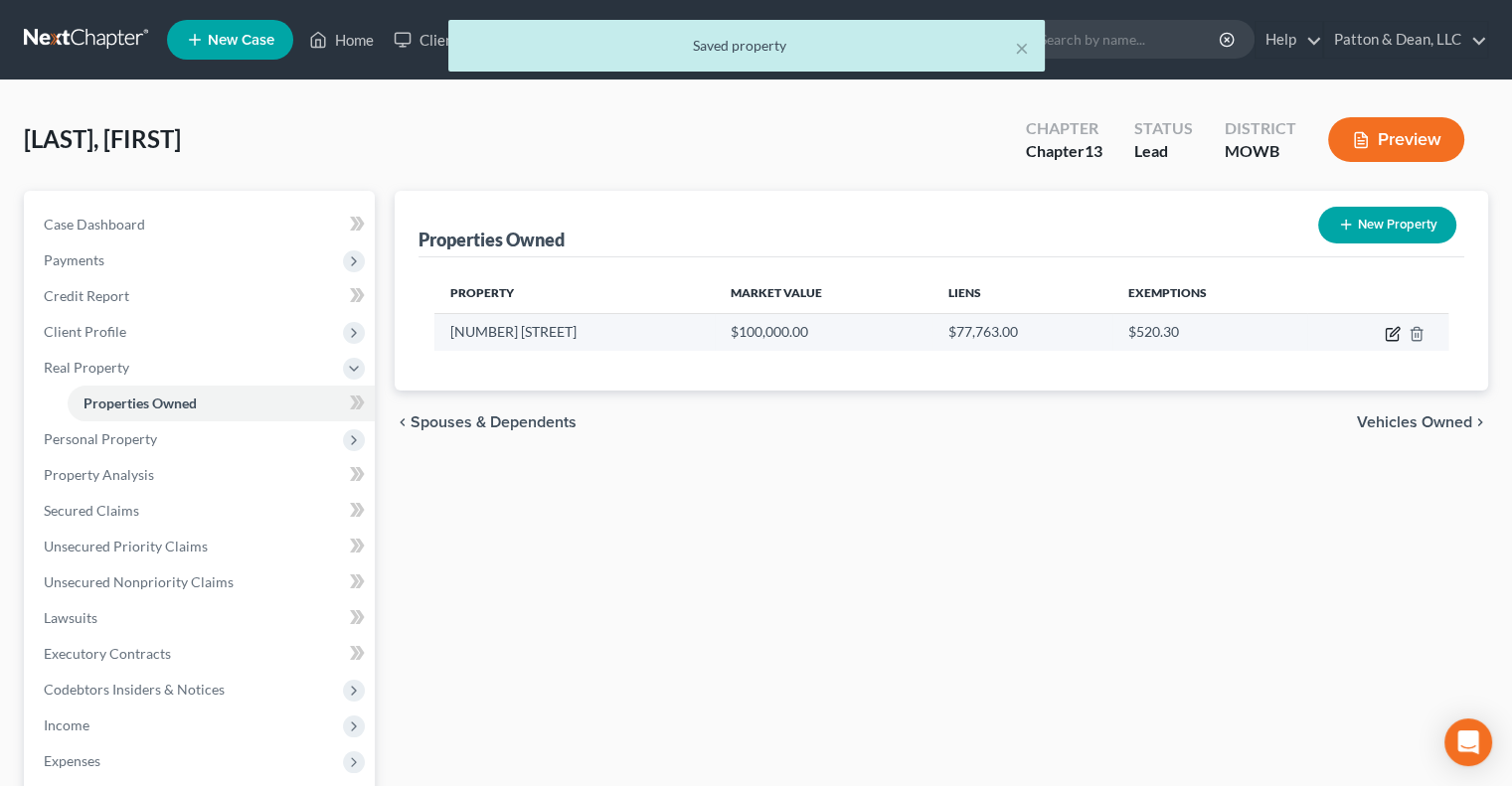 click 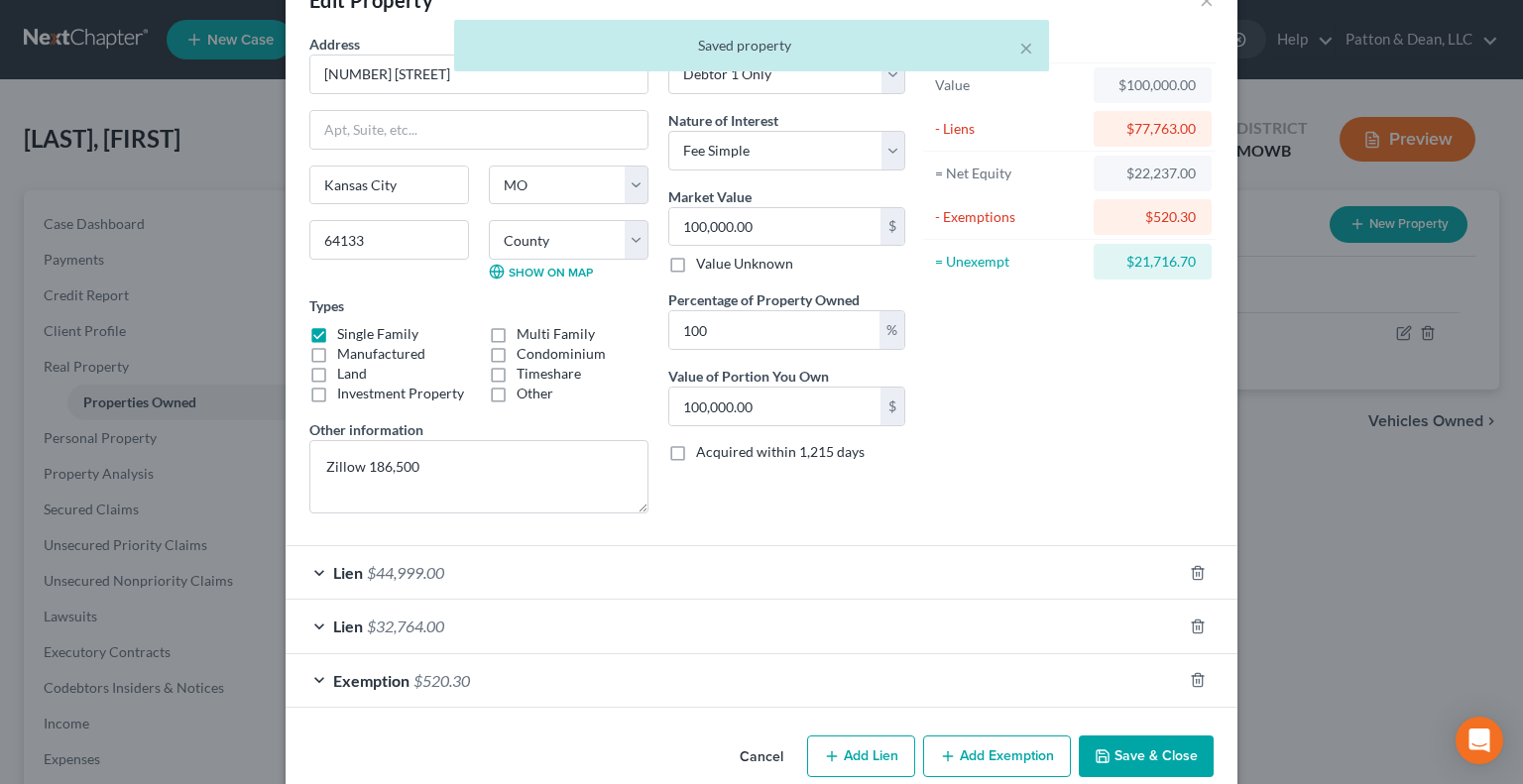 scroll, scrollTop: 87, scrollLeft: 0, axis: vertical 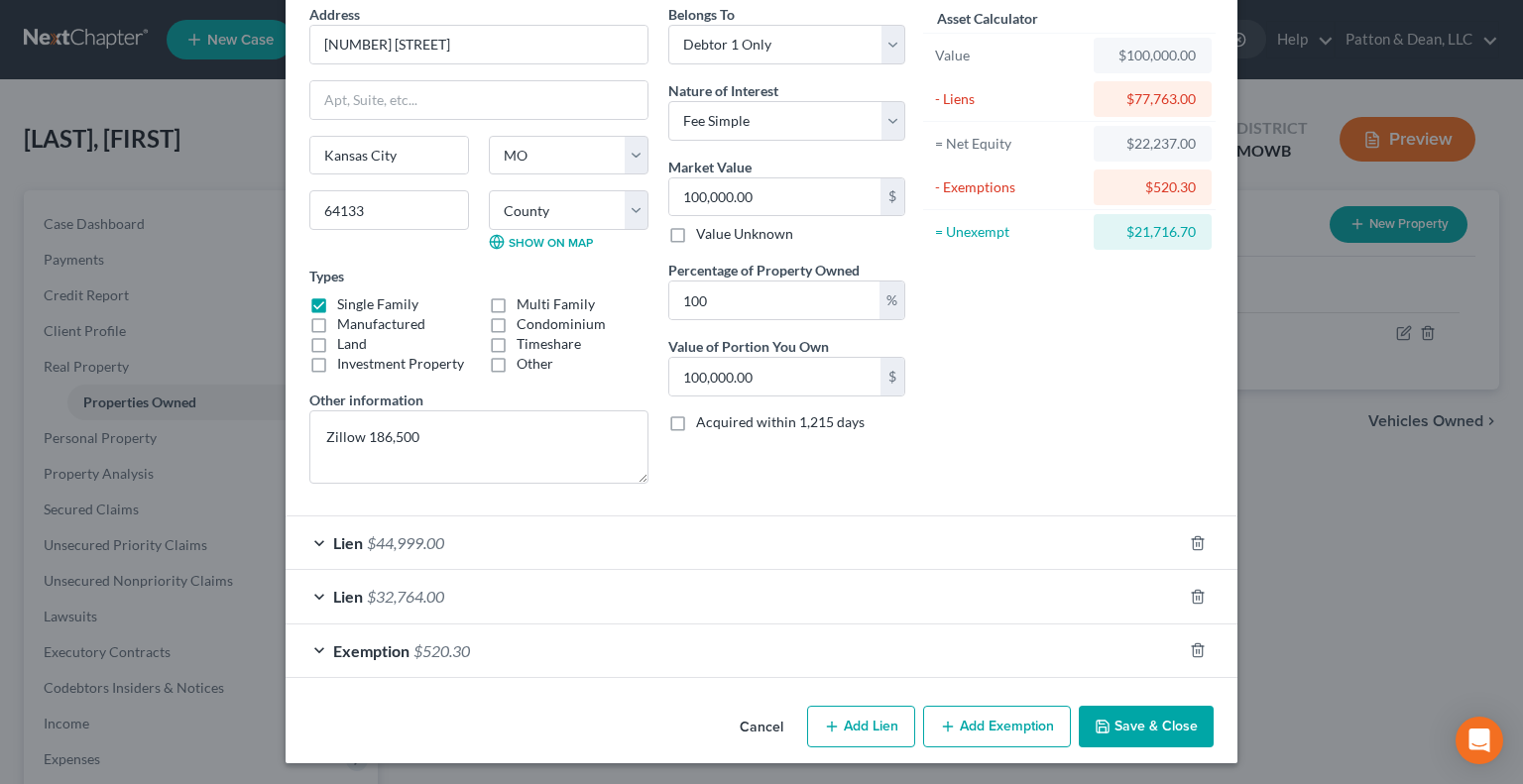 click on "Add Exemption" at bounding box center (996, 727) 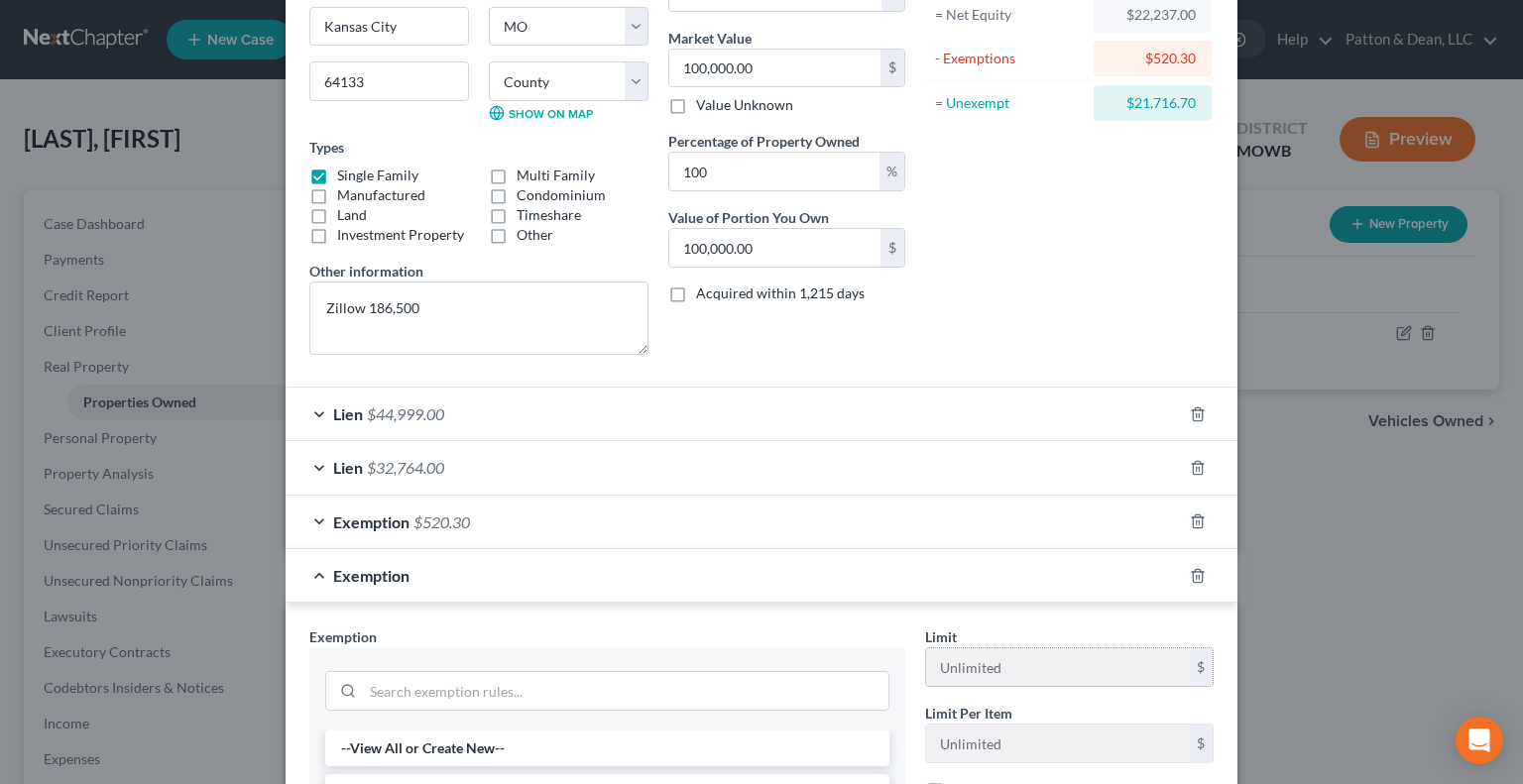 scroll, scrollTop: 484, scrollLeft: 0, axis: vertical 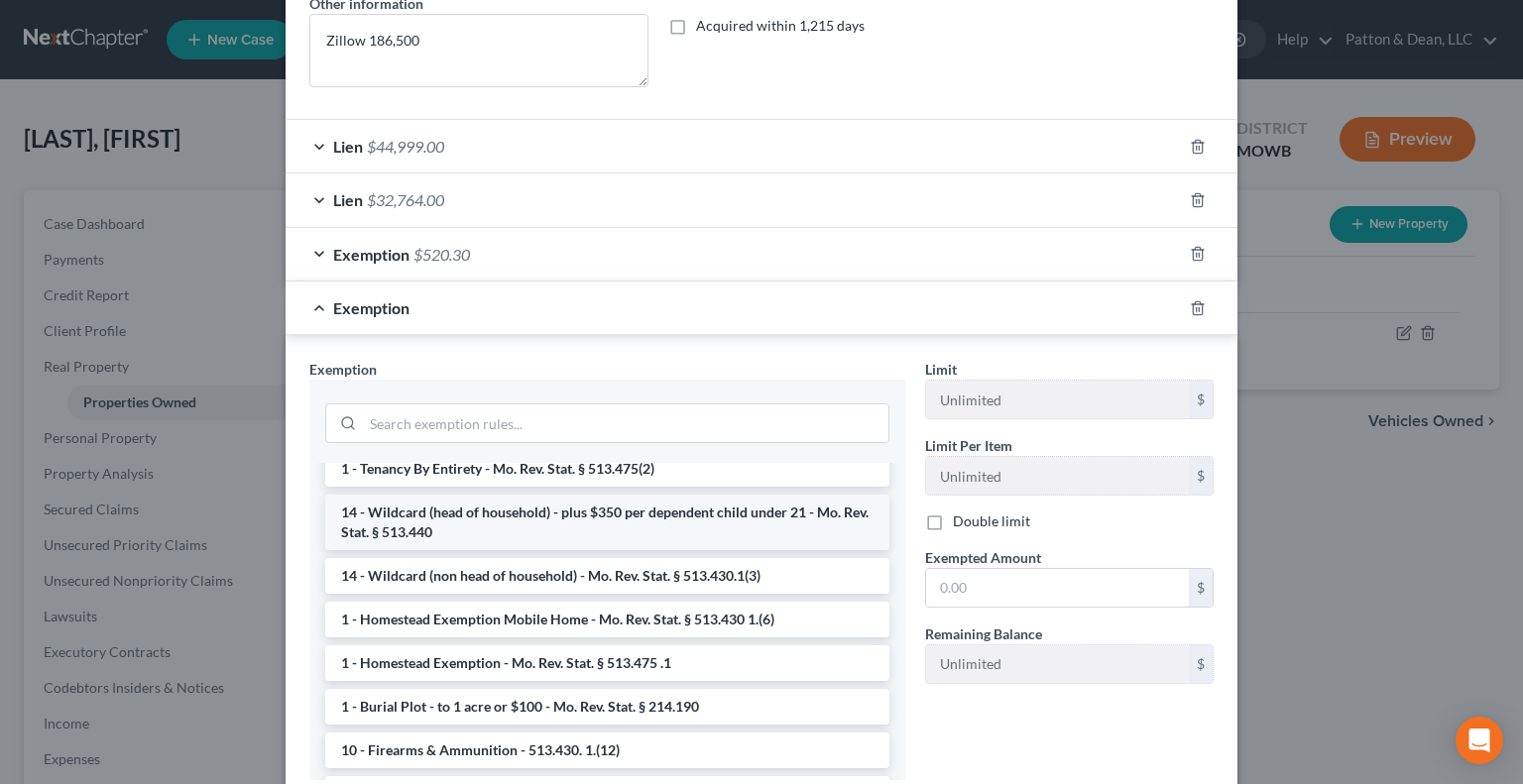 click on "14 - Wildcard (head of household) -  plus $350 per dependent child under 21 - Mo. Rev. Stat. § 513.440" at bounding box center (607, 522) 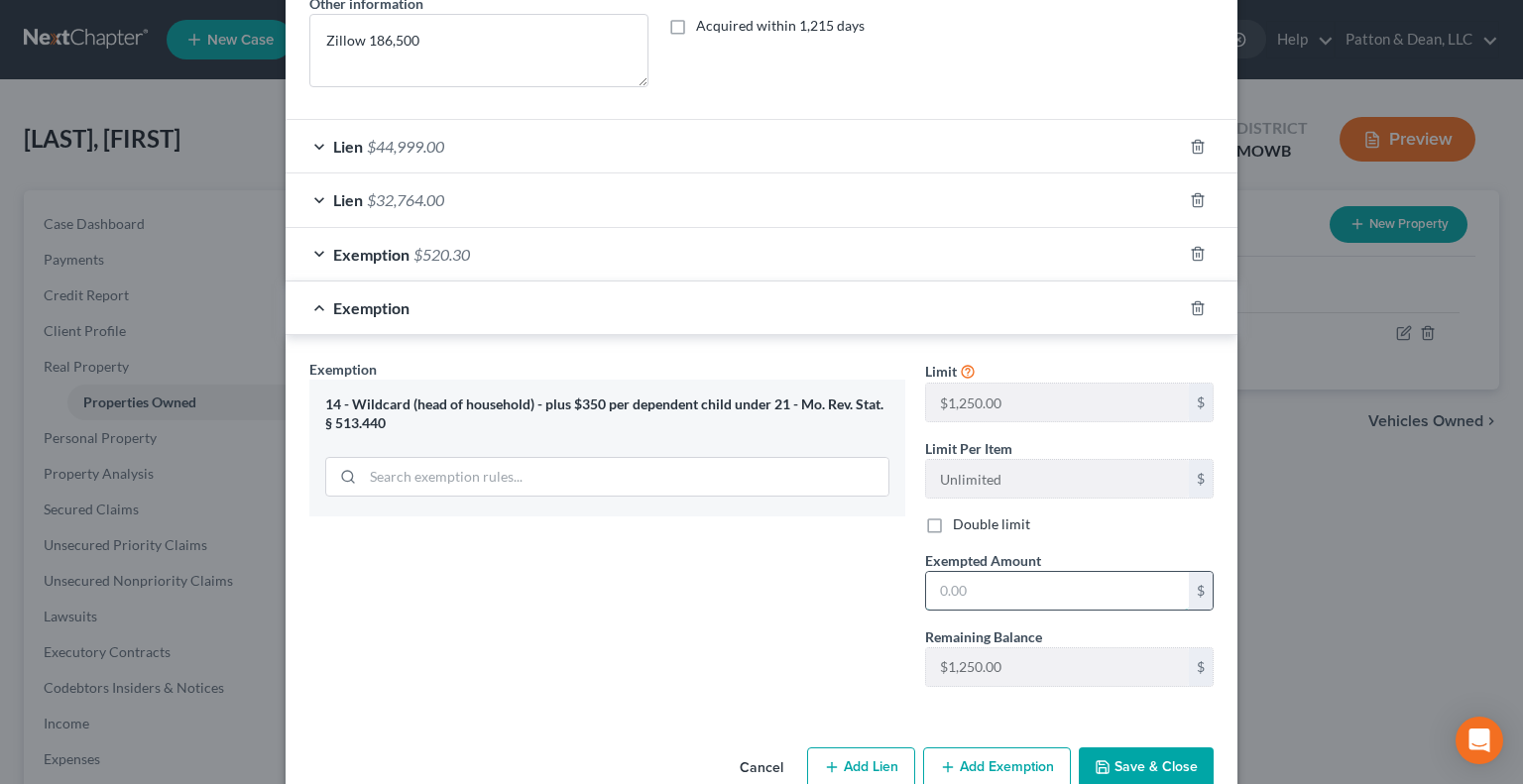 click at bounding box center (1057, 591) 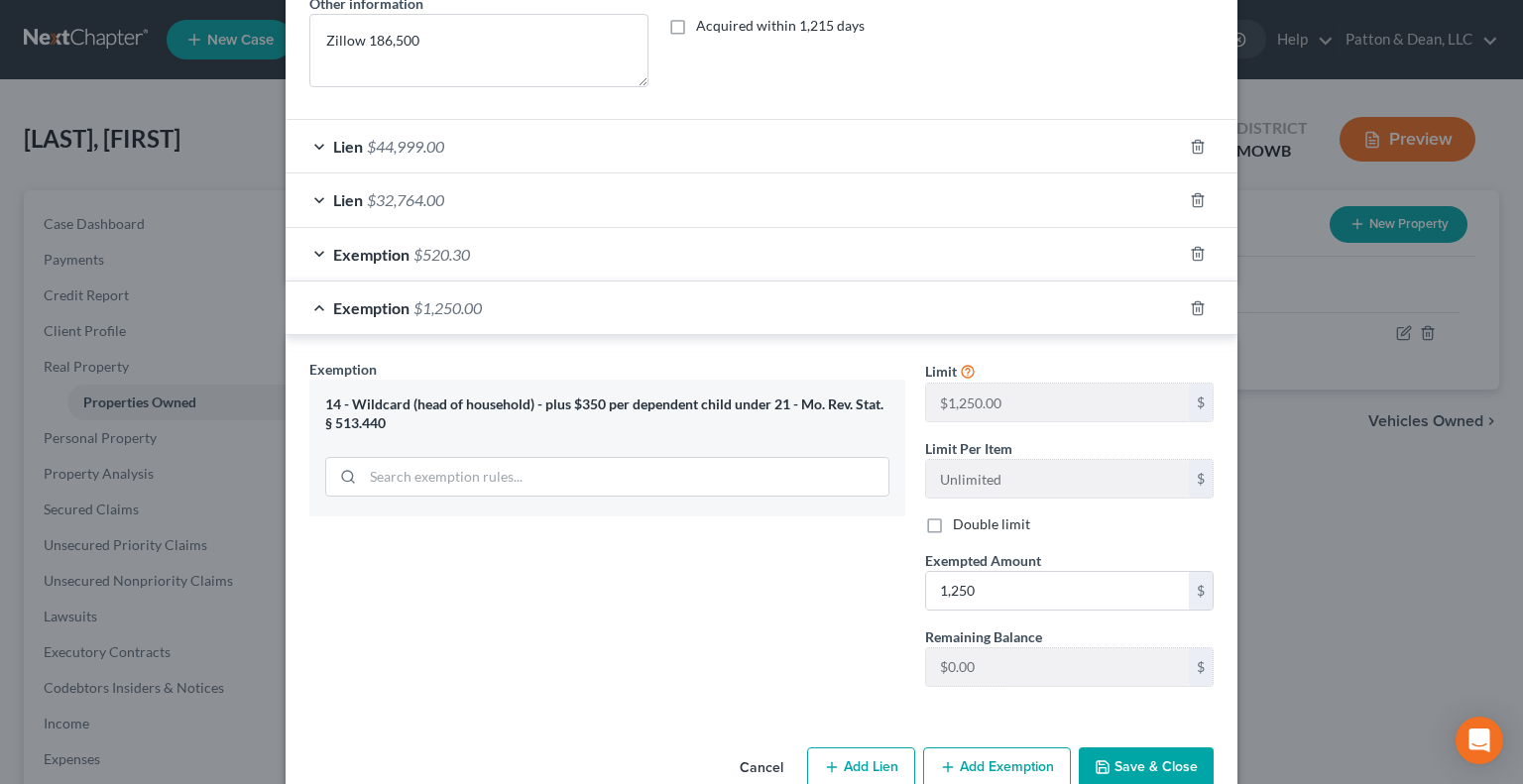 click on "Save & Close" at bounding box center [1146, 768] 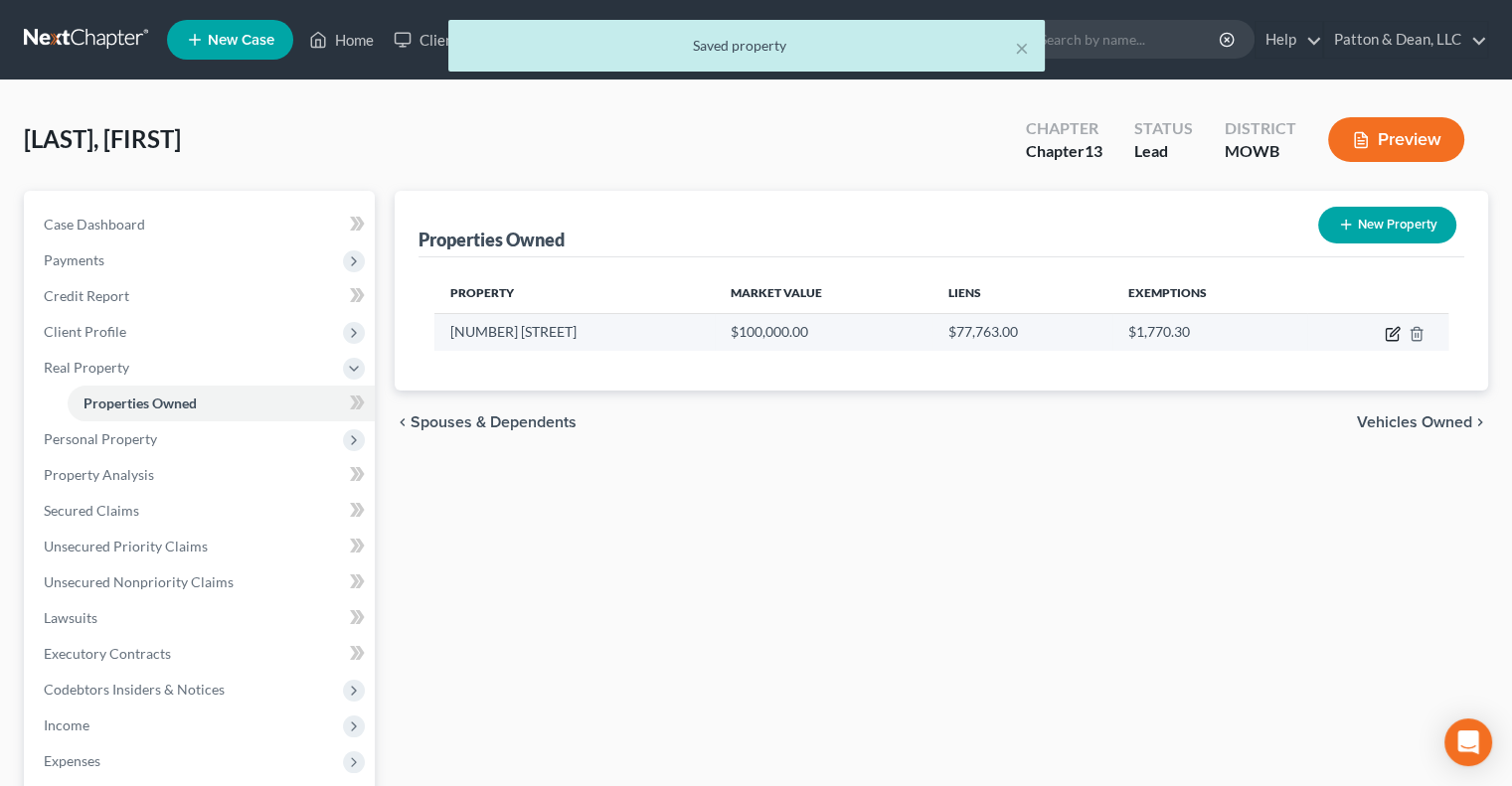 click 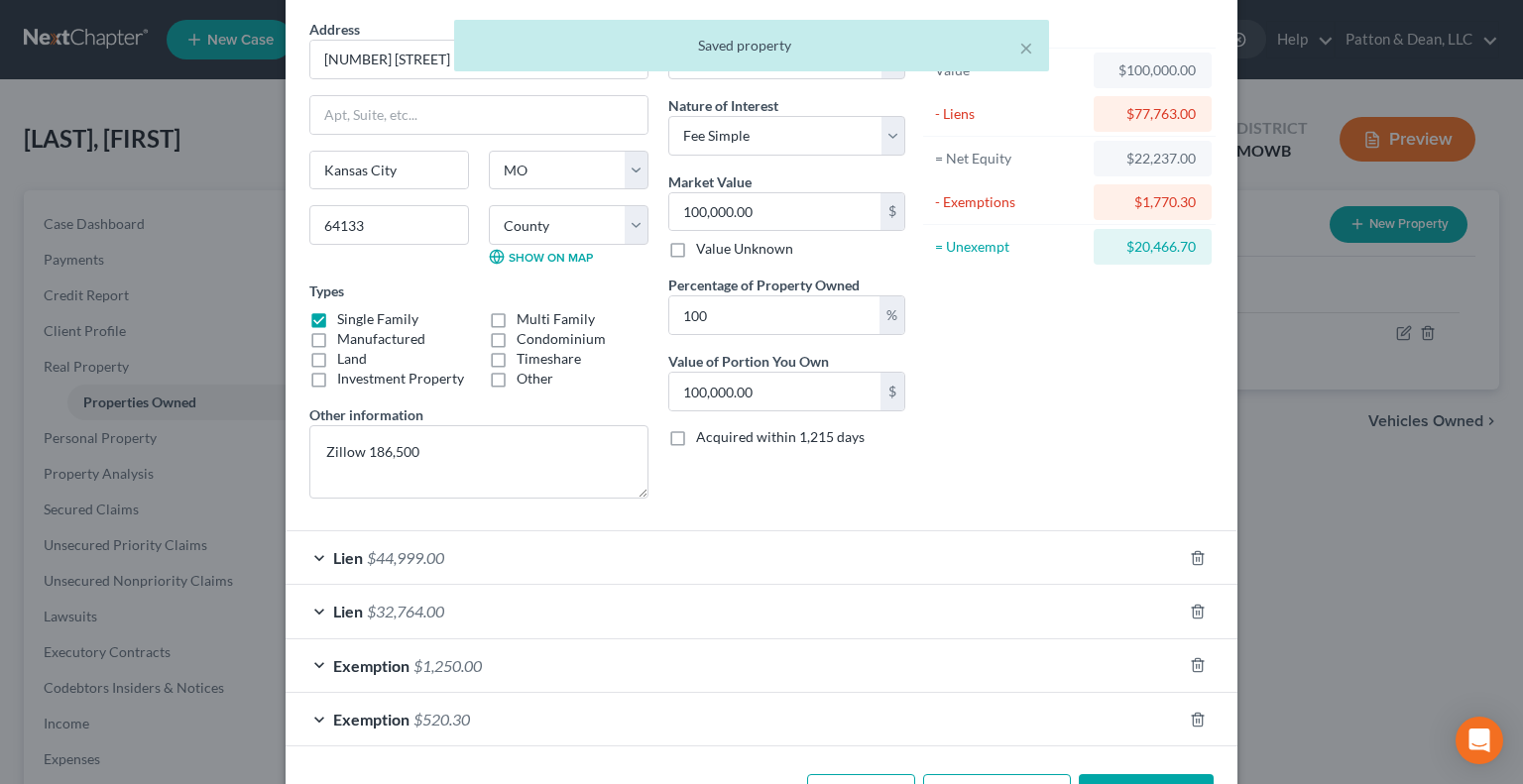 scroll, scrollTop: 140, scrollLeft: 0, axis: vertical 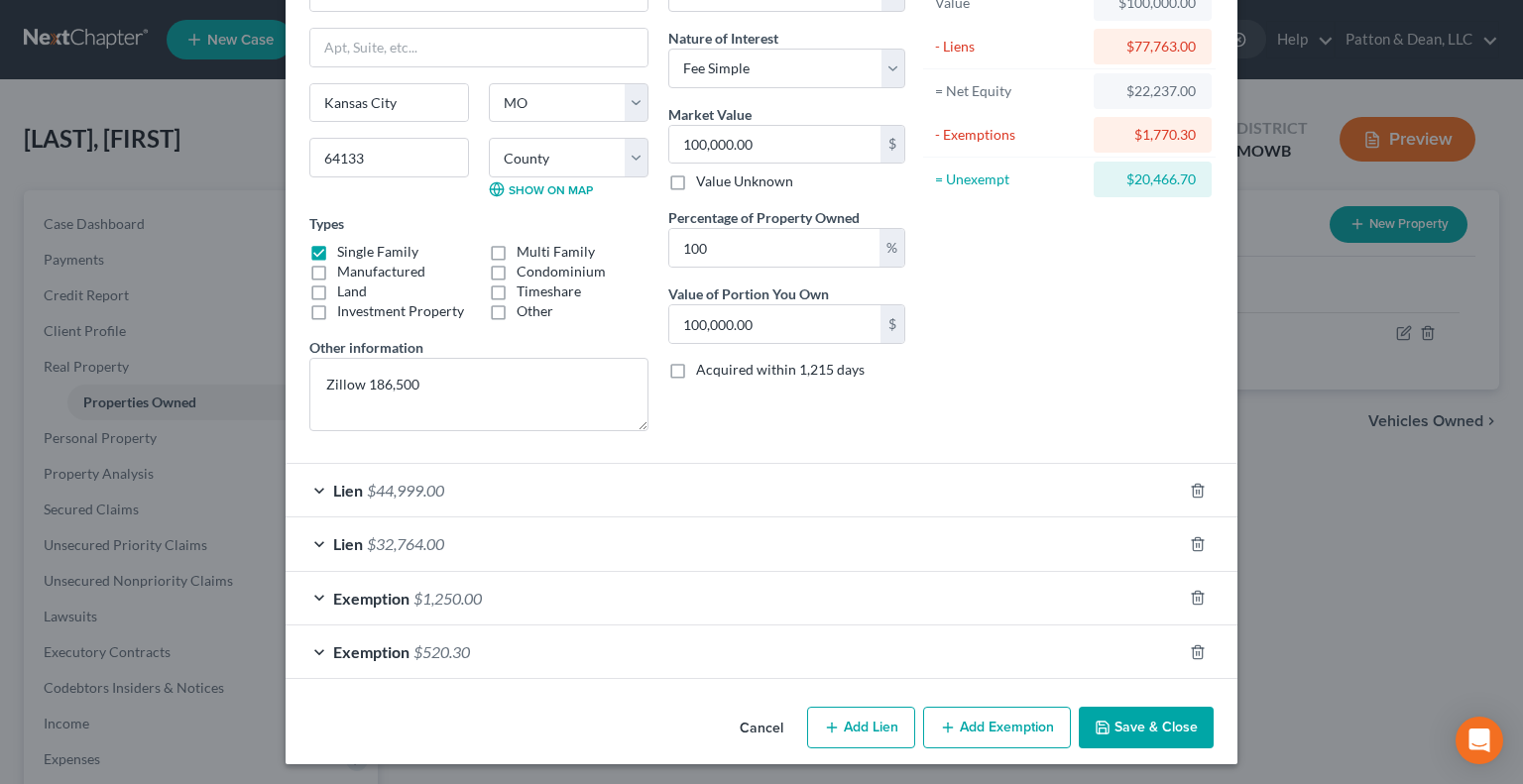 click on "Add Exemption" at bounding box center (996, 728) 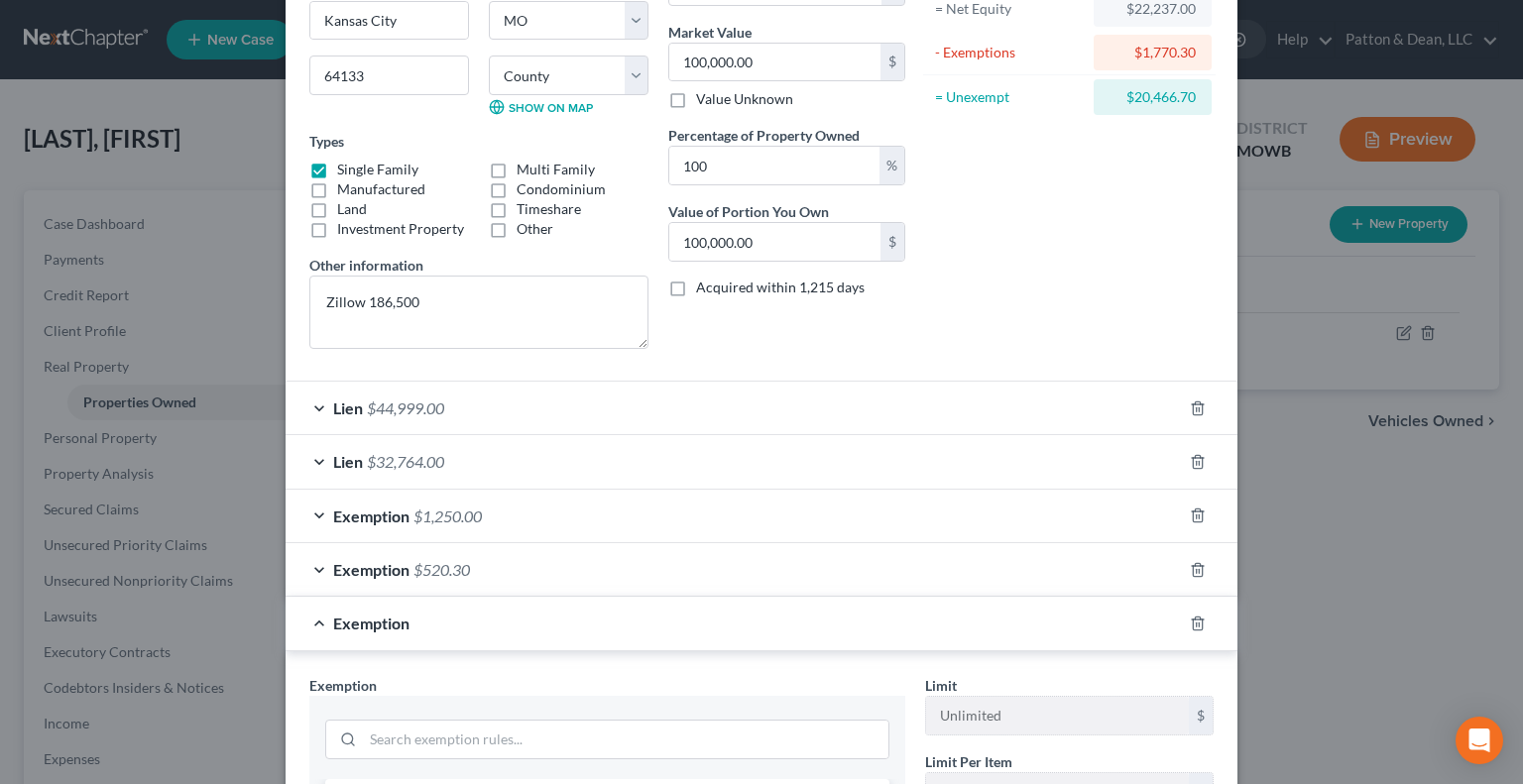 scroll, scrollTop: 437, scrollLeft: 0, axis: vertical 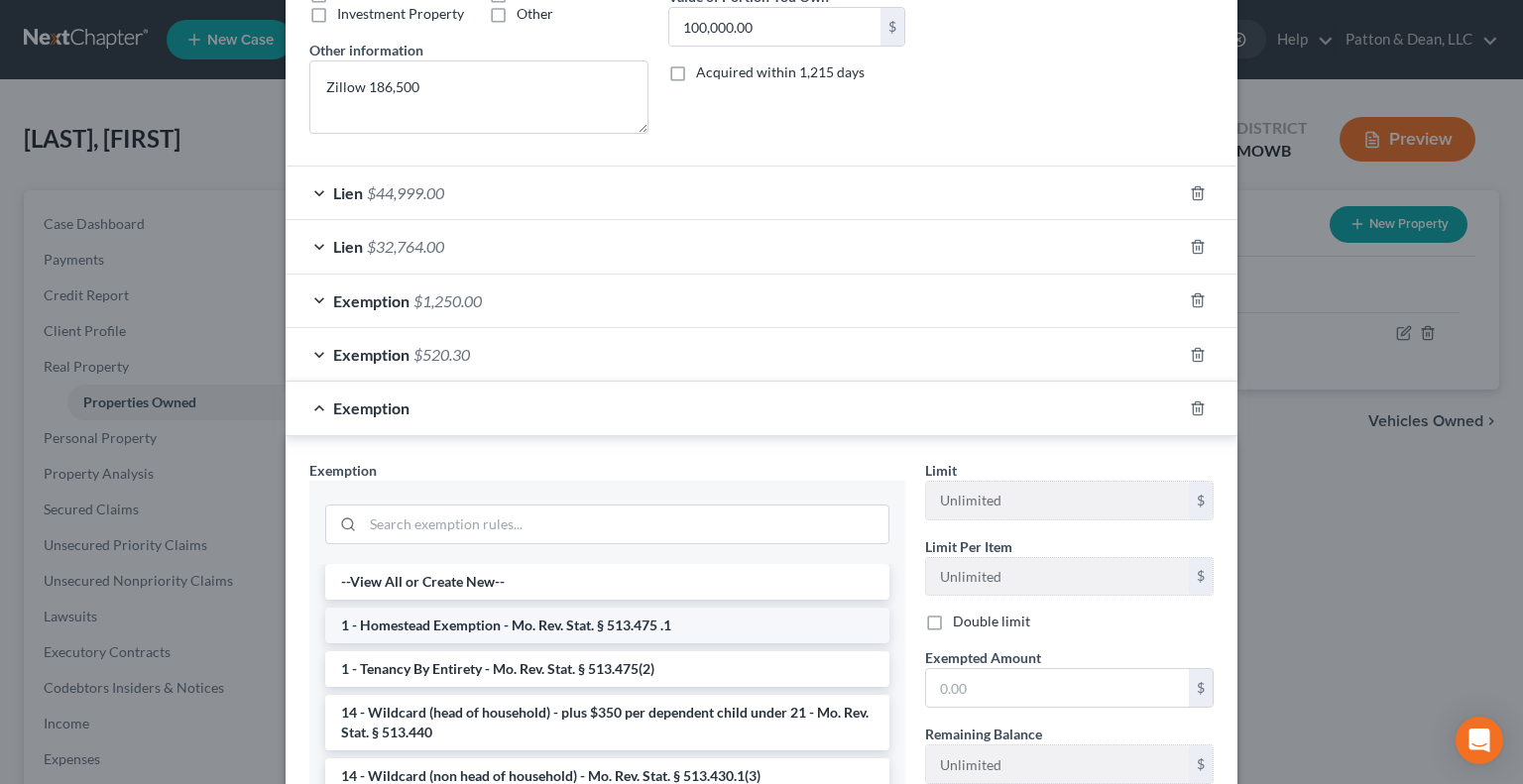 click on "1 - Homestead Exemption - Mo. Rev. Stat. § 513.475 .1" at bounding box center [607, 625] 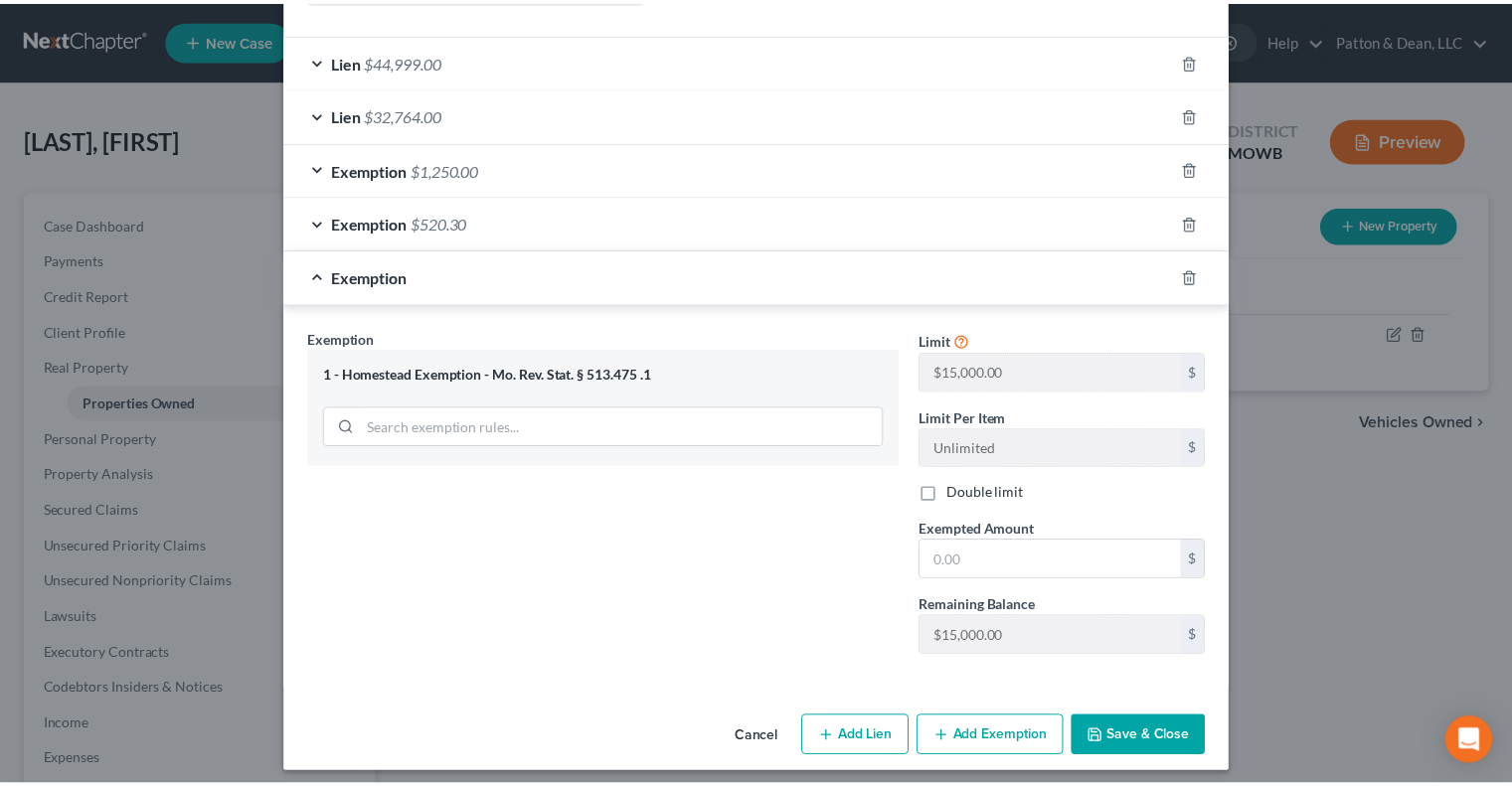 scroll, scrollTop: 577, scrollLeft: 0, axis: vertical 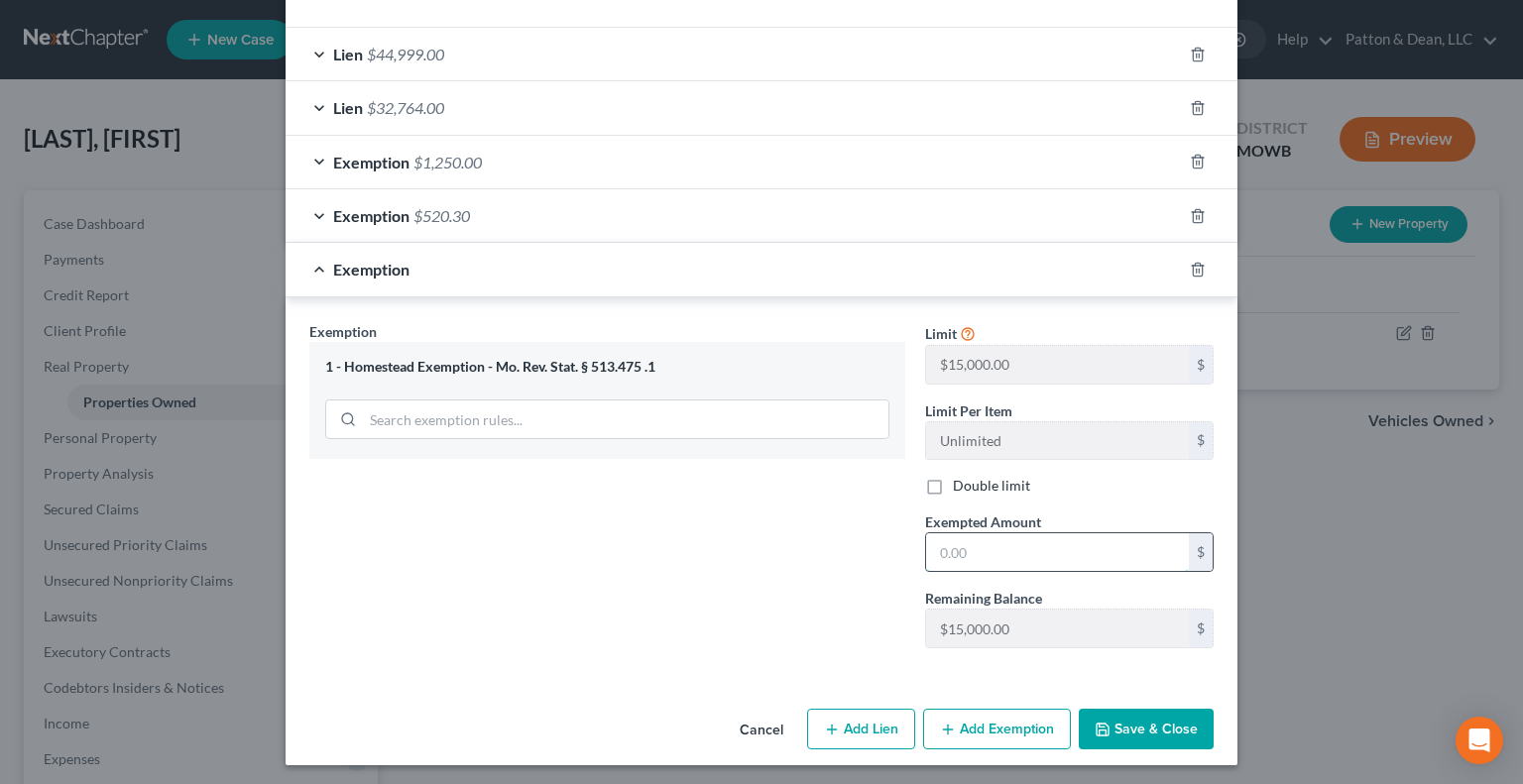 click at bounding box center [1057, 552] 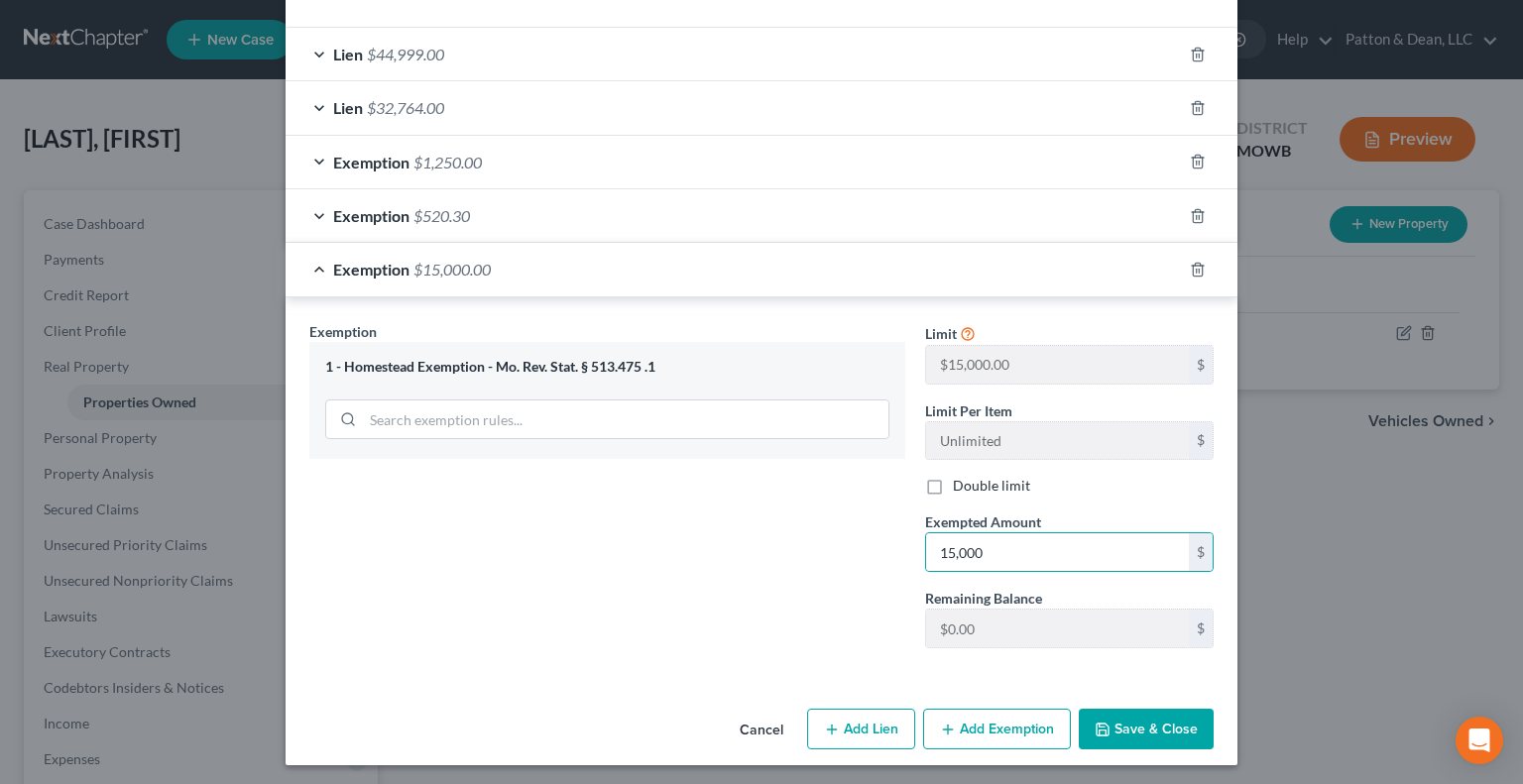 click on "Save & Close" at bounding box center [1146, 729] 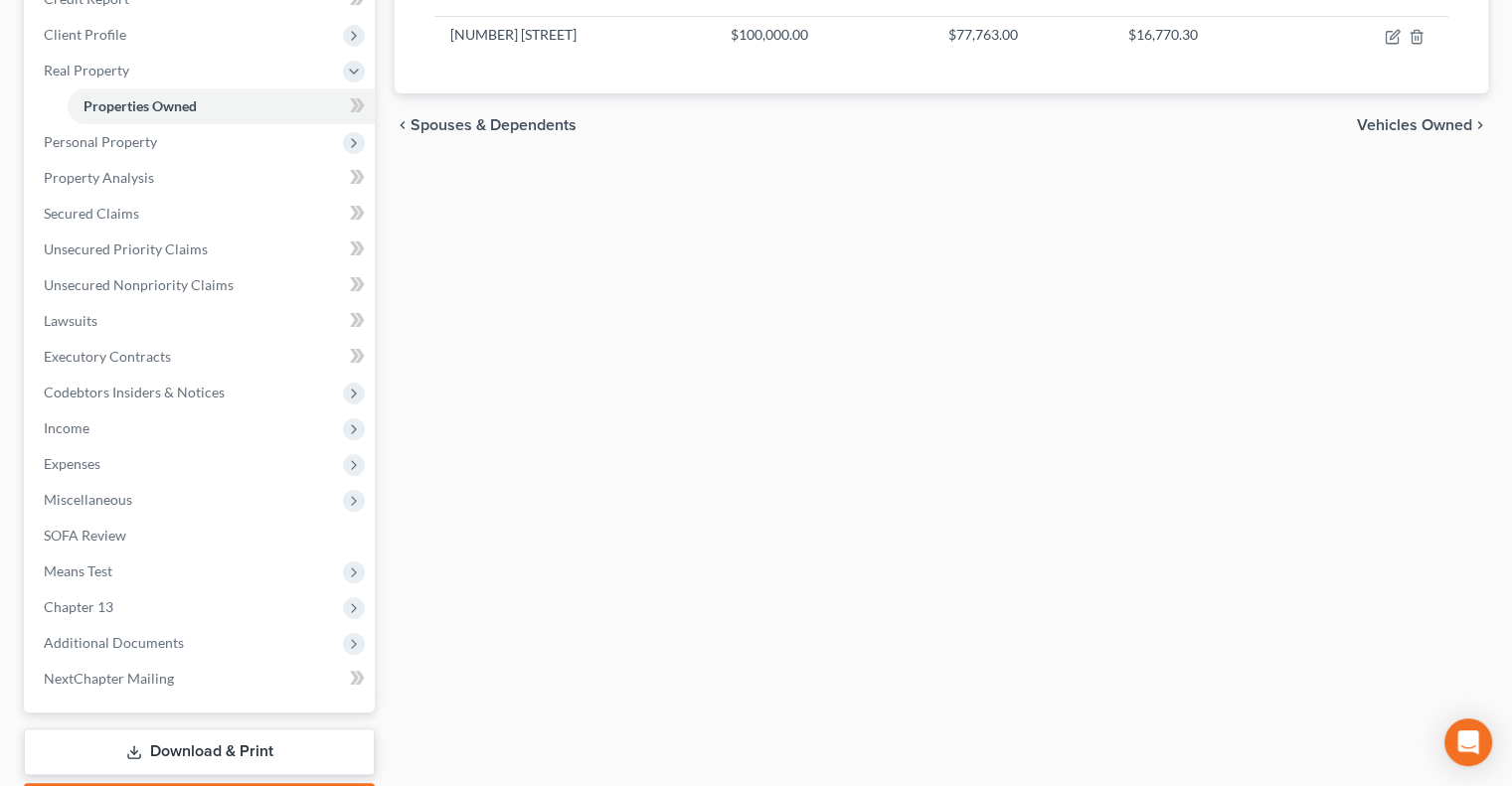 scroll, scrollTop: 298, scrollLeft: 0, axis: vertical 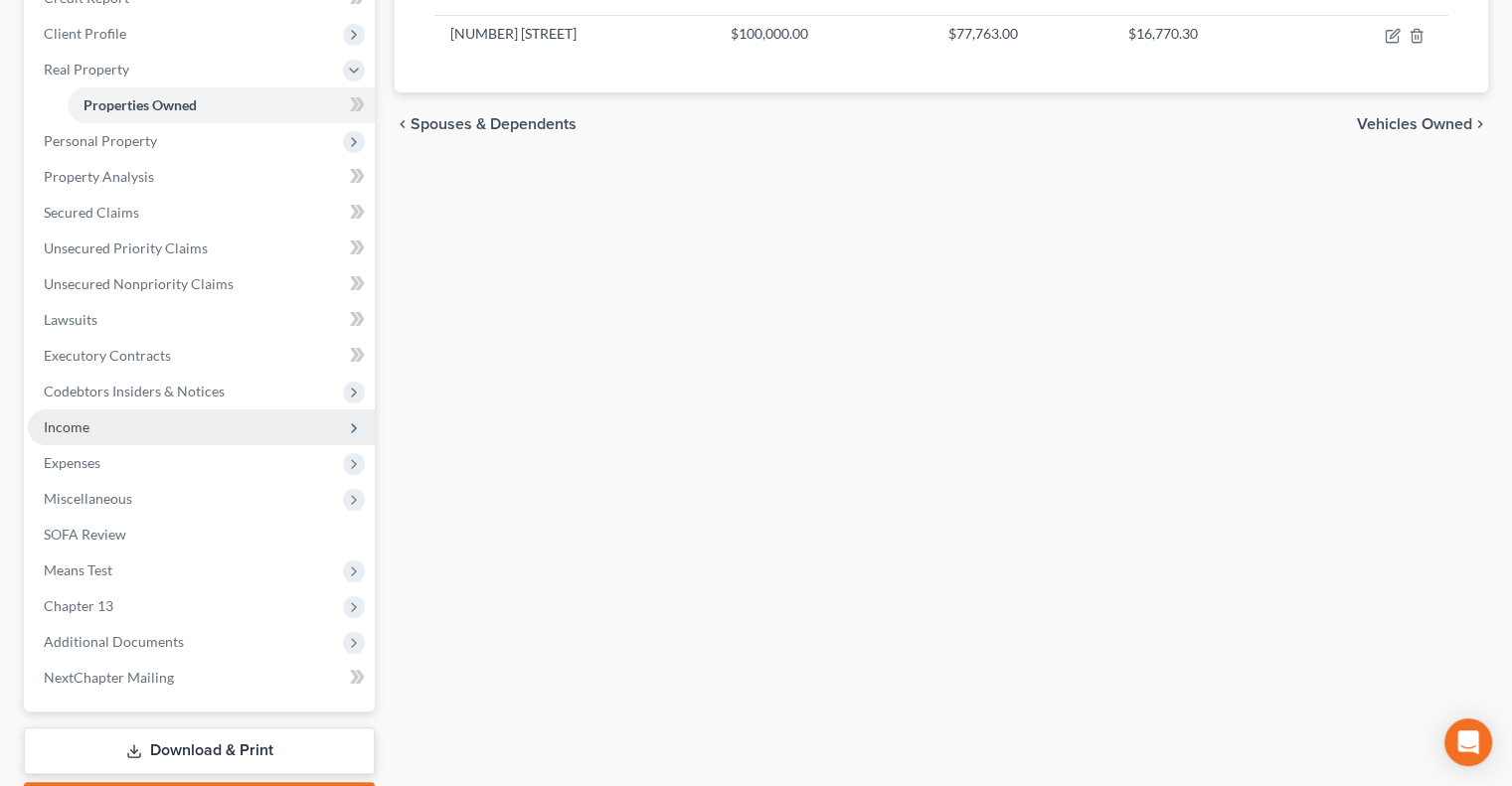 click on "Income" at bounding box center [67, 426] 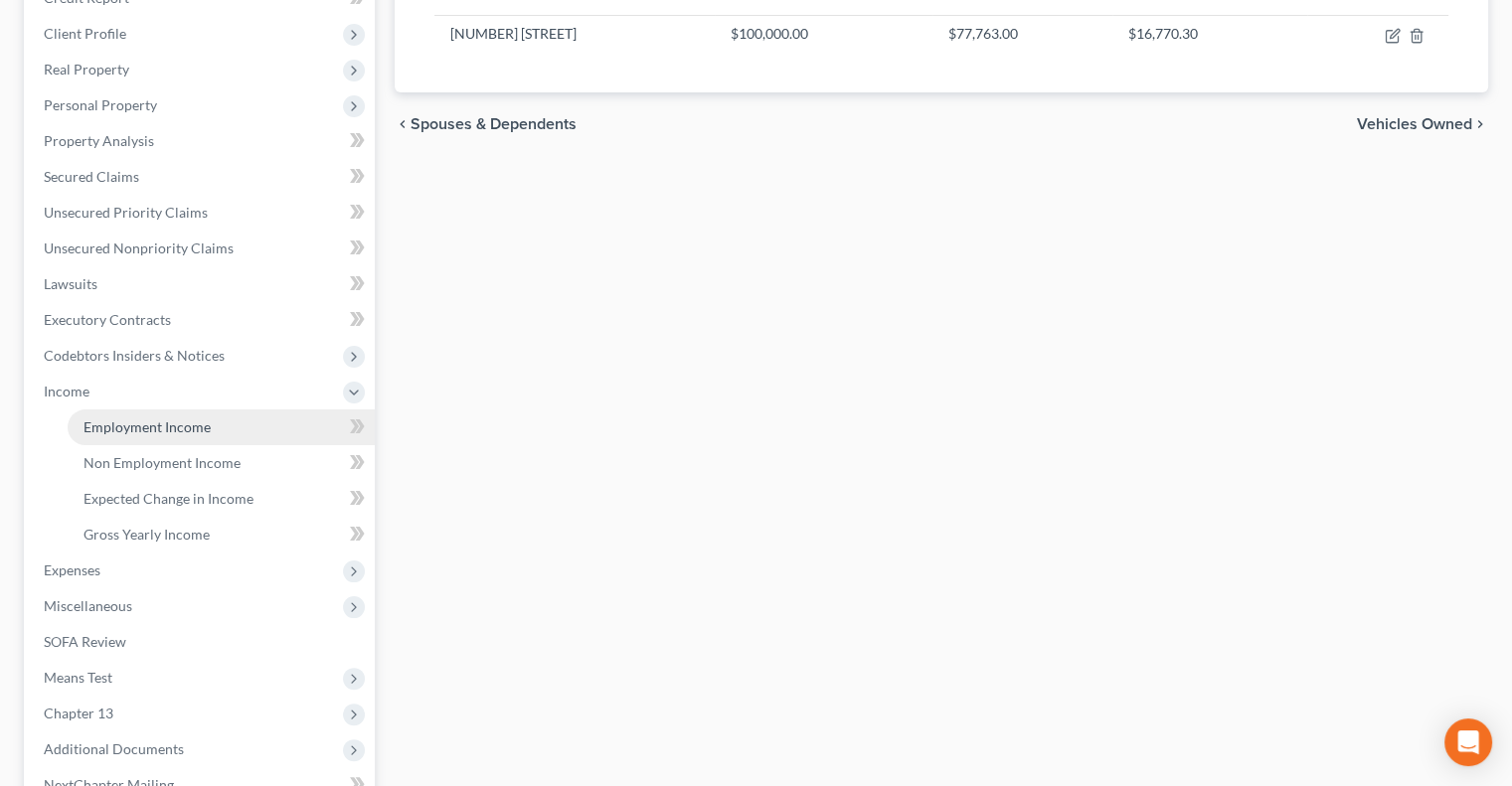 click on "Employment Income" at bounding box center (147, 426) 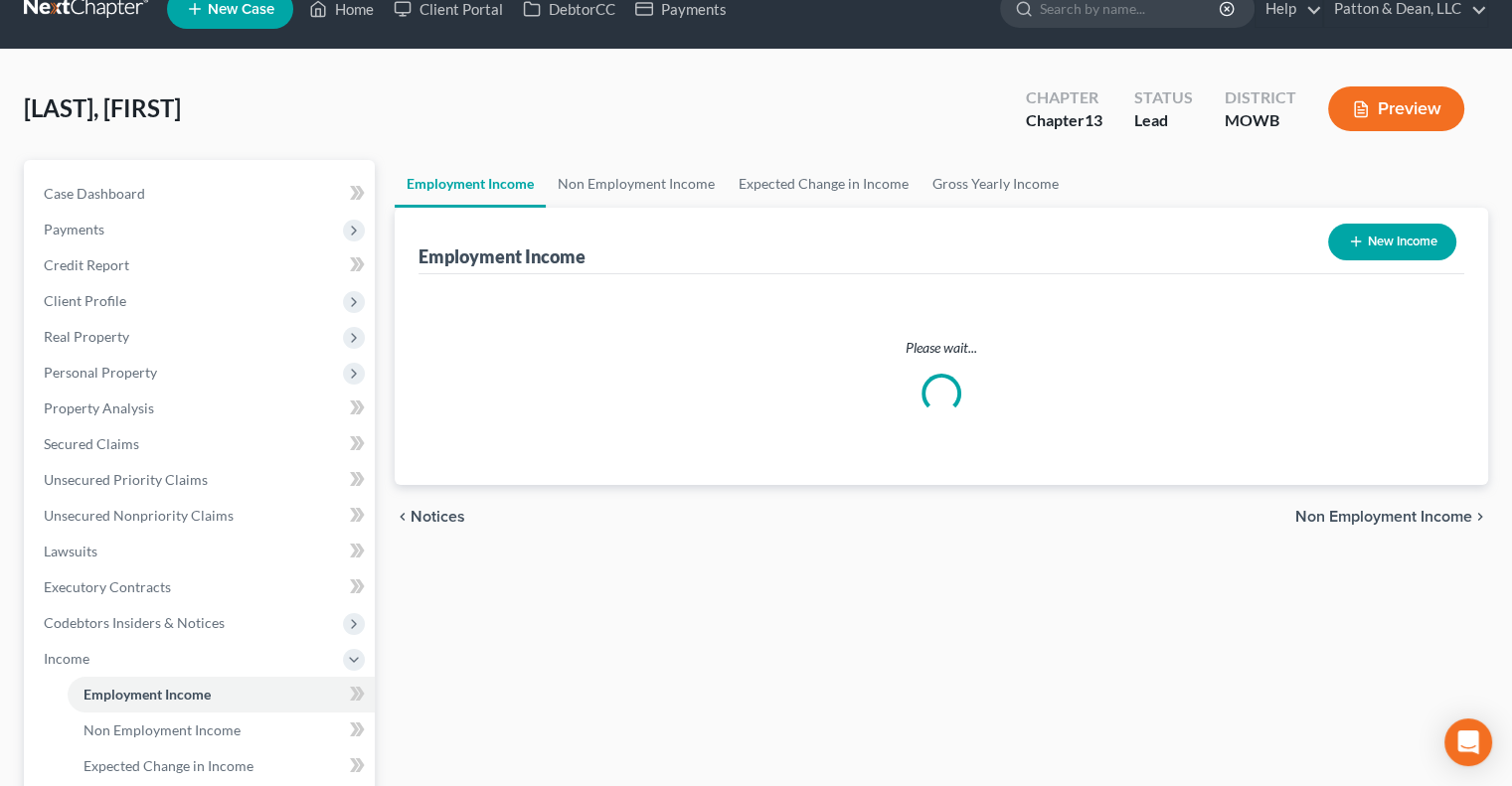scroll, scrollTop: 0, scrollLeft: 0, axis: both 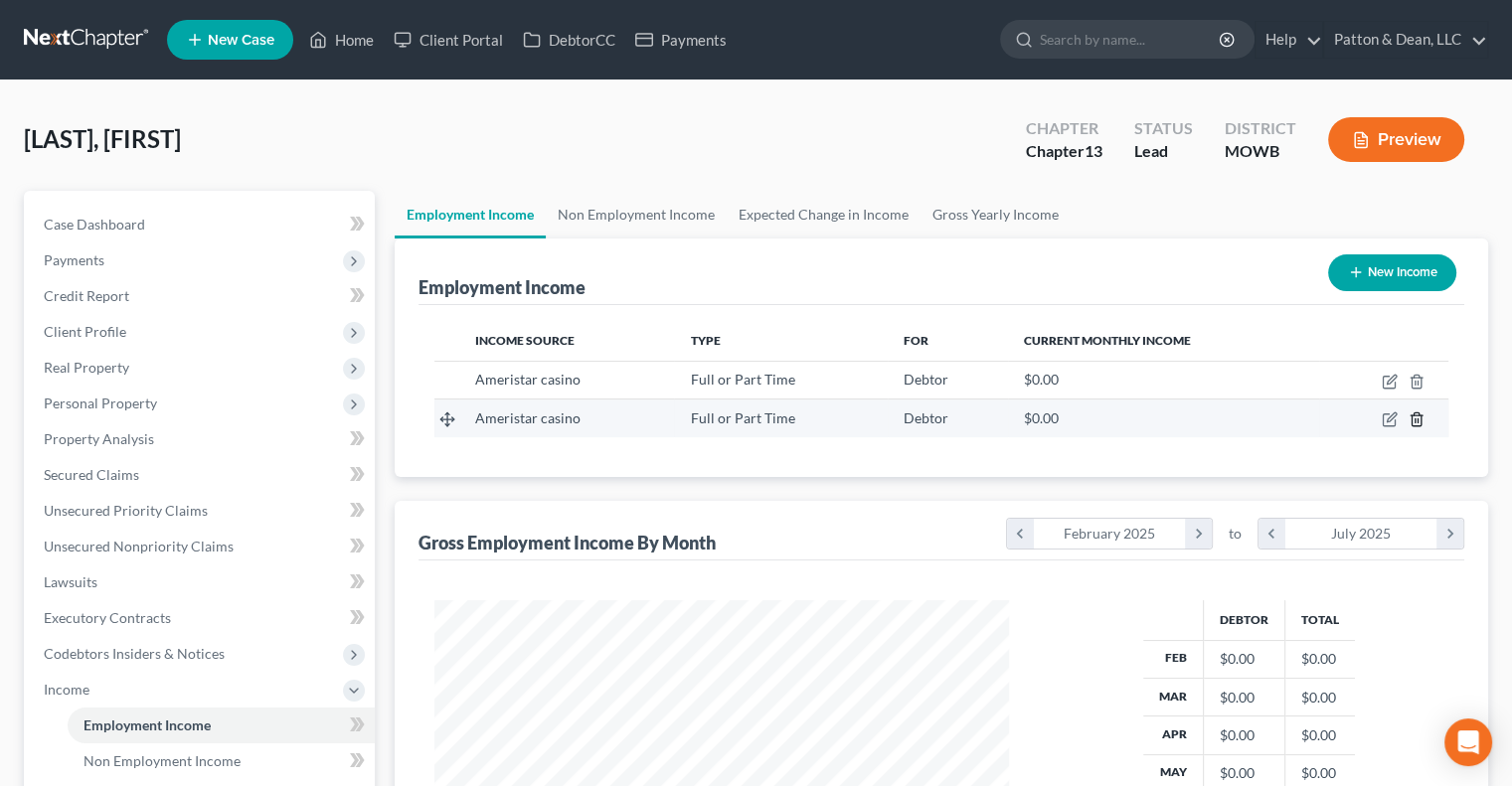 click 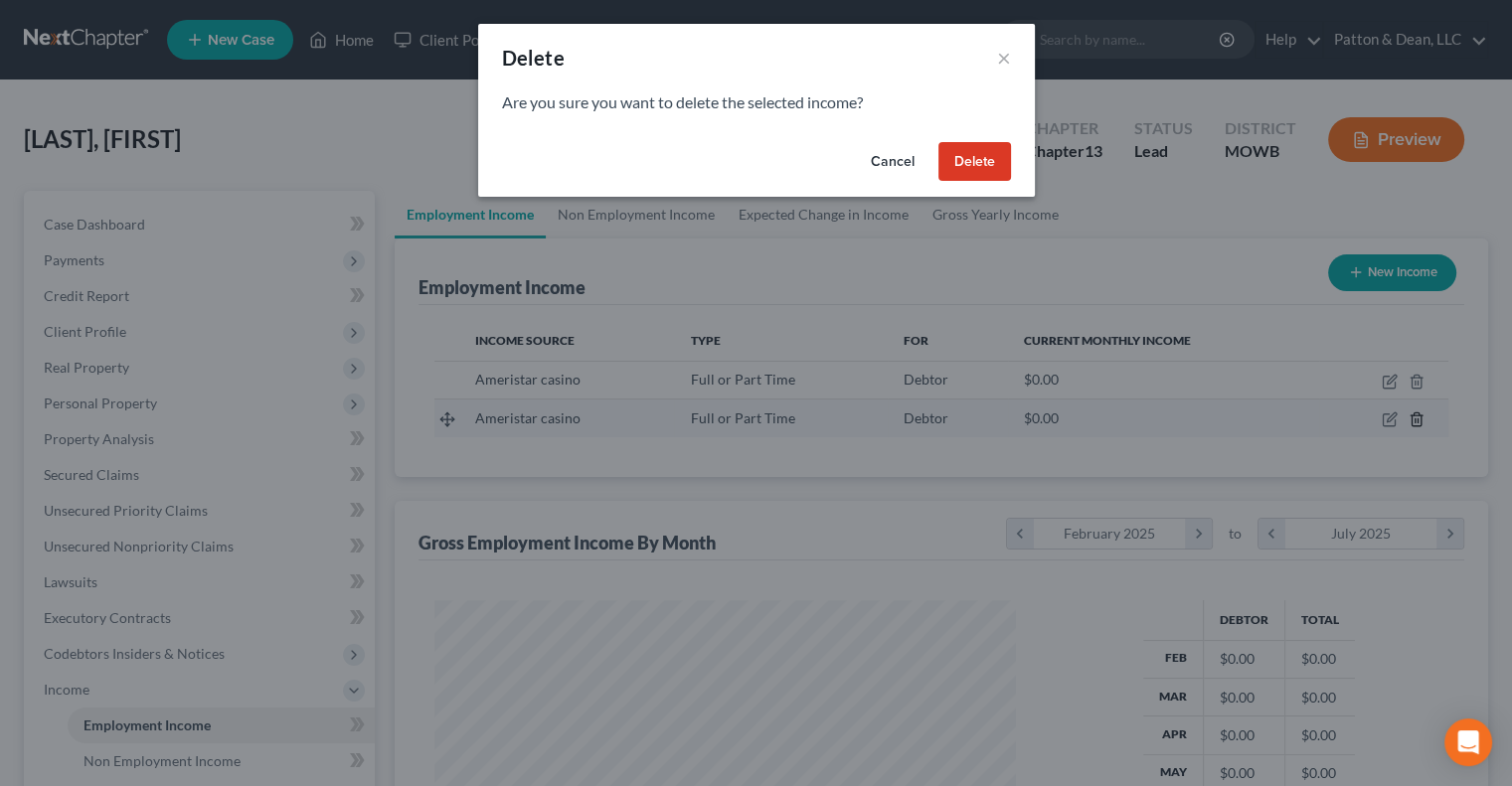 scroll, scrollTop: 993324, scrollLeft: 993462, axis: both 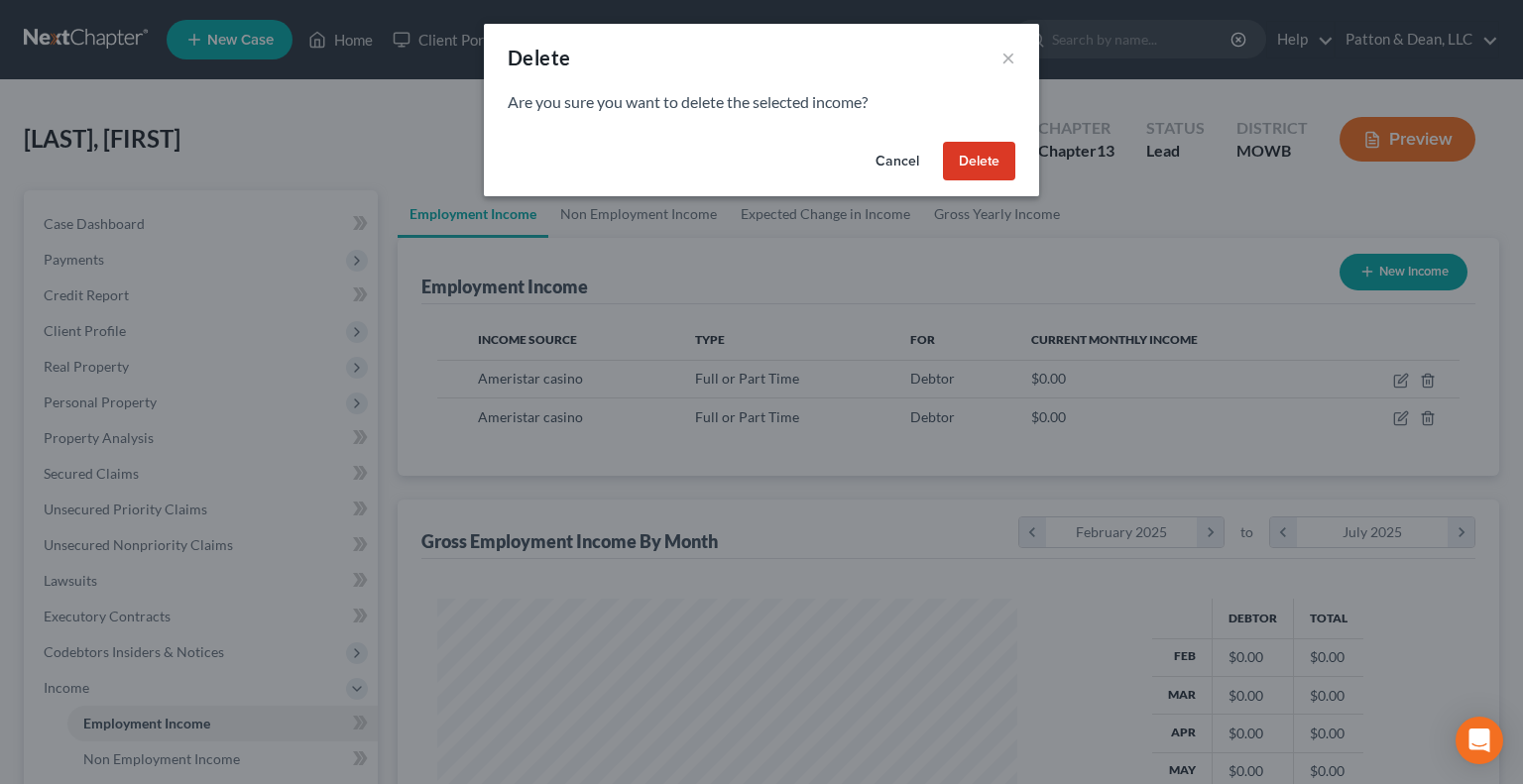 drag, startPoint x: 957, startPoint y: 134, endPoint x: 971, endPoint y: 150, distance: 21.260292 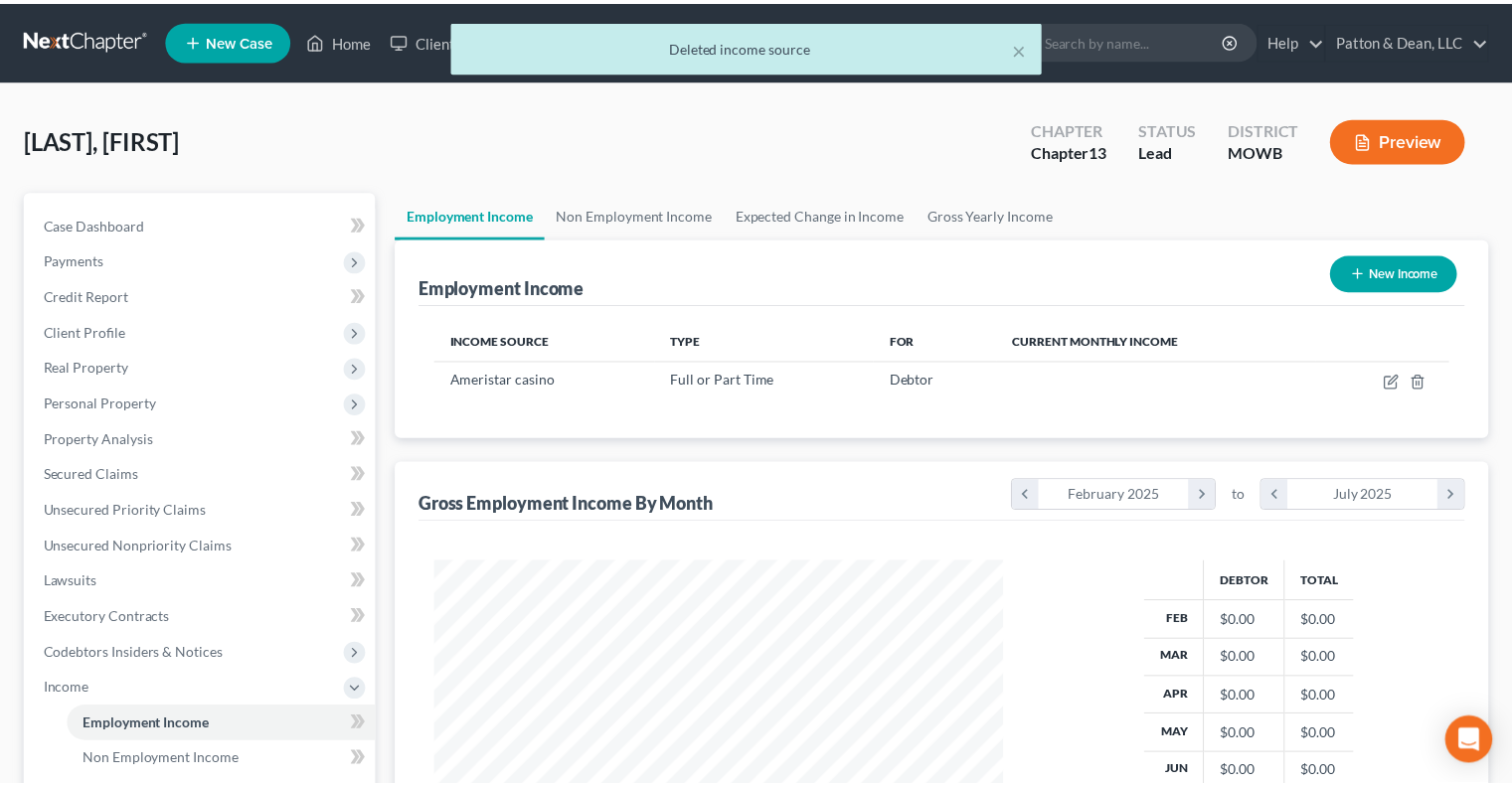 scroll, scrollTop: 354, scrollLeft: 613, axis: both 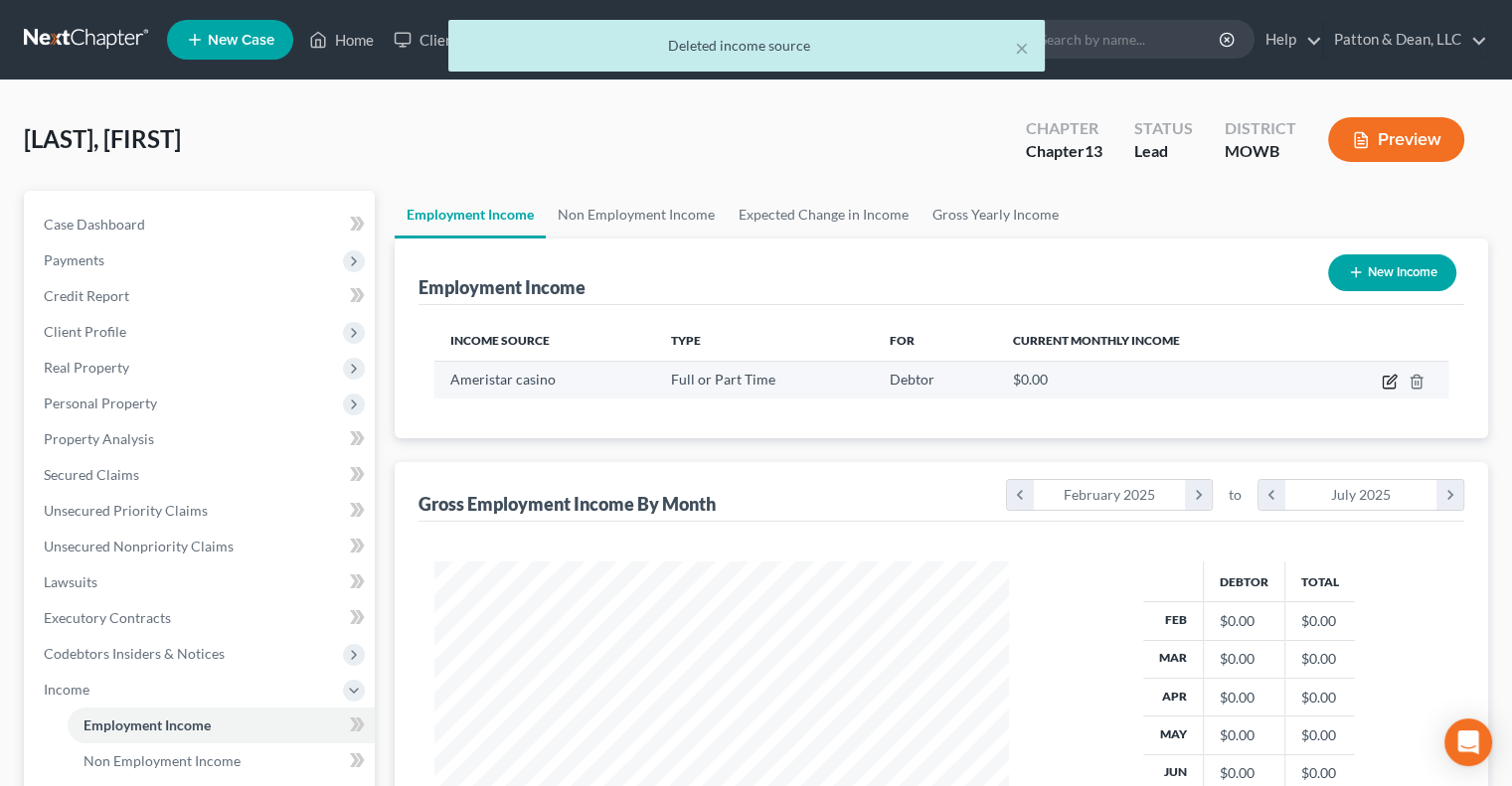 click 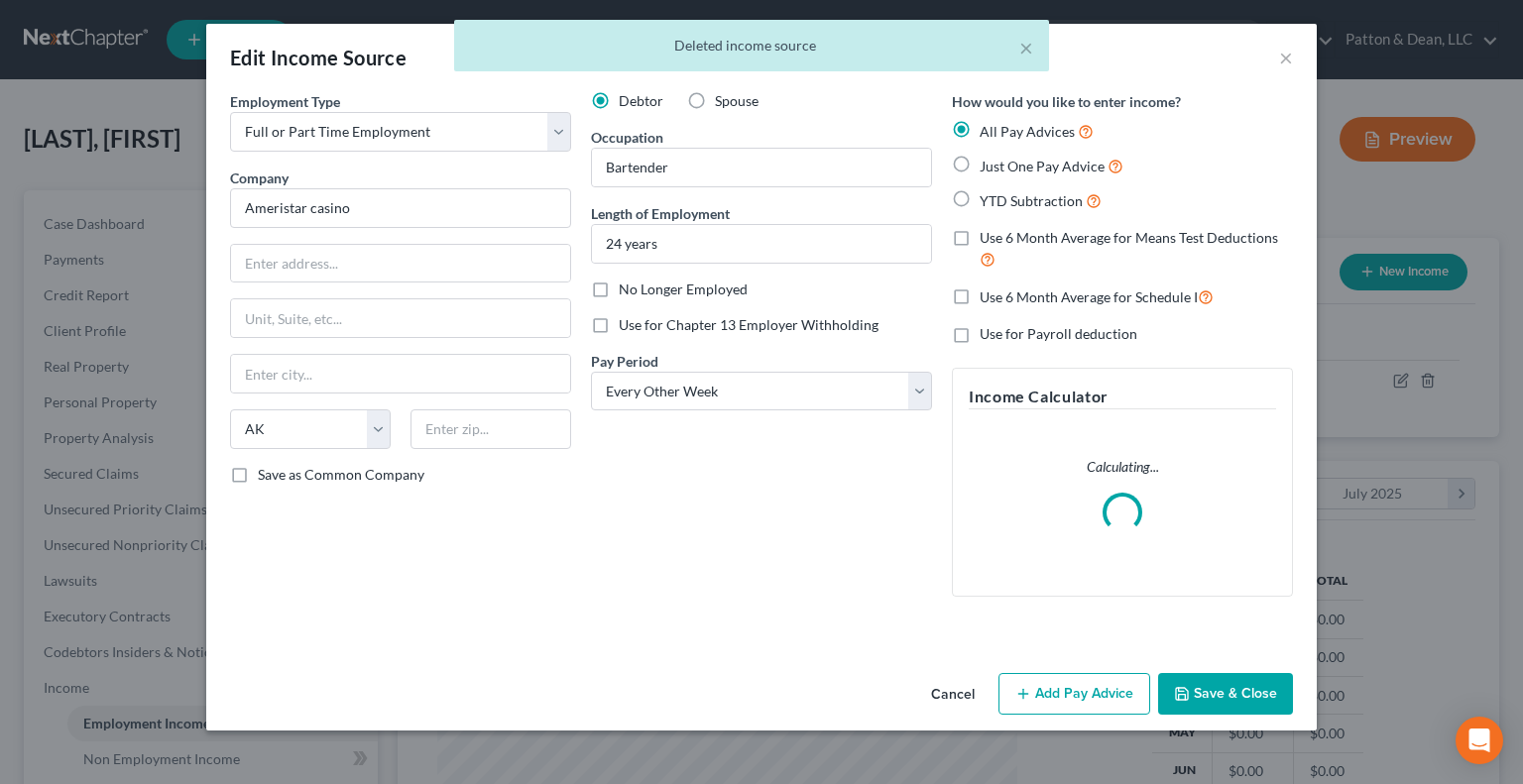 scroll, scrollTop: 990797, scrollLeft: 990917, axis: both 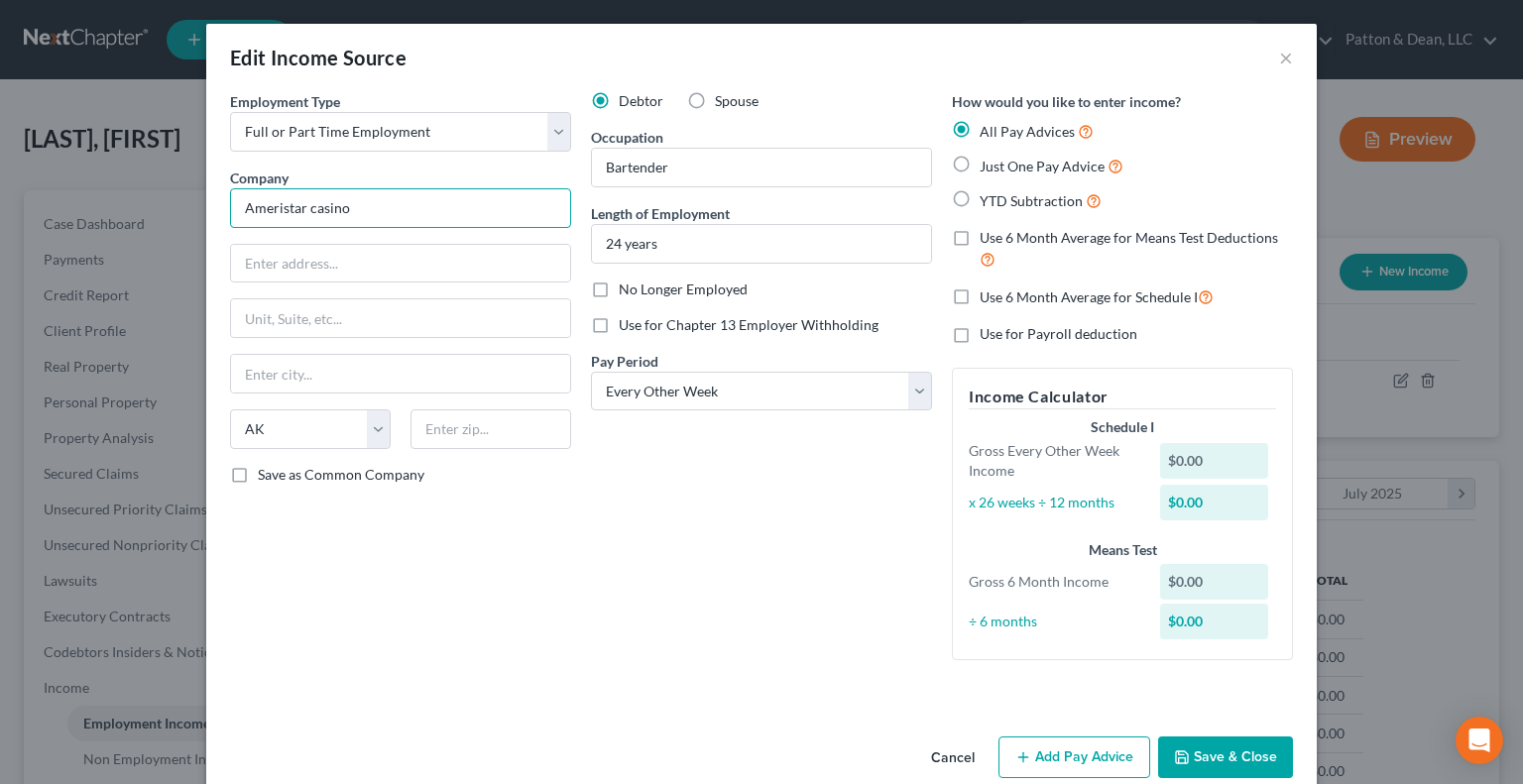 drag, startPoint x: 316, startPoint y: 206, endPoint x: 302, endPoint y: 207, distance: 14.035669 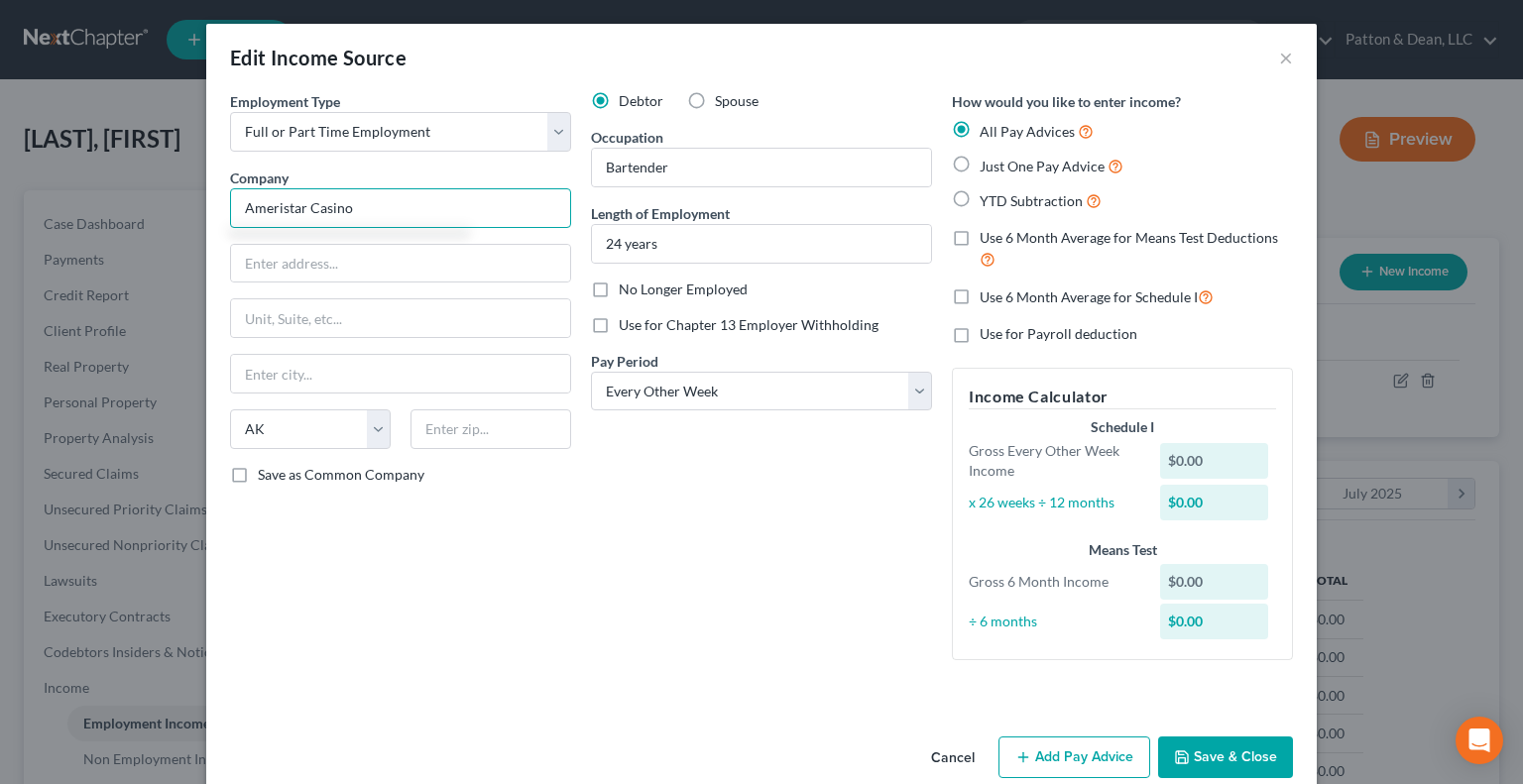 drag, startPoint x: 365, startPoint y: 209, endPoint x: 228, endPoint y: 213, distance: 137.05838 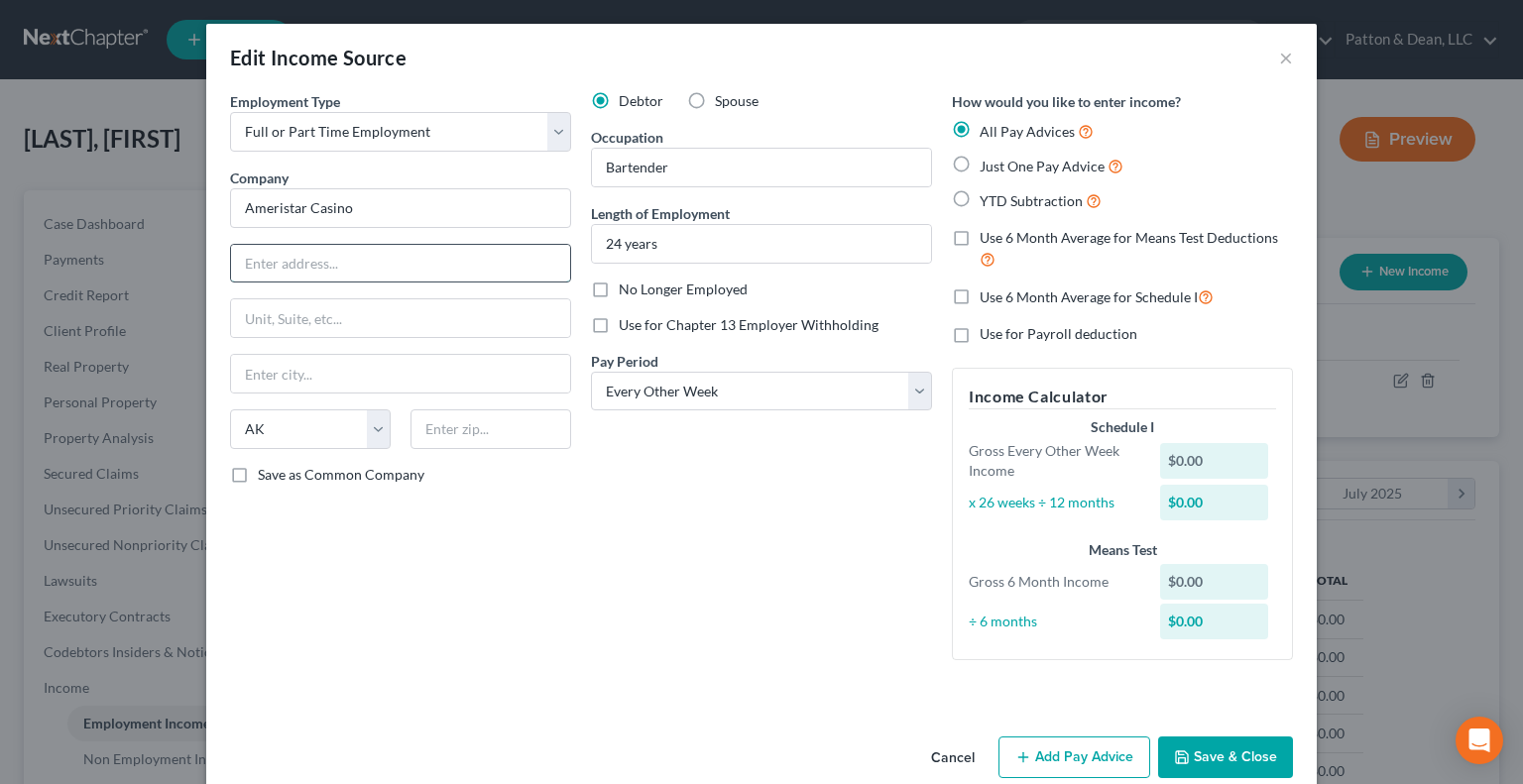 click at bounding box center (401, 264) 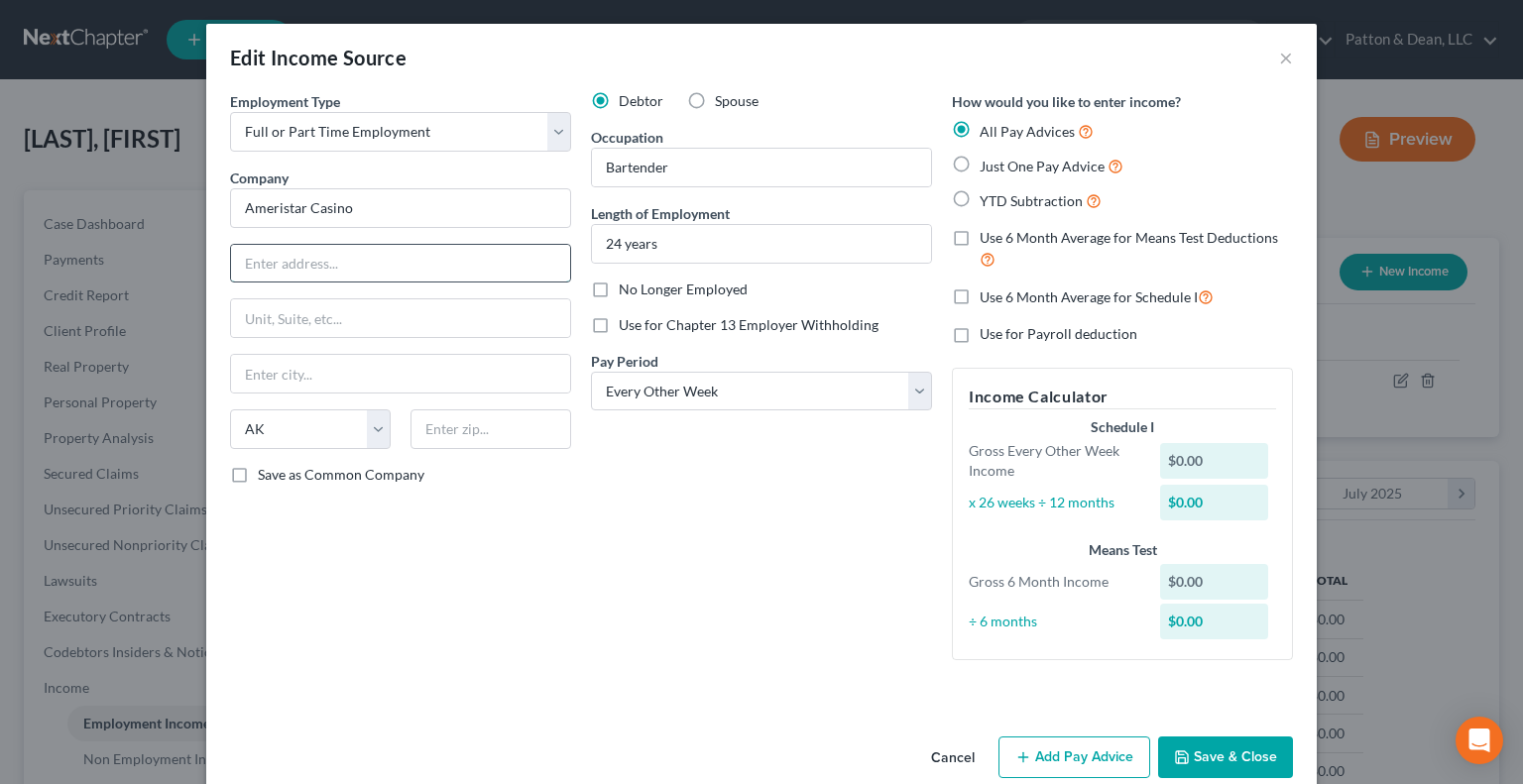 paste on "3200 North Ameristar Drive" 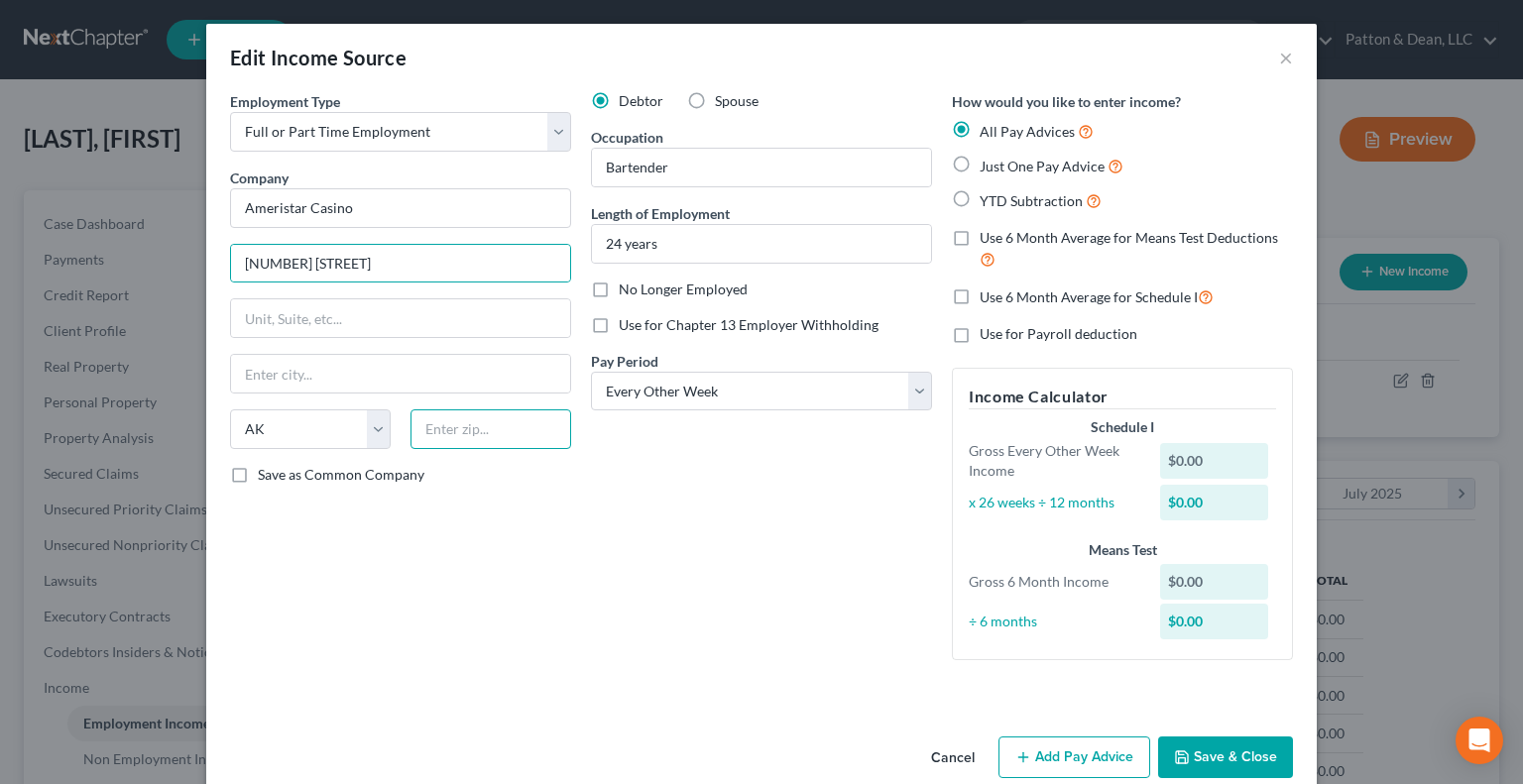 click at bounding box center [491, 429] 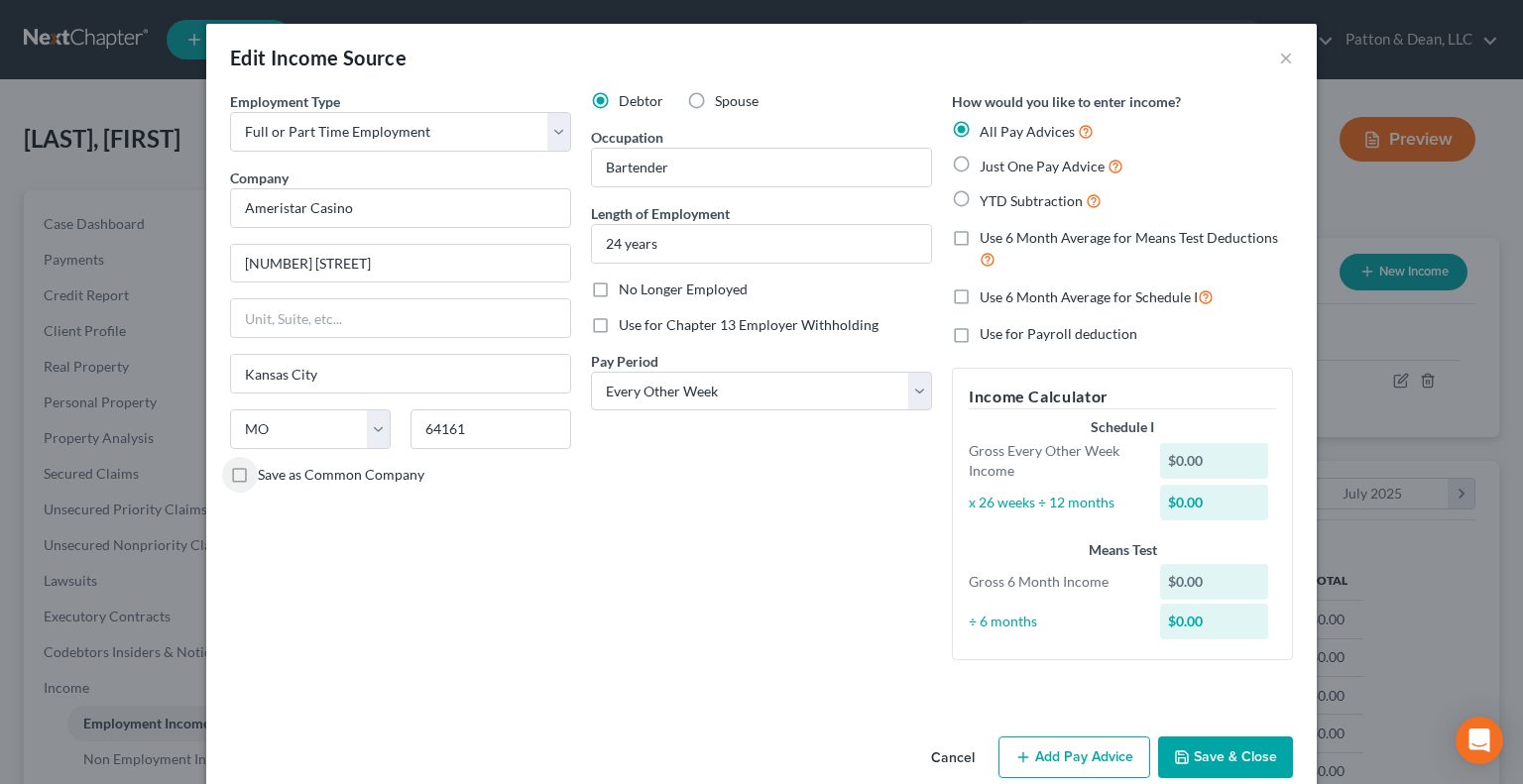 click on "Save & Close" at bounding box center (1226, 757) 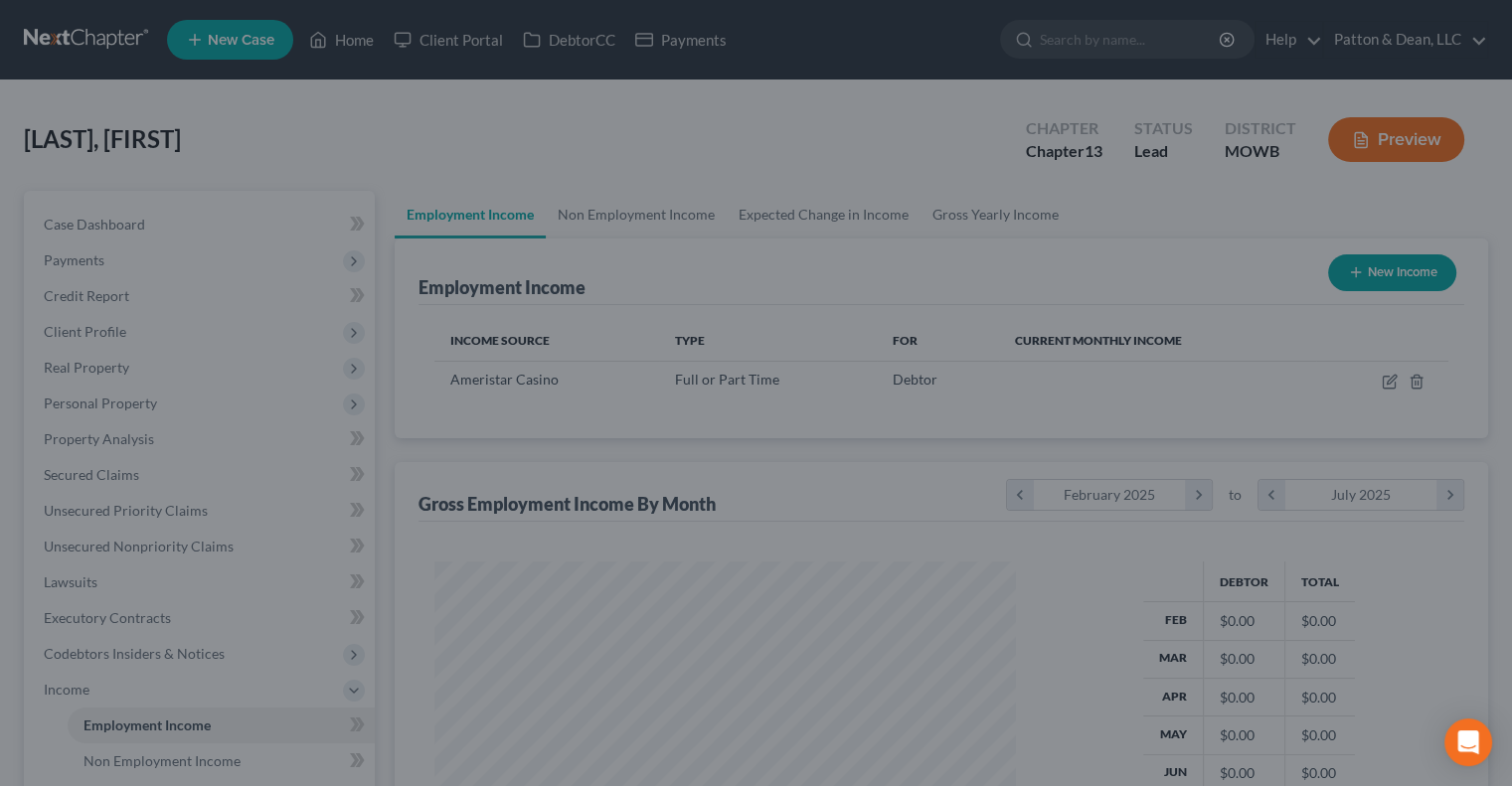 scroll, scrollTop: 354, scrollLeft: 613, axis: both 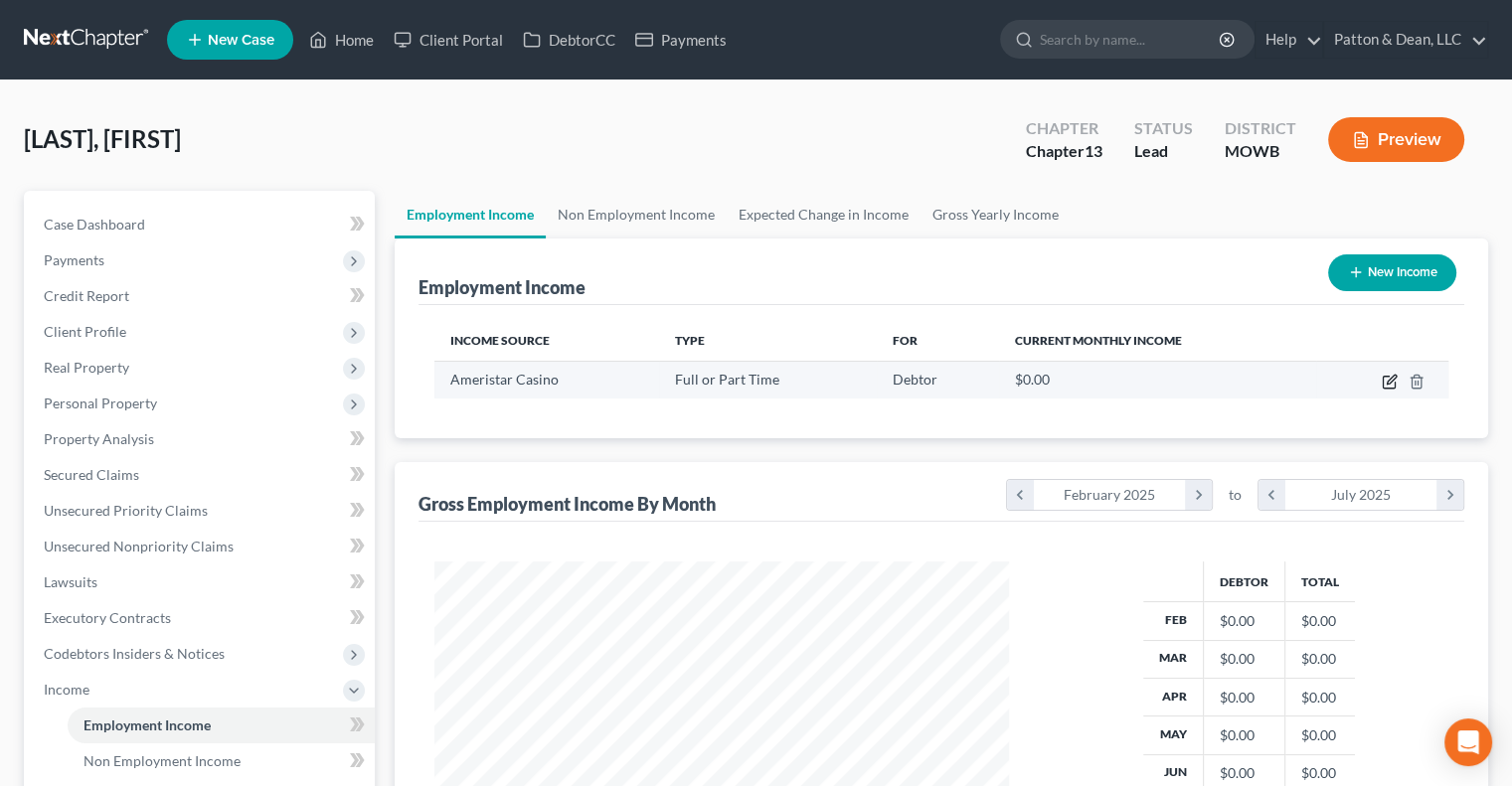 click 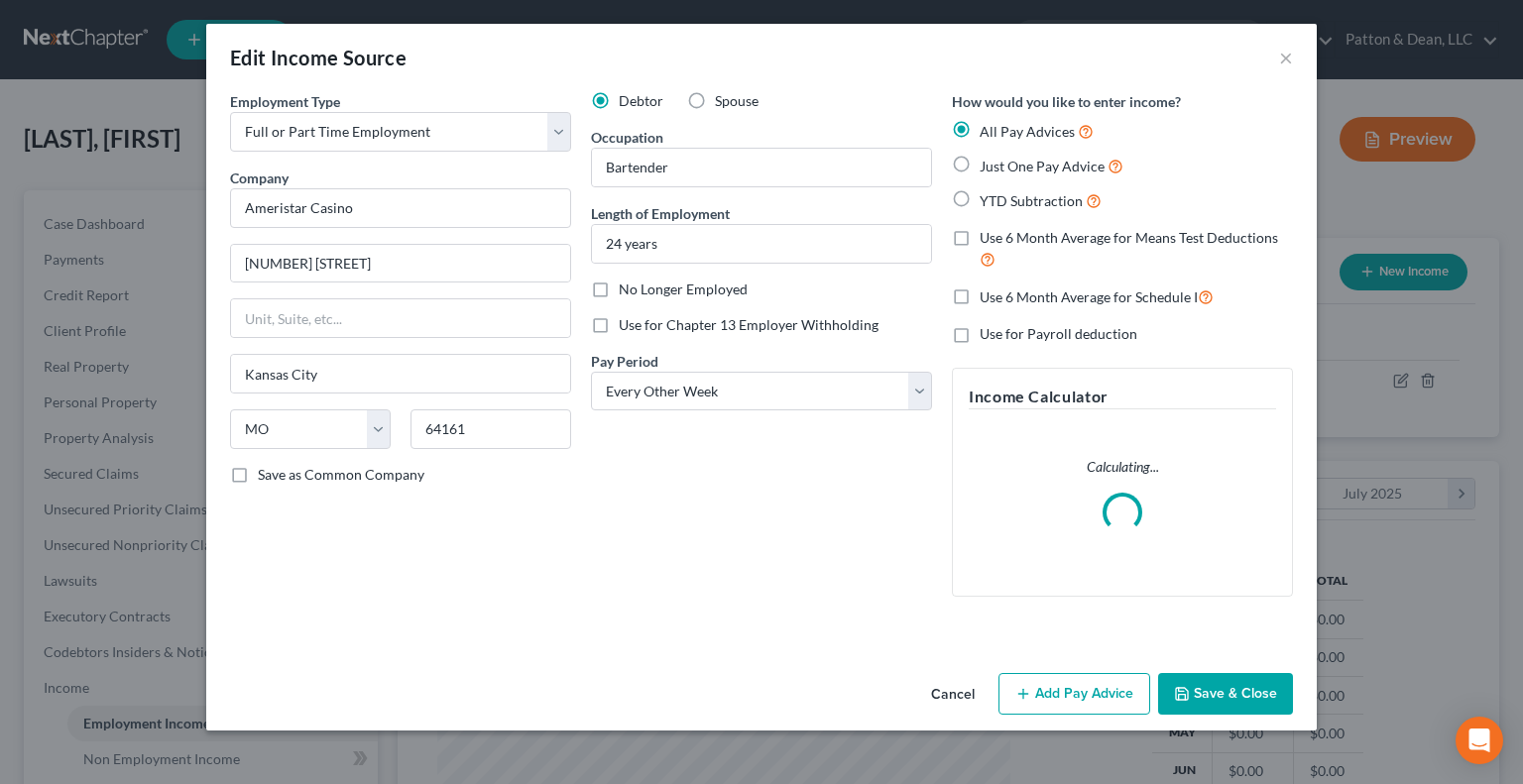 scroll, scrollTop: 990797, scrollLeft: 990917, axis: both 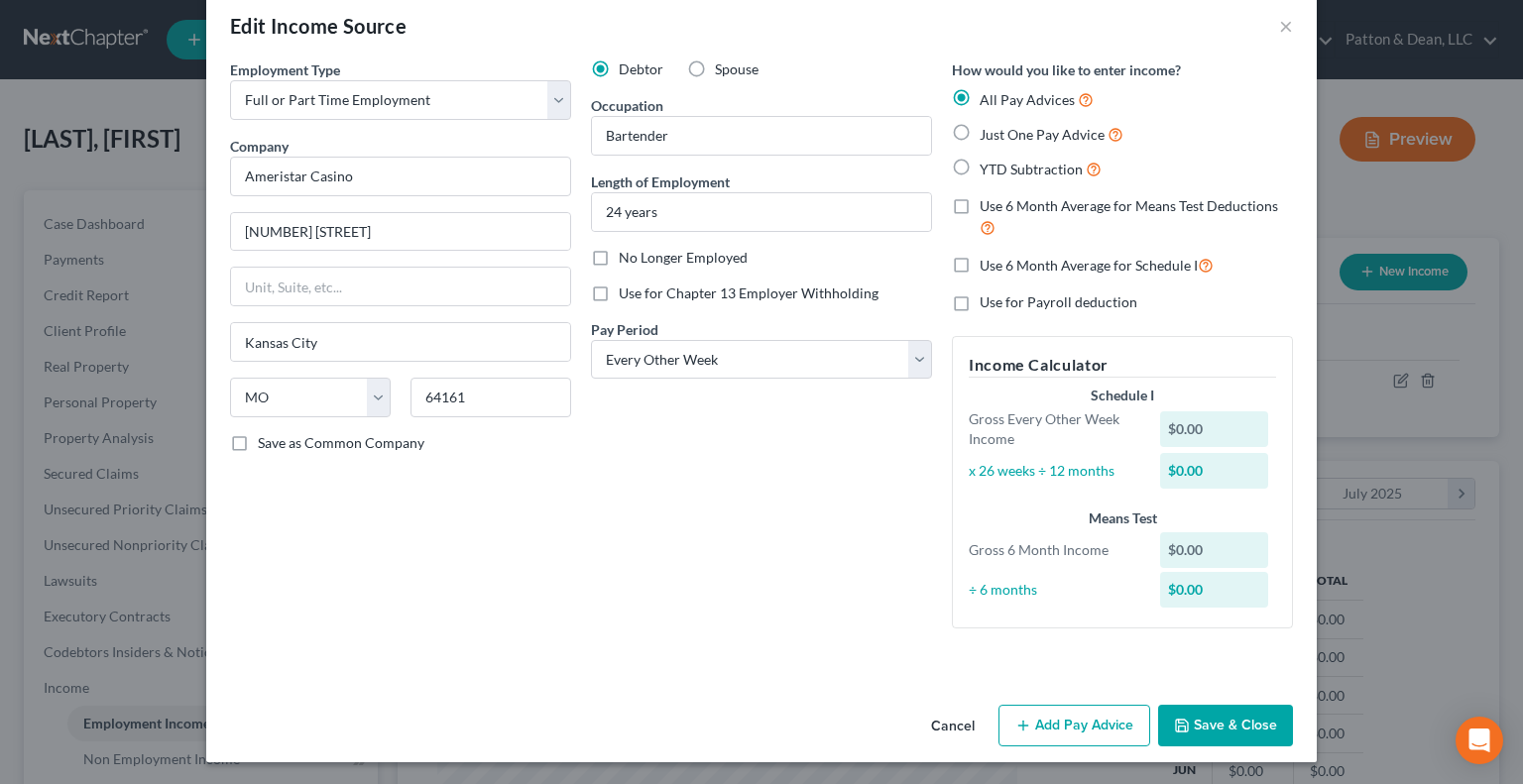 click on "Save & Close" at bounding box center (1226, 726) 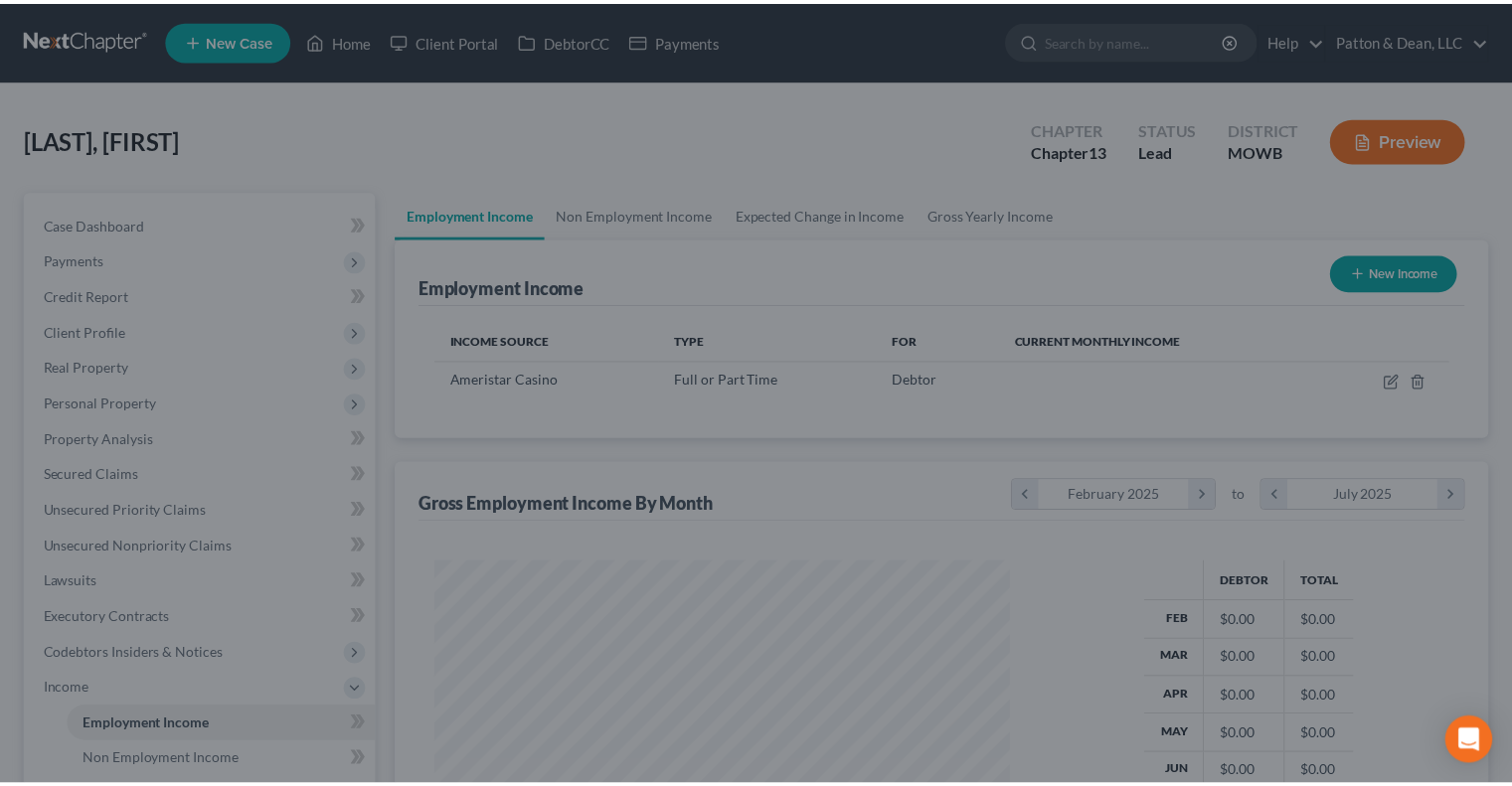 scroll, scrollTop: 354, scrollLeft: 613, axis: both 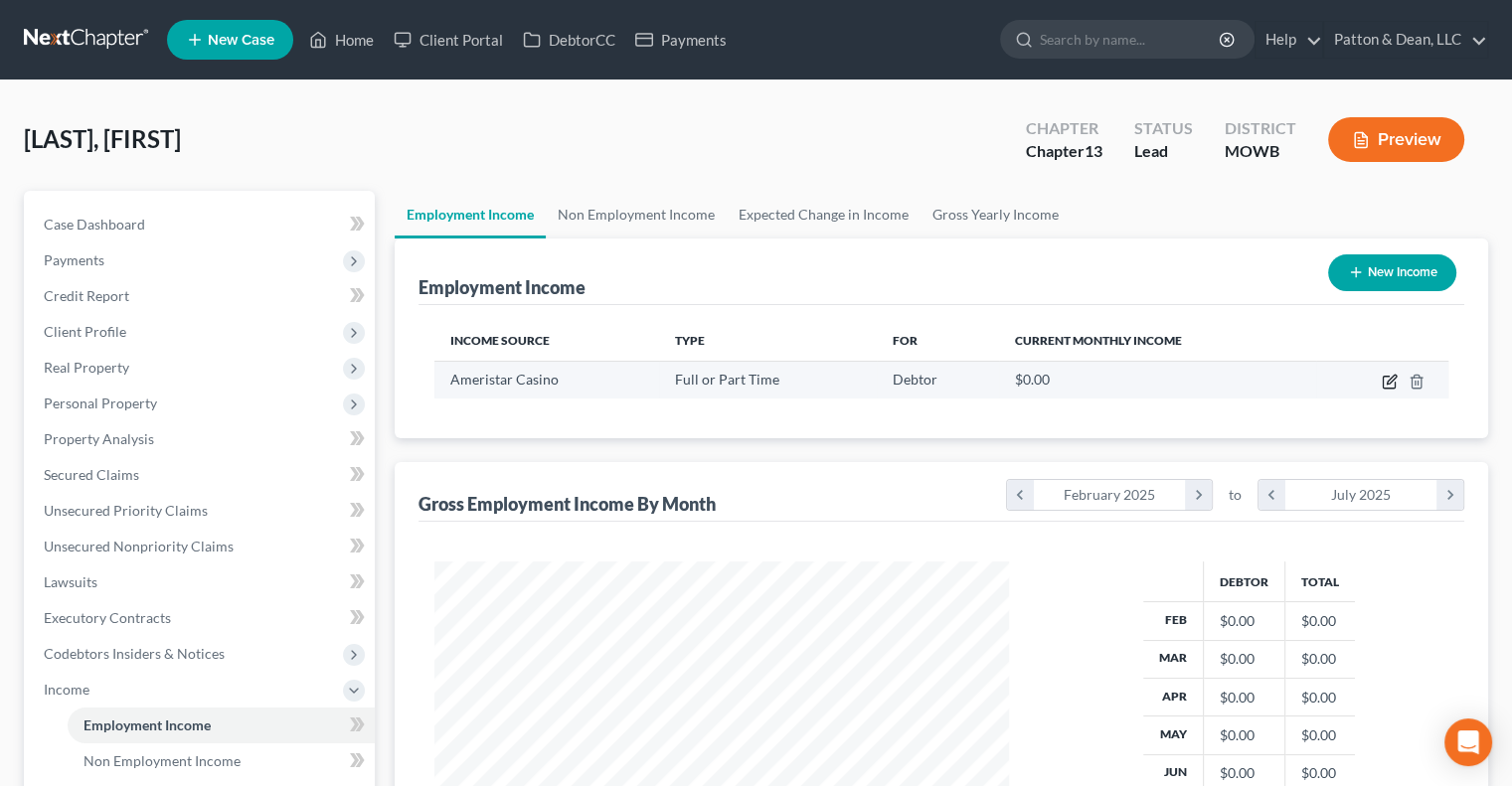 click 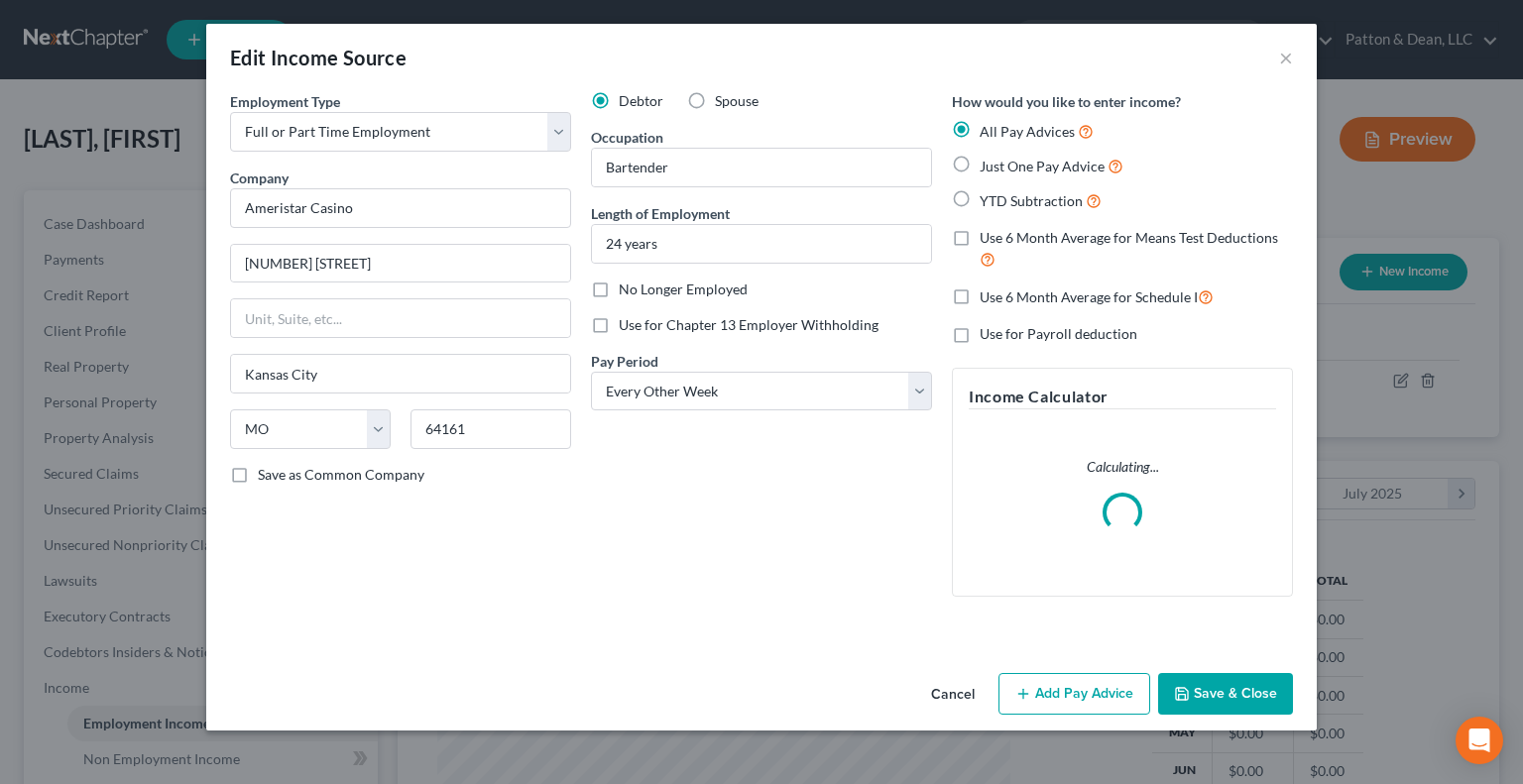 scroll, scrollTop: 990797, scrollLeft: 990917, axis: both 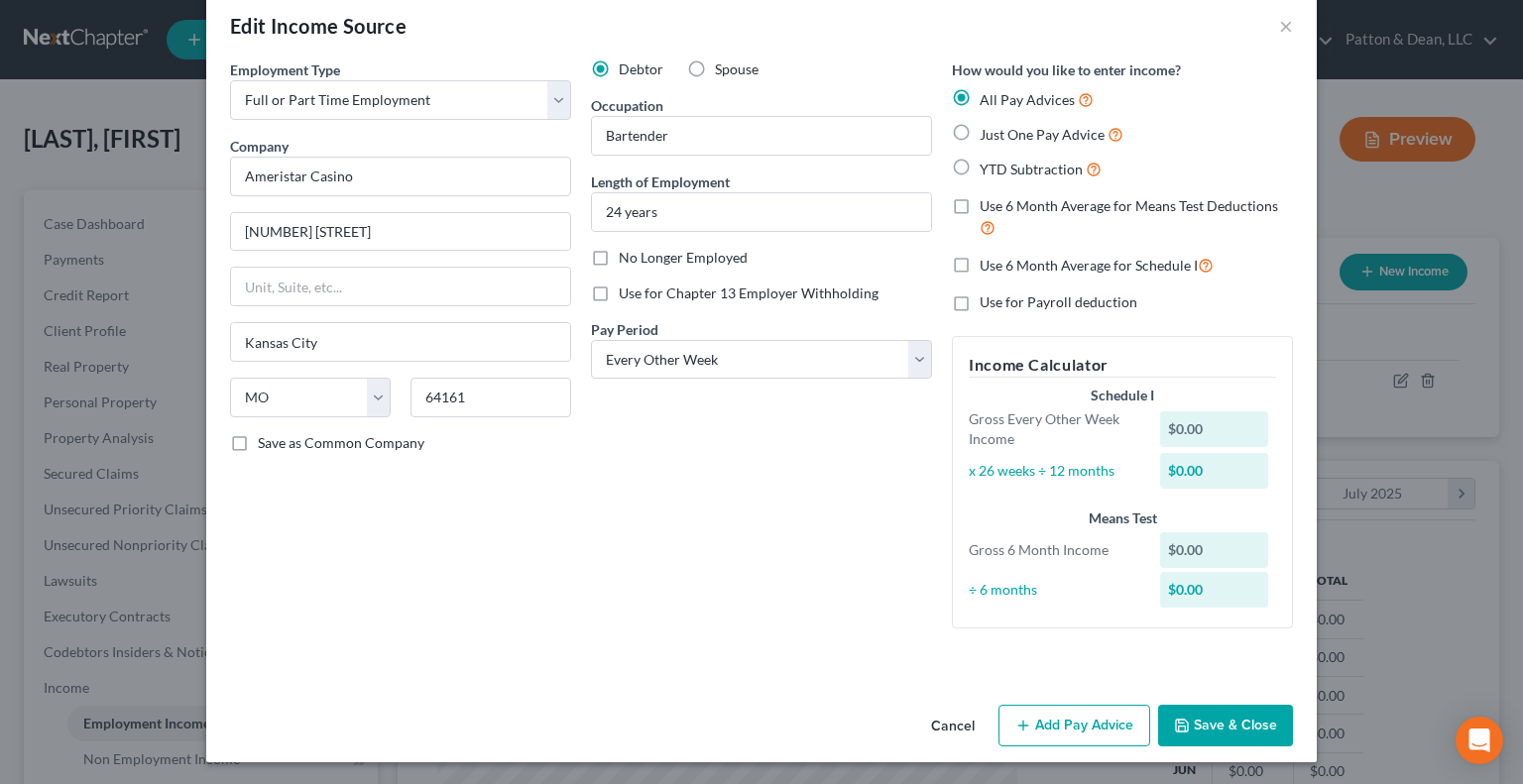 click on "Add Pay Advice" at bounding box center (1074, 726) 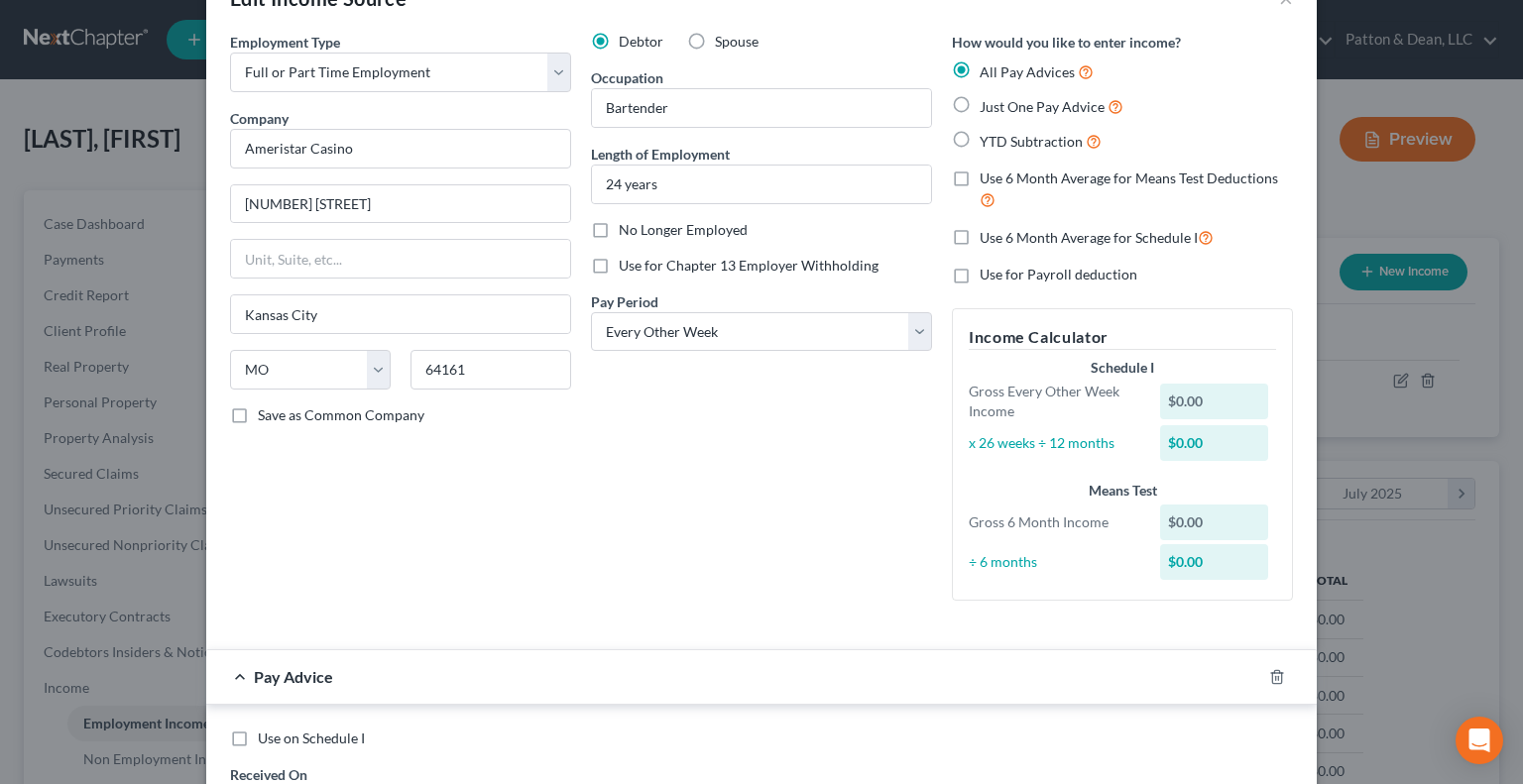scroll, scrollTop: 32, scrollLeft: 0, axis: vertical 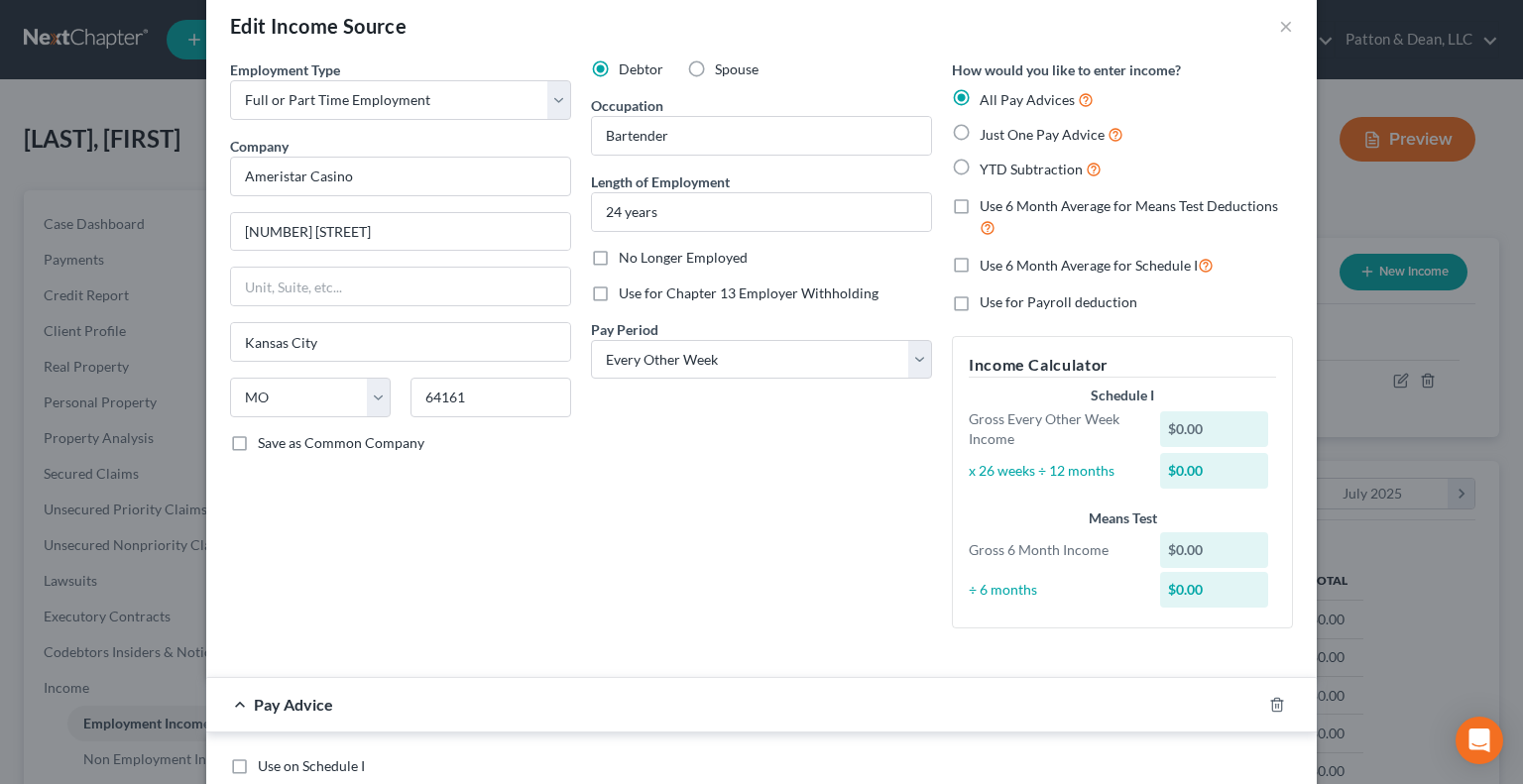 click on "YTD Subtraction" at bounding box center [1040, 168] 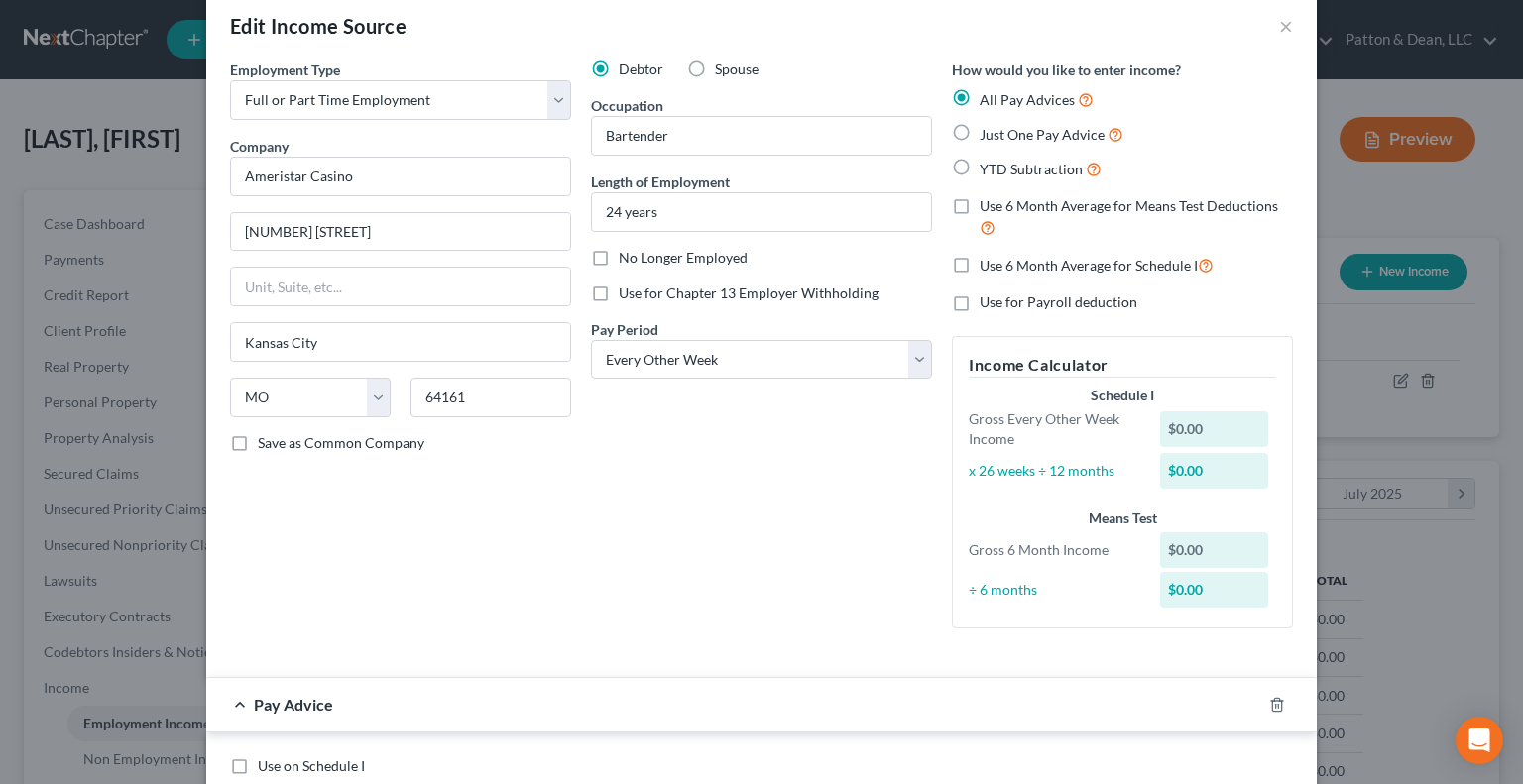 click on "YTD Subtraction" at bounding box center [994, 164] 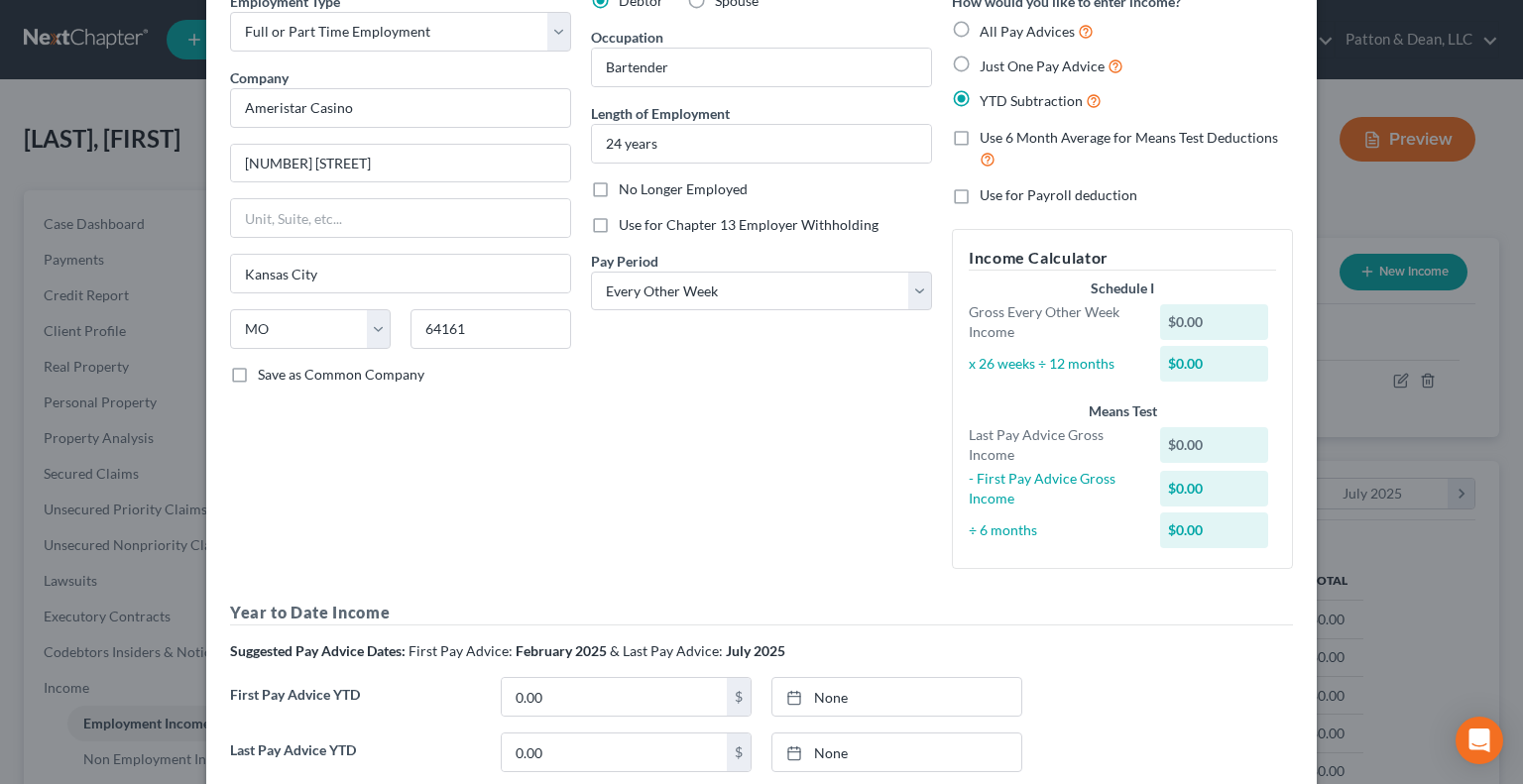 scroll, scrollTop: 230, scrollLeft: 0, axis: vertical 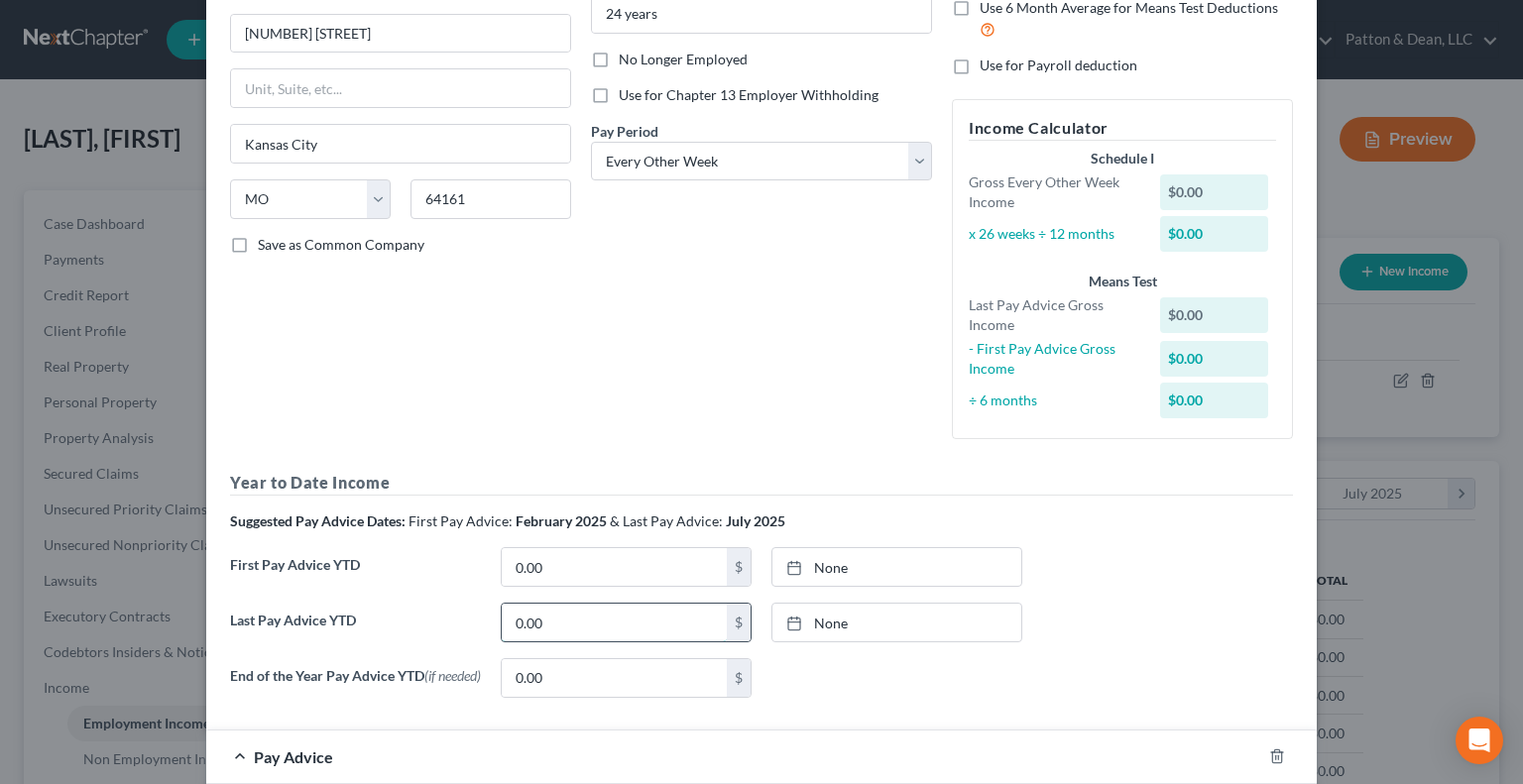click on "0.00" at bounding box center (614, 622) 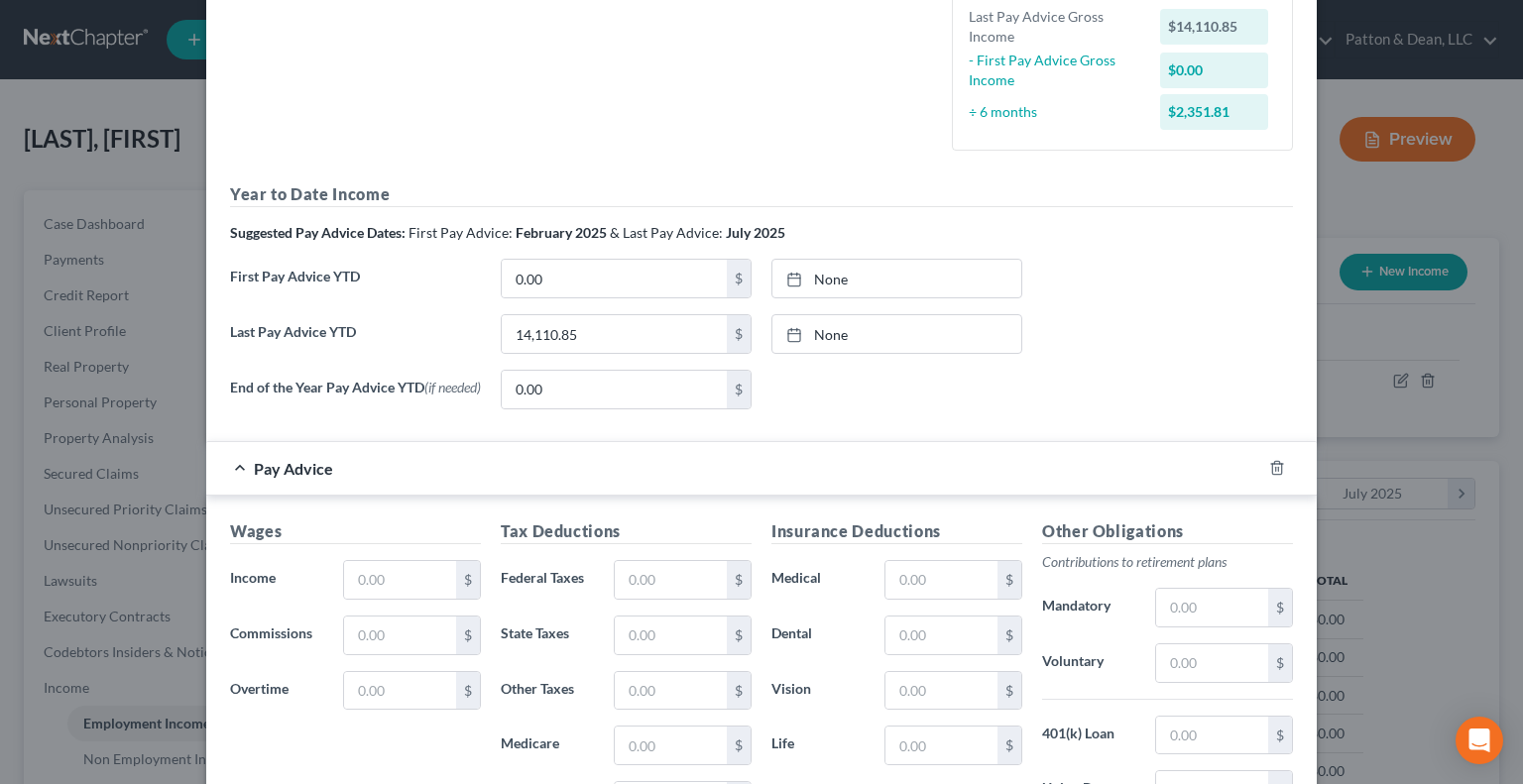 scroll, scrollTop: 527, scrollLeft: 0, axis: vertical 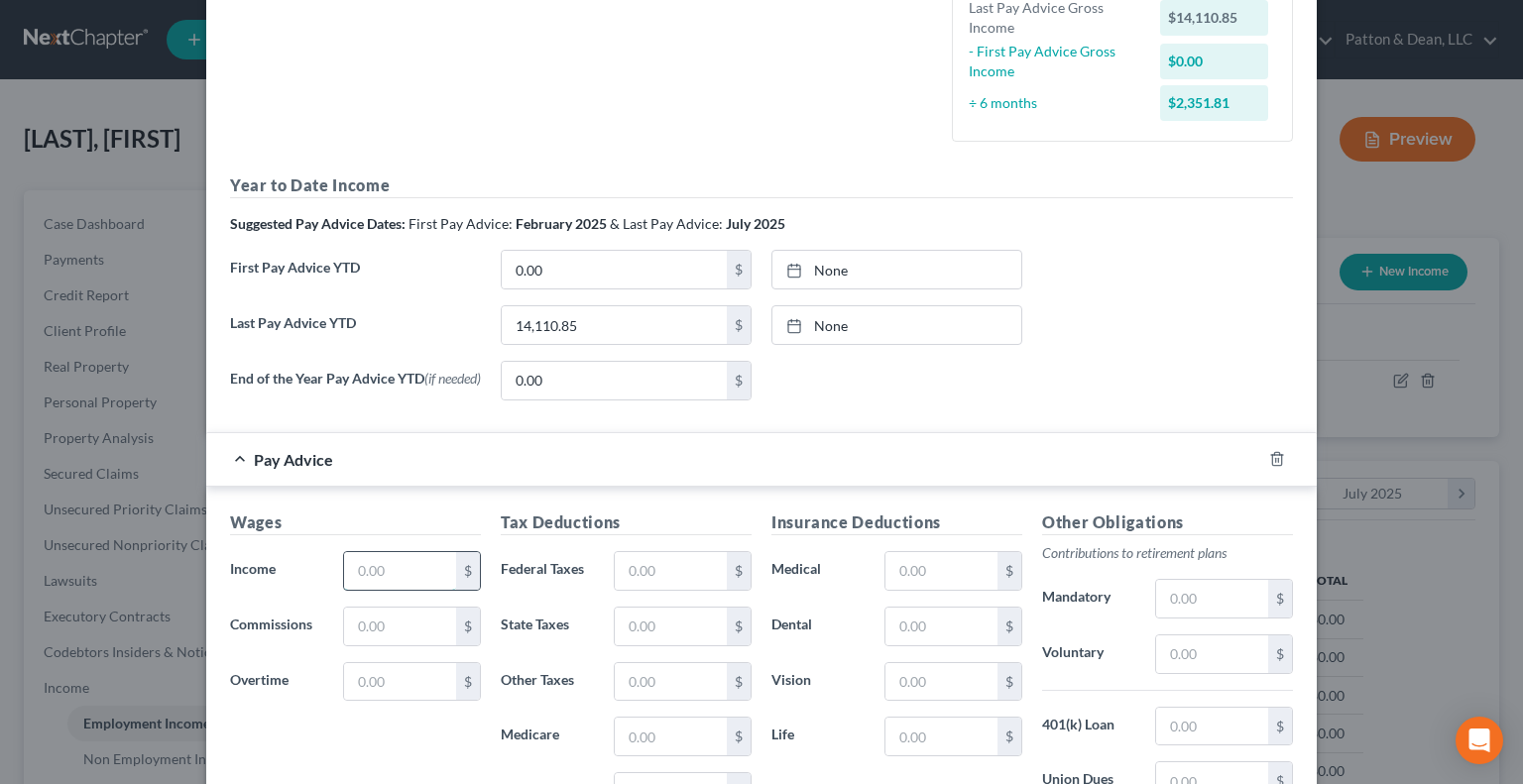 click at bounding box center [400, 571] 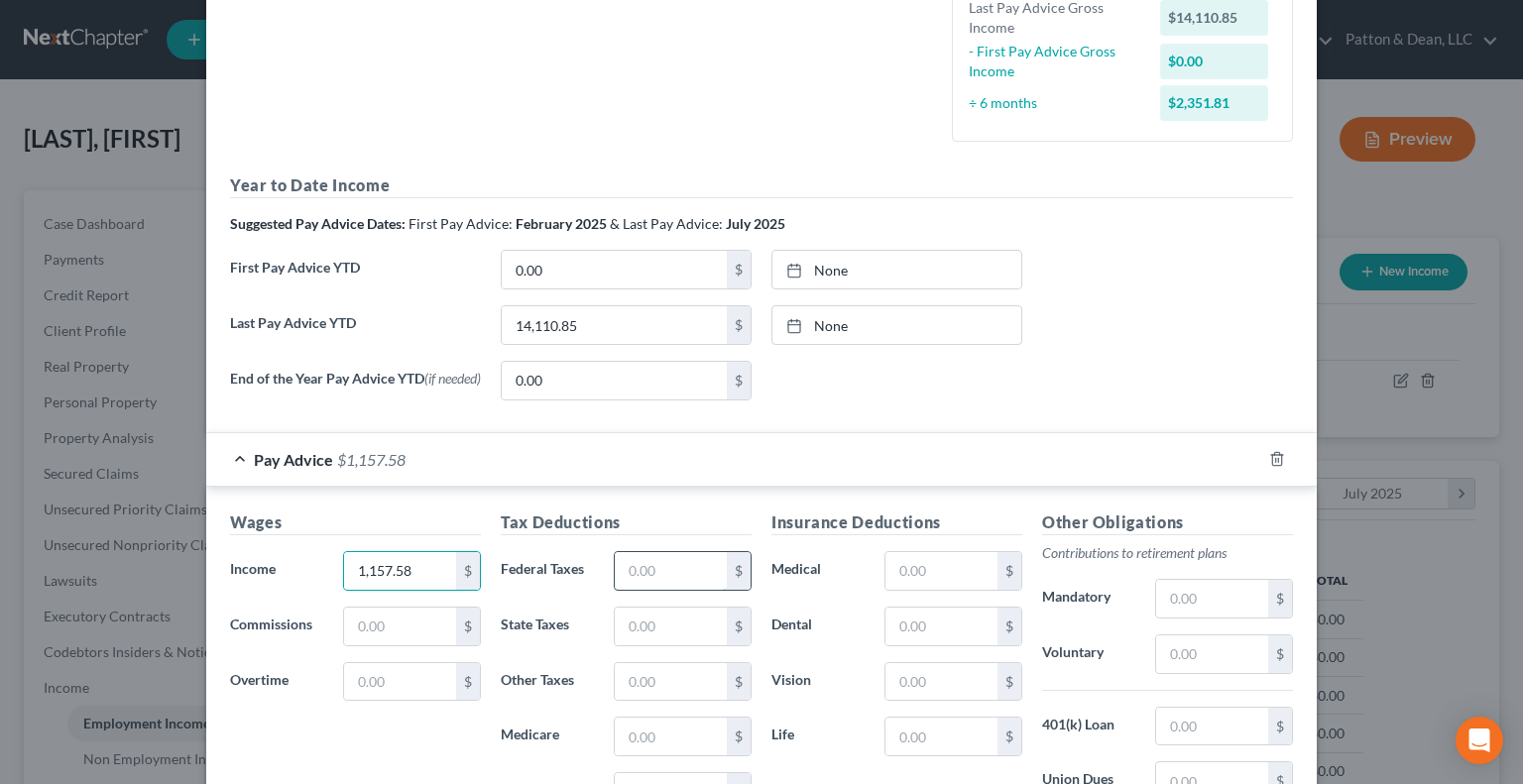 drag, startPoint x: 655, startPoint y: 574, endPoint x: 678, endPoint y: 552, distance: 31.827661 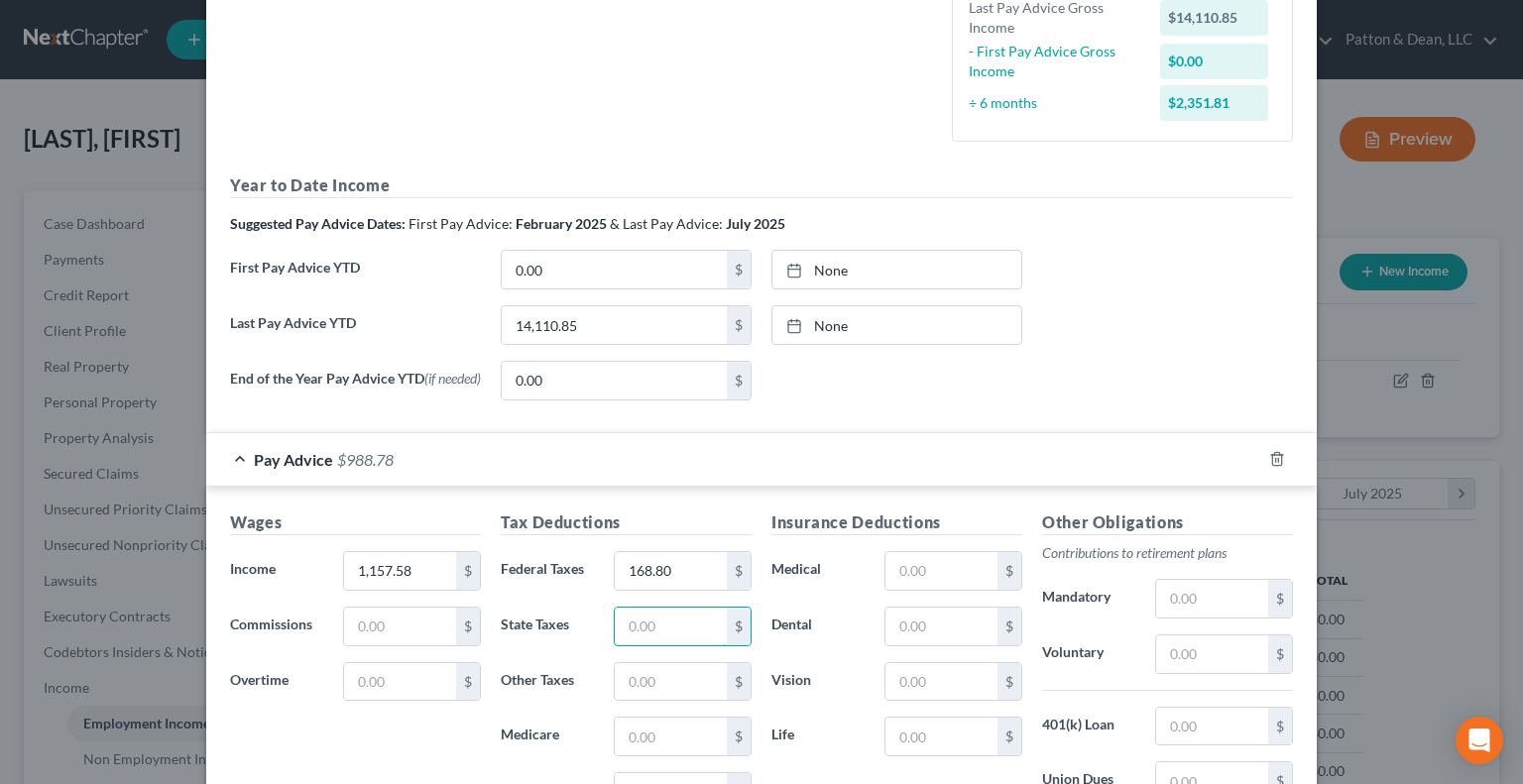 scroll, scrollTop: 626, scrollLeft: 0, axis: vertical 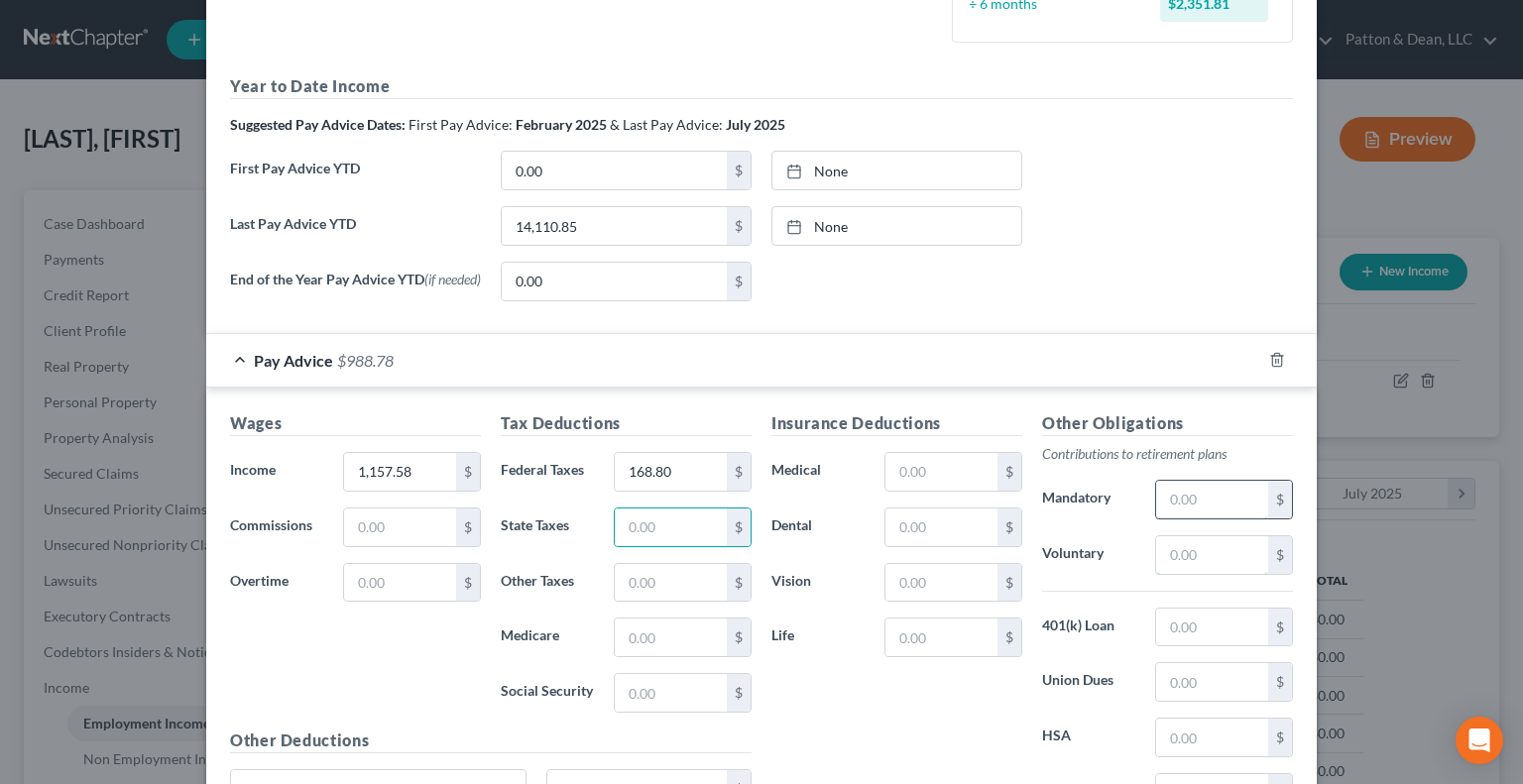 drag, startPoint x: 1207, startPoint y: 566, endPoint x: 1170, endPoint y: 492, distance: 82.734515 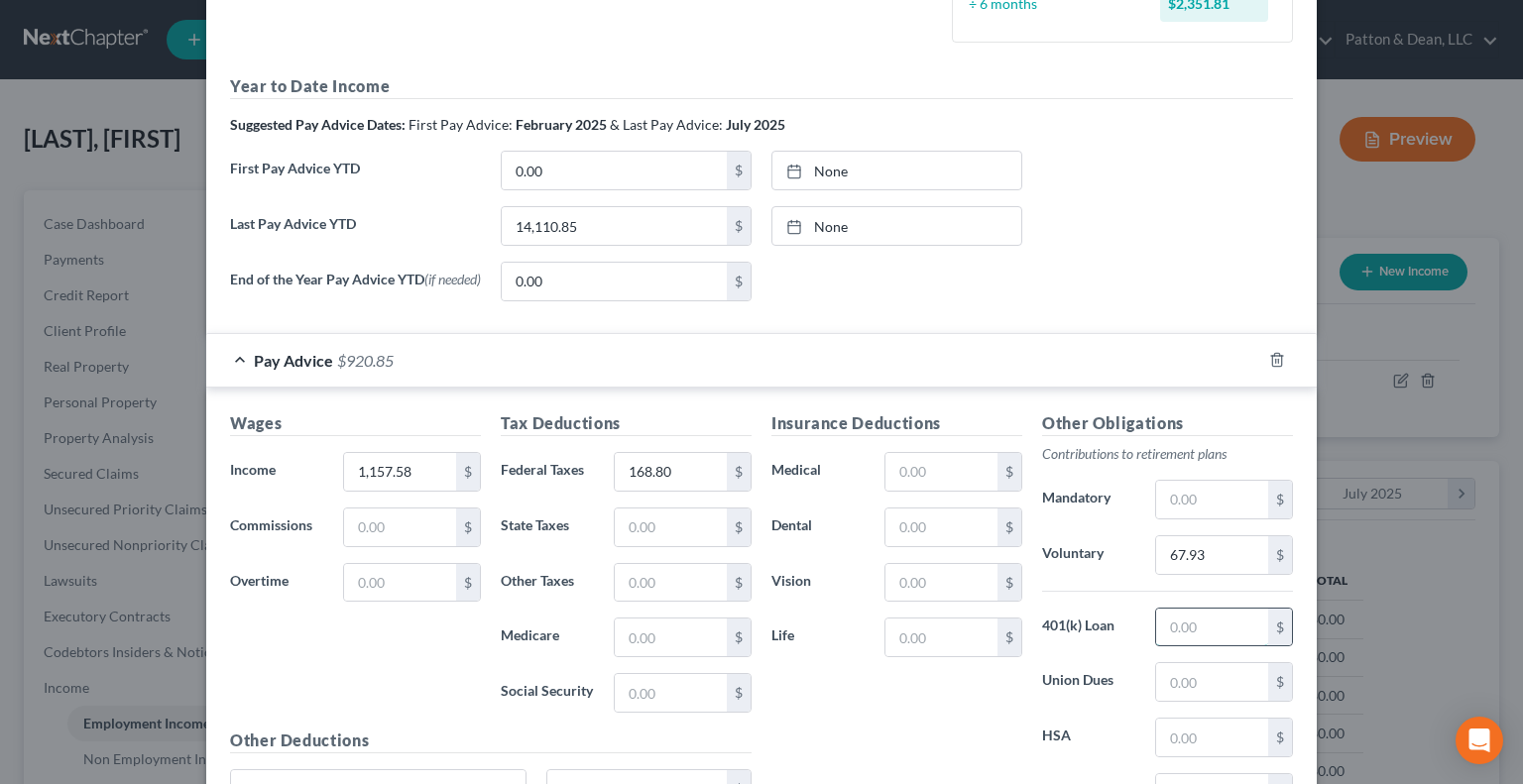 click at bounding box center [1212, 627] 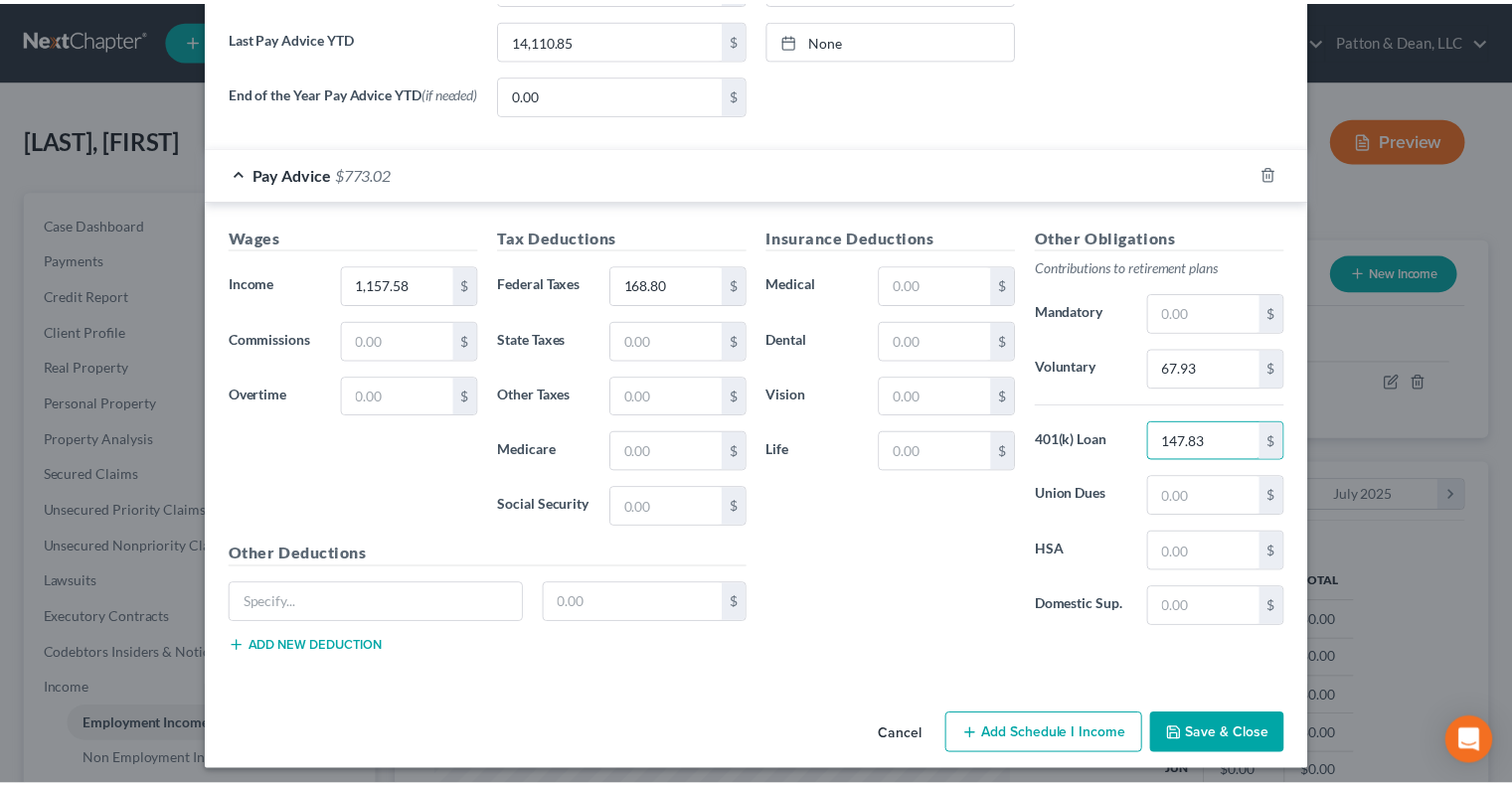 scroll, scrollTop: 824, scrollLeft: 0, axis: vertical 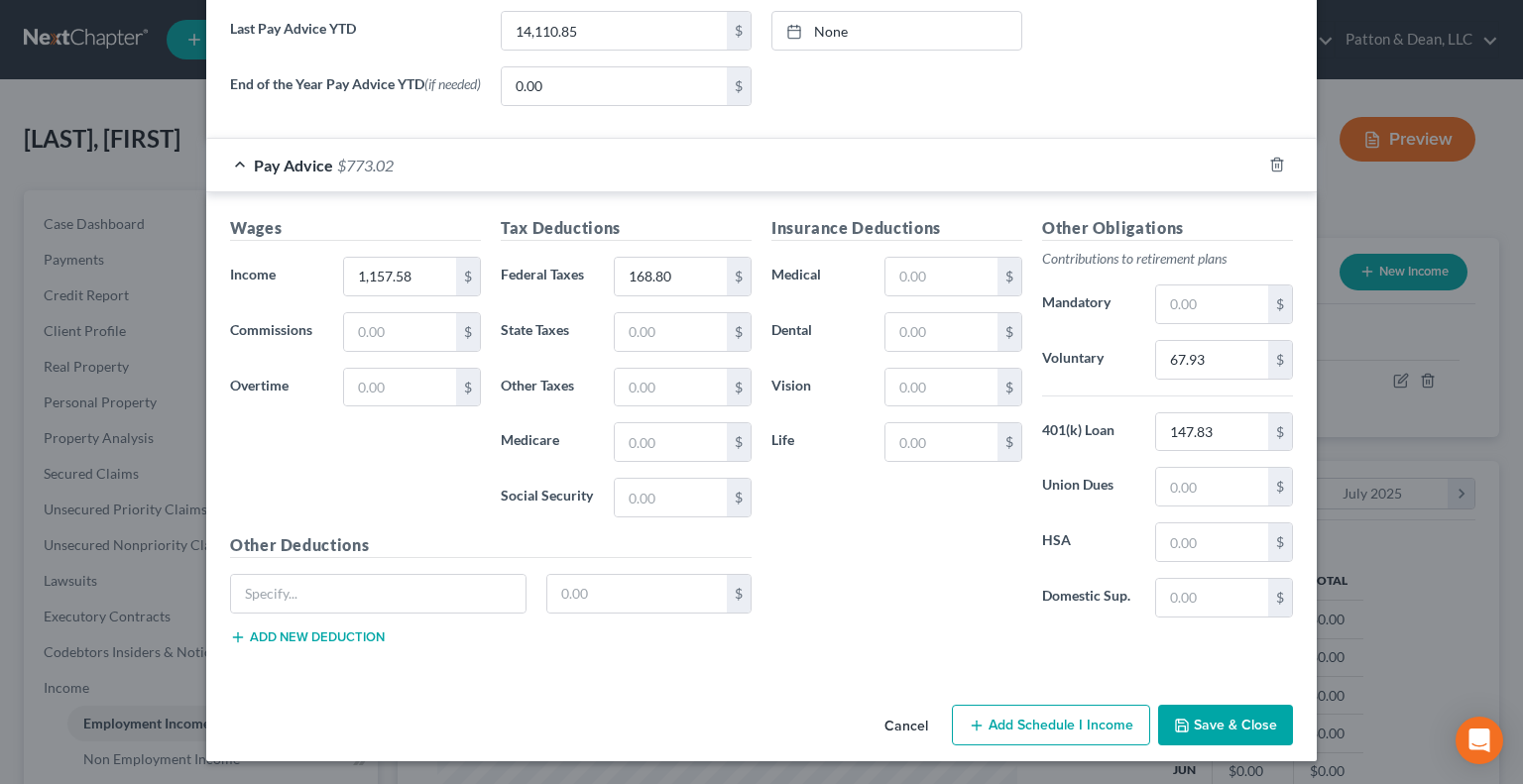 click on "Save & Close" at bounding box center (1226, 726) 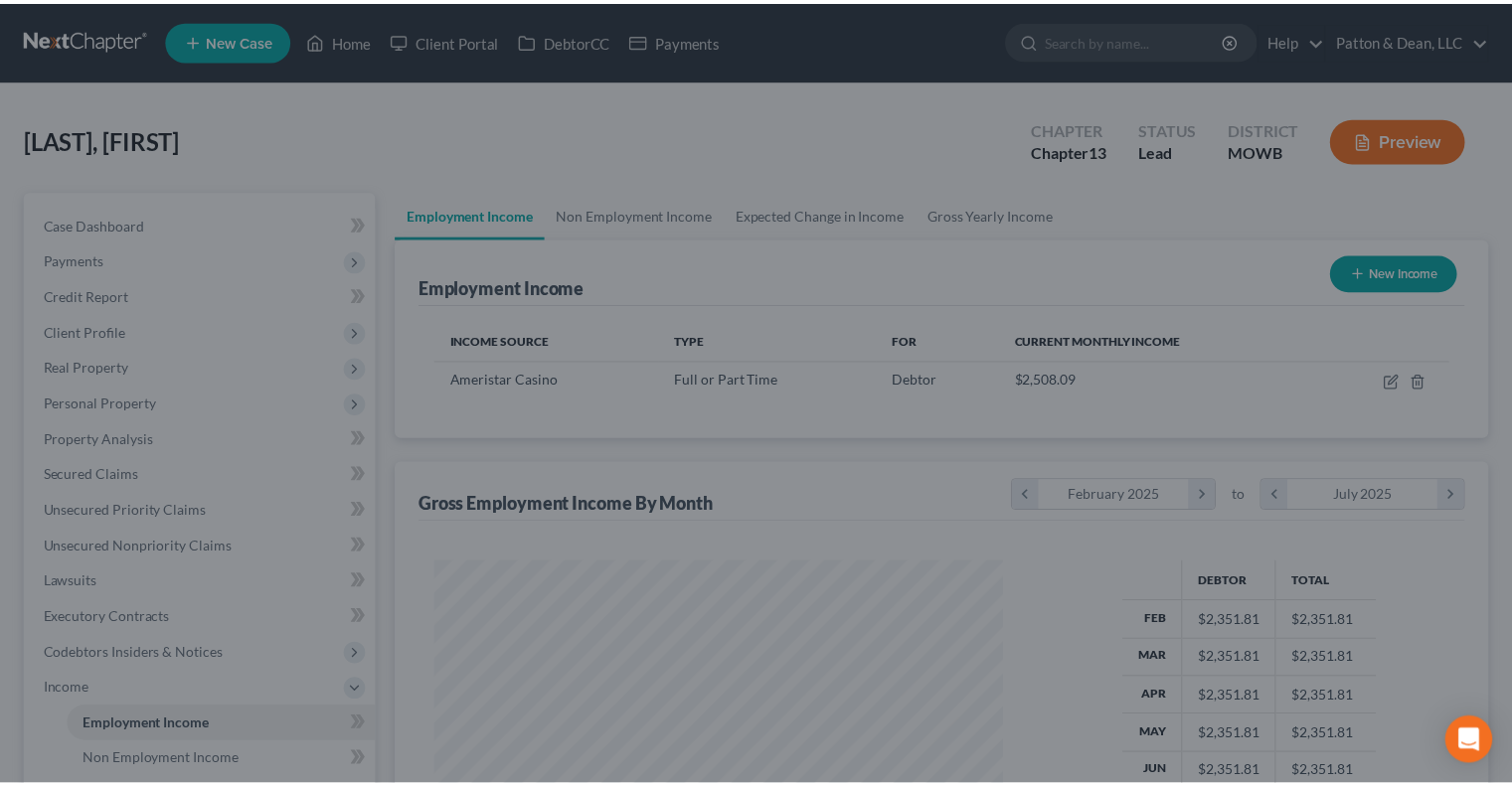 scroll, scrollTop: 354, scrollLeft: 613, axis: both 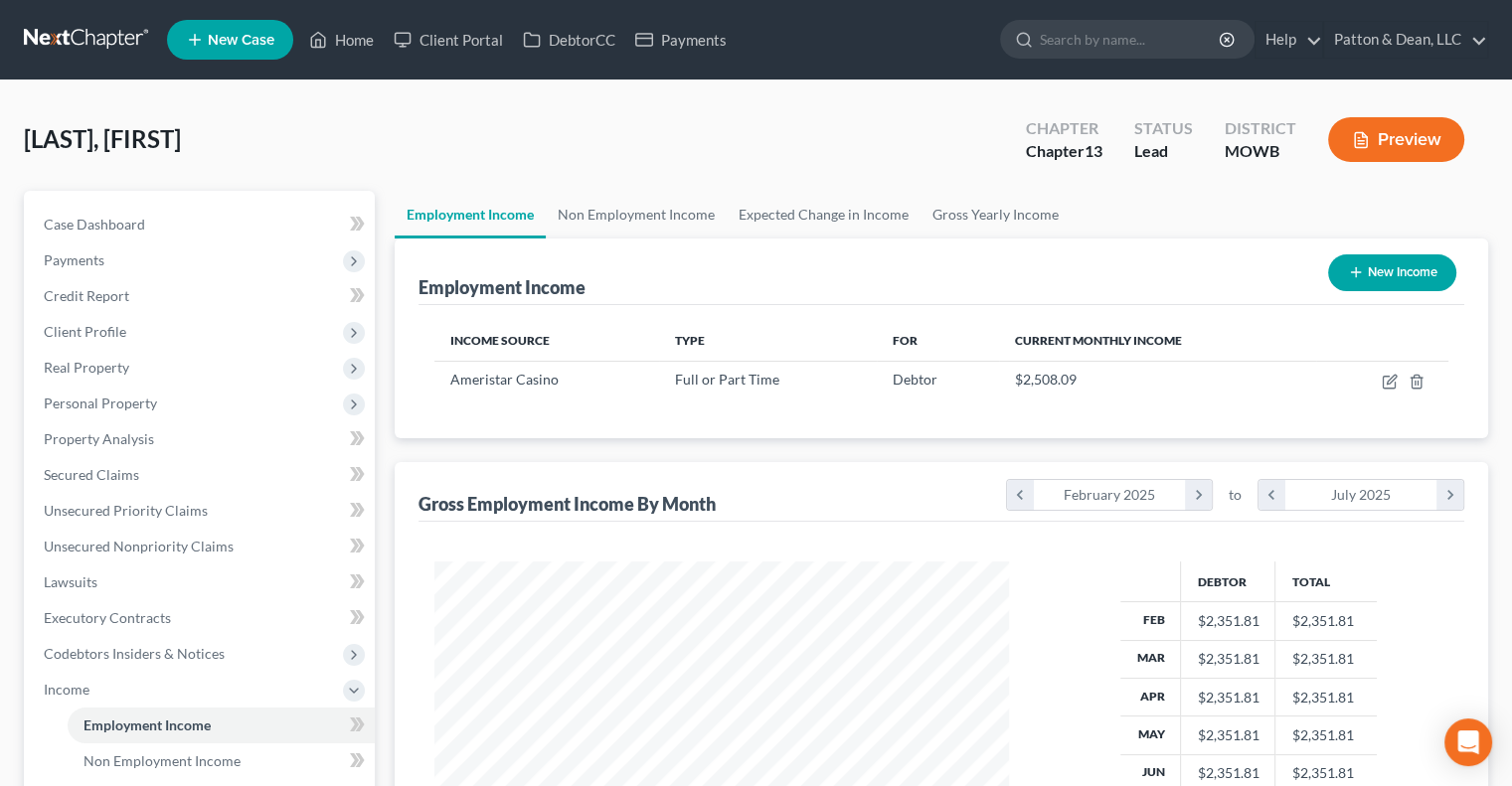 click on "New Income" at bounding box center (1392, 272) 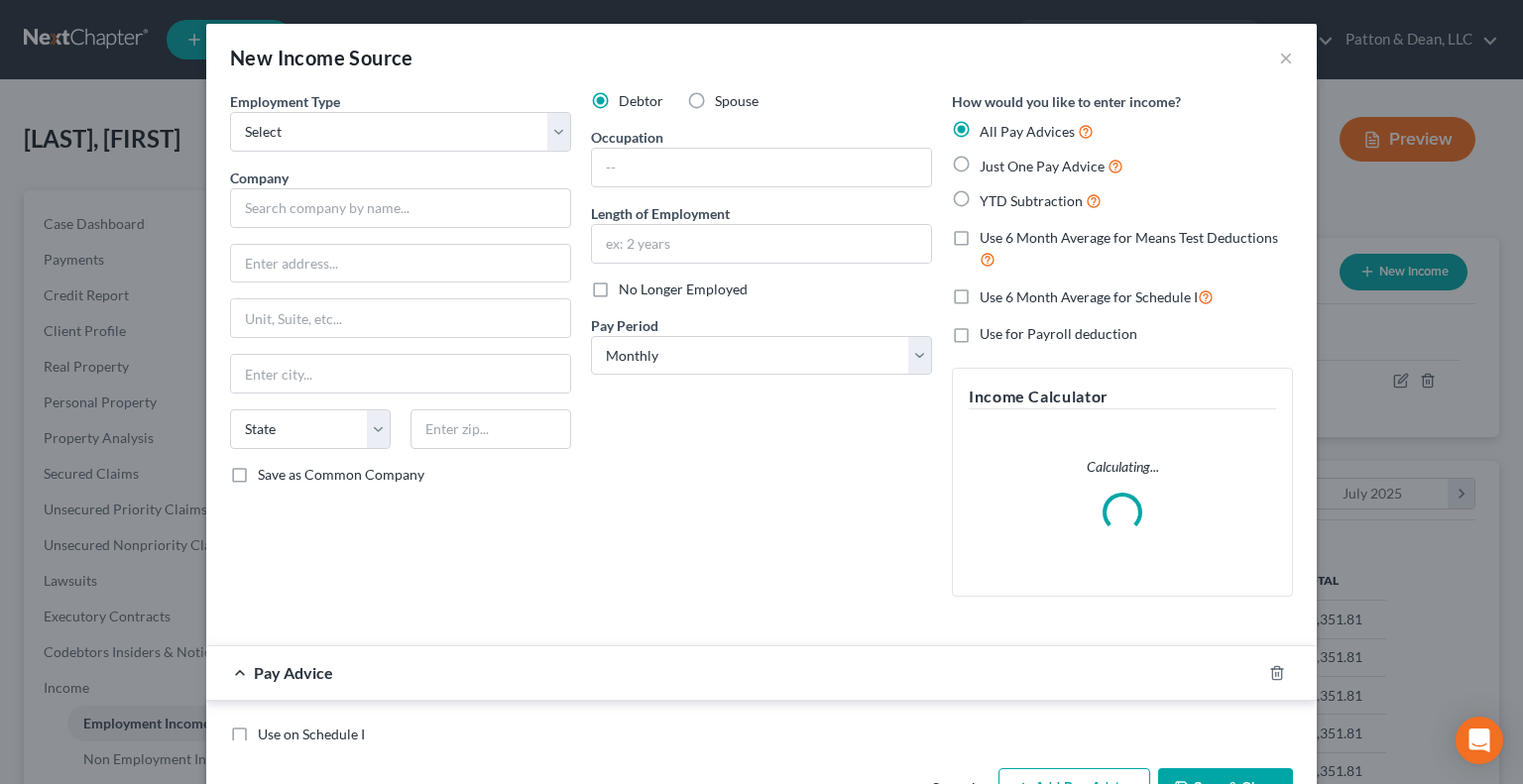 scroll, scrollTop: 990797, scrollLeft: 990917, axis: both 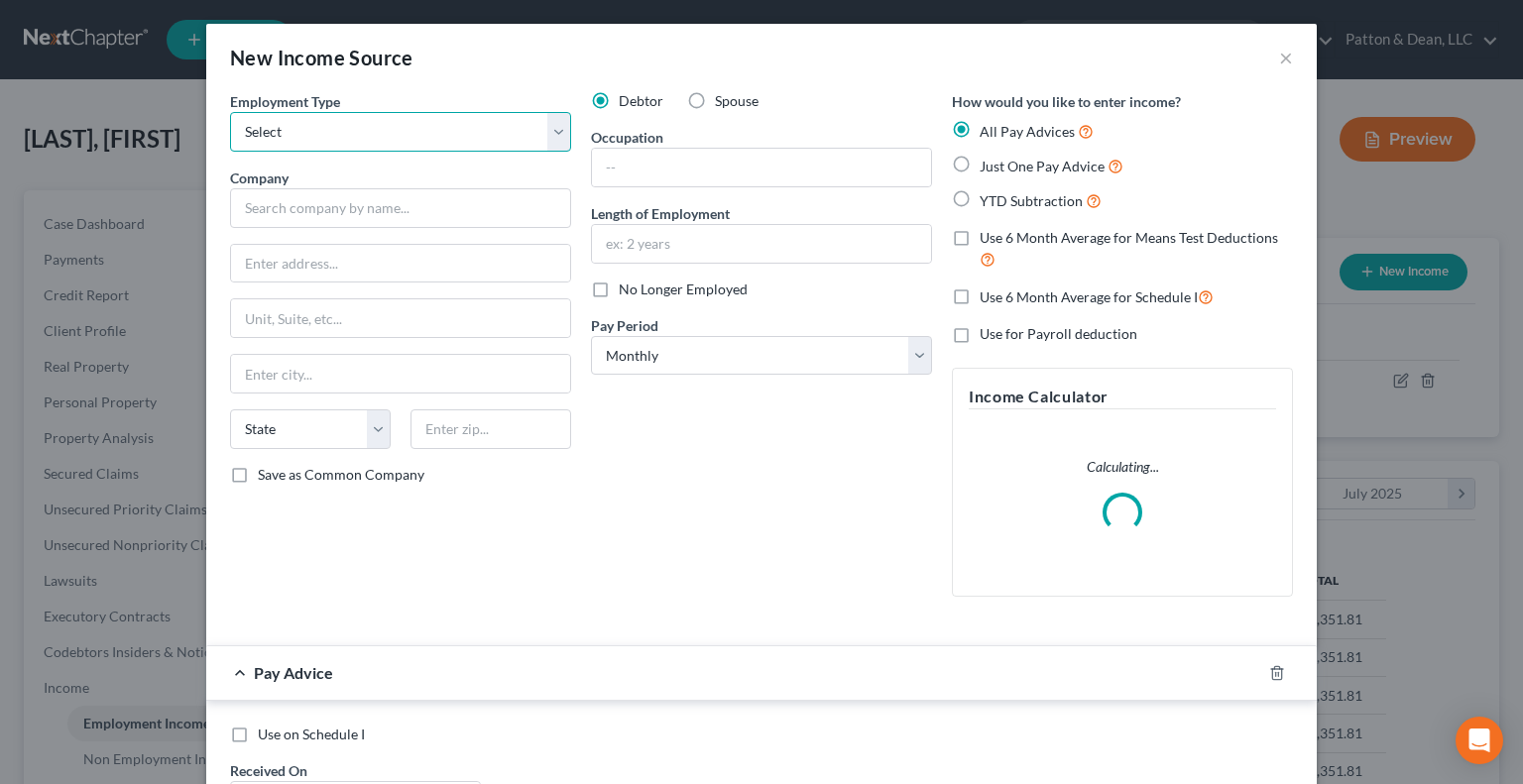click on "Select Full or Part Time Employment Self Employment" at bounding box center [401, 132] 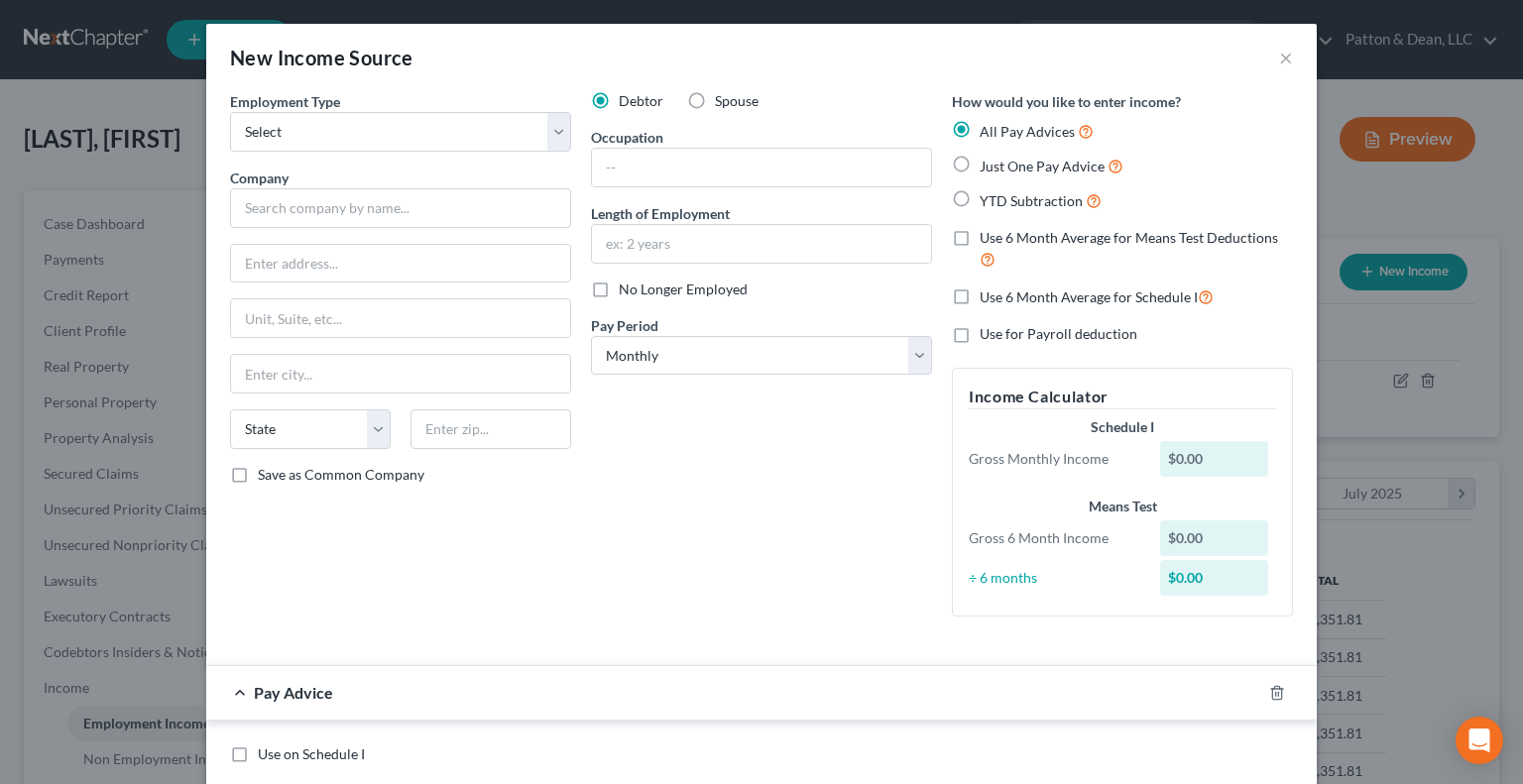 click on "Debtor Spouse Occupation Length of Employment No Longer Employed
Pay Period
*
Select Monthly Twice Monthly Every Other Week Weekly" at bounding box center (762, 362) 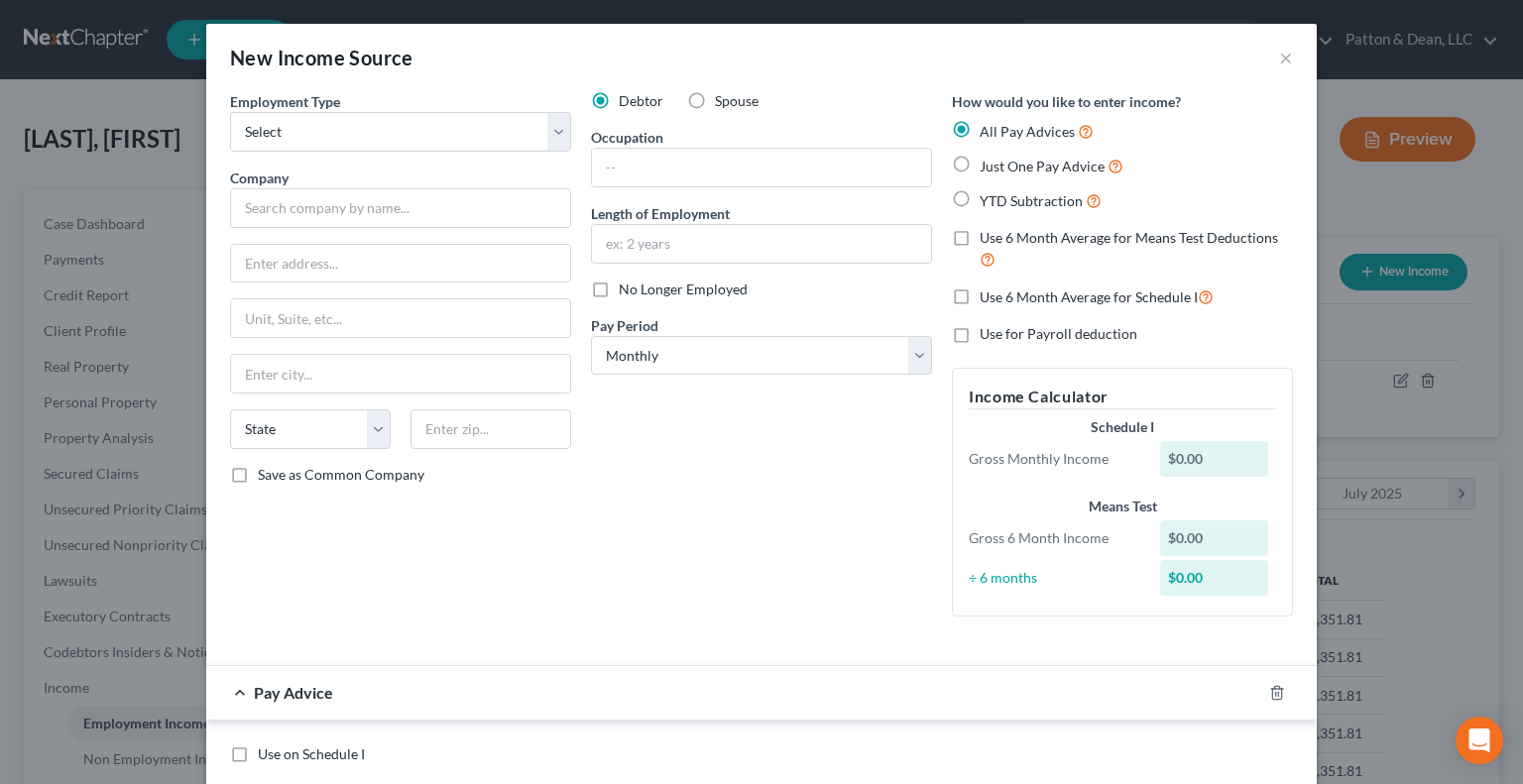 click on "New Income Source ×" at bounding box center (762, 57) 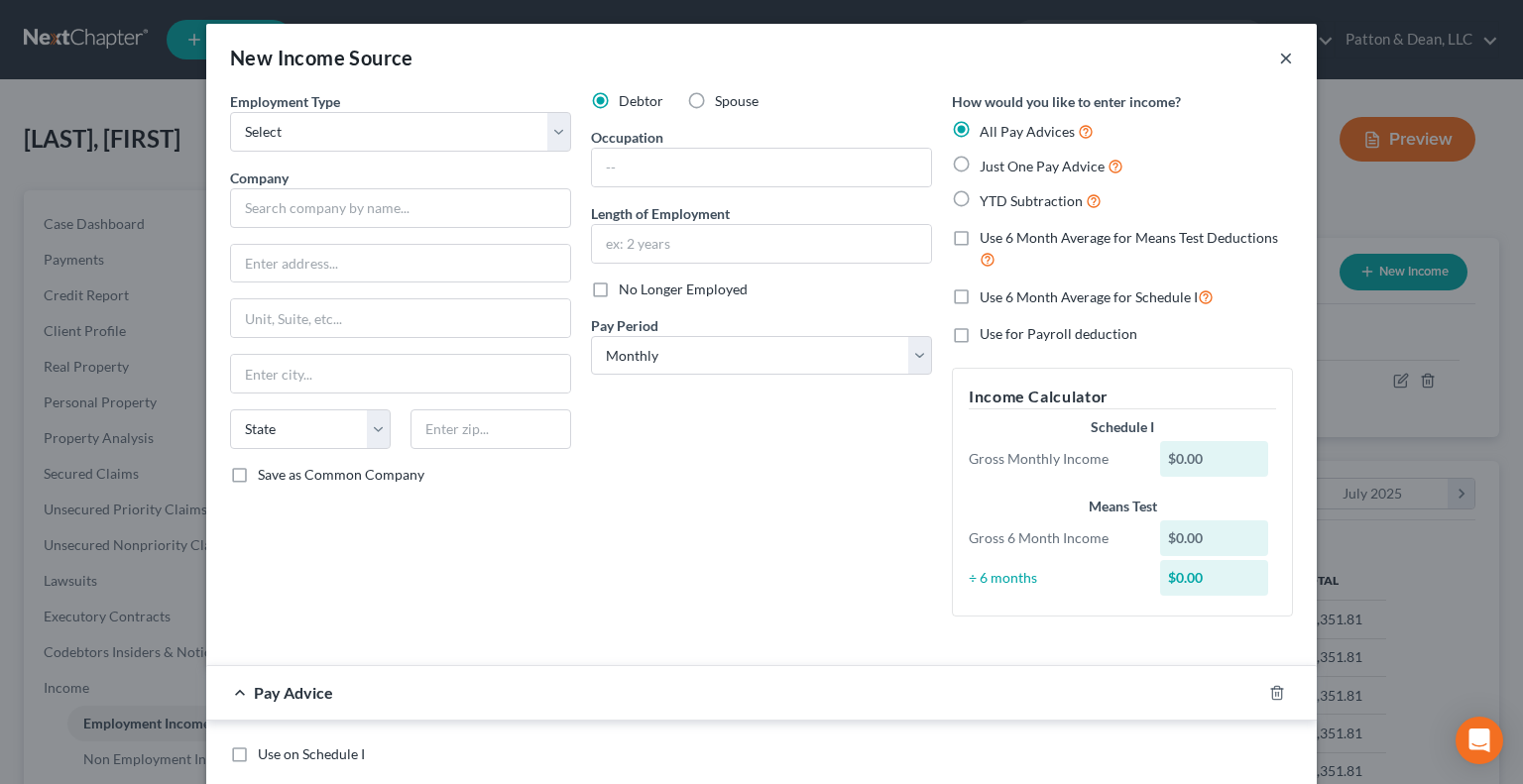 drag, startPoint x: 1280, startPoint y: 56, endPoint x: 1269, endPoint y: 64, distance: 13.601471 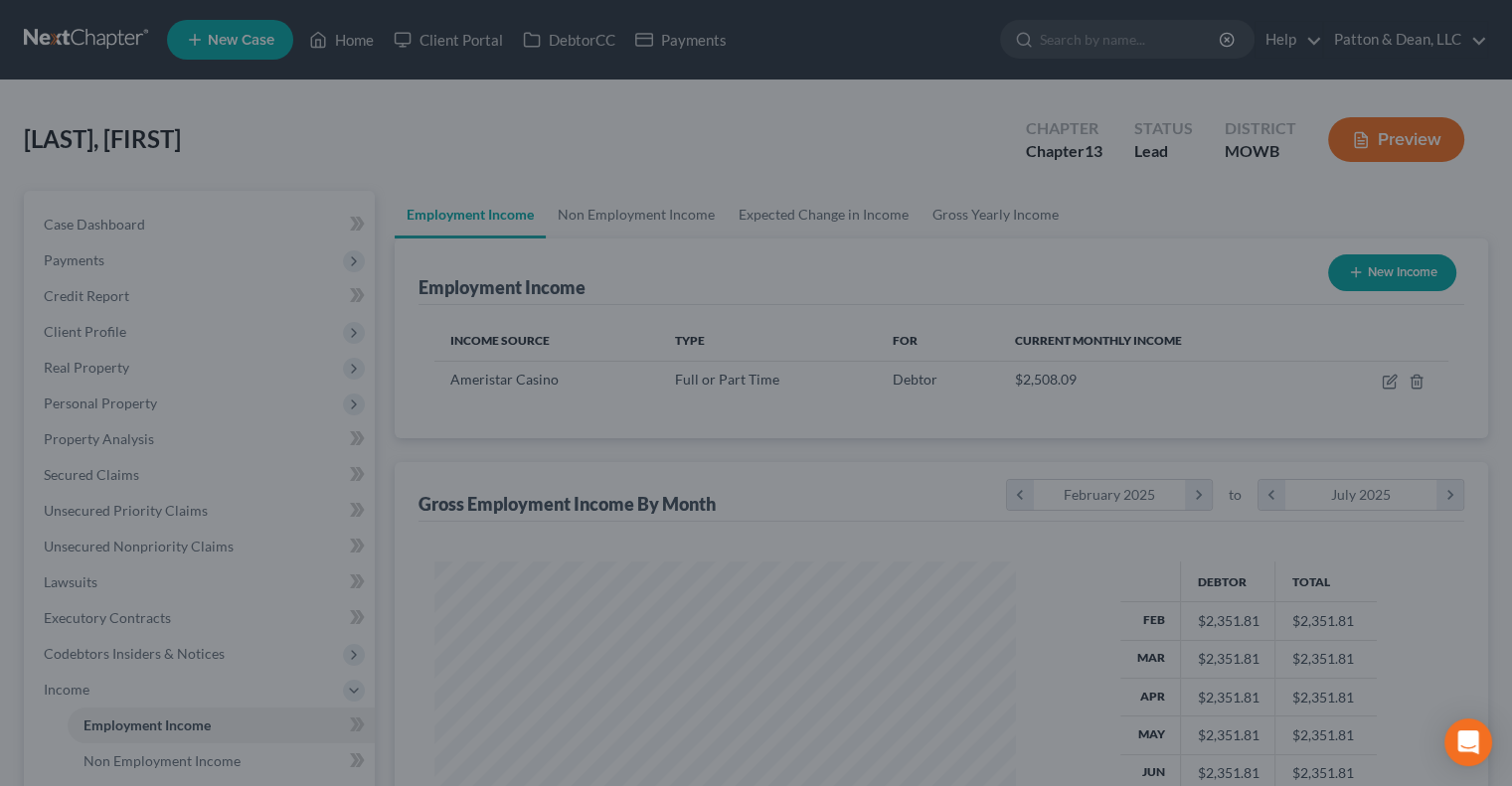 scroll, scrollTop: 354, scrollLeft: 613, axis: both 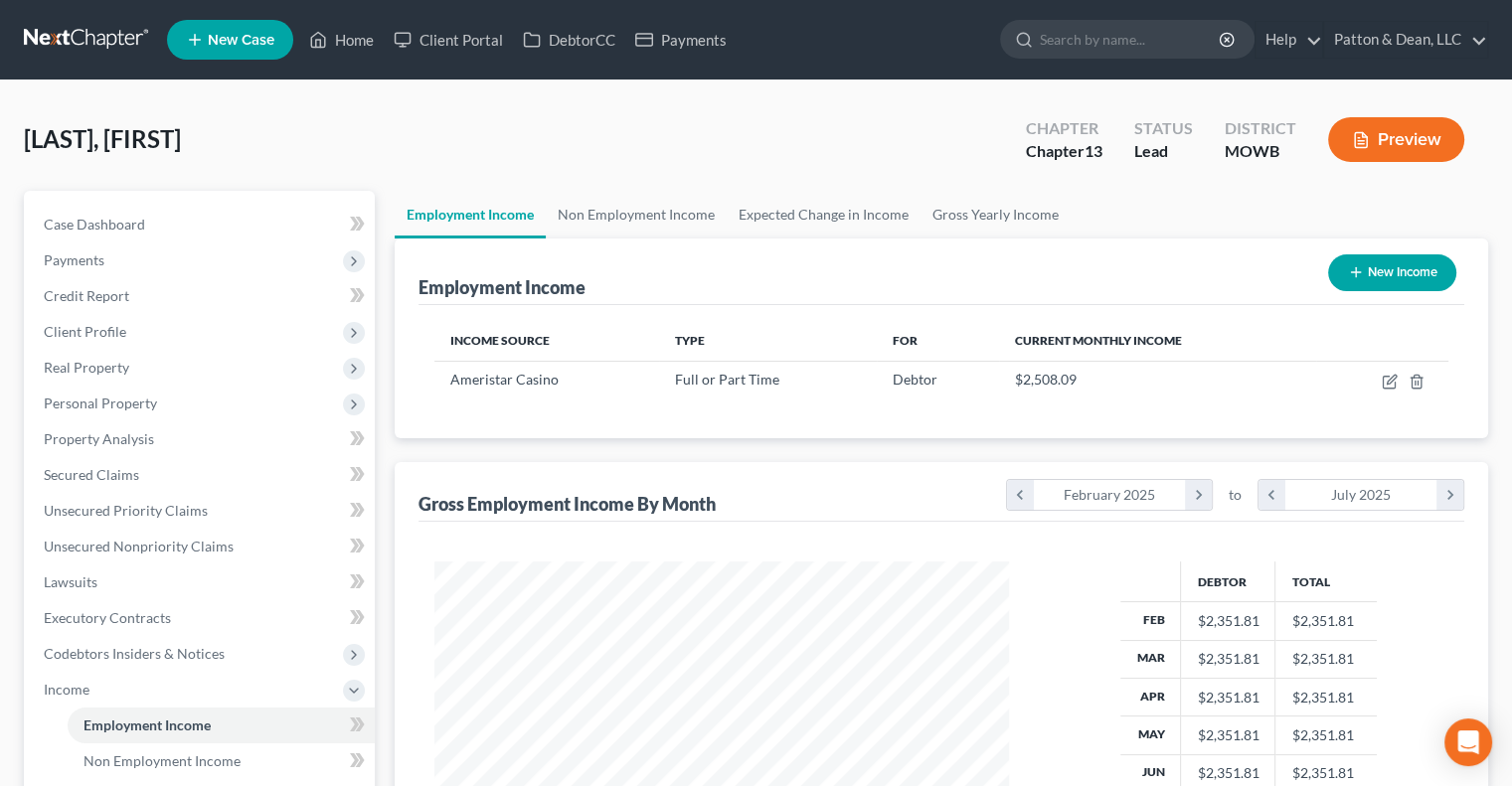 click on "New Income" at bounding box center [1392, 272] 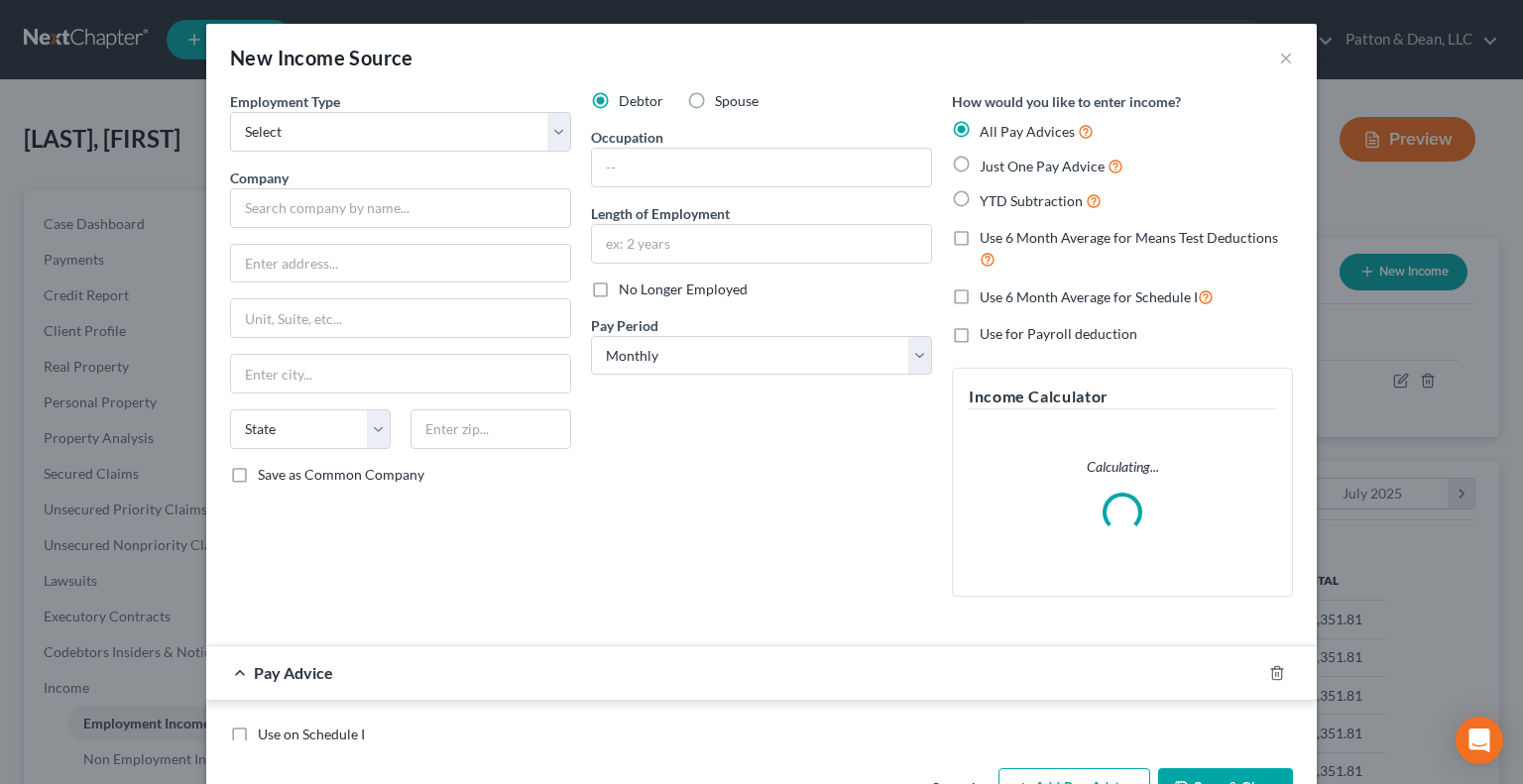 scroll, scrollTop: 990797, scrollLeft: 990917, axis: both 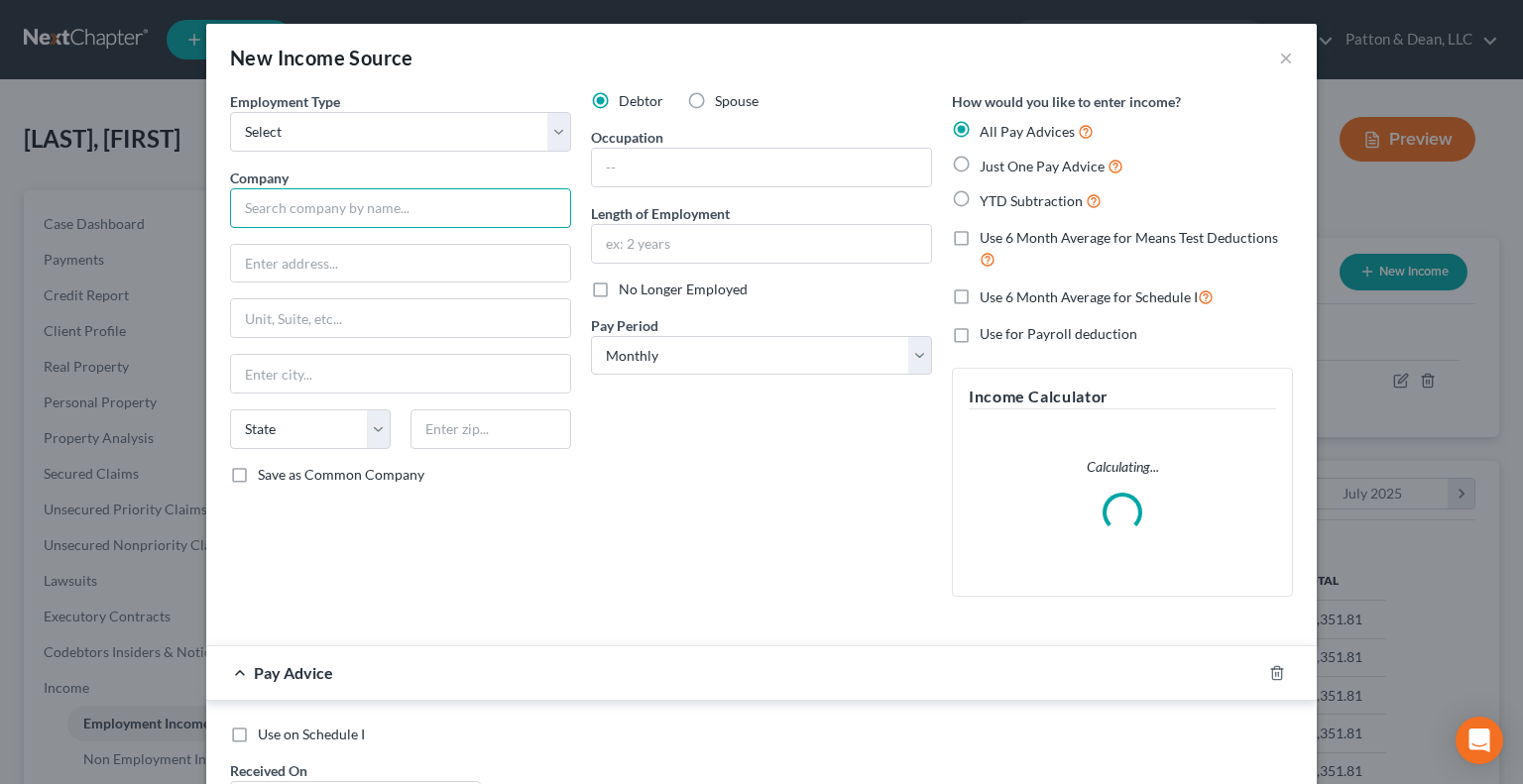 click at bounding box center [401, 208] 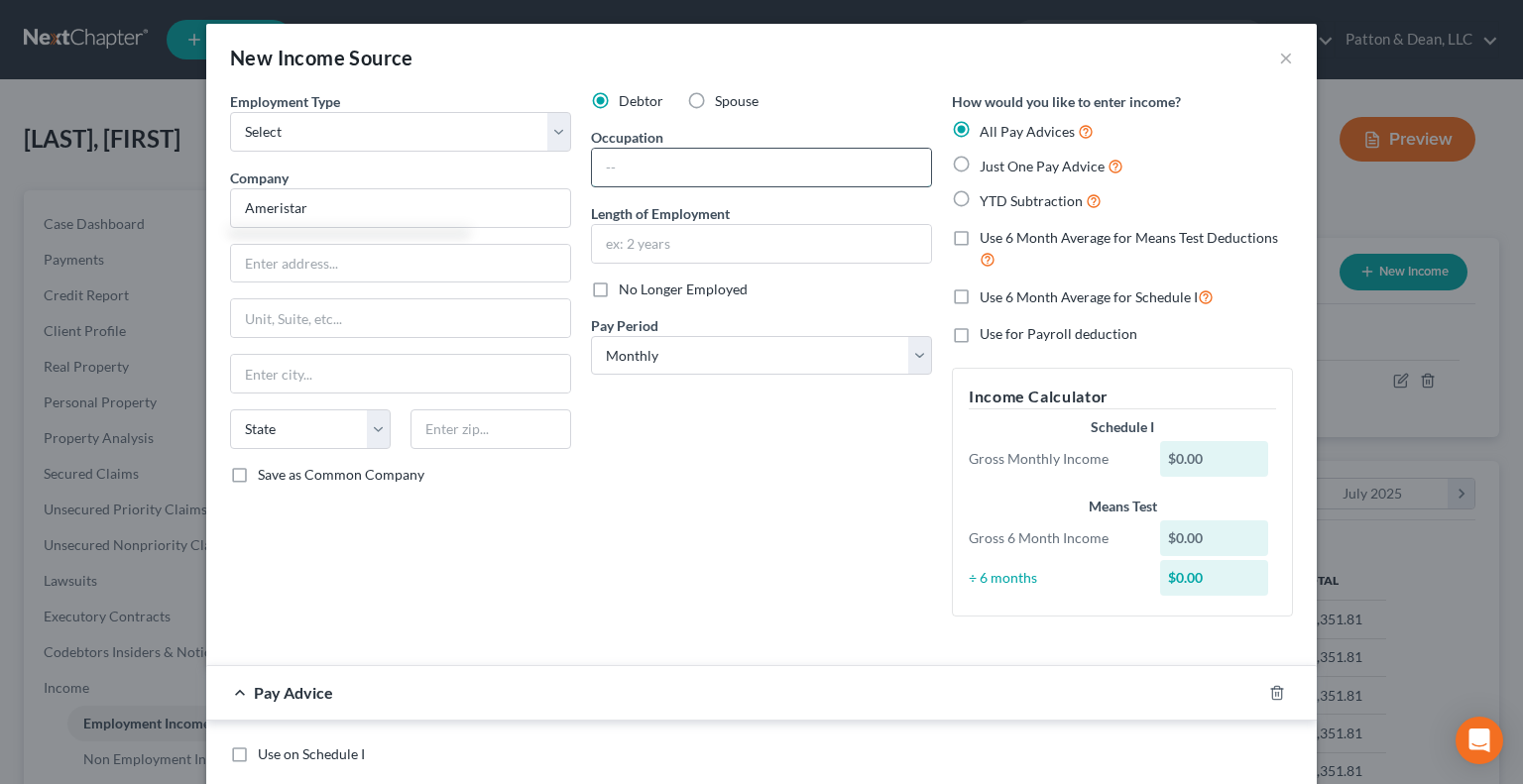 click at bounding box center [762, 168] 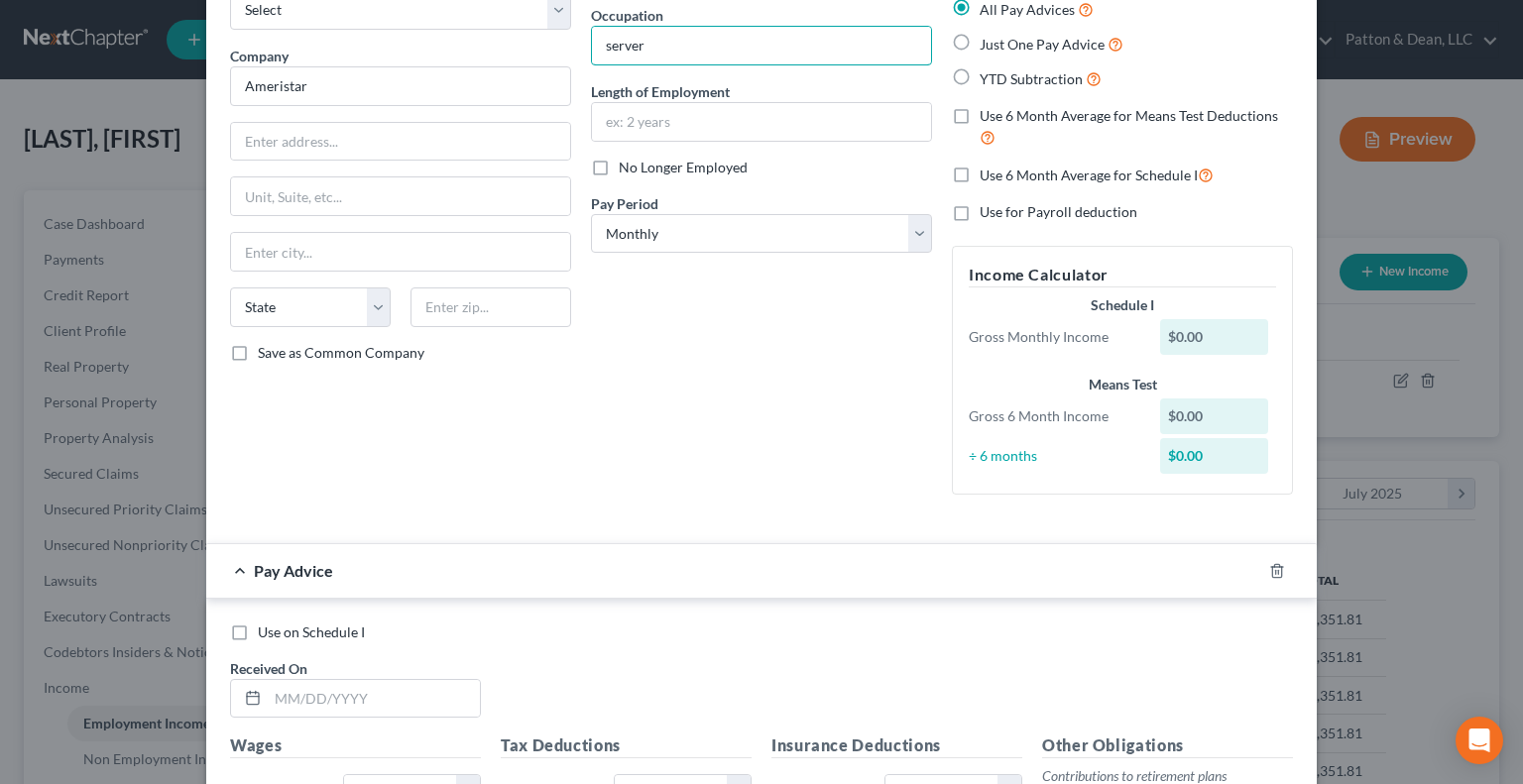 scroll, scrollTop: 99, scrollLeft: 0, axis: vertical 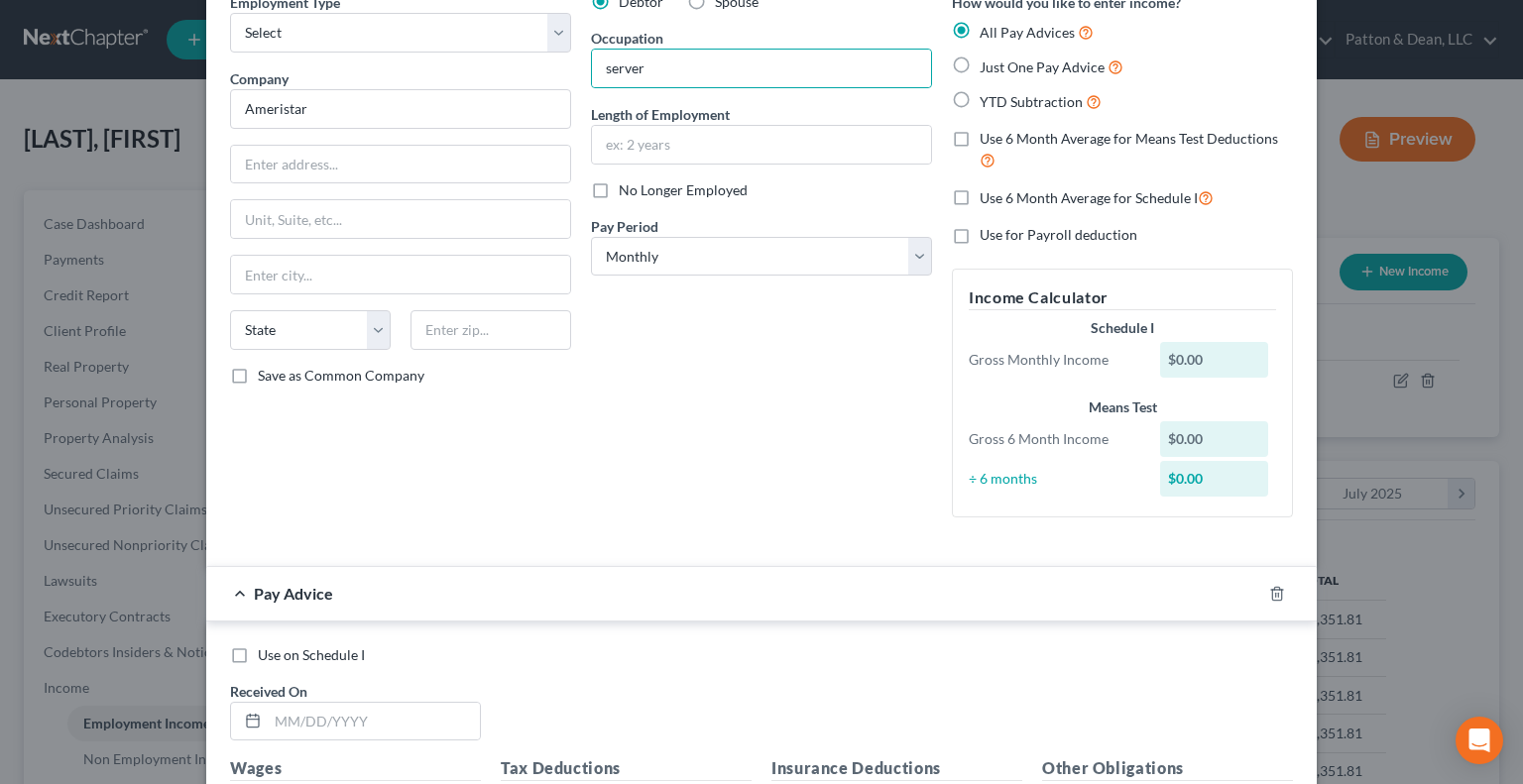 drag, startPoint x: 956, startPoint y: 94, endPoint x: 952, endPoint y: 129, distance: 35.22783 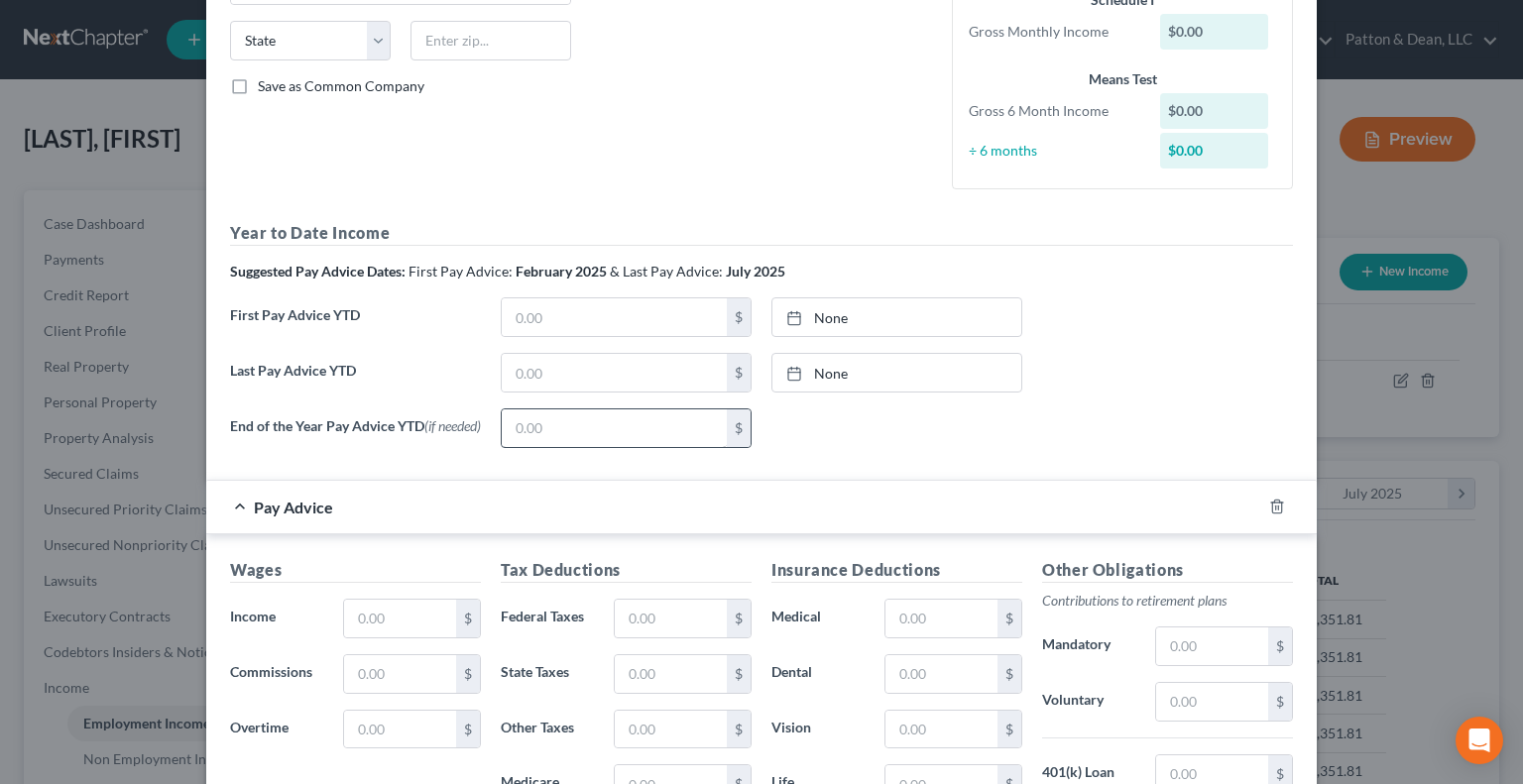 scroll, scrollTop: 396, scrollLeft: 0, axis: vertical 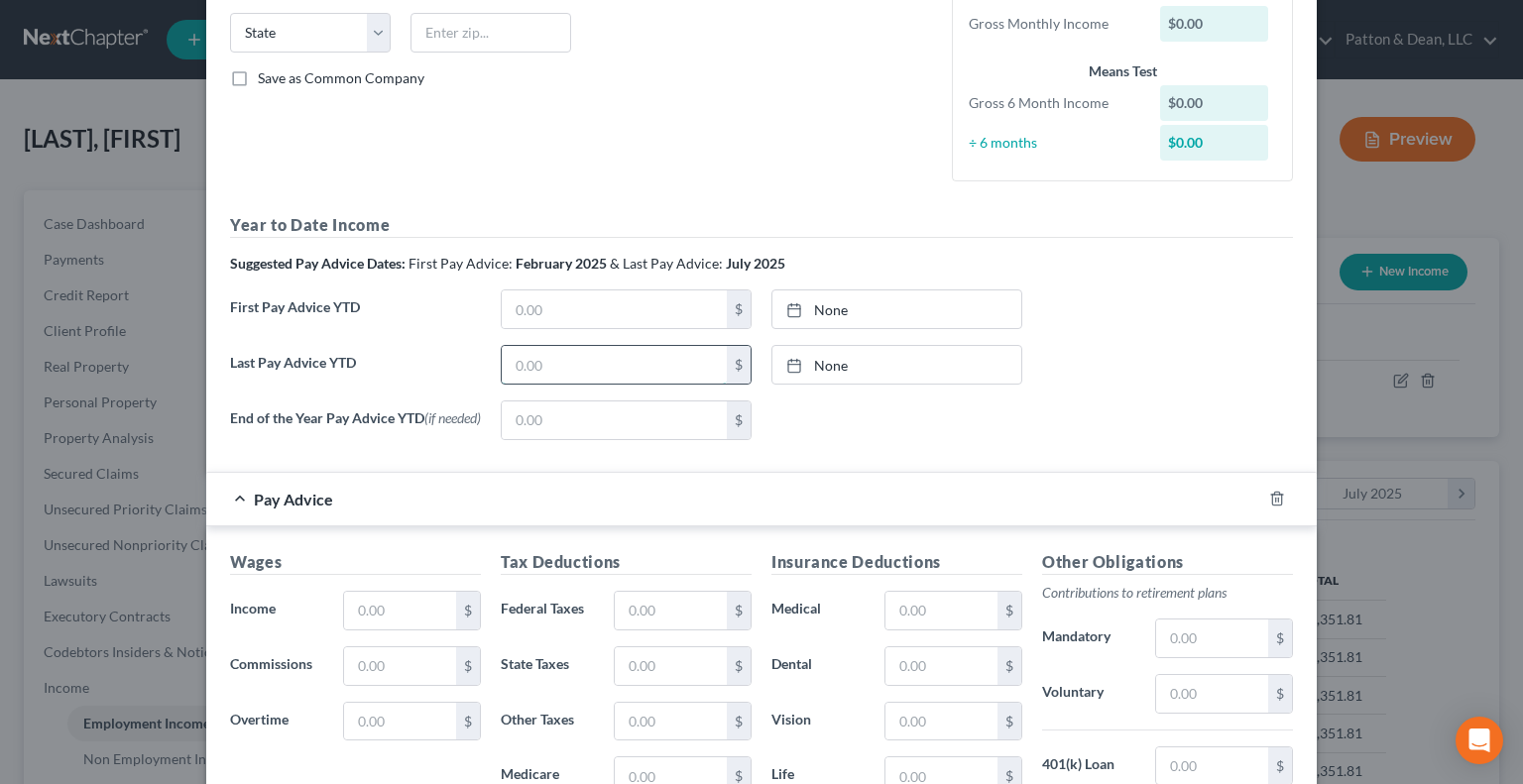 click at bounding box center (614, 365) 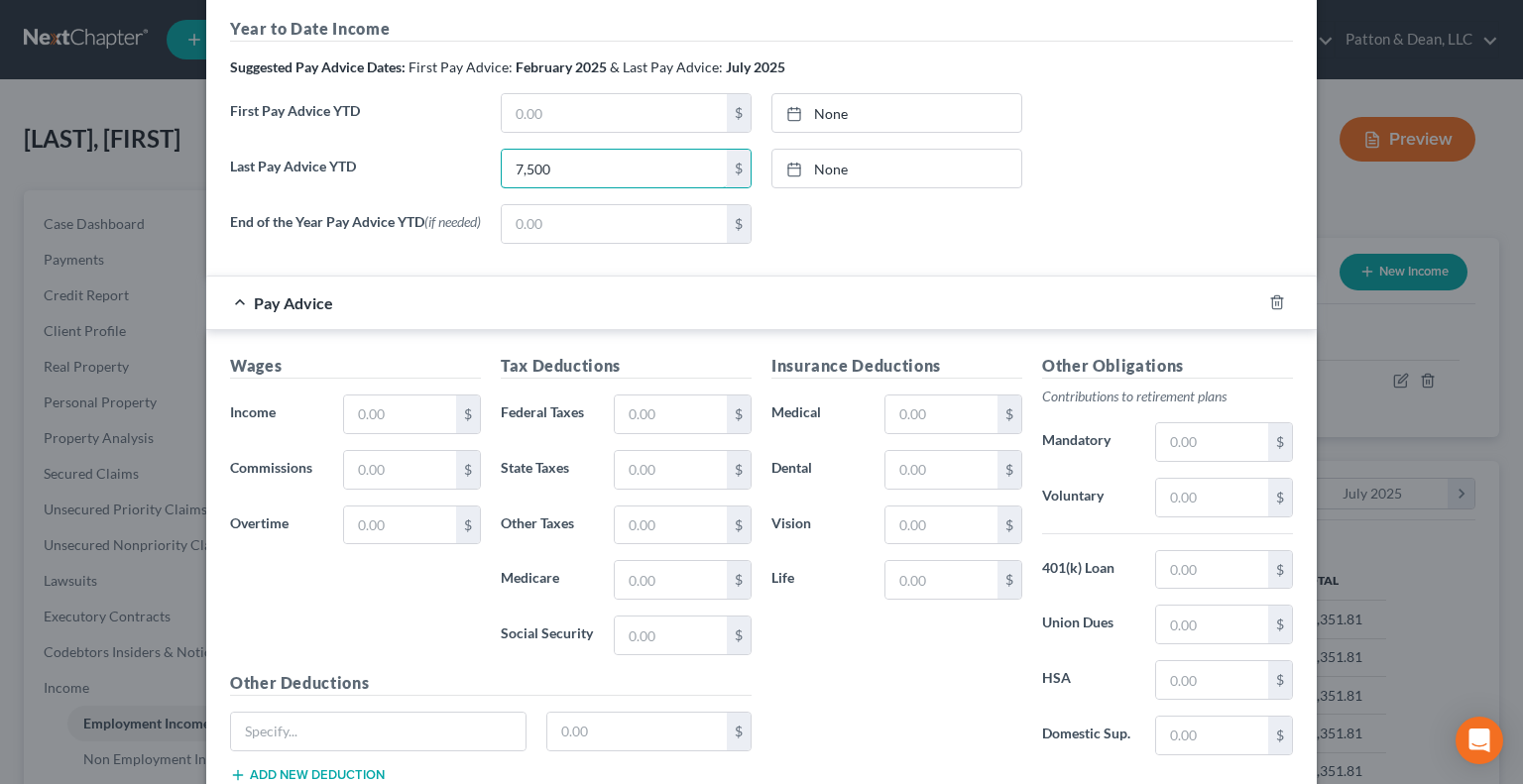 scroll, scrollTop: 694, scrollLeft: 0, axis: vertical 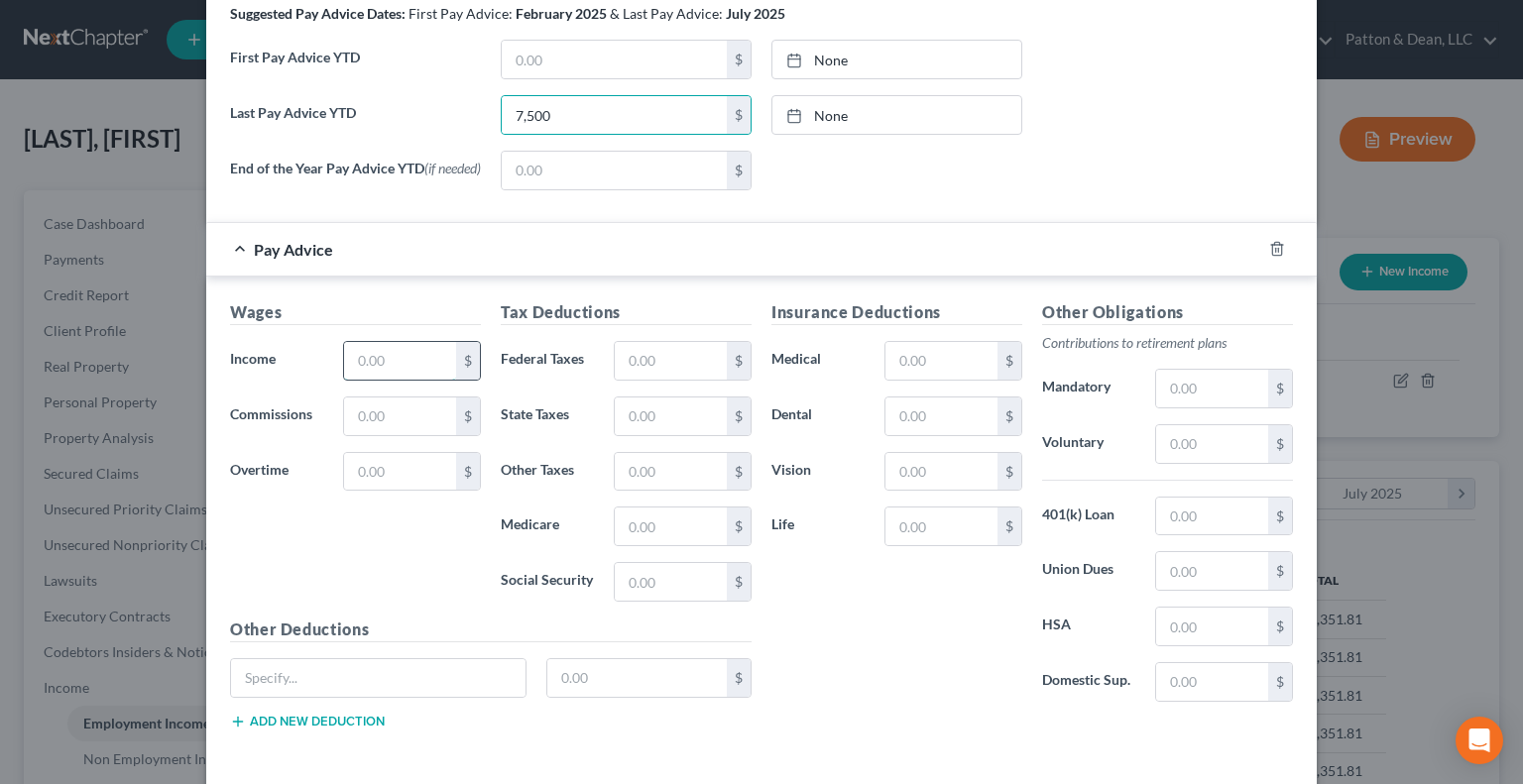 click at bounding box center [400, 361] 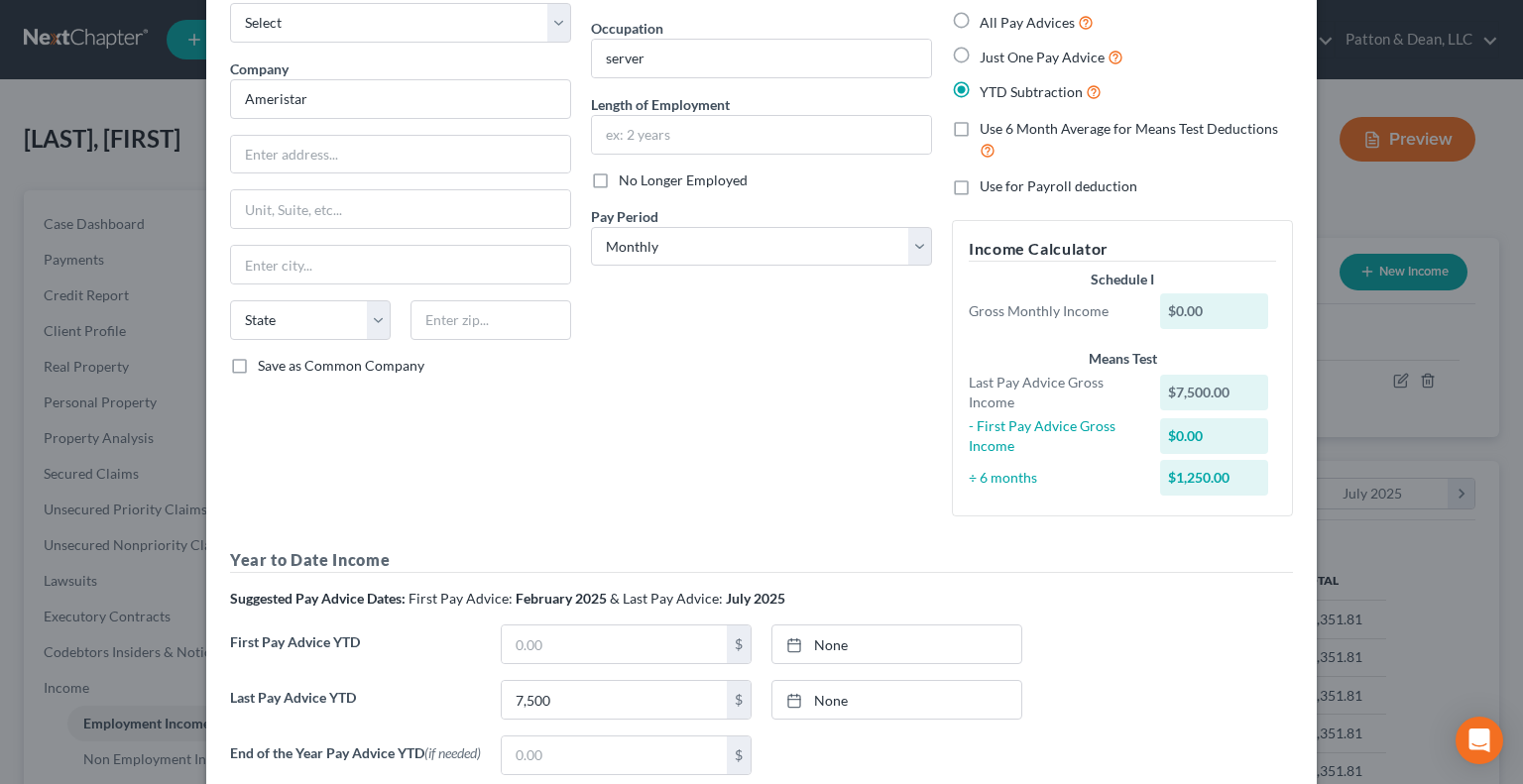 scroll, scrollTop: 0, scrollLeft: 0, axis: both 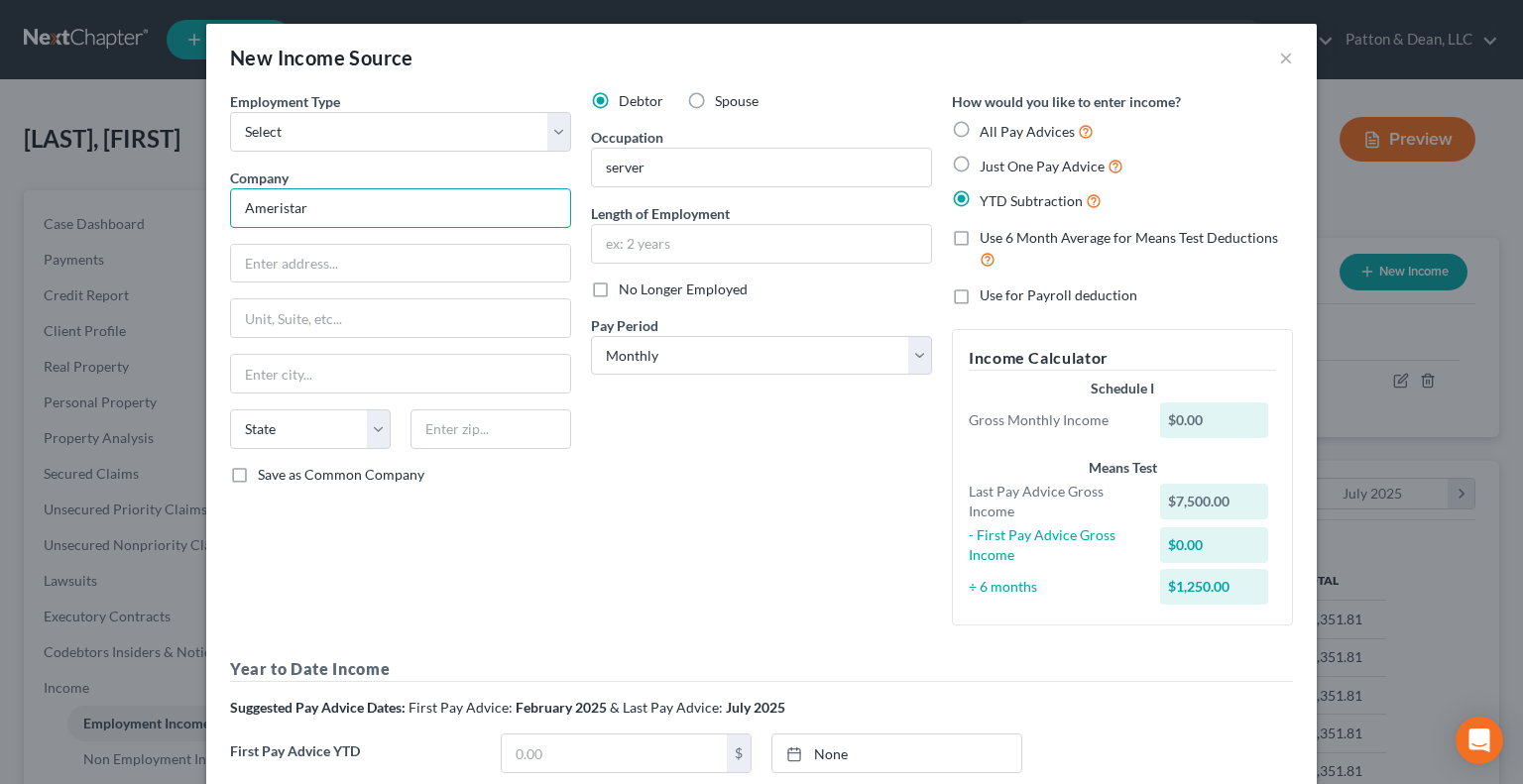 click on "Ameristar" at bounding box center (401, 208) 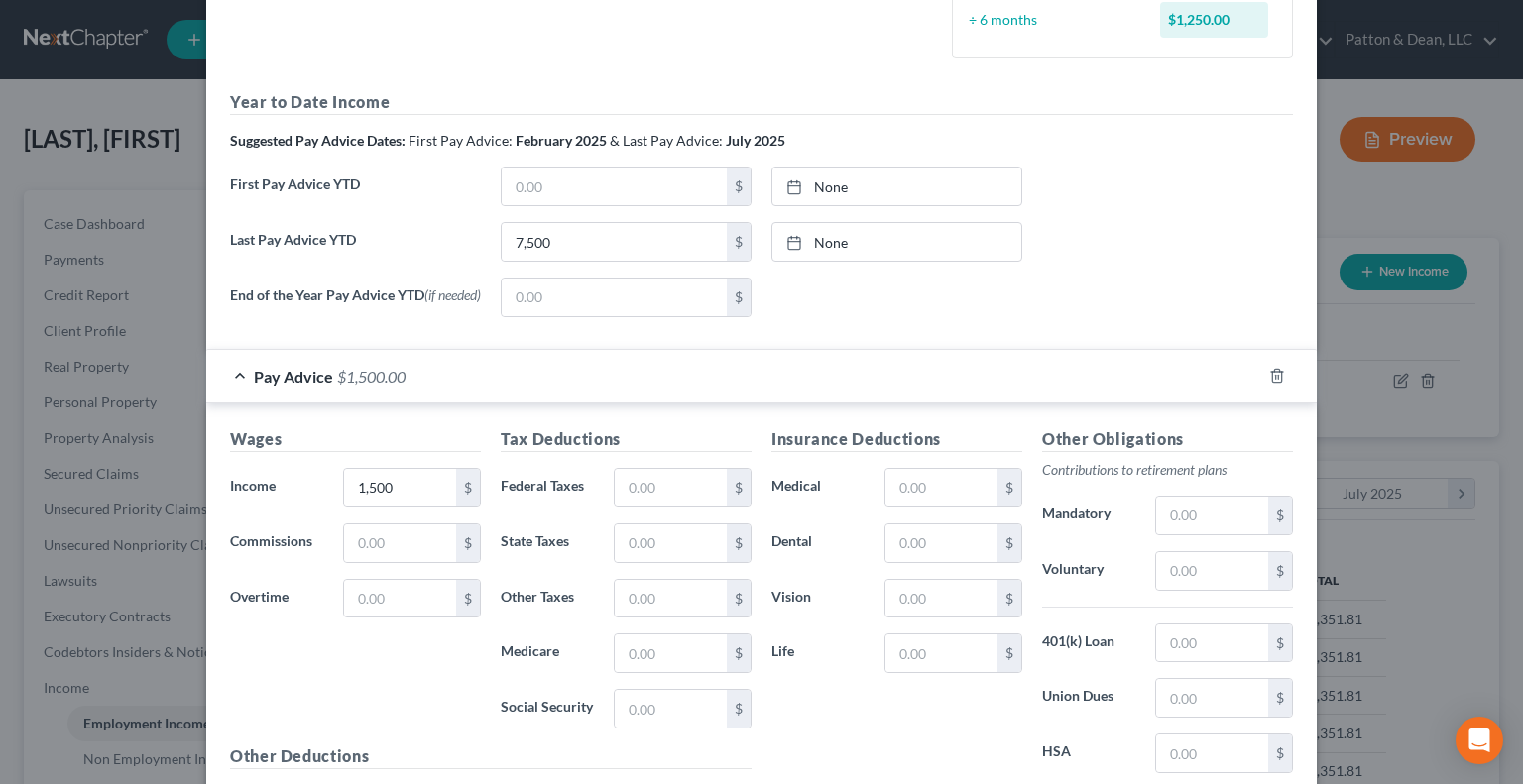 scroll, scrollTop: 778, scrollLeft: 0, axis: vertical 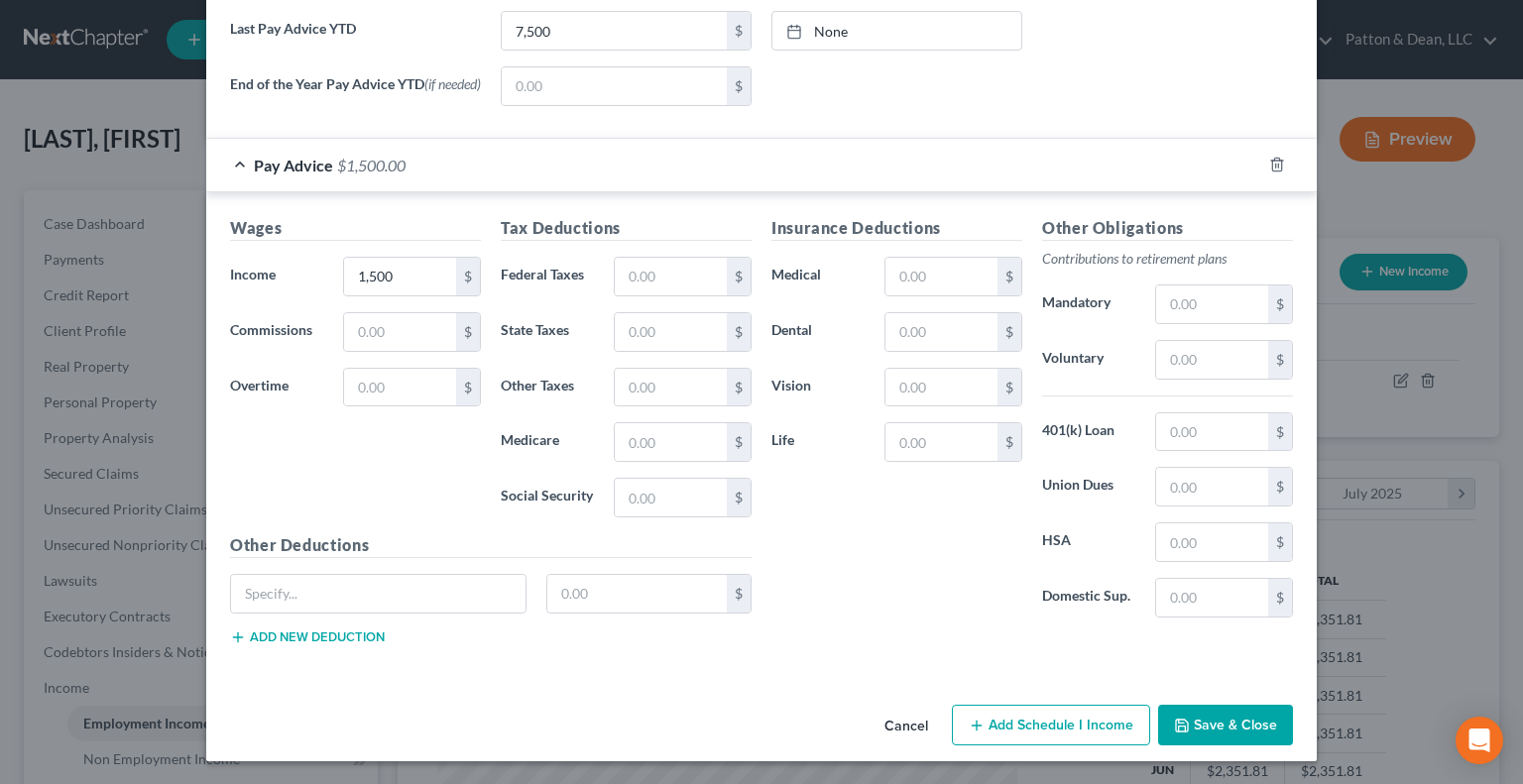 drag, startPoint x: 1221, startPoint y: 707, endPoint x: 1237, endPoint y: 724, distance: 23.34524 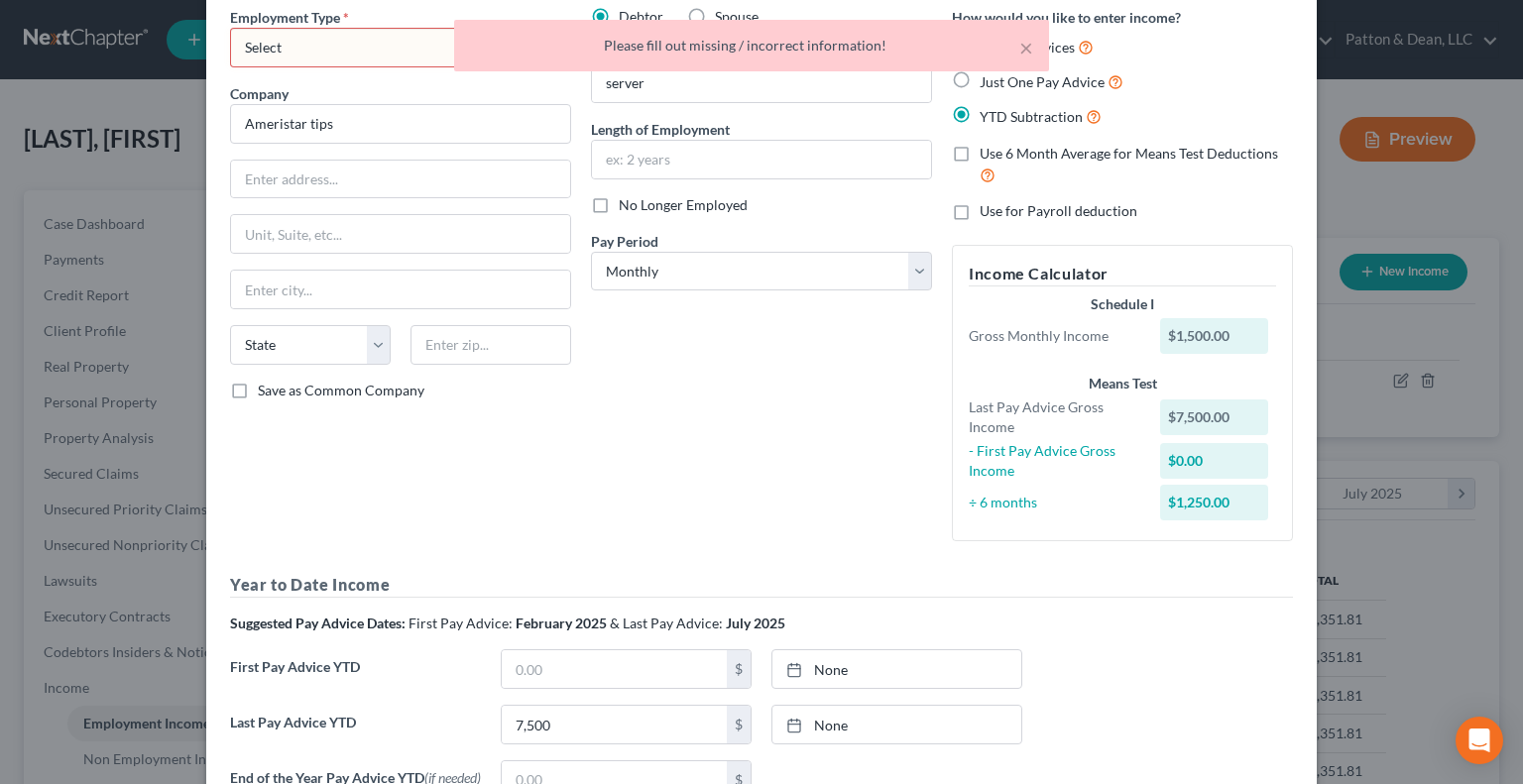scroll, scrollTop: 0, scrollLeft: 0, axis: both 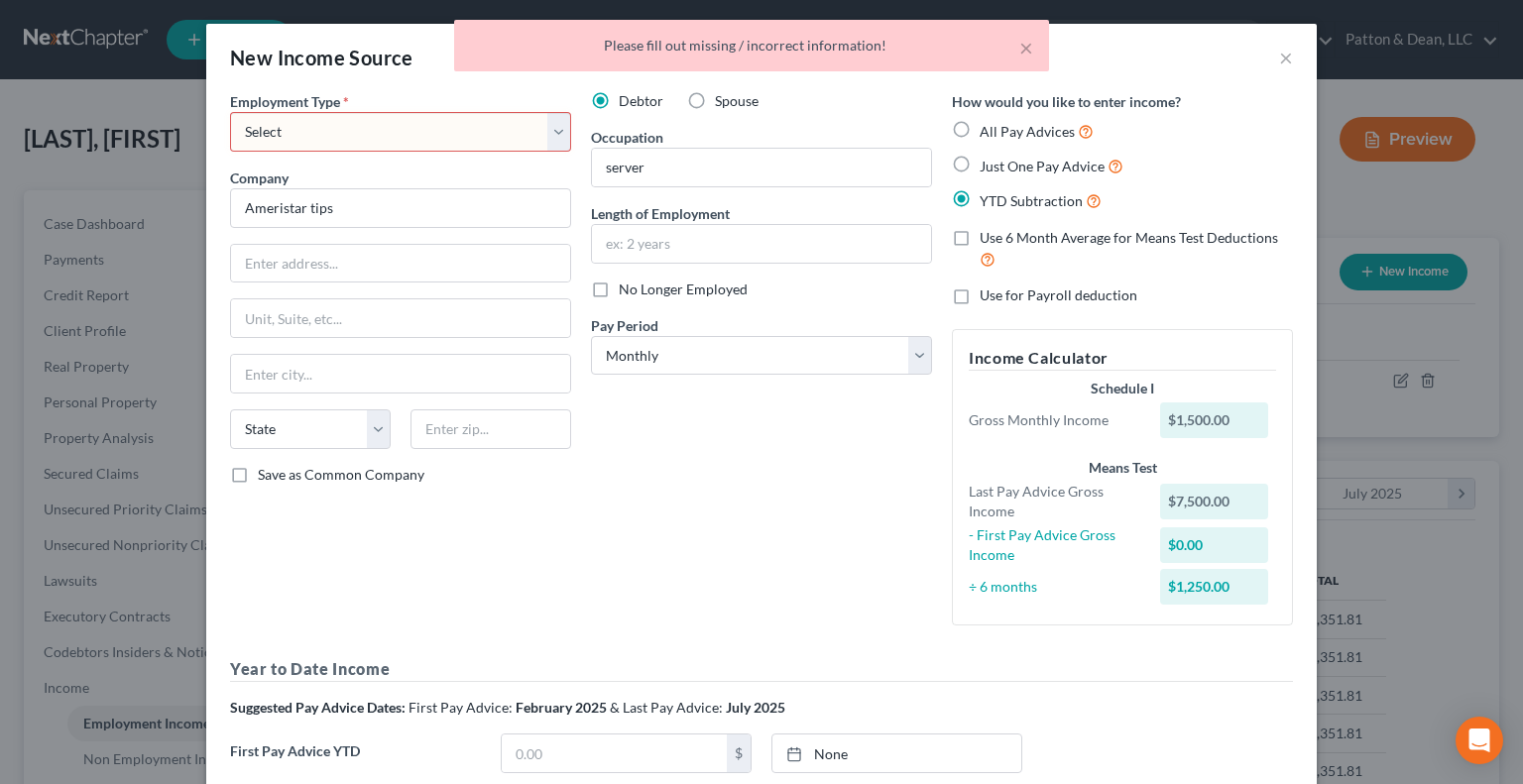 click on "Select Full or Part Time Employment Self Employment" at bounding box center [401, 132] 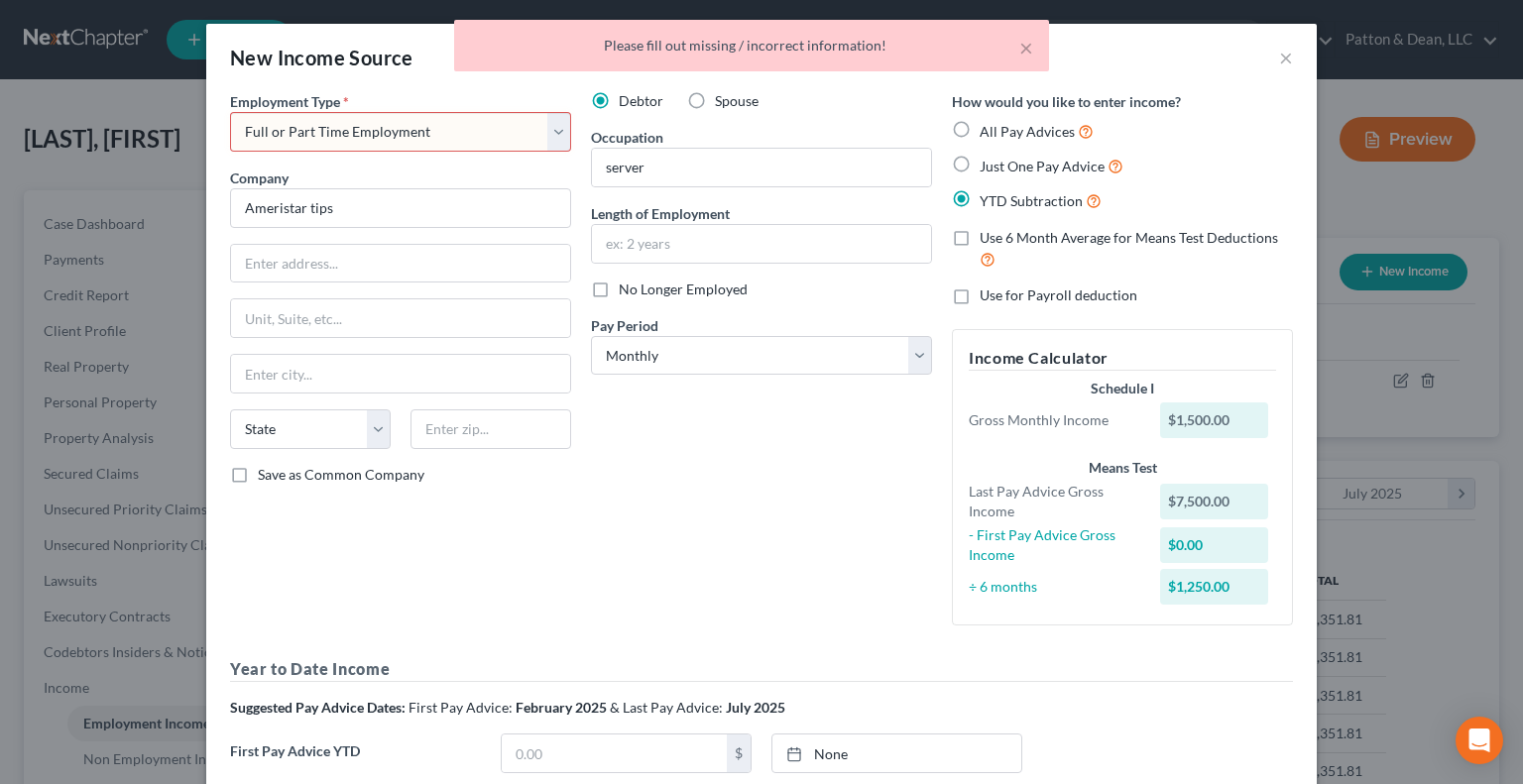 click on "Select Full or Part Time Employment Self Employment" at bounding box center (401, 132) 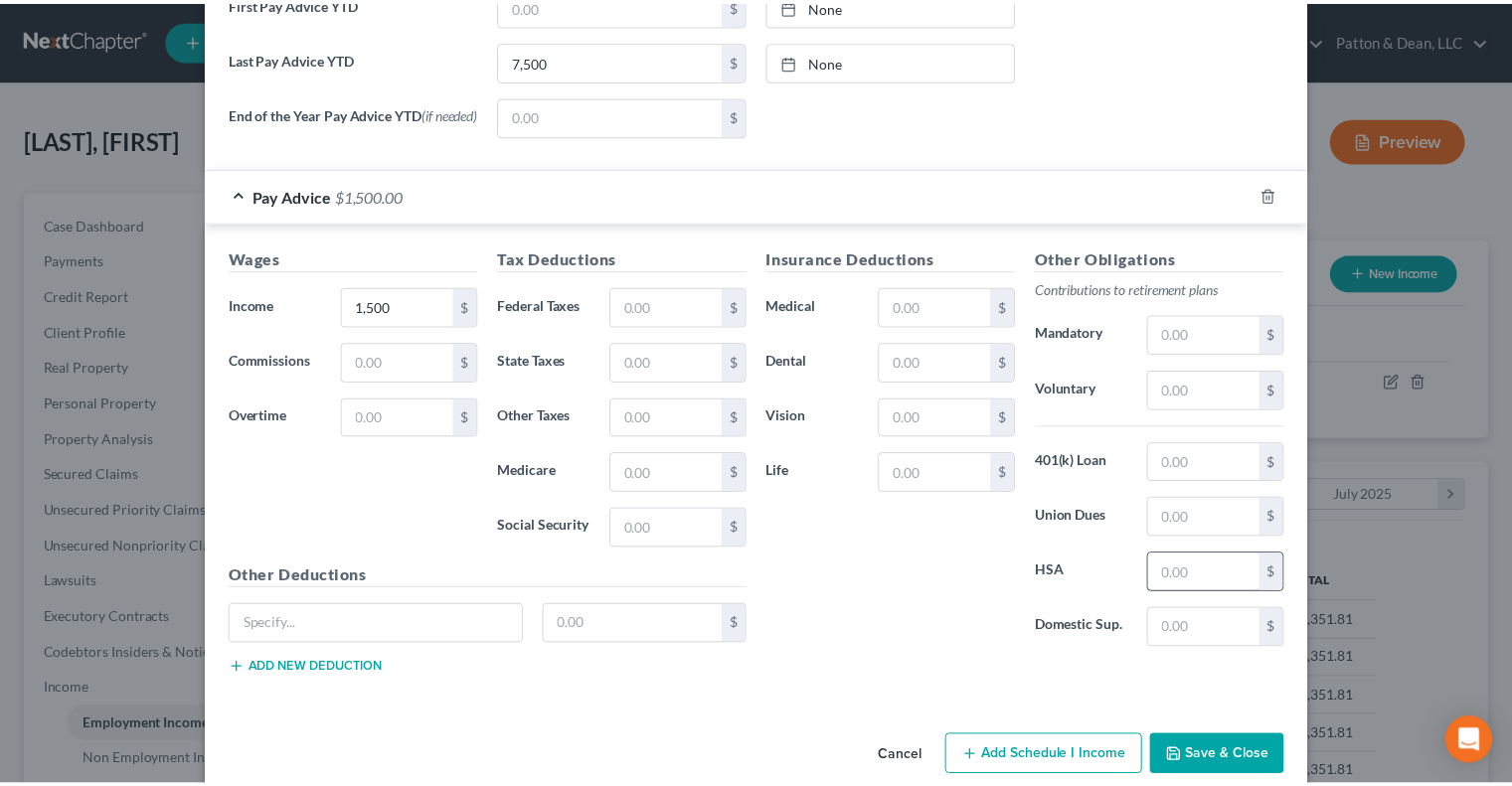 scroll, scrollTop: 780, scrollLeft: 0, axis: vertical 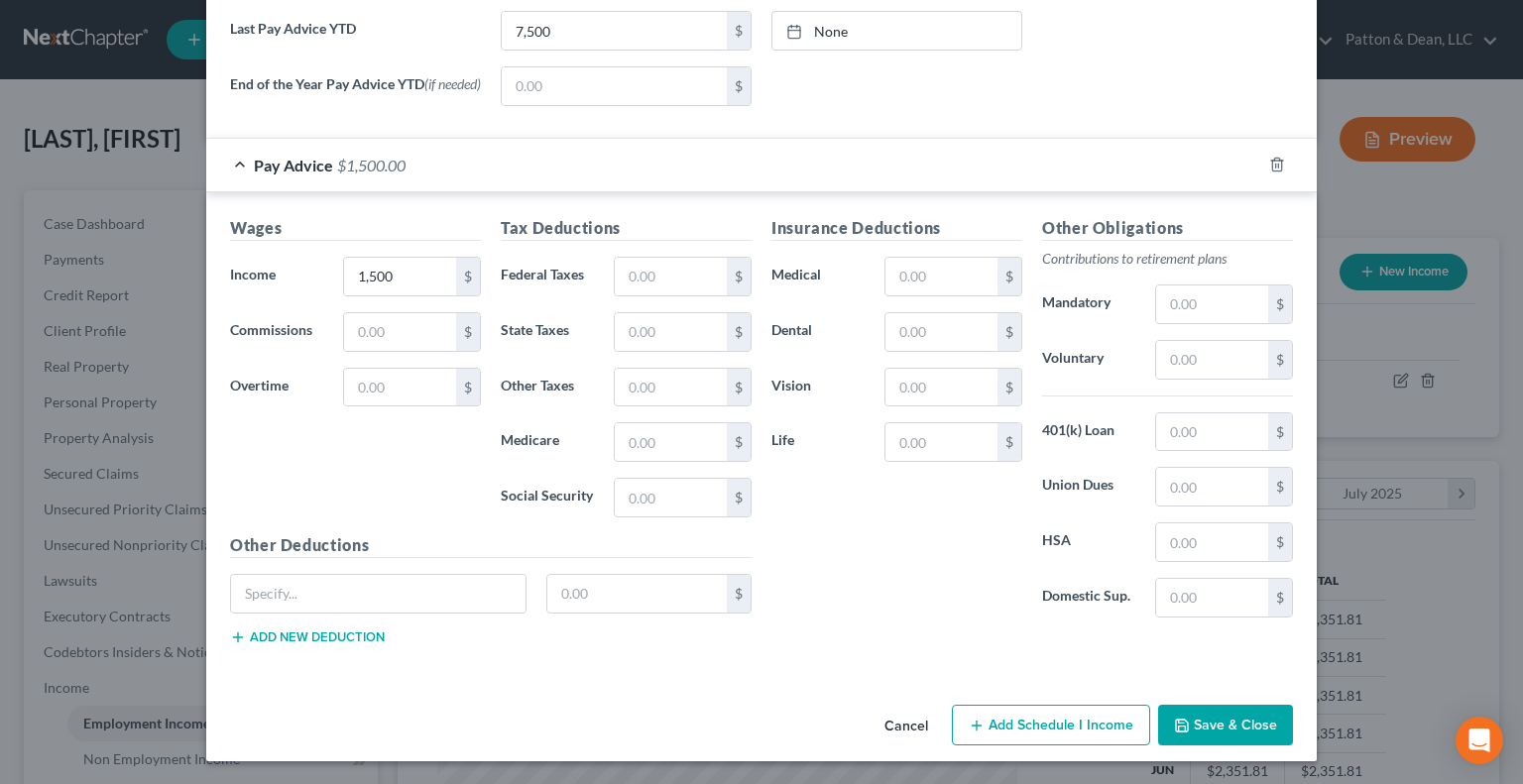 click on "Save & Close" at bounding box center (1226, 726) 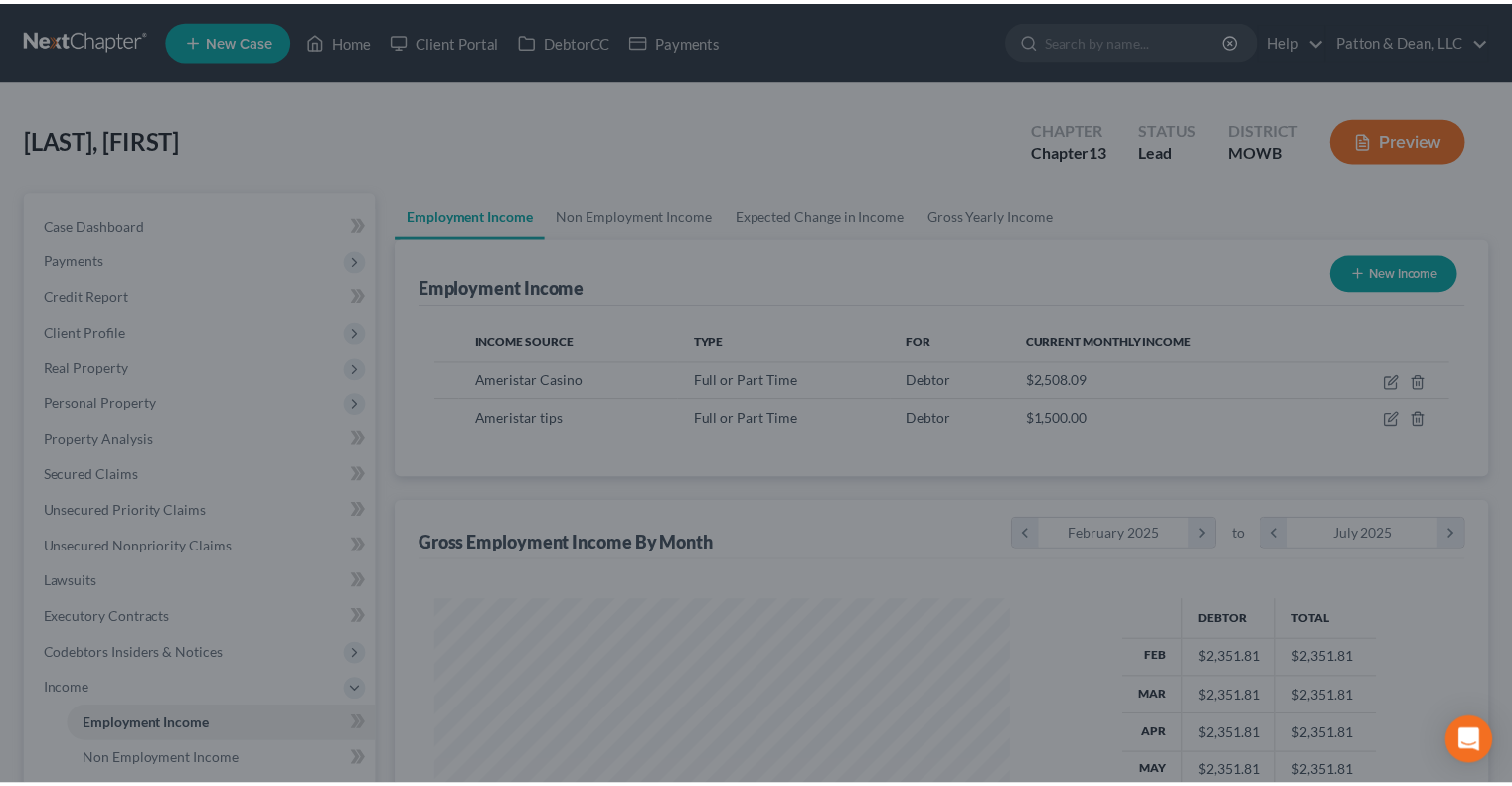 scroll, scrollTop: 354, scrollLeft: 613, axis: both 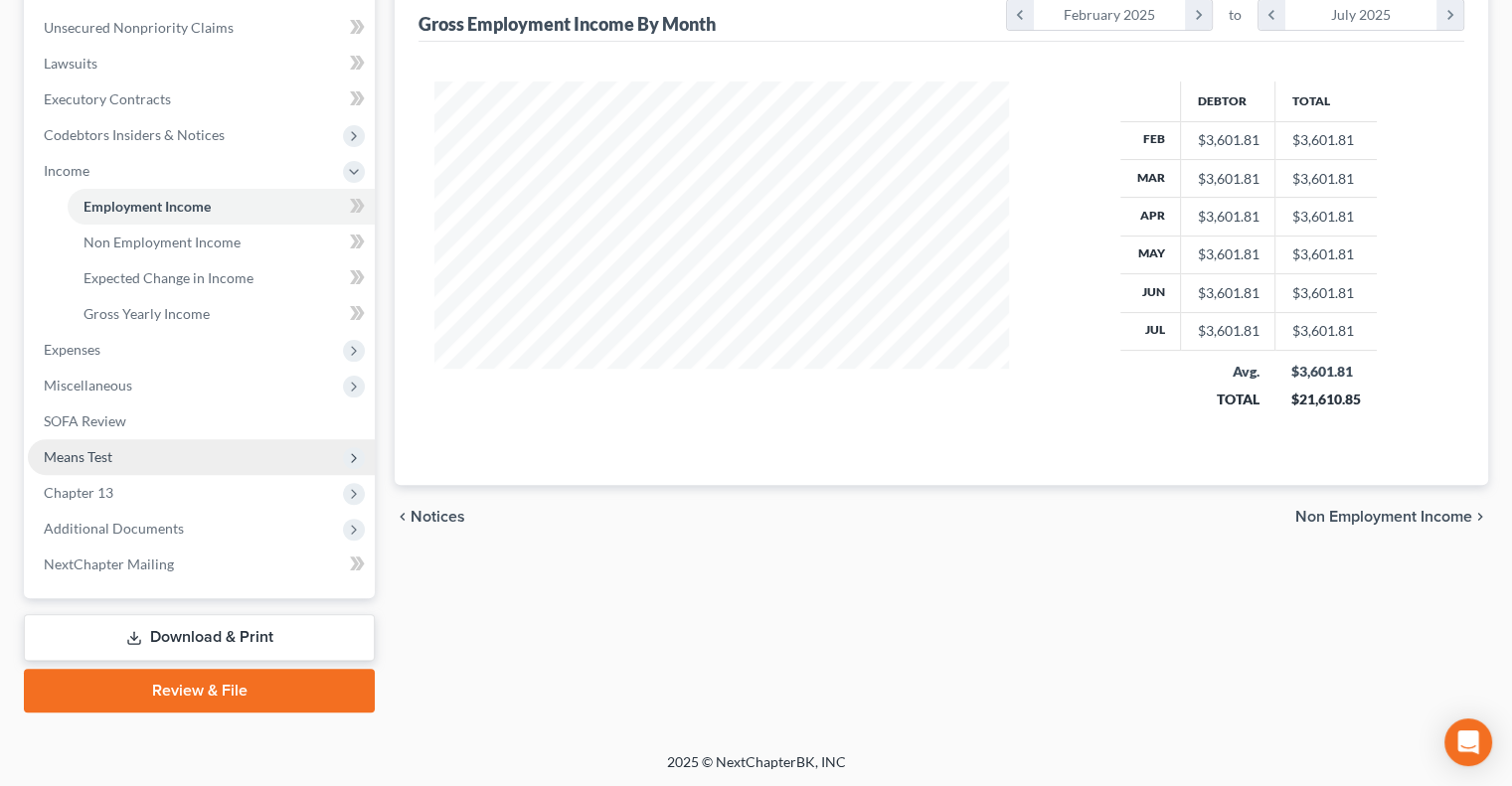click on "Means Test" at bounding box center [78, 456] 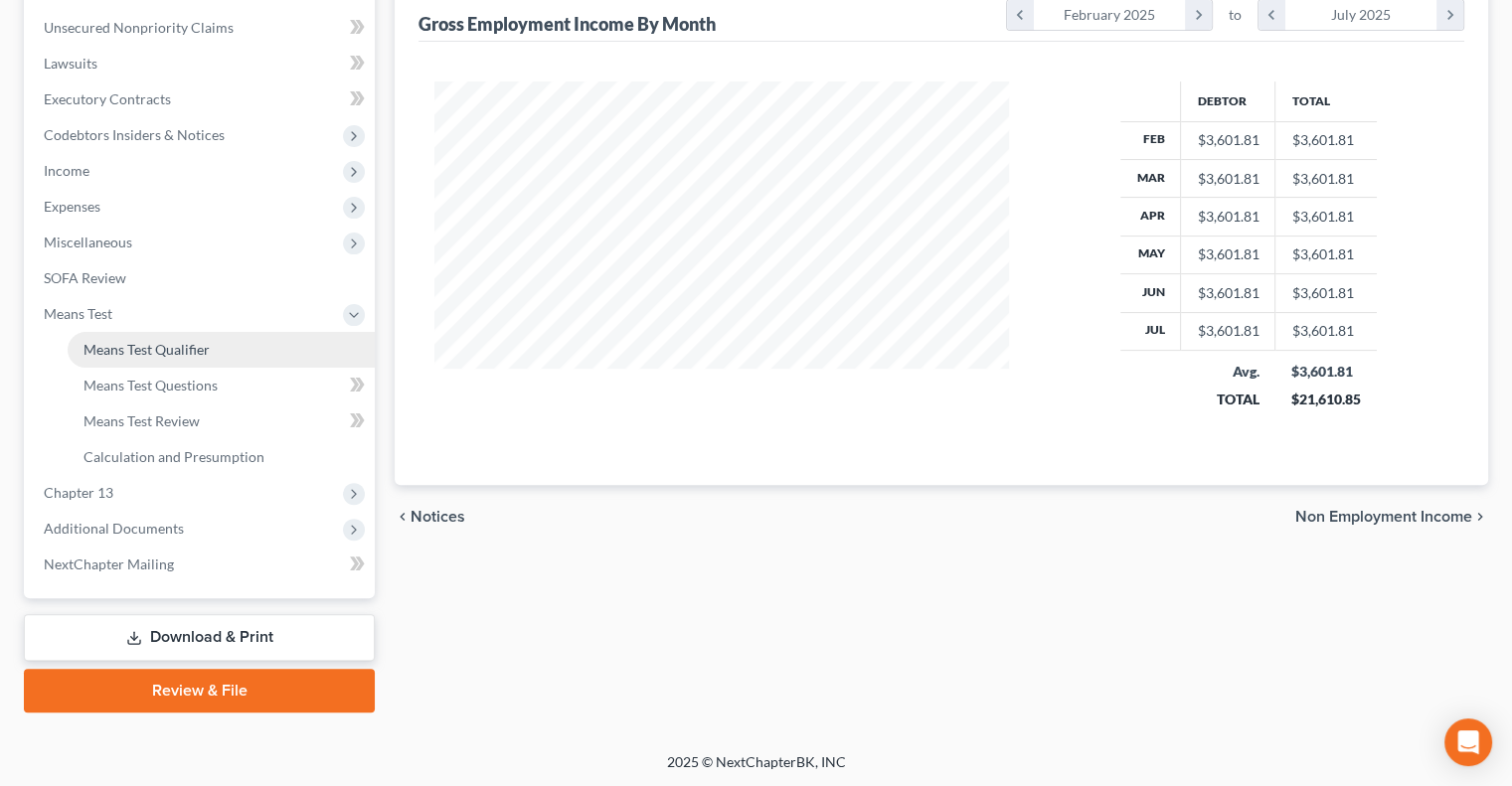 click on "Means Test Qualifier" at bounding box center [146, 349] 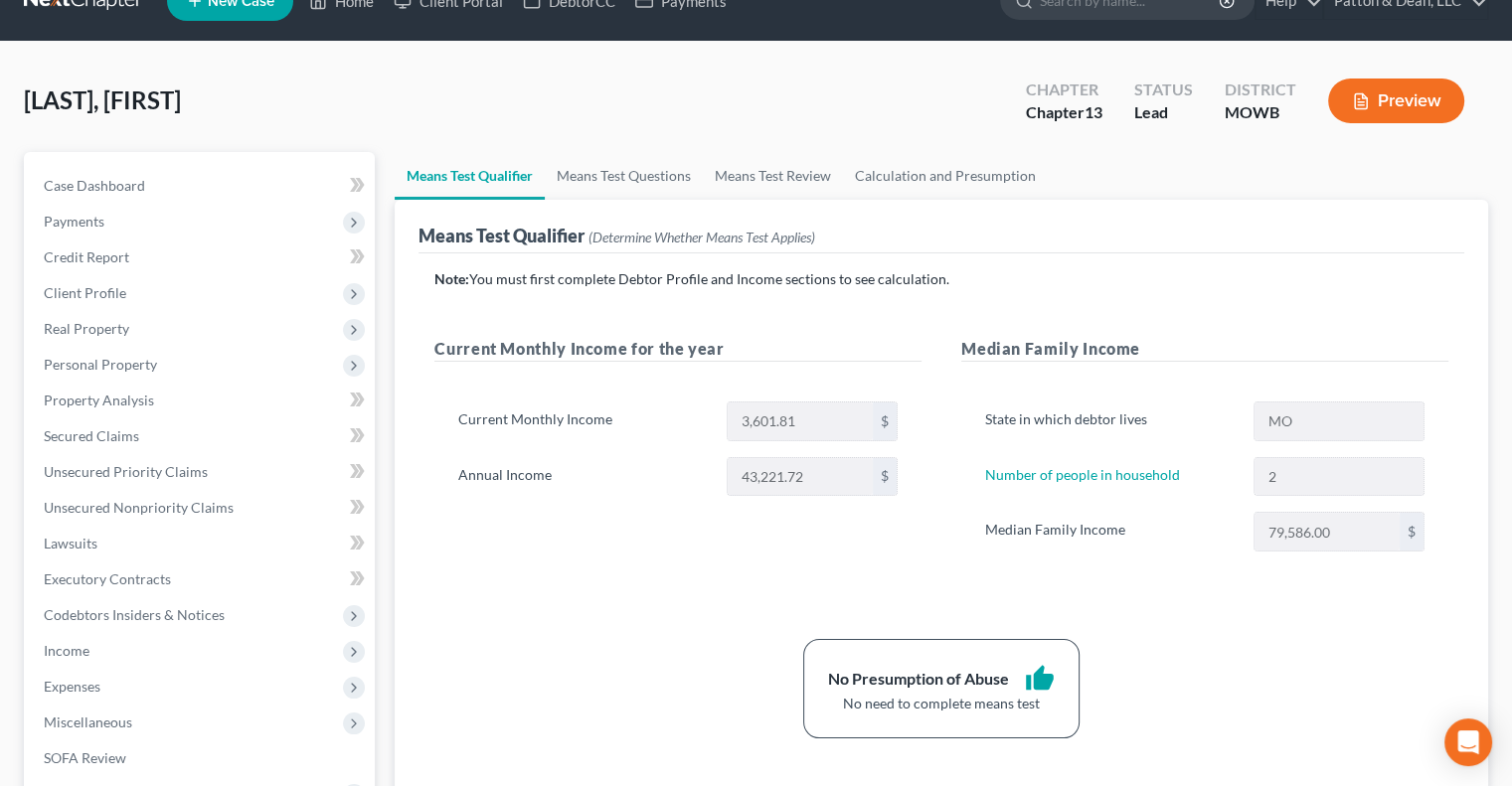 scroll, scrollTop: 199, scrollLeft: 0, axis: vertical 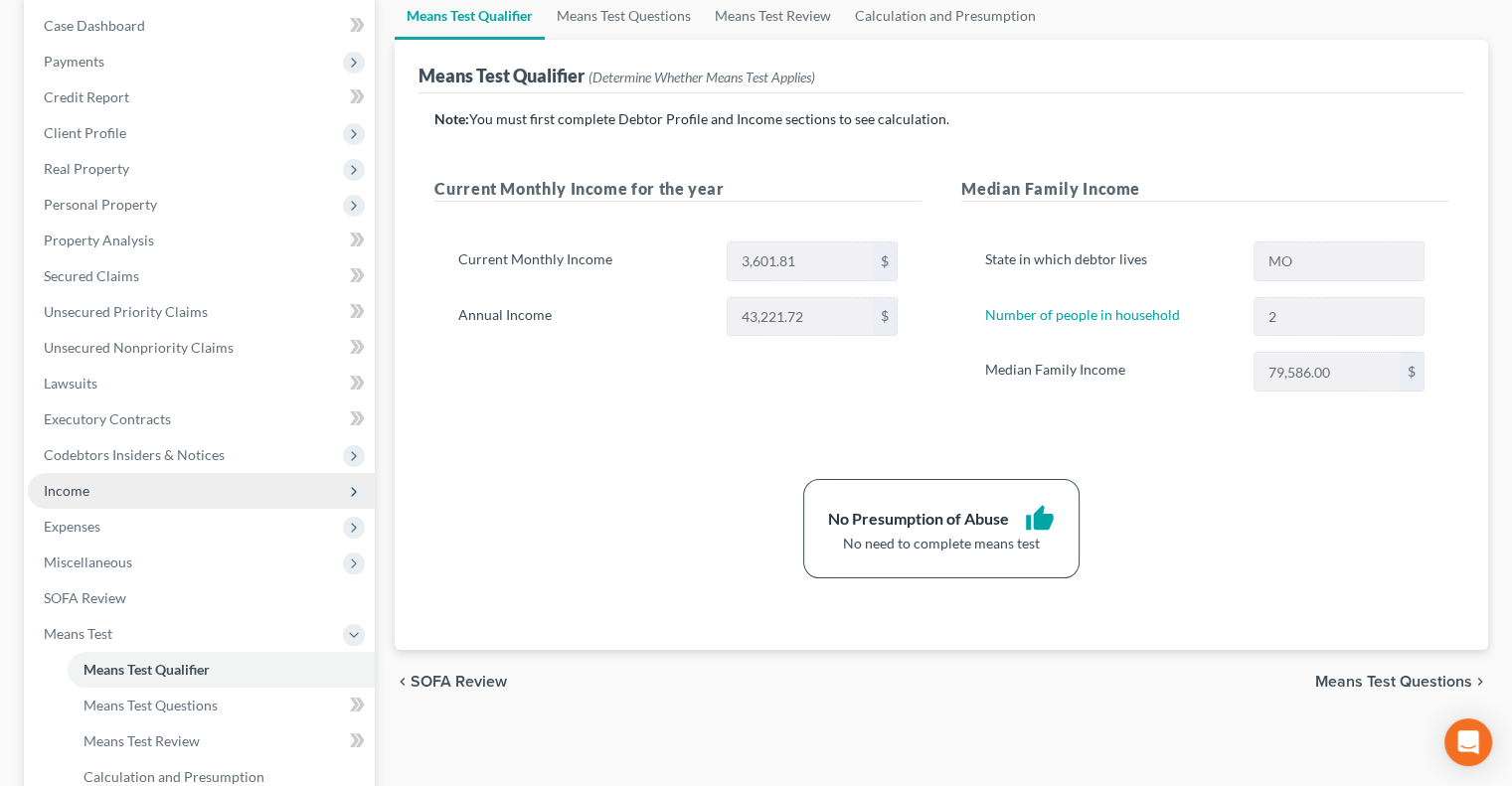 click on "Income" at bounding box center (201, 491) 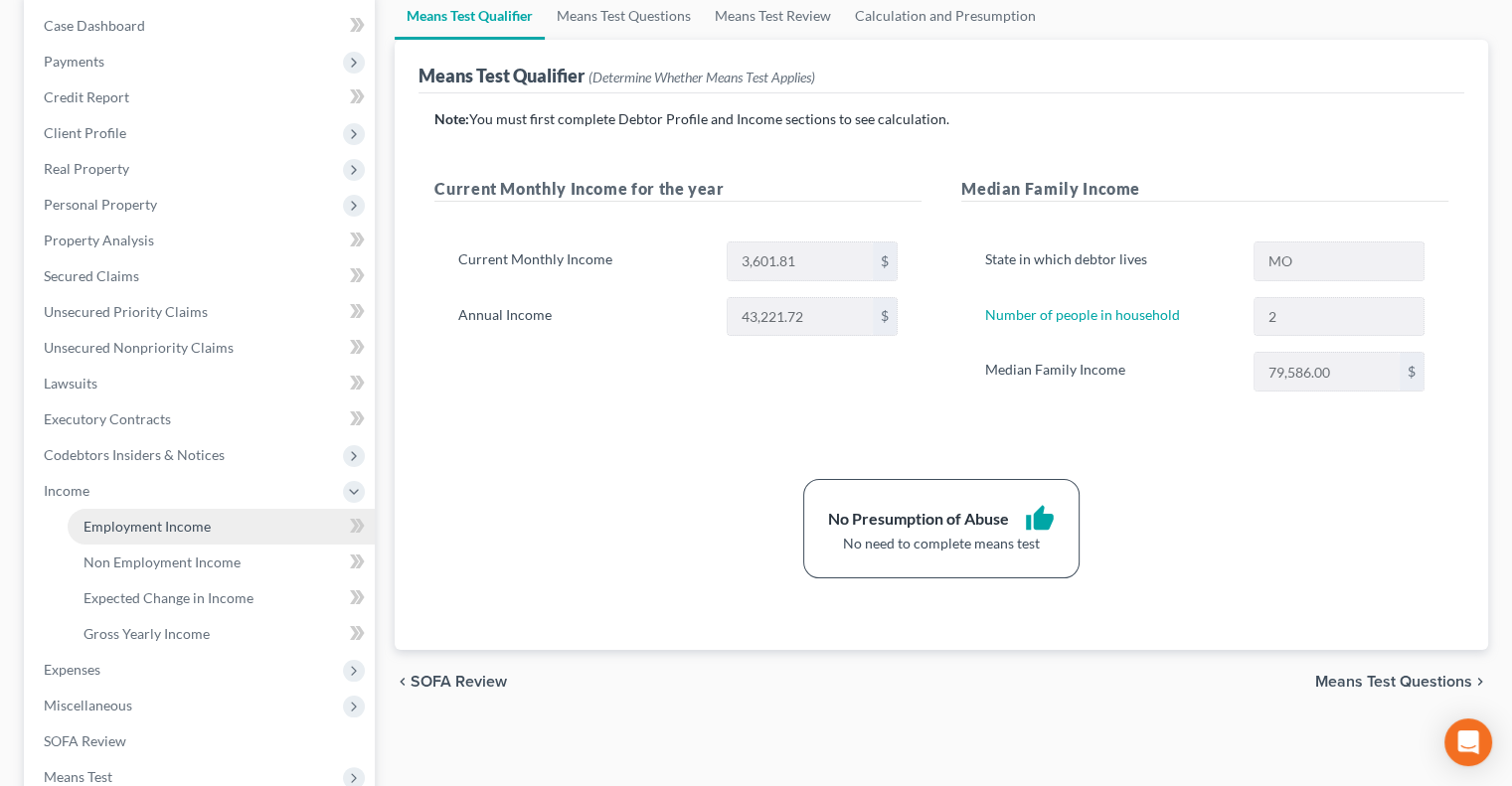 click on "Employment Income" at bounding box center (147, 526) 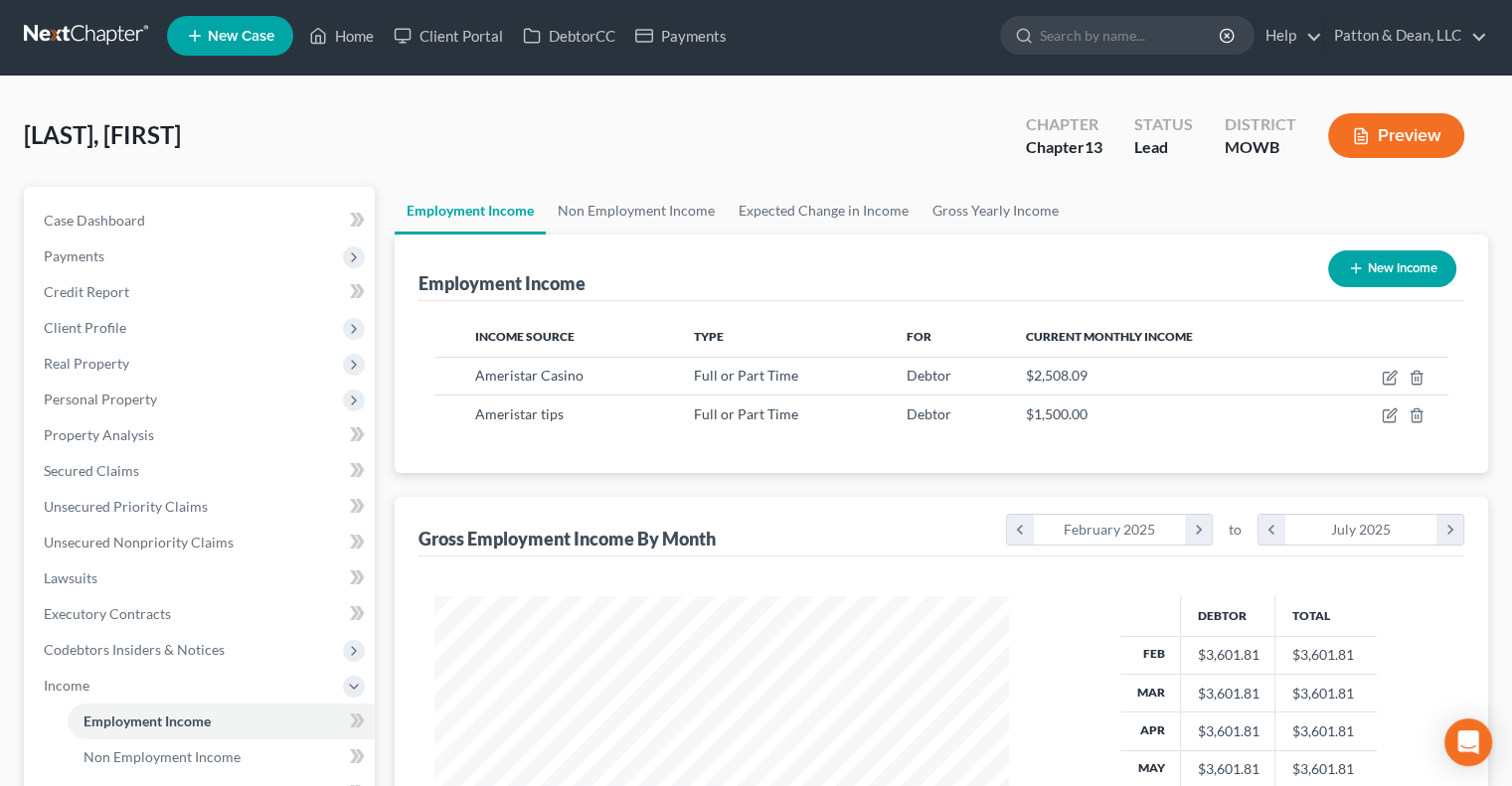 scroll, scrollTop: 0, scrollLeft: 0, axis: both 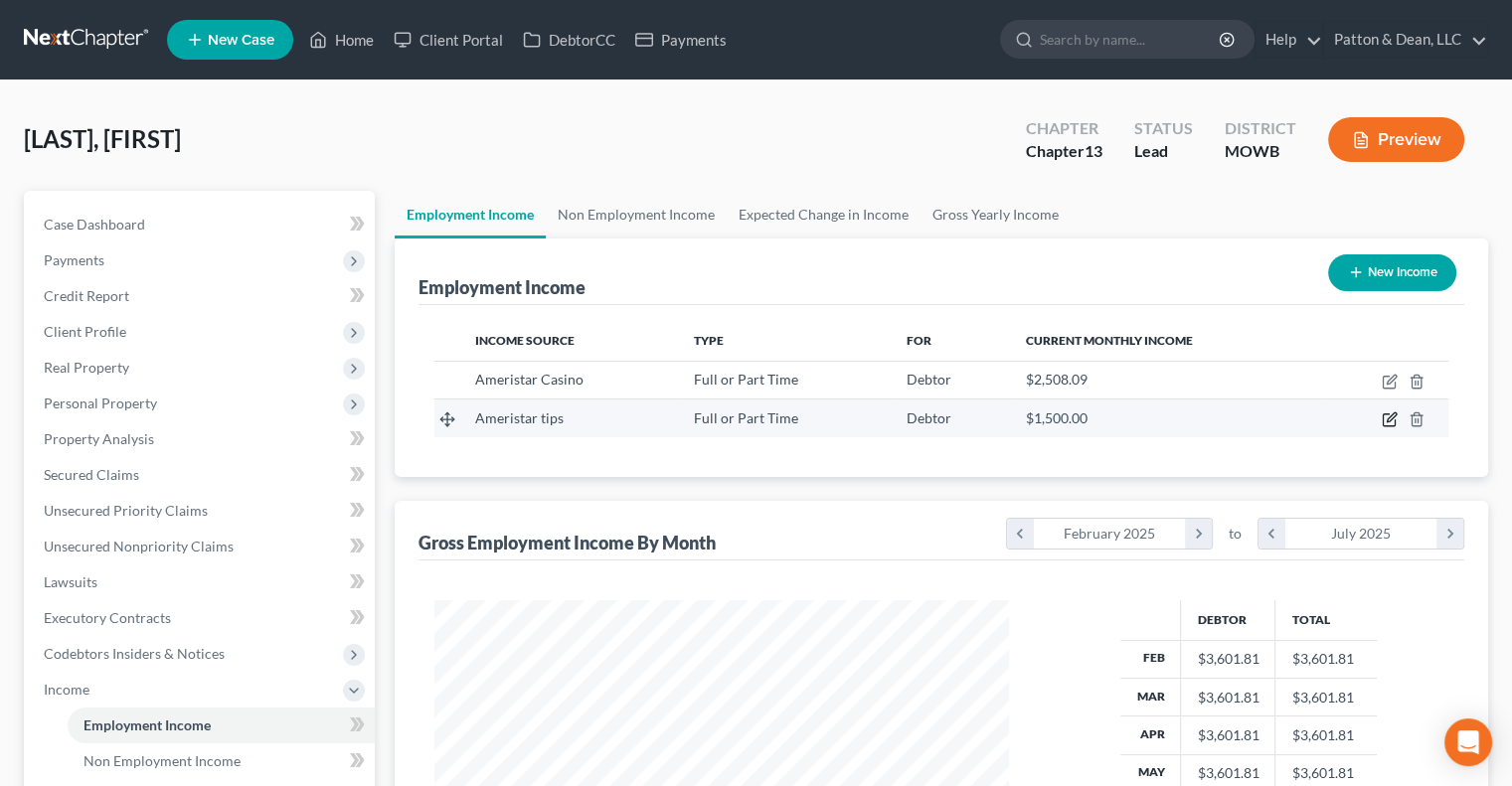 click 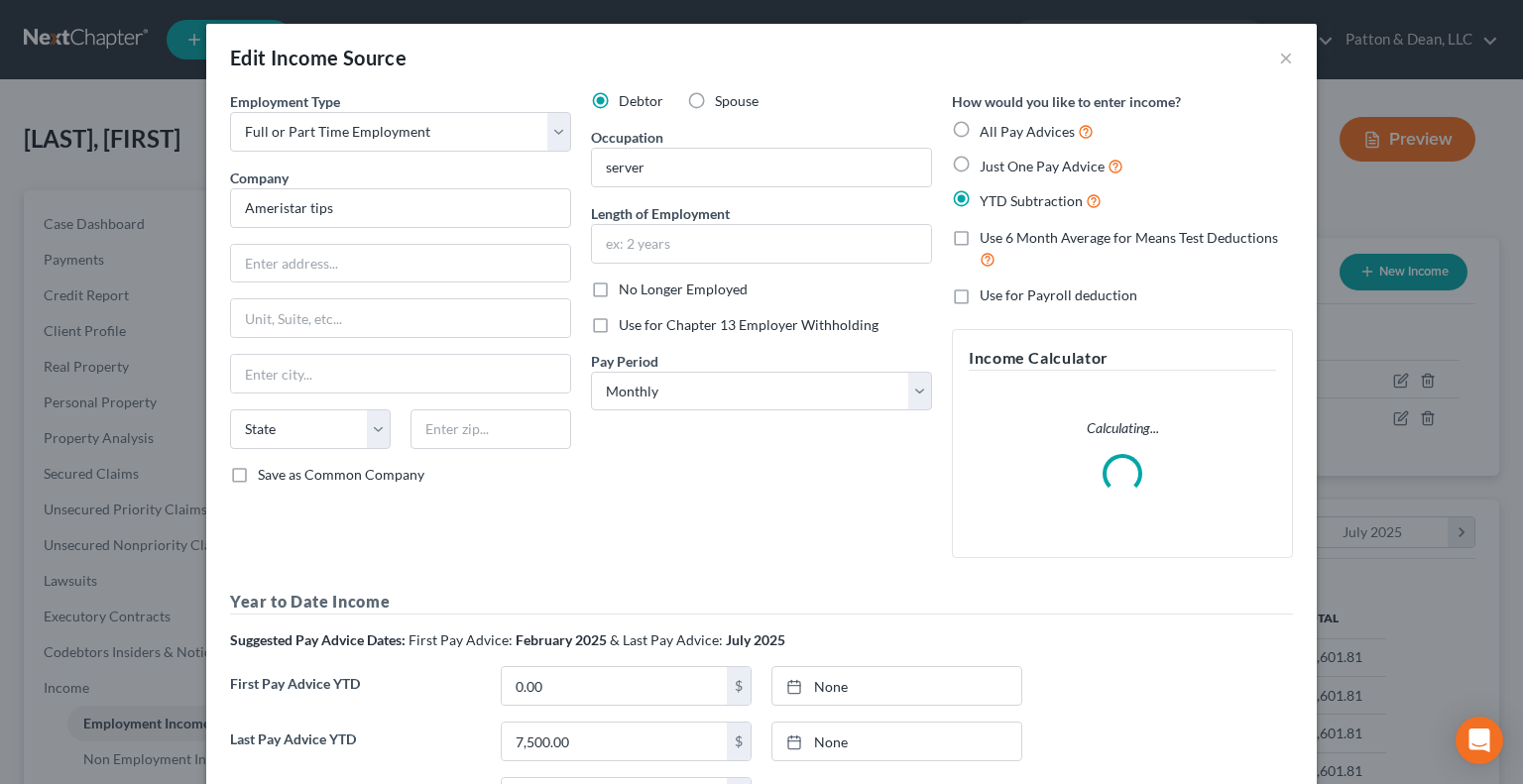 scroll, scrollTop: 990797, scrollLeft: 990917, axis: both 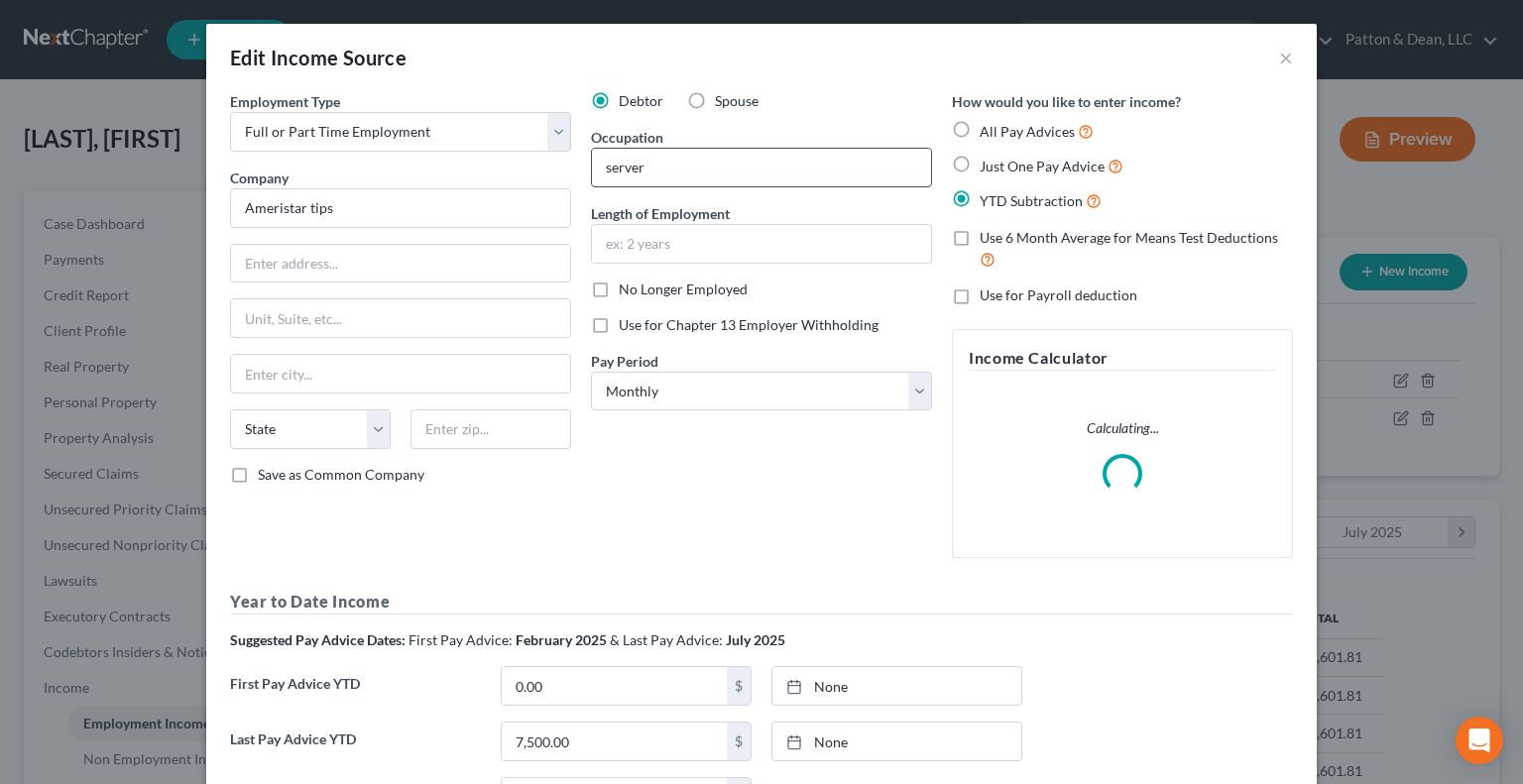 drag, startPoint x: 646, startPoint y: 166, endPoint x: 583, endPoint y: 175, distance: 63.63961 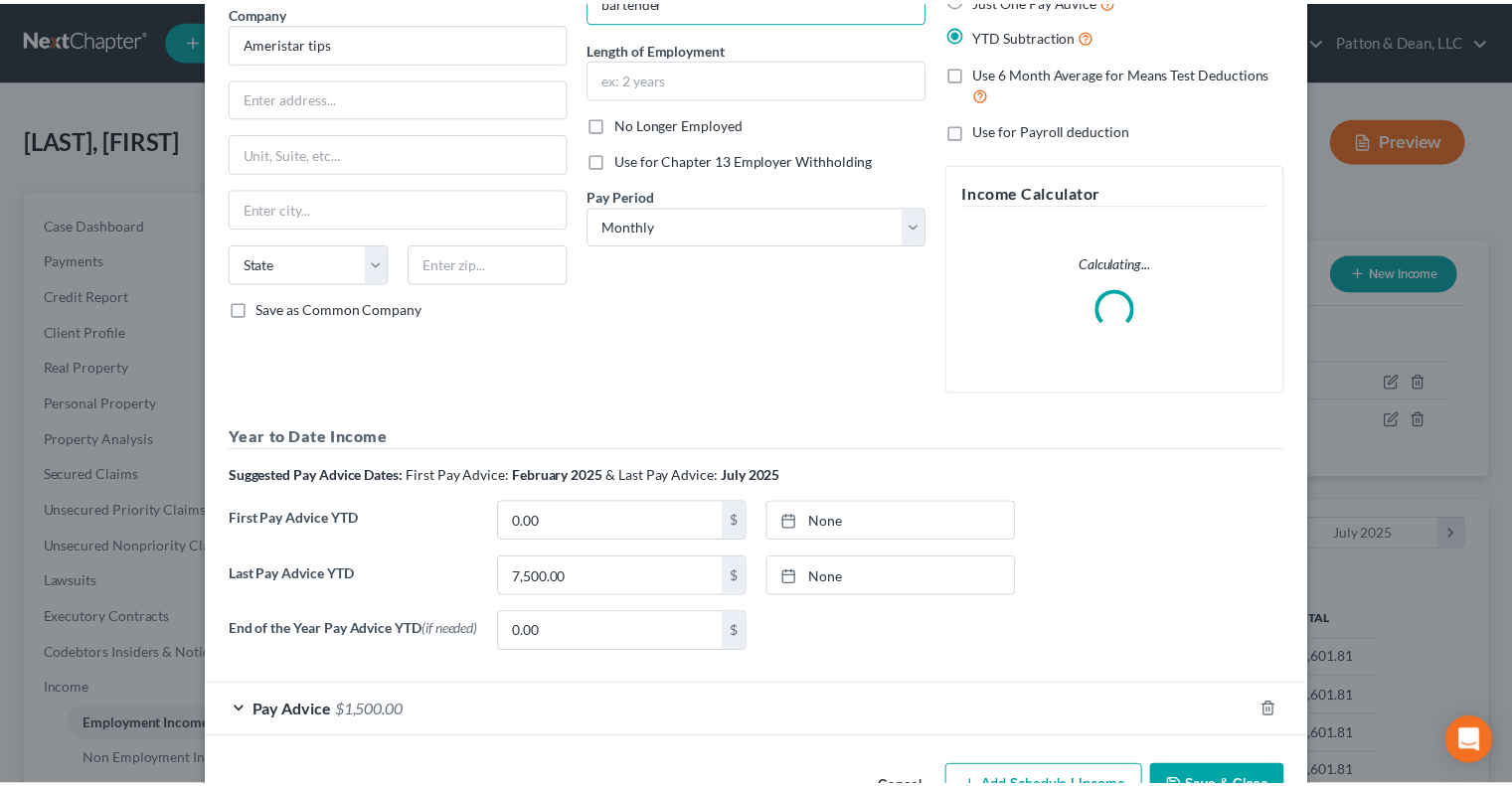 scroll, scrollTop: 231, scrollLeft: 0, axis: vertical 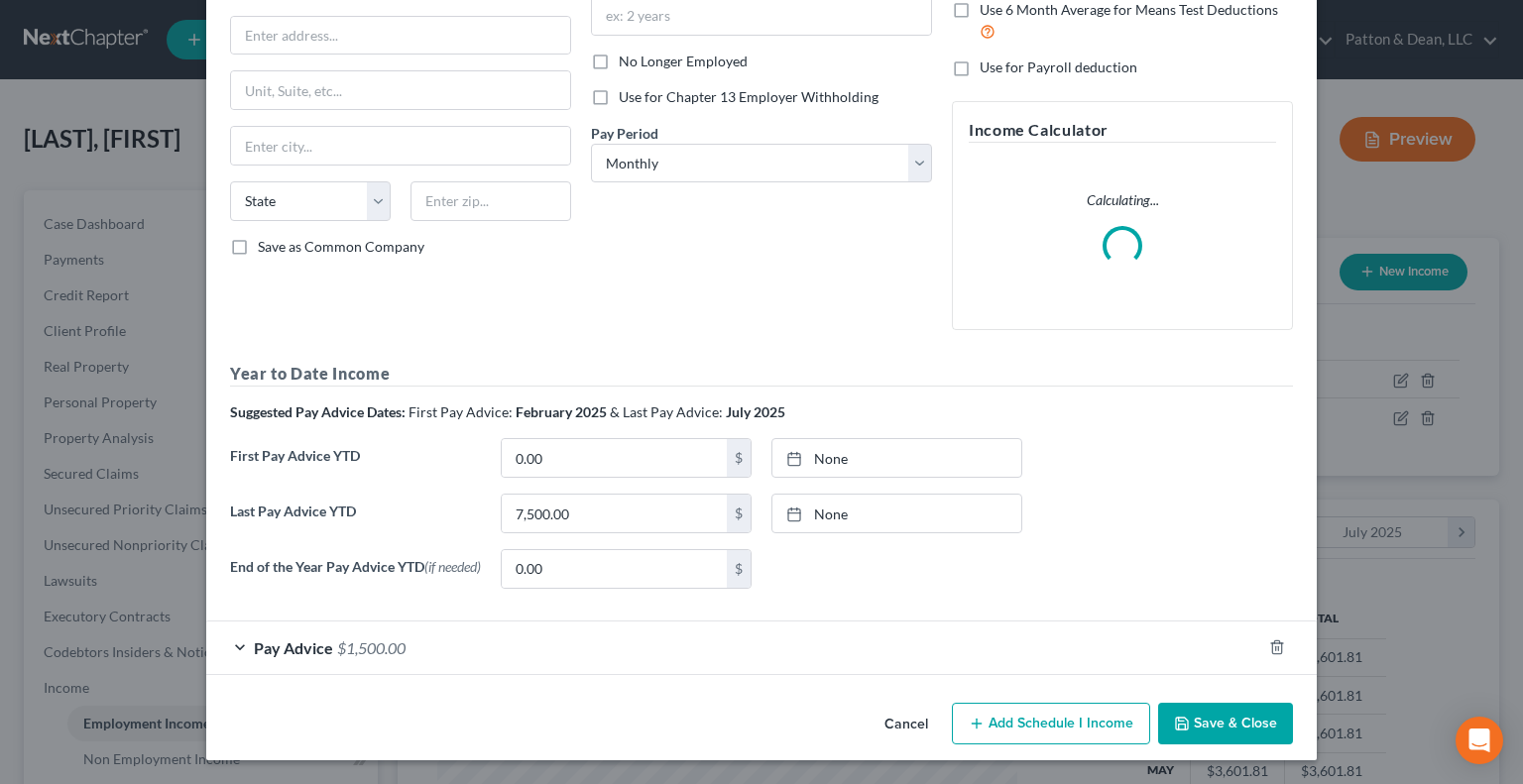 click on "Save & Close" at bounding box center [1226, 724] 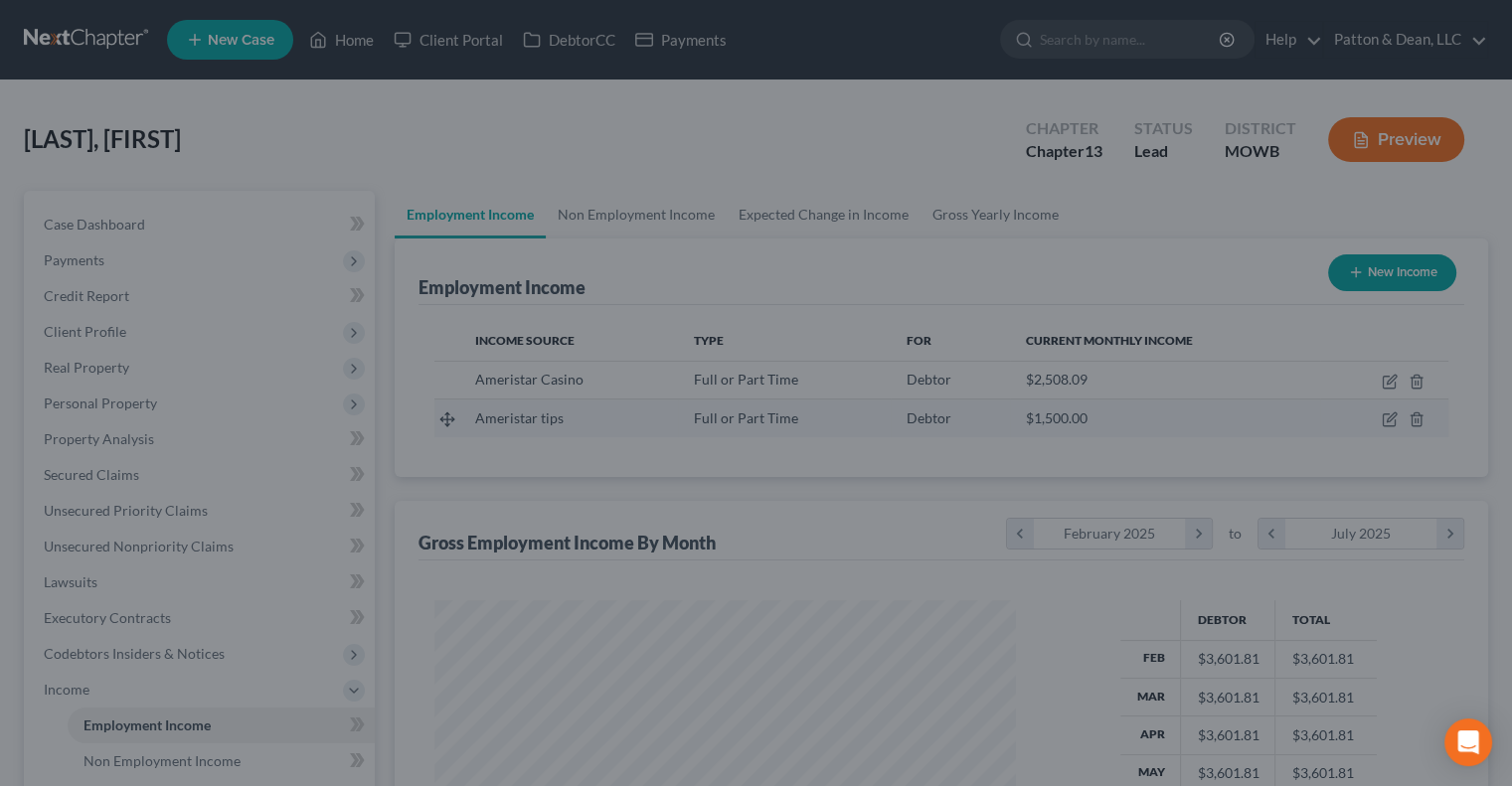 scroll, scrollTop: 354, scrollLeft: 613, axis: both 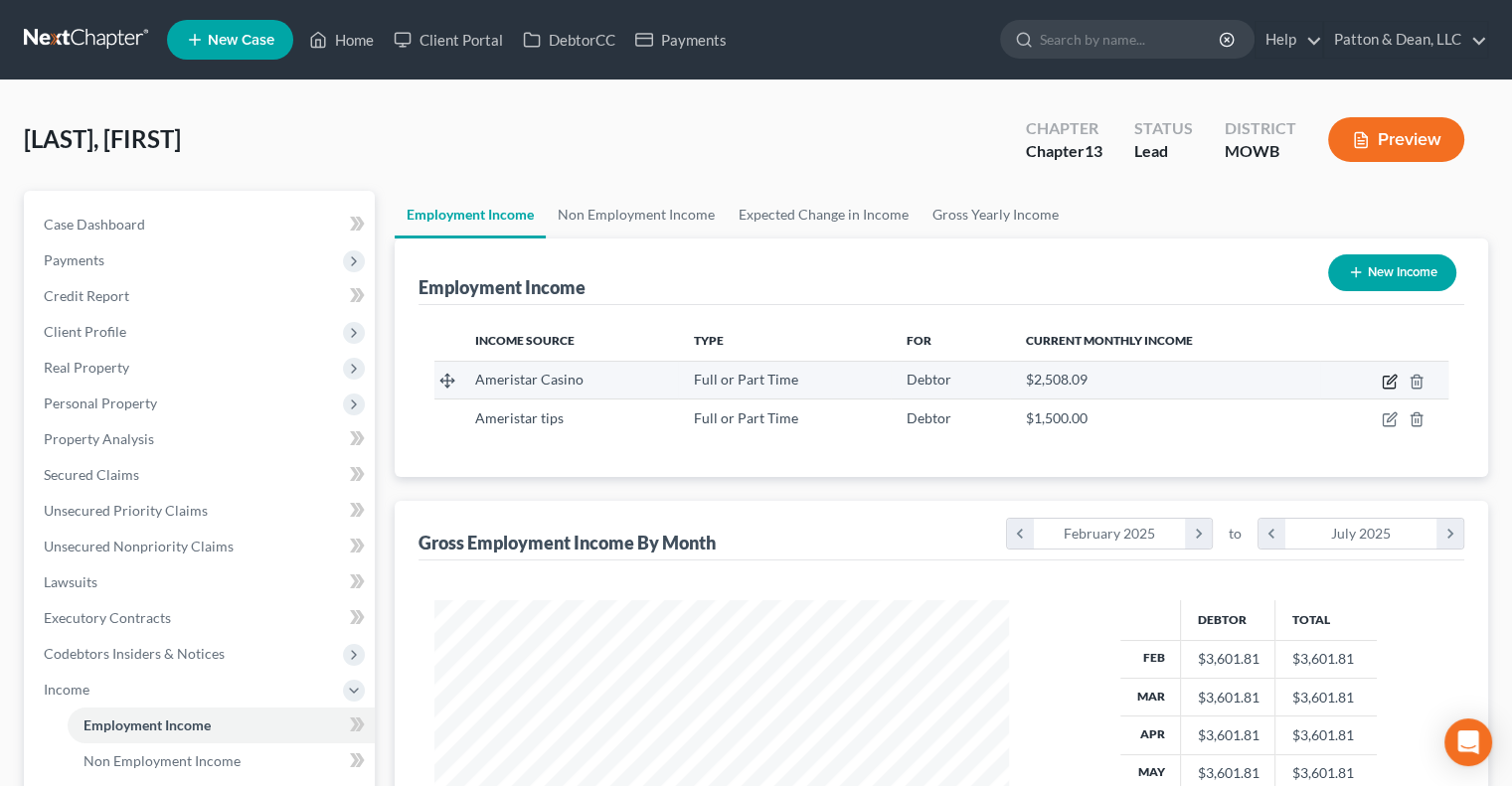 click 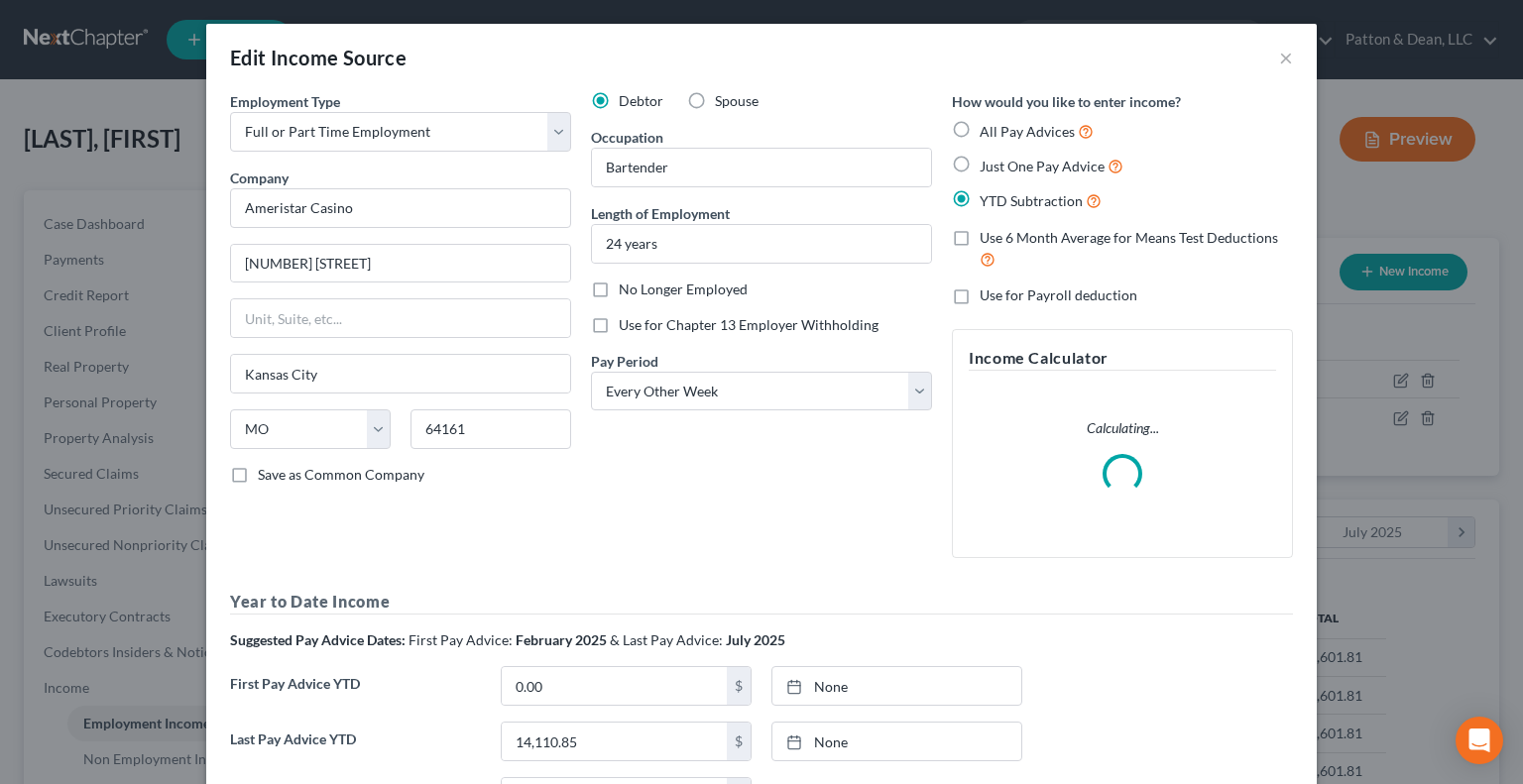 scroll, scrollTop: 990797, scrollLeft: 990917, axis: both 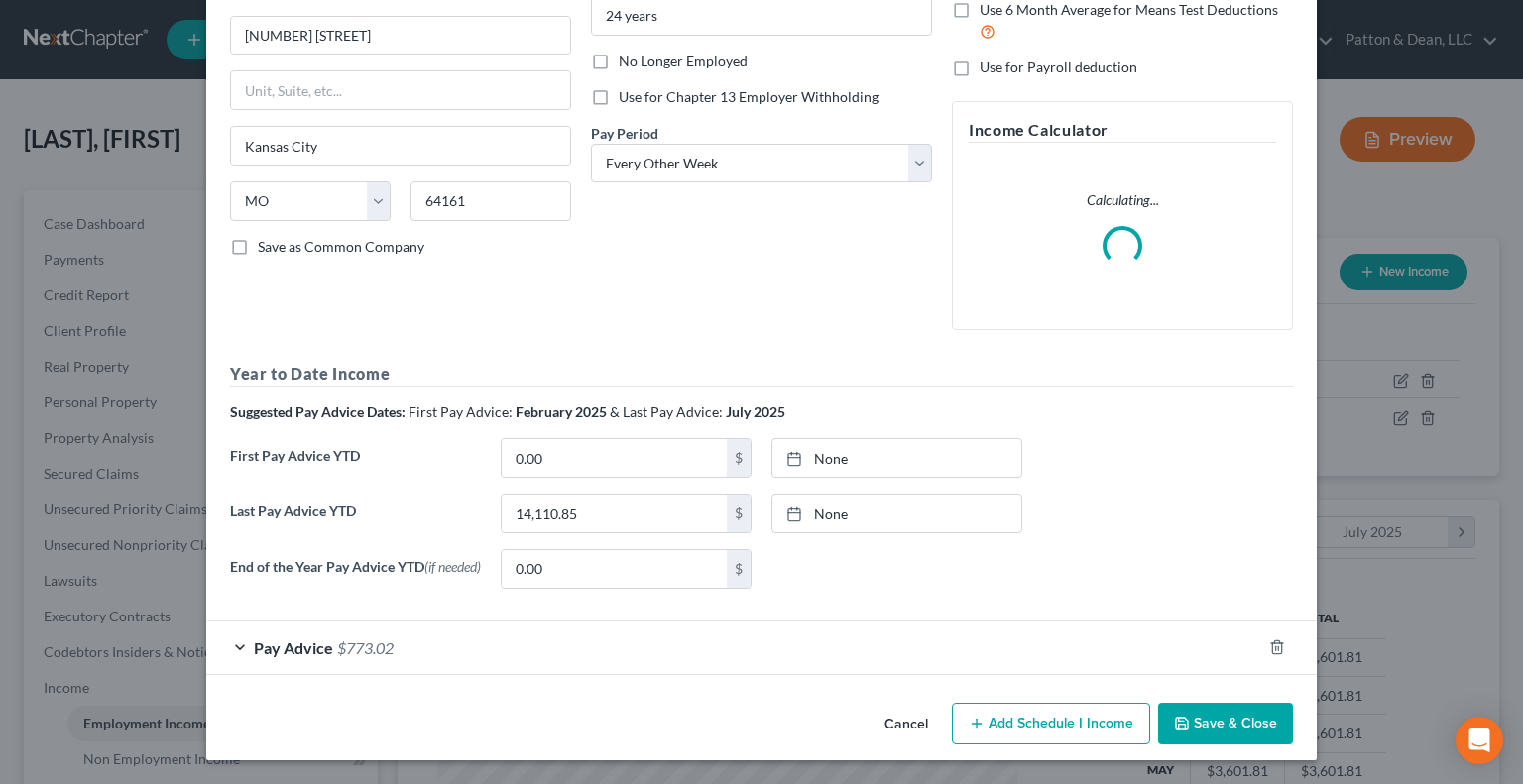 click on "Save & Close" at bounding box center [1226, 724] 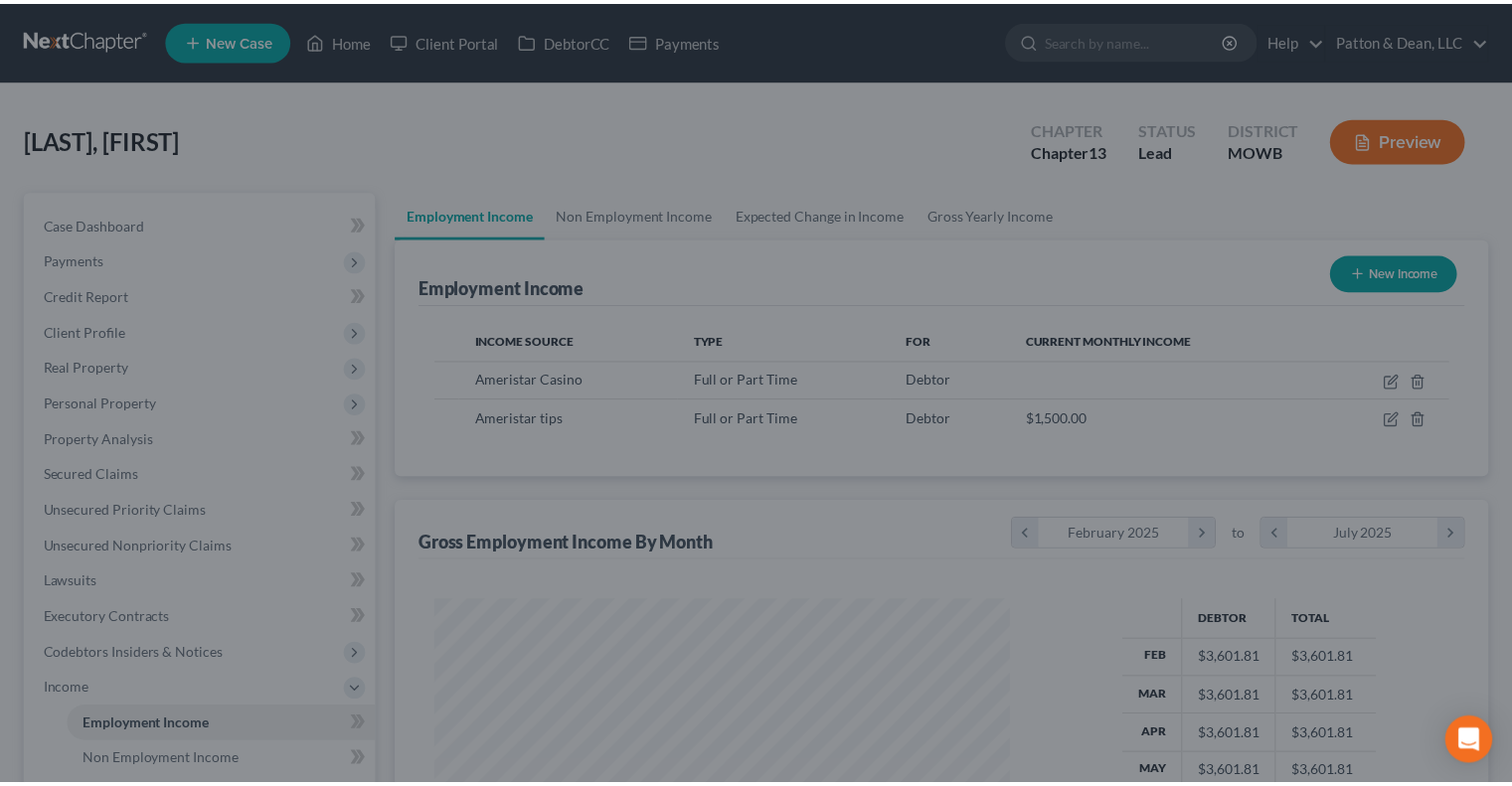 scroll, scrollTop: 354, scrollLeft: 613, axis: both 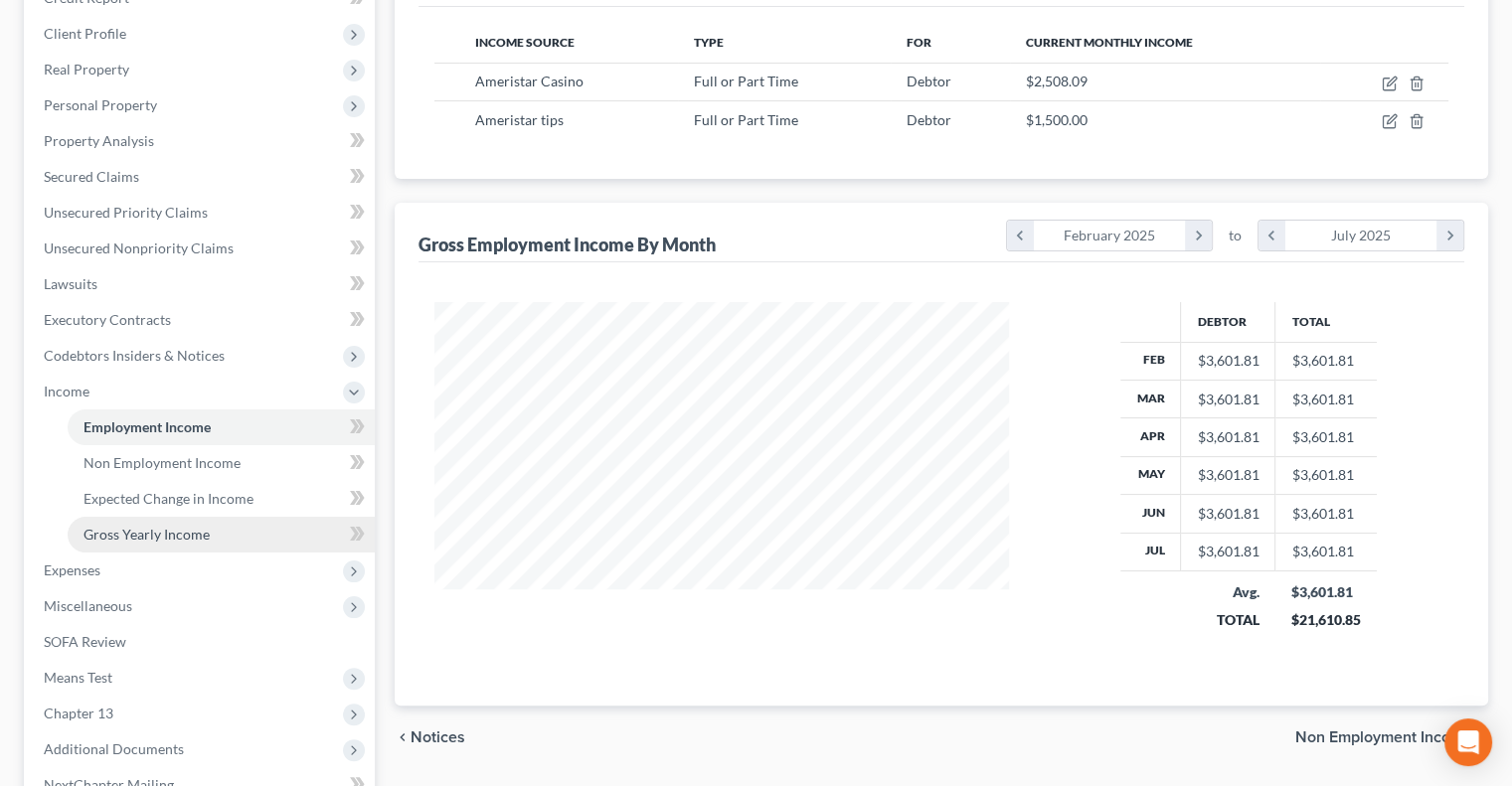 click on "Gross Yearly Income" at bounding box center (146, 534) 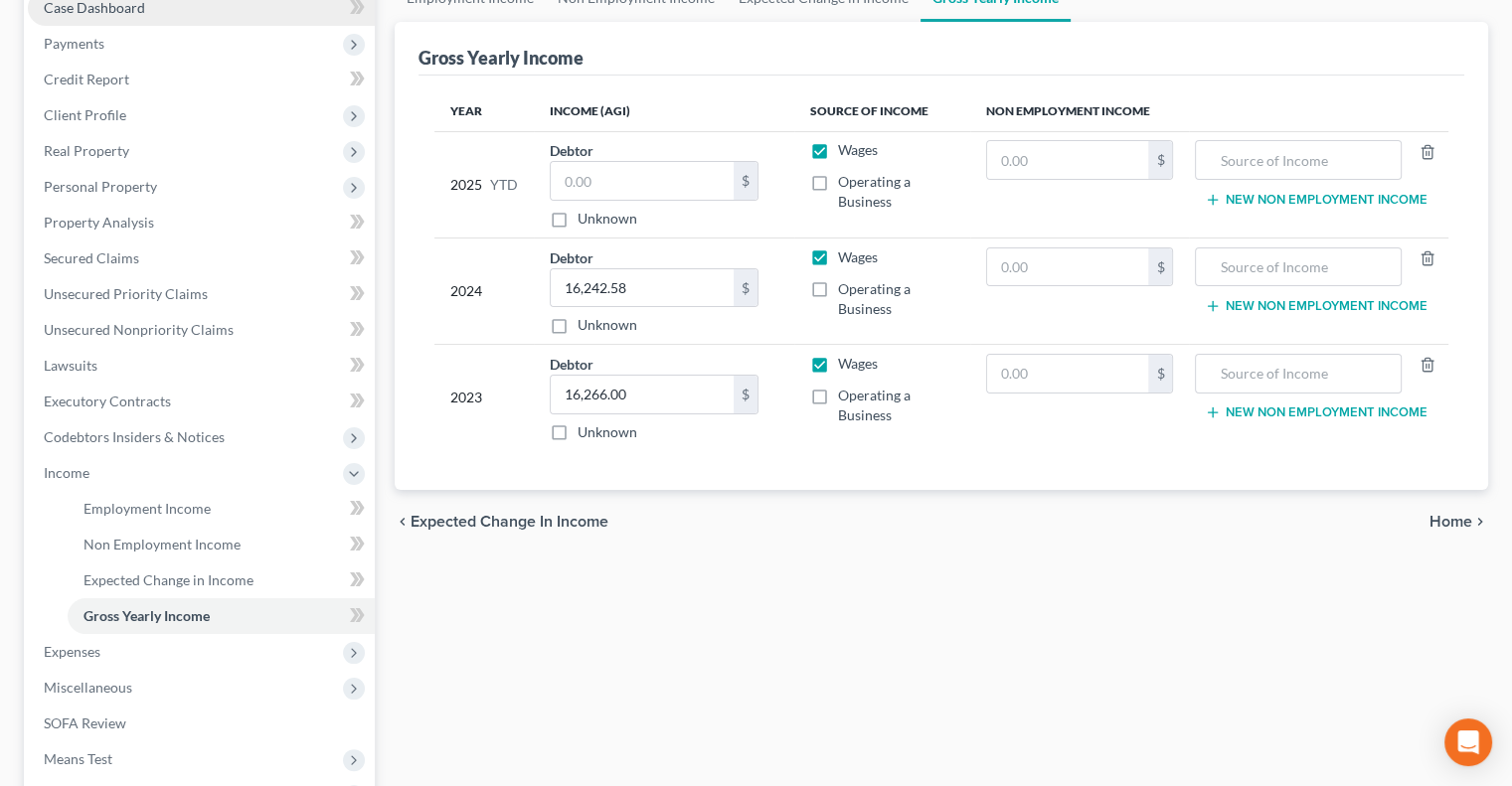 scroll, scrollTop: 0, scrollLeft: 0, axis: both 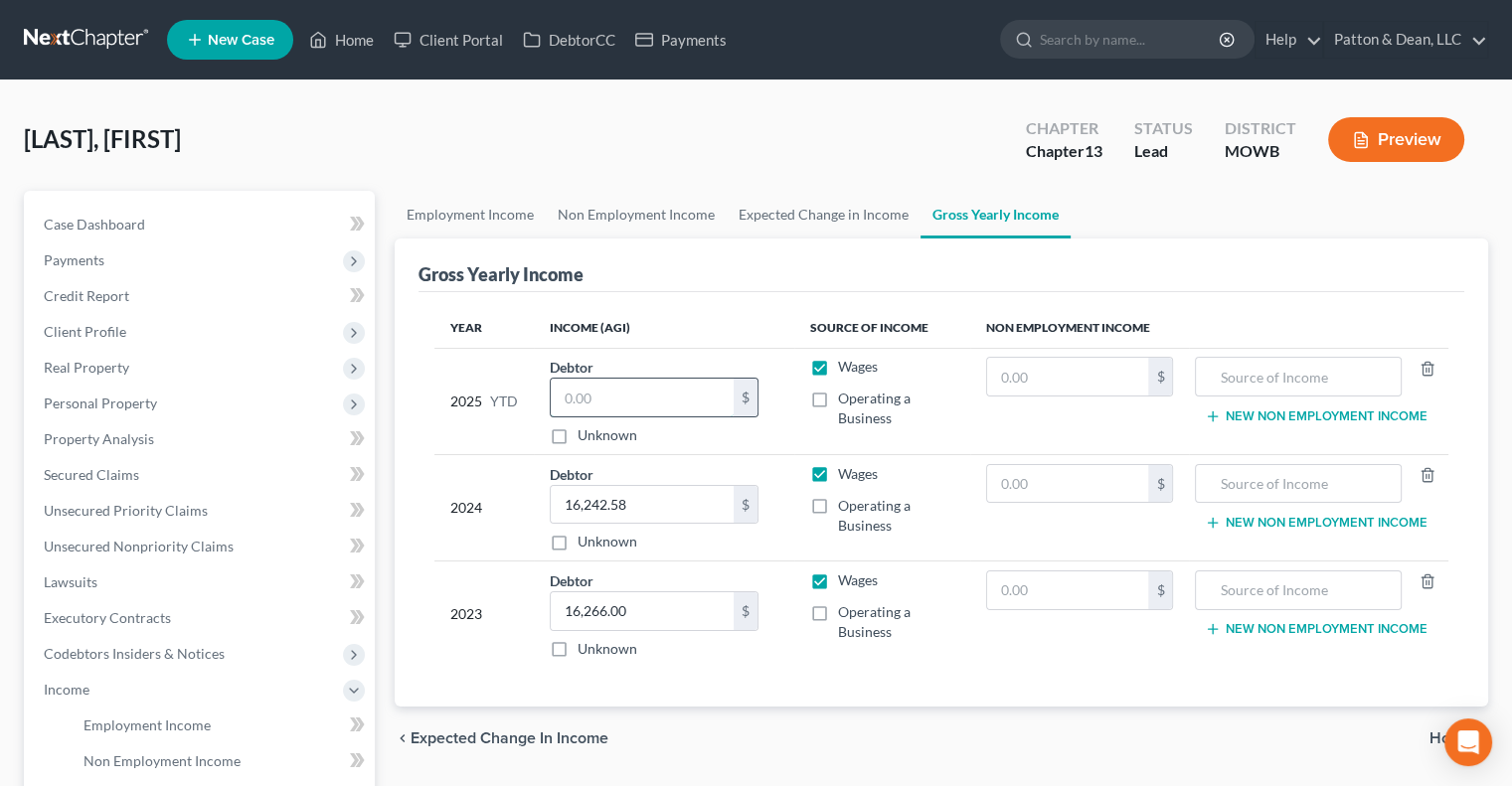 click at bounding box center (642, 397) 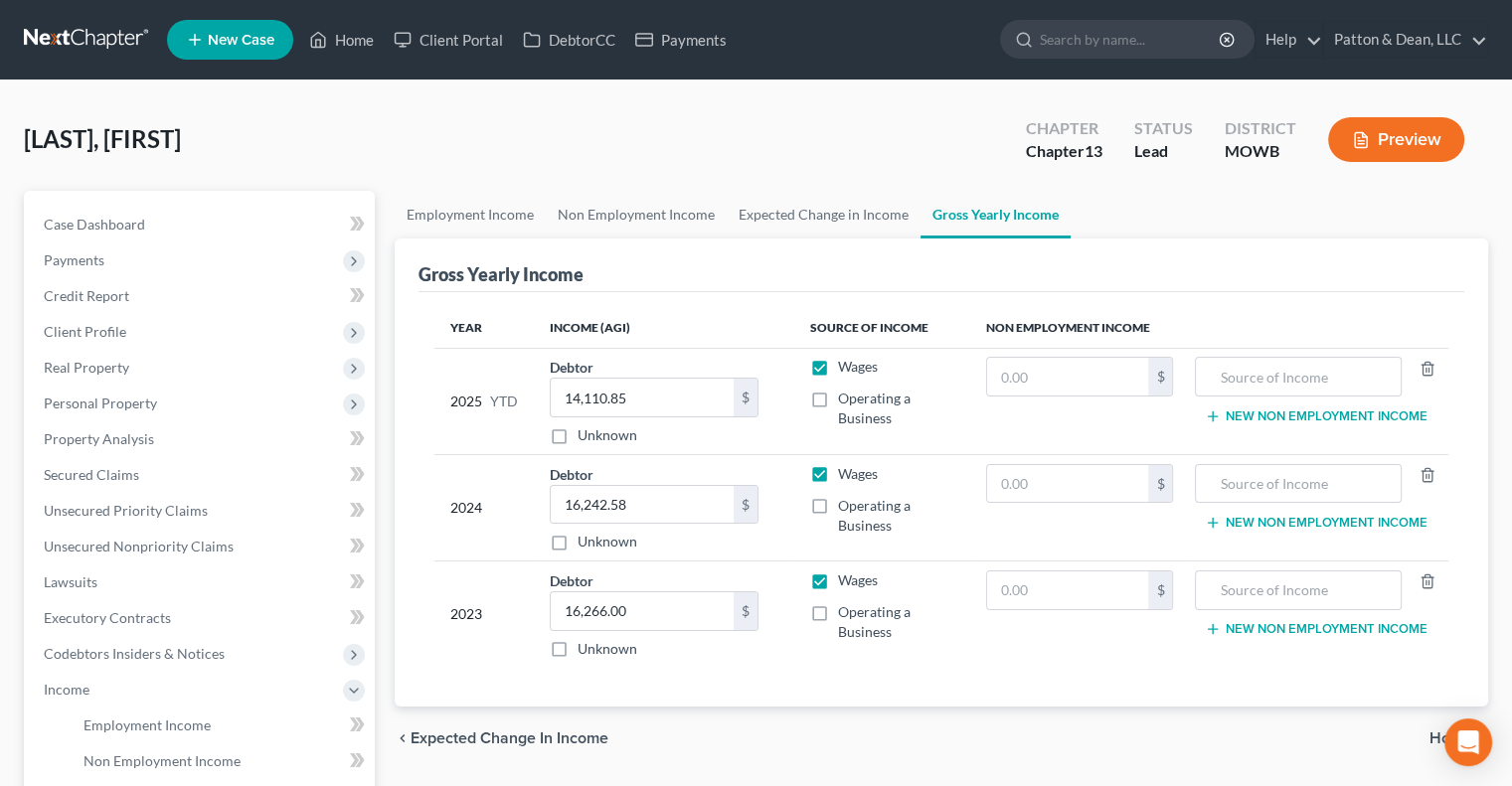 click on "New Non Employment Income" at bounding box center (1318, 400) 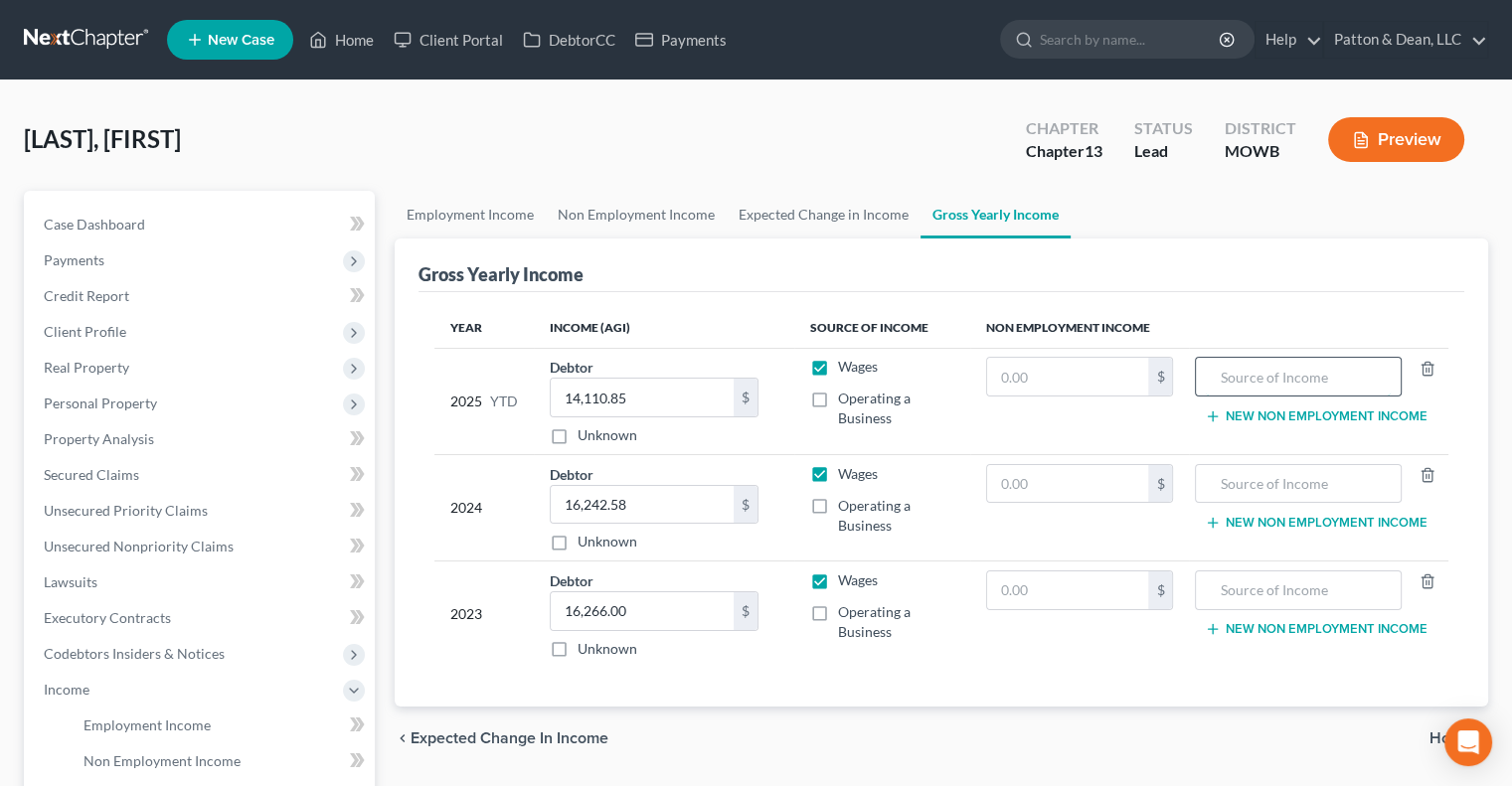 click at bounding box center (1297, 377) 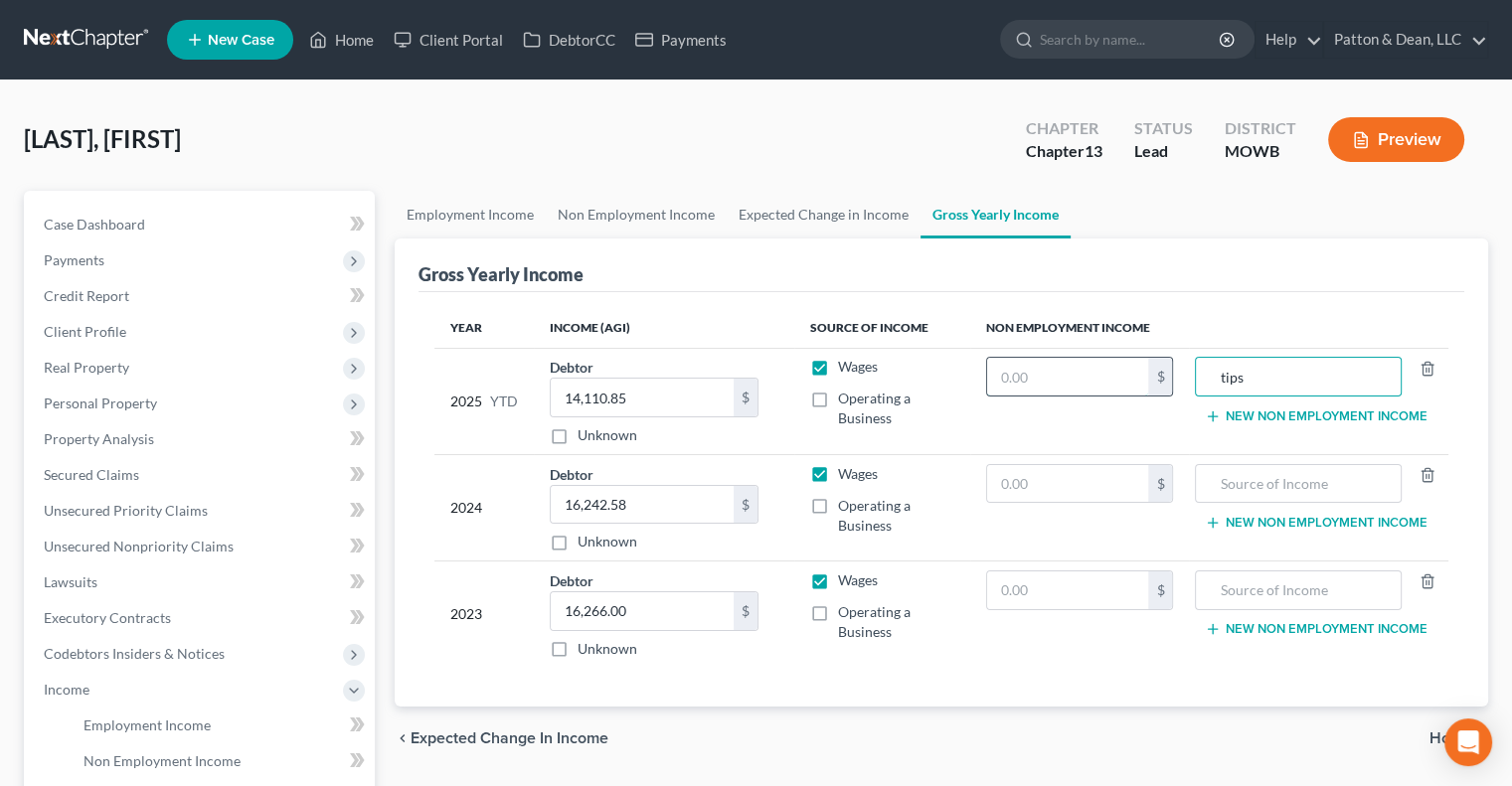 click at bounding box center (1068, 377) 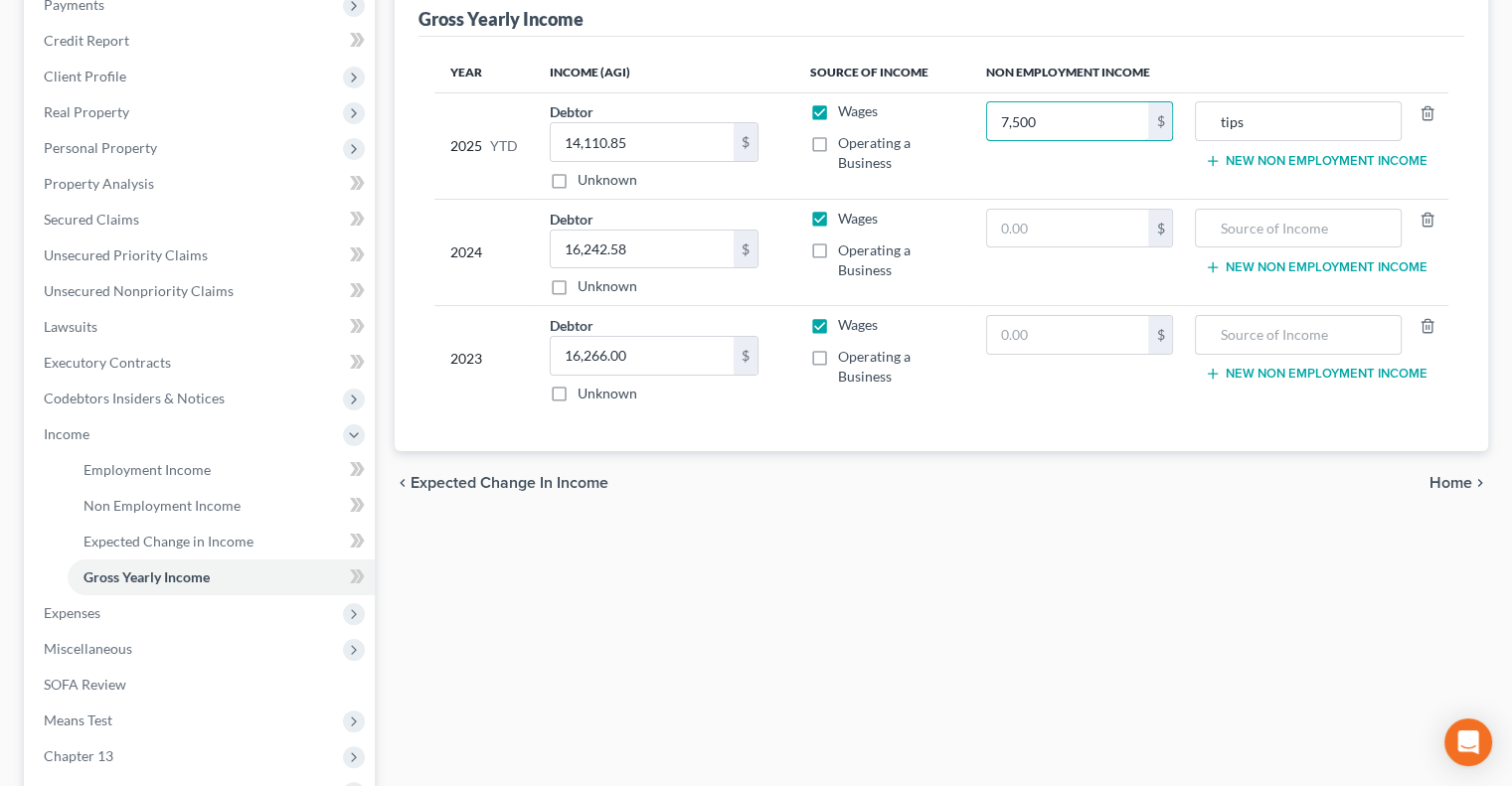 scroll, scrollTop: 397, scrollLeft: 0, axis: vertical 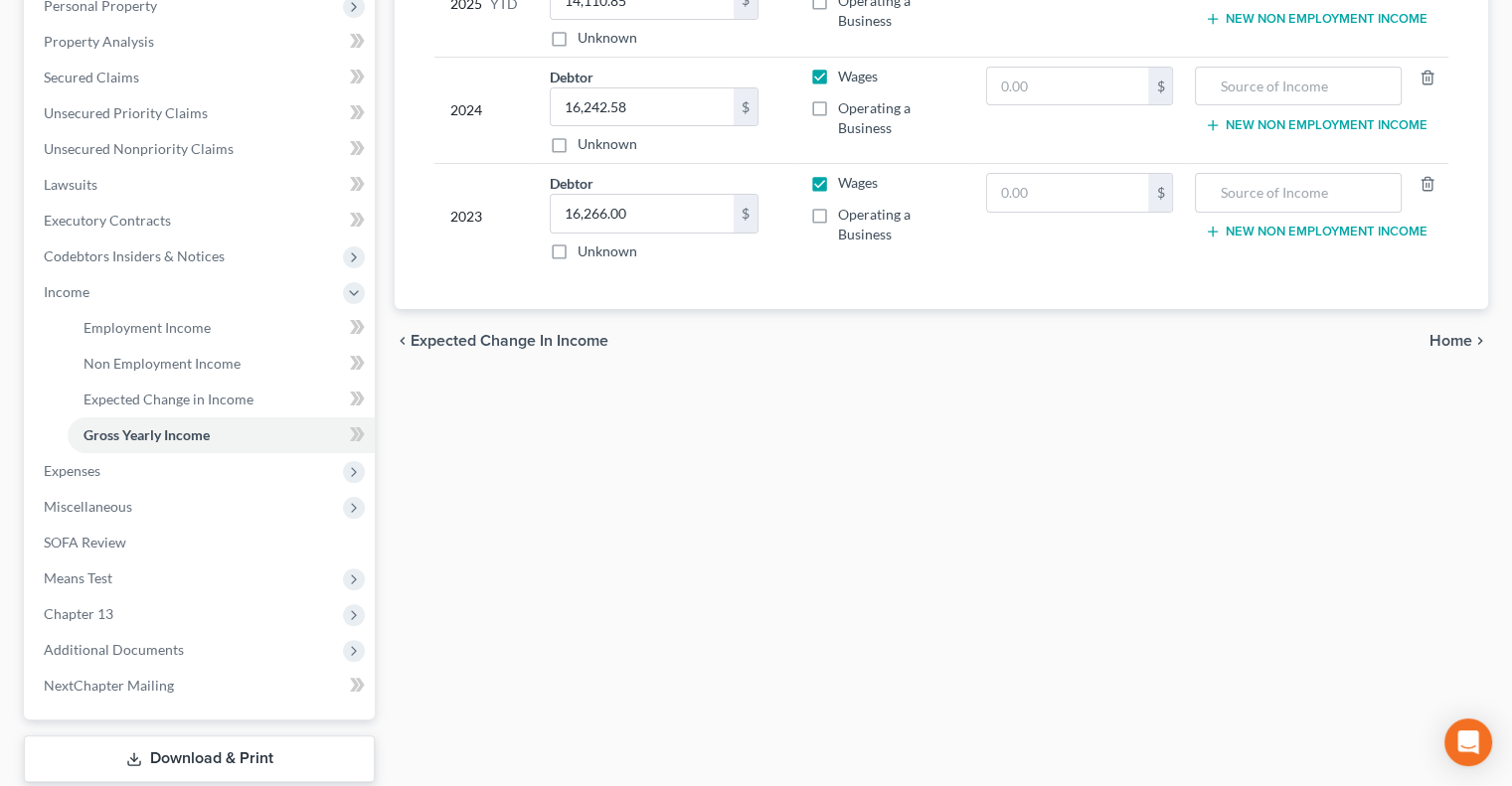click on "Home" at bounding box center [1450, 341] 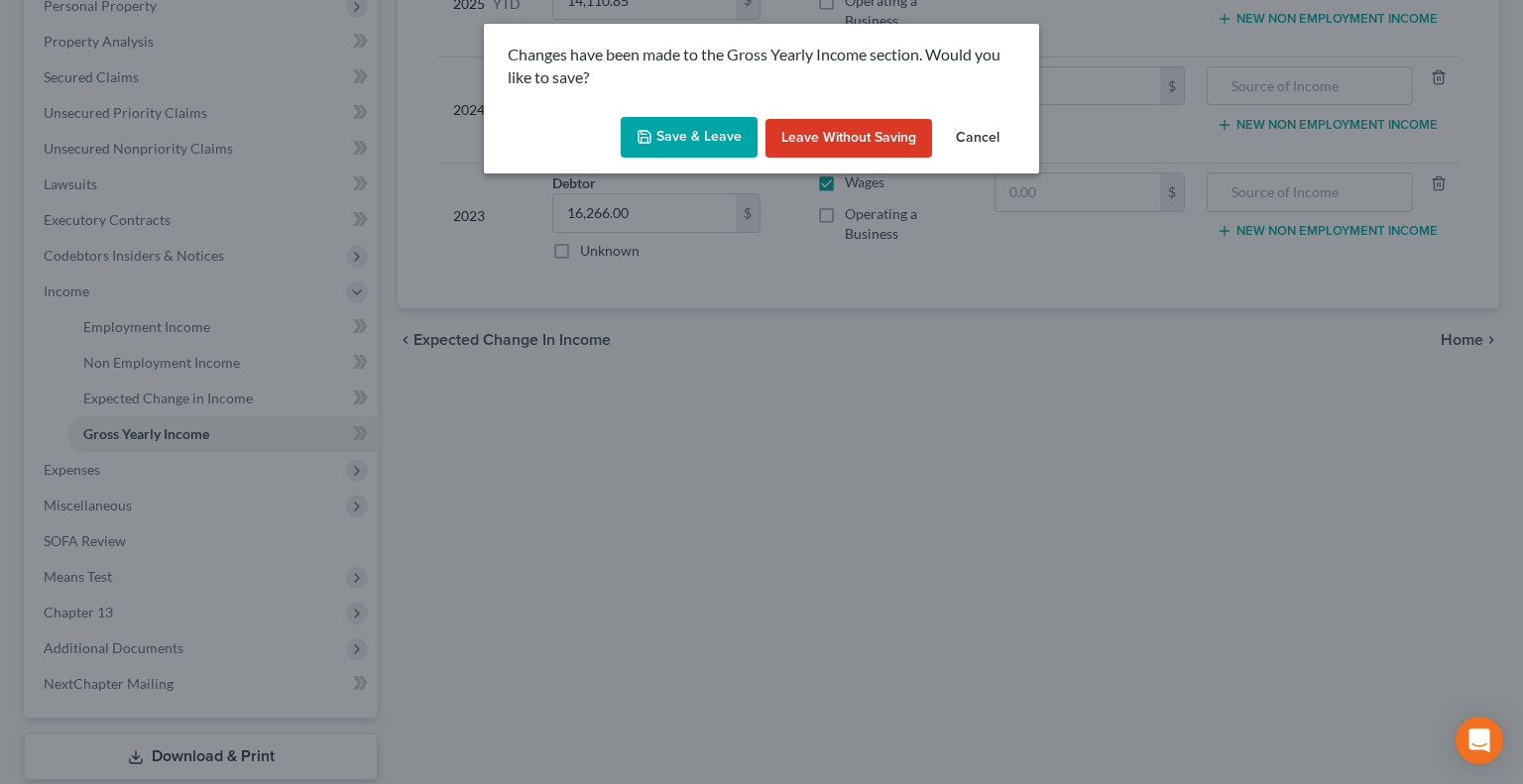 click on "Save & Leave" at bounding box center (689, 138) 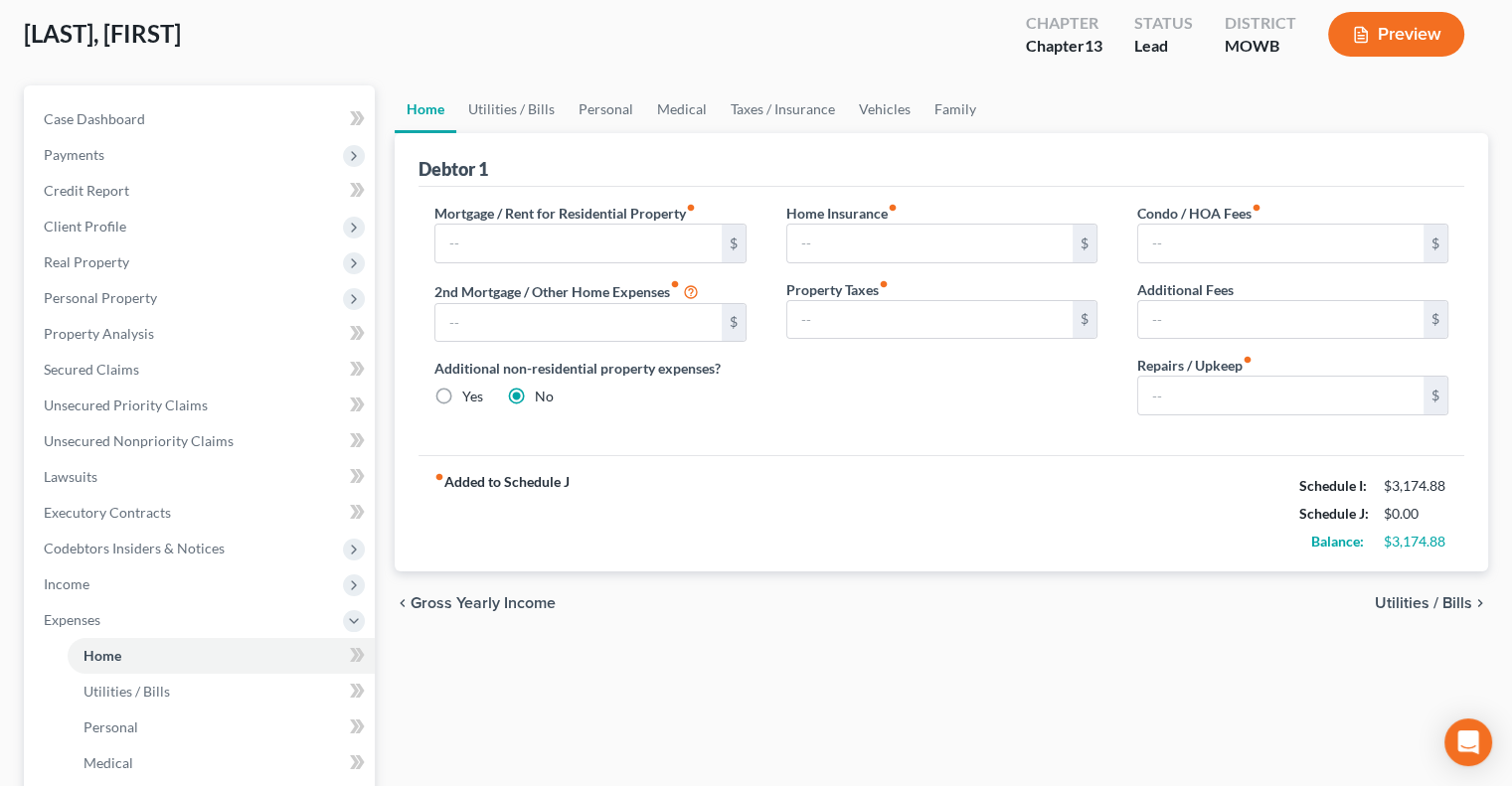 scroll, scrollTop: 104, scrollLeft: 0, axis: vertical 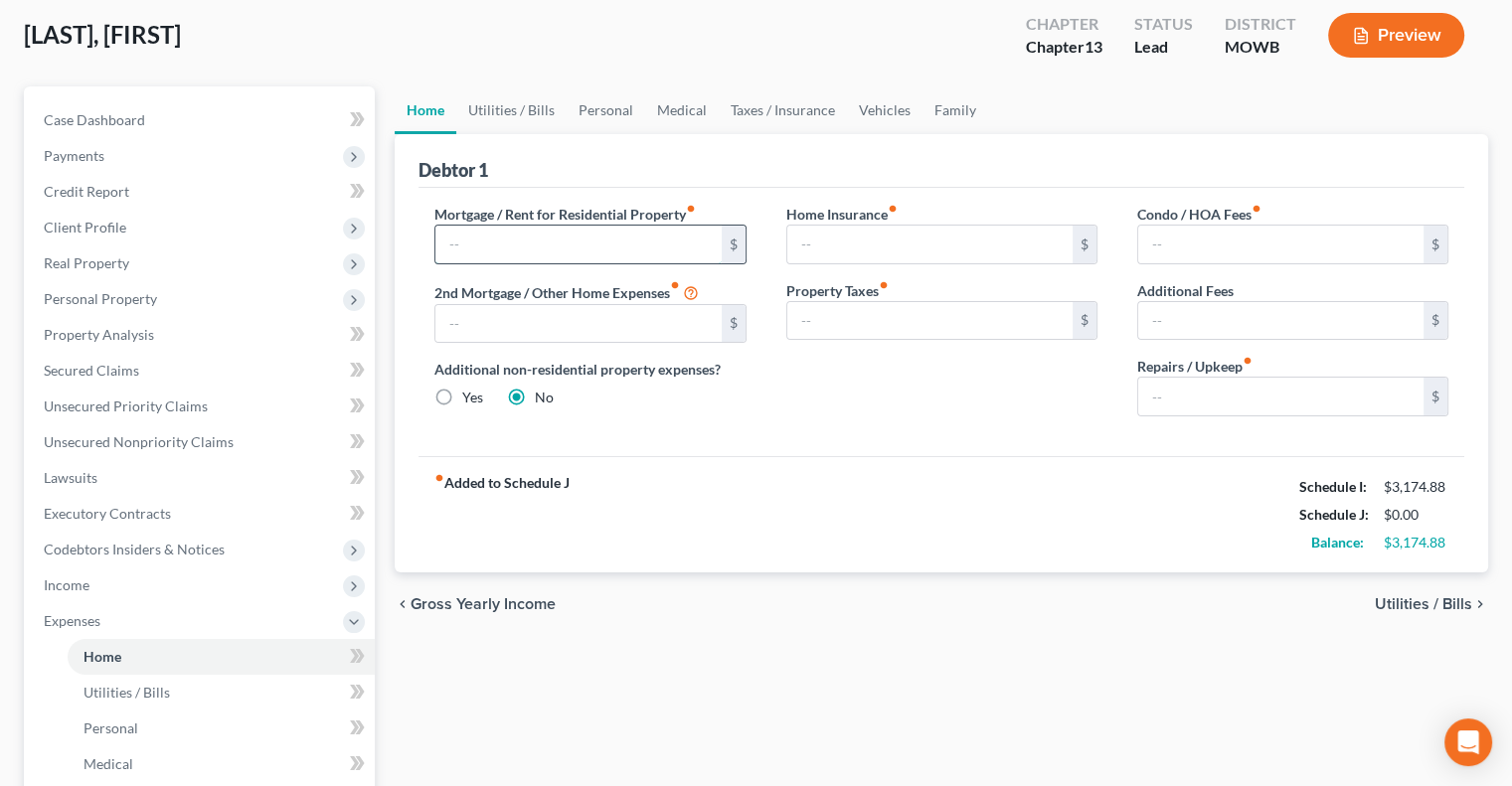 click at bounding box center [578, 244] 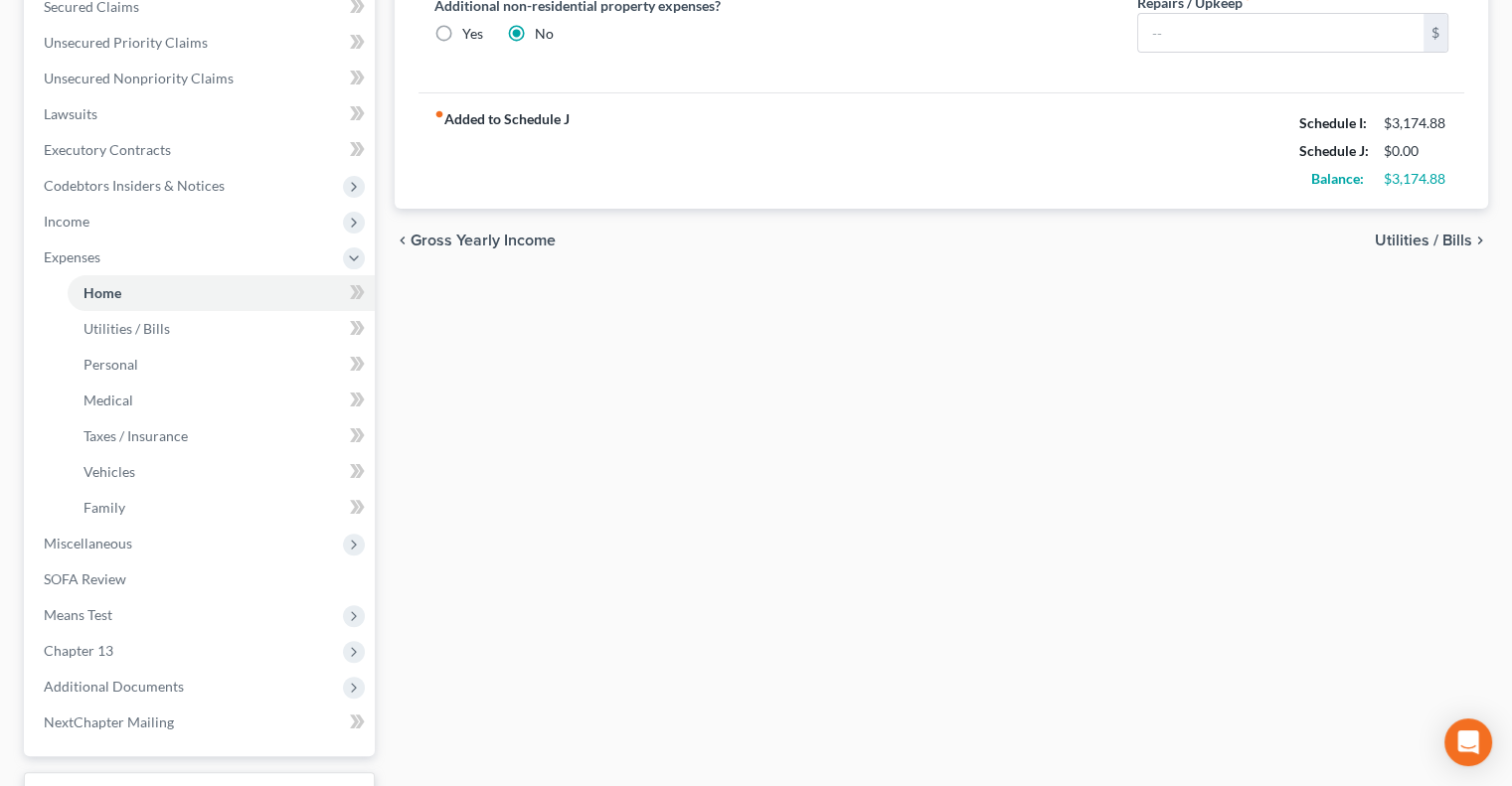 scroll, scrollTop: 601, scrollLeft: 0, axis: vertical 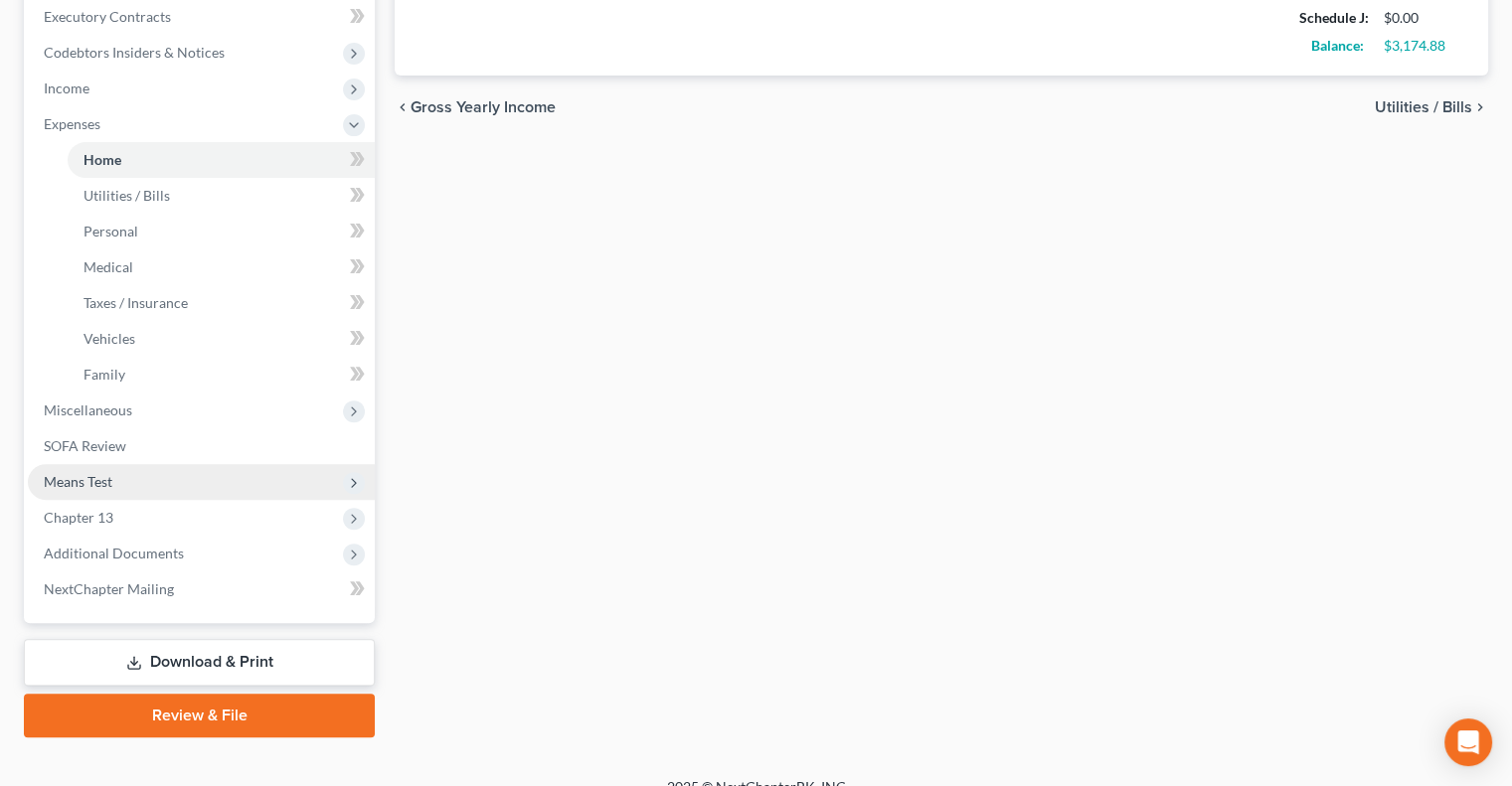 click on "Means Test" at bounding box center (78, 481) 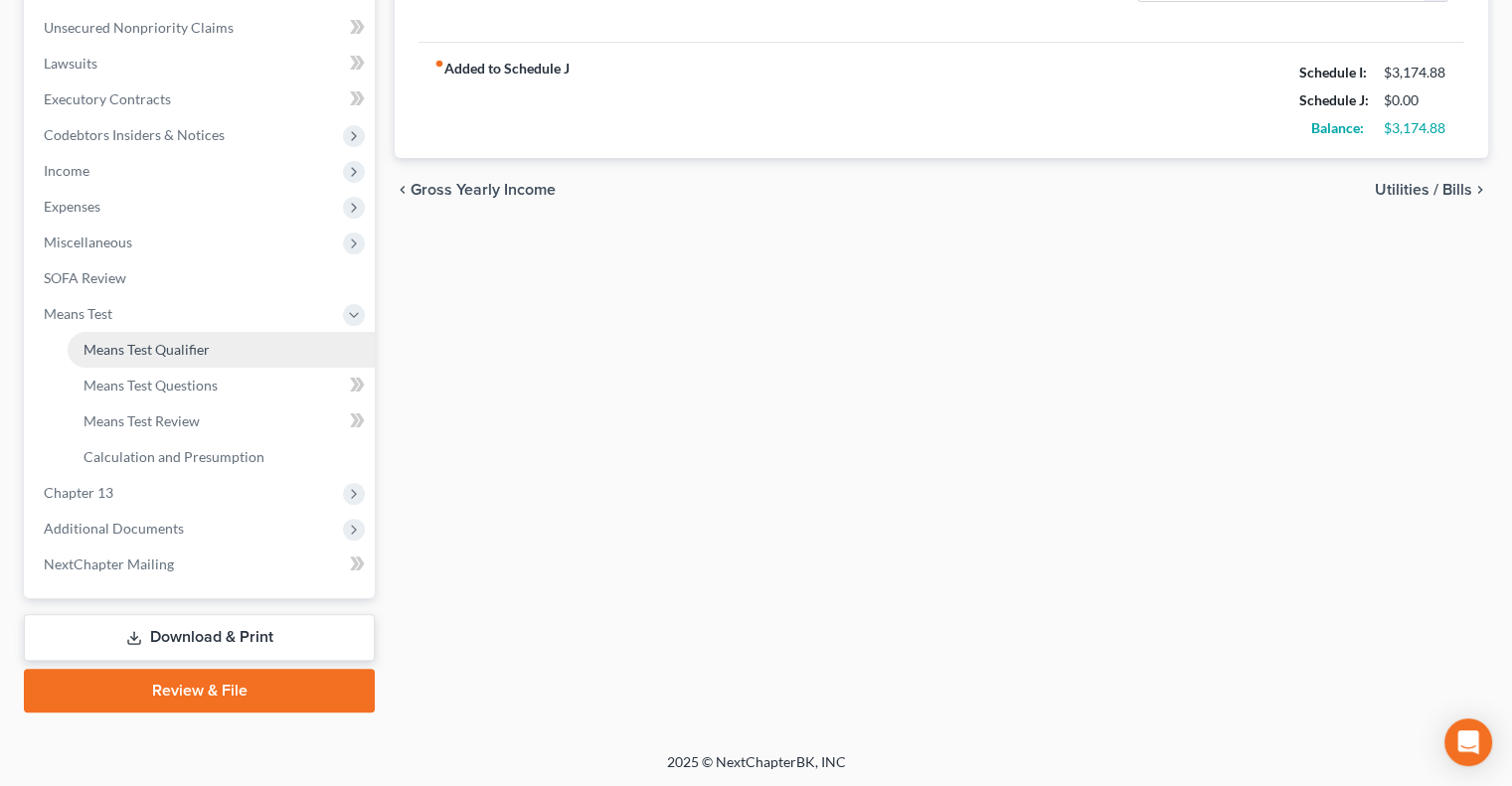 click on "Means Test Qualifier" at bounding box center [221, 350] 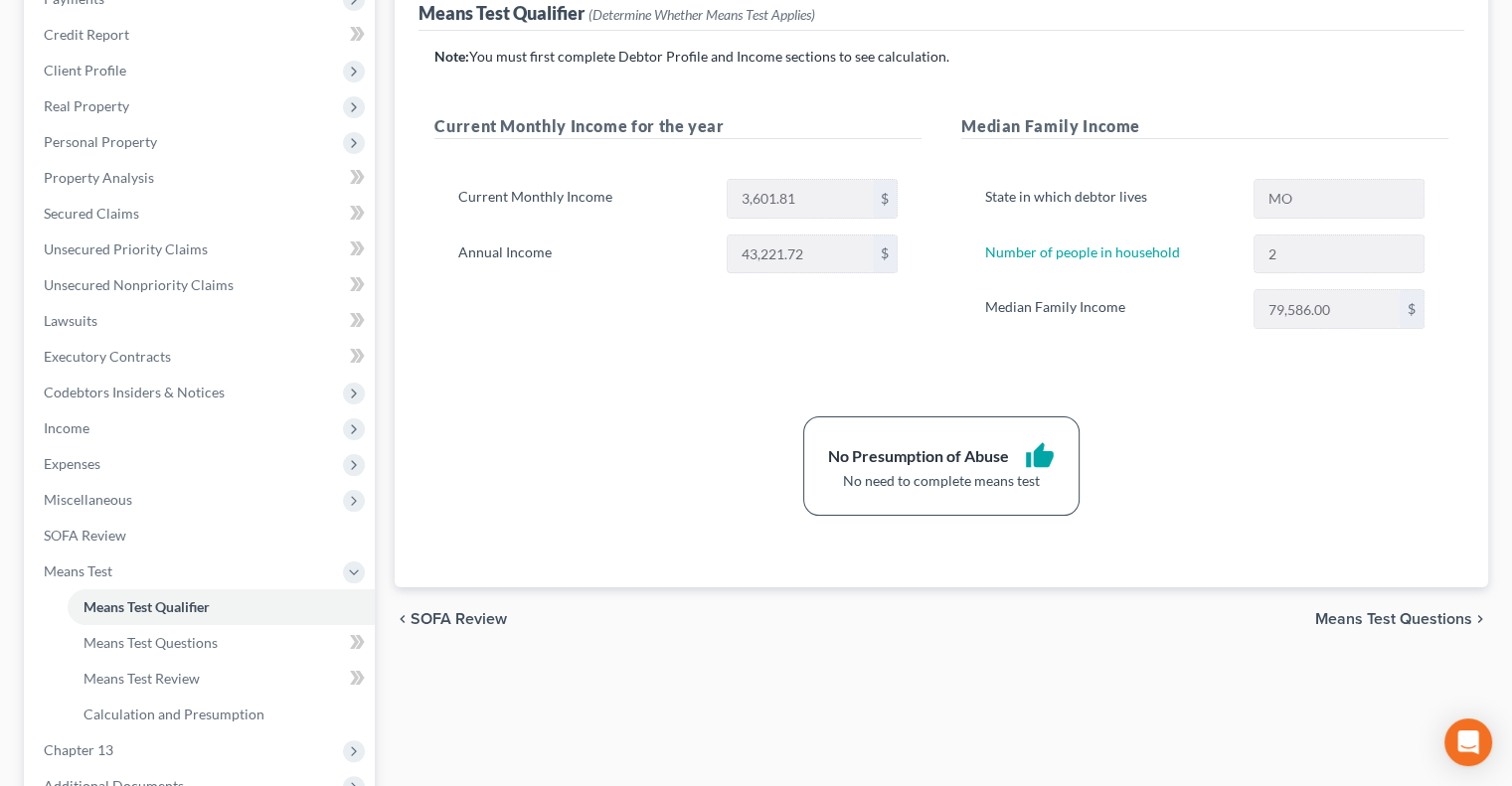 scroll, scrollTop: 298, scrollLeft: 0, axis: vertical 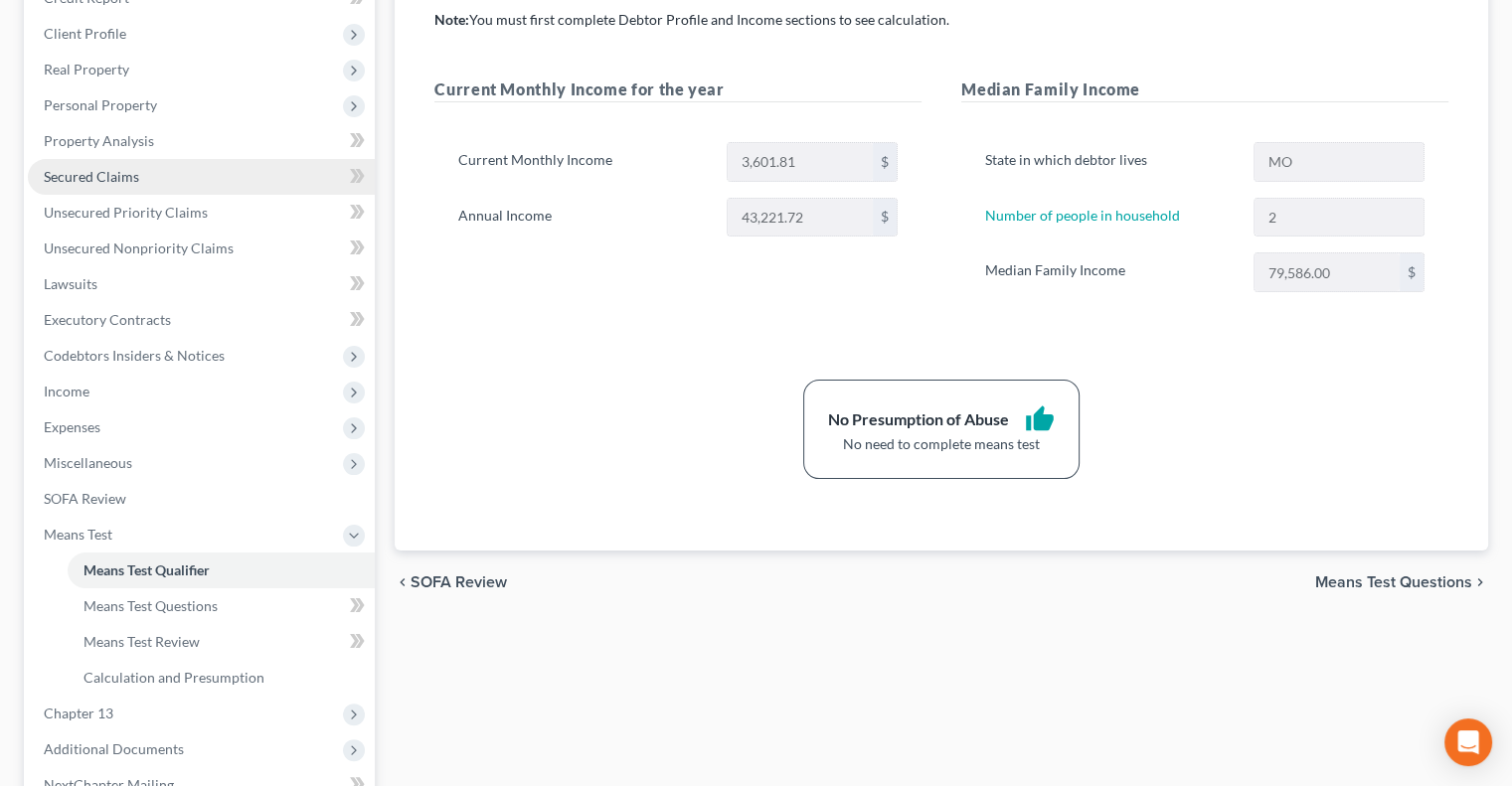 click on "Secured Claims" at bounding box center [91, 176] 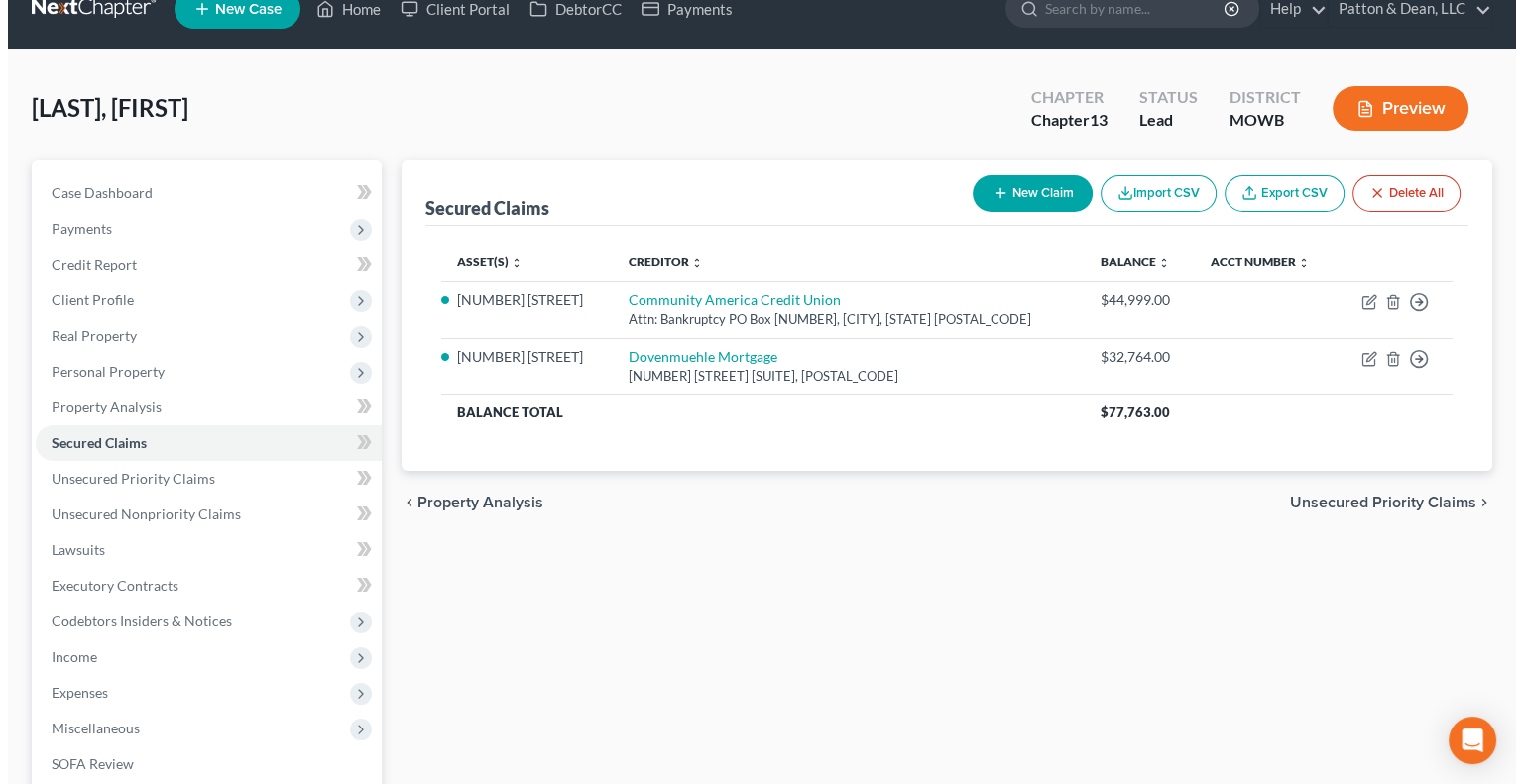 scroll, scrollTop: 0, scrollLeft: 0, axis: both 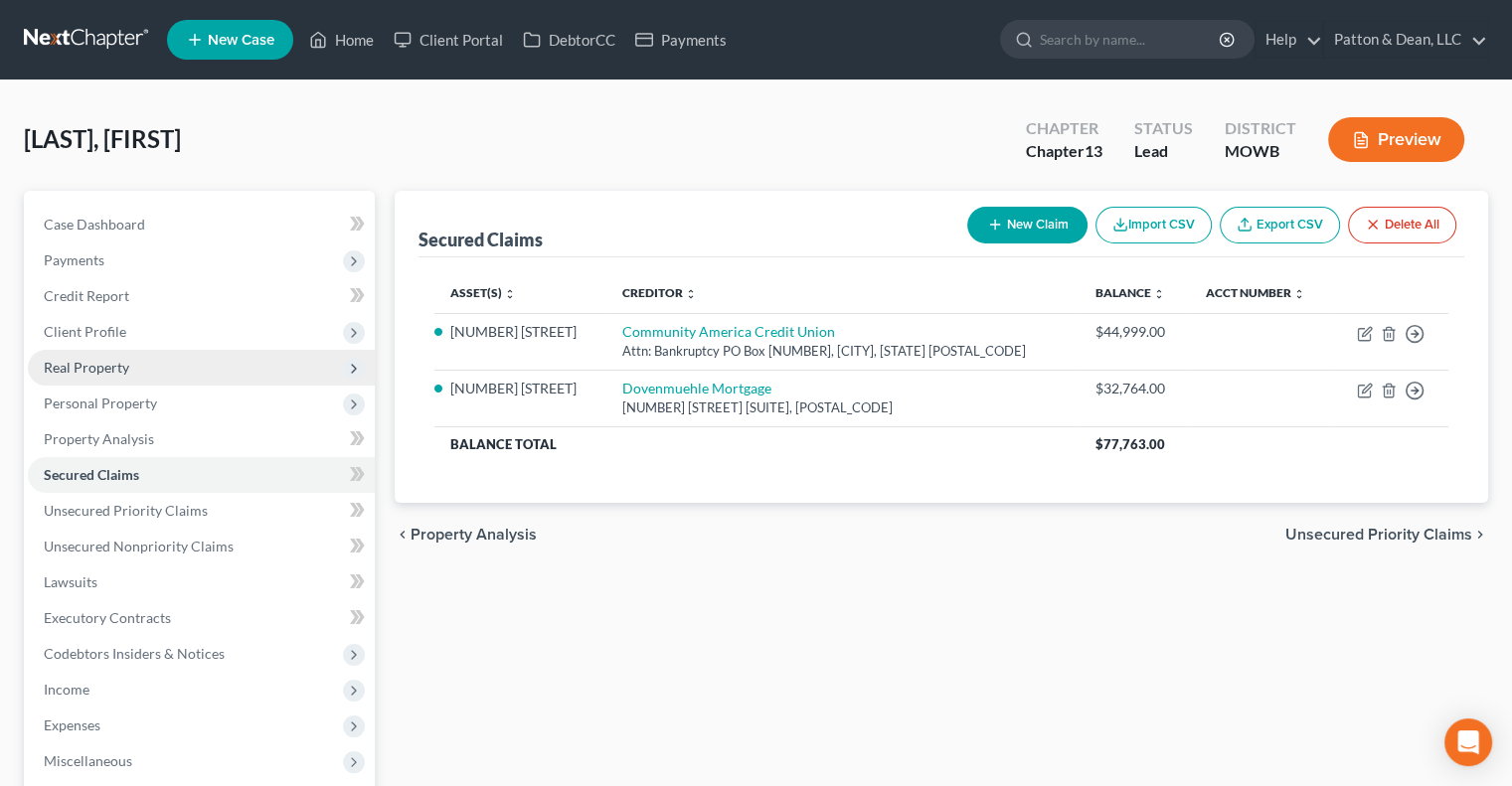 click on "Real Property" at bounding box center (86, 367) 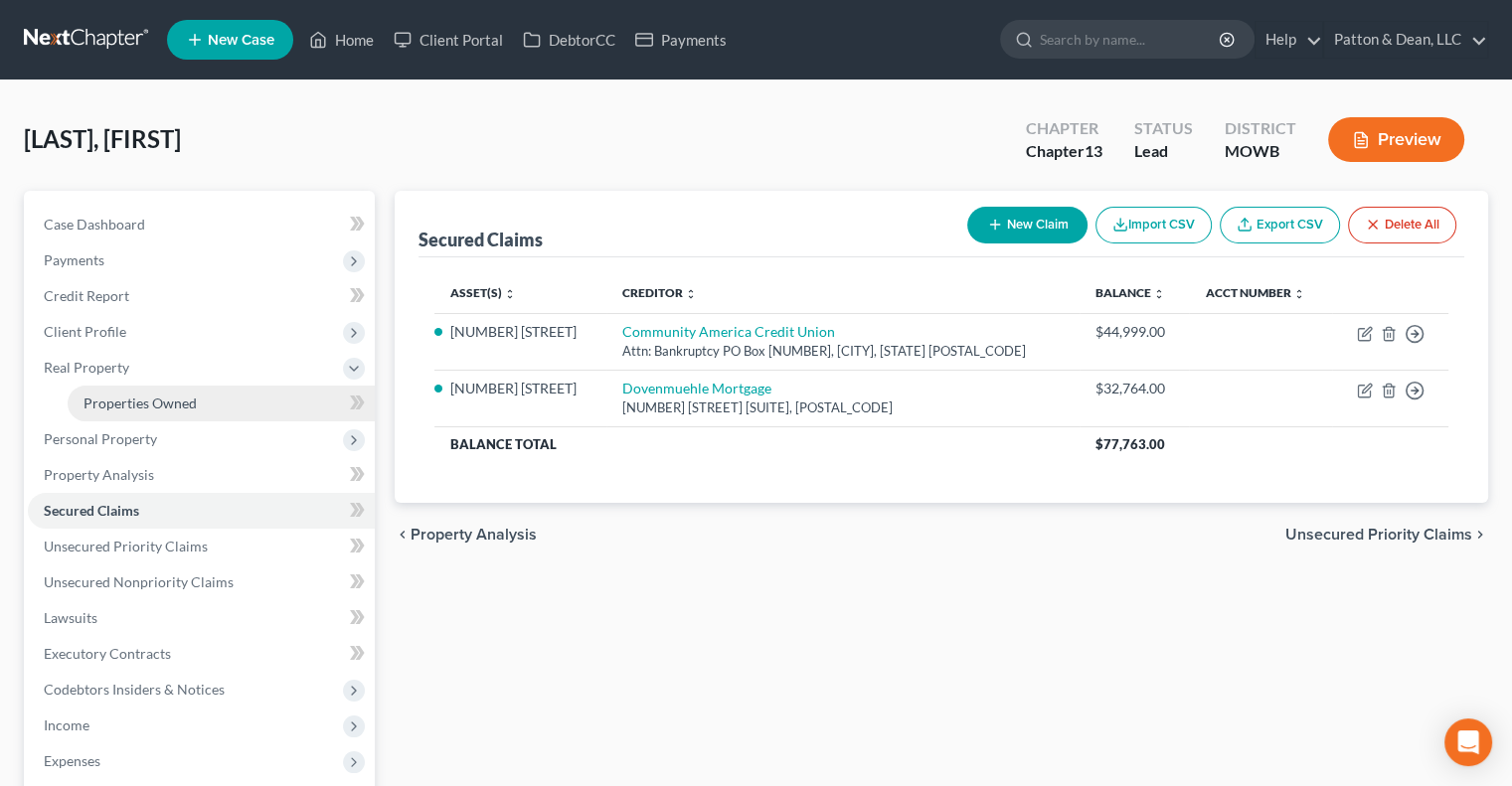 click on "Properties Owned" at bounding box center (140, 402) 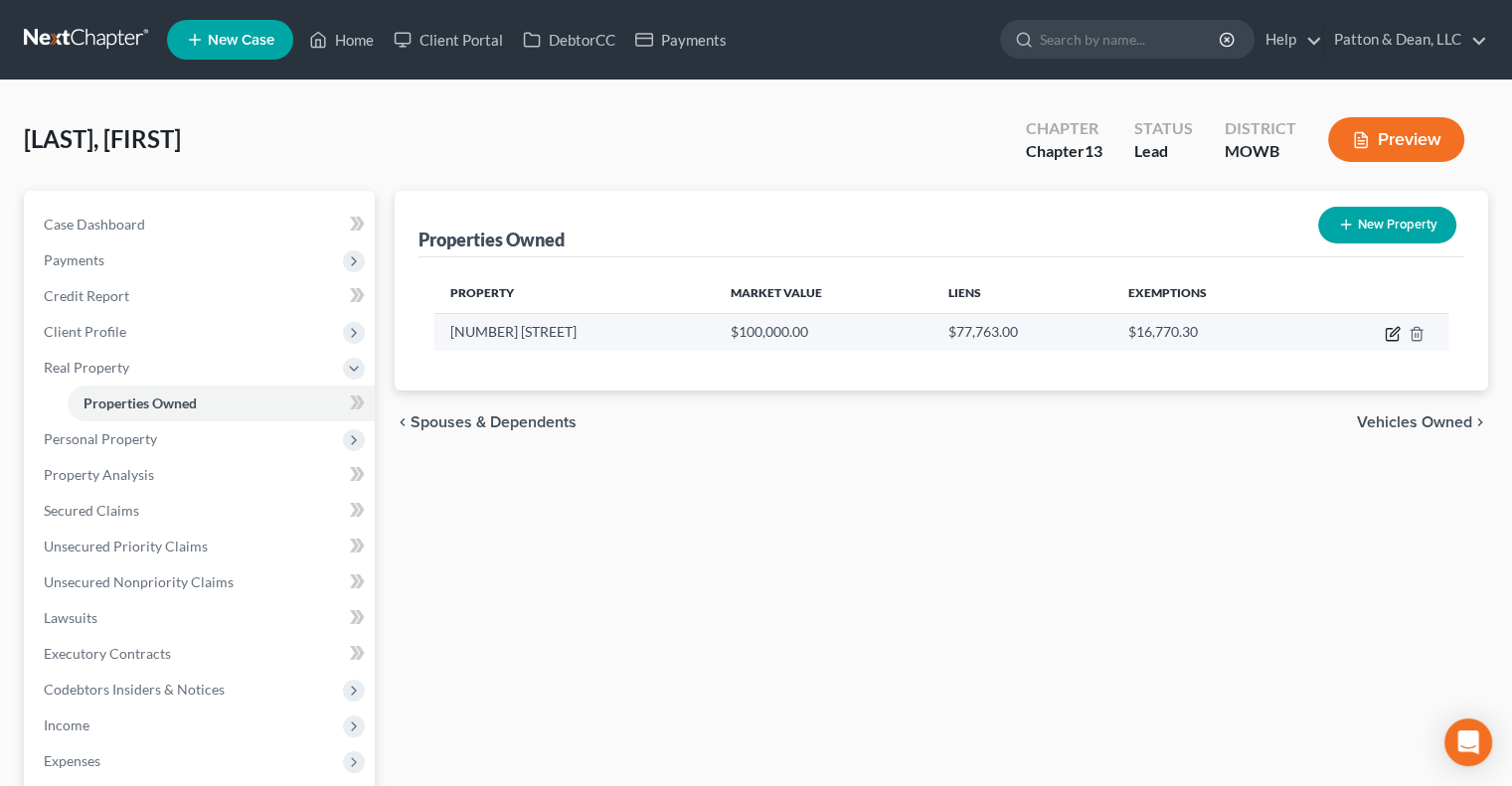 click 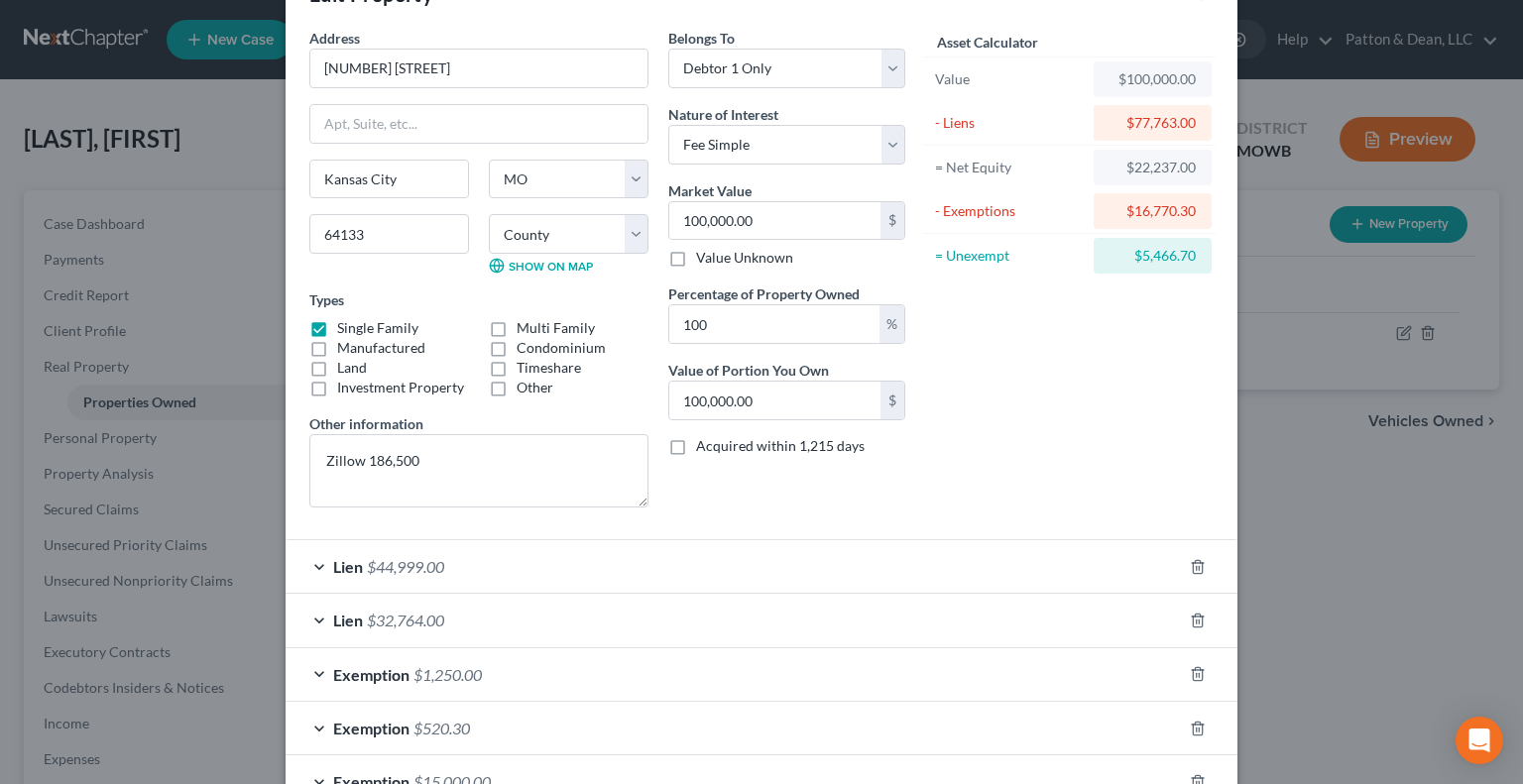scroll, scrollTop: 99, scrollLeft: 0, axis: vertical 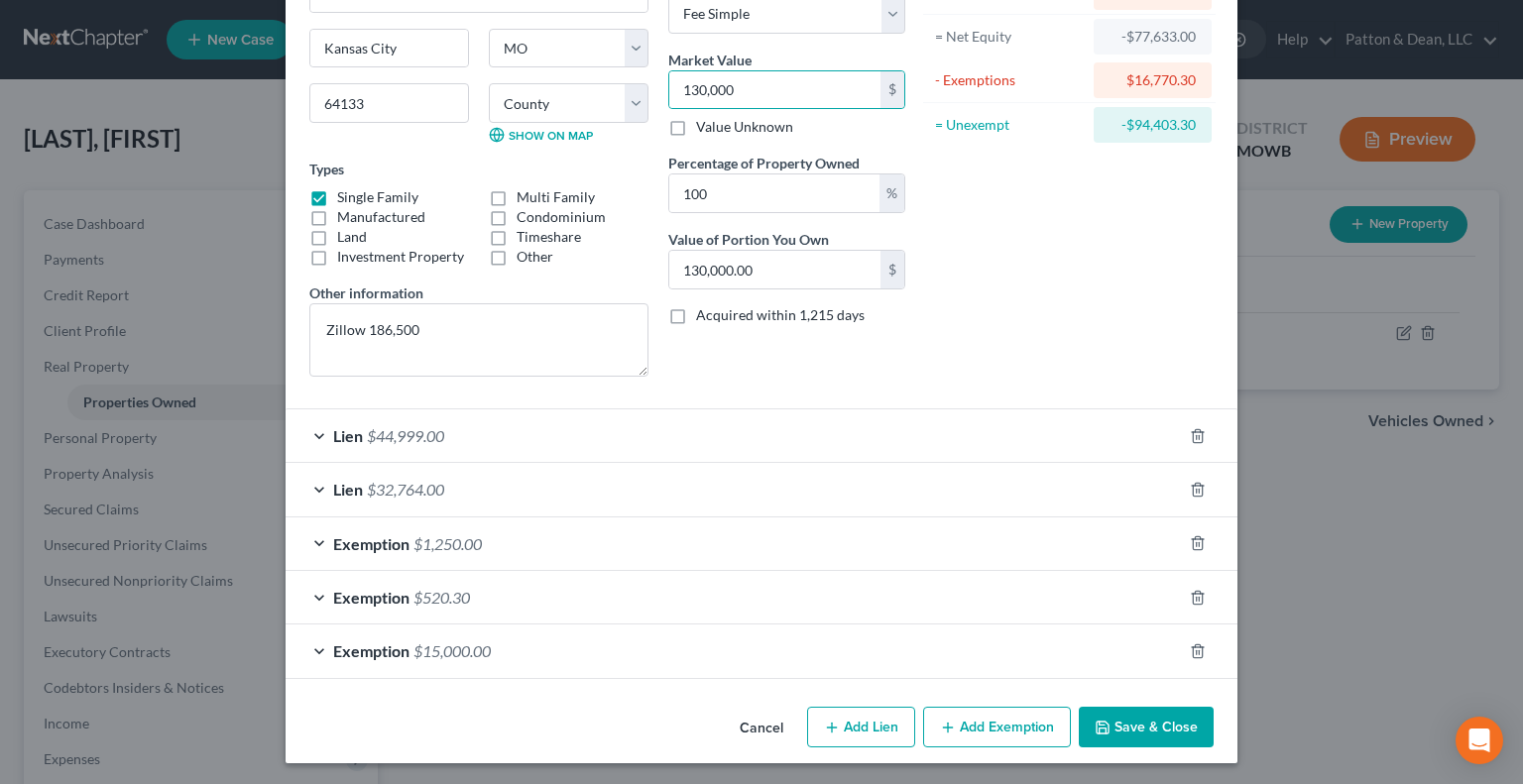 drag, startPoint x: 1147, startPoint y: 724, endPoint x: 1133, endPoint y: 721, distance: 14.3178211 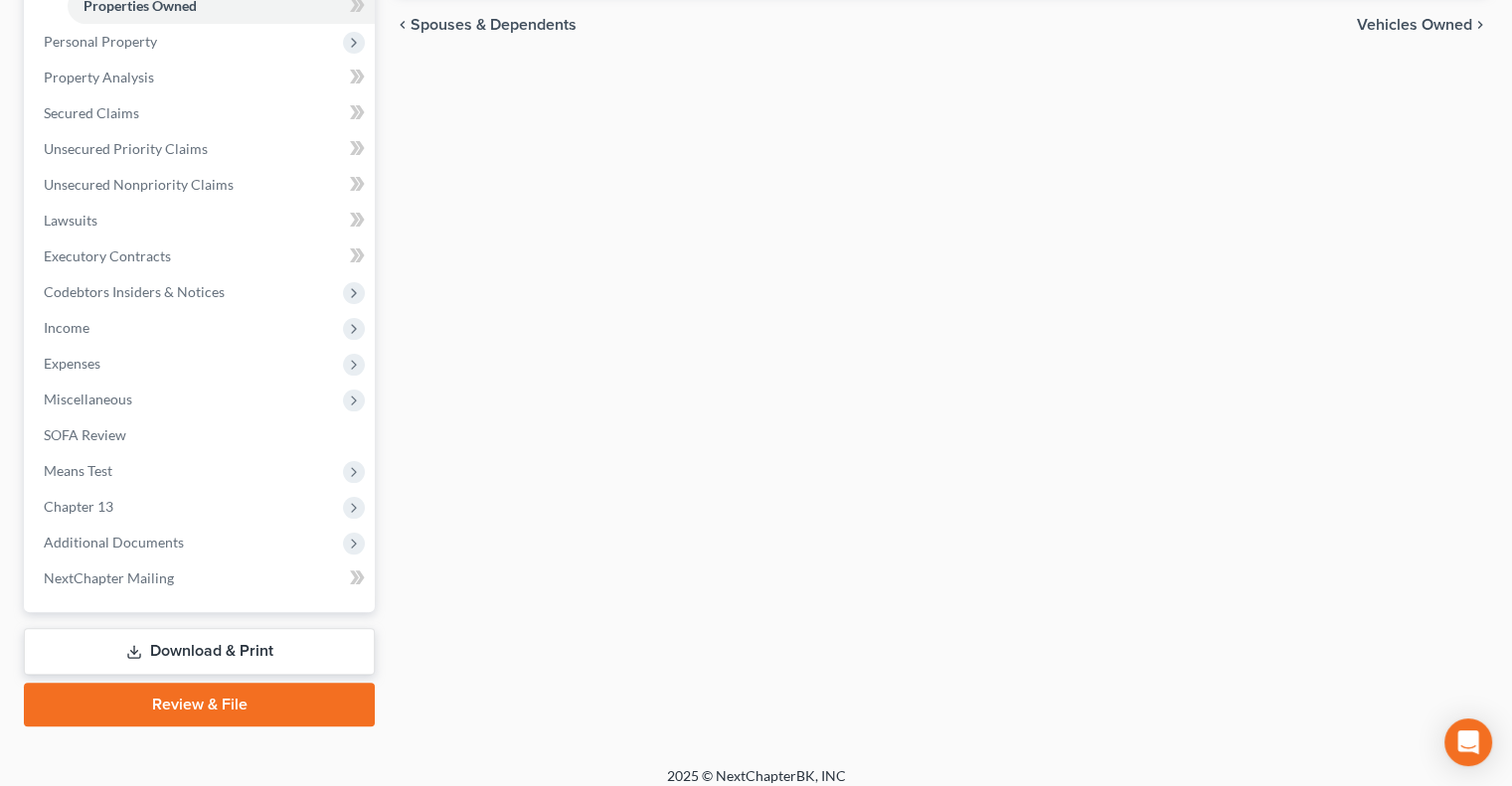 scroll, scrollTop: 99, scrollLeft: 0, axis: vertical 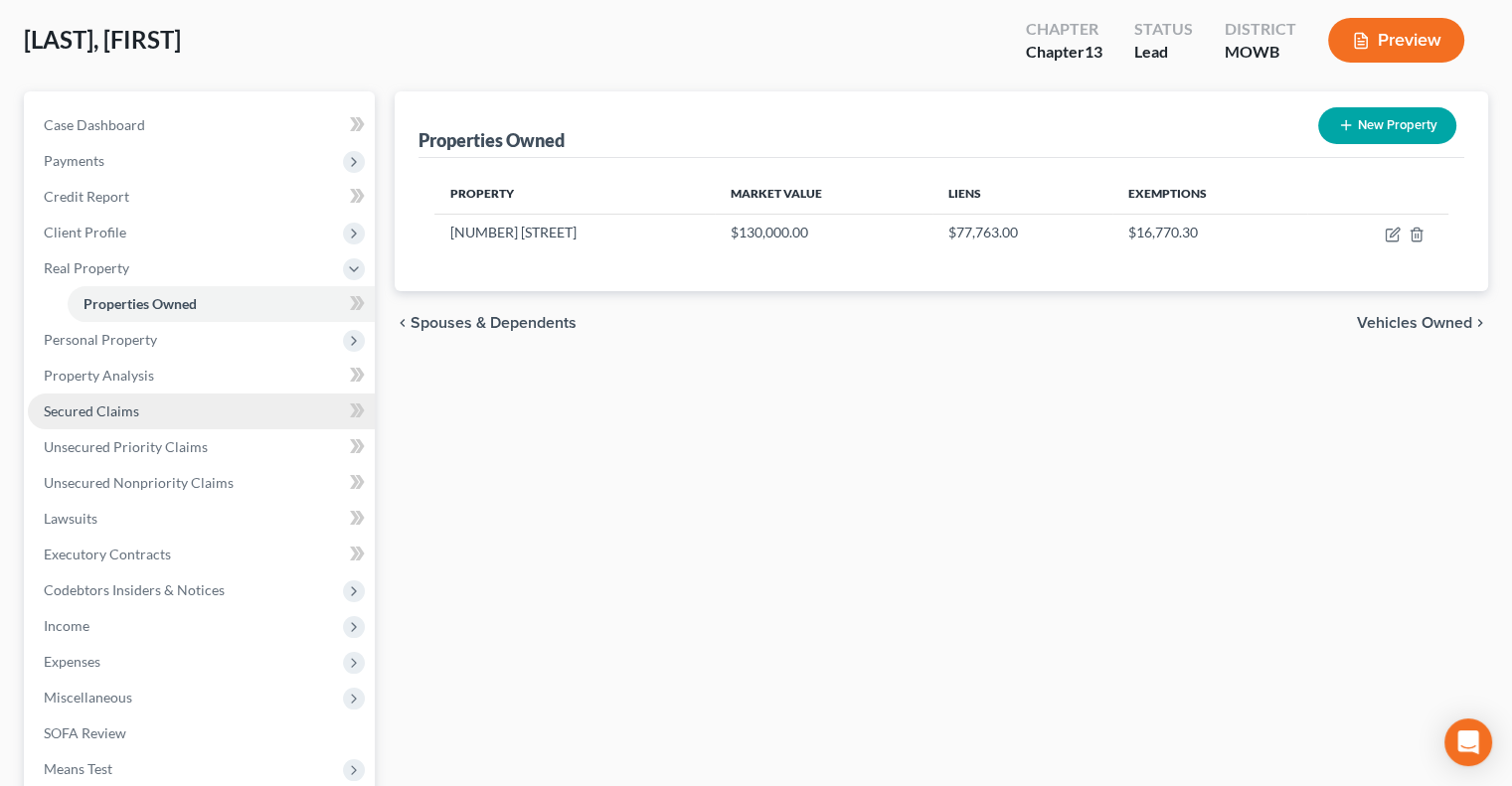 click on "Secured Claims" at bounding box center [91, 410] 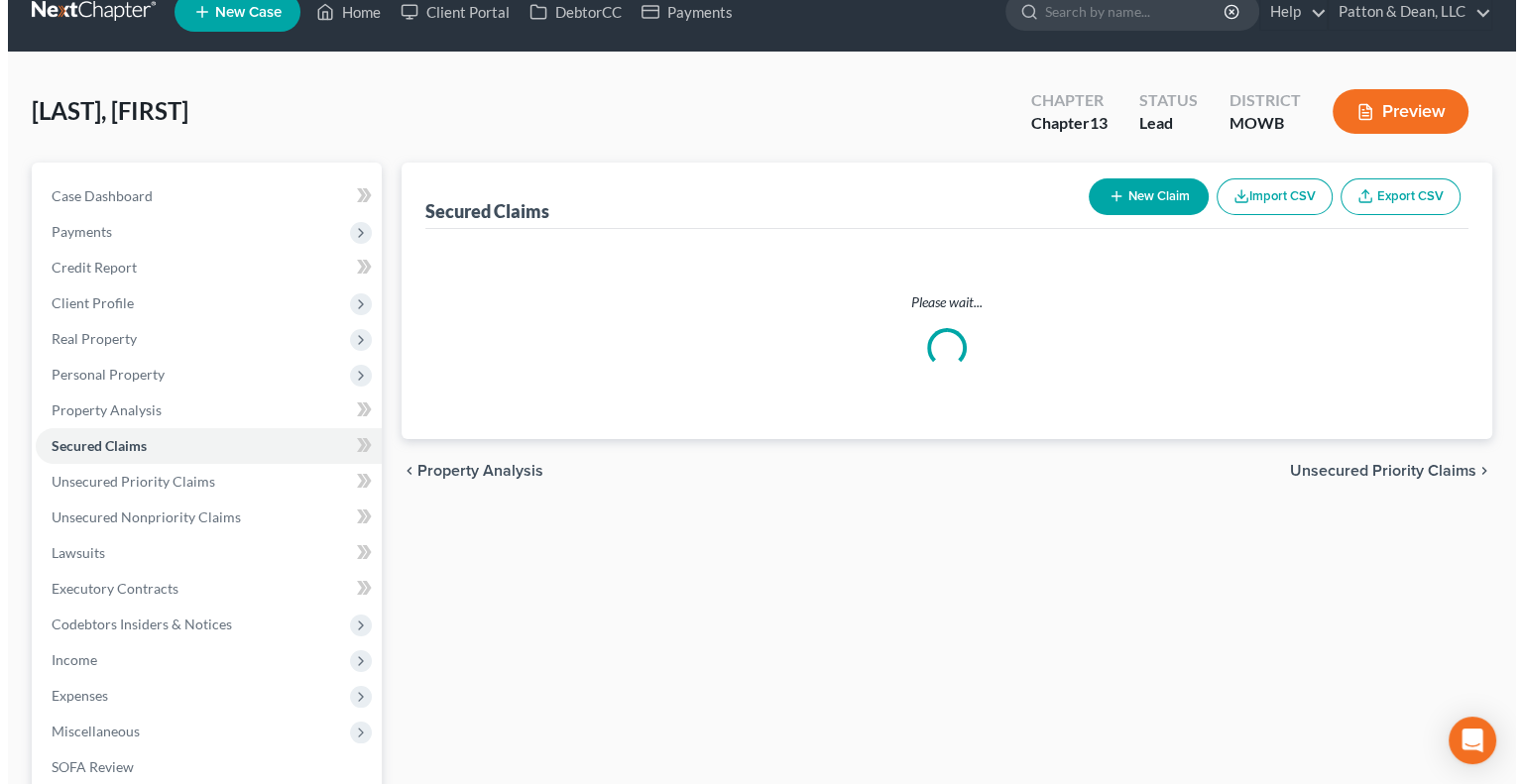 scroll, scrollTop: 0, scrollLeft: 0, axis: both 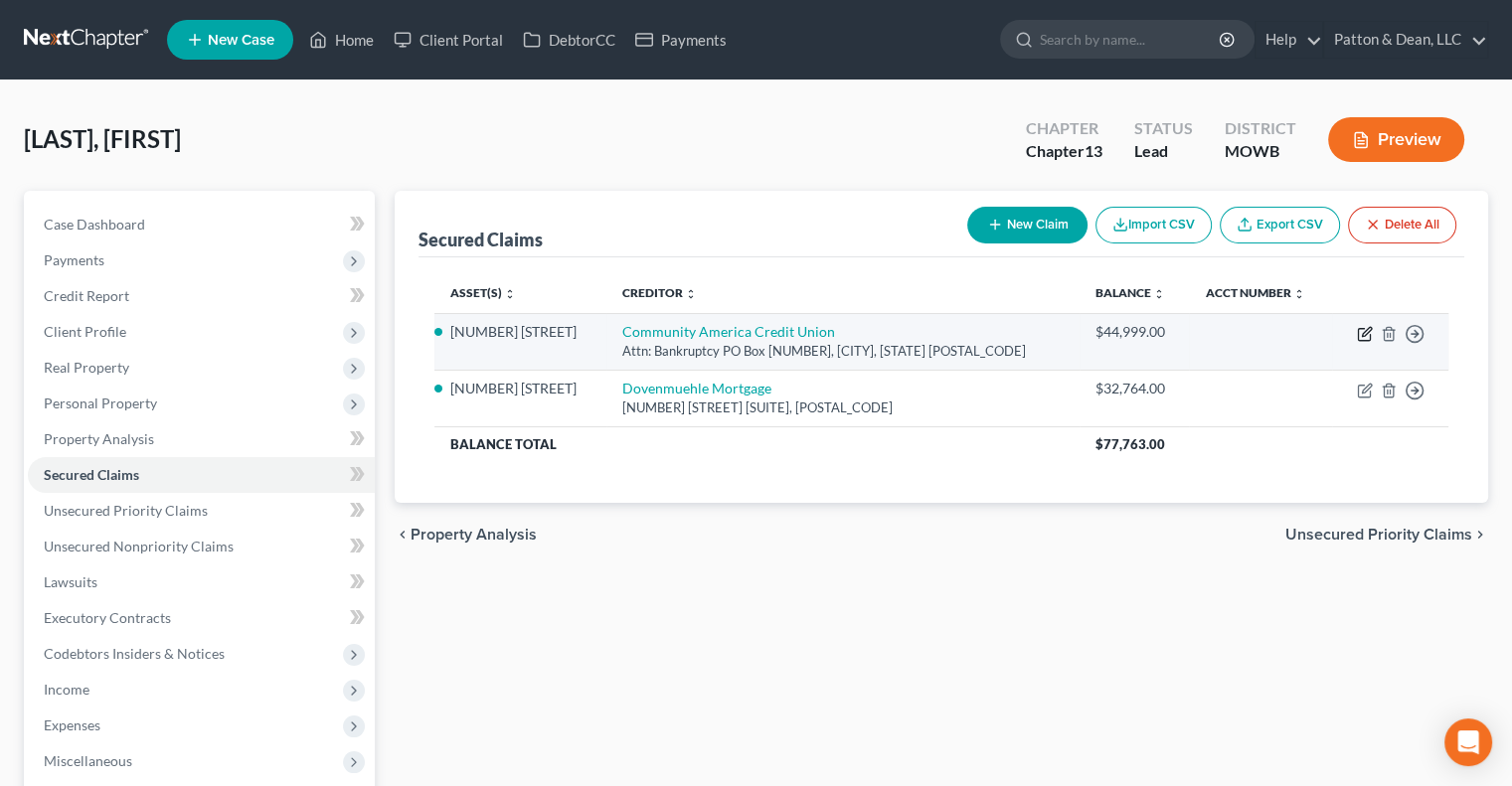 click 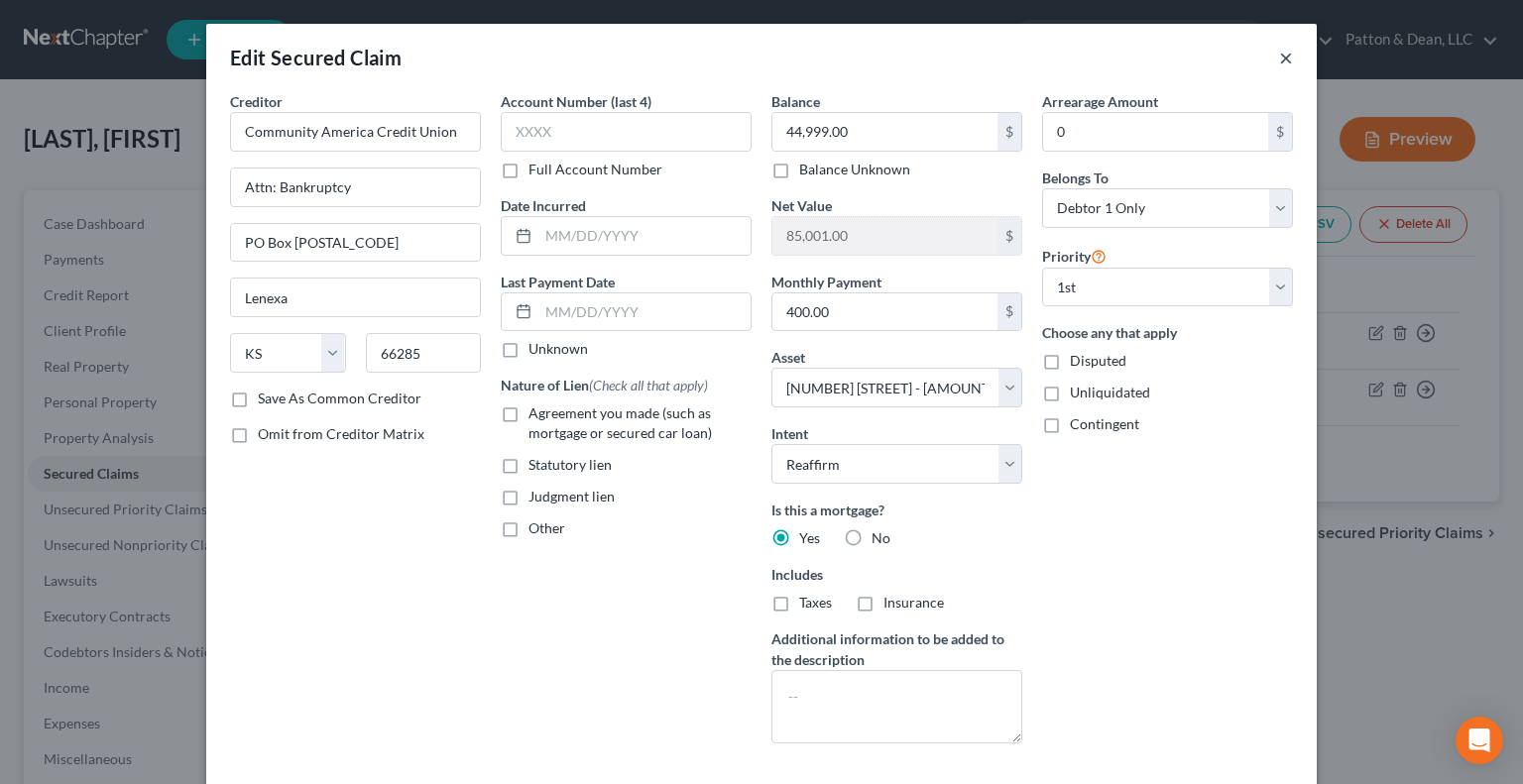 click on "×" at bounding box center (1286, 57) 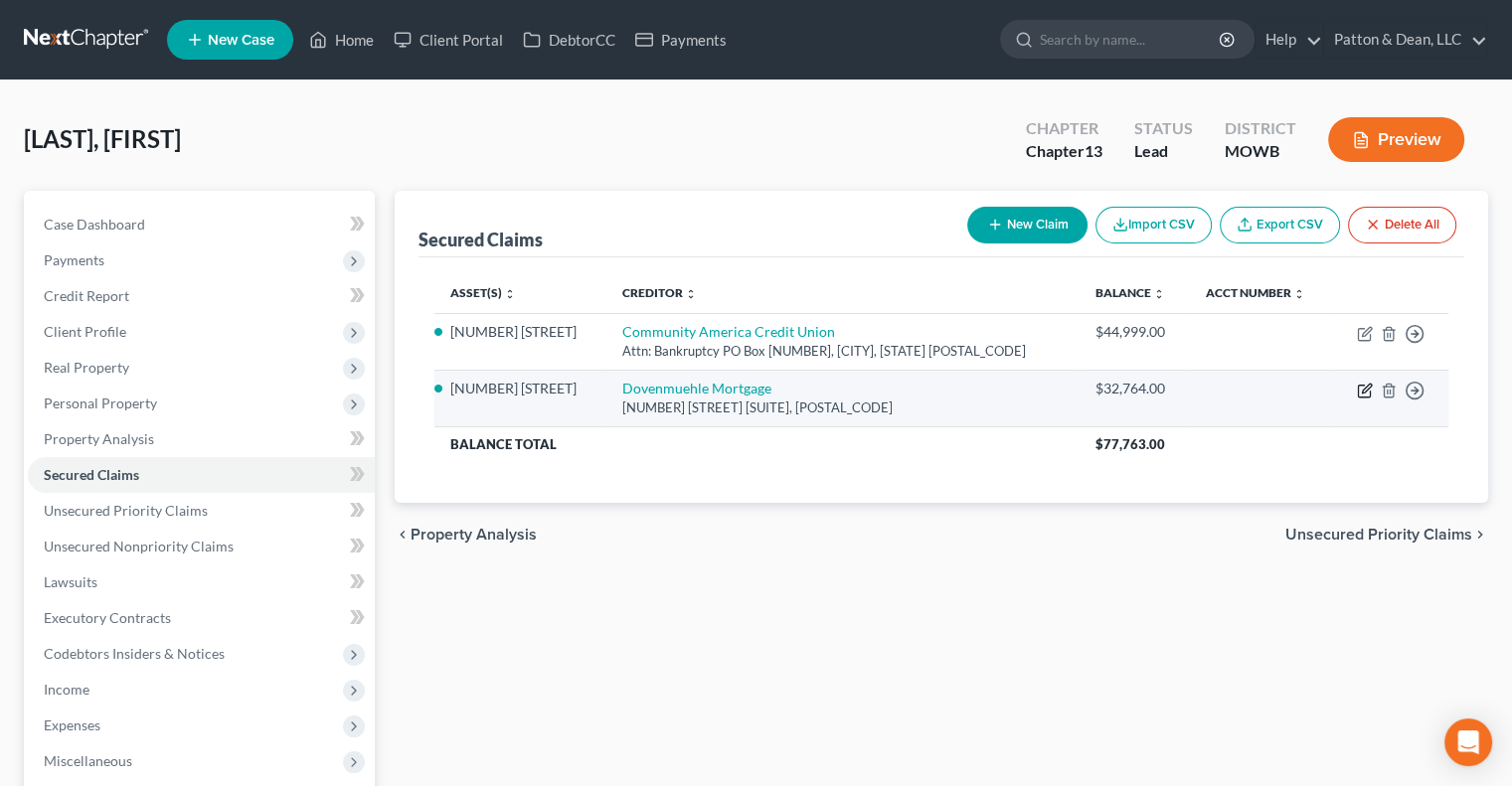 click 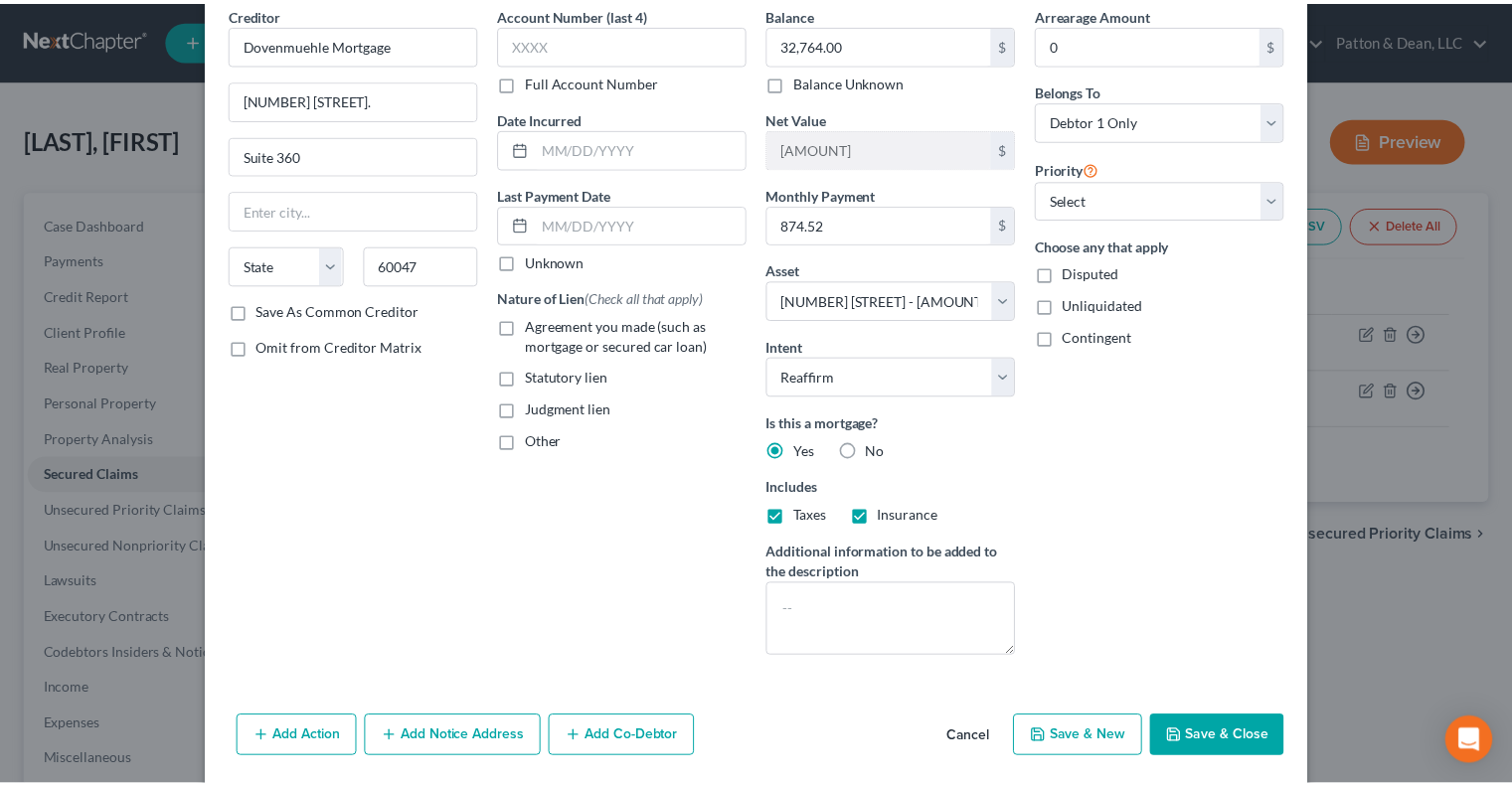 scroll, scrollTop: 155, scrollLeft: 0, axis: vertical 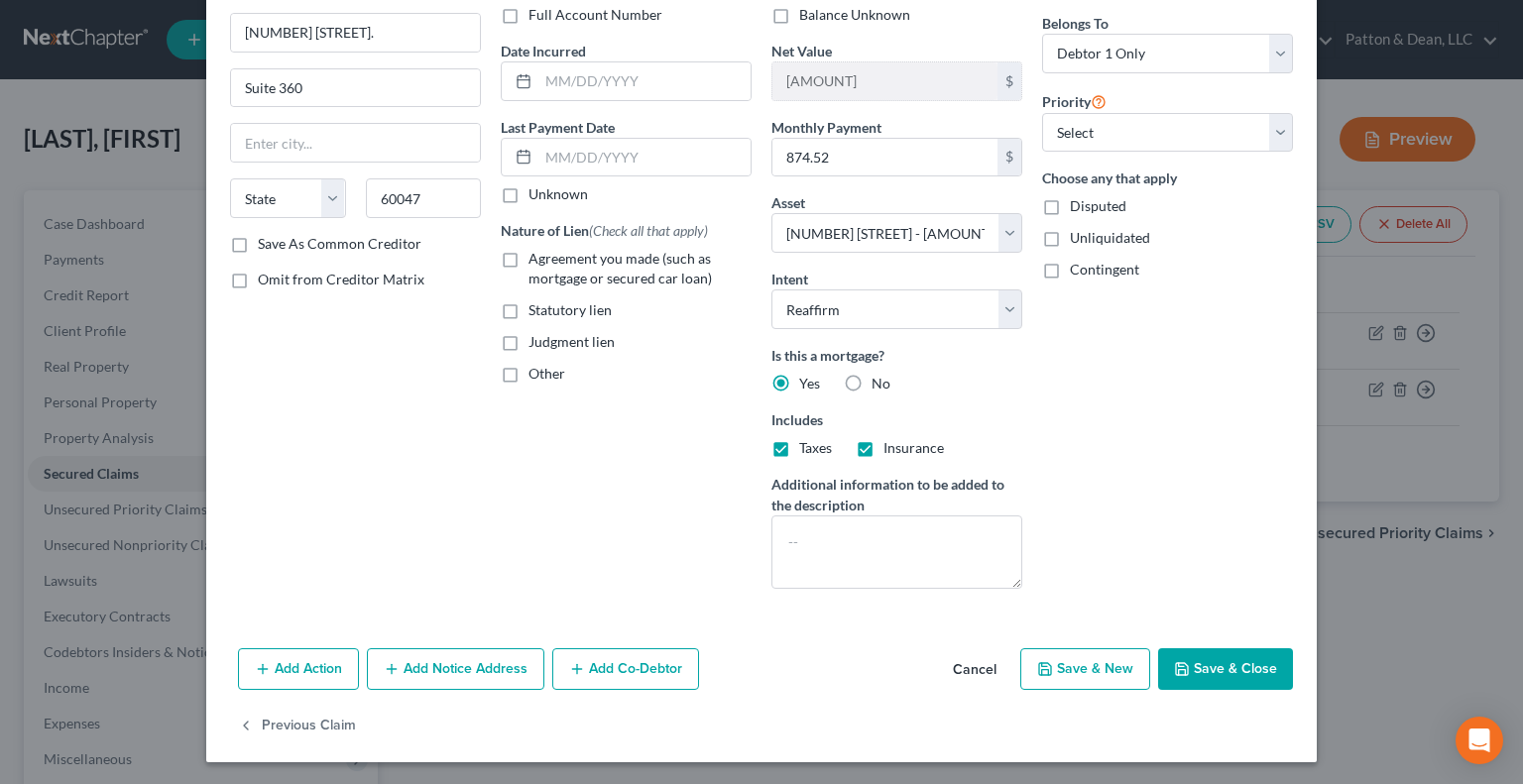 click on "Save & Close" at bounding box center [1226, 669] 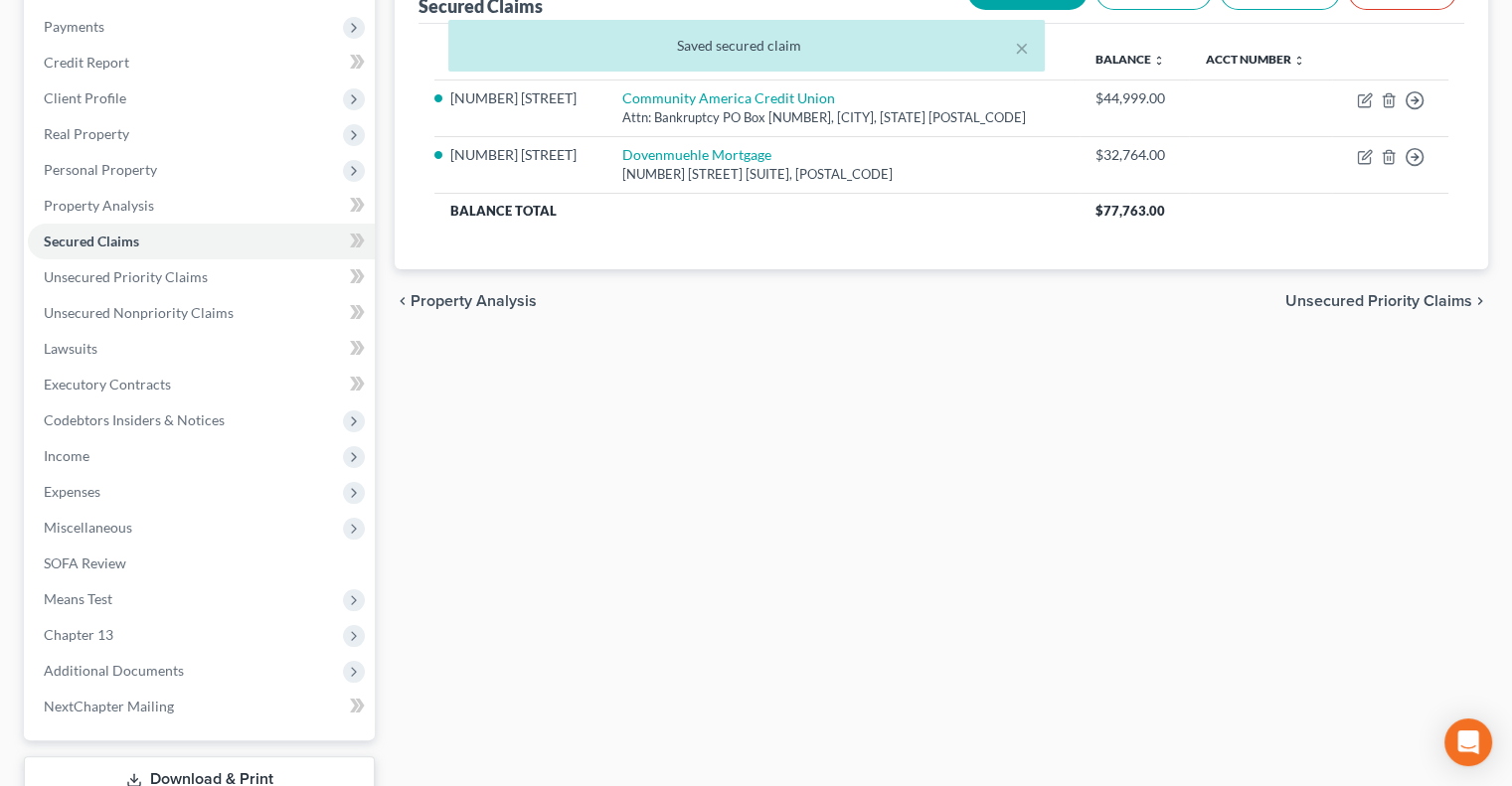 scroll, scrollTop: 376, scrollLeft: 0, axis: vertical 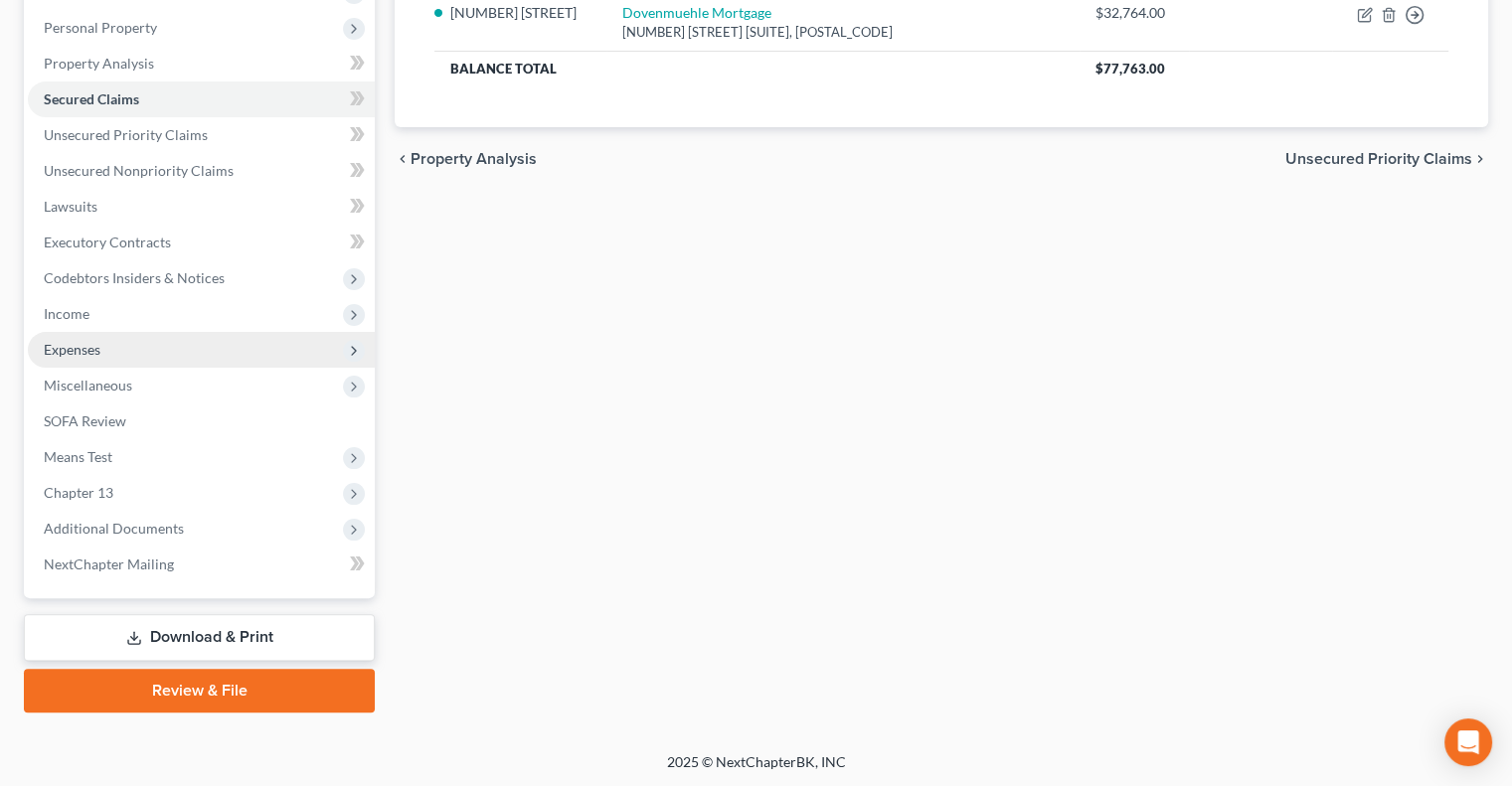 click on "Expenses" at bounding box center [201, 350] 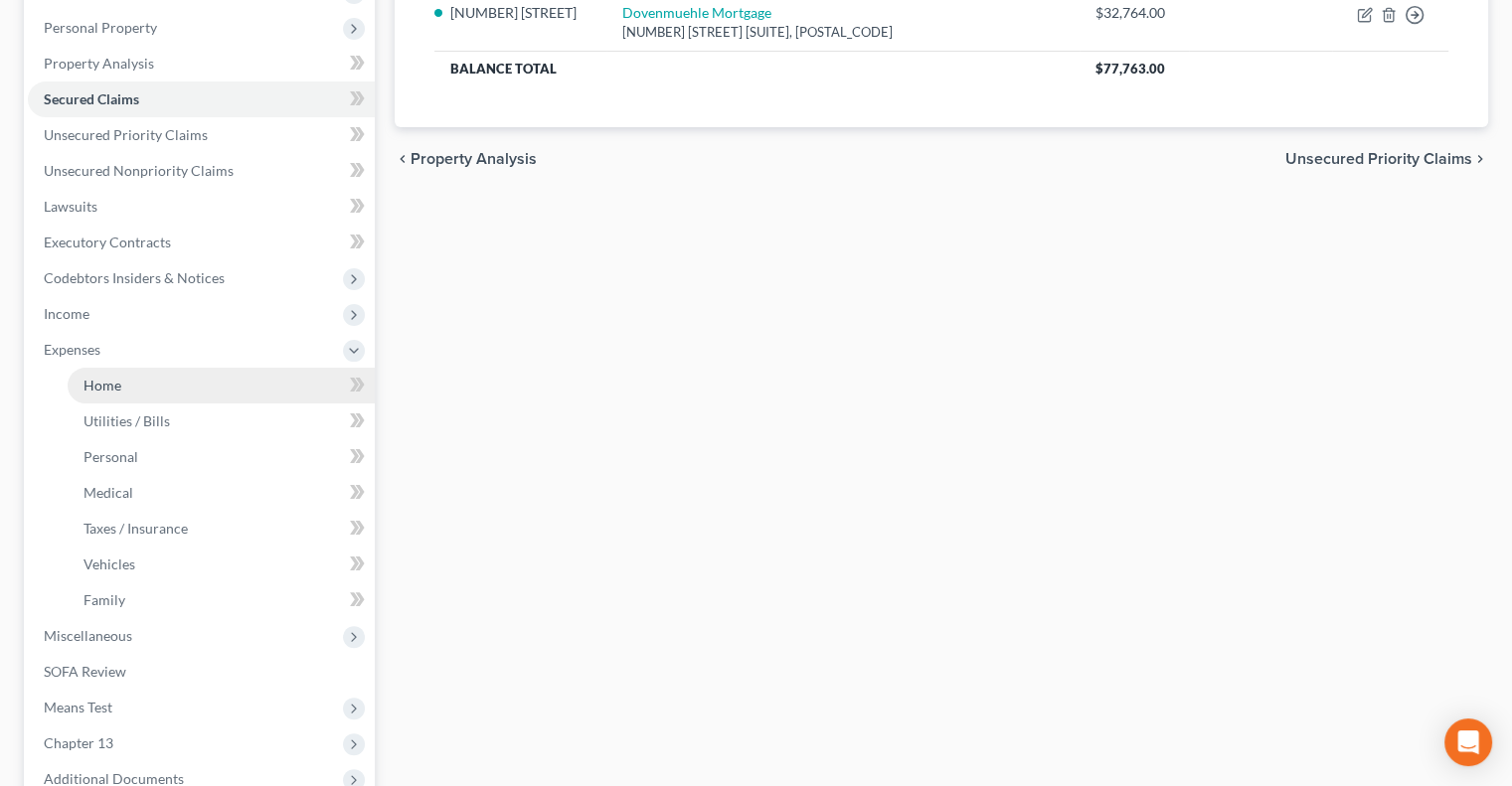 drag, startPoint x: 105, startPoint y: 386, endPoint x: 223, endPoint y: 379, distance: 118.20744 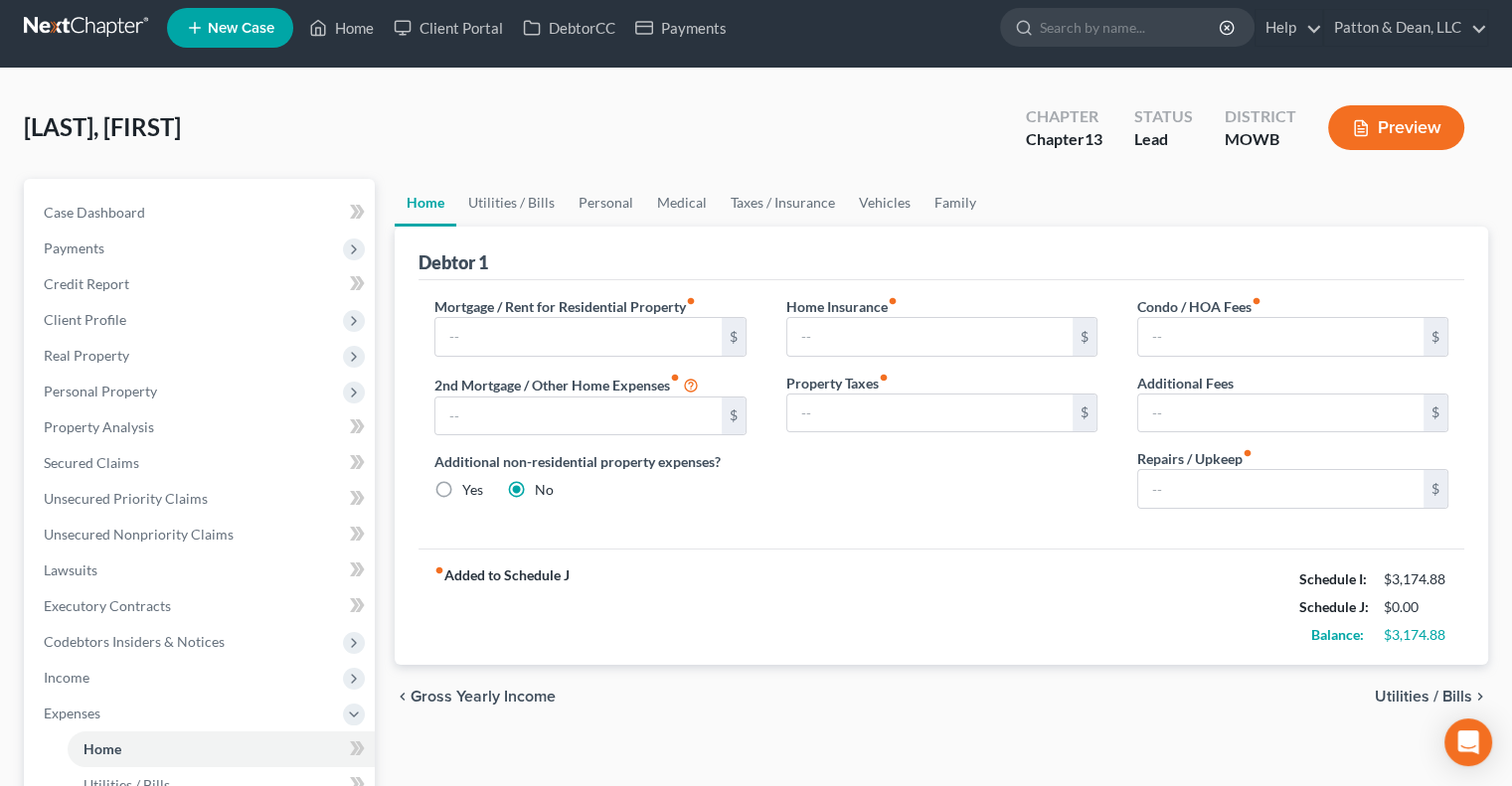 scroll, scrollTop: 0, scrollLeft: 0, axis: both 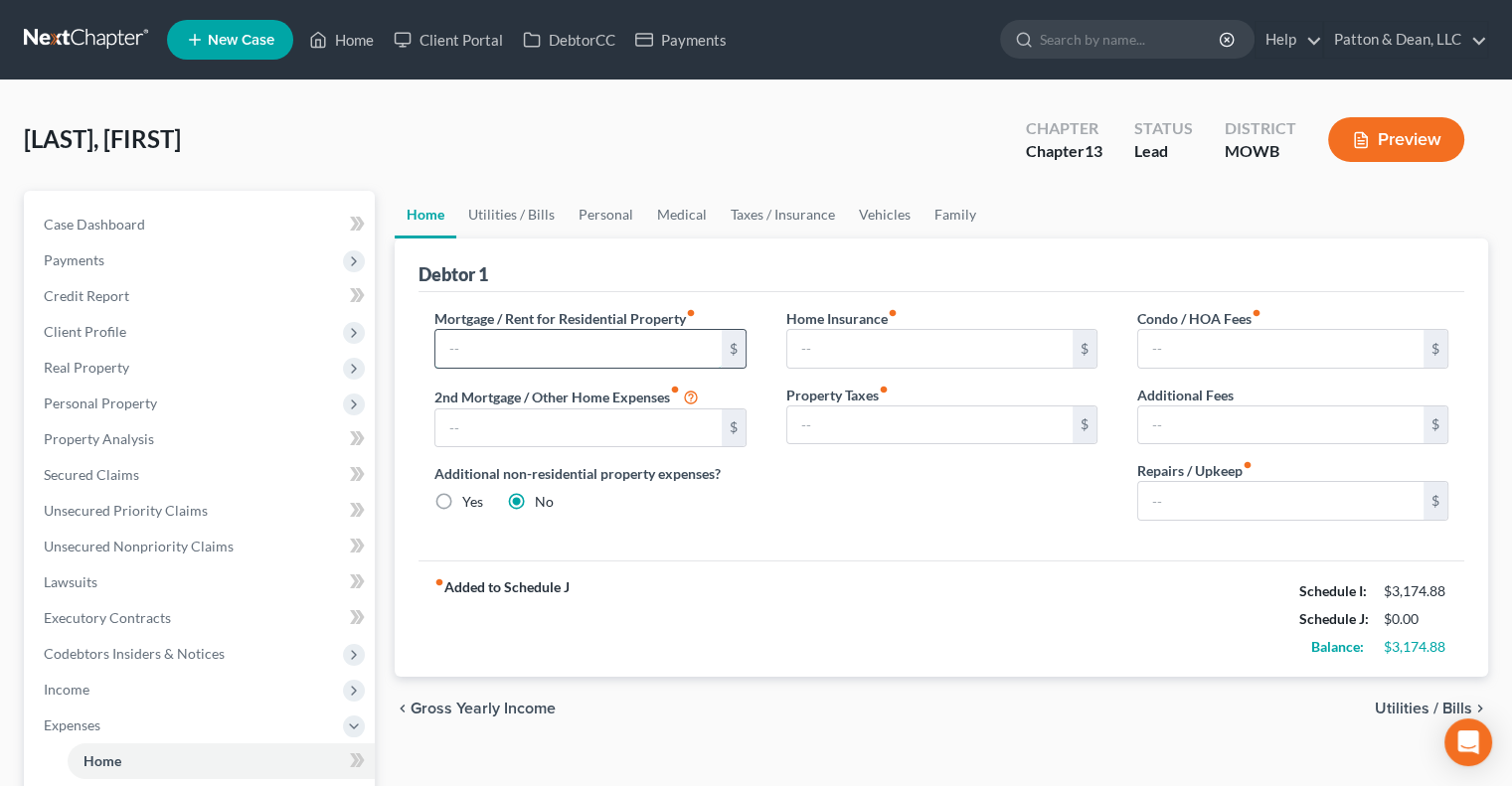 click at bounding box center (578, 349) 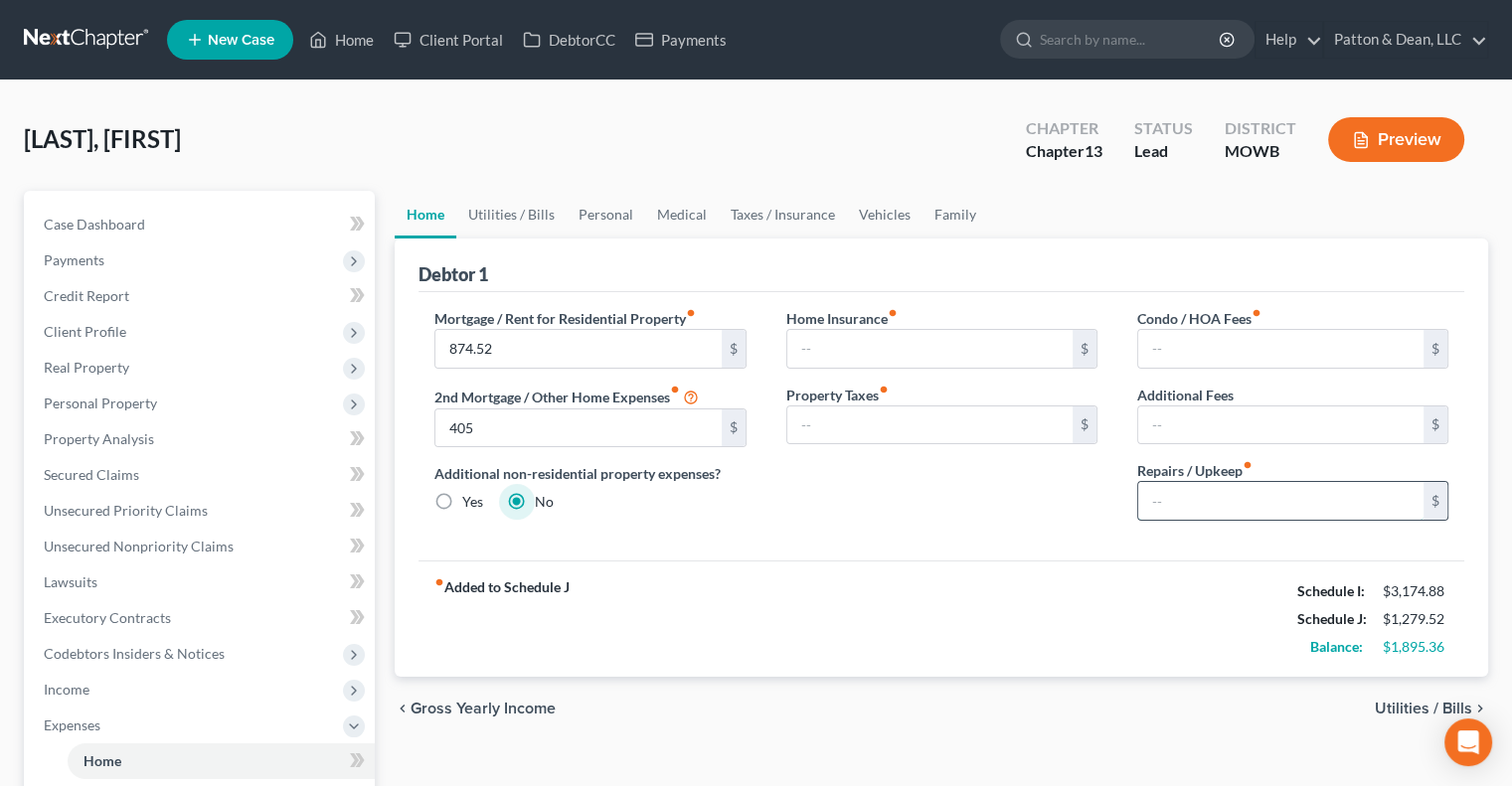 click at bounding box center [1280, 501] 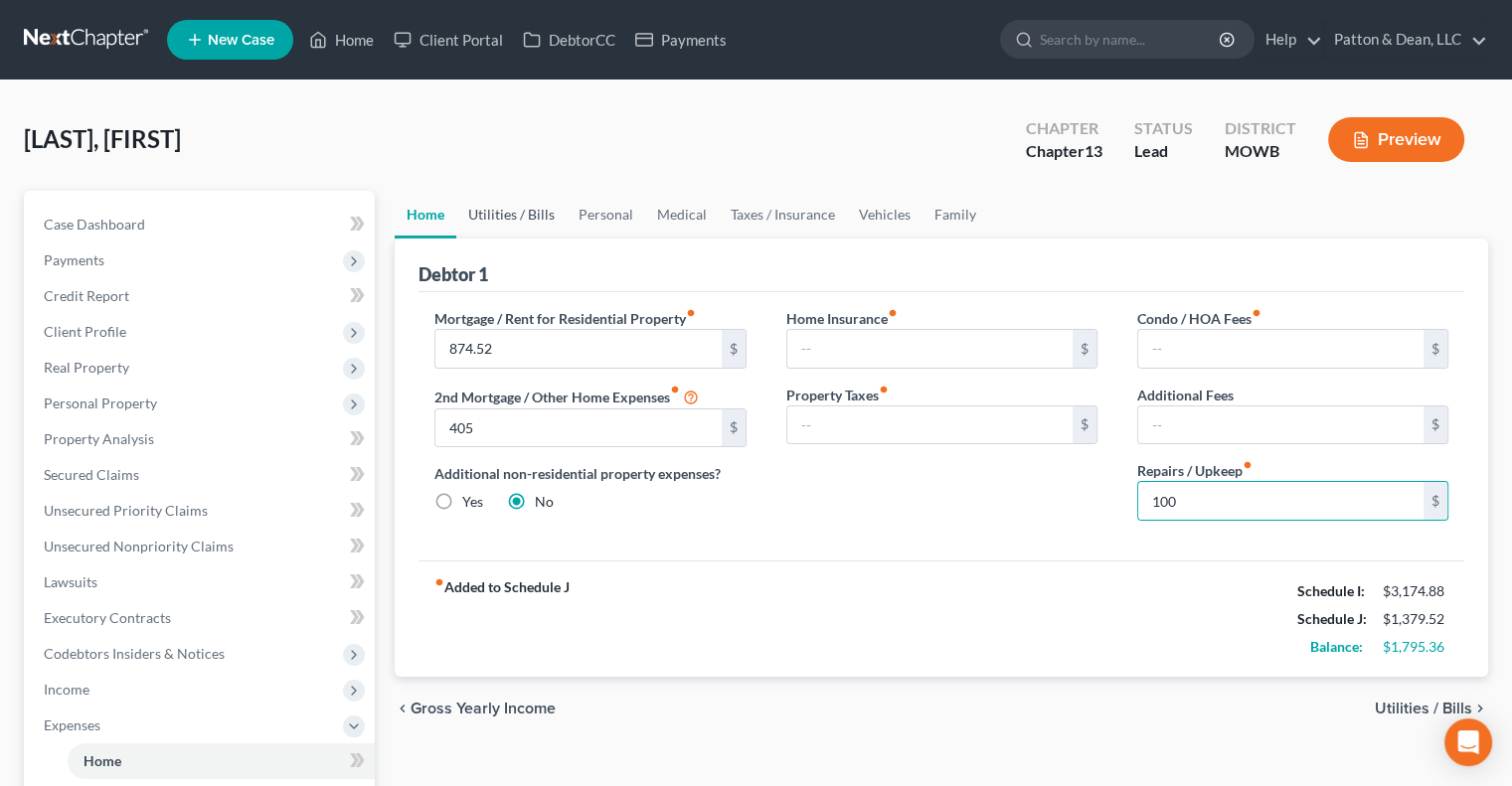 click on "Utilities / Bills" at bounding box center [511, 215] 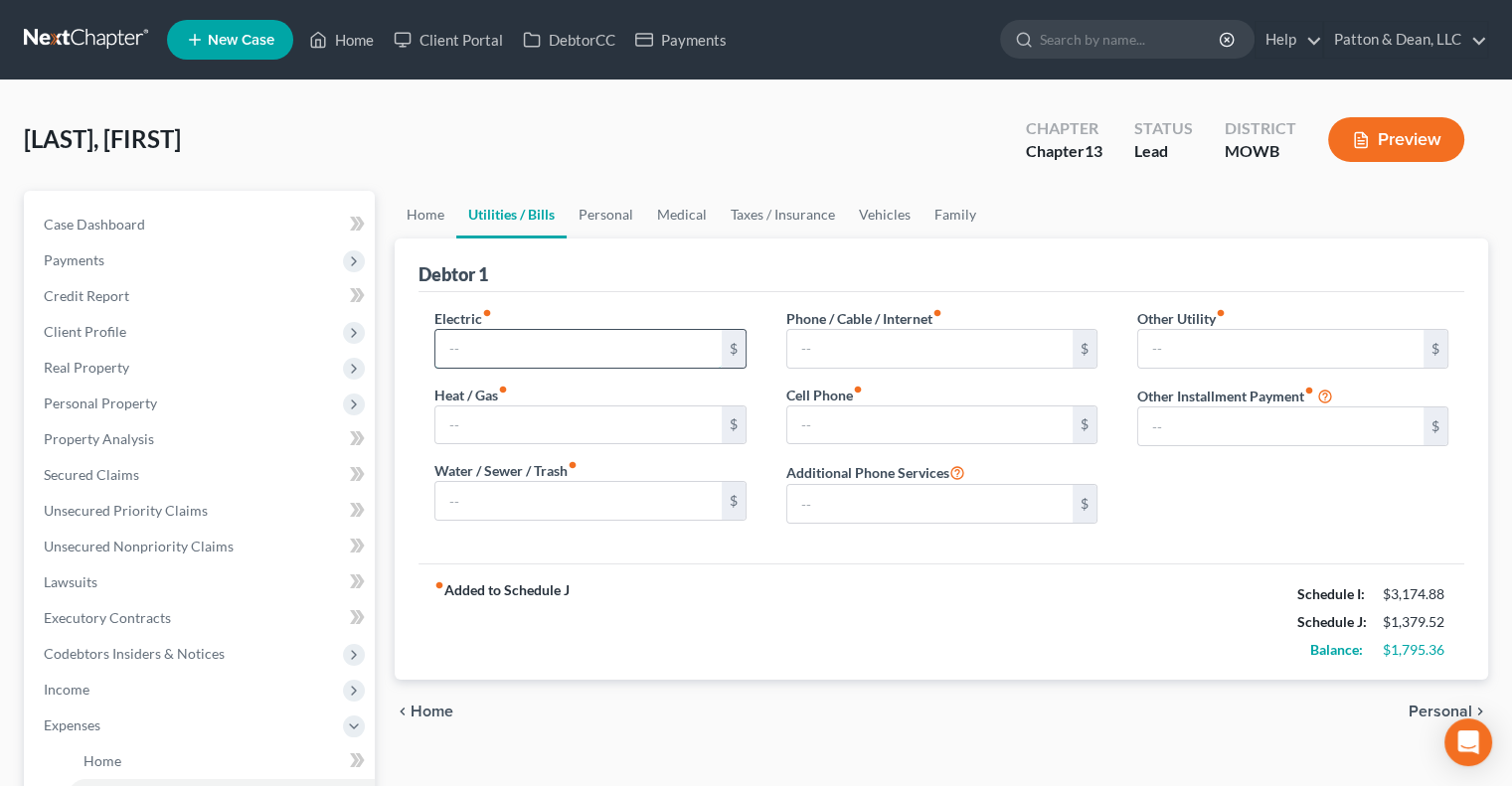click at bounding box center (578, 349) 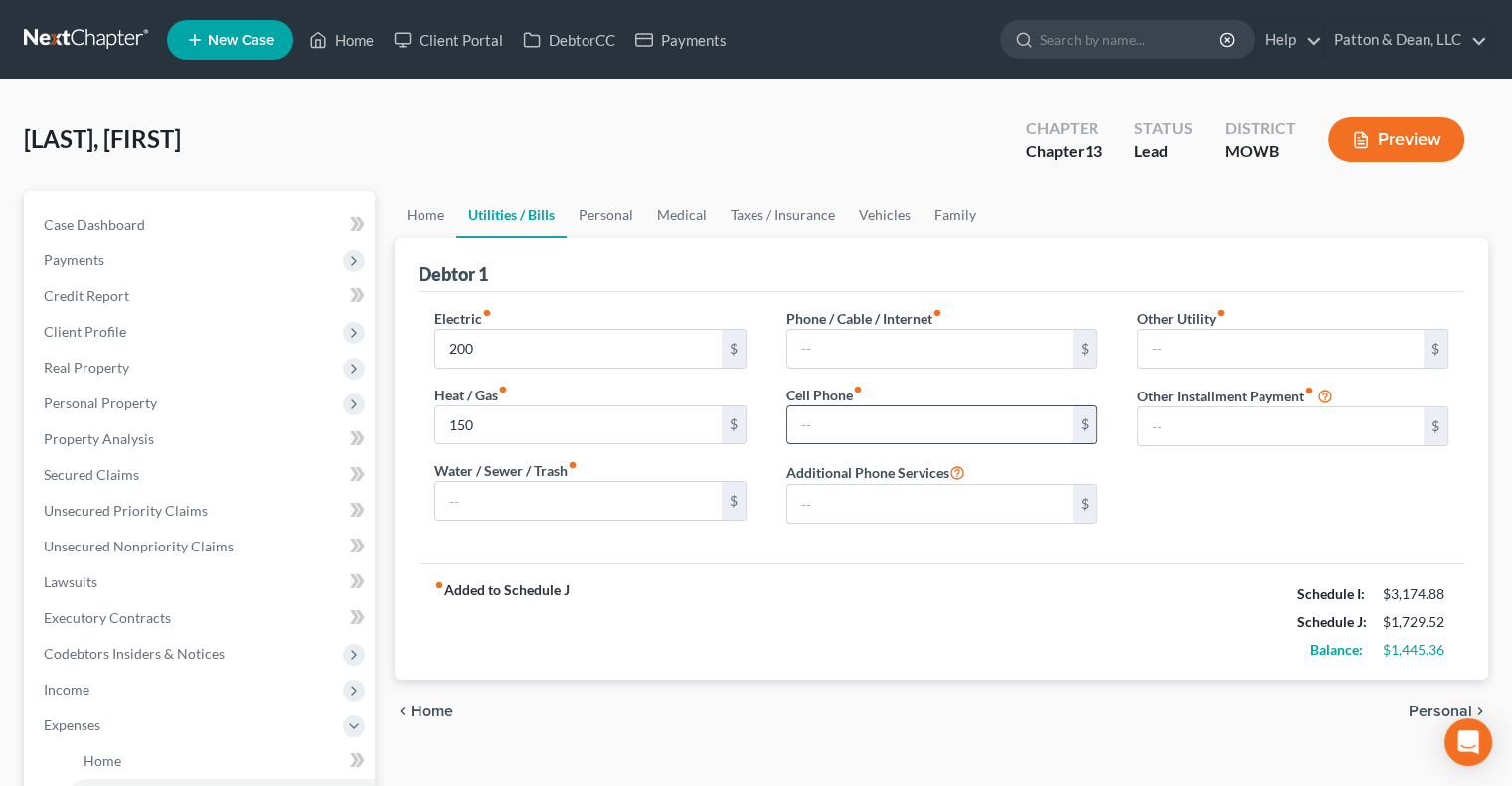 click at bounding box center (929, 425) 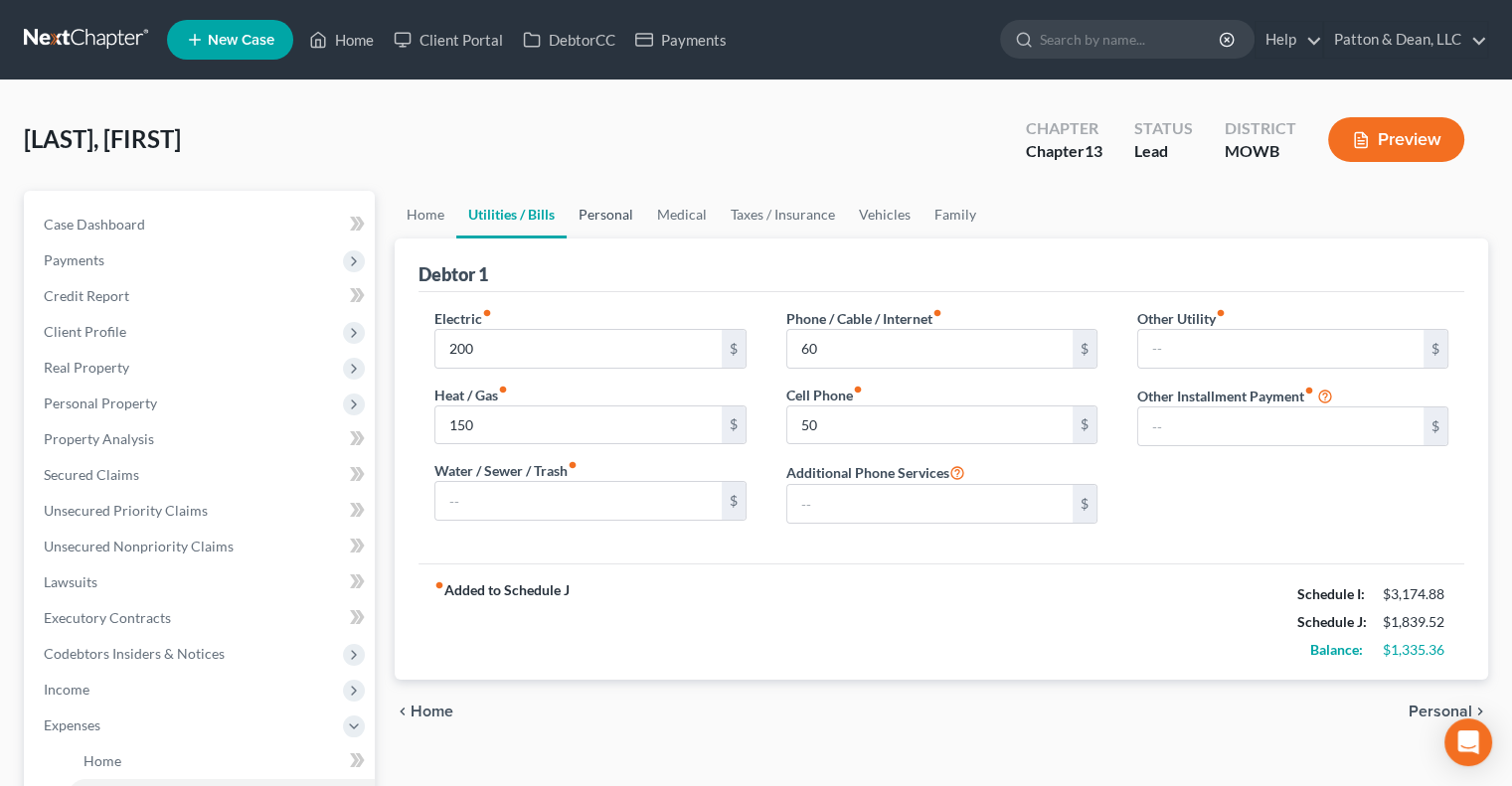 click on "Personal" at bounding box center [605, 215] 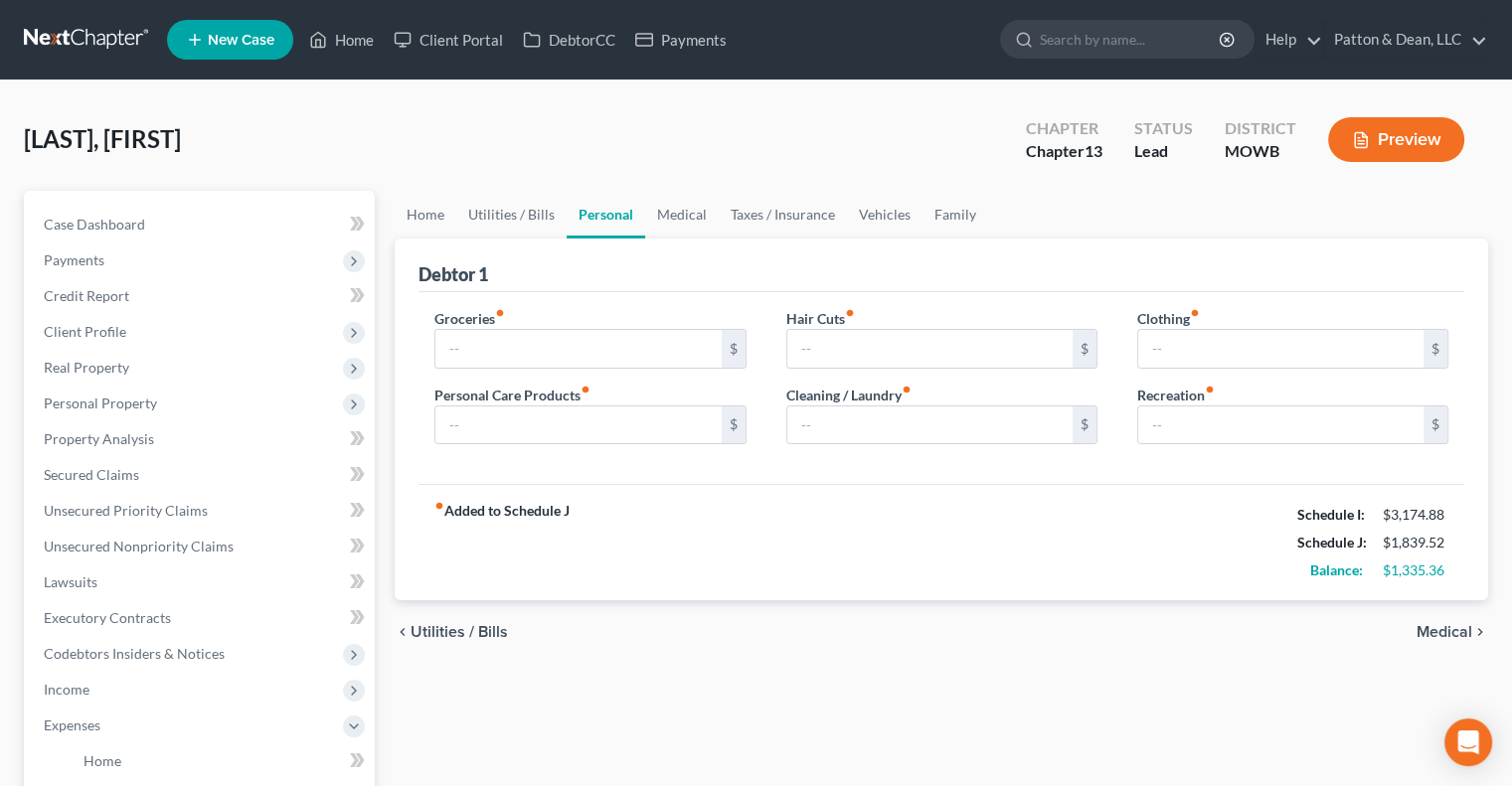 click on "Groceries  fiber_manual_record $ Personal Care Products  fiber_manual_record $" at bounding box center (589, 385) 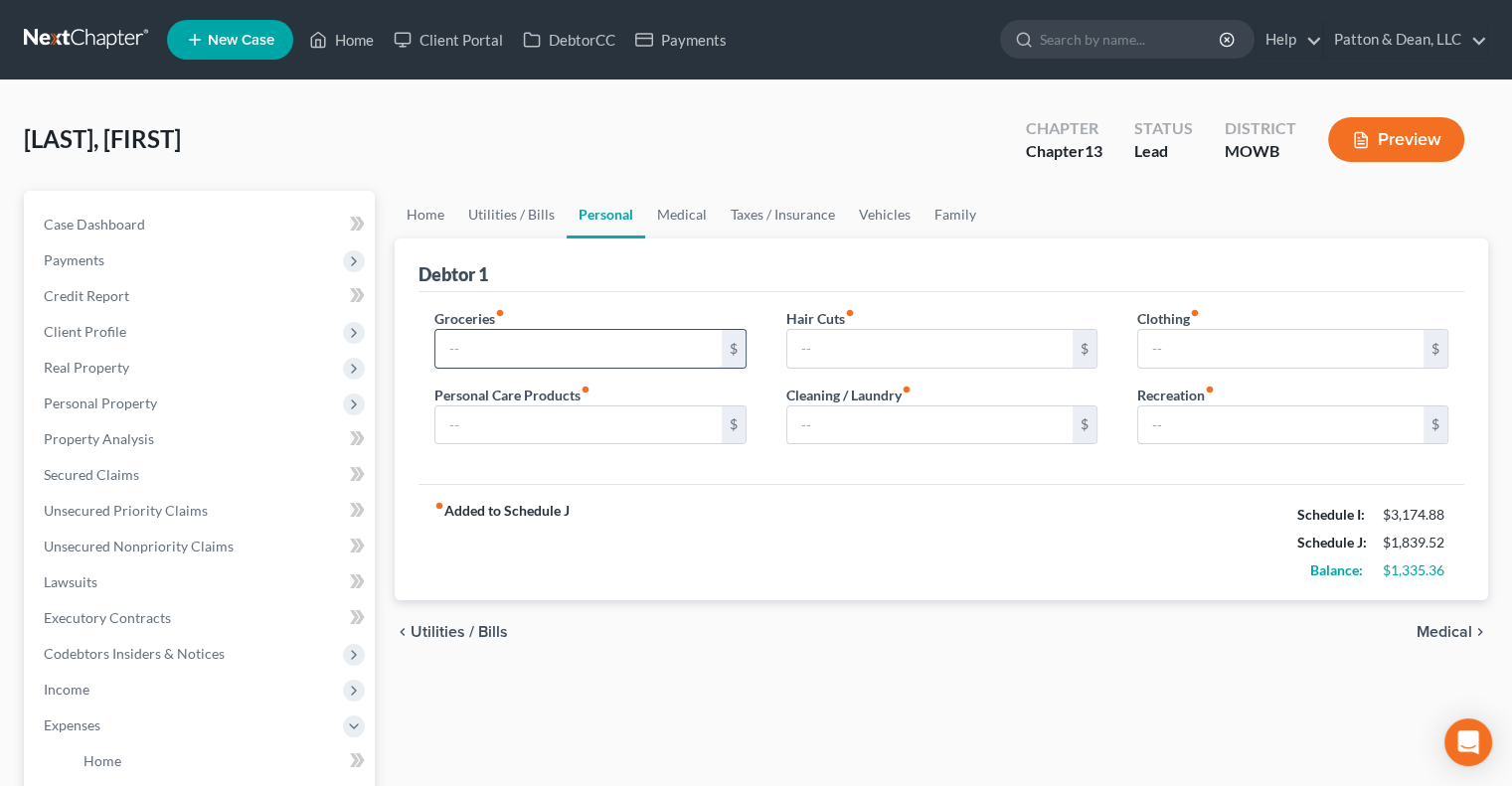 click at bounding box center [578, 349] 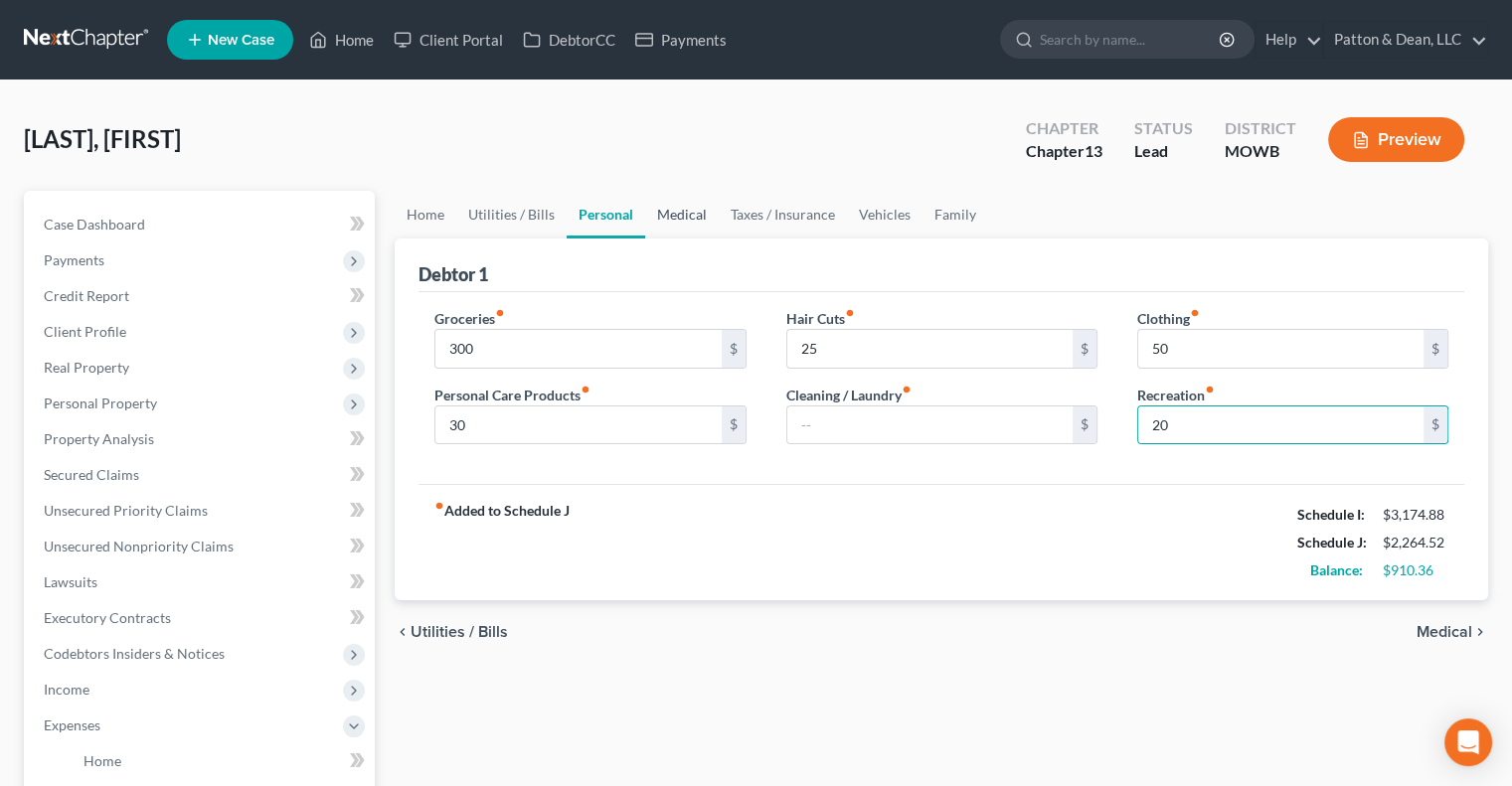 click on "Medical" at bounding box center [682, 215] 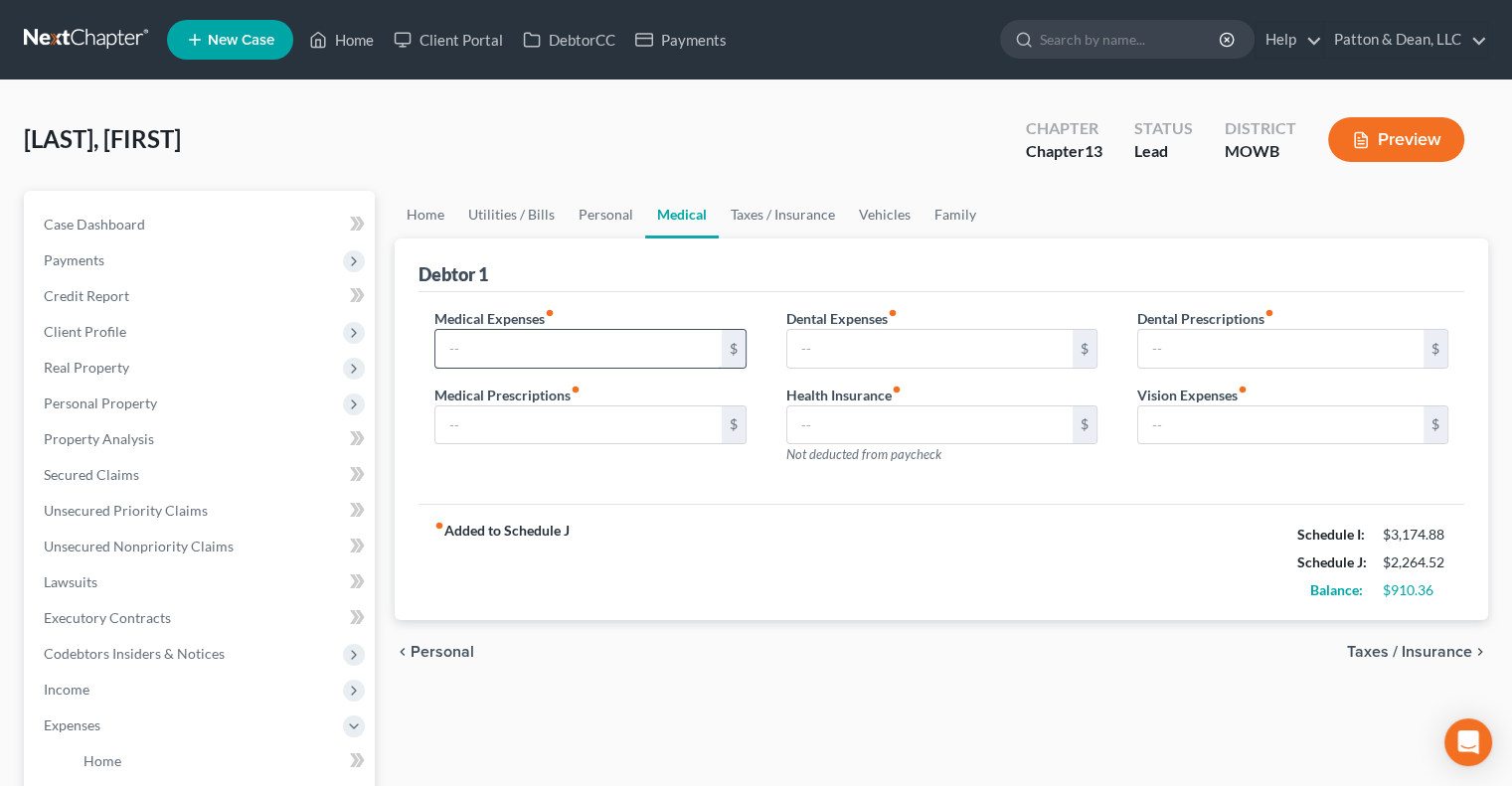 click at bounding box center (578, 349) 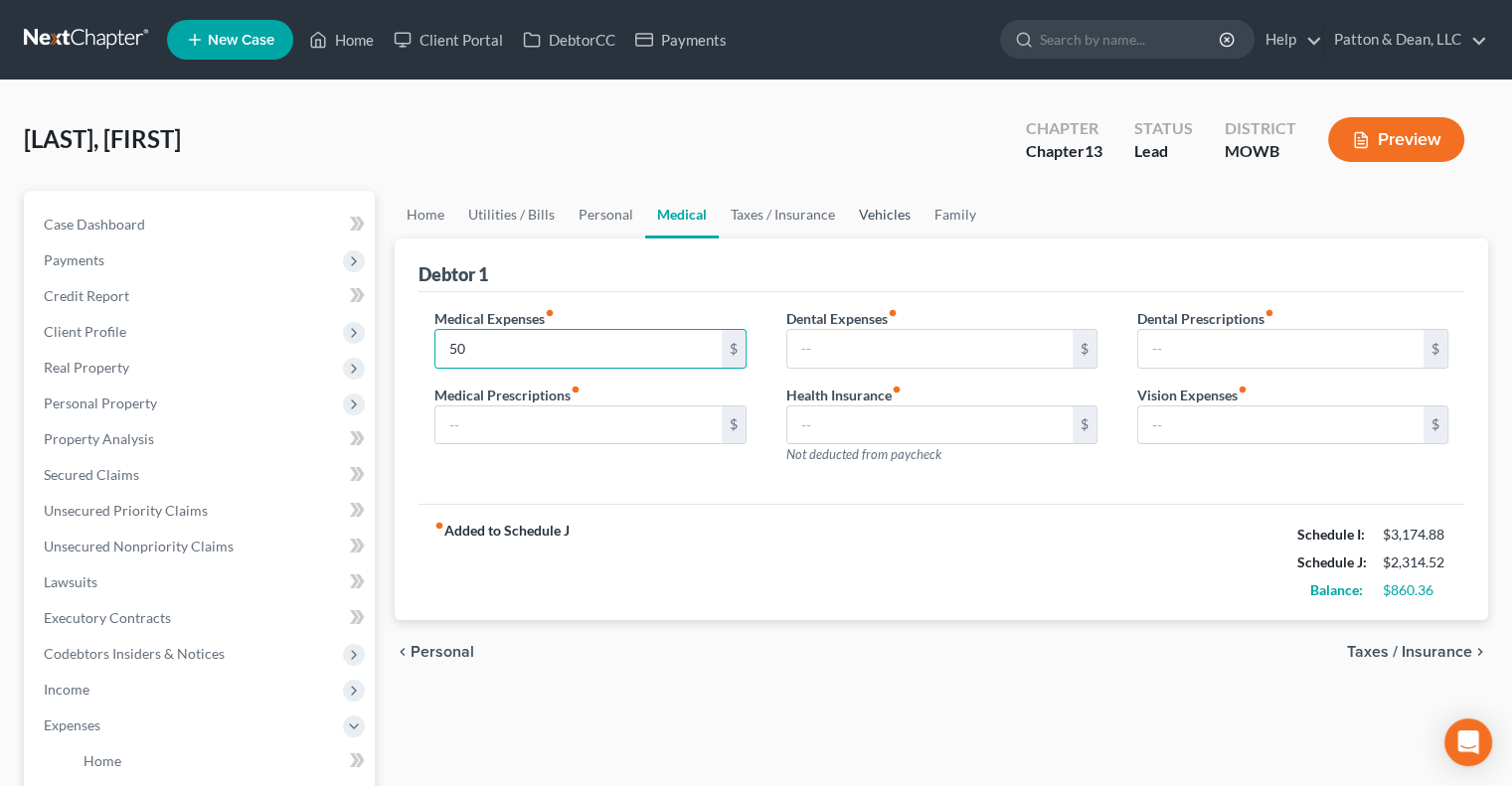 click on "Vehicles" at bounding box center (885, 215) 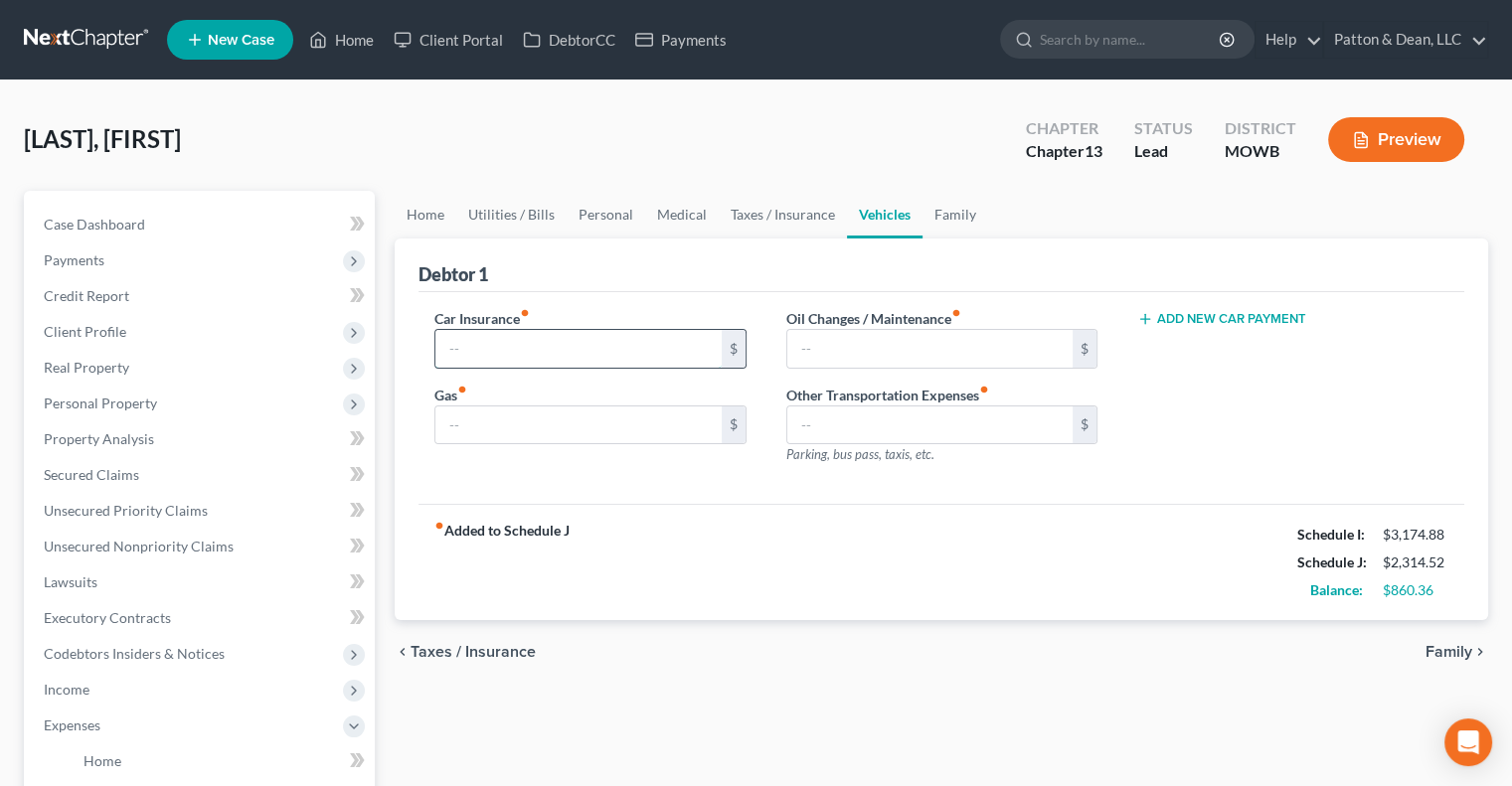 click at bounding box center (578, 349) 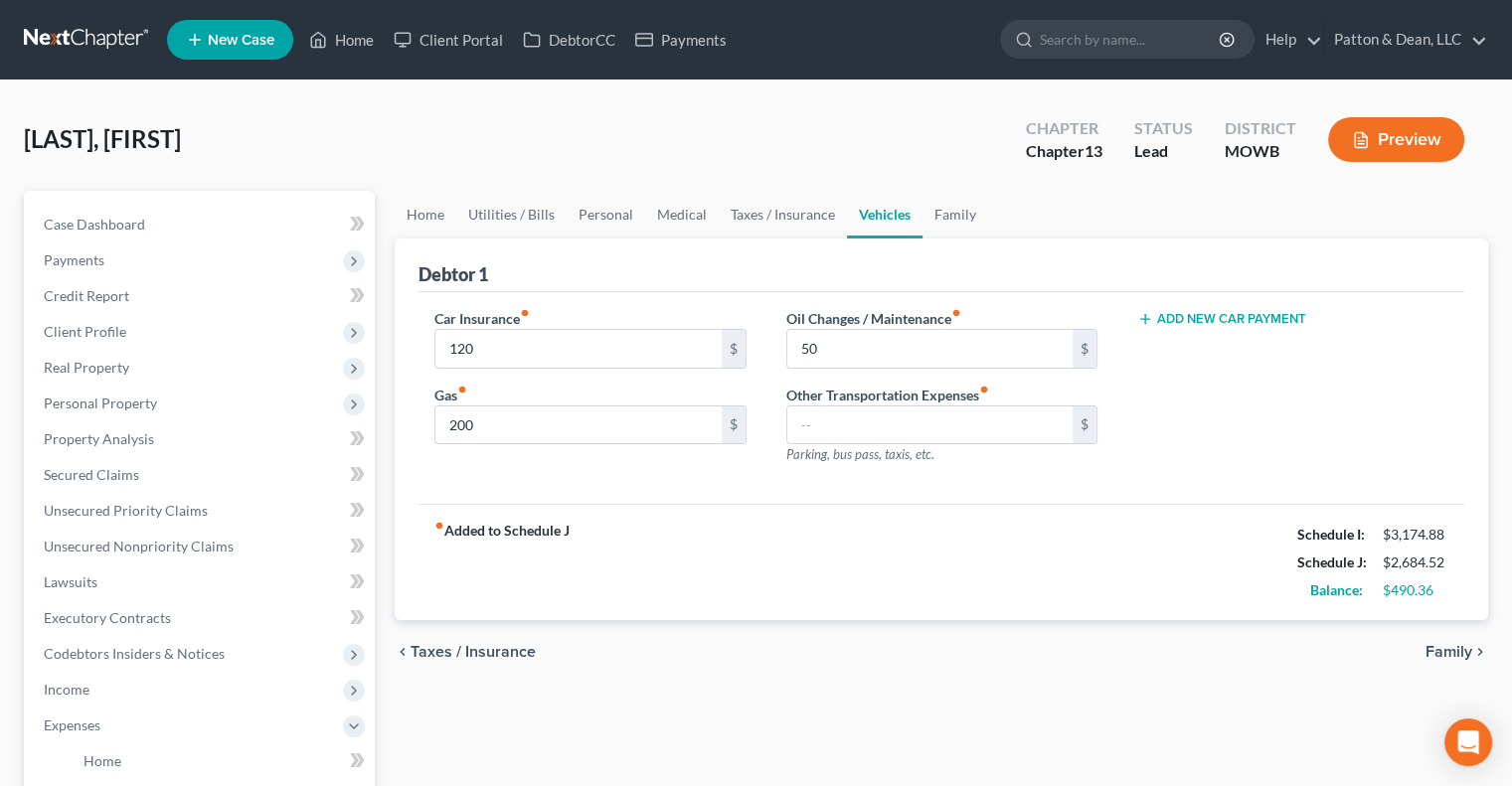 click on "fiber_manual_record  Added to Schedule J Schedule I: $3,174.88 Schedule J: $2,684.52 Balance: $490.36" at bounding box center [941, 561] 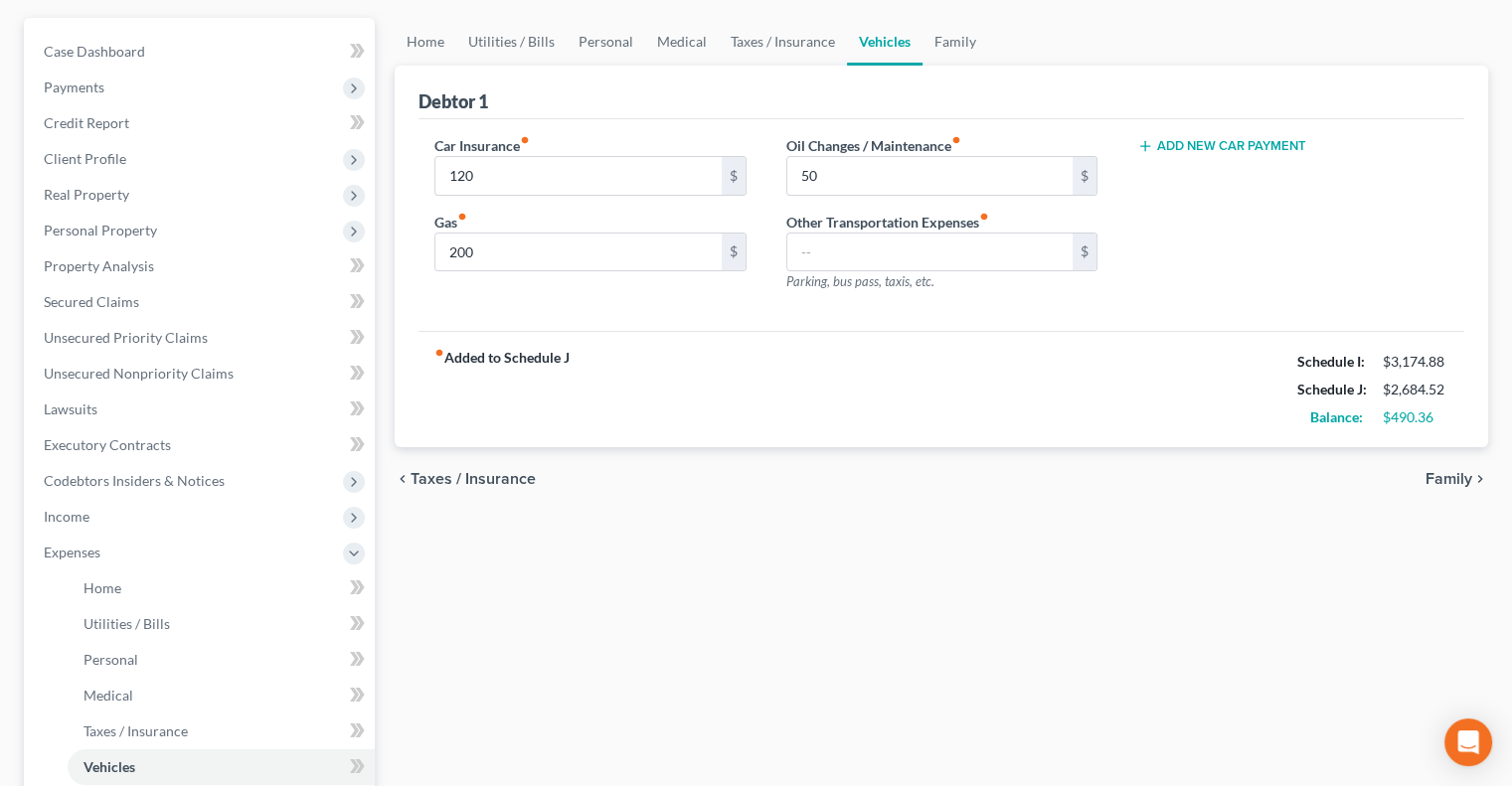 scroll, scrollTop: 129, scrollLeft: 0, axis: vertical 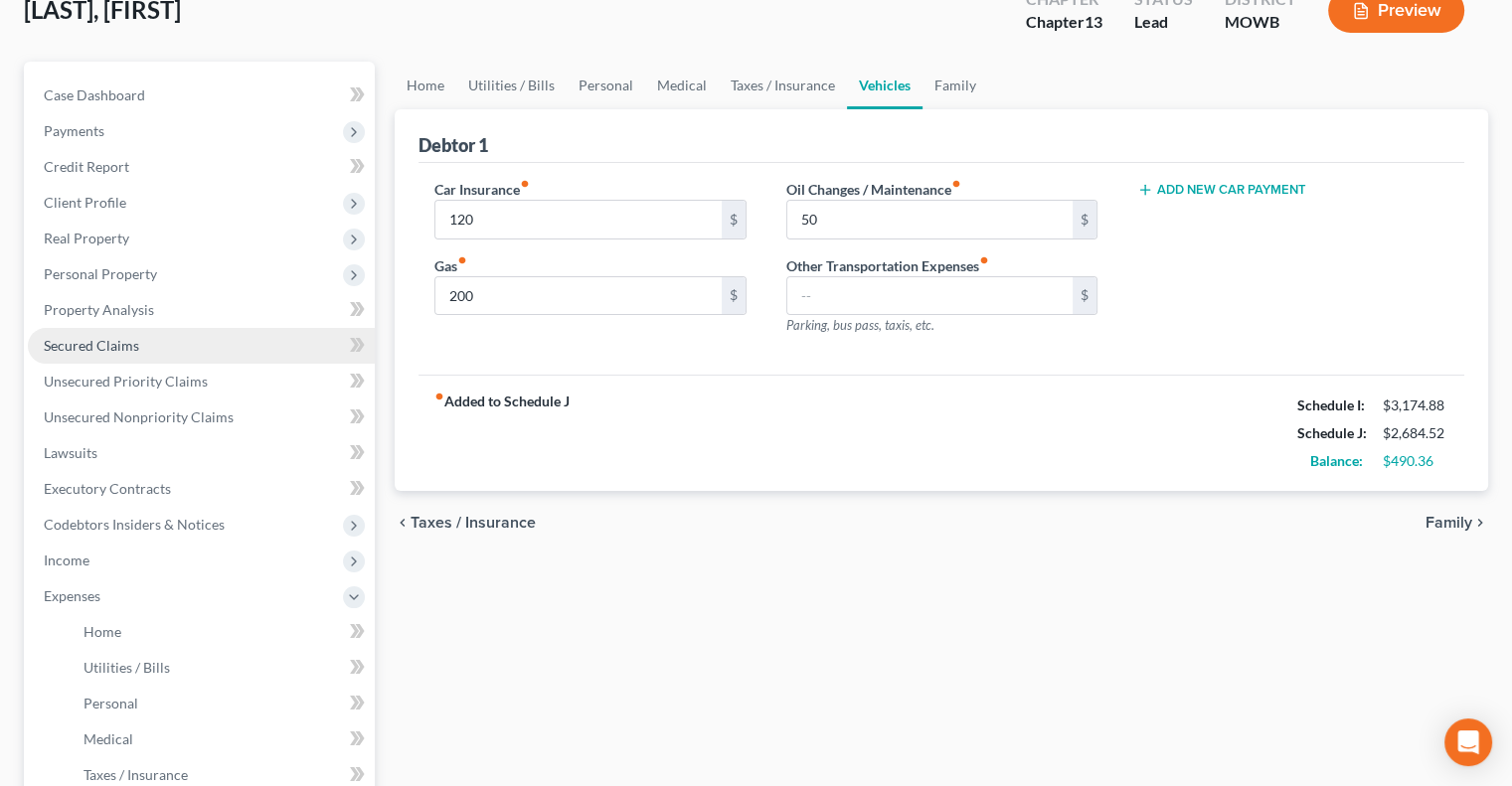 click on "Secured Claims" at bounding box center (91, 345) 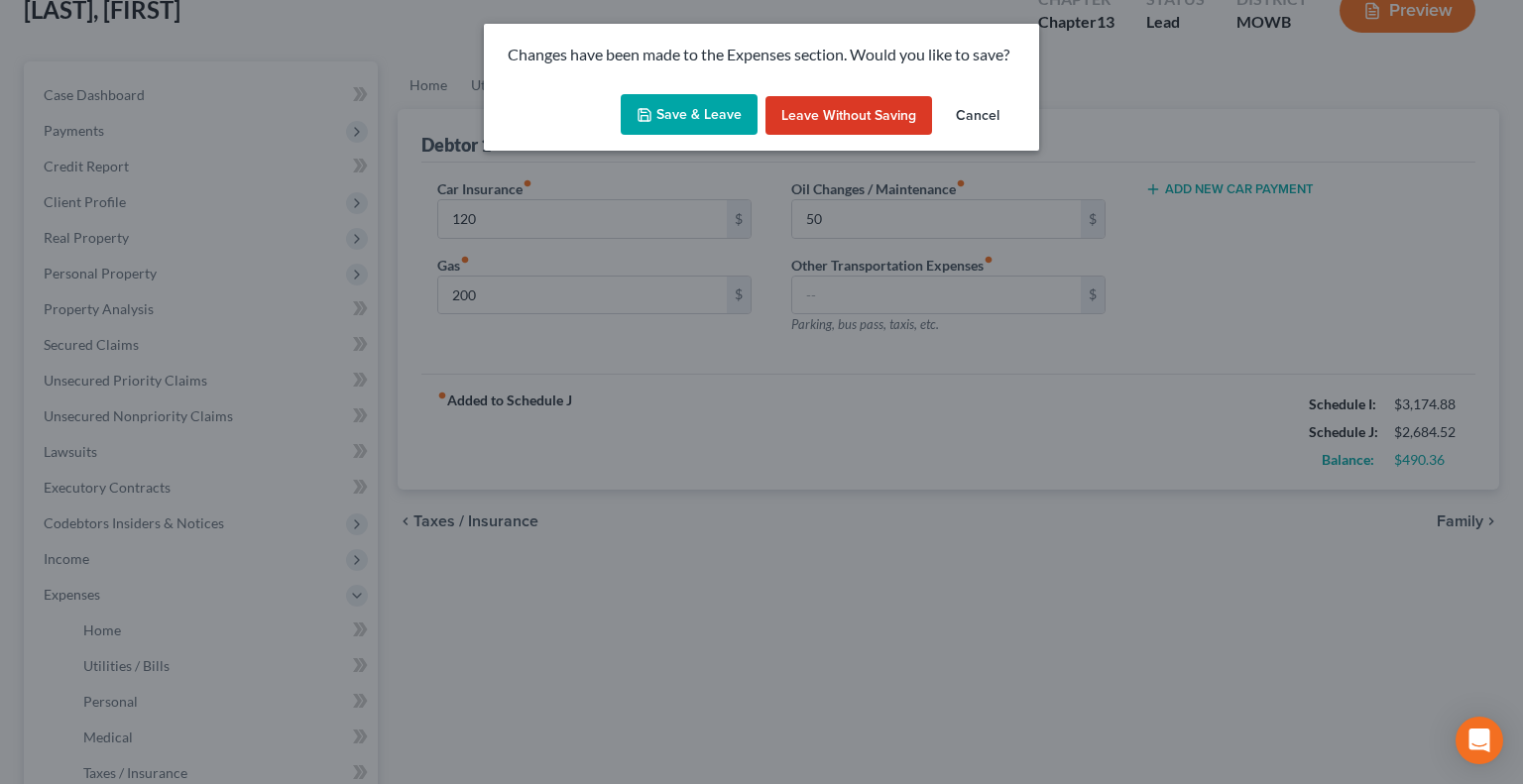 click on "Save & Leave" at bounding box center (689, 115) 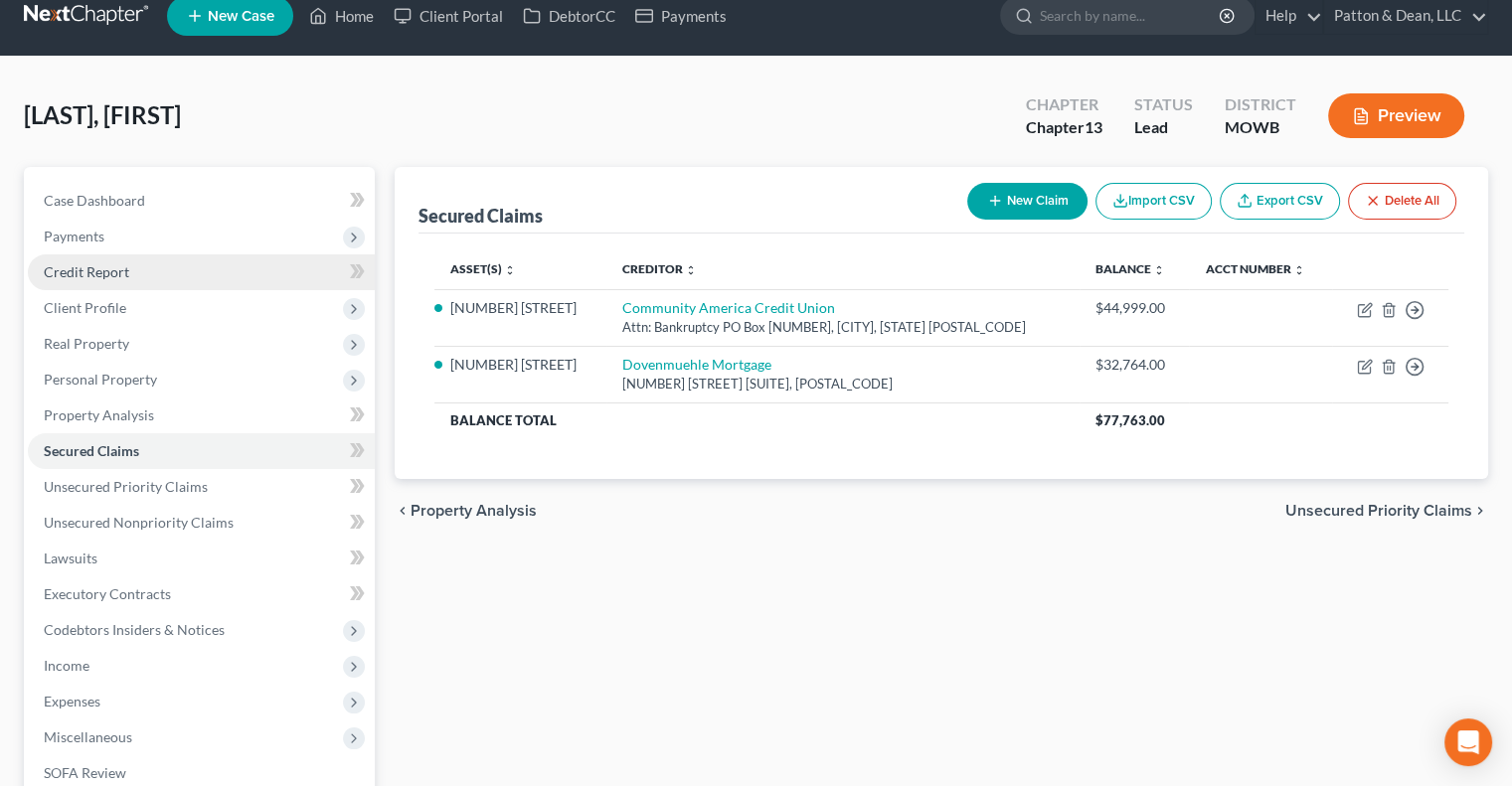 scroll, scrollTop: 0, scrollLeft: 0, axis: both 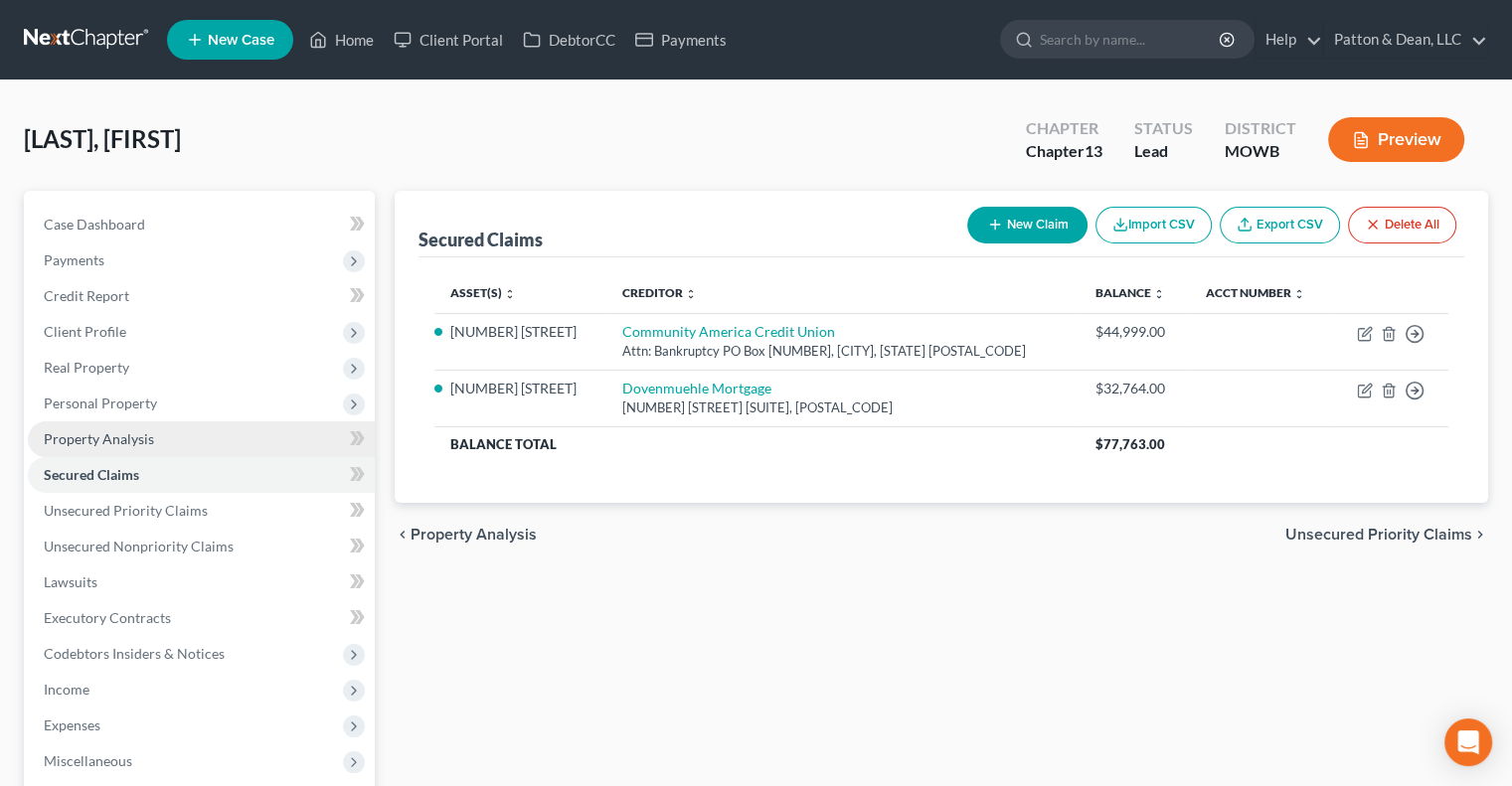 click on "Property Analysis" at bounding box center [98, 438] 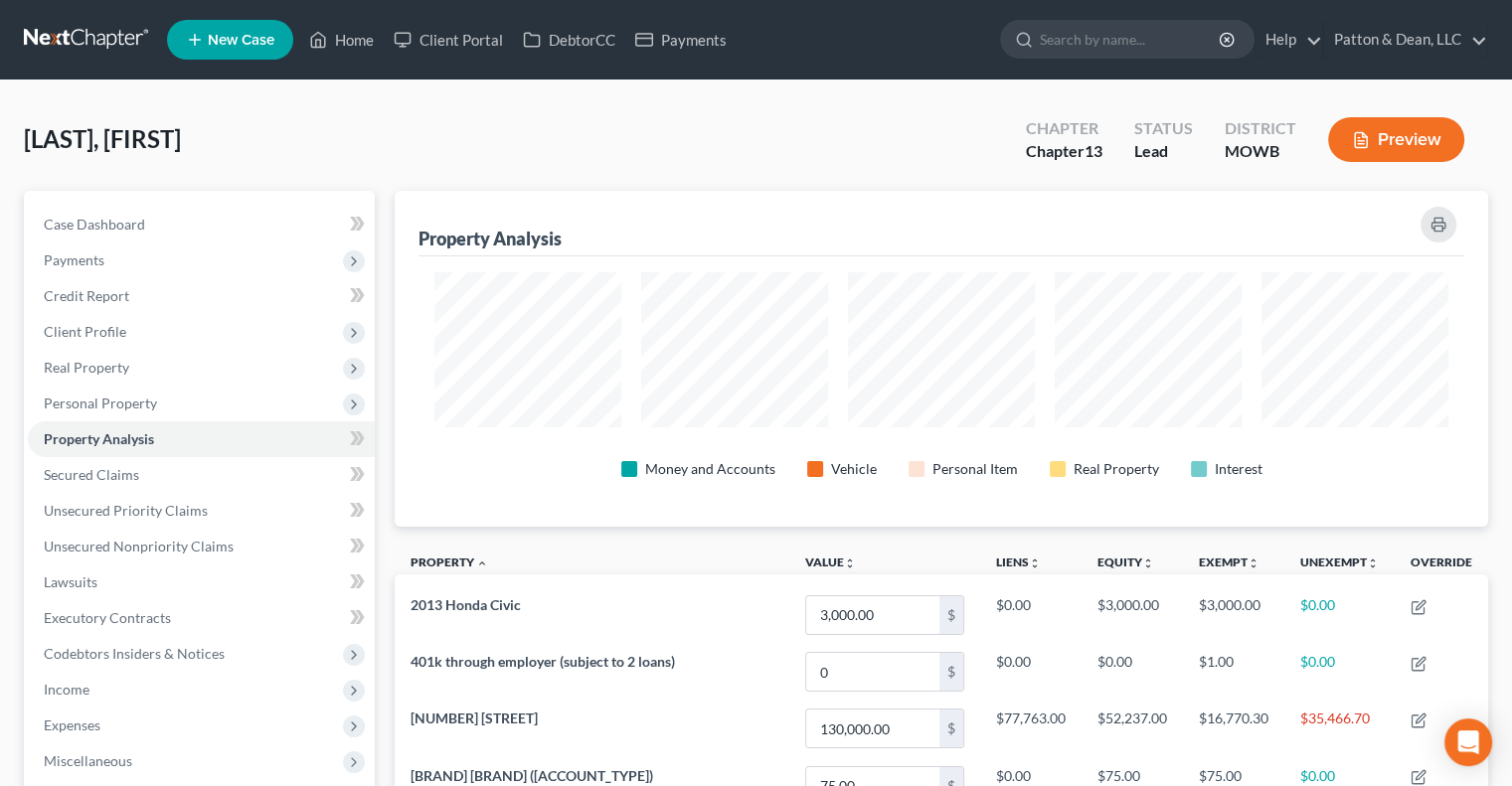 scroll, scrollTop: 993343, scrollLeft: 992989, axis: both 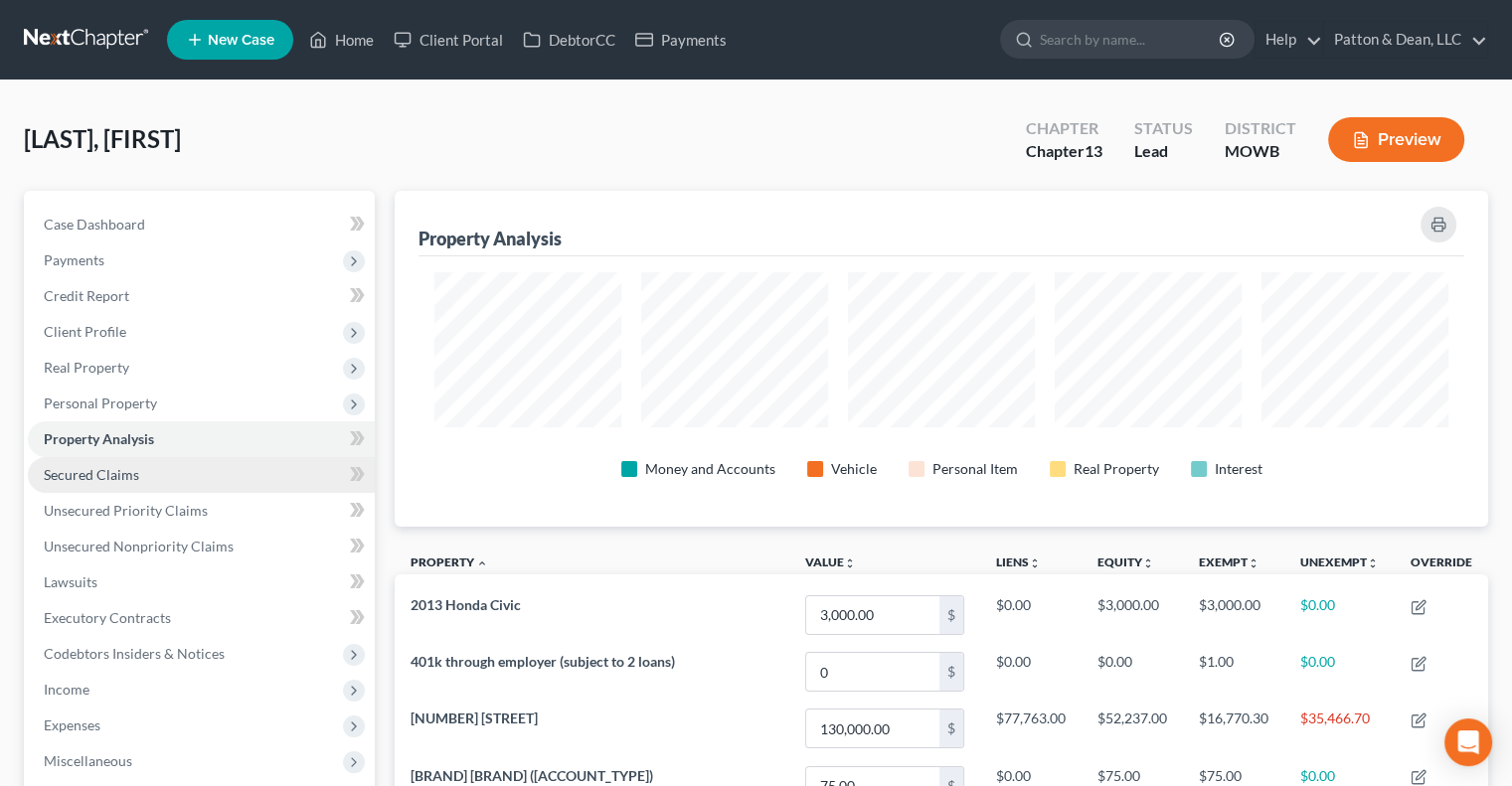 click on "Secured Claims" at bounding box center [91, 474] 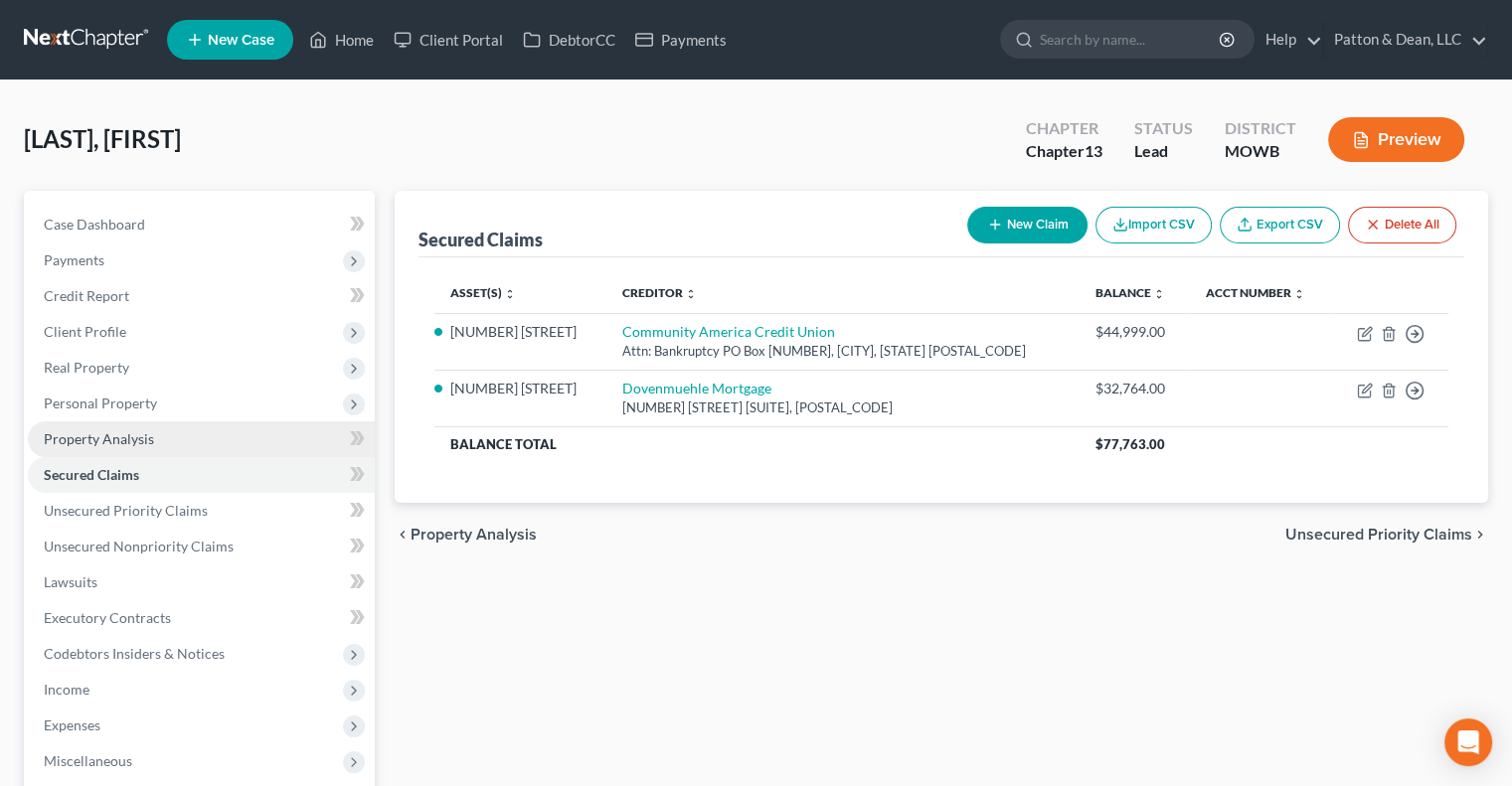 click on "Property Analysis" at bounding box center [98, 438] 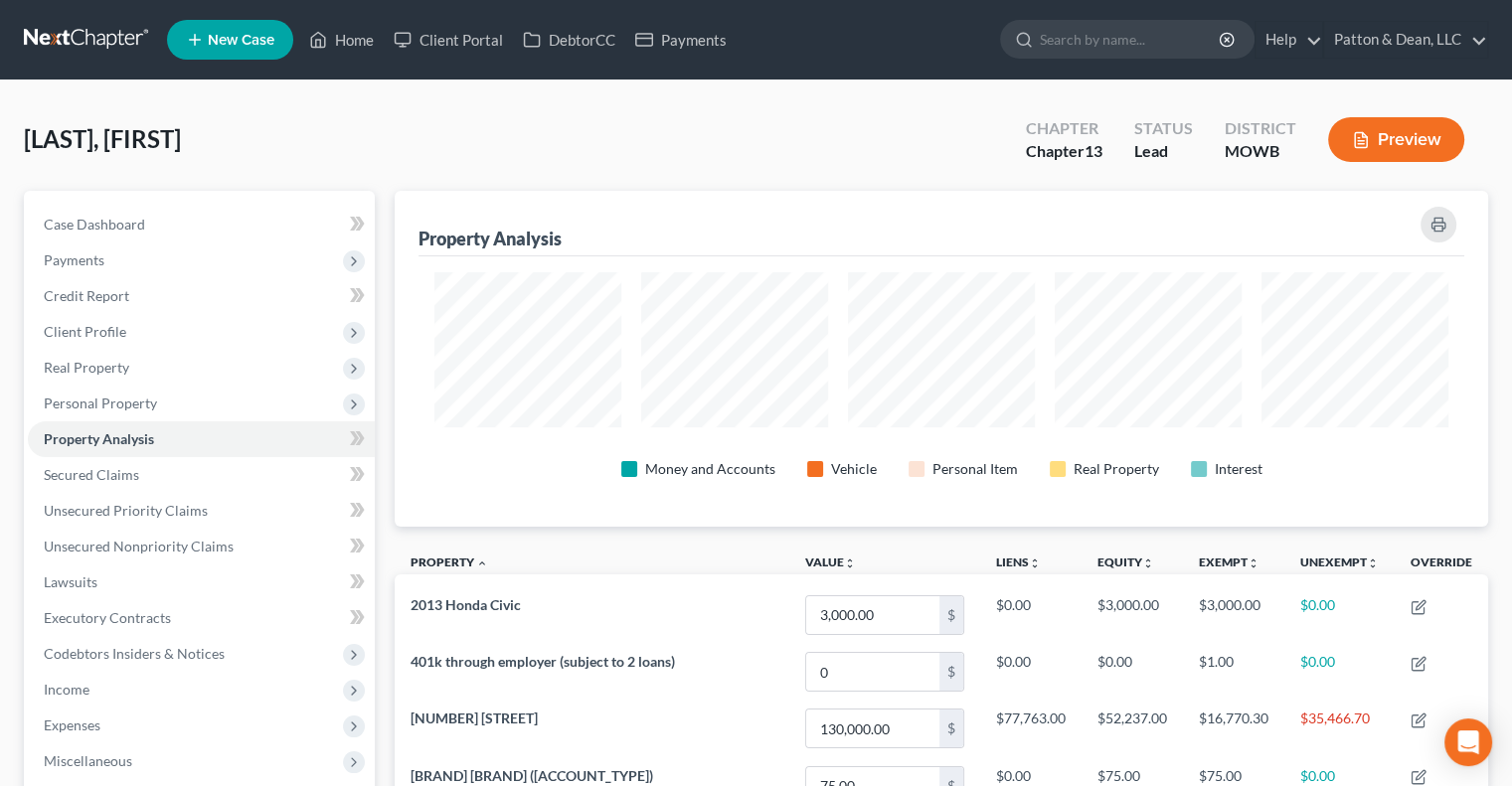 scroll, scrollTop: 993343, scrollLeft: 992989, axis: both 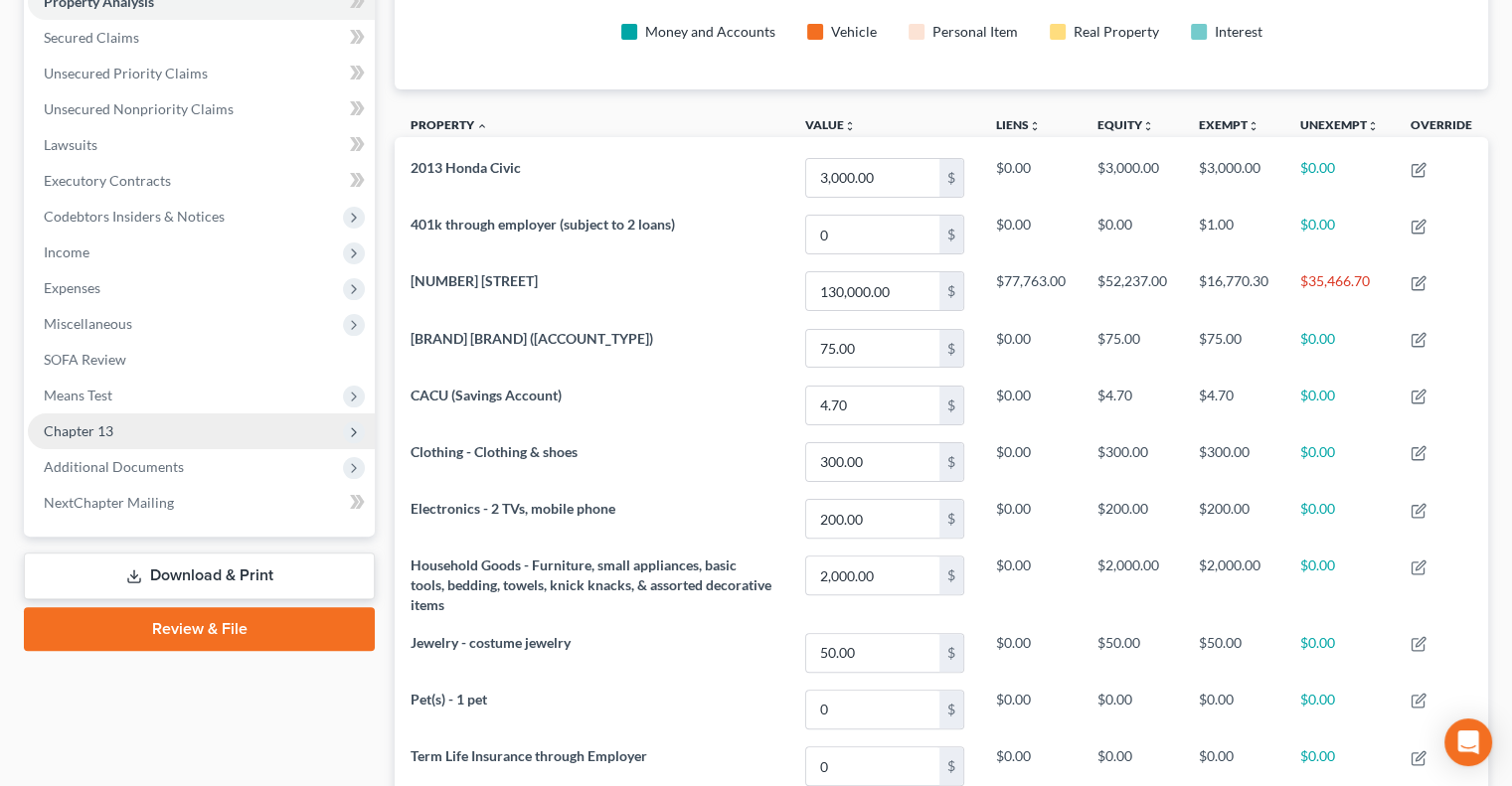 click on "Chapter 13" at bounding box center (201, 431) 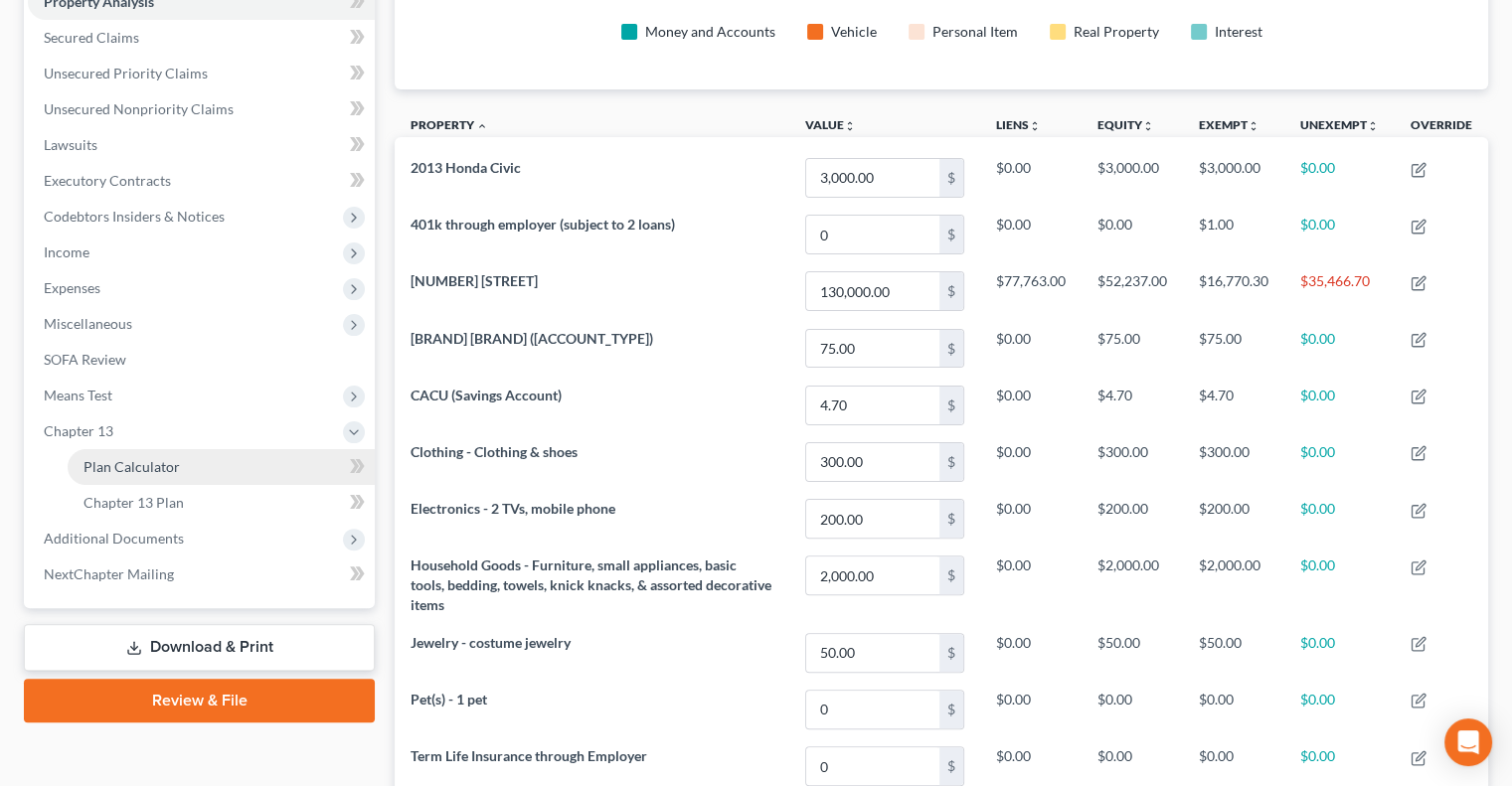 click on "Plan Calculator" at bounding box center (131, 466) 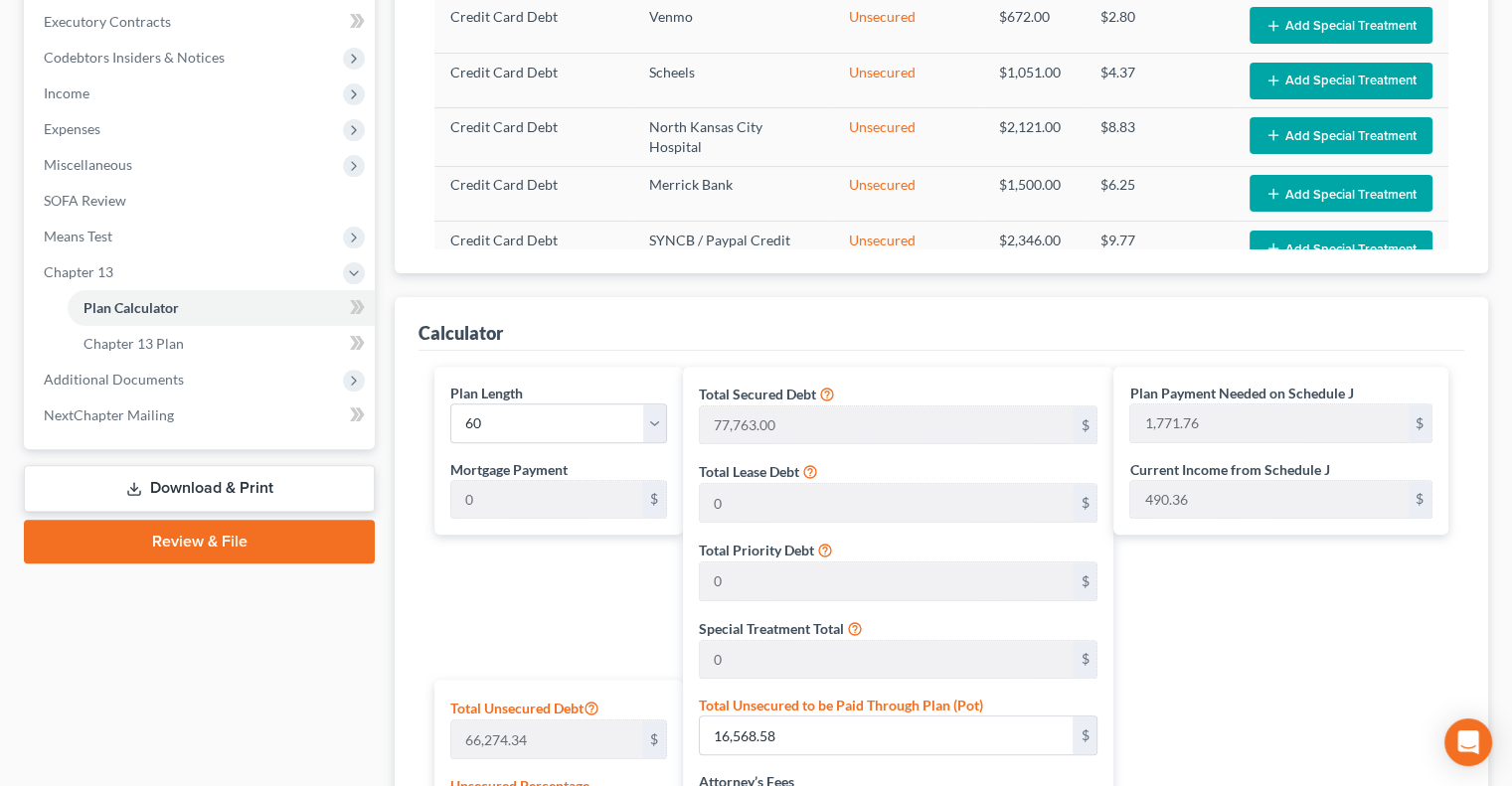 scroll, scrollTop: 894, scrollLeft: 0, axis: vertical 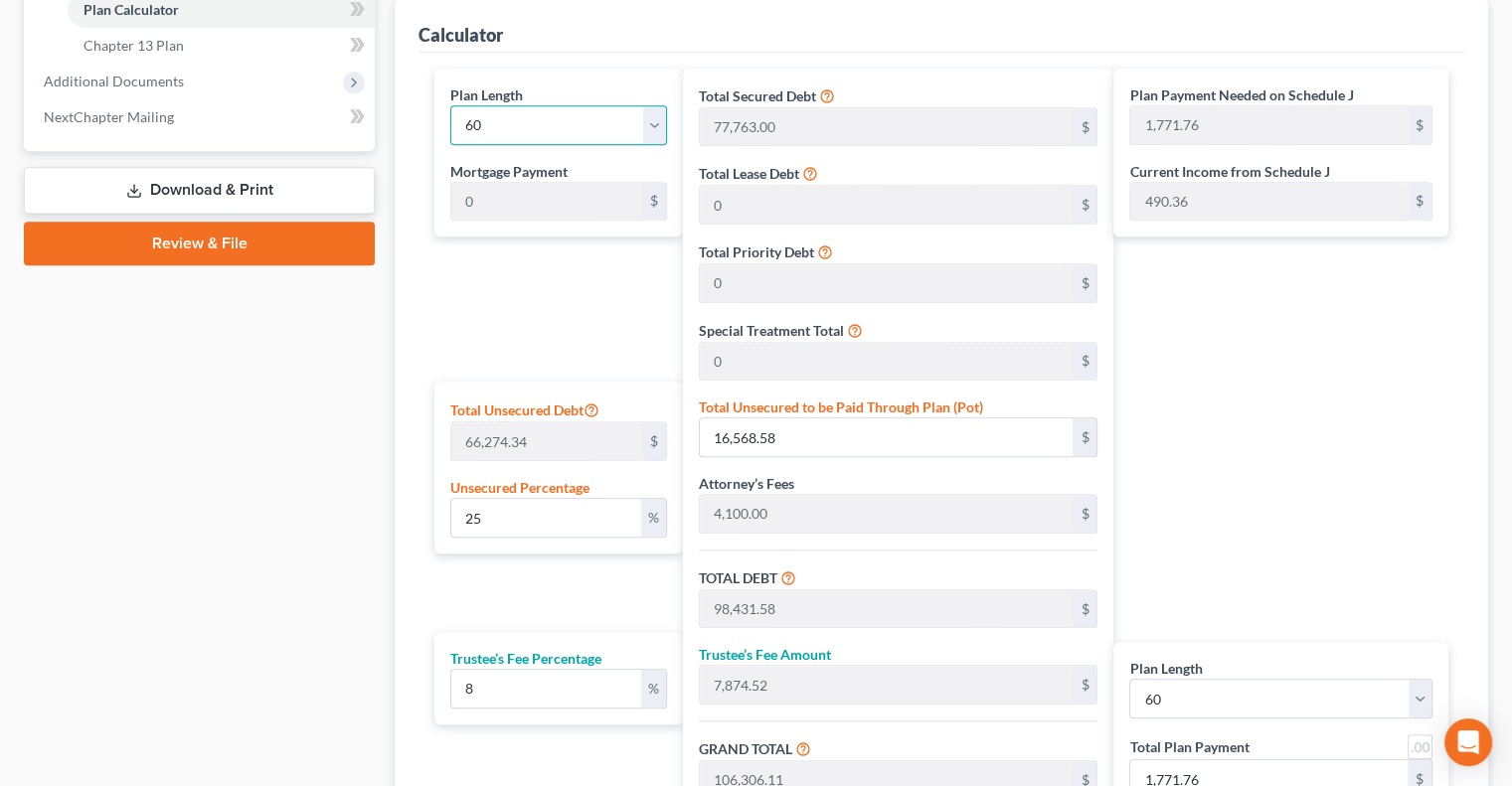 click on "1 2 3 4 5 6 7 8 9 10 11 12 13 14 15 16 17 18 19 20 21 22 23 24 25 26 27 28 29 30 31 32 33 34 35 36 37 38 39 40 41 42 43 44 45 46 47 48 49 50 51 52 53 54 55 56 57 58 59 60 61 62 63 64 65 66 67 68 69 70 71 72 73 74 75 76 77 78 79 80 81 82 83 84" at bounding box center (559, 125) 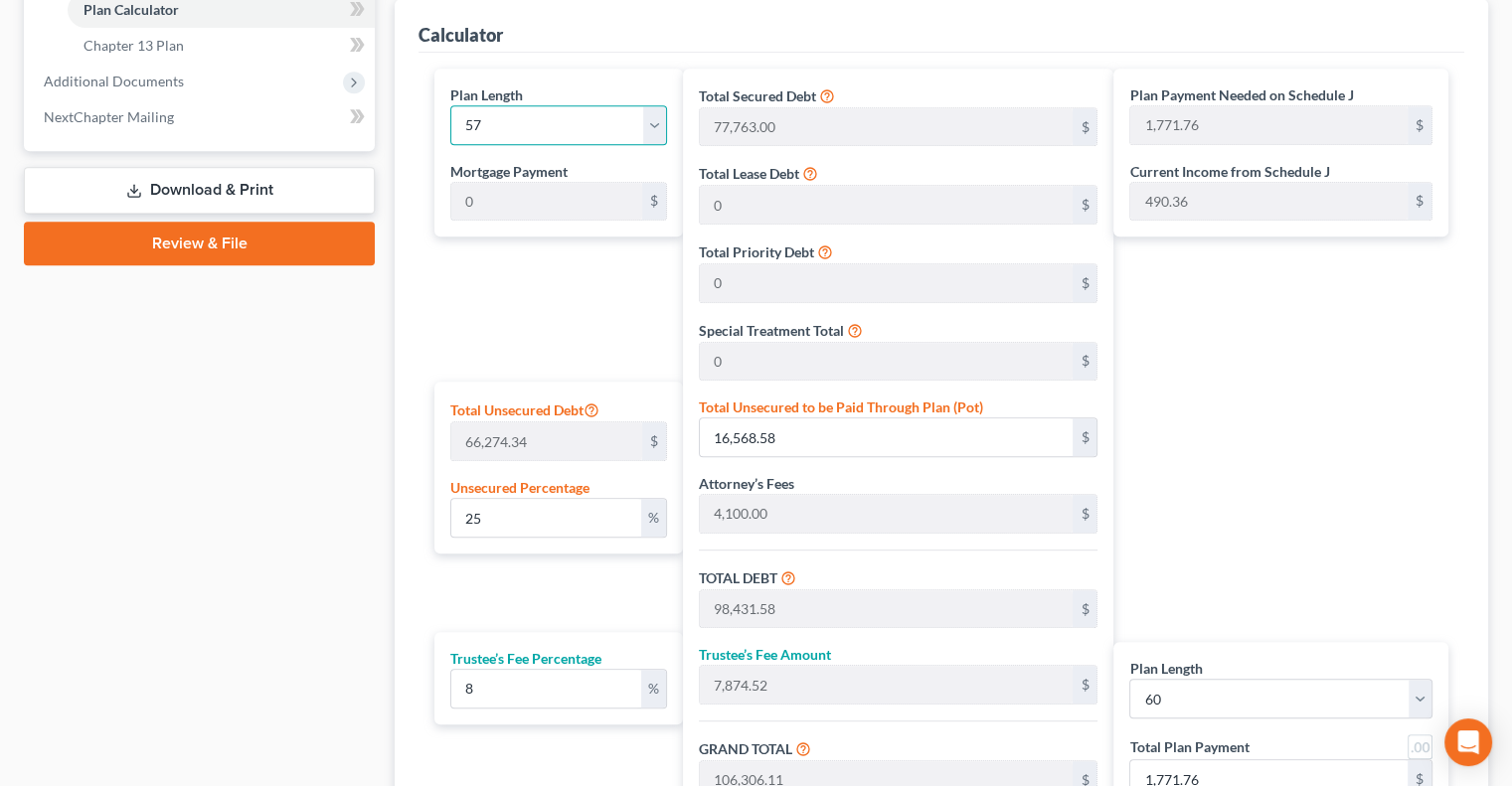 click on "1 2 3 4 5 6 7 8 9 10 11 12 13 14 15 16 17 18 19 20 21 22 23 24 25 26 27 28 29 30 31 32 33 34 35 36 37 38 39 40 41 42 43 44 45 46 47 48 49 50 51 52 53 54 55 56 57 58 59 60 61 62 63 64 65 66 67 68 69 70 71 72 73 74 75 76 77 78 79 80 81 82 83 84" at bounding box center [559, 125] 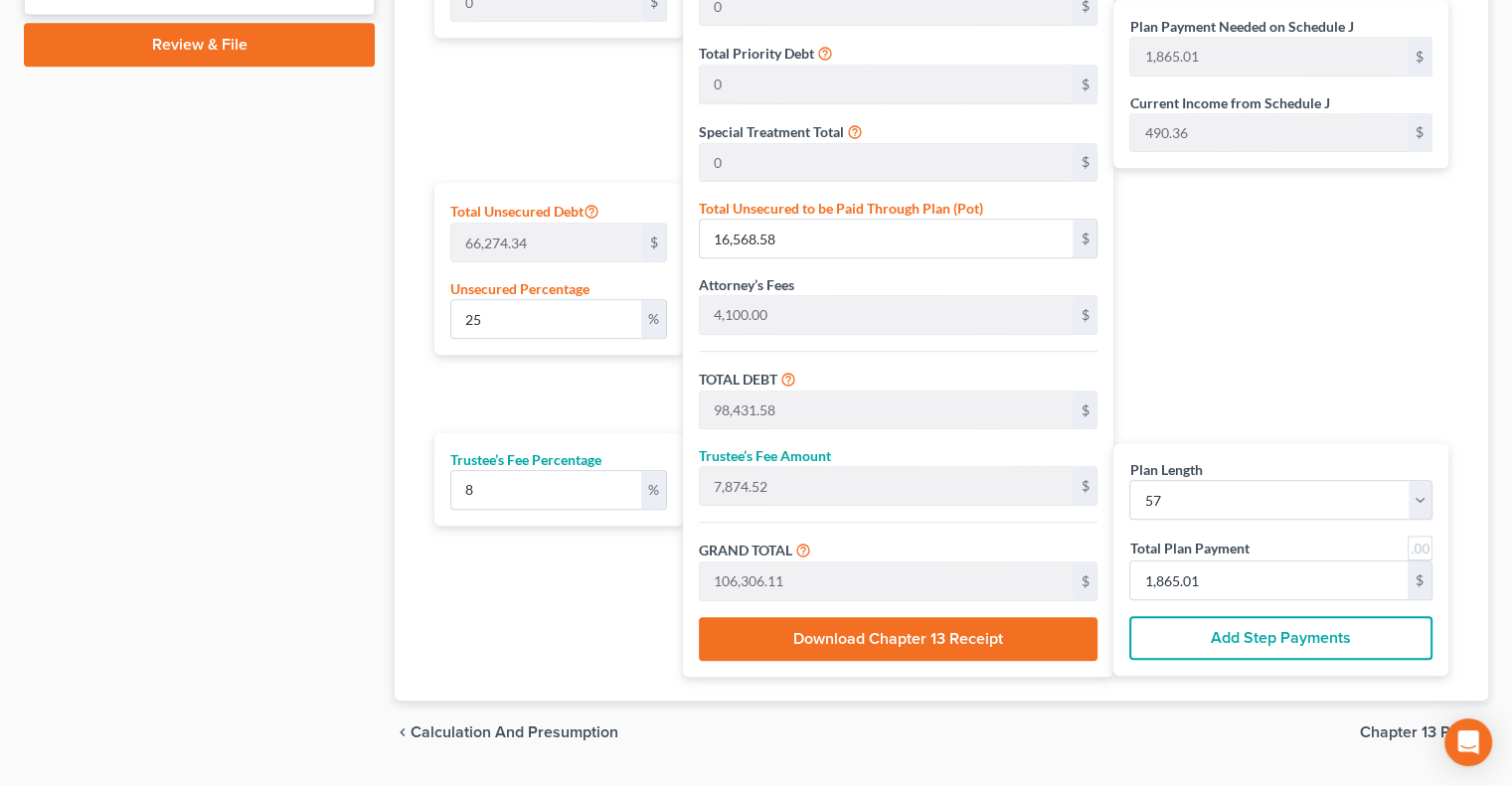 scroll, scrollTop: 994, scrollLeft: 0, axis: vertical 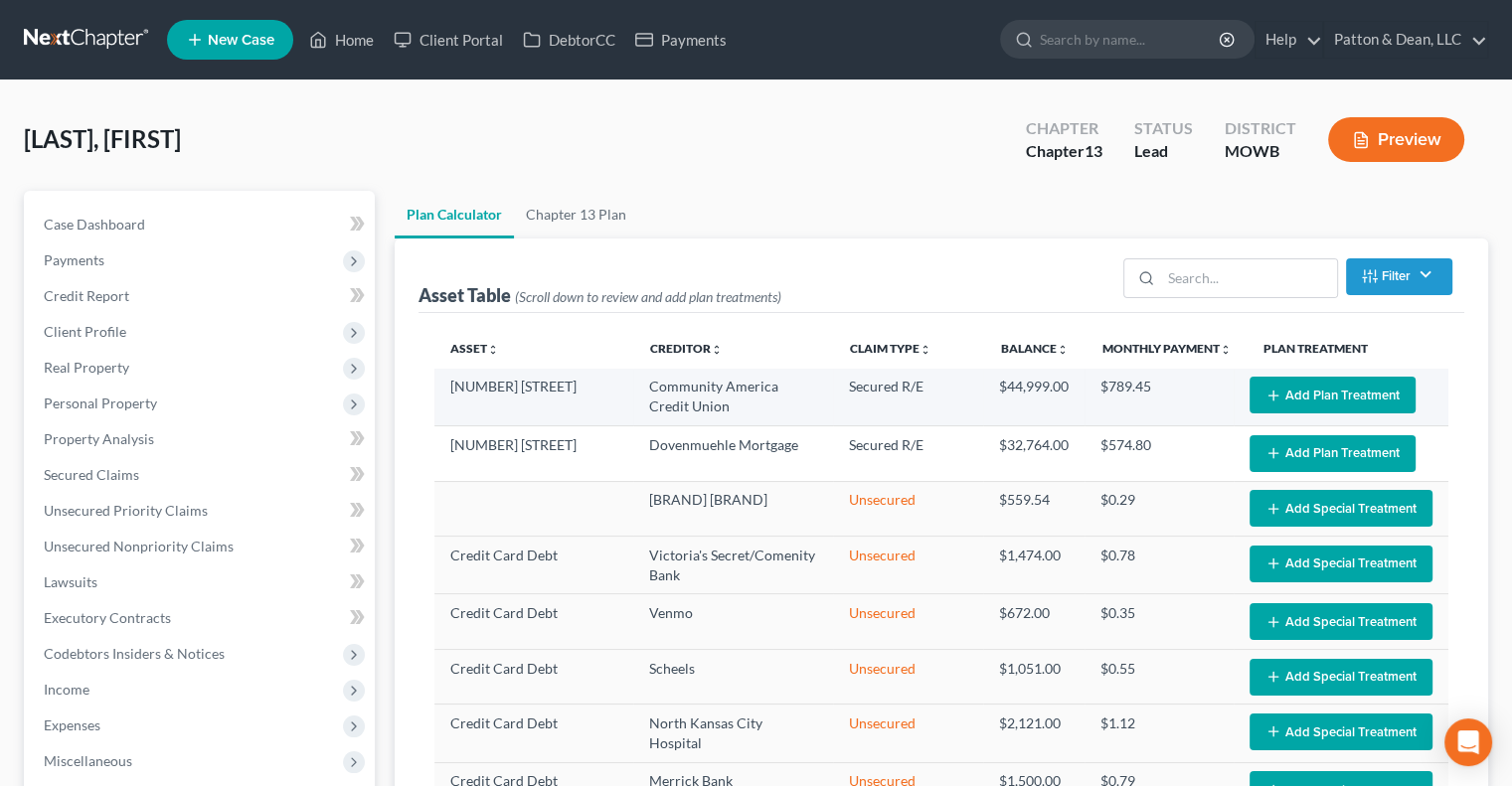 click on "Add Plan Treatment" at bounding box center (1332, 394) 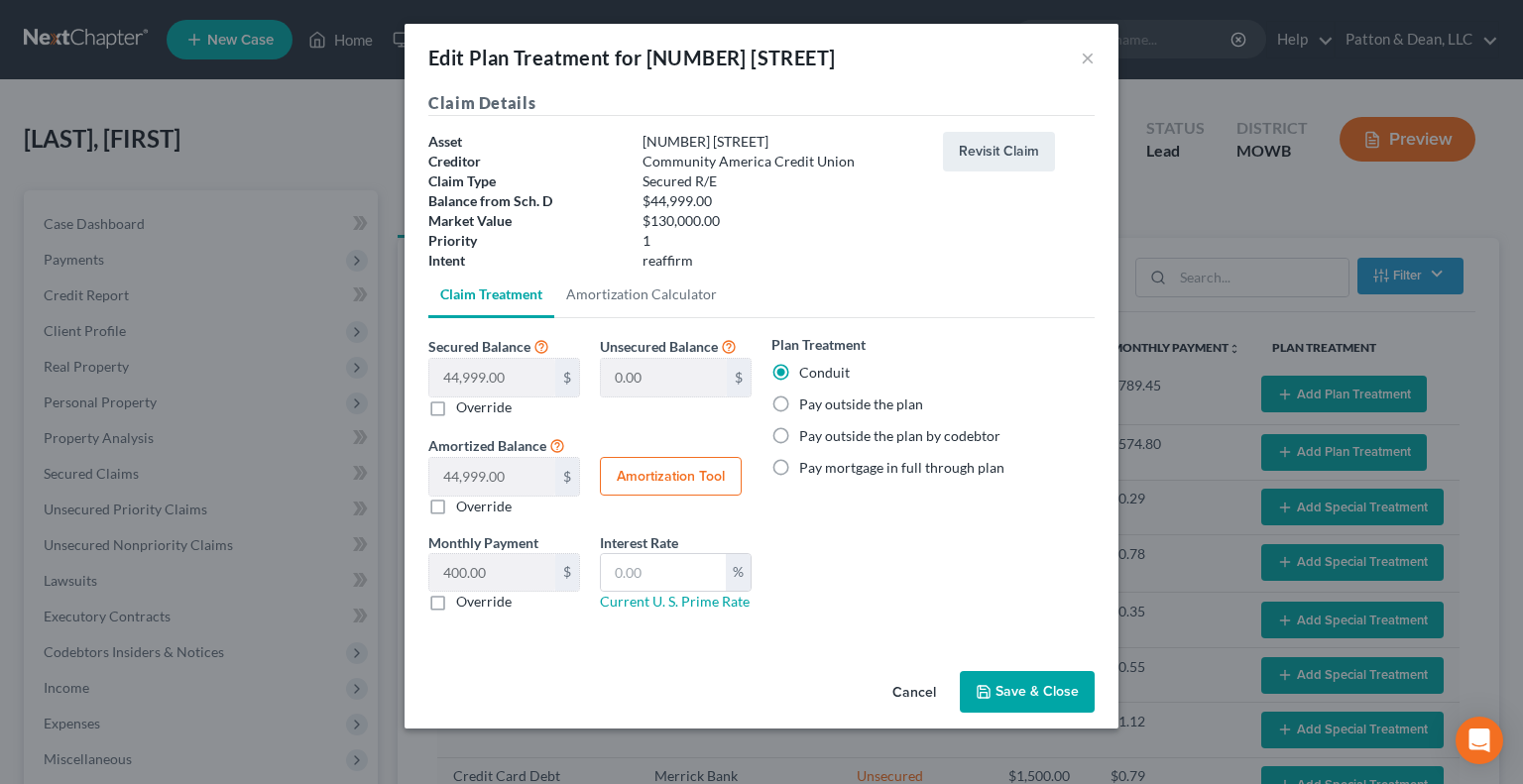 click on "Pay outside the plan" at bounding box center (861, 404) 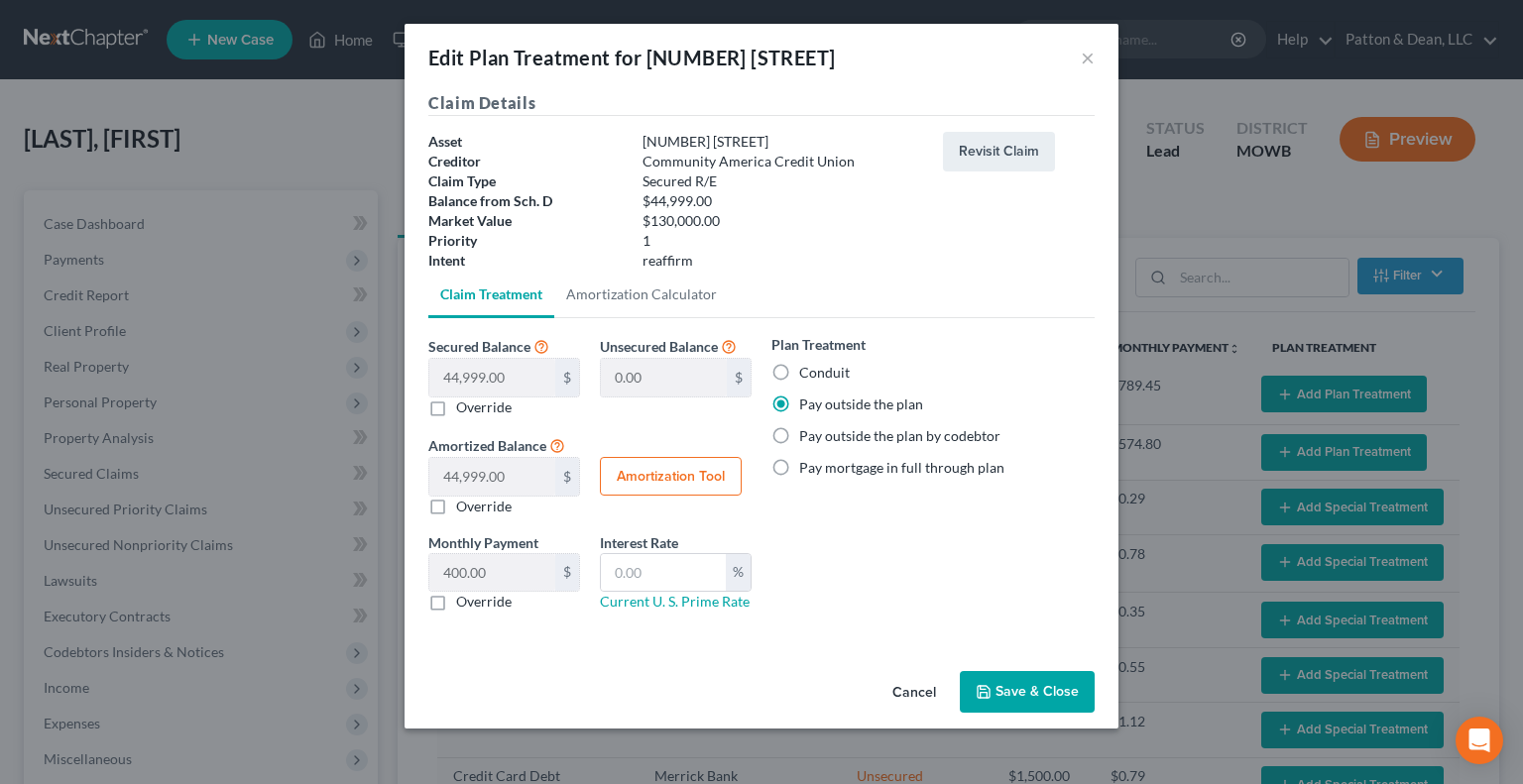 click on "Save & Close" at bounding box center [1027, 692] 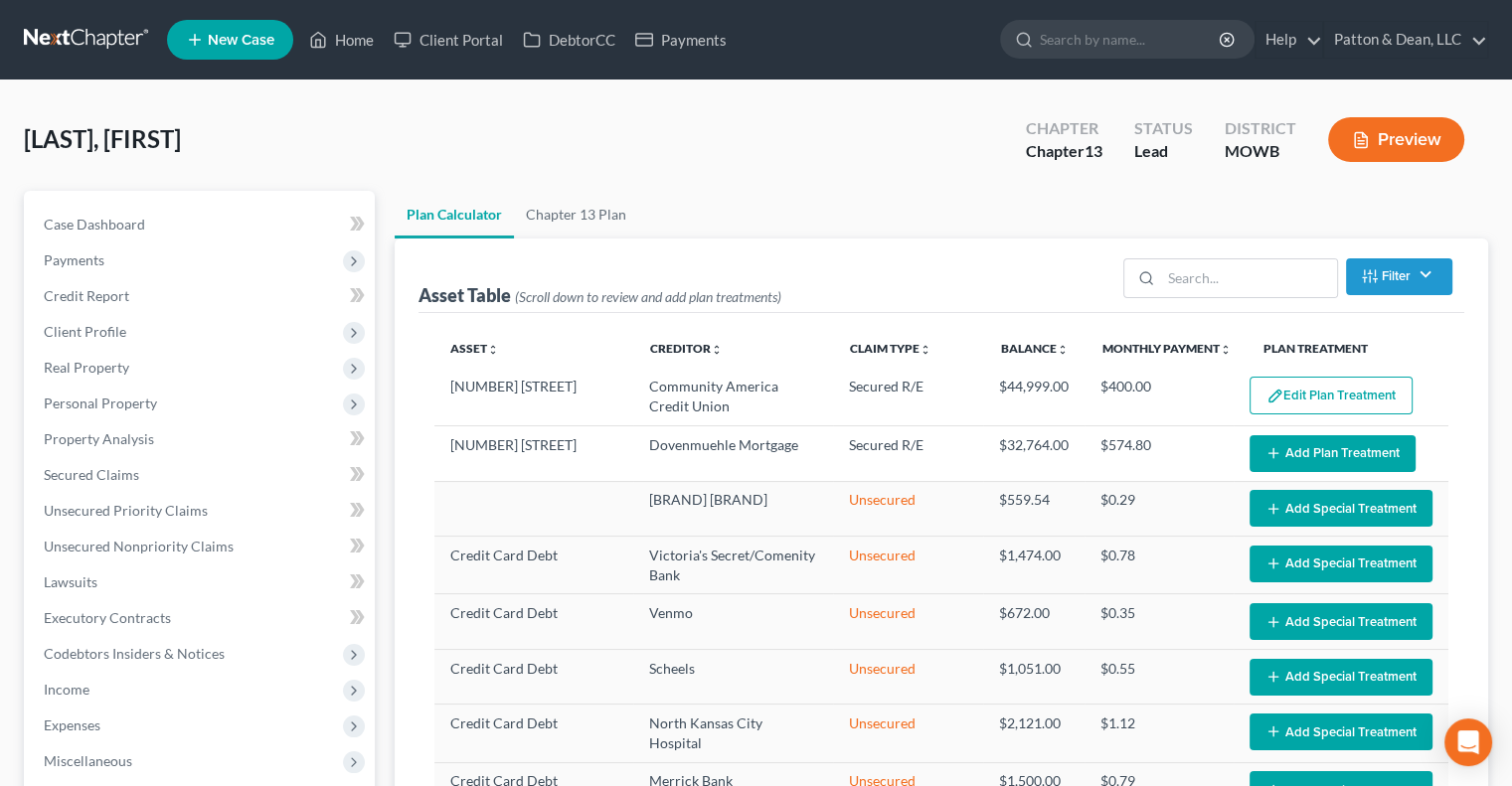 click on "Add Plan Treatment" at bounding box center [1332, 453] 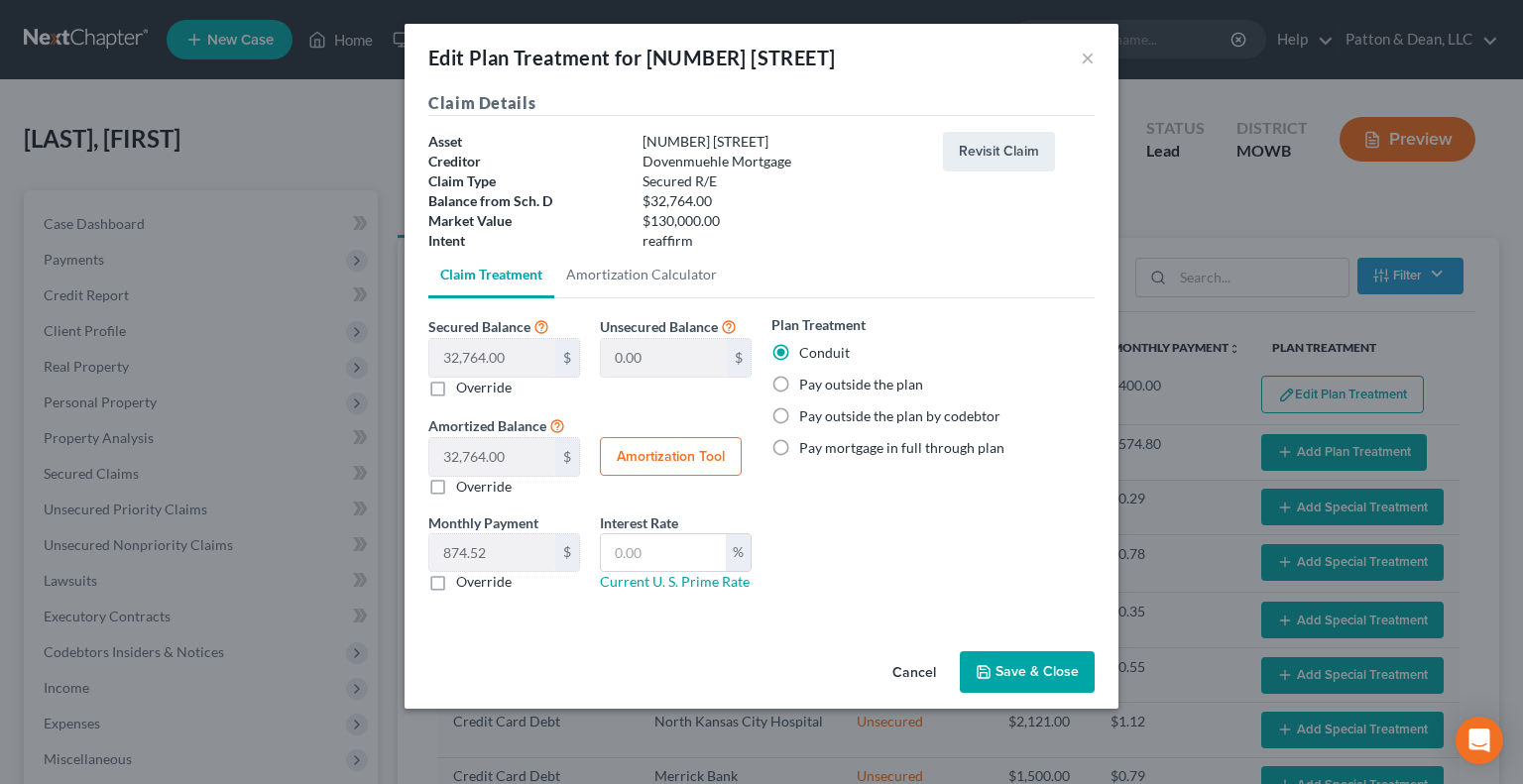 click on "Pay outside the plan" at bounding box center [861, 385] 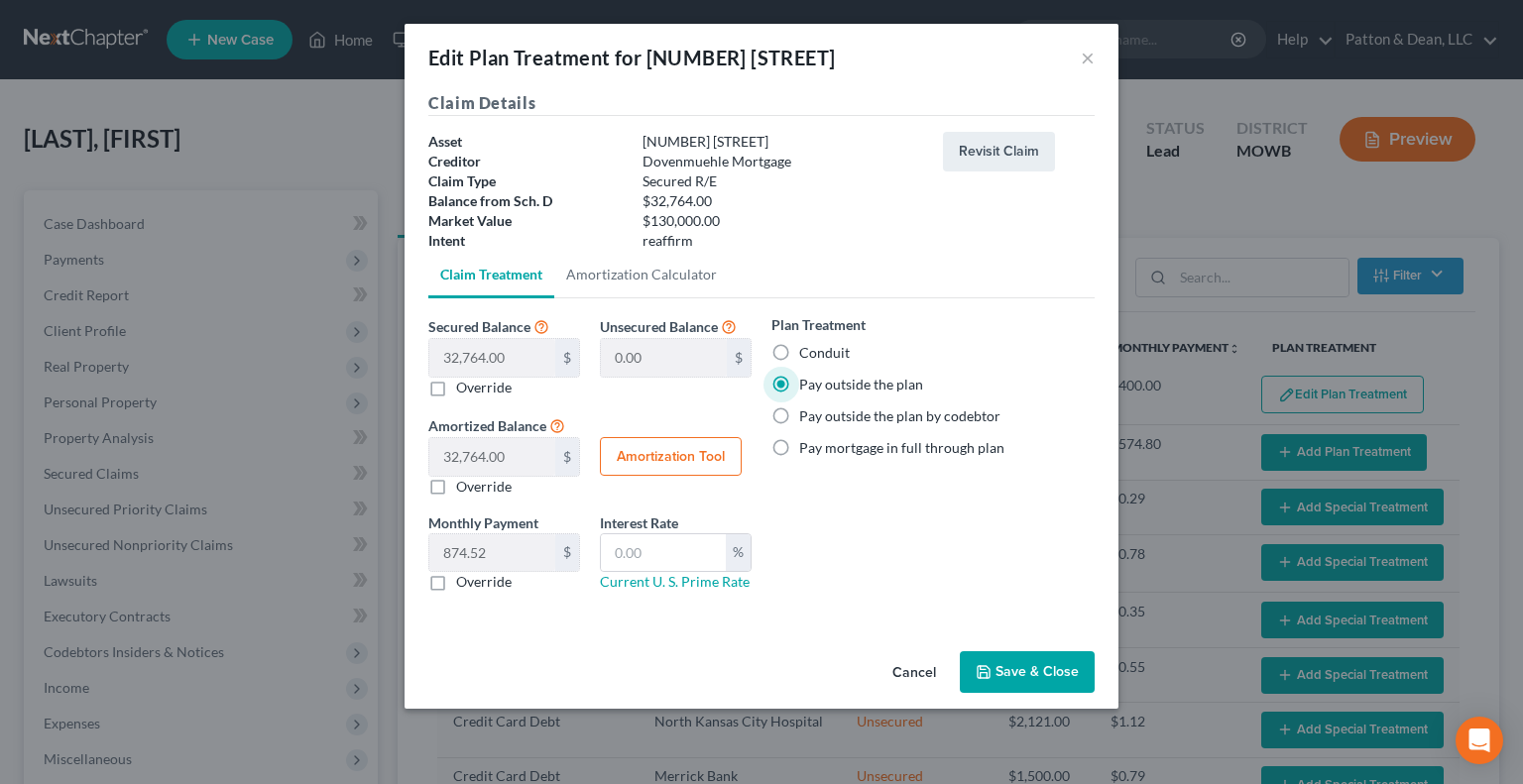click on "Save & Close" at bounding box center (1027, 672) 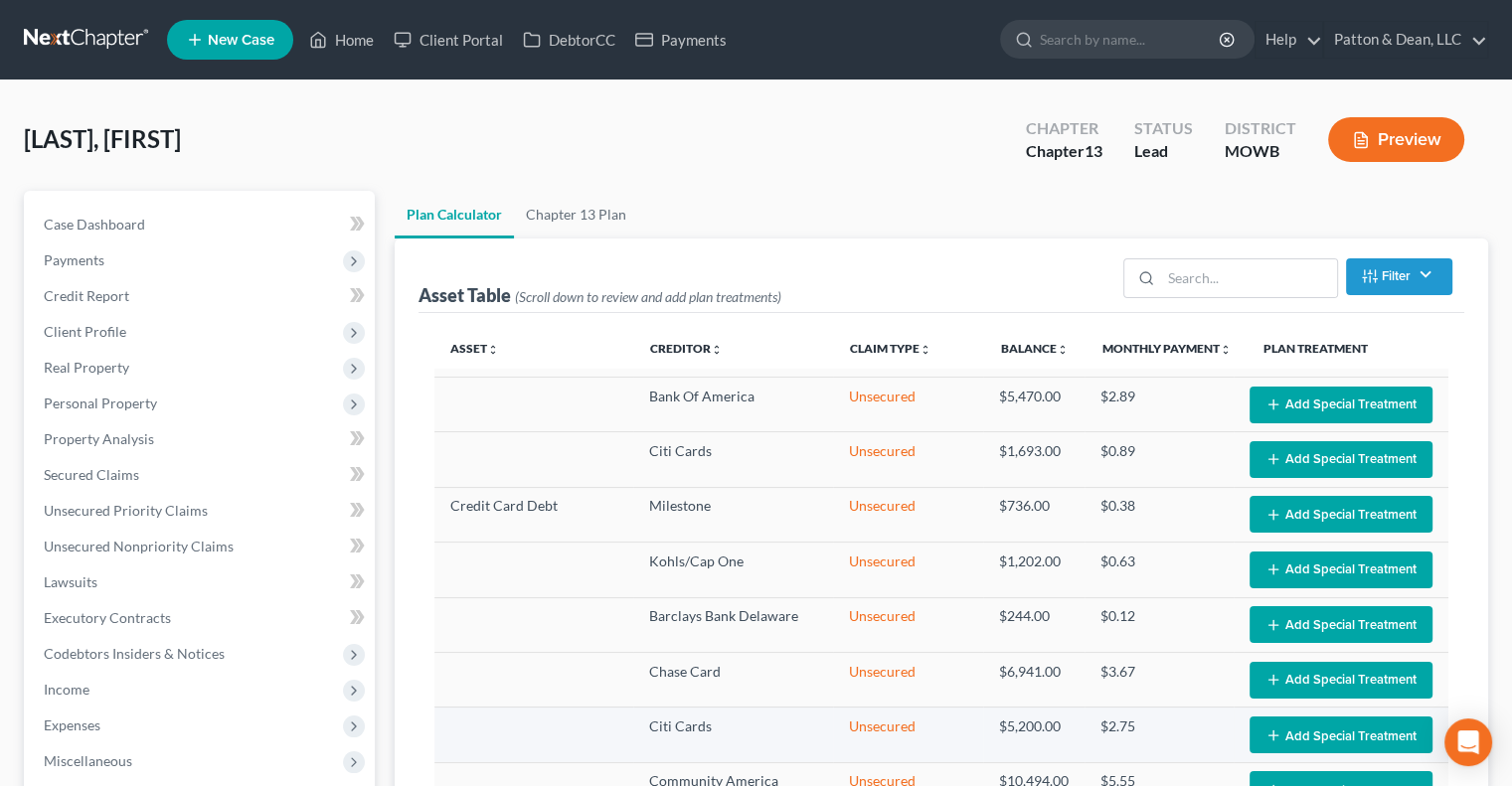 scroll, scrollTop: 1037, scrollLeft: 0, axis: vertical 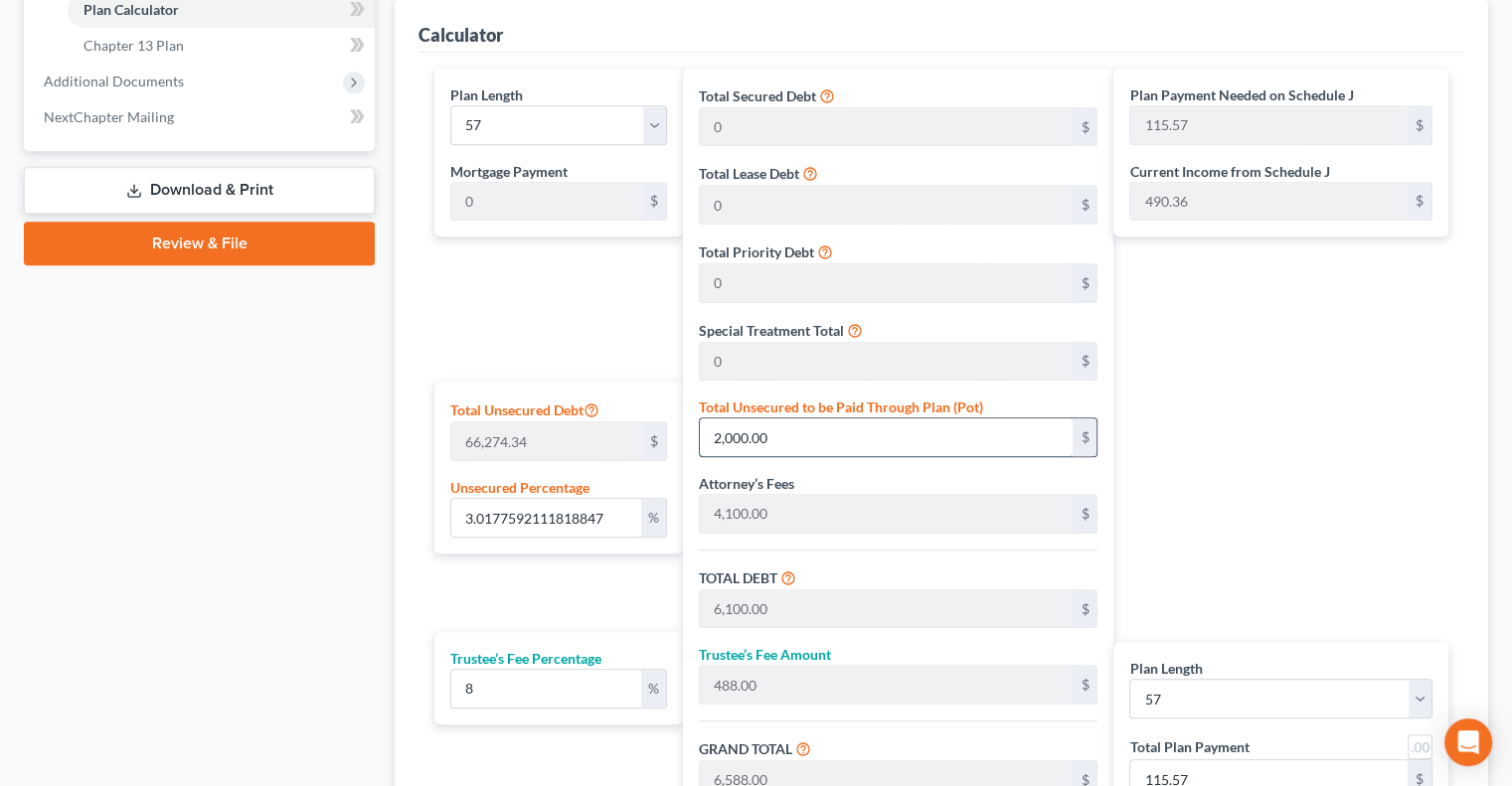 click on "2,000.00" at bounding box center (886, 437) 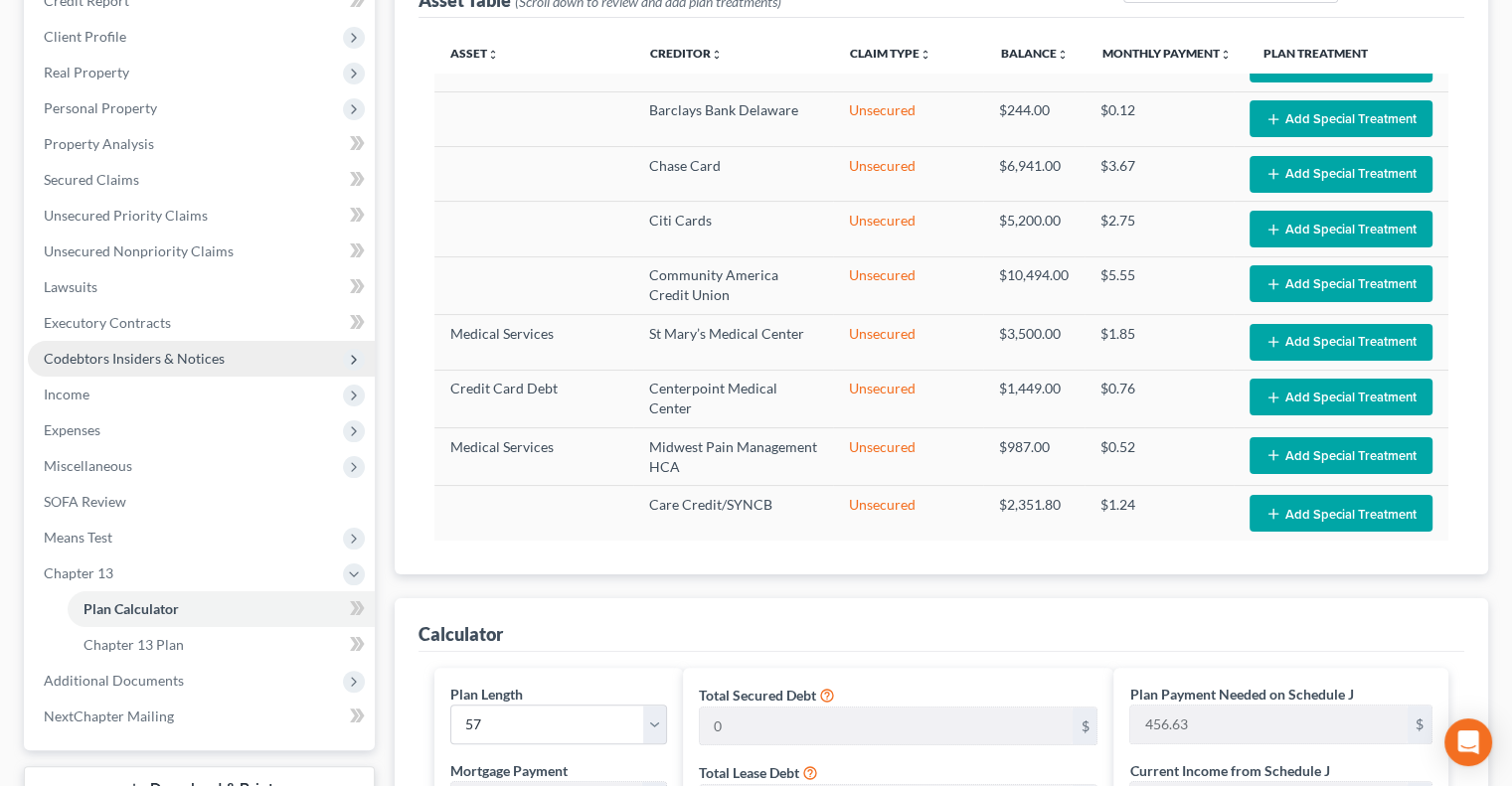 scroll, scrollTop: 250, scrollLeft: 0, axis: vertical 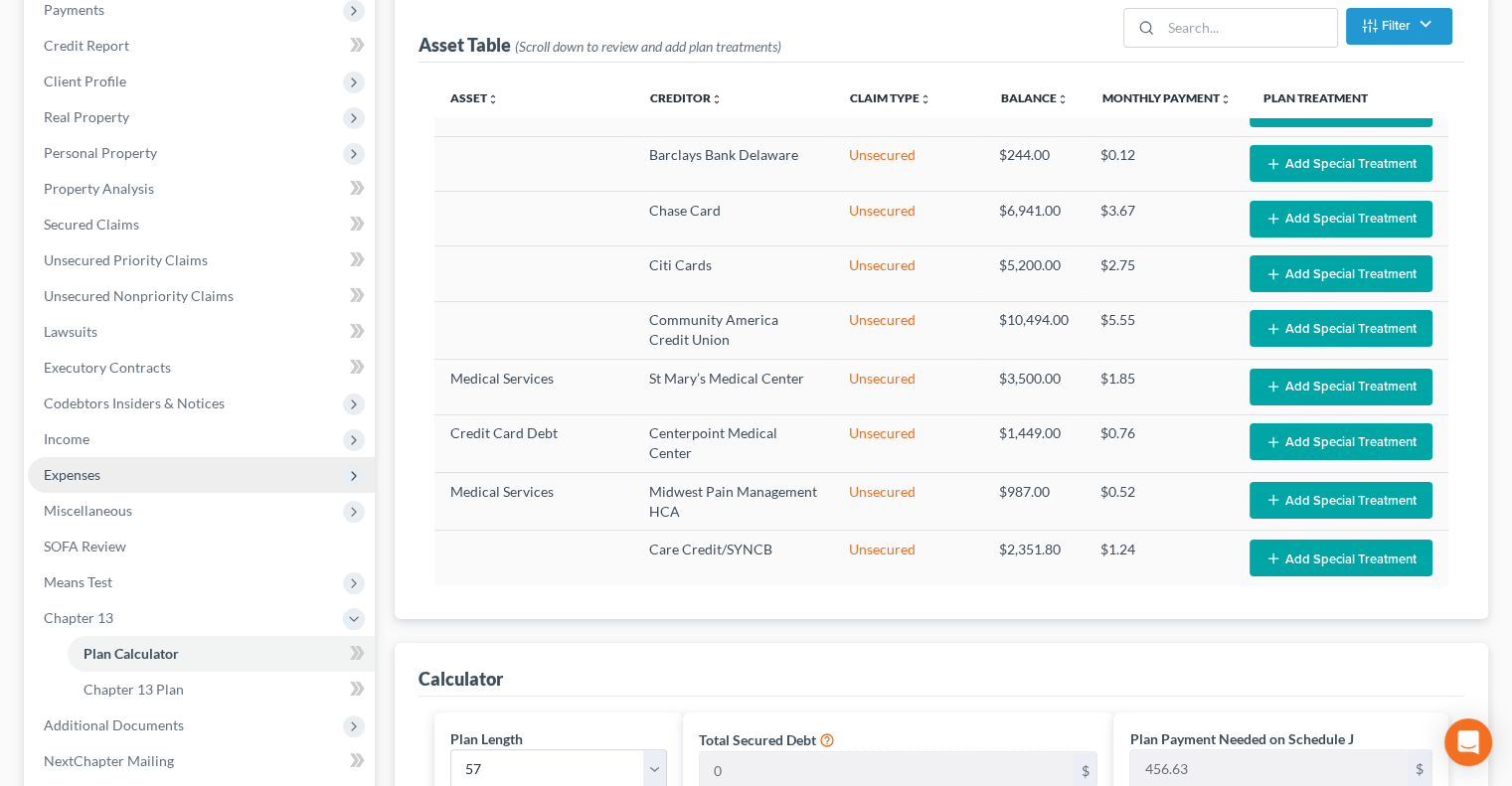 click on "Expenses" at bounding box center [72, 474] 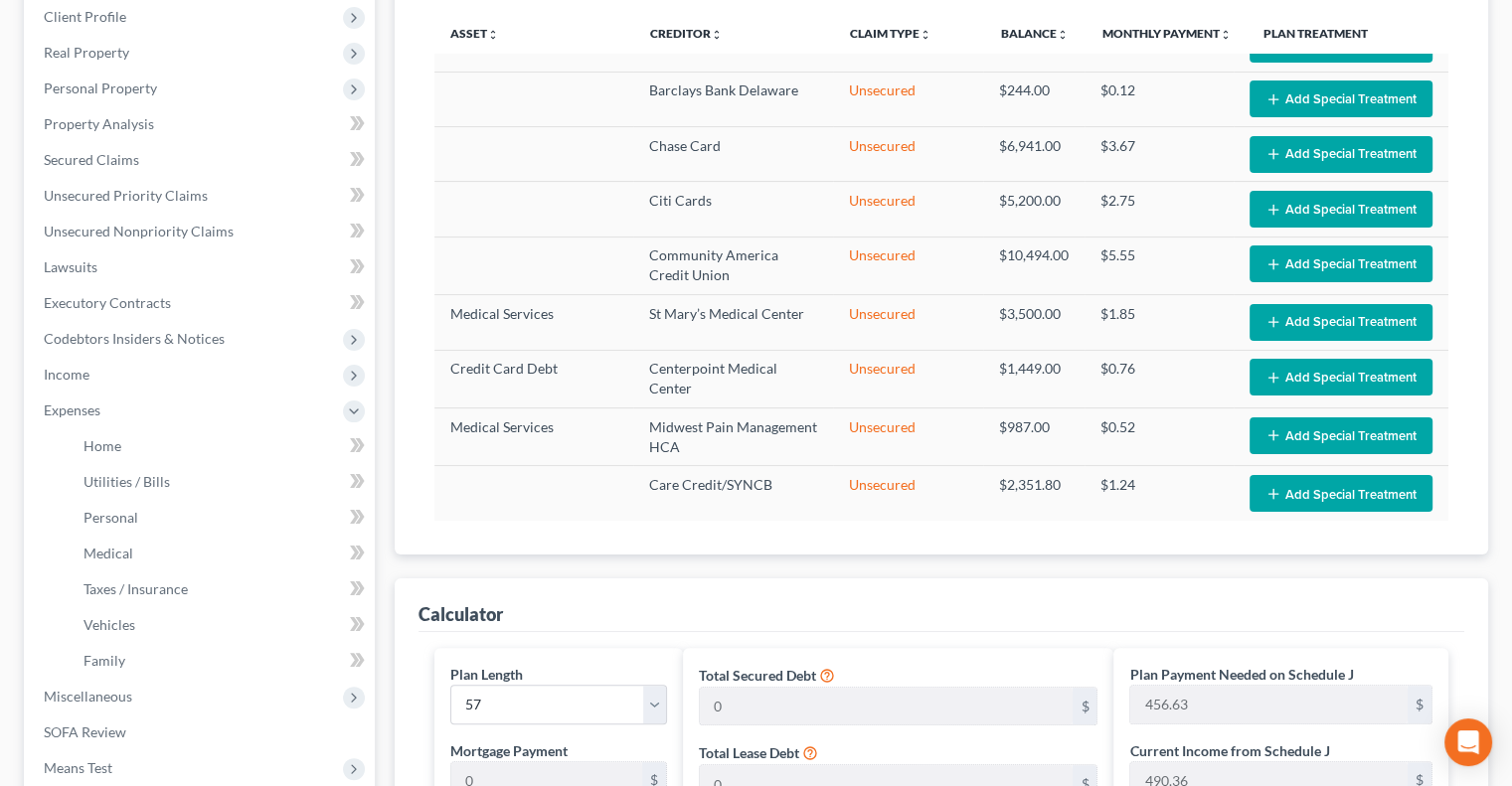 scroll, scrollTop: 350, scrollLeft: 0, axis: vertical 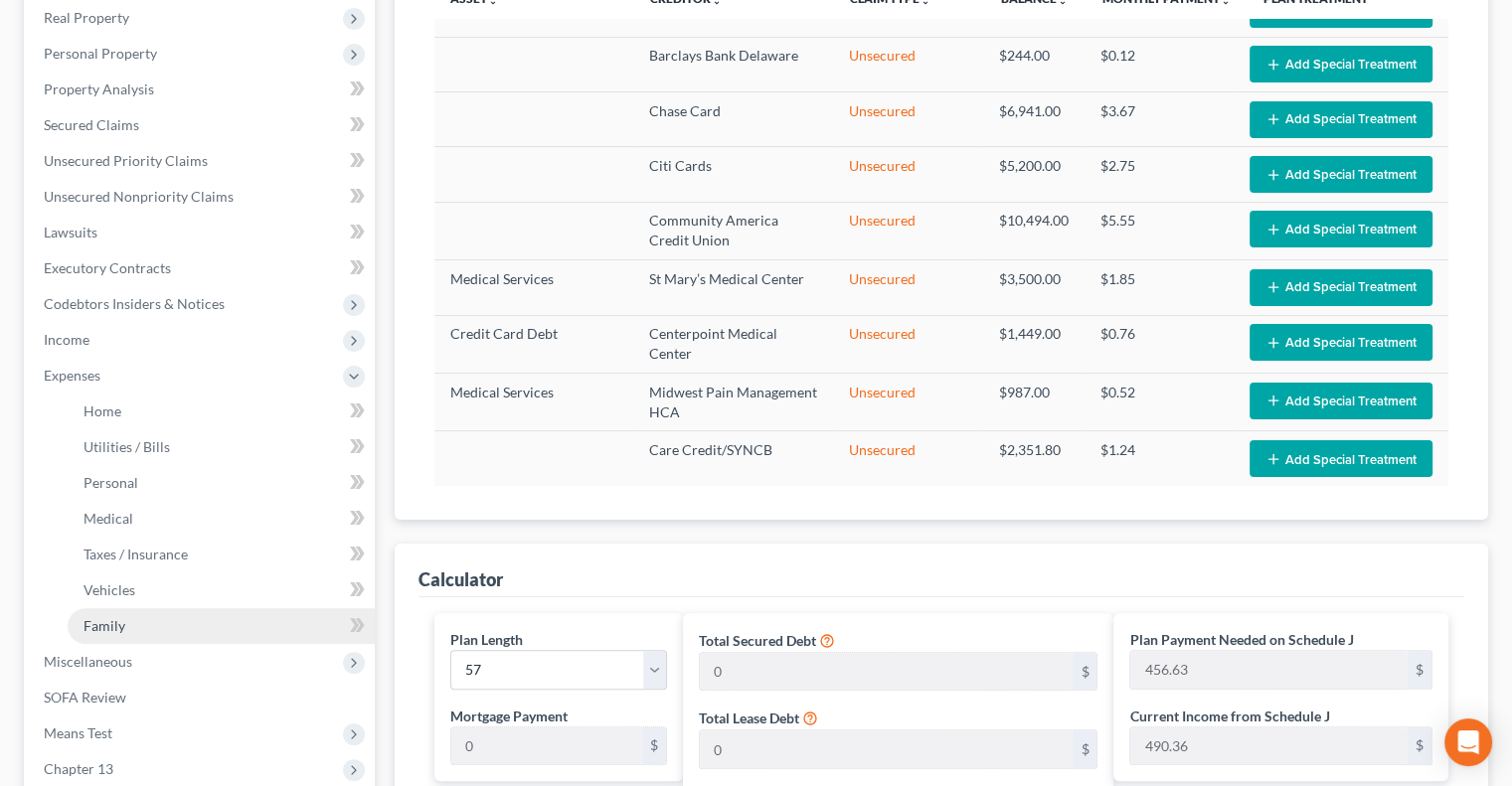 click on "Family" at bounding box center (104, 625) 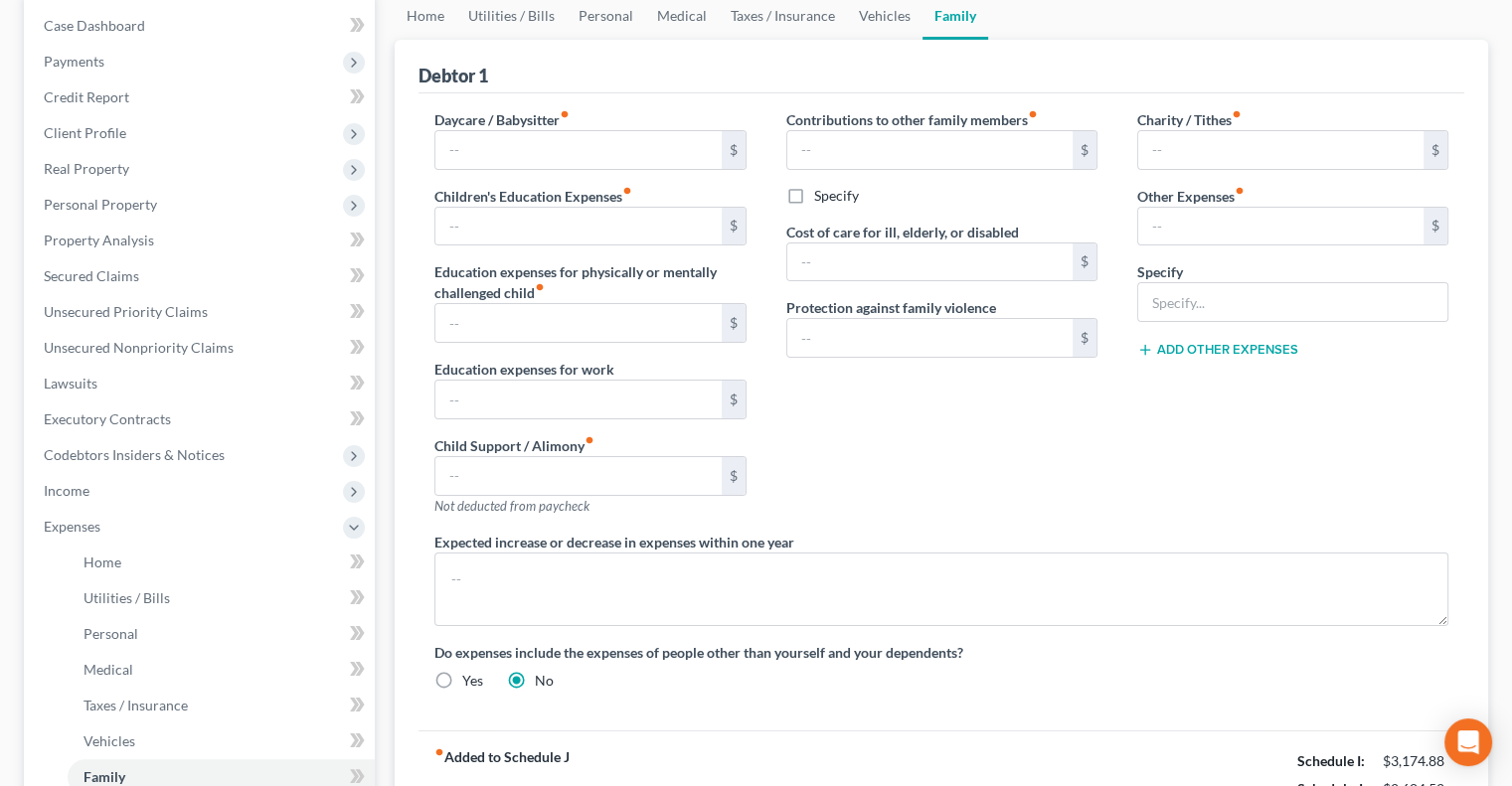 scroll, scrollTop: 199, scrollLeft: 0, axis: vertical 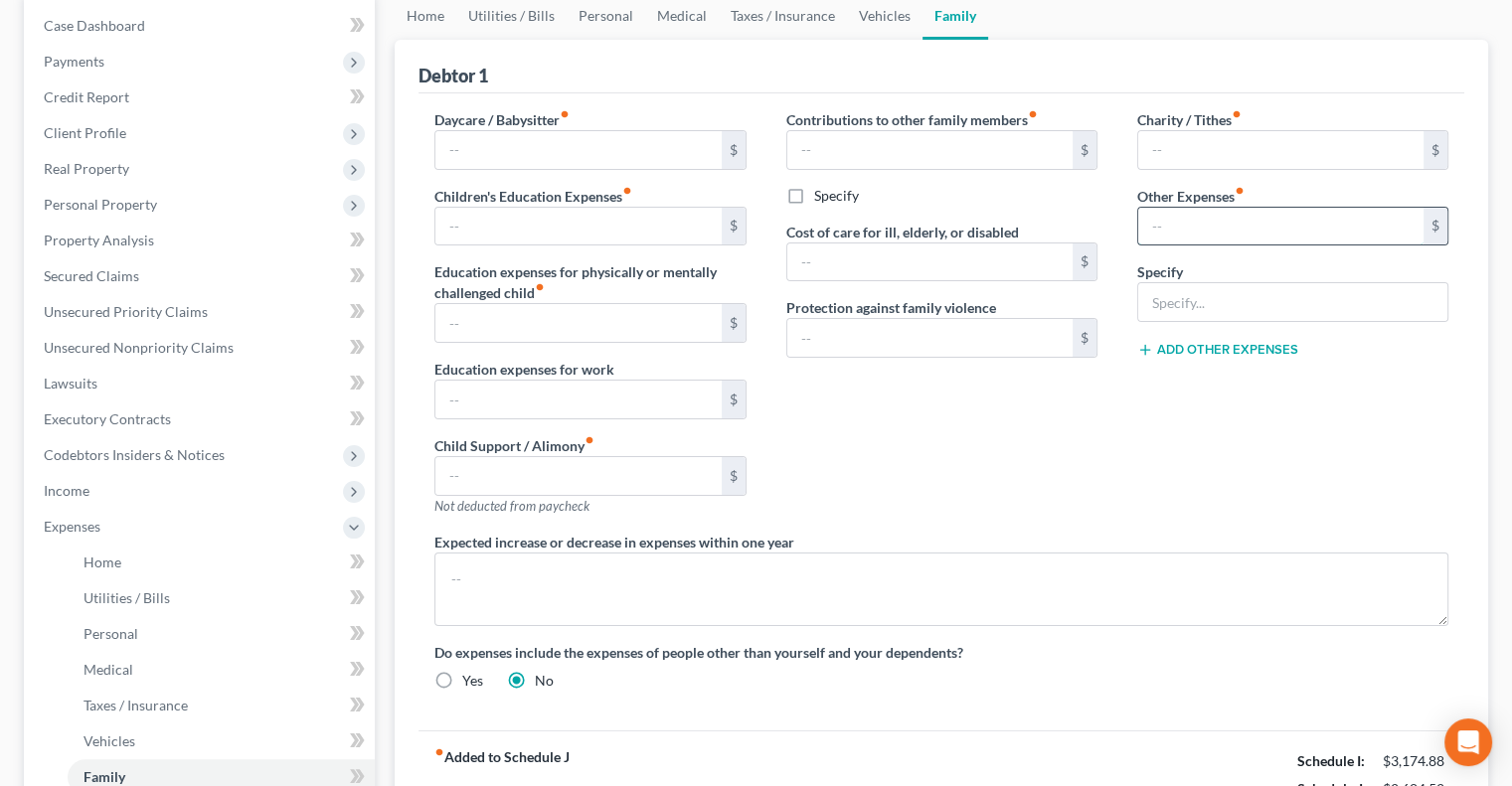 click at bounding box center (1280, 227) 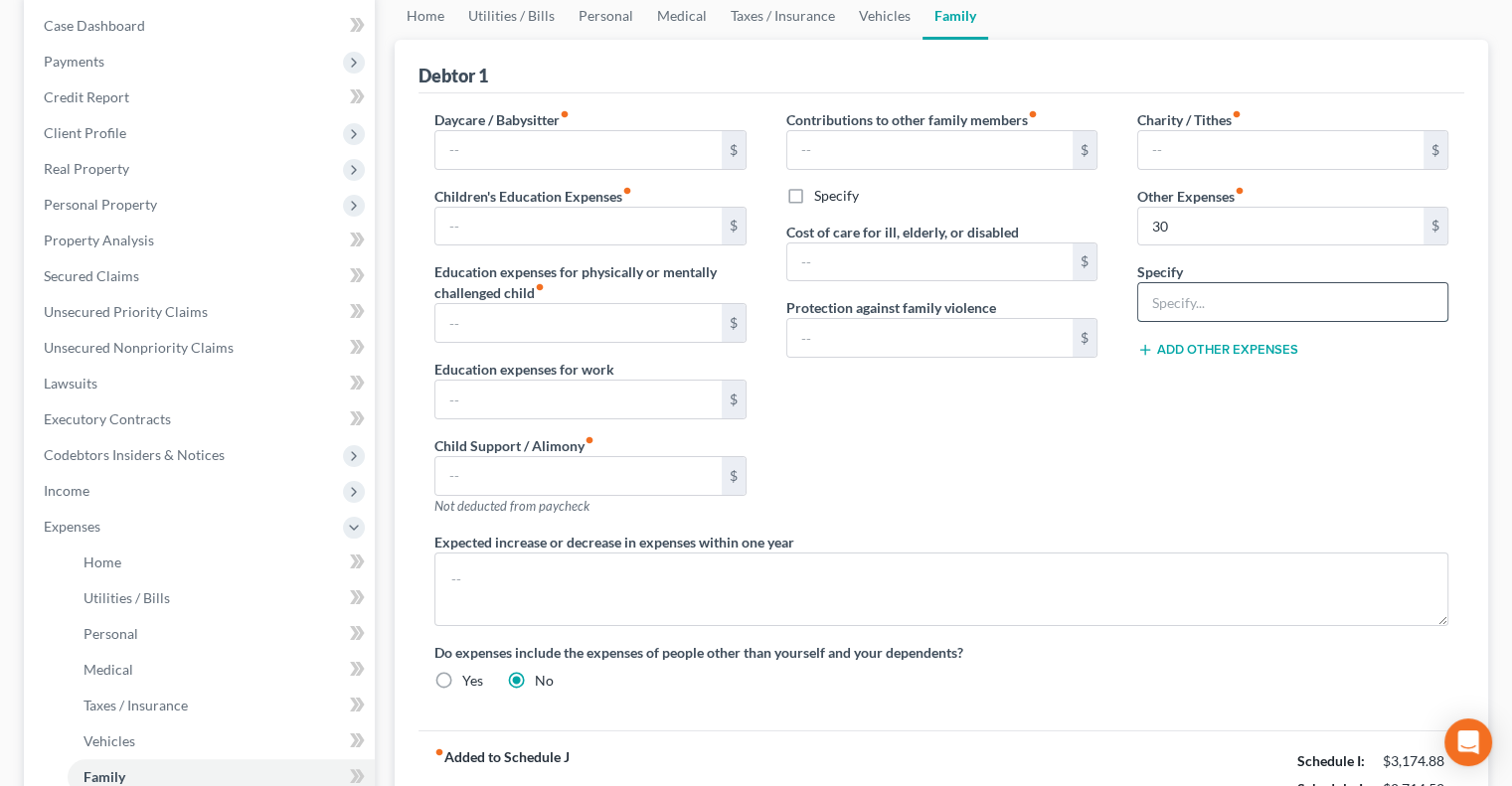 click at bounding box center (1292, 302) 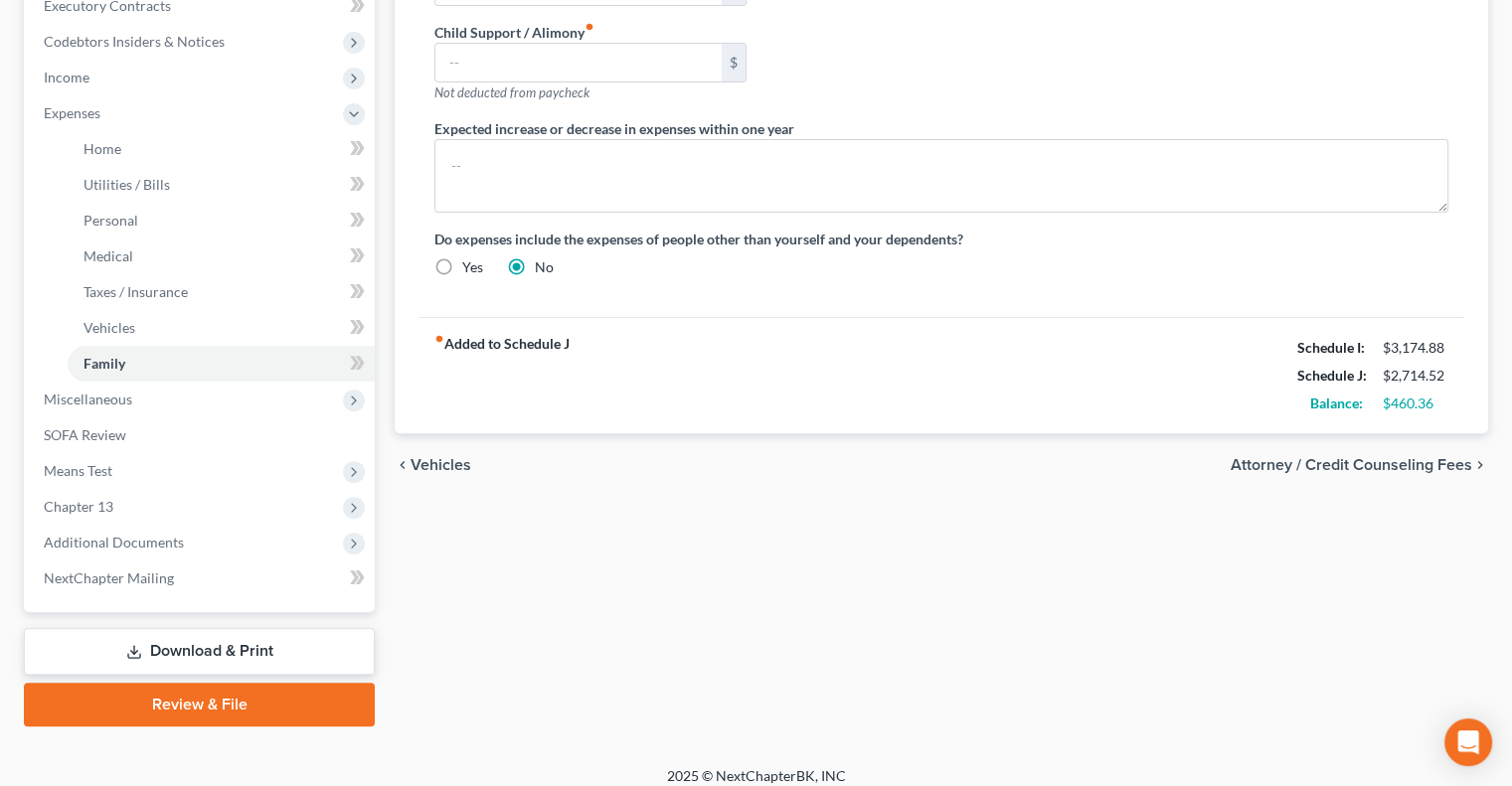 scroll, scrollTop: 626, scrollLeft: 0, axis: vertical 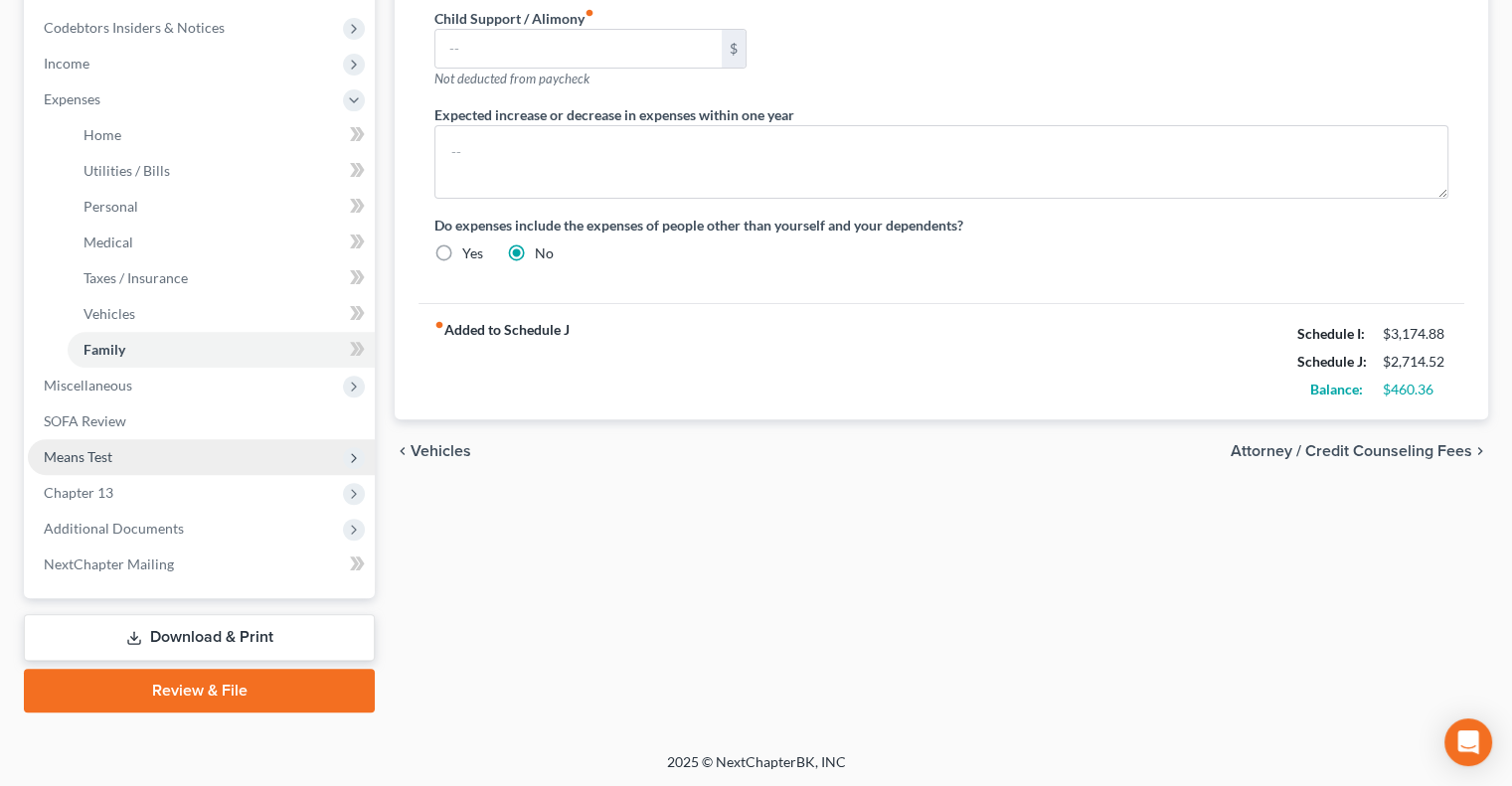 click on "Means Test" at bounding box center [78, 456] 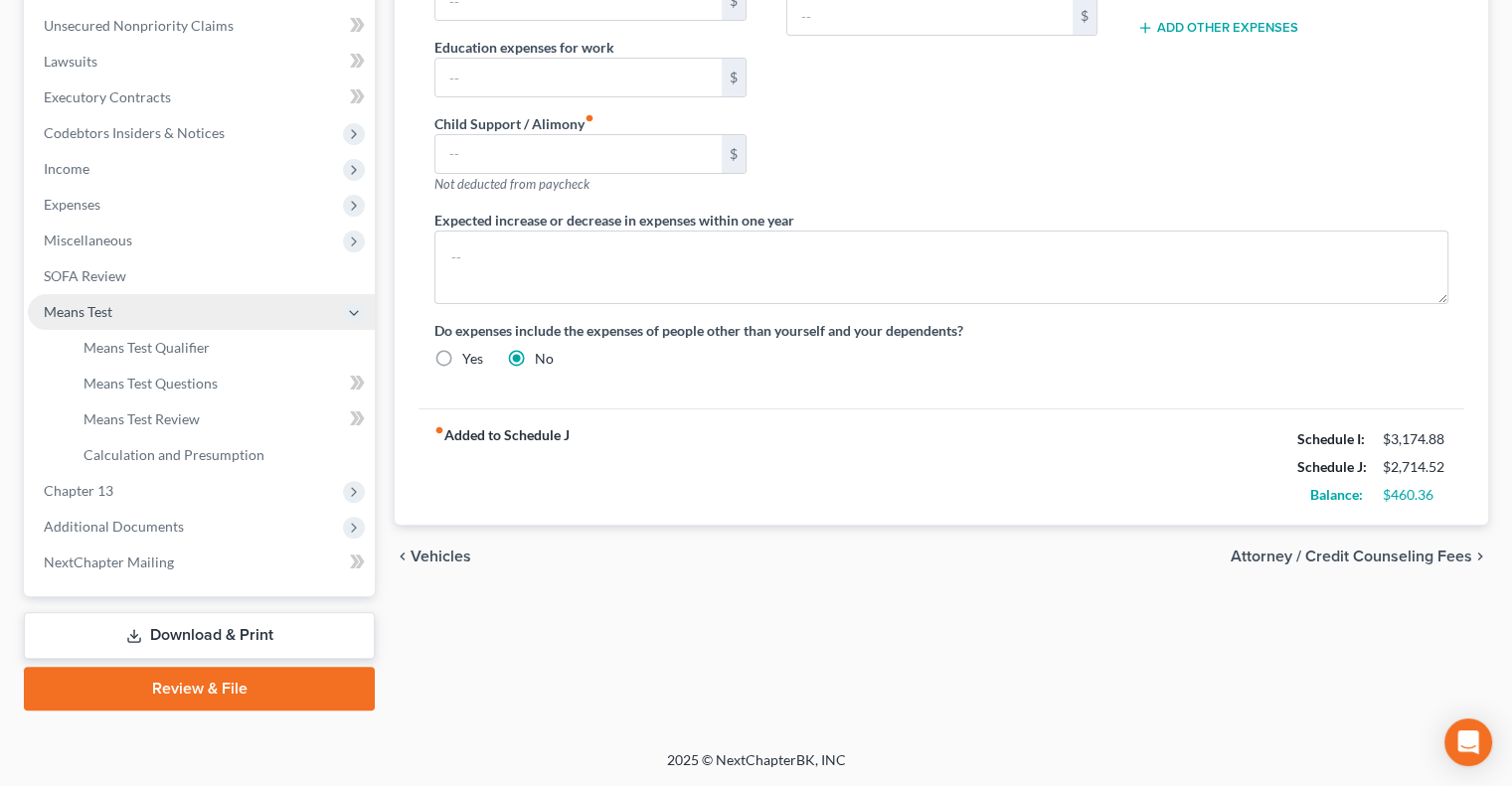 scroll, scrollTop: 519, scrollLeft: 0, axis: vertical 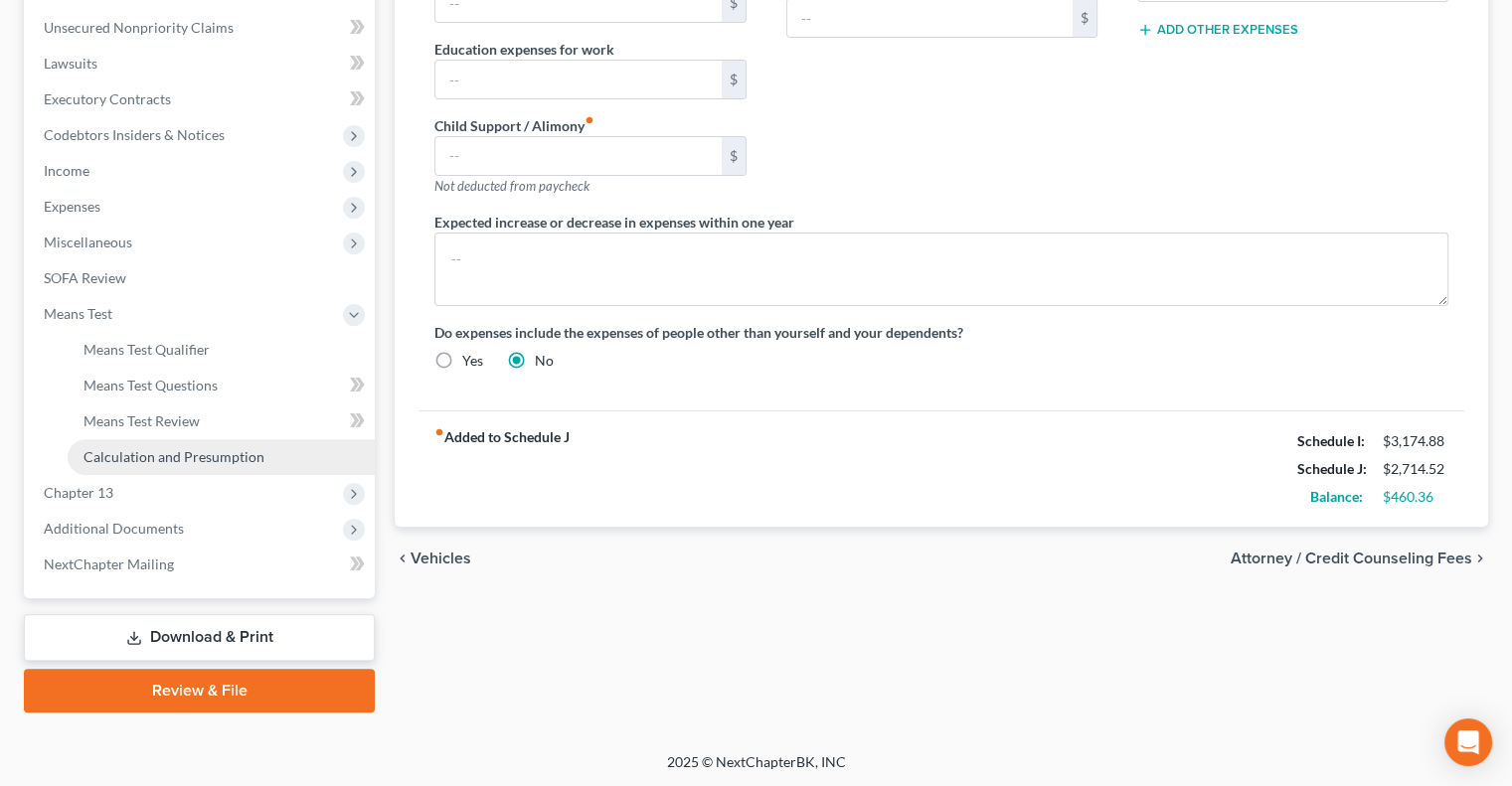 click on "Calculation and Presumption" at bounding box center (174, 456) 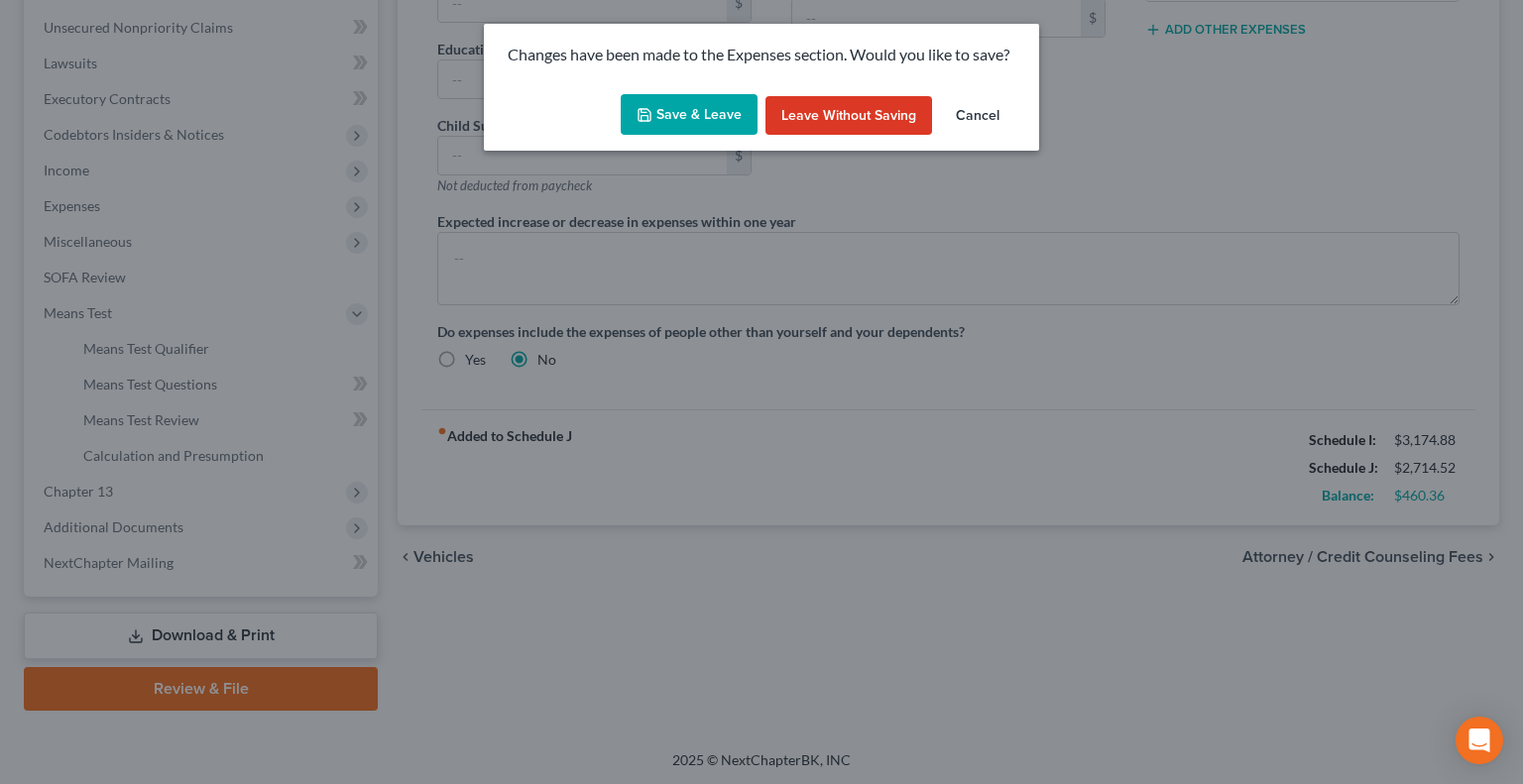 click on "Save & Leave" at bounding box center [689, 115] 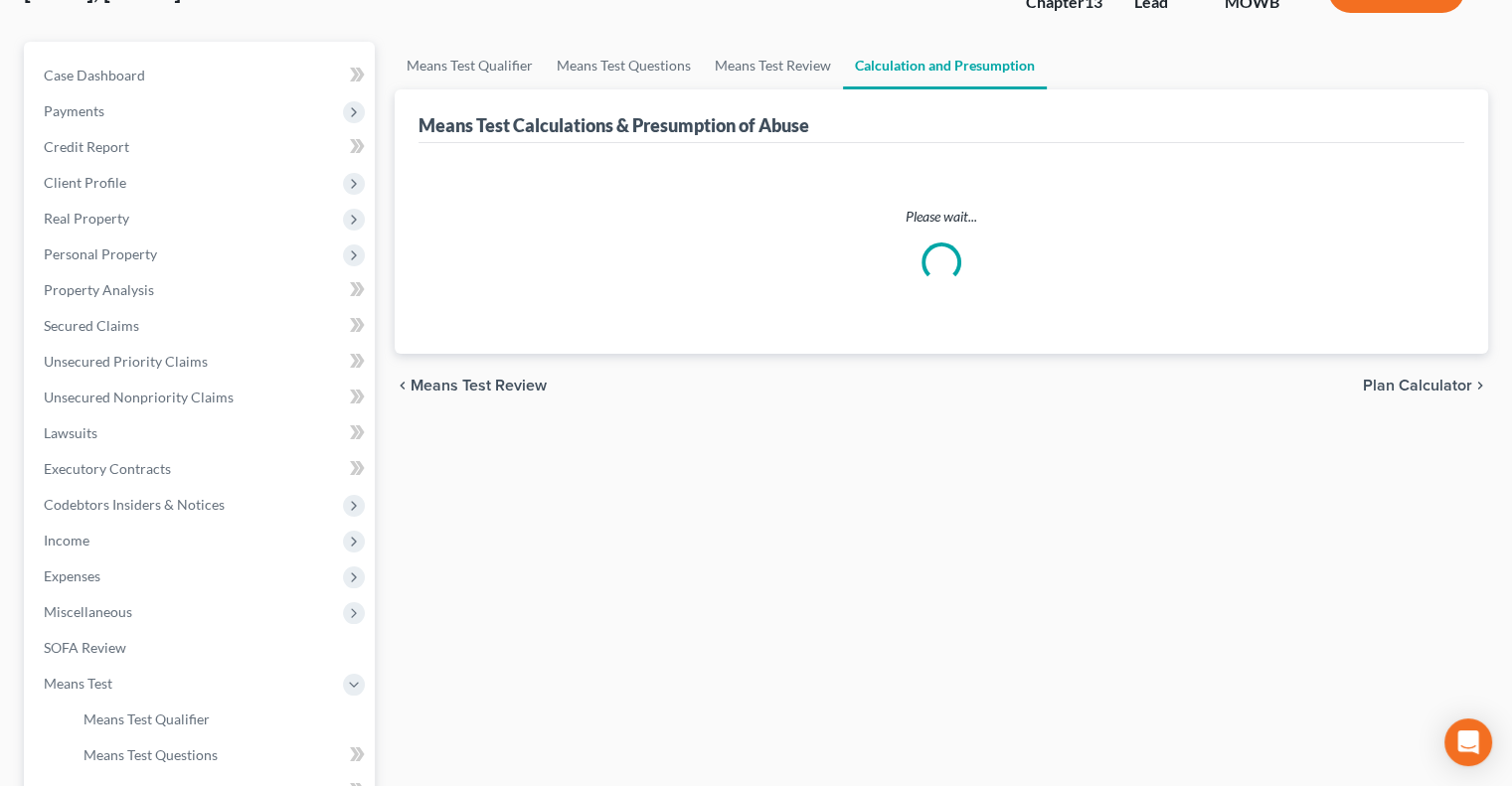 scroll, scrollTop: 0, scrollLeft: 0, axis: both 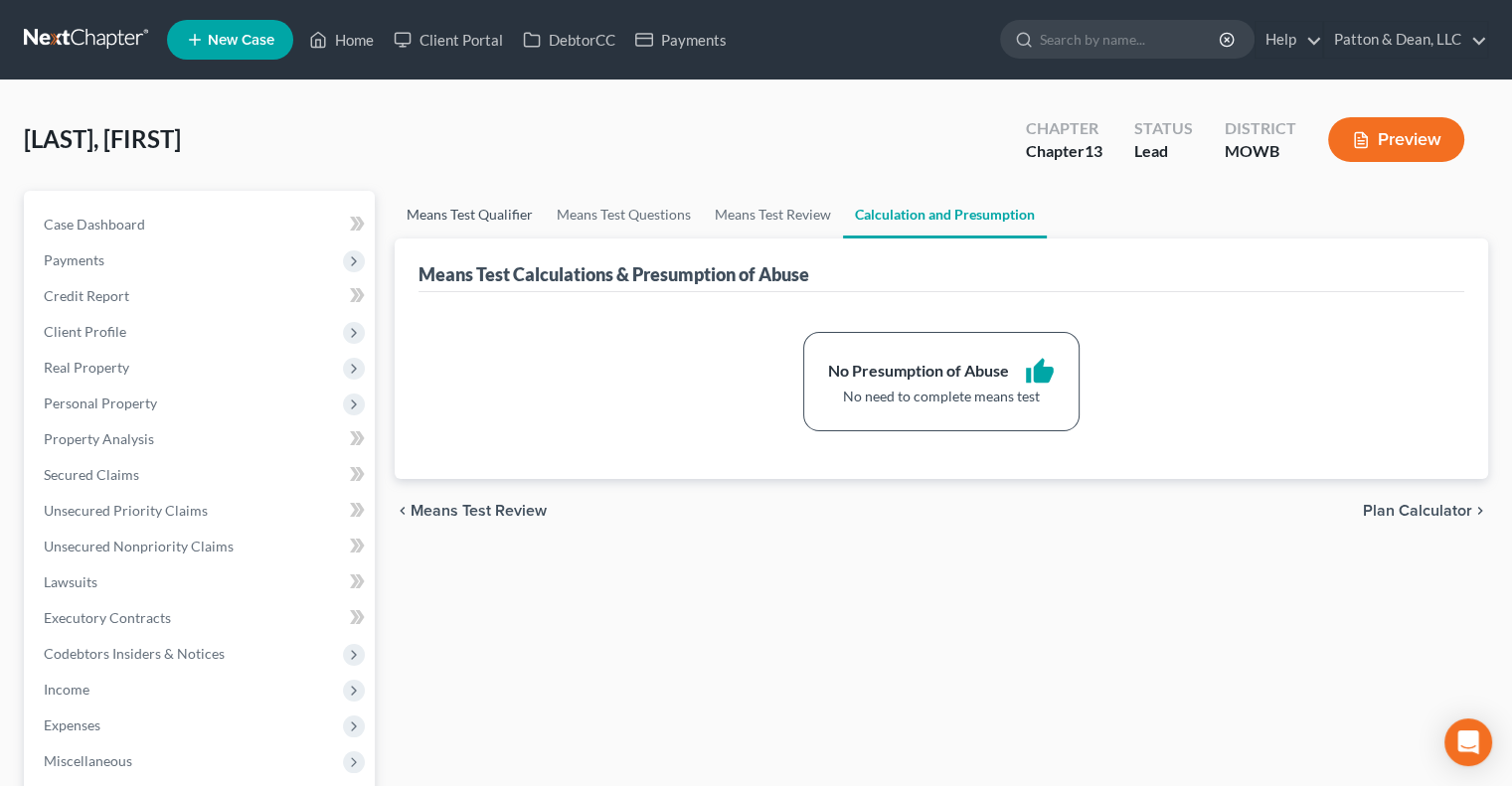 click on "Means Test Qualifier" at bounding box center (469, 215) 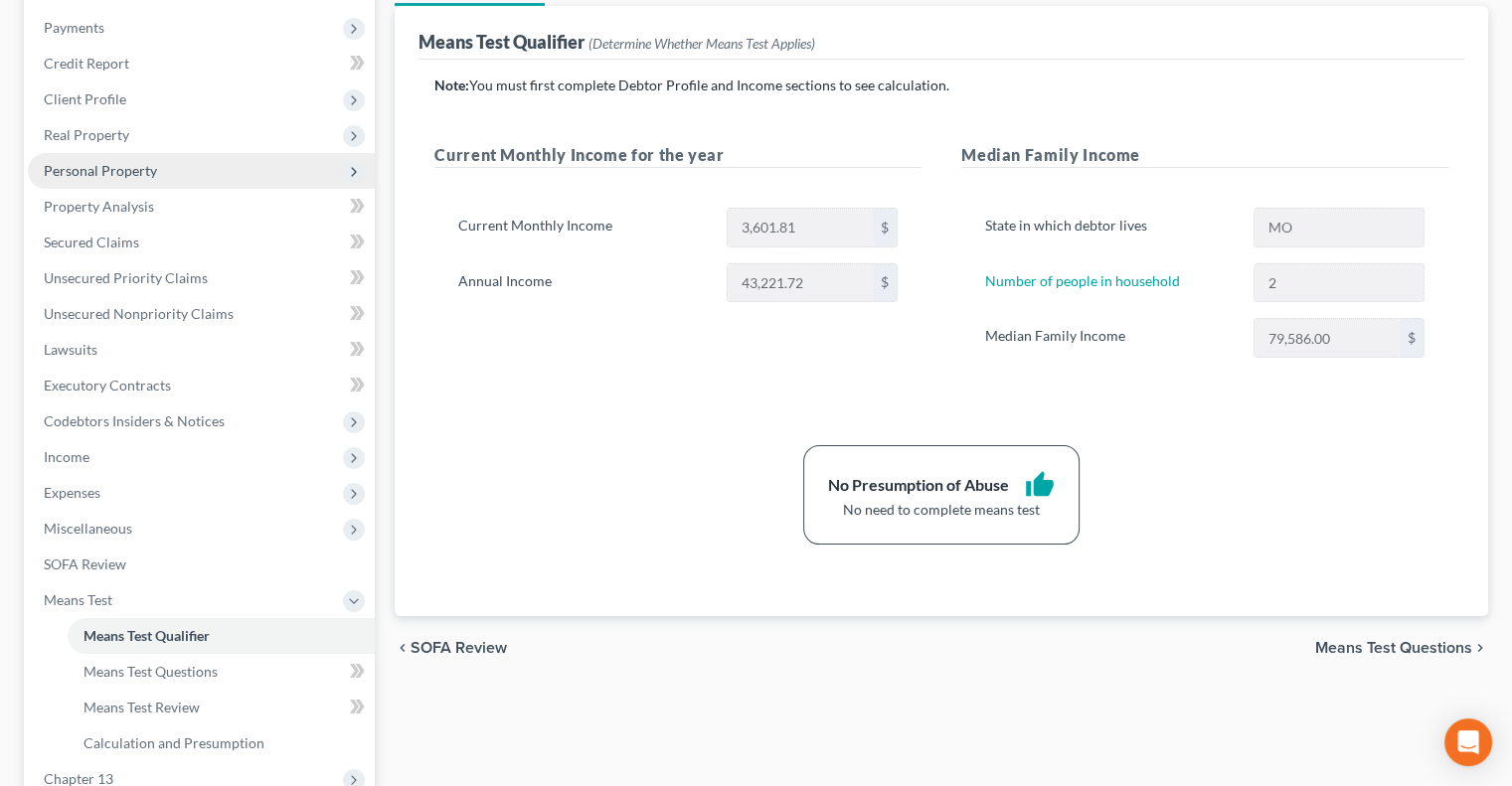scroll, scrollTop: 199, scrollLeft: 0, axis: vertical 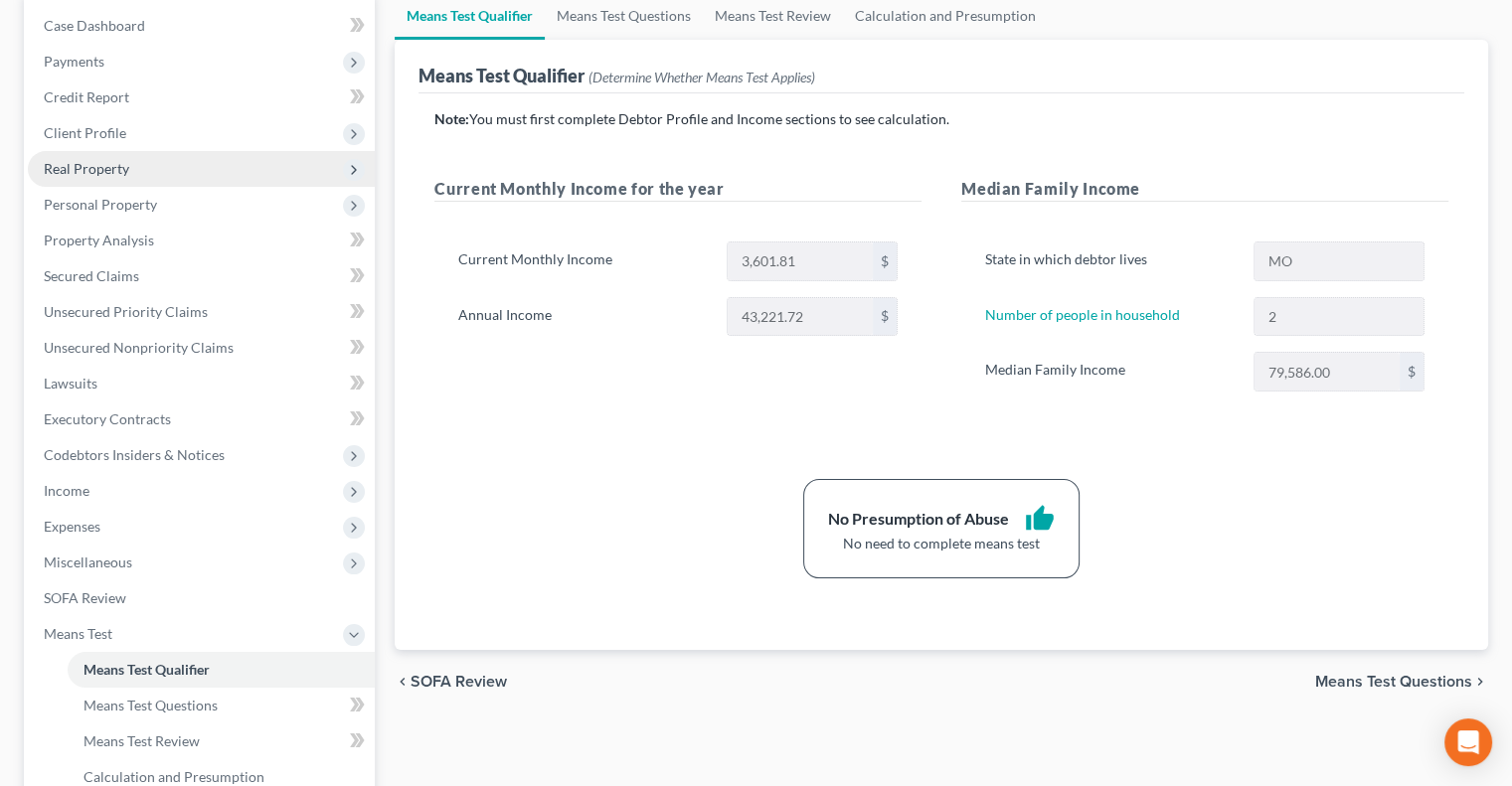 click on "Real Property" at bounding box center [86, 168] 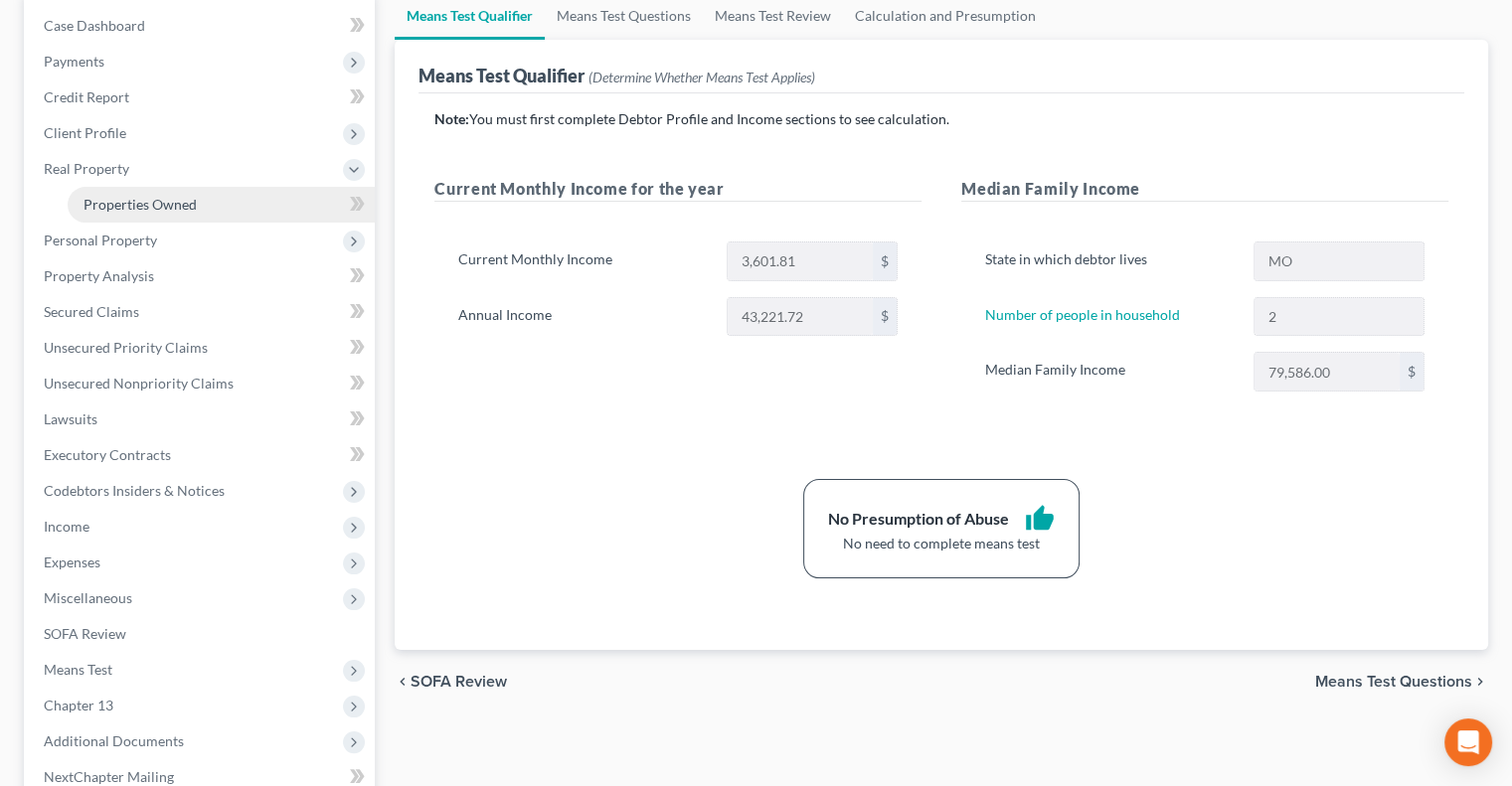 click on "Properties Owned" at bounding box center [221, 205] 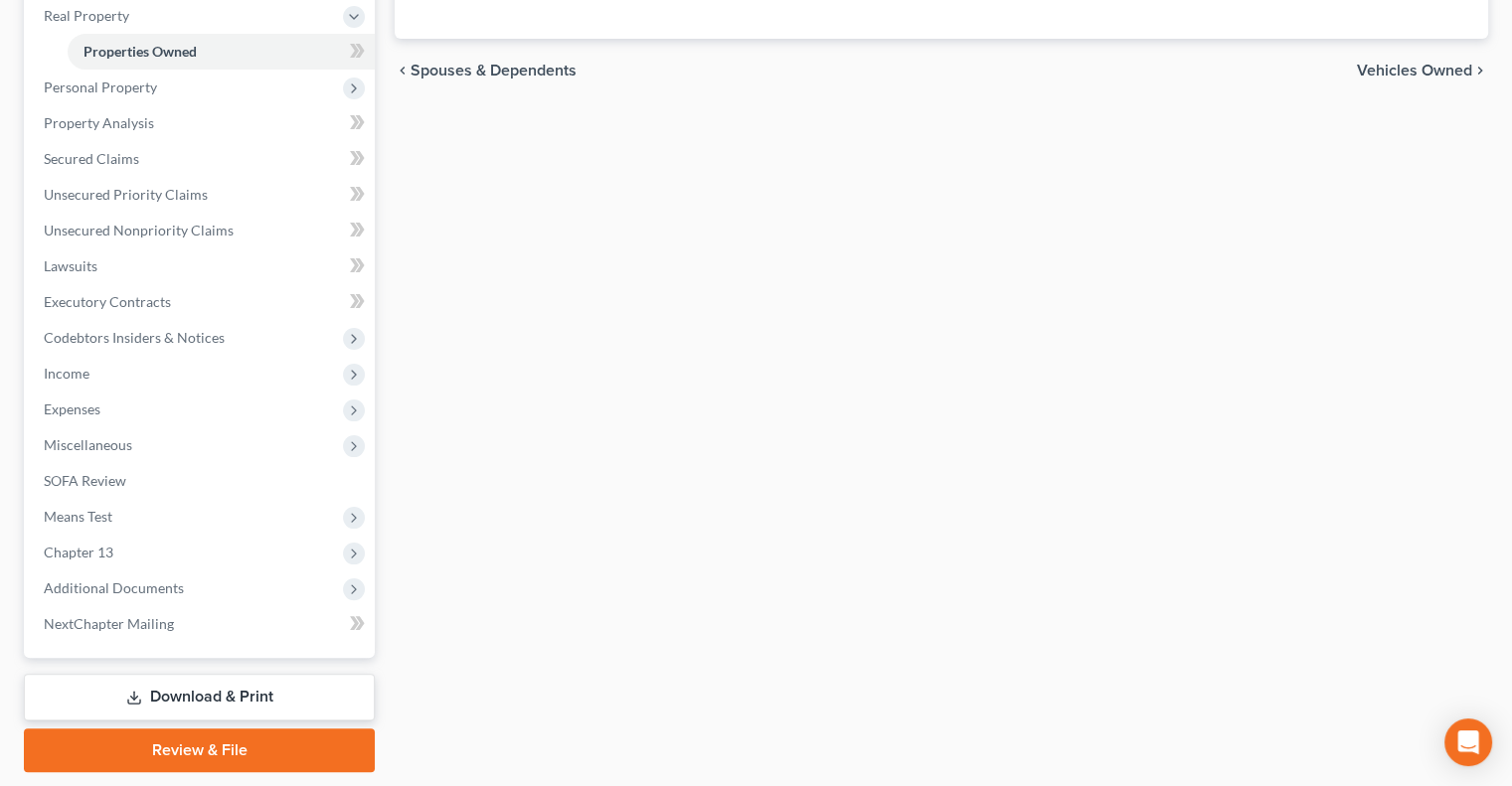 scroll, scrollTop: 397, scrollLeft: 0, axis: vertical 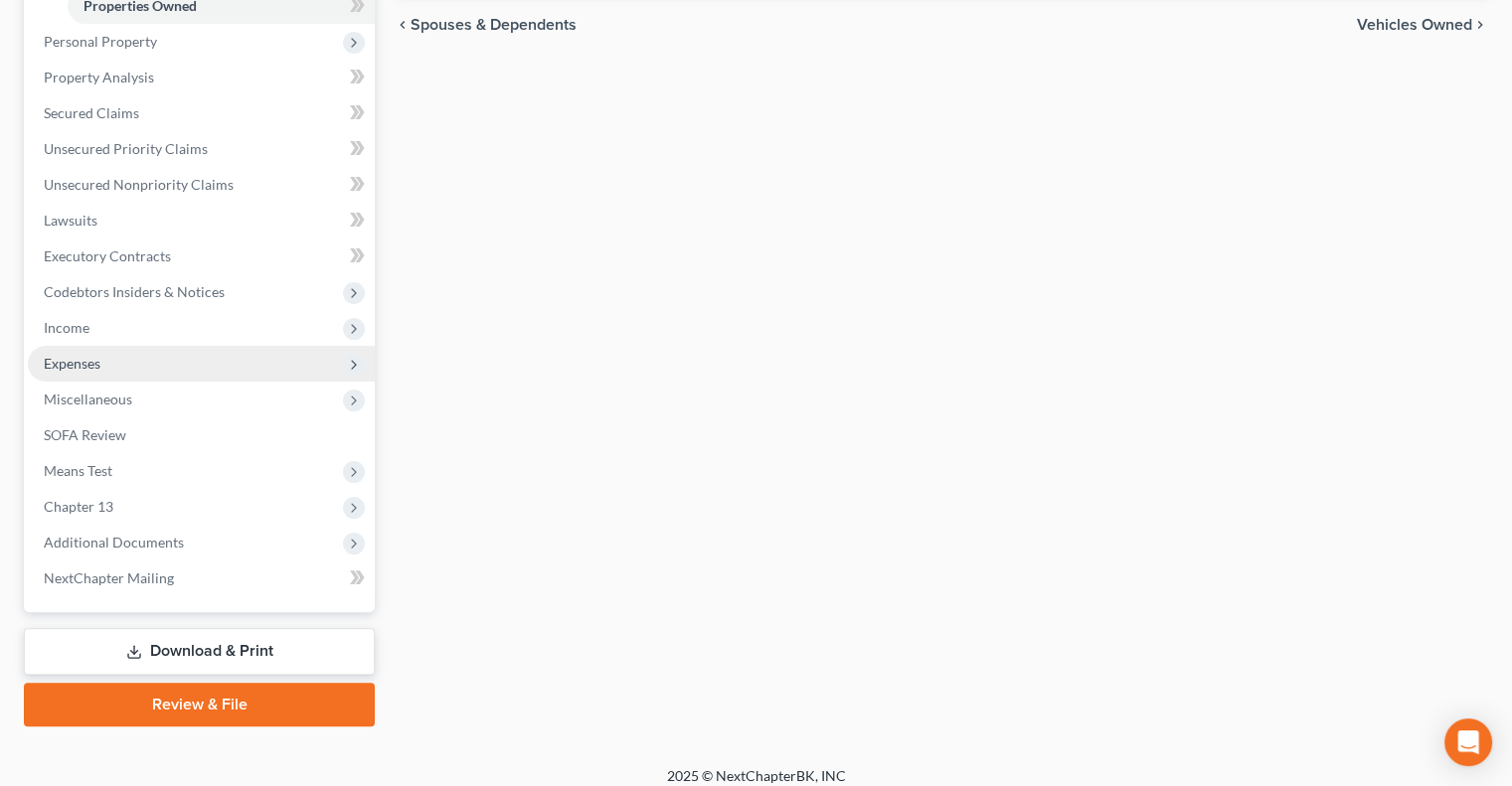click on "Expenses" at bounding box center (201, 364) 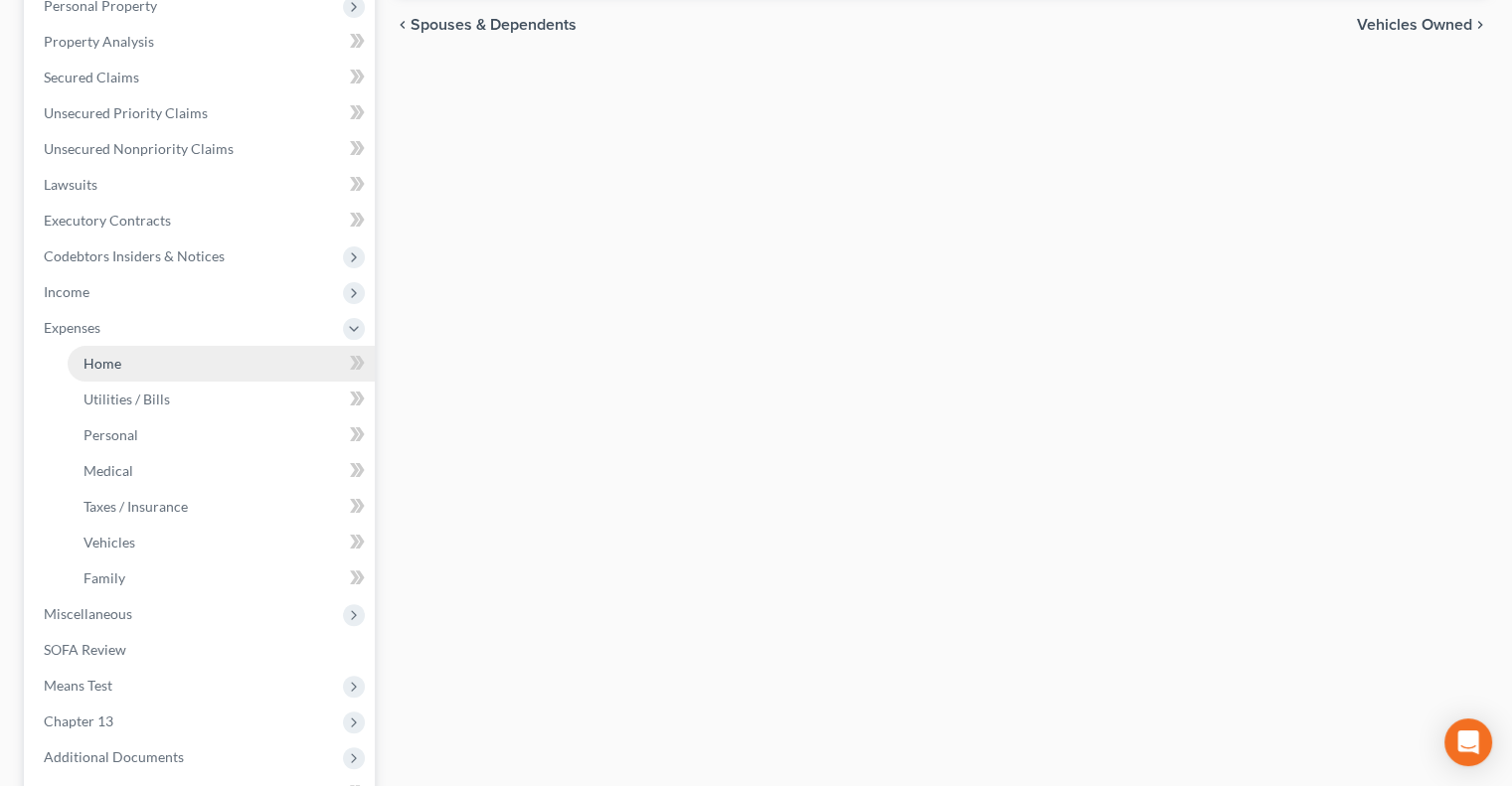 click on "Home" at bounding box center [221, 364] 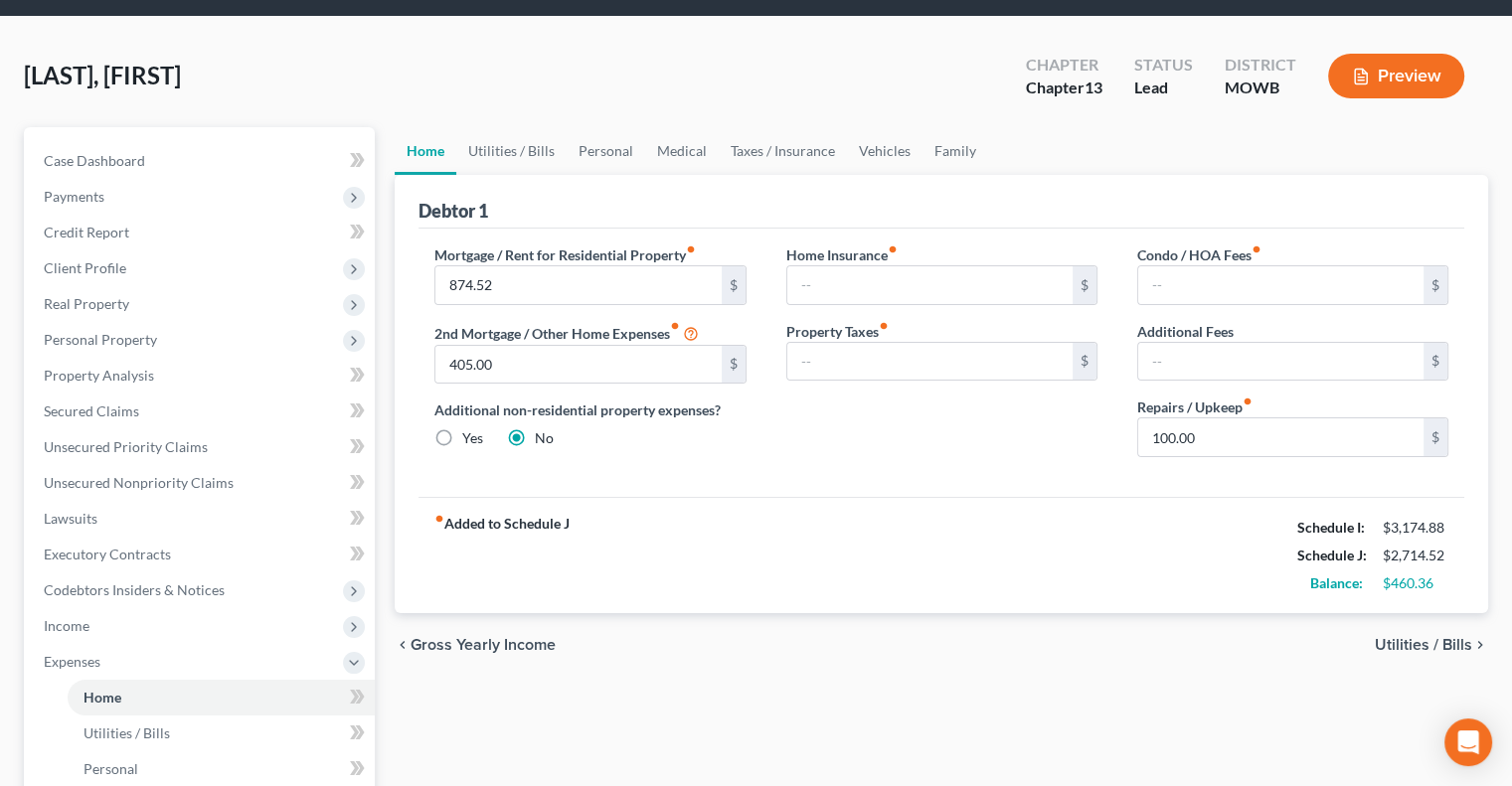 scroll, scrollTop: 99, scrollLeft: 0, axis: vertical 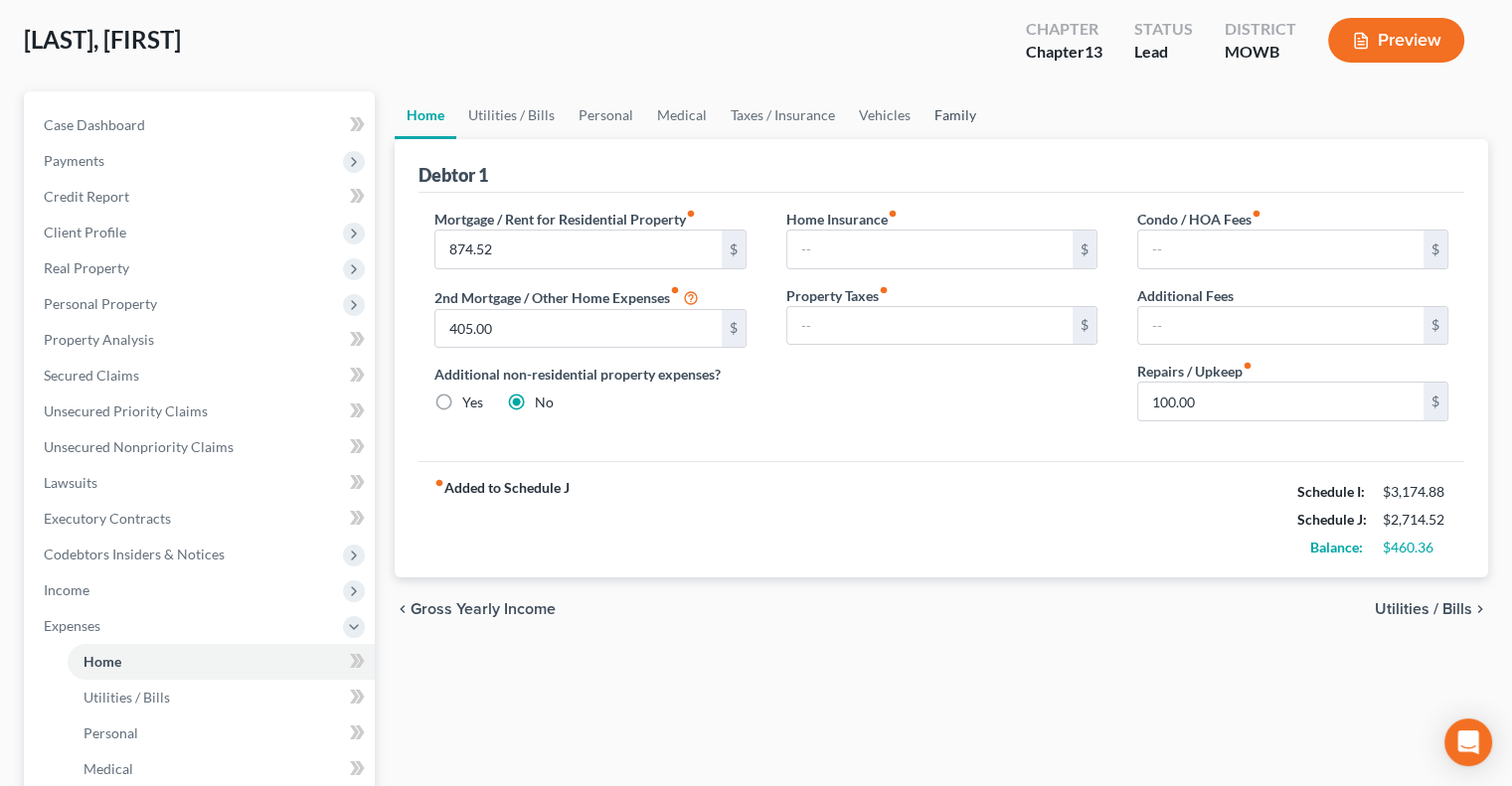 click on "Family" at bounding box center [955, 115] 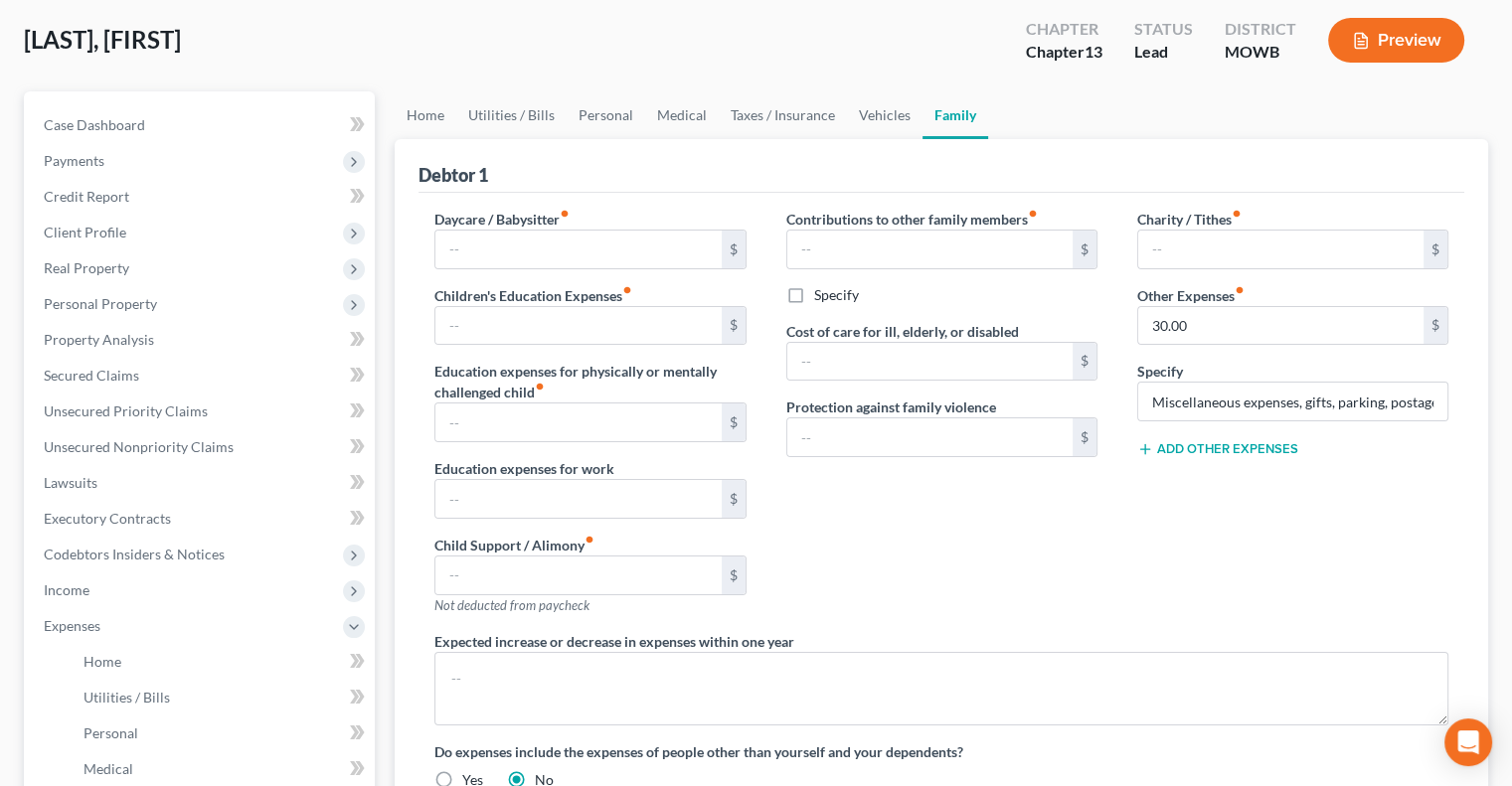 scroll, scrollTop: 0, scrollLeft: 0, axis: both 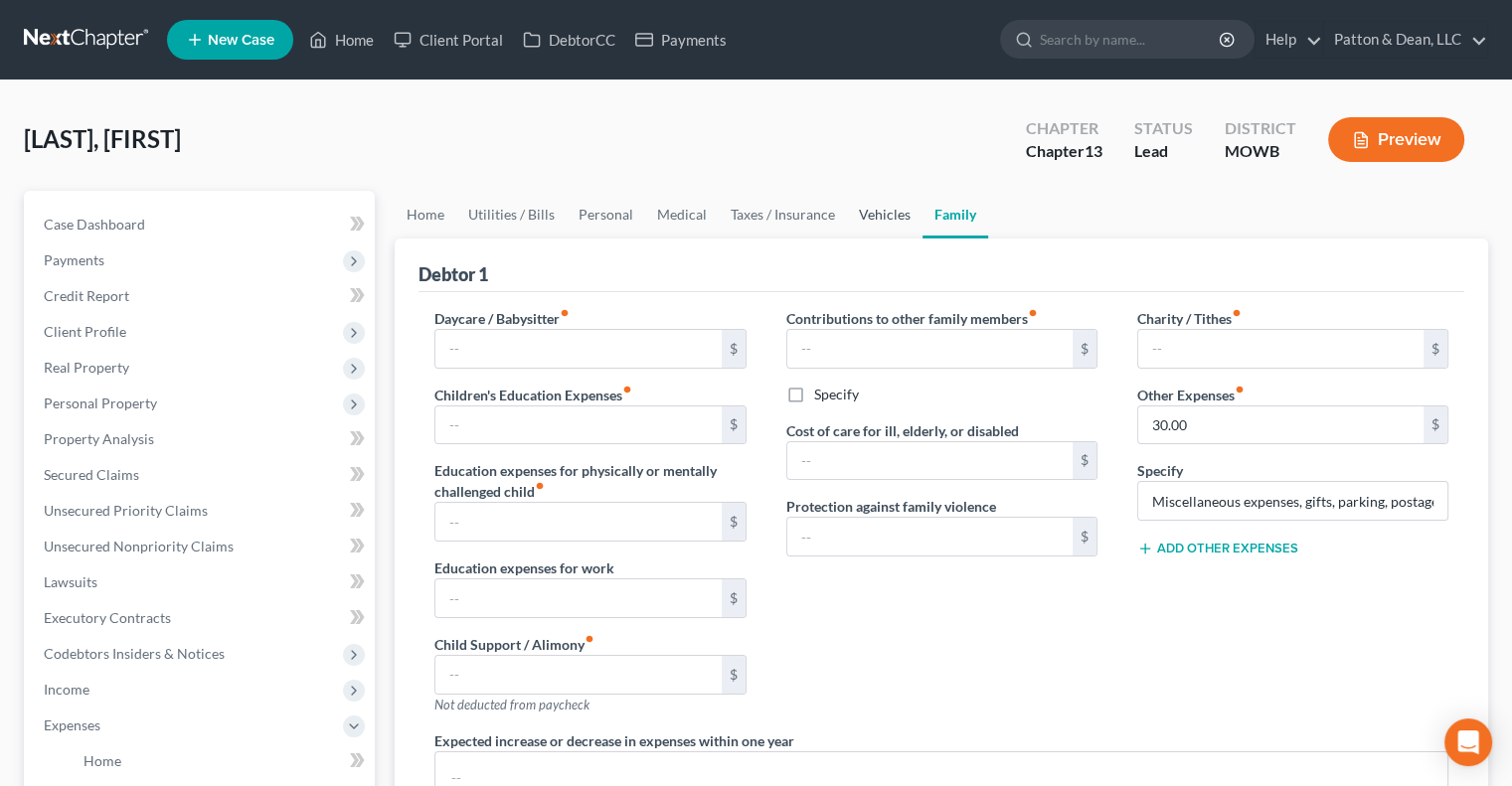 click on "Vehicles" at bounding box center (885, 215) 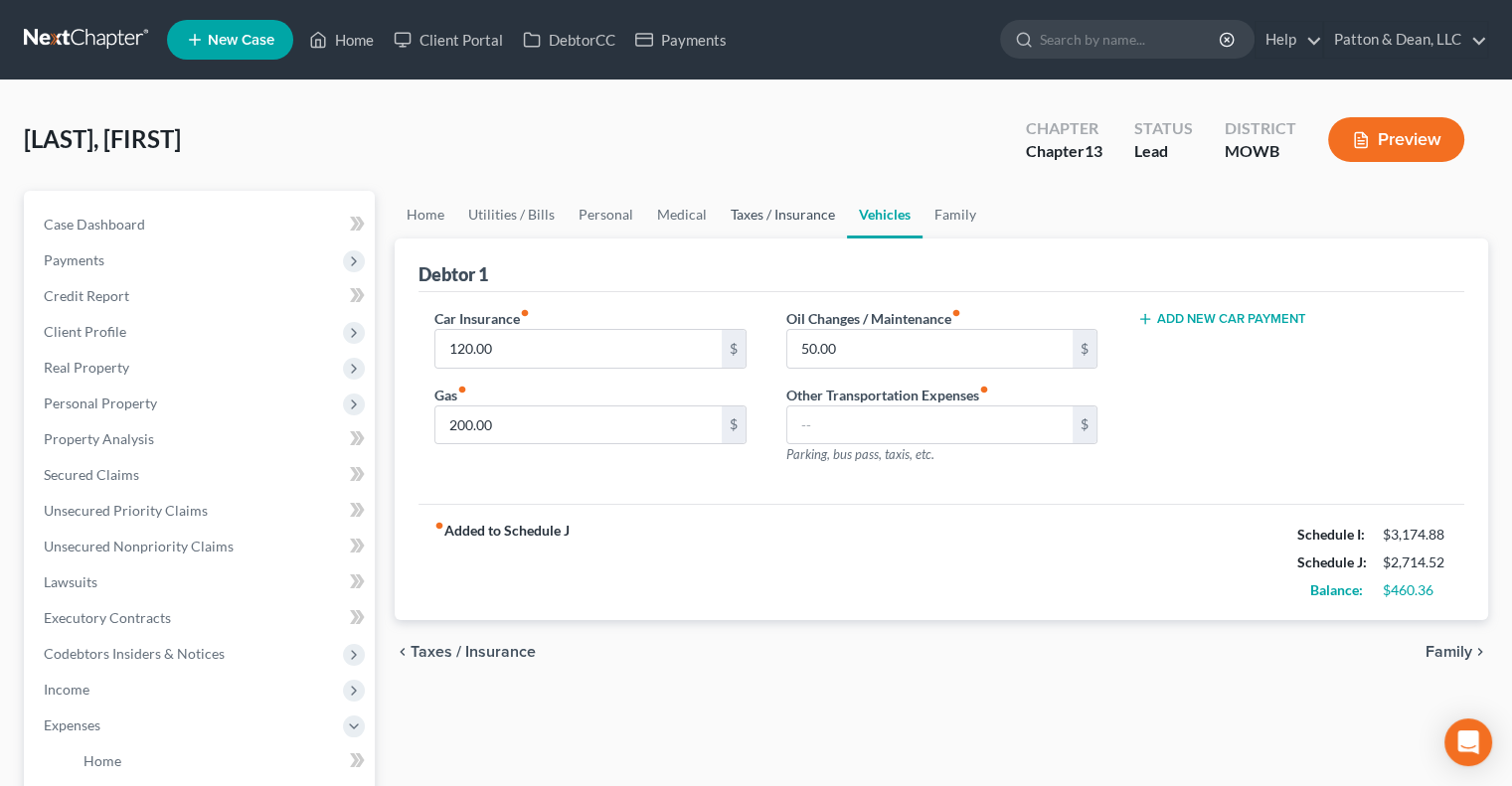 click on "Taxes / Insurance" at bounding box center [782, 215] 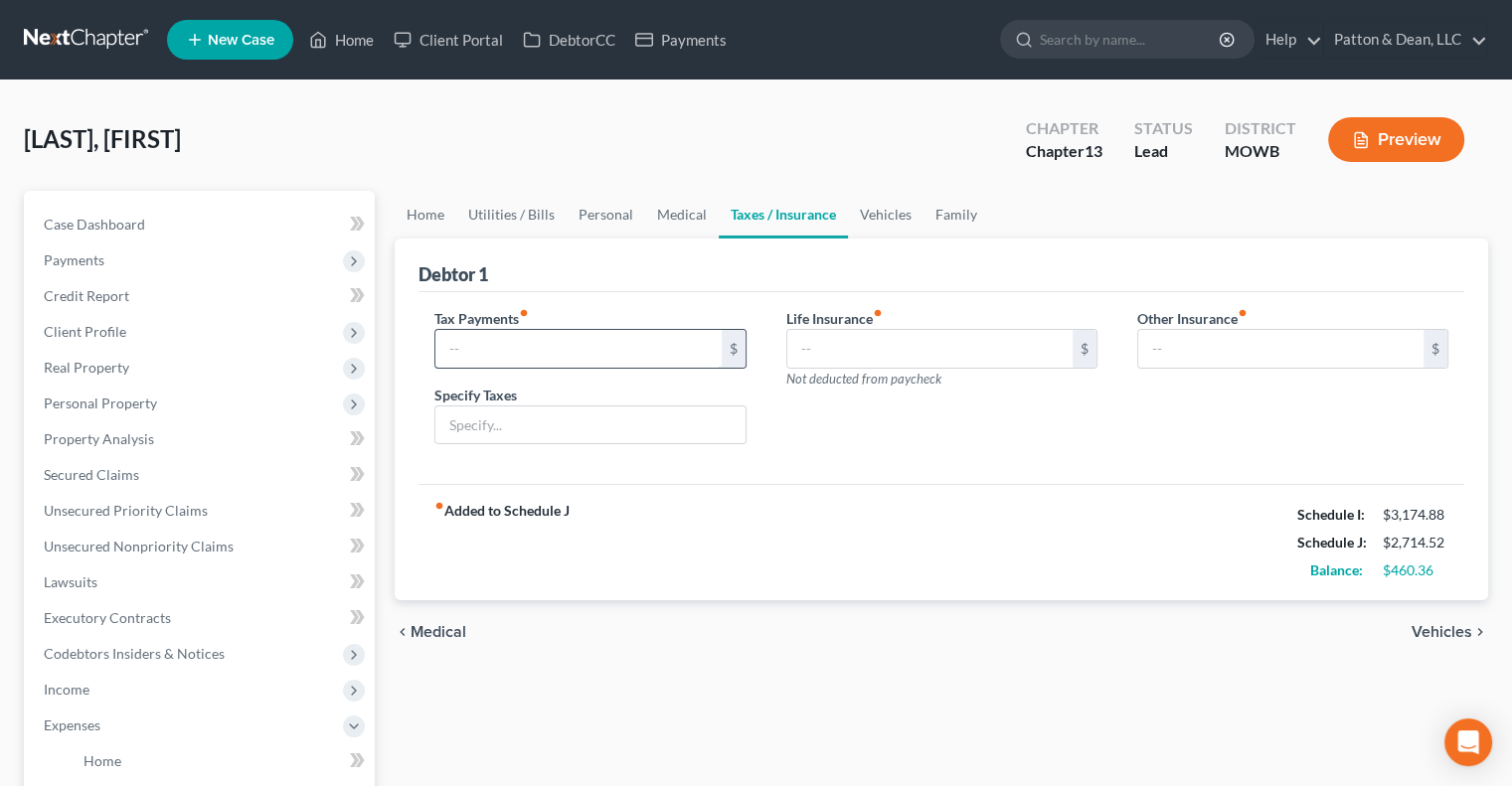click at bounding box center [578, 349] 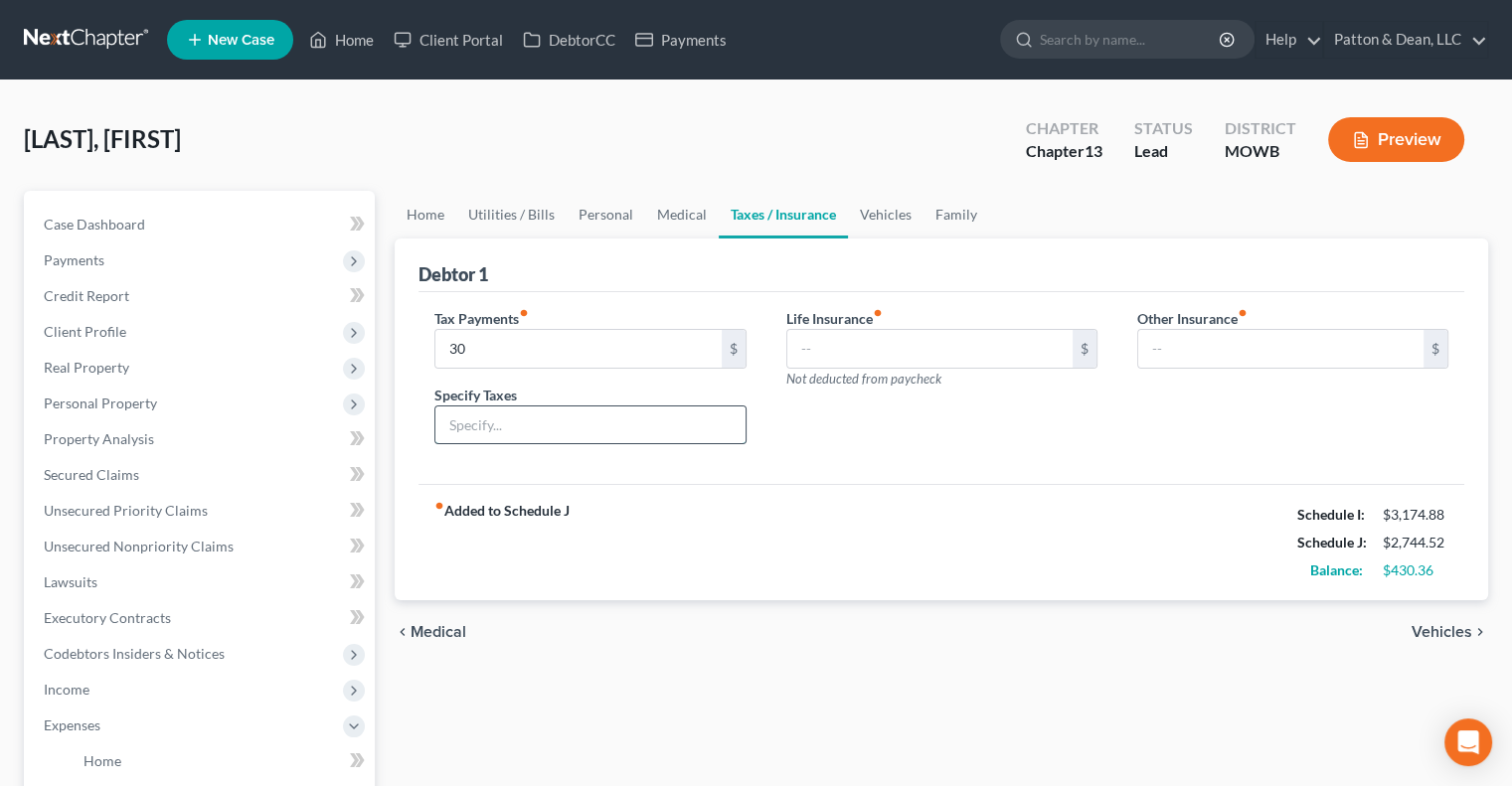 click at bounding box center [589, 425] 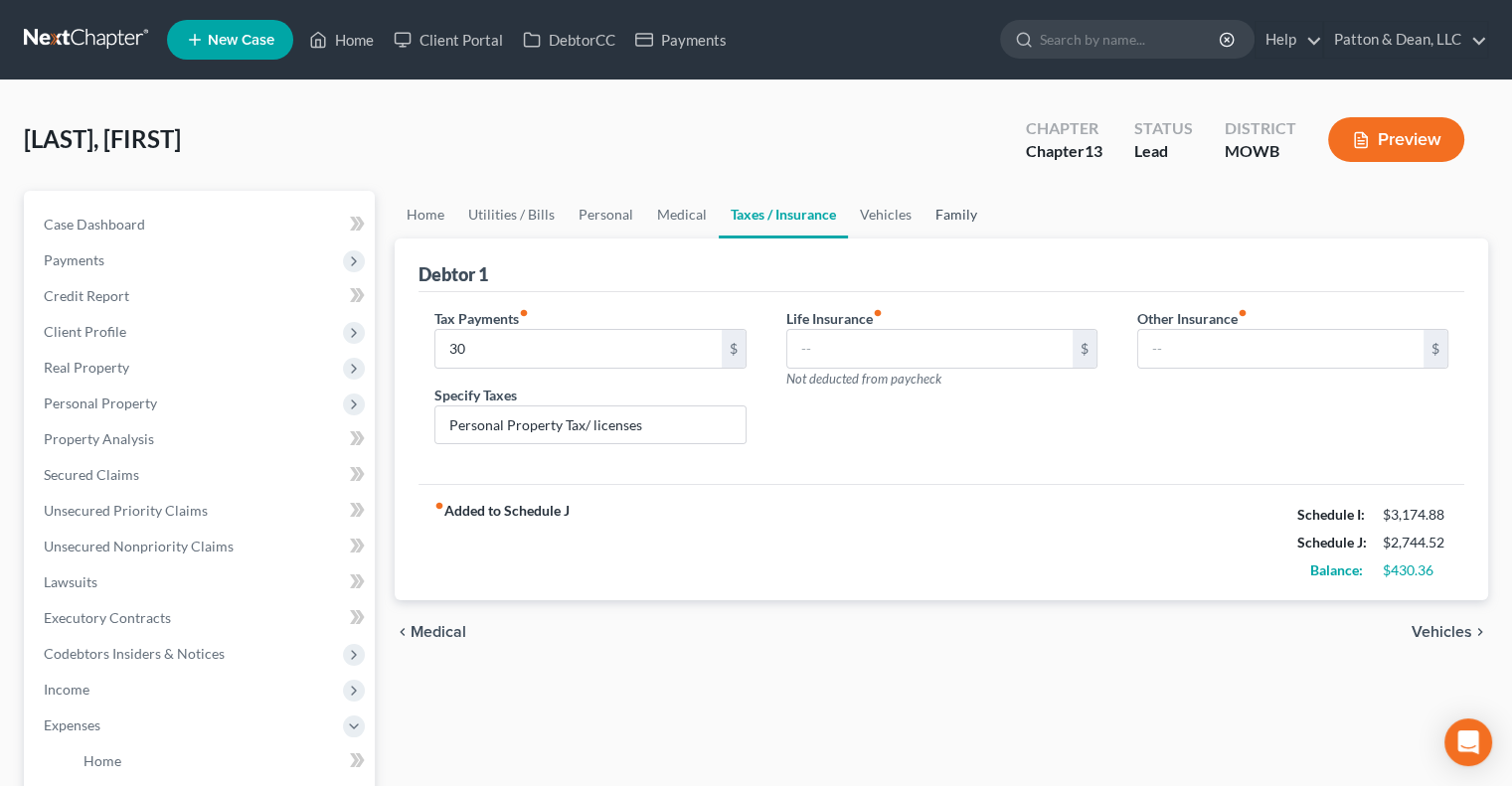click on "Family" at bounding box center [956, 215] 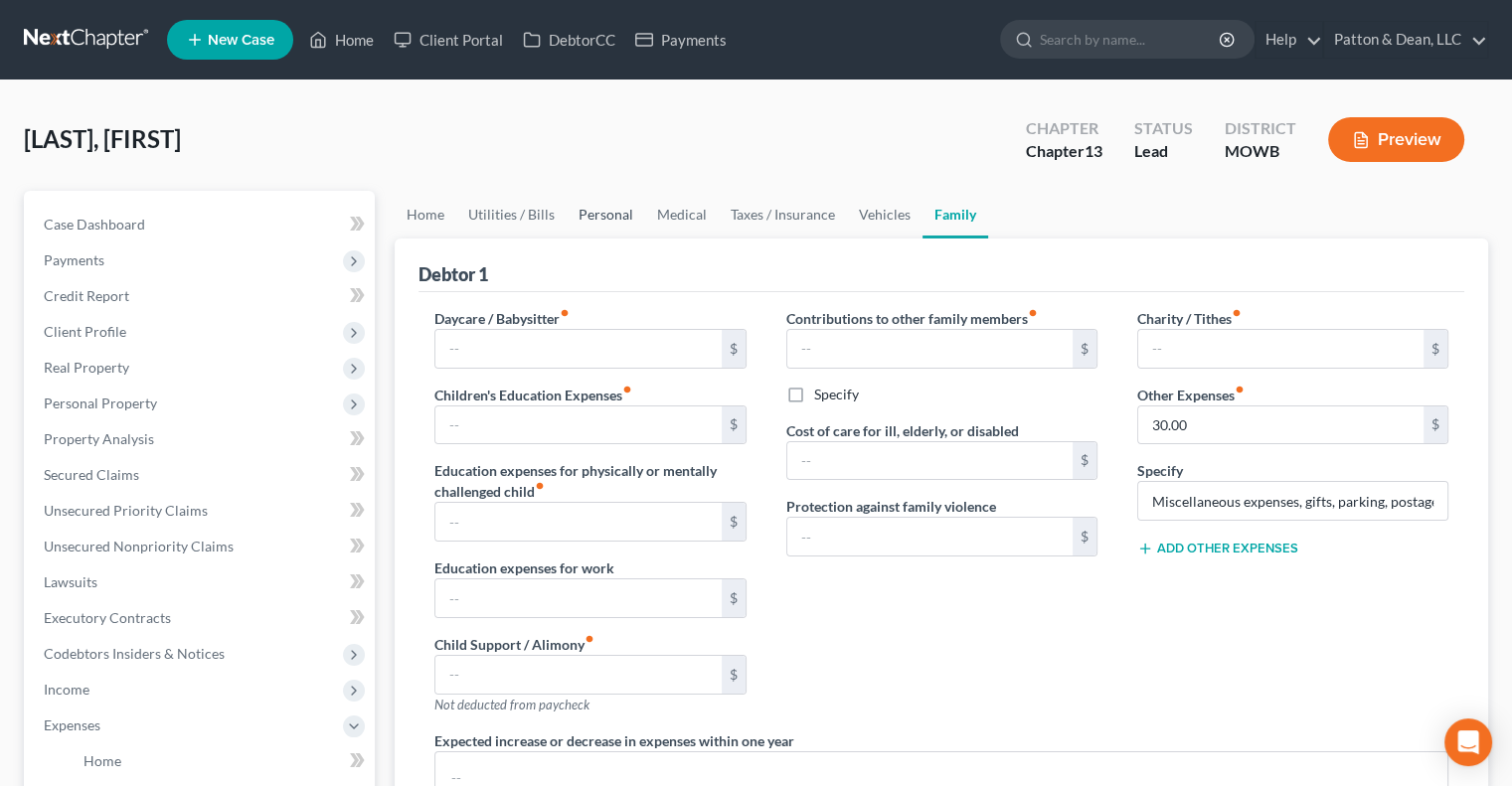 click on "Personal" at bounding box center (605, 215) 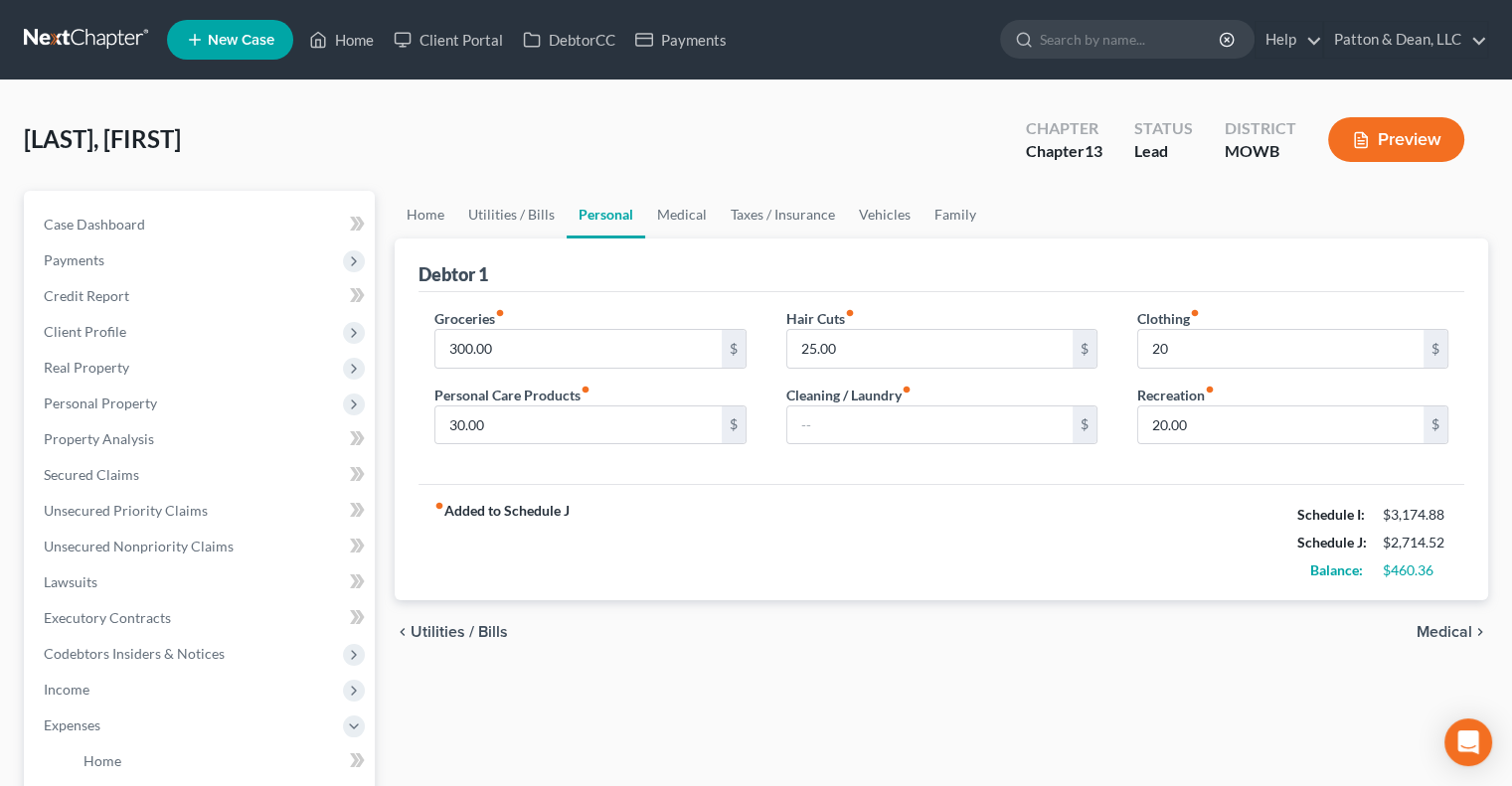 click on "fiber_manual_record  Added to Schedule J Schedule I: $3,174.88 Schedule J: $2,714.52 Balance: $460.36" at bounding box center [941, 542] 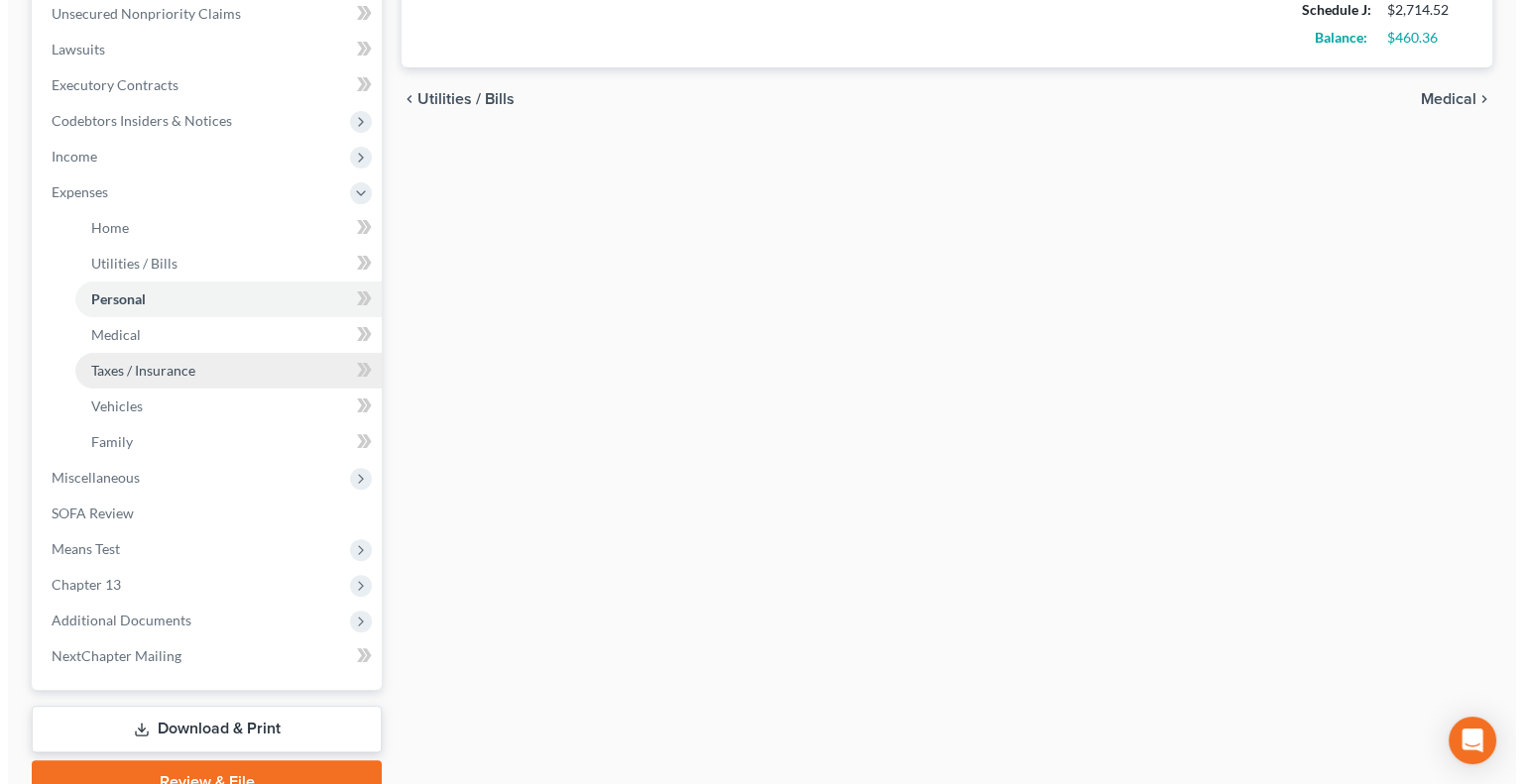 scroll, scrollTop: 327, scrollLeft: 0, axis: vertical 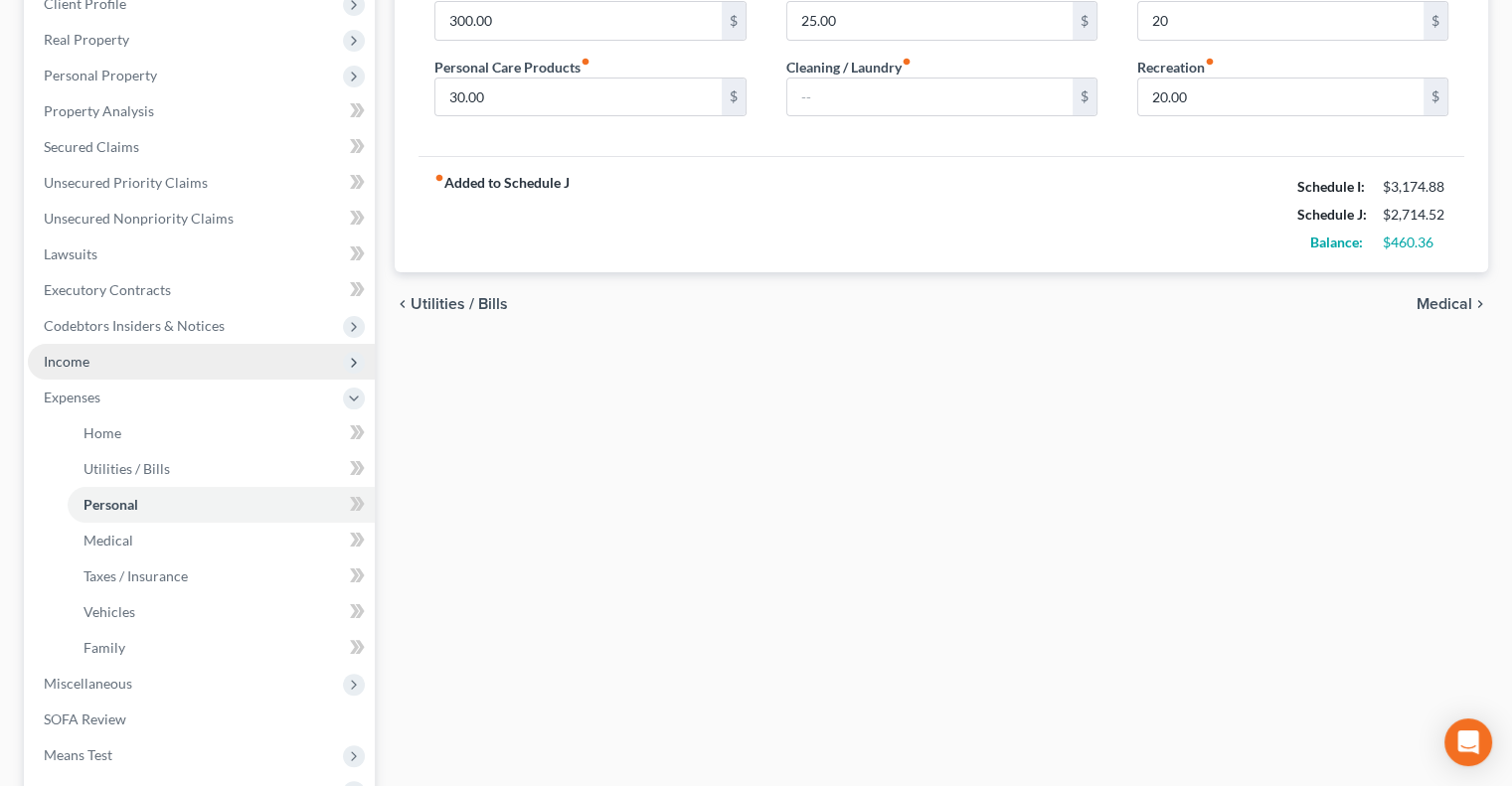 click on "Income" at bounding box center [201, 362] 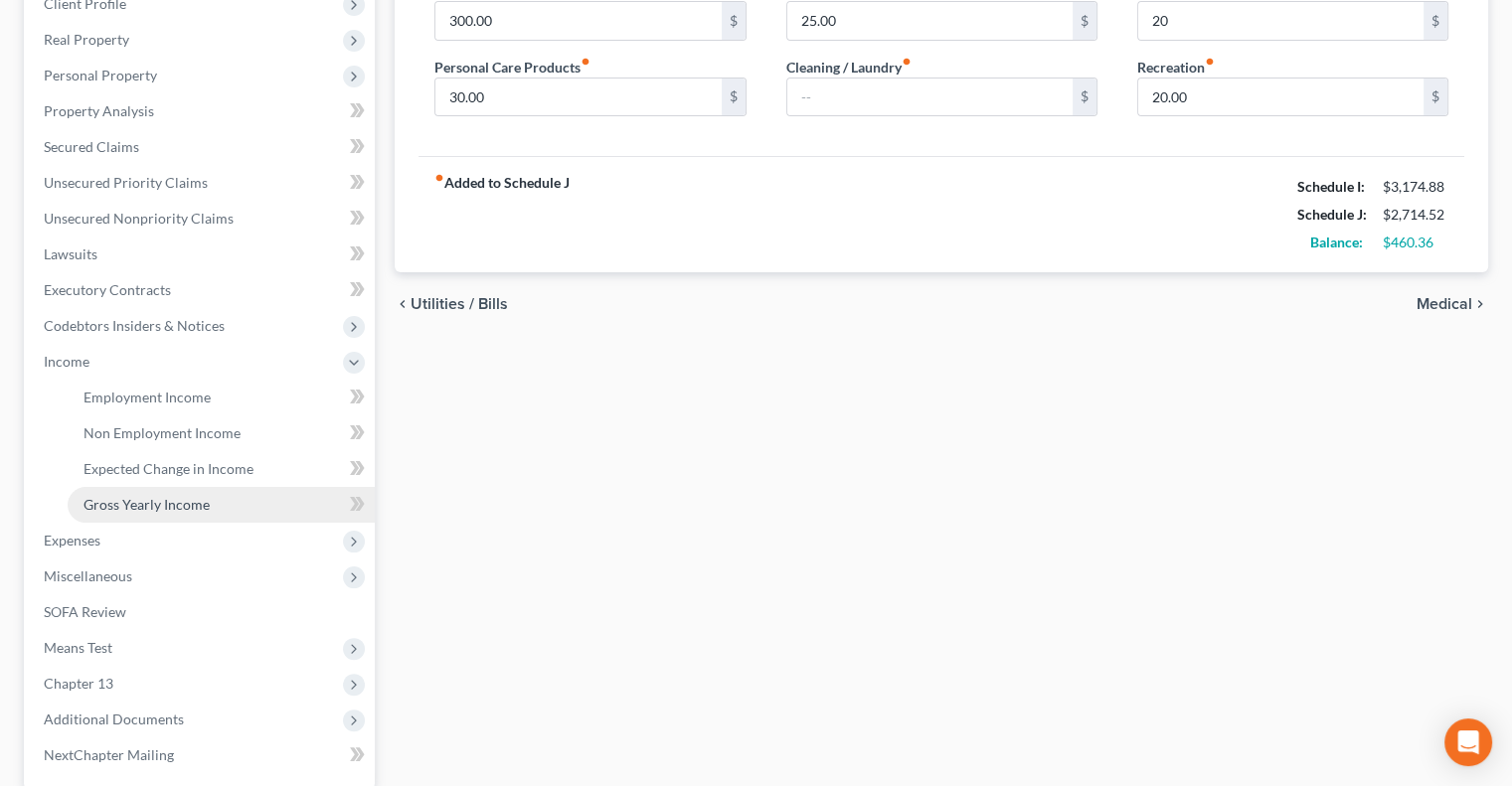 click on "Gross Yearly Income" at bounding box center (146, 504) 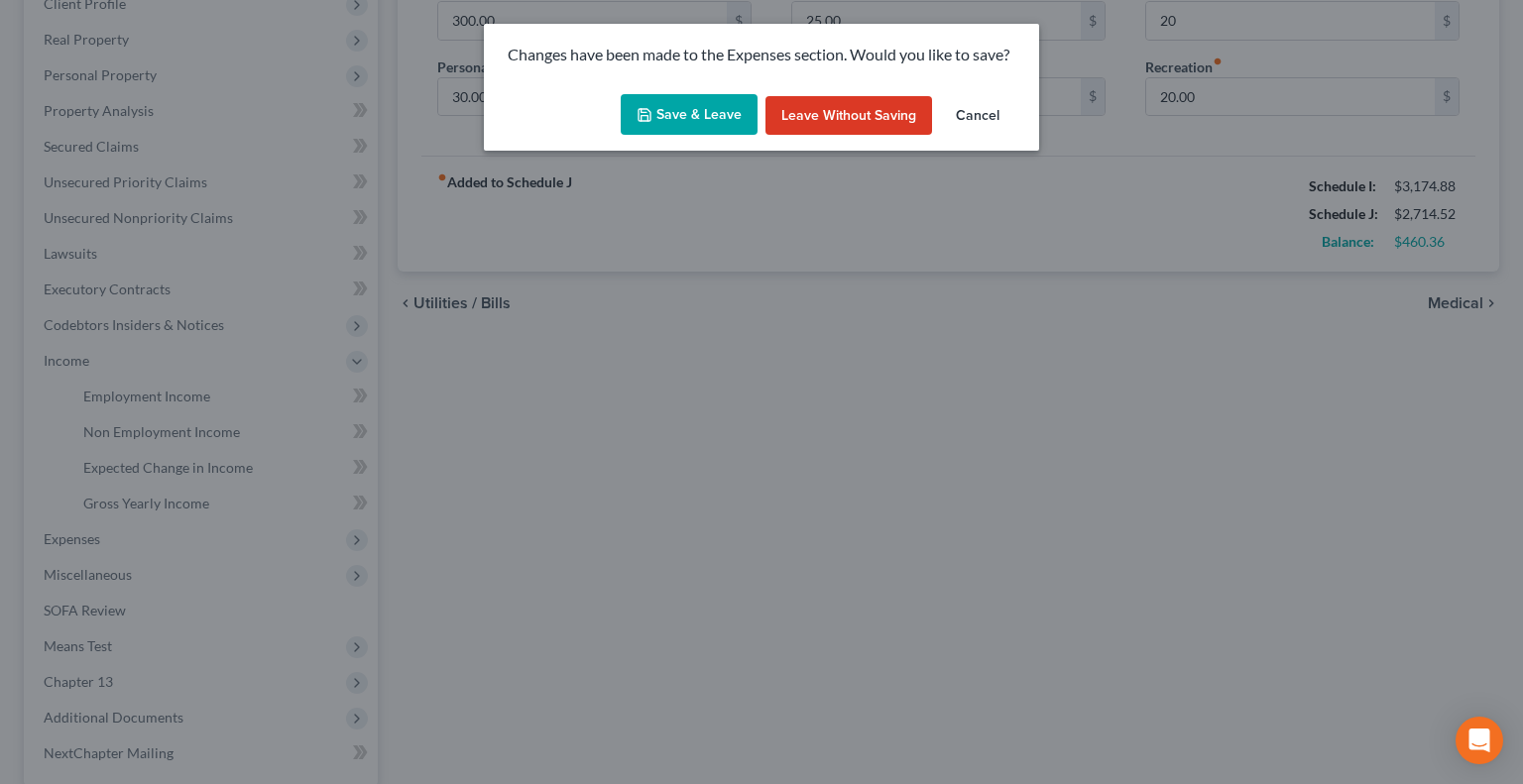 click on "Save & Leave" at bounding box center (689, 115) 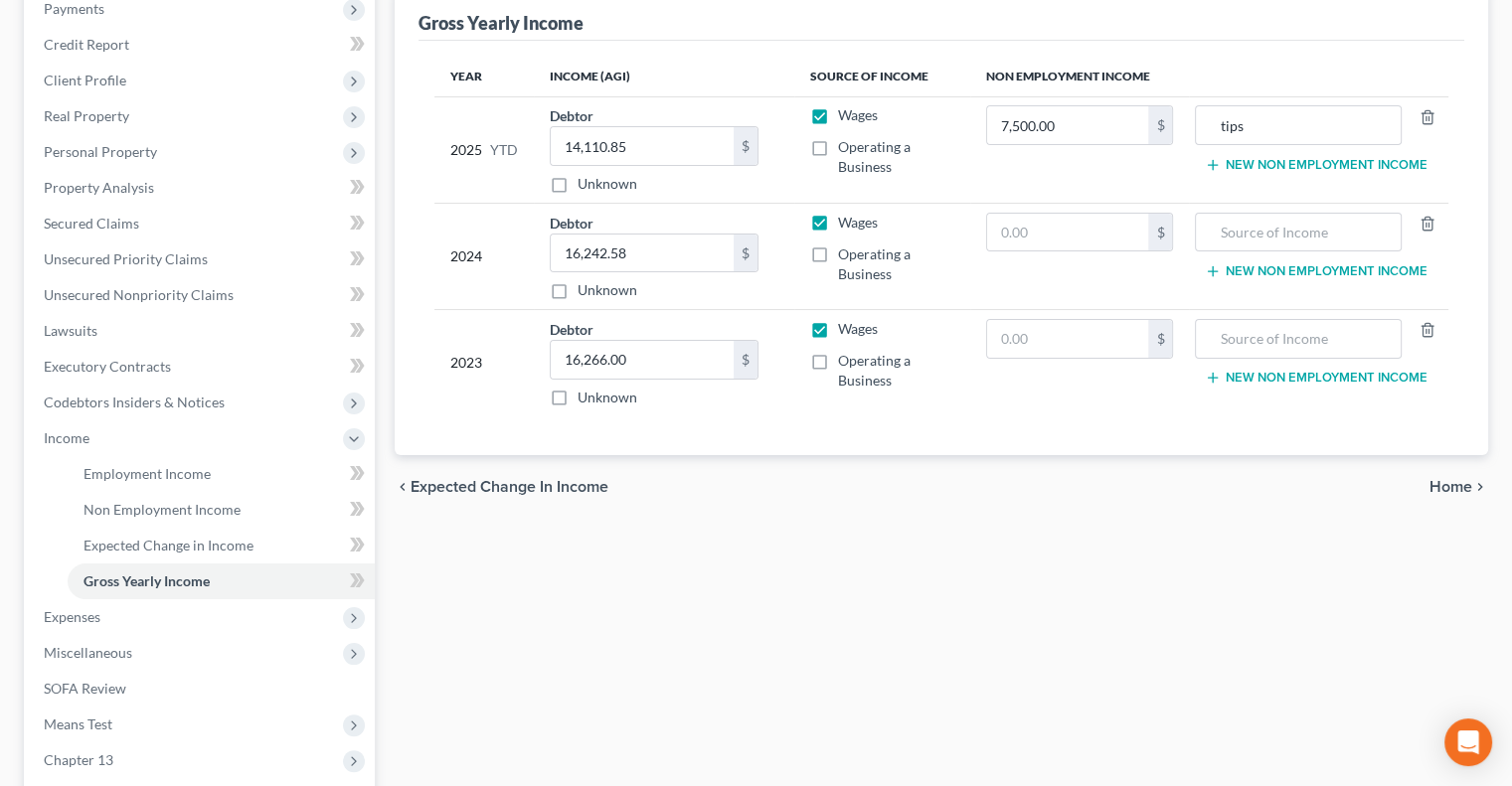 scroll, scrollTop: 298, scrollLeft: 0, axis: vertical 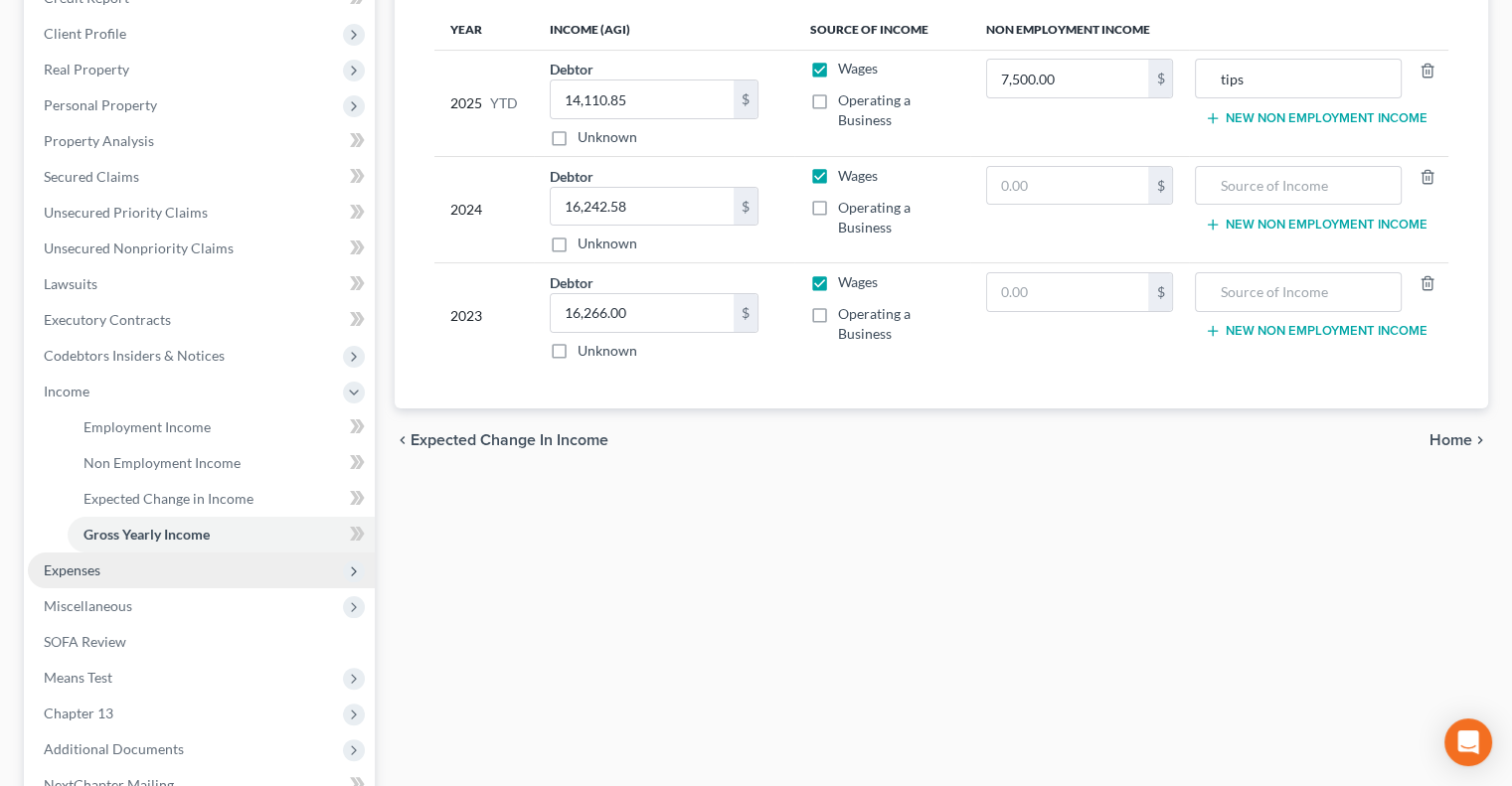 click on "Expenses" at bounding box center [72, 569] 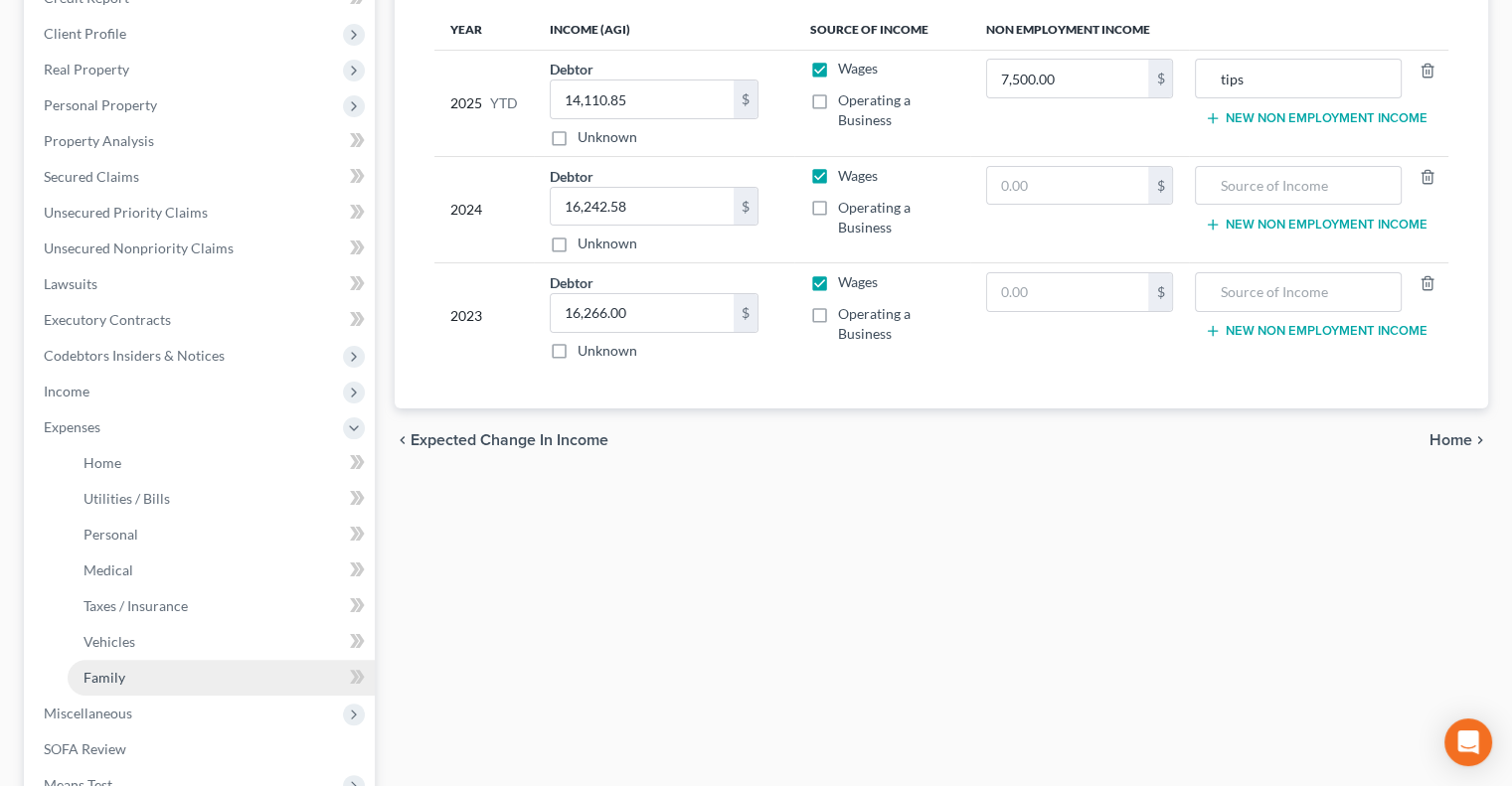 click on "Family" at bounding box center (104, 677) 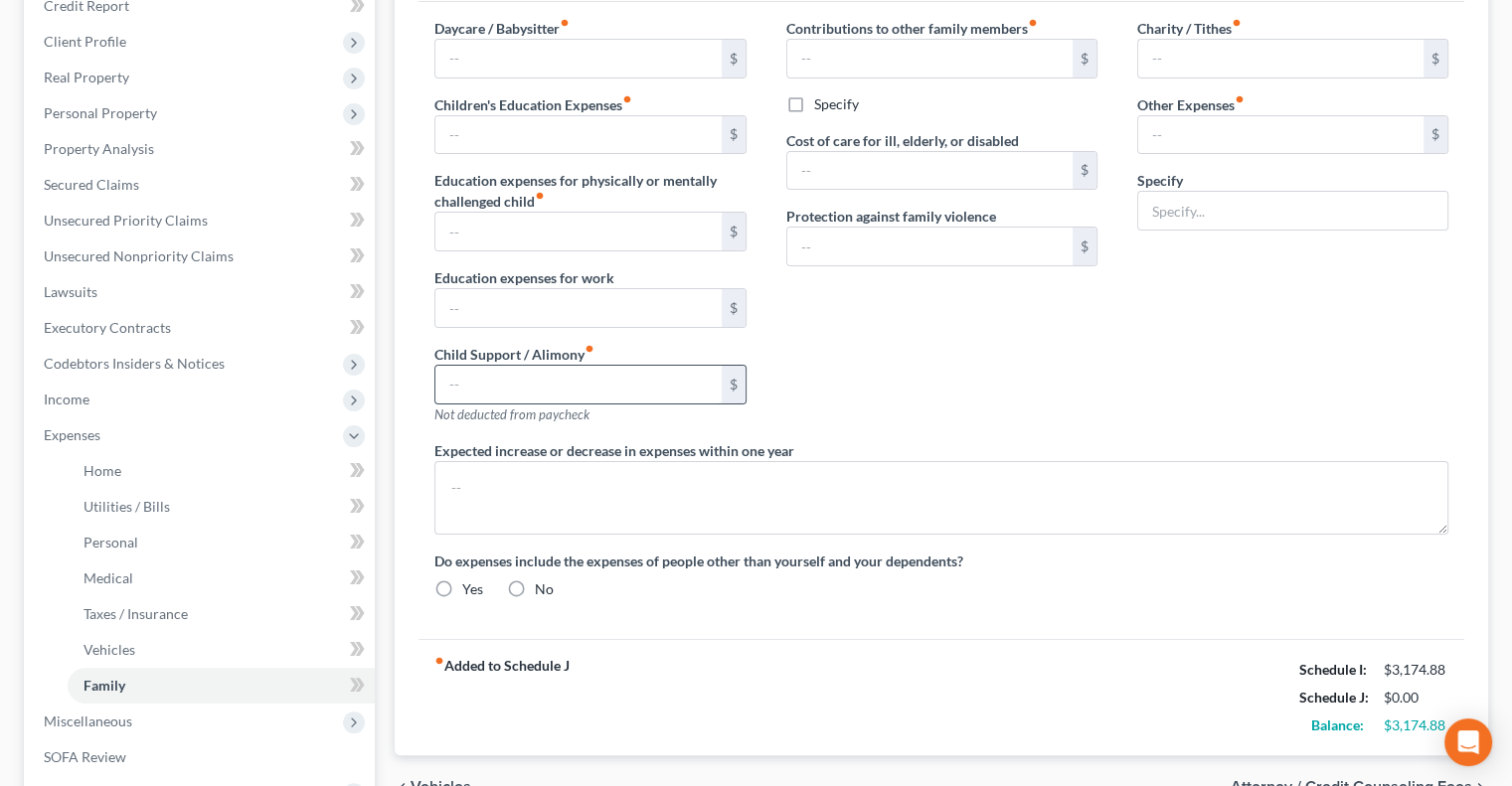 scroll, scrollTop: 298, scrollLeft: 0, axis: vertical 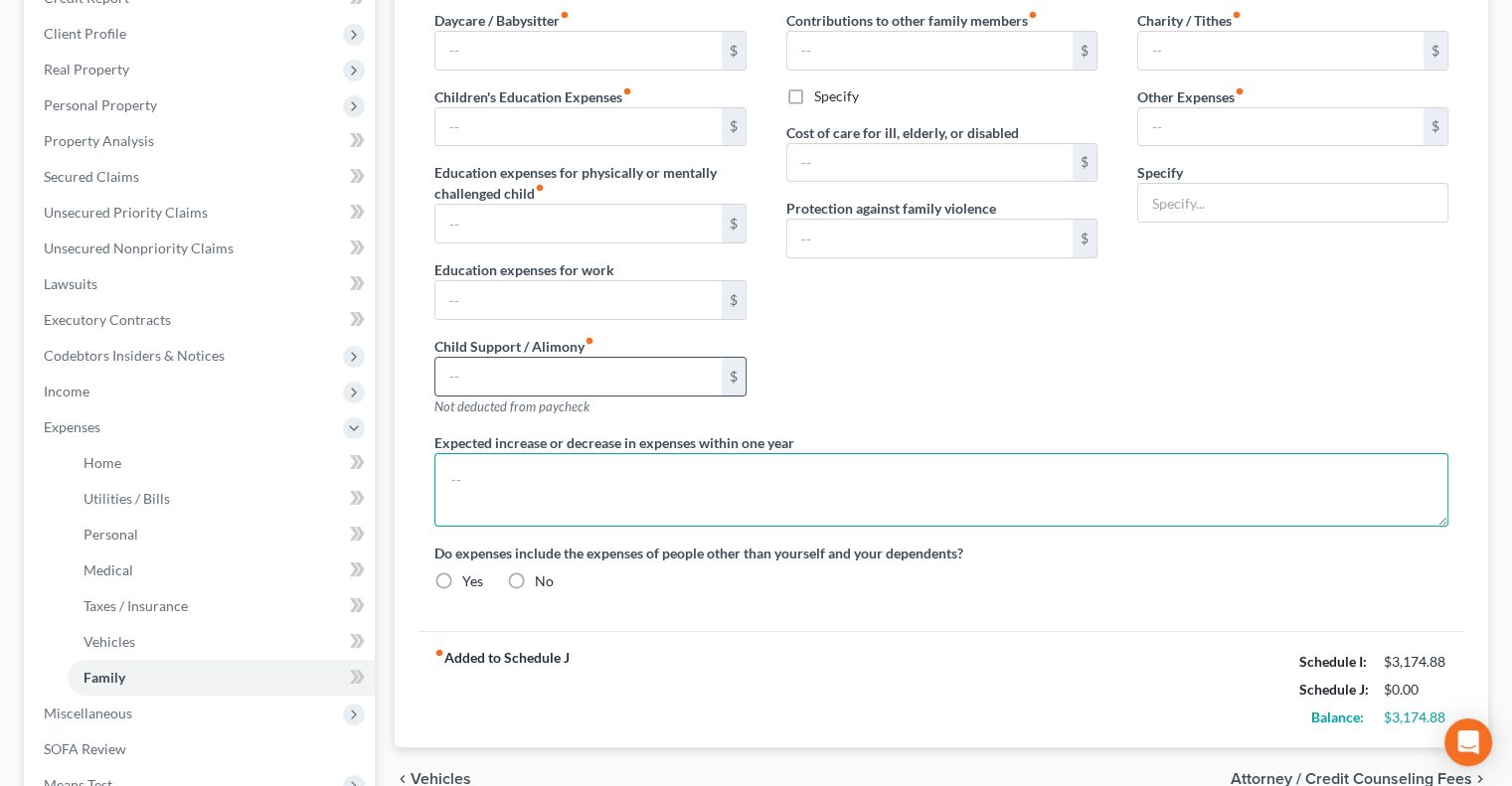 click at bounding box center (941, 490) 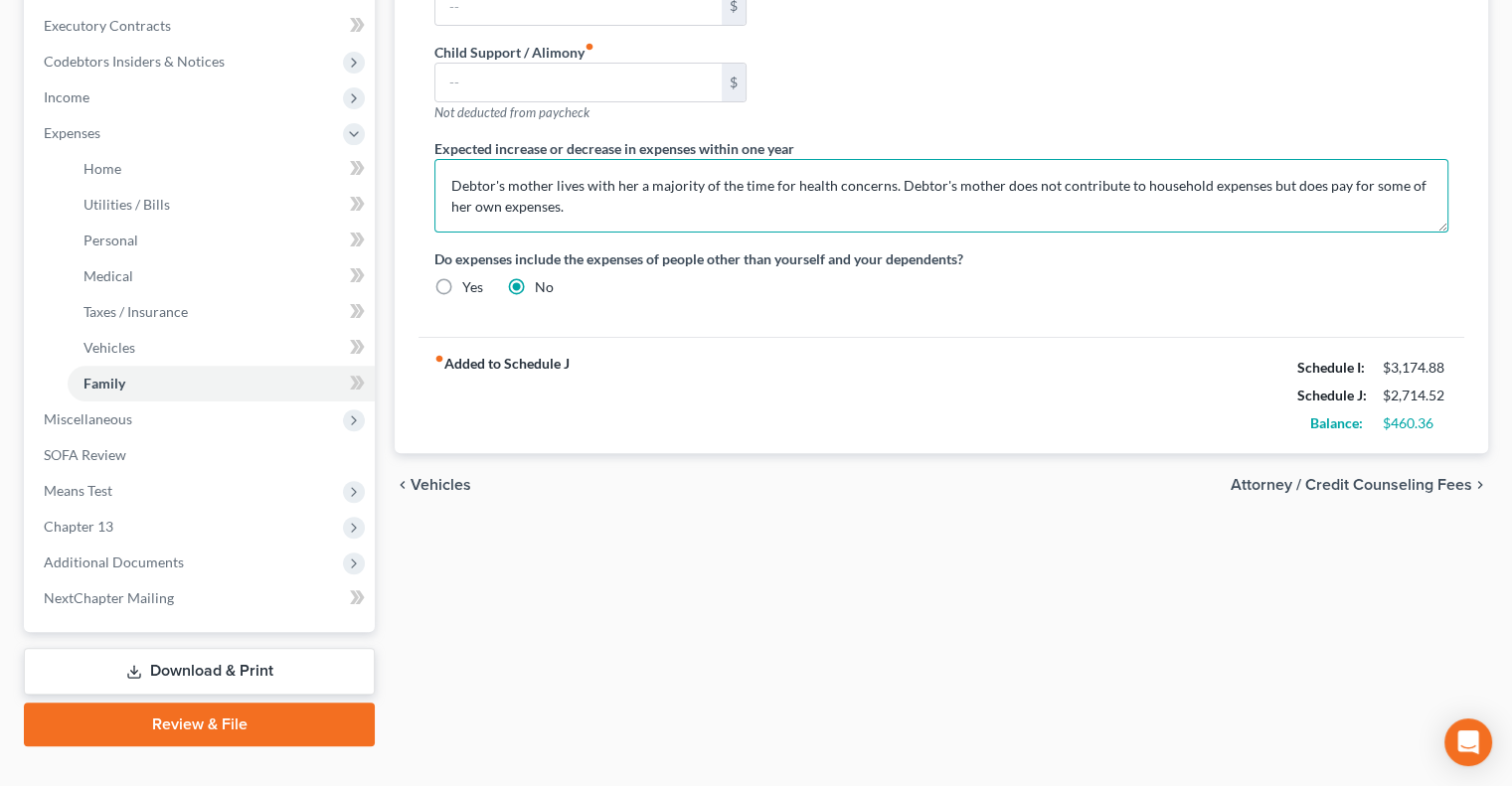 scroll, scrollTop: 596, scrollLeft: 0, axis: vertical 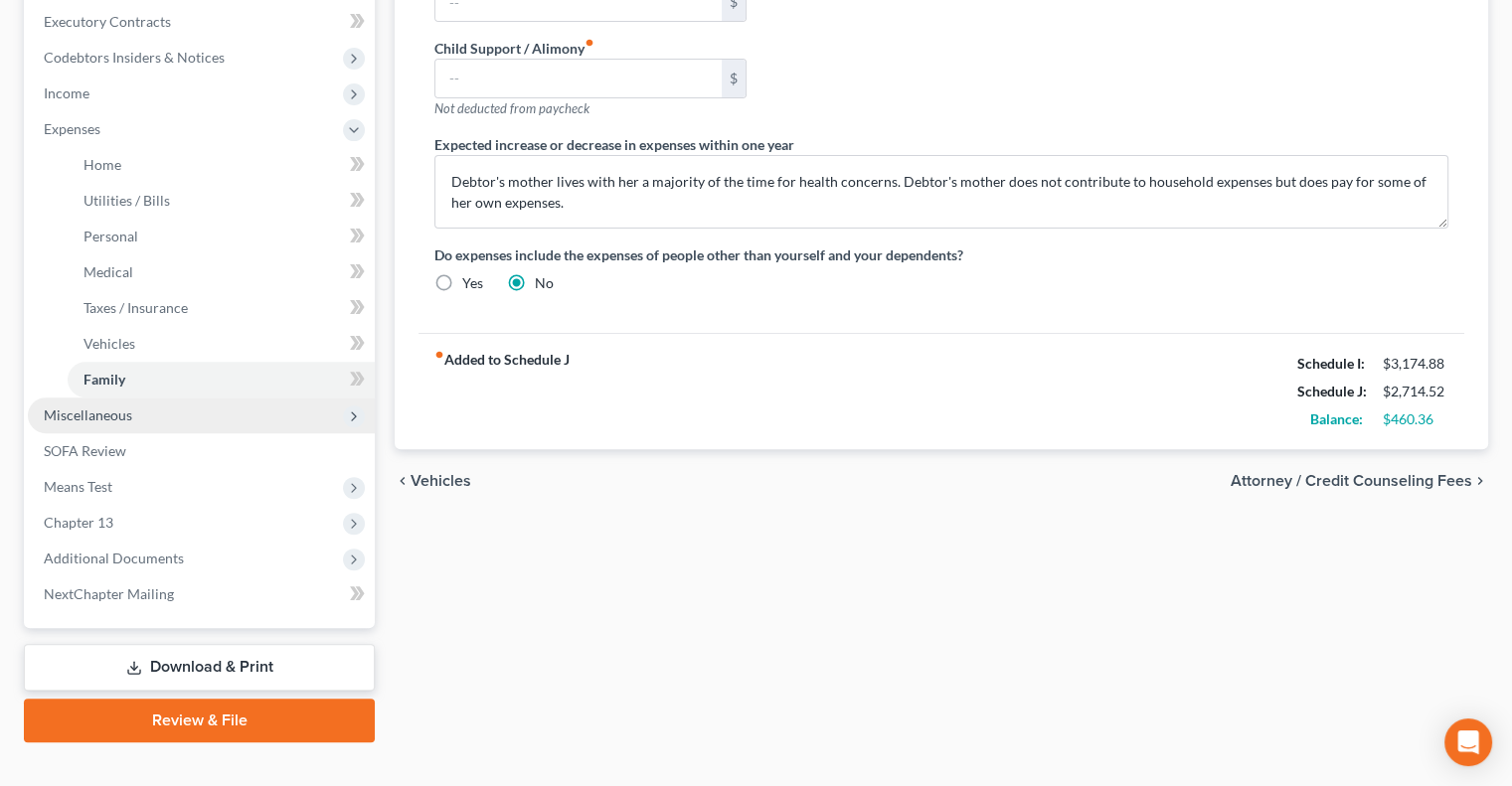 click on "Miscellaneous" at bounding box center [87, 414] 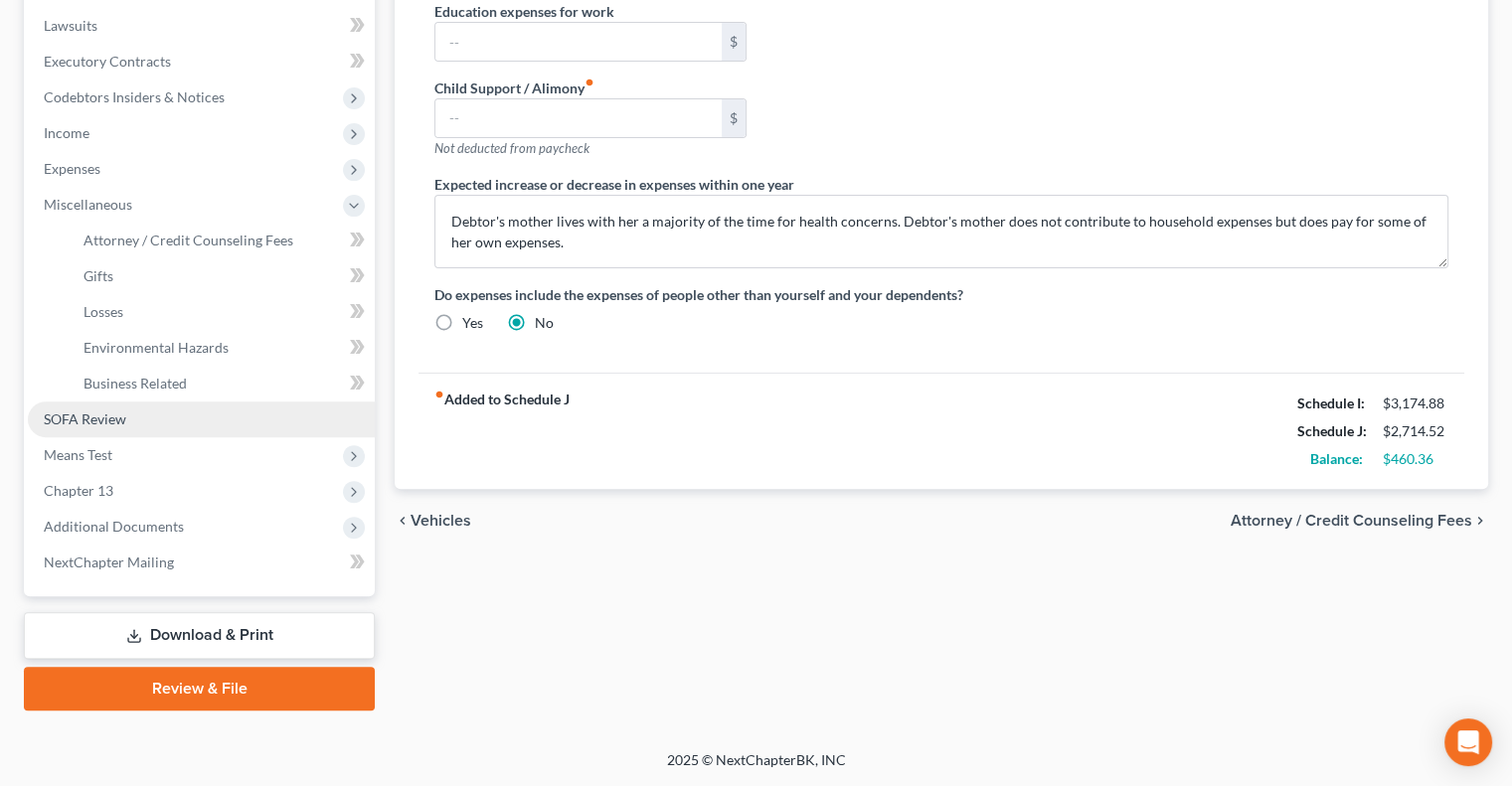 scroll, scrollTop: 554, scrollLeft: 0, axis: vertical 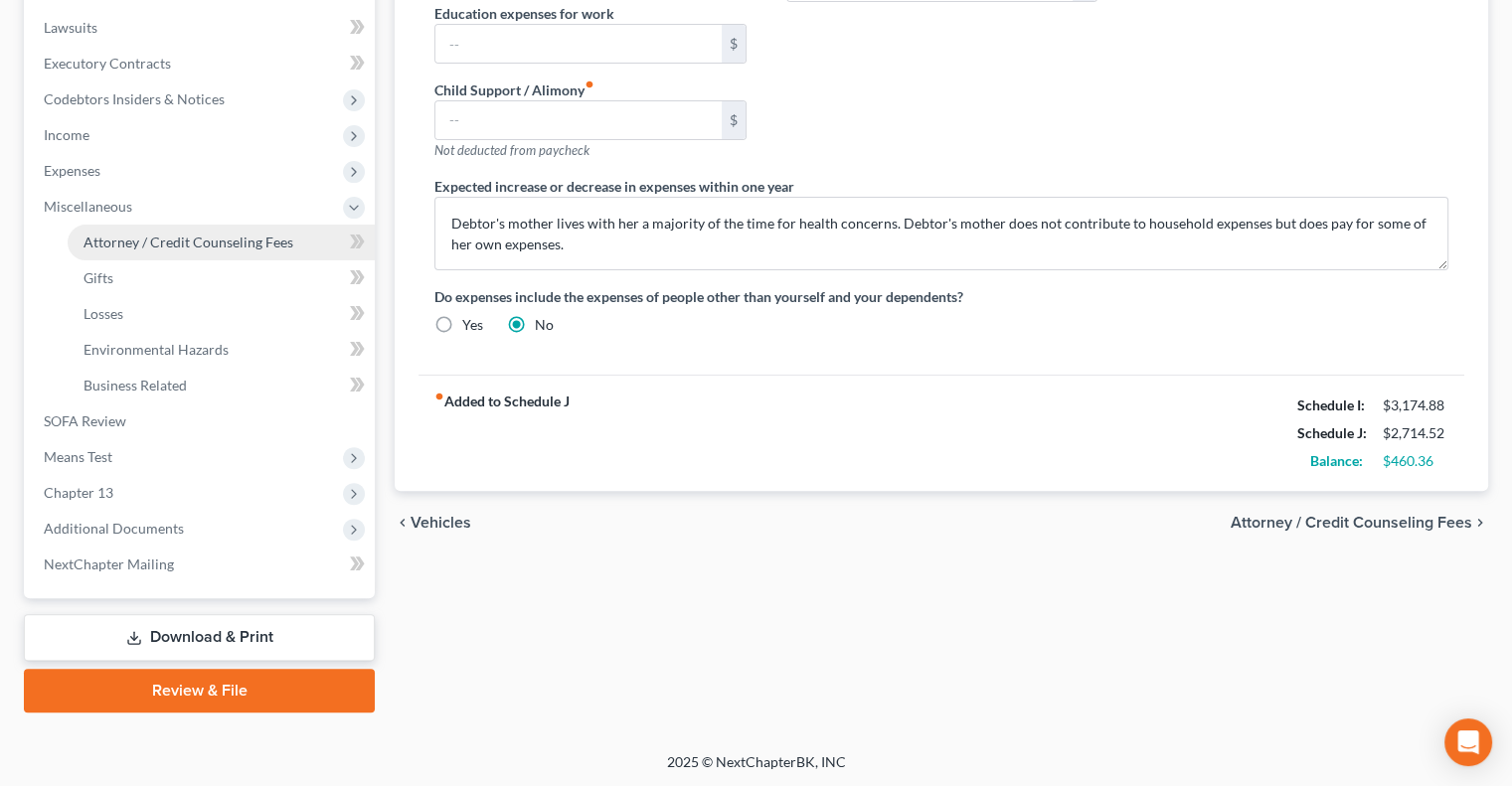 click on "Attorney / Credit Counseling Fees" at bounding box center [188, 241] 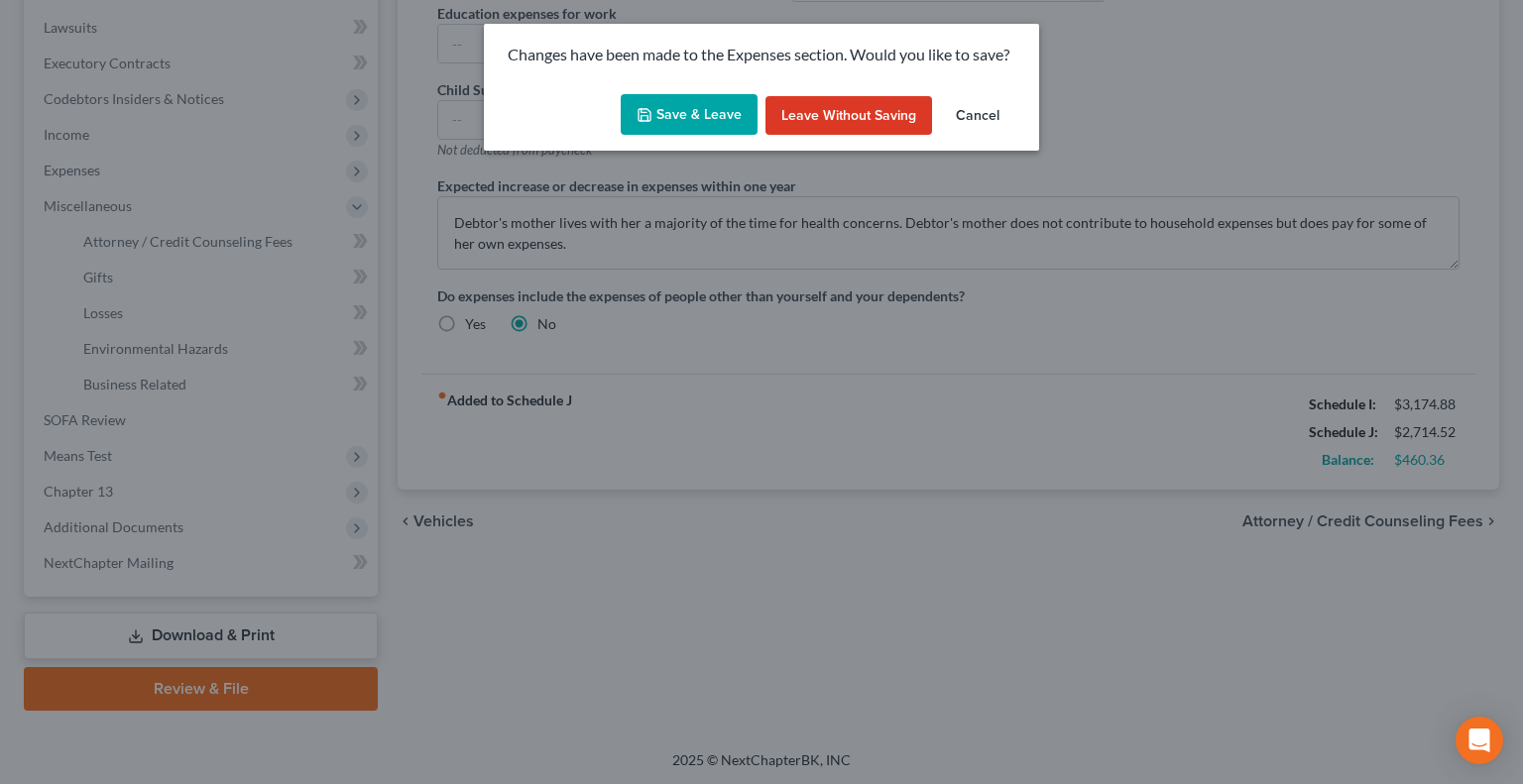 click on "Save & Leave" at bounding box center (689, 115) 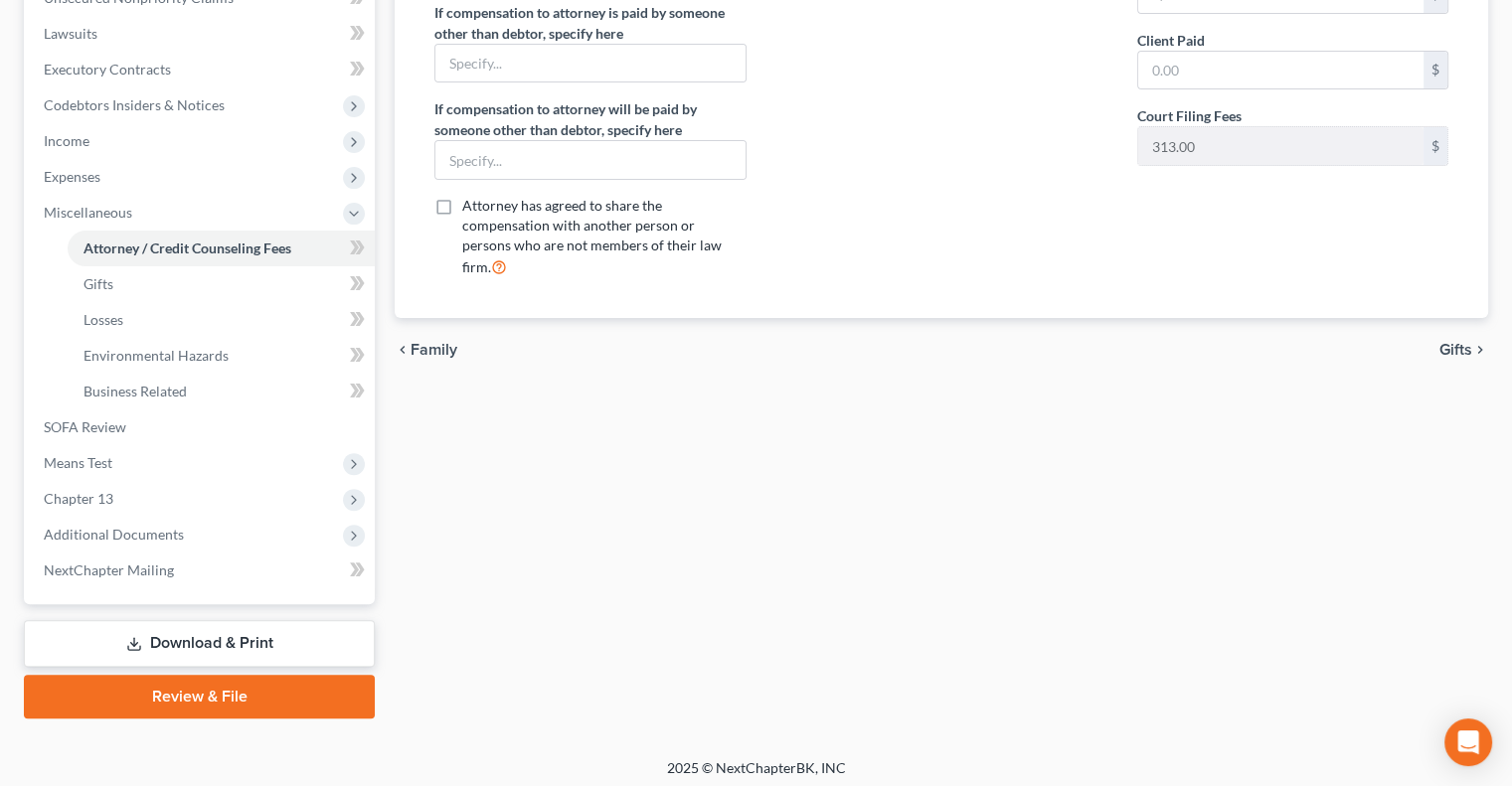 scroll, scrollTop: 554, scrollLeft: 0, axis: vertical 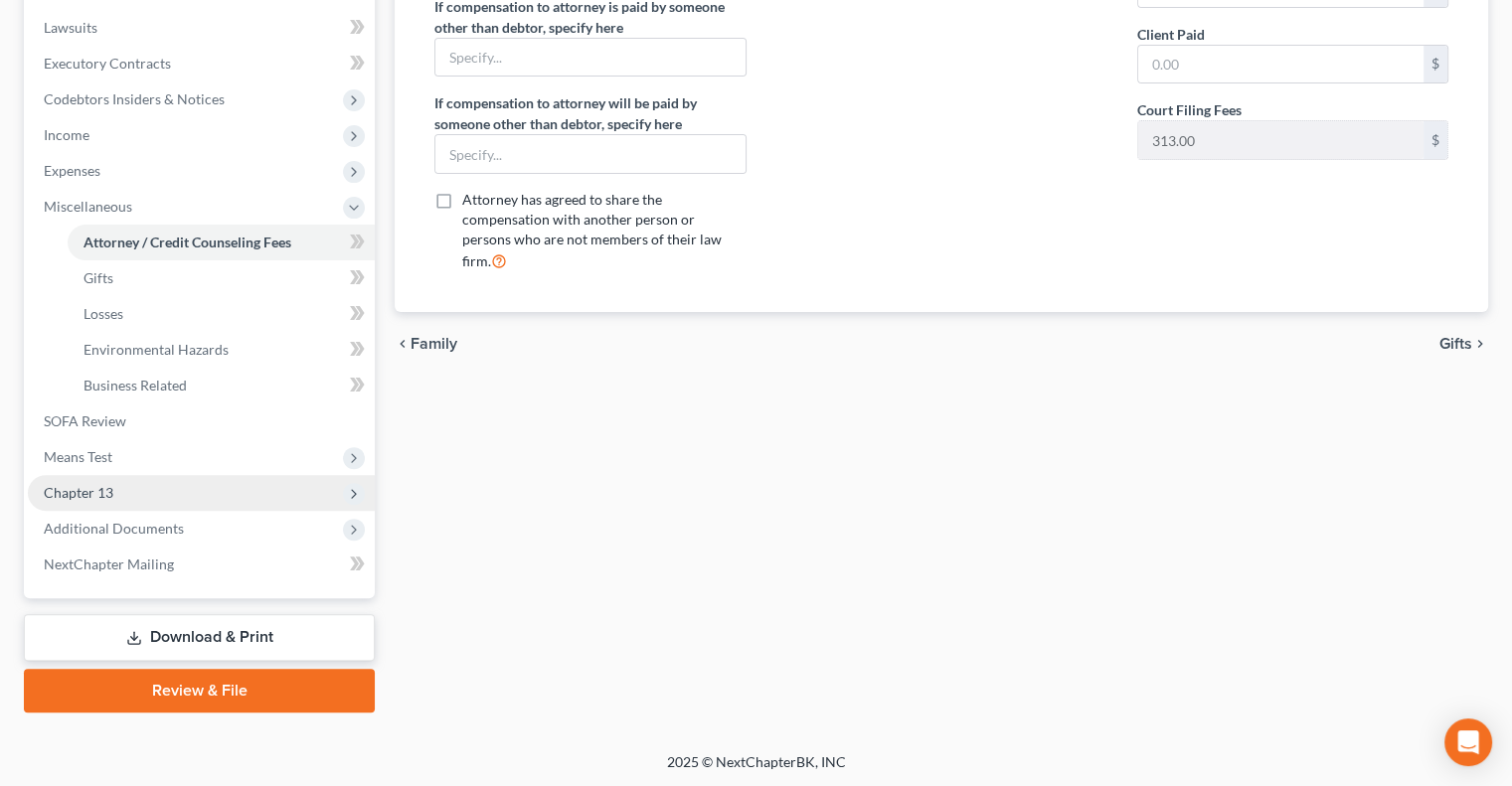 click on "Chapter 13" at bounding box center [201, 493] 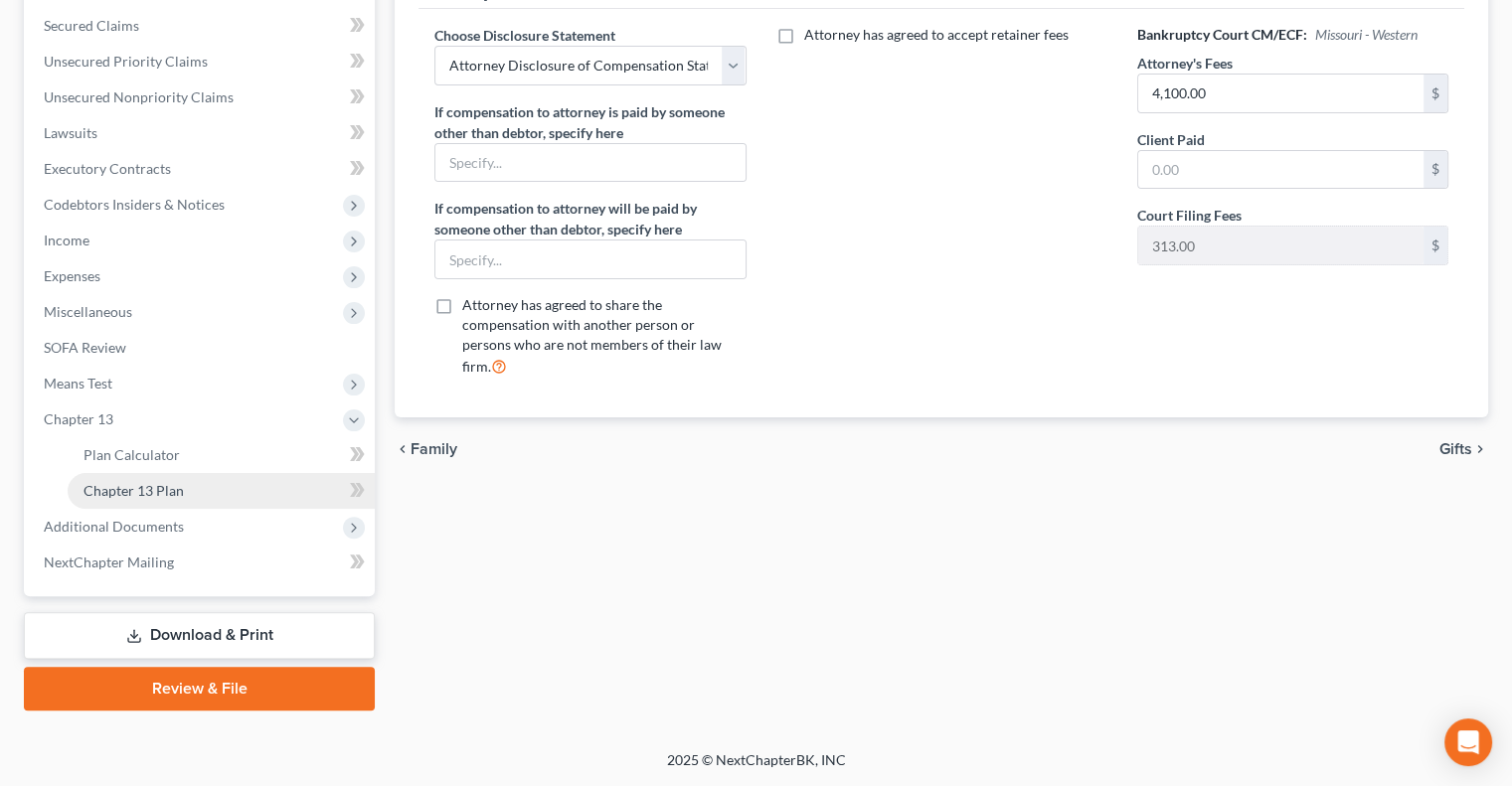 scroll, scrollTop: 447, scrollLeft: 0, axis: vertical 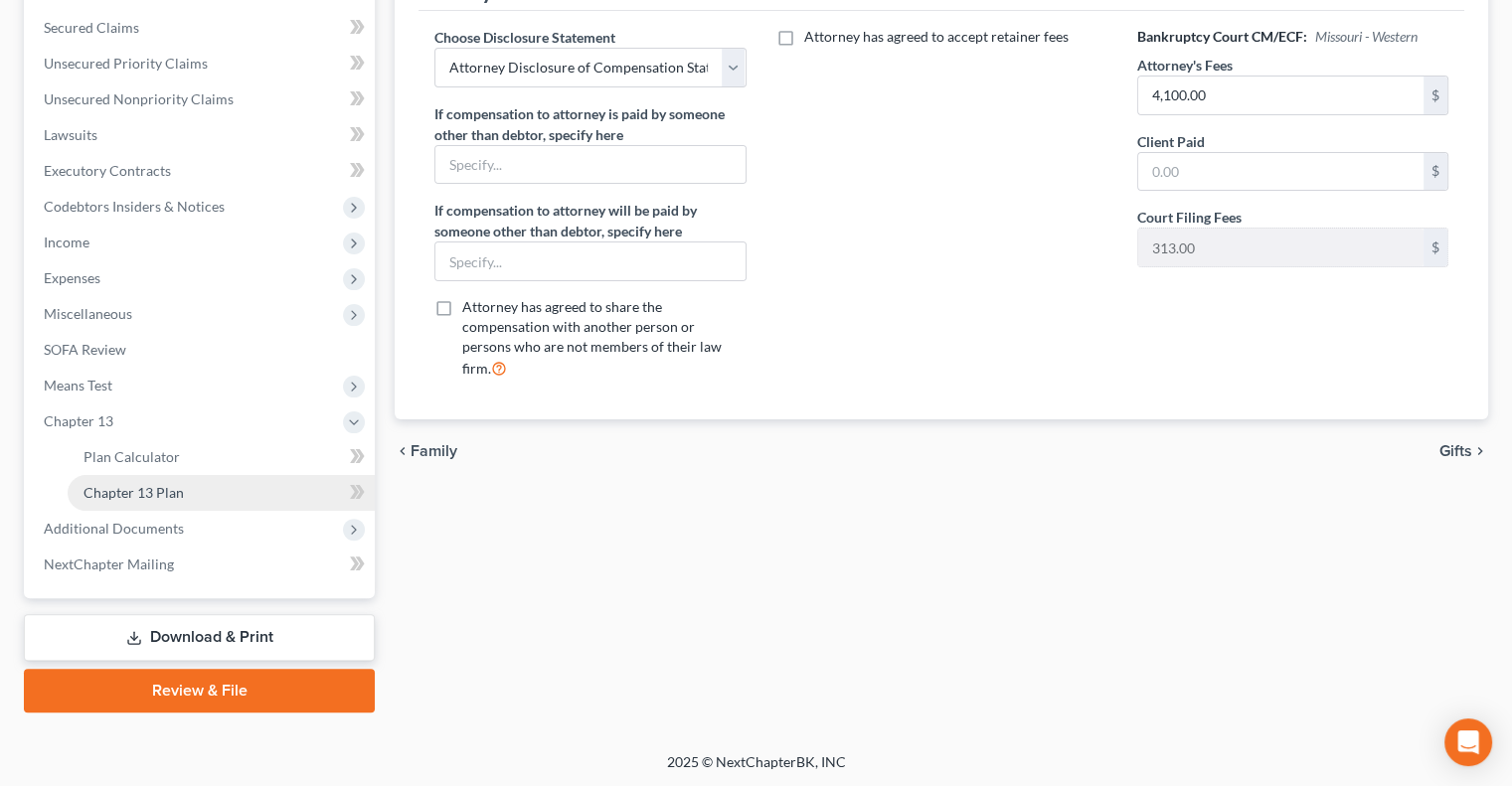 click on "Chapter 13 Plan" at bounding box center [133, 492] 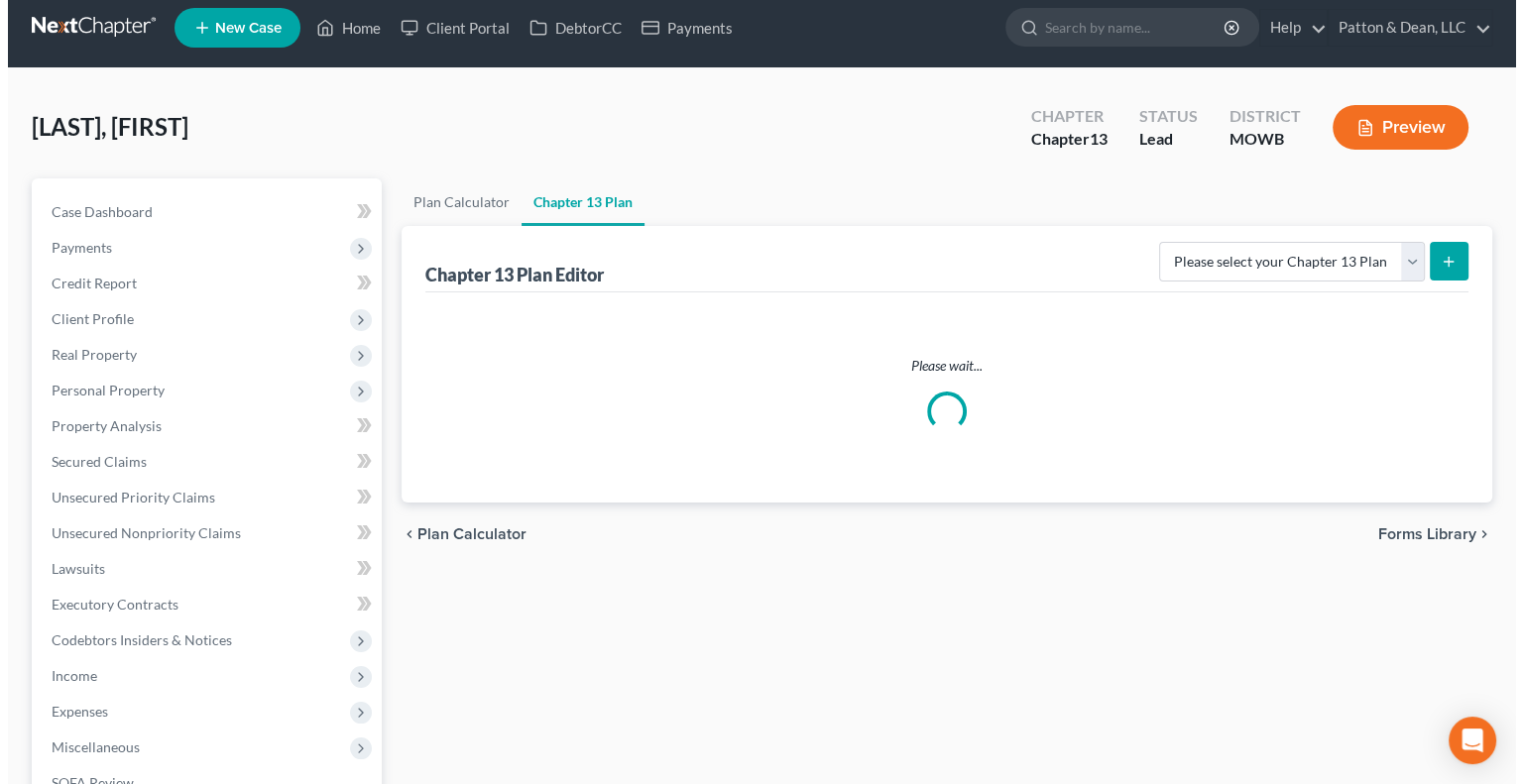 scroll, scrollTop: 0, scrollLeft: 0, axis: both 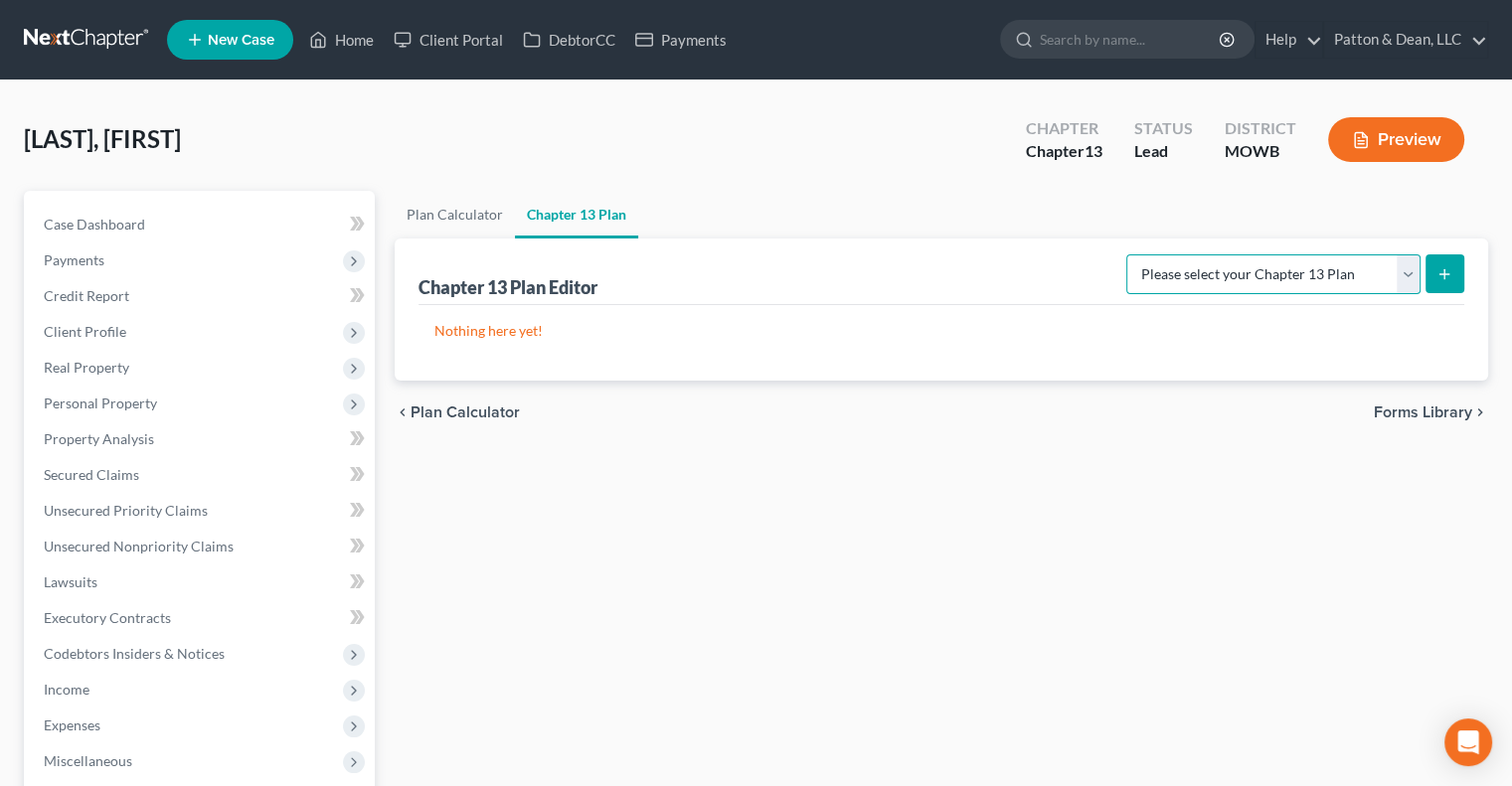 click on "Please select your Chapter 13 Plan Missouri - Western Effective 12/1/17 National Form Plan - Official Form 113" at bounding box center [1273, 274] 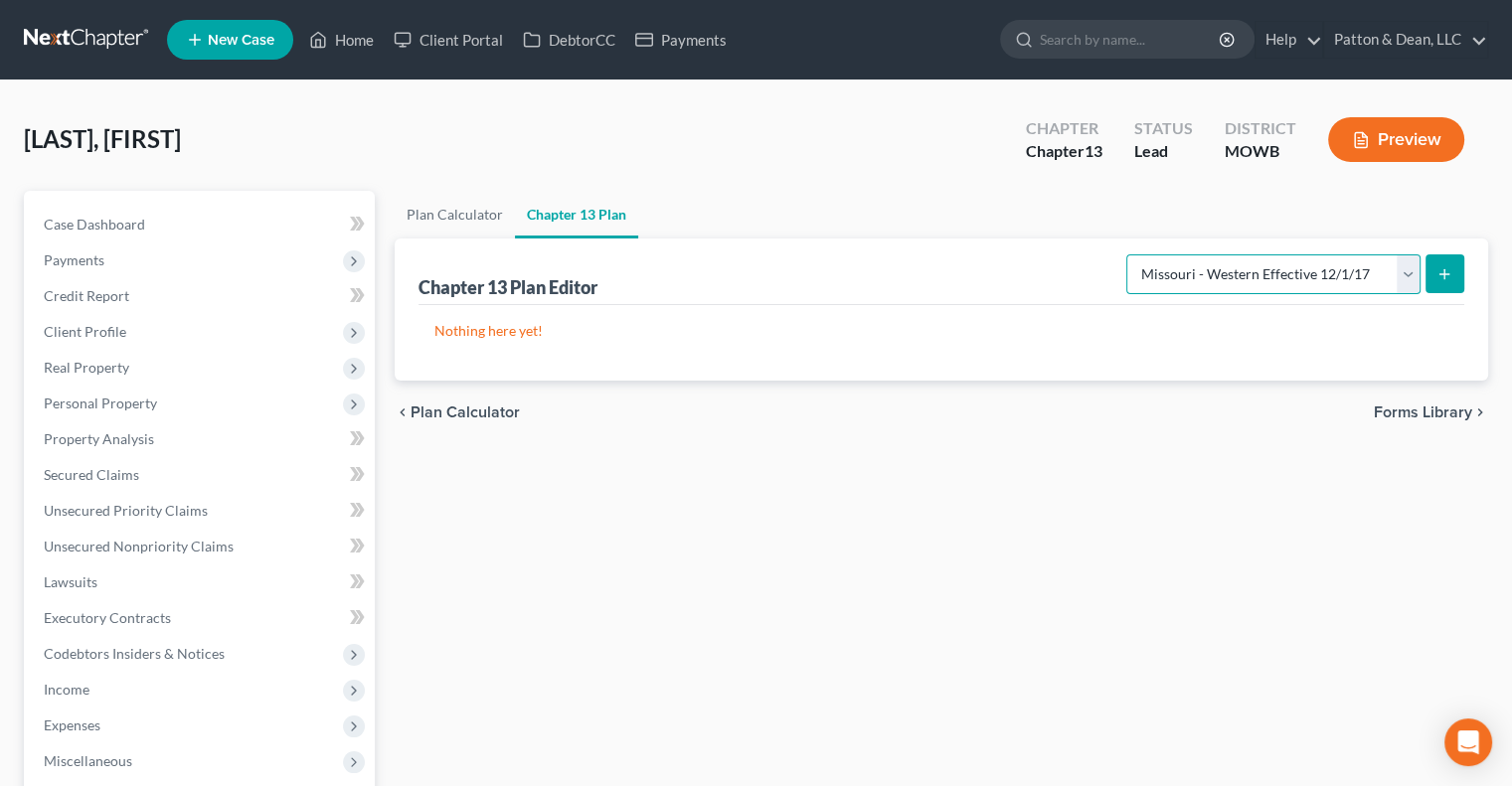 click on "Please select your Chapter 13 Plan Missouri - Western Effective 12/1/17 National Form Plan - Official Form 113" at bounding box center [1273, 274] 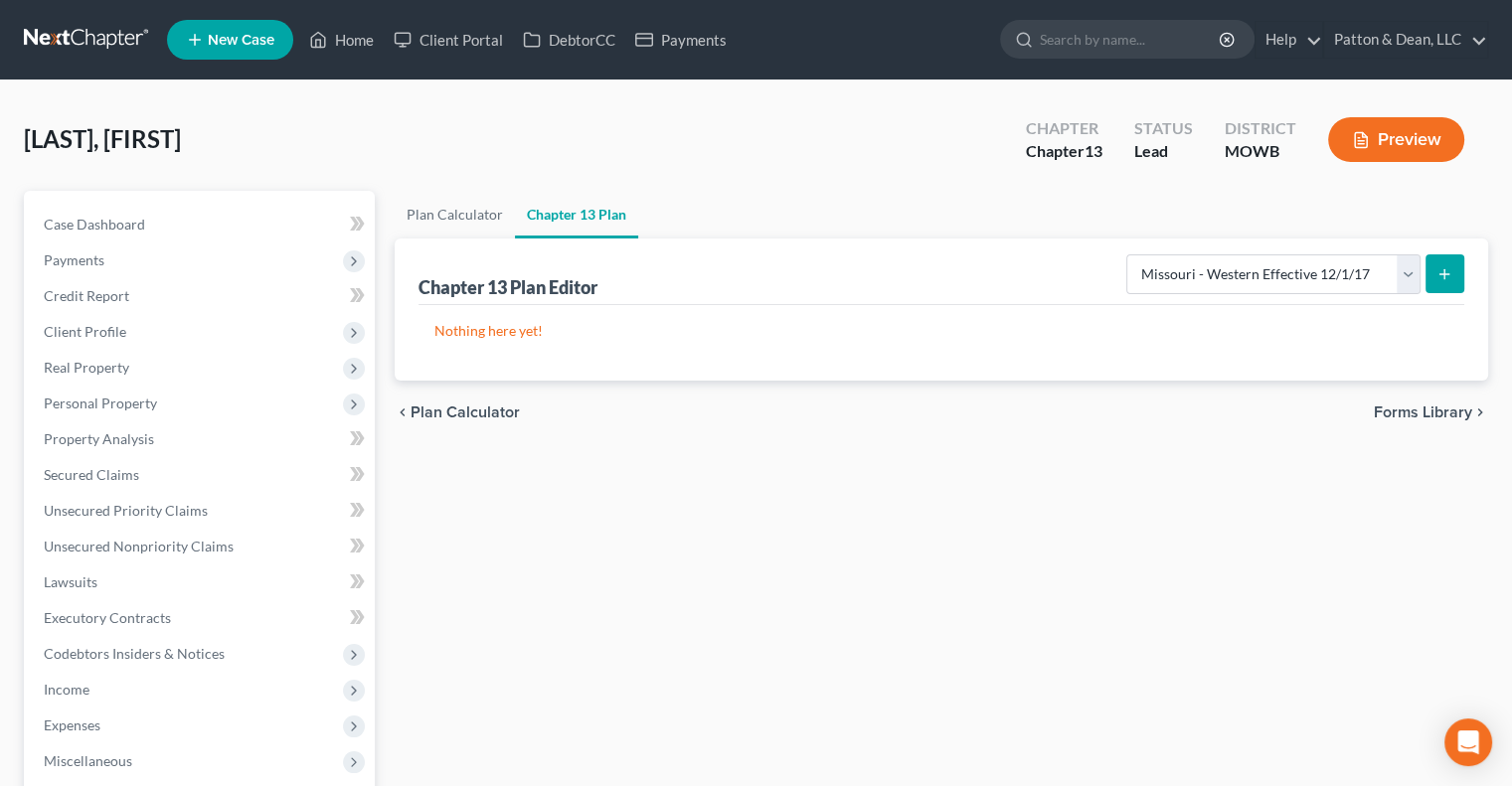 click at bounding box center (1444, 273) 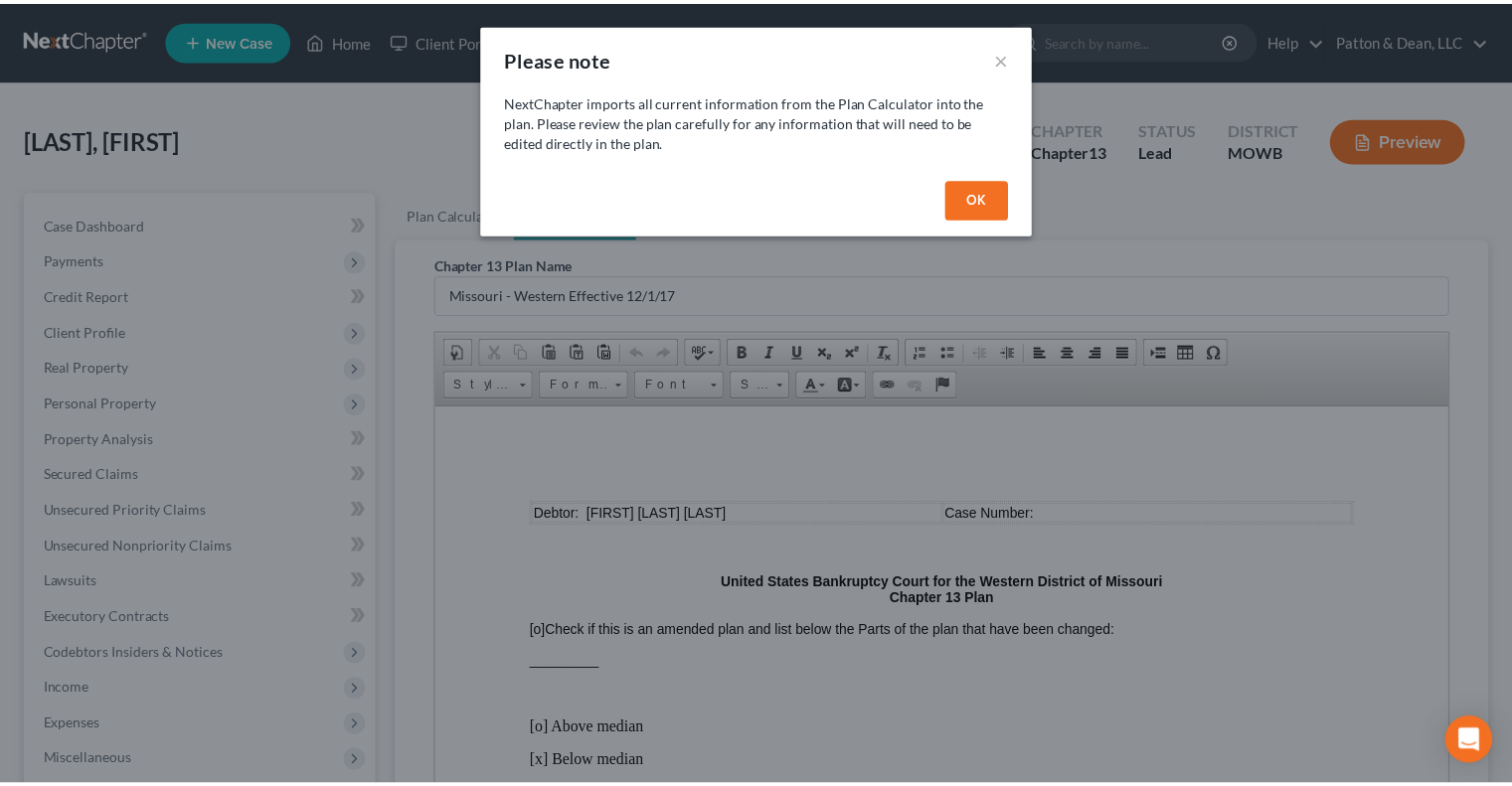 scroll, scrollTop: 0, scrollLeft: 0, axis: both 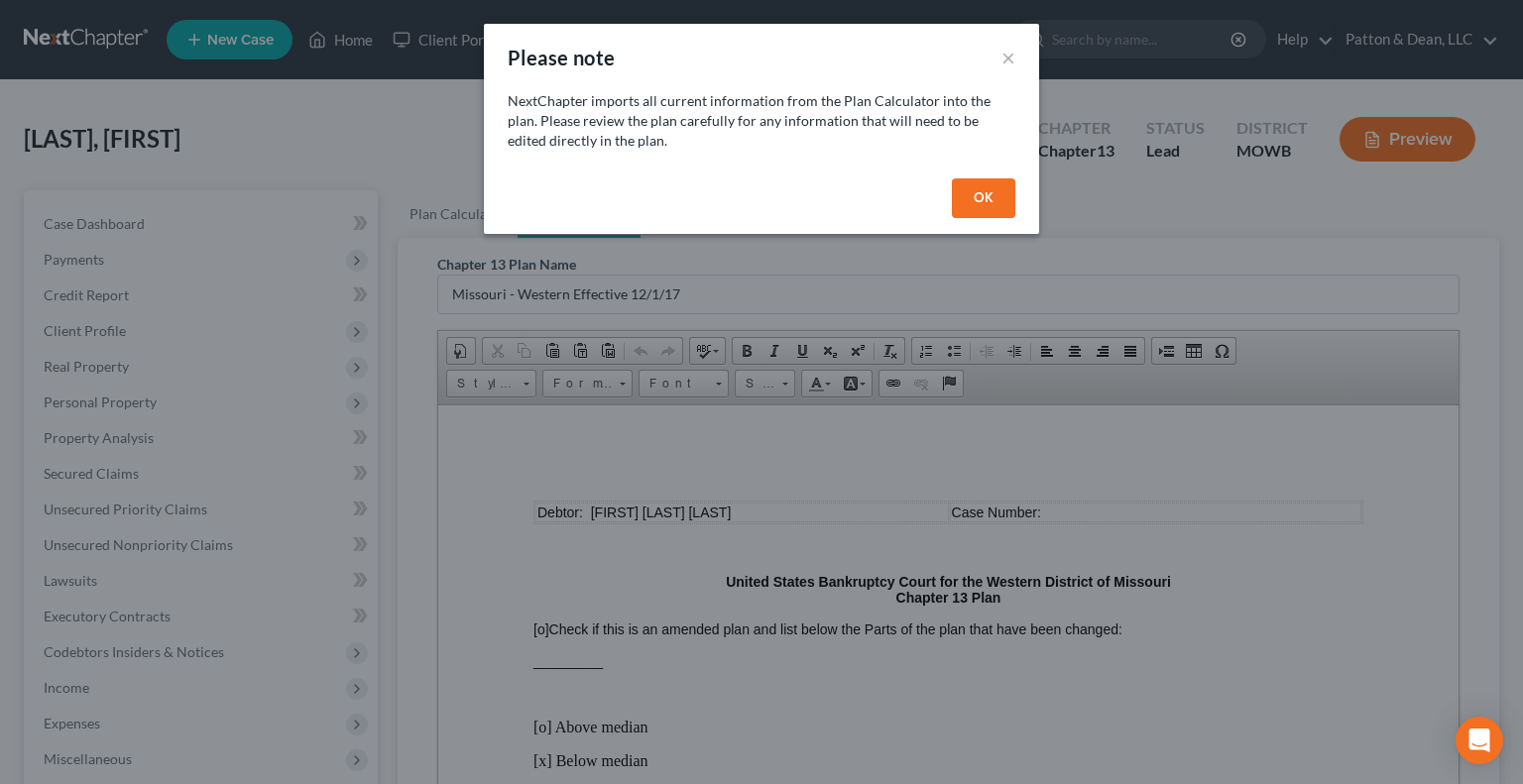 click on "OK" at bounding box center [984, 198] 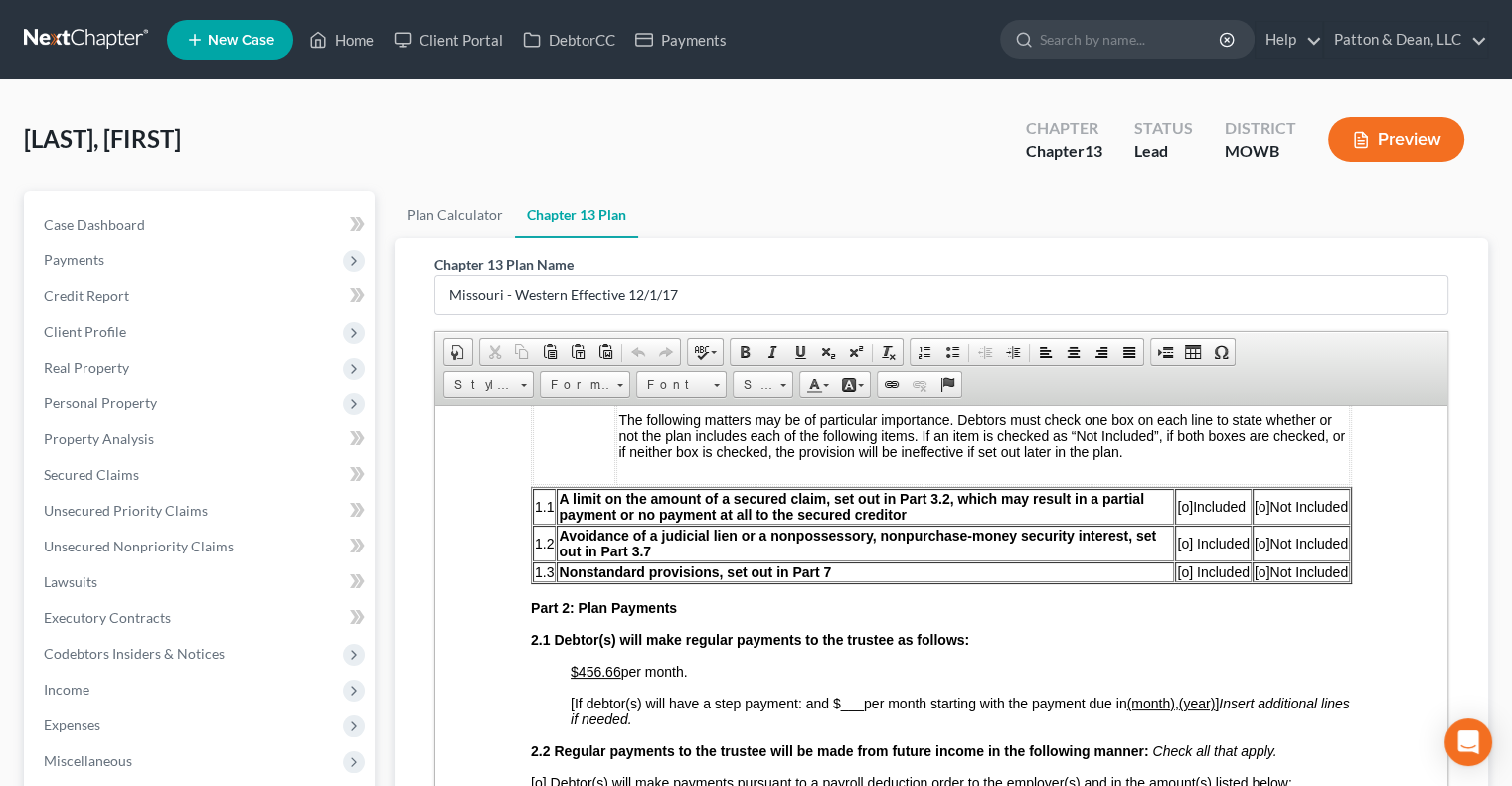 scroll, scrollTop: 795, scrollLeft: 0, axis: vertical 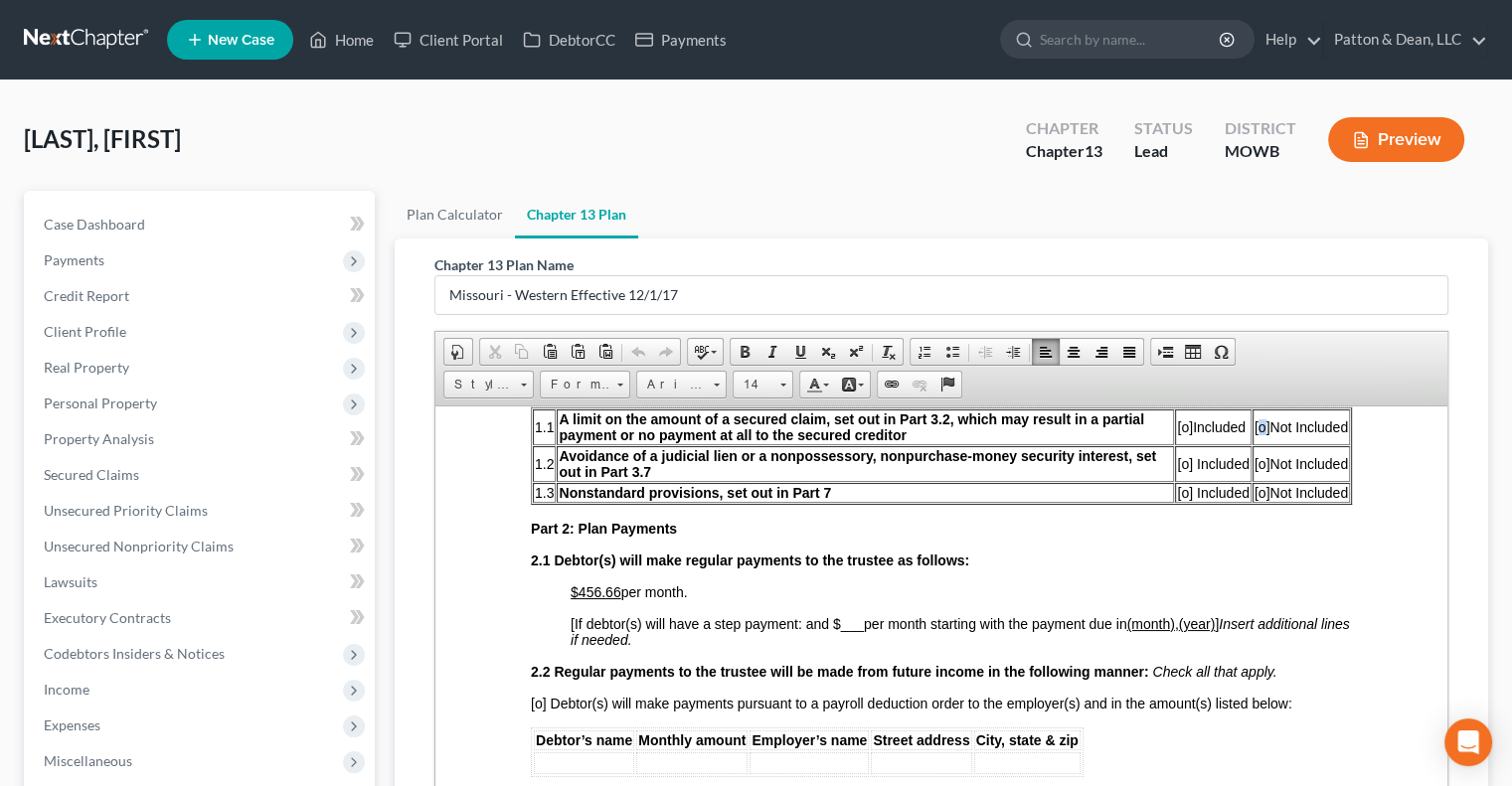 click on "[o]" at bounding box center [1262, 426] 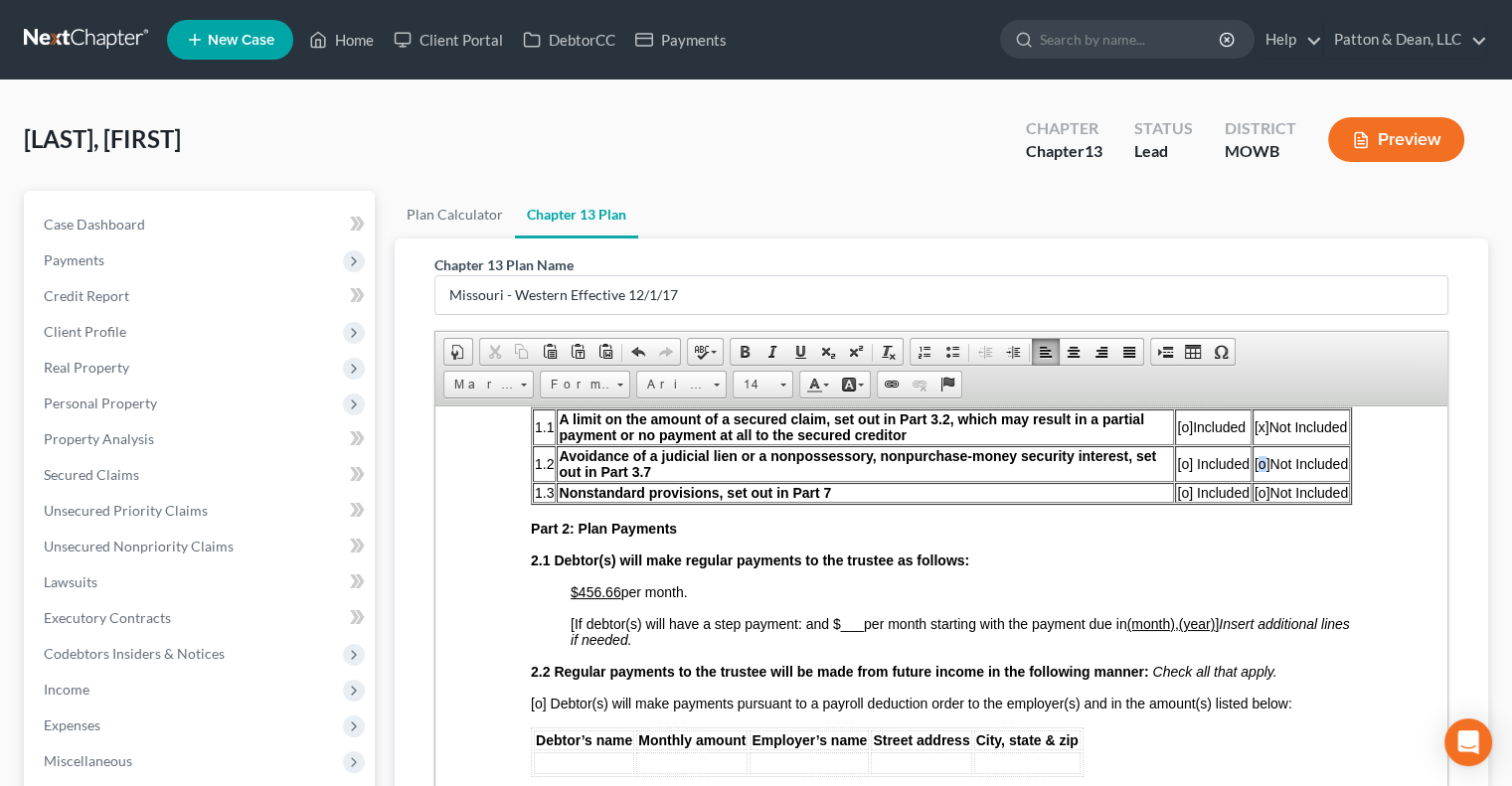click on "[o]" at bounding box center (1262, 463) 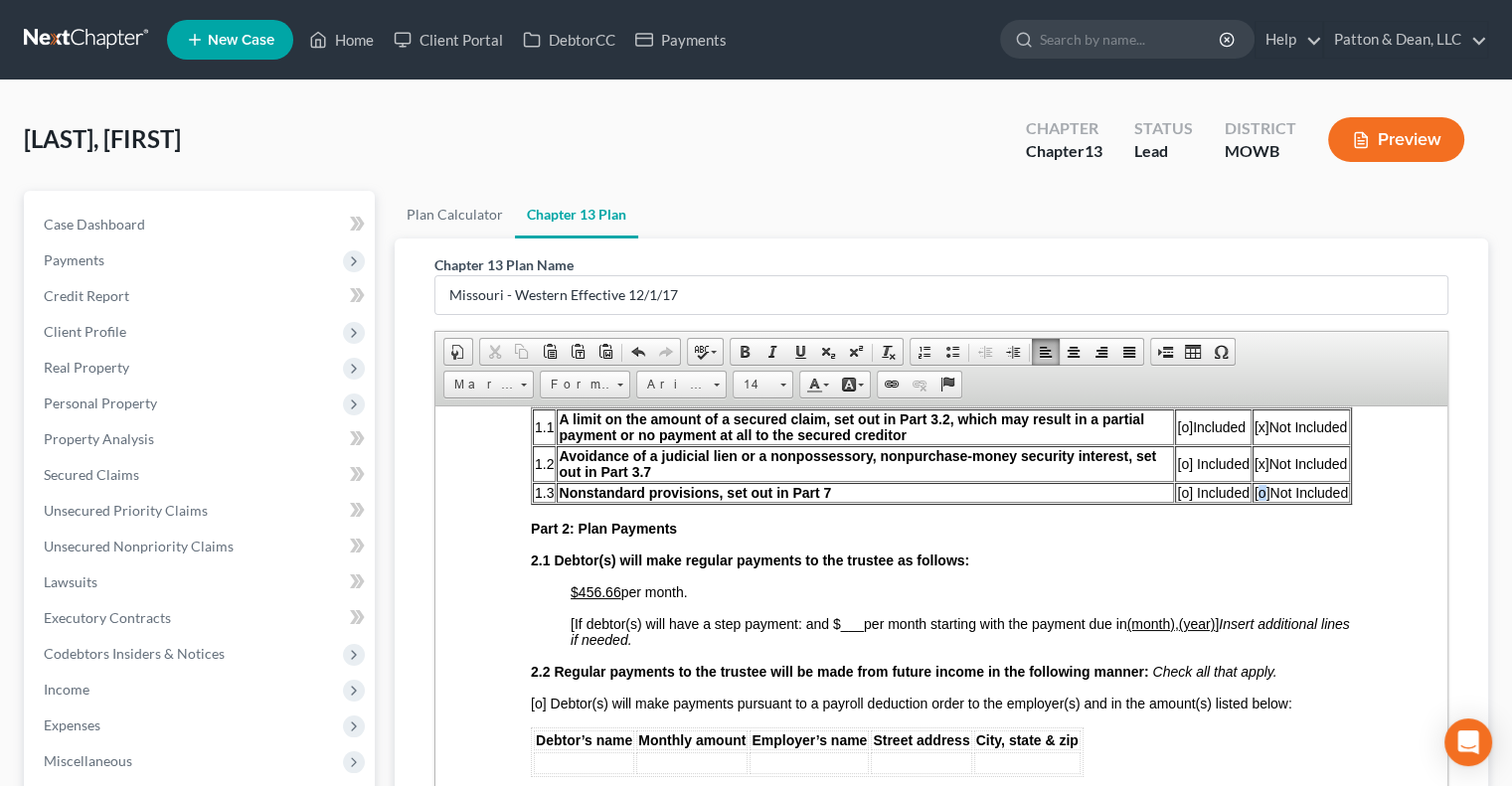 click on "[o]" at bounding box center (1262, 492) 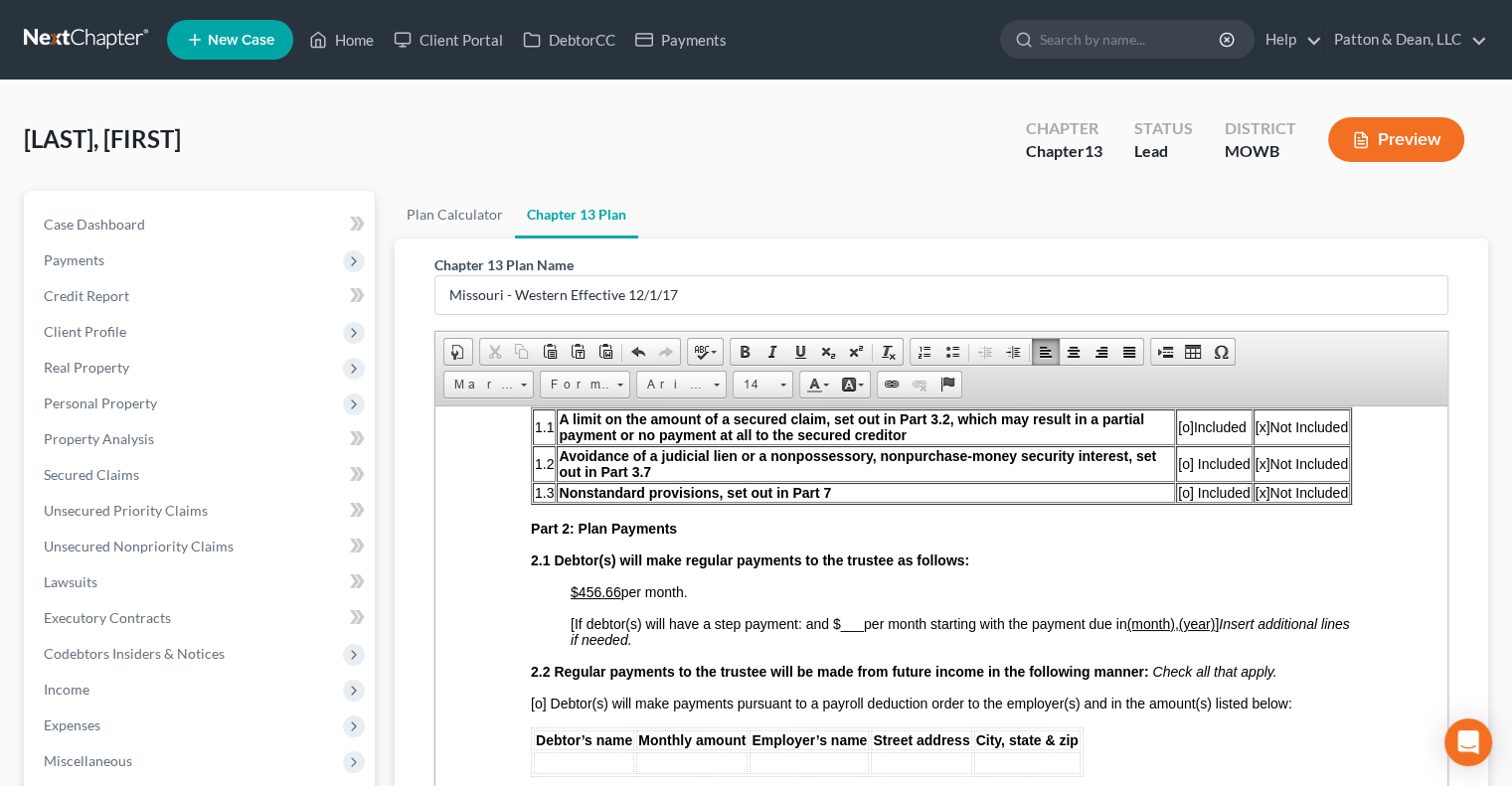 click on "$456.66  per month." at bounding box center [629, 591] 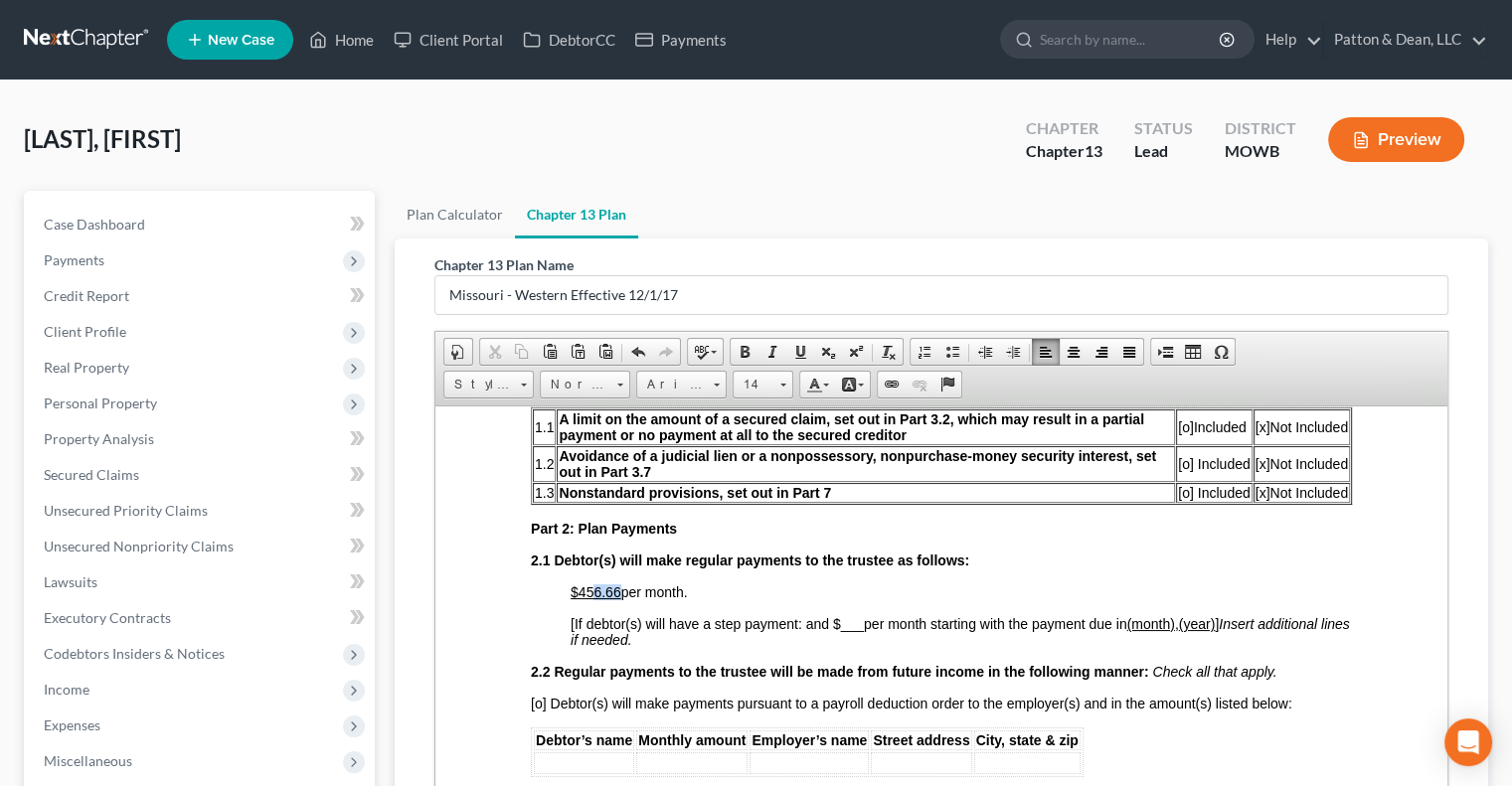 drag, startPoint x: 620, startPoint y: 600, endPoint x: 595, endPoint y: 601, distance: 25.019992 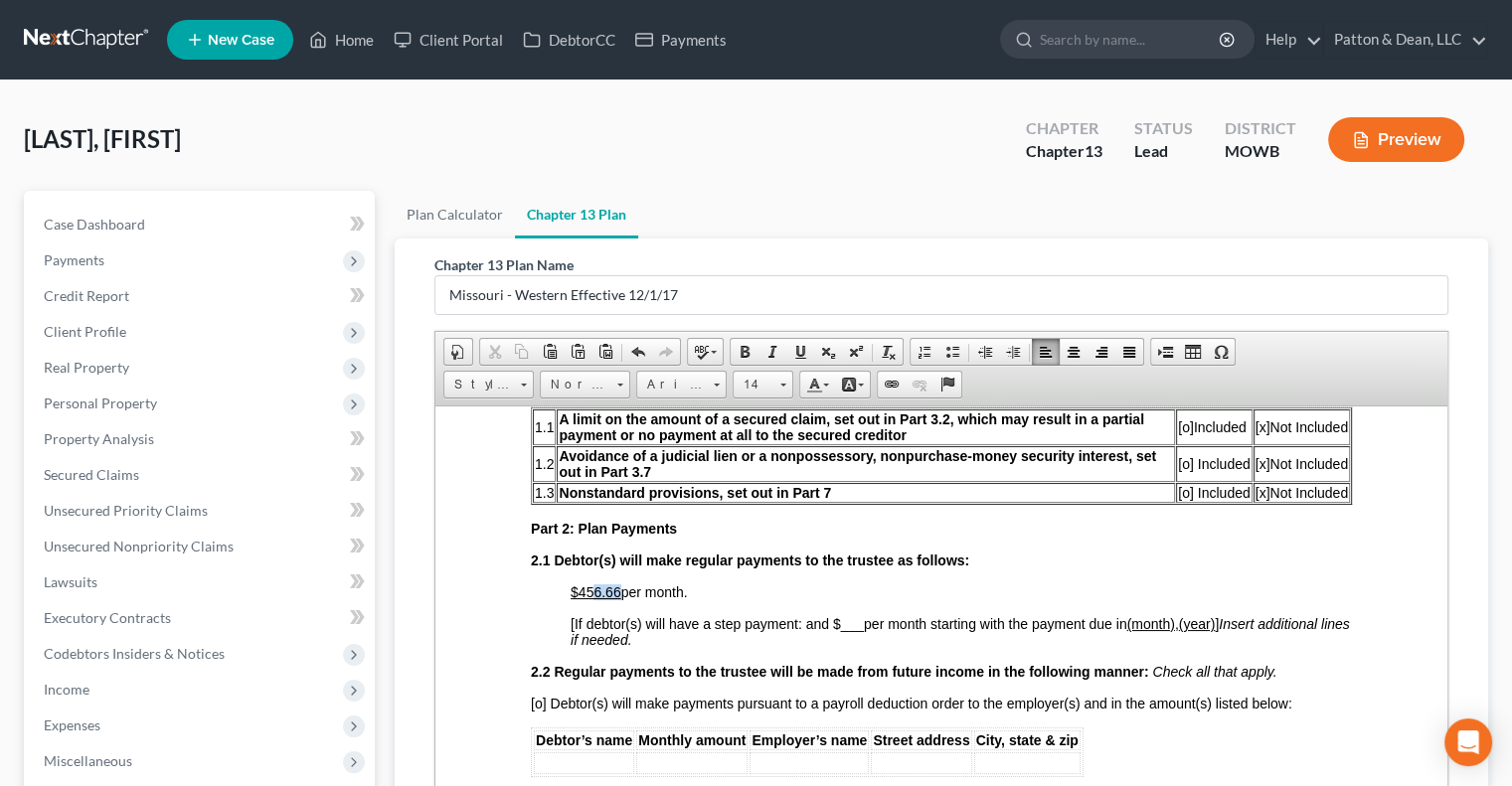 click on "$456.66  per month." at bounding box center [629, 591] 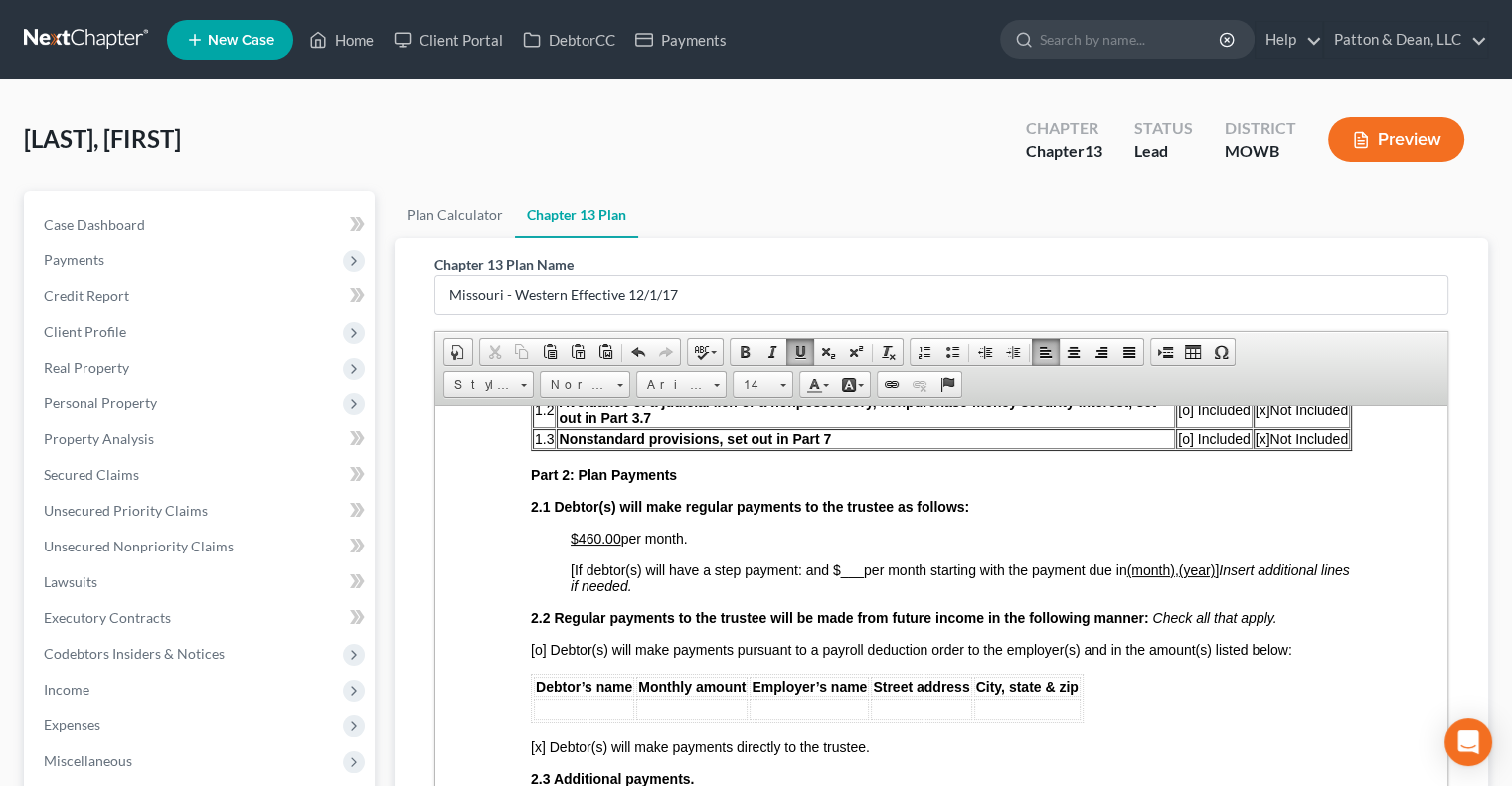 scroll, scrollTop: 894, scrollLeft: 0, axis: vertical 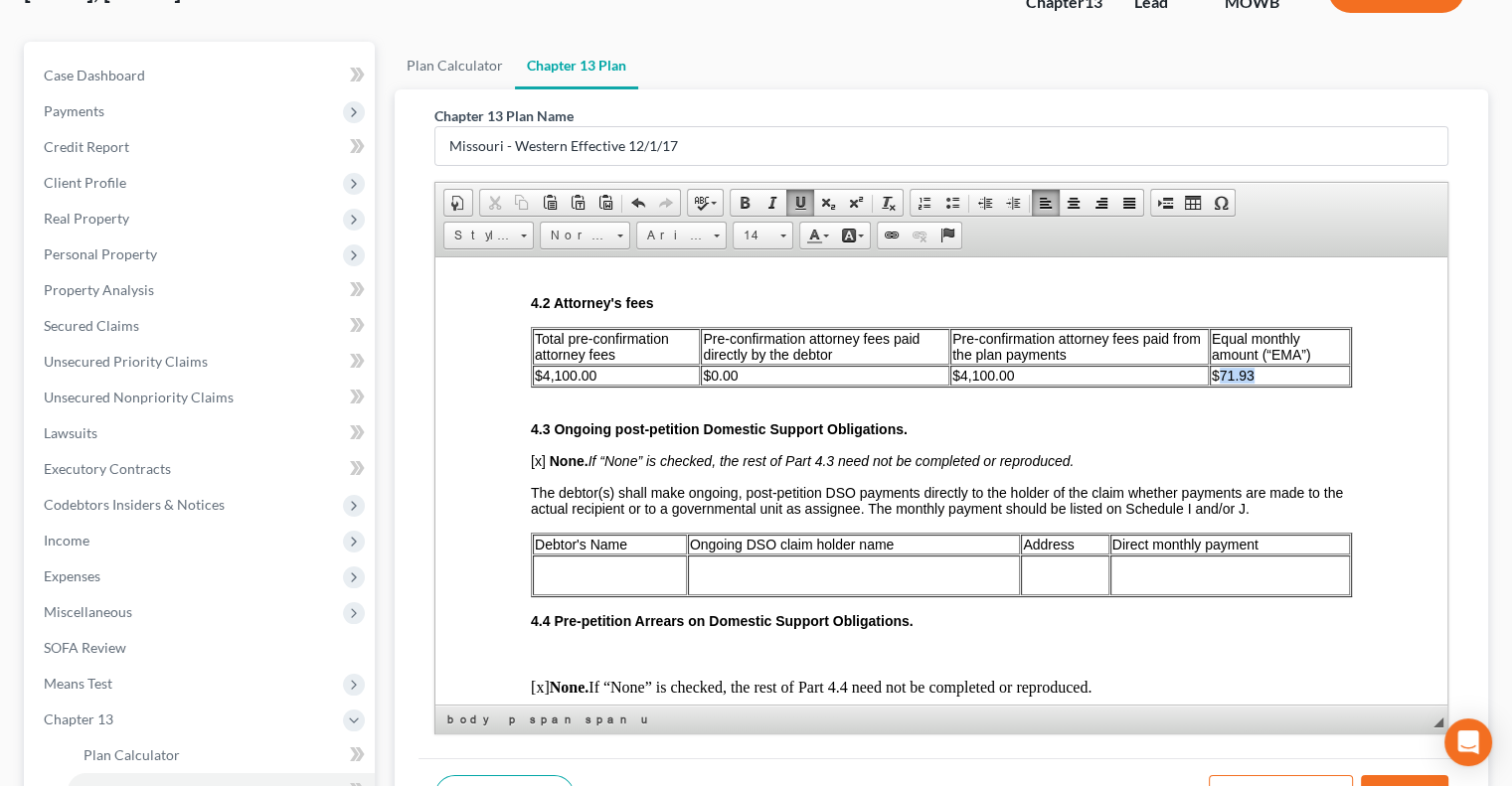drag, startPoint x: 1258, startPoint y: 427, endPoint x: 1209, endPoint y: 429, distance: 49.0408 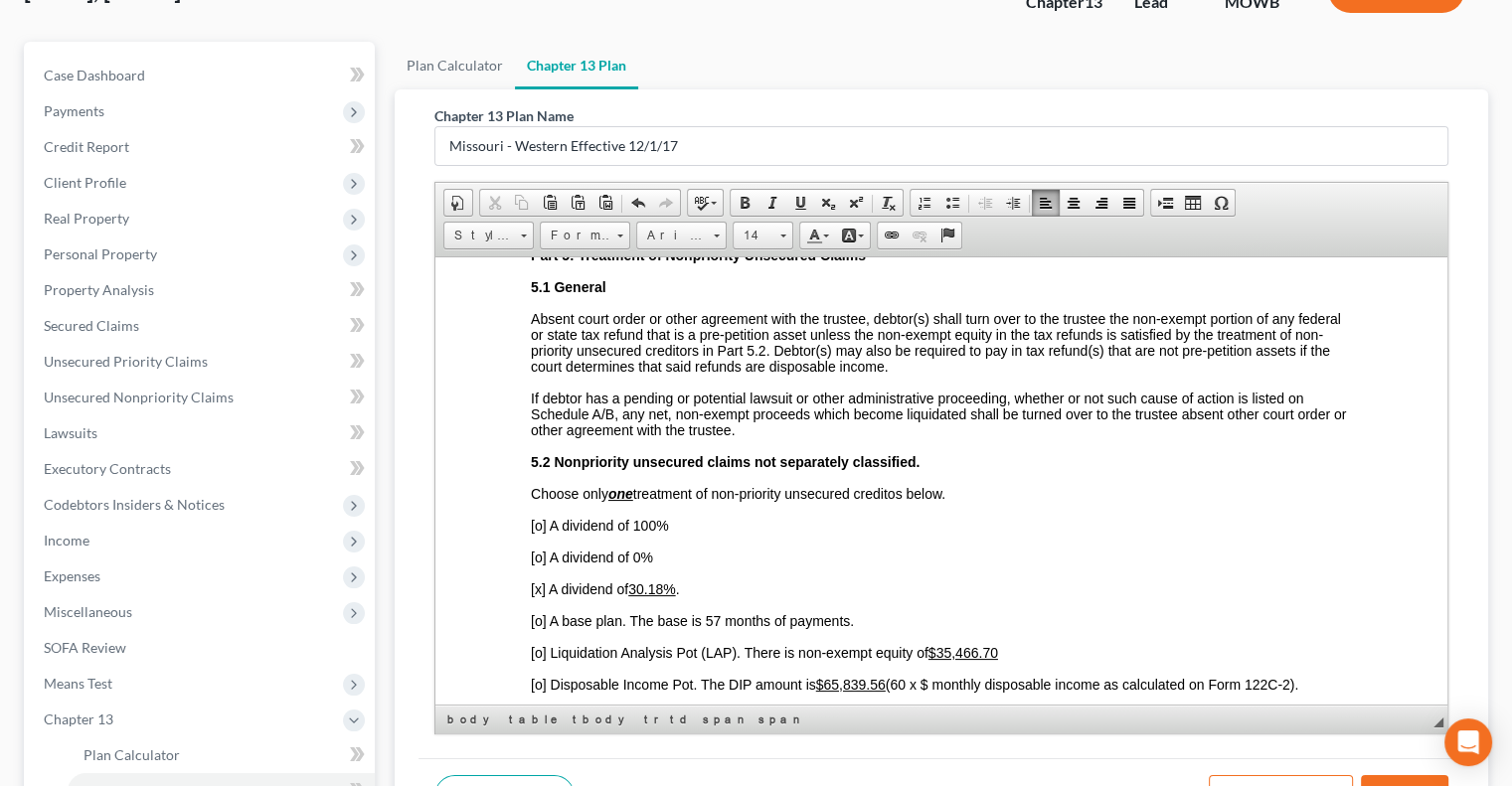 scroll, scrollTop: 3776, scrollLeft: 0, axis: vertical 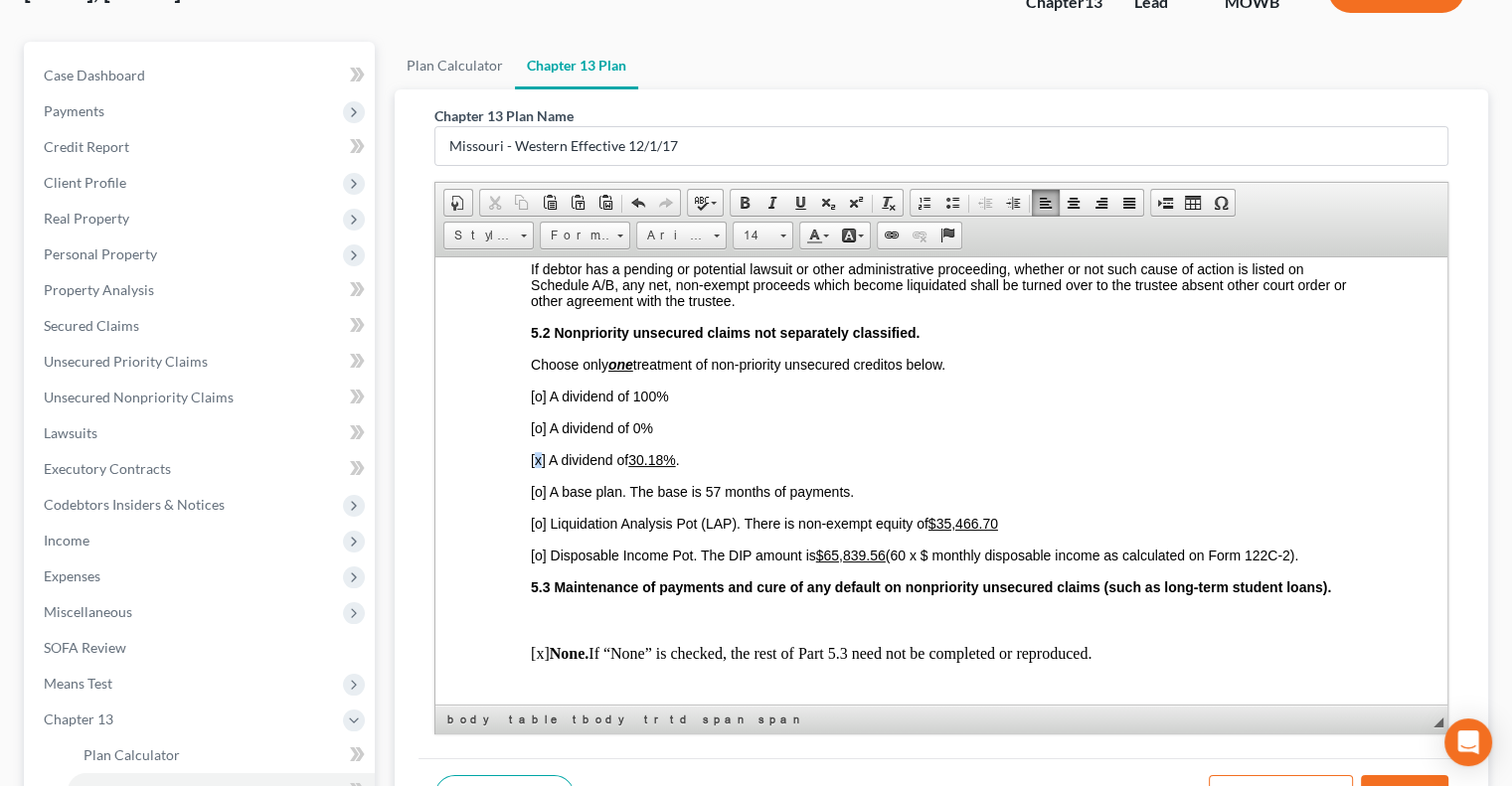 click on "[x] A dividend of  30.18% ." at bounding box center [604, 459] 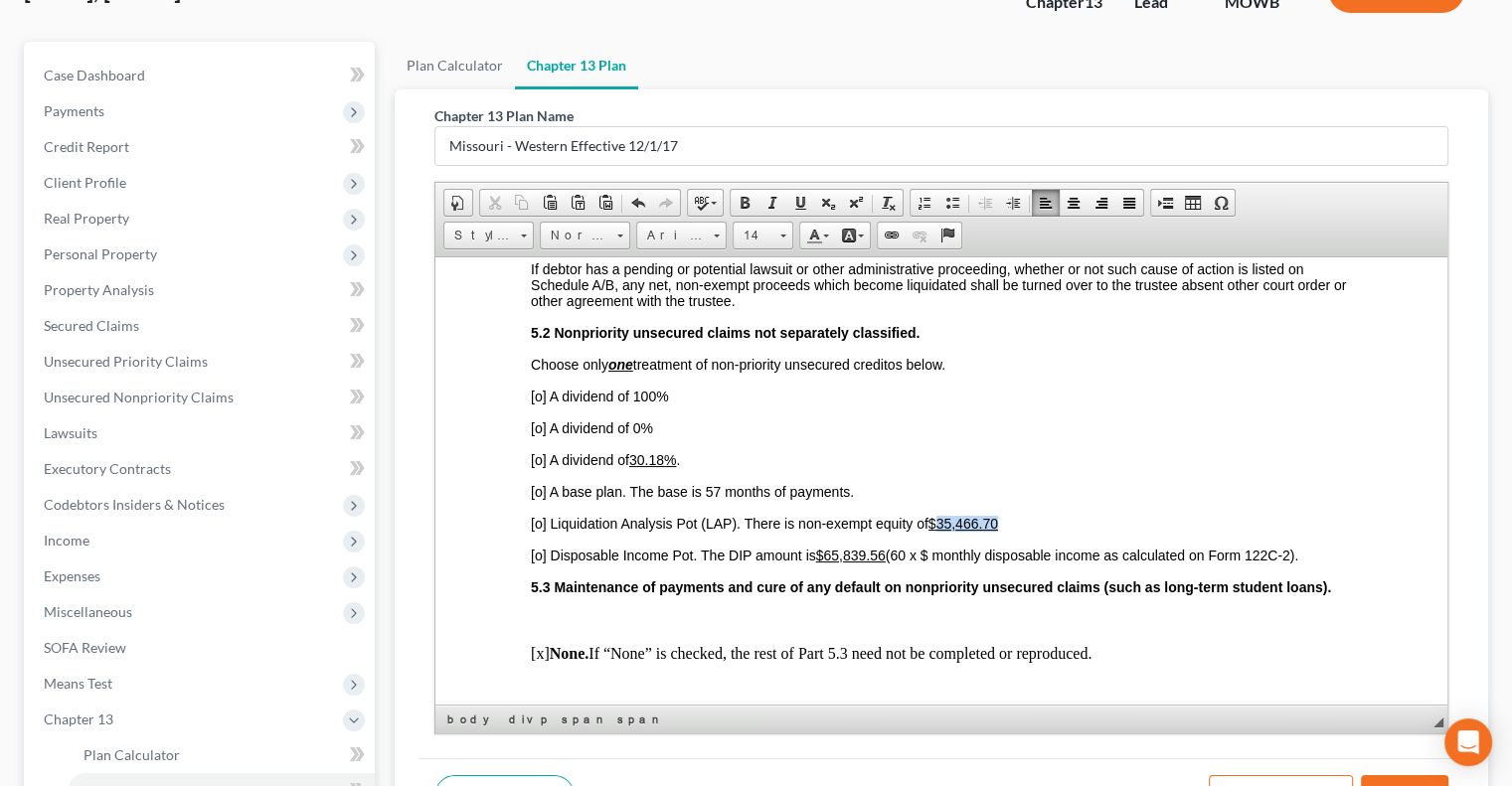 drag, startPoint x: 1002, startPoint y: 597, endPoint x: 940, endPoint y: 599, distance: 62.03225 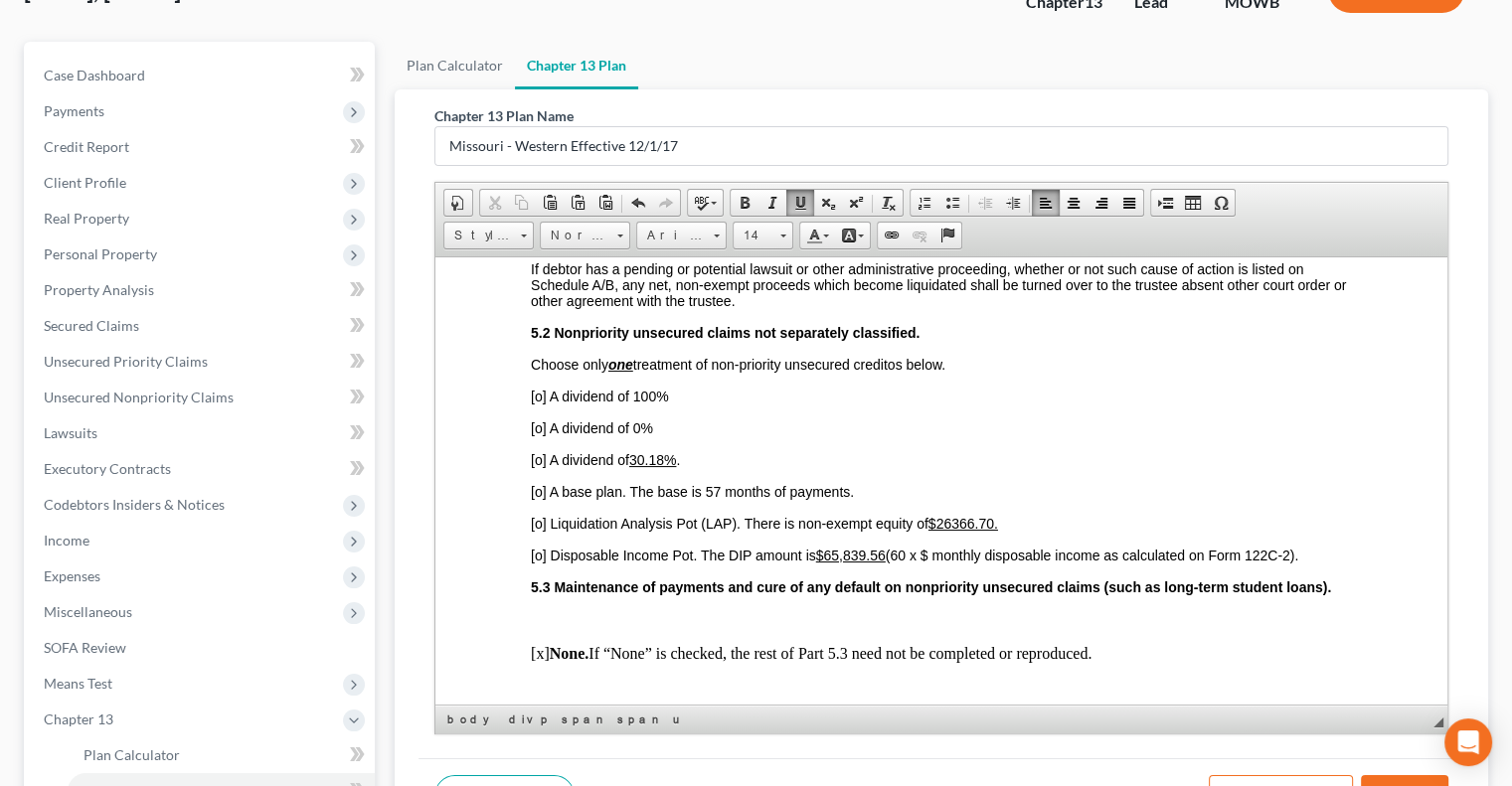 click on "$26366.70." at bounding box center (963, 523) 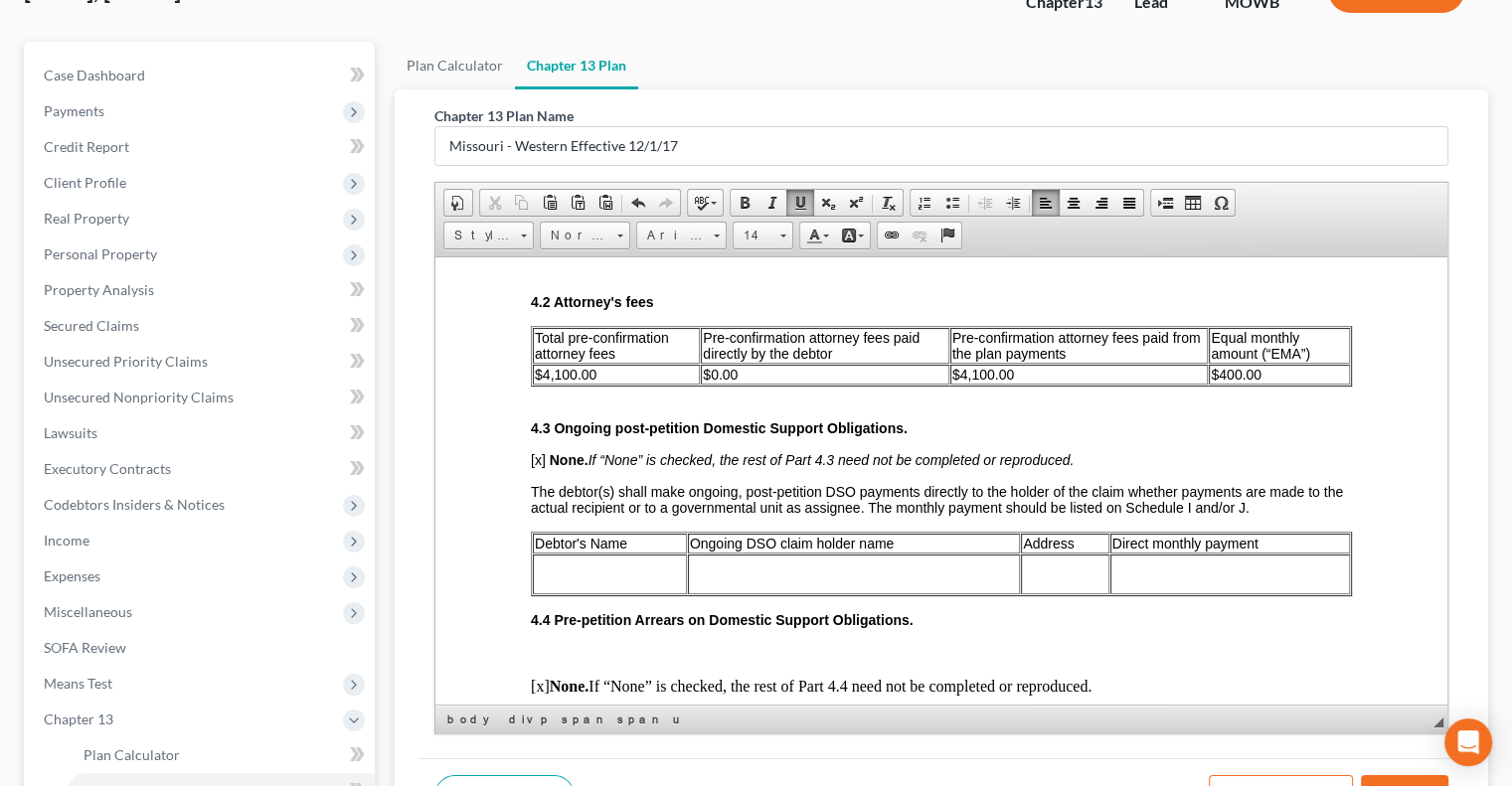 scroll, scrollTop: 2981, scrollLeft: 0, axis: vertical 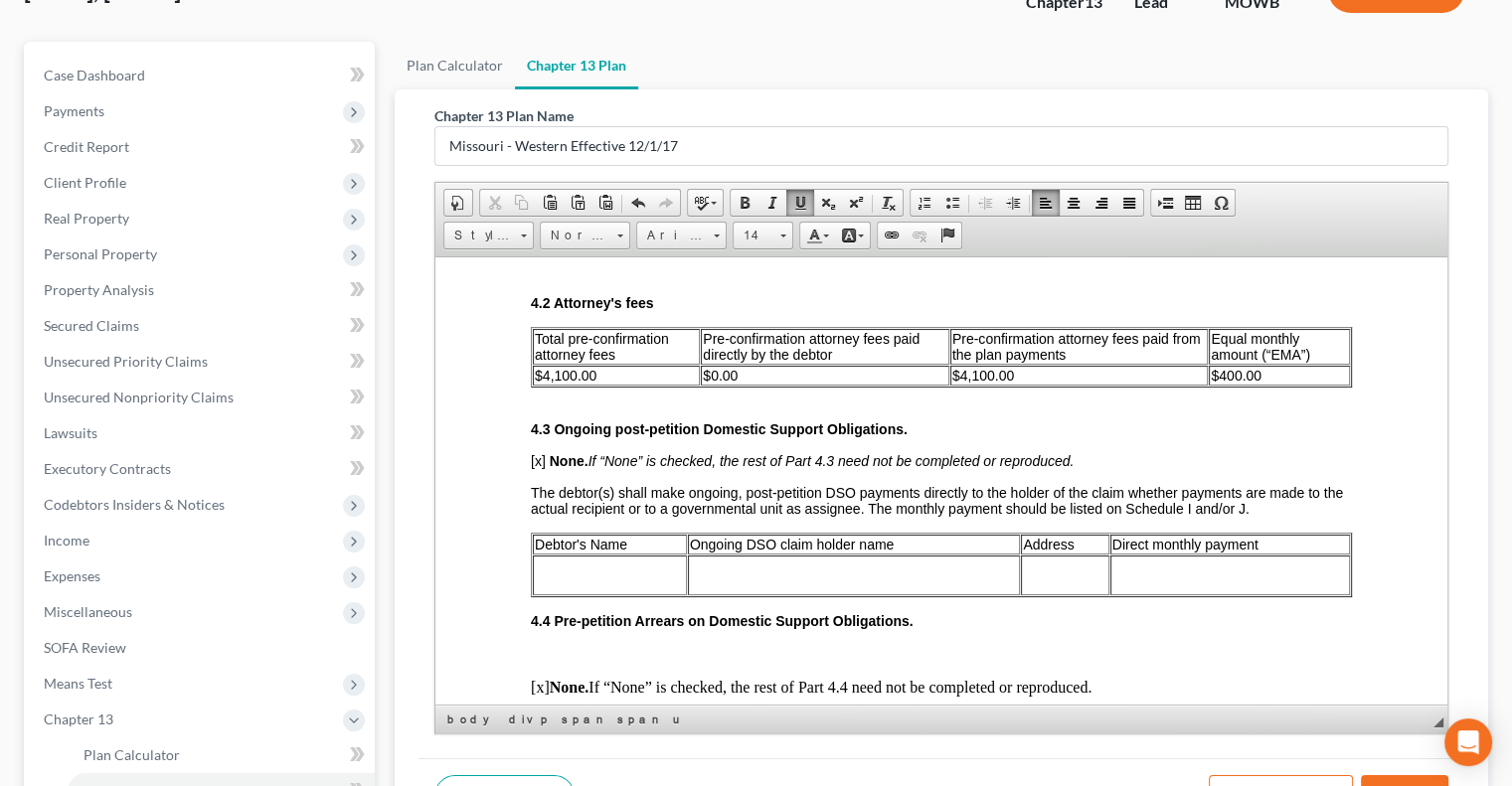 click on "$400.00" at bounding box center (1279, 375) 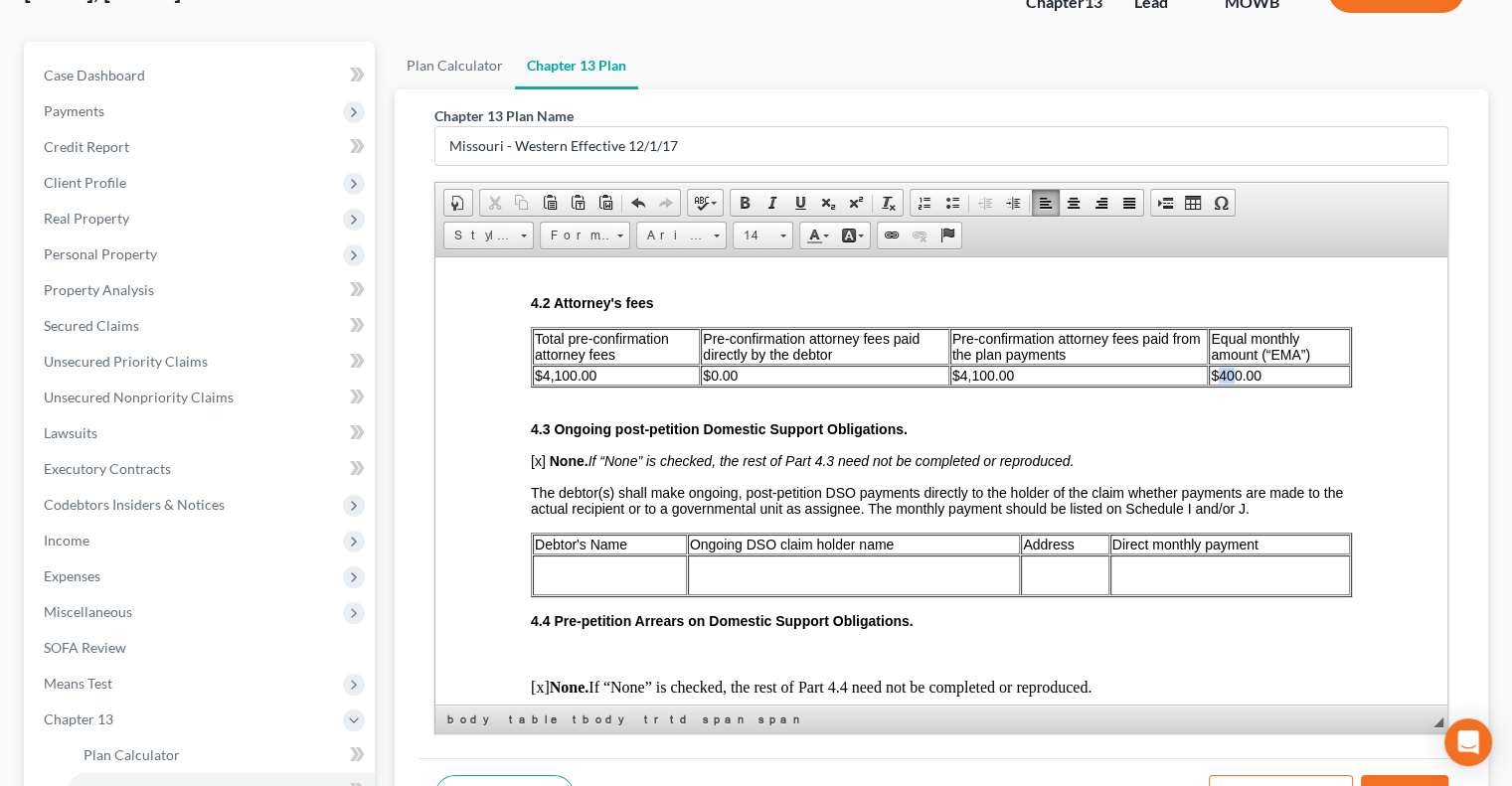 drag, startPoint x: 1221, startPoint y: 421, endPoint x: 1209, endPoint y: 423, distance: 12.165525 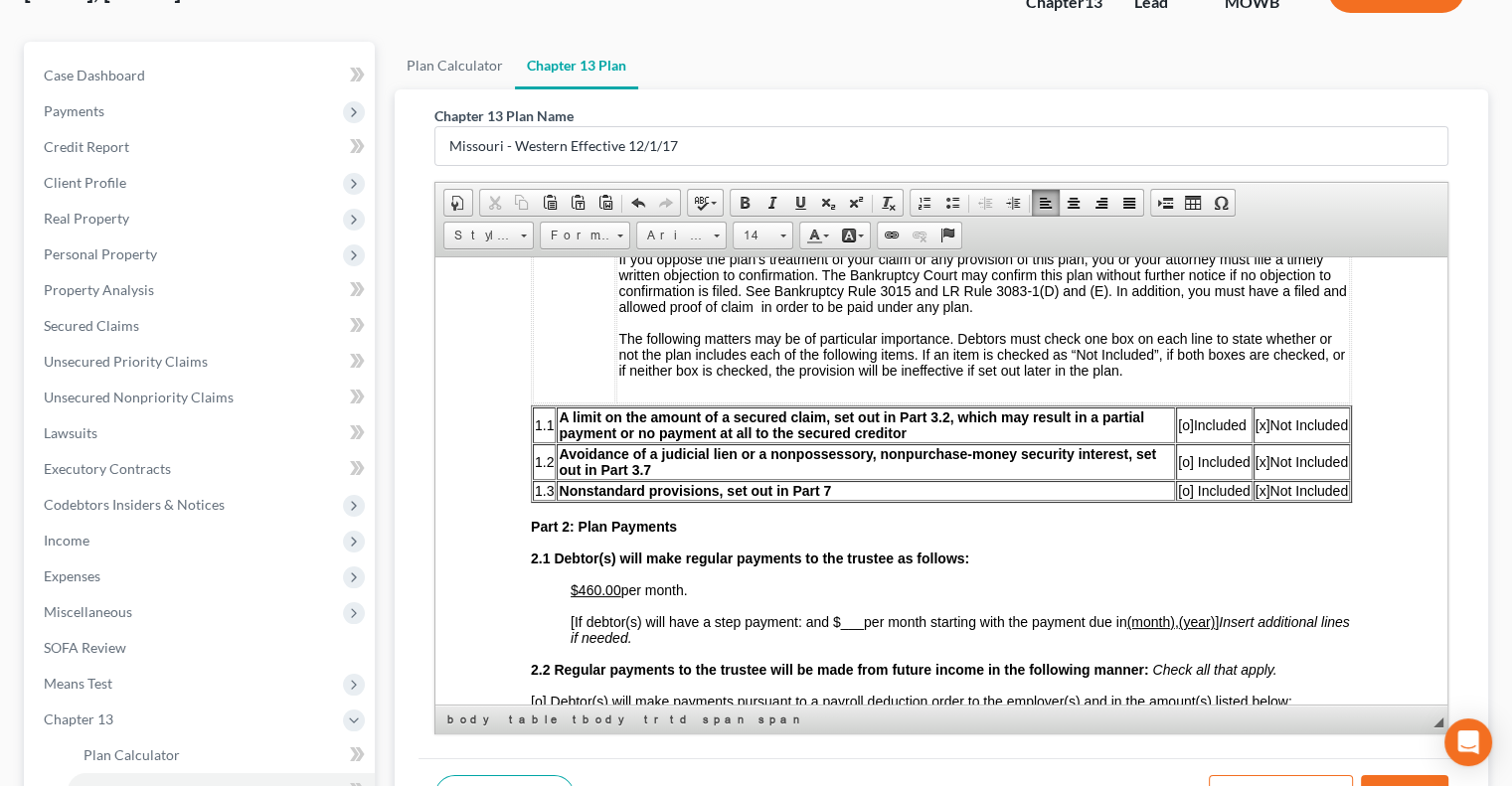 scroll, scrollTop: 696, scrollLeft: 0, axis: vertical 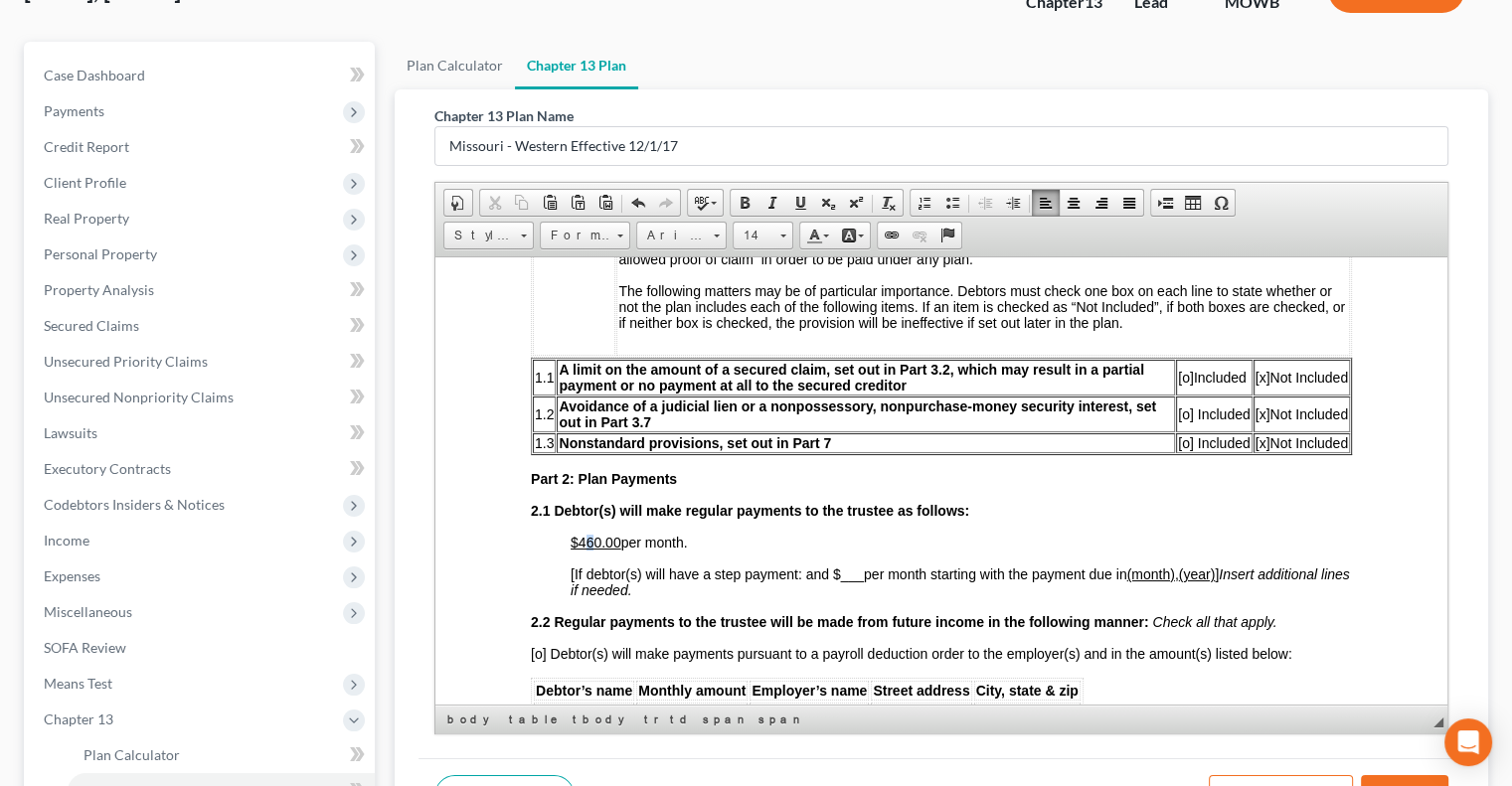 click on "$460.00" at bounding box center (595, 542) 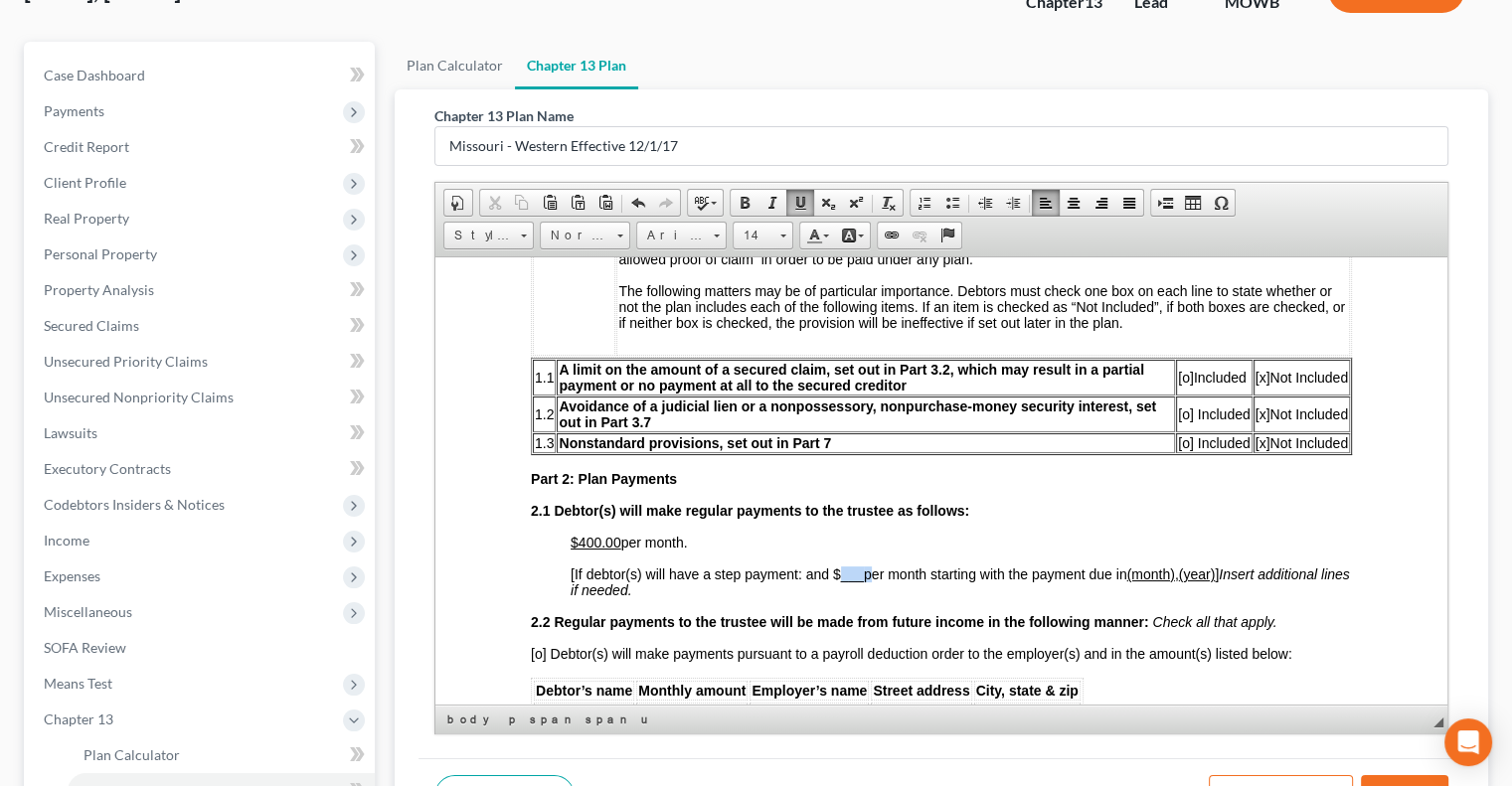 drag, startPoint x: 866, startPoint y: 582, endPoint x: 841, endPoint y: 578, distance: 25.317978 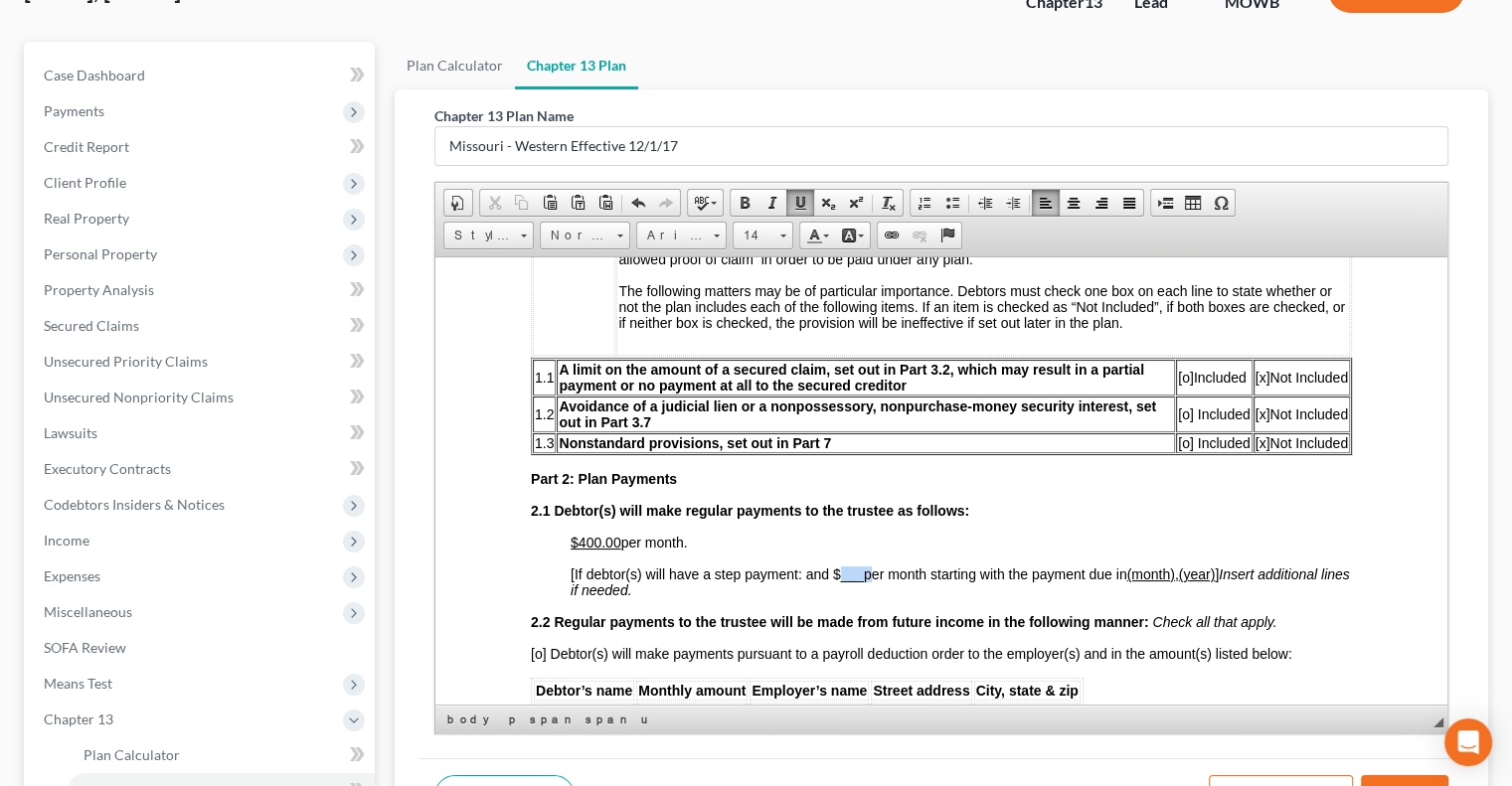 click on "[If debtor(s) will have a step payment: and $ ___  per month starting with the payment due in  (month) ,  (year) ]  Insert additional lines if needed." at bounding box center (960, 581) 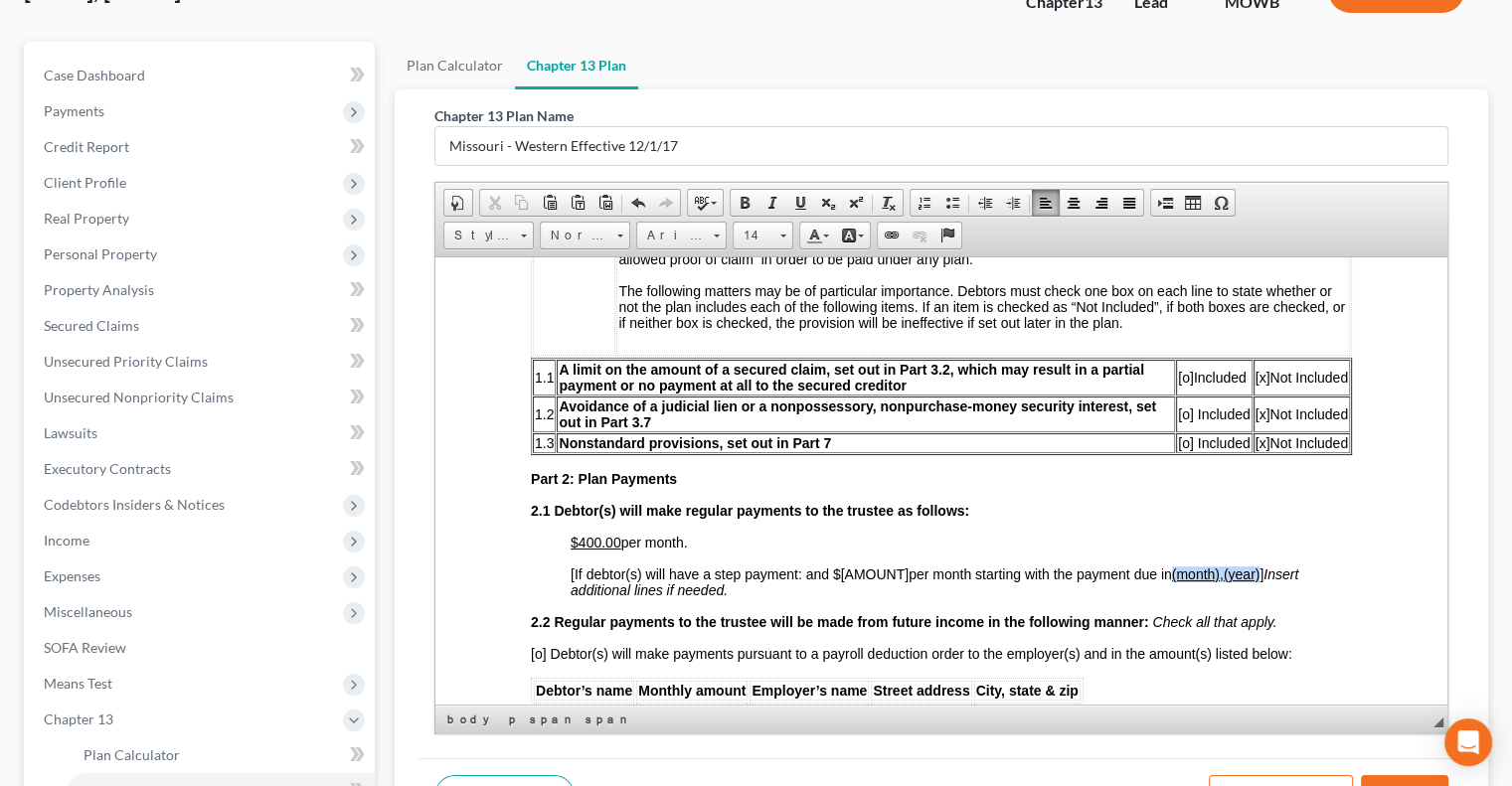 drag, startPoint x: 1153, startPoint y: 588, endPoint x: 1250, endPoint y: 581, distance: 97.25225 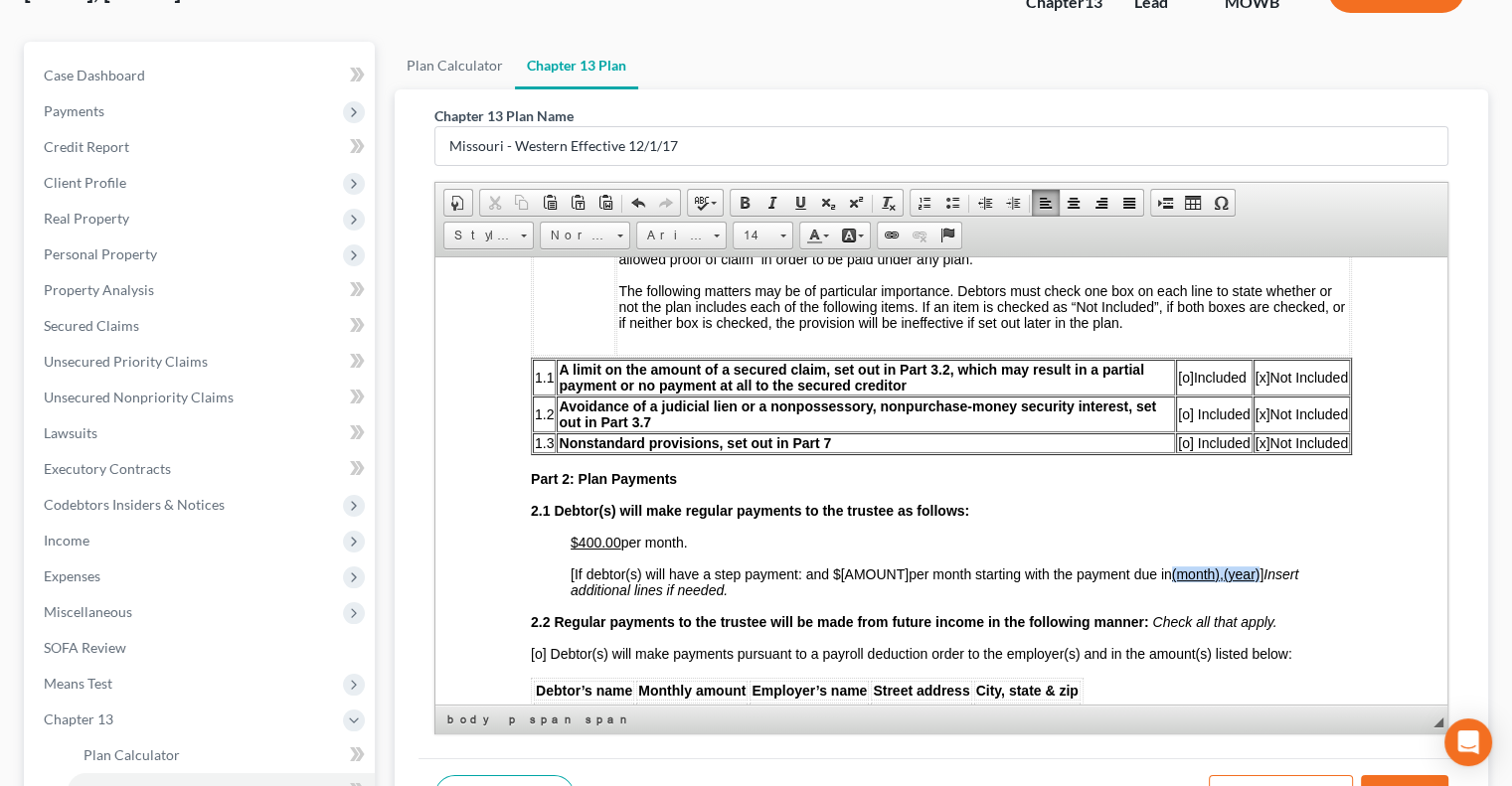 click on "[If debtor(s) will have a step payment: and $550.00  per month starting with the payment due in  (month) ,  (year) ]  Insert additional lines if needed." at bounding box center (934, 581) 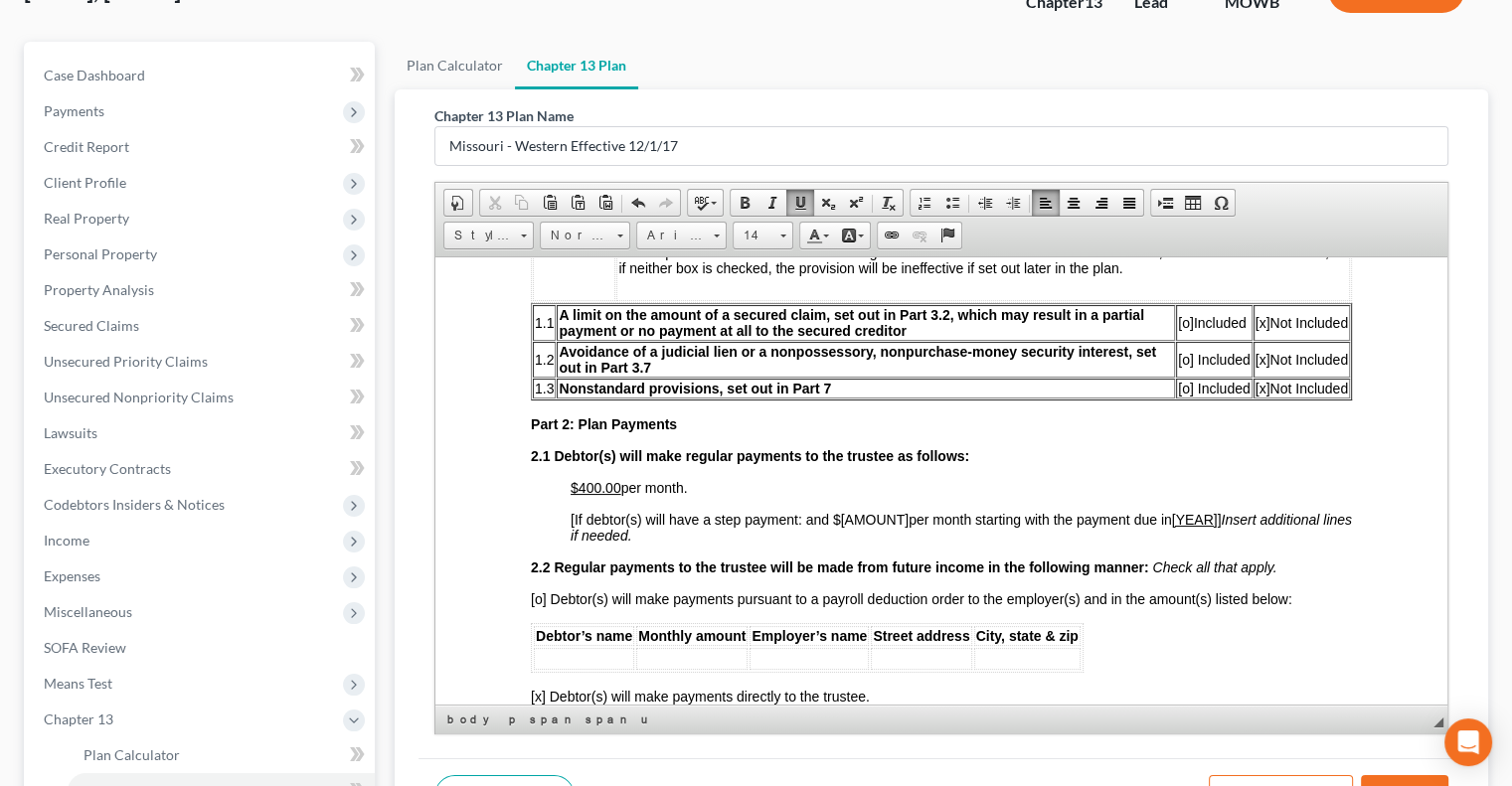 scroll, scrollTop: 795, scrollLeft: 0, axis: vertical 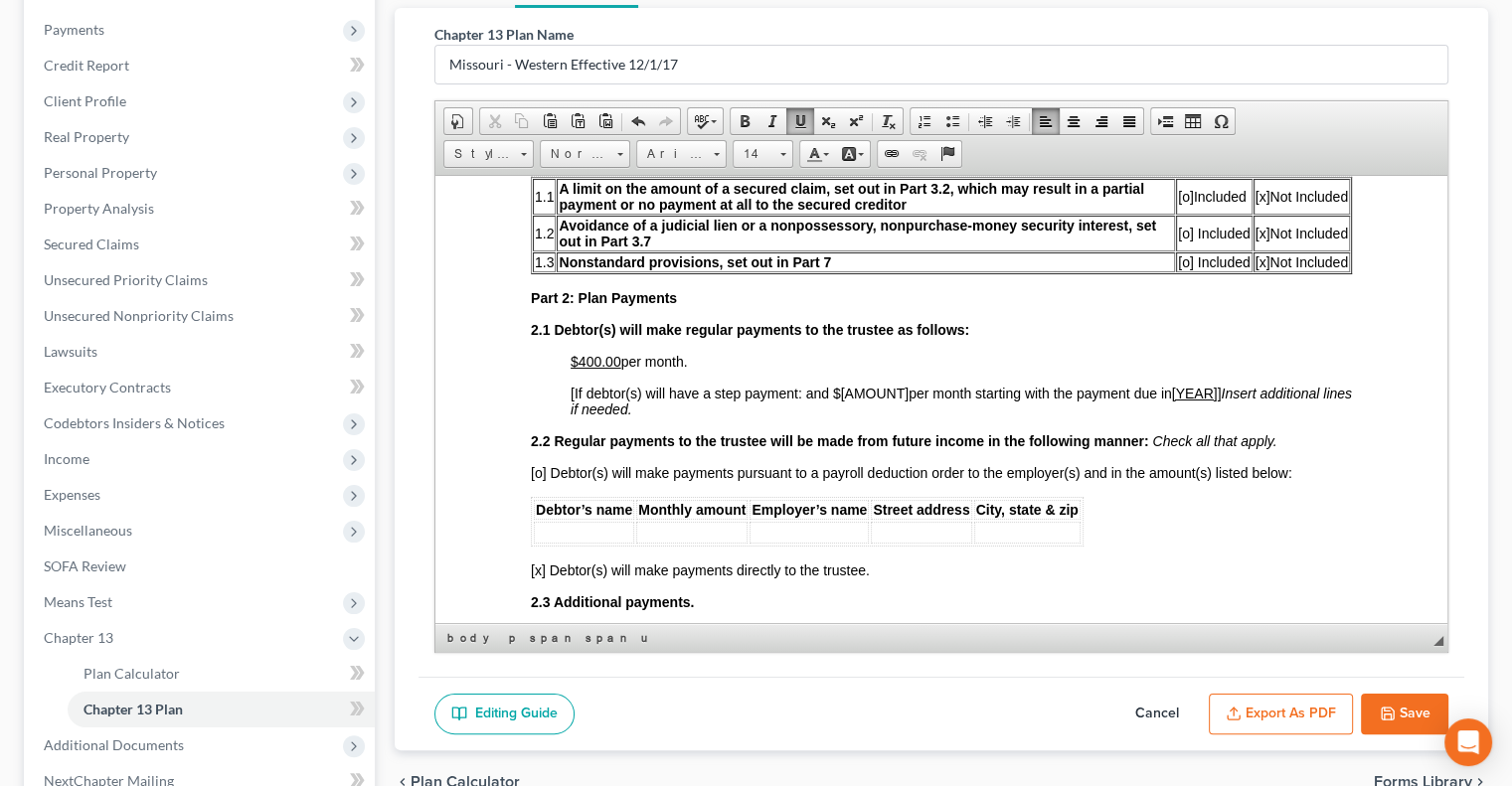 drag, startPoint x: 1842, startPoint y: 889, endPoint x: 1290, endPoint y: 524, distance: 661.762 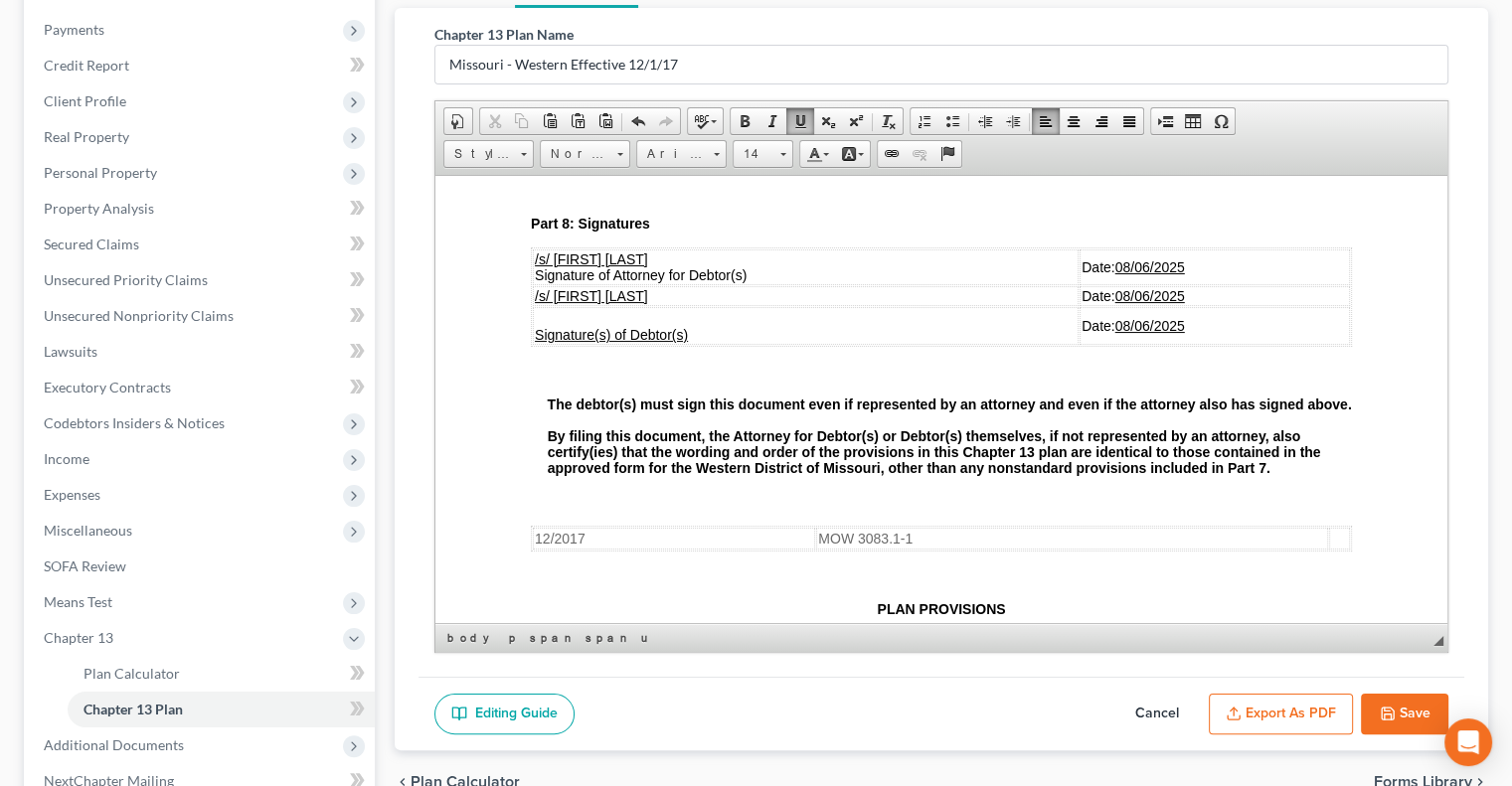 scroll, scrollTop: 4770, scrollLeft: 0, axis: vertical 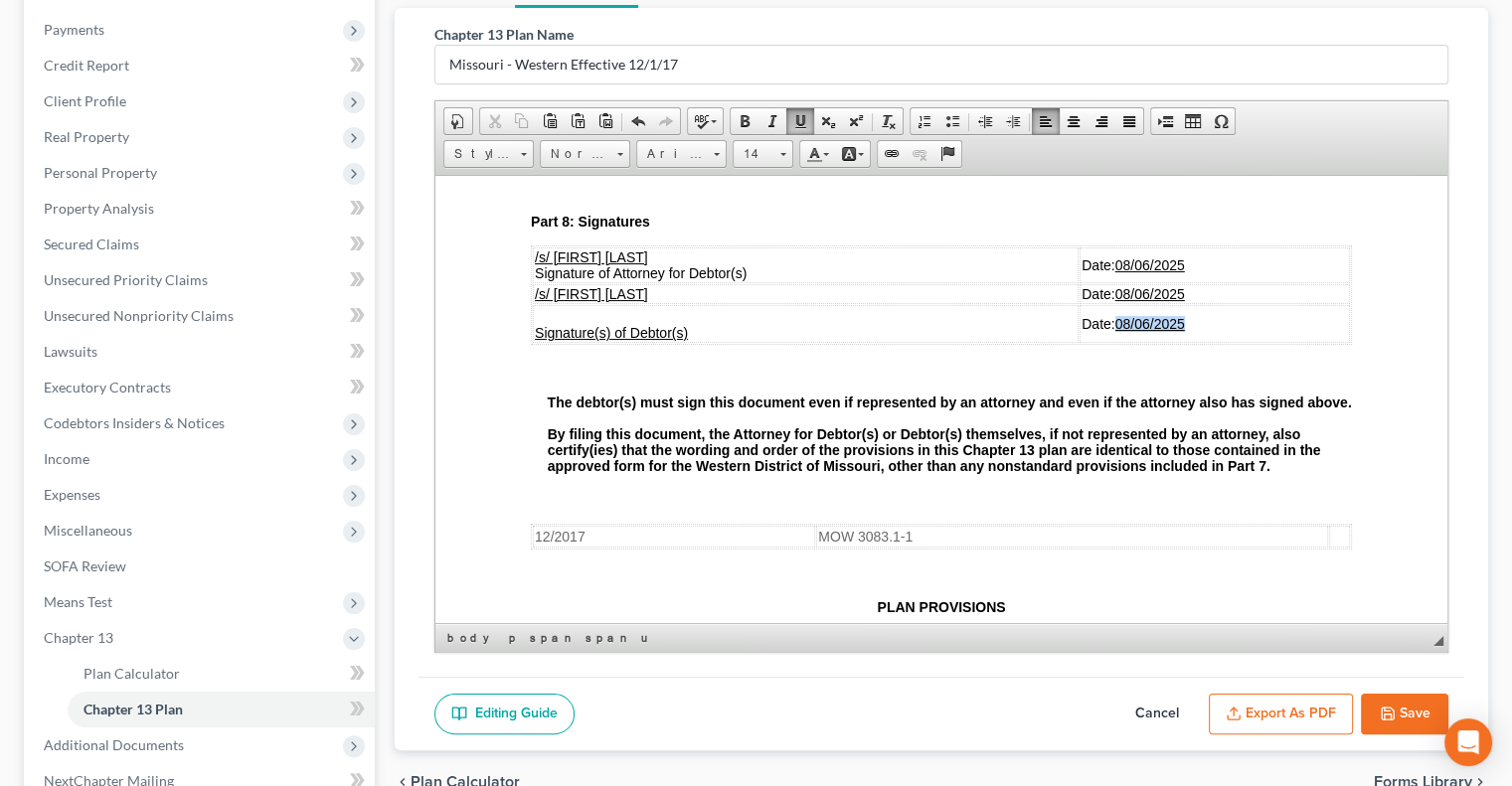 drag, startPoint x: 1178, startPoint y: 408, endPoint x: 1101, endPoint y: 433, distance: 80.95678 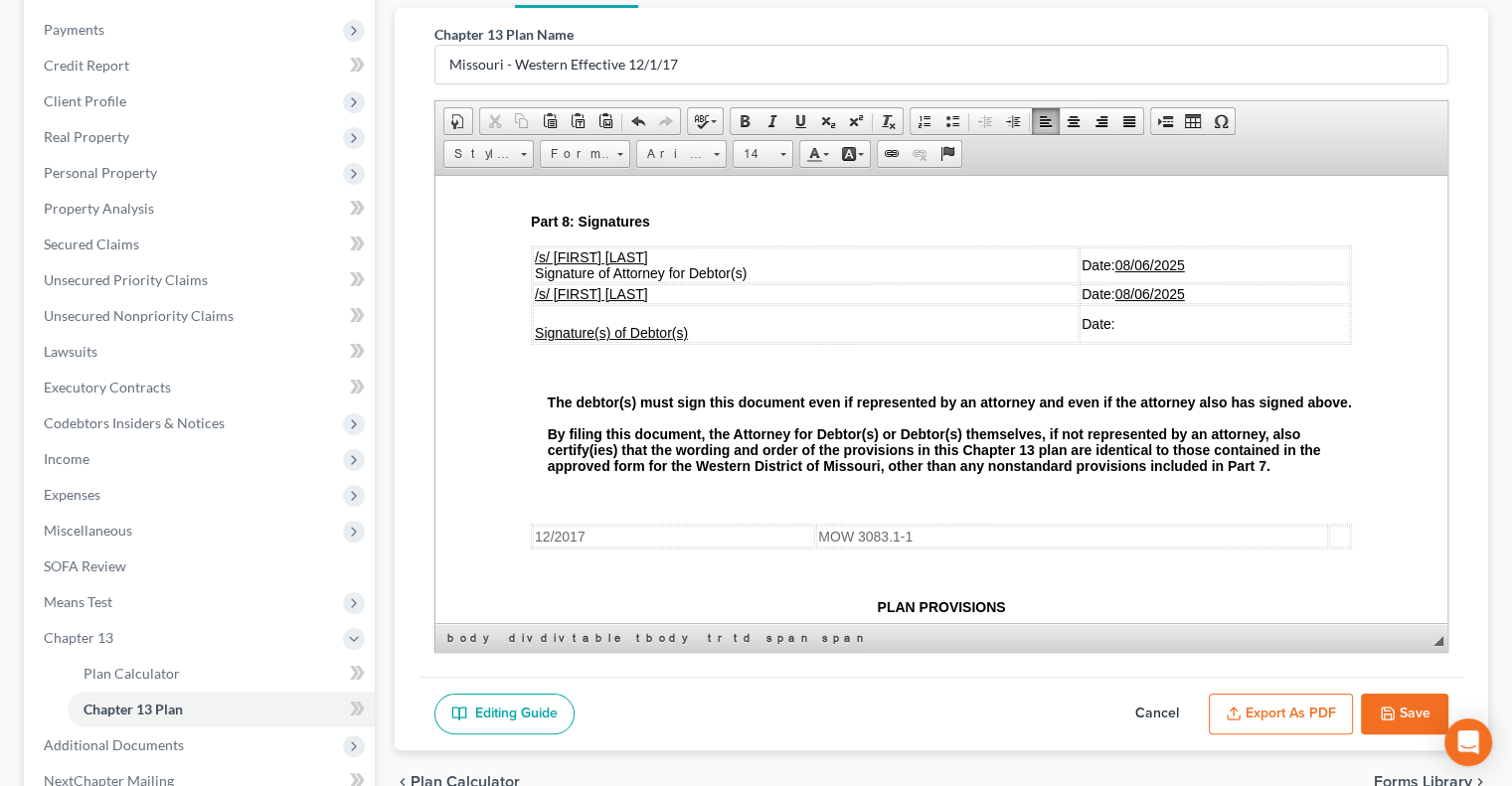 click 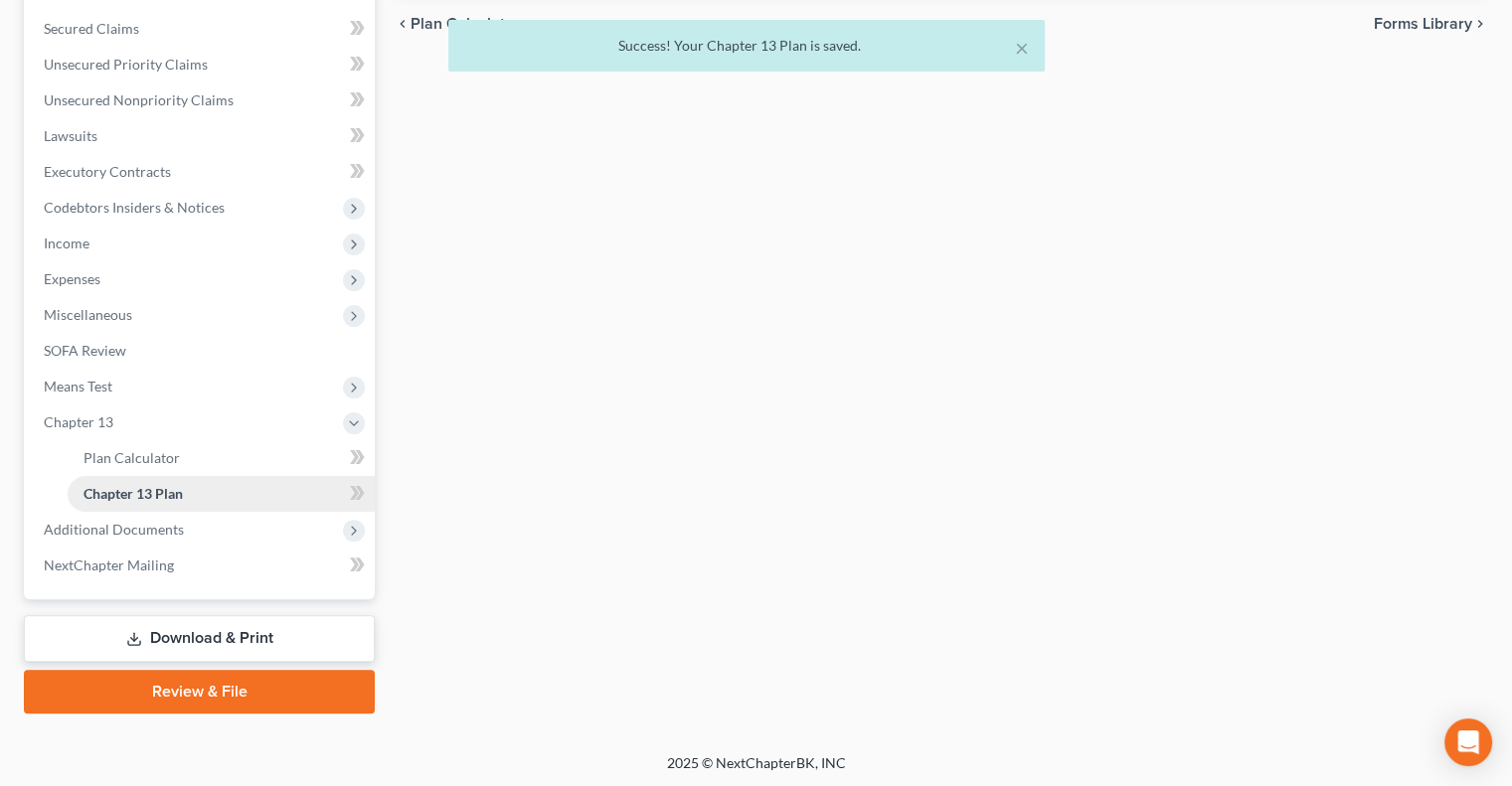 scroll, scrollTop: 447, scrollLeft: 0, axis: vertical 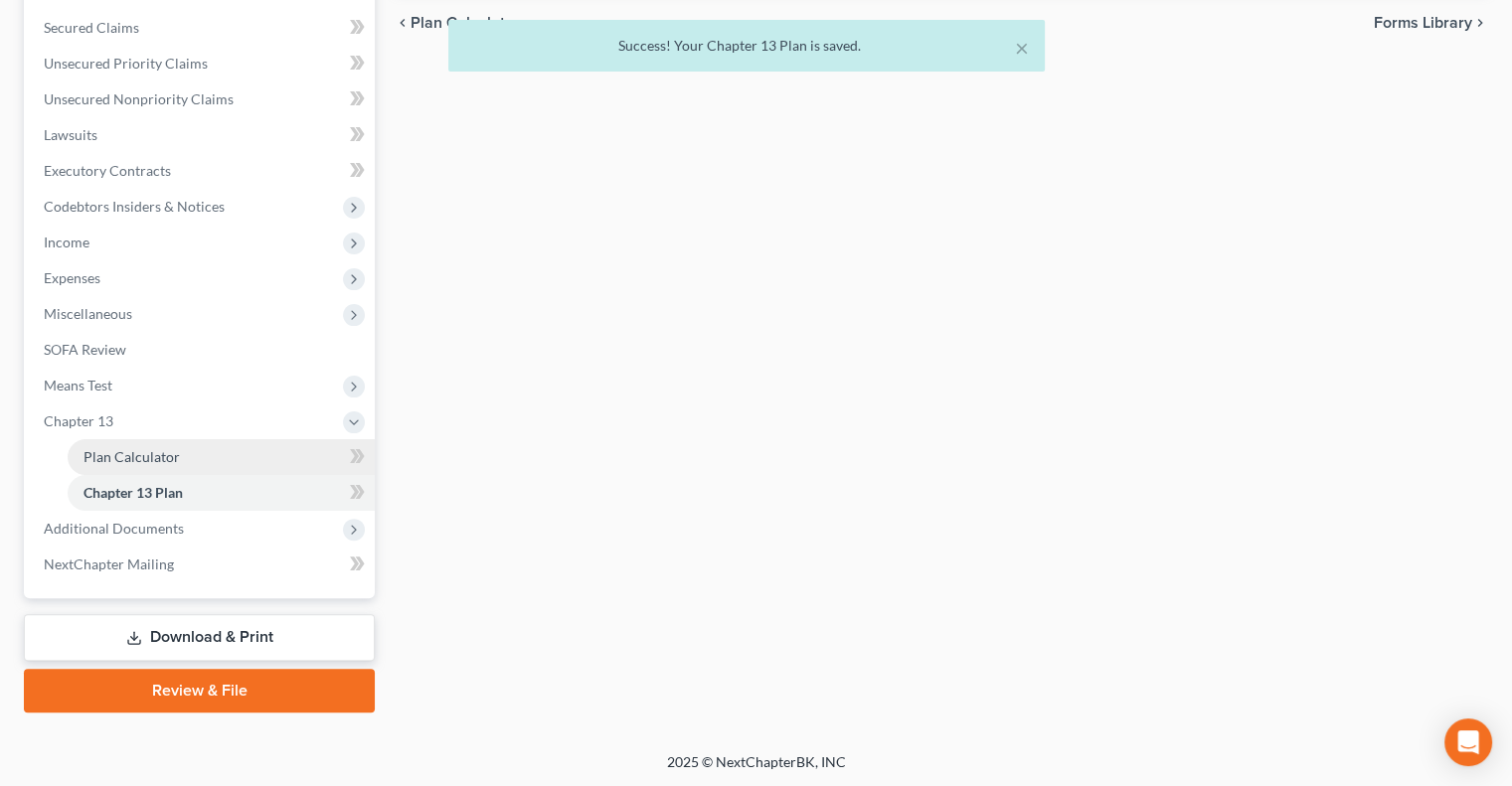 click on "Plan Calculator" at bounding box center [131, 456] 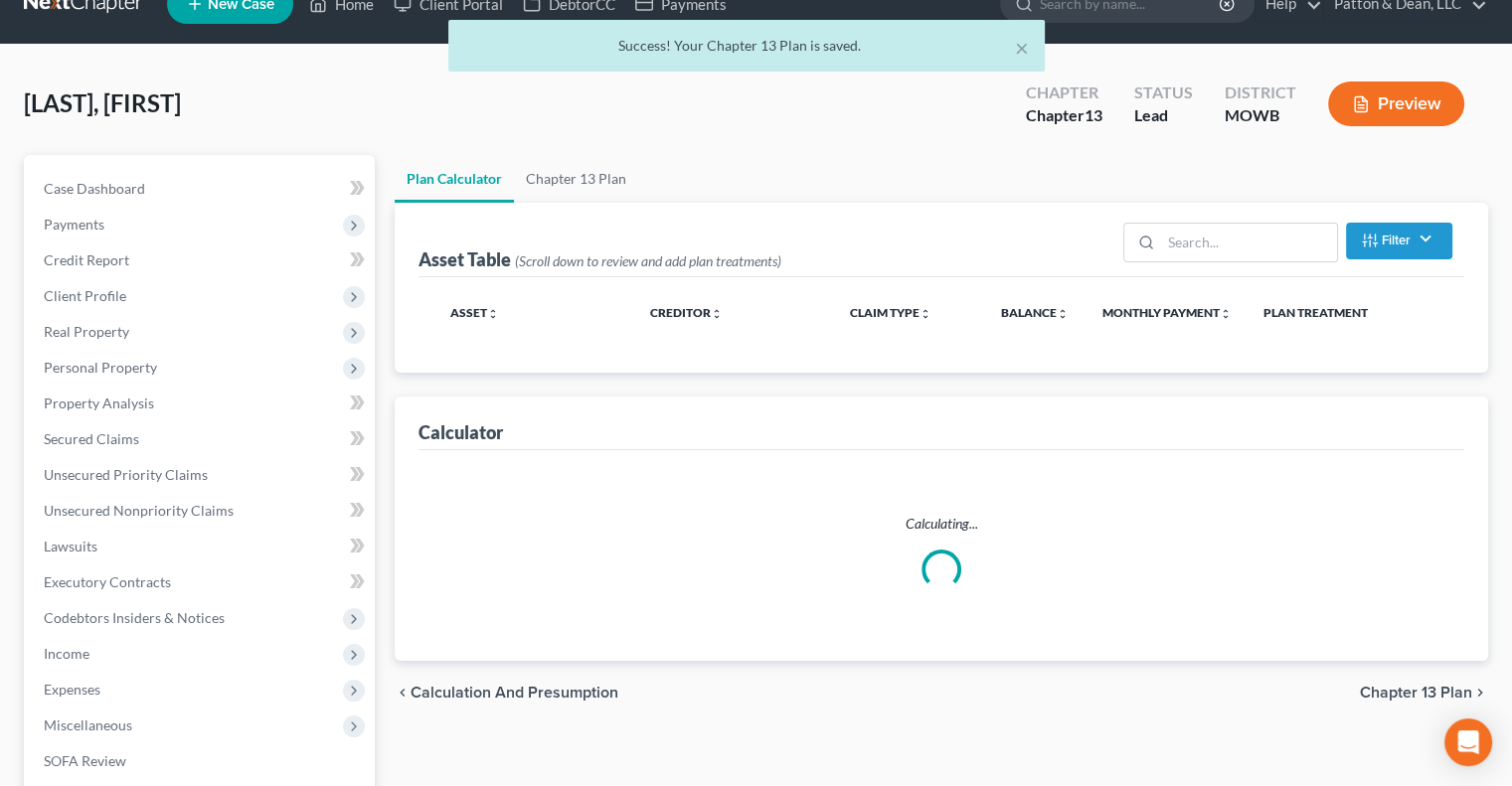 scroll, scrollTop: 0, scrollLeft: 0, axis: both 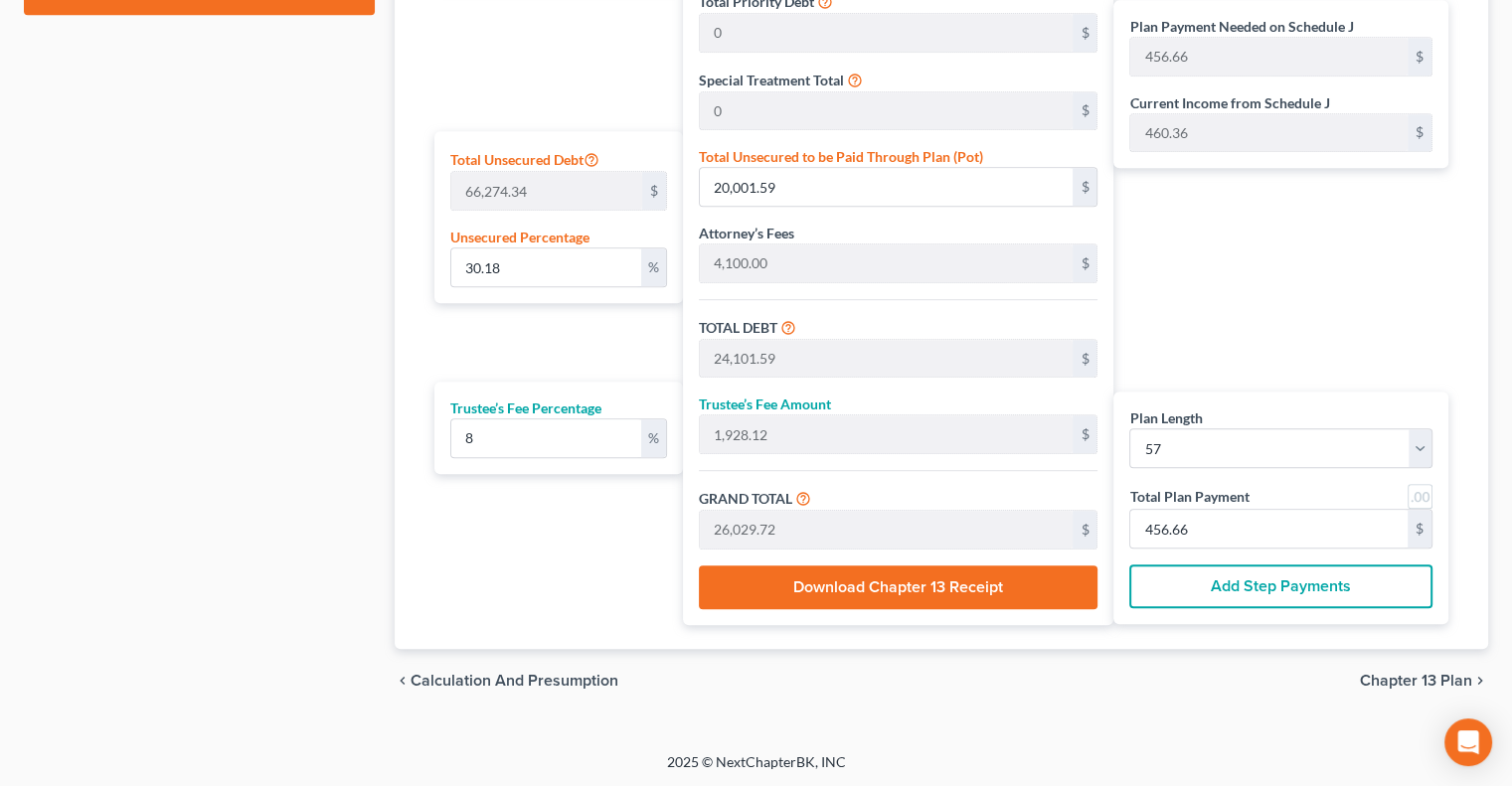 click on "Add Step Payments" at bounding box center [1280, 586] 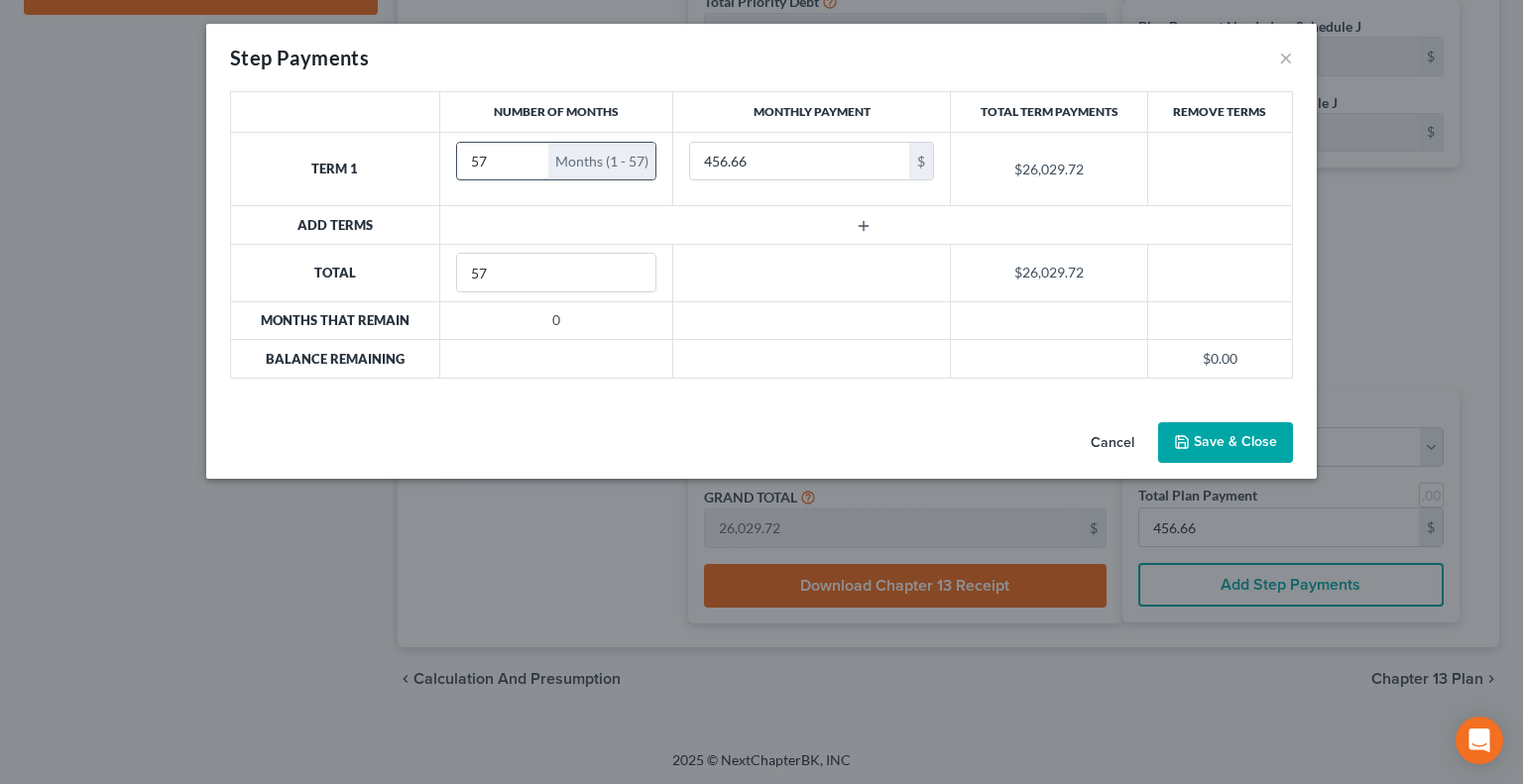 click on "57" at bounding box center [503, 162] 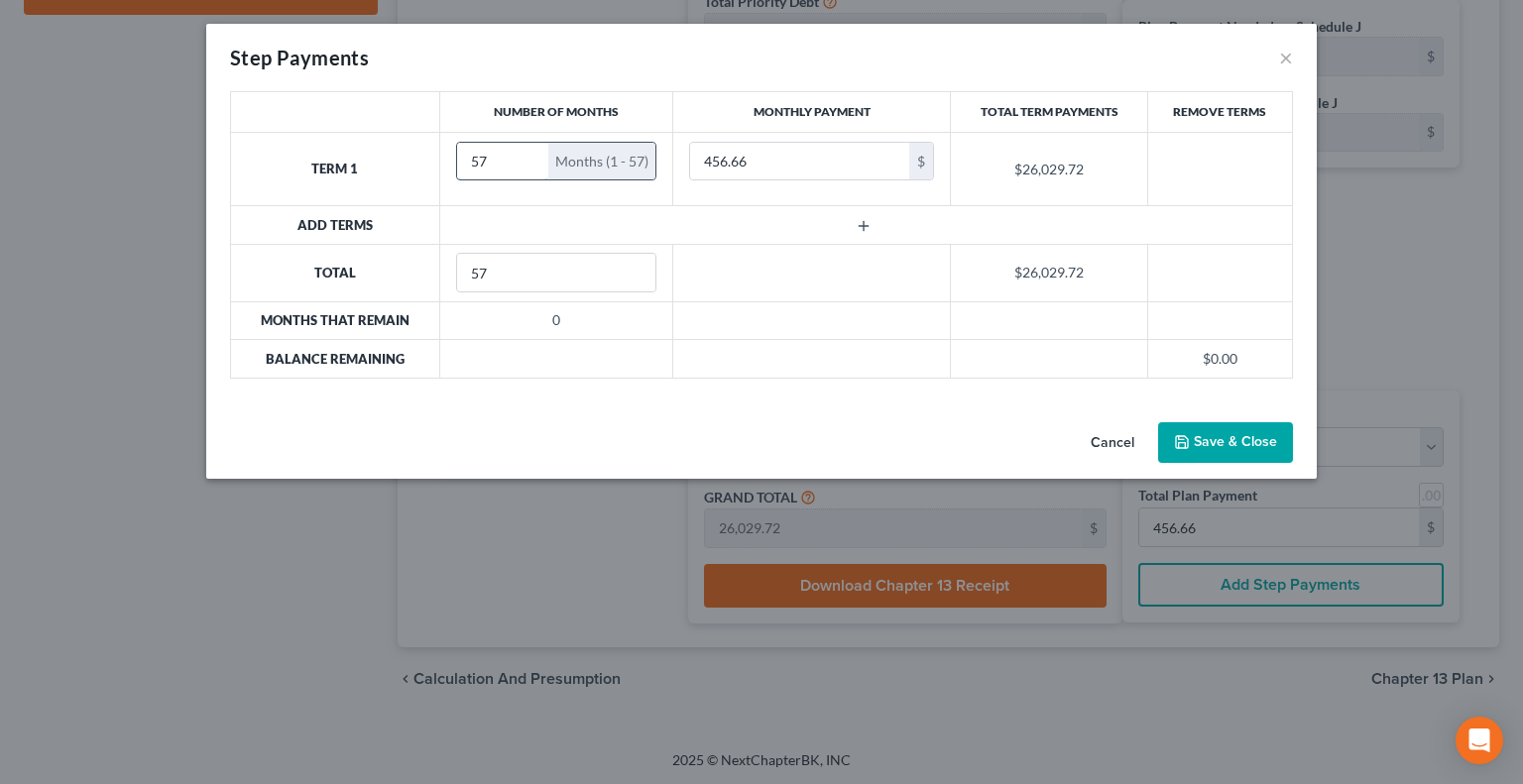 drag, startPoint x: 470, startPoint y: 157, endPoint x: 456, endPoint y: 158, distance: 14.035669 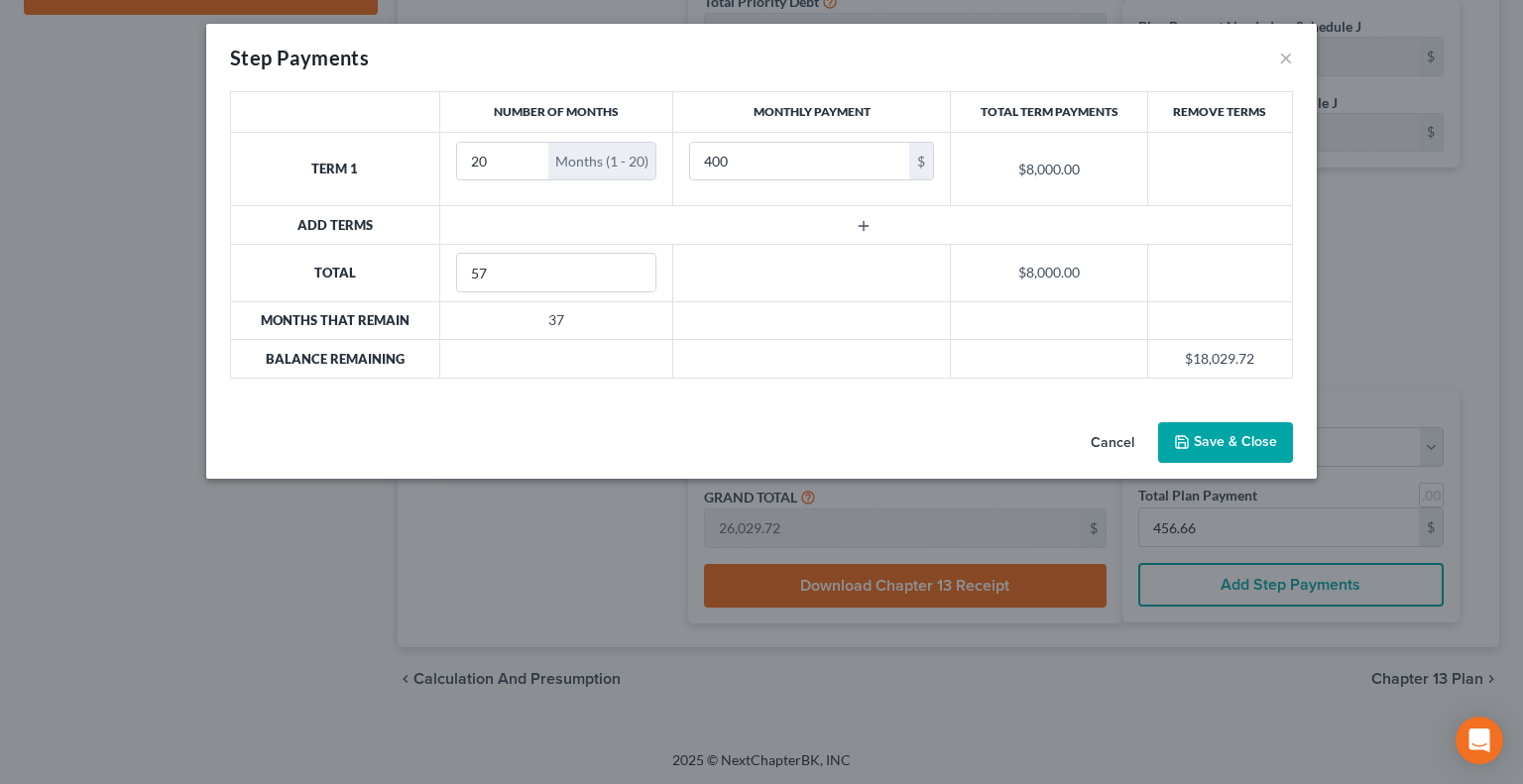 click 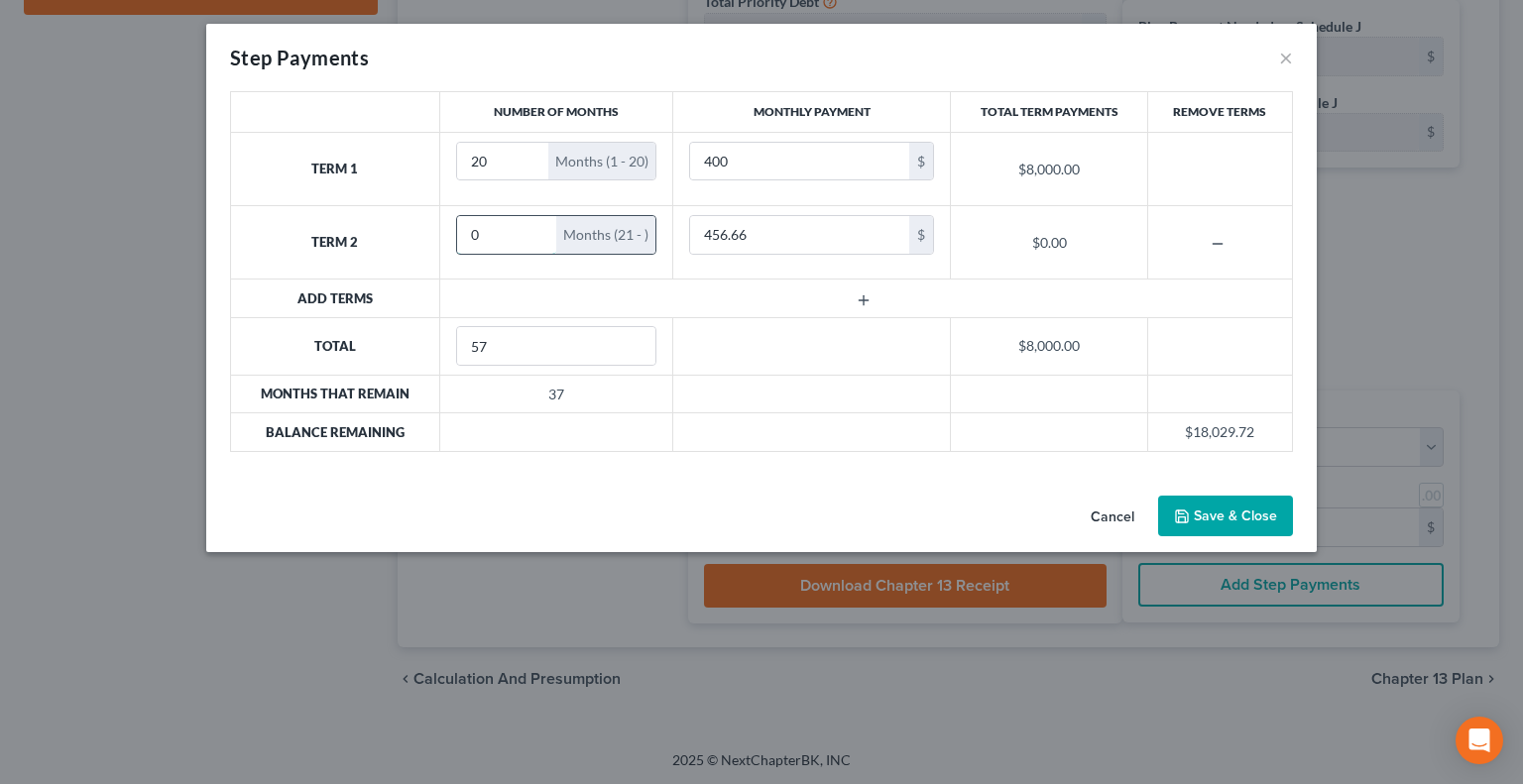 click on "0" at bounding box center (507, 235) 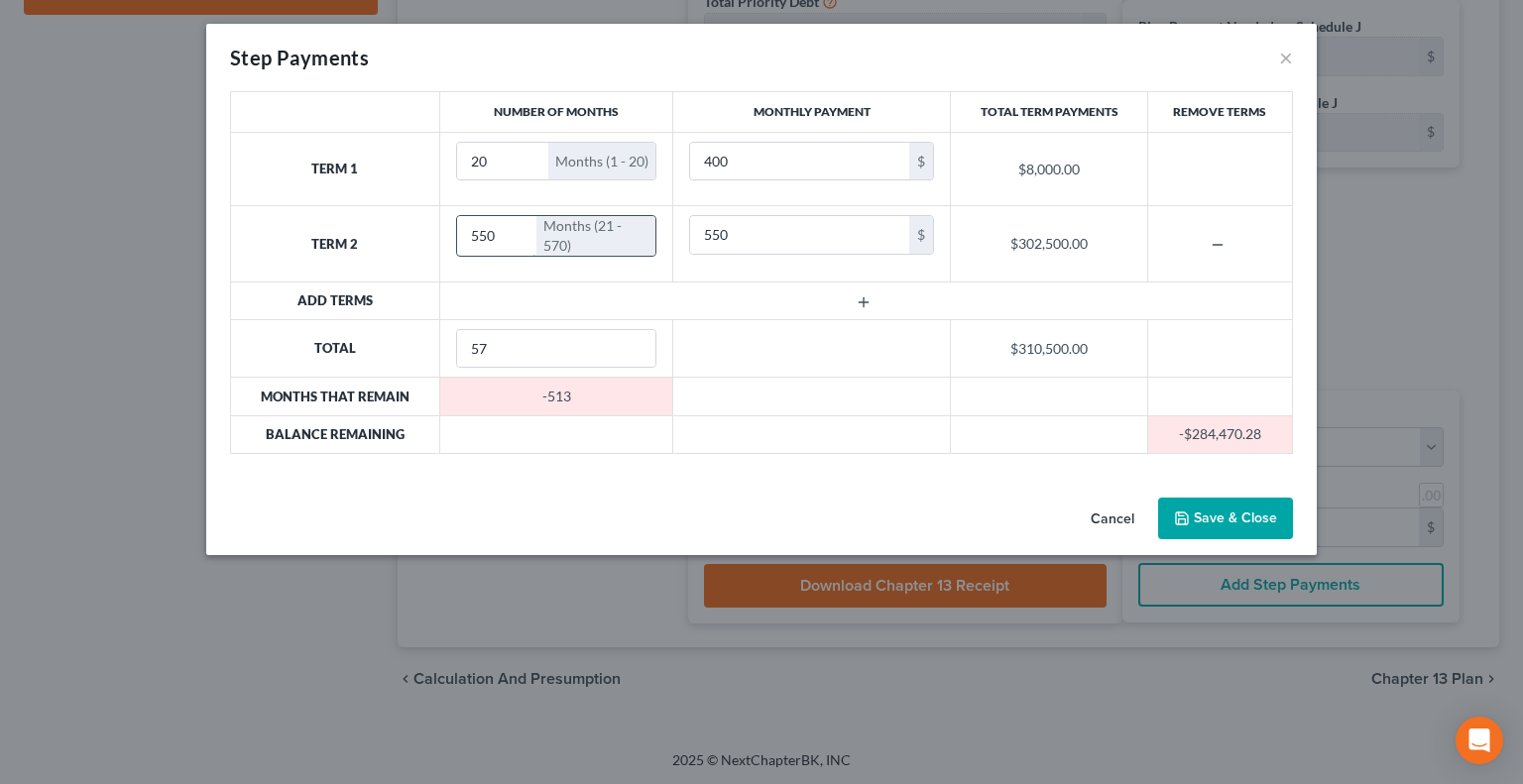 click on "550" at bounding box center [497, 236] 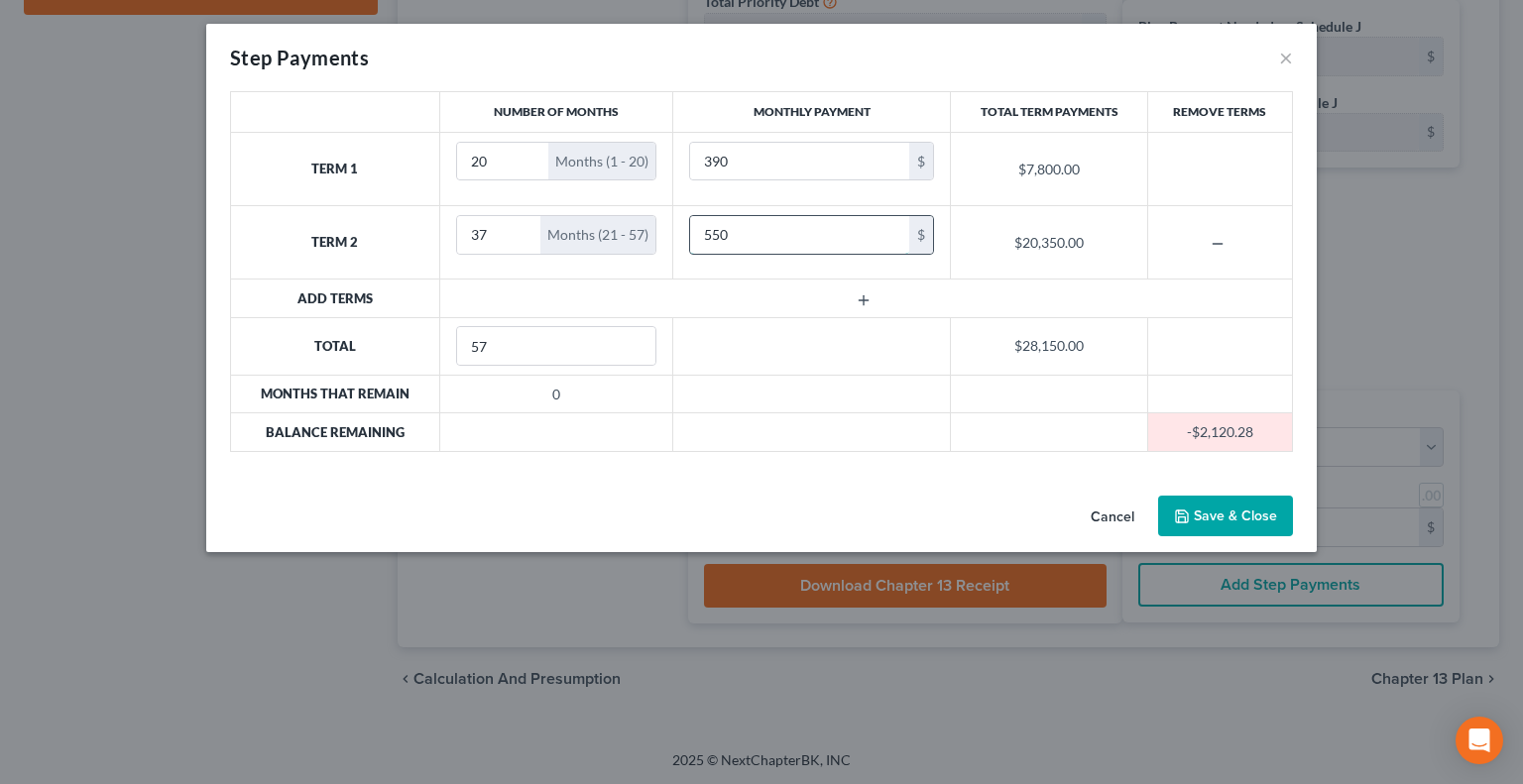 click on "550" at bounding box center [799, 235] 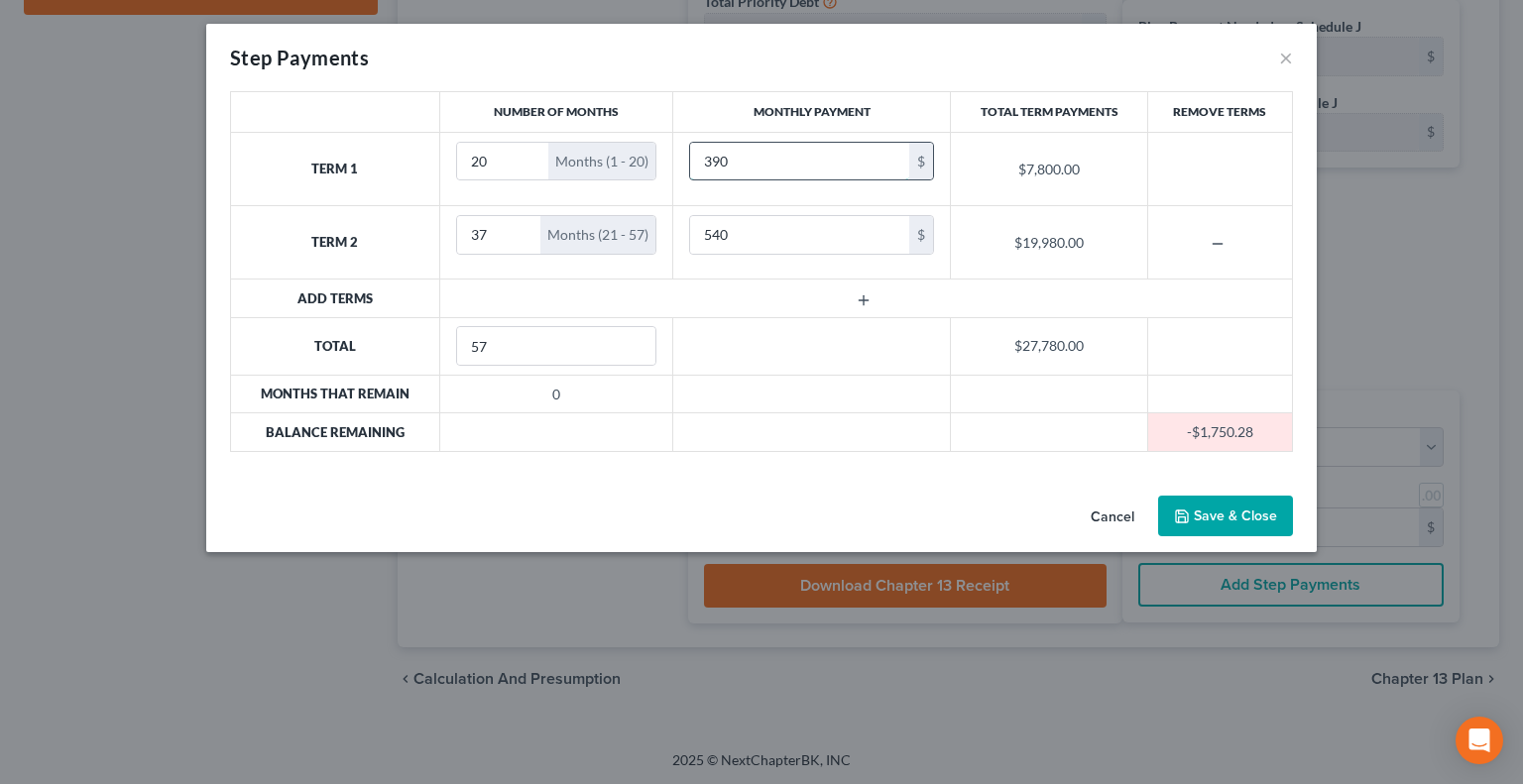 click on "390" at bounding box center [799, 162] 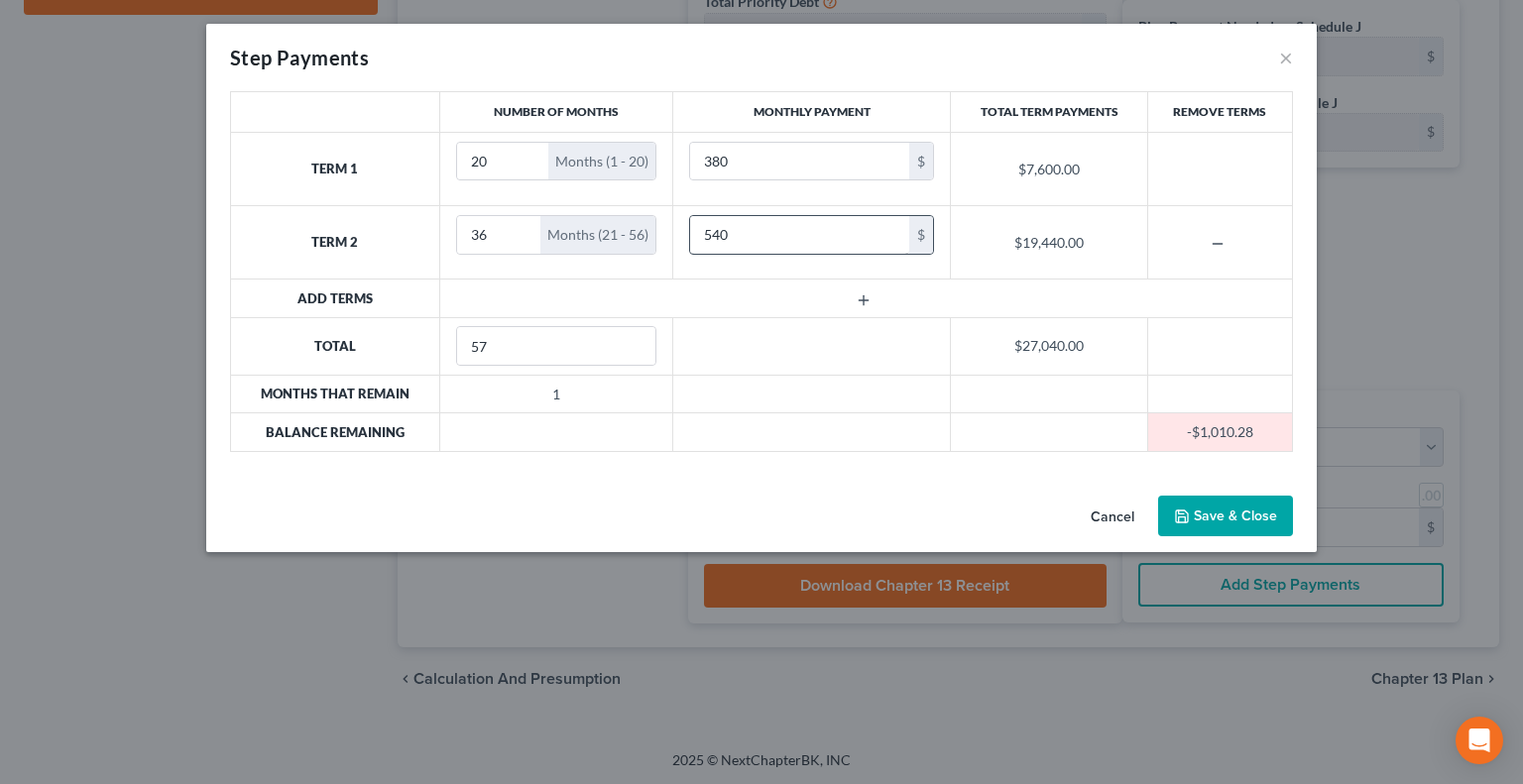drag, startPoint x: 779, startPoint y: 260, endPoint x: 785, endPoint y: 243, distance: 18.027756 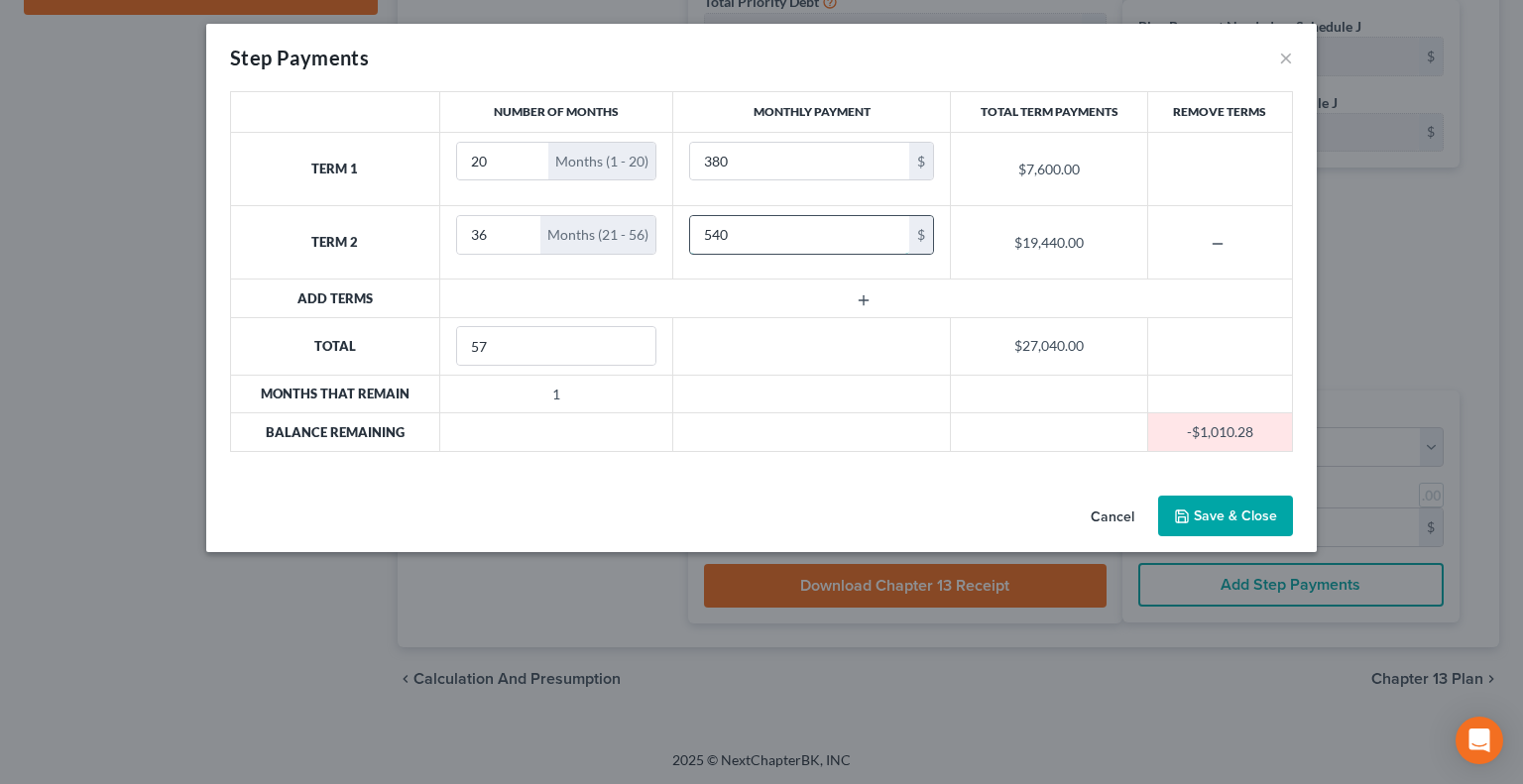 click on "540" at bounding box center (799, 235) 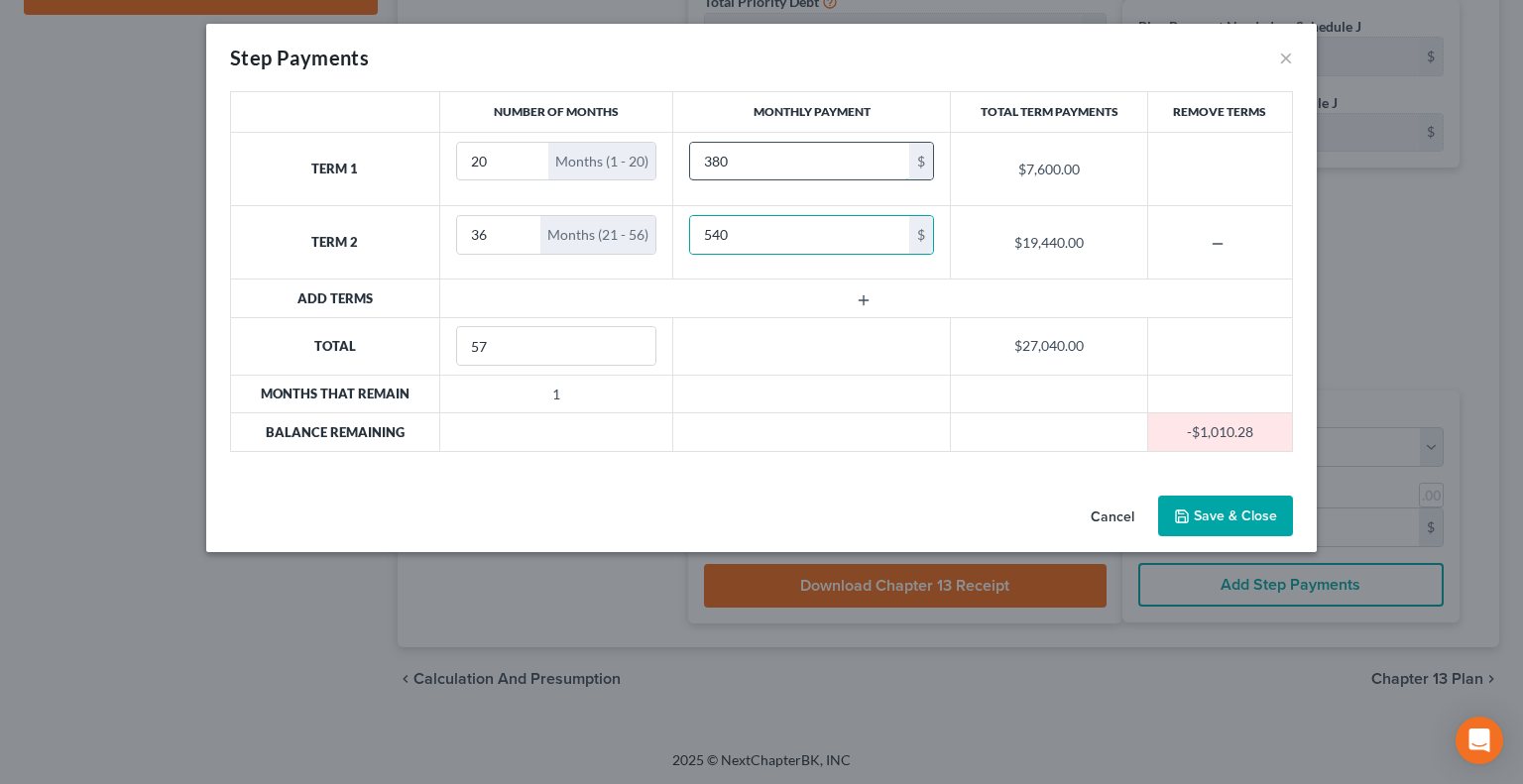 click on "380" at bounding box center (799, 162) 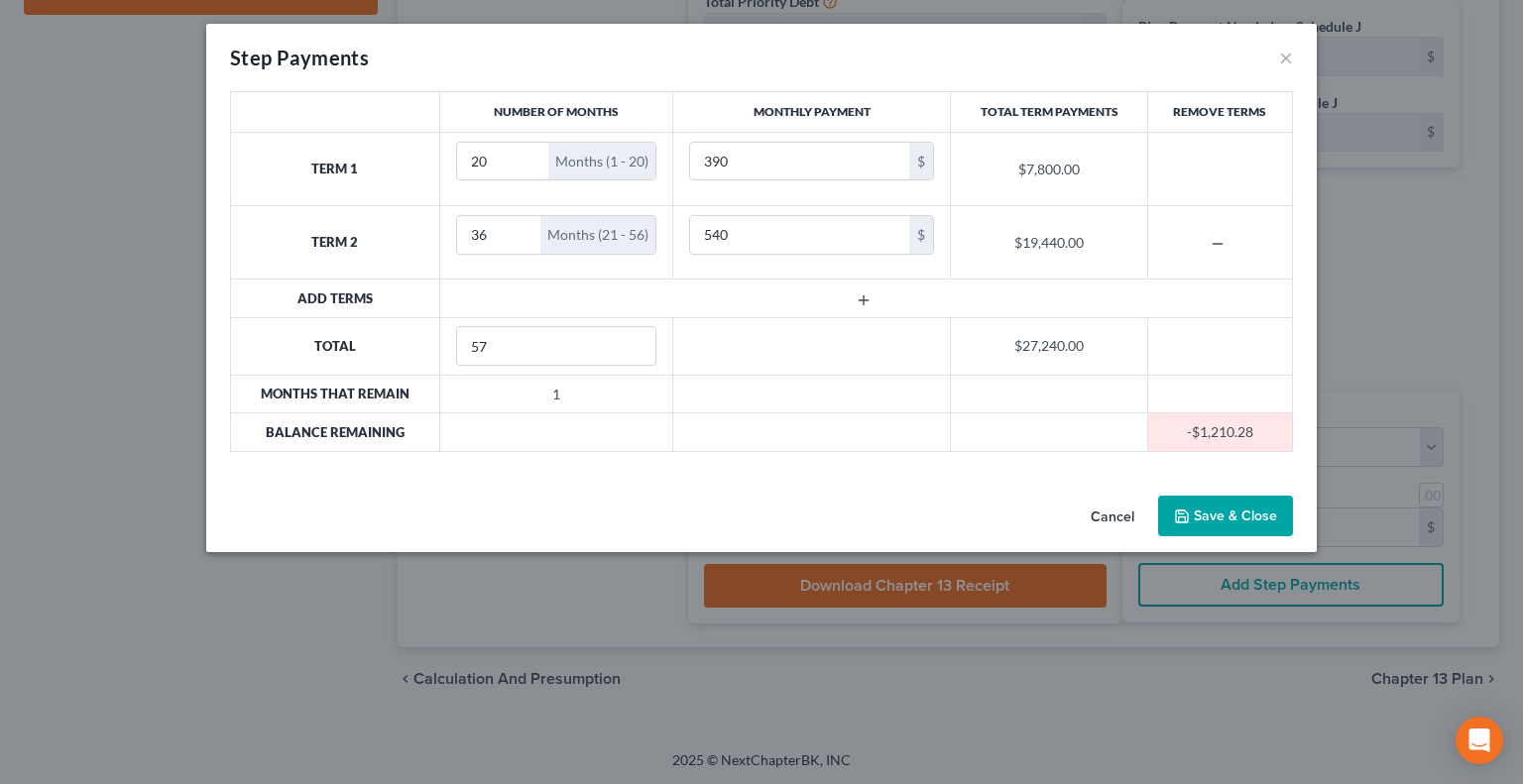 click on "Save & Close" at bounding box center [1226, 516] 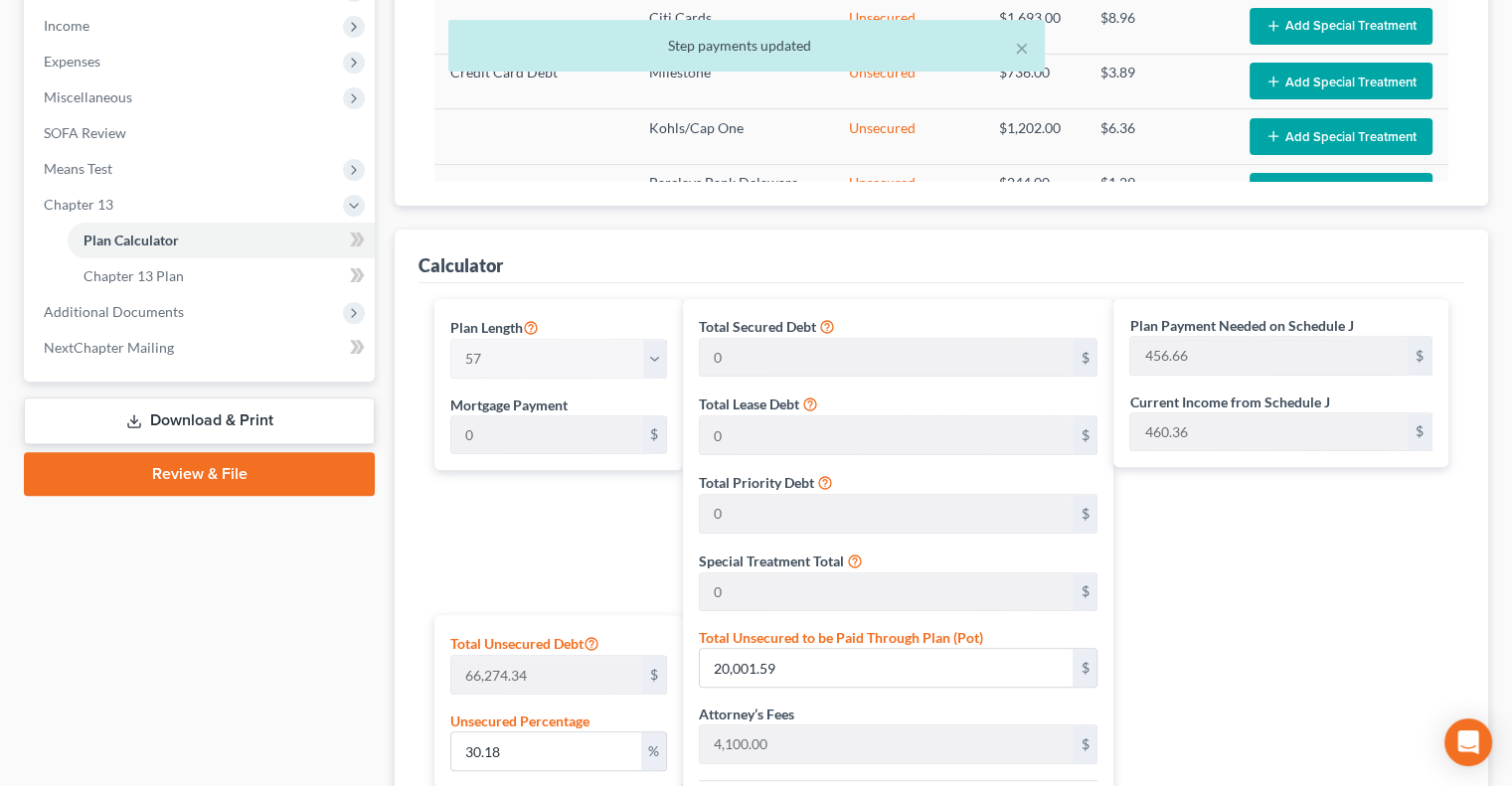scroll, scrollTop: 648, scrollLeft: 0, axis: vertical 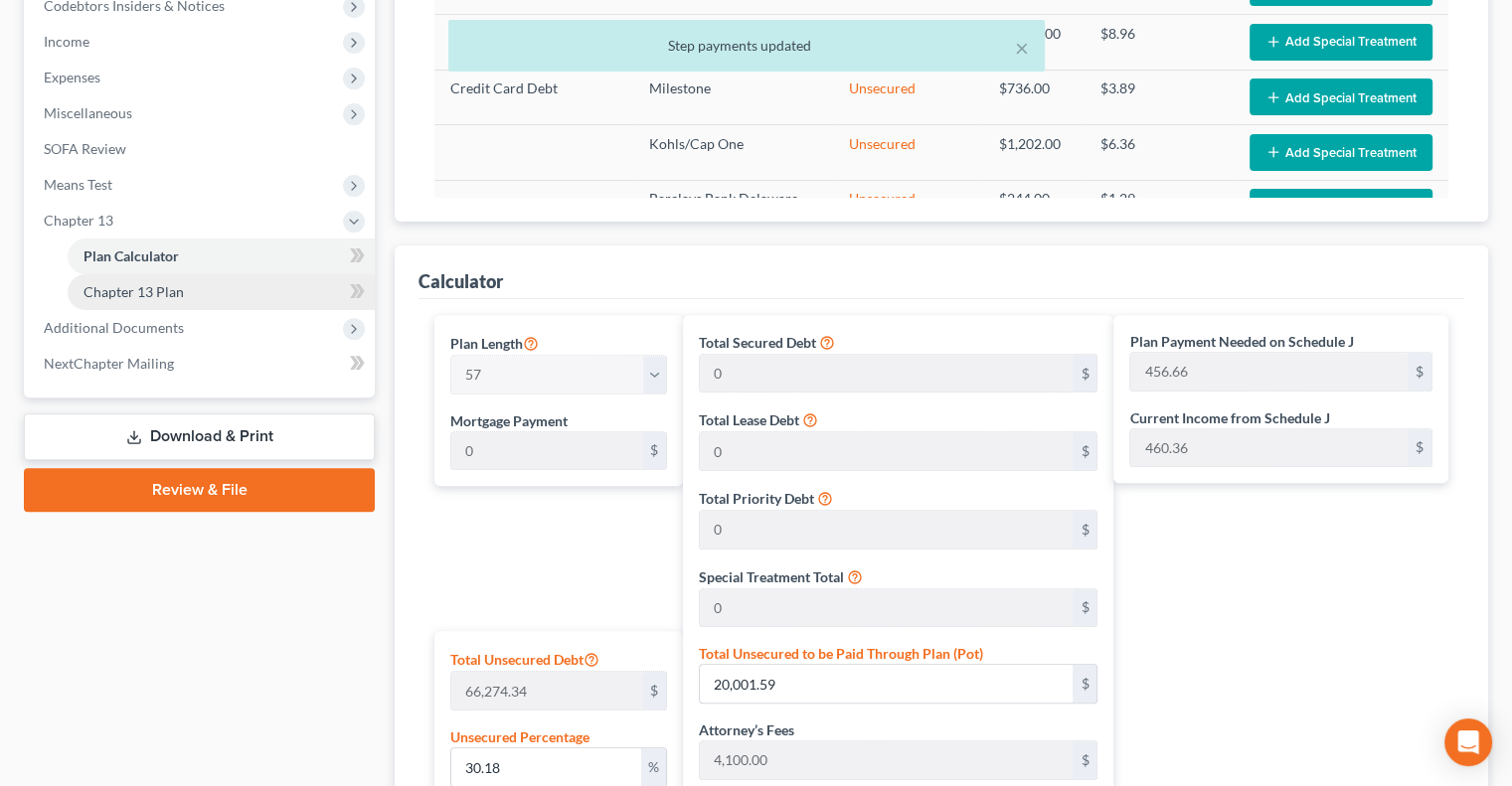 click on "Chapter 13 Plan" at bounding box center [133, 291] 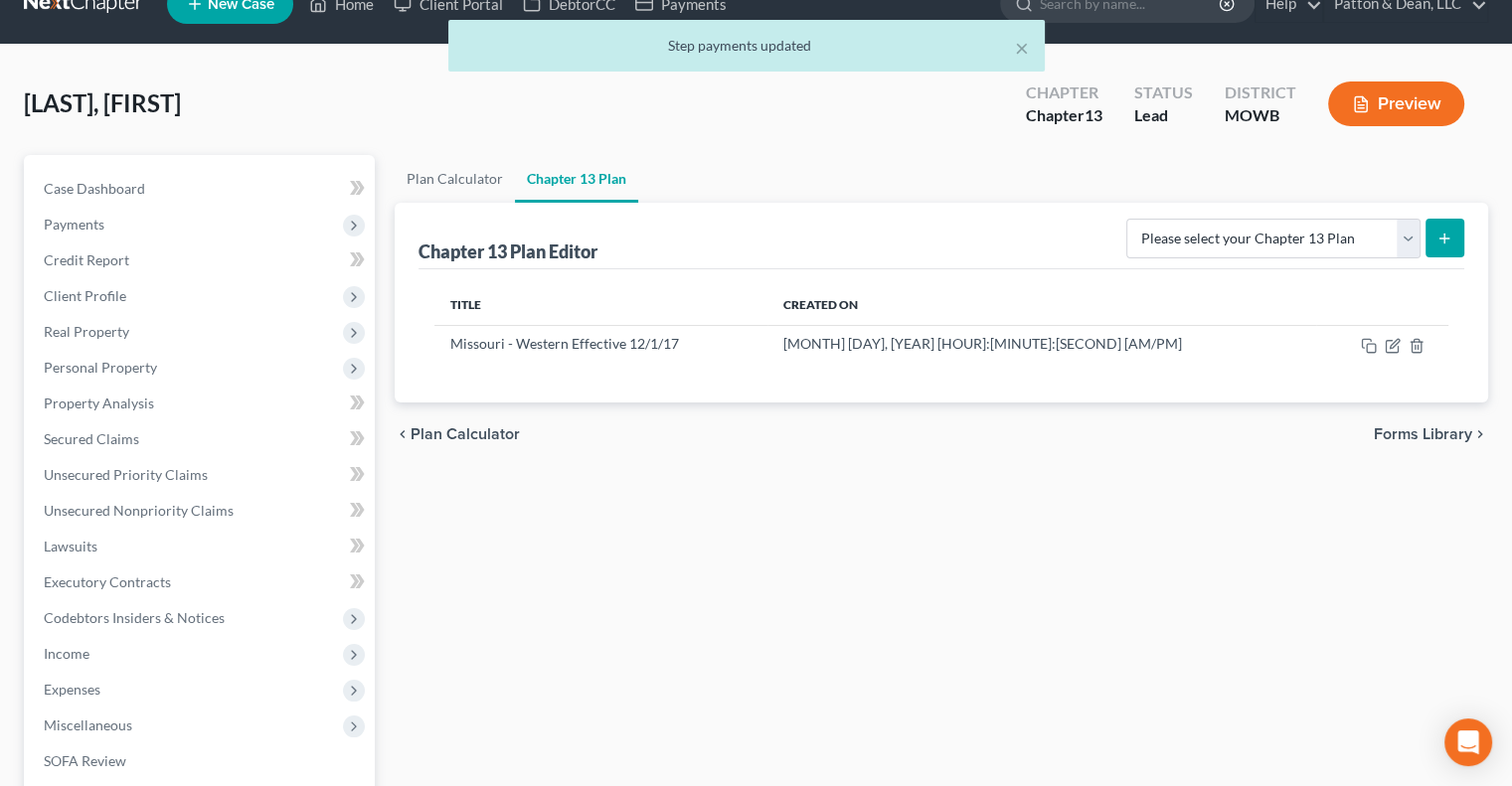 scroll, scrollTop: 0, scrollLeft: 0, axis: both 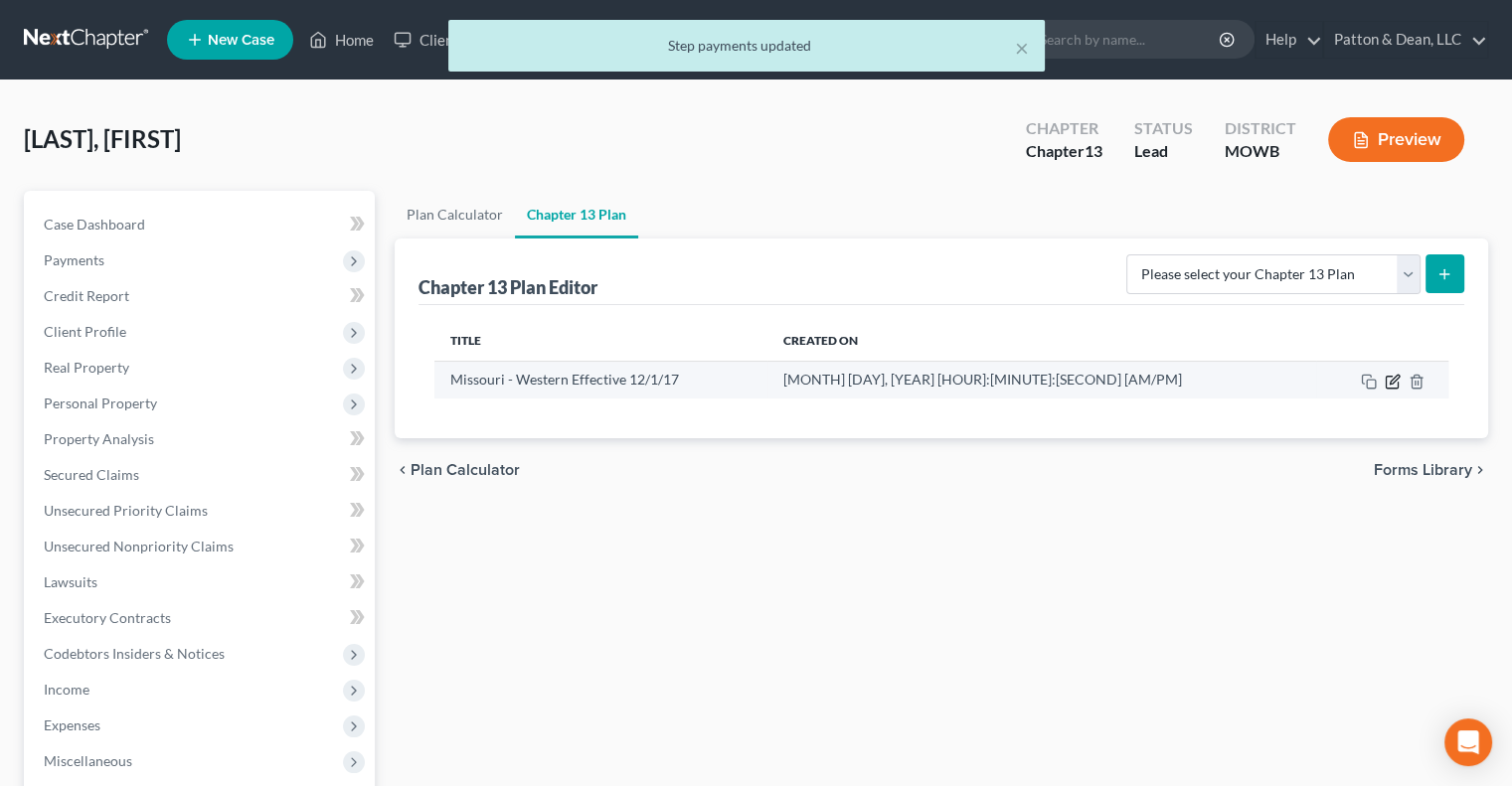 click 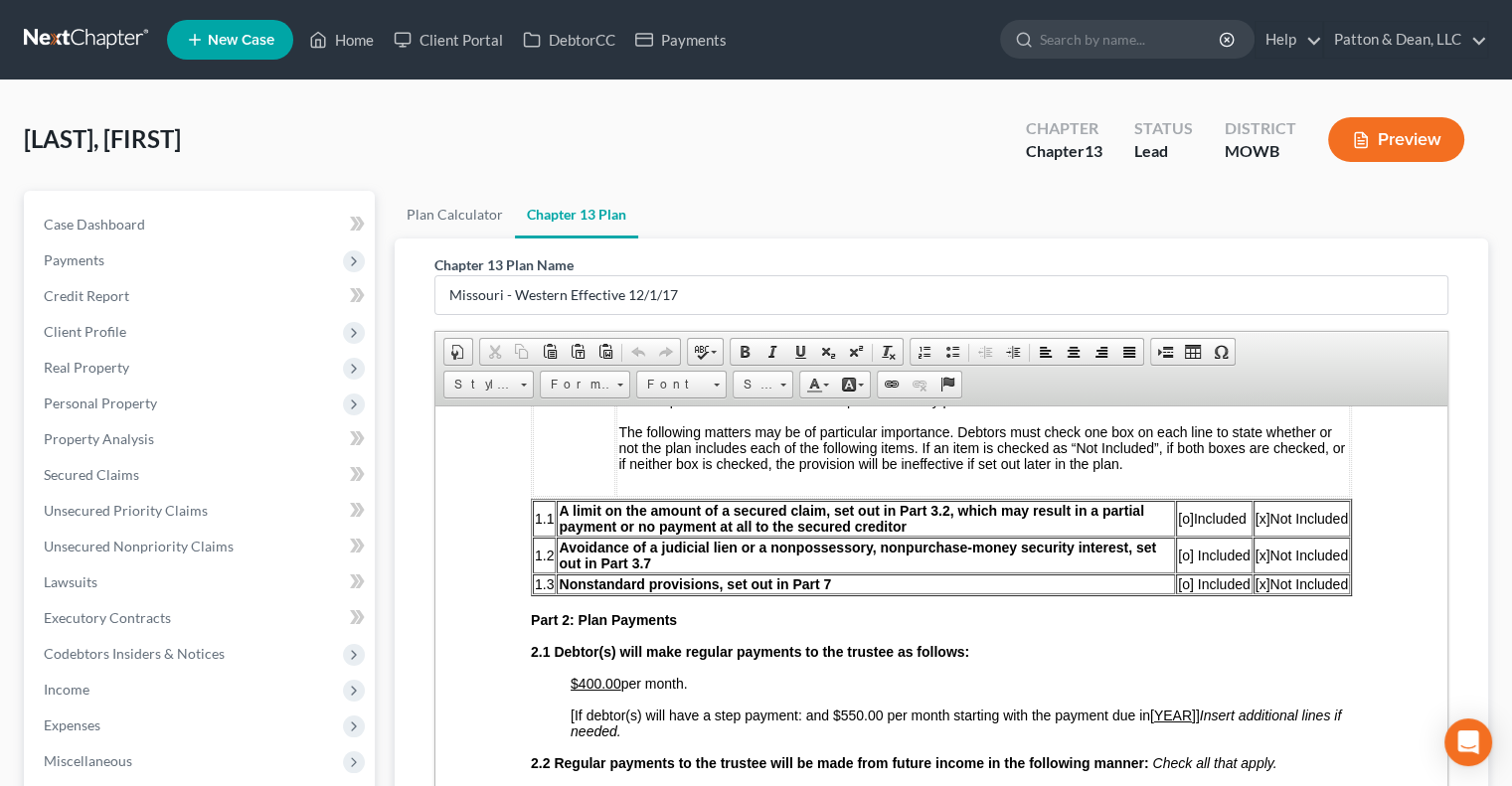 scroll, scrollTop: 795, scrollLeft: 0, axis: vertical 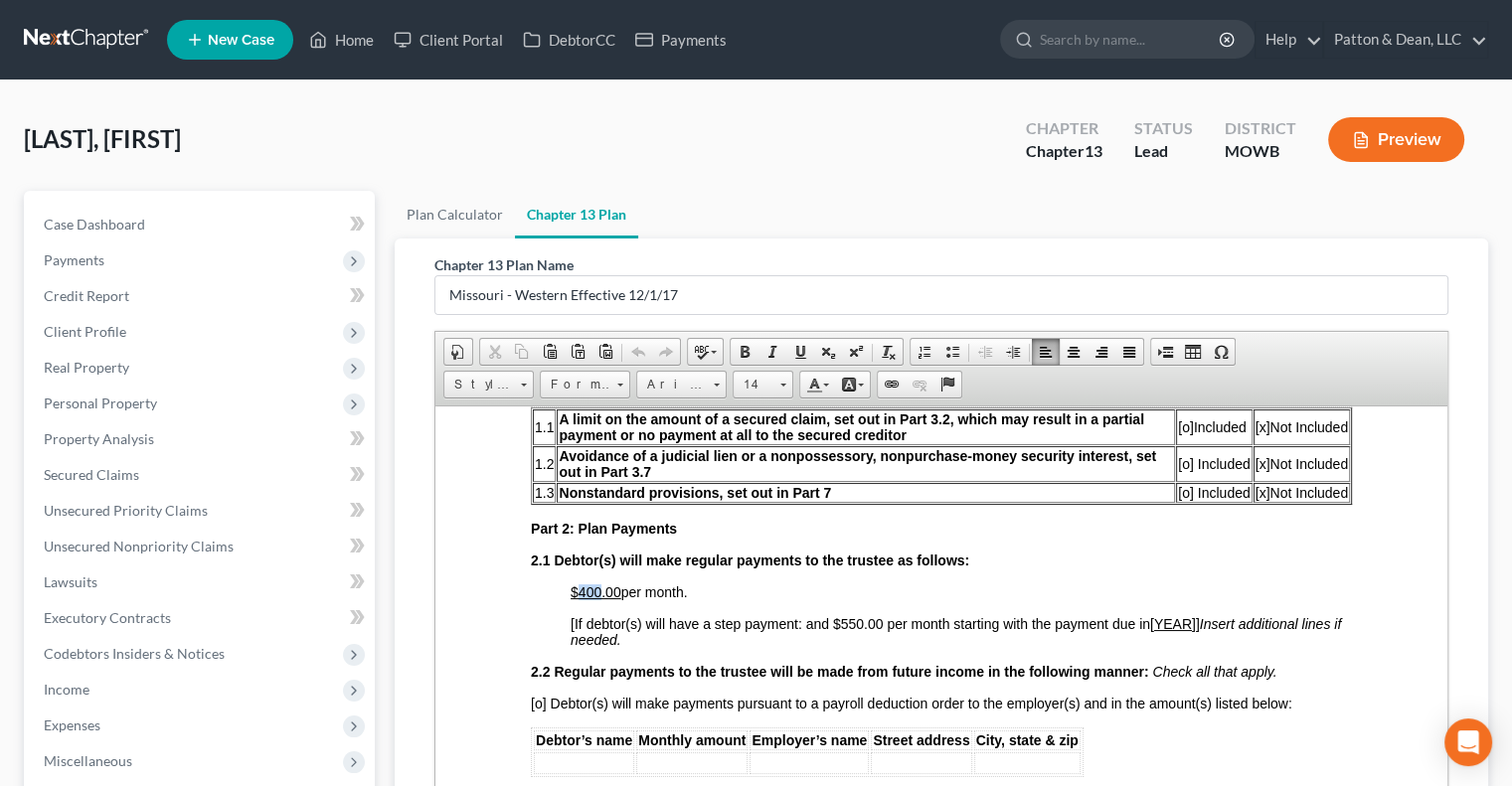 drag, startPoint x: 598, startPoint y: 600, endPoint x: 581, endPoint y: 610, distance: 19.72308 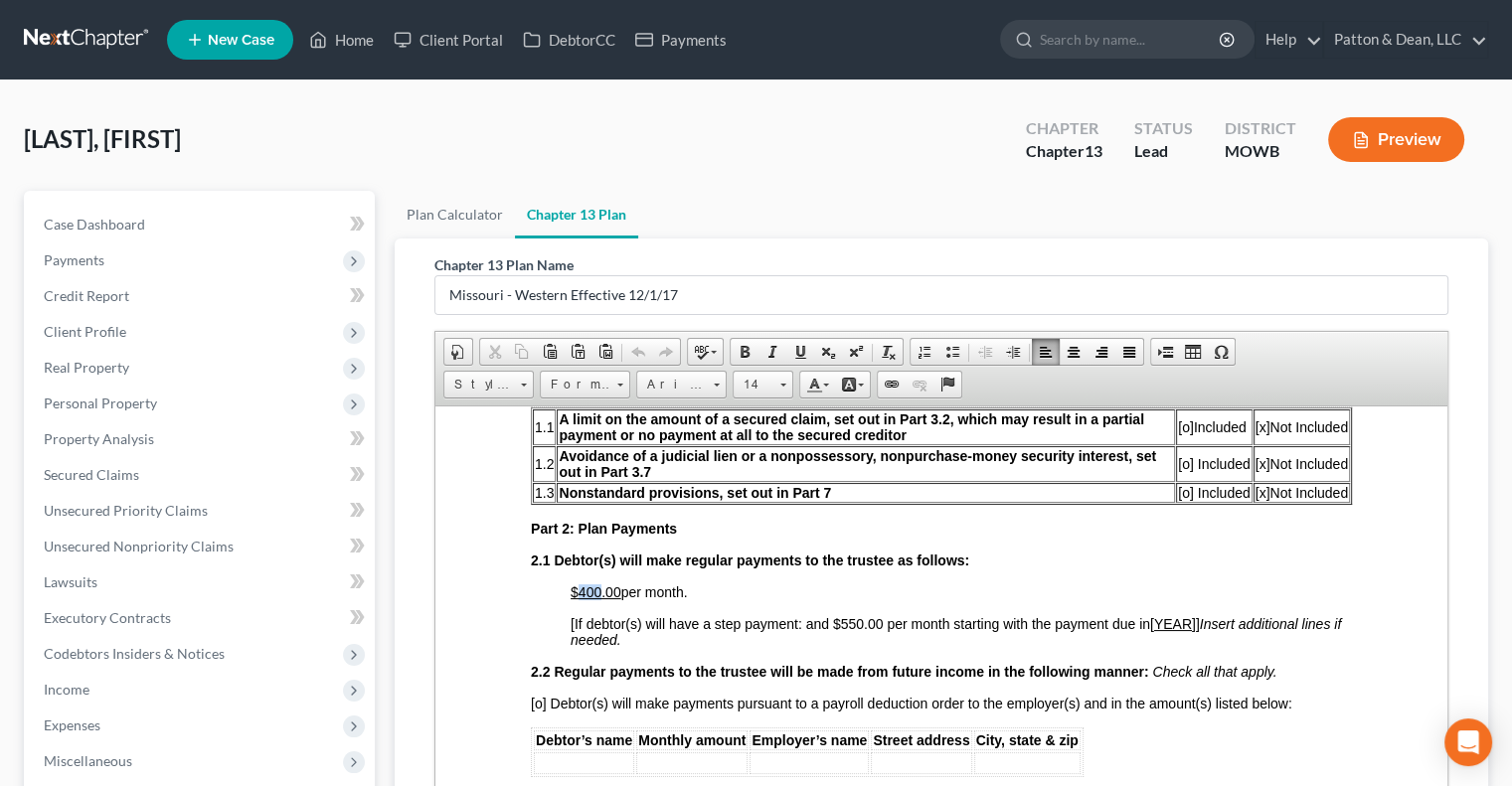 click on "$400.00" at bounding box center [595, 591] 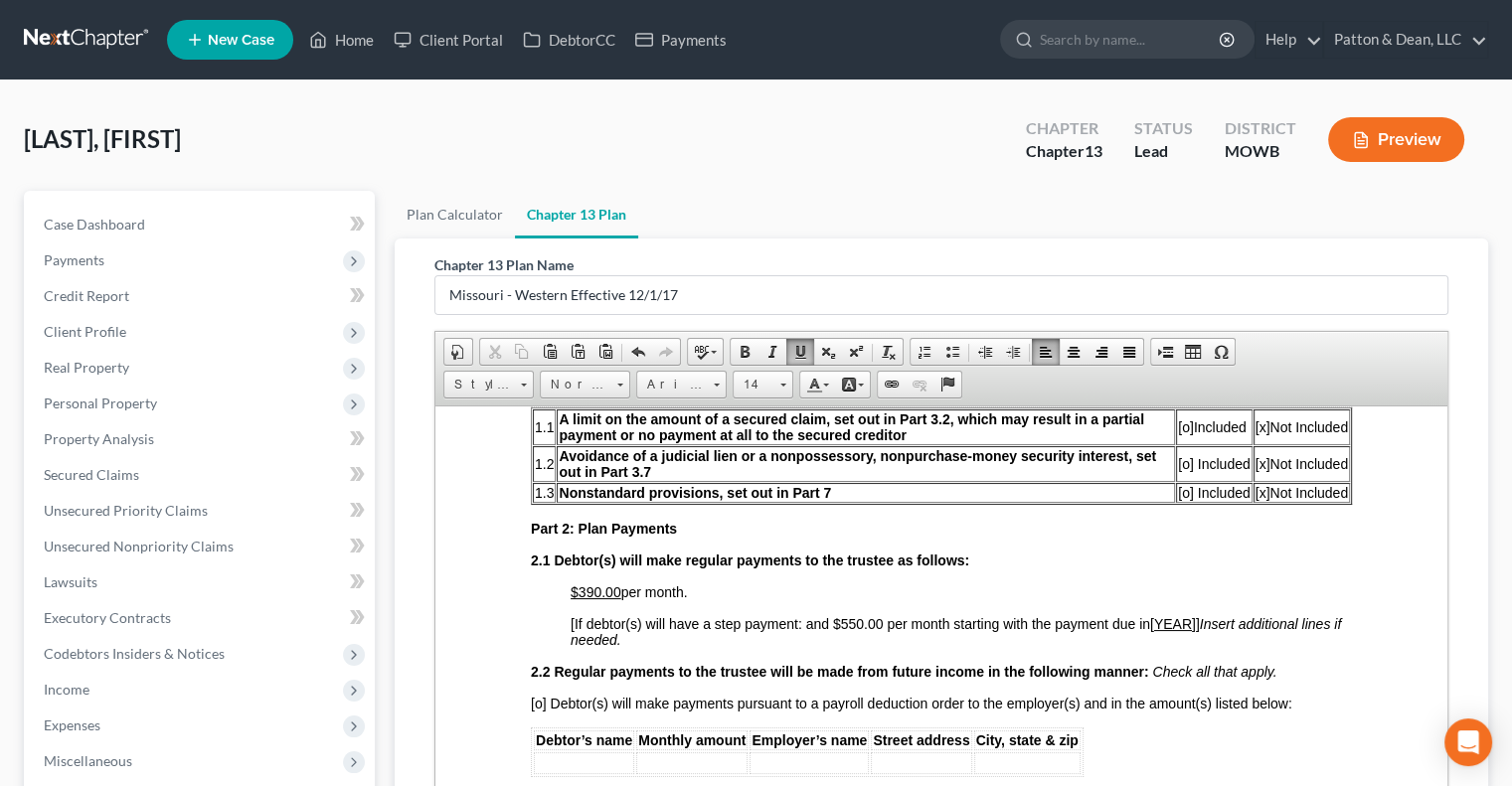 click on "[If debtor(s) will have a step payment: and $550.00 per month starting with the payment due in  May 2027 ]  Insert additional lines if needed." at bounding box center (955, 631) 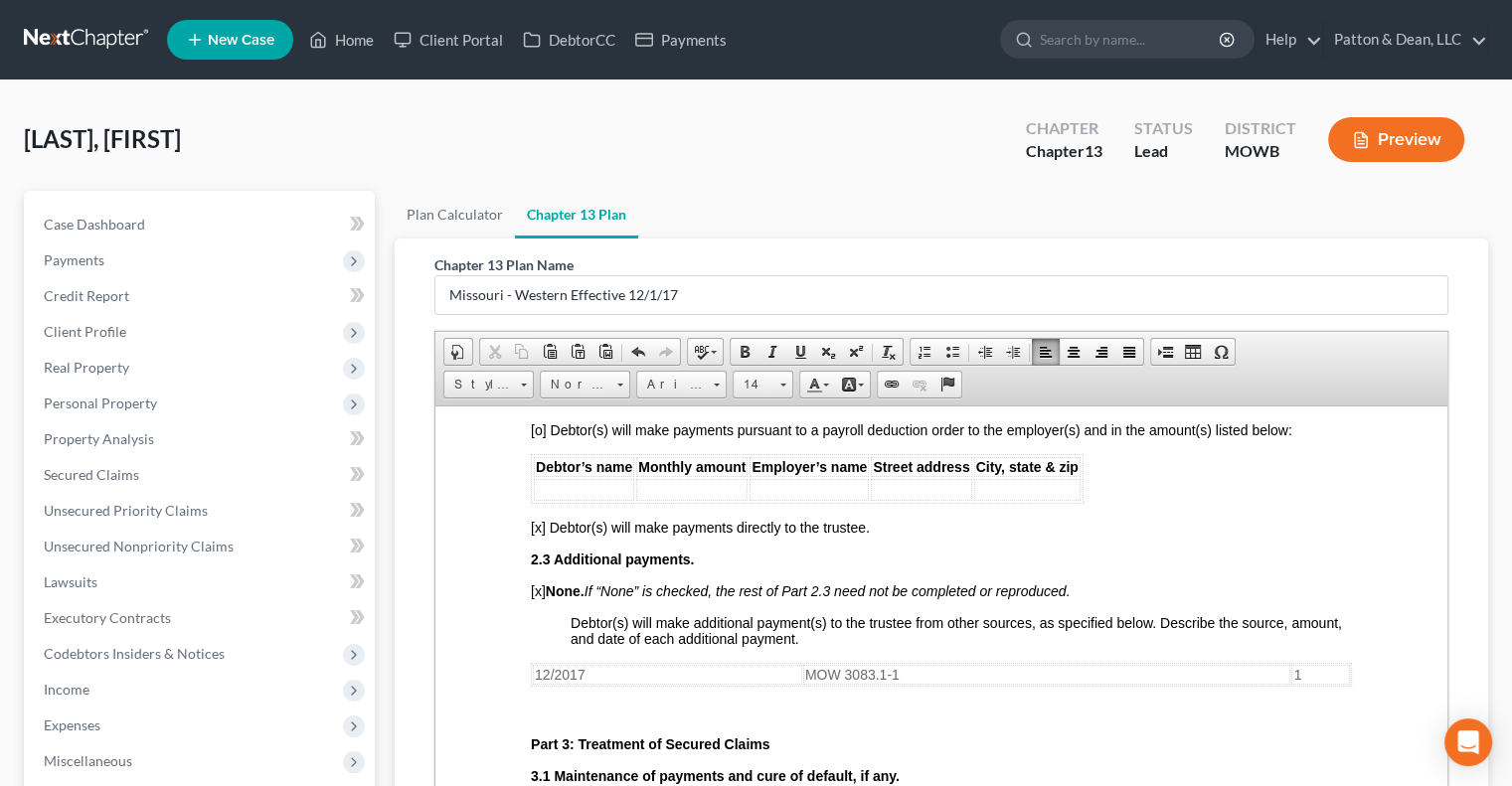 scroll, scrollTop: 1093, scrollLeft: 0, axis: vertical 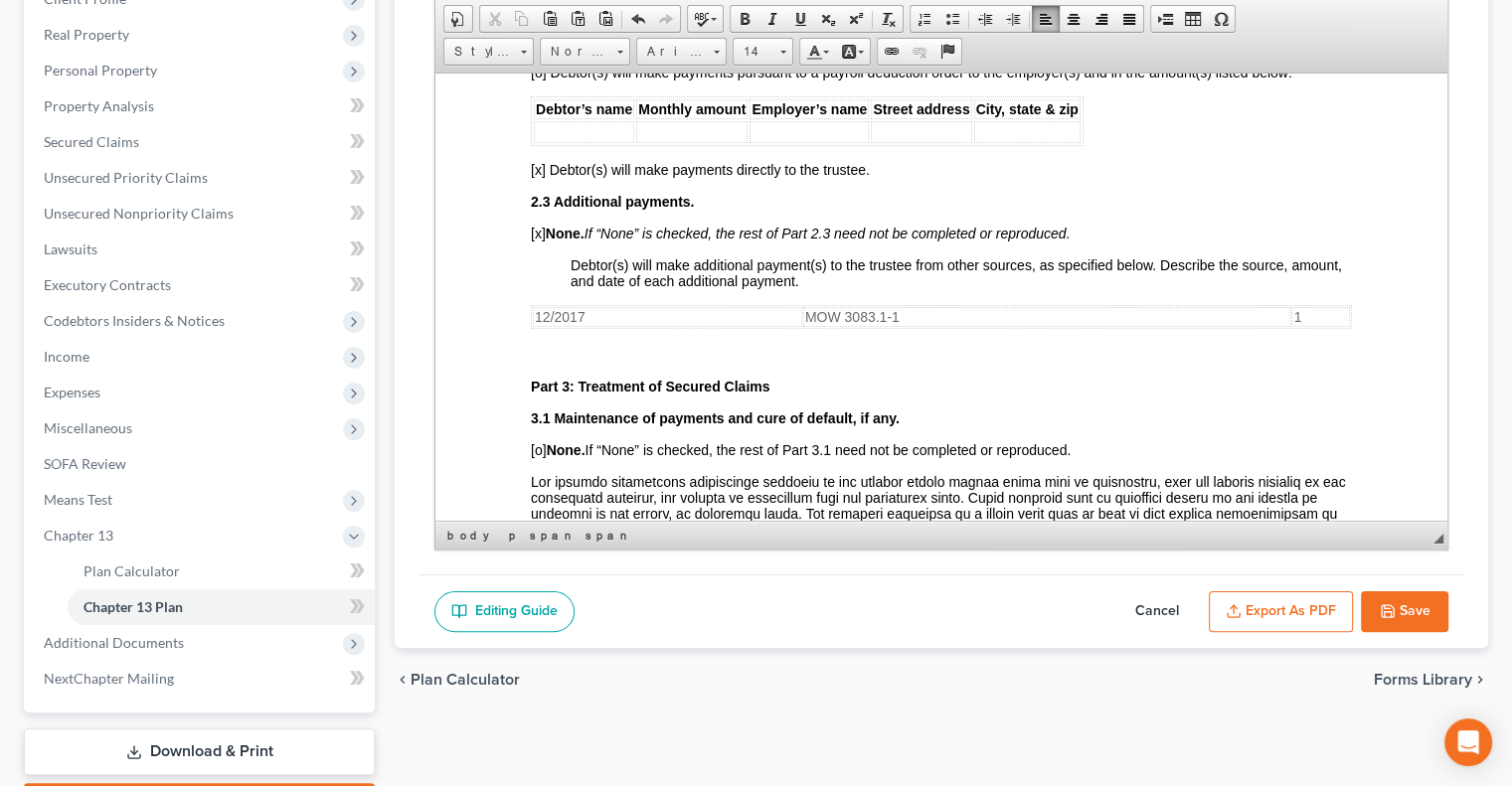 drag, startPoint x: 1396, startPoint y: 587, endPoint x: 1390, endPoint y: 604, distance: 18.027756 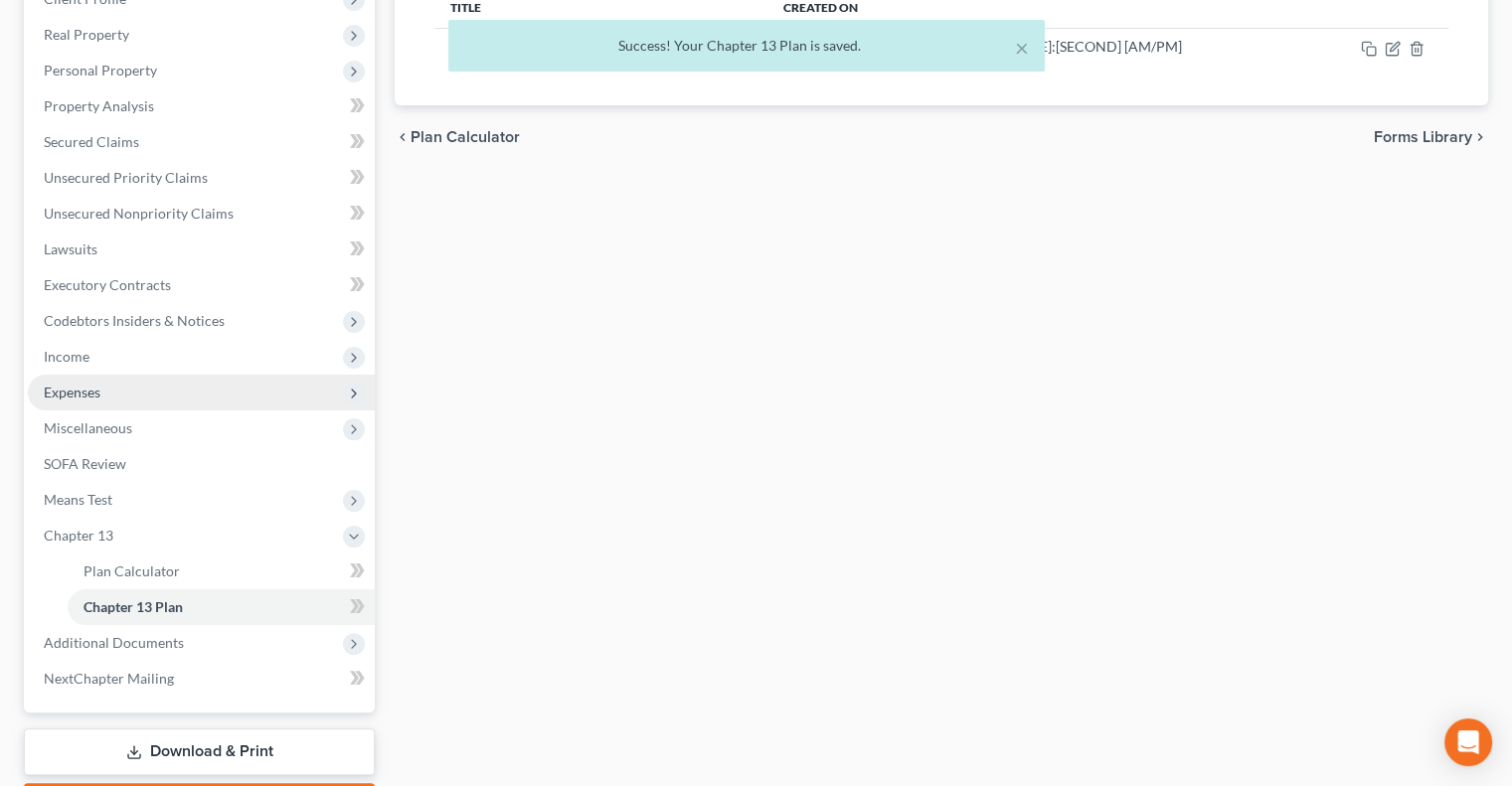 click on "Expenses" at bounding box center (201, 393) 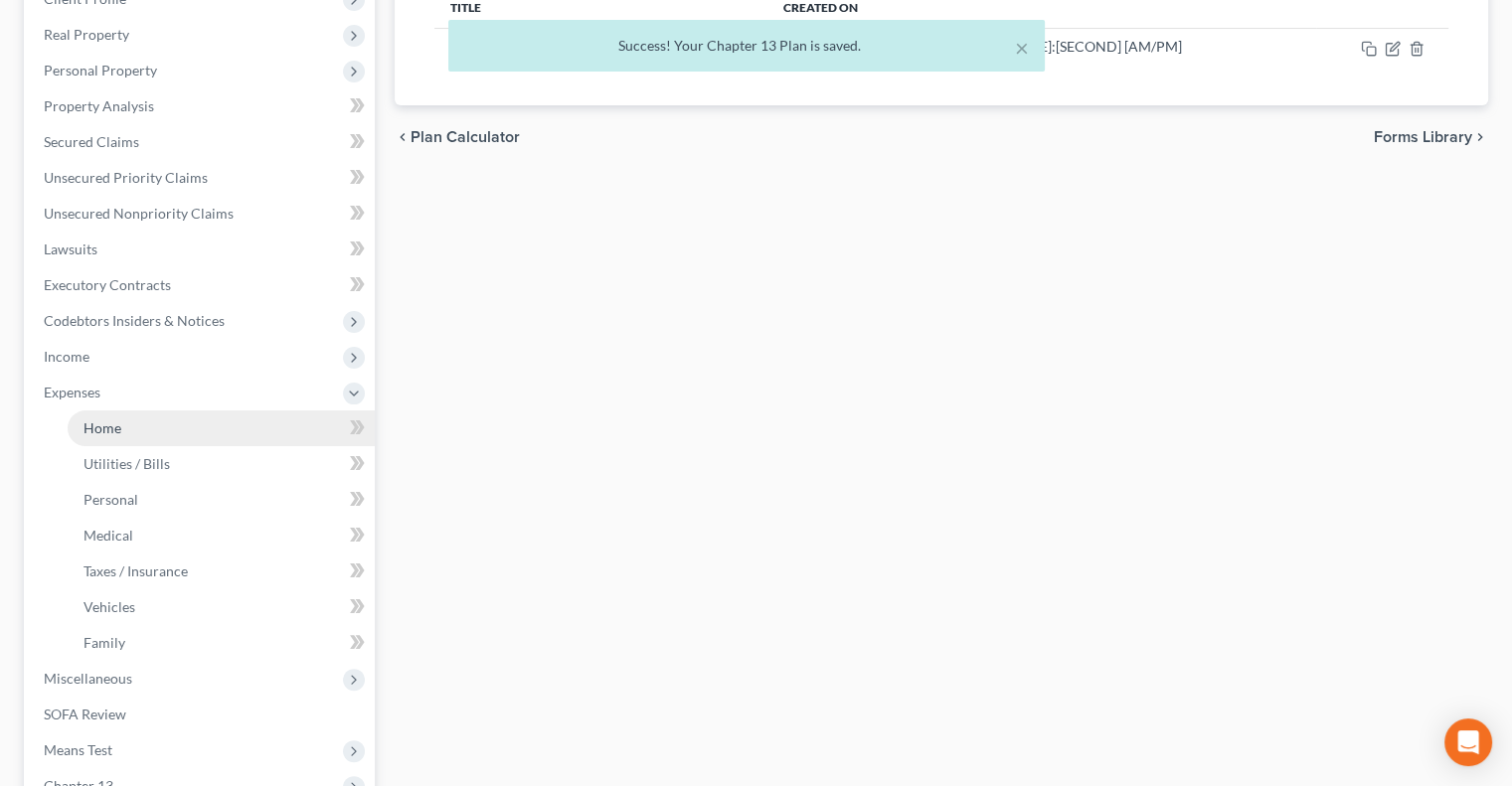click on "Home" at bounding box center (221, 428) 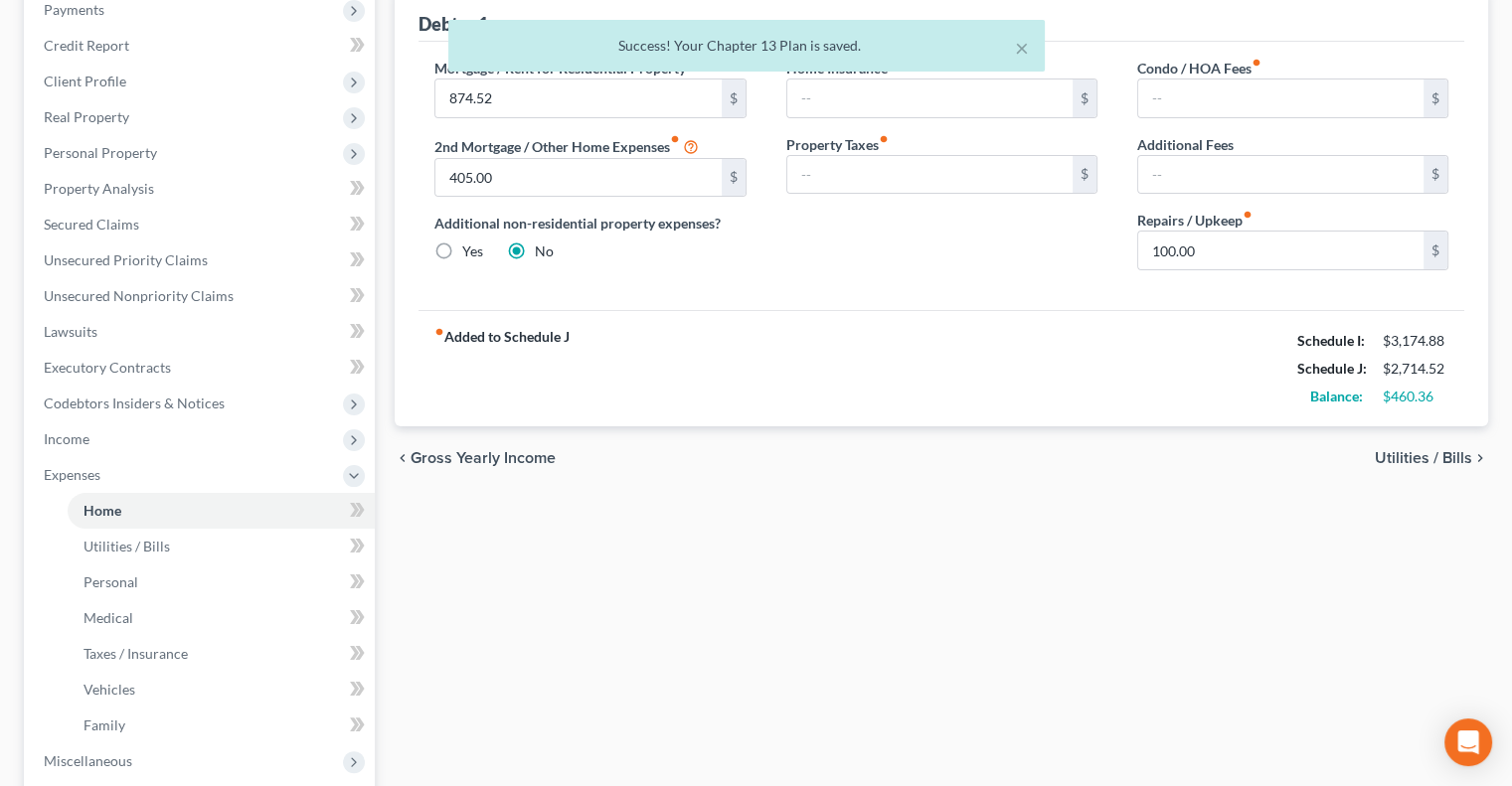 scroll, scrollTop: 0, scrollLeft: 0, axis: both 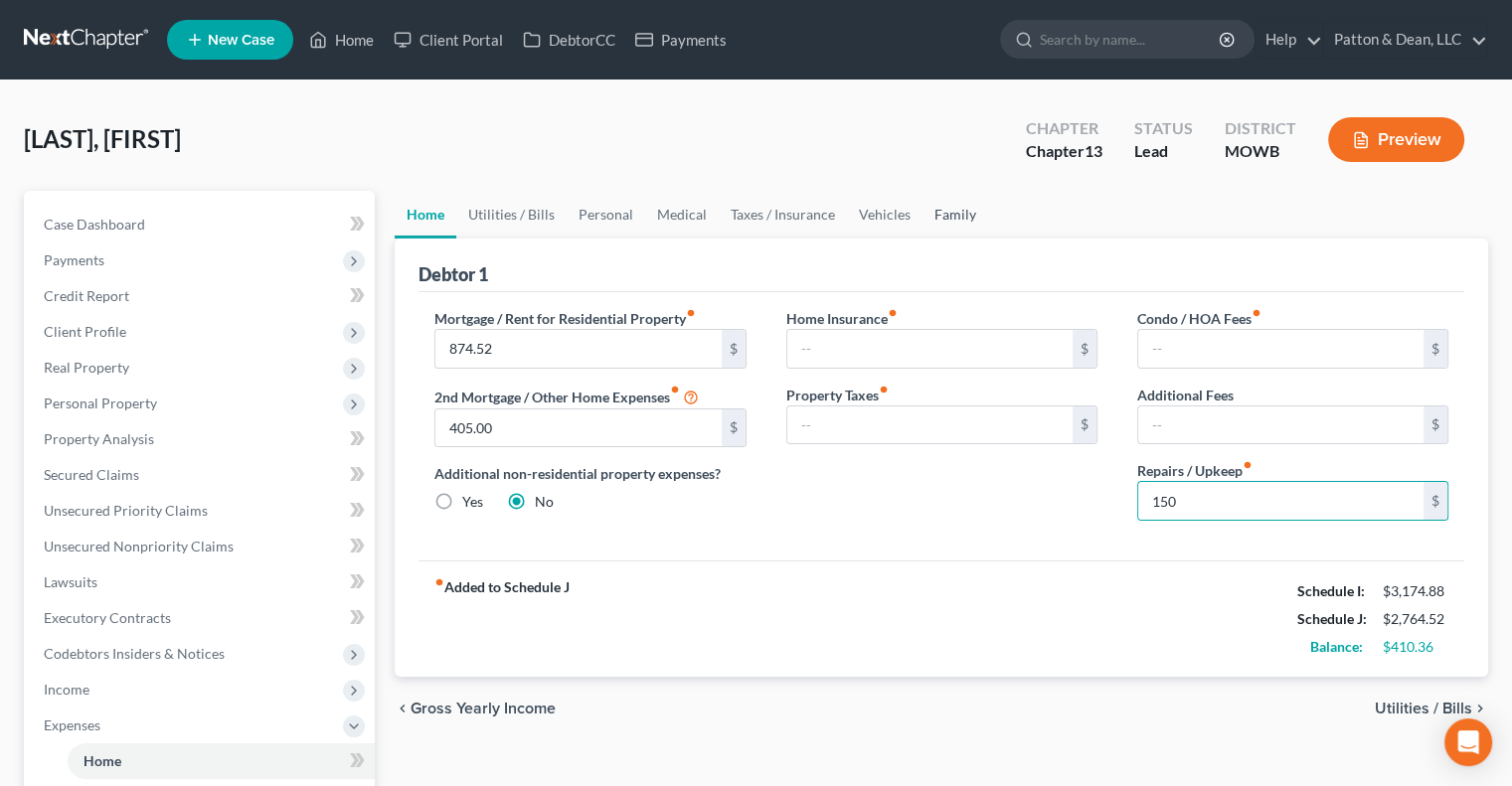 drag, startPoint x: 960, startPoint y: 214, endPoint x: 978, endPoint y: 218, distance: 18.439089 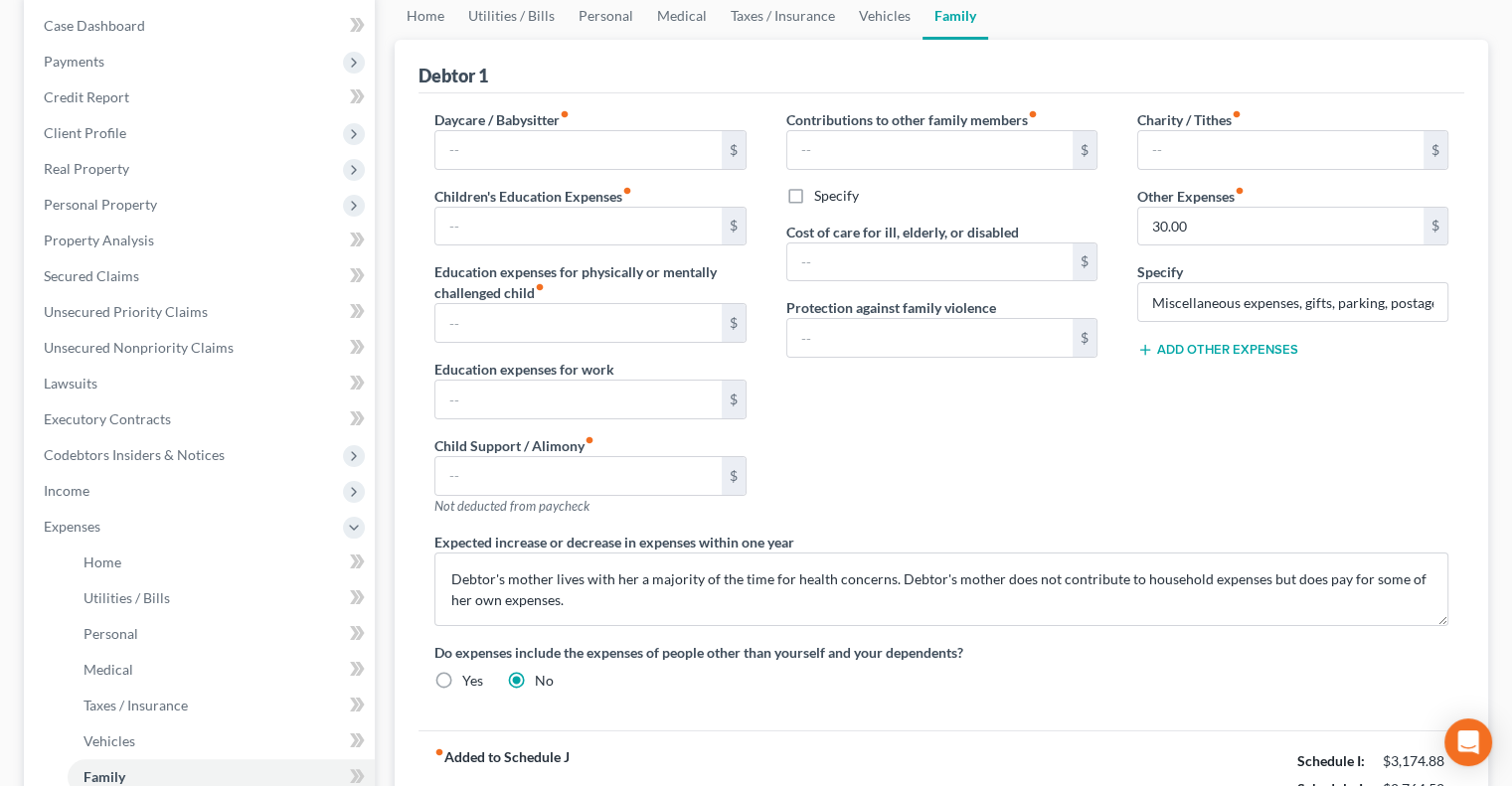 scroll, scrollTop: 99, scrollLeft: 0, axis: vertical 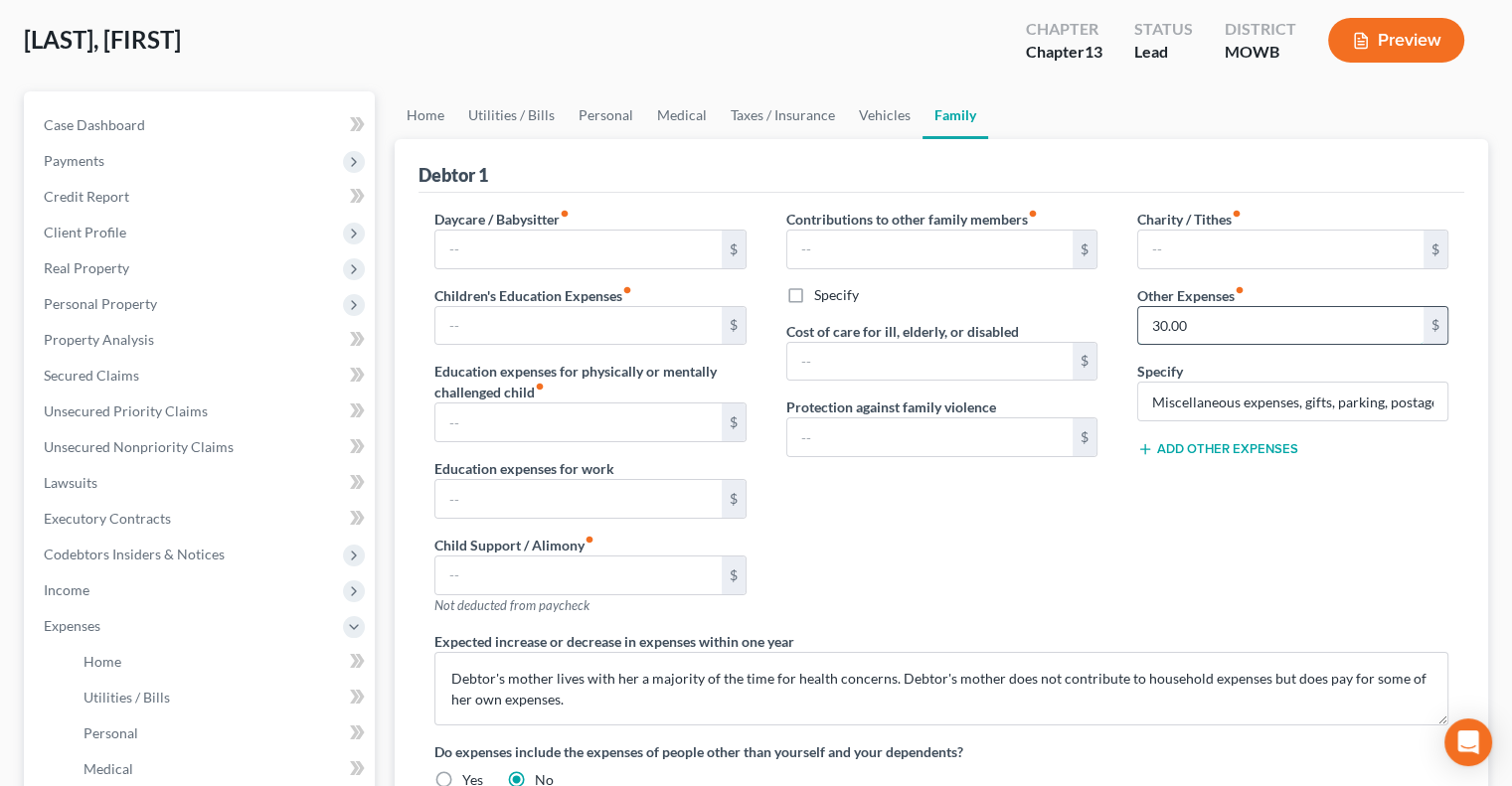 click on "30.00" at bounding box center [1280, 326] 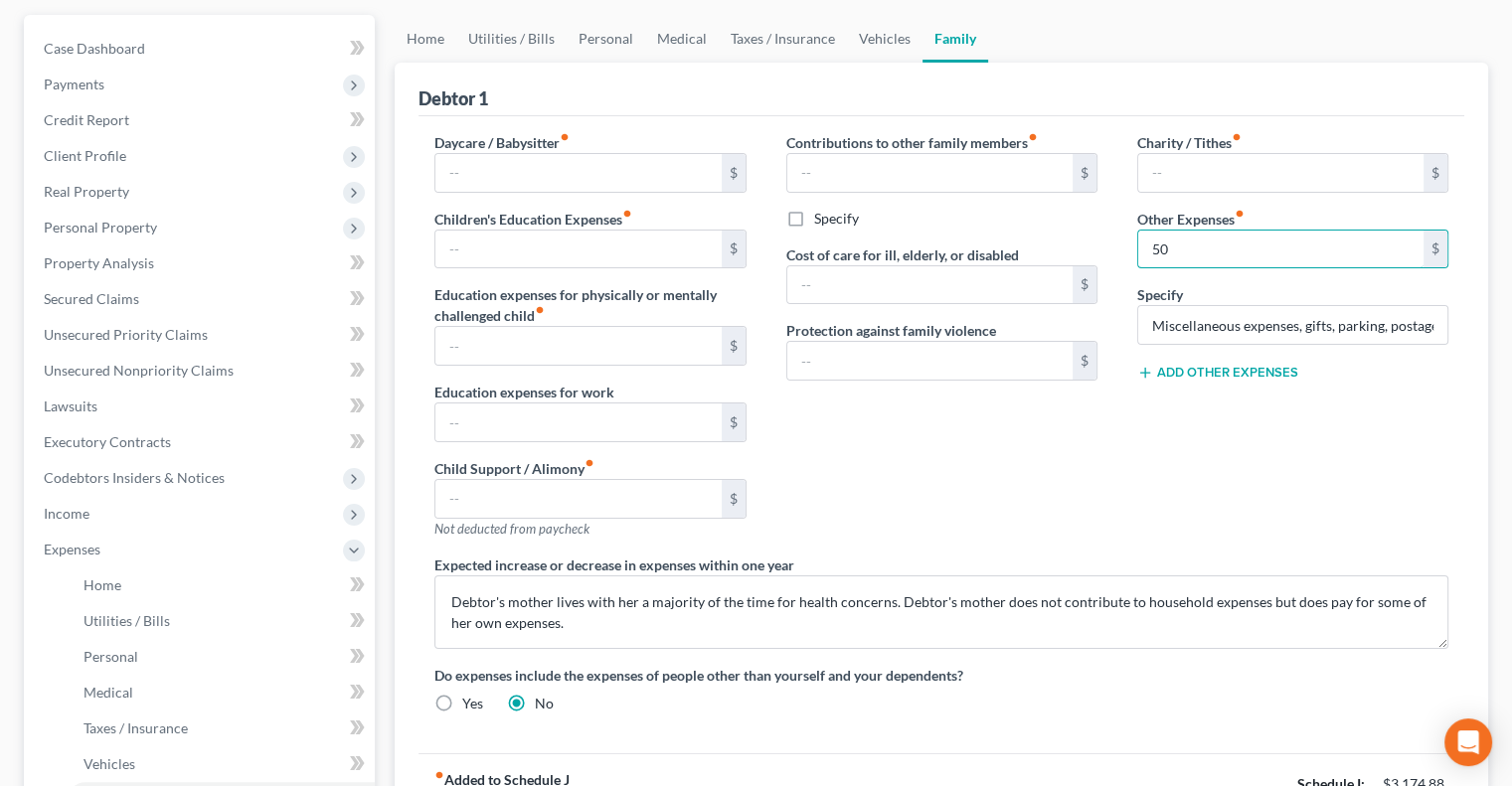 scroll, scrollTop: 397, scrollLeft: 0, axis: vertical 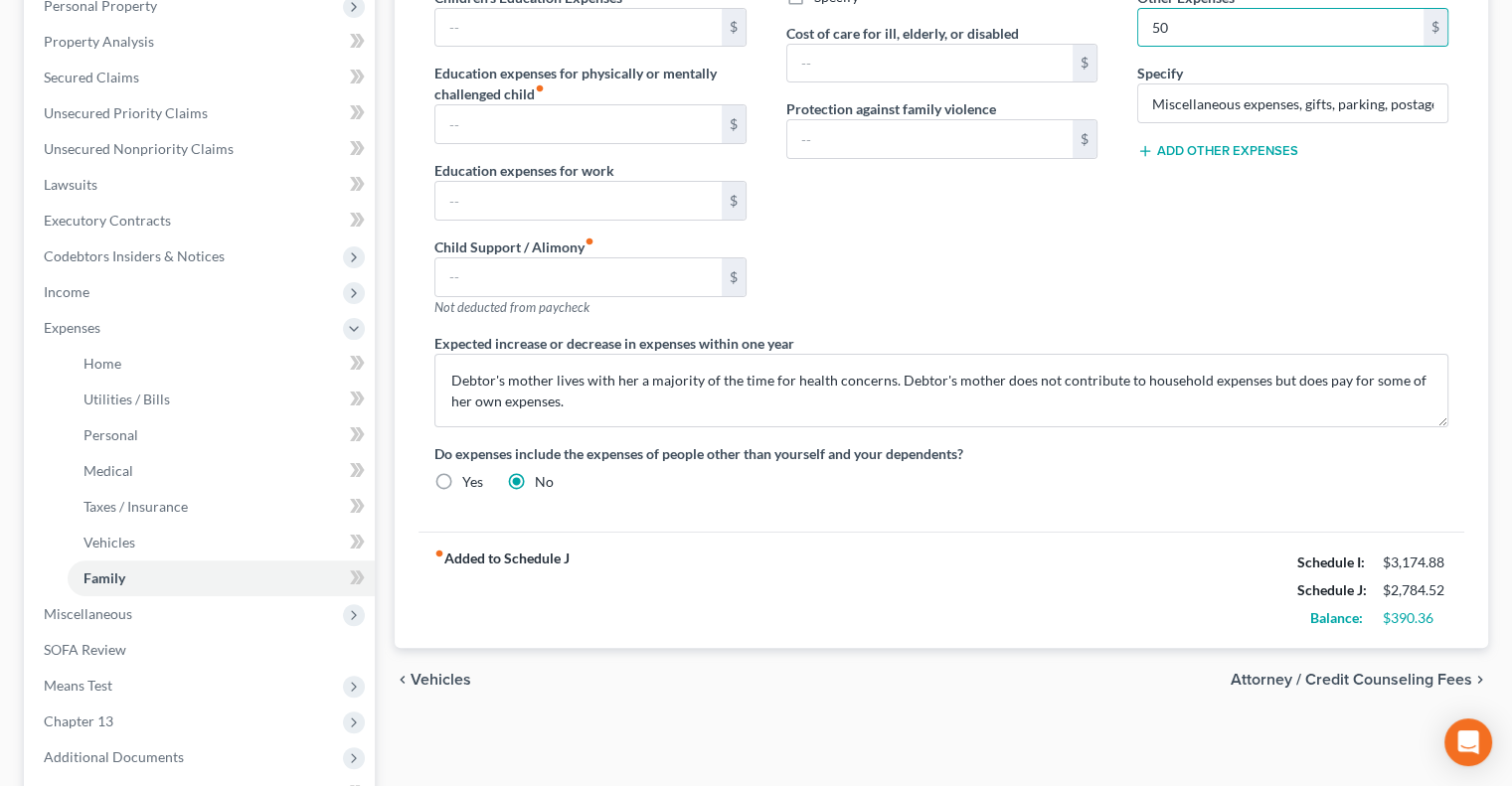 click on "fiber_manual_record  Added to Schedule J Schedule I: $3,174.88 Schedule J: $2,784.52 Balance: $390.36" at bounding box center [941, 589] 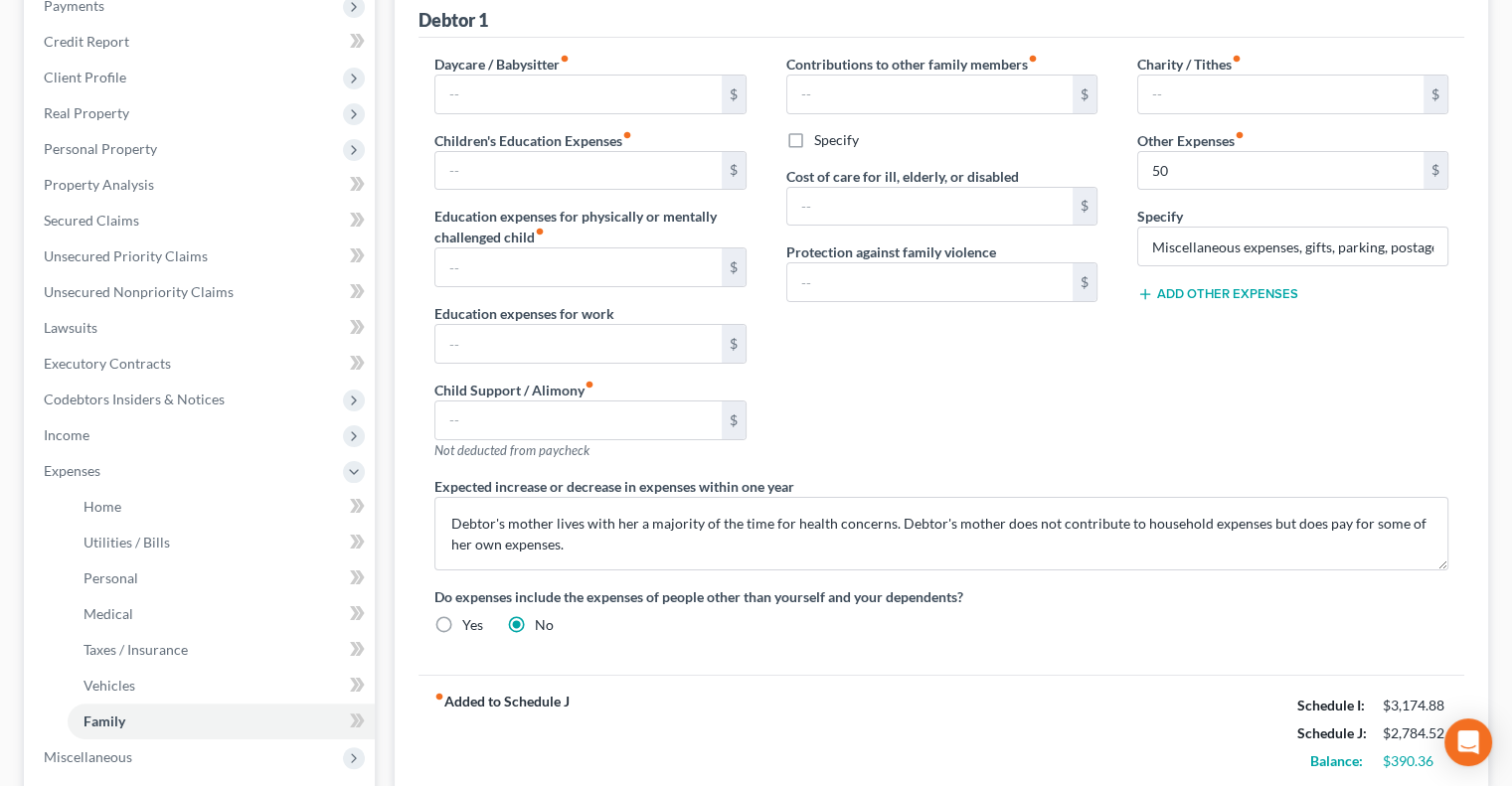 scroll, scrollTop: 0, scrollLeft: 0, axis: both 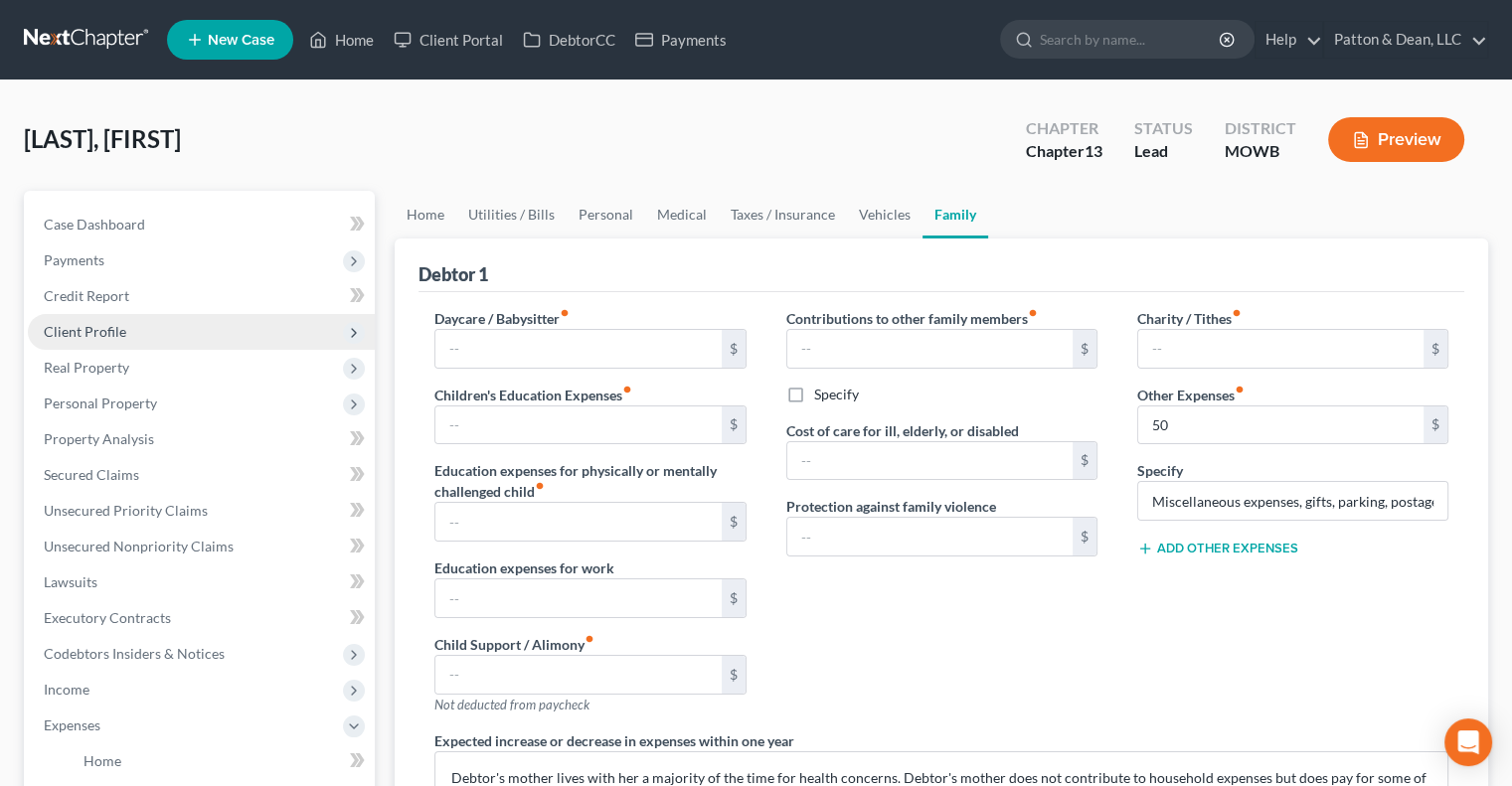 click on "Client Profile" at bounding box center (84, 331) 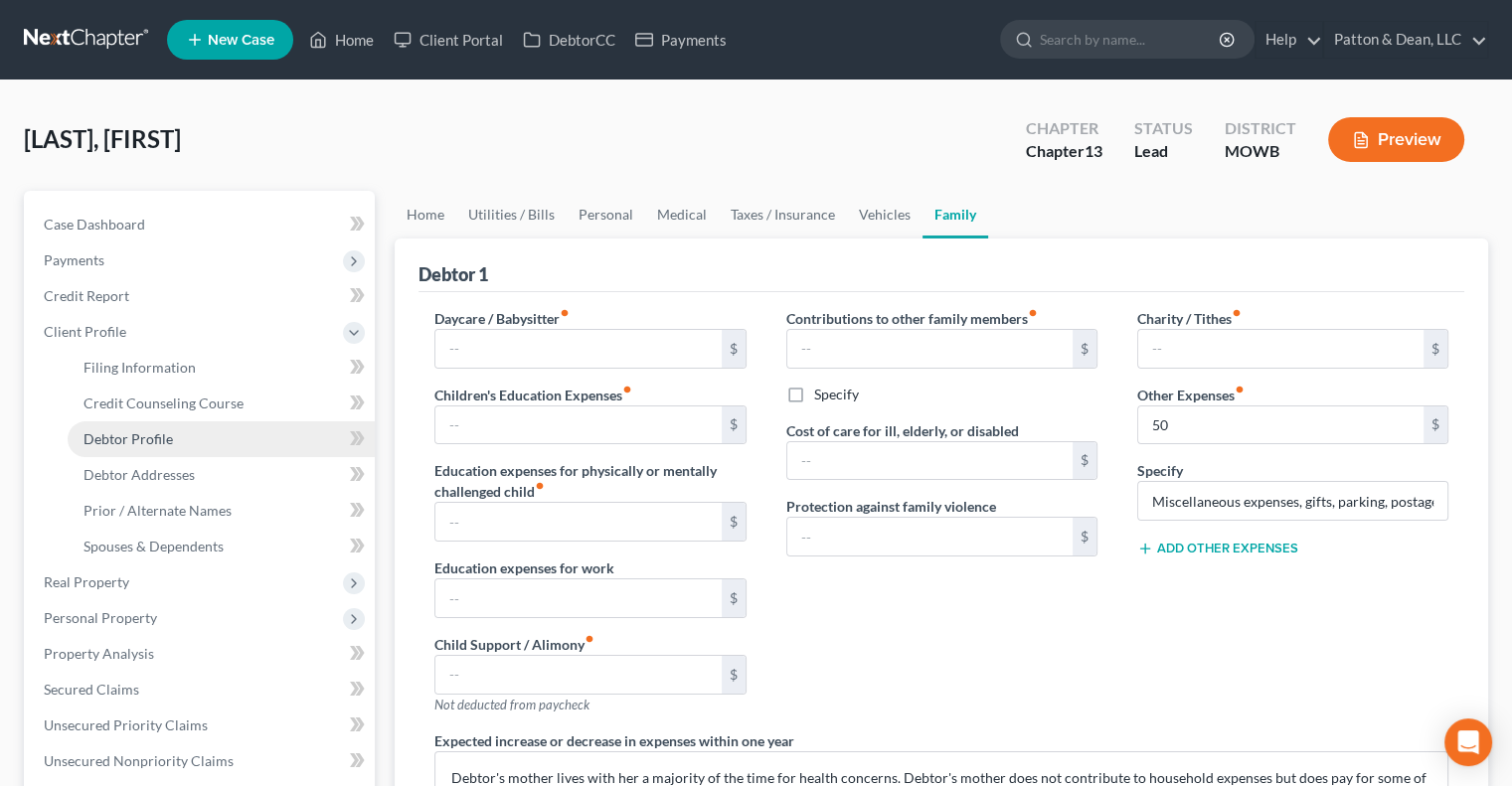 click on "Debtor Profile" at bounding box center (128, 438) 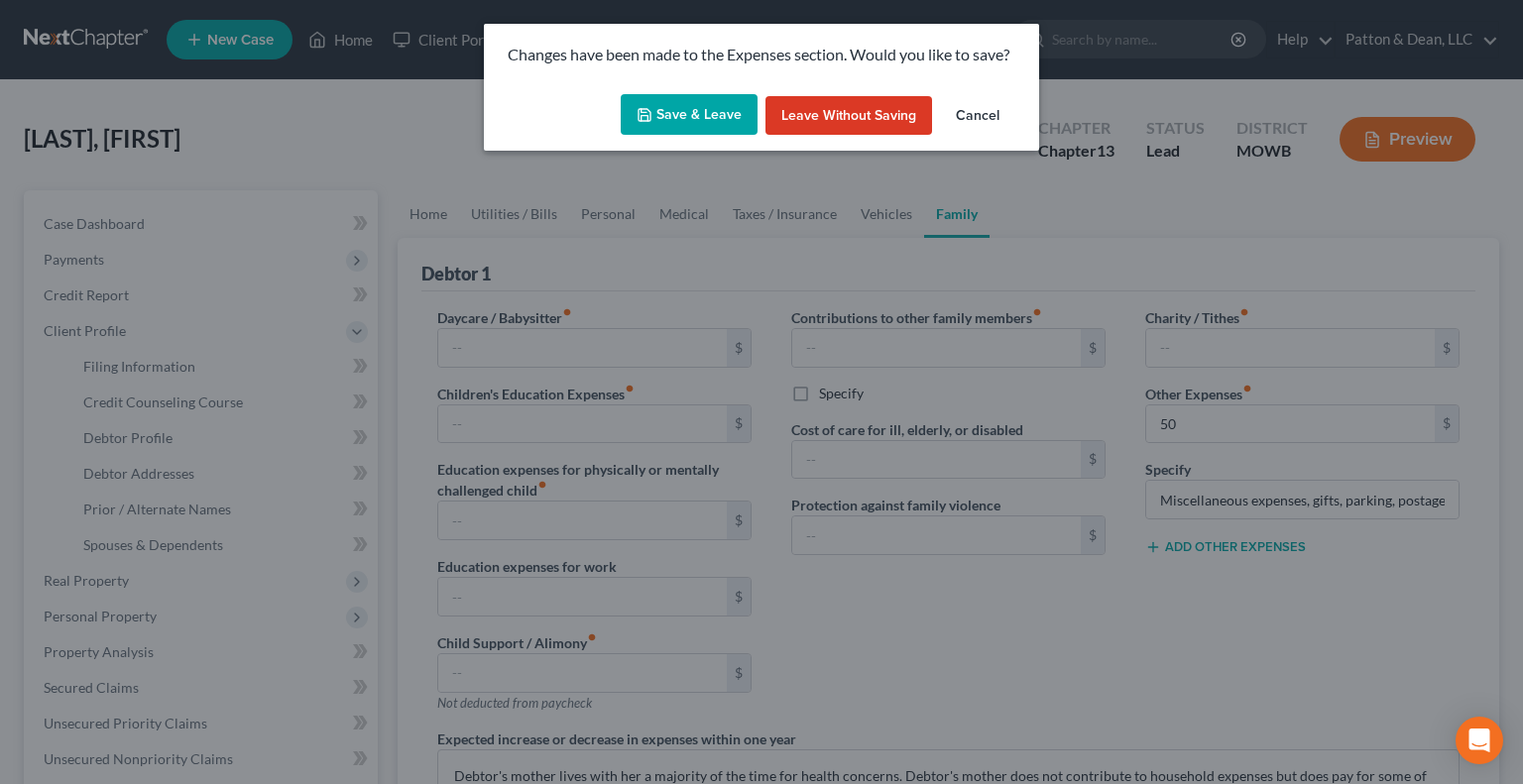 click on "Save & Leave" at bounding box center [689, 115] 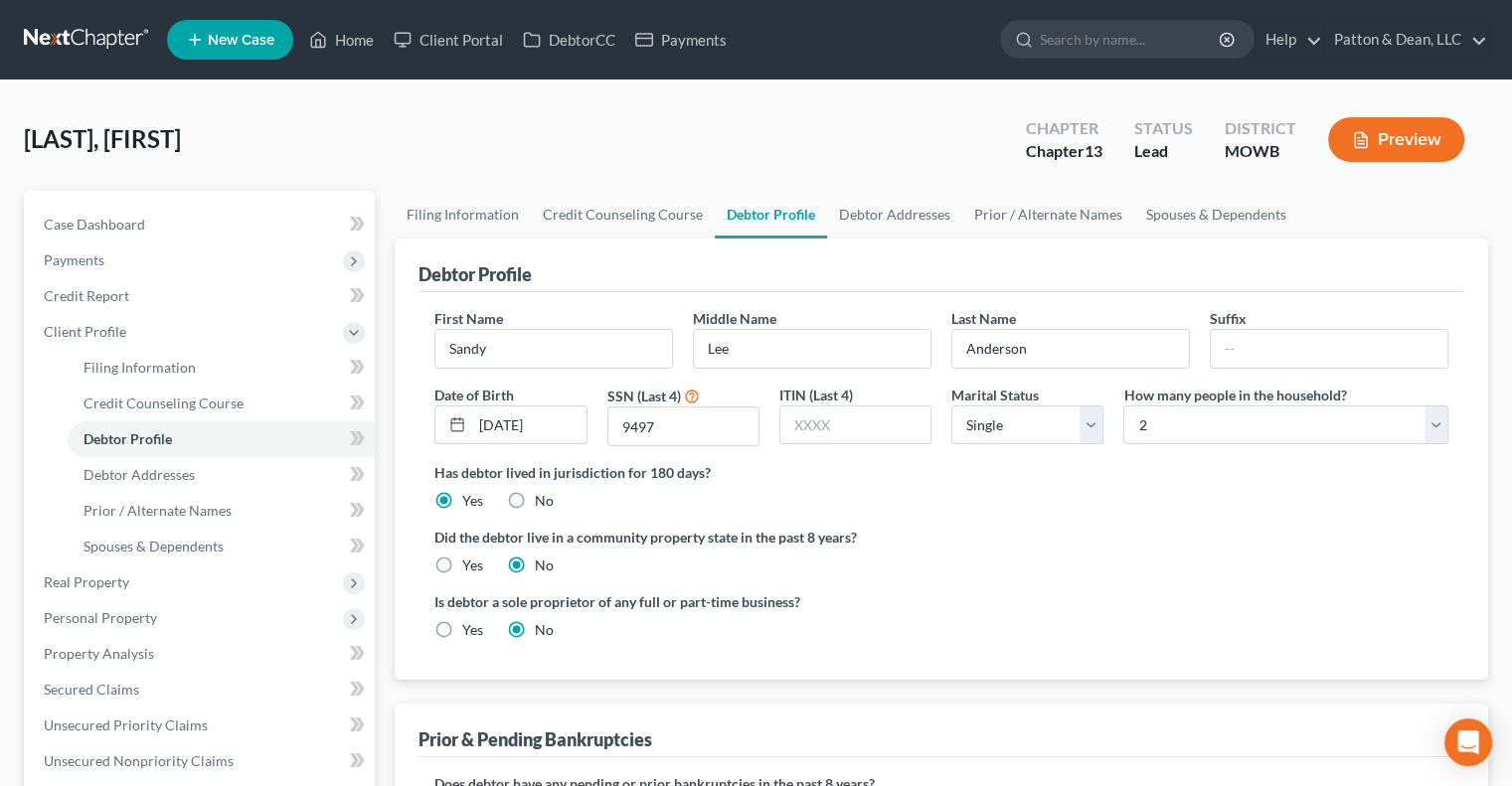 scroll, scrollTop: 99, scrollLeft: 0, axis: vertical 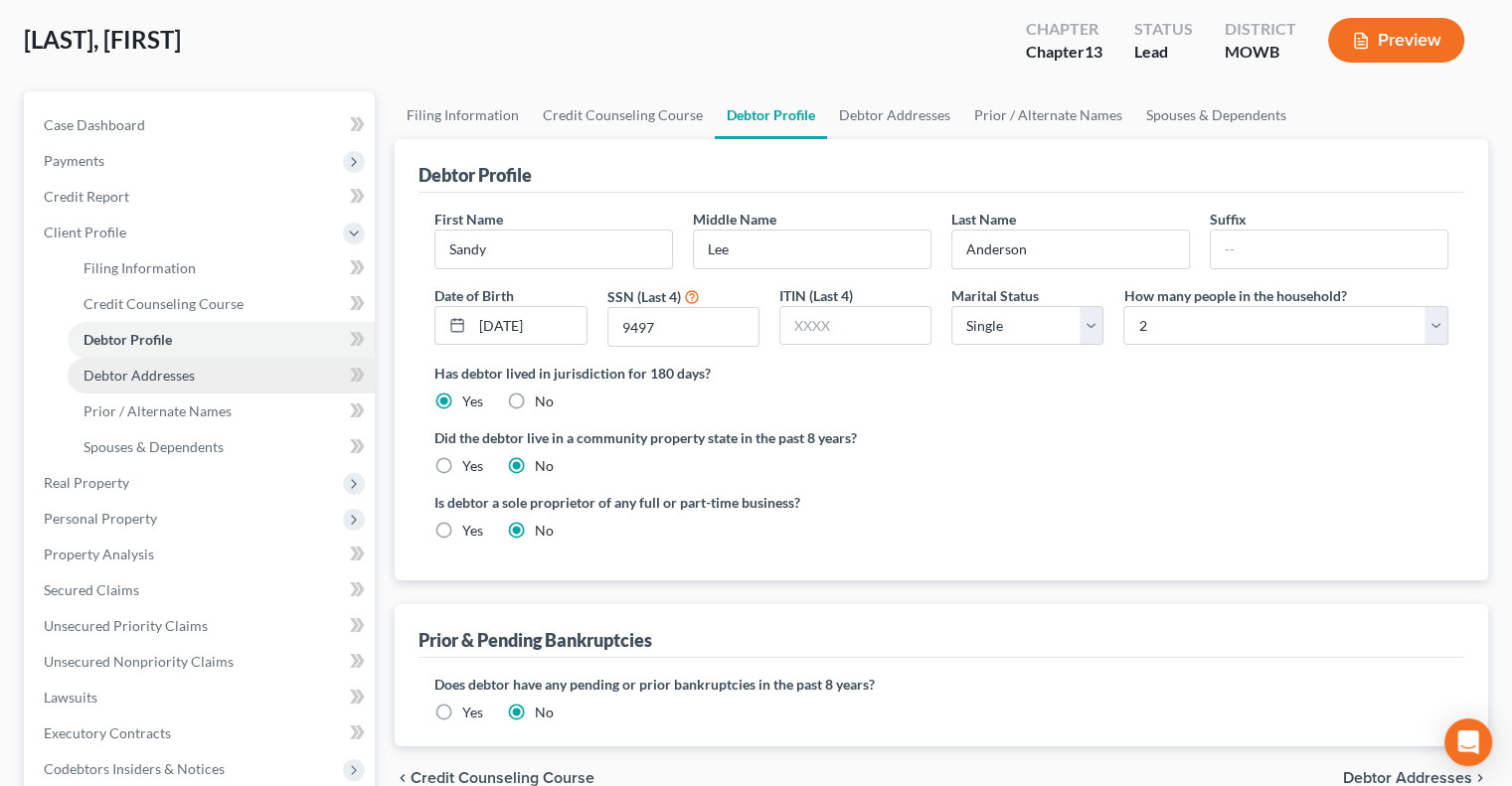 click on "Debtor Addresses" at bounding box center (139, 375) 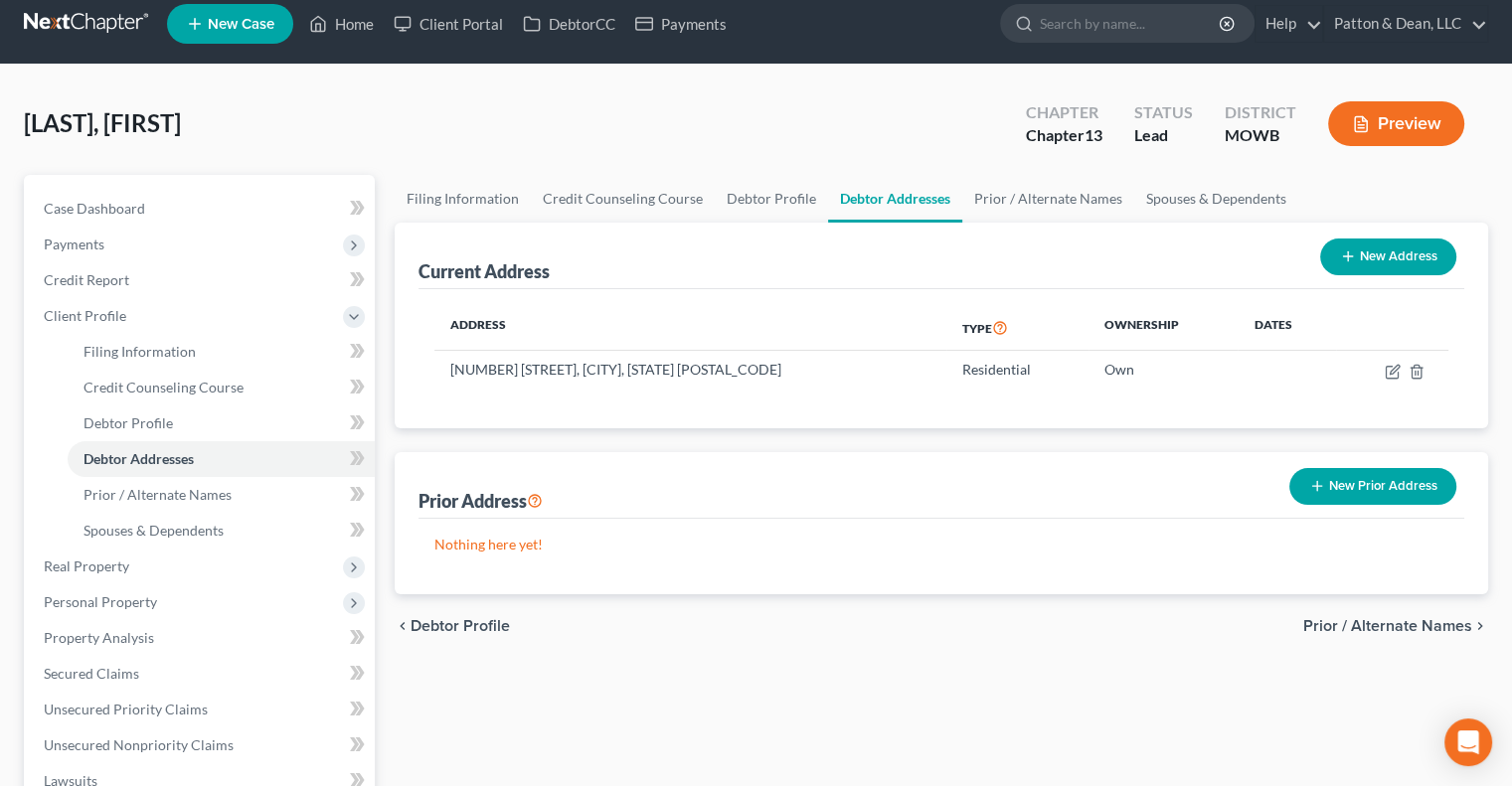 scroll, scrollTop: 0, scrollLeft: 0, axis: both 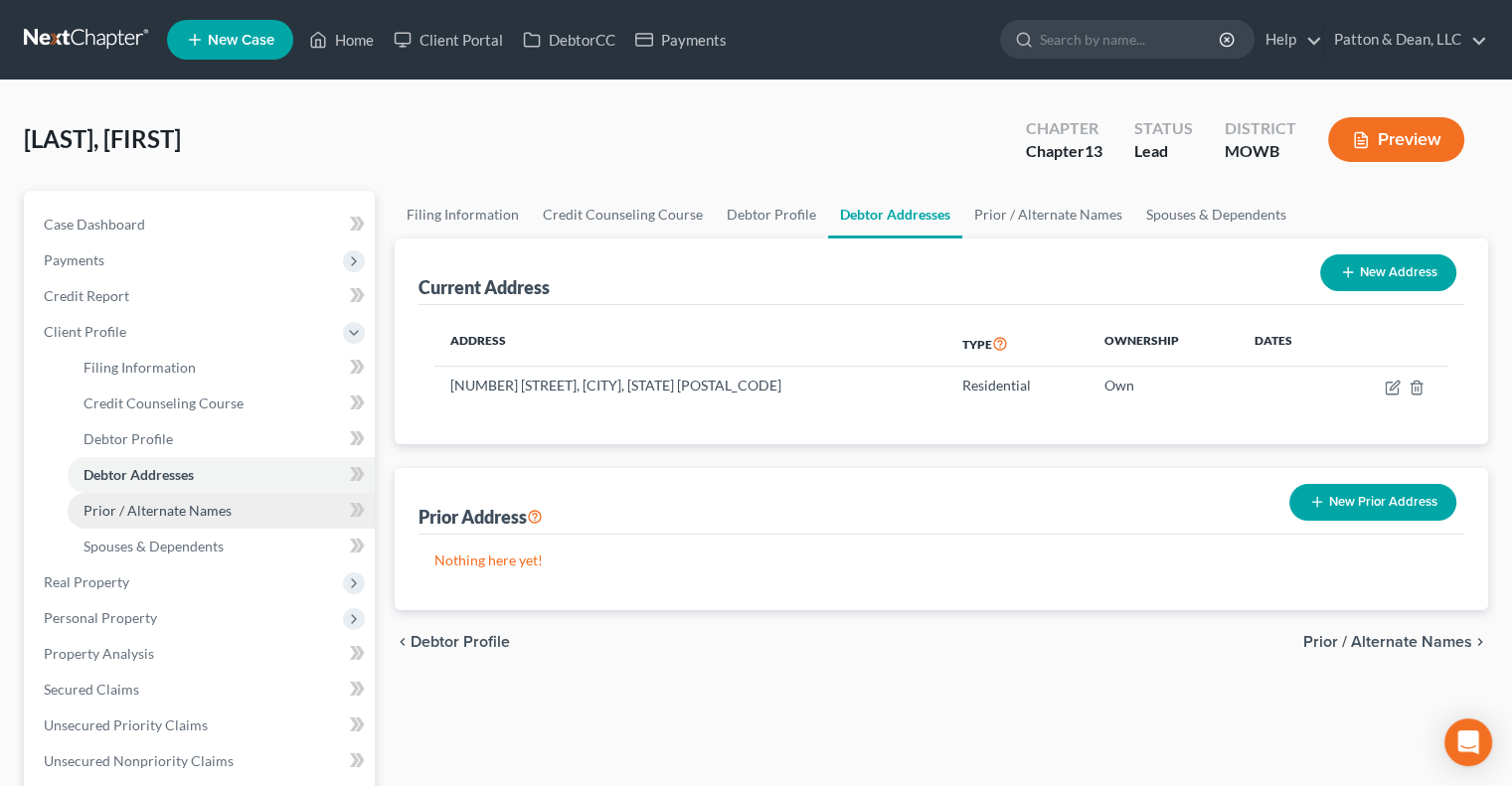 click on "Prior / Alternate Names" at bounding box center (157, 510) 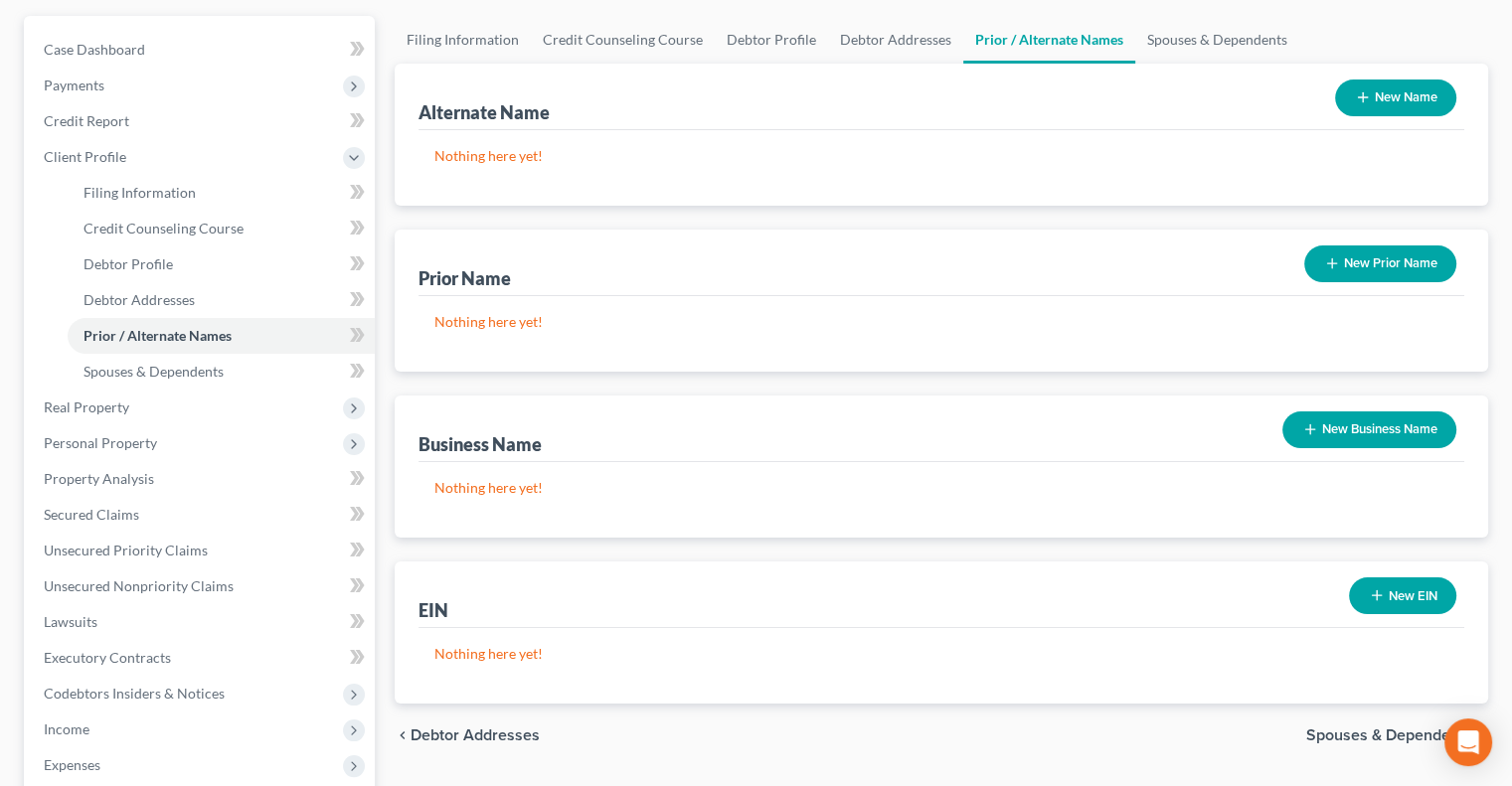 scroll, scrollTop: 199, scrollLeft: 0, axis: vertical 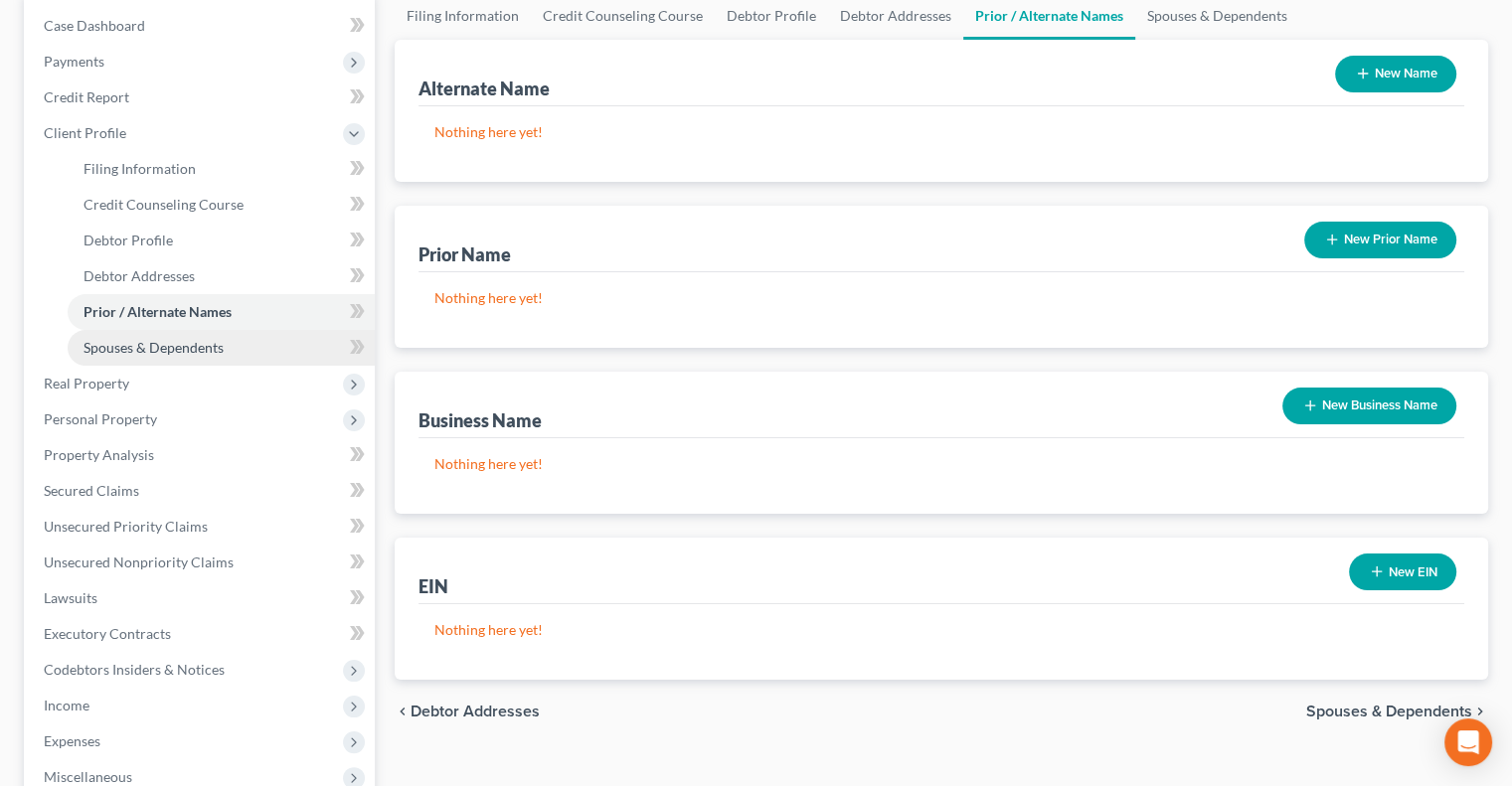 click on "Spouses & Dependents" at bounding box center (153, 347) 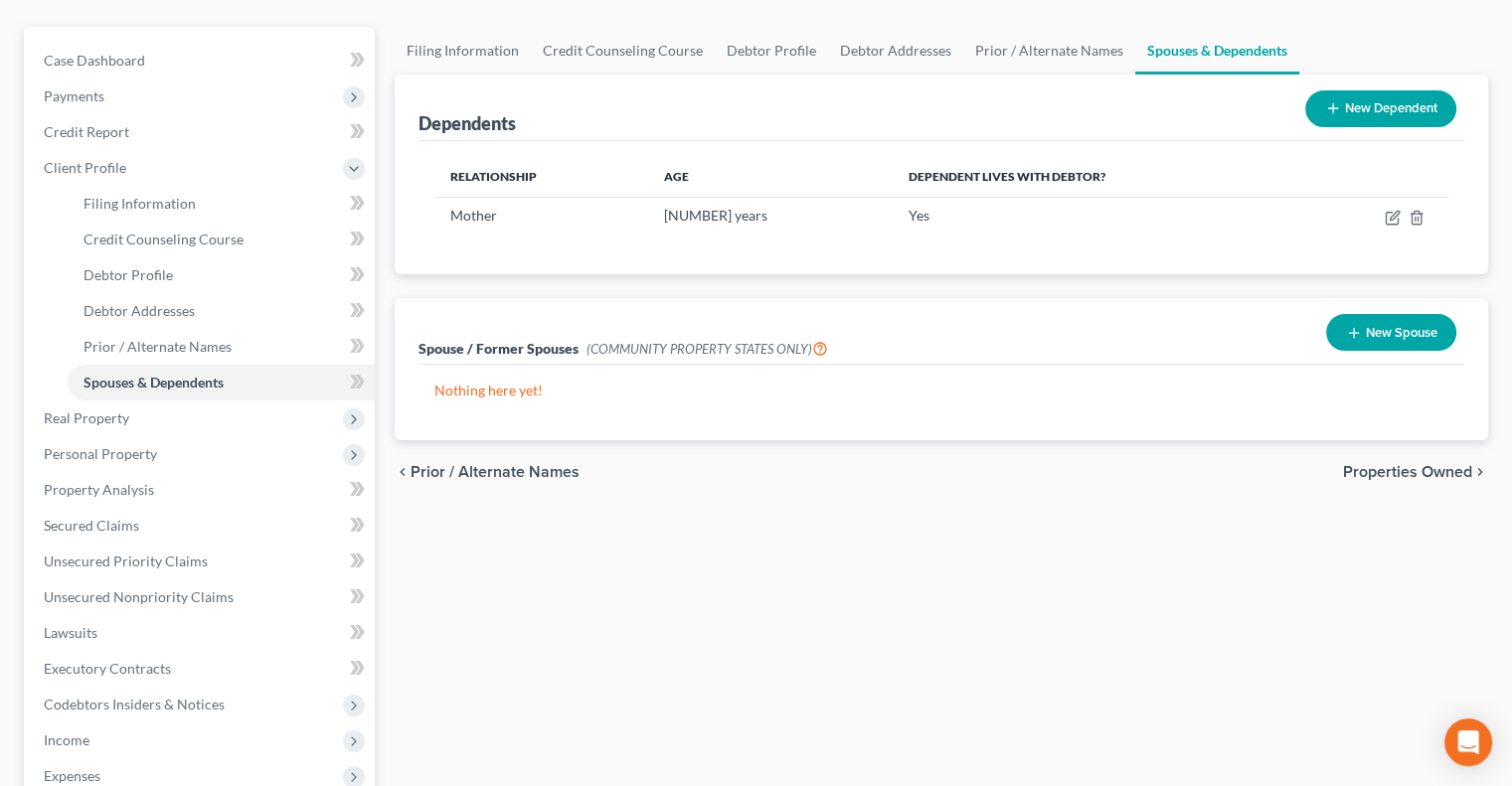 scroll, scrollTop: 199, scrollLeft: 0, axis: vertical 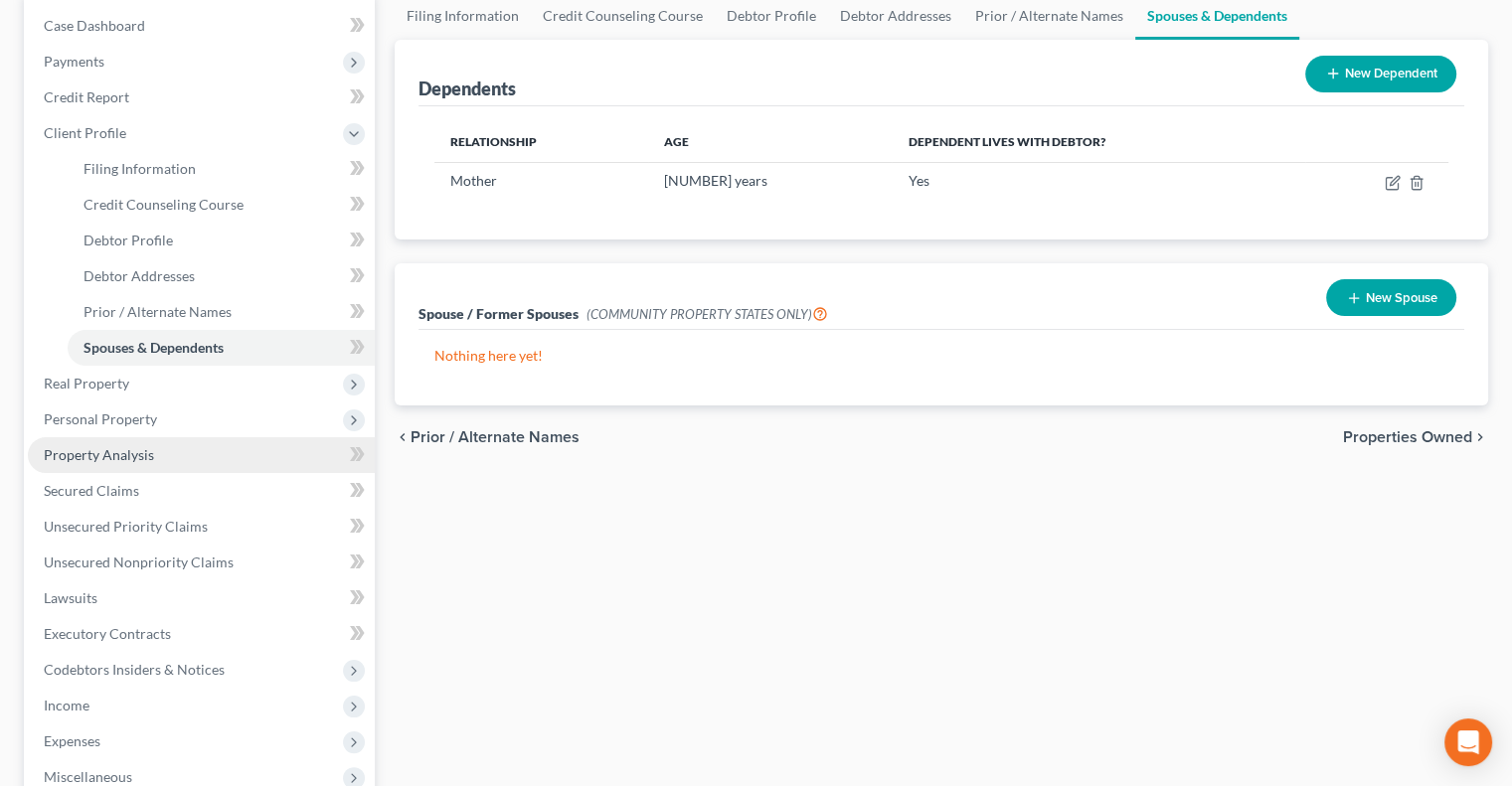 click on "Property Analysis" at bounding box center (98, 454) 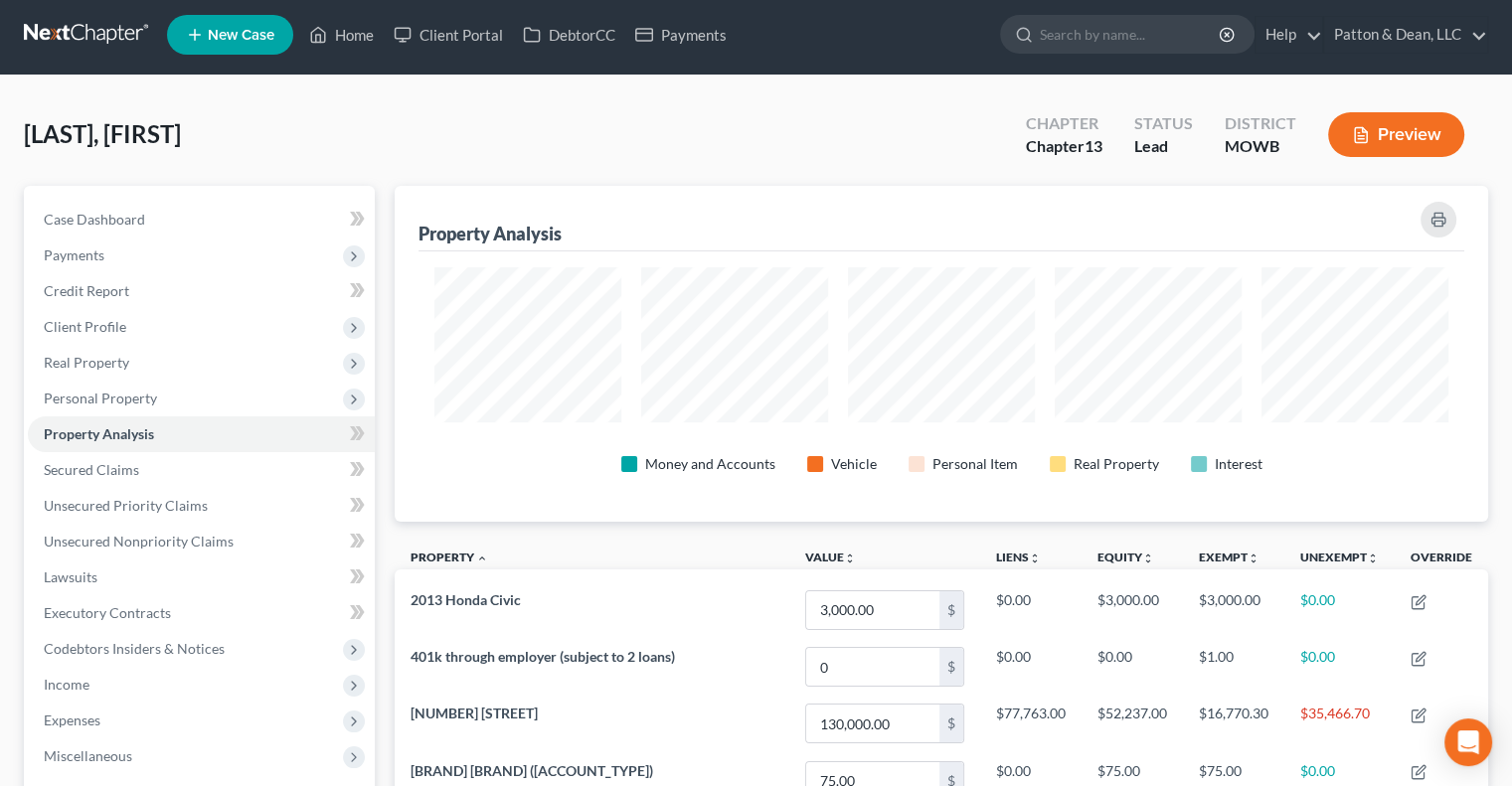 scroll, scrollTop: 0, scrollLeft: 0, axis: both 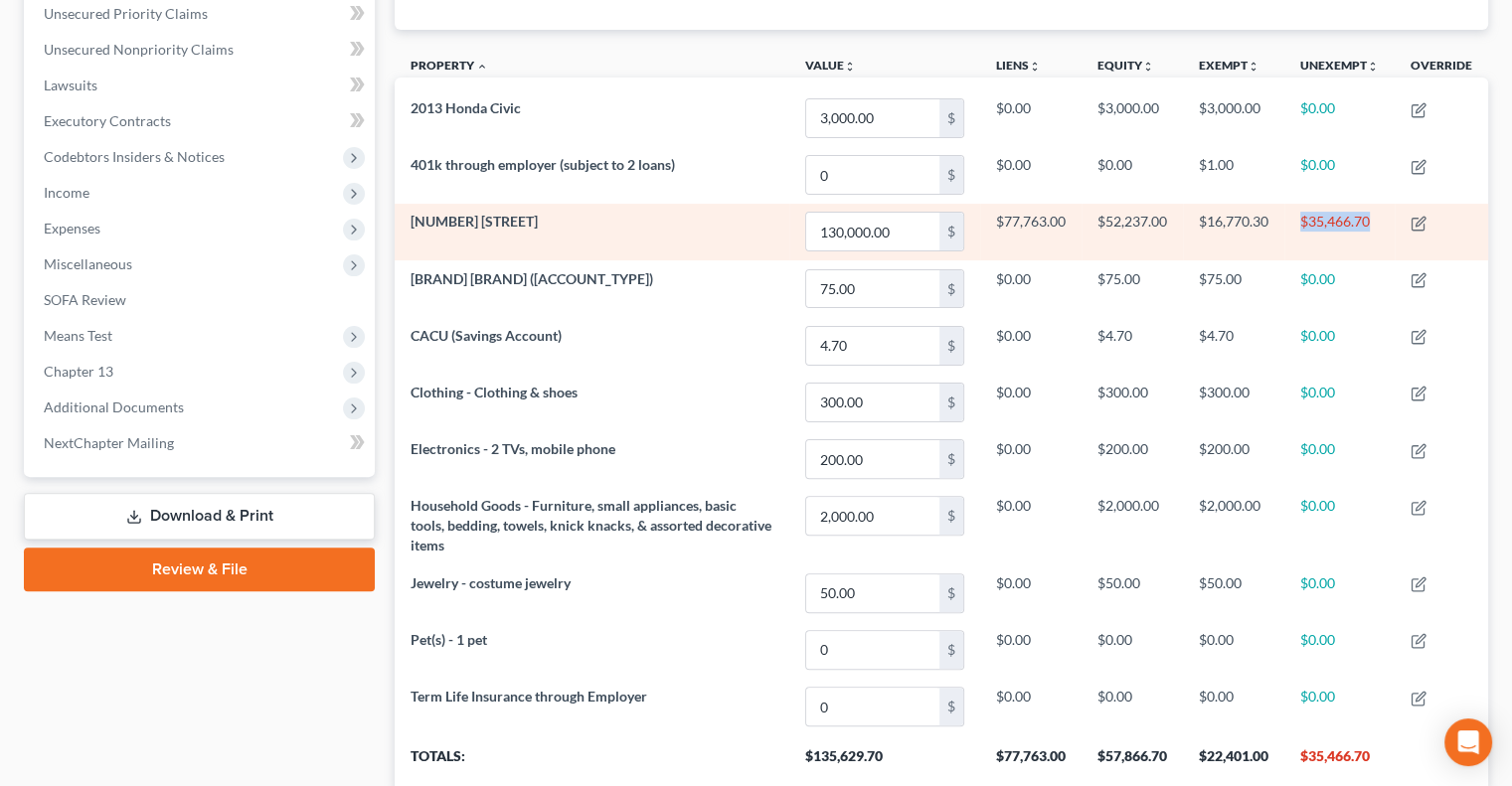 drag, startPoint x: 1373, startPoint y: 220, endPoint x: 1300, endPoint y: 214, distance: 73.24616 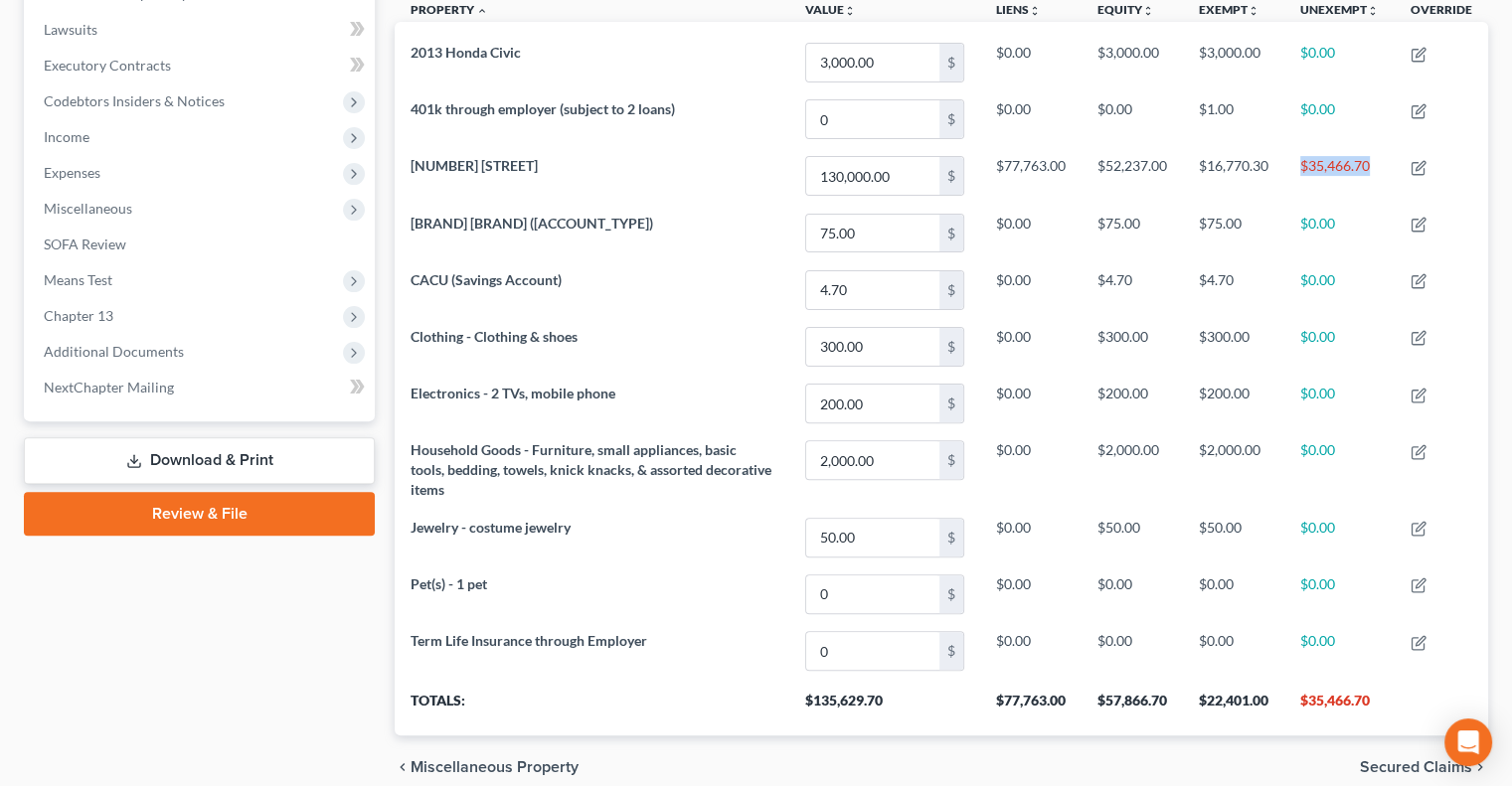 scroll, scrollTop: 596, scrollLeft: 0, axis: vertical 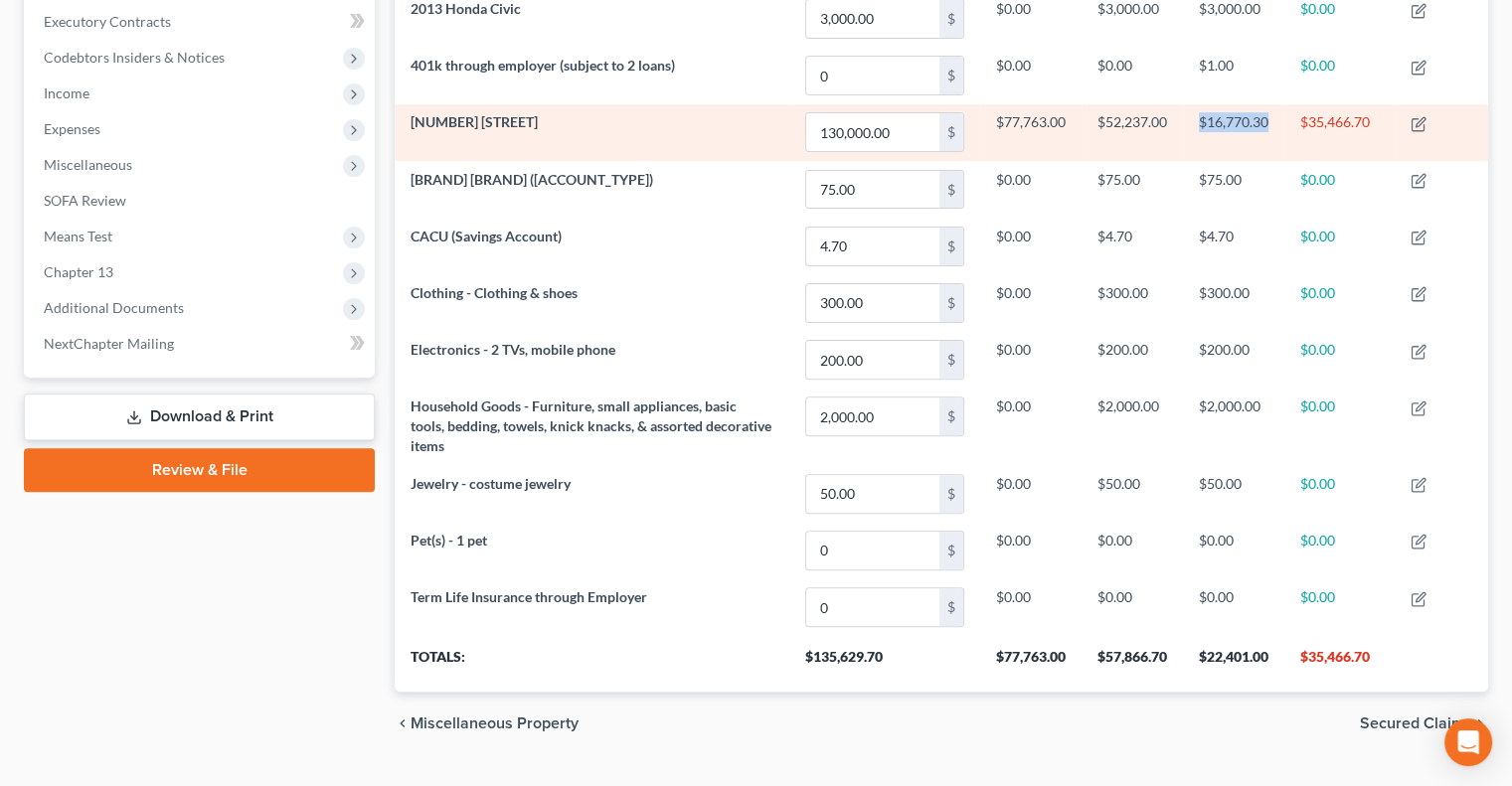 drag, startPoint x: 1265, startPoint y: 118, endPoint x: 1200, endPoint y: 110, distance: 65.49046 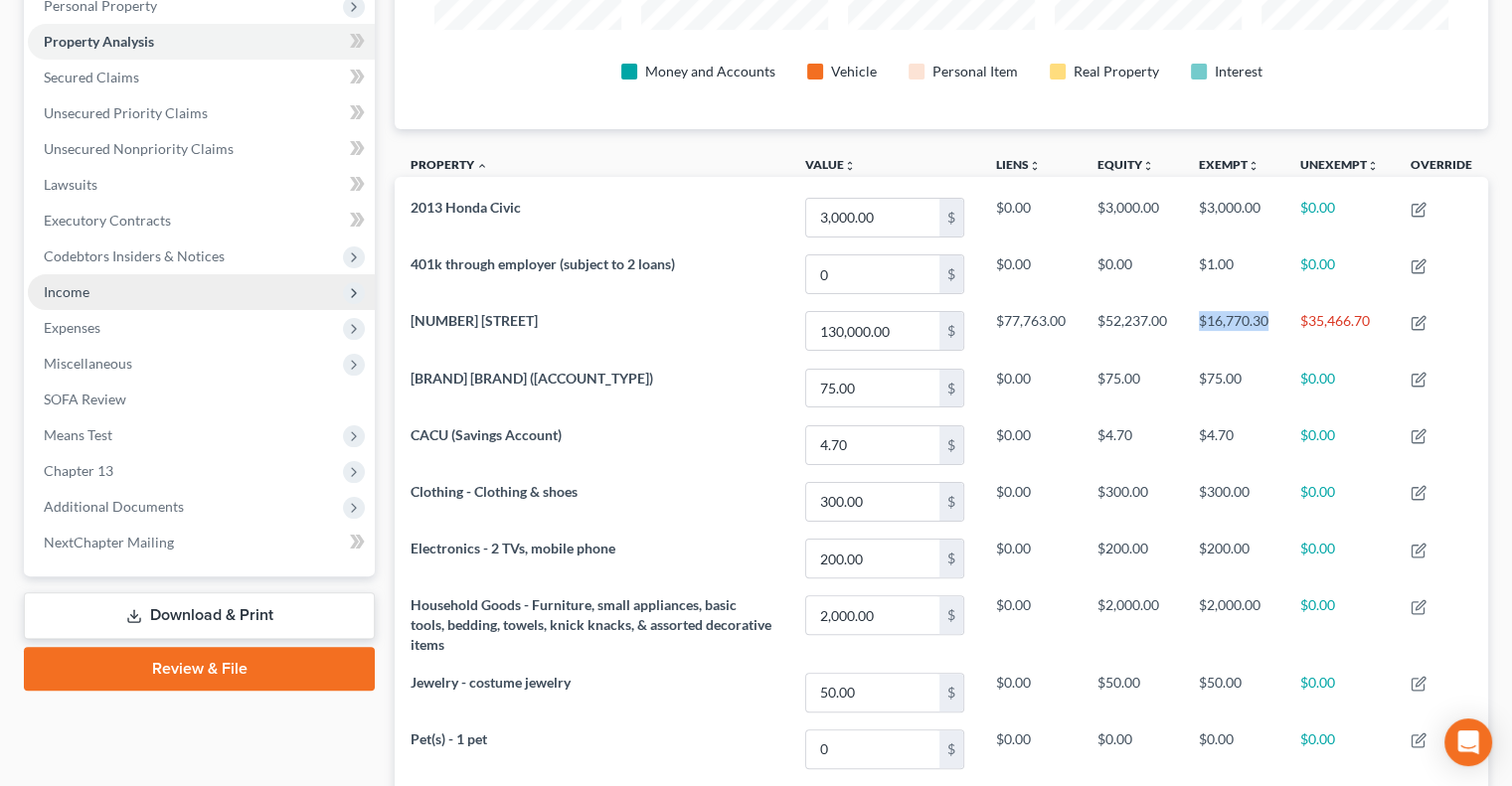 scroll, scrollTop: 298, scrollLeft: 0, axis: vertical 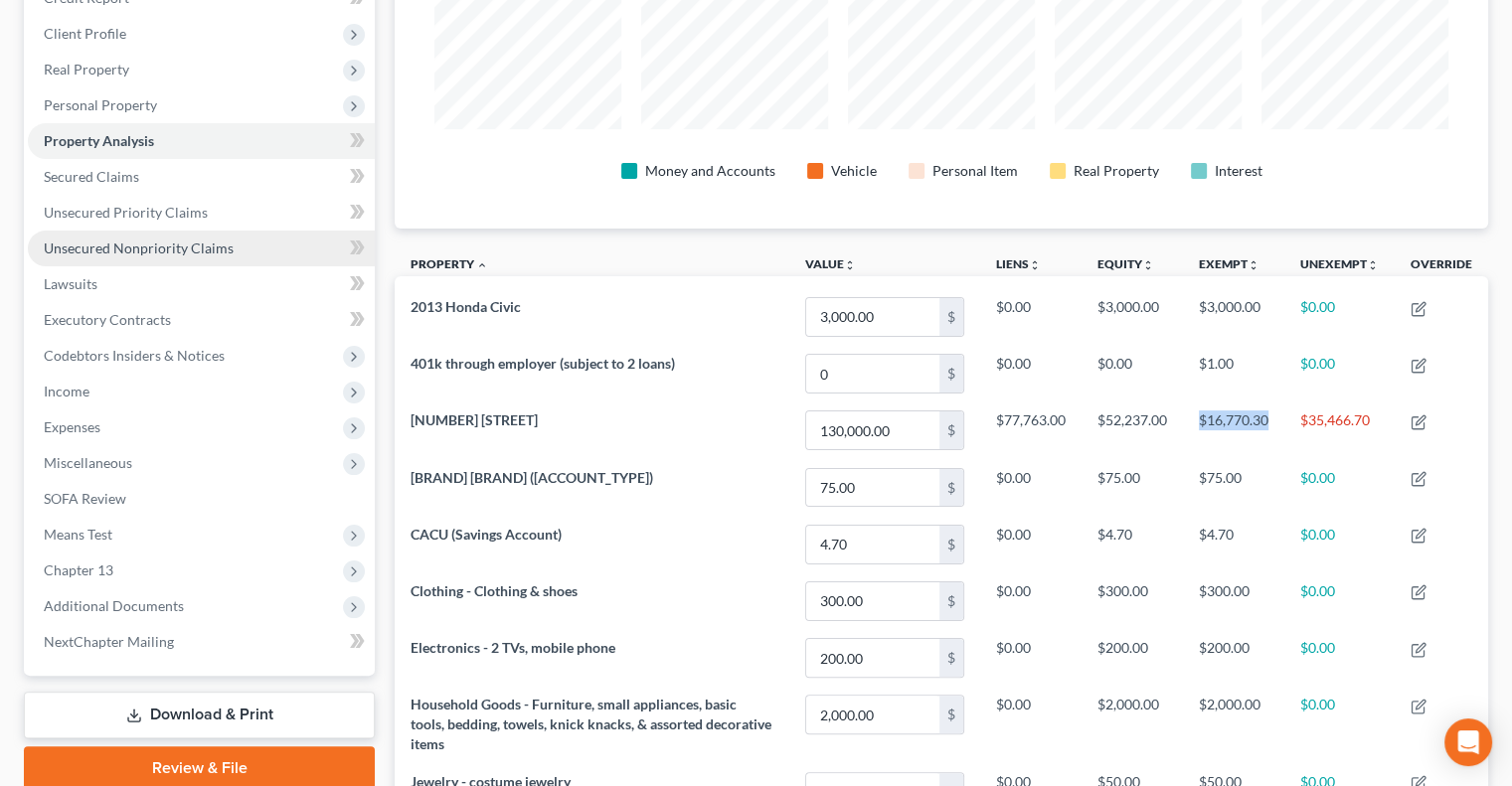 click on "Unsecured Nonpriority Claims" at bounding box center (138, 247) 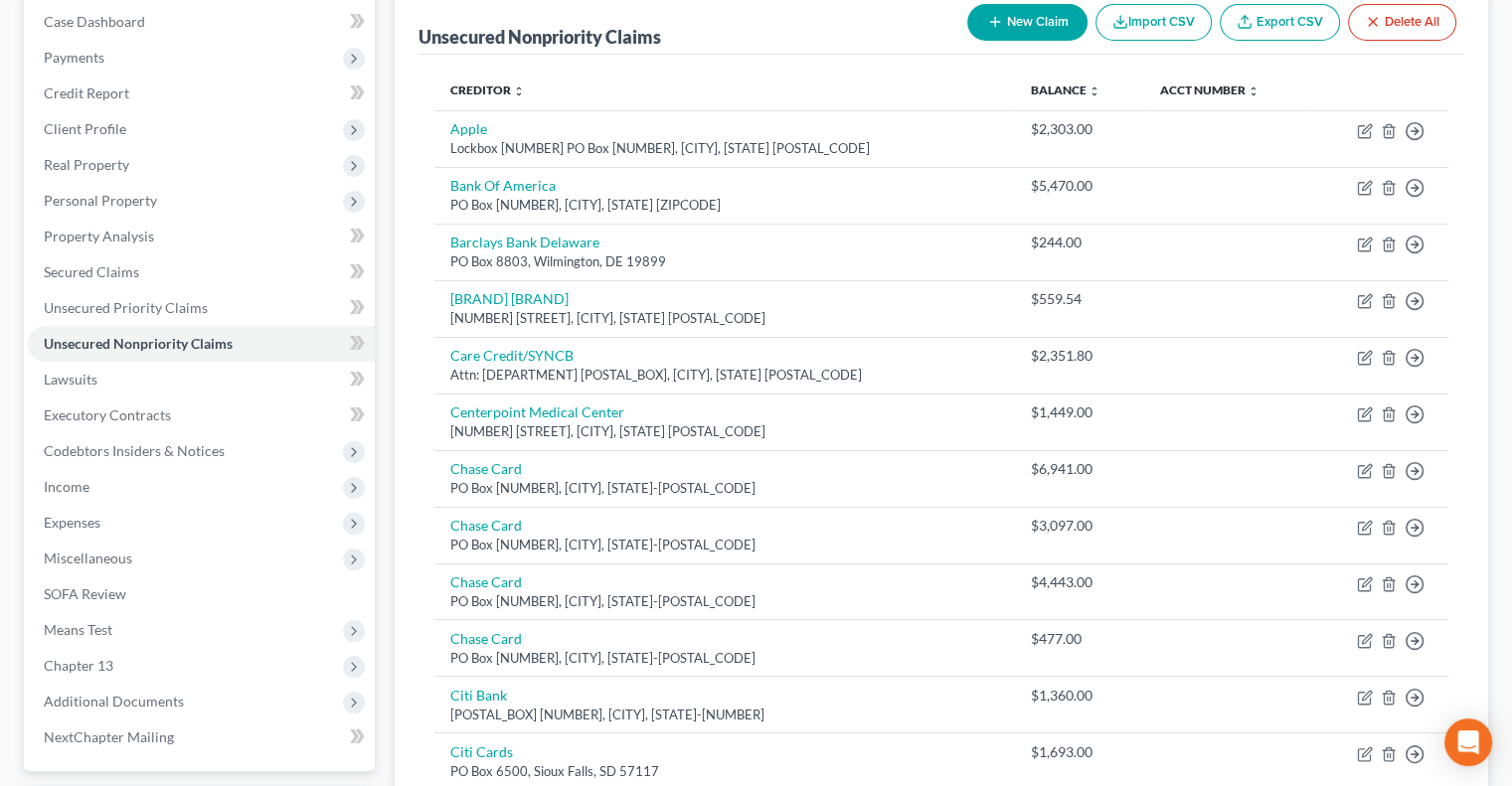 scroll, scrollTop: 199, scrollLeft: 0, axis: vertical 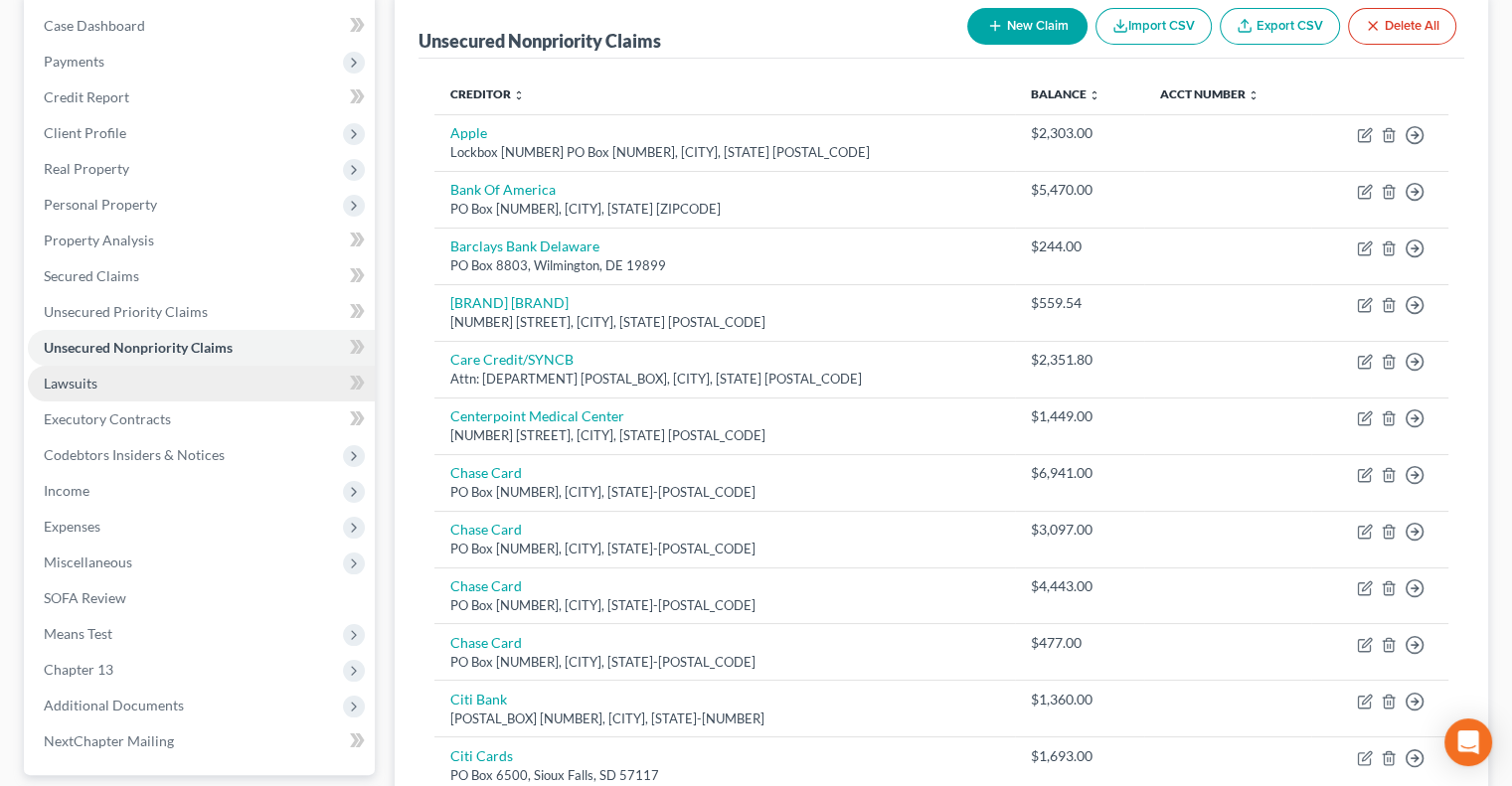 click on "Lawsuits" at bounding box center [71, 383] 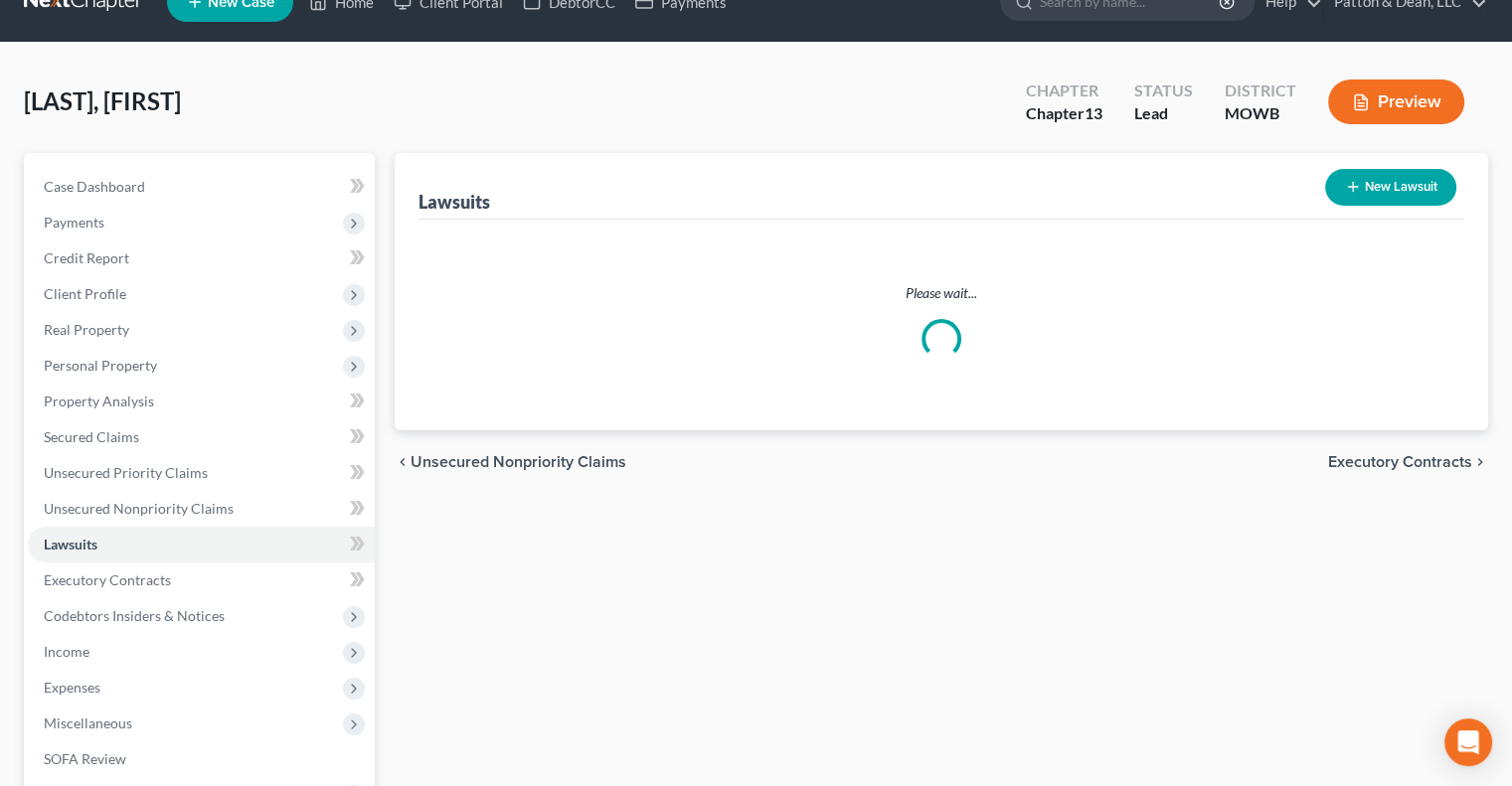 scroll, scrollTop: 0, scrollLeft: 0, axis: both 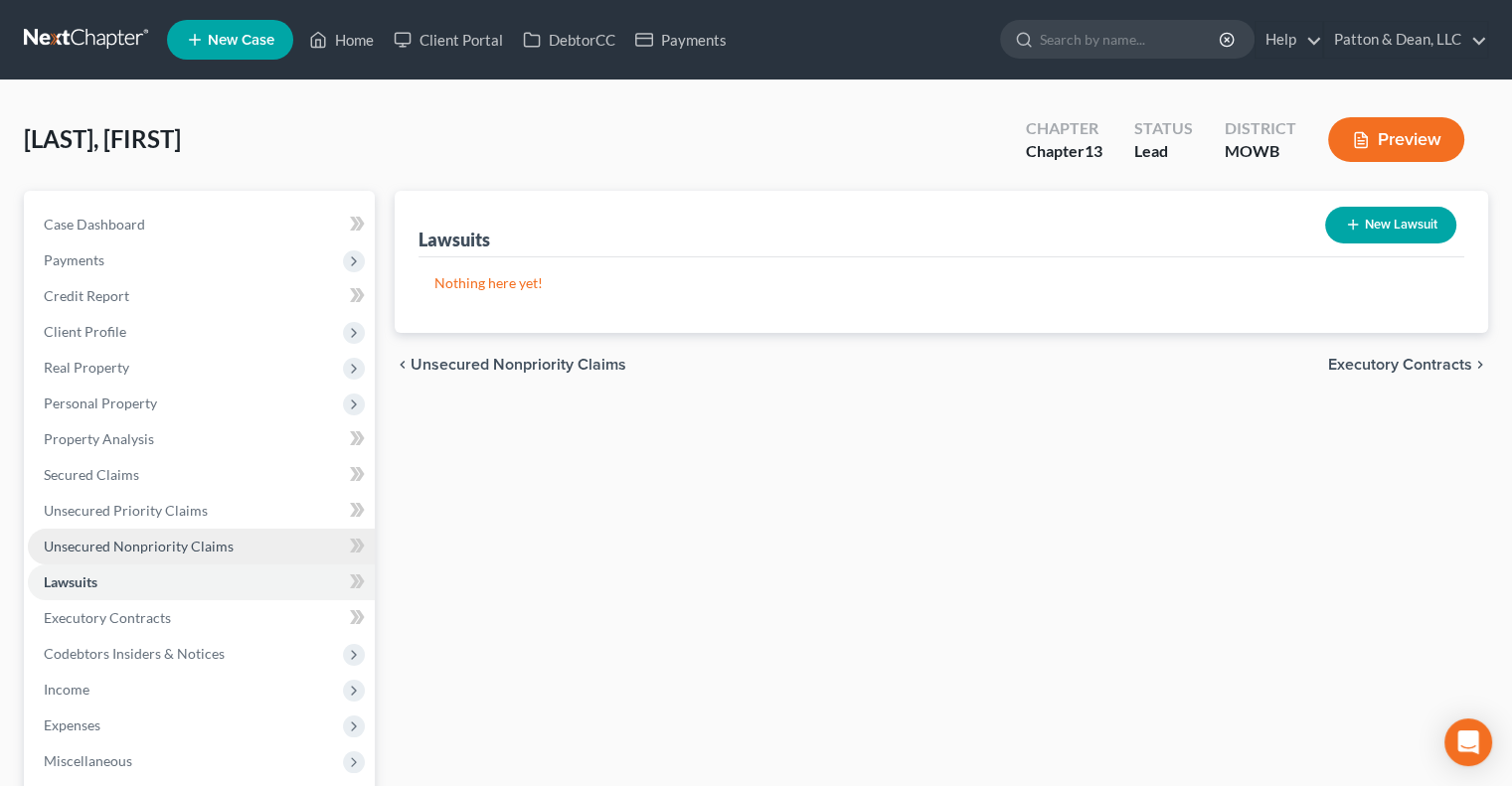 click on "Unsecured Nonpriority Claims" at bounding box center [201, 547] 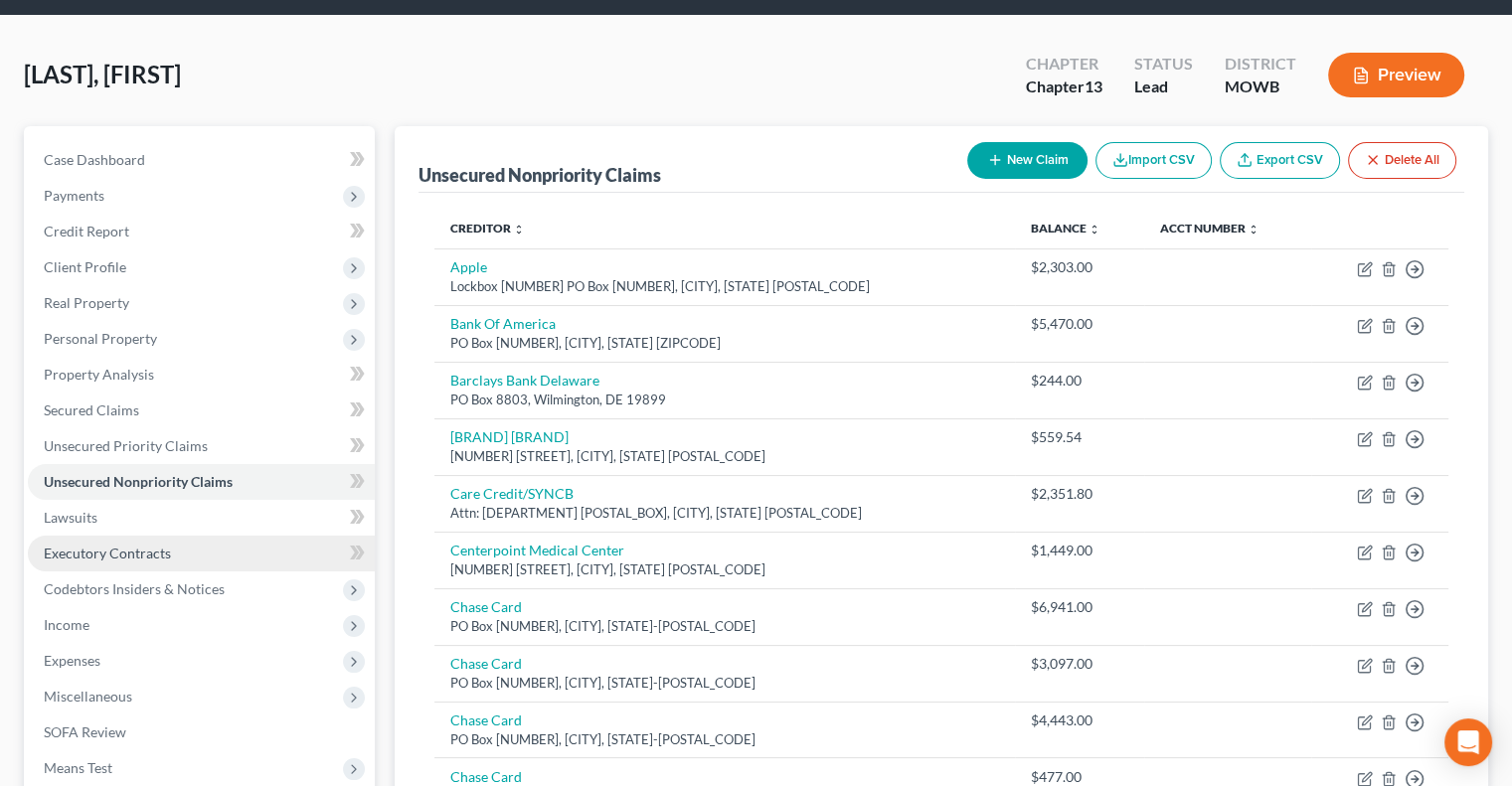 scroll, scrollTop: 99, scrollLeft: 0, axis: vertical 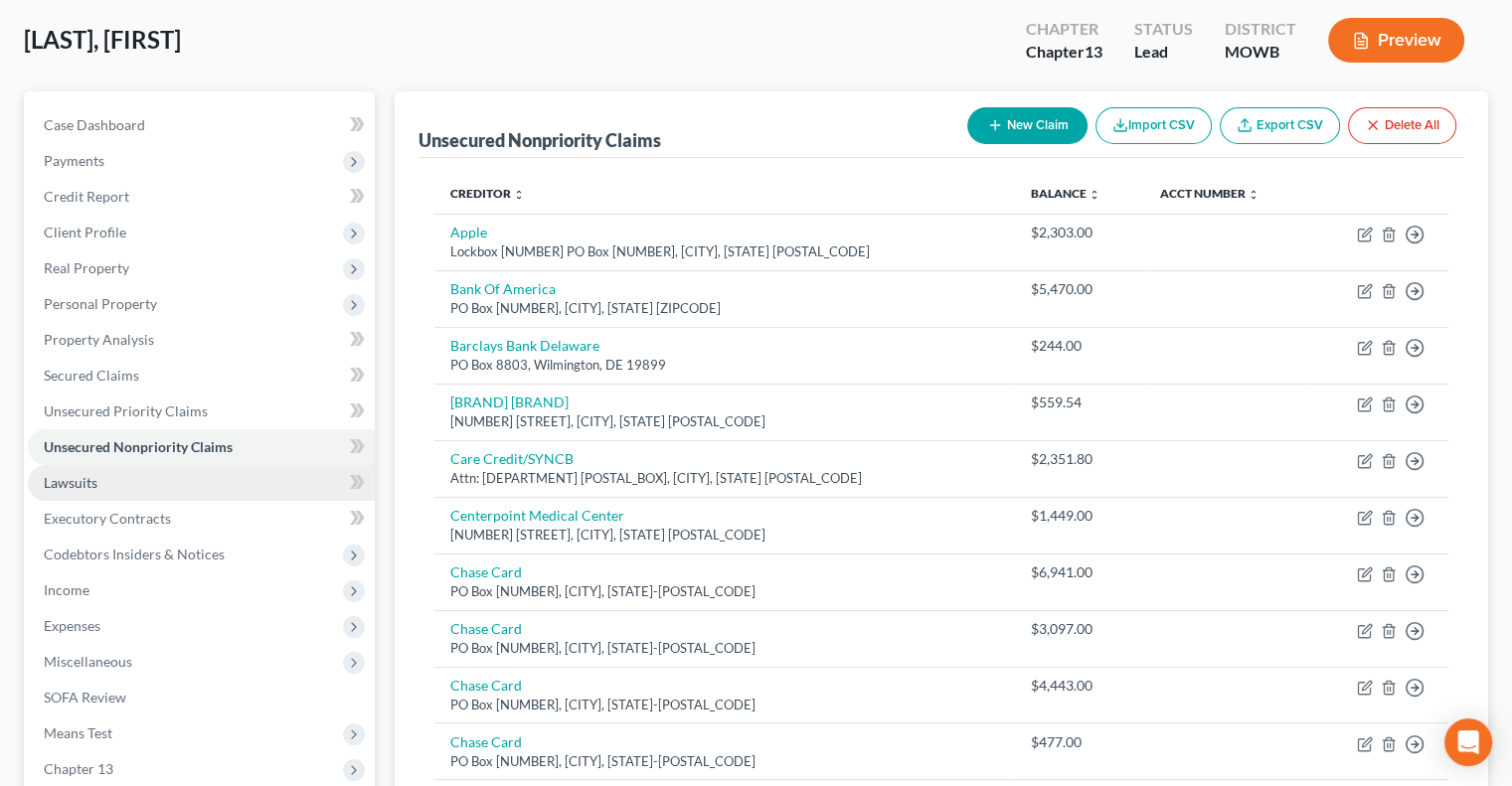 click on "Lawsuits" at bounding box center [71, 482] 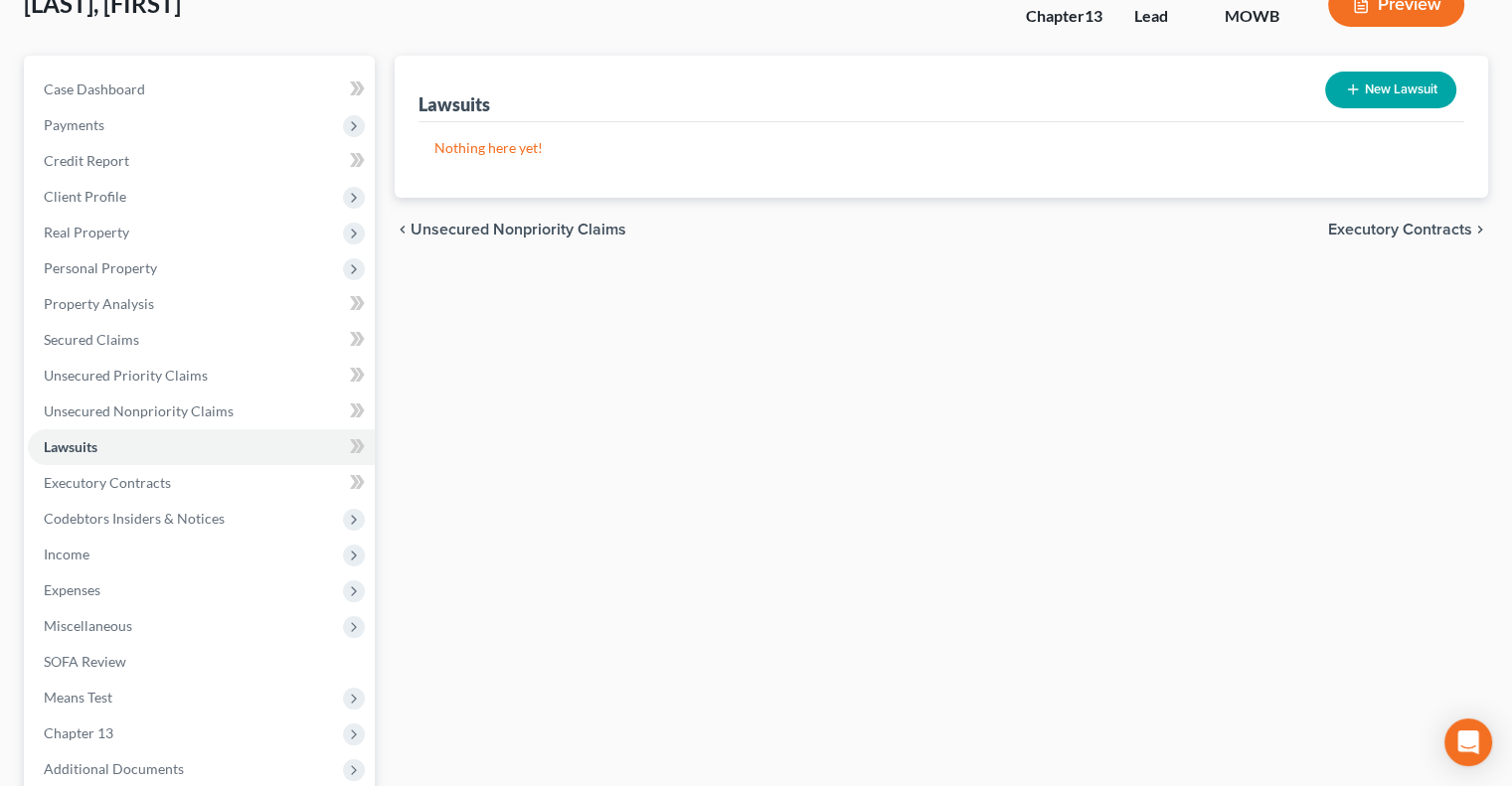 scroll, scrollTop: 199, scrollLeft: 0, axis: vertical 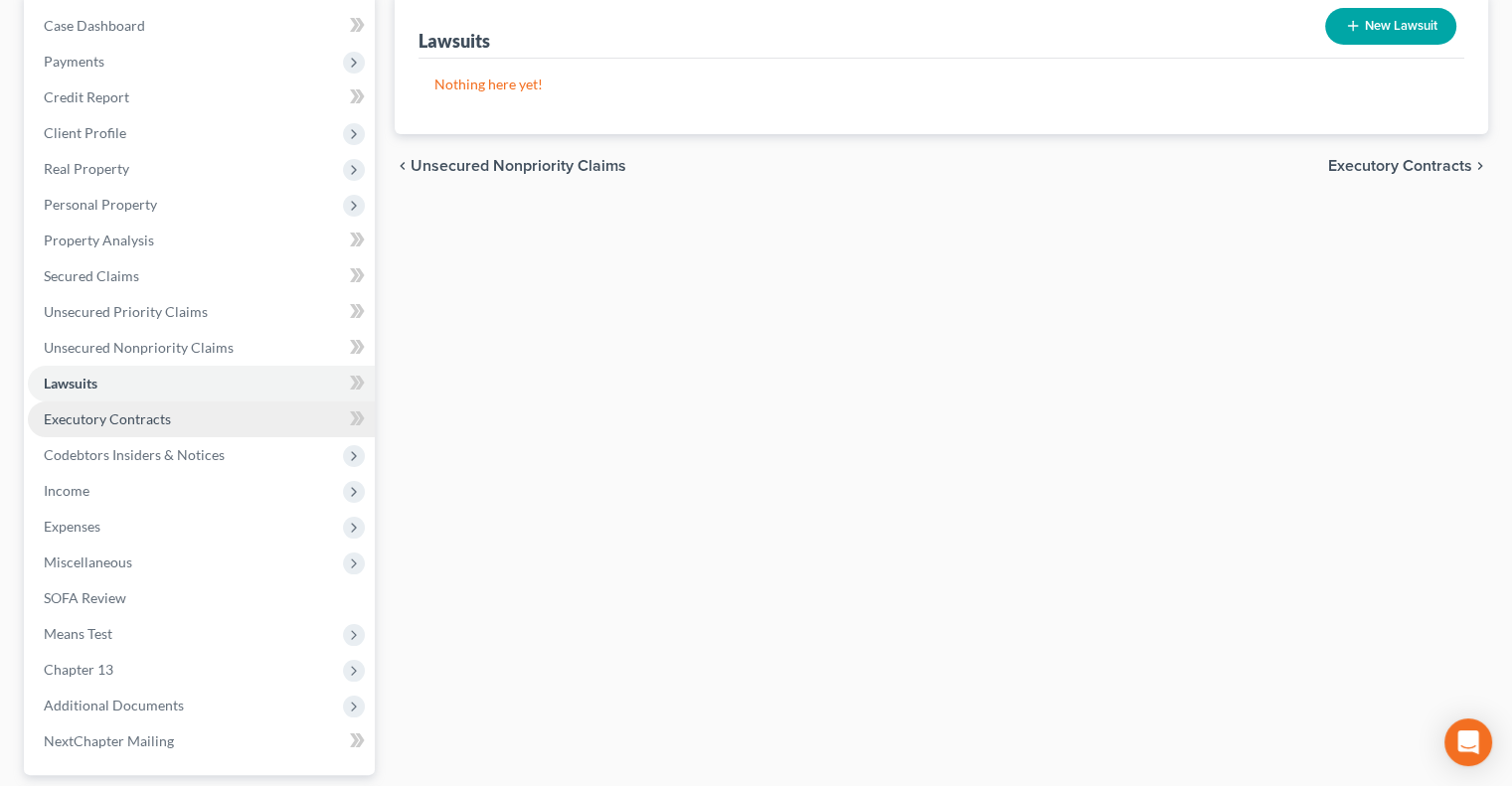 click on "Executory Contracts" at bounding box center (201, 419) 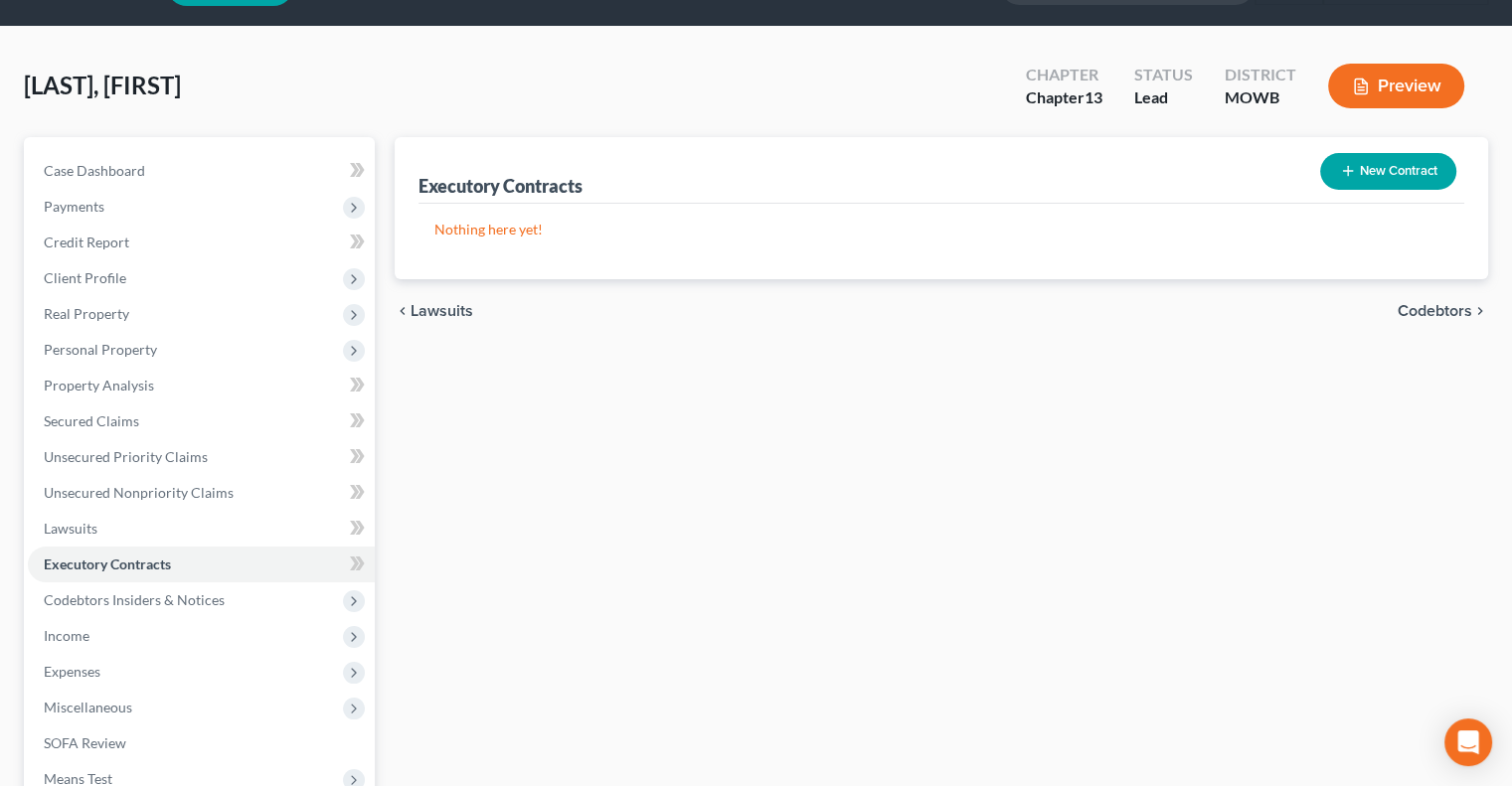 scroll, scrollTop: 199, scrollLeft: 0, axis: vertical 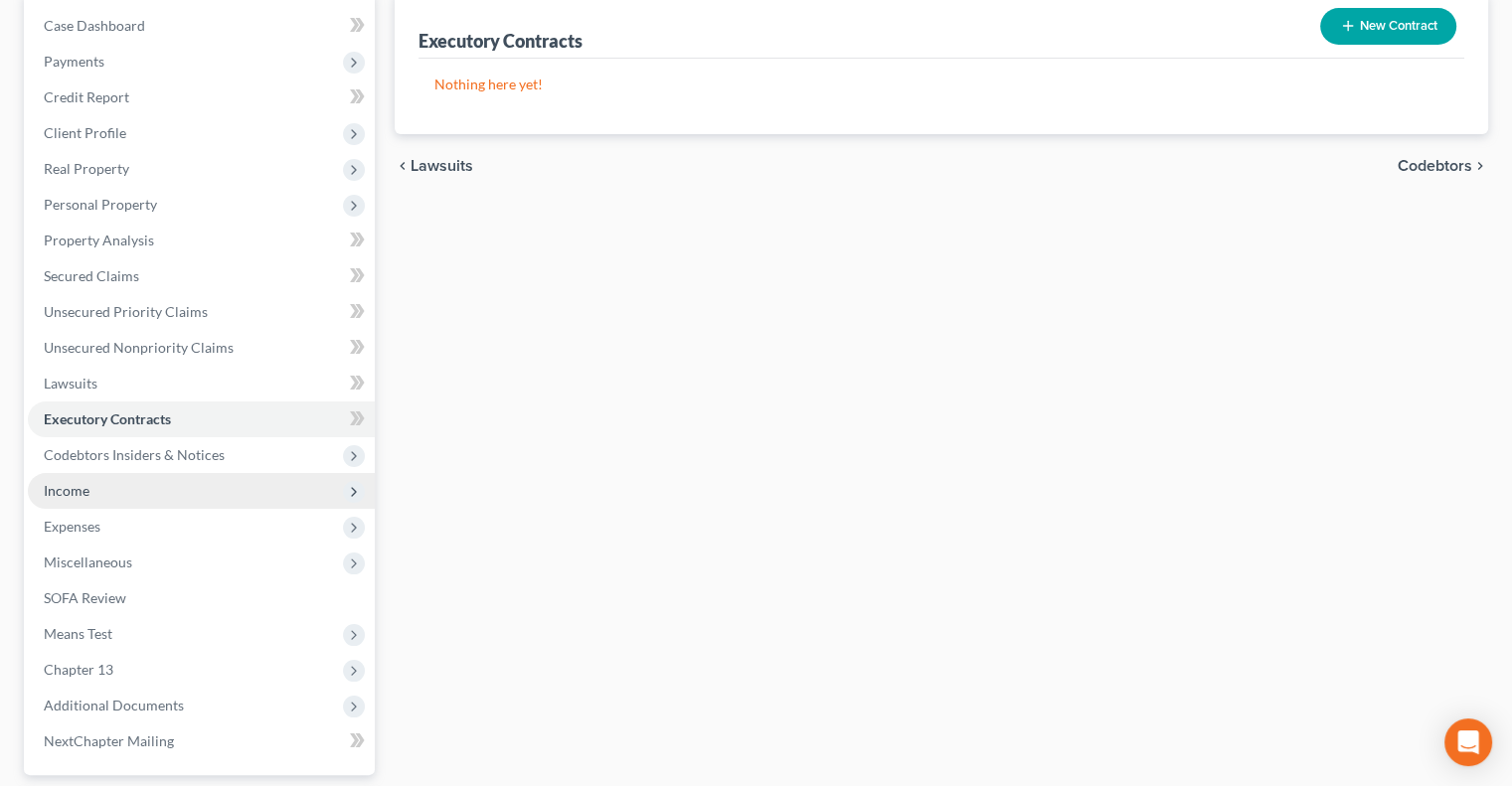click on "Income" at bounding box center (201, 491) 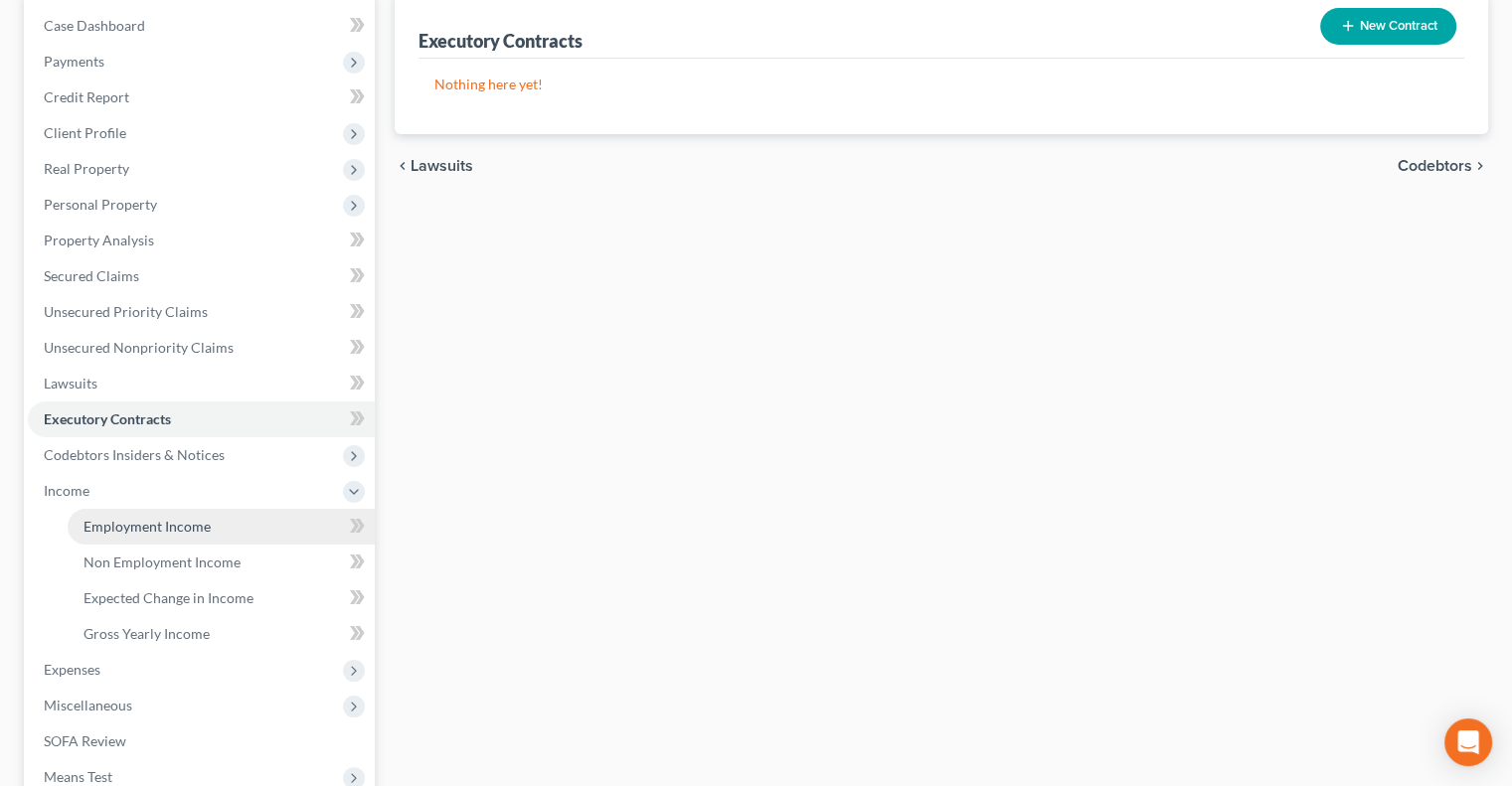 click on "Employment Income" at bounding box center [221, 527] 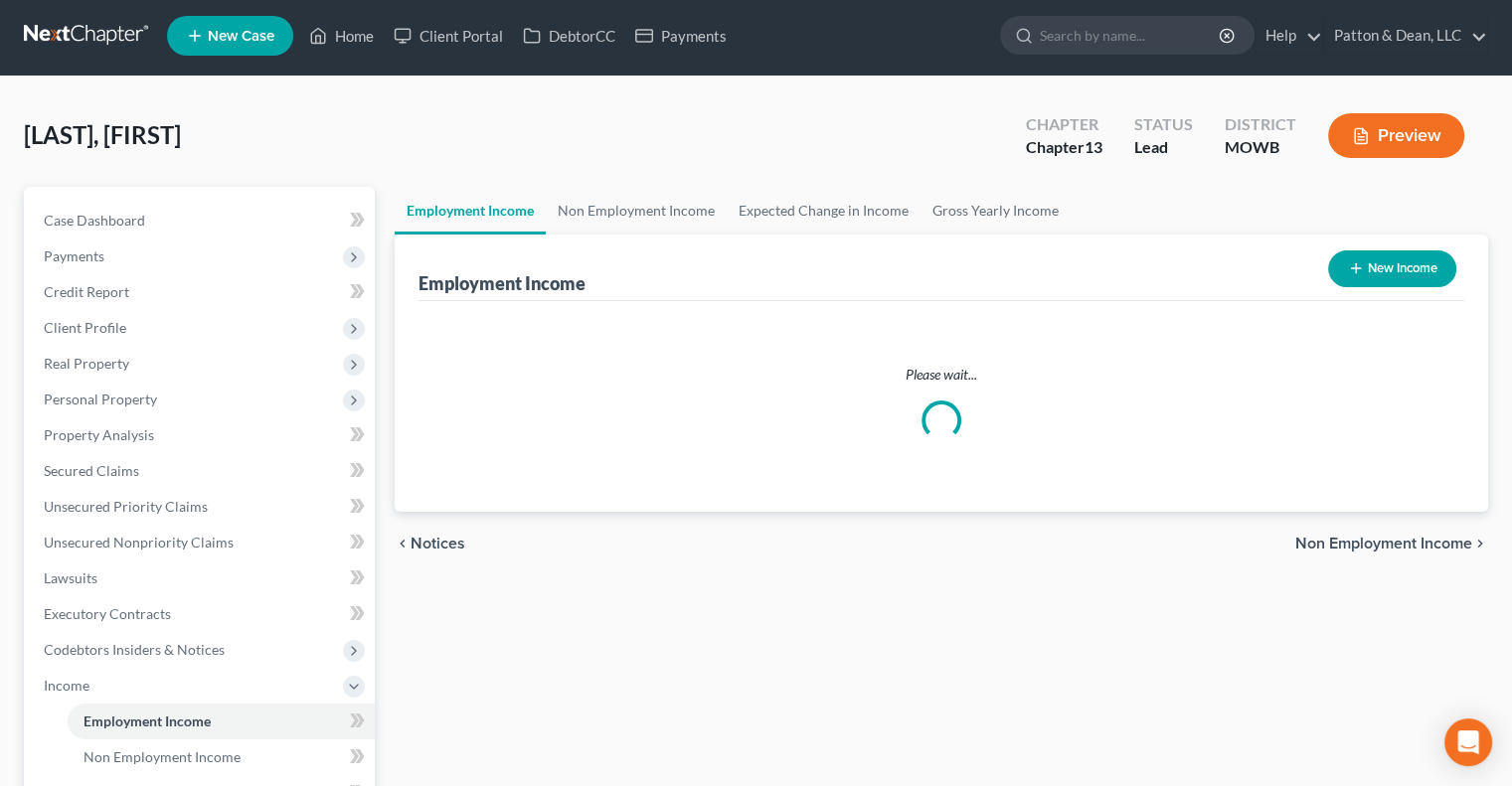 scroll, scrollTop: 0, scrollLeft: 0, axis: both 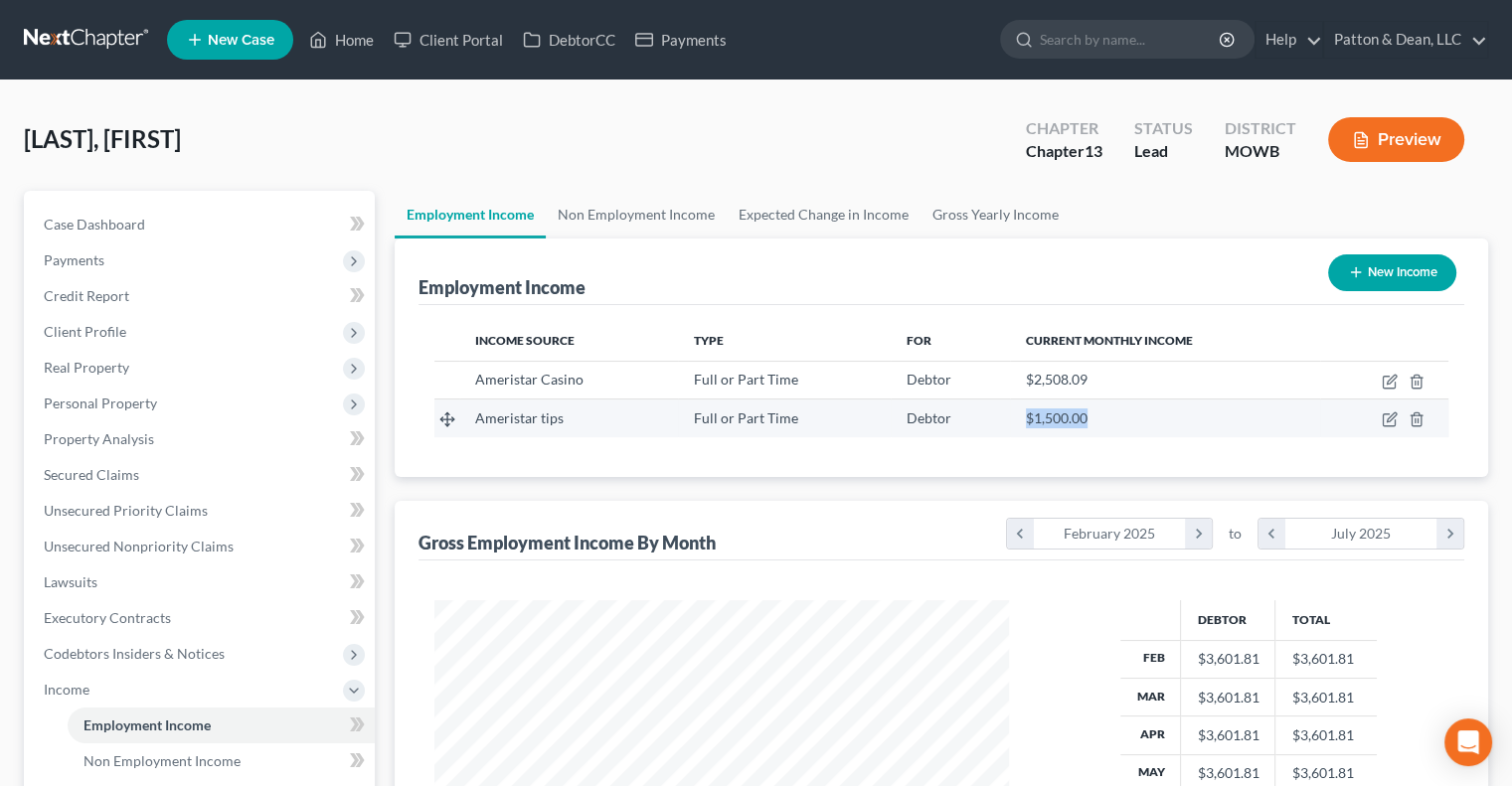drag, startPoint x: 1061, startPoint y: 412, endPoint x: 1014, endPoint y: 412, distance: 47 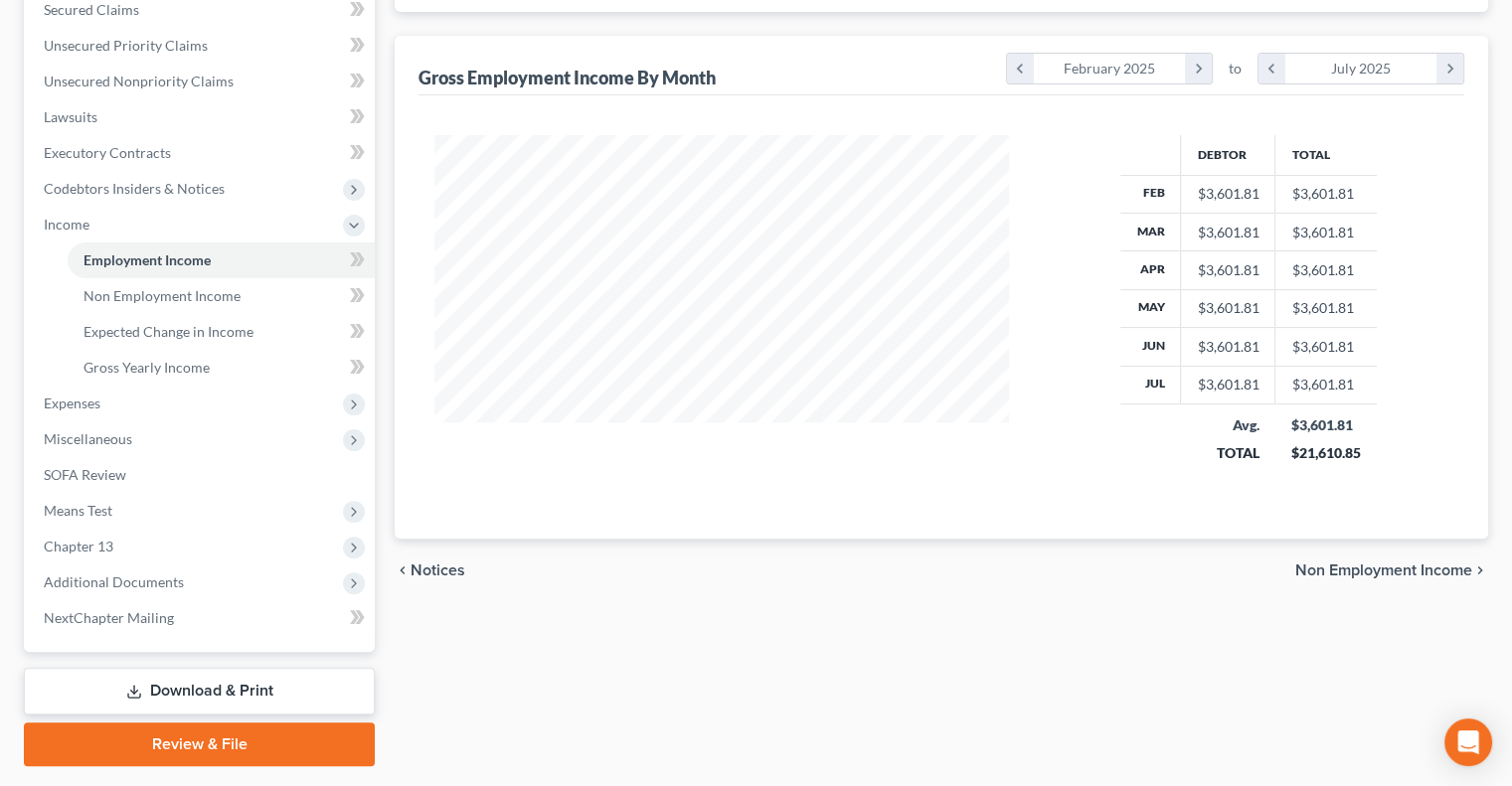 scroll, scrollTop: 497, scrollLeft: 0, axis: vertical 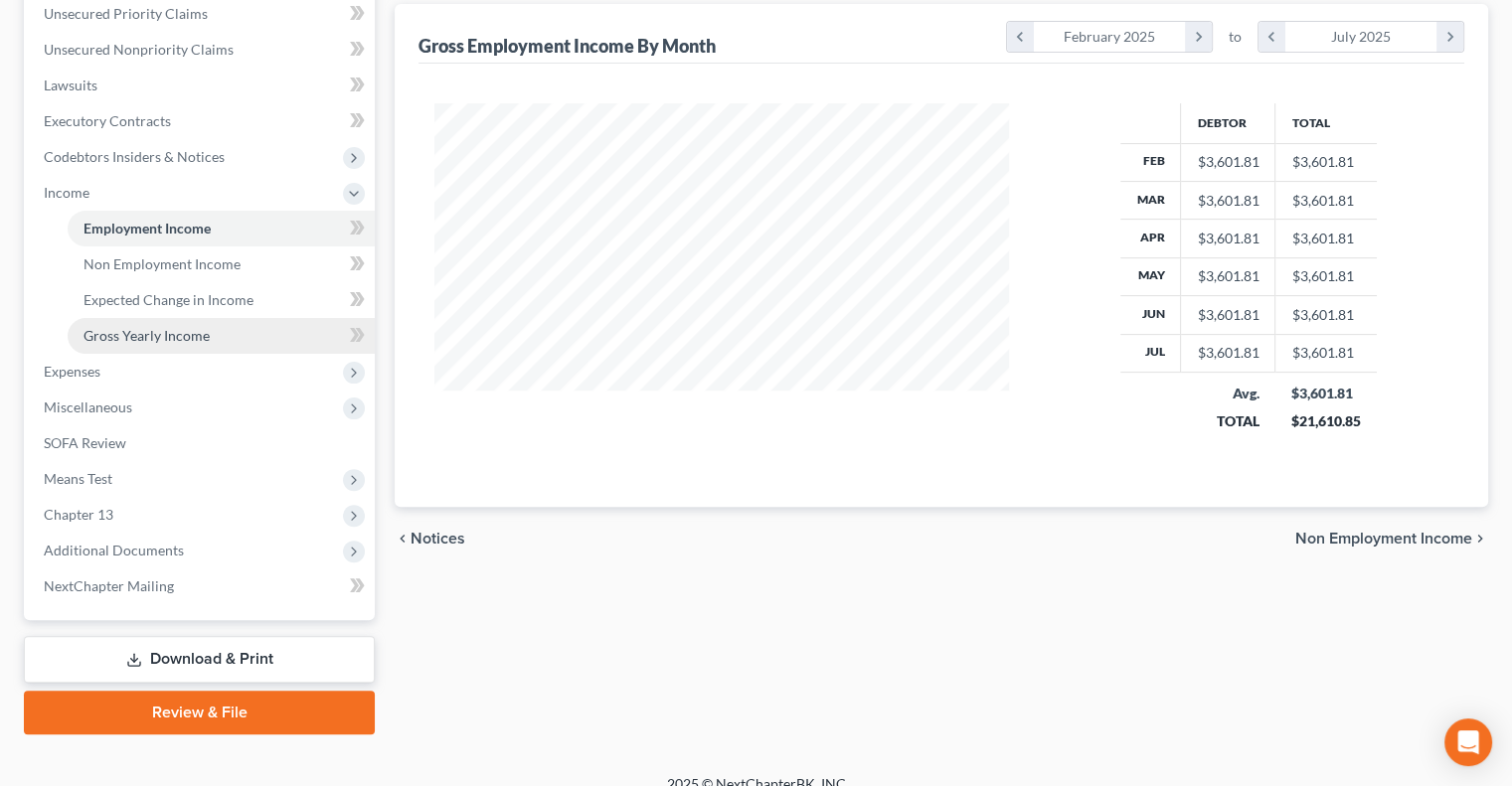 click on "Gross Yearly Income" at bounding box center [146, 335] 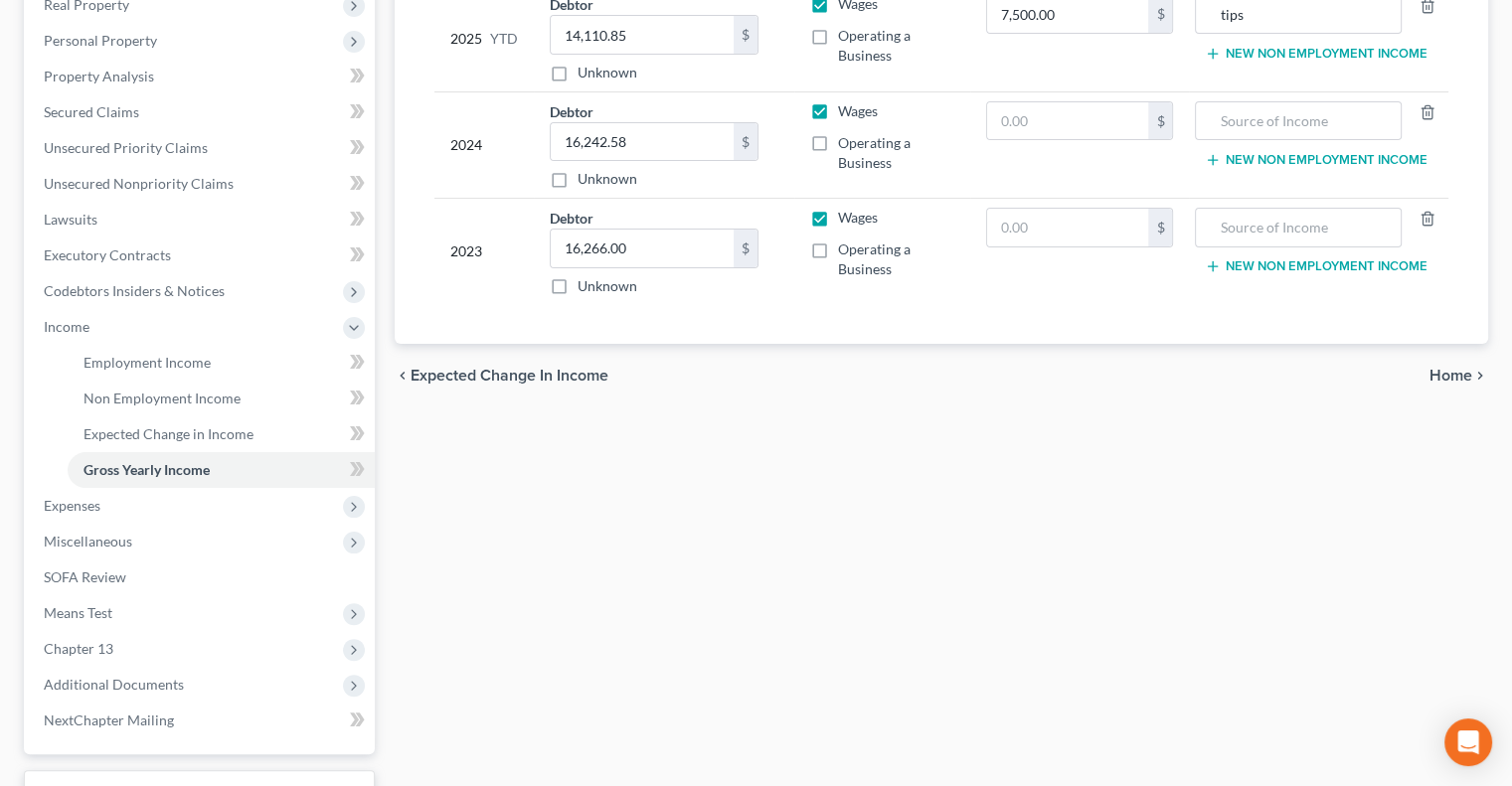 scroll, scrollTop: 397, scrollLeft: 0, axis: vertical 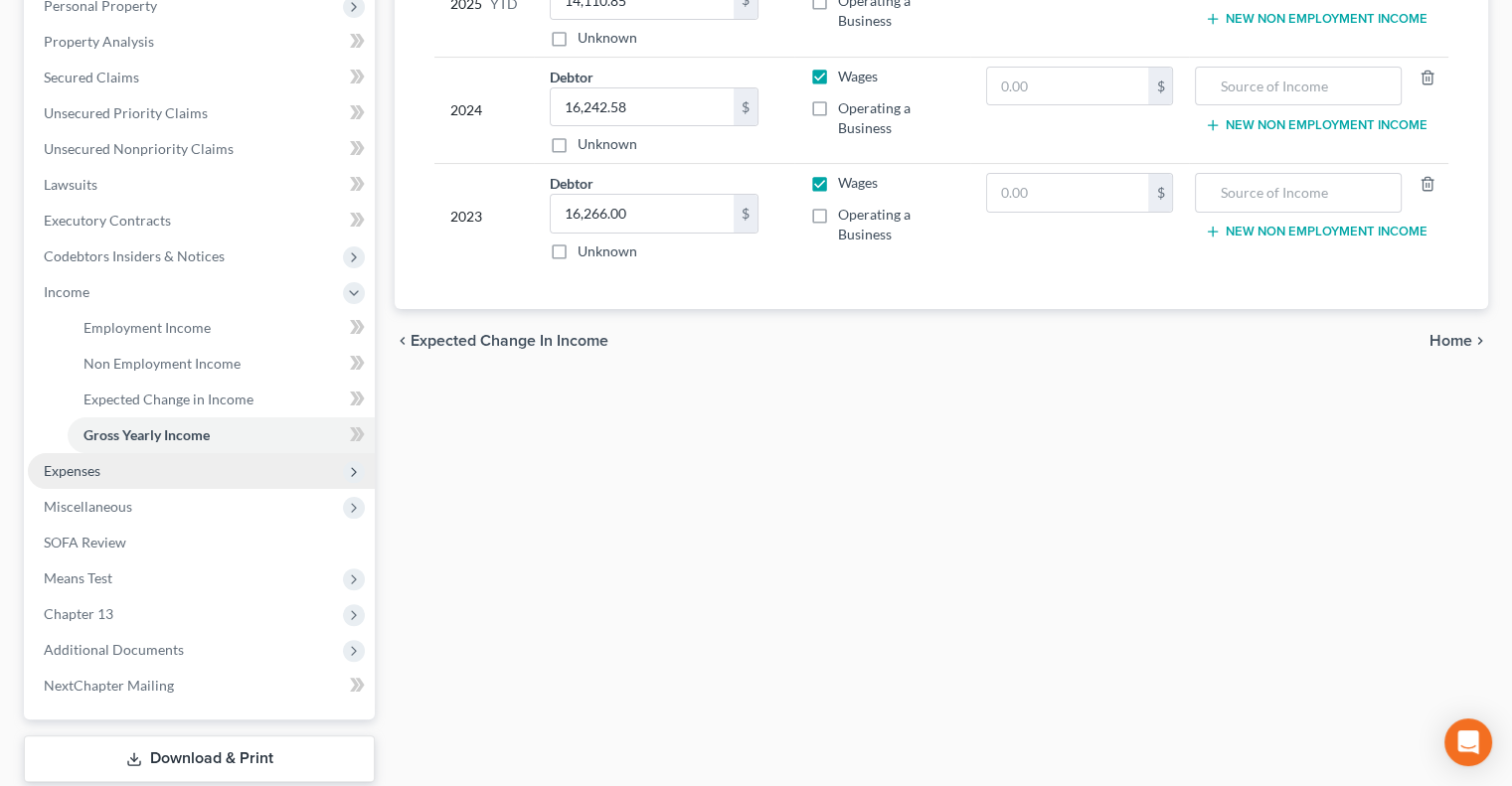 click on "Expenses" at bounding box center (201, 471) 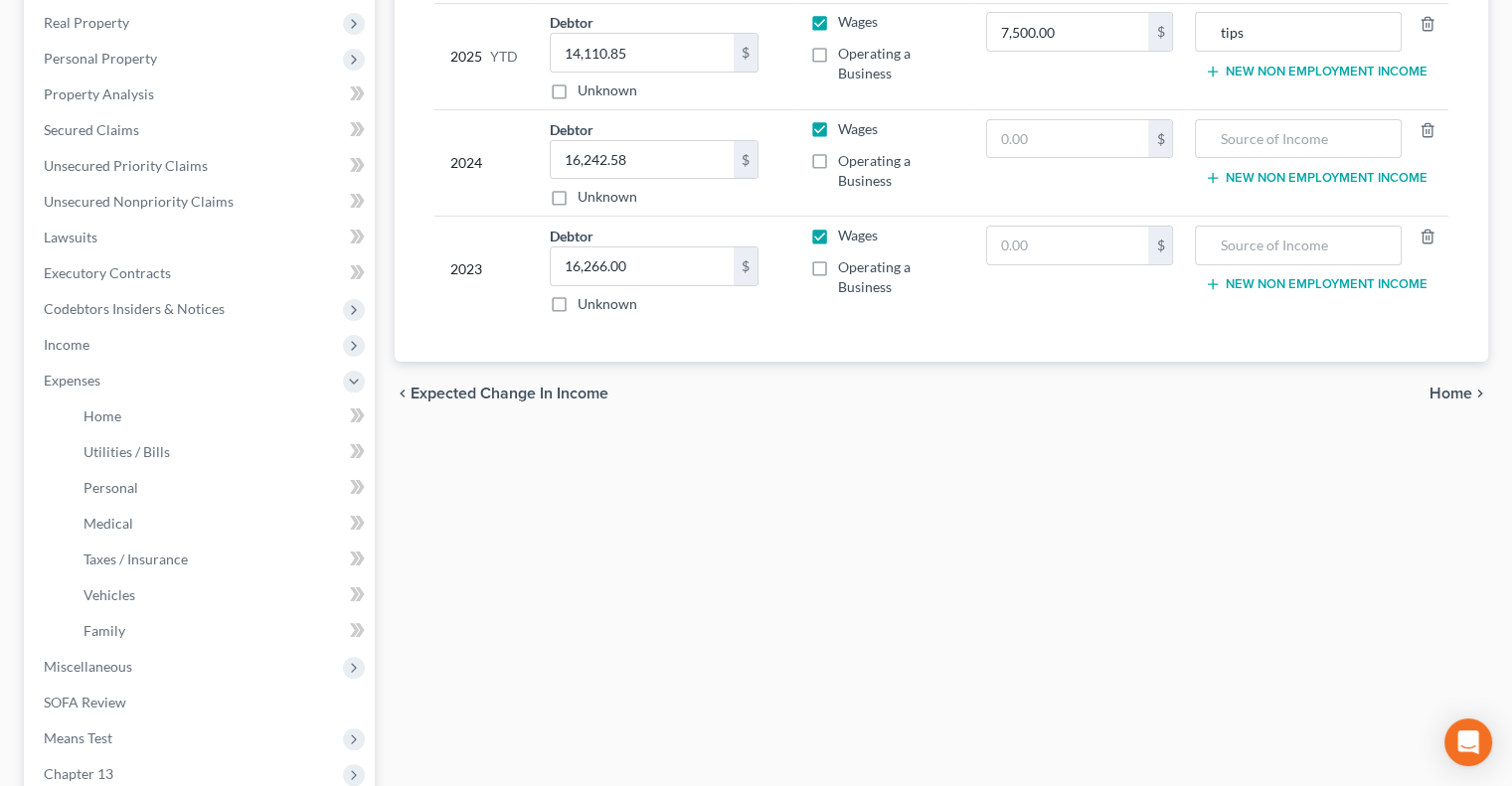 scroll, scrollTop: 298, scrollLeft: 0, axis: vertical 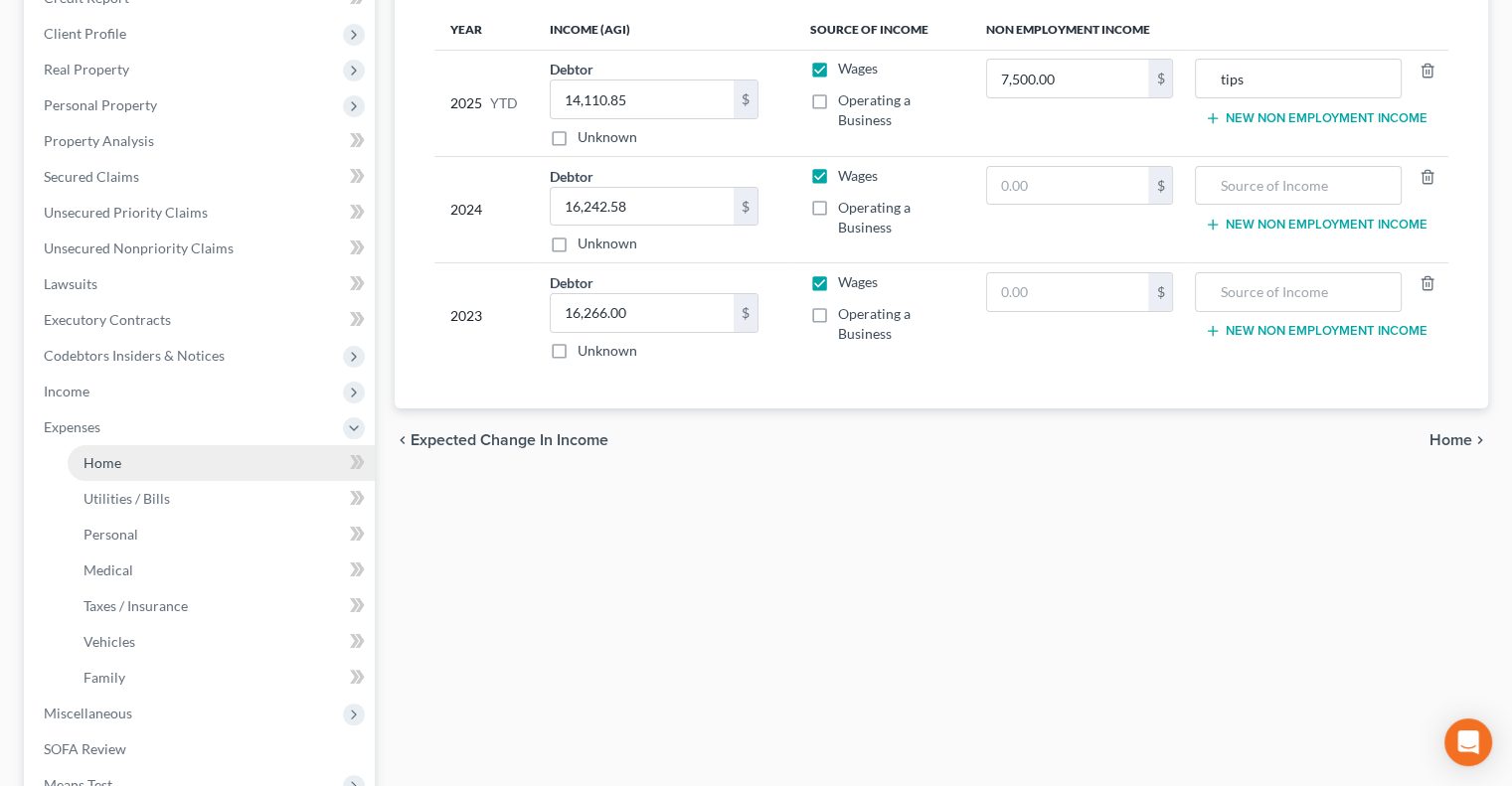 click on "Home" at bounding box center [221, 463] 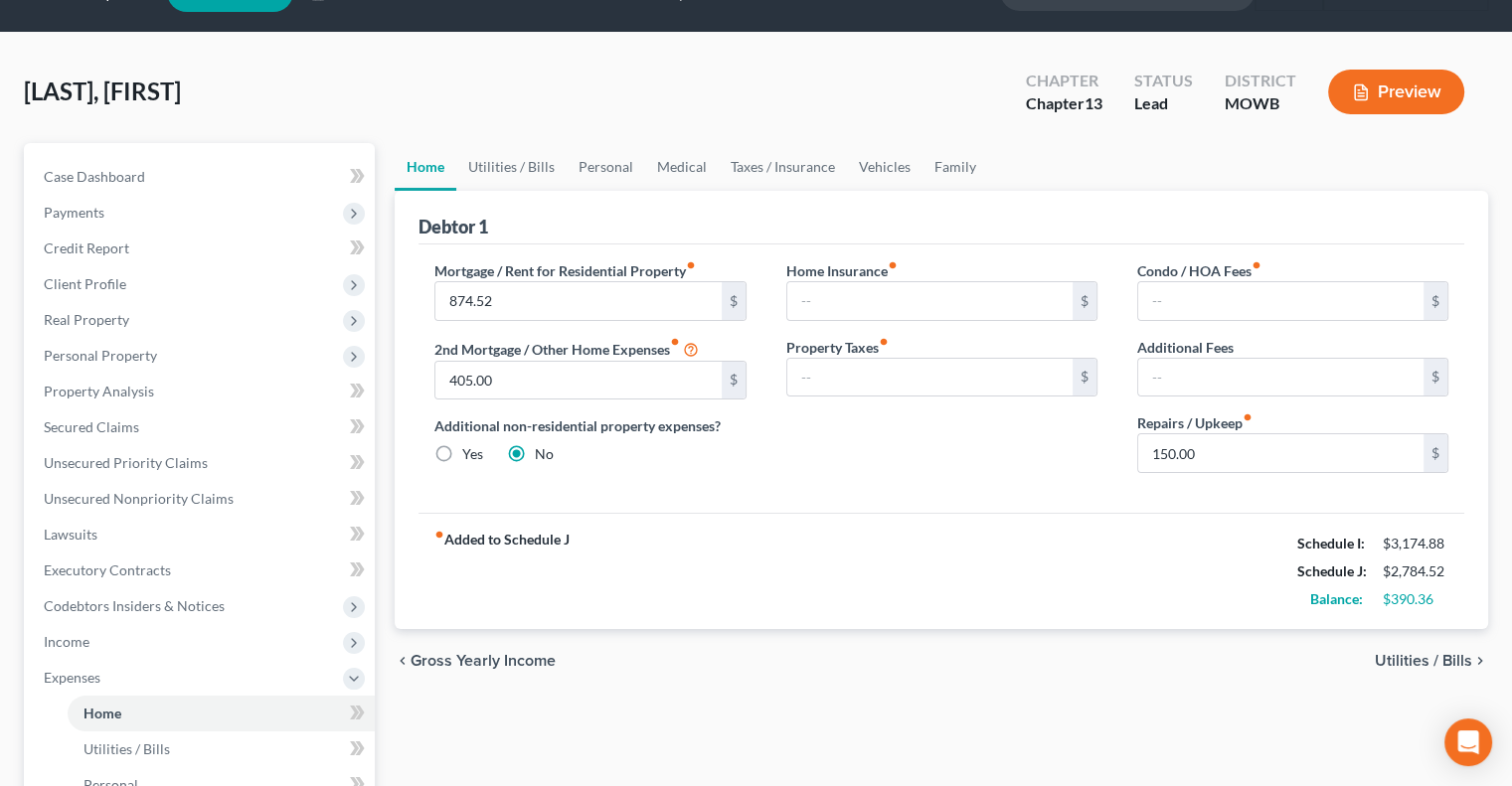 scroll, scrollTop: 0, scrollLeft: 0, axis: both 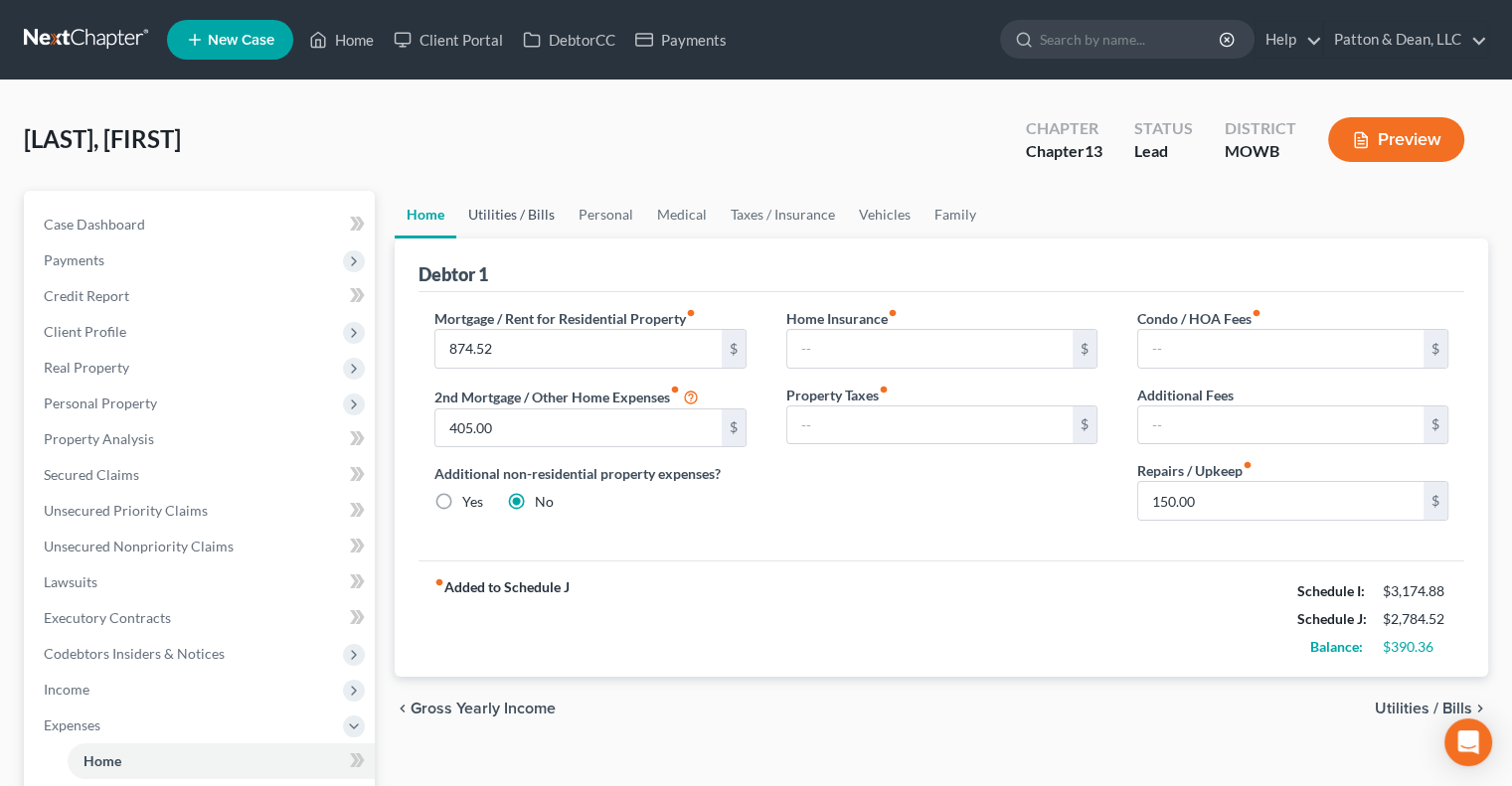 click on "Utilities / Bills" at bounding box center [511, 215] 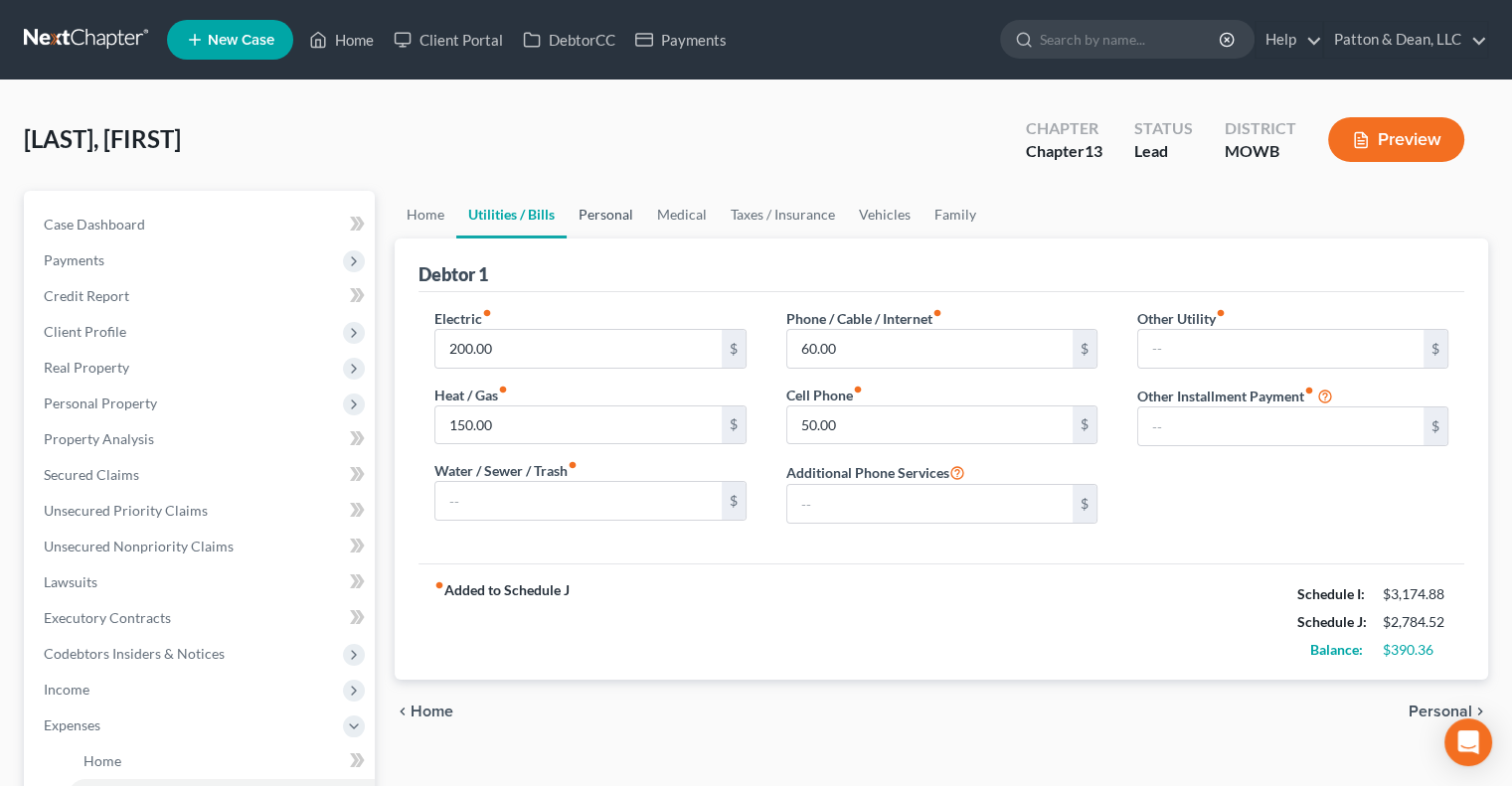 click on "Personal" at bounding box center [605, 215] 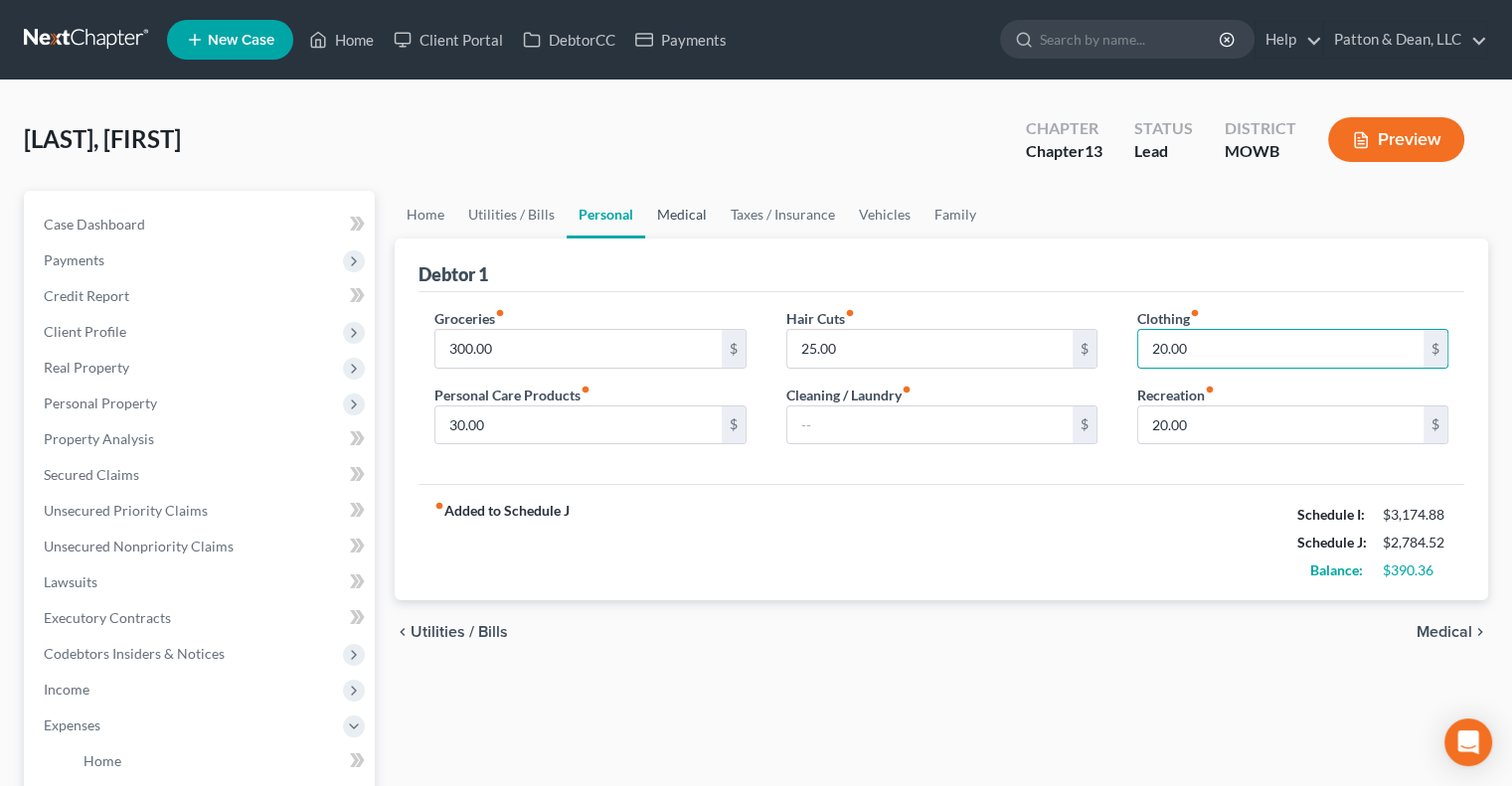 click on "Medical" at bounding box center [682, 215] 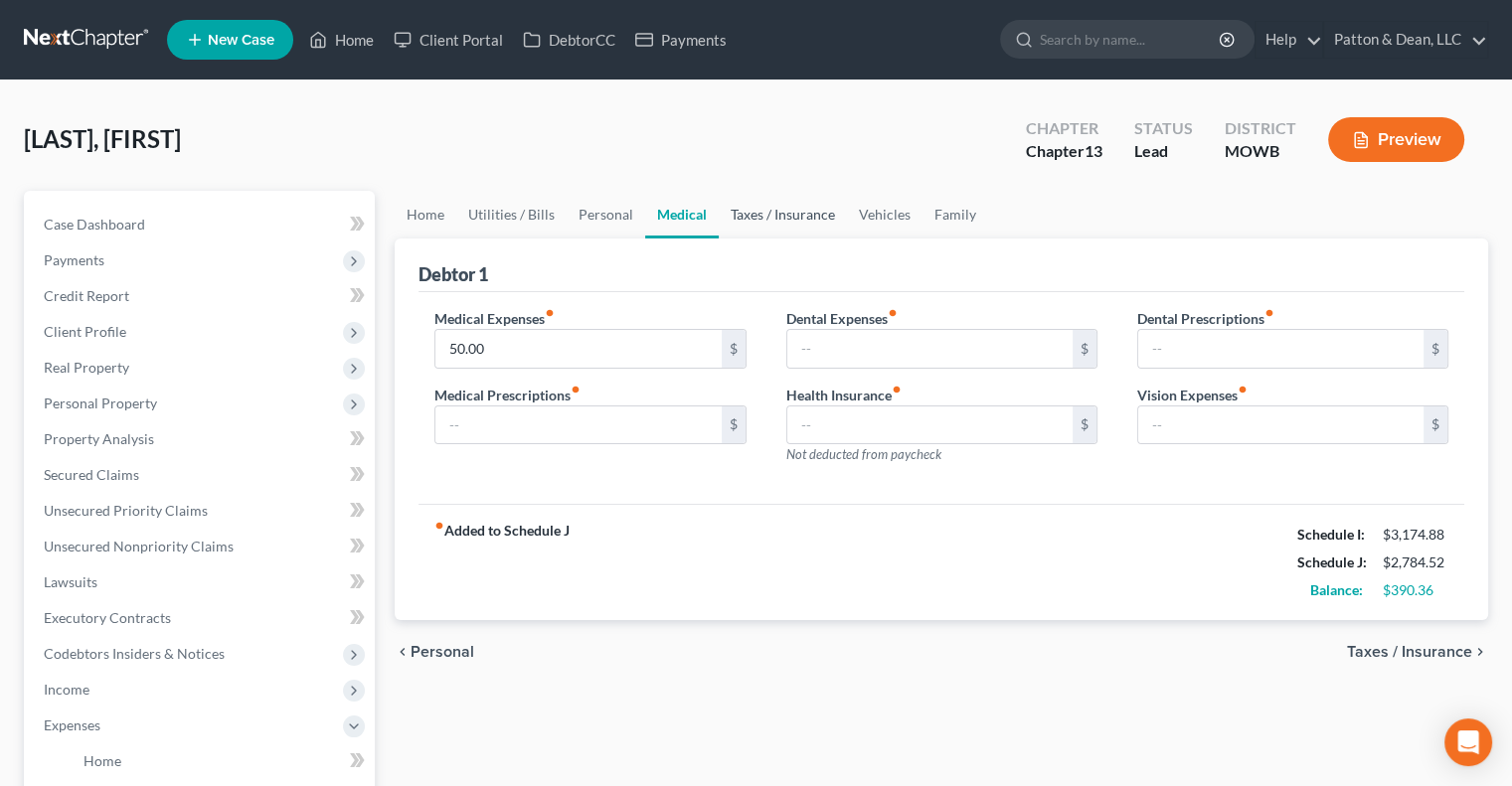 click on "Taxes / Insurance" at bounding box center (782, 215) 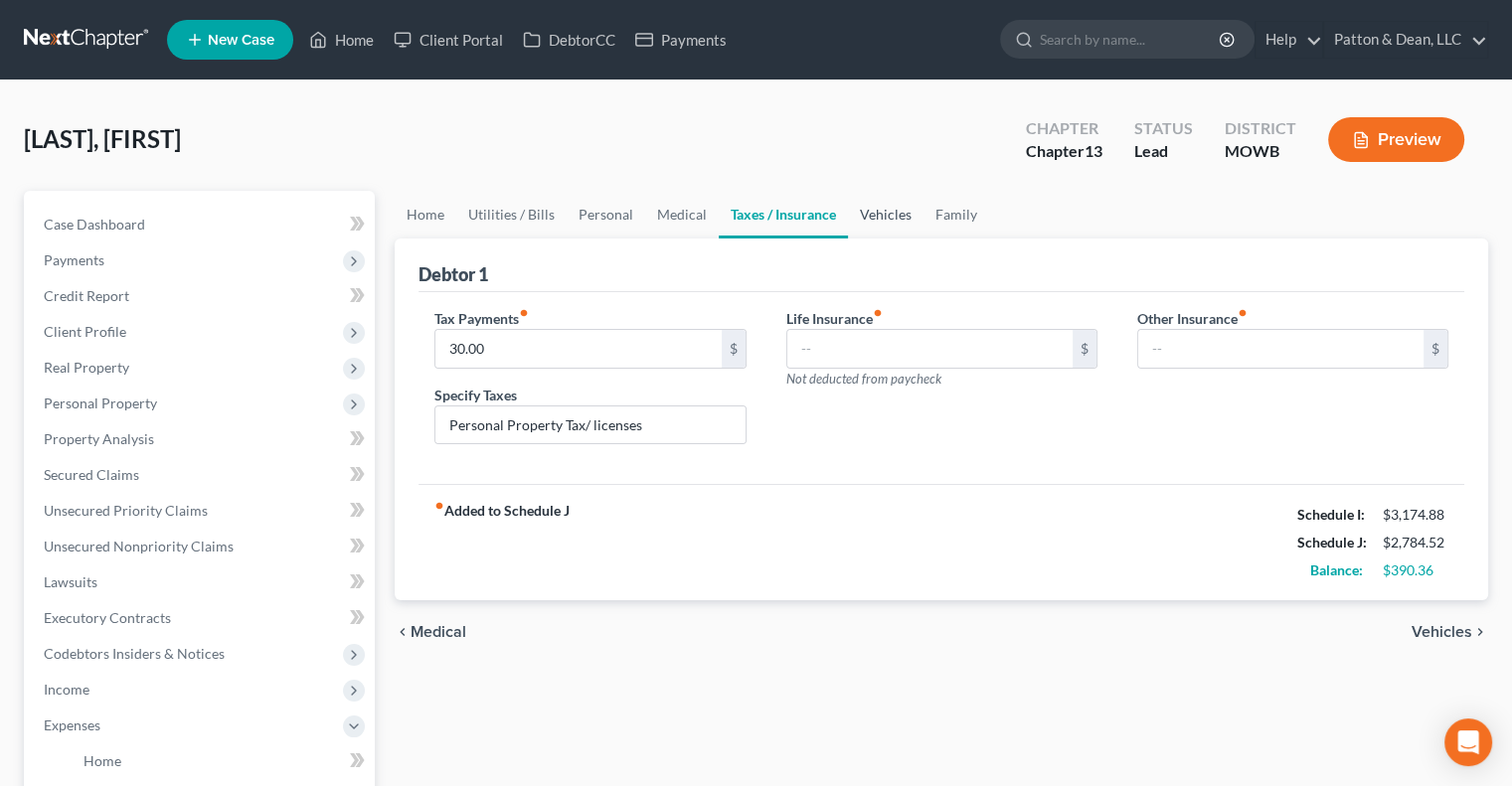 click on "Vehicles" at bounding box center (886, 215) 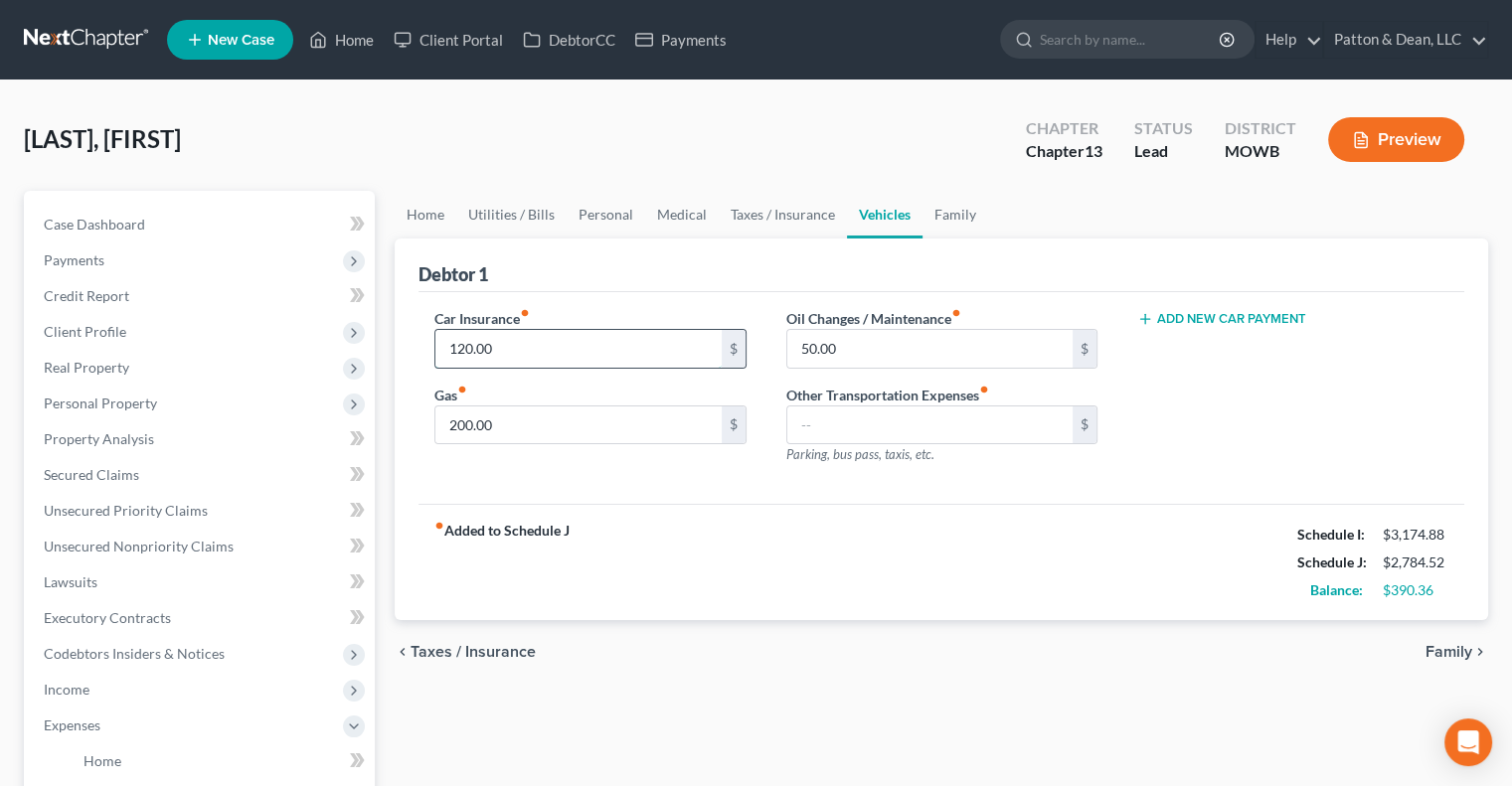click on "120.00" at bounding box center [578, 349] 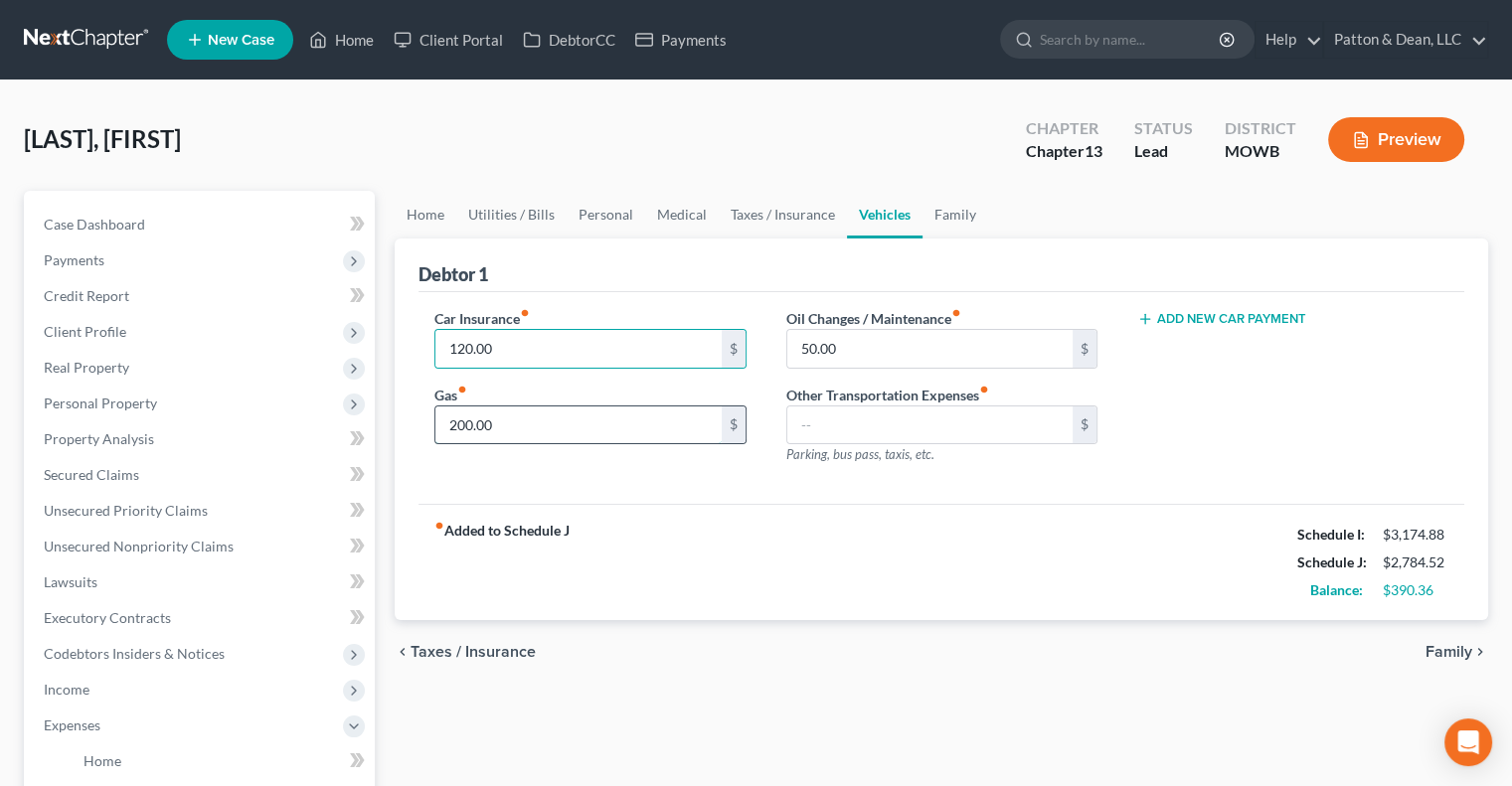 click on "200.00" at bounding box center [578, 425] 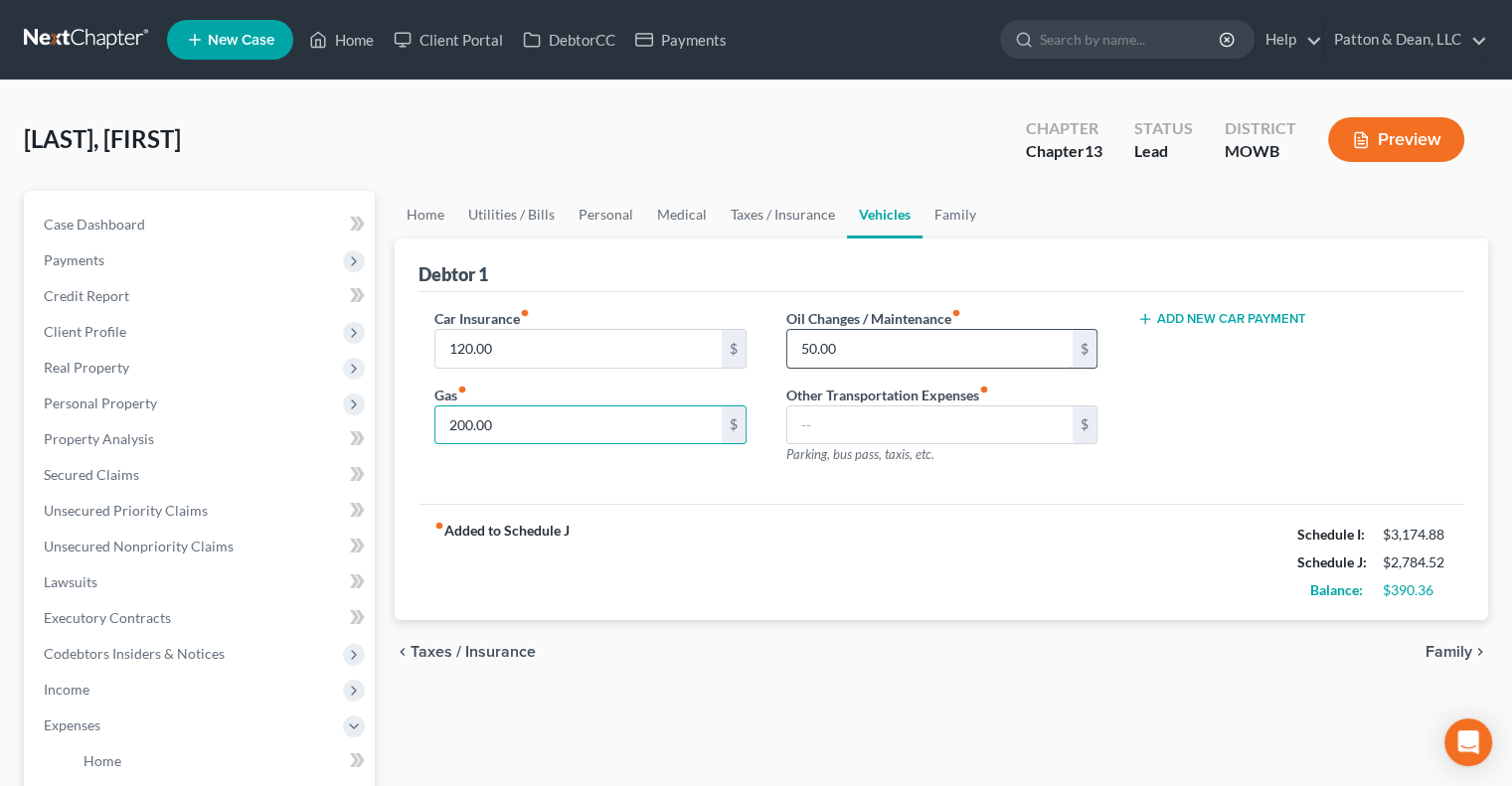 click on "50.00" at bounding box center (929, 349) 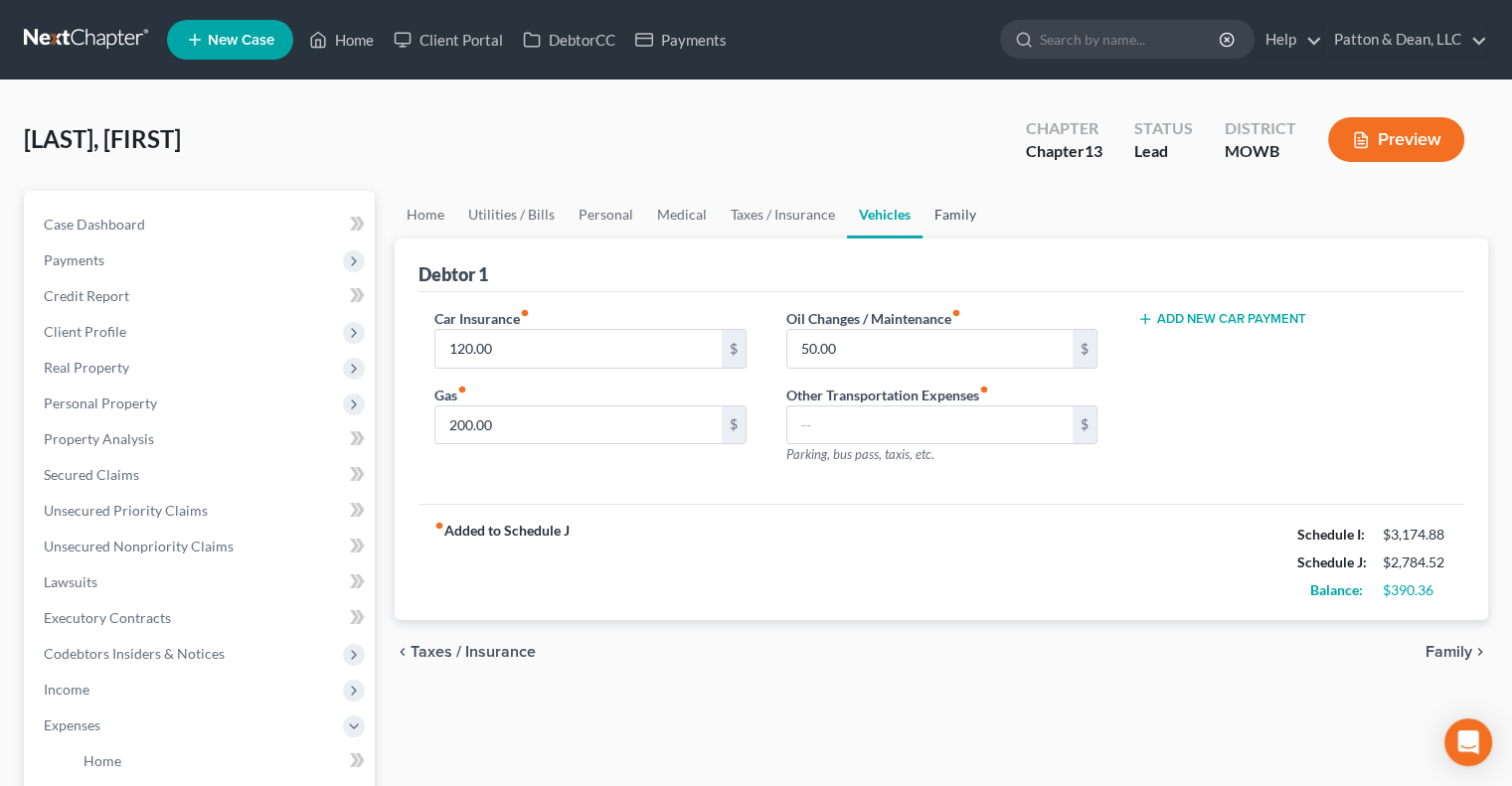 click on "Family" at bounding box center [955, 215] 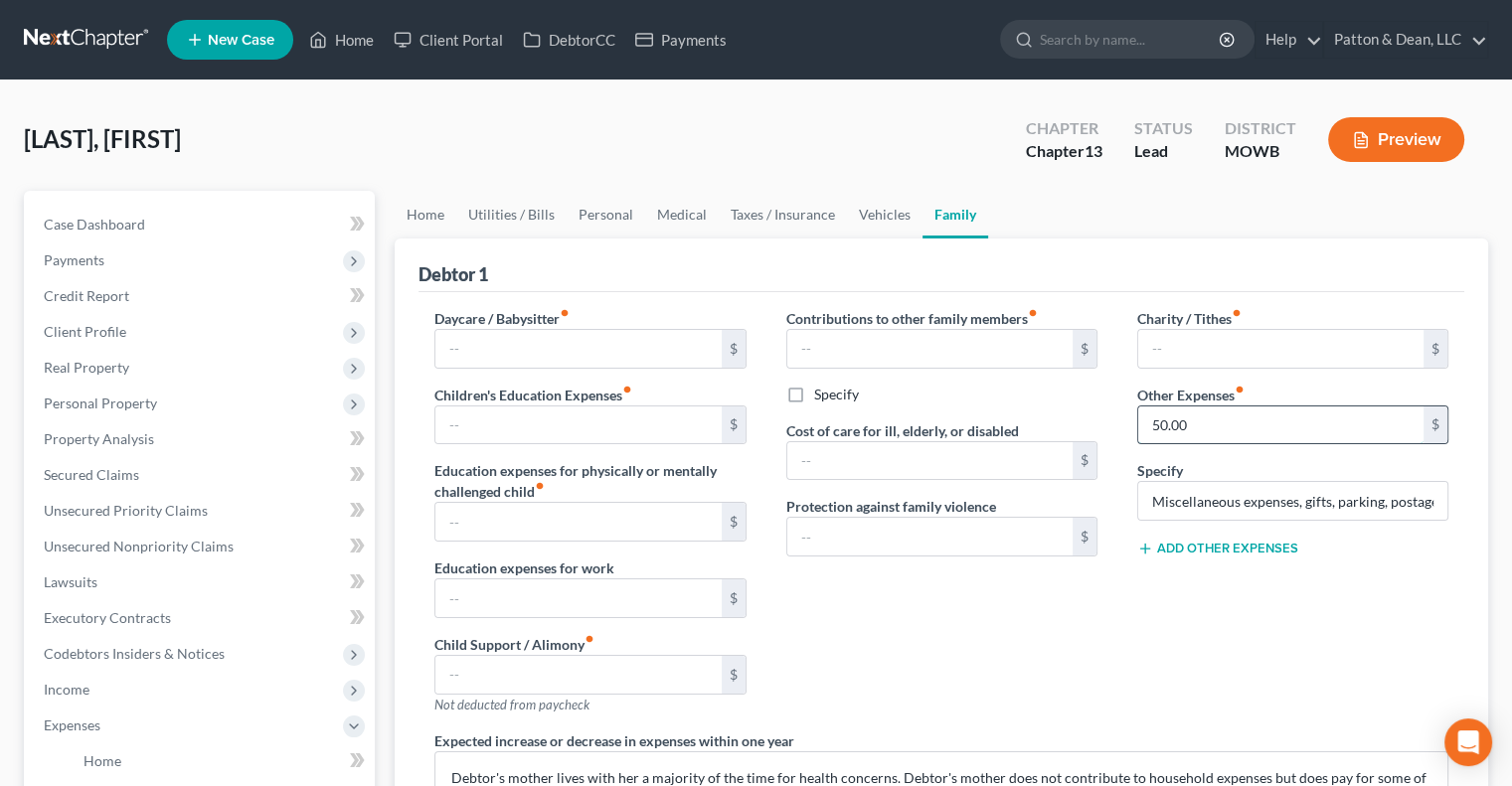 click on "50.00" at bounding box center (1280, 425) 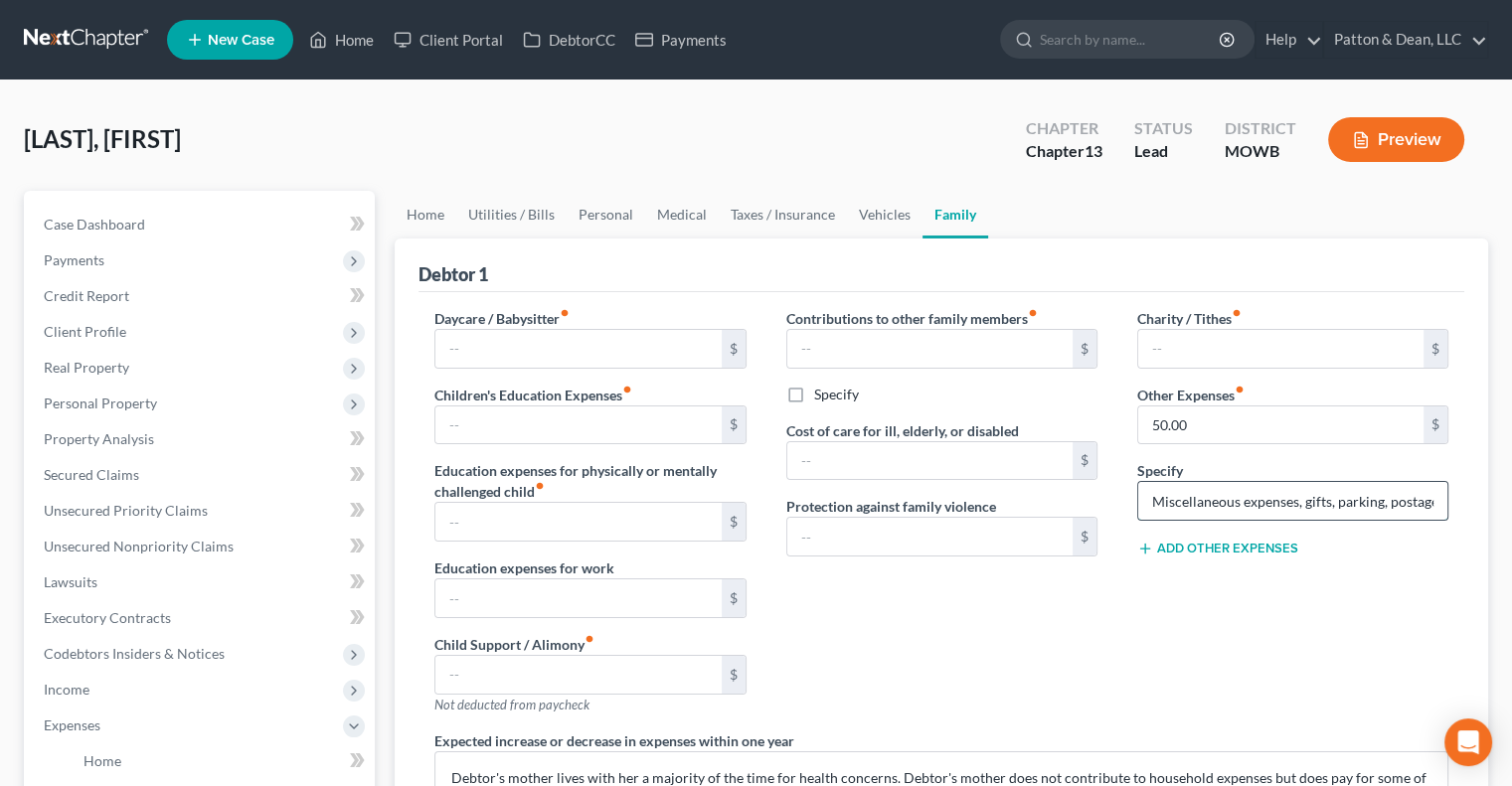 click on "Miscellaneous expenses, gifts, parking, postage, etc." at bounding box center (1292, 501) 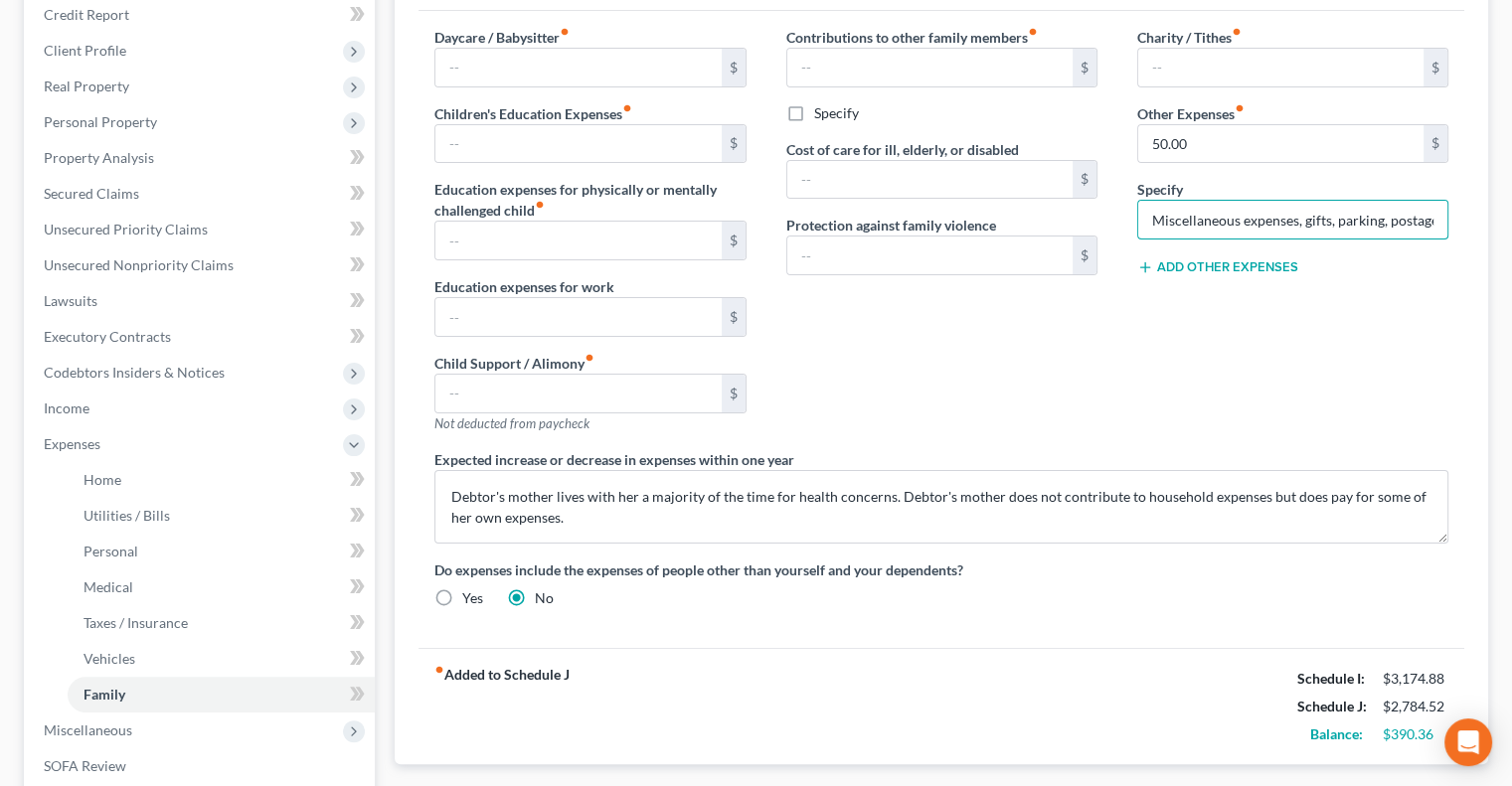 scroll, scrollTop: 397, scrollLeft: 0, axis: vertical 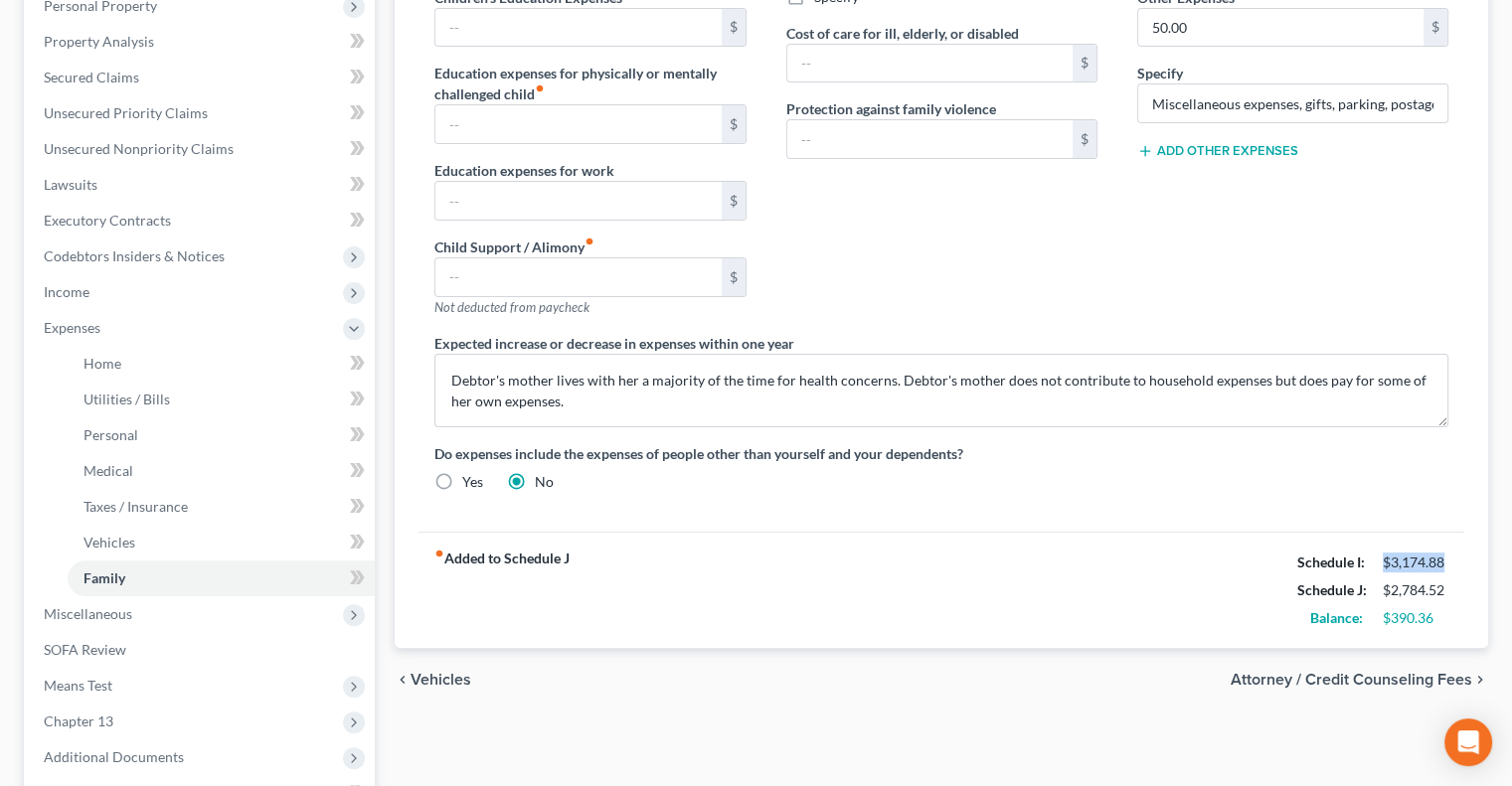 drag, startPoint x: 1445, startPoint y: 555, endPoint x: 1397, endPoint y: 582, distance: 55.072679 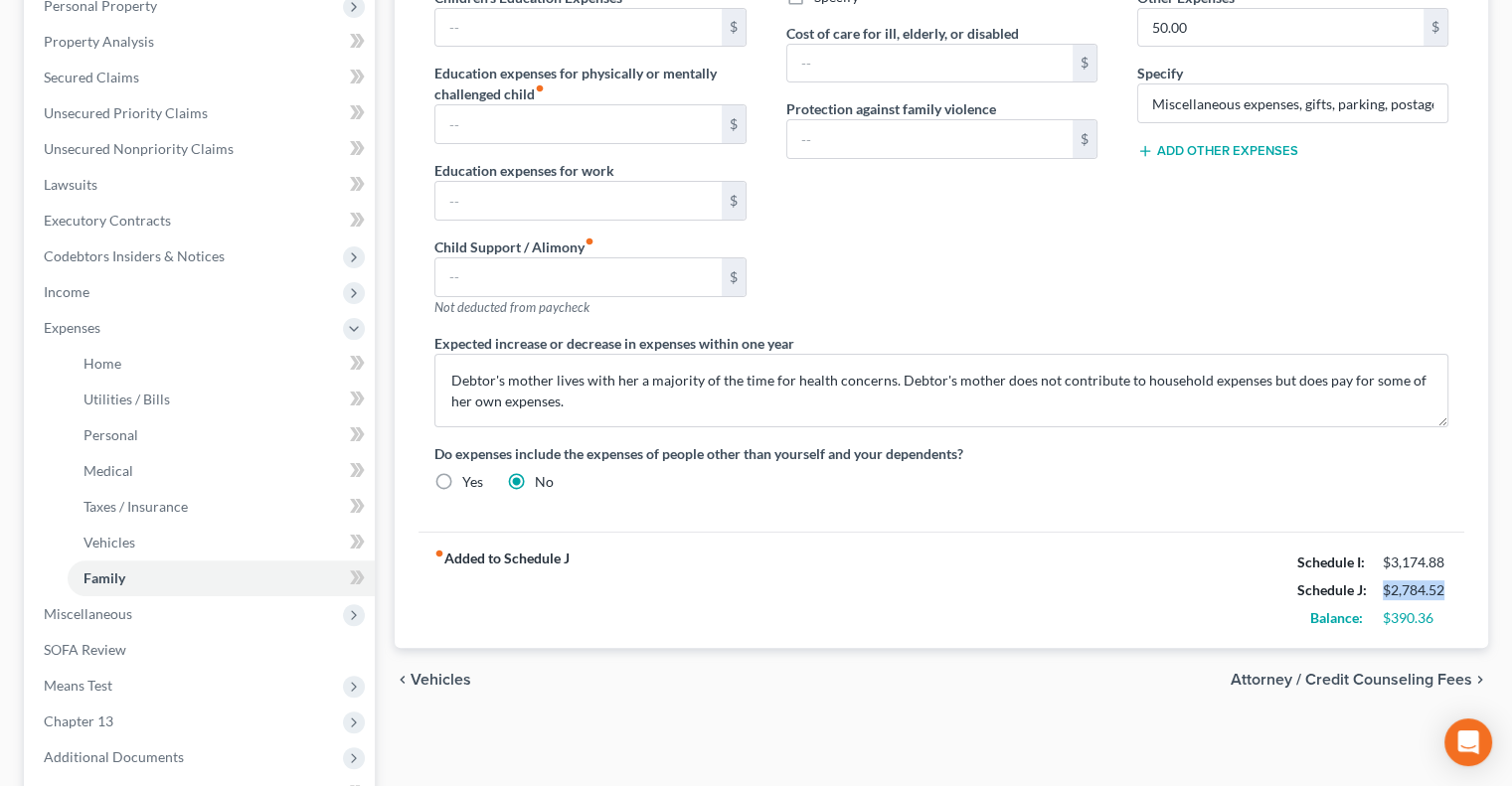 drag, startPoint x: 1446, startPoint y: 586, endPoint x: 1384, endPoint y: 589, distance: 62.07254 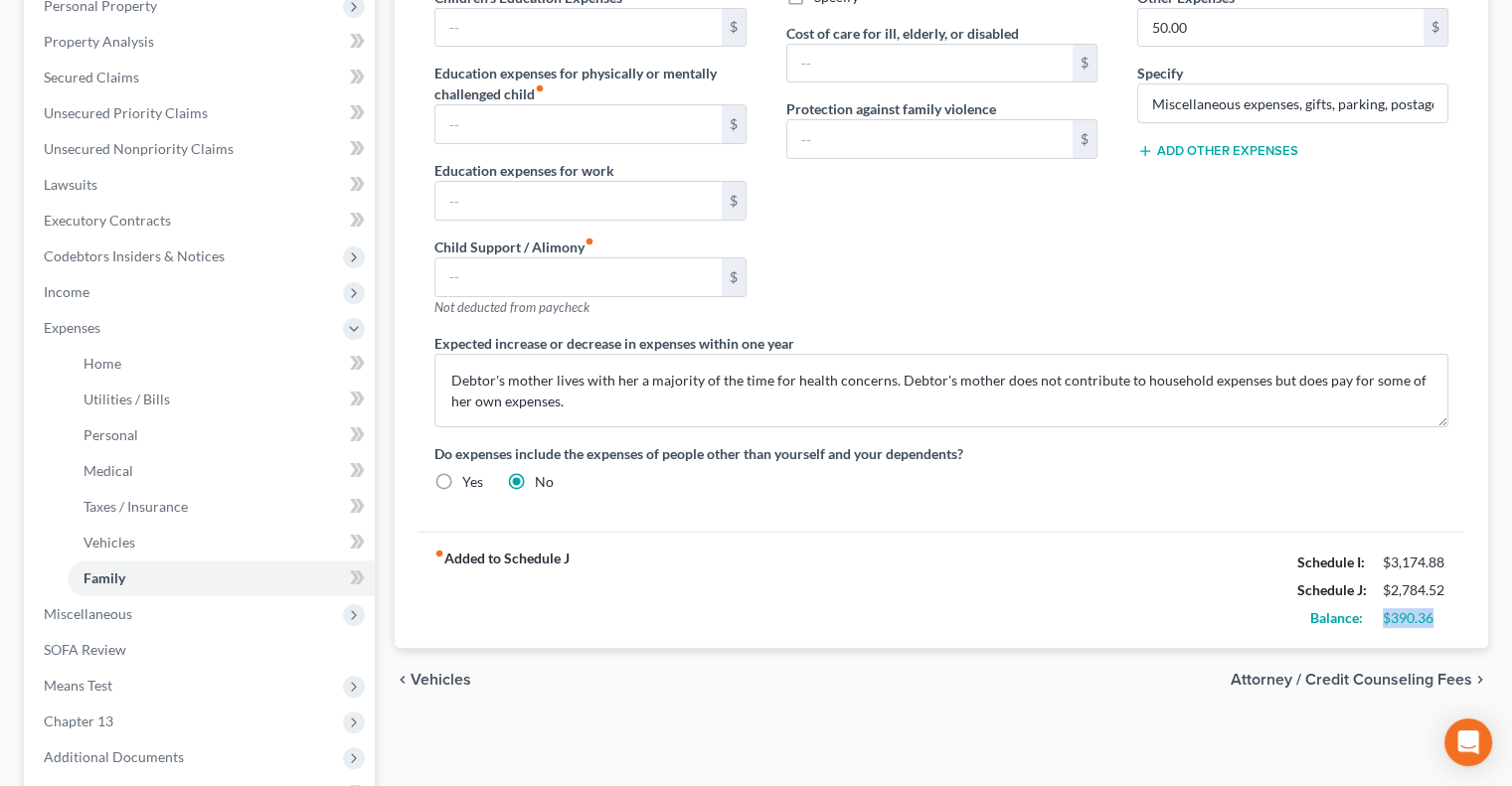 drag, startPoint x: 1439, startPoint y: 609, endPoint x: 1376, endPoint y: 625, distance: 65 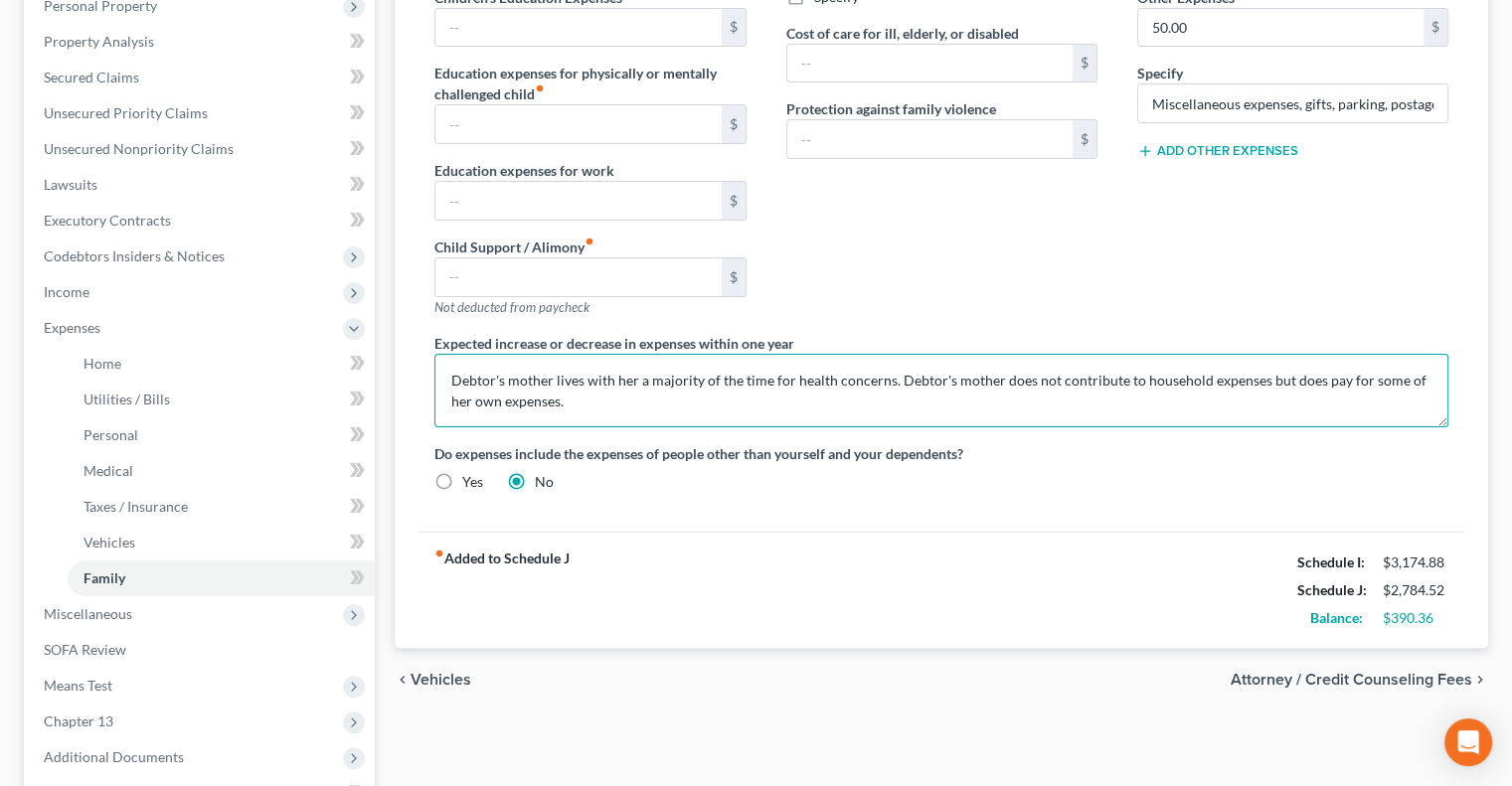 drag, startPoint x: 542, startPoint y: 400, endPoint x: 440, endPoint y: 373, distance: 105.513032 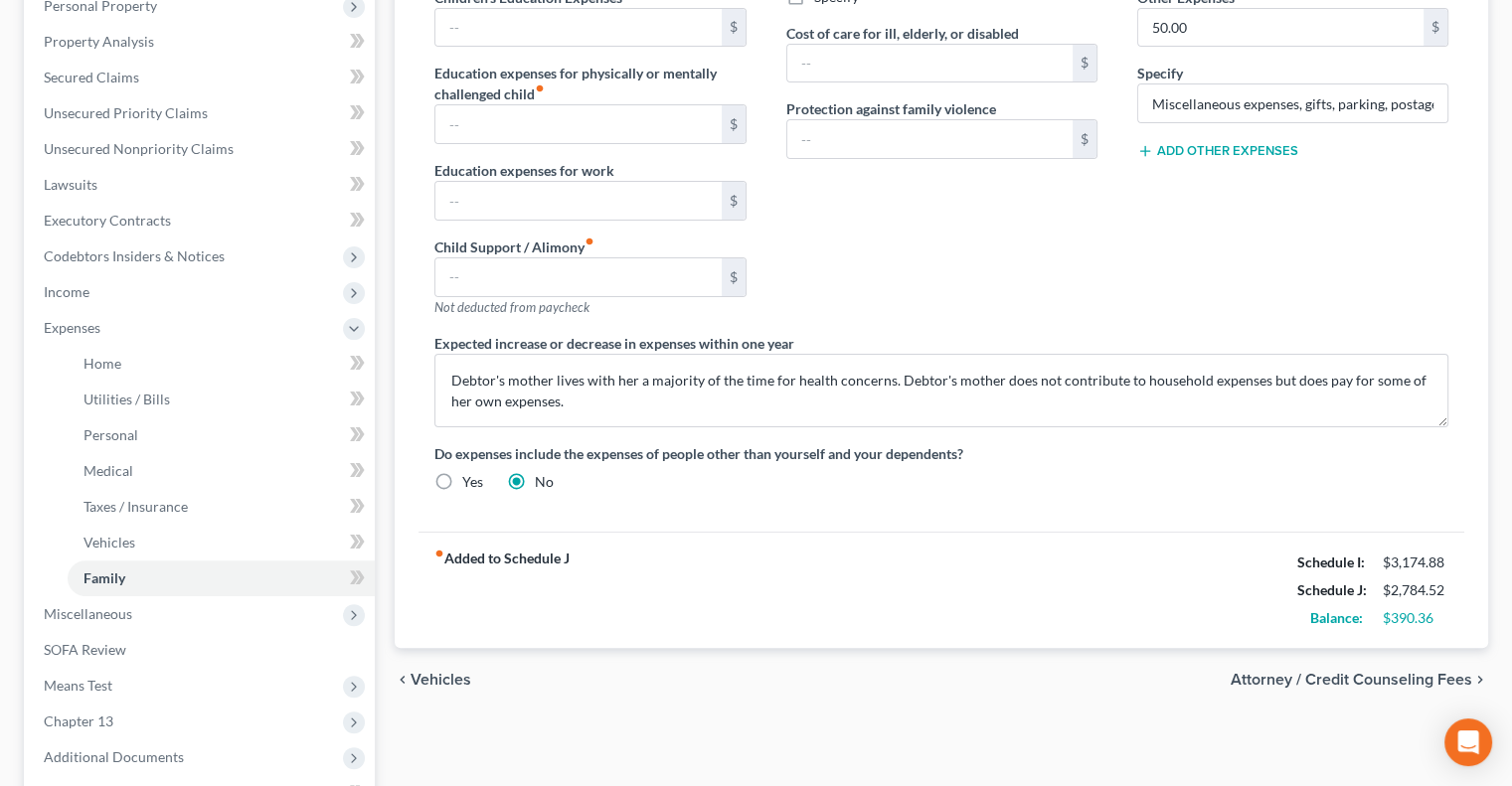 click on "fiber_manual_record  Added to Schedule J" at bounding box center (502, 590) 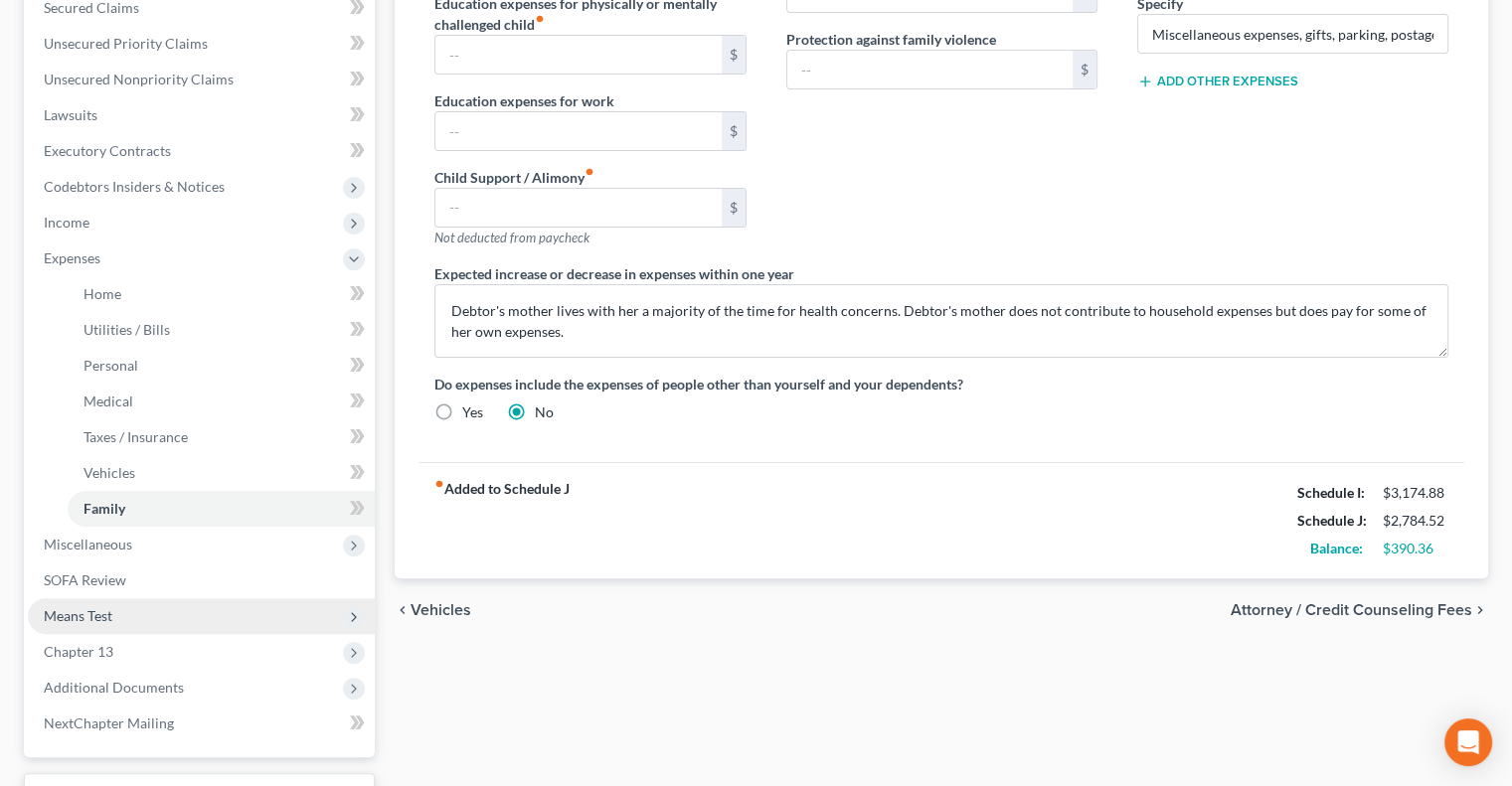 scroll, scrollTop: 596, scrollLeft: 0, axis: vertical 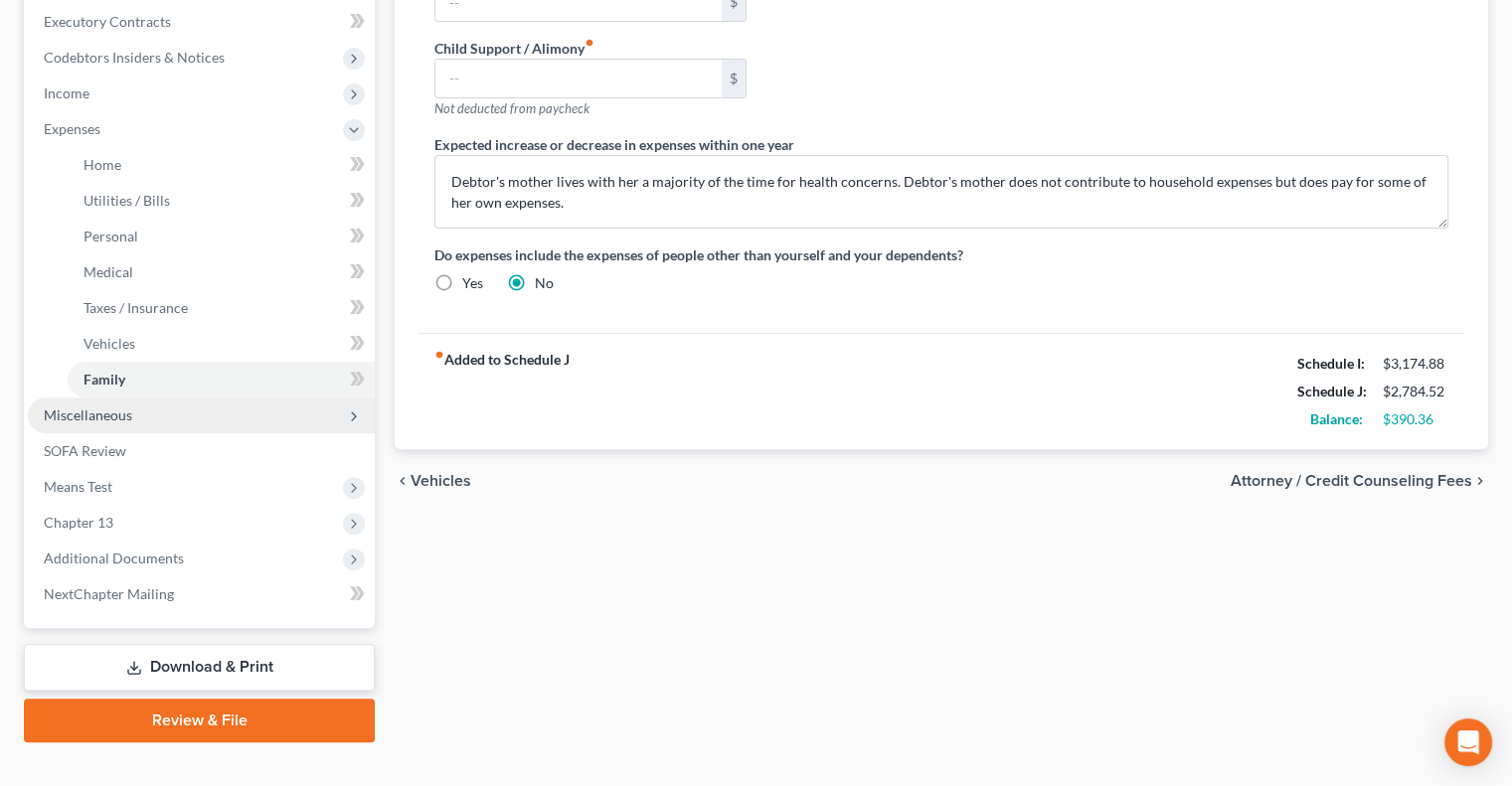 click on "Miscellaneous" at bounding box center (87, 414) 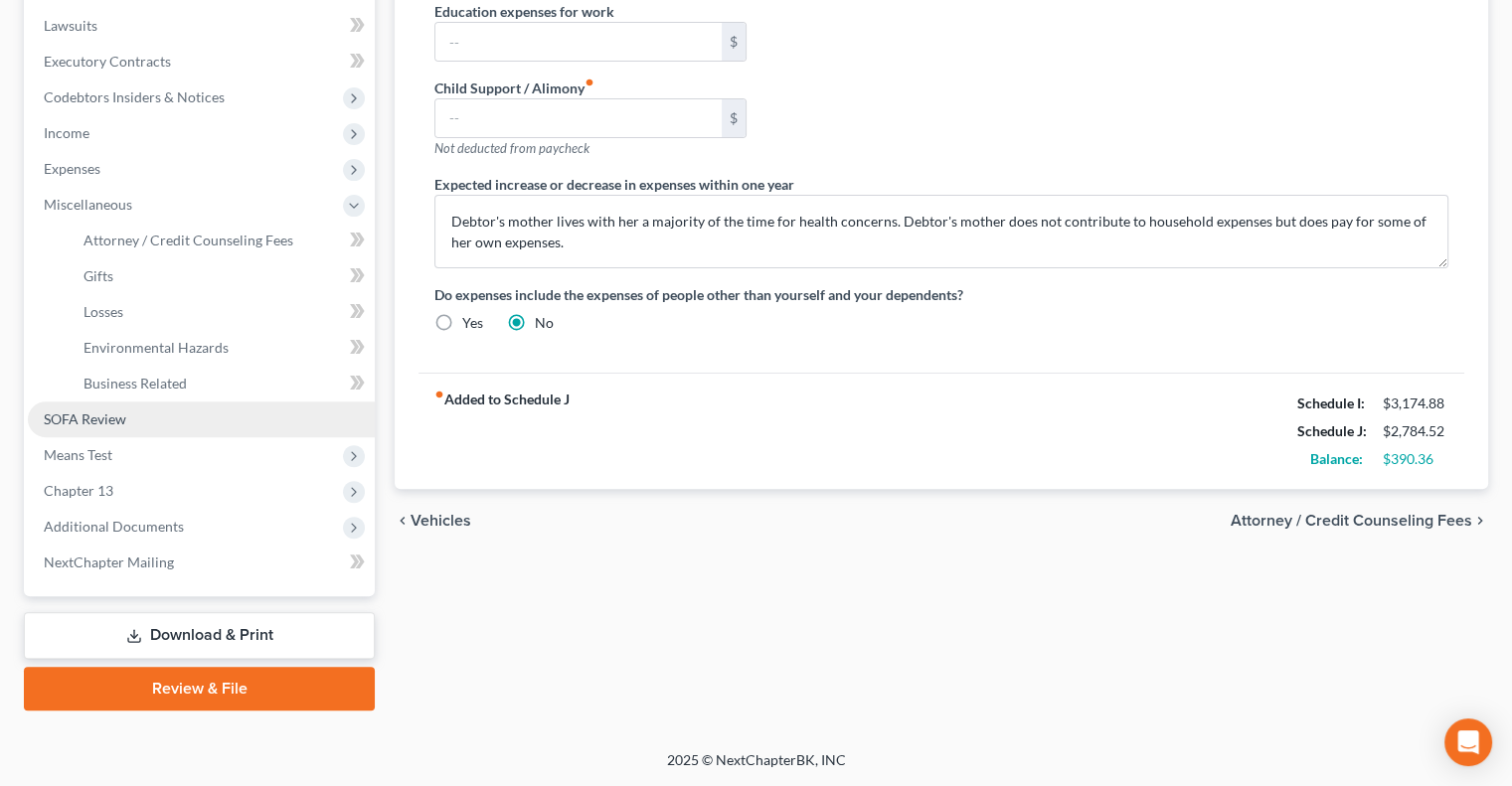 scroll, scrollTop: 554, scrollLeft: 0, axis: vertical 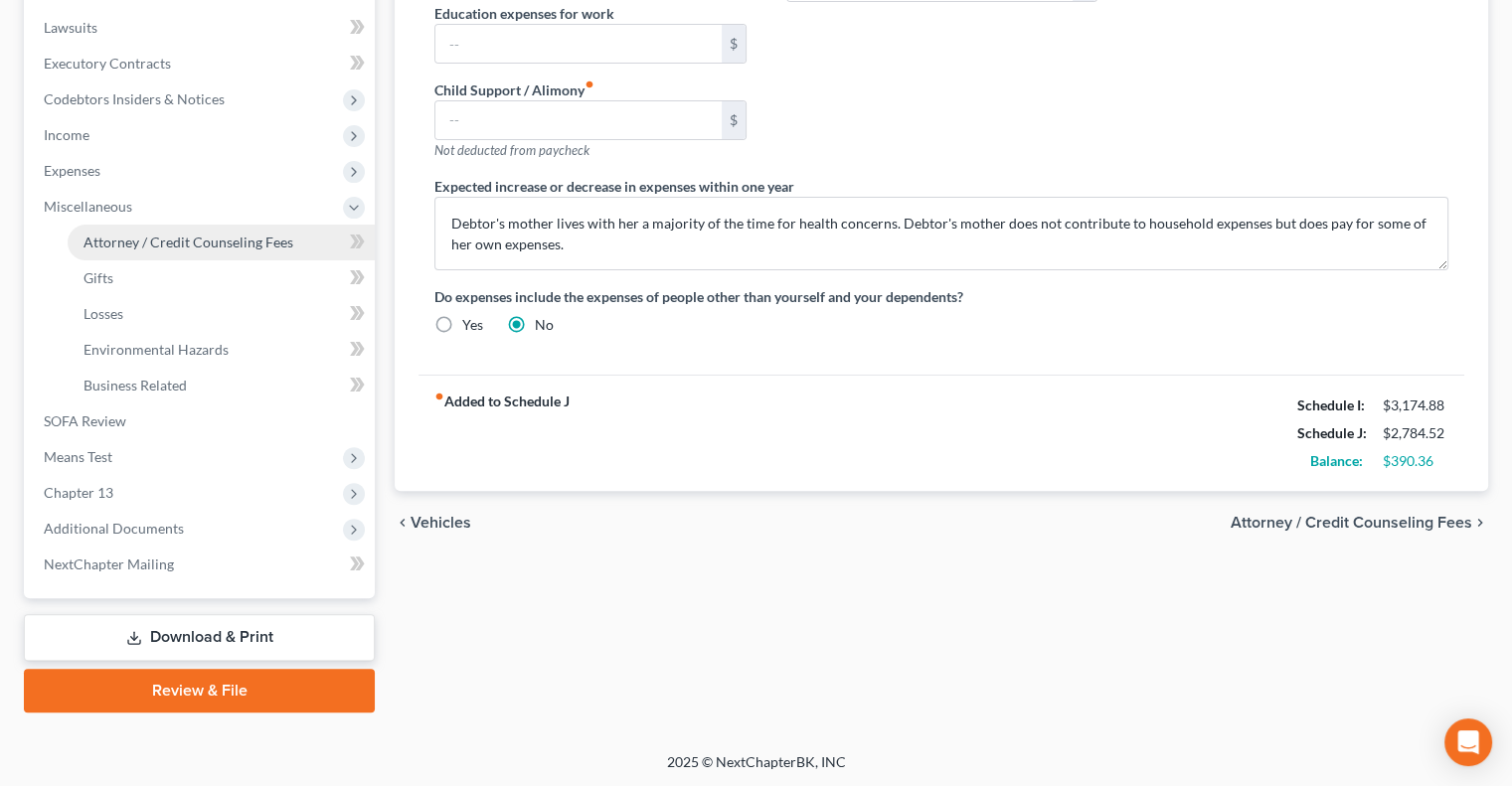 click on "Attorney / Credit Counseling Fees" at bounding box center [188, 241] 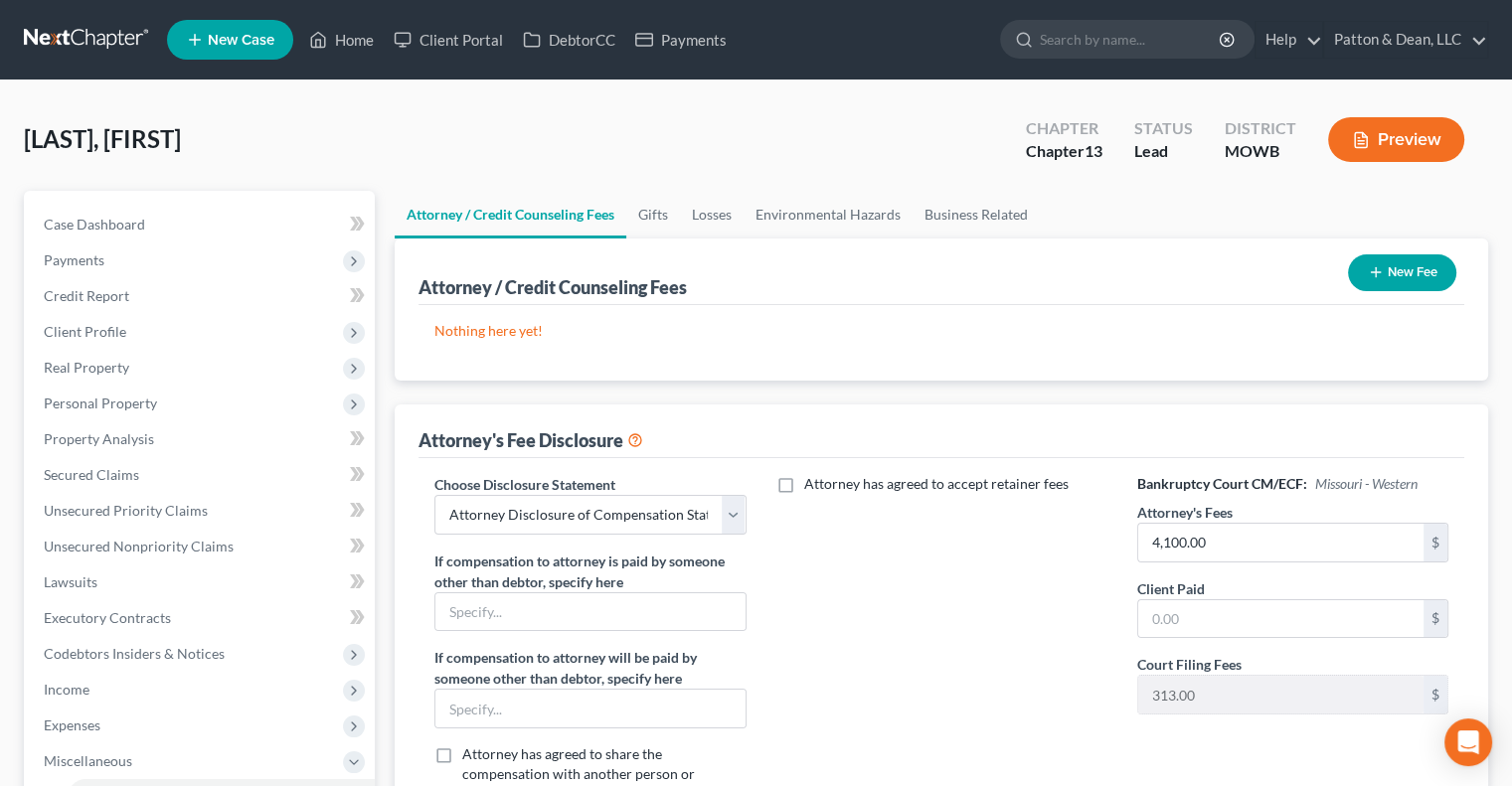 scroll, scrollTop: 99, scrollLeft: 0, axis: vertical 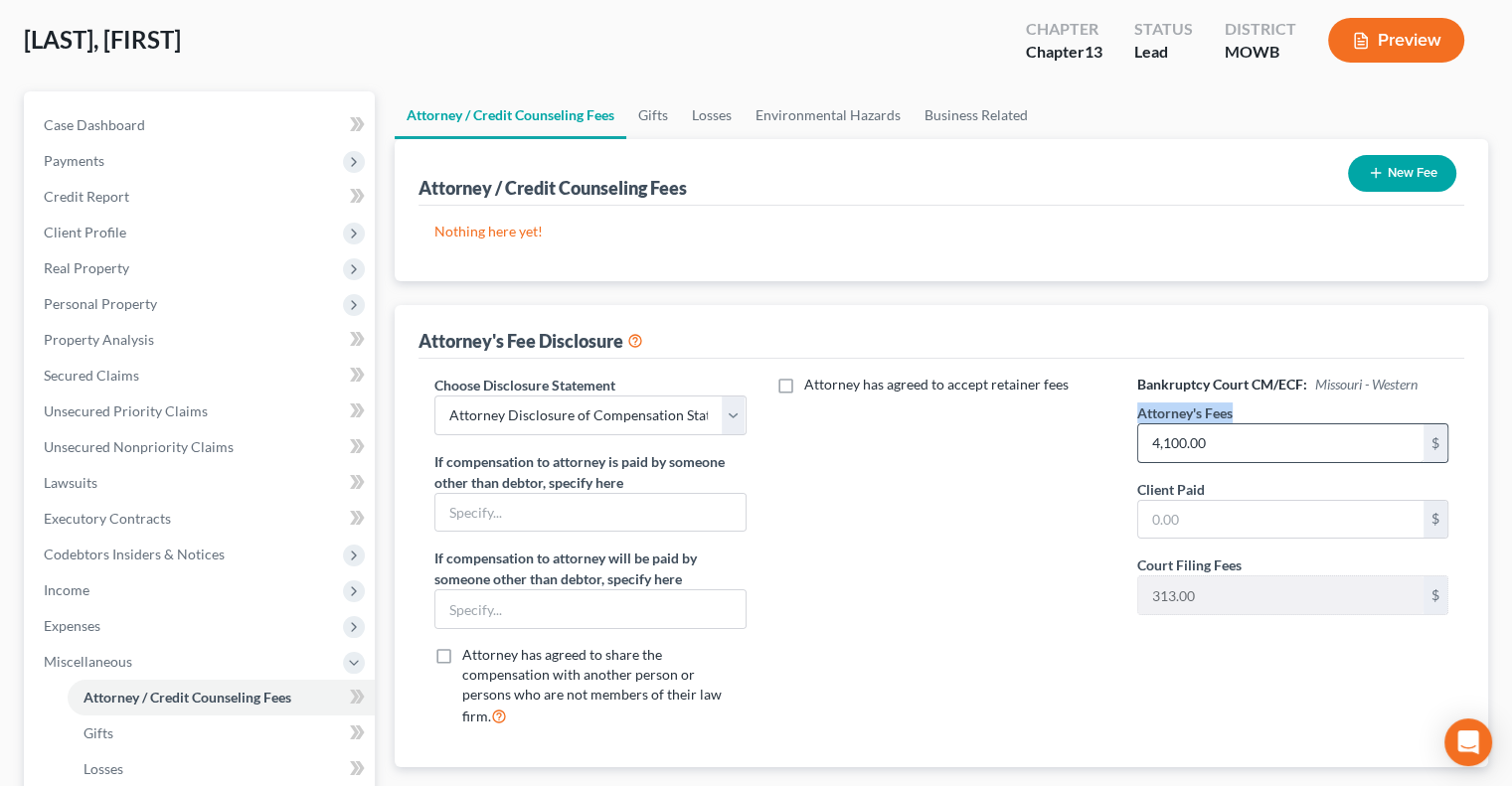 drag, startPoint x: 1131, startPoint y: 417, endPoint x: 1217, endPoint y: 425, distance: 86.37129 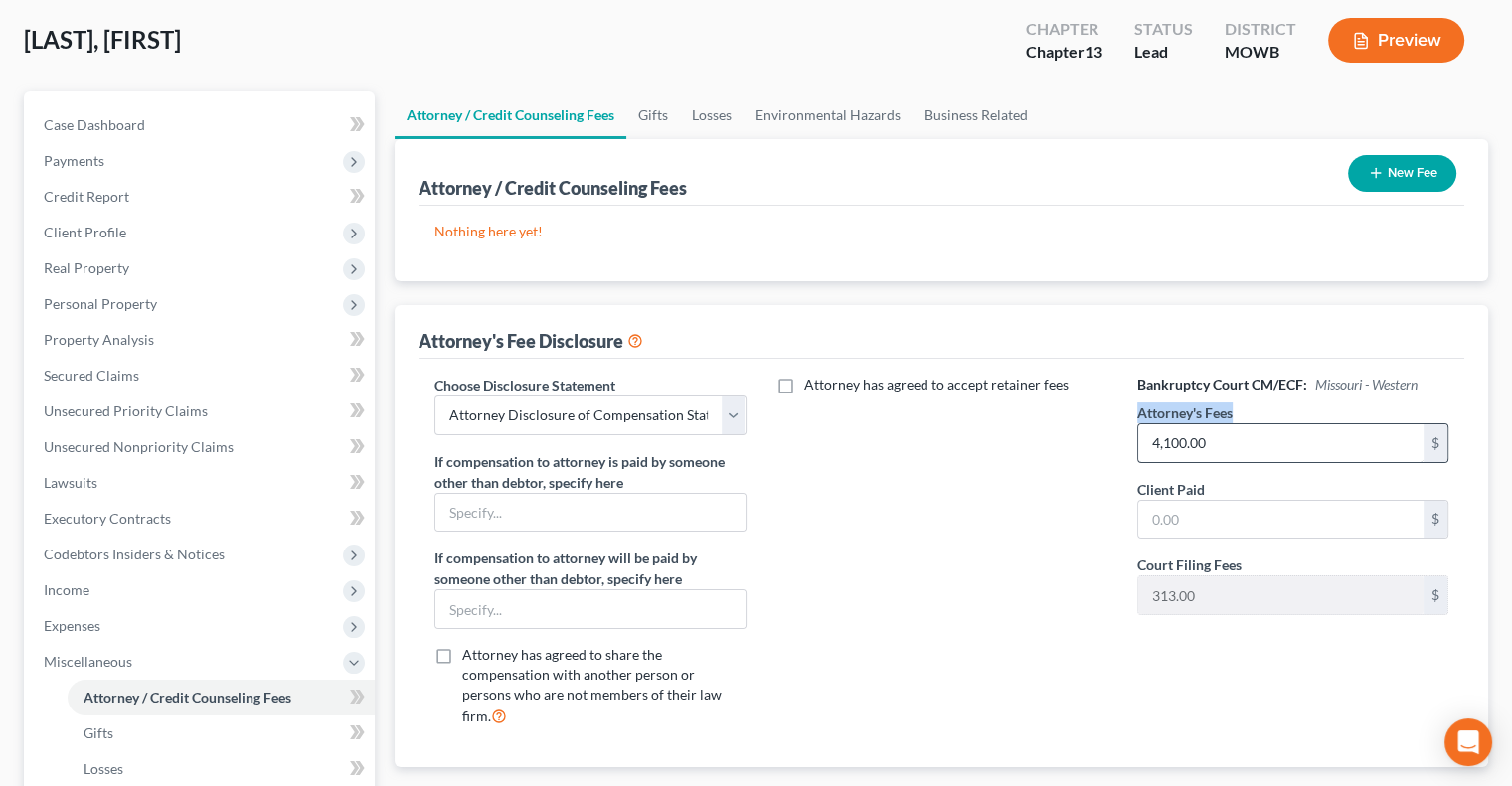click on "Bankruptcy Court CM/ECF:  Missouri - Western Attorney's Fees 4,100.00 $ Client Paid $ Court Filing Fees 313.00 $" at bounding box center [1292, 558] 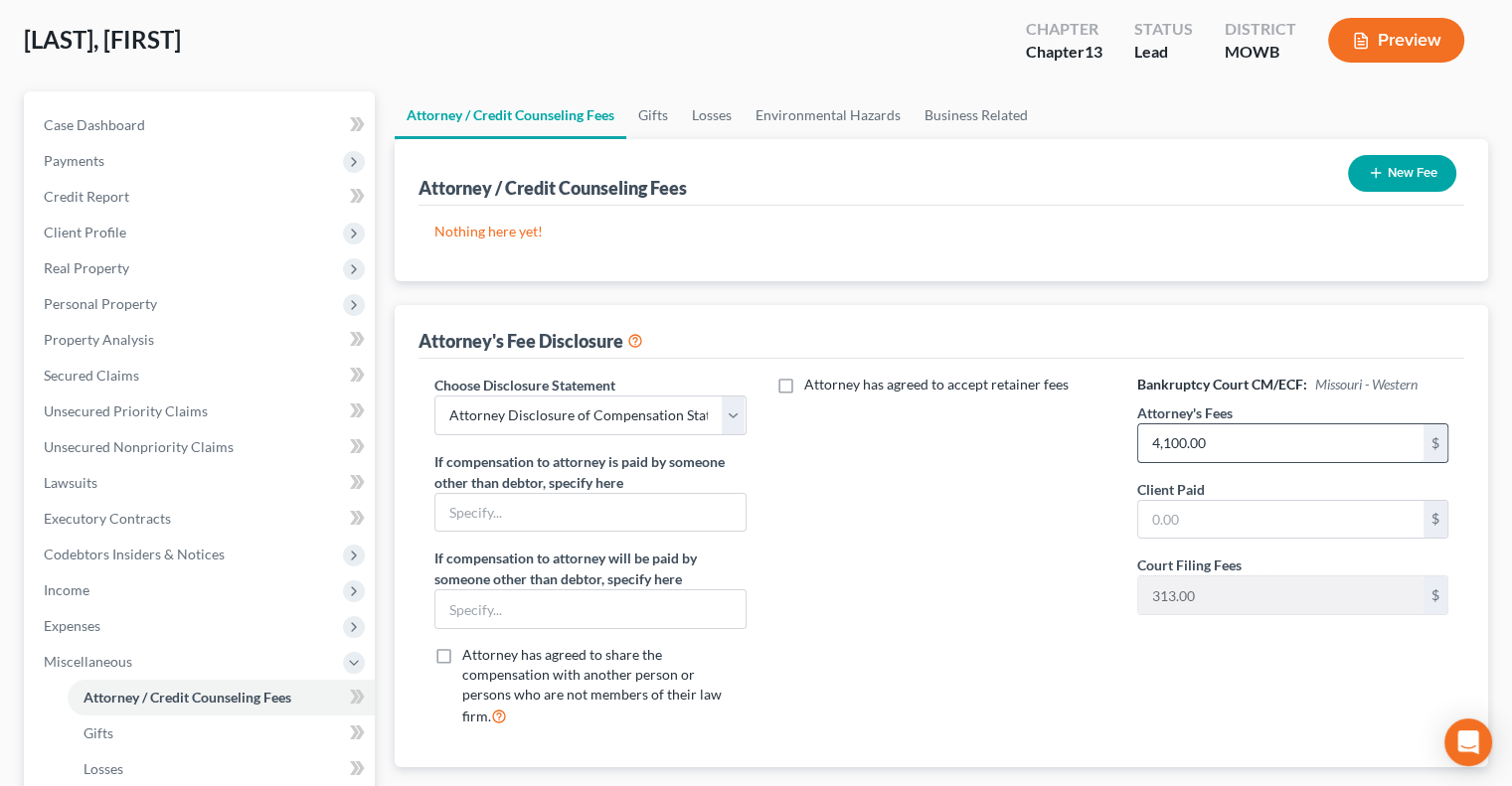 click on "4,100.00" at bounding box center (1280, 443) 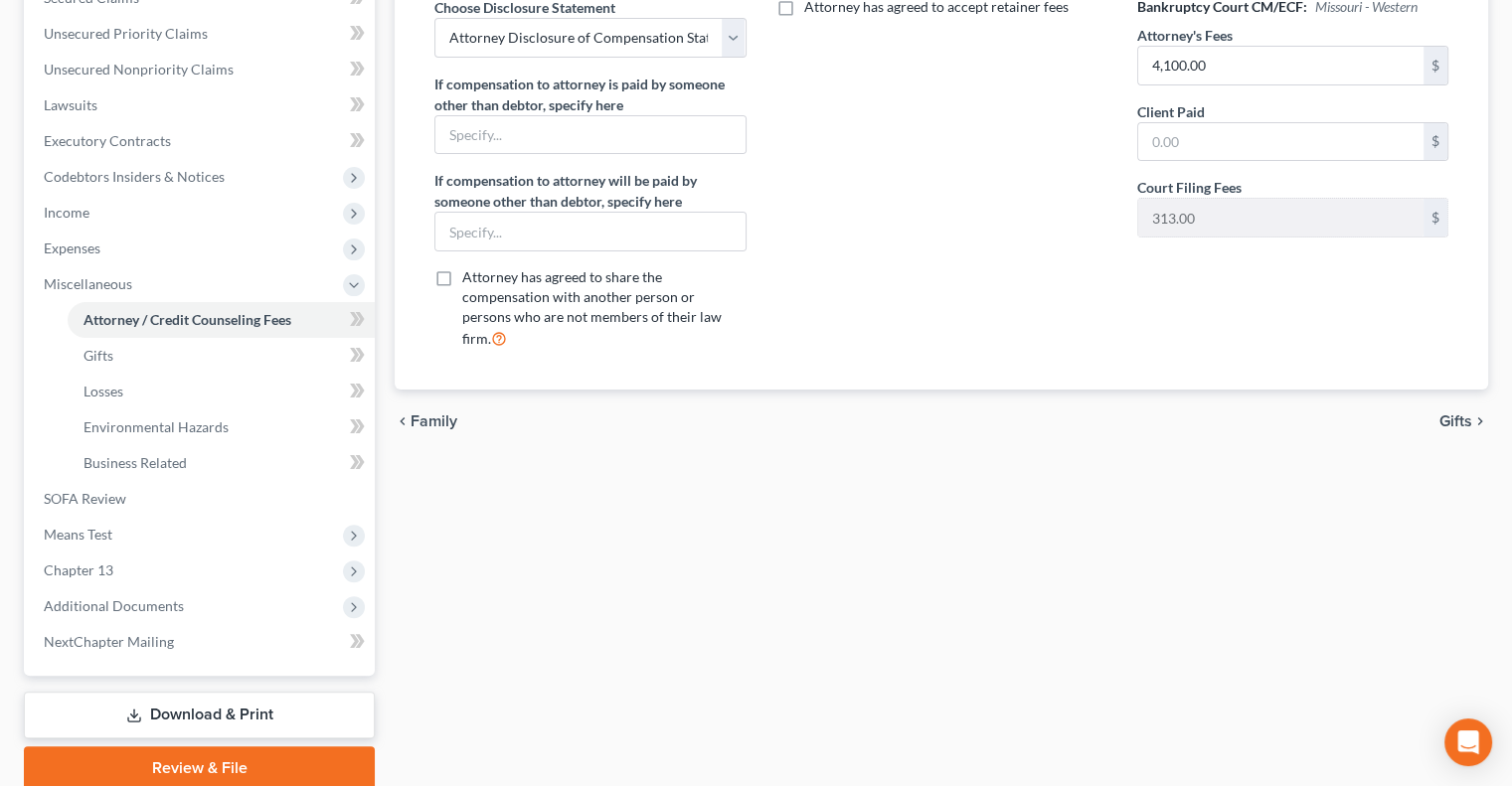 scroll, scrollTop: 497, scrollLeft: 0, axis: vertical 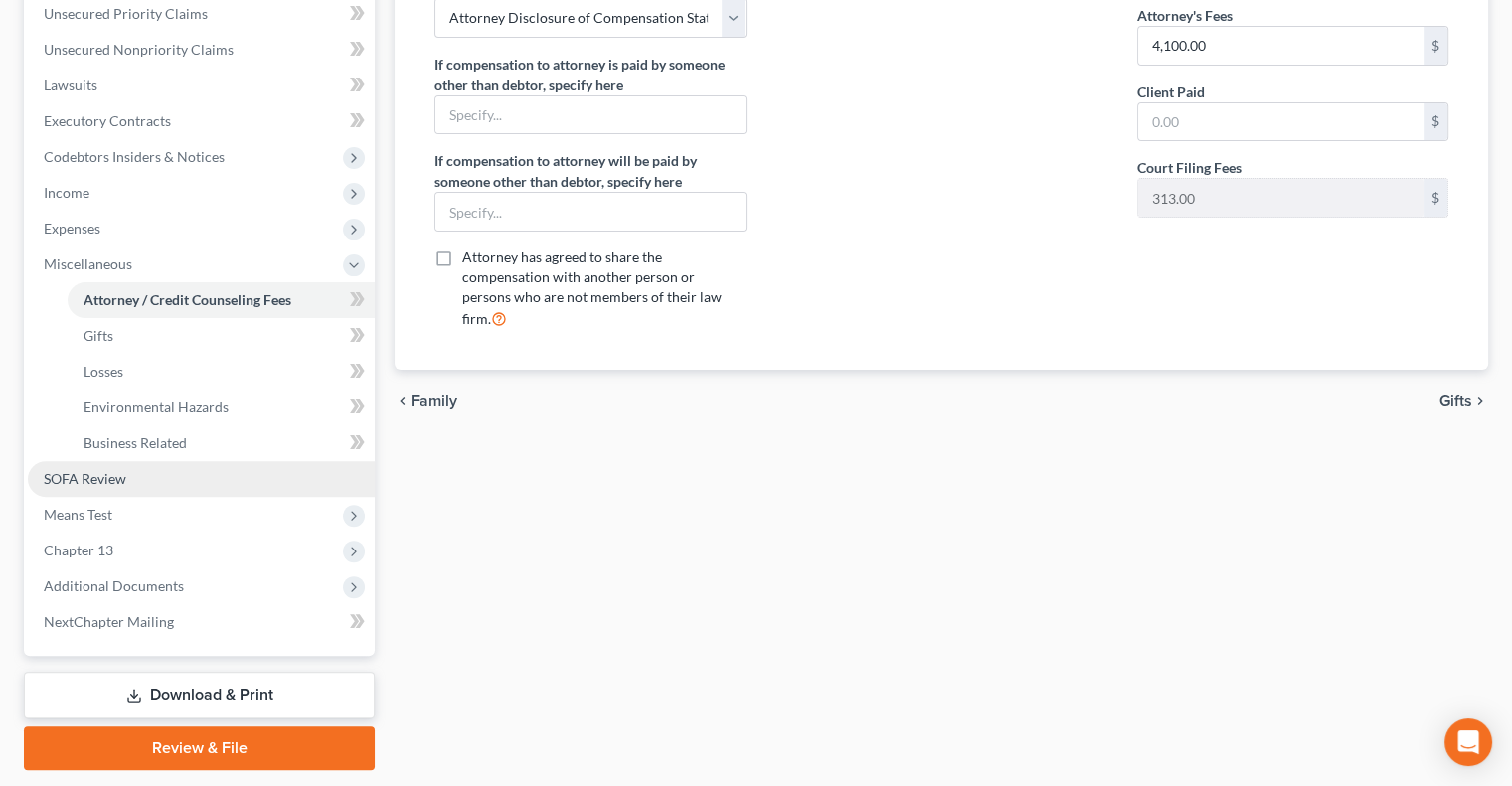 click on "SOFA Review" at bounding box center [201, 479] 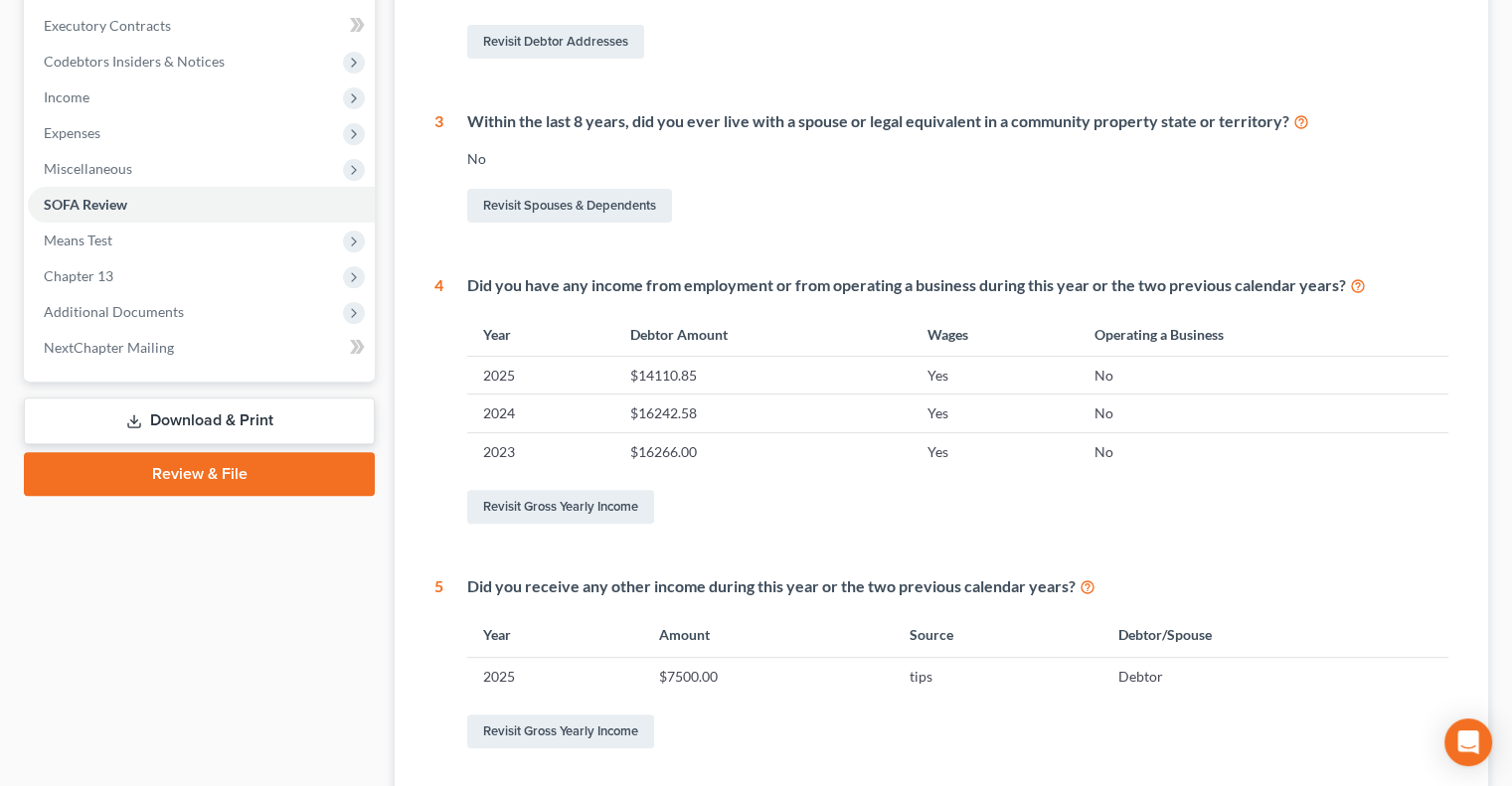 scroll, scrollTop: 596, scrollLeft: 0, axis: vertical 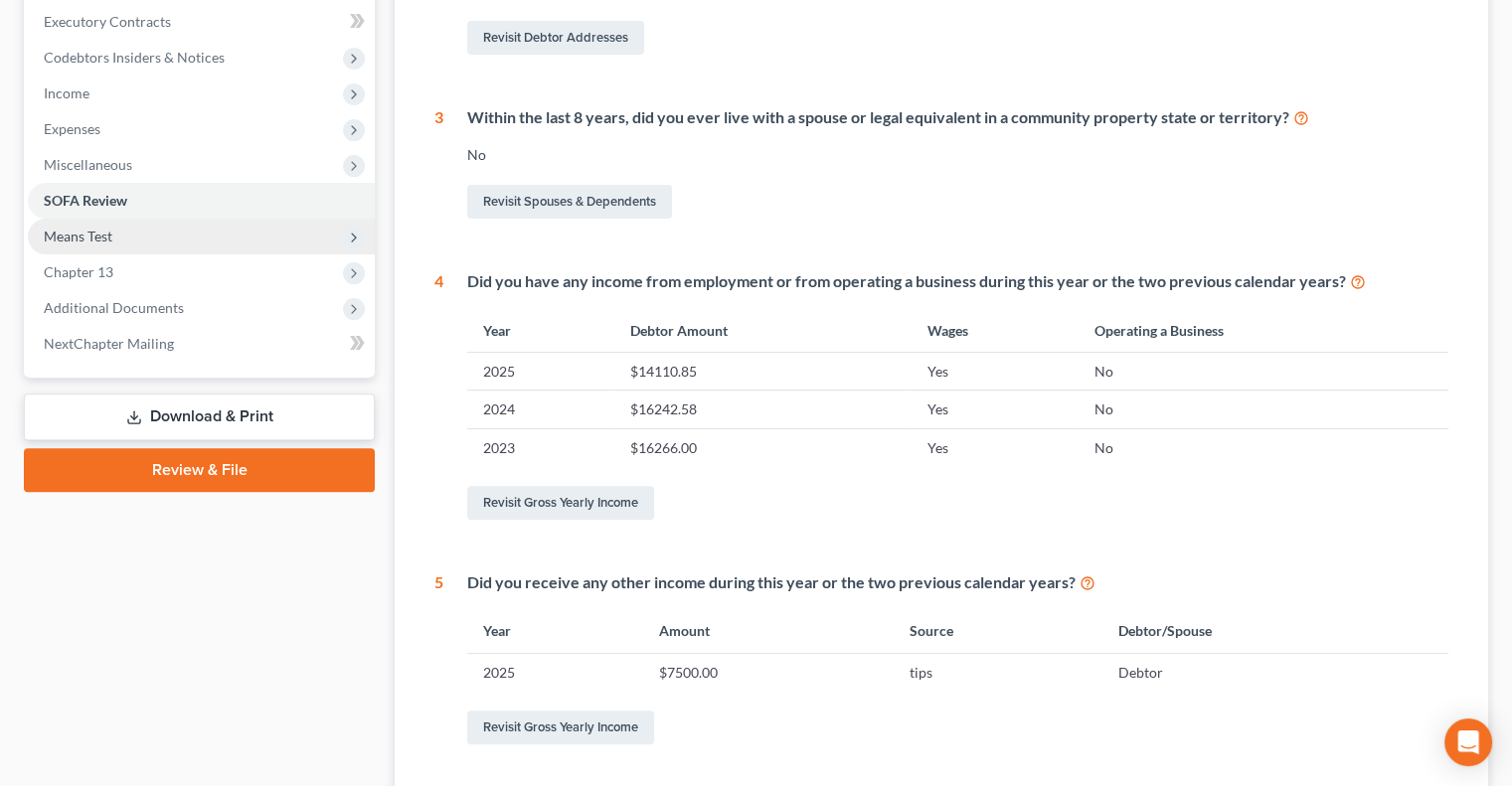 click on "Means Test" at bounding box center [201, 236] 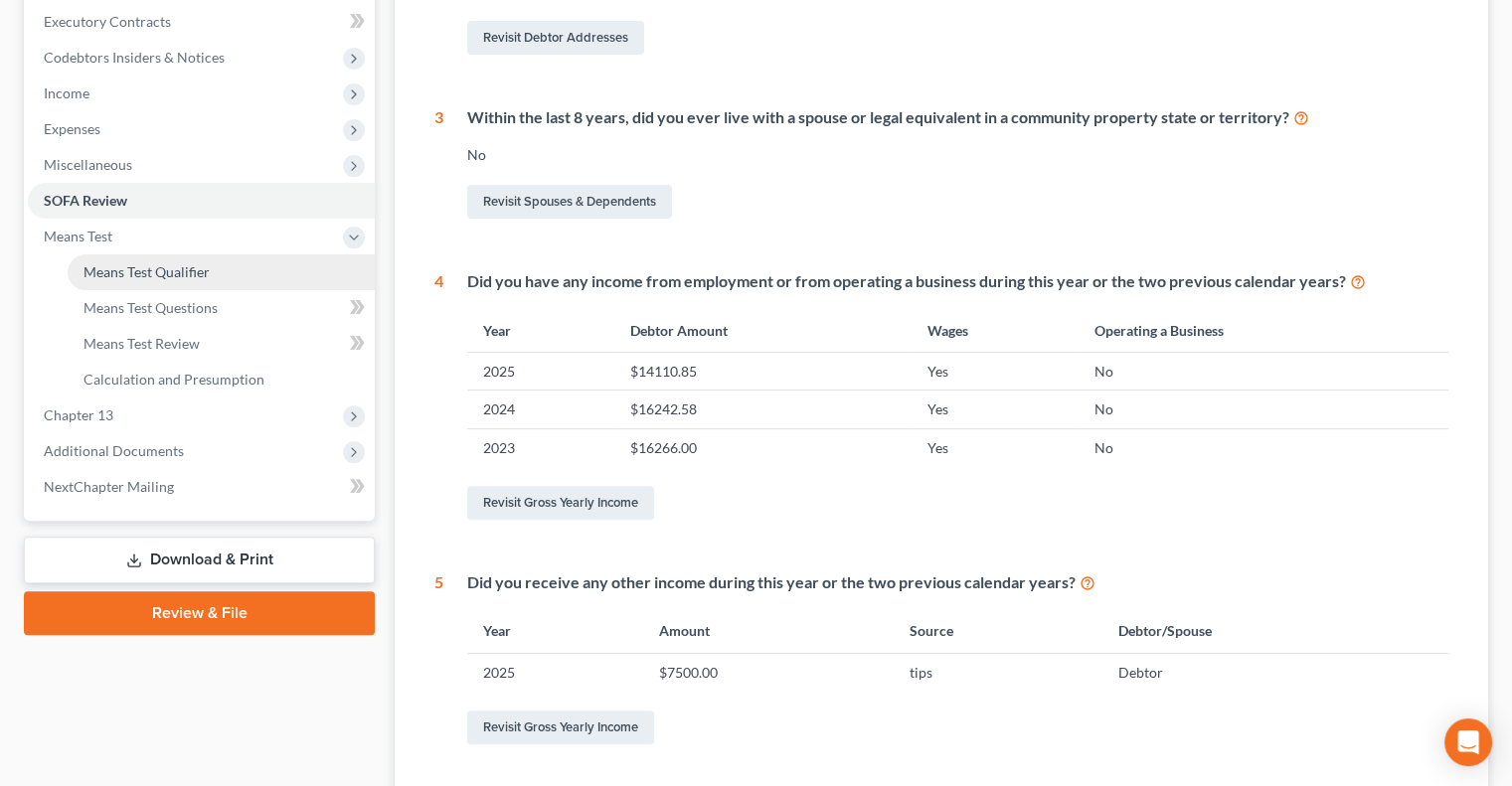 click on "Means Test Qualifier" at bounding box center [221, 272] 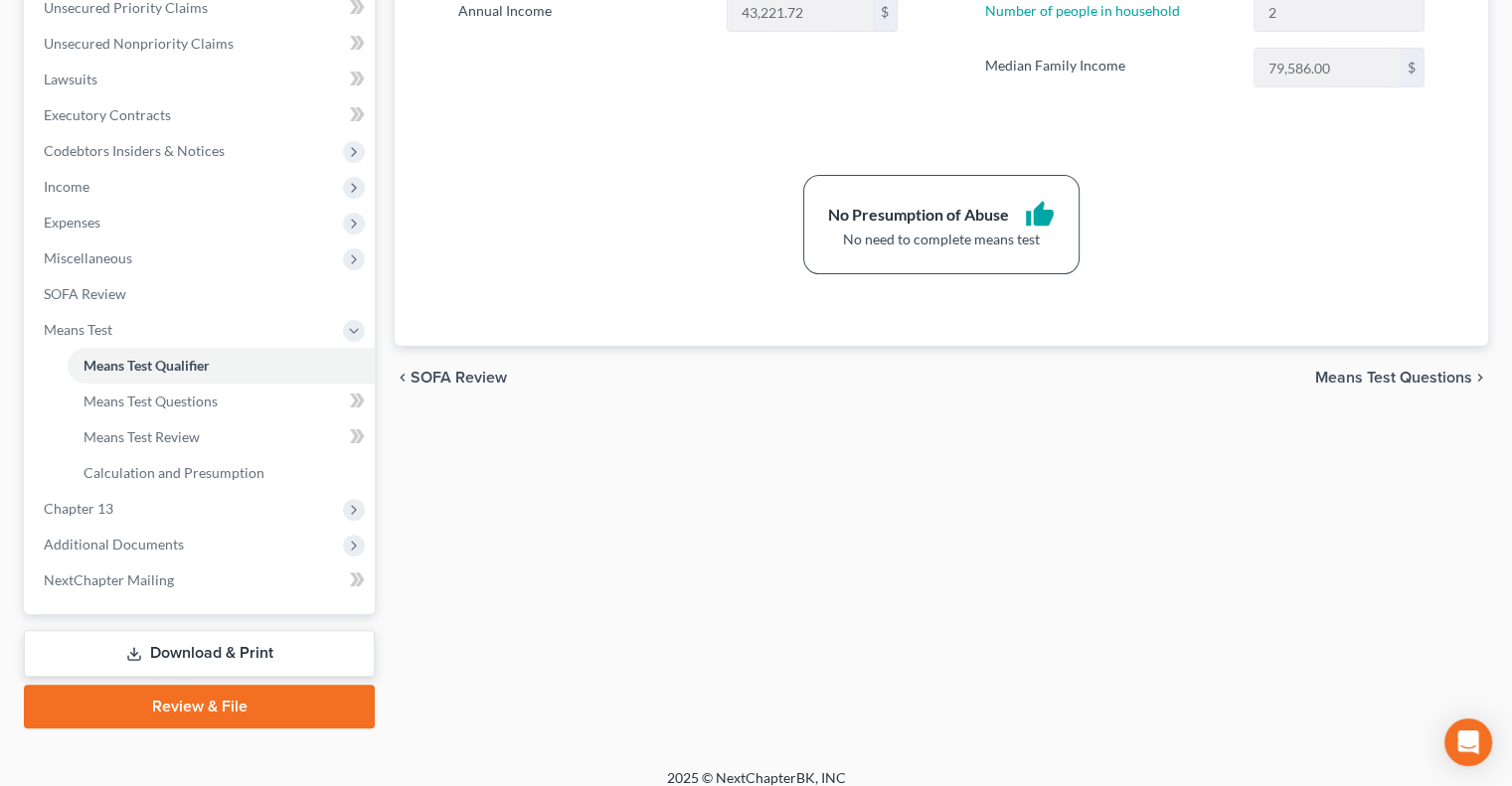 scroll, scrollTop: 519, scrollLeft: 0, axis: vertical 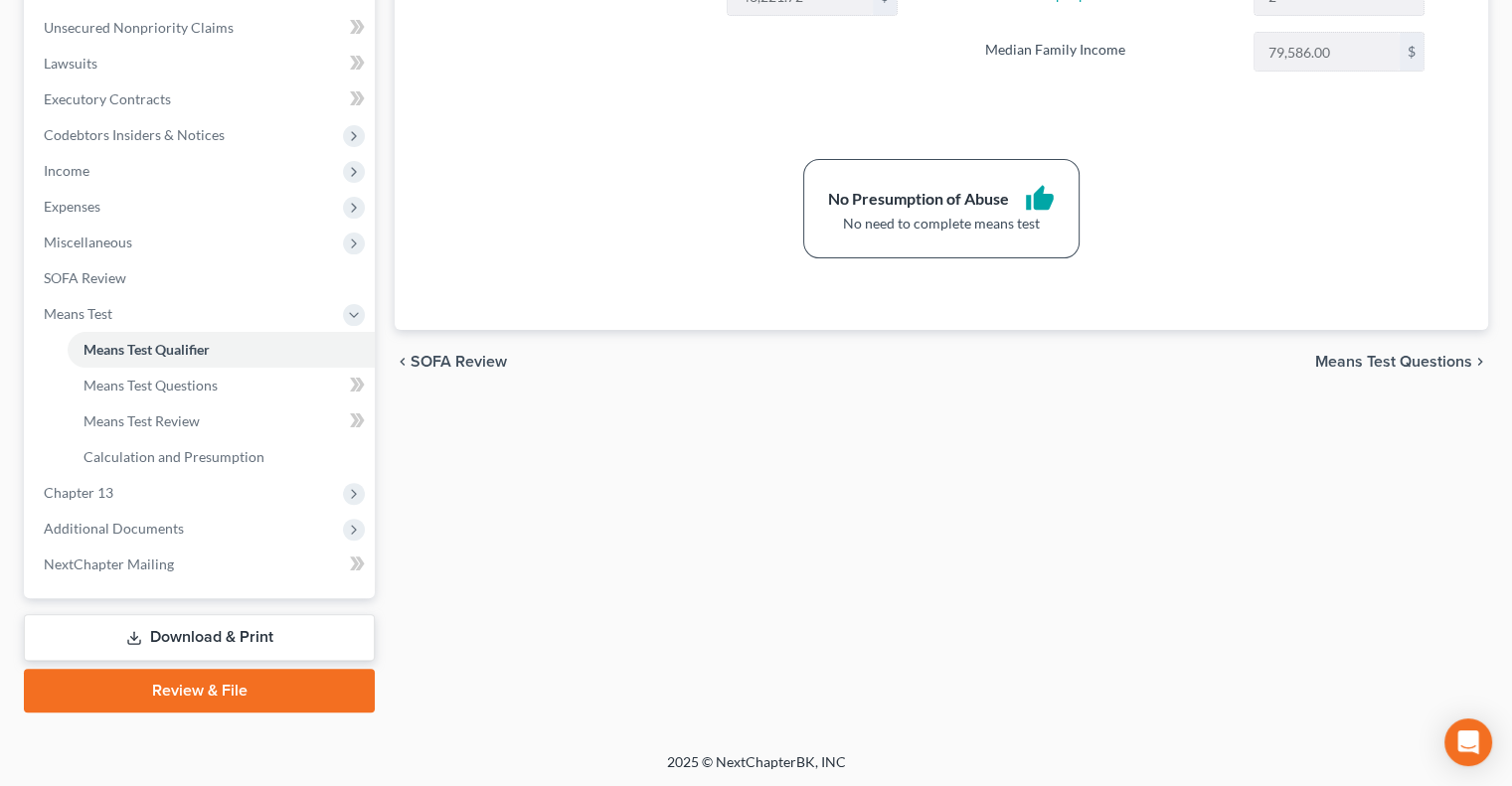 click on "Download & Print" at bounding box center (199, 637) 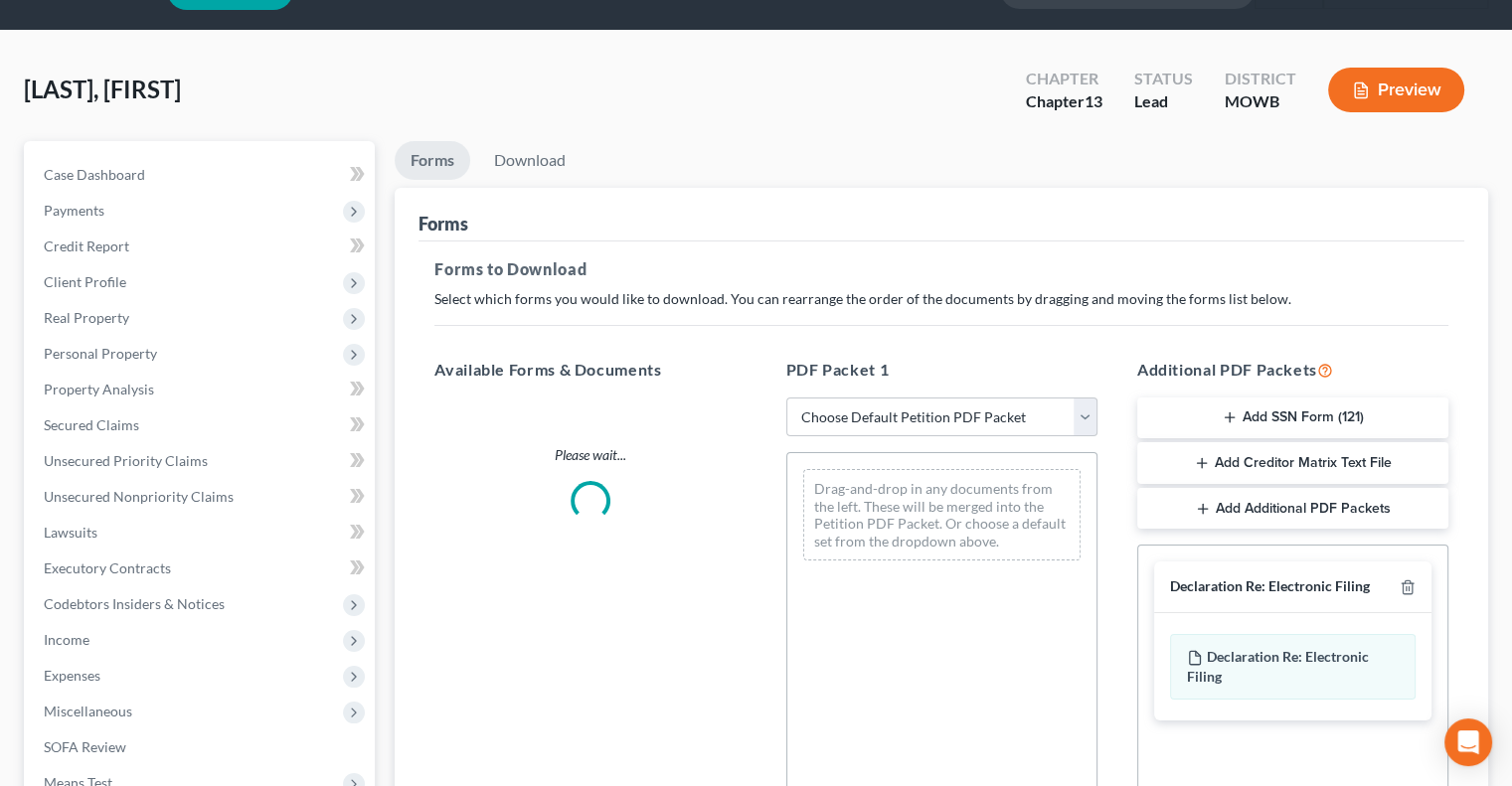 scroll, scrollTop: 0, scrollLeft: 0, axis: both 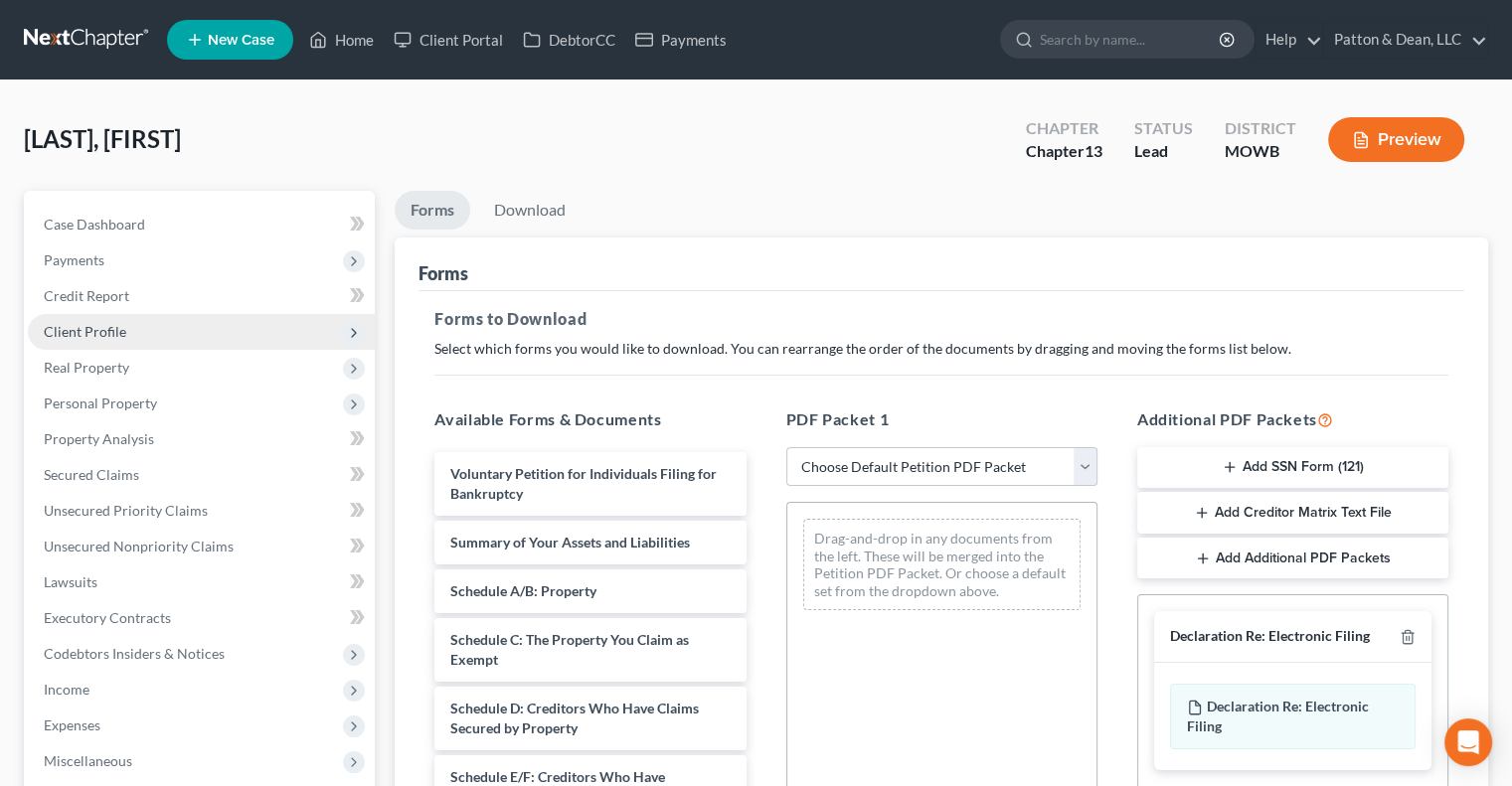 click on "Client Profile" at bounding box center (84, 331) 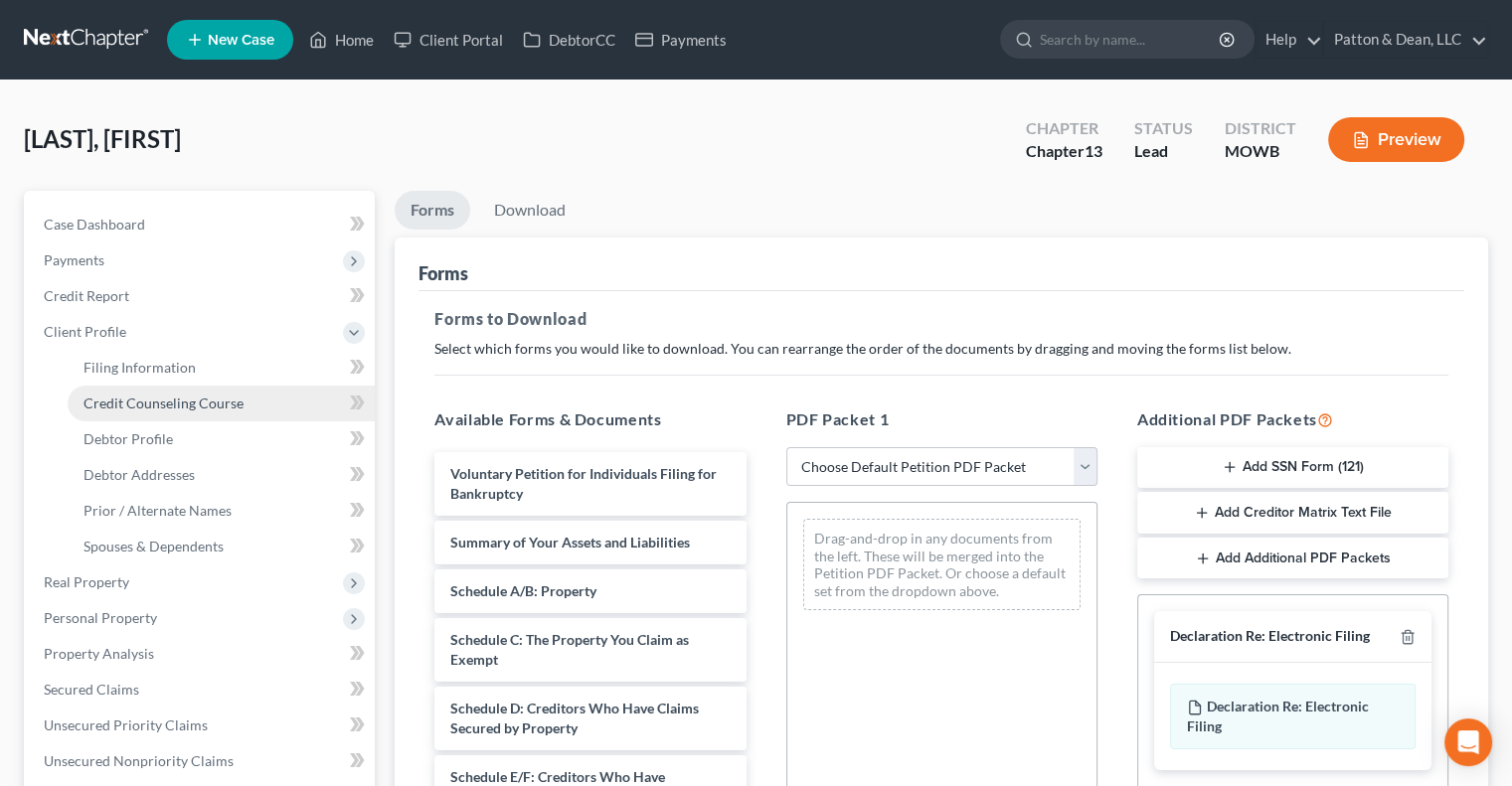 click on "Credit Counseling Course" at bounding box center [163, 402] 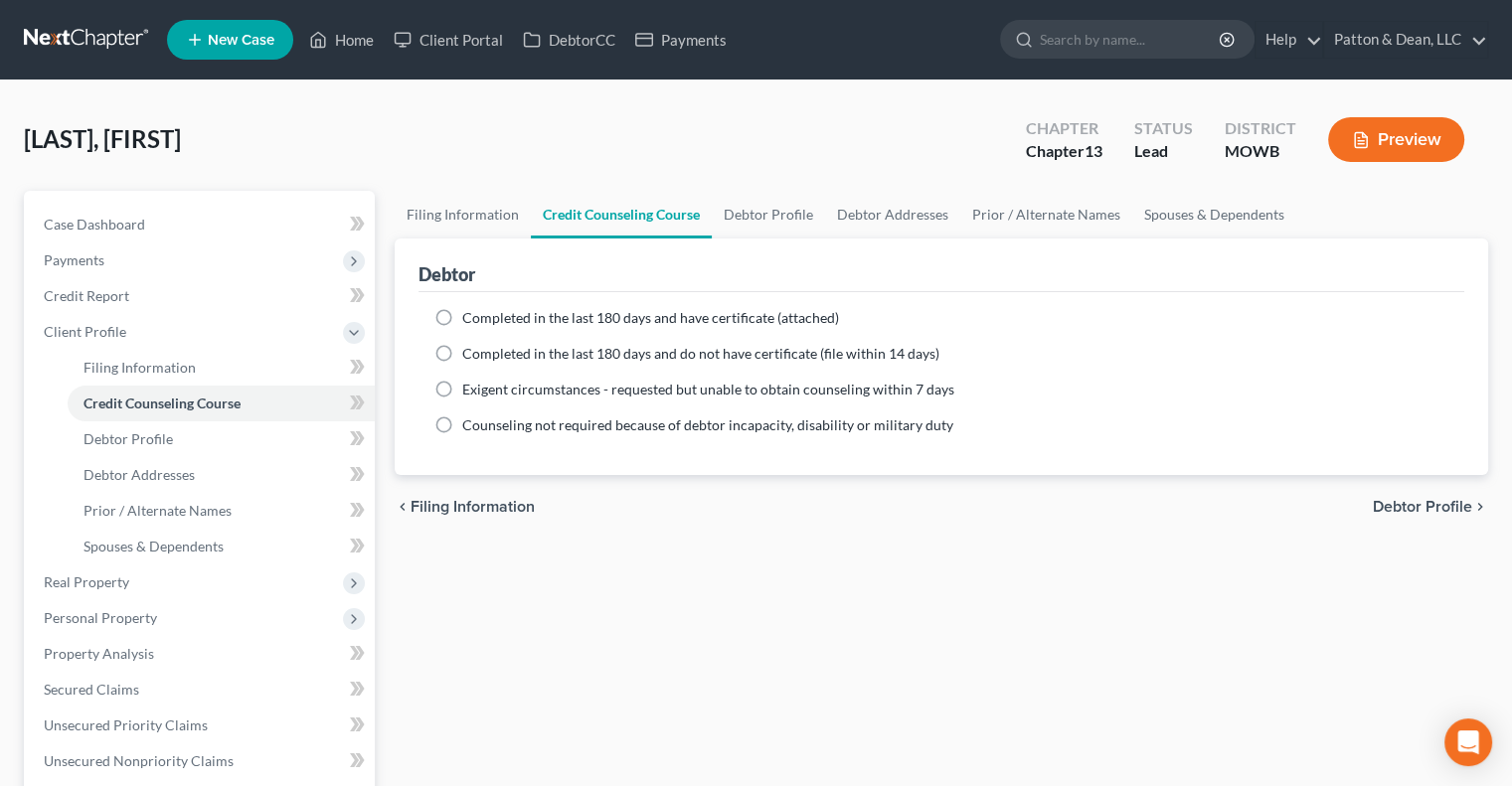 click on "Completed in the last 180 days and have certificate (attached)" at bounding box center (650, 318) 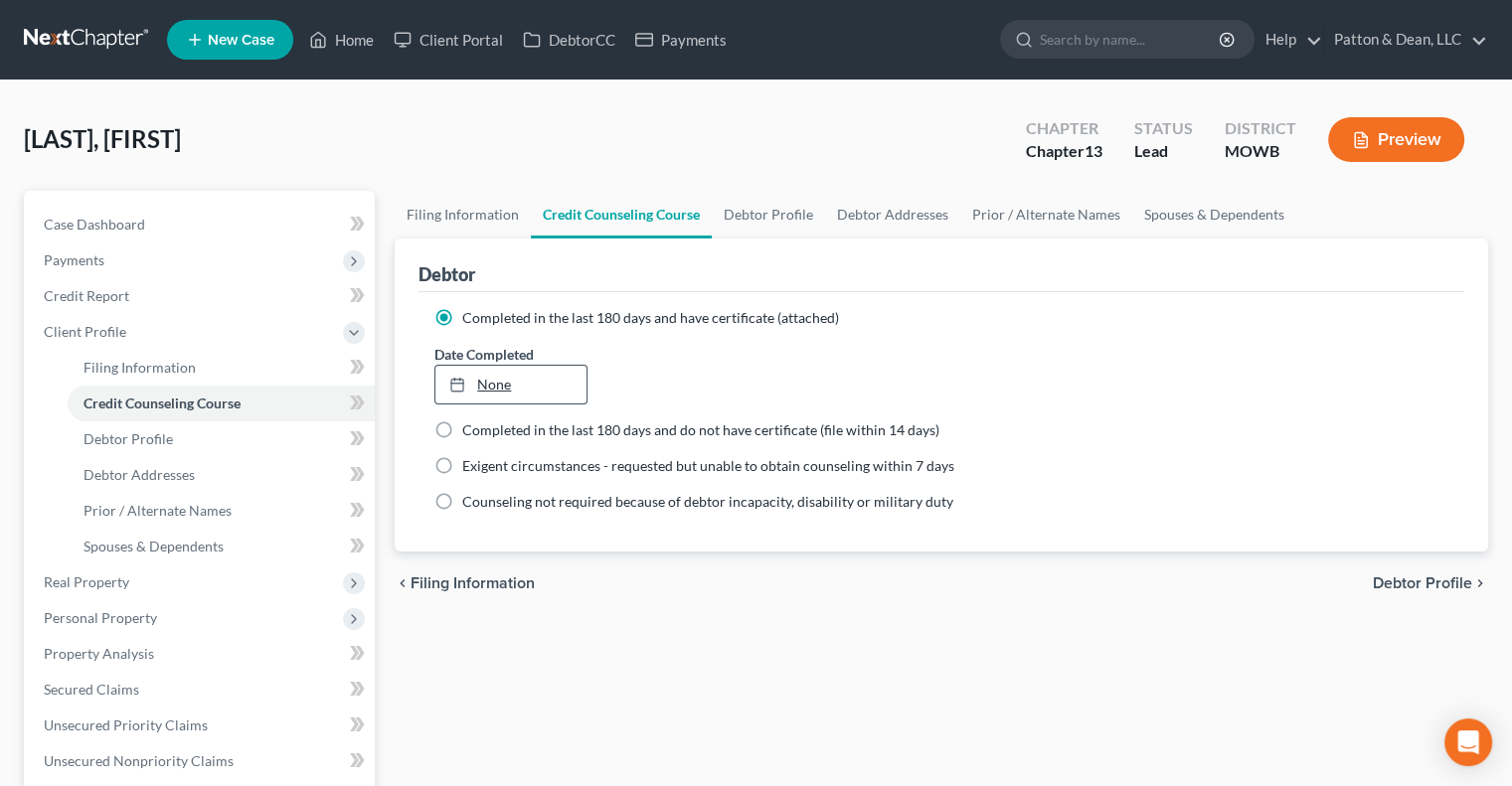 click on "None" at bounding box center [510, 385] 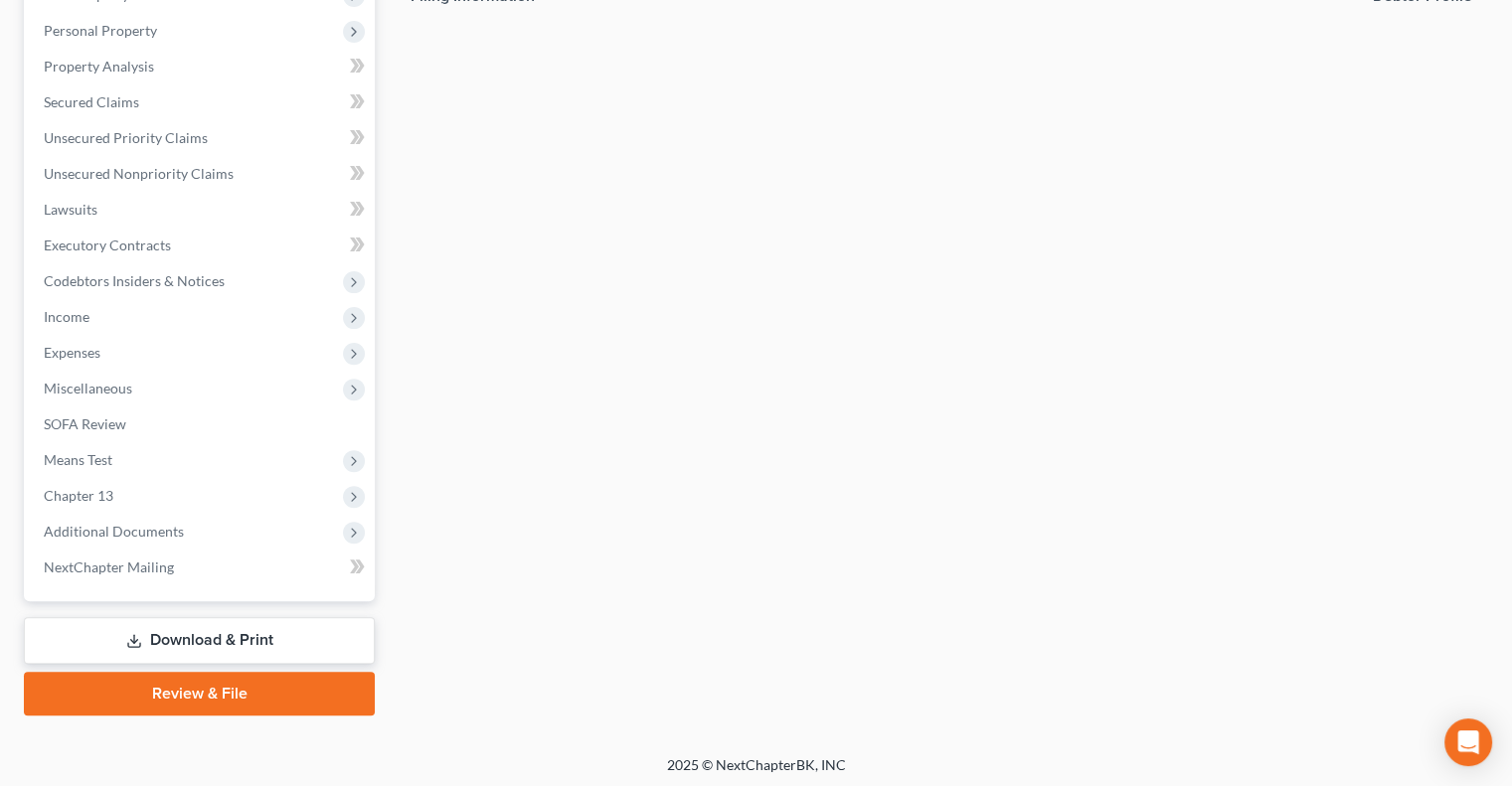 scroll, scrollTop: 590, scrollLeft: 0, axis: vertical 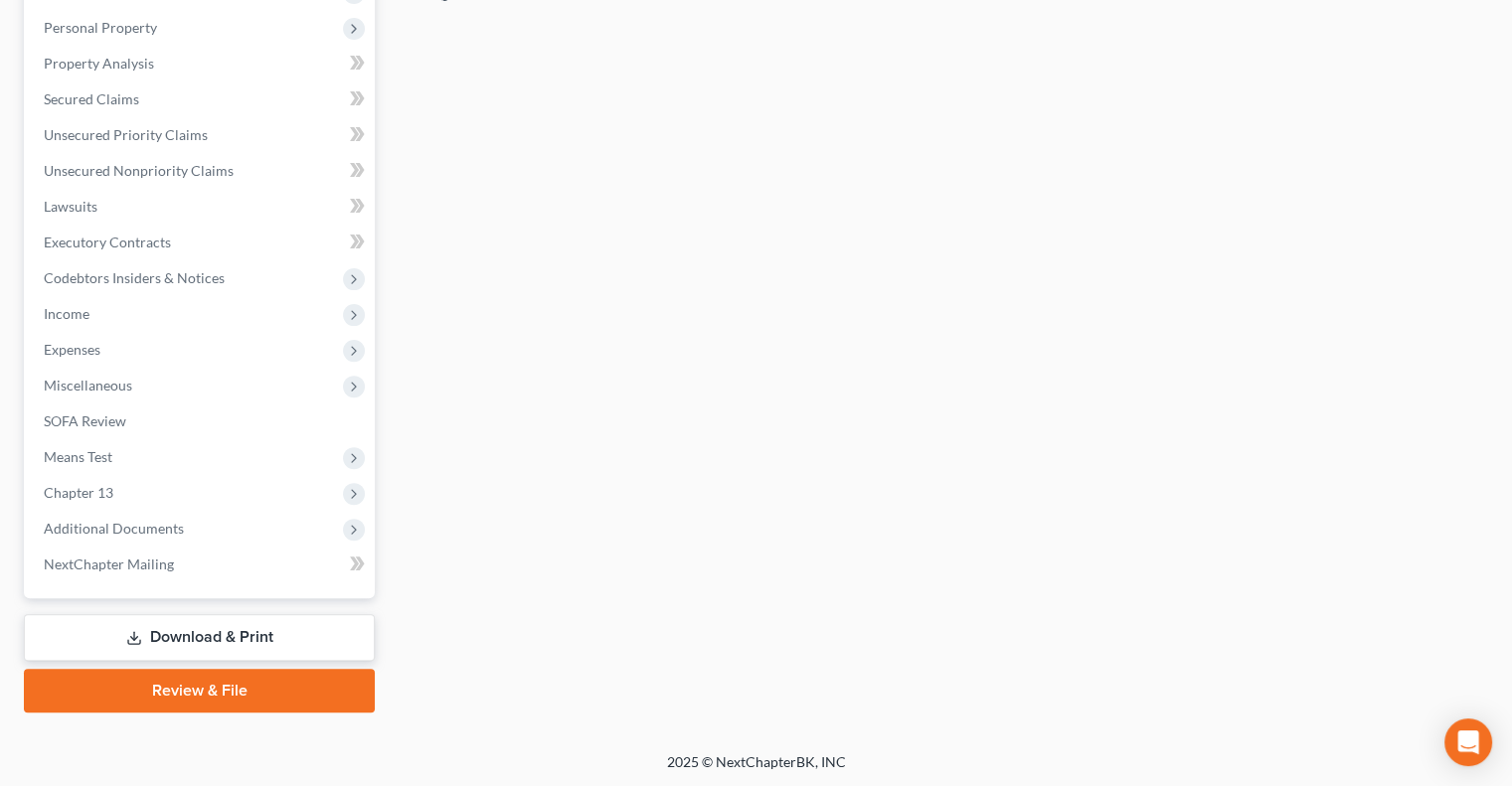 click on "Download & Print" at bounding box center [199, 637] 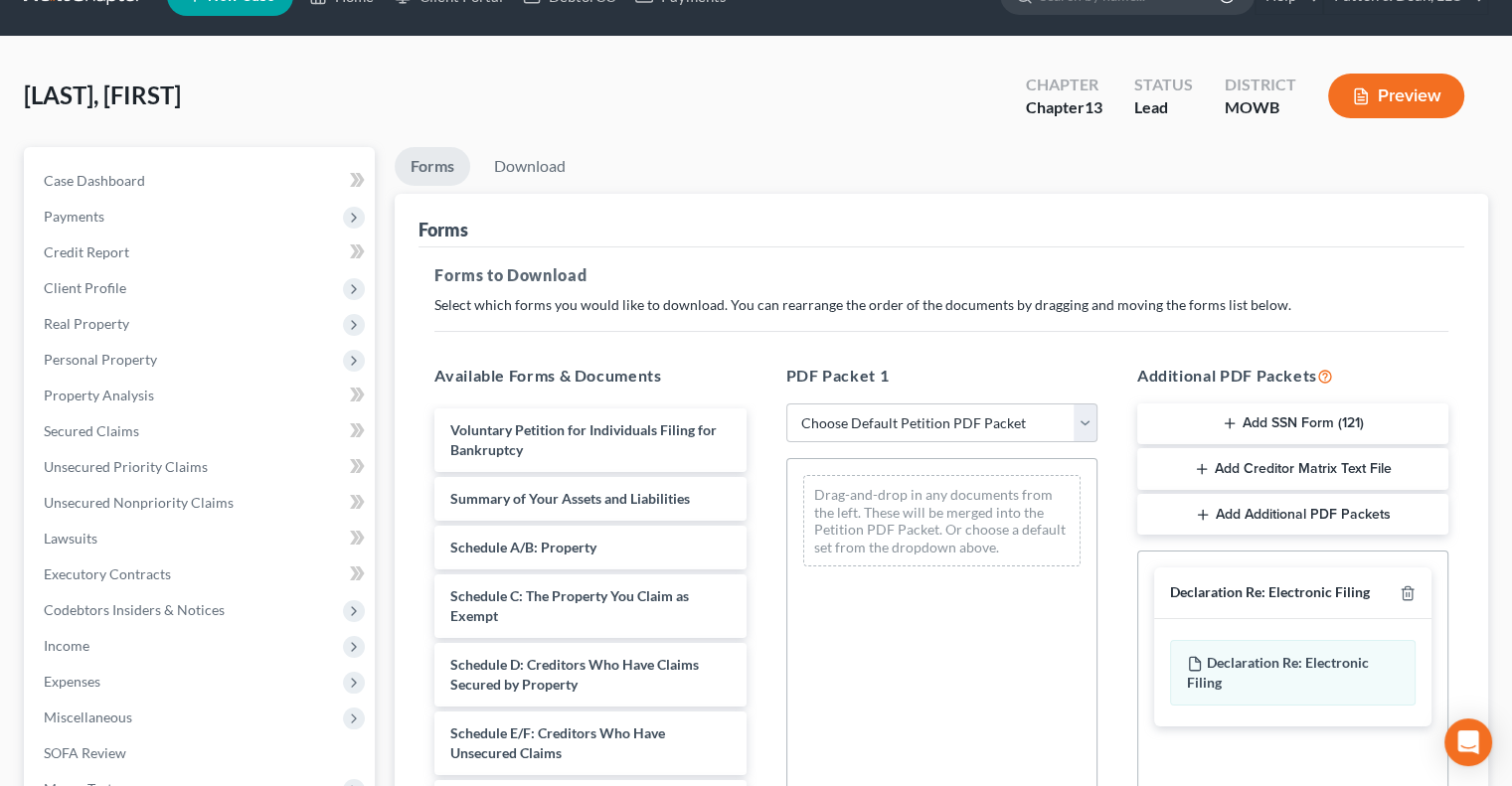 scroll, scrollTop: 0, scrollLeft: 0, axis: both 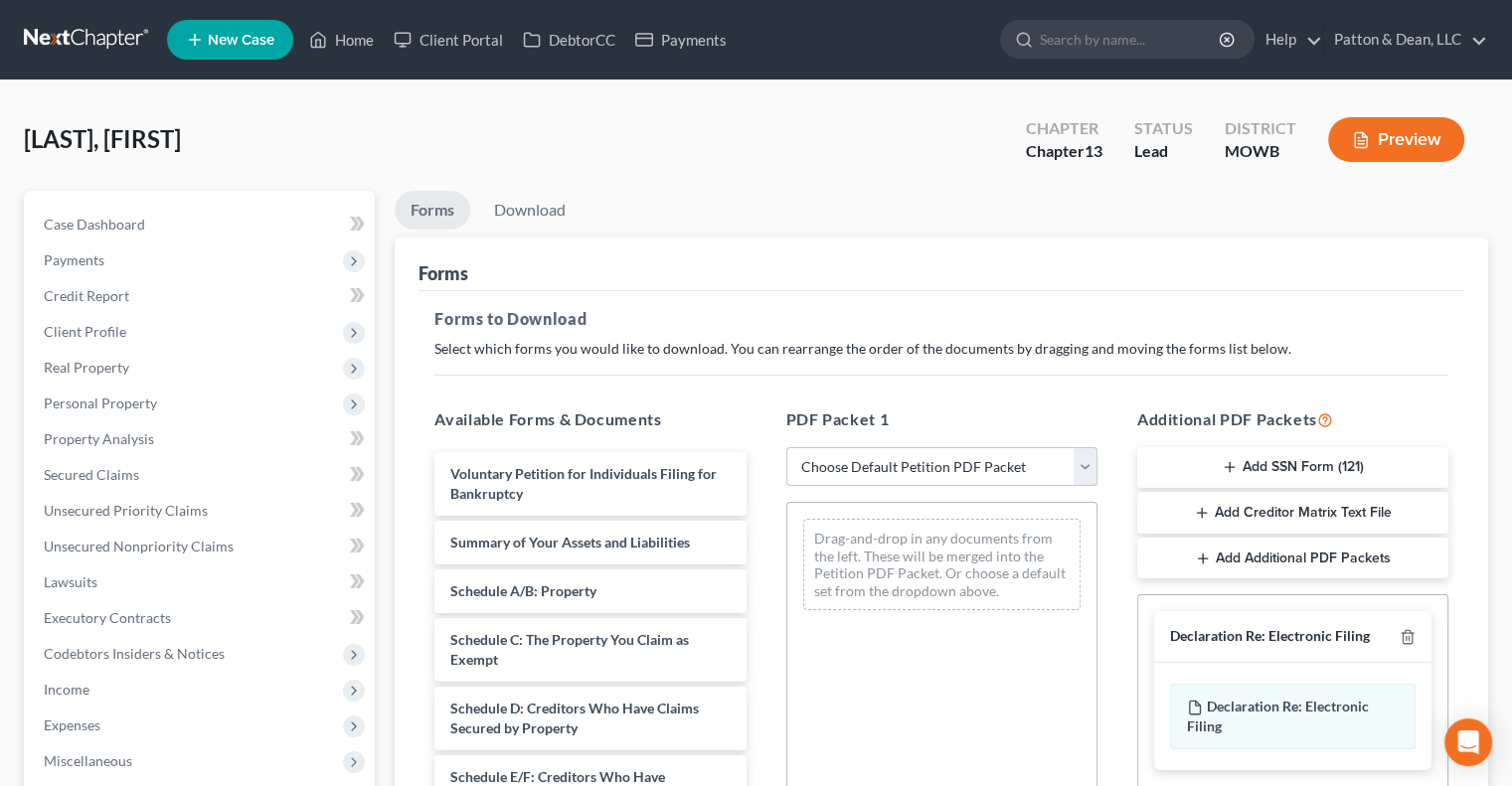 click on "Choose Default Petition PDF Packet Complete Bankruptcy Petition (all forms and schedules) Emergency Filing Forms (Petition and Creditor List Only) Amended Forms Signature Pages Only Supplemental Post Petition (Sch. I & J) Supplemental Post Petition (Sch. I) Supplemental Post Petition (Sch. J) Schedules" at bounding box center [941, 467] 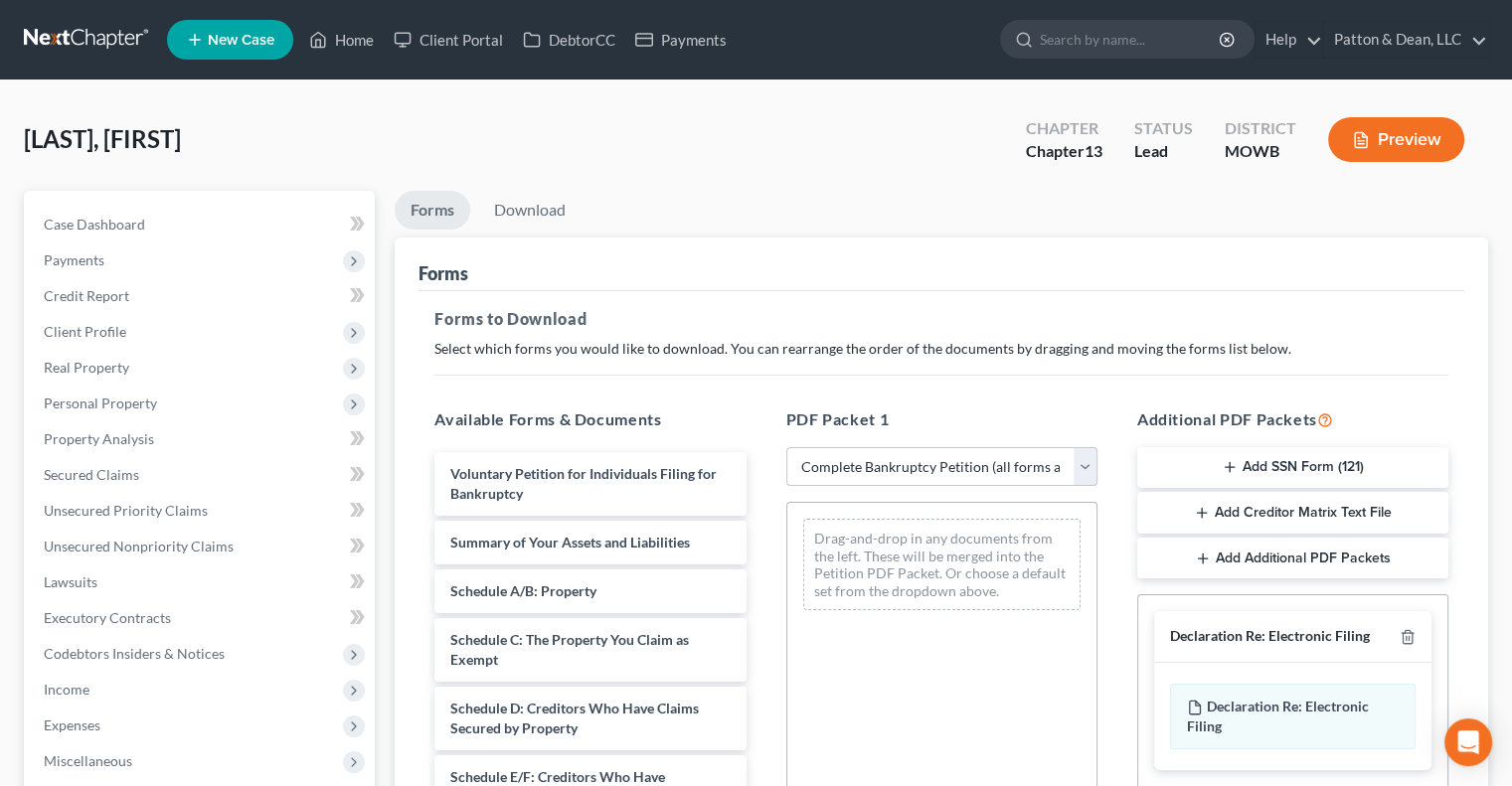 click on "Choose Default Petition PDF Packet Complete Bankruptcy Petition (all forms and schedules) Emergency Filing Forms (Petition and Creditor List Only) Amended Forms Signature Pages Only Supplemental Post Petition (Sch. I & J) Supplemental Post Petition (Sch. I) Supplemental Post Petition (Sch. J) Schedules" at bounding box center (941, 467) 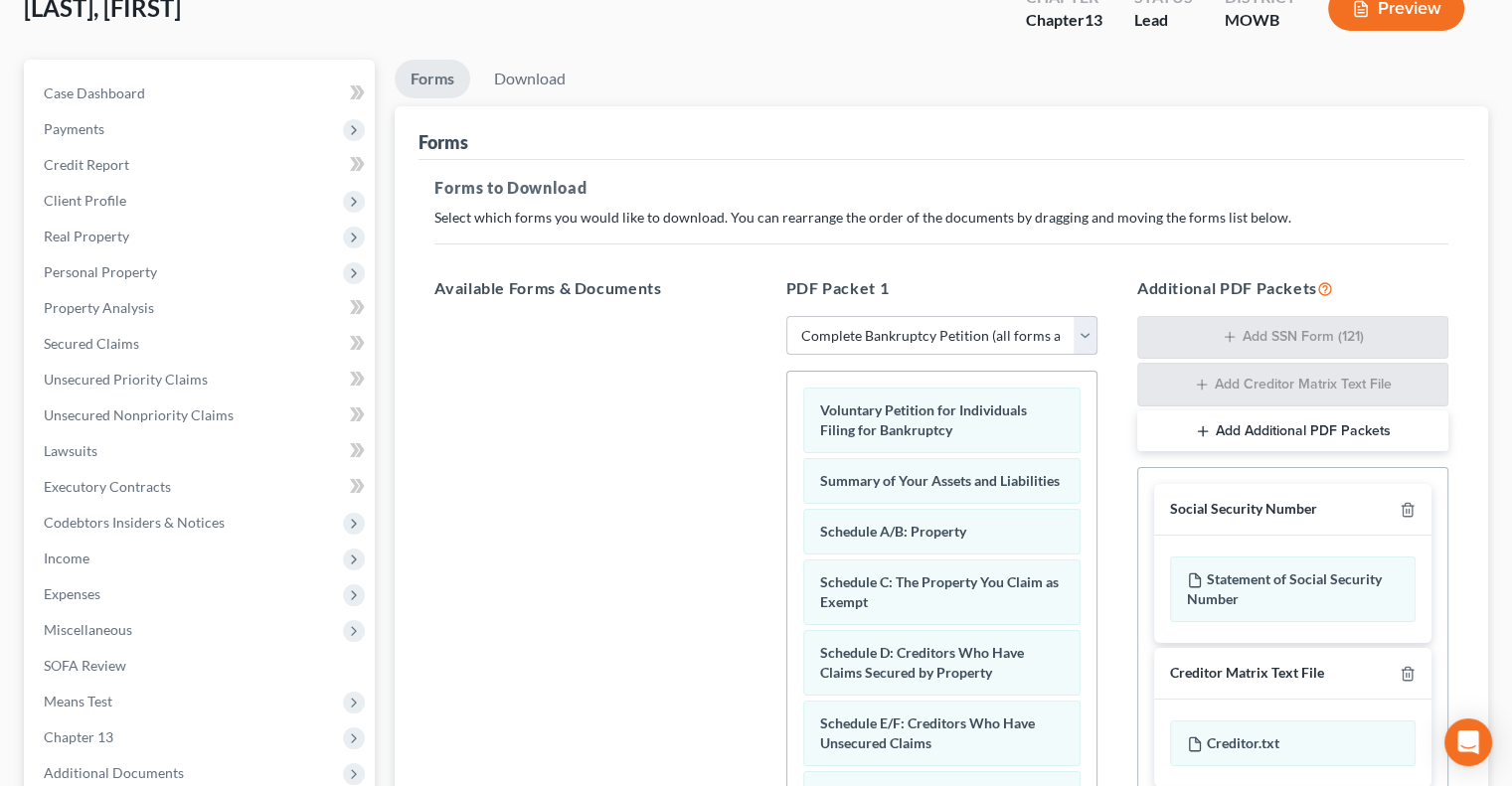scroll, scrollTop: 397, scrollLeft: 0, axis: vertical 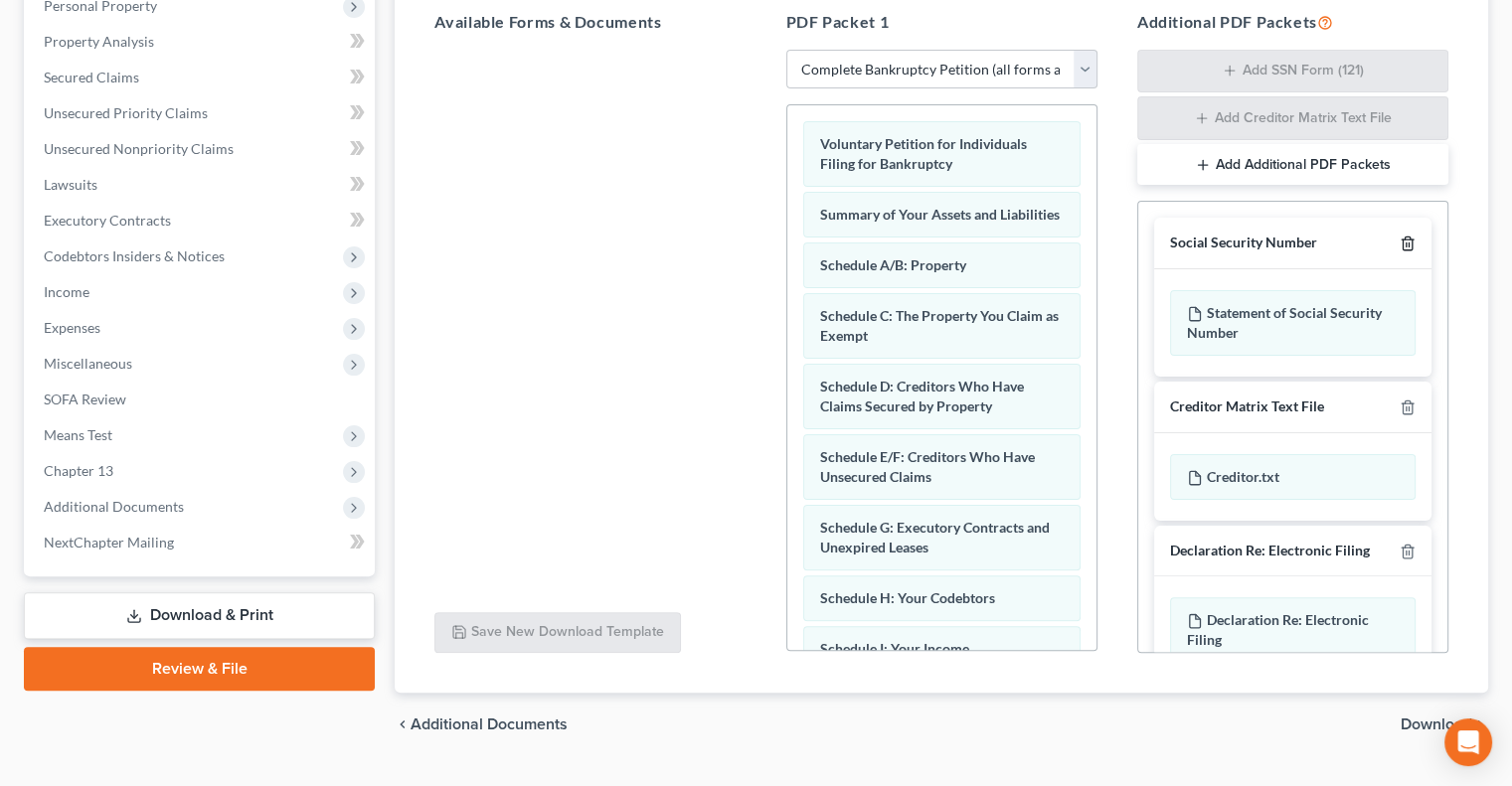 click 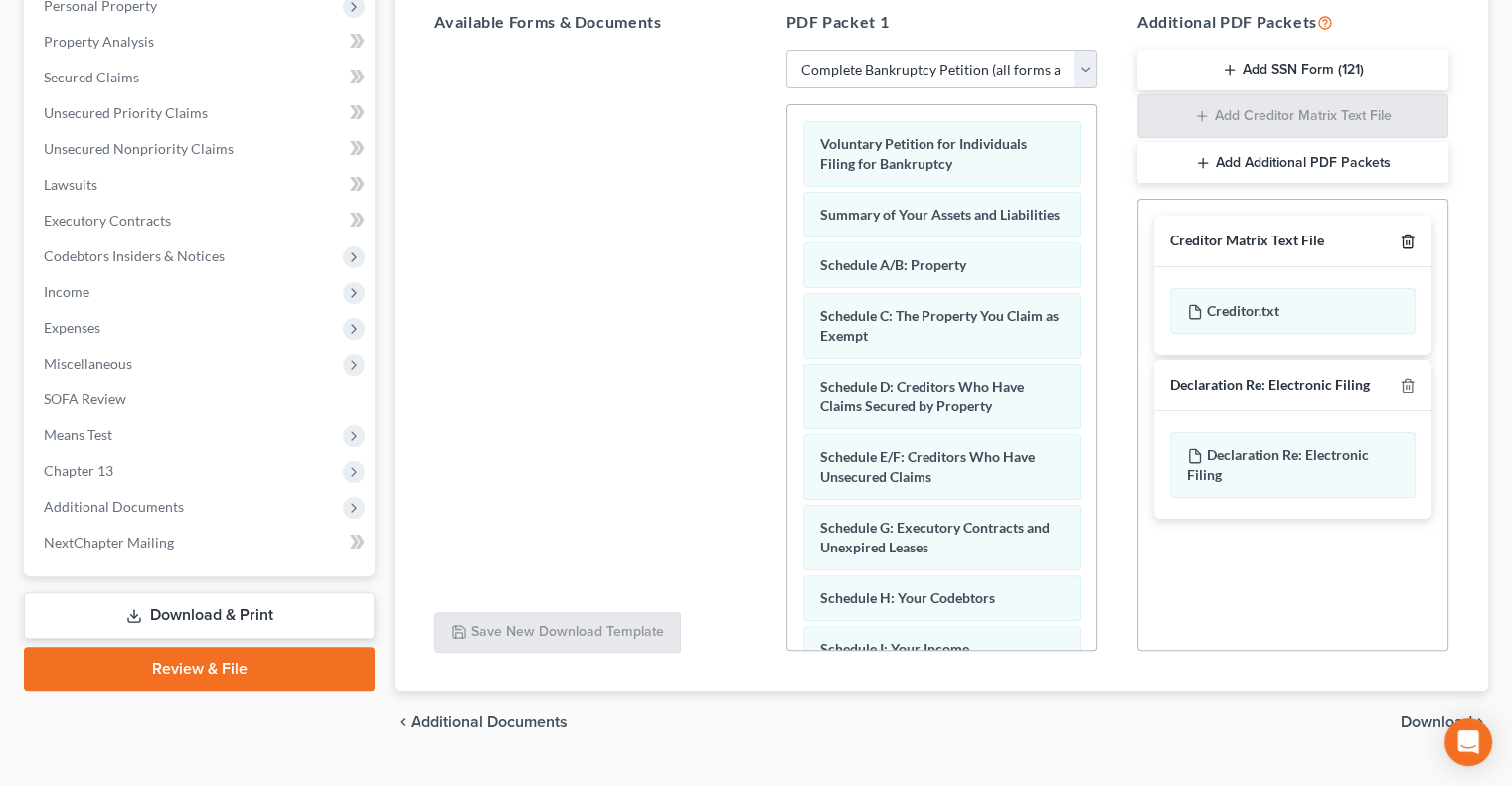 click 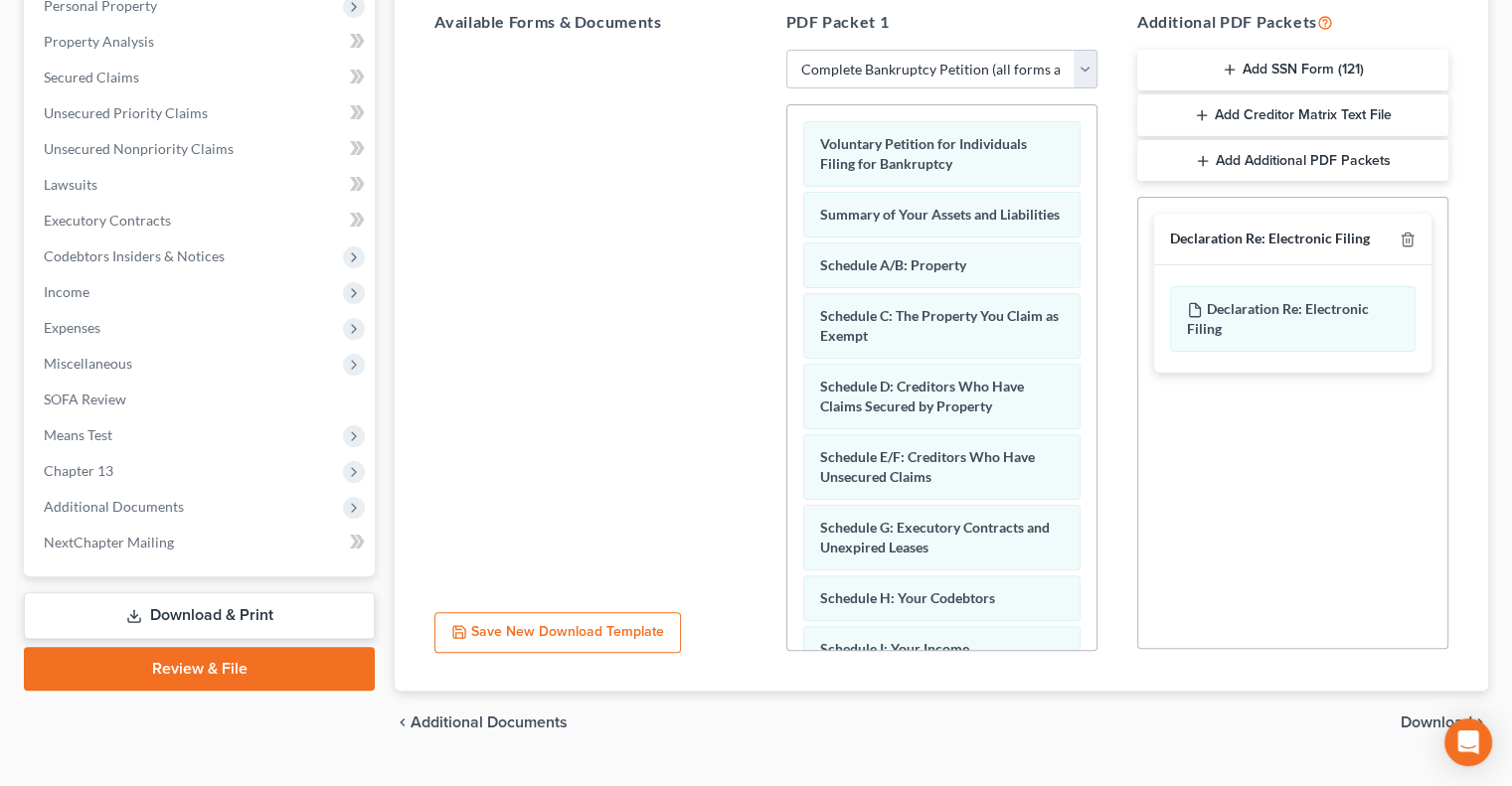 click on "Download" at bounding box center [1436, 722] 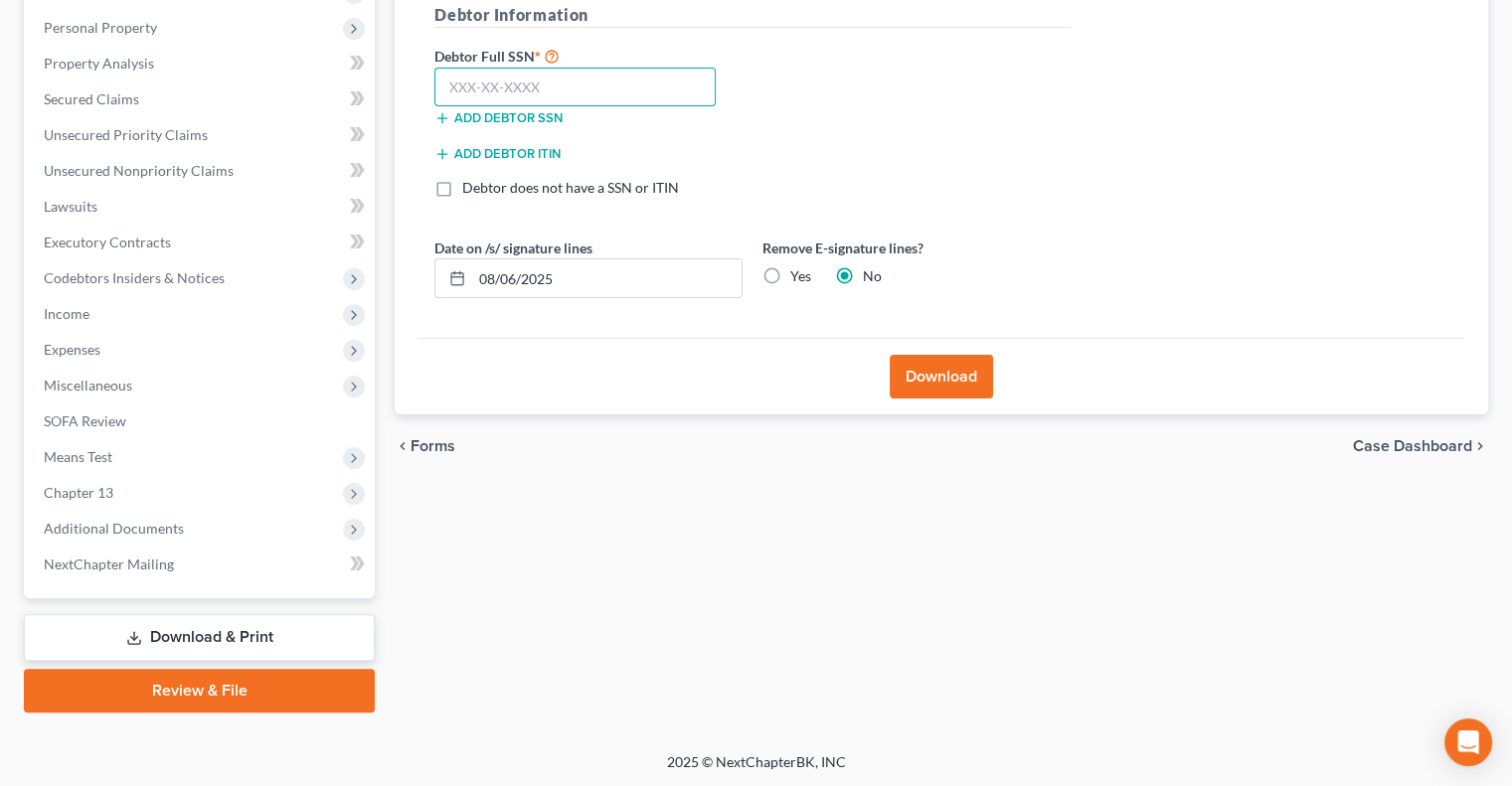 click at bounding box center (575, 87) 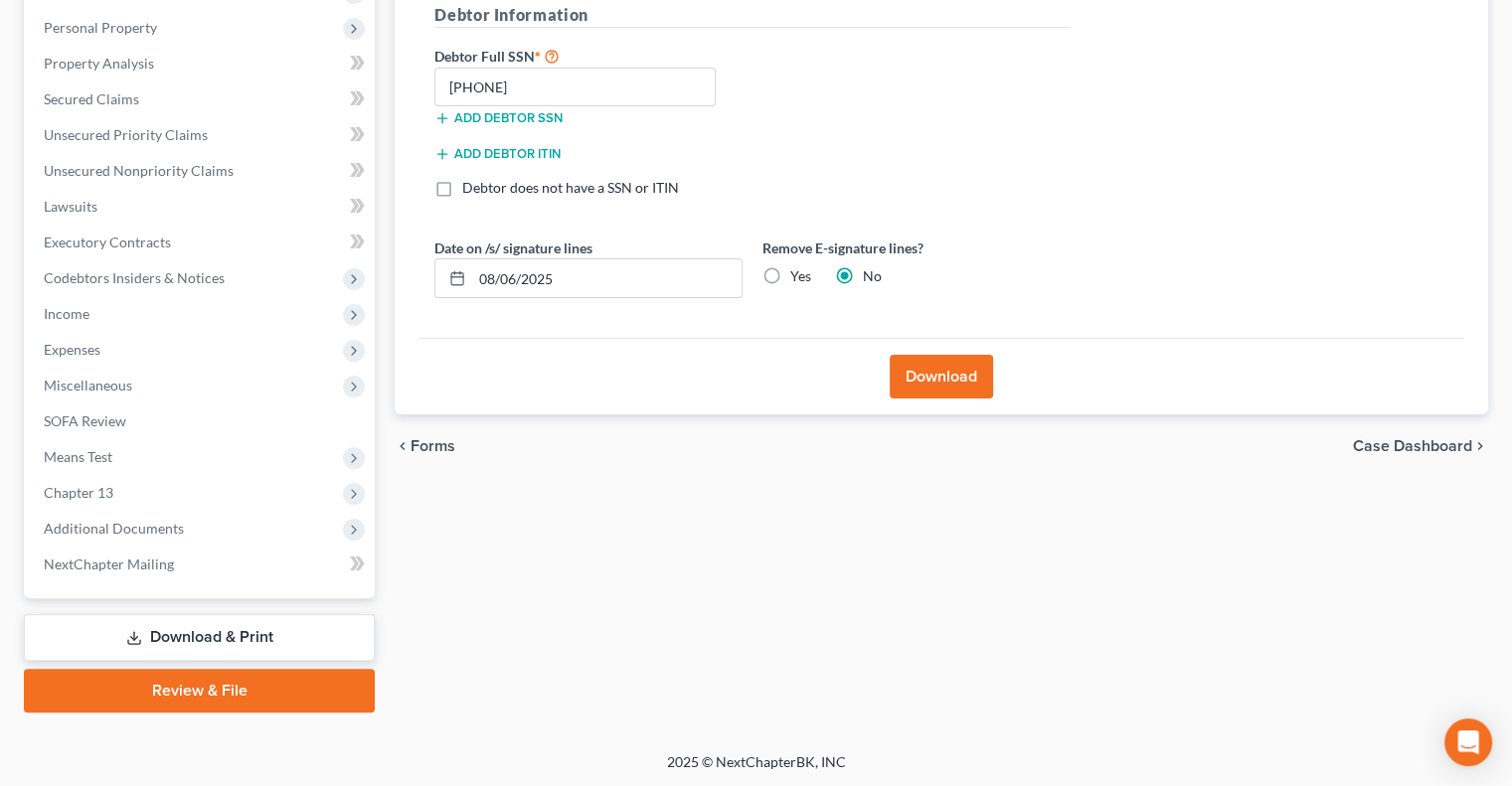 click on "Download" at bounding box center [941, 377] 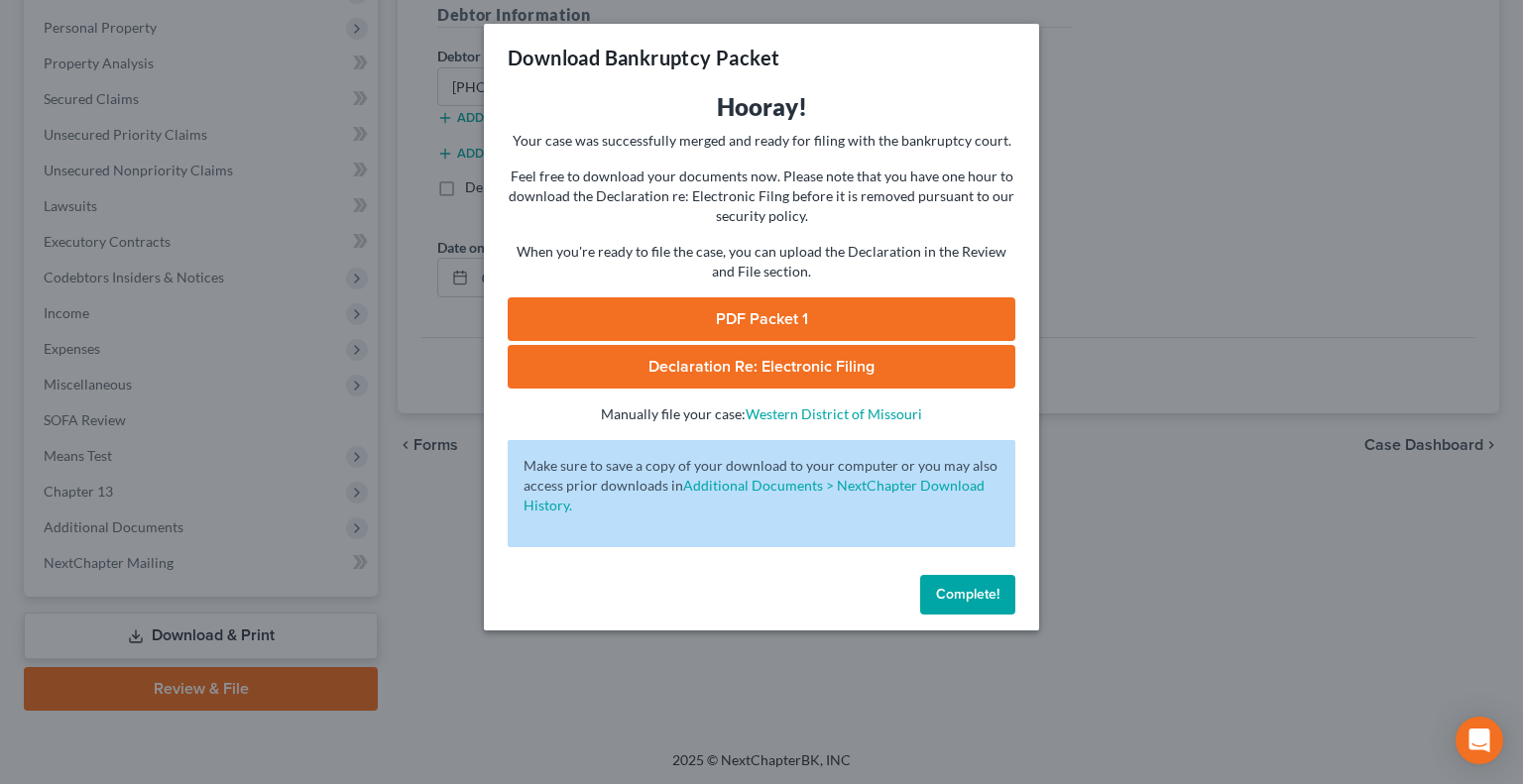 click on "Declaration Re: Electronic Filing of Petition, Lists, Schedules and Statements Declaration Re: Electronic Filing" at bounding box center [762, 367] 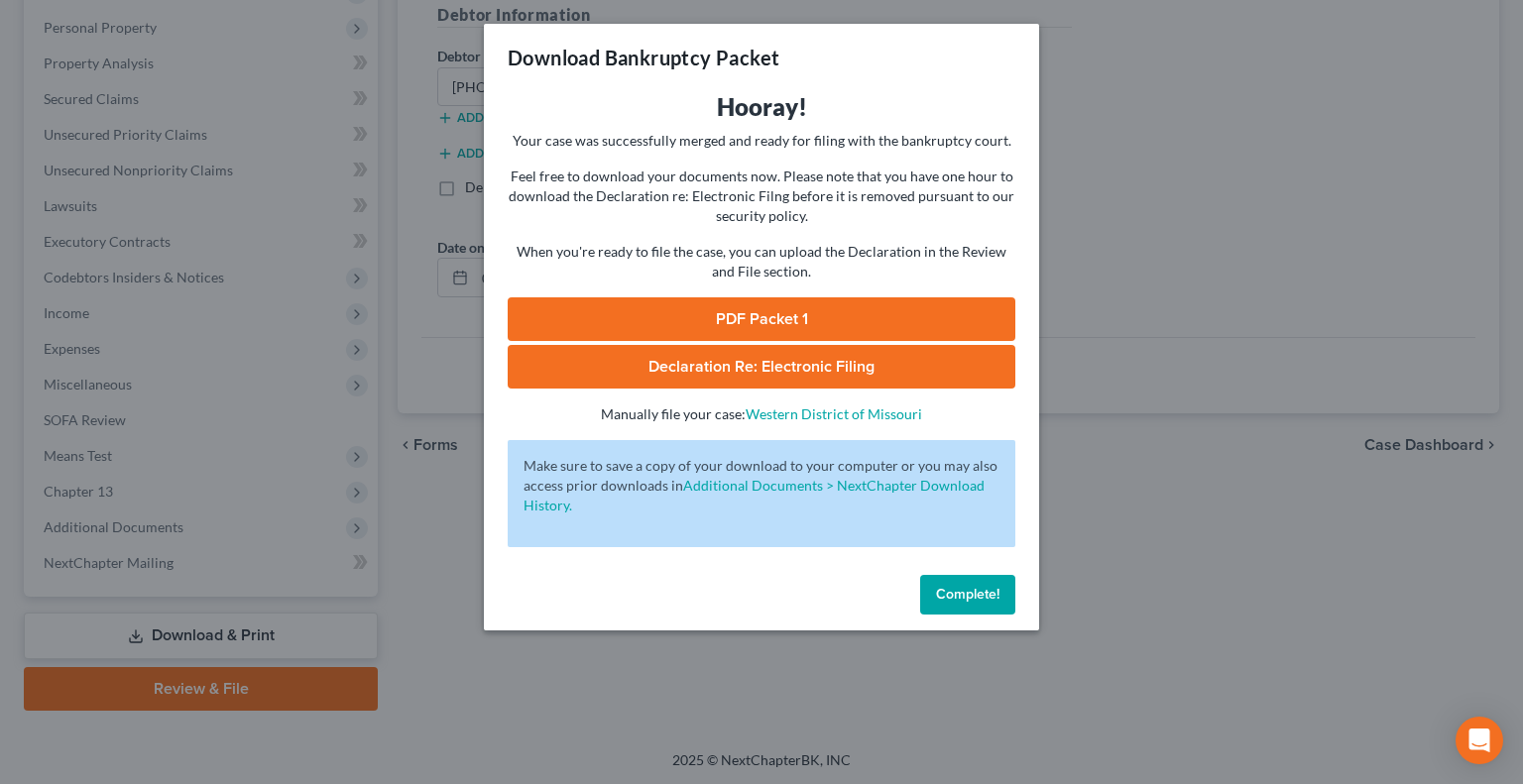 click on "PDF Packet 1" at bounding box center [762, 319] 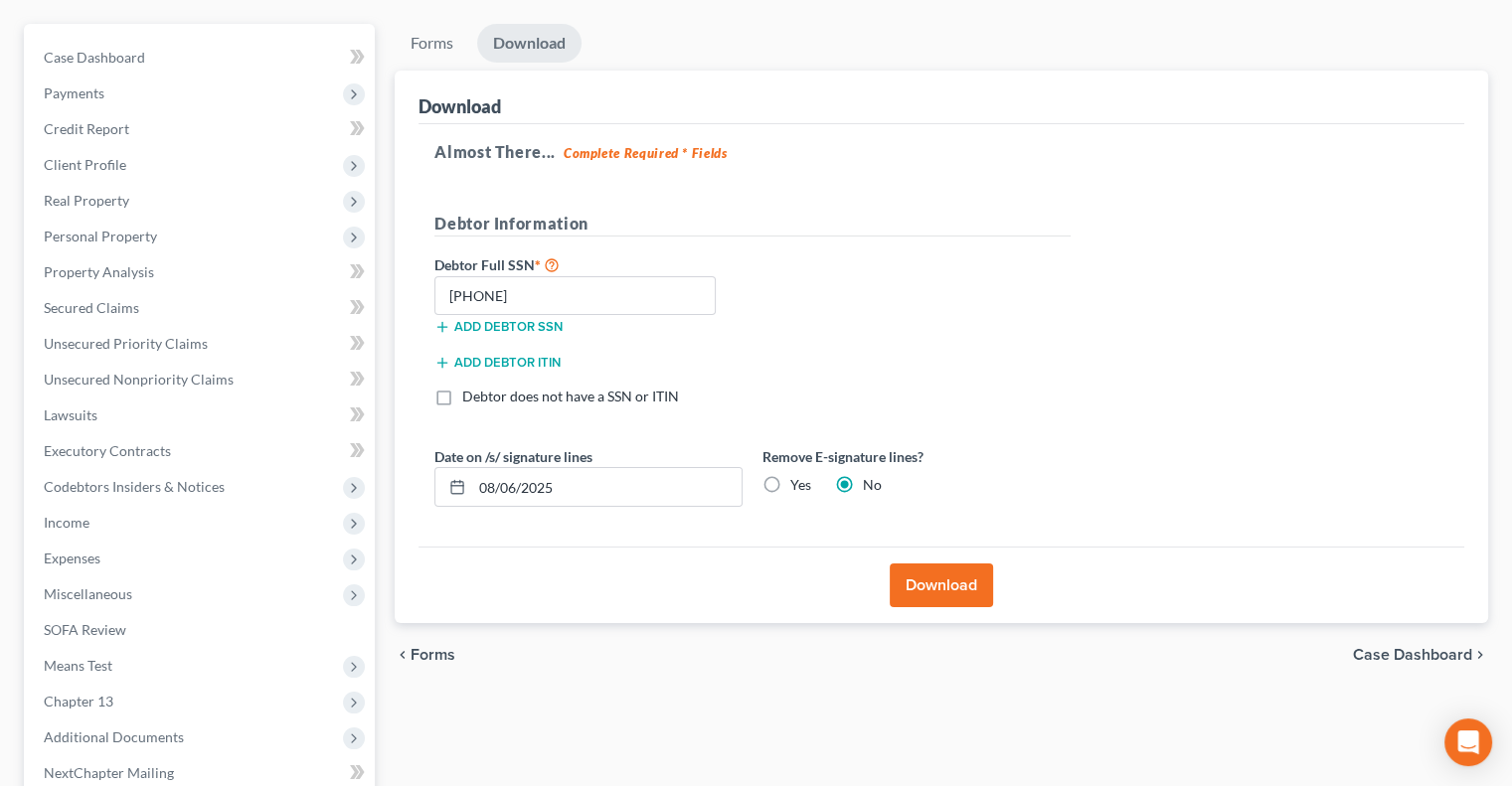 scroll, scrollTop: 0, scrollLeft: 0, axis: both 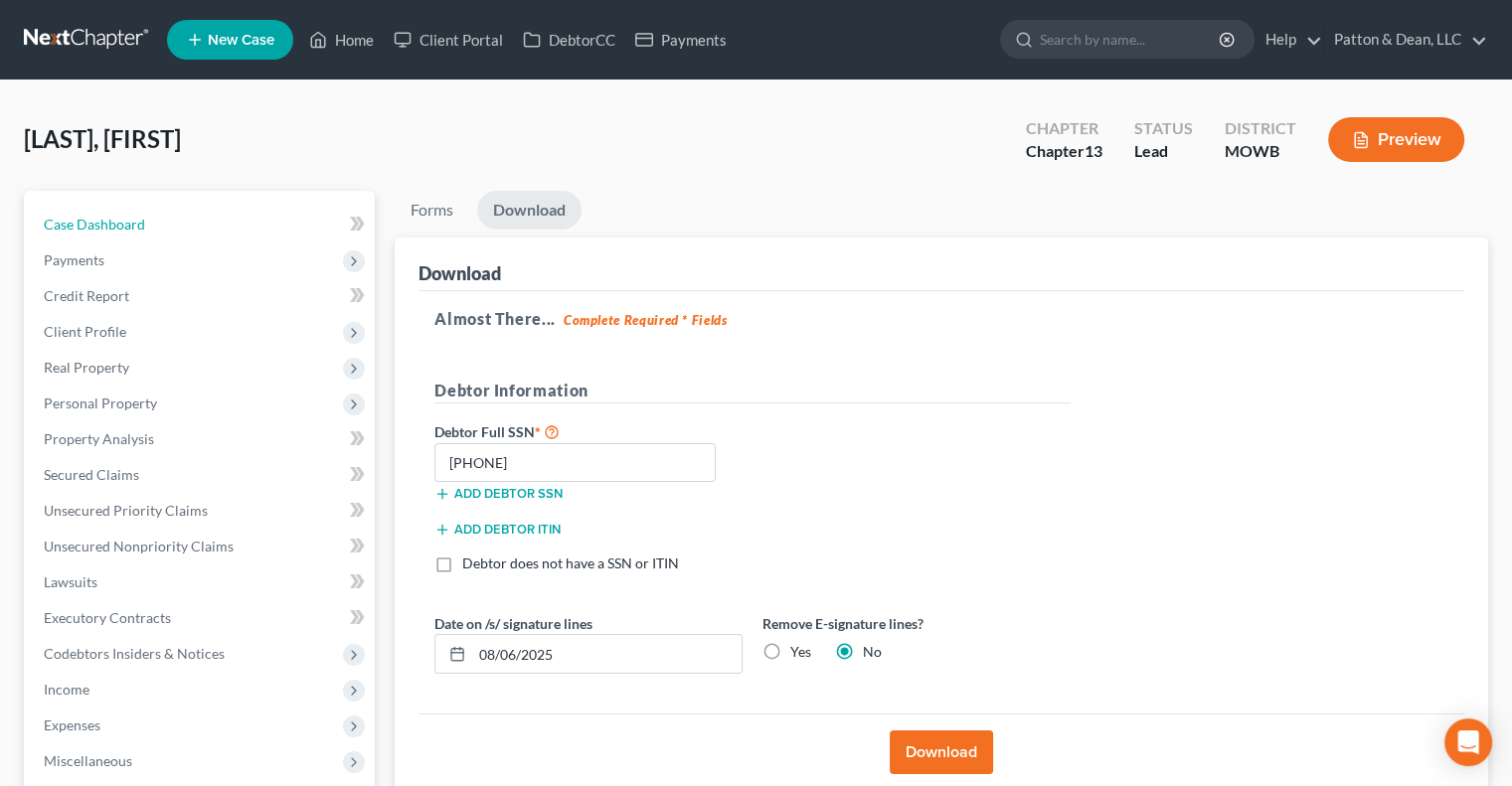 drag, startPoint x: 111, startPoint y: 218, endPoint x: 287, endPoint y: 162, distance: 184.69434 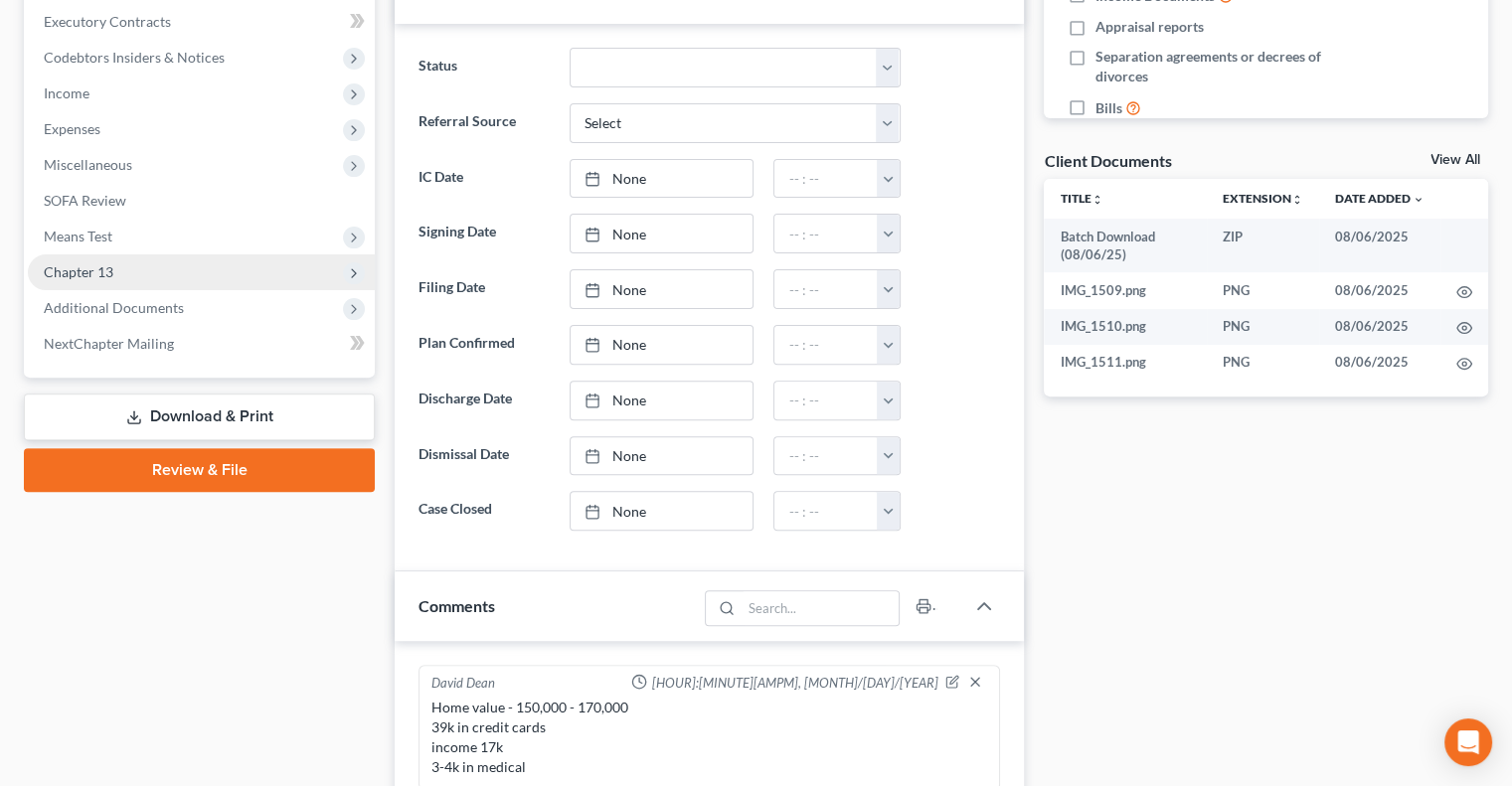 scroll, scrollTop: 785, scrollLeft: 0, axis: vertical 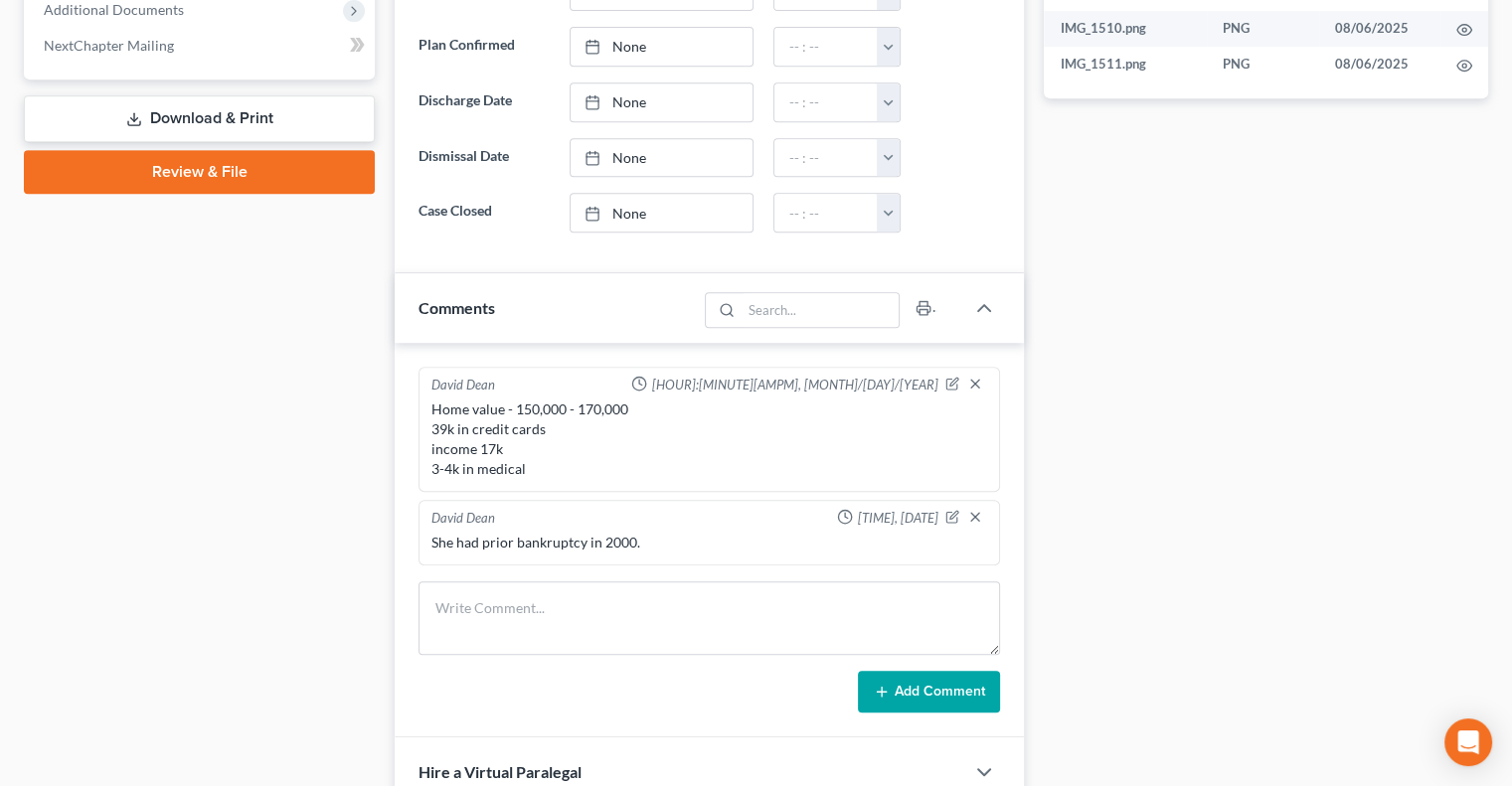 click on "Case Dashboard
Payments
Invoices
Payments
Payments
Credit Report
Client Profile" at bounding box center (199, 503) 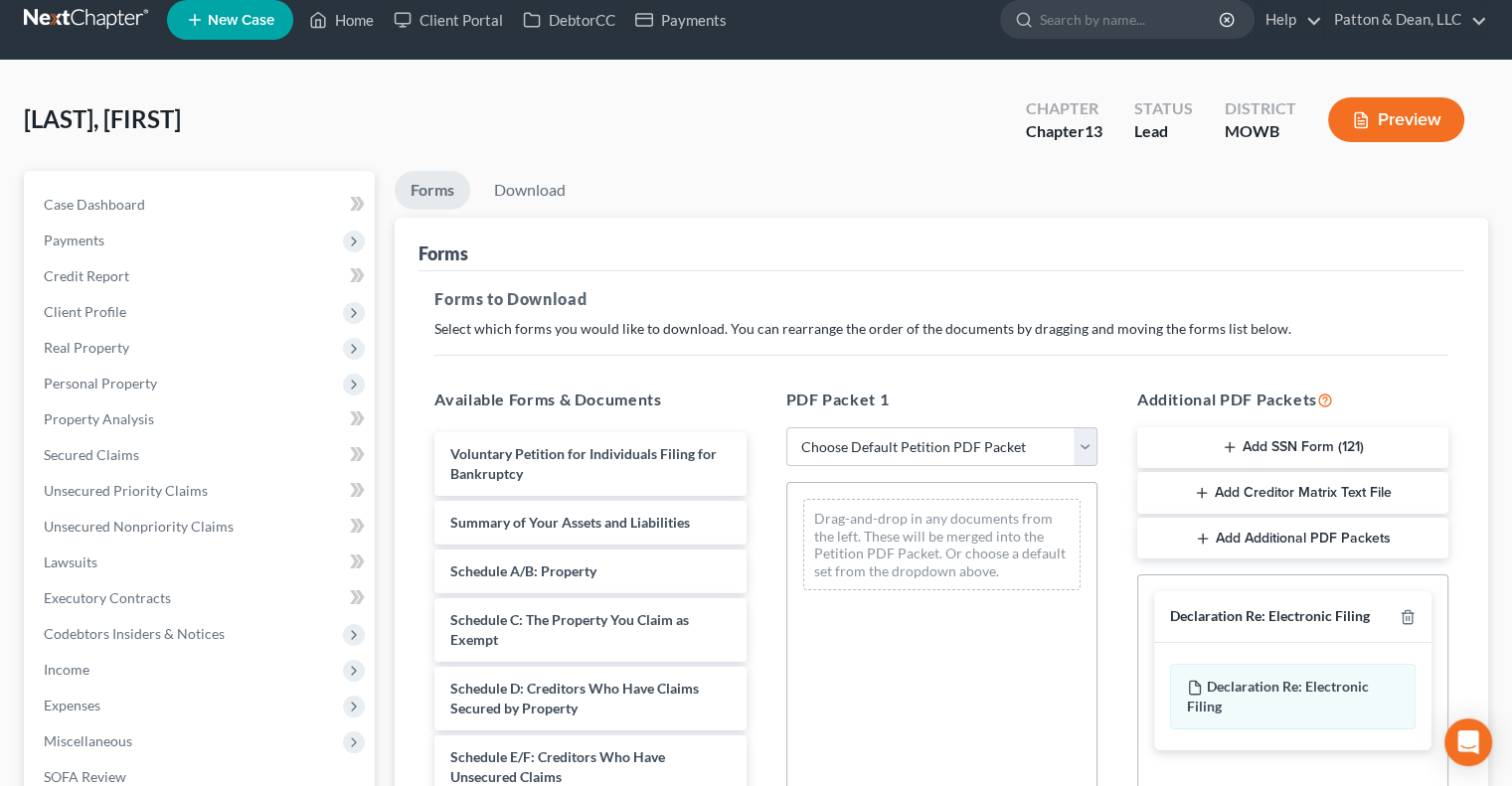 scroll, scrollTop: 0, scrollLeft: 0, axis: both 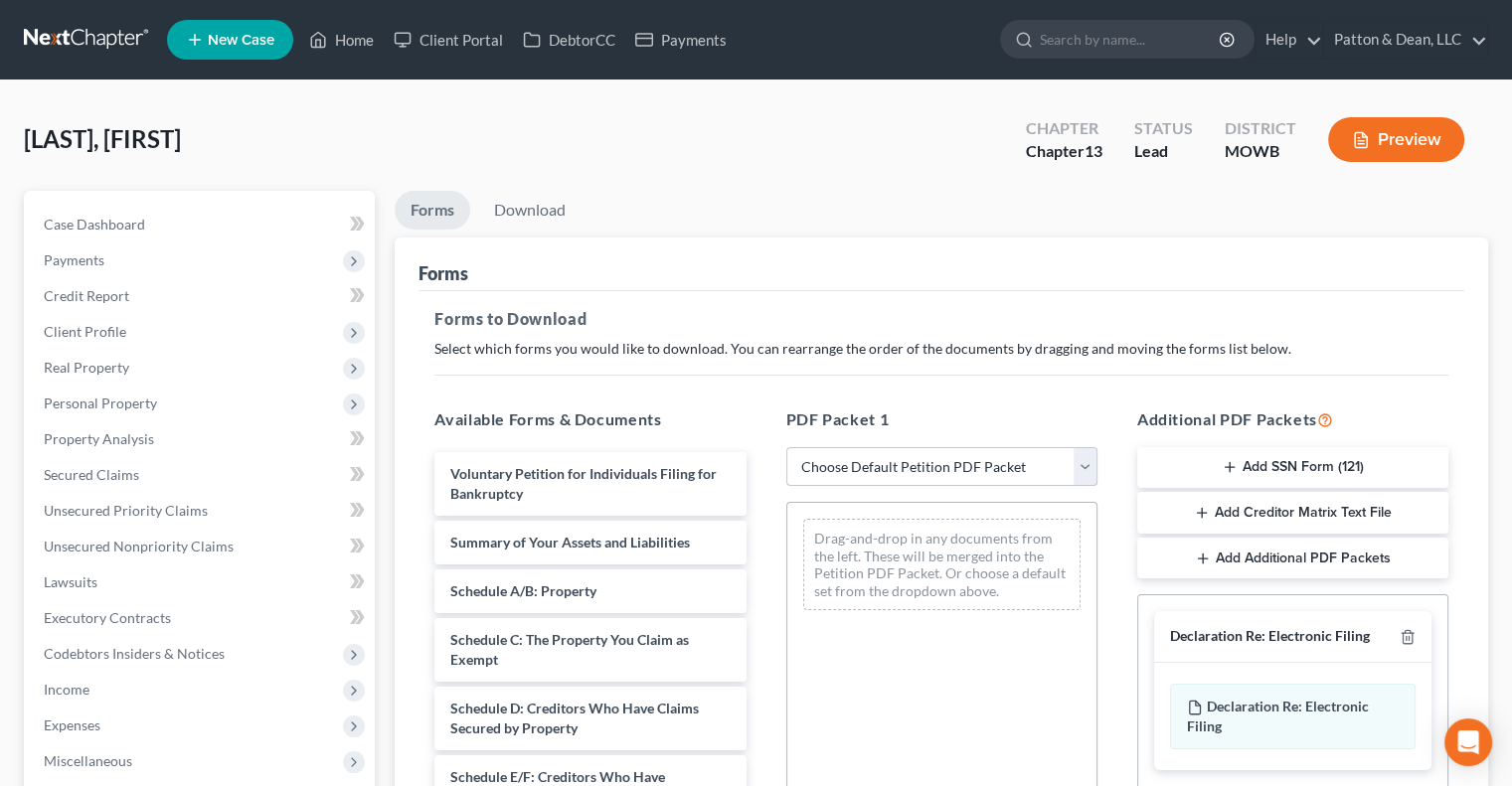 click on "Choose Default Petition PDF Packet Complete Bankruptcy Petition (all forms and schedules) Emergency Filing Forms (Petition and Creditor List Only) Amended Forms Signature Pages Only Supplemental Post Petition (Sch. I & J) Supplemental Post Petition (Sch. I) Supplemental Post Petition (Sch. J) Schedules" at bounding box center [941, 467] 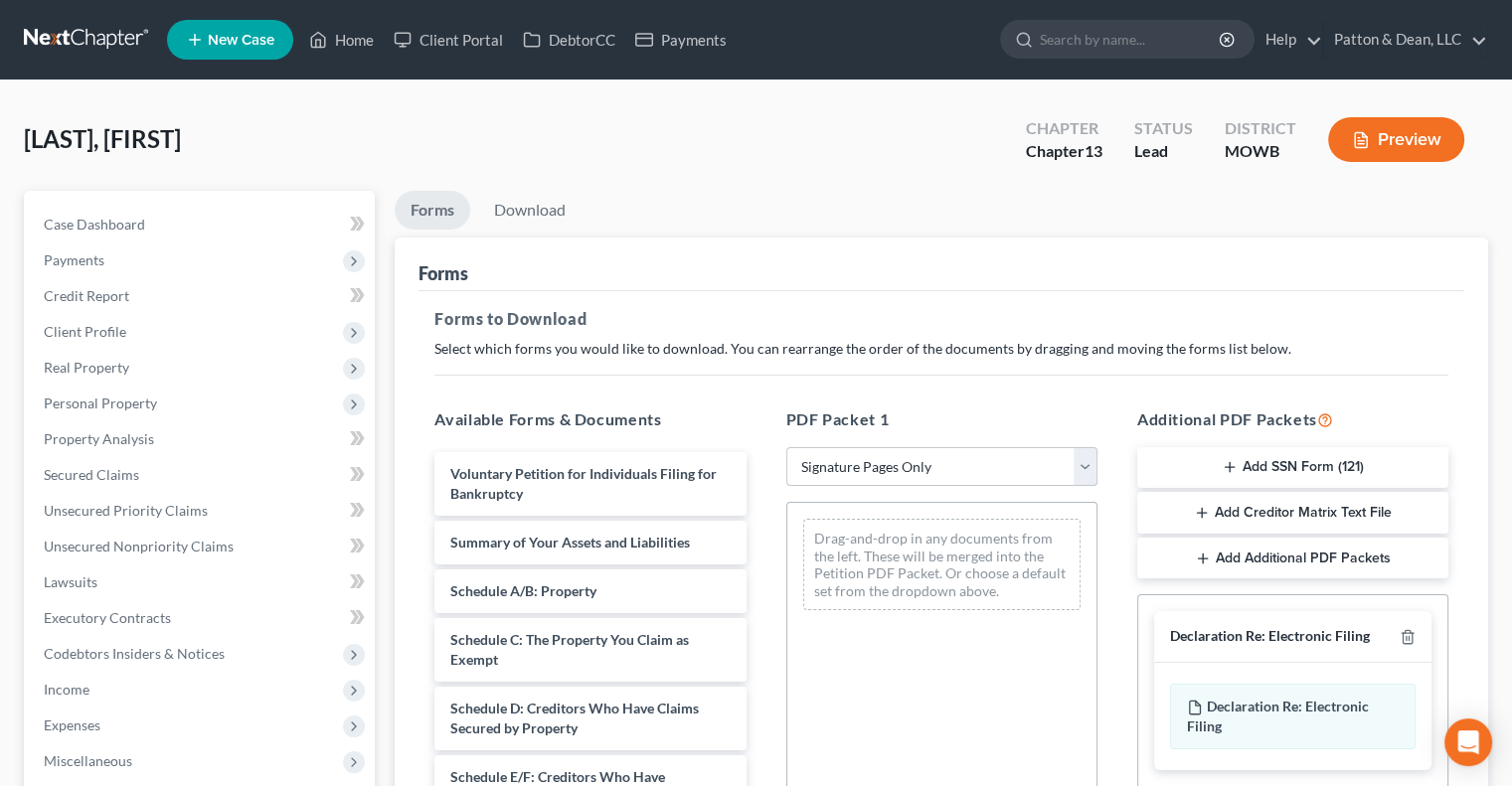 click on "Choose Default Petition PDF Packet Complete Bankruptcy Petition (all forms and schedules) Emergency Filing Forms (Petition and Creditor List Only) Amended Forms Signature Pages Only Supplemental Post Petition (Sch. I & J) Supplemental Post Petition (Sch. I) Supplemental Post Petition (Sch. J) Schedules" at bounding box center [941, 467] 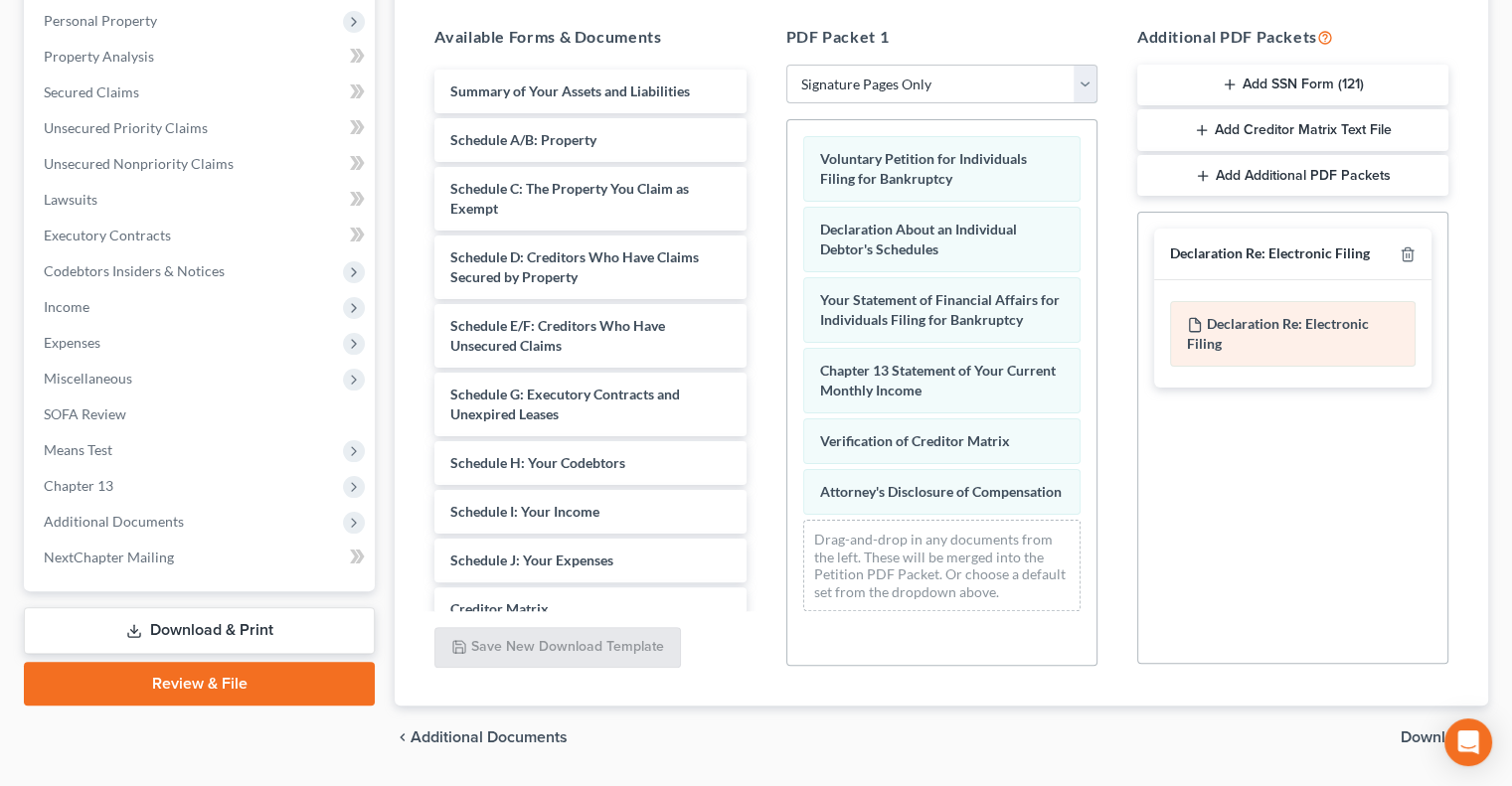 scroll, scrollTop: 397, scrollLeft: 0, axis: vertical 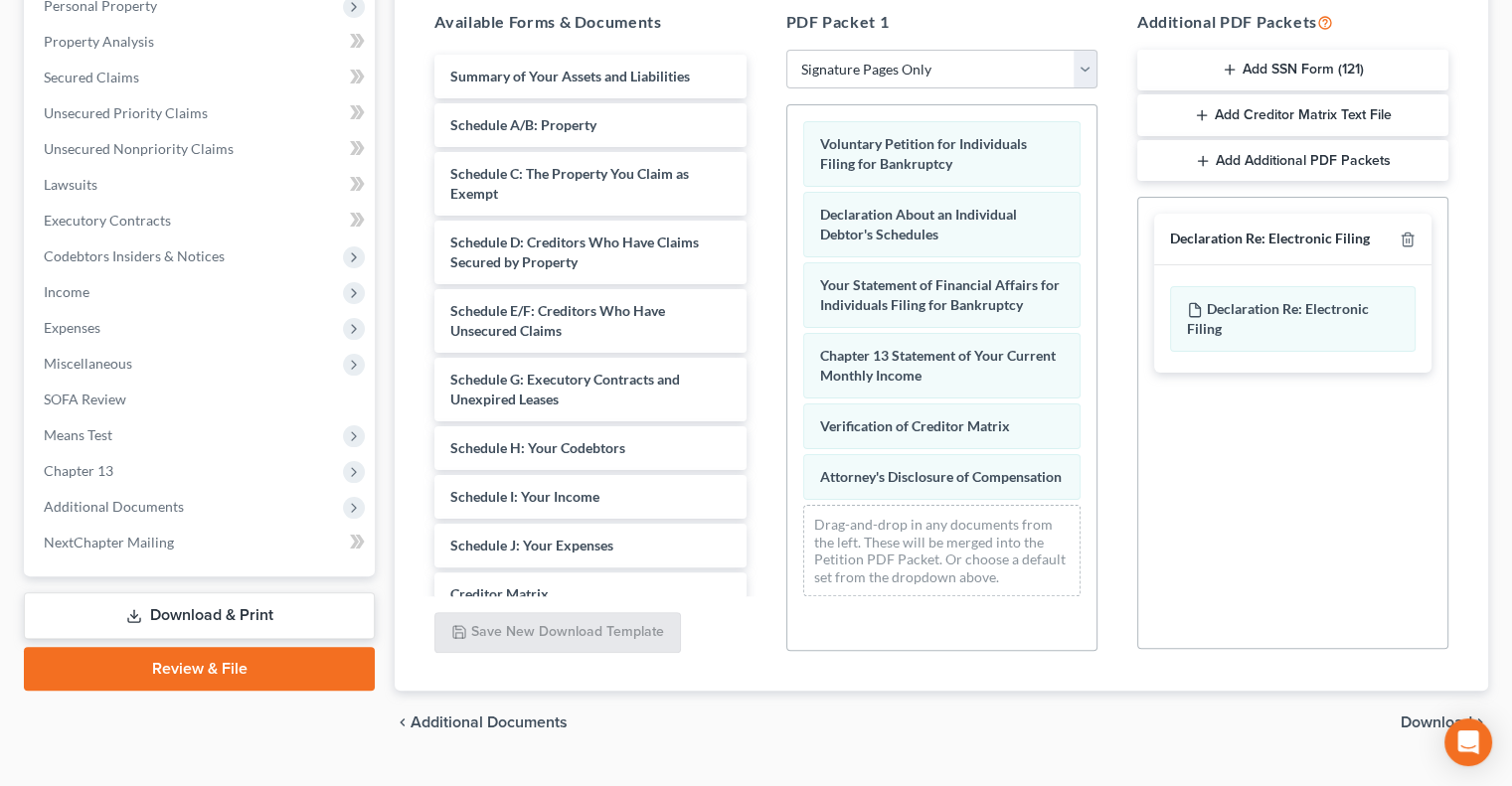 click on "Declaration Re: Electronic Filing" at bounding box center [1292, 239] 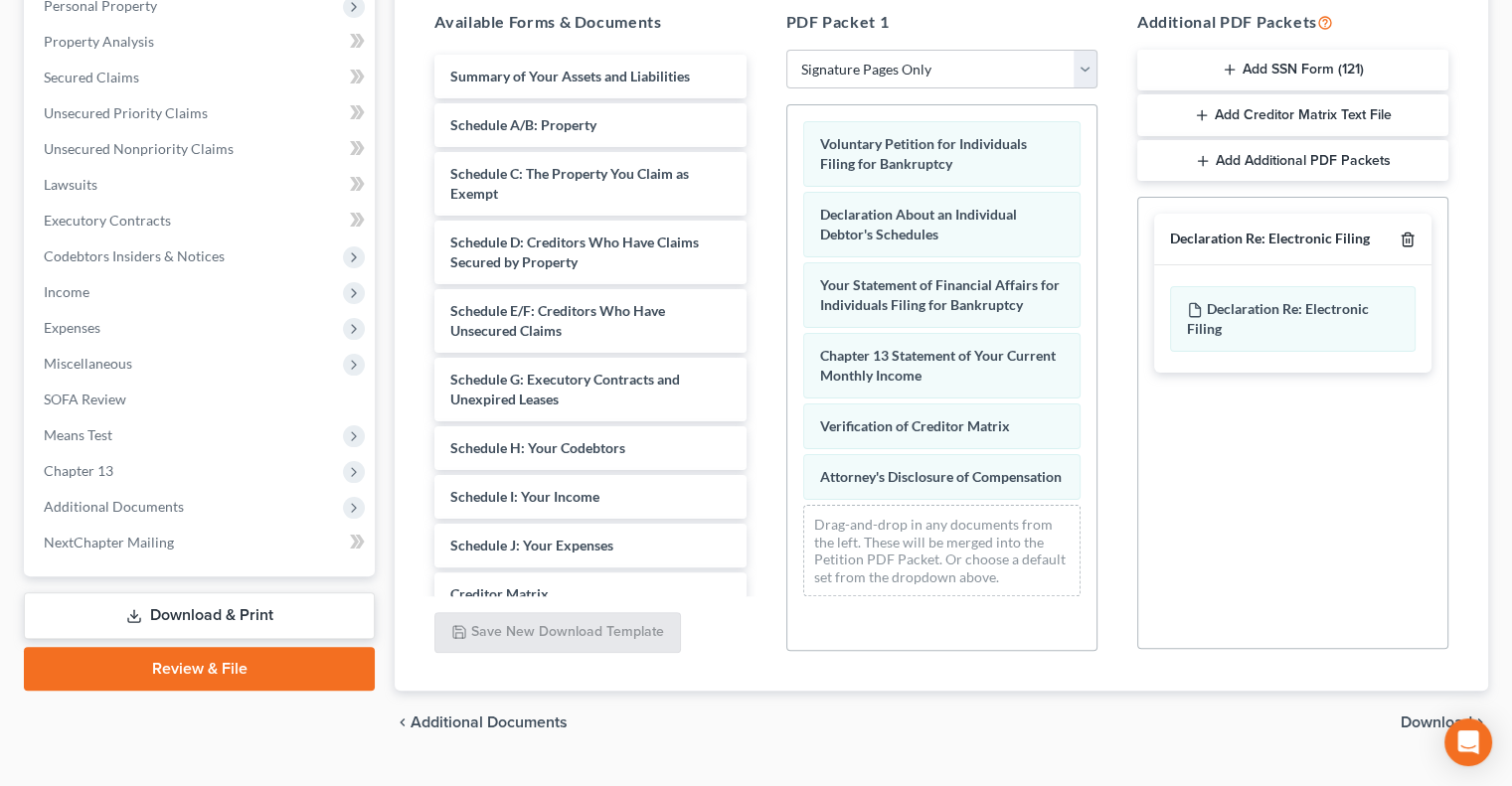 click 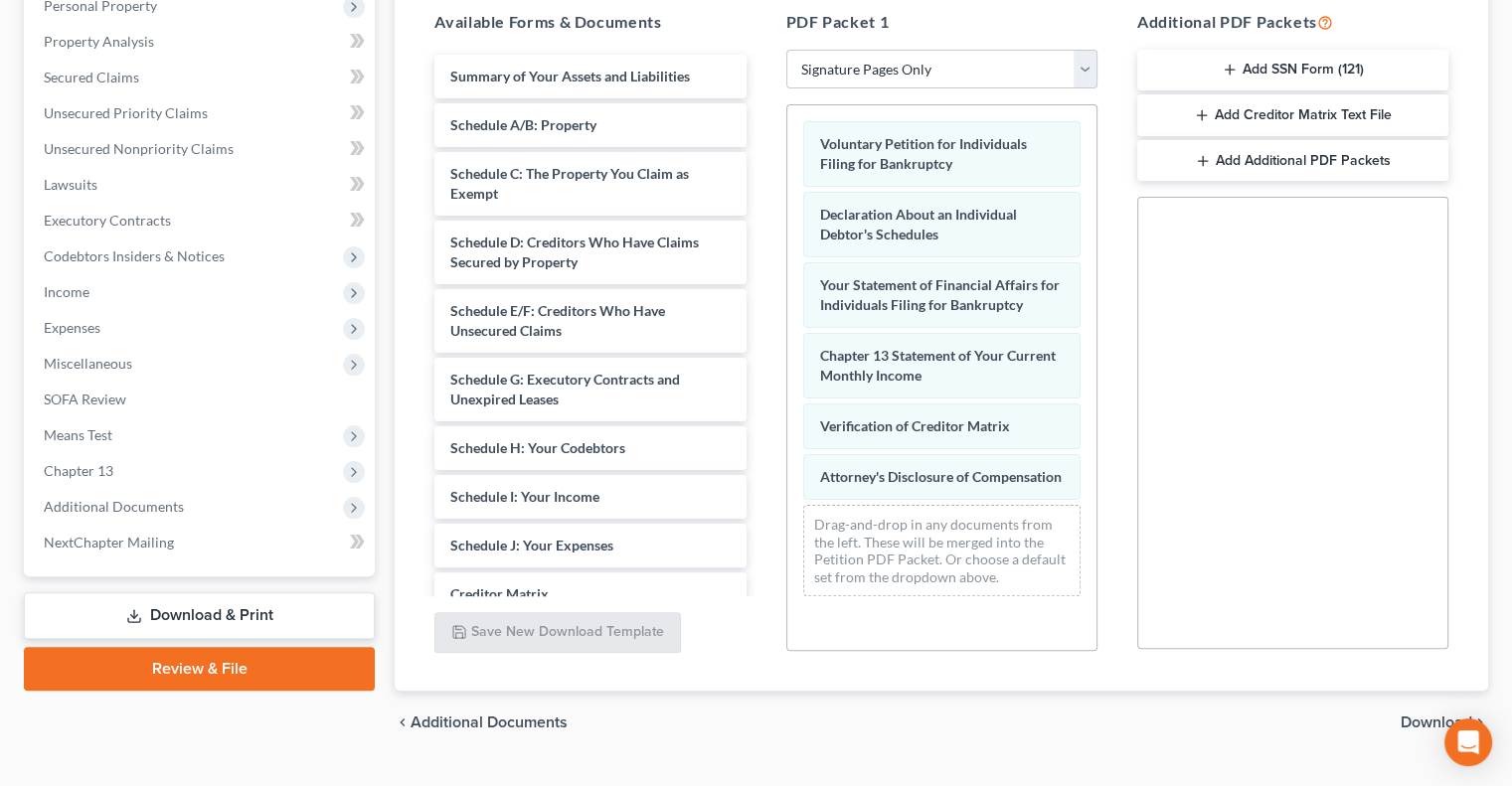 click on "Download" at bounding box center (1436, 722) 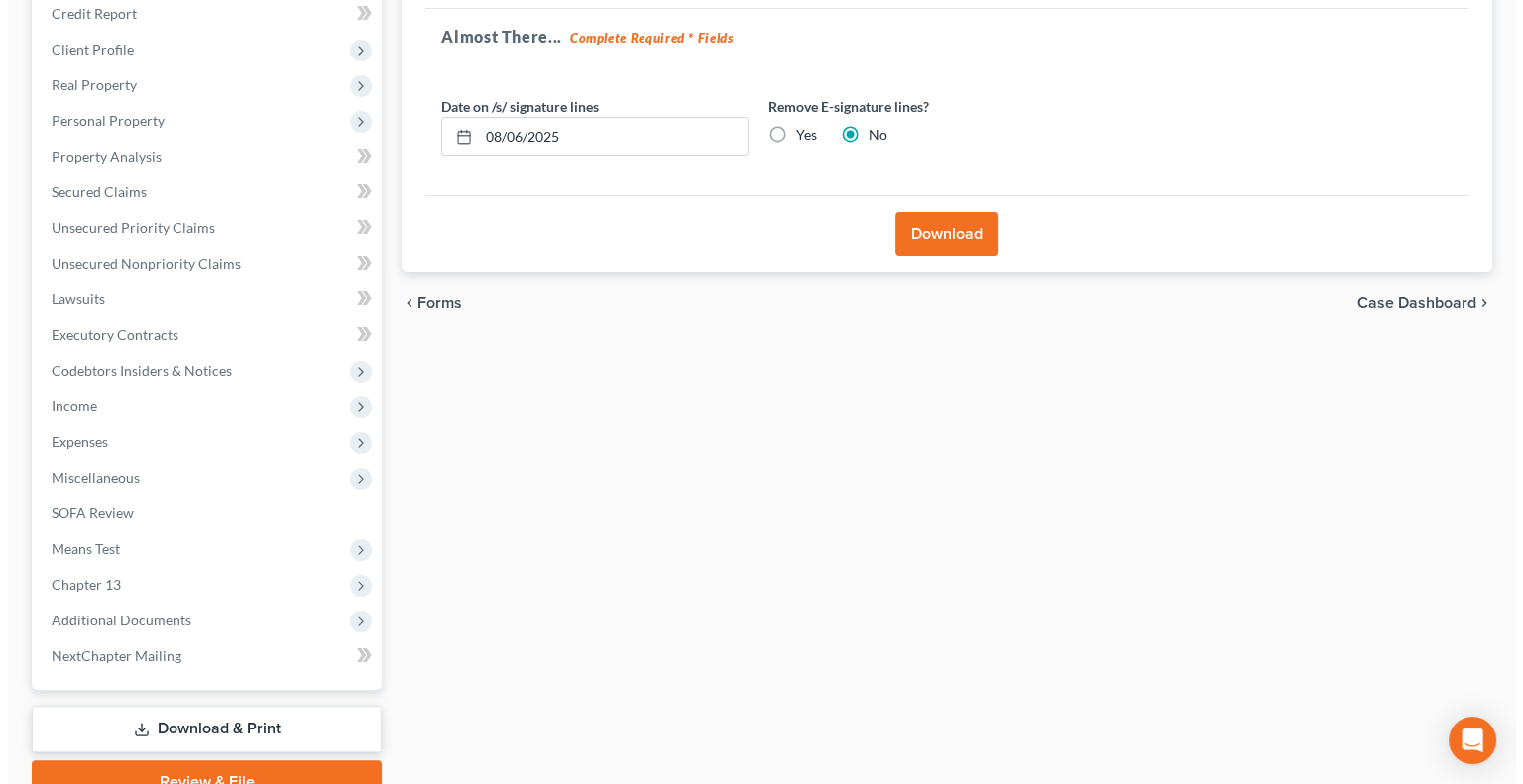 scroll, scrollTop: 77, scrollLeft: 0, axis: vertical 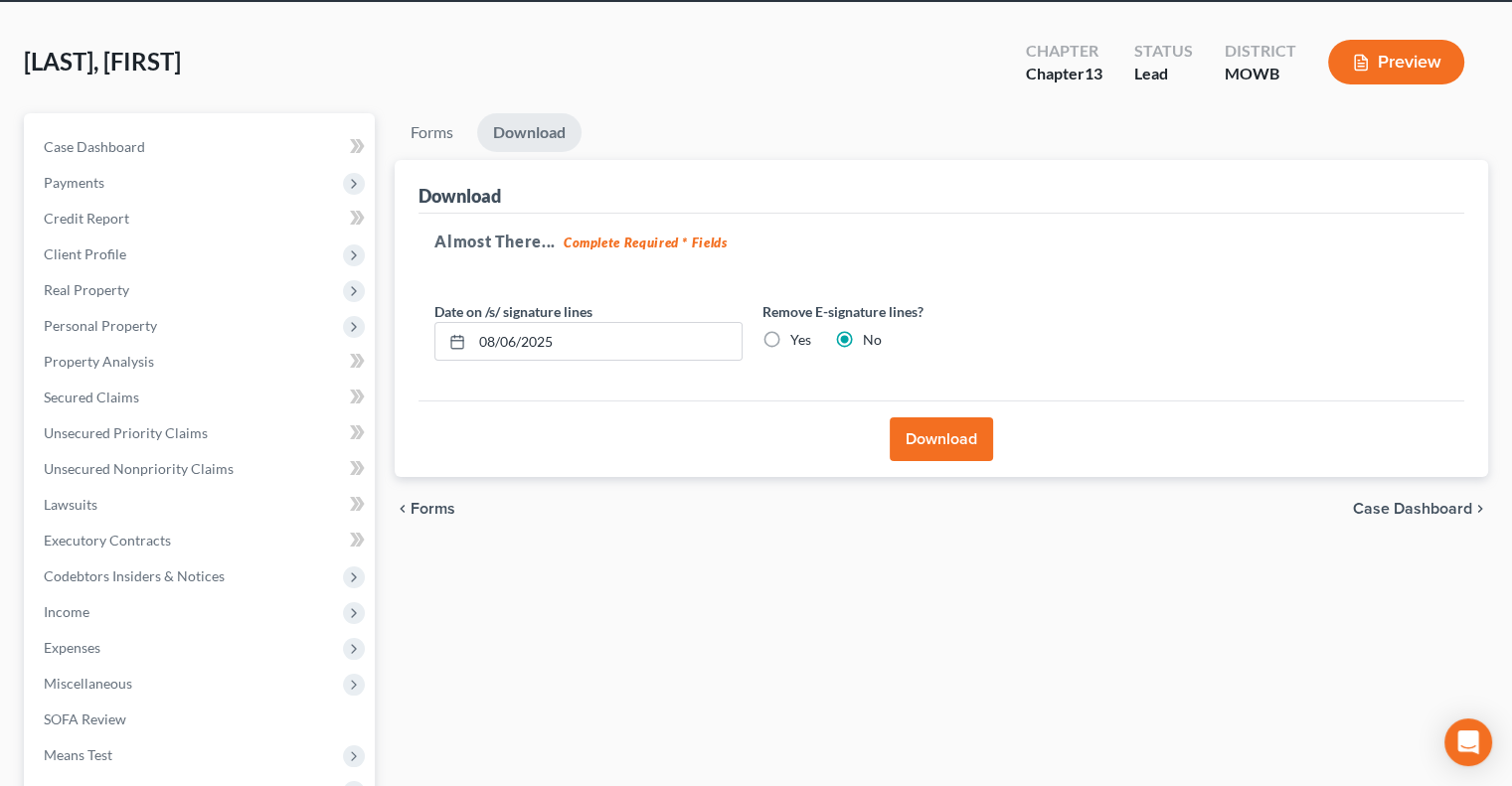 click on "Download" at bounding box center [941, 439] 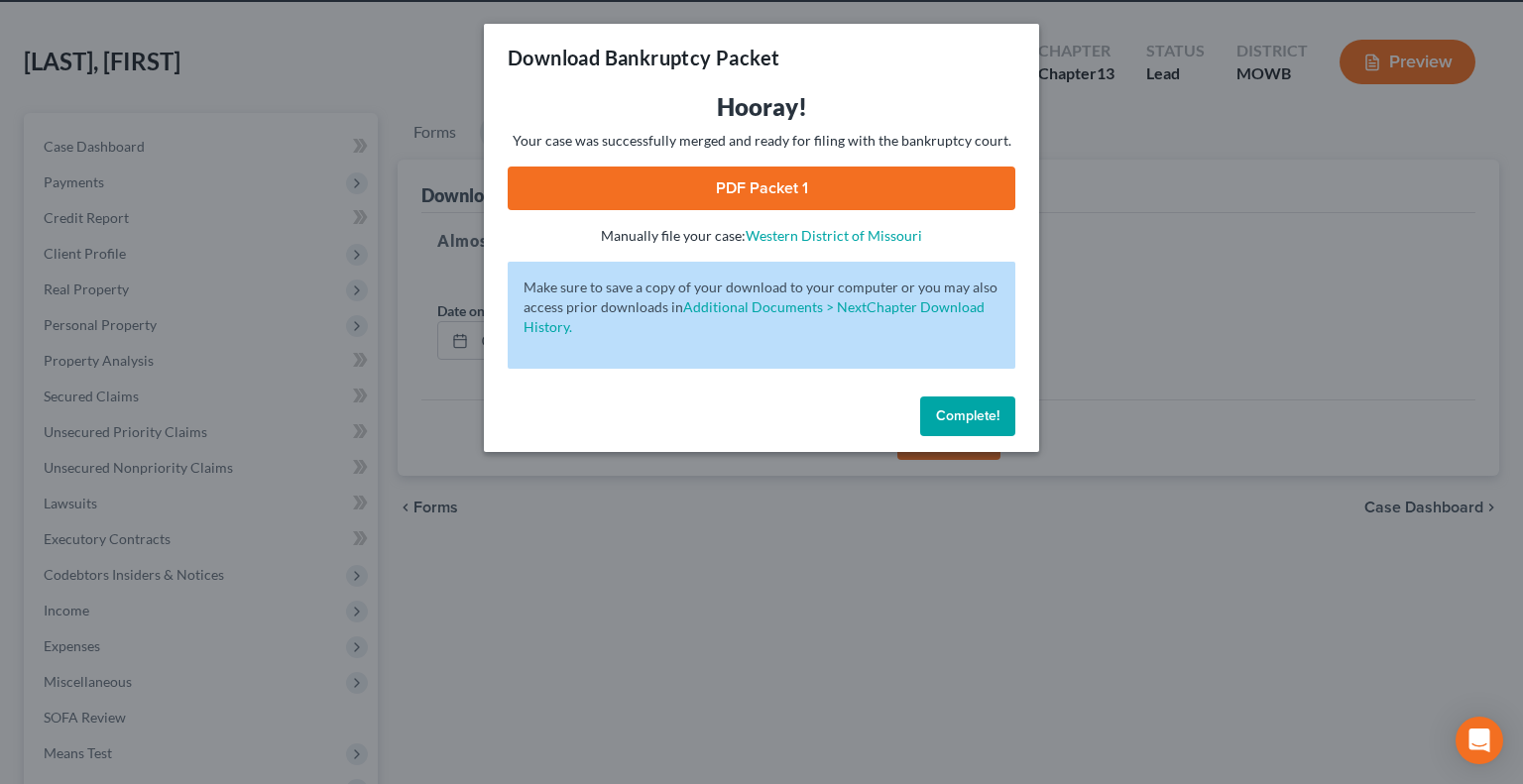 click on "PDF Packet 1" at bounding box center [762, 188] 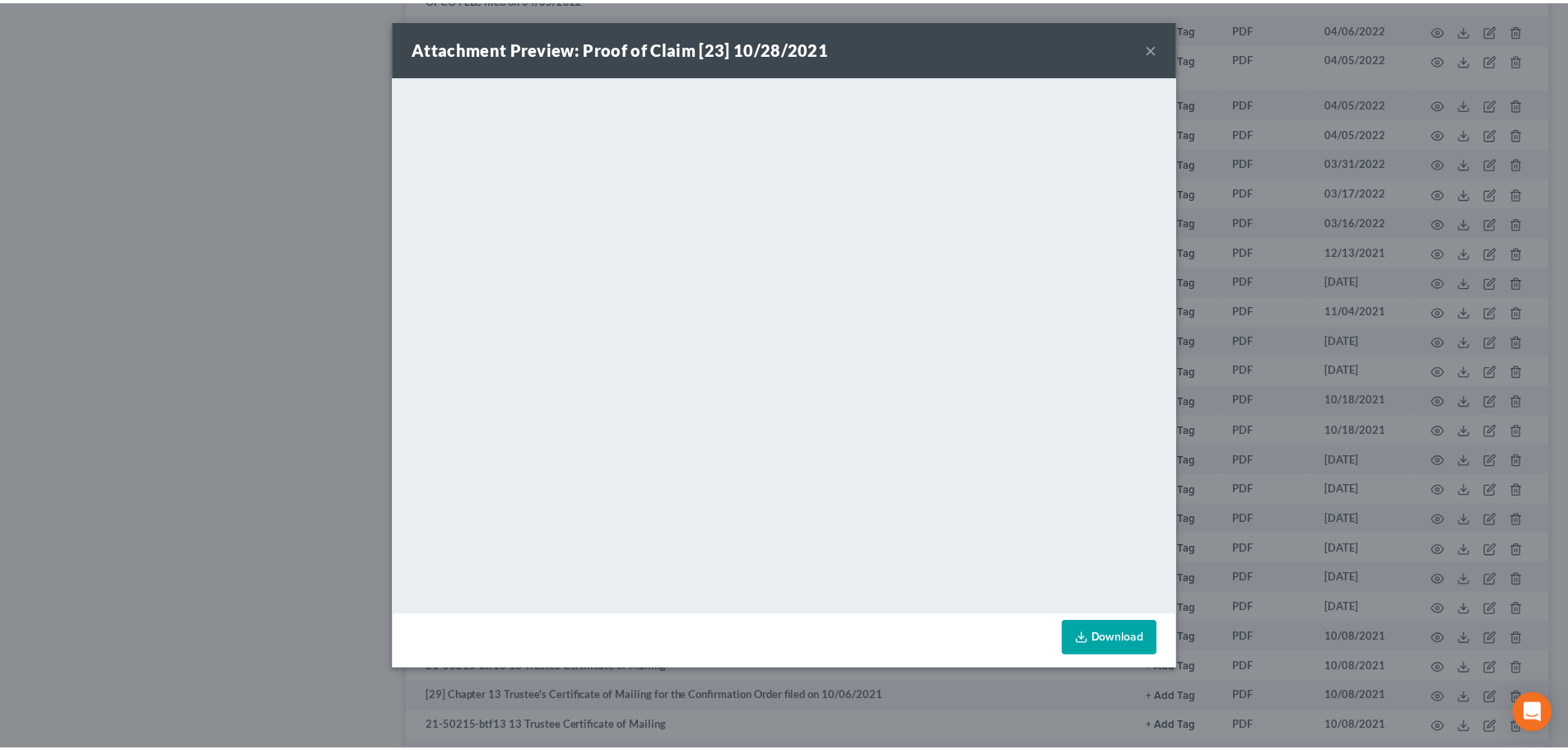 scroll, scrollTop: 1647, scrollLeft: 0, axis: vertical 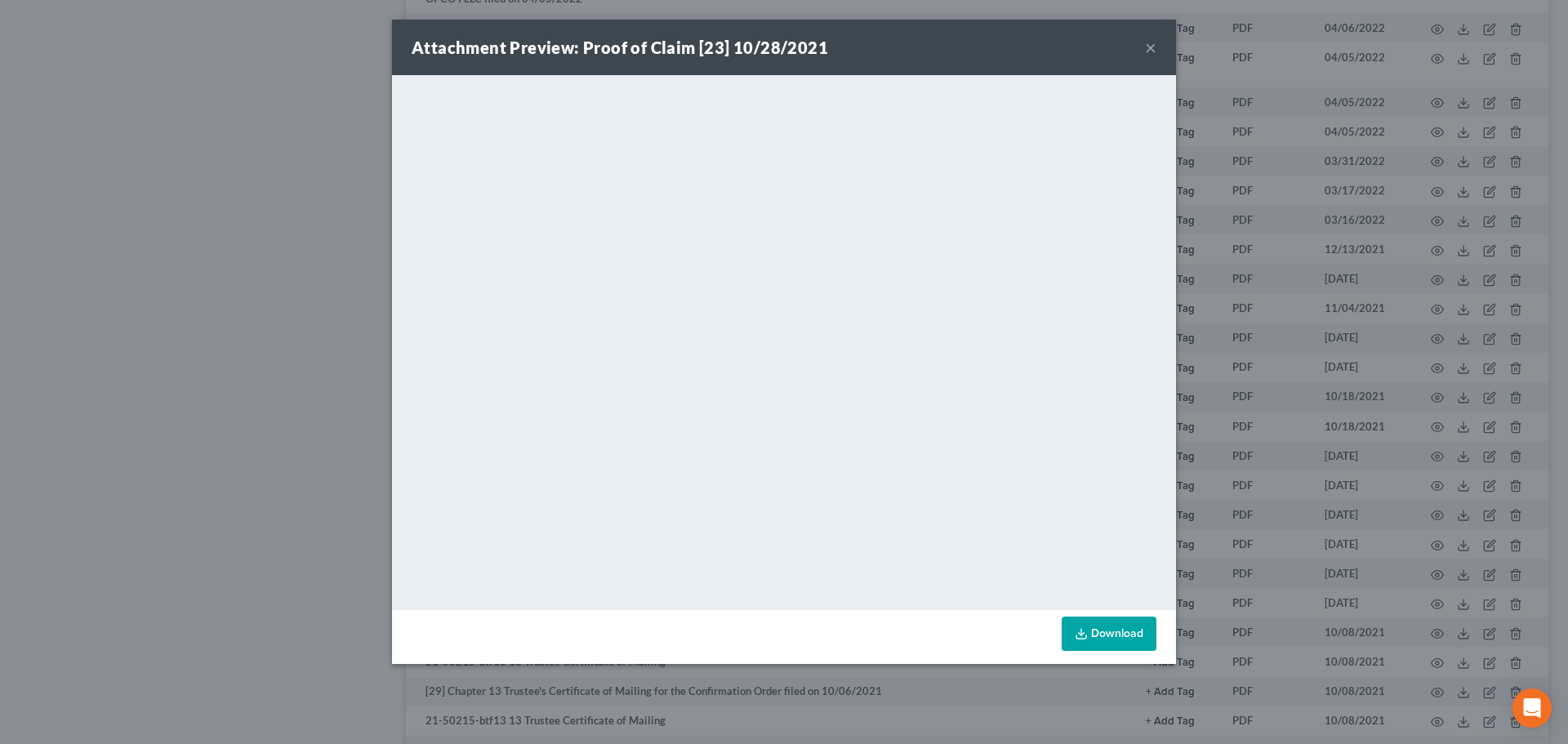 click on "×" at bounding box center (1151, 47) 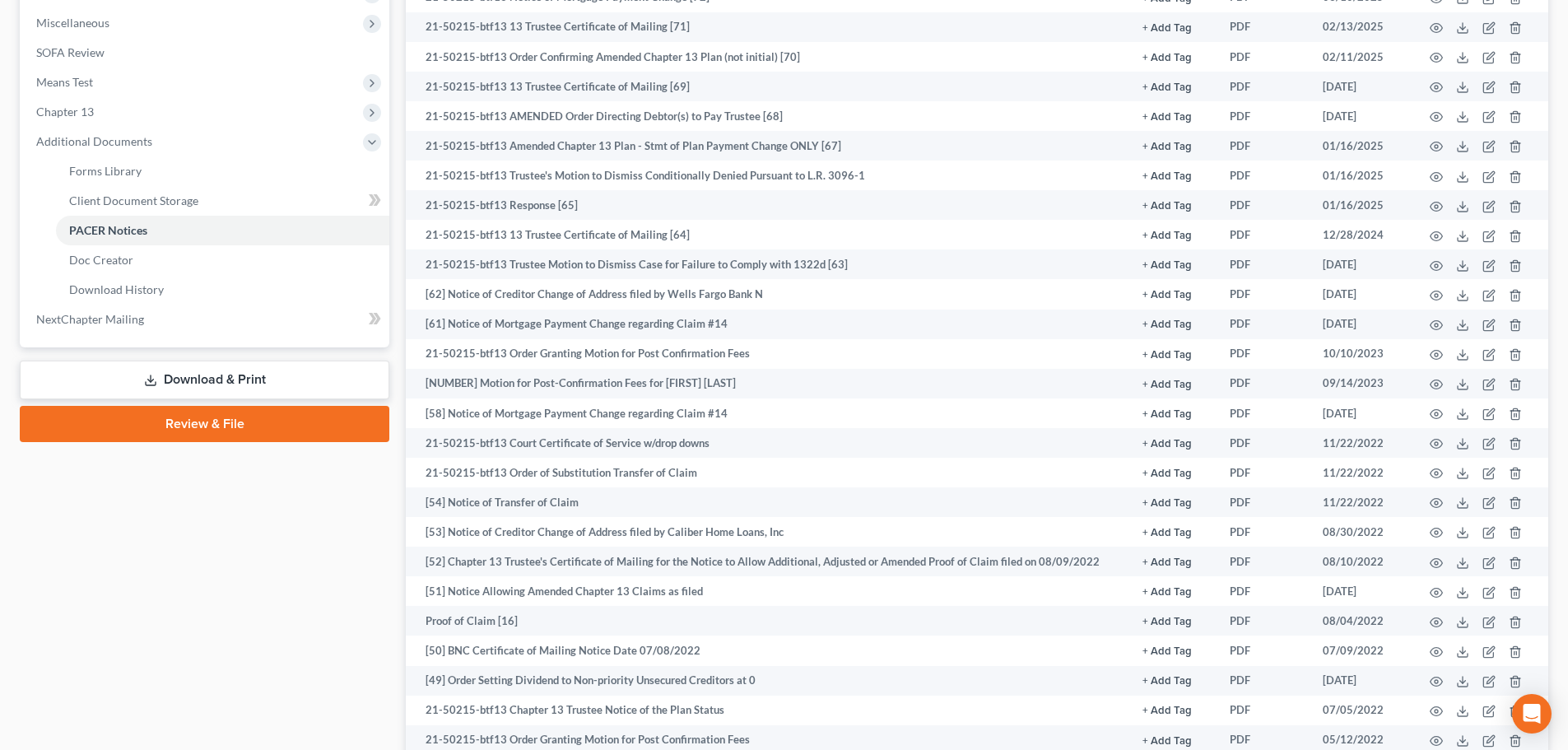 scroll, scrollTop: 576, scrollLeft: 0, axis: vertical 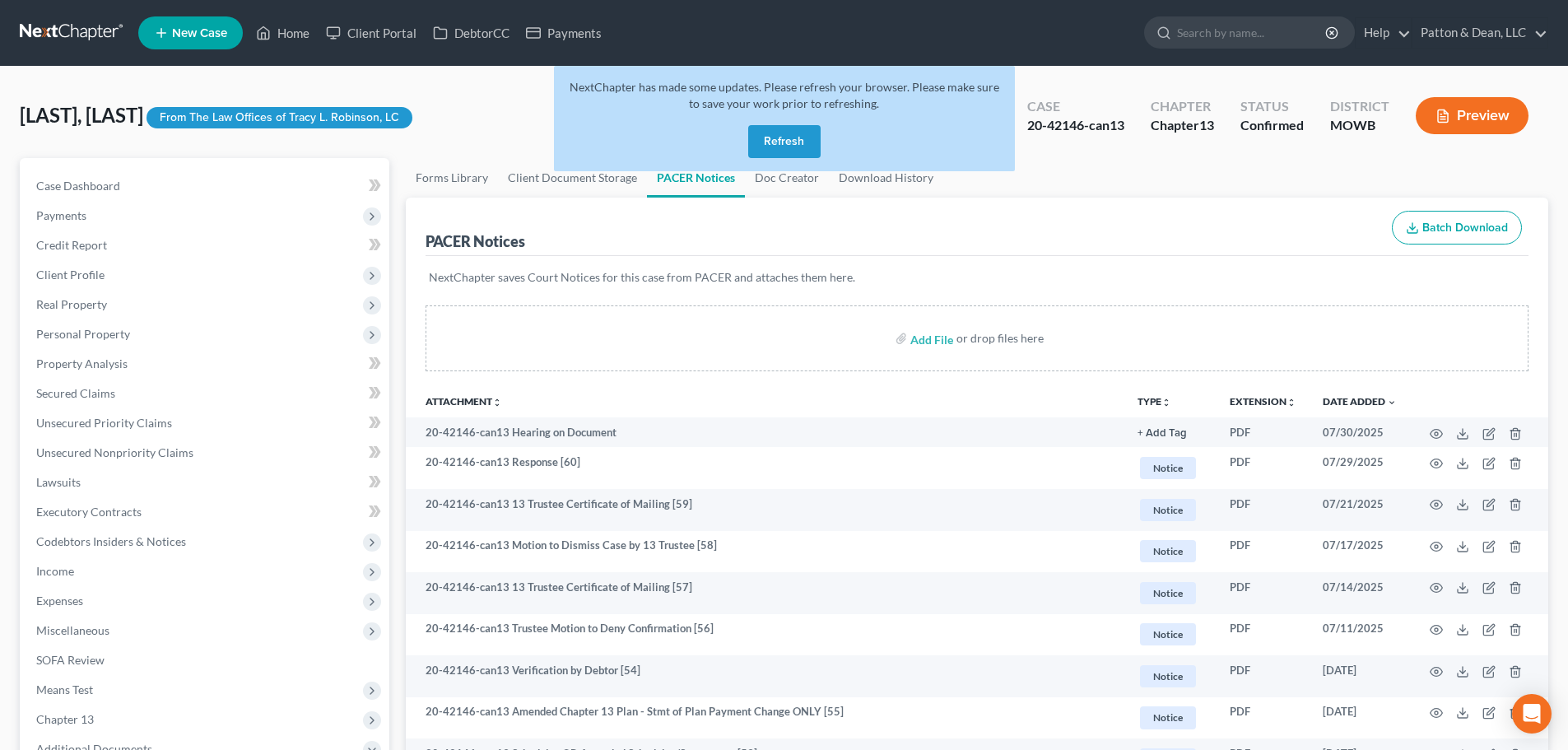 click on "Refresh" at bounding box center [784, 142] 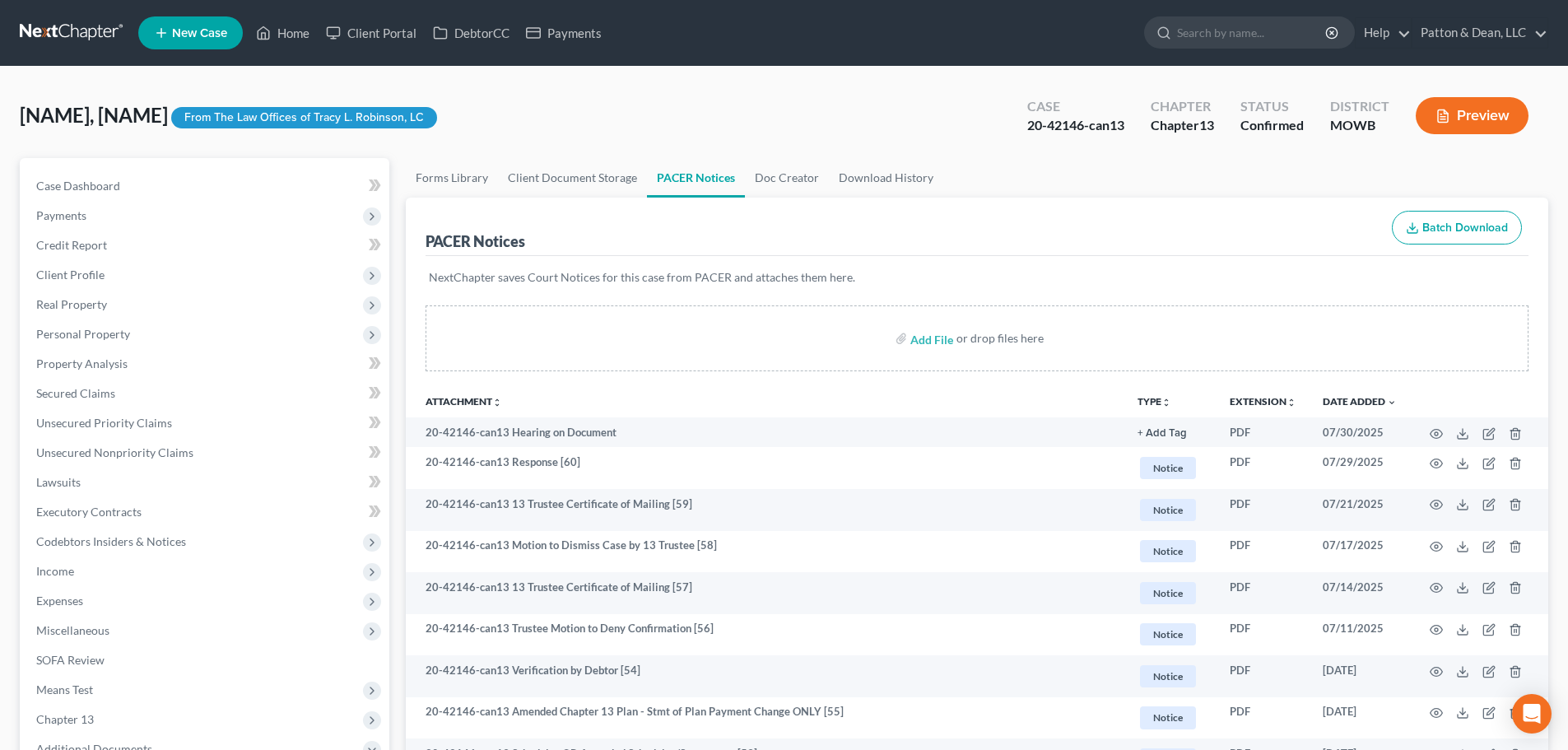 scroll, scrollTop: 0, scrollLeft: 0, axis: both 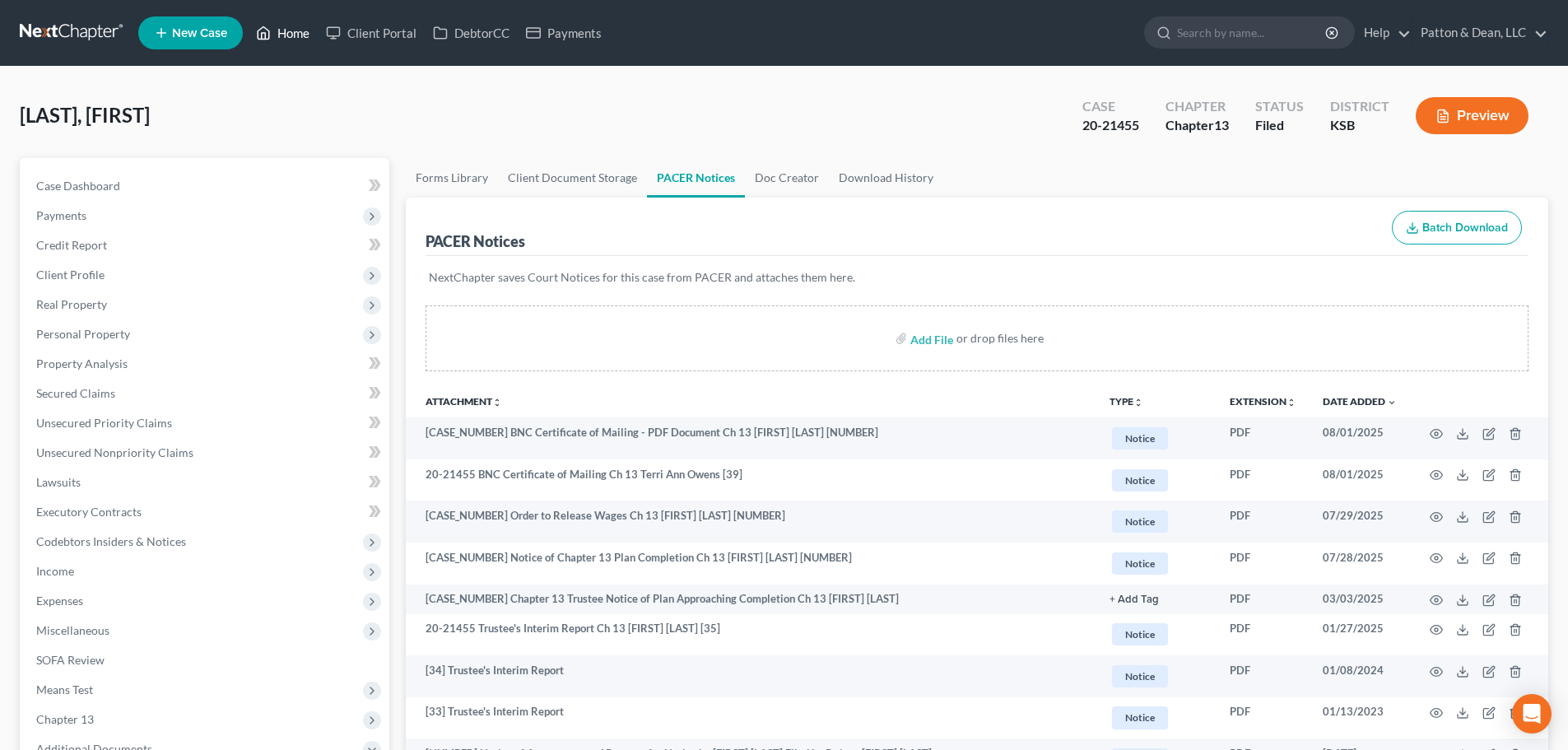 click on "Home" at bounding box center [282, 33] 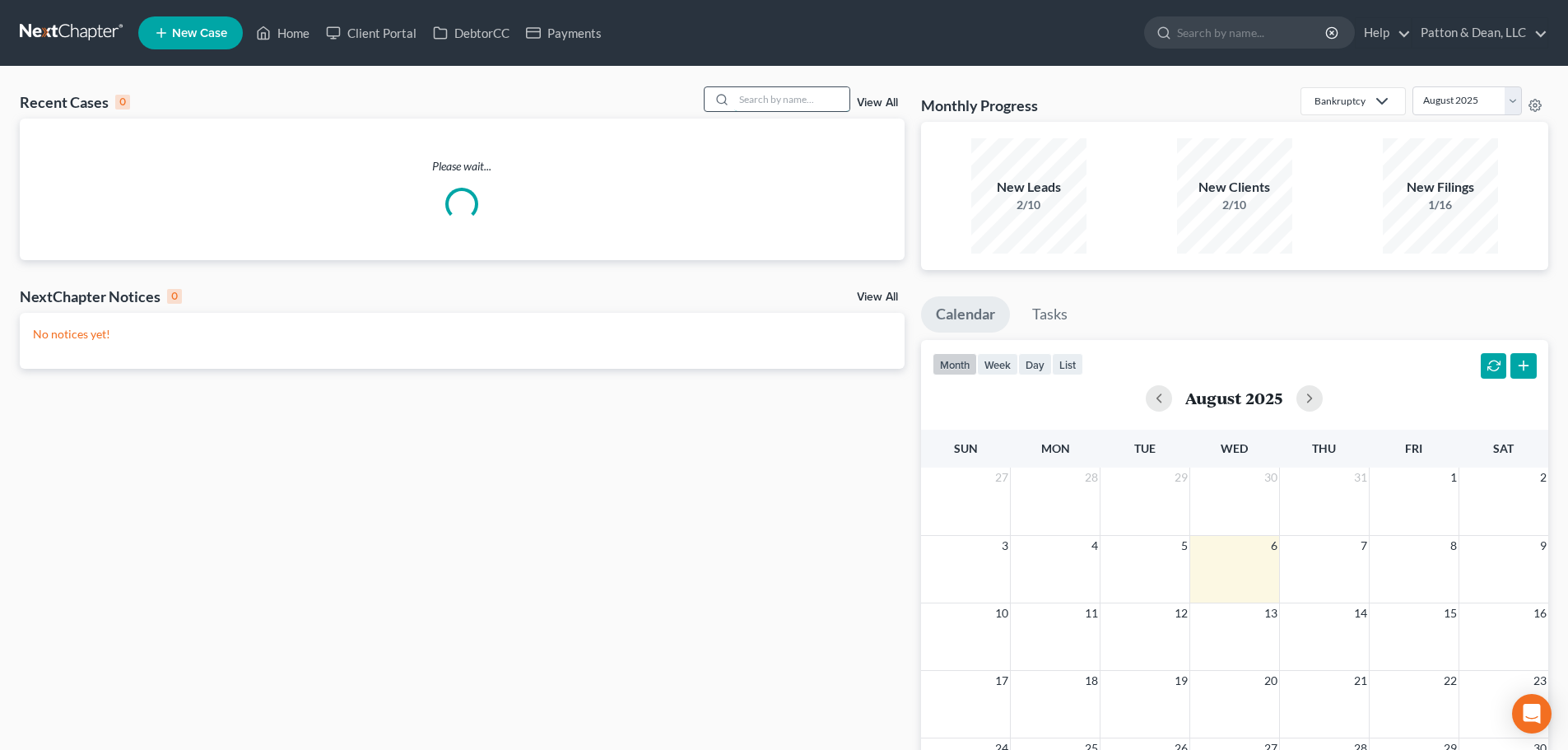 click at bounding box center (792, 99) 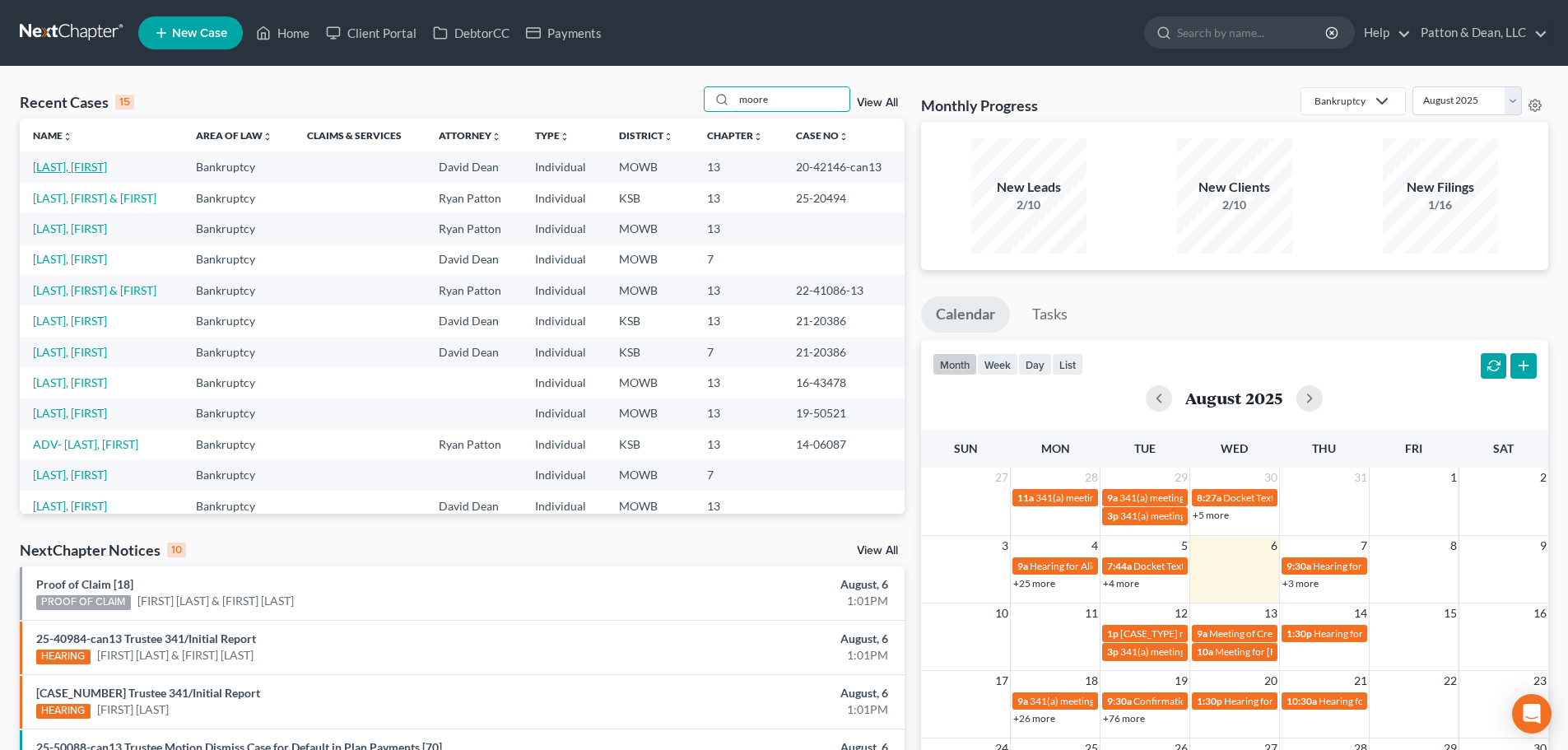 type on "moore" 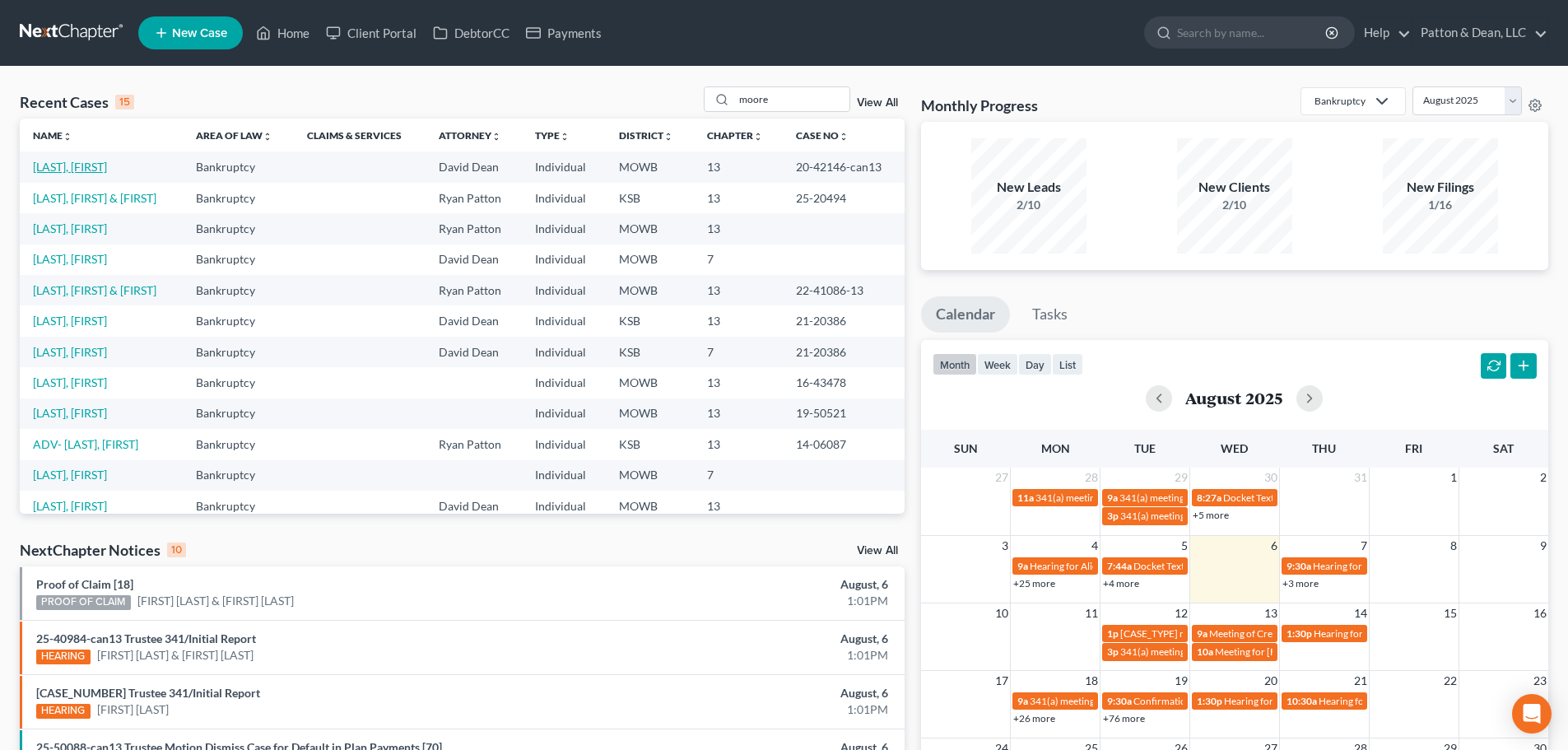 click on "[LAST], [FIRST]" at bounding box center [70, 166] 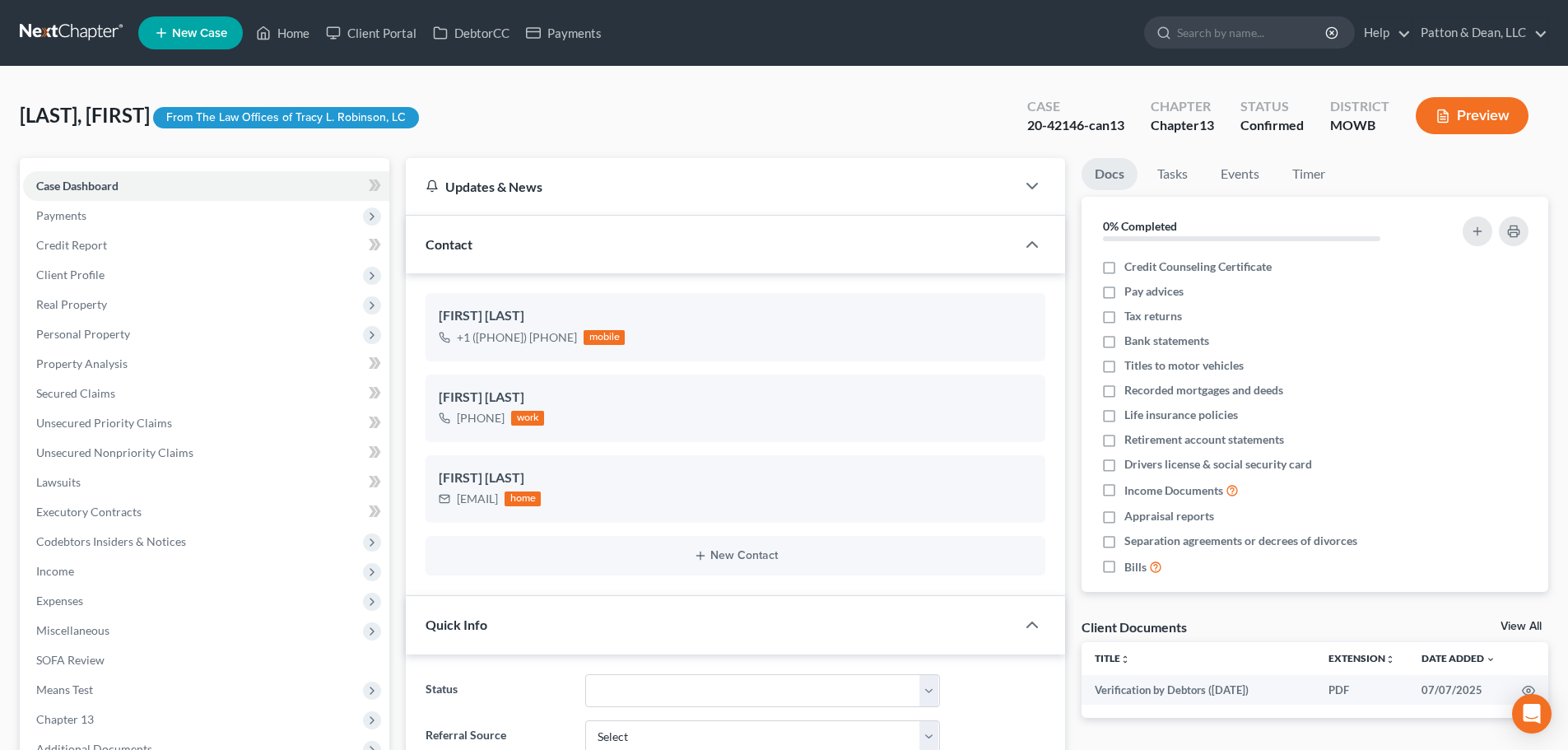 scroll, scrollTop: 329, scrollLeft: 0, axis: vertical 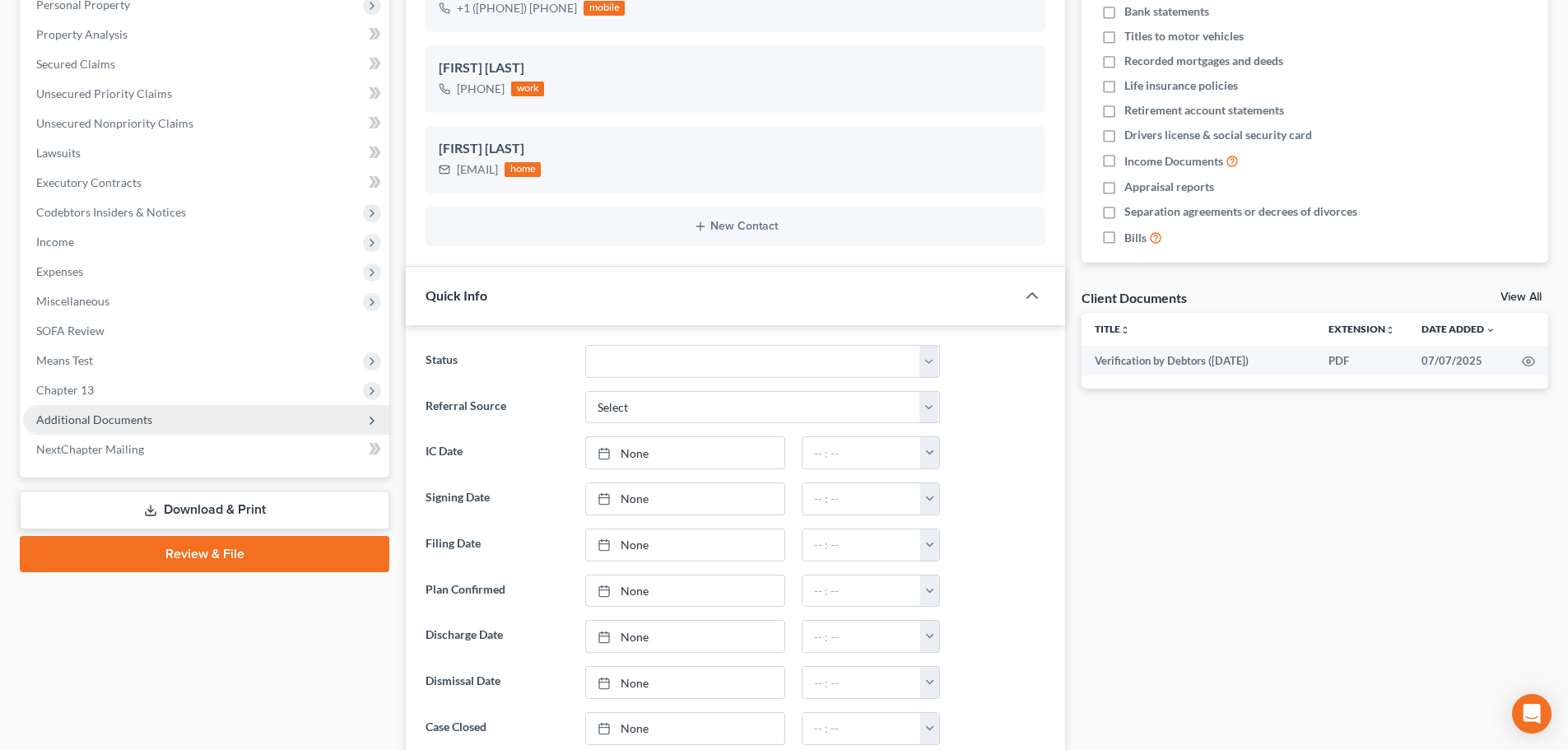 click on "Additional Documents" at bounding box center [94, 419] 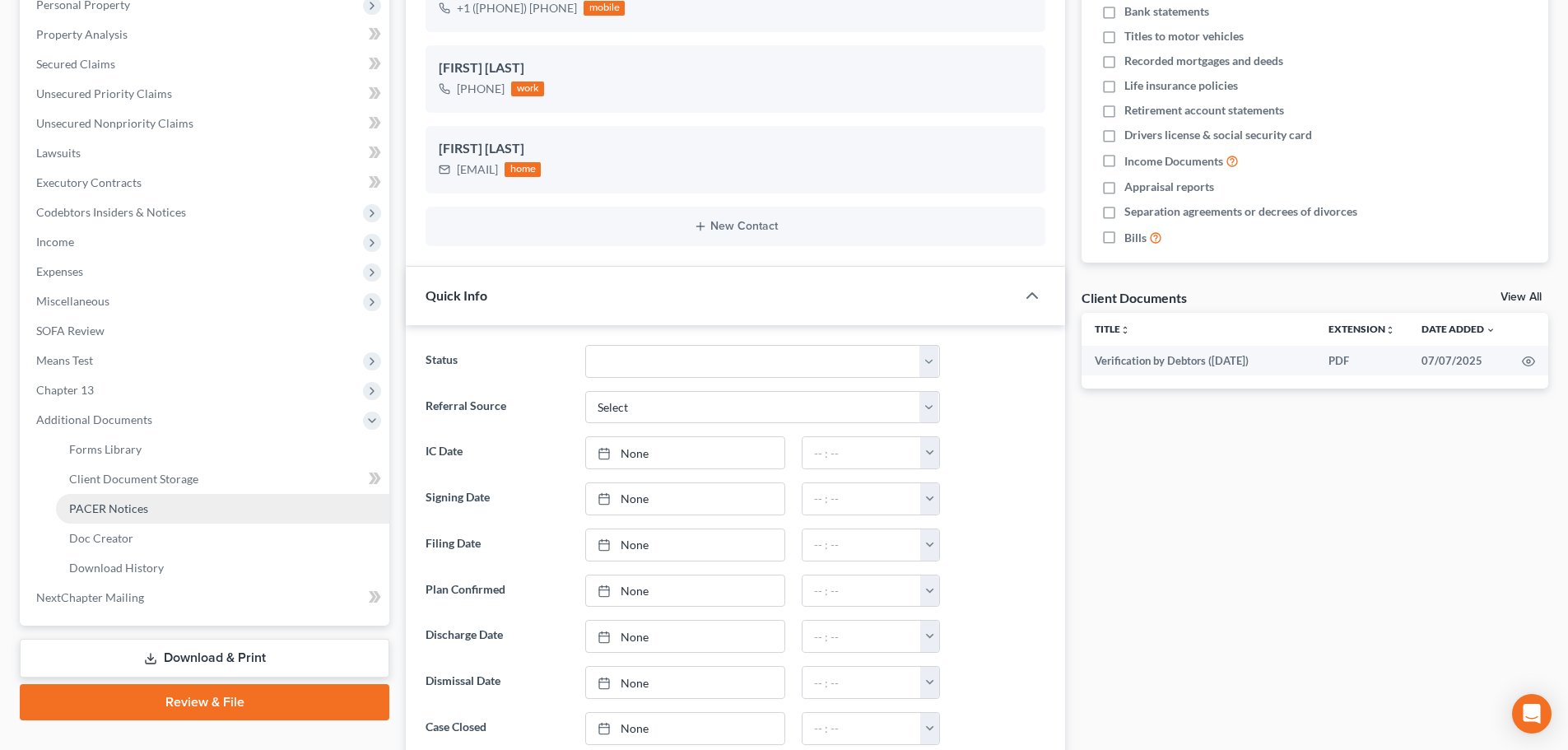 click on "PACER Notices" at bounding box center [109, 508] 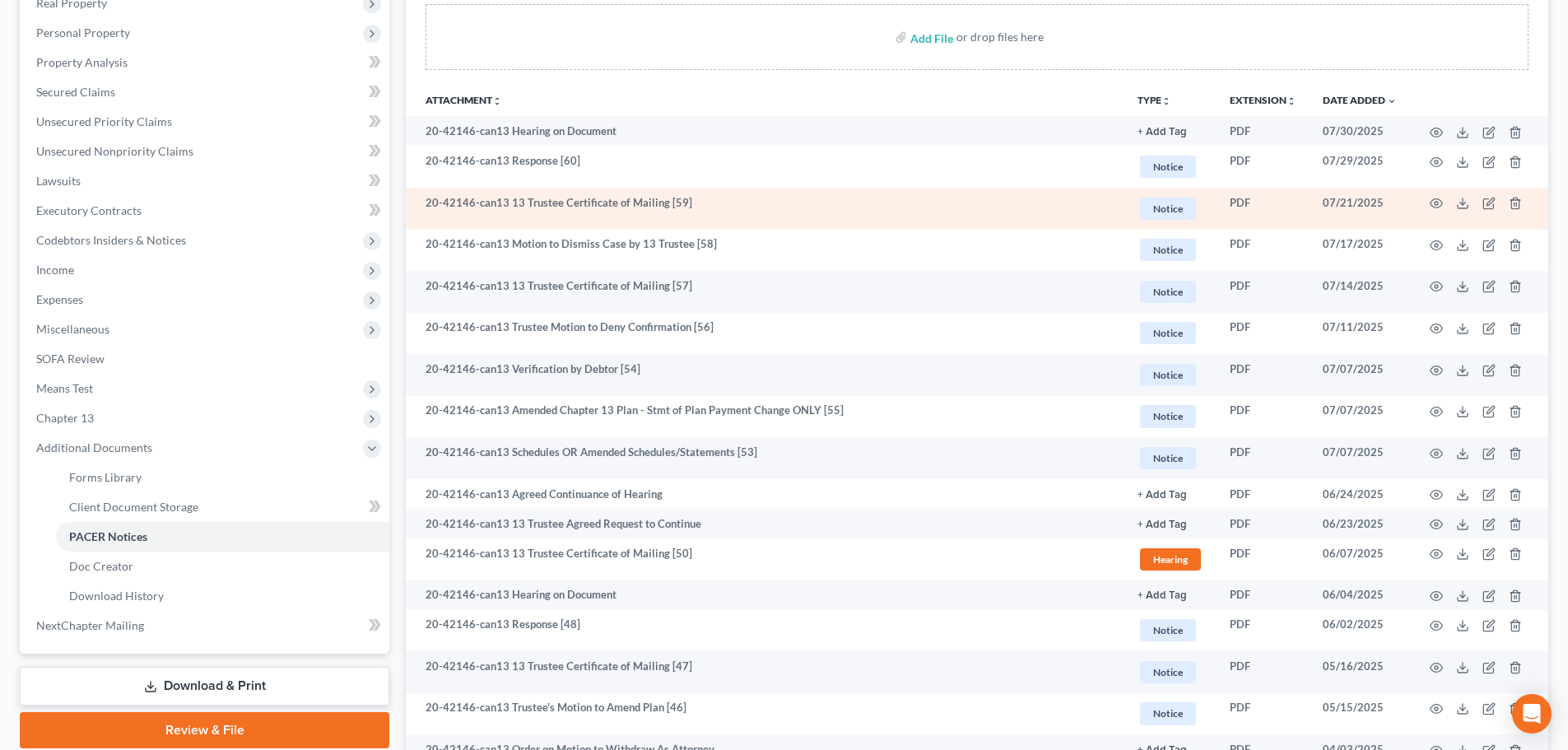 scroll, scrollTop: 329, scrollLeft: 0, axis: vertical 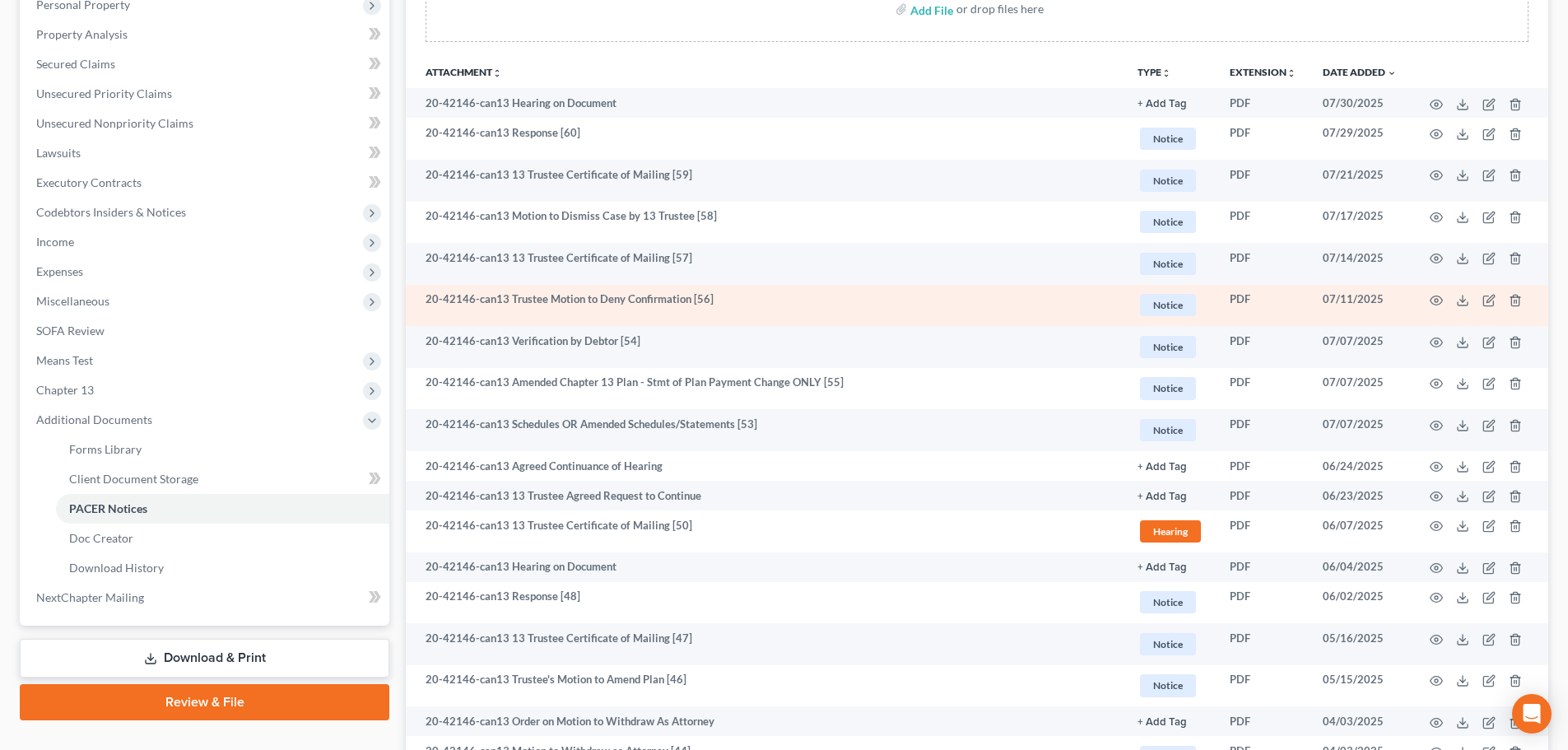 click at bounding box center [1479, 305] 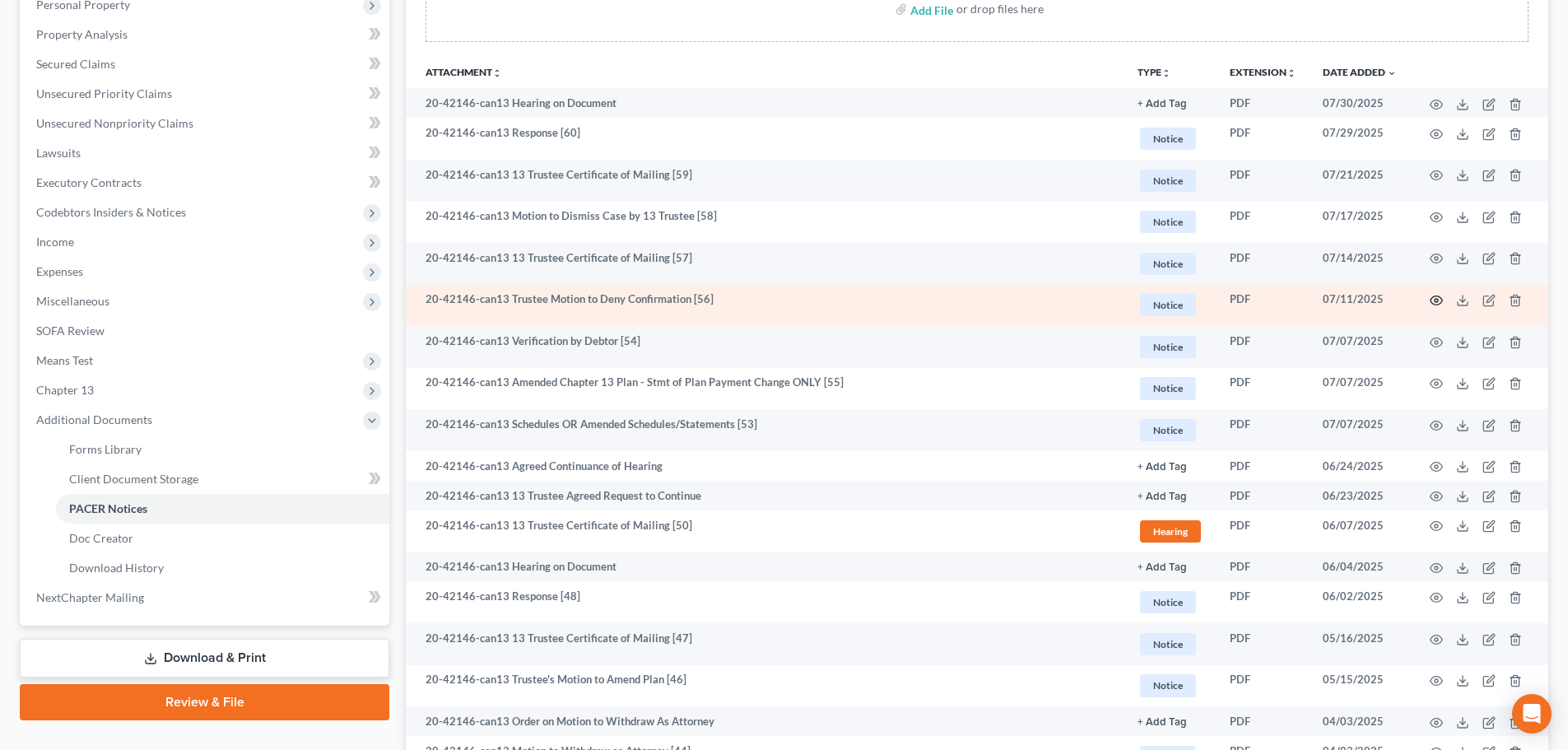 click 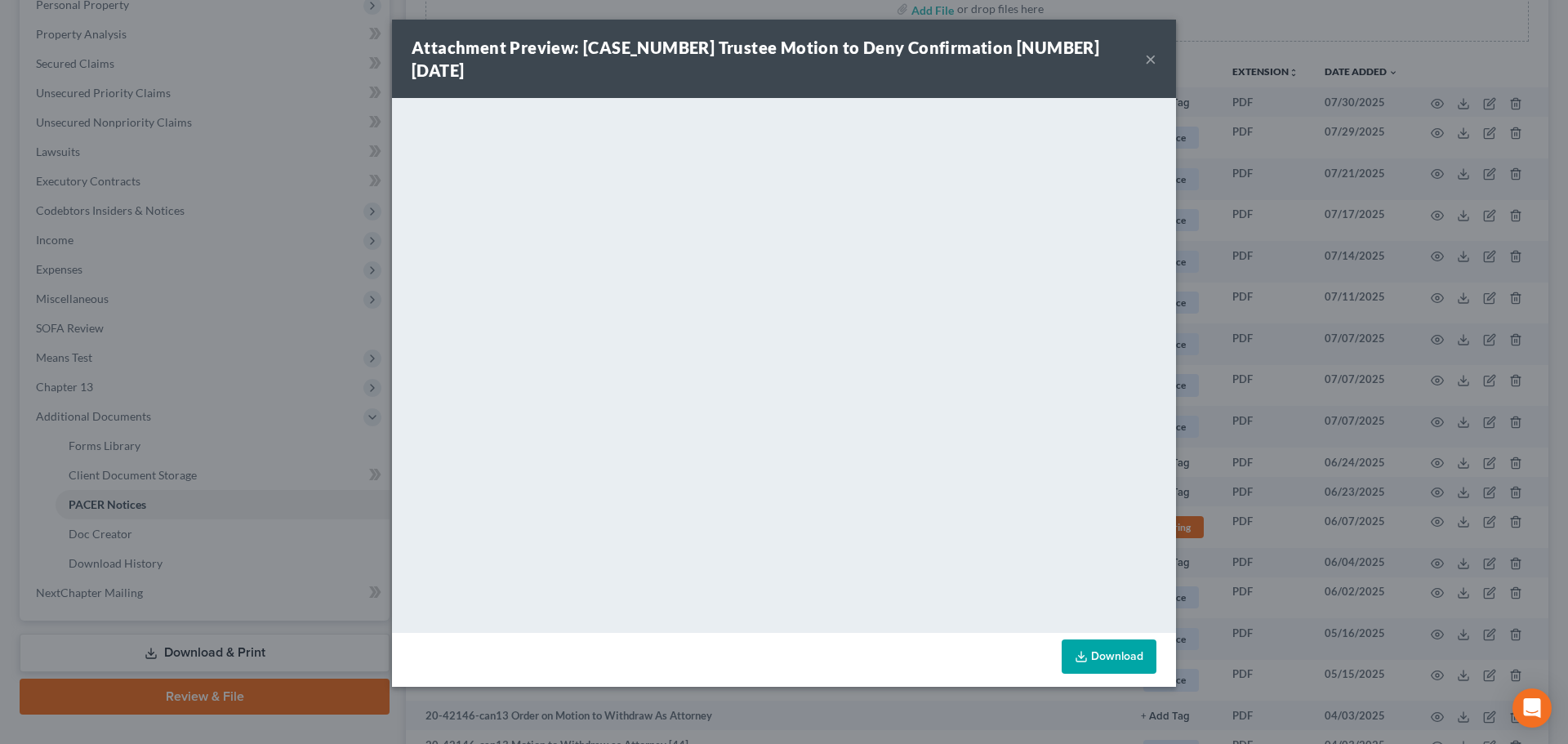 click on "Attachment Preview: [CASE_NUMBER] Trustee Motion to Deny Confirmation [NUMBER] [DATE] ×" at bounding box center [784, 59] 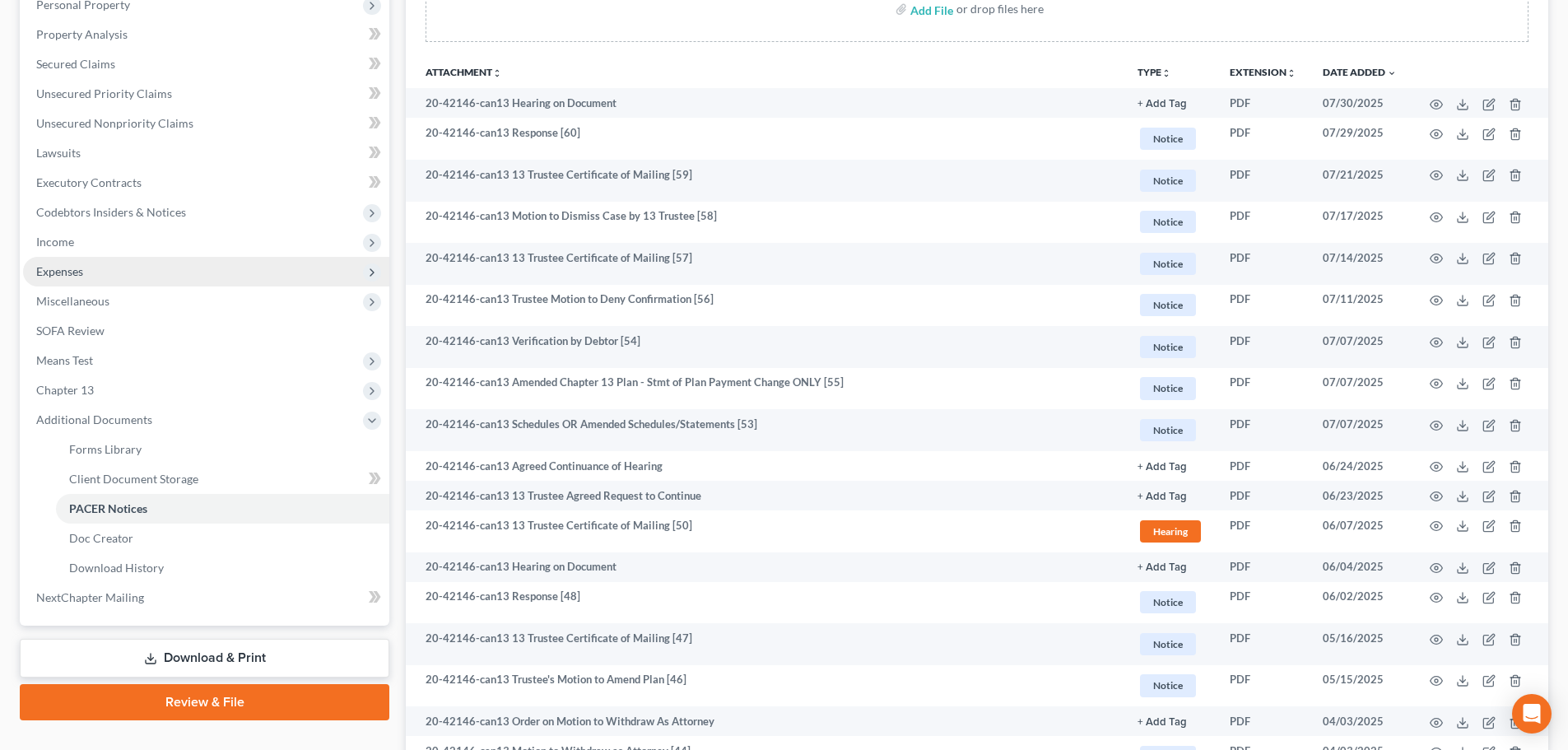 click on "Expenses" at bounding box center [206, 272] 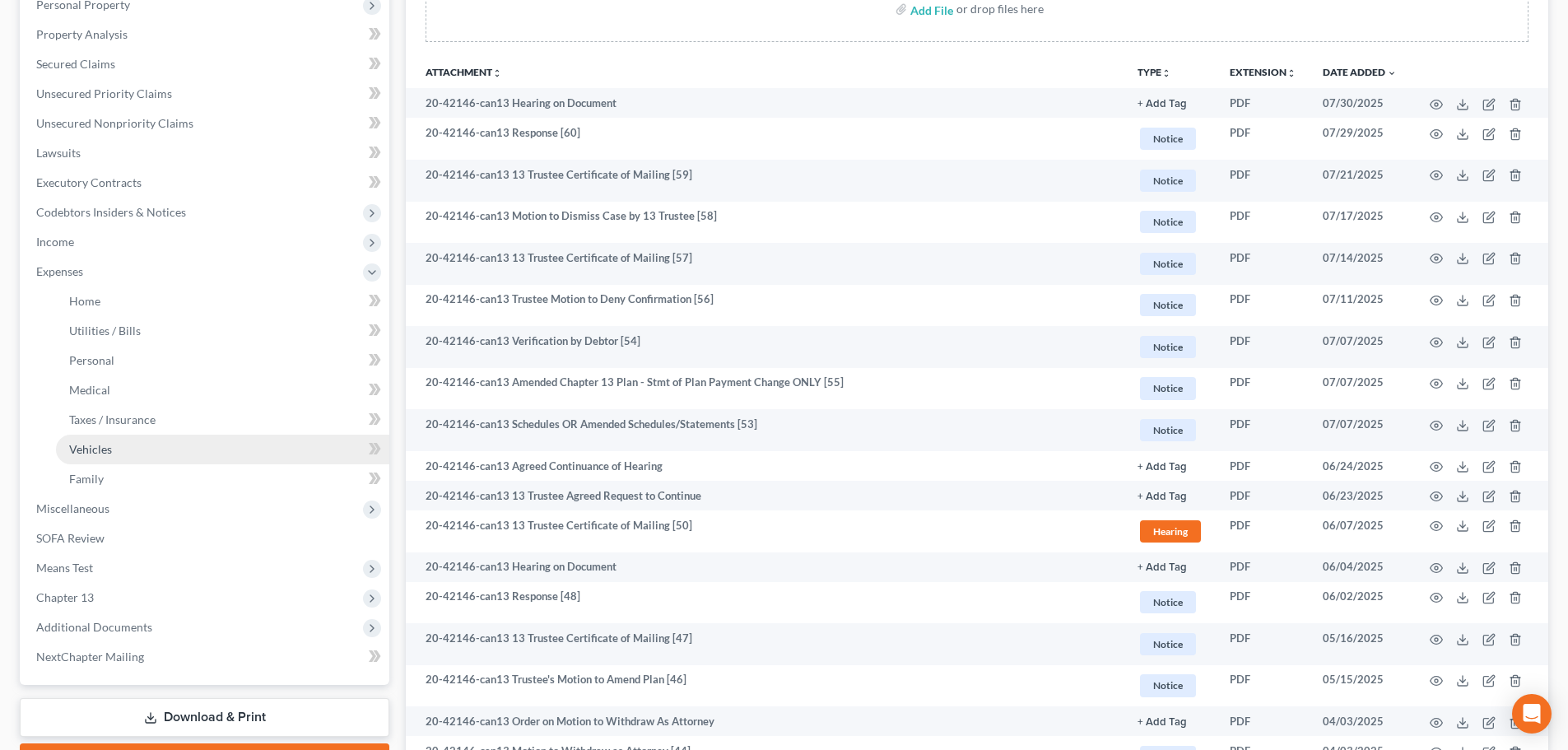 click on "Vehicles" at bounding box center [91, 449] 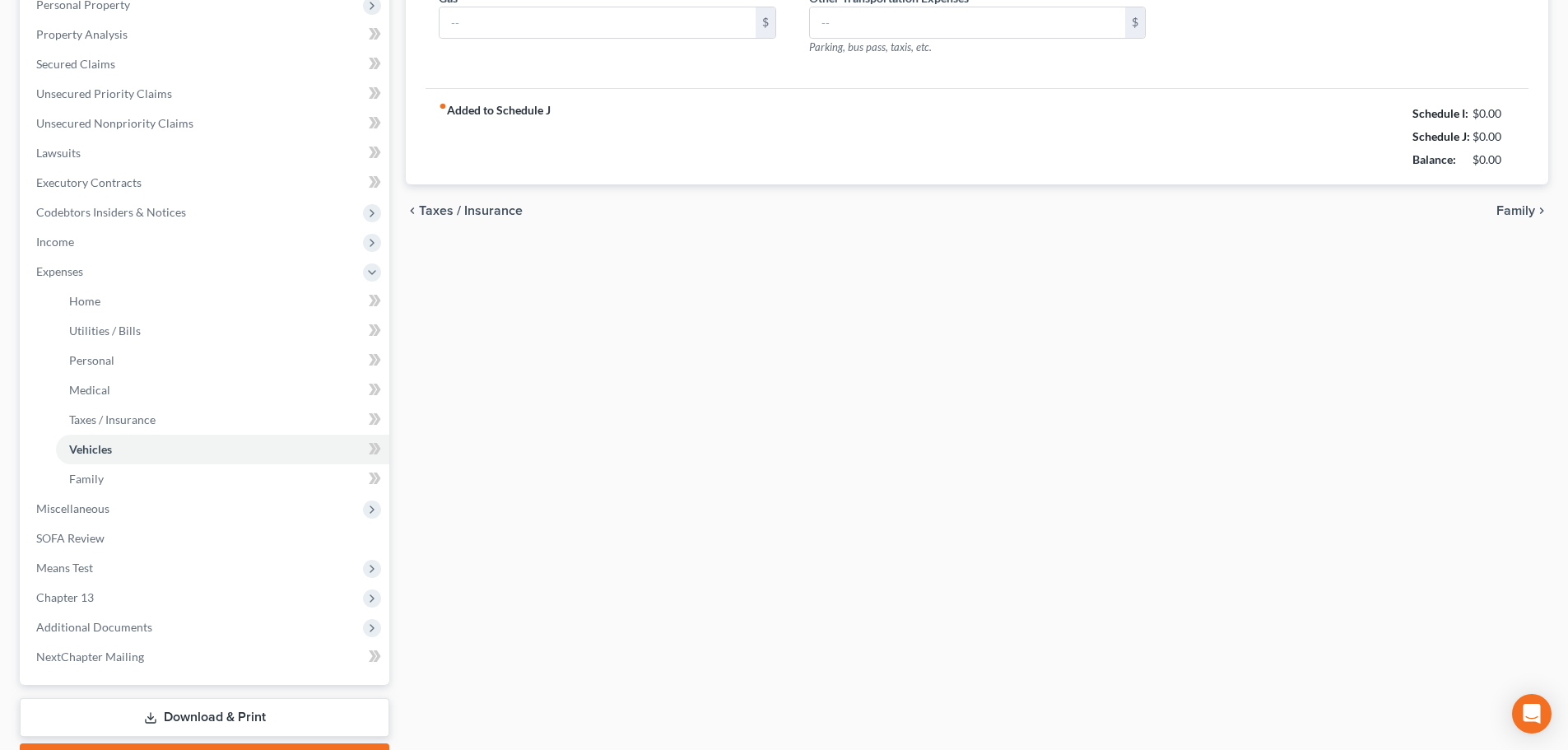 scroll, scrollTop: 62, scrollLeft: 0, axis: vertical 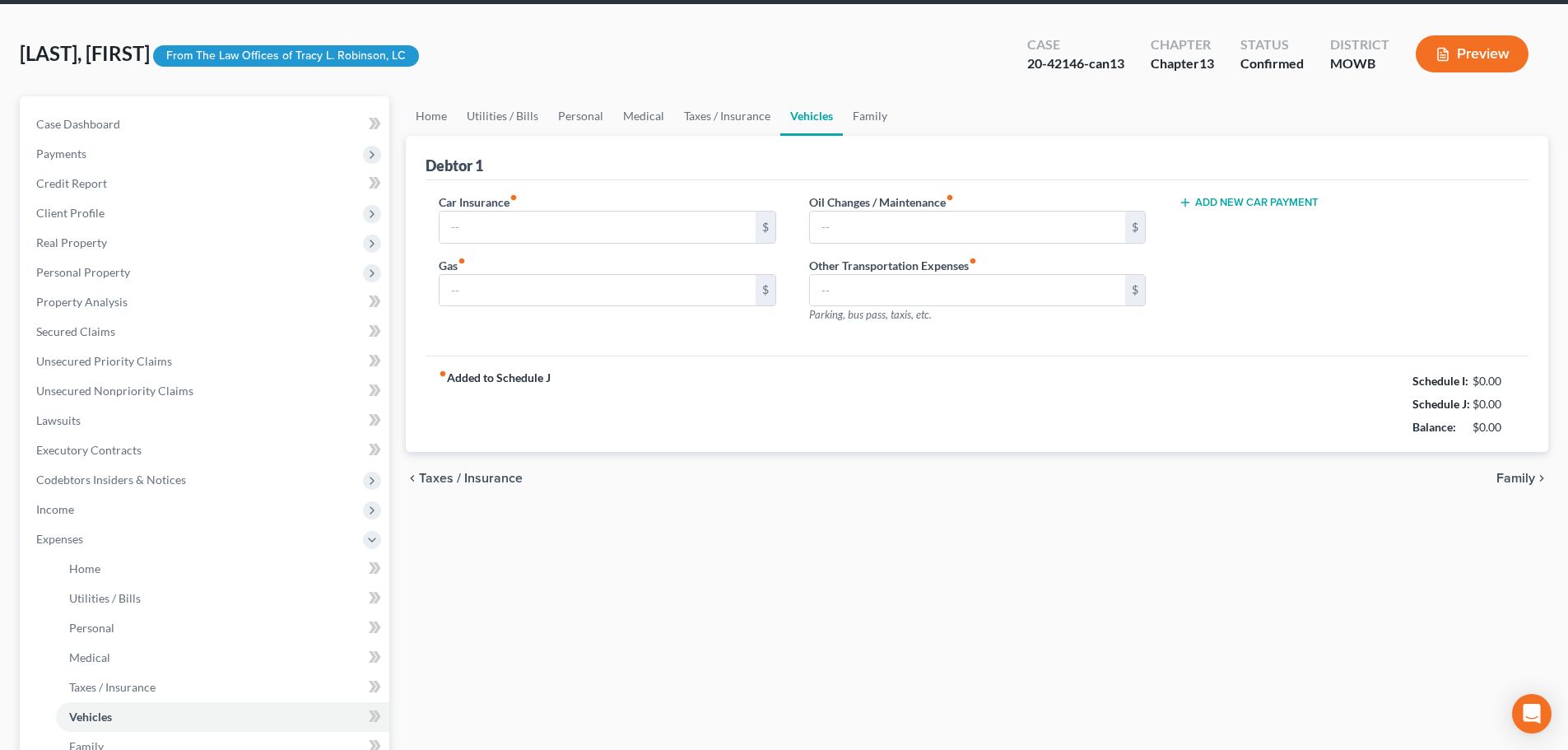 type on "235.00" 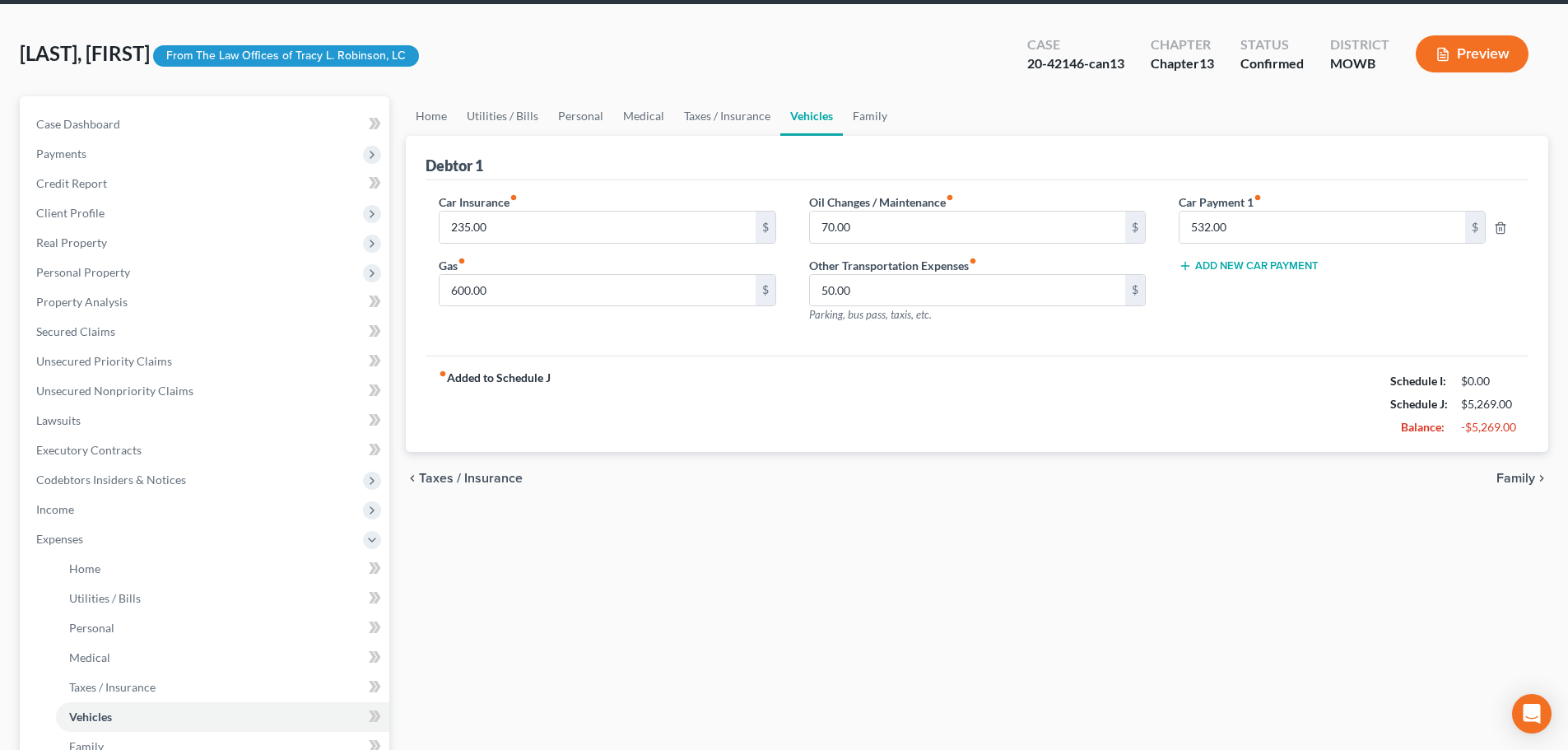 scroll, scrollTop: 0, scrollLeft: 0, axis: both 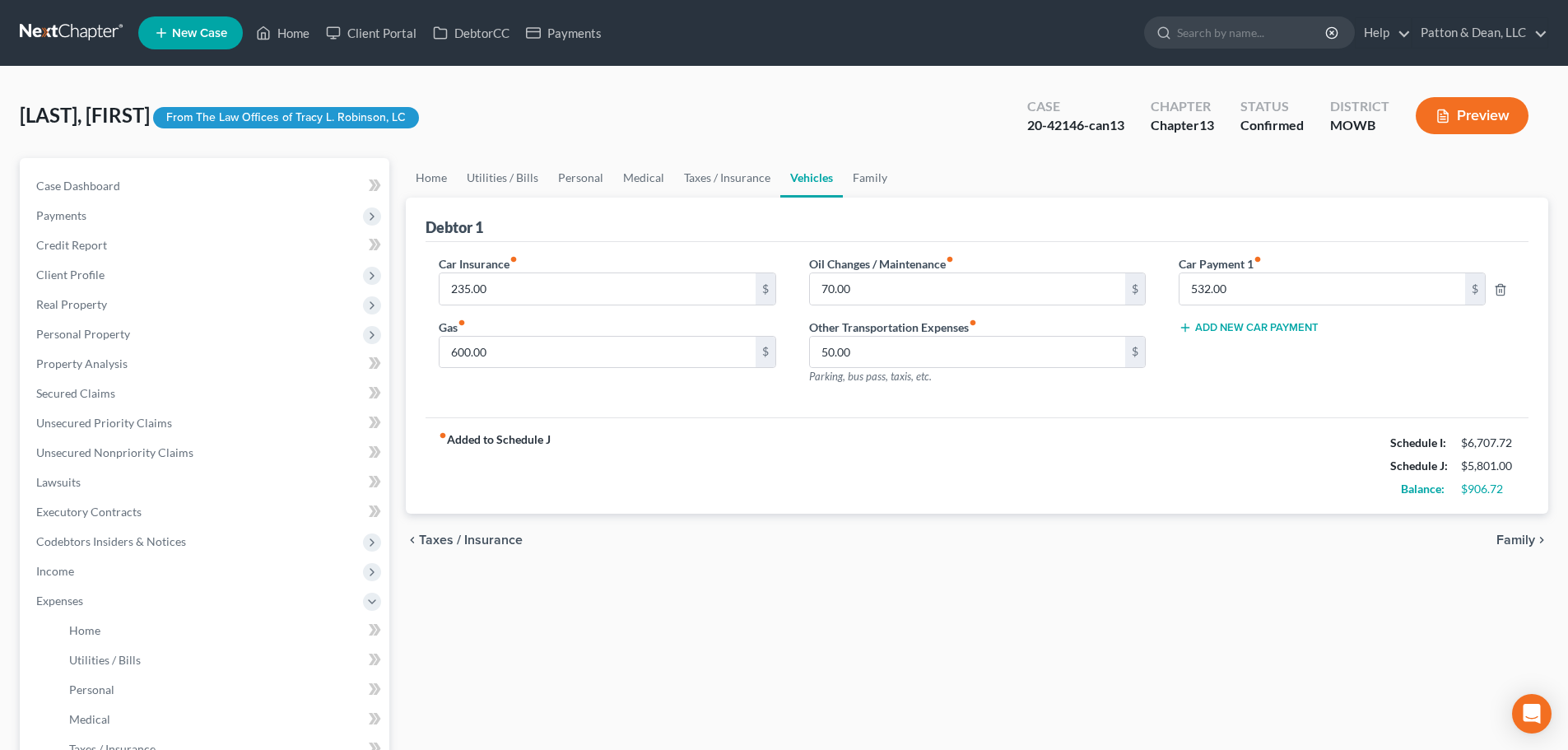 click on "Case Dashboard
Payments
Invoices
Payments
Payments
Credit Report
Client Profile
Home" at bounding box center [204, 586] 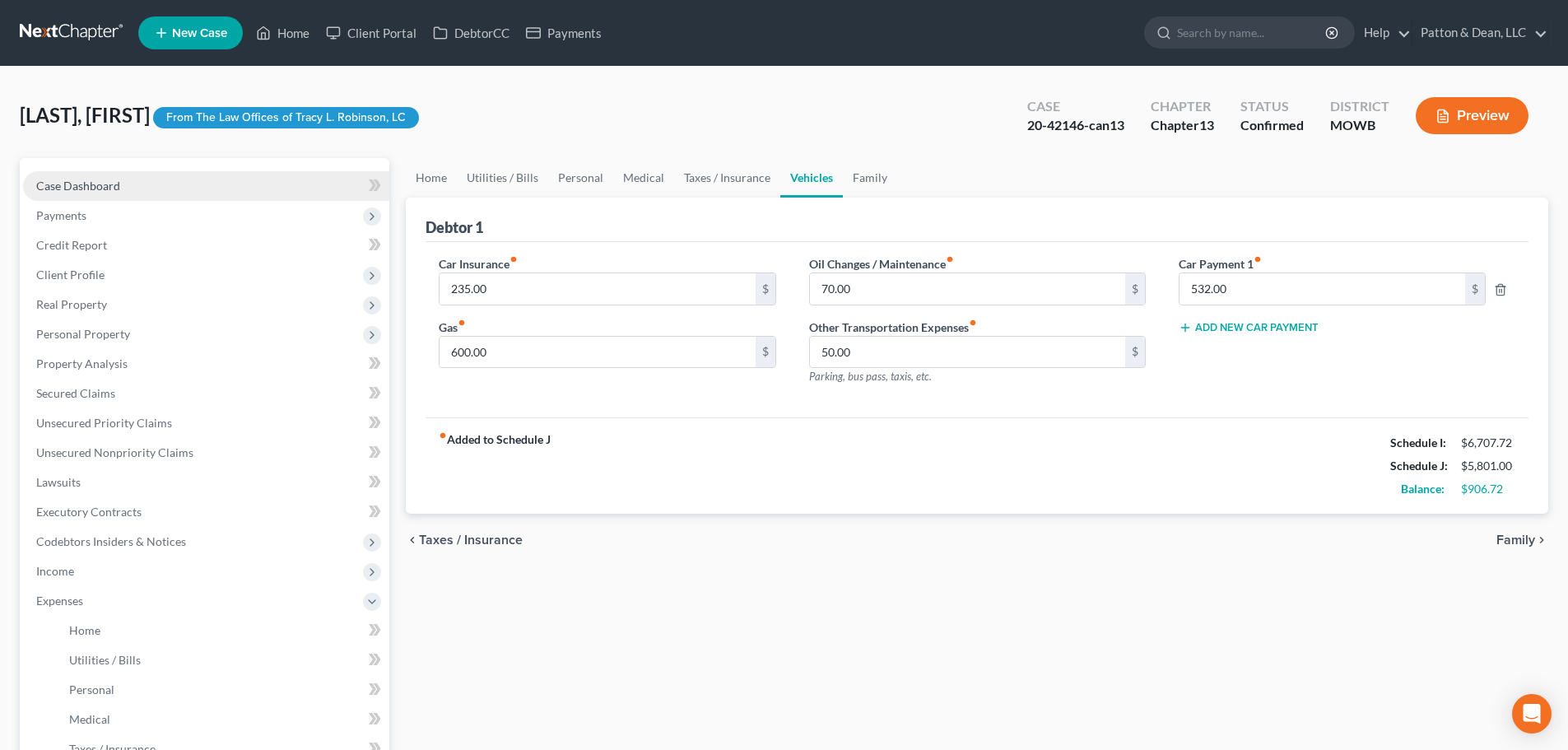 click on "Case Dashboard" at bounding box center (78, 185) 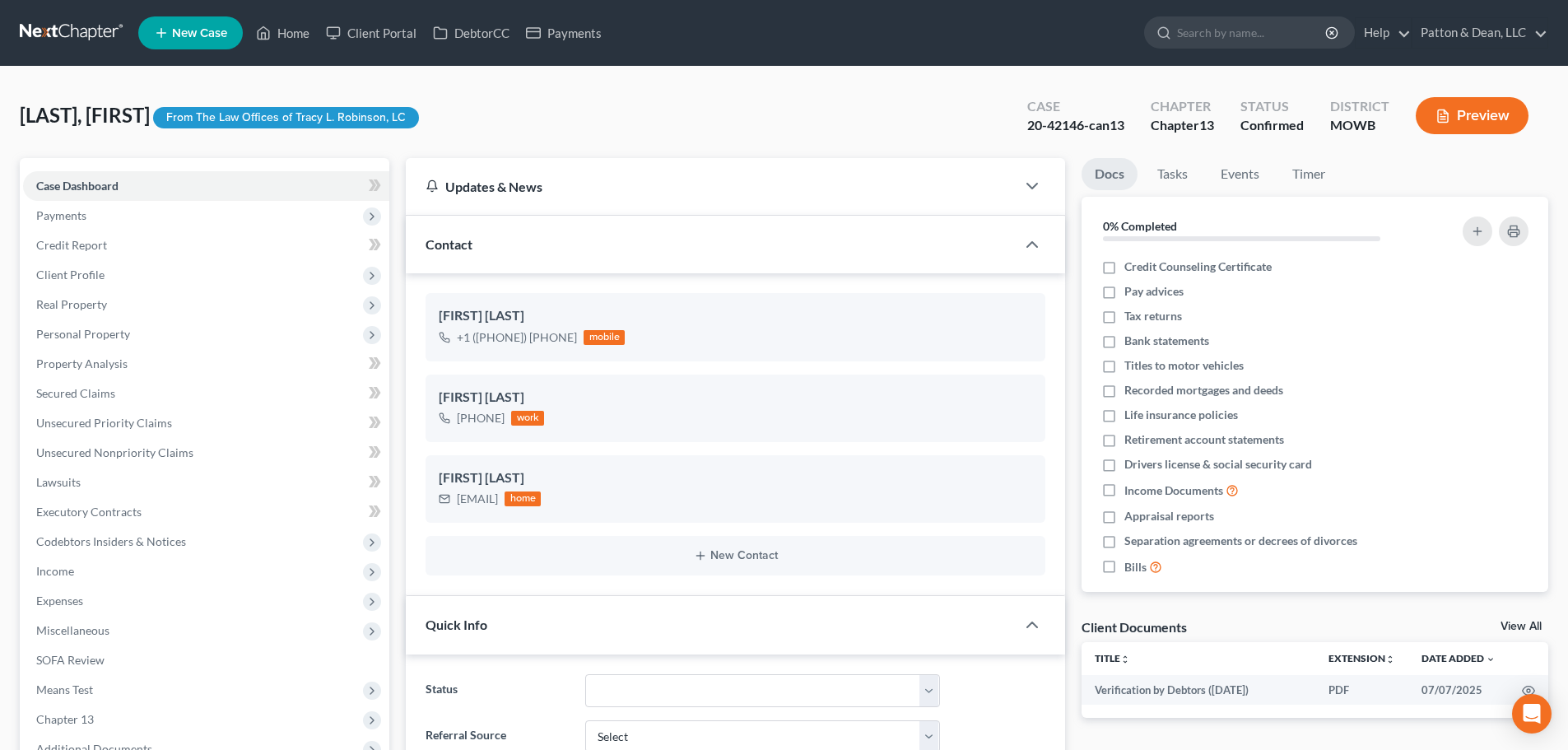 scroll, scrollTop: 88, scrollLeft: 0, axis: vertical 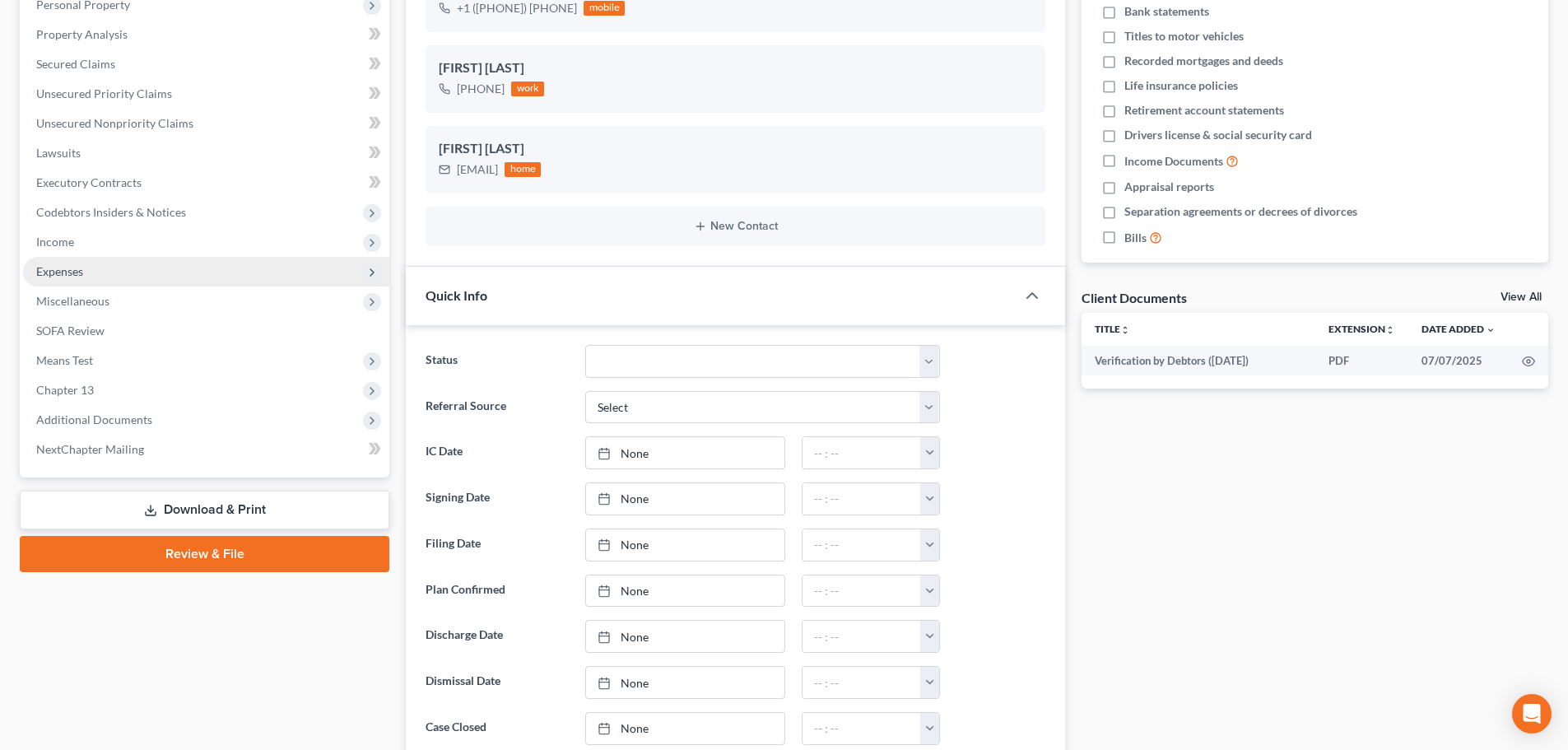 click on "Expenses" at bounding box center [59, 271] 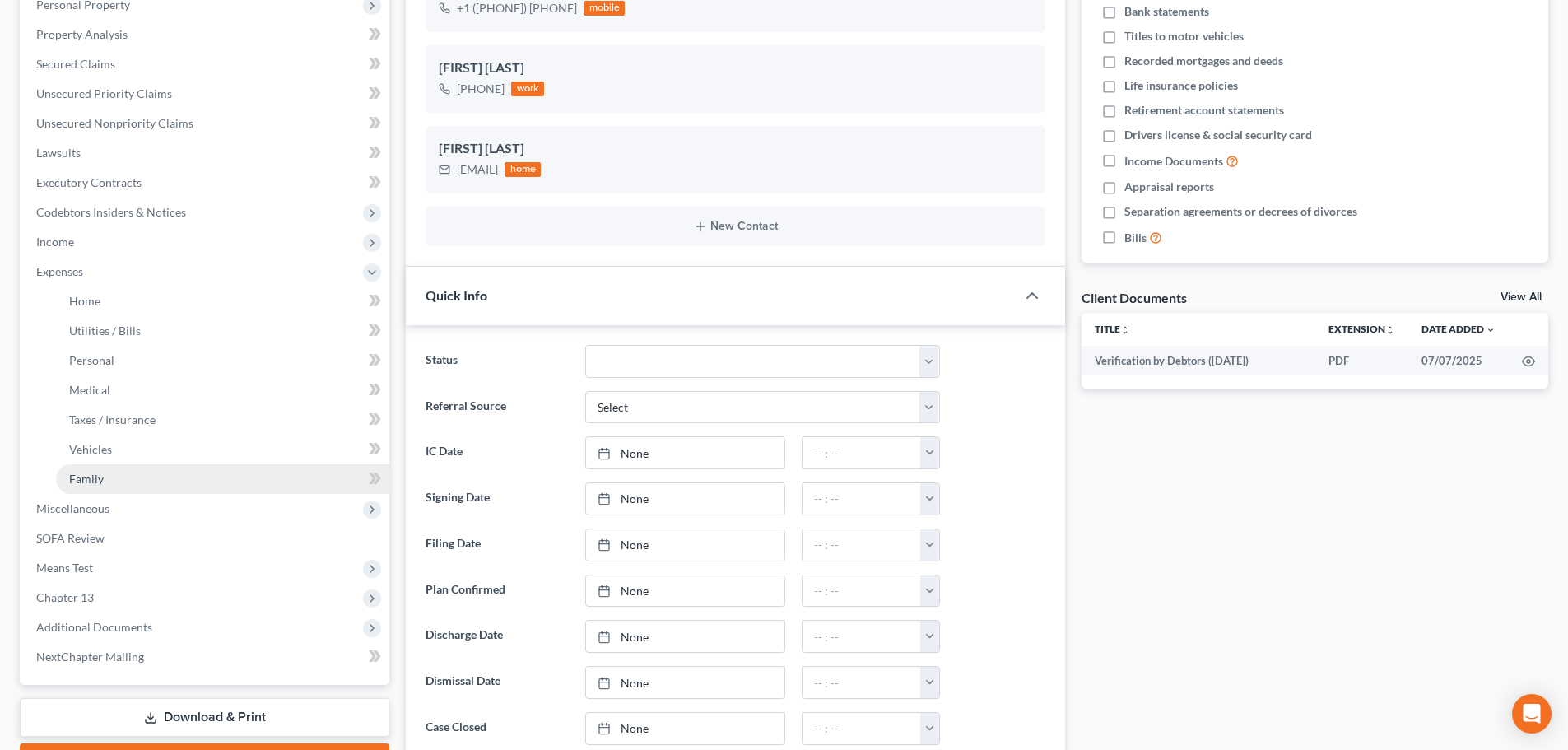 click on "Family" at bounding box center [86, 478] 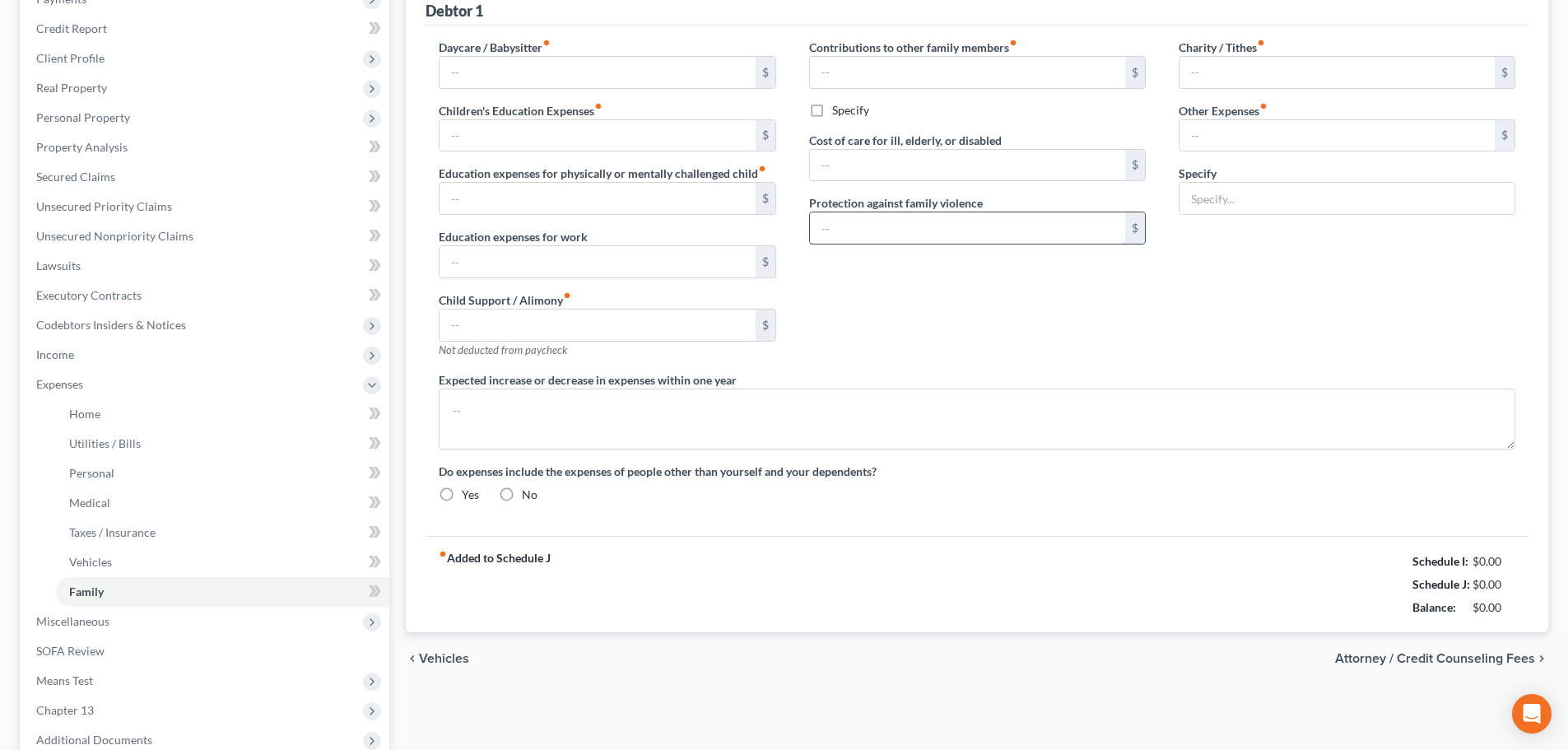 type on "0.00" 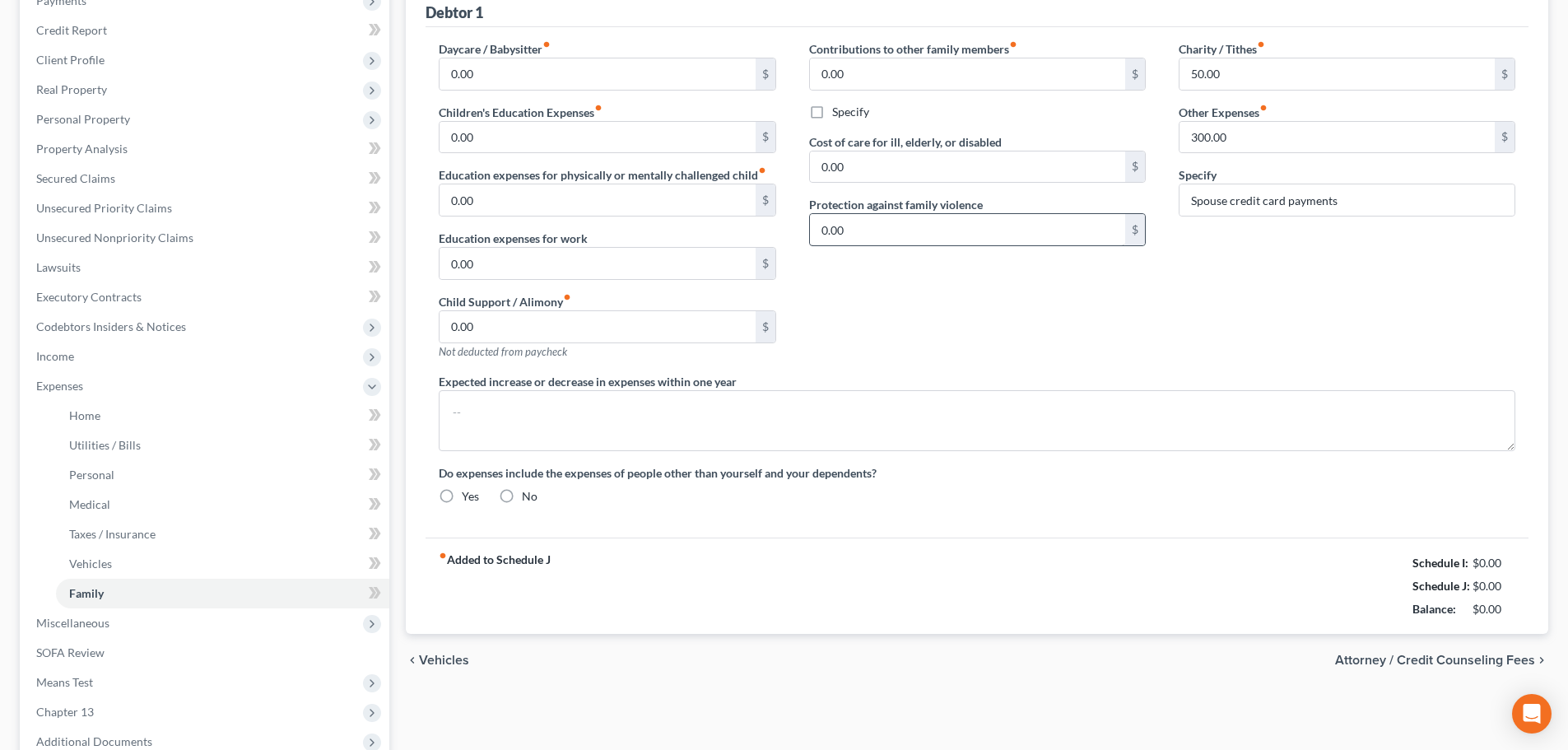 radio on "true" 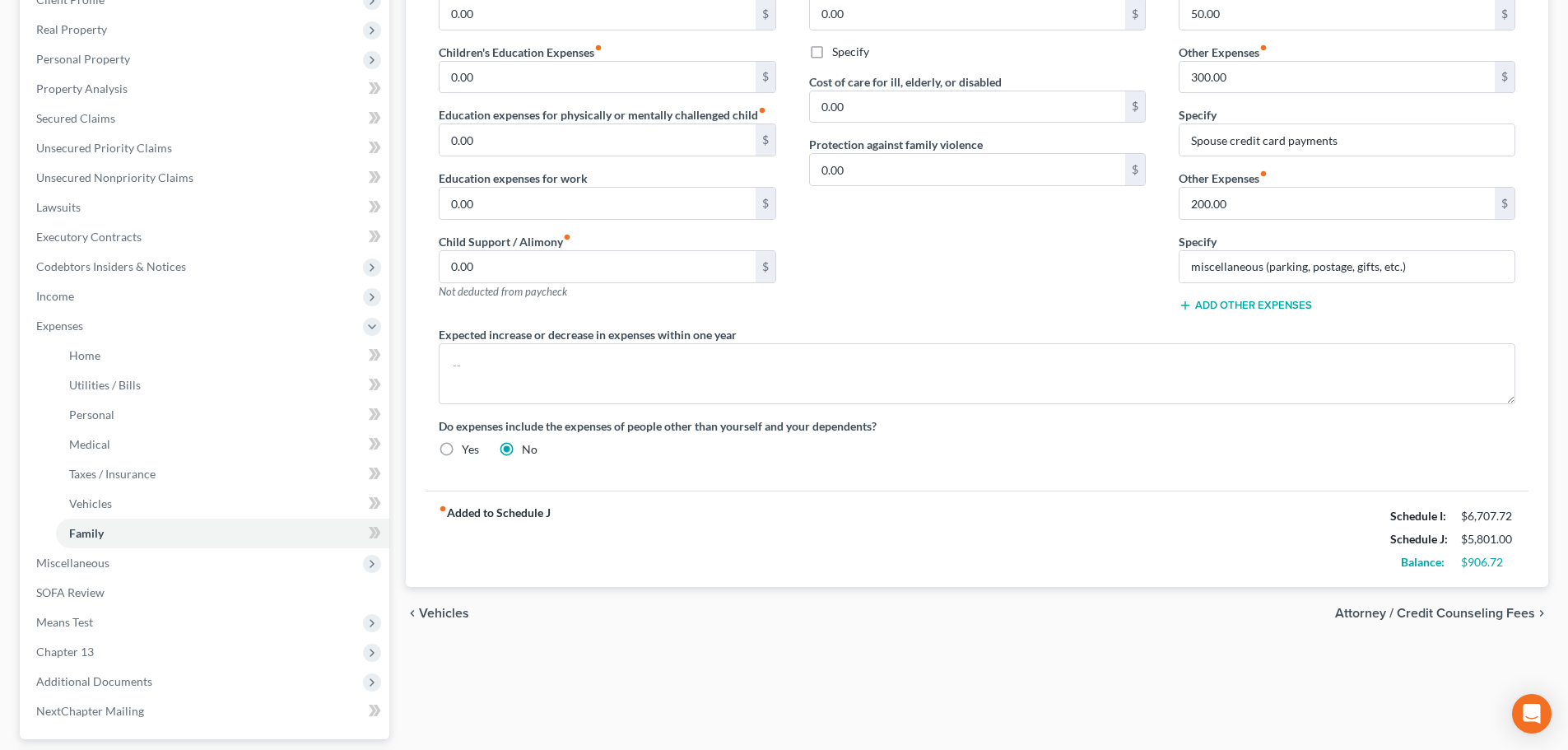 scroll, scrollTop: 329, scrollLeft: 0, axis: vertical 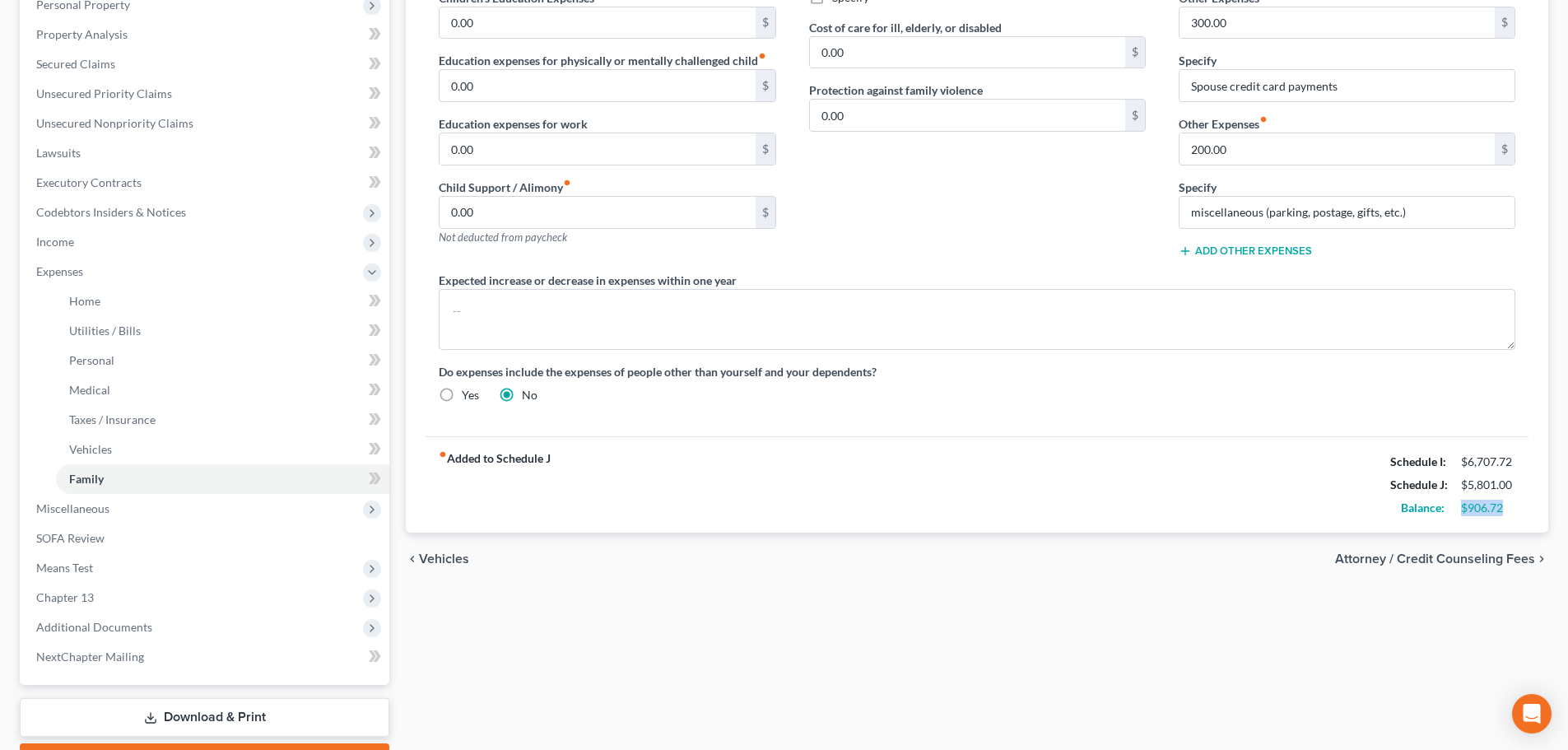 drag, startPoint x: 1510, startPoint y: 513, endPoint x: 1456, endPoint y: 514, distance: 54.00926 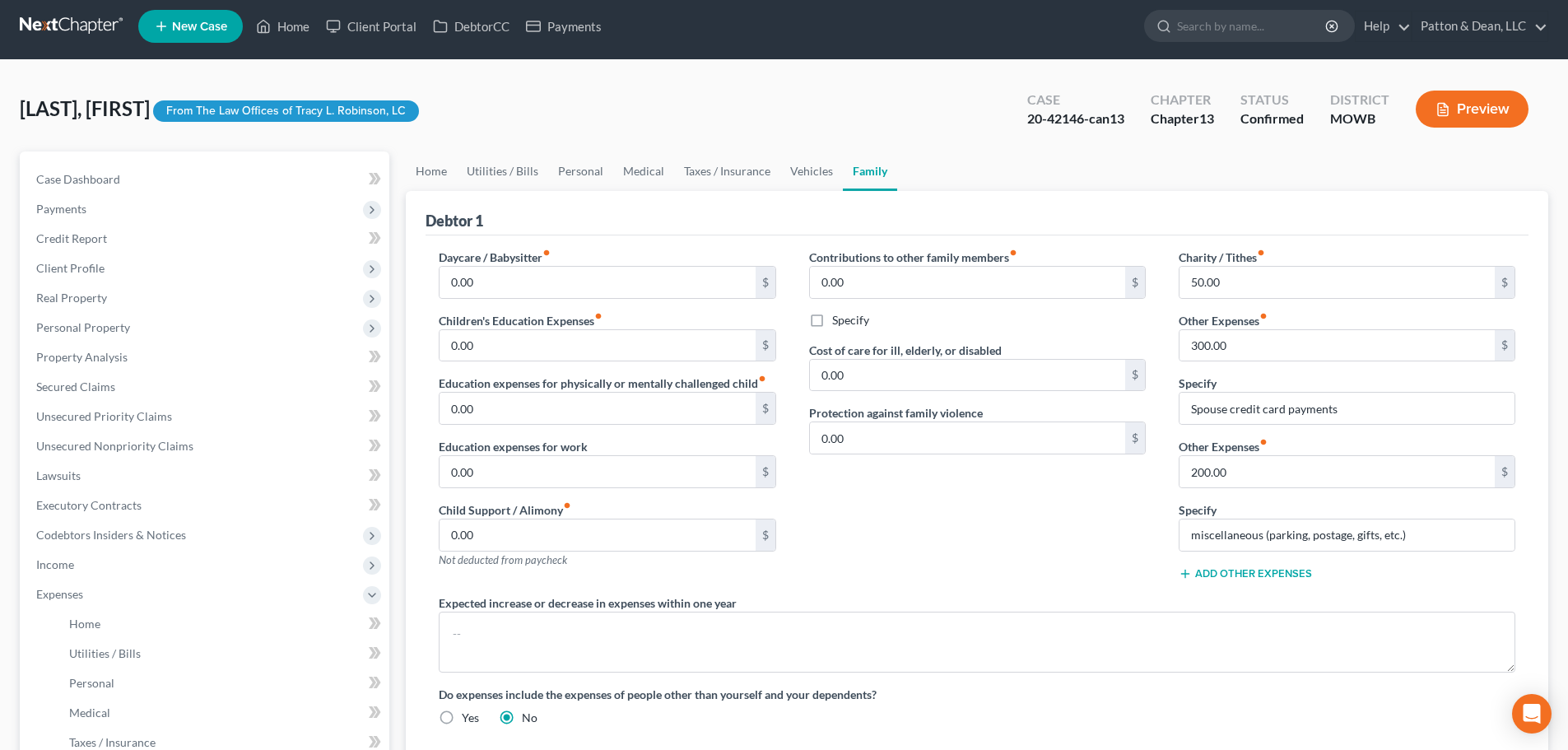 scroll, scrollTop: 0, scrollLeft: 0, axis: both 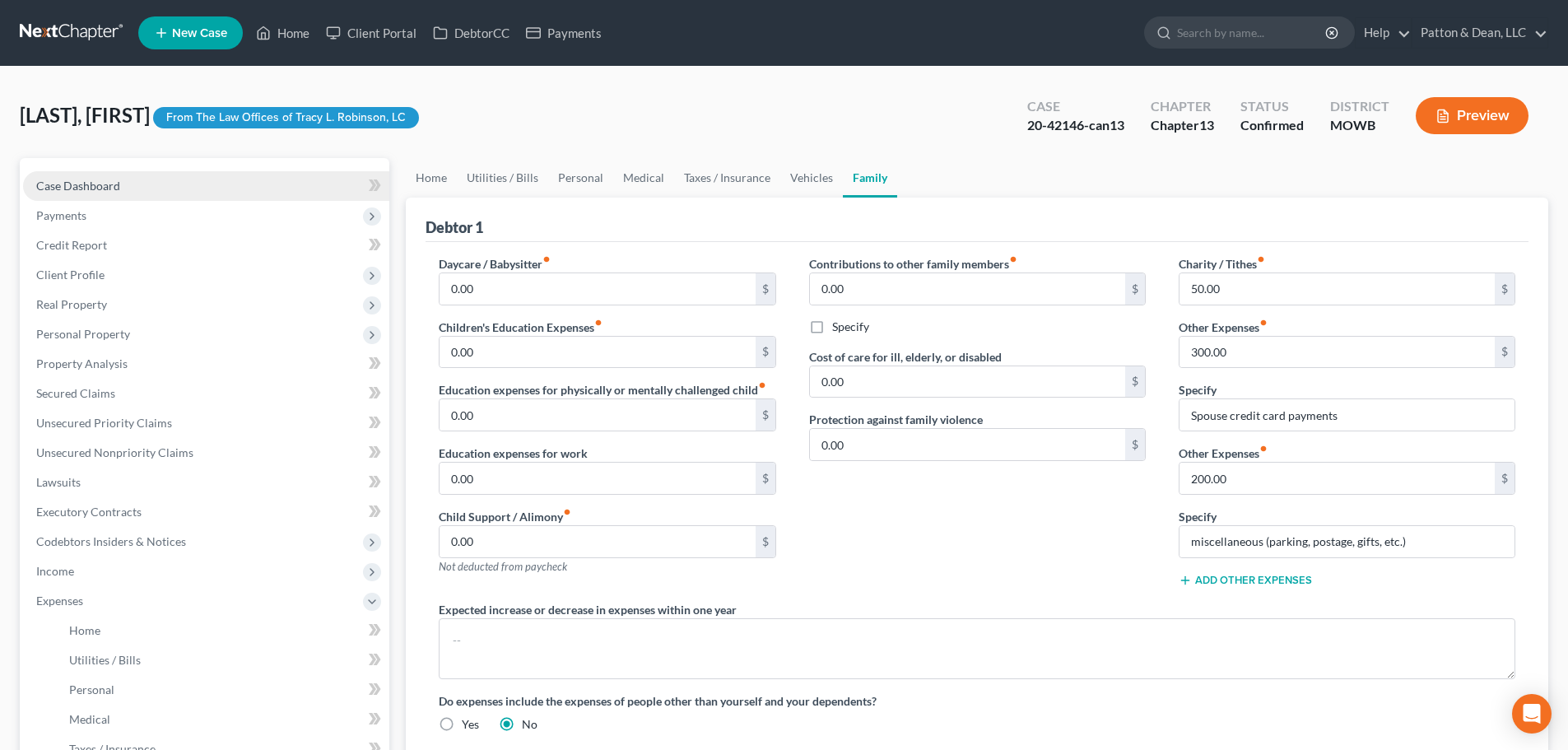 click on "Case Dashboard" at bounding box center (78, 185) 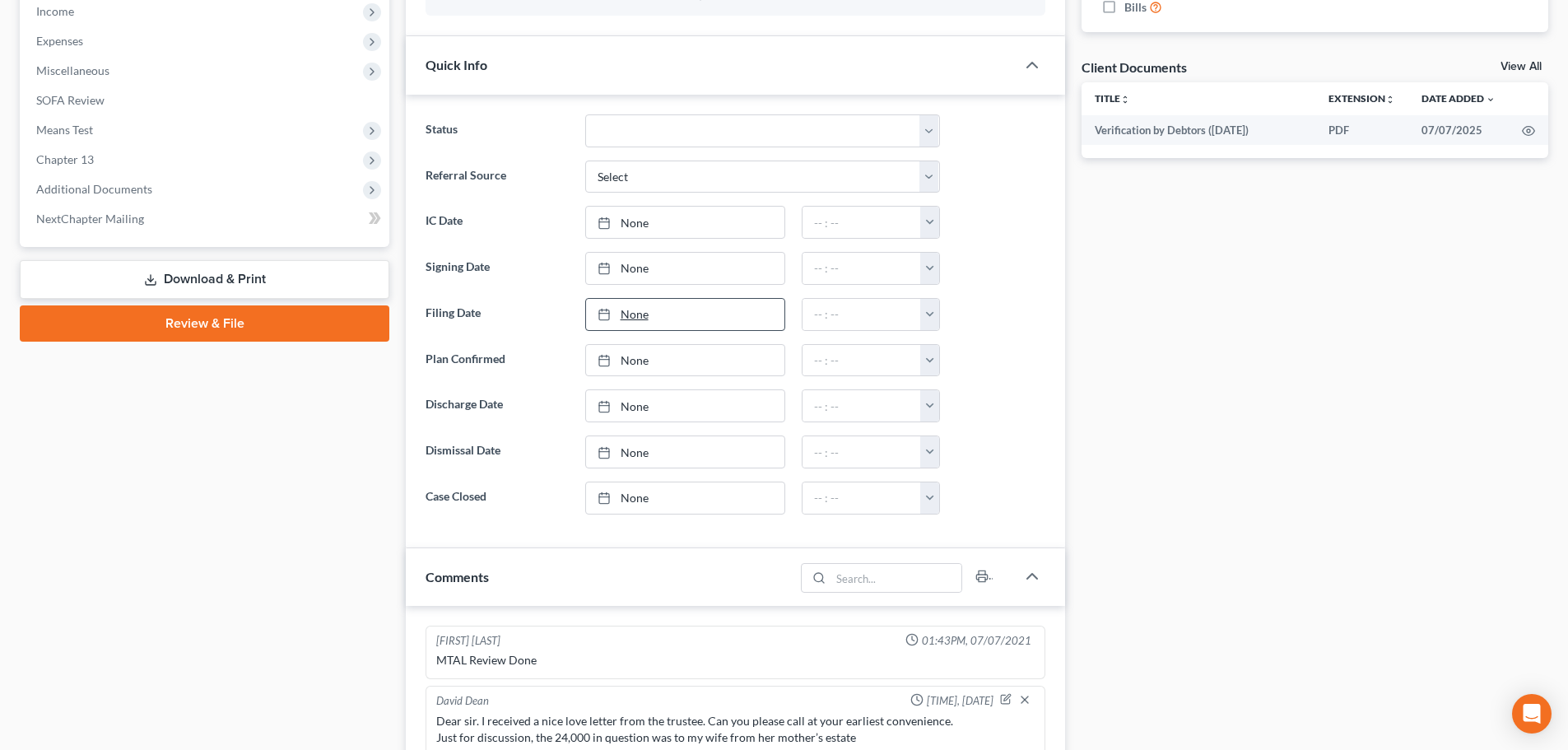 scroll, scrollTop: 576, scrollLeft: 0, axis: vertical 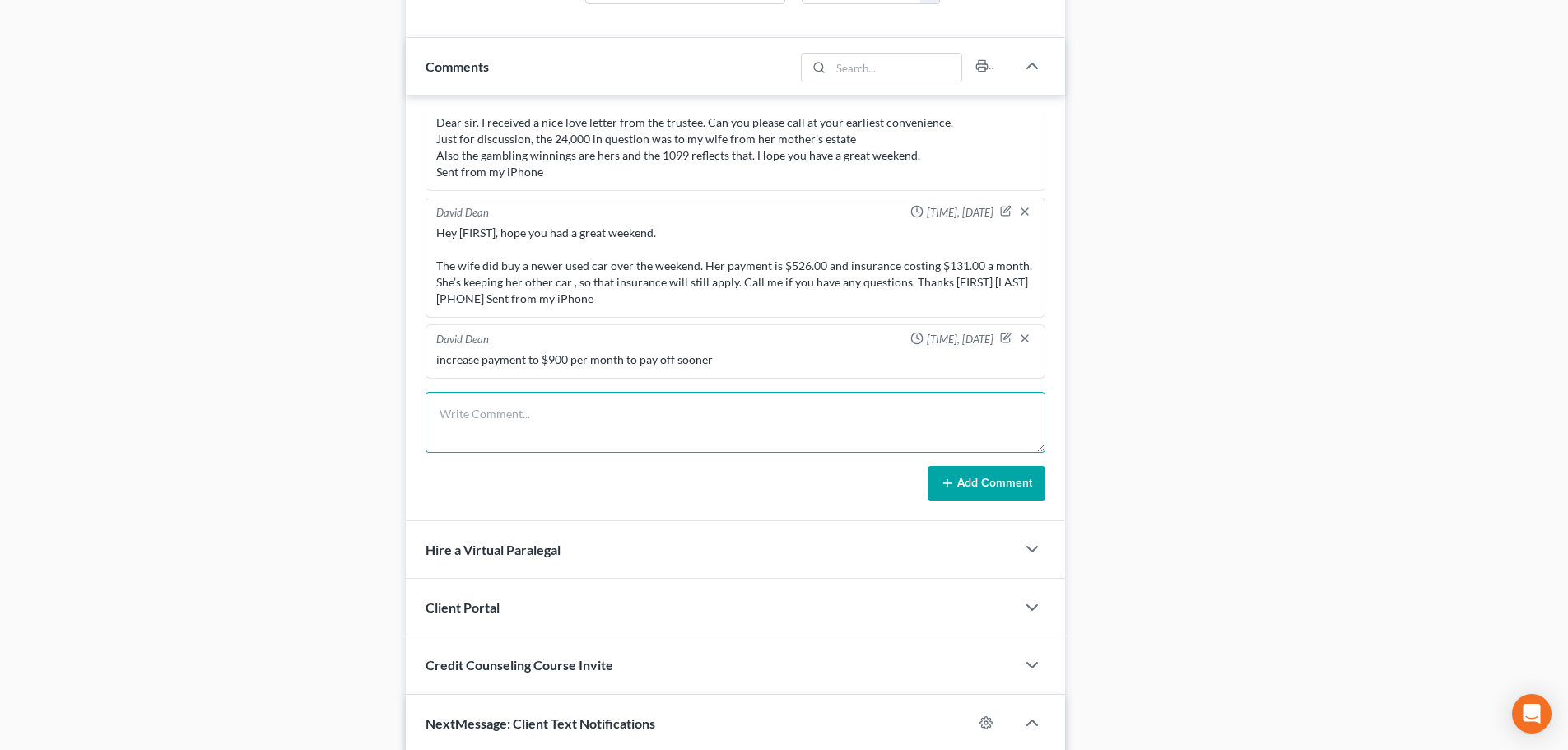 click at bounding box center (735, 422) 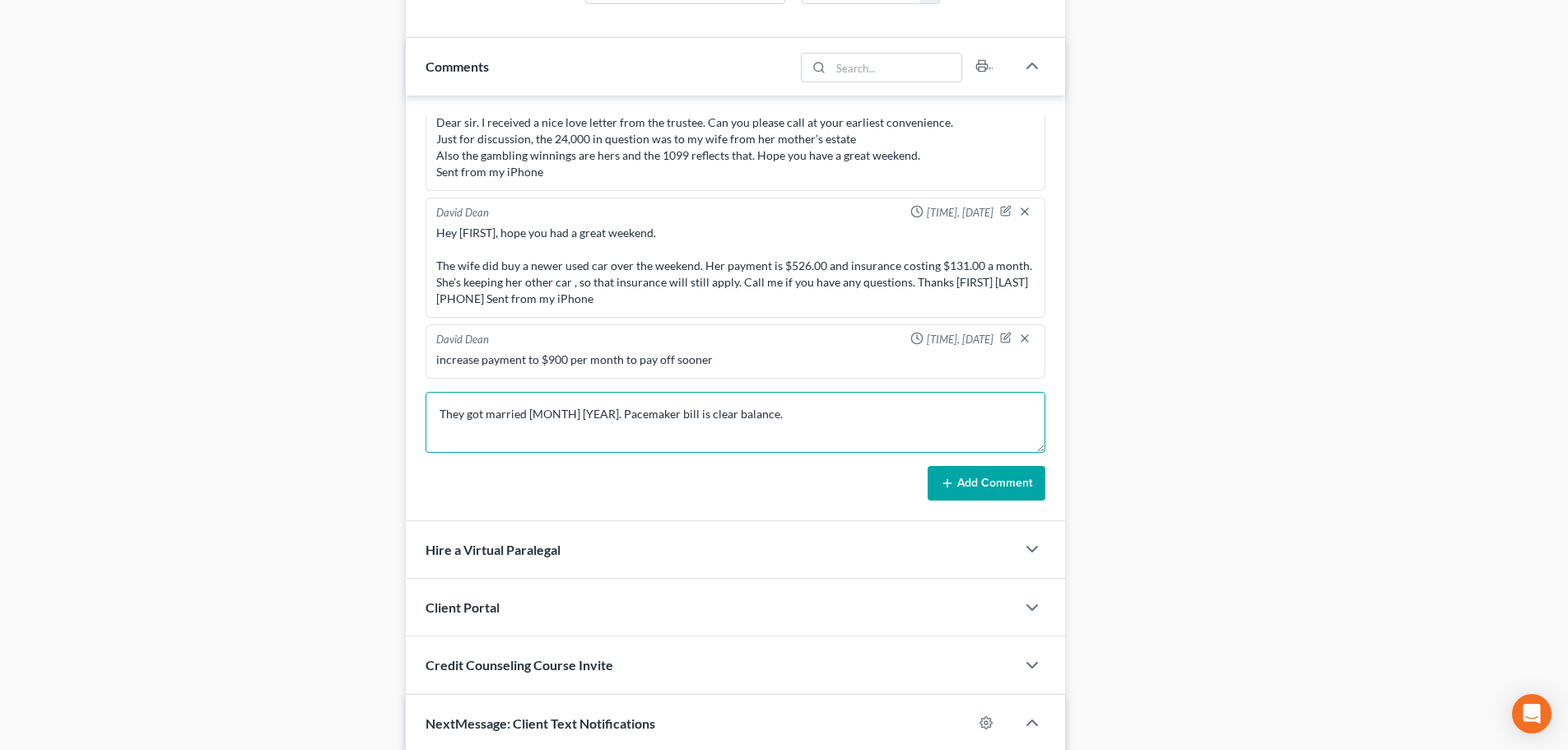 type on "They got married Sept 2023. Pacemaker bill is clear balance." 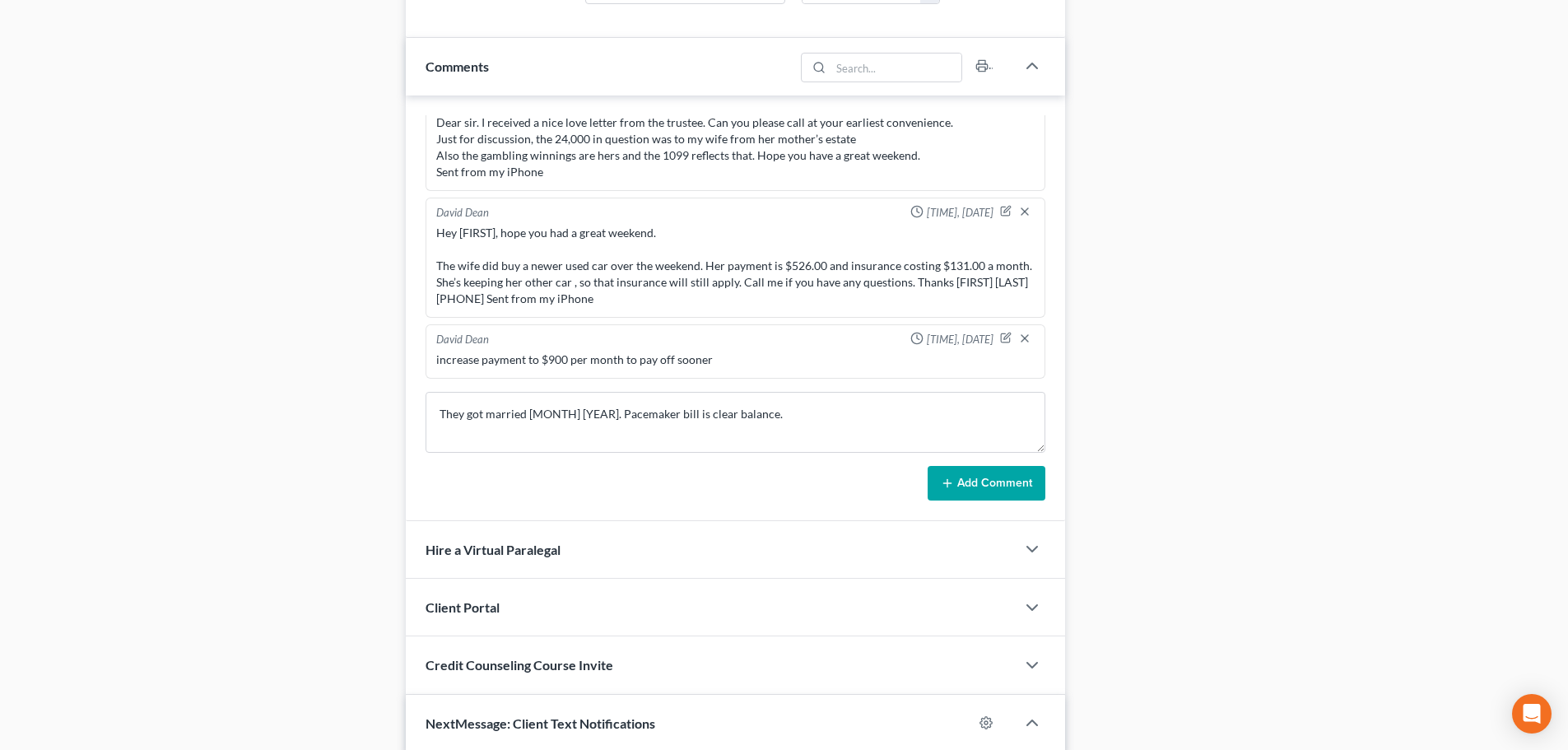 click on "Add Comment" at bounding box center [986, 483] 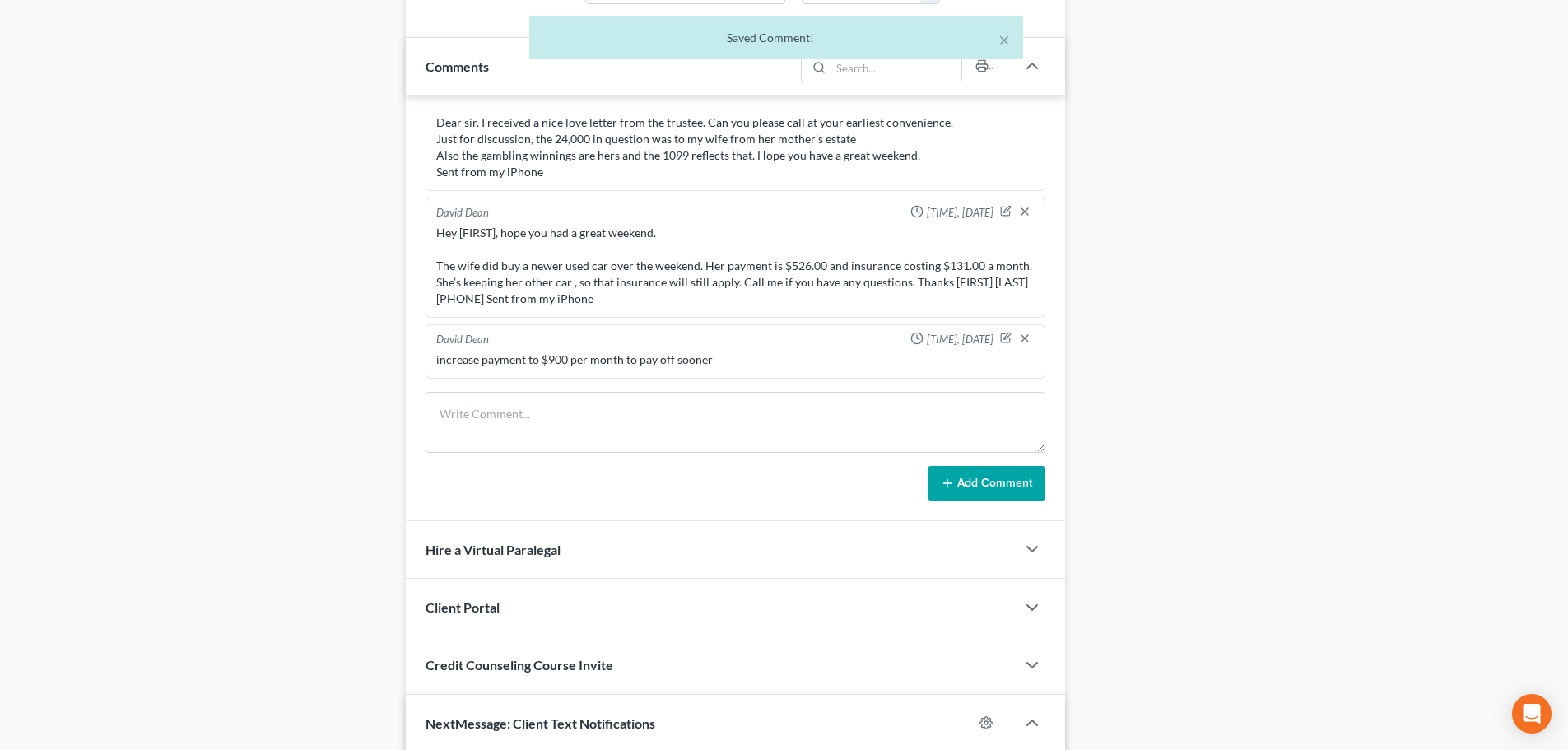 scroll, scrollTop: 149, scrollLeft: 0, axis: vertical 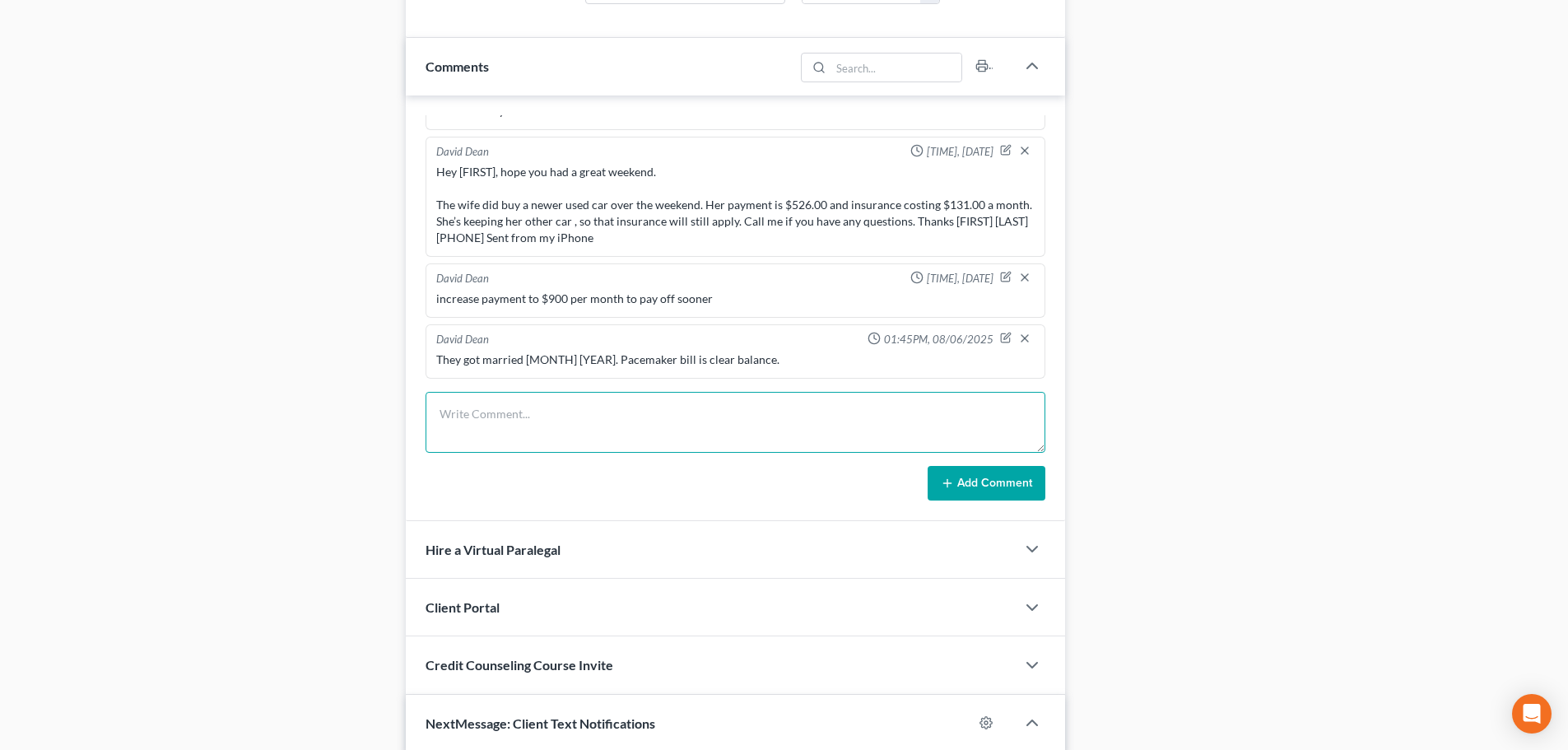 click at bounding box center [735, 422] 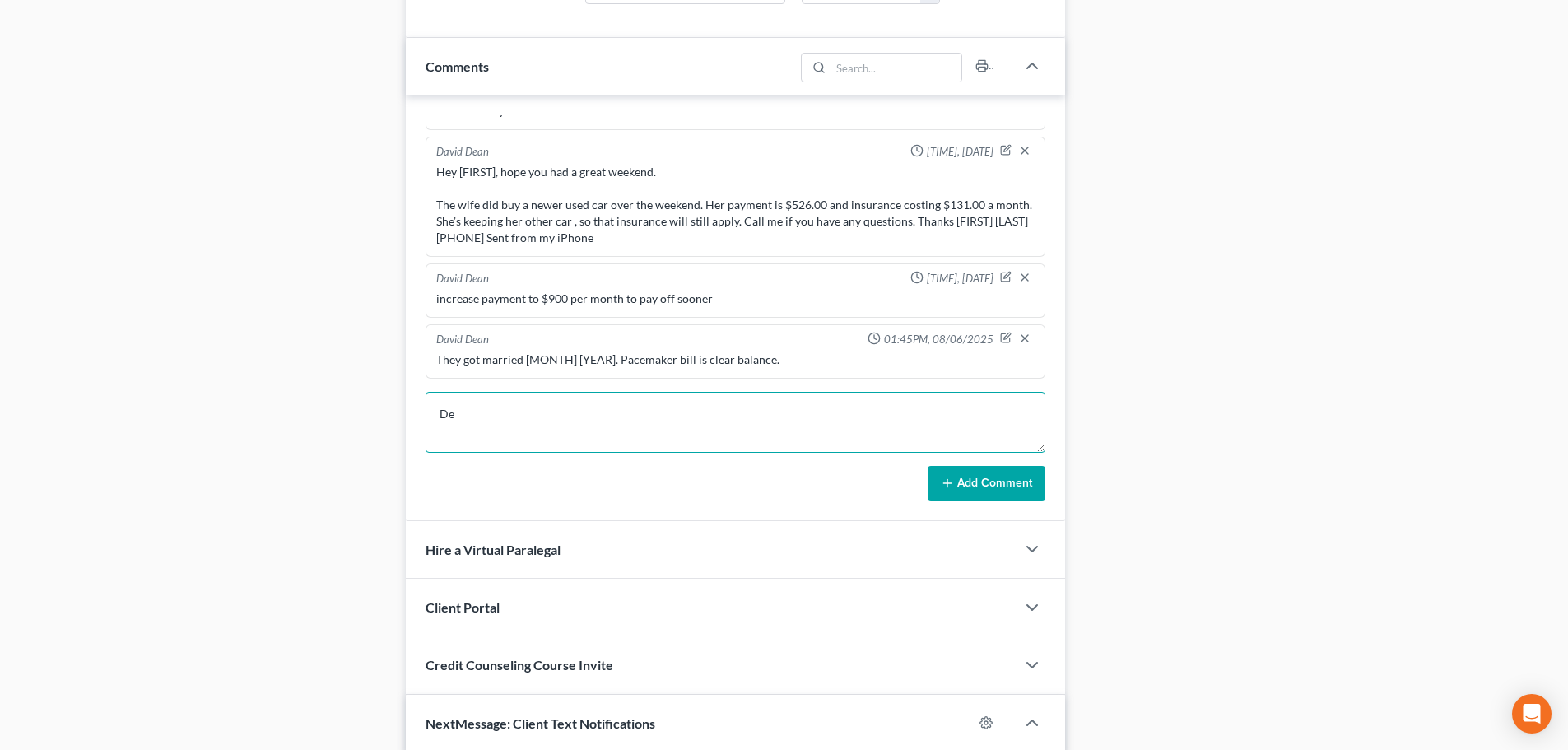 type on "D" 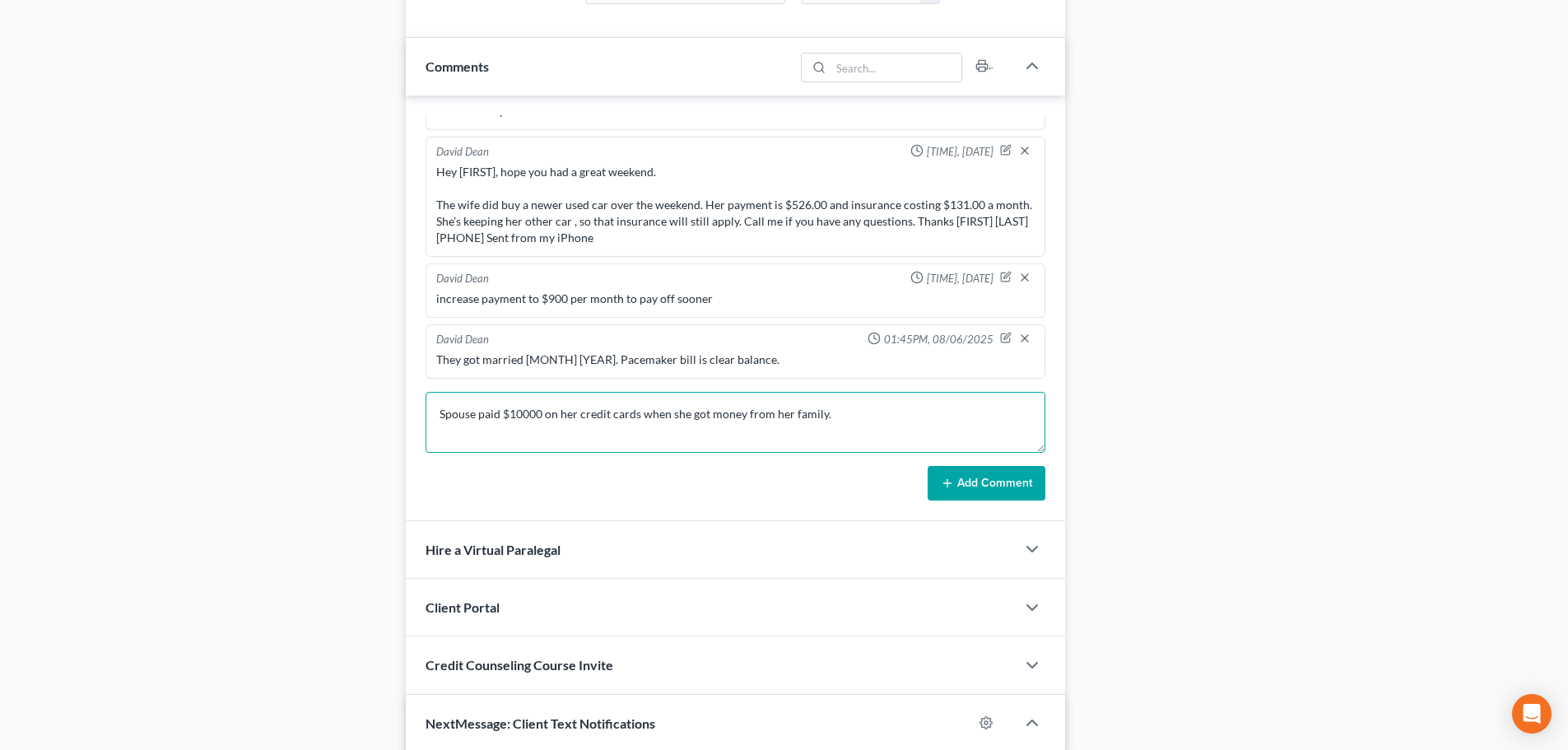 type on "Spouse paid $10000 on her credit cards when she got money from her family." 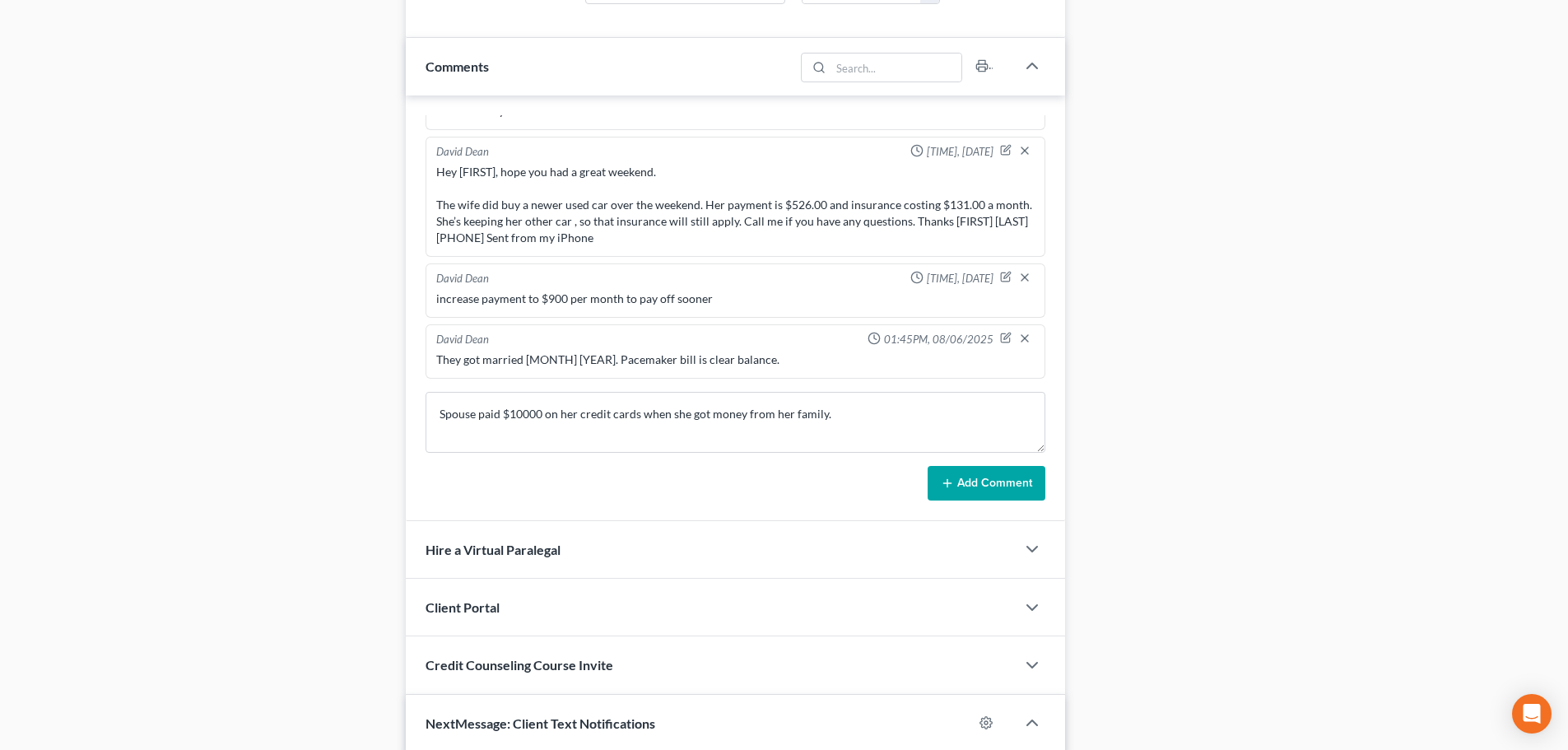 click on "Add Comment" at bounding box center [986, 483] 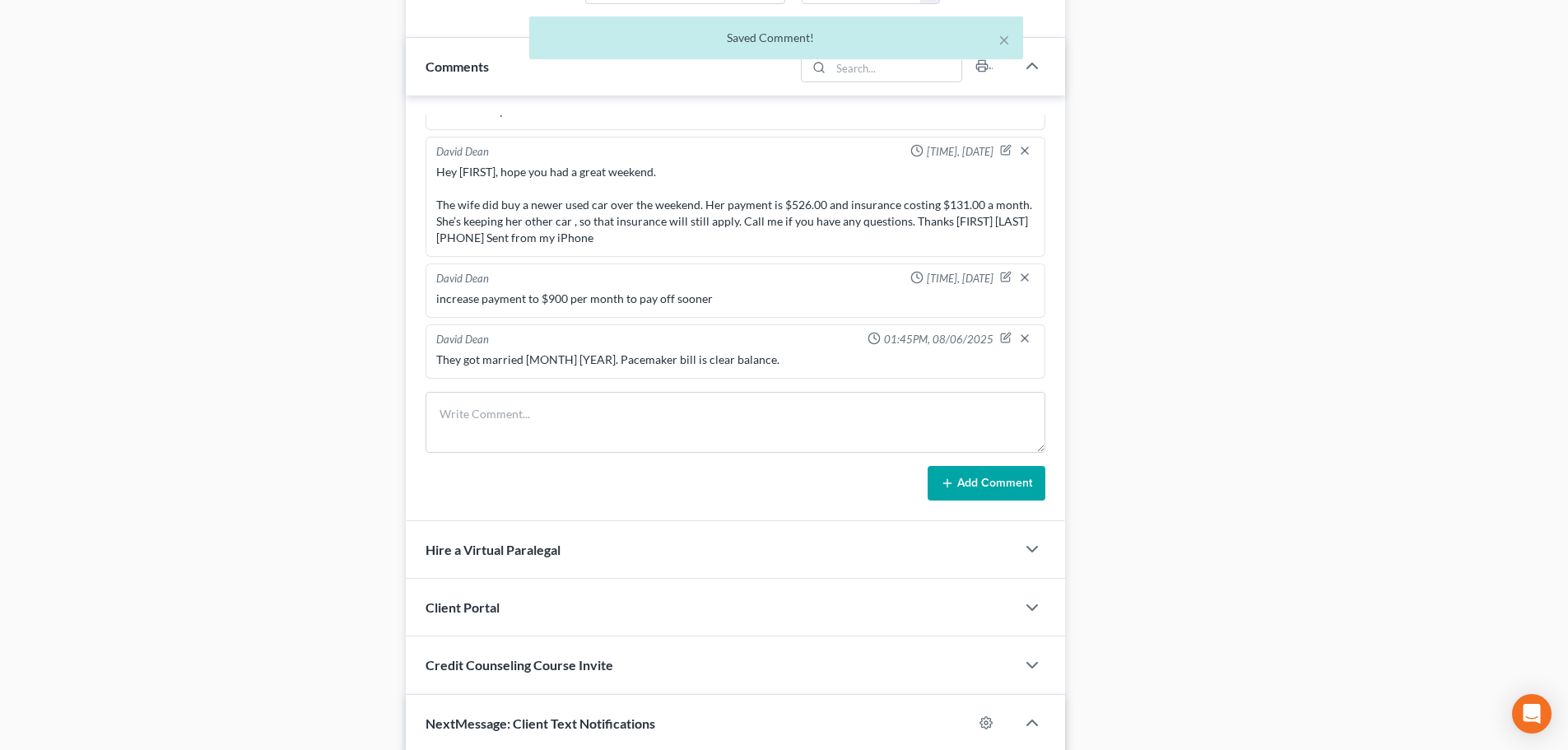 scroll, scrollTop: 210, scrollLeft: 0, axis: vertical 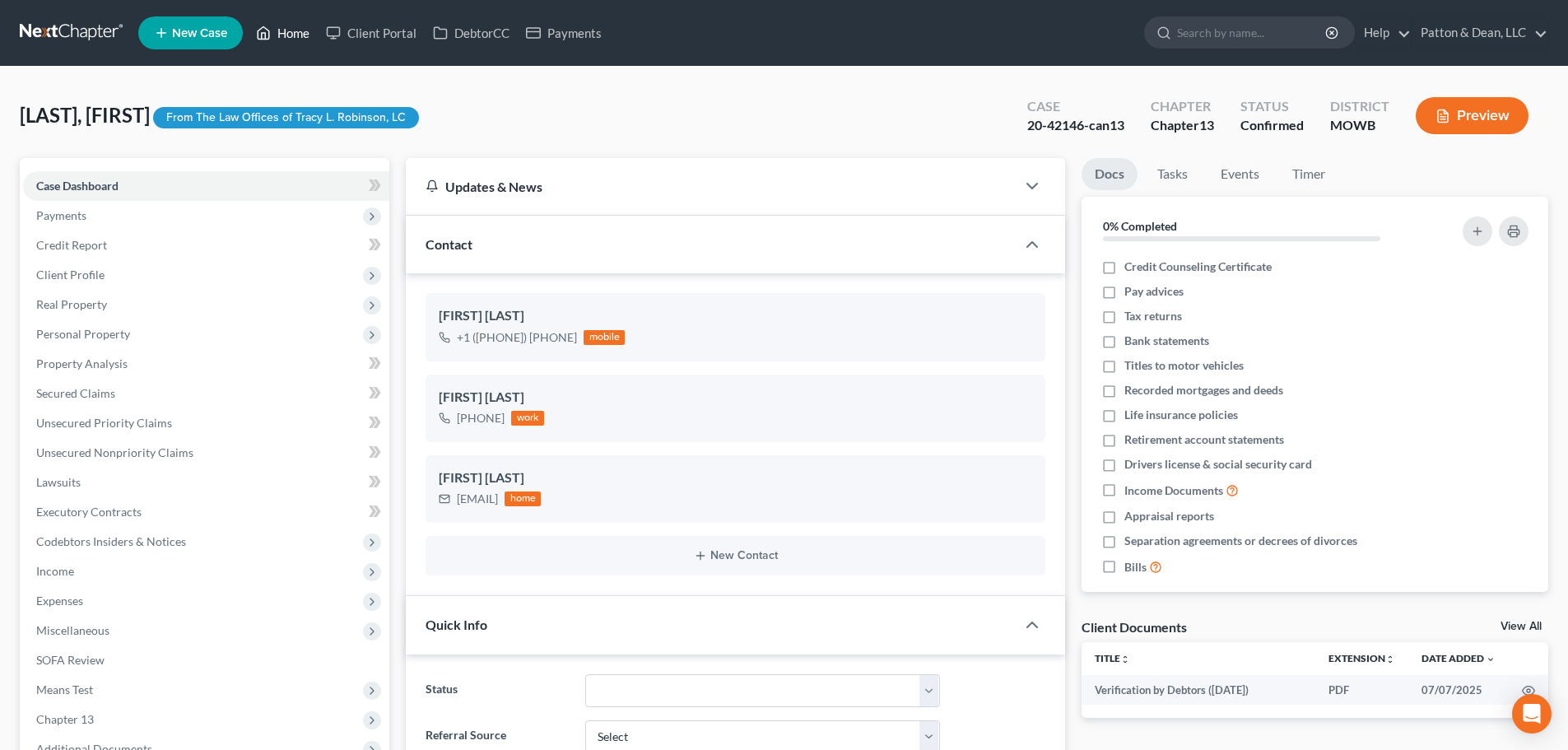 drag, startPoint x: 304, startPoint y: 30, endPoint x: 513, endPoint y: 115, distance: 225.62358 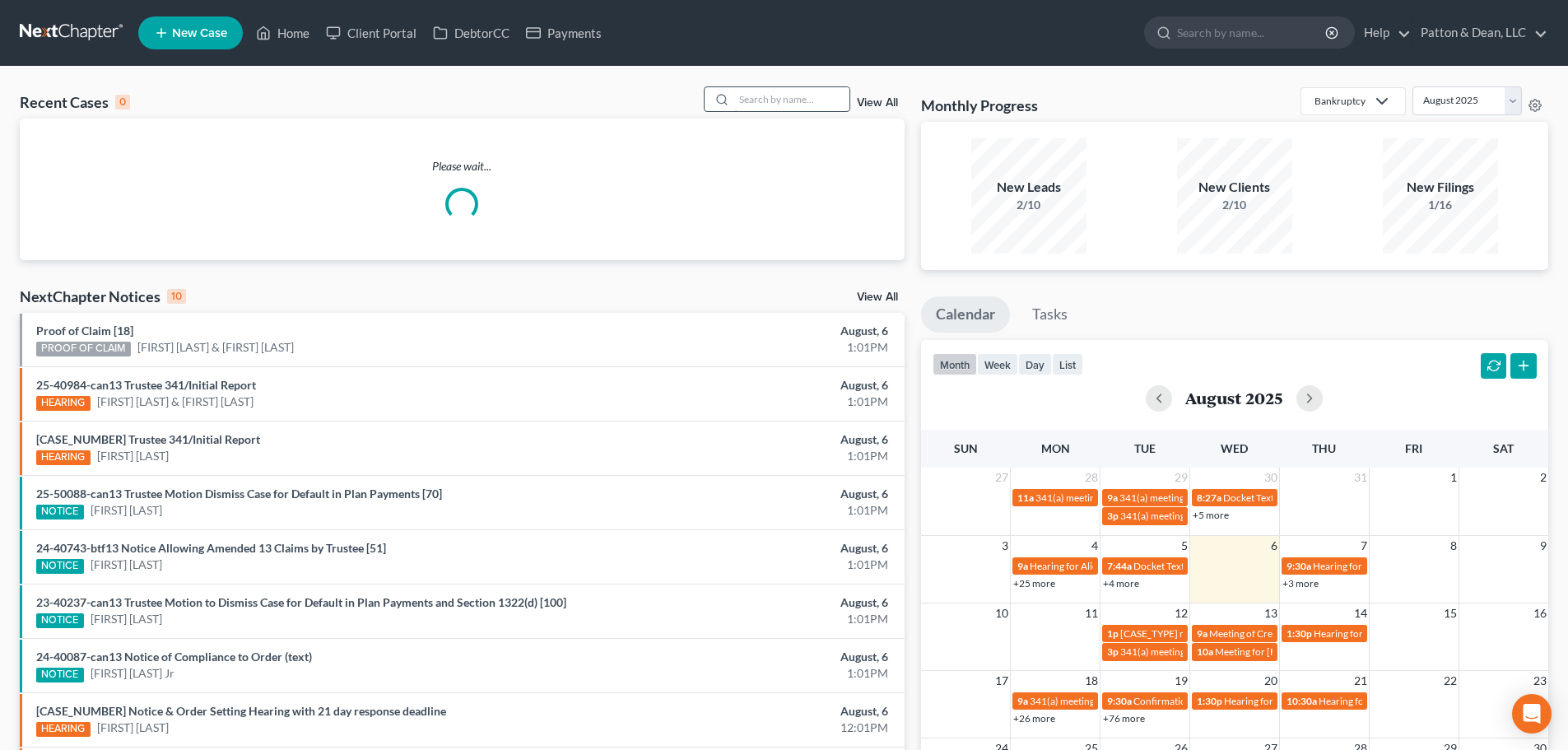 click at bounding box center (792, 99) 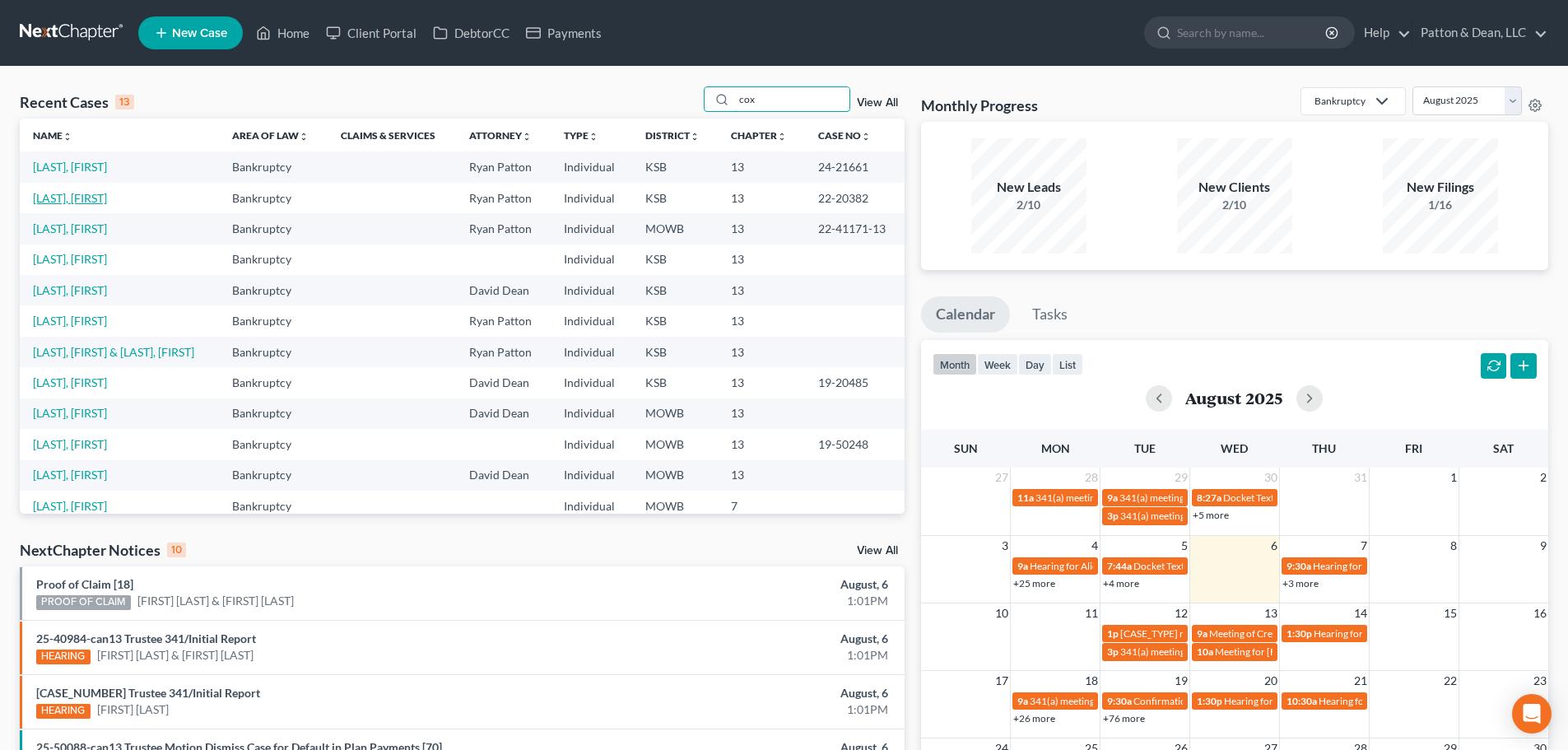 type on "cox" 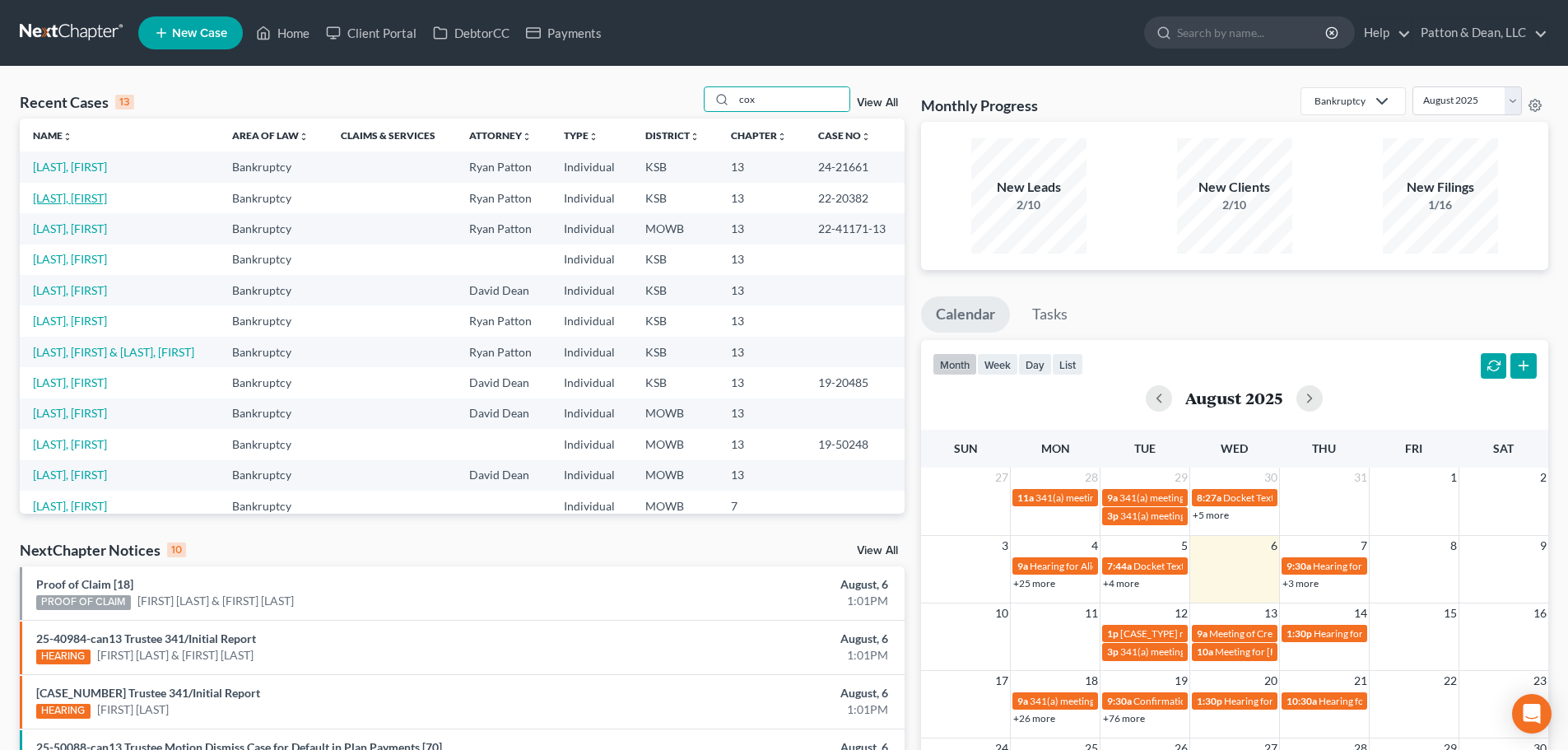 click on "[LAST], [FIRST]" at bounding box center [70, 198] 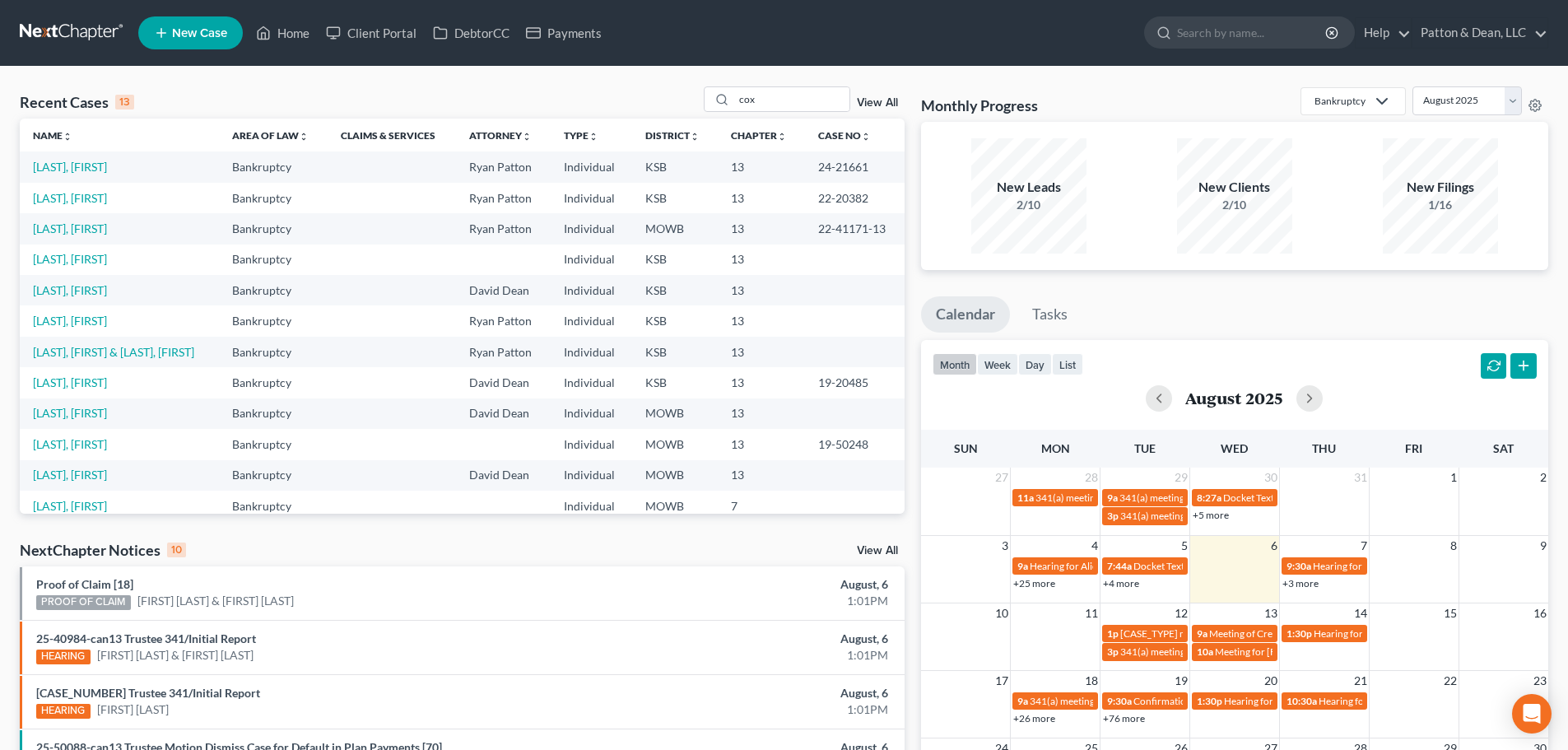 select on "6" 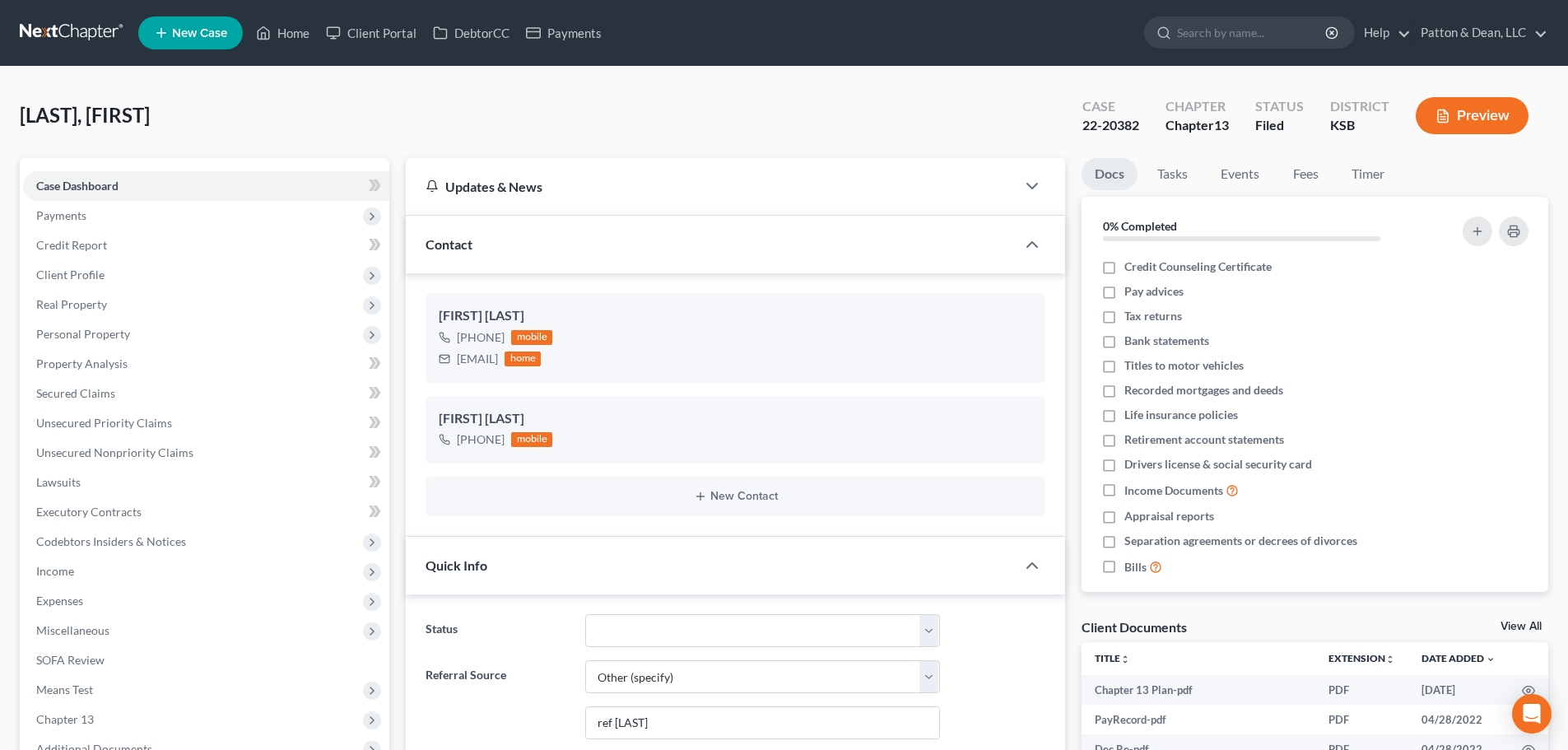 scroll, scrollTop: 890, scrollLeft: 0, axis: vertical 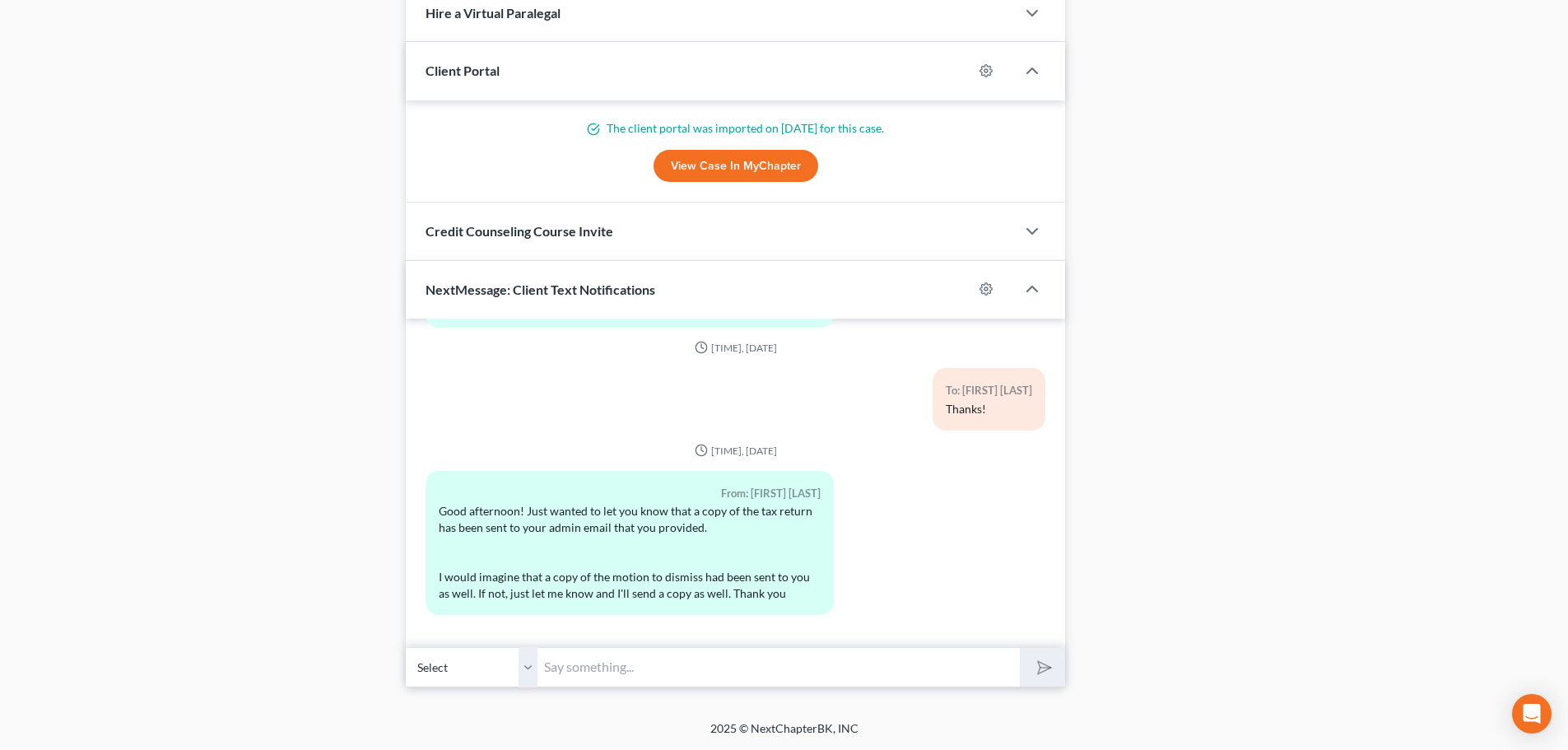 click at bounding box center (779, 667) 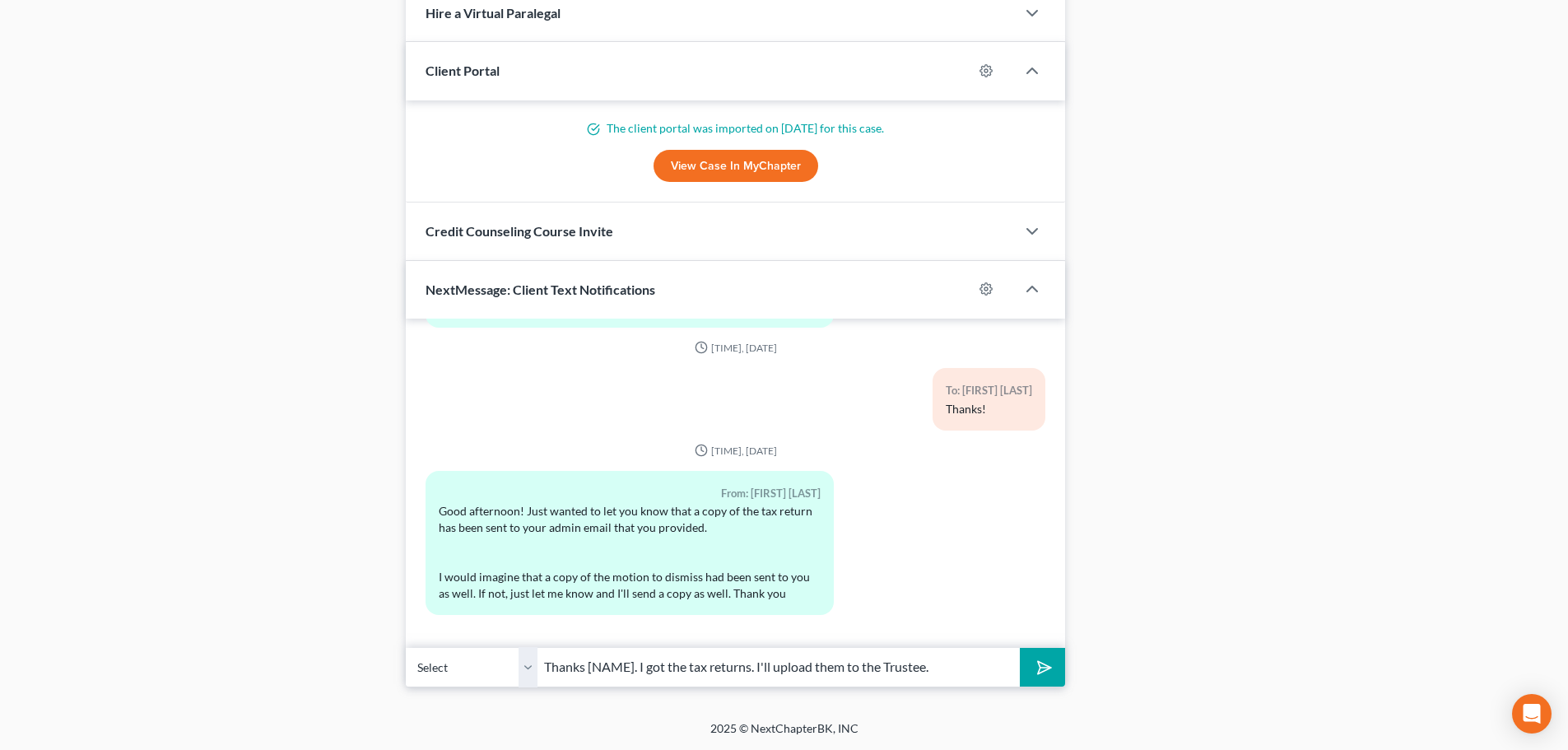 type on "Thanks Chuck. I got the tax returns. I'll upload them to the Trustee." 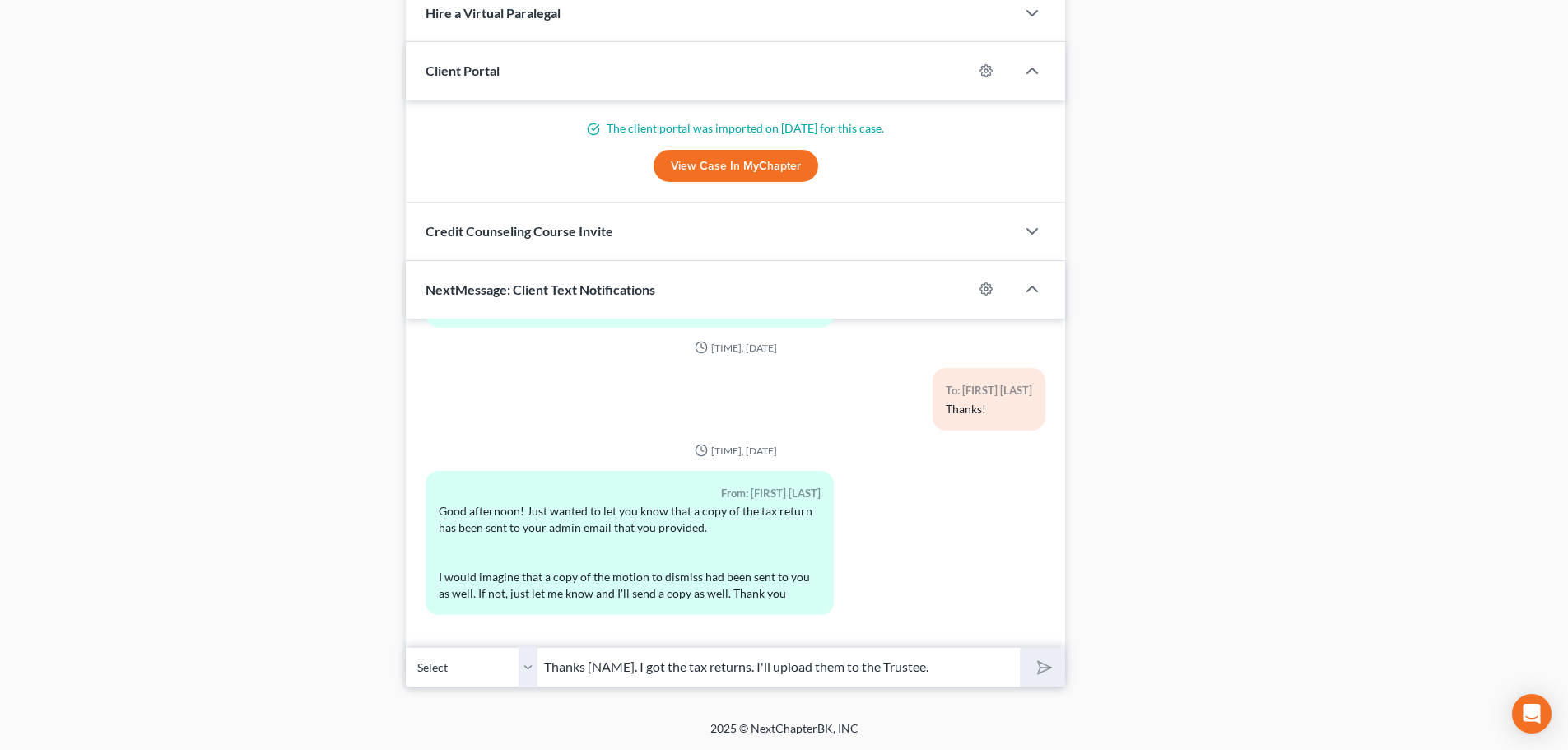 type 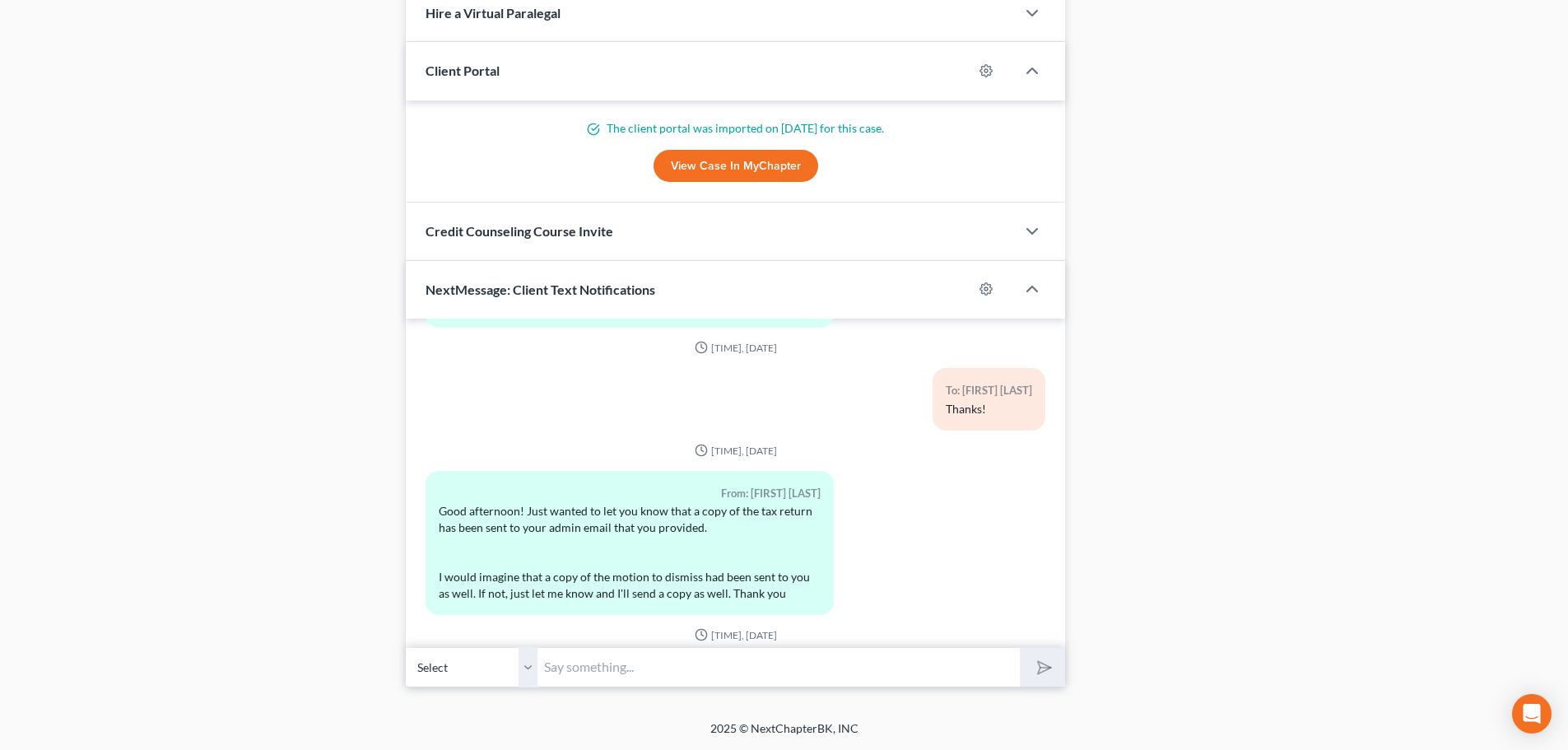 scroll, scrollTop: 5578, scrollLeft: 0, axis: vertical 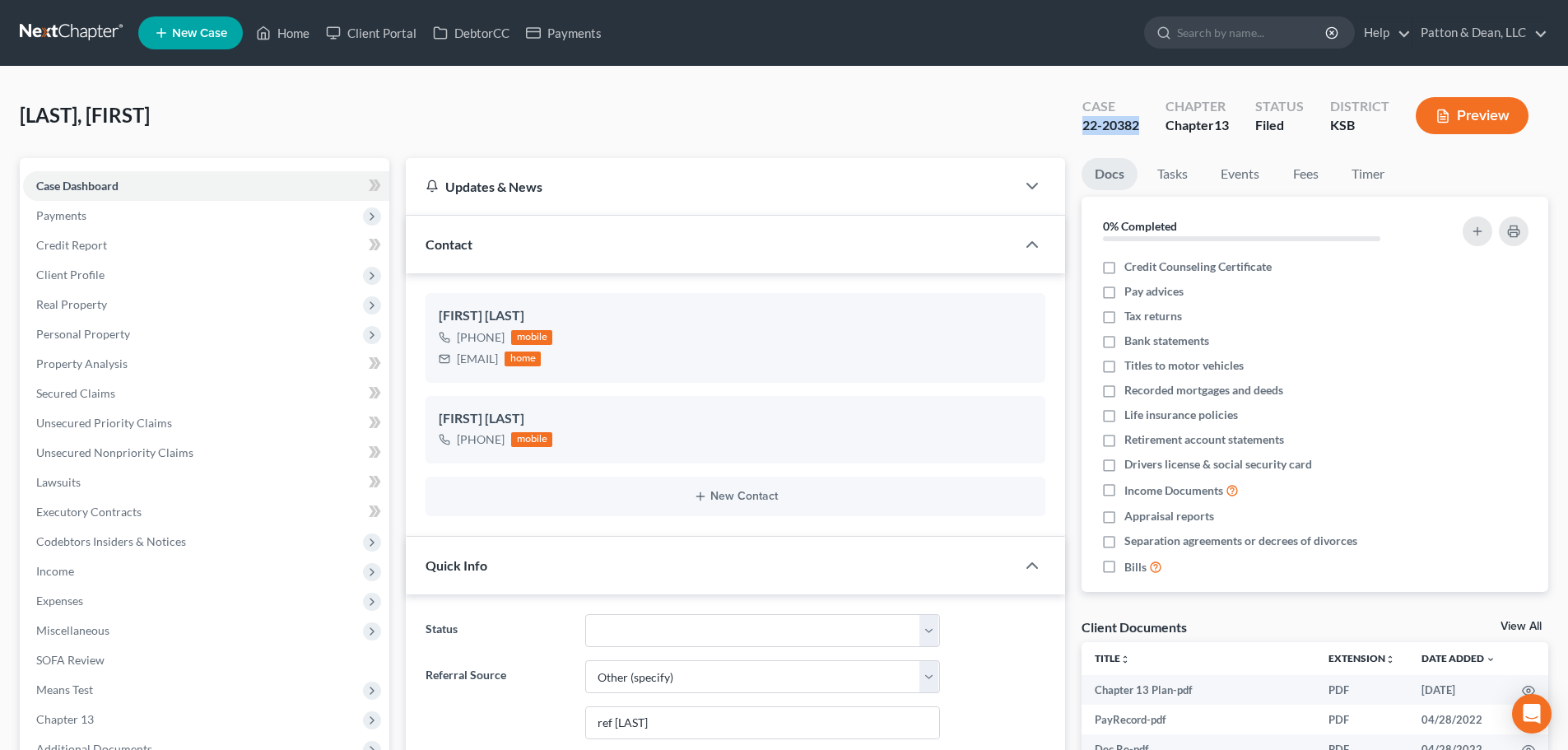drag, startPoint x: 1140, startPoint y: 125, endPoint x: 1073, endPoint y: 133, distance: 67.47592 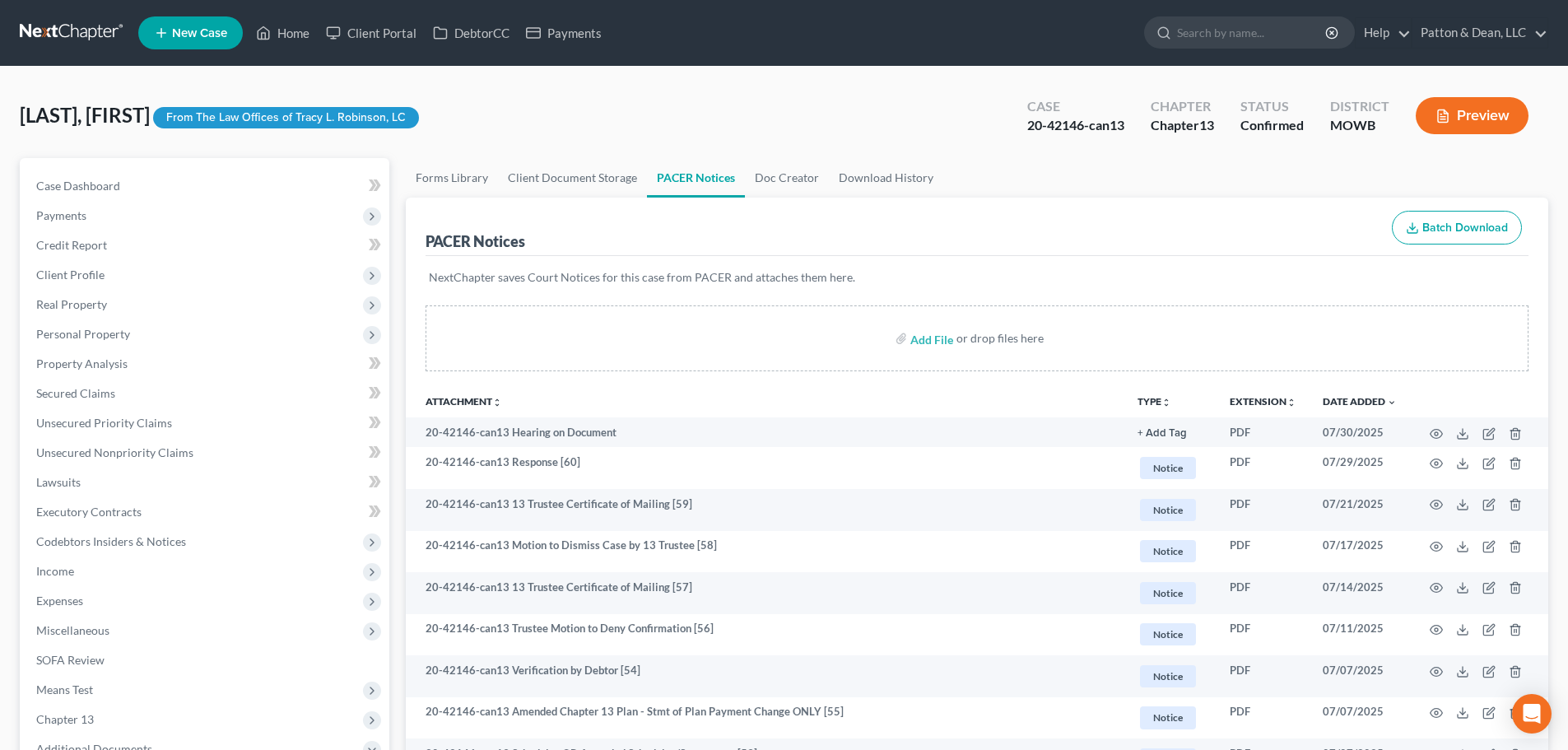 scroll, scrollTop: 0, scrollLeft: 0, axis: both 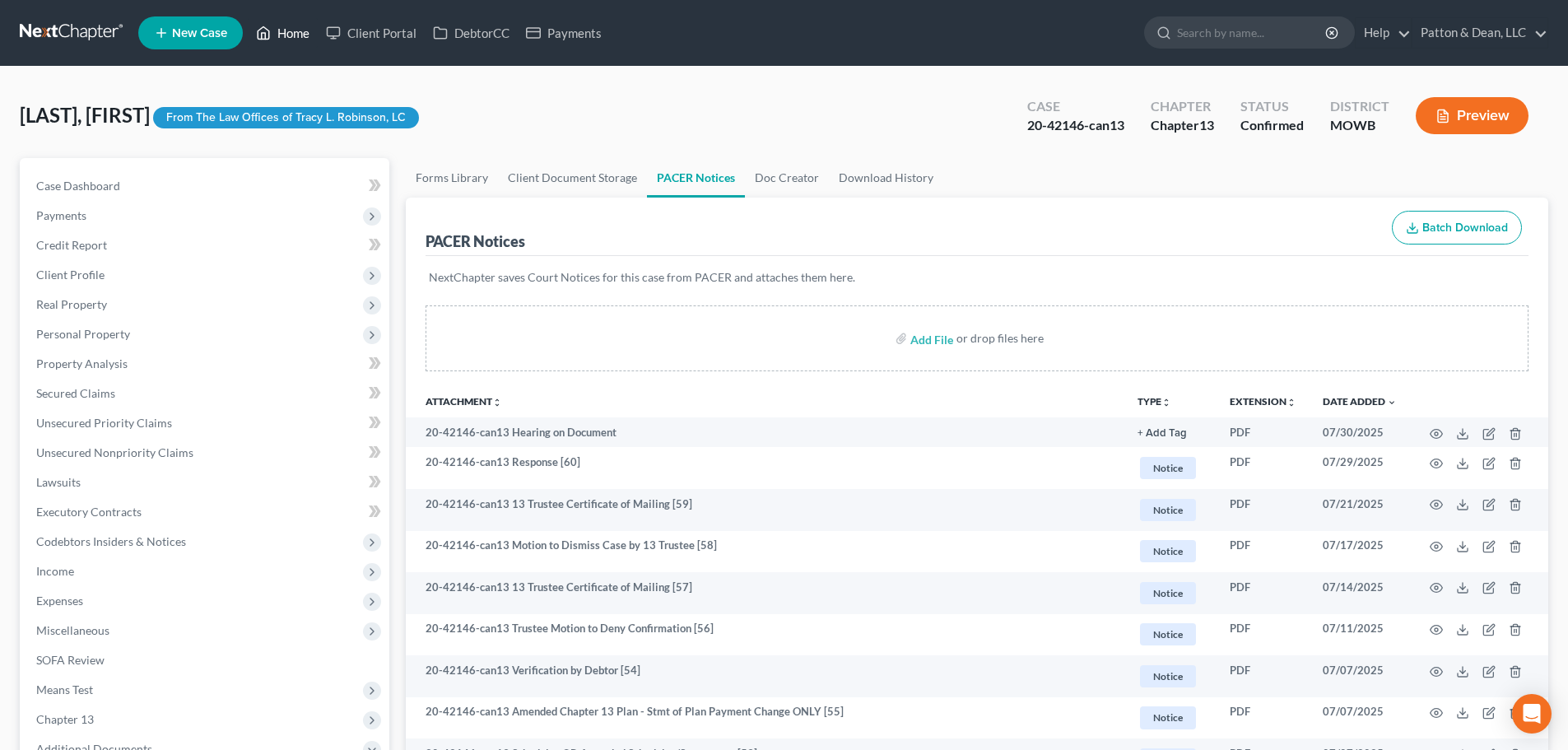 click on "Home" at bounding box center [282, 33] 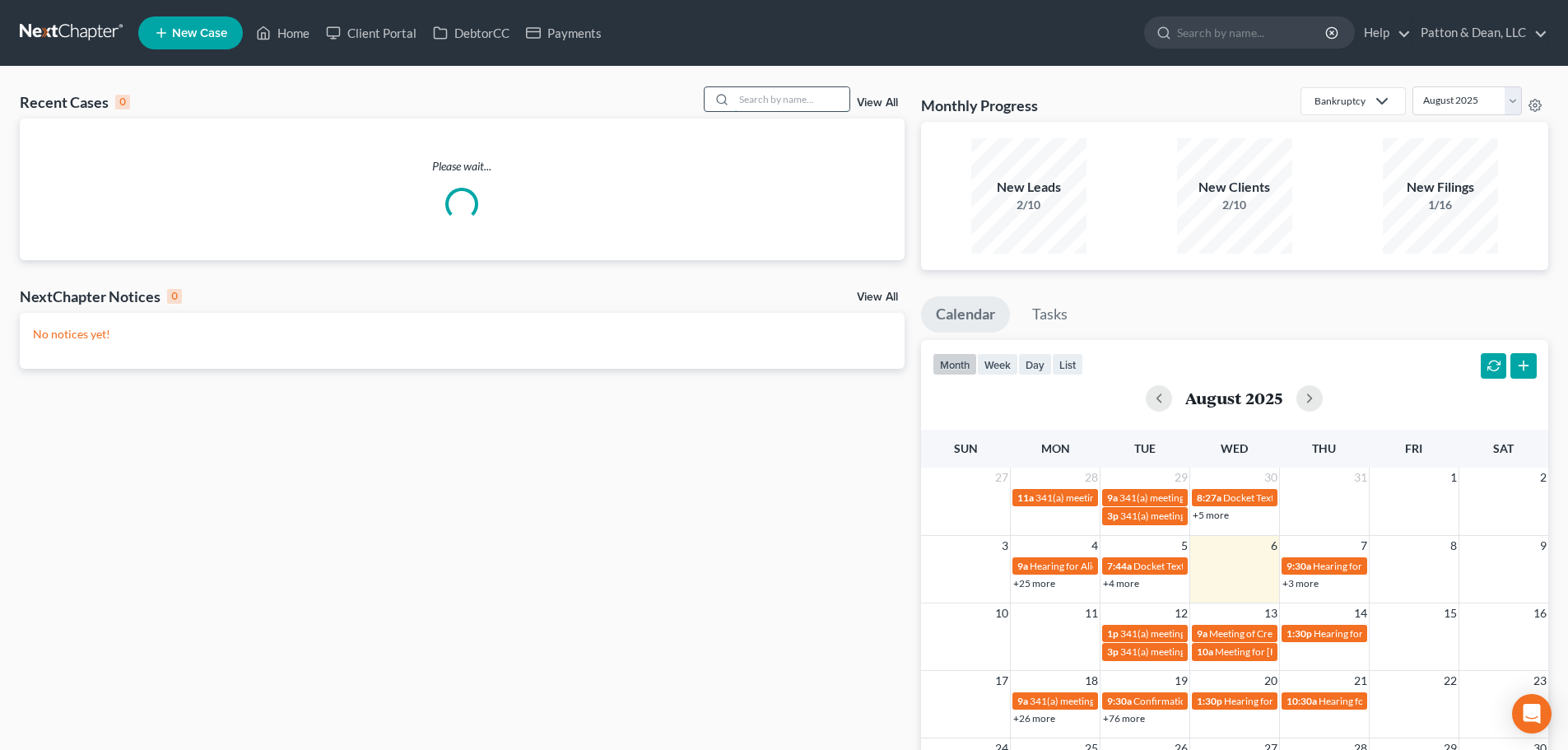 click at bounding box center (792, 99) 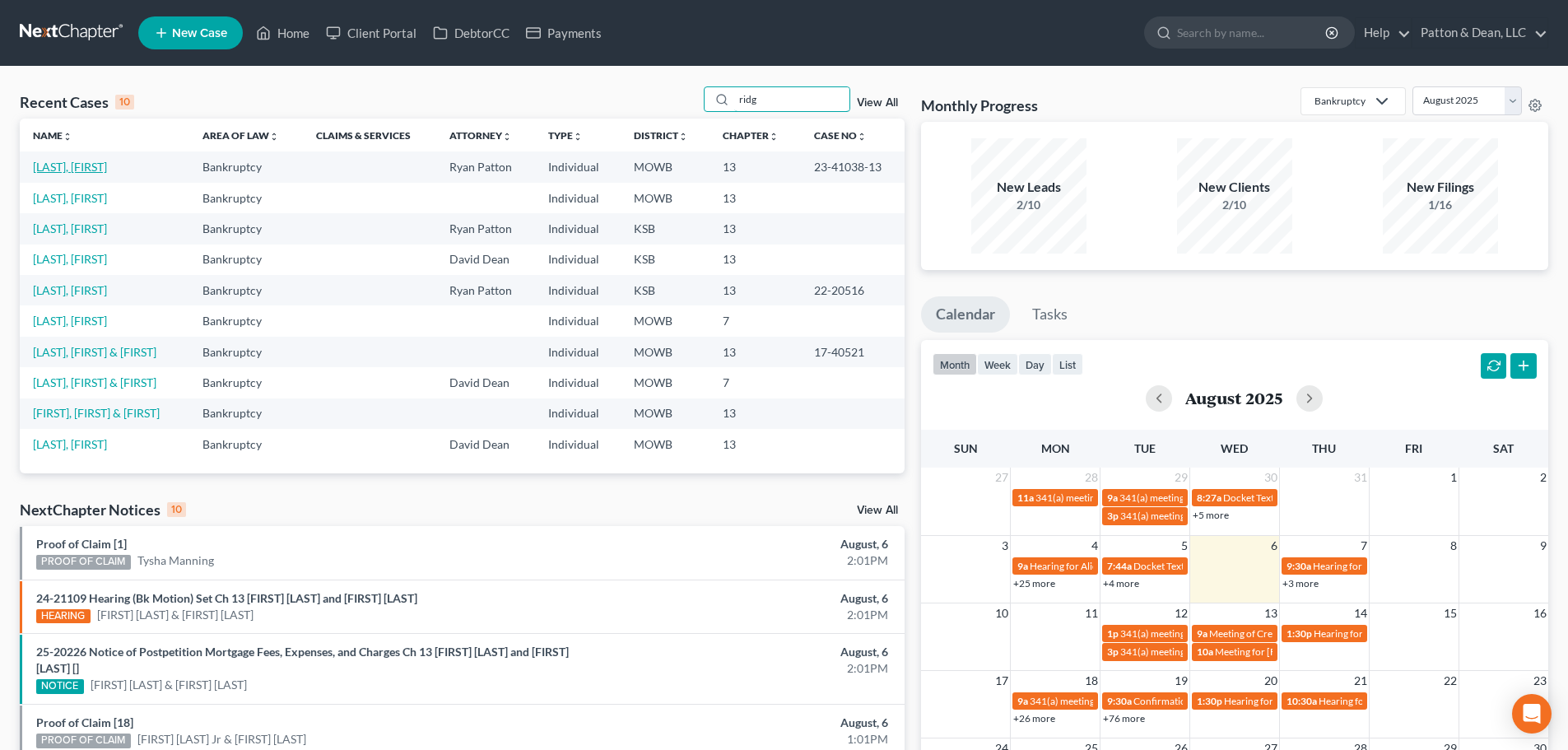type on "ridg" 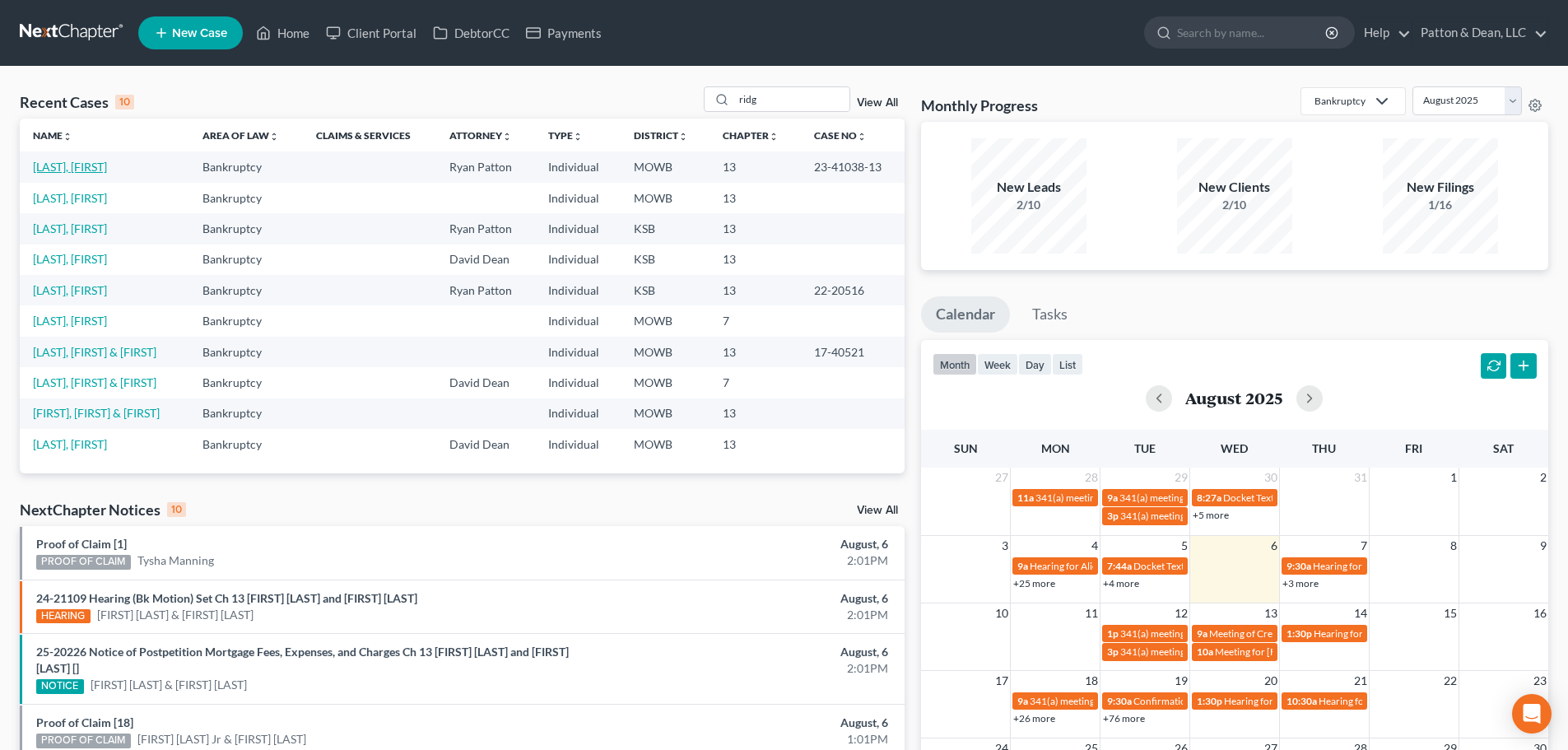 click on "[LAST], [FIRST]" at bounding box center (70, 166) 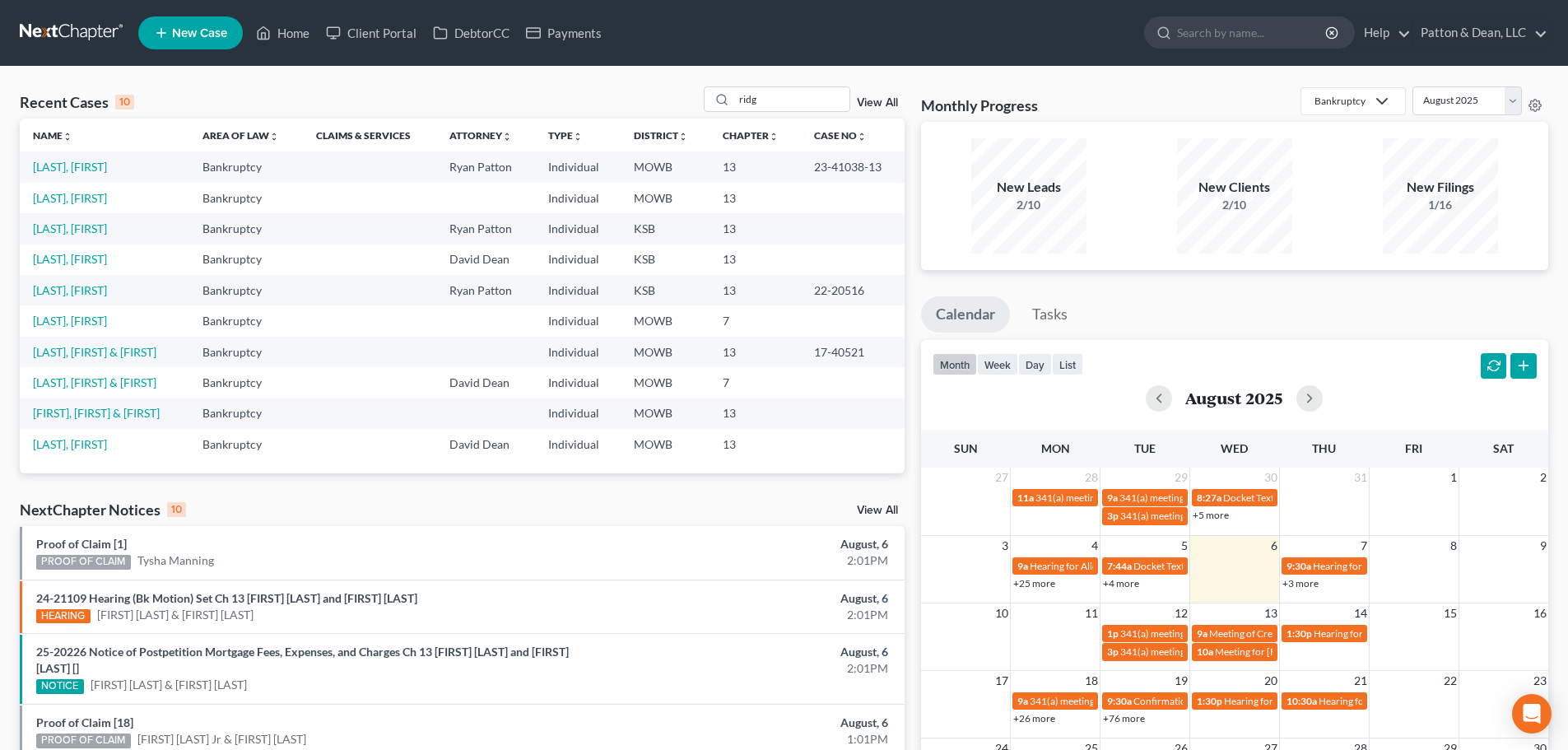 select on "4" 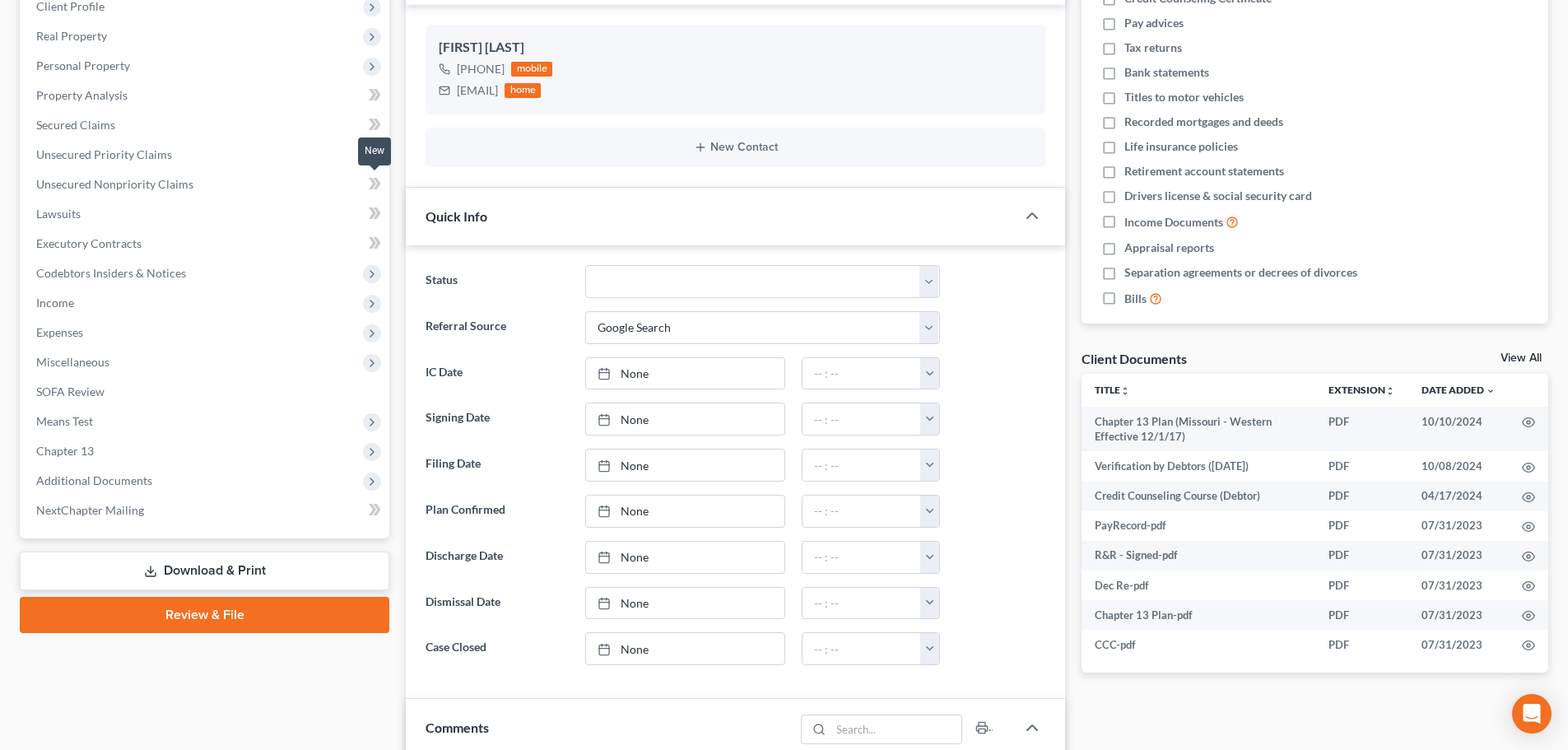 scroll, scrollTop: 329, scrollLeft: 0, axis: vertical 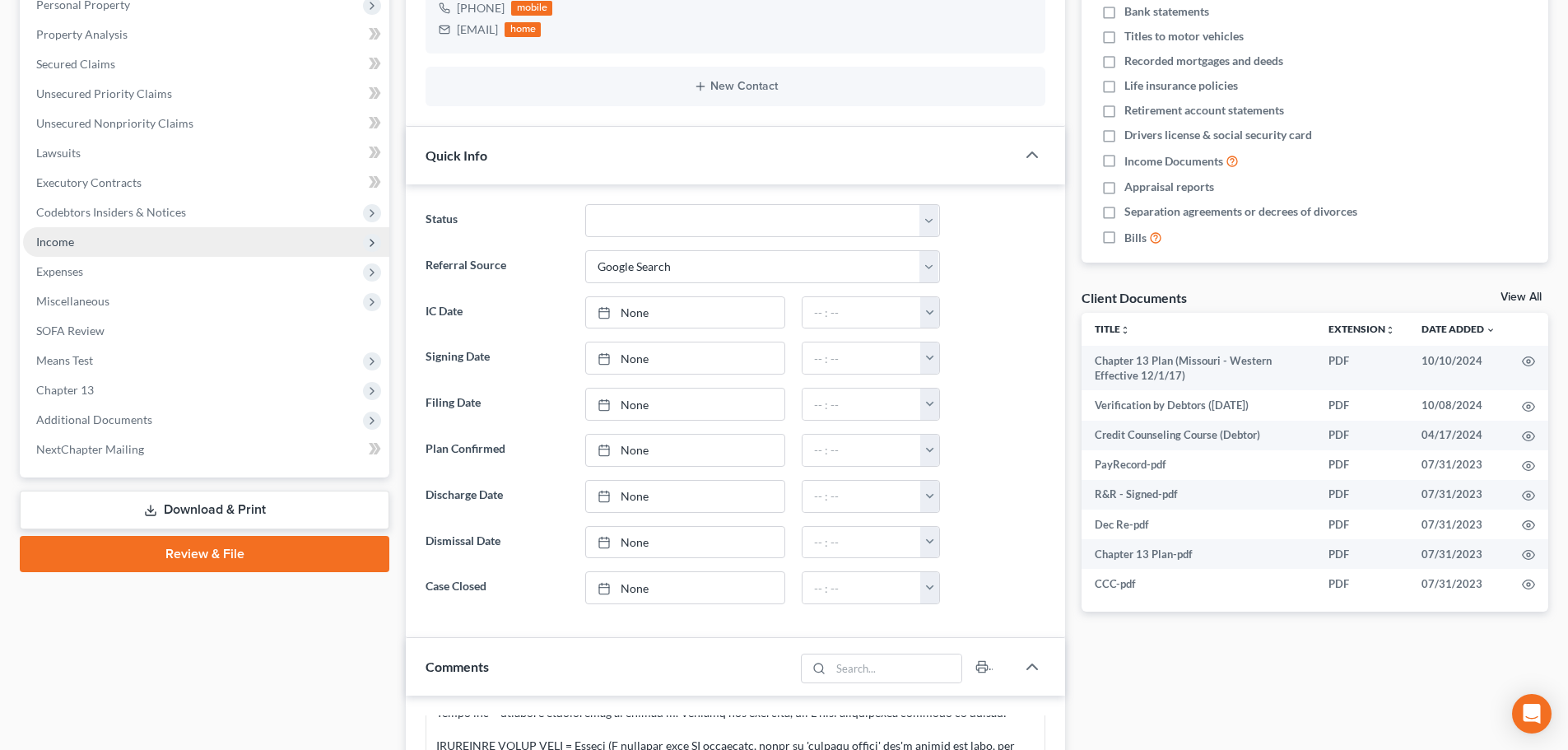 click on "Income" at bounding box center [55, 241] 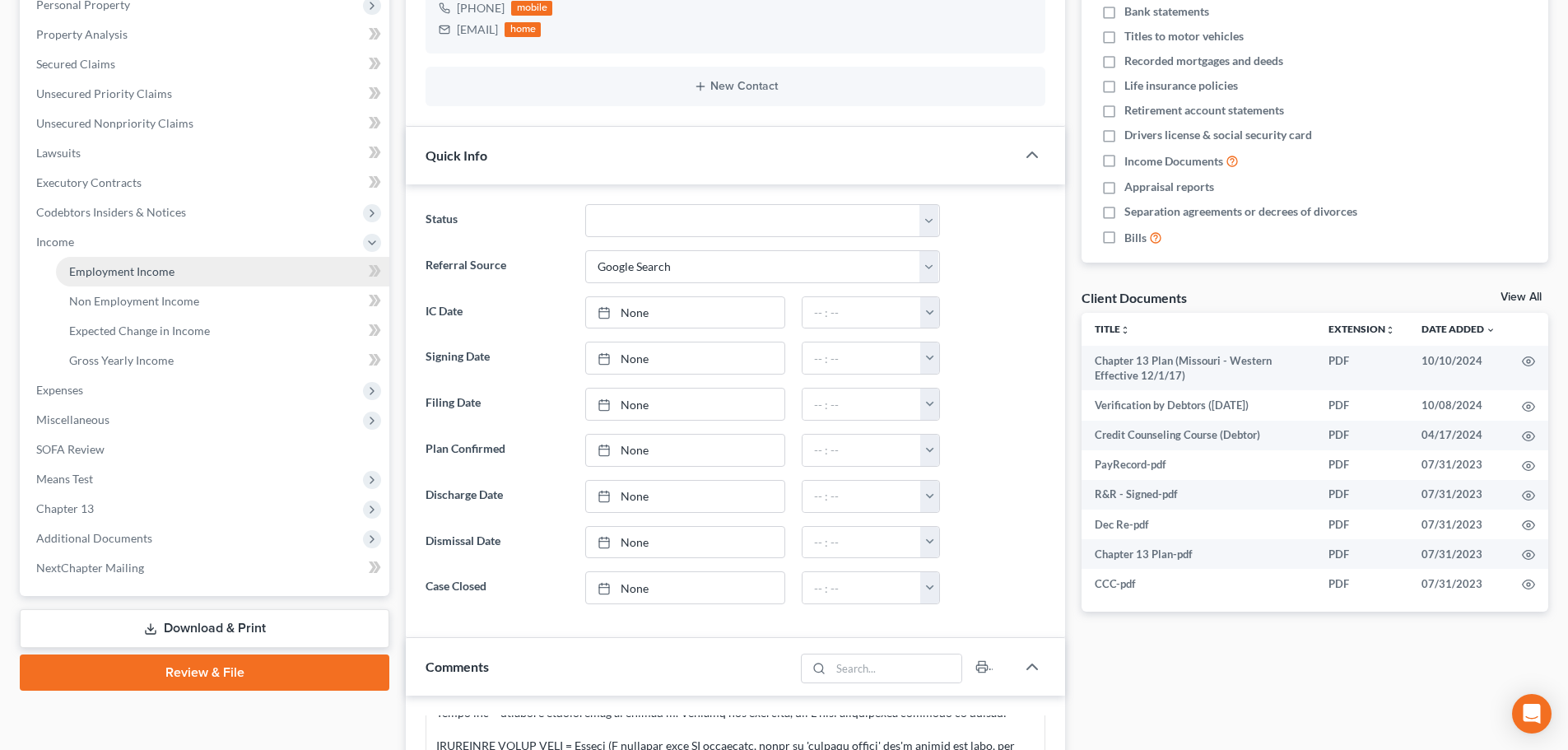 click on "Employment Income" at bounding box center [222, 272] 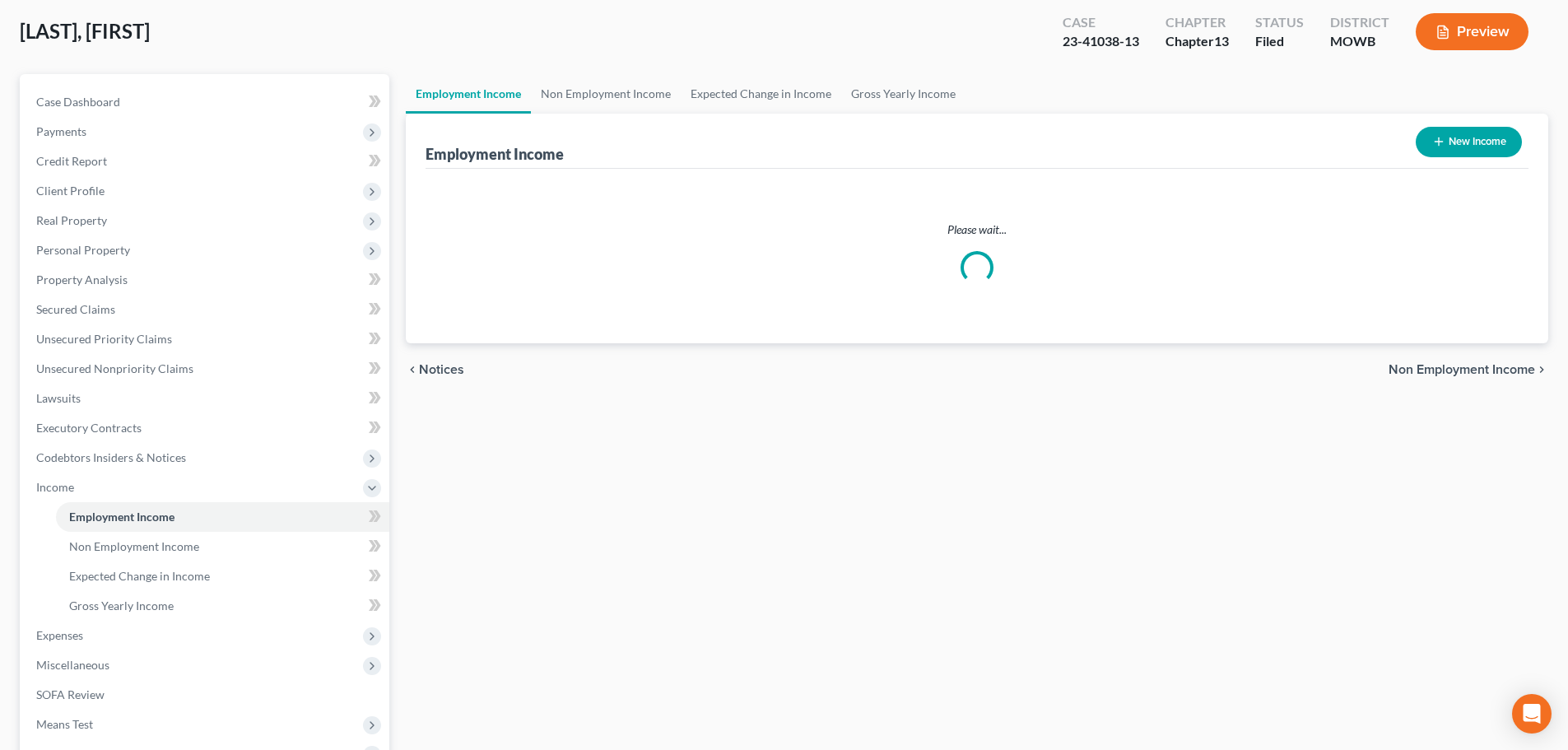 scroll, scrollTop: 0, scrollLeft: 0, axis: both 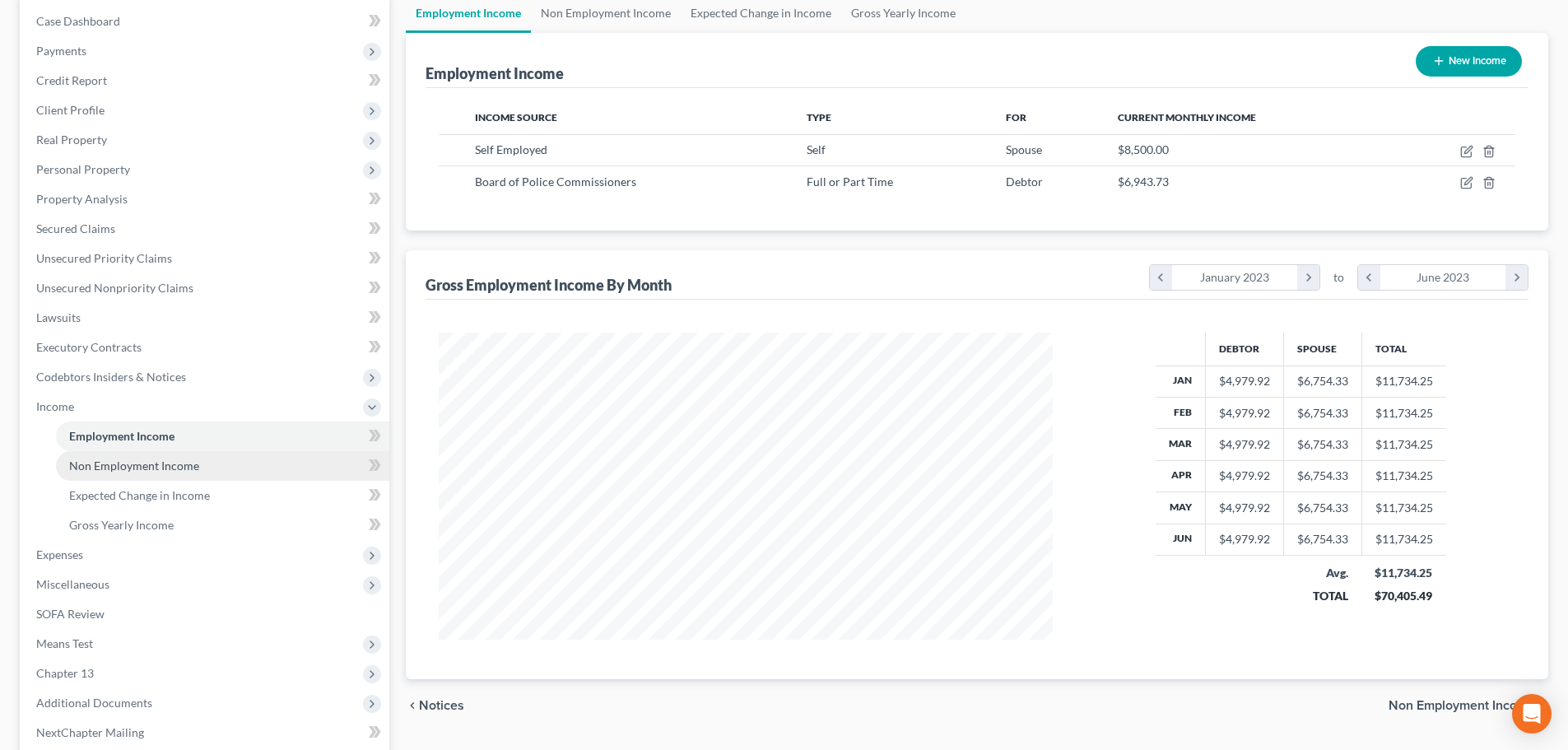 click on "Non Employment Income" at bounding box center [222, 466] 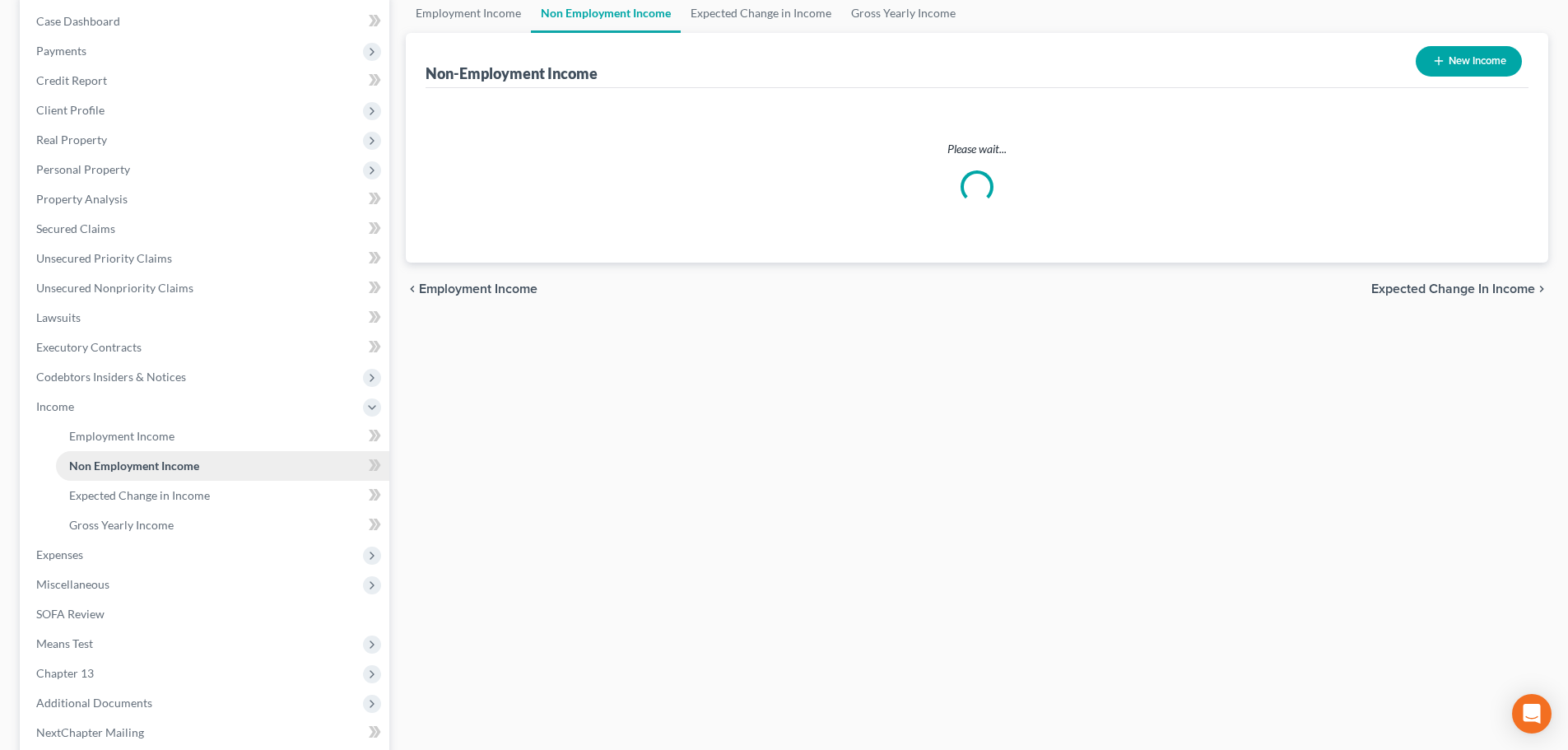 scroll, scrollTop: 0, scrollLeft: 0, axis: both 